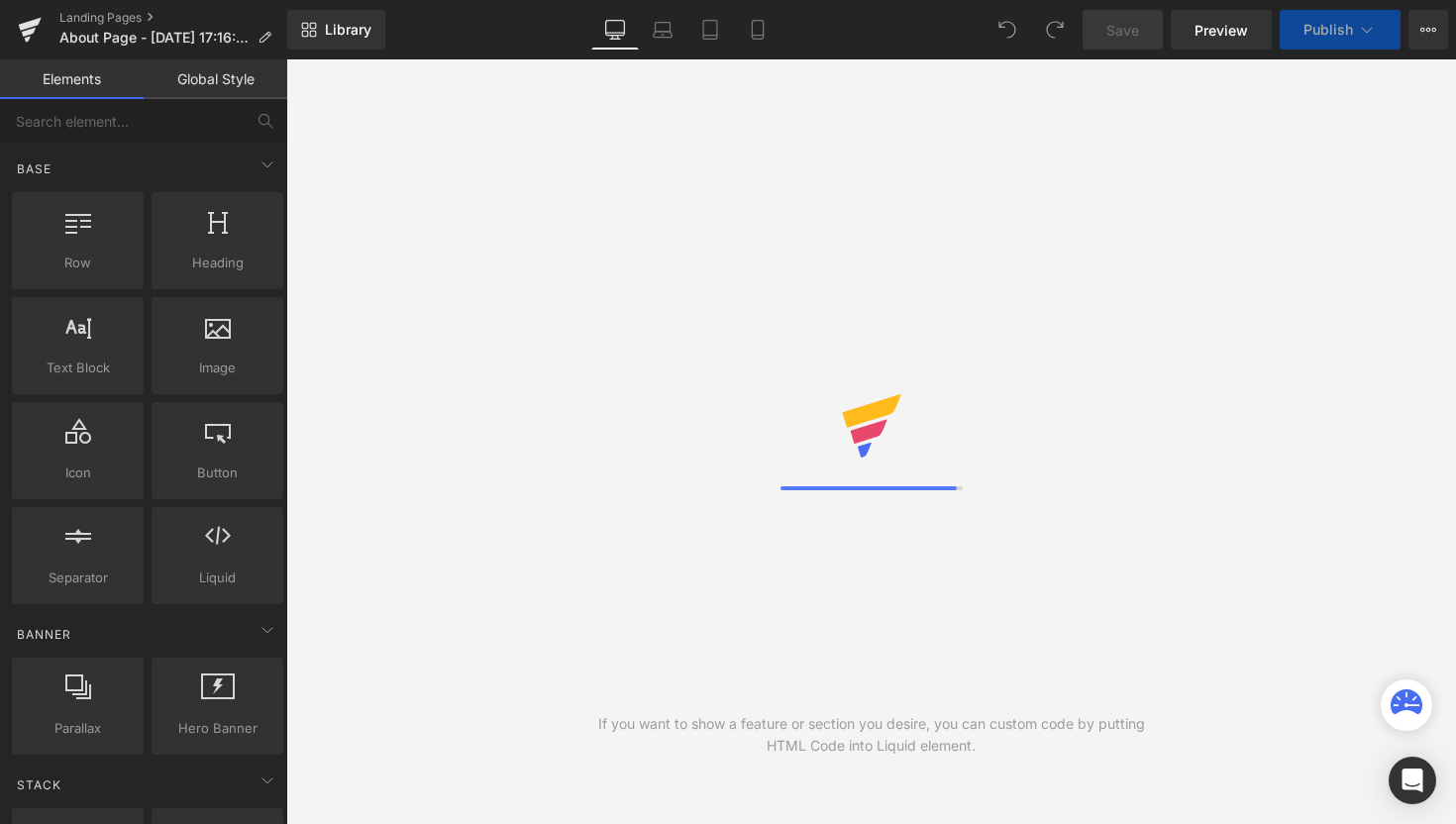 scroll, scrollTop: 0, scrollLeft: 0, axis: both 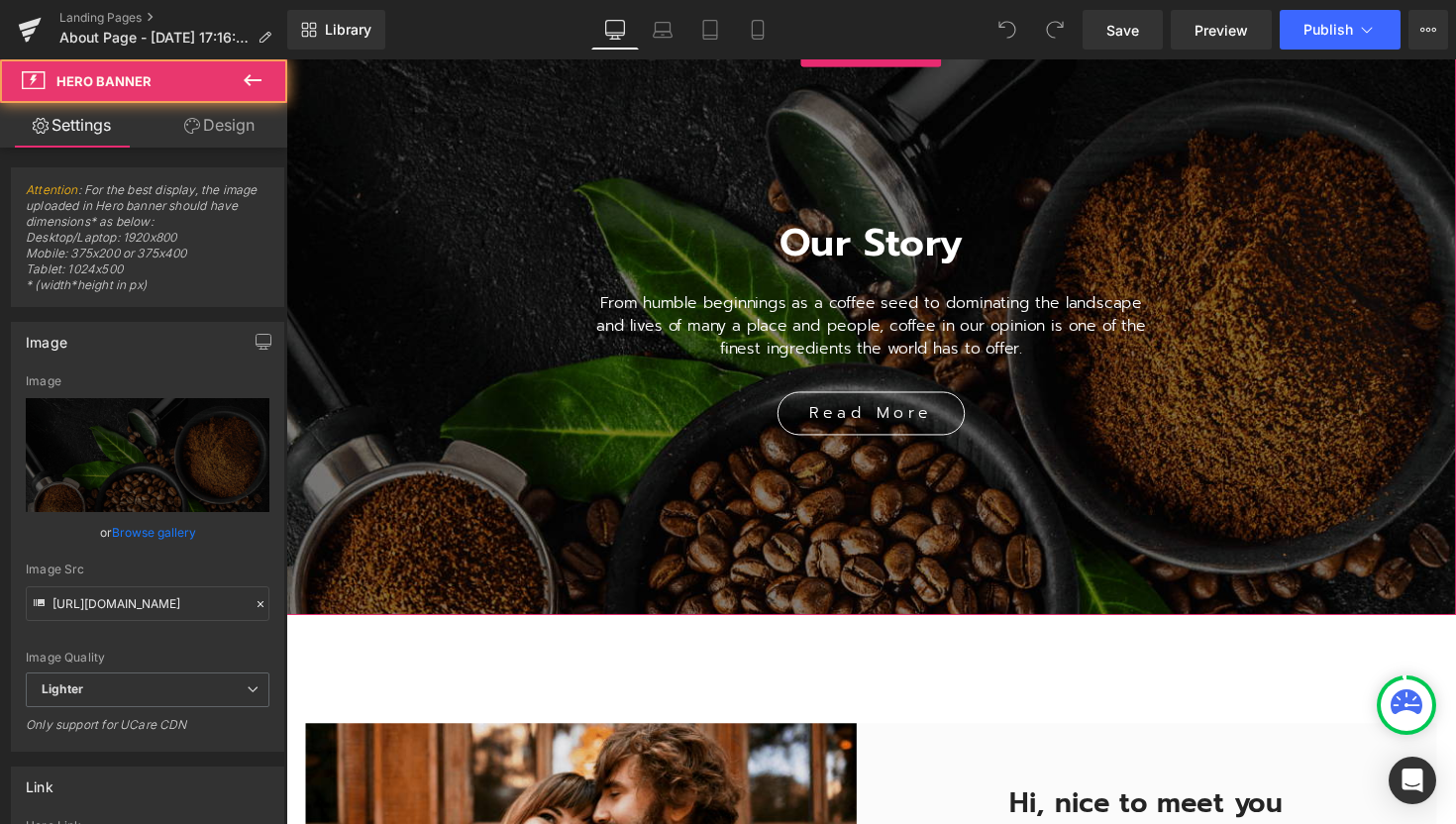 click on "Our Story
Heading
From humble beginnings as a coffee seed to dominating the landscape and lives of many a place and people, coffee in our opinion is one of the finest ingredients the world has to offer.
Text Block
Read More
Button
Row" at bounding box center (885, 323) 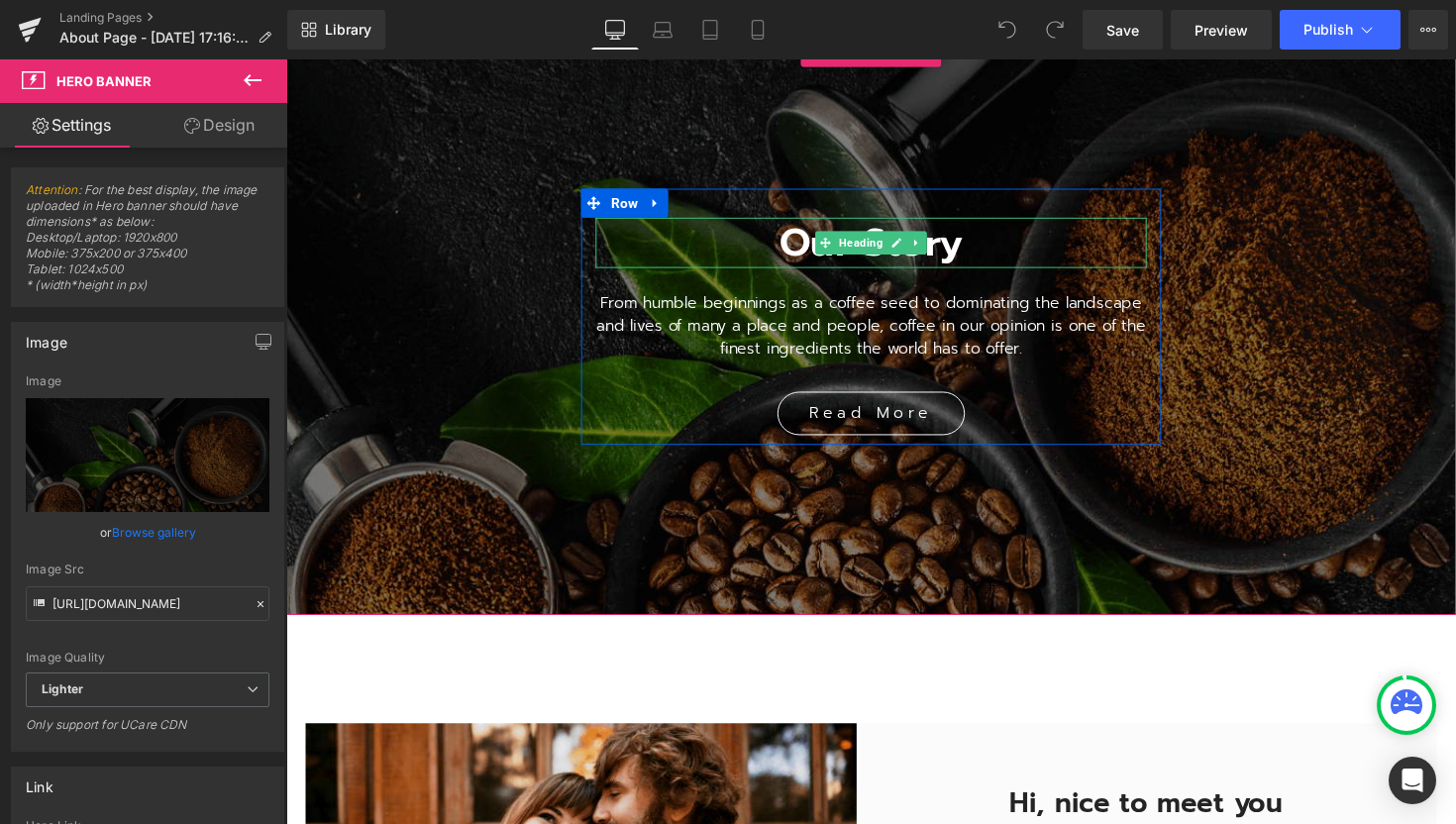 click on "Our Story" at bounding box center (885, 248) 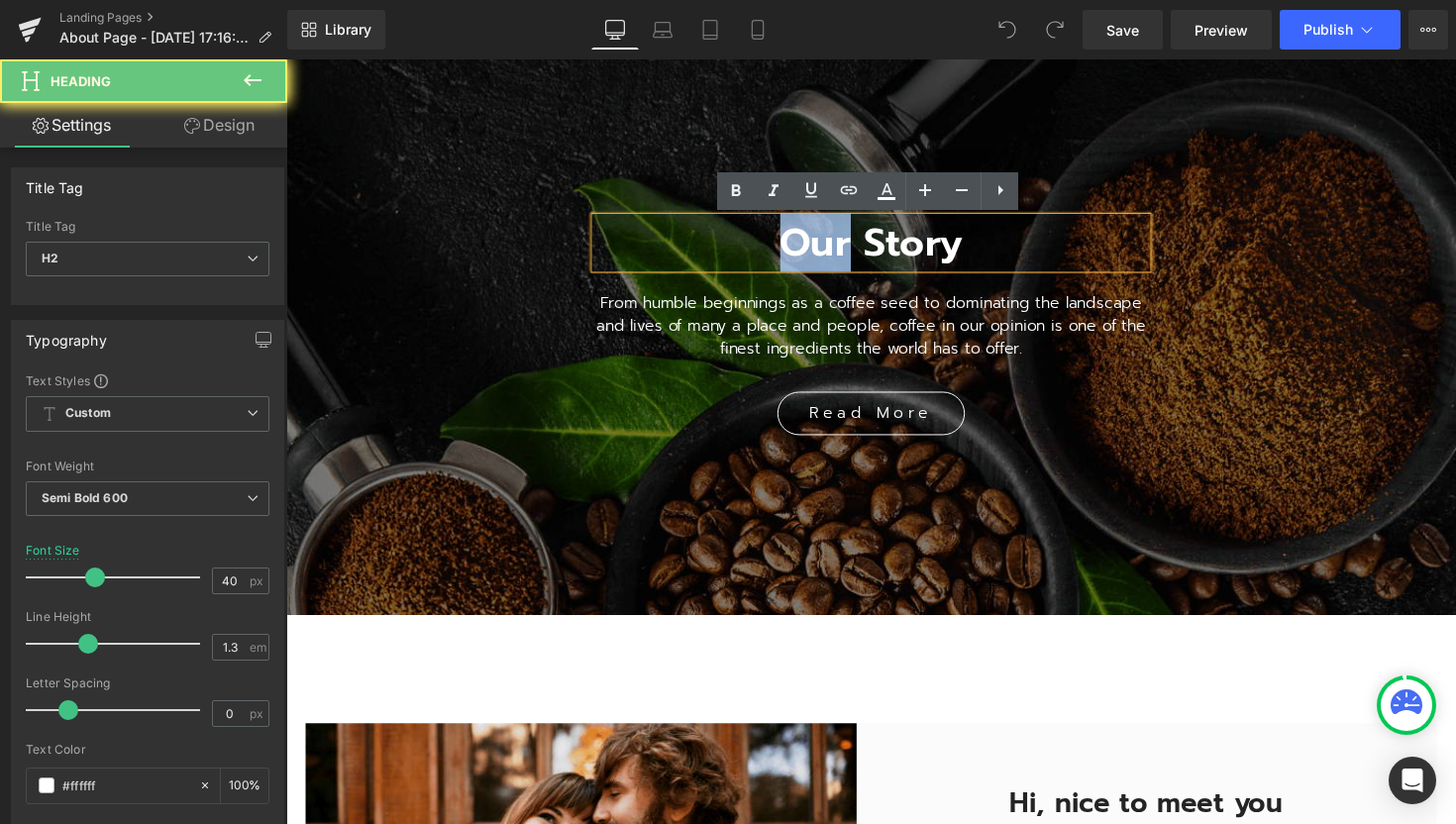 click on "Our Story" at bounding box center (885, 248) 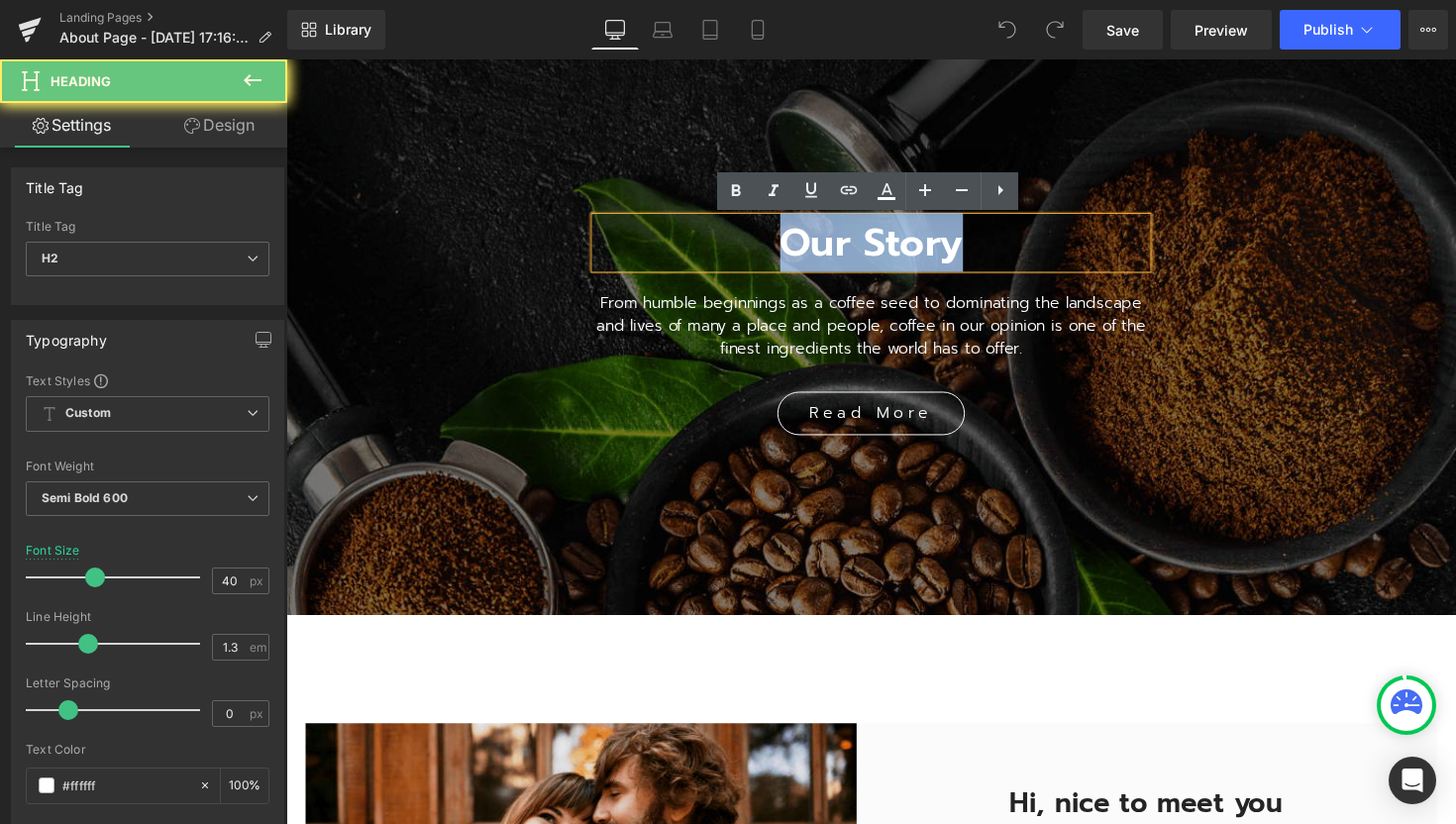click on "Our Story" at bounding box center (885, 248) 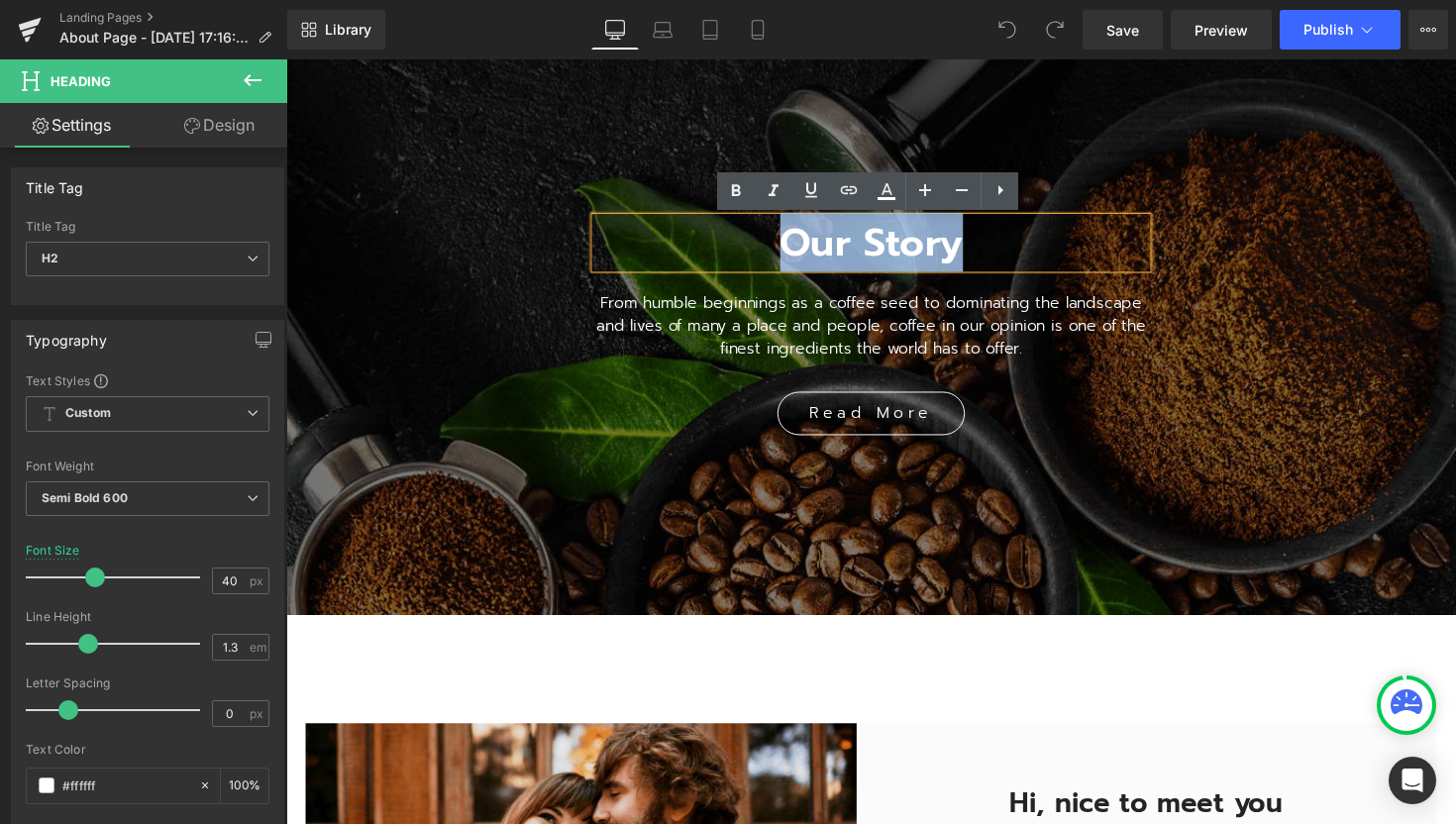 type 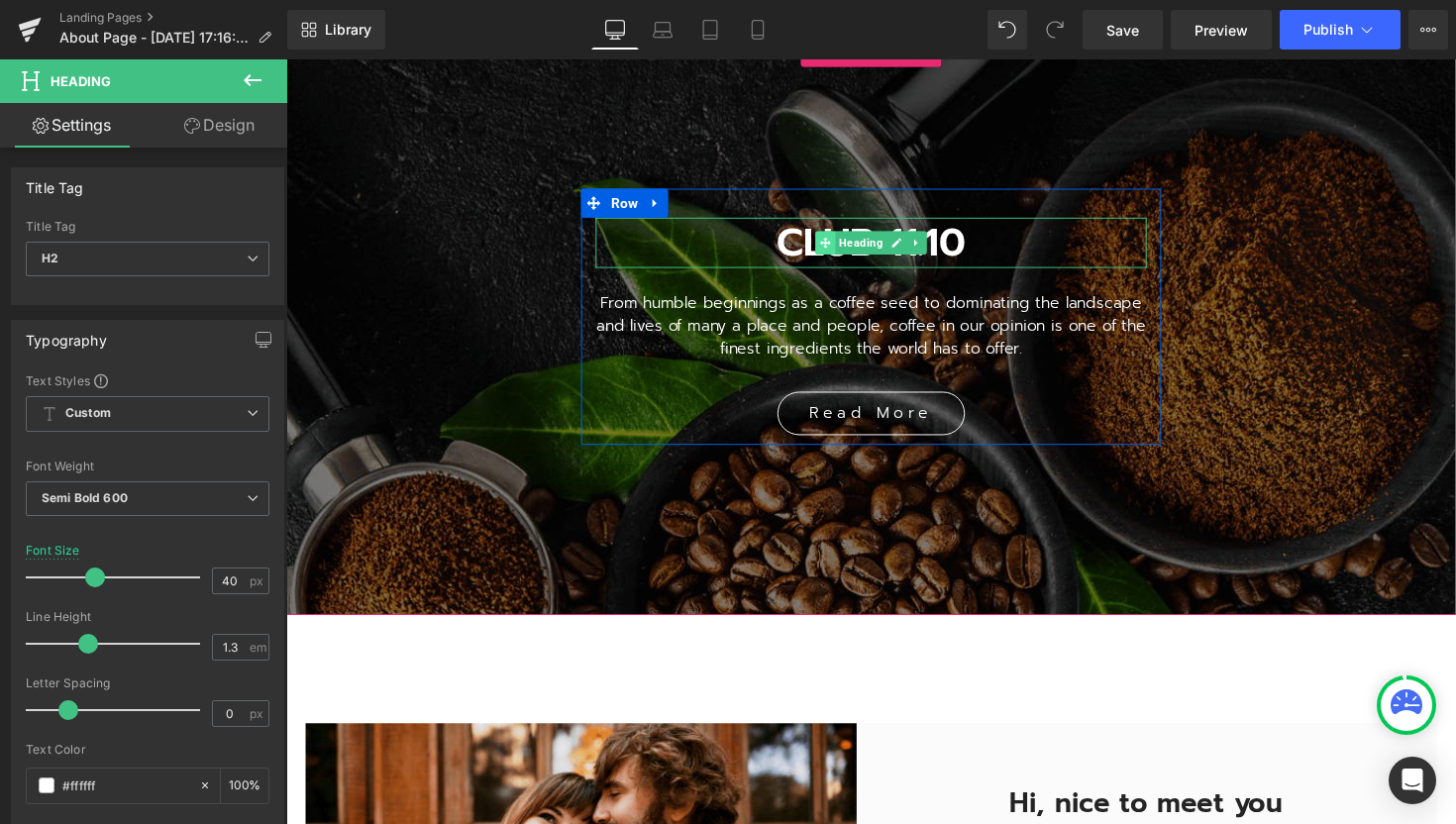 click at bounding box center (838, 248) 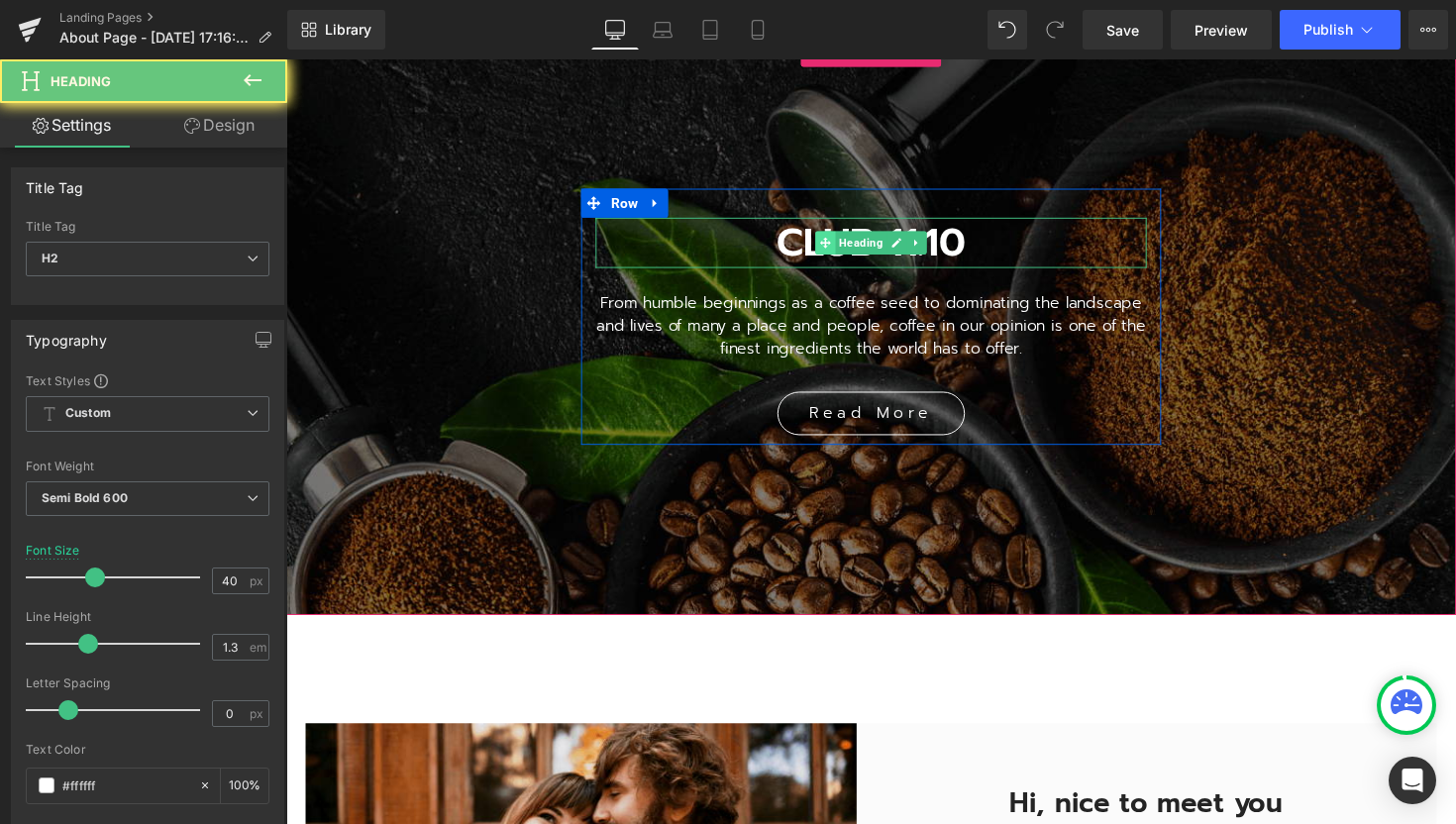 click at bounding box center (838, 248) 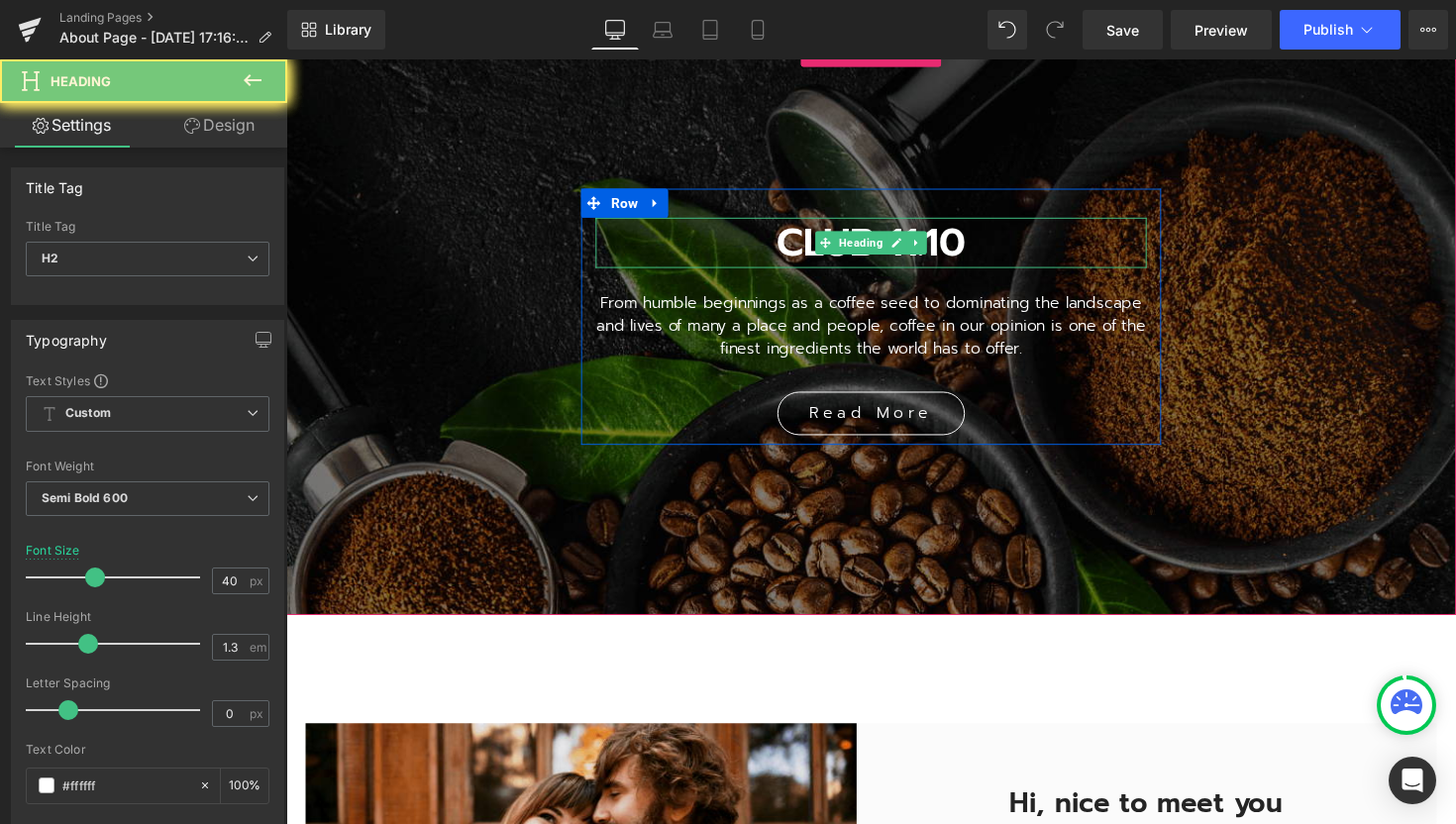 click on "CLUB 11.10" at bounding box center [885, 248] 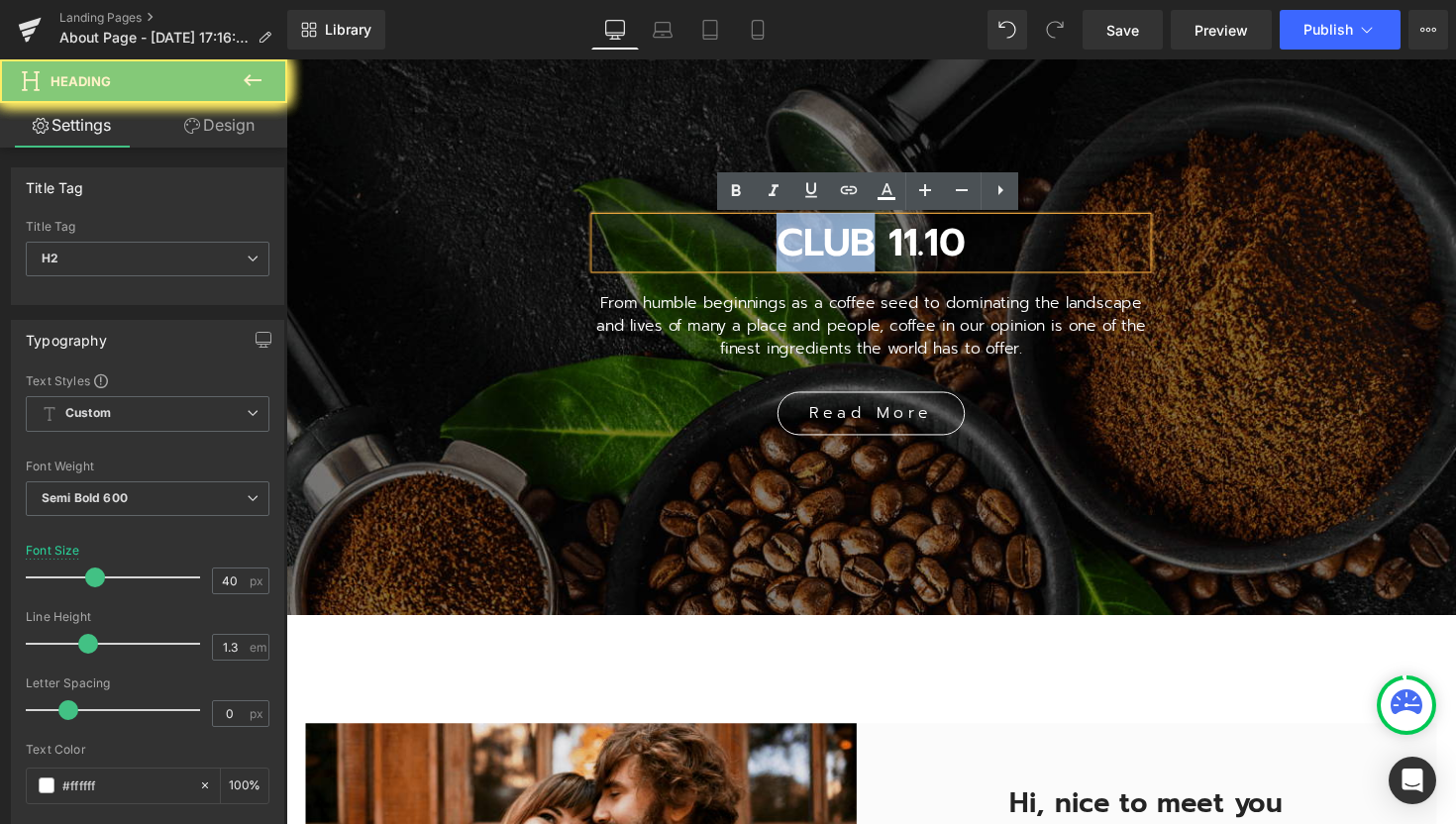 click on "CLUB 11.10" at bounding box center [885, 248] 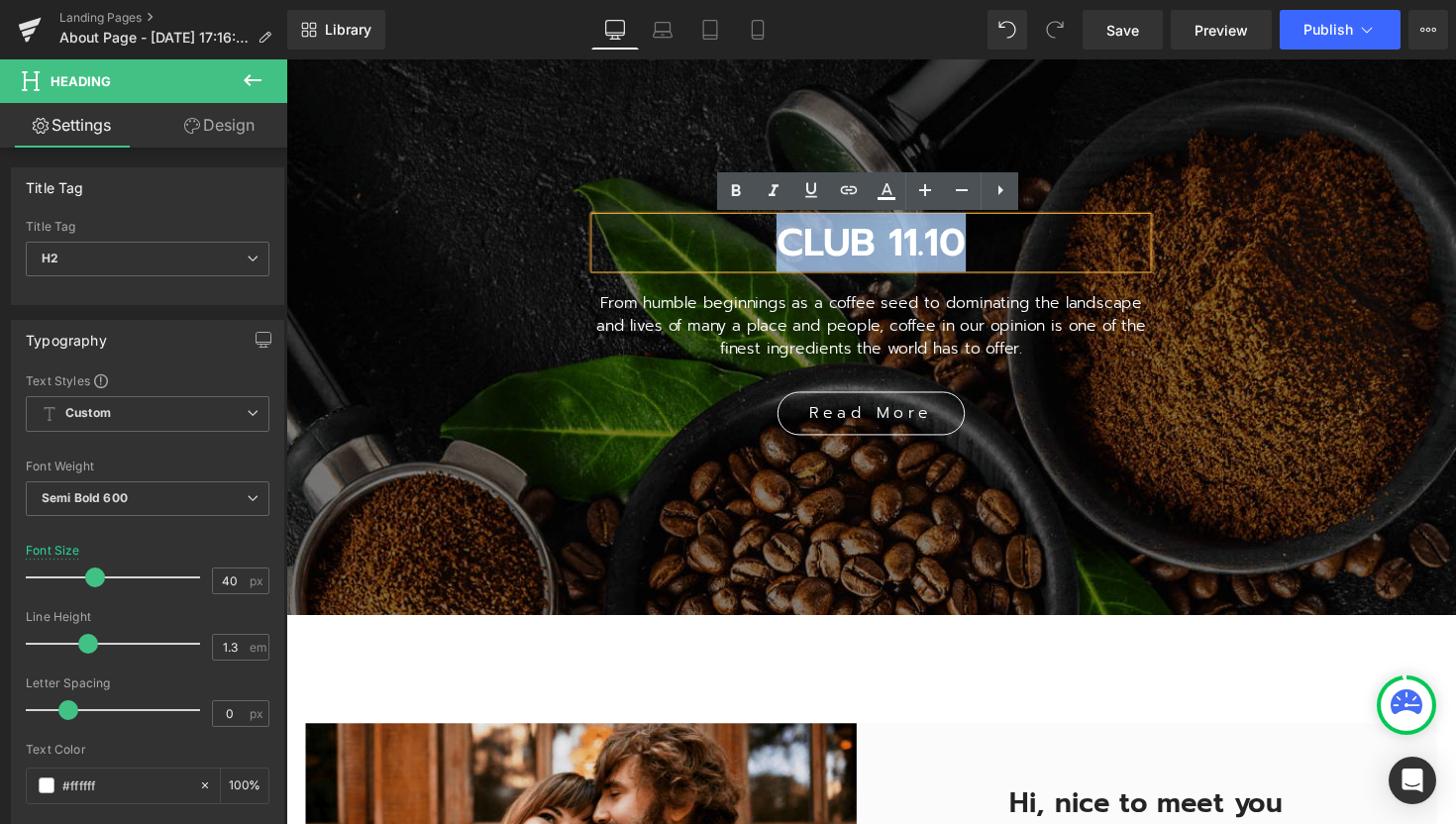 click on "CLUB 11.10" at bounding box center (885, 248) 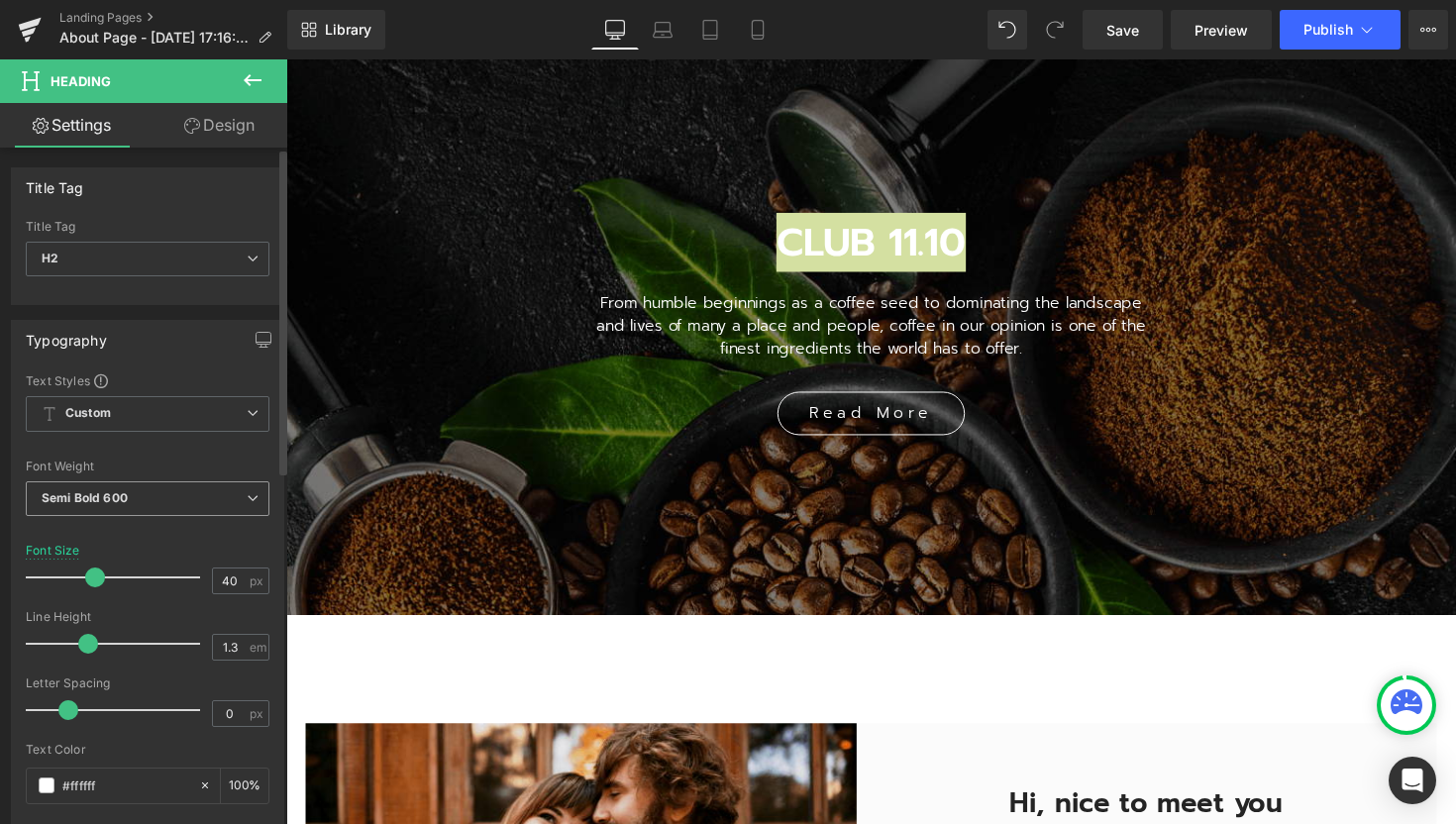 click on "Semi Bold 600" at bounding box center (84, 497) 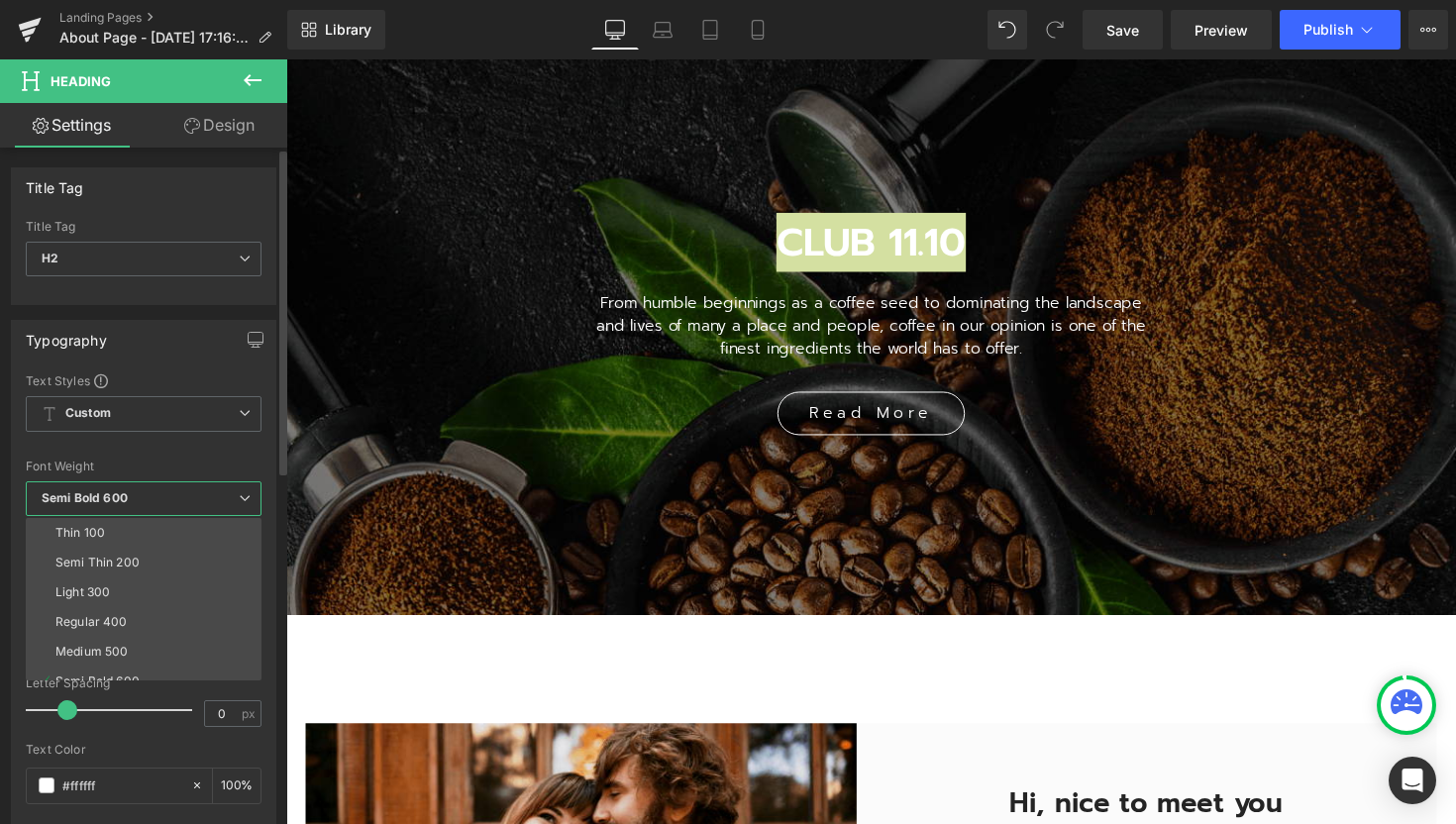click on "Semi Bold 600" at bounding box center (84, 497) 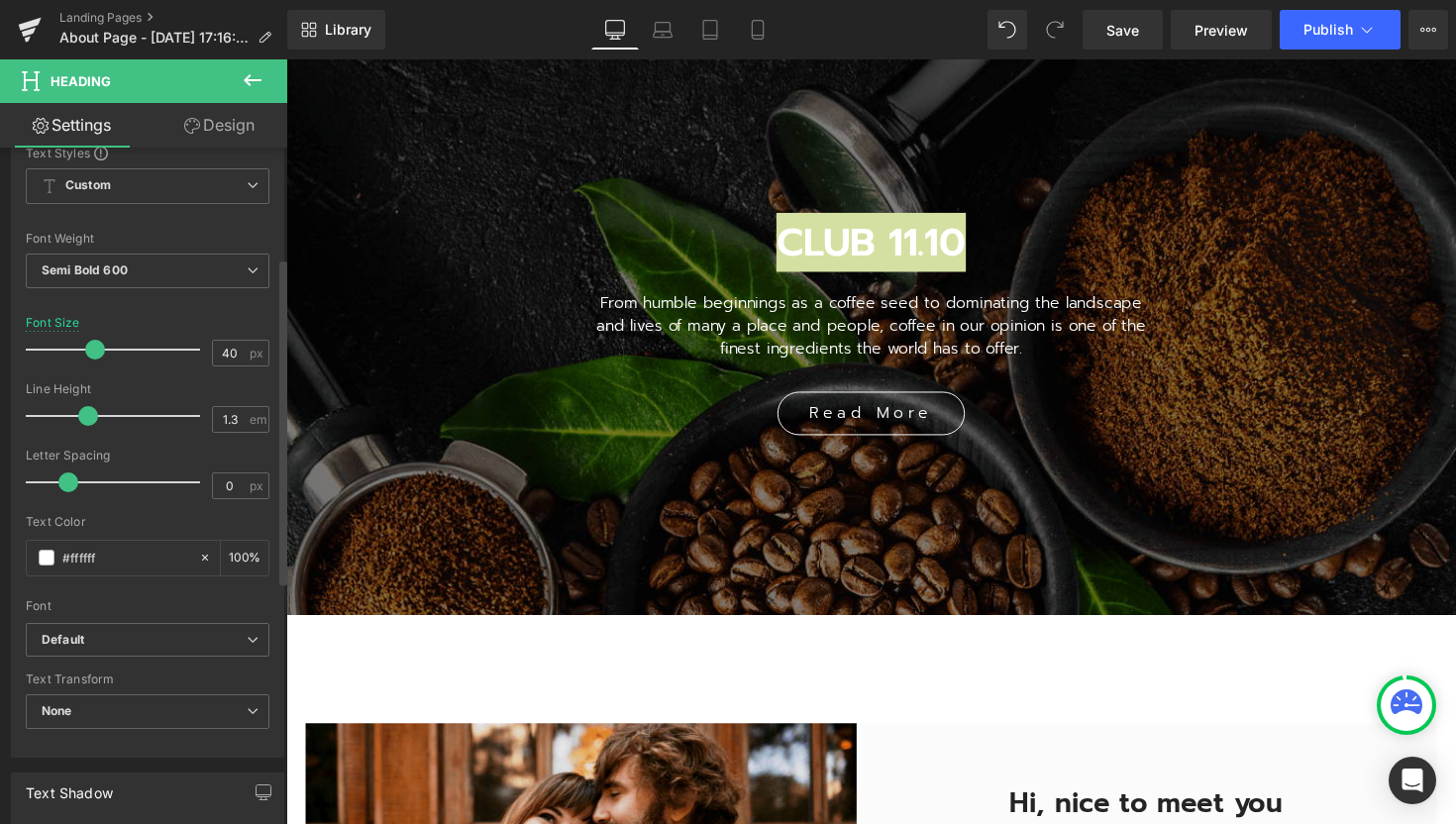 scroll, scrollTop: 234, scrollLeft: 0, axis: vertical 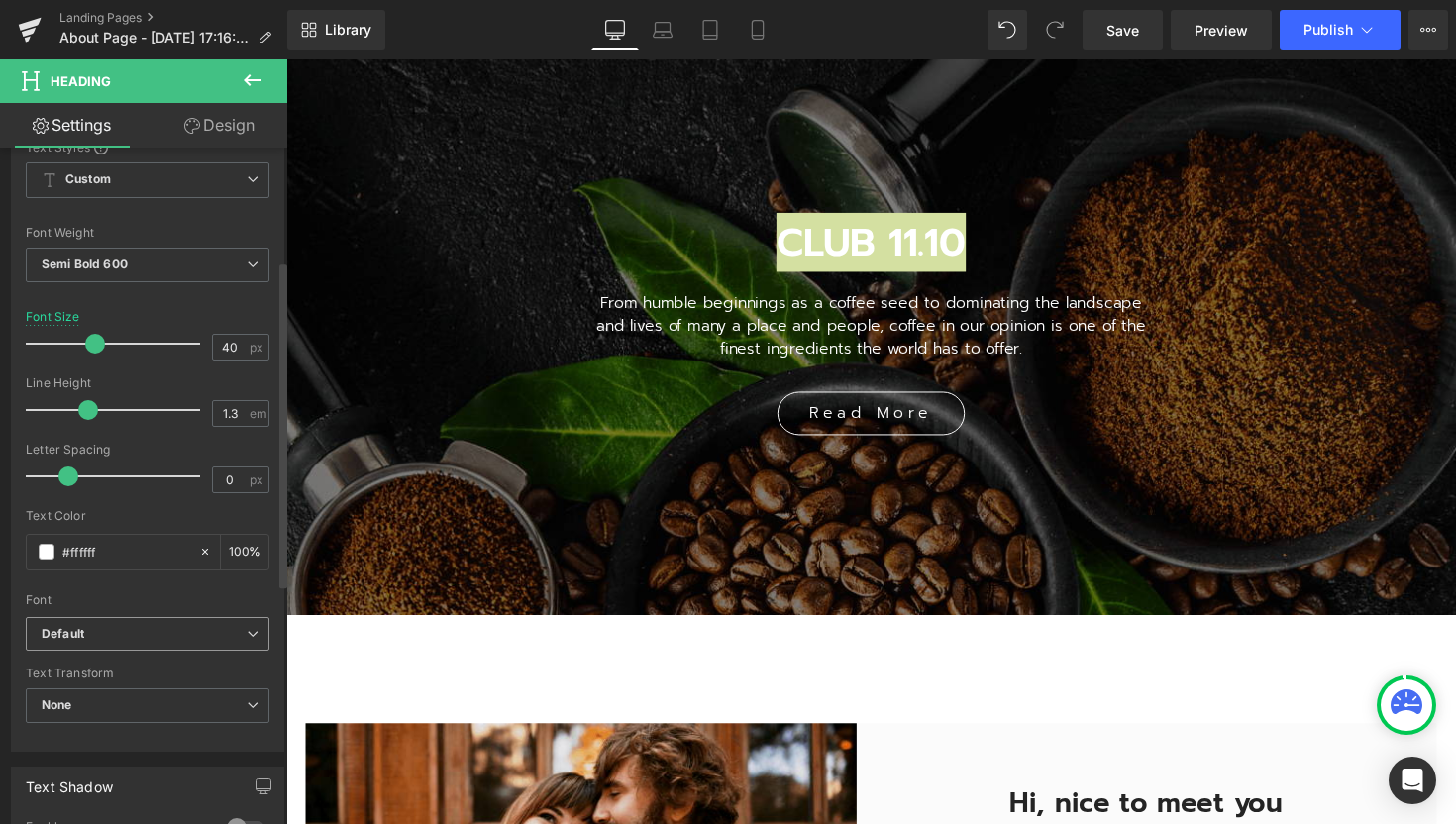 click on "Default" at bounding box center [144, 634] 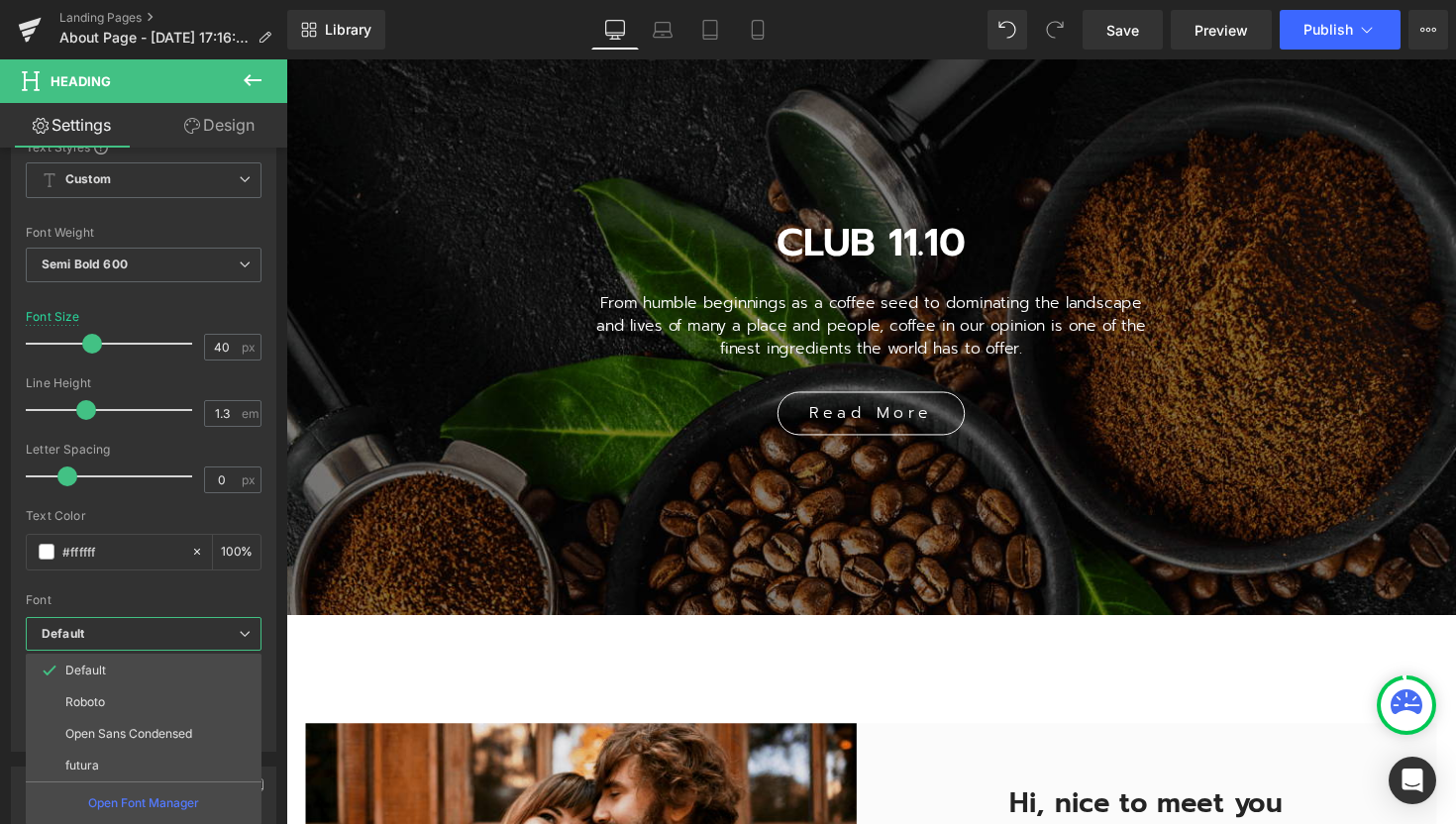 click on "Skip to content
Close menu
WATCHES
CHPTR_Δ - Manufacture Complication
Chapter 3 - Automatic Skeleton
Chapter 4 - Tourbillon
Chapter 5 - Chronograph
Chapter 6 - [DEMOGRAPHIC_DATA]
Chapter 7 - Automatic Sport-chic" at bounding box center [885, 2224] 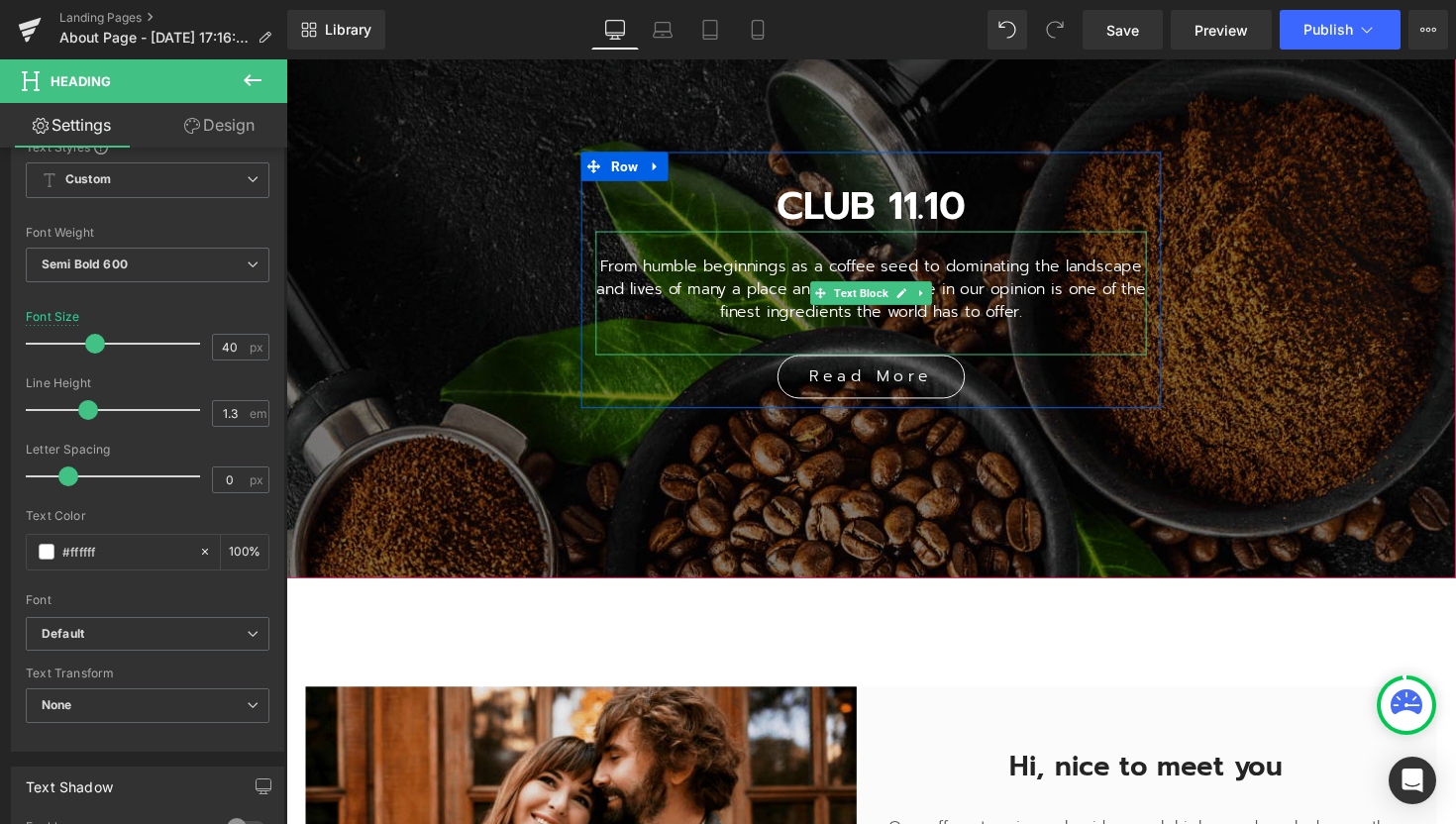 scroll, scrollTop: 216, scrollLeft: 0, axis: vertical 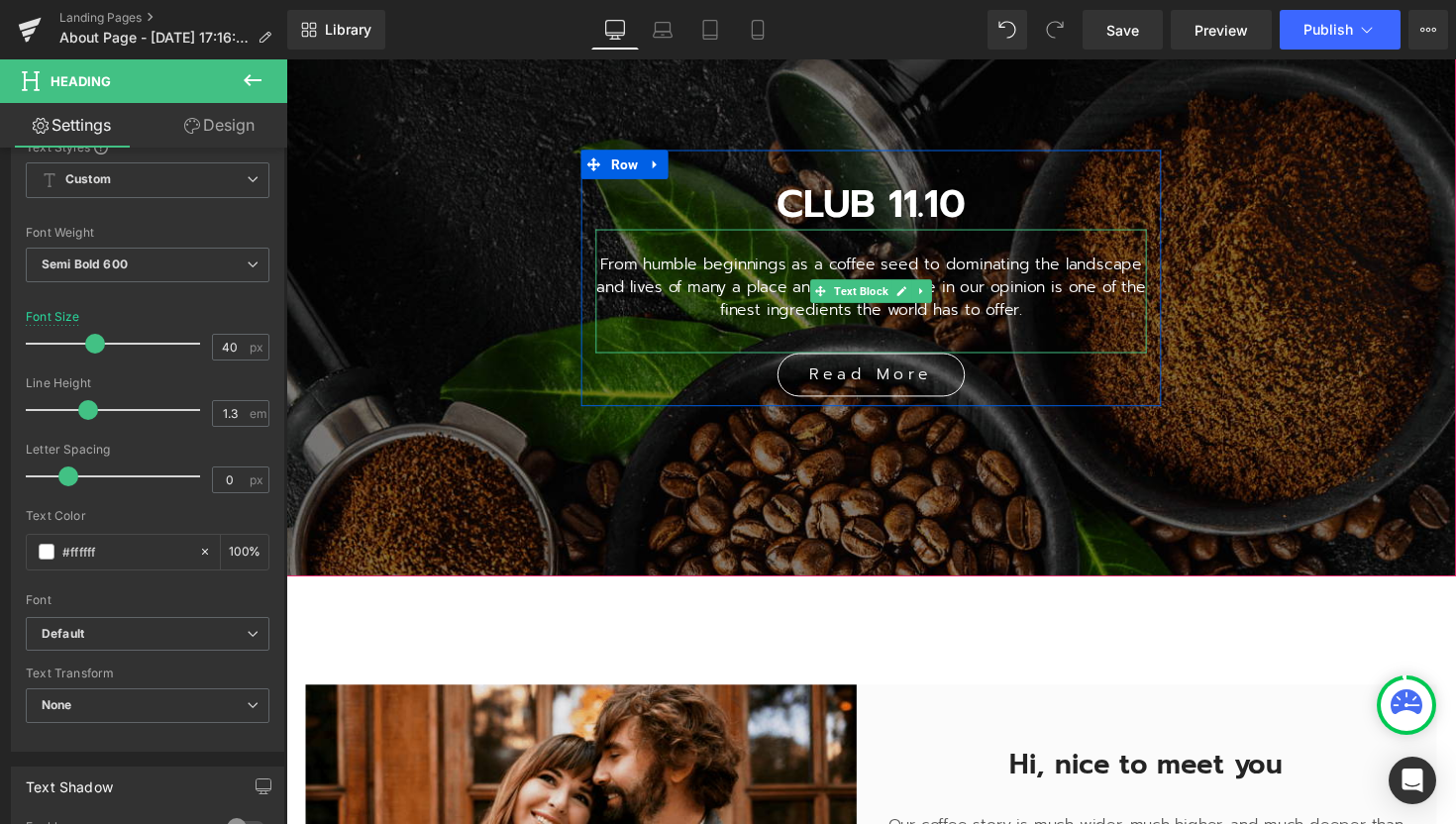 click on "From humble beginnings as a coffee seed to dominating the landscape and lives of many a place and people, coffee in our opinion is one of the finest ingredients the world has to offer." at bounding box center (885, 293) 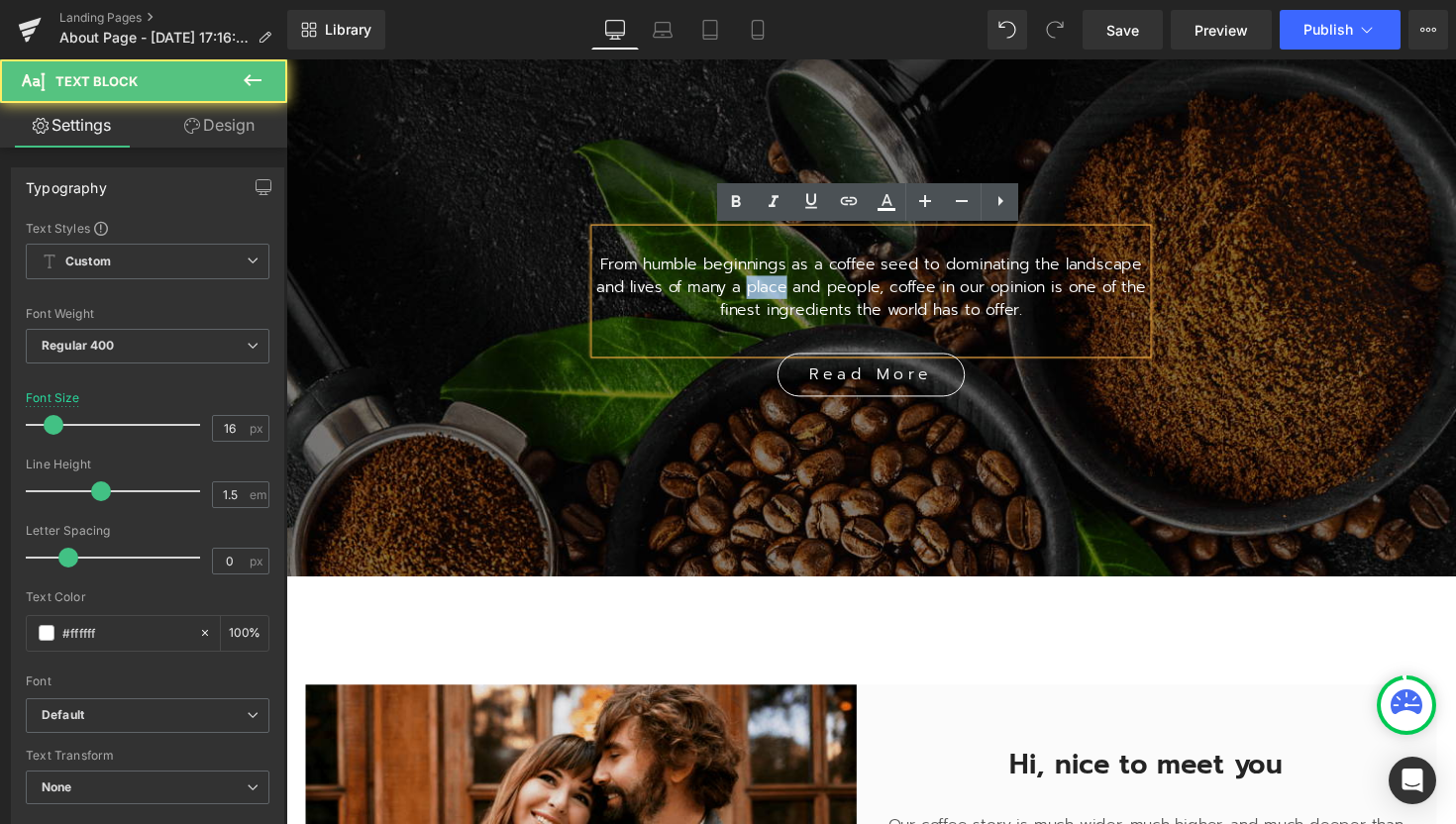 click on "From humble beginnings as a coffee seed to dominating the landscape and lives of many a place and people, coffee in our opinion is one of the finest ingredients the world has to offer." at bounding box center [885, 293] 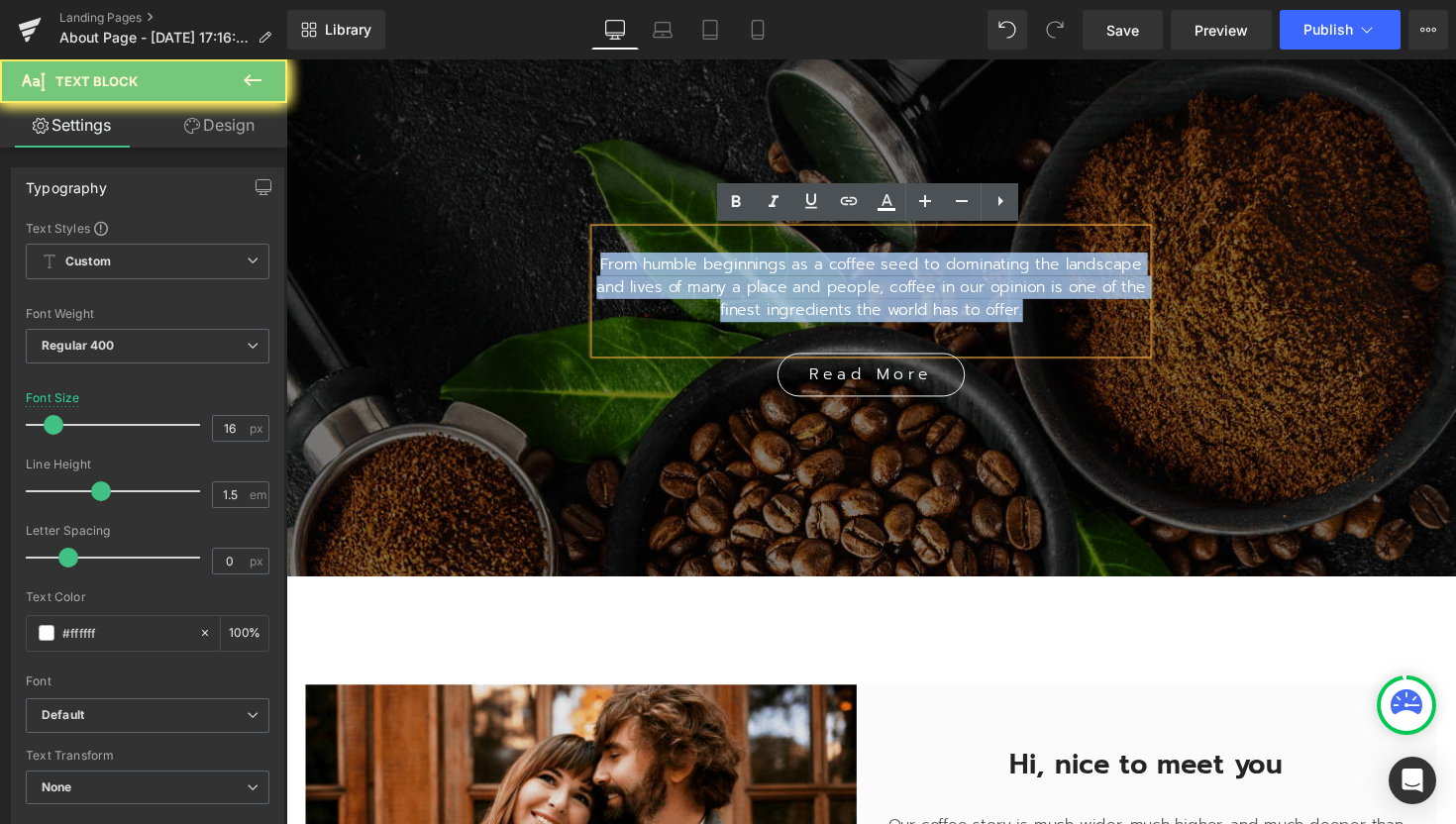 click on "From humble beginnings as a coffee seed to dominating the landscape and lives of many a place and people, coffee in our opinion is one of the finest ingredients the world has to offer." at bounding box center (885, 293) 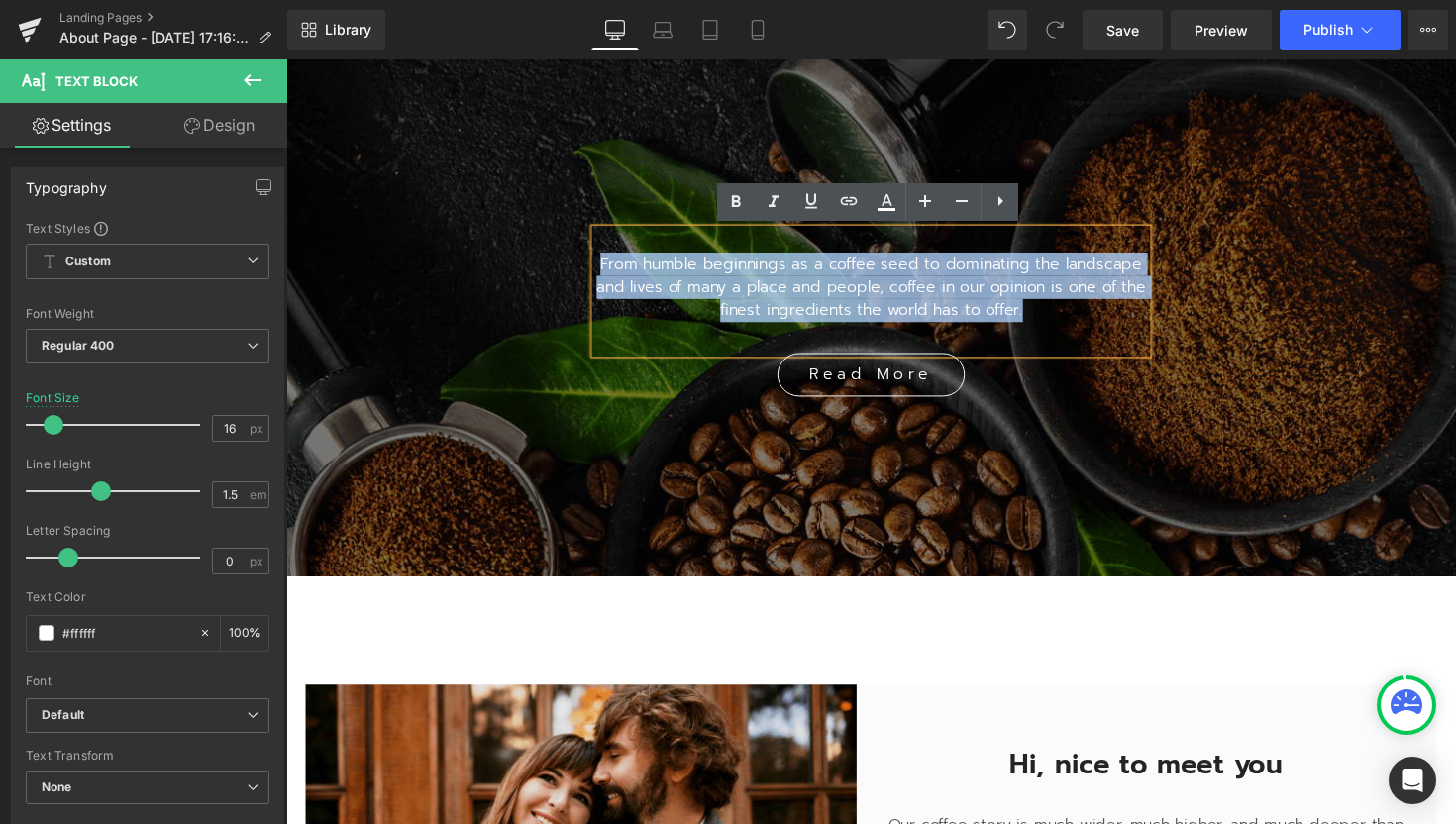 type 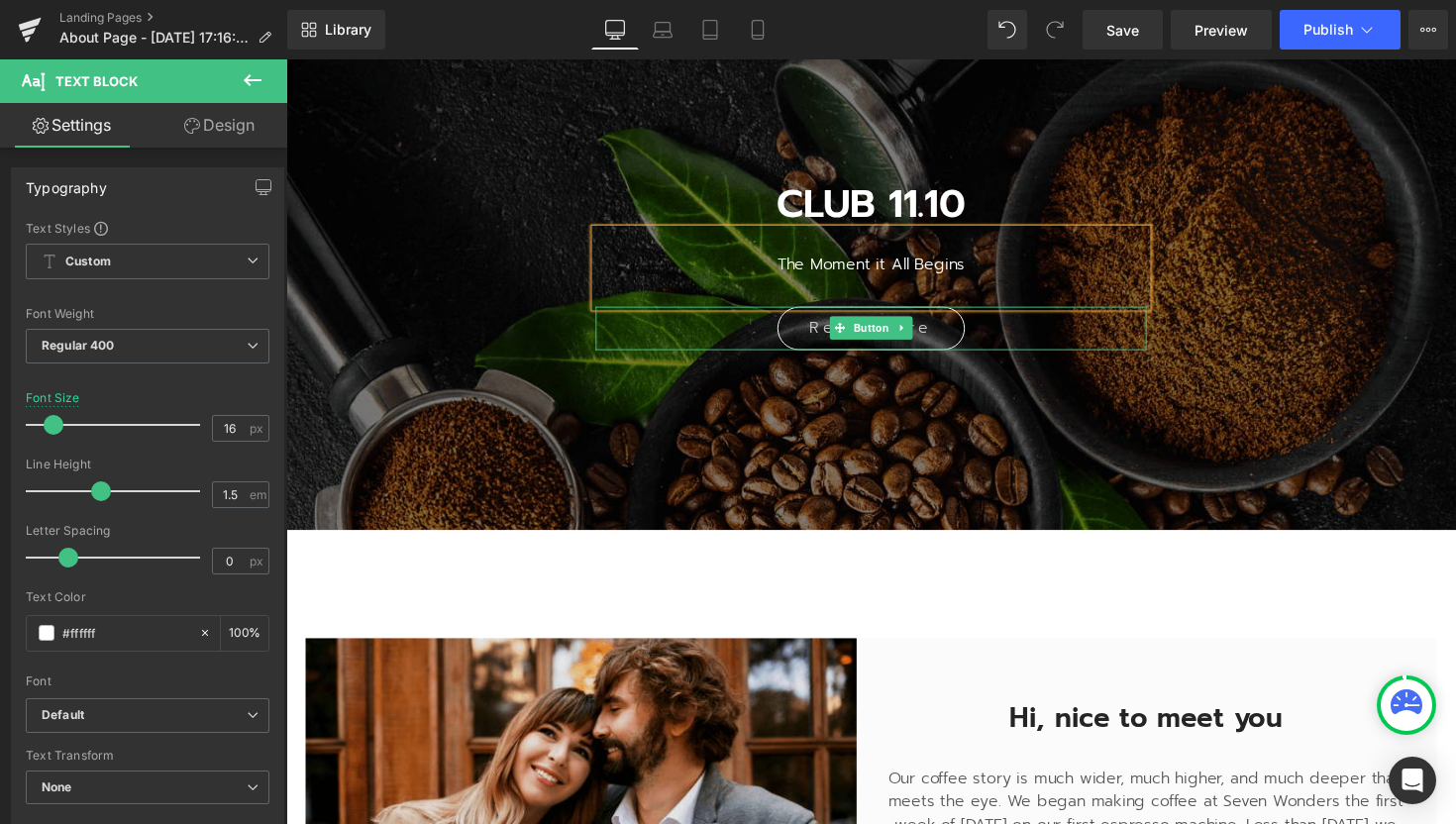 click on "Read More" at bounding box center [884, 335] 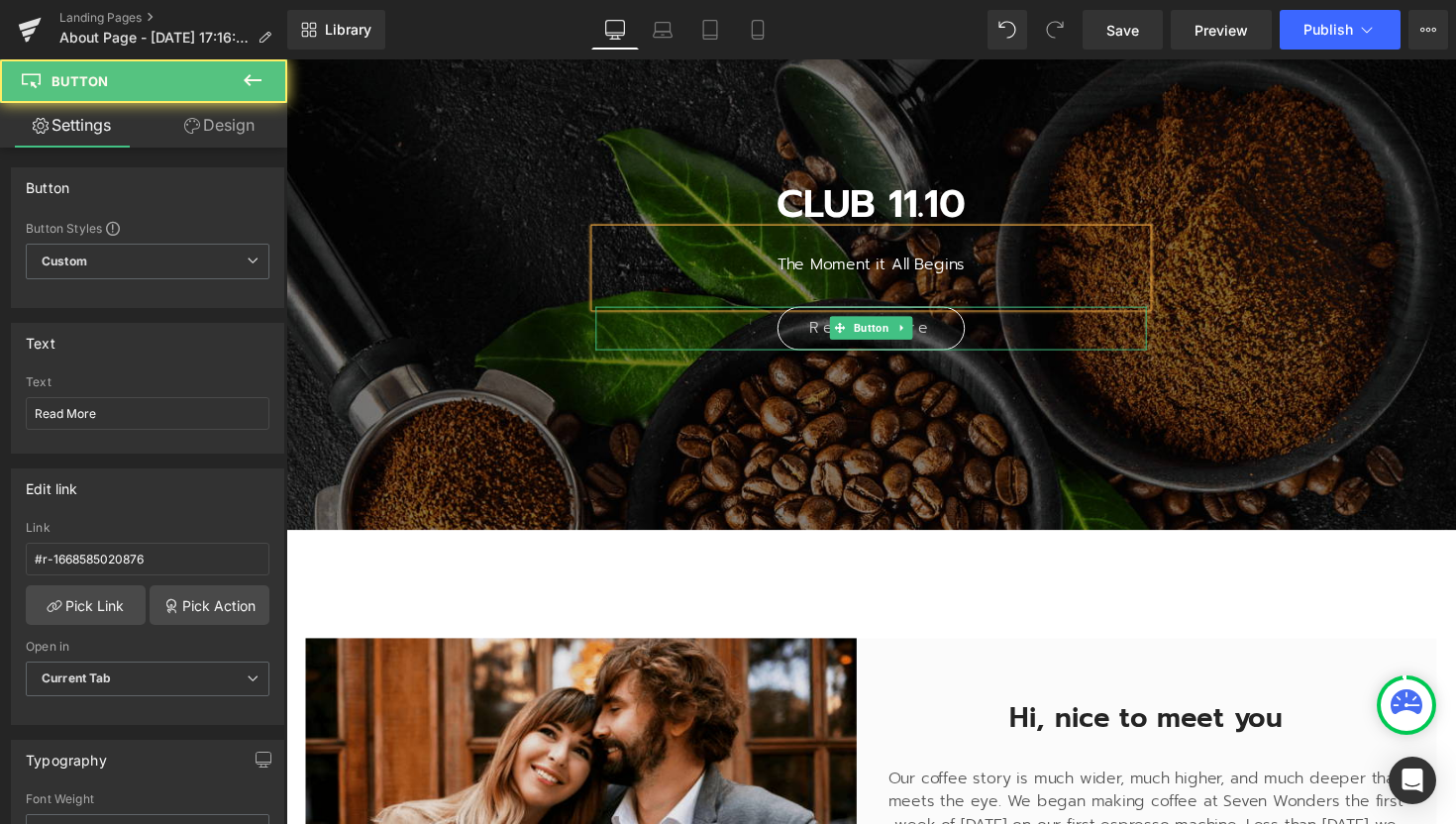 click on "Read More" at bounding box center [884, 335] 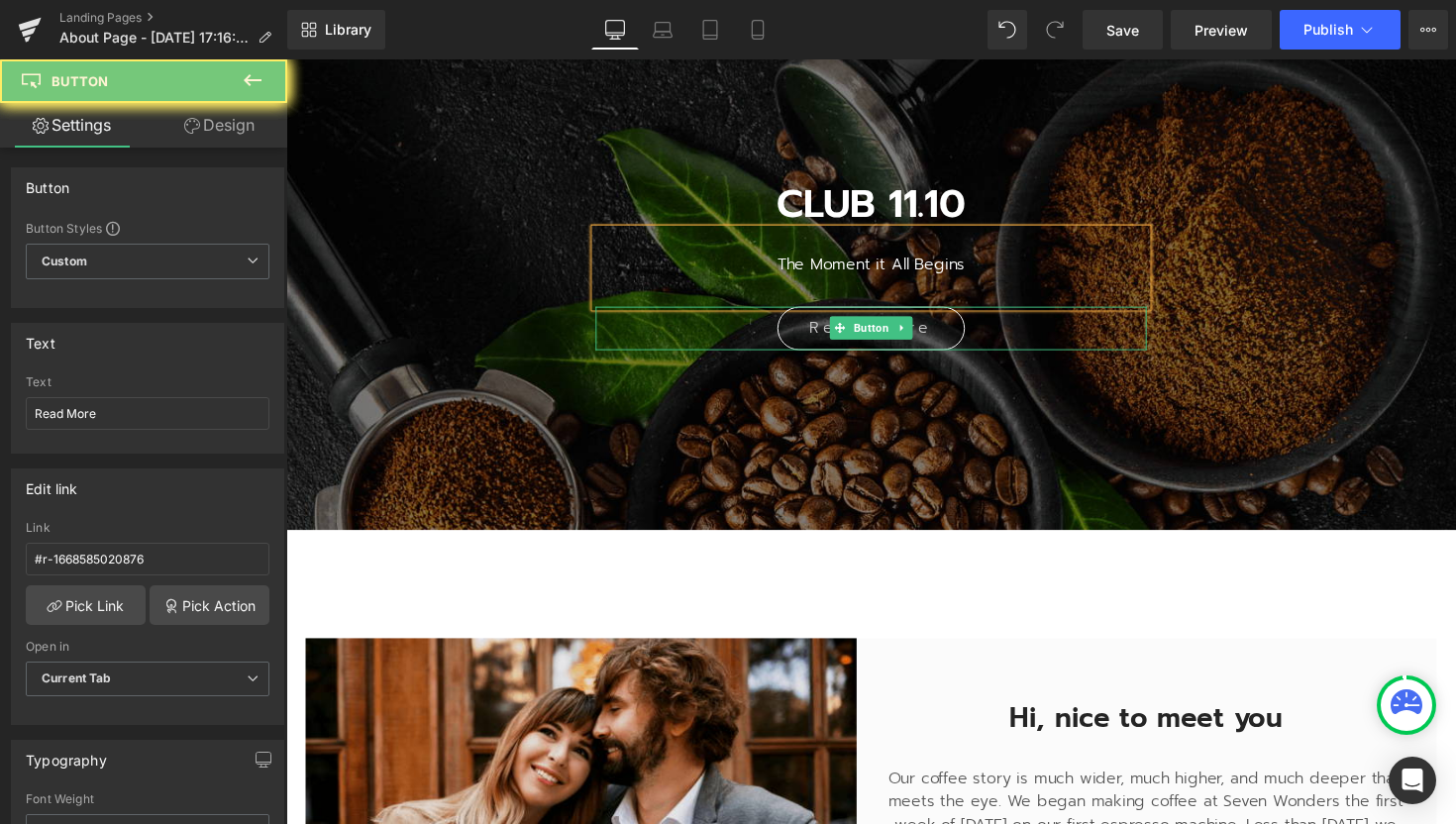 click on "Read More" at bounding box center [884, 335] 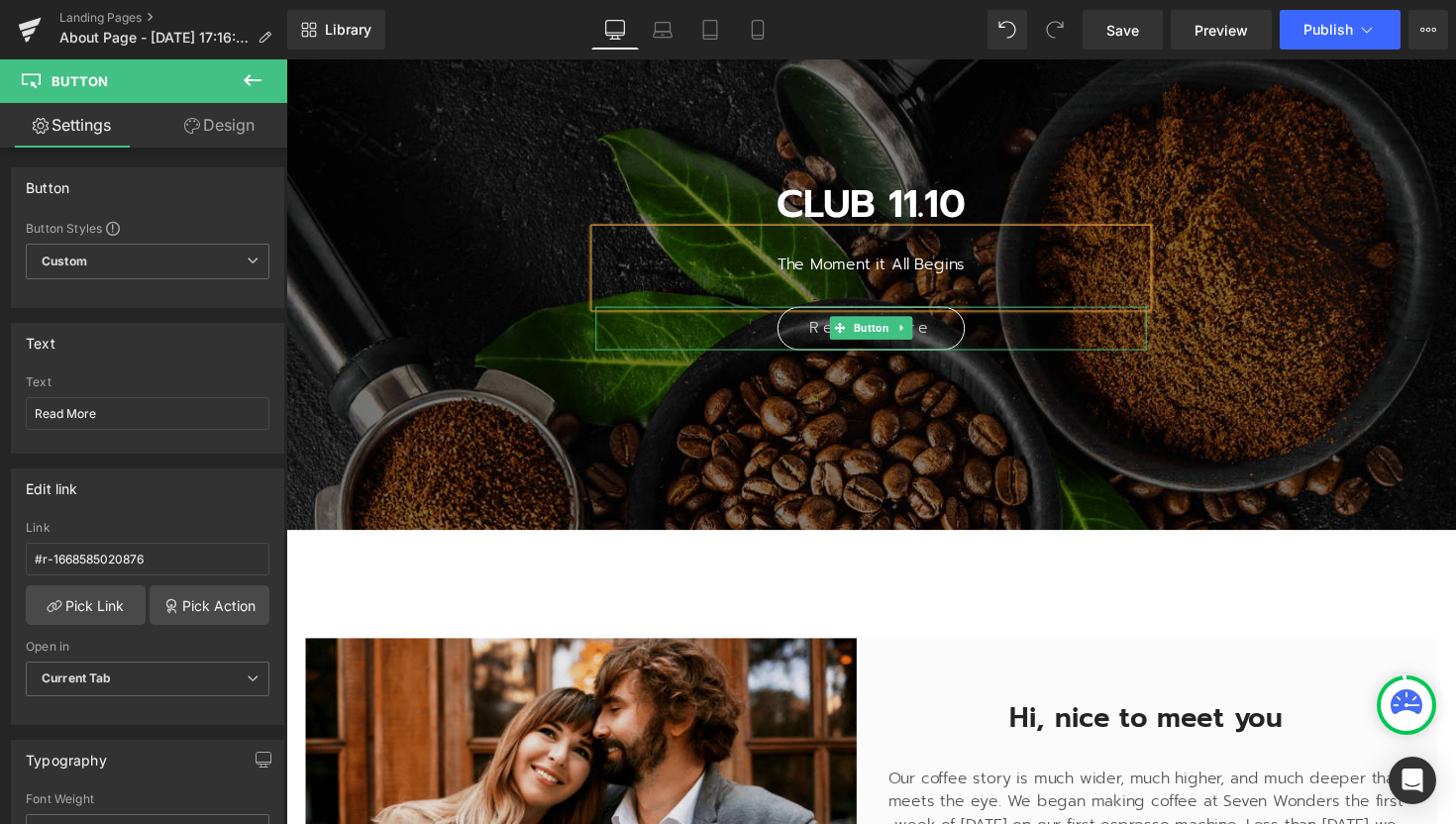 click on "Read More" at bounding box center (884, 335) 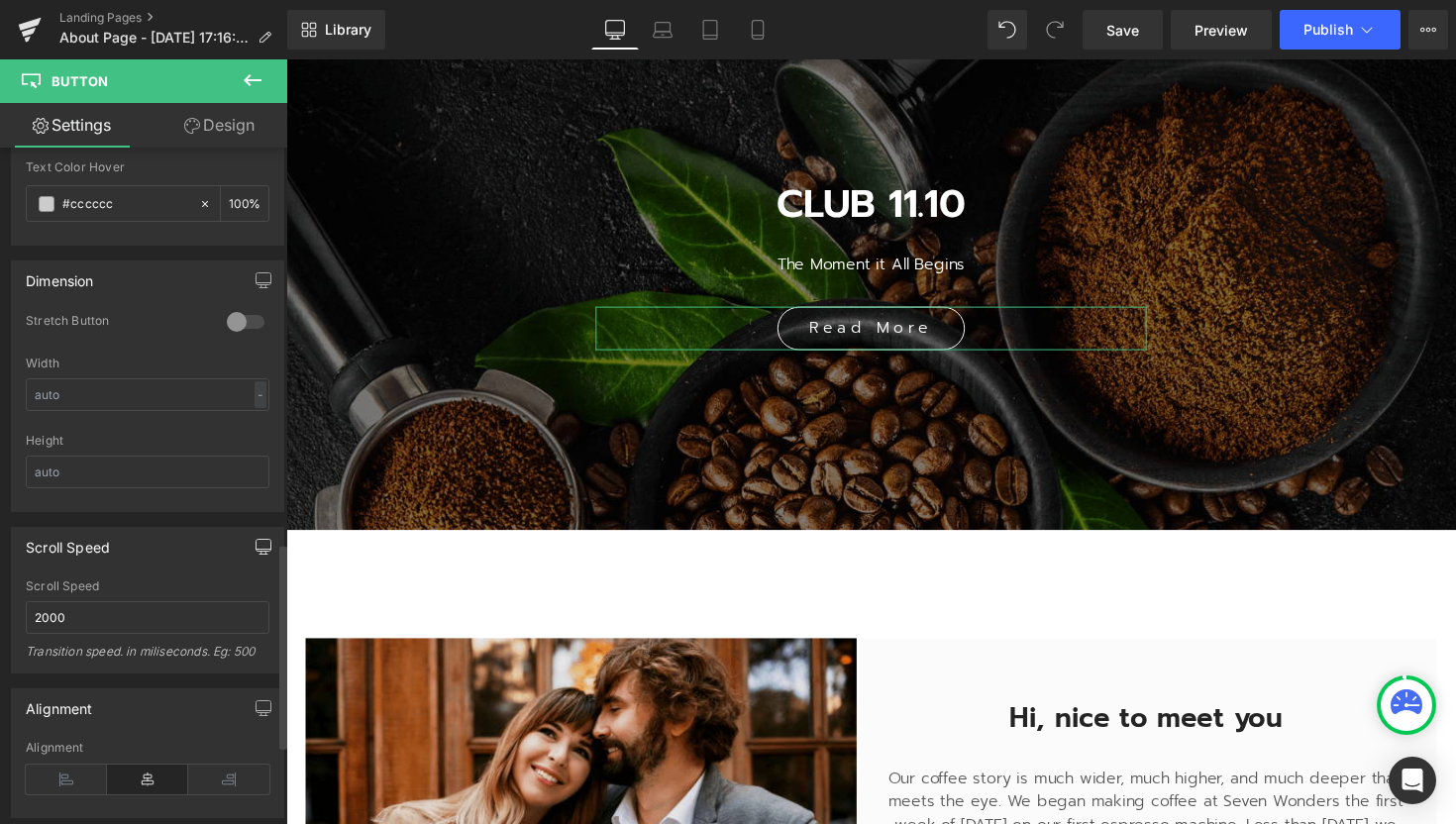 scroll, scrollTop: 1326, scrollLeft: 0, axis: vertical 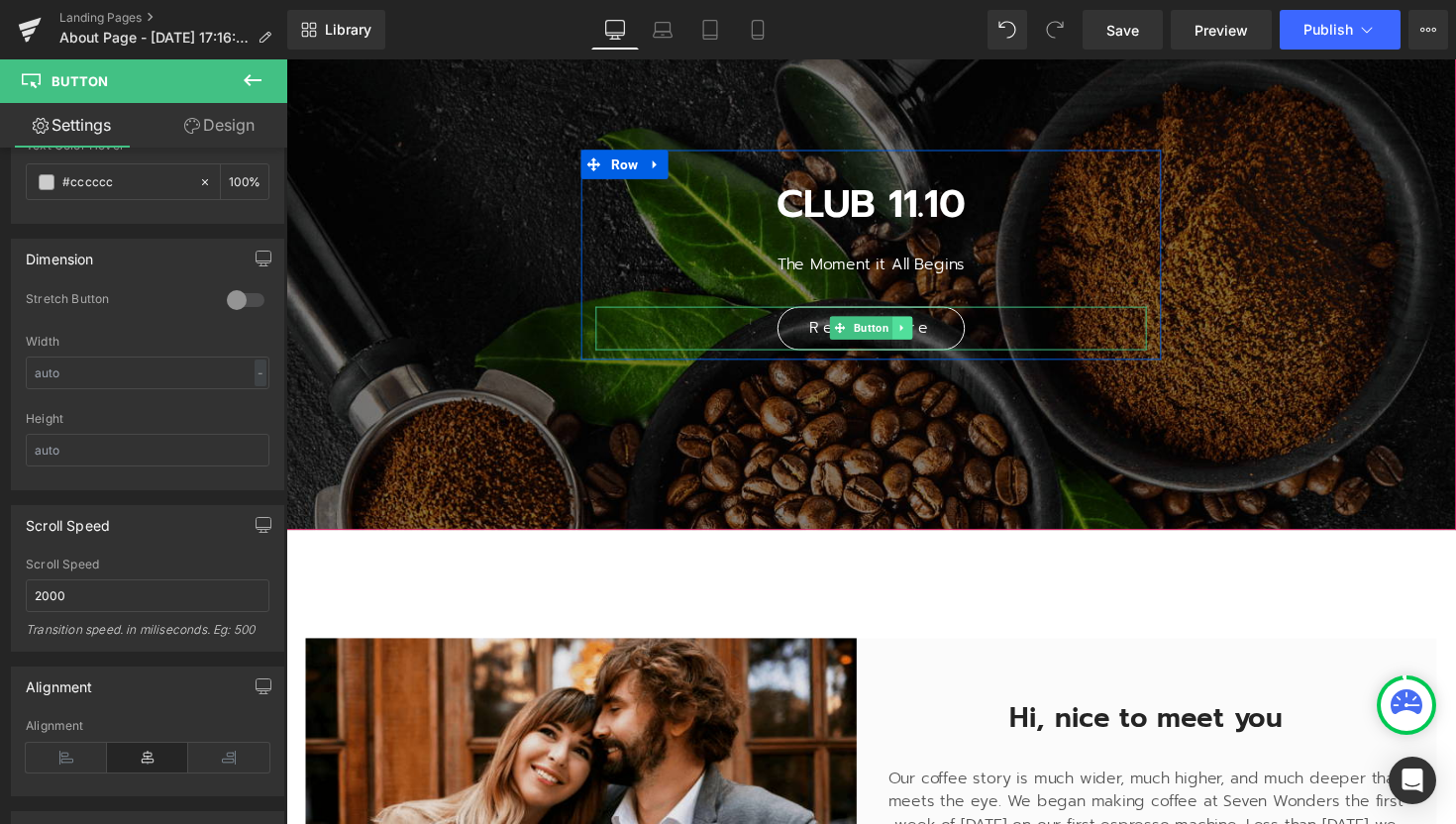 click at bounding box center (917, 335) 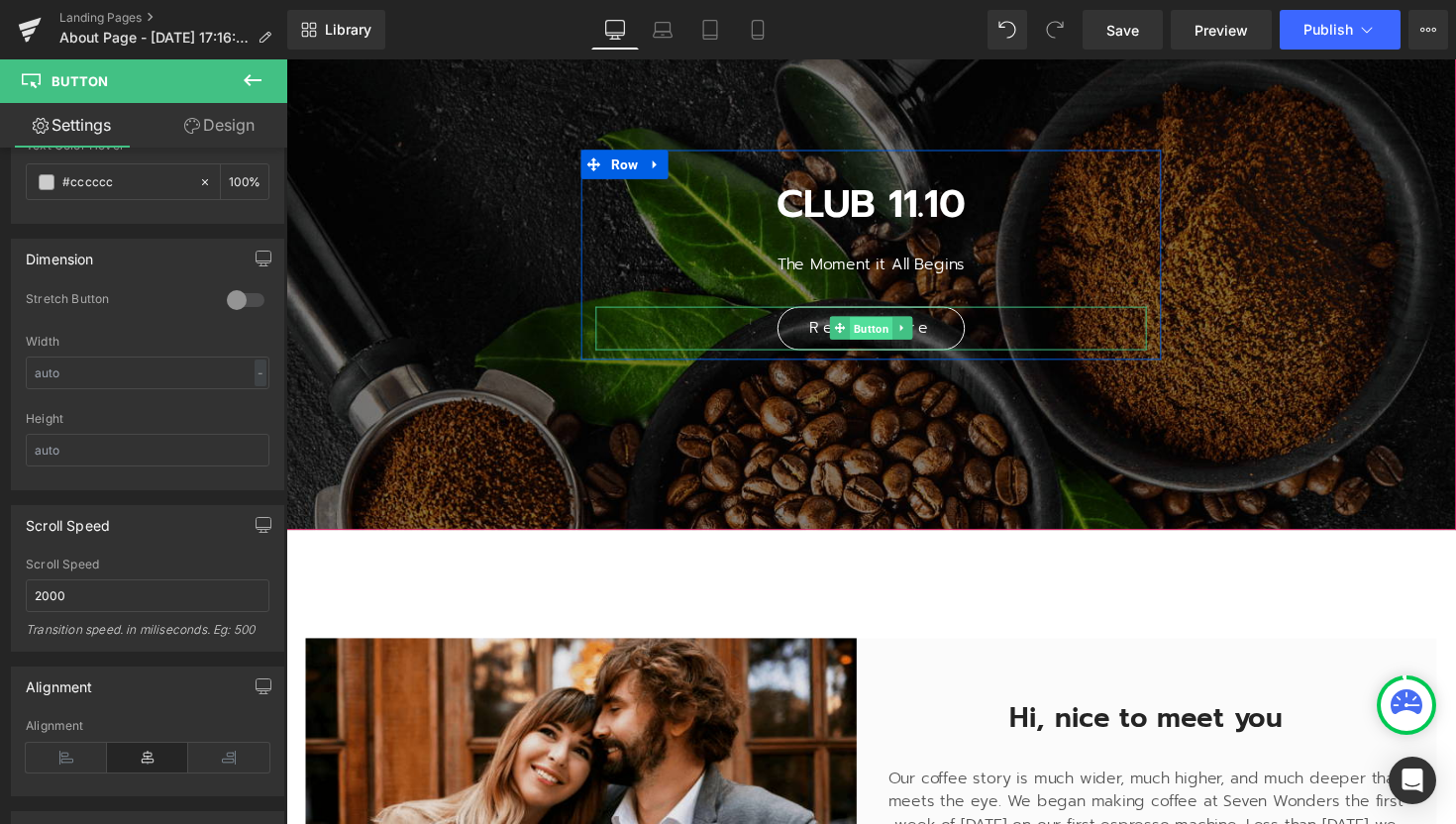 click on "Button" at bounding box center [875, 335] 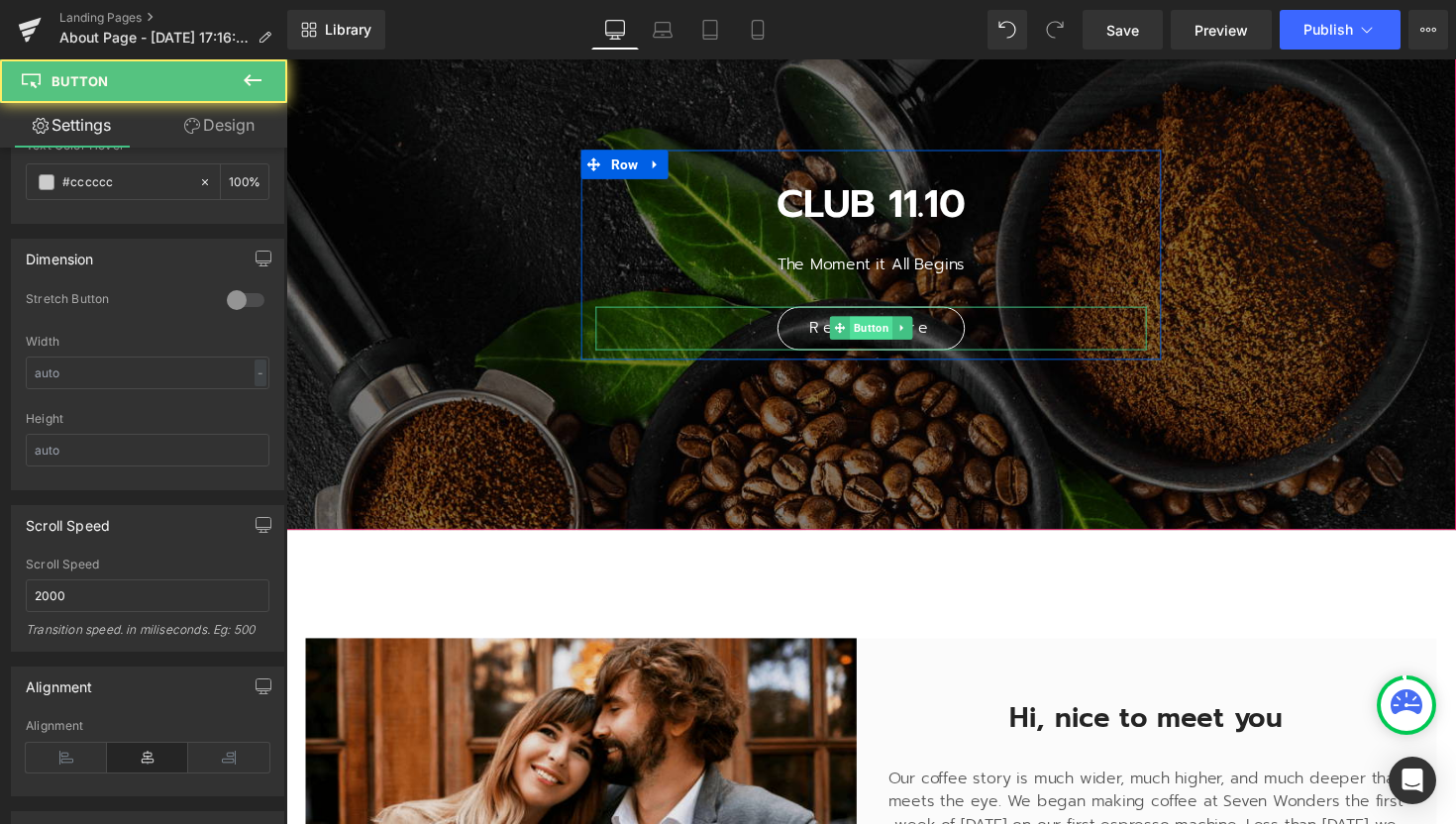 click on "Button" at bounding box center (885, 335) 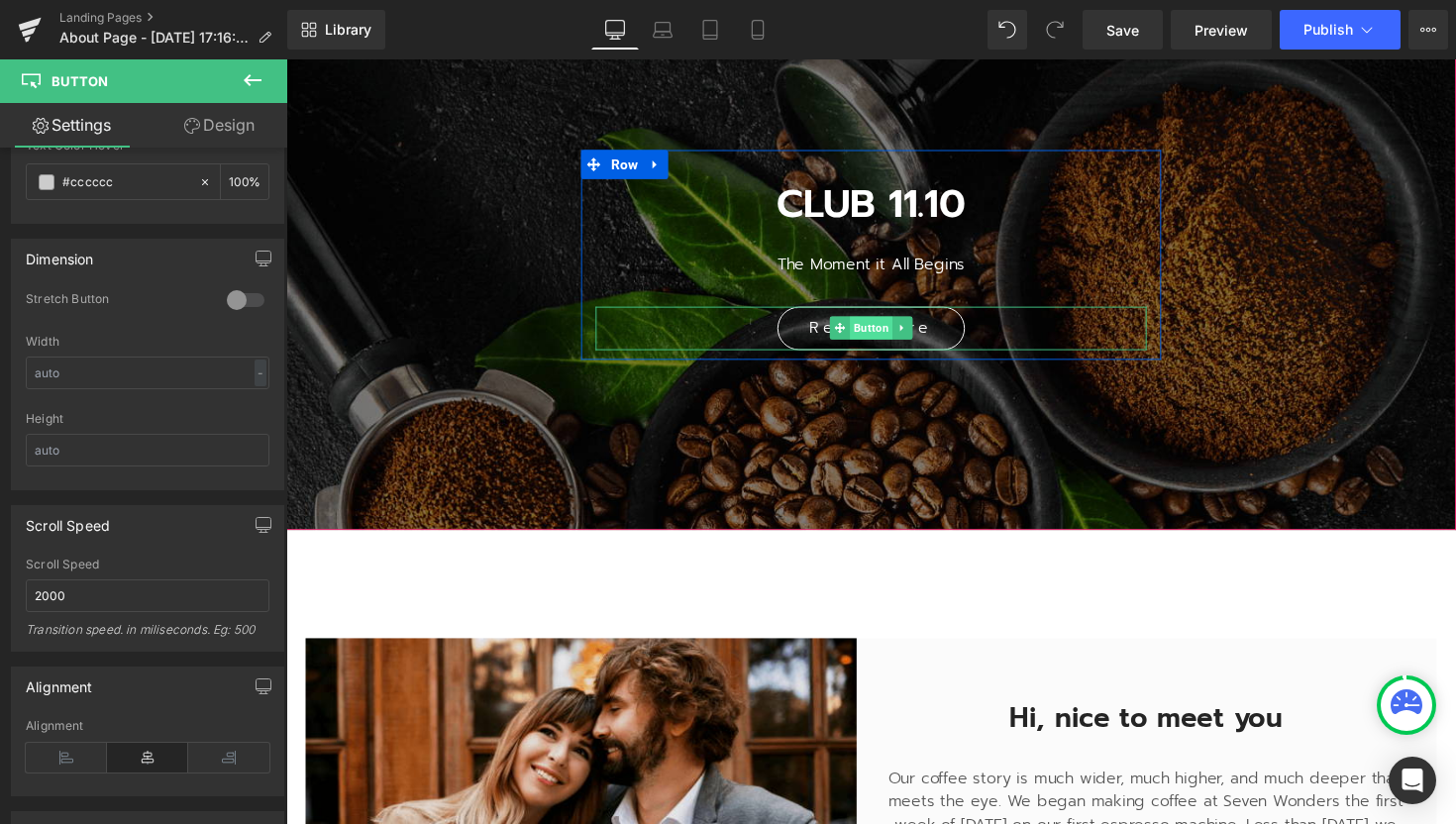 click on "Button" at bounding box center (885, 335) 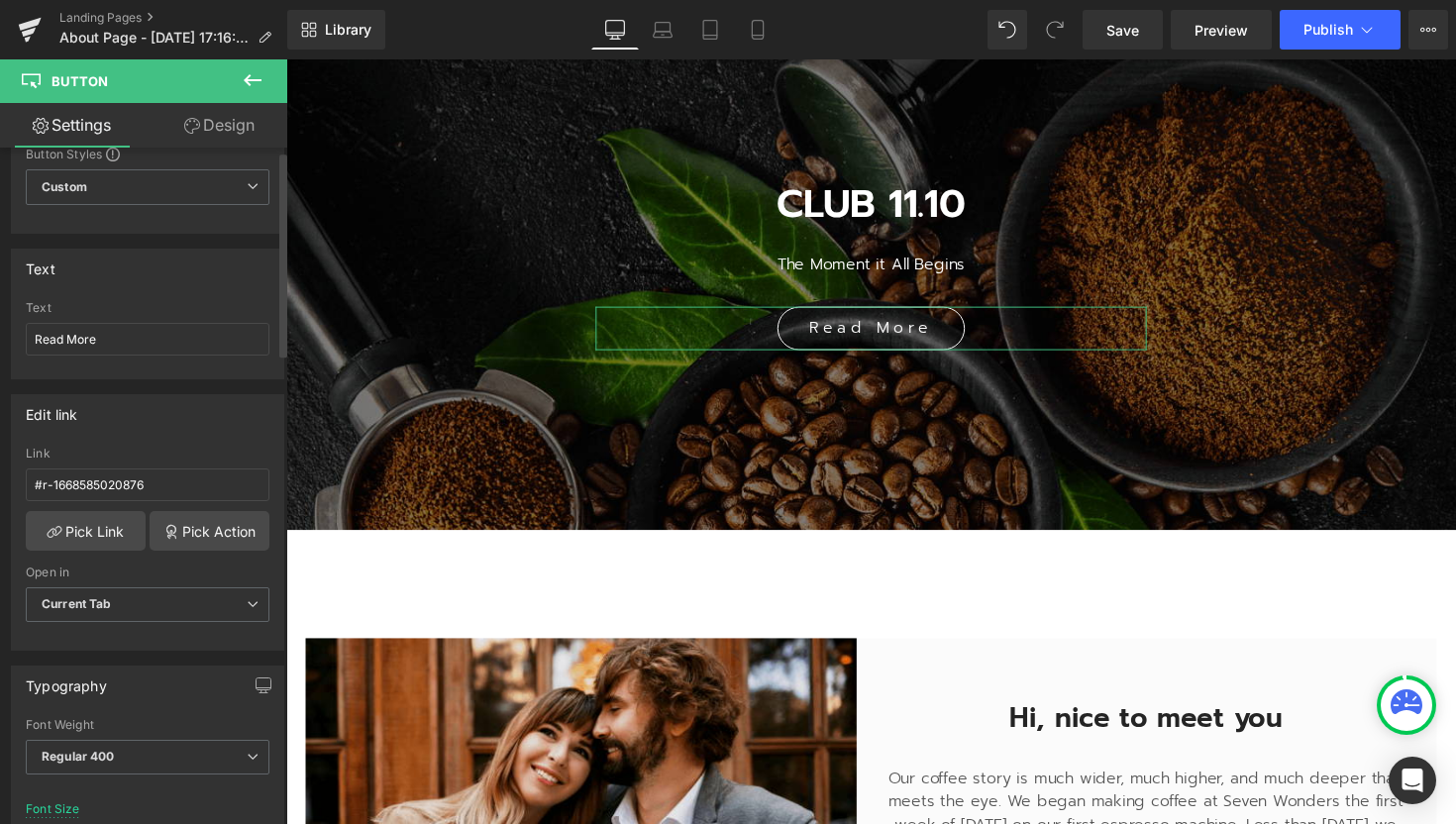 scroll, scrollTop: 0, scrollLeft: 0, axis: both 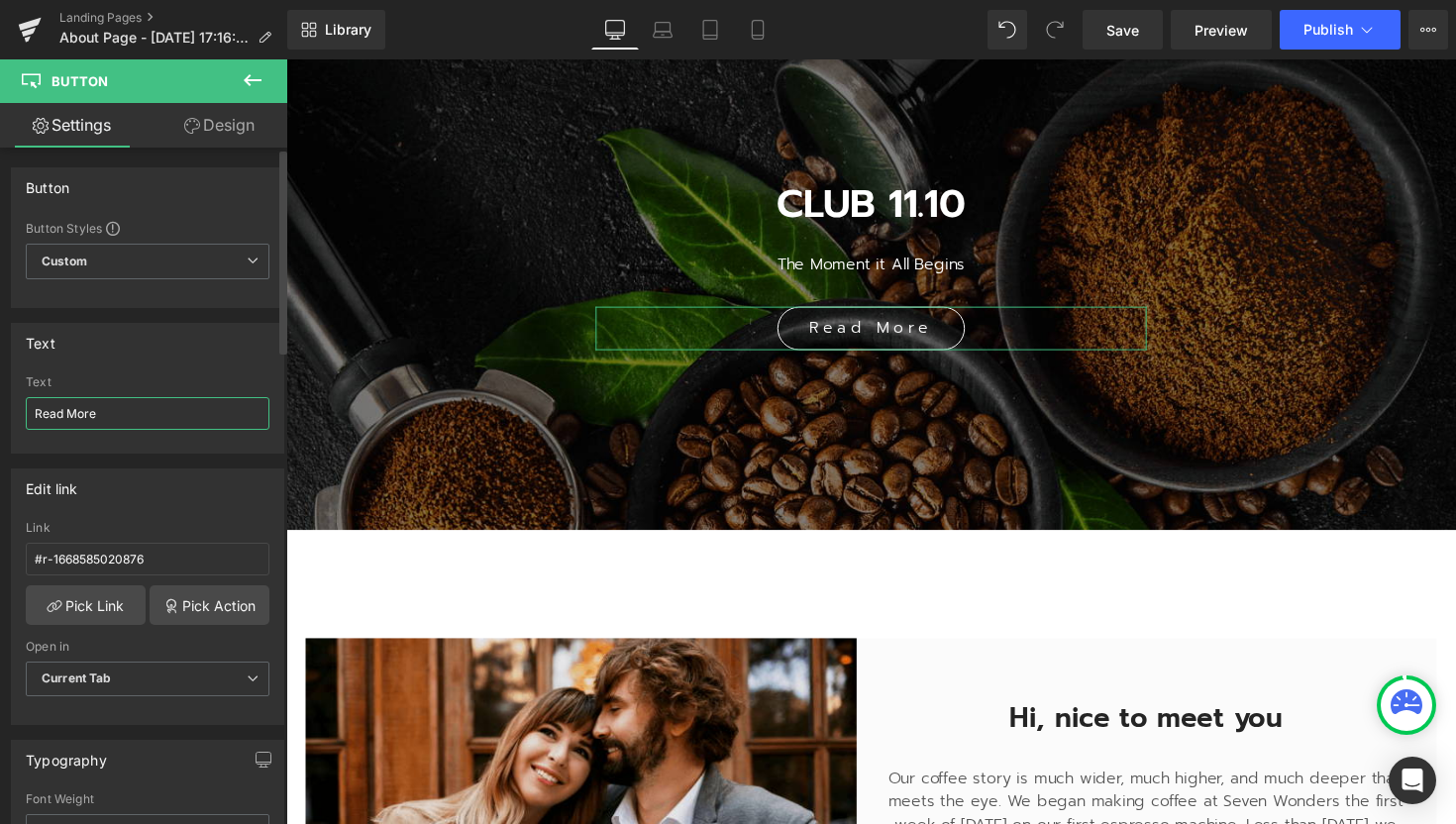 click on "Read More" at bounding box center [148, 413] 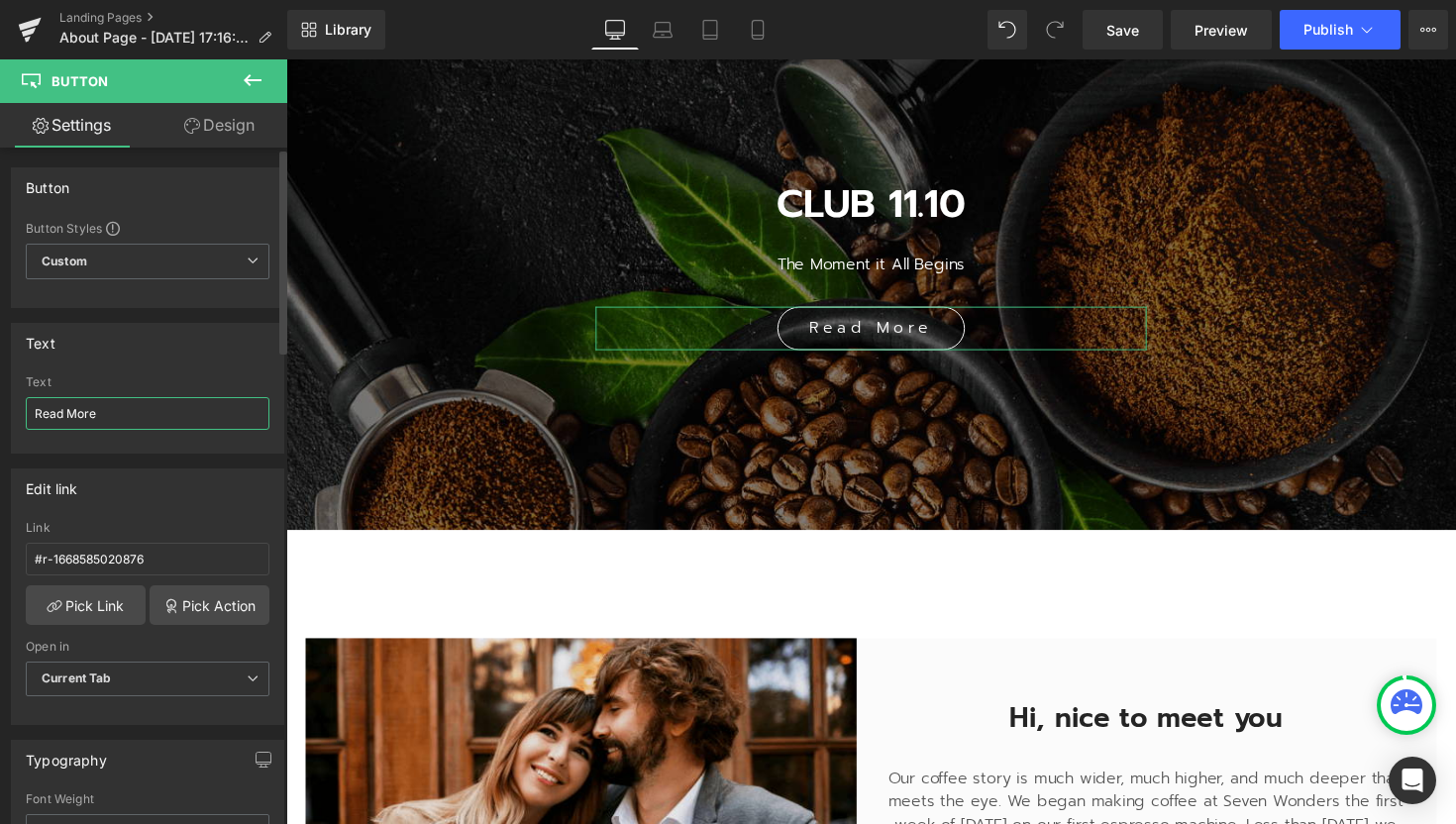 click on "Read More" at bounding box center [148, 413] 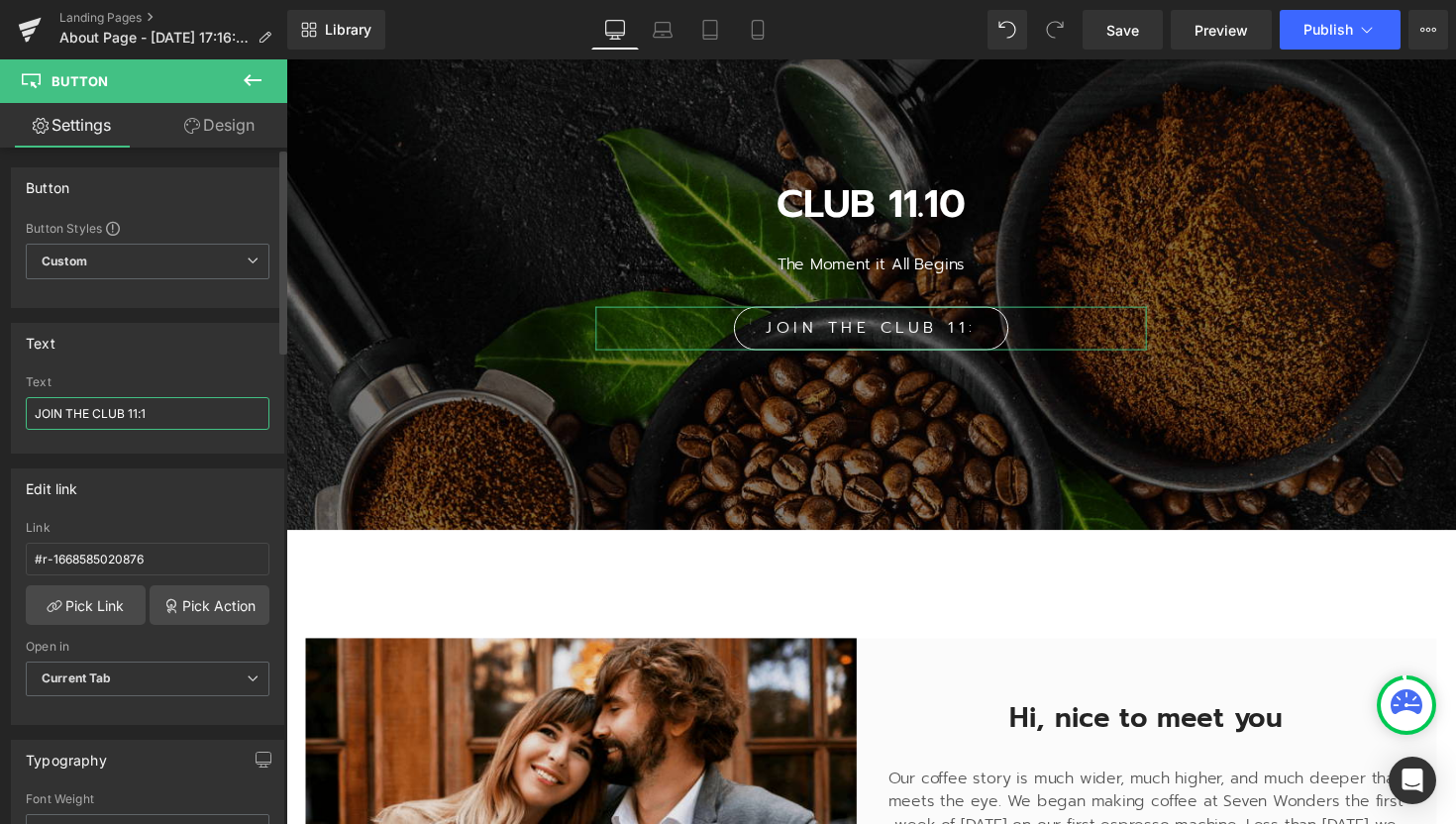 type on "JOIN THE CLUB 11:10" 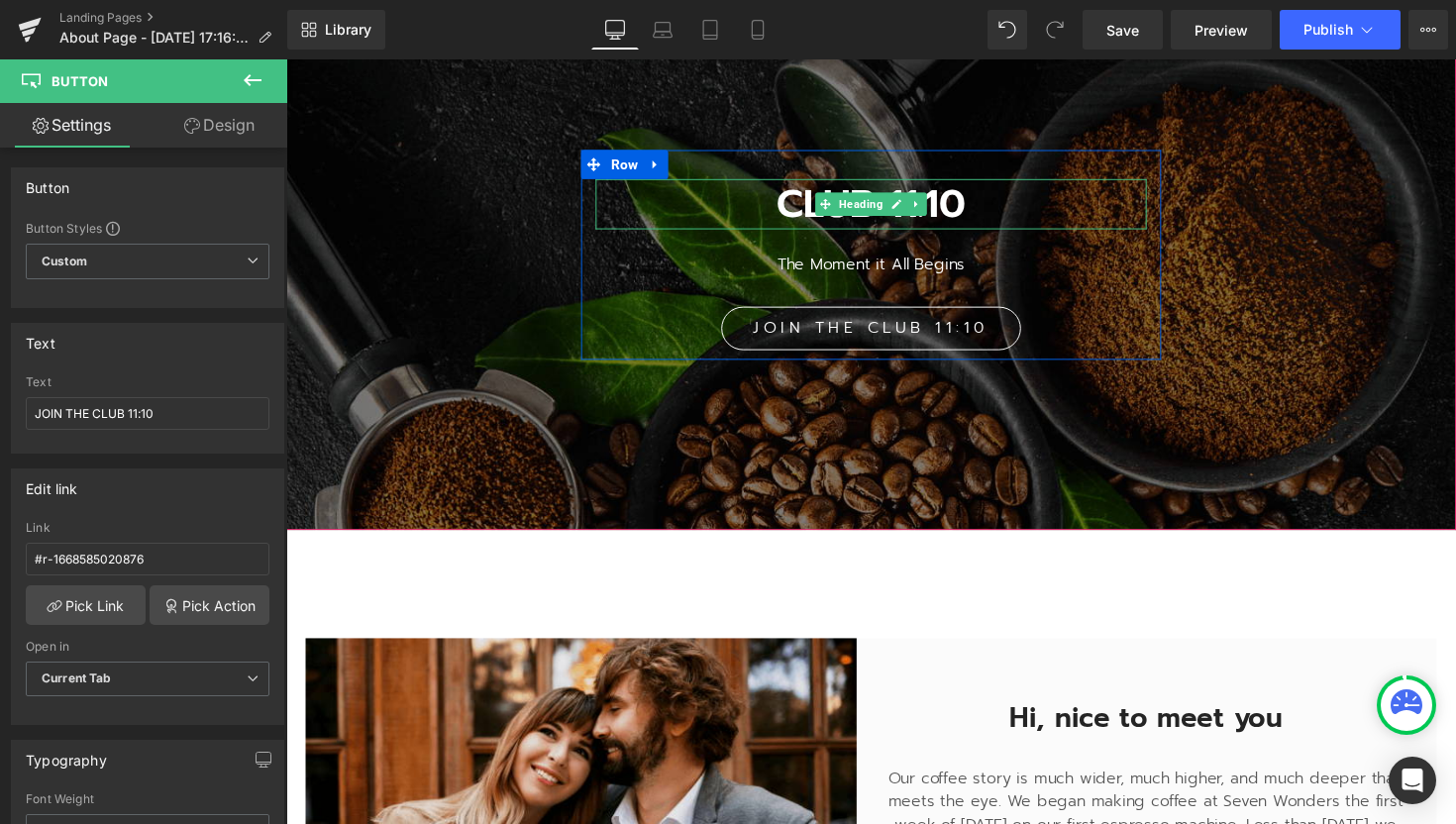 click on "CLUB 11.10" at bounding box center (885, 208) 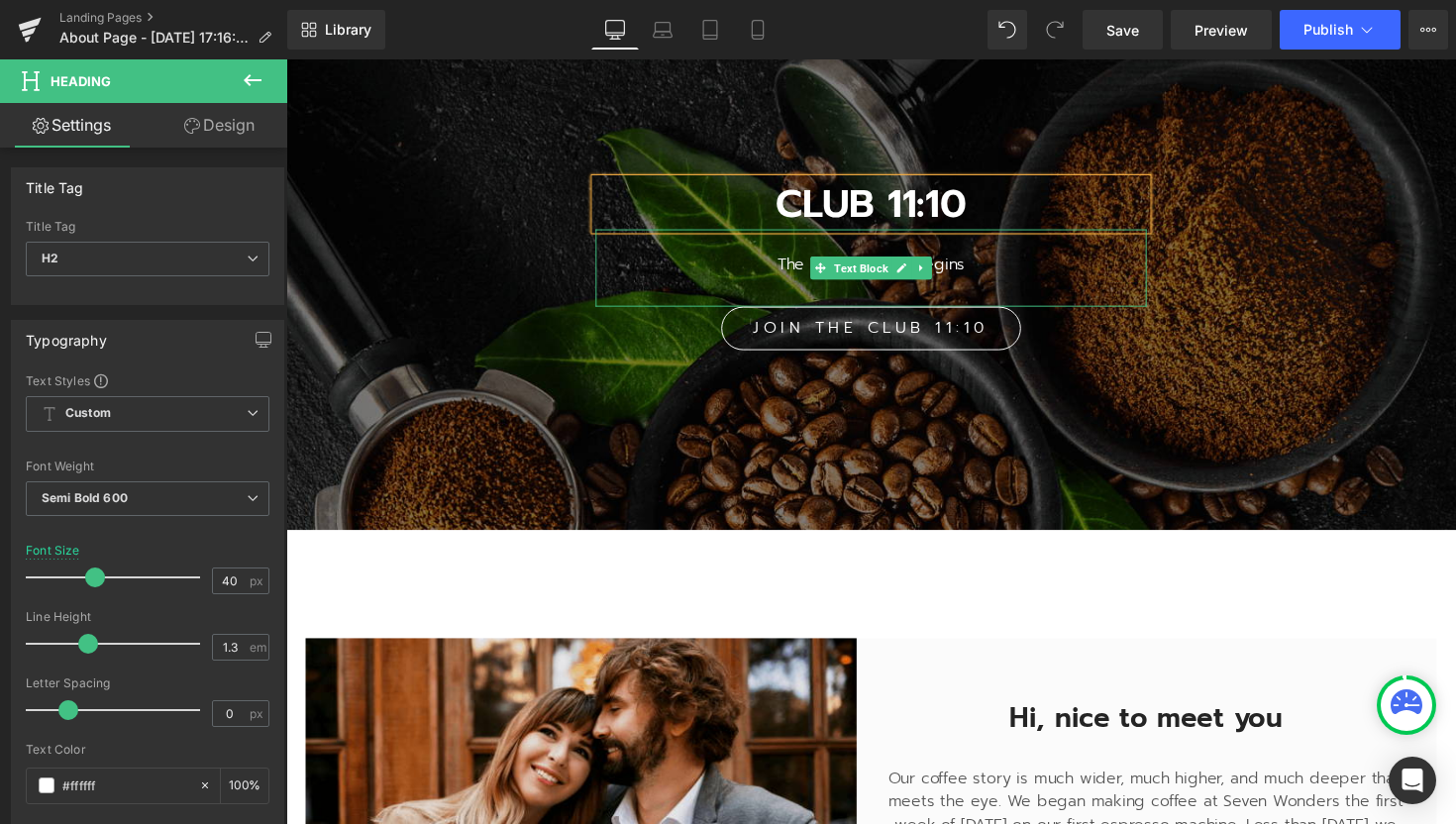 click on "The Moment it All Begins" at bounding box center [885, 269] 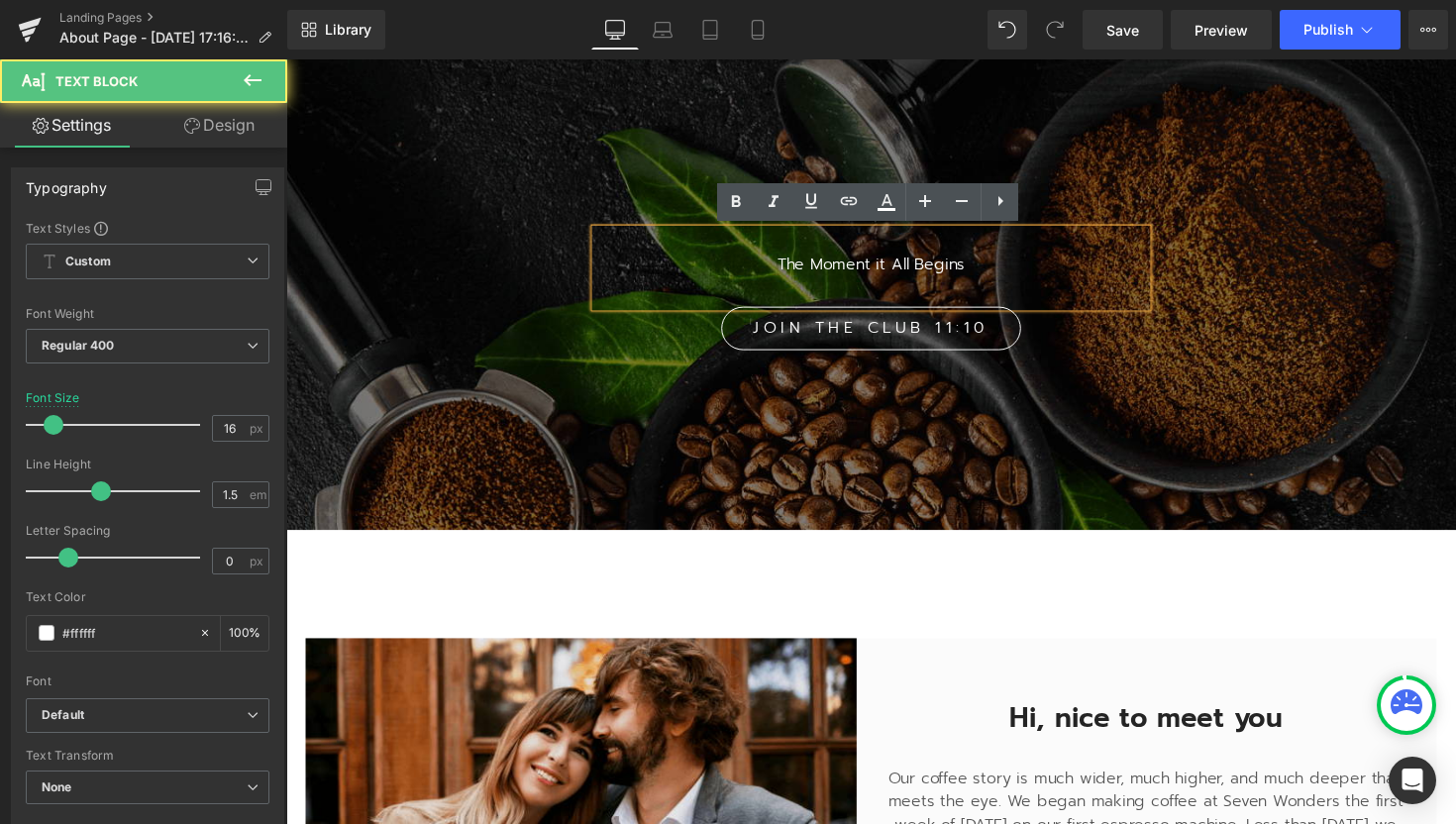click on "CLUB 11:10
Heading
The Moment it All Begins
Text Block
JOIN THE CLUB 11:10
Button
Row" at bounding box center (885, 259) 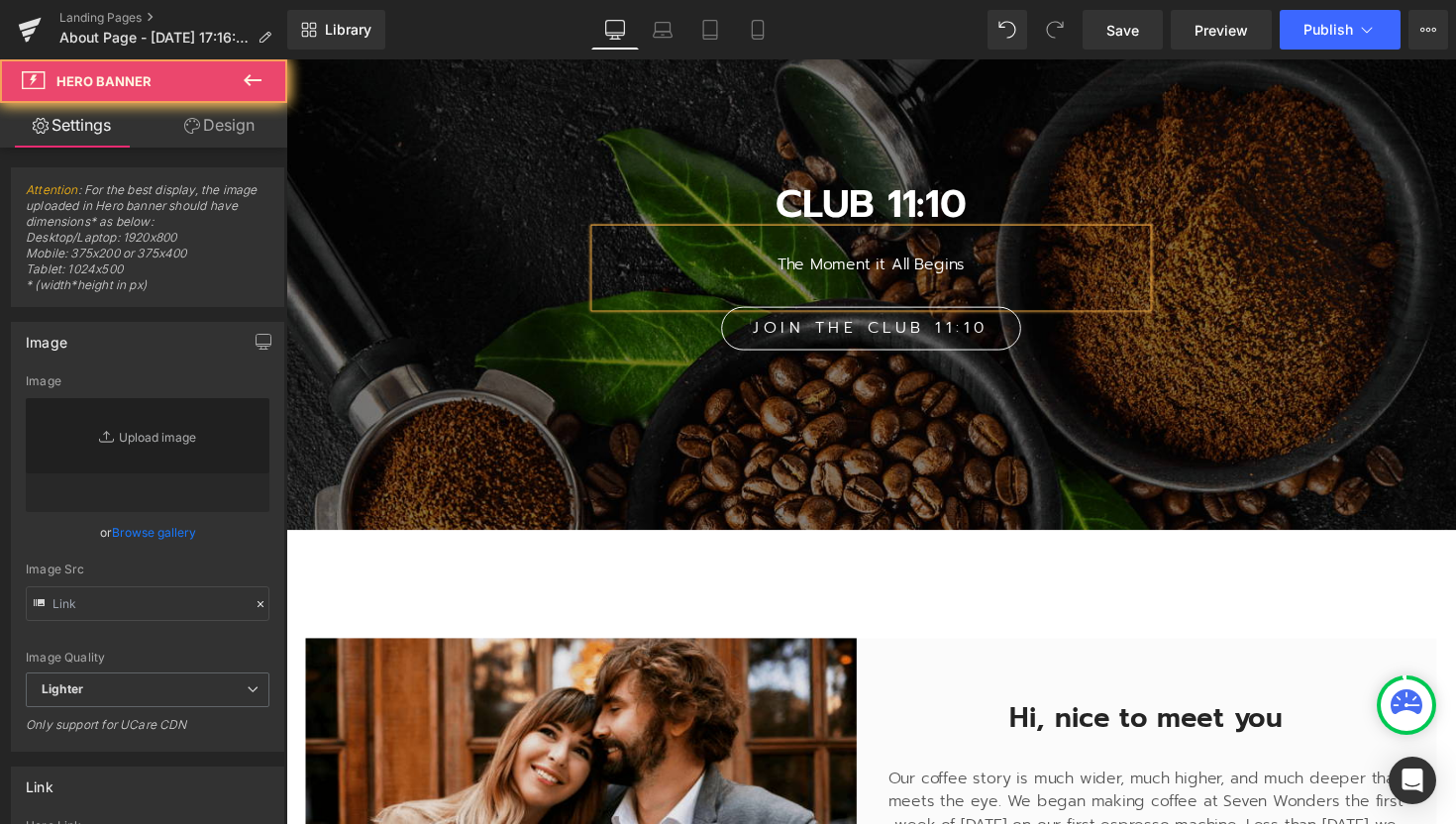 type on "[URL][DOMAIN_NAME]" 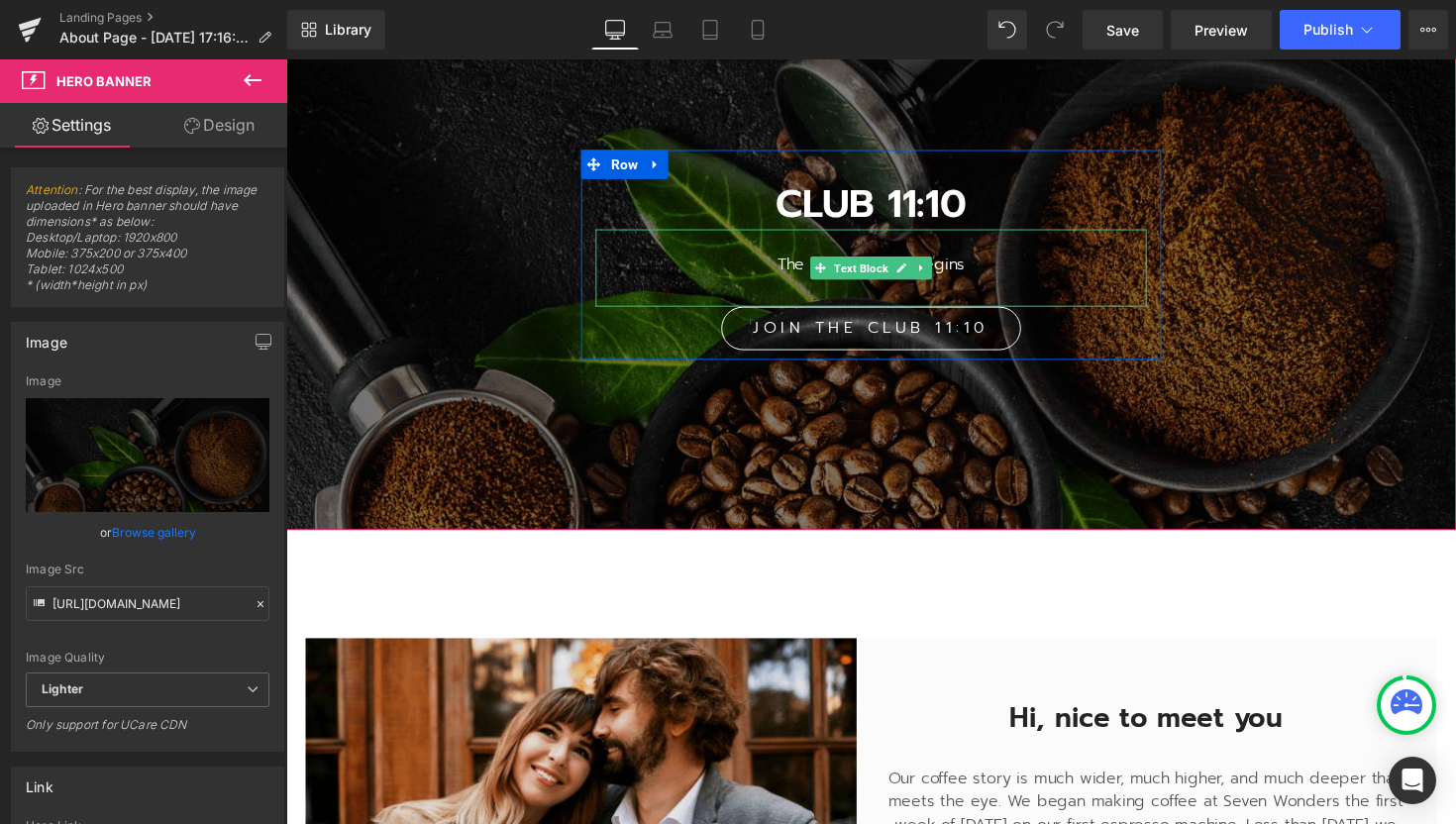 click on "The Moment it All Begins" at bounding box center [885, 269] 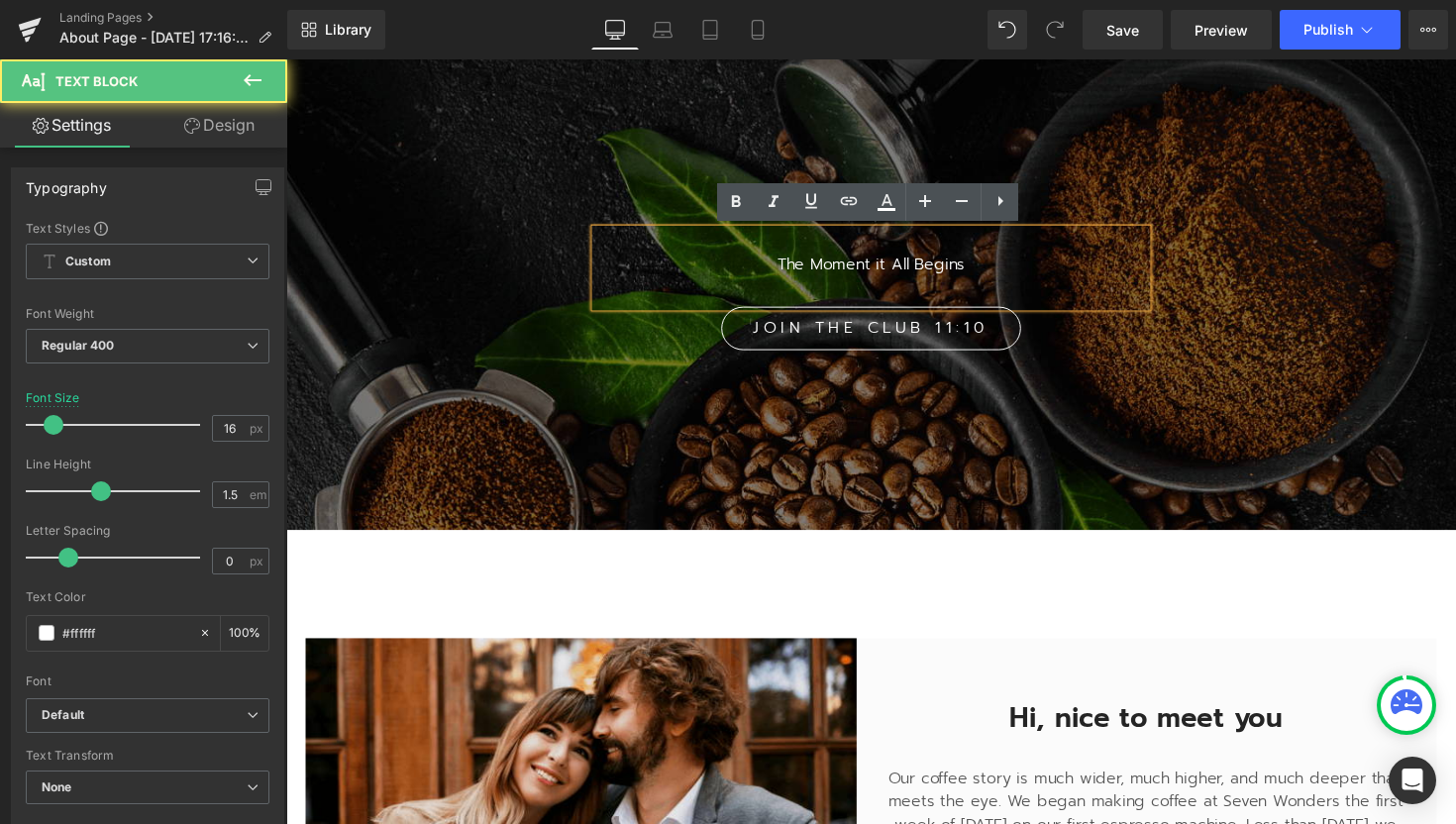 click on "The Moment it All Begins" at bounding box center (885, 269) 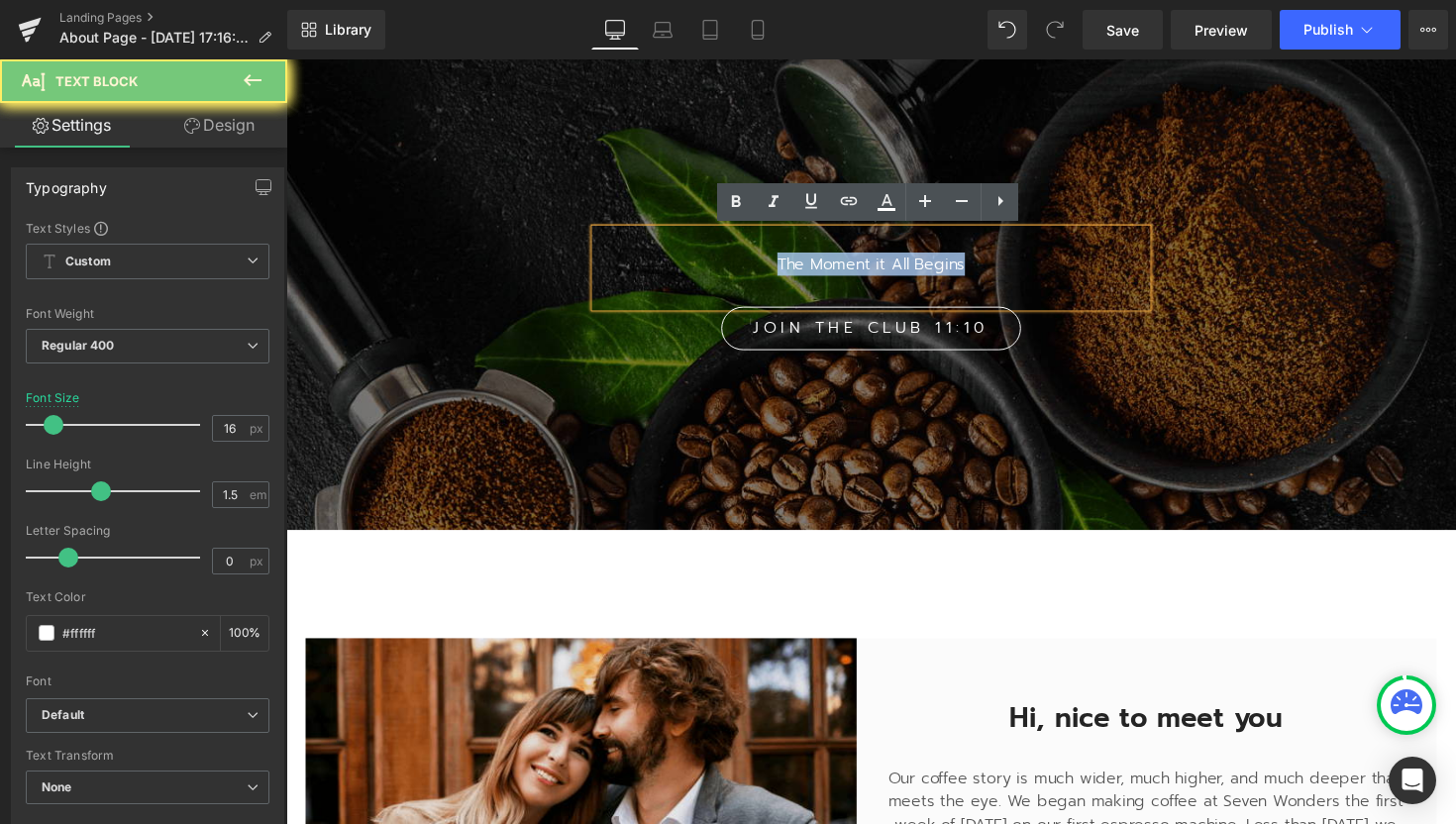 click on "The Moment it All Begins" at bounding box center [885, 269] 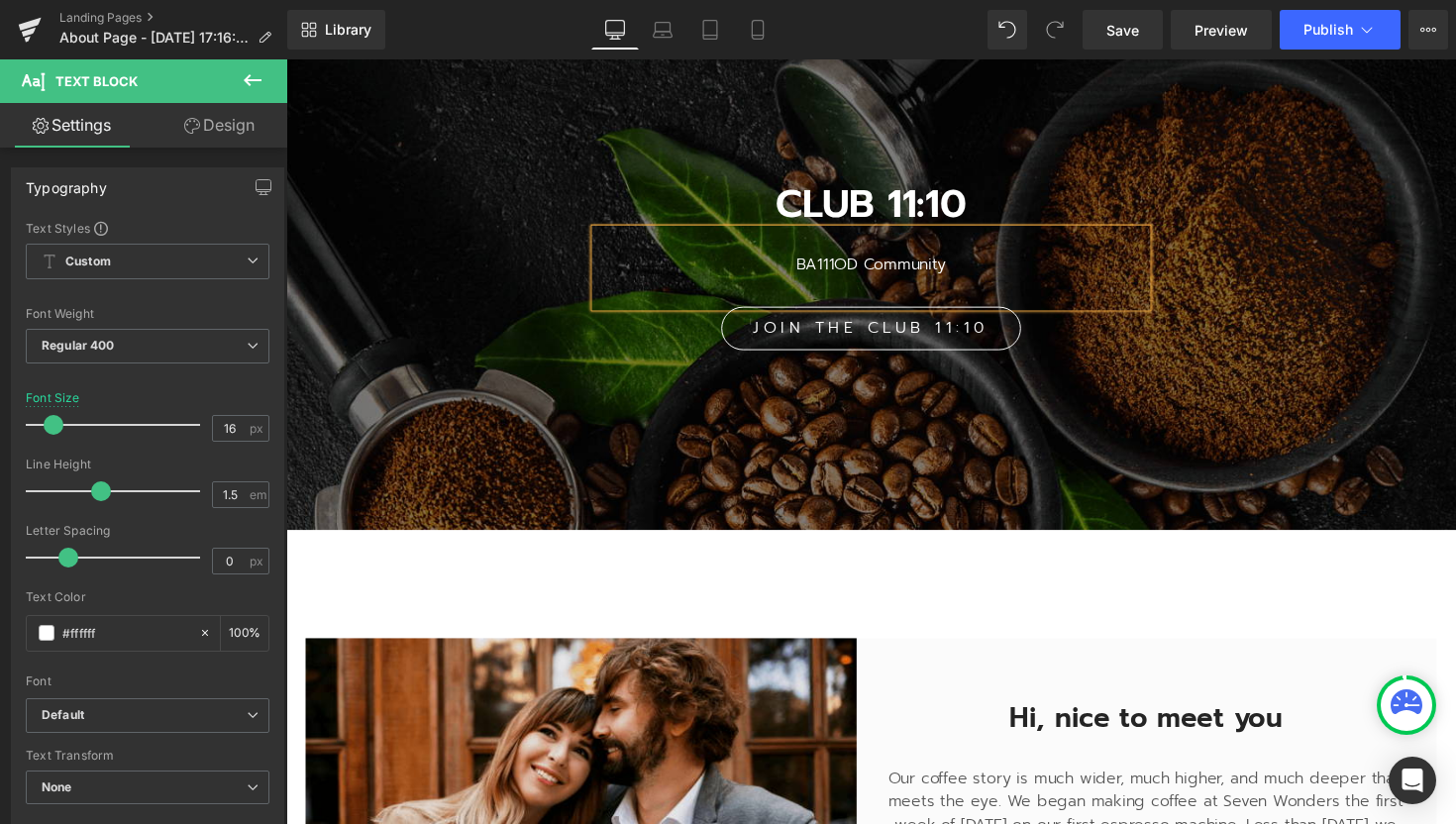 click on "CLUB 11:10
Heading
BA111OD Community
Text Block
JOIN THE CLUB 11:10
Button
Row" at bounding box center (885, 259) 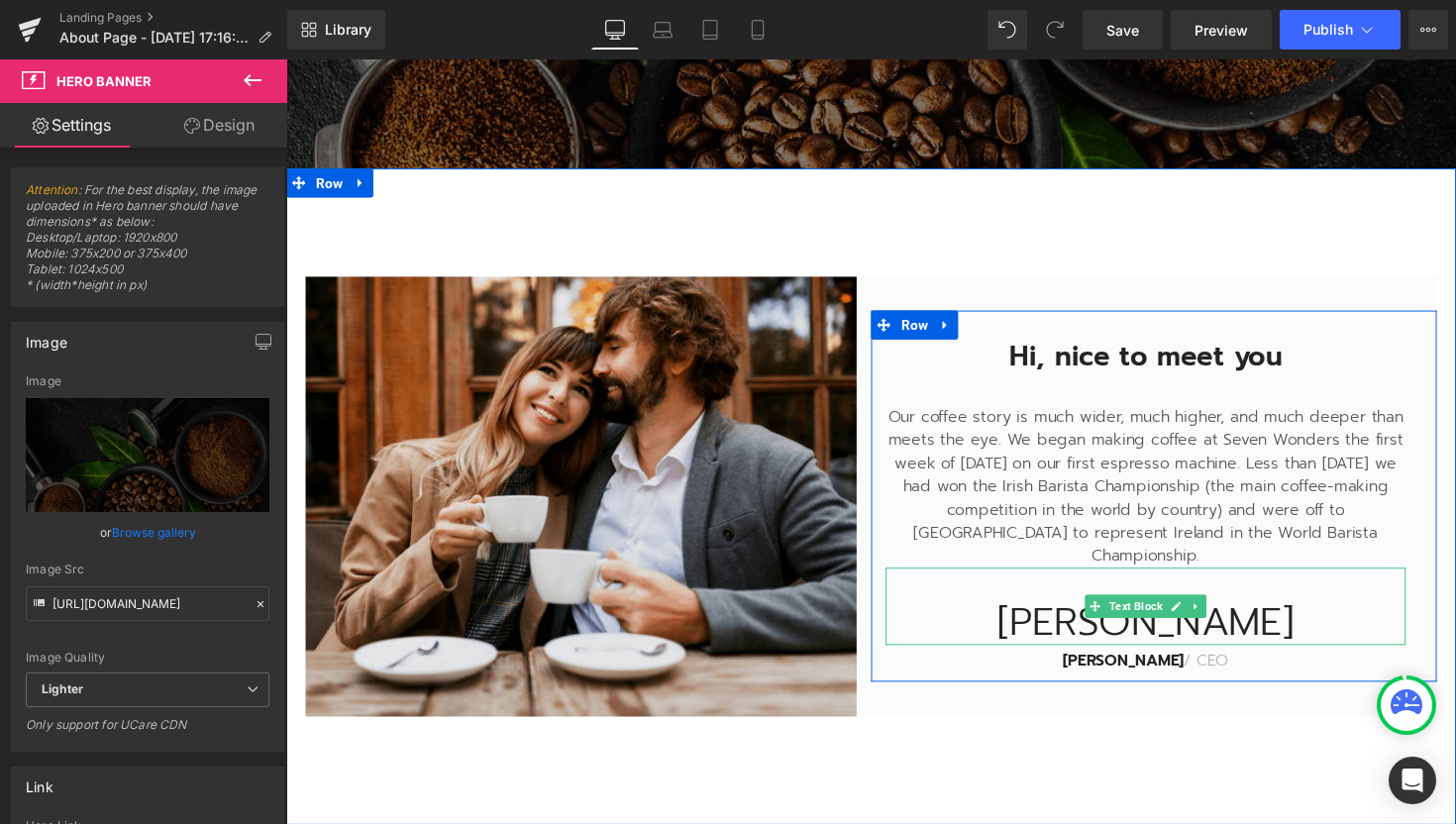 scroll, scrollTop: 583, scrollLeft: 0, axis: vertical 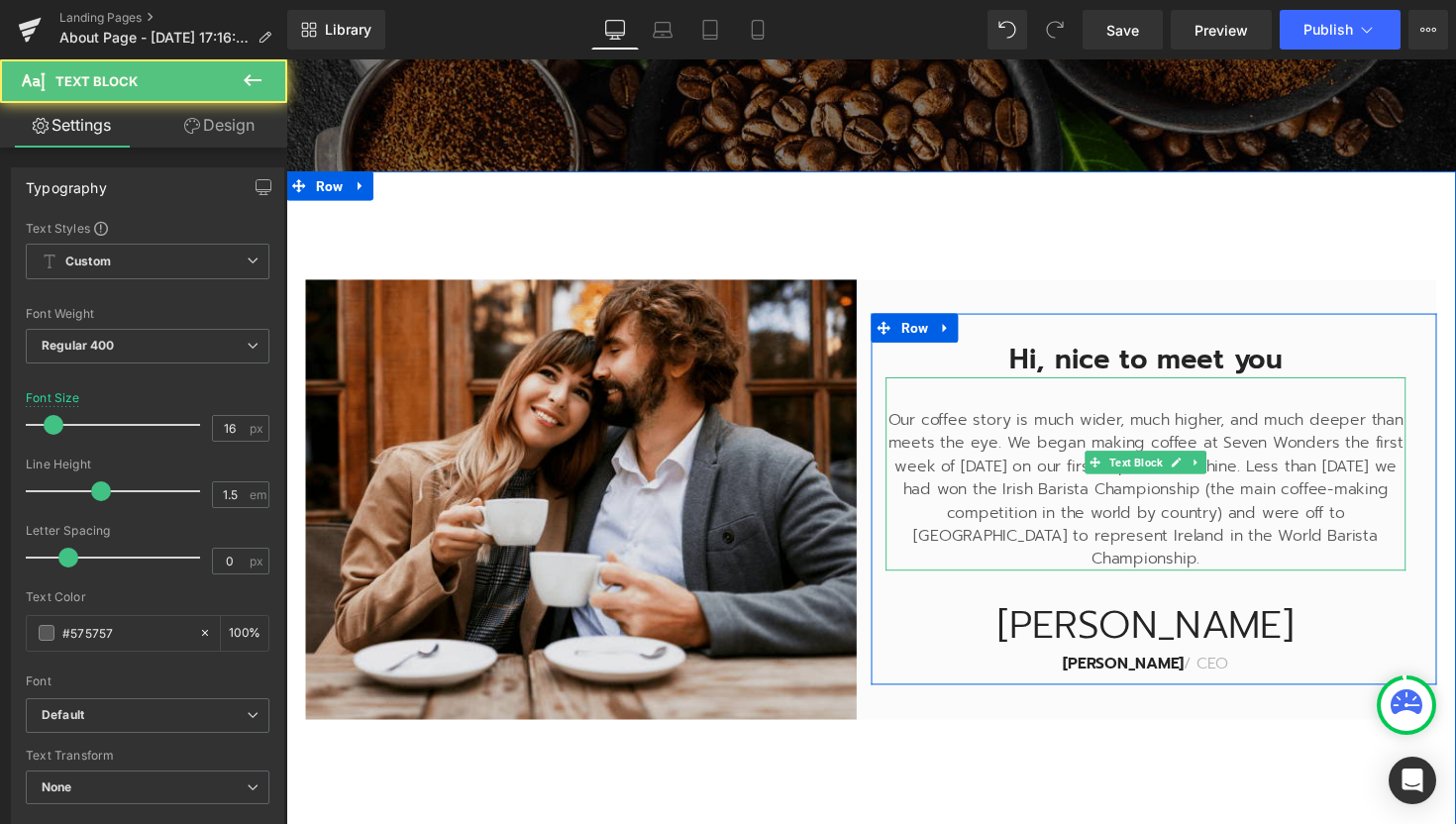 click on "Our coffee story is much wider, much higher, and much deeper than meets the eye. We began making coffee at Seven Wonders the first week of January 2003 on our first espresso machine. Less than 3 months later we had won the Irish Barista Championship (the main coffee-making competition in the world by country) and were off to Boston to represent Ireland in the World Barista Championship. Text Block" at bounding box center [1167, 484] 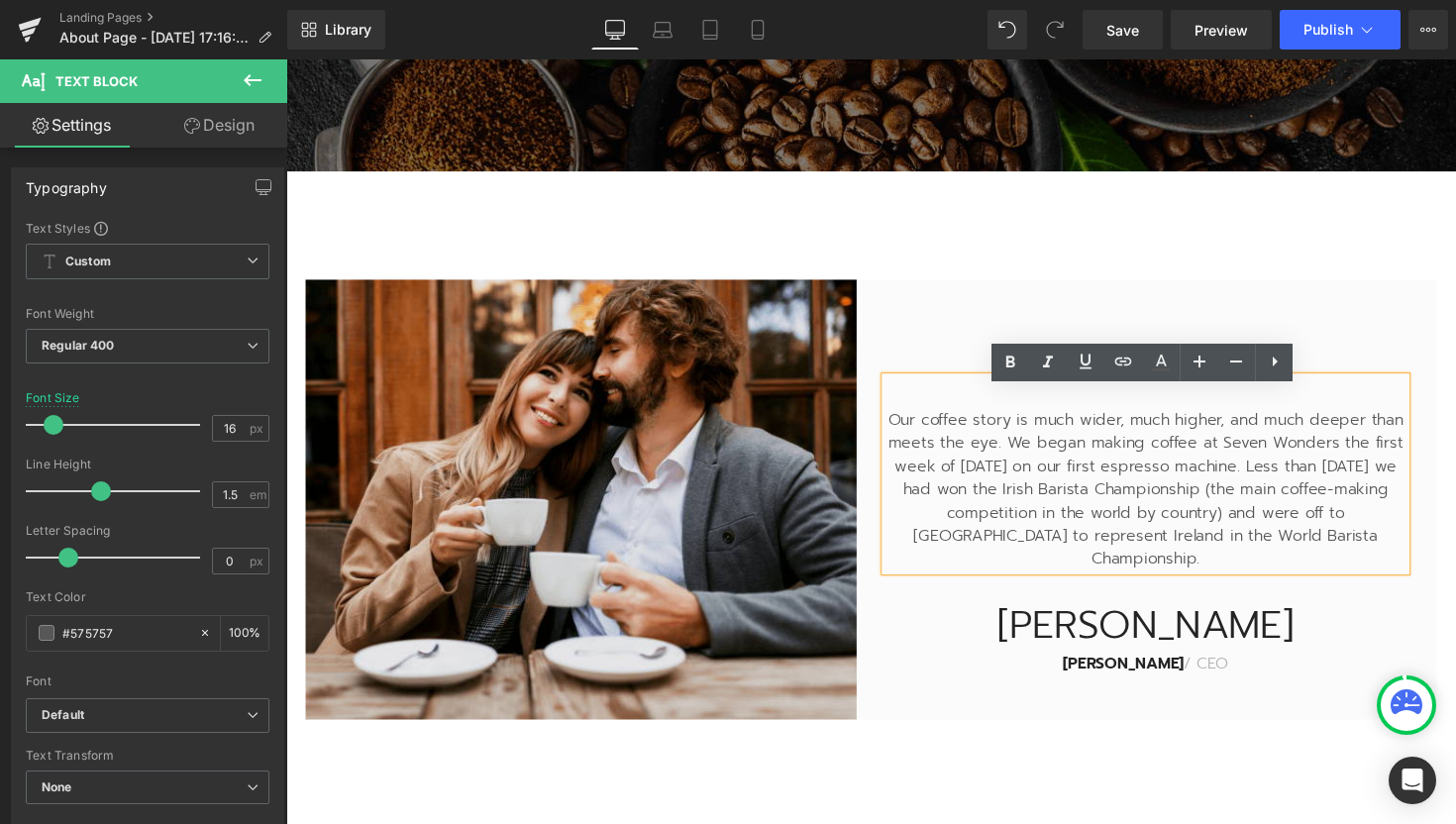 click on "Our coffee story is much wider, much higher, and much deeper than meets the eye. We began making coffee at Seven Wonders the first week of January 2003 on our first espresso machine. Less than 3 months later we had won the Irish Barista Championship (the main coffee-making competition in the world by country) and were off to Boston to represent Ireland in the World Barista Championship." at bounding box center (1167, 500) 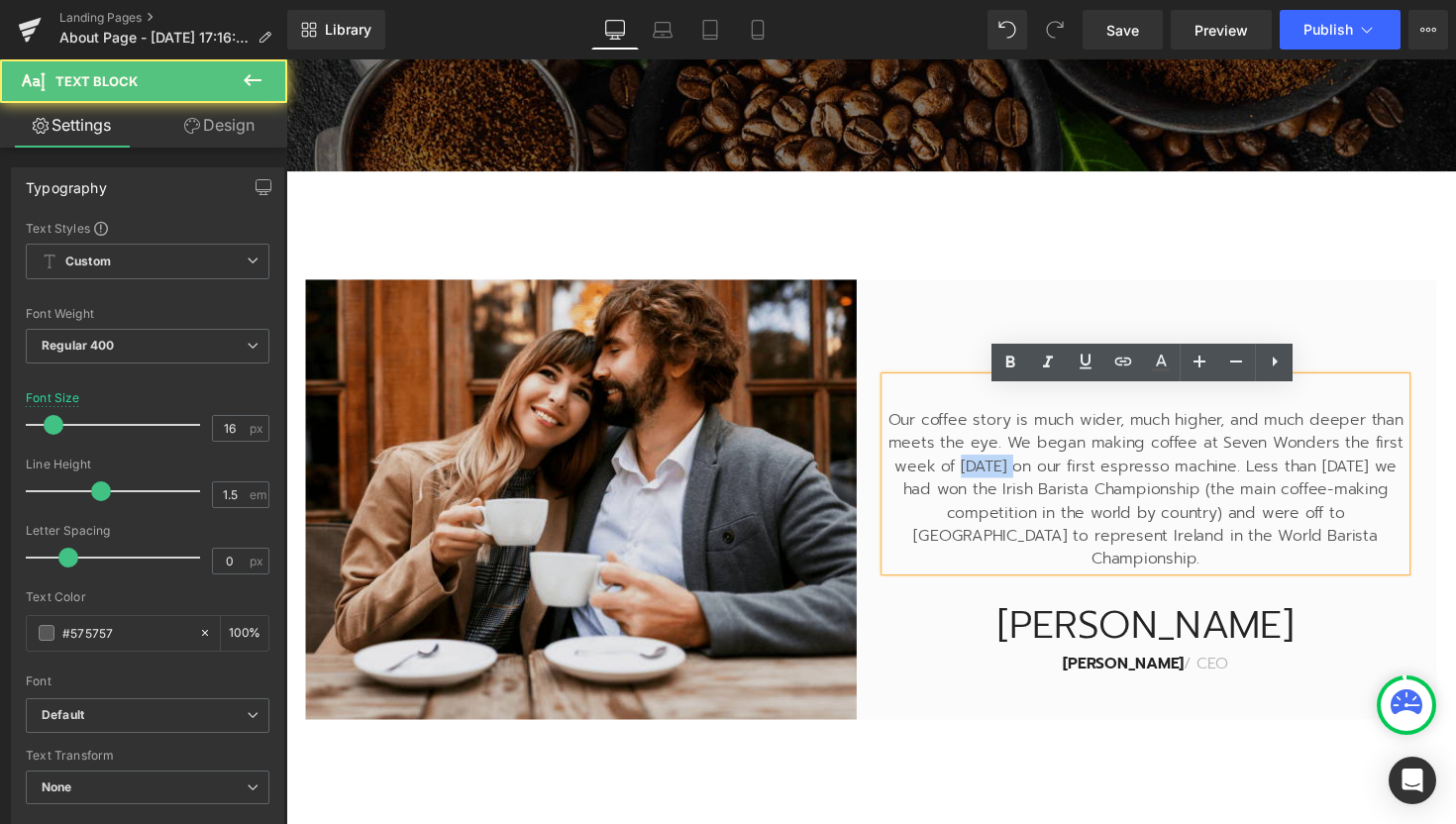 click on "Our coffee story is much wider, much higher, and much deeper than meets the eye. We began making coffee at Seven Wonders the first week of January 2003 on our first espresso machine. Less than 3 months later we had won the Irish Barista Championship (the main coffee-making competition in the world by country) and were off to Boston to represent Ireland in the World Barista Championship." at bounding box center (1167, 500) 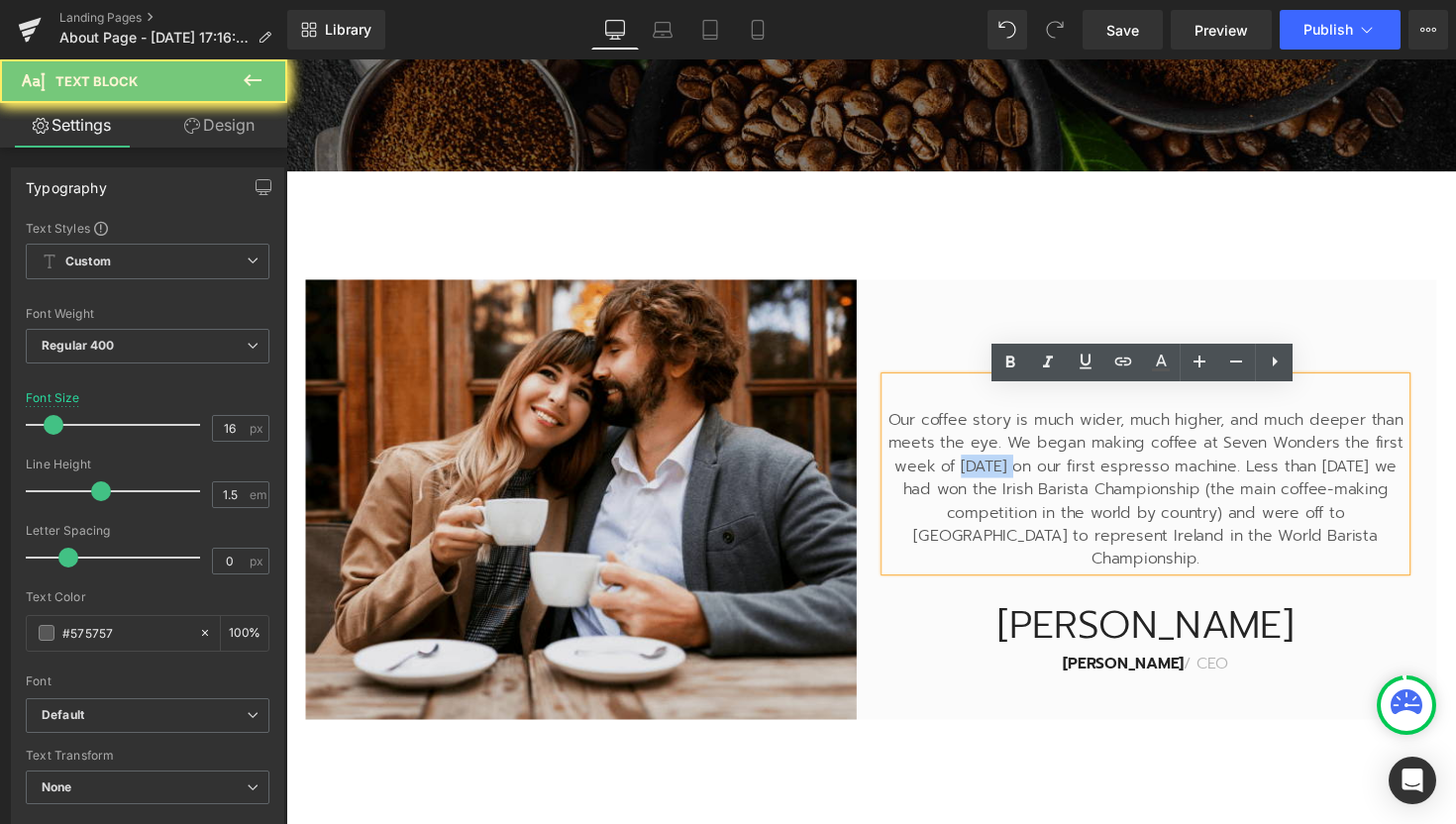 click on "Our coffee story is much wider, much higher, and much deeper than meets the eye. We began making coffee at Seven Wonders the first week of January 2003 on our first espresso machine. Less than 3 months later we had won the Irish Barista Championship (the main coffee-making competition in the world by country) and were off to Boston to represent Ireland in the World Barista Championship." at bounding box center (1167, 500) 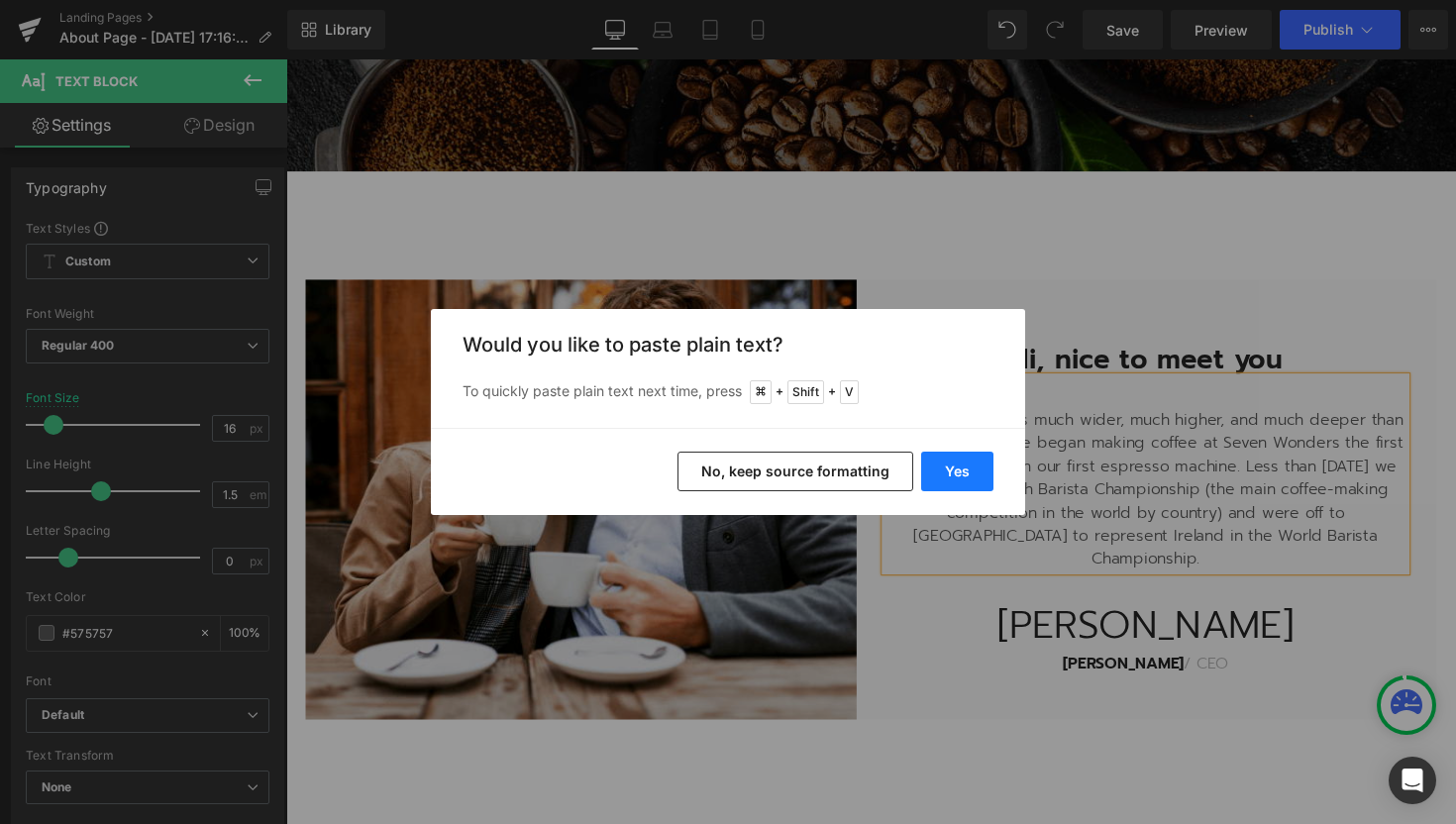 click on "Yes" at bounding box center [957, 471] 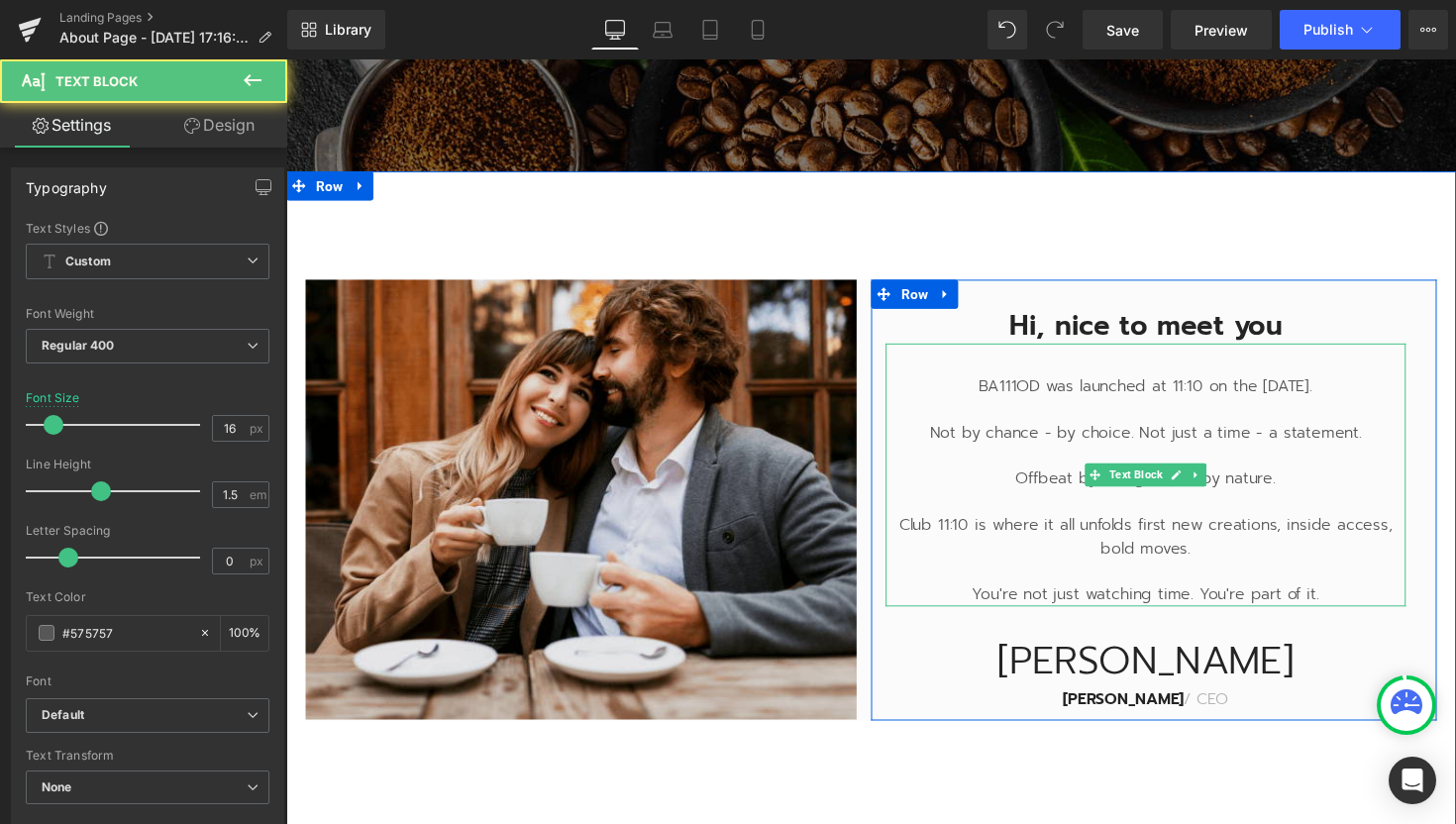 click on "Not by chance - by choice. Not just a time - a statement." at bounding box center (1167, 442) 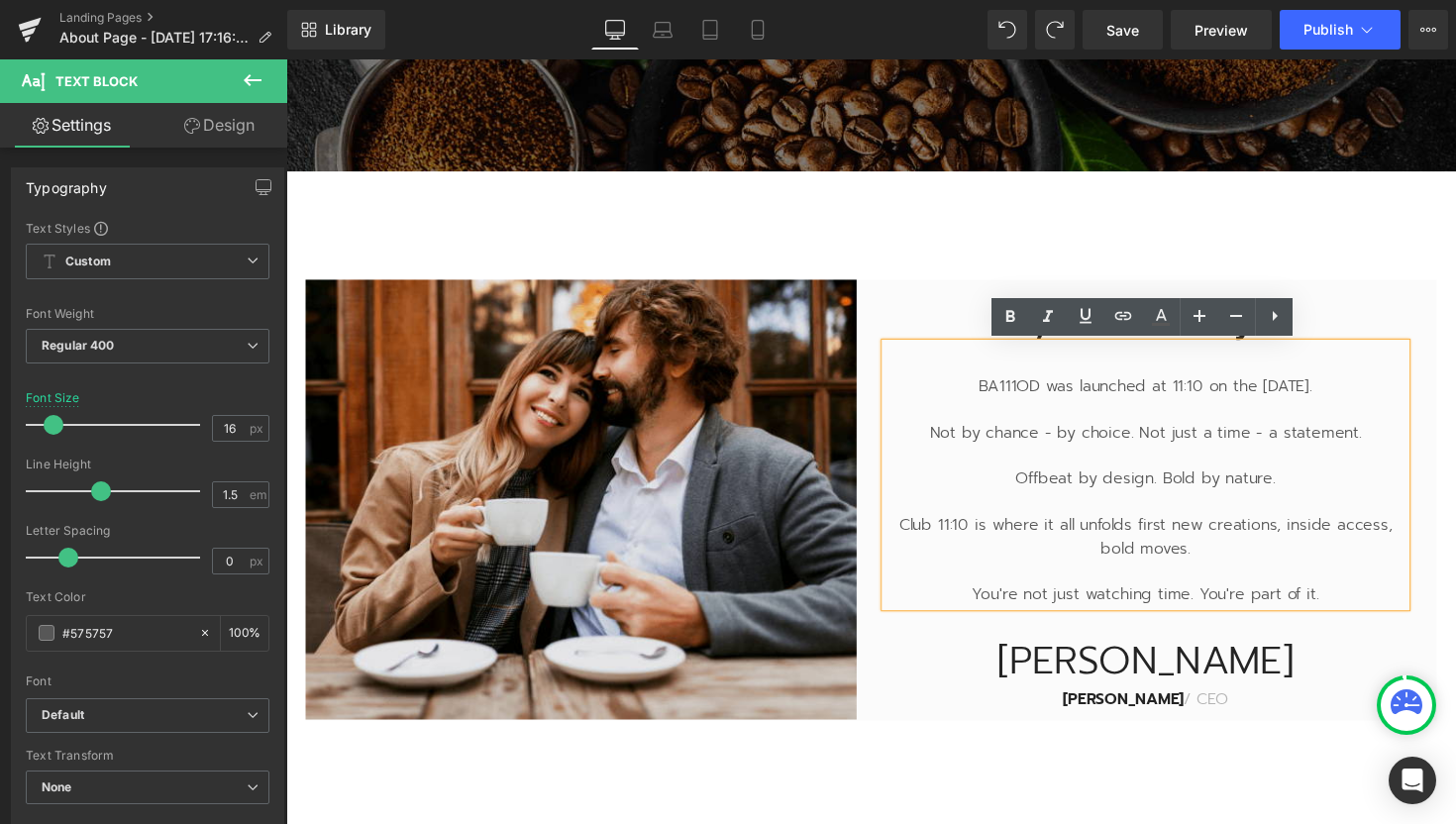 scroll, scrollTop: 630, scrollLeft: 0, axis: vertical 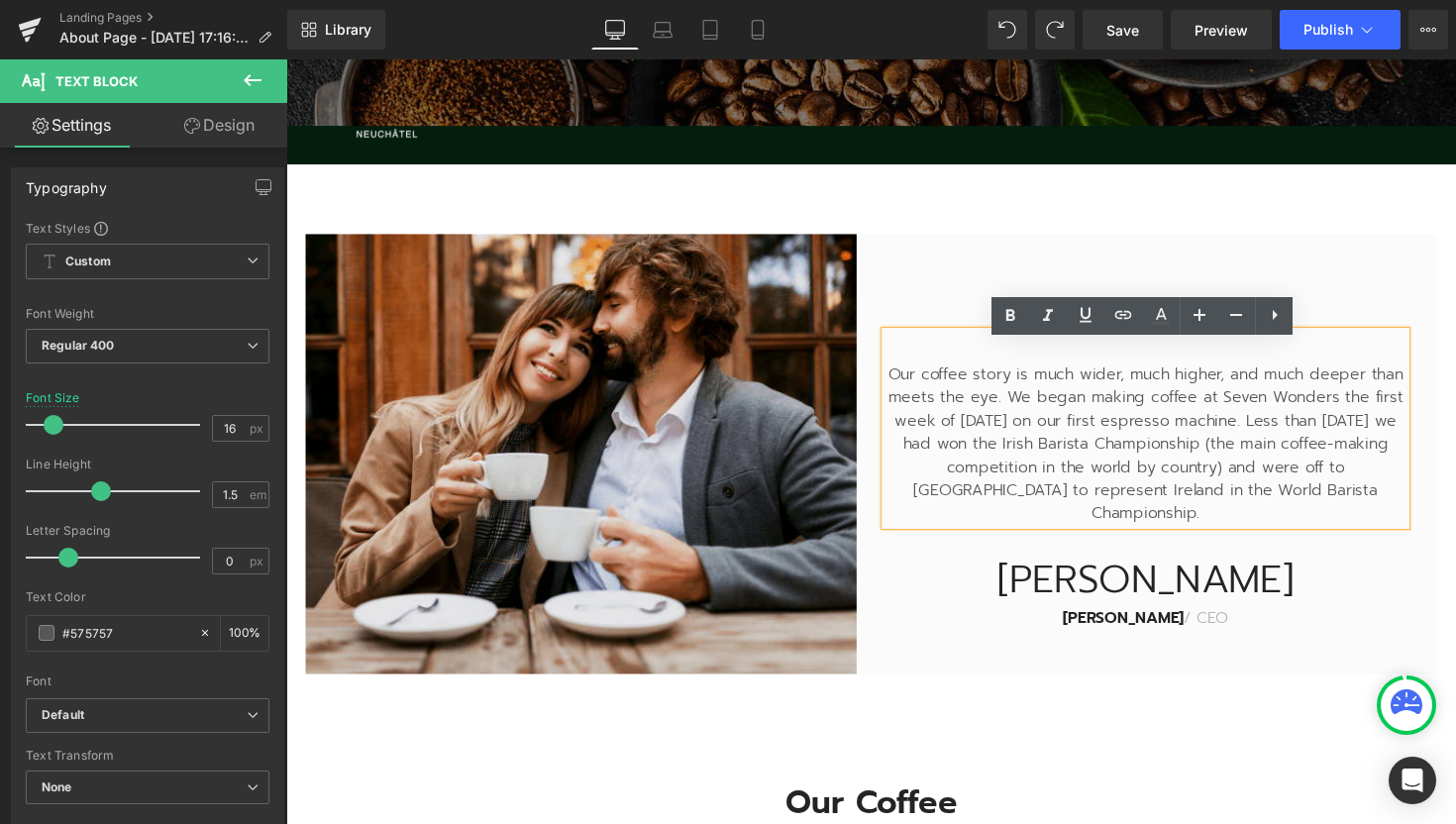 click on "Our coffee story is much wider, much higher, and much deeper than meets the eye. We began making coffee at Seven Wonders the first week of January 2003 on our first espresso machine. Less than 3 months later we had won the Irish Barista Championship (the main coffee-making competition in the world by country) and were off to Boston to represent Ireland in the World Barista Championship." at bounding box center [1167, 454] 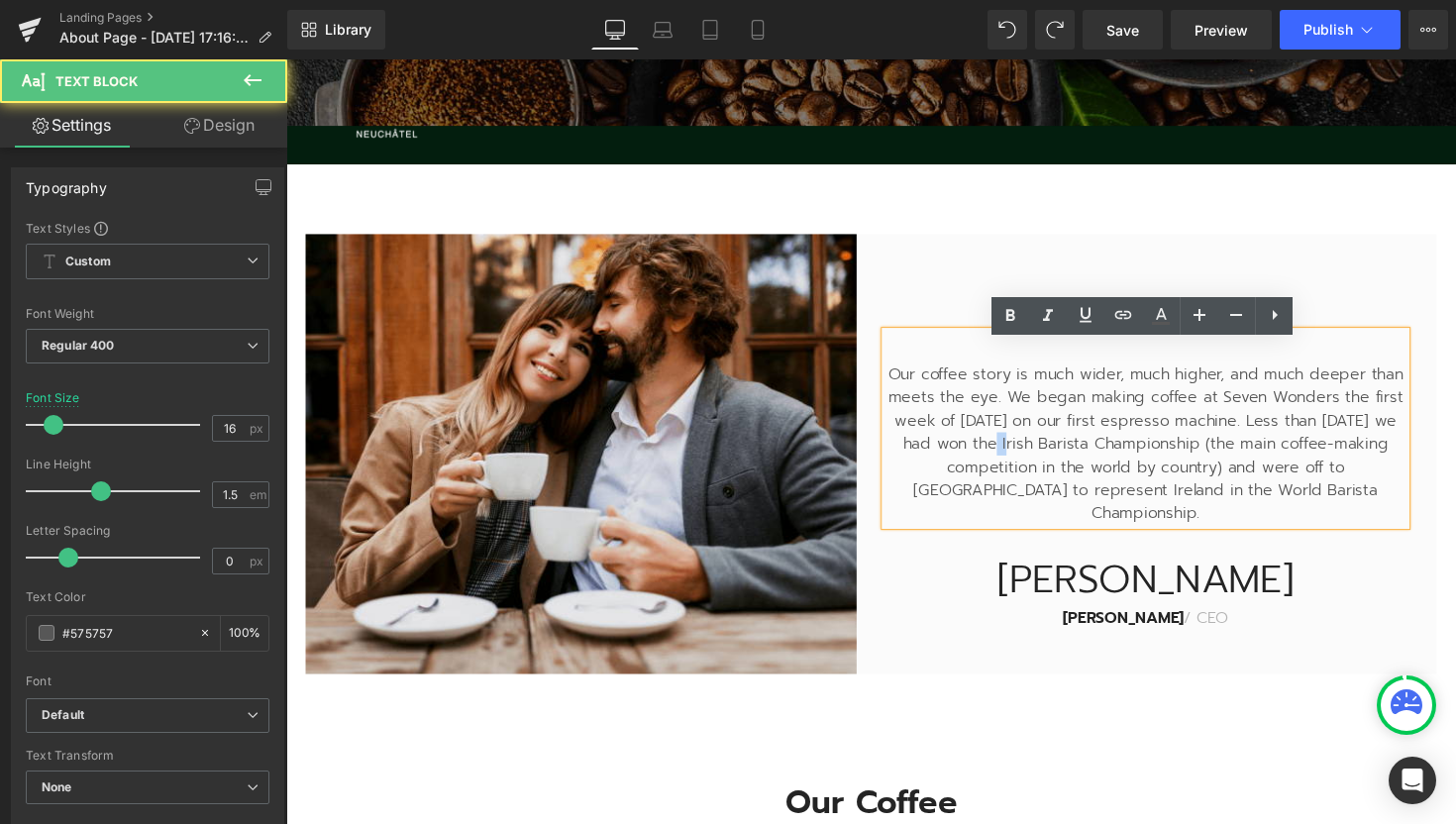 click on "Our coffee story is much wider, much higher, and much deeper than meets the eye. We began making coffee at Seven Wonders the first week of January 2003 on our first espresso machine. Less than 3 months later we had won the Irish Barista Championship (the main coffee-making competition in the world by country) and were off to Boston to represent Ireland in the World Barista Championship." at bounding box center (1167, 454) 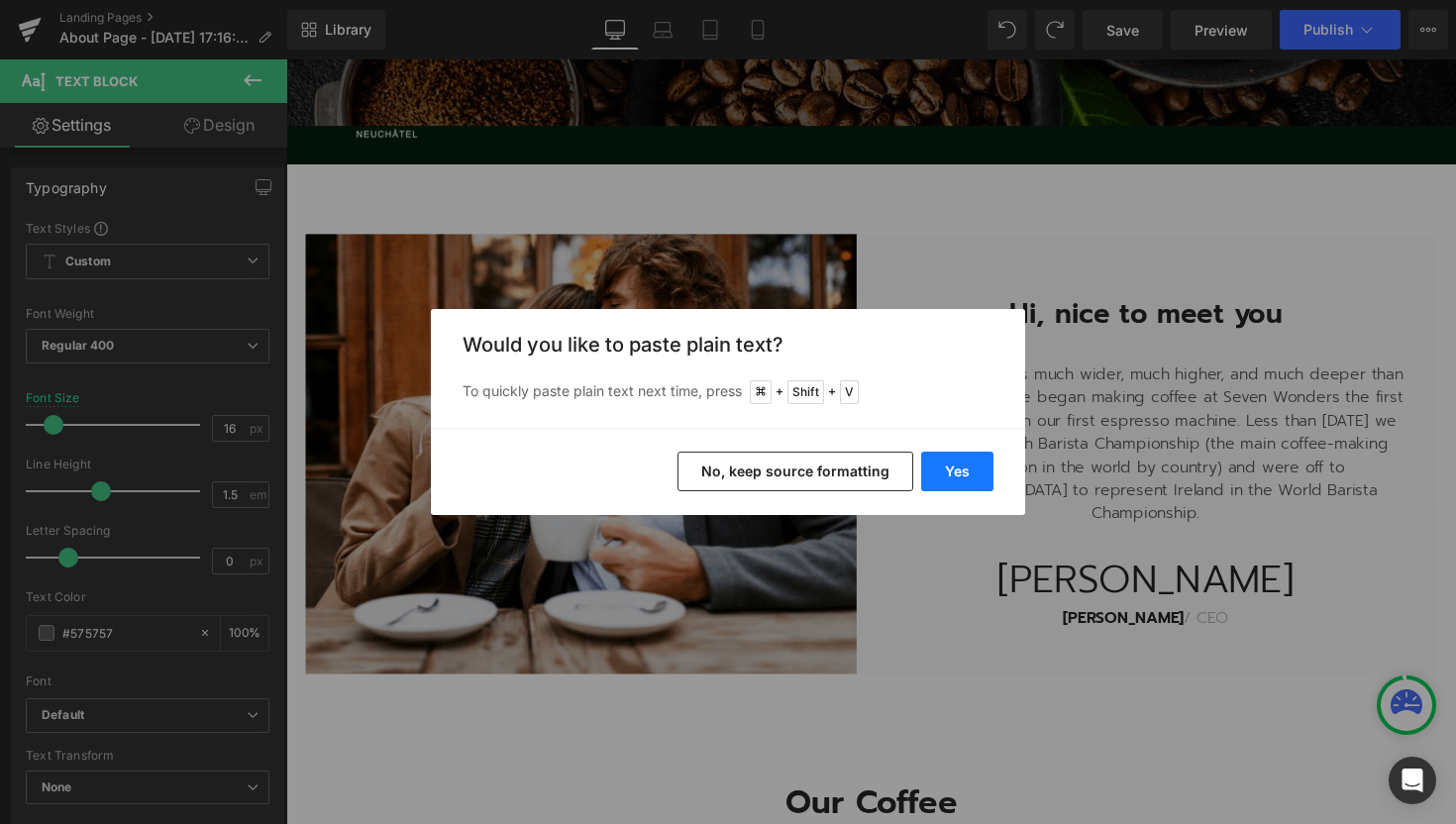 click on "Yes" at bounding box center [957, 471] 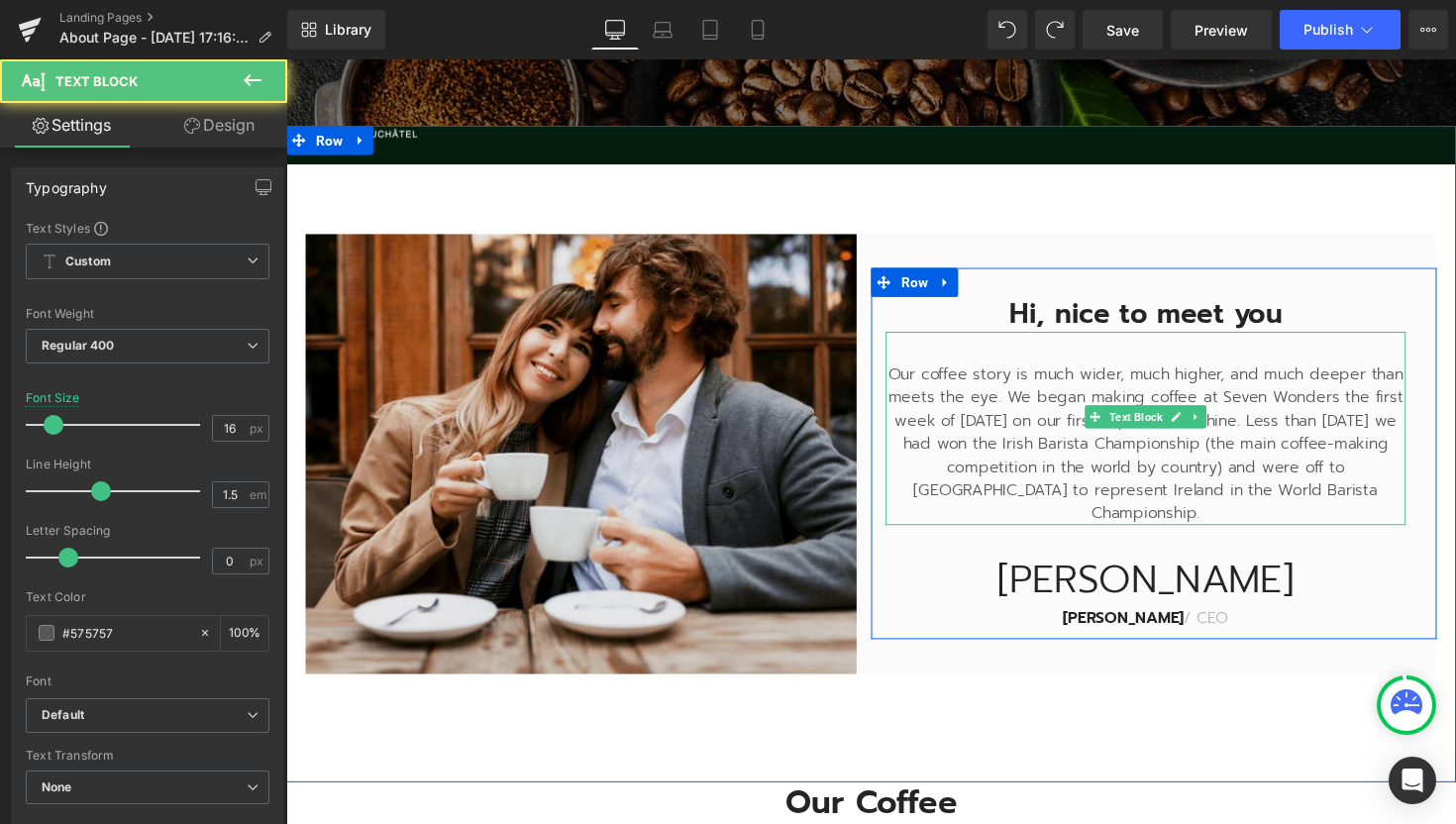 click on "Our coffee story is much wider, much higher, and much deeper than meets the eye. We began making coffee at Seven Wonders the first week of January 2003 on our first espresso machine. Less than 3 months later we had won the Irish Barista Championship (the main coffee-making competition in the world by country) and were off to Boston to represent Ireland in the World Barista Championship." at bounding box center [1167, 454] 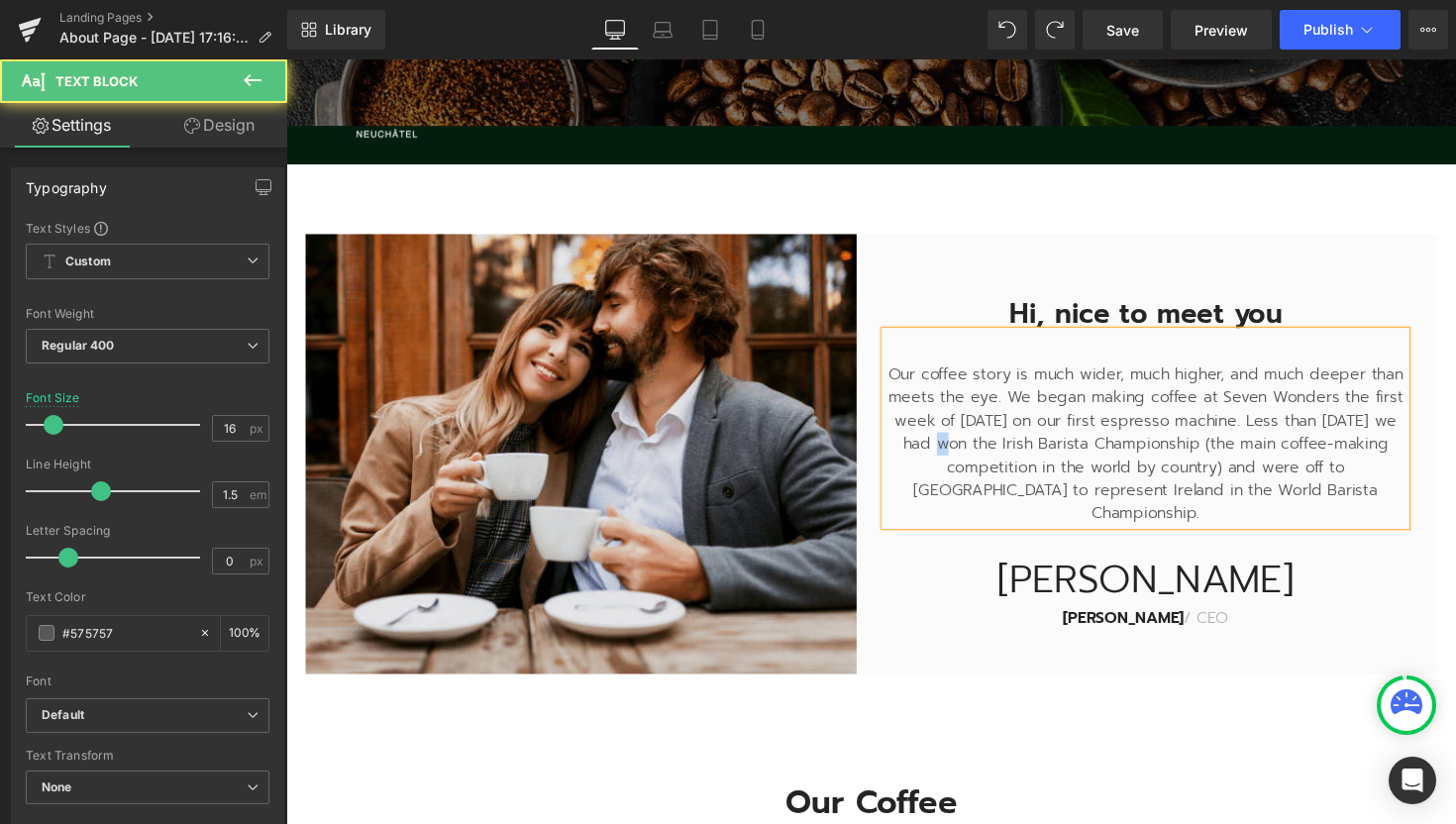 click on "Our coffee story is much wider, much higher, and much deeper than meets the eye. We began making coffee at Seven Wonders the first week of January 2003 on our first espresso machine. Less than 3 months later we had won the Irish Barista Championship (the main coffee-making competition in the world by country) and were off to Boston to represent Ireland in the World Barista Championship." at bounding box center (1167, 454) 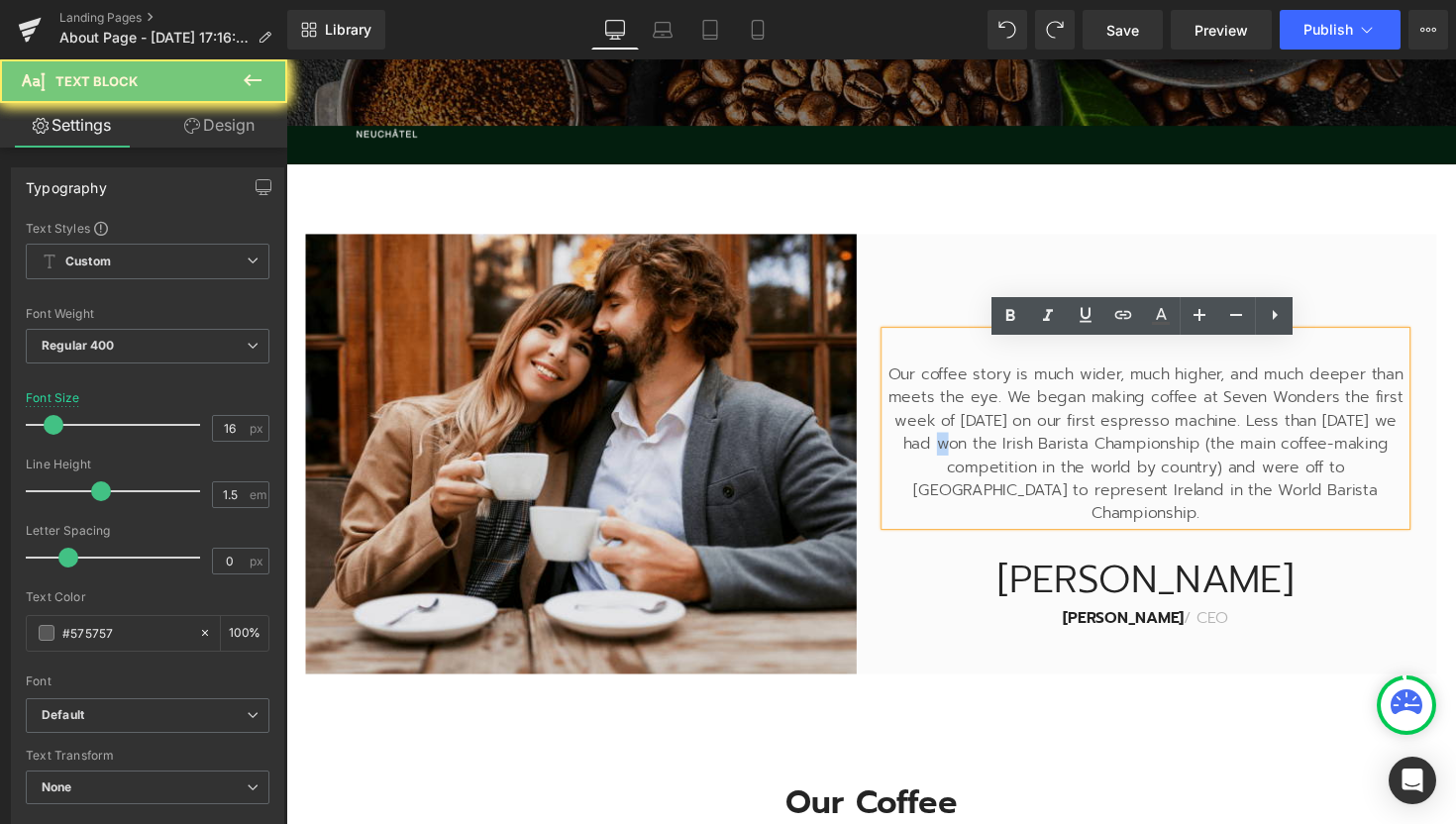 click on "Our coffee story is much wider, much higher, and much deeper than meets the eye. We began making coffee at Seven Wonders the first week of January 2003 on our first espresso machine. Less than 3 months later we had won the Irish Barista Championship (the main coffee-making competition in the world by country) and were off to Boston to represent Ireland in the World Barista Championship." at bounding box center [1167, 454] 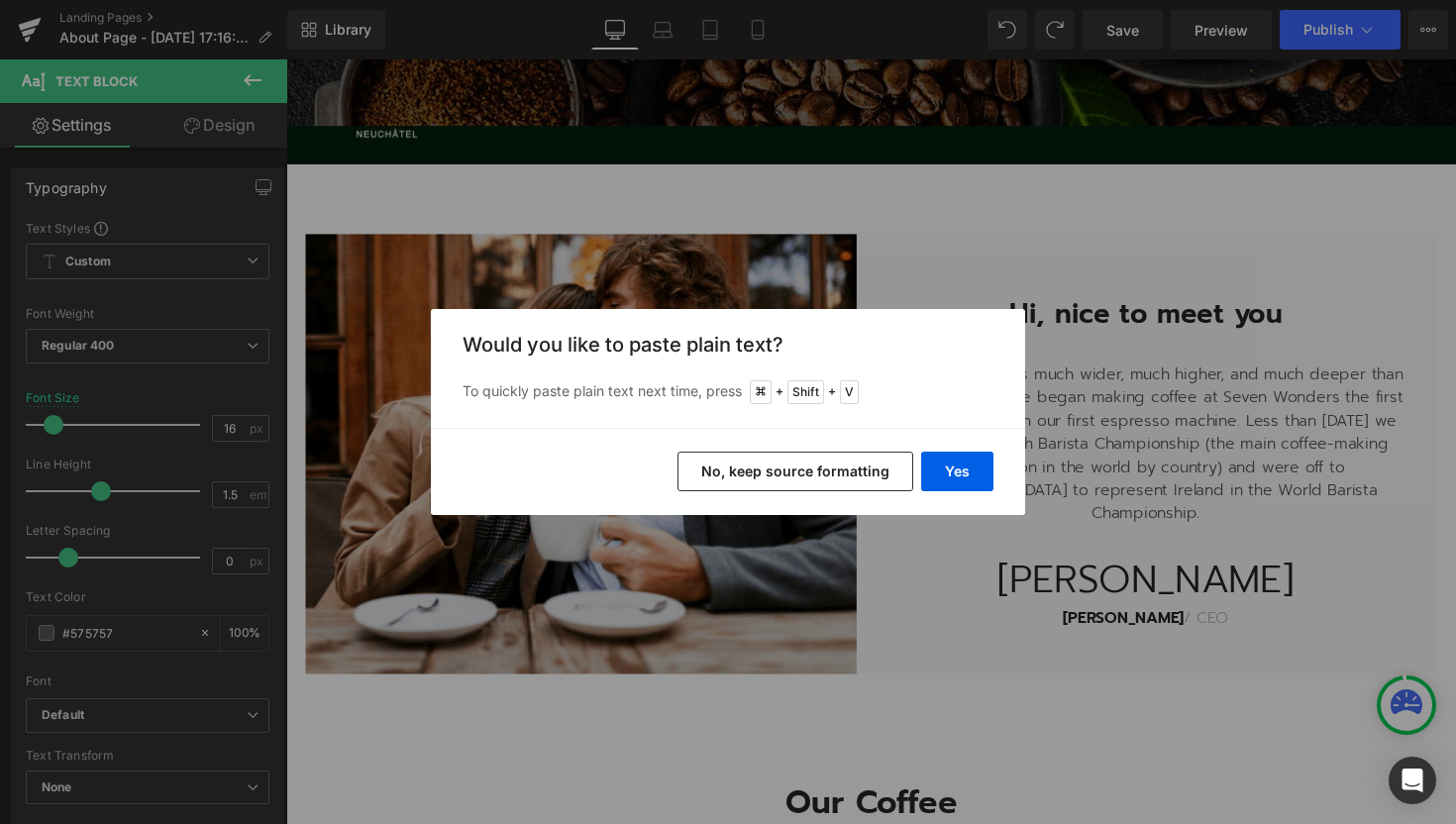 click on "No, keep source formatting" at bounding box center (795, 471) 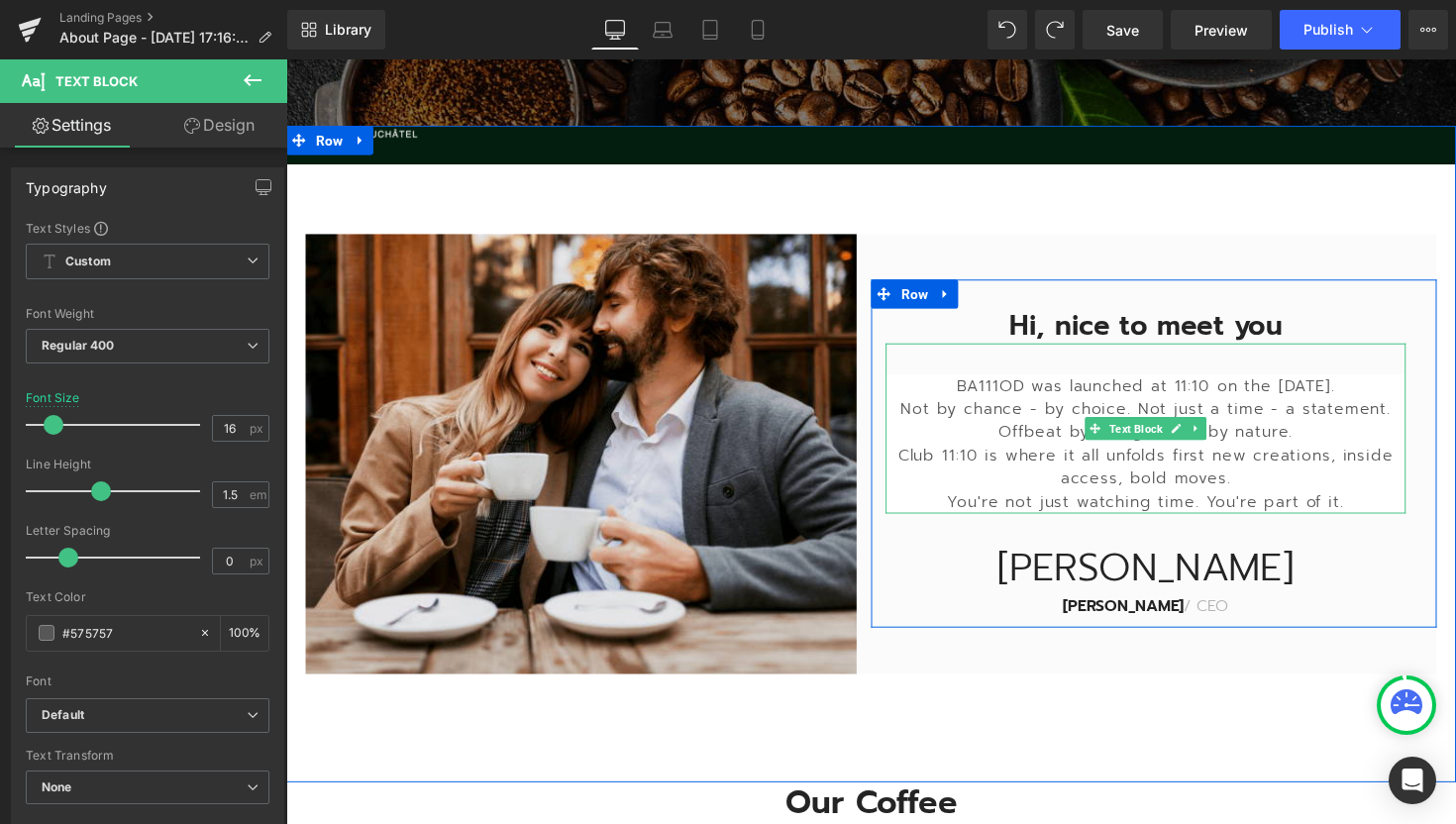 click on "Club 11:10 is where it all unfolds first new creations, inside access, bold moves." at bounding box center (1167, 477) 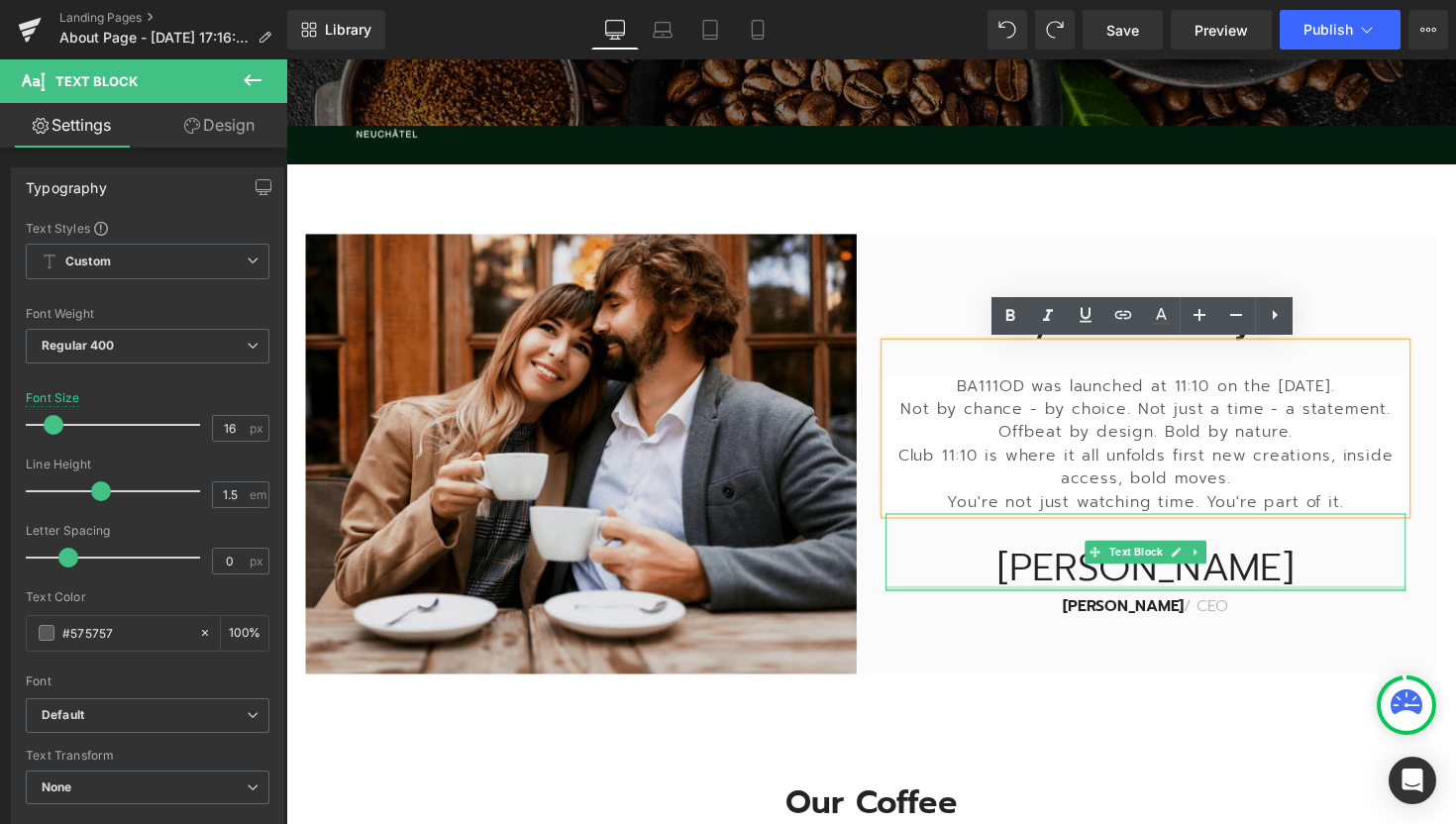click on "James Text Block" at bounding box center (1167, 565) 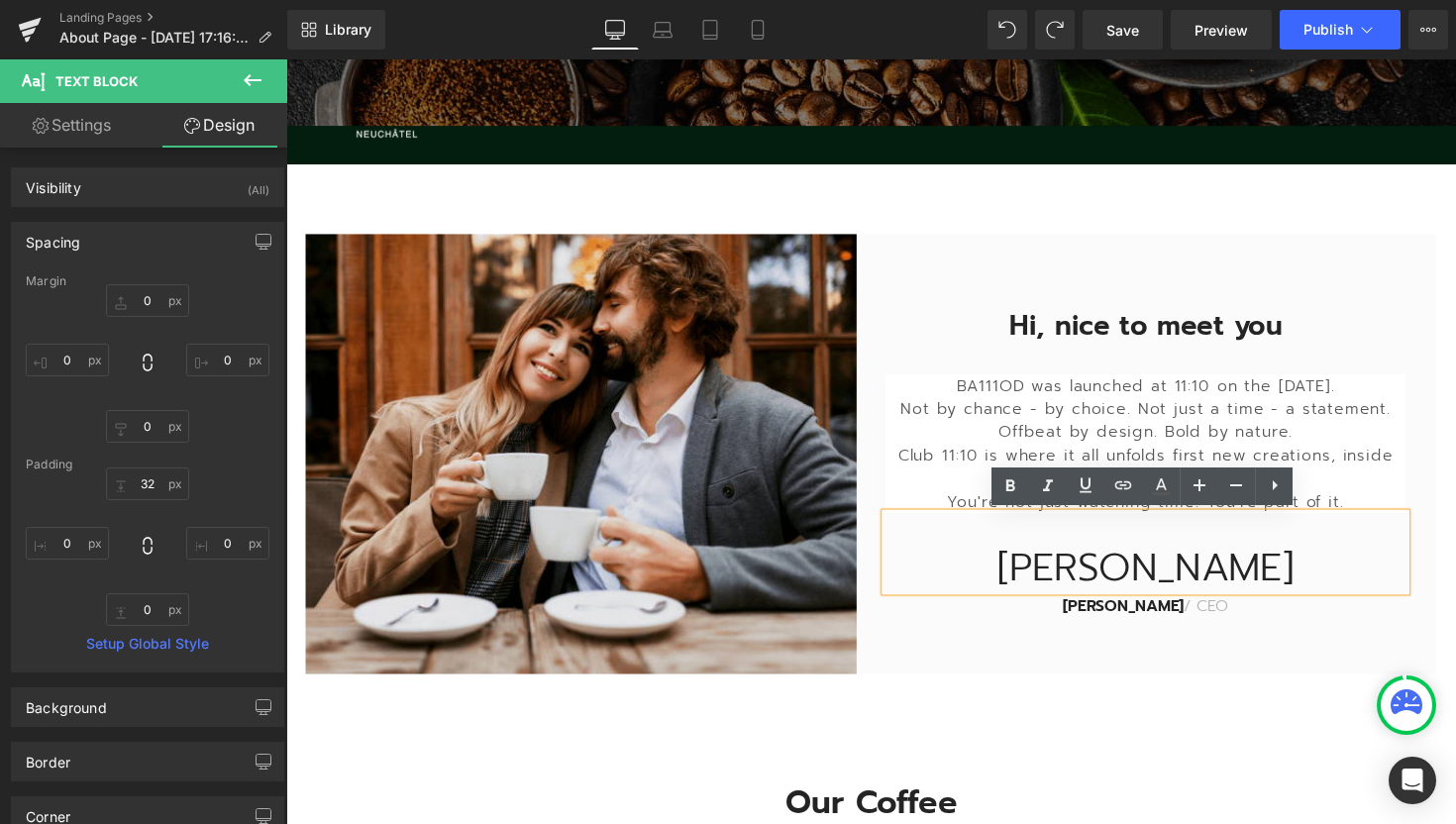 click on "Hi, nice to meet you Heading         BA111OD was launched at 11:10 on the 11th of October 2019. Not by chance - by choice. Not just a time - a statement. Offbeat by design. Bold by nature. Club 11:10 is where it all unfolds first new creations, inside access, bold moves. You're not just watching time. You're part of it. Text Block         James Text Block         James Frank   / CEO Text Block         Row" at bounding box center [1175, 464] 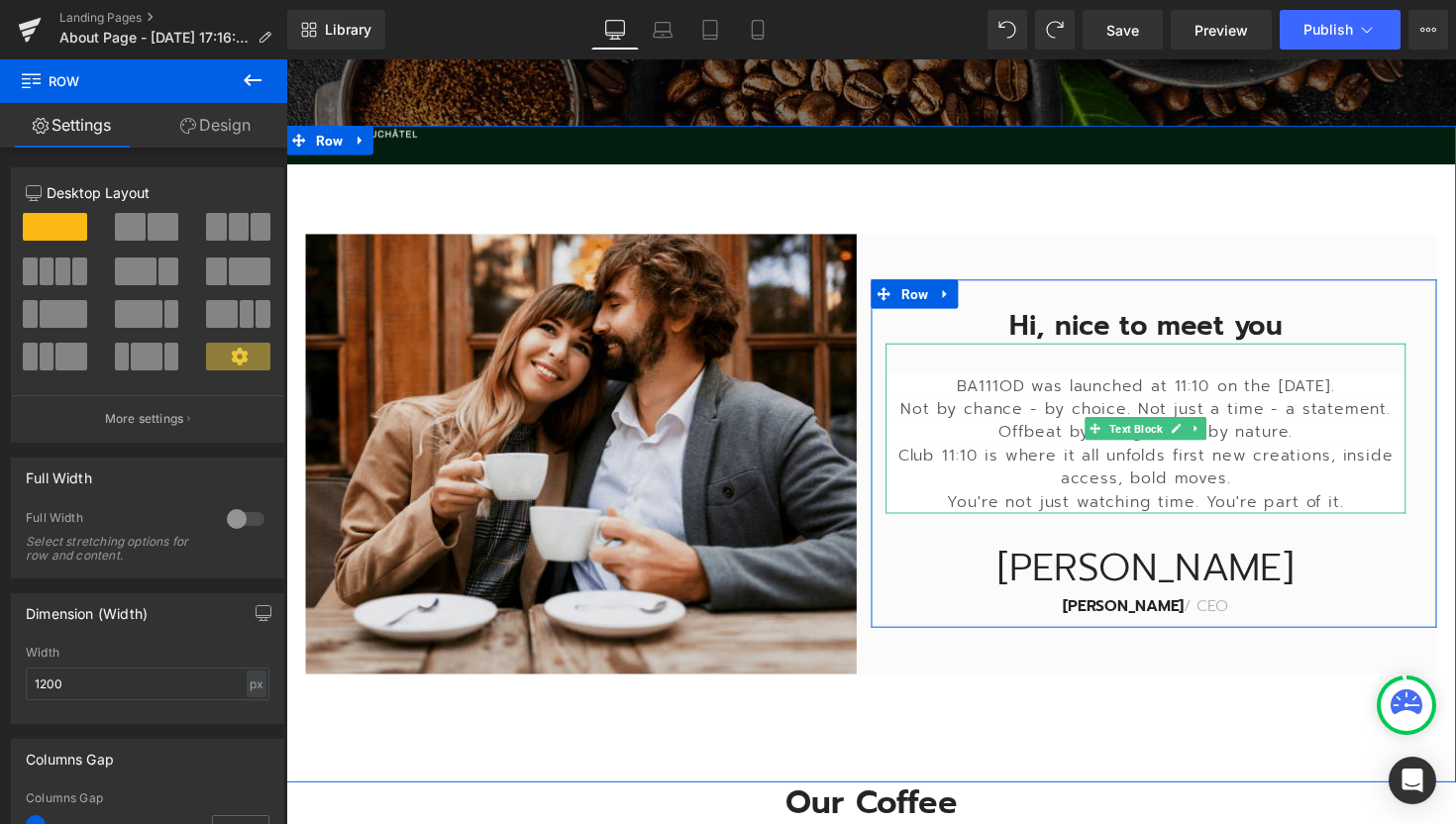 click on "Not by chance - by choice. Not just a time - a statement." at bounding box center [1167, 418] 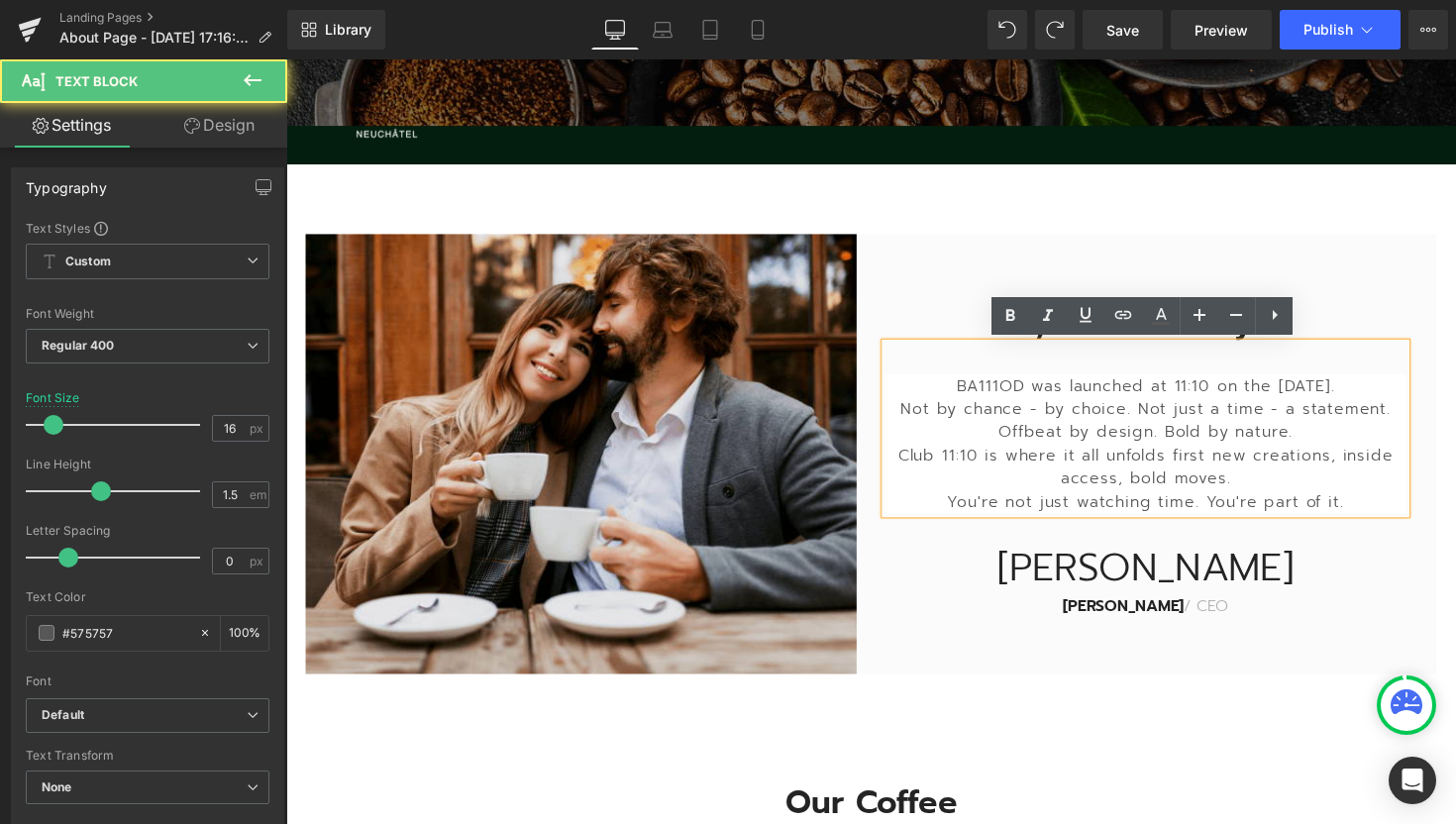 scroll, scrollTop: 618, scrollLeft: 0, axis: vertical 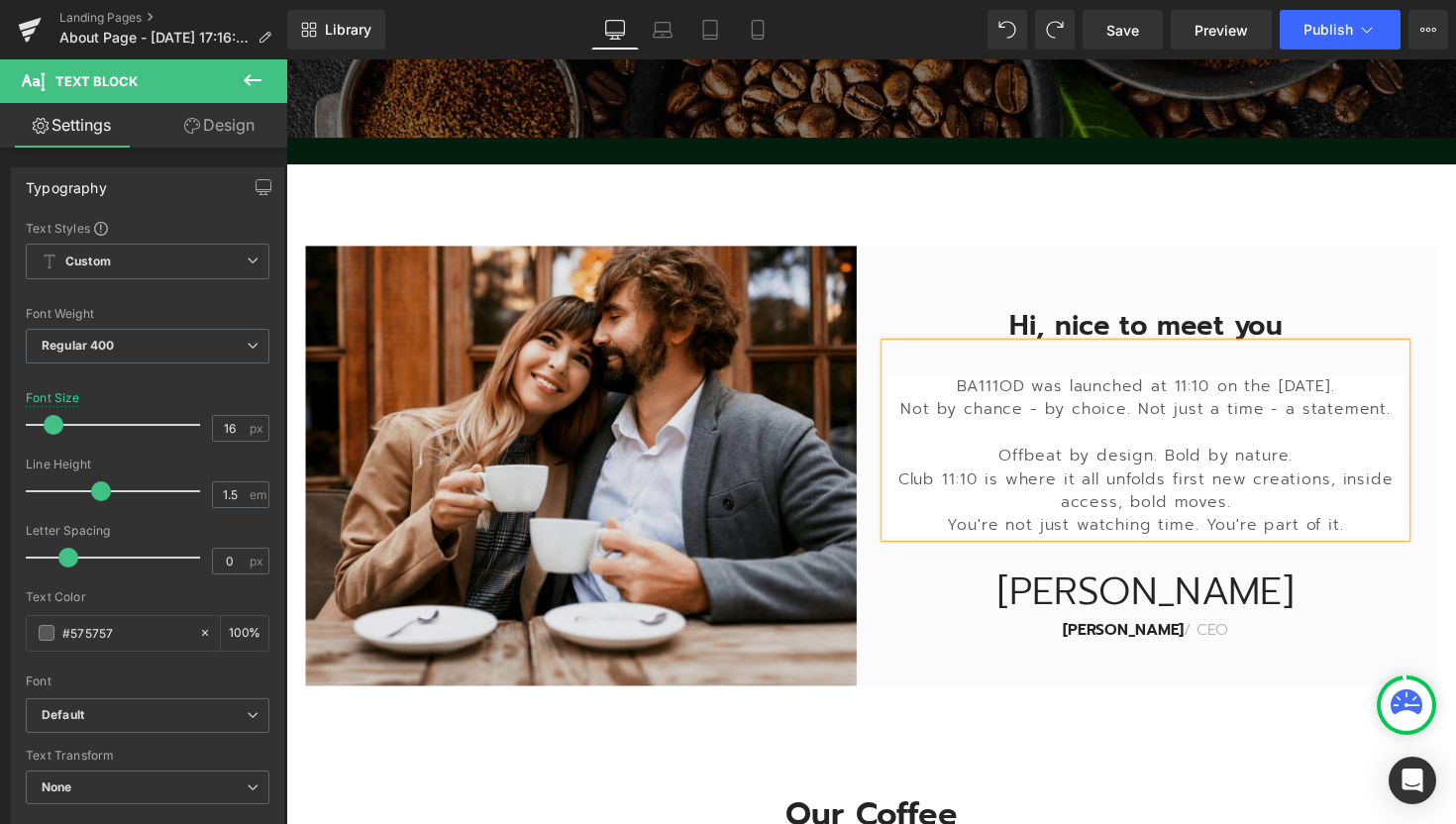 click on "Offbeat by design. Bold by nature." at bounding box center [1167, 465] 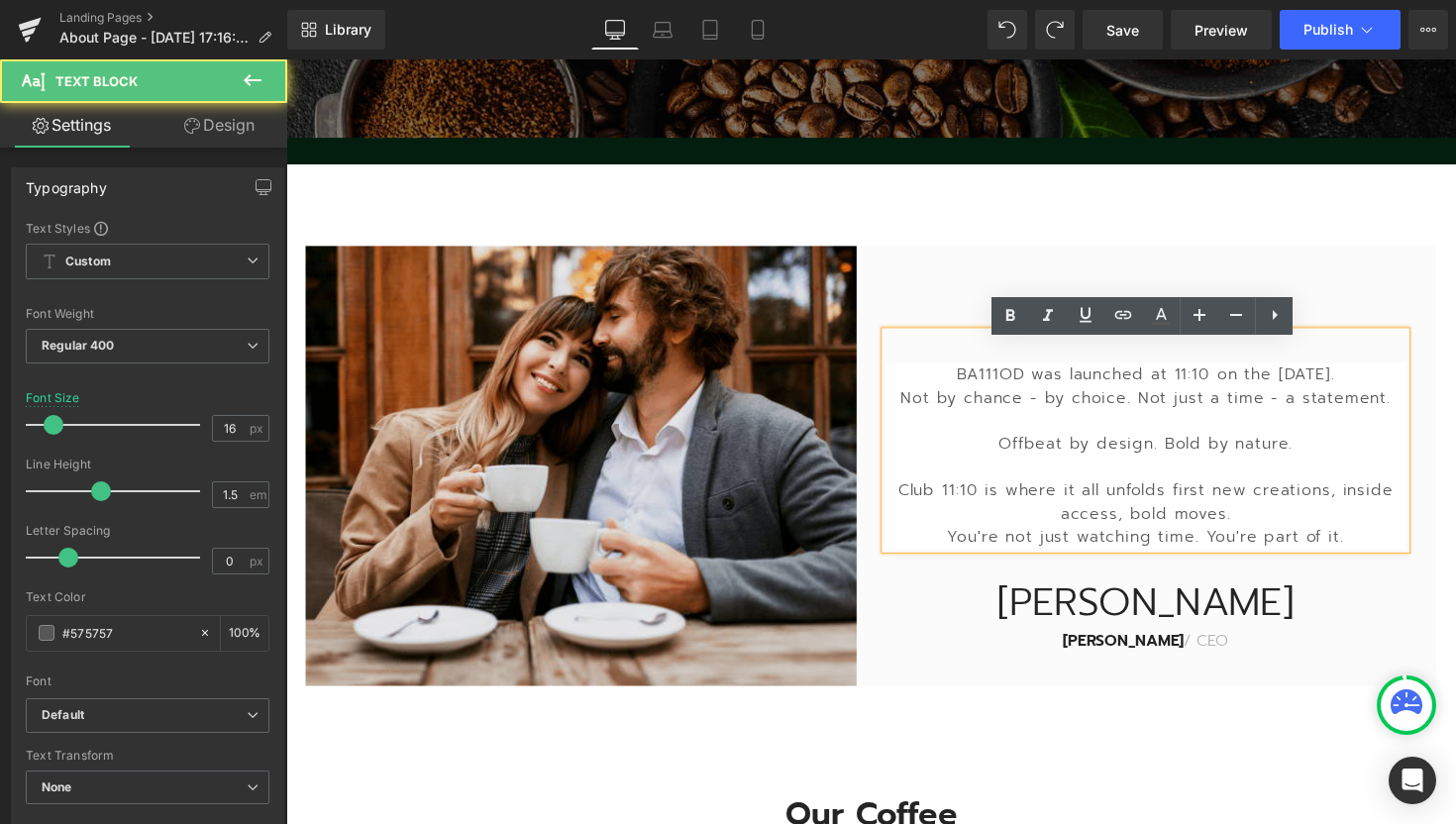 scroll, scrollTop: 606, scrollLeft: 0, axis: vertical 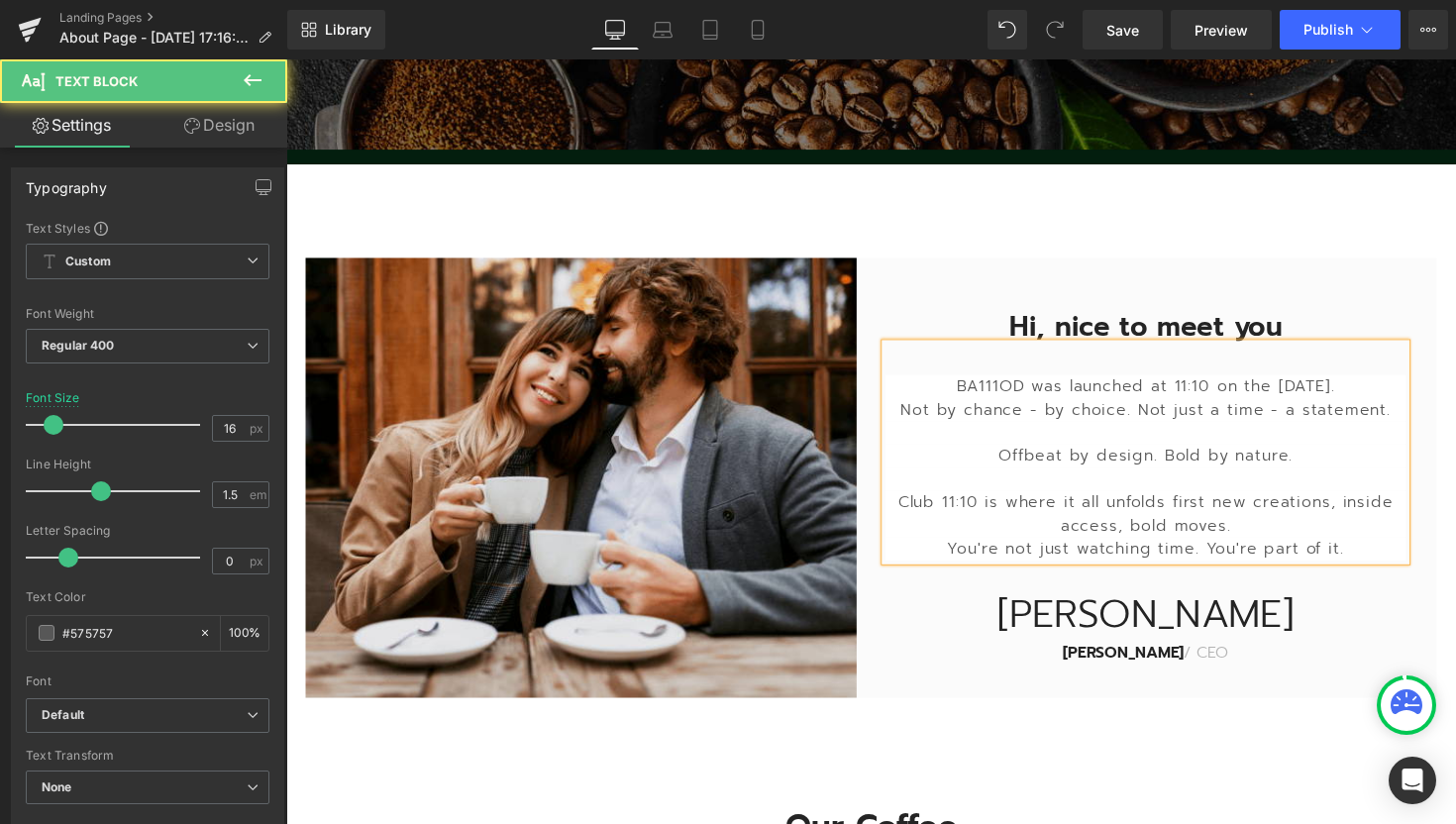 click on "Club 11:10 is where it all unfolds first new creations, inside access, bold moves." at bounding box center [1167, 525] 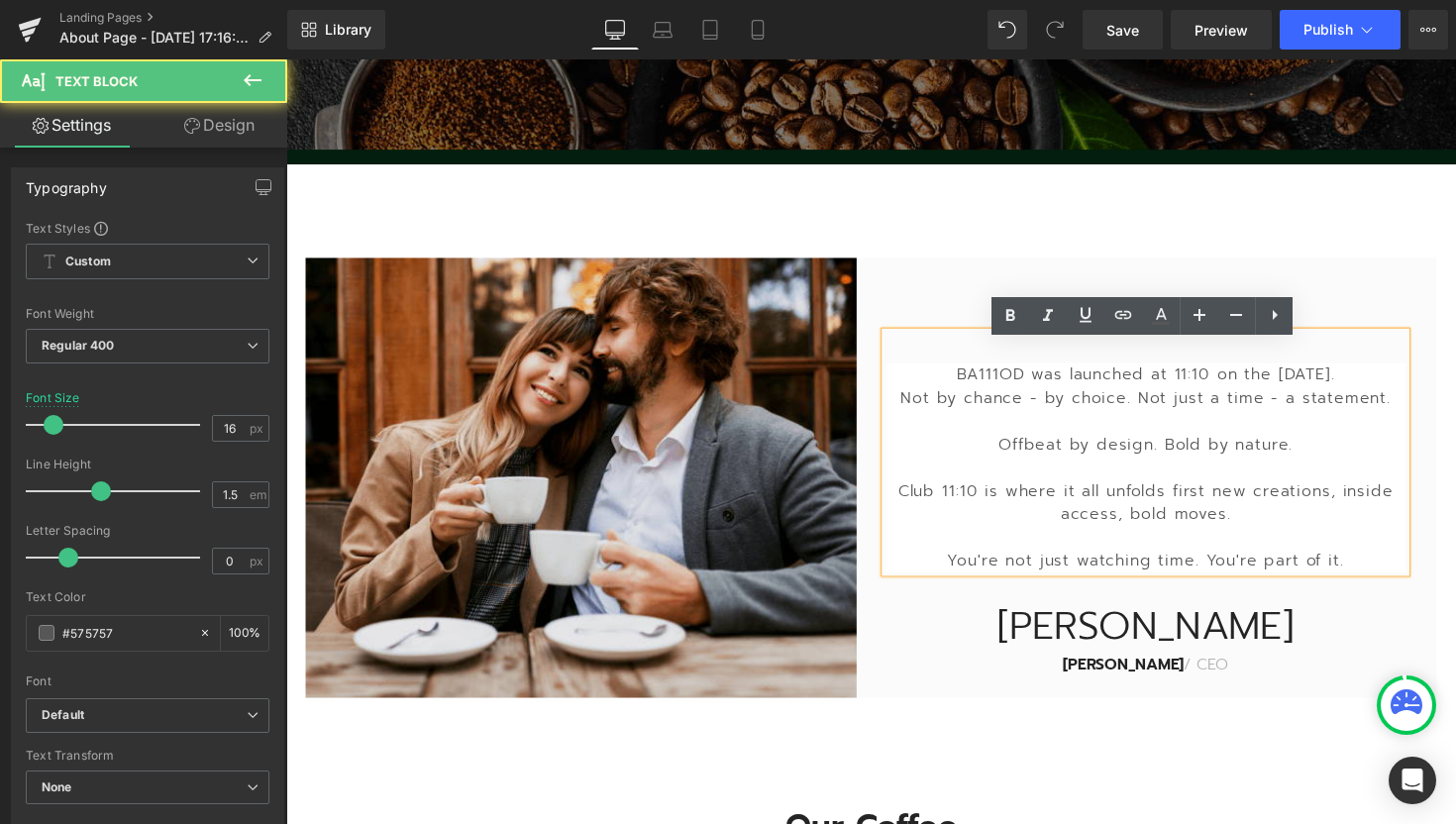 scroll, scrollTop: 594, scrollLeft: 0, axis: vertical 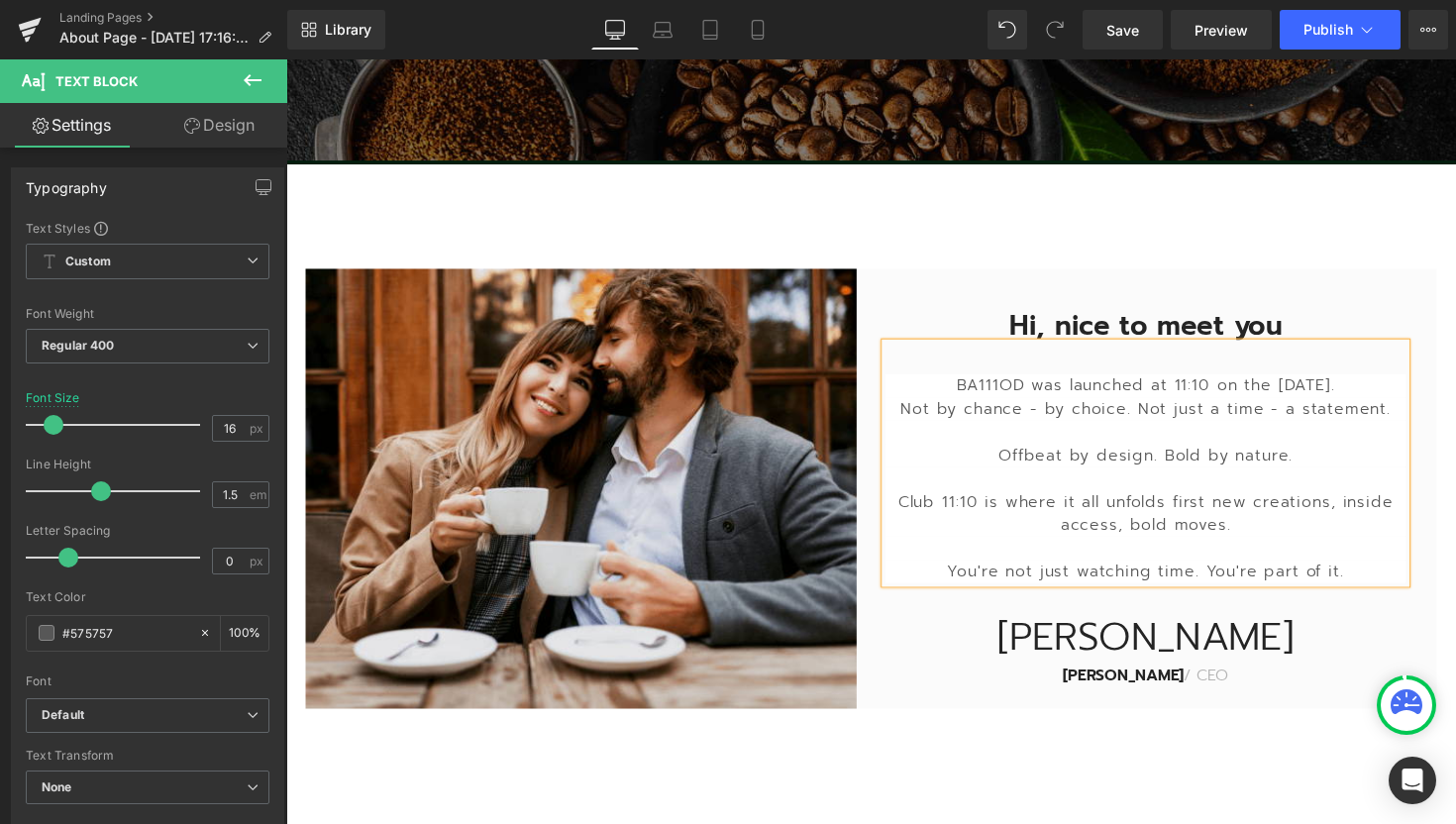 click on "Hi, nice to meet you Heading         BA111OD was launched at 11:10 on the 11th of October 2019. Not by chance - by choice. Not just a time - a statement. Offbeat by design. Bold by nature. Club 11:10 is where it all unfolds first new creations, inside access, bold moves. You're not just watching time. You're part of it. Text Block         James Text Block         James Frank   / CEO Text Block         Row" at bounding box center [1175, 499] 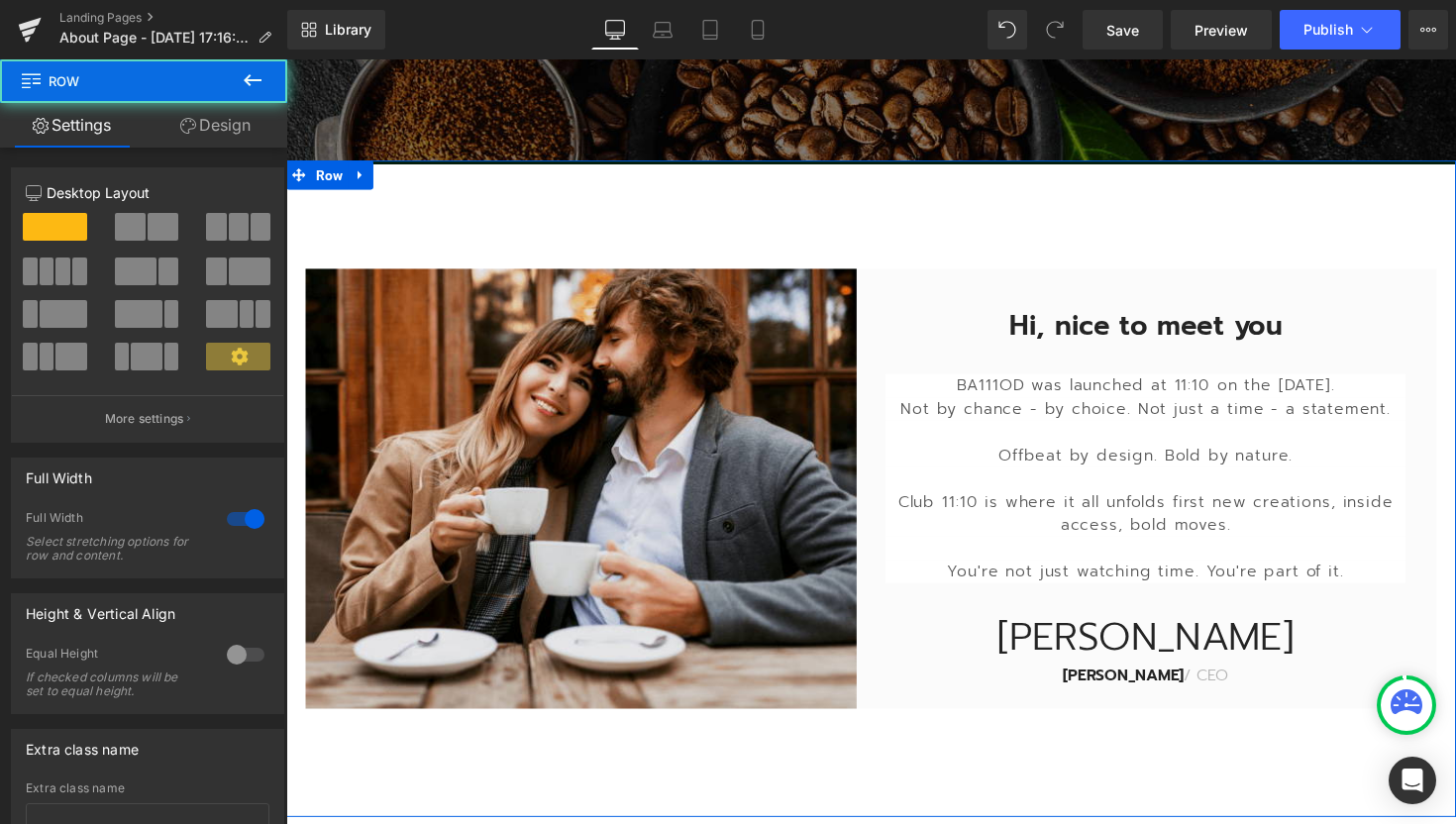 click on "Hi, nice to meet you Heading         BA111OD was launched at 11:10 on the 11th of October 2019. Not by chance - by choice. Not just a time - a statement. Offbeat by design. Bold by nature. Club 11:10 is where it all unfolds first new creations, inside access, bold moves. You're not just watching time. You're part of it. Text Block         James Text Block         James Frank   / CEO Text Block         Row         Image         Row         Row" at bounding box center (885, 499) 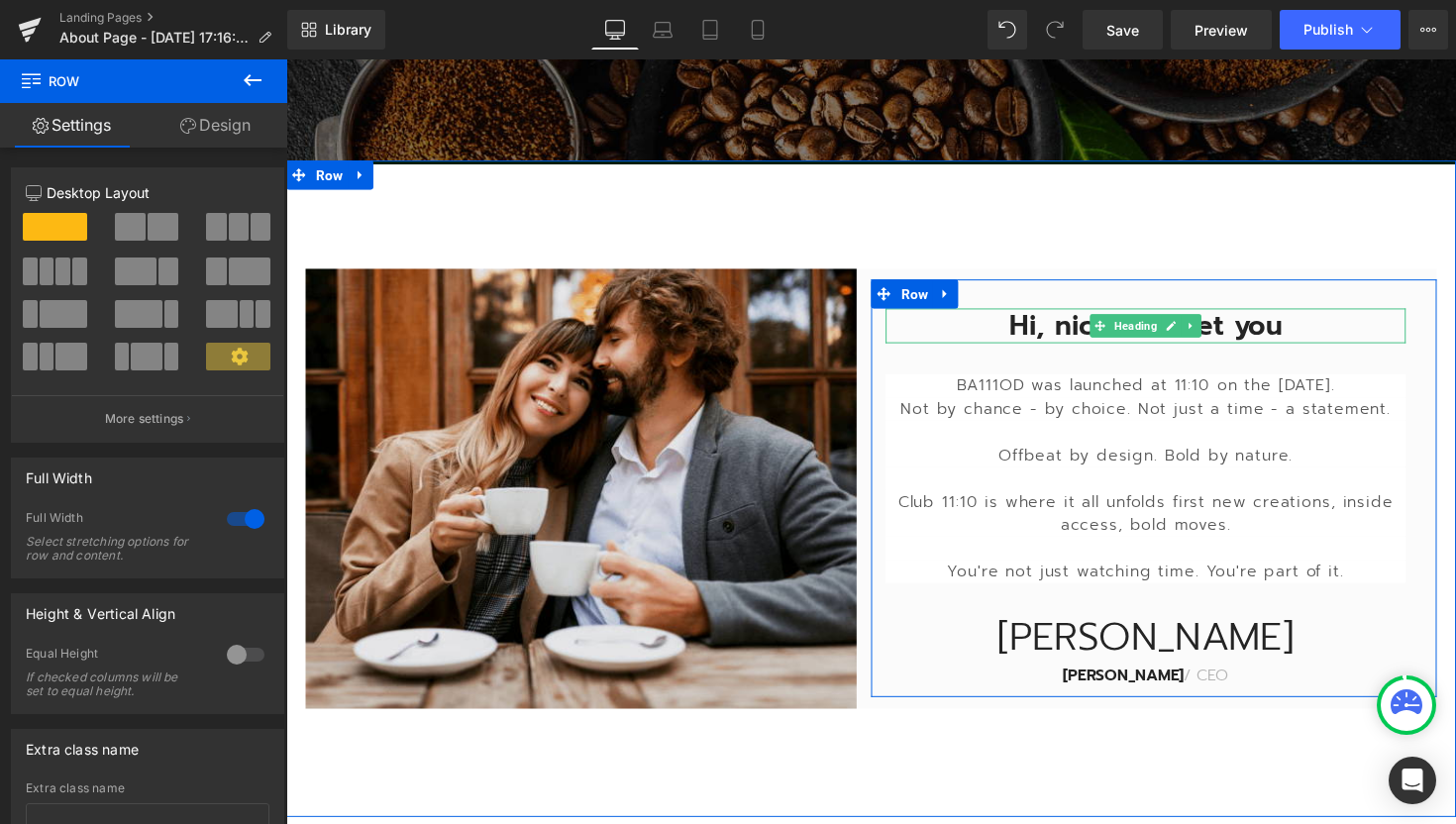 click on "Hi, nice to meet you" at bounding box center (1167, 333) 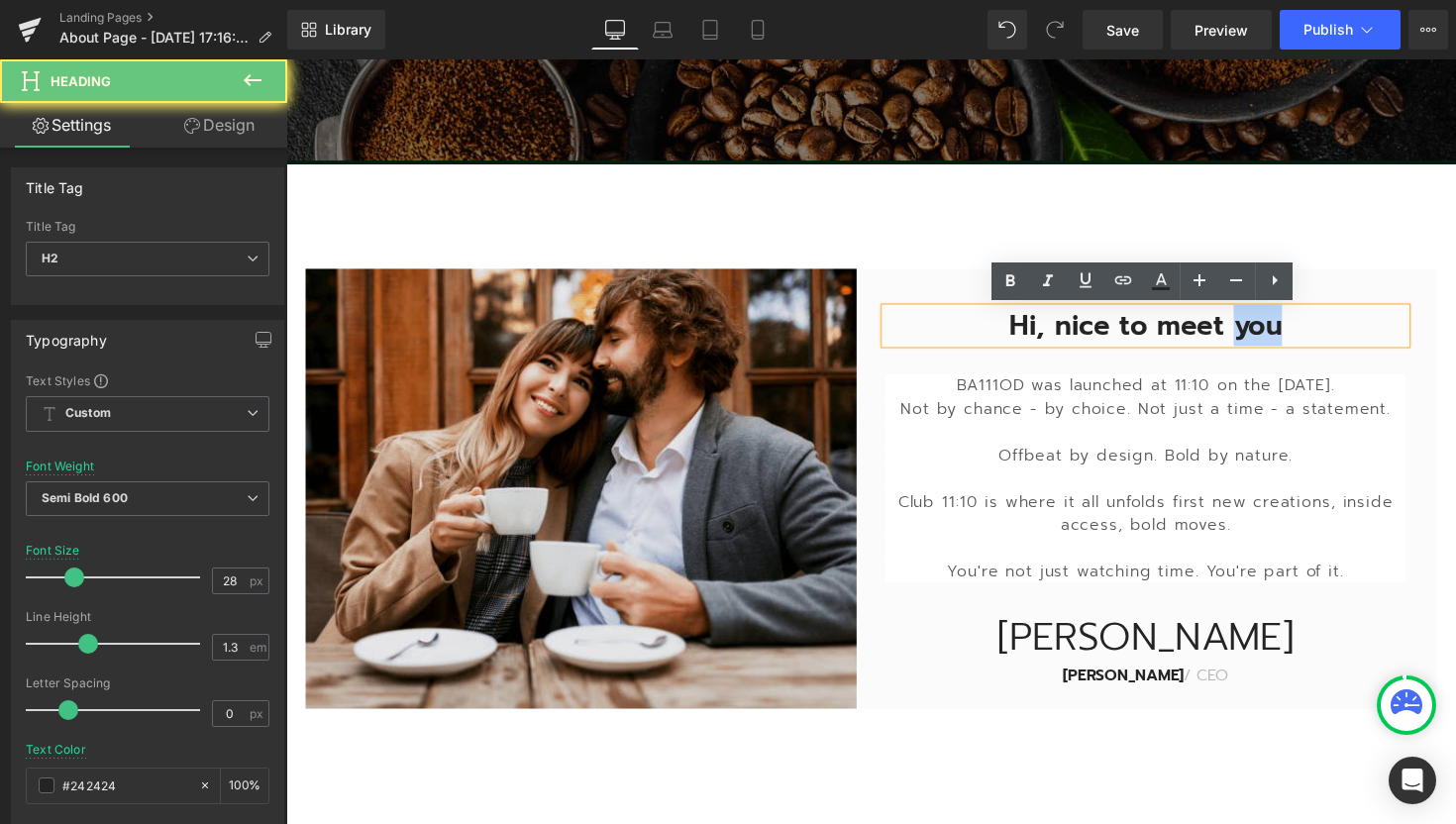 click on "Hi, nice to meet you" at bounding box center [1167, 333] 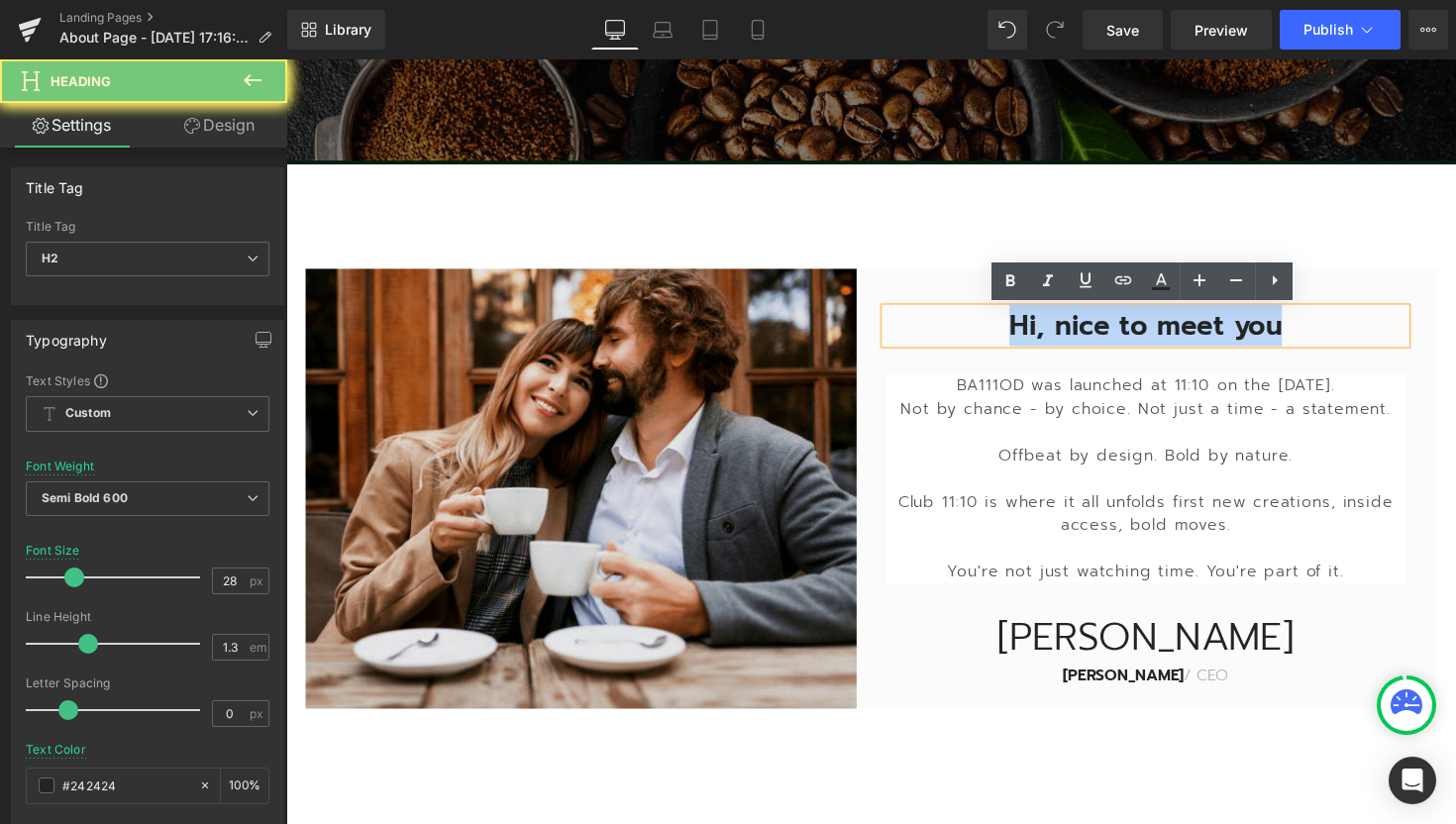 click on "Hi, nice to meet you" at bounding box center (1167, 333) 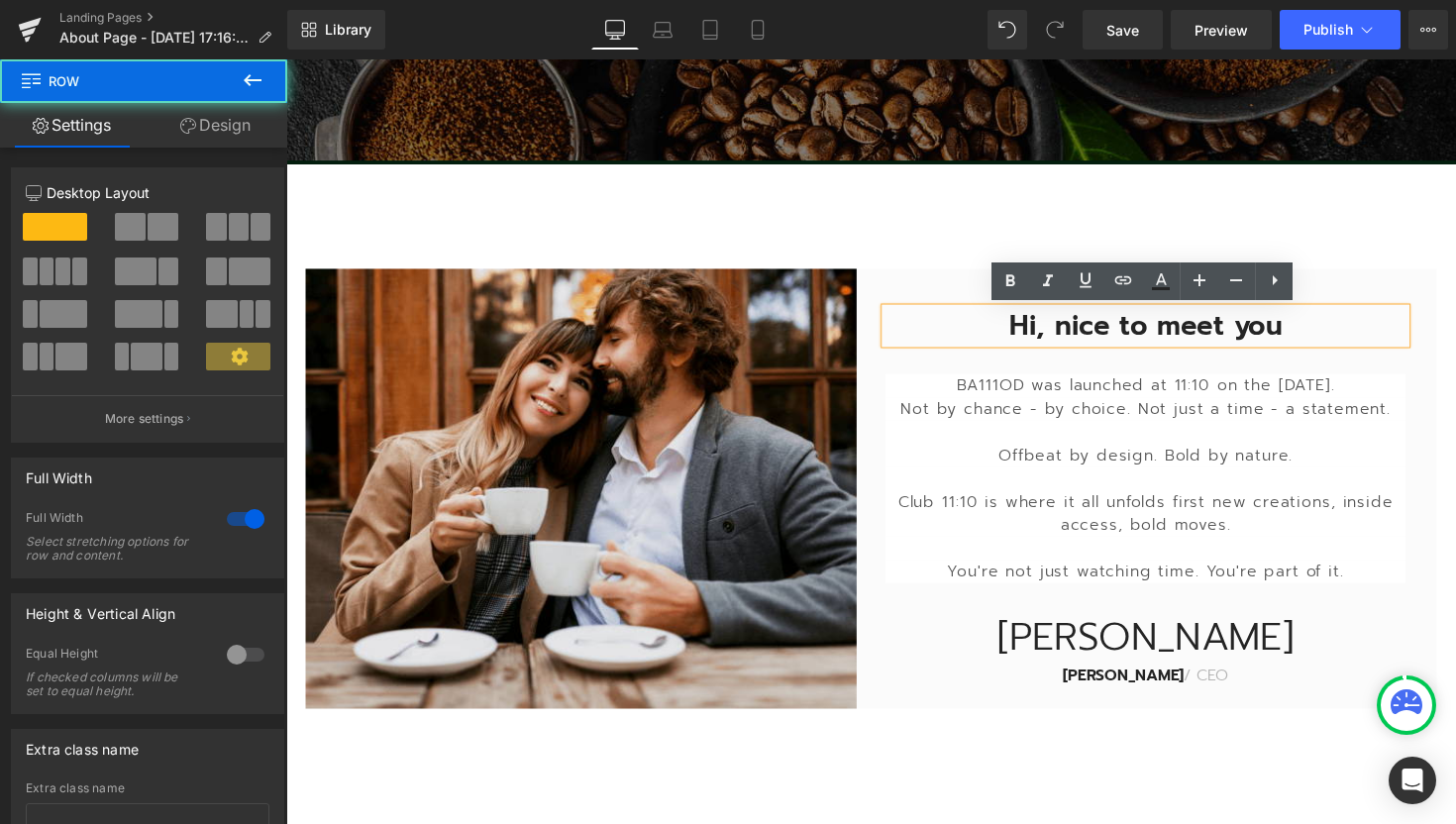 click on "Hi, nice to meet you Heading         BA111OD was launched at 11:10 on the 11th of October 2019. Not by chance - by choice. Not just a time - a statement. Offbeat by design. Bold by nature. Club 11:10 is where it all unfolds first new creations, inside access, bold moves. You're not just watching time. You're part of it. Text Block         James Text Block         James Frank   / CEO Text Block         Row         Image         Row         Row" at bounding box center [885, 499] 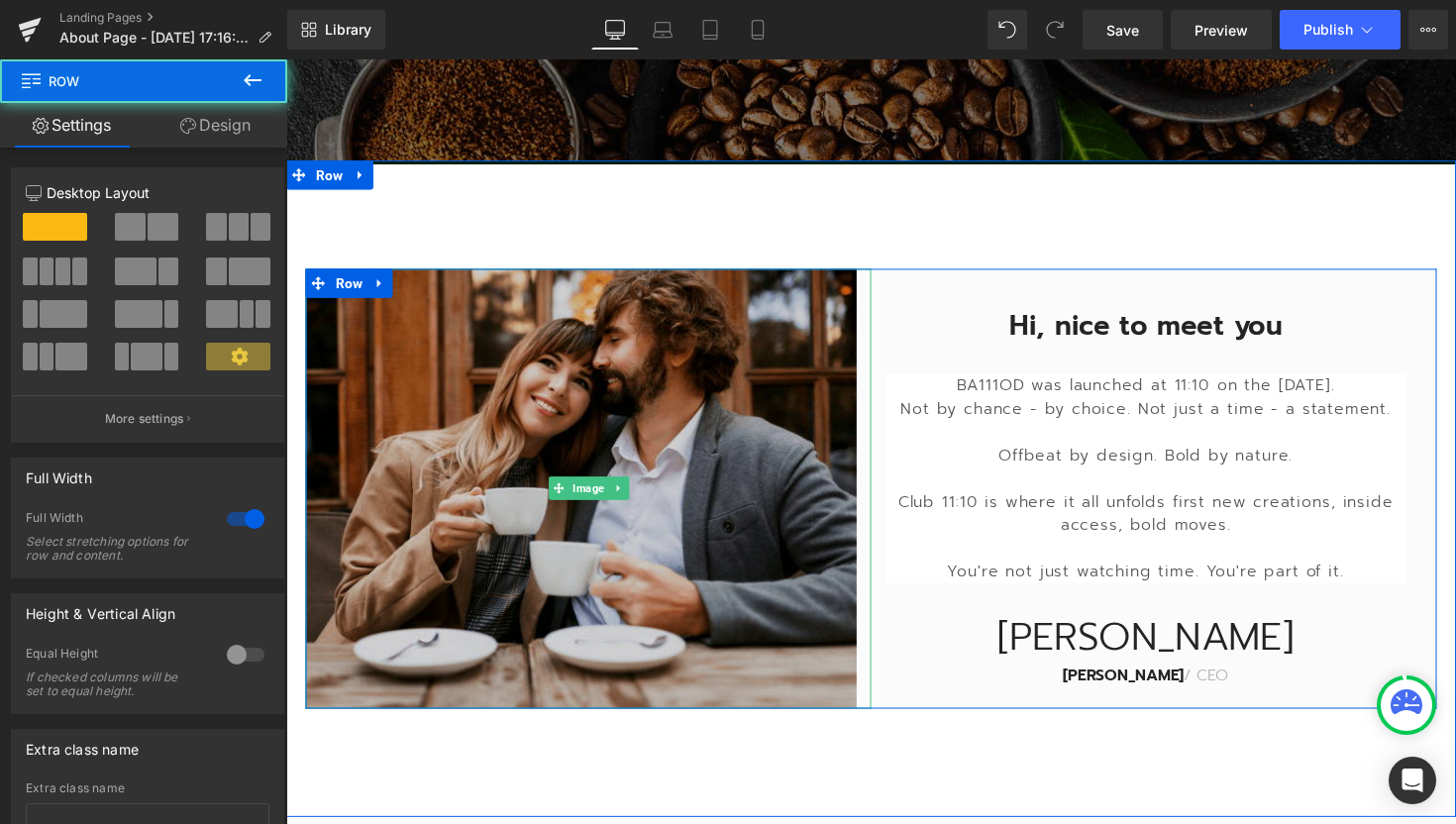 click at bounding box center [595, 499] 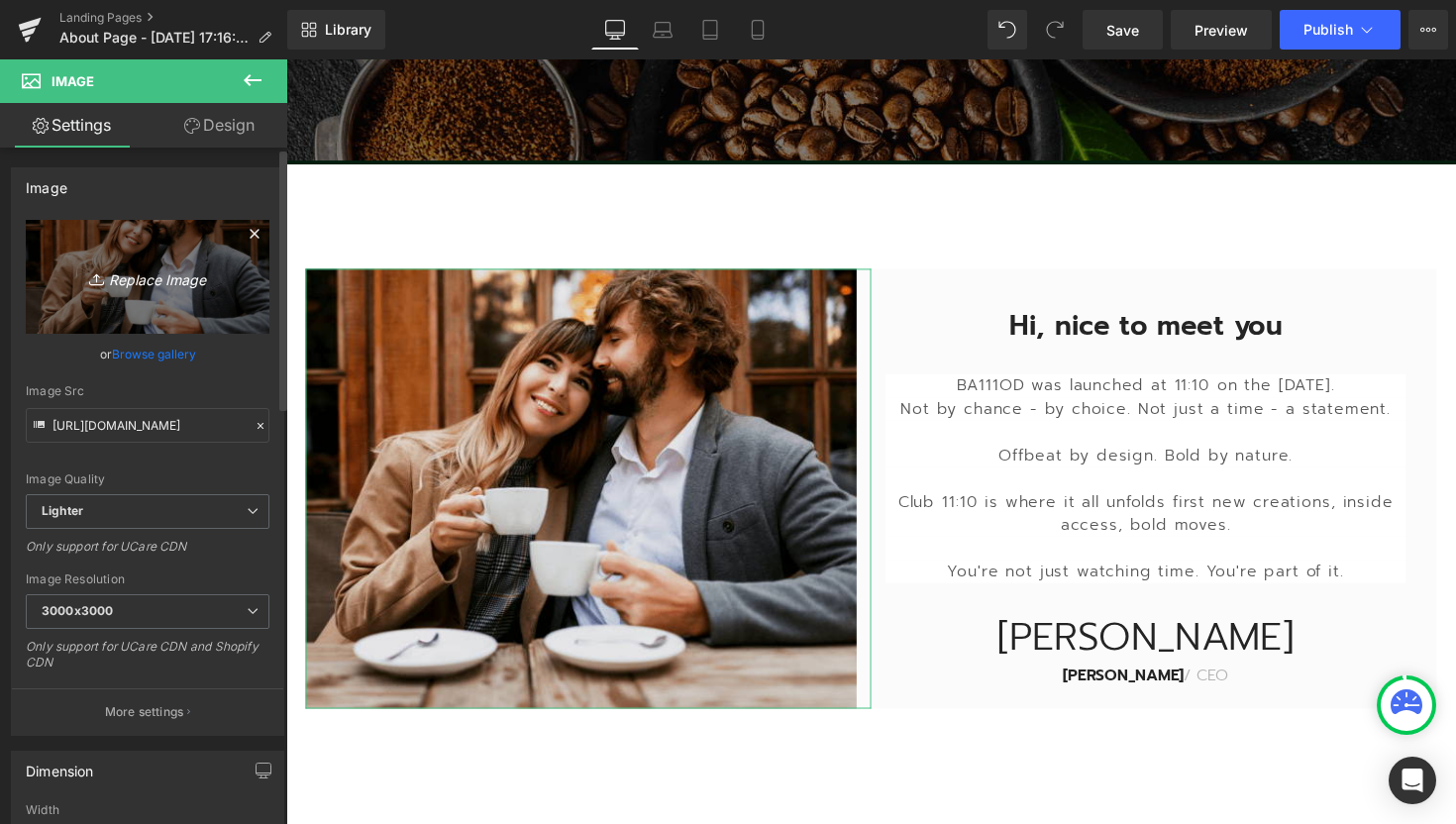 click on "Replace Image" at bounding box center [148, 276] 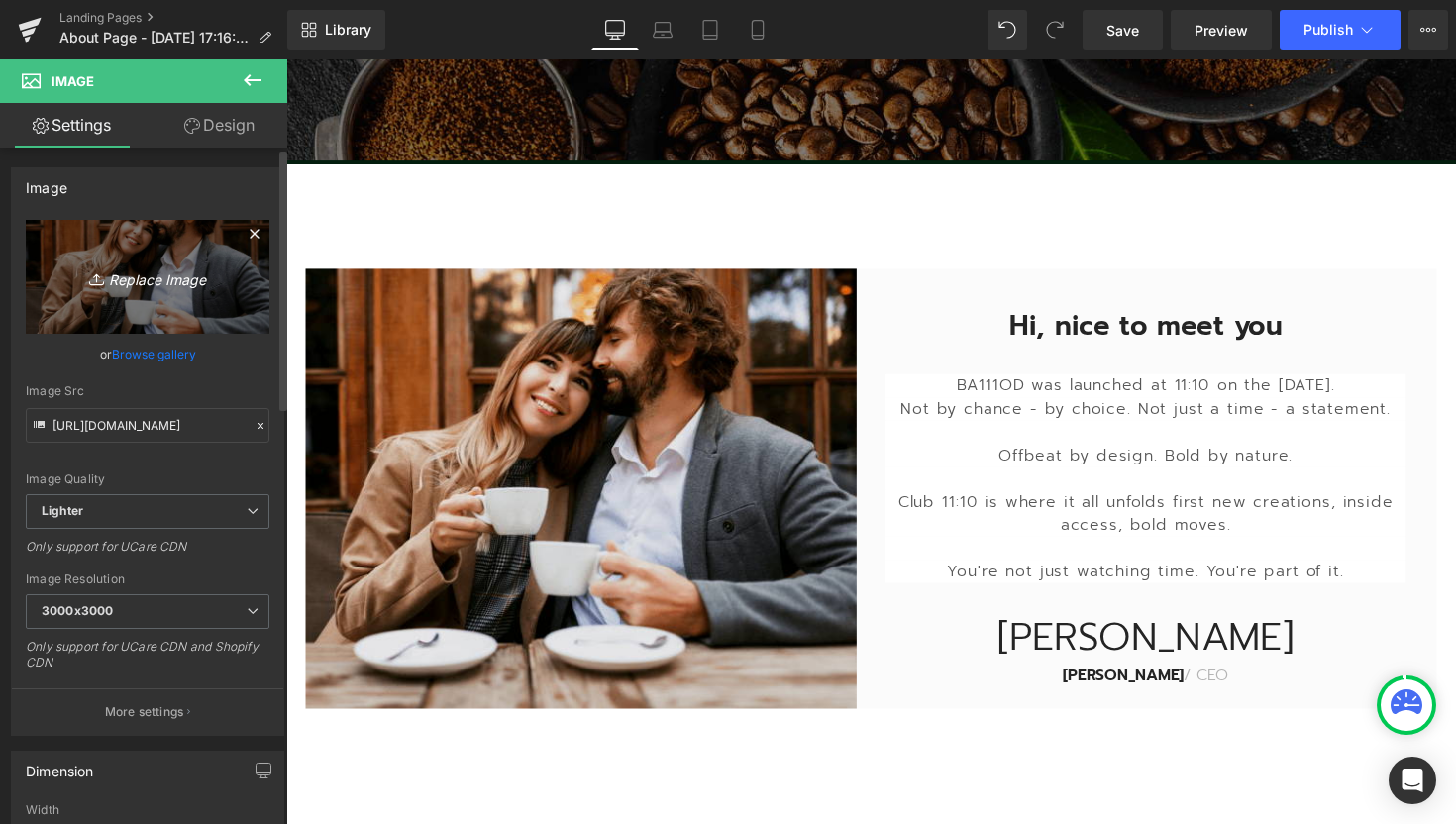 type on "C:\fakepath\Schwarz Kreis mit Utensilien Restaurant Logo (2).png" 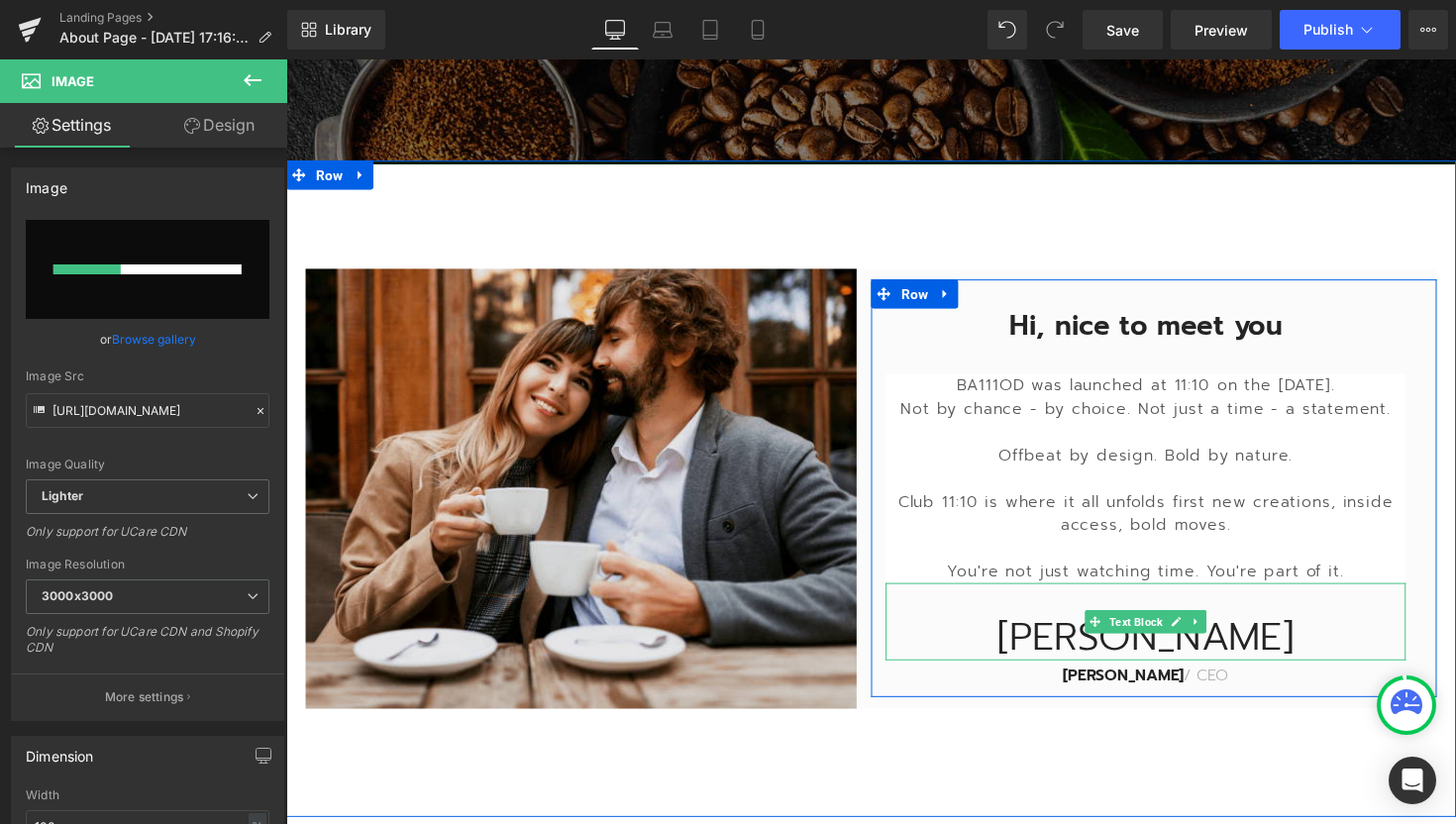 type 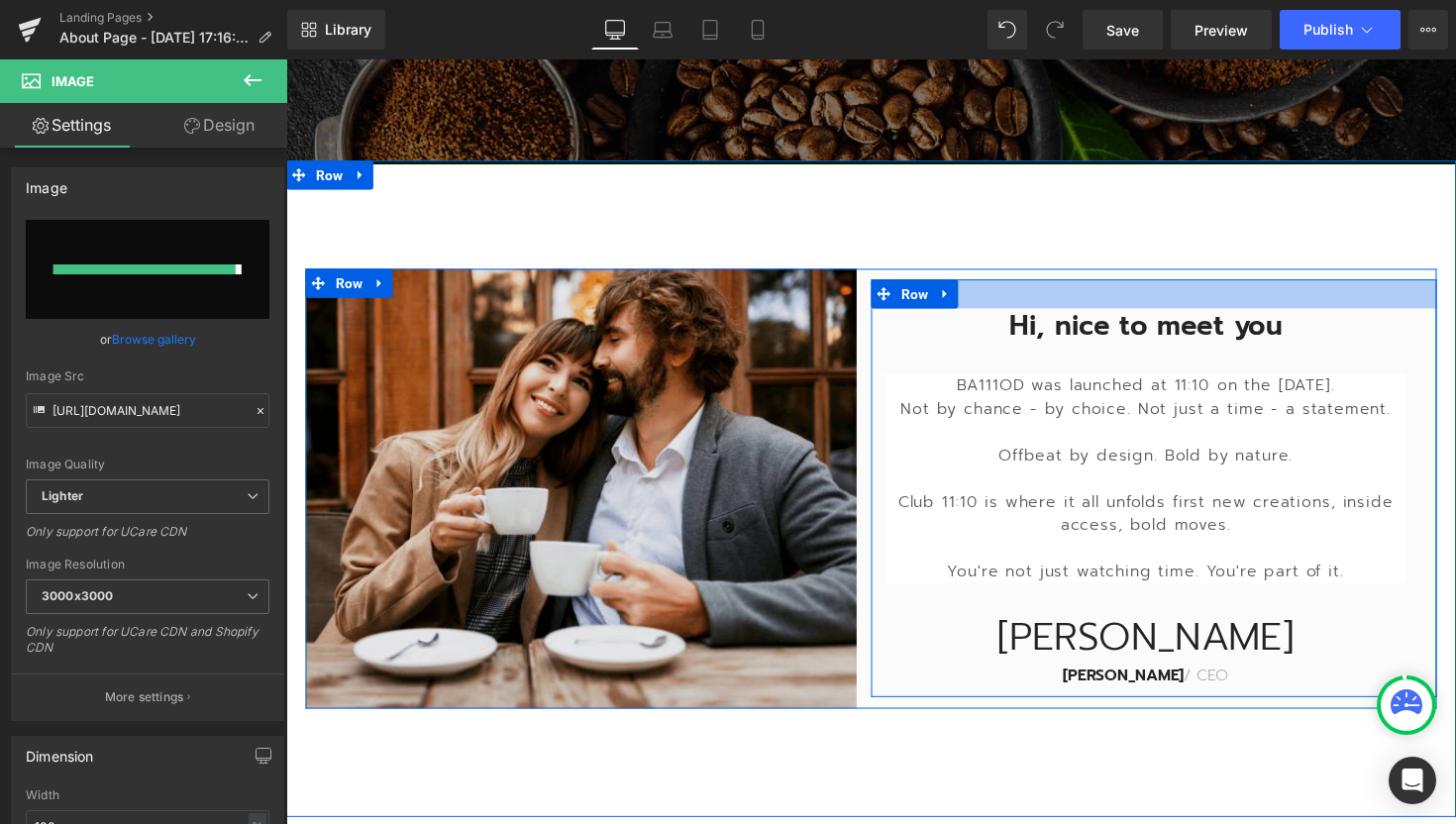 type on "https://ucarecdn.com/2b06299e-4375-47d0-8c76-7791b19d7a29/-/format/auto/-/preview/3000x3000/-/quality/lighter/Schwarz%20Kreis%20mit%20Utensilien%20Restaurant%20Logo%20_2_.png" 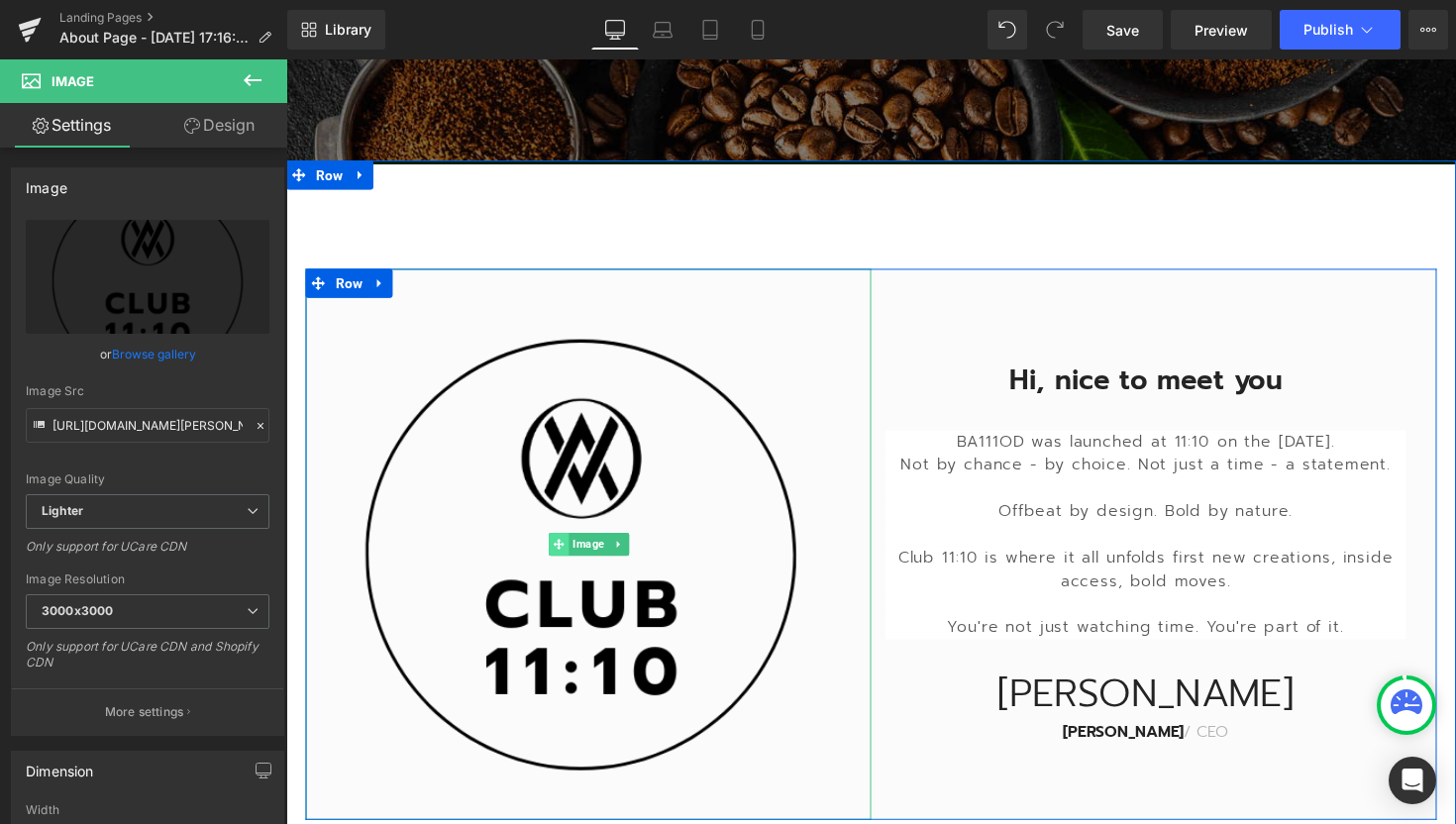 click at bounding box center [565, 557] 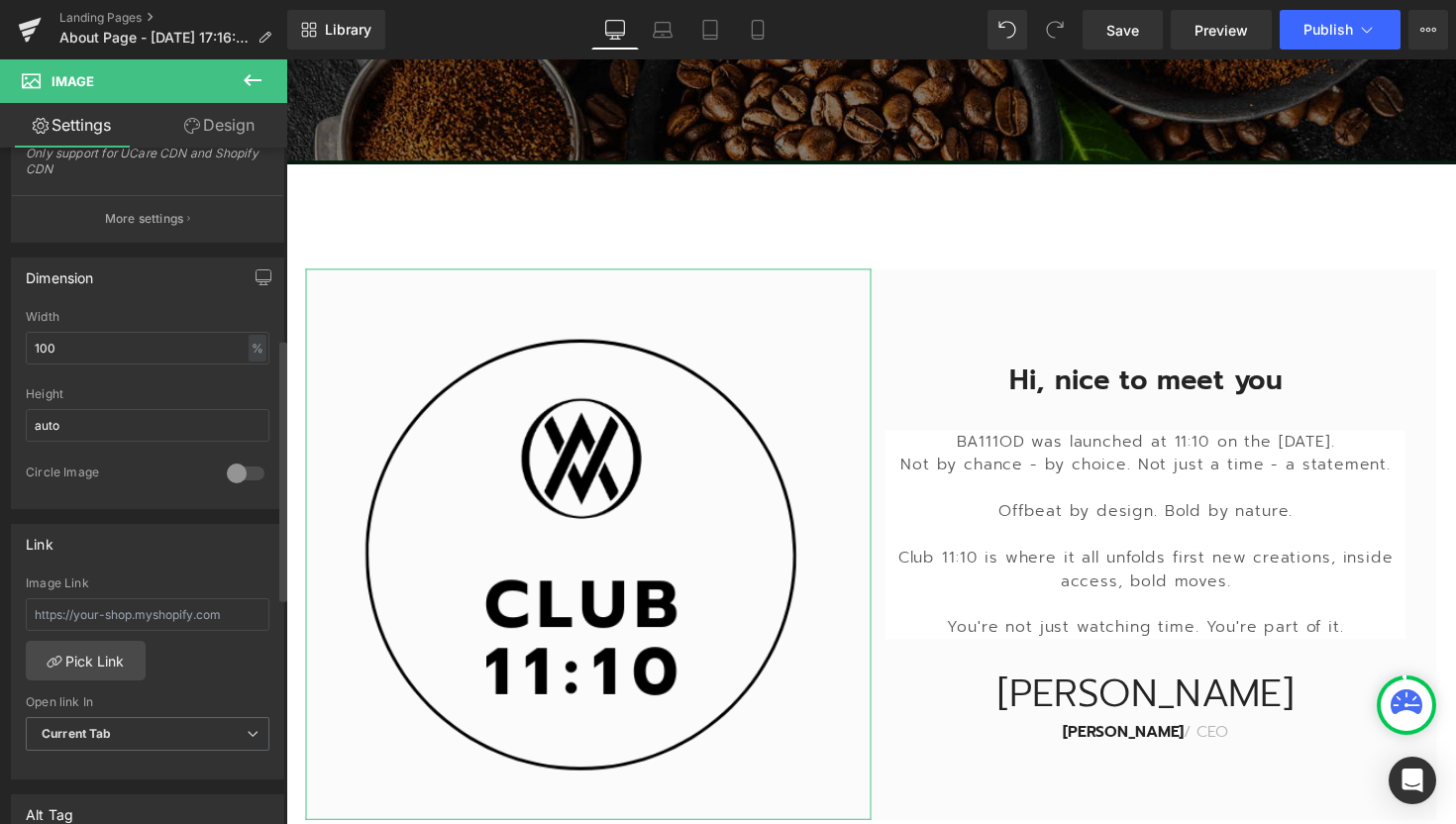 scroll, scrollTop: 479, scrollLeft: 0, axis: vertical 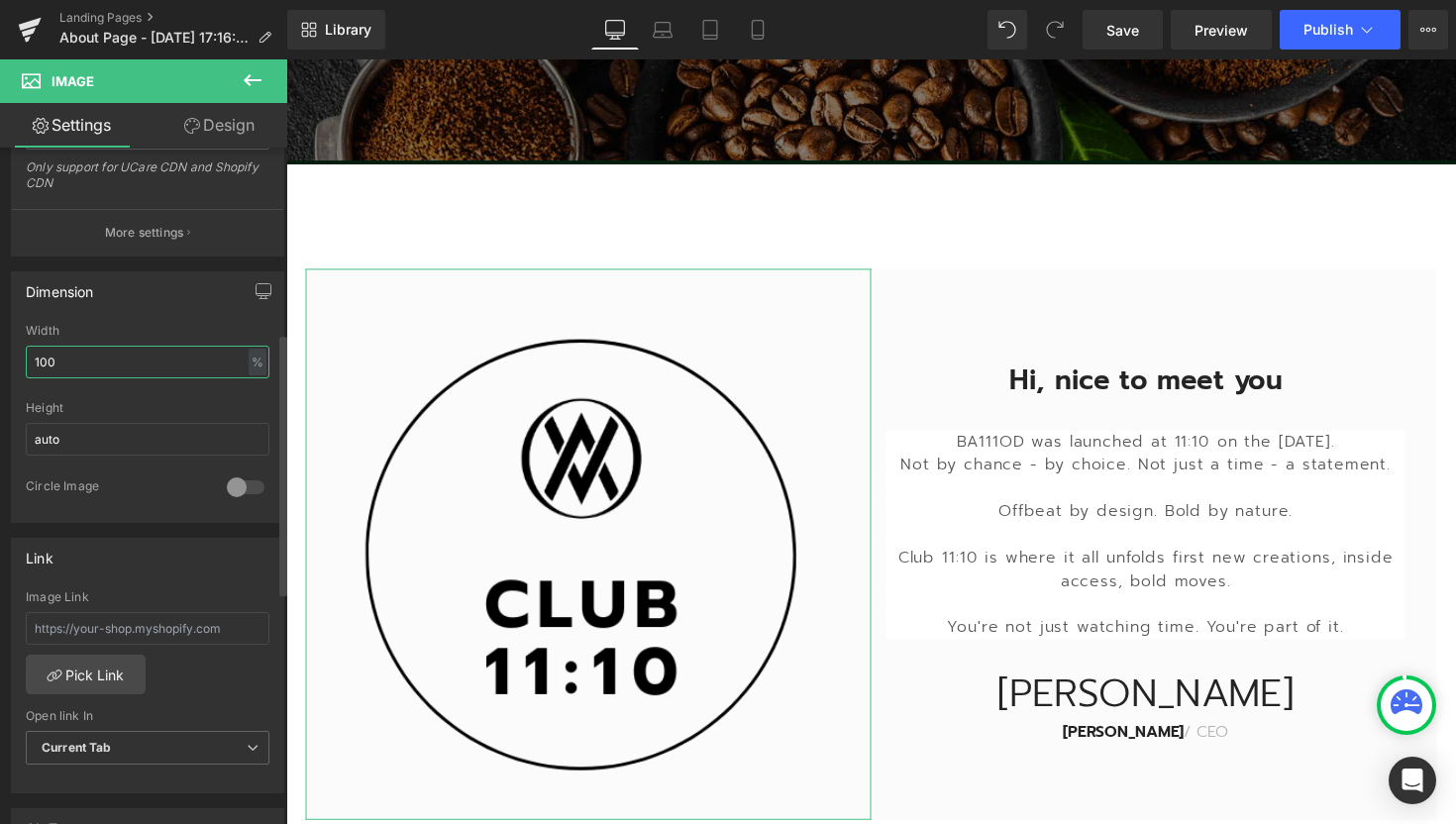 click on "100" at bounding box center [148, 361] 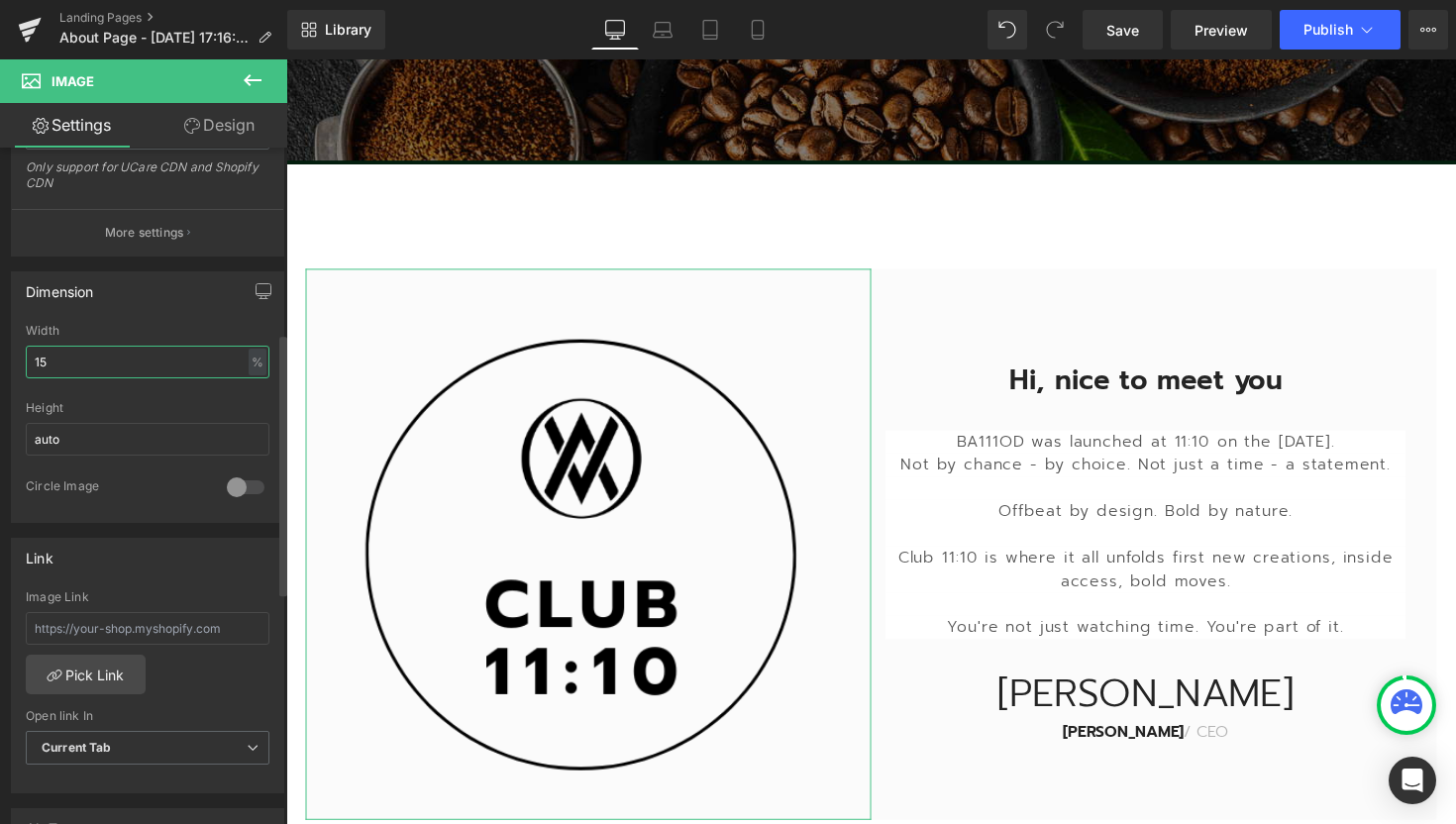 type on "1" 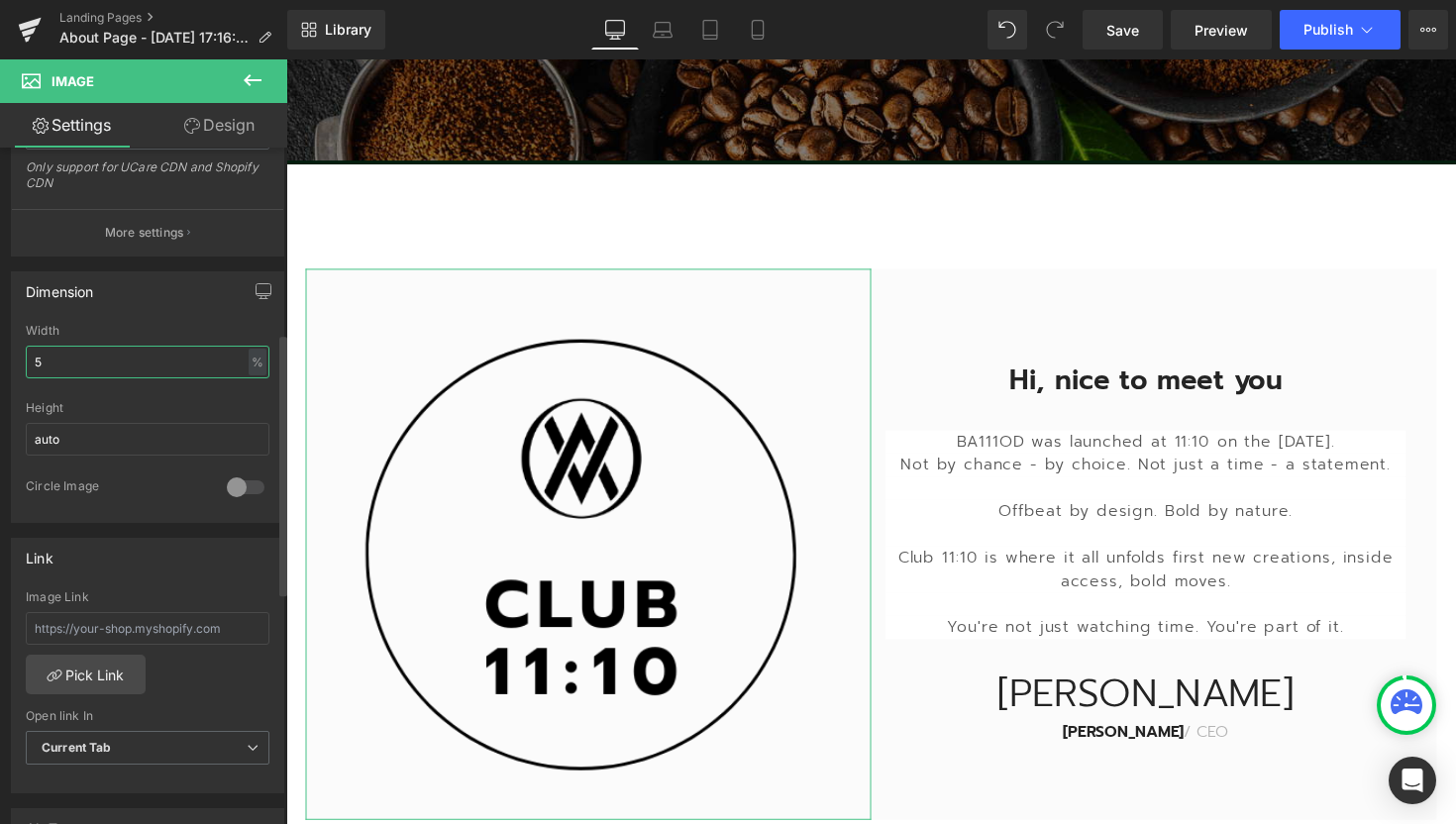 type on "50" 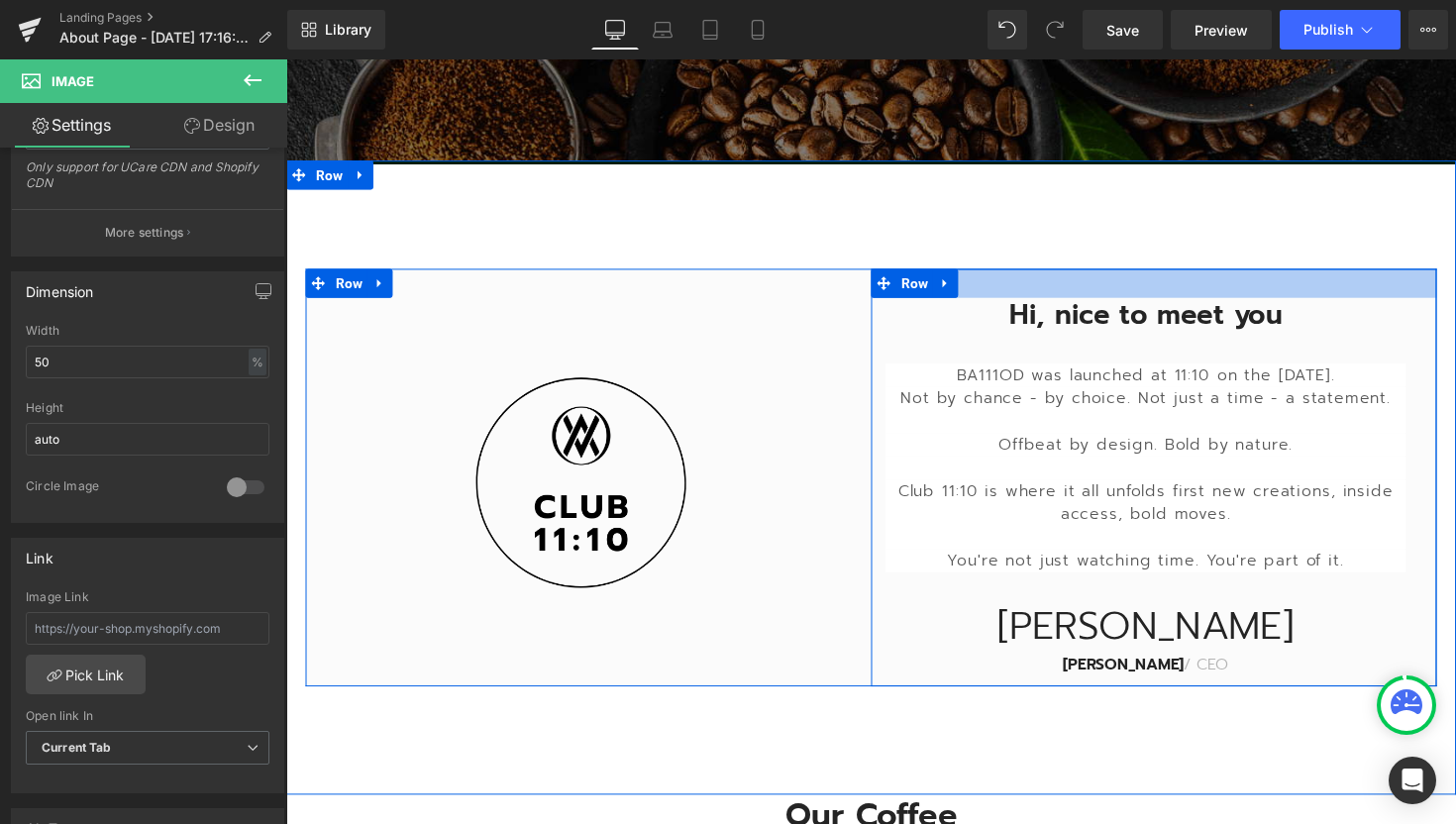 click at bounding box center [885, 276] 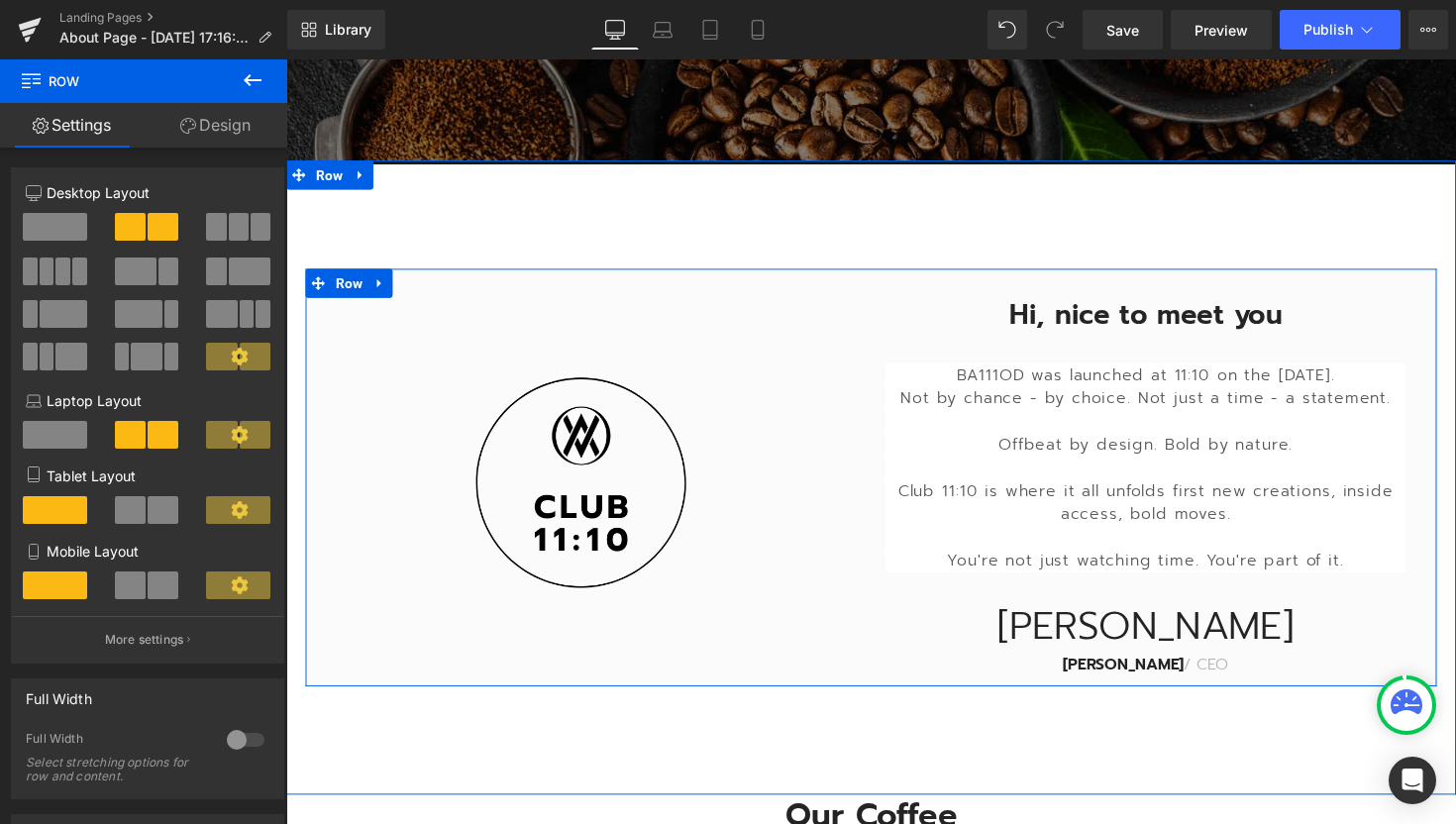 click on "Hi, nice to meet you" at bounding box center [1167, 322] 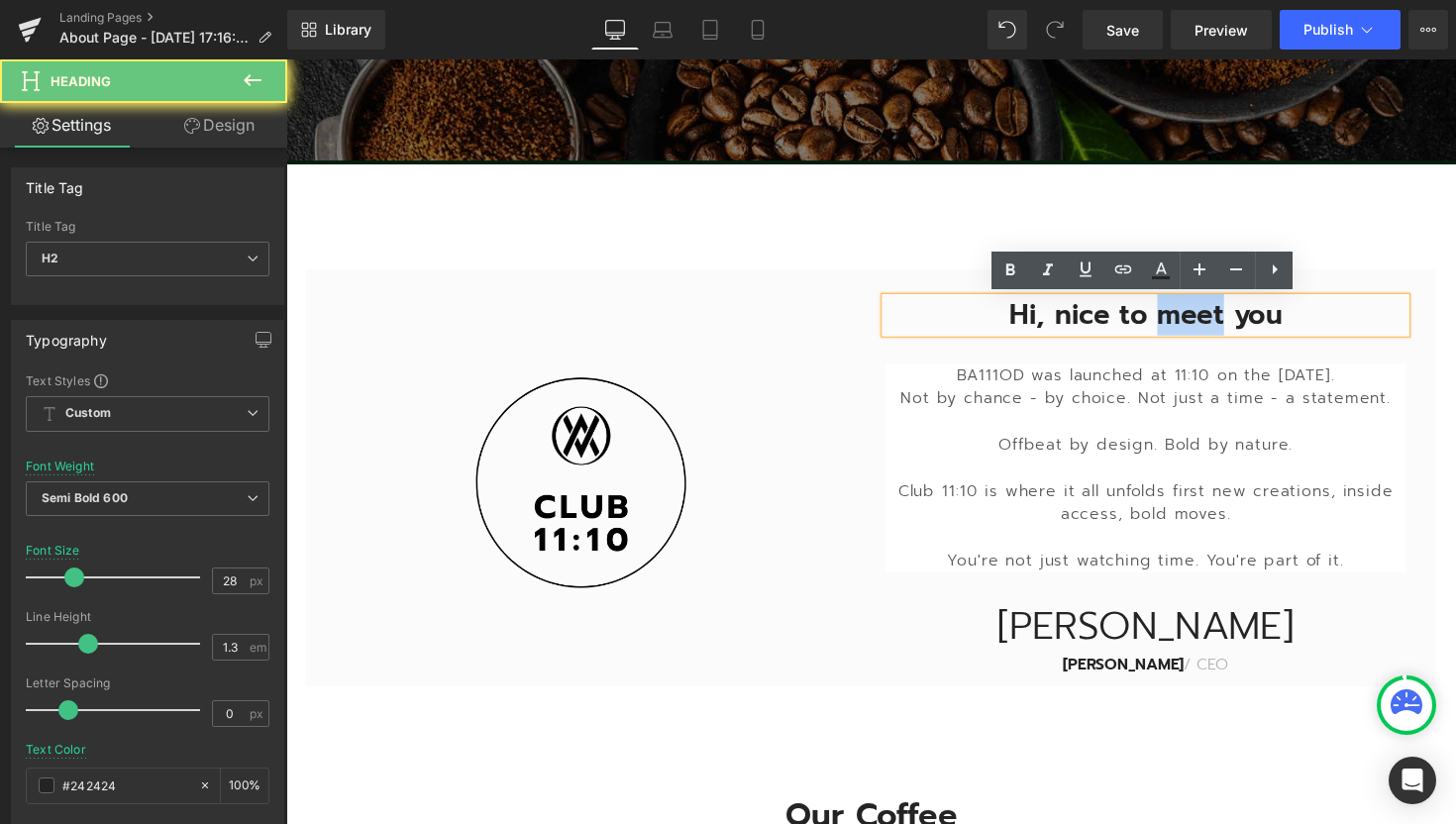 click on "Hi, nice to meet you" at bounding box center (1167, 322) 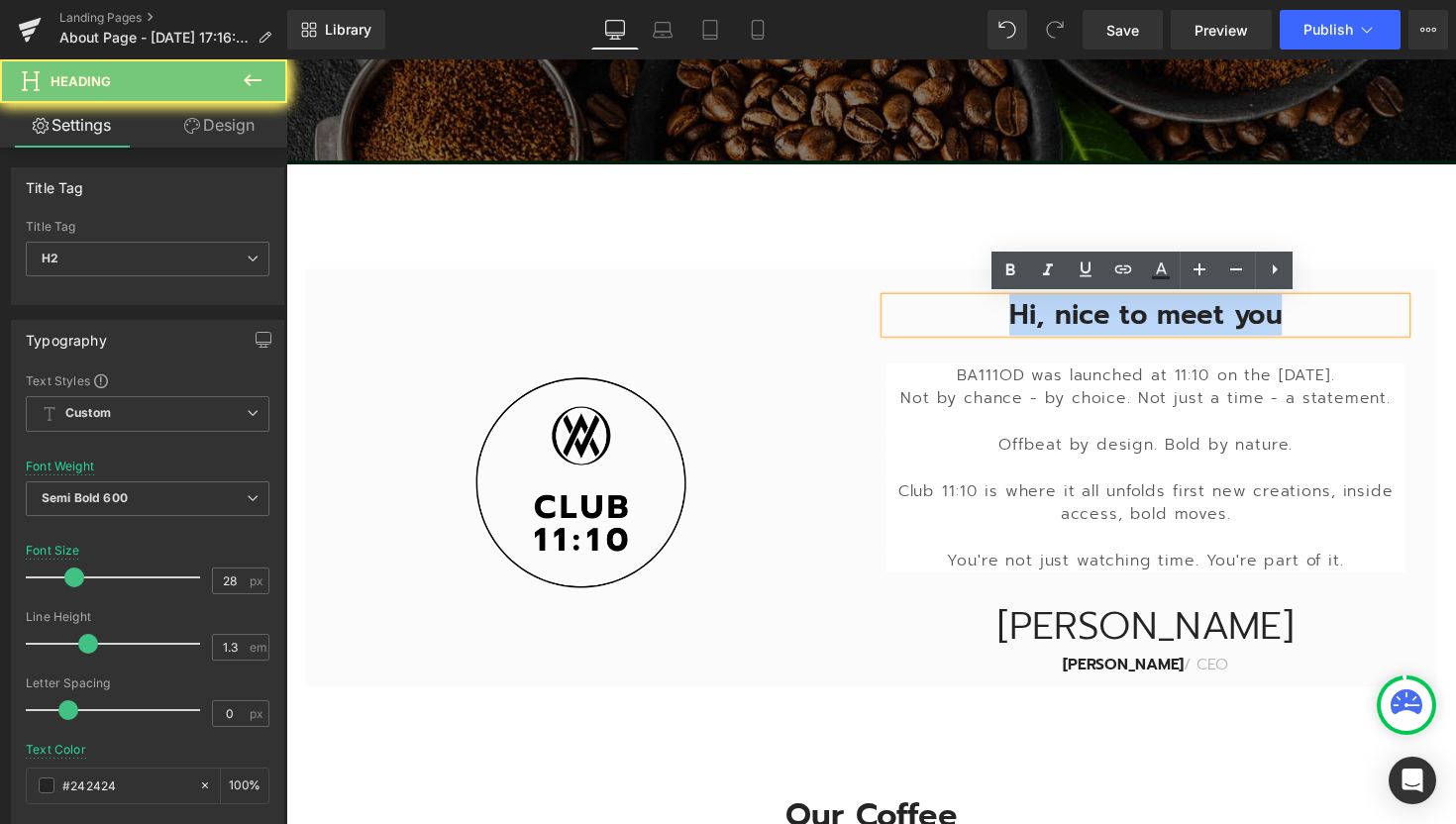 click on "Hi, nice to meet you" at bounding box center [1167, 322] 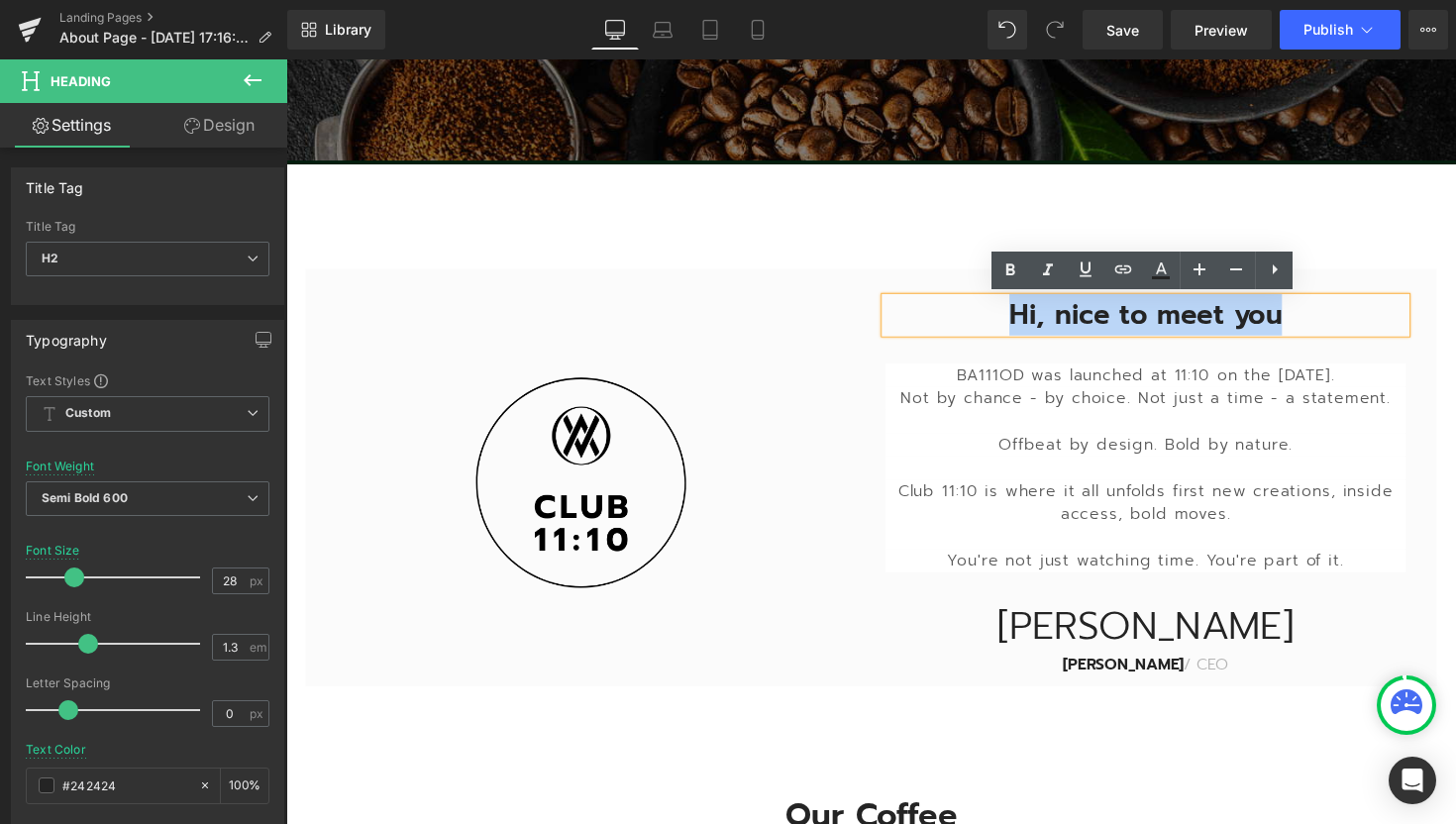 type 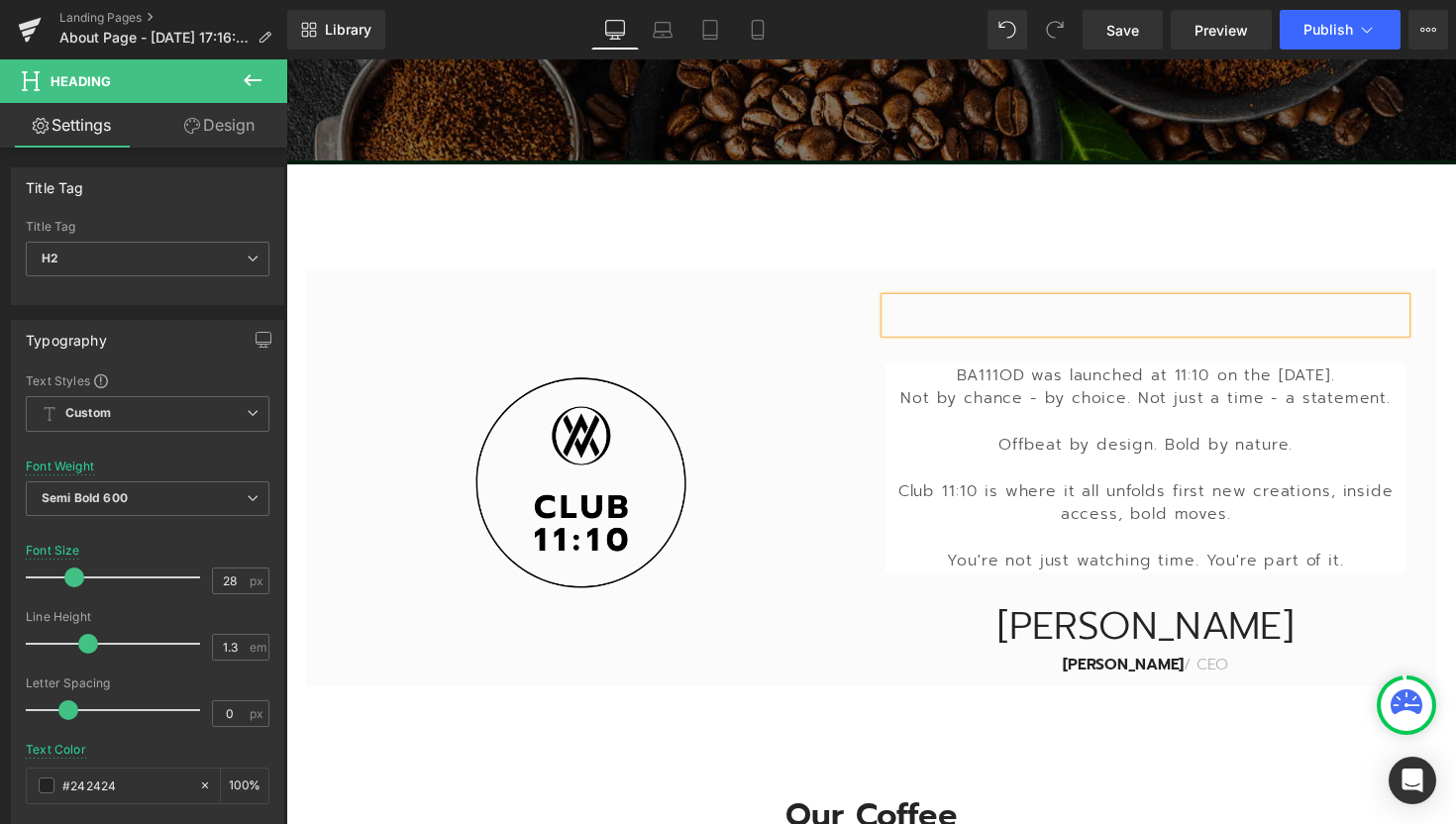 click on "Heading         BA111OD was launched at 11:10 on the 11th of October 2019. Not by chance - by choice. Not just a time - a statement. Offbeat by design. Bold by nature. Club 11:10 is where it all unfolds first new creations, inside access, bold moves. You're not just watching time. You're part of it. Text Block         James Text Block         James Frank   / CEO Text Block         Row         Image         Row         Row" at bounding box center (885, 488) 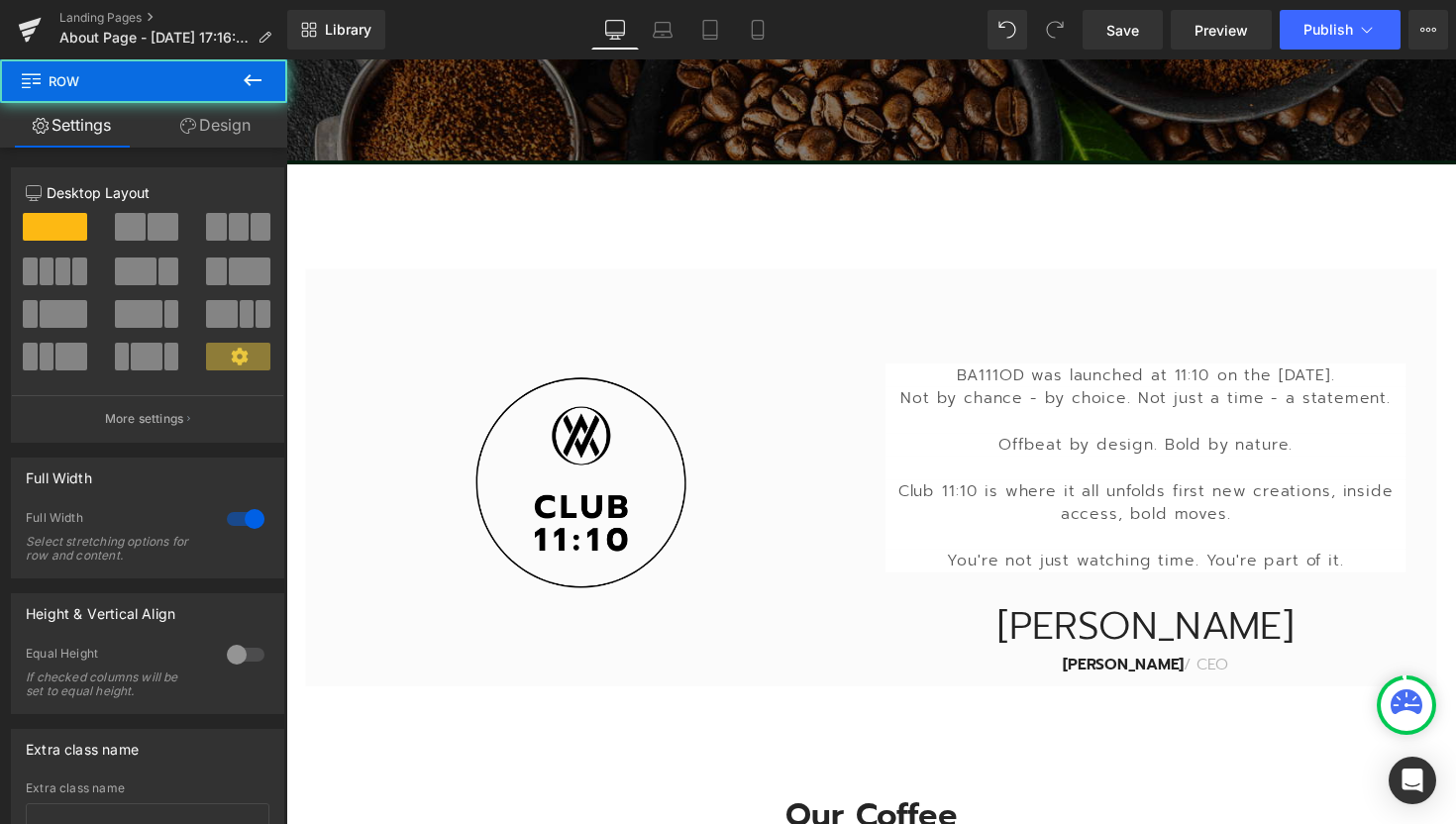 click at bounding box center [286, 59] 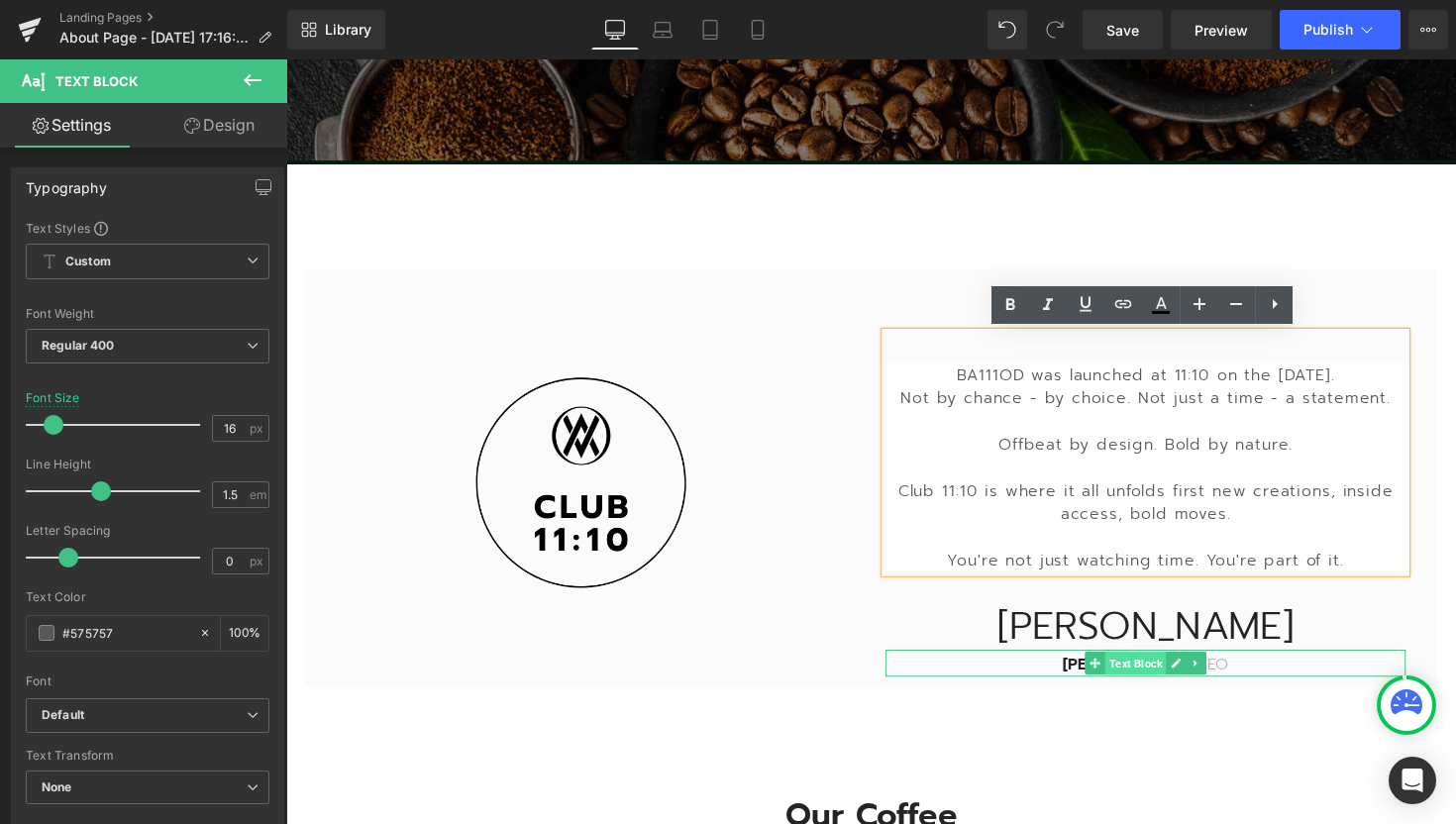click on "Text Block" at bounding box center (1156, 678) 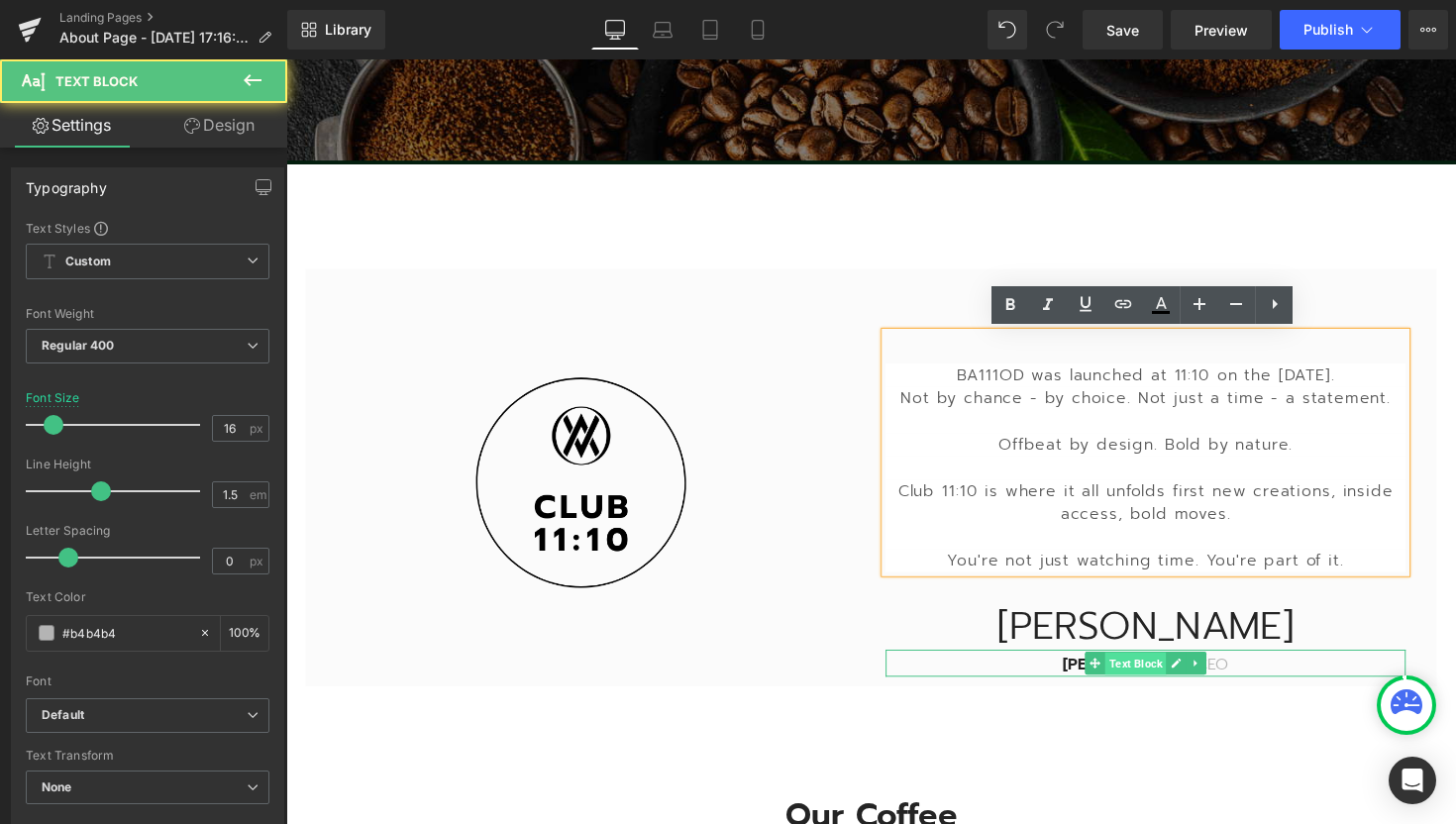 click on "Text Block" at bounding box center (1156, 679) 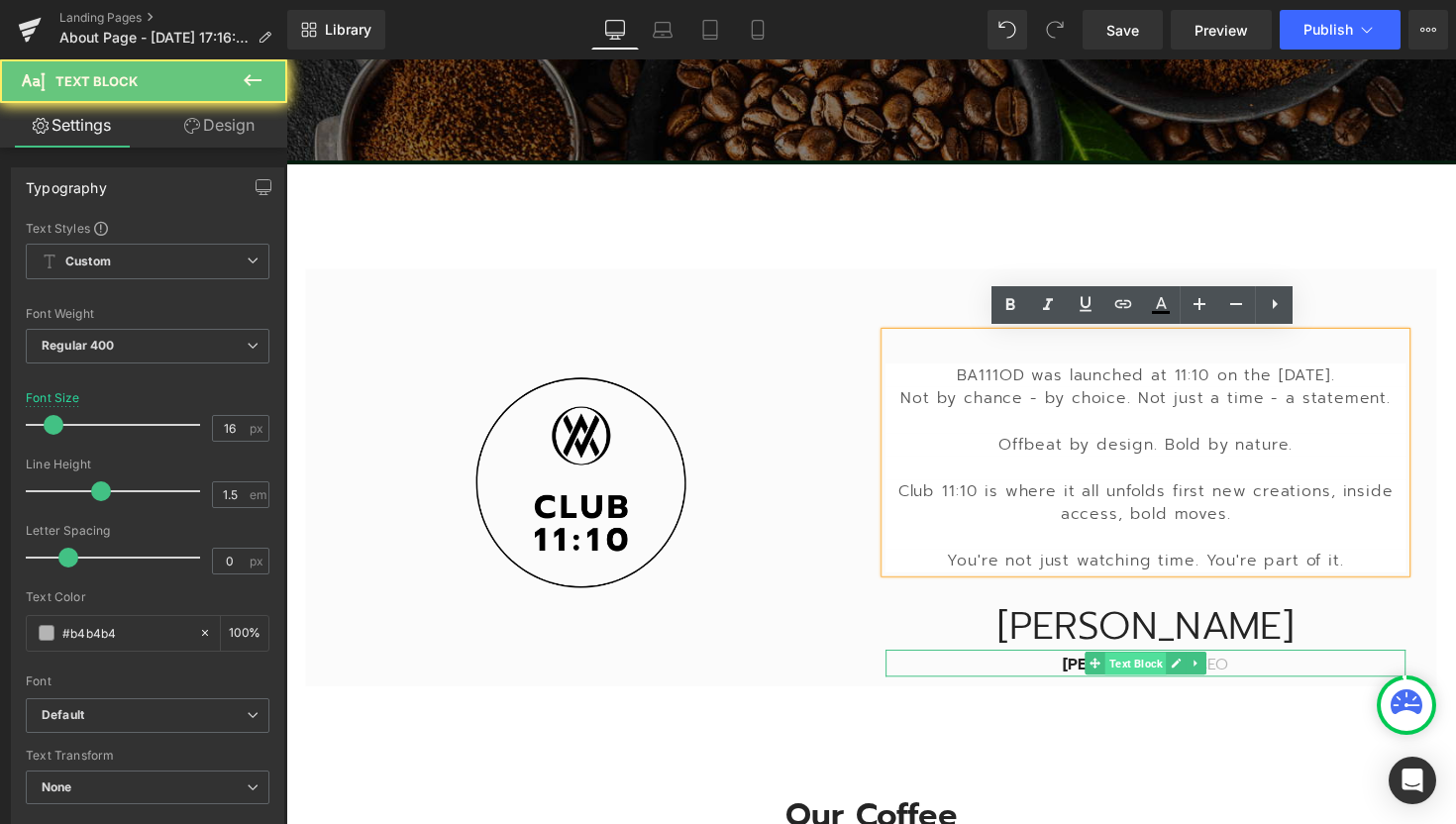 click on "Text Block" at bounding box center (1156, 679) 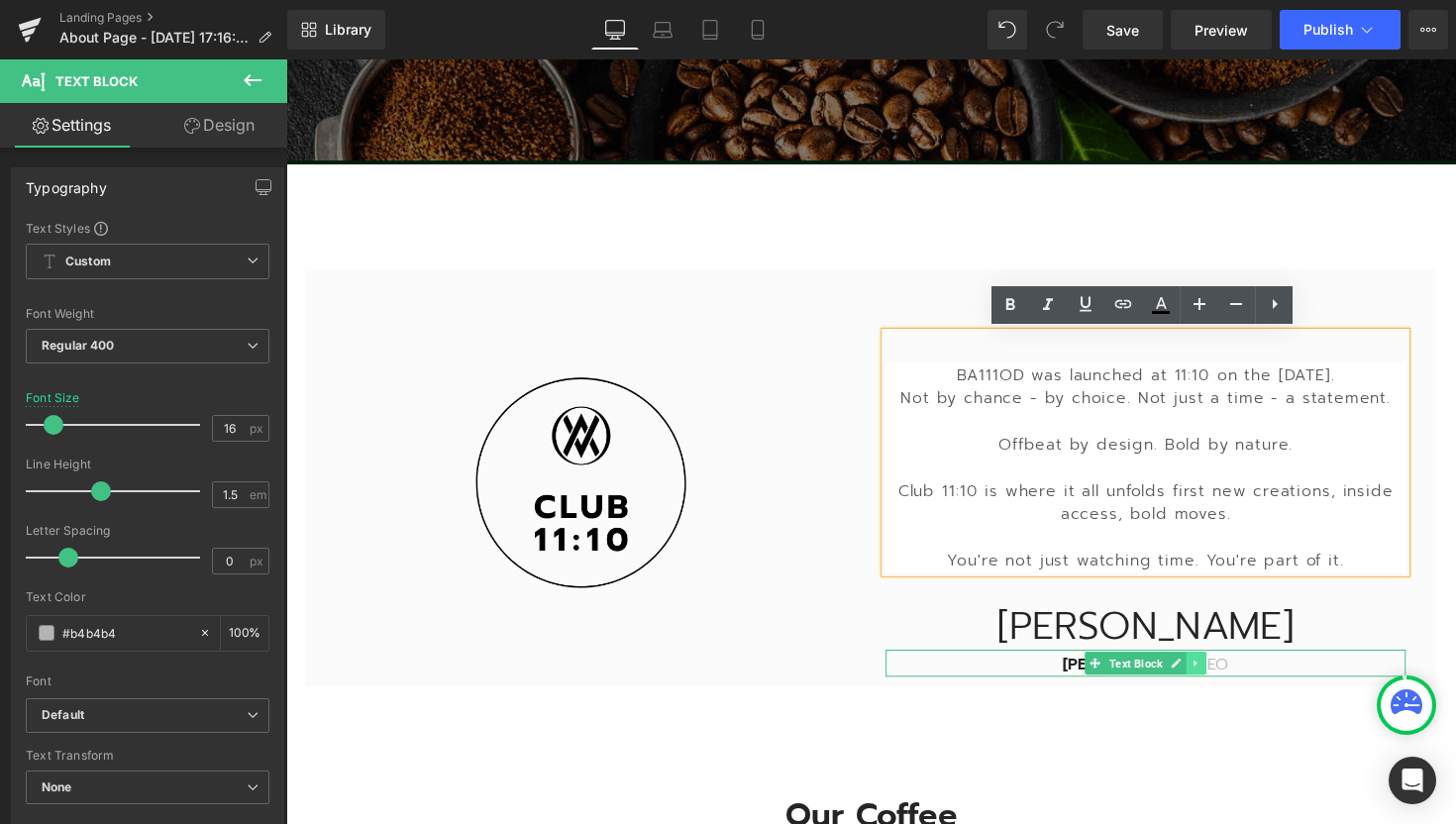 click 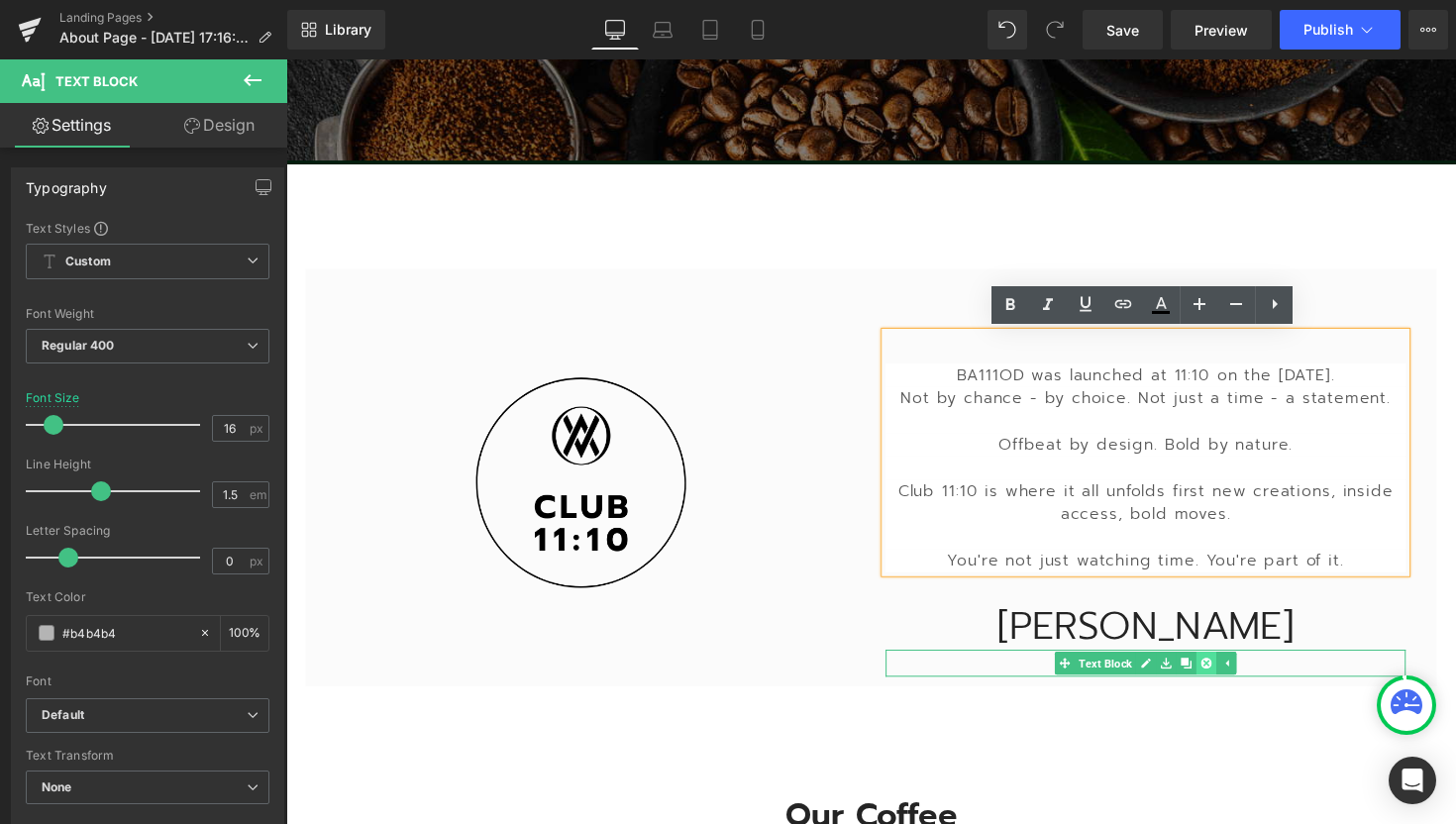 click 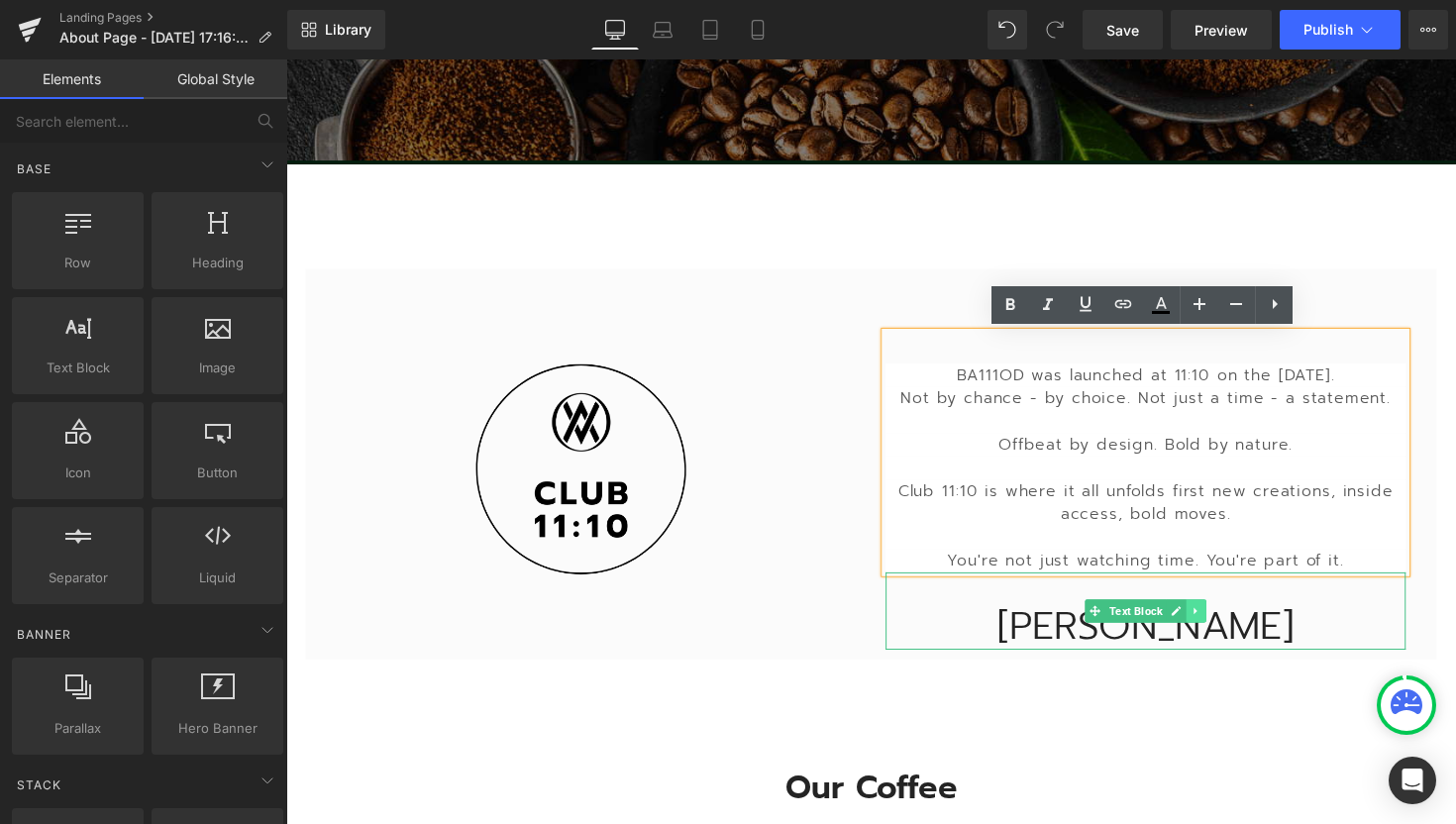 click 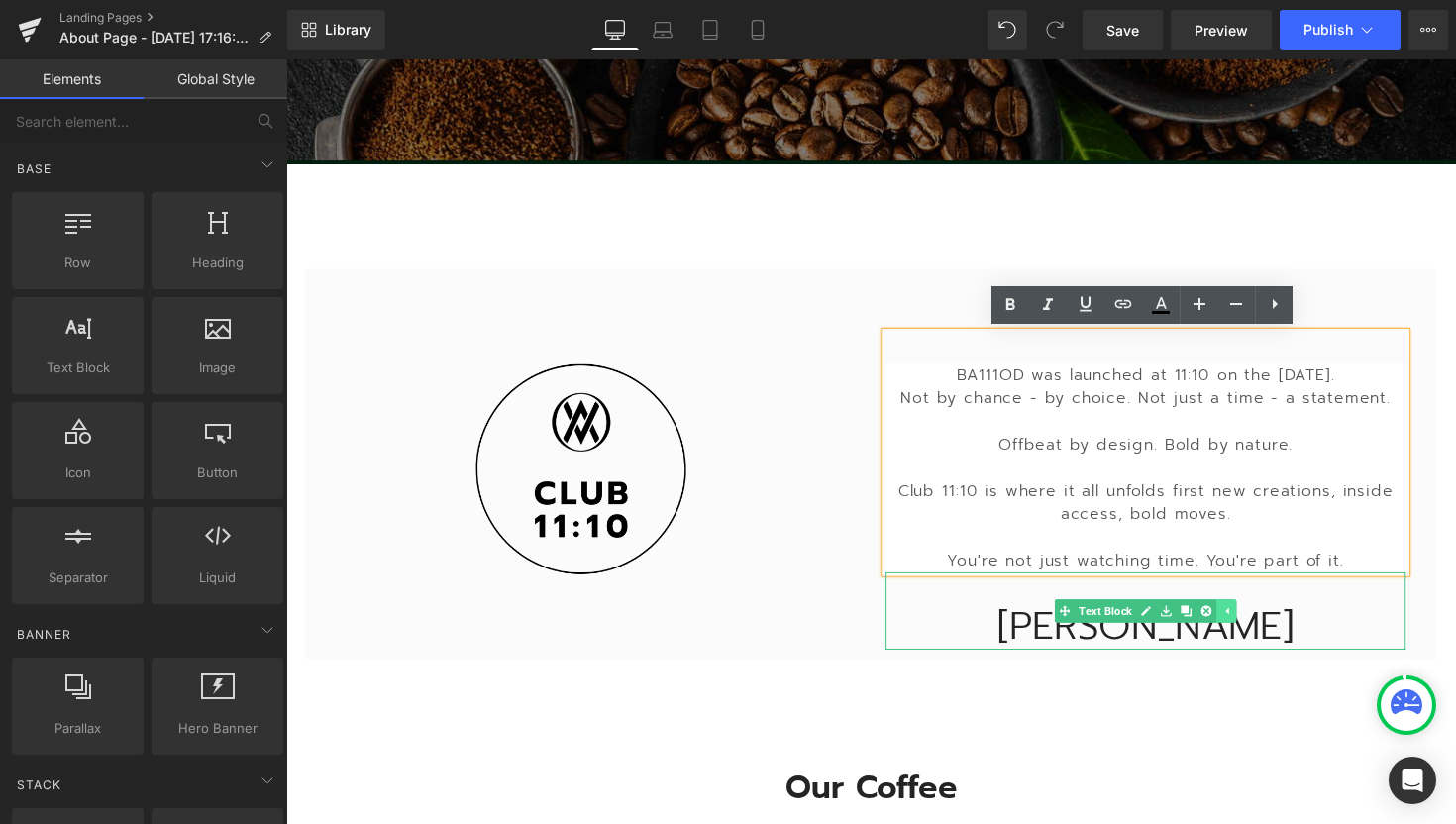 click at bounding box center (1228, 625) 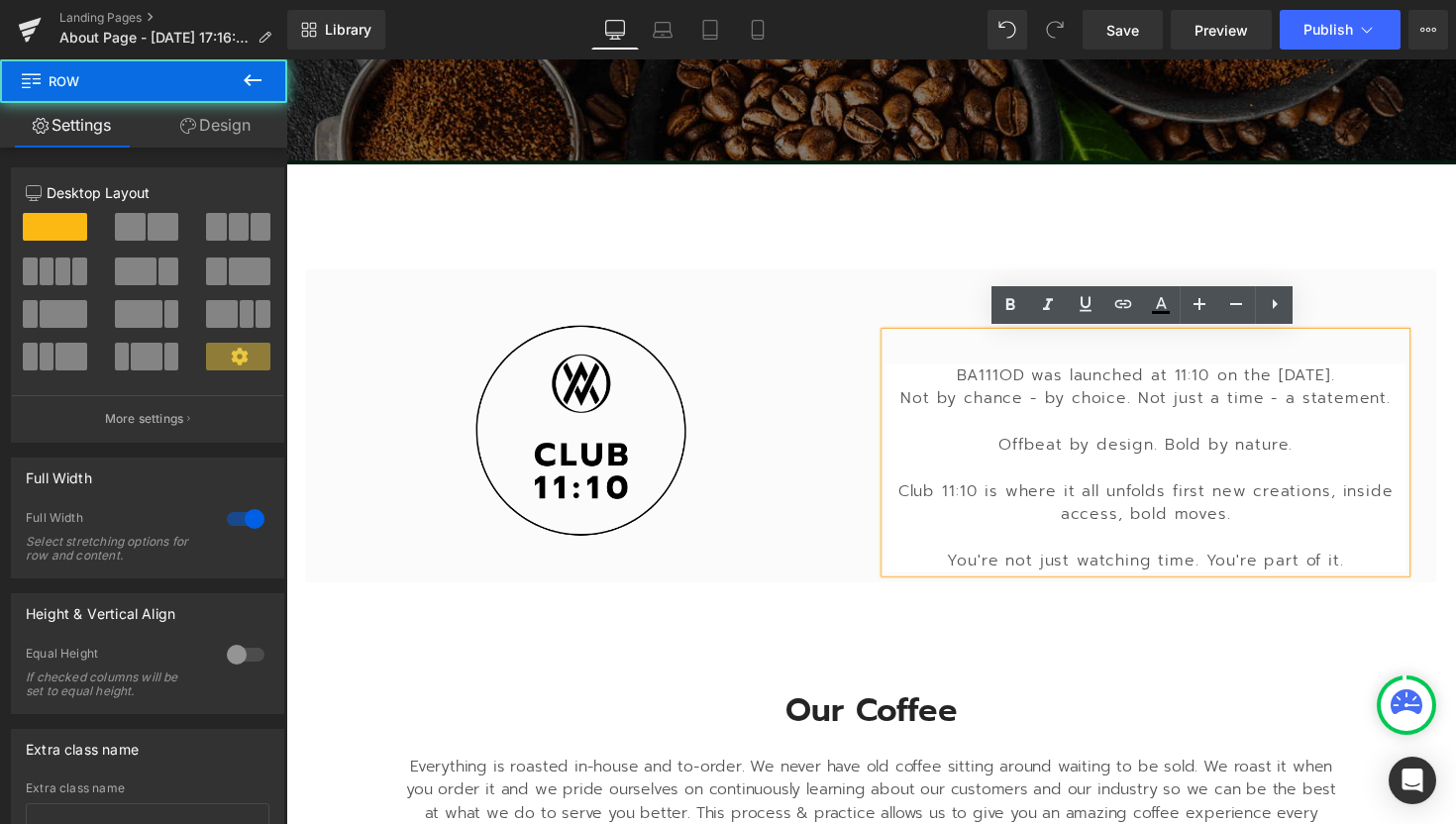 click on "Heading         BA111OD was launched at 11:10 on the 11th of October 2019. Not by chance - by choice. Not just a time - a statement. Offbeat by design. Bold by nature. Club 11:10 is where it all unfolds first new creations, inside access, bold moves. You're not just watching time. You're part of it. Text Block         Row         Image         Row         Row" at bounding box center [885, 435] 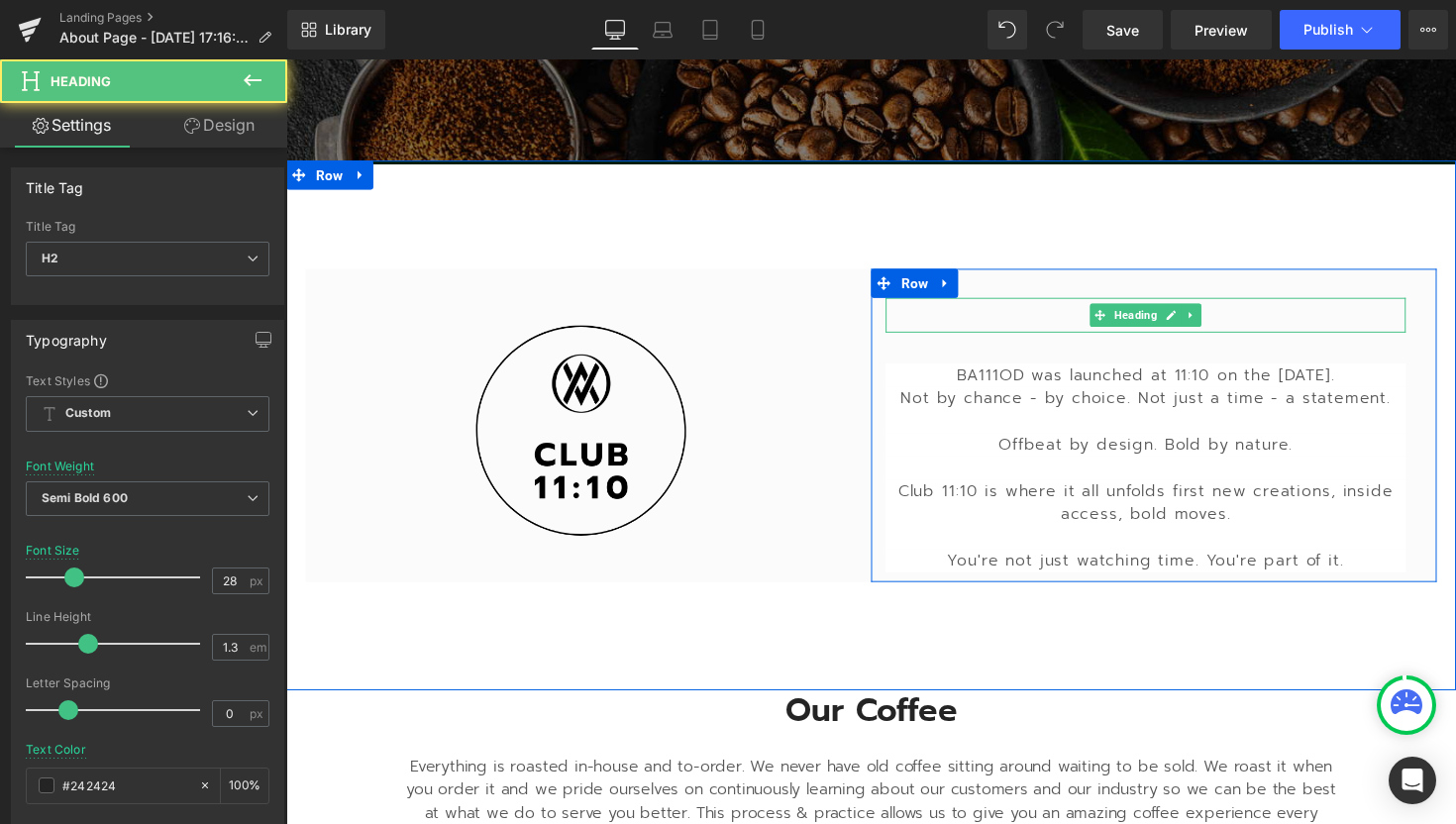 click at bounding box center (1167, 322) 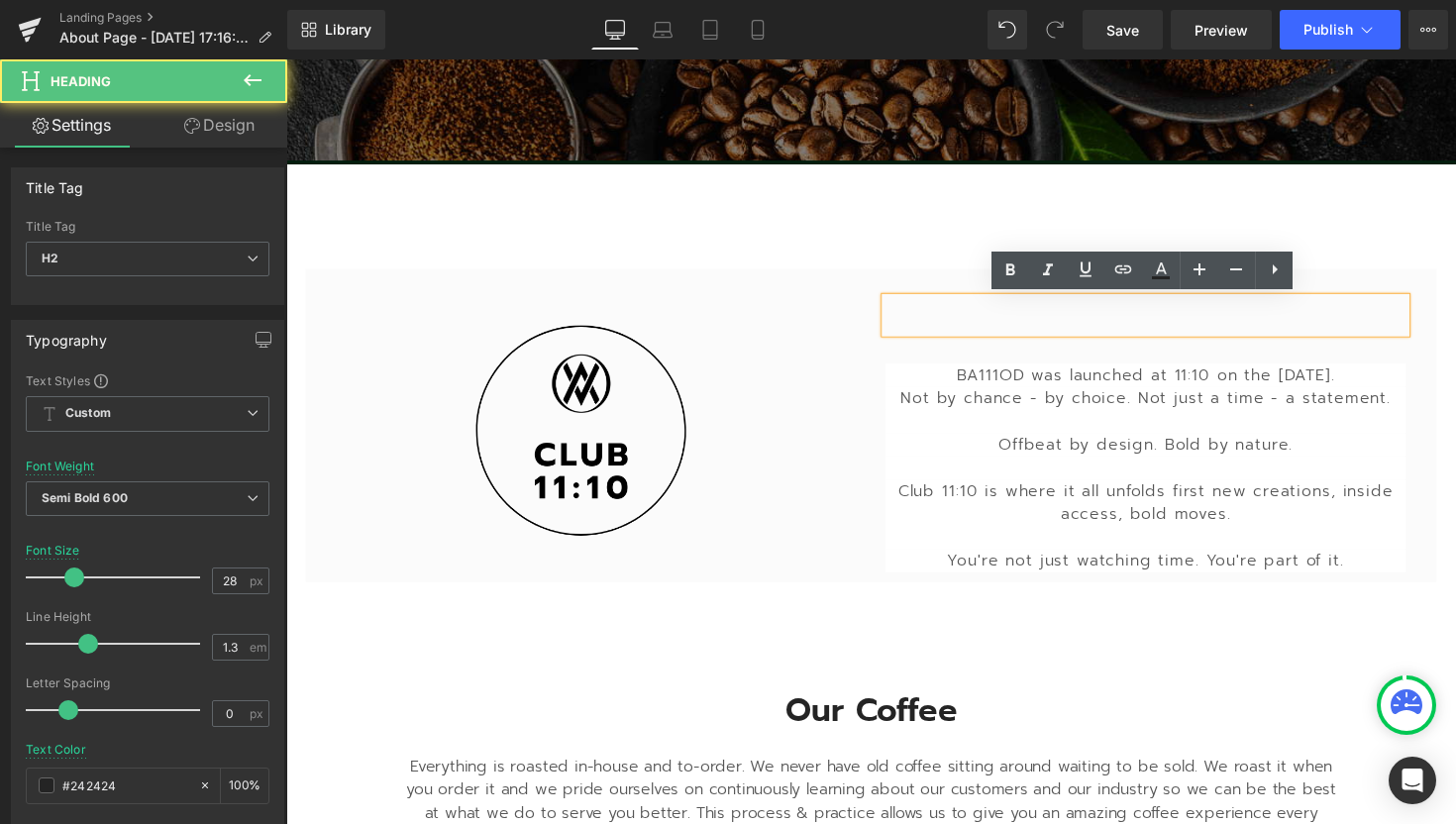 click at bounding box center [1167, 322] 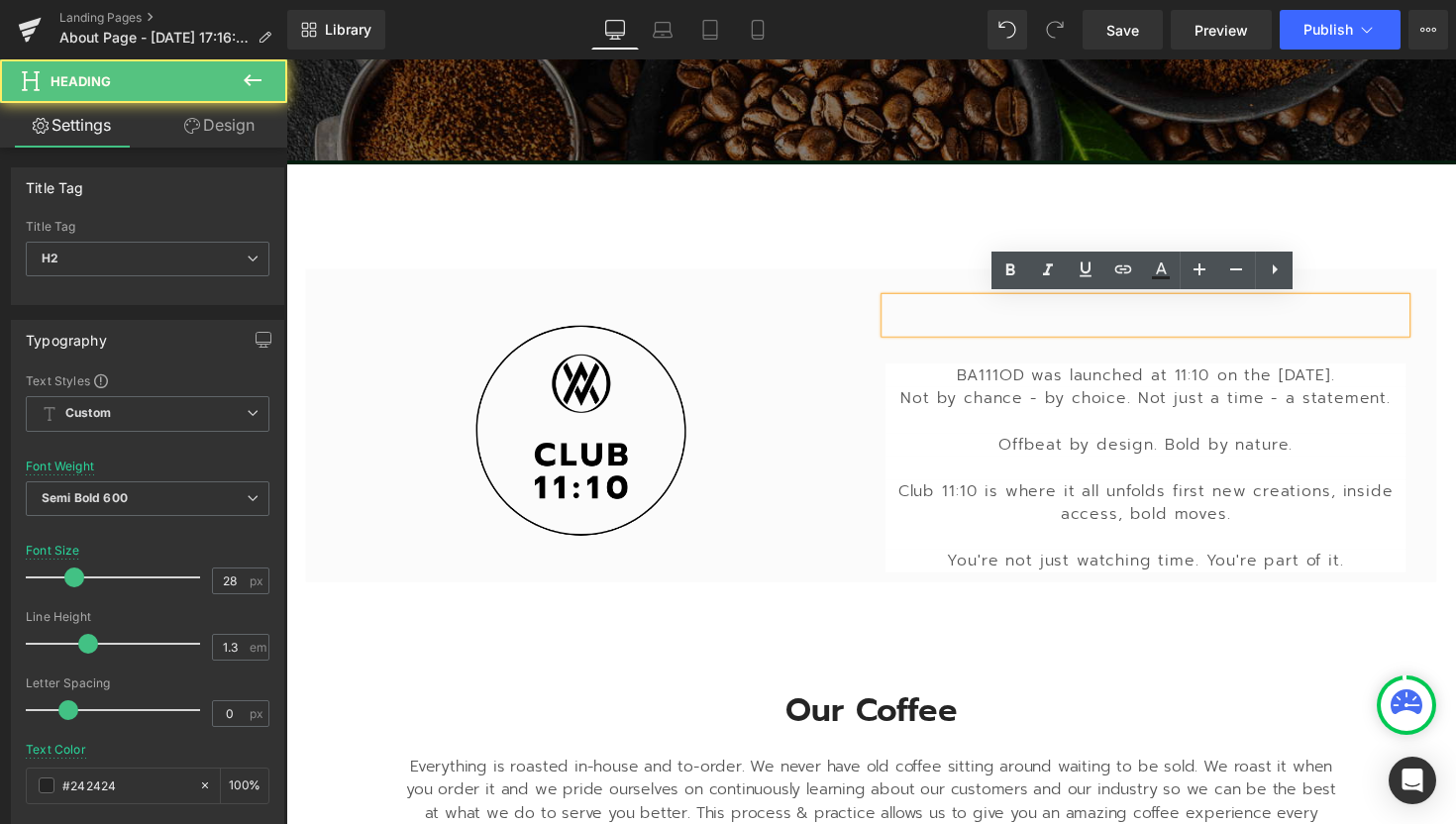 click at bounding box center (1167, 431) 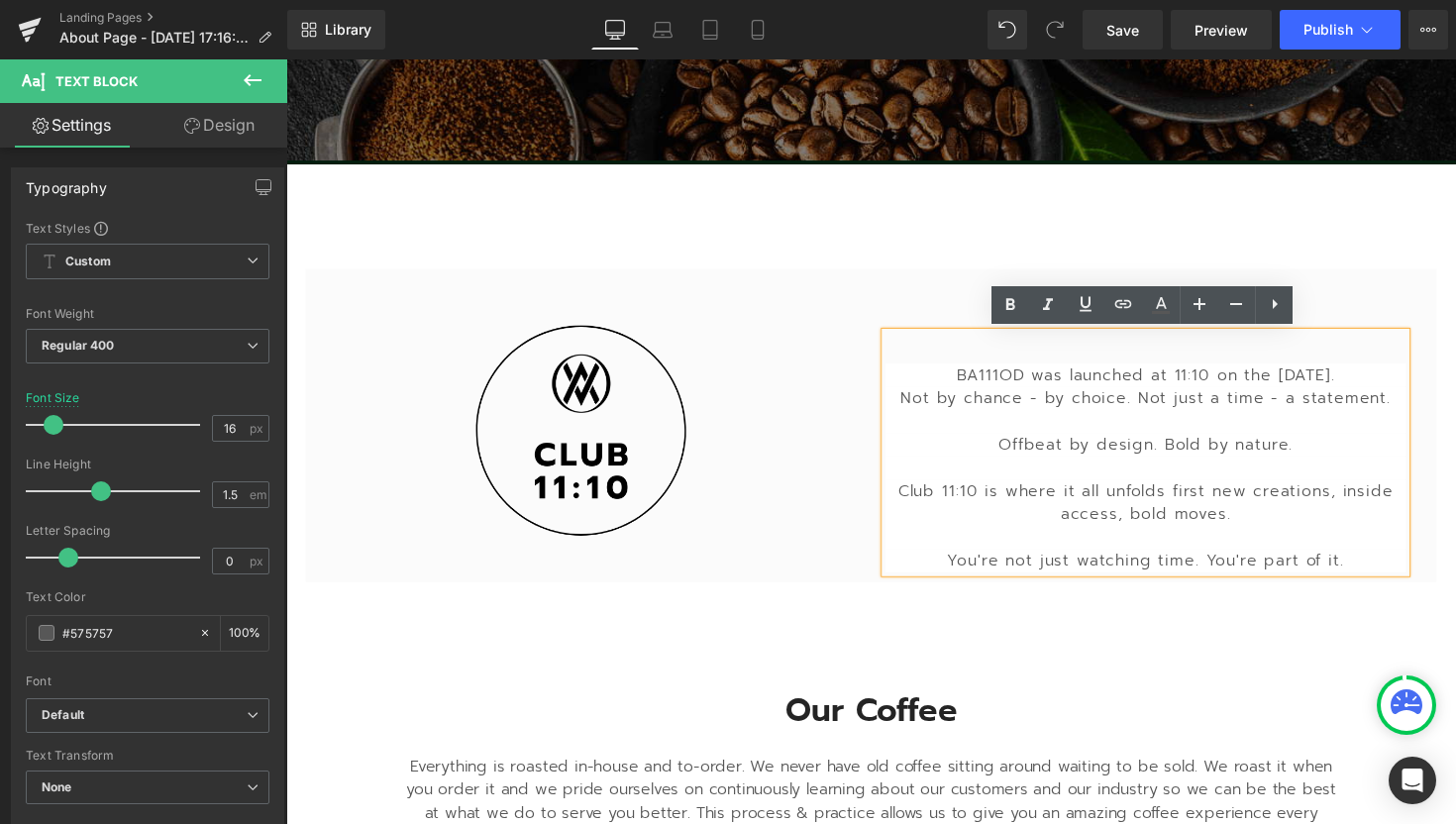 click on "Heading" at bounding box center (1167, 322) 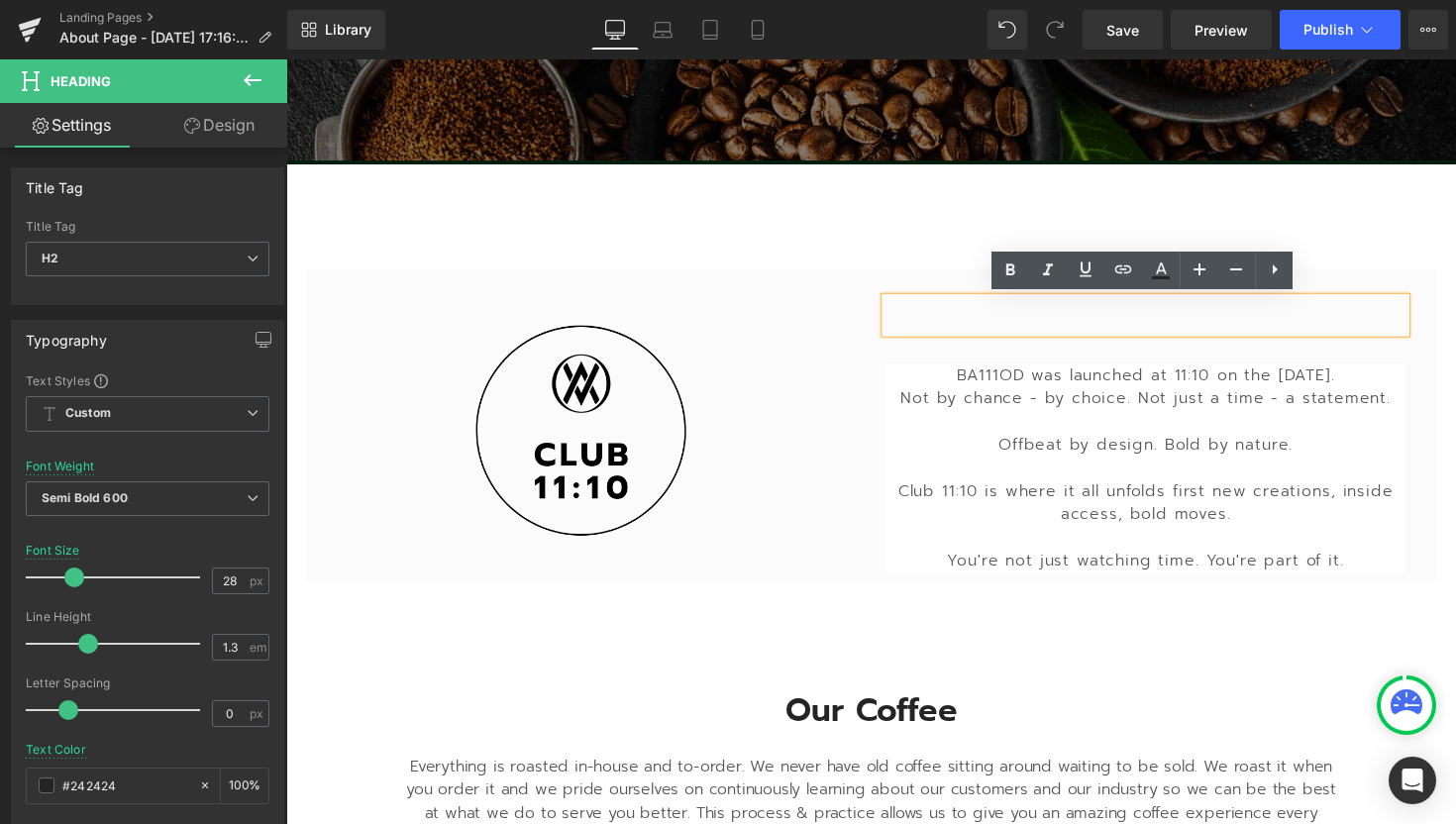 click at bounding box center [595, 435] 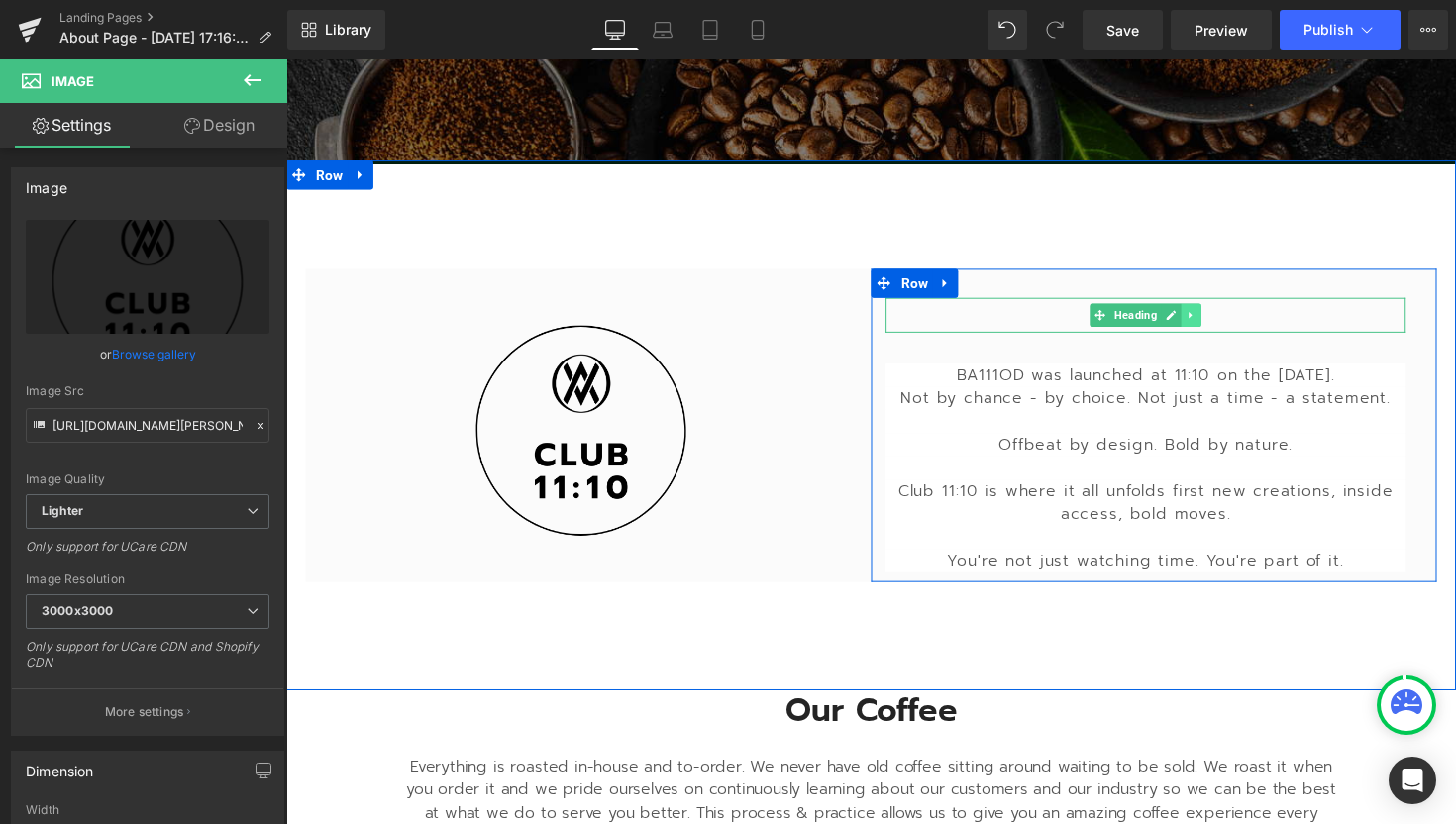 click 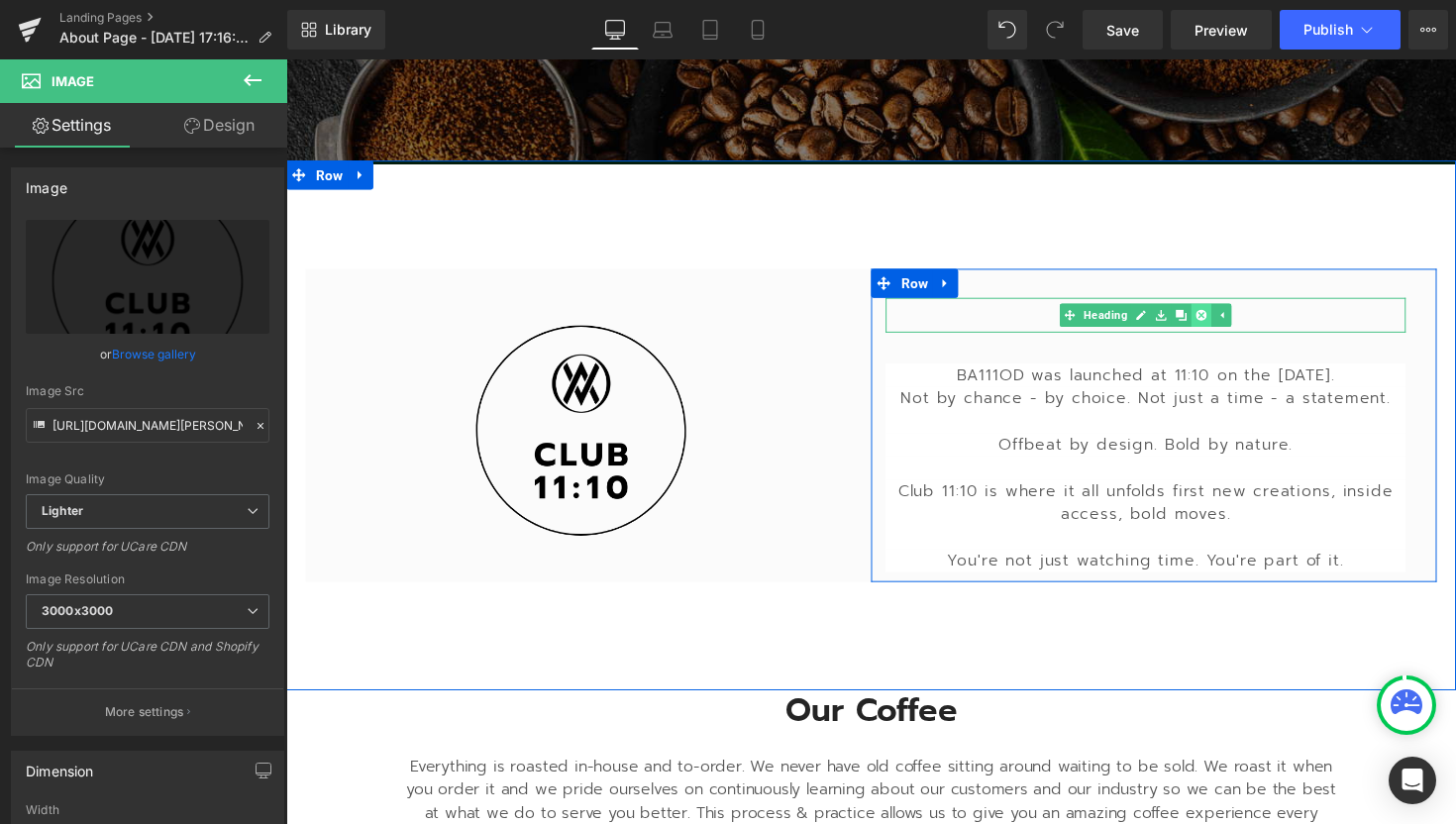 click 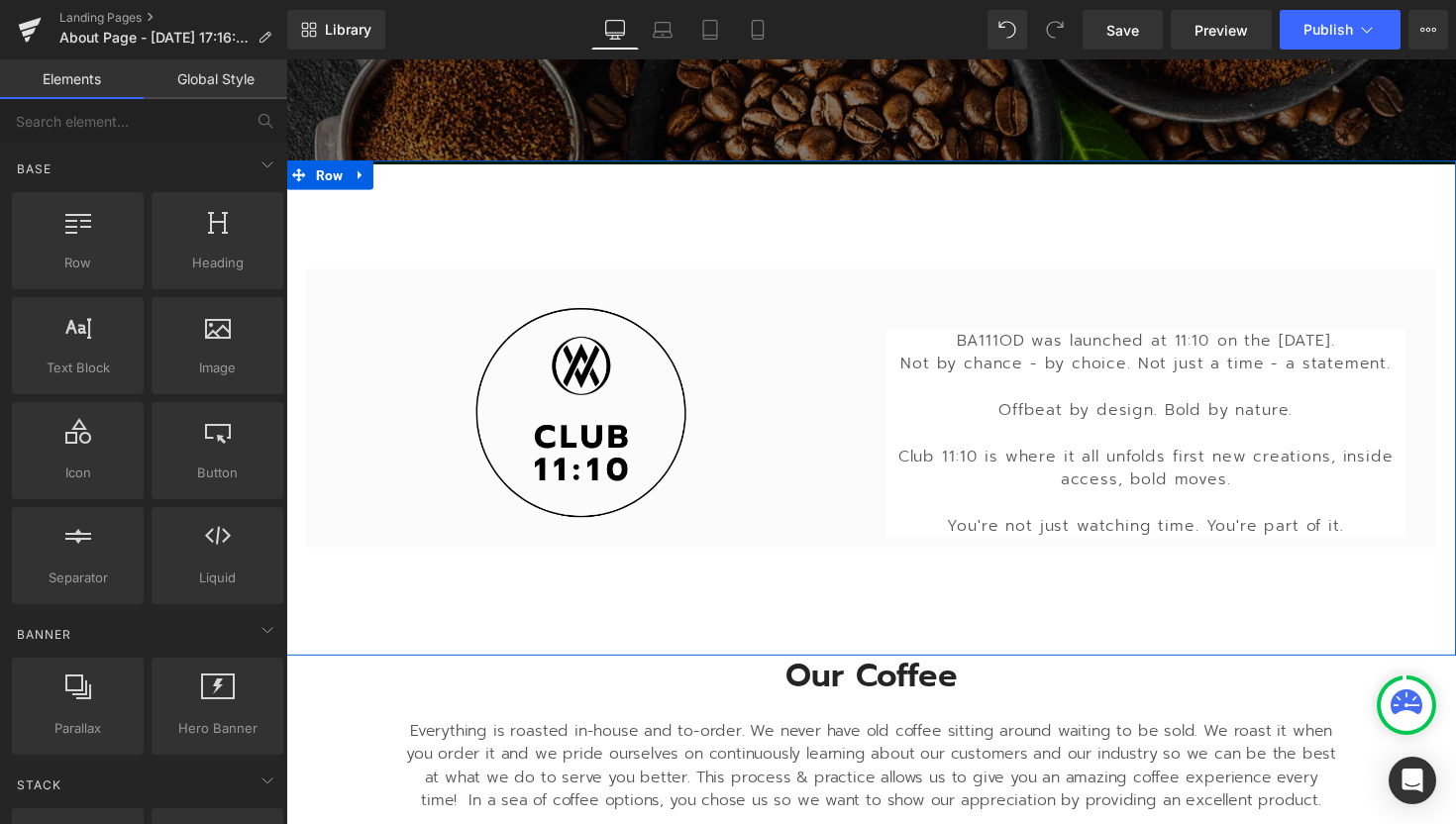 click on "BA111OD was launched at 11:10 on the 11th of October 2019. Not by chance - by choice. Not just a time - a statement. Offbeat by design. Bold by nature. Club 11:10 is where it all unfolds first new creations, inside access, bold moves. You're not just watching time. You're part of it. Text Block         Row         Image         Row         Row" at bounding box center (885, 417) 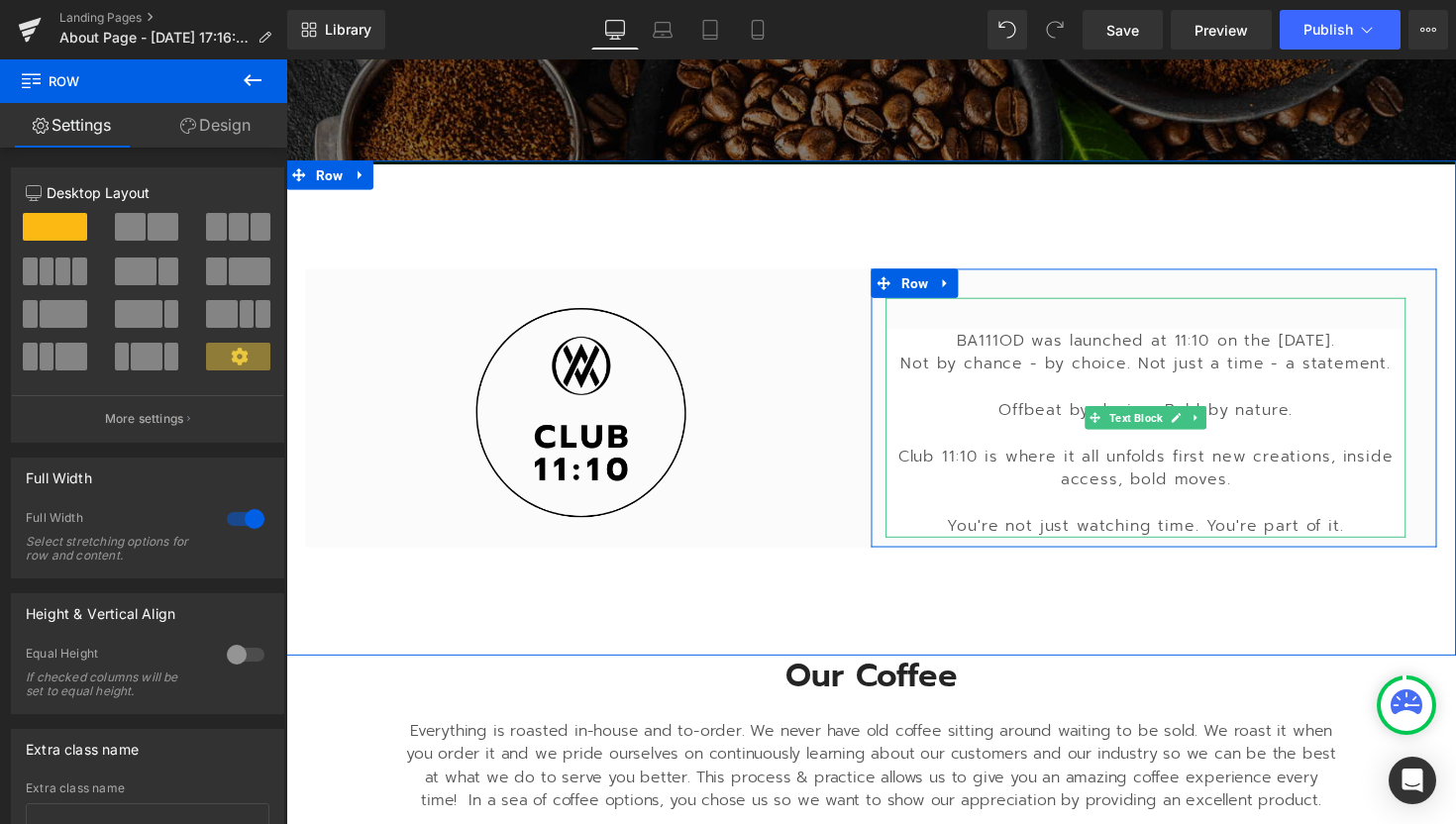 click on "BA111OD was launched at 11:10 on the [DATE]." at bounding box center (1167, 348) 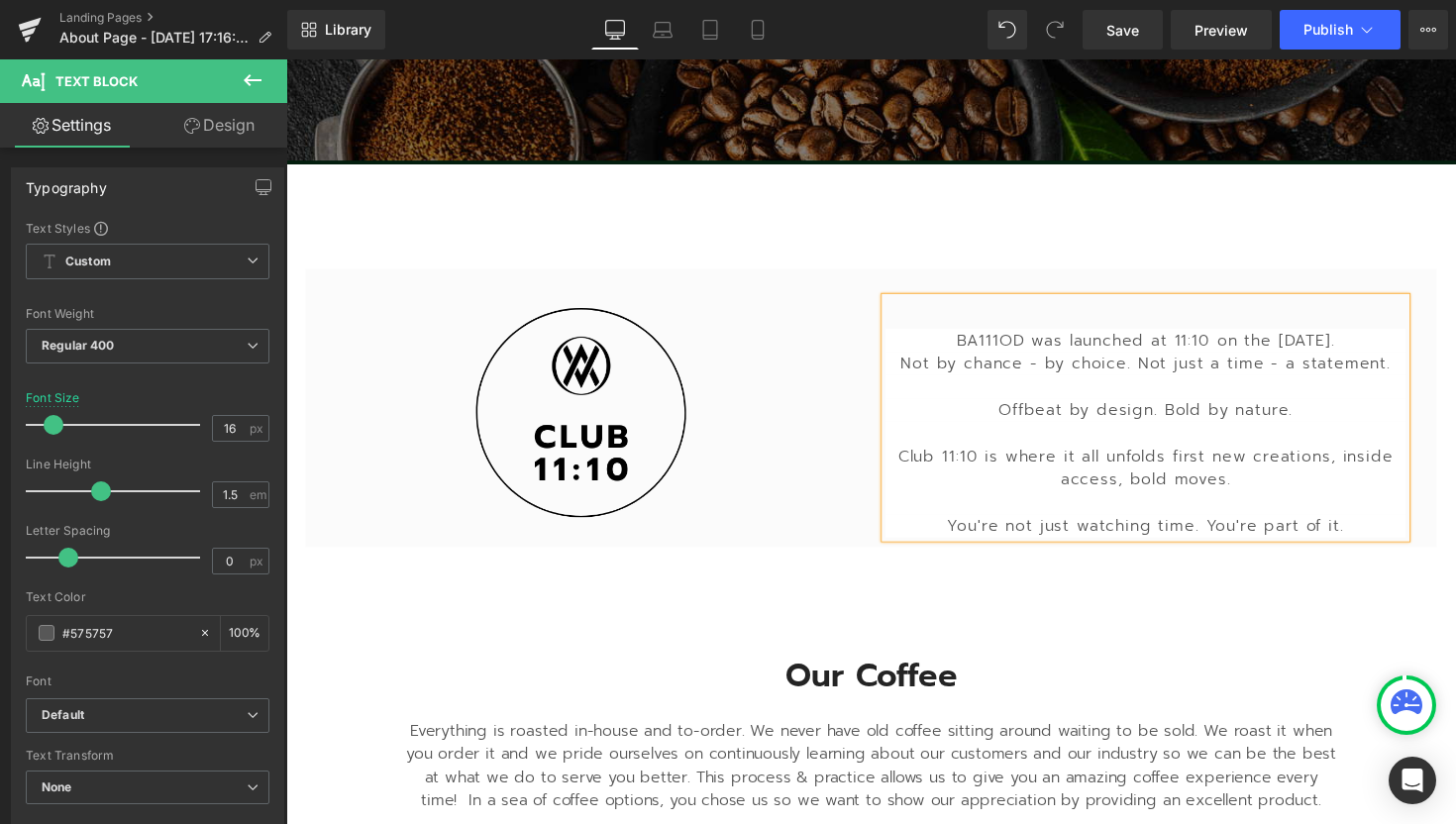 click on "BA111OD was launched at 11:10 on the 11th of October 2019. Not by chance - by choice. Not just a time - a statement. Offbeat by design. Bold by nature. Club 11:10 is where it all unfolds first new creations, inside access, bold moves. You're not just watching time. You're part of it. Text Block         Row         Image         Row         Row" at bounding box center [885, 417] 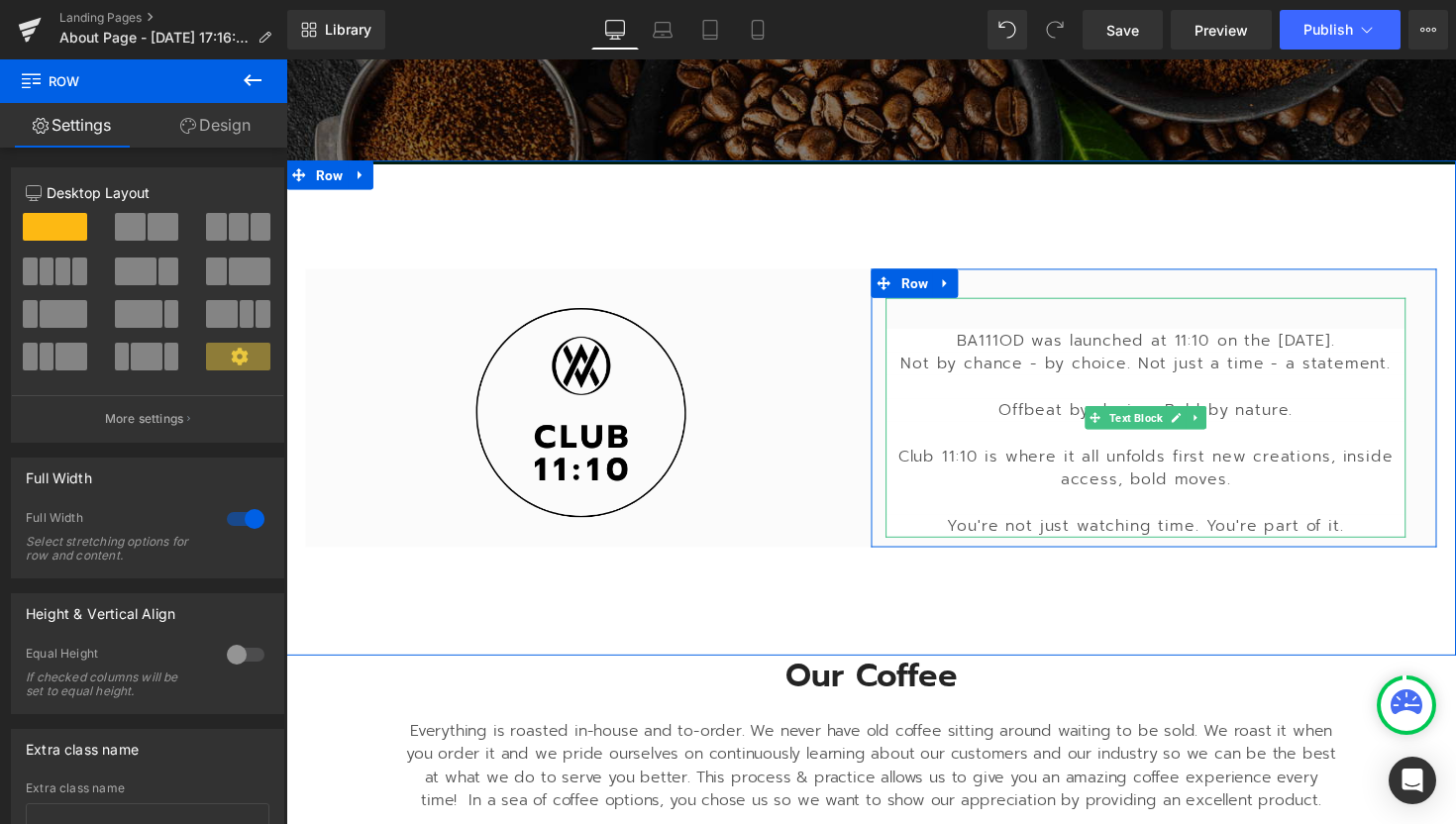 click on "Offbeat by design. Bold by nature." at bounding box center [1167, 419] 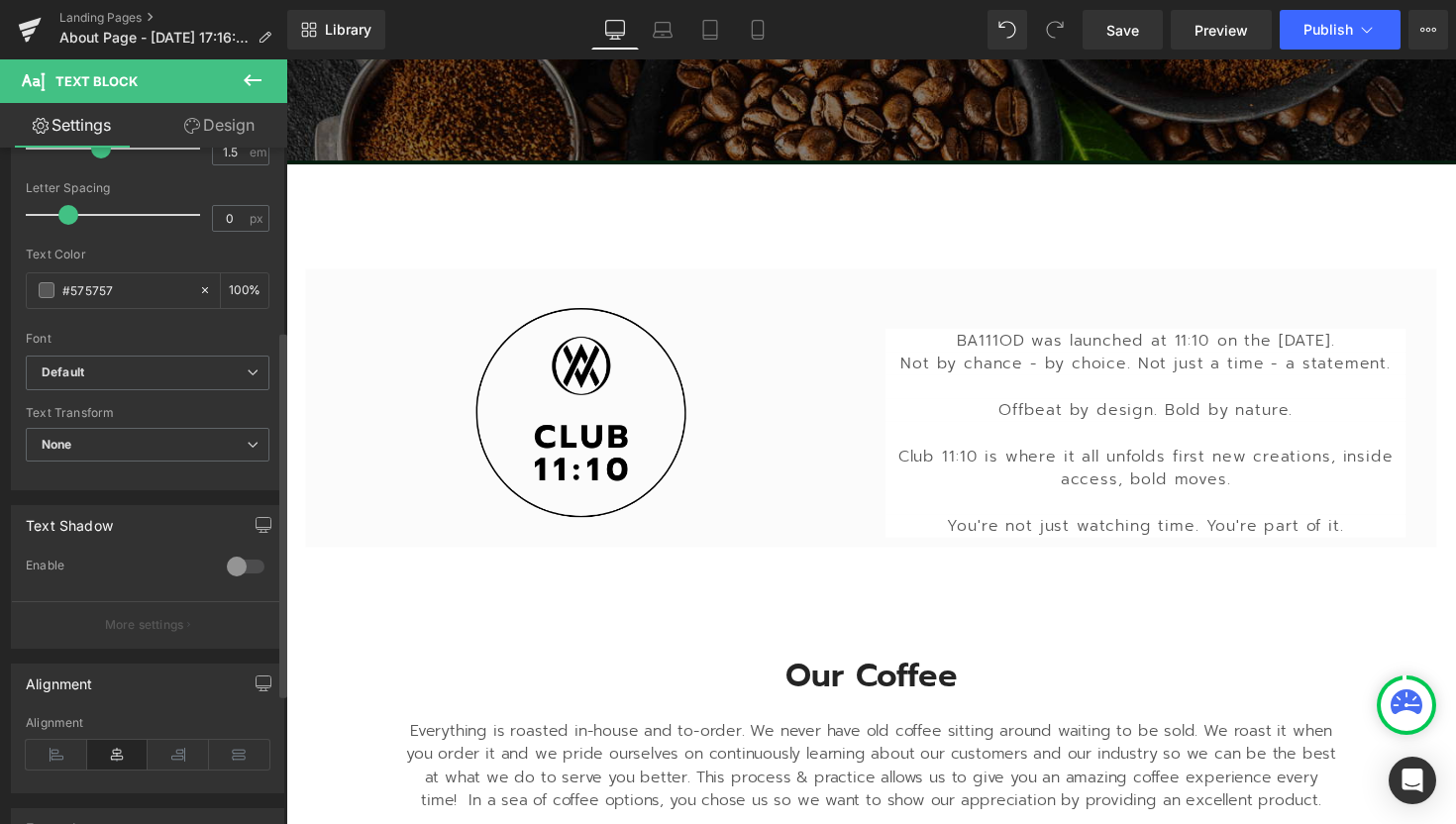 scroll, scrollTop: 318, scrollLeft: 0, axis: vertical 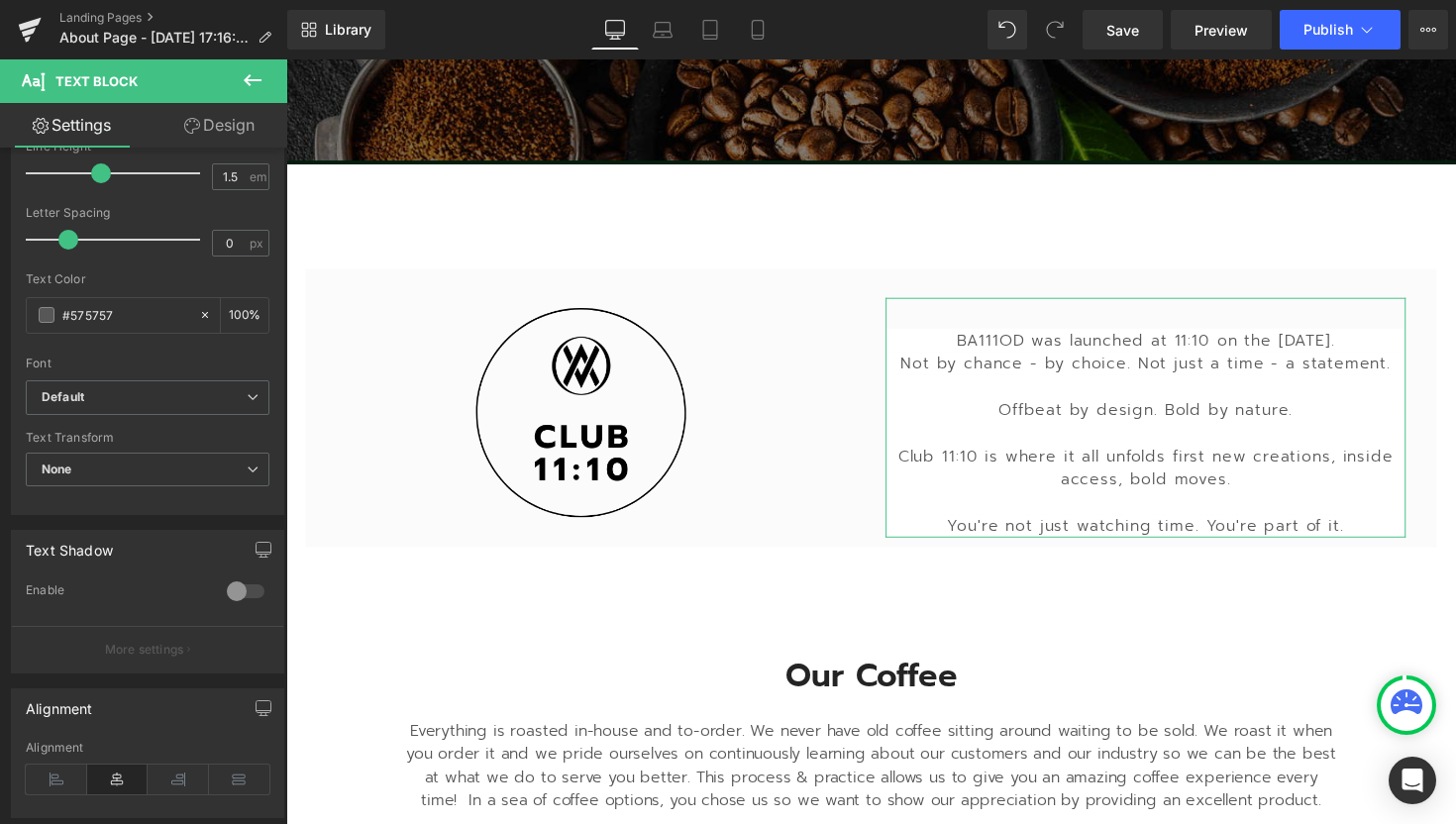 click on "Design" at bounding box center [219, 125] 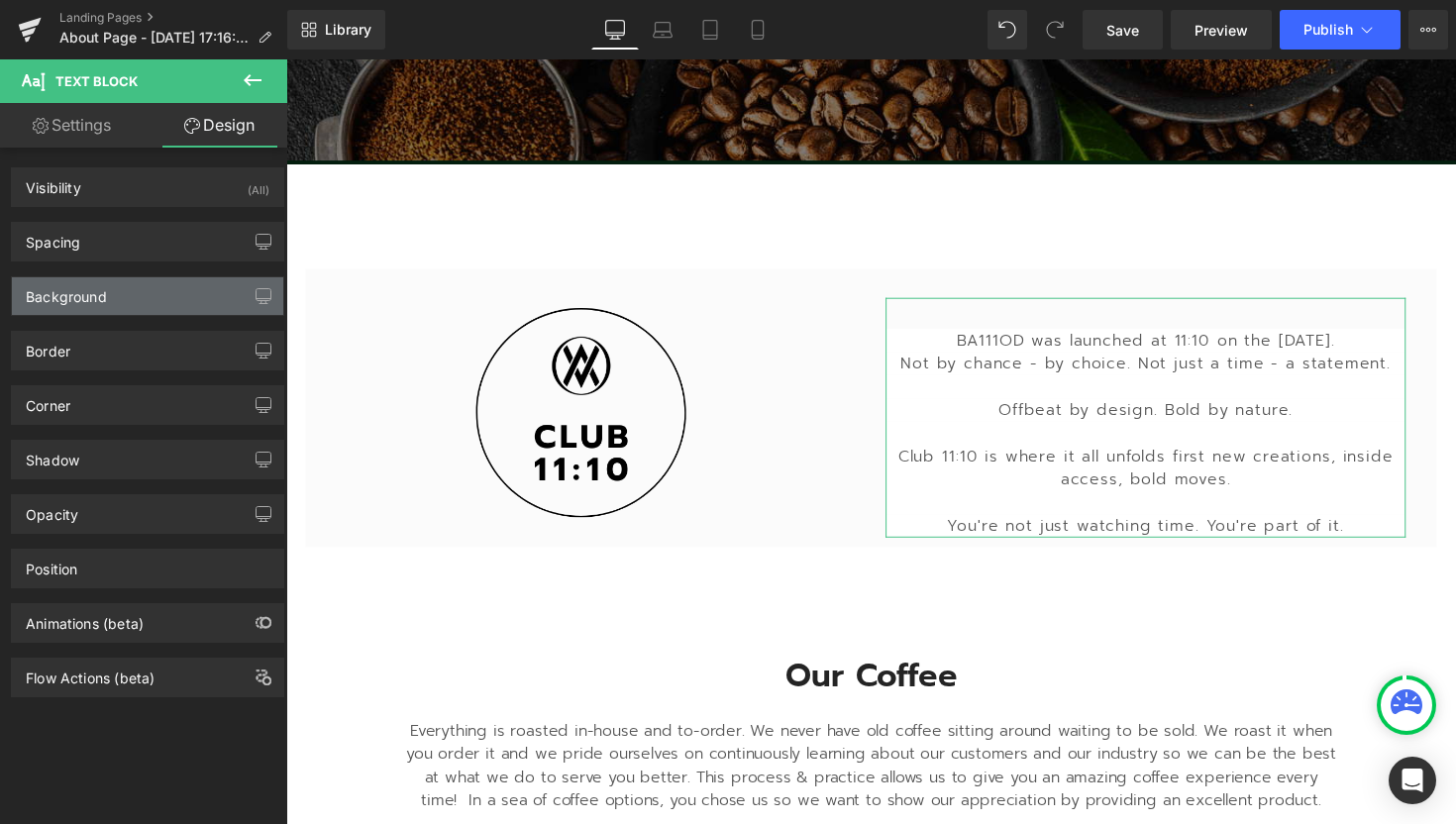 click on "Background" at bounding box center (148, 296) 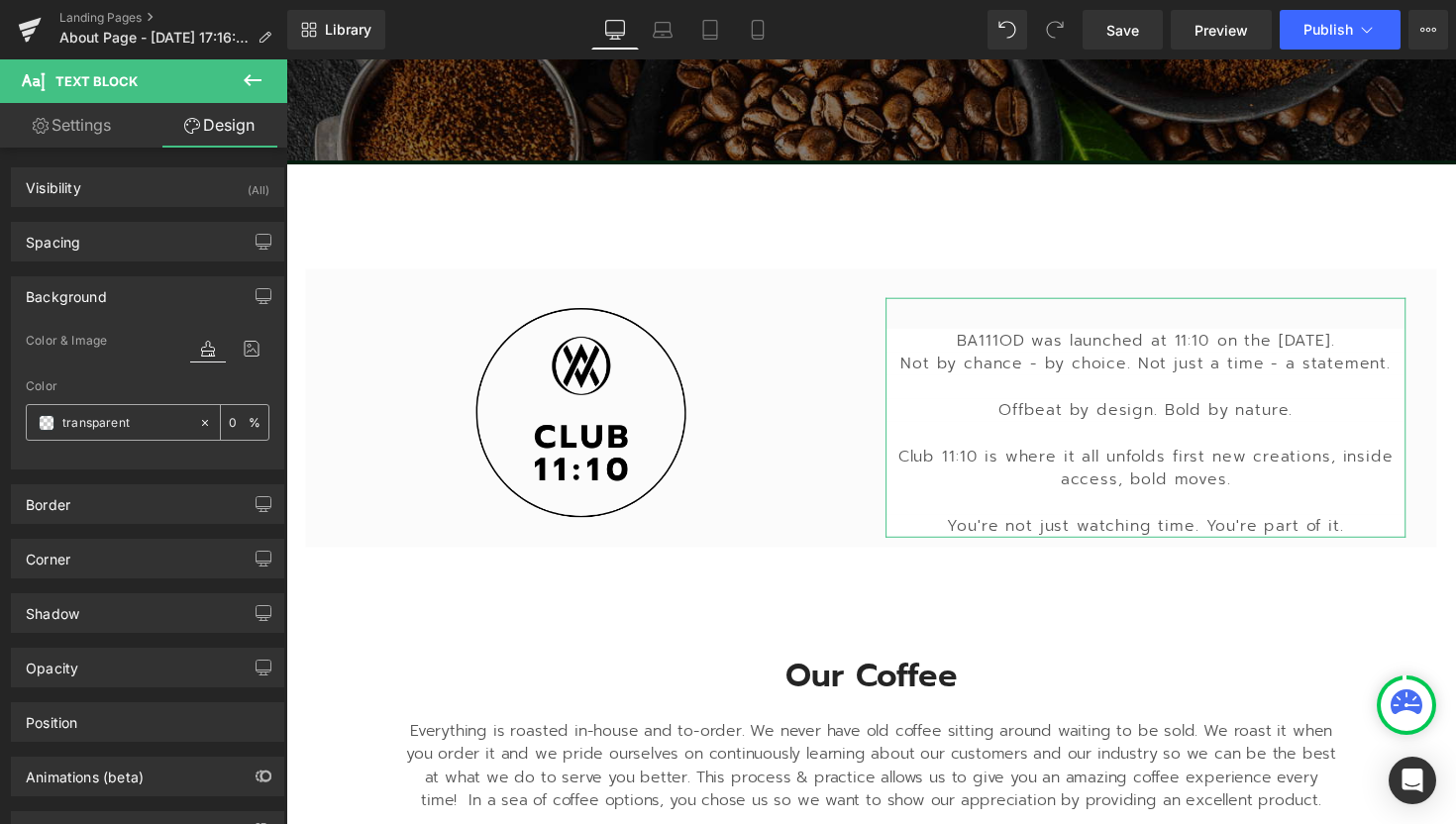 click at bounding box center [47, 423] 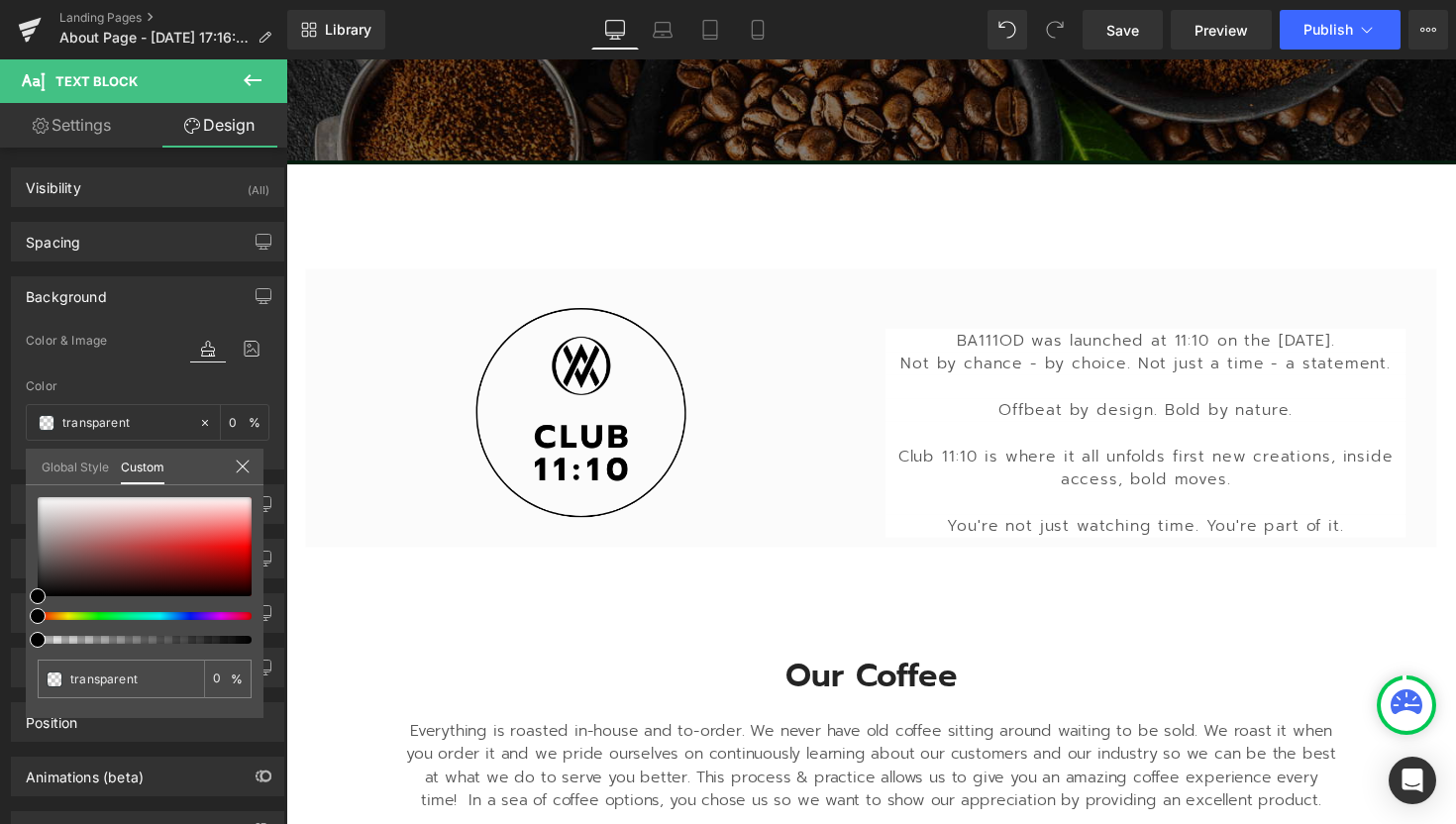 click on "Skip to content
Close menu
WATCHES
CHPTR_Δ - Manufacture Complication
Chapter 3 - Automatic Skeleton
Chapter 4 - Tourbillon
Chapter 5 - Chronograph
Chapter 6 - [DEMOGRAPHIC_DATA]
Chapter 7 - Automatic Sport-chic" at bounding box center [885, 1700] 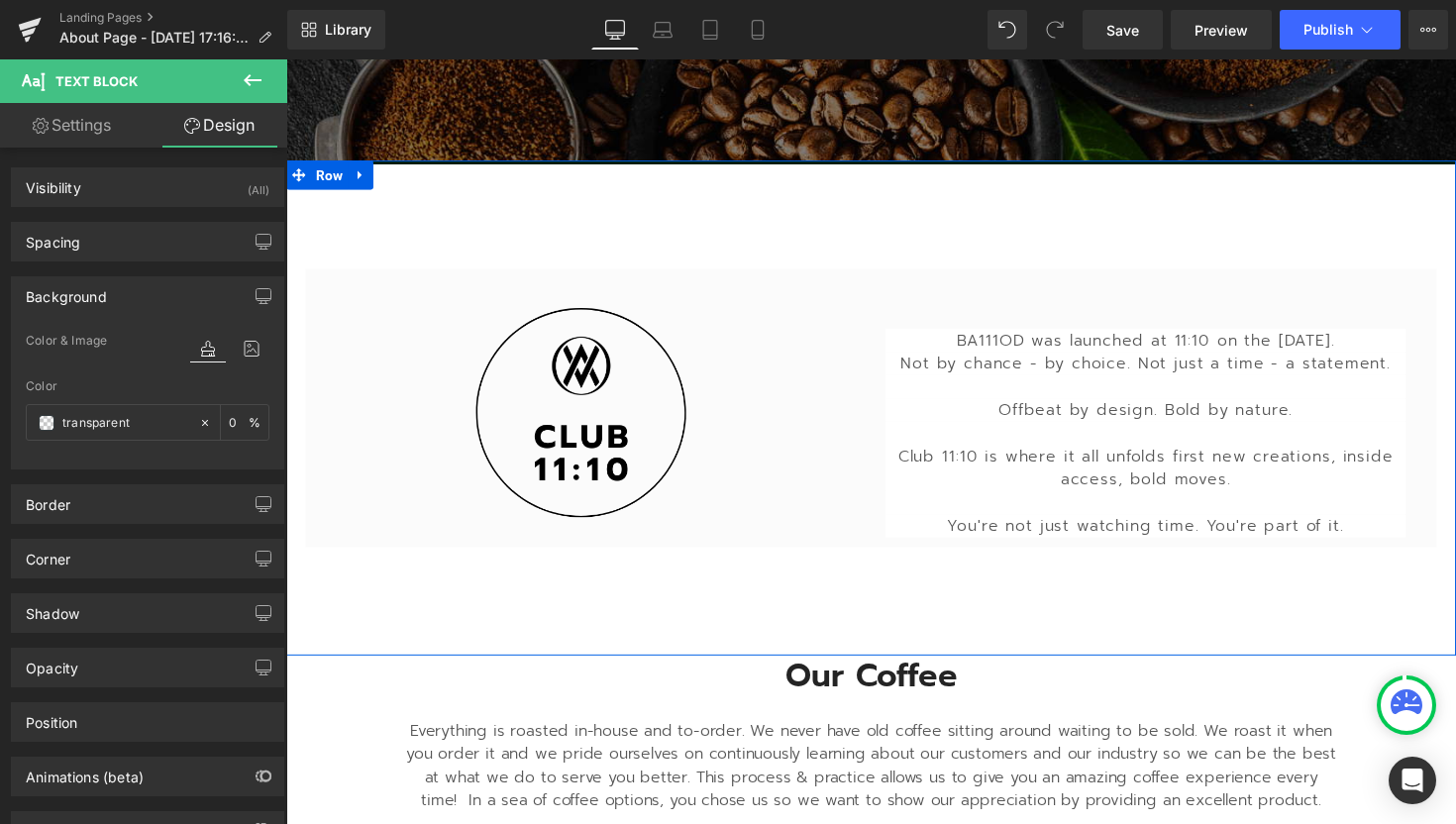 click on "BA111OD was launched at 11:10 on the 11th of October 2019. Not by chance - by choice. Not just a time - a statement. Offbeat by design. Bold by nature. Club 11:10 is where it all unfolds first new creations, inside access, bold moves. You're not just watching time. You're part of it. Text Block         Row         Image         Row         Row" at bounding box center (885, 417) 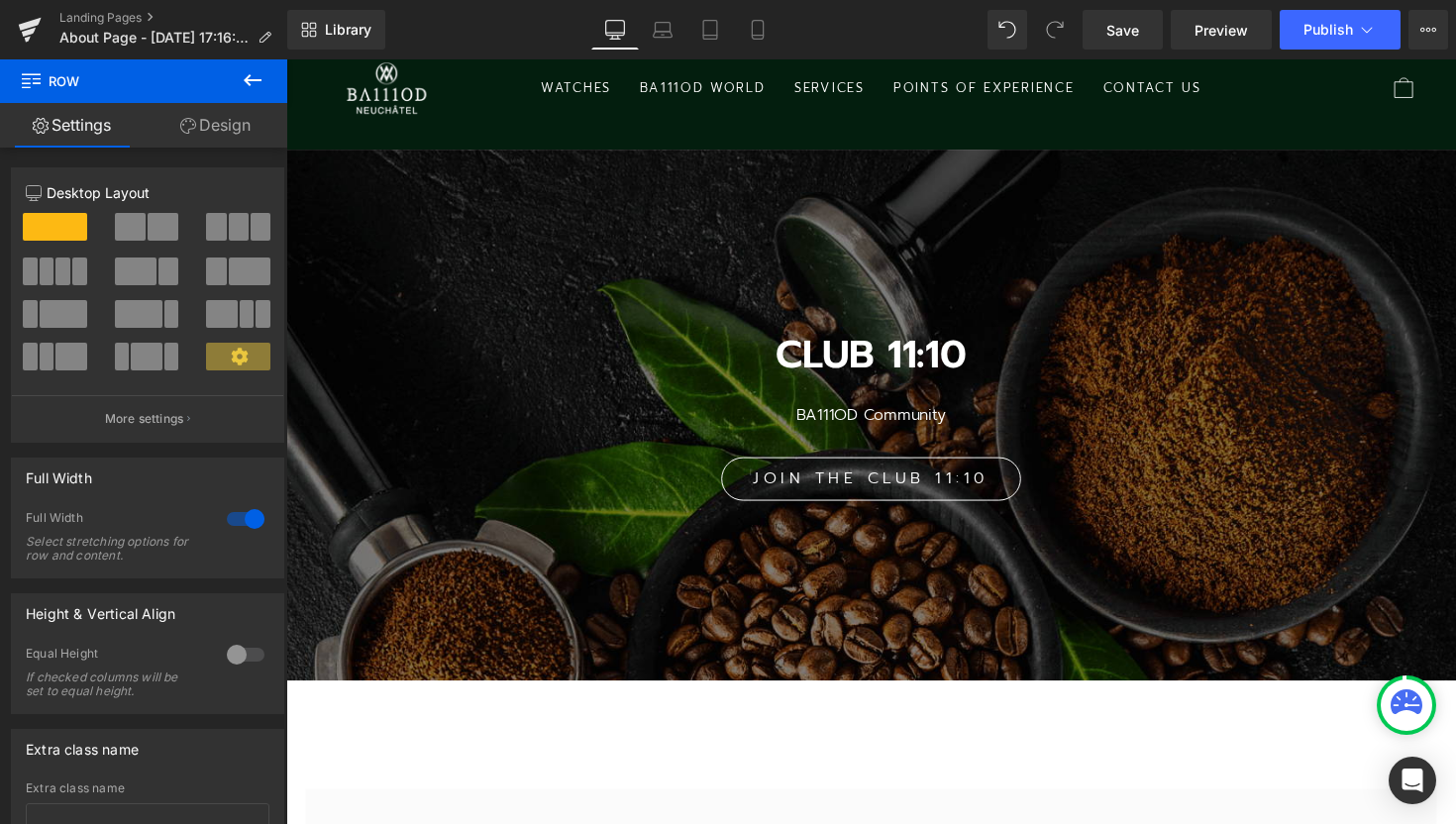 scroll, scrollTop: 0, scrollLeft: 0, axis: both 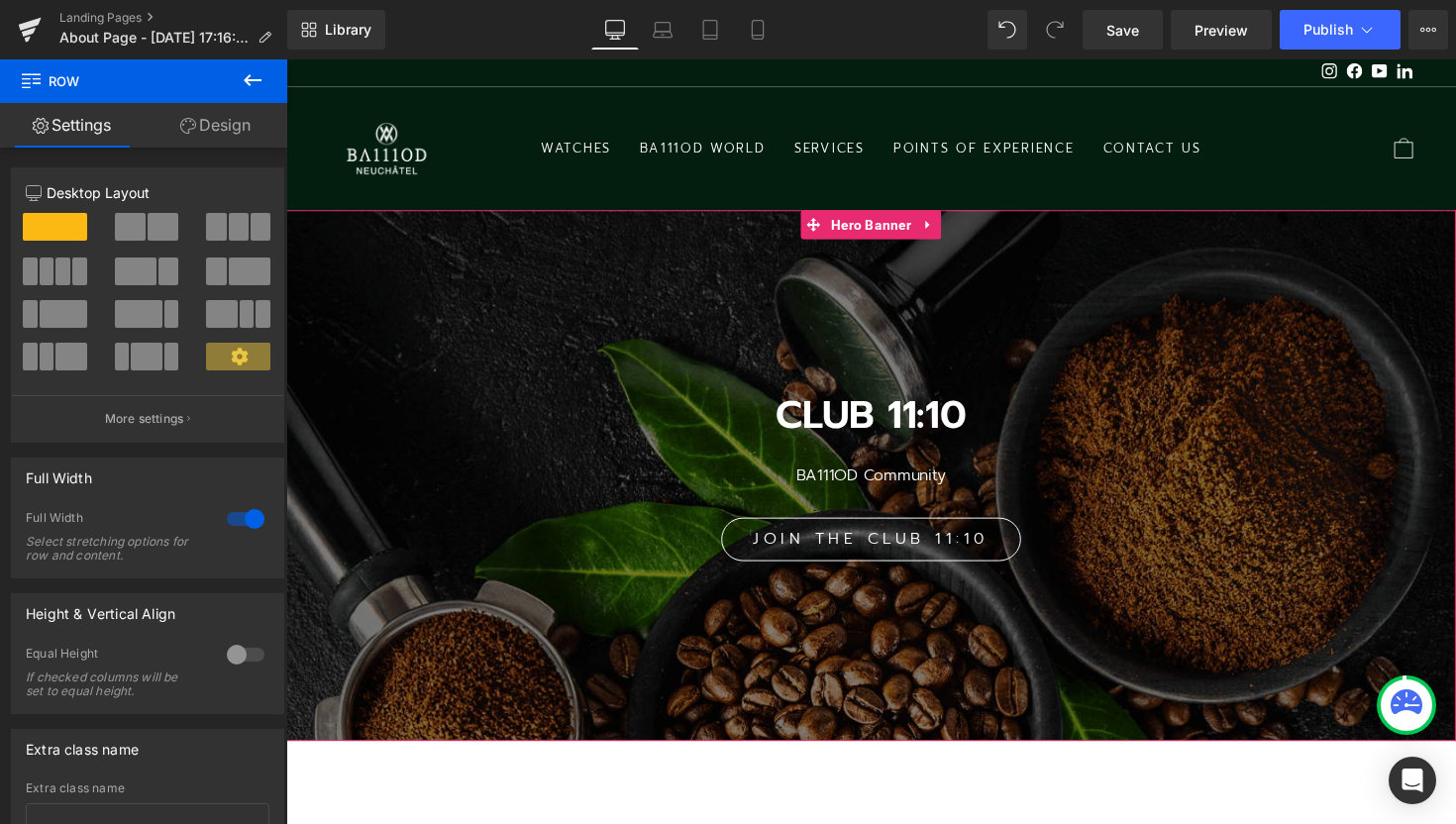 click at bounding box center (885, 485) 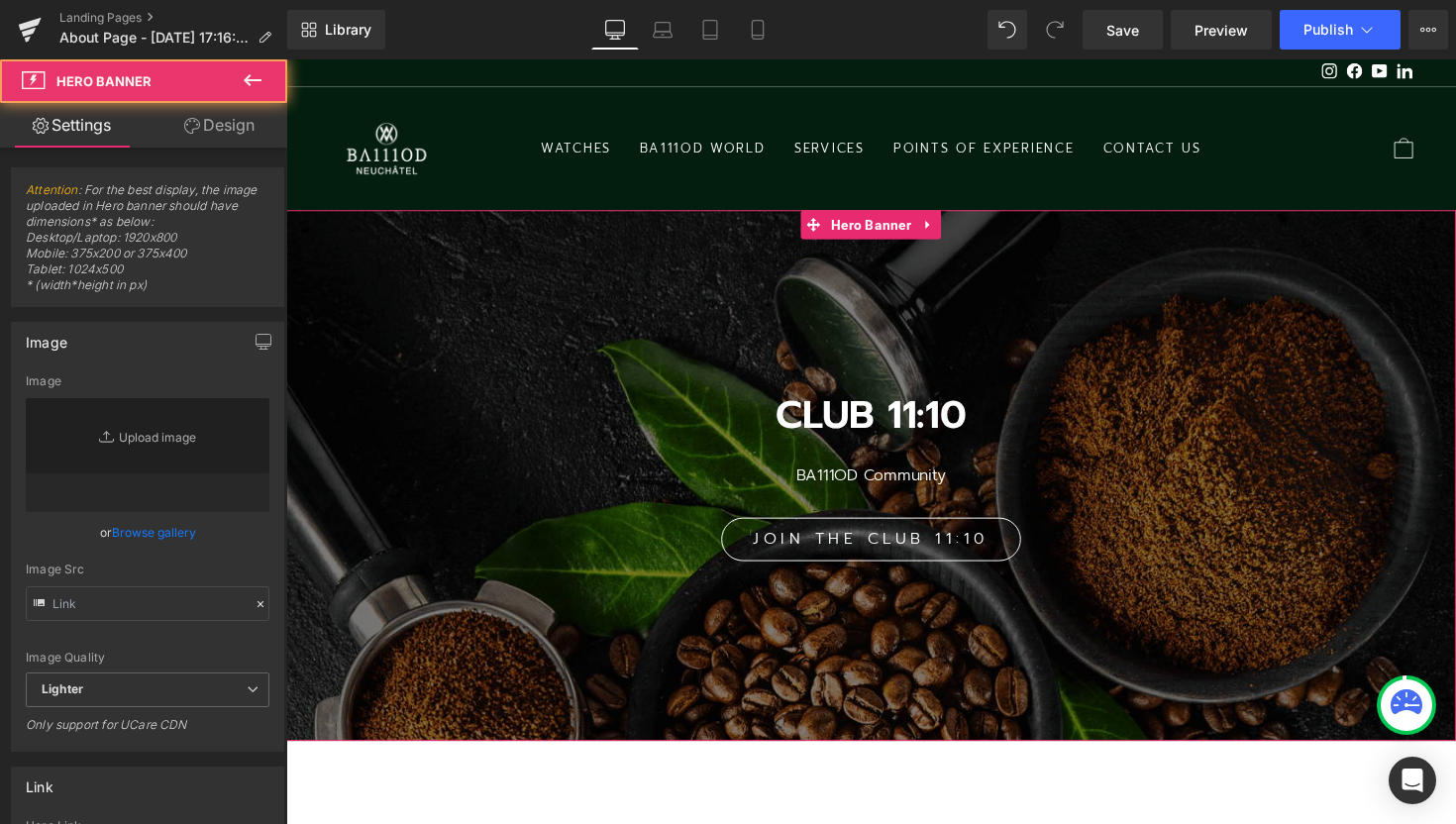 type on "[URL][DOMAIN_NAME]" 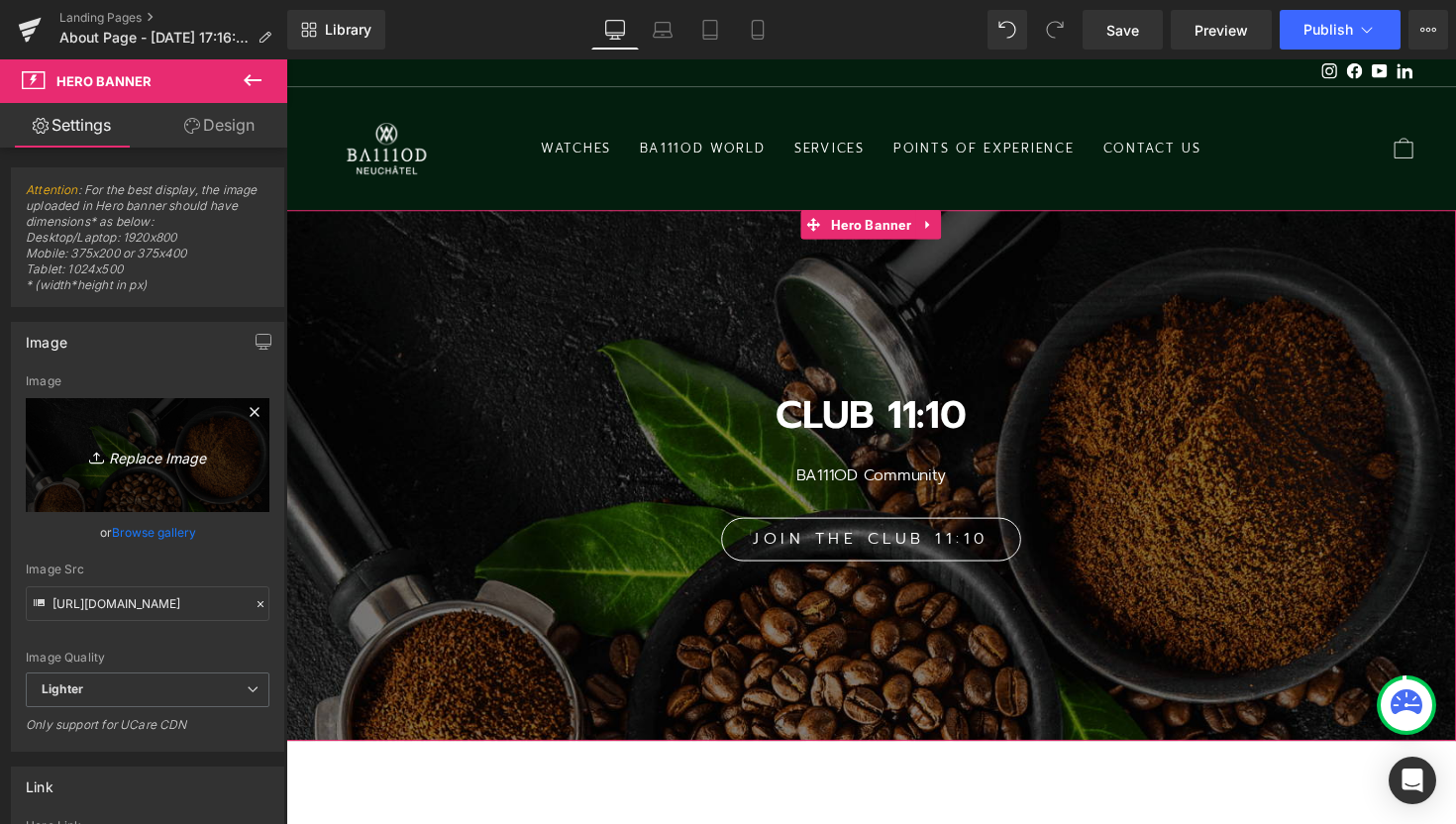 click on "Replace Image" at bounding box center [148, 455] 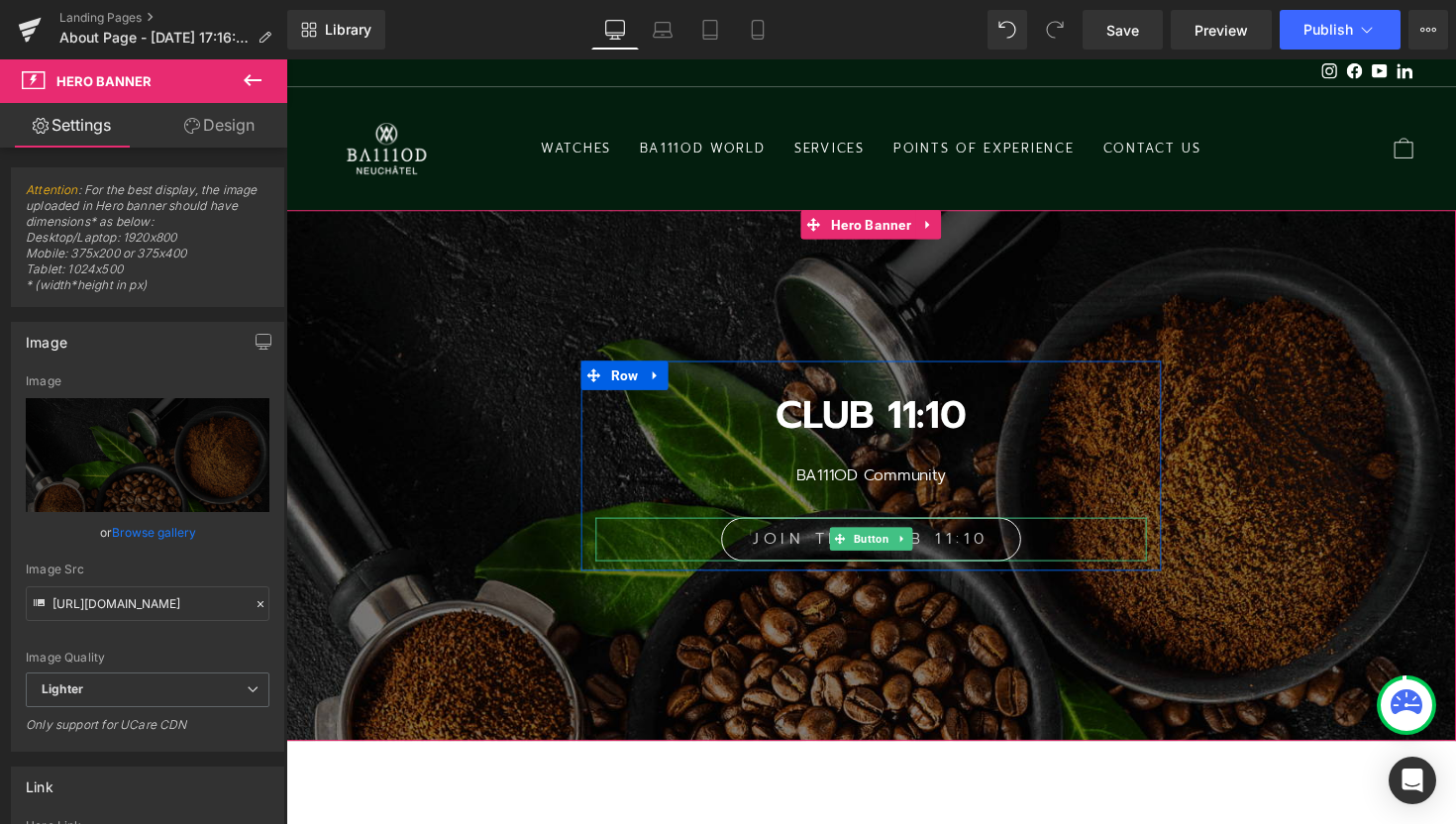 click on "JOIN THE CLUB 11:10" at bounding box center [885, 551] 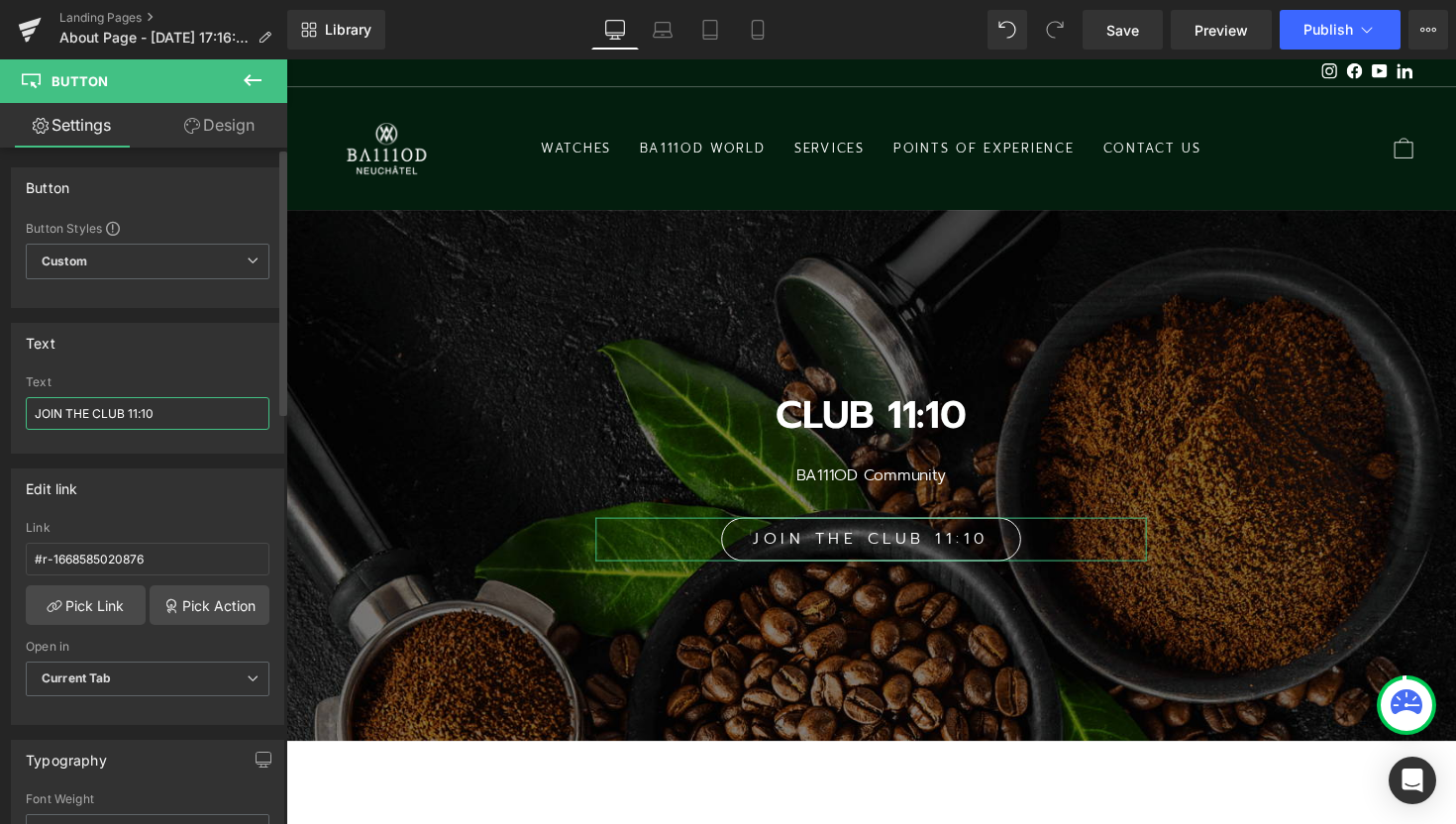 drag, startPoint x: 166, startPoint y: 405, endPoint x: 130, endPoint y: 412, distance: 36.67424 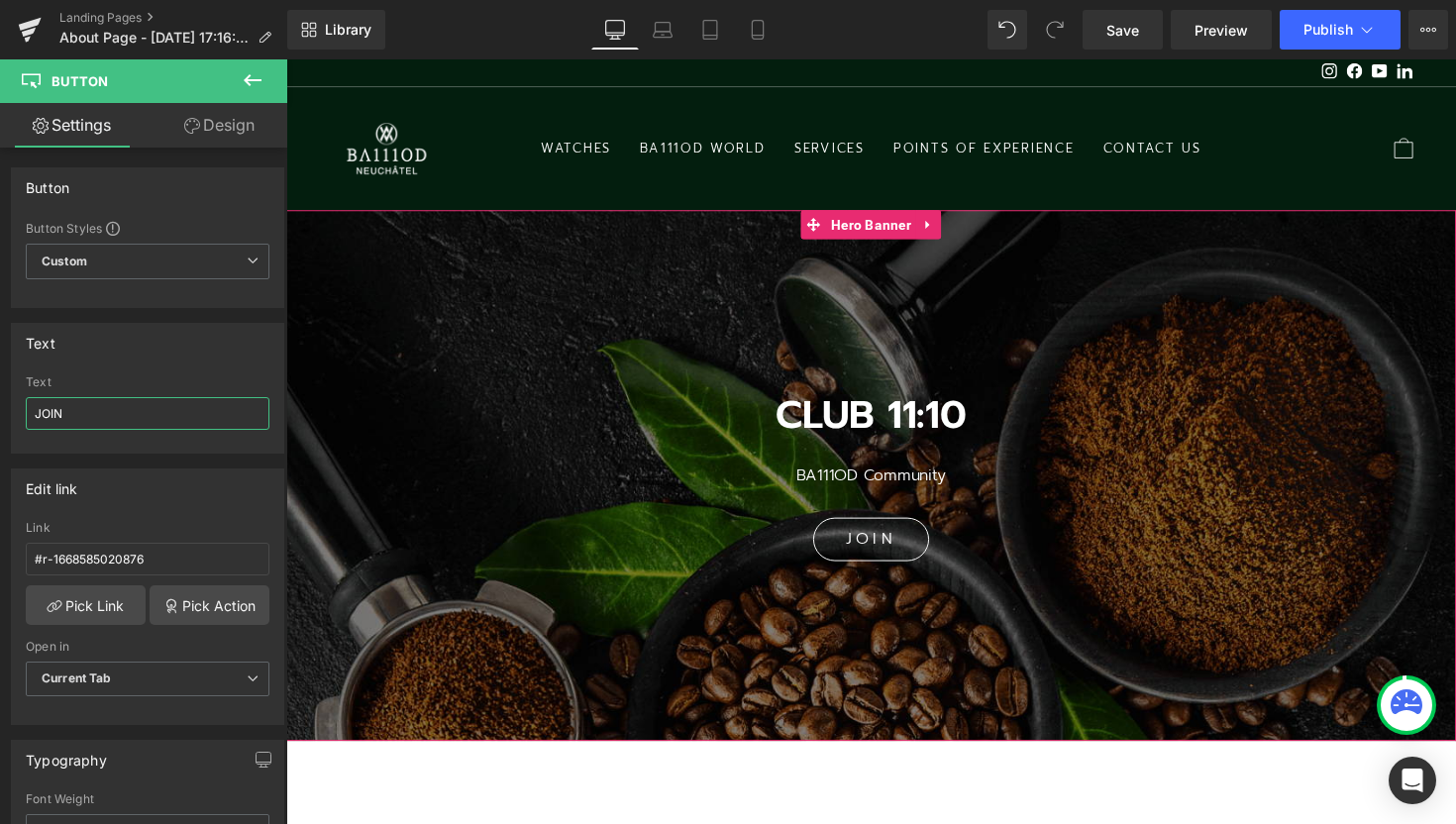 type on "JOIN" 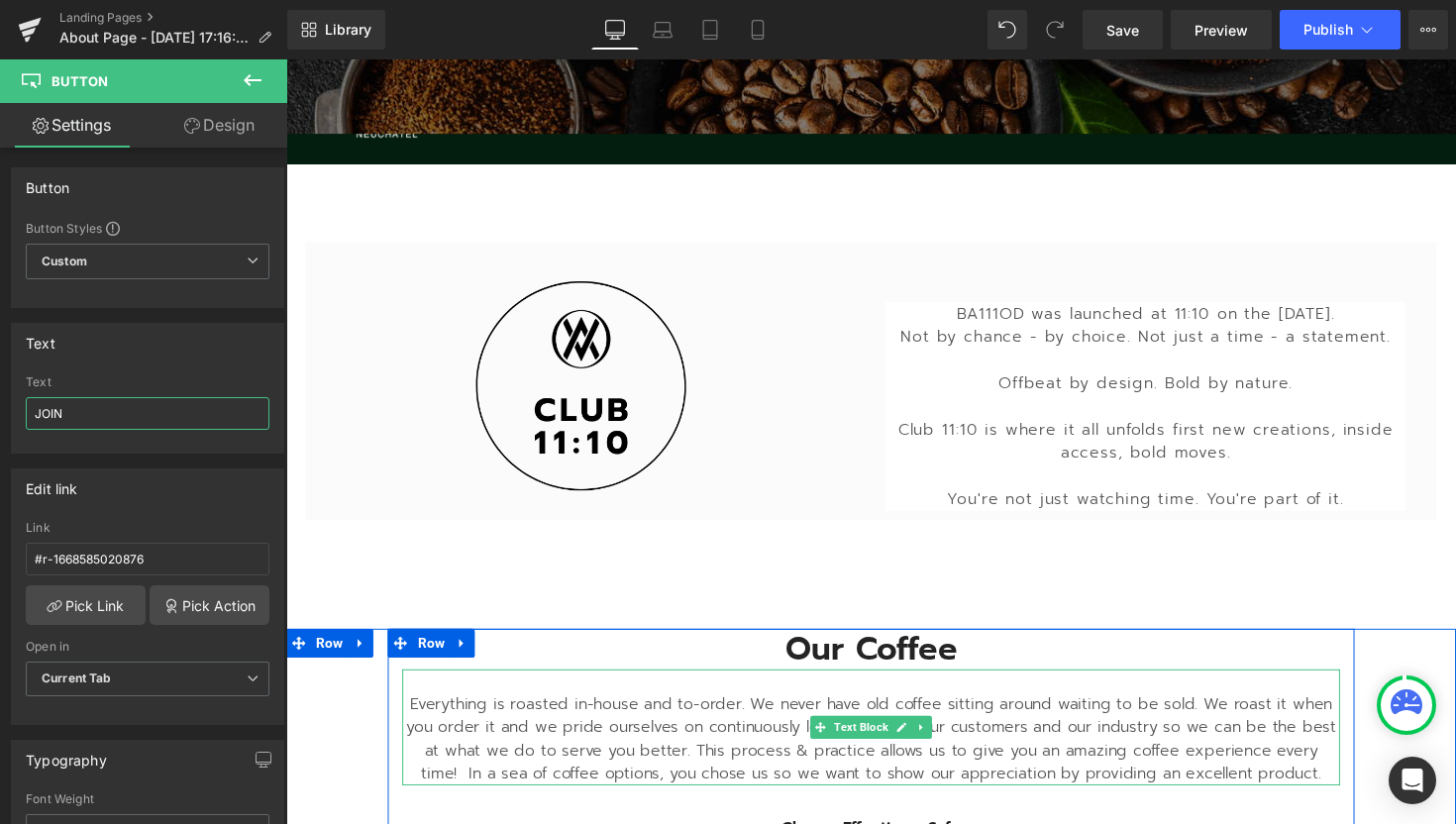 scroll, scrollTop: 845, scrollLeft: 0, axis: vertical 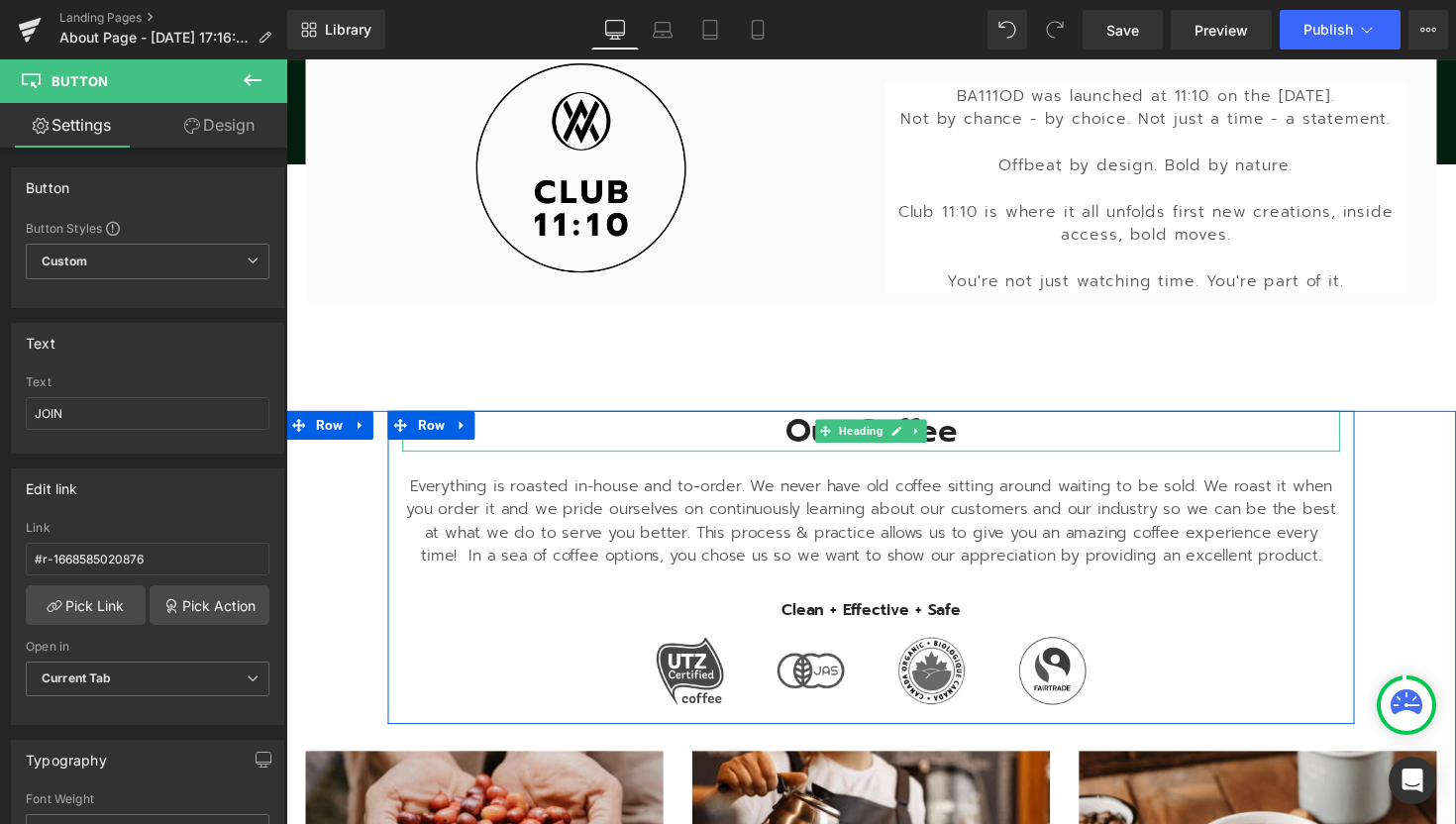 click on "Our Coffee" at bounding box center (885, 441) 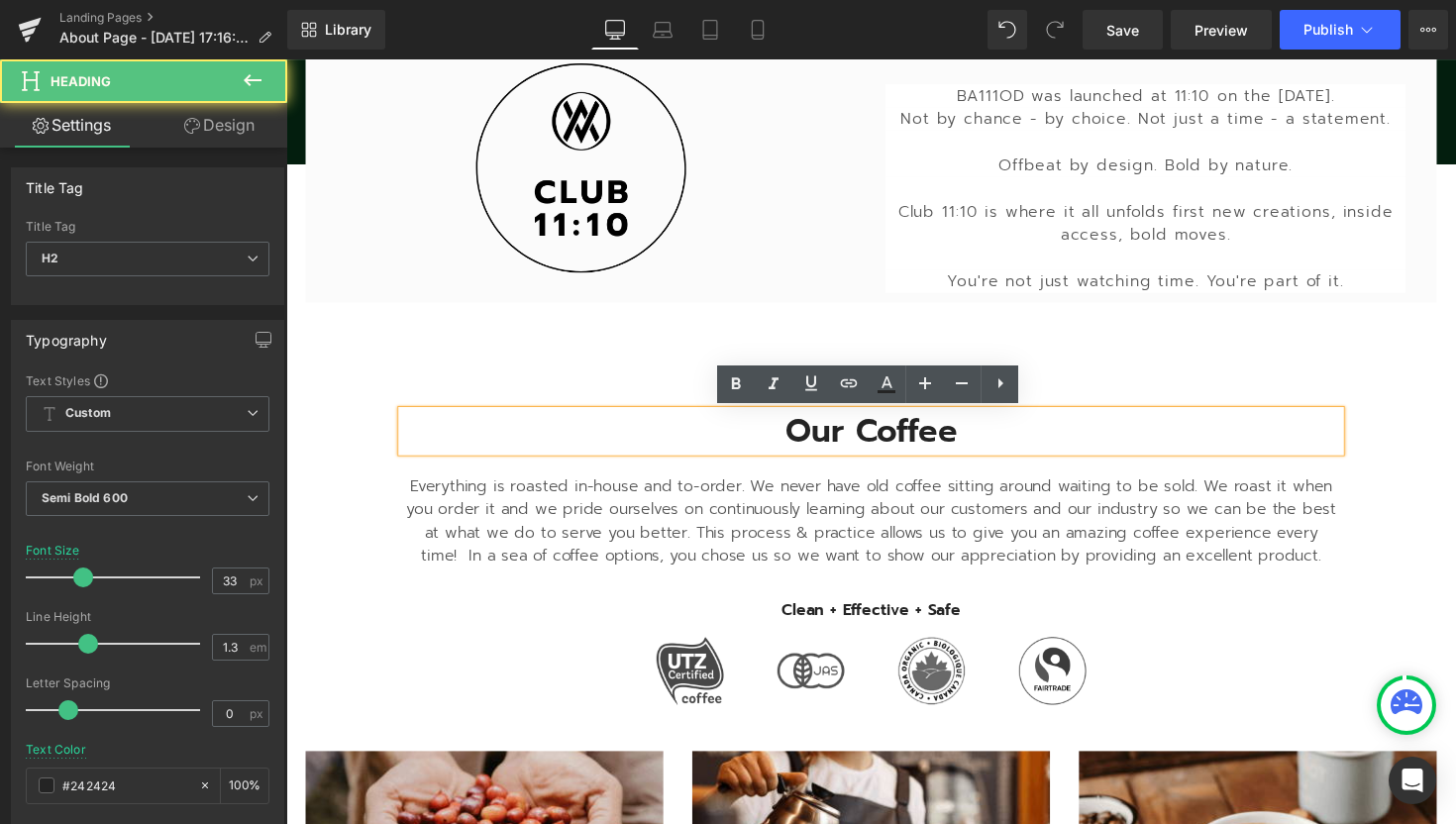 click on "Our Coffee" at bounding box center (885, 441) 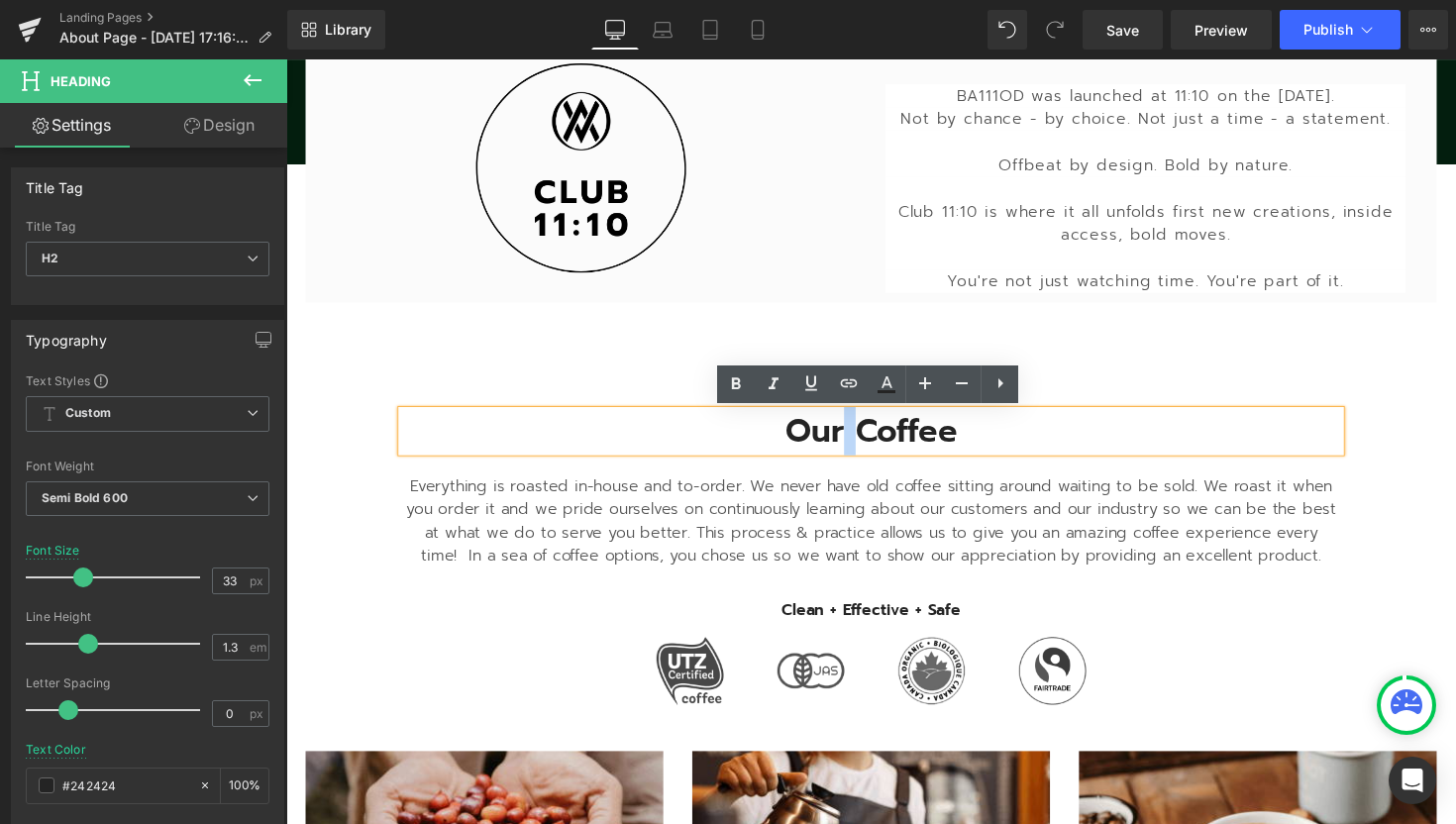 click on "Our Coffee" at bounding box center [885, 441] 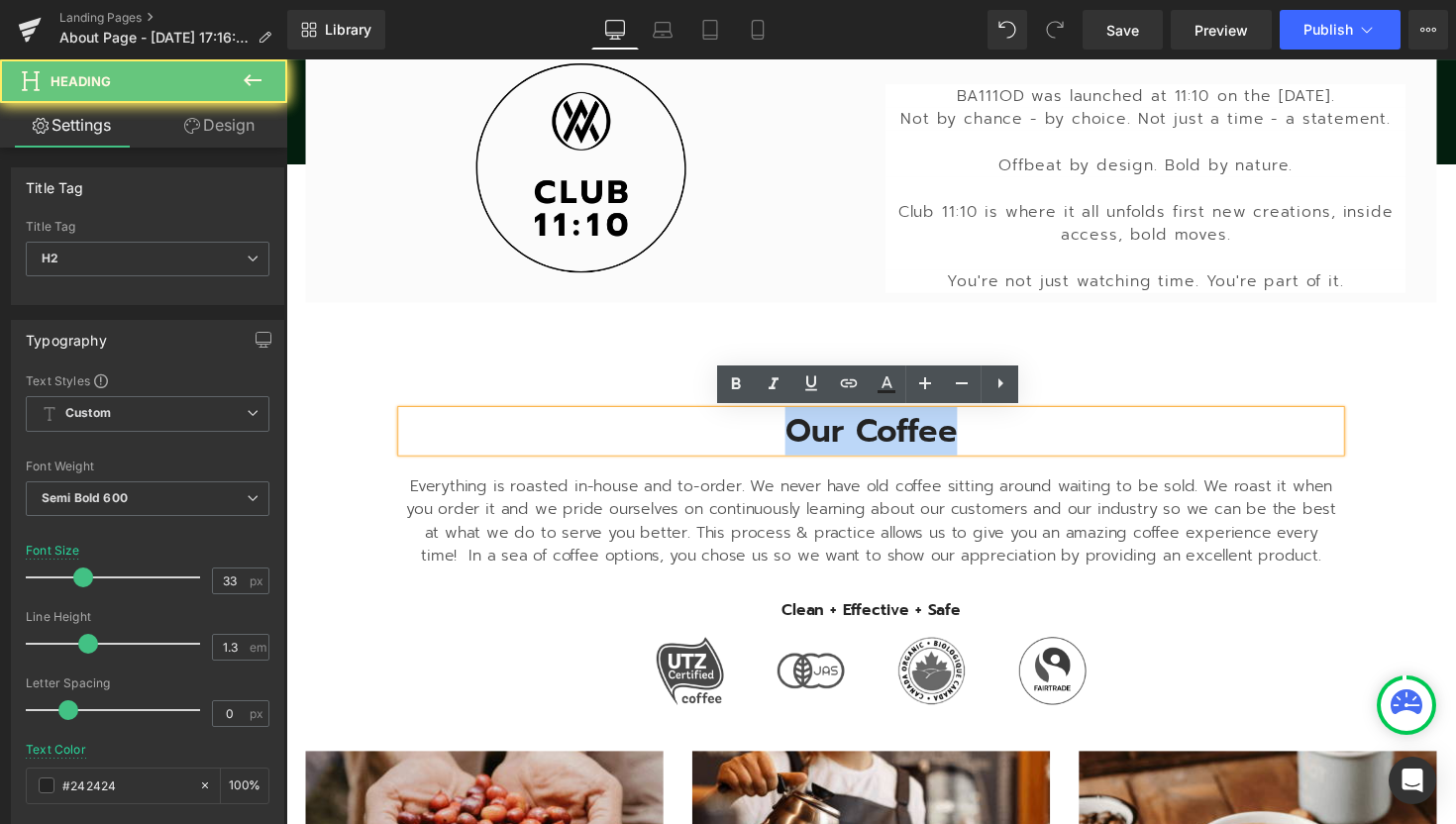 click on "Our Coffee" at bounding box center (885, 441) 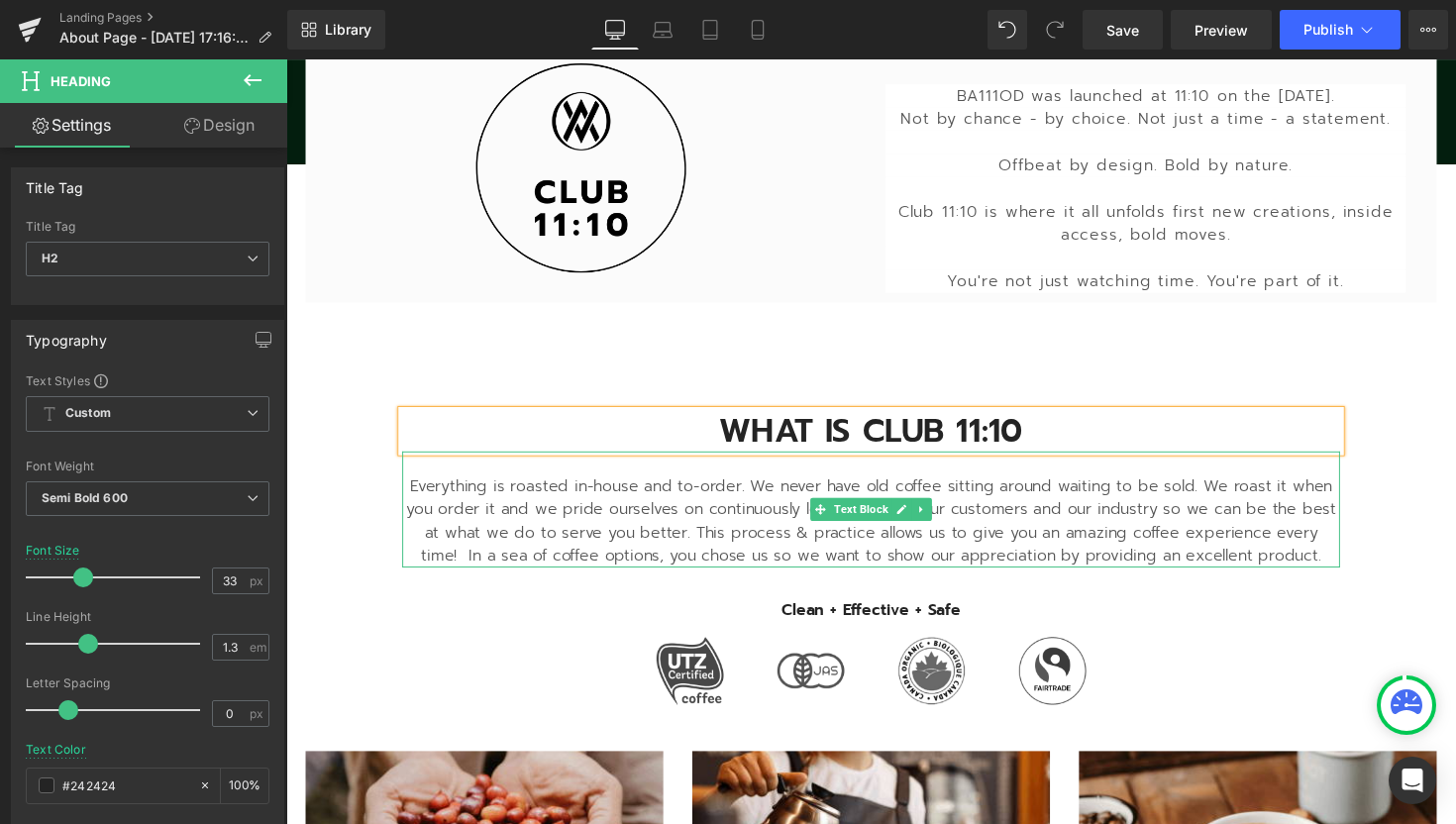 click on "Everything is roasted in-house and to-order. We never have old coffee sitting around waiting to be sold. We roast it when you order it and we pride ourselves on continuously learning about our customers and our industry so we can be the best at what we do to serve you better. This process & practice allows us to give you an amazing coffee experience every time!  In a sea of coffee options, you chose us so we want to show our appreciation by providing an excellent product." at bounding box center (885, 533) 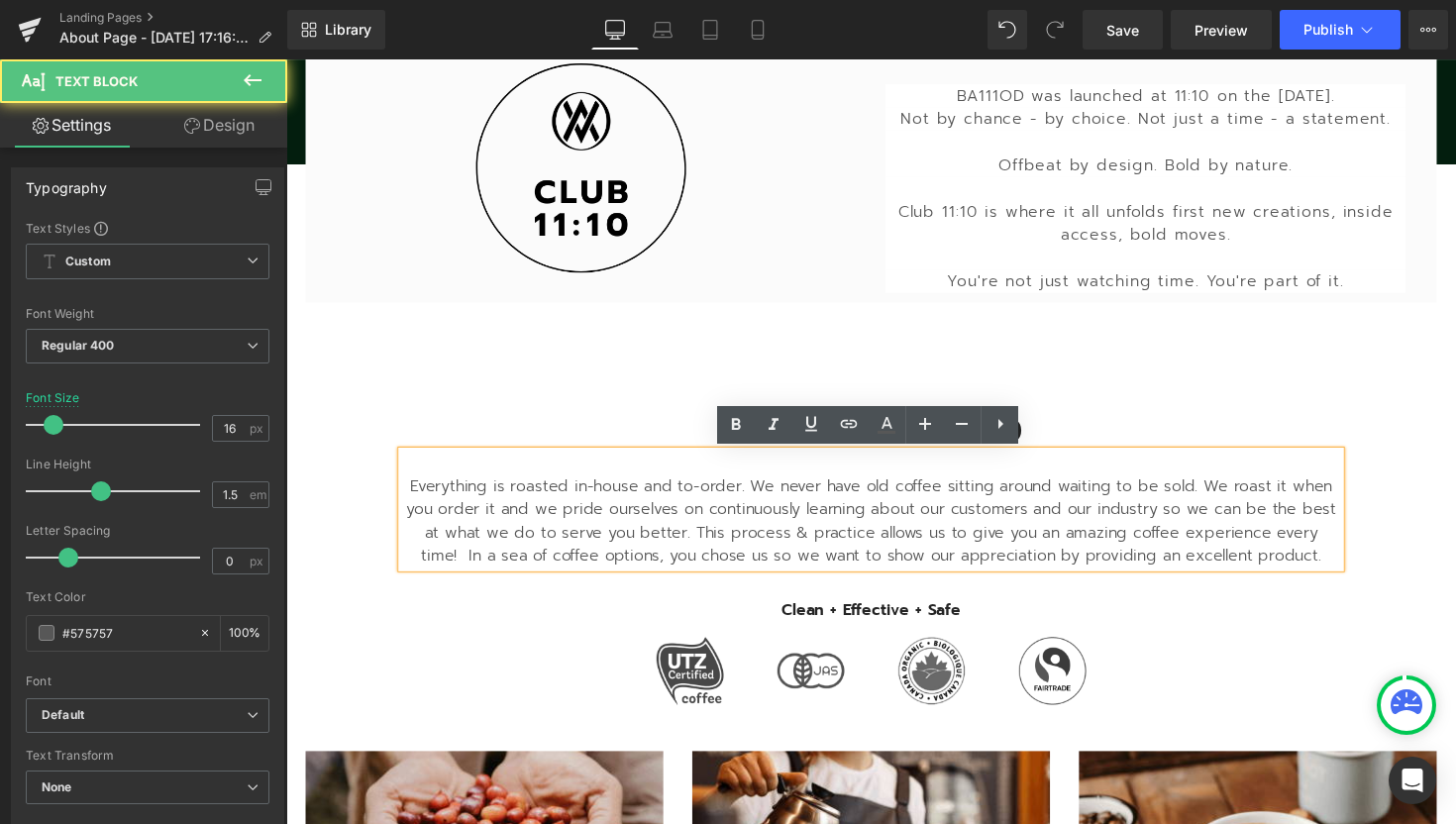 click on "Everything is roasted in-house and to-order. We never have old coffee sitting around waiting to be sold. We roast it when you order it and we pride ourselves on continuously learning about our customers and our industry so we can be the best at what we do to serve you better. This process & practice allows us to give you an amazing coffee experience every time!  In a sea of coffee options, you chose us so we want to show our appreciation by providing an excellent product." at bounding box center (885, 533) 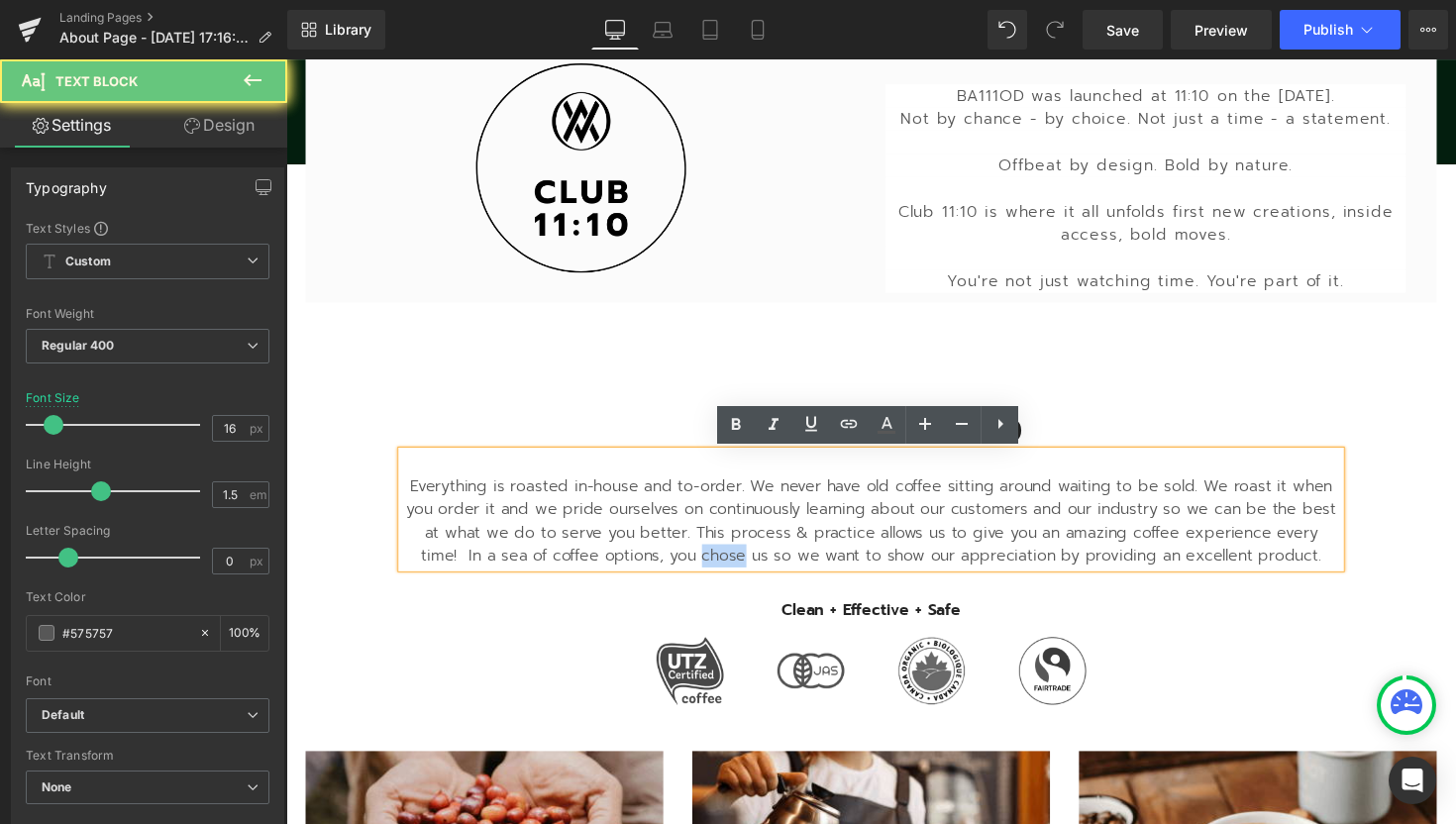 click on "Everything is roasted in-house and to-order. We never have old coffee sitting around waiting to be sold. We roast it when you order it and we pride ourselves on continuously learning about our customers and our industry so we can be the best at what we do to serve you better. This process & practice allows us to give you an amazing coffee experience every time!  In a sea of coffee options, you chose us so we want to show our appreciation by providing an excellent product." at bounding box center (885, 533) 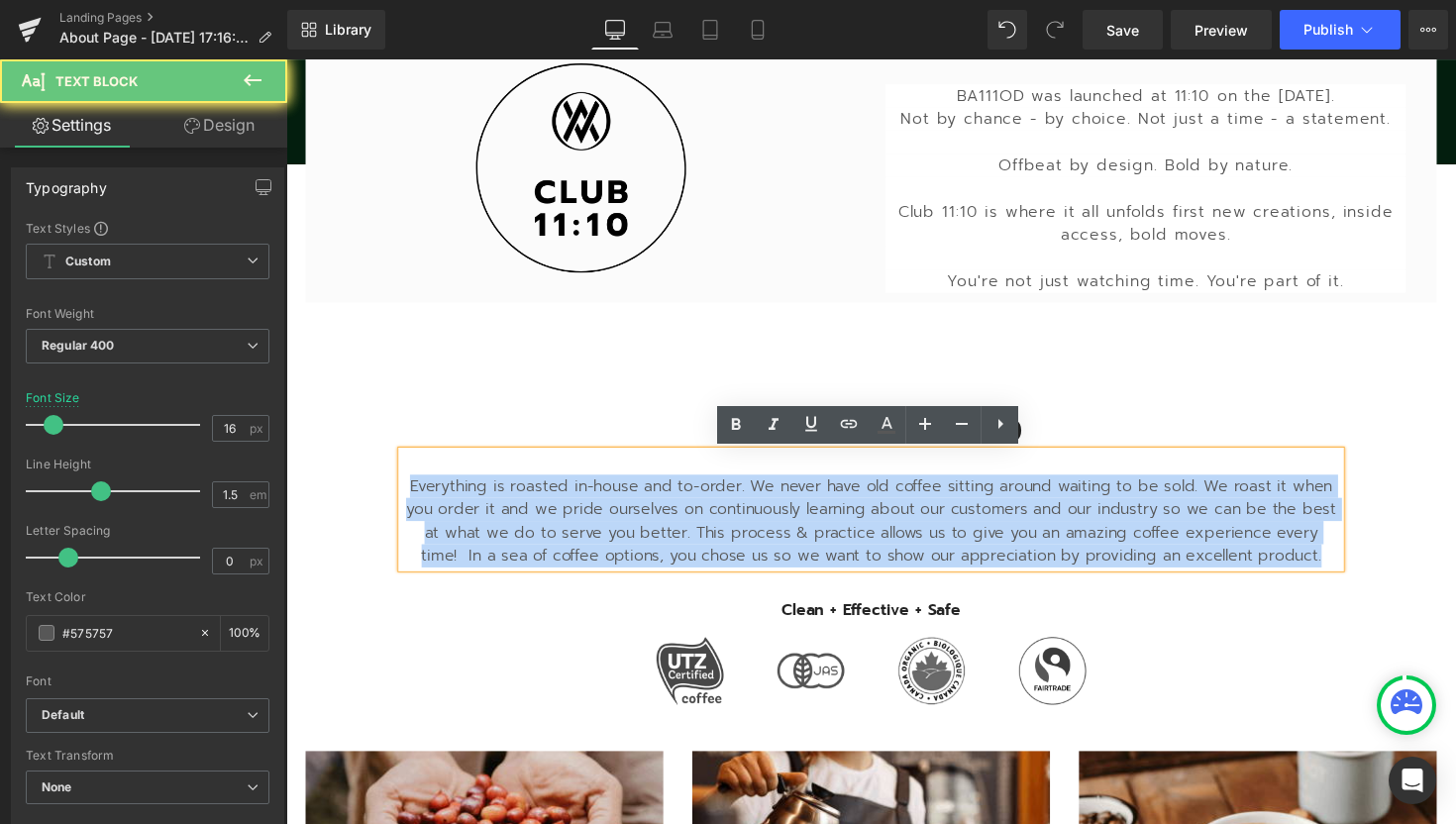 click on "Everything is roasted in-house and to-order. We never have old coffee sitting around waiting to be sold. We roast it when you order it and we pride ourselves on continuously learning about our customers and our industry so we can be the best at what we do to serve you better. This process & practice allows us to give you an amazing coffee experience every time!  In a sea of coffee options, you chose us so we want to show our appreciation by providing an excellent product." at bounding box center [885, 533] 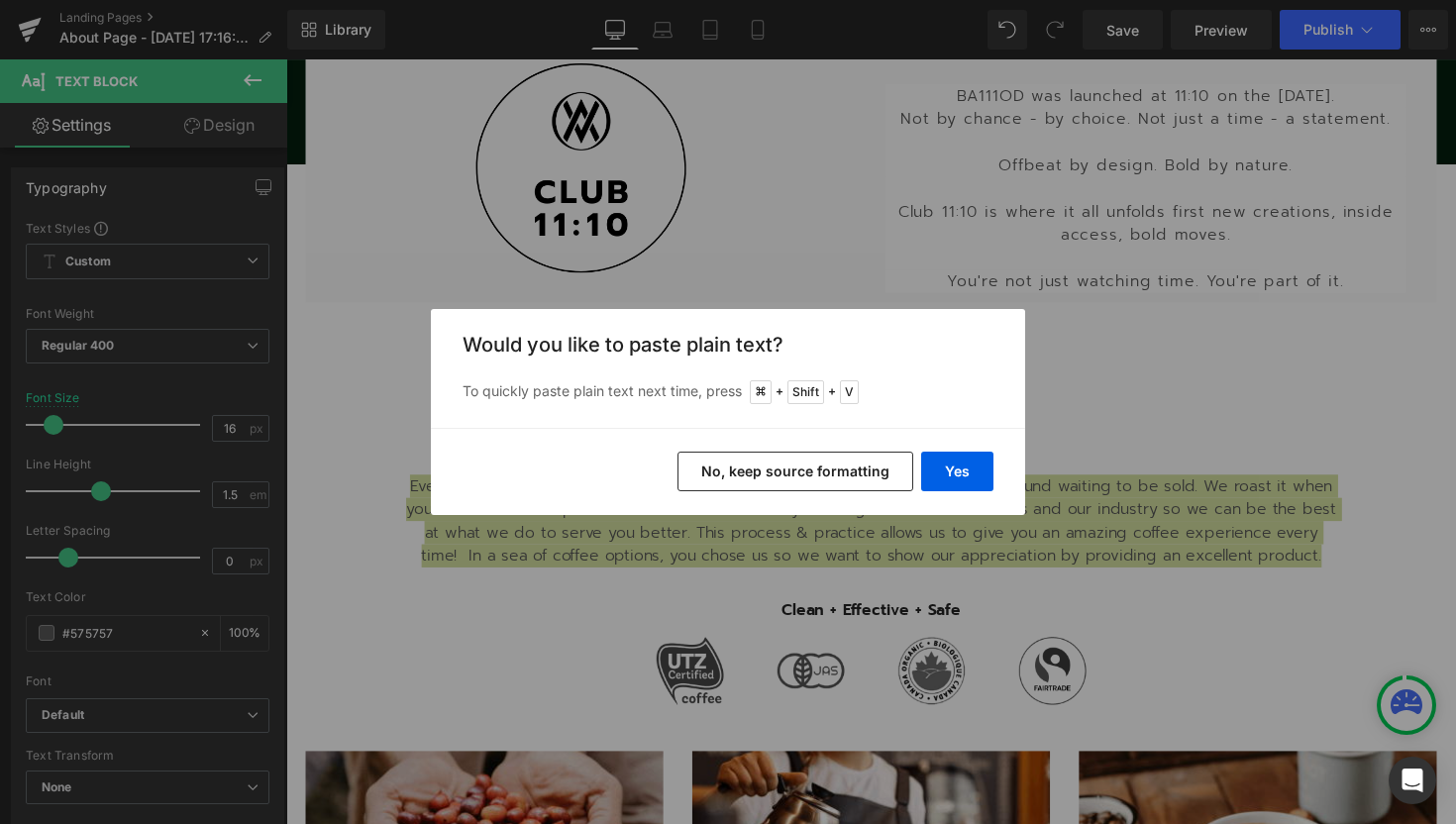 click on "No, keep source formatting" at bounding box center (795, 471) 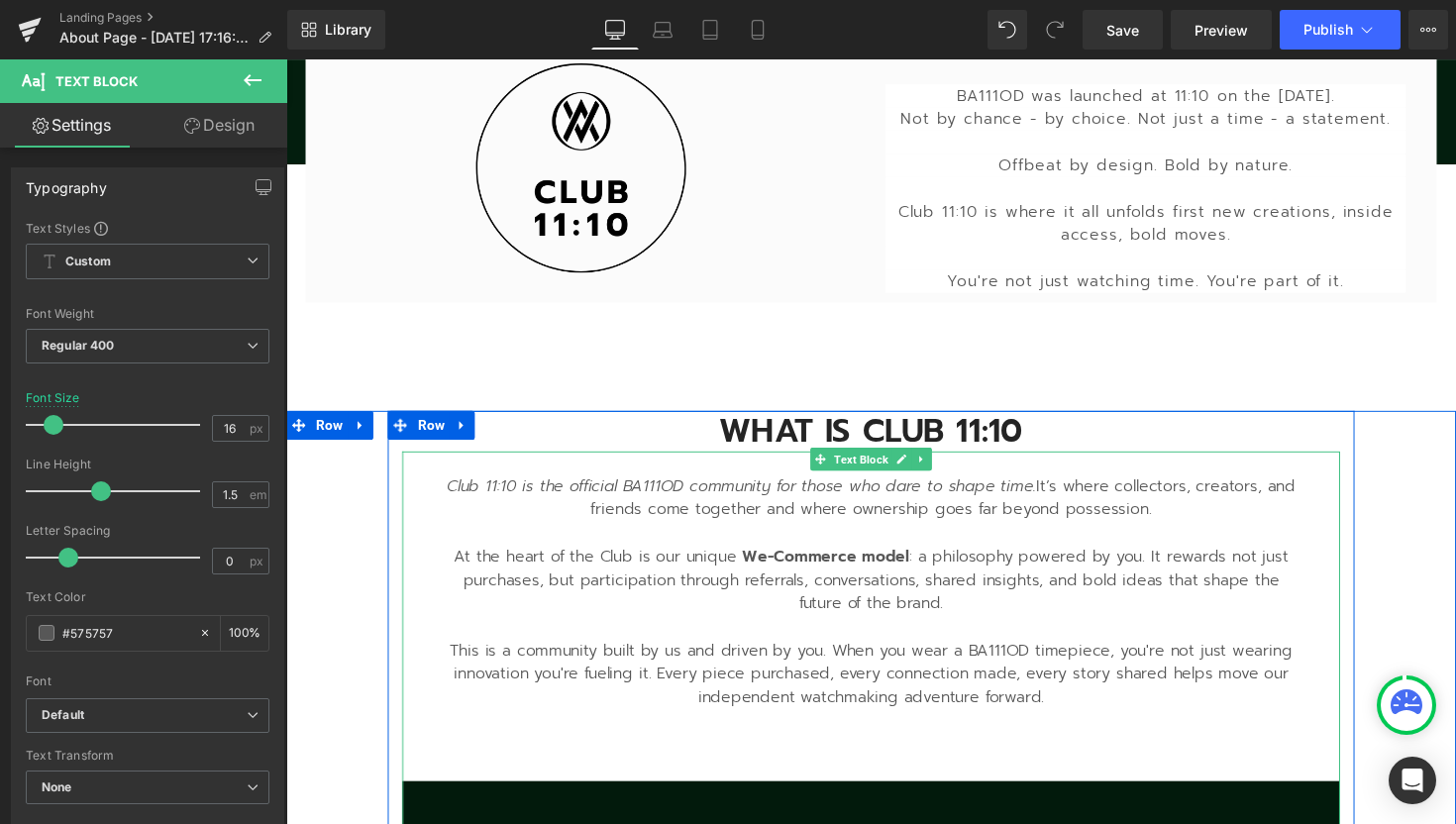 click on "Club 11:10 is the official BA111OD community for those who dare to shape time.  It’s where collectors, creators, and friends come together and where ownership goes far beyond possession. At the heart of the Club is our unique   We-Commerce model : a philosophy powered by you. It rewards not just purchases, but participation through referrals, conversations, shared insights, and bold ideas that shape the future of the brand. This is a community built by us and driven by you. When you wear a BA111OD timepiece, you're not just wearing innovation you're fueling it. Every piece purchased, every connection made, every story shared helps move our independent watchmaking adventure forward." at bounding box center (885, 605) 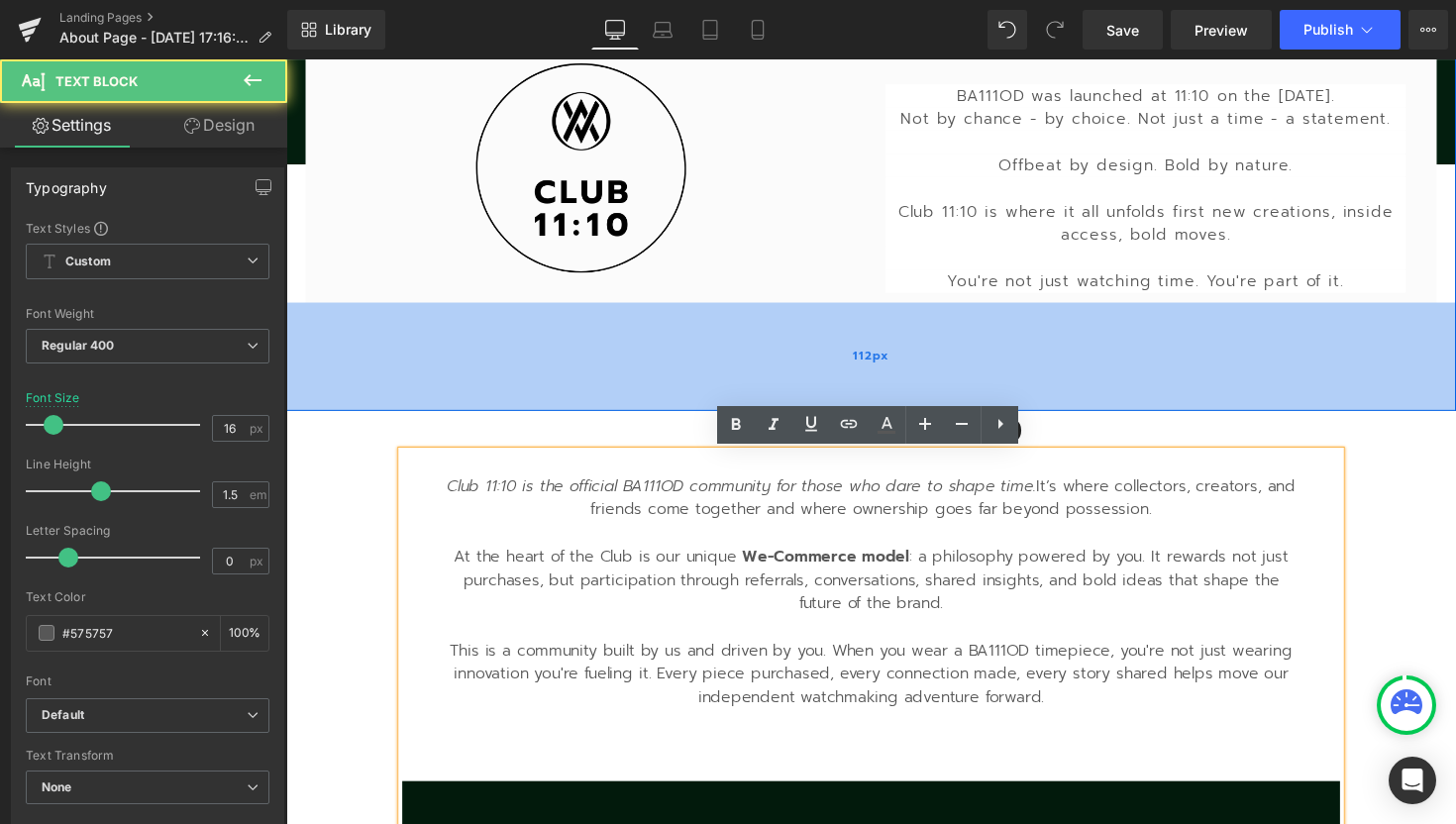 click on "BA111OD was launched at 11:10 on the 11th of October 2019. Not by chance - by choice. Not just a time - a statement. Offbeat by design. Bold by nature. Club 11:10 is where it all unfolds first new creations, inside access, bold moves. You're not just watching time. You're part of it. Text Block         Row         Image         Row         Row     112px" at bounding box center (885, 166) 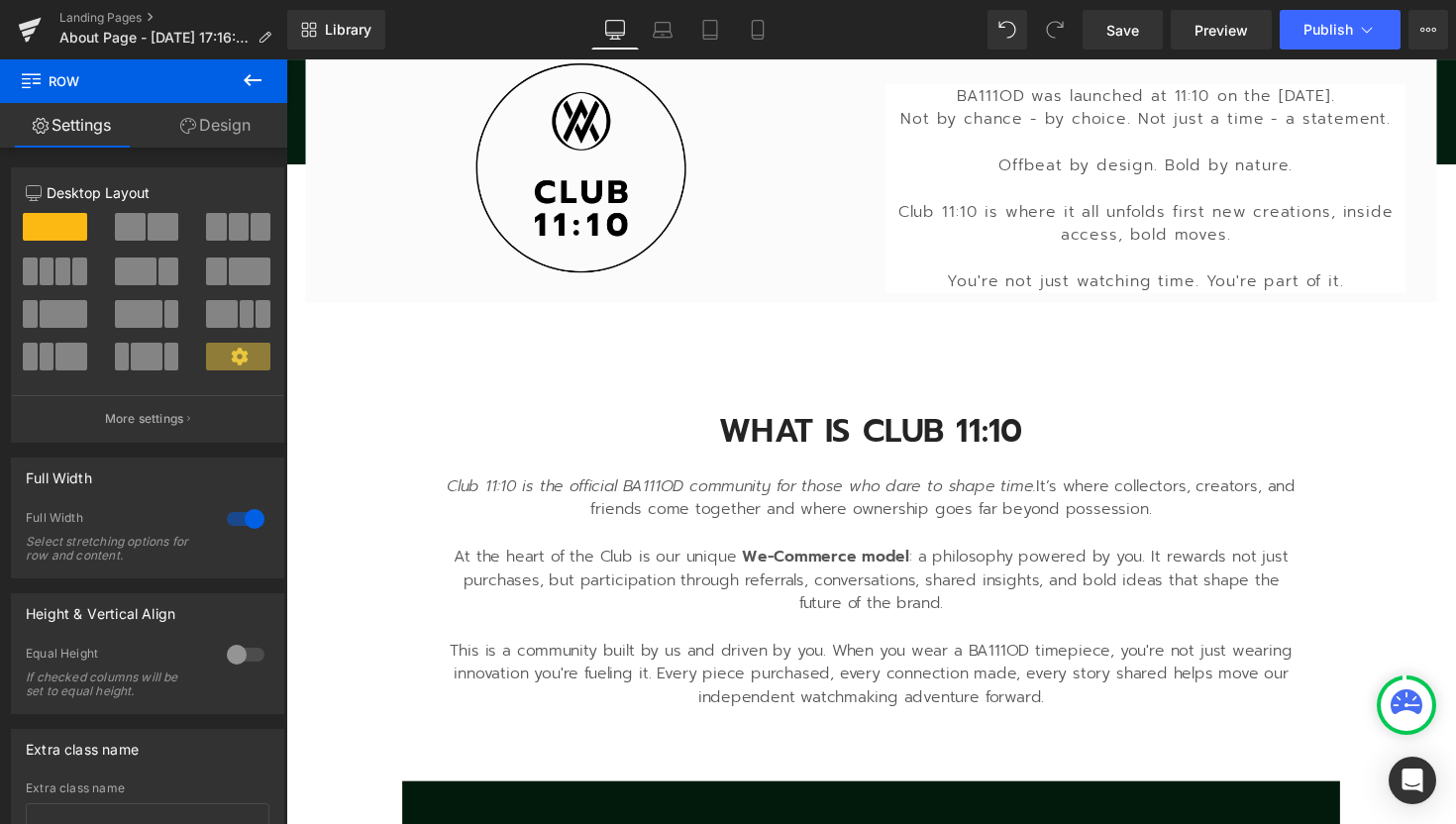 click on "WHAT IS CLUB 11:10 Heading         Club 11:10 is the official BA111OD community for those who dare to shape time.  It’s where collectors, creators, and friends come together and where ownership goes far beyond possession. At the heart of the Club is our unique   We-Commerce model : a philosophy powered by you. It rewards not just purchases, but participation through referrals, conversations, shared insights, and bold ideas that shape the future of the brand. This is a community built by us and driven by you. When you wear a BA111OD timepiece, you're not just wearing innovation you're fueling it. Every piece purchased, every connection made, every story shared helps move our independent watchmaking adventure forward. Text Block         Clean + Effective + Safe Text Block         Image         Image         Image         Image         Row         Row         Image         1. Formulation Text Block         Image         2. Testing & Regulations Text Block         Image         3. Production Text Block" at bounding box center [885, 1289] 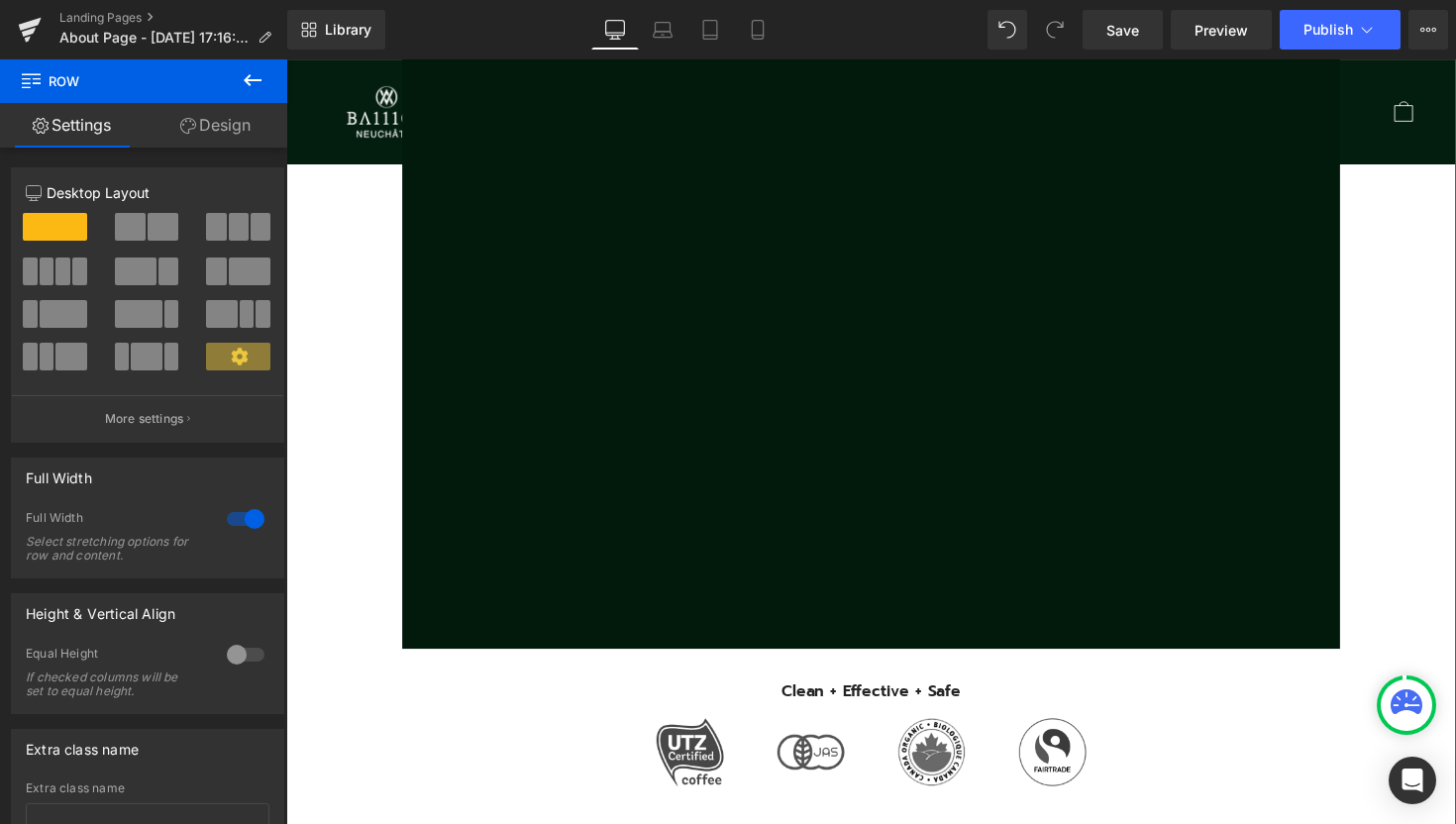 scroll, scrollTop: 1586, scrollLeft: 0, axis: vertical 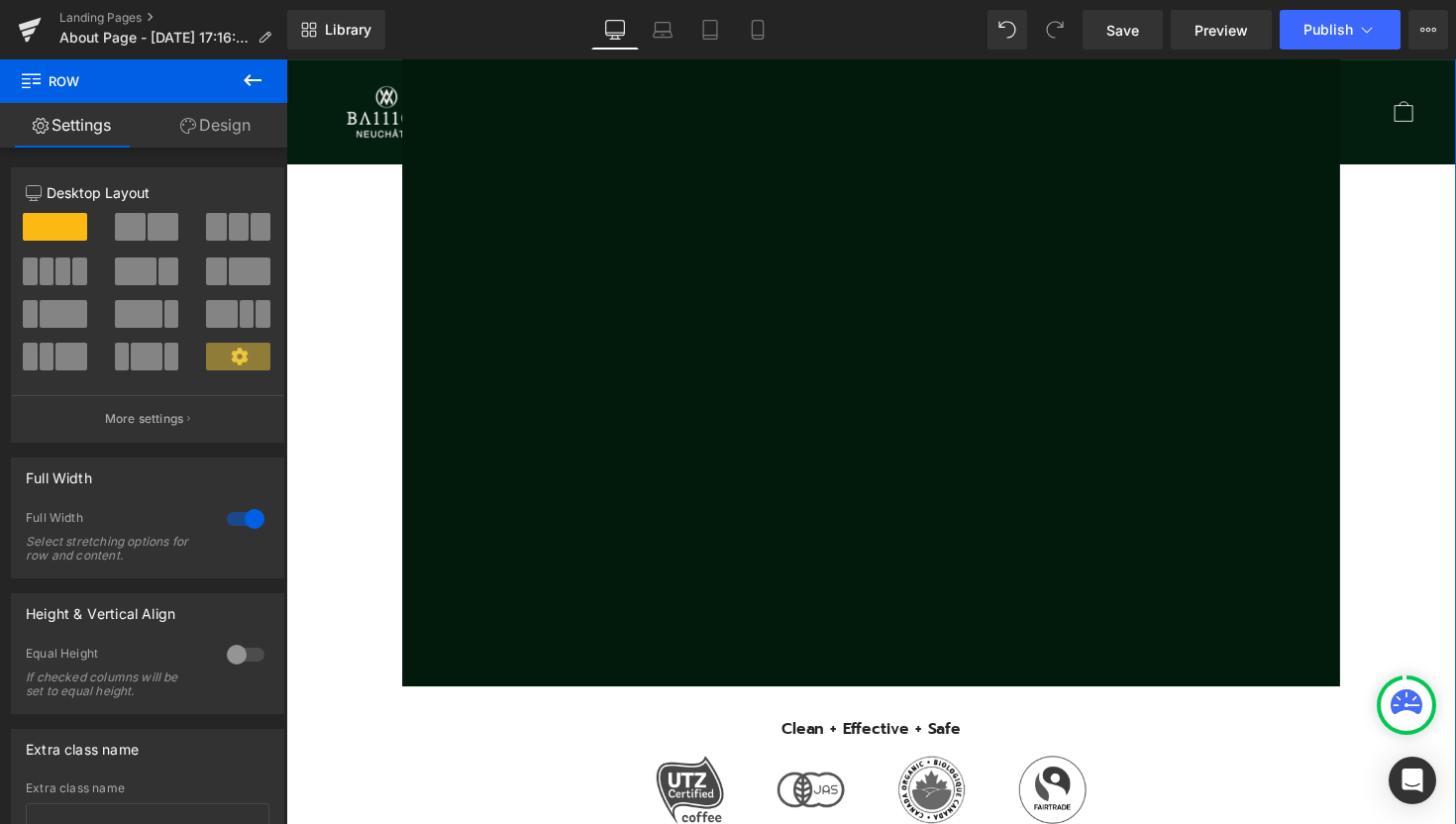 click at bounding box center [950, 380] 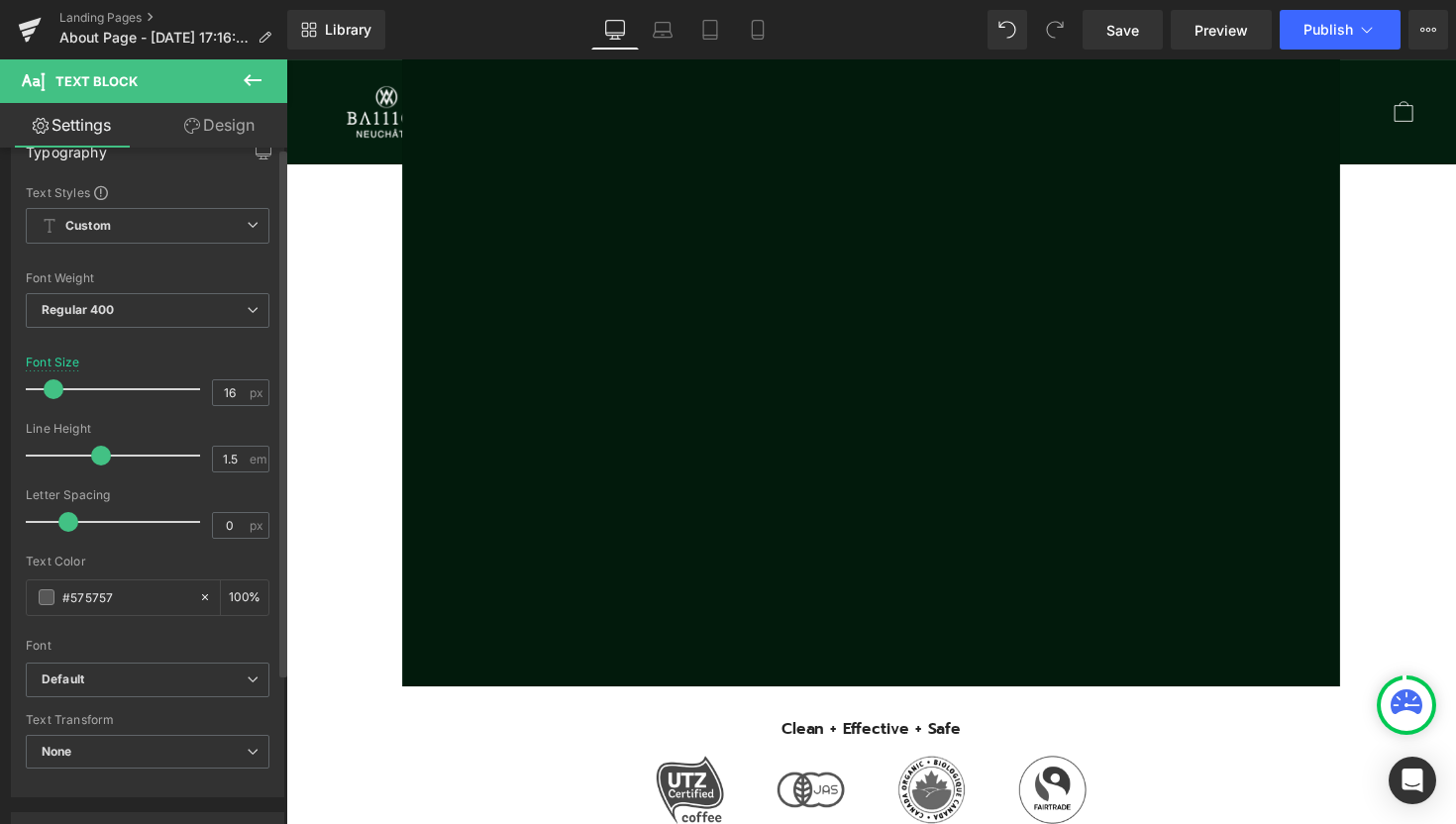 scroll, scrollTop: 0, scrollLeft: 0, axis: both 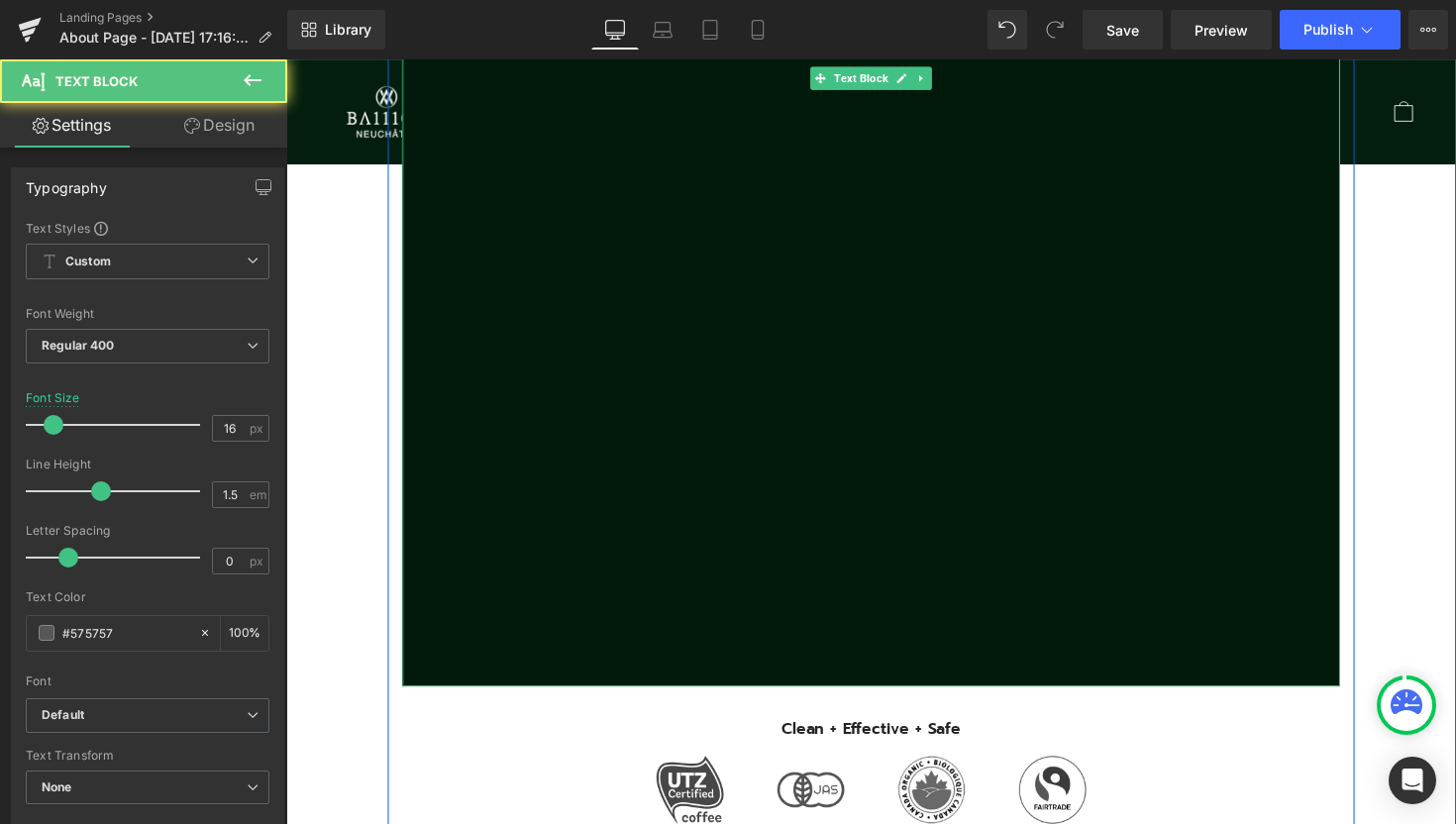 click at bounding box center (950, 380) 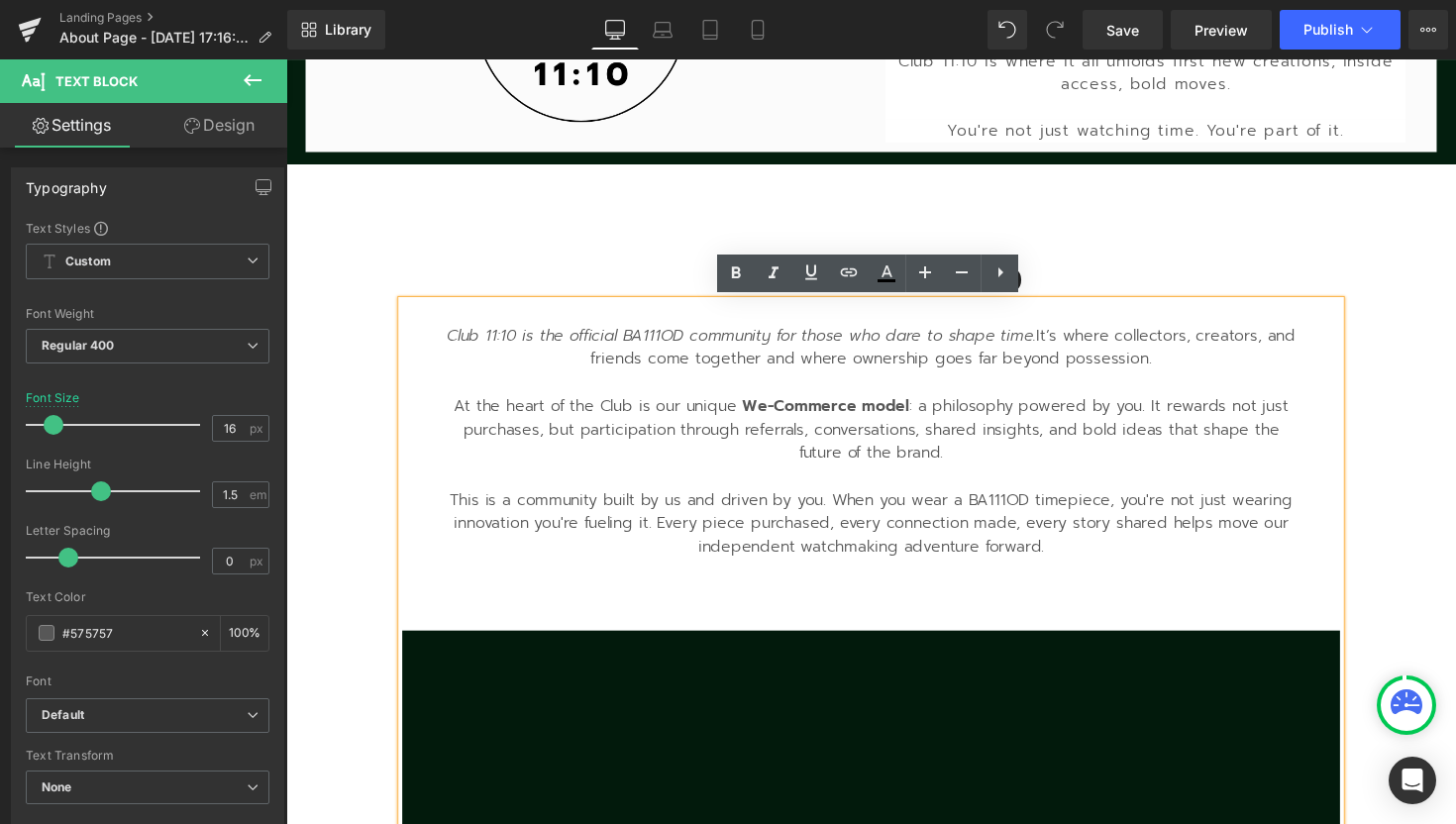 scroll, scrollTop: 1000, scrollLeft: 0, axis: vertical 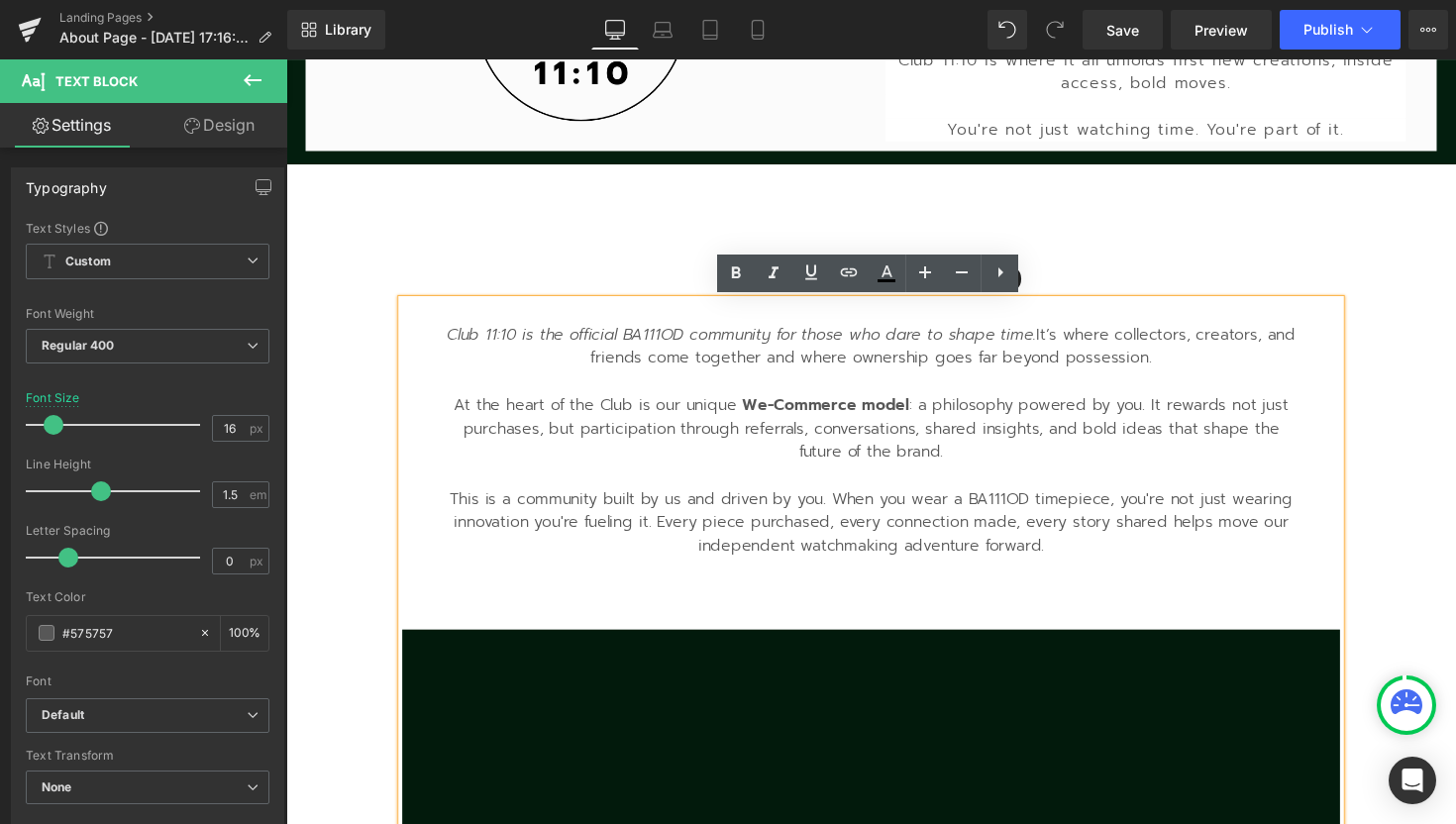 click at bounding box center (950, 966) 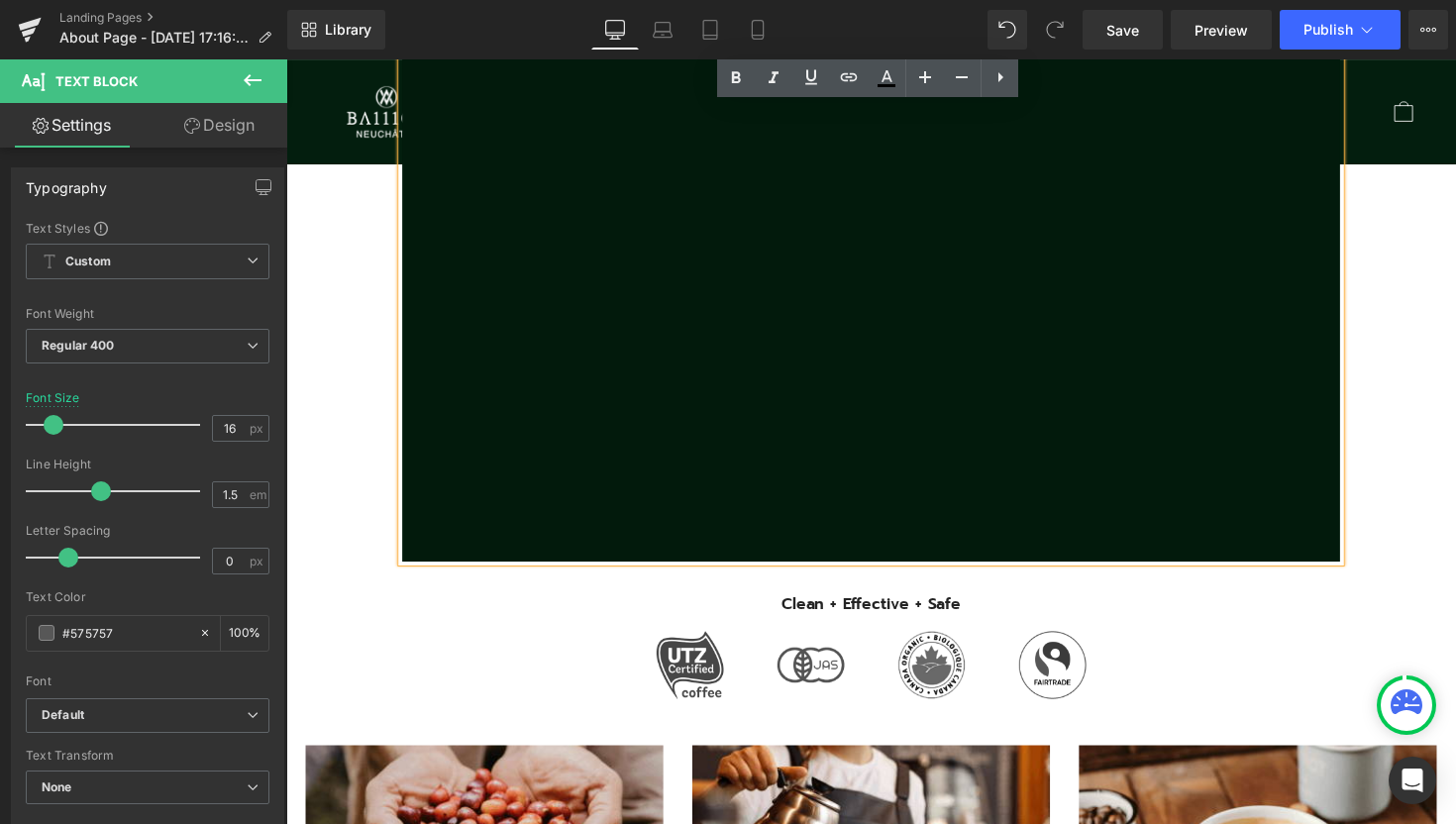 scroll, scrollTop: 1714, scrollLeft: 0, axis: vertical 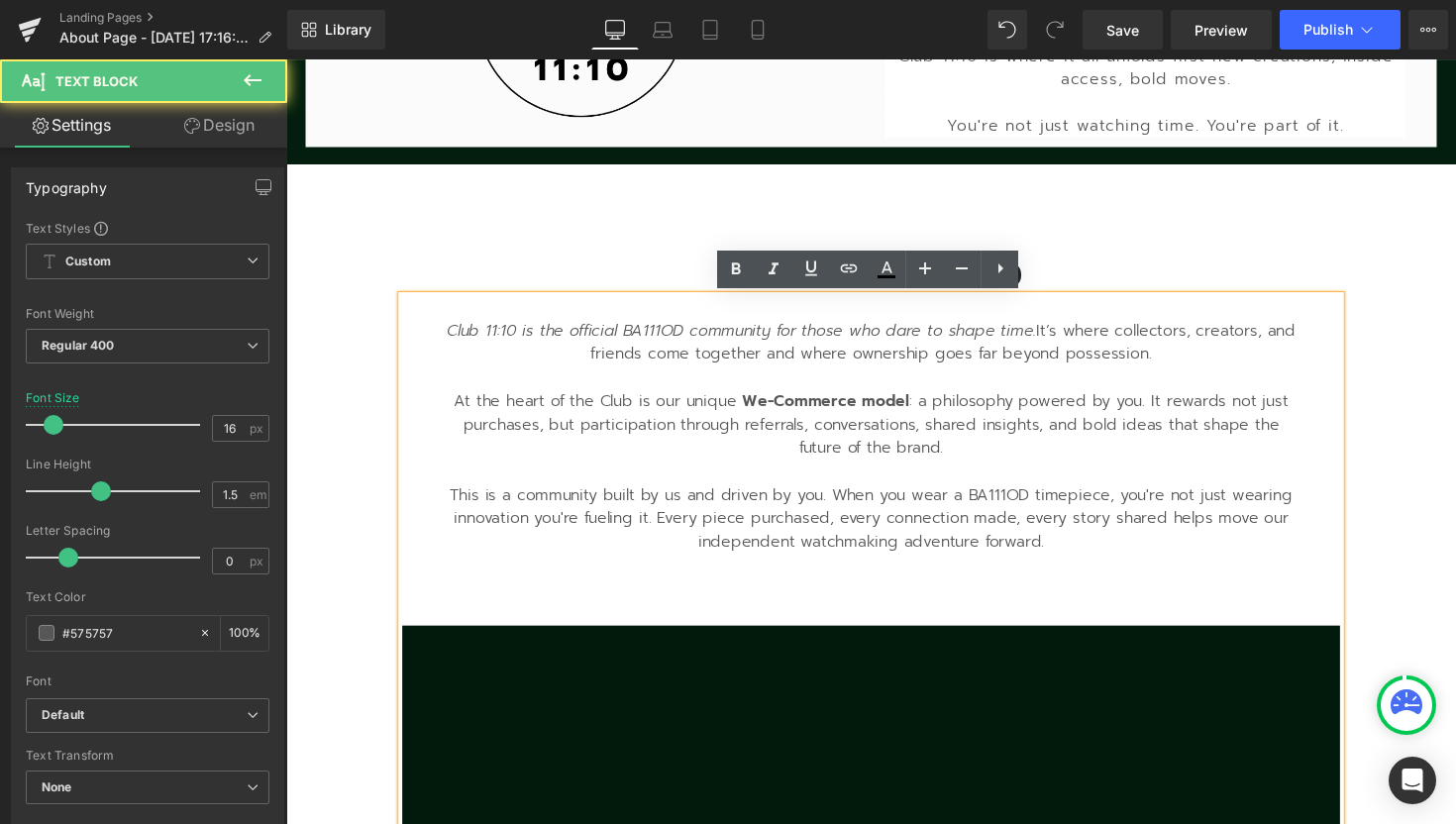click on "Club 11:10 is the official BA111OD community for those who dare to shape time.  It’s where collectors, creators, and friends come together and where ownership goes far beyond possession. At the heart of the Club is our unique   We-Commerce model : a philosophy powered by you. It rewards not just purchases, but participation through referrals, conversations, shared insights, and bold ideas that shape the future of the brand. This is a community built by us and driven by you. When you wear a BA111OD timepiece, you're not just wearing innovation you're fueling it. Every piece purchased, every connection made, every story shared helps move our independent watchmaking adventure forward." at bounding box center (885, 792) 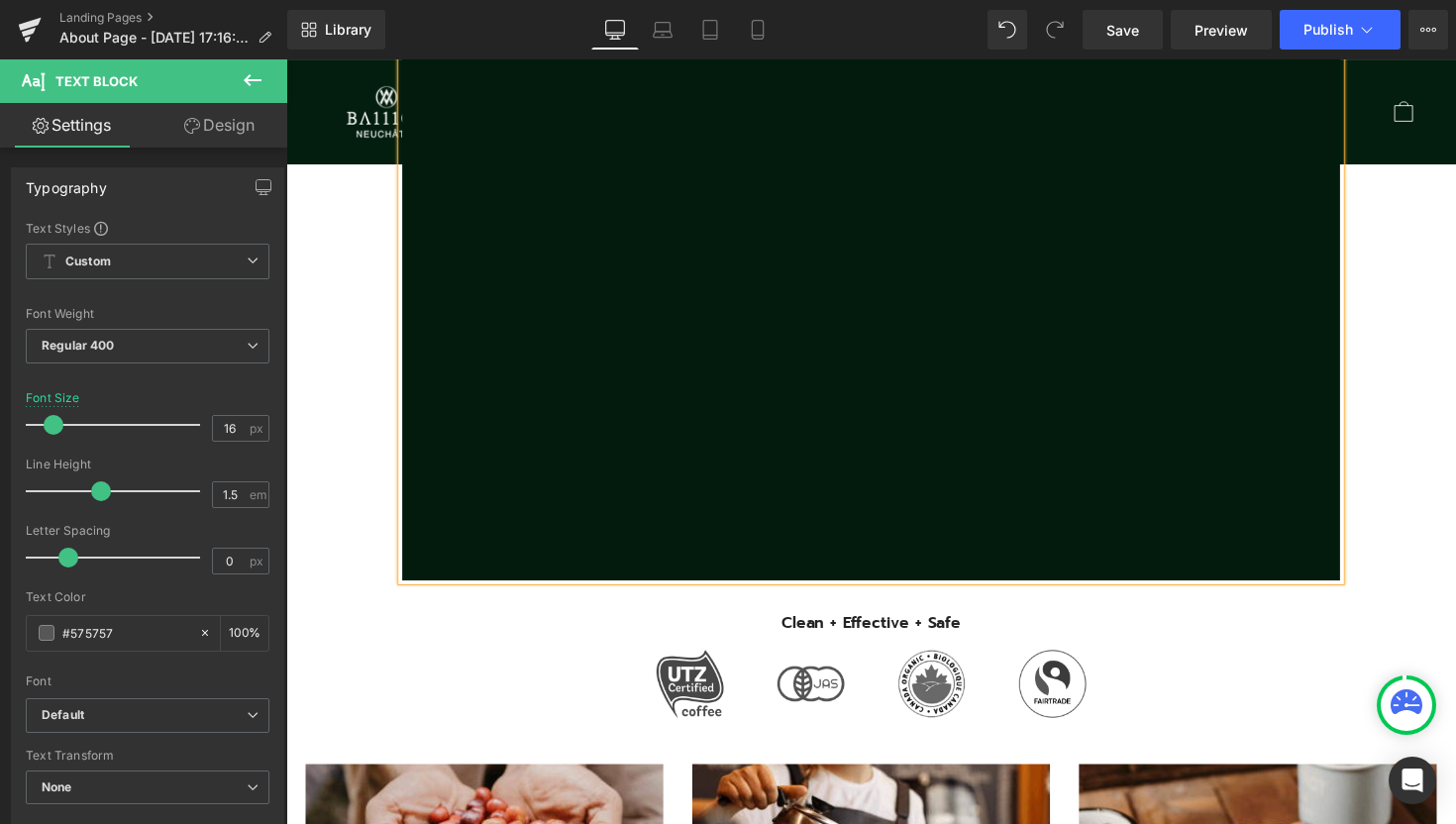 scroll, scrollTop: 1692, scrollLeft: 0, axis: vertical 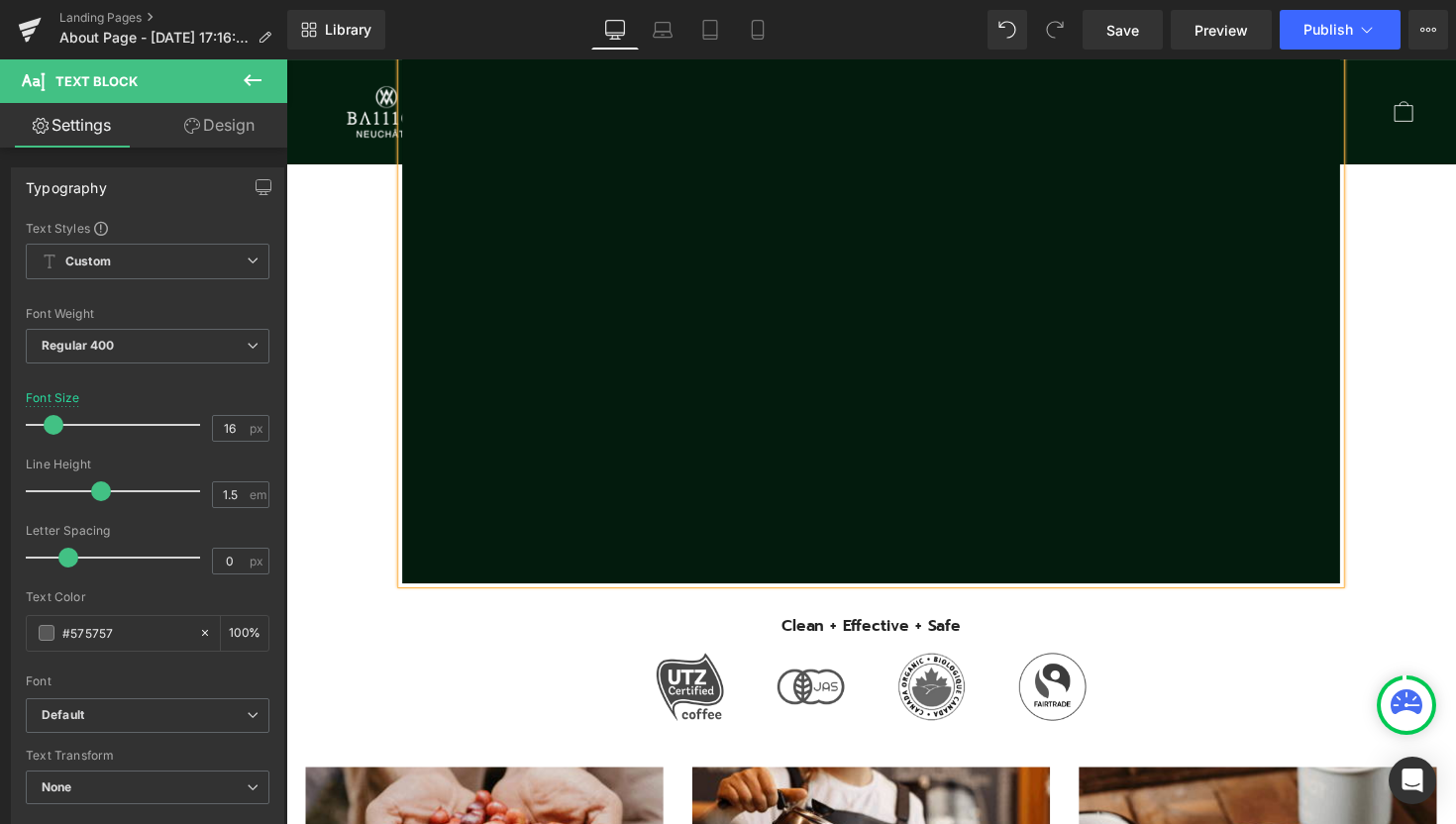 click at bounding box center [950, 274] 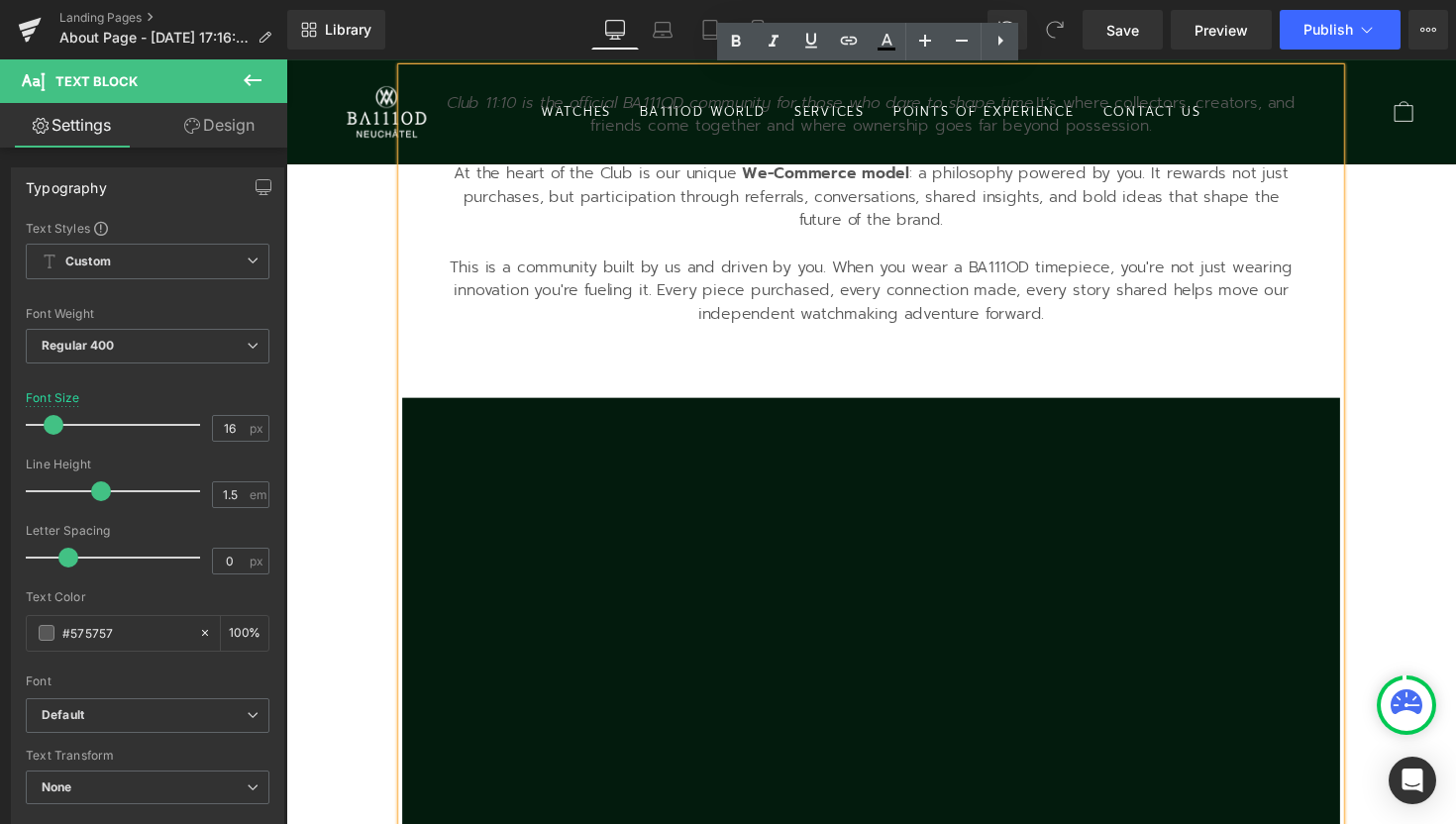 scroll, scrollTop: 1221, scrollLeft: 0, axis: vertical 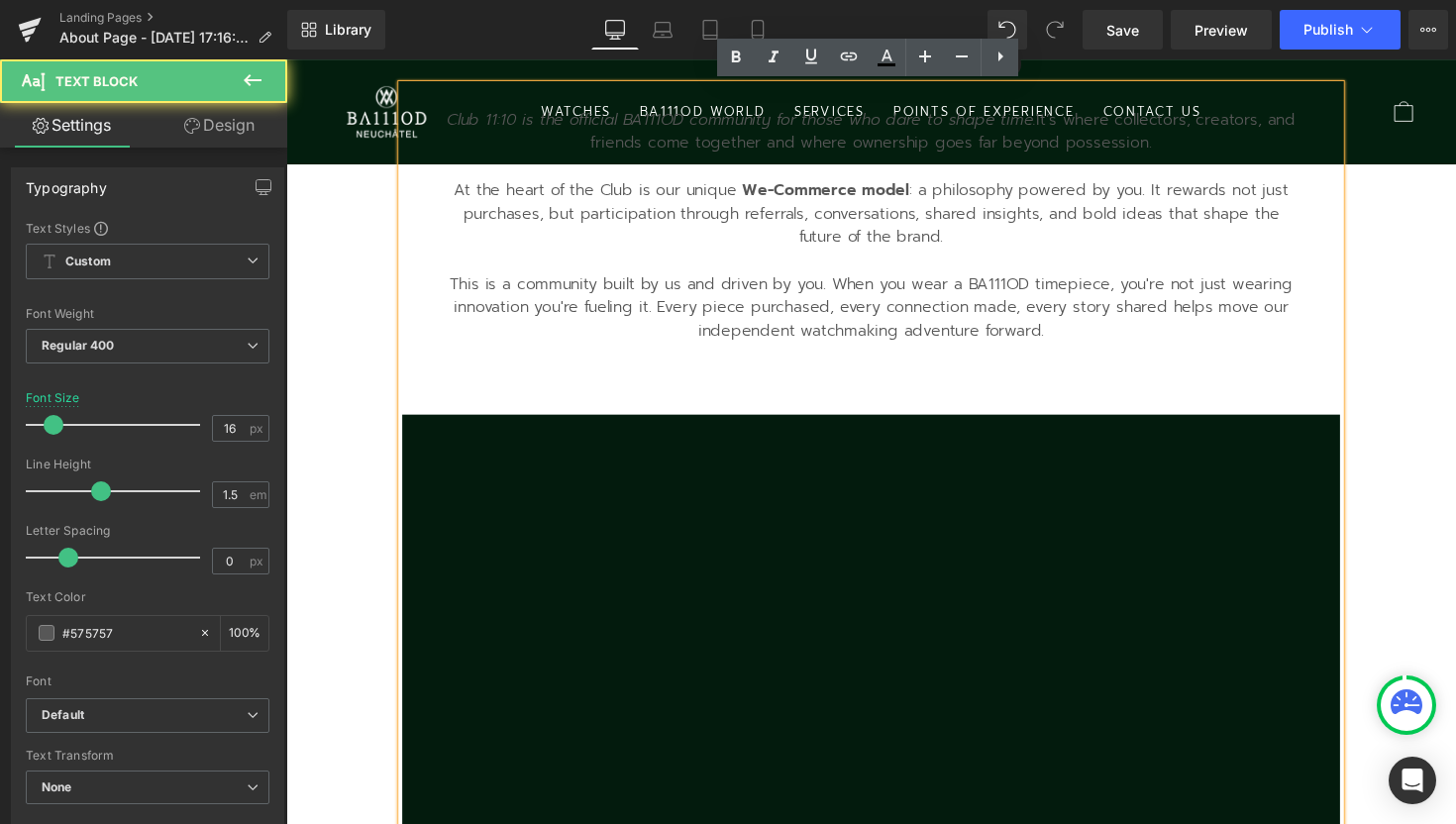 click on "This is a community built by us and driven by you. When you wear a BA111OD timepiece, you're not just wearing innovation you're fueling it. Every piece purchased, every connection made, every story shared helps move our independent watchmaking adventure forward." at bounding box center (885, 313) 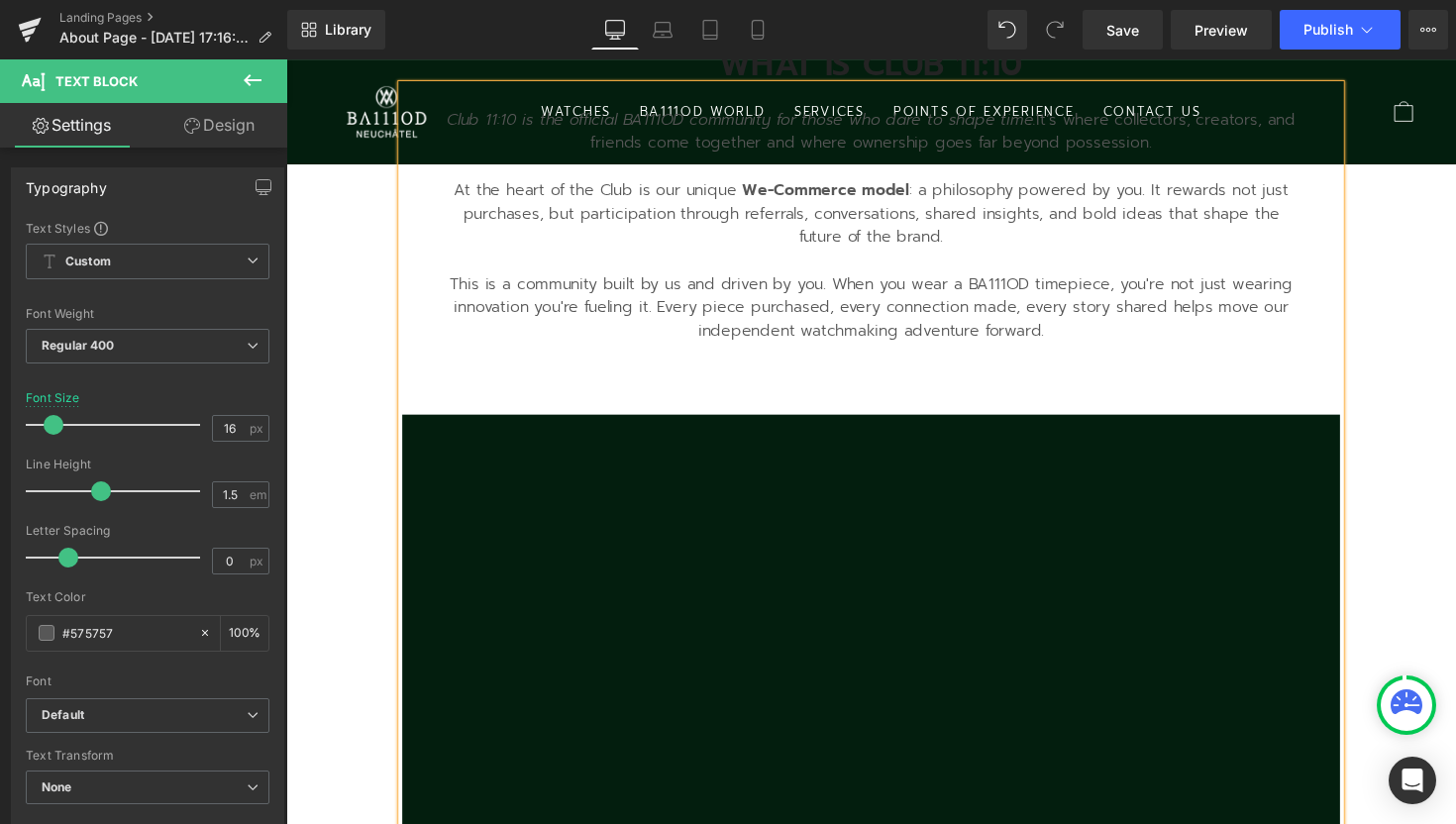 click at bounding box center (950, 745) 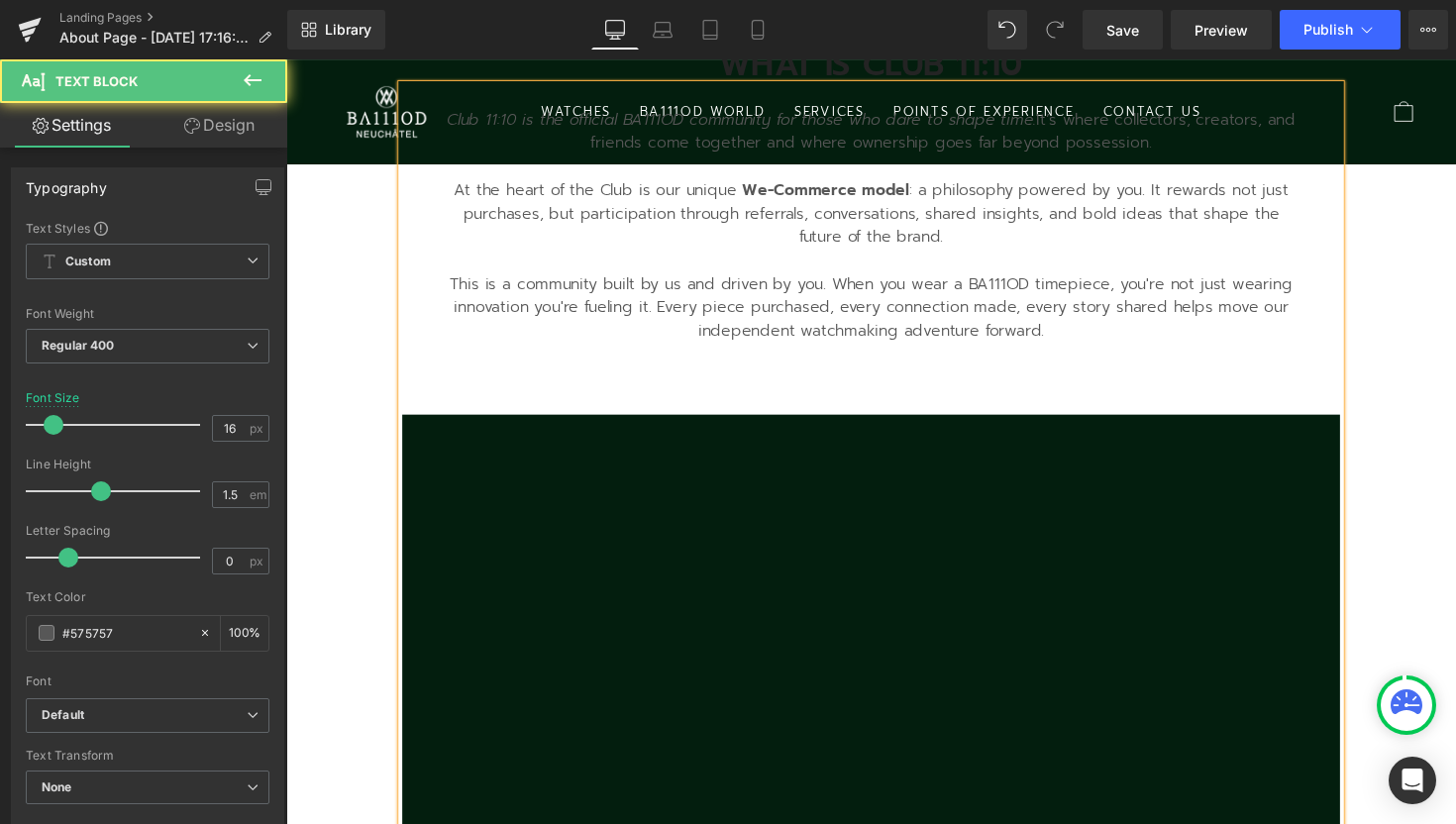 click on "Club 11:10 is the official BA111OD community for those who dare to shape time.  It’s where collectors, creators, and friends come together and where ownership goes far beyond possession. At the heart of the Club is our unique   We-Commerce model : a philosophy powered by you. It rewards not just purchases, but participation through referrals, conversations, shared insights, and bold ideas that shape the future of the brand. This is a community built by us and driven by you. When you wear a BA111OD timepiece, you're not just wearing innovation you're fueling it. Every piece purchased, every connection made, every story shared helps move our independent watchmaking adventure forward." at bounding box center [885, 575] 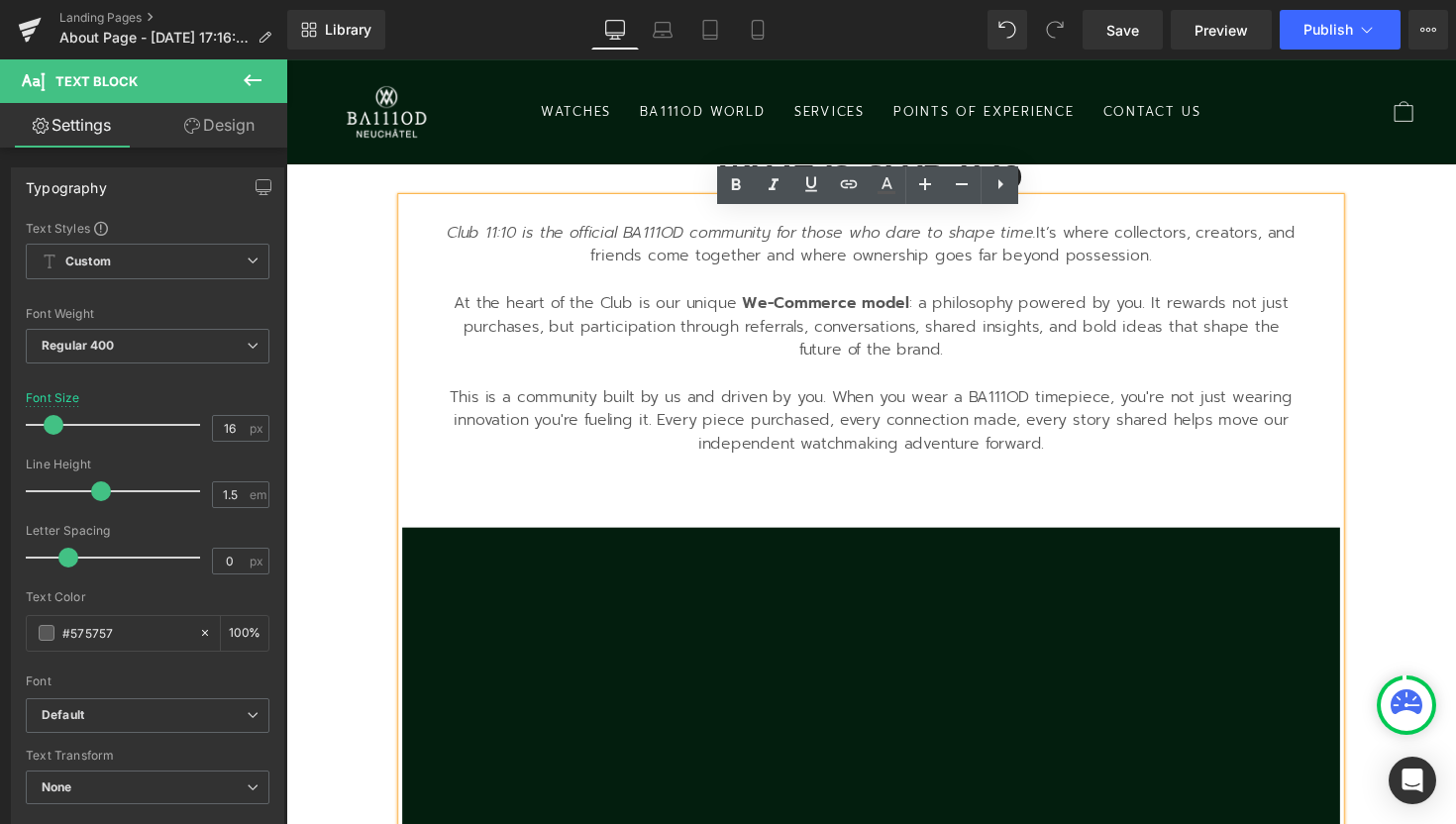 scroll, scrollTop: 1084, scrollLeft: 0, axis: vertical 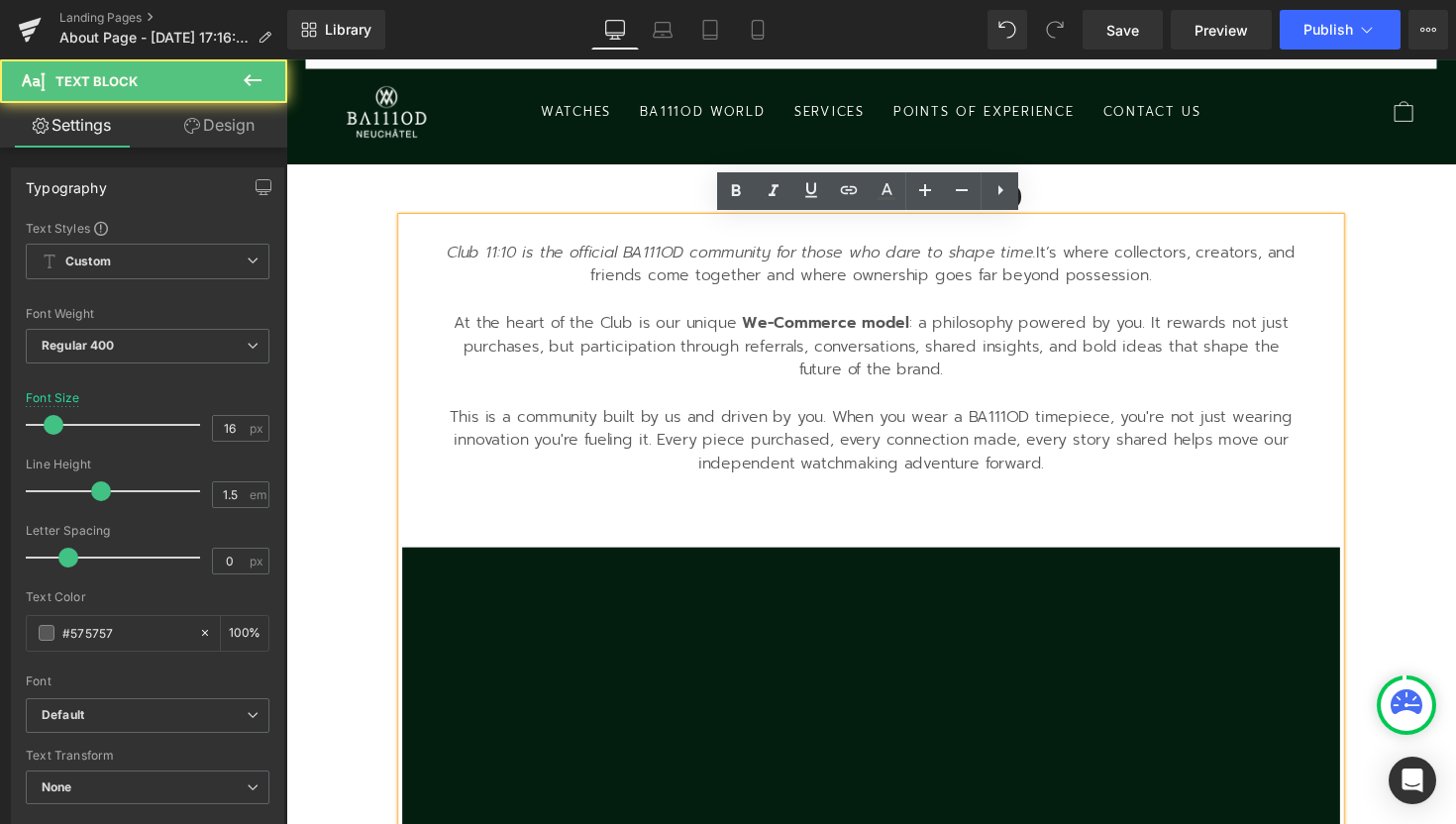 click at bounding box center [950, 881] 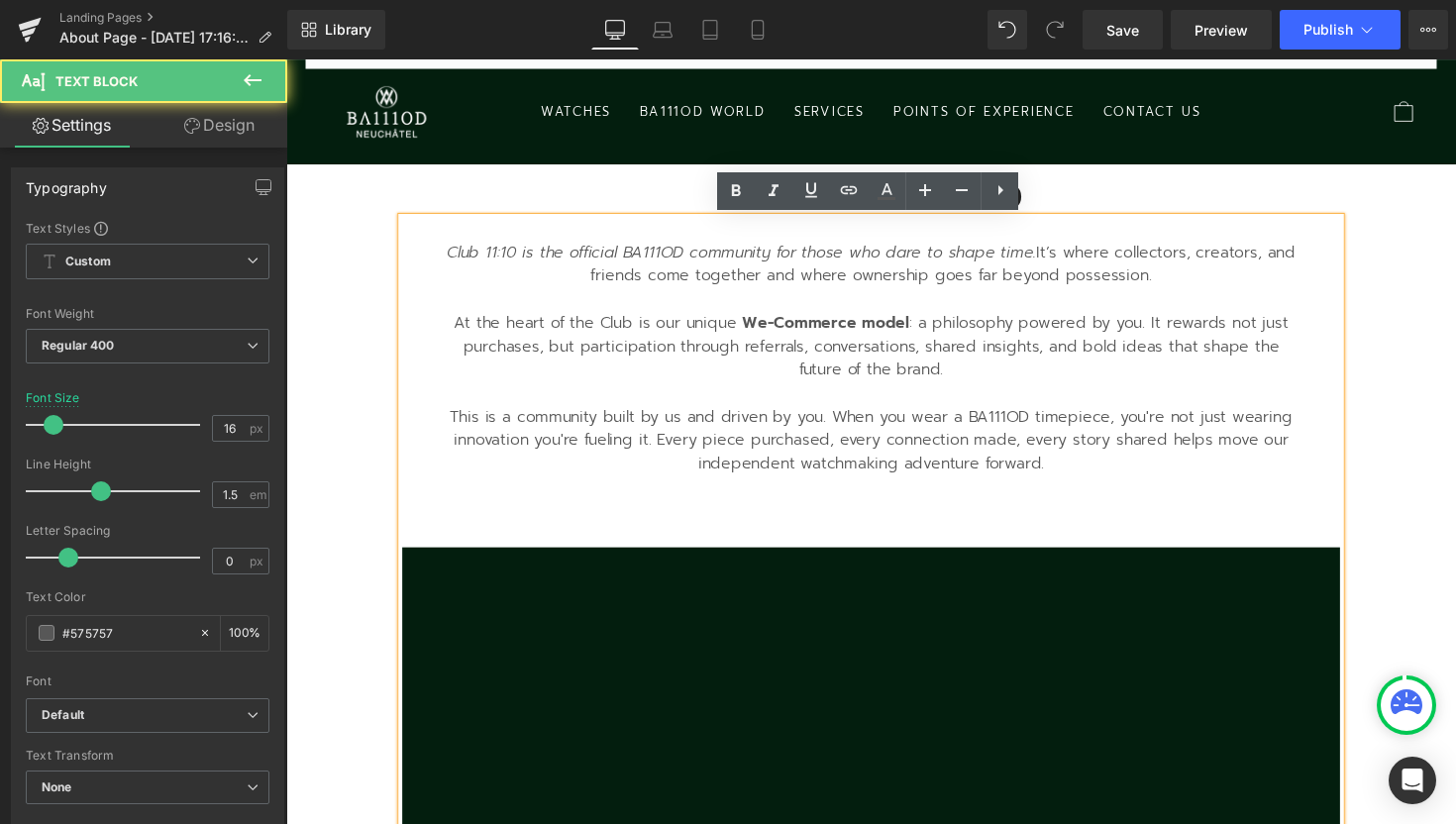 click at bounding box center (950, 881) 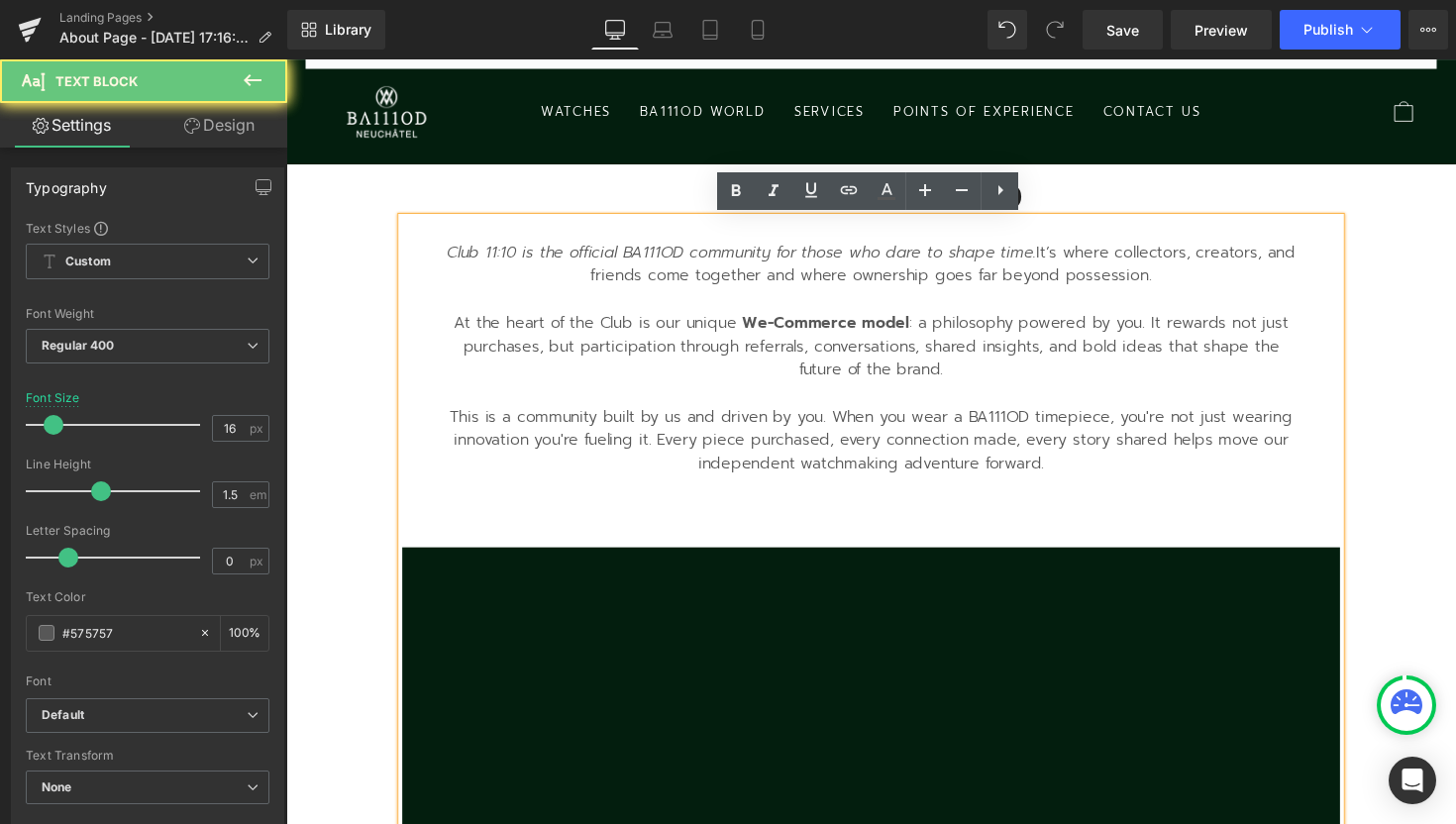 click at bounding box center (950, 881) 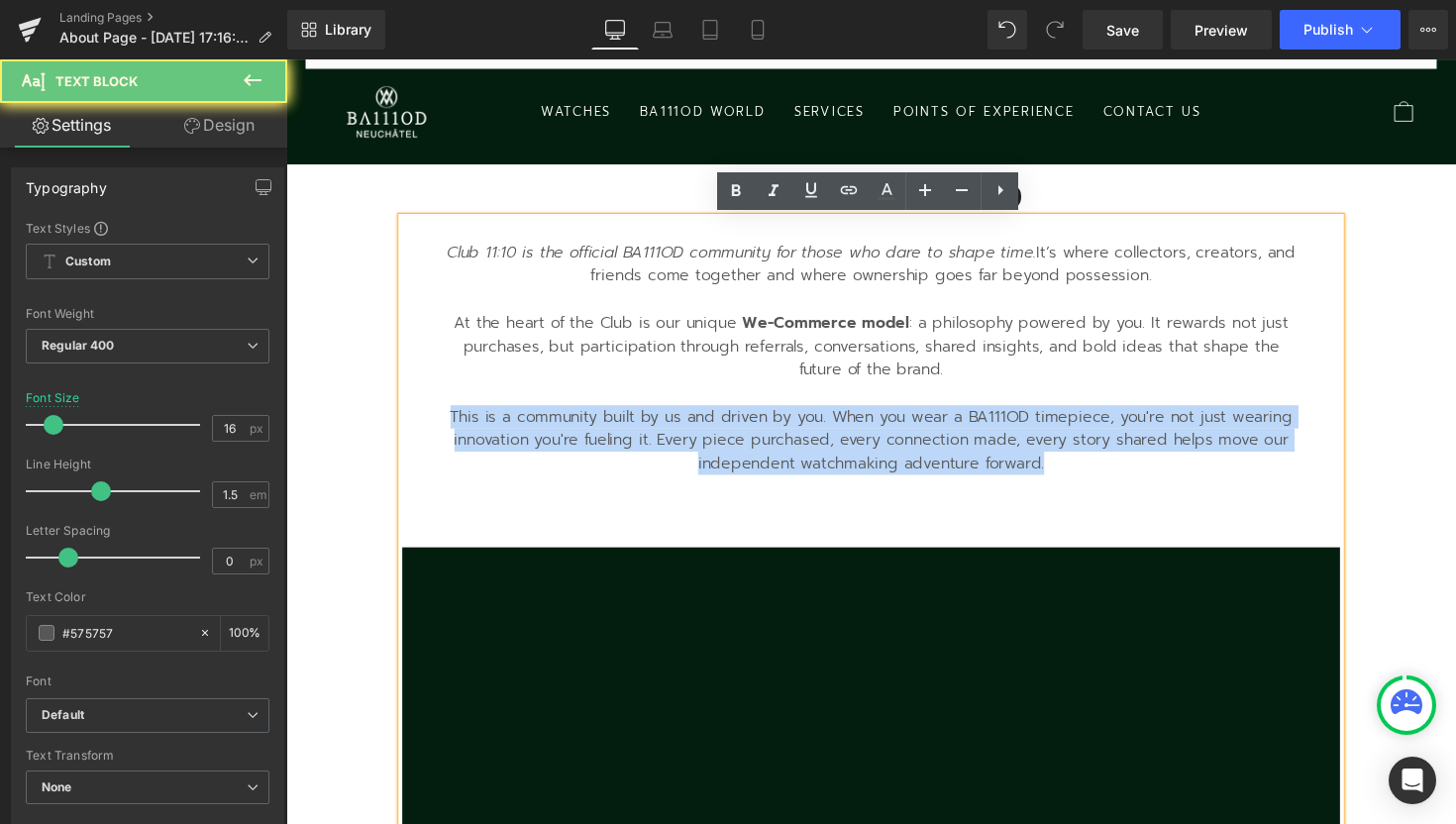 click at bounding box center (950, 881) 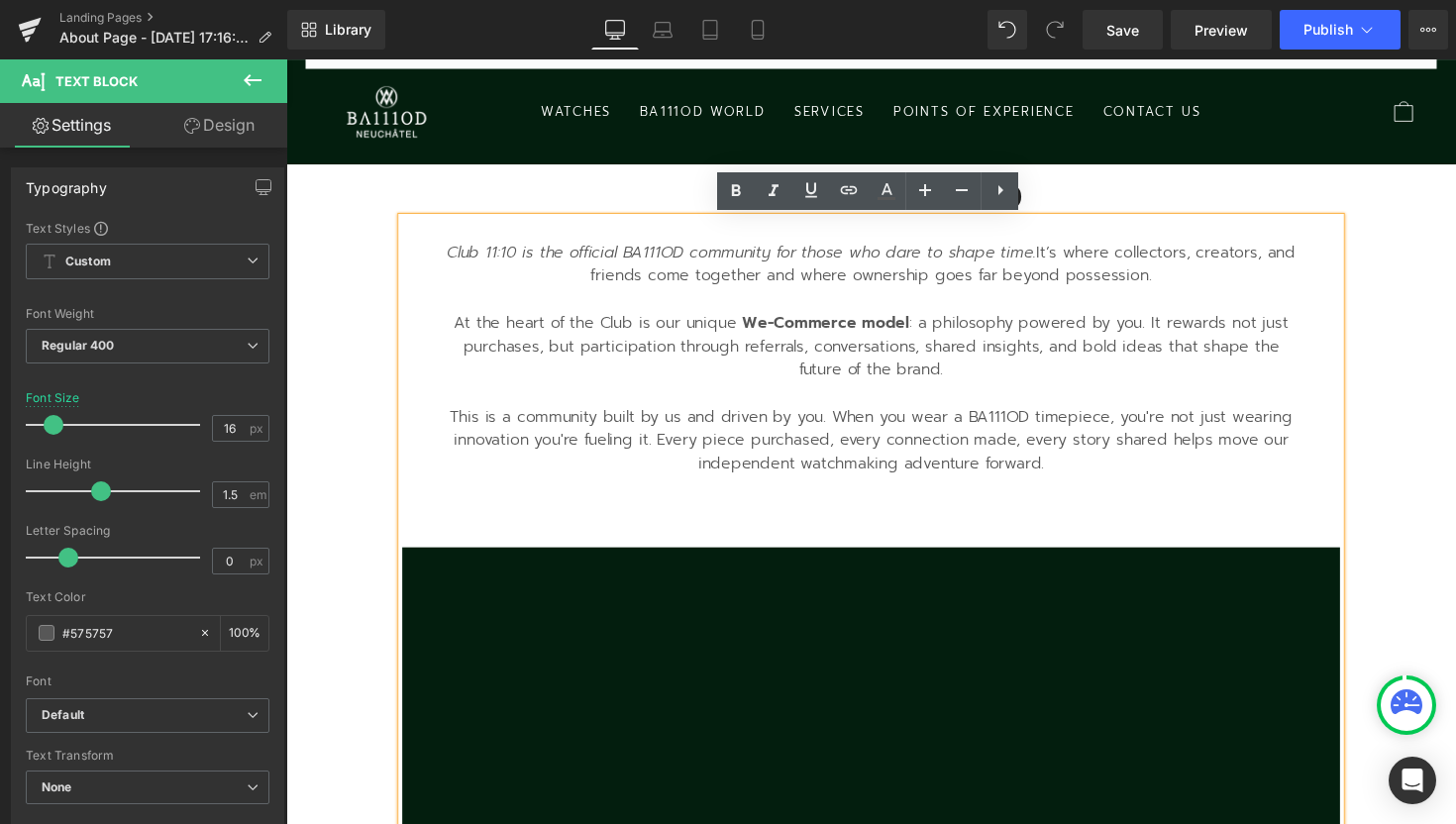 click at bounding box center (950, 881) 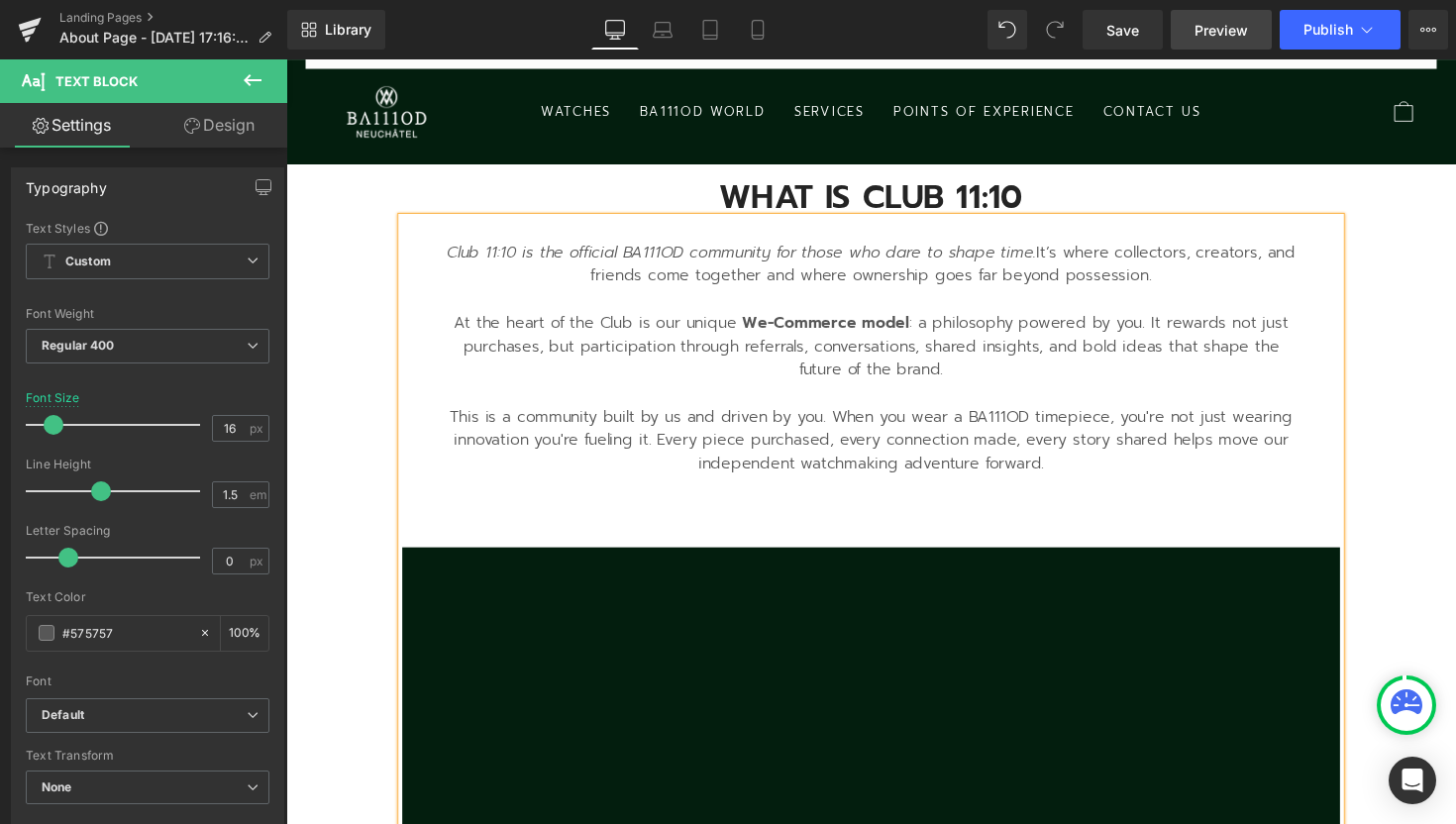 click on "Preview" at bounding box center [1221, 30] 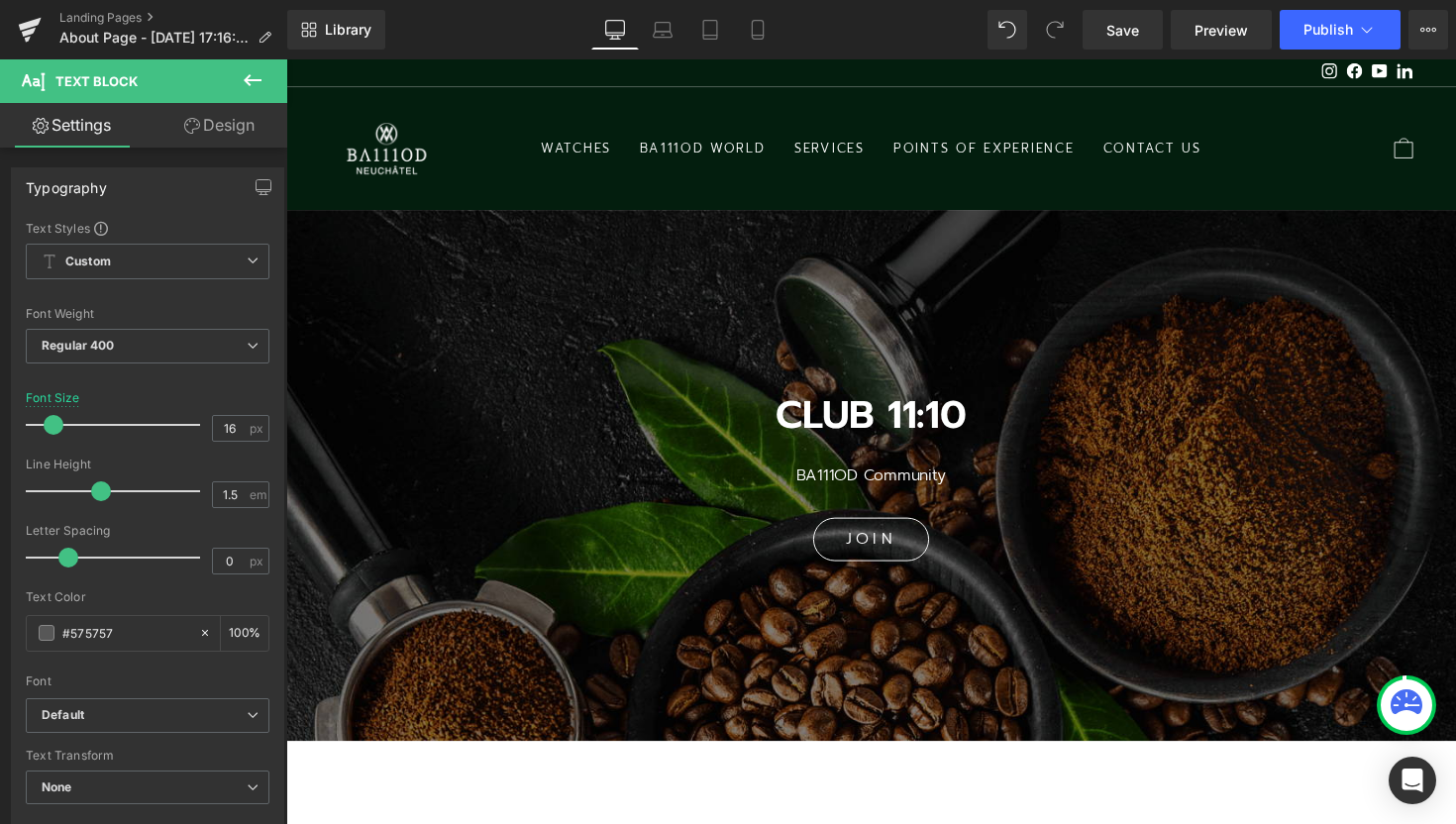 scroll, scrollTop: 136, scrollLeft: 0, axis: vertical 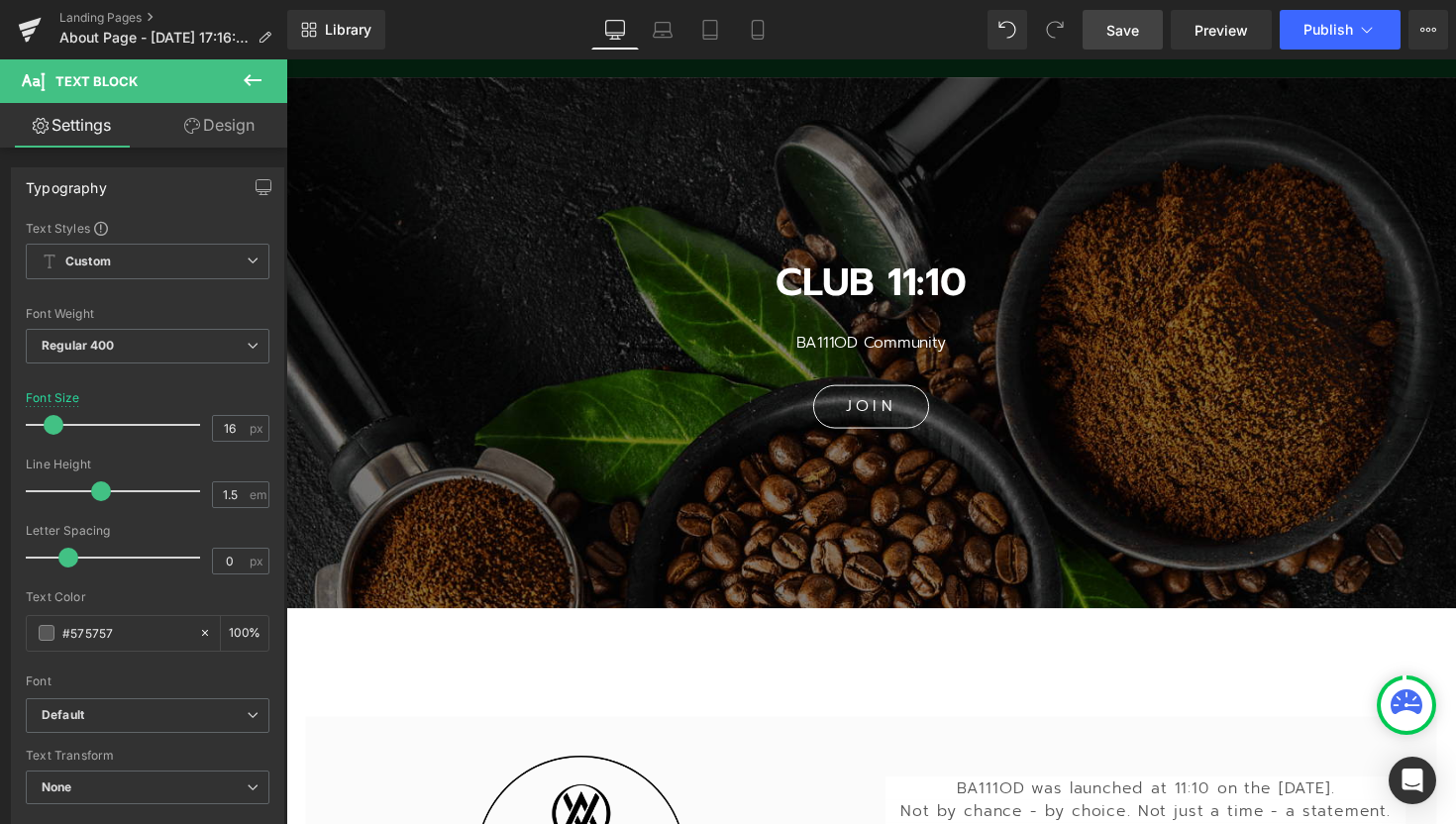 click on "Save" at bounding box center (1122, 30) 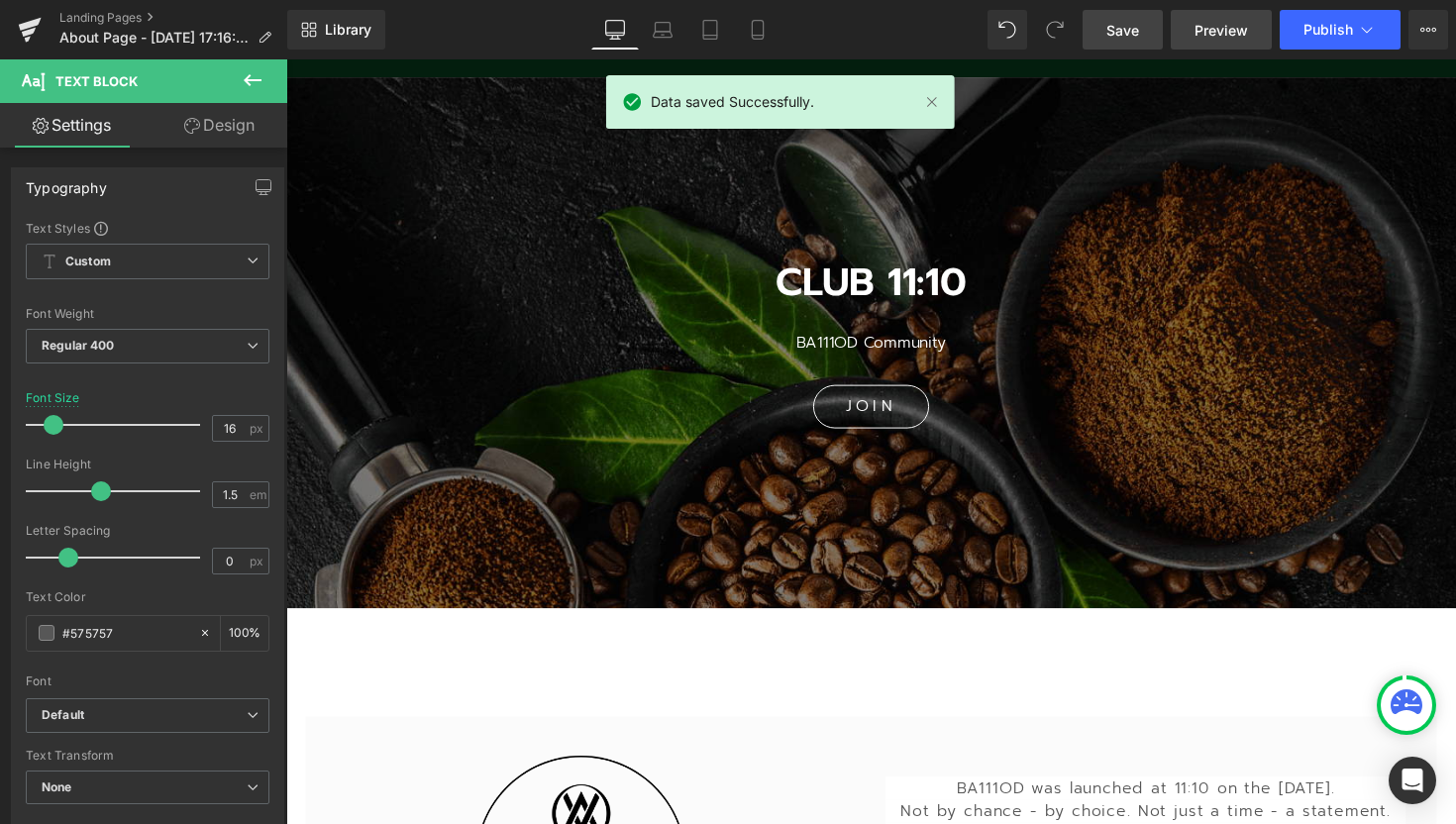 click on "Preview" at bounding box center (1221, 30) 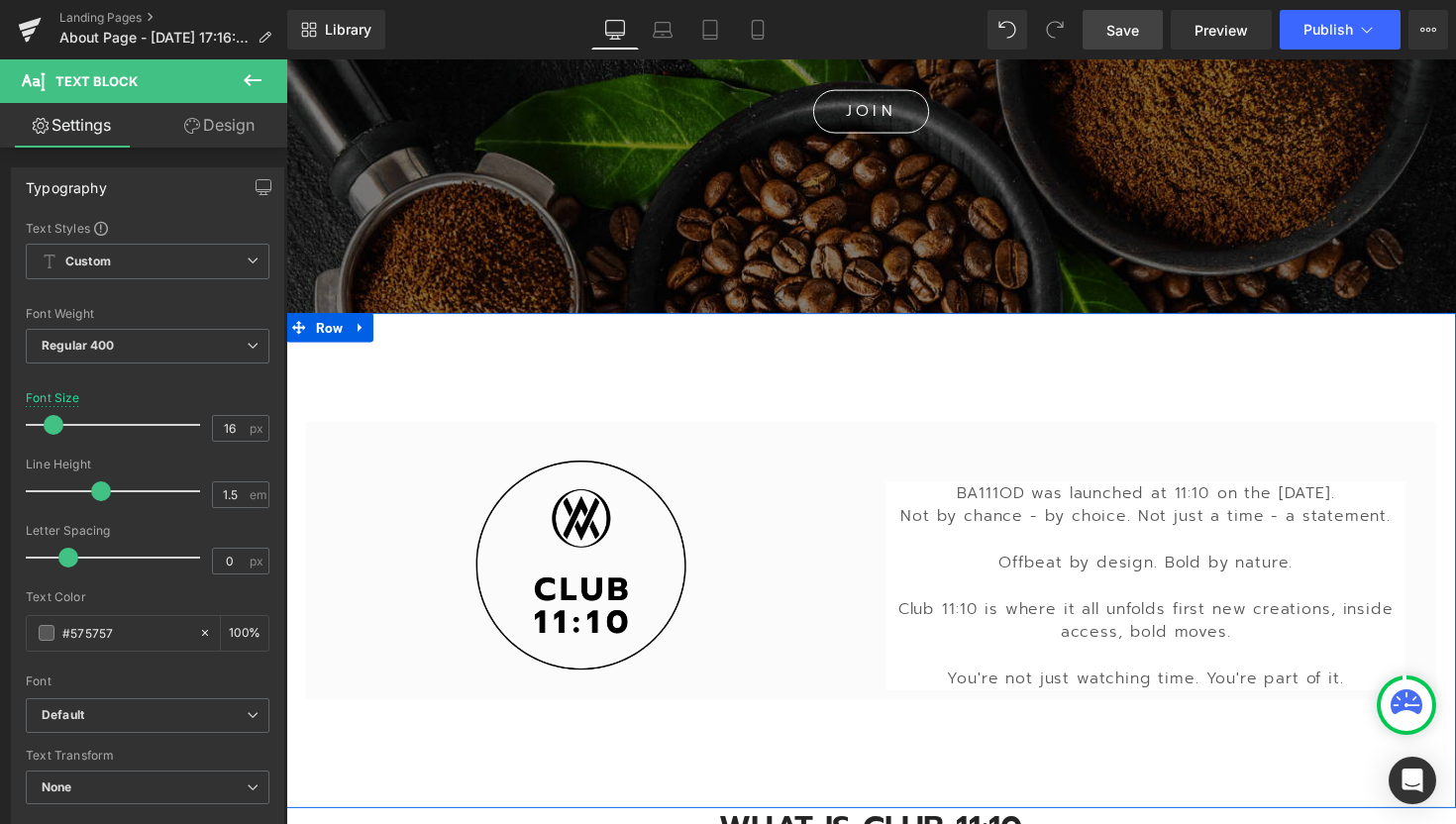 scroll, scrollTop: 583, scrollLeft: 0, axis: vertical 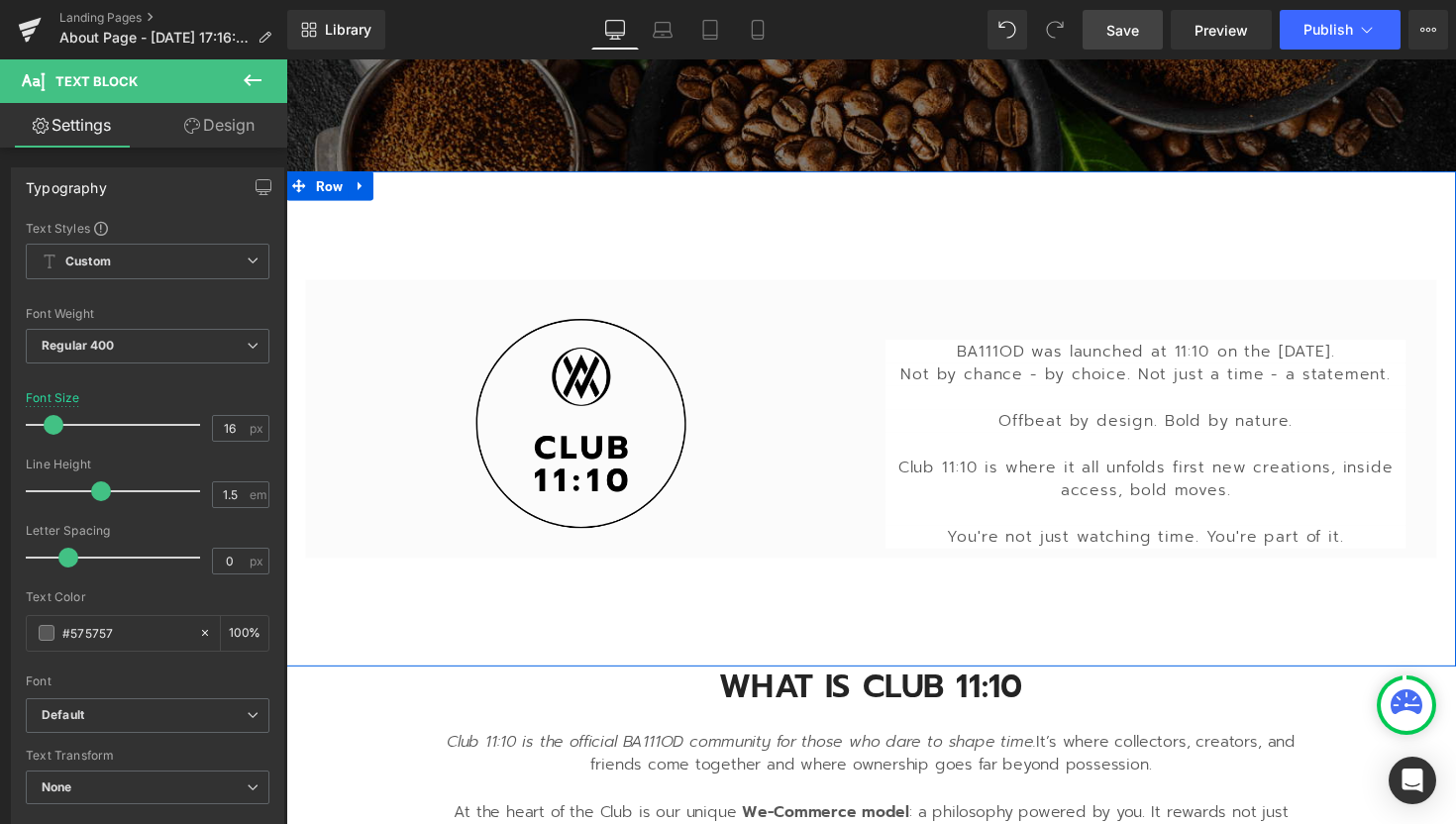 click on "Club 11:10 is where it all unfolds first new creations, inside access, bold moves." at bounding box center (1167, 489) 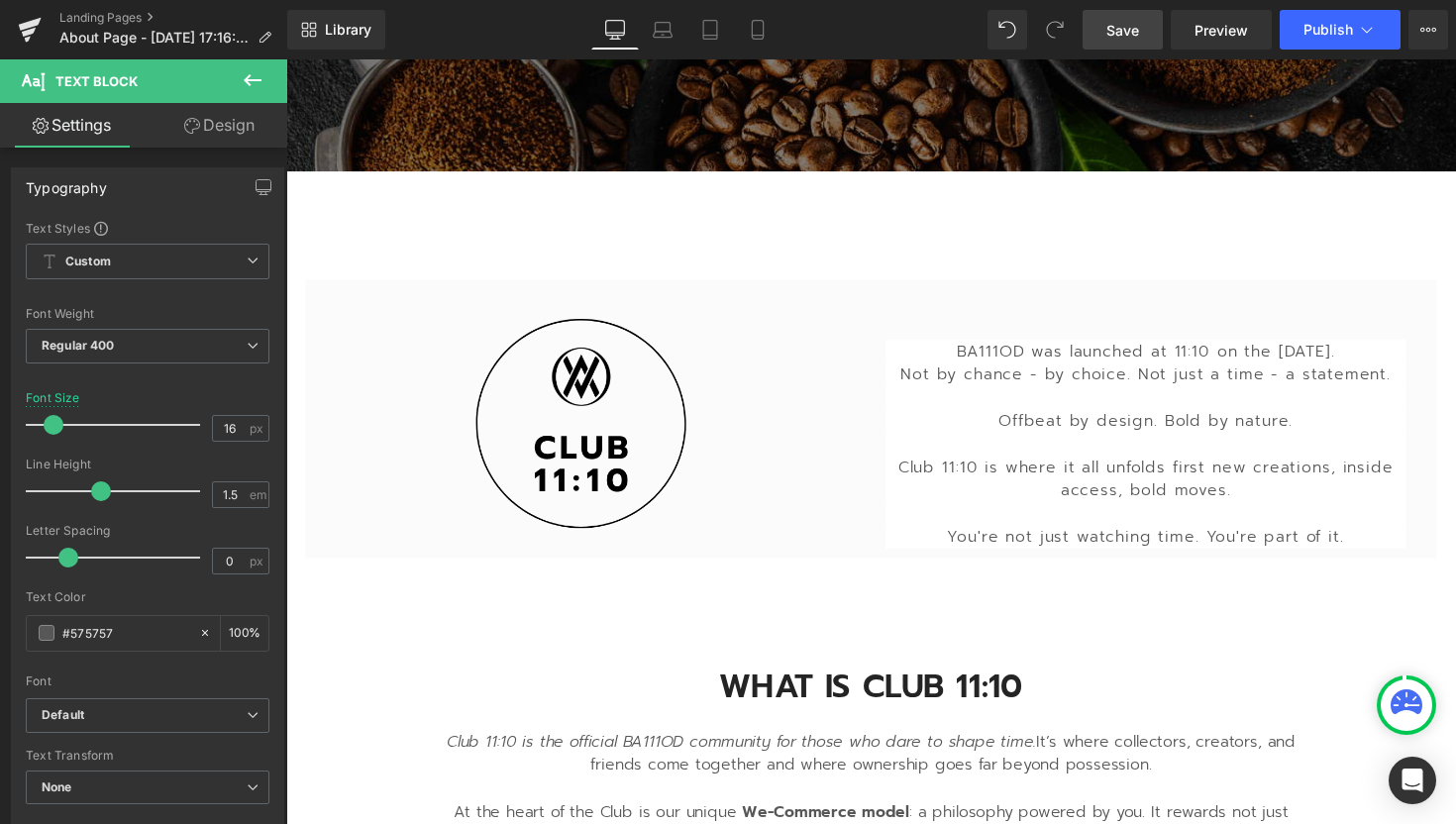 click on "Design" at bounding box center [219, 125] 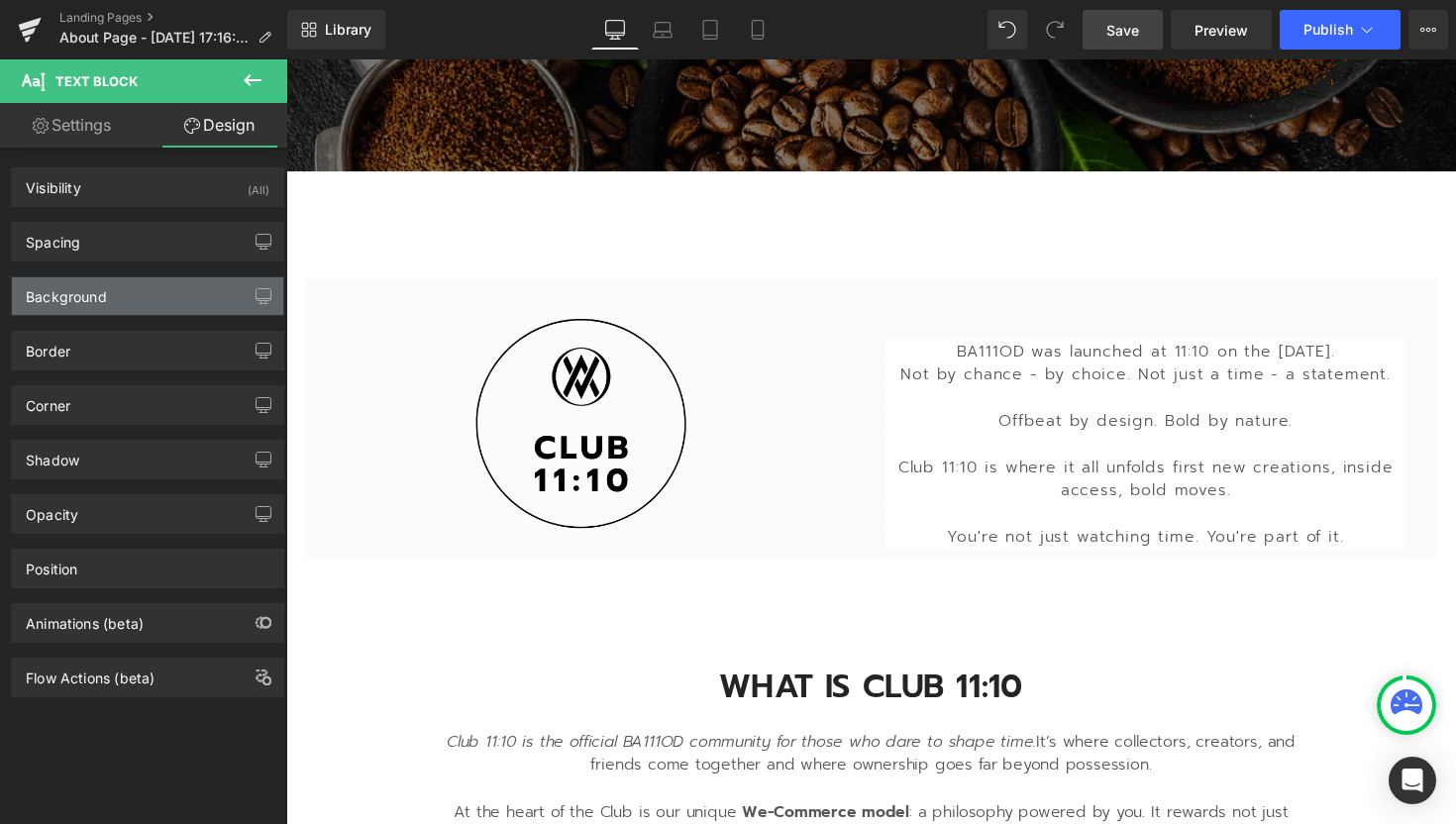 click on "Background" at bounding box center (148, 296) 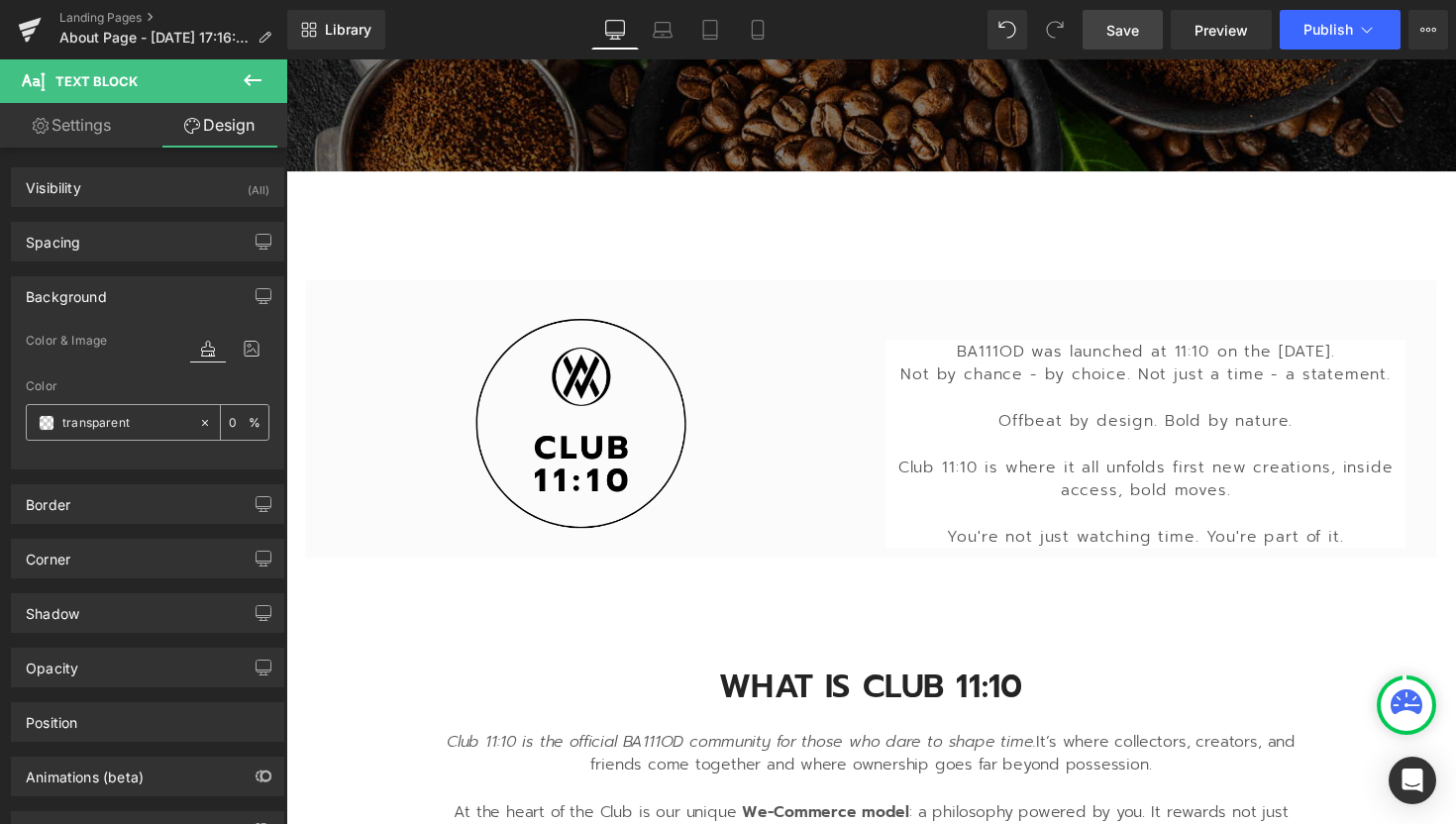 click on "transparent" at bounding box center (126, 423) 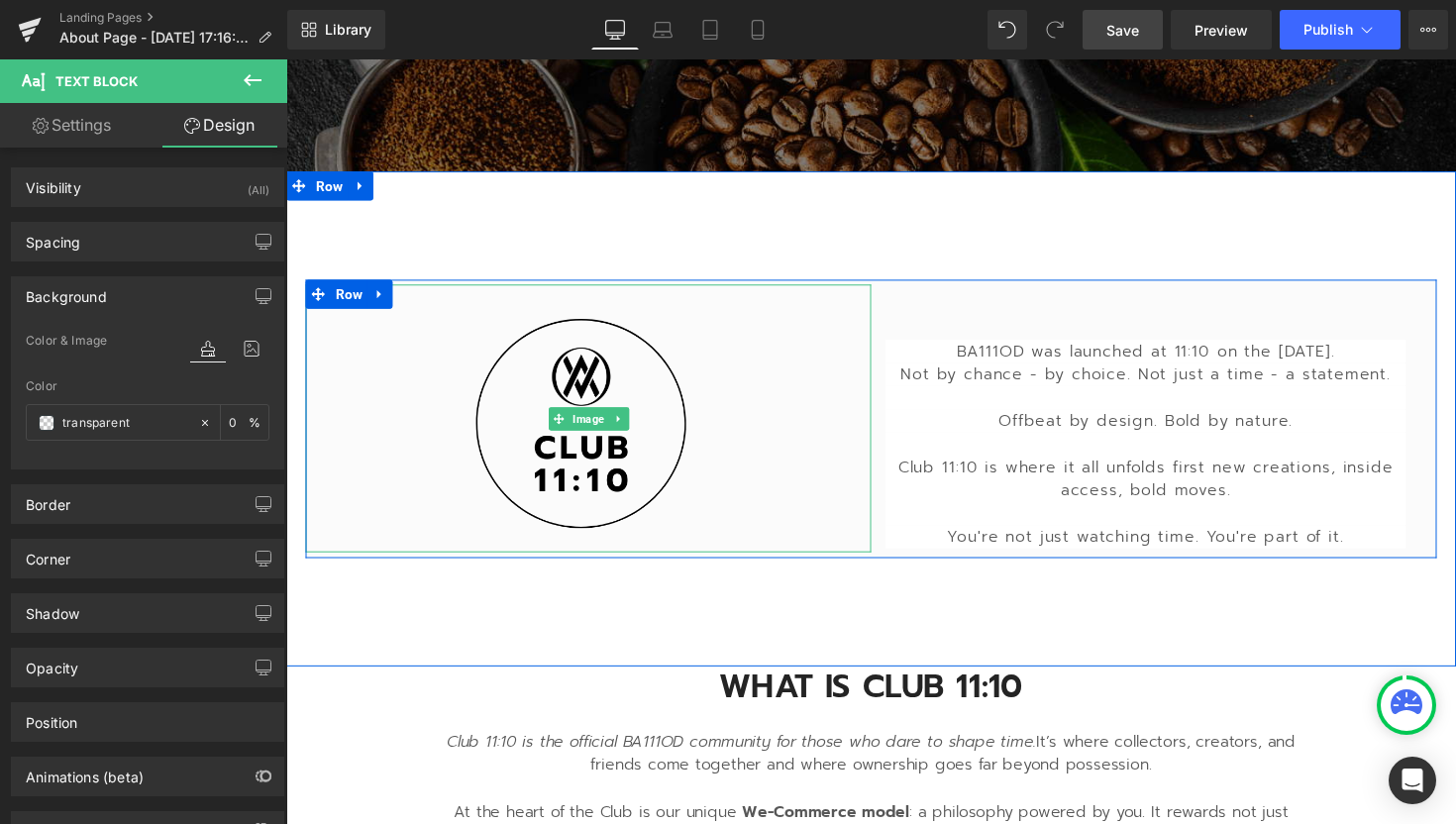 click at bounding box center (595, 428) 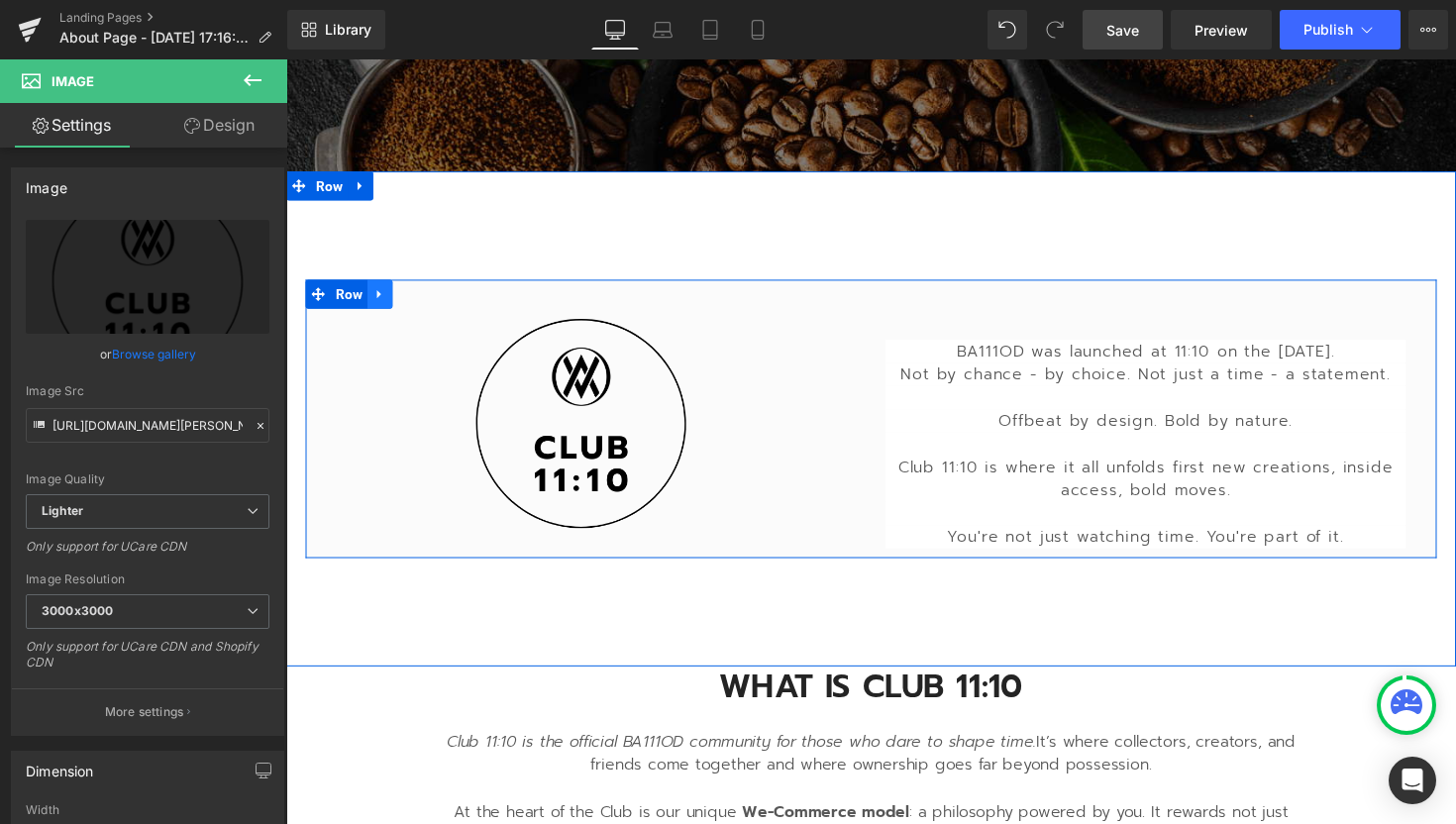 click 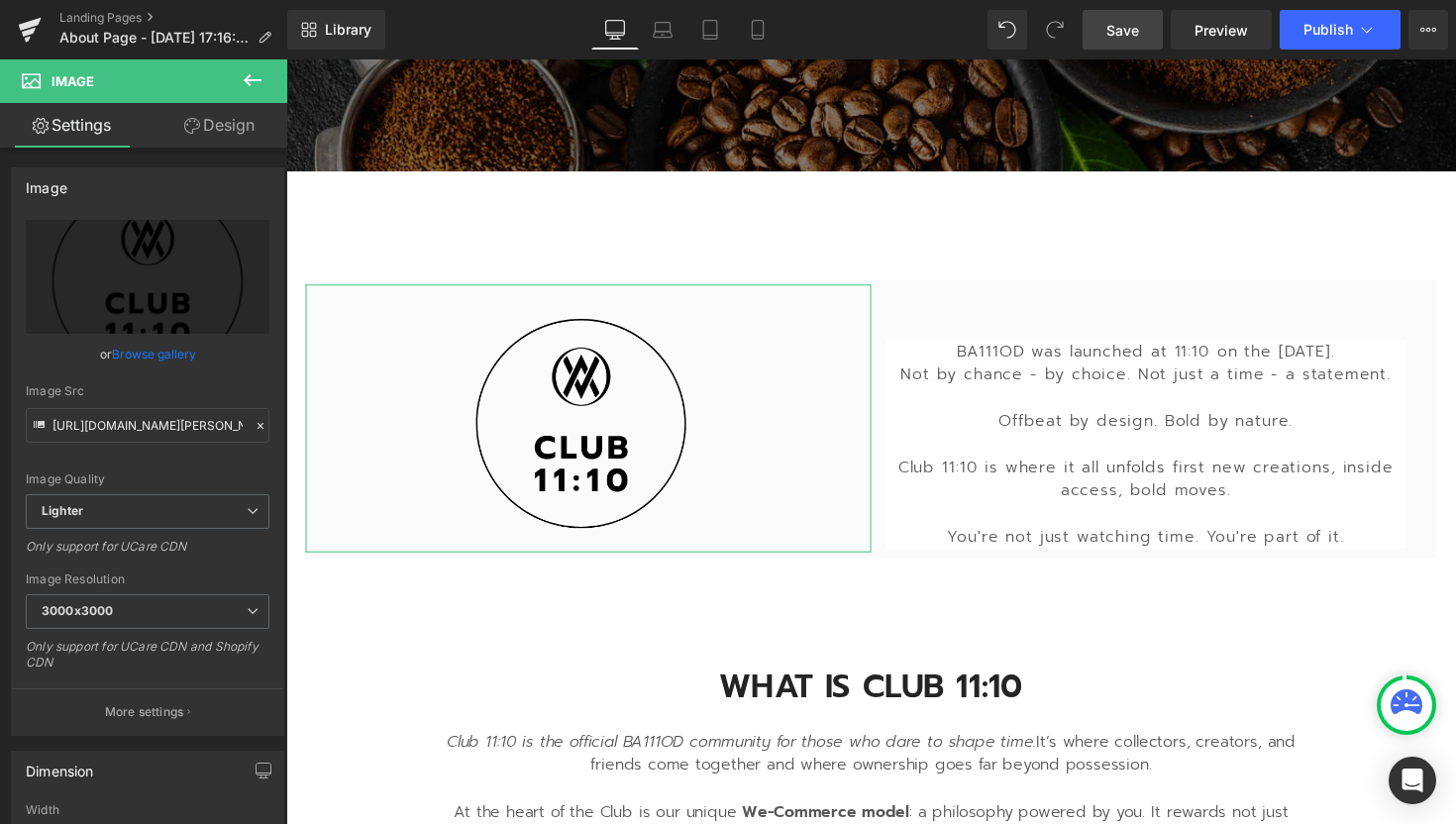 click on "Design" at bounding box center (219, 125) 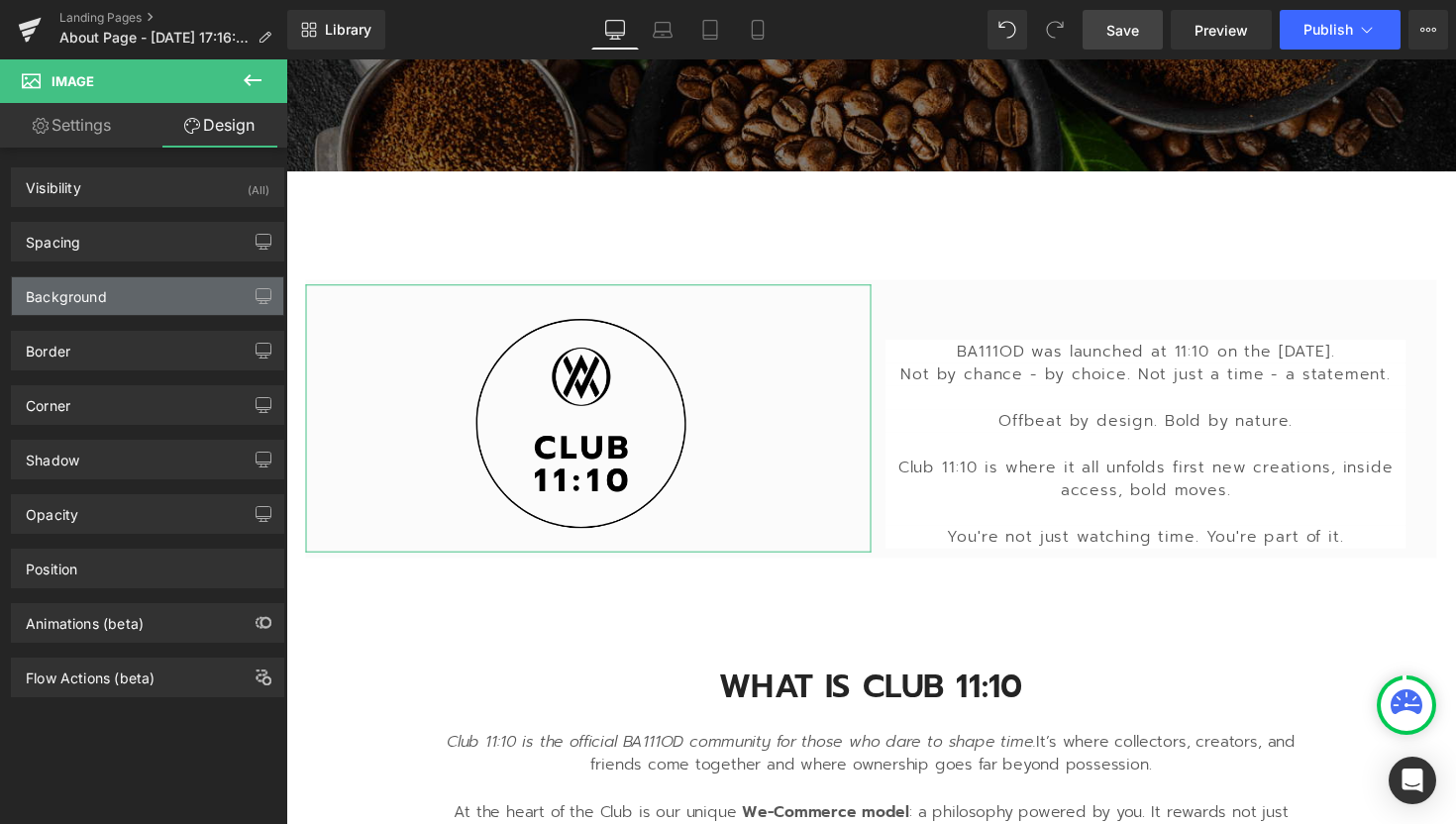 click on "Background" at bounding box center (148, 296) 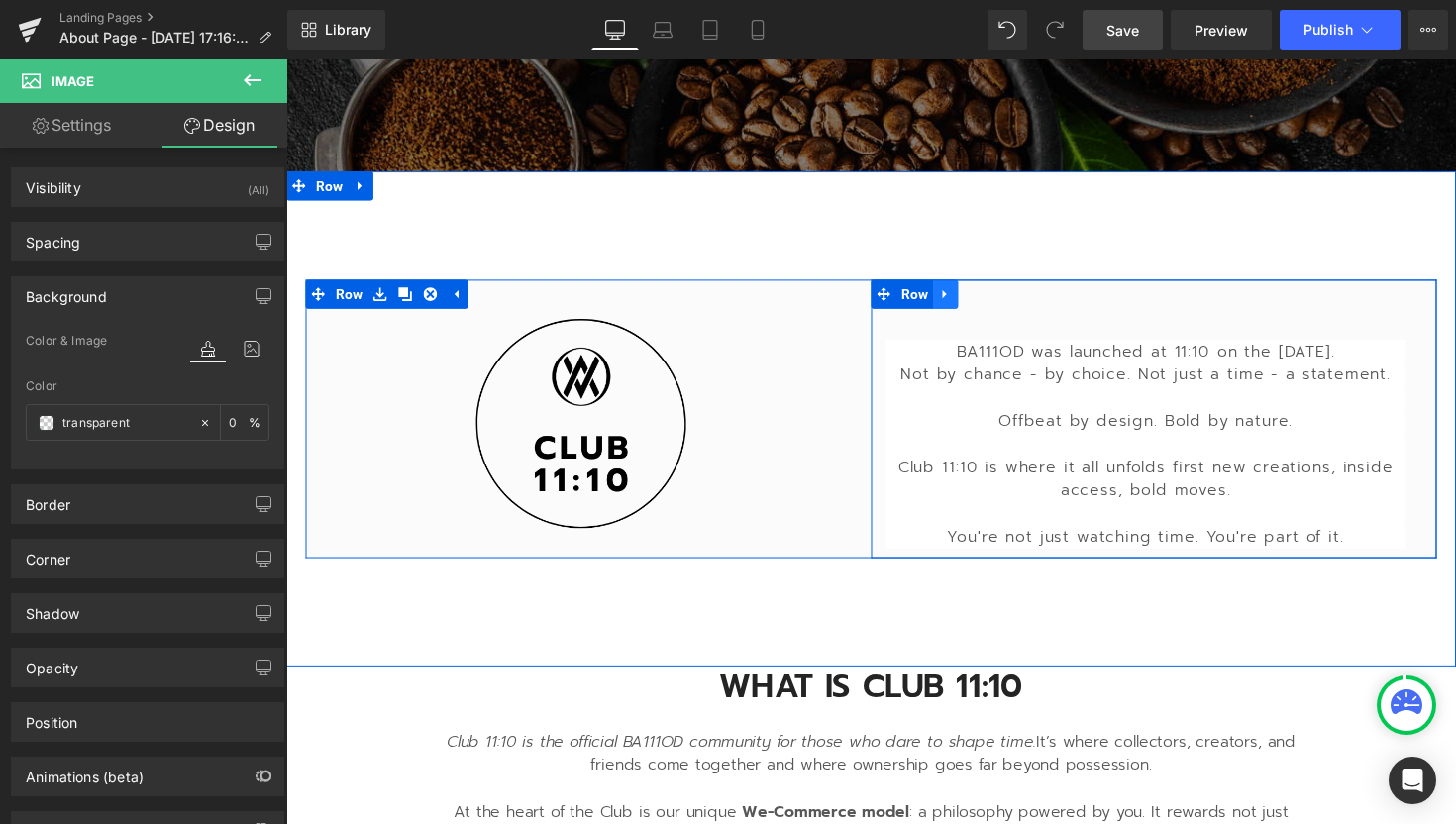click 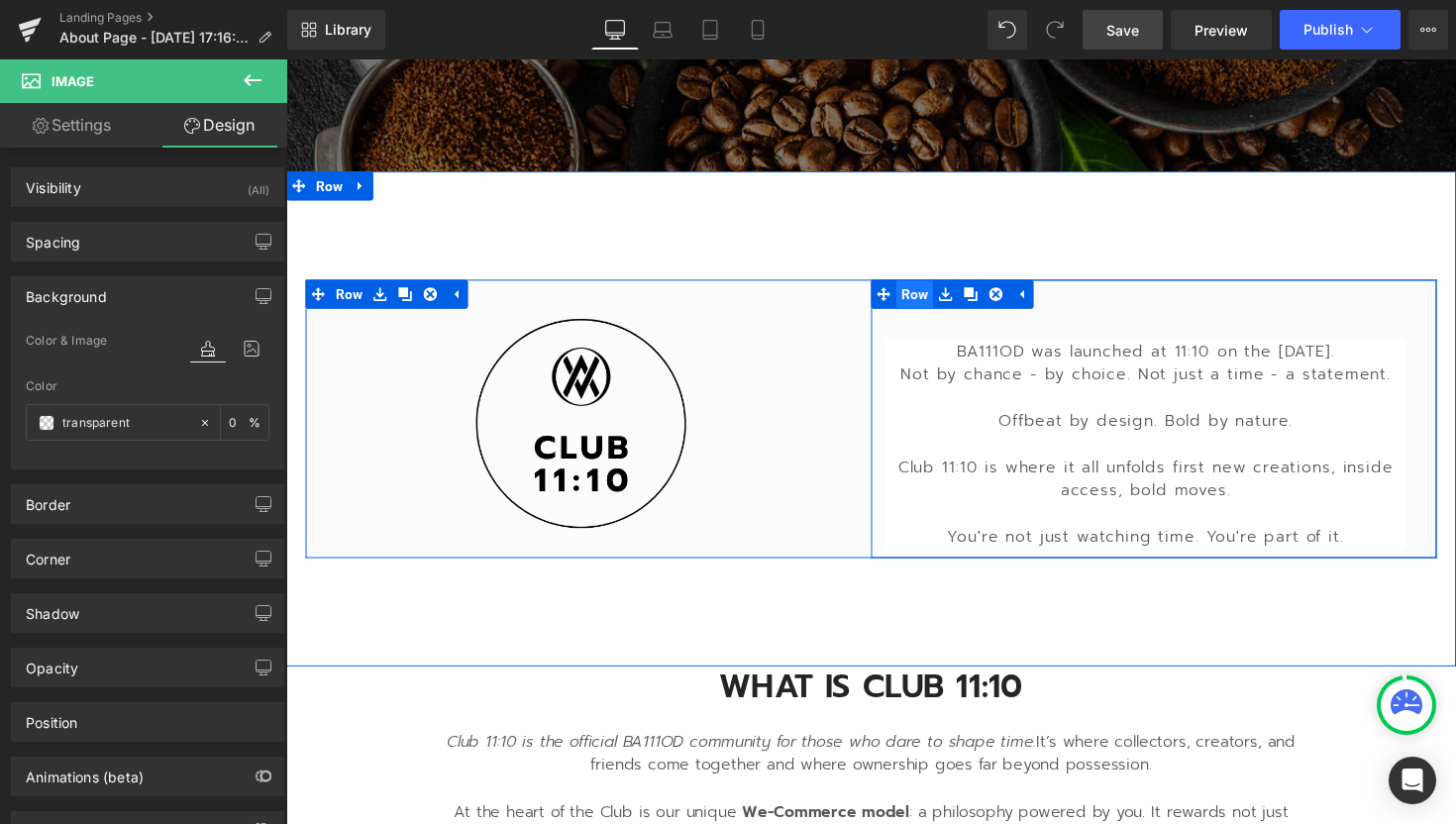 click on "Row" at bounding box center (930, 300) 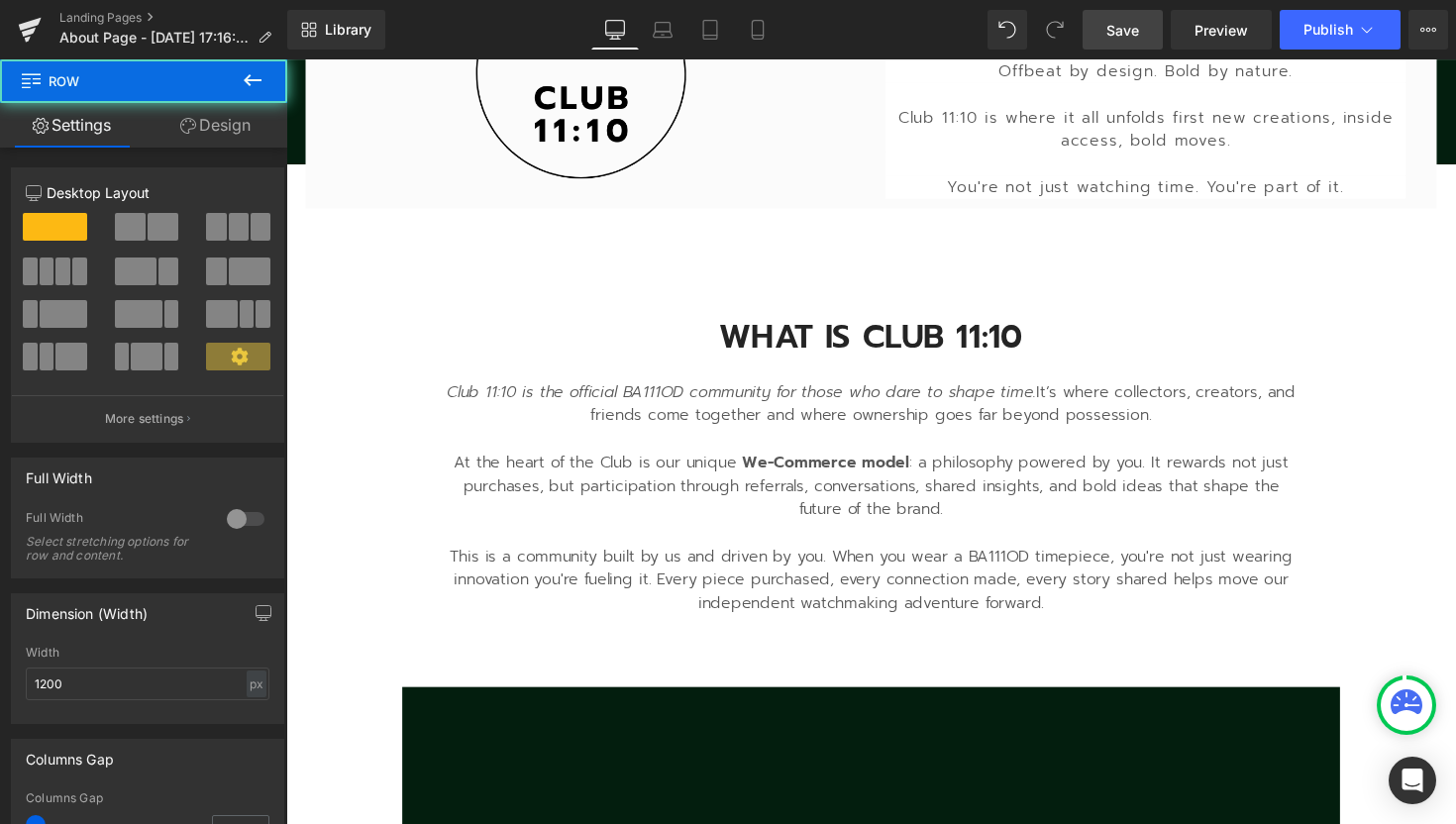 scroll, scrollTop: 955, scrollLeft: 0, axis: vertical 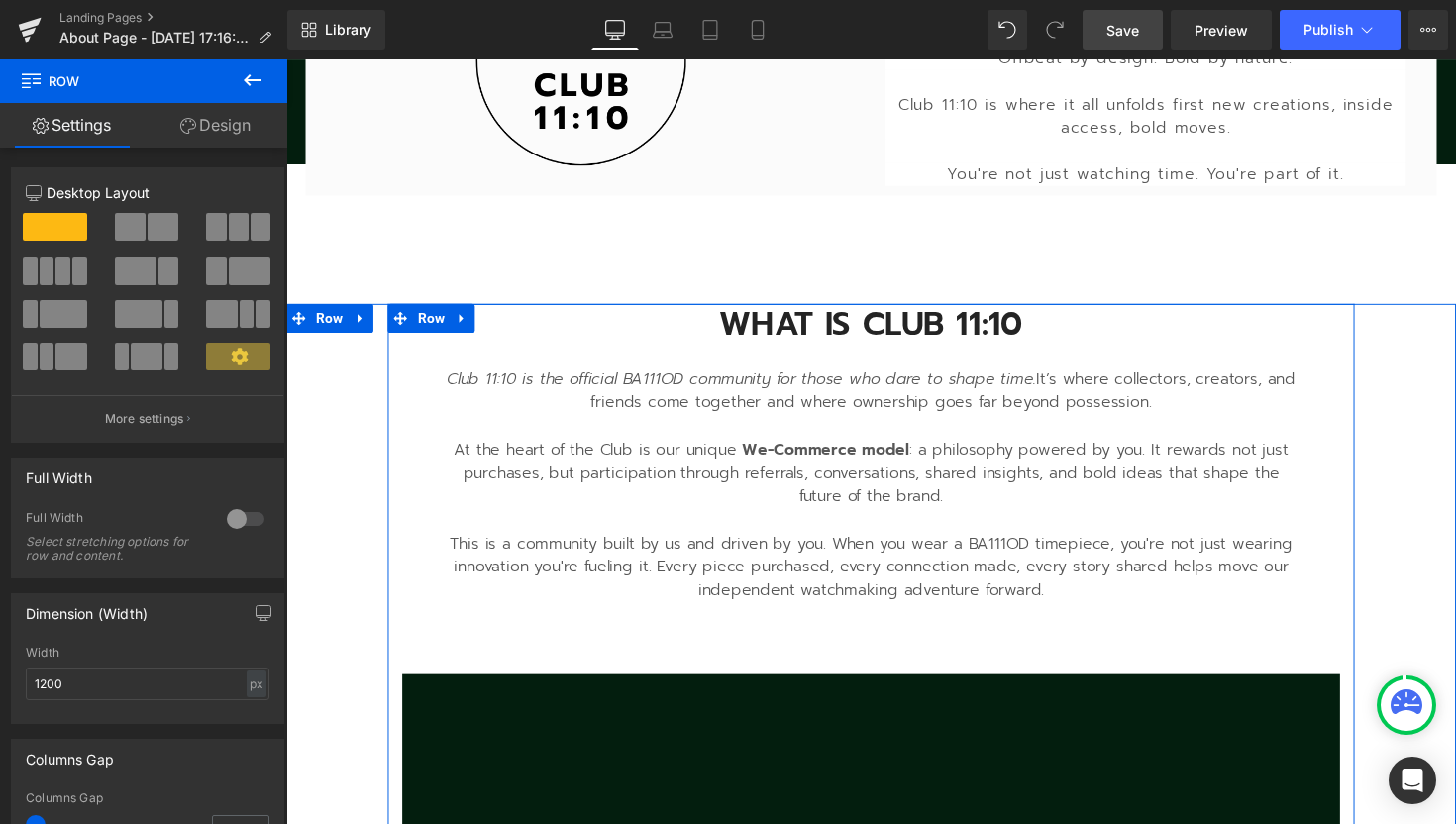 click on "WHAT IS CLUB 11:10" at bounding box center [885, 331] 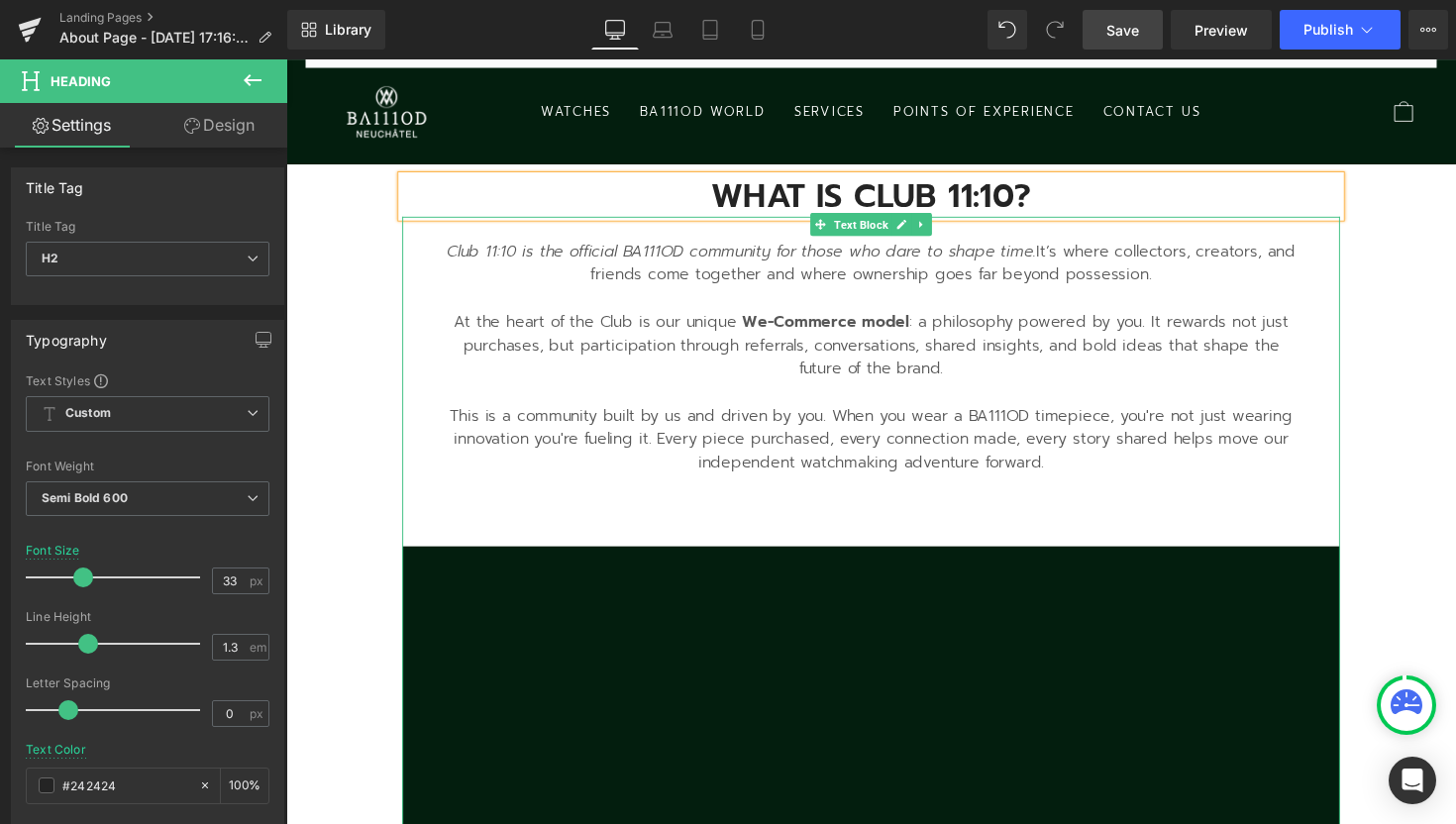scroll, scrollTop: 1139, scrollLeft: 0, axis: vertical 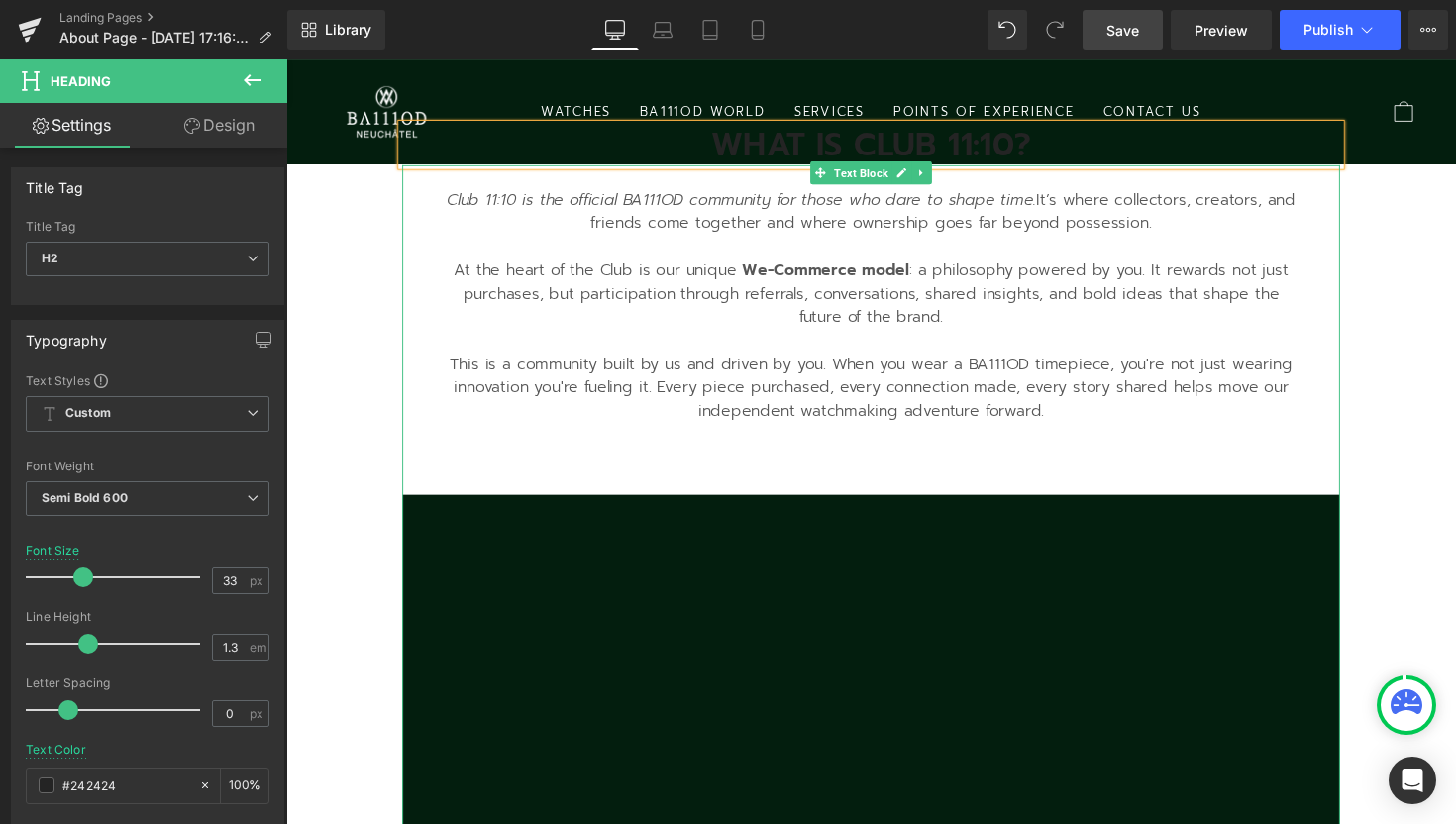 click on "Club 11:10 is the official BA111OD community for those who dare to shape time.  It’s where collectors, creators, and friends come together and where ownership goes far beyond possession. At the heart of the Club is our unique   We-Commerce model : a philosophy powered by you. It rewards not just purchases, but participation through referrals, conversations, shared insights, and bold ideas that shape the future of the brand. This is a community built by us and driven by you. When you wear a BA111OD timepiece, you're not just wearing innovation you're fueling it. Every piece purchased, every connection made, every story shared helps move our independent watchmaking adventure forward." at bounding box center (885, 658) 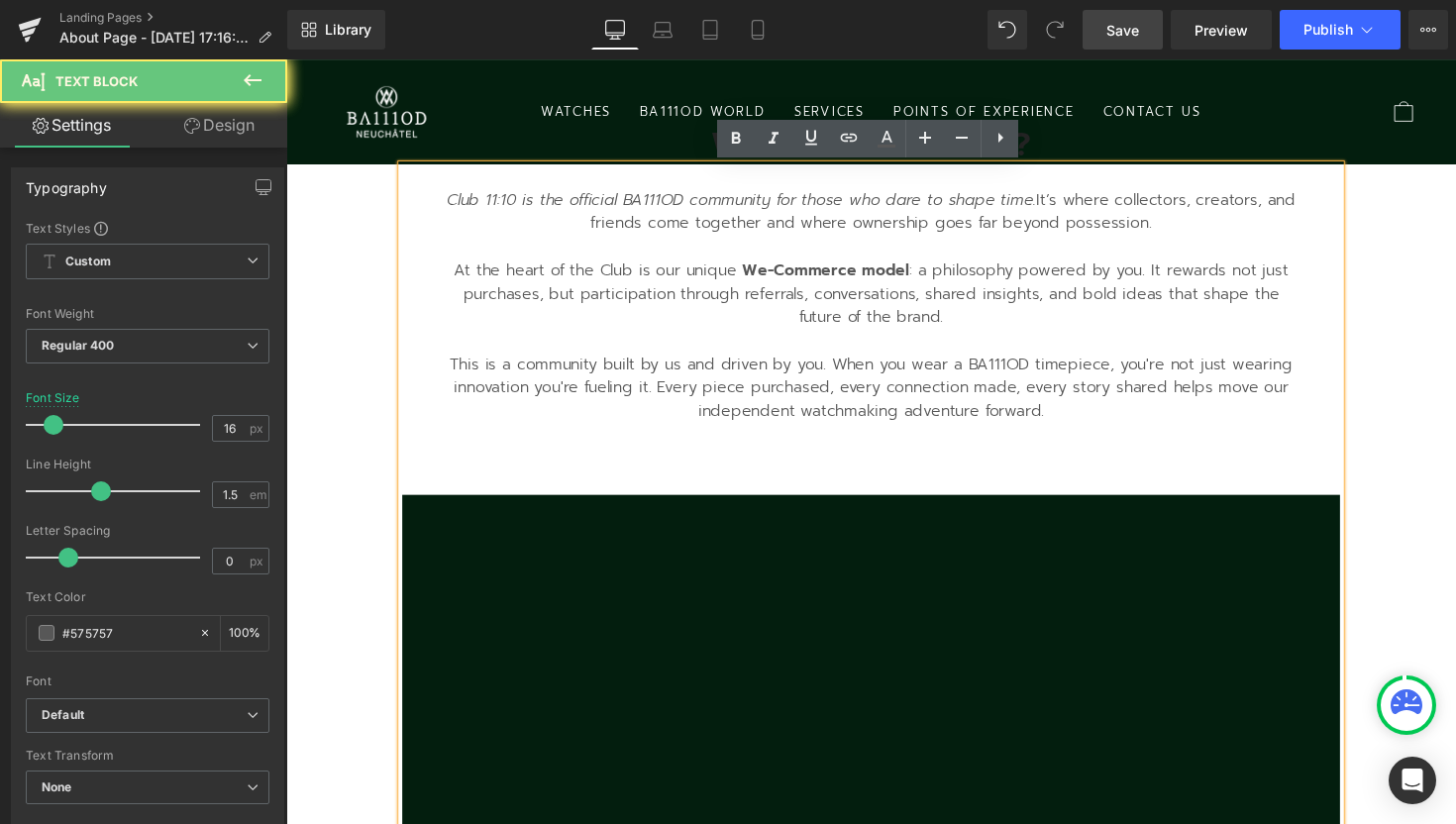 click at bounding box center [950, 827] 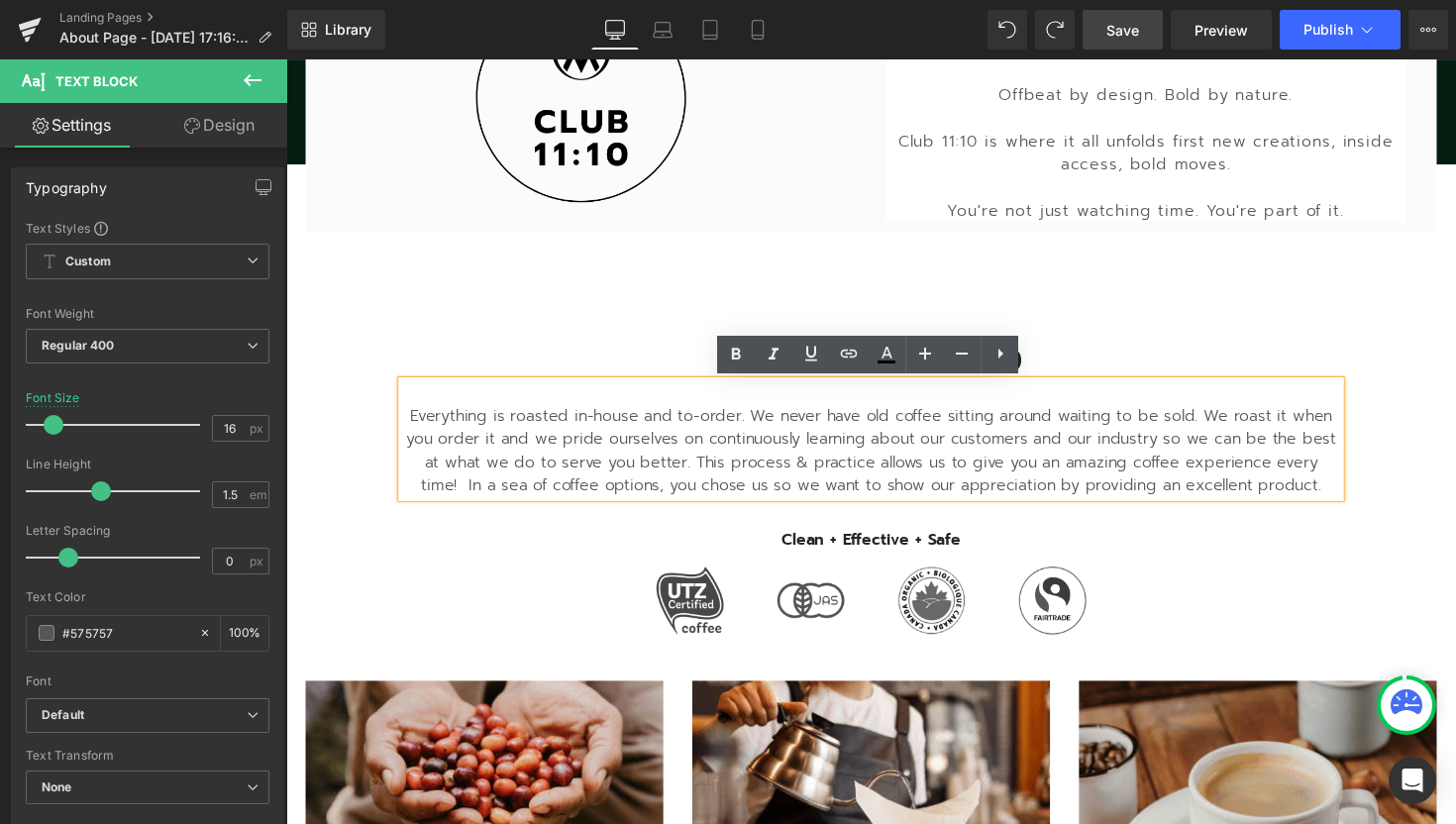 scroll, scrollTop: 877, scrollLeft: 0, axis: vertical 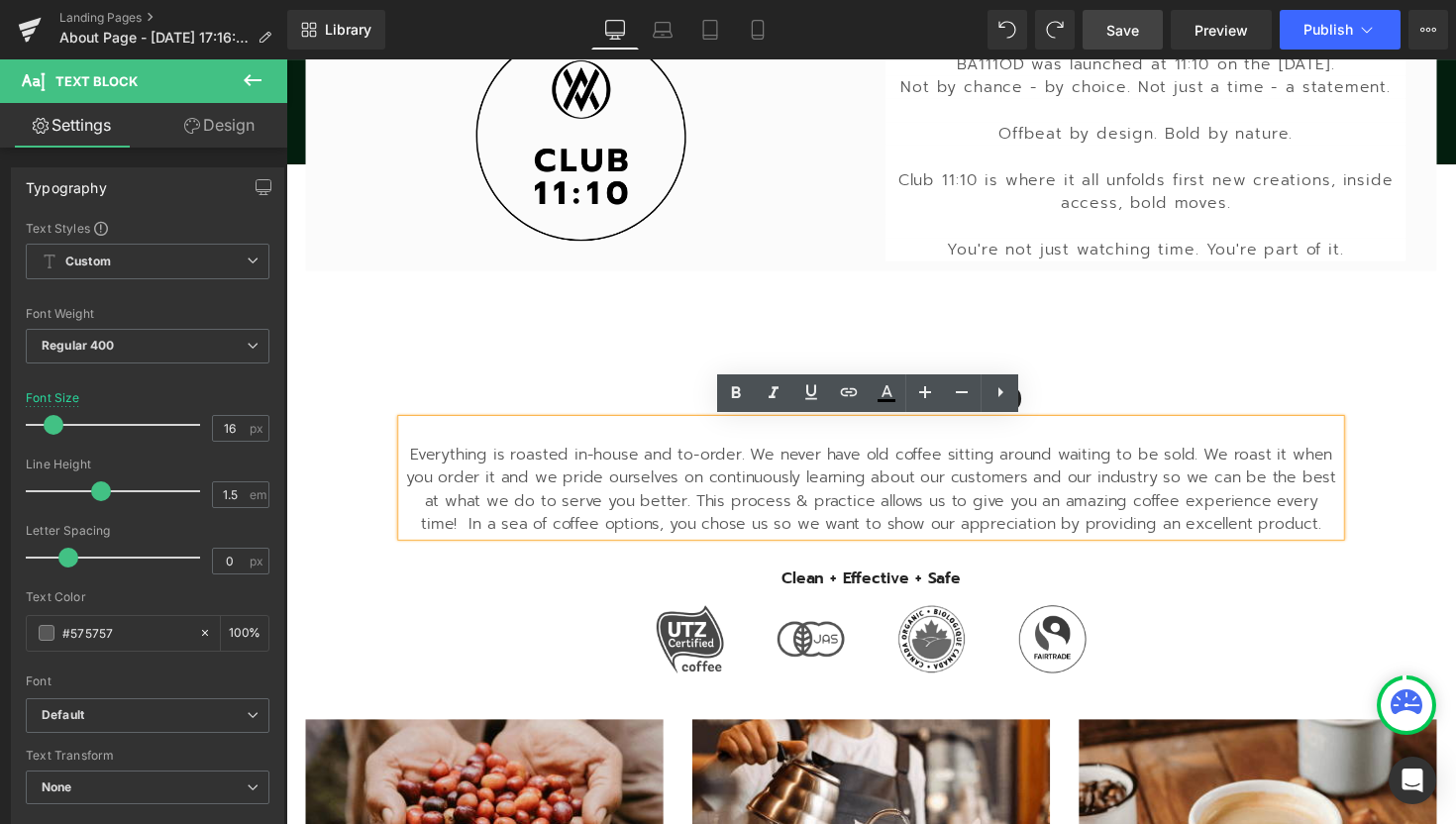 click on "WHAT IS CLUB 11:10 Heading         Everything is roasted in-house and to-order. We never have old coffee sitting around waiting to be sold. We roast it when you order it and we pride ourselves on continuously learning about our customers and our industry so we can be the best at what we do to serve you better. This process & practice allows us to give you an amazing coffee experience every time!  In a sea of coffee options, you chose us so we want to show our appreciation by providing an excellent product. Text Block         Clean + Effective + Safe Text Block         Image         Image         Image         Image         Row         Row         Image         1. Formulation Text Block         Image         2. Testing & Regulations Text Block         Image         3. Production Text Block         Row         Text Block         Row" at bounding box center (885, 825) 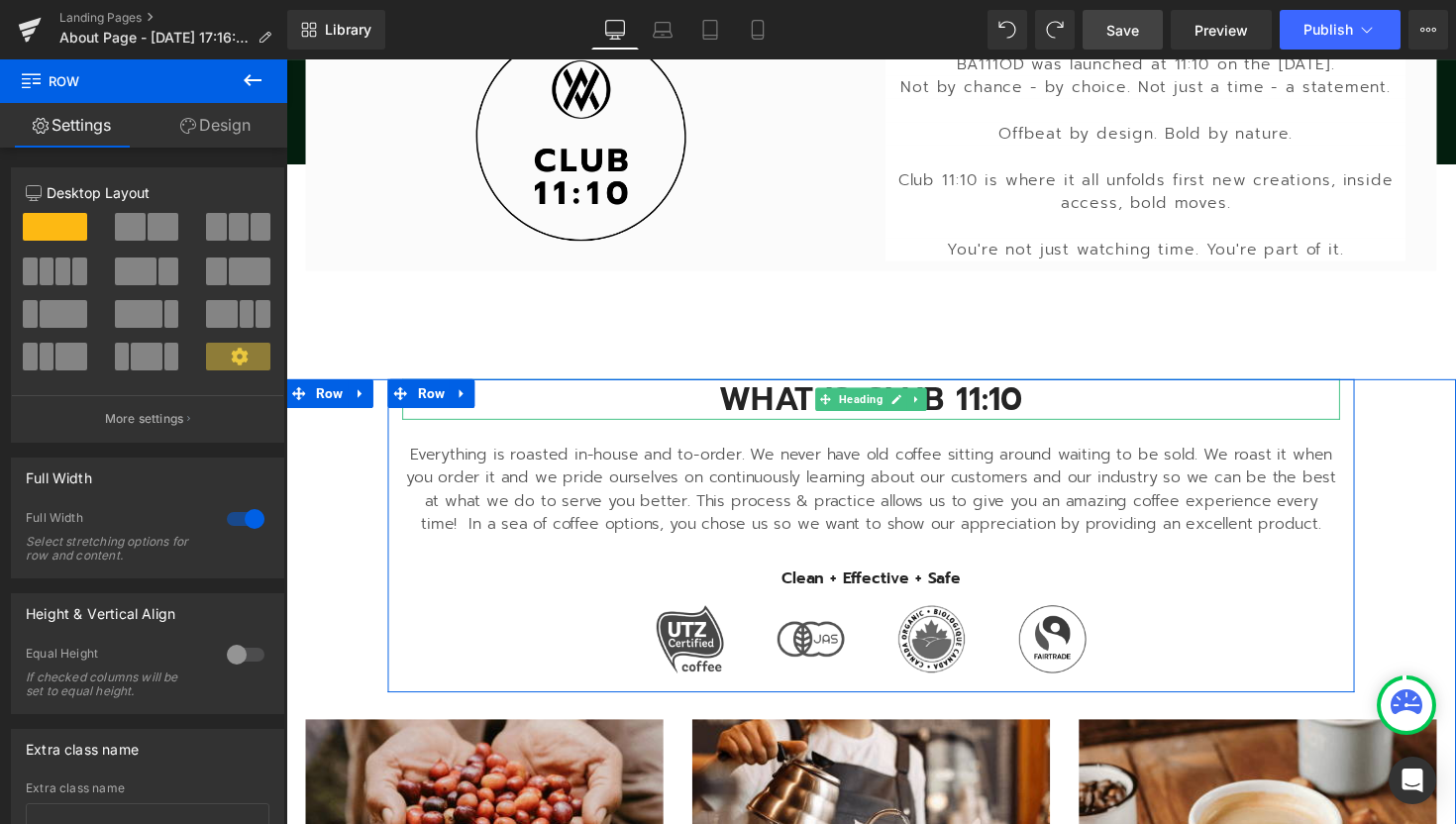 click on "WHAT IS CLUB 11:10" at bounding box center (885, 408) 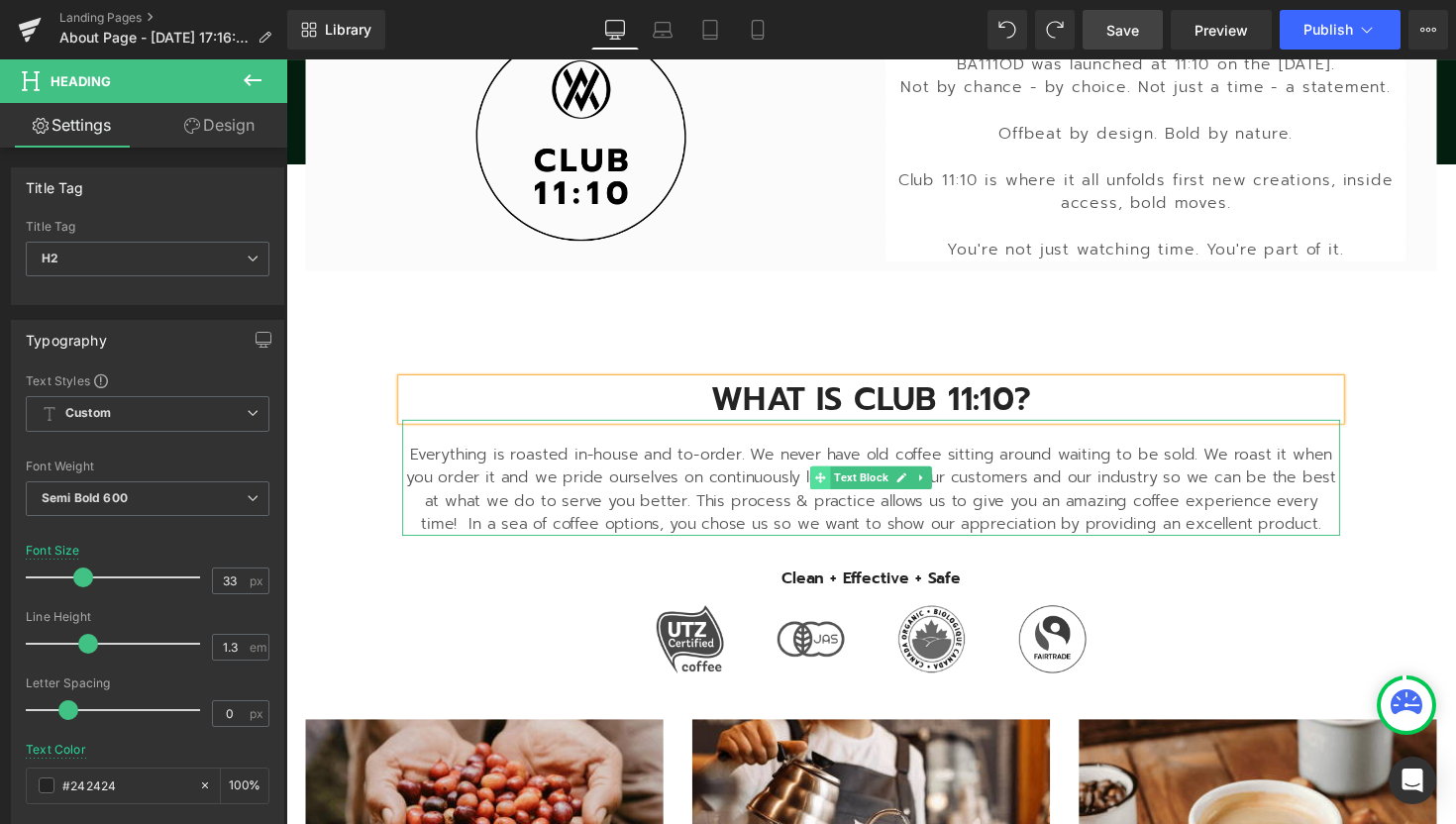 click 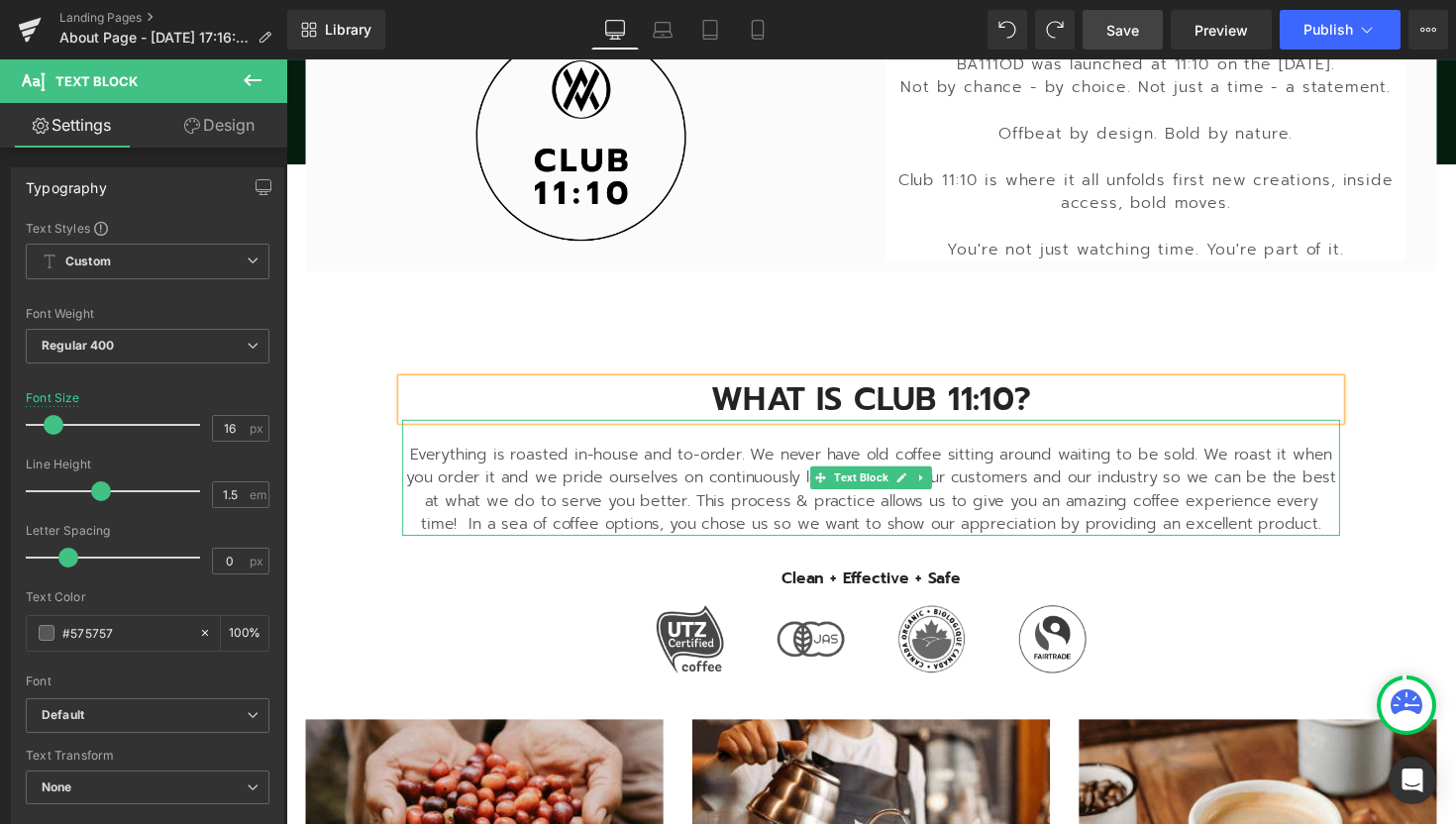click on "Everything is roasted in-house and to-order. We never have old coffee sitting around waiting to be sold. We roast it when you order it and we pride ourselves on continuously learning about our customers and our industry so we can be the best at what we do to serve you better. This process & practice allows us to give you an amazing coffee experience every time!  In a sea of coffee options, you chose us so we want to show our appreciation by providing an excellent product." at bounding box center [885, 500] 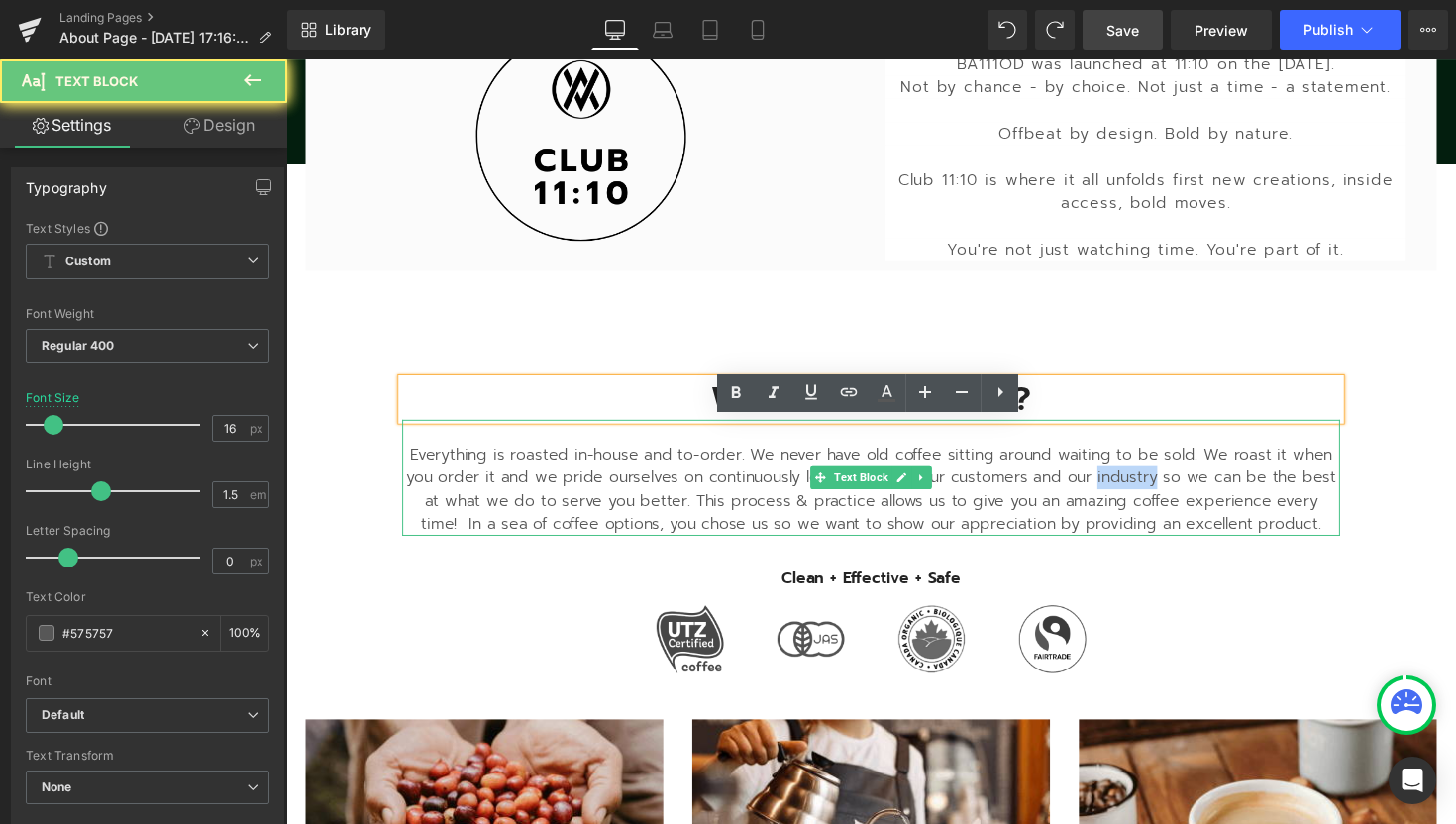 click on "Everything is roasted in-house and to-order. We never have old coffee sitting around waiting to be sold. We roast it when you order it and we pride ourselves on continuously learning about our customers and our industry so we can be the best at what we do to serve you better. This process & practice allows us to give you an amazing coffee experience every time!  In a sea of coffee options, you chose us so we want to show our appreciation by providing an excellent product." at bounding box center (885, 500) 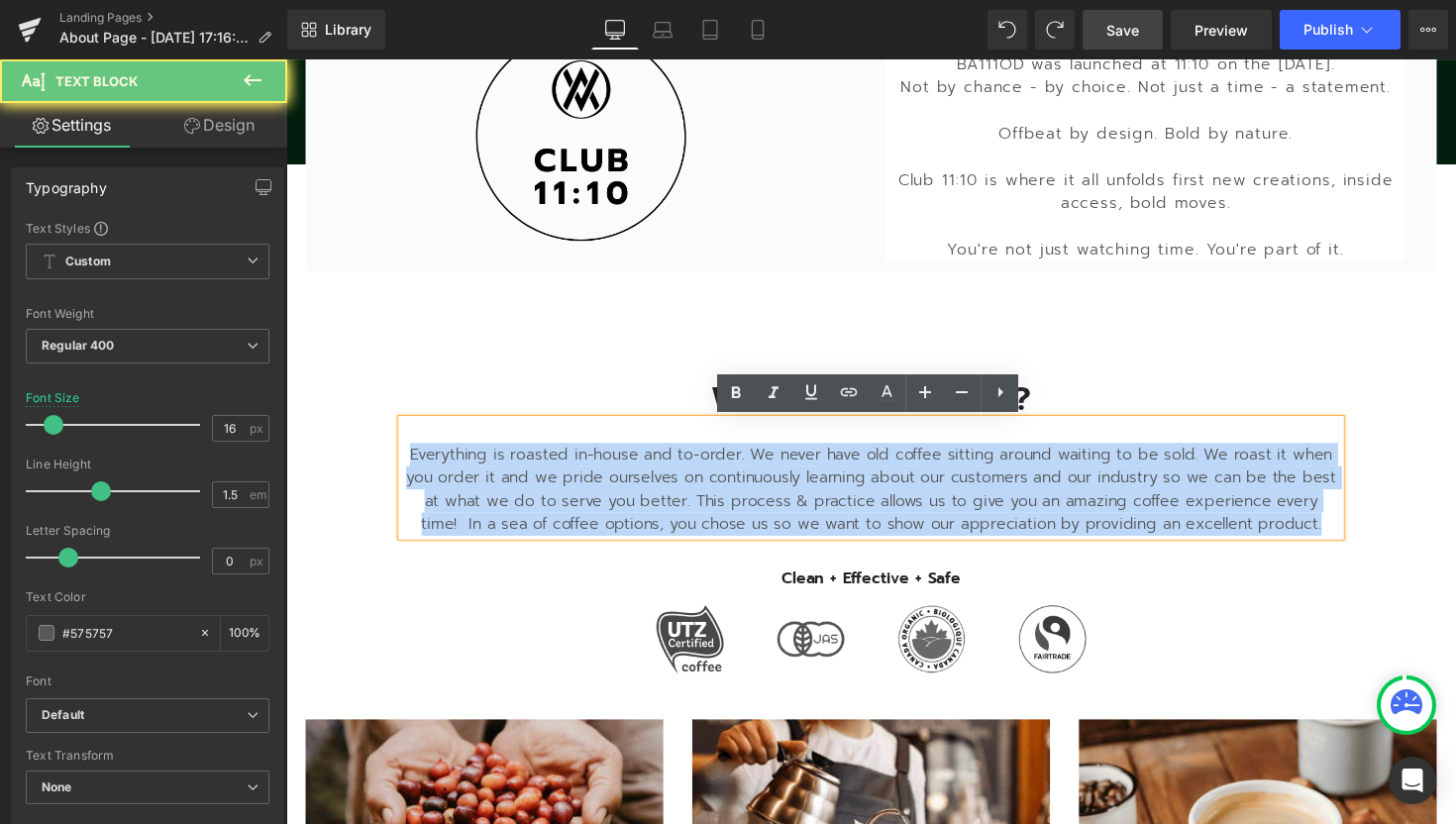 click on "Everything is roasted in-house and to-order. We never have old coffee sitting around waiting to be sold. We roast it when you order it and we pride ourselves on continuously learning about our customers and our industry so we can be the best at what we do to serve you better. This process & practice allows us to give you an amazing coffee experience every time!  In a sea of coffee options, you chose us so we want to show our appreciation by providing an excellent product." at bounding box center [885, 500] 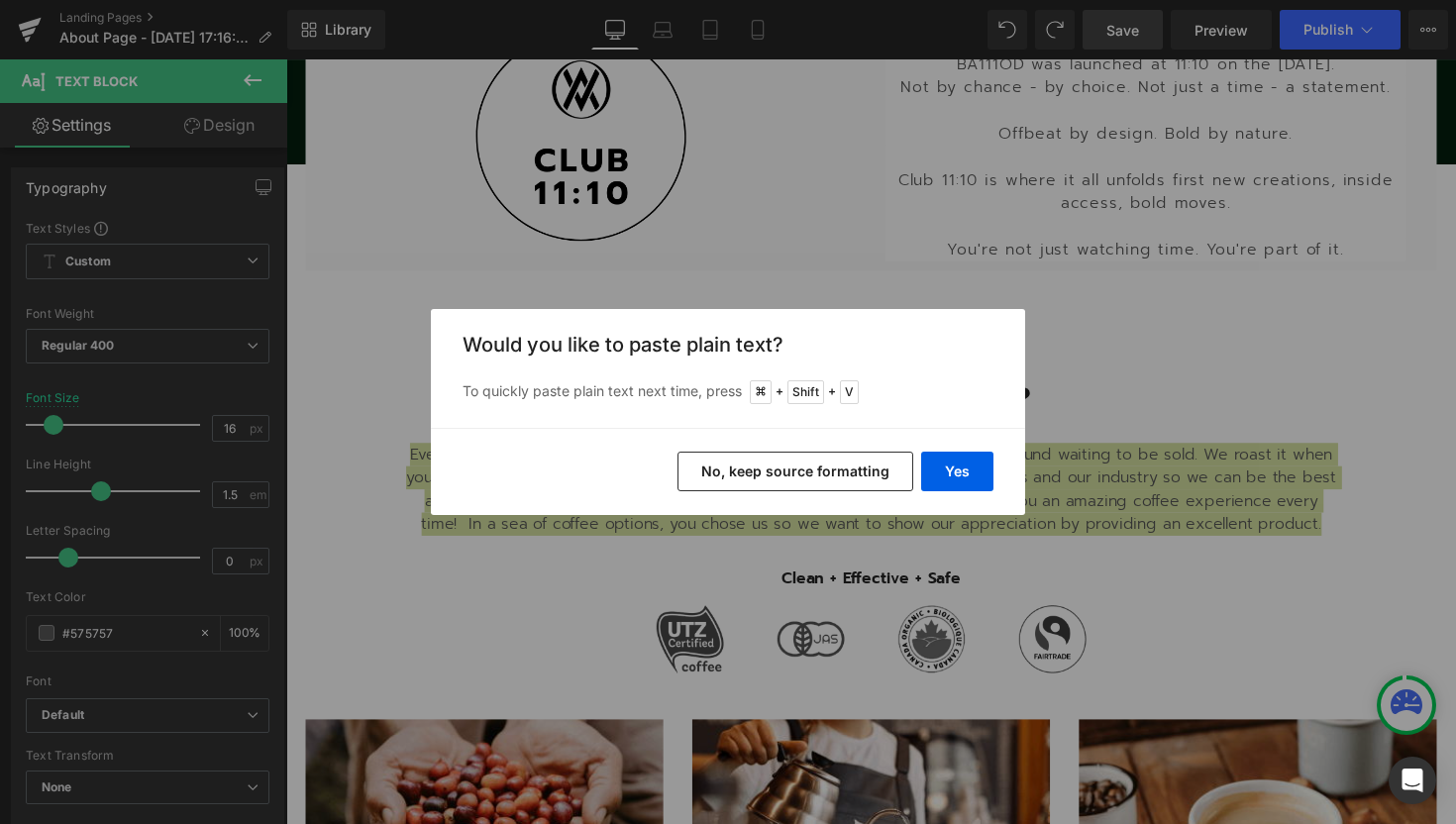 click on "No, keep source formatting" at bounding box center (795, 471) 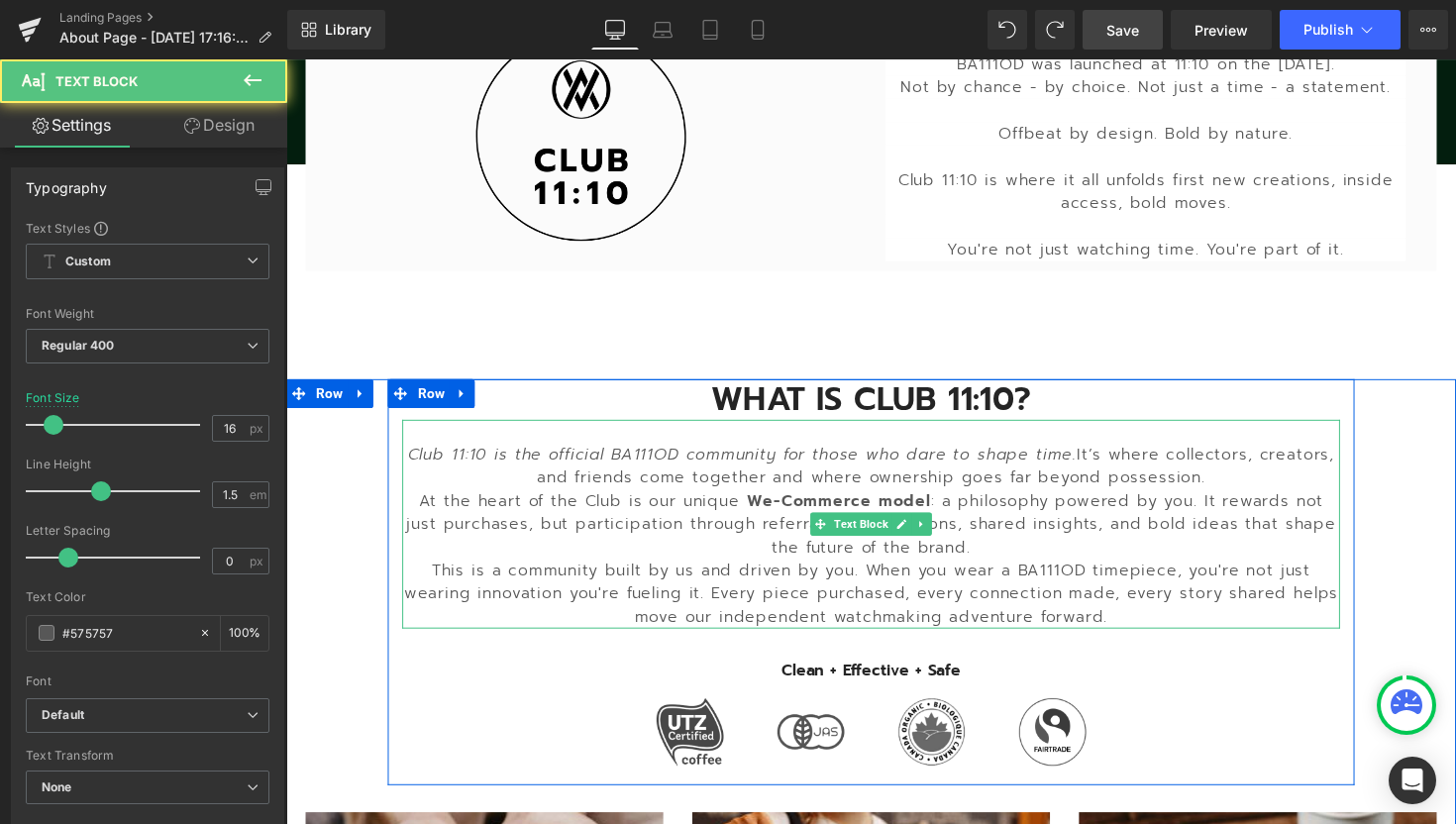 click on "At the heart of the Club is our unique   We-Commerce model : a philosophy powered by you. It rewards not just purchases, but participation through referrals, conversations, shared insights, and bold ideas that shape the future of the brand." at bounding box center (885, 536) 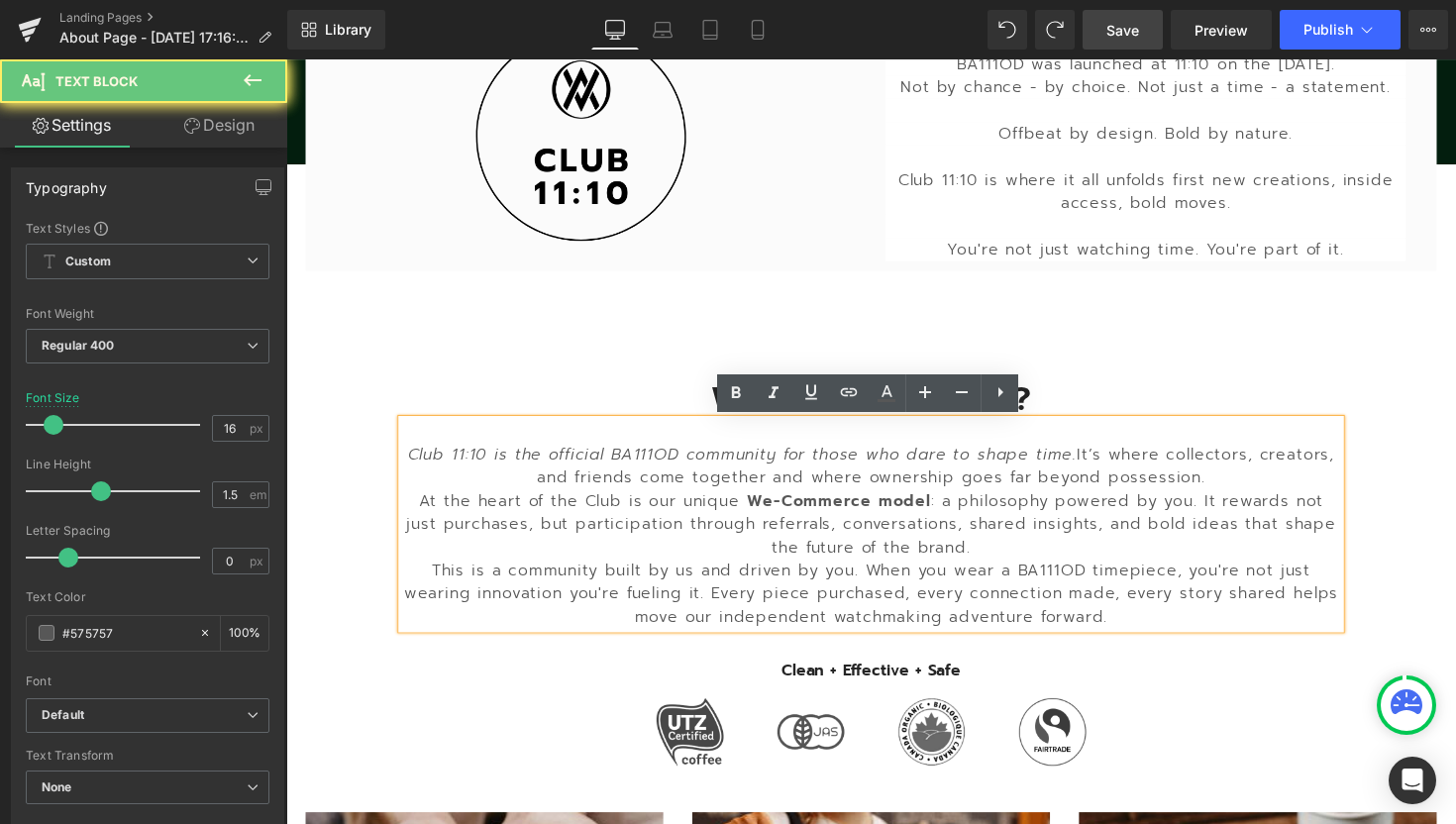 click on "Club 11:10 is the official BA111OD community for those who dare to shape time.  It’s where collectors, creators, and friends come together and where ownership goes far beyond possession." at bounding box center (885, 476) 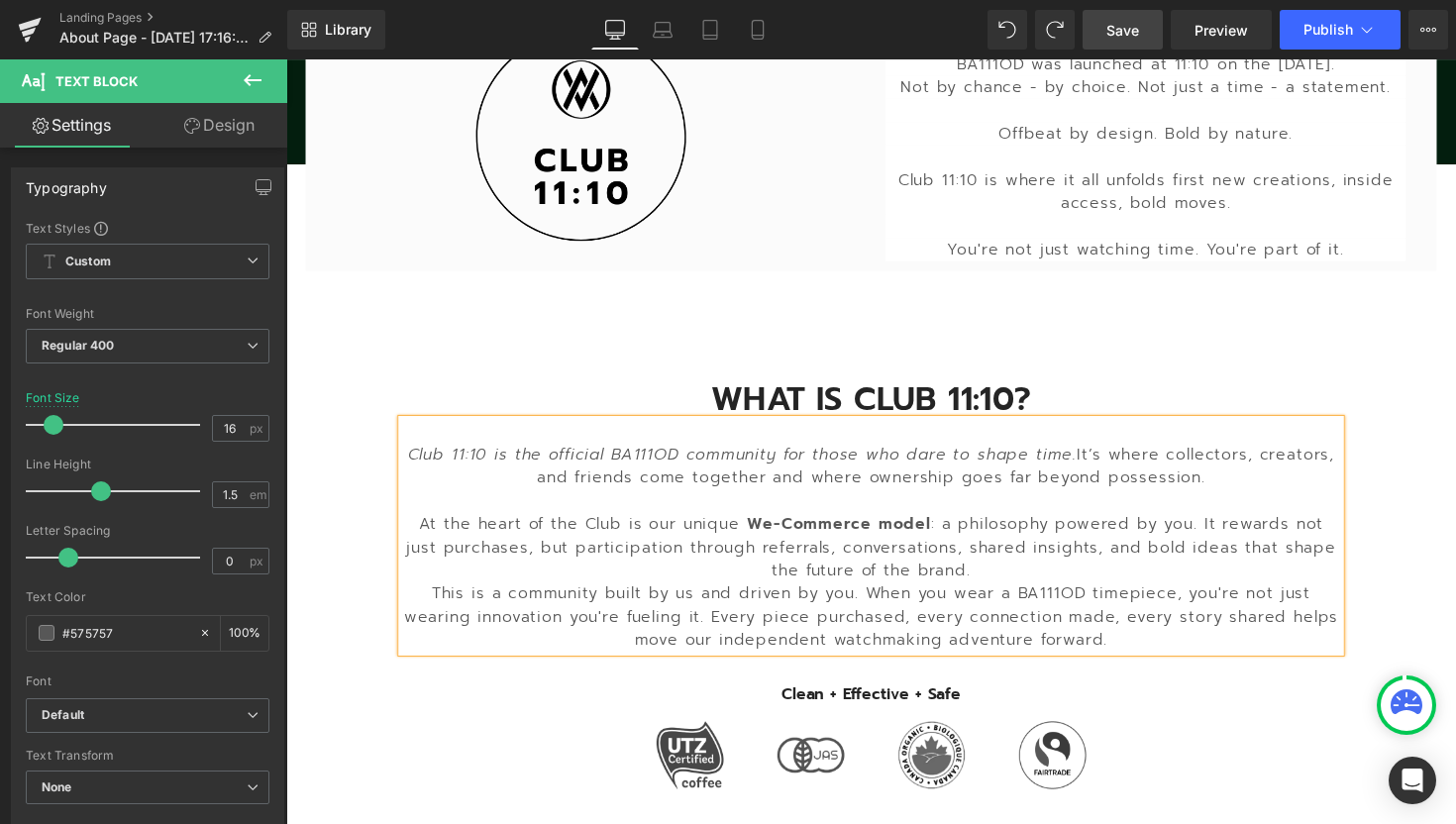 click on "At the heart of the Club is our unique   We-Commerce model : a philosophy powered by you. It rewards not just purchases, but participation through referrals, conversations, shared insights, and bold ideas that shape the future of the brand." at bounding box center (885, 560) 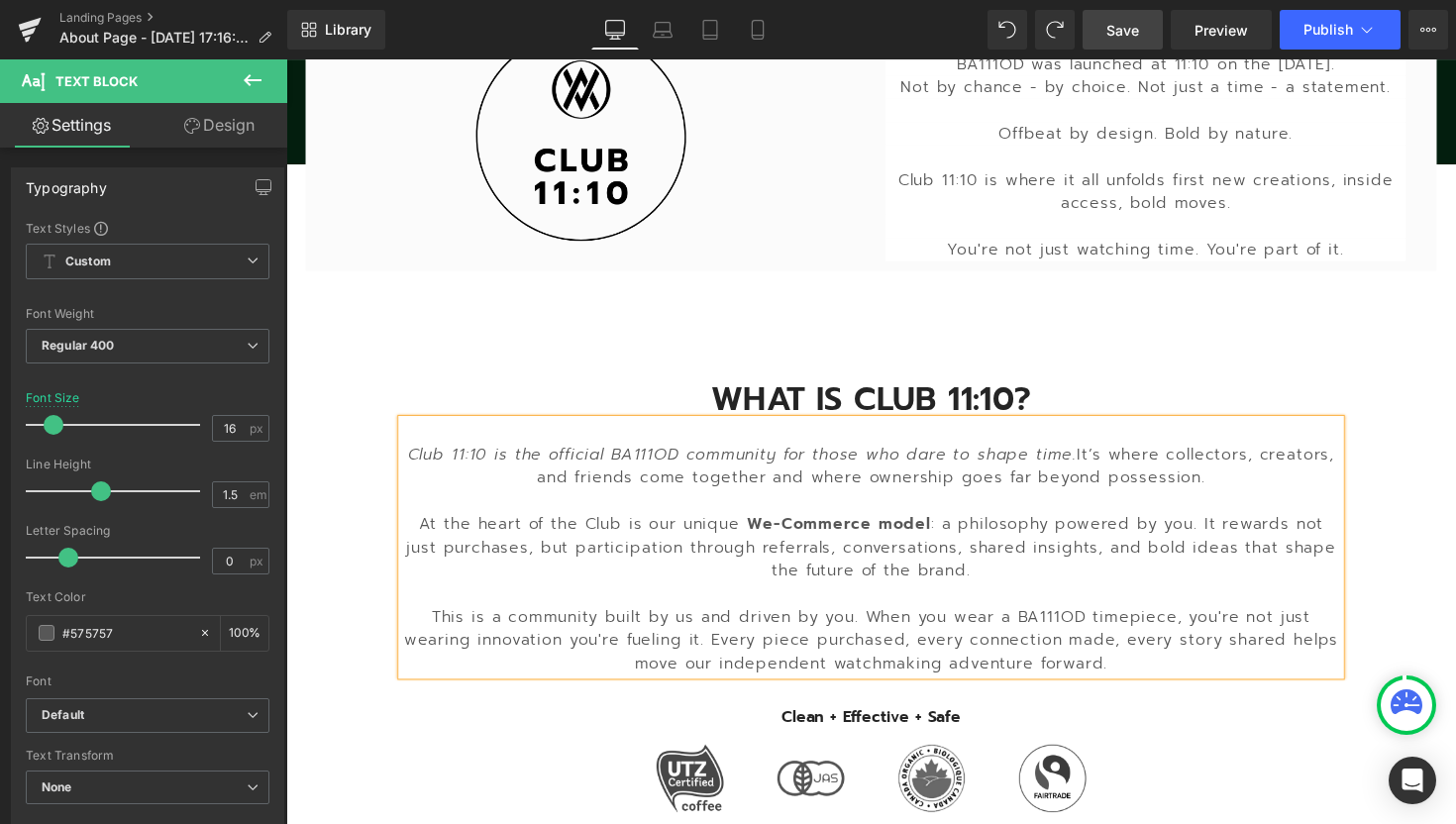 click on "WHAT IS CLUB 11:10? Heading         Club 11:10 is the official BA111OD community for those who dare to shape time.  It’s where collectors, creators, and friends come together and where ownership goes far beyond possession. At the heart of the Club is our unique   We-Commerce model : a philosophy powered by you. It rewards not just purchases, but participation through referrals, conversations, shared insights, and bold ideas that shape the future of the brand. This is a community built by us and driven by you. When you wear a BA111OD timepiece, you're not just wearing innovation you're fueling it. Every piece purchased, every connection made, every story shared helps move our independent watchmaking adventure forward. Text Block         Clean + Effective + Safe Text Block         Image         Image         Image         Image         Row         Row         Image         1. Formulation Text Block         Image         2. Testing & Regulations Text Block         Image         3. Production Text Block" at bounding box center (885, 896) 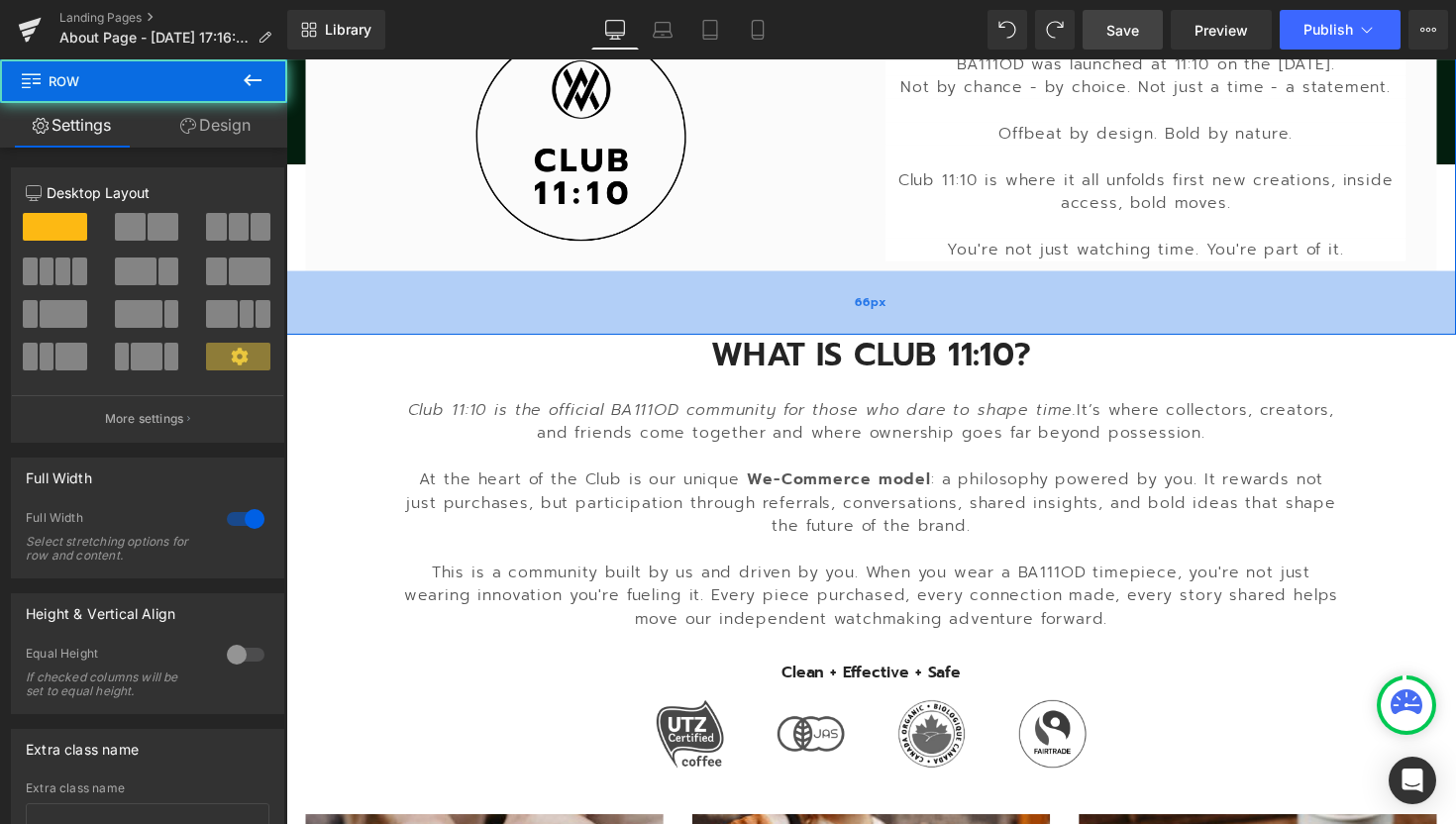 drag, startPoint x: 877, startPoint y: 376, endPoint x: 877, endPoint y: 331, distance: 45 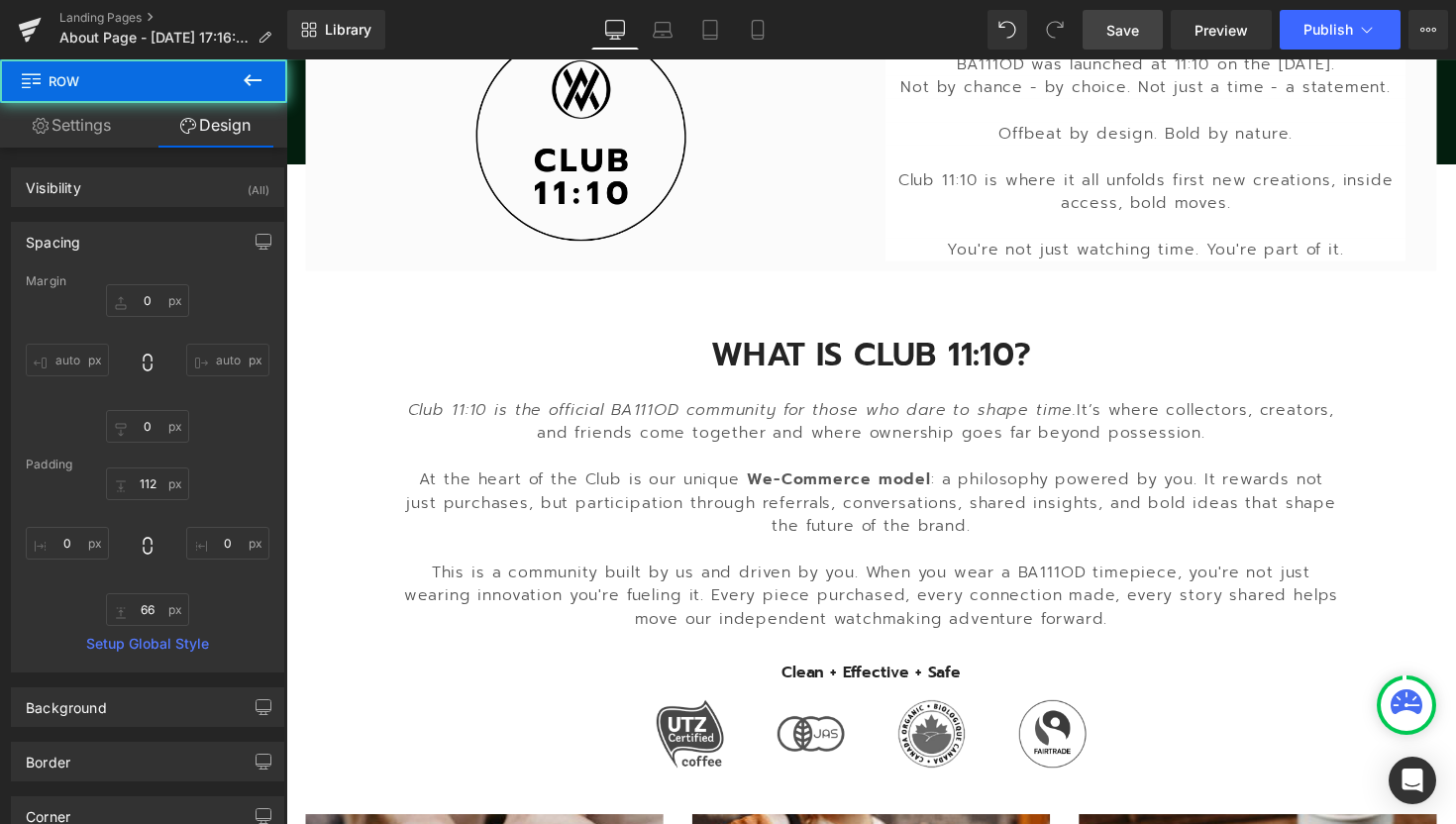click on "Club 11:10 is the official BA111OD community for those who dare to shape time.  It’s where collectors, creators, and friends come together and where ownership goes far beyond possession." at bounding box center [885, 431] 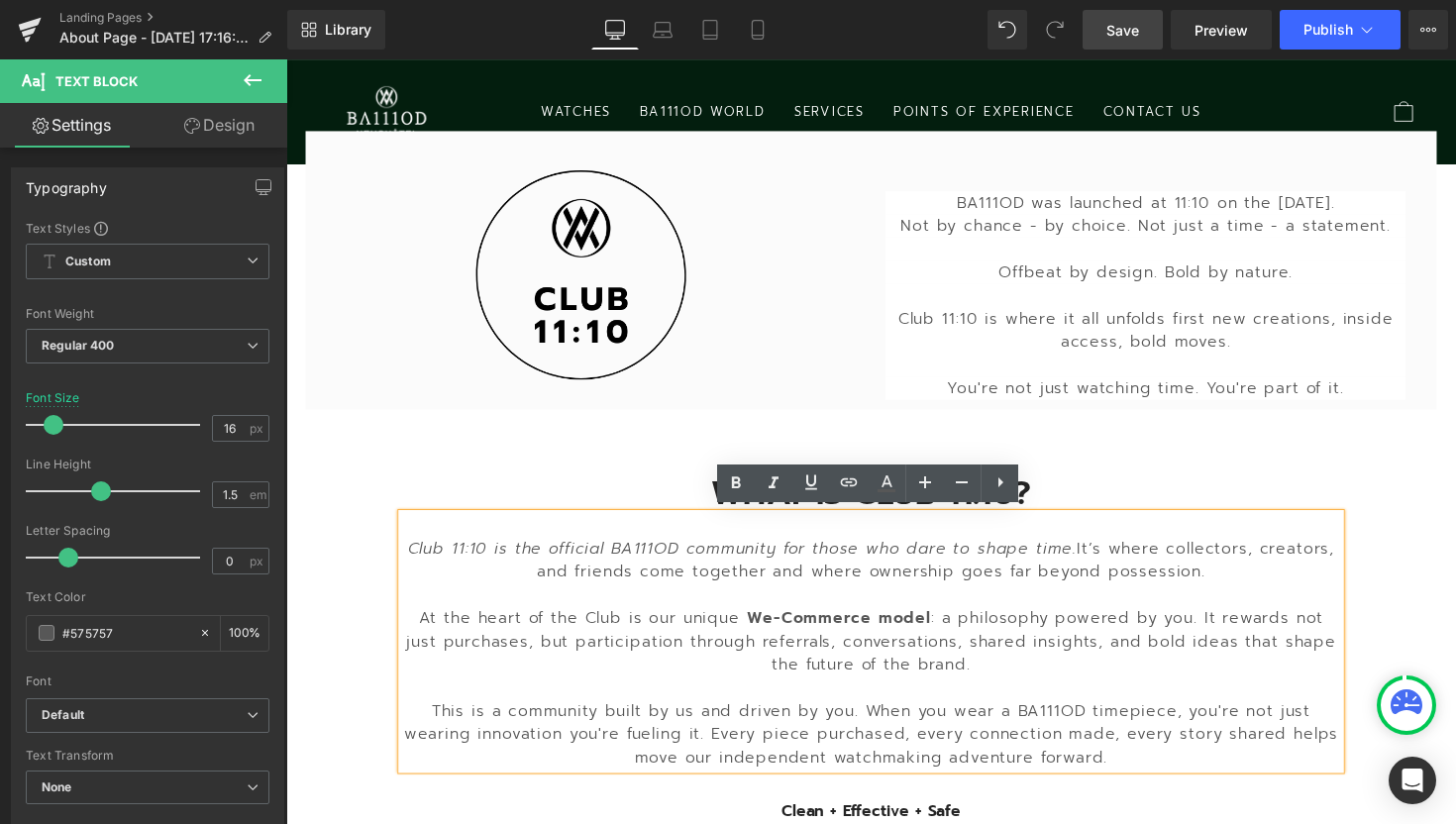 scroll, scrollTop: 740, scrollLeft: 0, axis: vertical 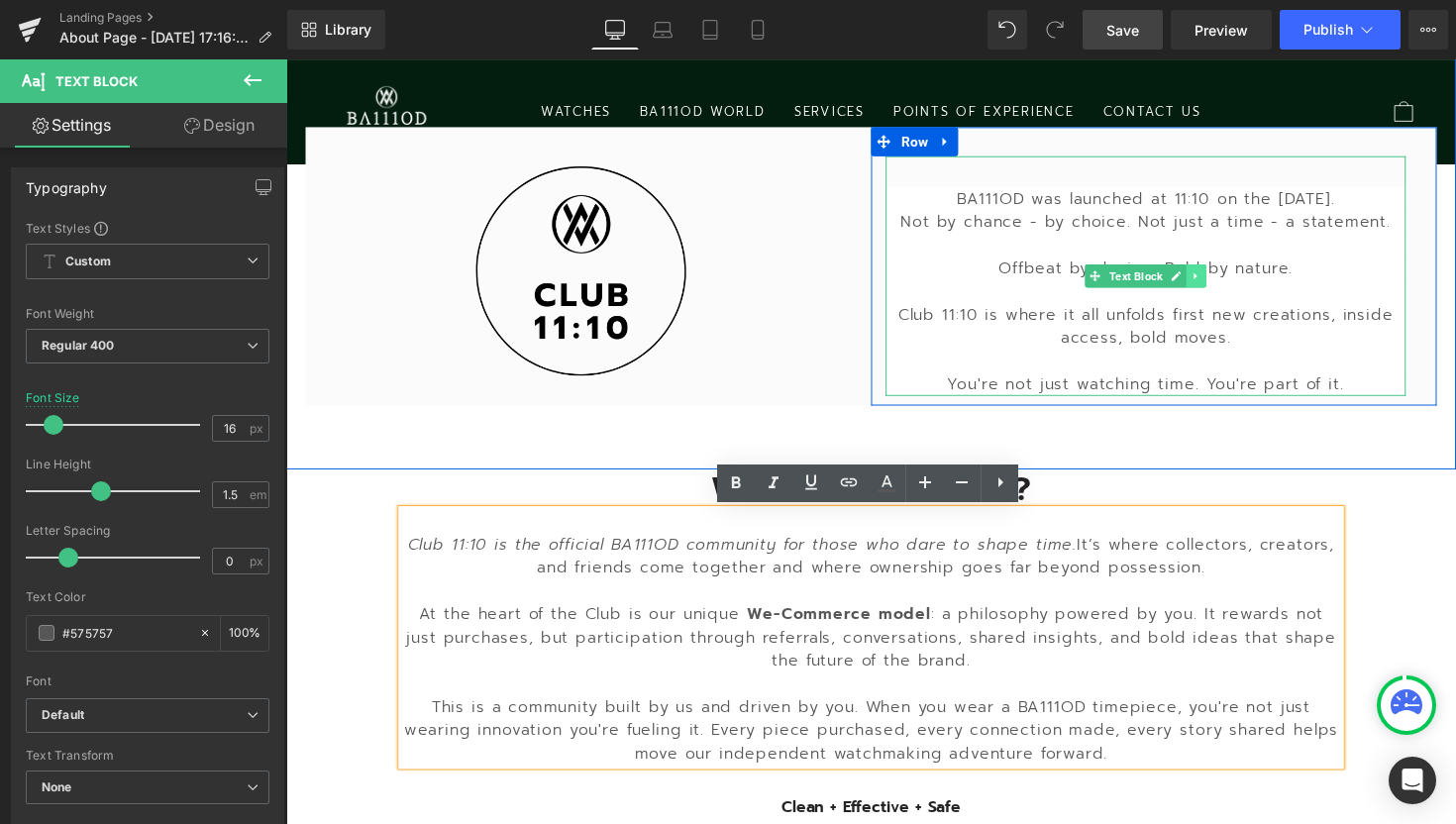click at bounding box center (1218, 281) 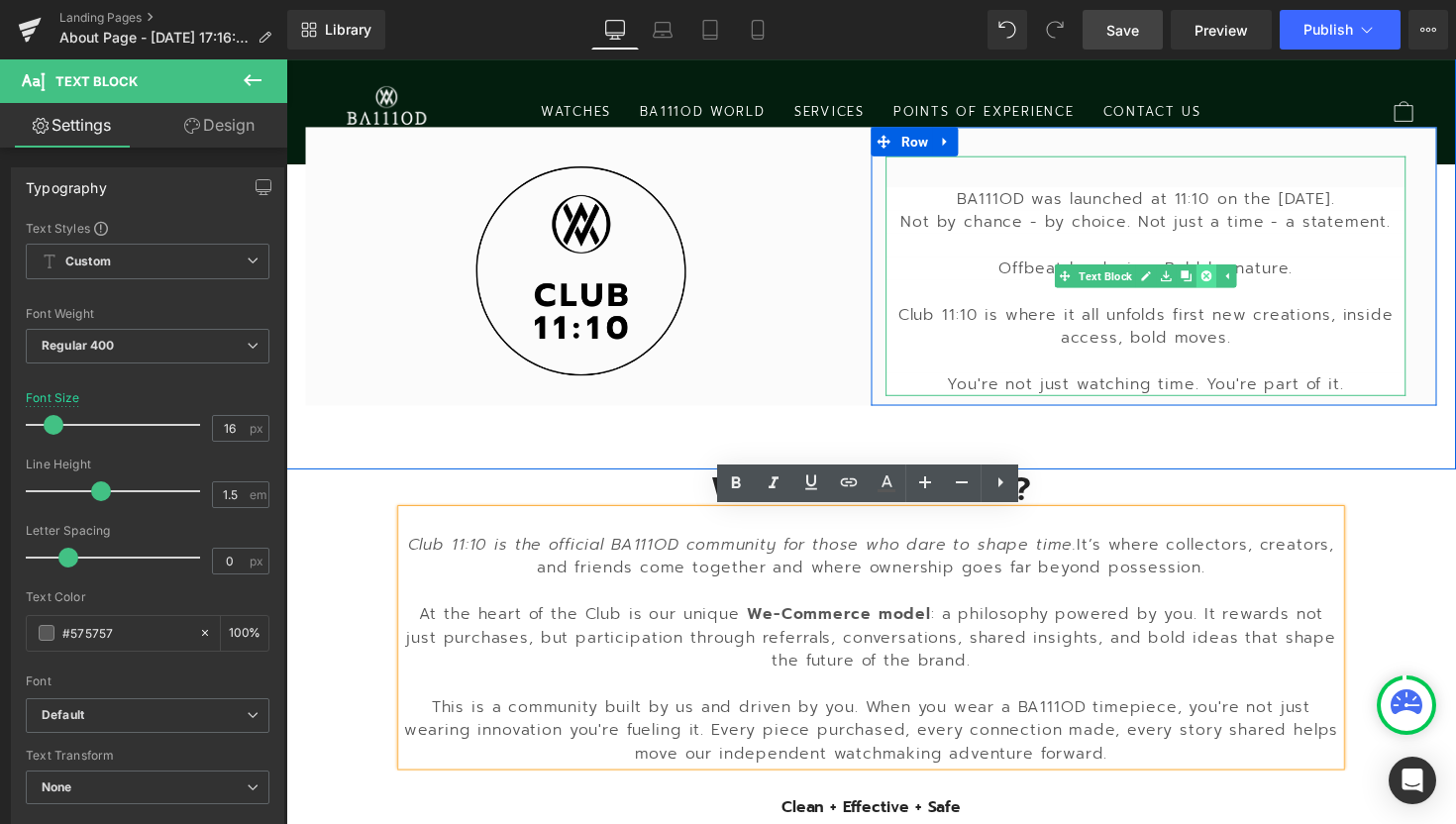click 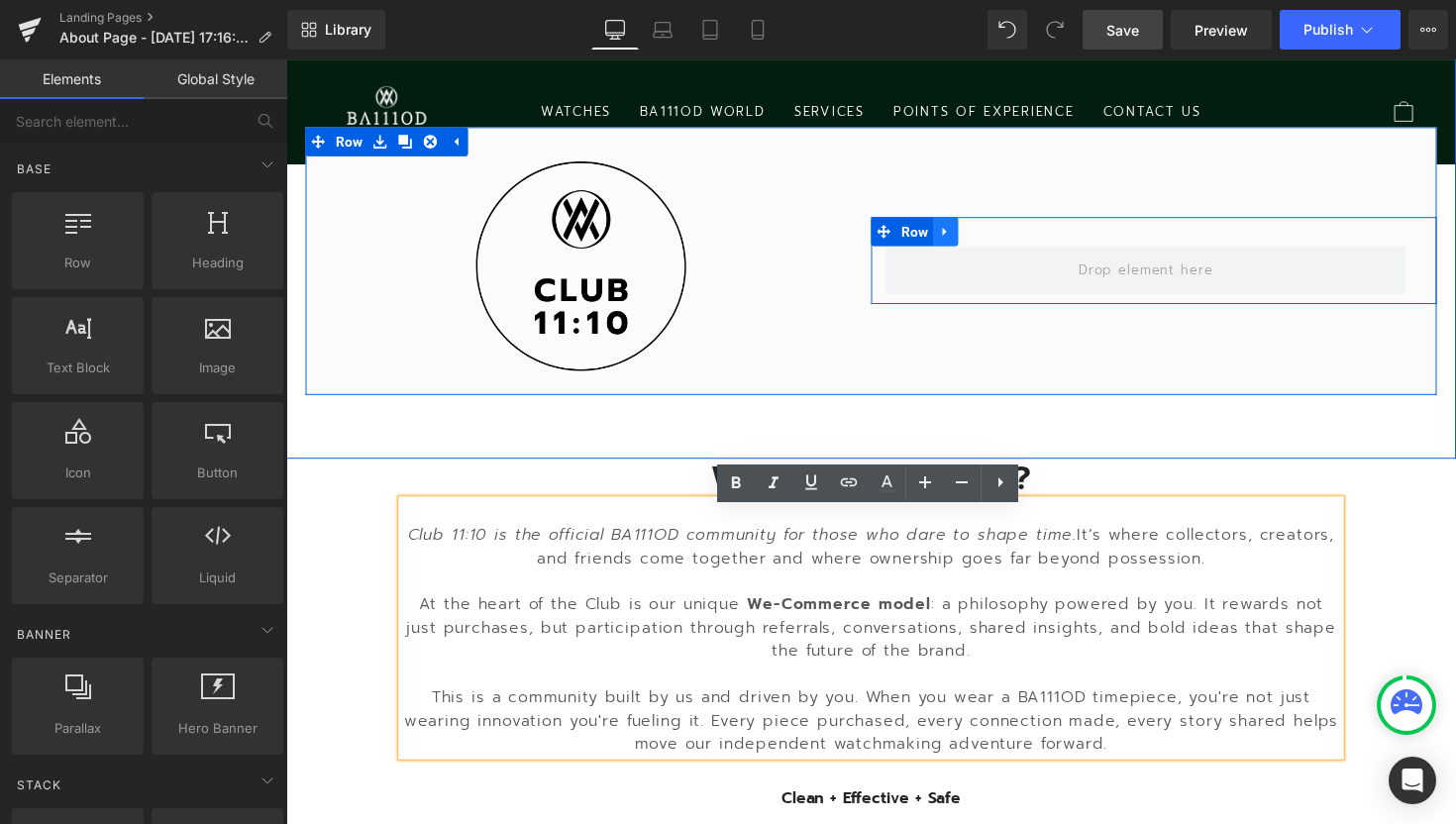 click 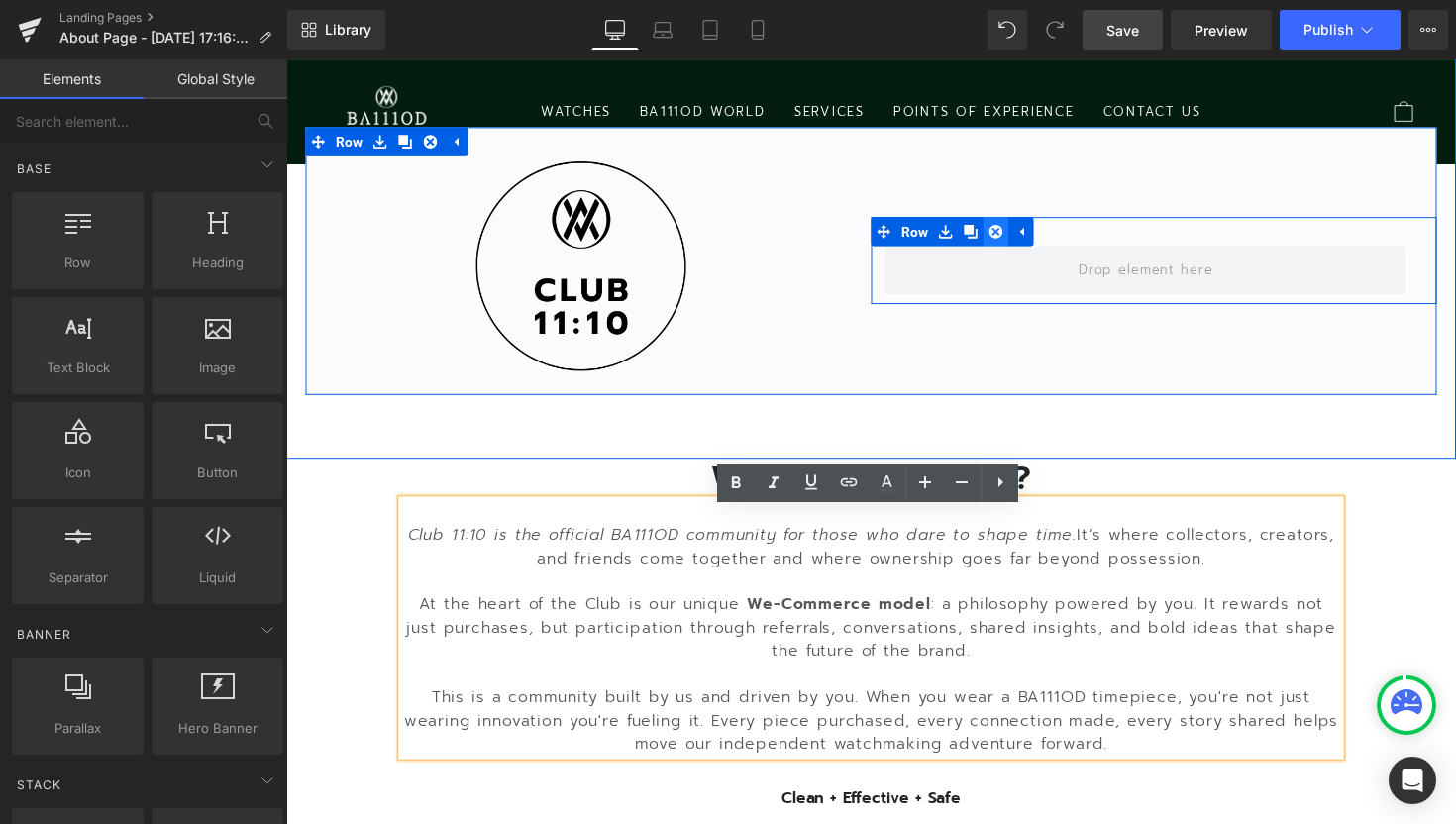 click 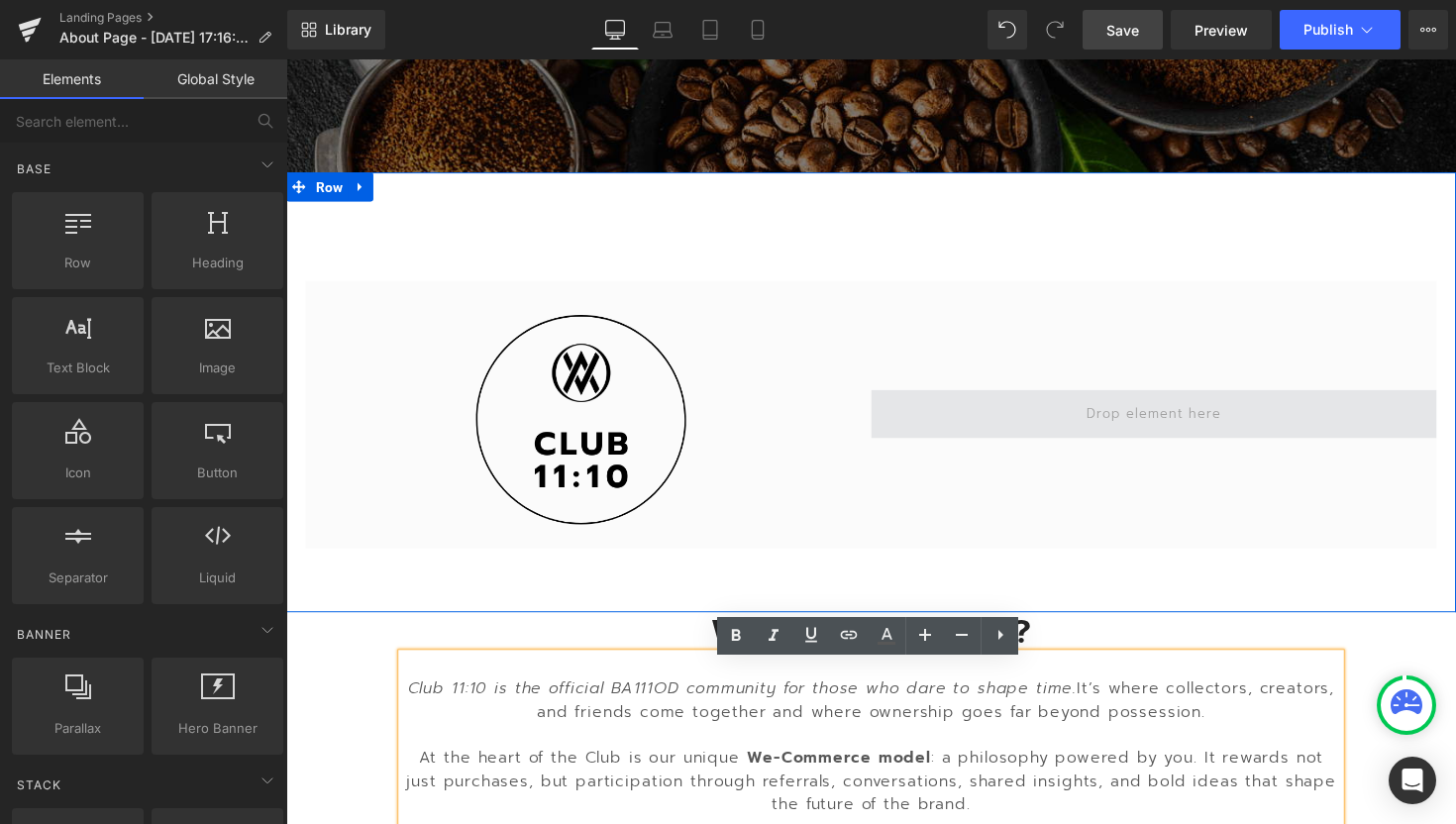 scroll, scrollTop: 573, scrollLeft: 0, axis: vertical 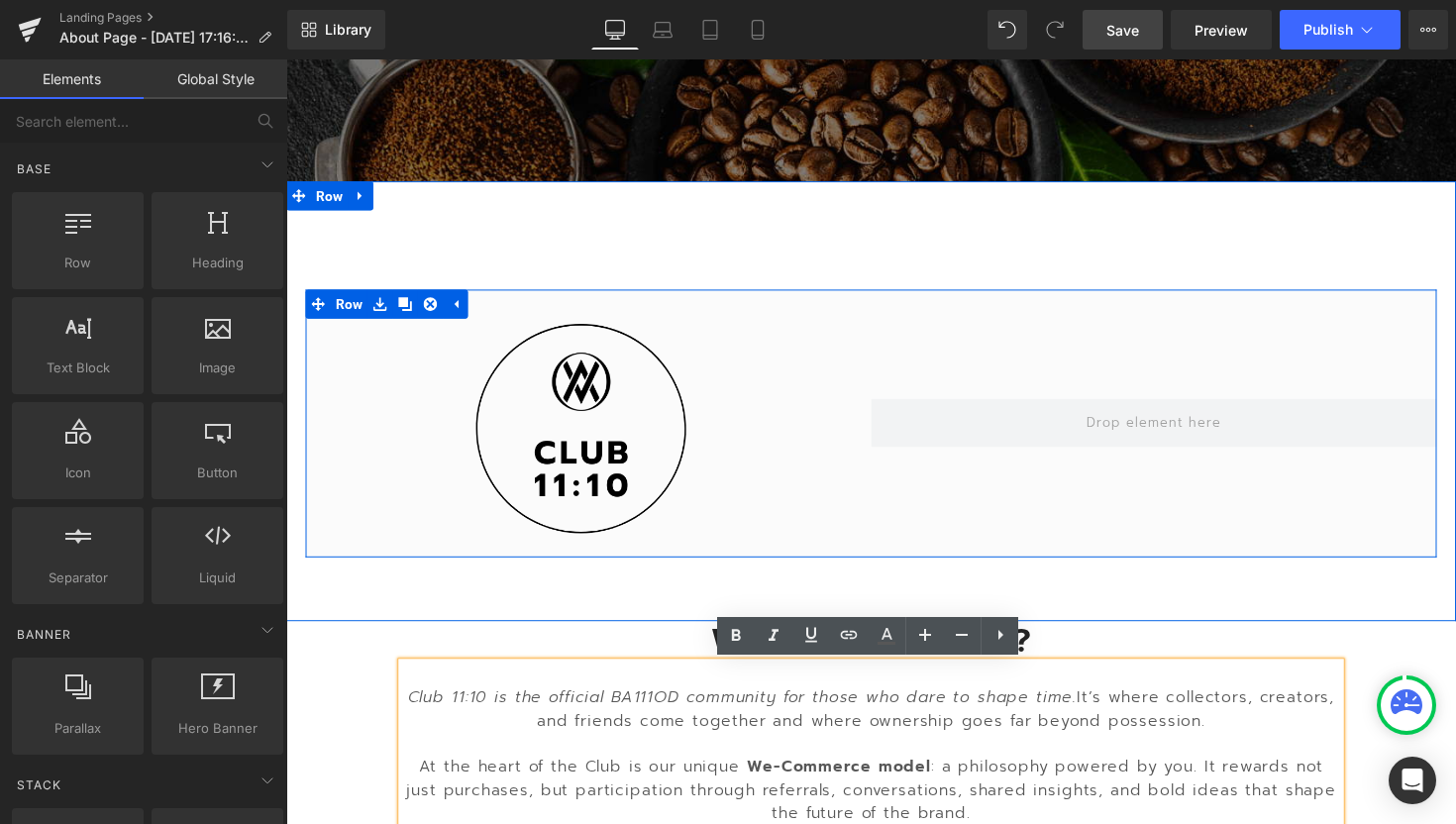 click at bounding box center [595, 433] 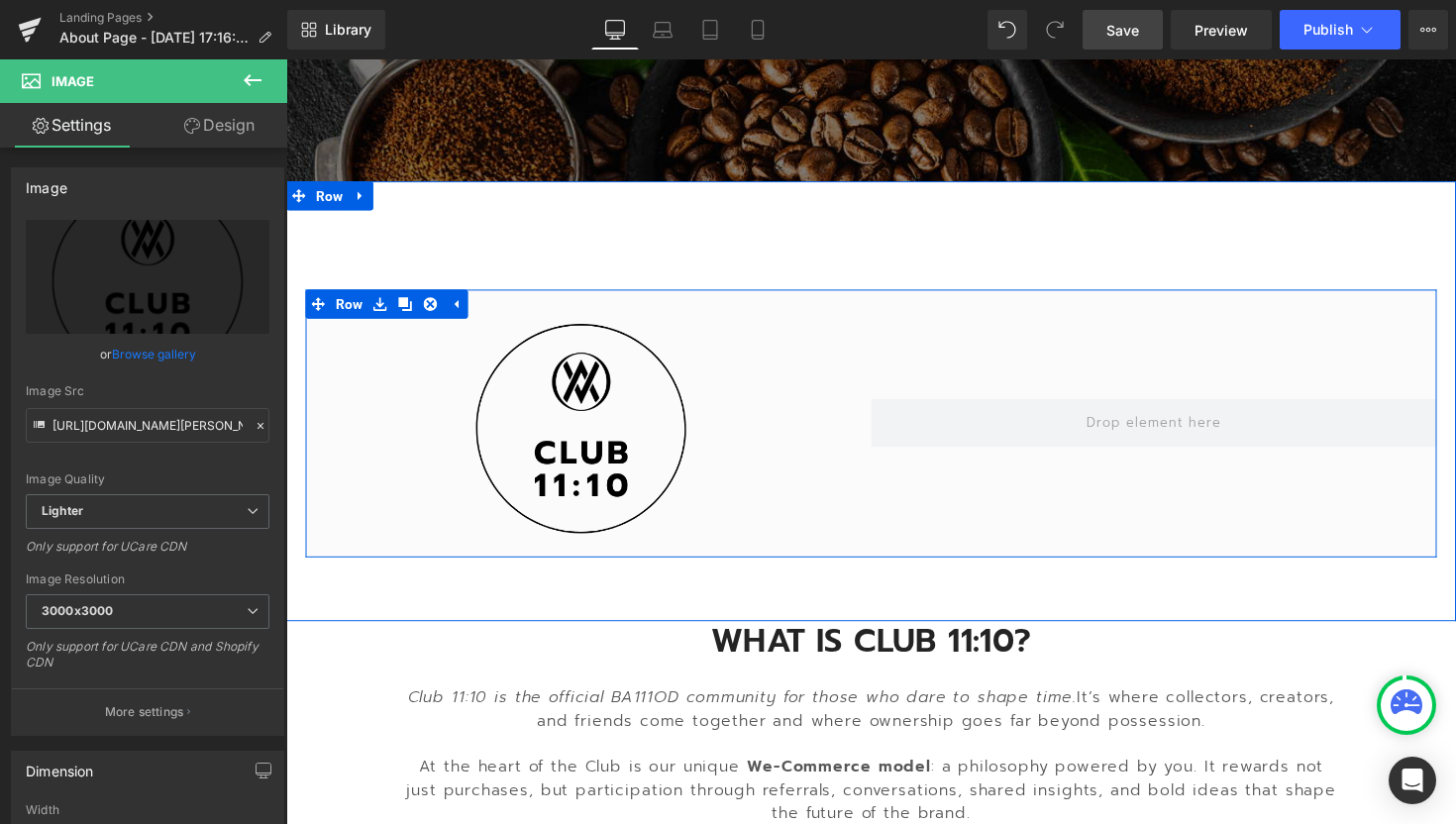 click at bounding box center (1175, 433) 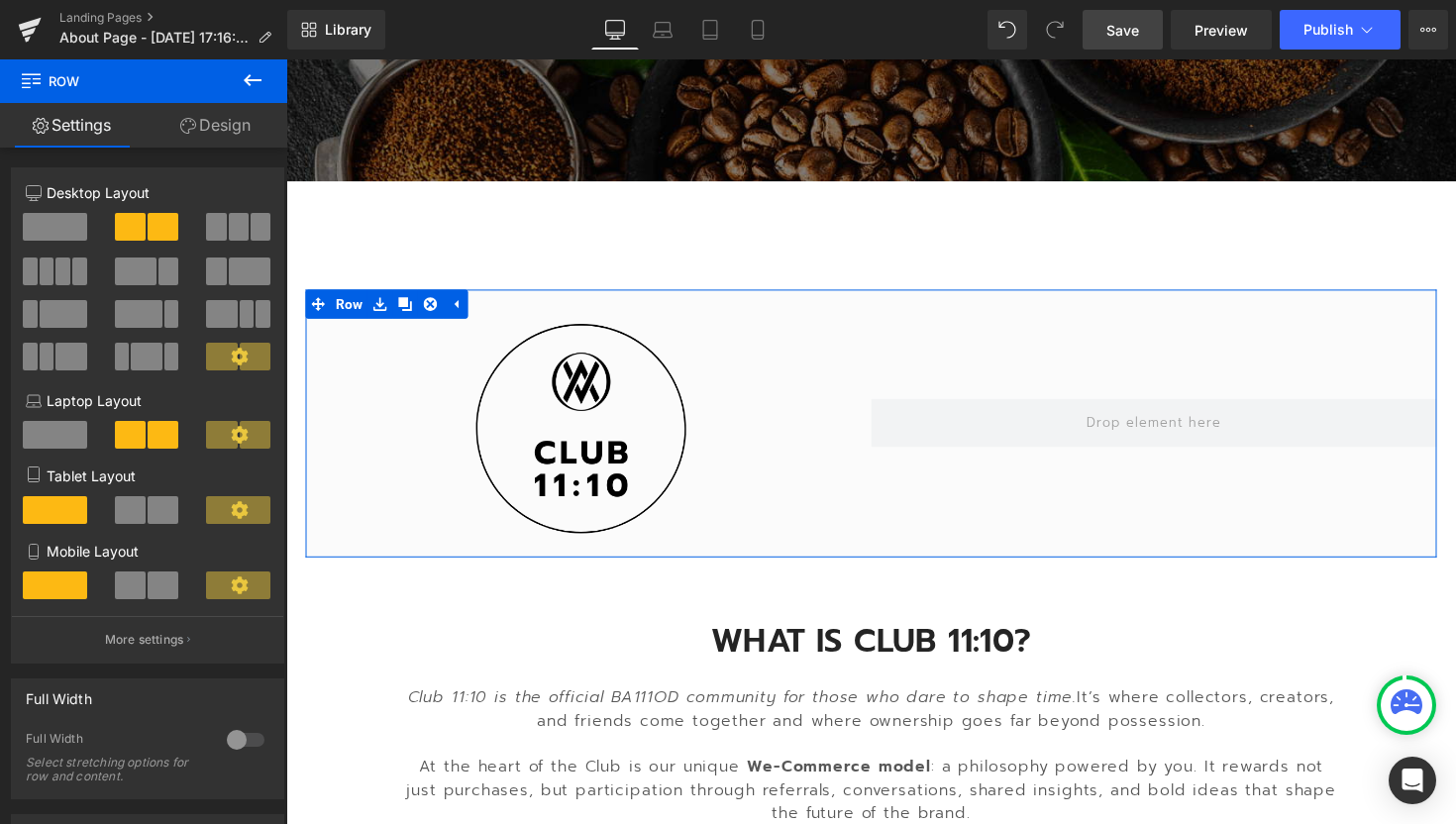 click at bounding box center [54, 227] 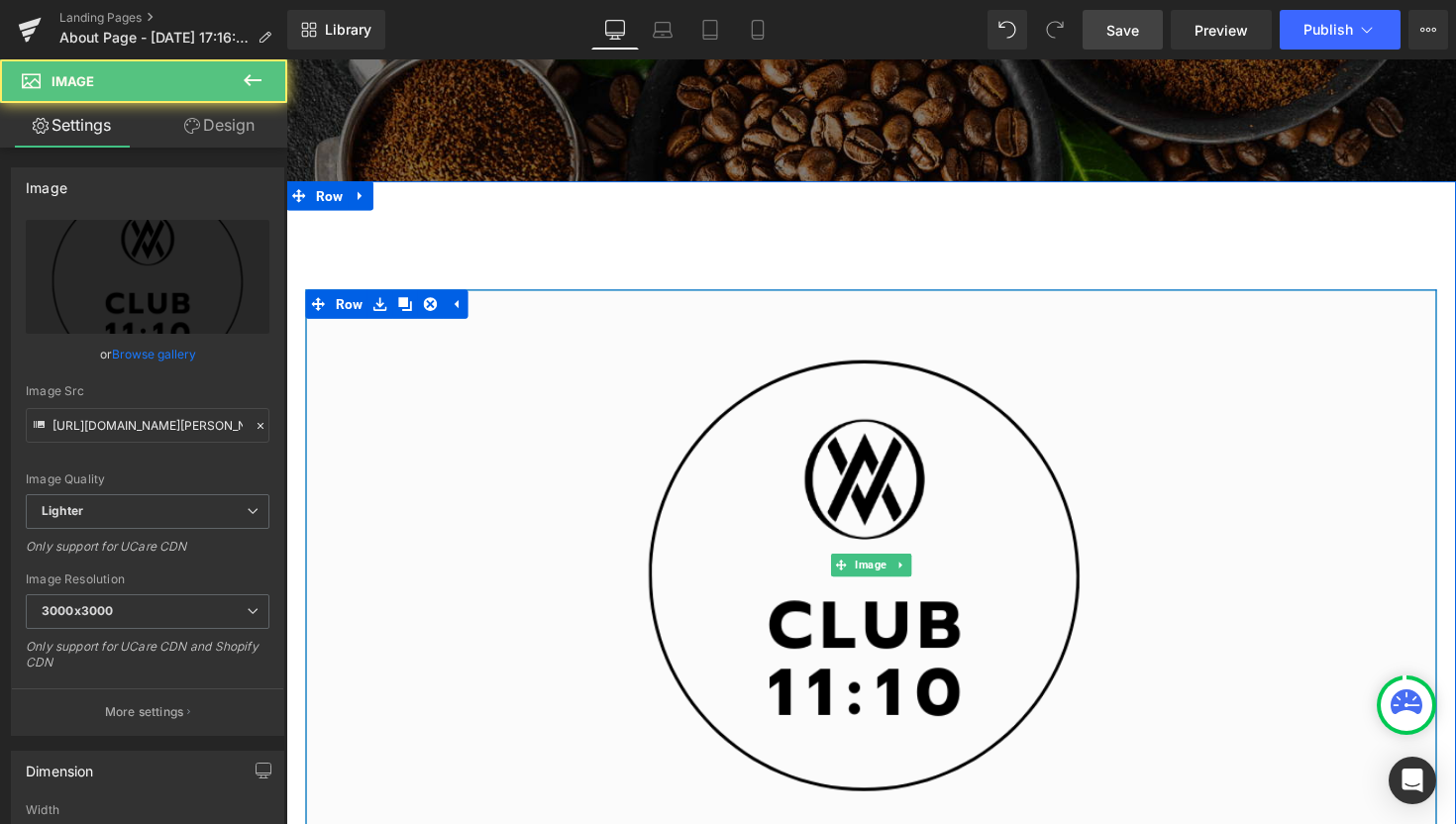 click at bounding box center (885, 577) 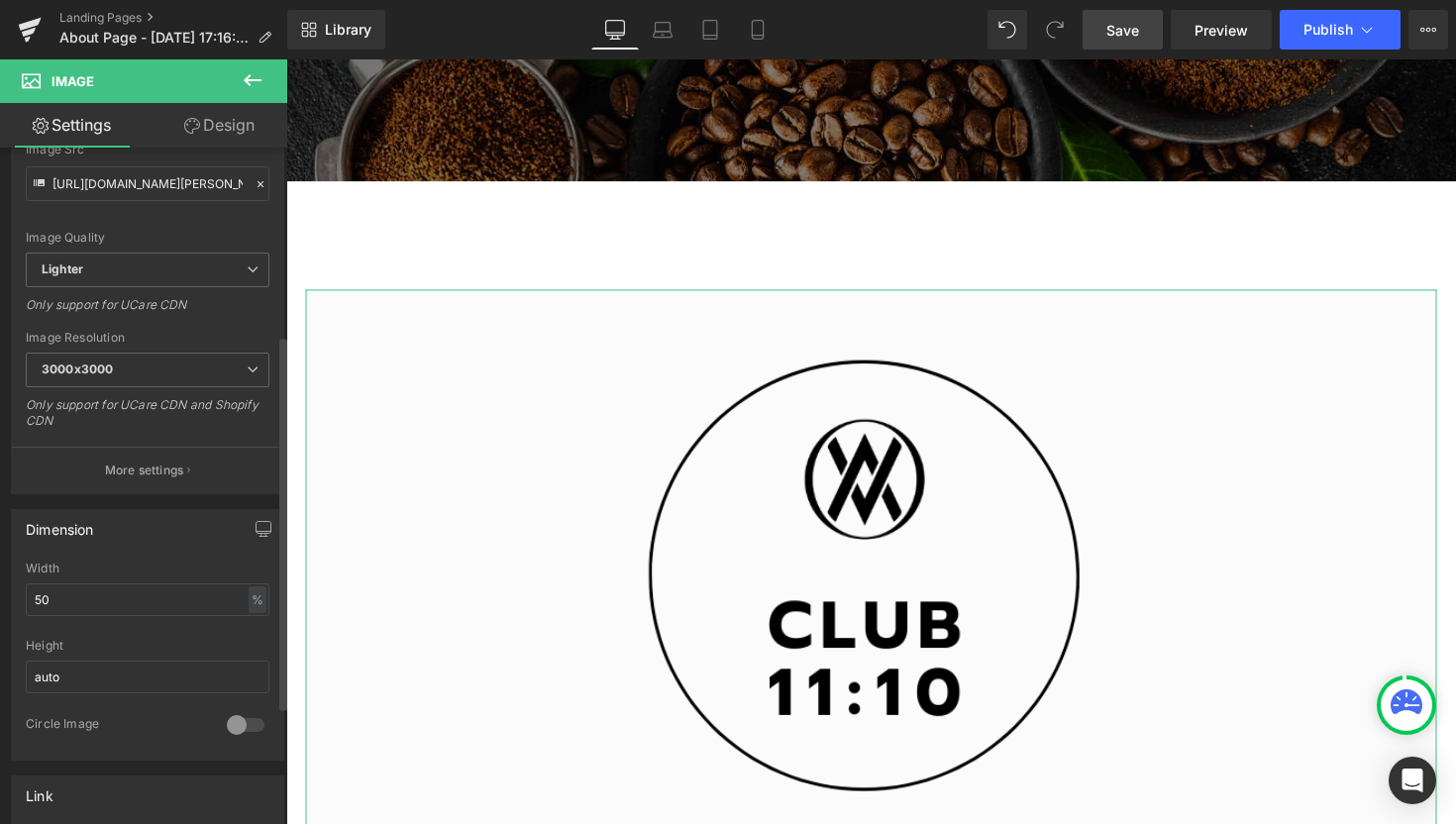 scroll, scrollTop: 349, scrollLeft: 0, axis: vertical 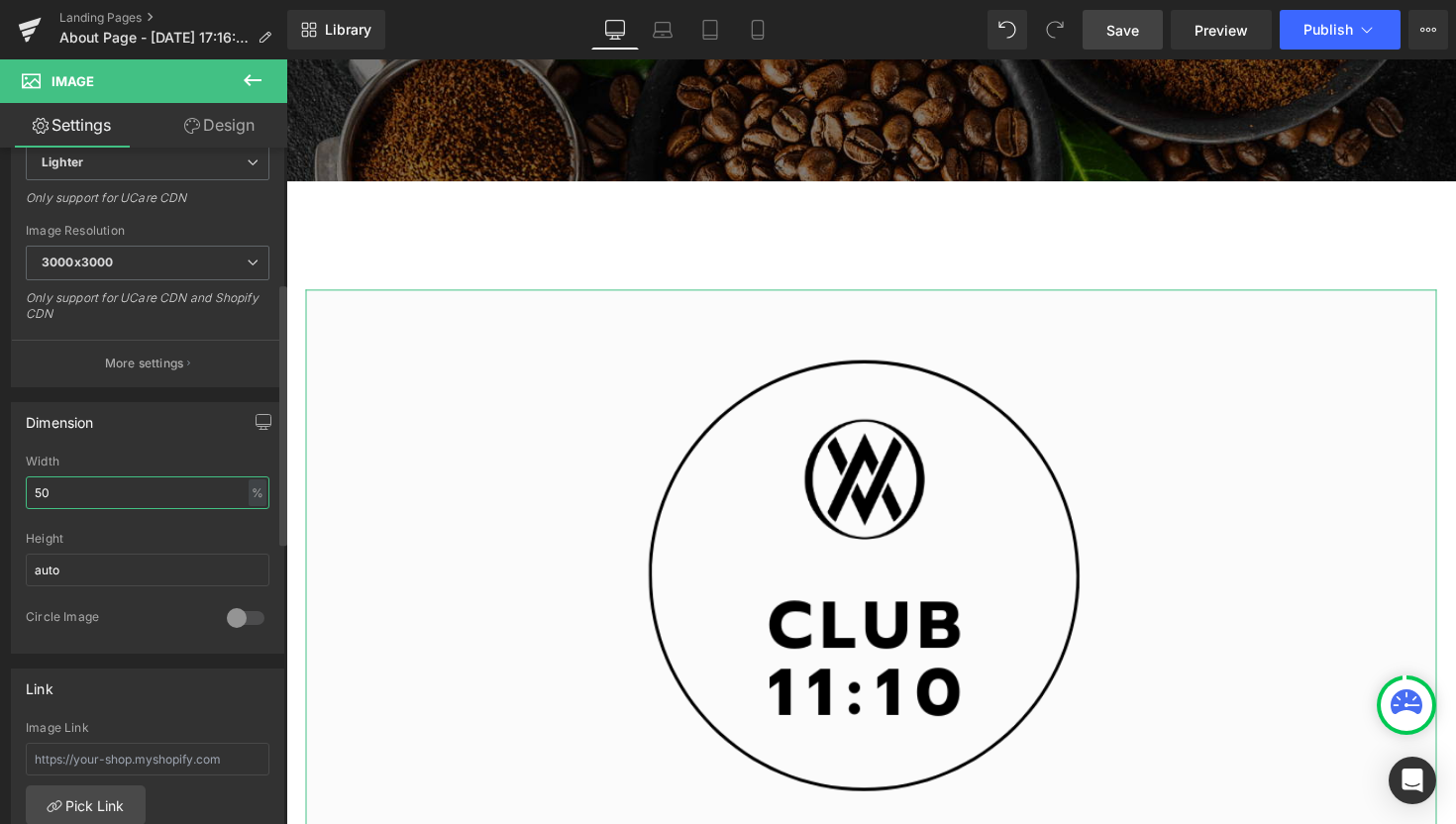 click on "50" at bounding box center (148, 492) 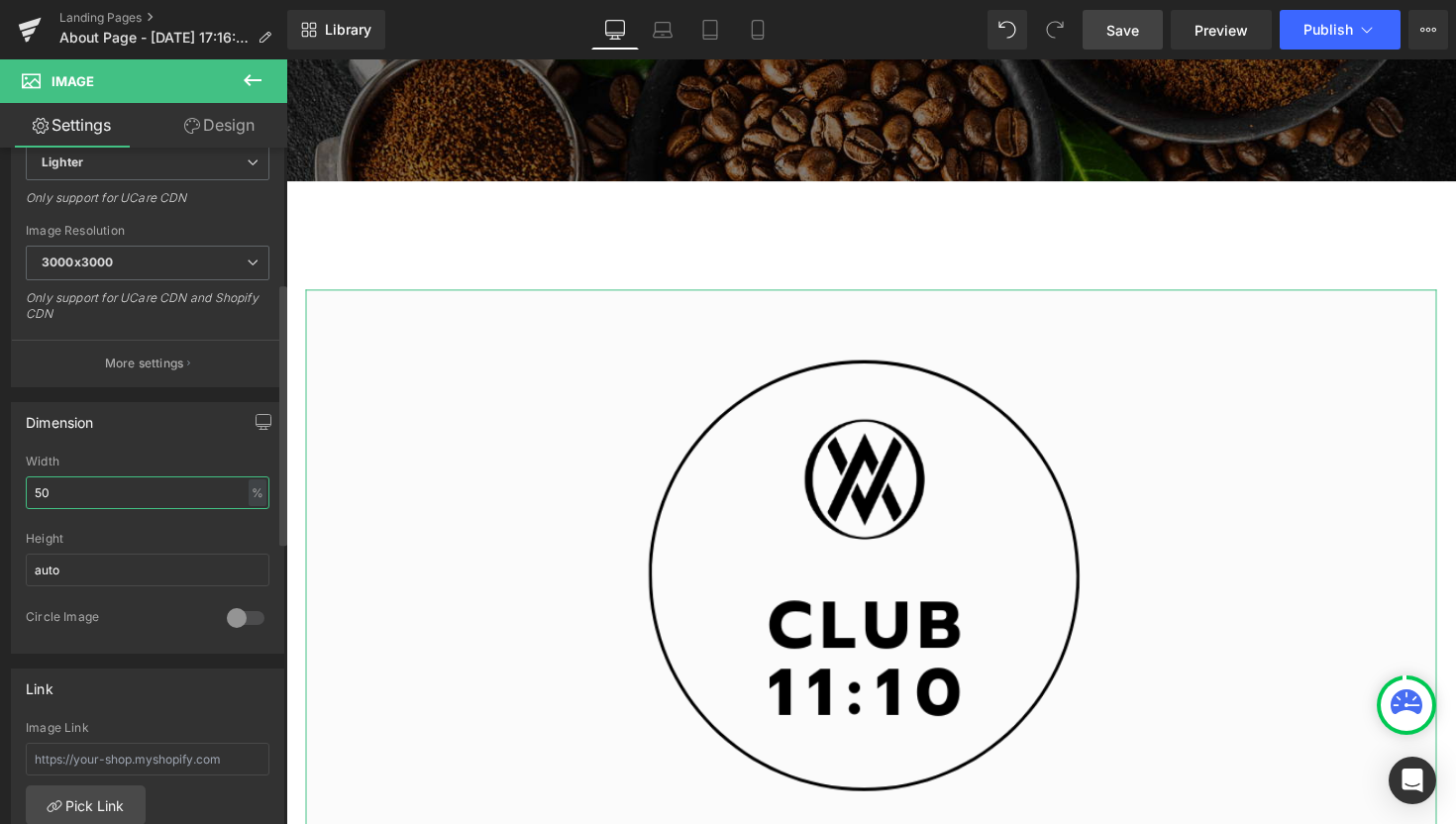 click on "50" at bounding box center [148, 492] 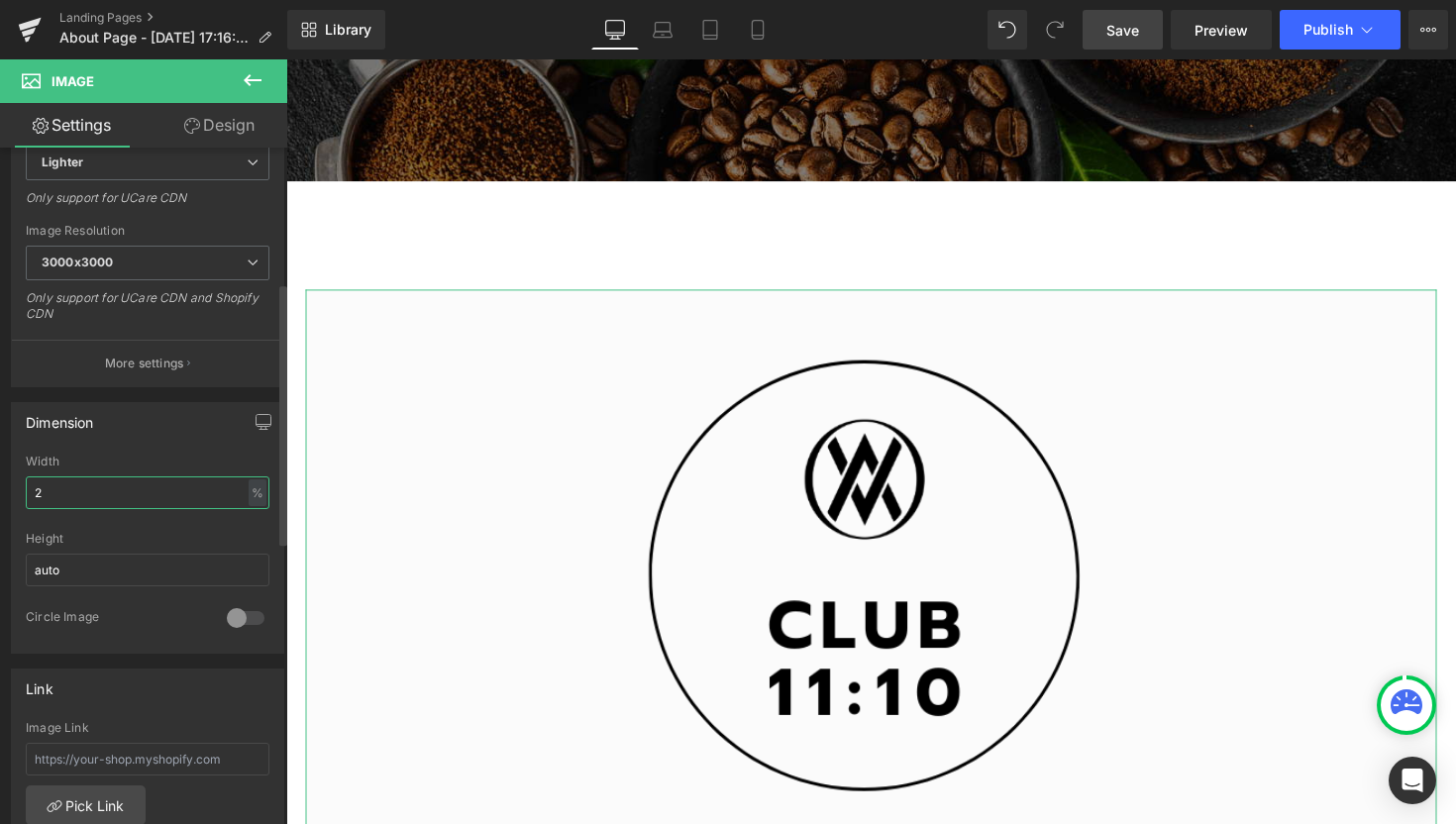 type on "20" 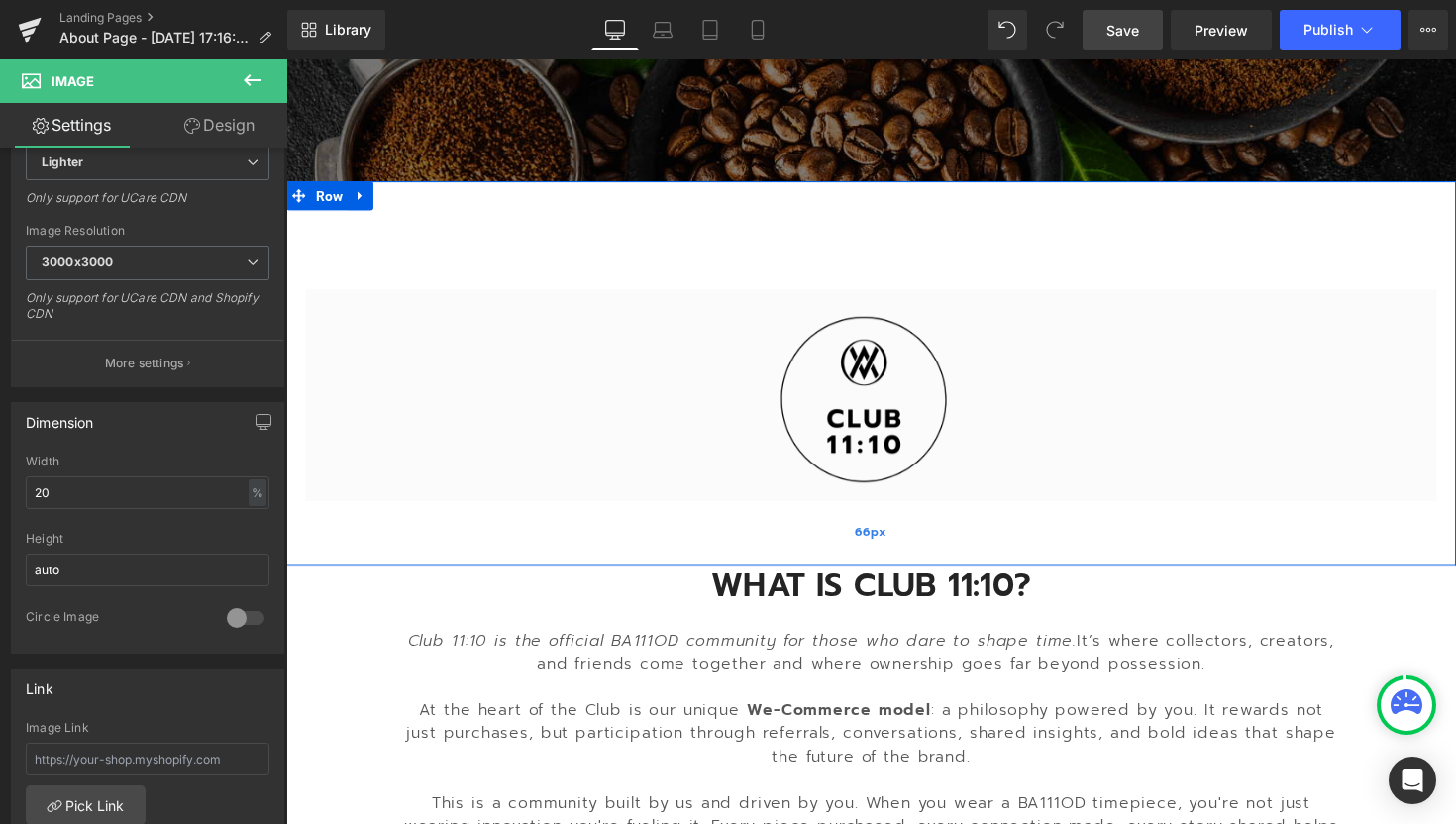 click on "66px" at bounding box center [885, 545] 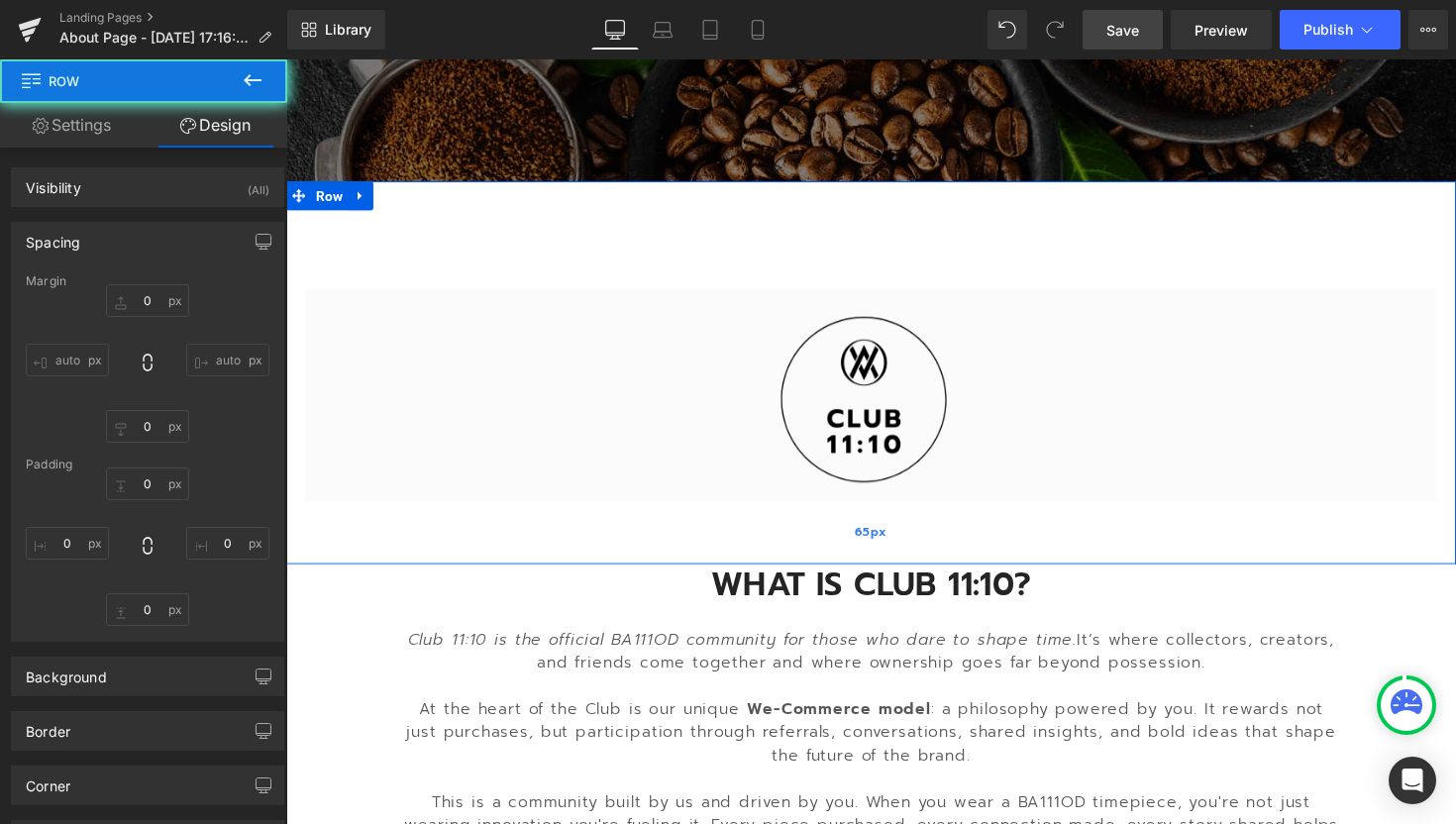 type on "0" 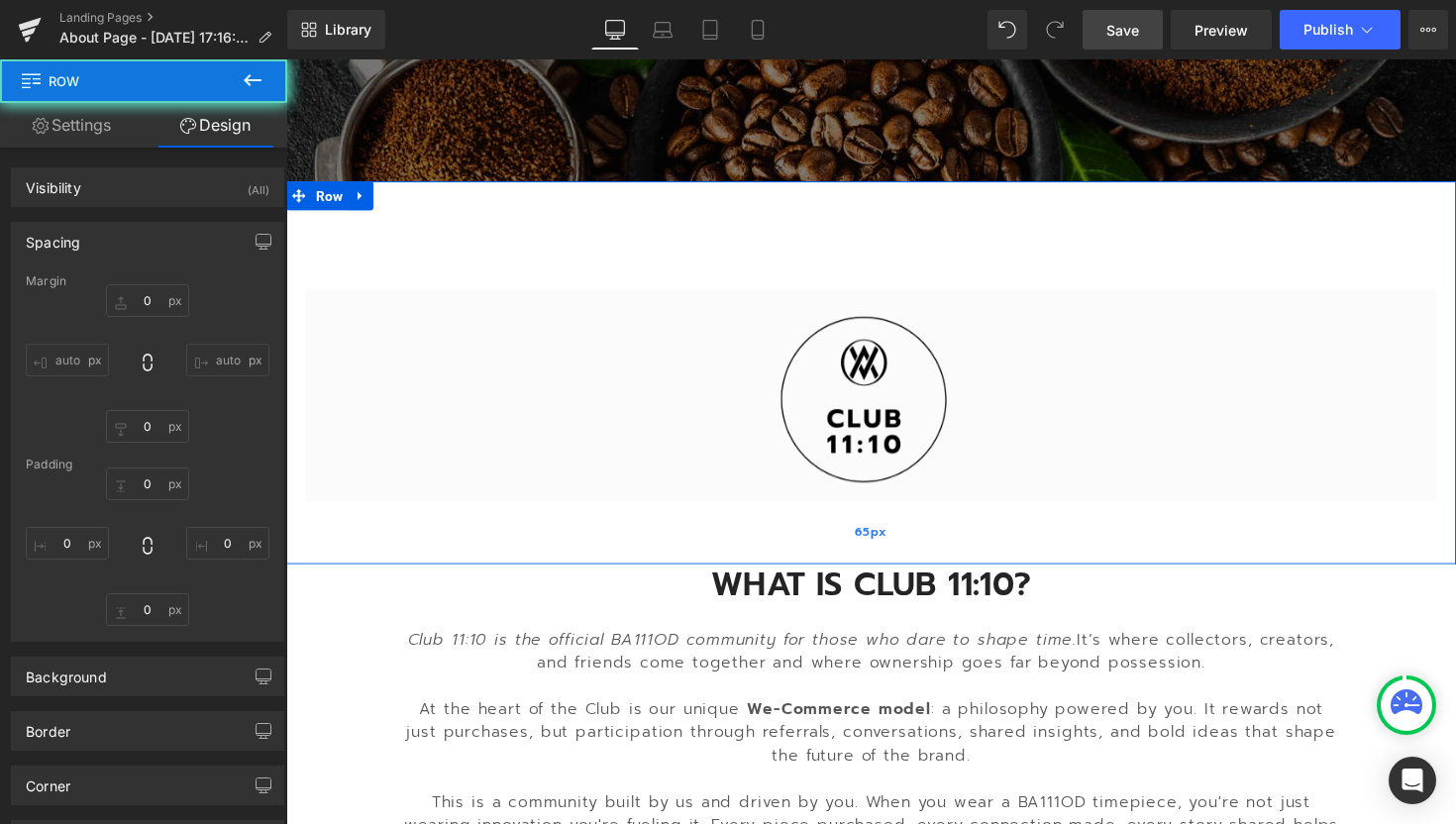 type on "0" 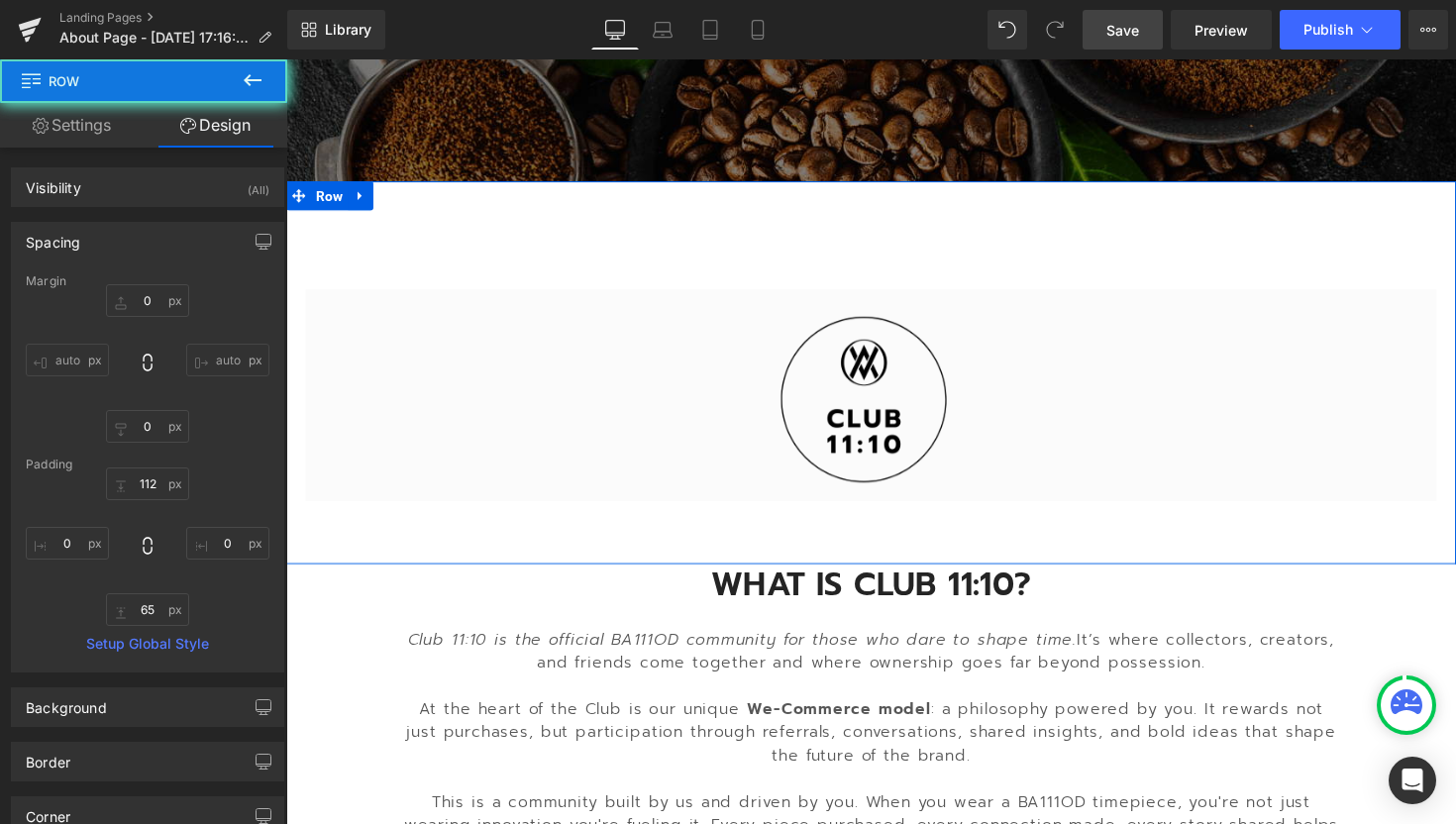 click on "Image         Row         Row     65px" at bounding box center [885, 380] 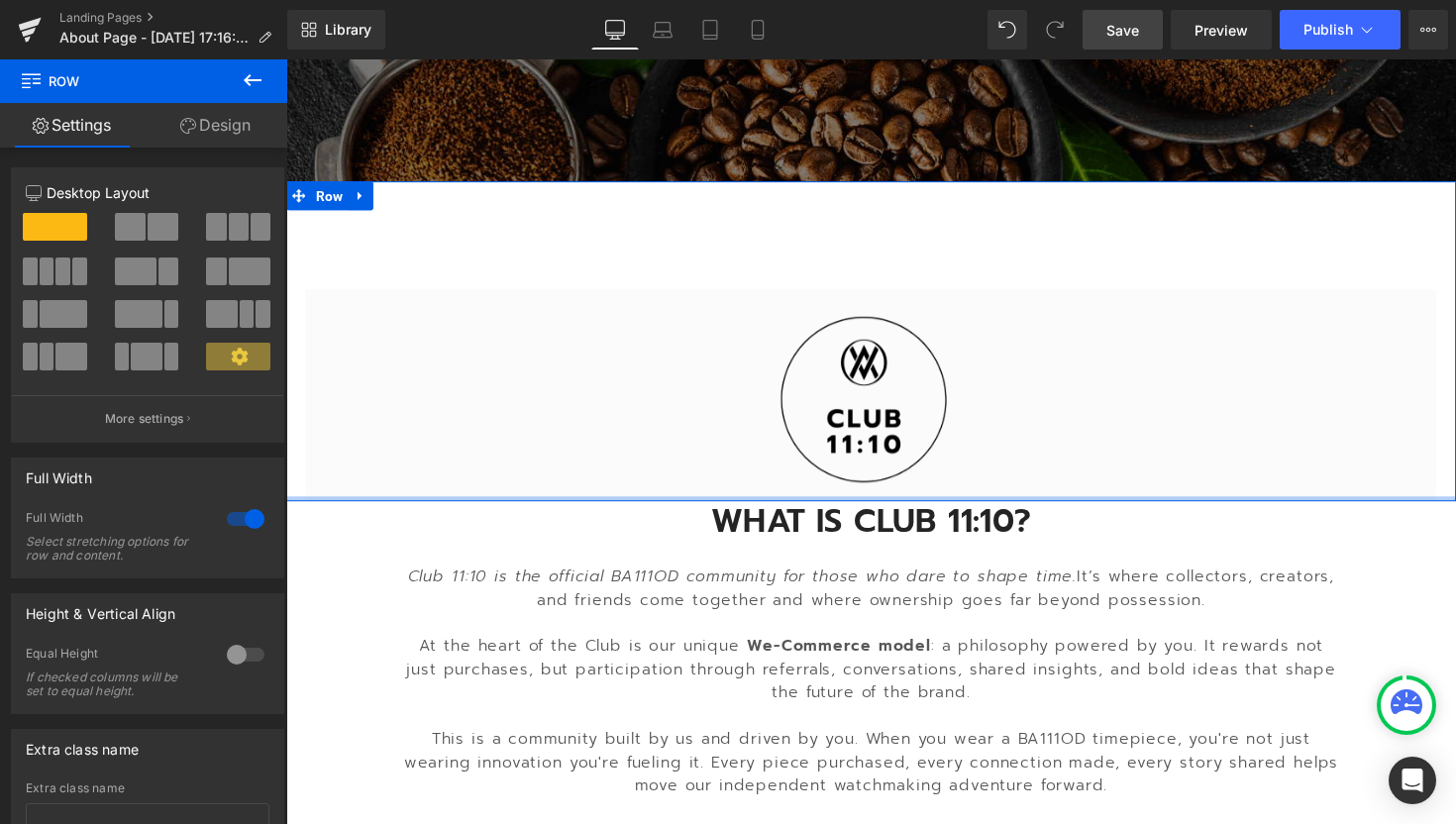 drag, startPoint x: 876, startPoint y: 569, endPoint x: 872, endPoint y: 499, distance: 70.11419 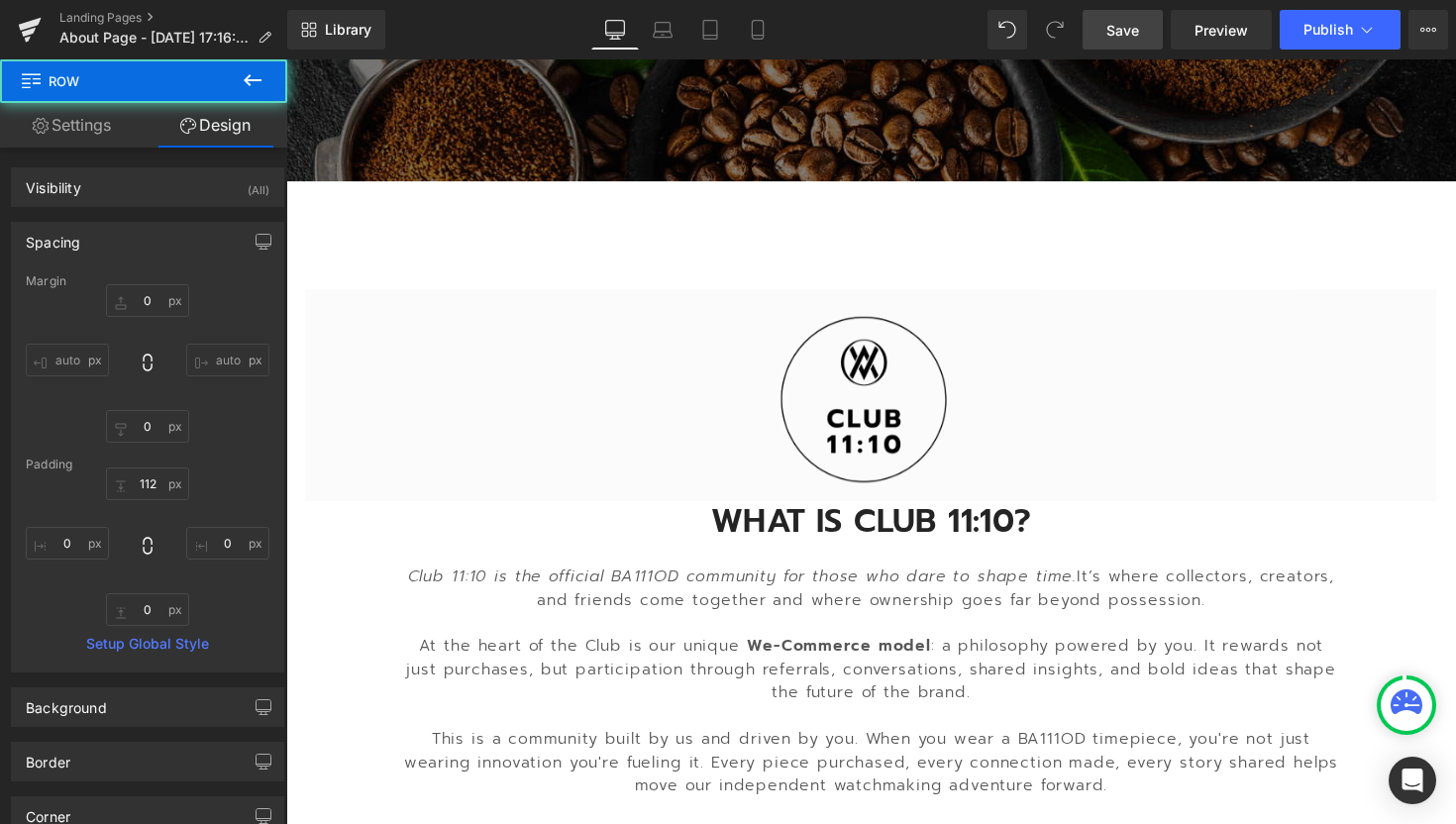 click on "Image         Row         Row" at bounding box center [885, 348] 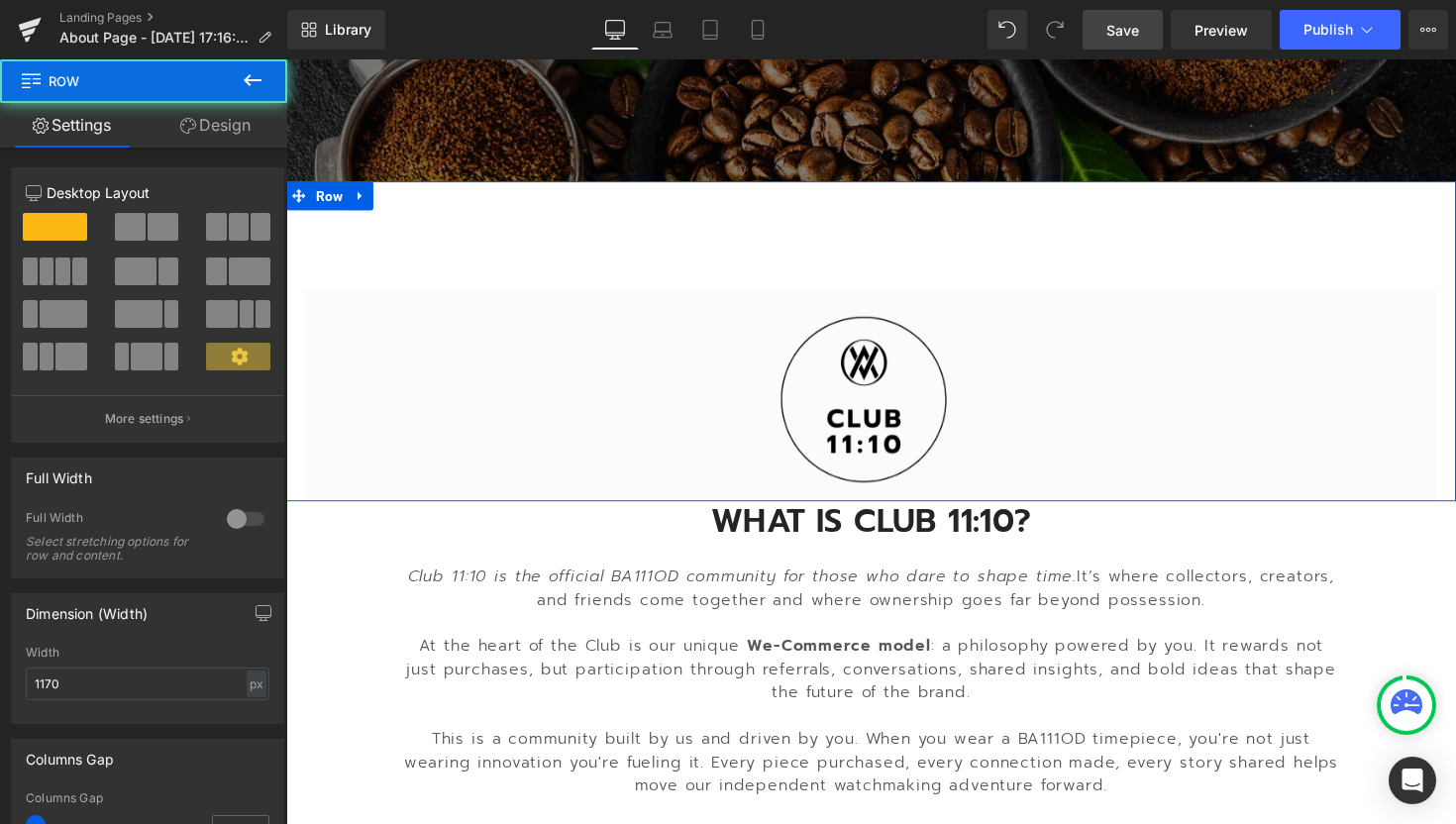 drag, startPoint x: 884, startPoint y: 296, endPoint x: 879, endPoint y: 216, distance: 80.1561 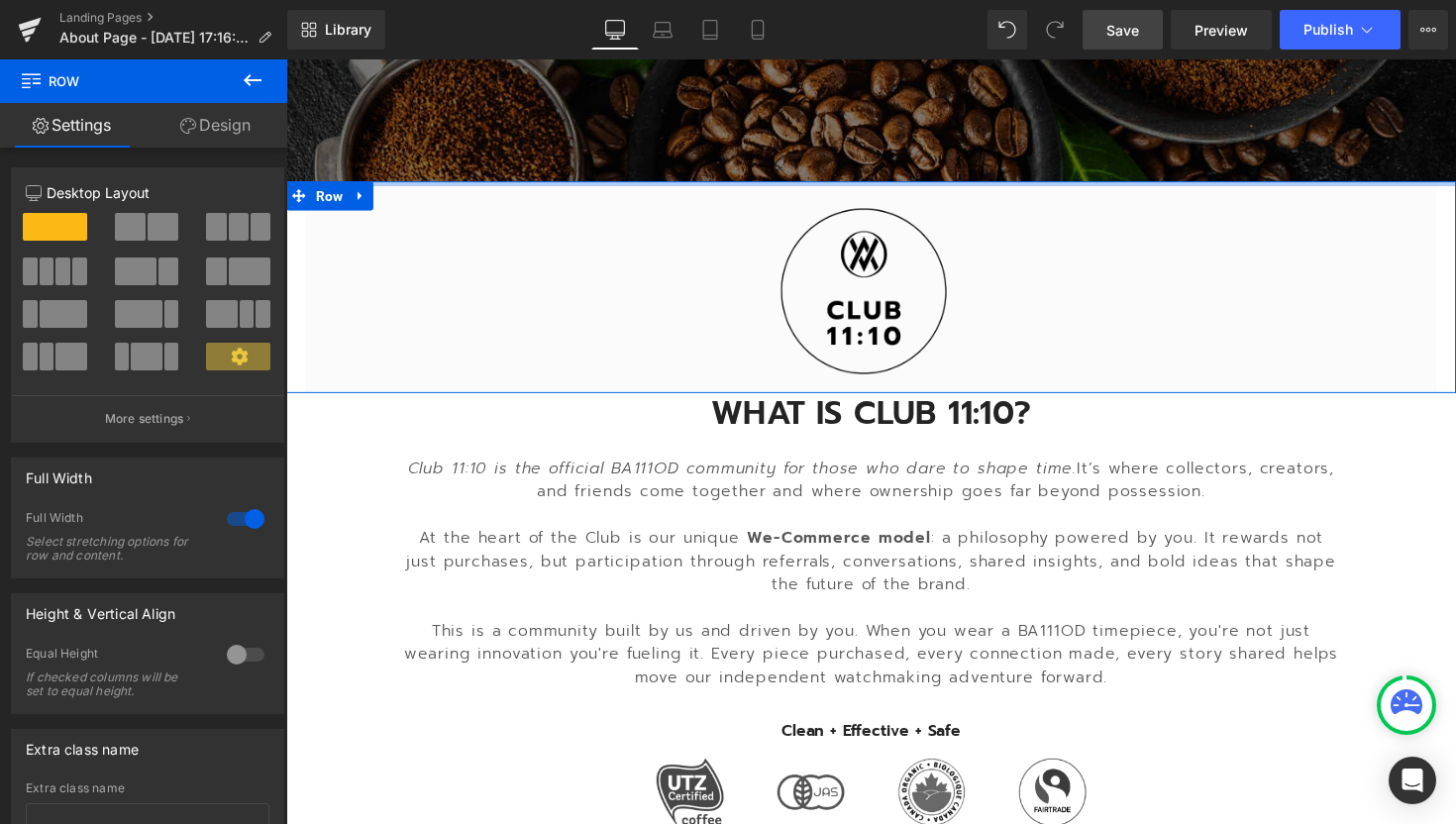 drag, startPoint x: 863, startPoint y: 293, endPoint x: 867, endPoint y: 183, distance: 110.0727 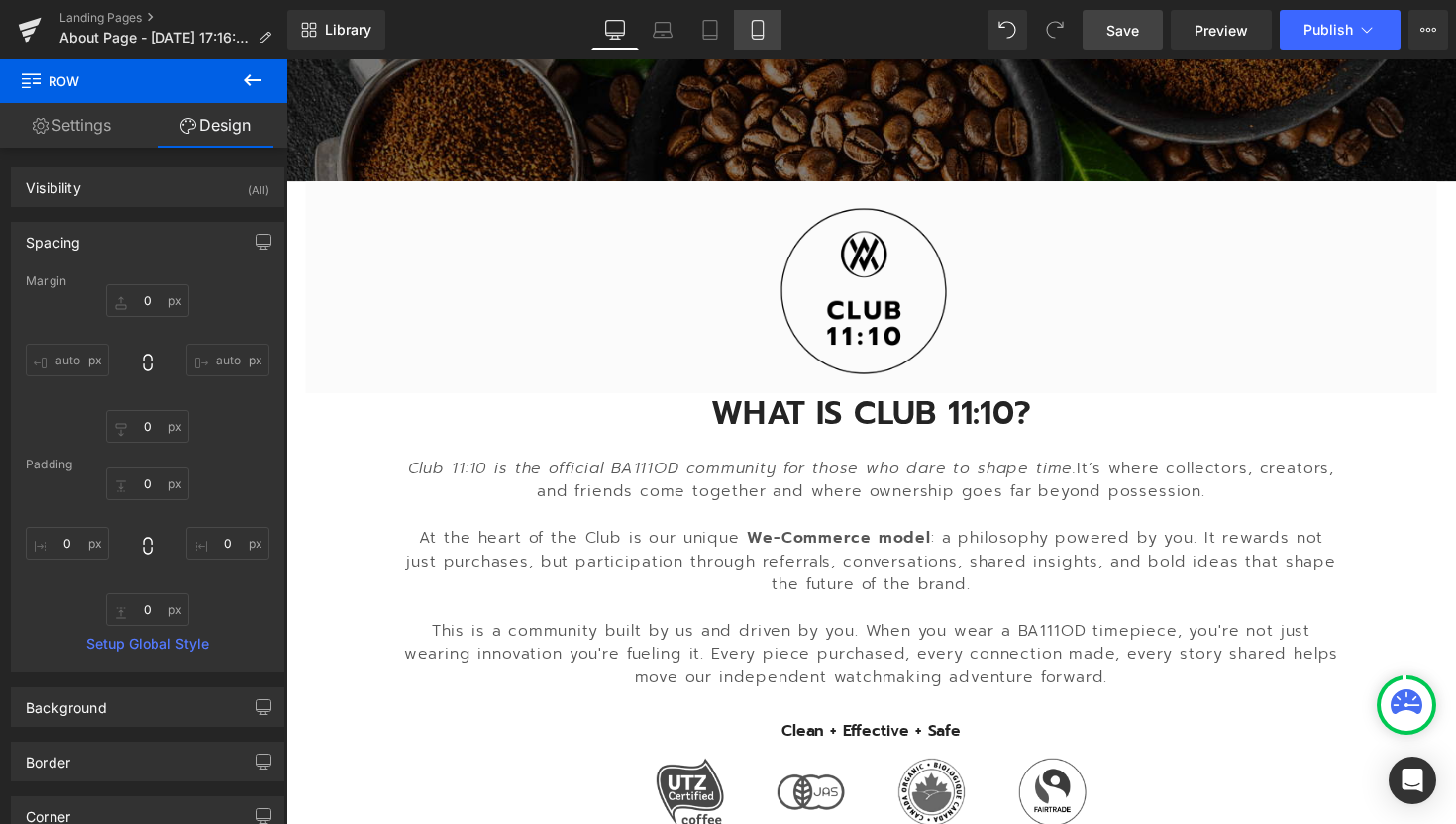 click 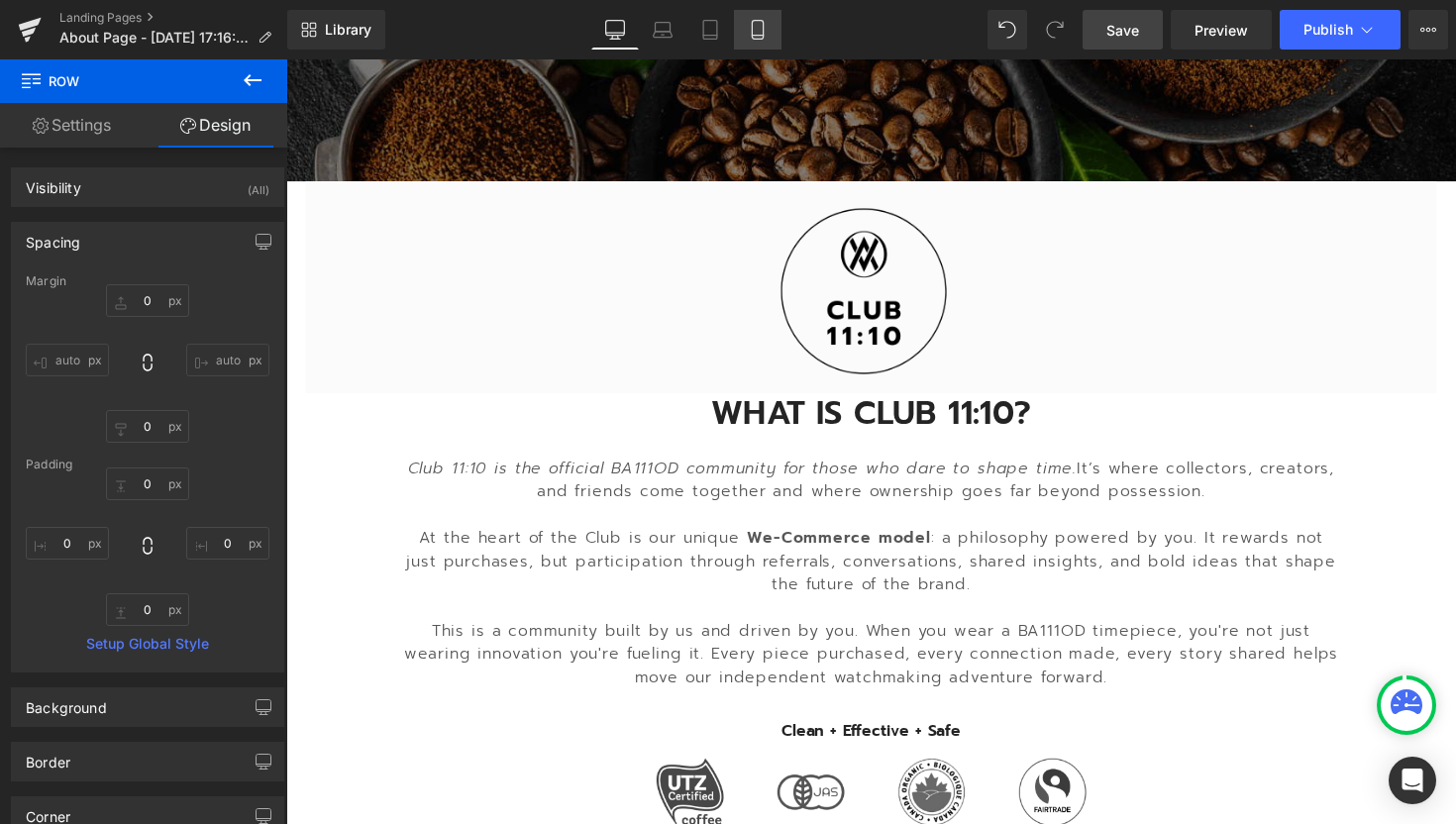 scroll, scrollTop: 264, scrollLeft: 0, axis: vertical 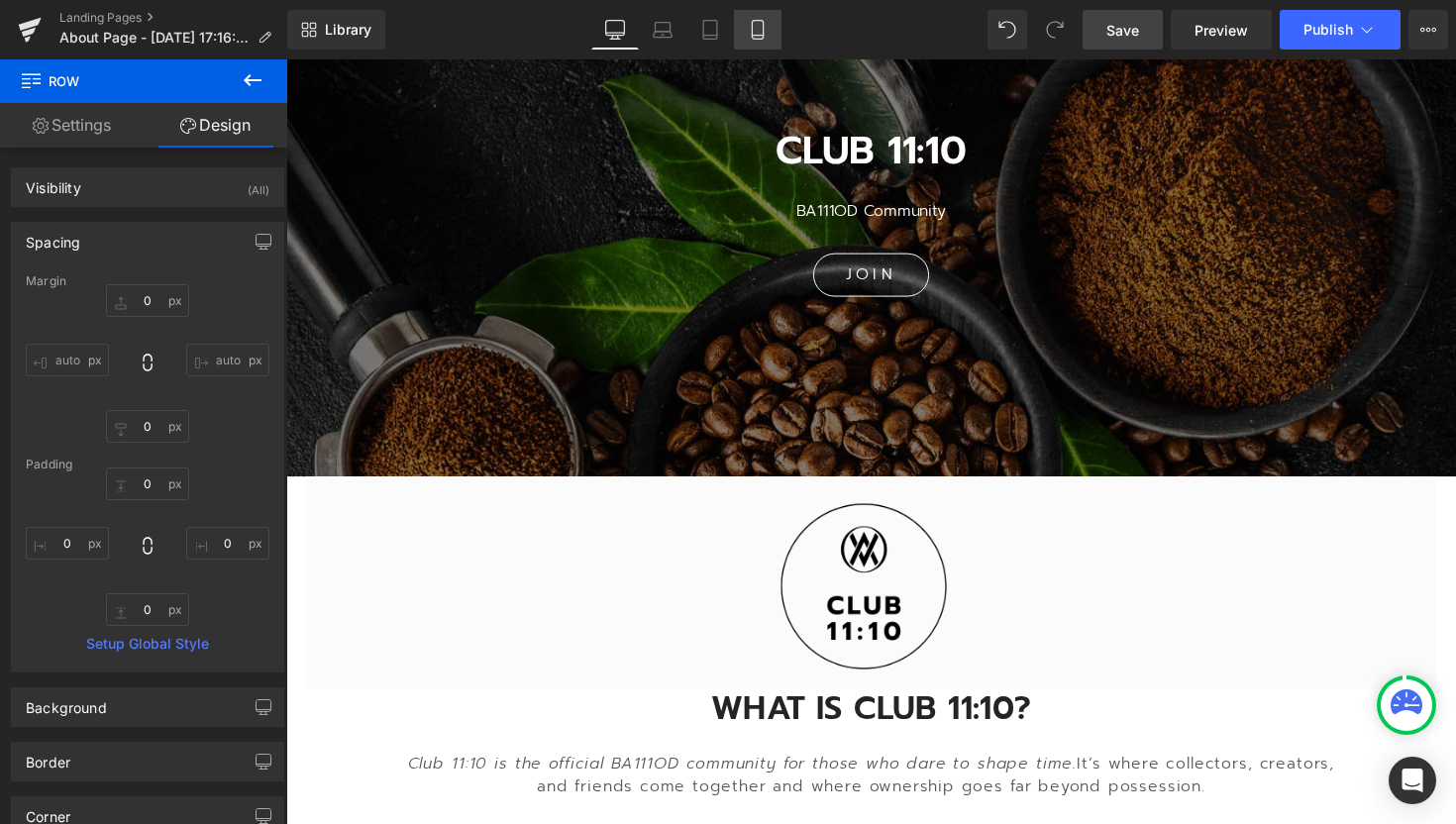 type on "0" 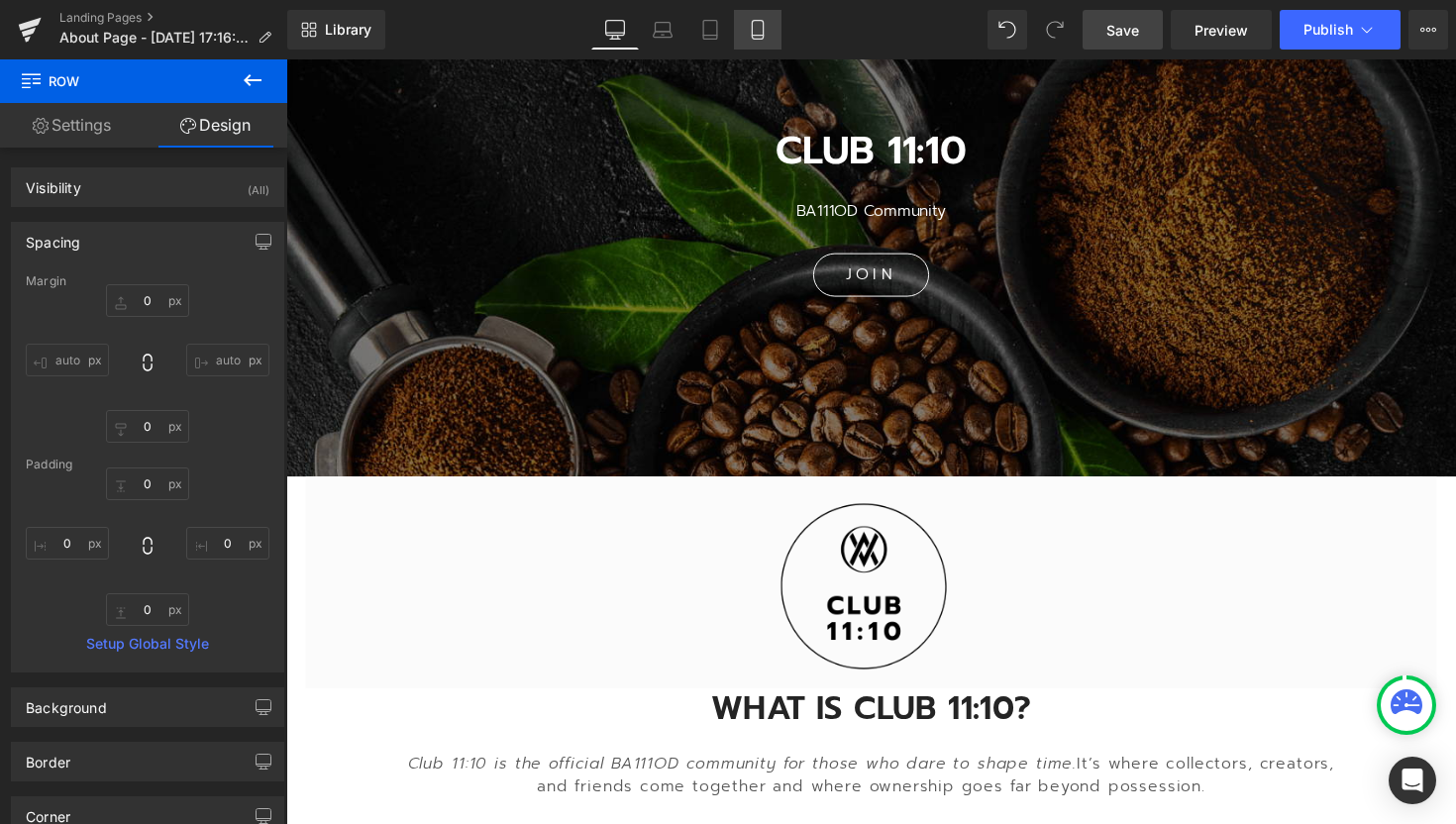 type on "0" 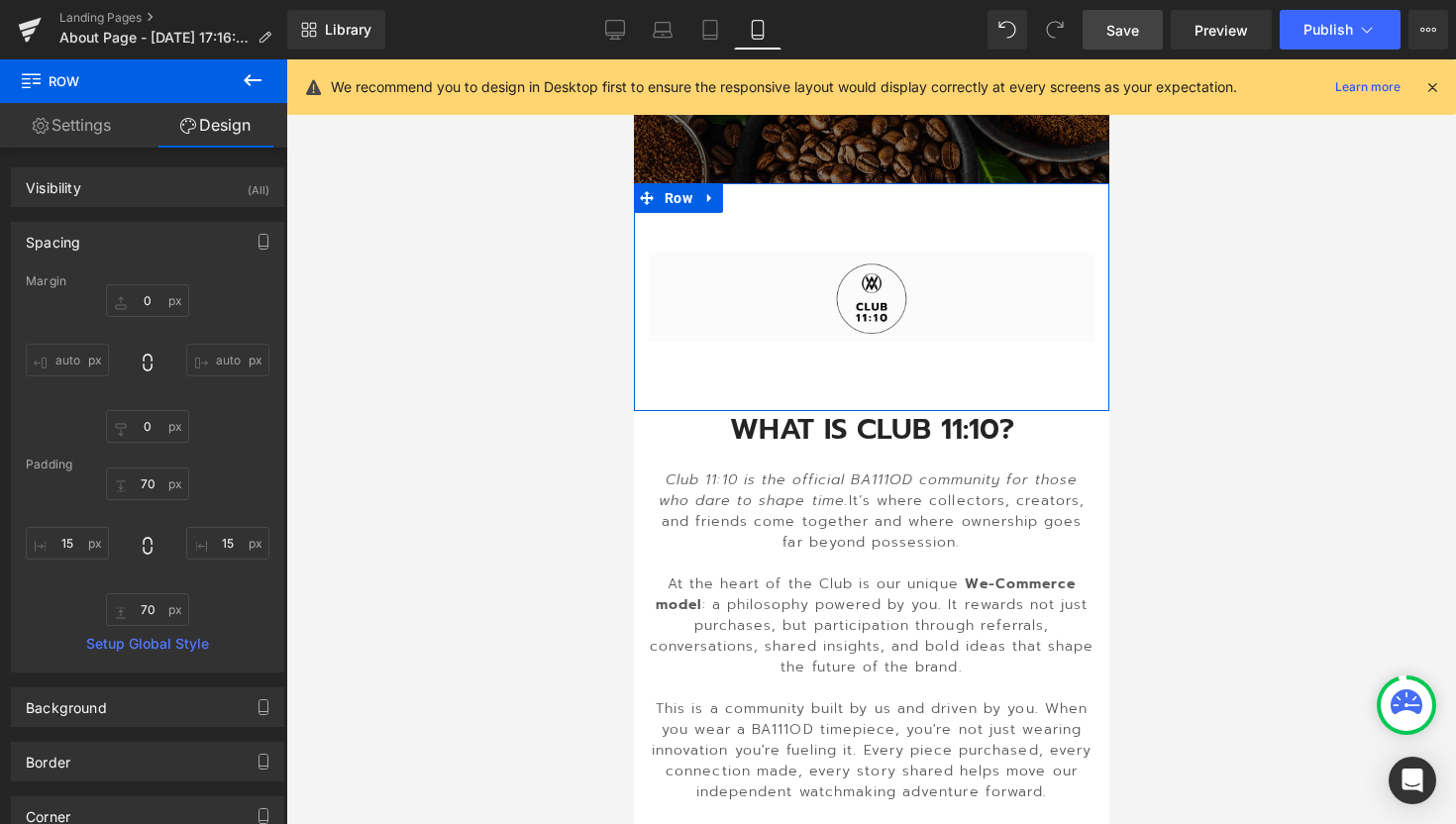 click on "Image         Row         Row" at bounding box center (871, 297) 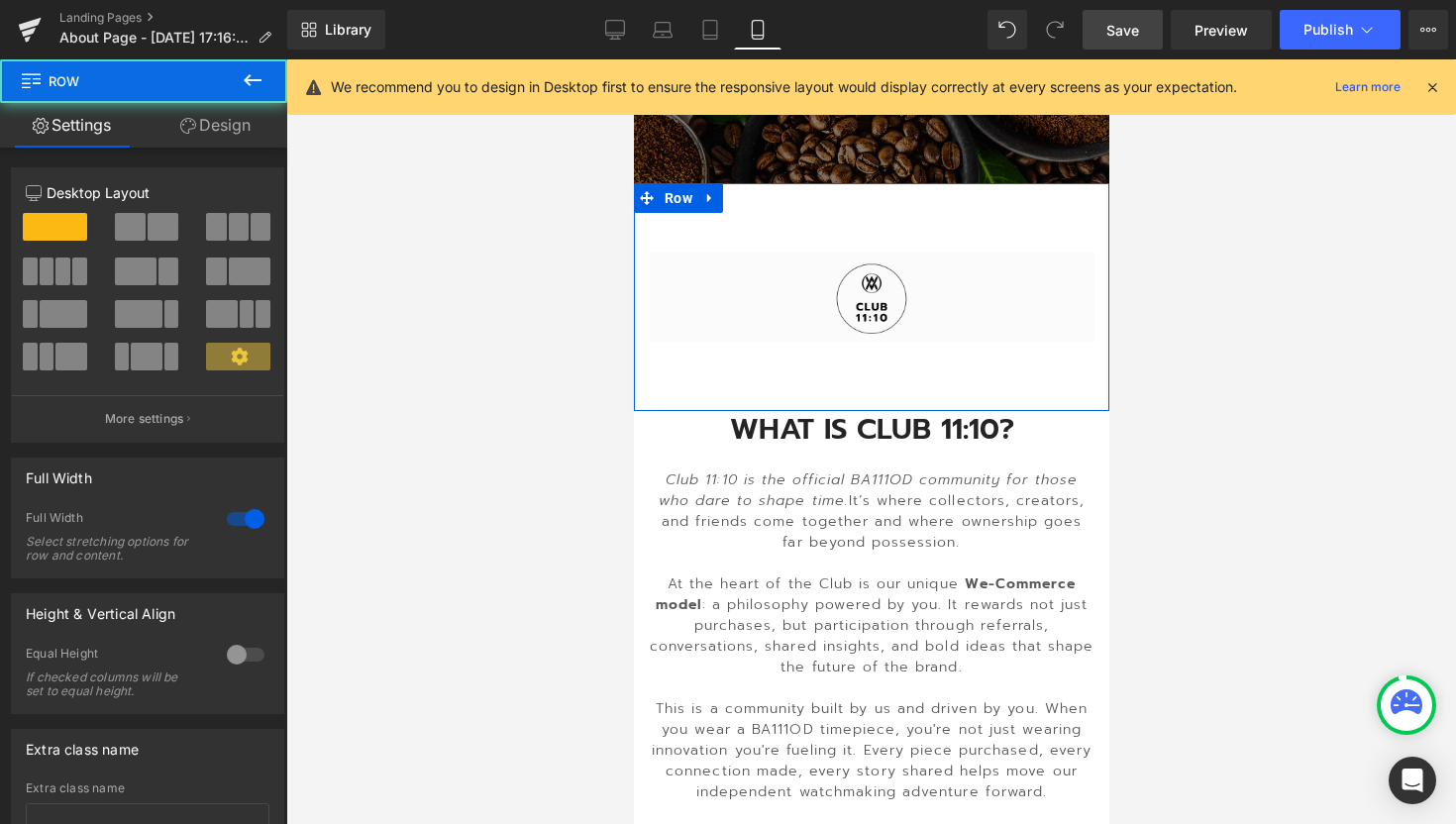 click on "Image         Row         Row" at bounding box center (871, 297) 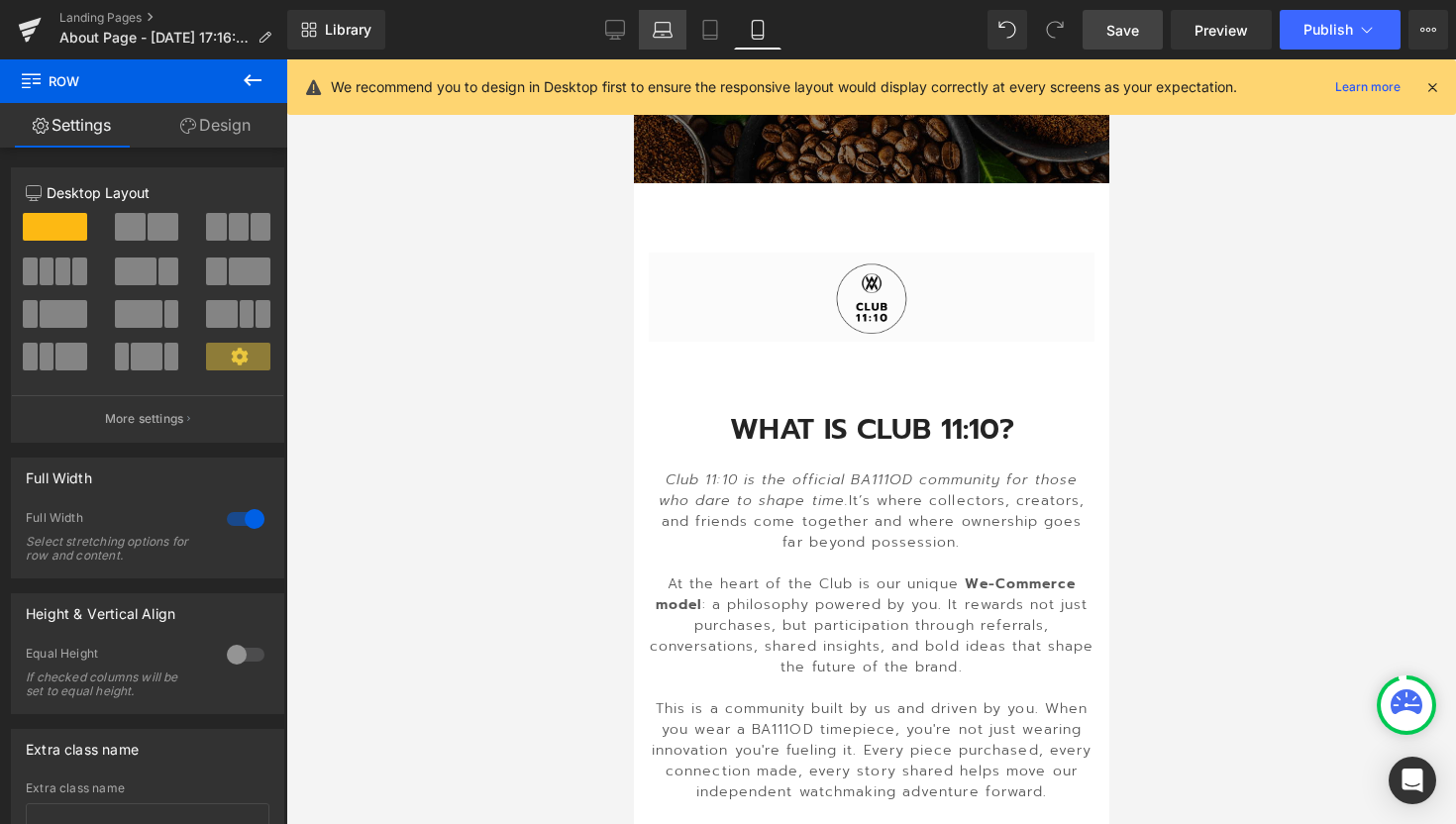 click 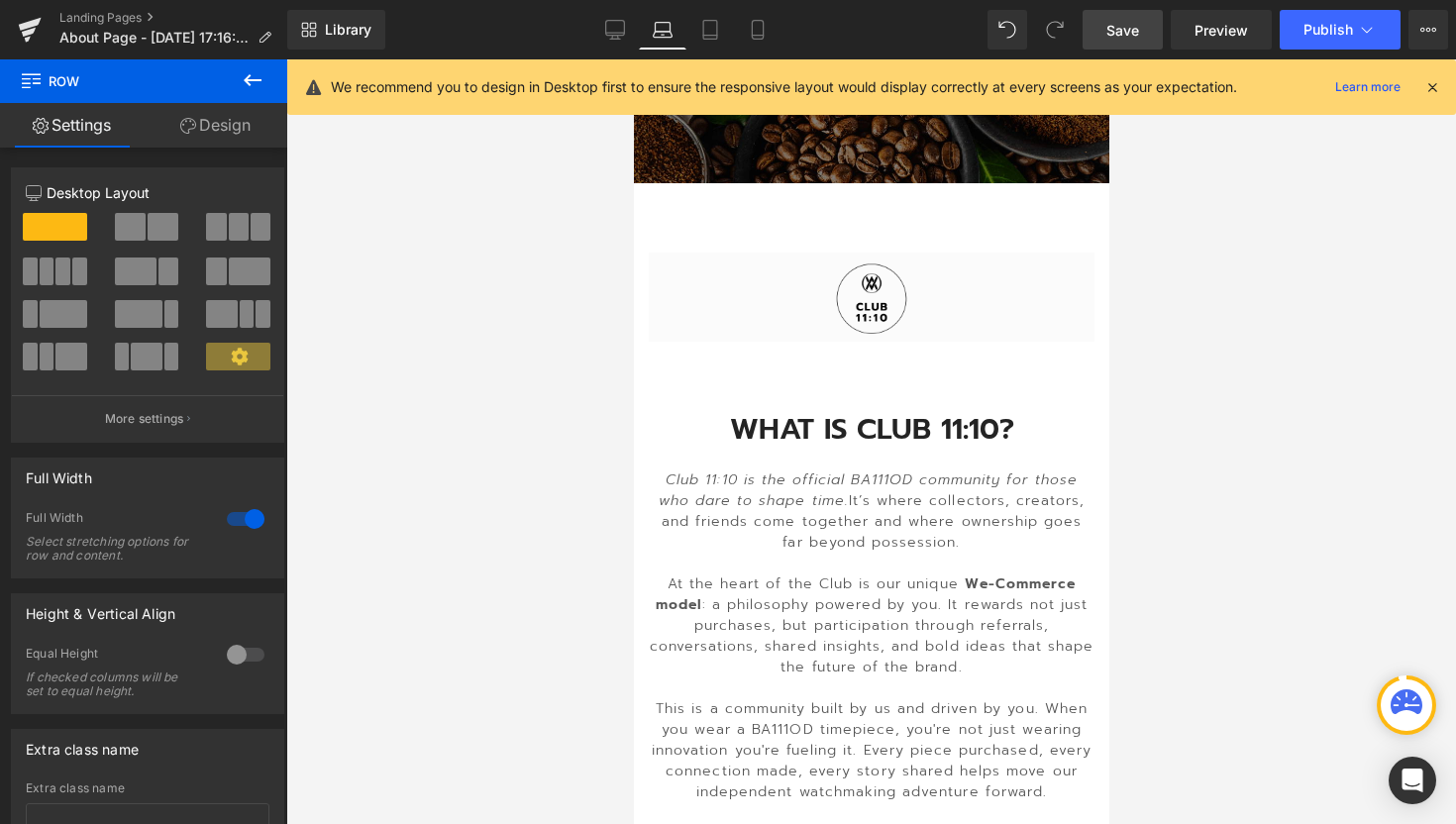 scroll, scrollTop: 573, scrollLeft: 0, axis: vertical 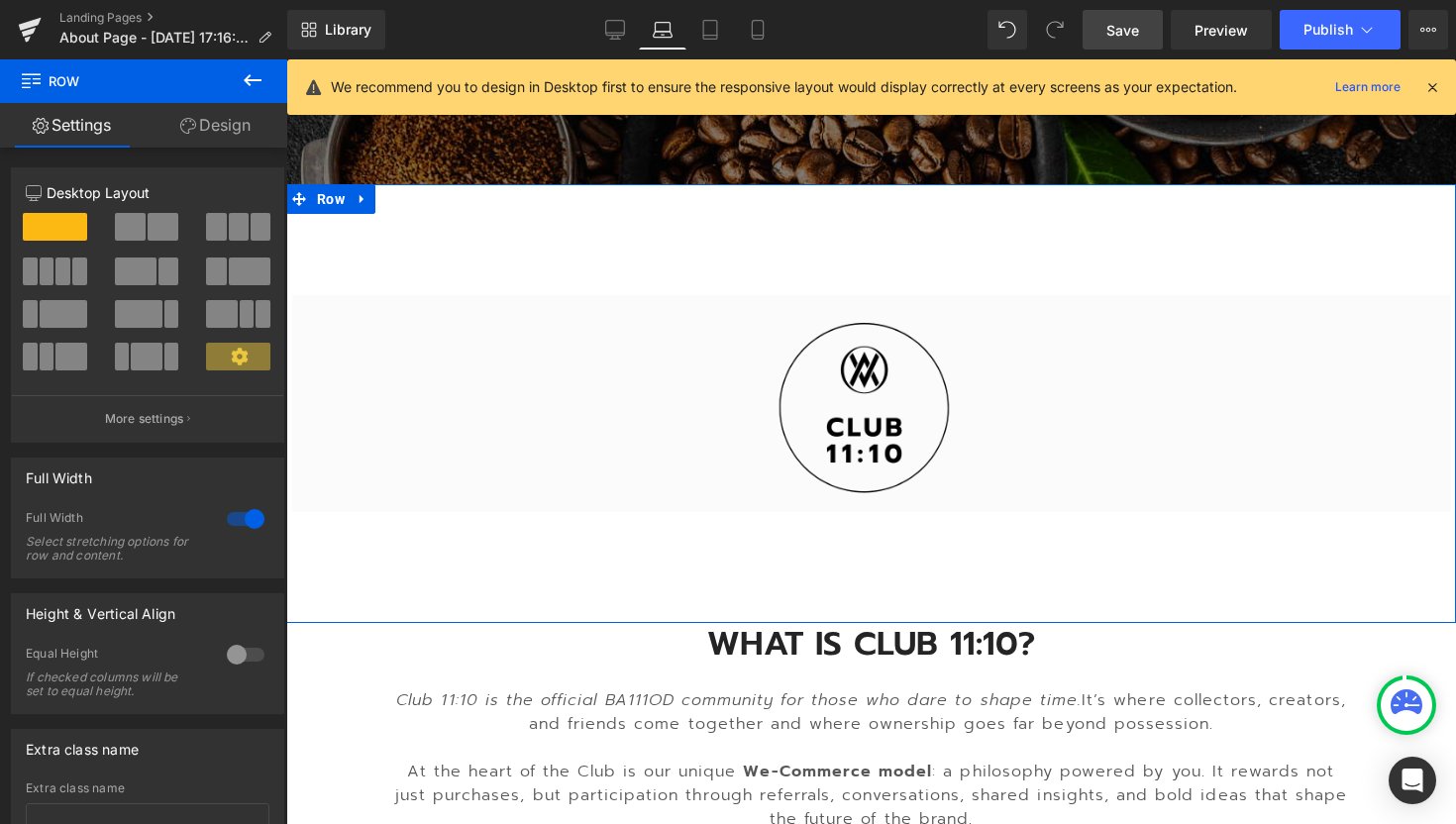 click on "Image         Row         Row" at bounding box center (871, 403) 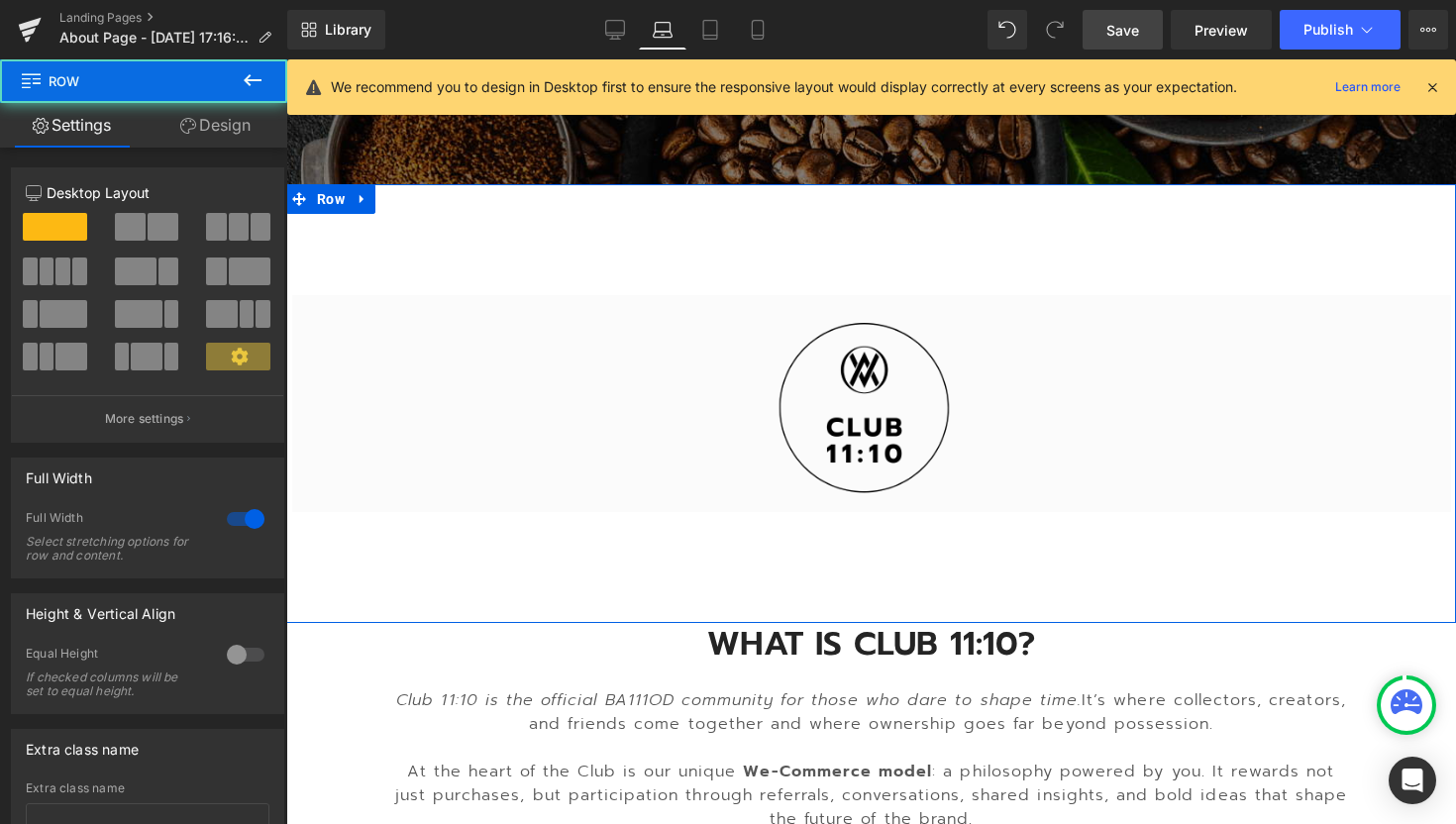 click on "Image         Row         Row" at bounding box center (871, 403) 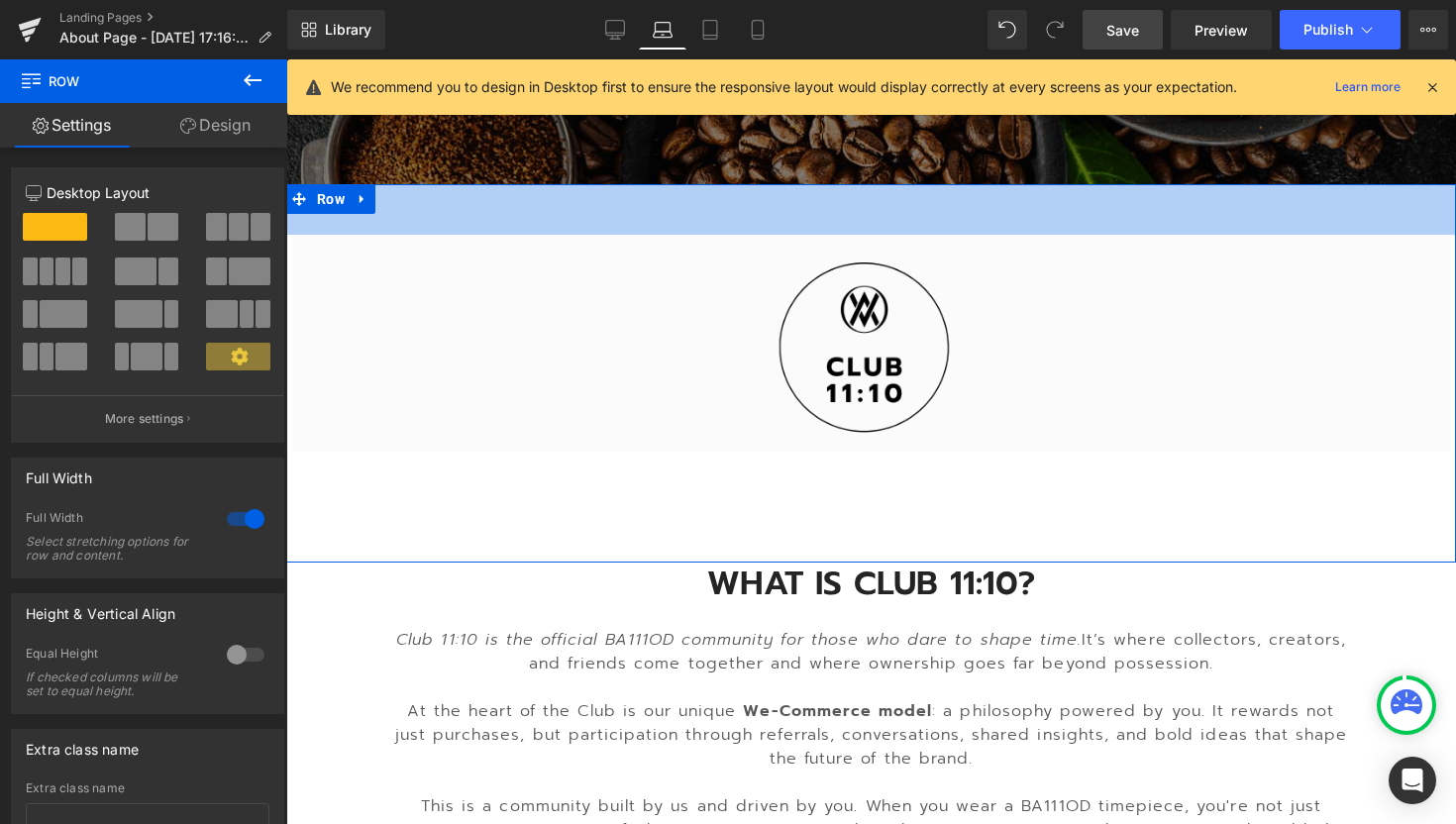 drag, startPoint x: 841, startPoint y: 183, endPoint x: 857, endPoint y: 123, distance: 62.0967 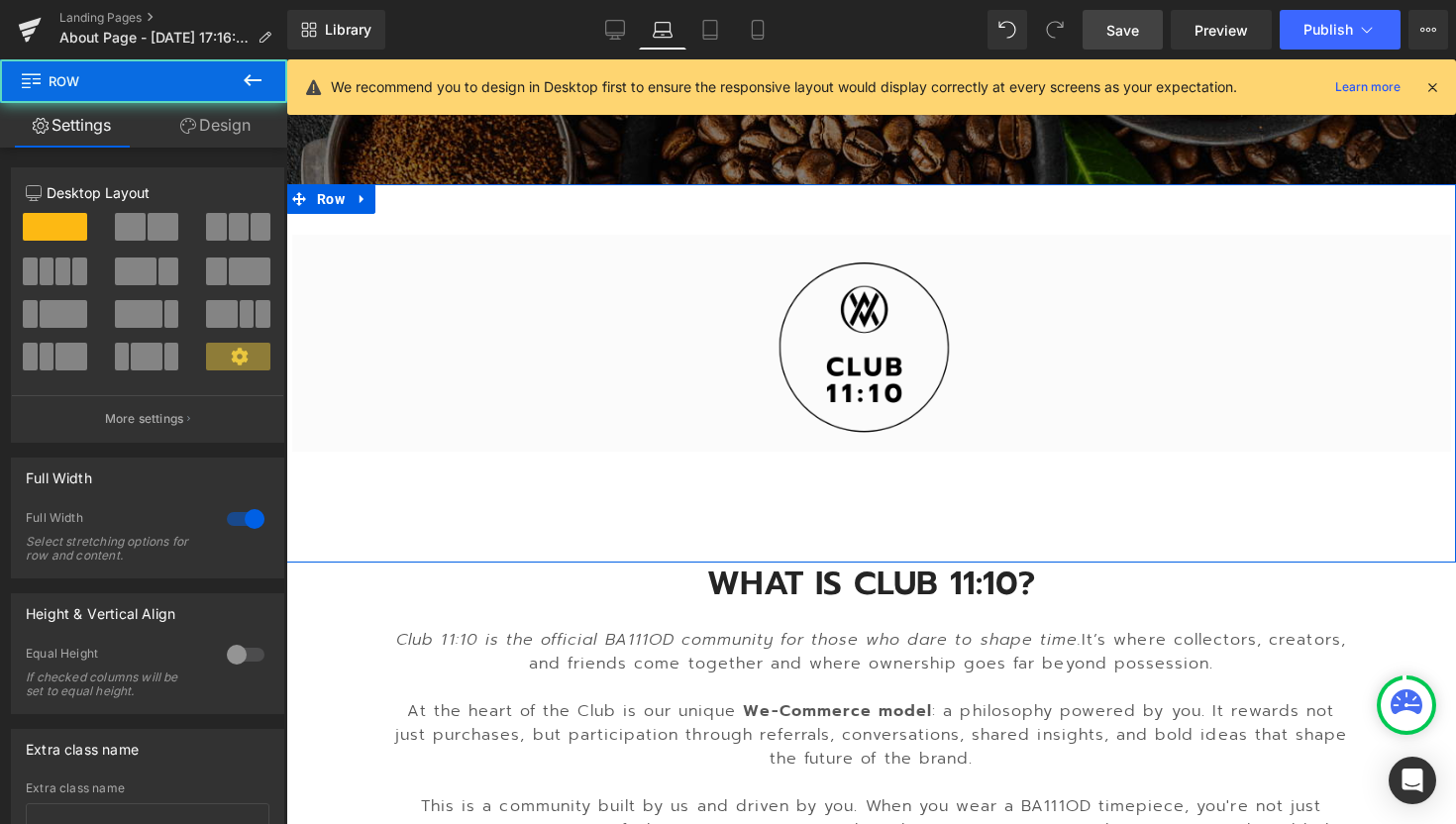 click on "Image         Row         Row   51px" at bounding box center (871, 373) 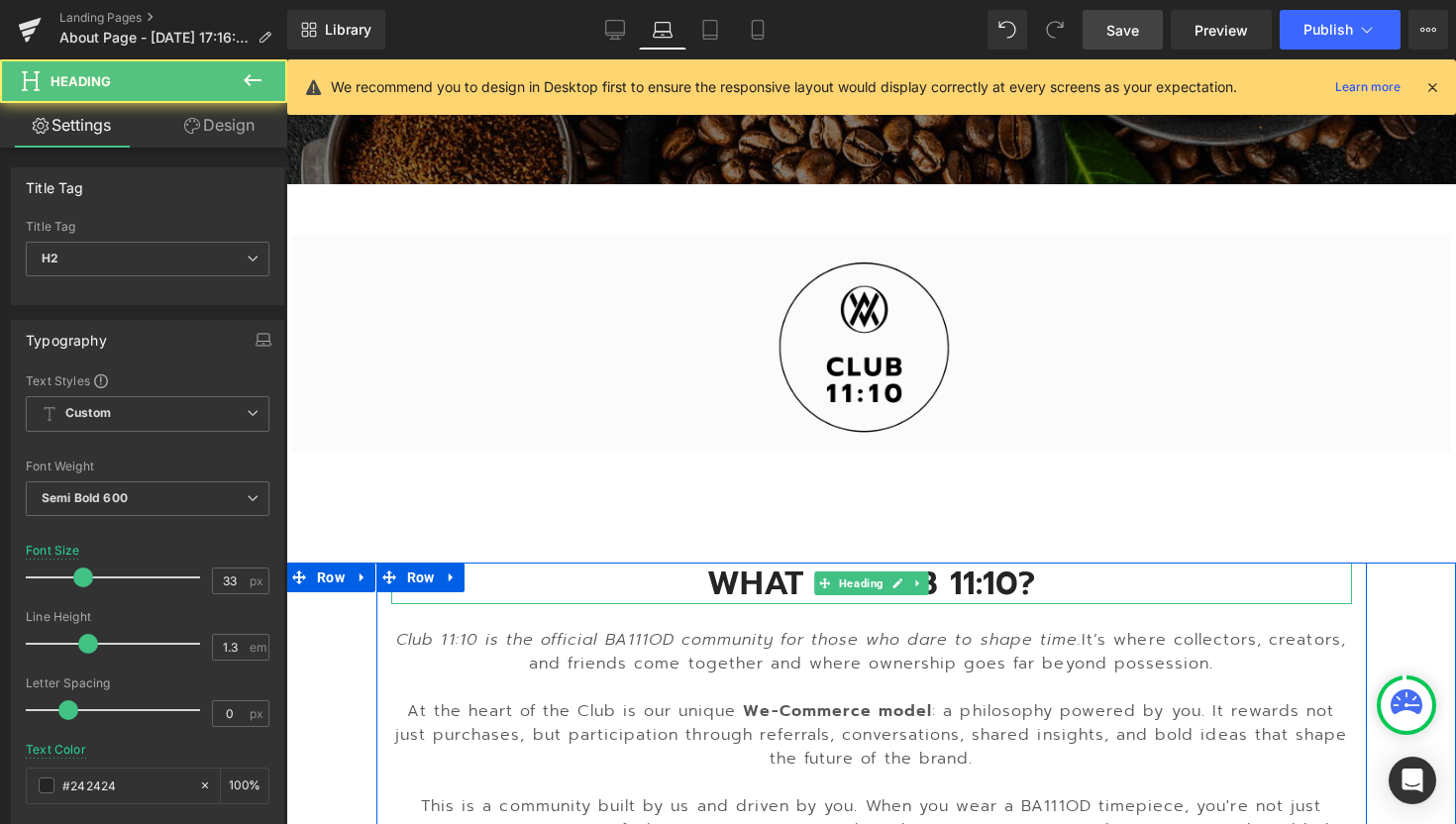 click on "WHAT IS CLUB 11:10?" at bounding box center (872, 583) 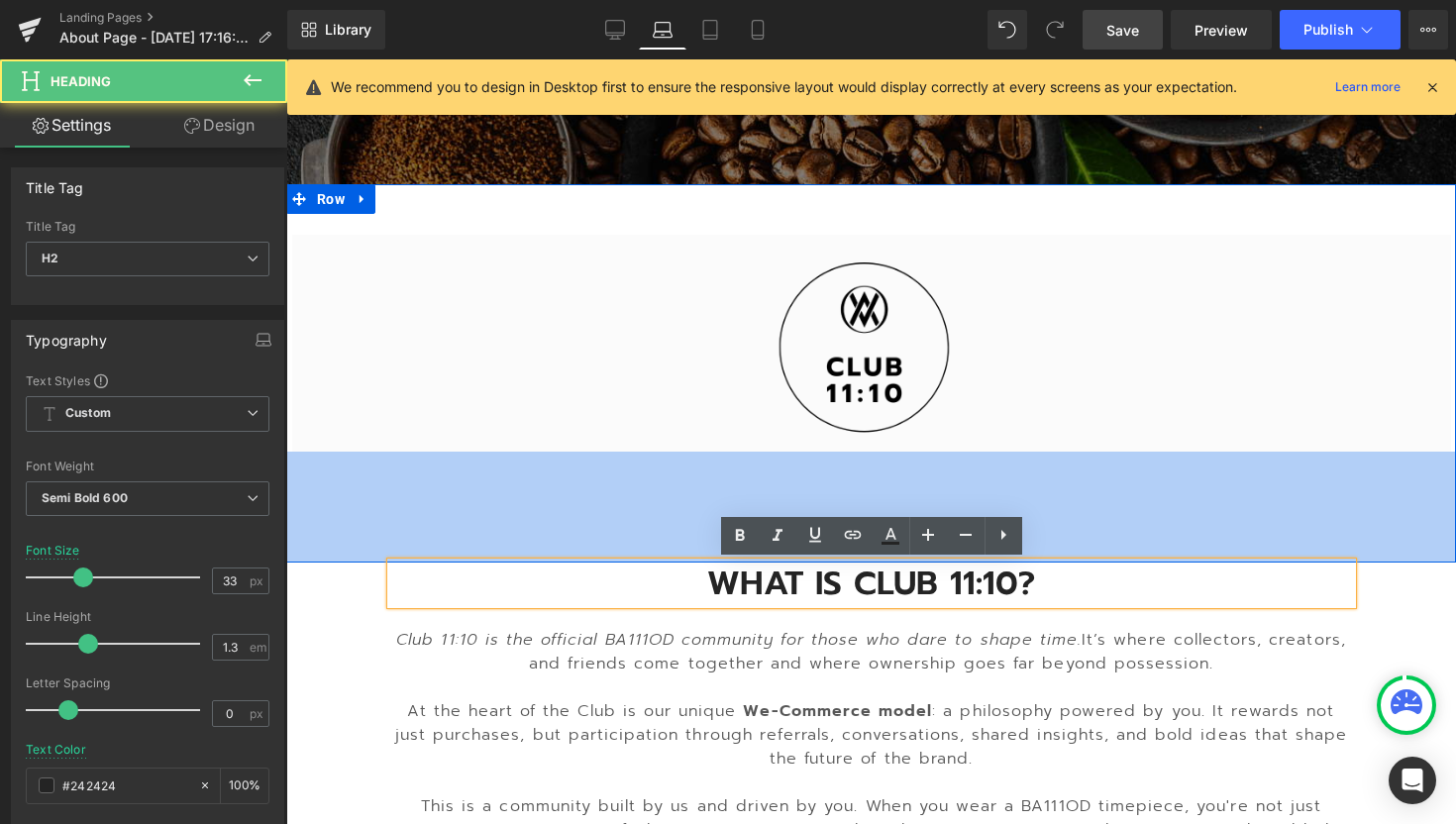 click on "Image         Row         Row   51px   112px" at bounding box center (871, 373) 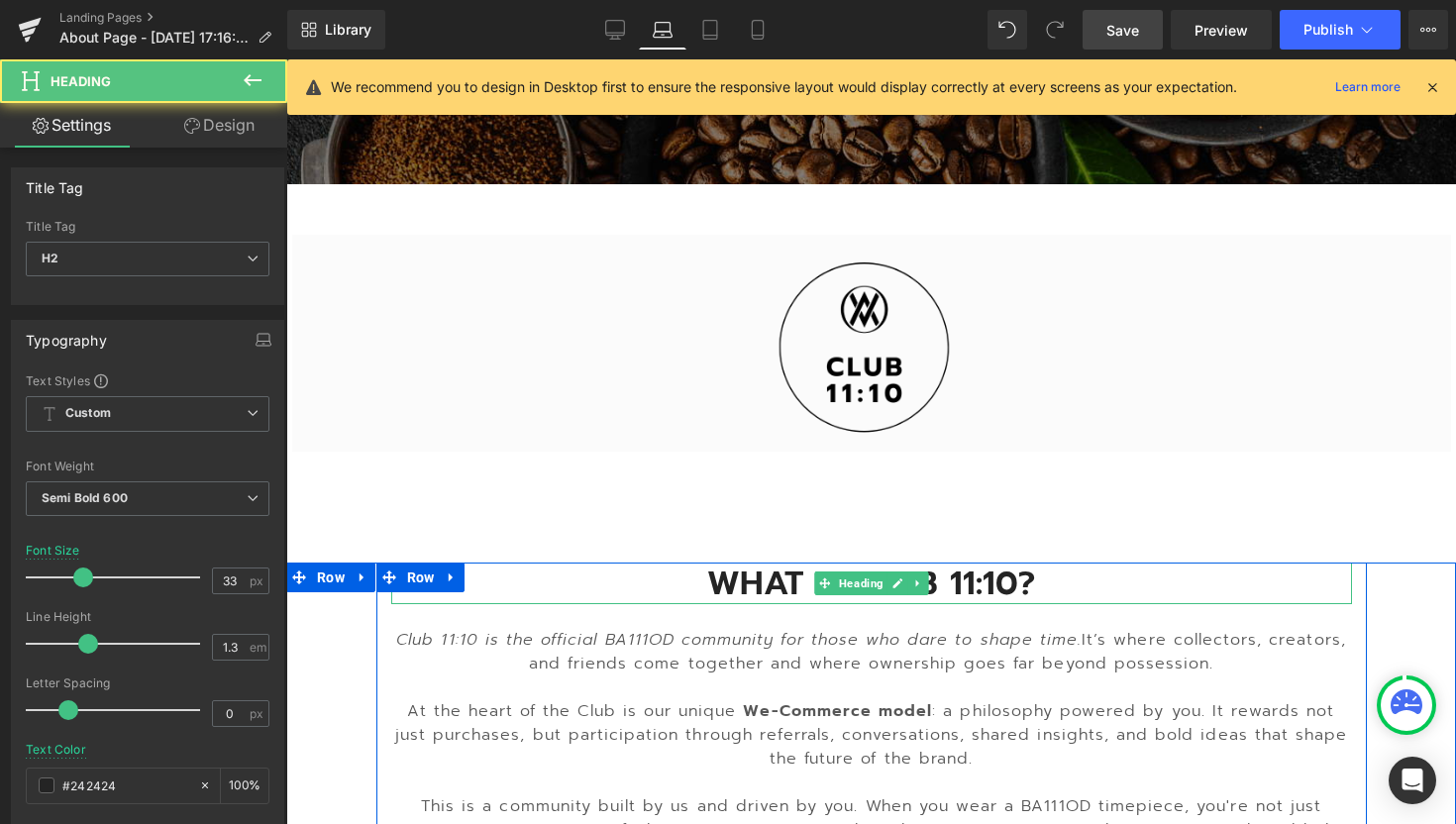 click on "WHAT IS CLUB 11:10?" at bounding box center [872, 583] 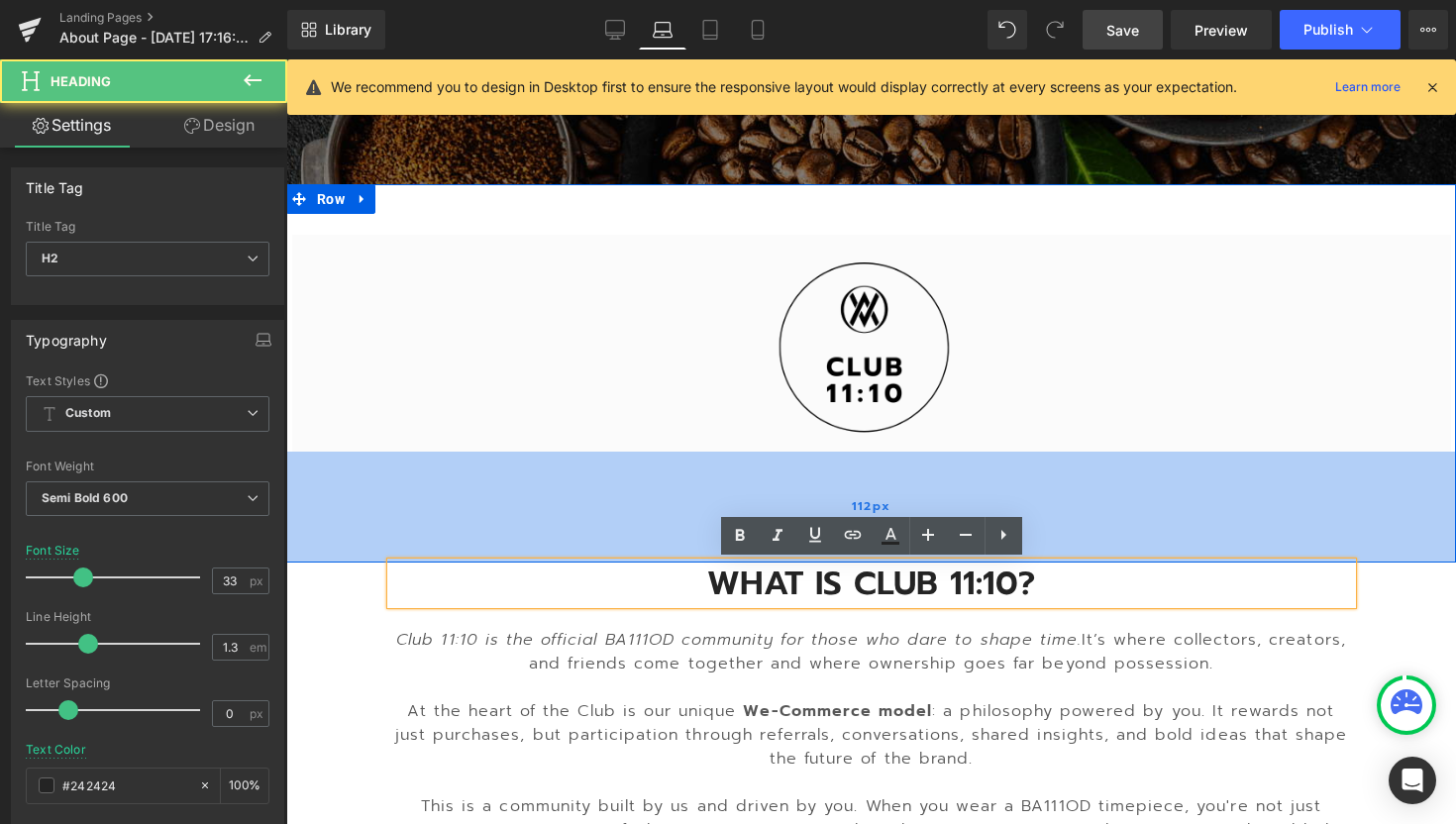 click on "112px" at bounding box center [871, 507] 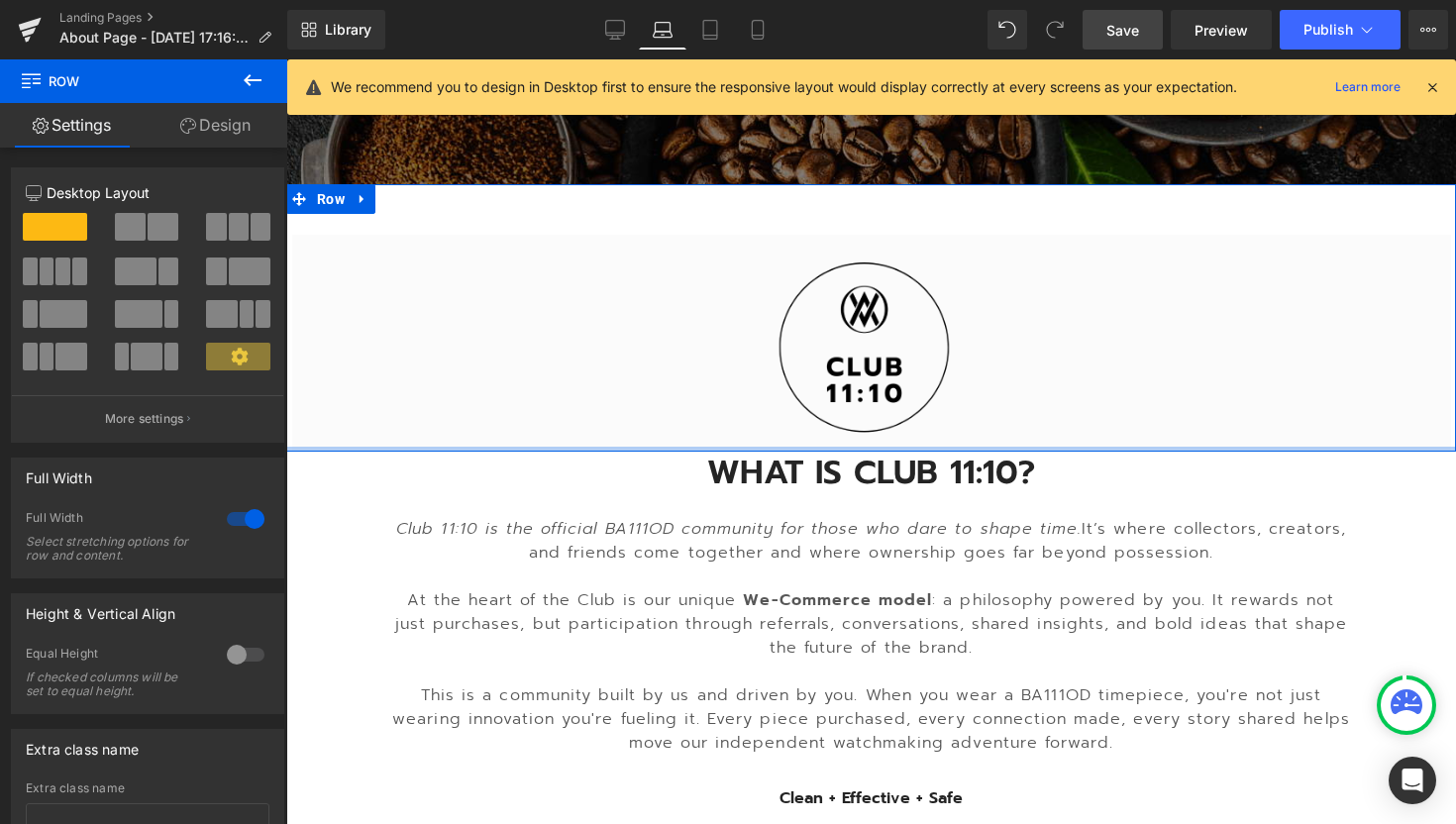 scroll, scrollTop: 463, scrollLeft: 0, axis: vertical 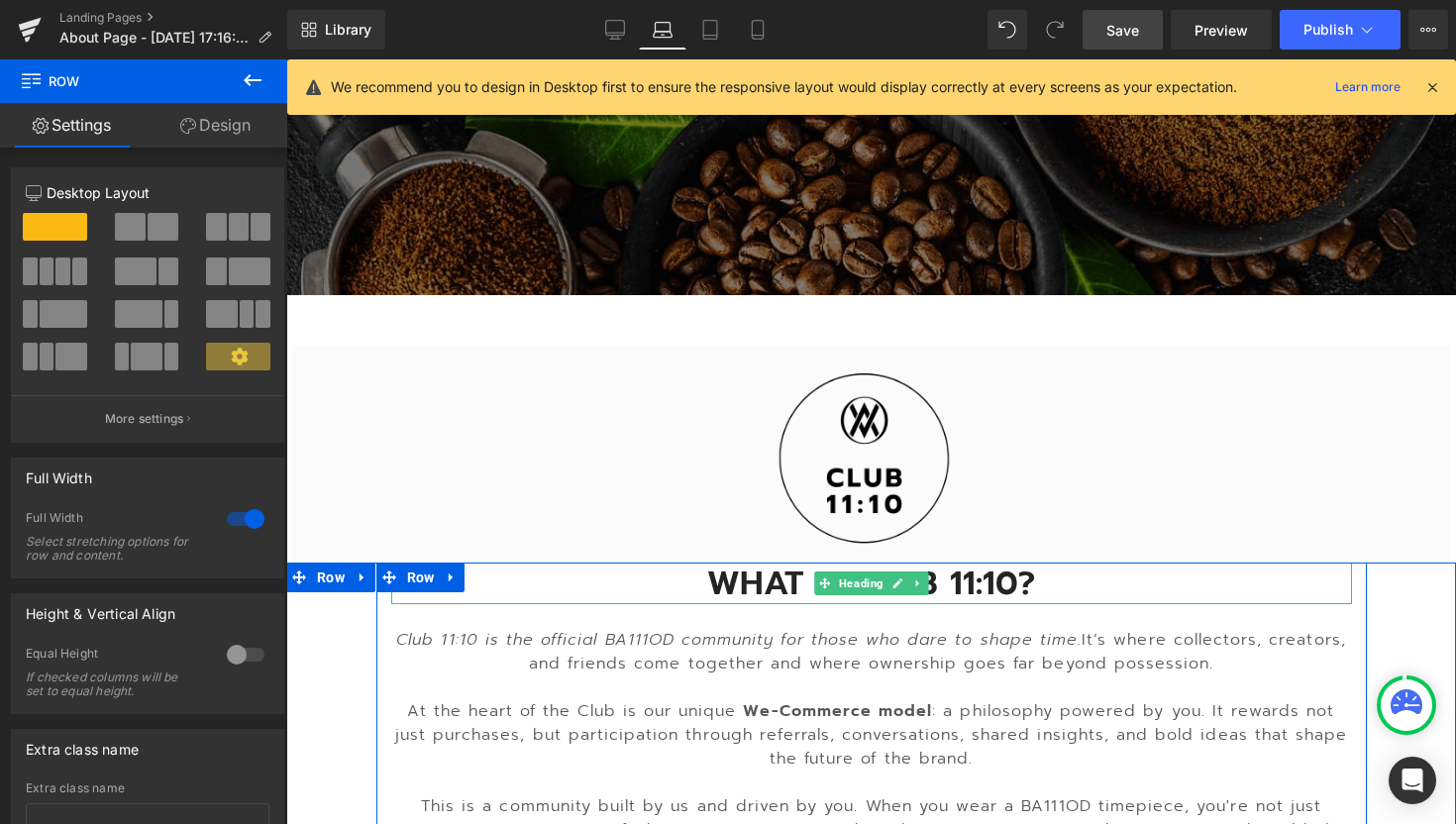drag, startPoint x: 852, startPoint y: 550, endPoint x: 846, endPoint y: 566, distance: 17.088007 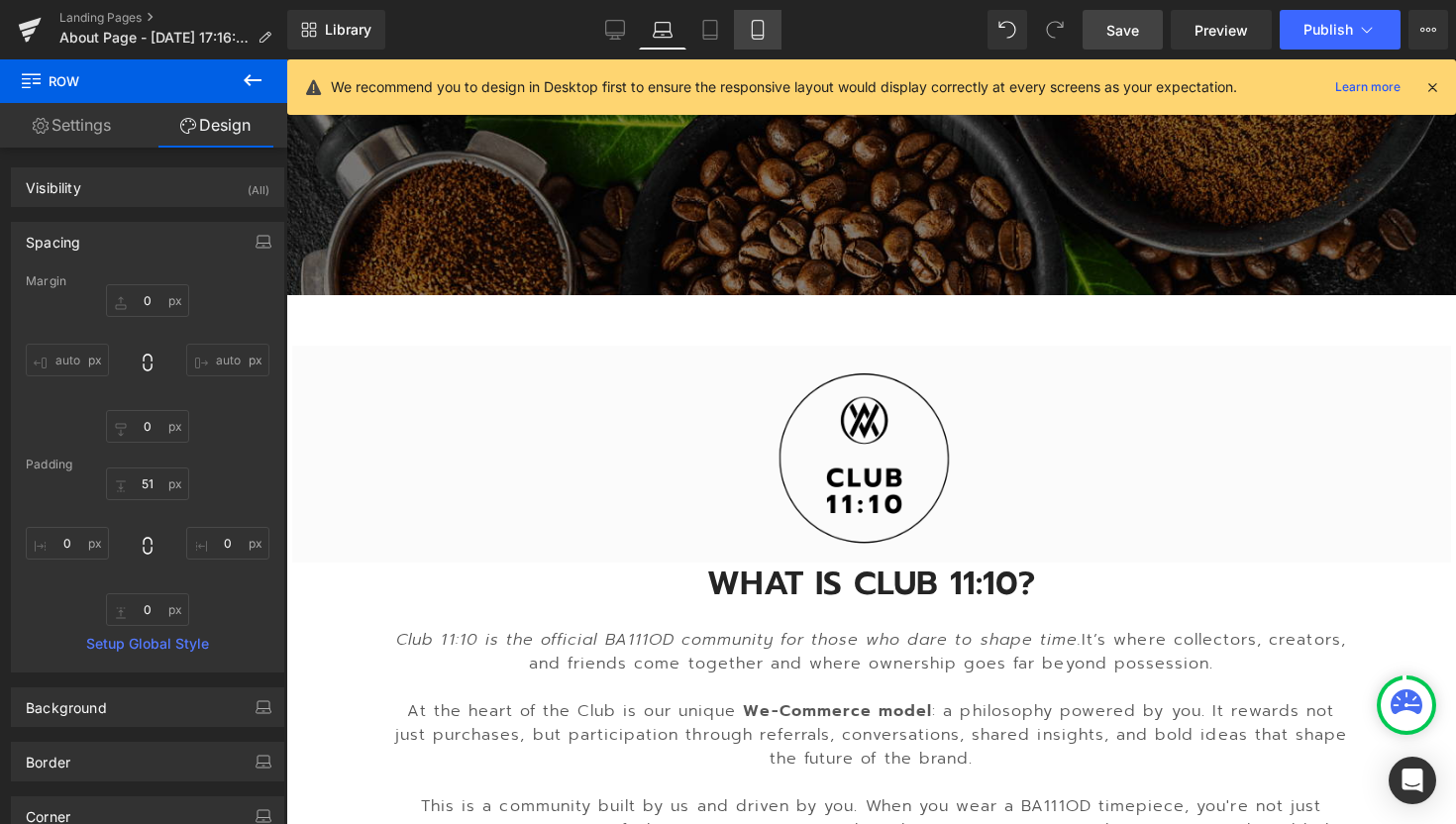 click on "Mobile" at bounding box center (758, 30) 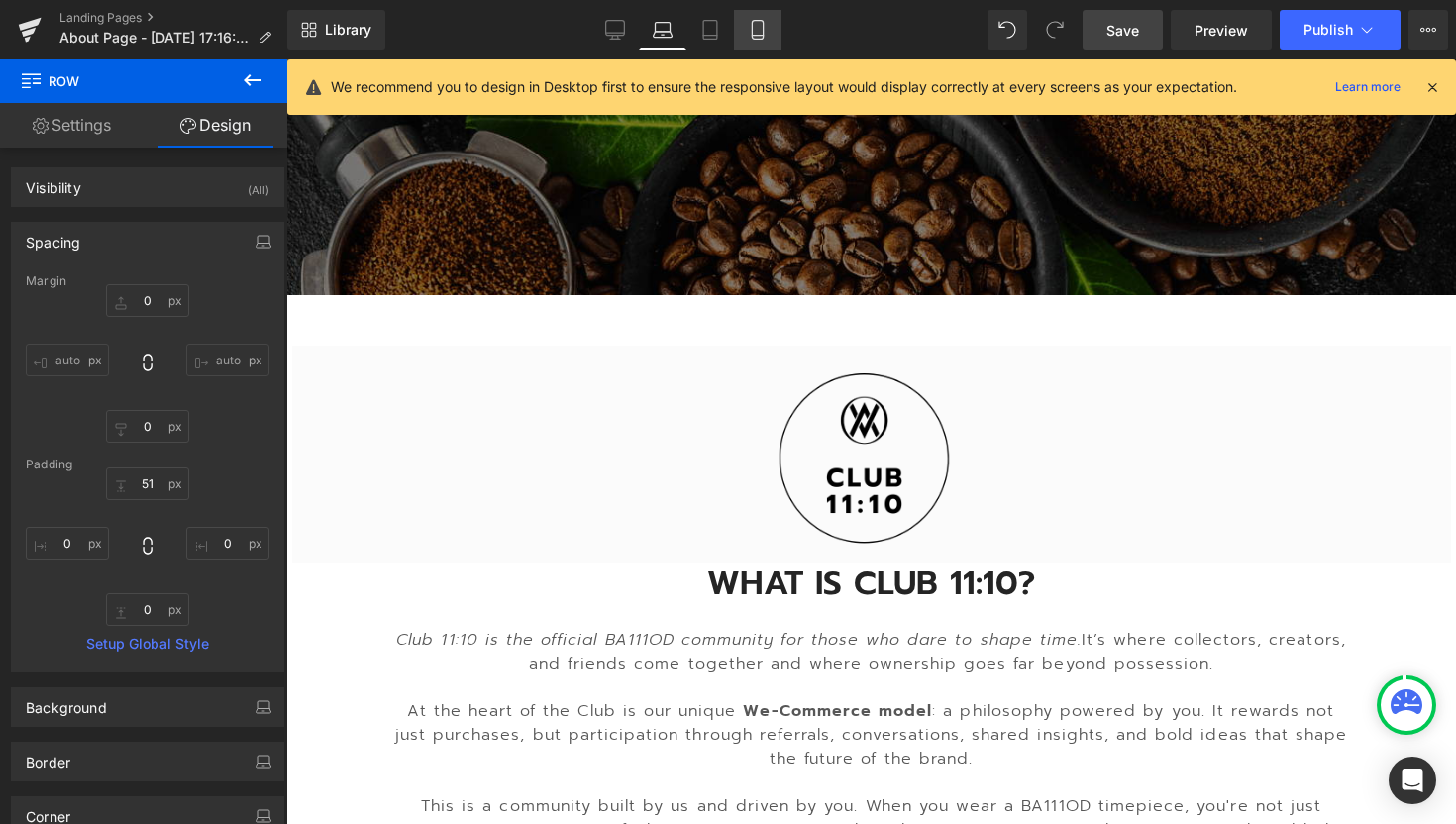 scroll, scrollTop: 154, scrollLeft: 0, axis: vertical 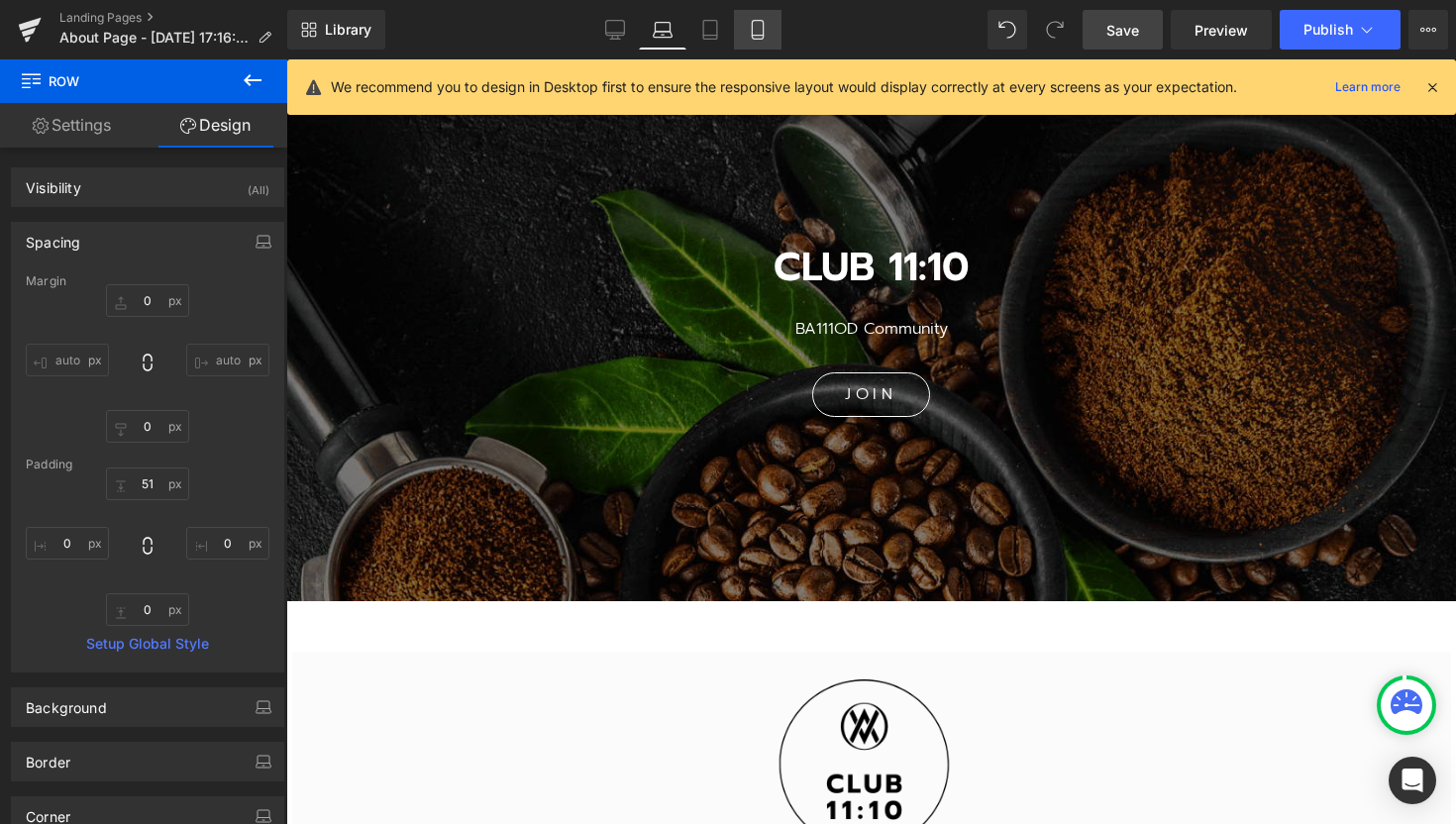 type on "0" 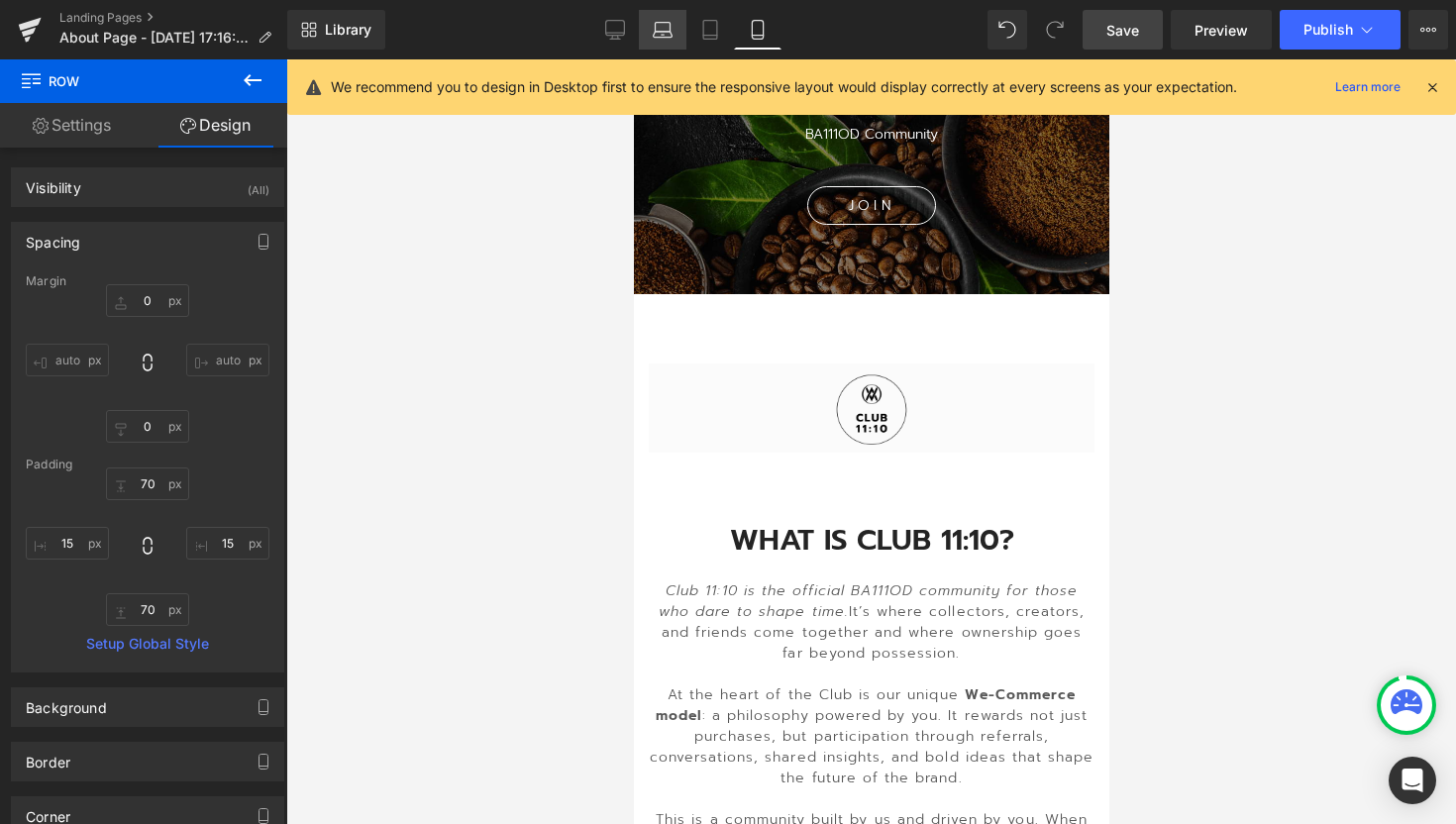 click 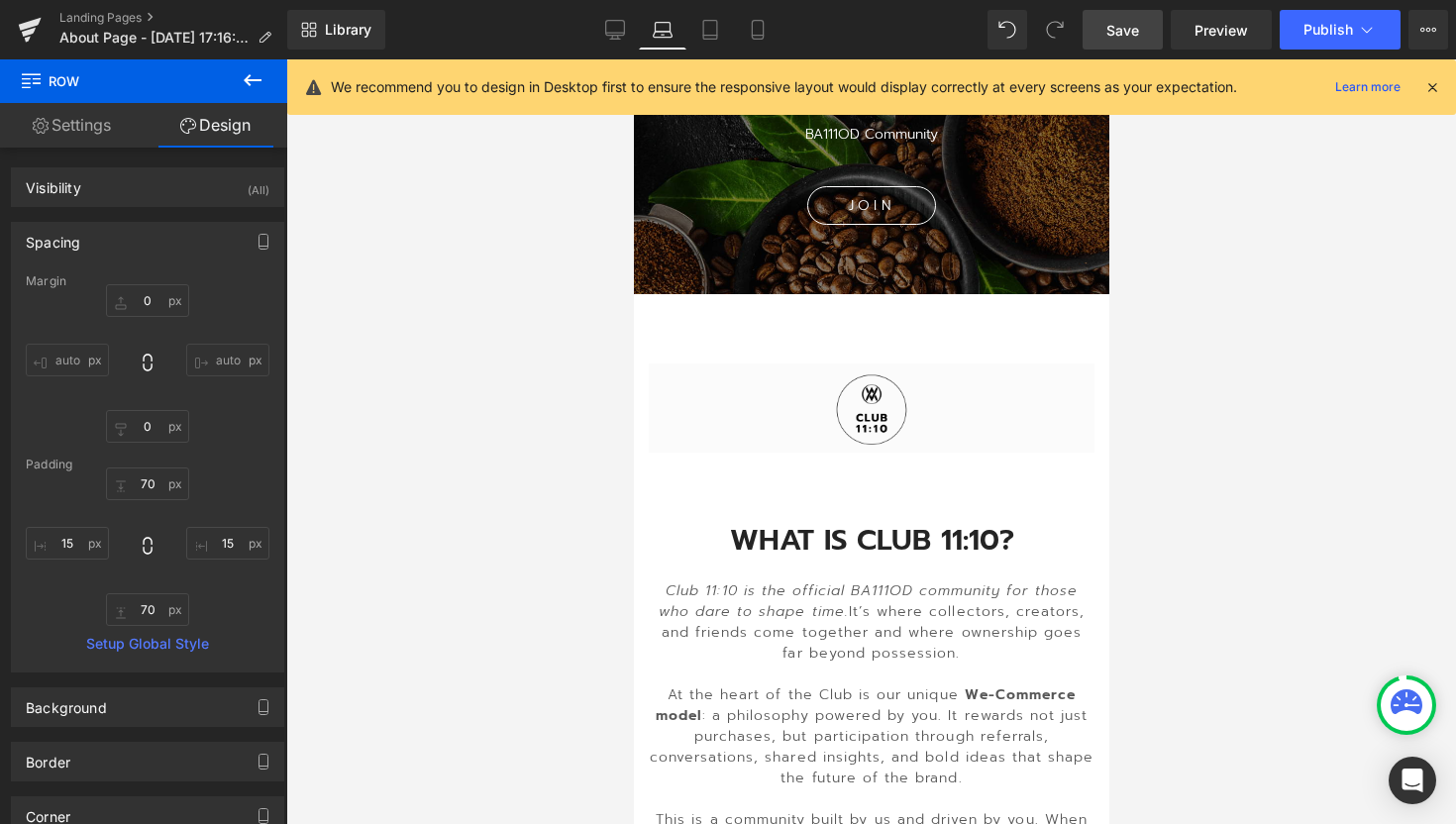 type on "0" 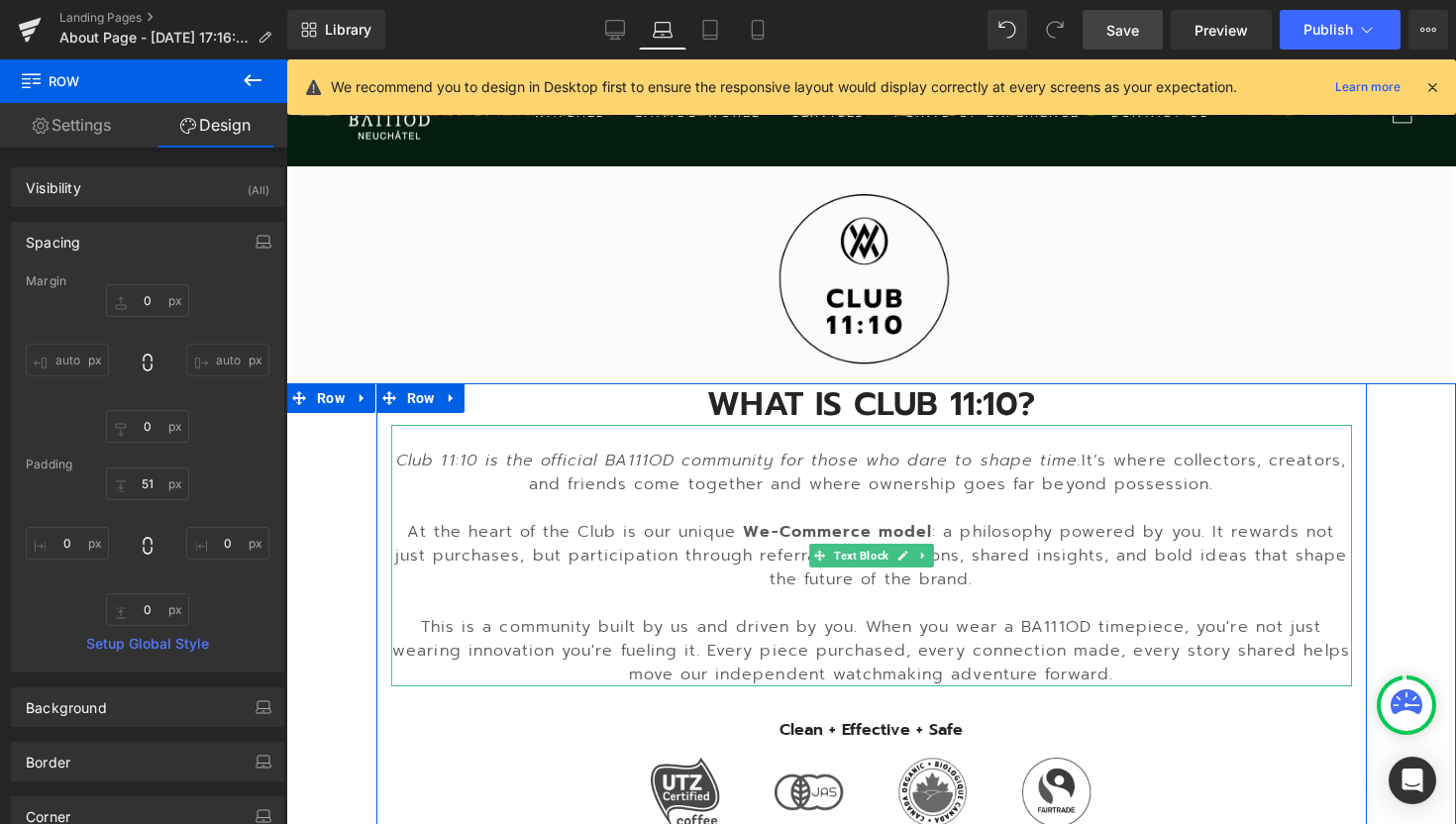 scroll, scrollTop: 646, scrollLeft: 0, axis: vertical 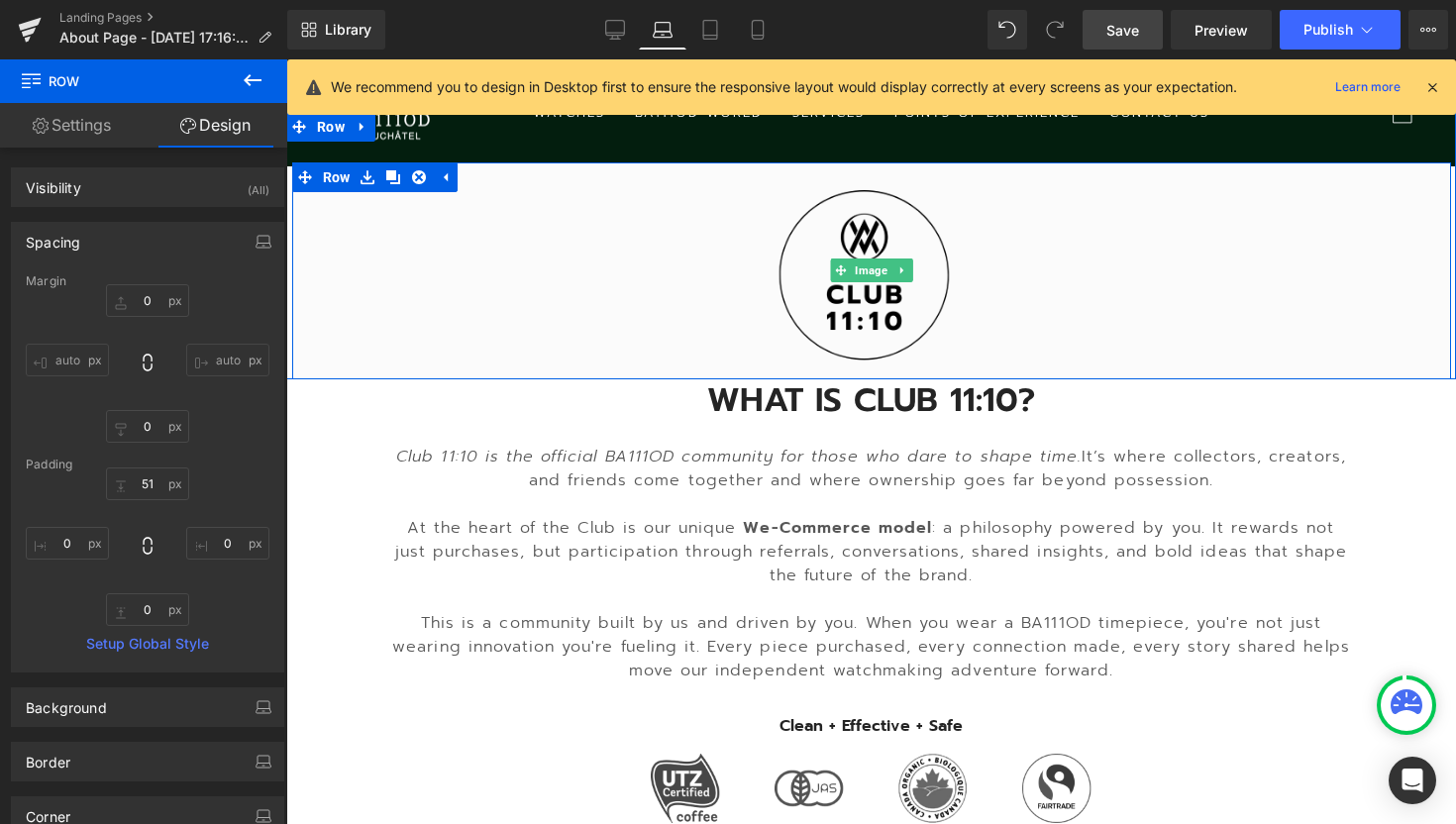 click at bounding box center (872, 270) 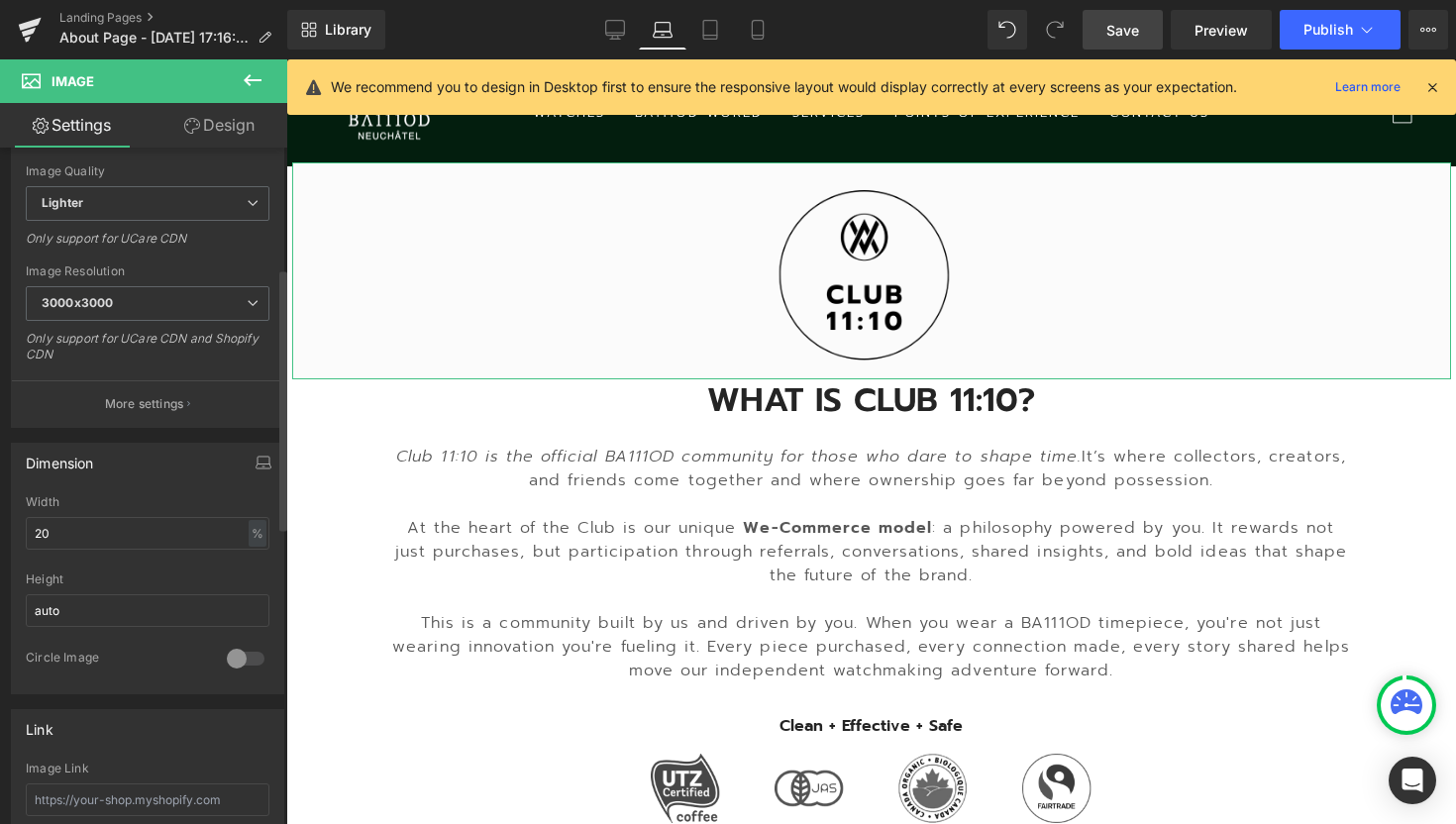 scroll, scrollTop: 311, scrollLeft: 0, axis: vertical 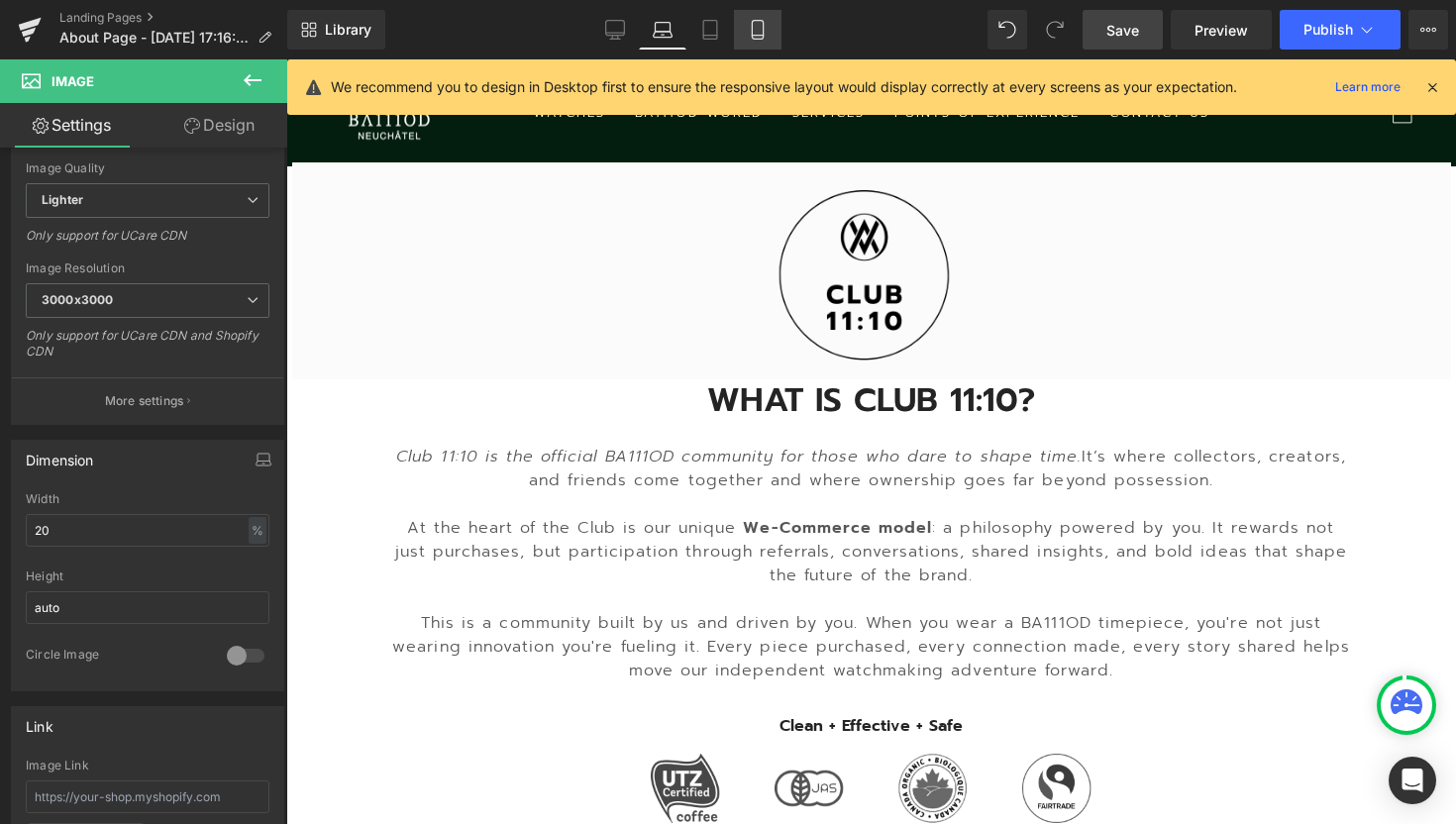 click 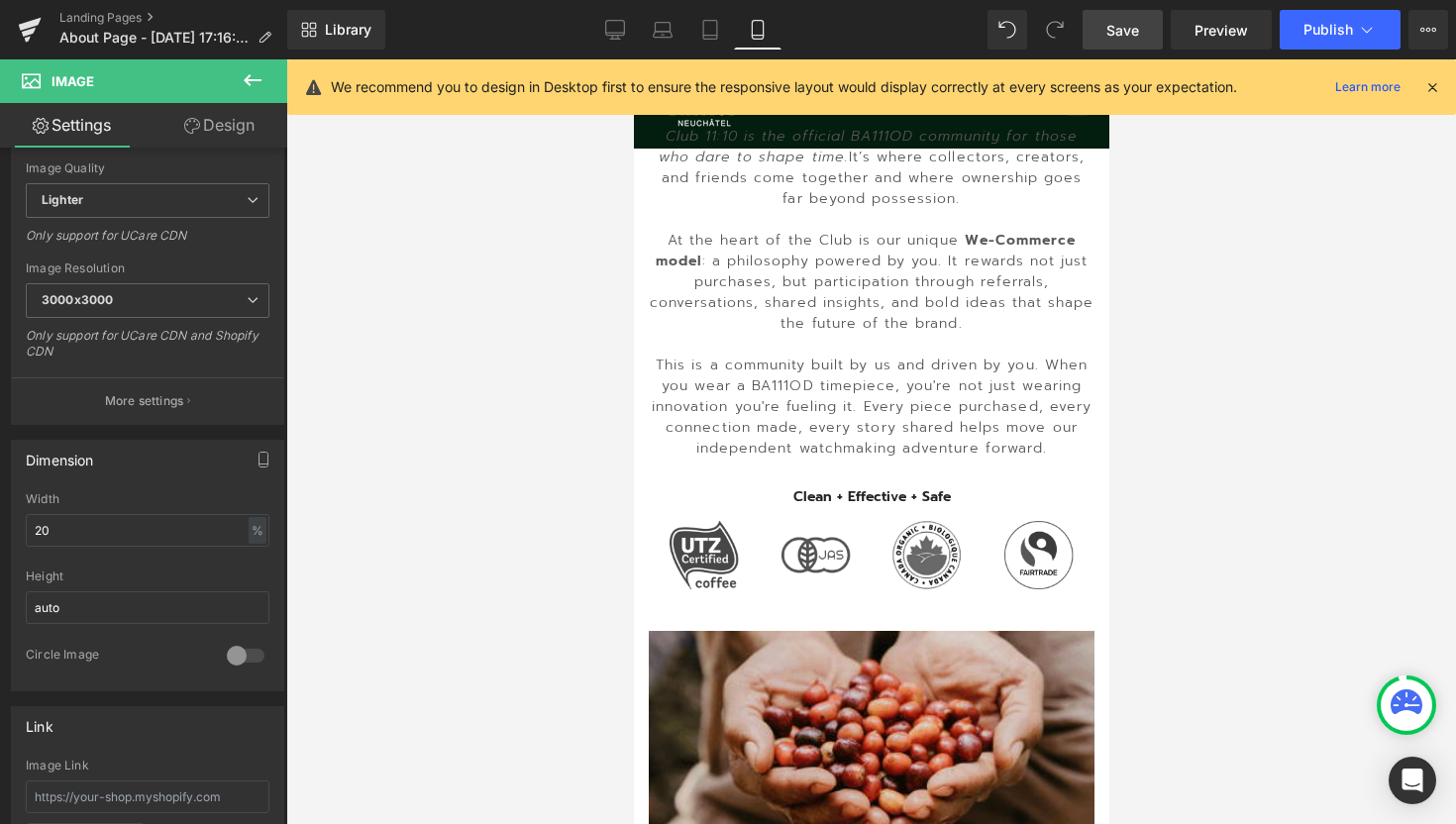 scroll, scrollTop: 356, scrollLeft: 0, axis: vertical 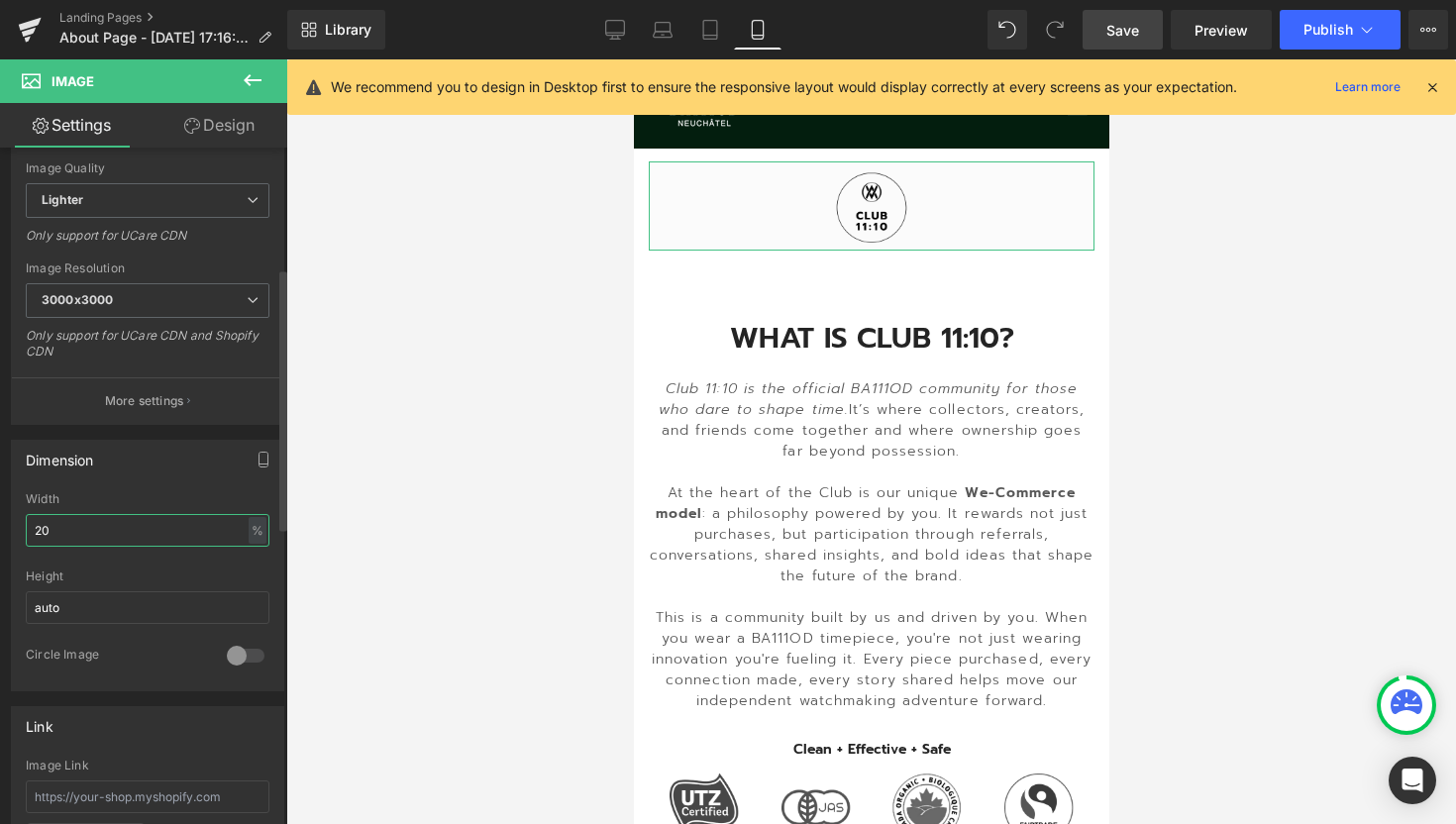 click on "20" at bounding box center [148, 530] 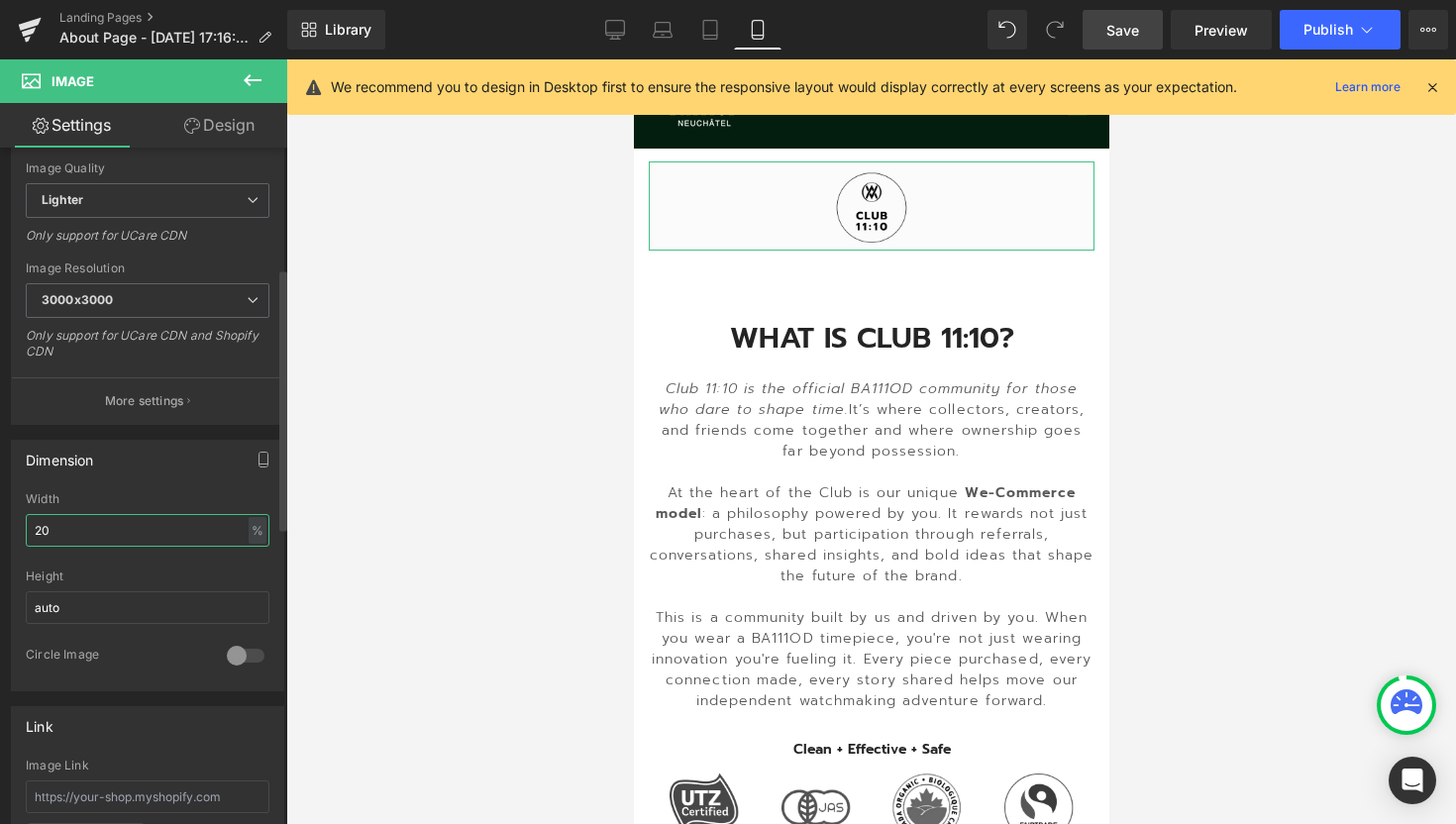 type on "2" 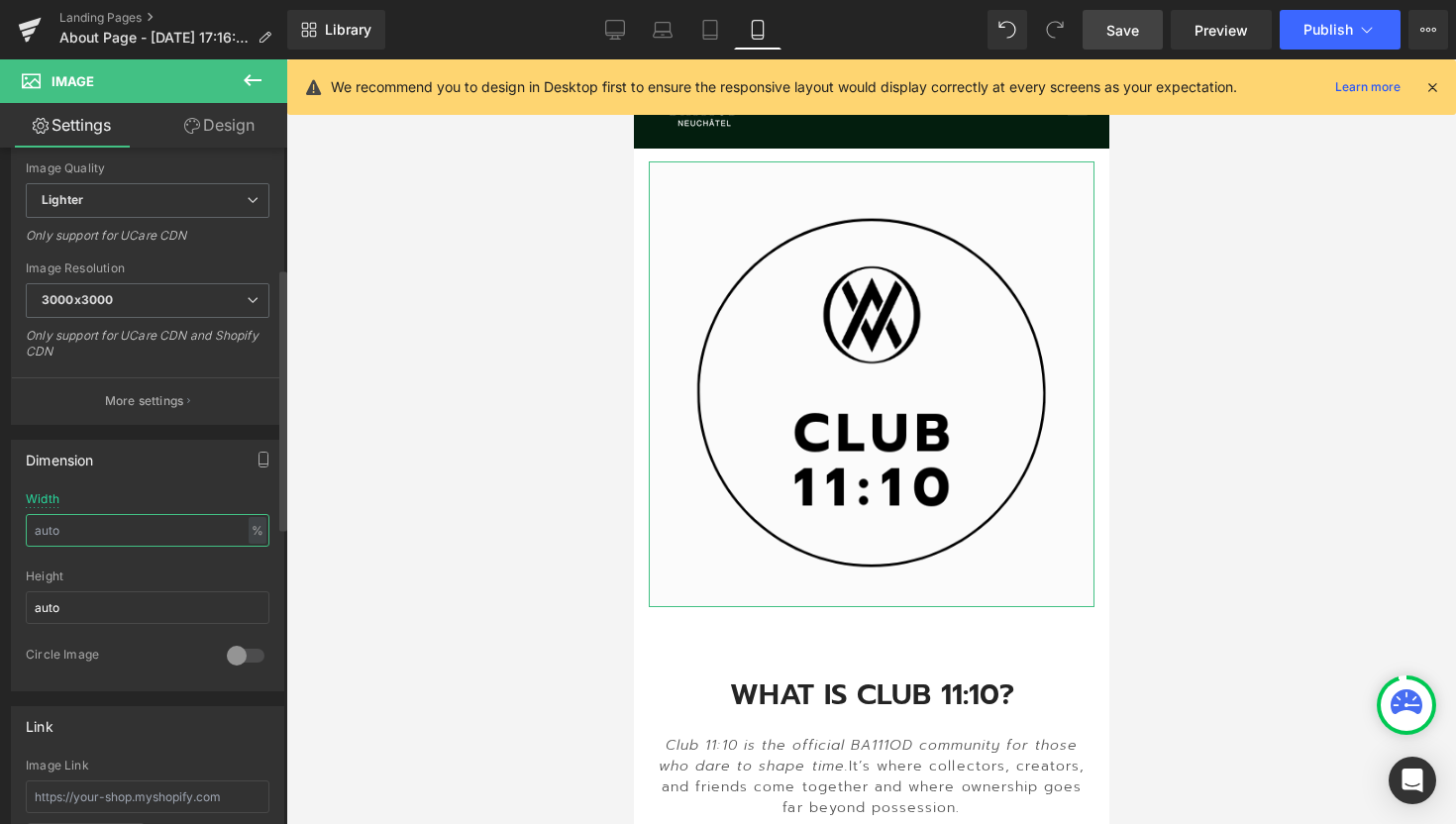 type on "6" 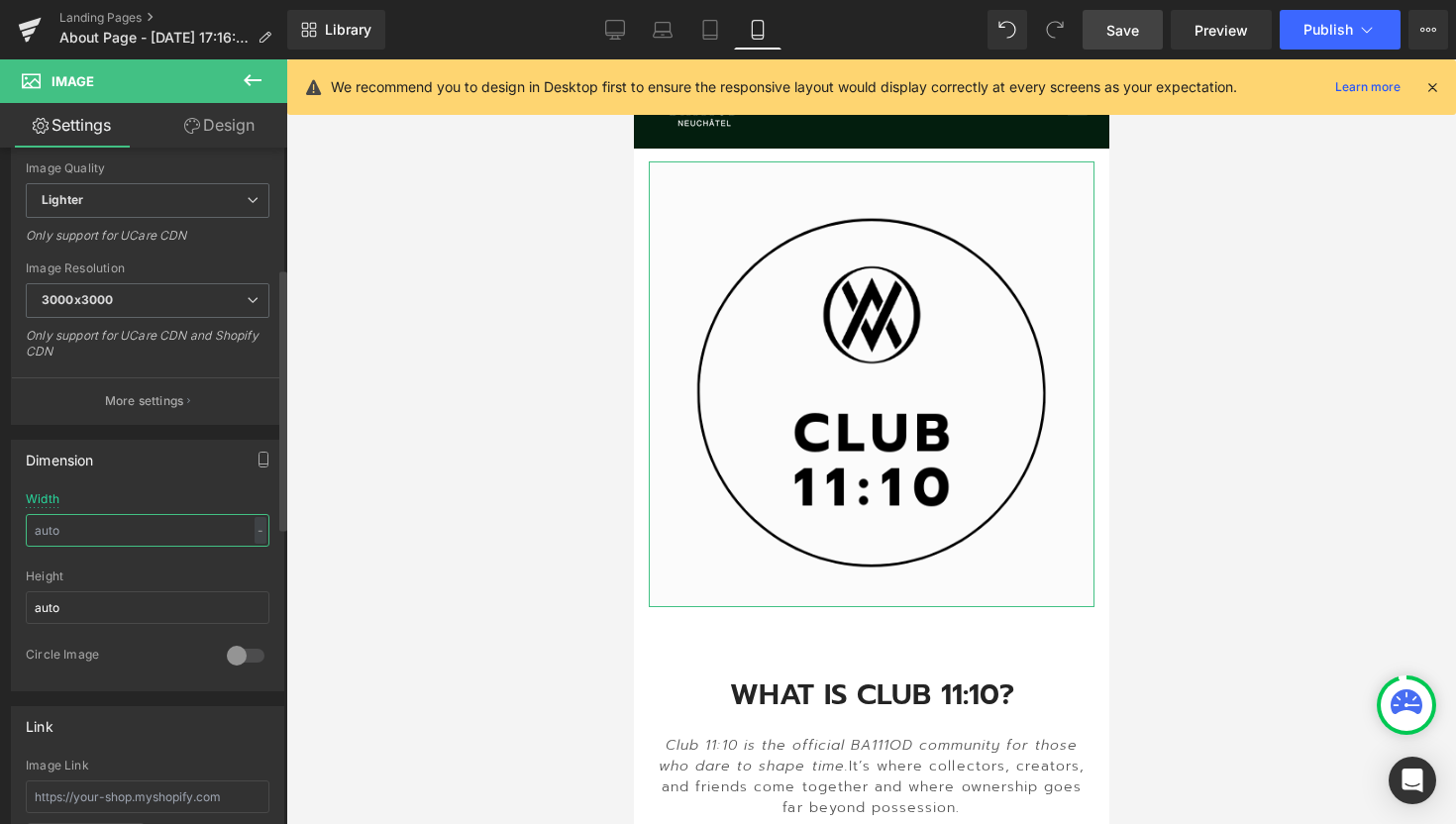 type on "5" 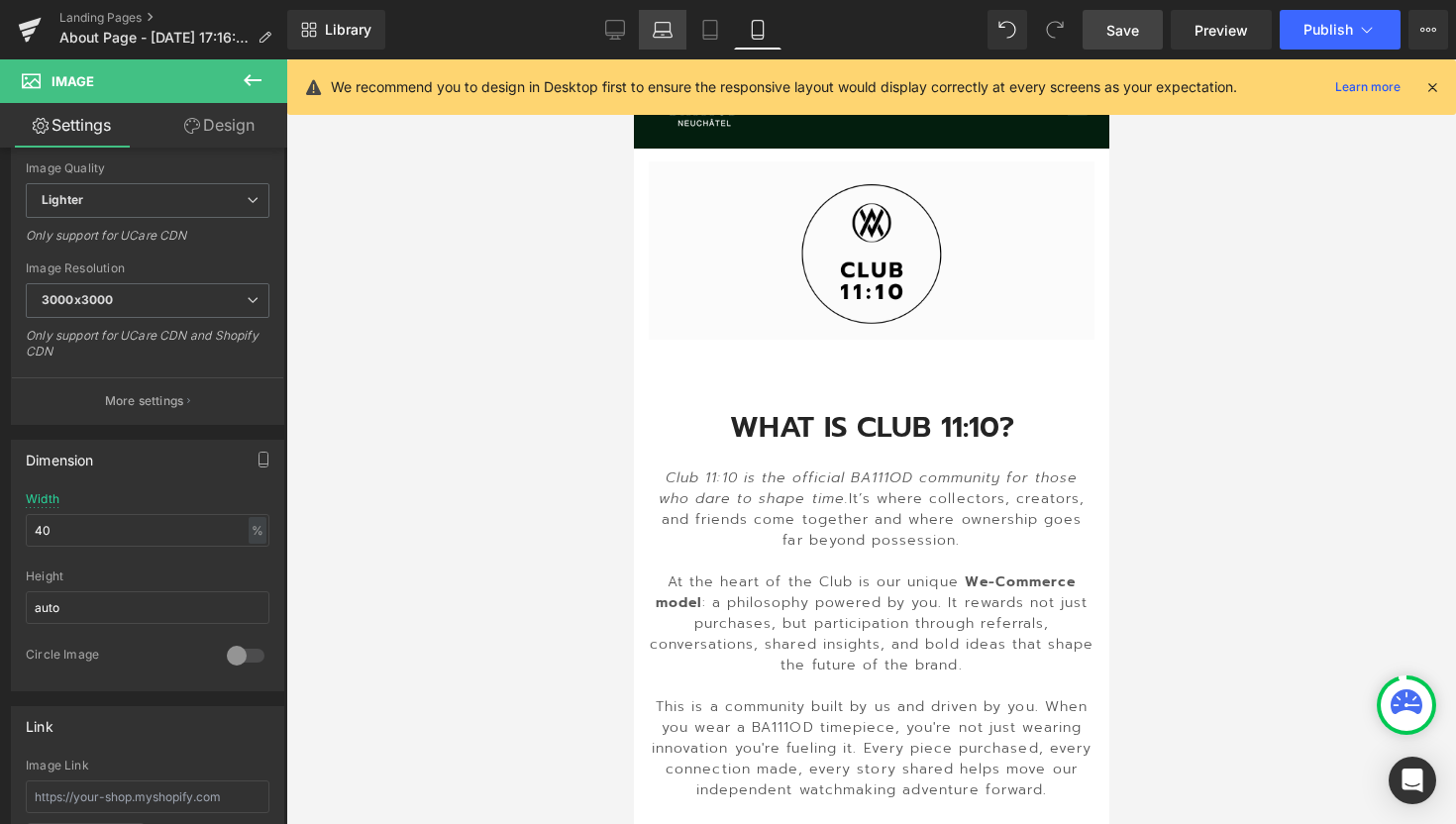 click 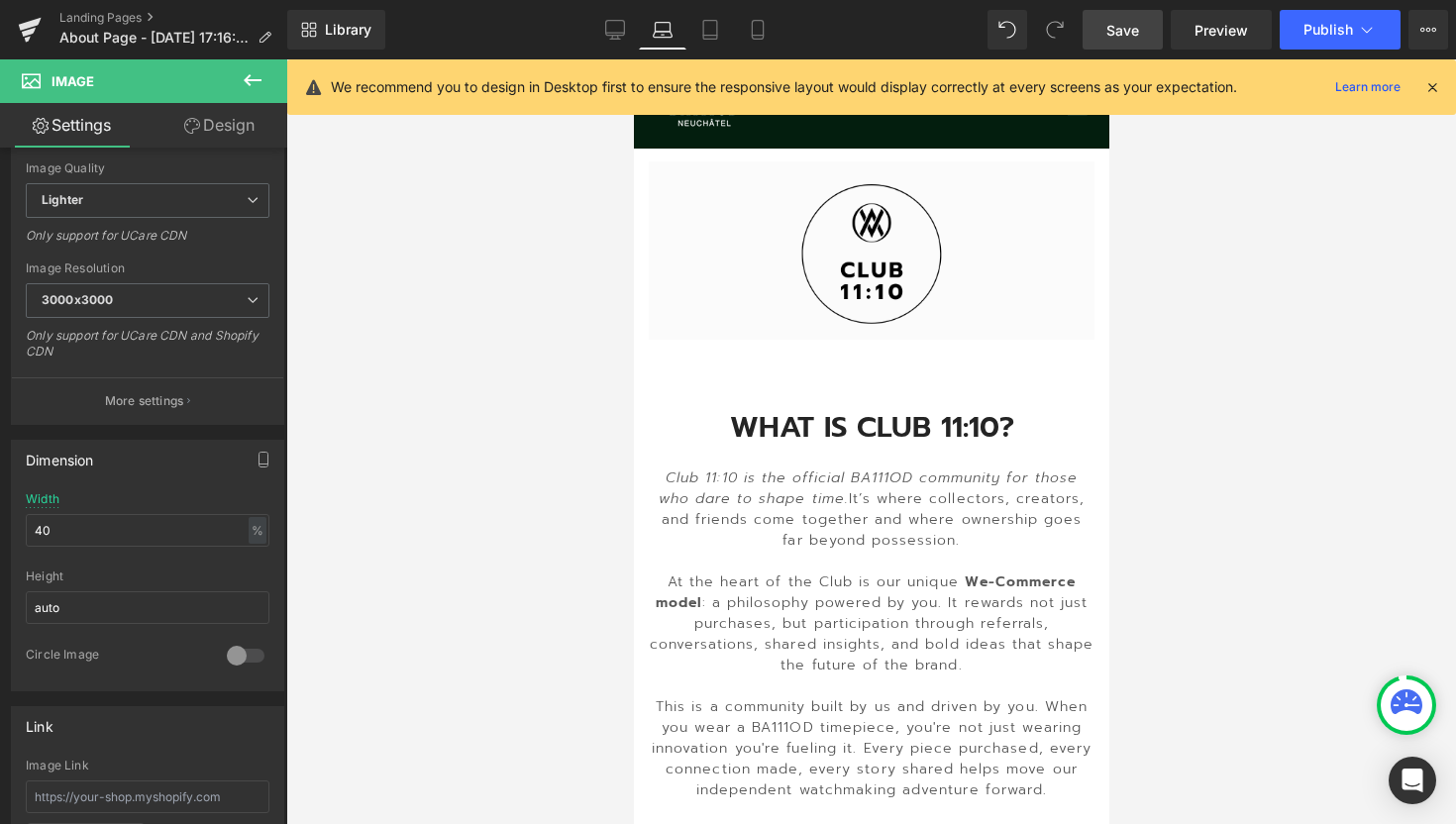 type on "20" 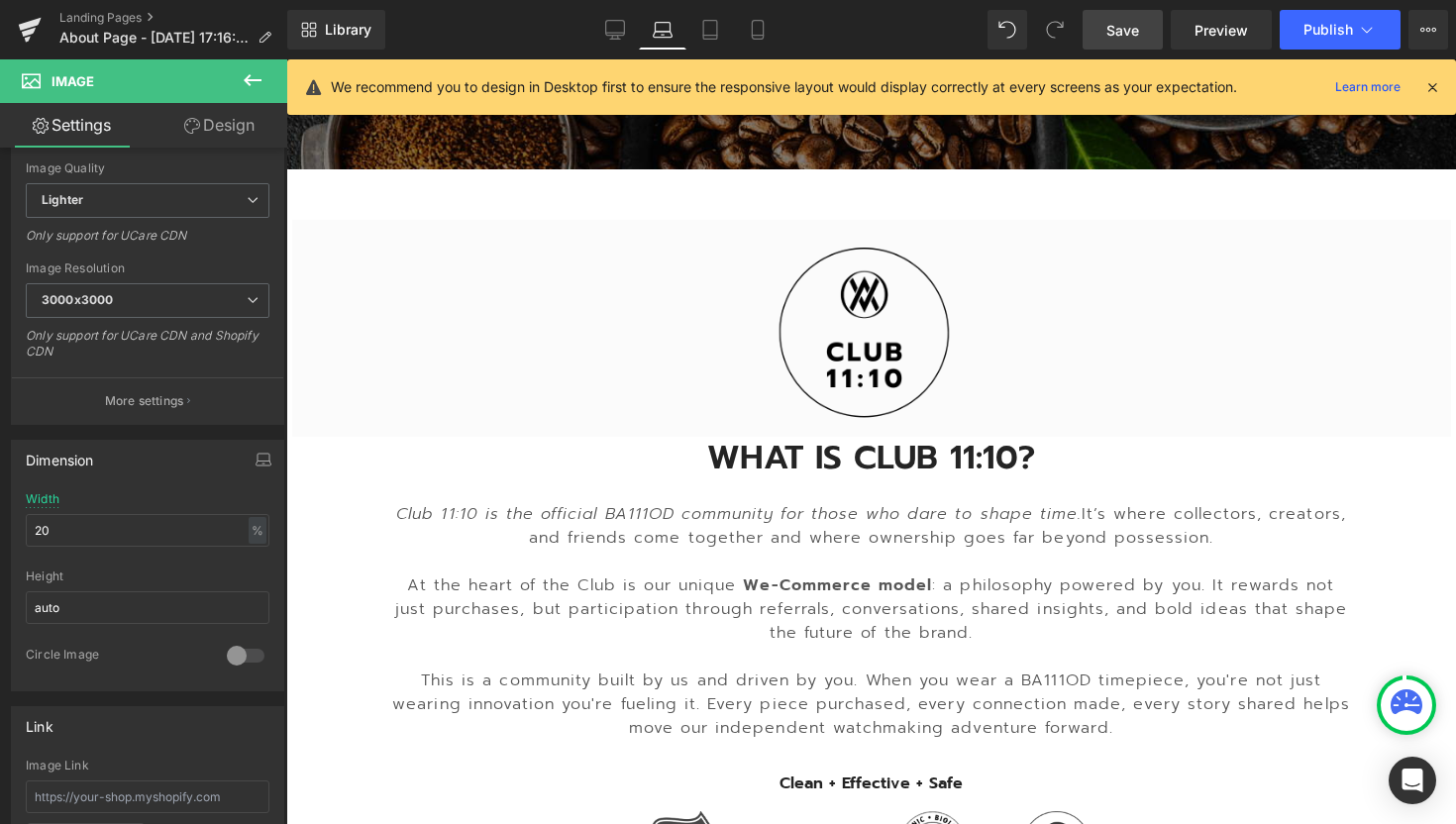 scroll, scrollTop: 589, scrollLeft: 0, axis: vertical 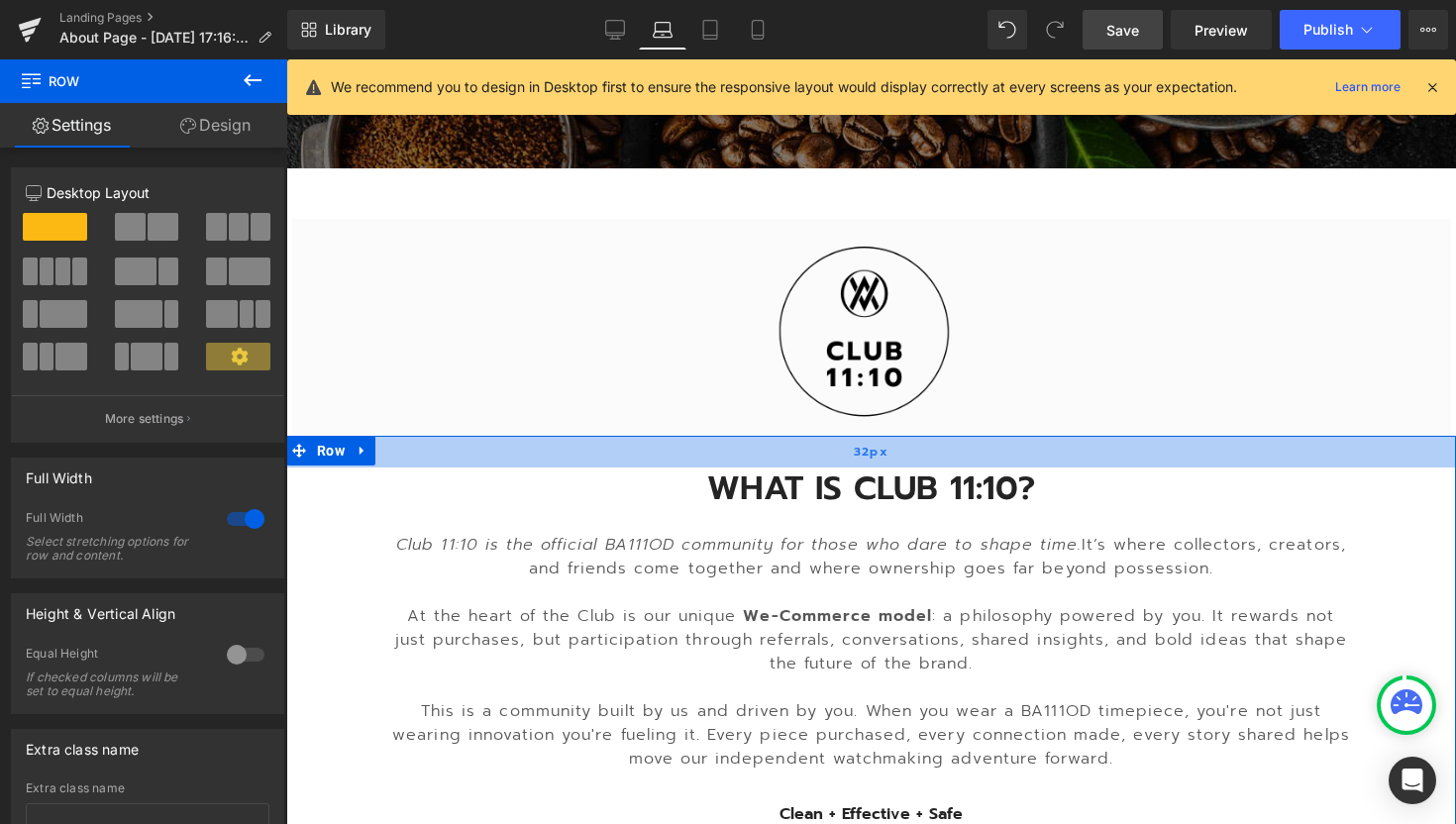 drag, startPoint x: 1018, startPoint y: 435, endPoint x: 1018, endPoint y: 466, distance: 31 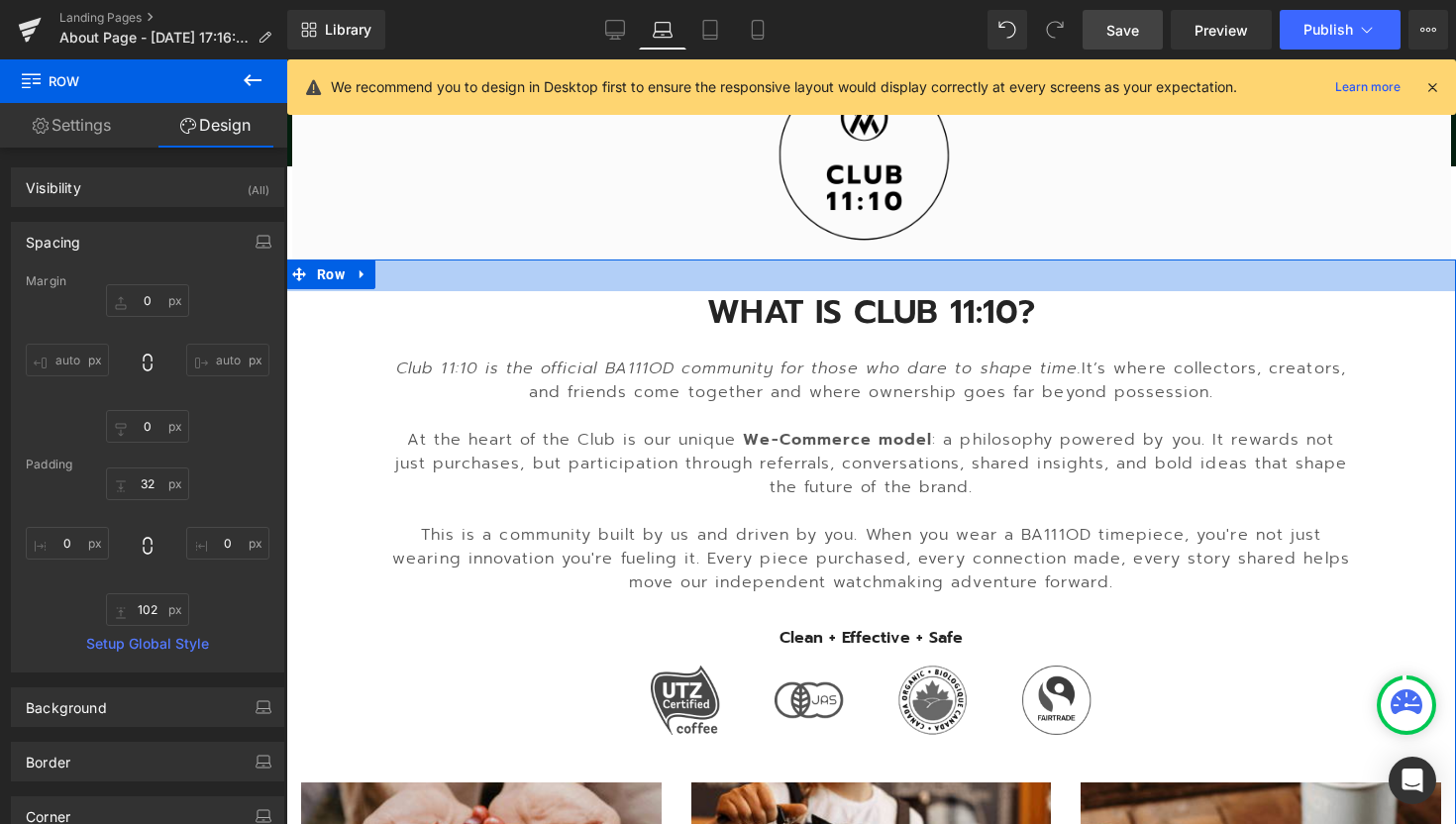 scroll, scrollTop: 768, scrollLeft: 0, axis: vertical 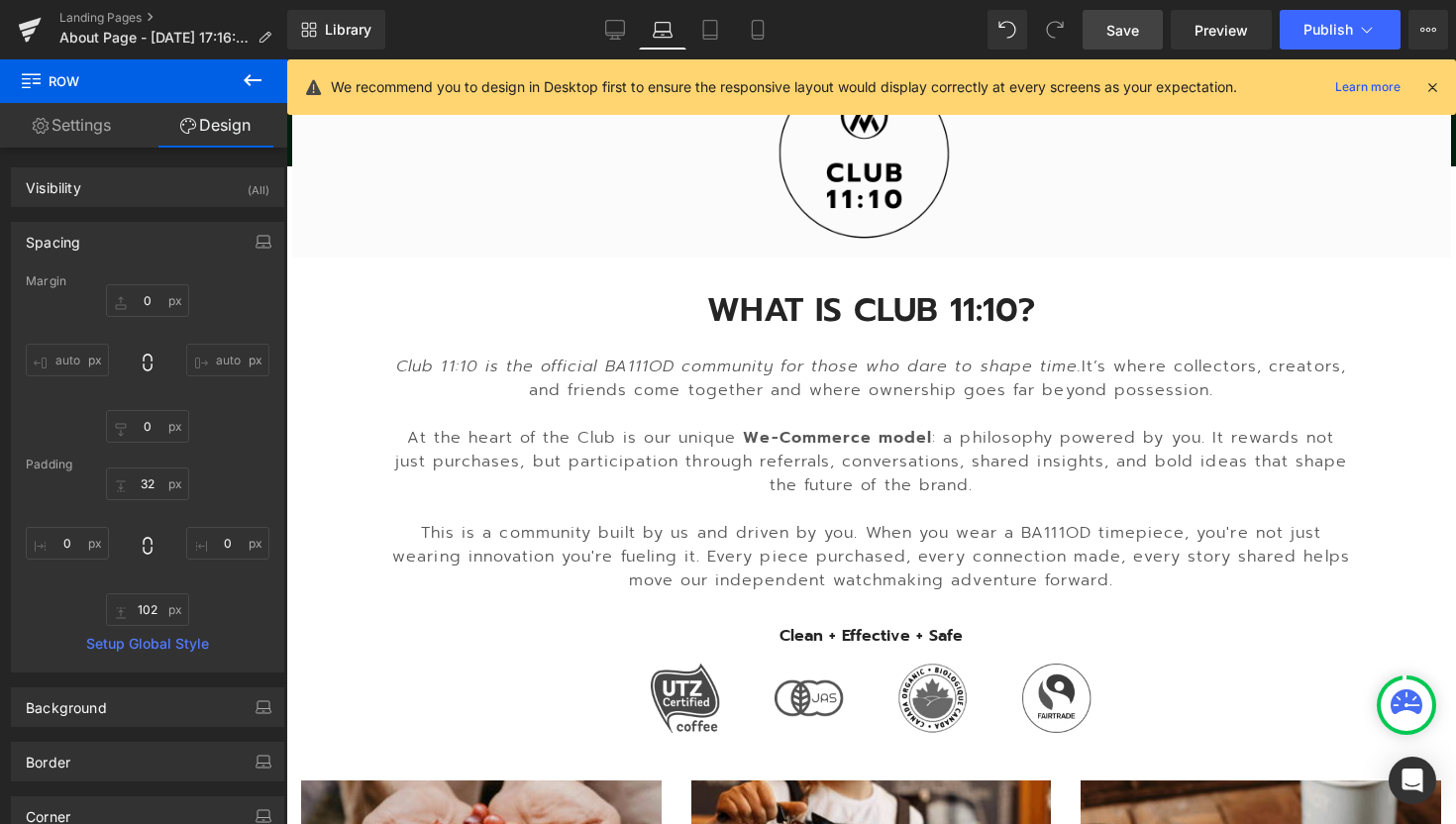 click 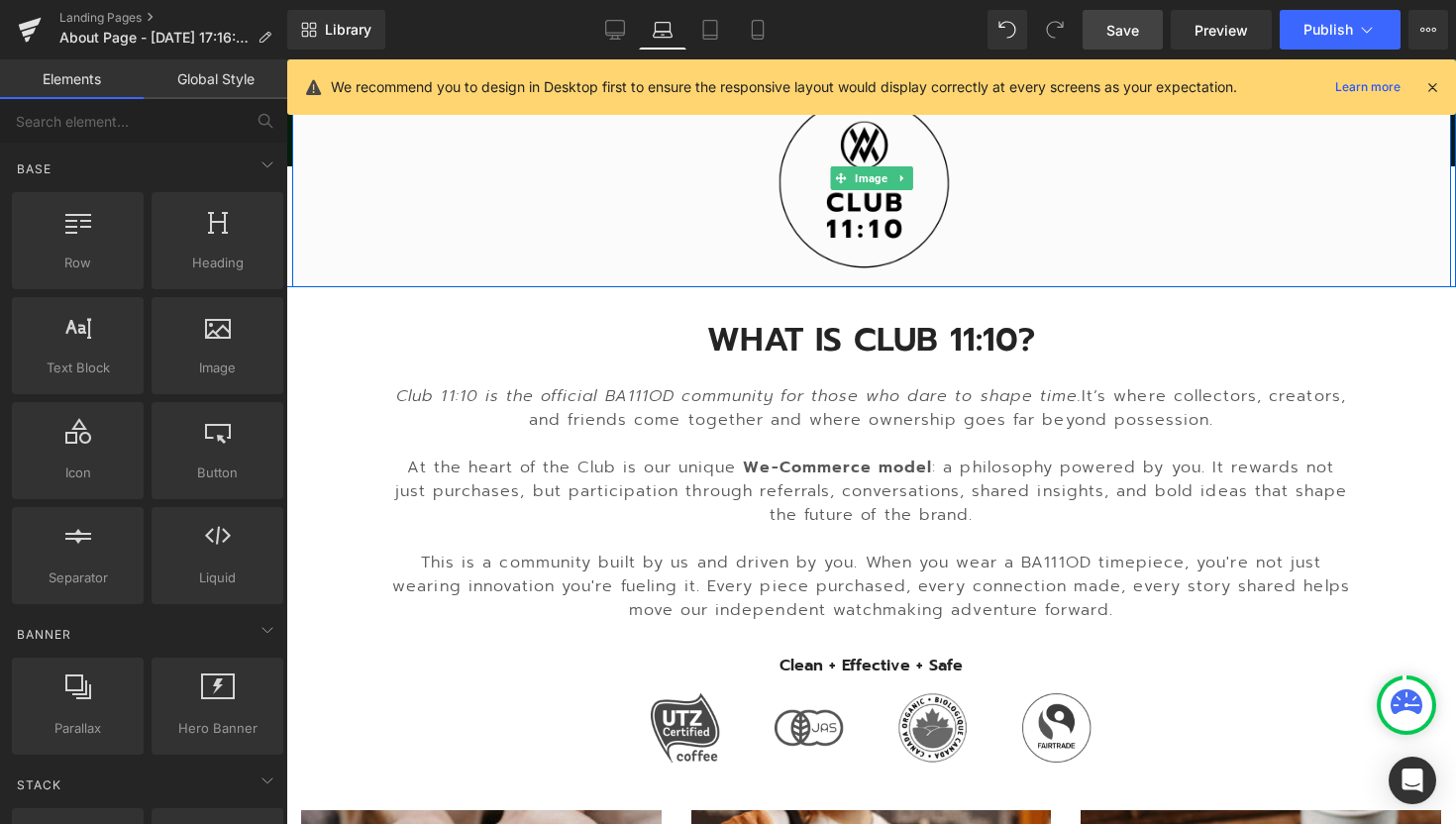scroll, scrollTop: 743, scrollLeft: 0, axis: vertical 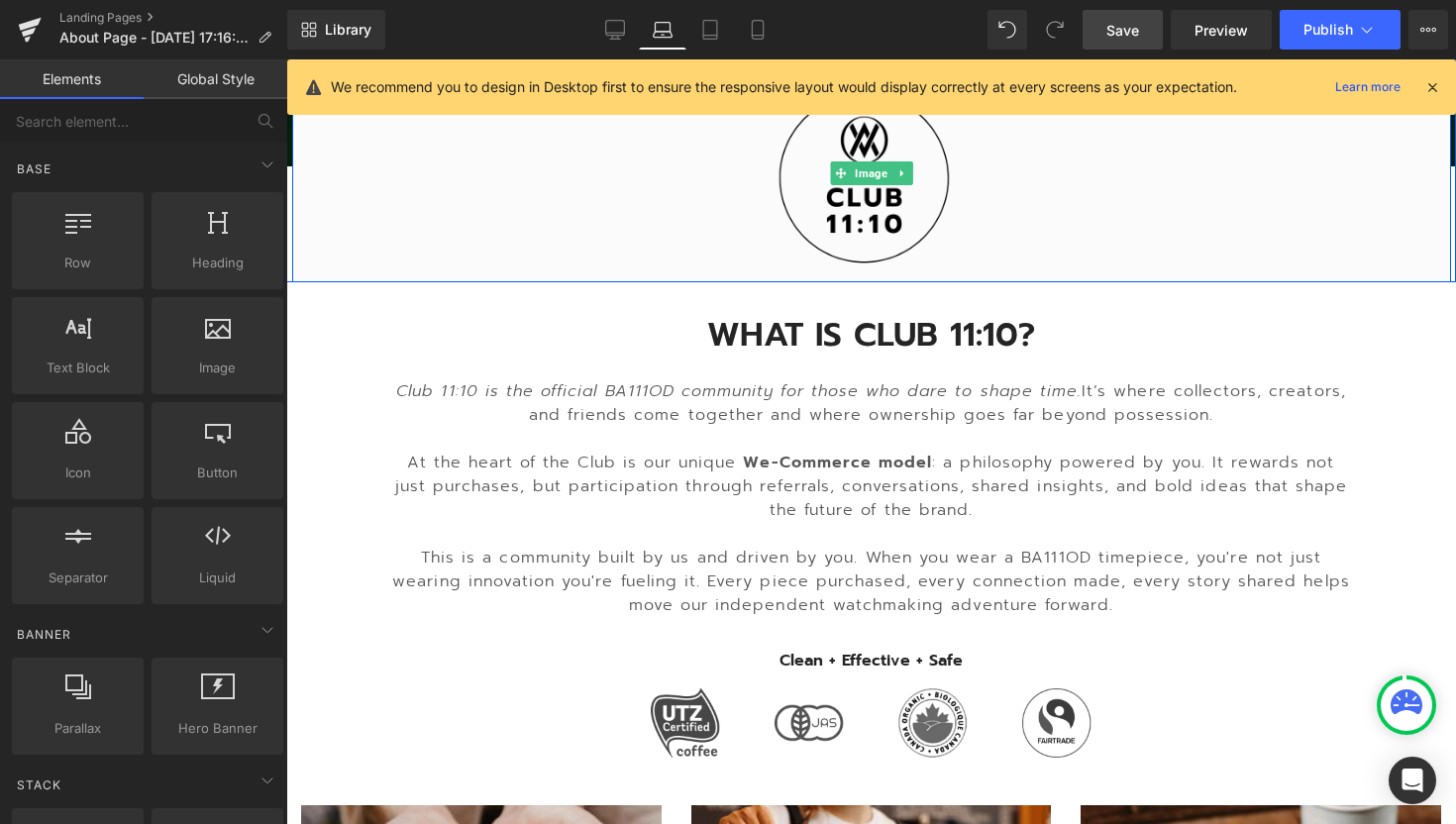 click at bounding box center [872, 173] 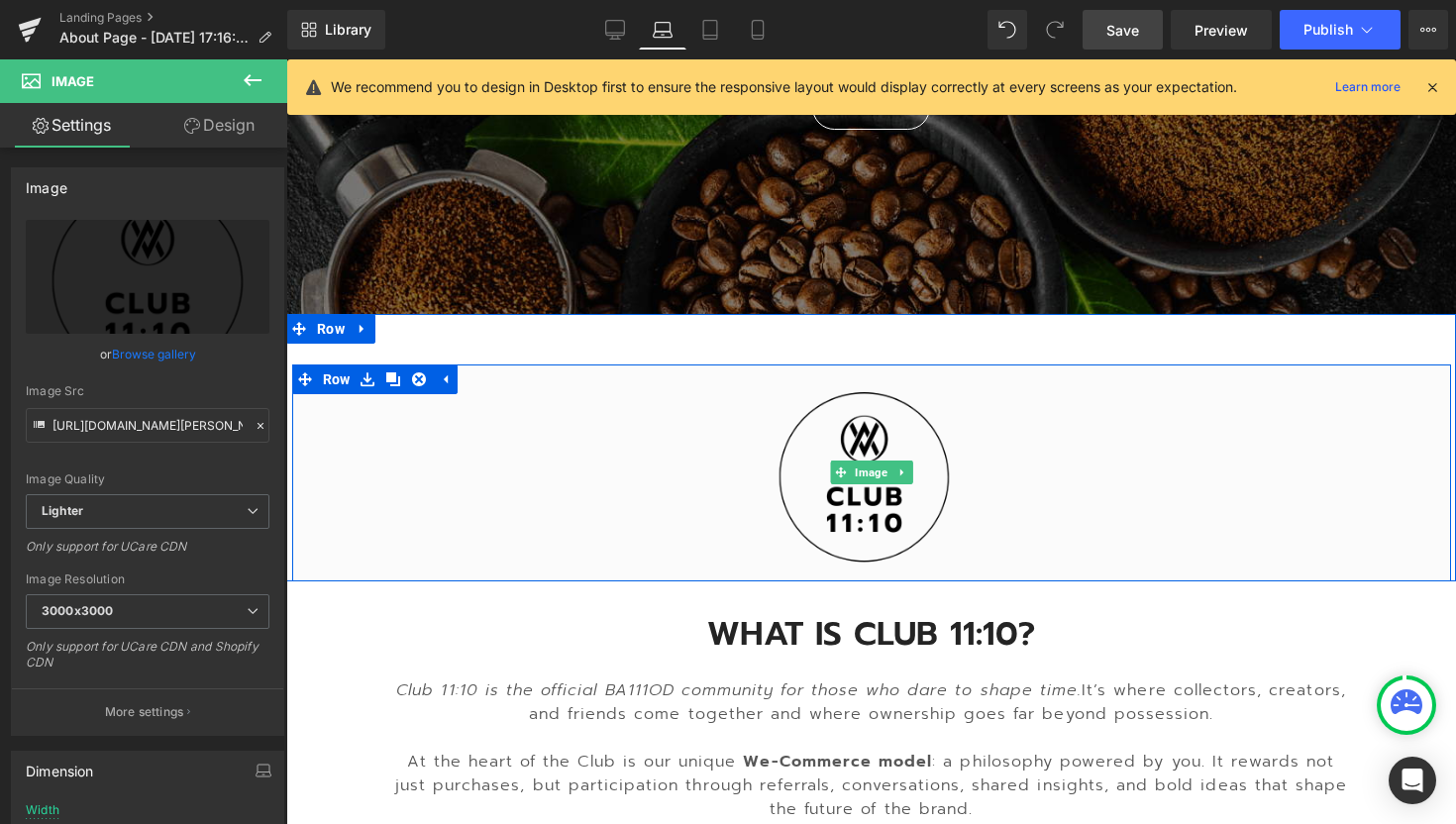 scroll, scrollTop: 445, scrollLeft: 0, axis: vertical 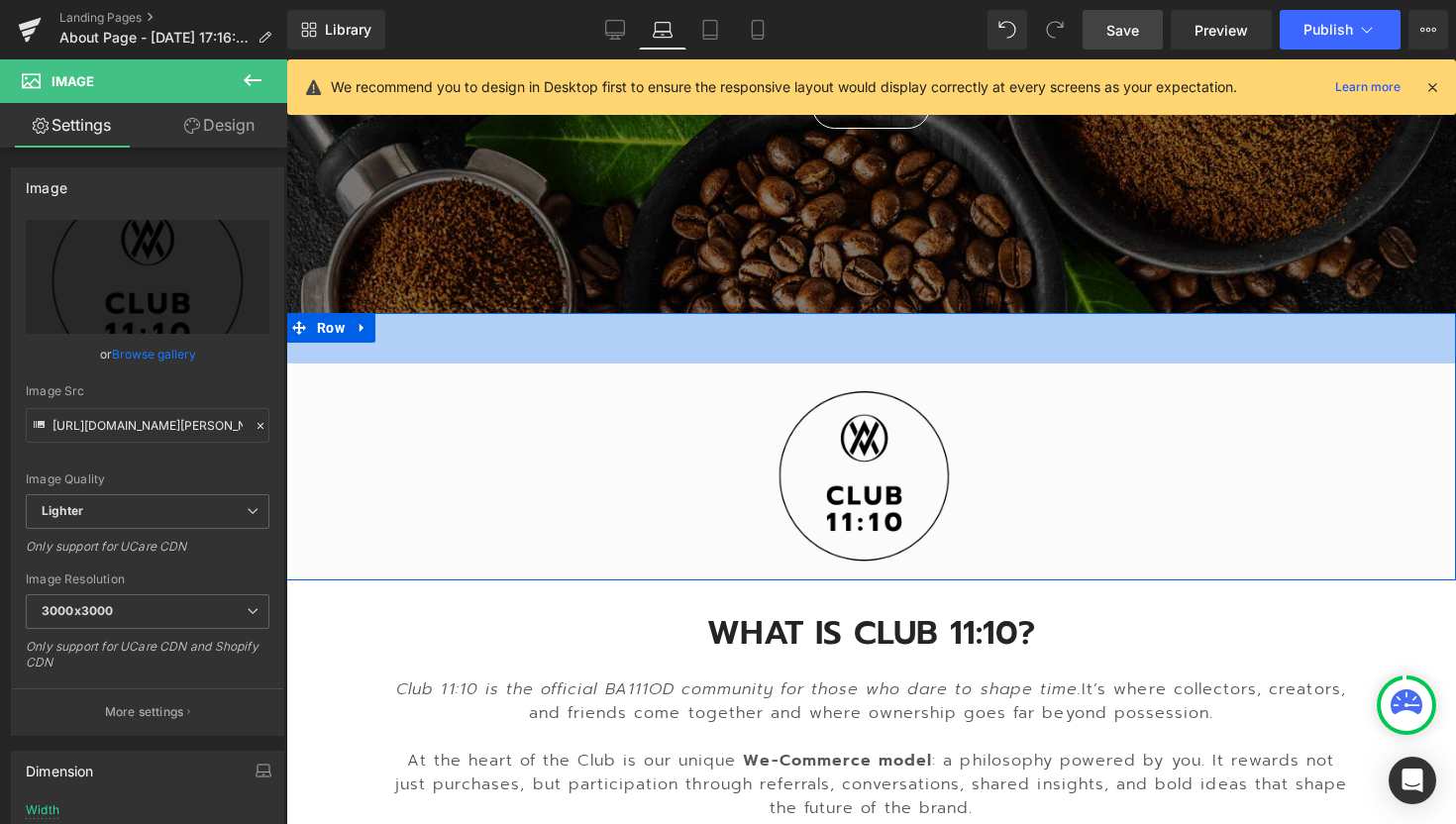 click on "Row" at bounding box center [344, 378] 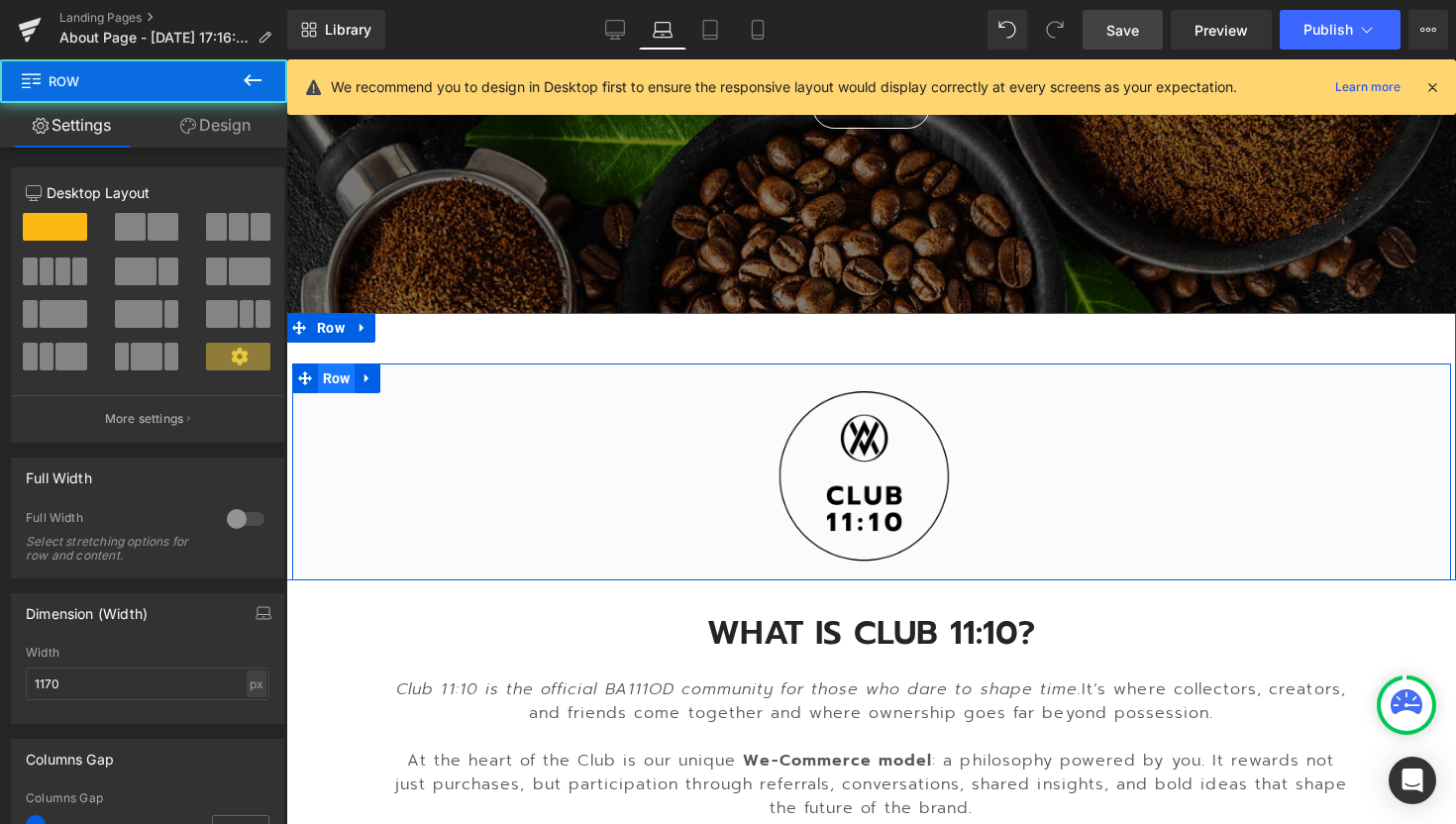 click on "Row" at bounding box center [337, 378] 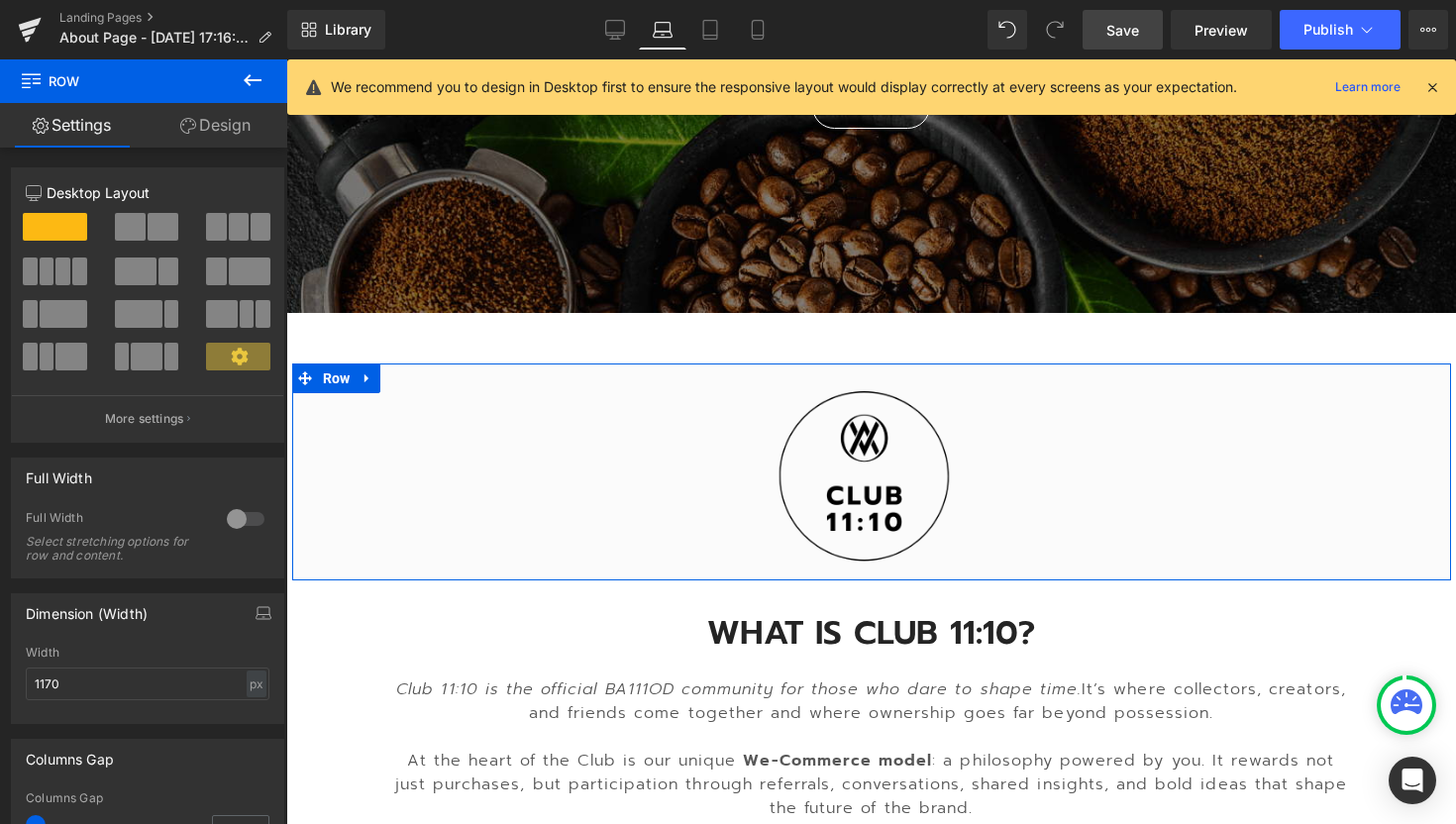 click on "Design" at bounding box center [215, 125] 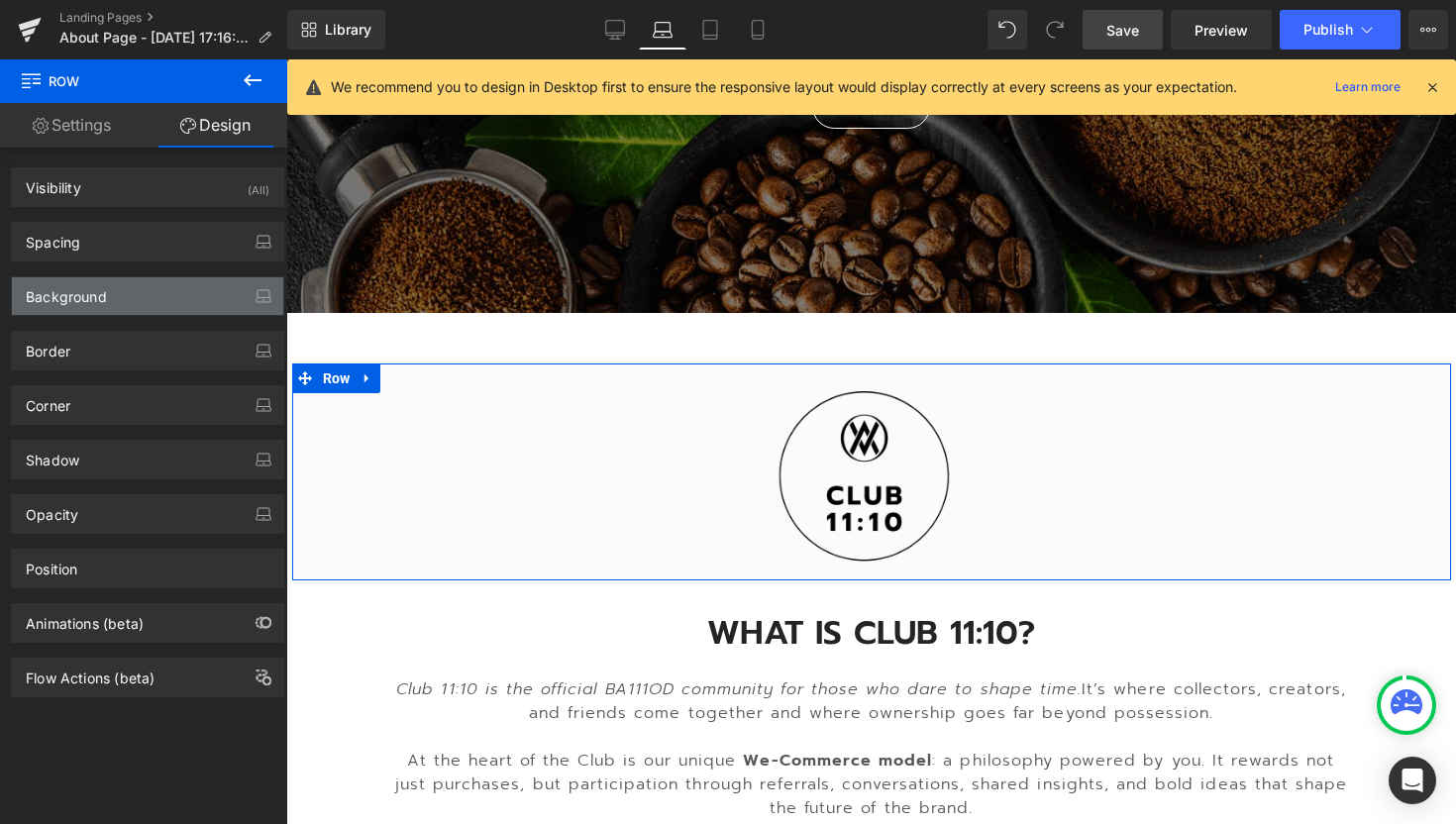 click on "Background" at bounding box center [148, 296] 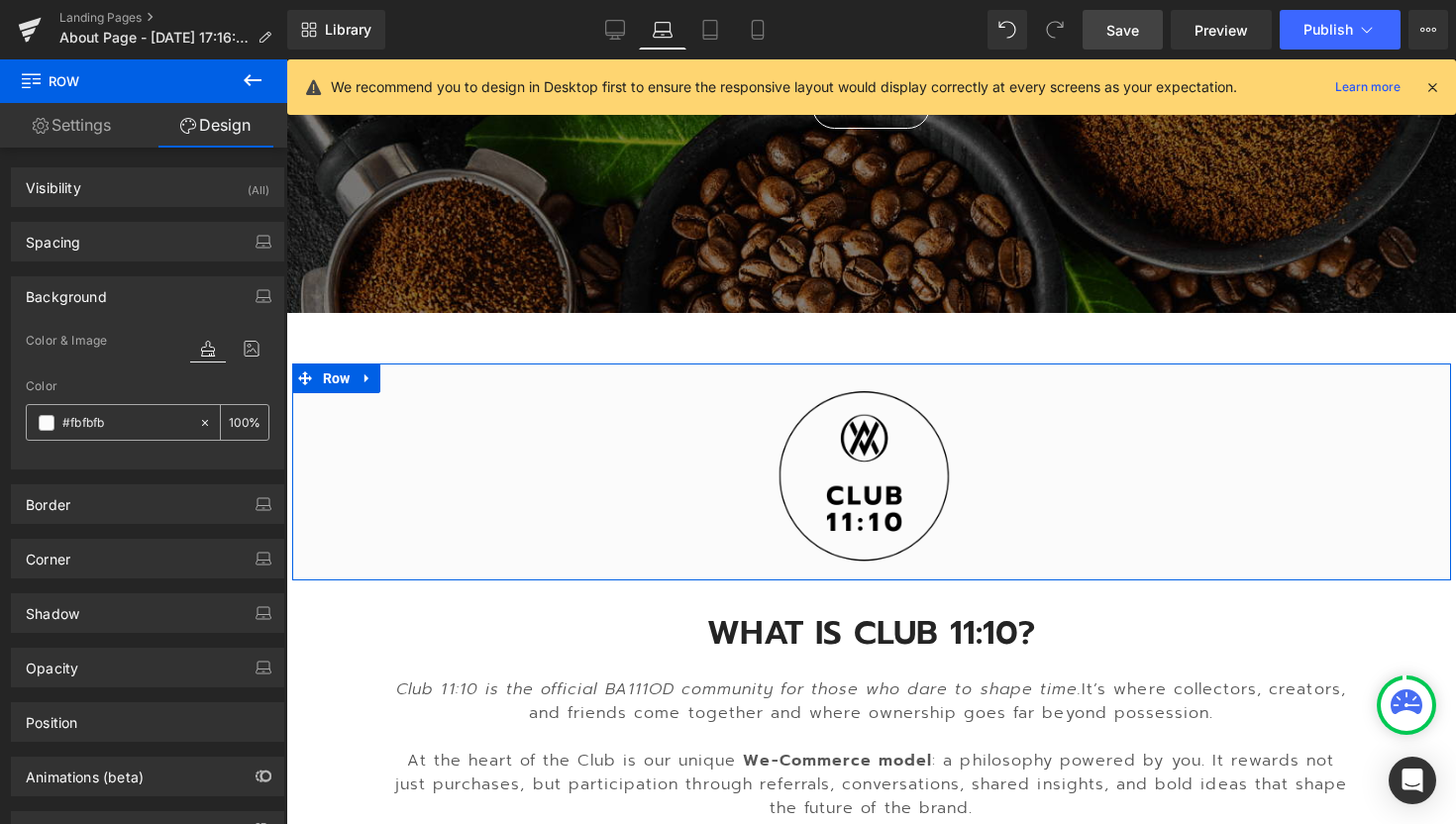 click 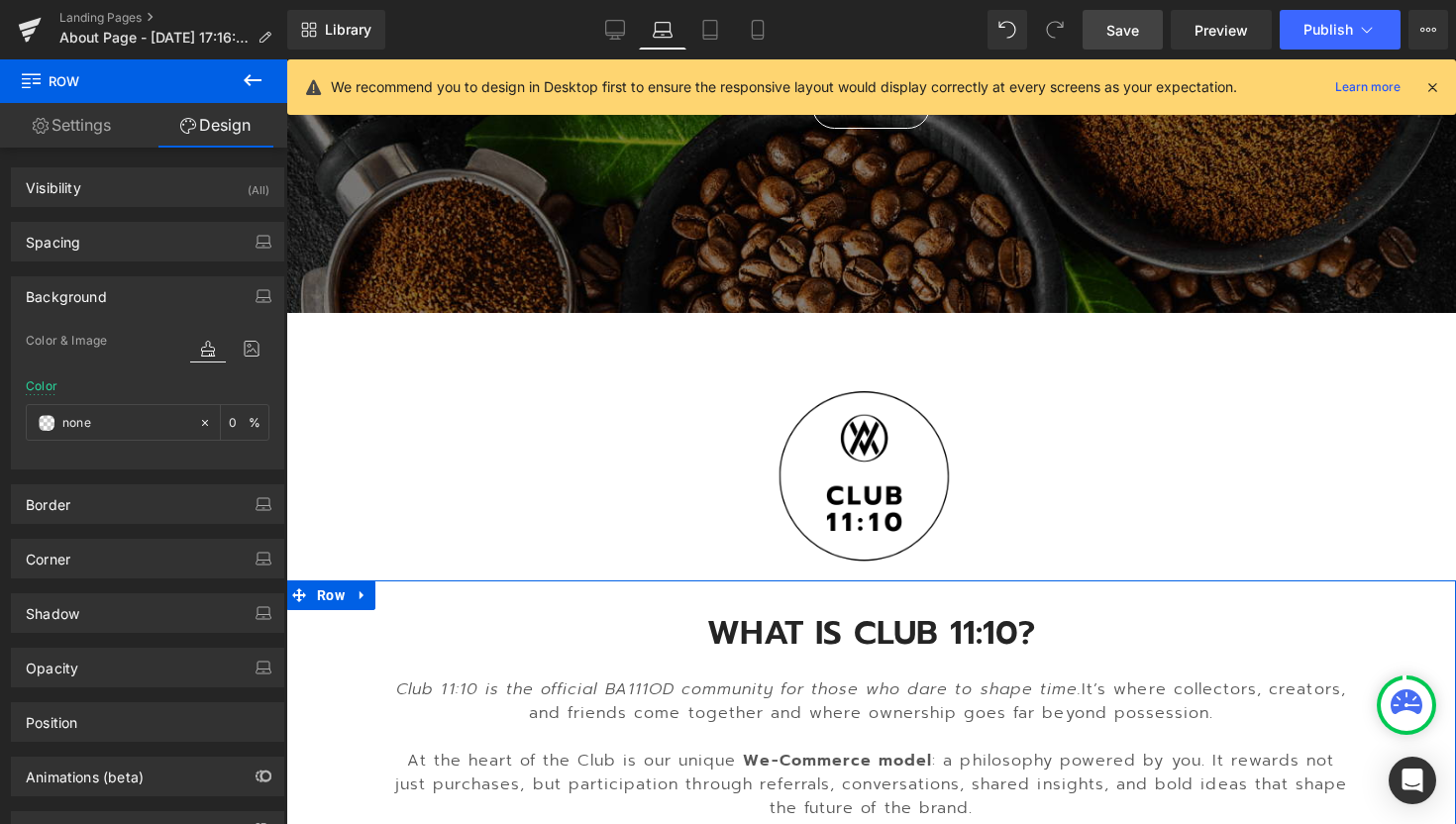 click on "WHAT IS CLUB 11:10?" at bounding box center [872, 633] 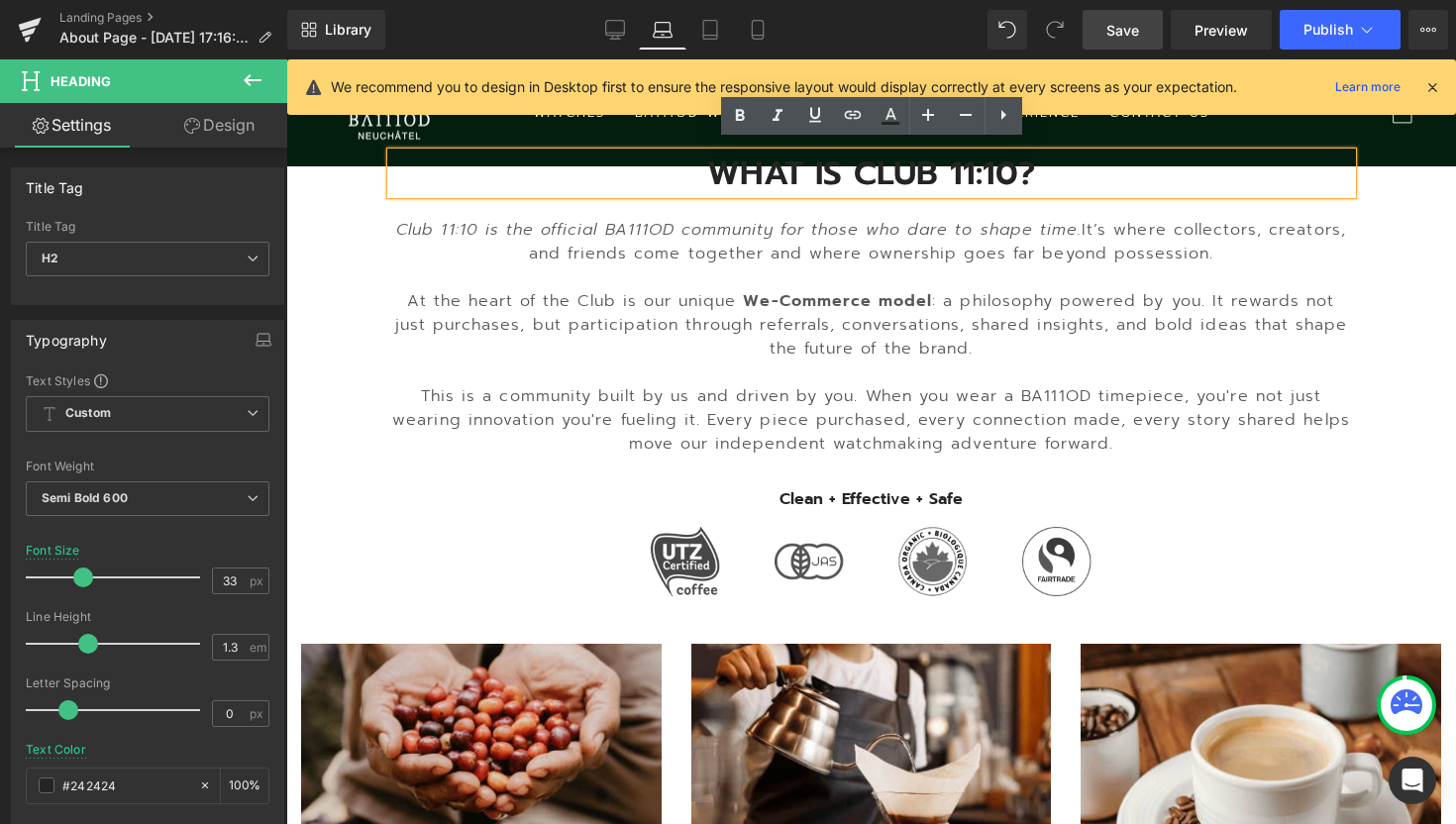 scroll, scrollTop: 900, scrollLeft: 0, axis: vertical 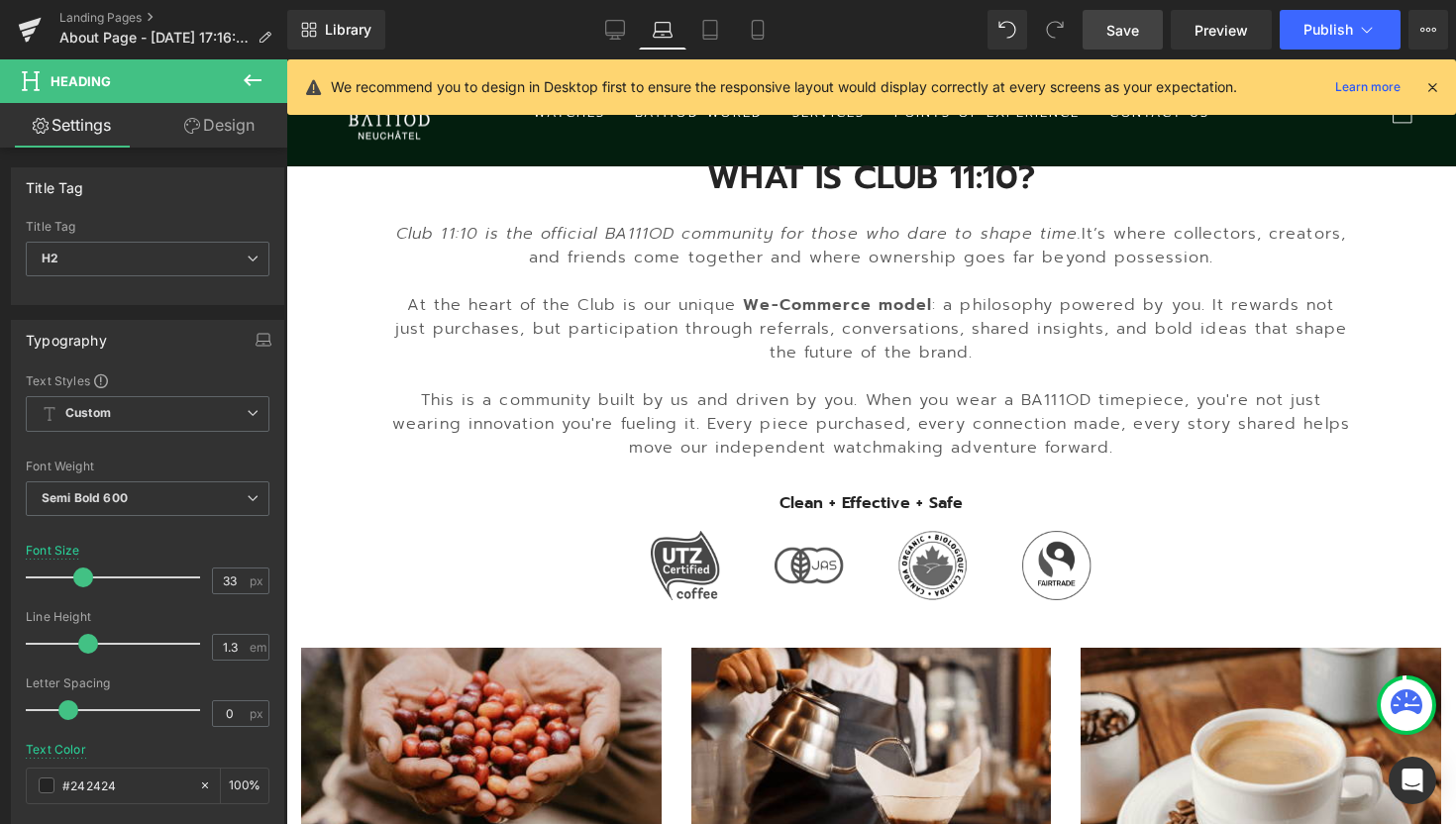 click 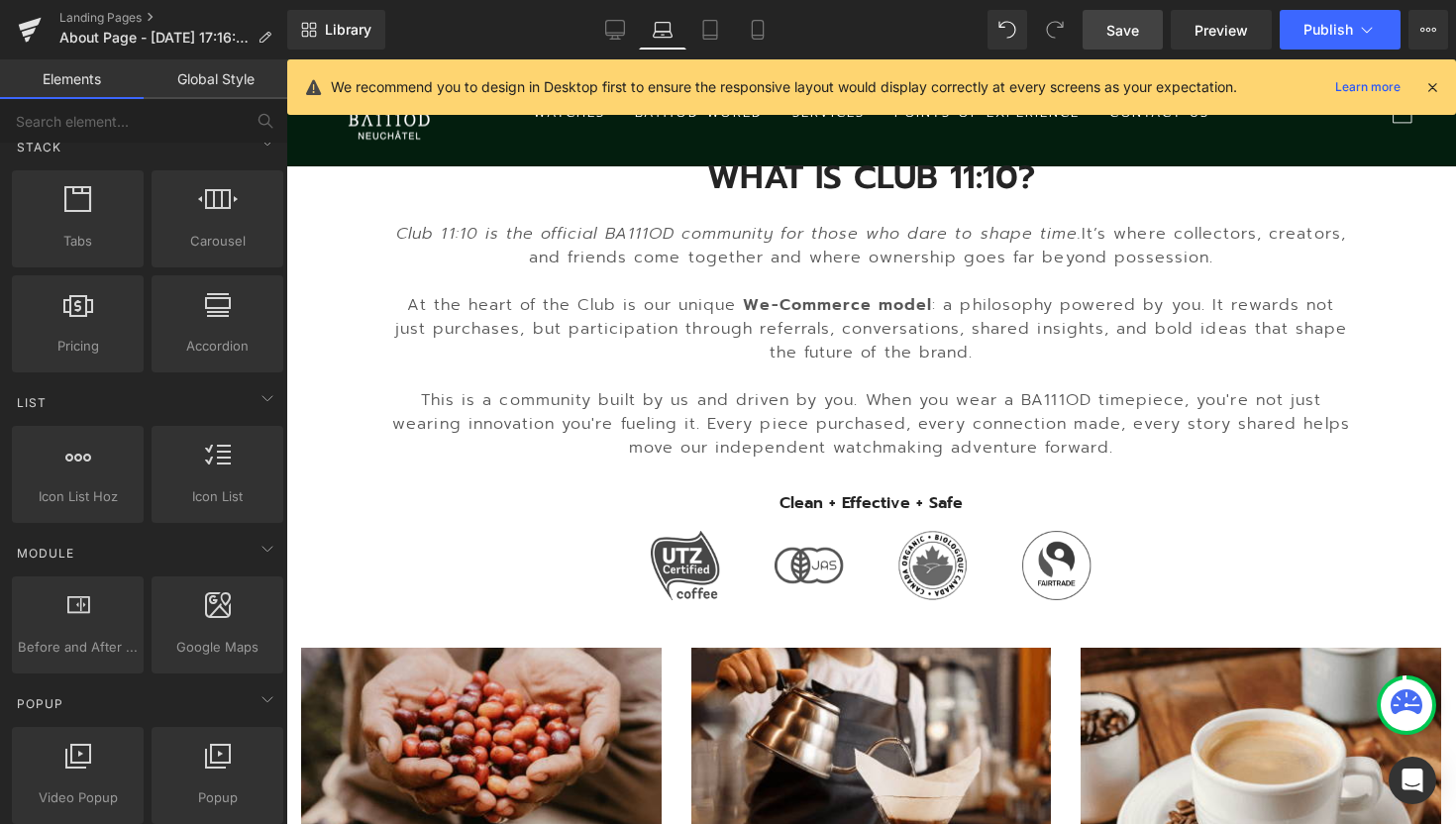 scroll, scrollTop: 639, scrollLeft: 0, axis: vertical 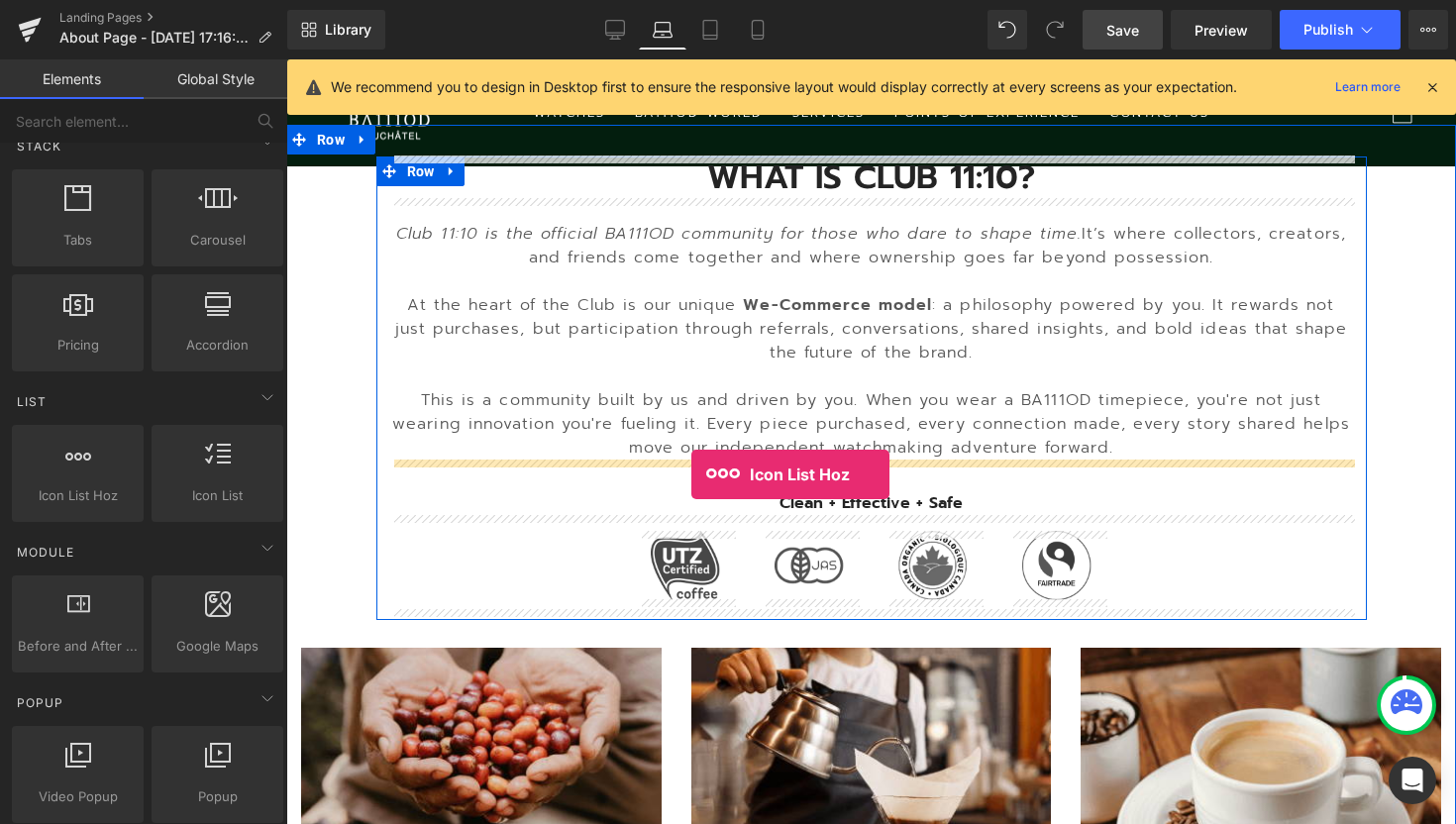 drag, startPoint x: 368, startPoint y: 529, endPoint x: 691, endPoint y: 474, distance: 327.6492 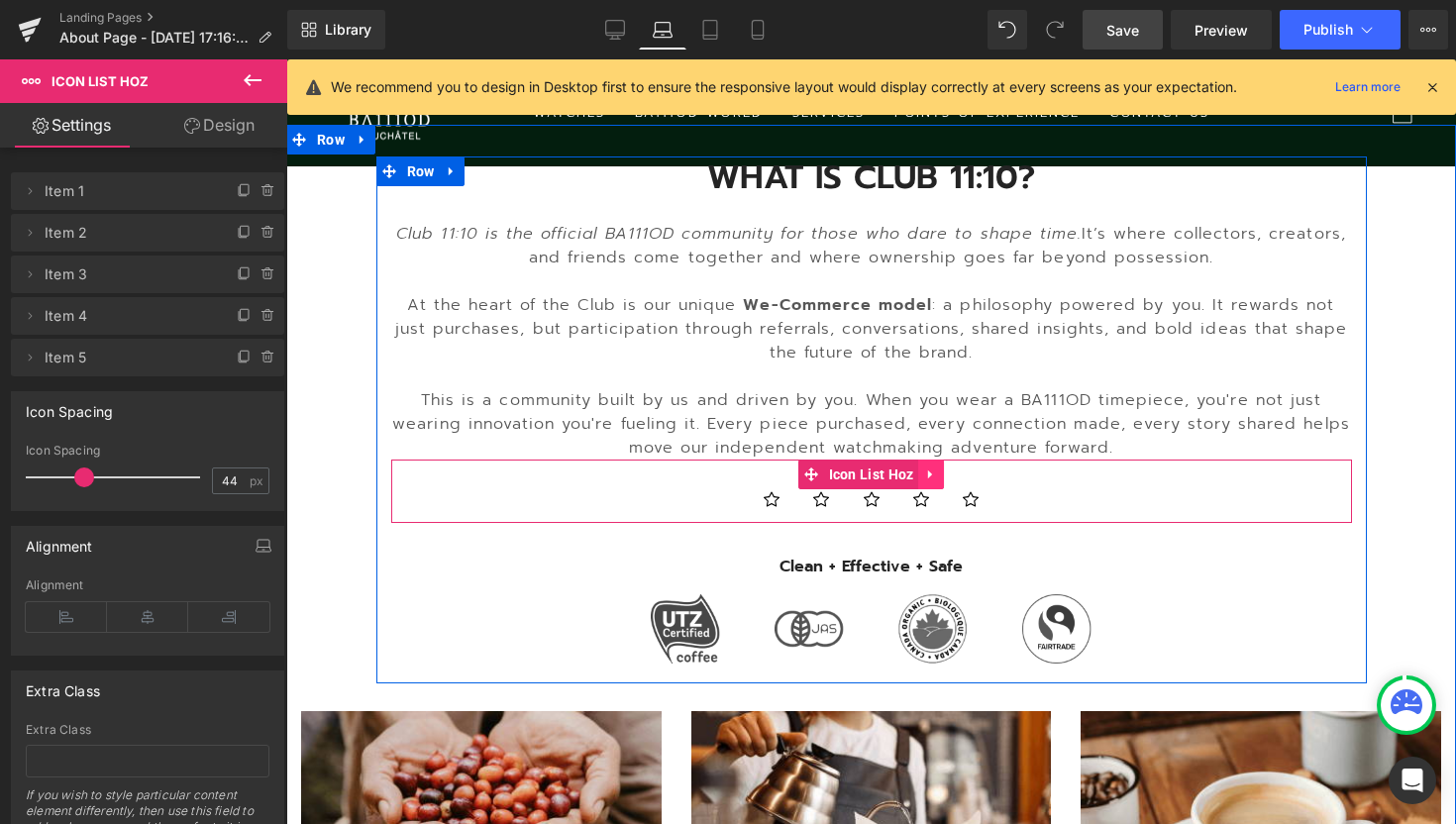 click 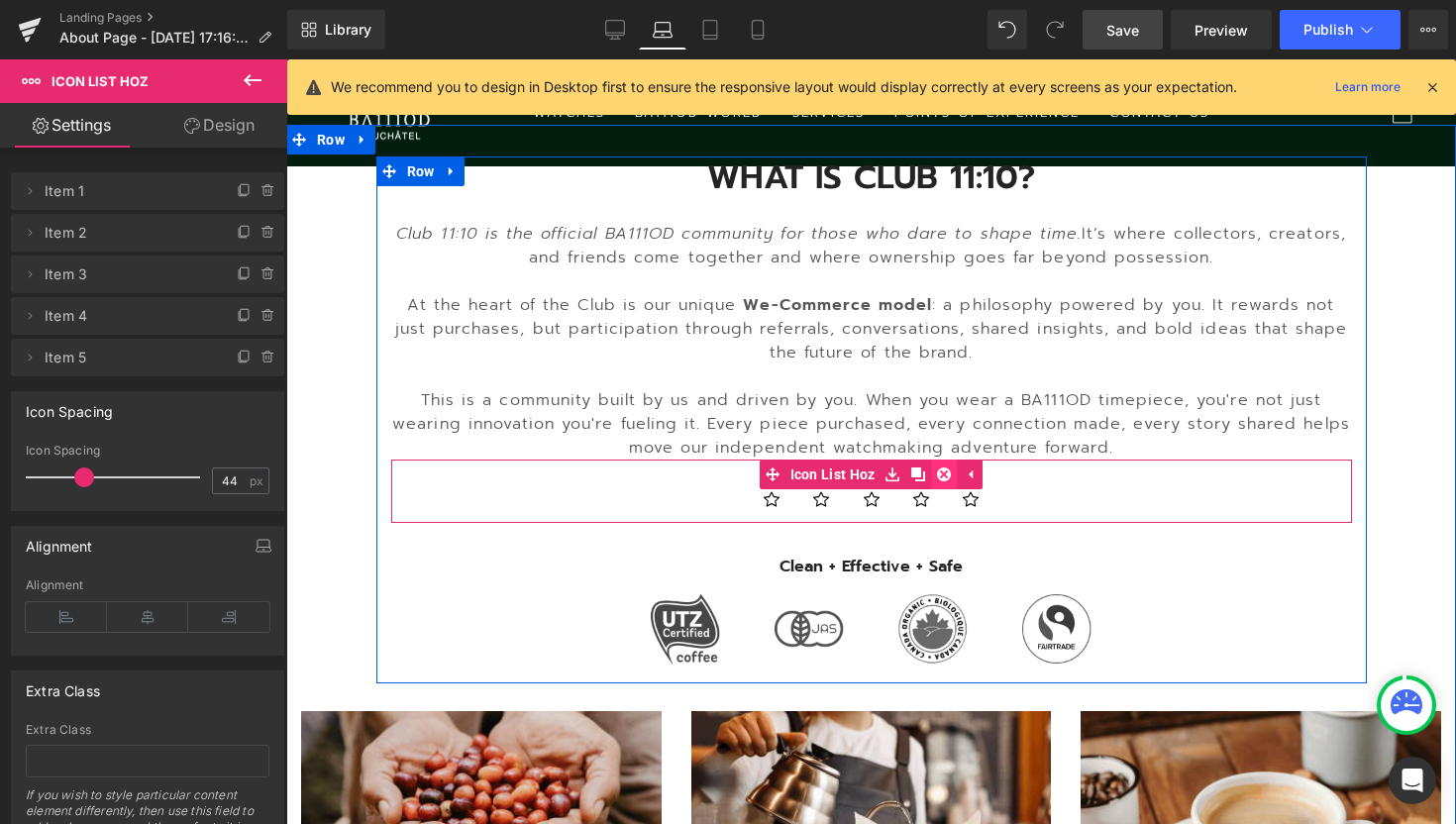 click 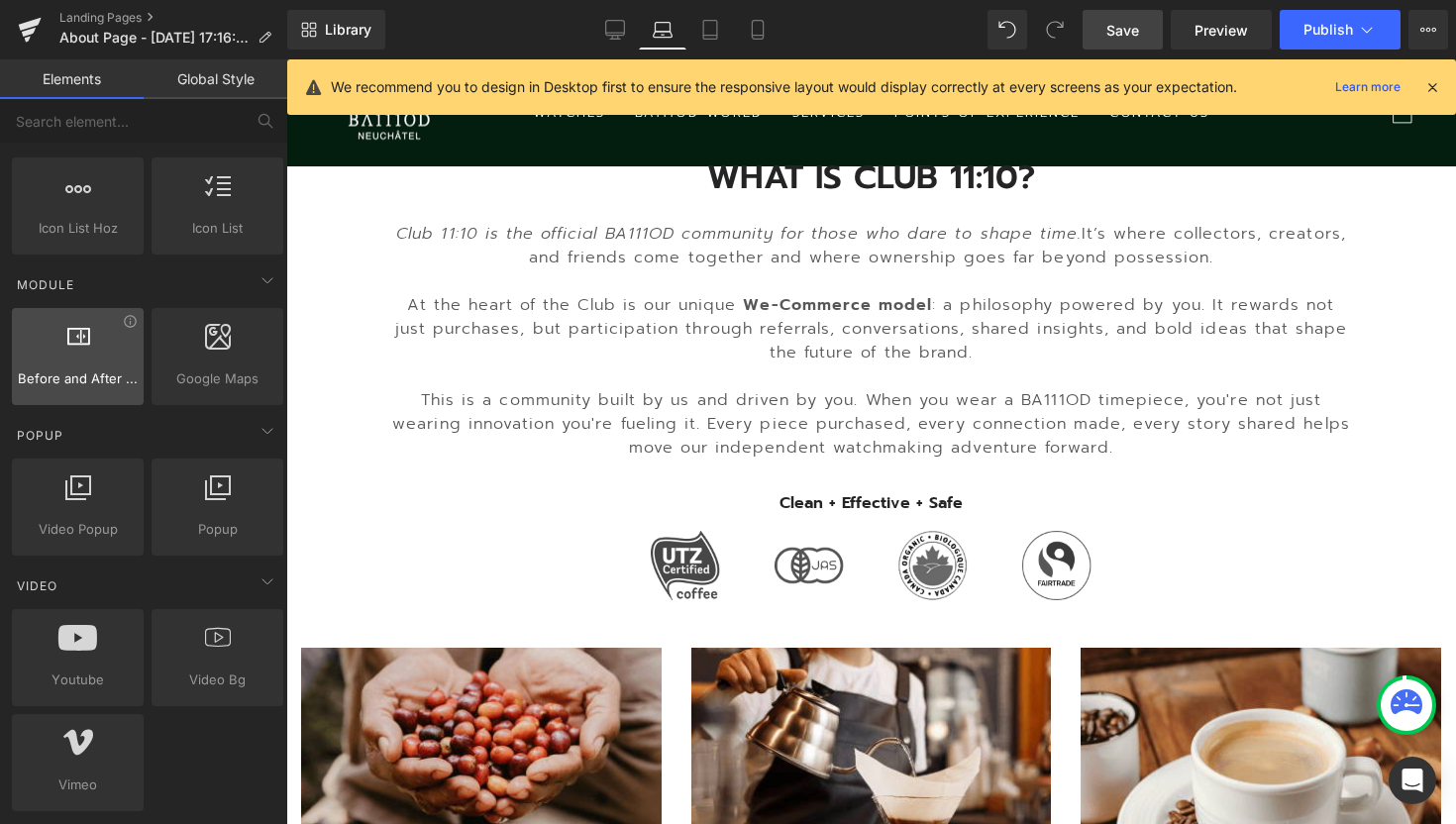 scroll, scrollTop: 925, scrollLeft: 0, axis: vertical 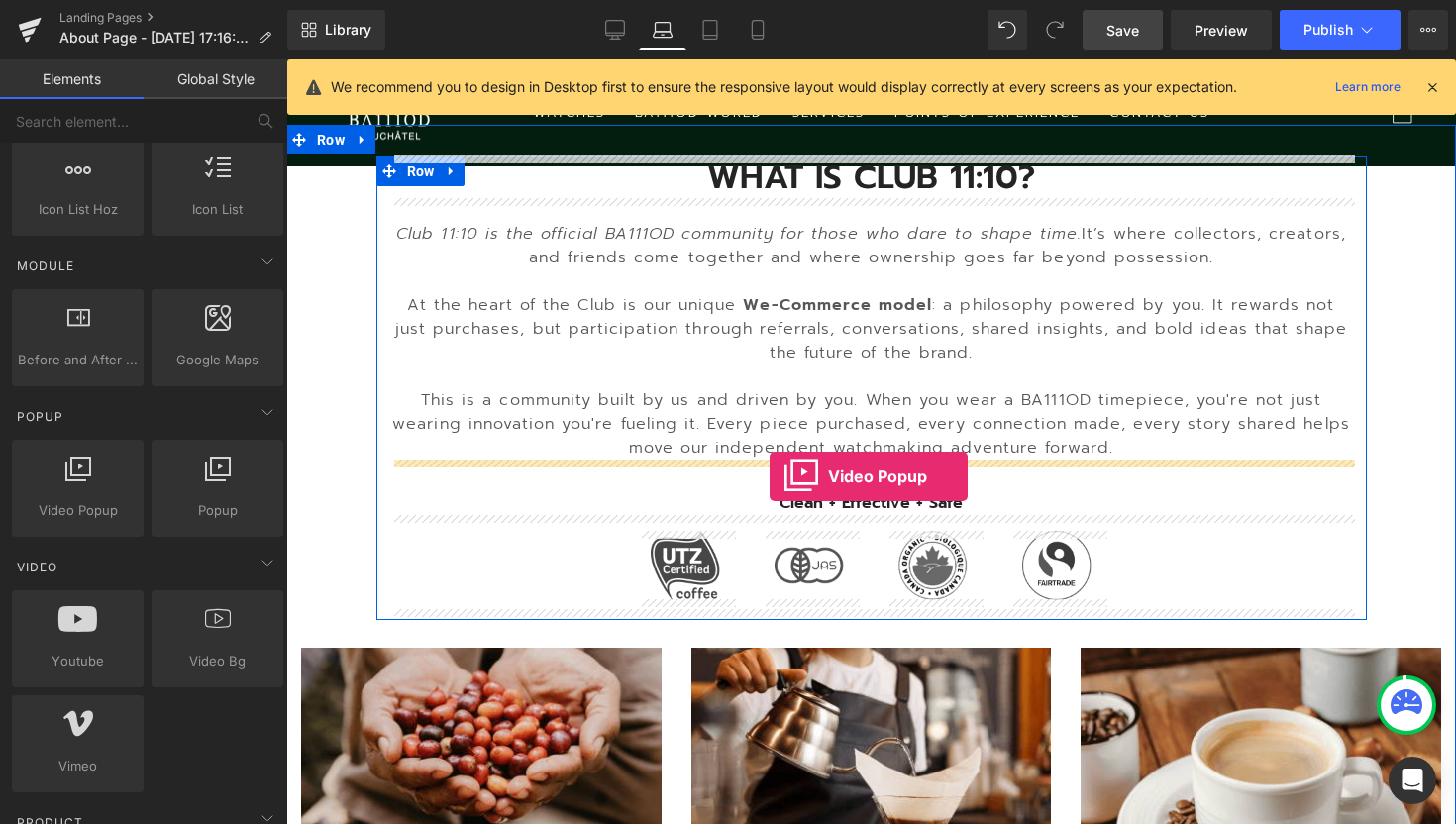 drag, startPoint x: 364, startPoint y: 524, endPoint x: 770, endPoint y: 476, distance: 408.8276 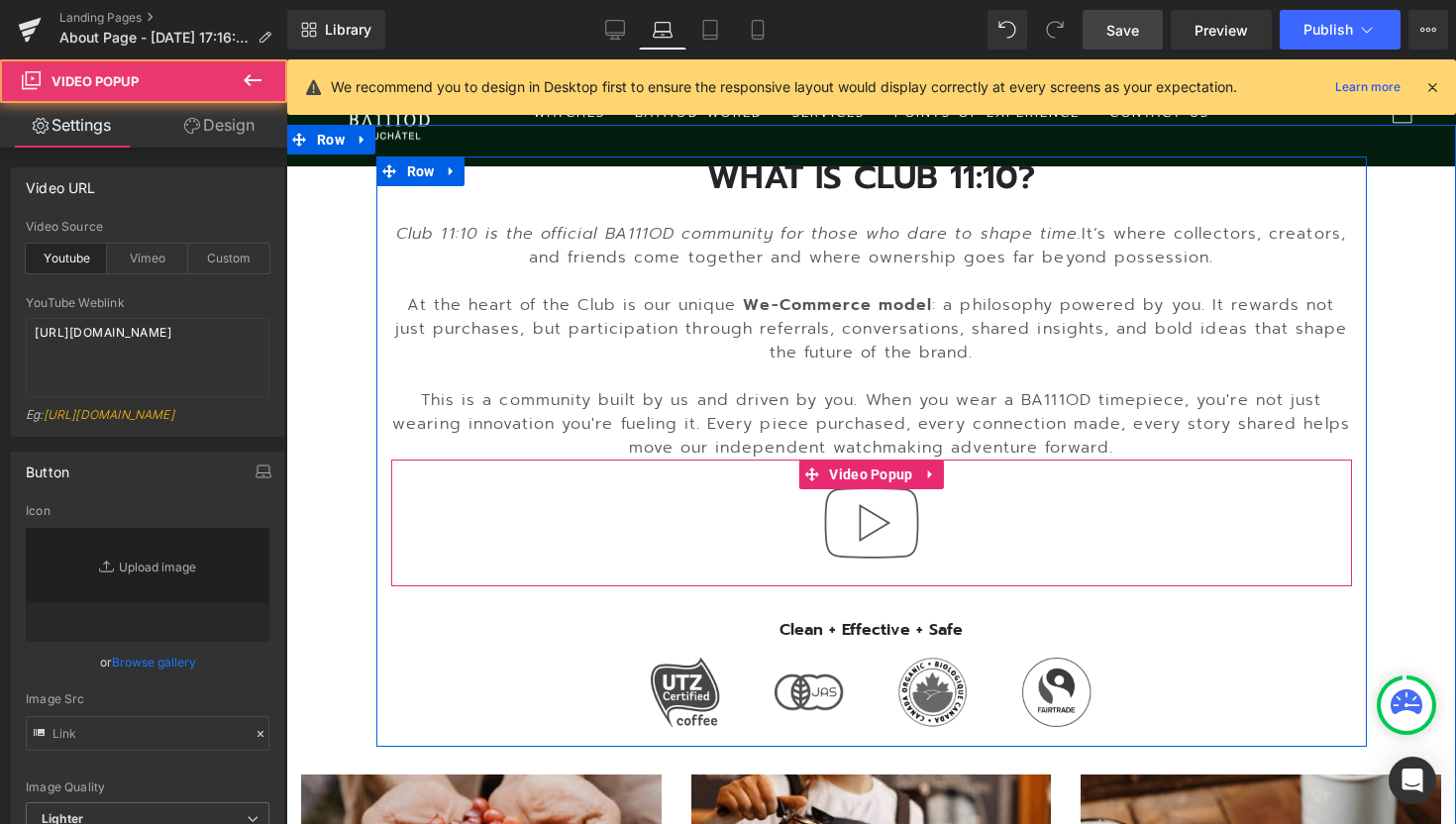 type on "//d1um8515vdn9kb.cloudfront.net/images/youtube-play-button.png" 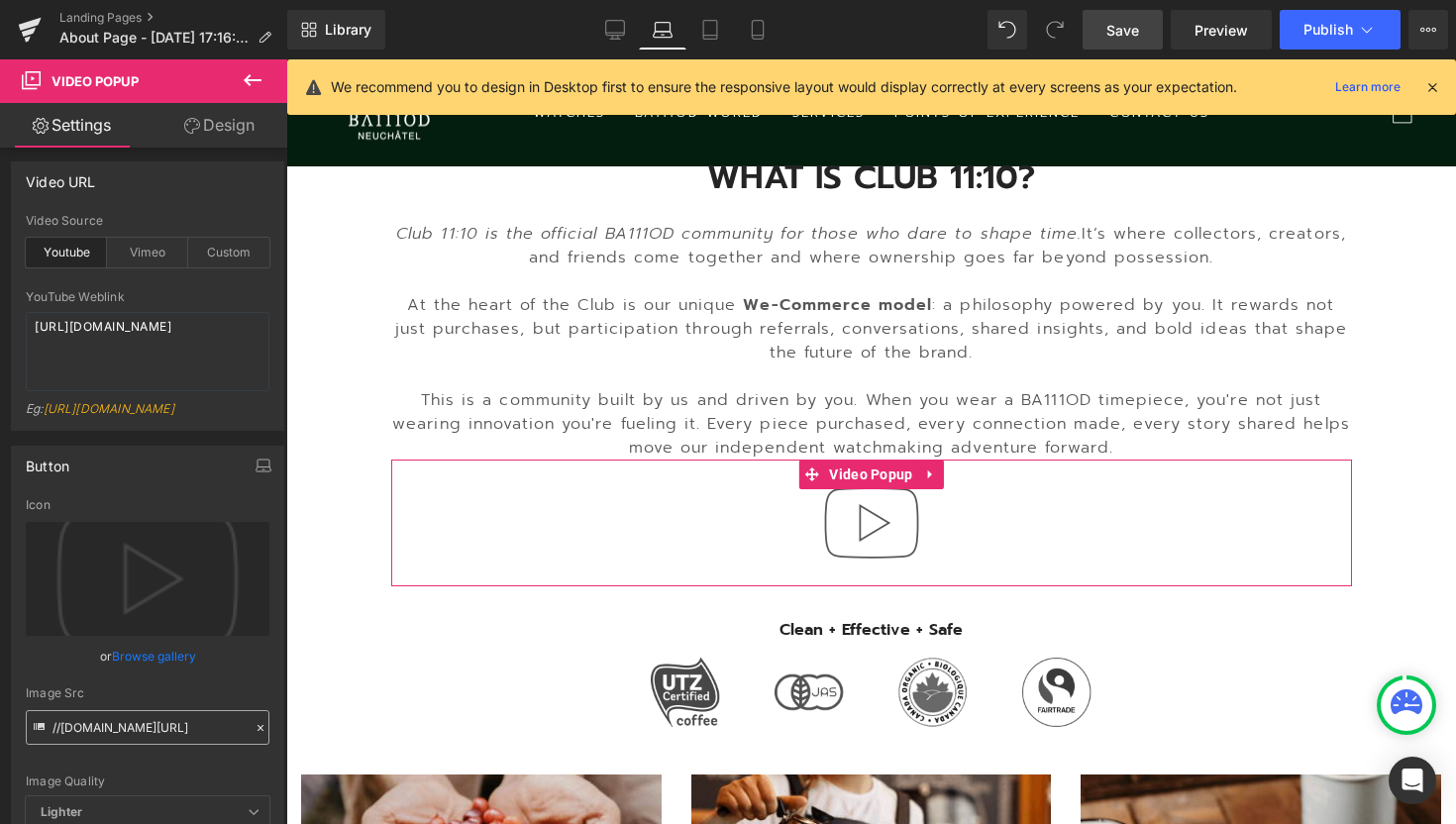 scroll, scrollTop: 0, scrollLeft: 0, axis: both 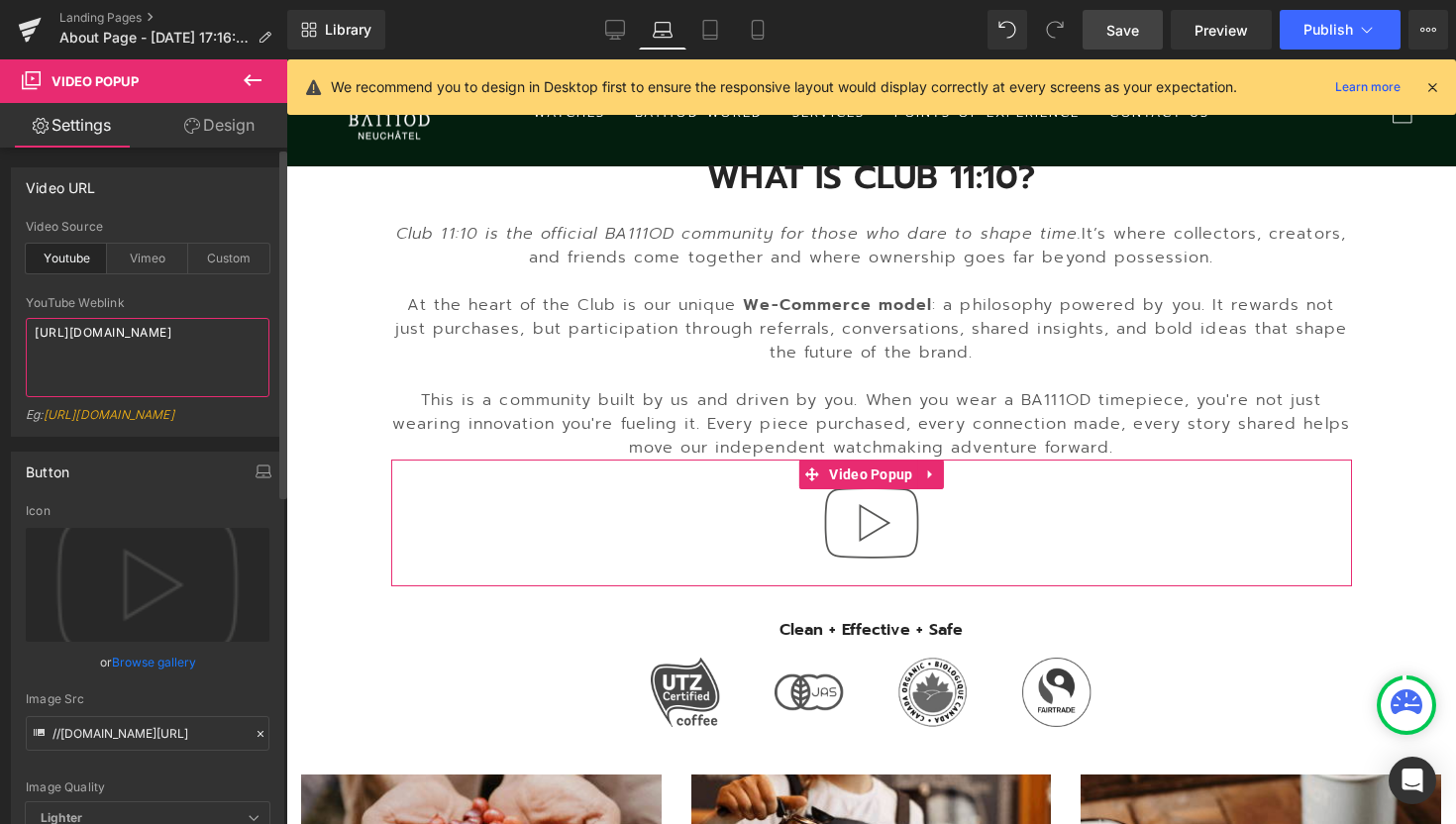 click on "[URL][DOMAIN_NAME]" at bounding box center [148, 358] 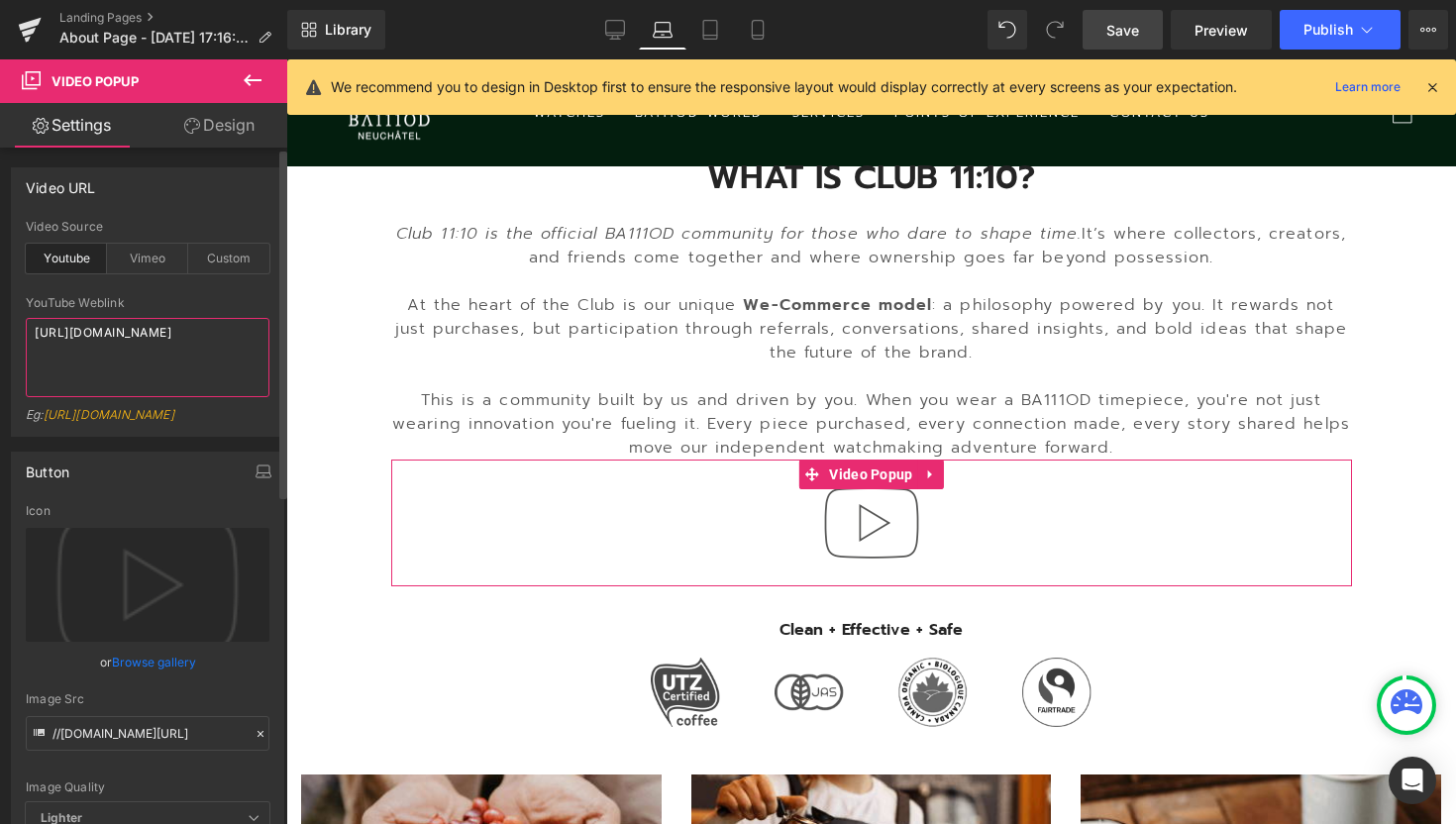 click on "[URL][DOMAIN_NAME]" at bounding box center (148, 358) 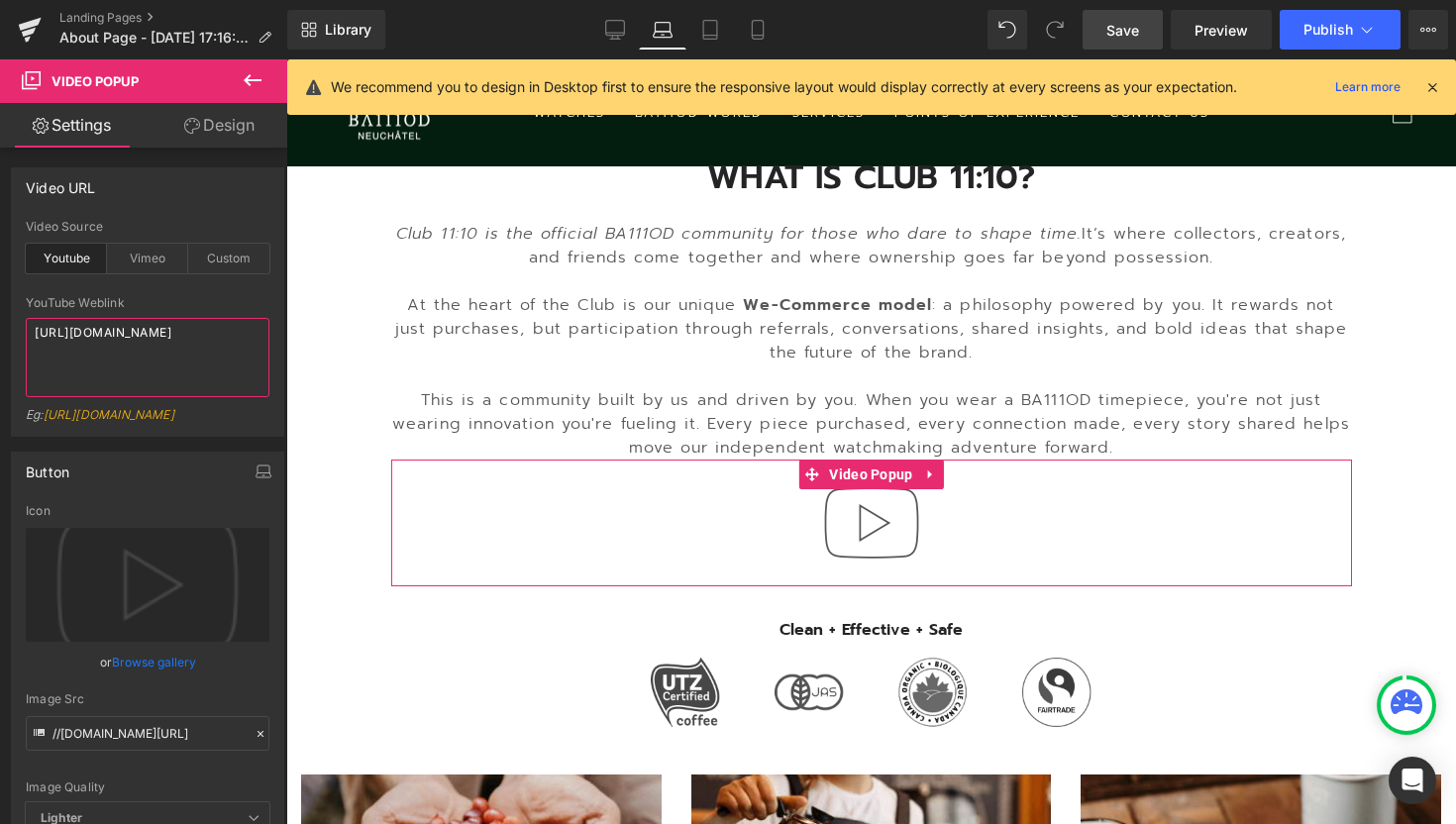 type on "[URL][DOMAIN_NAME]" 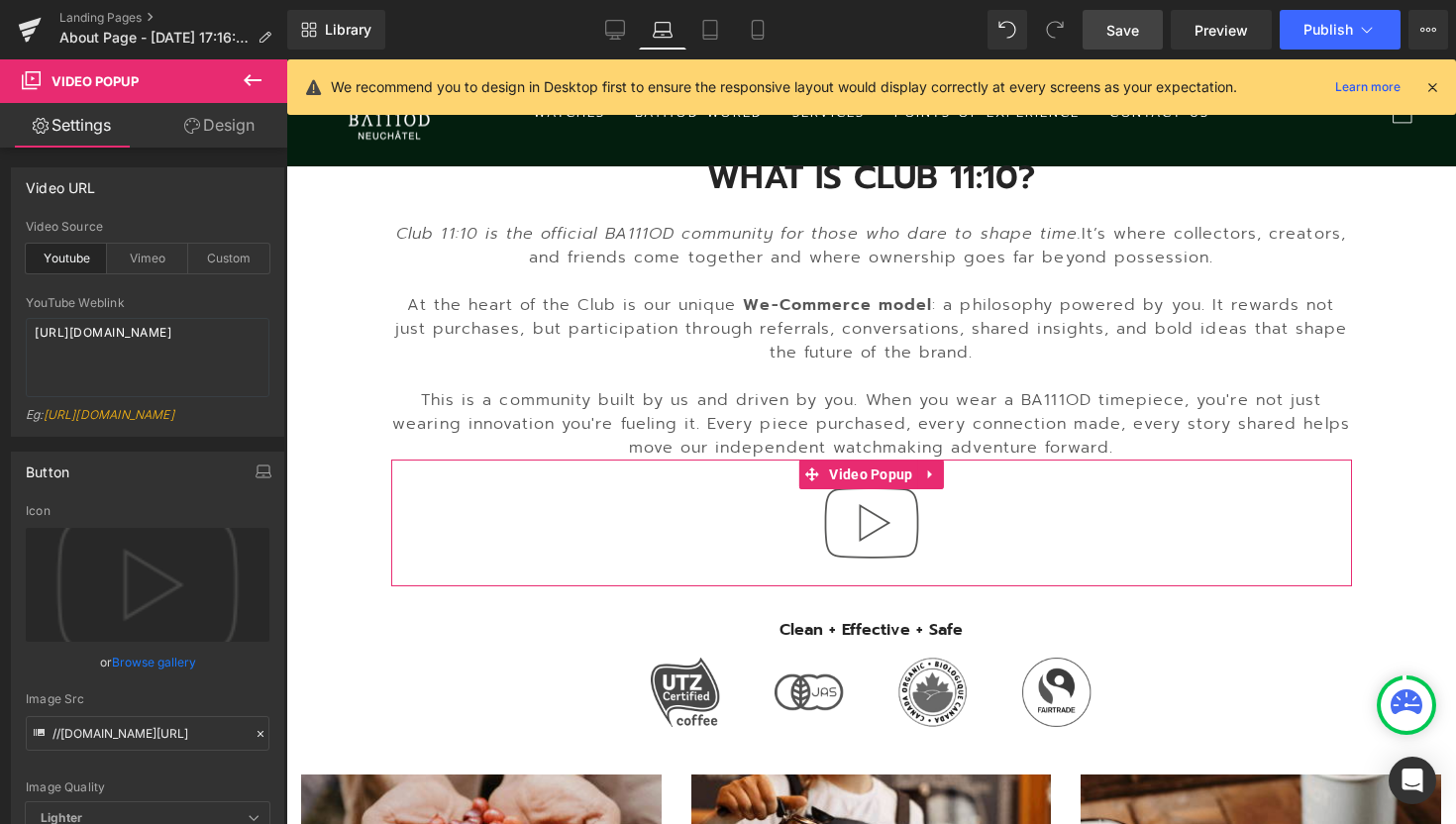 click on "Design" at bounding box center [219, 125] 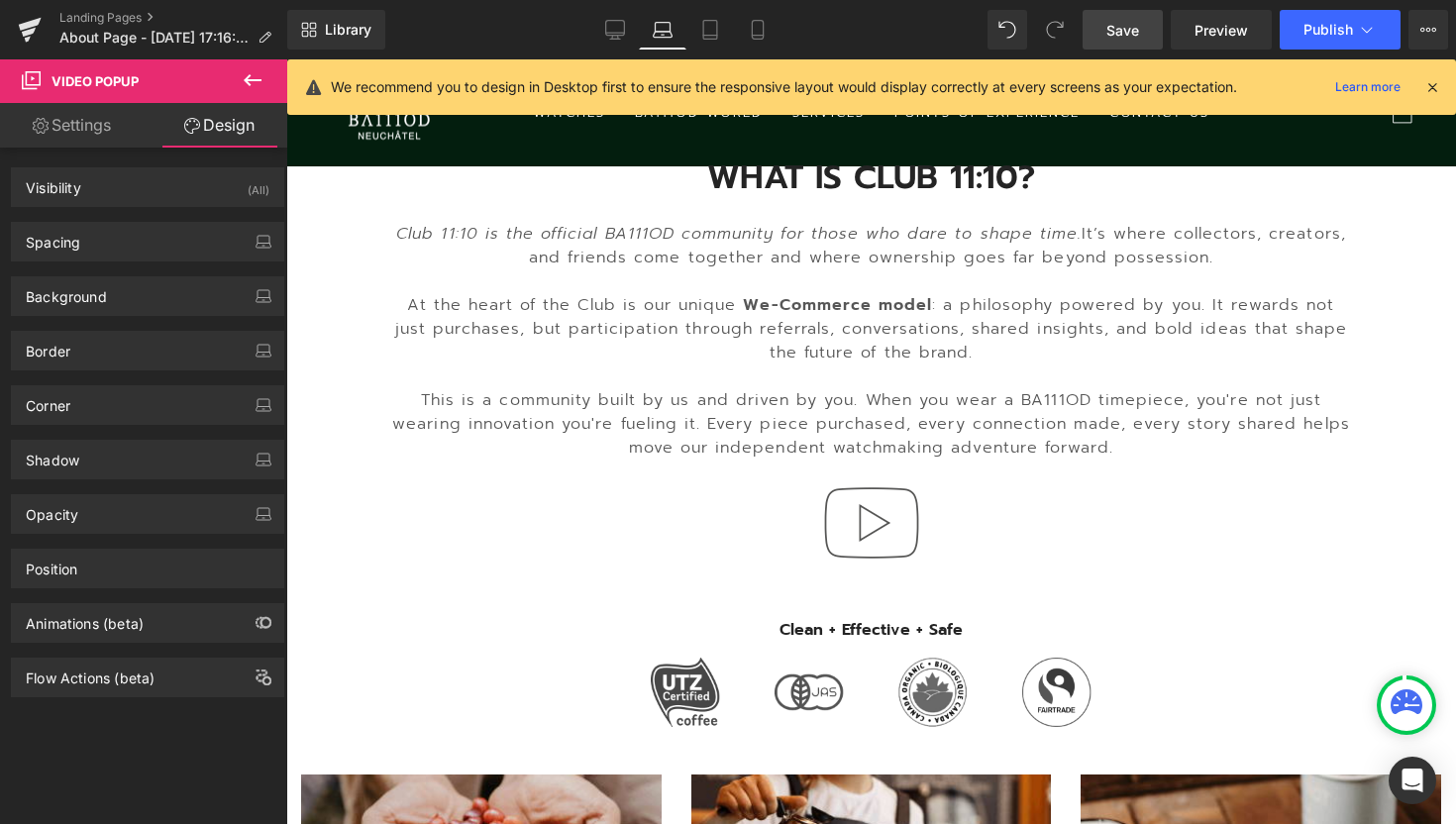 click on "Settings" at bounding box center [71, 125] 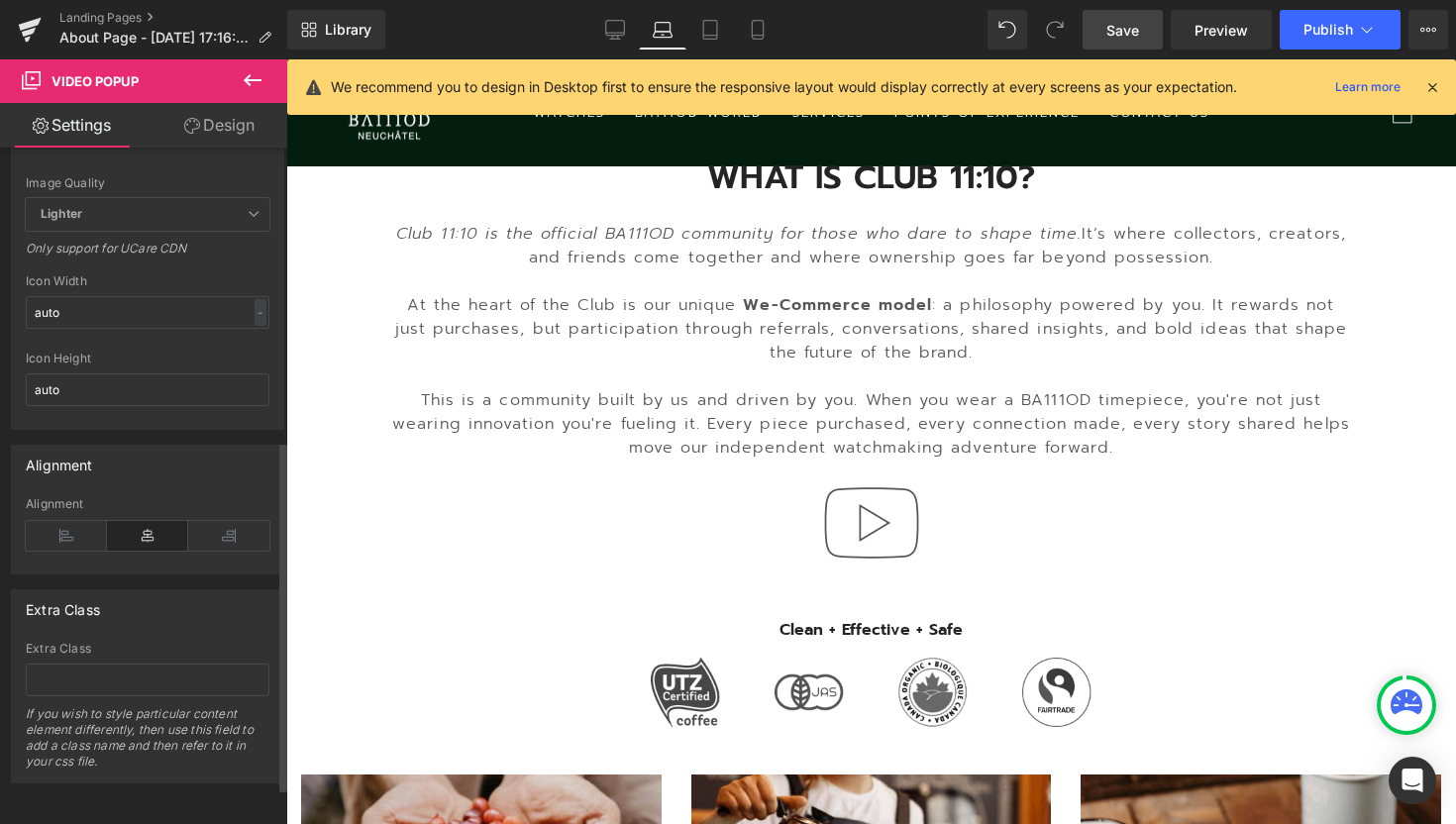 scroll, scrollTop: 0, scrollLeft: 0, axis: both 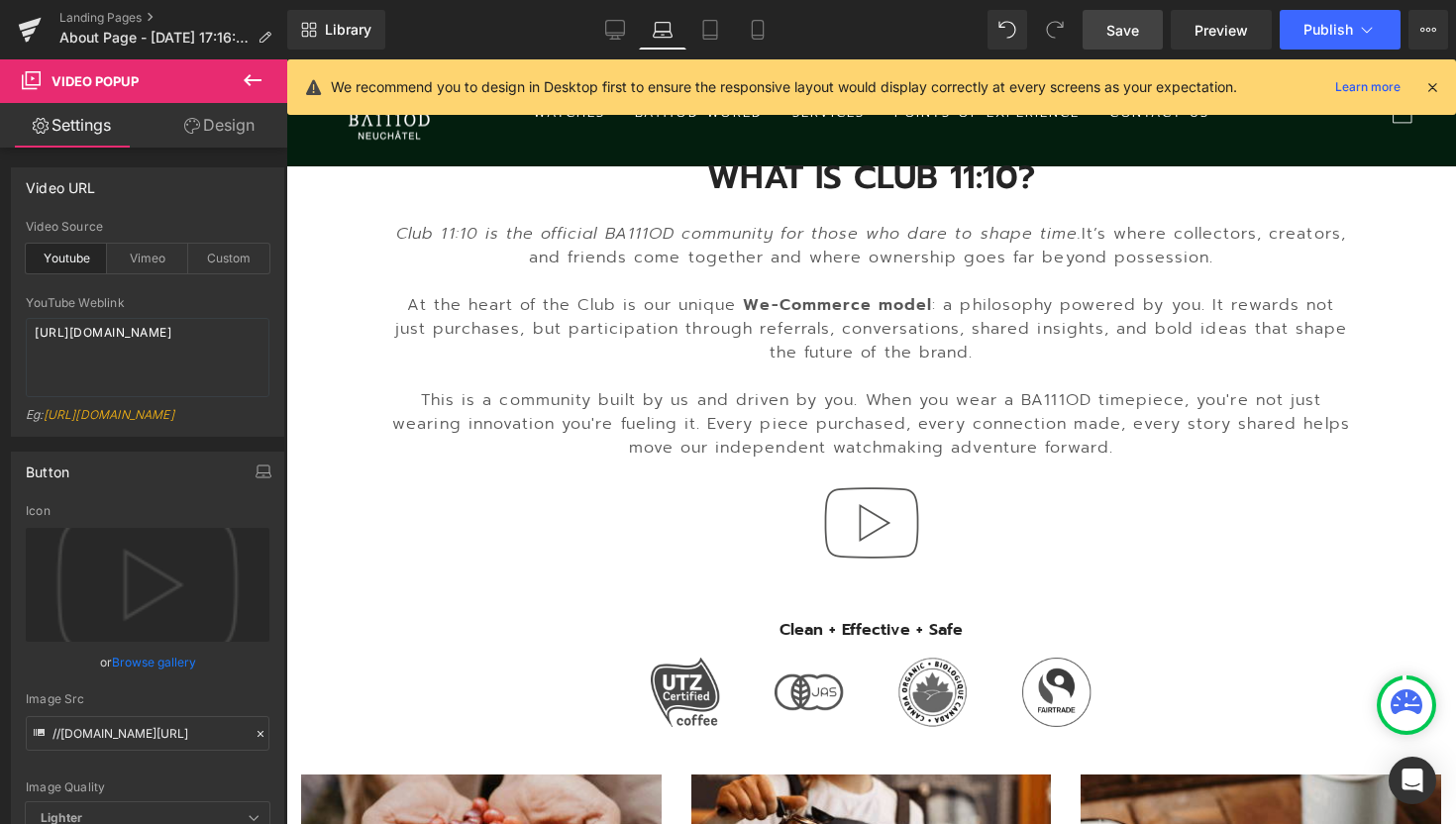 click 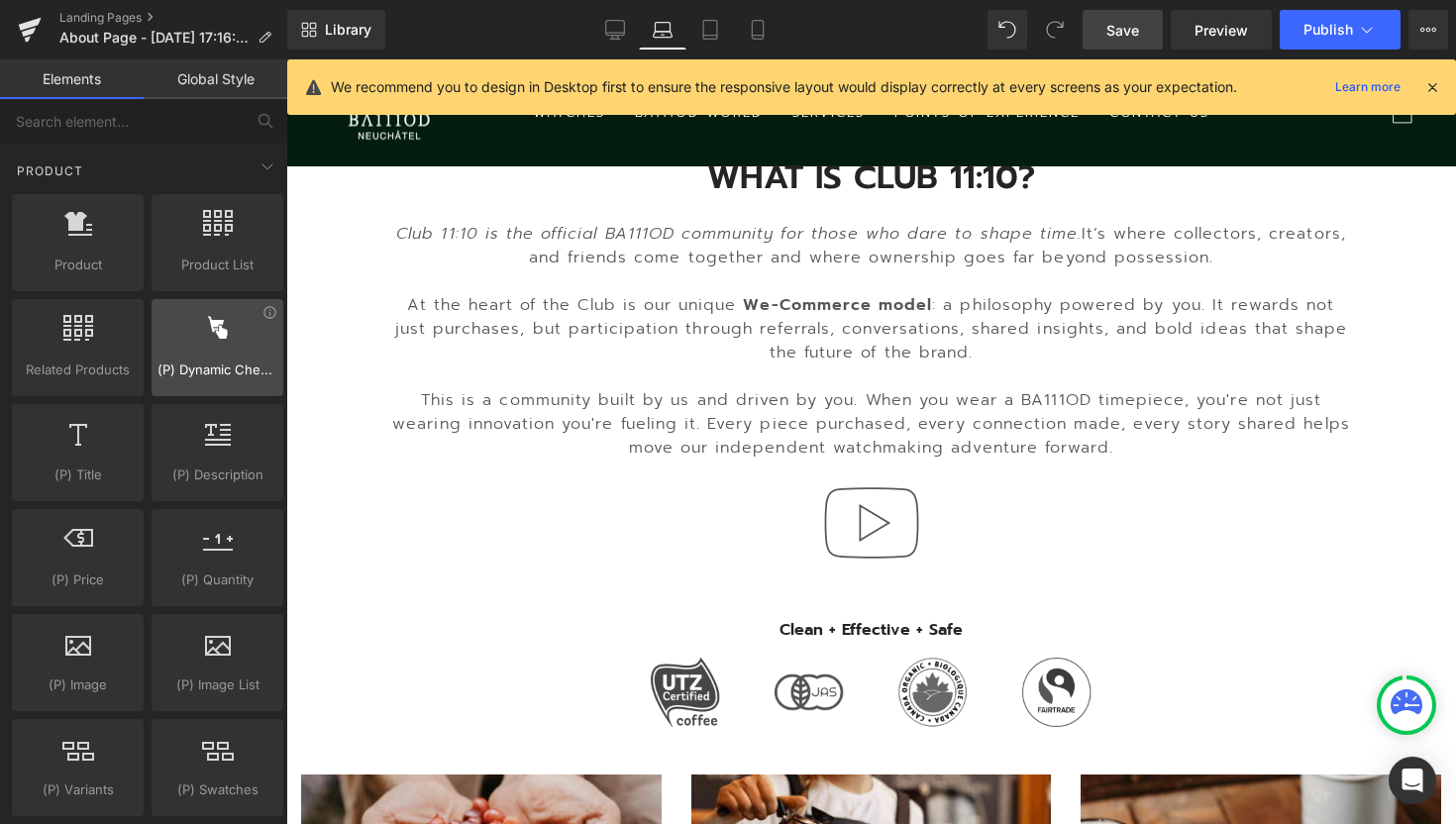 scroll, scrollTop: 1582, scrollLeft: 0, axis: vertical 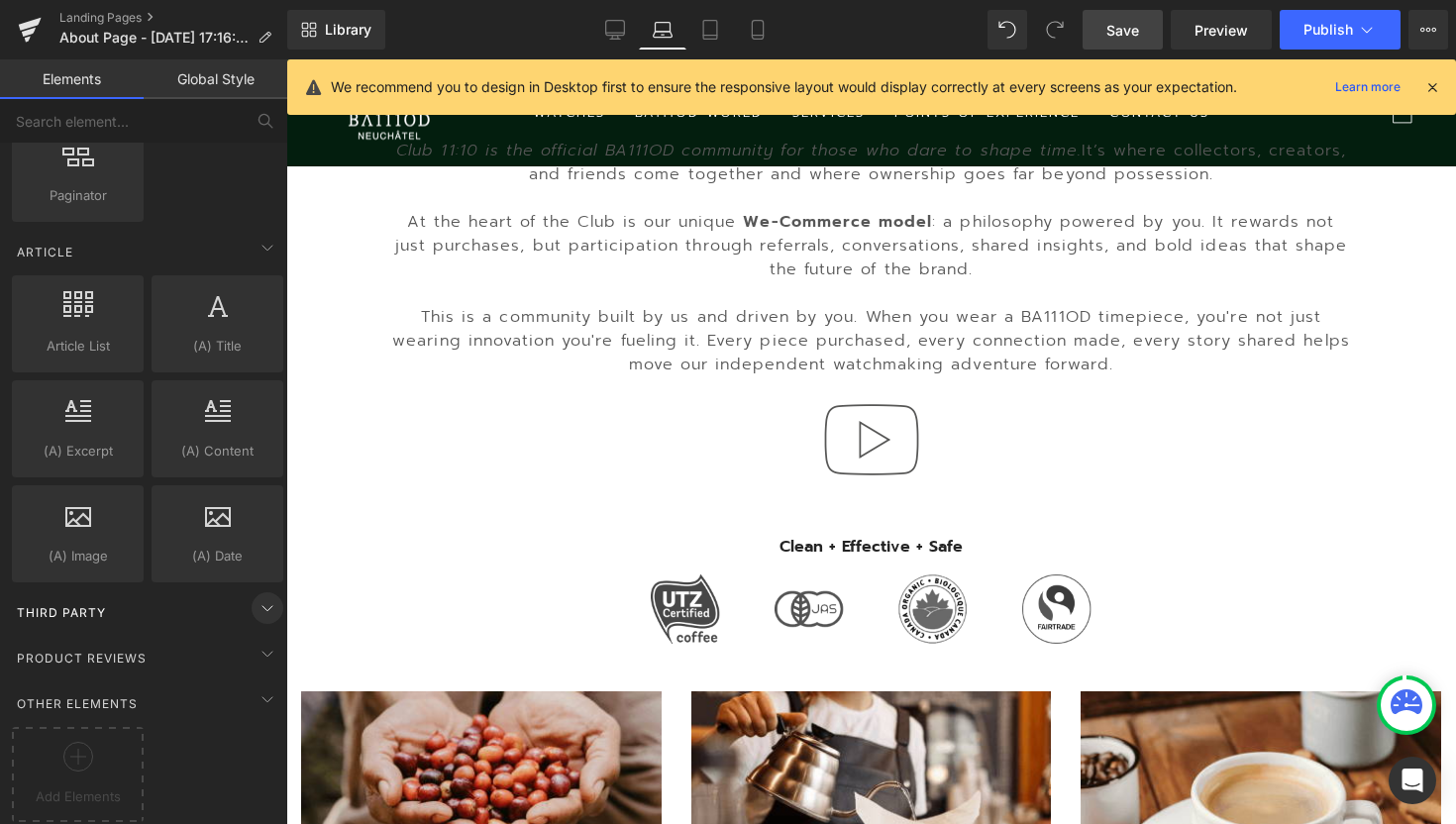click 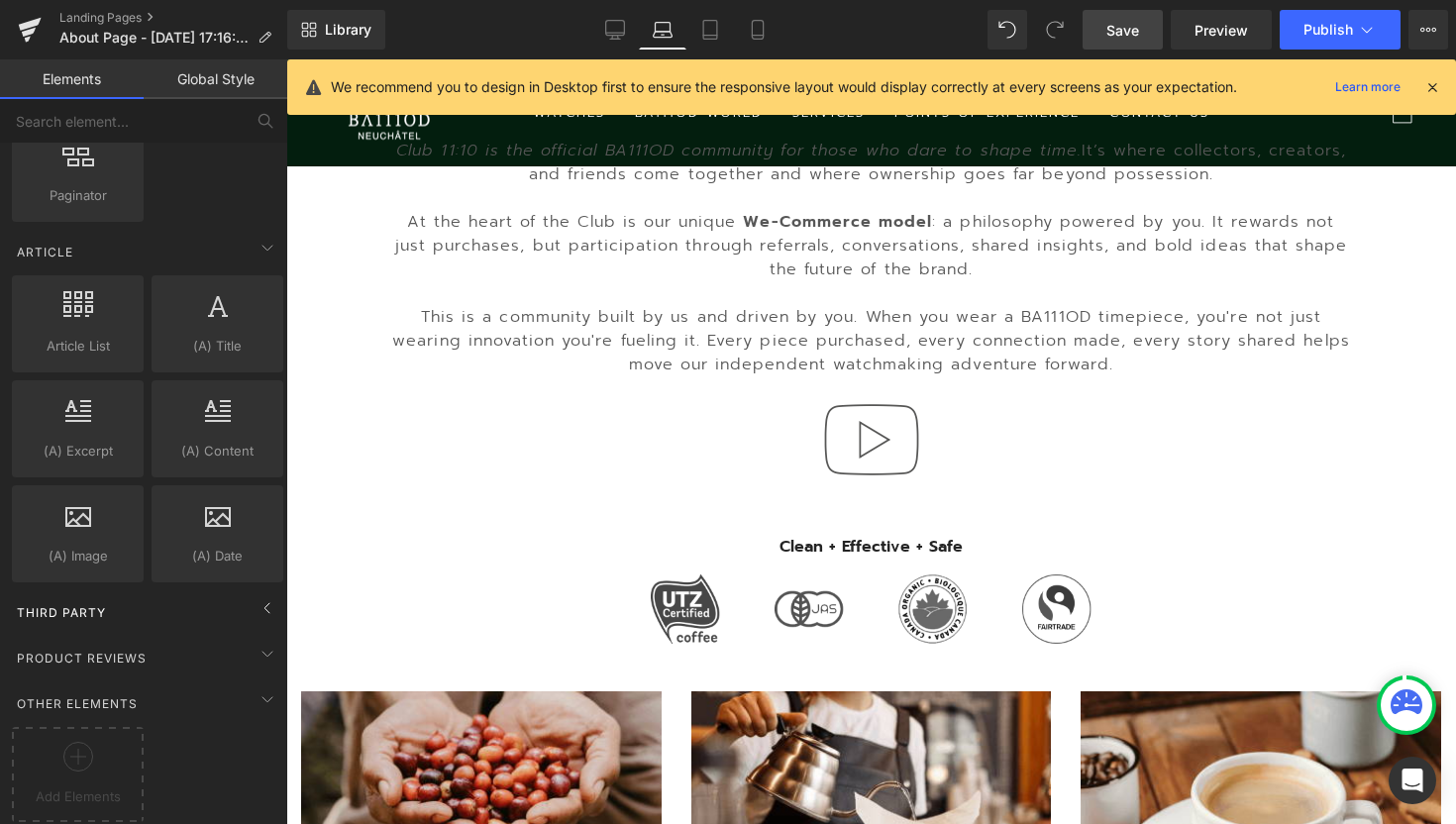click on "Third Party" at bounding box center [61, 612] 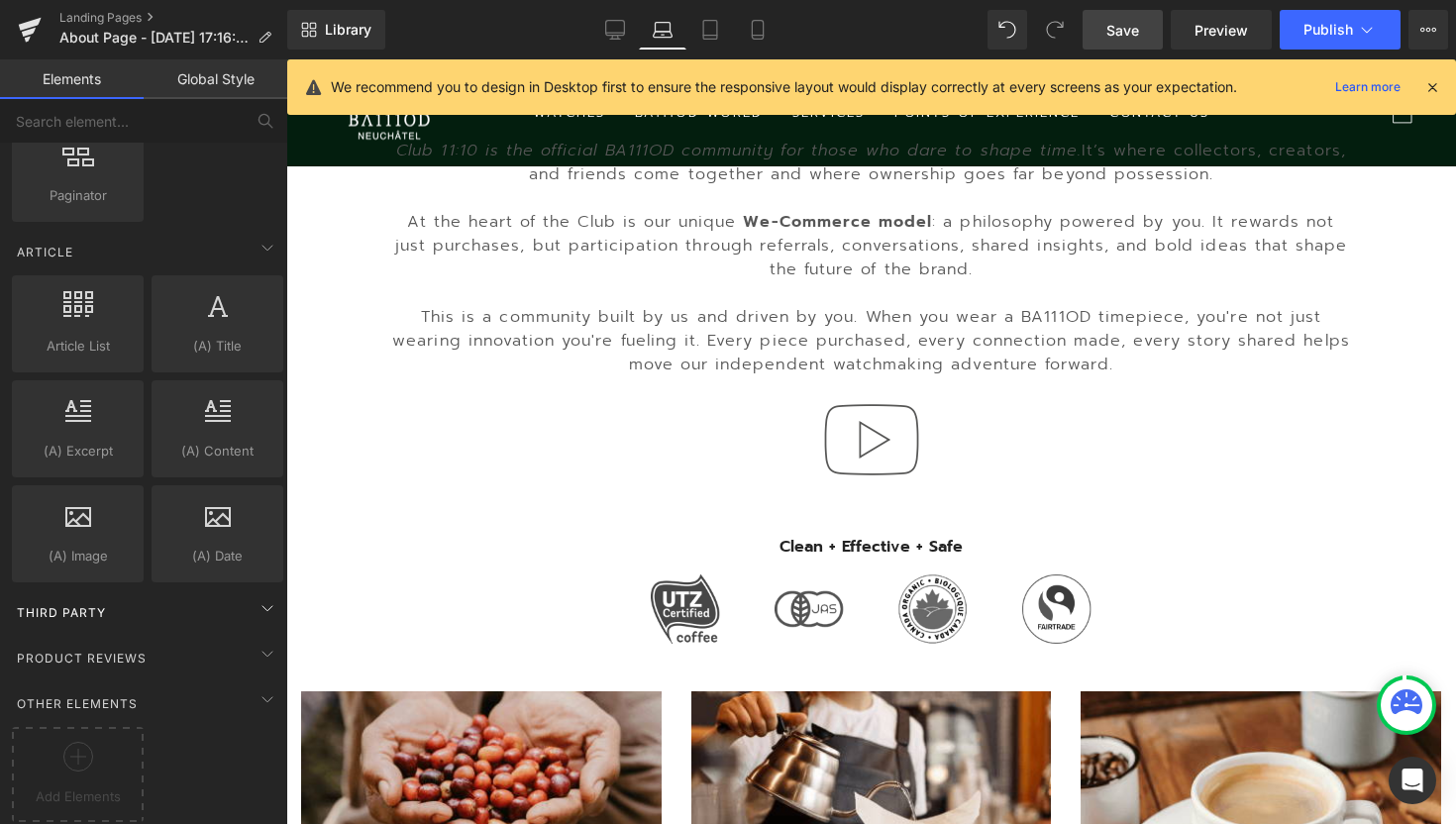 click on "Third Party" at bounding box center [61, 612] 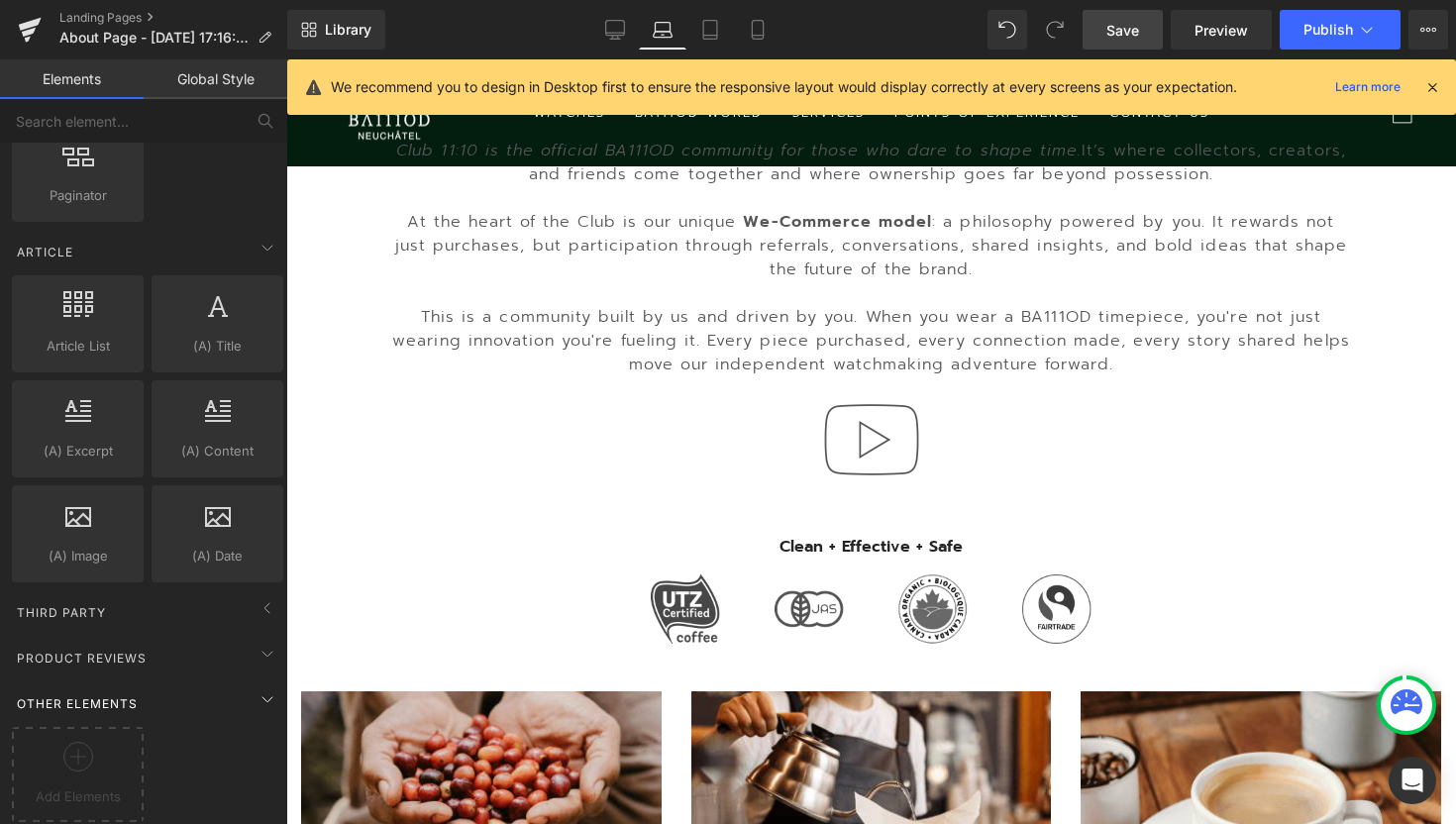 click on "Other Elements" at bounding box center [77, 703] 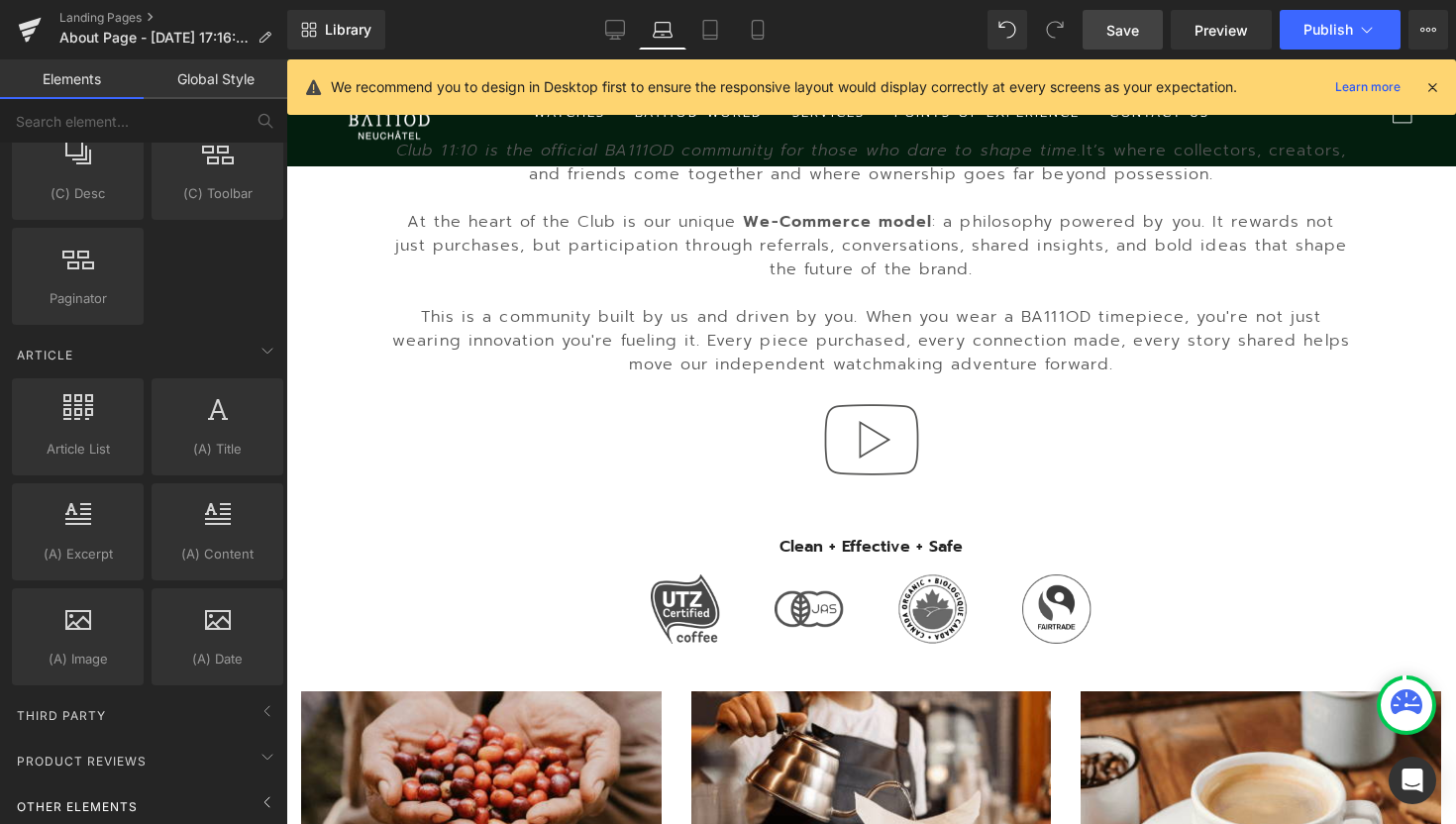 scroll, scrollTop: 3375, scrollLeft: 0, axis: vertical 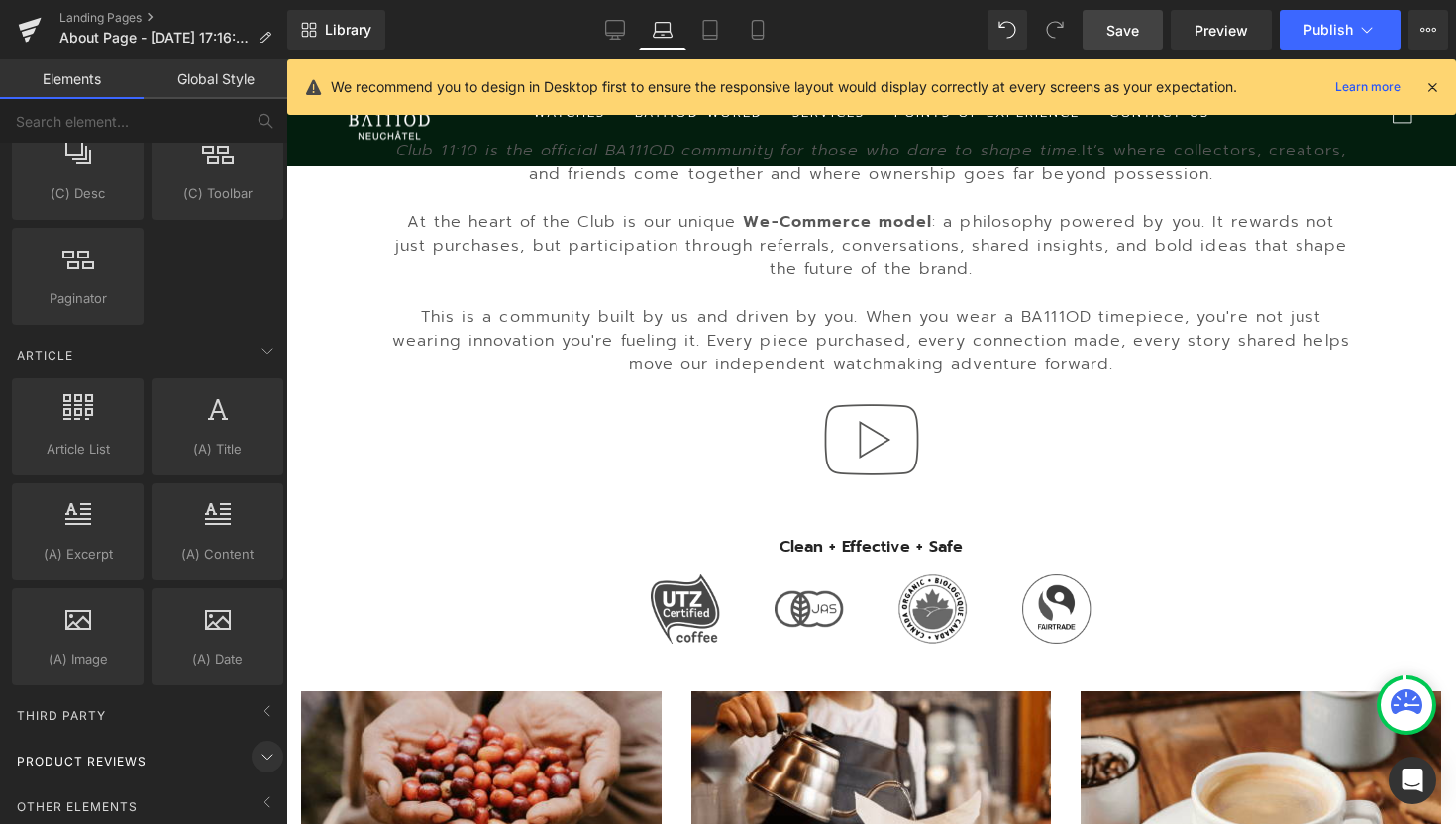 click 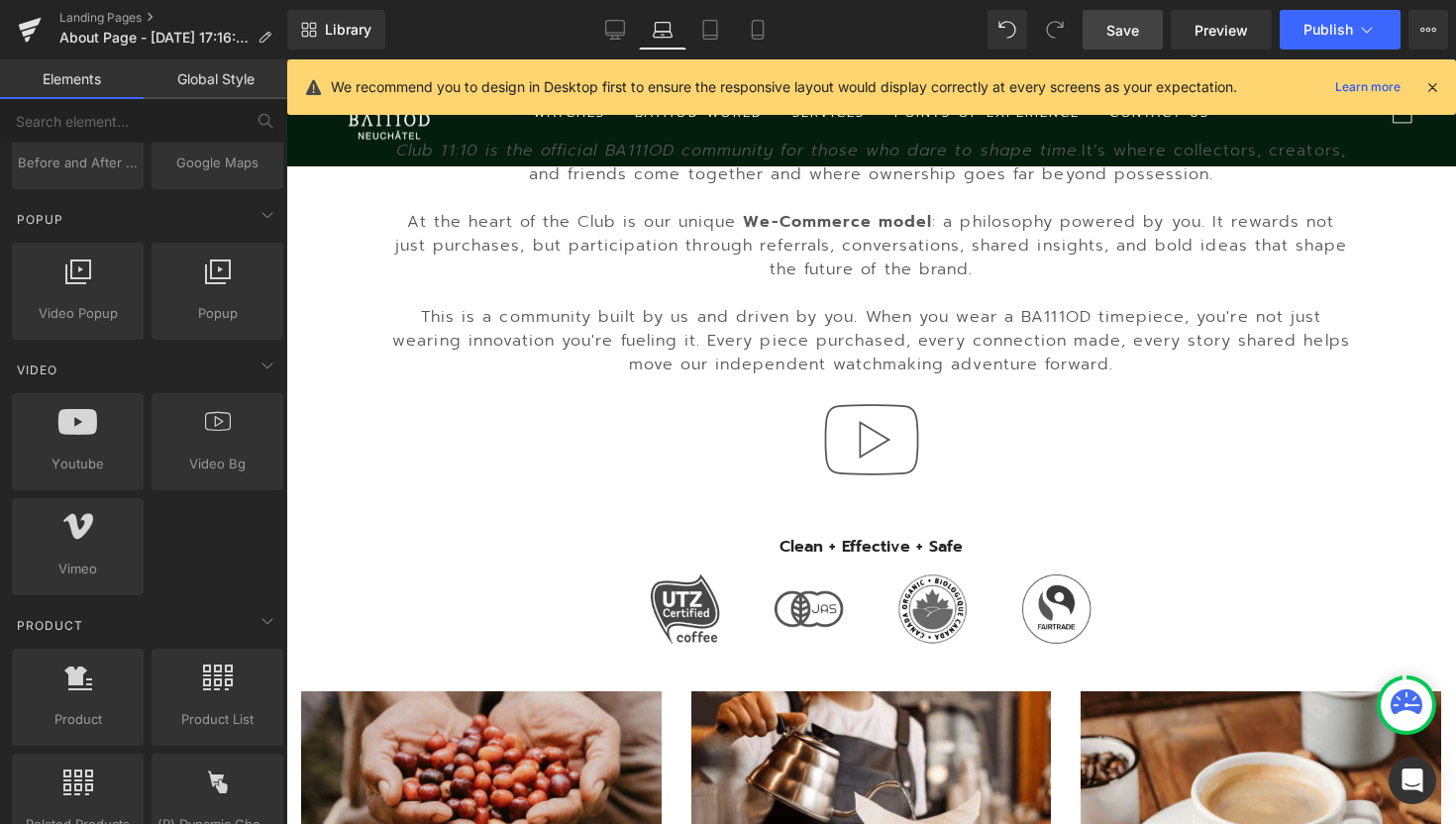 scroll, scrollTop: 1106, scrollLeft: 0, axis: vertical 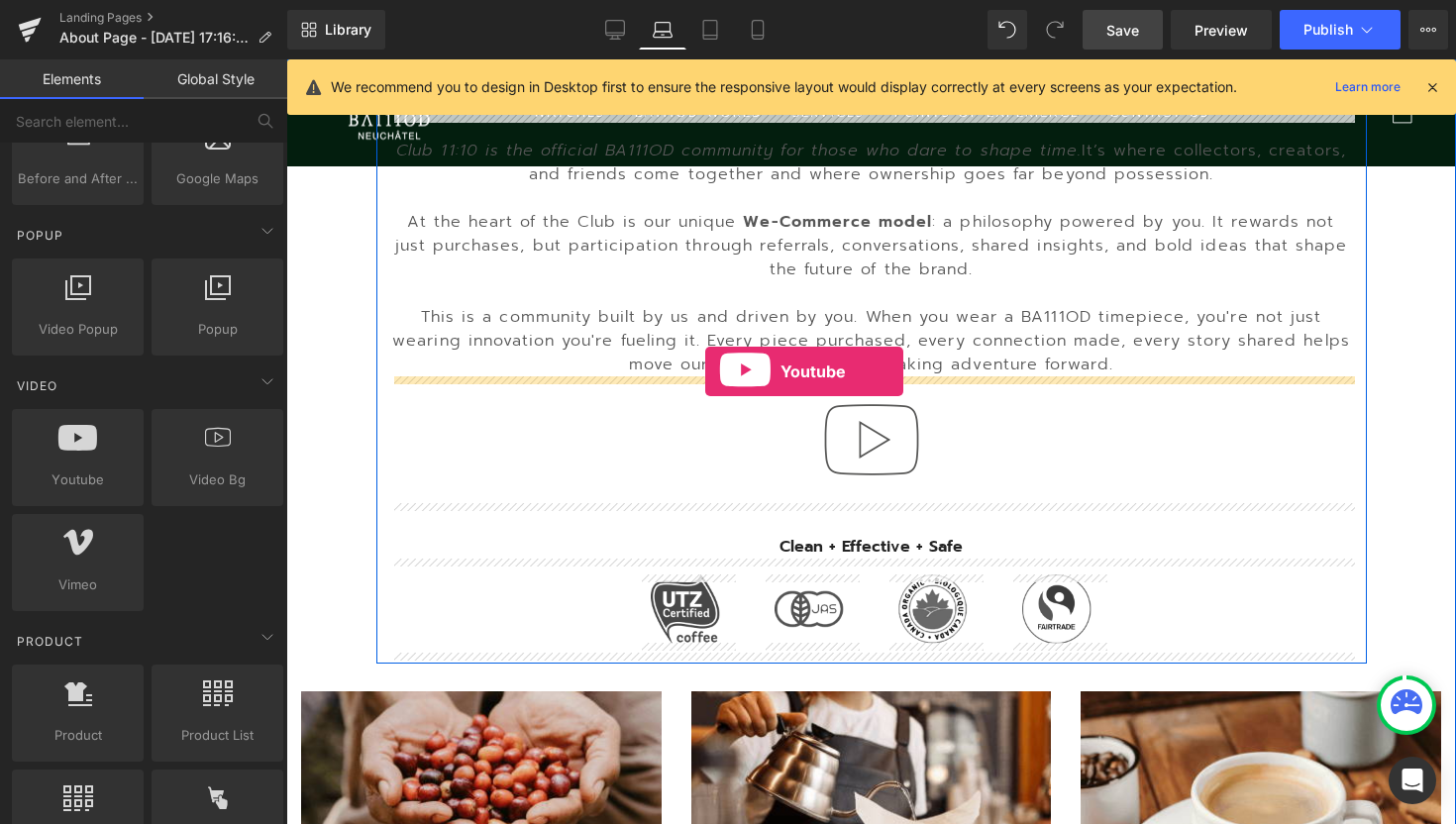 drag, startPoint x: 398, startPoint y: 534, endPoint x: 705, endPoint y: 371, distance: 347.58884 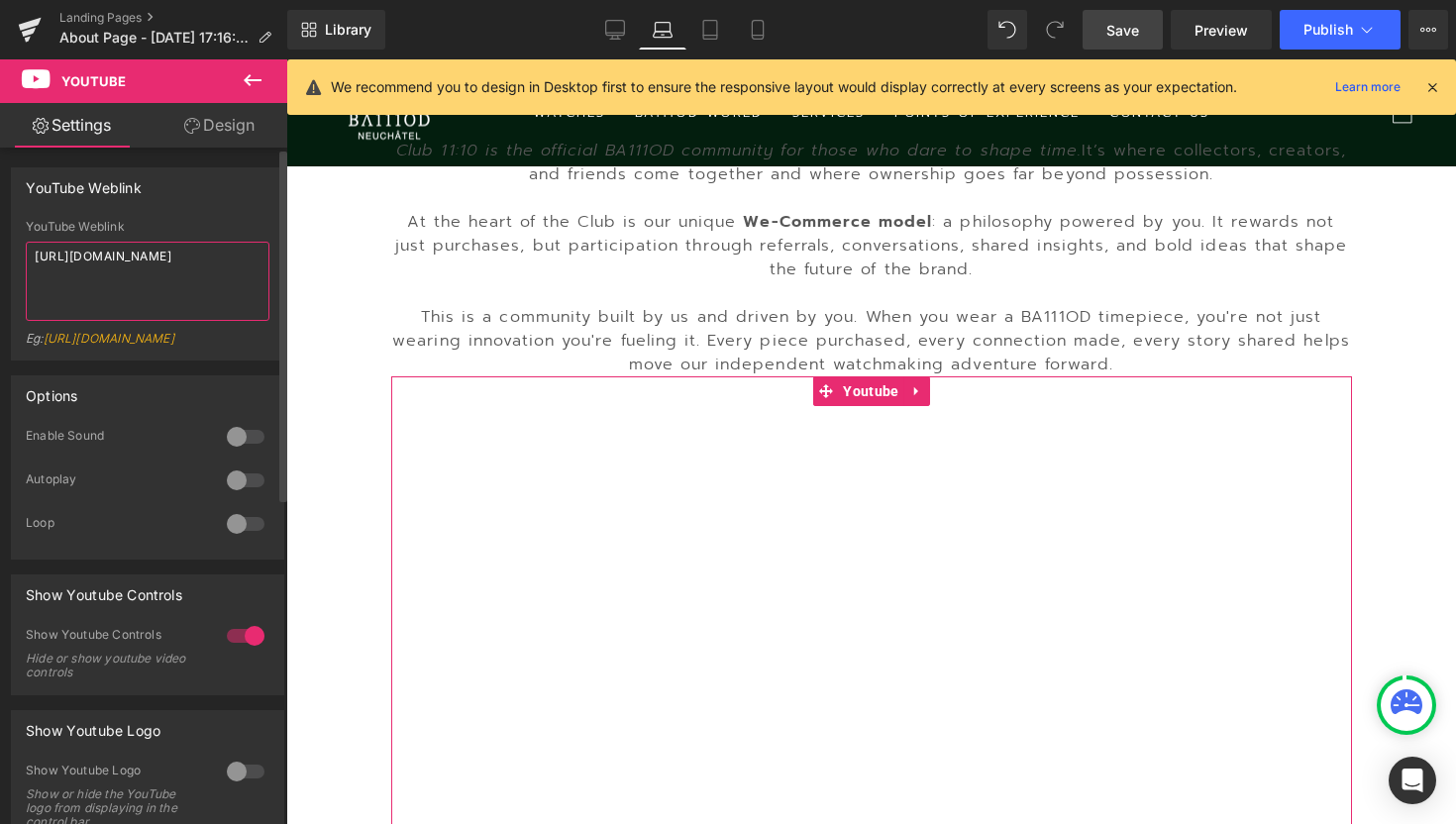 click on "[URL][DOMAIN_NAME]" at bounding box center [148, 281] 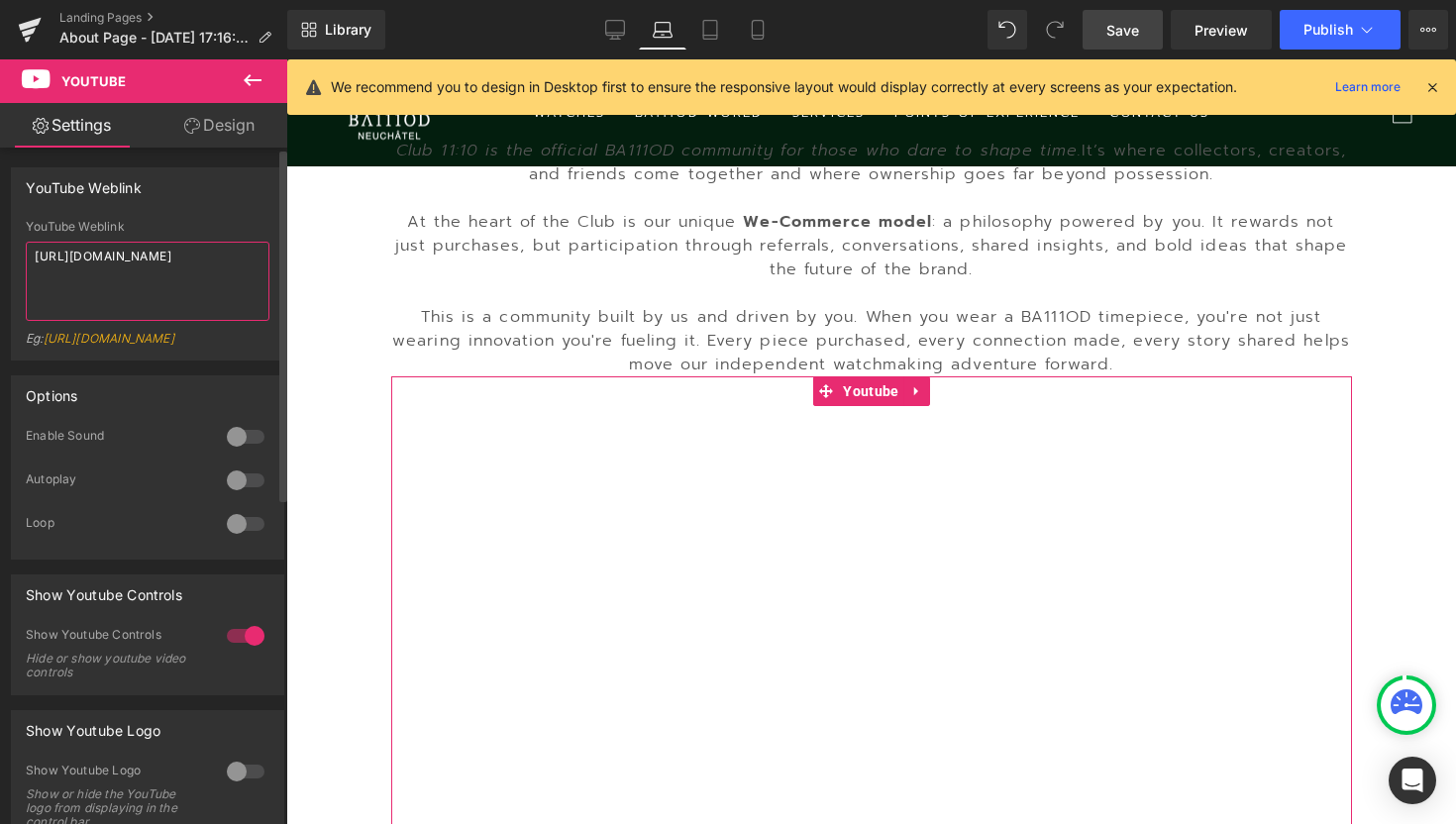 click on "[URL][DOMAIN_NAME]" at bounding box center [148, 281] 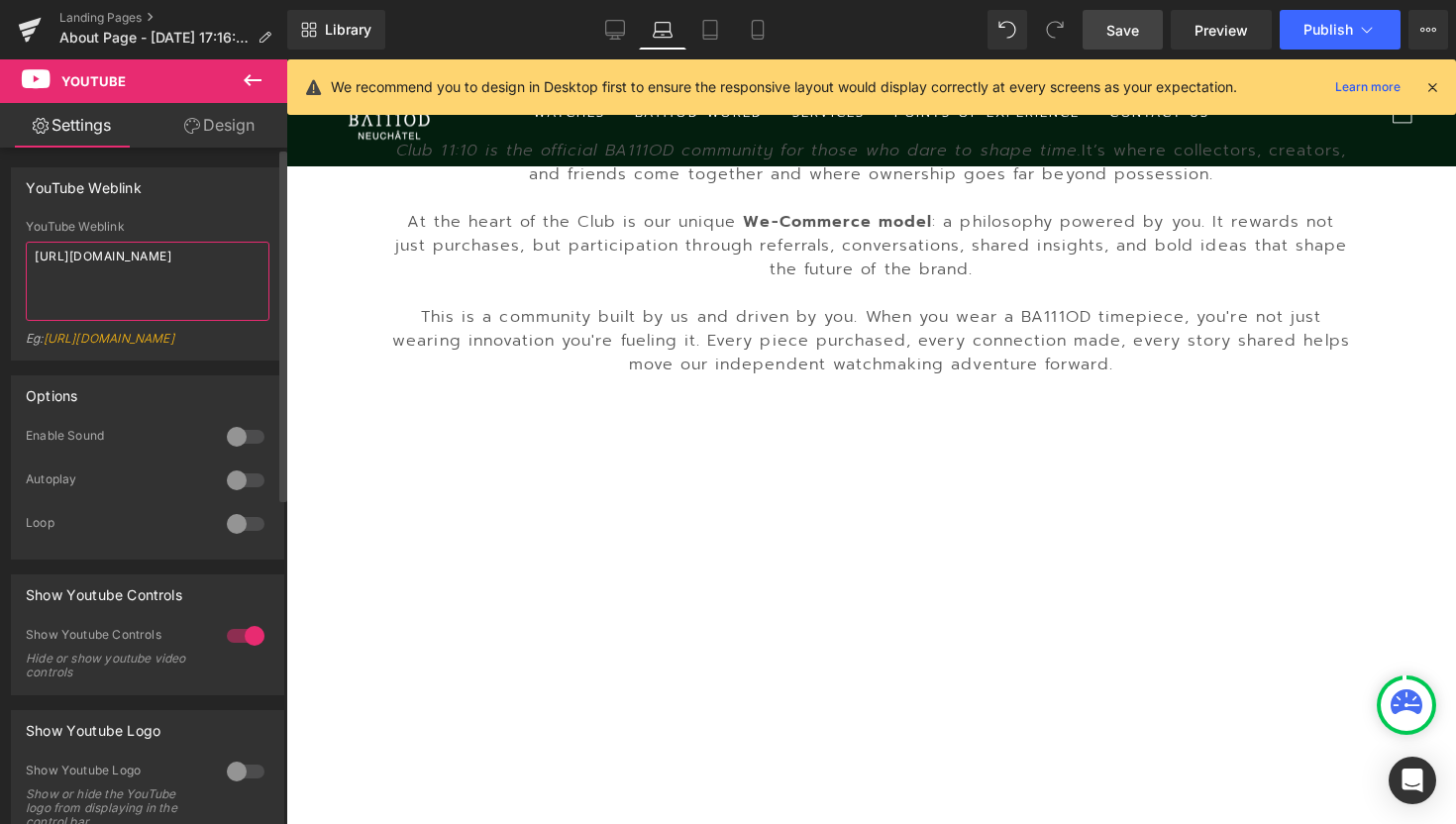 type on "[URL][DOMAIN_NAME]" 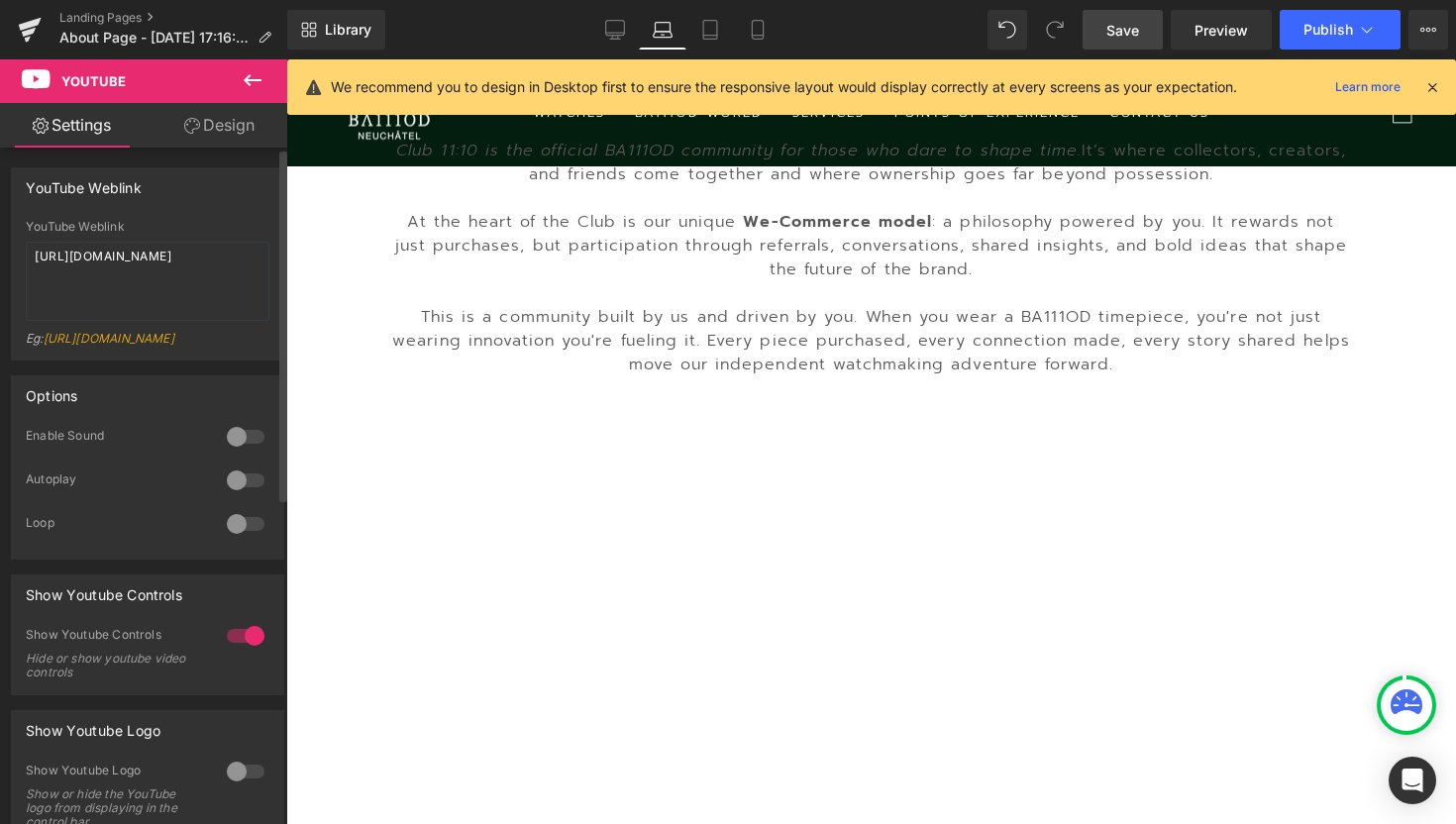 click at bounding box center [246, 480] 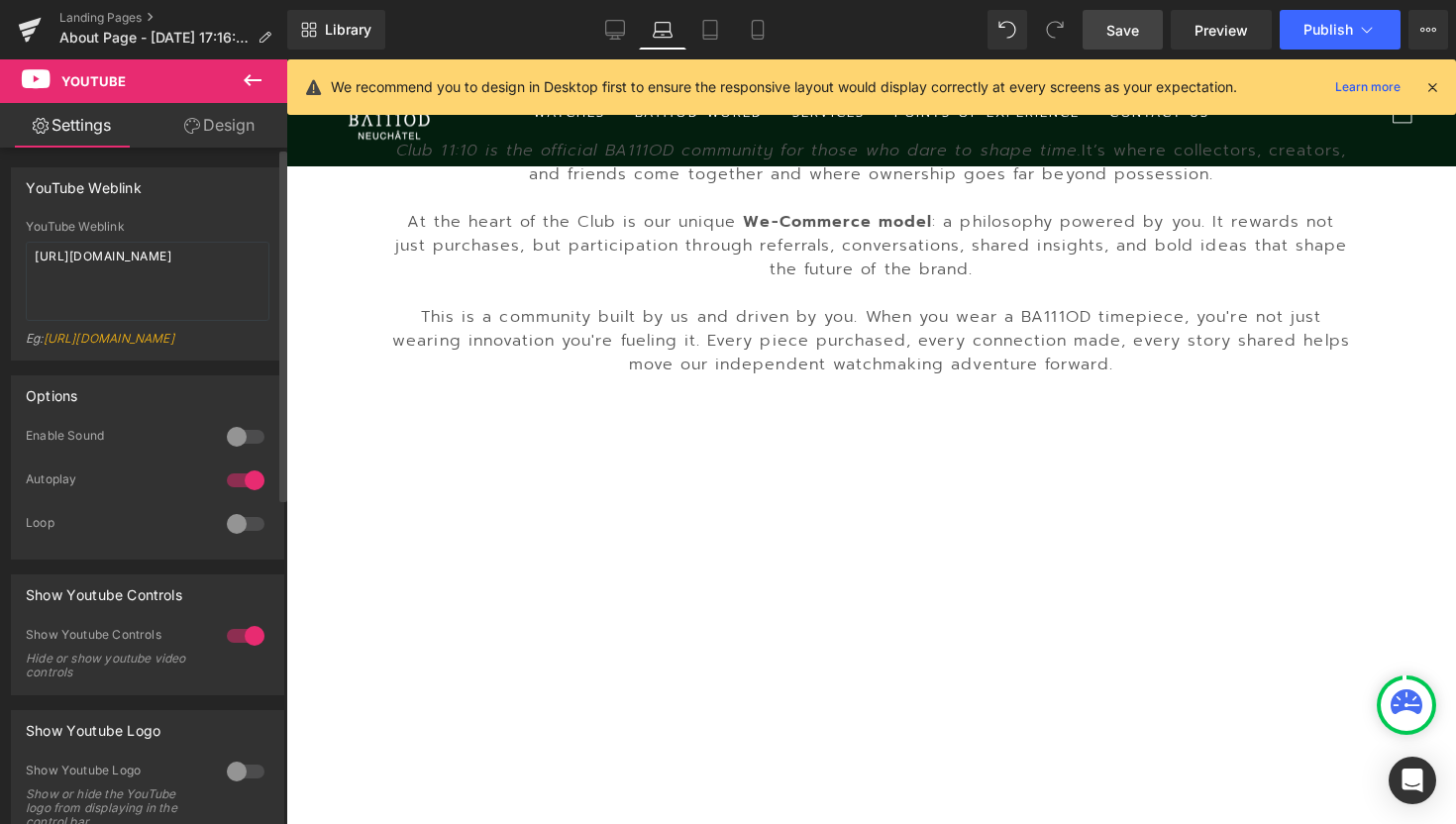 click at bounding box center [246, 524] 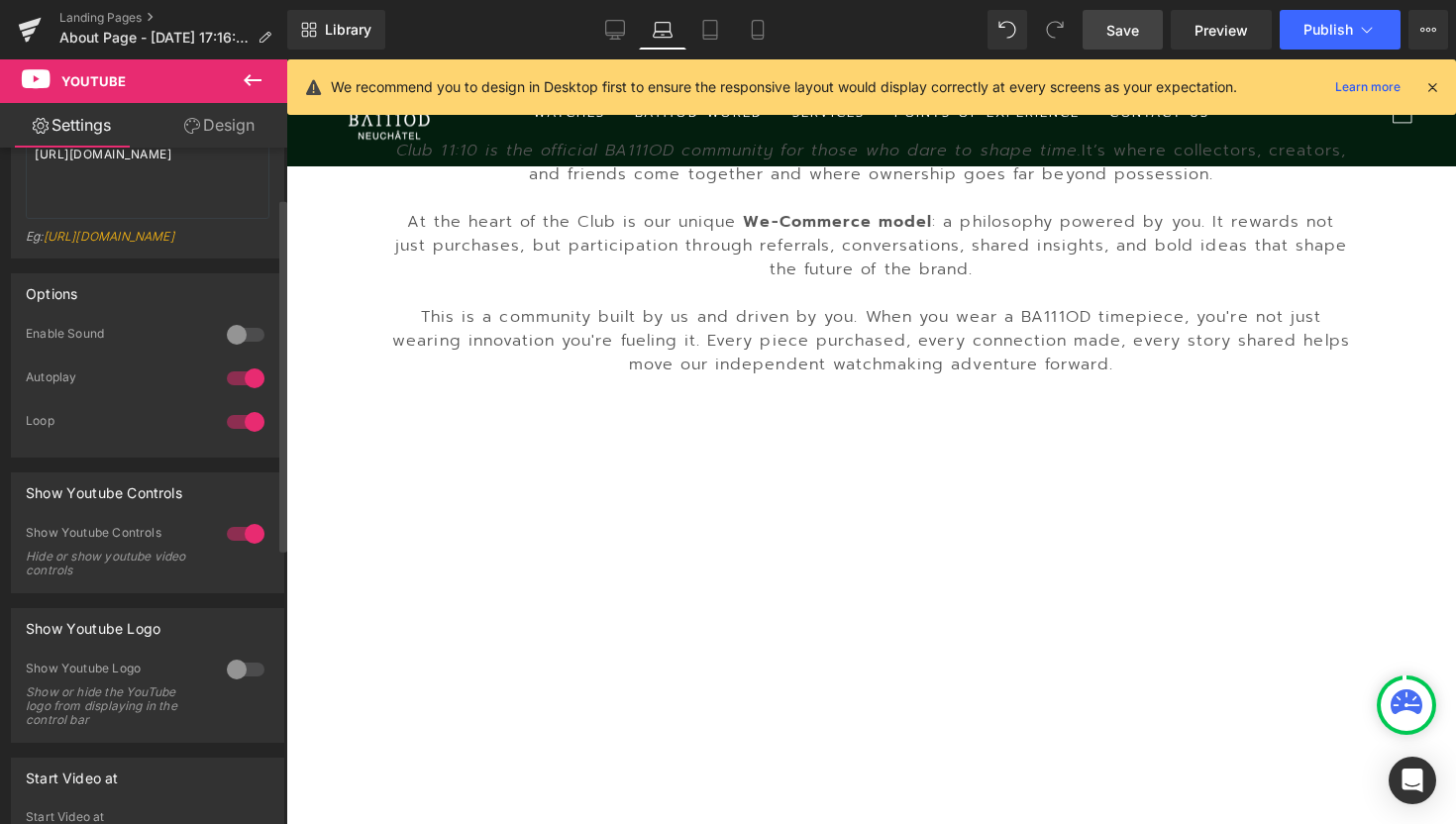scroll, scrollTop: 105, scrollLeft: 0, axis: vertical 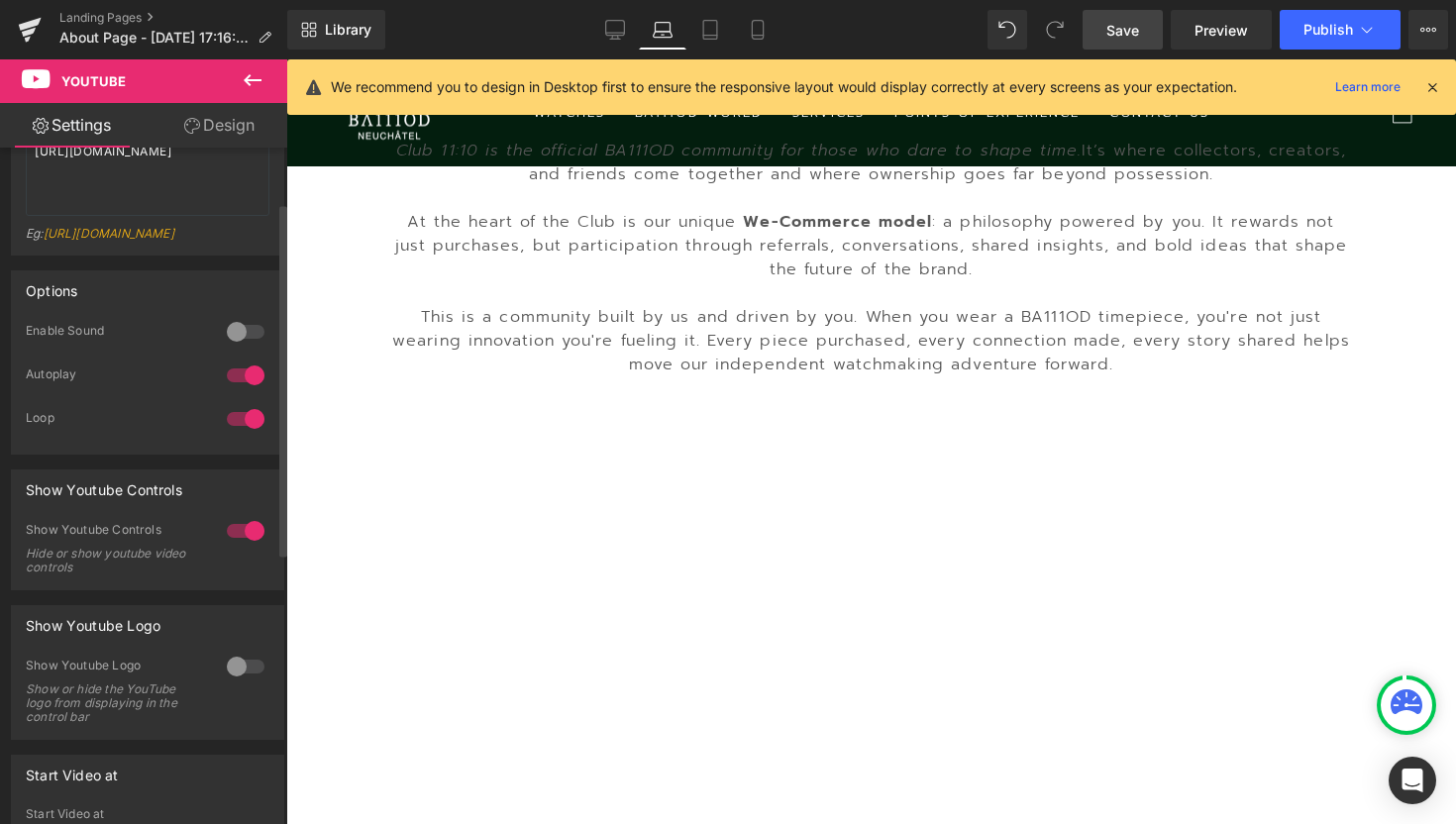 click at bounding box center [246, 531] 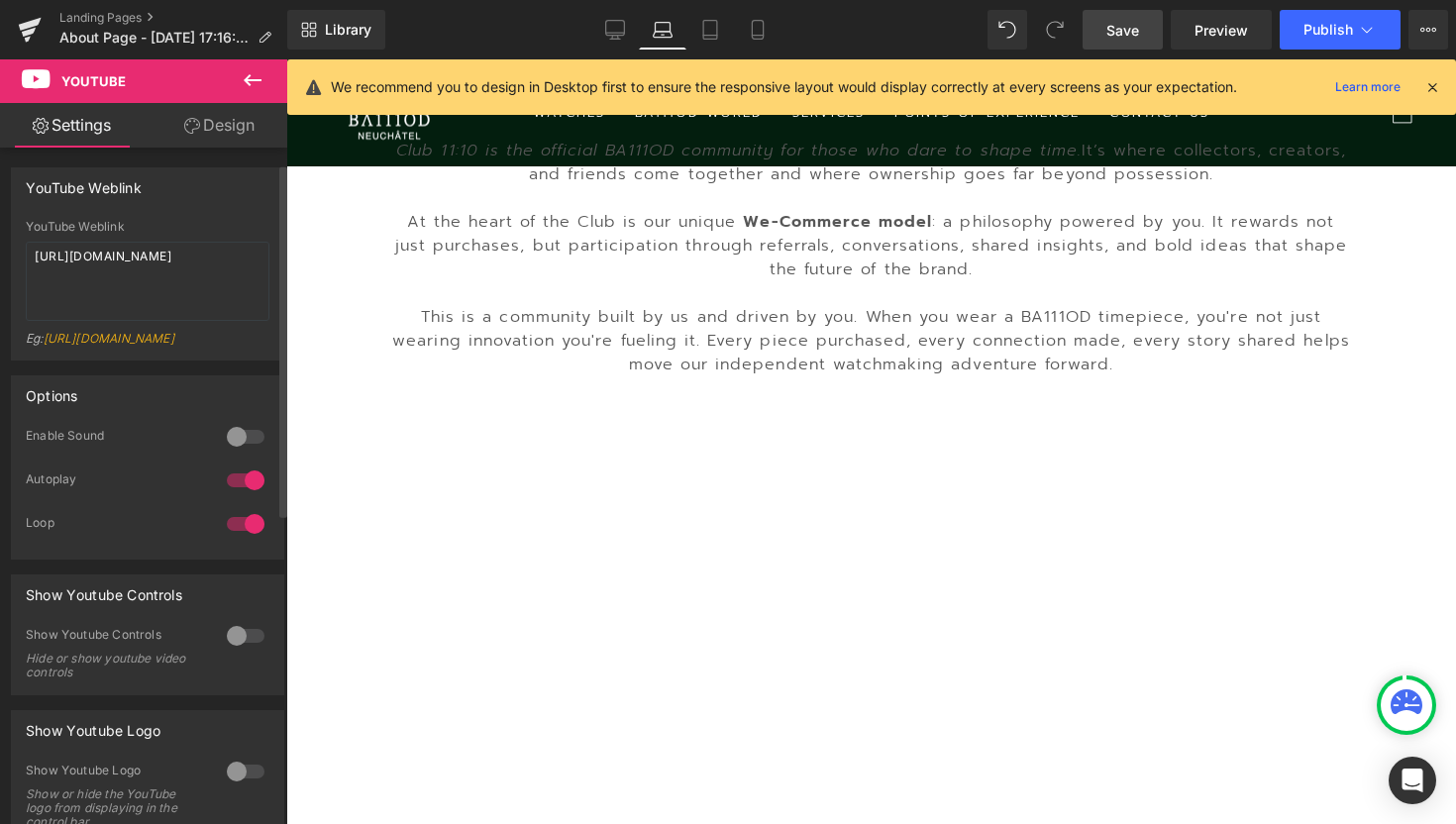 scroll, scrollTop: 140, scrollLeft: 0, axis: vertical 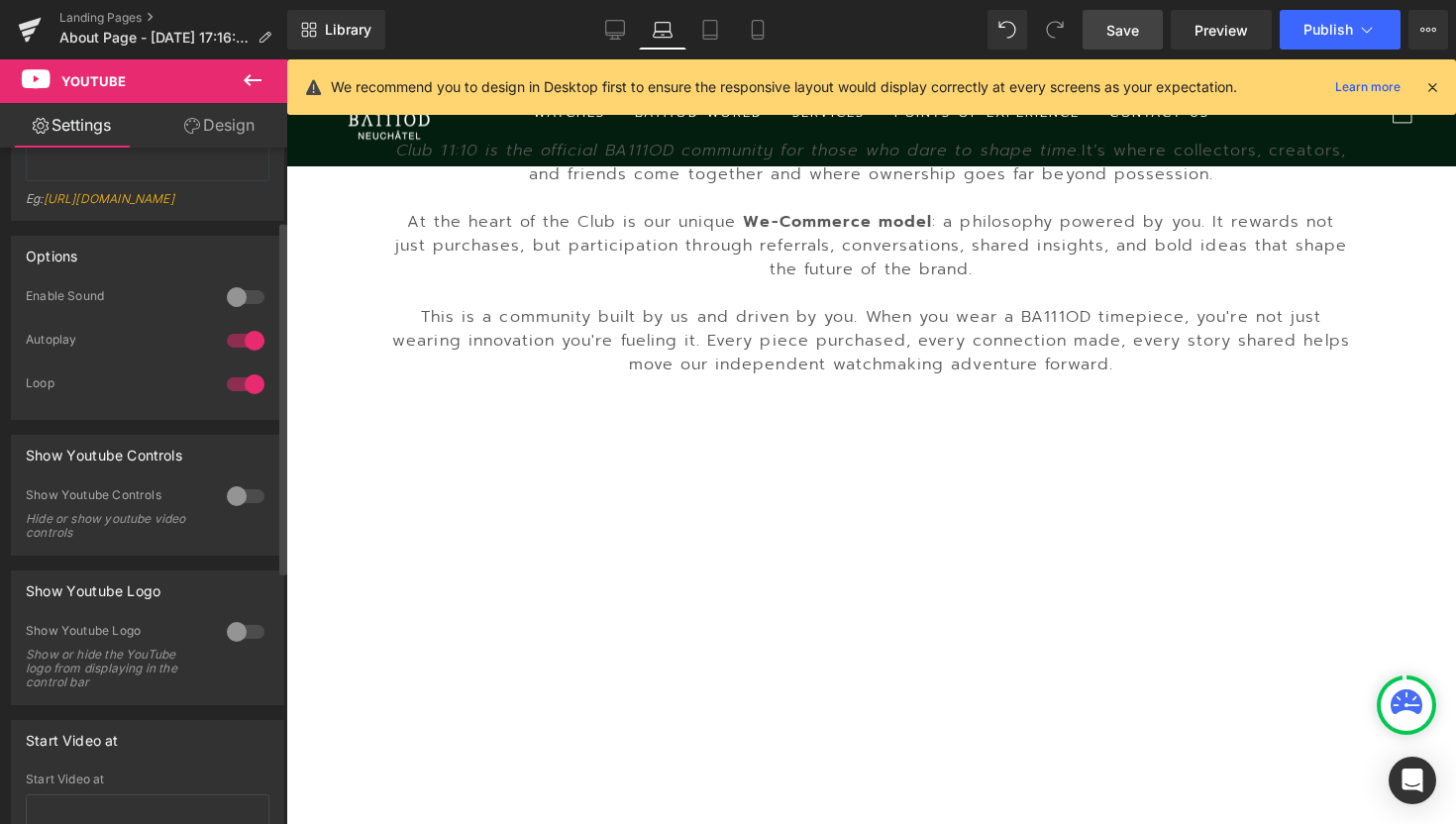 click at bounding box center [246, 384] 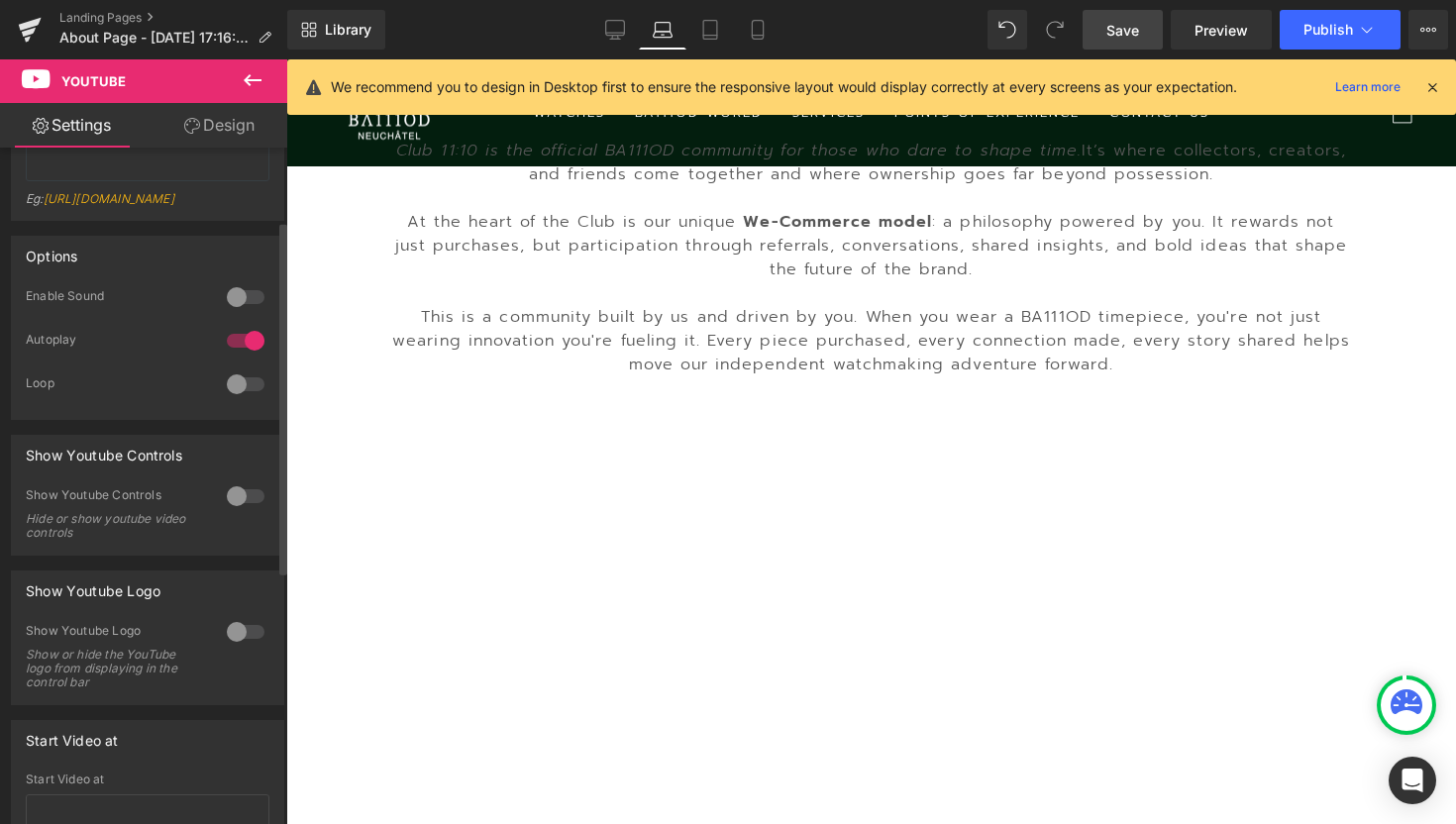 click at bounding box center (246, 384) 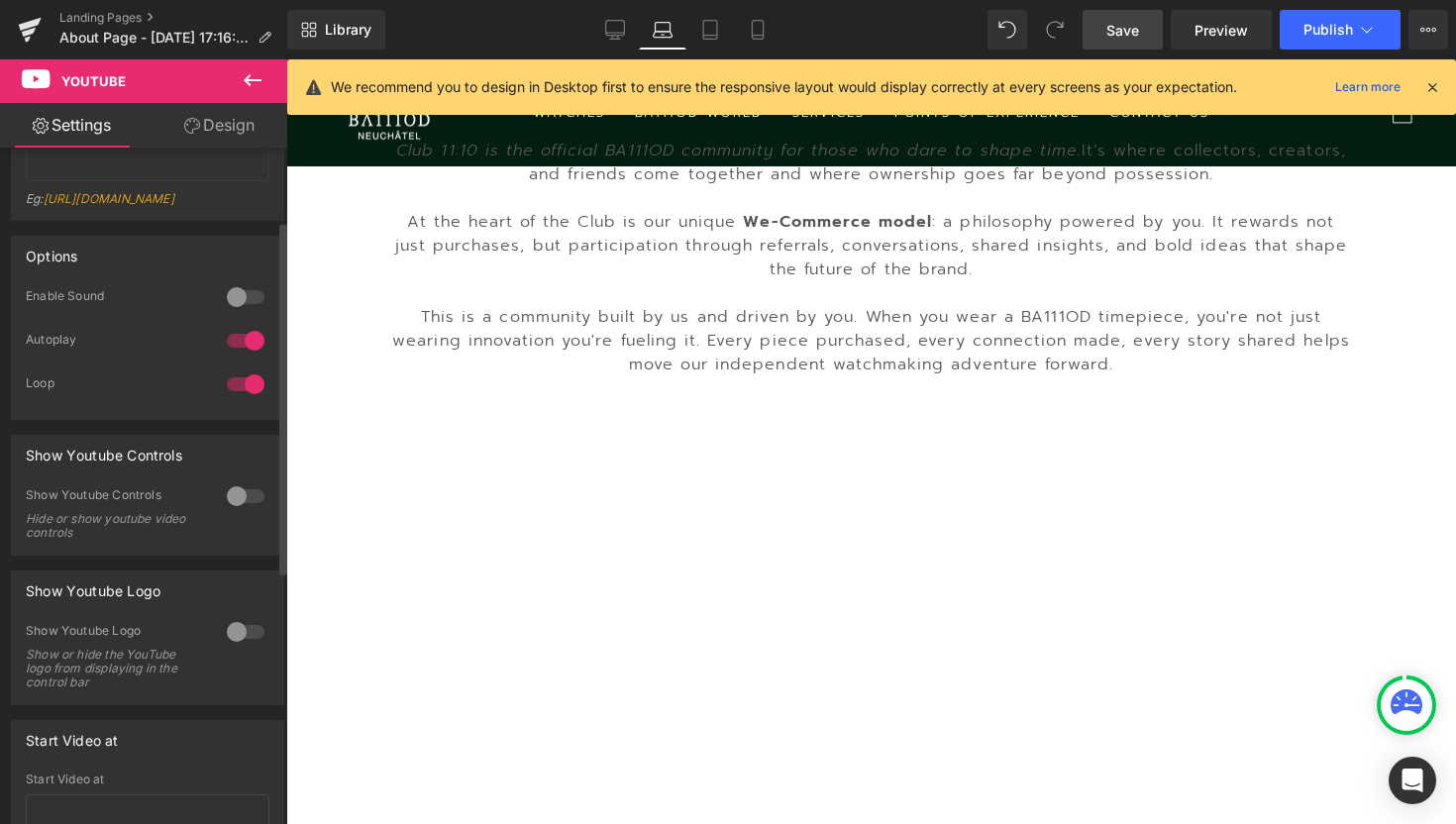 click at bounding box center [246, 384] 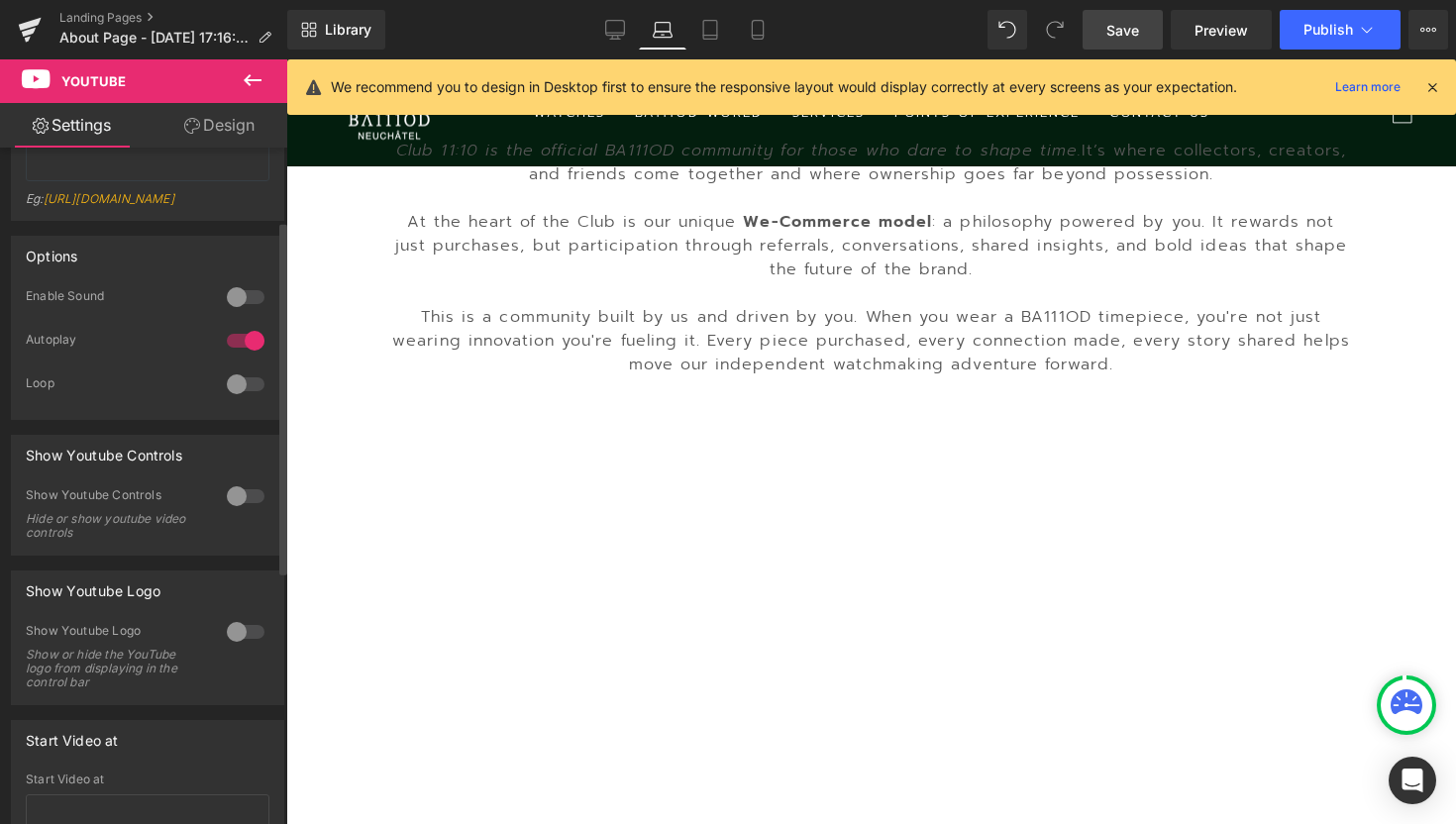 scroll, scrollTop: 0, scrollLeft: 0, axis: both 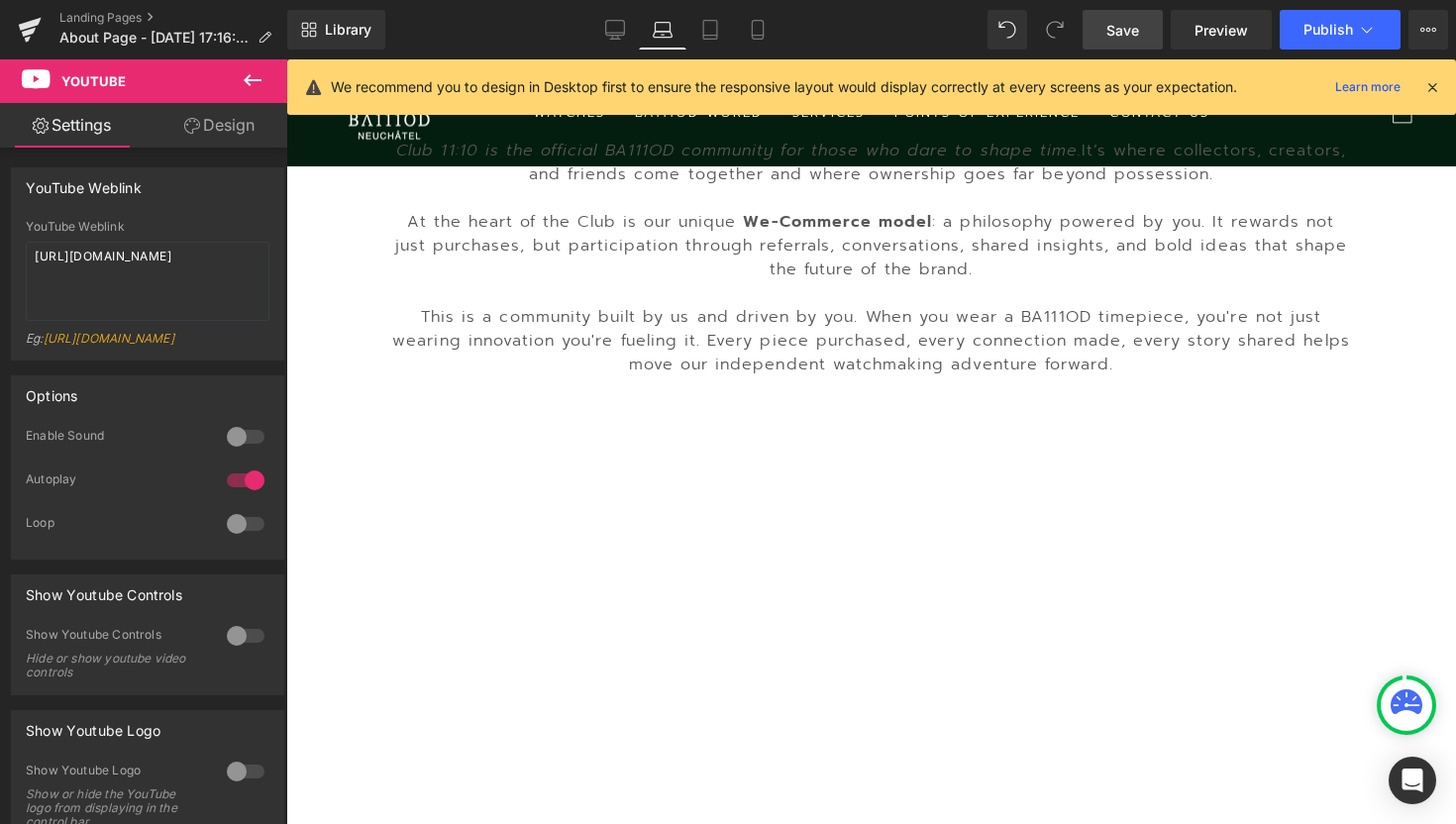 click on "Design" at bounding box center [219, 125] 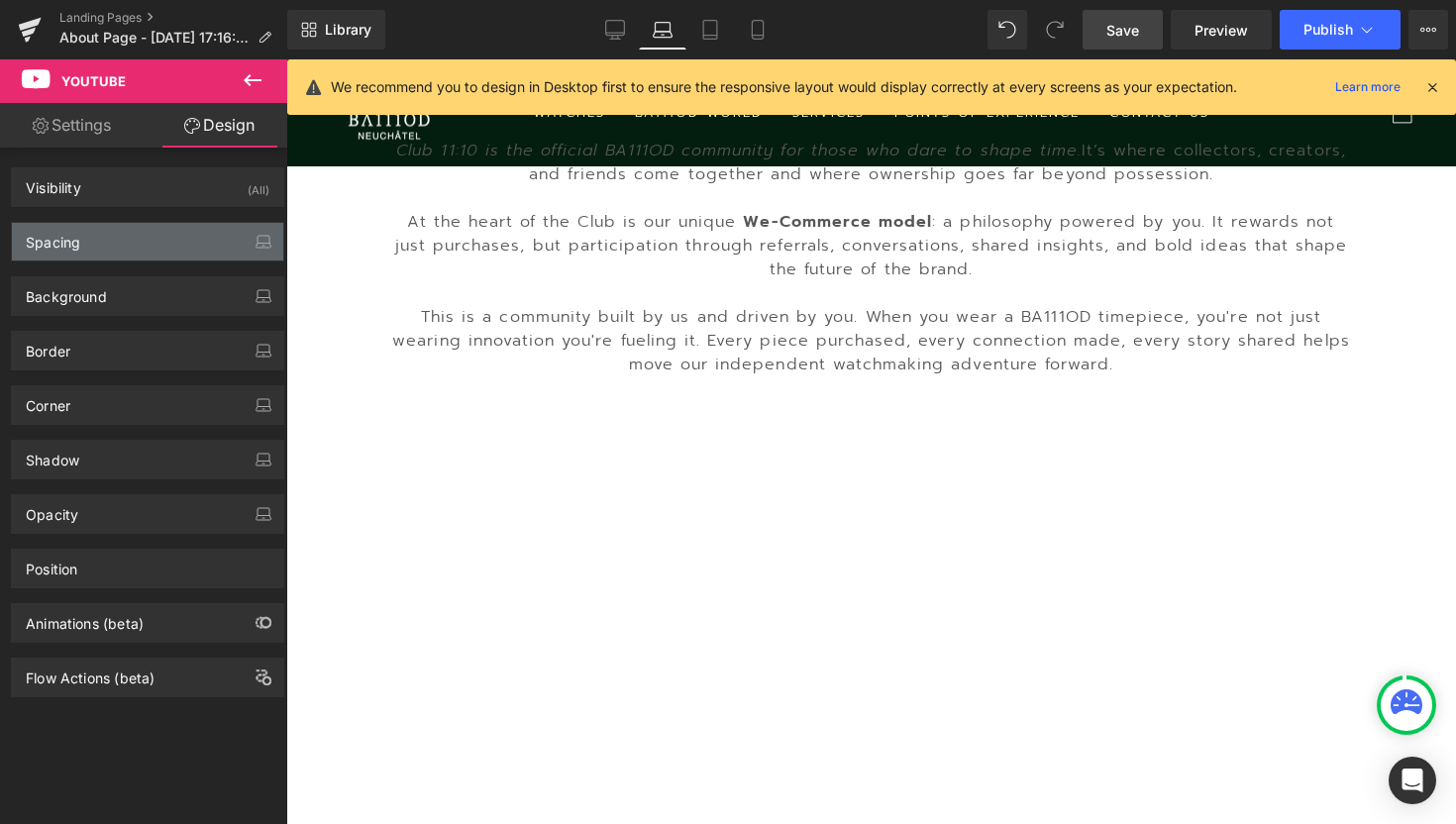 click on "Spacing" at bounding box center (148, 242) 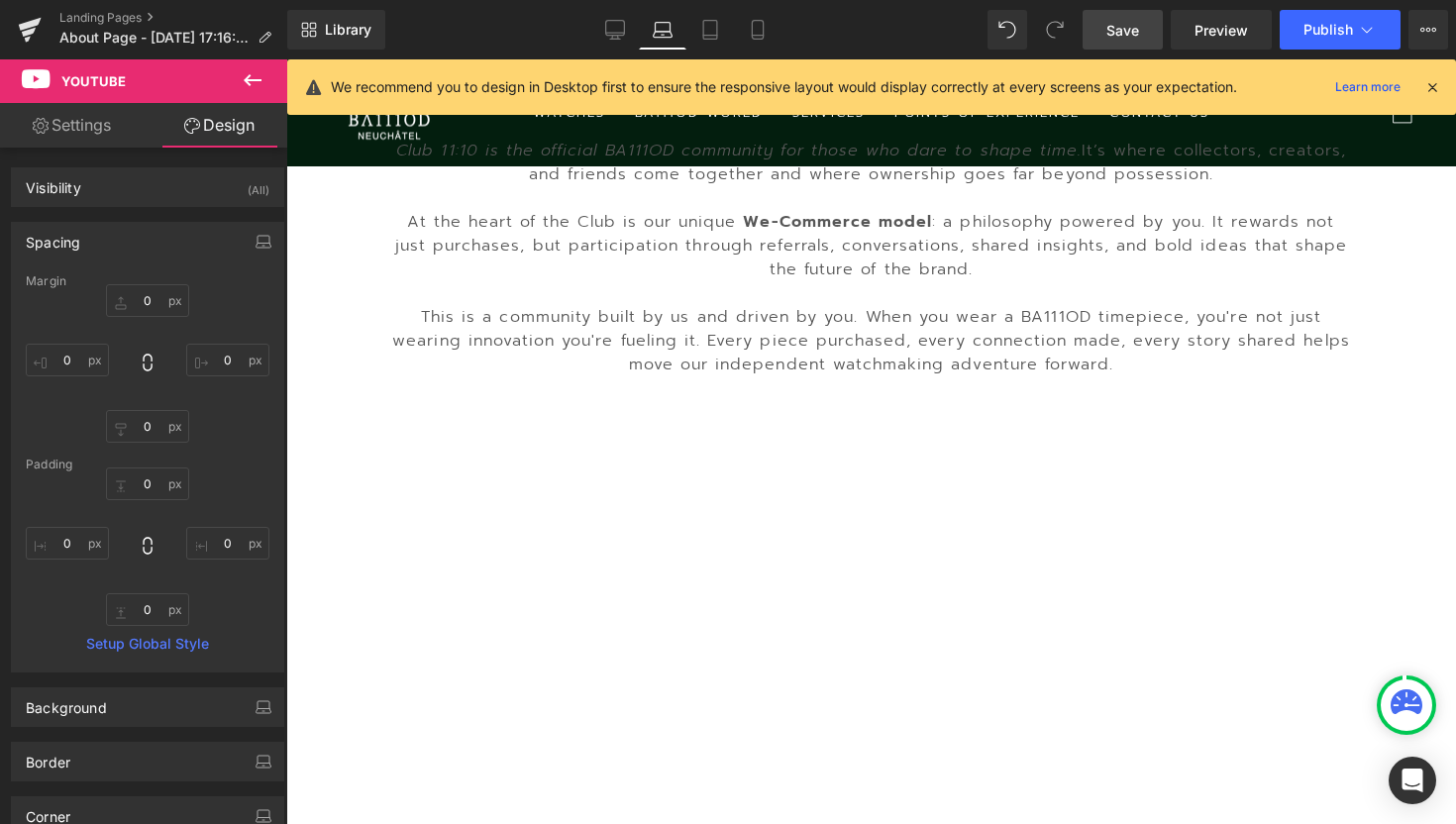 click on "Spacing" at bounding box center [148, 242] 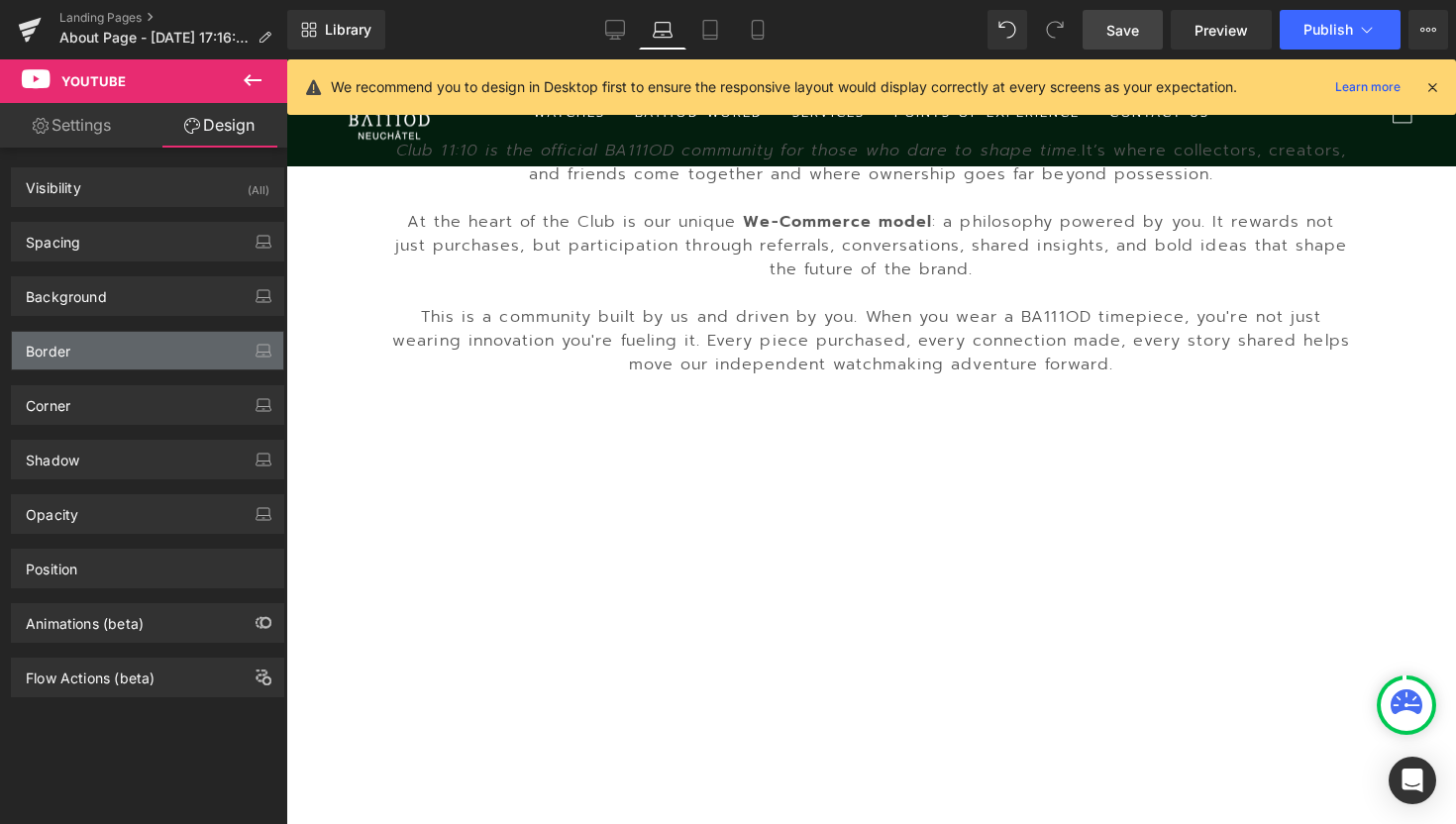 click on "Border" at bounding box center [148, 351] 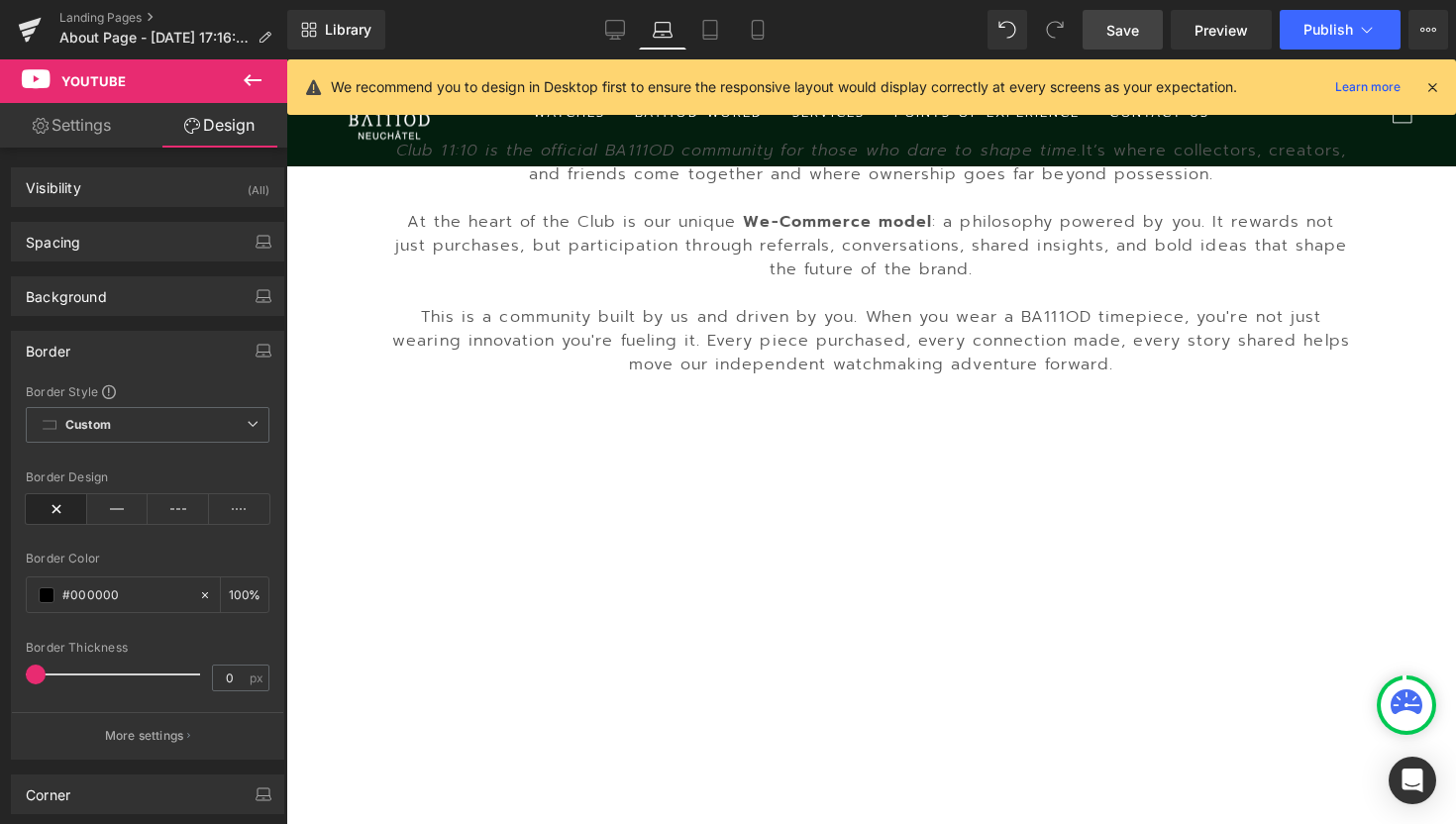 click on "Border" at bounding box center [148, 351] 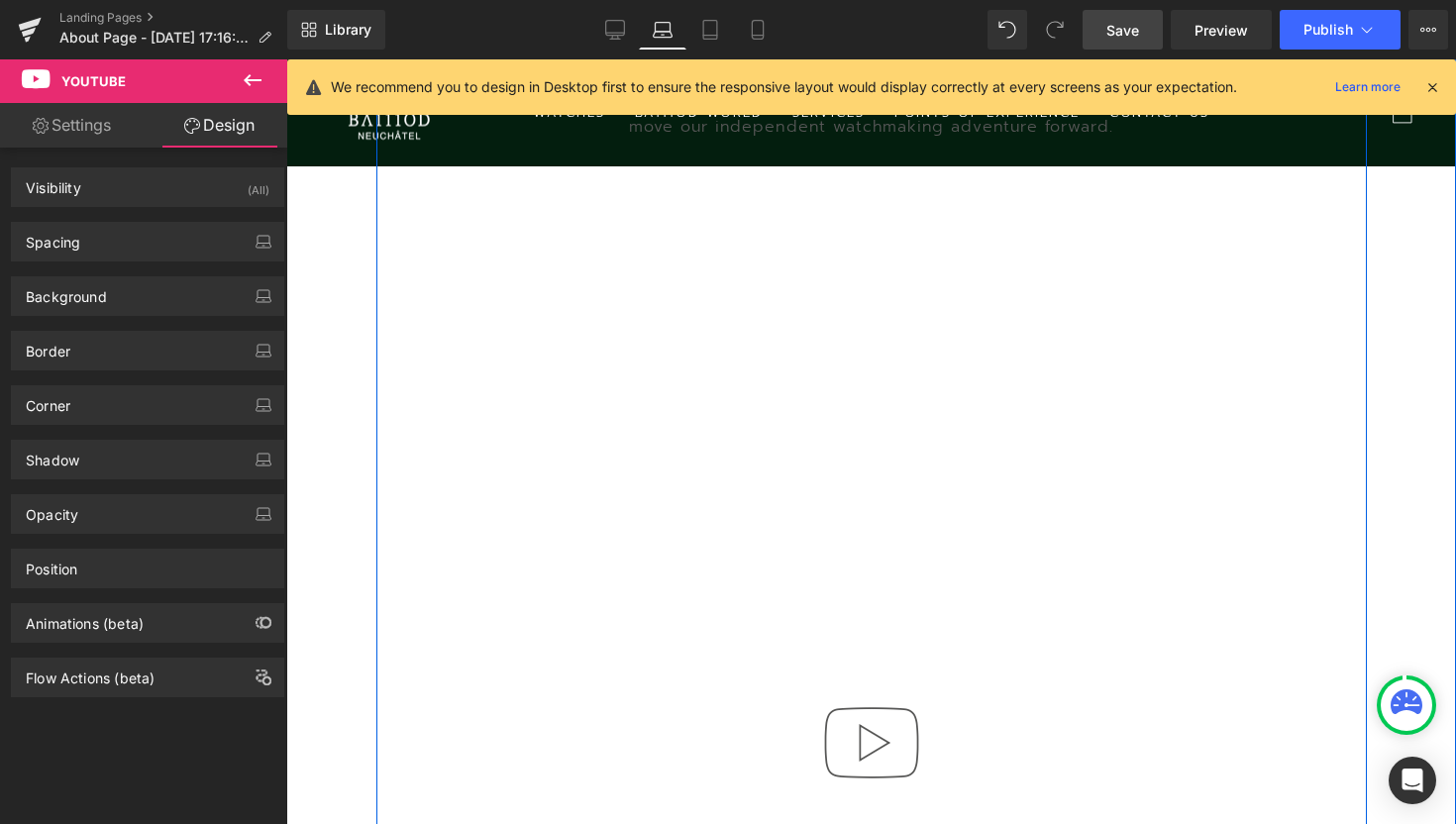 scroll, scrollTop: 1224, scrollLeft: 0, axis: vertical 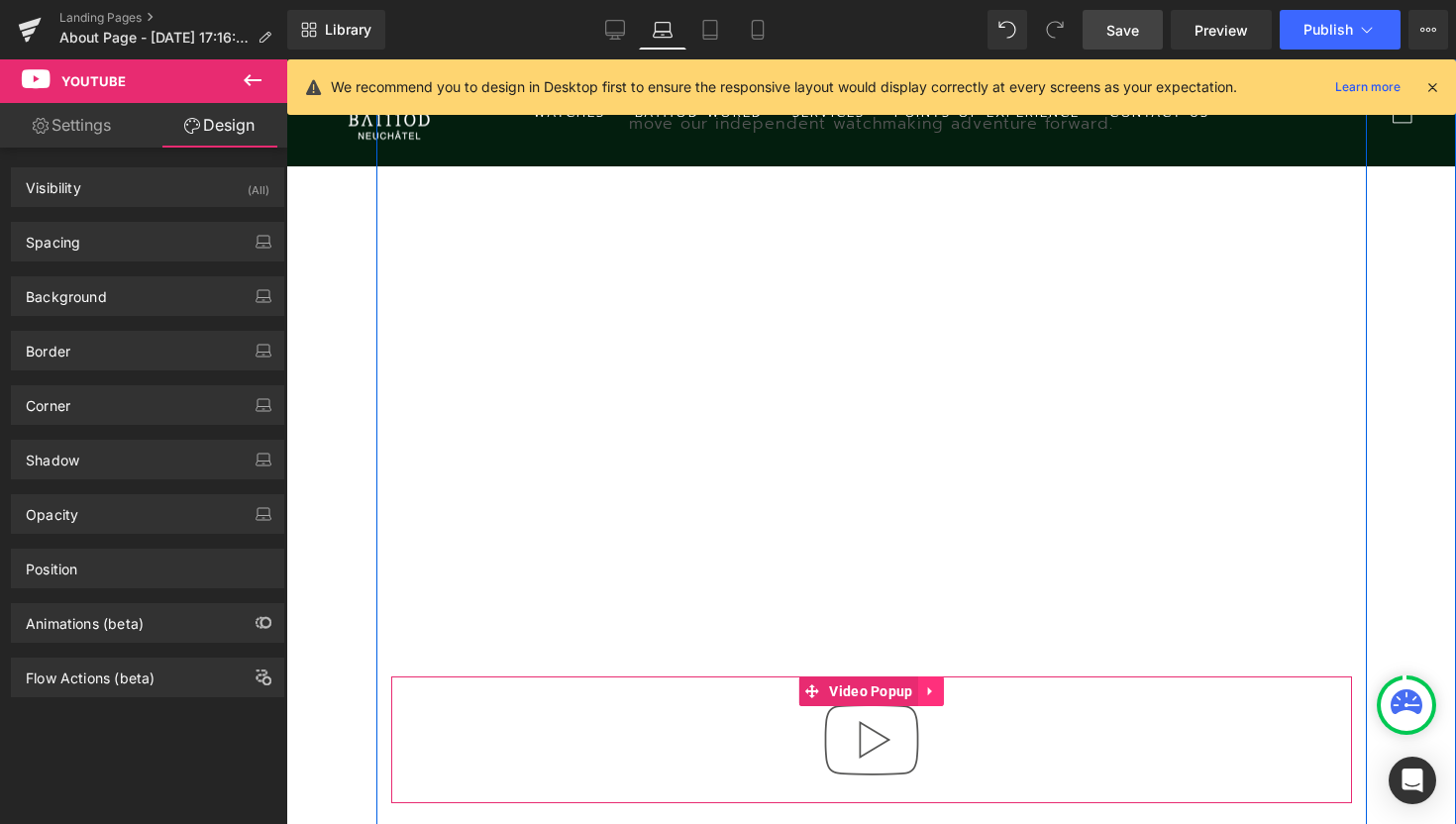 click 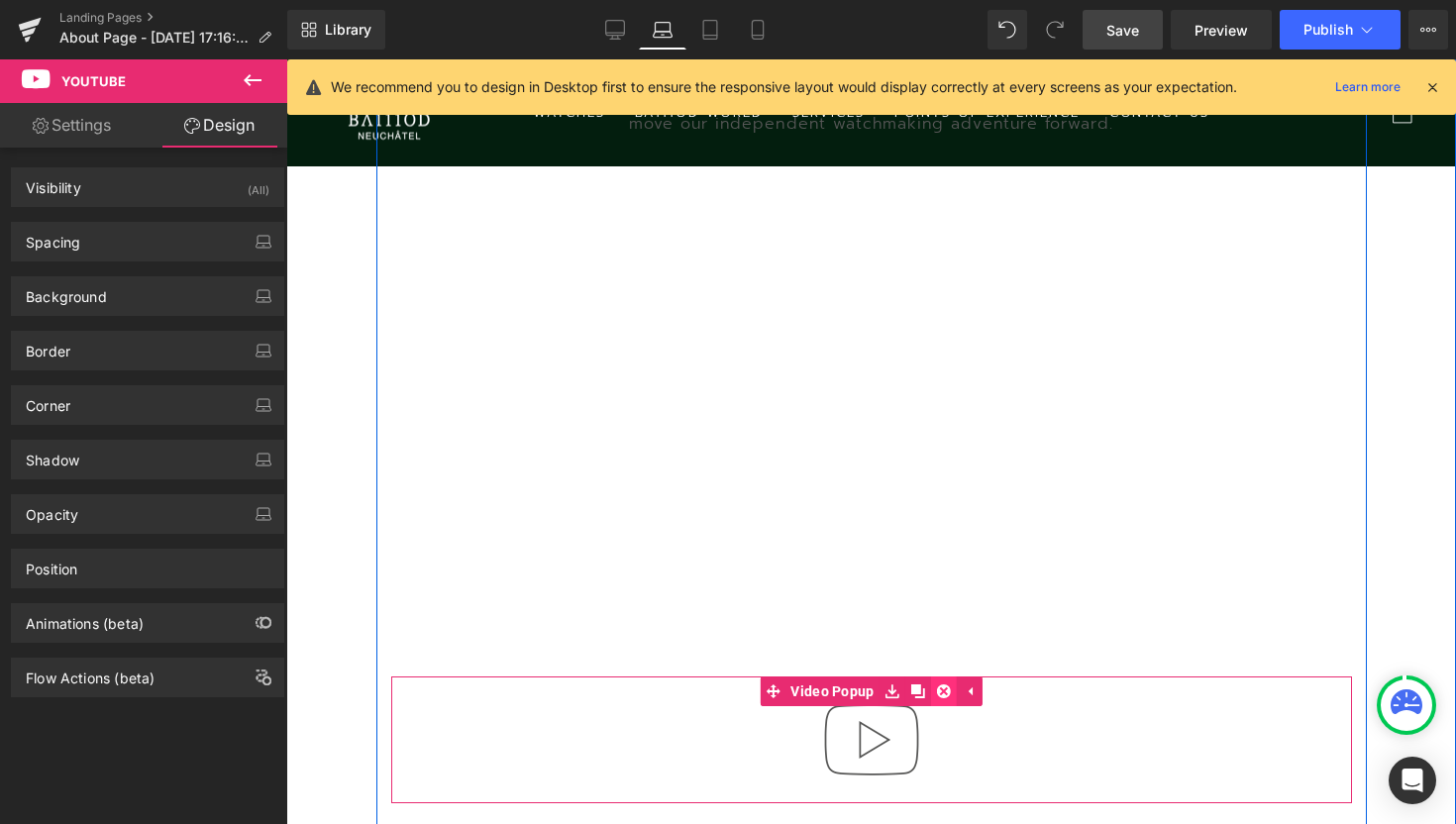 click 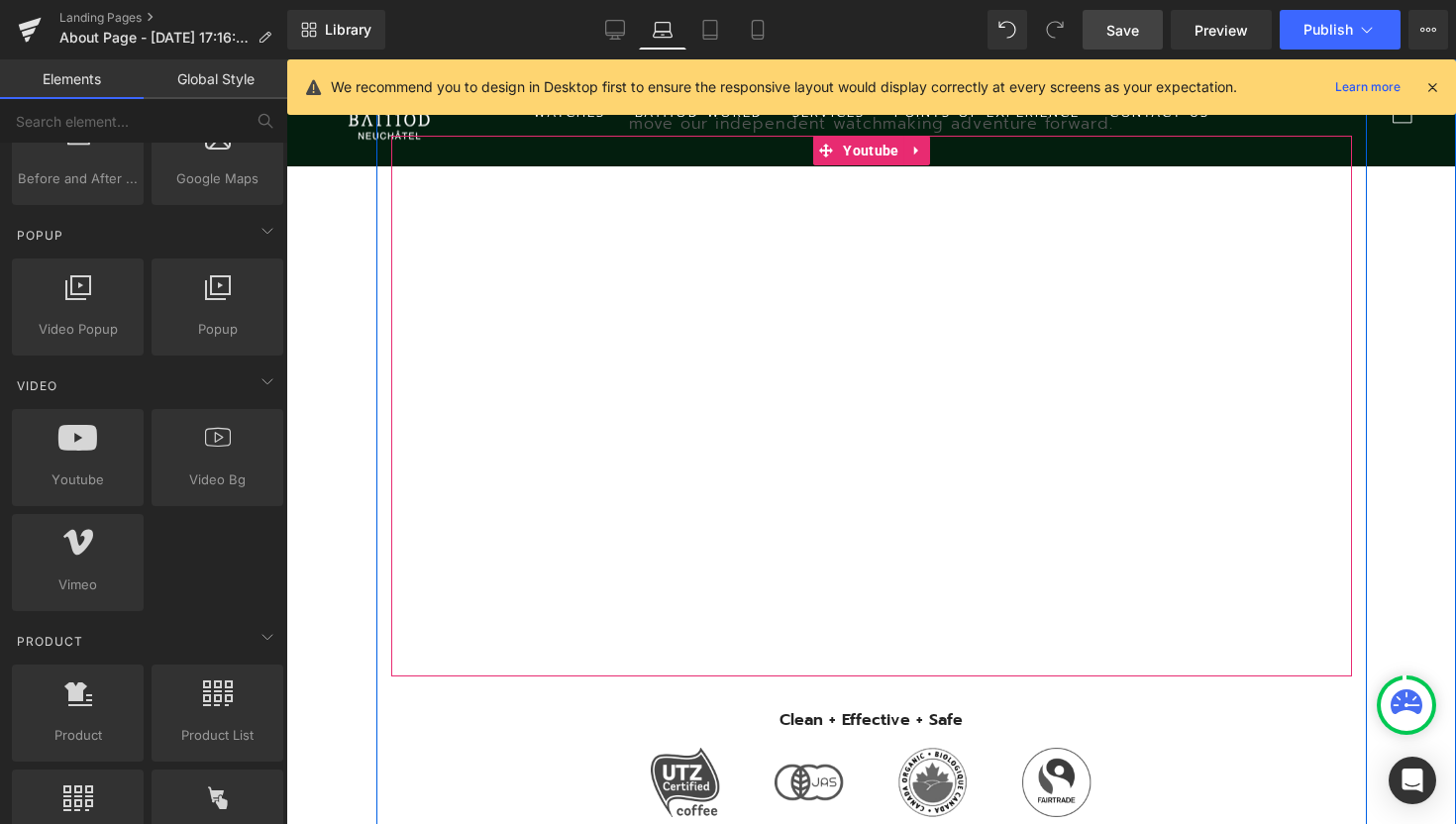 click at bounding box center (872, 406) 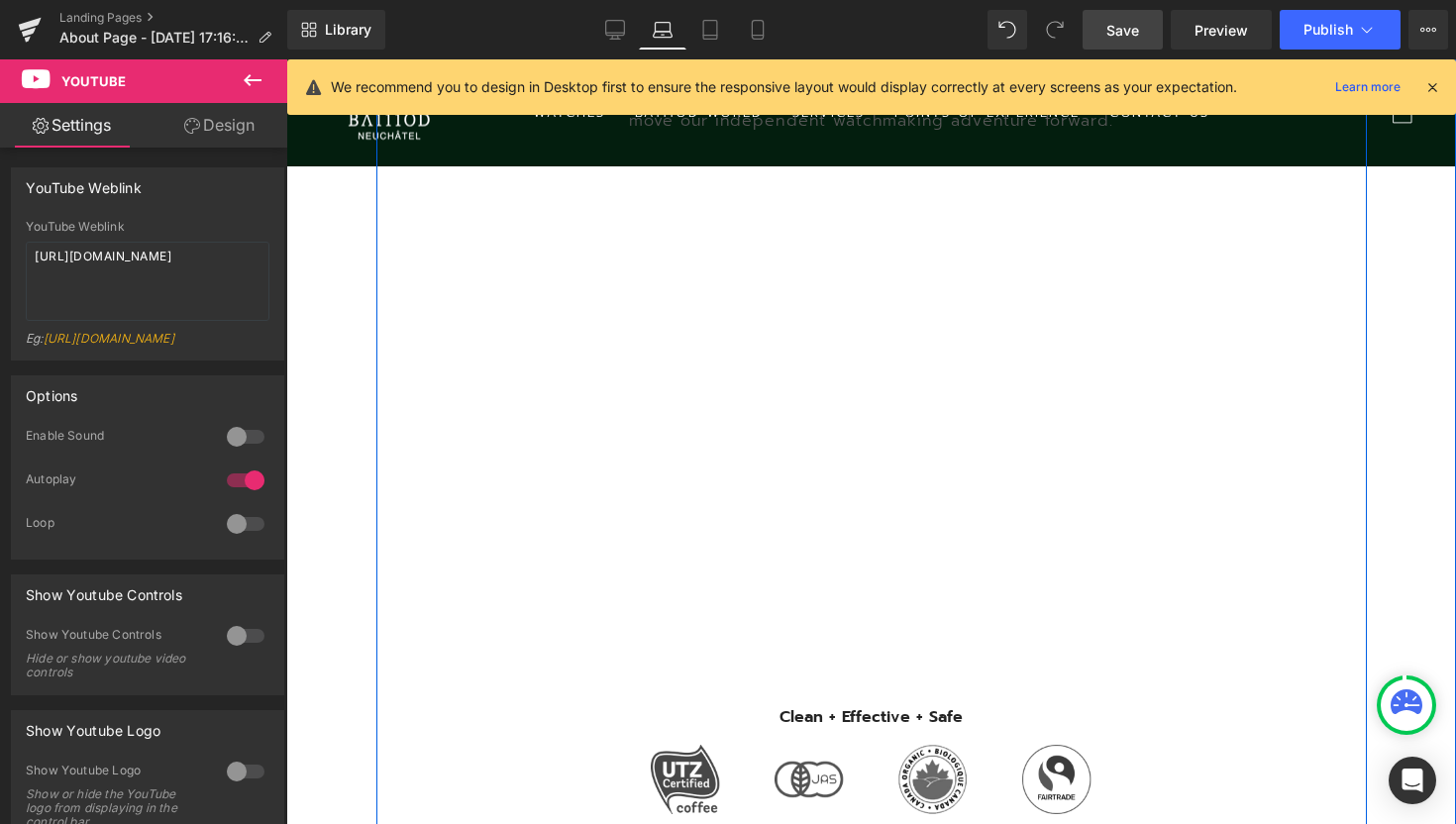 scroll, scrollTop: 1224, scrollLeft: 0, axis: vertical 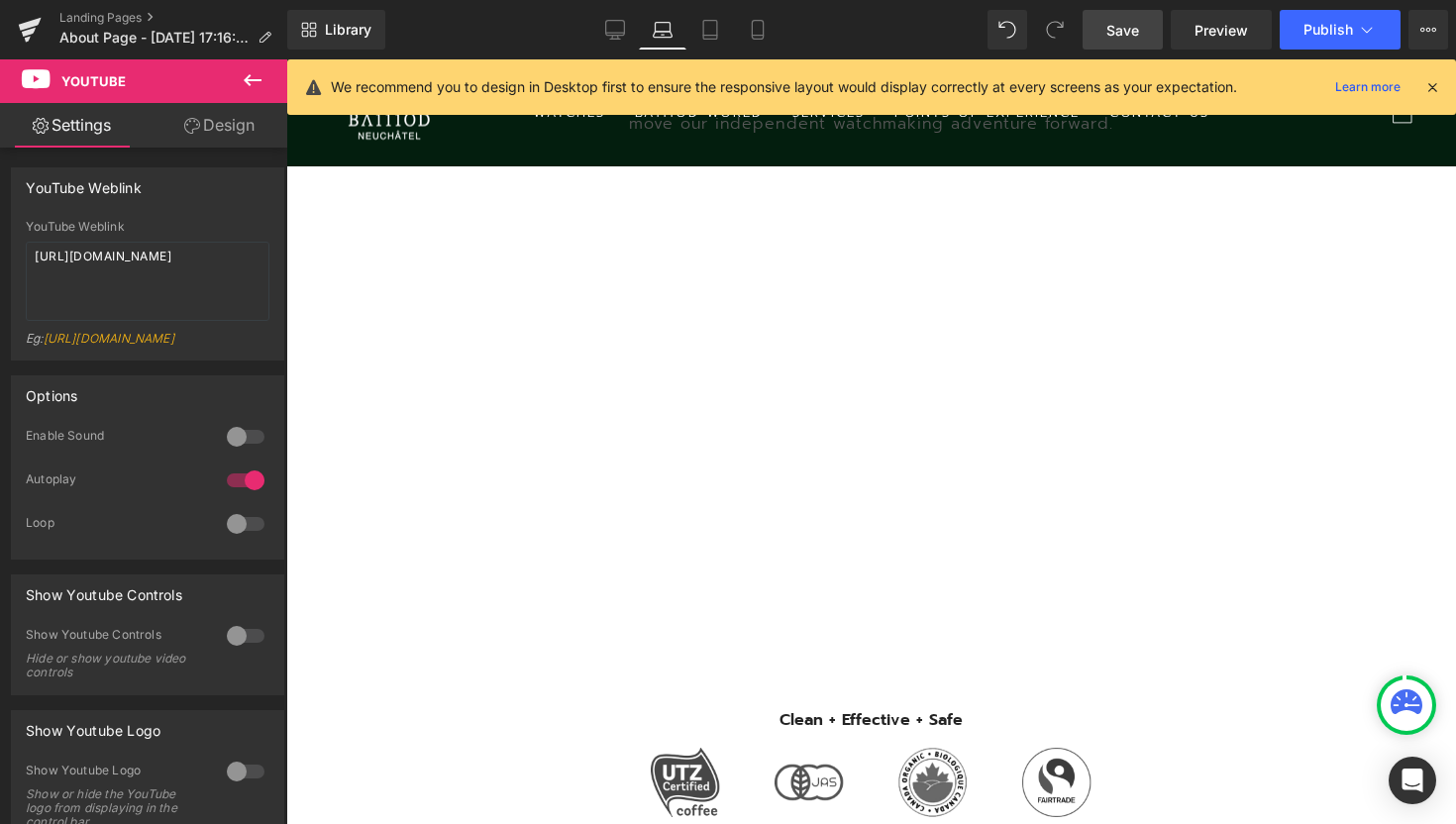 click 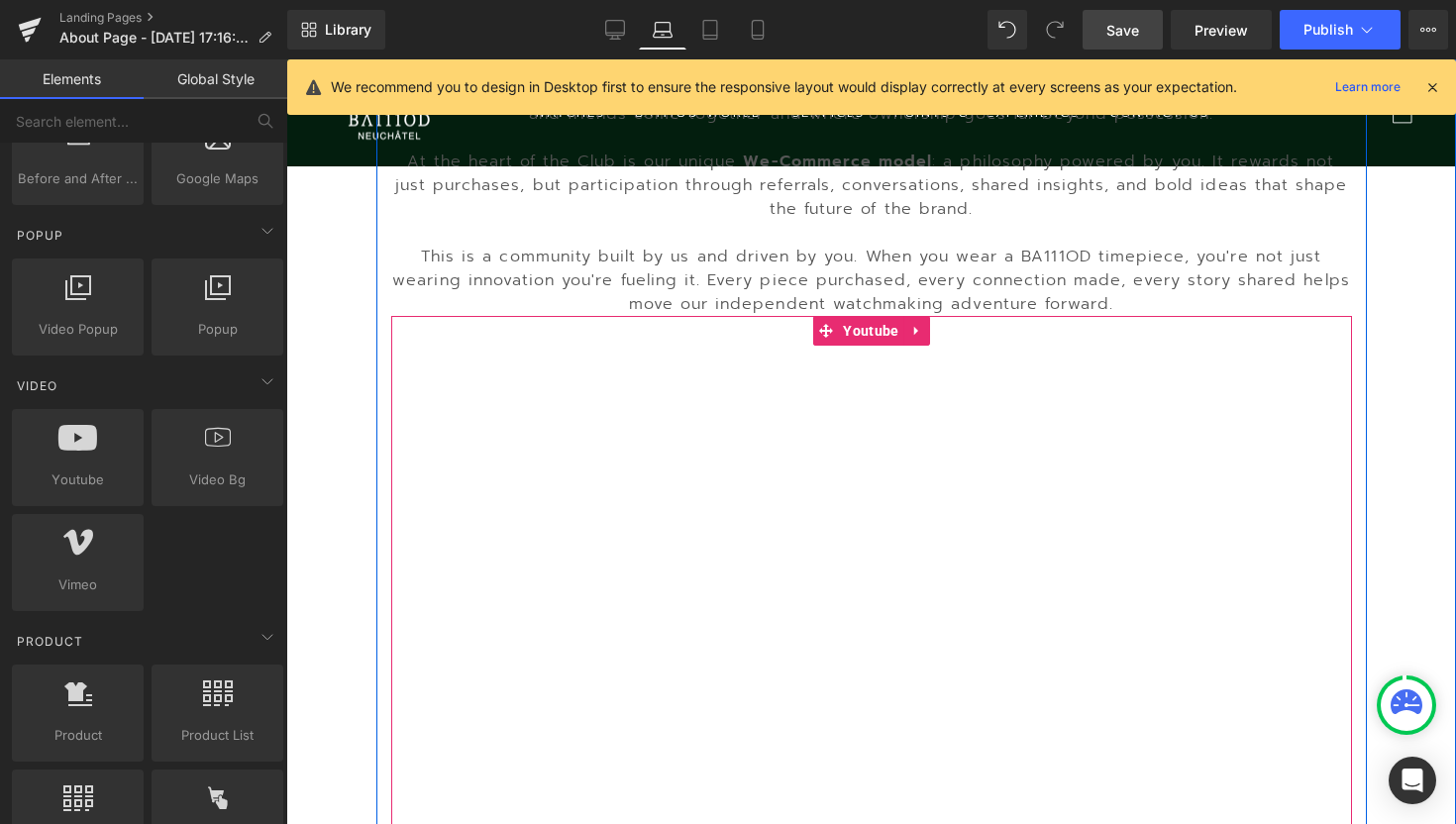 scroll, scrollTop: 1048, scrollLeft: 0, axis: vertical 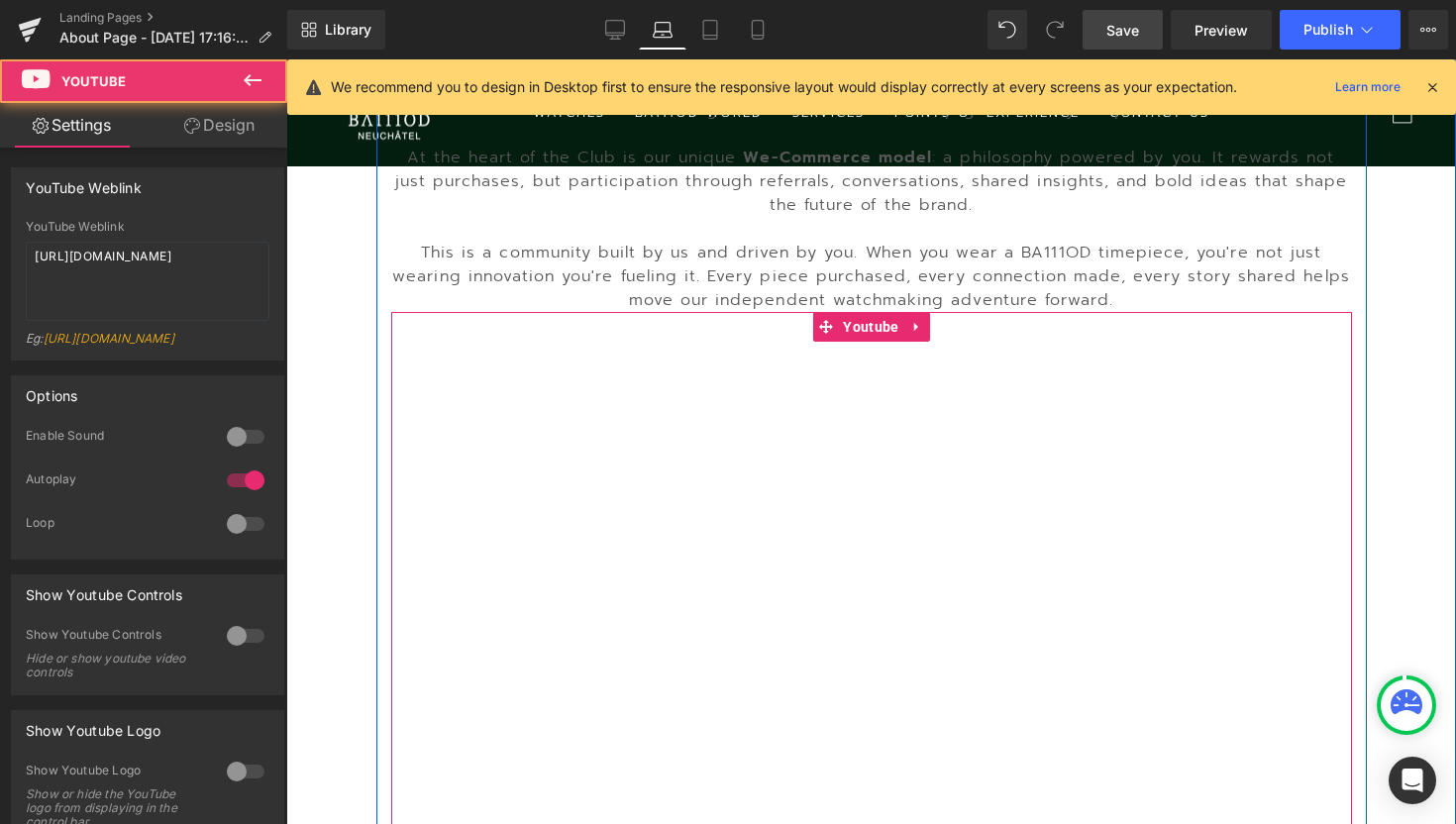 click at bounding box center (872, 582) 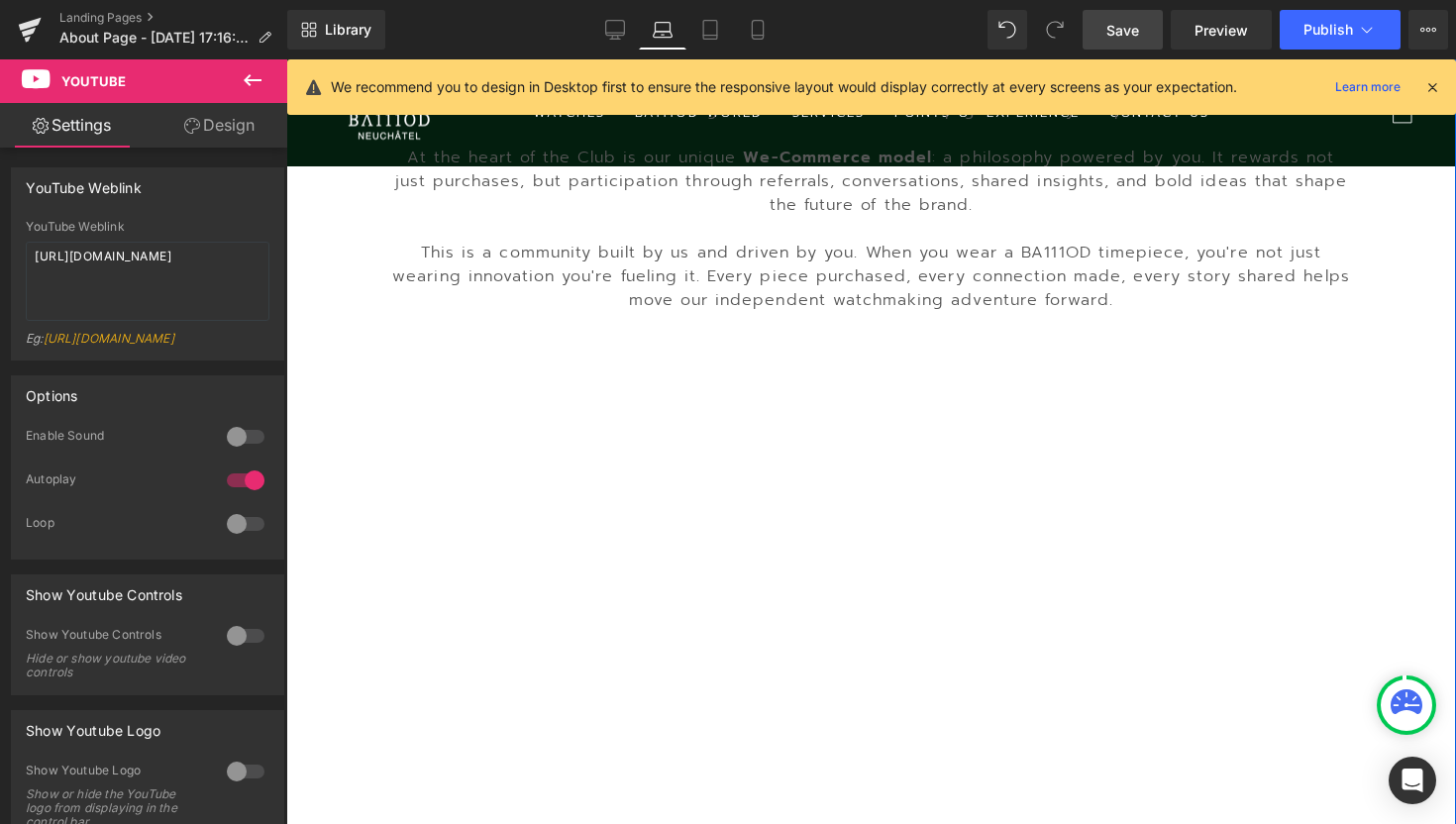 click on "WHAT IS CLUB 11:10? Heading         Club 11:10 is the official BA111OD community for those who dare to shape time.  It’s where collectors, creators, and friends come together and where ownership goes far beyond possession. At the heart of the Club is our unique   We-Commerce model : a philosophy powered by you. It rewards not just purchases, but participation through referrals, conversations, shared insights, and bold ideas that shape the future of the brand. This is a community built by us and driven by you. When you wear a BA111OD timepiece, you're not just wearing innovation you're fueling it. Every piece purchased, every connection made, every story shared helps move our independent watchmaking adventure forward. Text Block
Youtube         Clean + Effective + Safe Text Block         Image         Image         Image         Image         Row         Row         Image         1. Formulation Text Block         Image         2. Testing & Regulations Text Block         Image         Text Block" at bounding box center (871, 785) 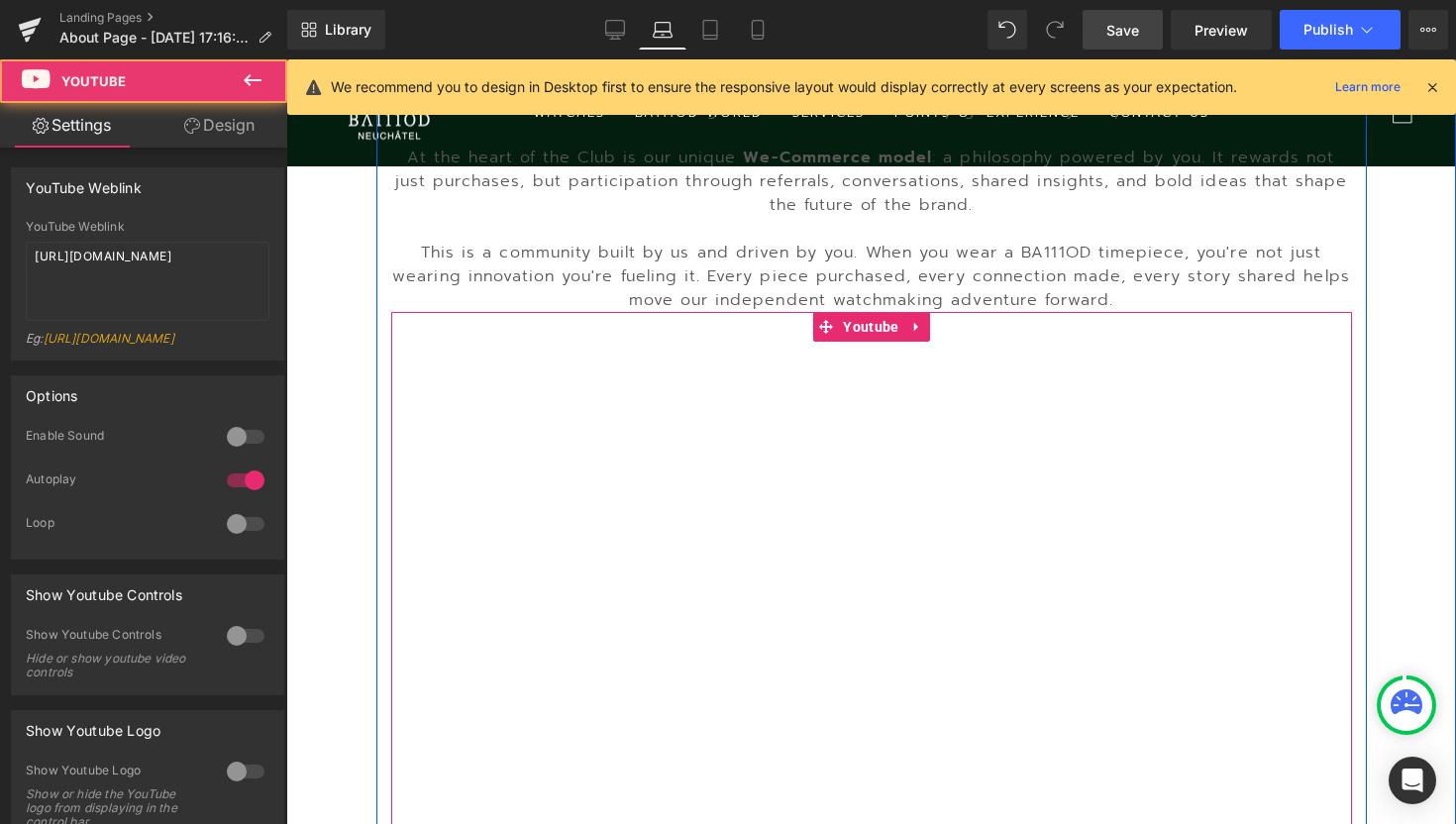 drag, startPoint x: 823, startPoint y: 324, endPoint x: 825, endPoint y: 461, distance: 137.0146 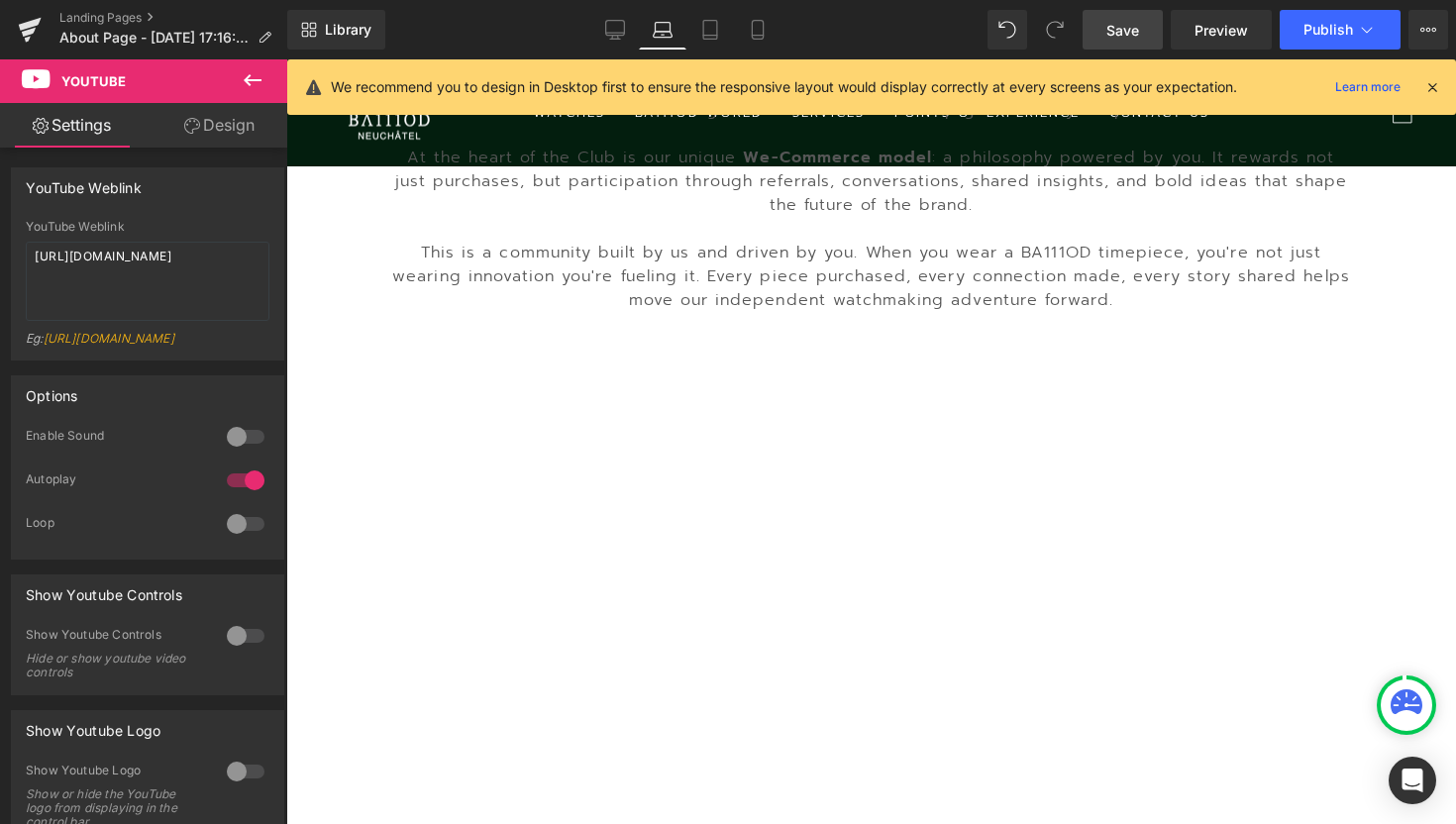 click 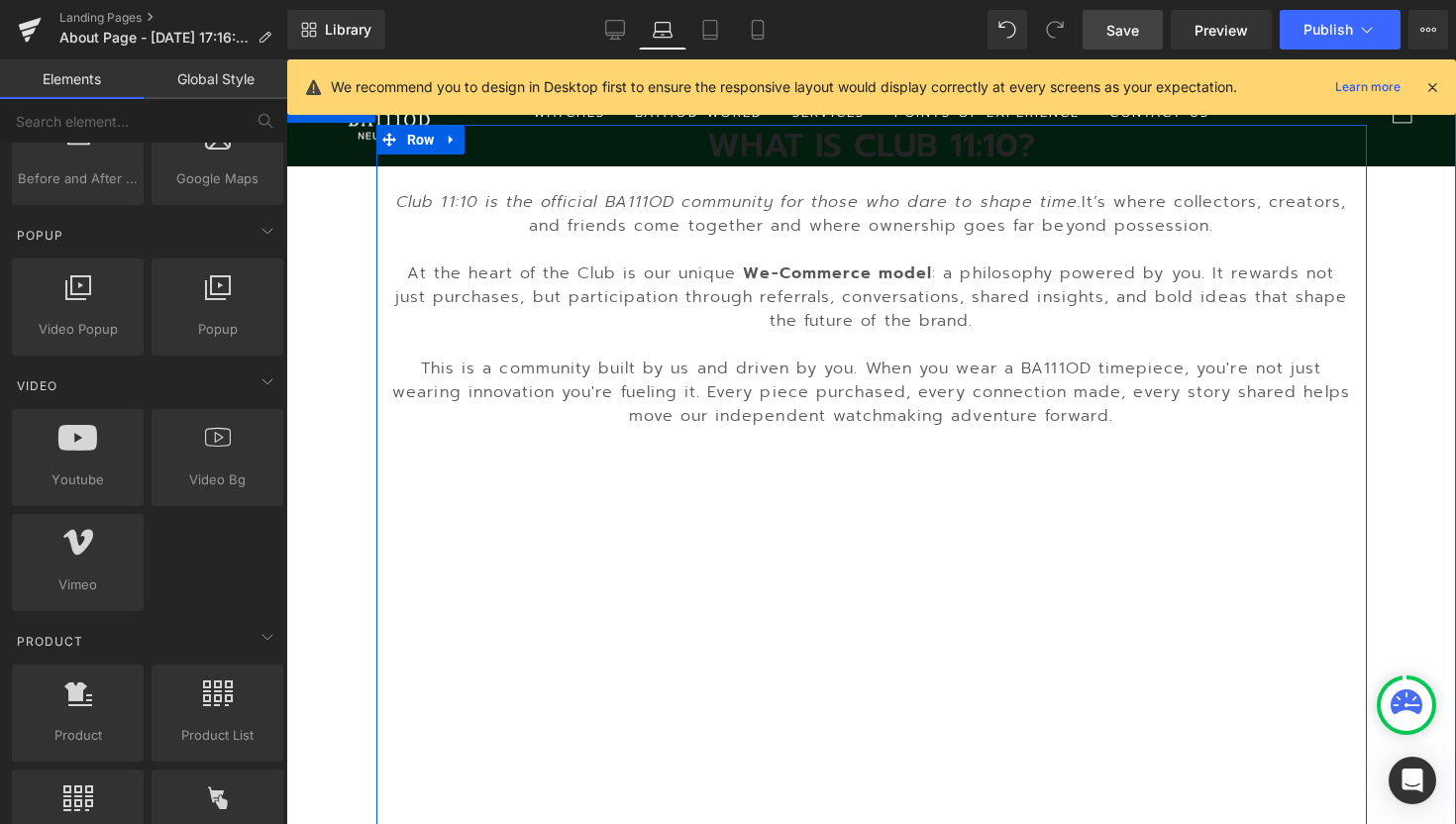 click on "We-Commerce model" at bounding box center (837, 273) 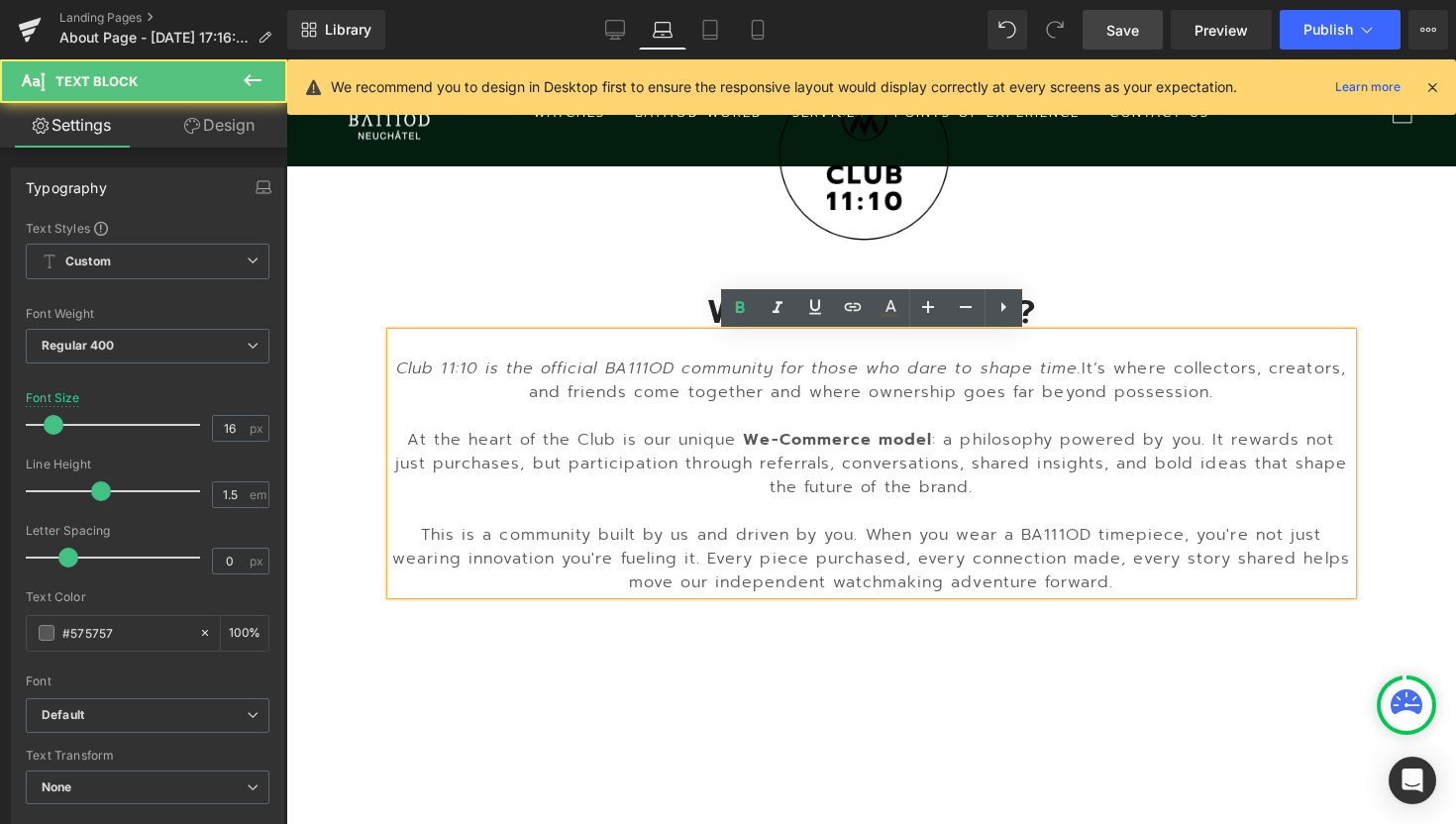 scroll, scrollTop: 770, scrollLeft: 0, axis: vertical 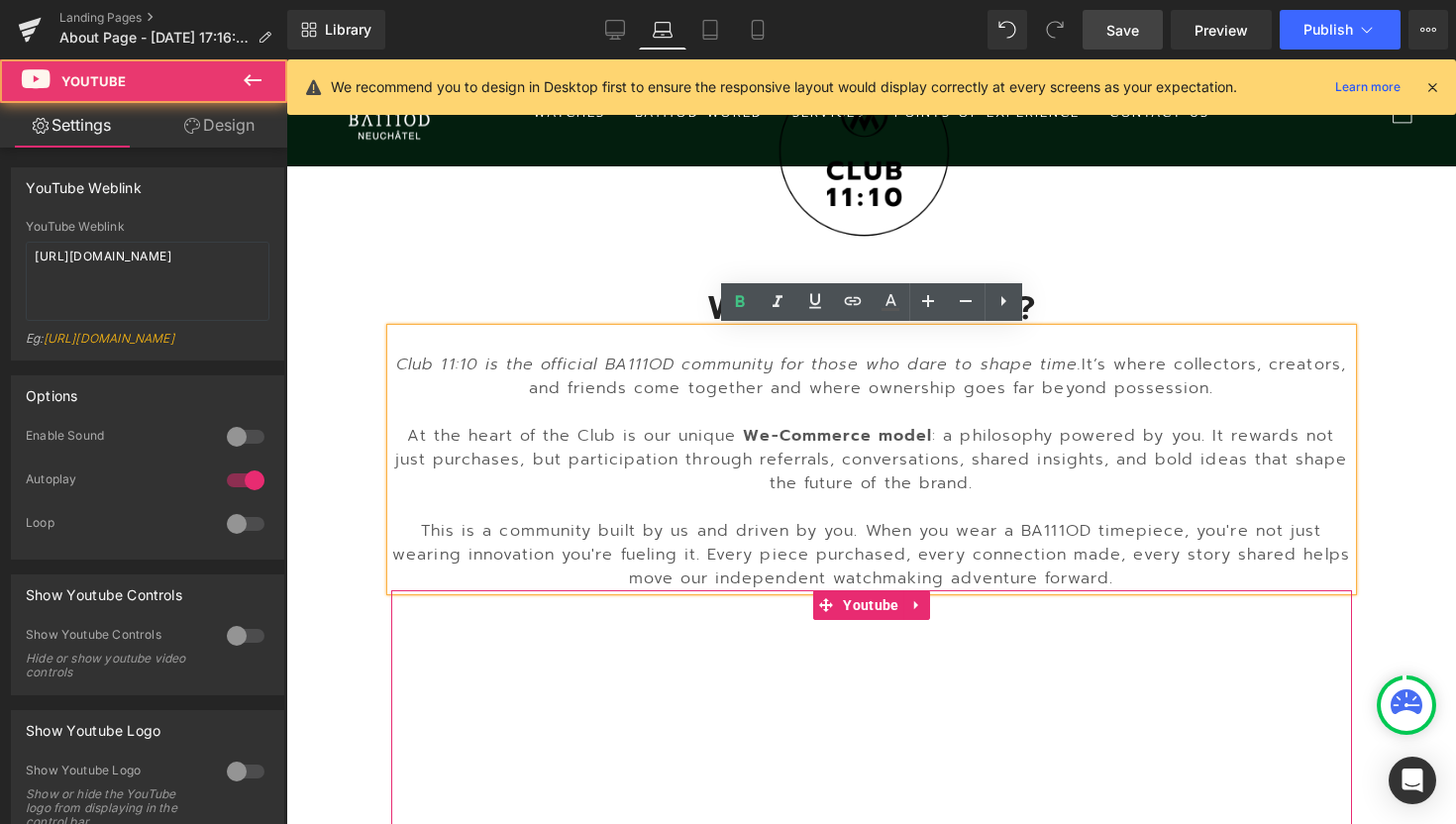 drag, startPoint x: 827, startPoint y: 602, endPoint x: 825, endPoint y: 663, distance: 61.03278 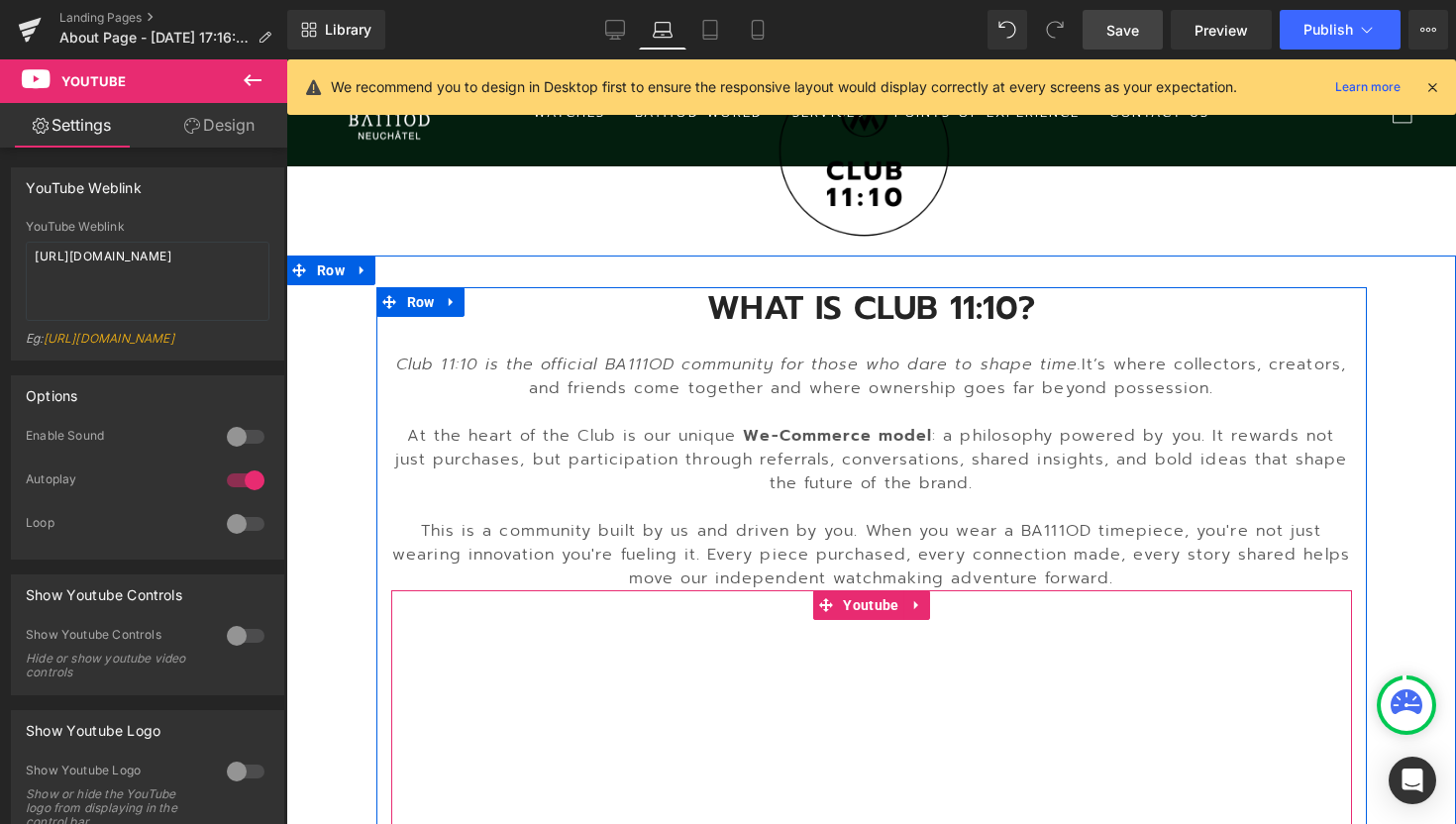 click at bounding box center (872, 861) 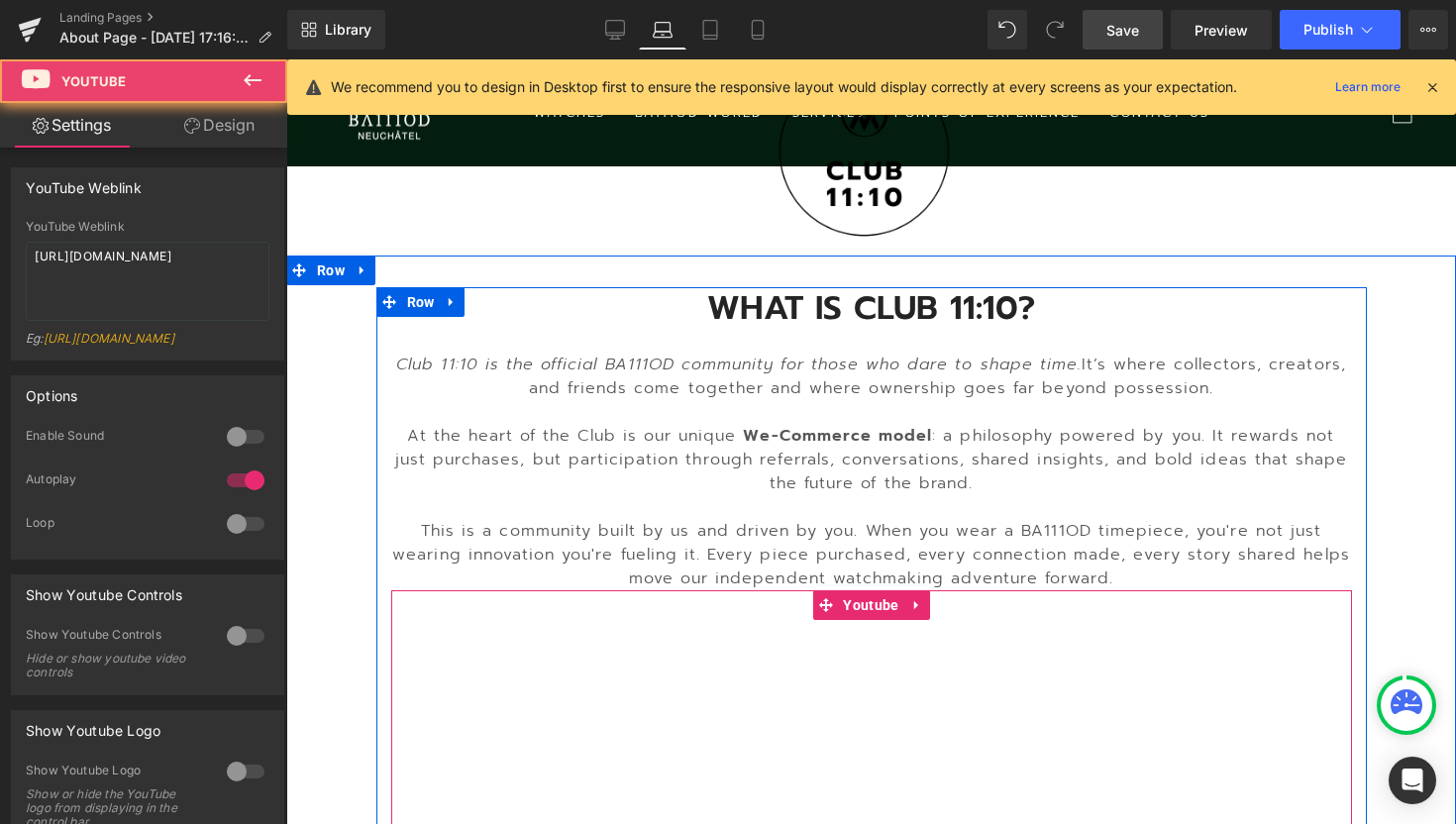 click at bounding box center [872, 861] 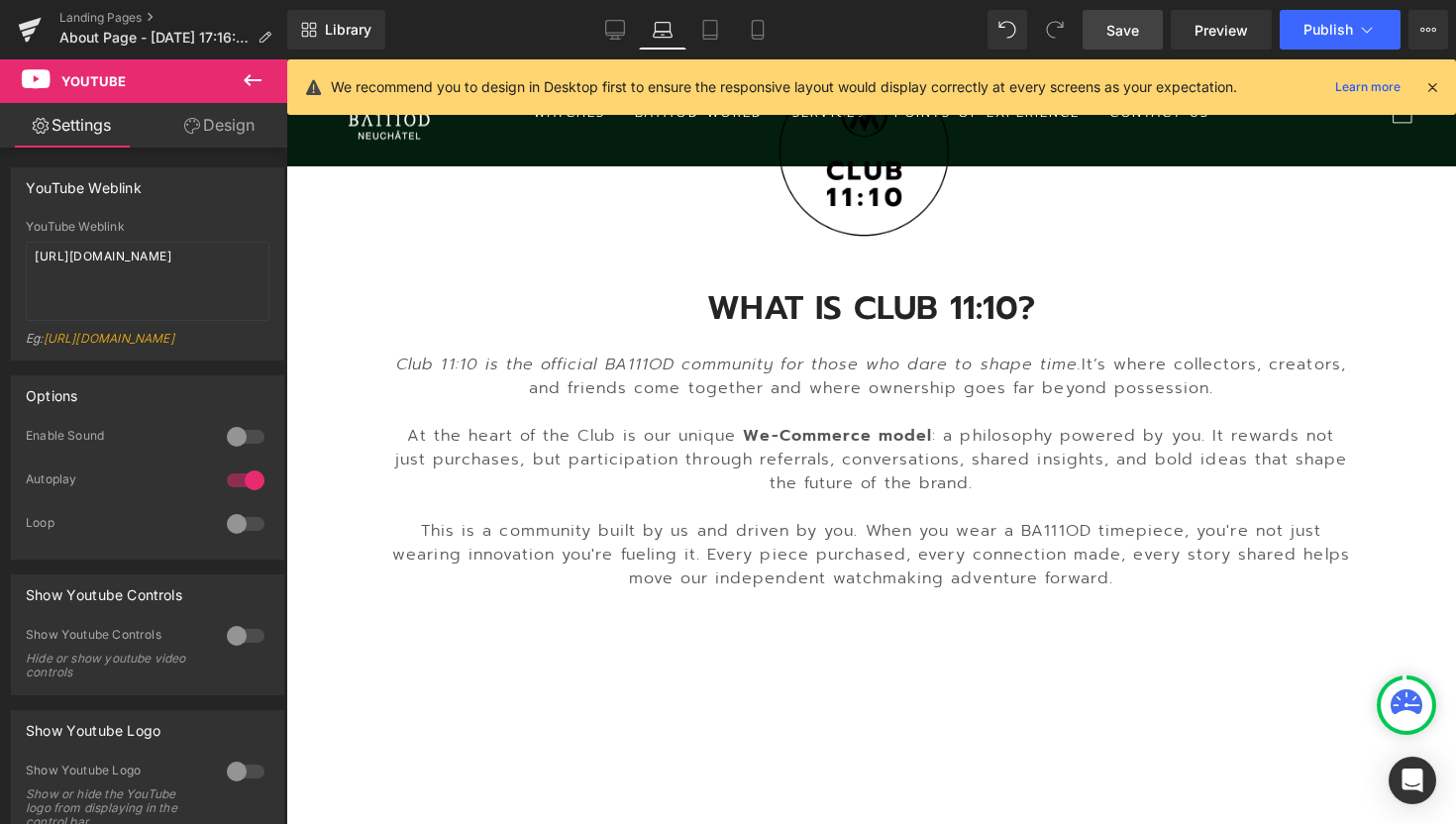 click 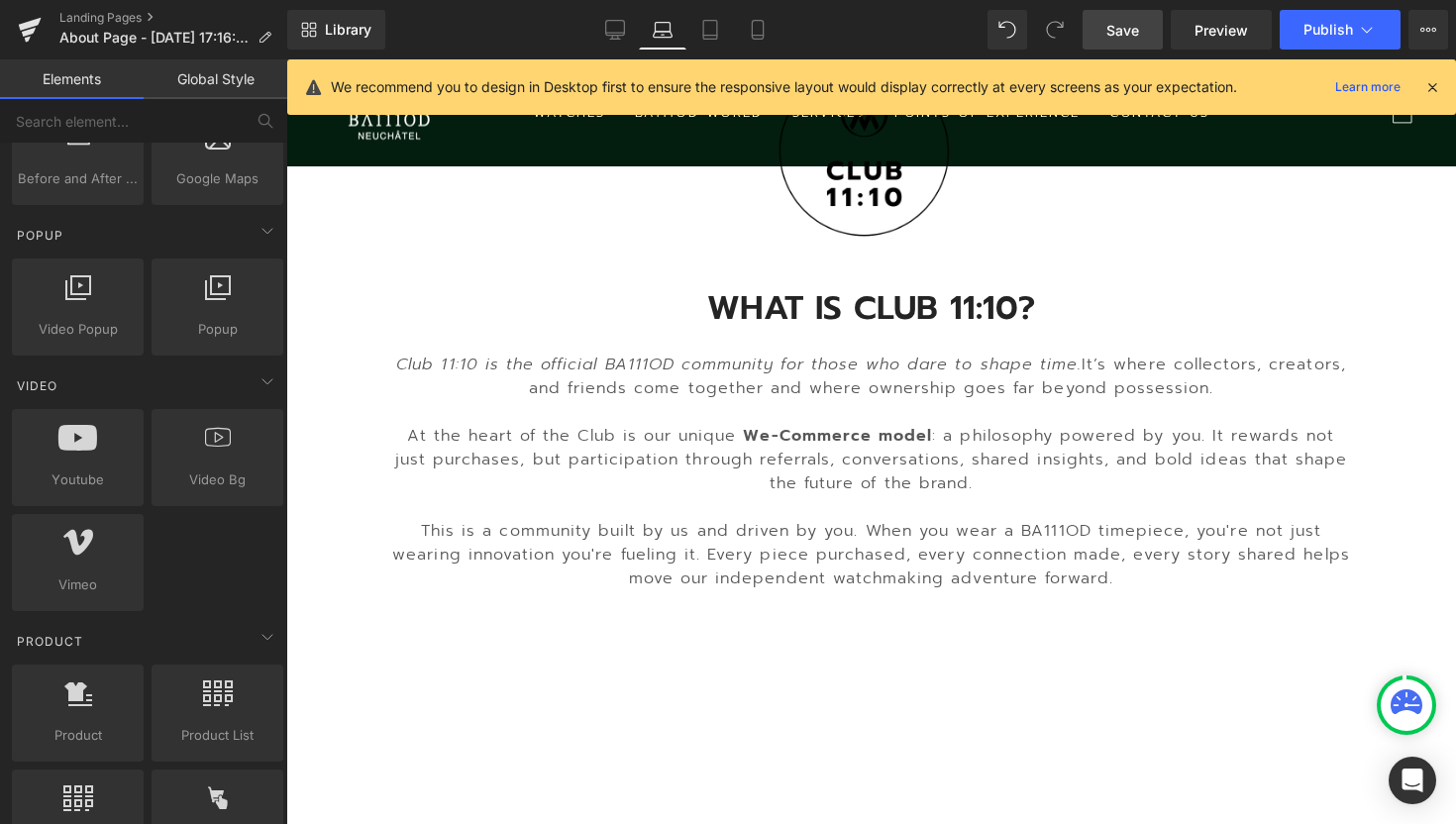 click on "Save" at bounding box center [1122, 30] 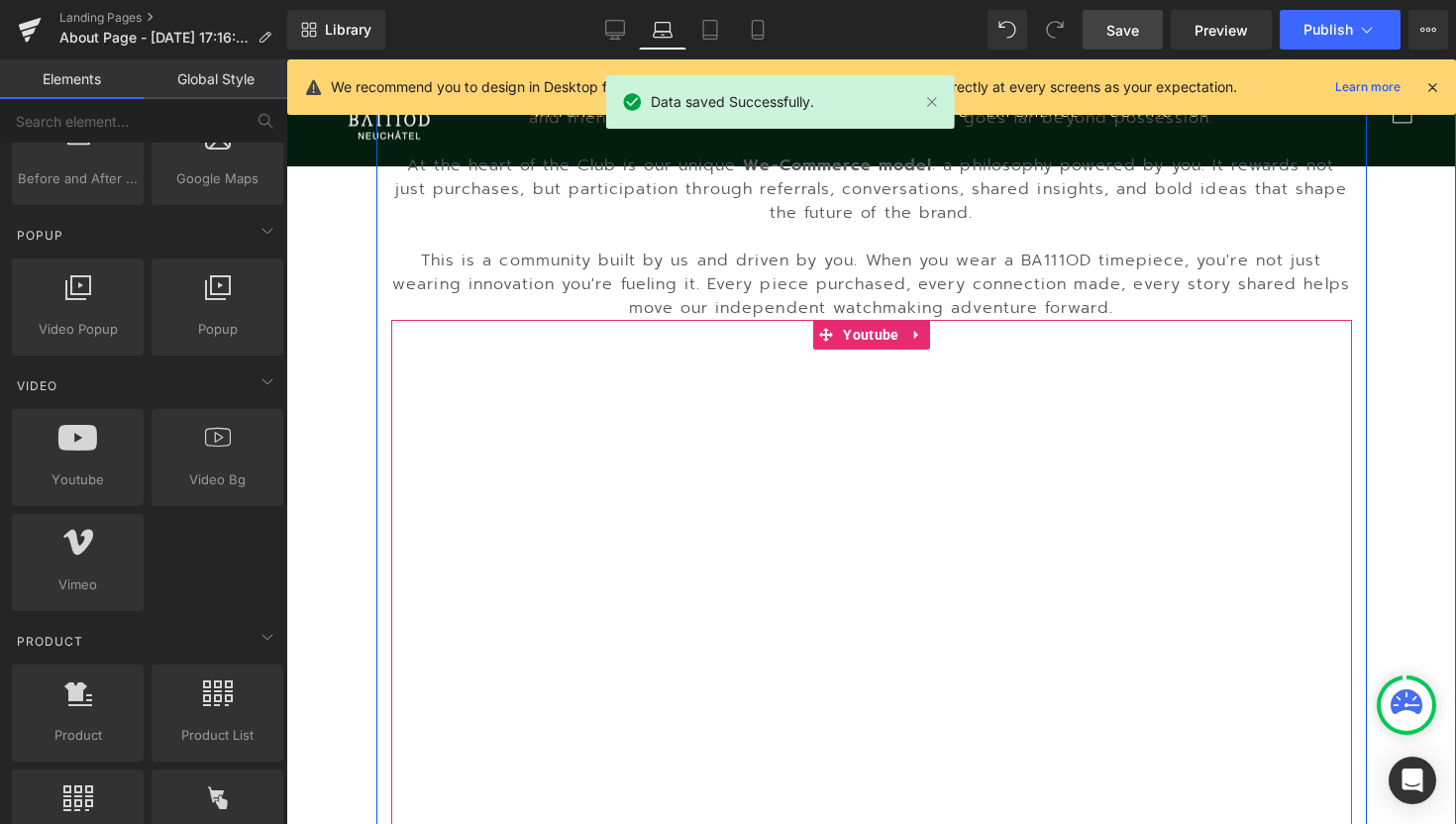 scroll, scrollTop: 1052, scrollLeft: 0, axis: vertical 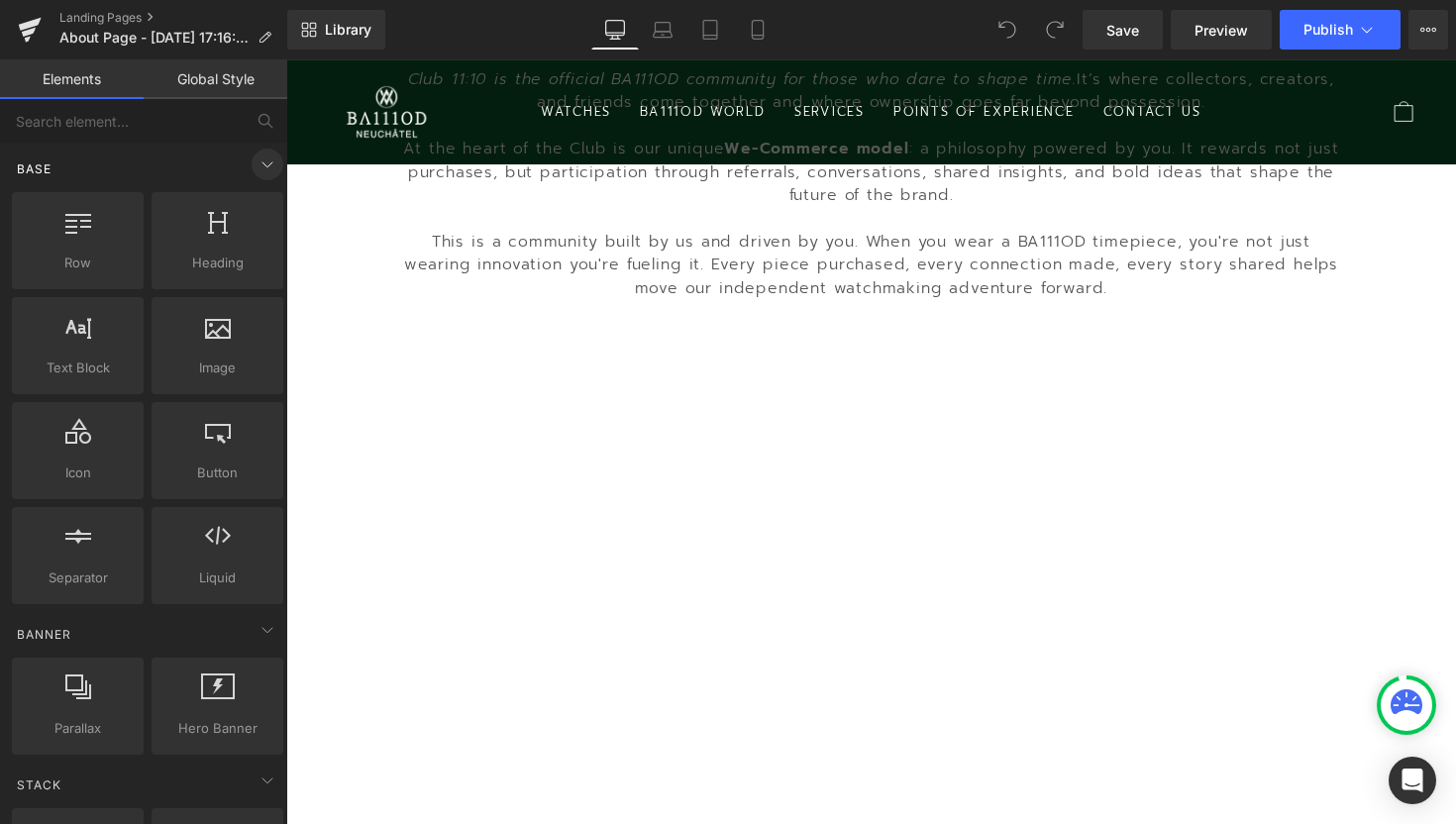 click 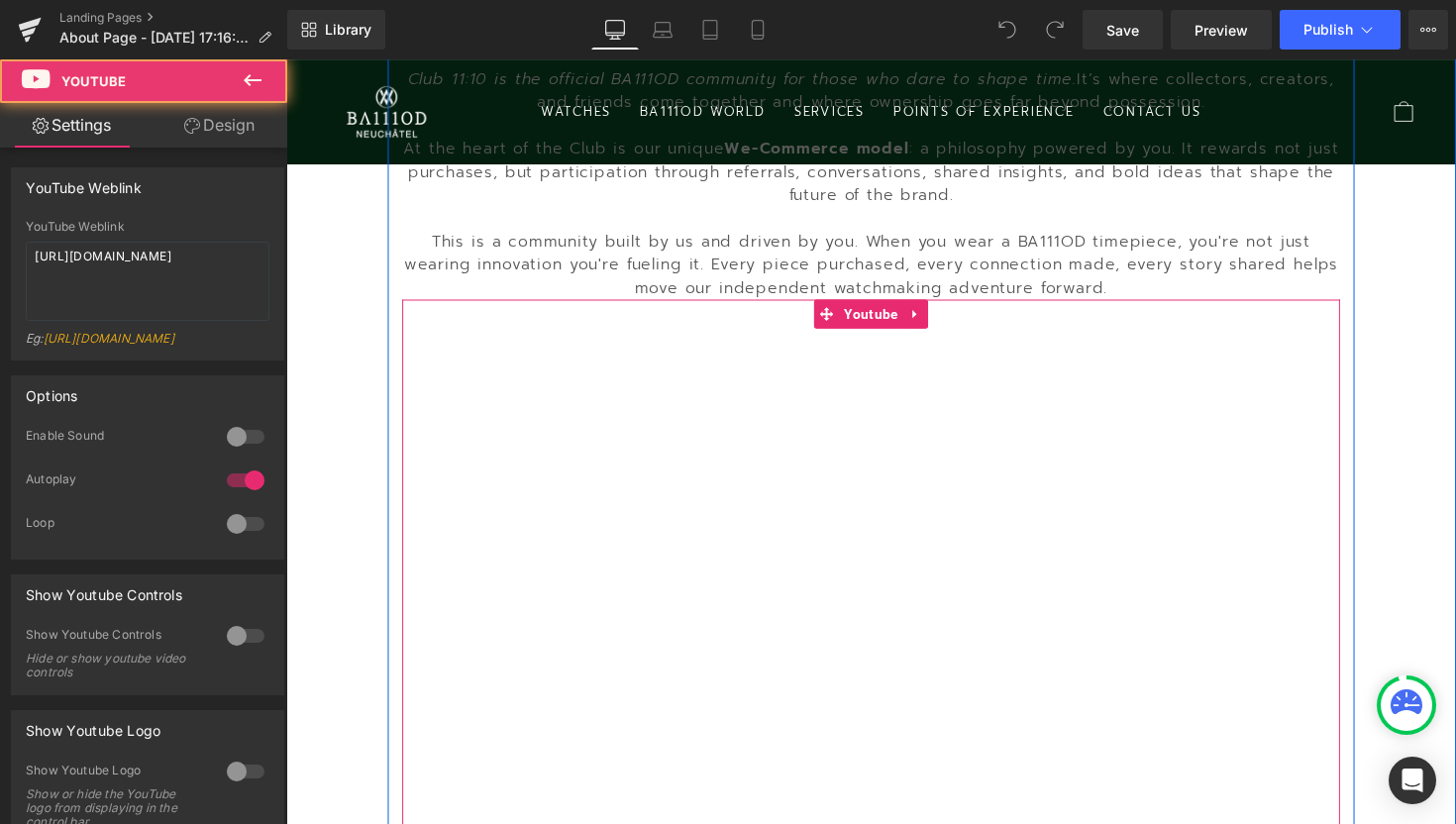 click at bounding box center (885, 575) 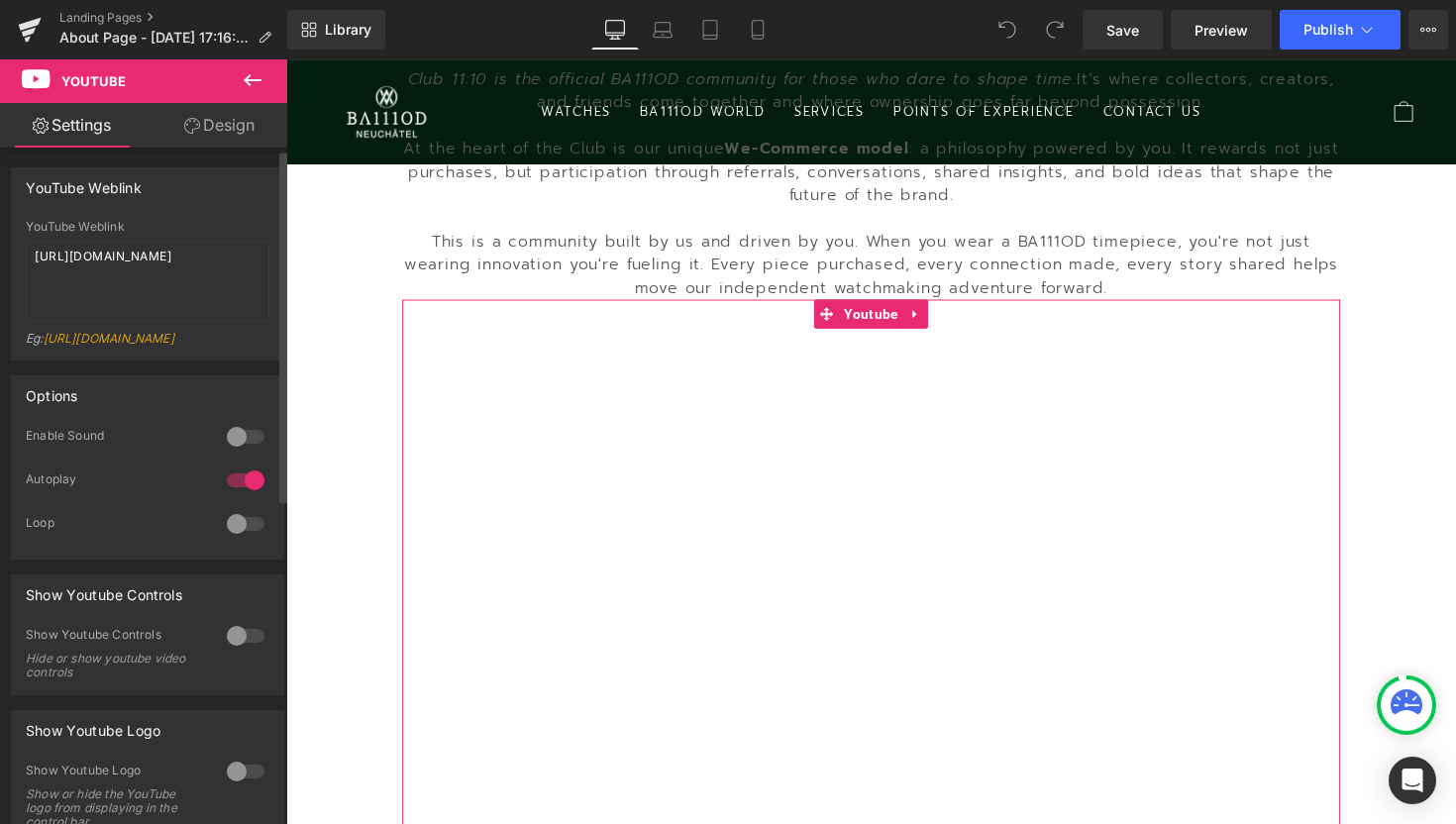 scroll, scrollTop: 623, scrollLeft: 0, axis: vertical 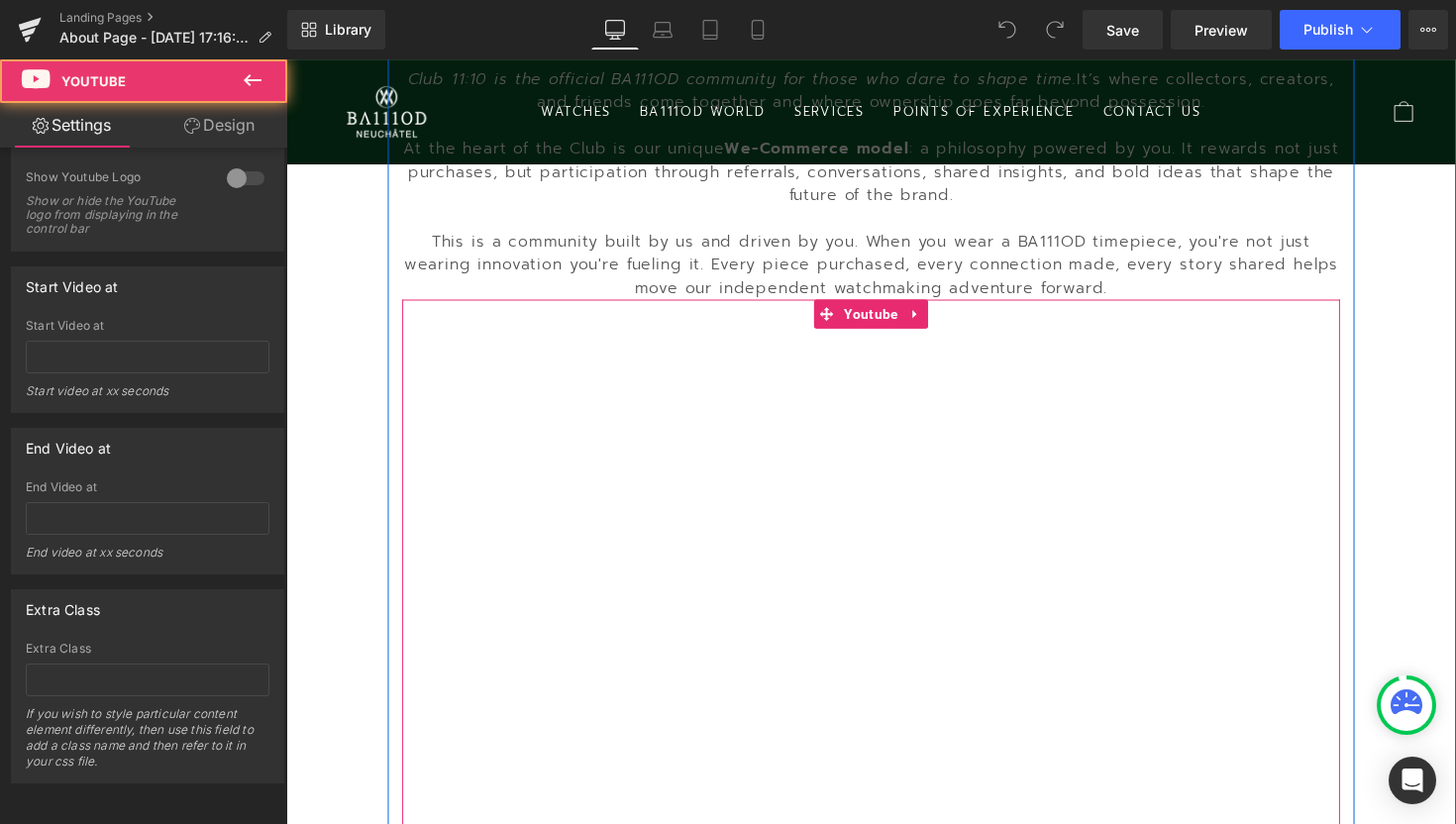 click at bounding box center (885, 575) 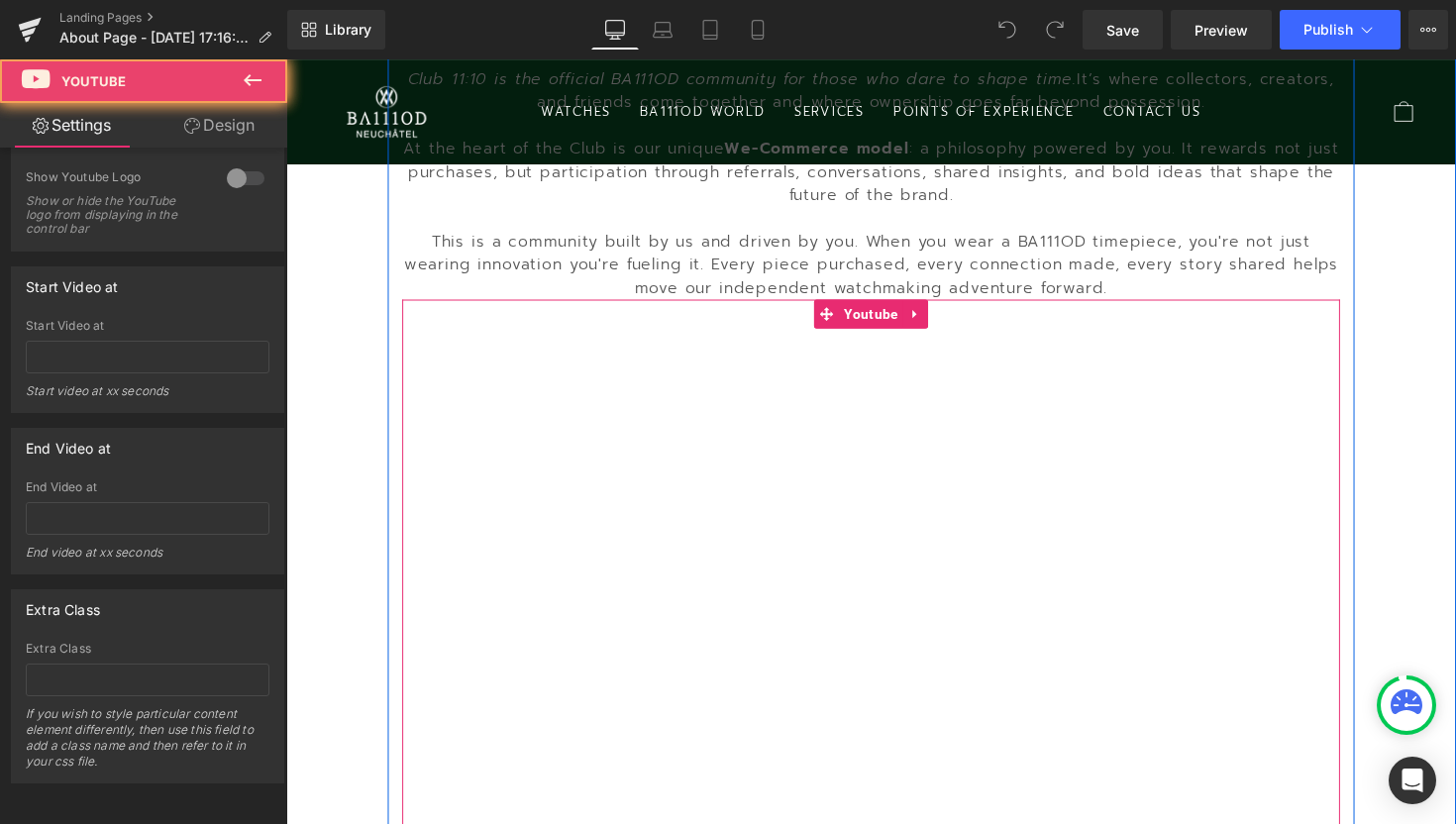 click at bounding box center (885, 575) 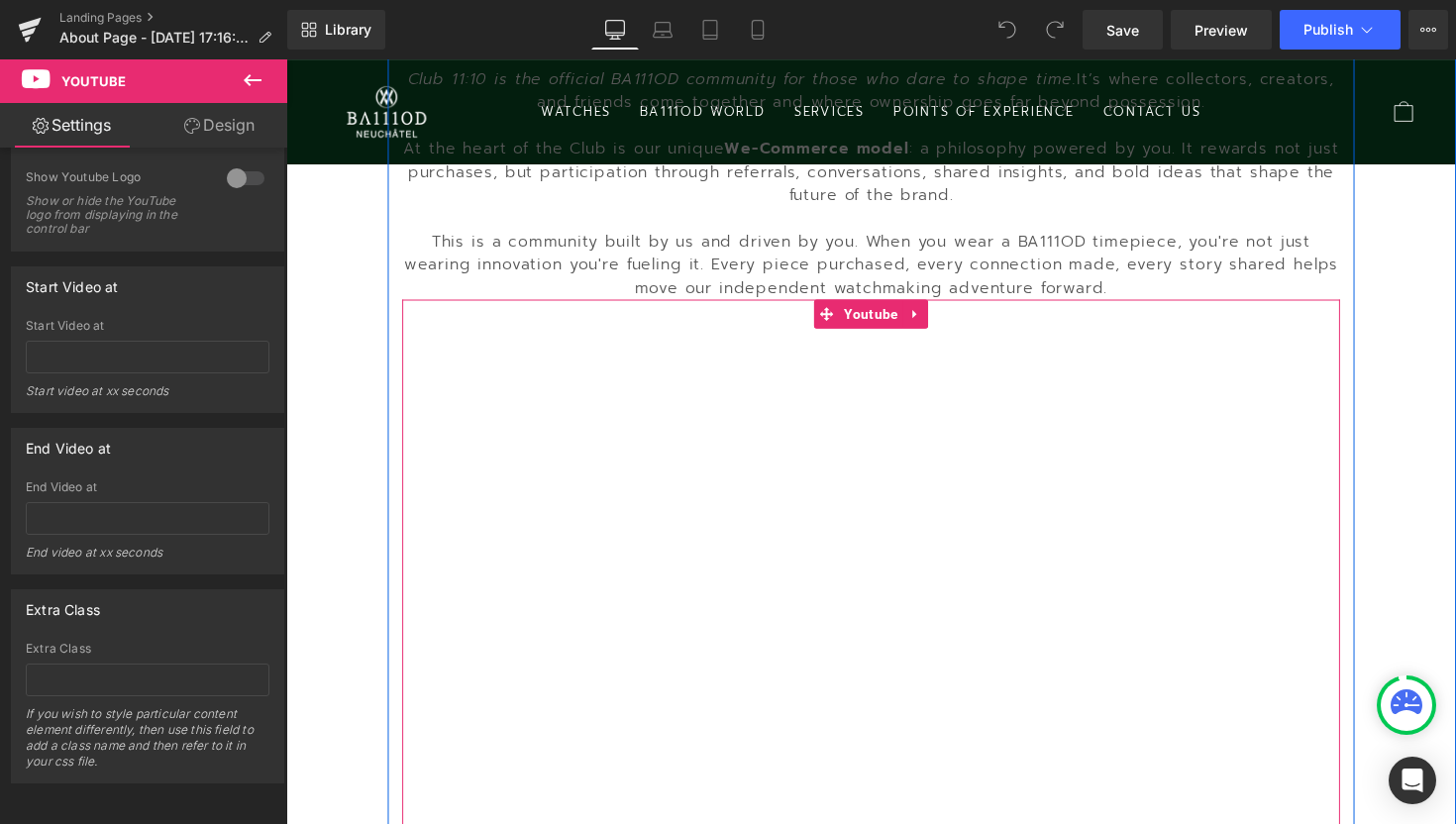 click at bounding box center (885, 575) 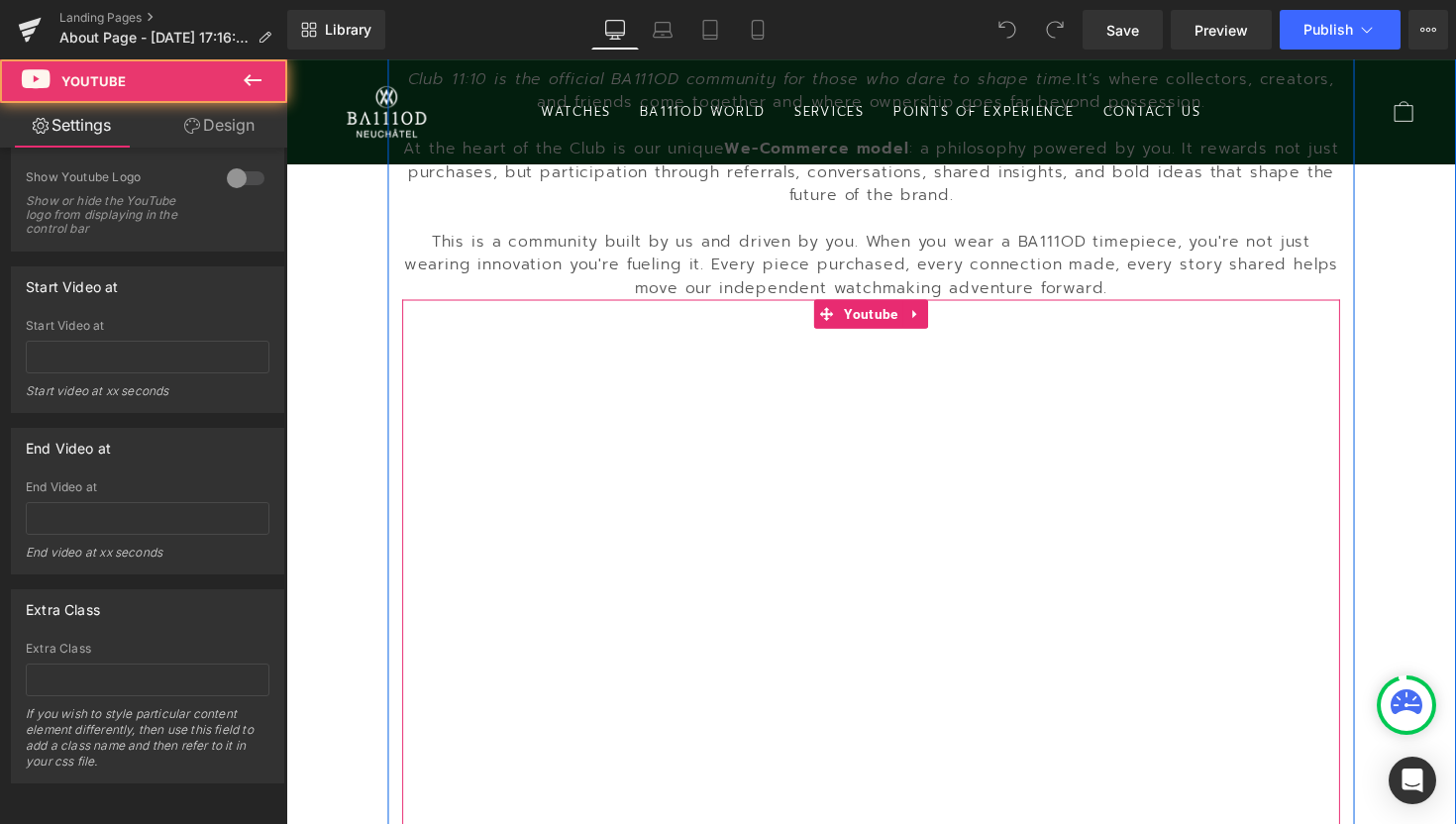click at bounding box center [885, 575] 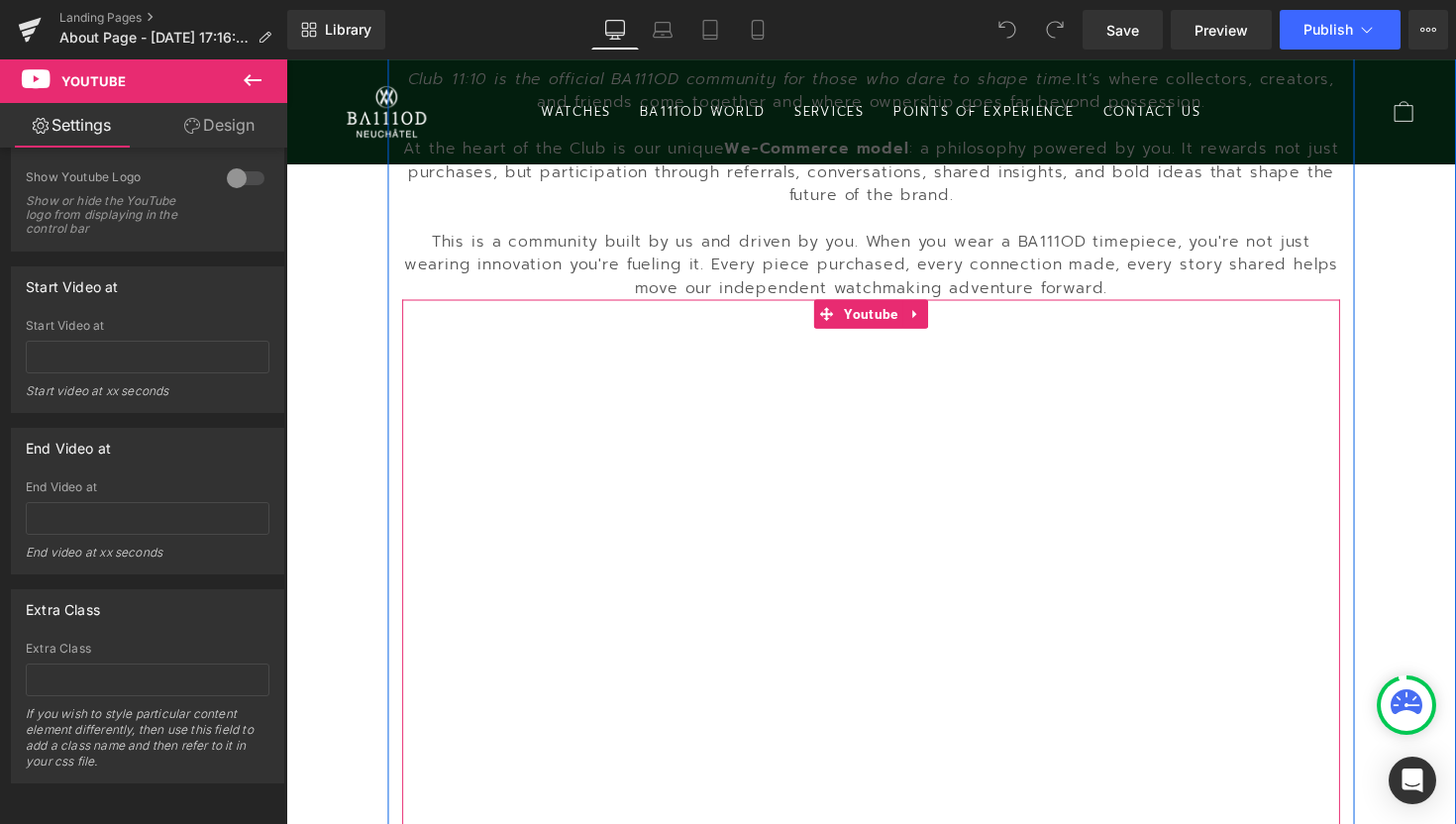 click at bounding box center [885, 575] 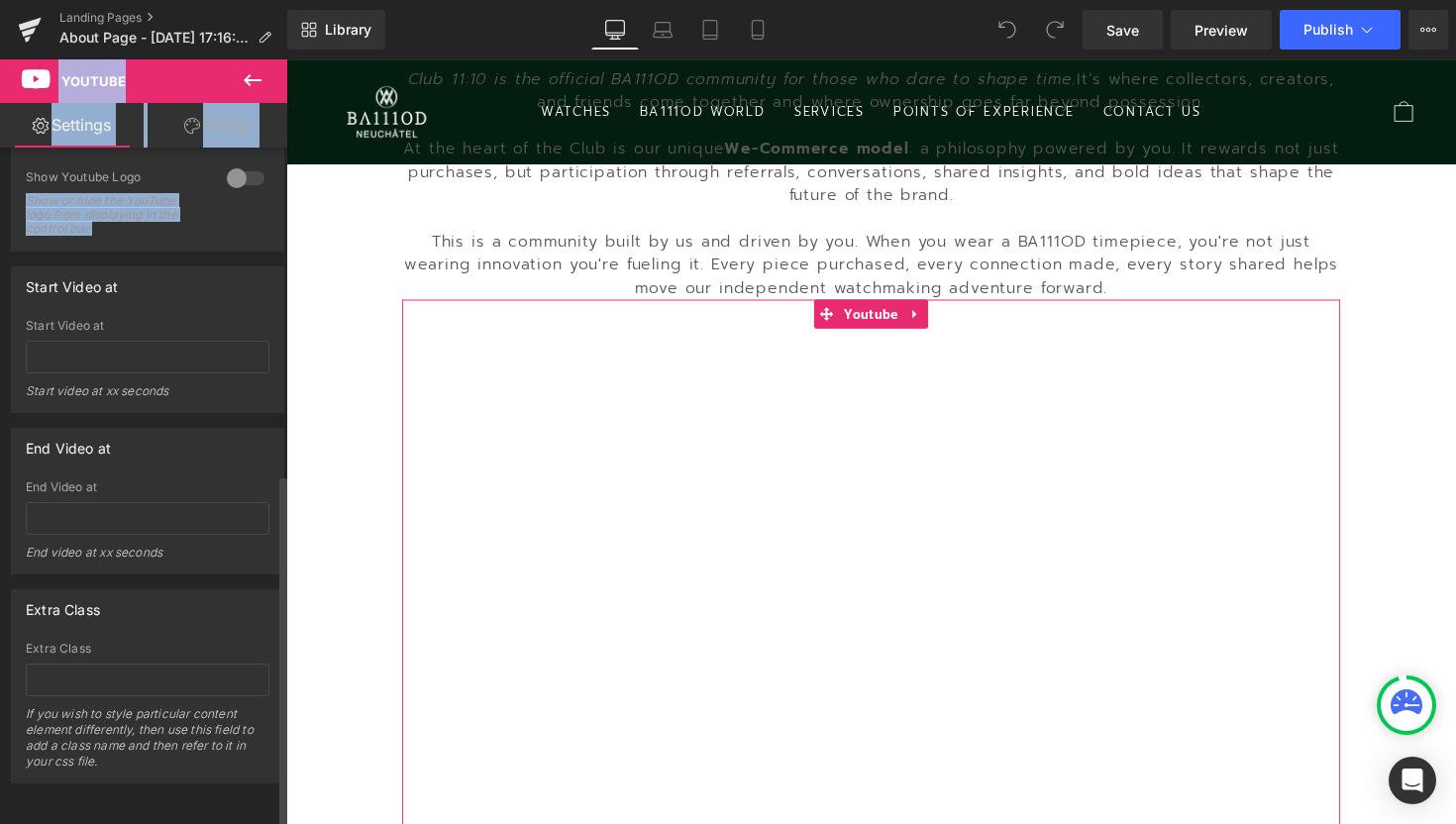 drag, startPoint x: 29, startPoint y: 86, endPoint x: 79, endPoint y: 210, distance: 133.70116 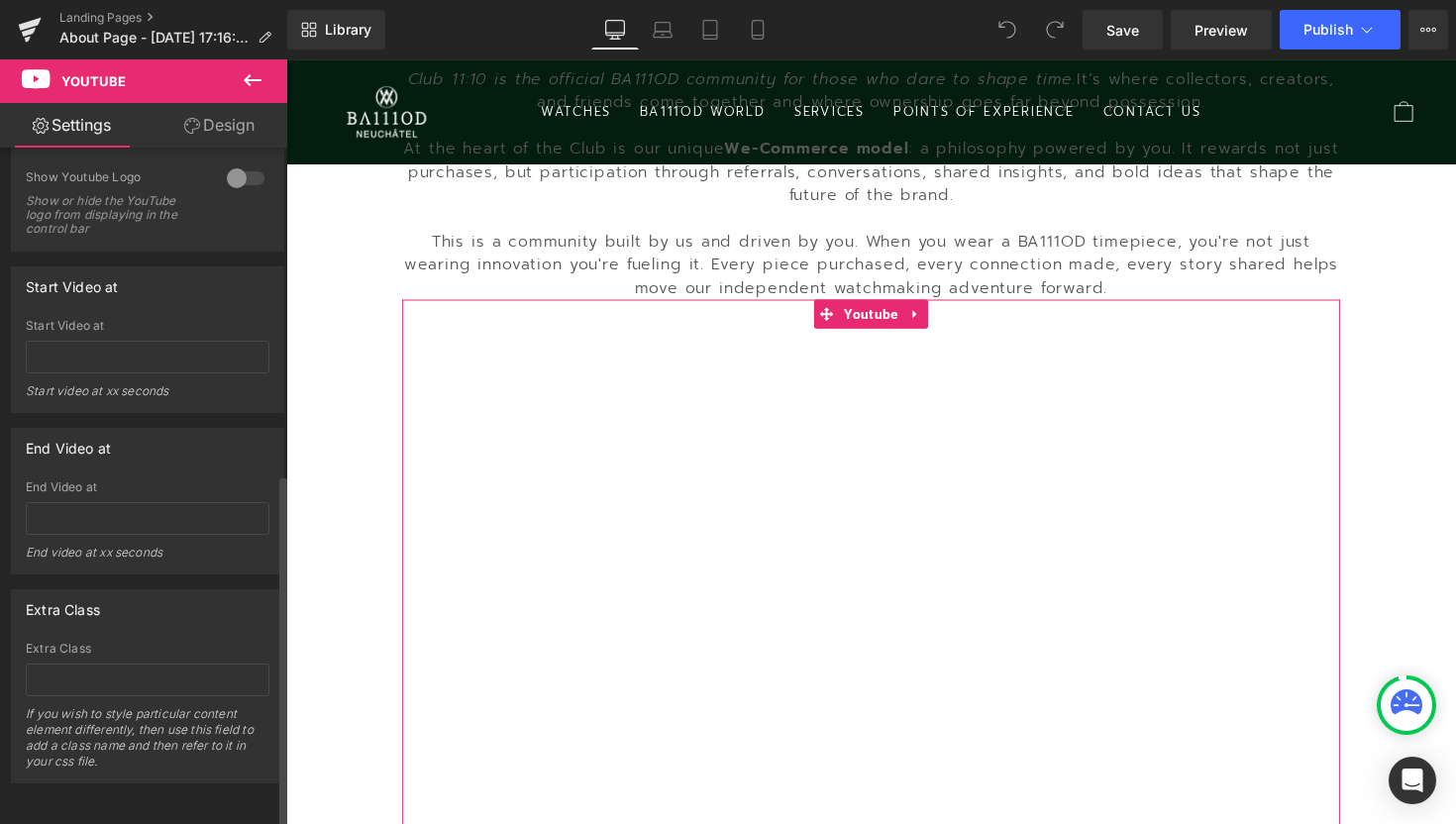 click on "Start Video at" at bounding box center (148, 286) 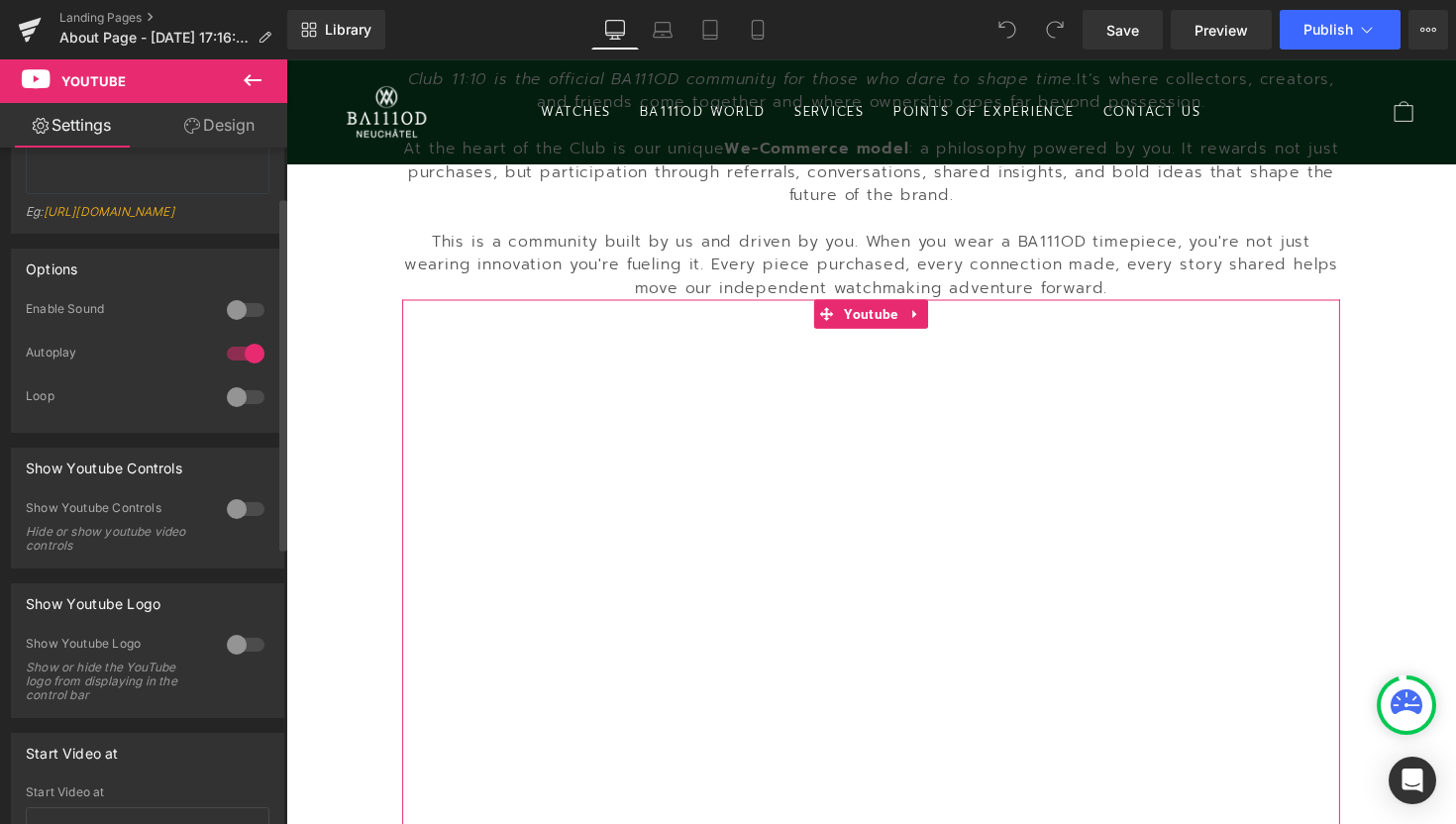 scroll, scrollTop: 0, scrollLeft: 0, axis: both 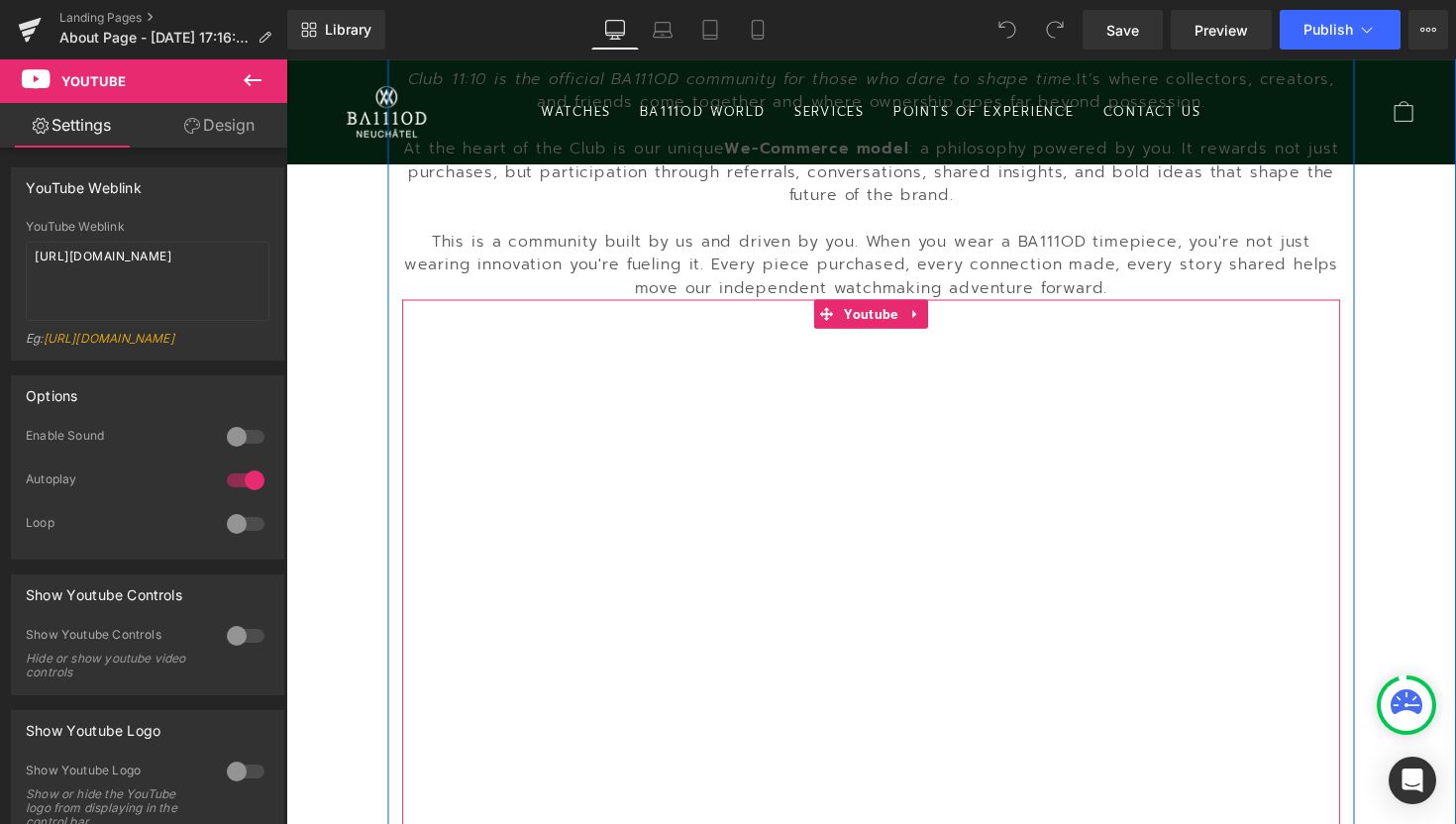 click at bounding box center [885, 575] 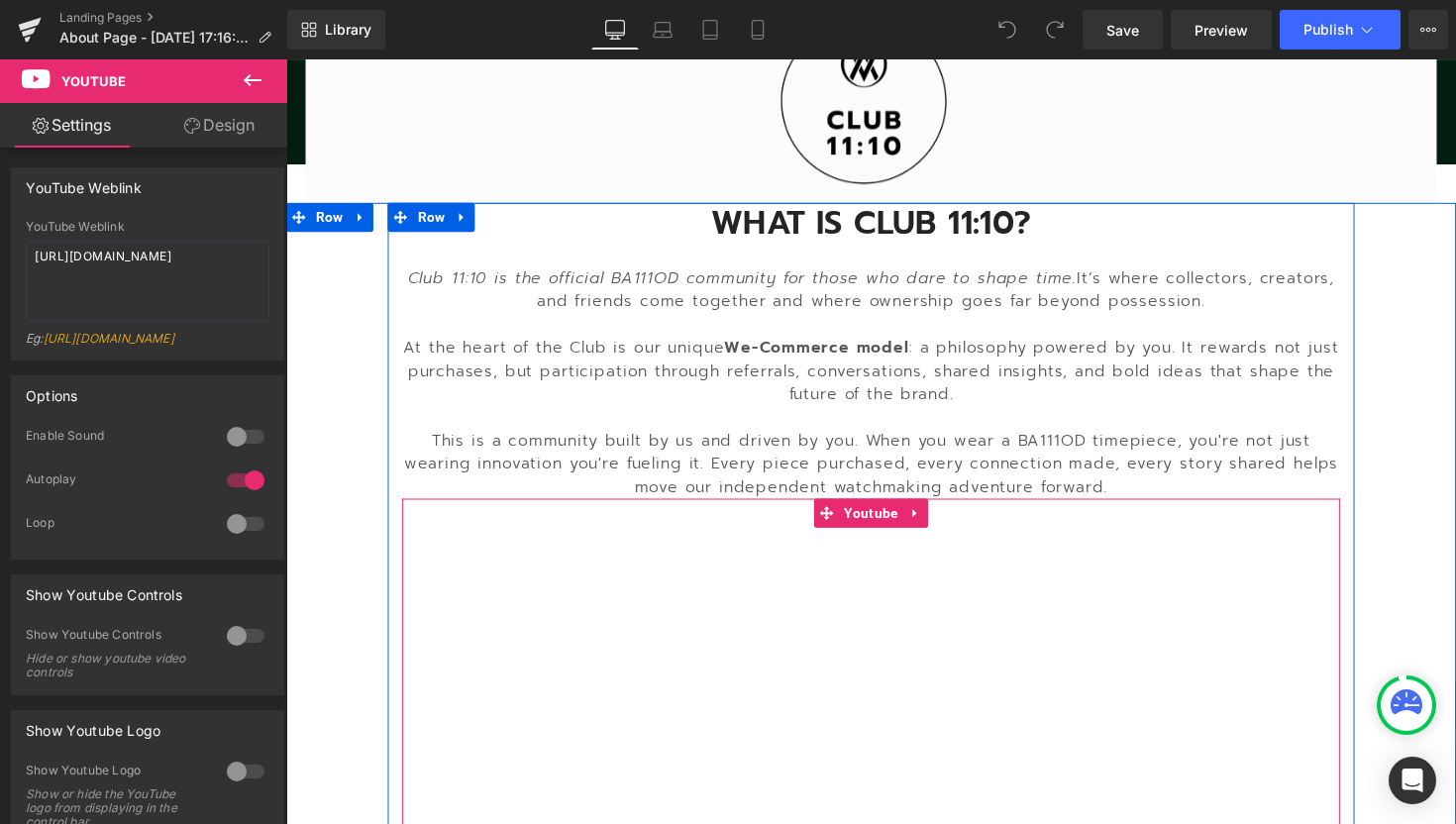 scroll, scrollTop: 770, scrollLeft: 0, axis: vertical 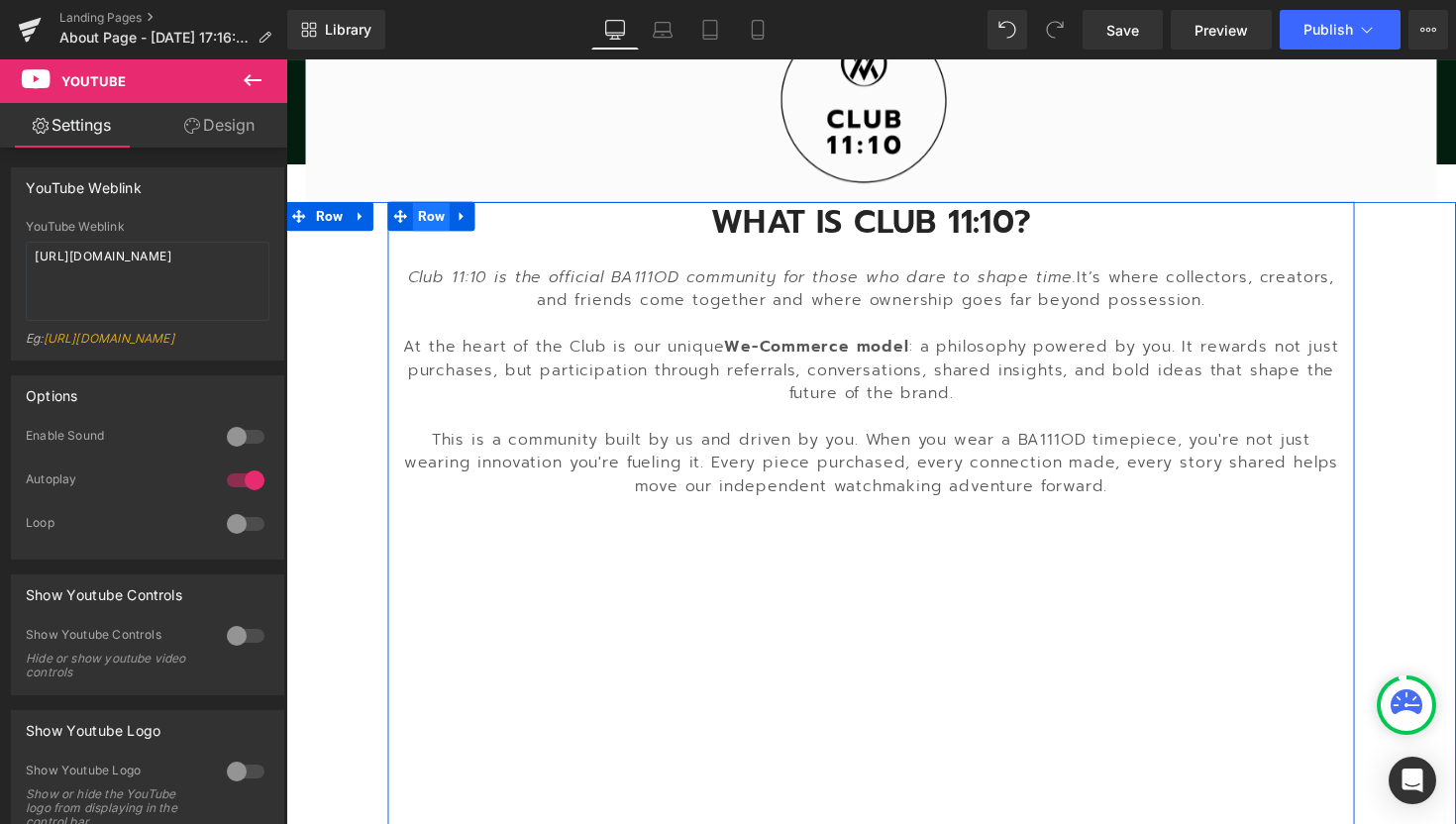 click on "Row" at bounding box center [435, 220] 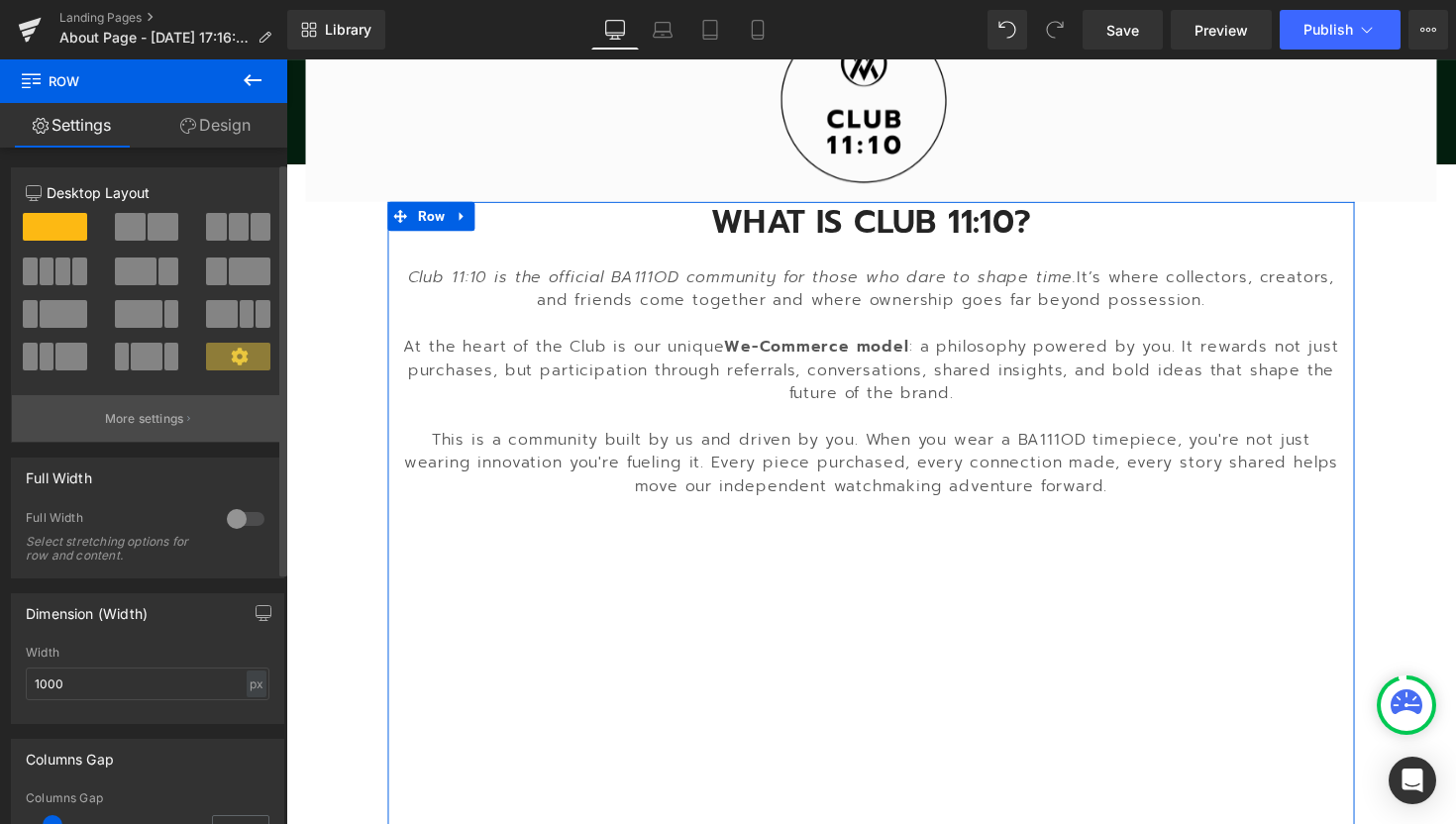 scroll, scrollTop: 45, scrollLeft: 0, axis: vertical 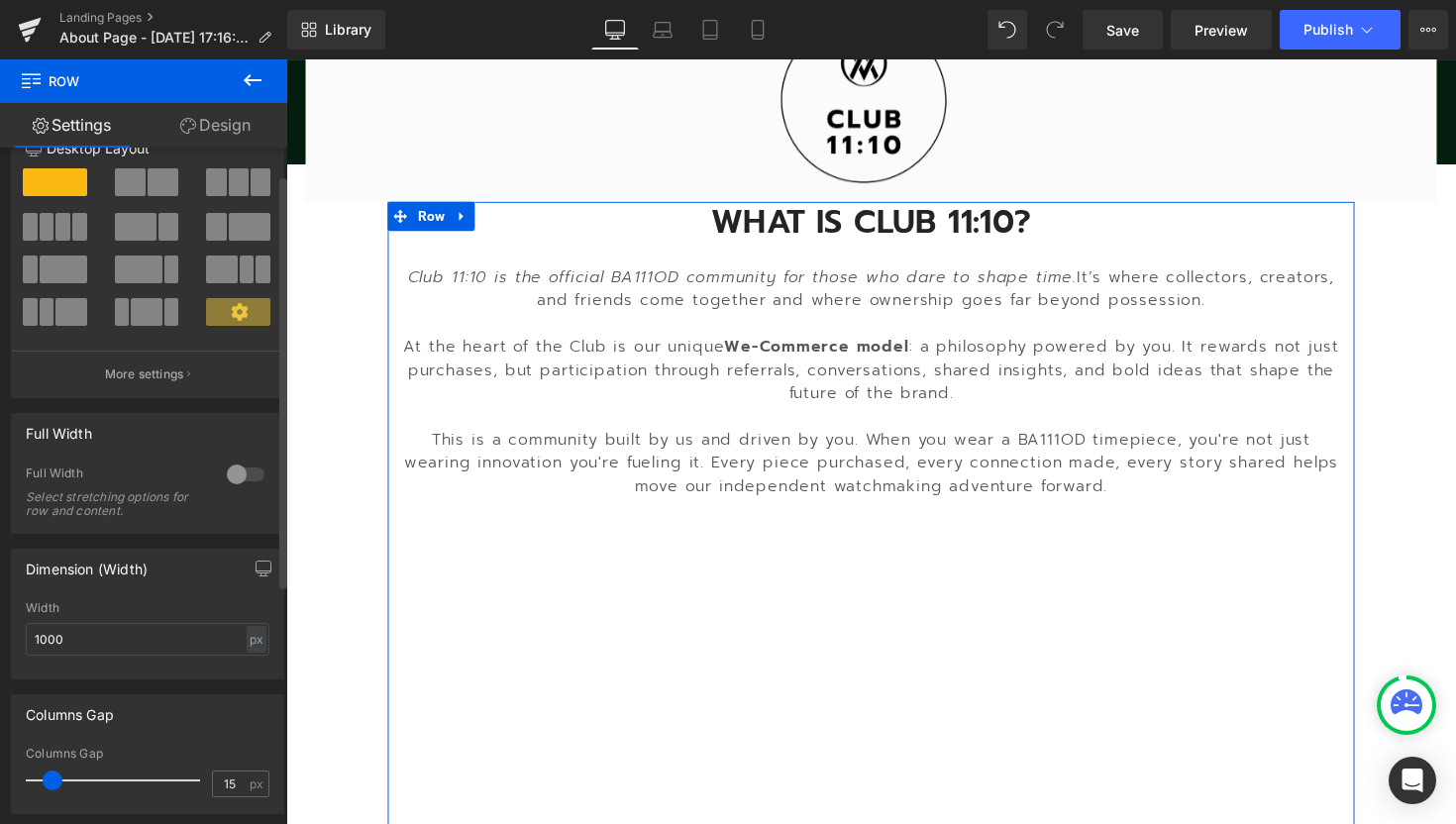 click 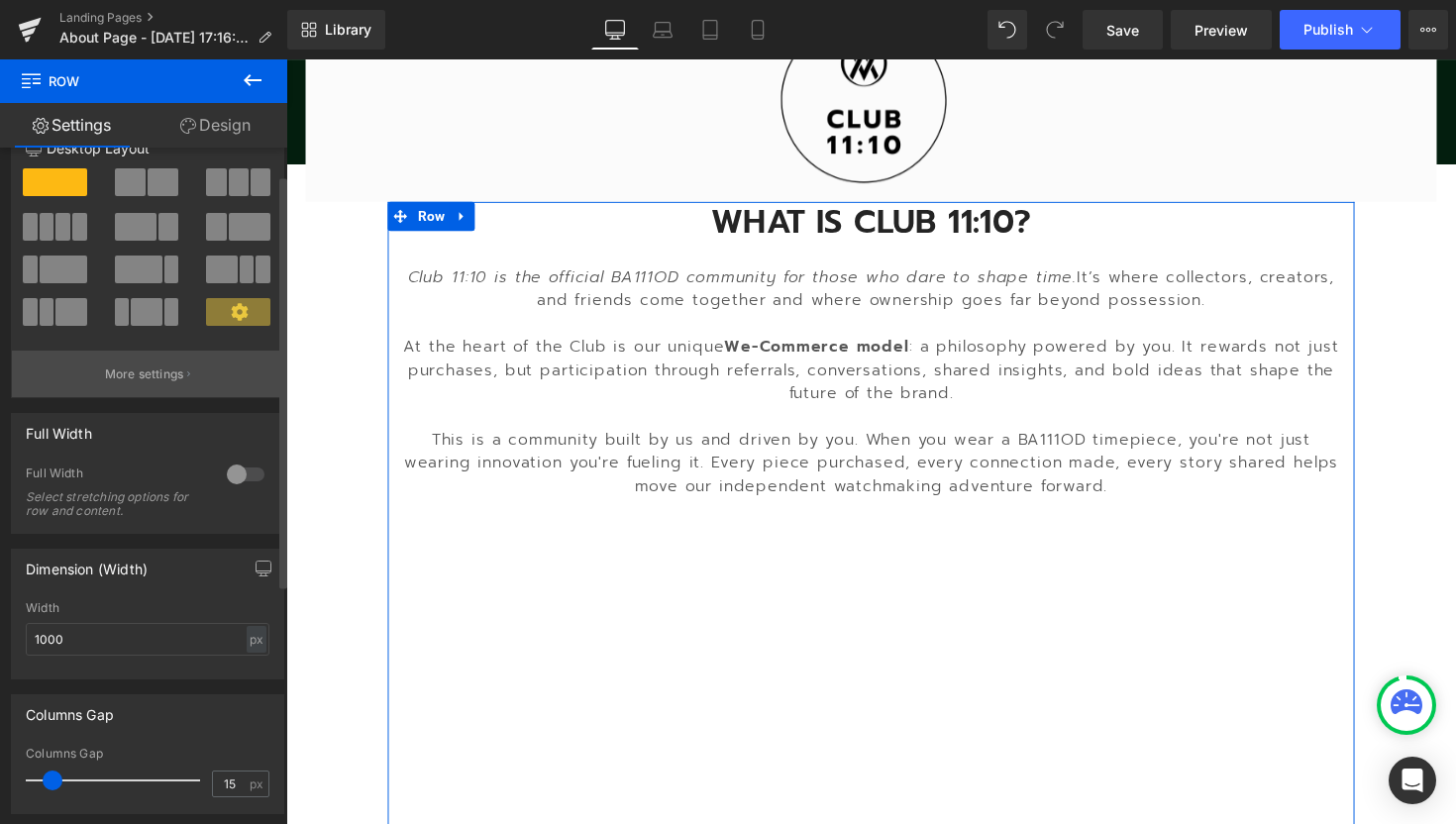 click on "More settings" at bounding box center [145, 374] 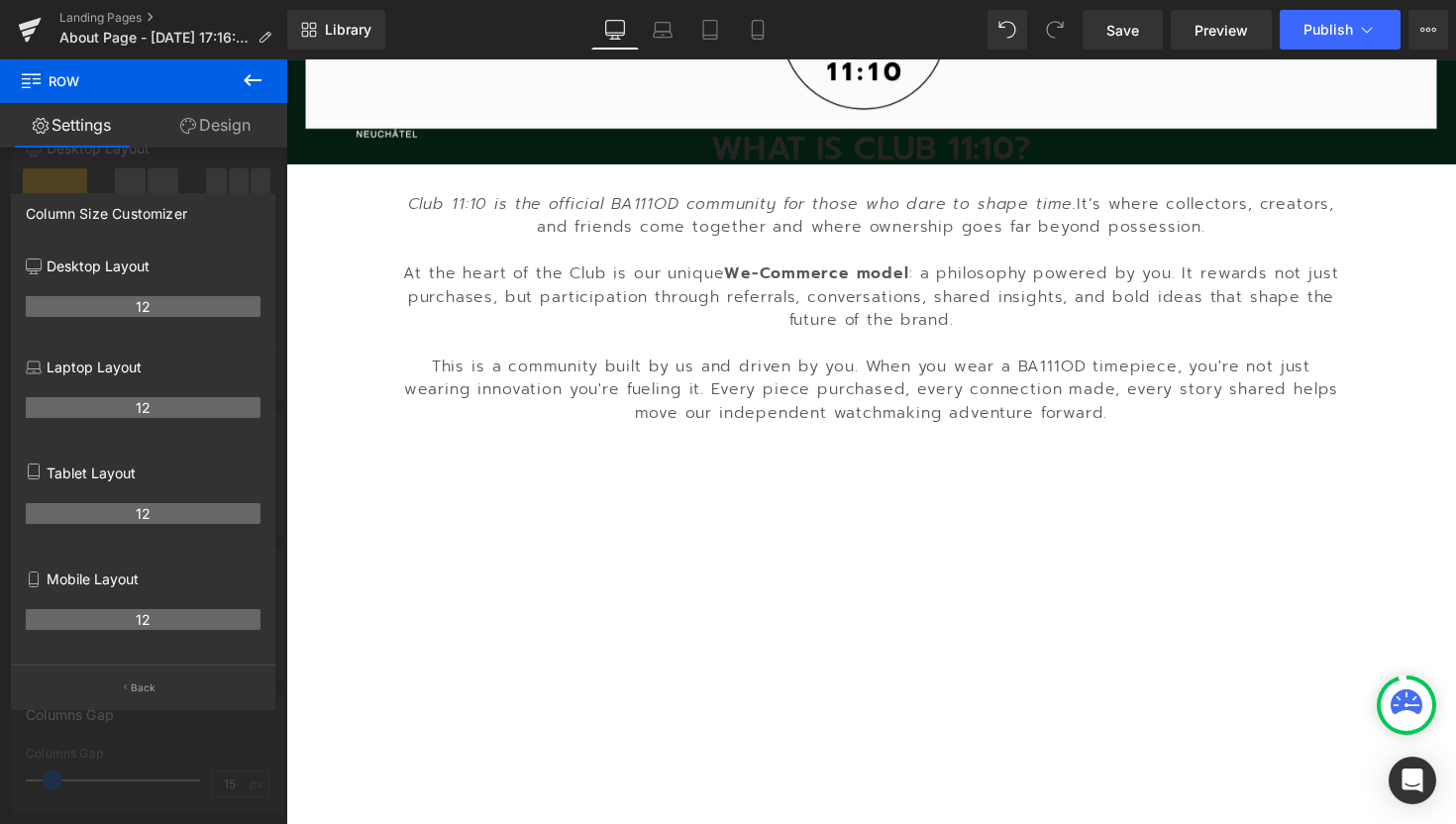 scroll, scrollTop: 772, scrollLeft: 0, axis: vertical 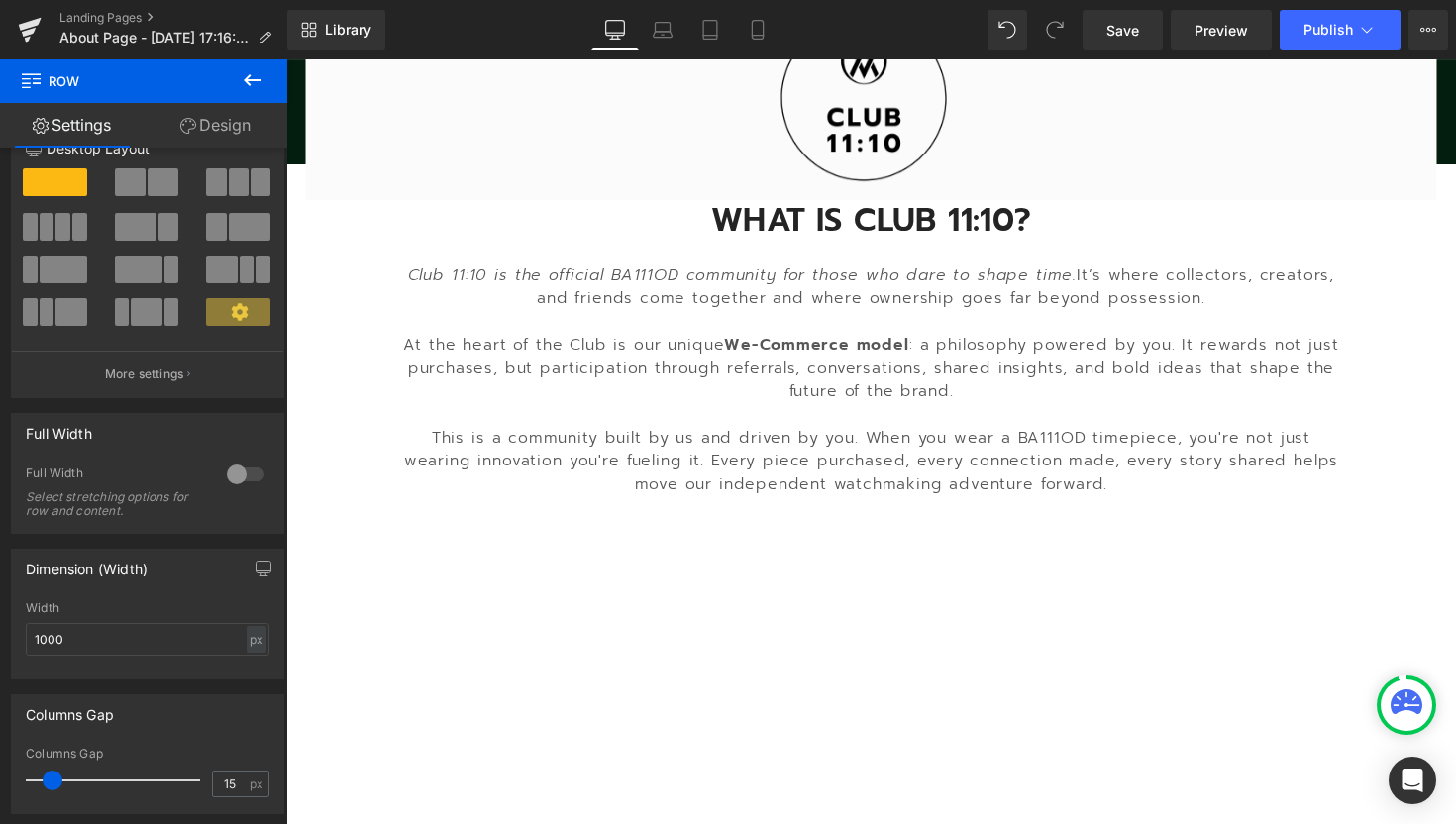click on "Skip to content
Close menu
WATCHES
CHPTR_Δ - Manufacture Complication
Chapter 3 - Automatic Skeleton
Chapter 4 - Tourbillon
Chapter 5 - Chronograph
Chapter 6 - [DEMOGRAPHIC_DATA]
Chapter 7 - Automatic Sport-chic" at bounding box center [885, 1708] 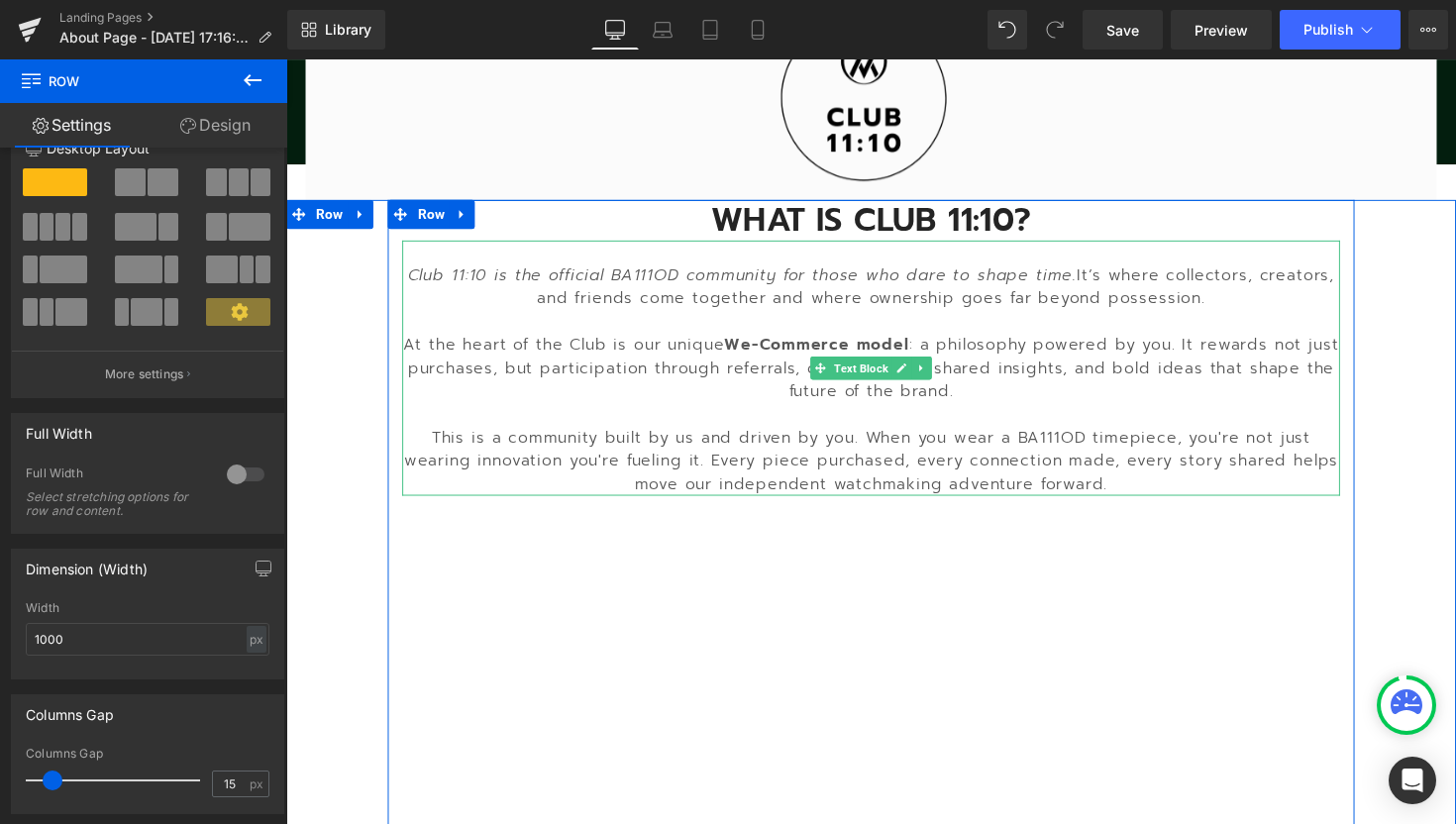 click on "This is a community built by us and driven by you. When you wear a BA111OD timepiece, you're not just wearing innovation you're fueling it. Every piece purchased, every connection made, every story shared helps move our independent watchmaking adventure forward." at bounding box center (885, 470) 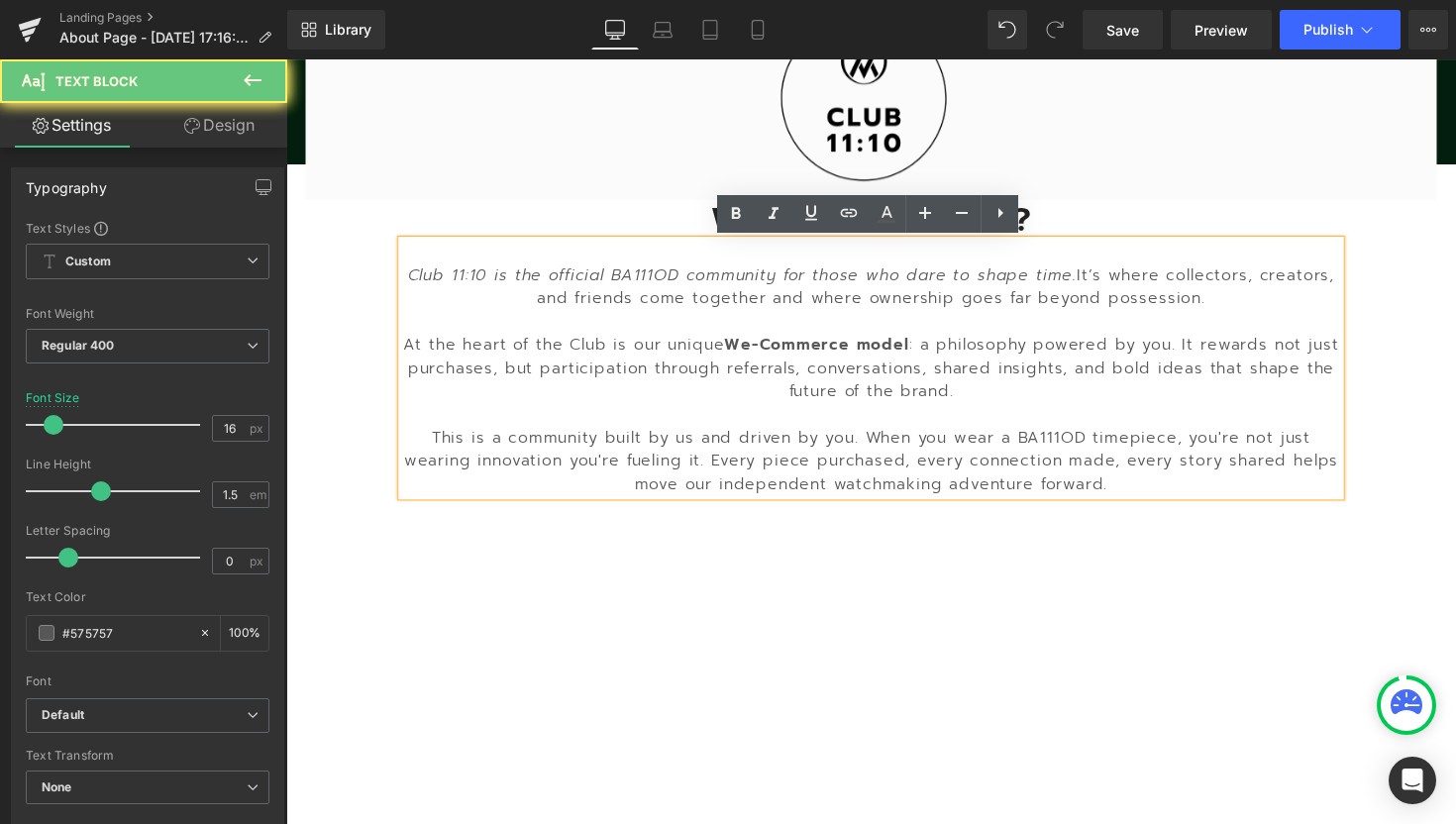 click on "This is a community built by us and driven by you. When you wear a BA111OD timepiece, you're not just wearing innovation you're fueling it. Every piece purchased, every connection made, every story shared helps move our independent watchmaking adventure forward." at bounding box center [885, 470] 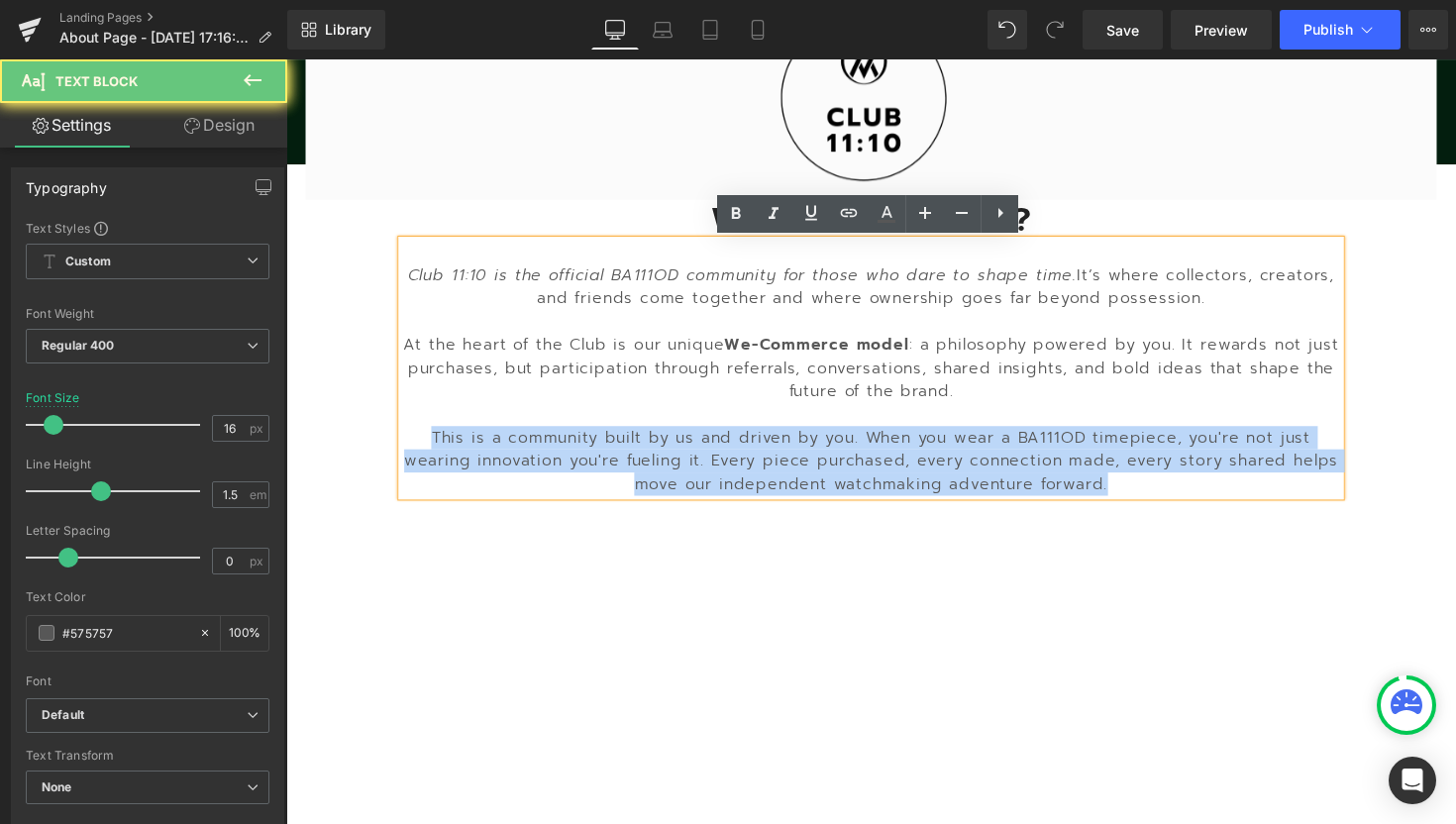 click on "This is a community built by us and driven by you. When you wear a BA111OD timepiece, you're not just wearing innovation you're fueling it. Every piece purchased, every connection made, every story shared helps move our independent watchmaking adventure forward." at bounding box center [885, 470] 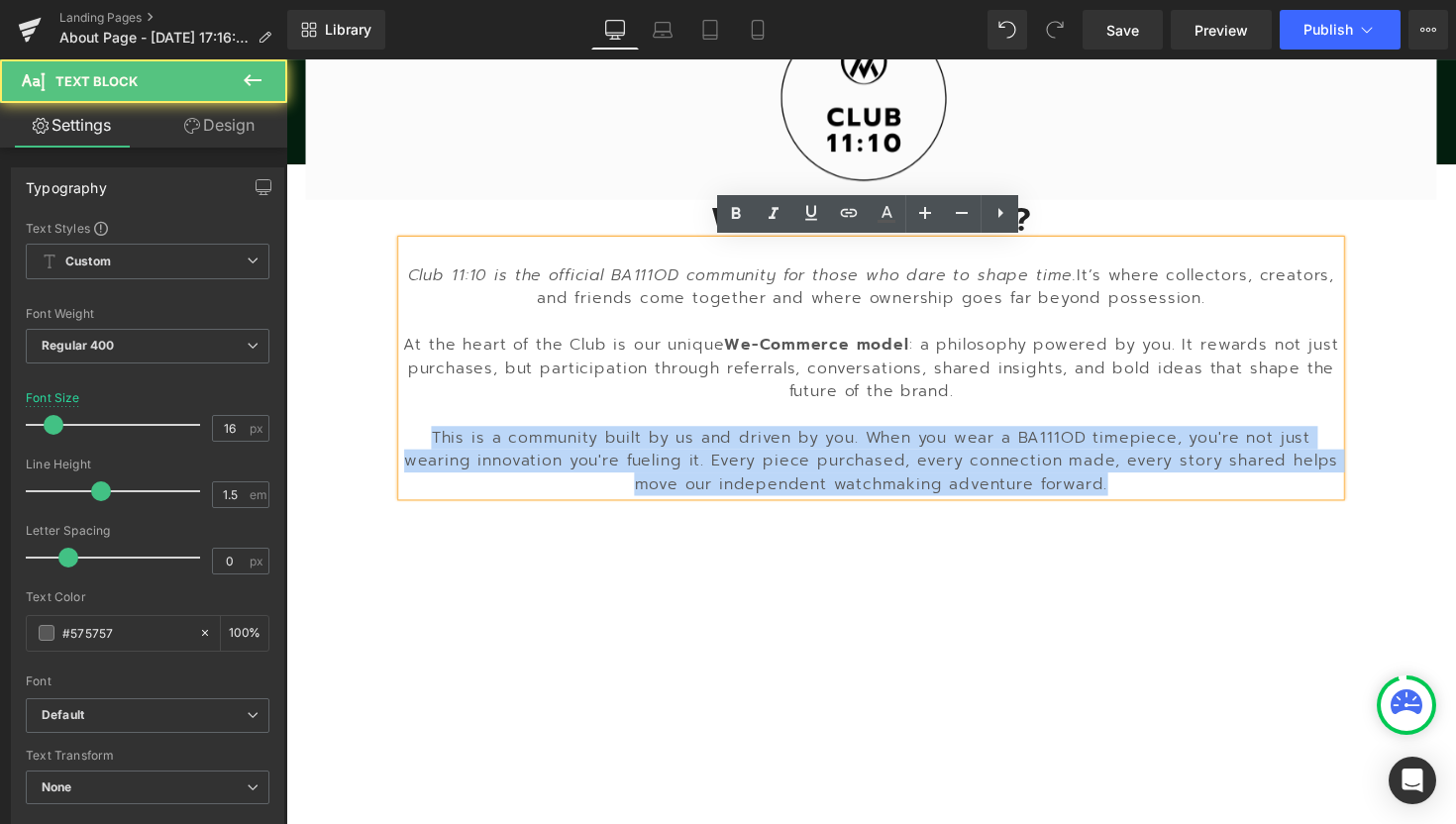 click on "This is a community built by us and driven by you. When you wear a BA111OD timepiece, you're not just wearing innovation you're fueling it. Every piece purchased, every connection made, every story shared helps move our independent watchmaking adventure forward." at bounding box center [885, 470] 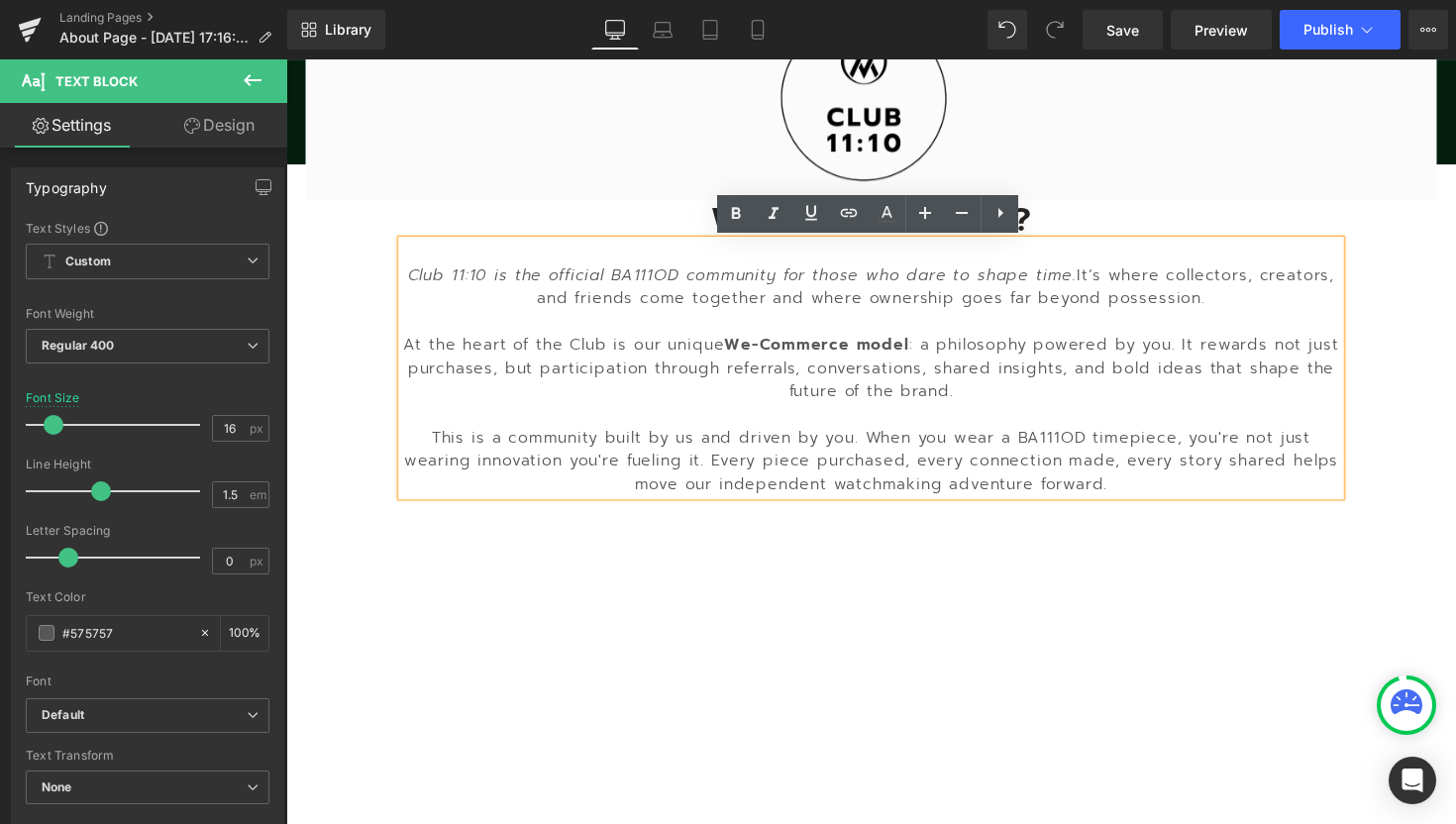 type 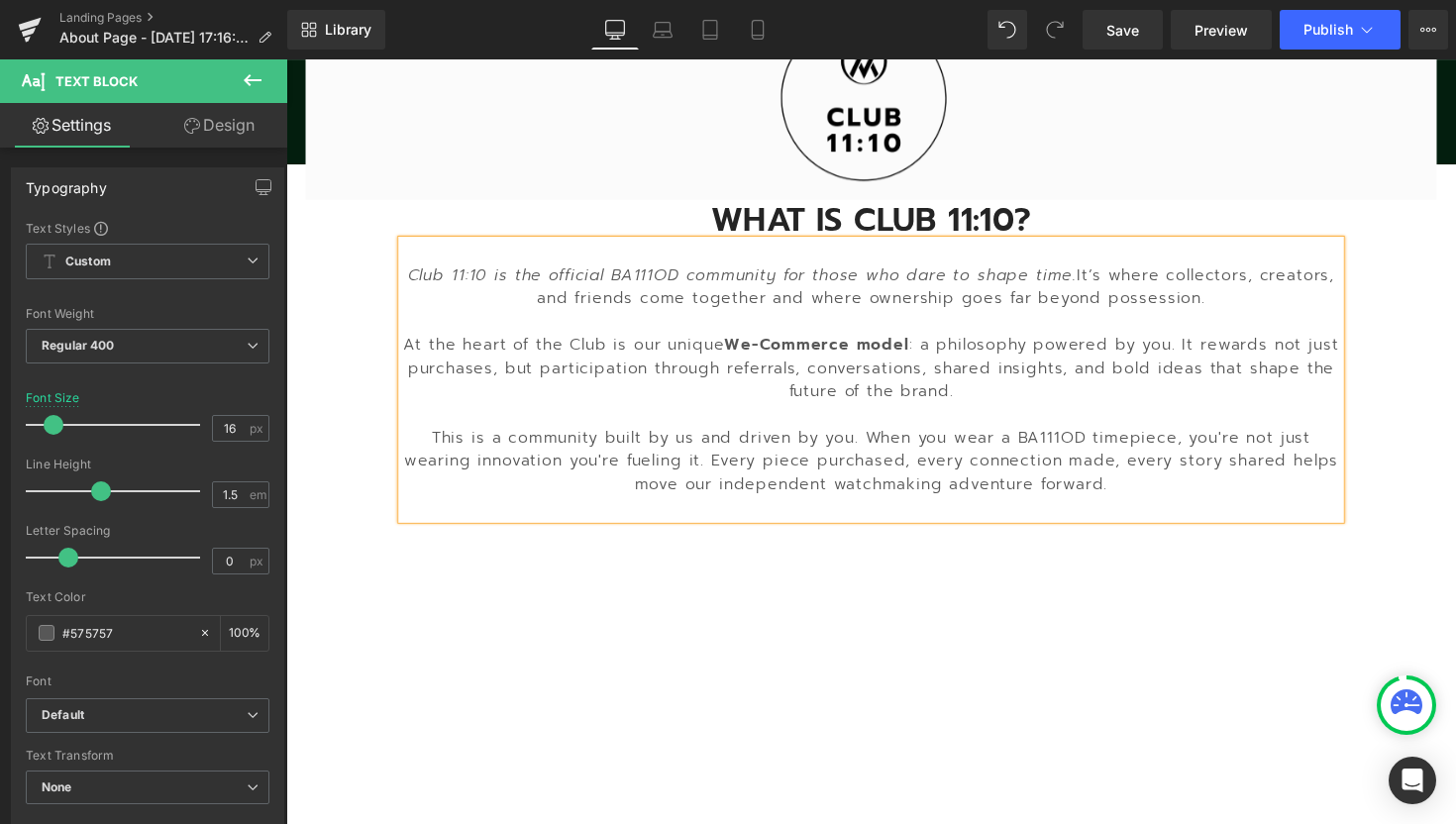 click on "WHAT IS CLUB 11:10? Heading         Club 11:10 is the official BA111OD community for those who dare to shape time.  It’s where collectors, creators, and friends come together and where ownership goes far beyond possession. At the heart of the Club is our unique  We-Commerce model : a philosophy powered by you. It rewards not just purchases, but participation through referrals, conversations, shared insights, and bold ideas that shape the future of the brand. This is a community built by us and driven by you. When you wear a BA111OD timepiece, you're not just wearing innovation you're fueling it. Every piece purchased, every connection made, every story shared helps move our independent watchmaking adventure forward. Text Block
Youtube         Clean + Effective + Safe Text Block         Image         Image         Image         Image         Row         Row         Image         1. Formulation Text Block         Image         2. Testing & Regulations Text Block         Image         3. Production" at bounding box center (885, 994) 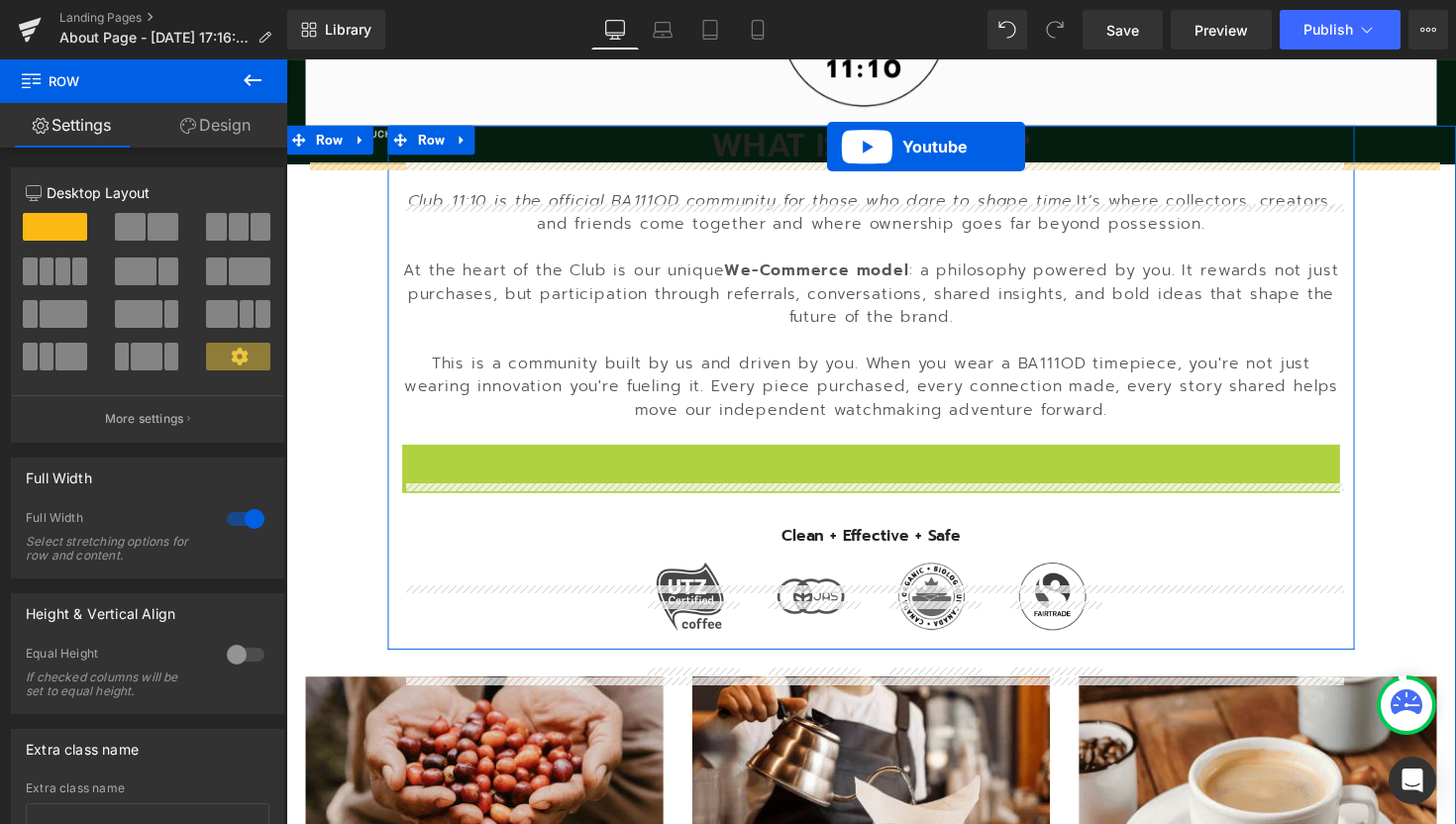 scroll, scrollTop: 769, scrollLeft: 0, axis: vertical 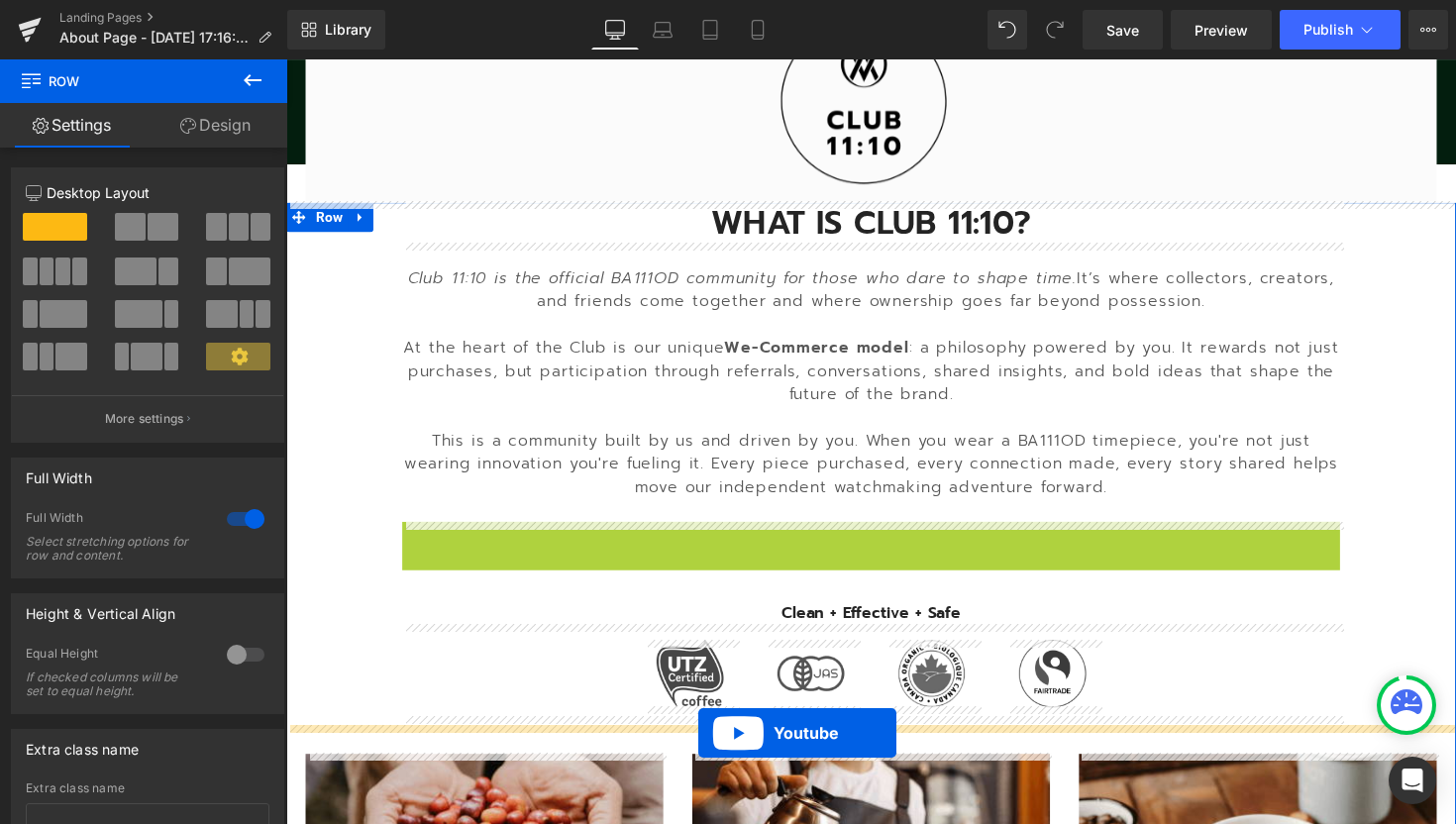 click on "Rendering Content" at bounding box center (728, 746) 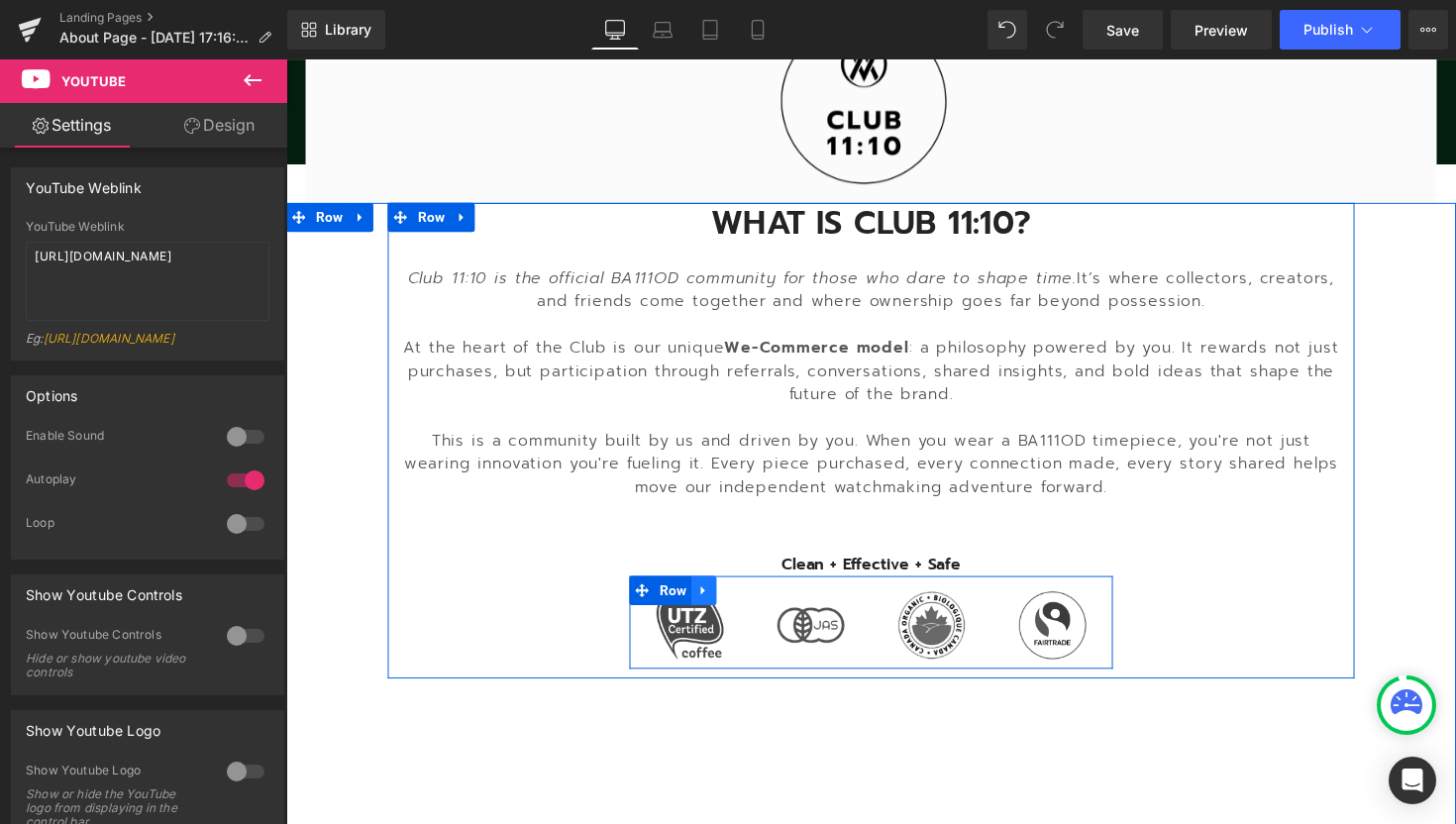 click at bounding box center (714, 603) 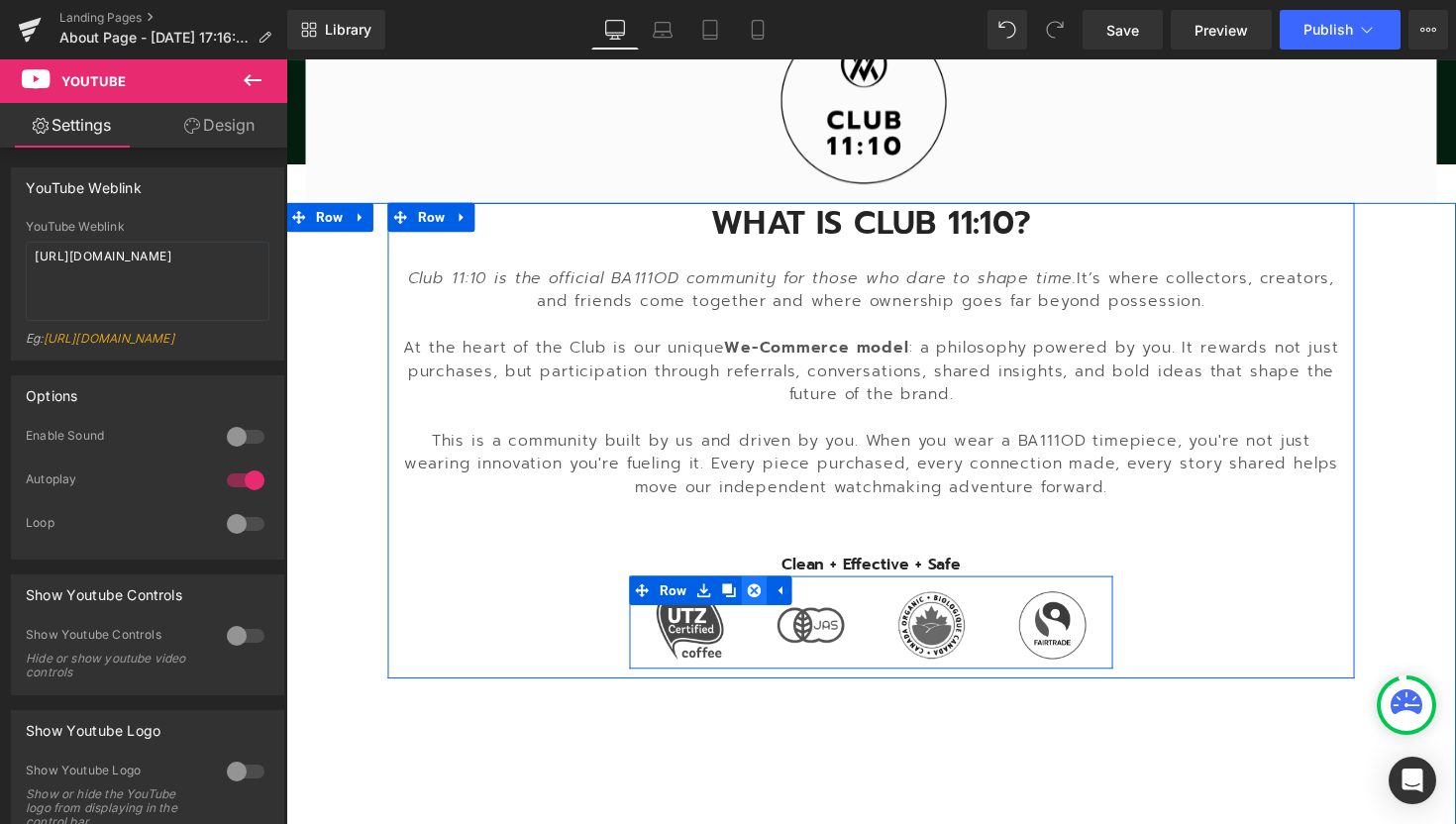 click at bounding box center [766, 603] 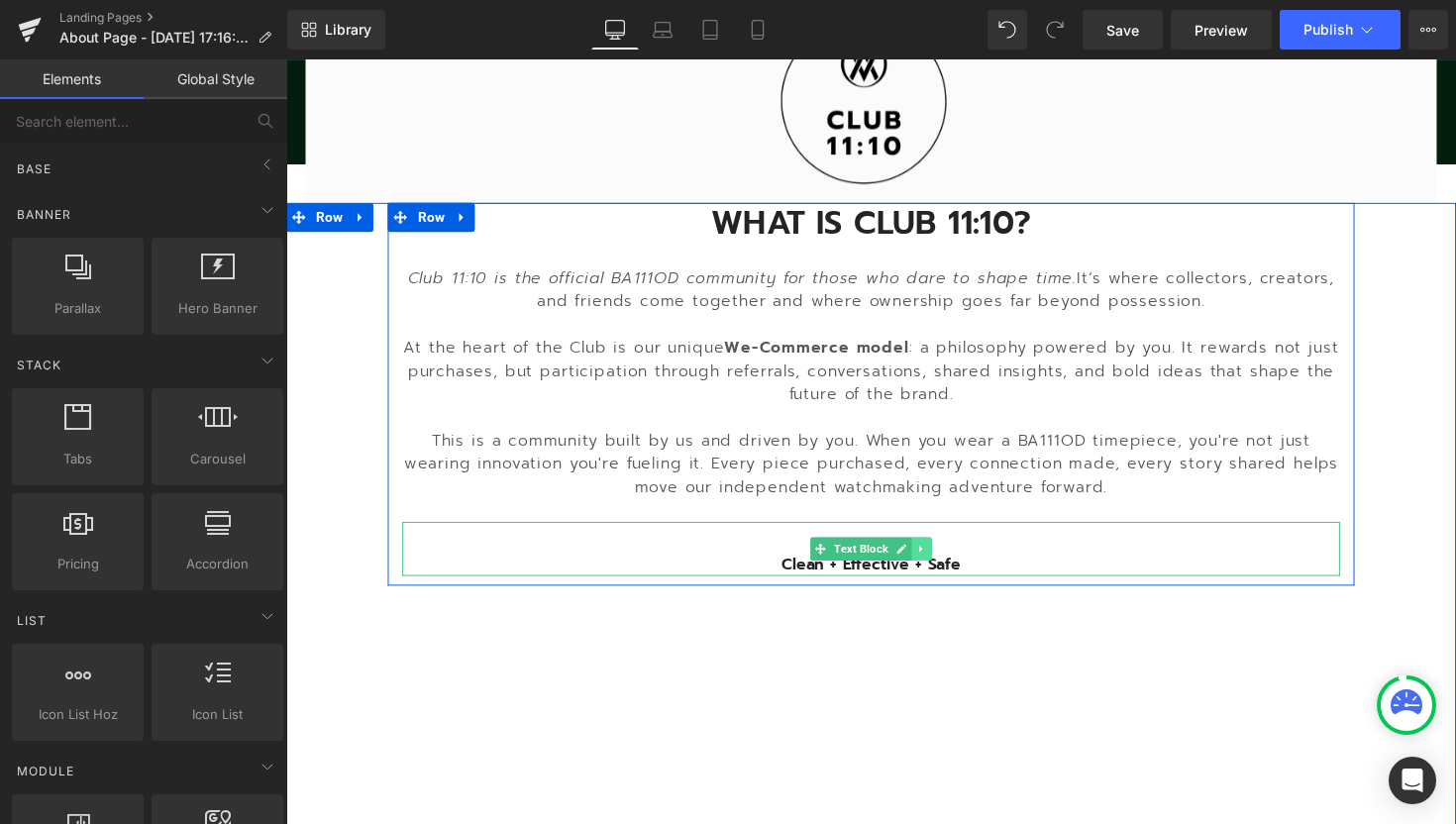 click 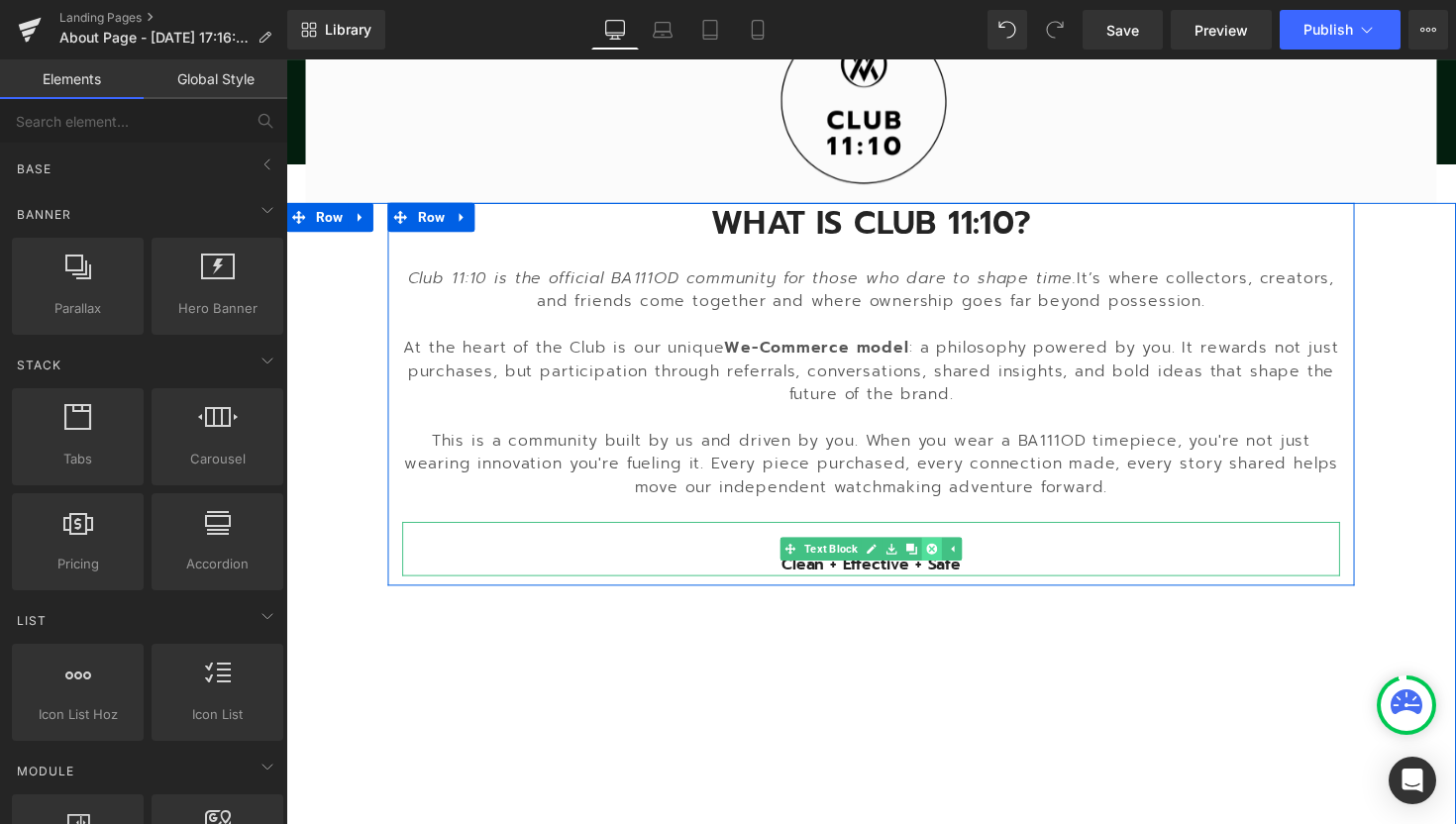 click 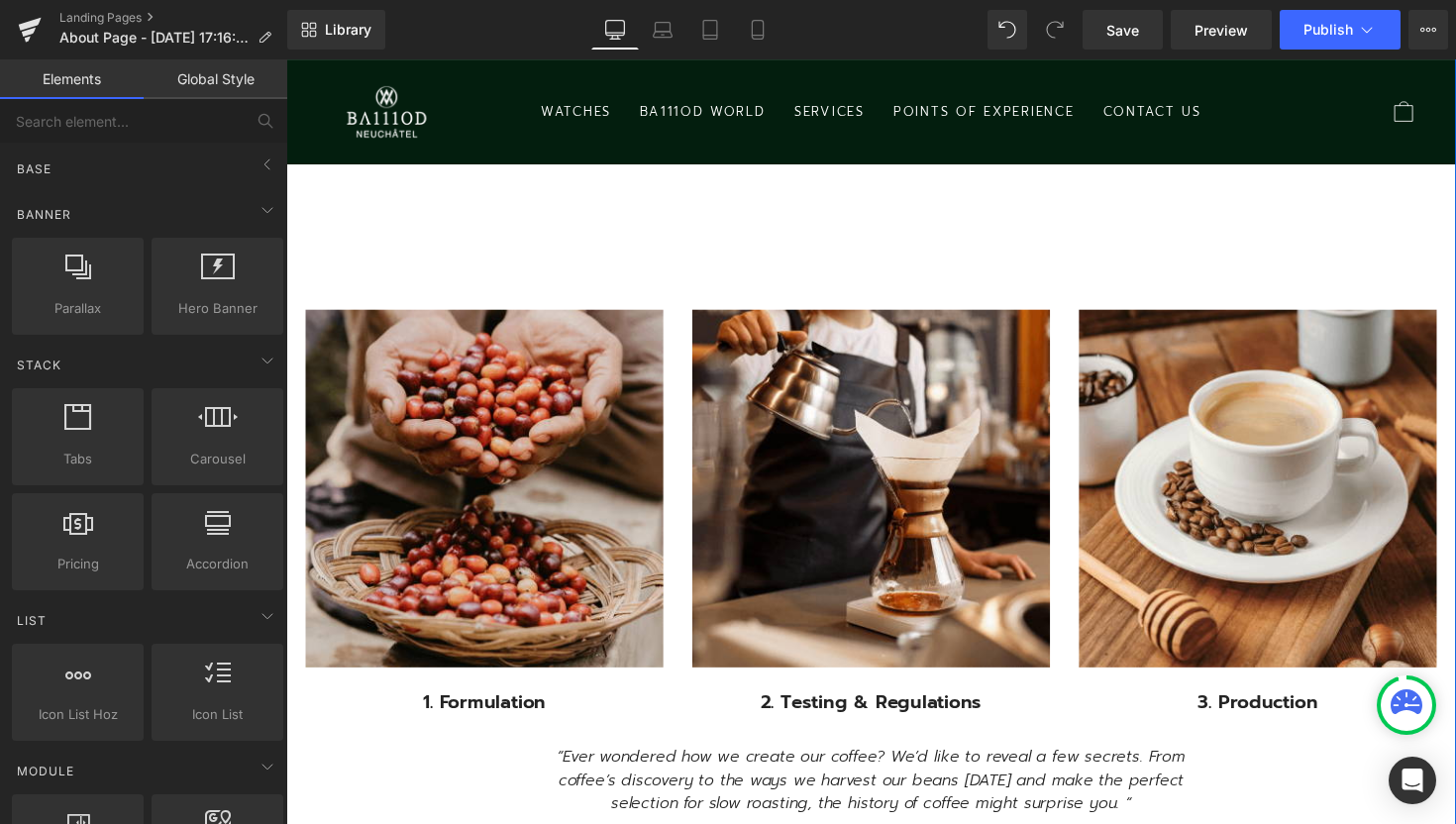 scroll, scrollTop: 1699, scrollLeft: 0, axis: vertical 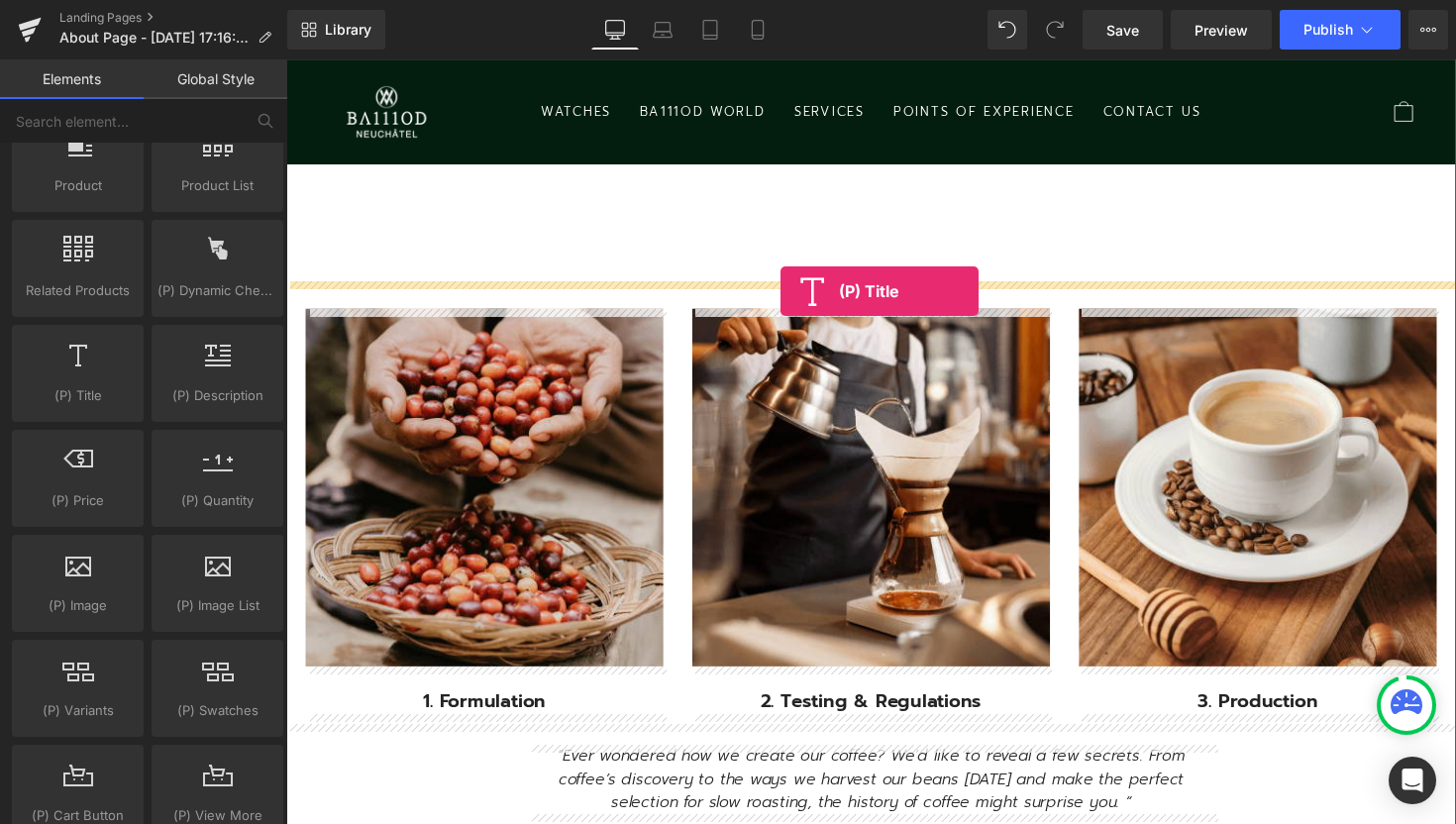 drag, startPoint x: 373, startPoint y: 462, endPoint x: 792, endPoint y: 297, distance: 450.31767 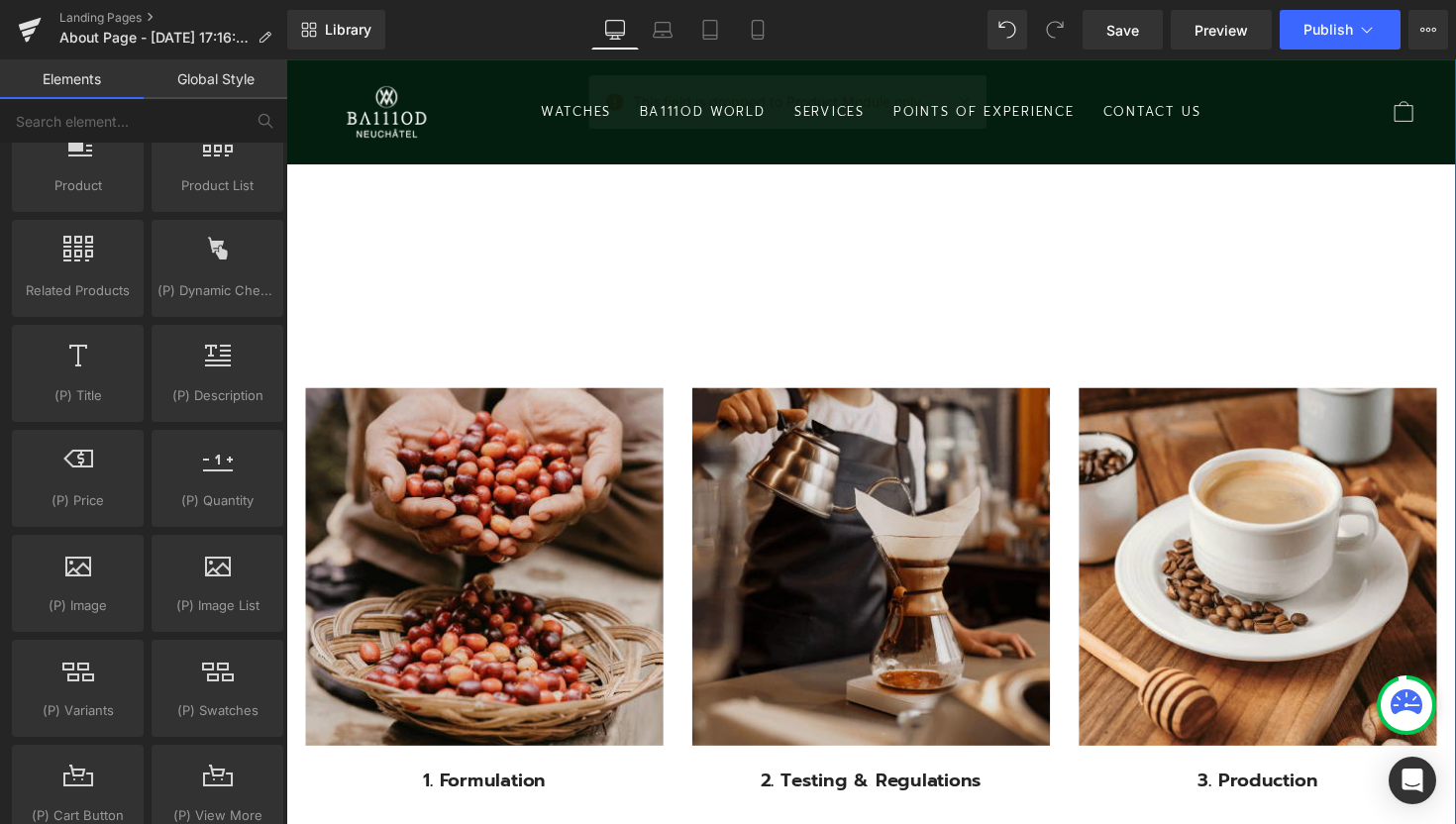 scroll, scrollTop: 1623, scrollLeft: 0, axis: vertical 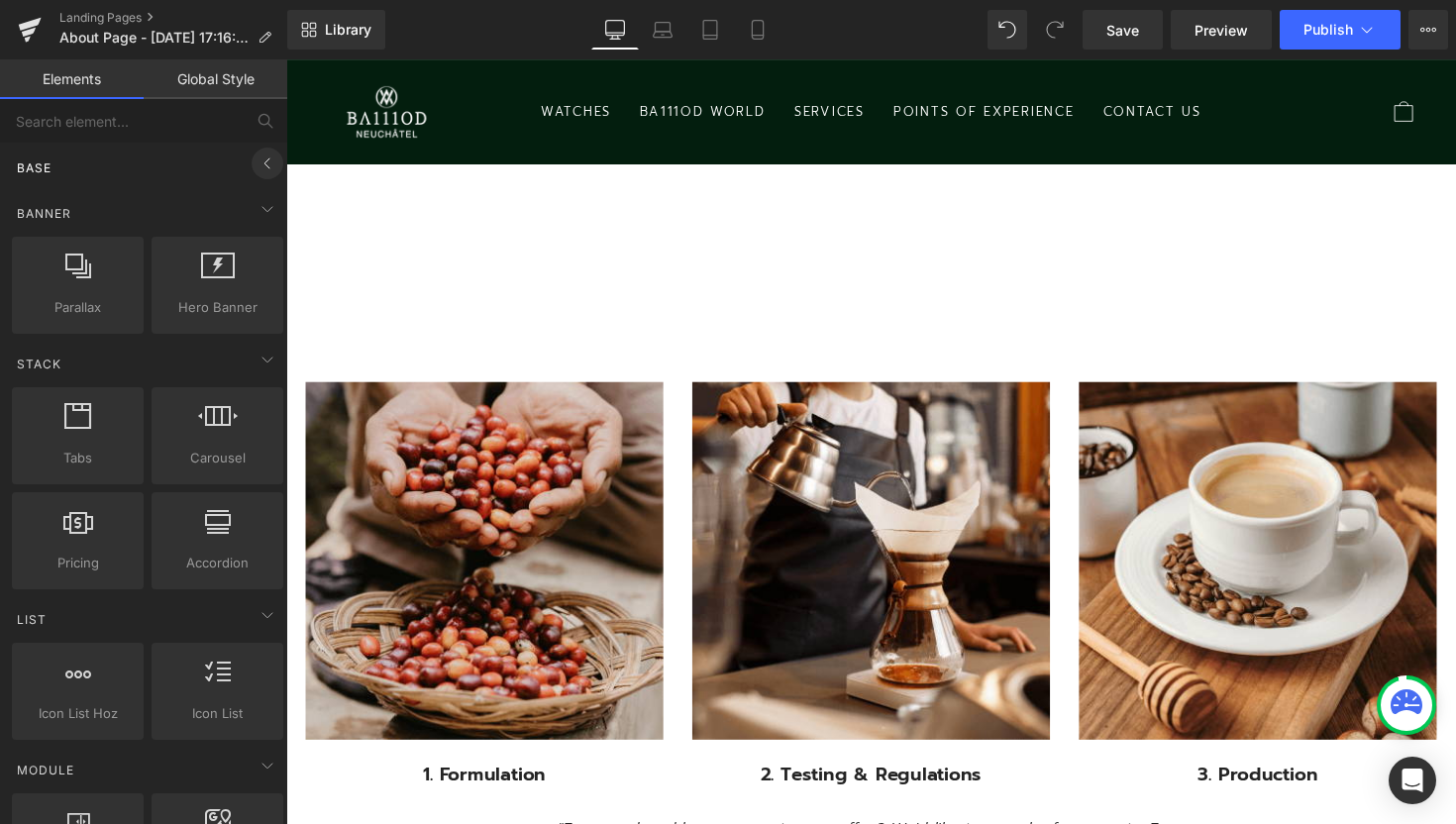 click 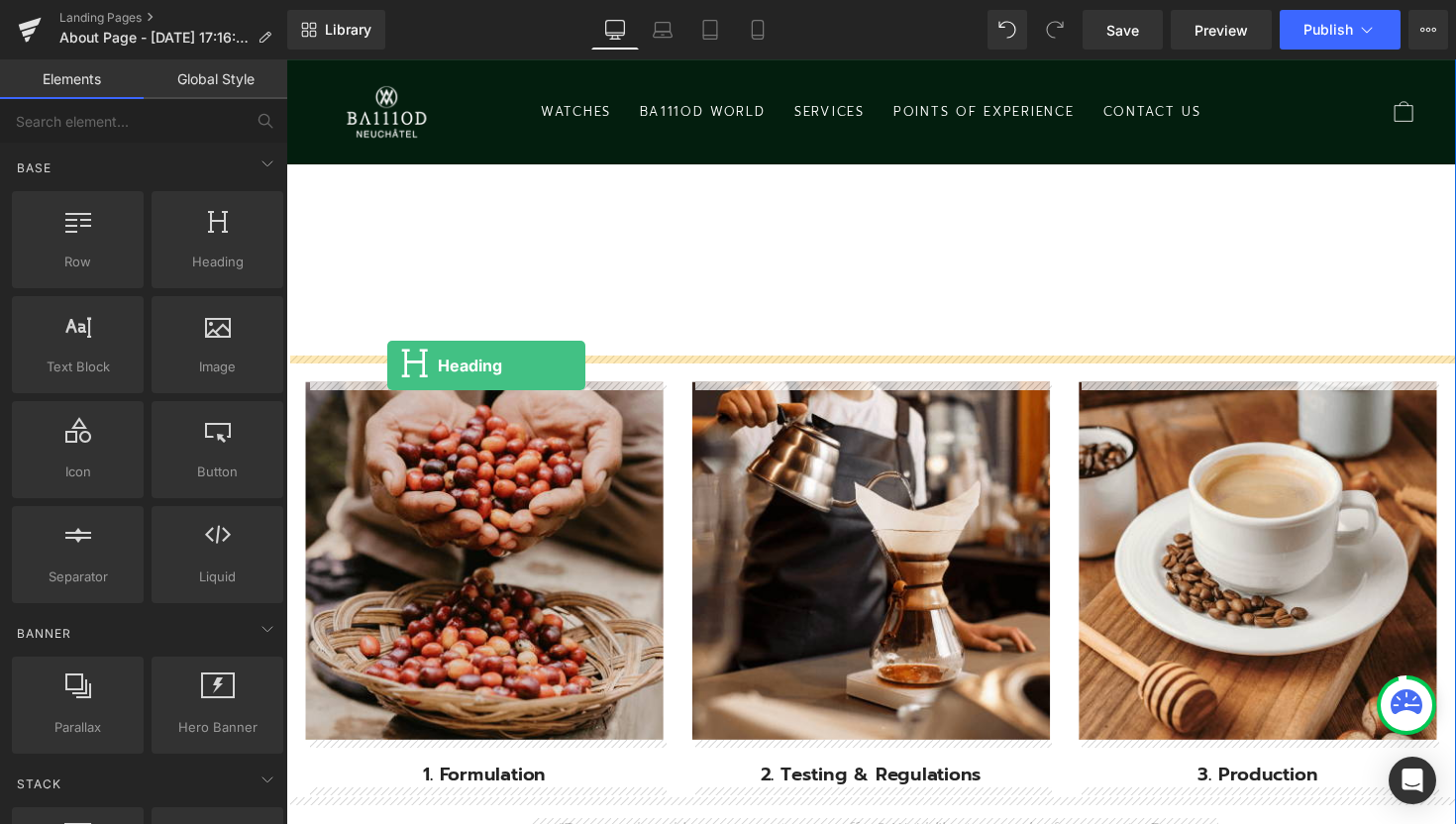 drag, startPoint x: 490, startPoint y: 313, endPoint x: 390, endPoint y: 373, distance: 116.61904 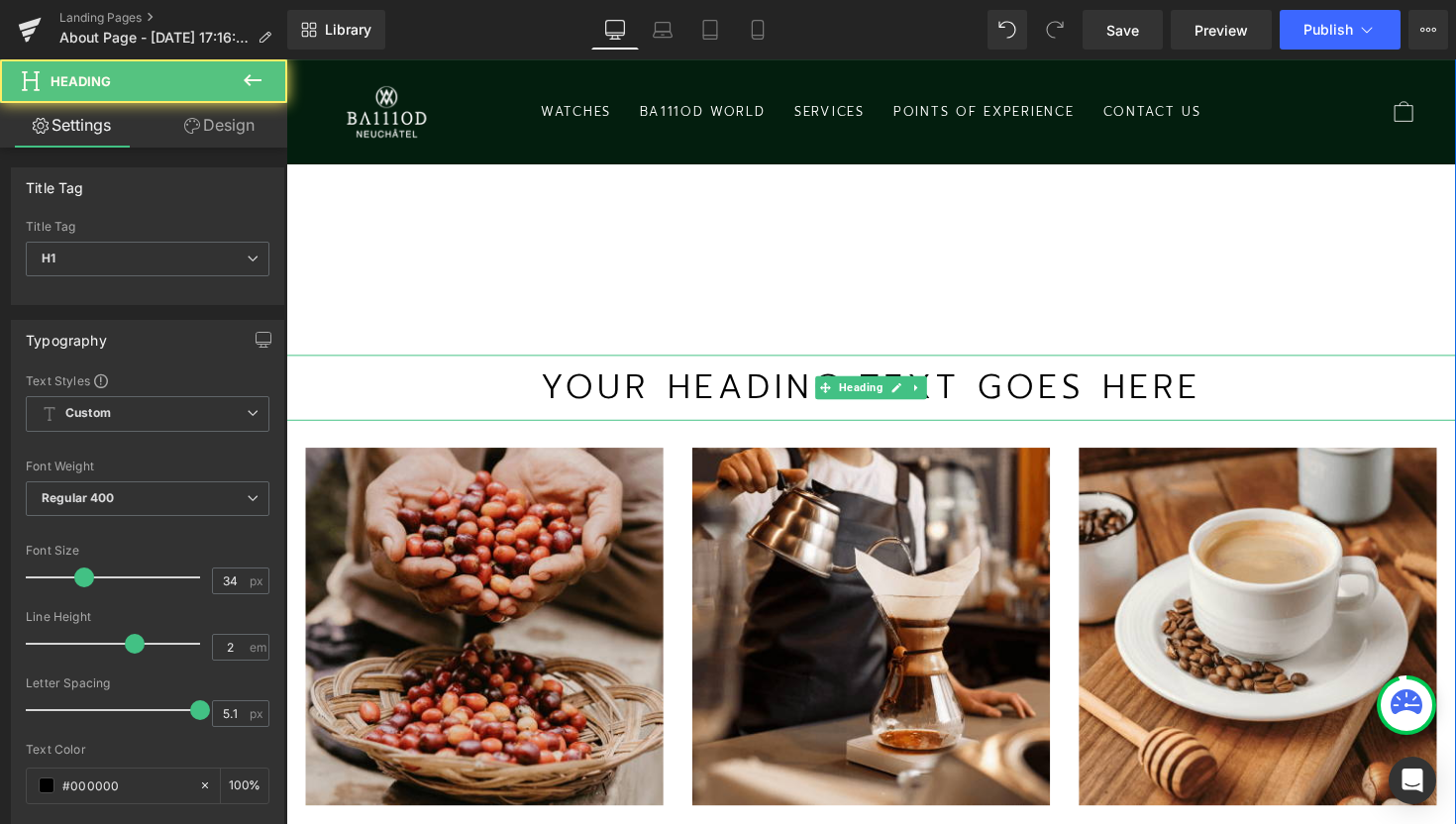 click on "Your heading text goes here" at bounding box center [885, 396] 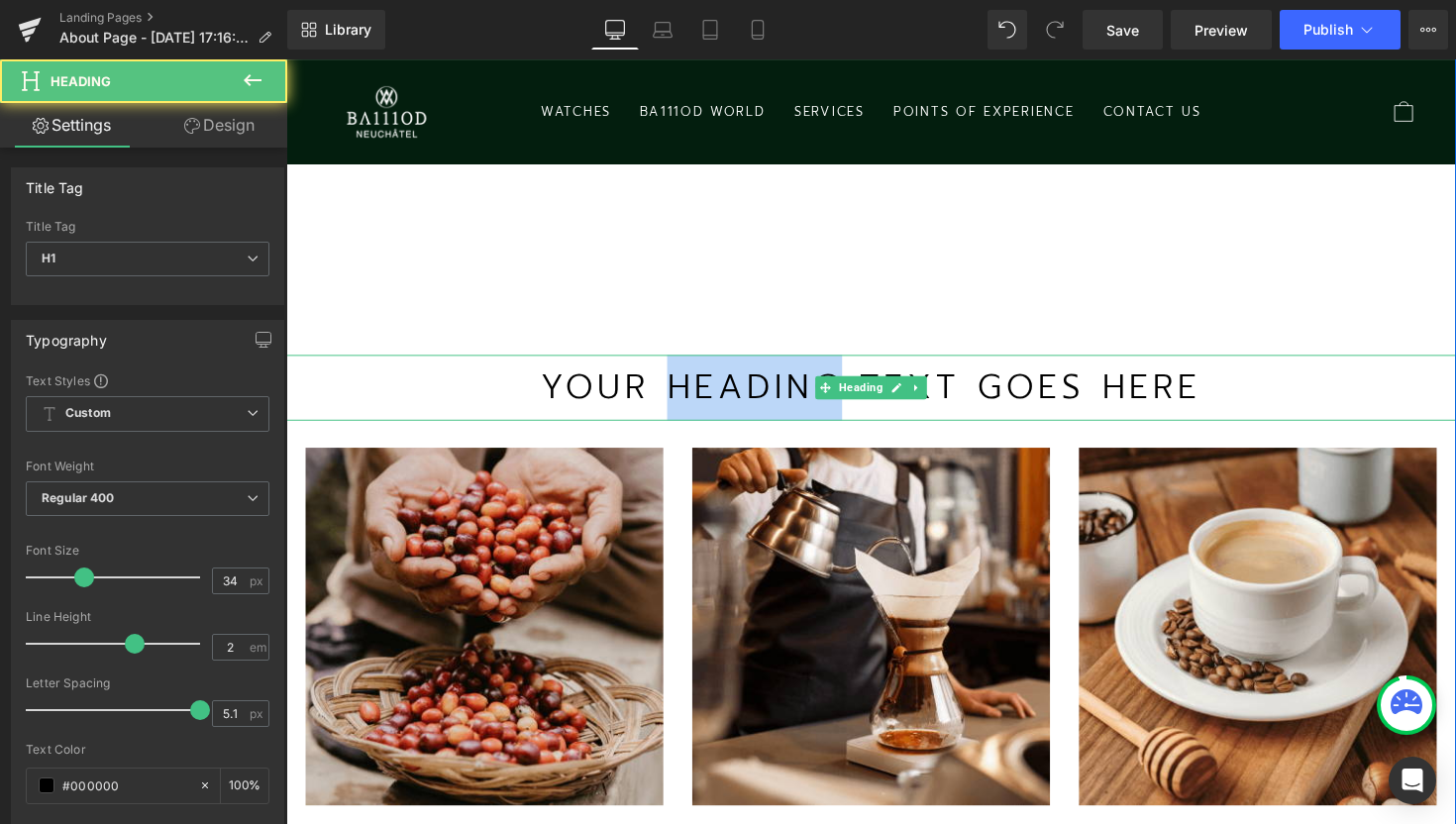 click on "Your heading text goes here" at bounding box center [885, 396] 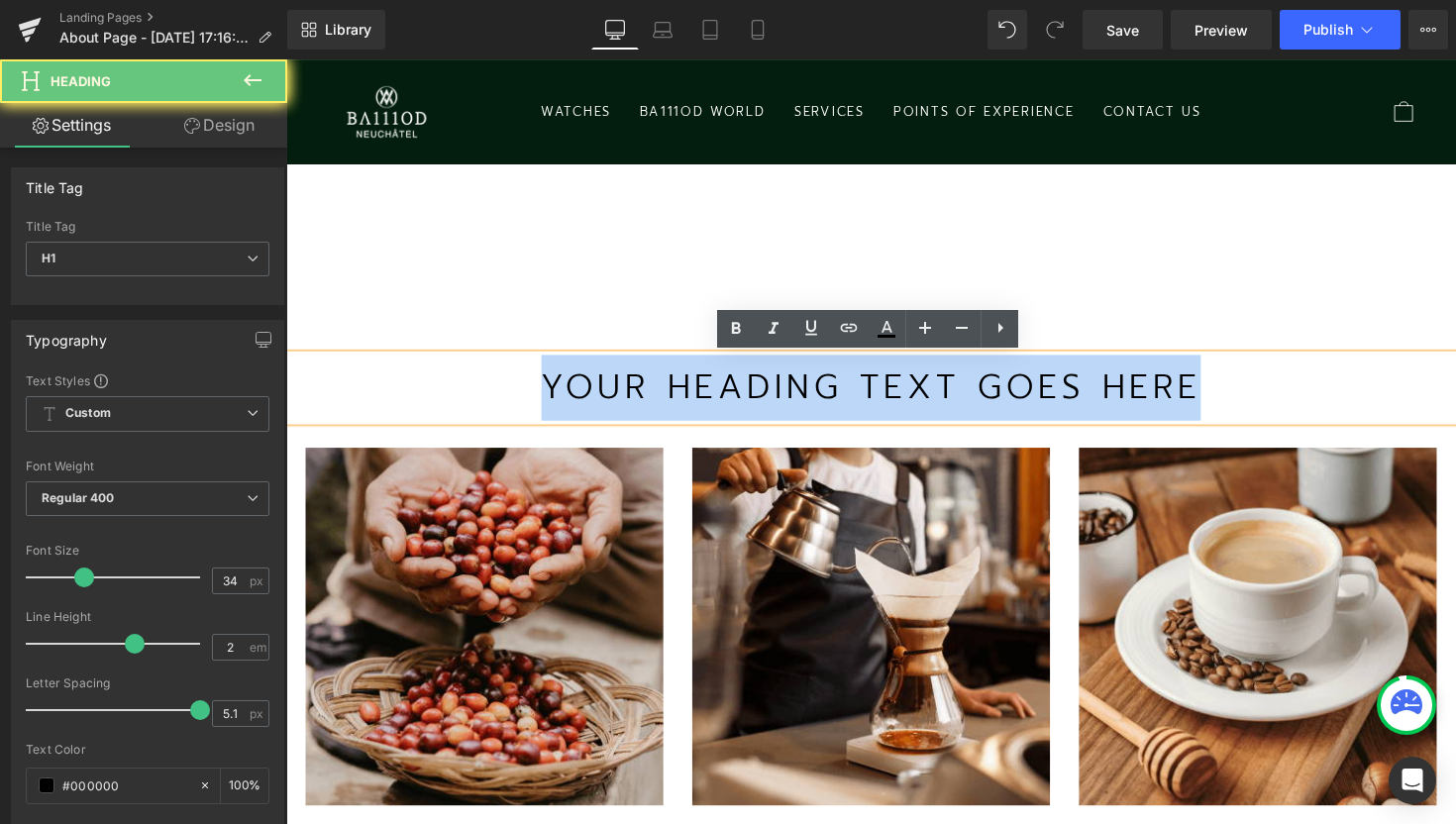 click on "Your heading text goes here" at bounding box center [885, 396] 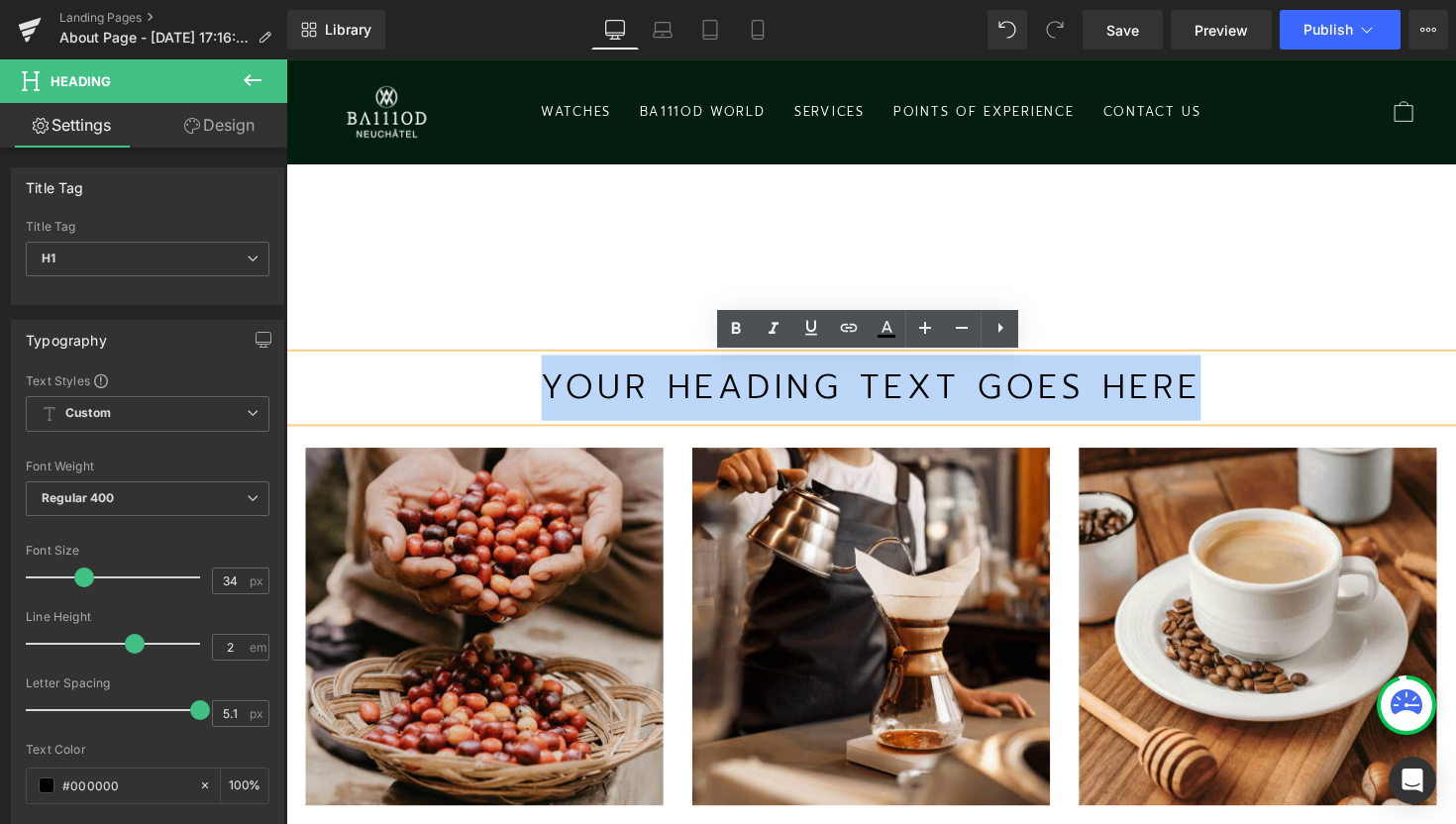 type 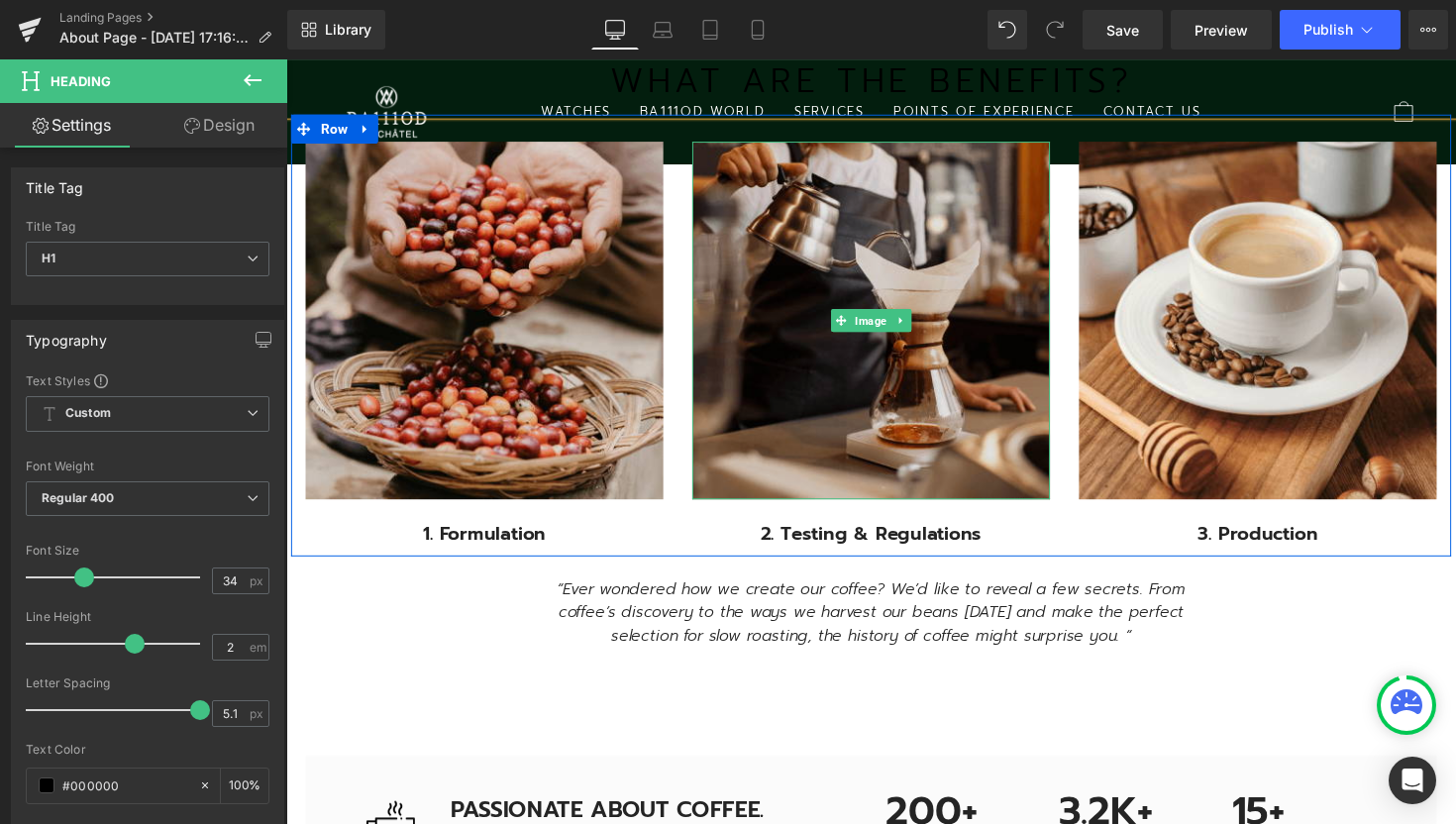 scroll, scrollTop: 1938, scrollLeft: 0, axis: vertical 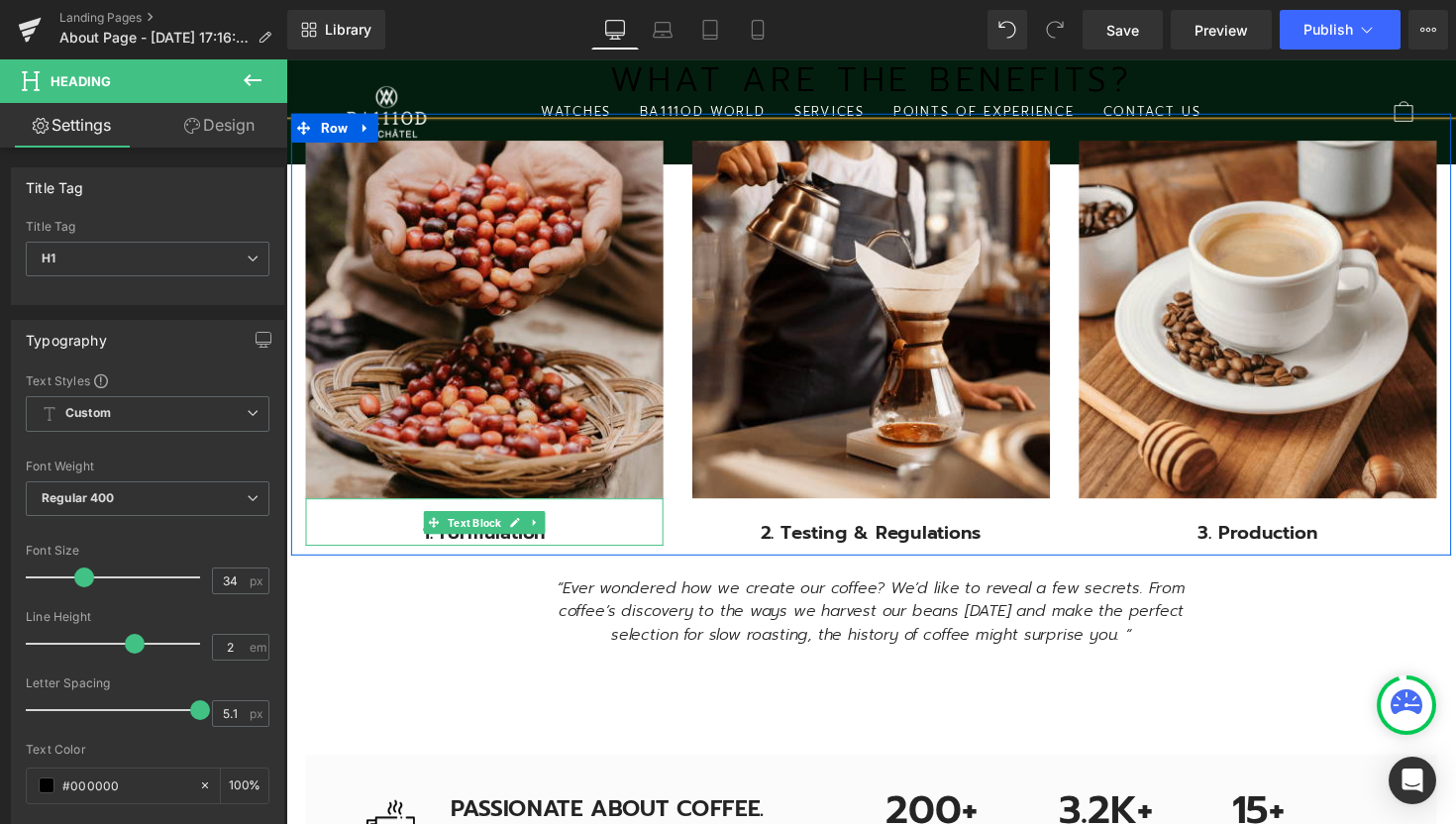 click on "1. Formulation" at bounding box center (489, 545) 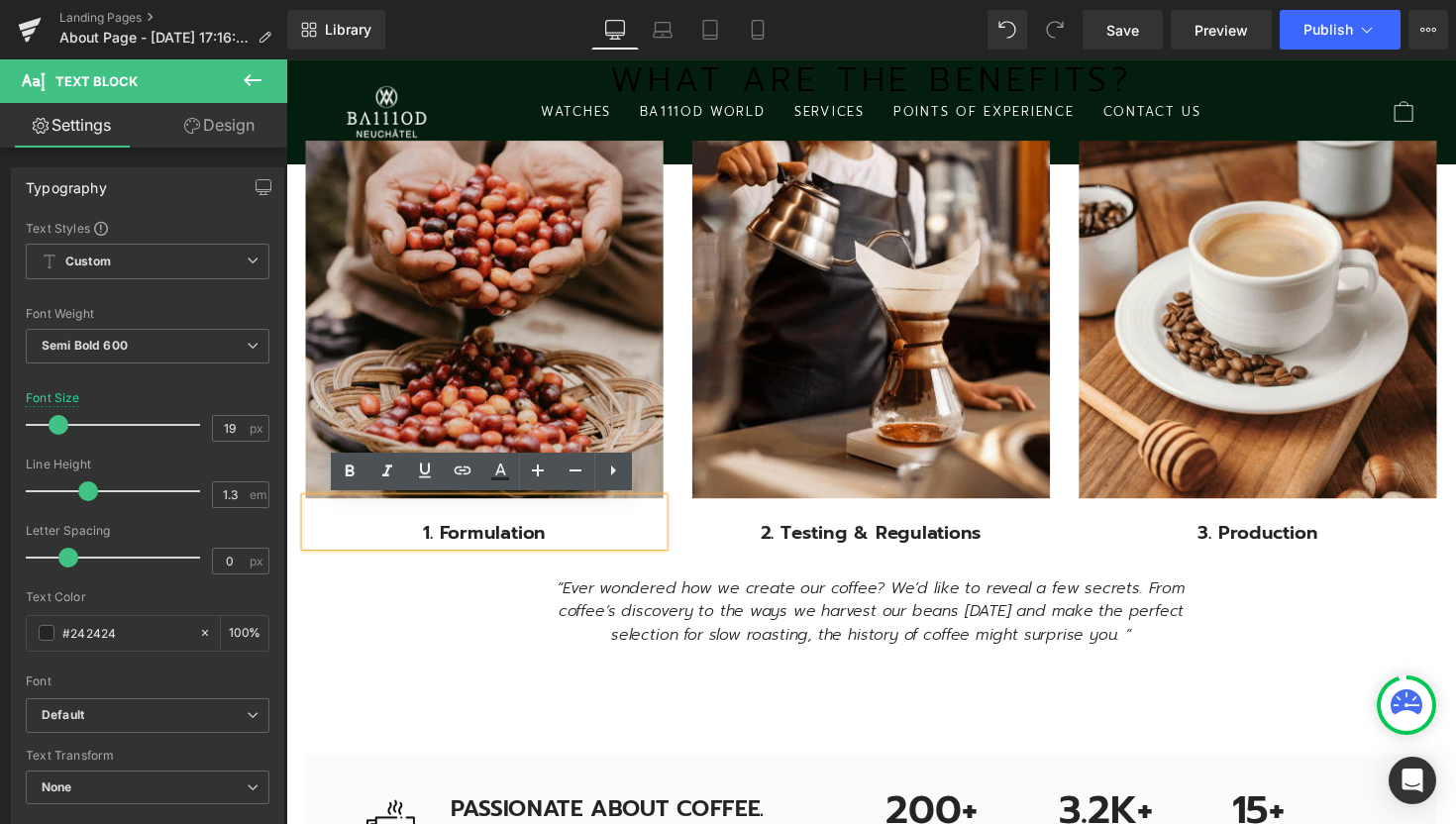 click on "1. Formulation" at bounding box center (489, 545) 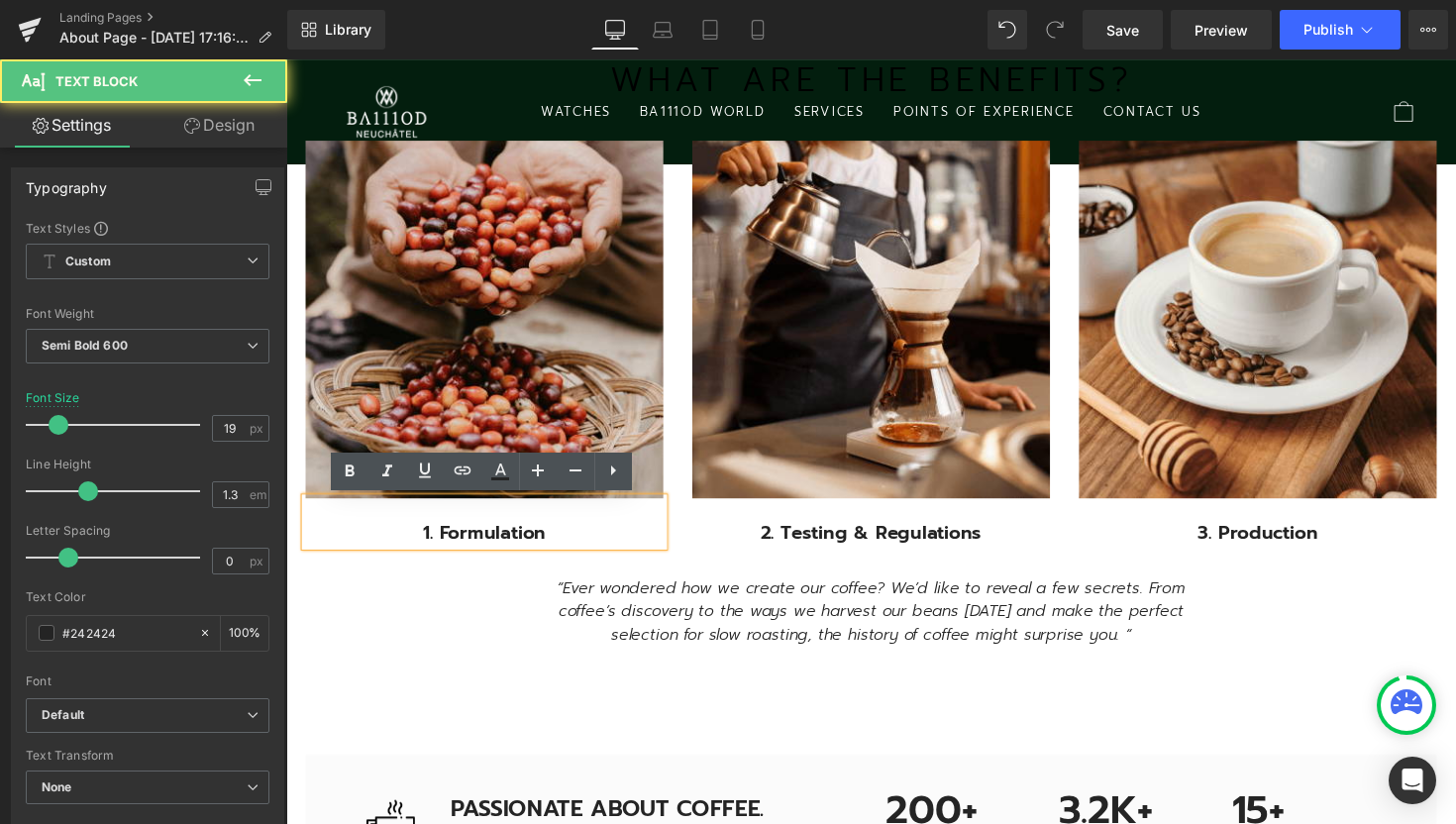 click on "1. Formulation" at bounding box center [489, 545] 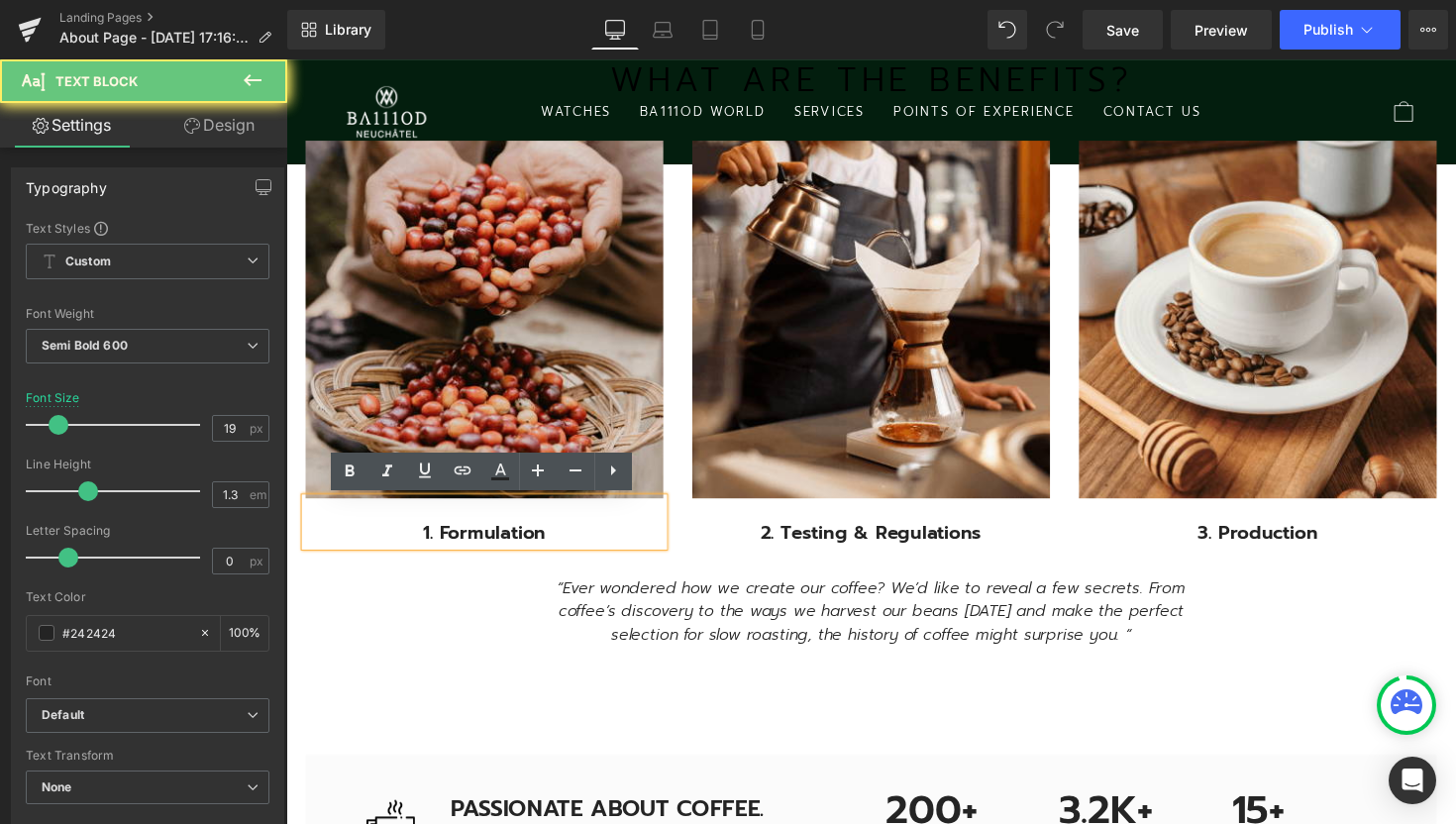 click on "1. Formulation" at bounding box center [489, 545] 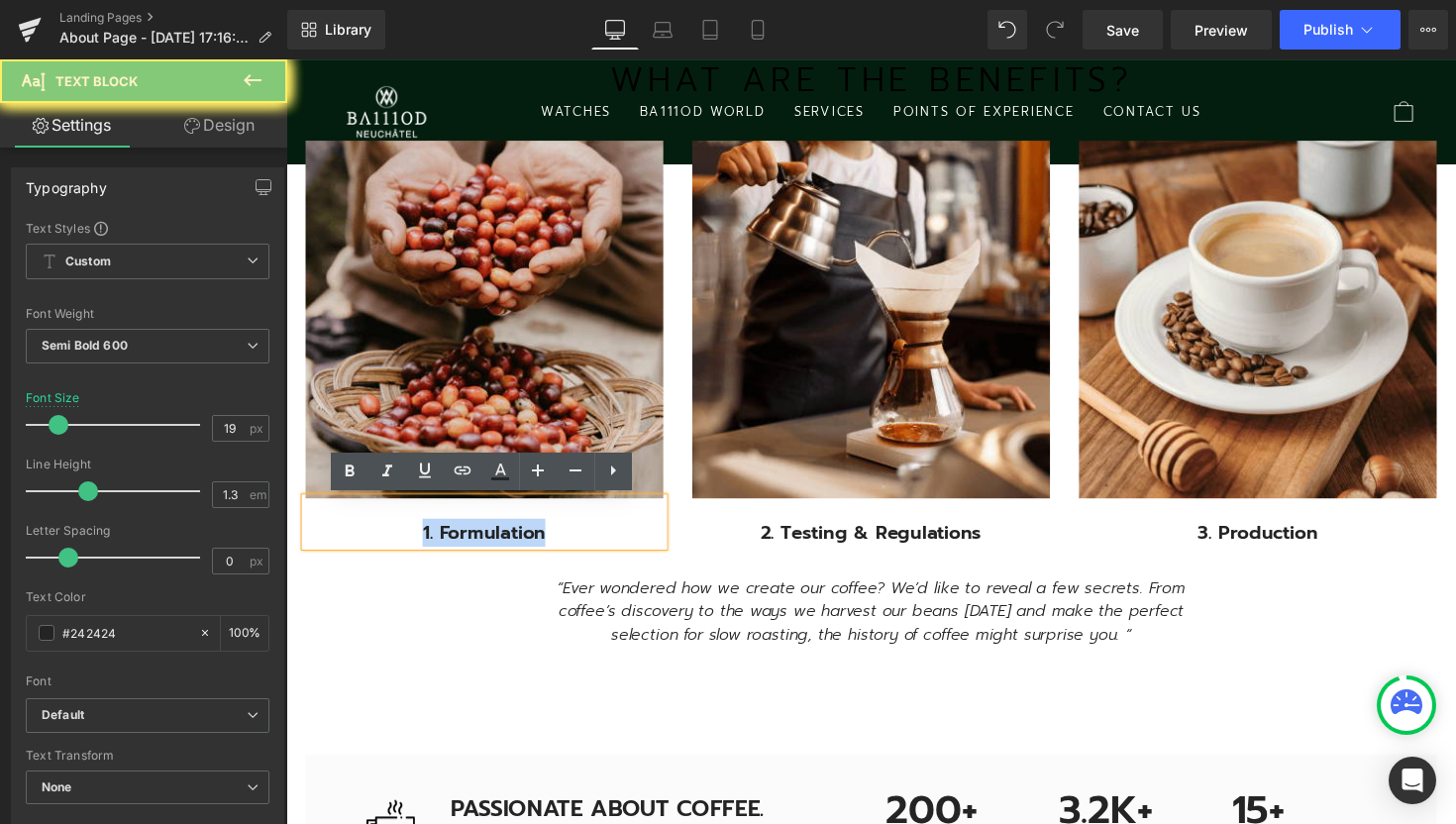 click on "1. Formulation" at bounding box center (489, 545) 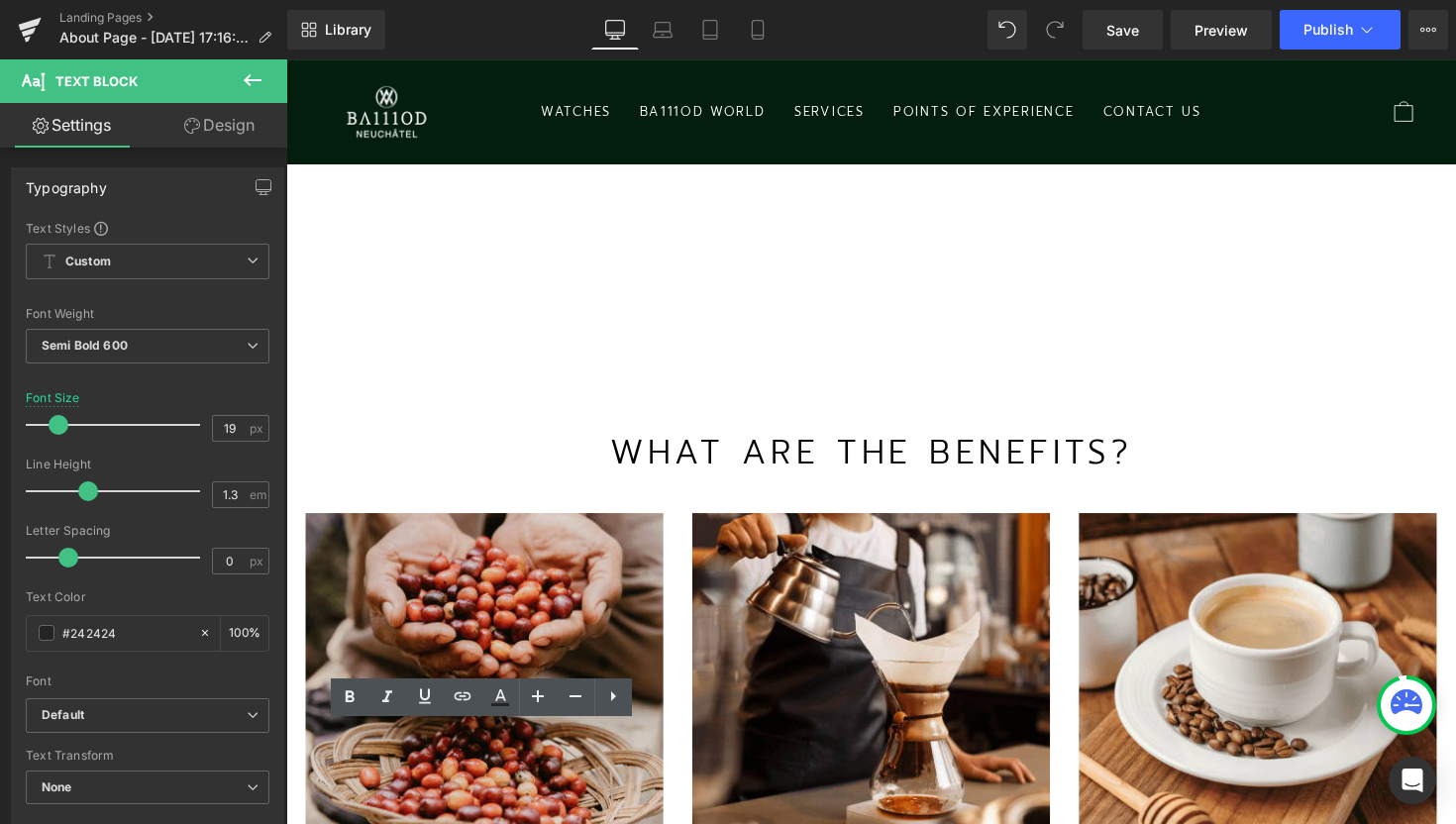 scroll, scrollTop: 1403, scrollLeft: 0, axis: vertical 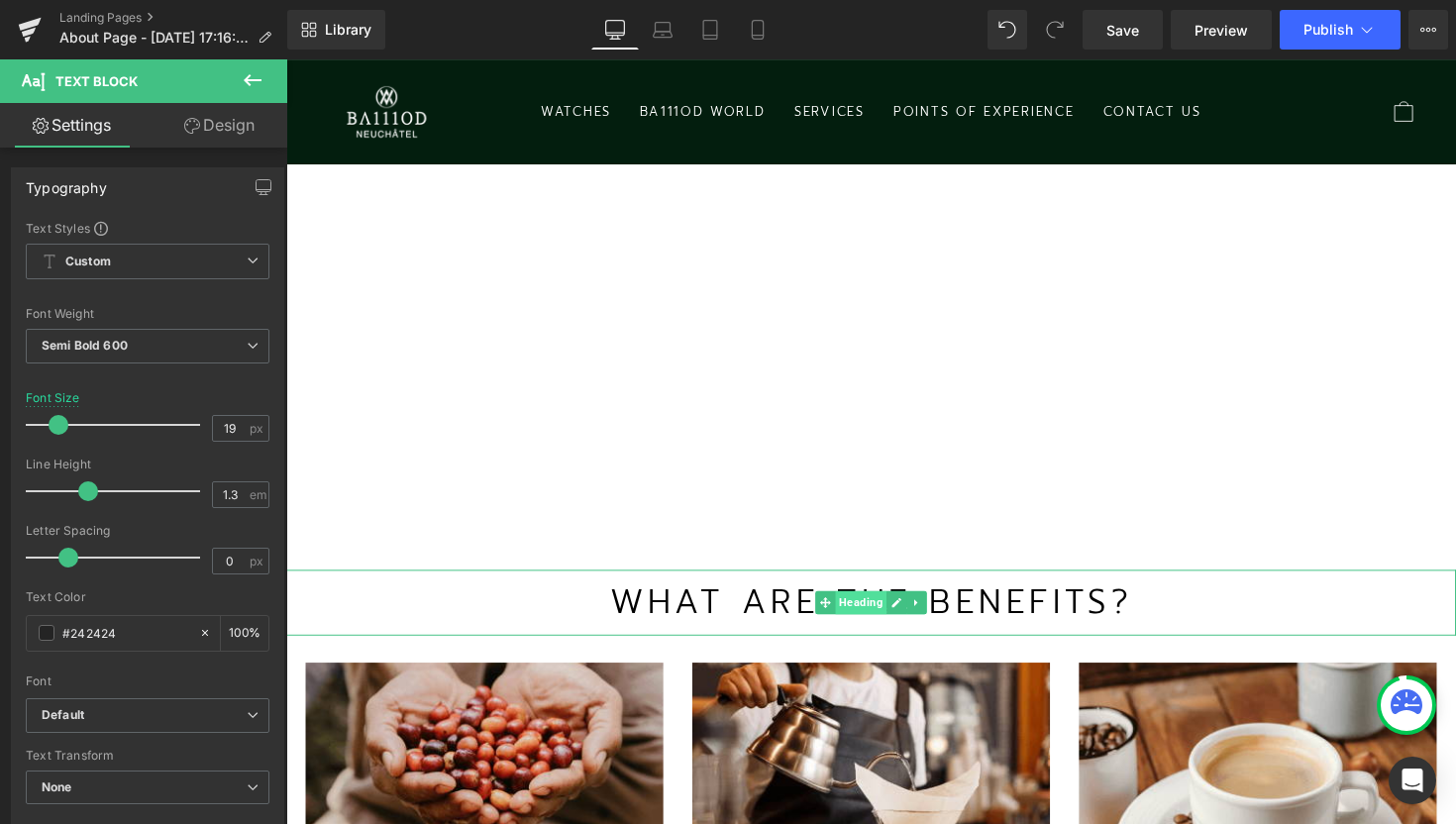 click on "Heading" at bounding box center [875, 616] 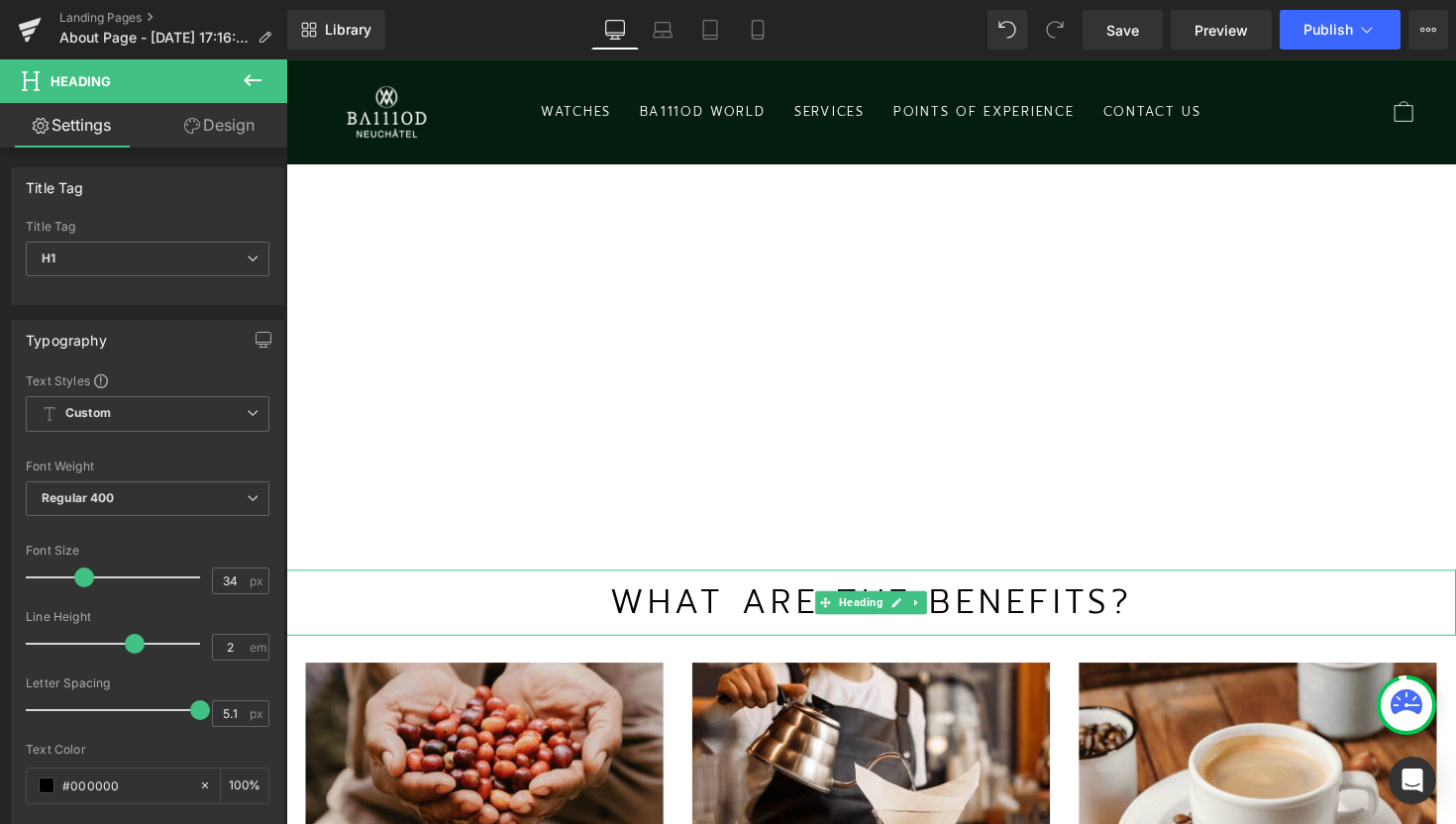 click on "WHAT ARE THE BENEFITS?" at bounding box center [885, 616] 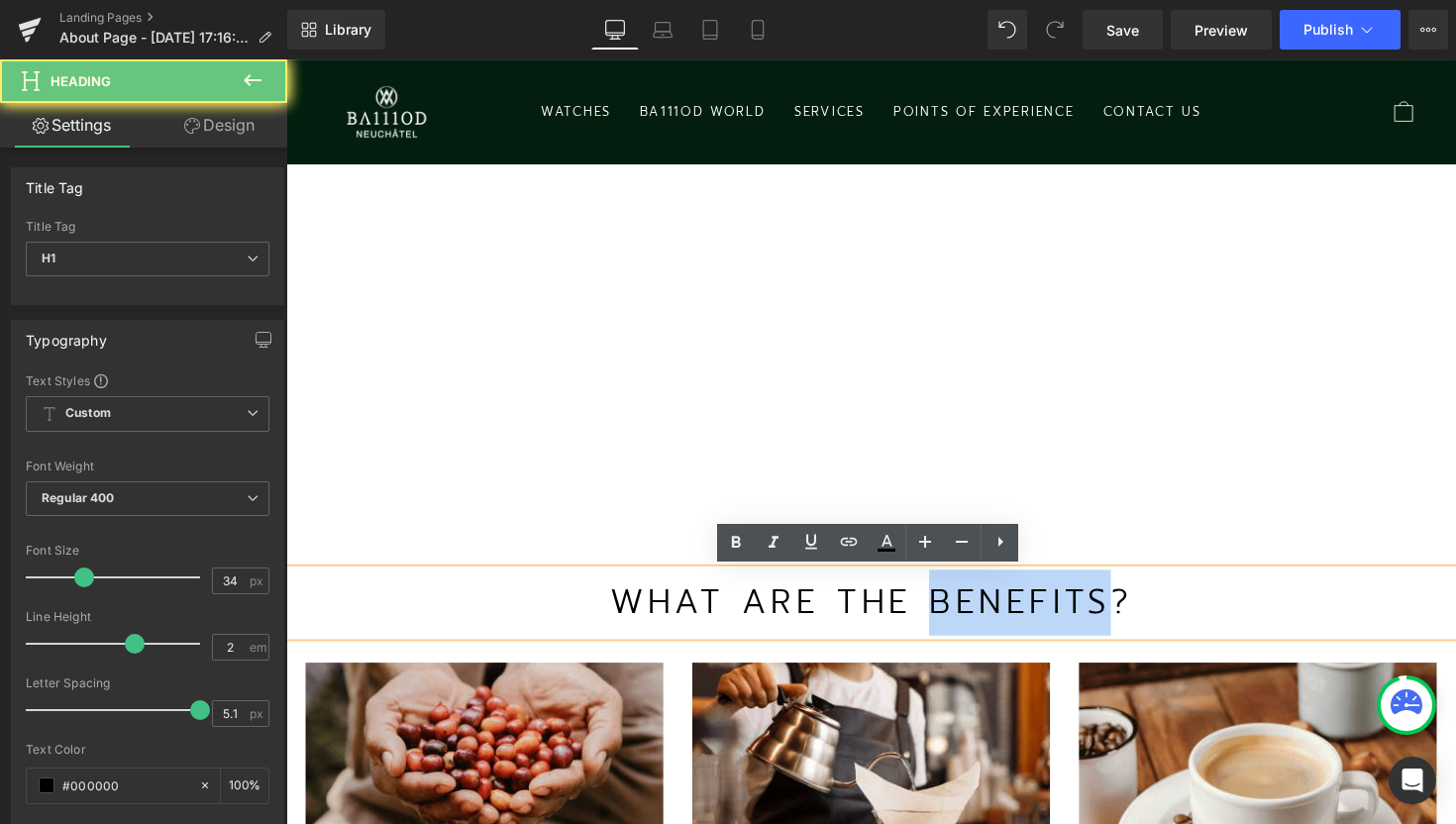 click on "WHAT ARE THE BENEFITS?" at bounding box center (885, 616) 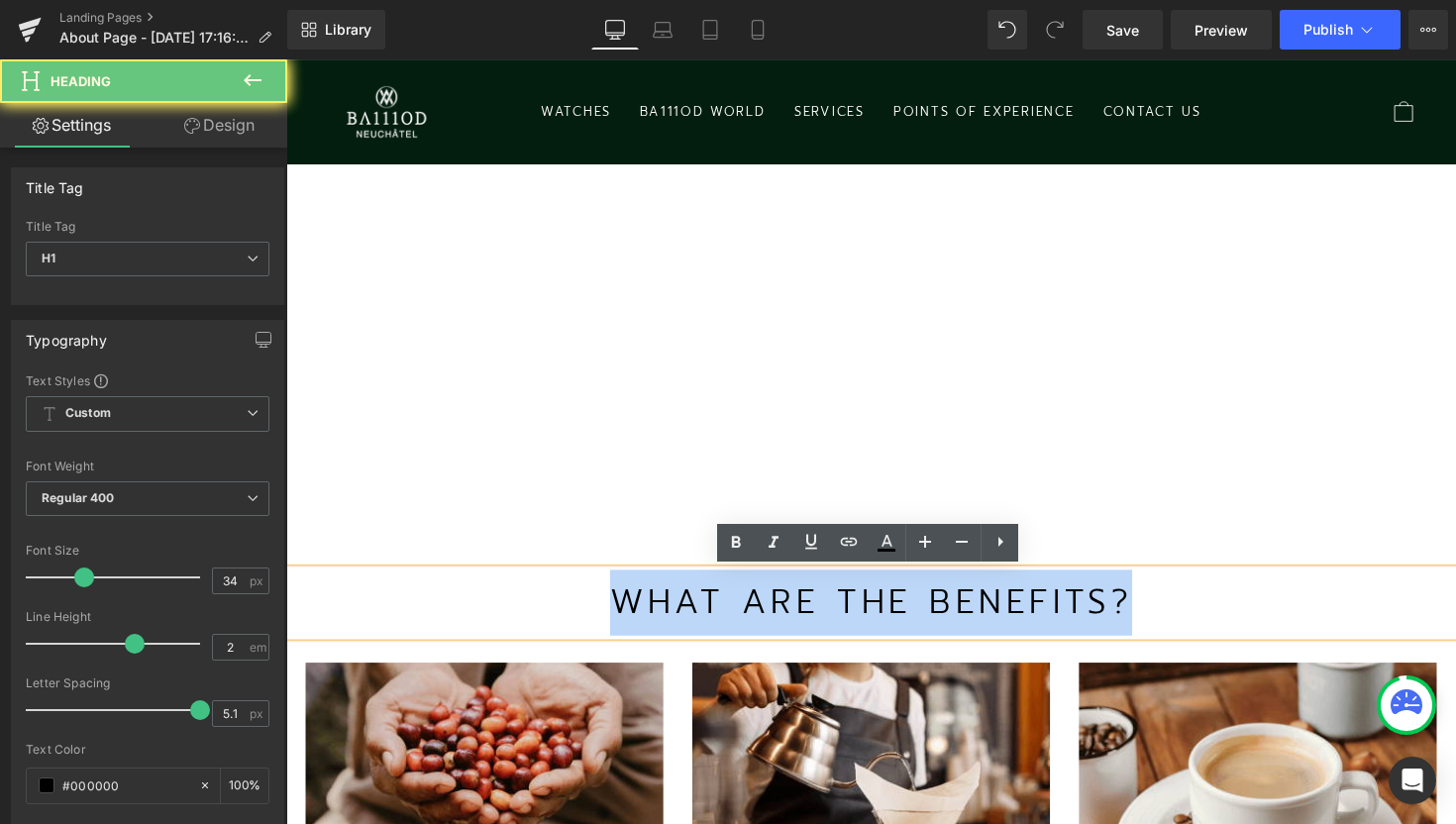 click on "WHAT ARE THE BENEFITS?" at bounding box center (885, 616) 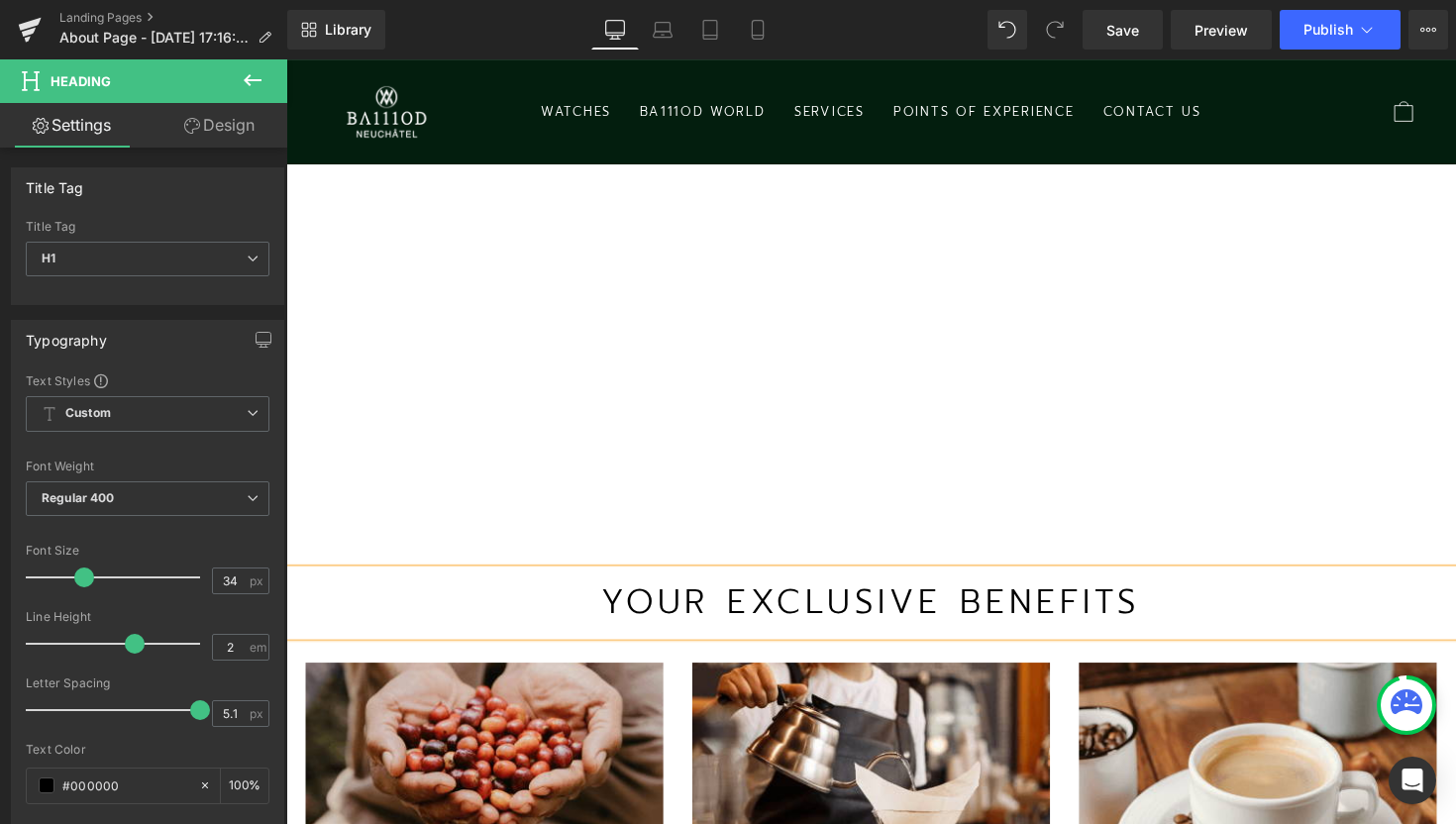 click on "Your Exclusive Benefits" at bounding box center [885, 616] 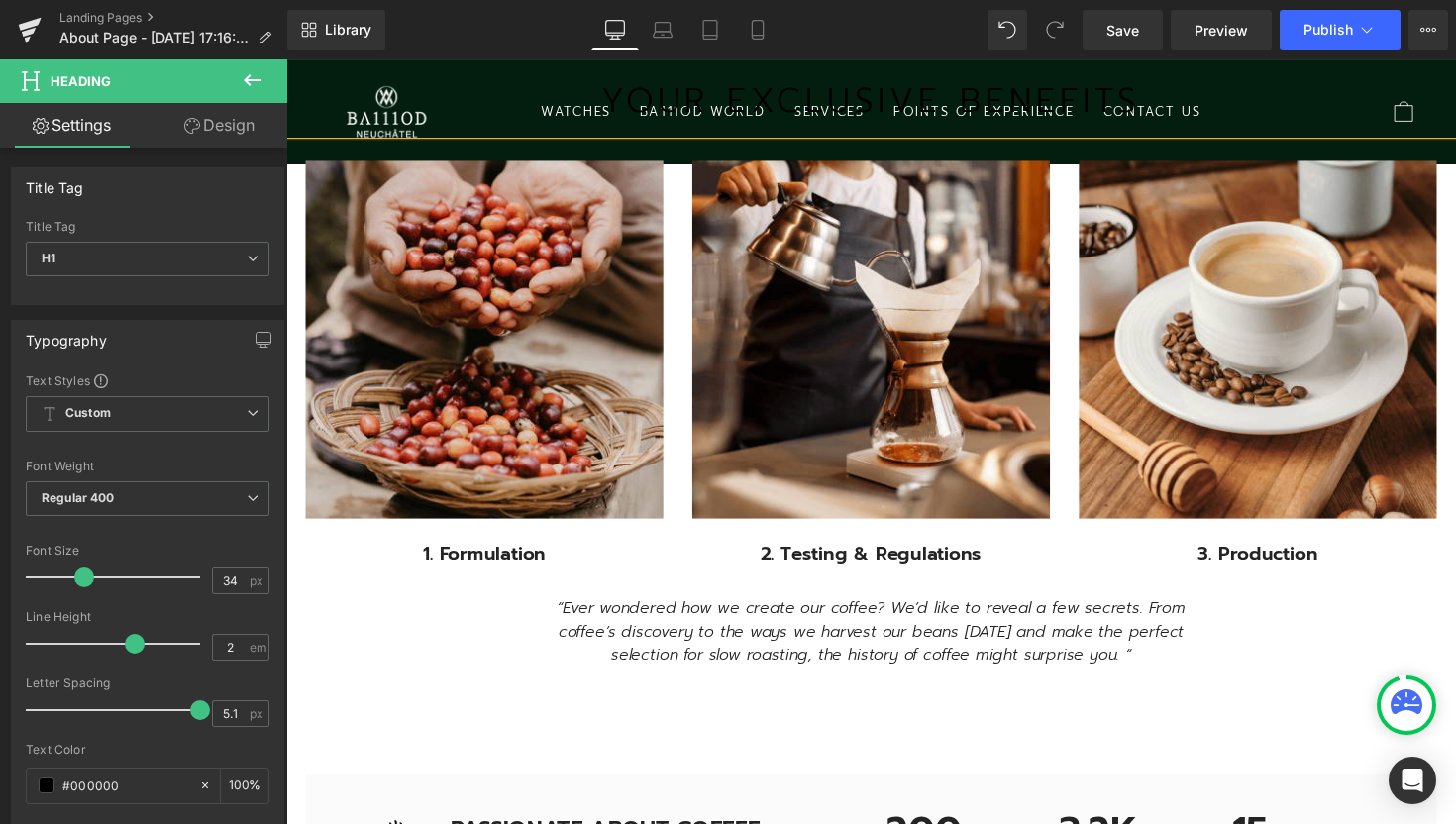 scroll, scrollTop: 2012, scrollLeft: 0, axis: vertical 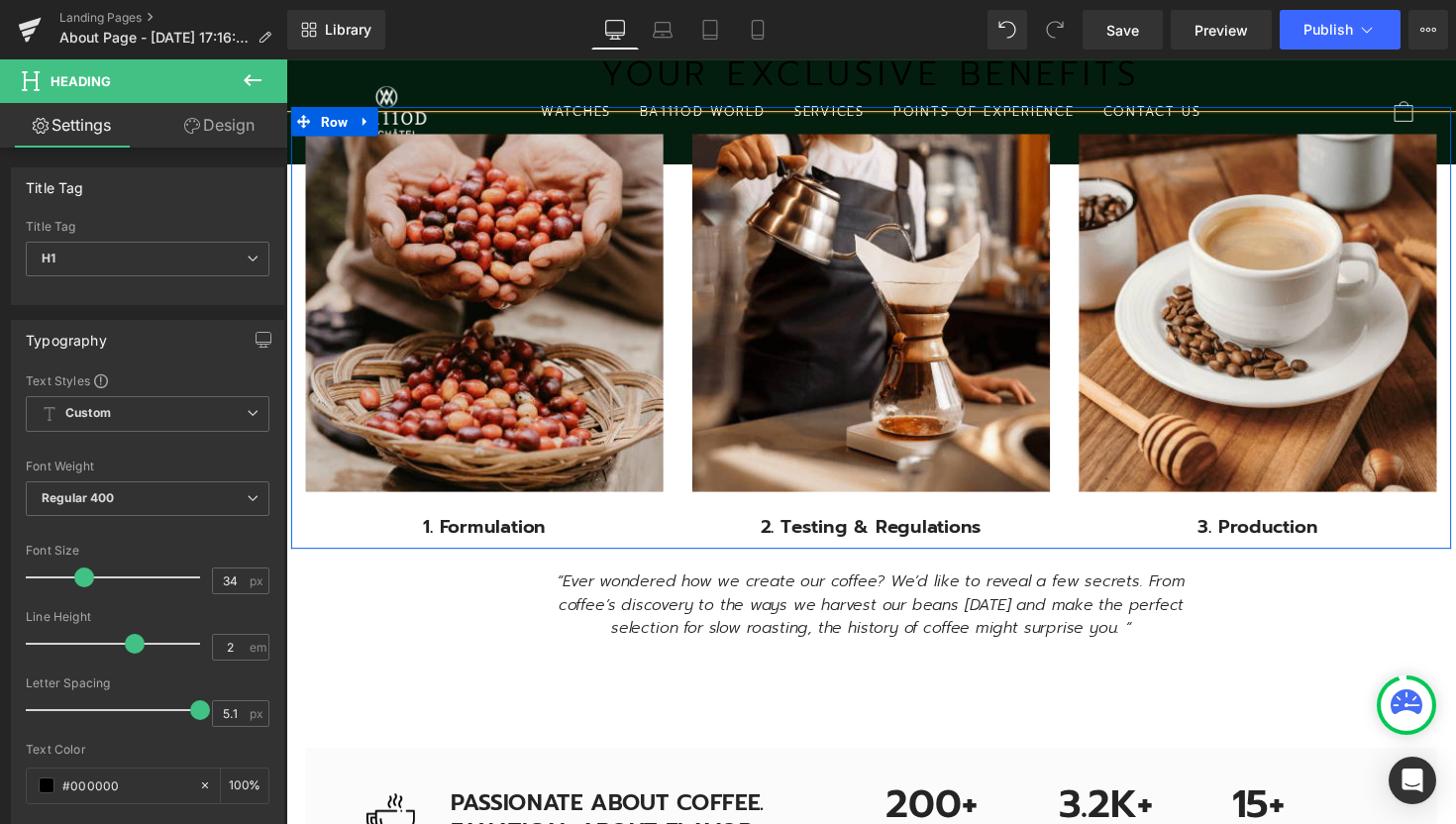 click on "1. Formulation Text Block" at bounding box center [489, 526] 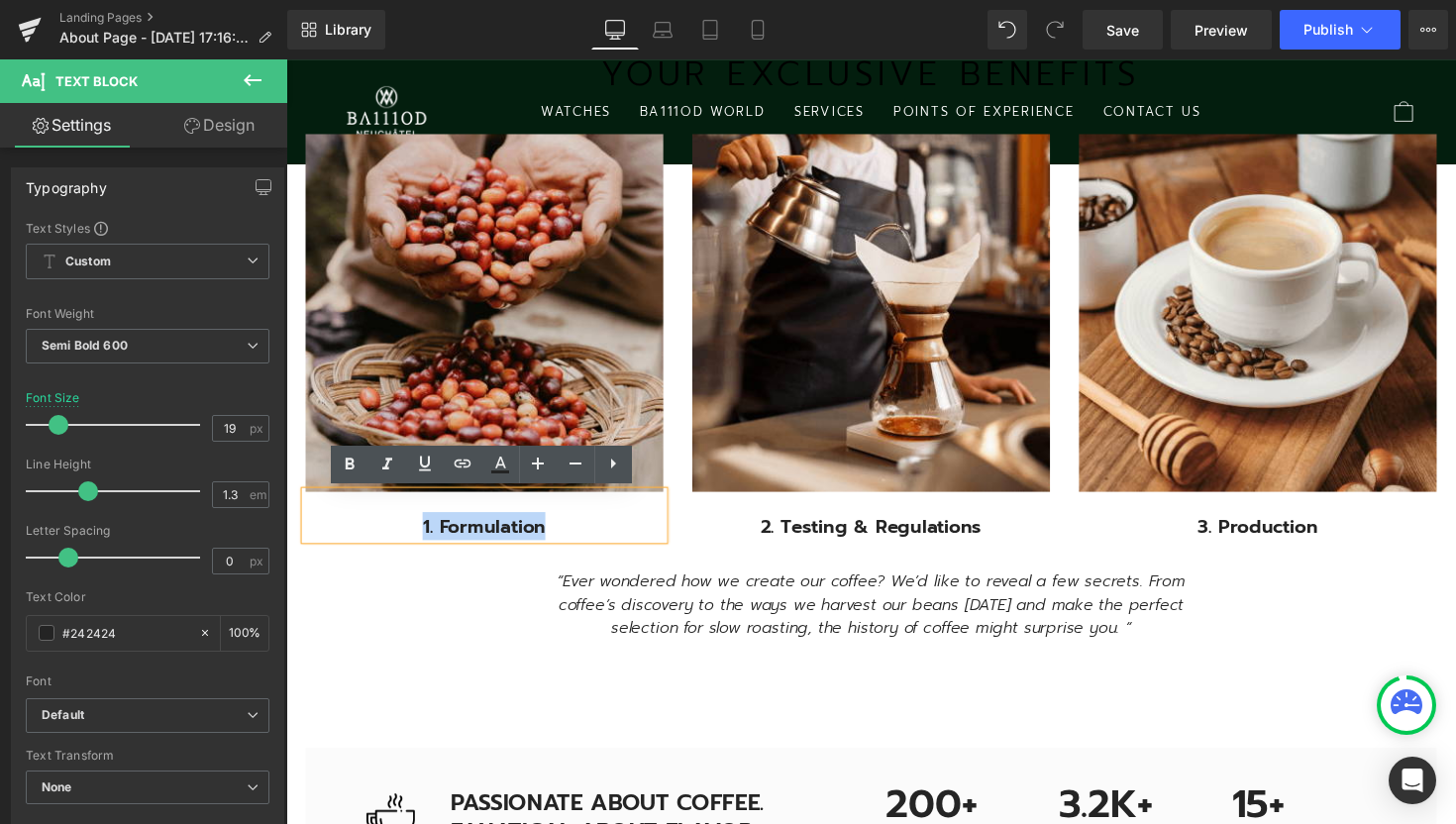 drag, startPoint x: 555, startPoint y: 541, endPoint x: 423, endPoint y: 540, distance: 132.00379 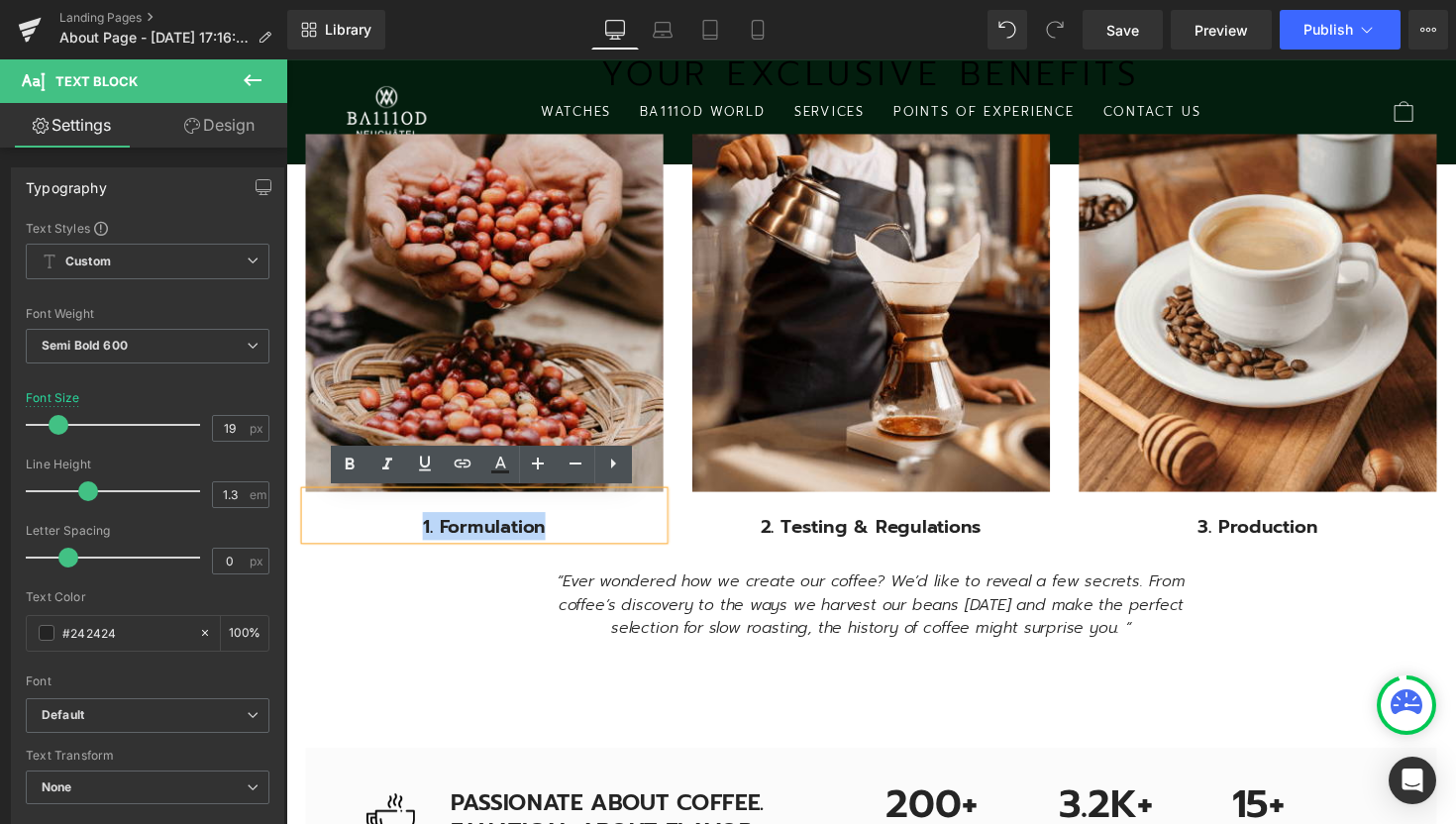 click on "1. Formulation" at bounding box center [489, 538] 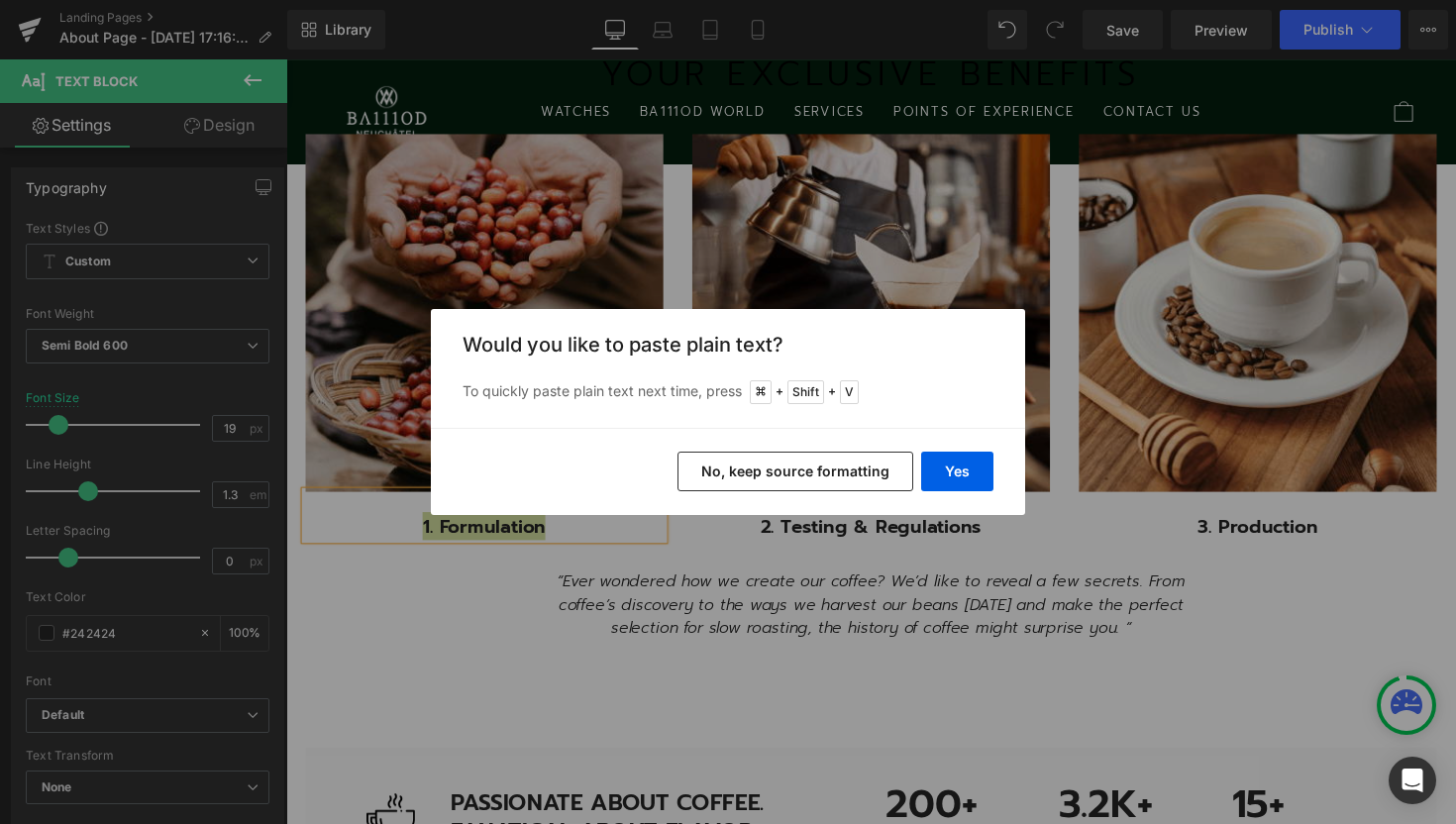 click on "No, keep source formatting" at bounding box center [795, 471] 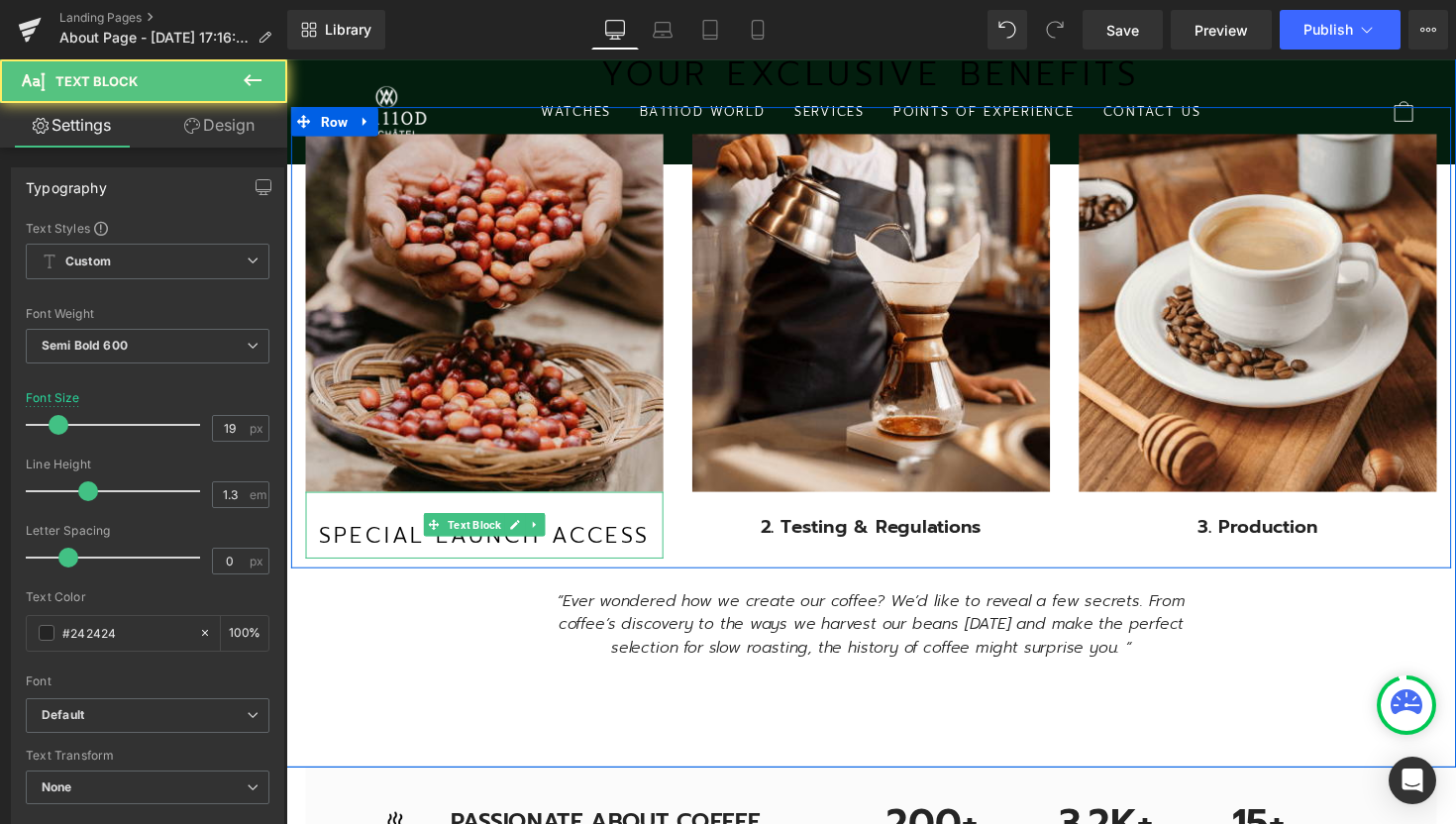 click on "Special Launch Access" at bounding box center (489, 548) 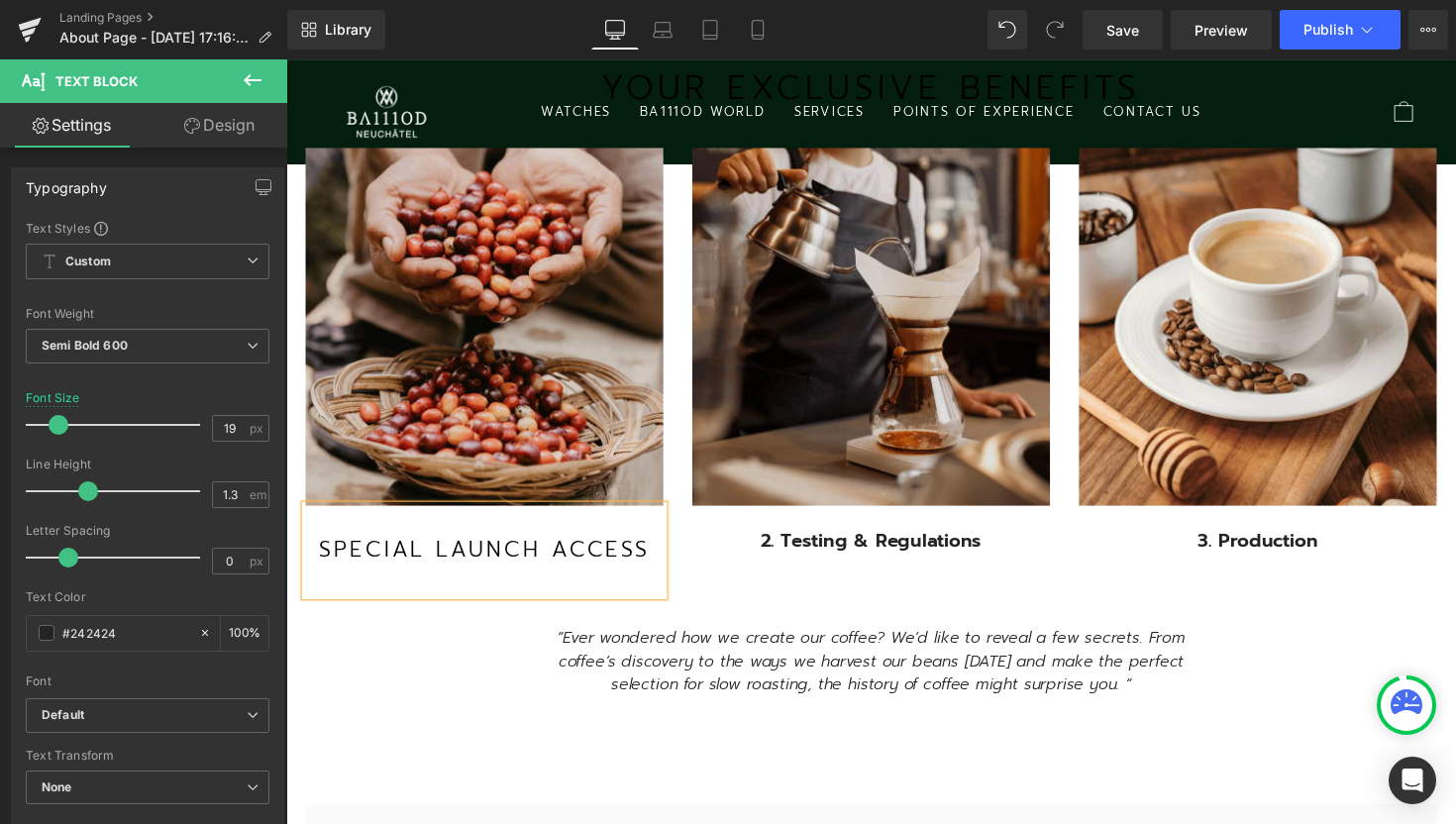 scroll, scrollTop: 2002, scrollLeft: 0, axis: vertical 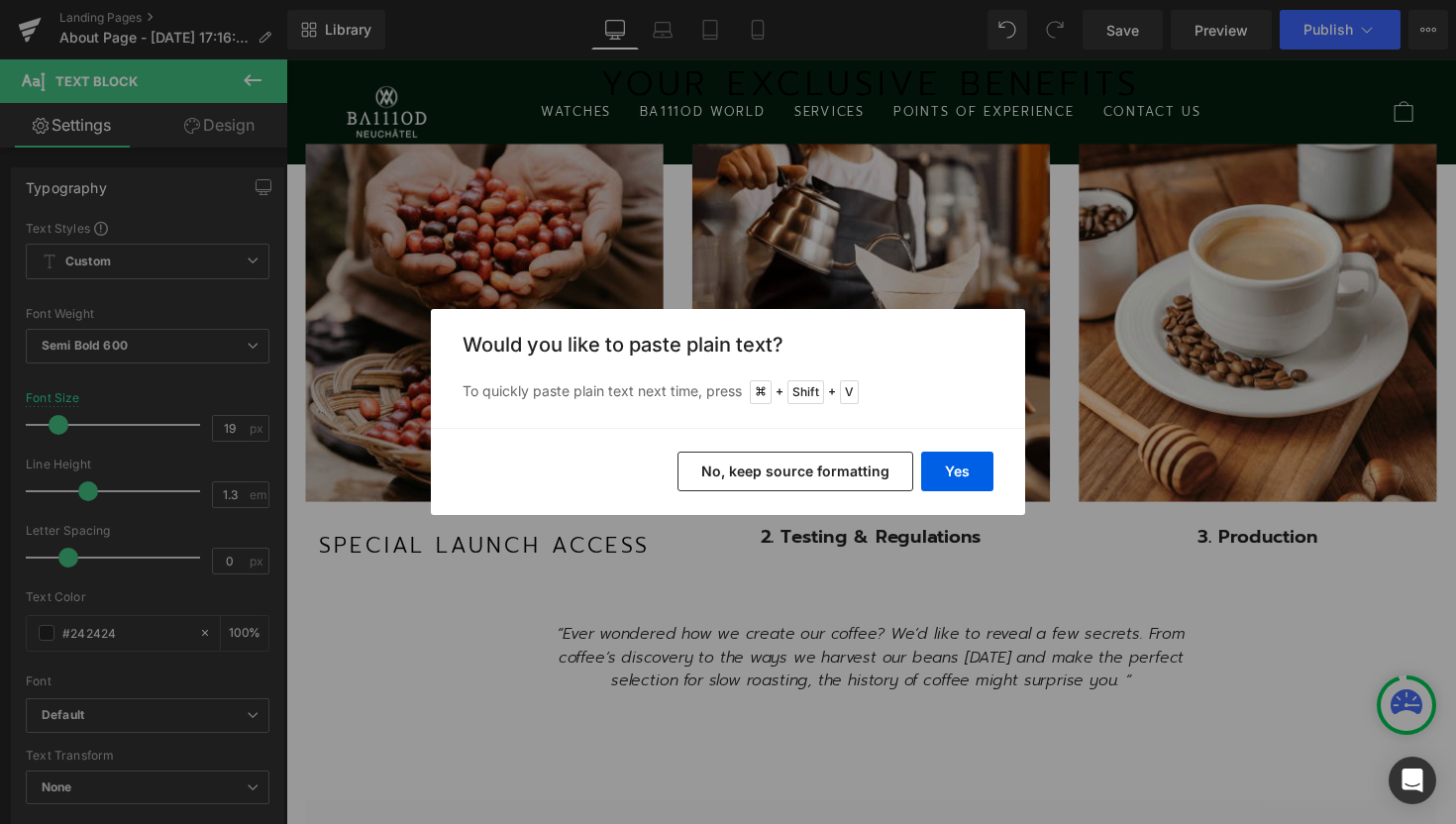 click on "No, keep source formatting" at bounding box center [795, 471] 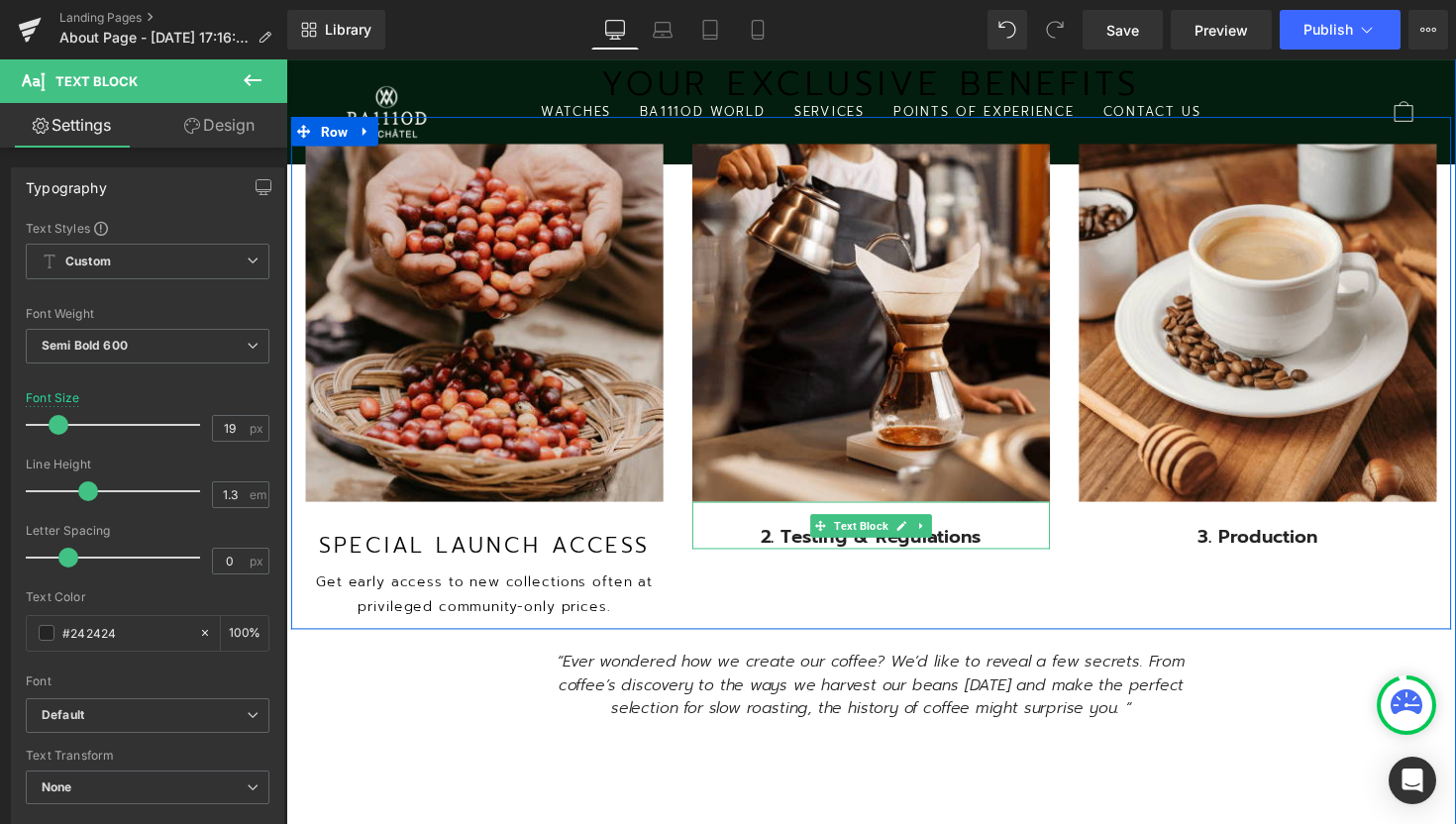 click on "2. Testing & Regulations" at bounding box center [885, 549] 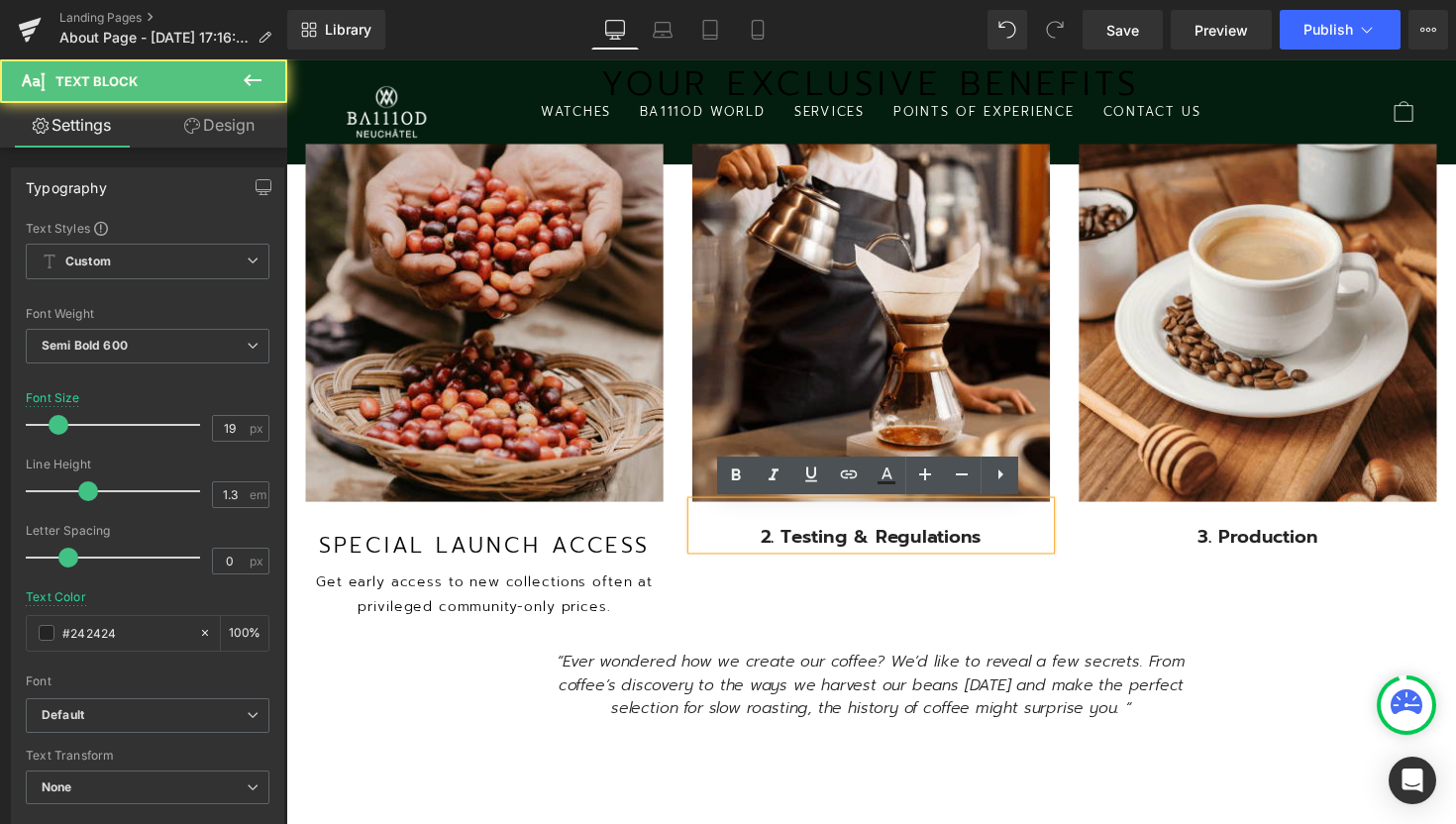 click on "2. Testing & Regulations" at bounding box center (885, 549) 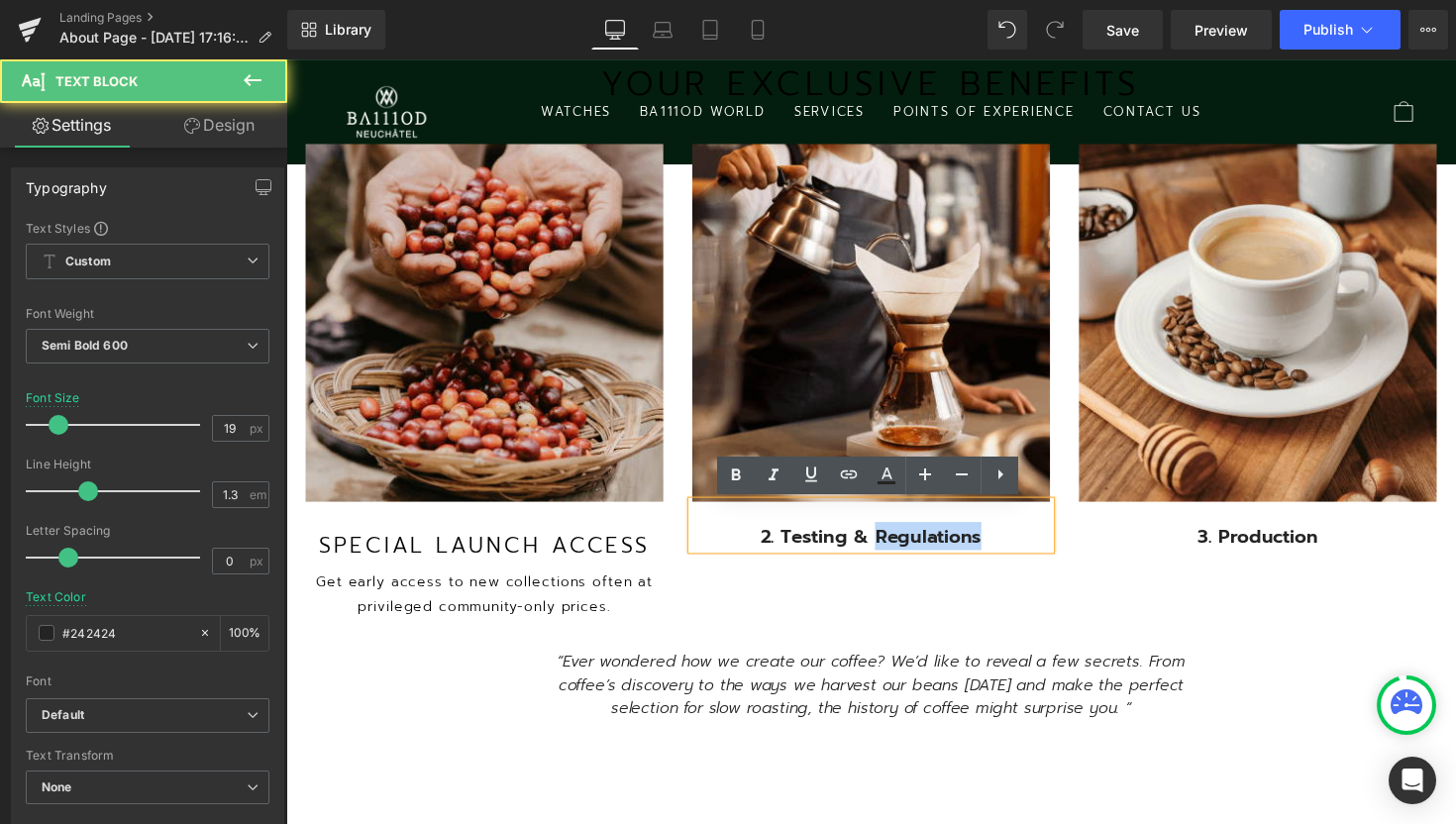 click on "2. Testing & Regulations" at bounding box center [885, 549] 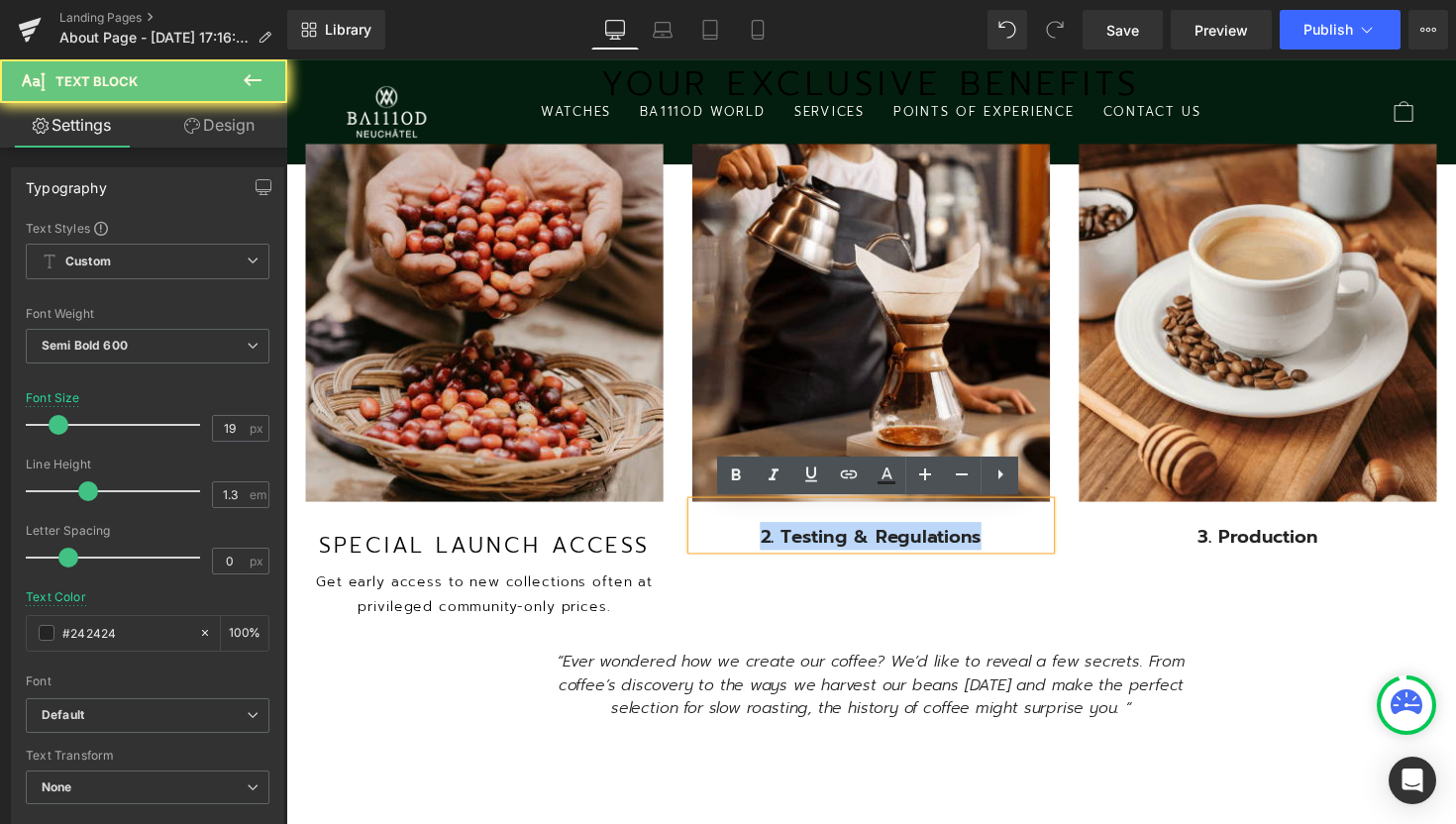 click on "2. Testing & Regulations" at bounding box center (885, 549) 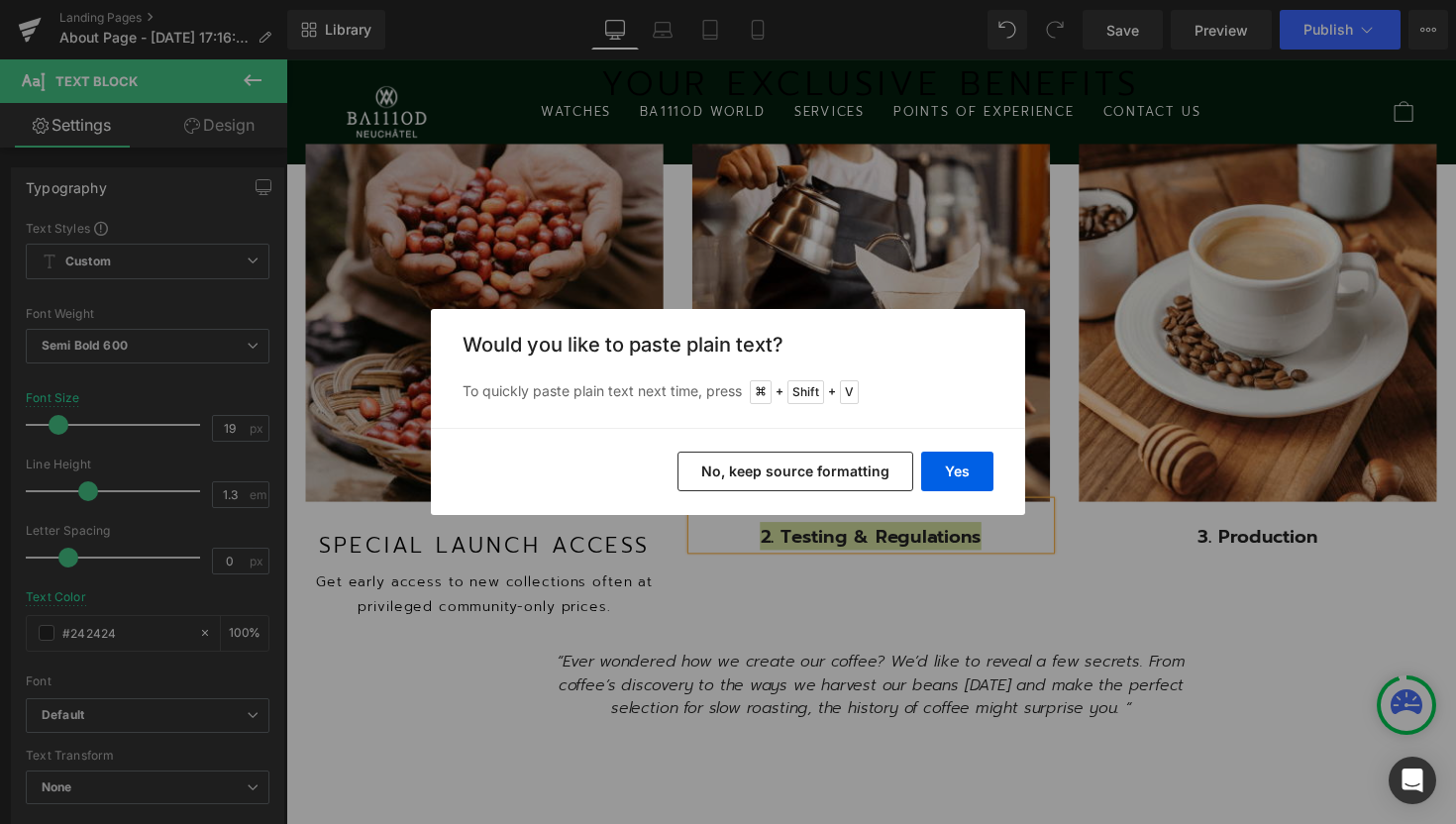 click on "No, keep source formatting" at bounding box center (795, 471) 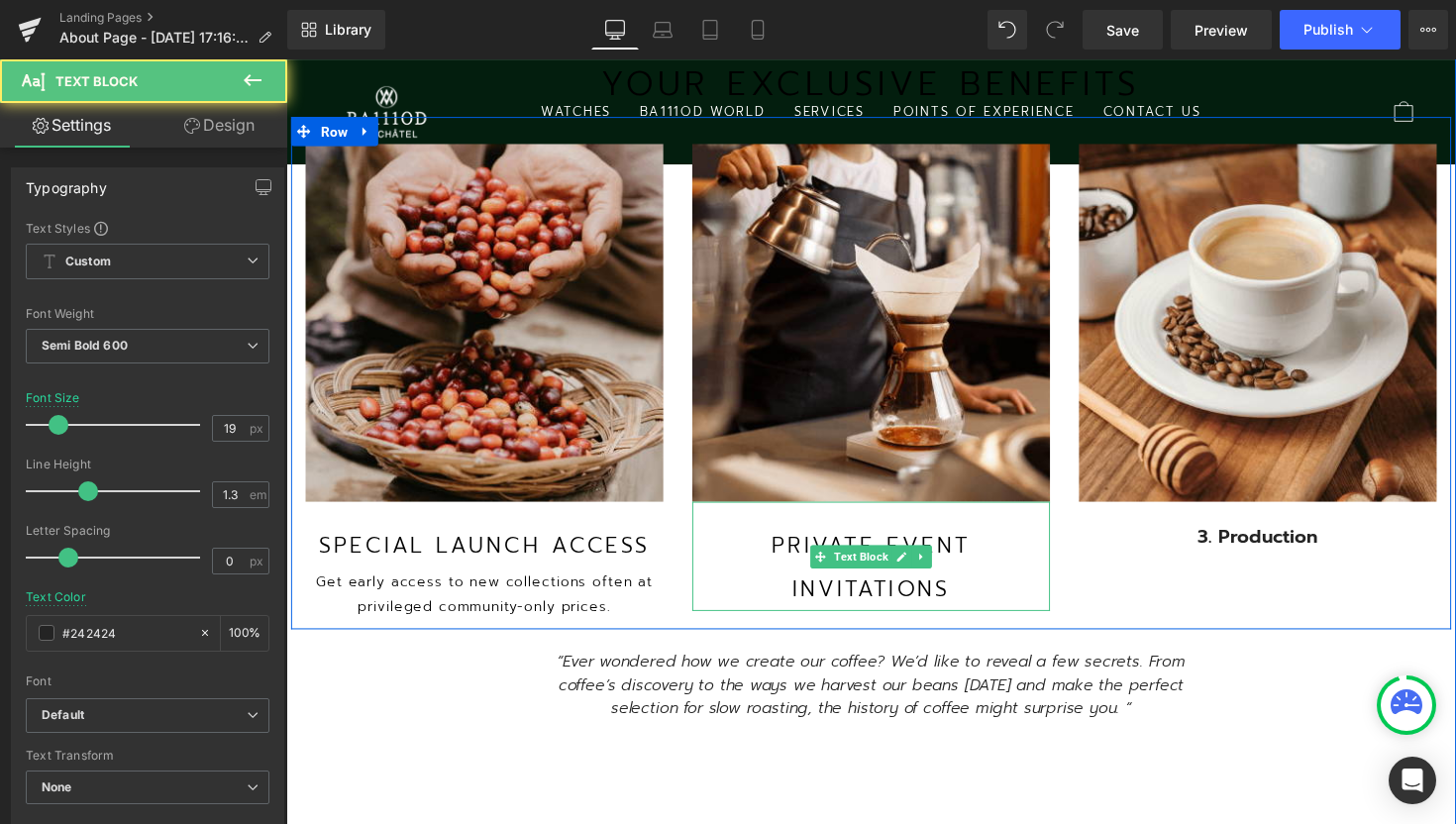 click on "Private Event Invitations" at bounding box center [885, 580] 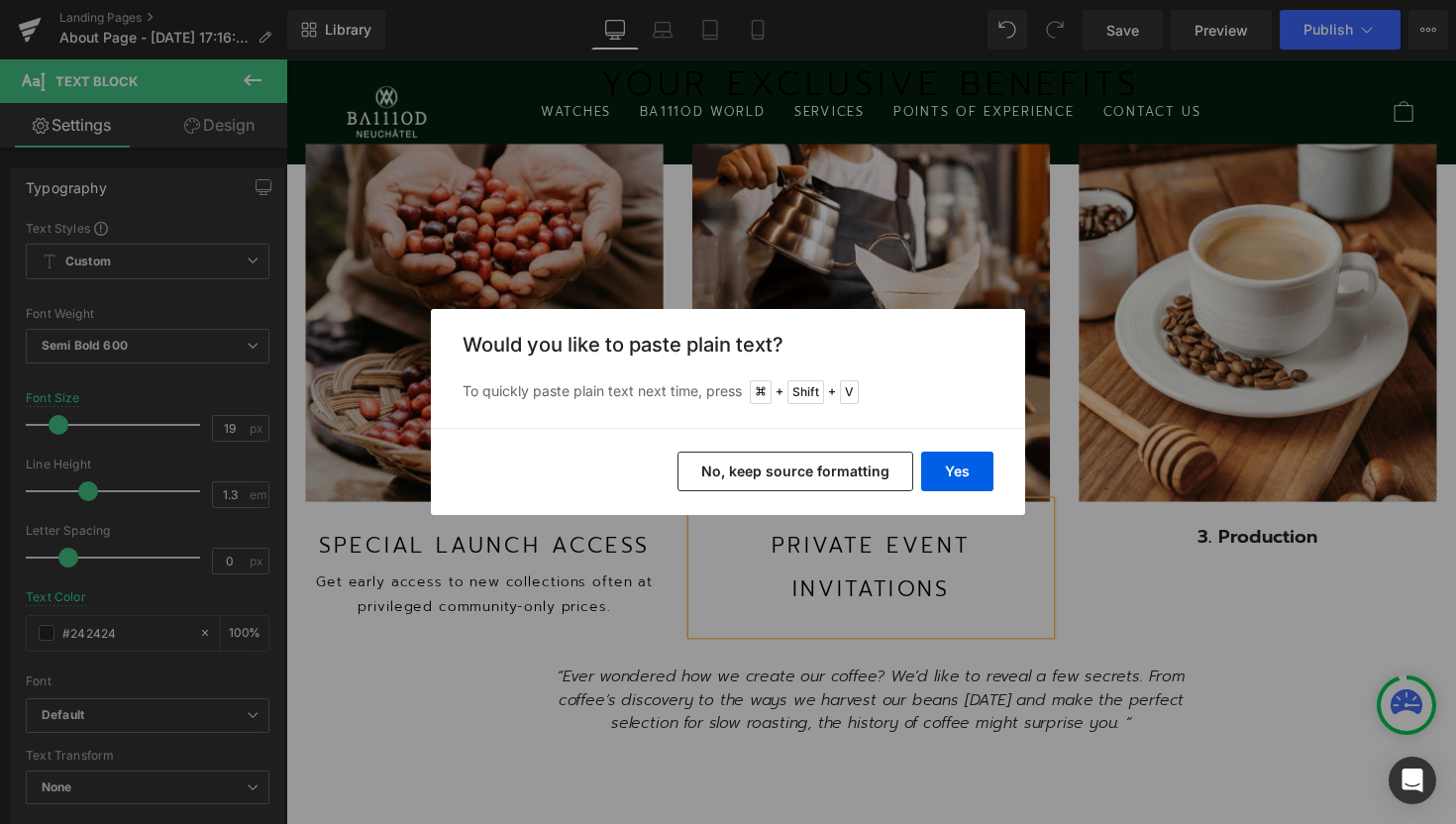 click on "No, keep source formatting" at bounding box center (795, 471) 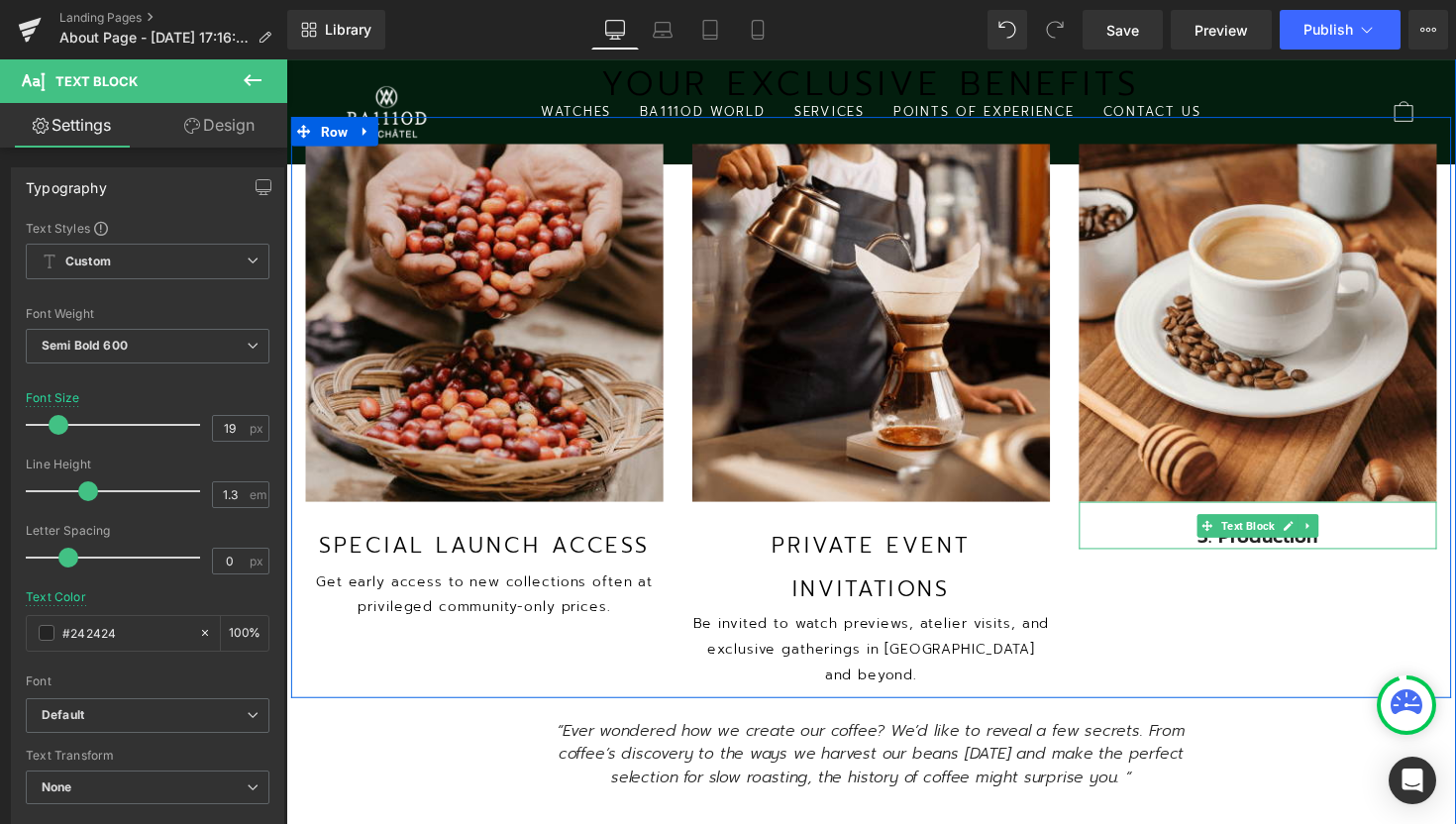 click on "3. Production" at bounding box center (1282, 549) 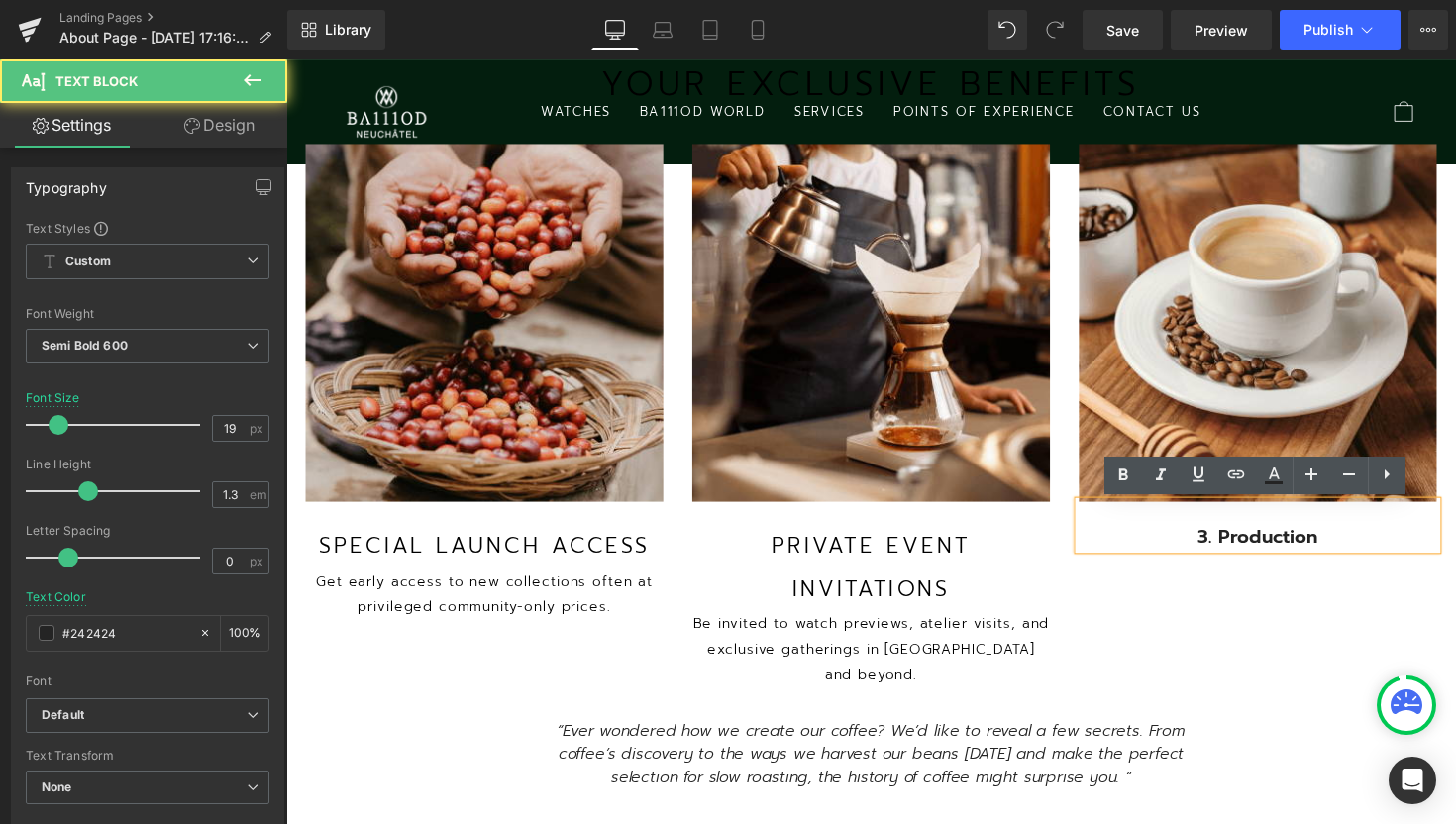 click on "3. Production" at bounding box center (1282, 549) 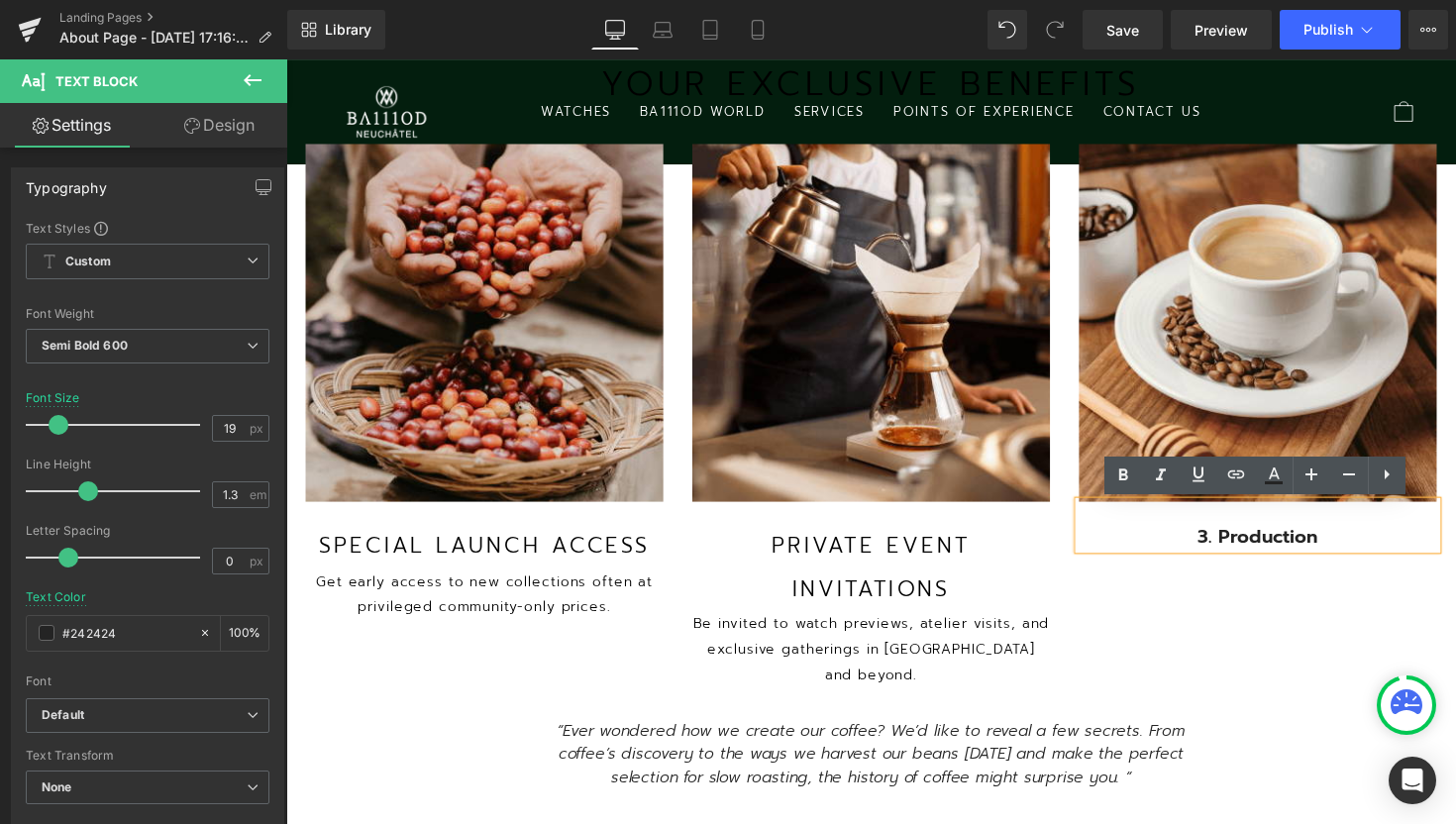 click on "3. Production" at bounding box center (1282, 549) 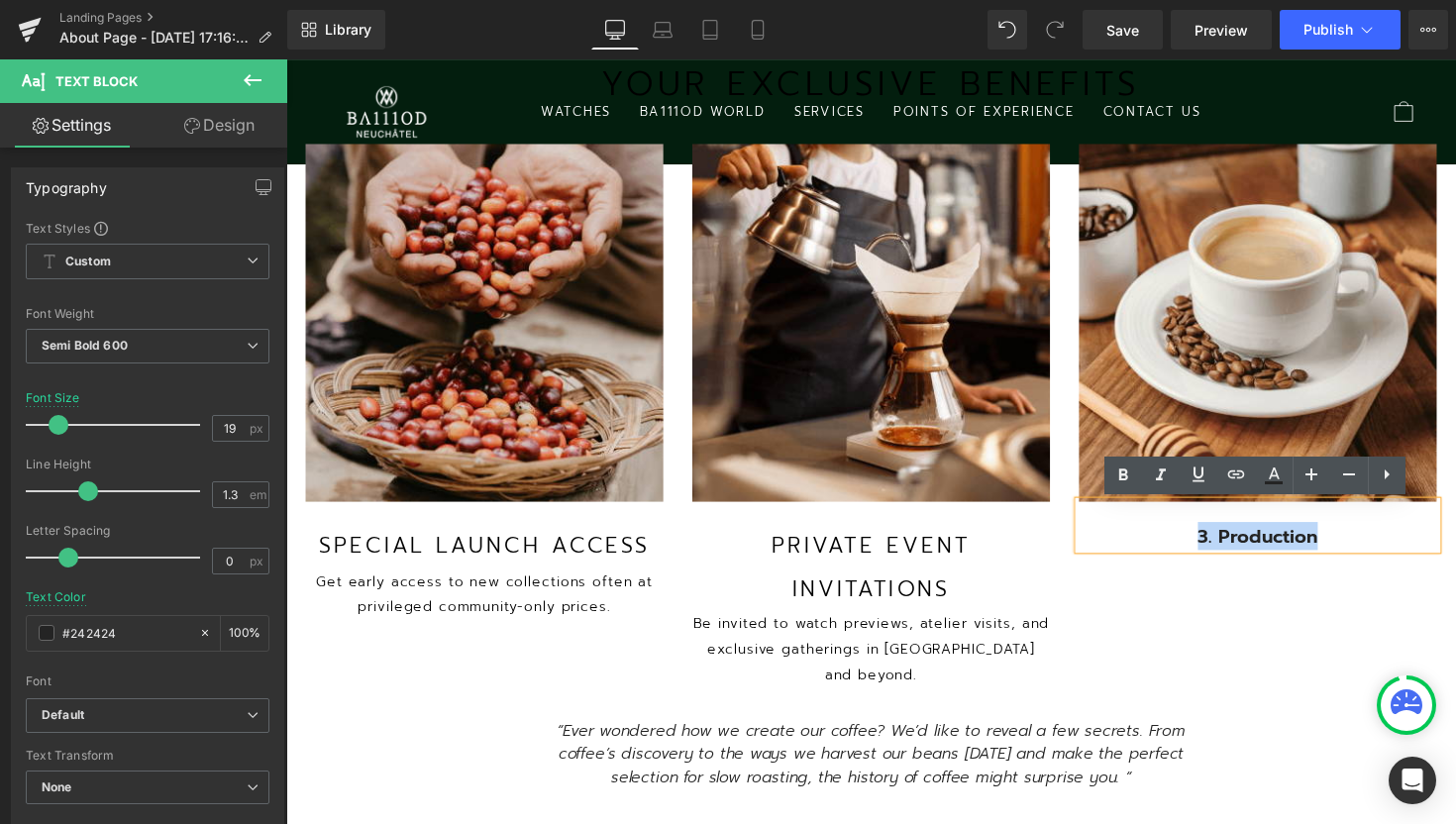 click on "3. Production" at bounding box center (1282, 549) 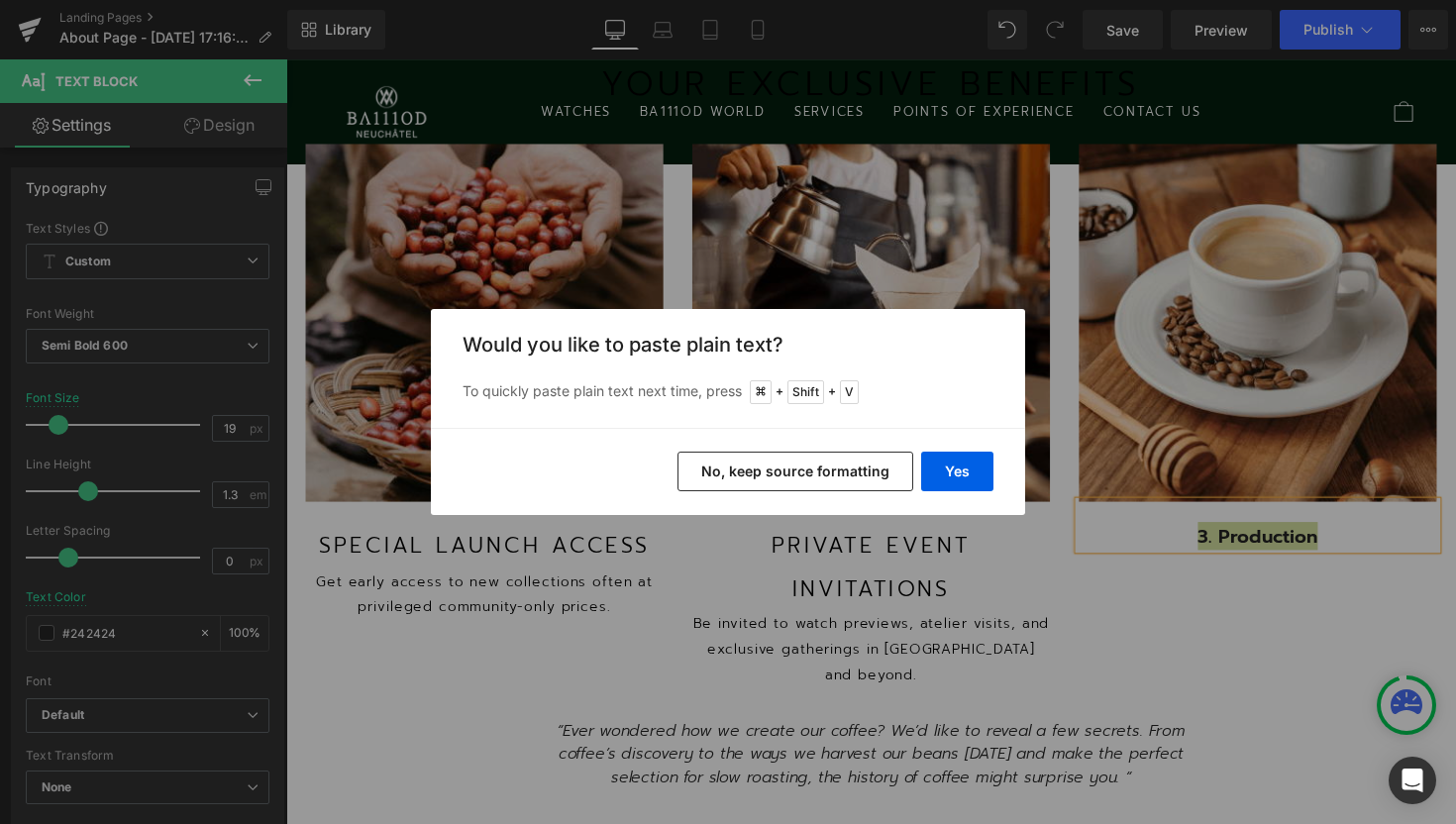 click on "No, keep source formatting" at bounding box center (795, 471) 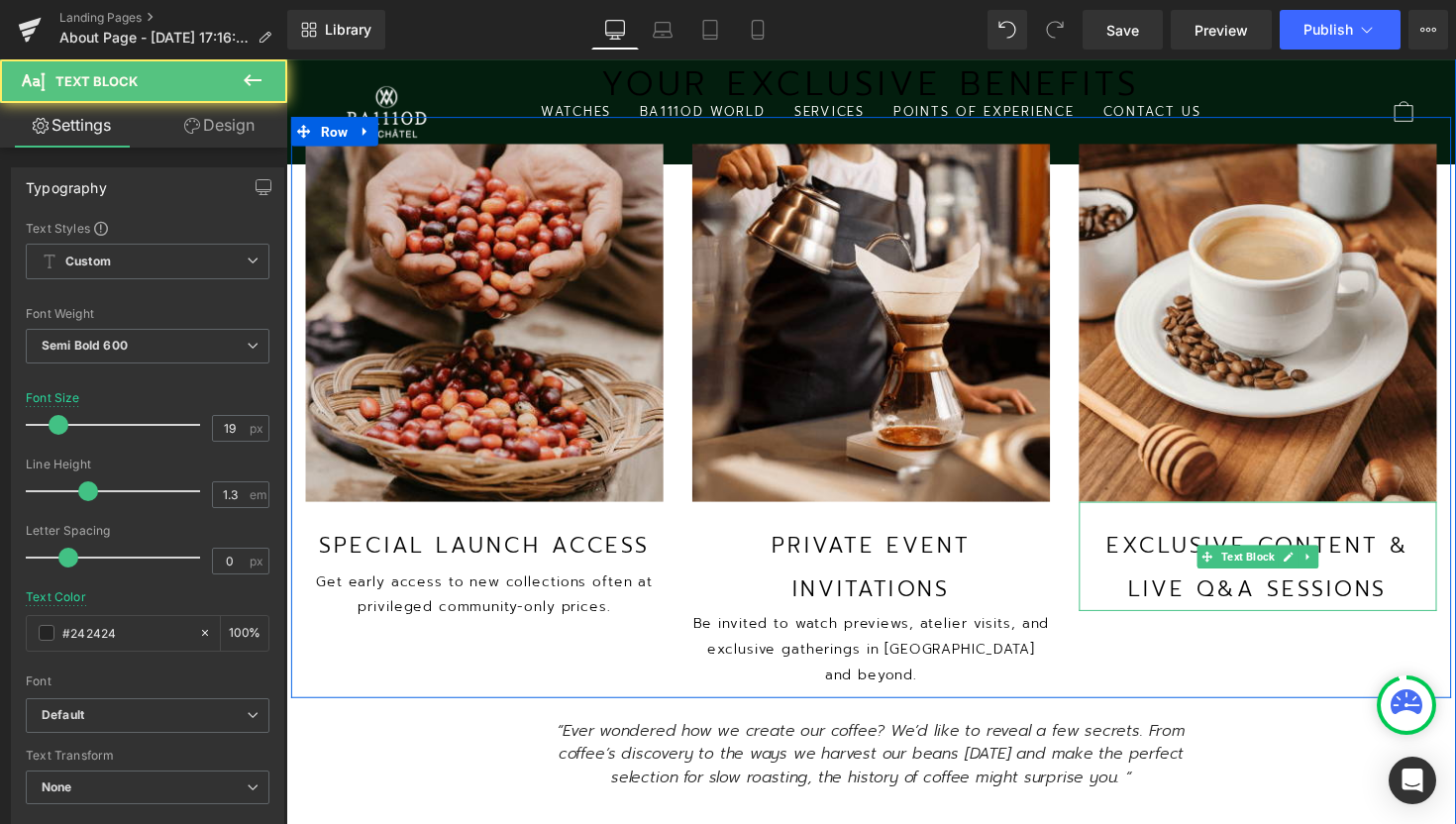 click on "Exclusive Content & Live Q&A Sessions" at bounding box center (1282, 580) 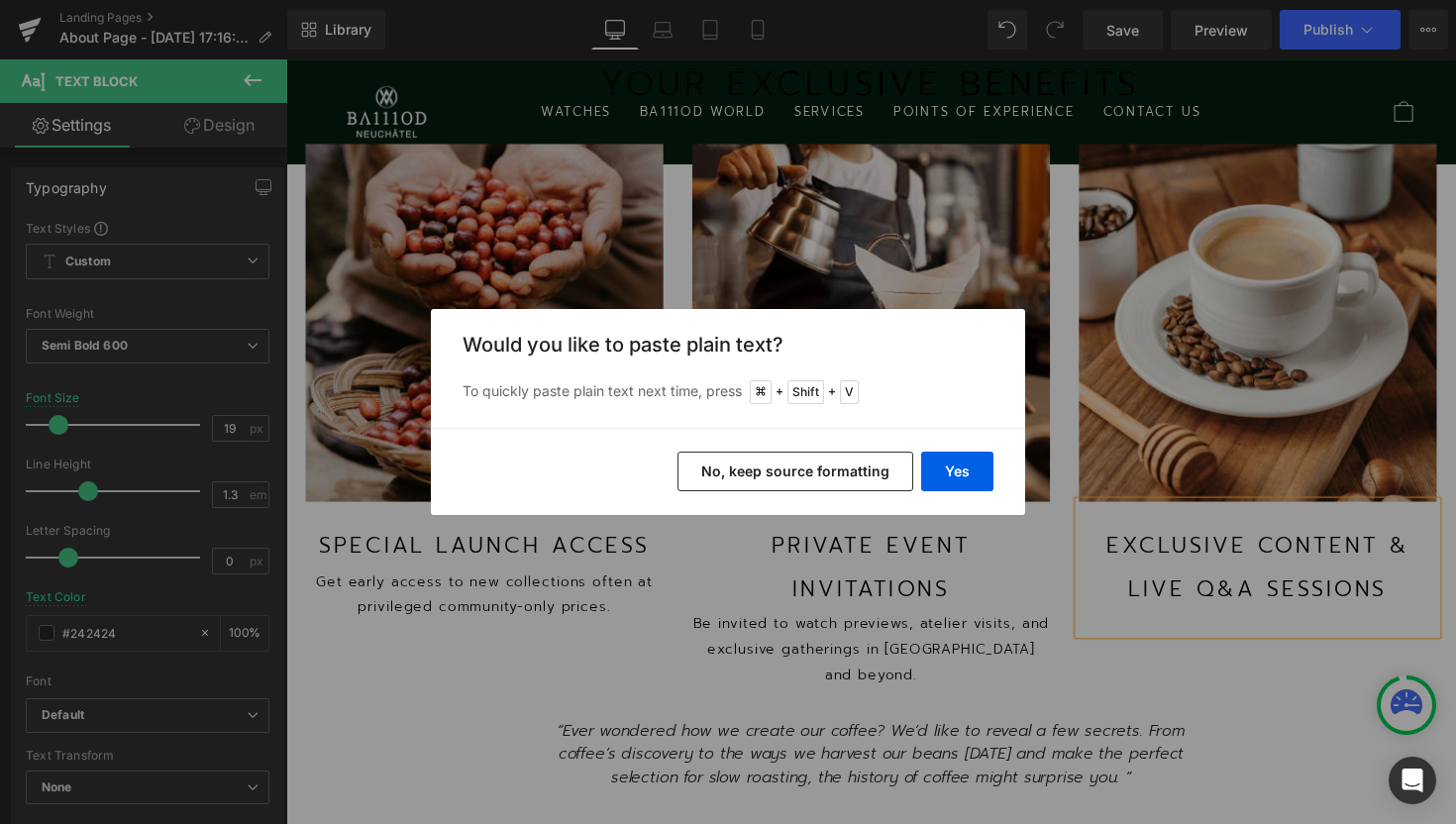 click on "No, keep source formatting" at bounding box center (795, 471) 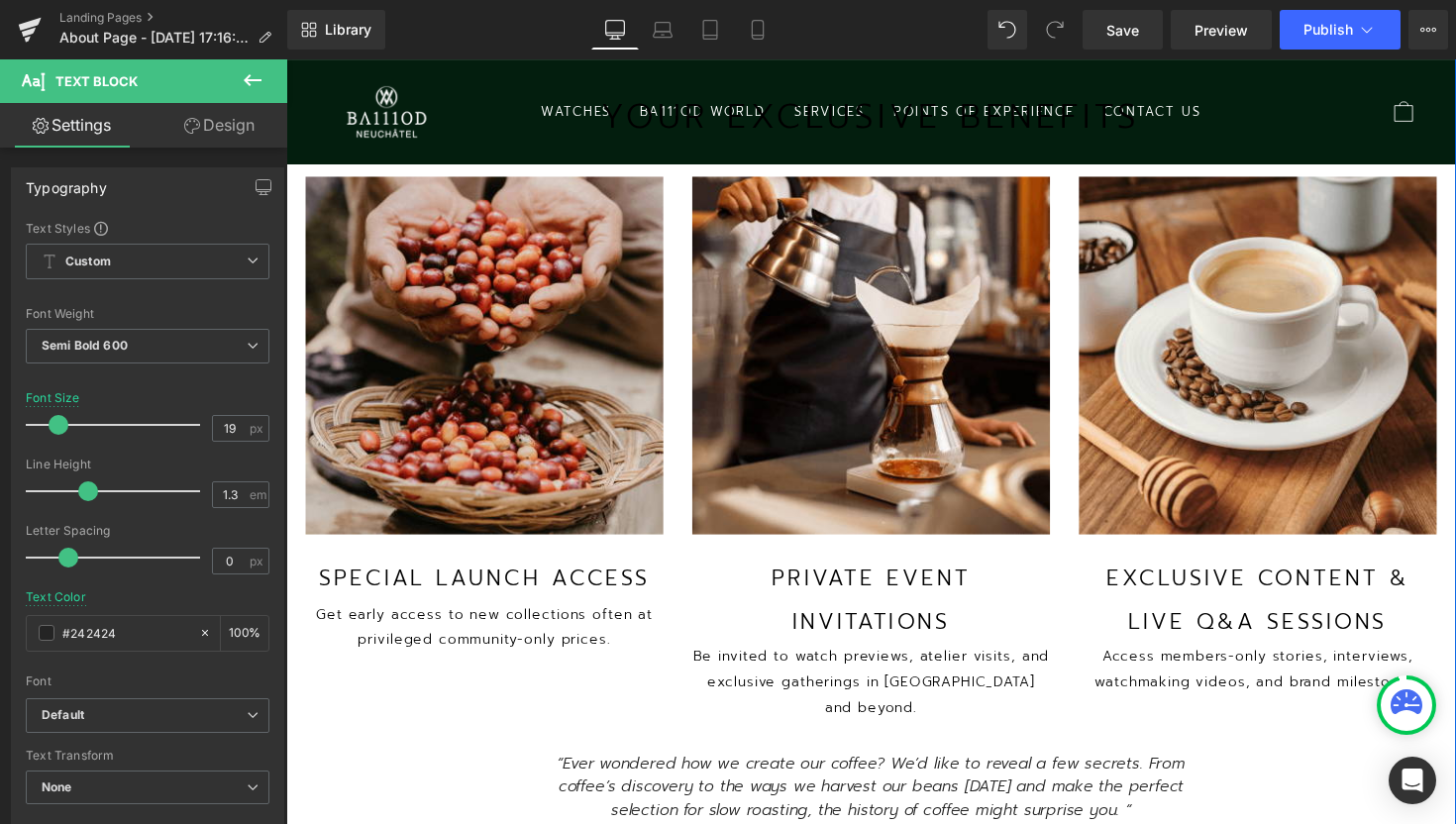 scroll, scrollTop: 1975, scrollLeft: 0, axis: vertical 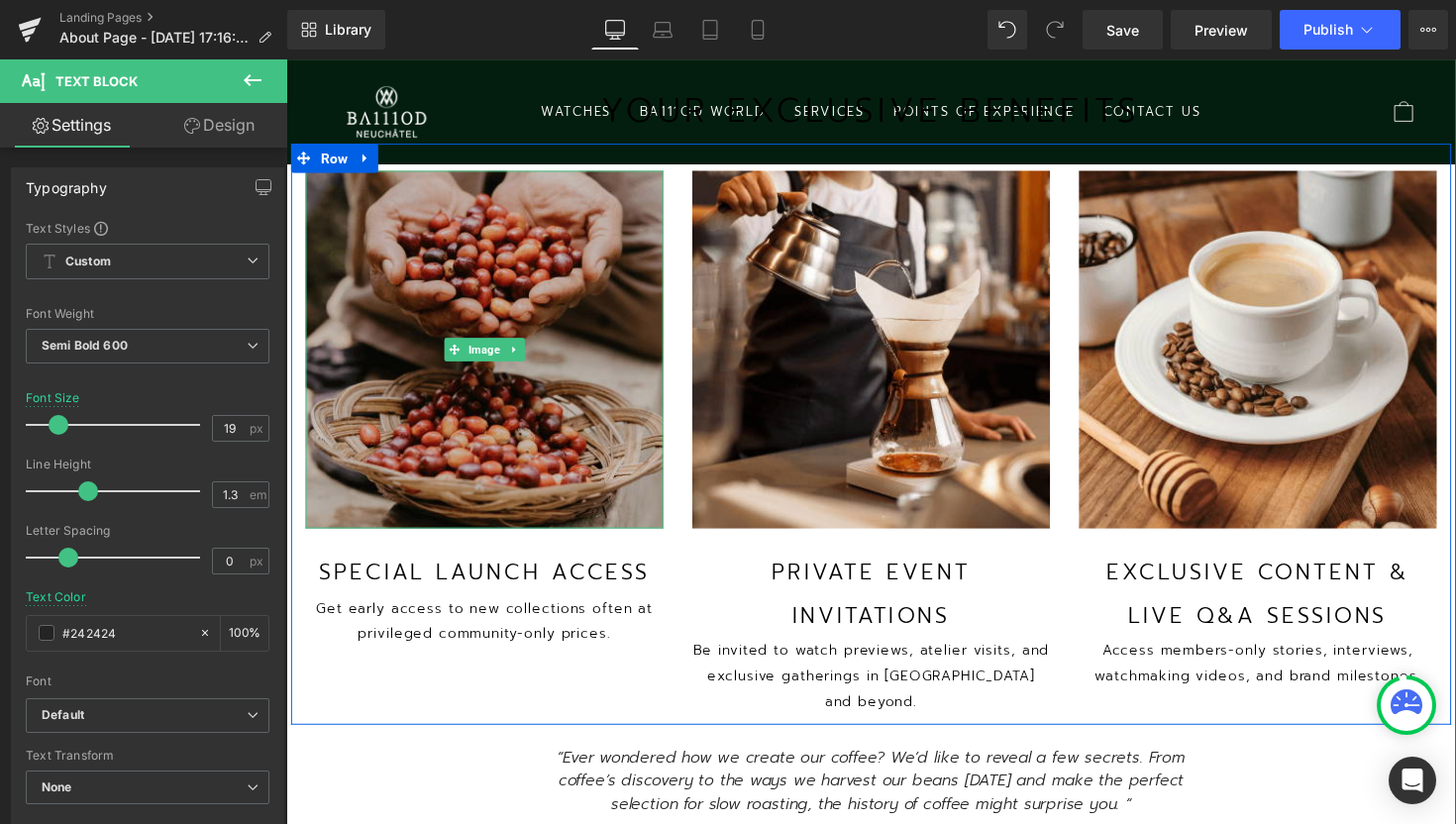 click at bounding box center (489, 357) 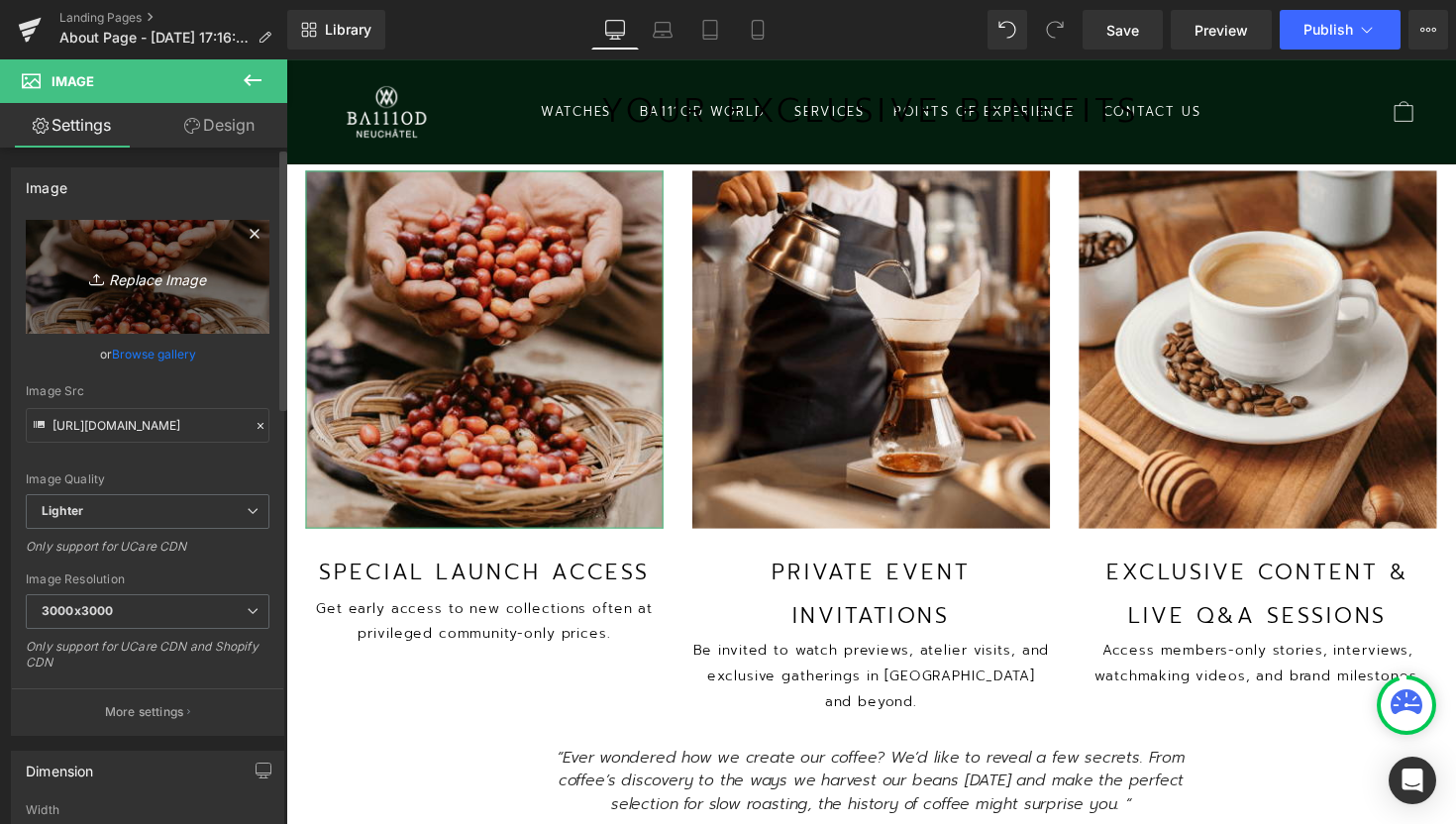 click on "Replace Image" at bounding box center [148, 276] 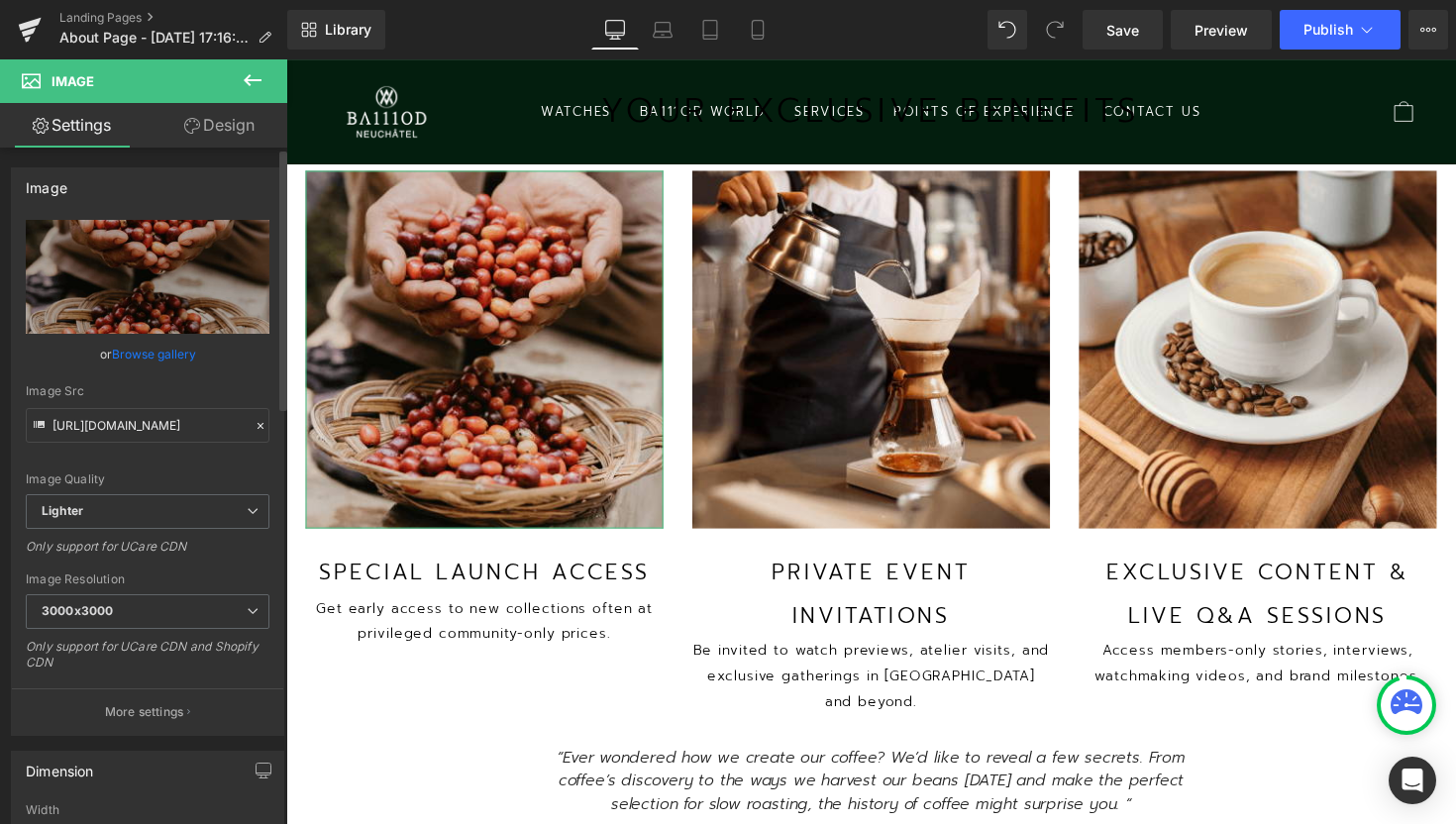 click on "Browse gallery" at bounding box center [154, 354] 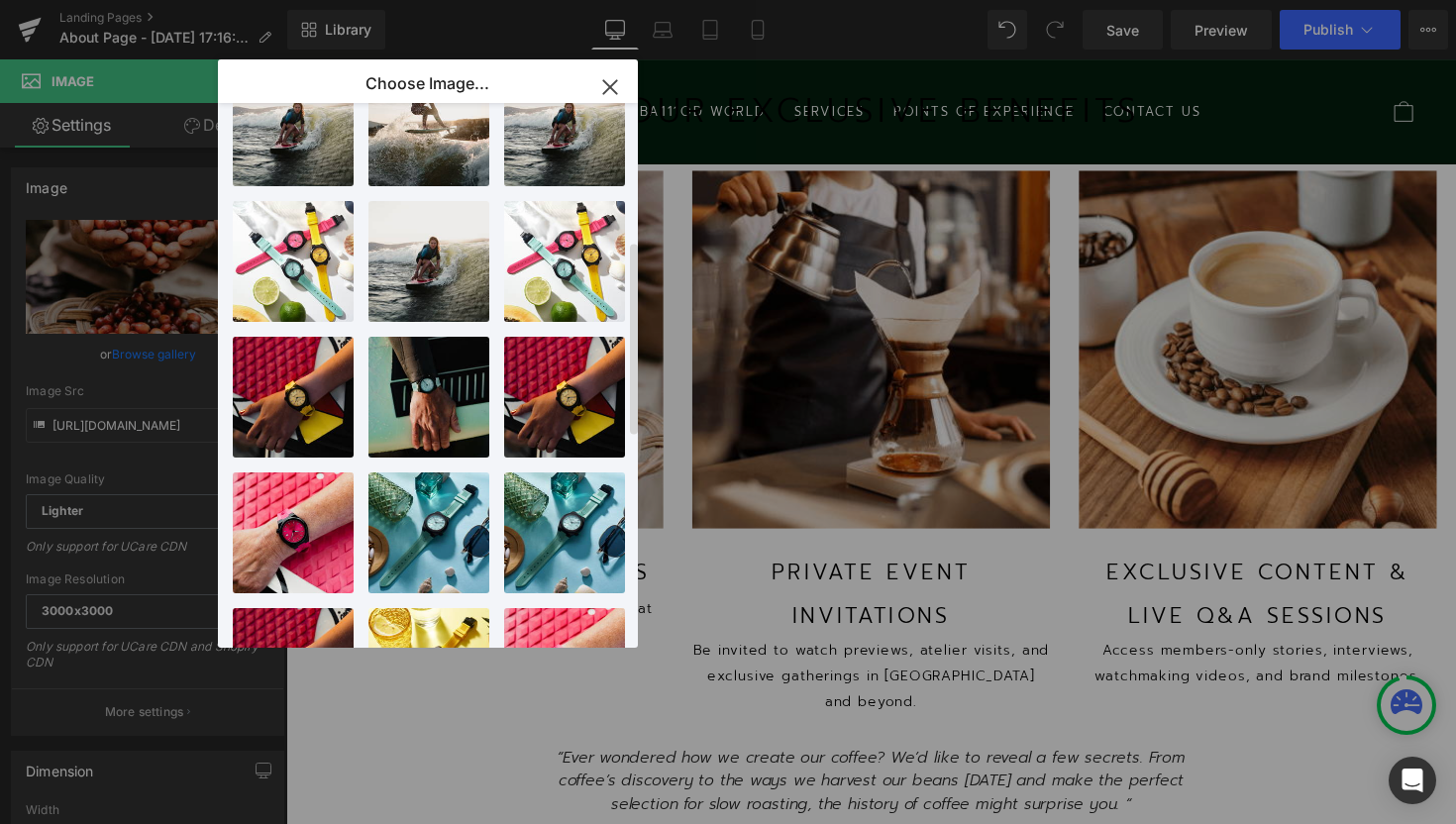 scroll, scrollTop: 0, scrollLeft: 0, axis: both 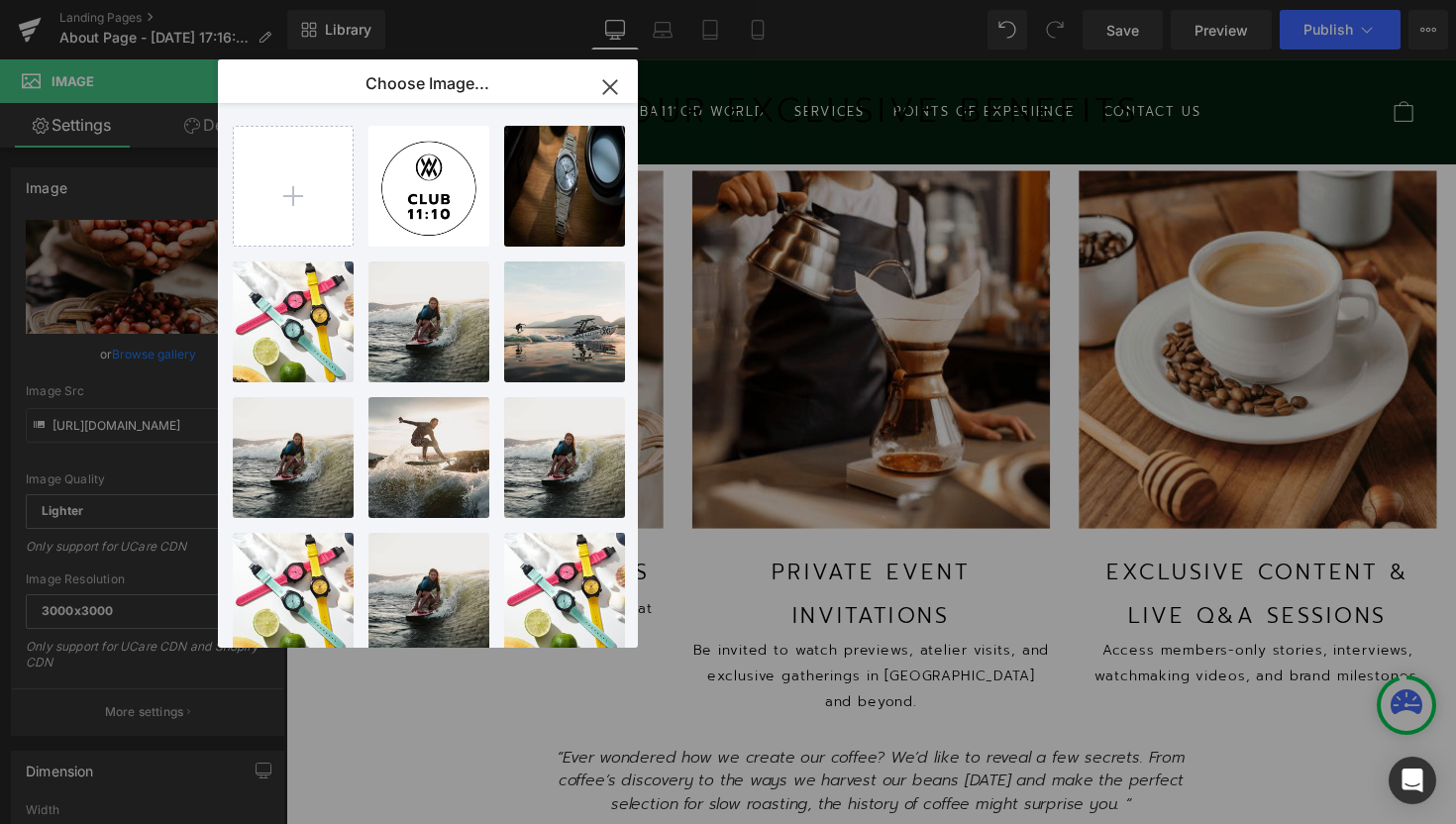 click on "Choose Image..." at bounding box center [427, 83] 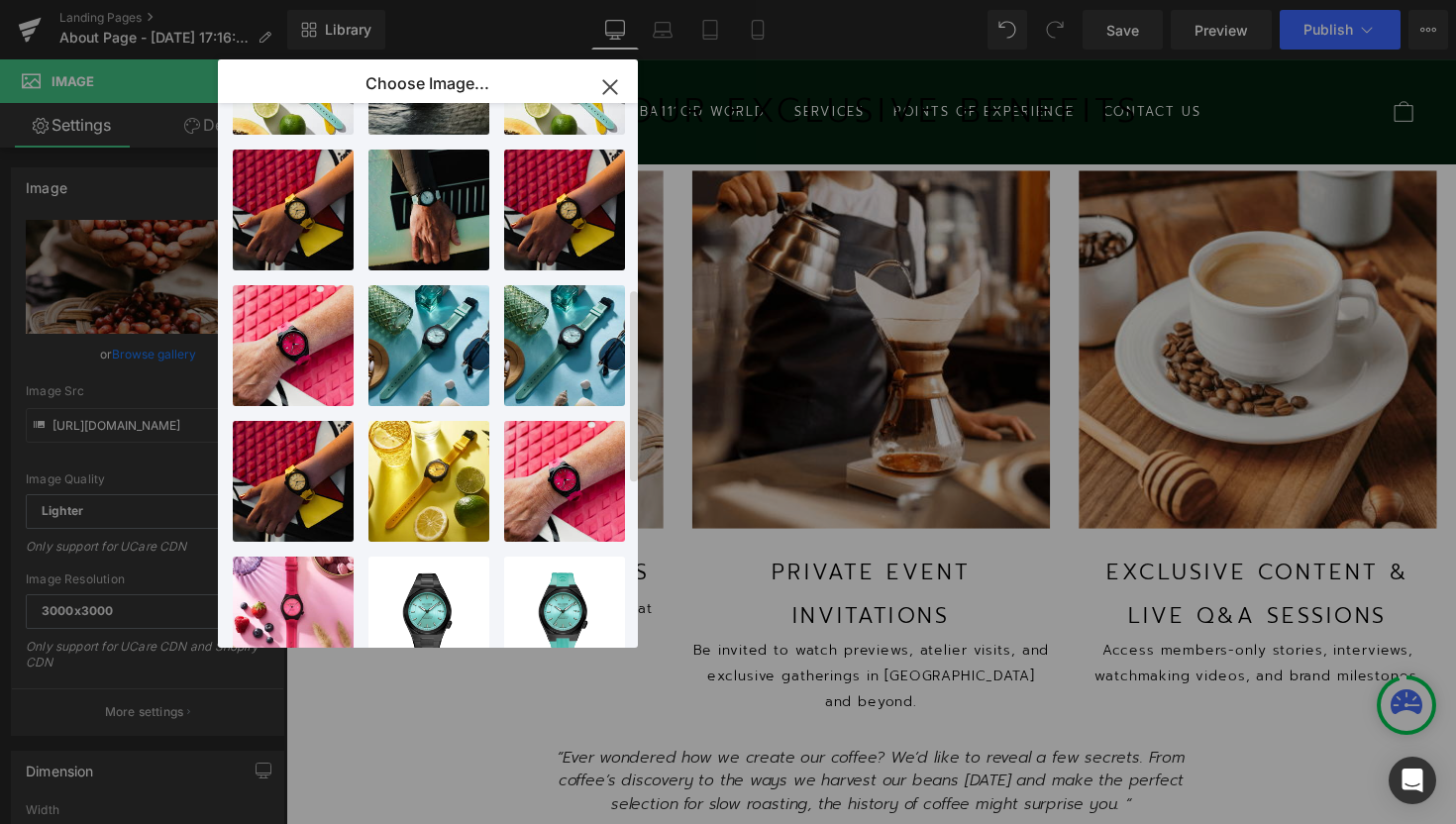 scroll, scrollTop: 521, scrollLeft: 0, axis: vertical 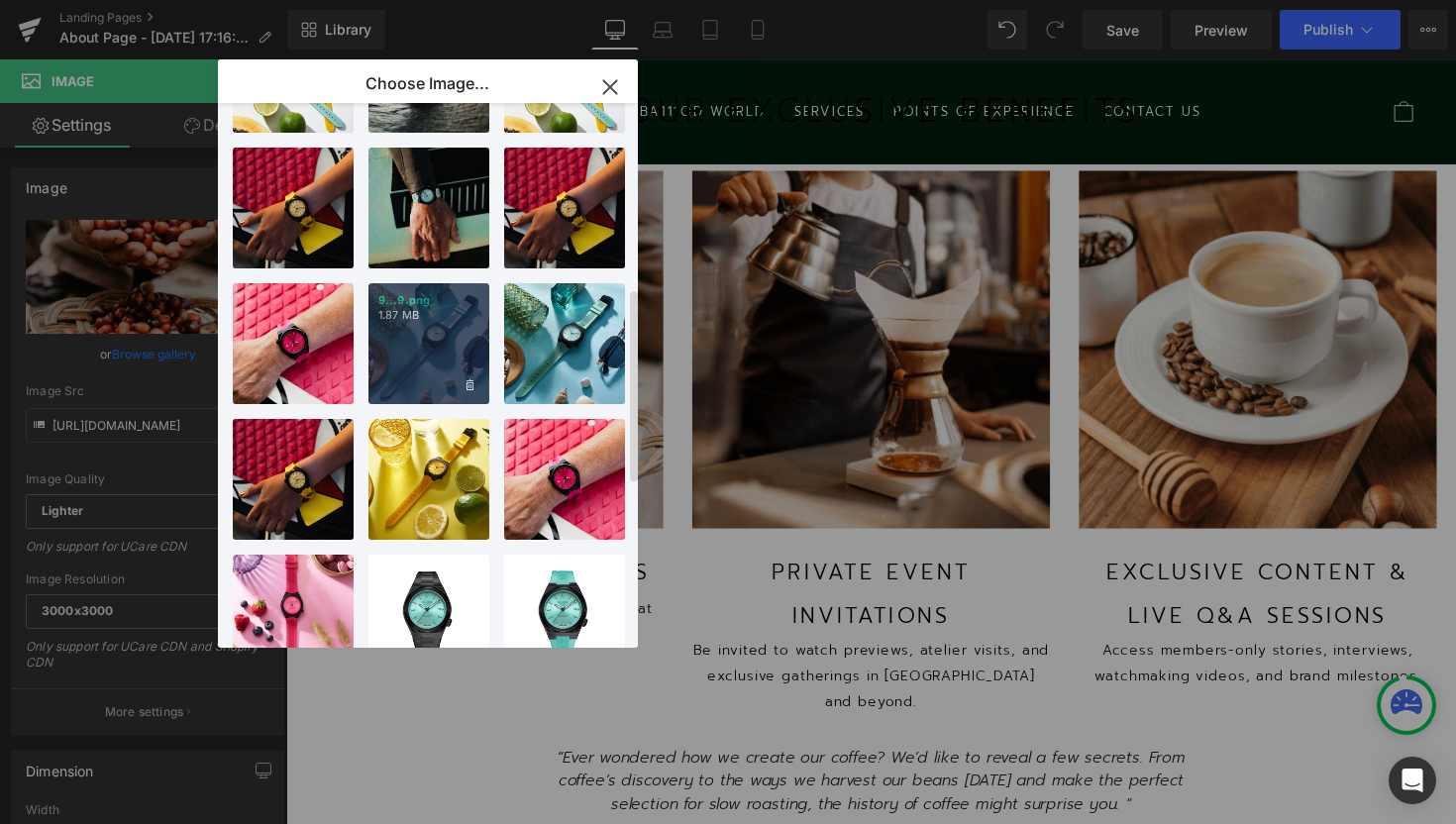 click on "9...9.png 1.87 MB" at bounding box center [429, 344] 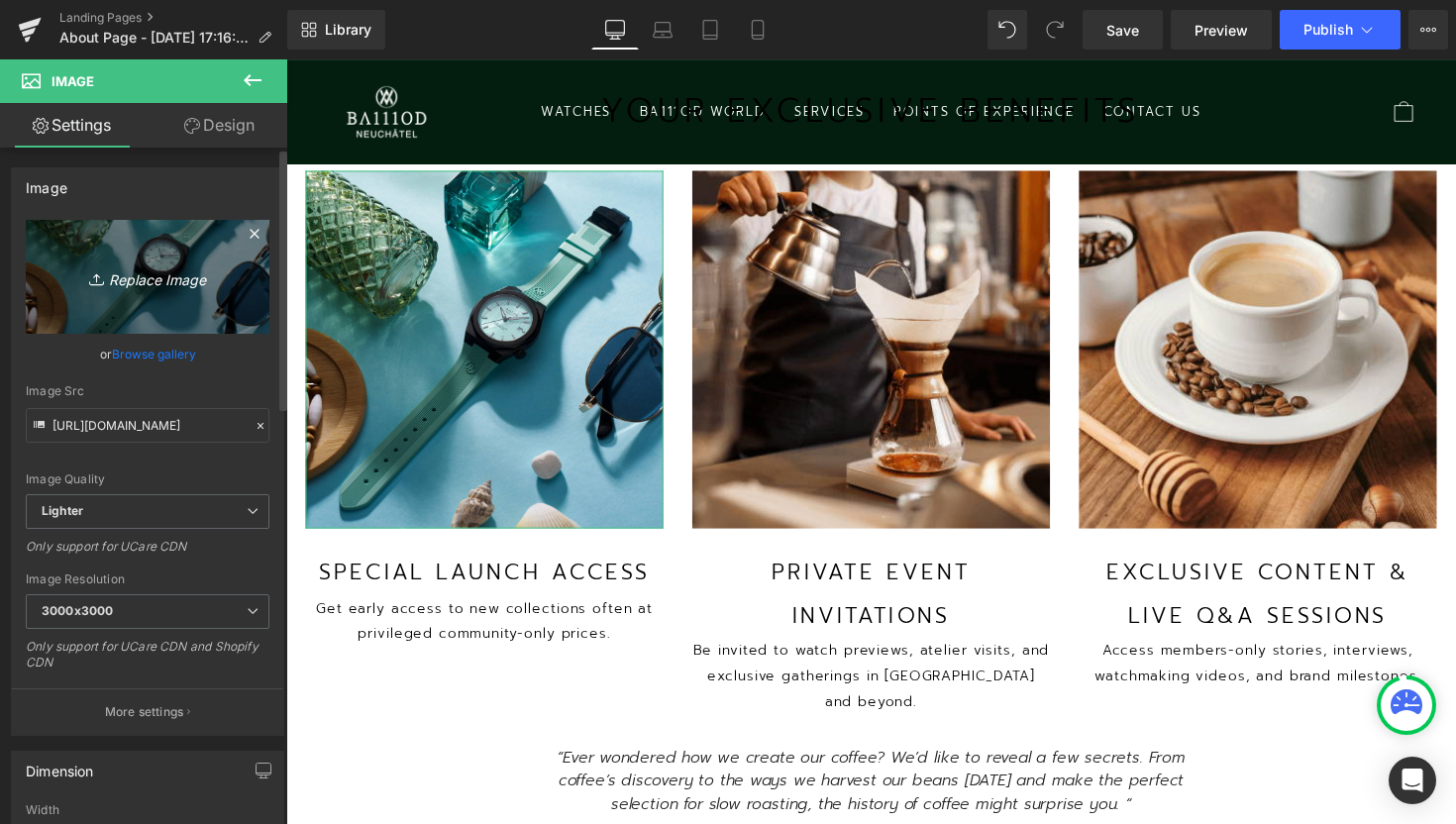 click on "Replace Image" at bounding box center (148, 276) 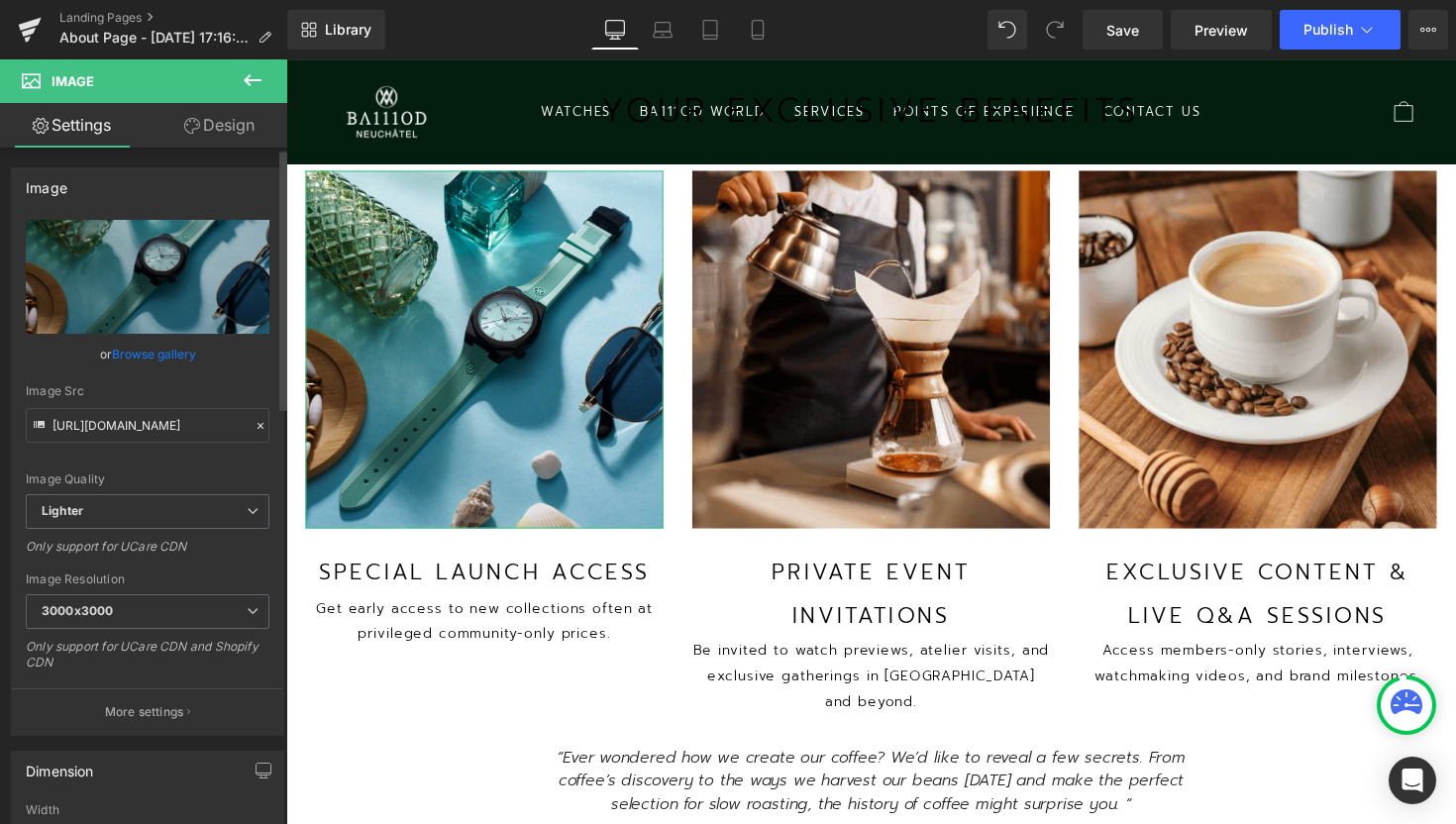 click on "Browse gallery" at bounding box center (154, 354) 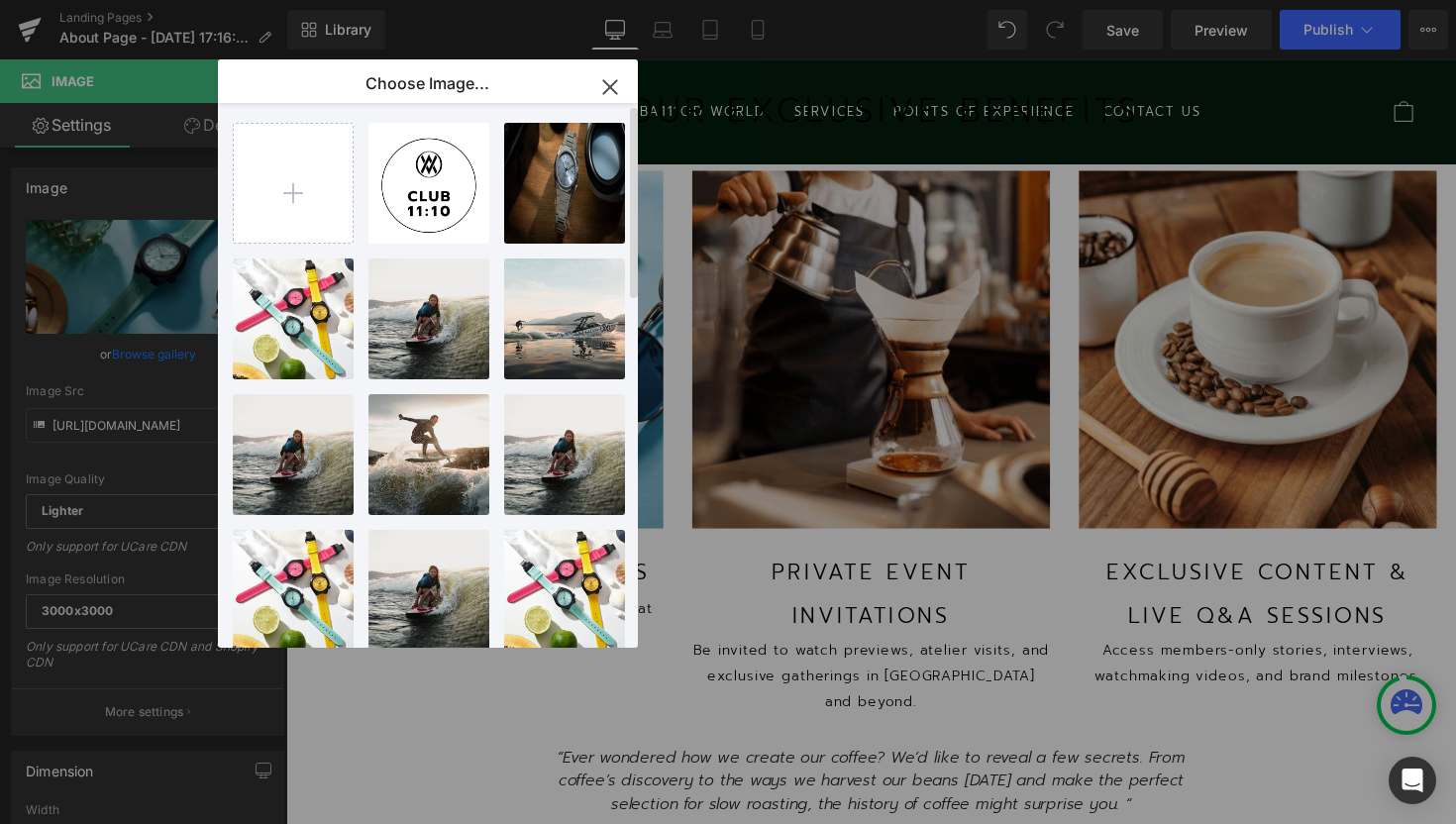 scroll, scrollTop: 0, scrollLeft: 0, axis: both 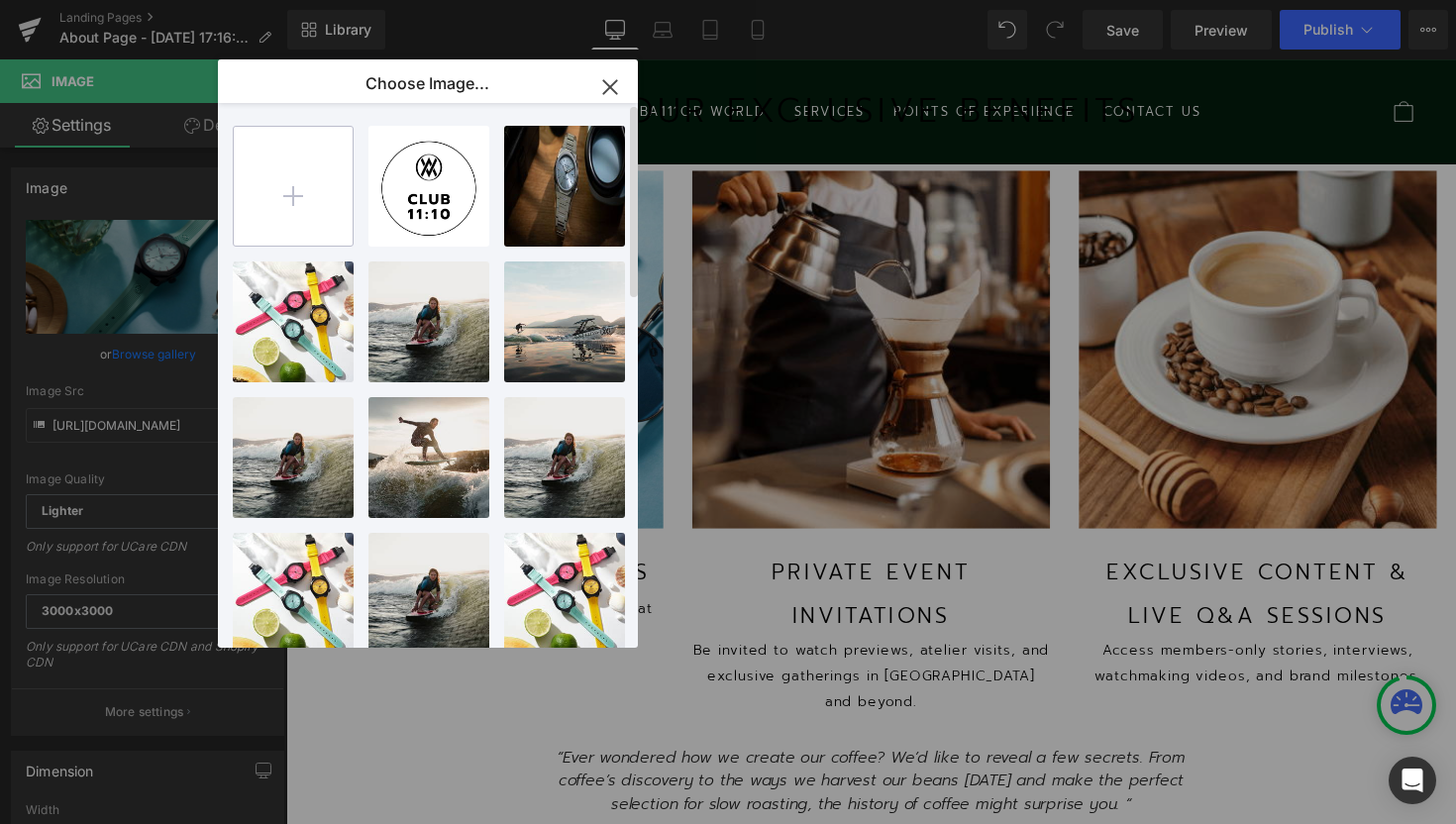 click at bounding box center [293, 186] 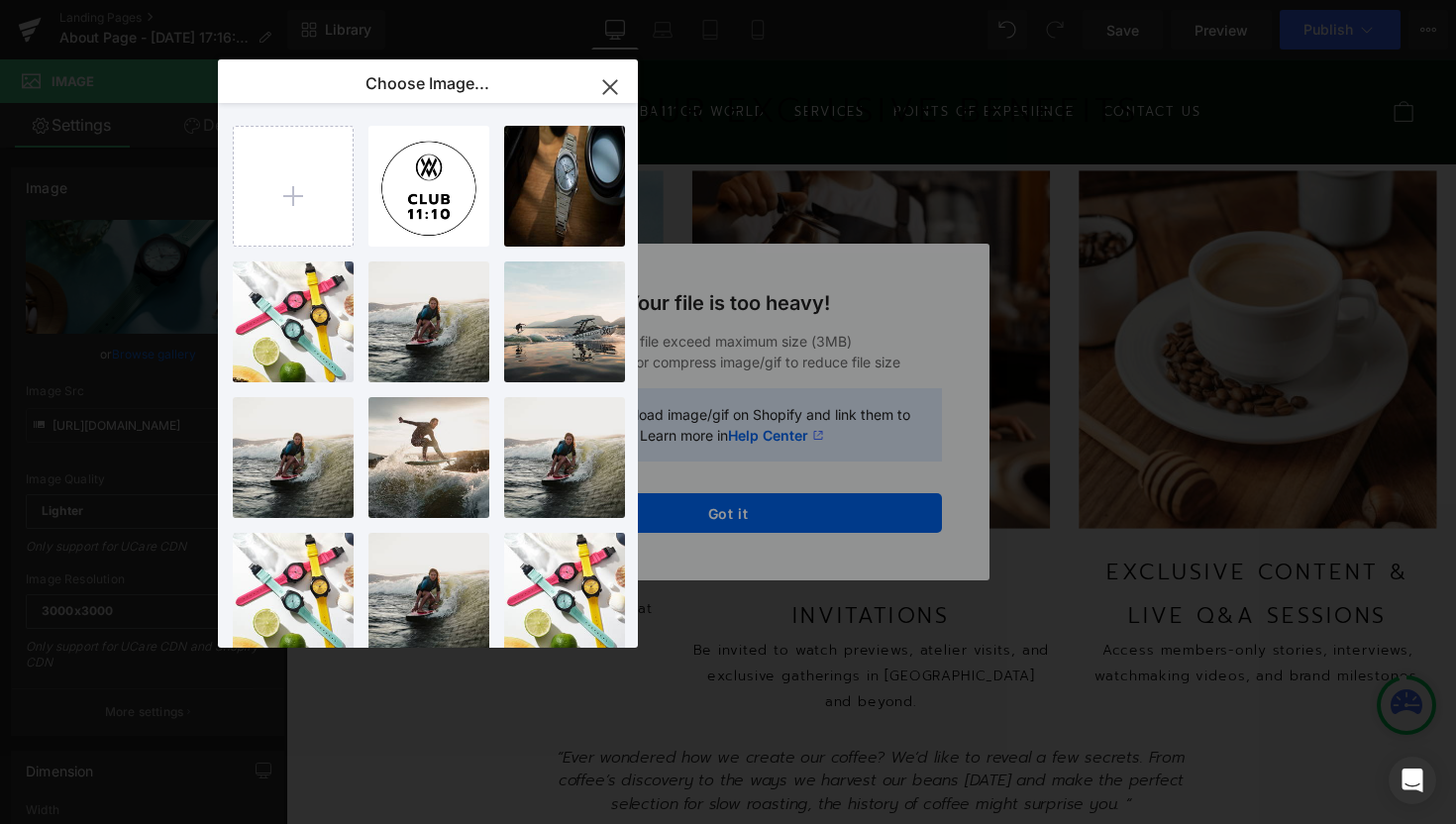click 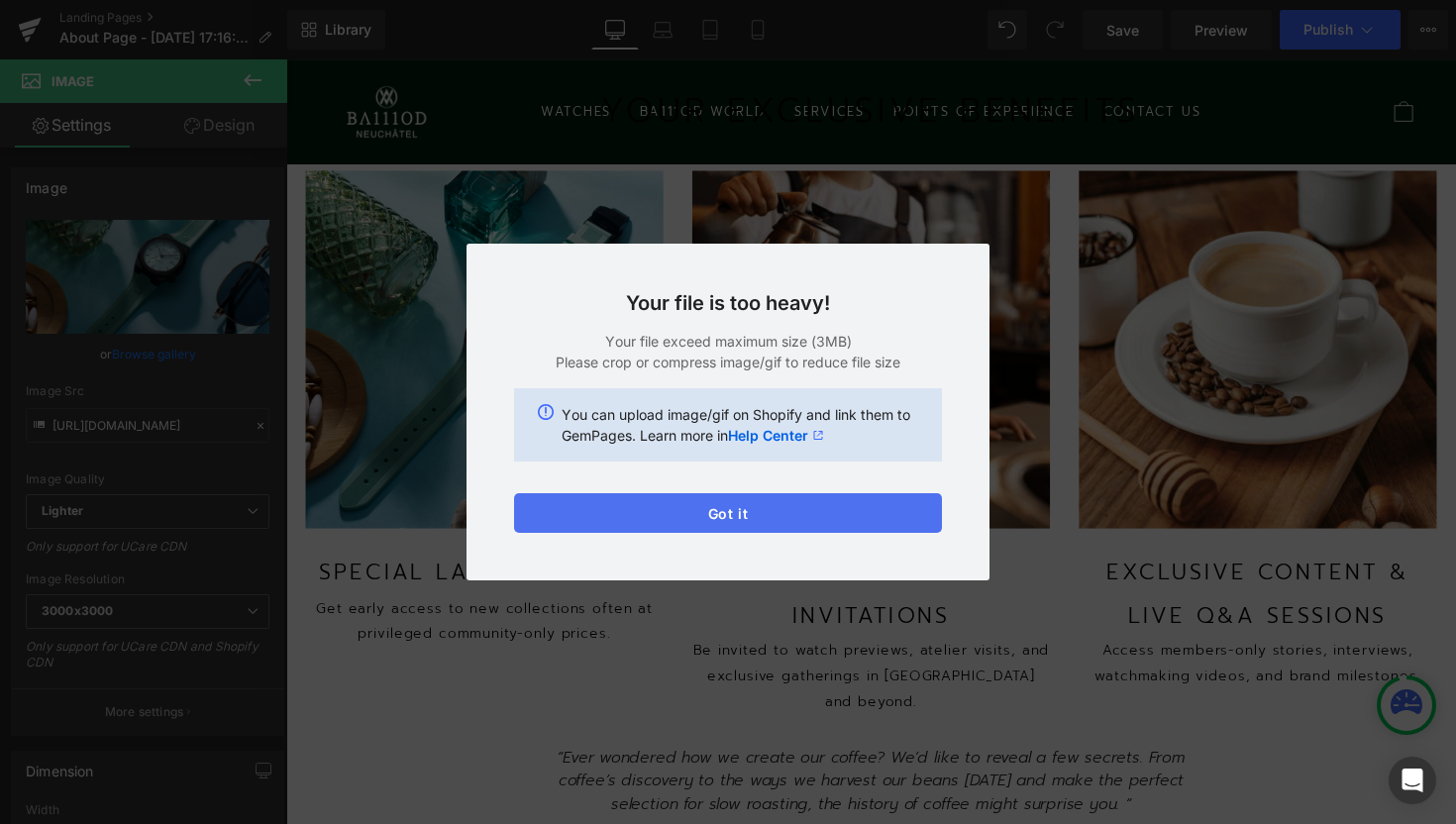click on "Got it" at bounding box center (728, 513) 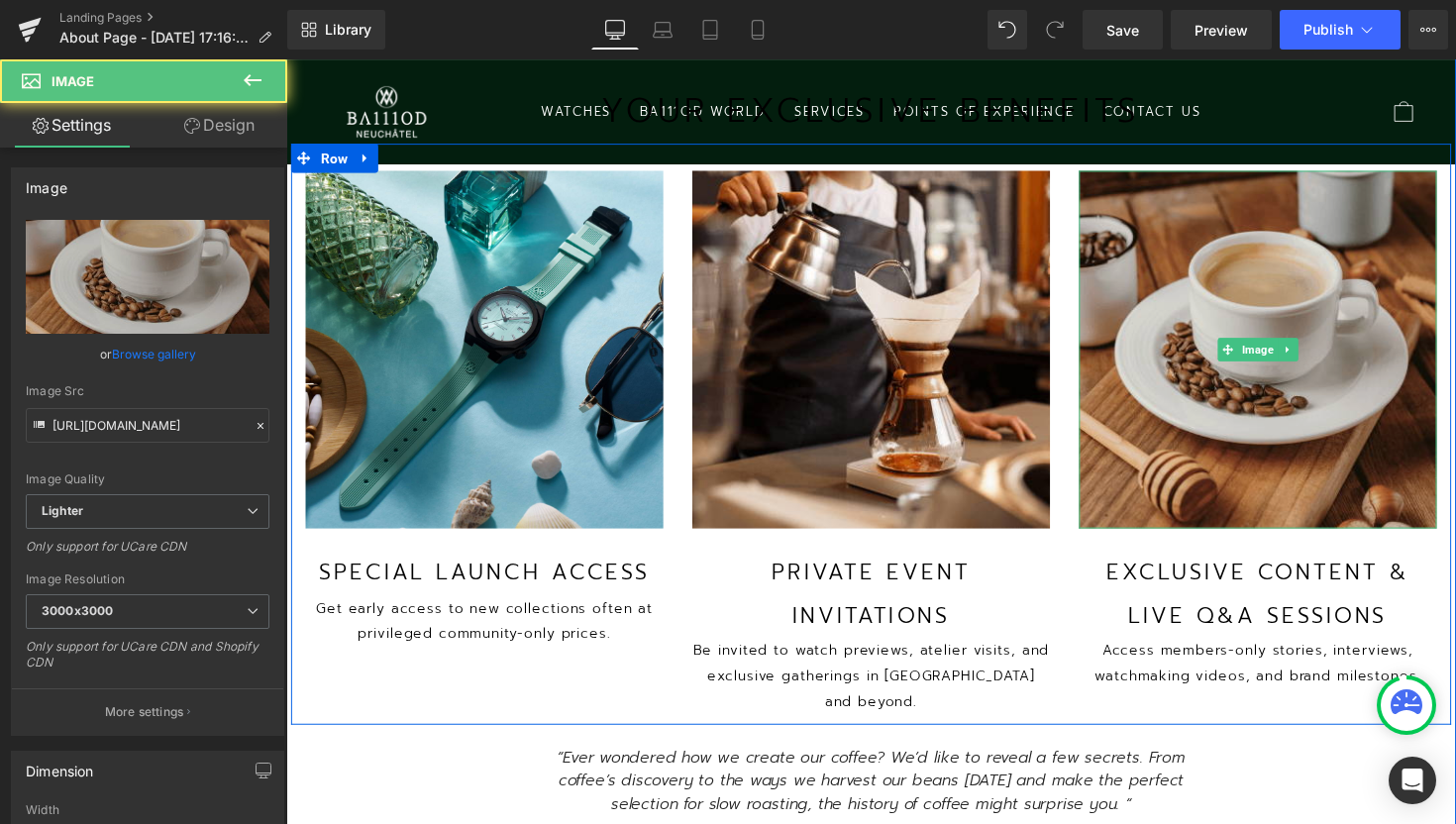 click at bounding box center [1282, 357] 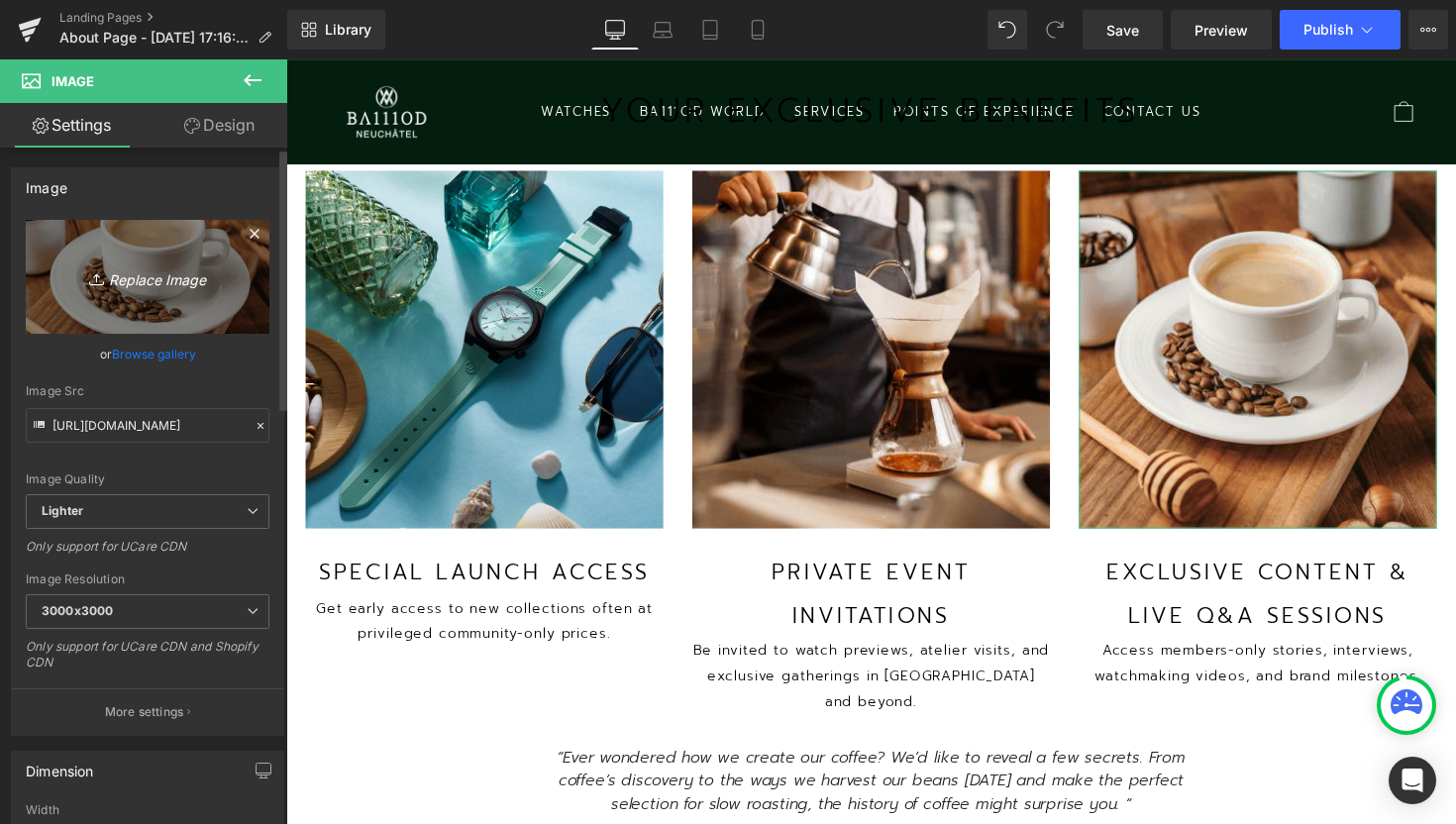 click on "Replace Image" at bounding box center [148, 276] 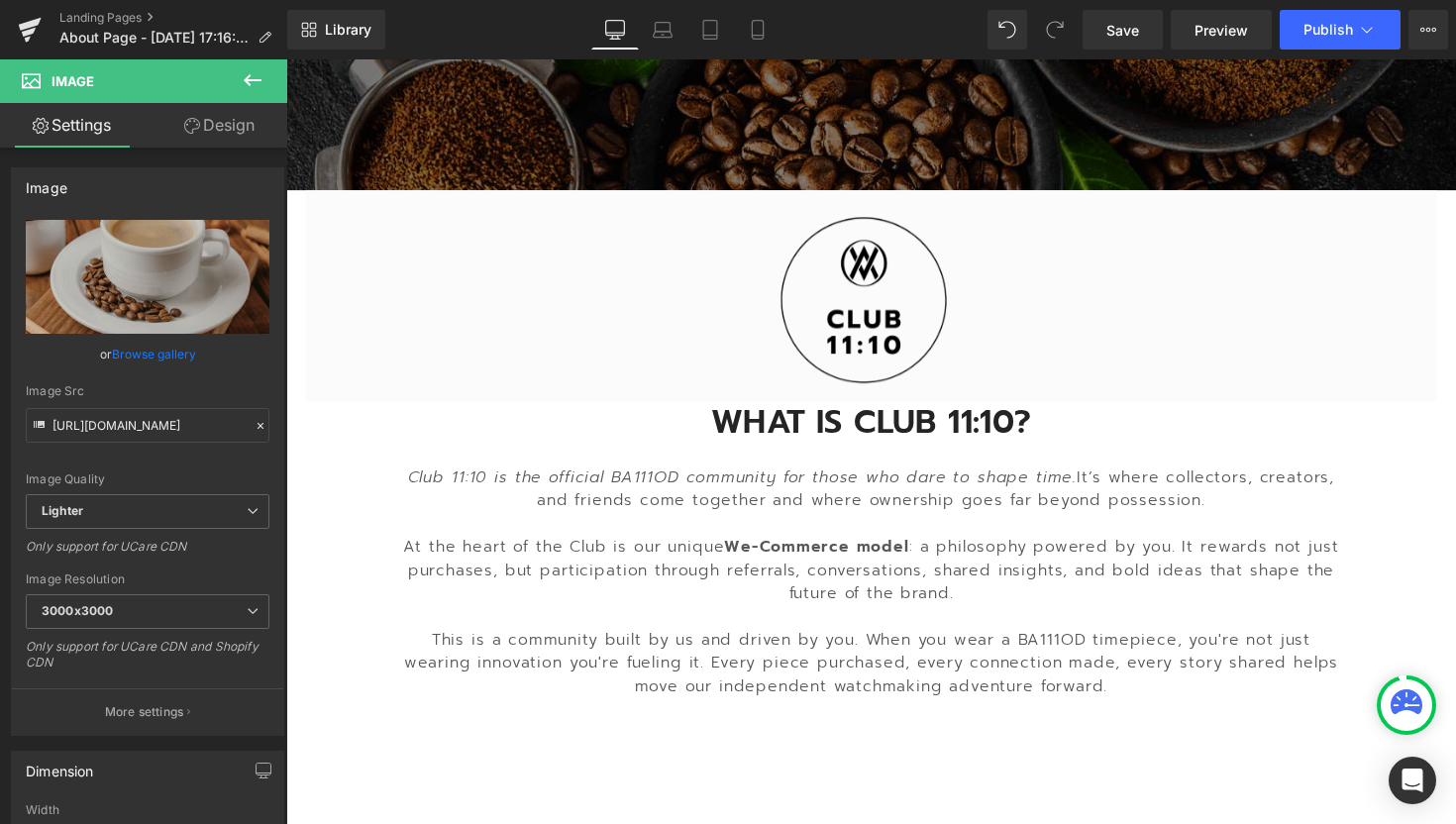scroll, scrollTop: 572, scrollLeft: 0, axis: vertical 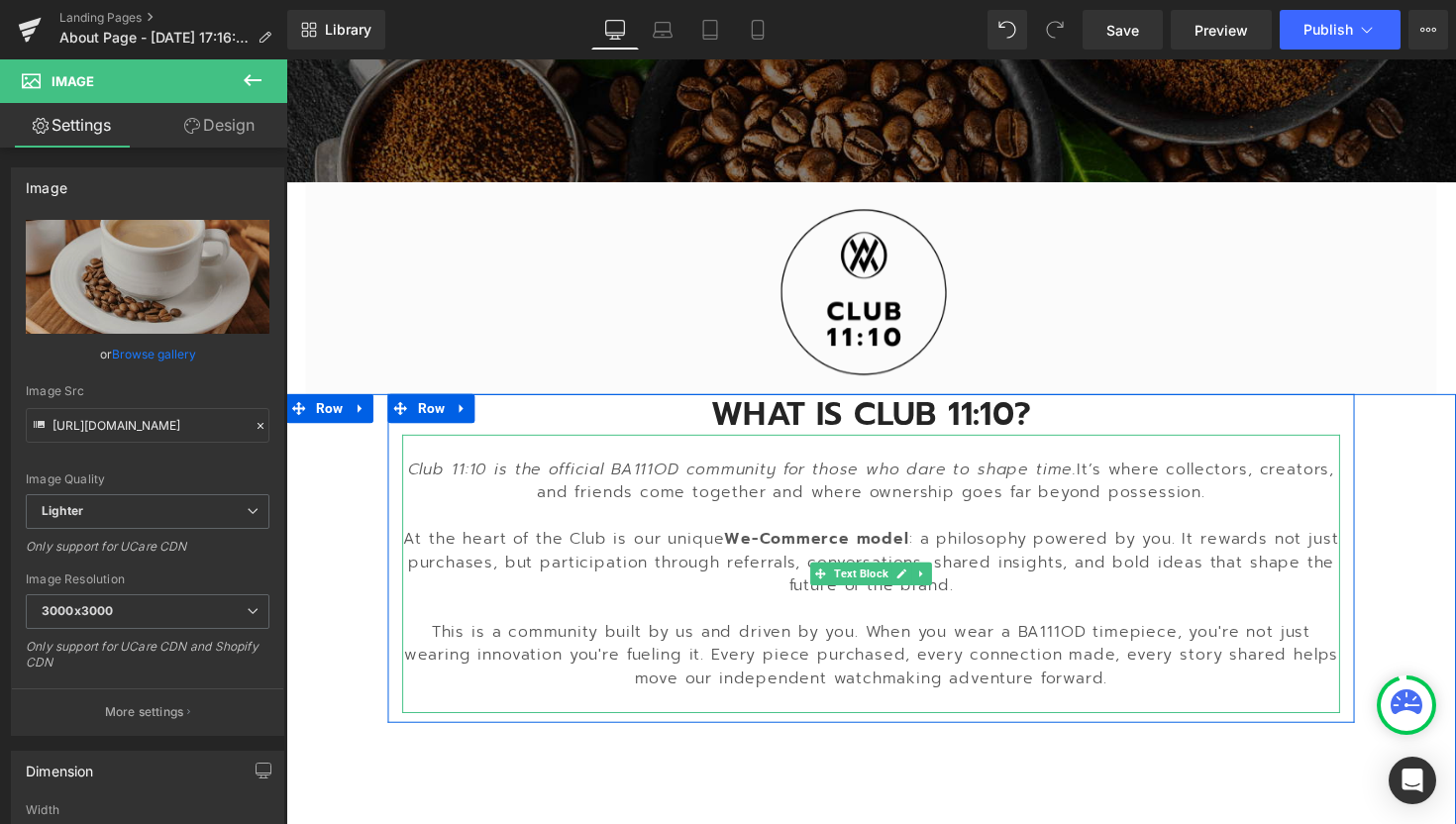 click at bounding box center (885, 622) 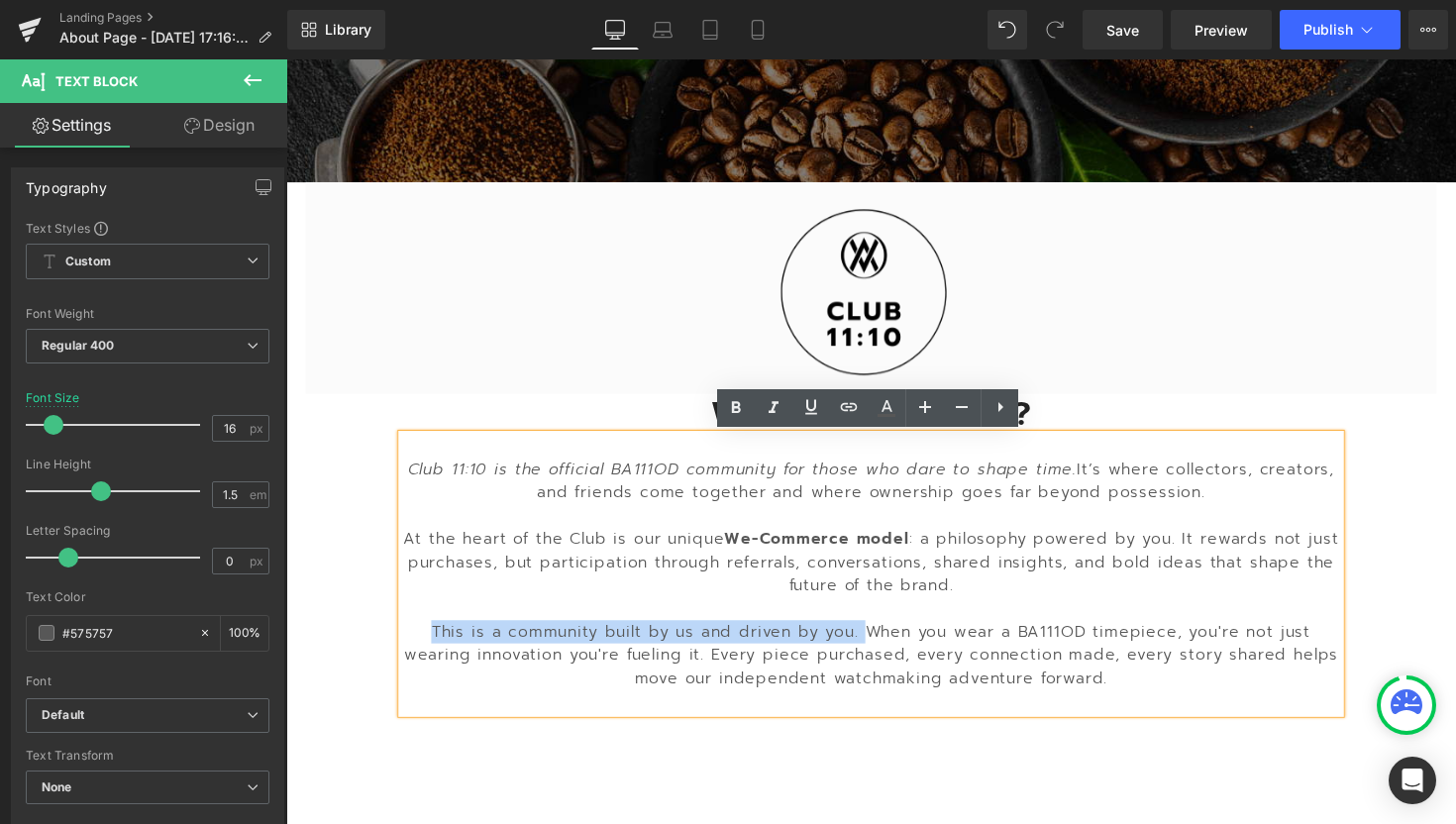 drag, startPoint x: 884, startPoint y: 648, endPoint x: 427, endPoint y: 655, distance: 457.05361 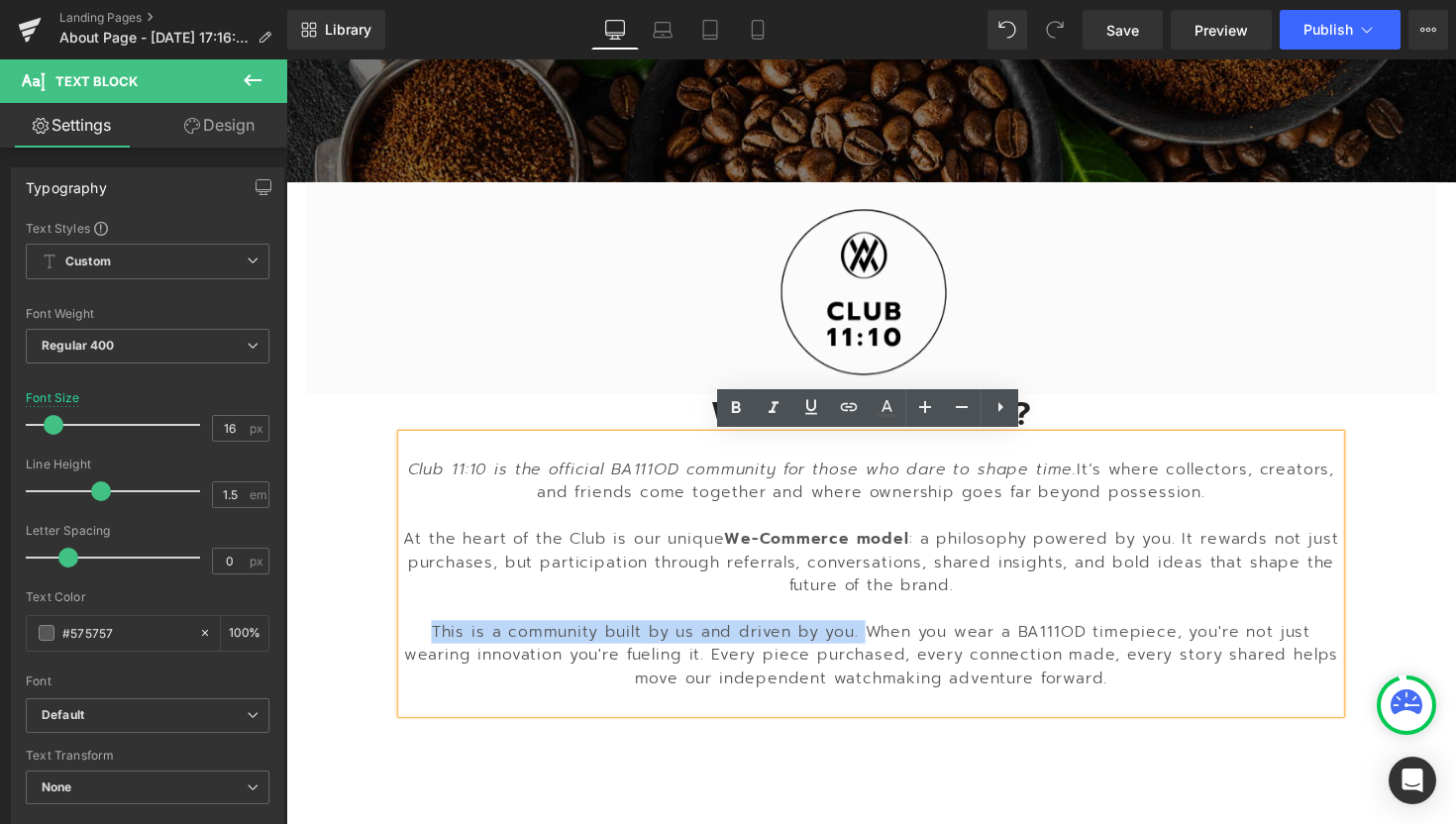 click on "This is a community built by us and driven by you. When you wear a BA111OD timepiece, you're not just wearing innovation you're fueling it. Every piece purchased, every connection made, every story shared helps move our independent watchmaking adventure forward." at bounding box center [885, 670] 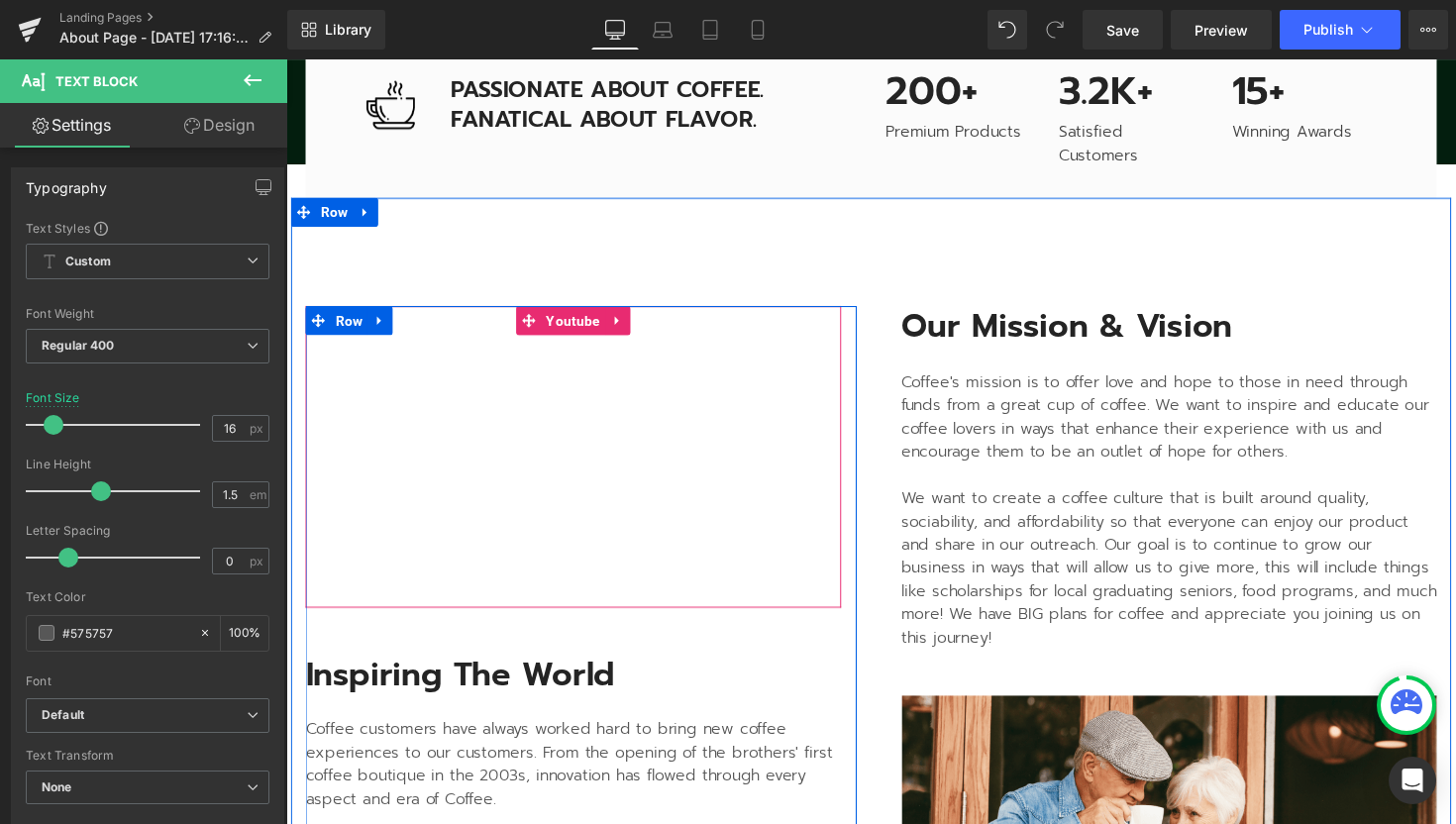 scroll, scrollTop: 2884, scrollLeft: 0, axis: vertical 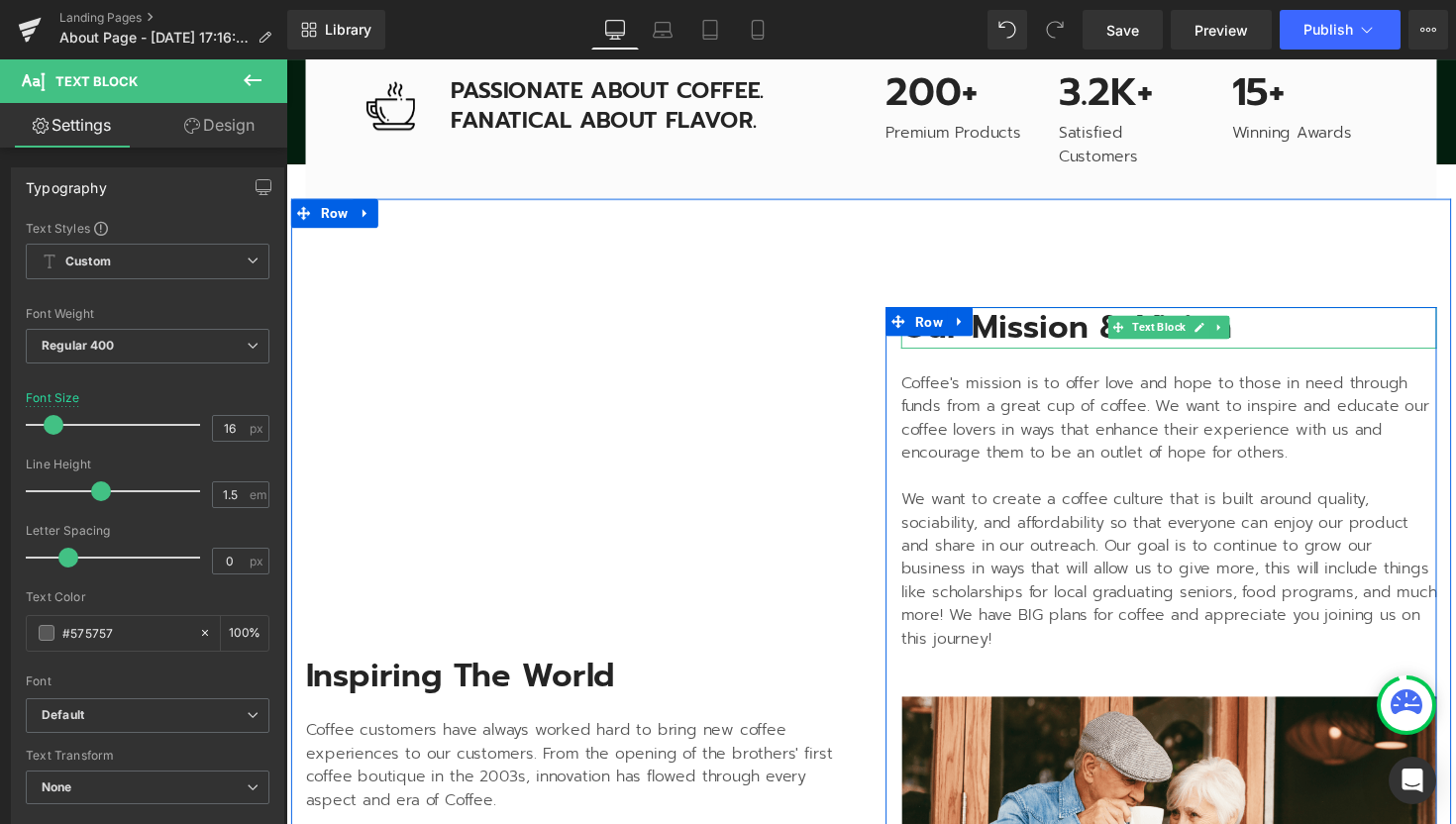 click on "Our Mission & Vision" at bounding box center (1191, 334) 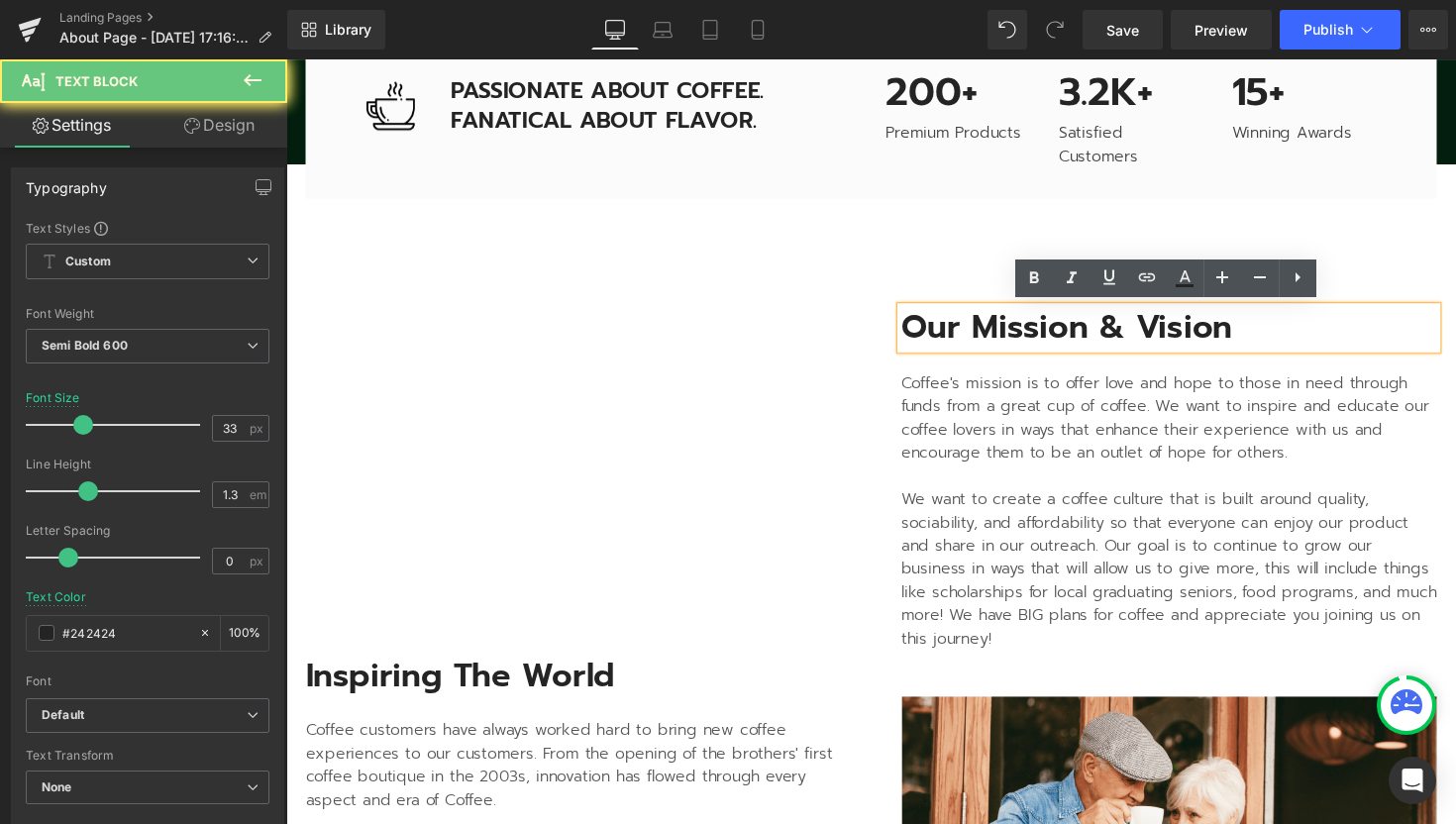 click on "Our Mission & Vision" at bounding box center [1191, 334] 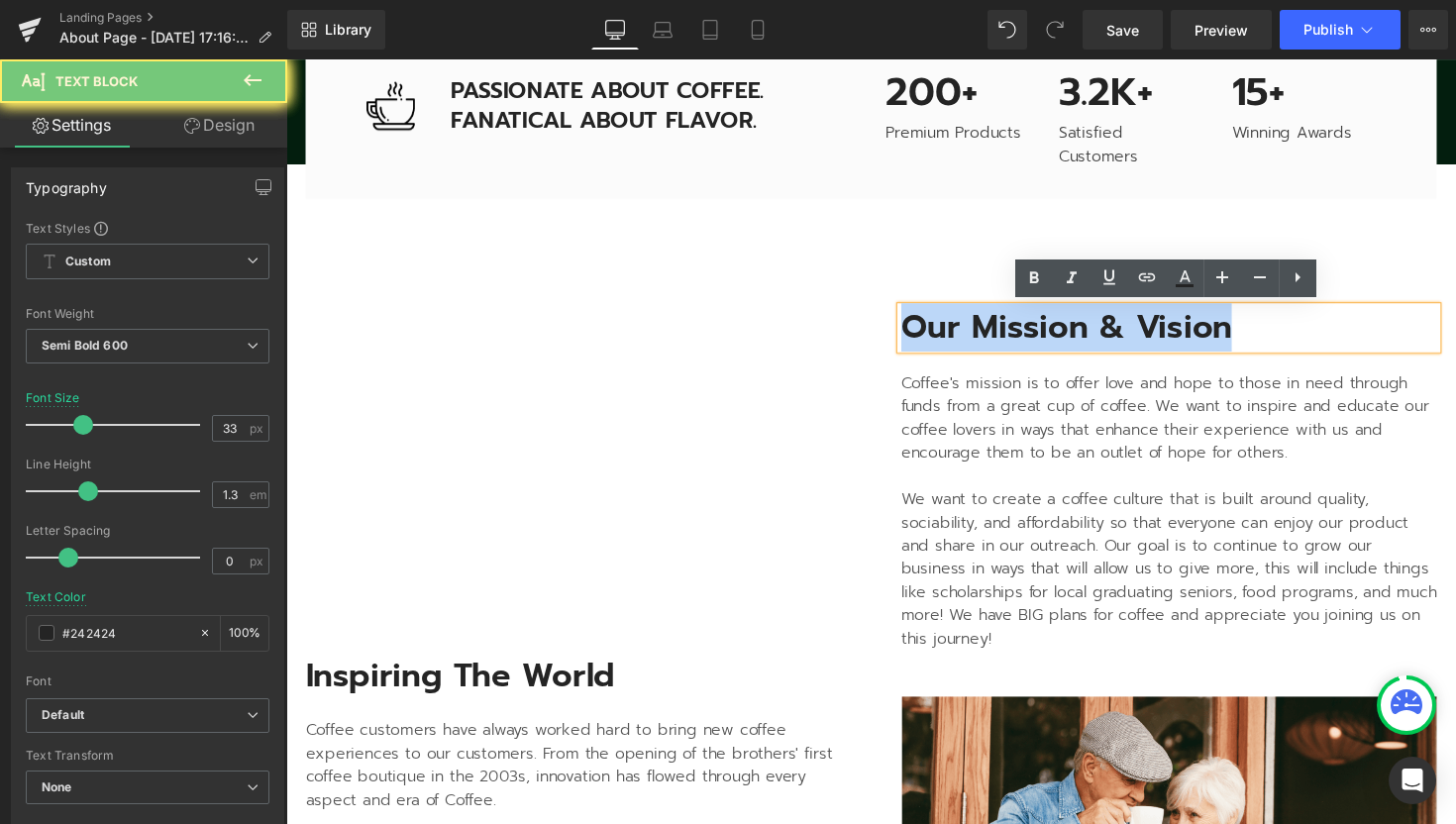 click on "Our Mission & Vision" at bounding box center [1191, 334] 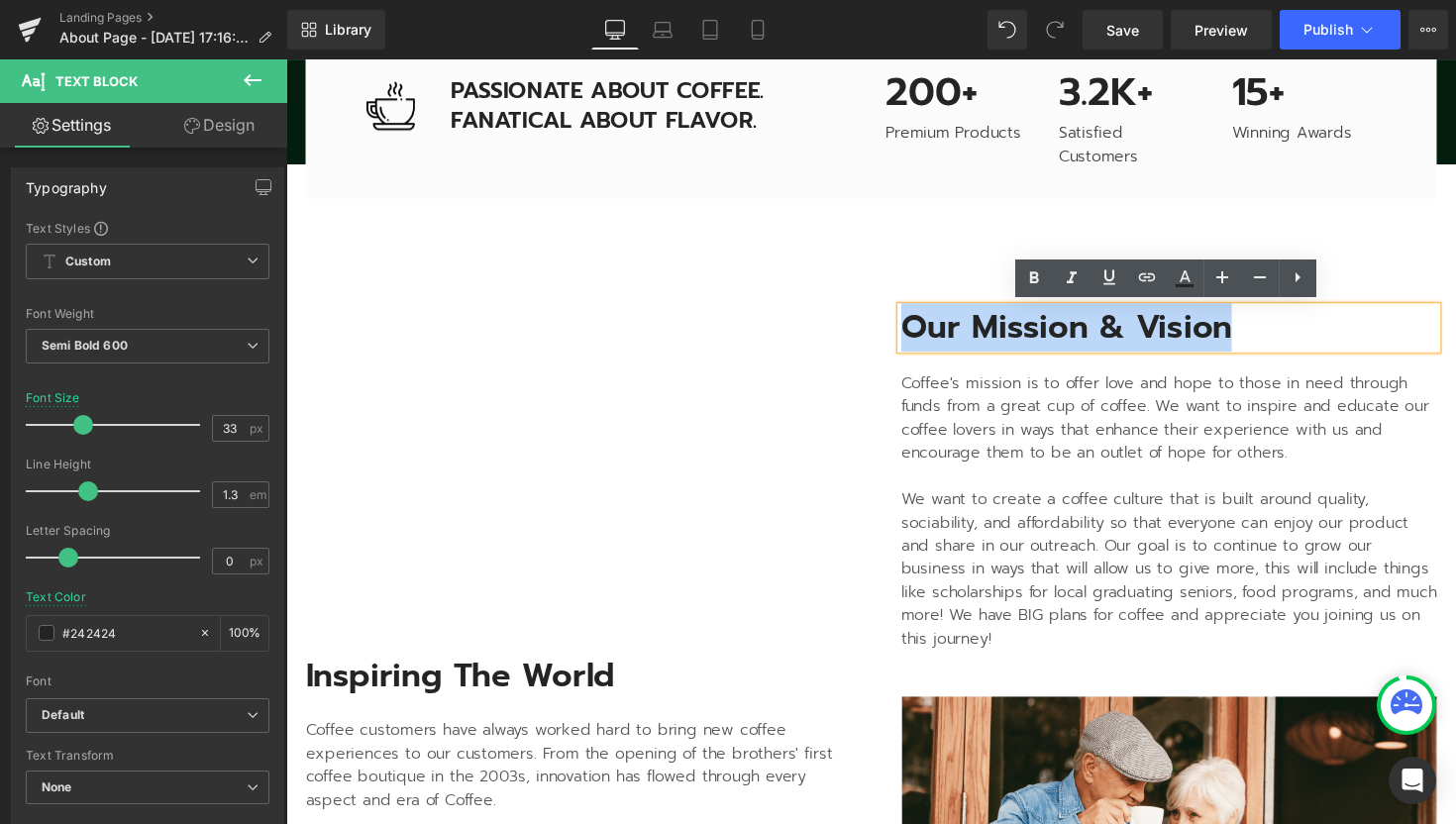 type 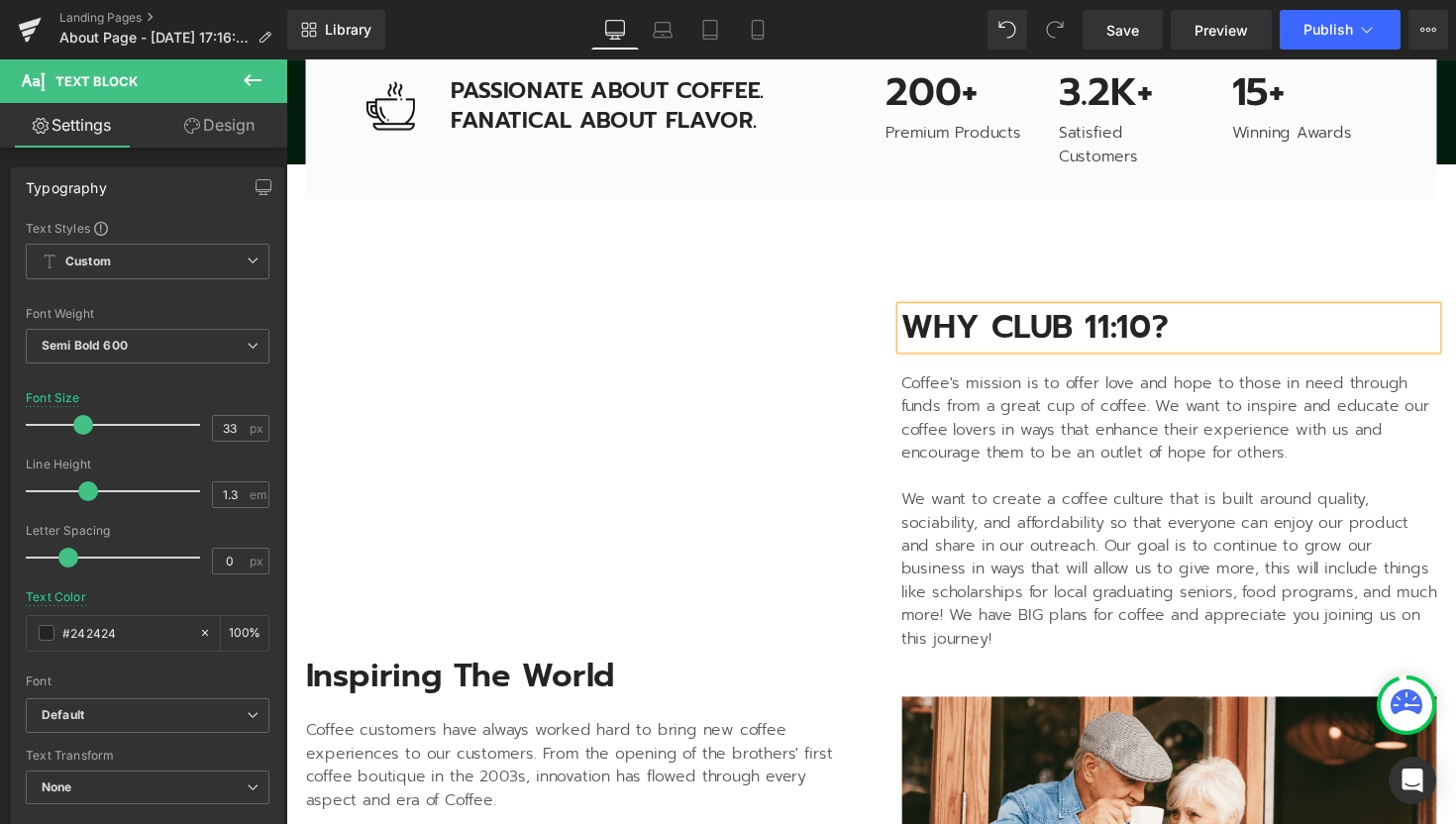 click on "Coffee's mission is to offer love and hope to those in need through funds from a great cup of coffee. We want to inspire and educate our coffee lovers in ways that enhance their experience with us and encourage them to be an outlet of hope for others." at bounding box center (1191, 427) 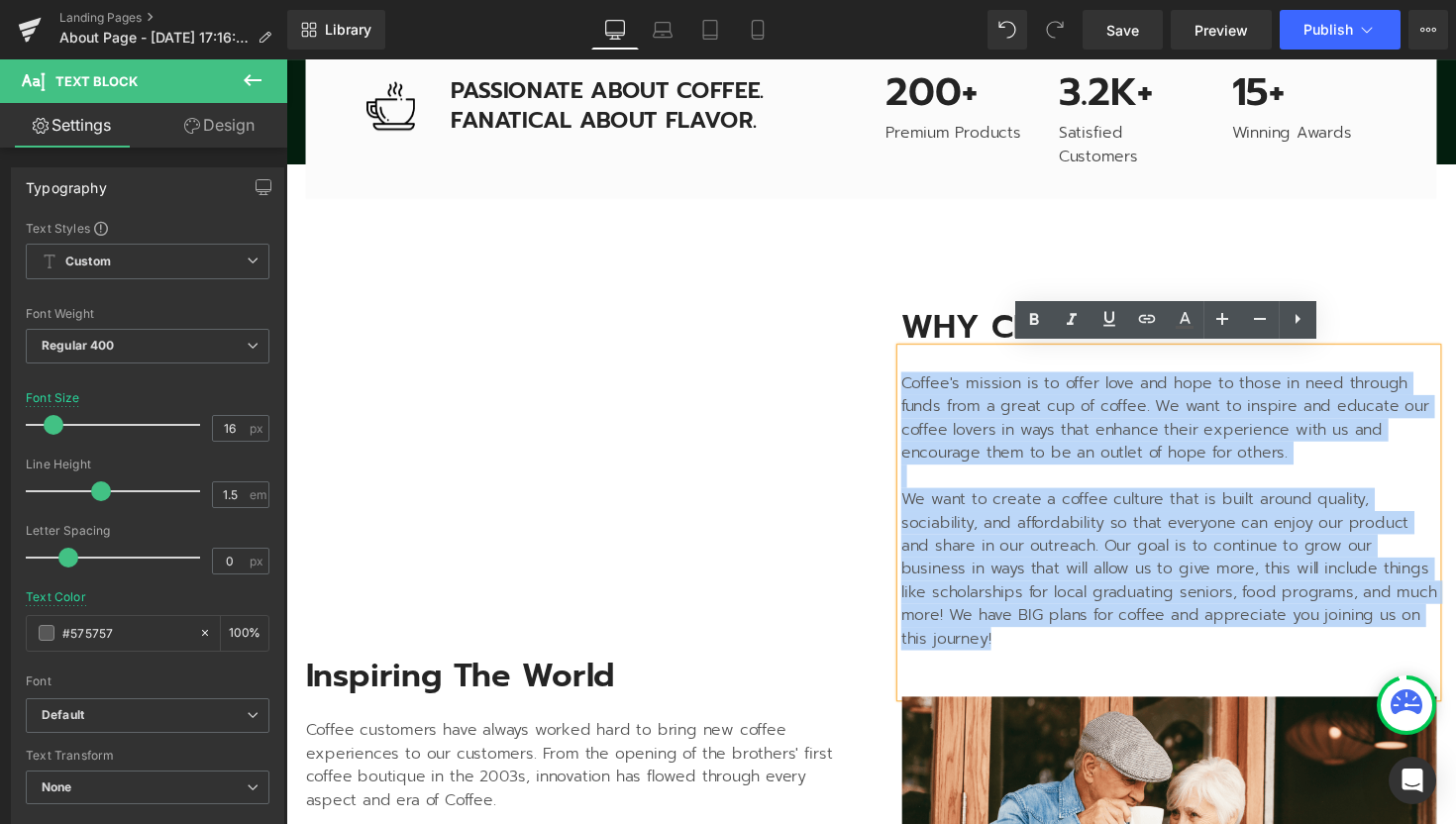 drag, startPoint x: 1026, startPoint y: 657, endPoint x: 917, endPoint y: 392, distance: 286.54145 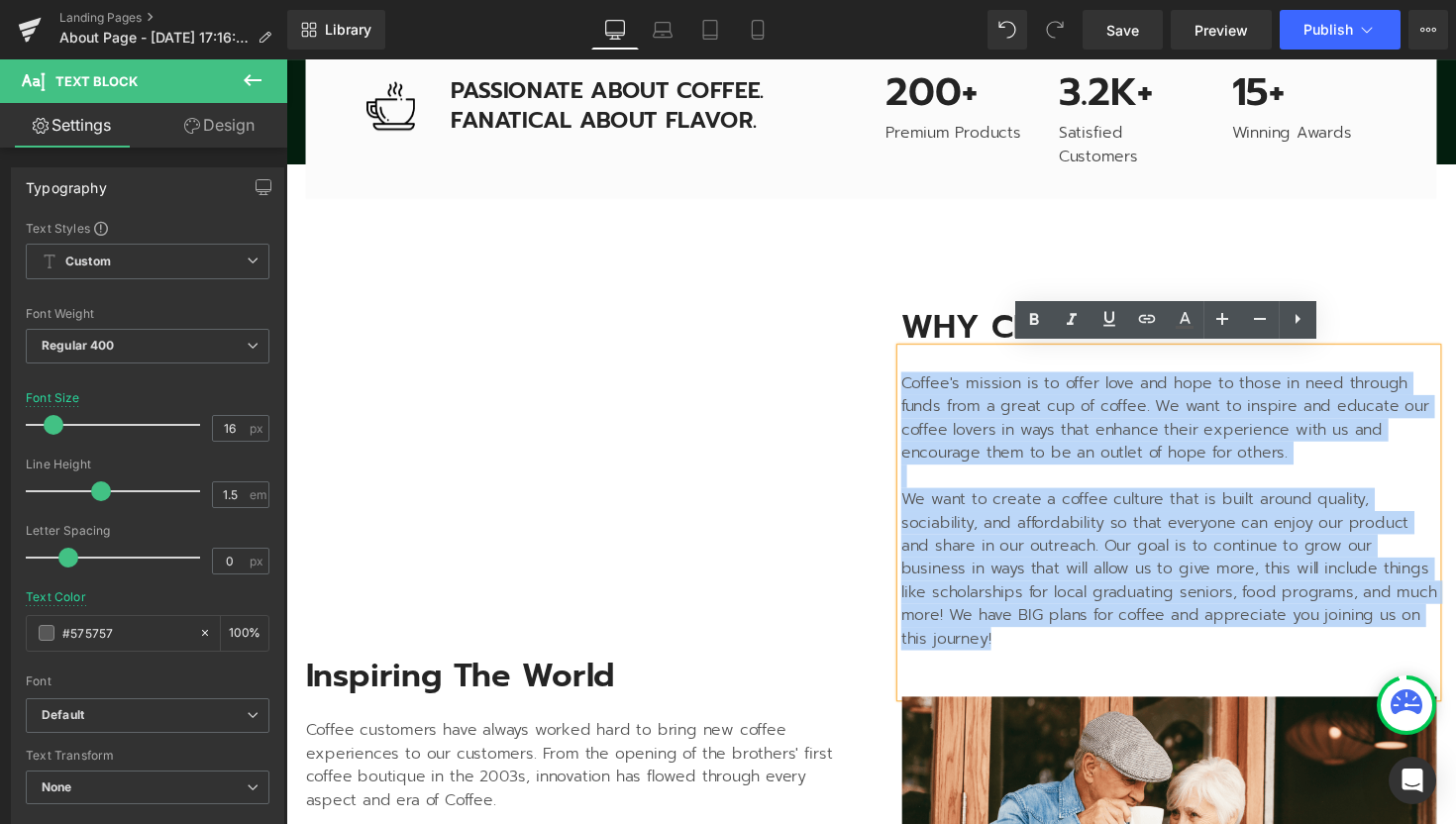 click on "Coffee's mission is to offer love and hope to those in need through funds from a great cup of coffee. We want to inspire and educate our coffee lovers in ways that enhance their experience with us and encourage them to be an outlet of hope for others. We want to create a coffee culture that is built around quality, sociability, and affordability so that everyone can enjoy our product and share in our outreach. Our goal is to continue to grow our business in ways that will allow us to give more, this will include things like scholarships for local graduating seniors, food programs, and much more! We have BIG plans for coffee and appreciate you joining us on this journey!" at bounding box center [1191, 534] 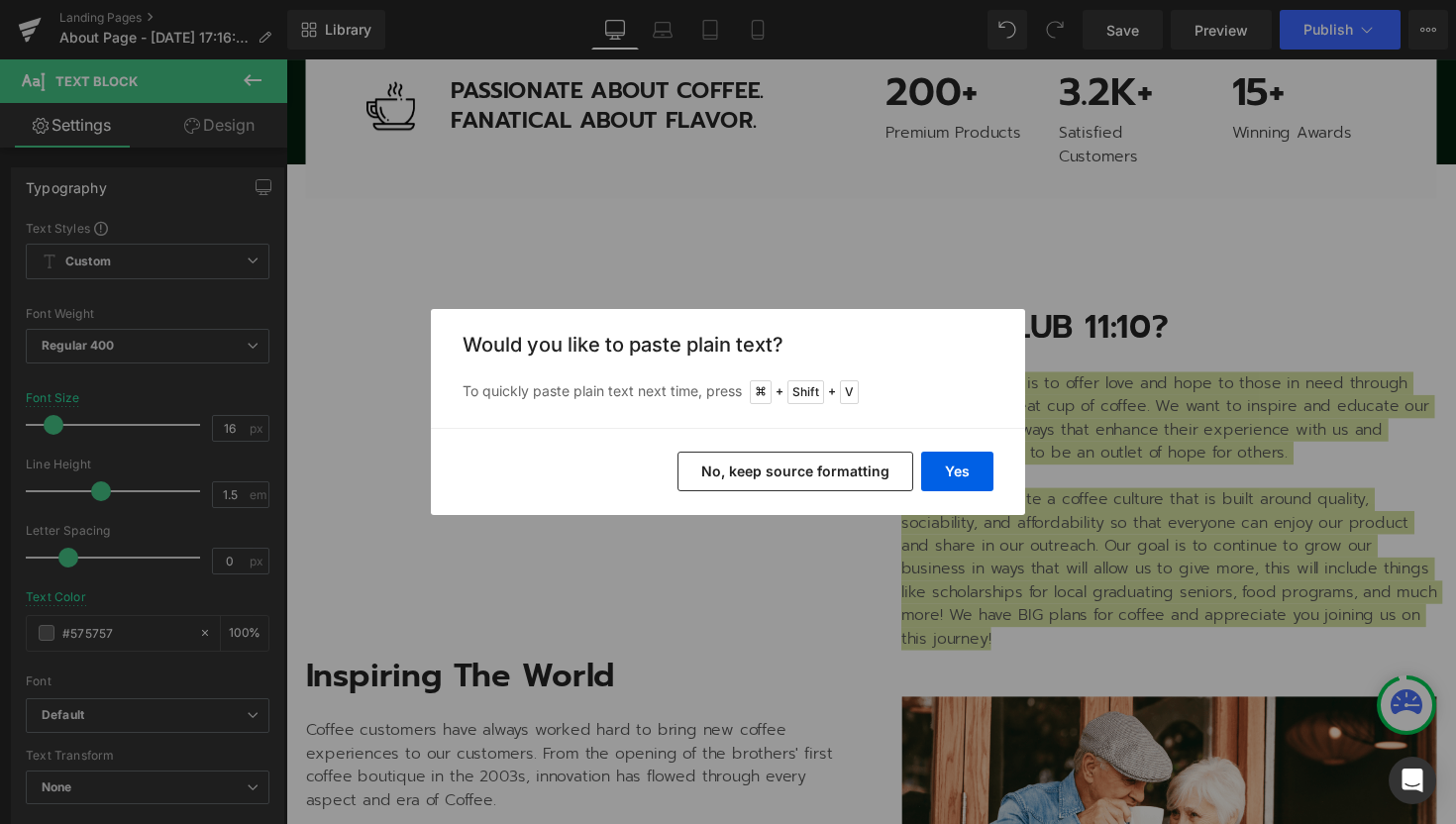 click on "No, keep source formatting" at bounding box center [795, 471] 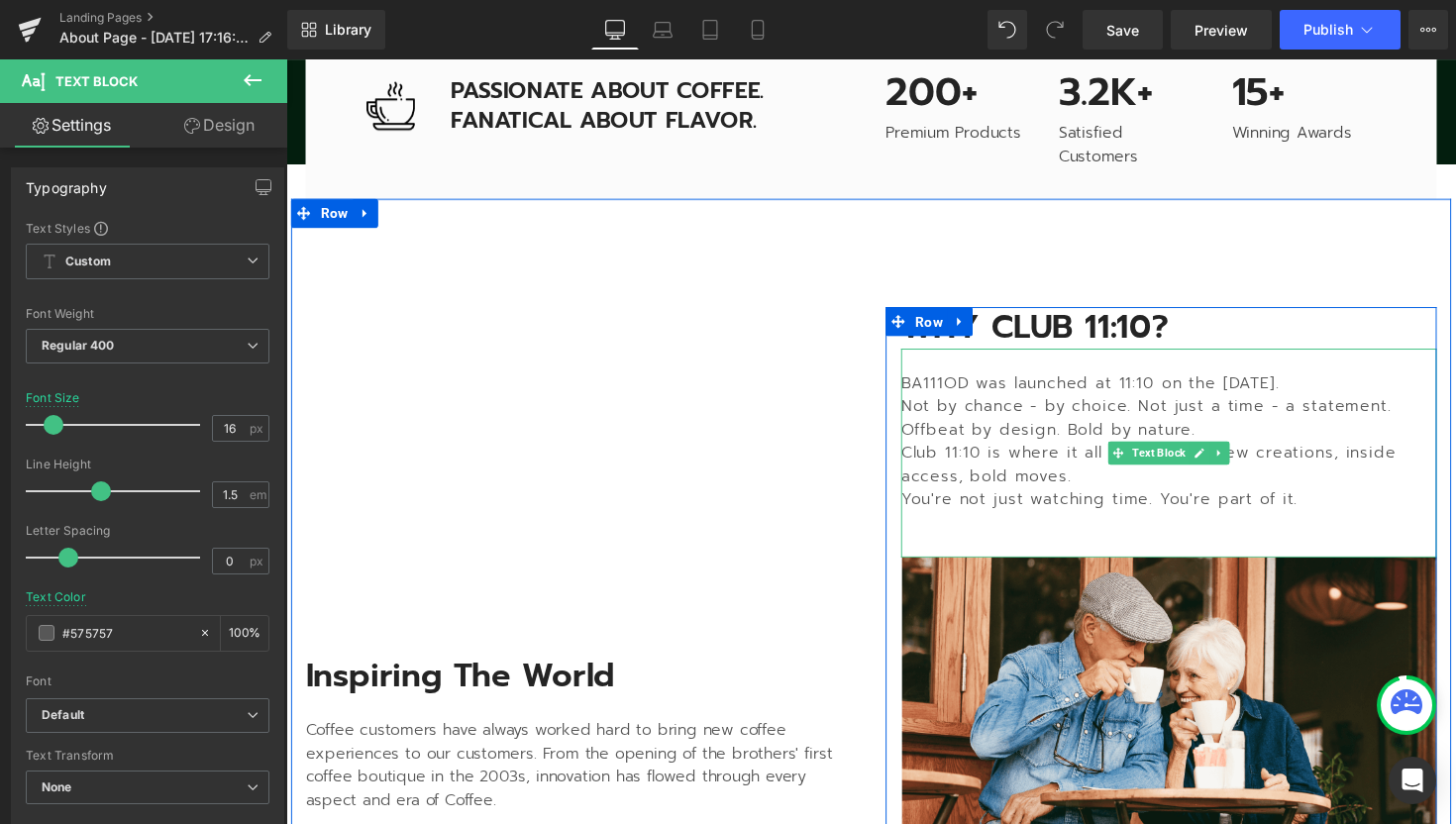 click on "Not by chance - by choice. Not just a time - a statement." at bounding box center [1191, 415] 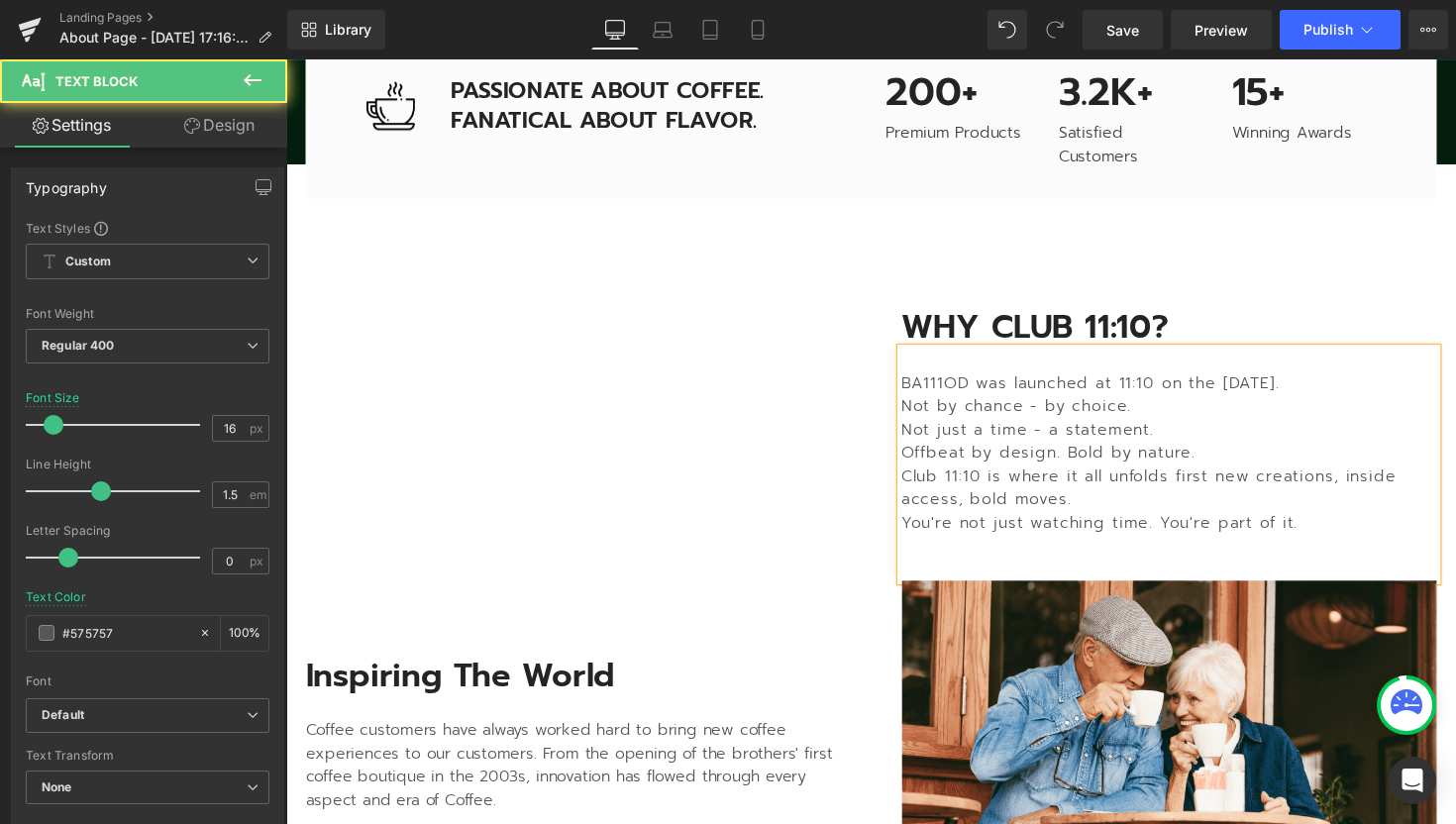 click on "BA111OD was launched at 11:10 on the [DATE]." at bounding box center (1191, 391) 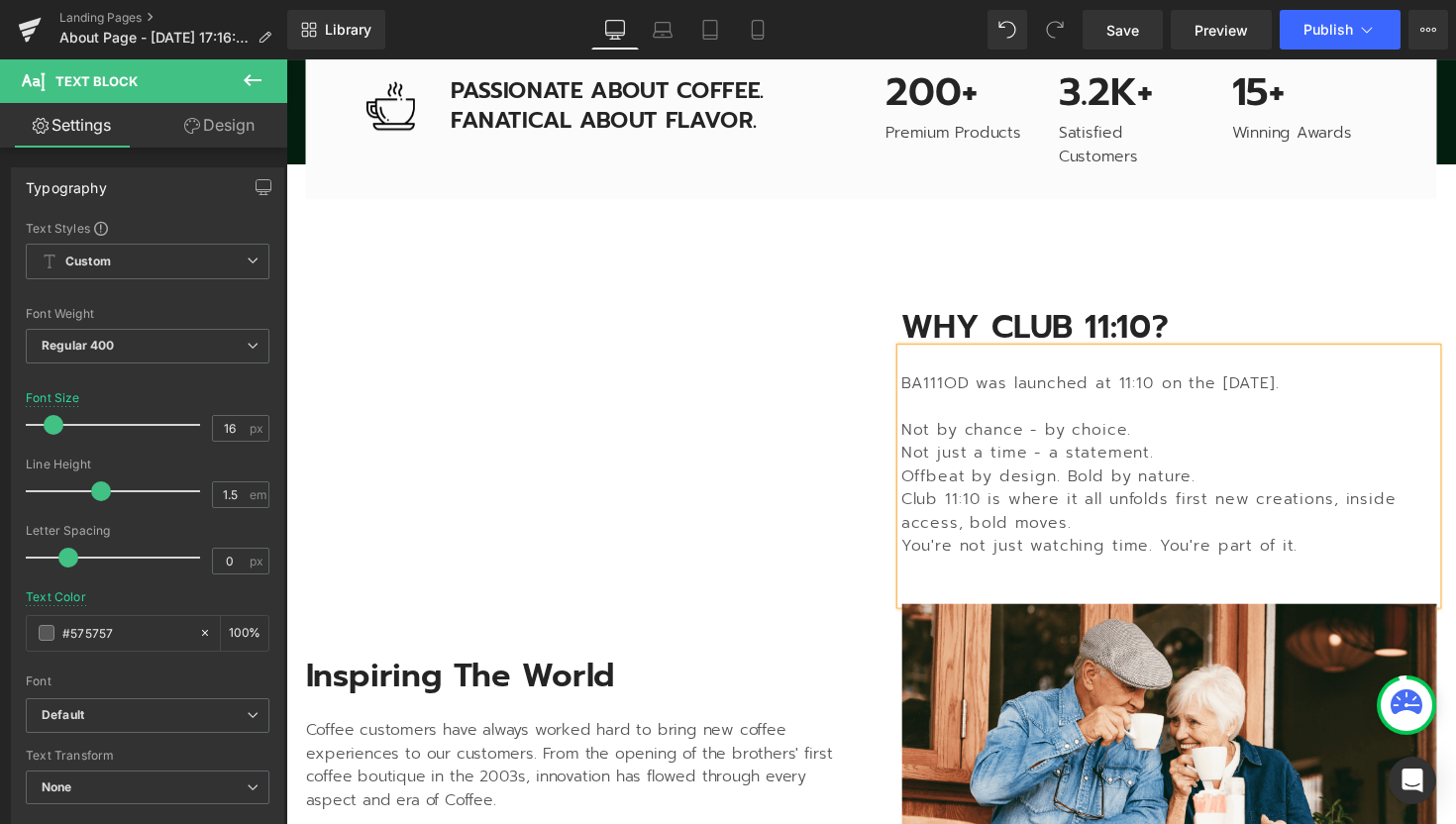 click on "Not just a time - a statement." at bounding box center [1191, 463] 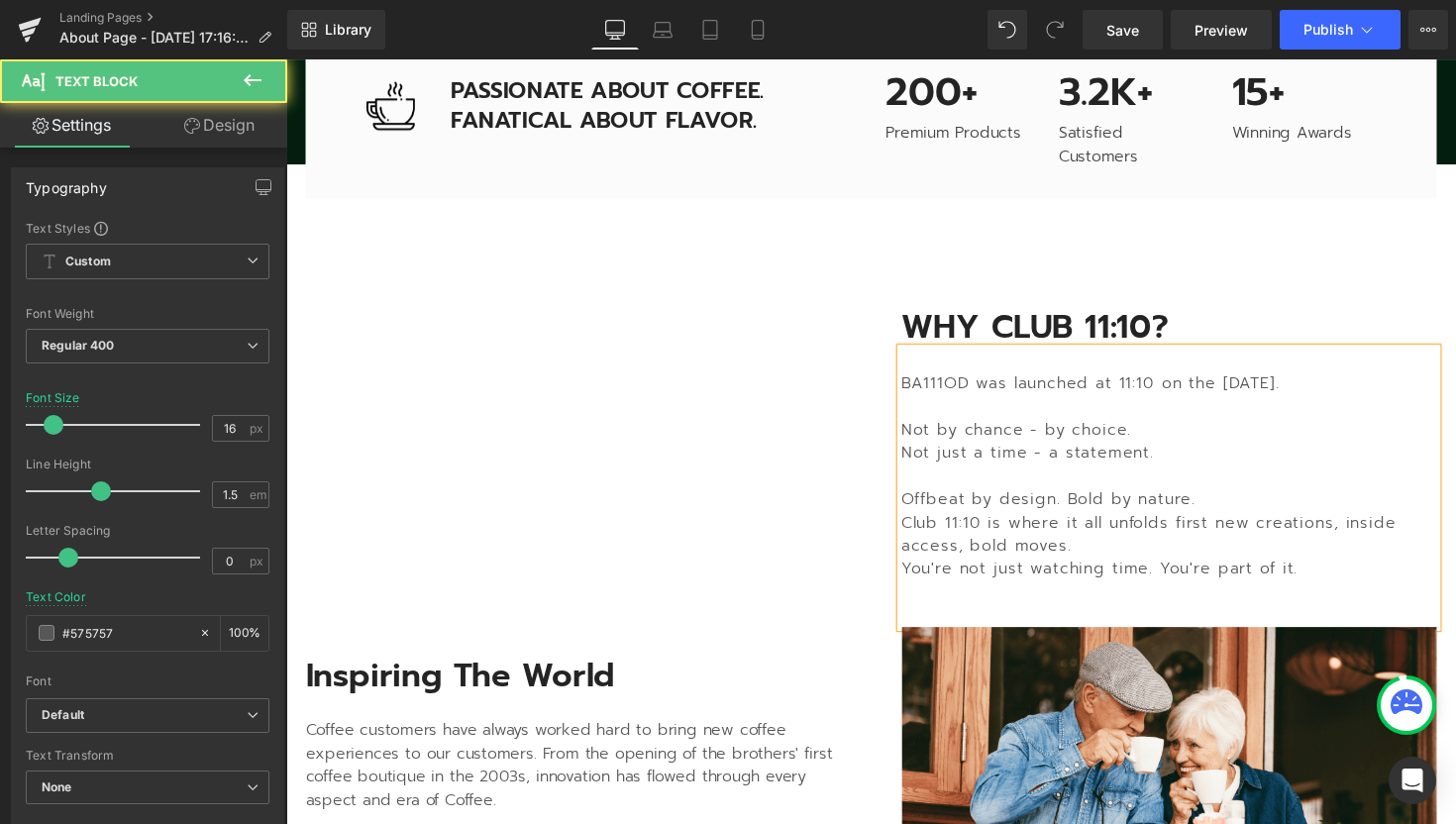 click on "Offbeat by design. Bold by nature." at bounding box center [1191, 510] 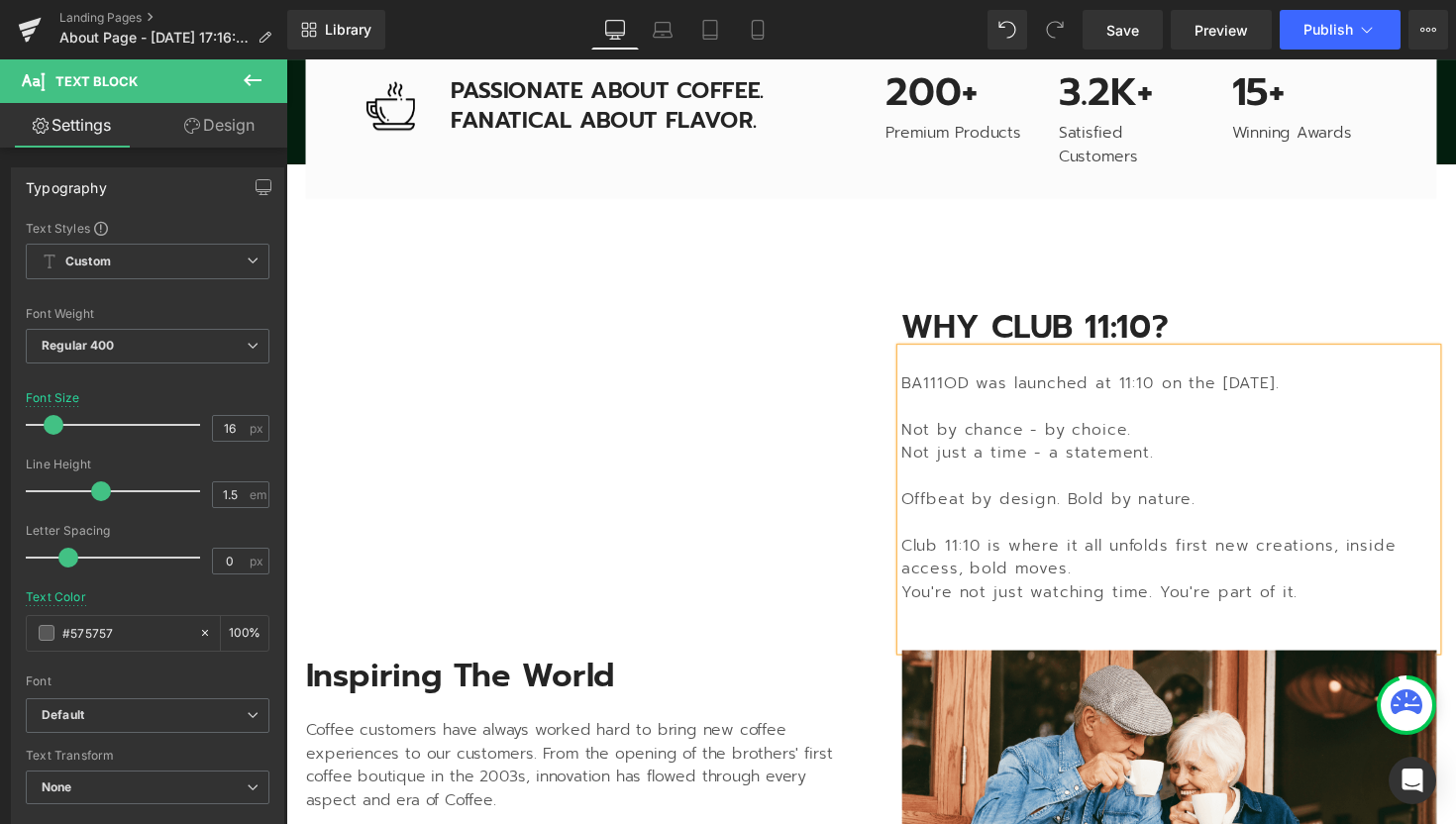 click on "Club 11:10 is where it all unfolds first new creations, inside access, bold moves." at bounding box center (1191, 569) 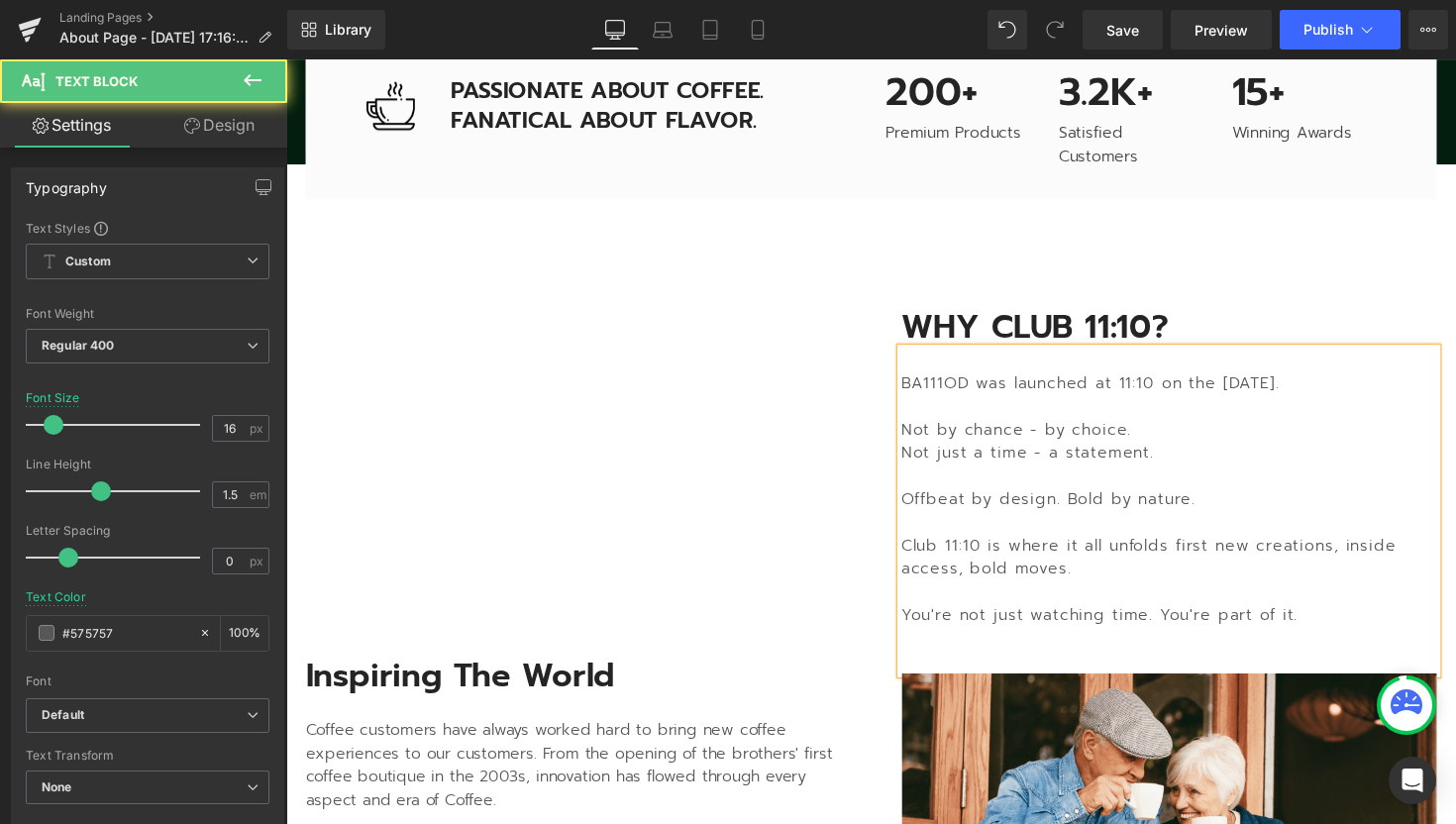 click on "BA111OD was launched at 11:10 on the [DATE]. Not by chance - by choice.  Not just a time - a statement. Offbeat by design. Bold by nature. Club 11:10 is where it all unfolds first new creations, inside access, bold moves. You're not just watching time. You're part of it." at bounding box center (1191, 522) 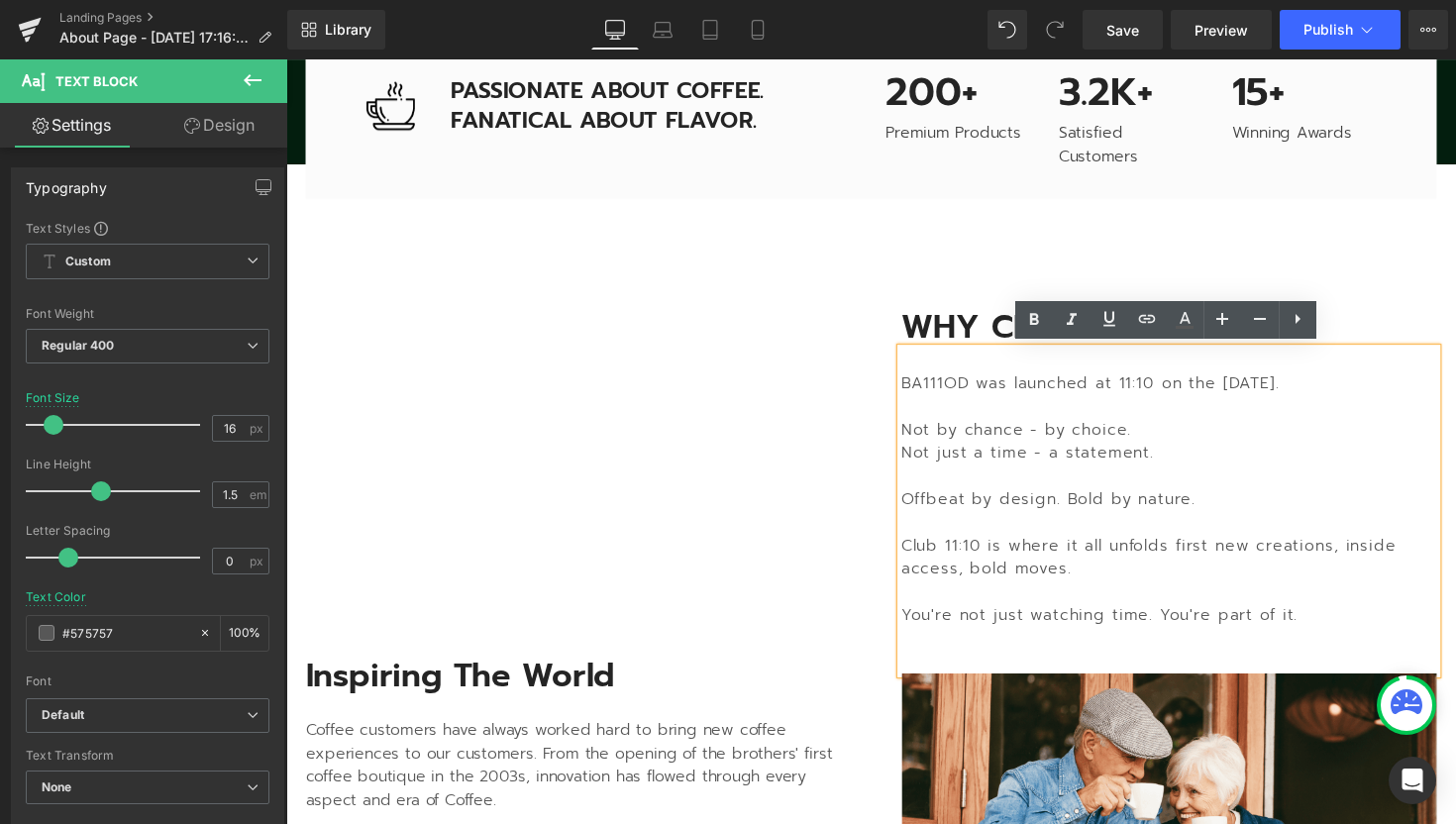 click on "BA111OD was launched at 11:10 on the [DATE]. Not by chance - by choice.  Not just a time - a statement. Offbeat by design. Bold by nature. Club 11:10 is where it all unfolds first new creations, inside access, bold moves. You're not just watching time. You're part of it." at bounding box center (1191, 522) 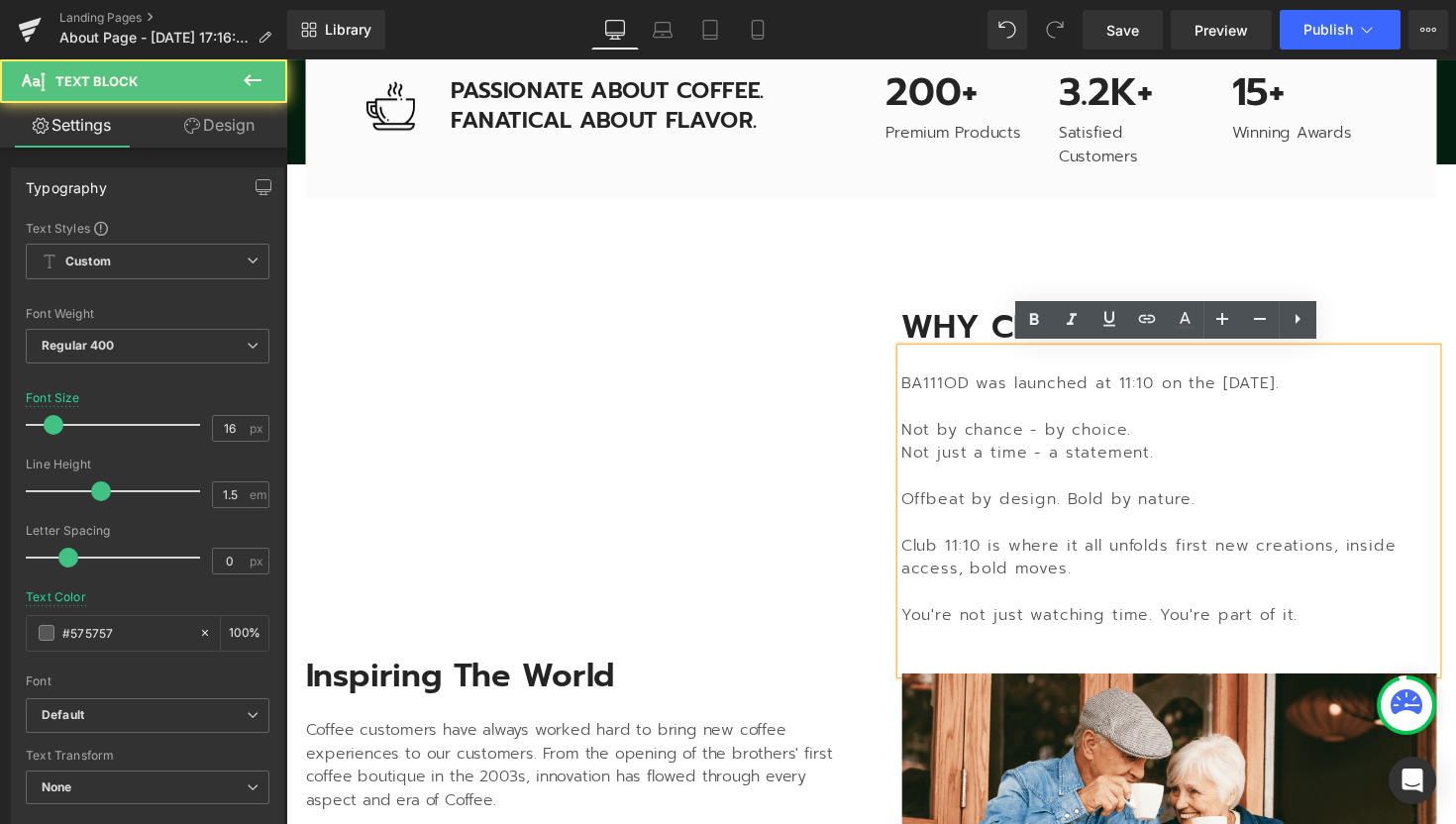 click on "BA111OD was launched at 11:10 on the [DATE]. Not by chance - by choice.  Not just a time - a statement. Offbeat by design. Bold by nature. Club 11:10 is where it all unfolds first new creations, inside access, bold moves. You're not just watching time. You're part of it." at bounding box center (1191, 522) 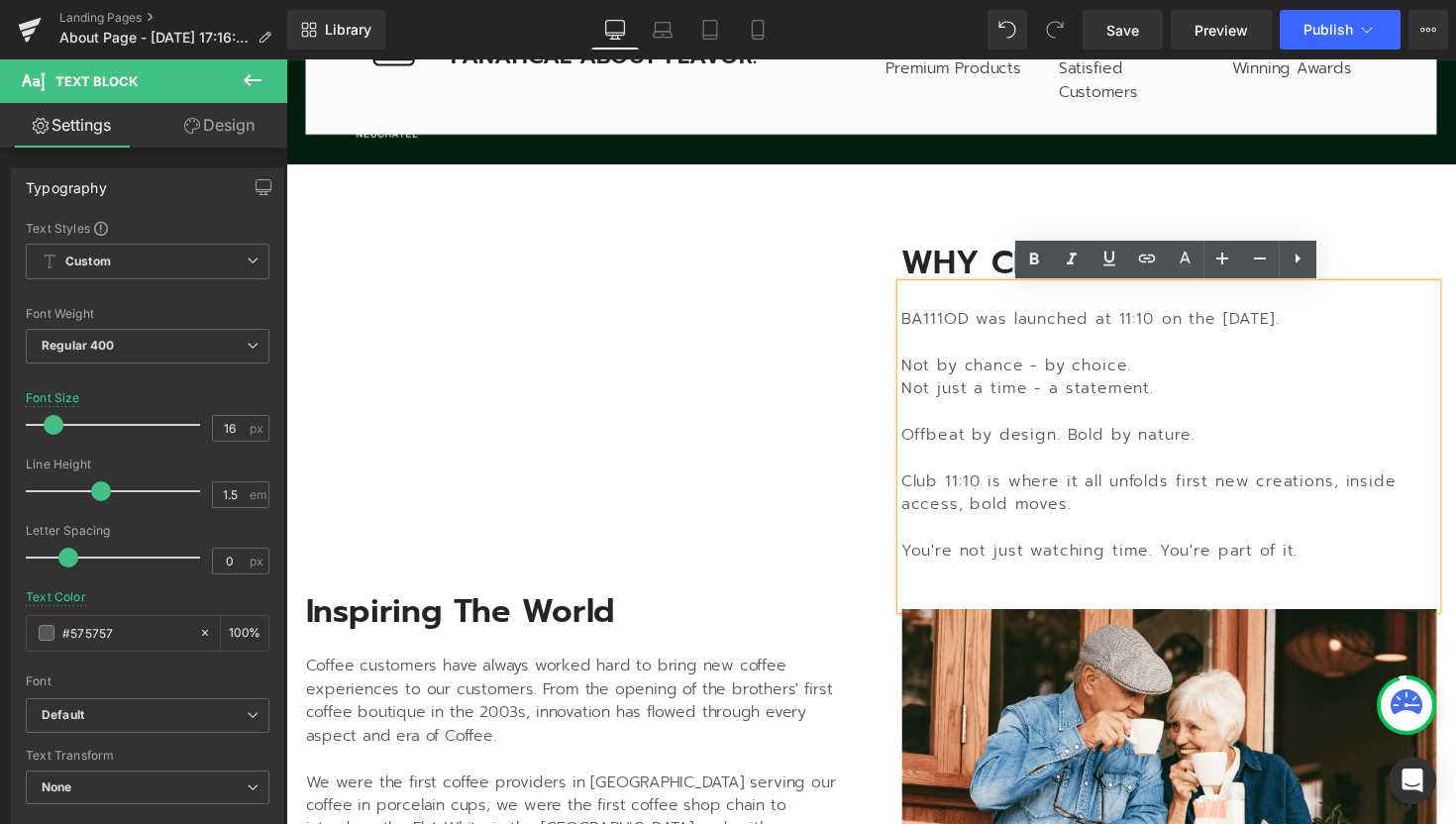 scroll, scrollTop: 2945, scrollLeft: 0, axis: vertical 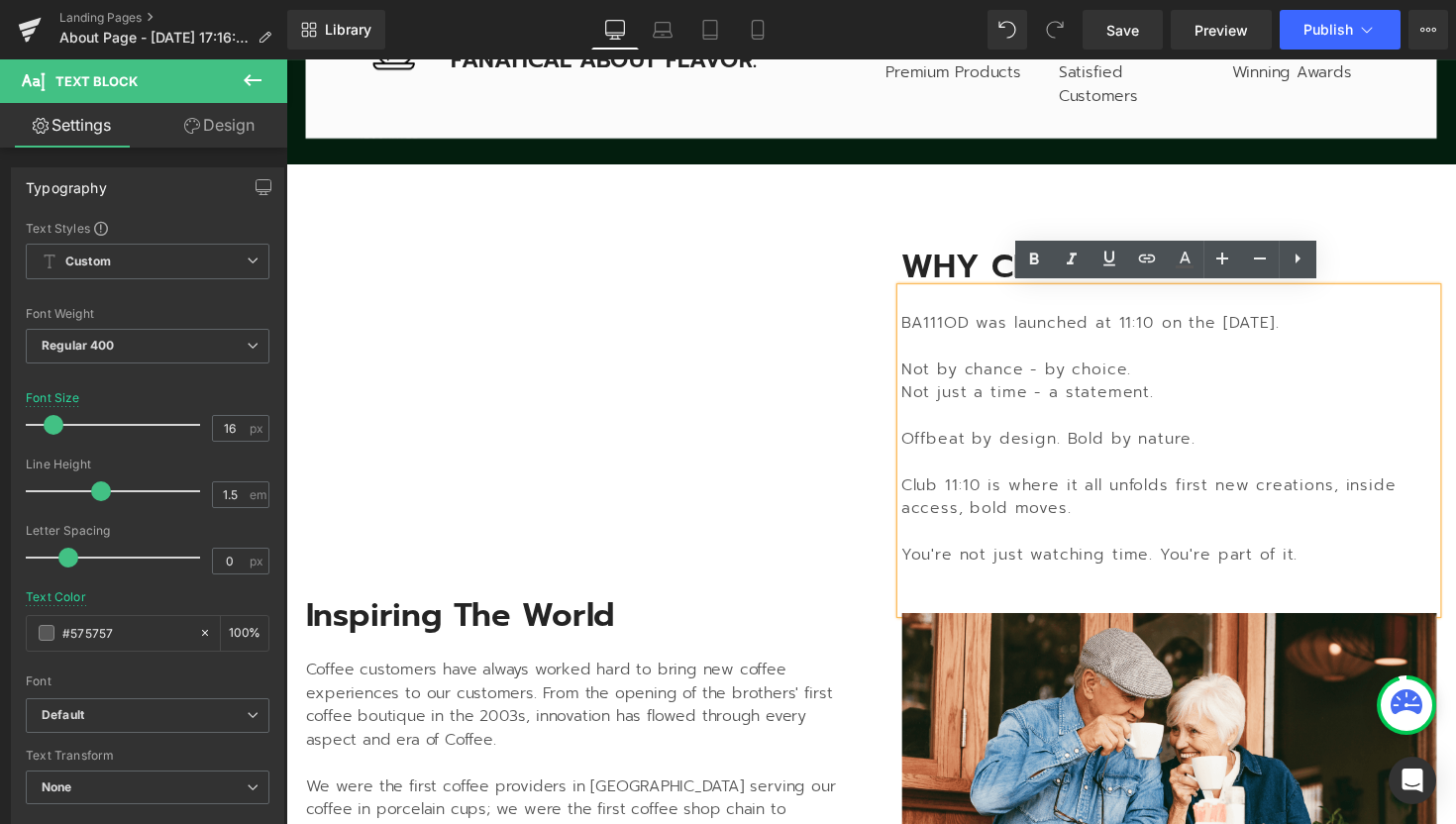 click on "Youtube         Inspiring The World Text Block         Coffee customers have always worked hard to bring new coffee experiences to our customers. From the opening of the brothers' first coffee boutique in the 2003s, innovation has flowed through every aspect and era of Coffee. We were the first coffee providers in [GEOGRAPHIC_DATA] serving our coffee in porcelain cups; we were the first coffee shop chain to introduce the Flat White in the [GEOGRAPHIC_DATA] and, with our Express machines, we were the first to bring coffee shop quality coffee to convenience stores and roadsides across the [GEOGRAPHIC_DATA]. Text Block         Row         Image         WHY CLUB 11:10? Text Block         BA111OD was launched at 11:10 on the [DATE]. Not by chance - by choice.  Not just a time - a statement. Offbeat by design. Bold by nature. Club 11:10 is where it all unfolds first new creations, inside access, bold moves. You're not just watching time. You're part of it. Text Block         Image         Row         Row" at bounding box center [885, 597] 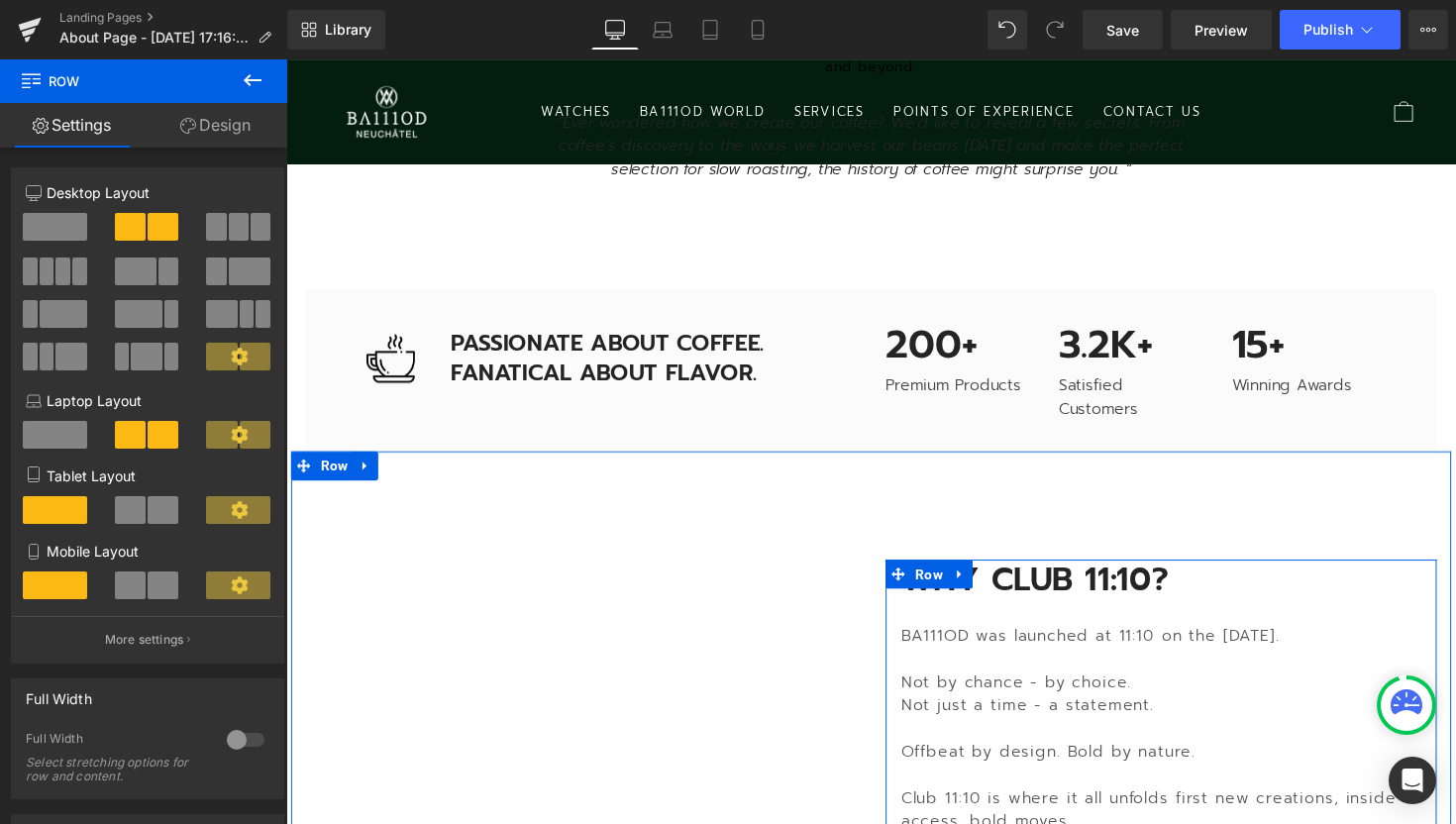 scroll, scrollTop: 2626, scrollLeft: 0, axis: vertical 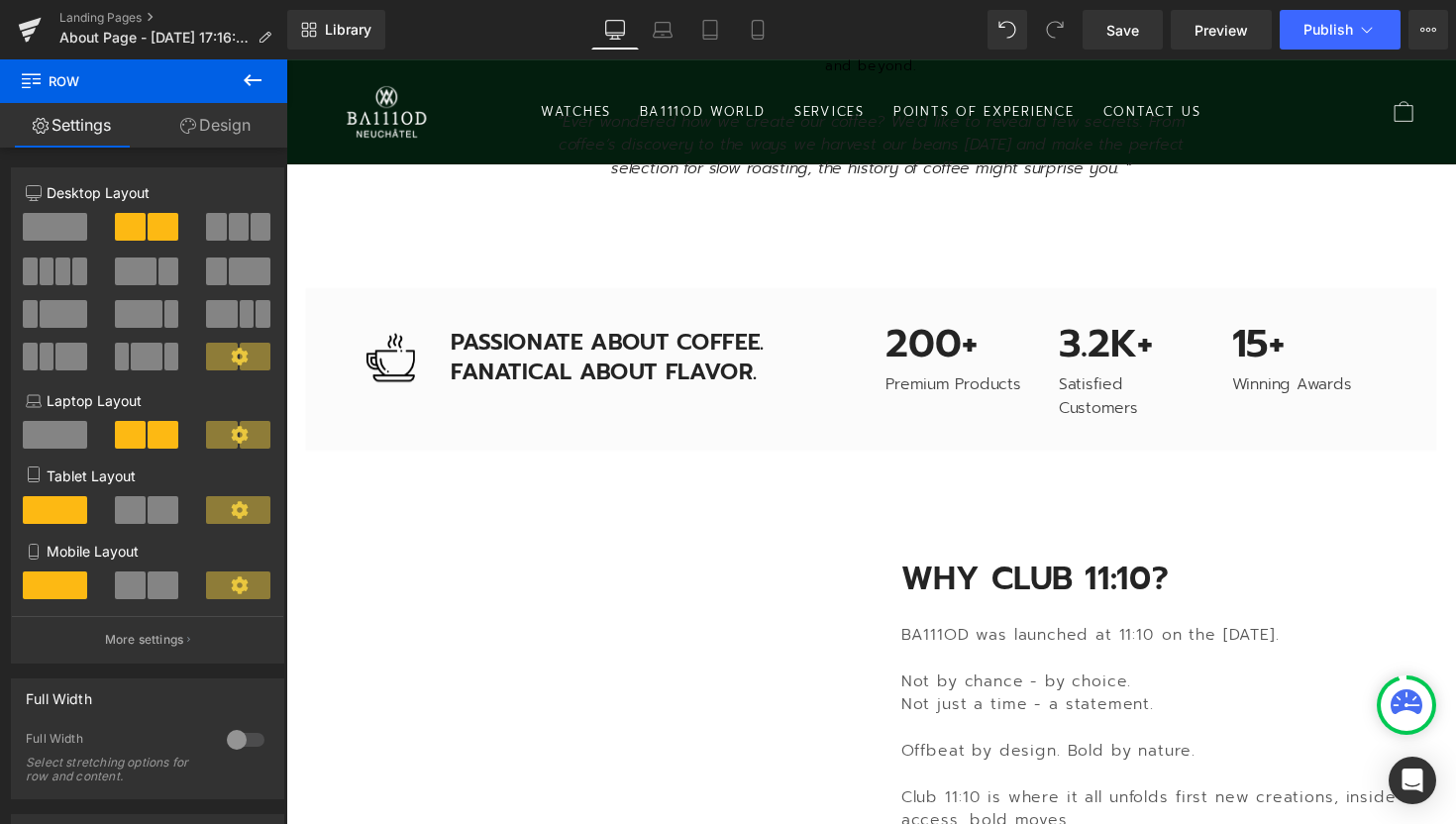 click 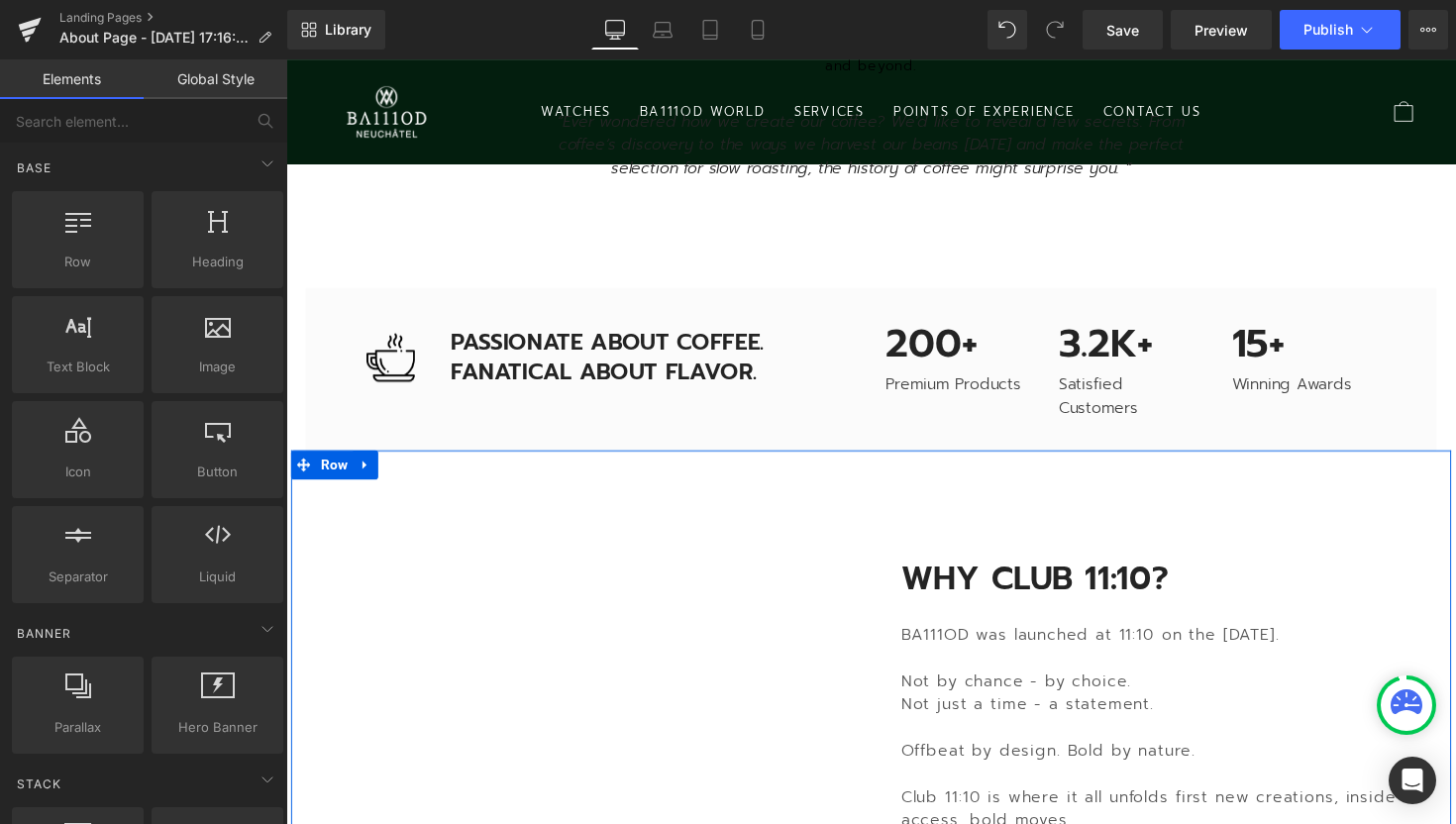 scroll, scrollTop: 2522, scrollLeft: 0, axis: vertical 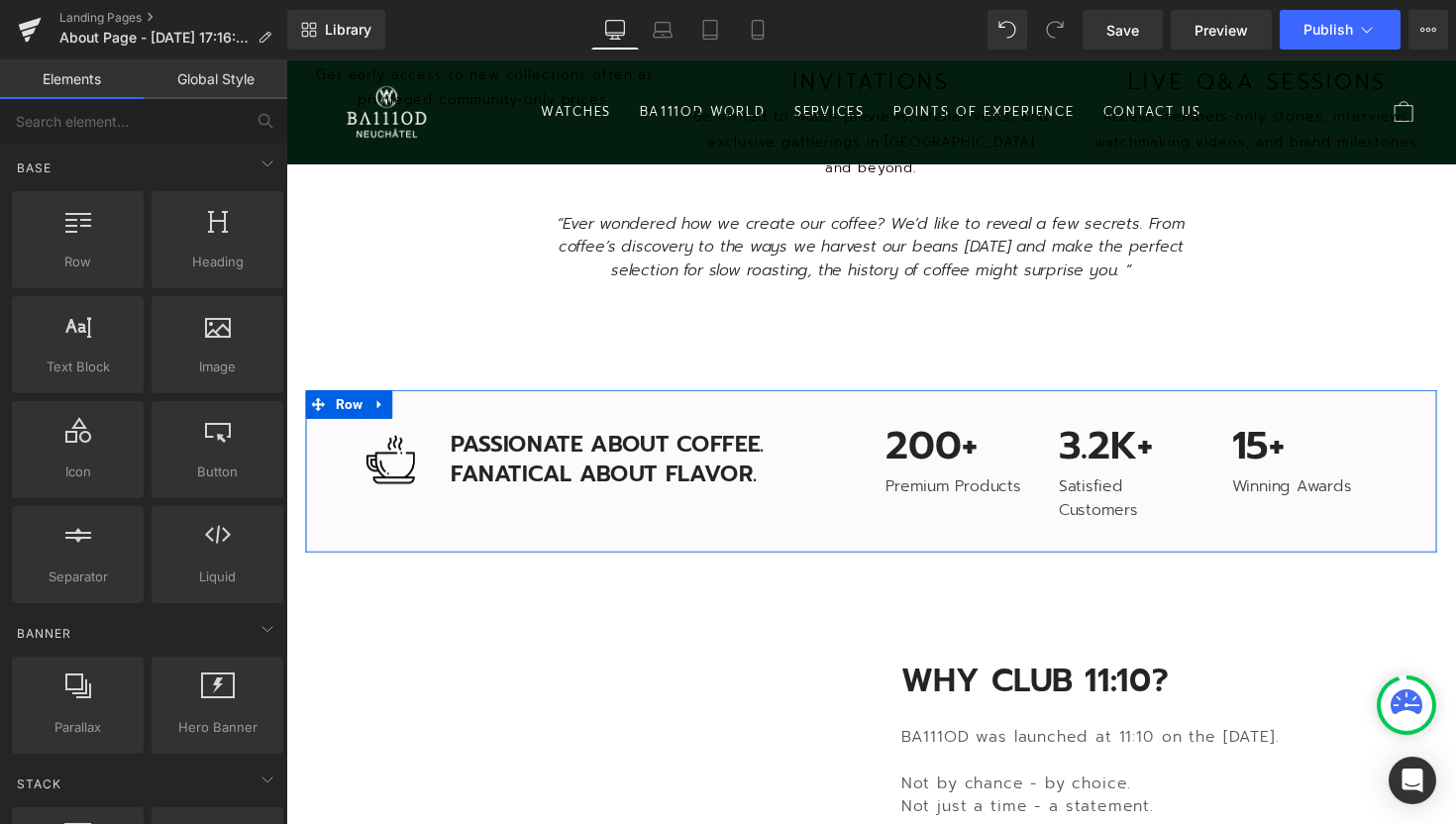 click on "Image         PASSIONATE ABOUT COFFEE. FANATICAL ABOUT FLAVOR. Text Block         Row         200+ Text Block         Premium Products Text Block         3.2K+ Text Block         Satisfied Customers Text Block         15+ Text Block         Winning Awards Text Block         Row         Row   32px   32px" at bounding box center [885, 481] 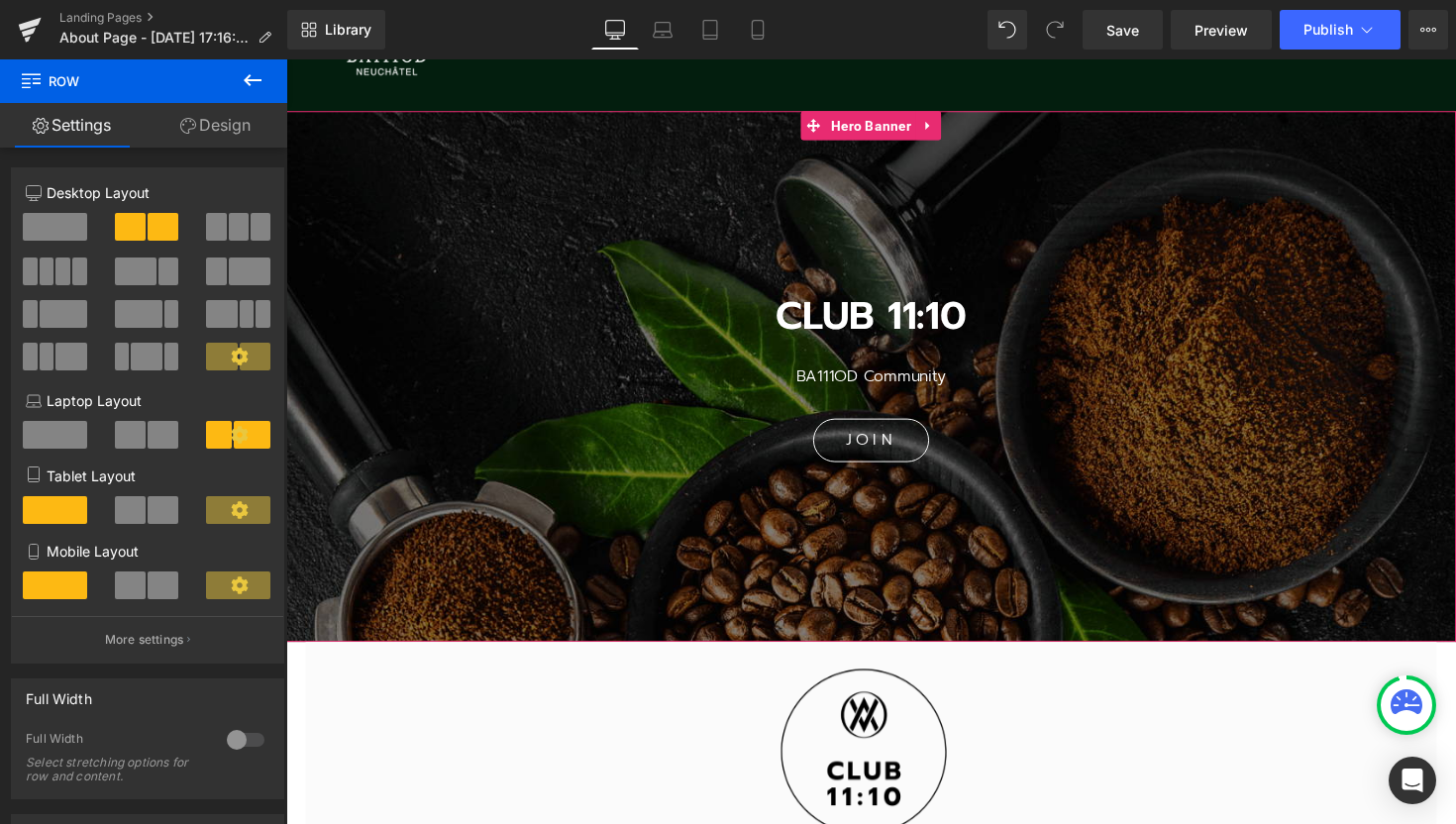 scroll, scrollTop: 97, scrollLeft: 0, axis: vertical 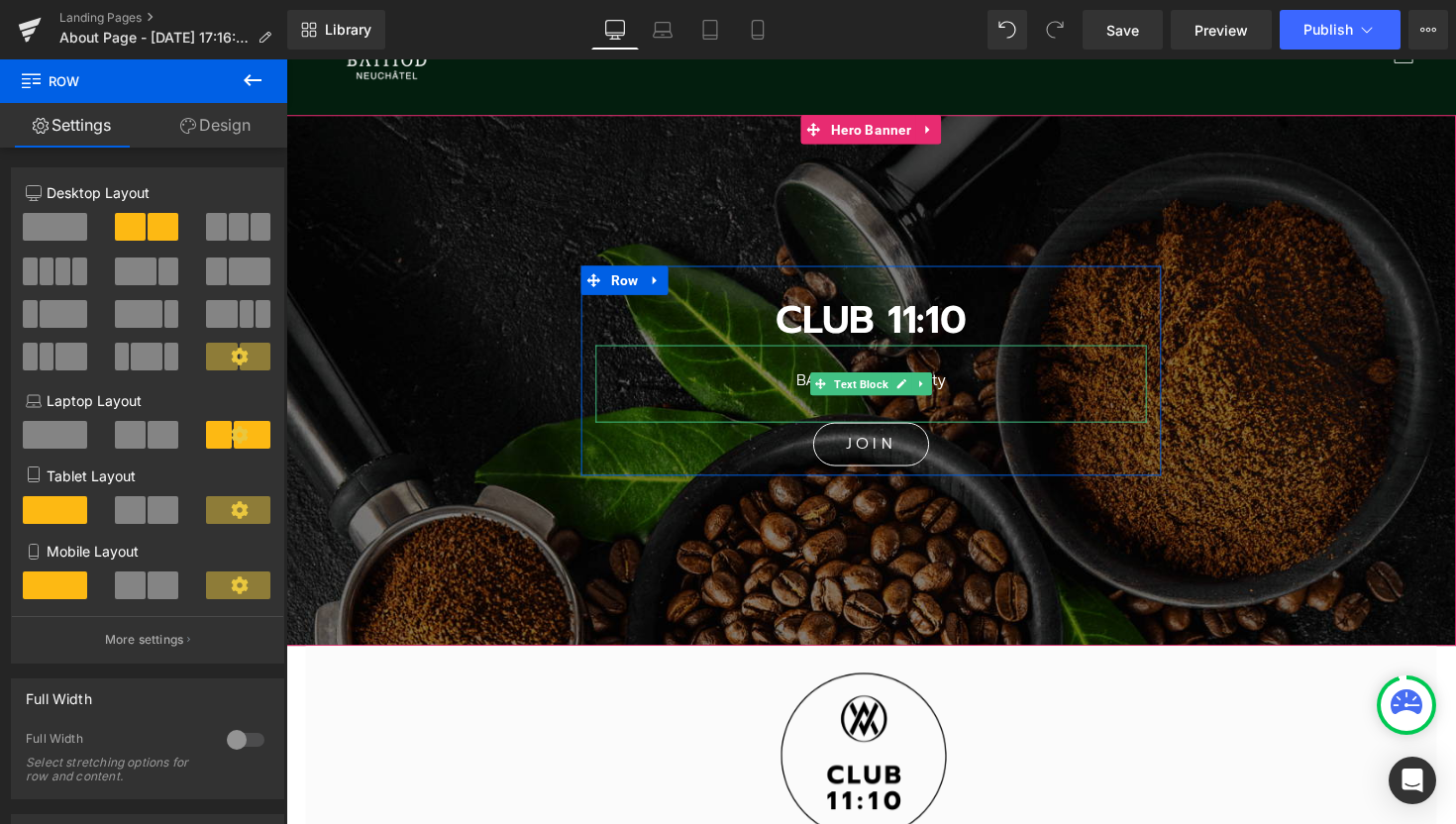 click on "BA111OD Community" at bounding box center [885, 388] 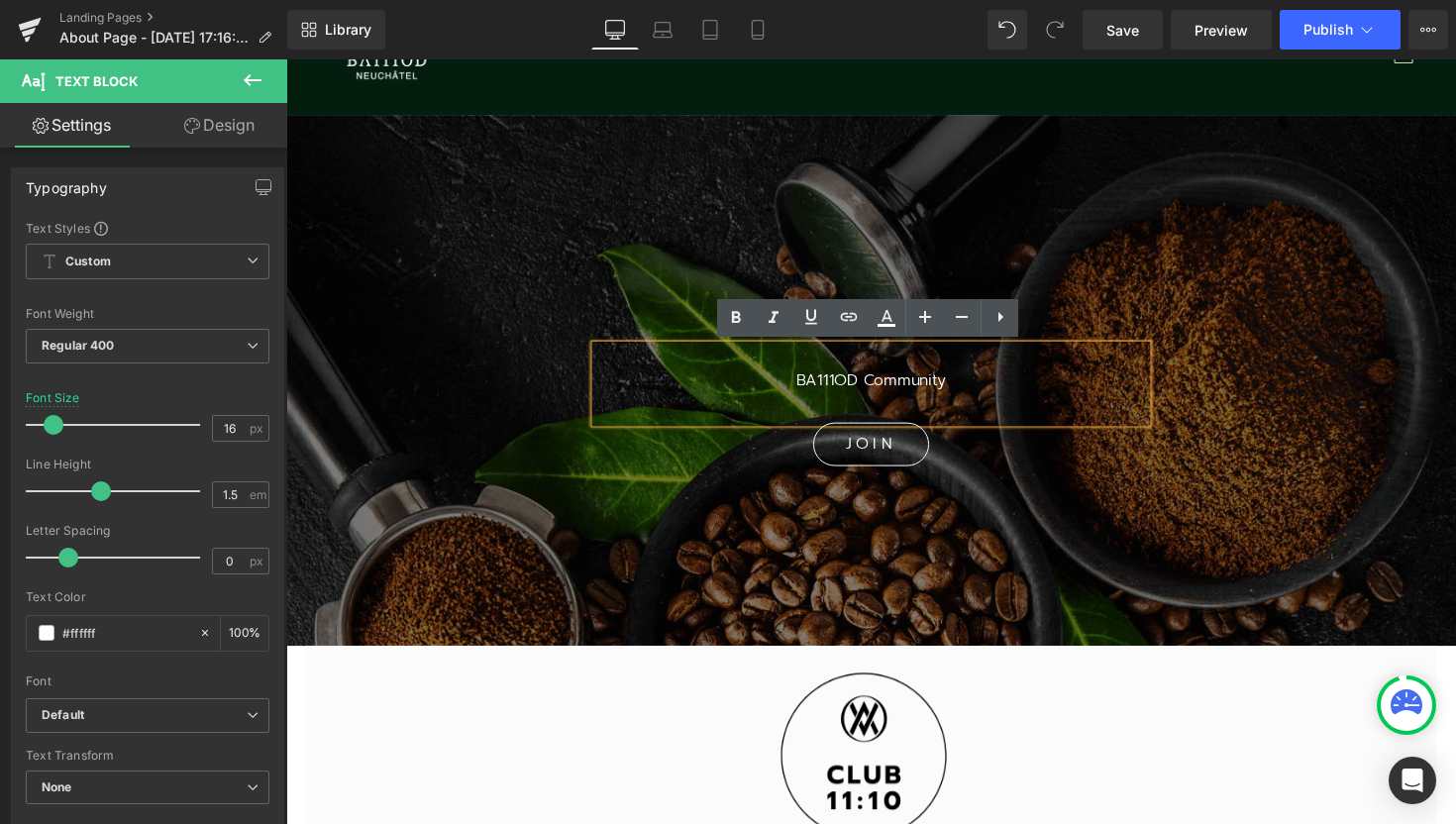 click on "BA111OD Community" at bounding box center (885, 388) 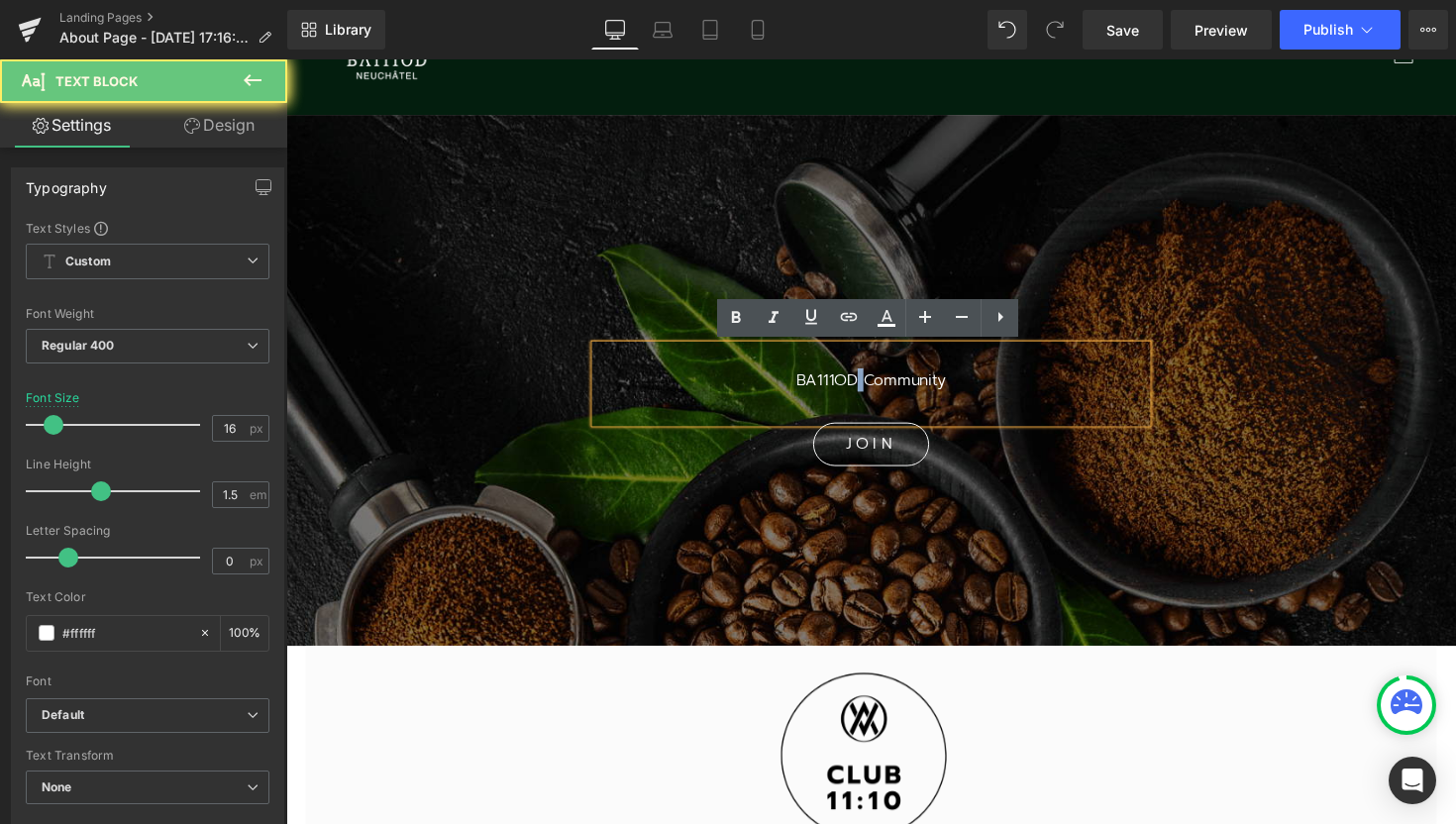 click on "BA111OD Community" at bounding box center (885, 388) 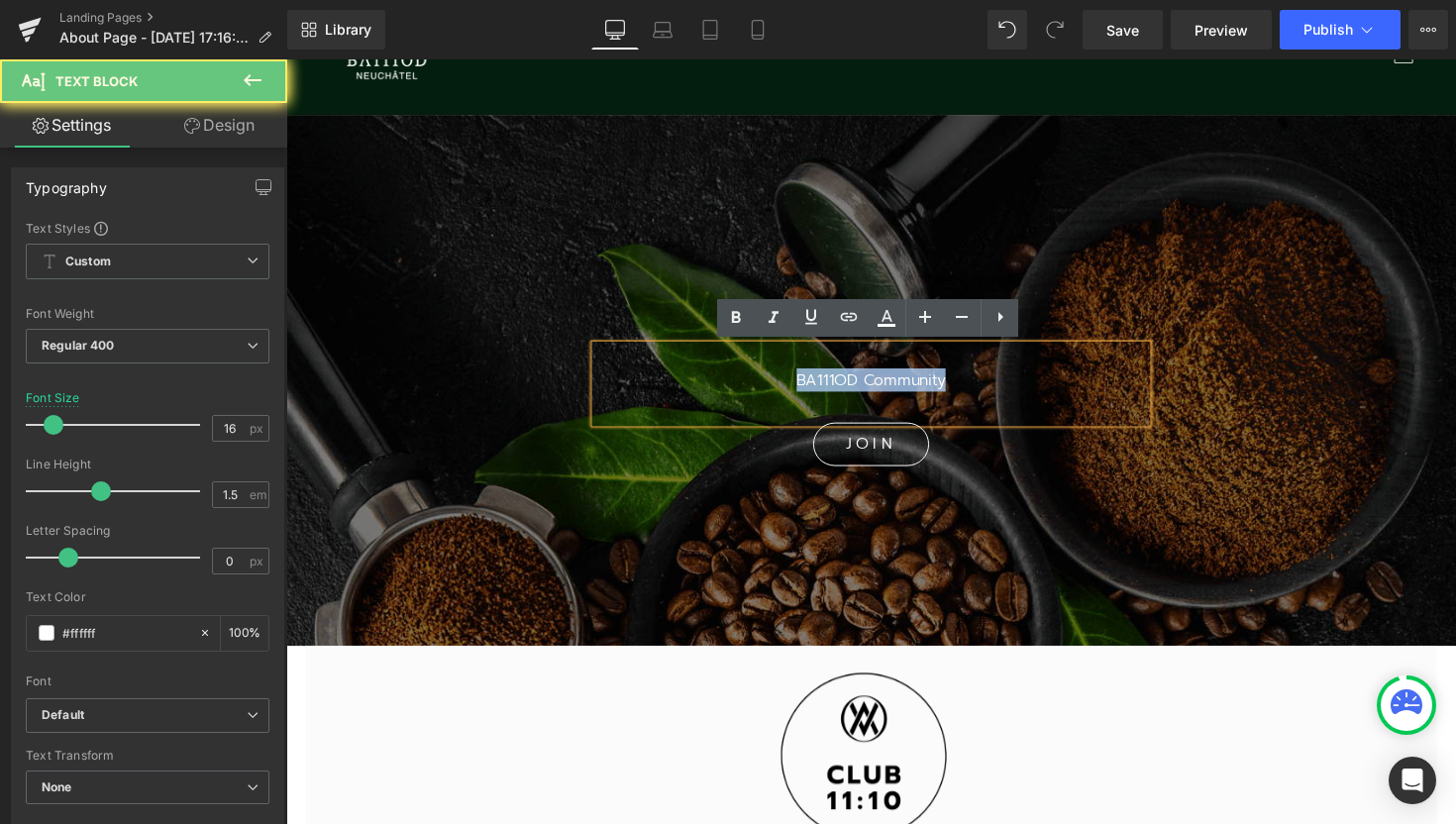 click on "BA111OD Community" at bounding box center [885, 388] 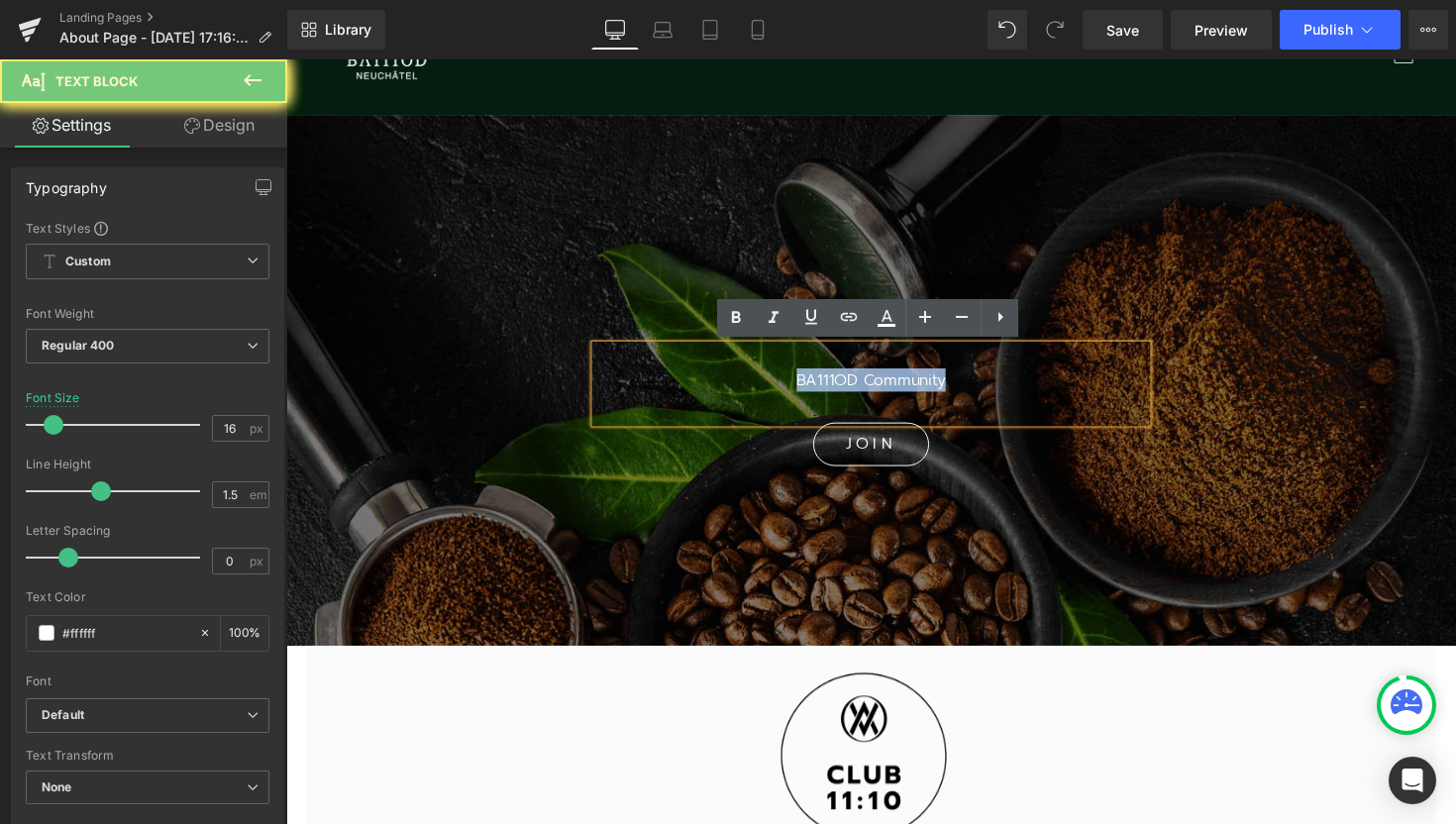type 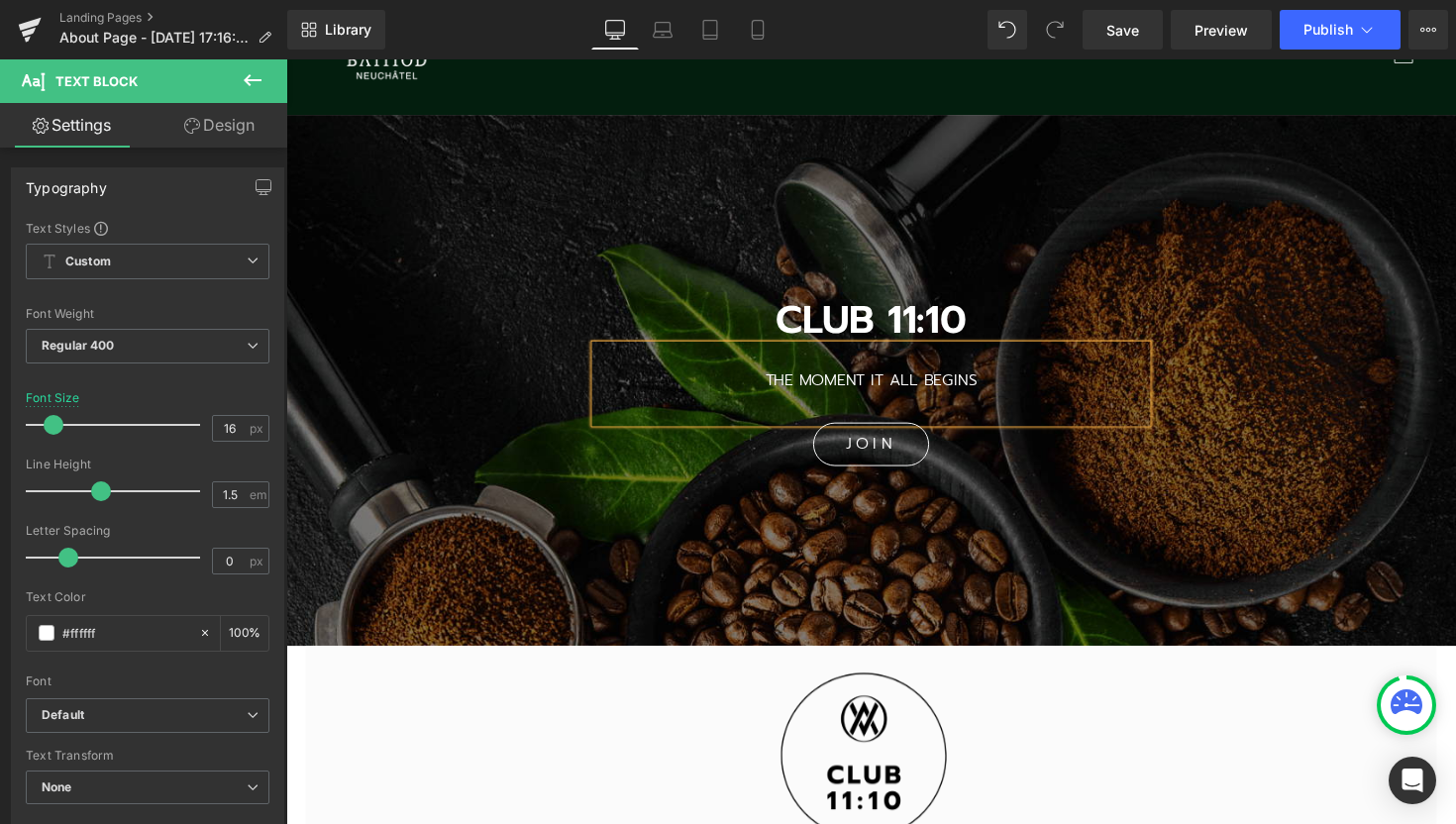 click on "CLUB 11:10
Heading
THE MOMENT IT ALL BEGINS
Text Block
JOIN
[GEOGRAPHIC_DATA]" at bounding box center (885, 378) 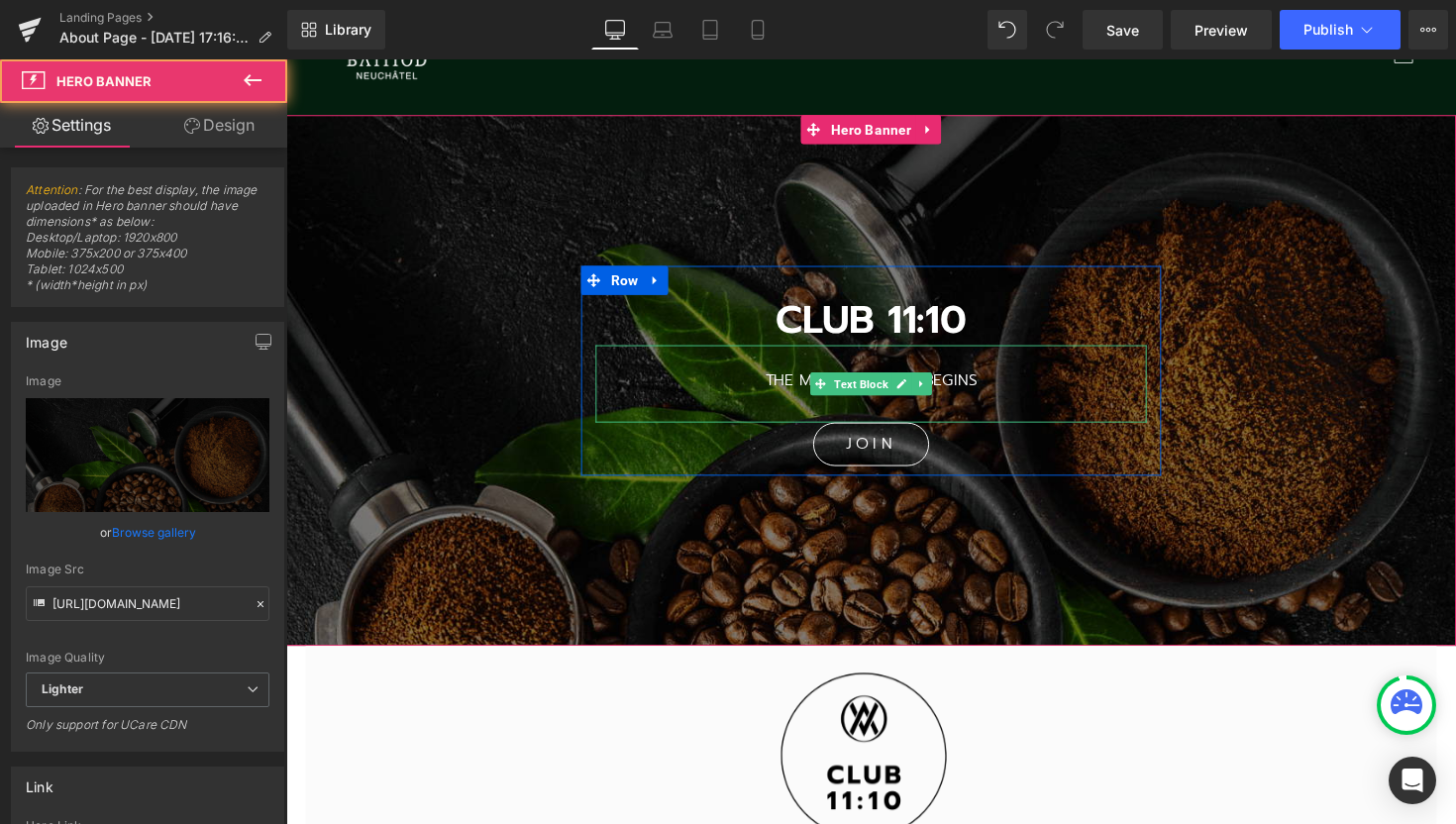 click on "THE MOMENT IT ALL BEGINS" at bounding box center [885, 388] 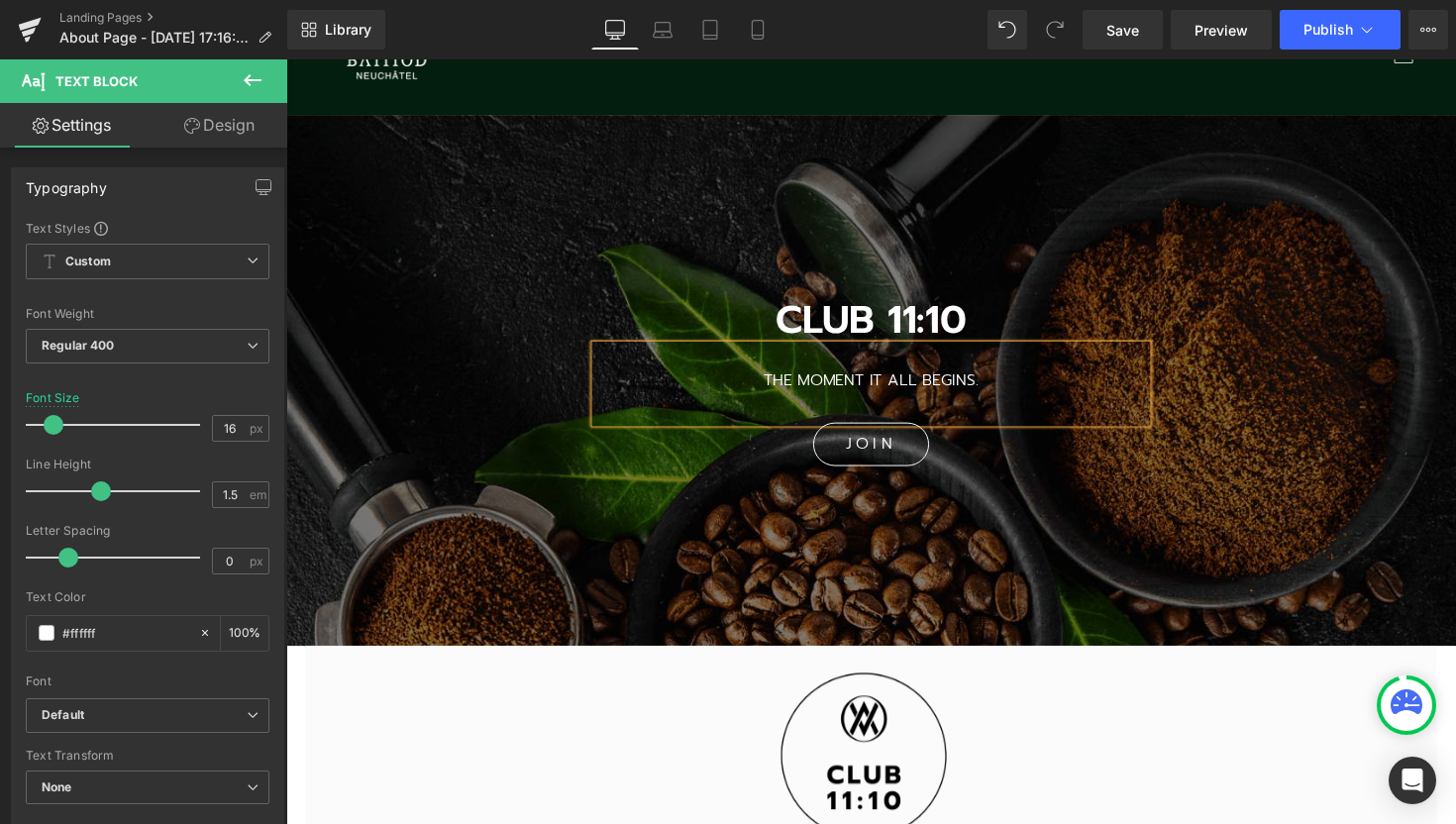 click on "THE MOMENT IT ALL BEGINS." at bounding box center (885, 388) 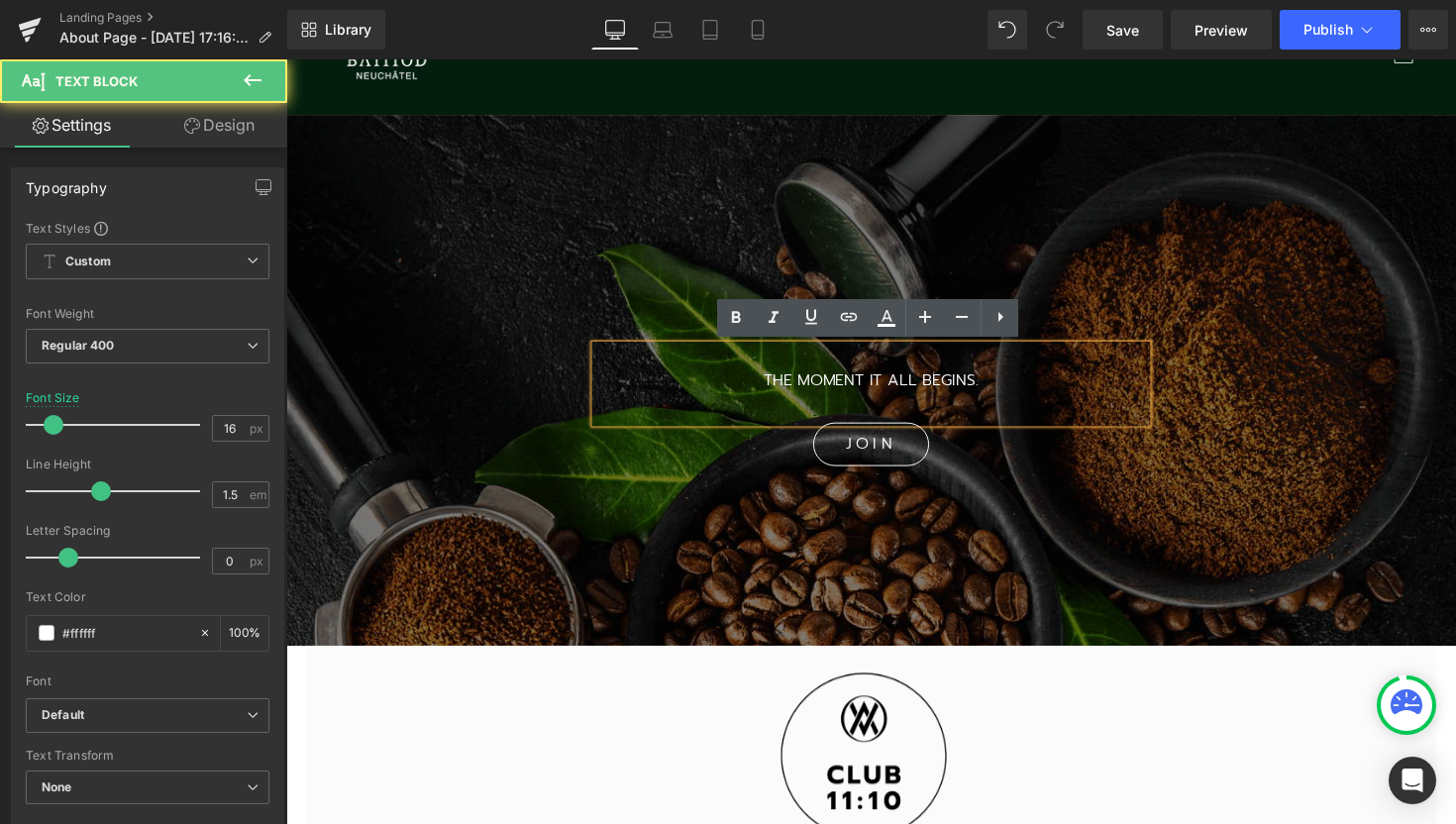 click on "CLUB 11:10
Heading
THE MOMENT IT ALL BEGINS.
Text Block
JOIN
[GEOGRAPHIC_DATA]" at bounding box center (885, 378) 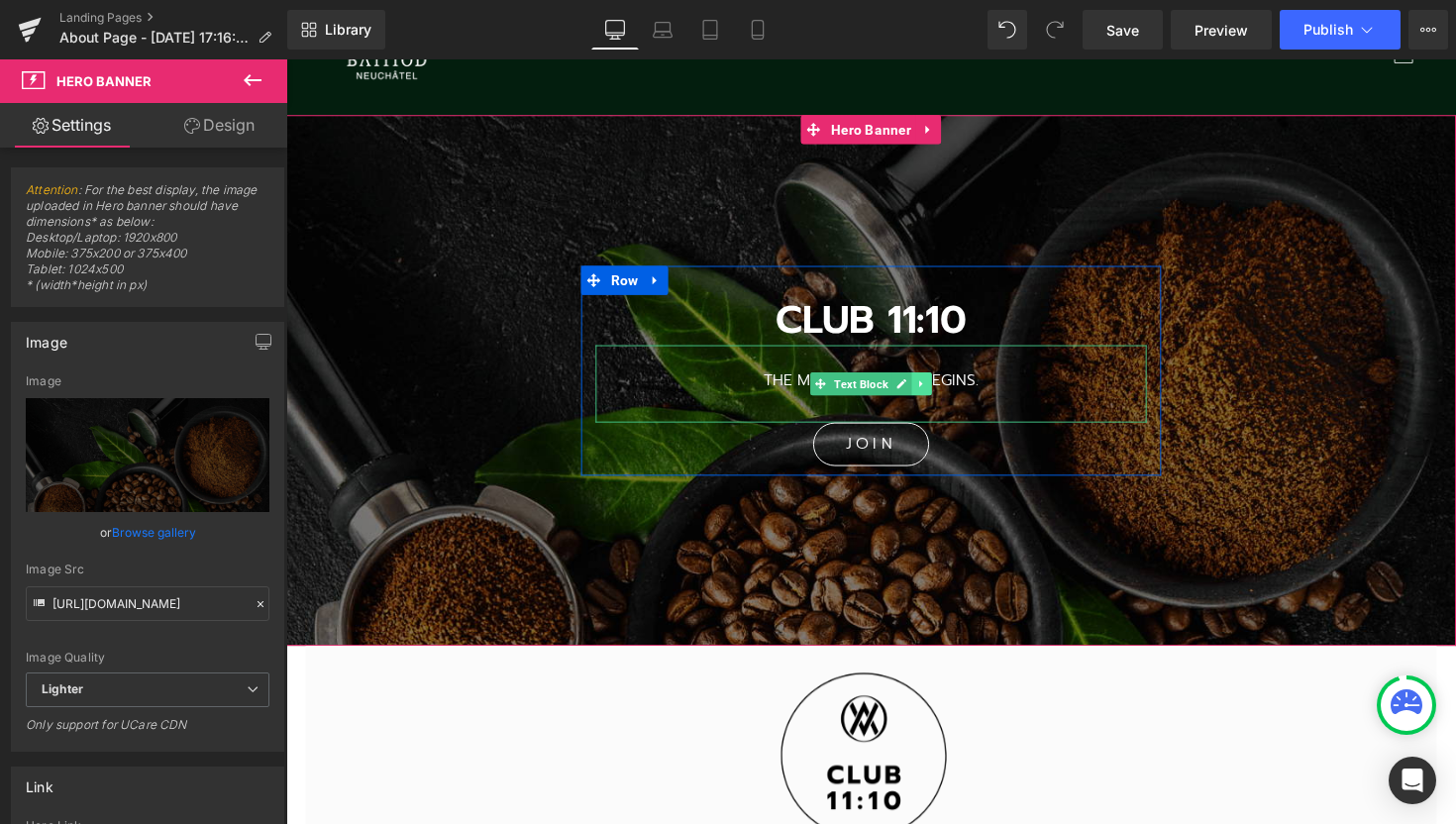 click 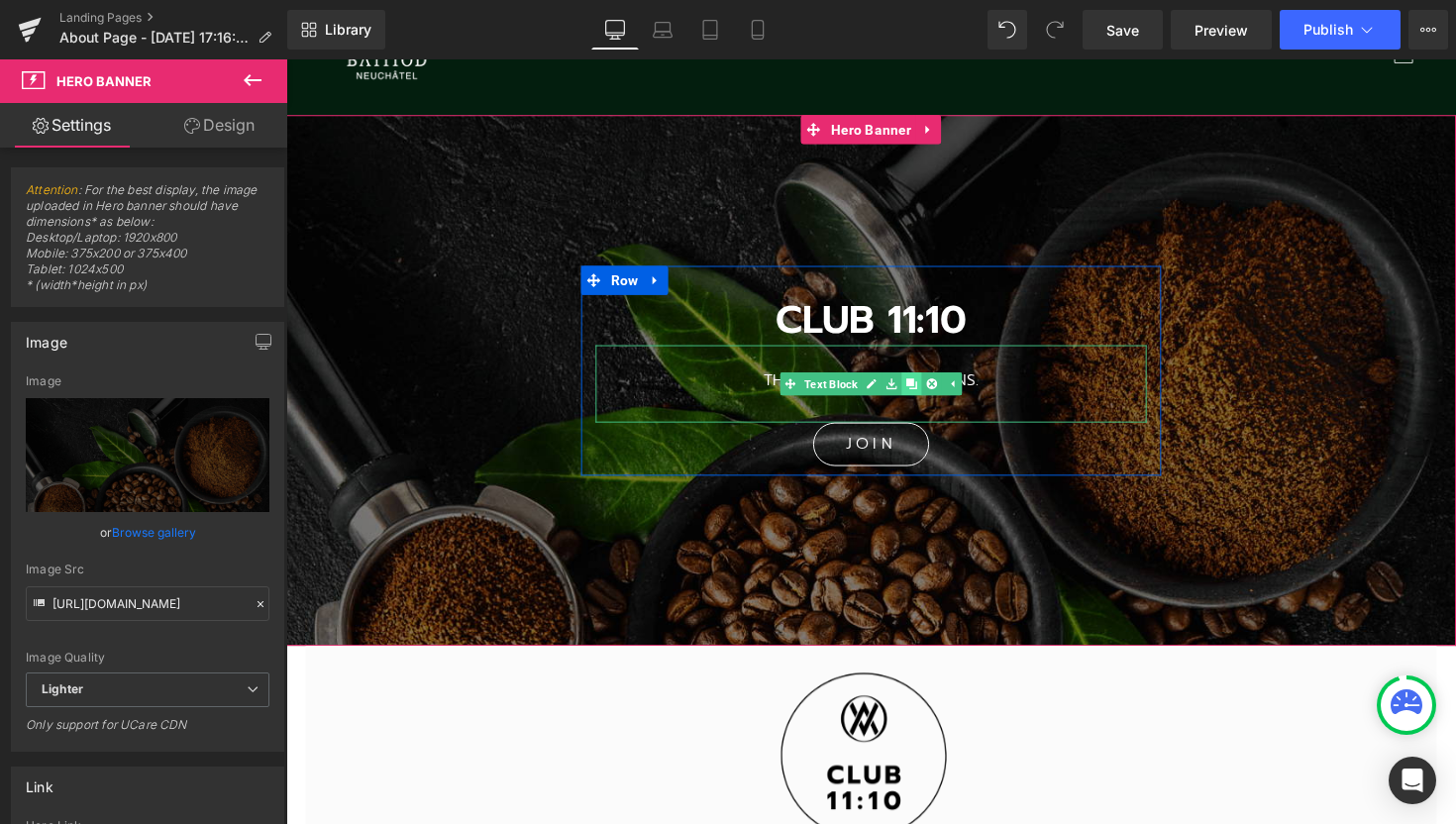 click at bounding box center (927, 392) 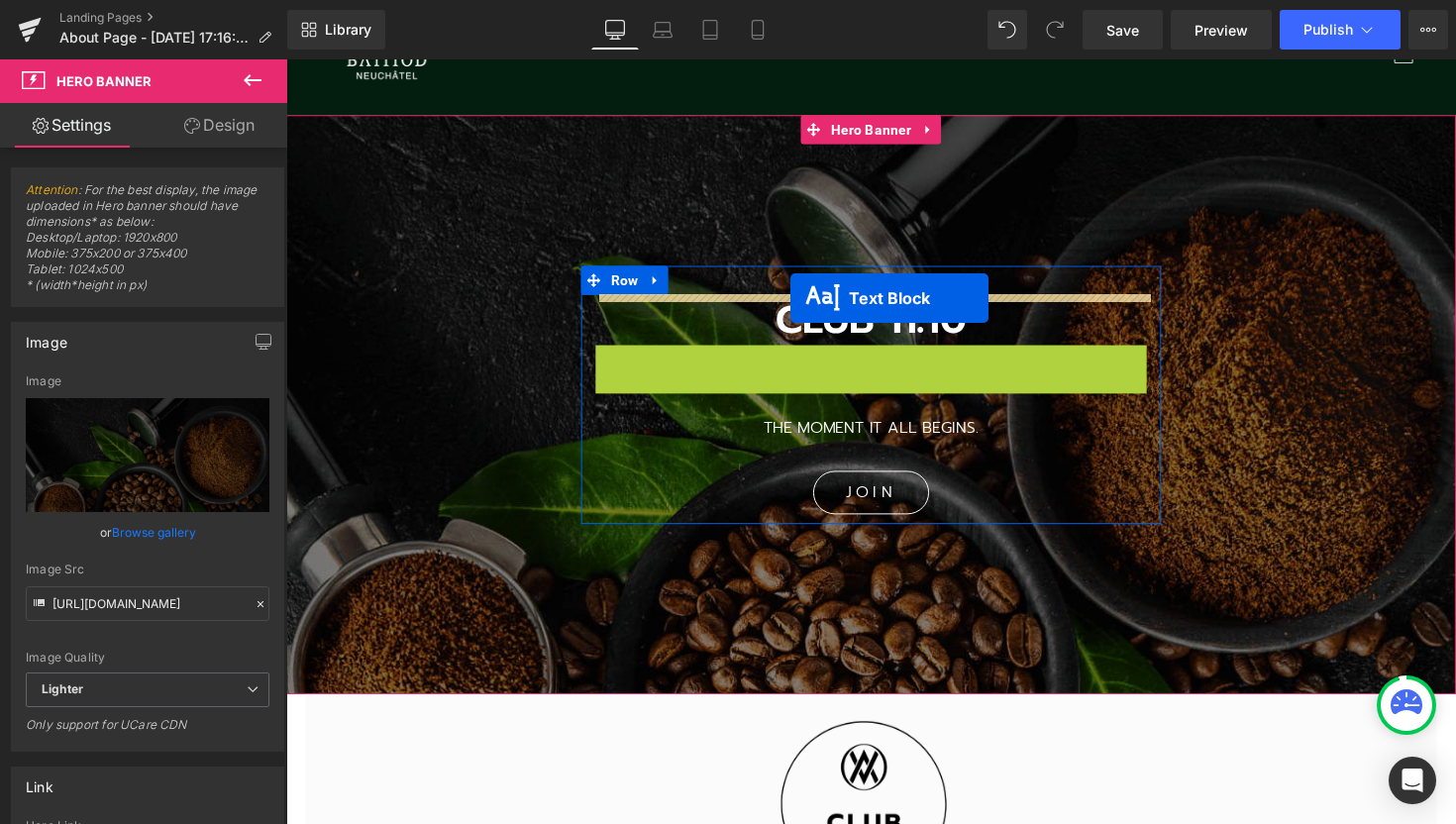 drag, startPoint x: 798, startPoint y: 389, endPoint x: 803, endPoint y: 305, distance: 84.148678 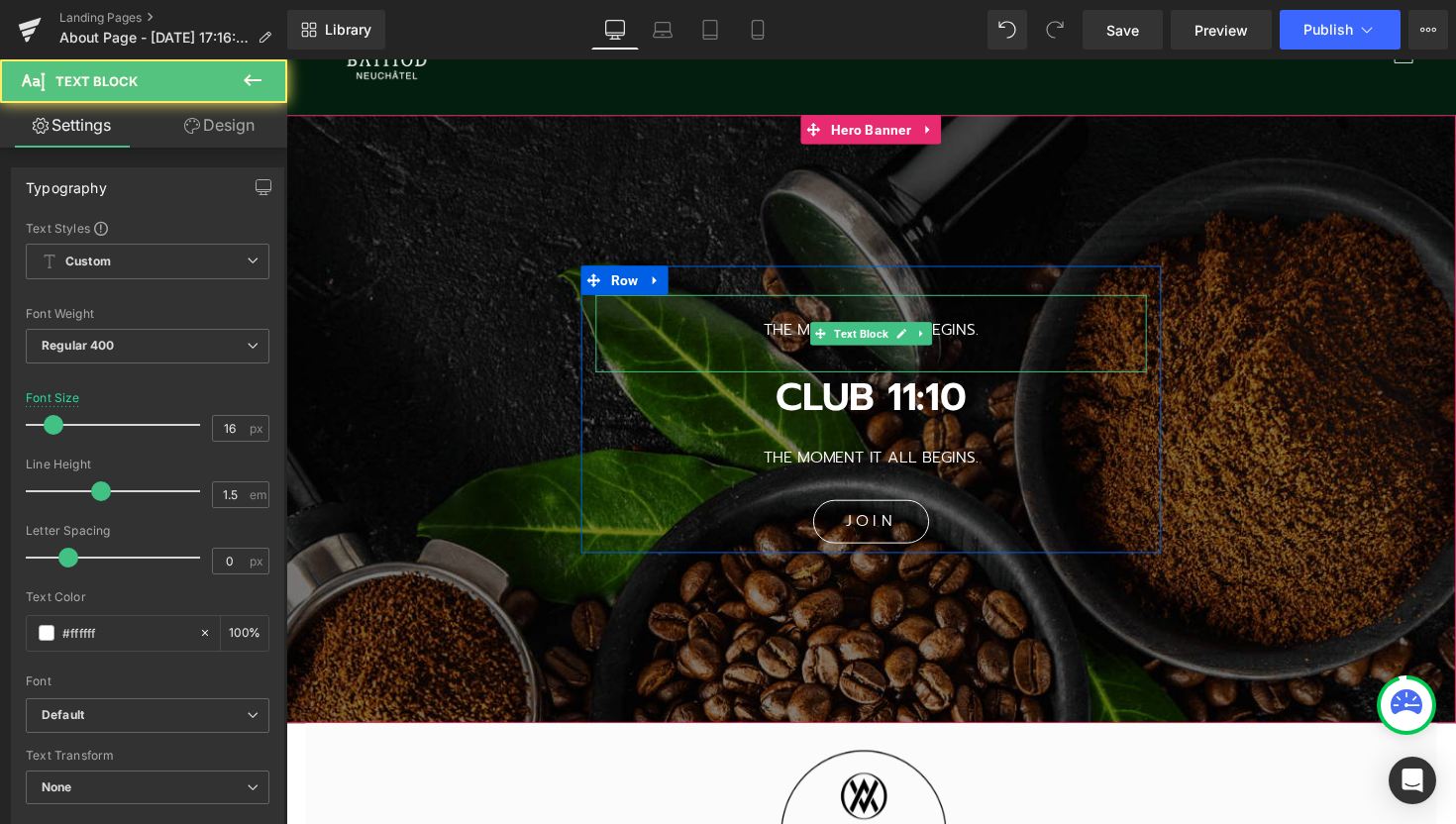 click on "THE MOMENT IT ALL BEGINS." at bounding box center (885, 337) 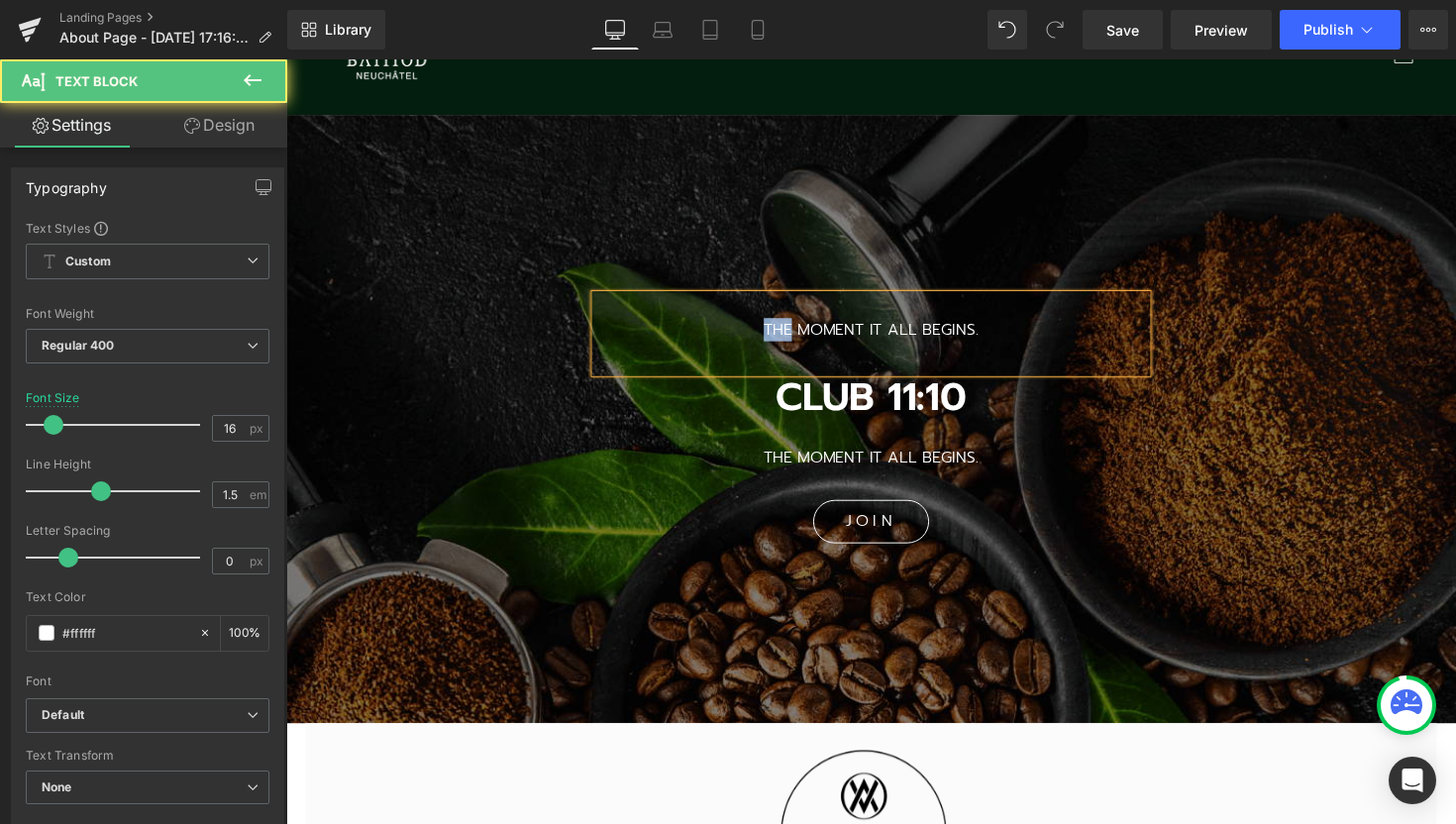 click on "THE MOMENT IT ALL BEGINS." at bounding box center (885, 337) 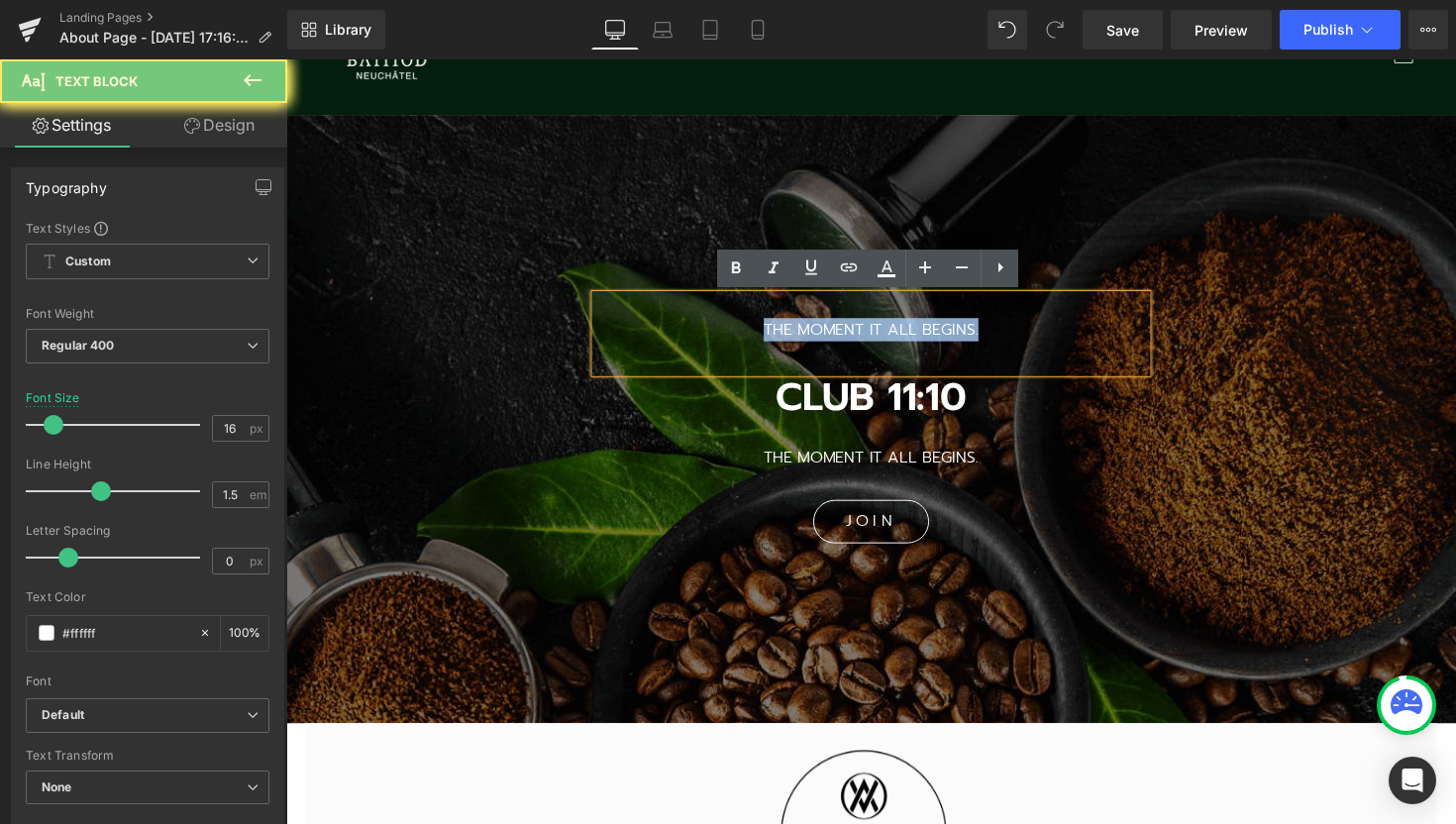 click on "THE MOMENT IT ALL BEGINS." at bounding box center (885, 337) 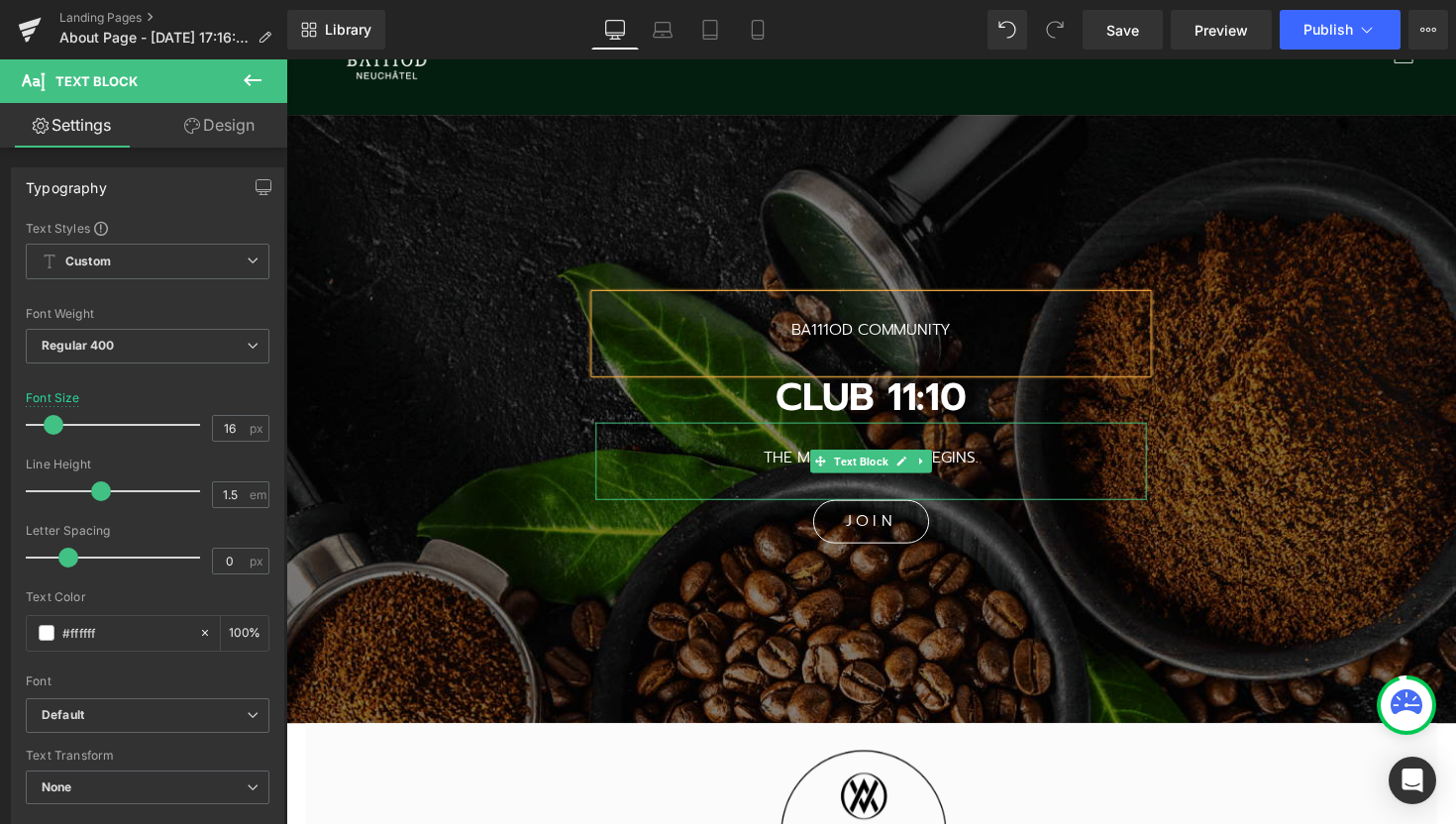 click 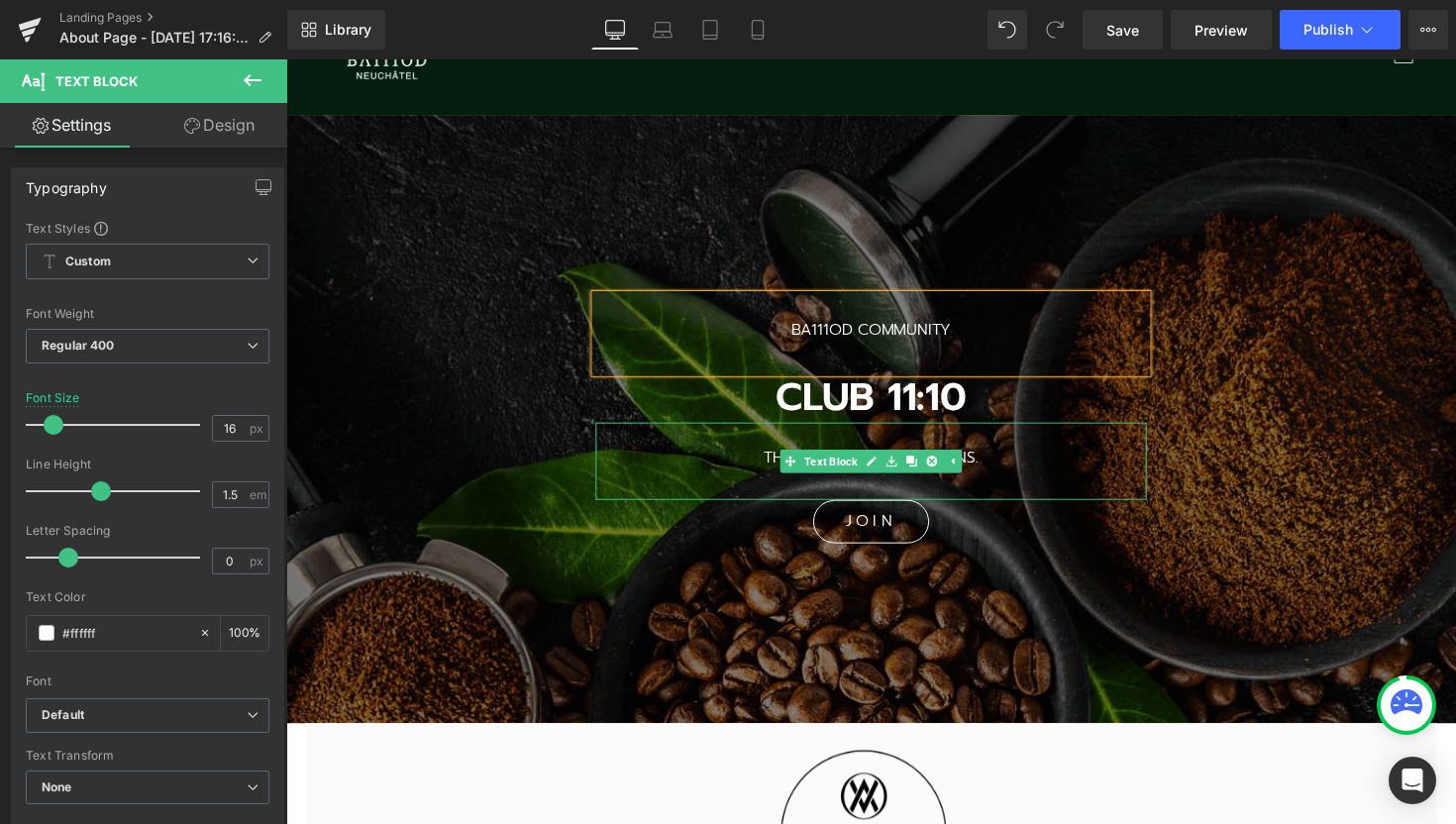 click on "THE MOMENT IT ALL BEGINS." at bounding box center (885, 467) 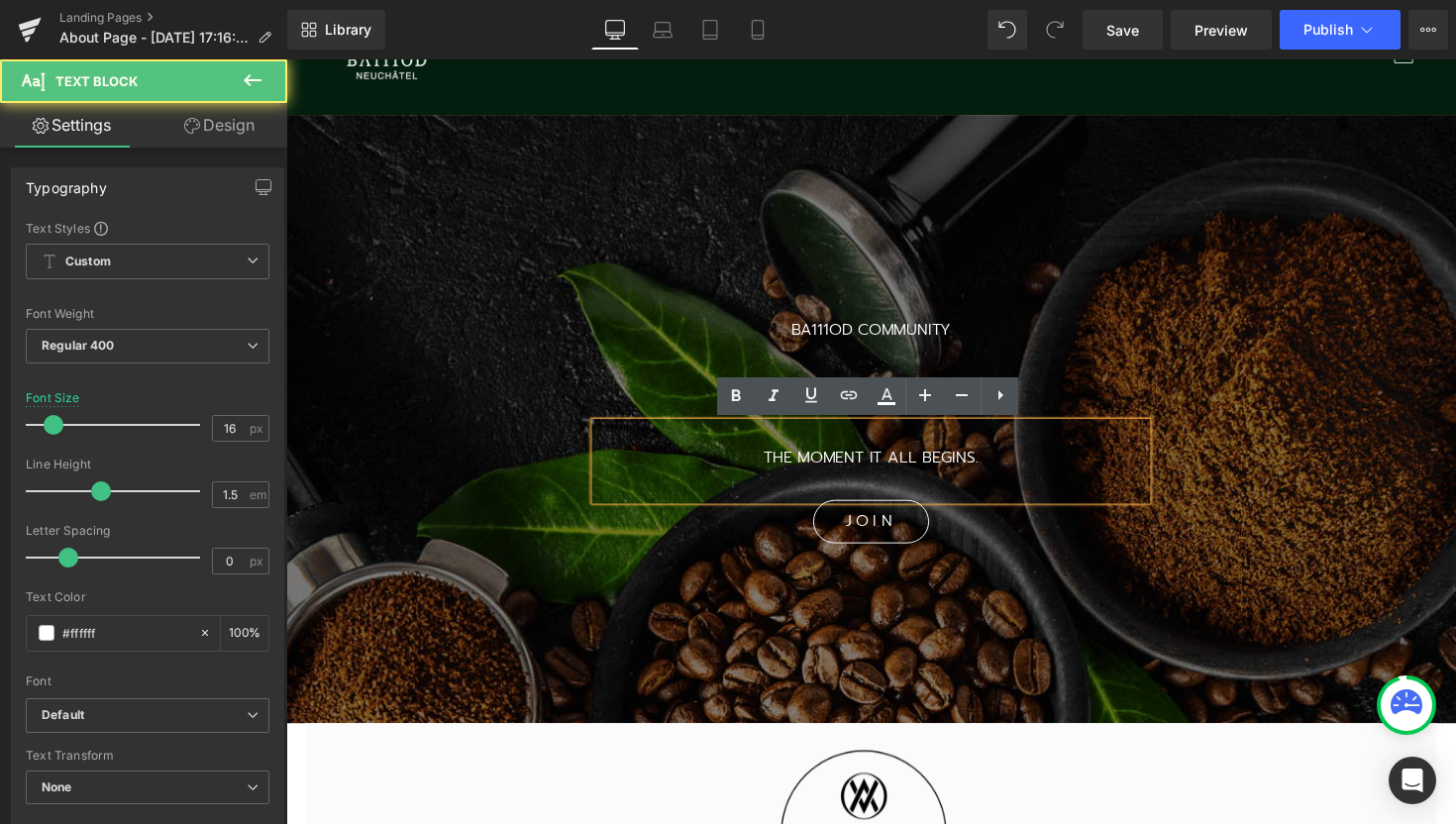 click on "THE MOMENT IT ALL BEGINS." at bounding box center [885, 467] 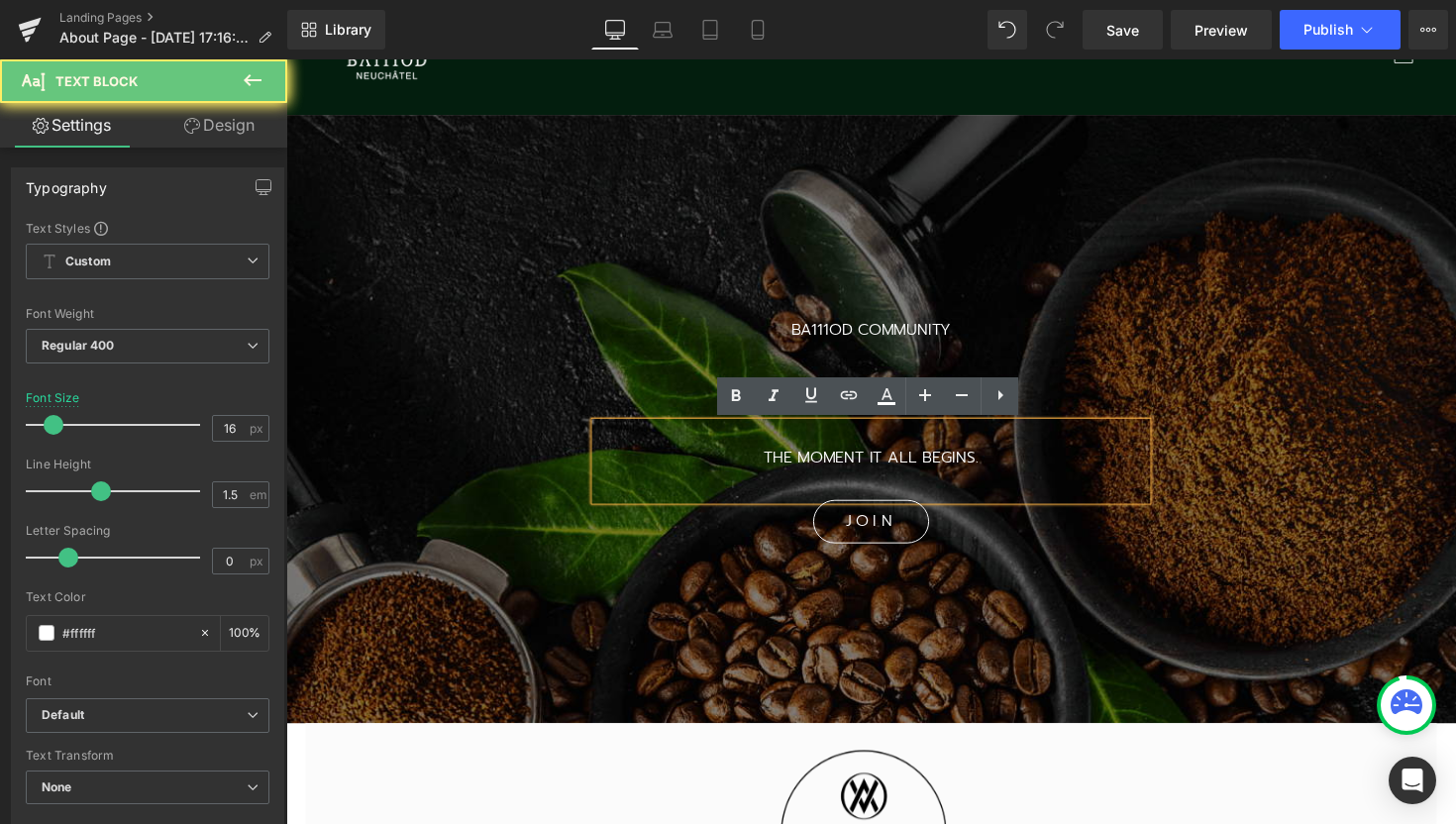 click on "THE MOMENT IT ALL BEGINS." at bounding box center [885, 467] 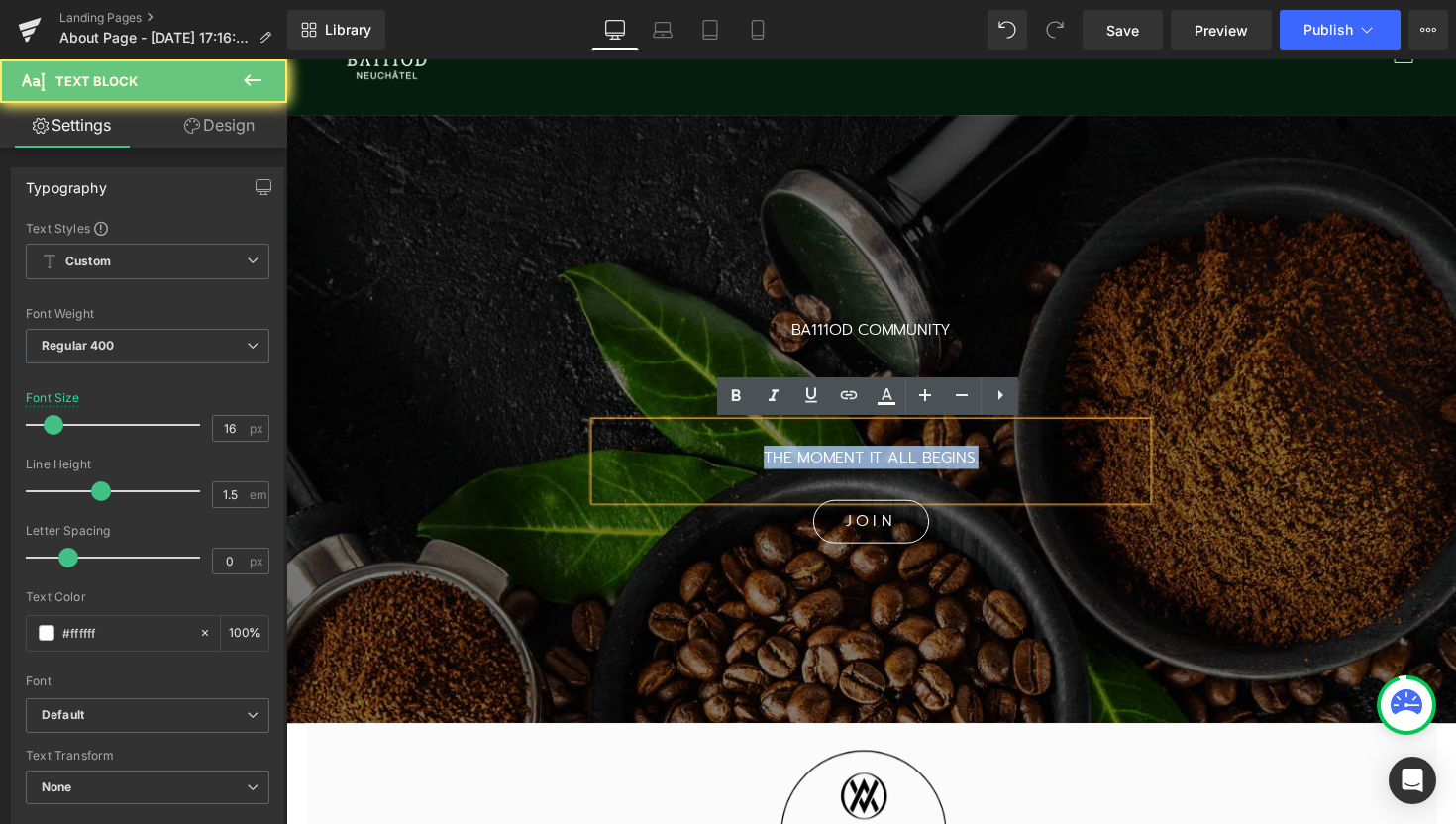 click on "THE MOMENT IT ALL BEGINS." at bounding box center [885, 467] 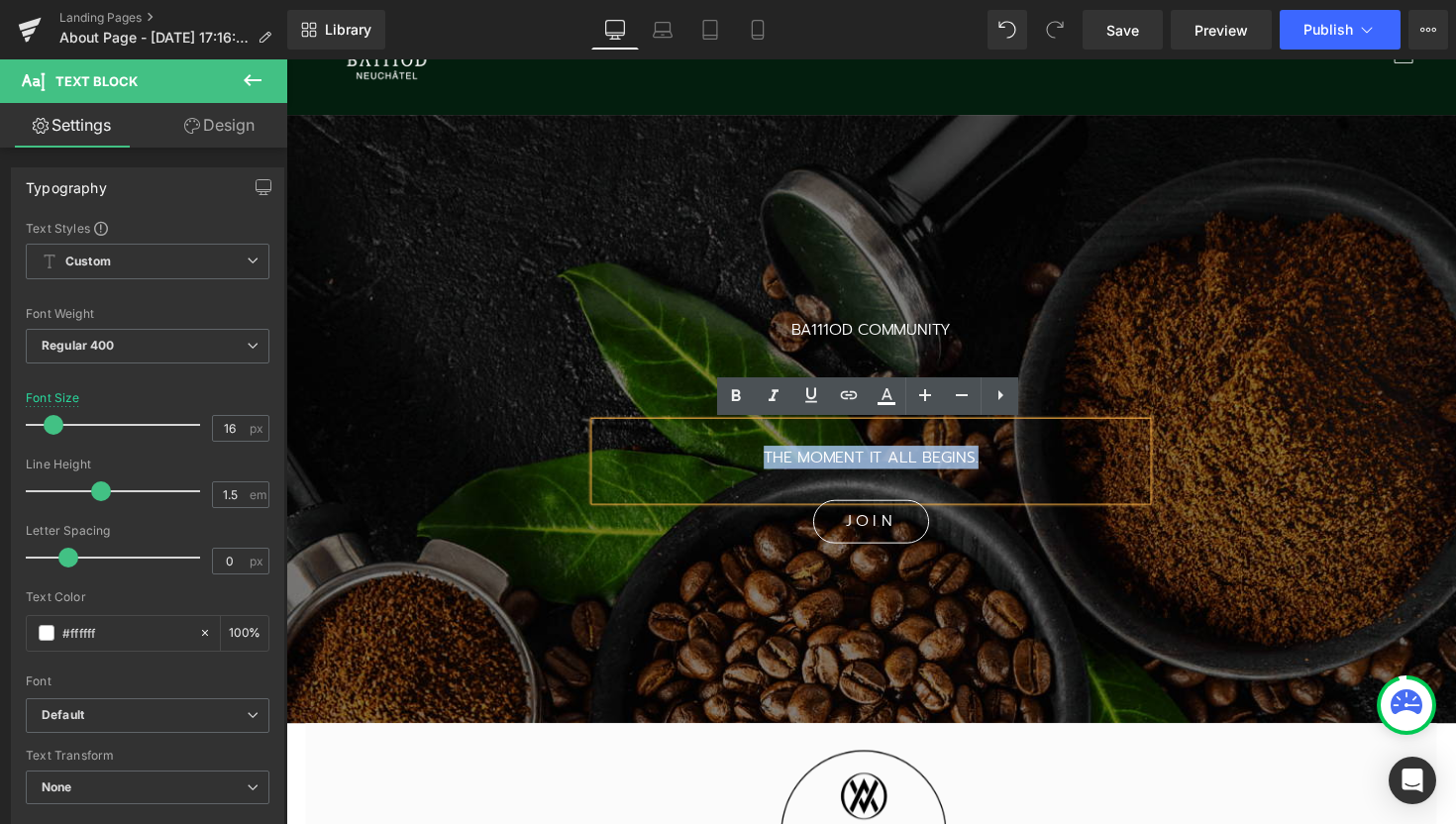 type 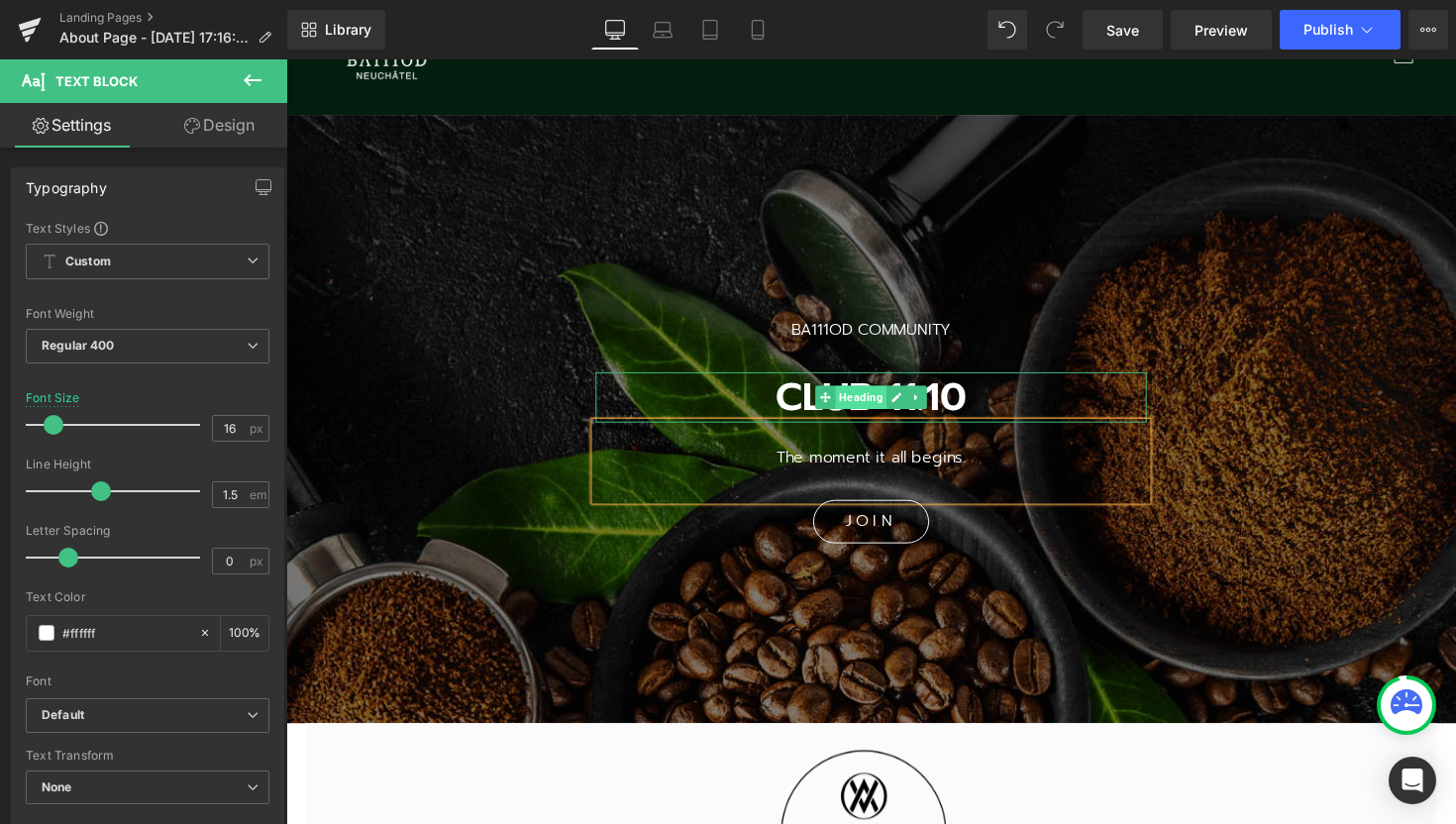 click on "Heading" at bounding box center [875, 406] 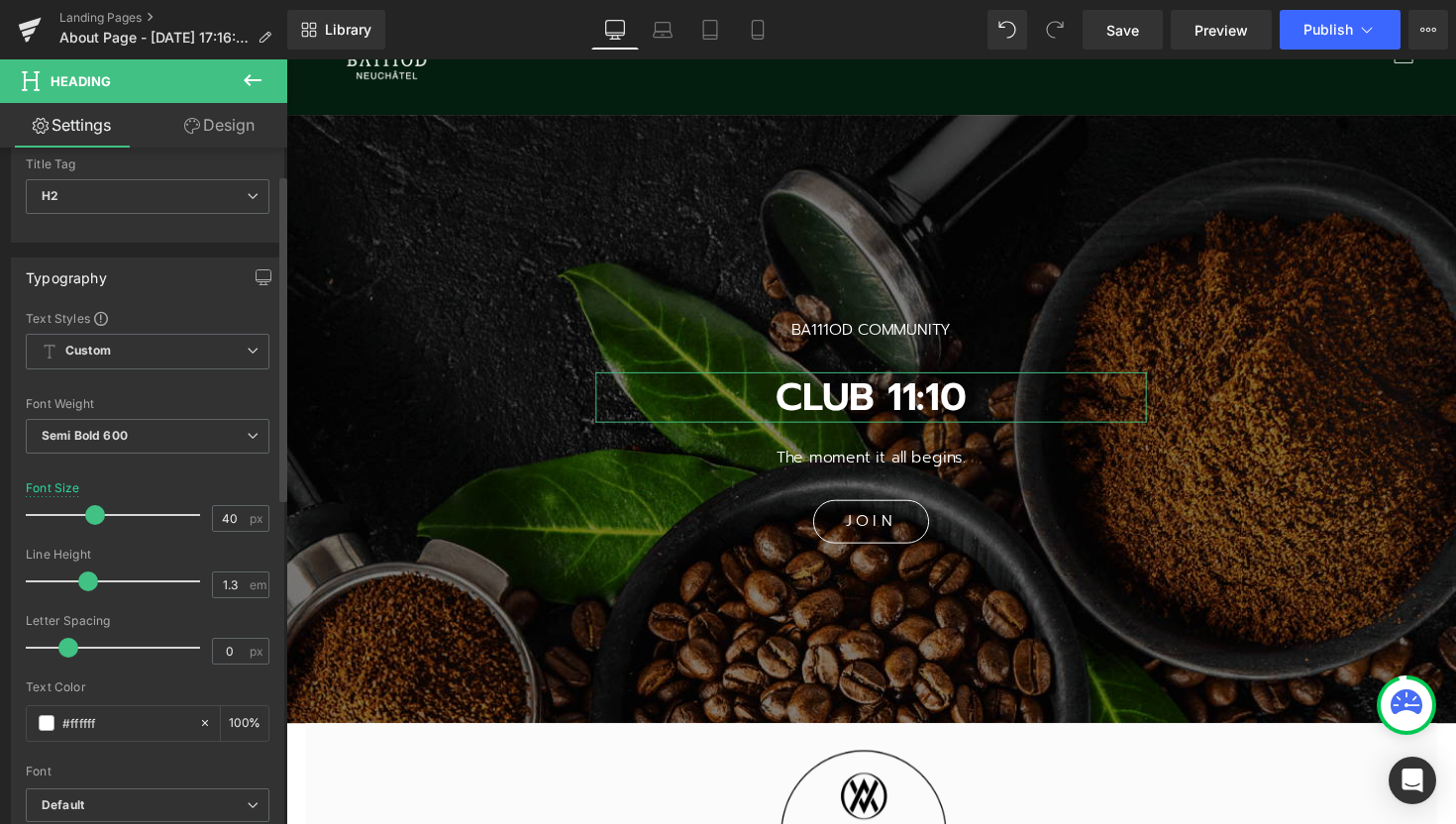scroll, scrollTop: 72, scrollLeft: 0, axis: vertical 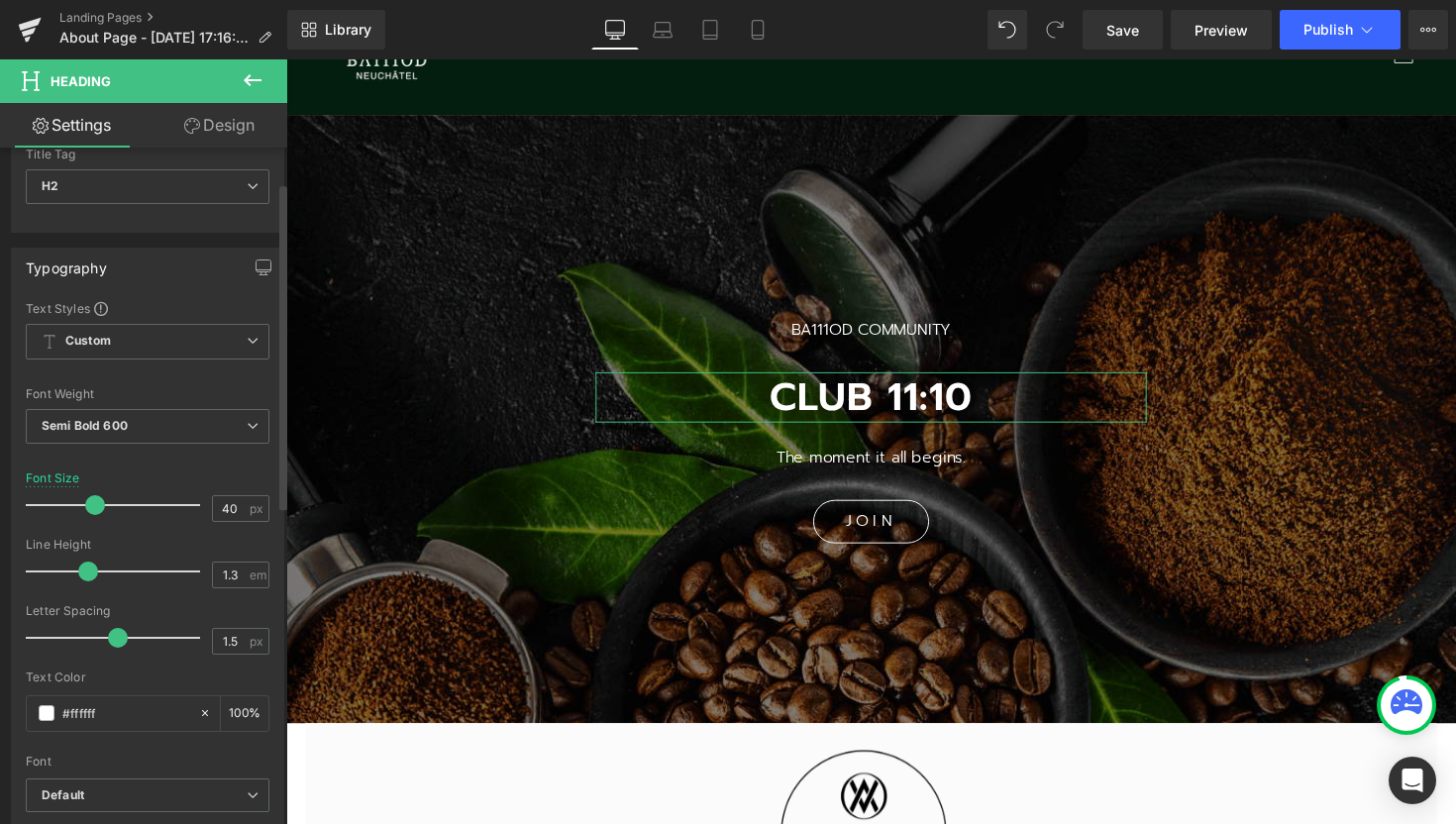 type on "1.6" 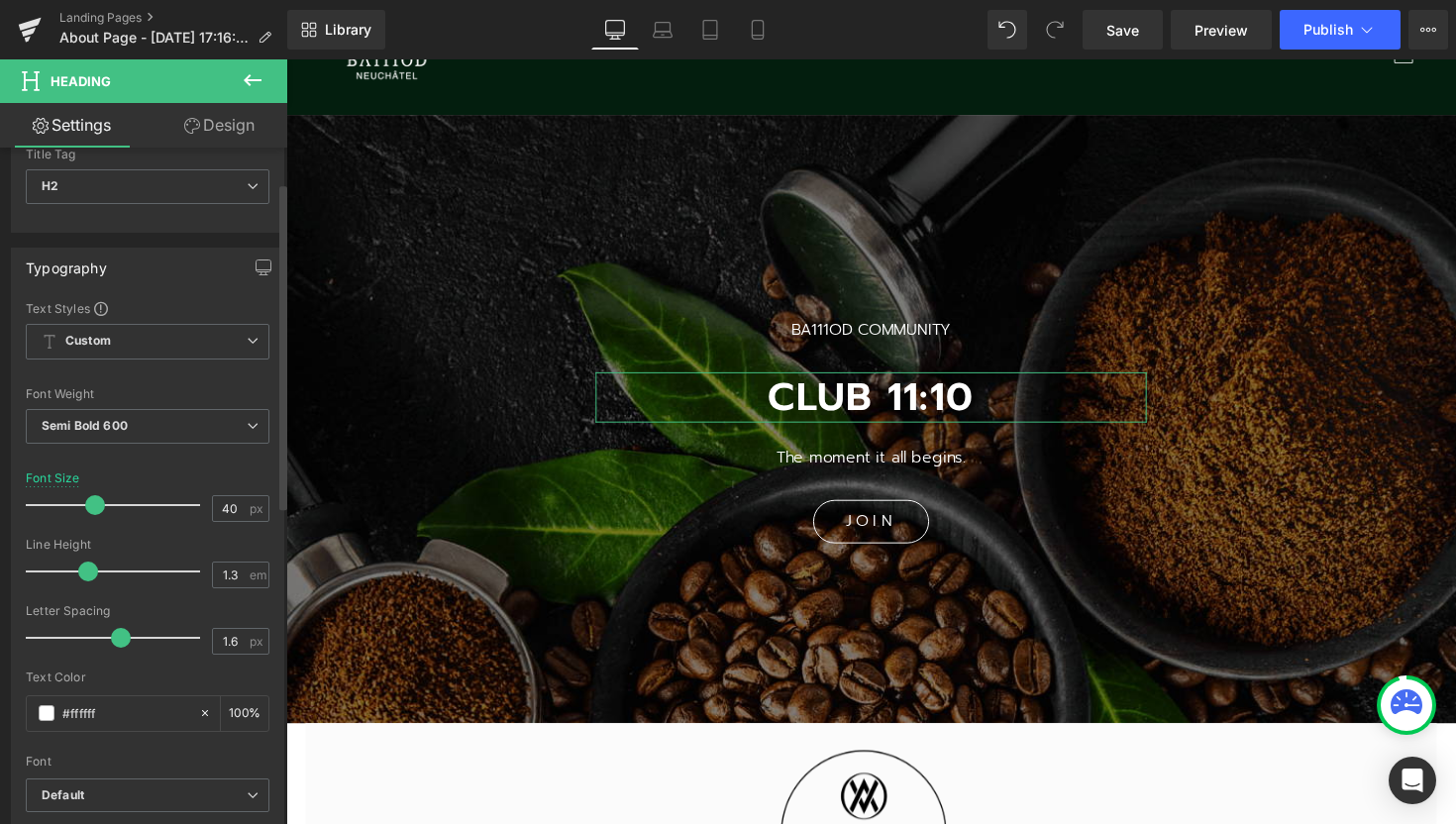 drag, startPoint x: 71, startPoint y: 641, endPoint x: 122, endPoint y: 645, distance: 51.156622 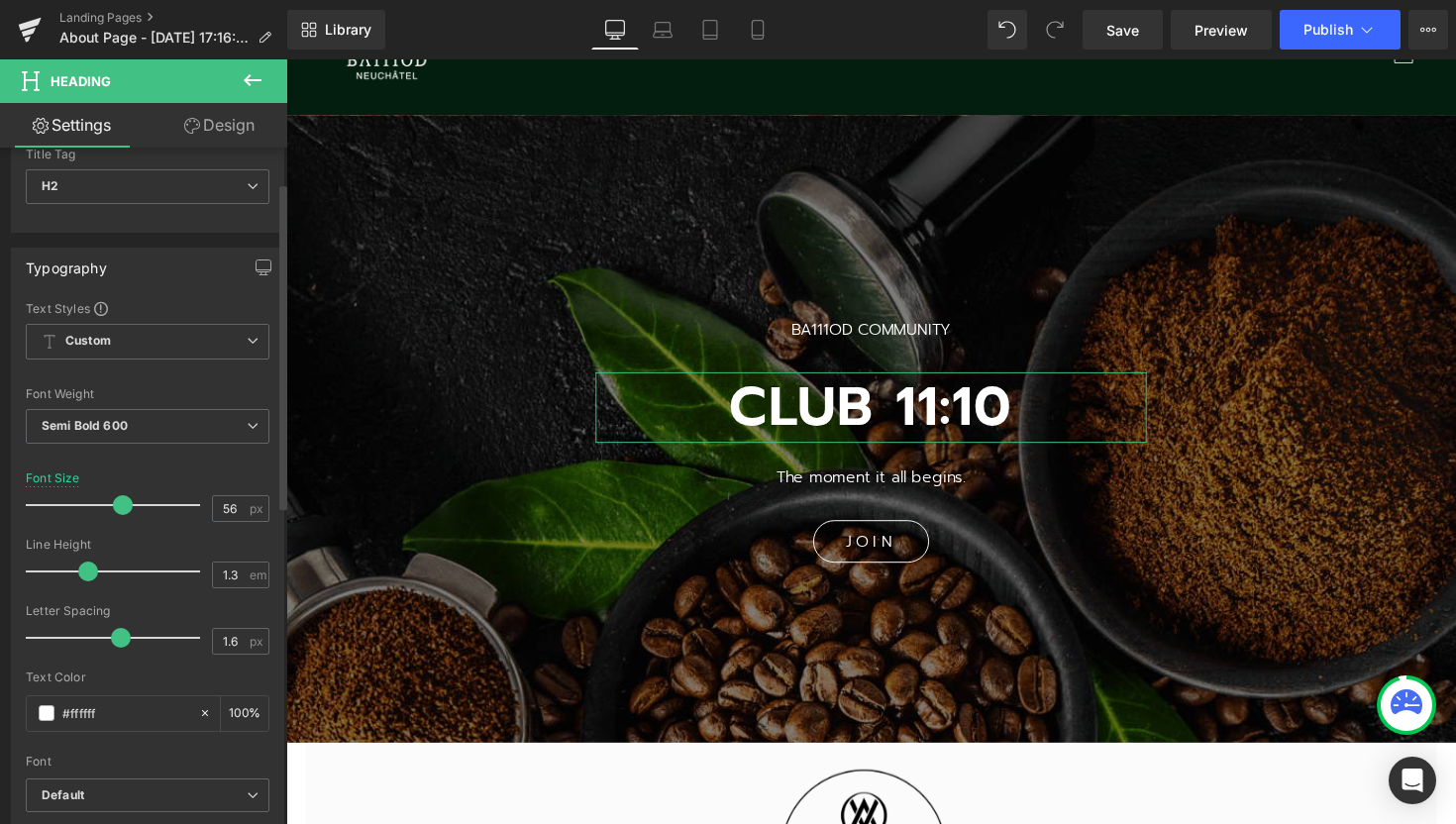 type on "57" 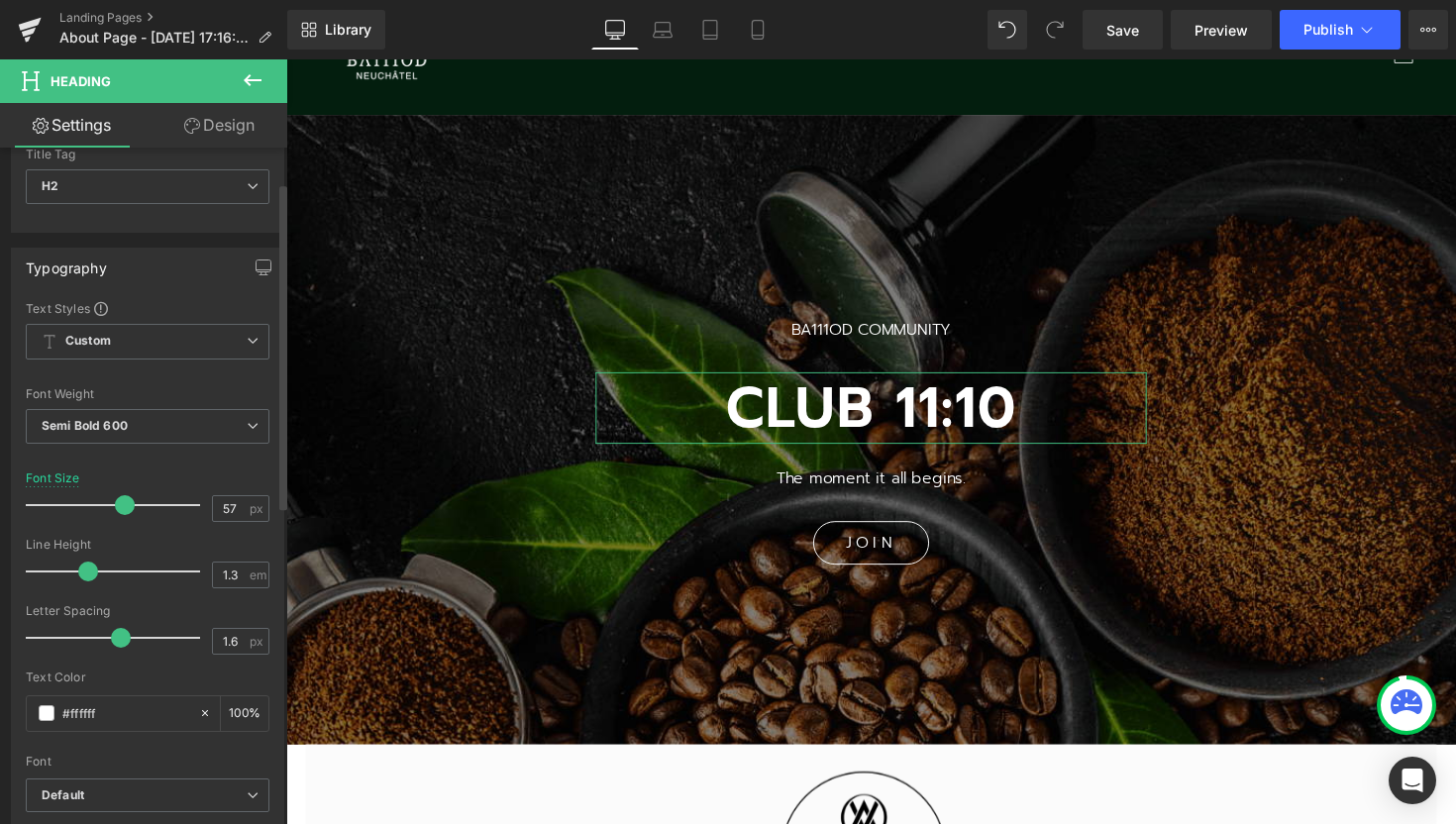 drag, startPoint x: 96, startPoint y: 507, endPoint x: 124, endPoint y: 507, distance: 28 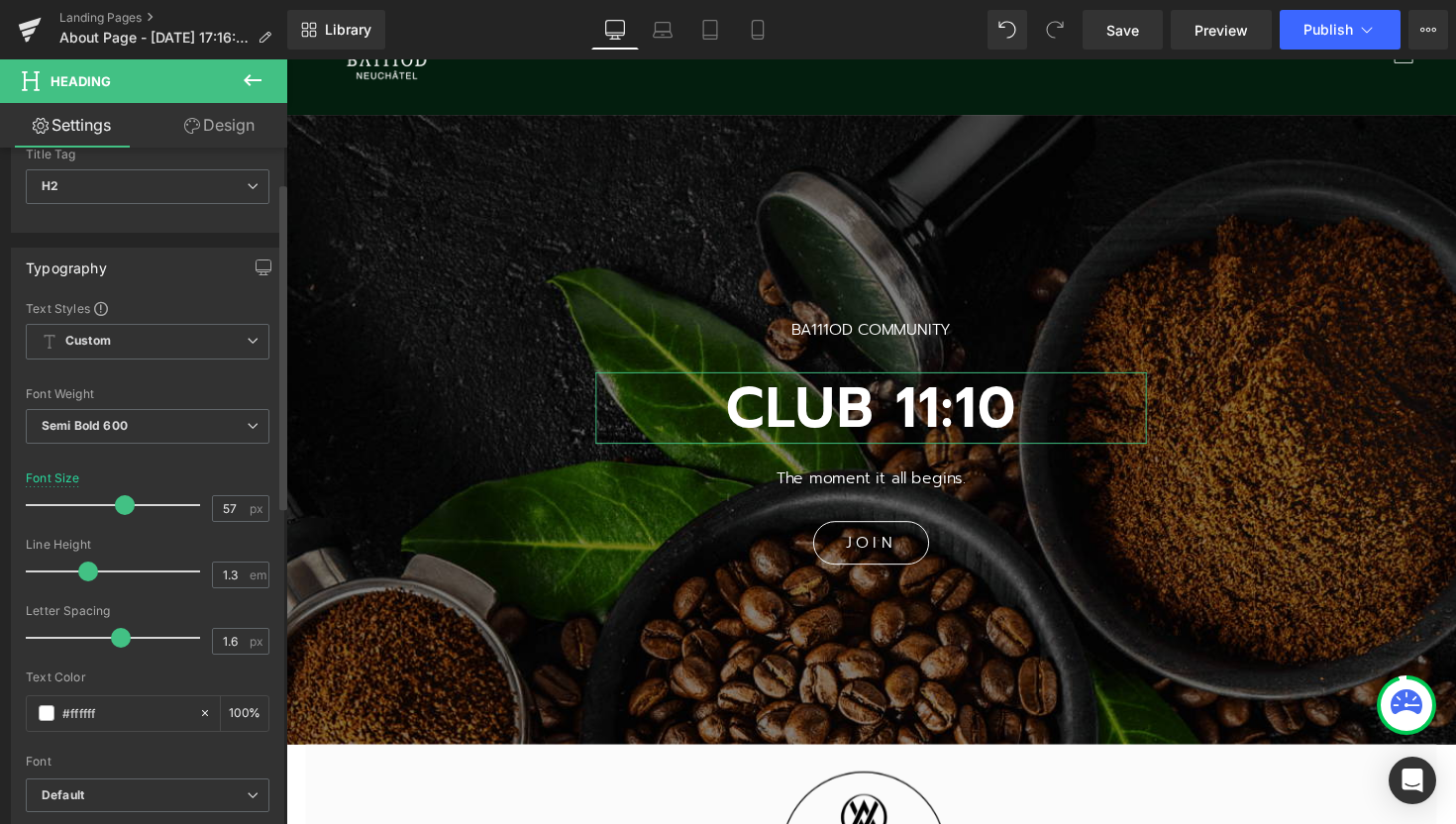 click at bounding box center [125, 505] 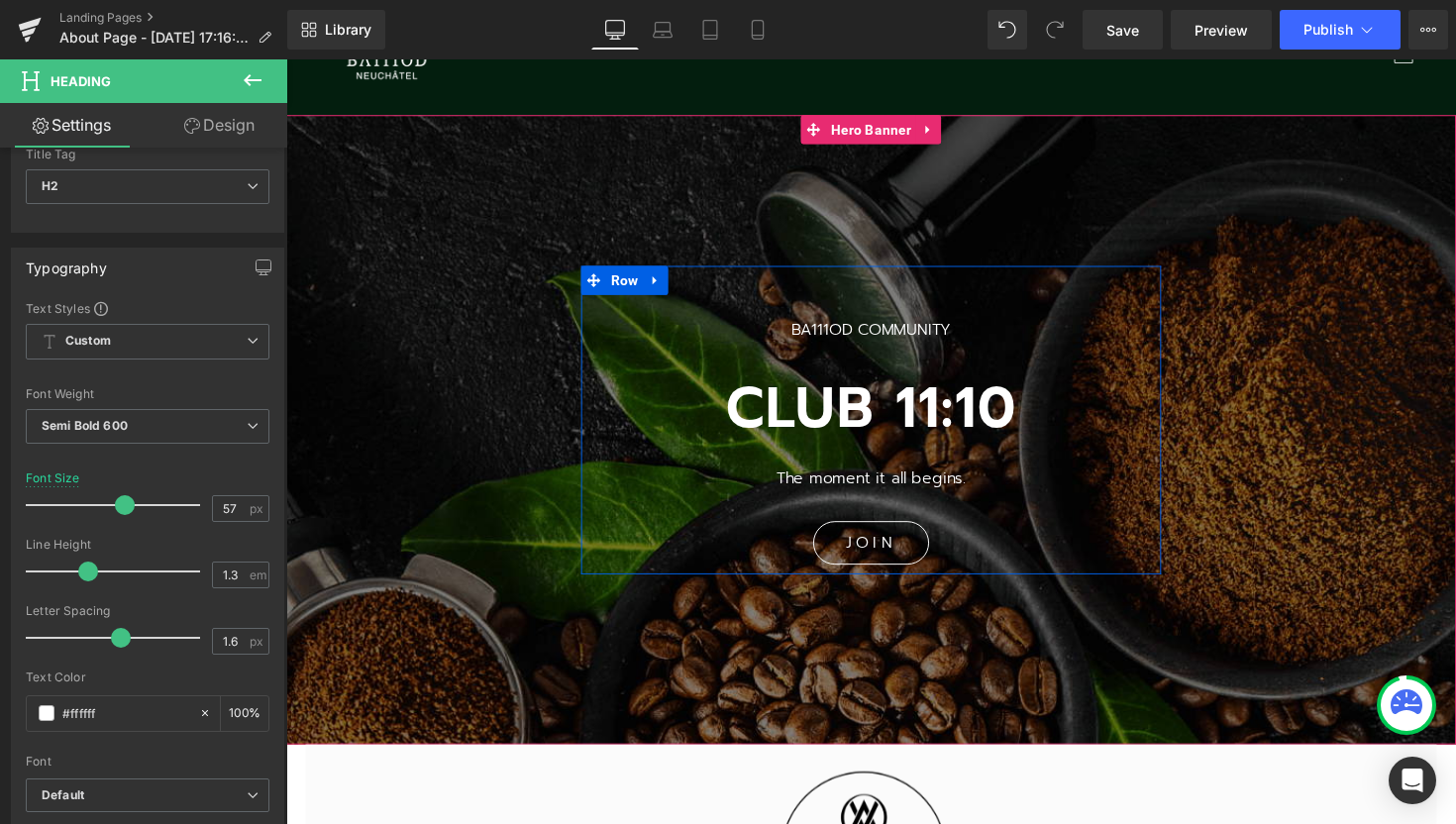 click on "BA111OD COMMUNITY
Text Block
CLUB 11:10
Heading         The moment it all begins. Text Block
JOIN
[GEOGRAPHIC_DATA]" at bounding box center [885, 429] 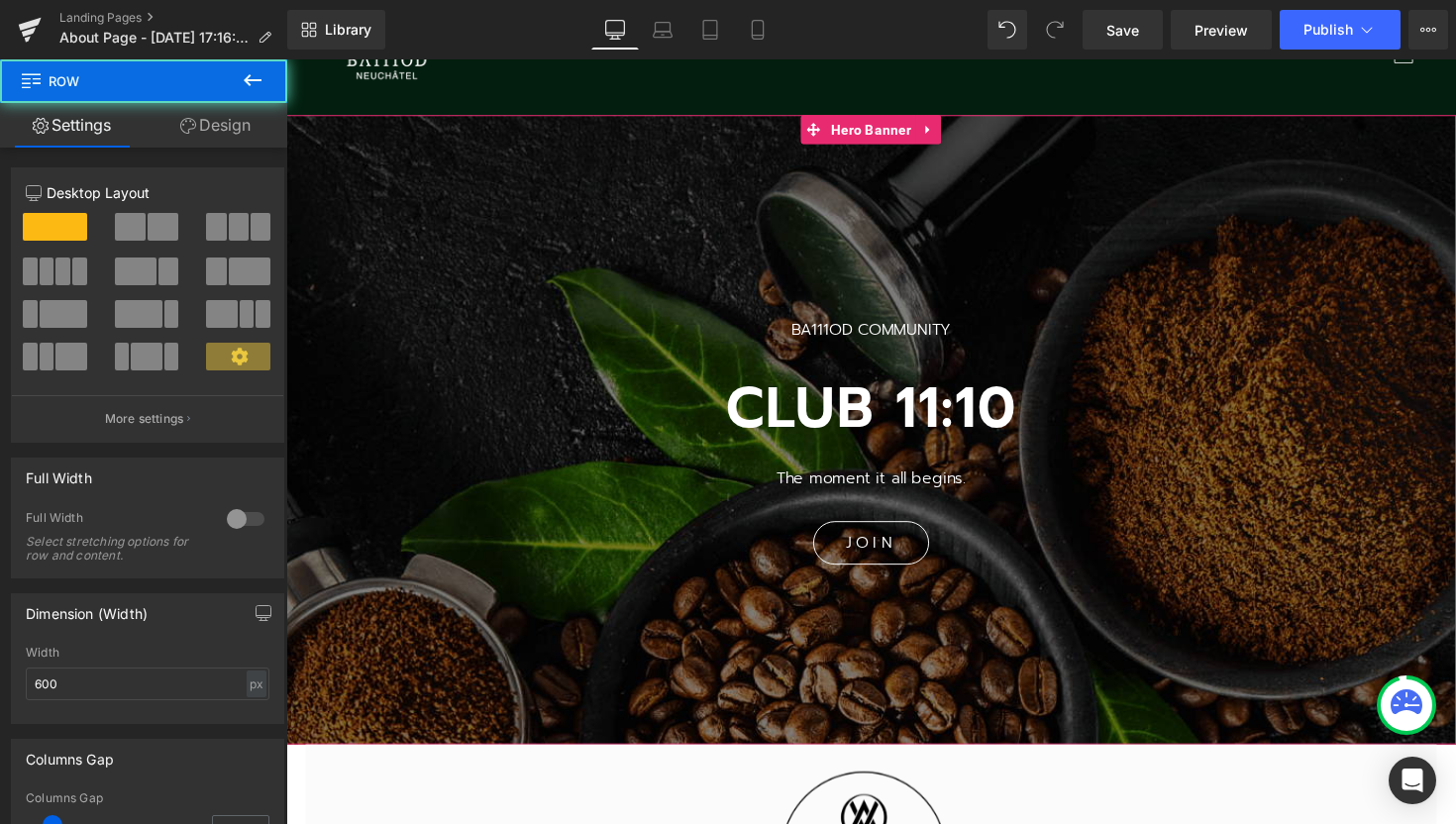 click on "BA111OD COMMUNITY
Text Block
CLUB 11:10
Heading         The moment it all begins. Text Block
JOIN
[GEOGRAPHIC_DATA]" at bounding box center [885, 429] 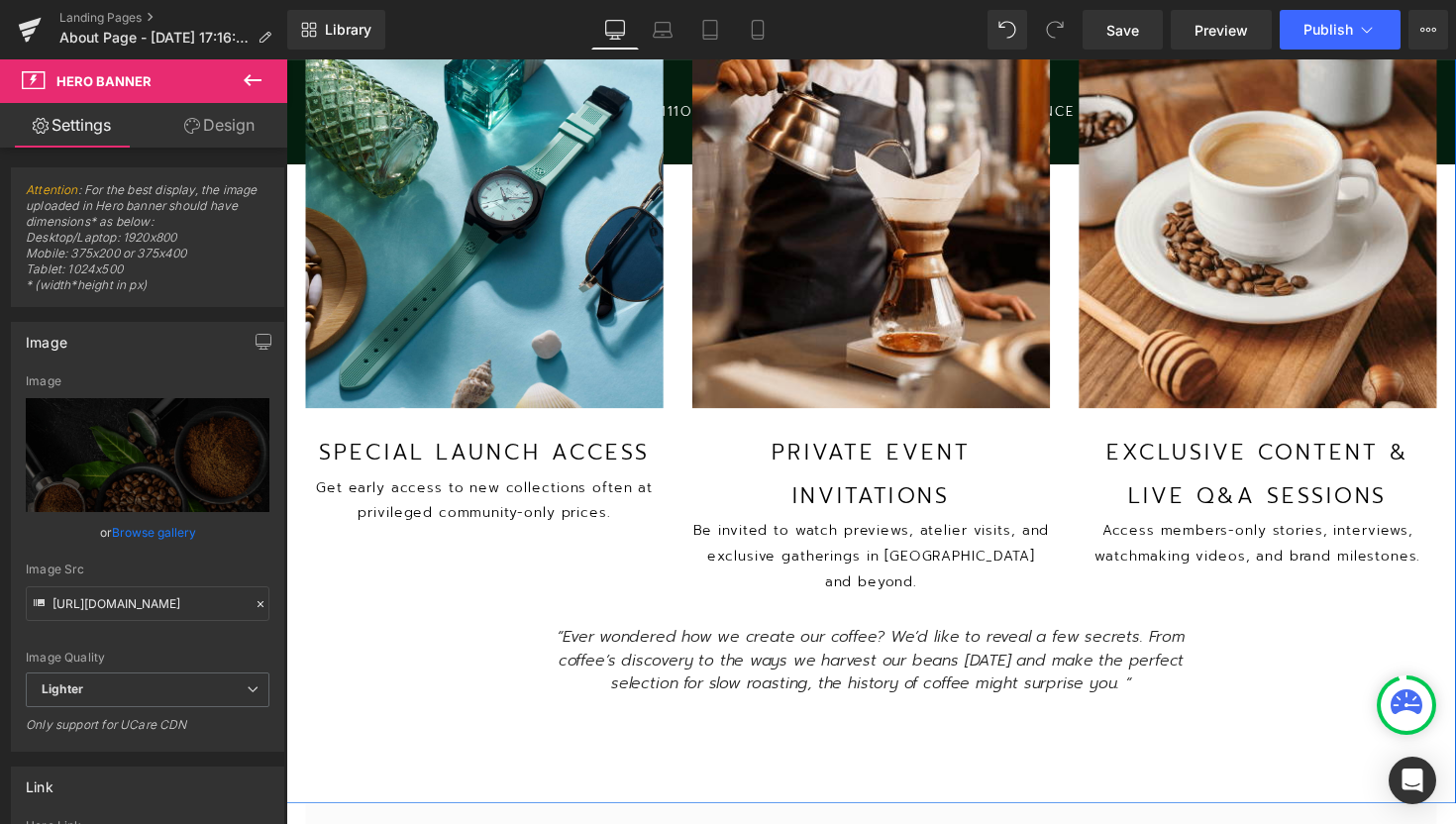 scroll, scrollTop: 2201, scrollLeft: 0, axis: vertical 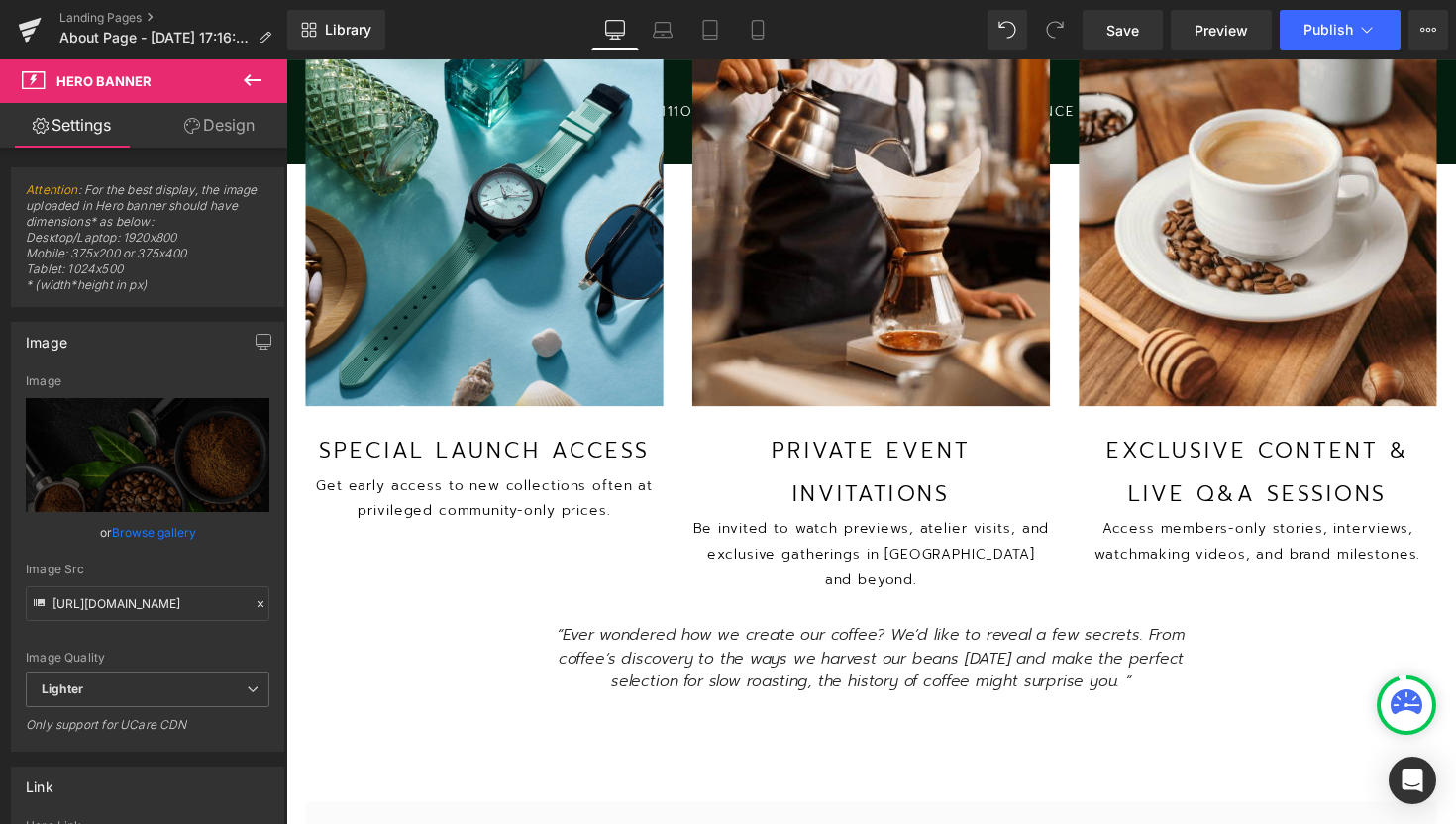click 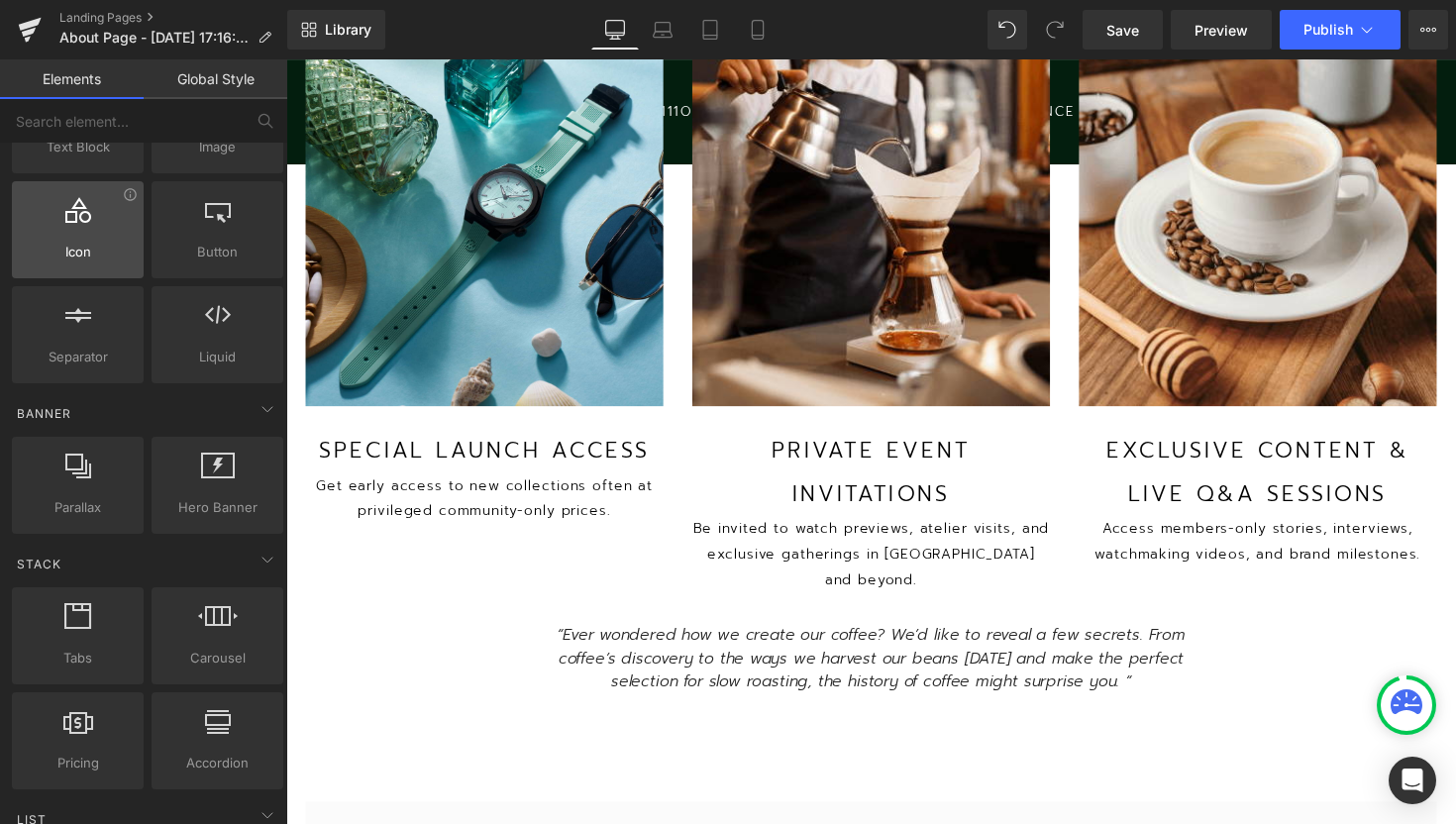 scroll, scrollTop: 234, scrollLeft: 0, axis: vertical 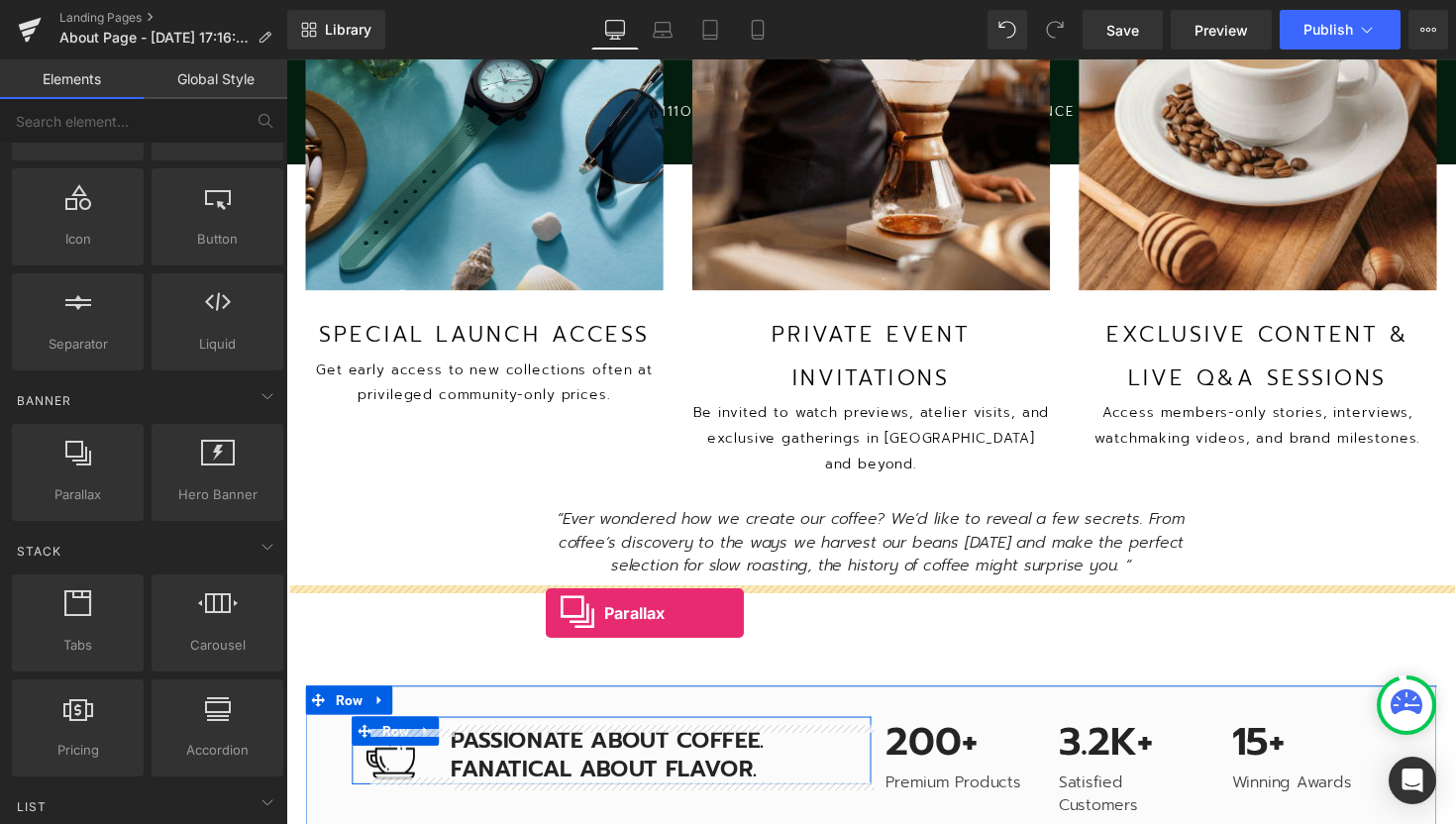 drag, startPoint x: 389, startPoint y: 535, endPoint x: 552, endPoint y: 627, distance: 187.17104 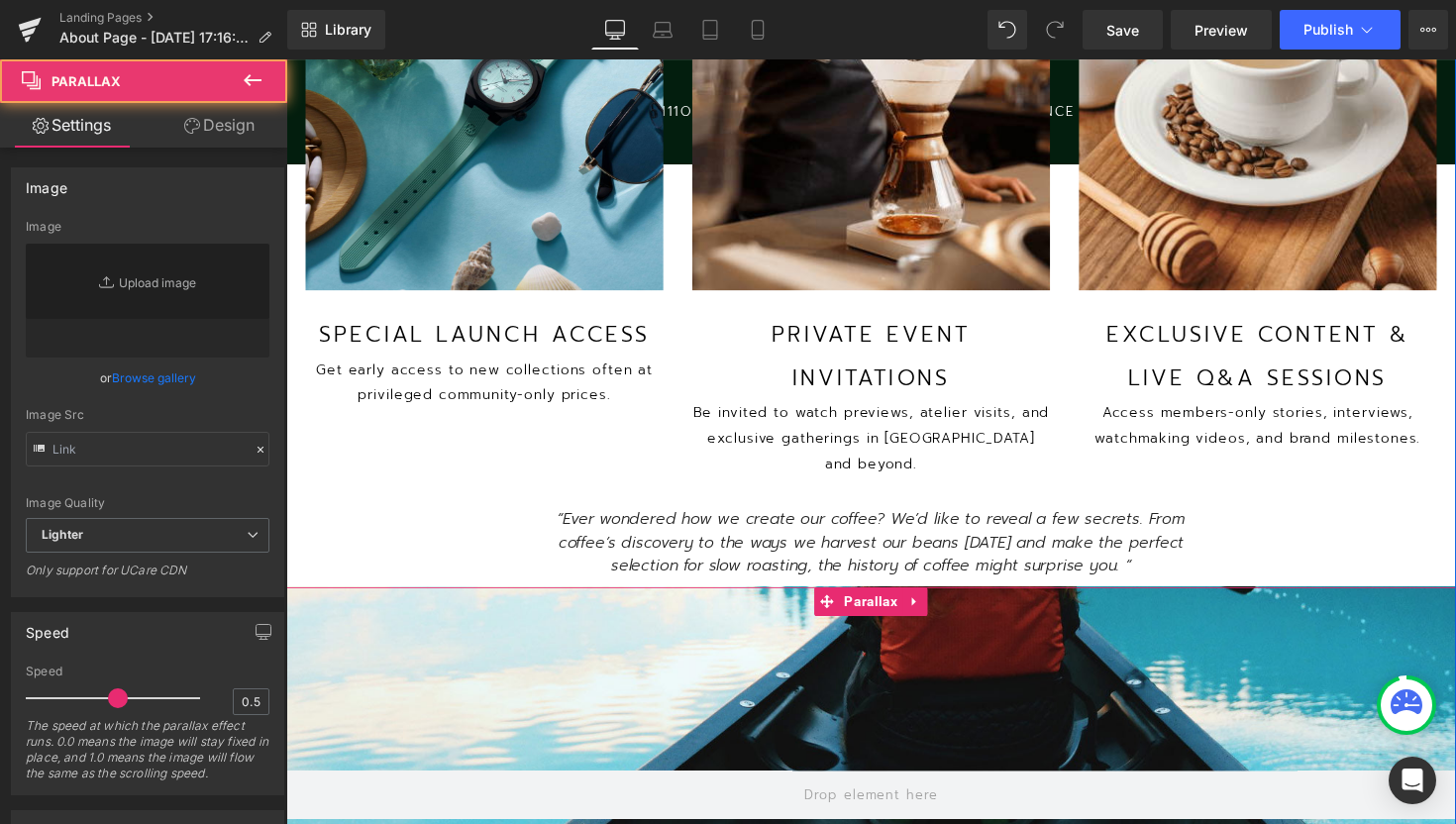 type on "[URL][DOMAIN_NAME]" 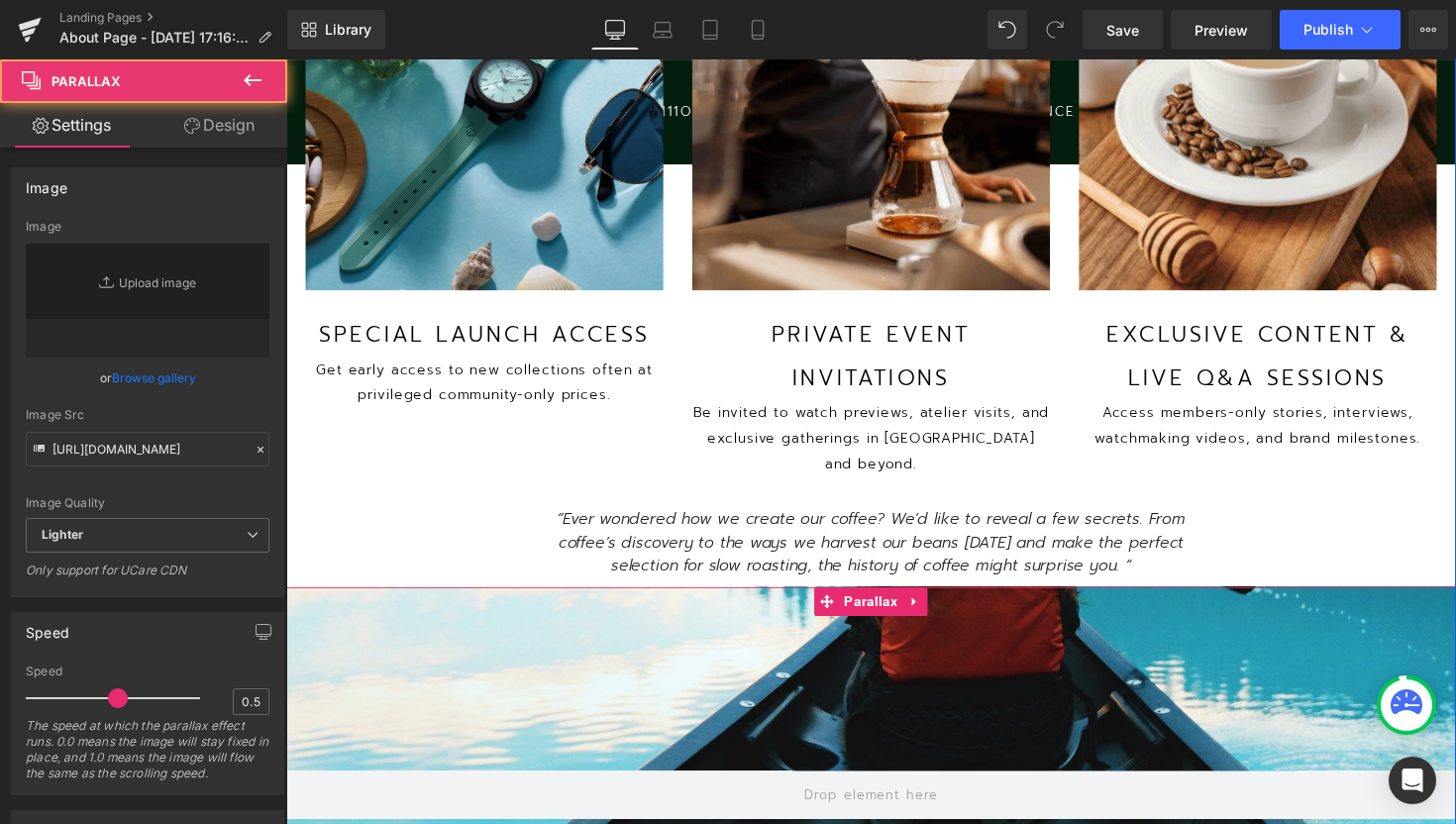 scroll, scrollTop: 9, scrollLeft: 10, axis: both 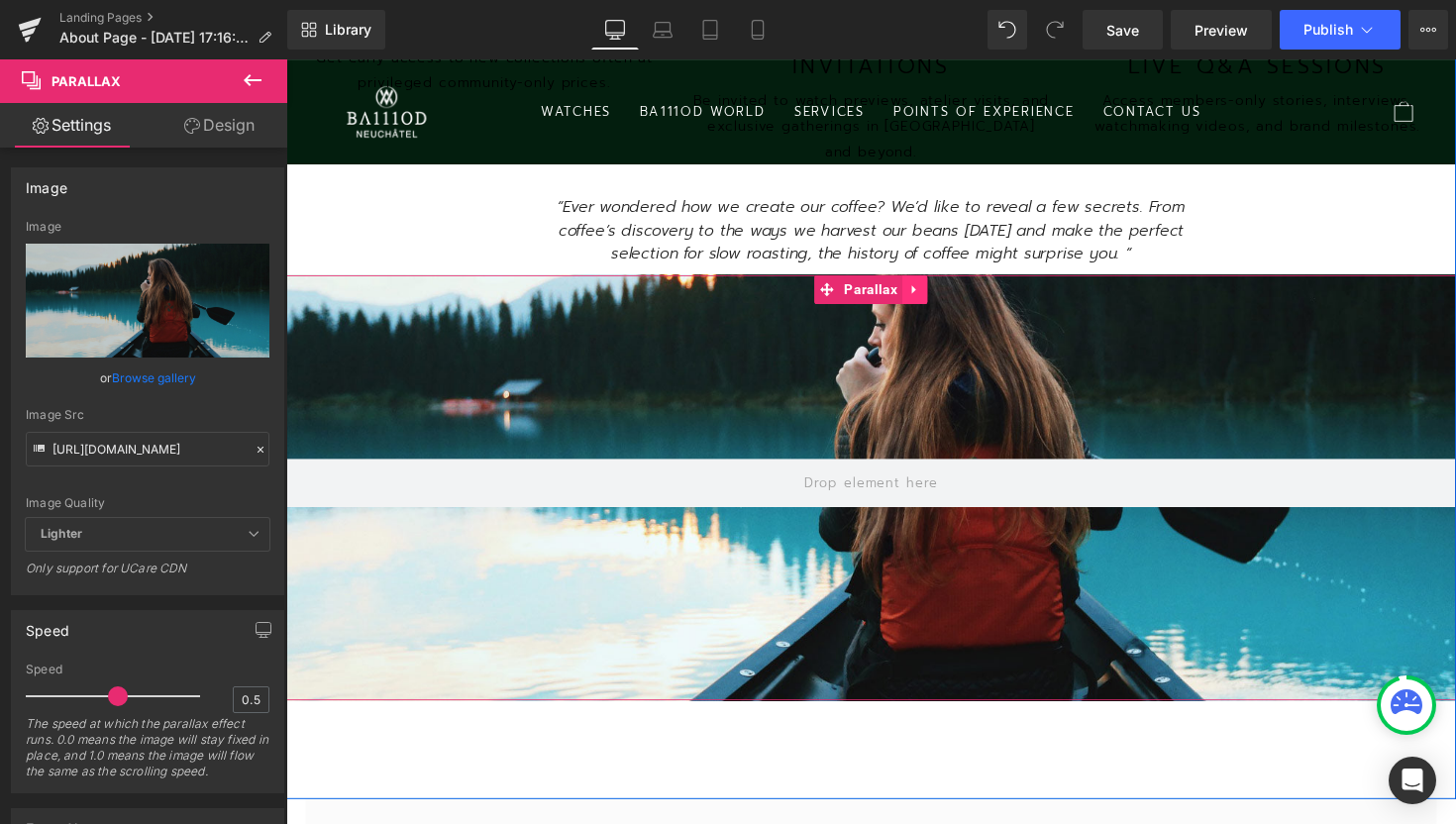 click 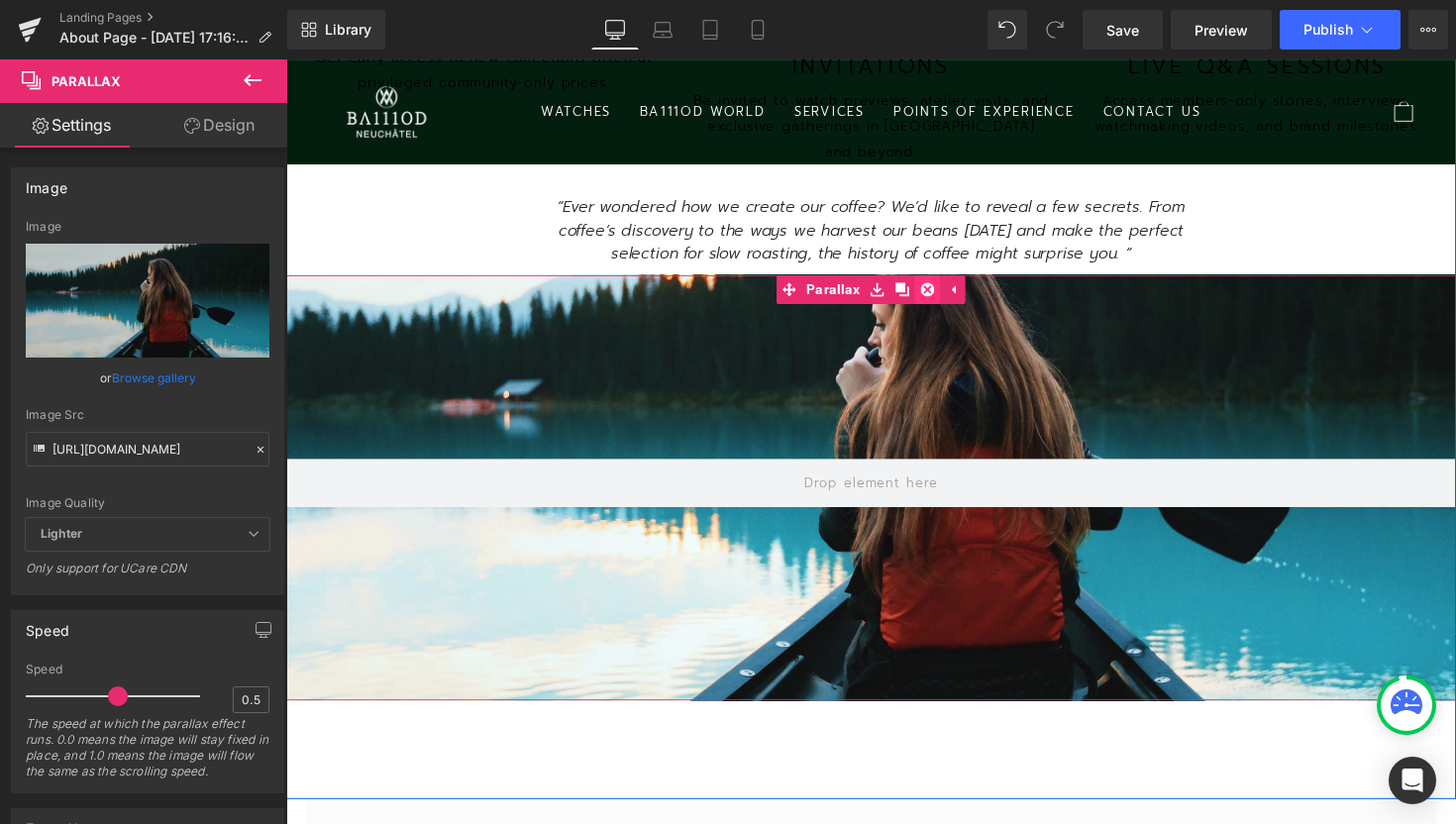 click 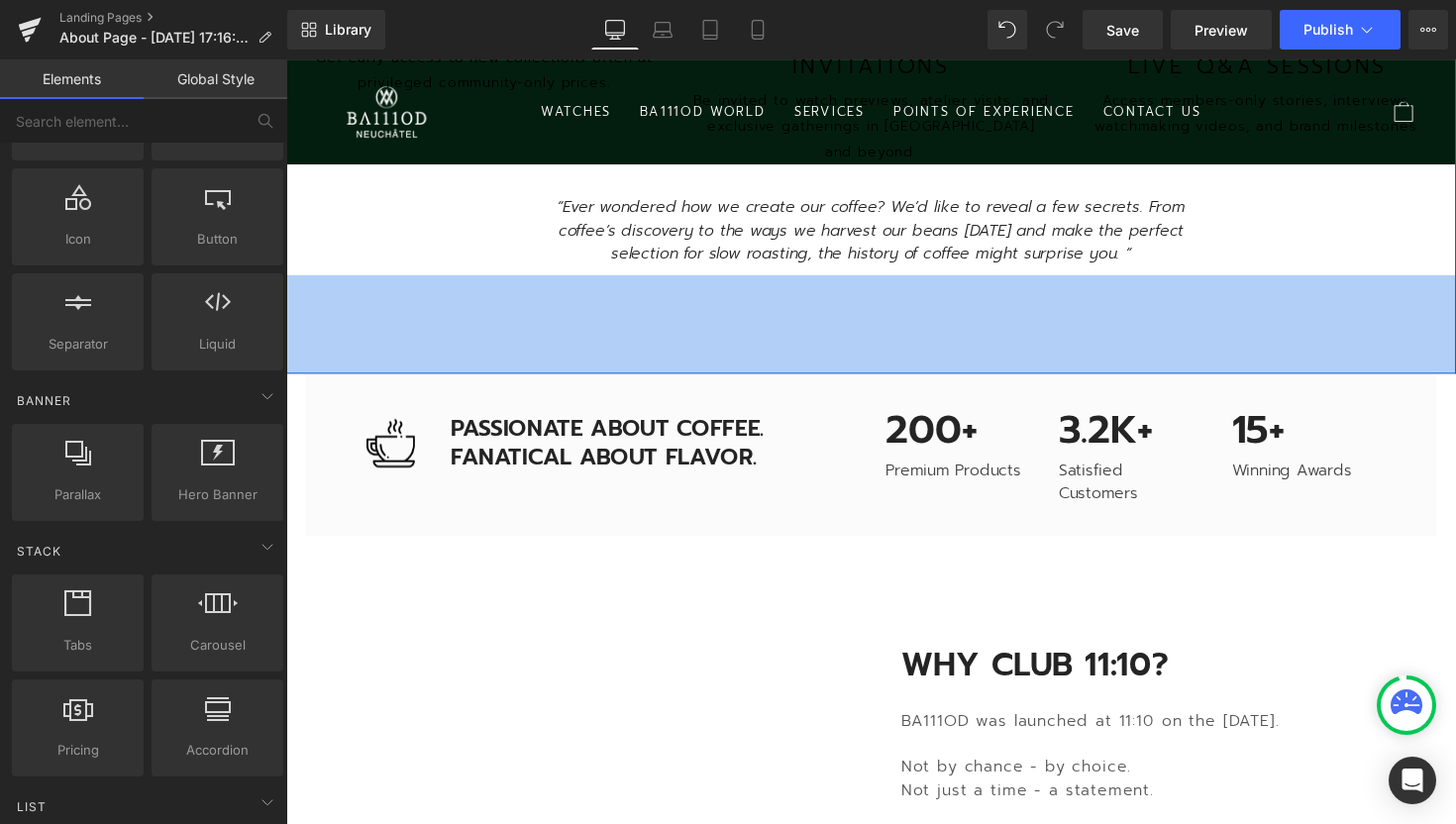 scroll, scrollTop: 5202, scrollLeft: 1198, axis: both 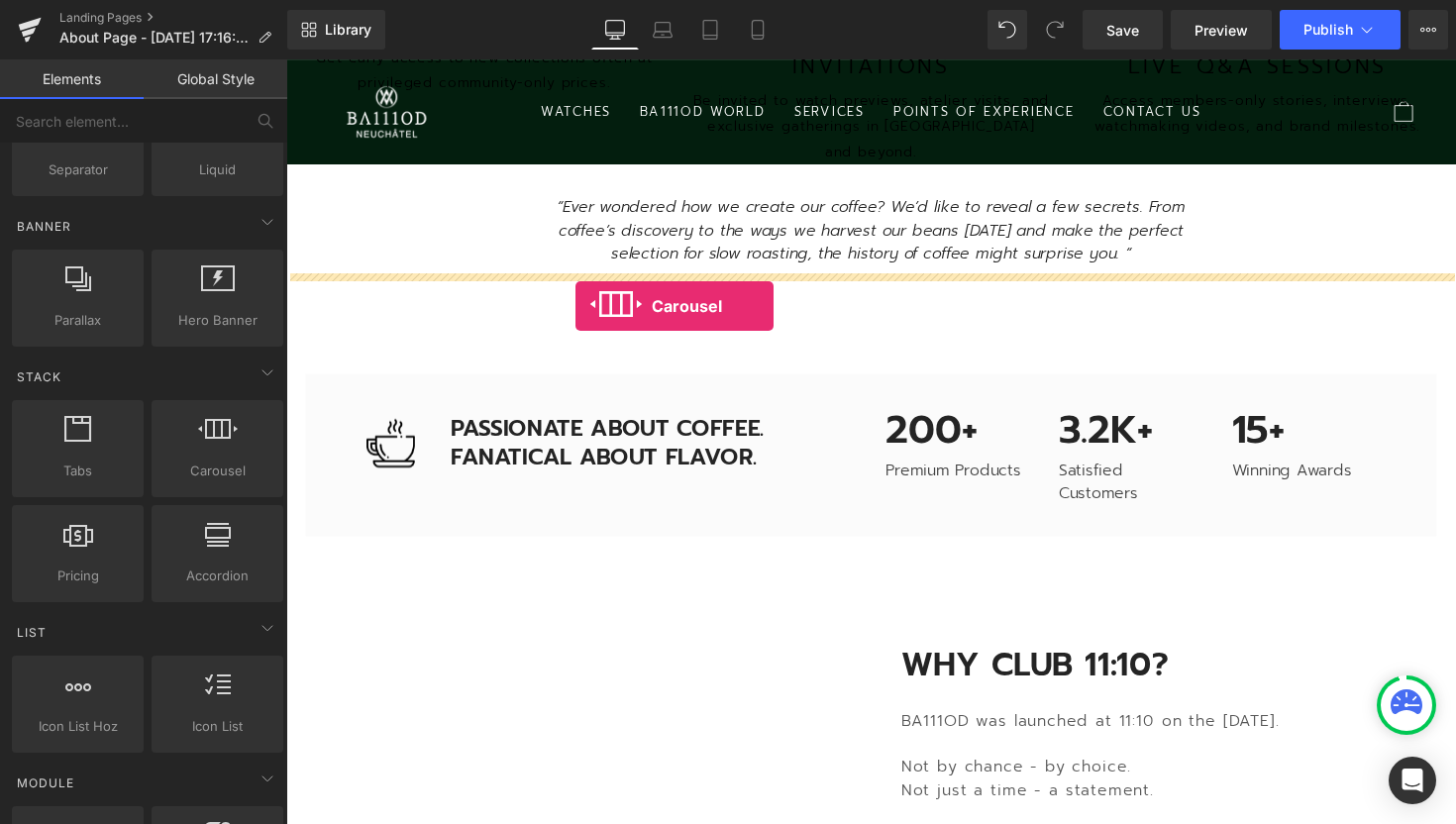 drag, startPoint x: 500, startPoint y: 515, endPoint x: 582, endPoint y: 312, distance: 218.9361 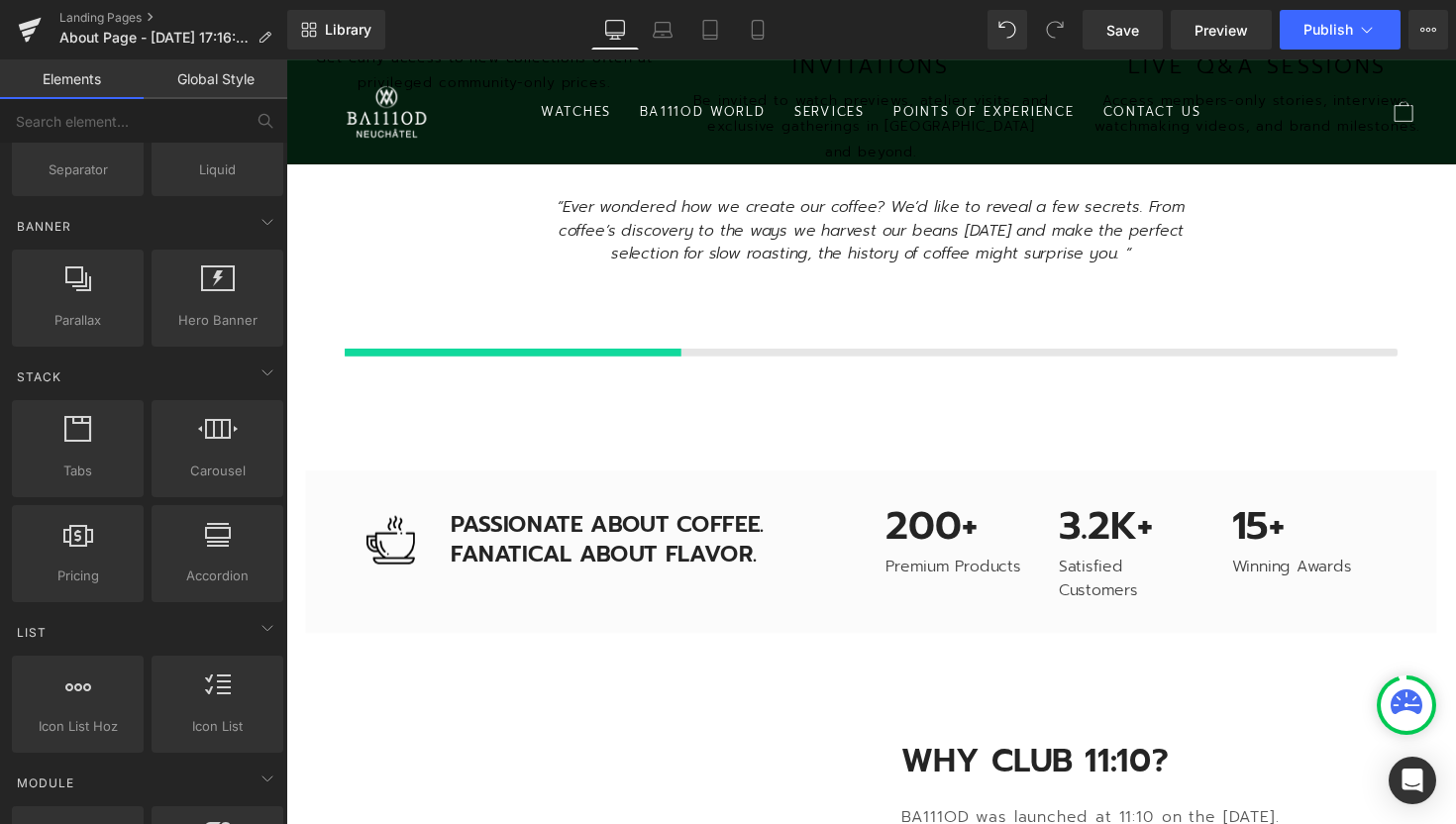 scroll, scrollTop: 9, scrollLeft: 10, axis: both 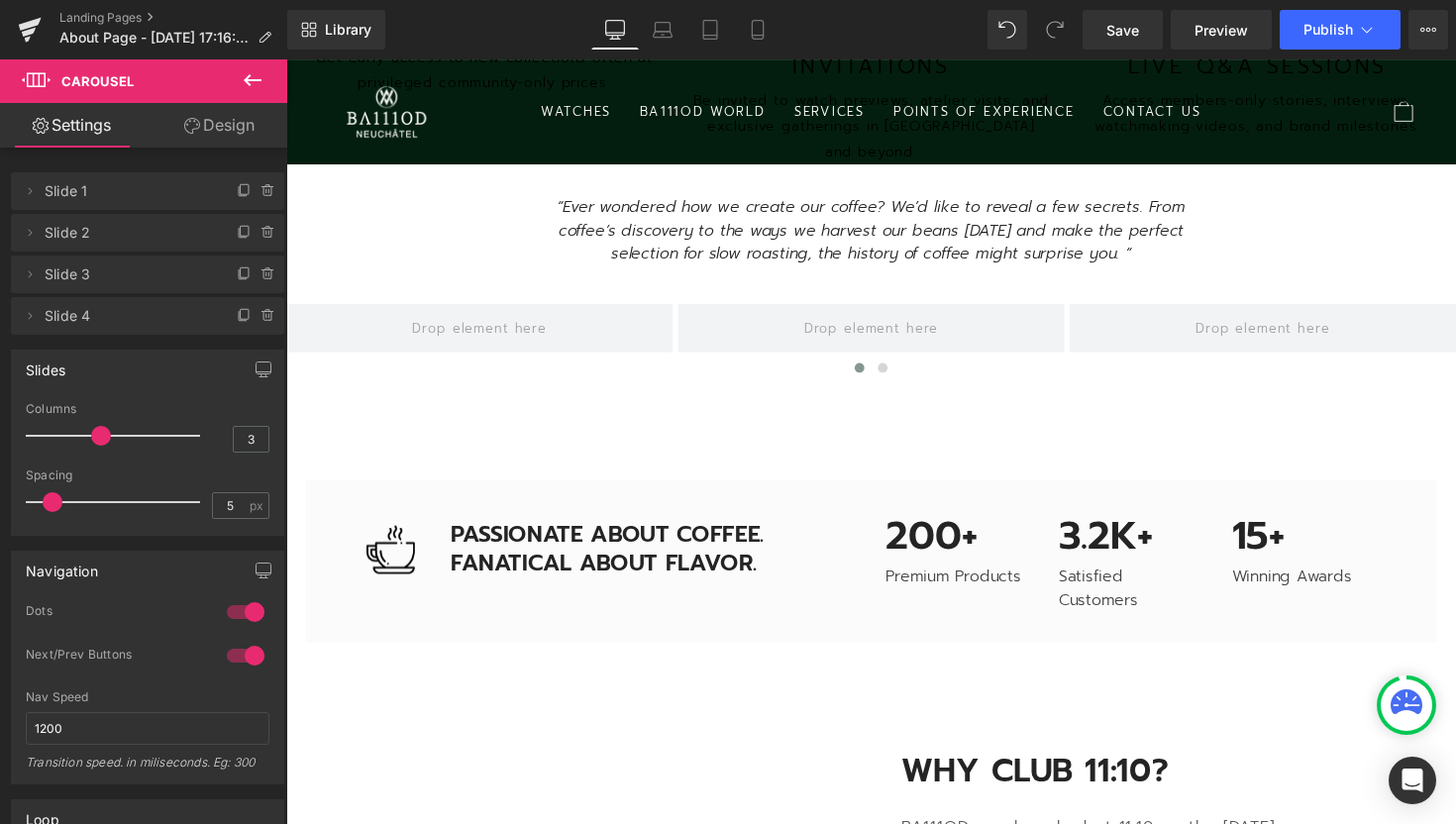 click 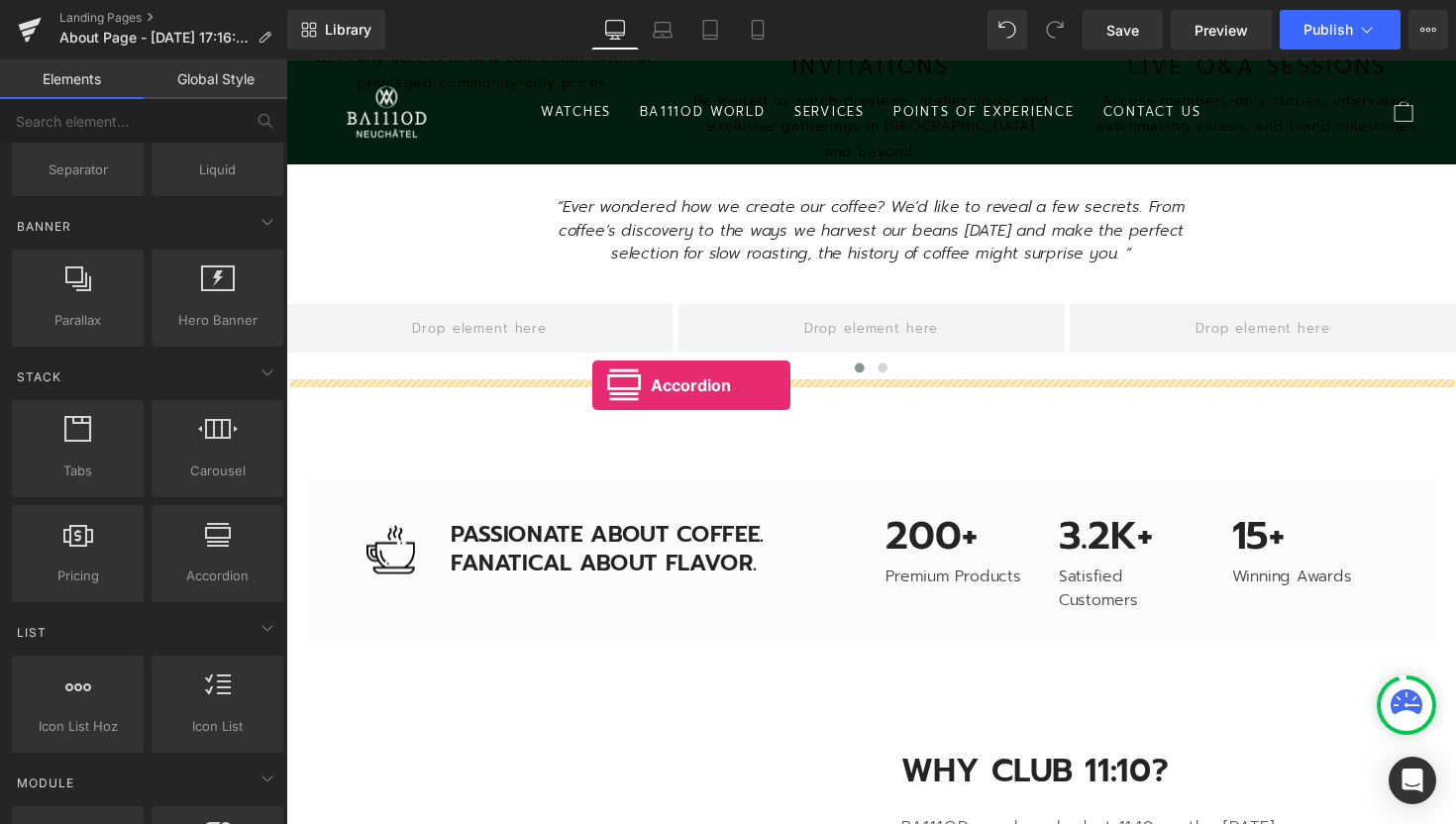 drag, startPoint x: 496, startPoint y: 615, endPoint x: 600, endPoint y: 393, distance: 245.15301 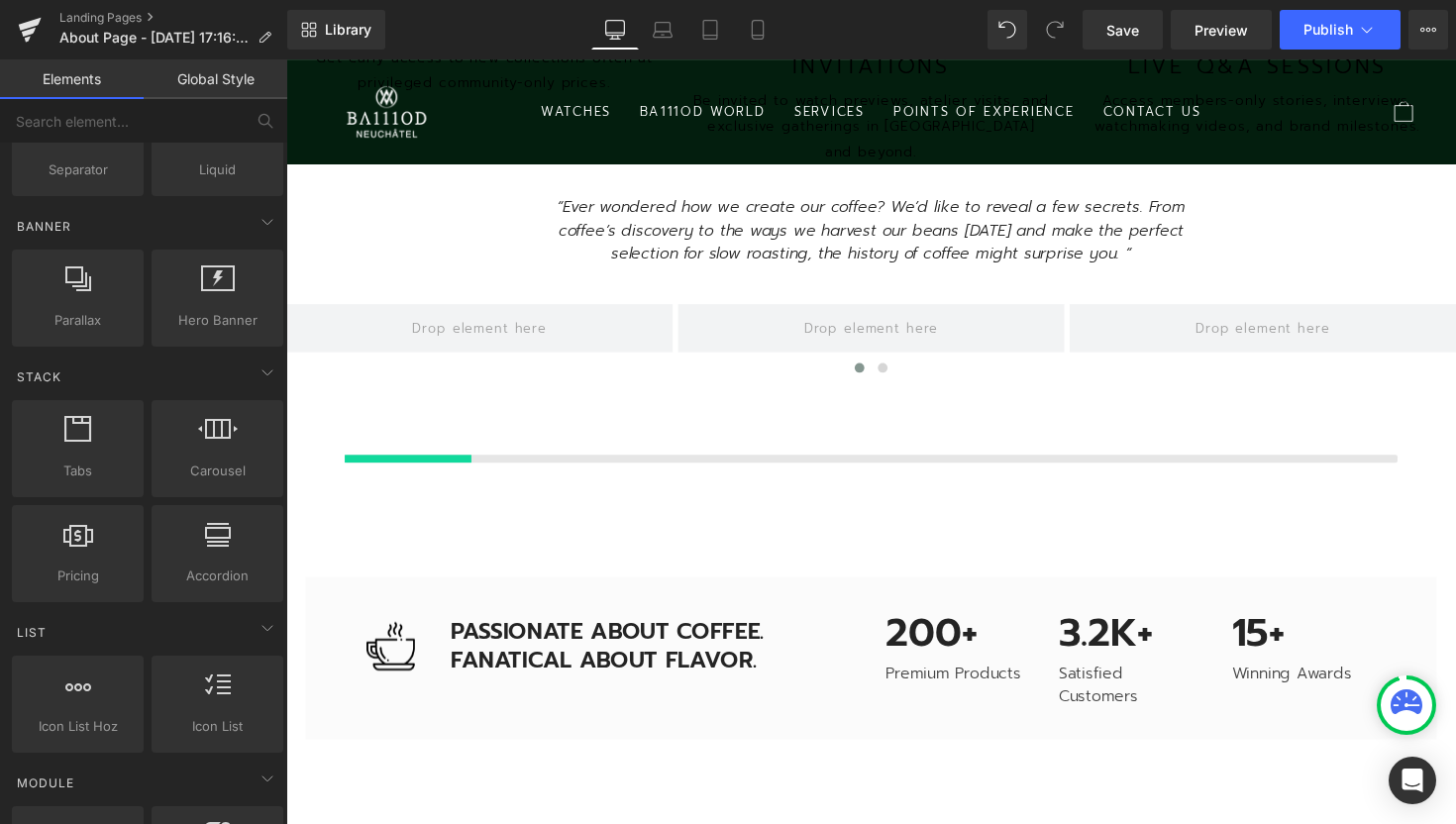 scroll, scrollTop: 9, scrollLeft: 10, axis: both 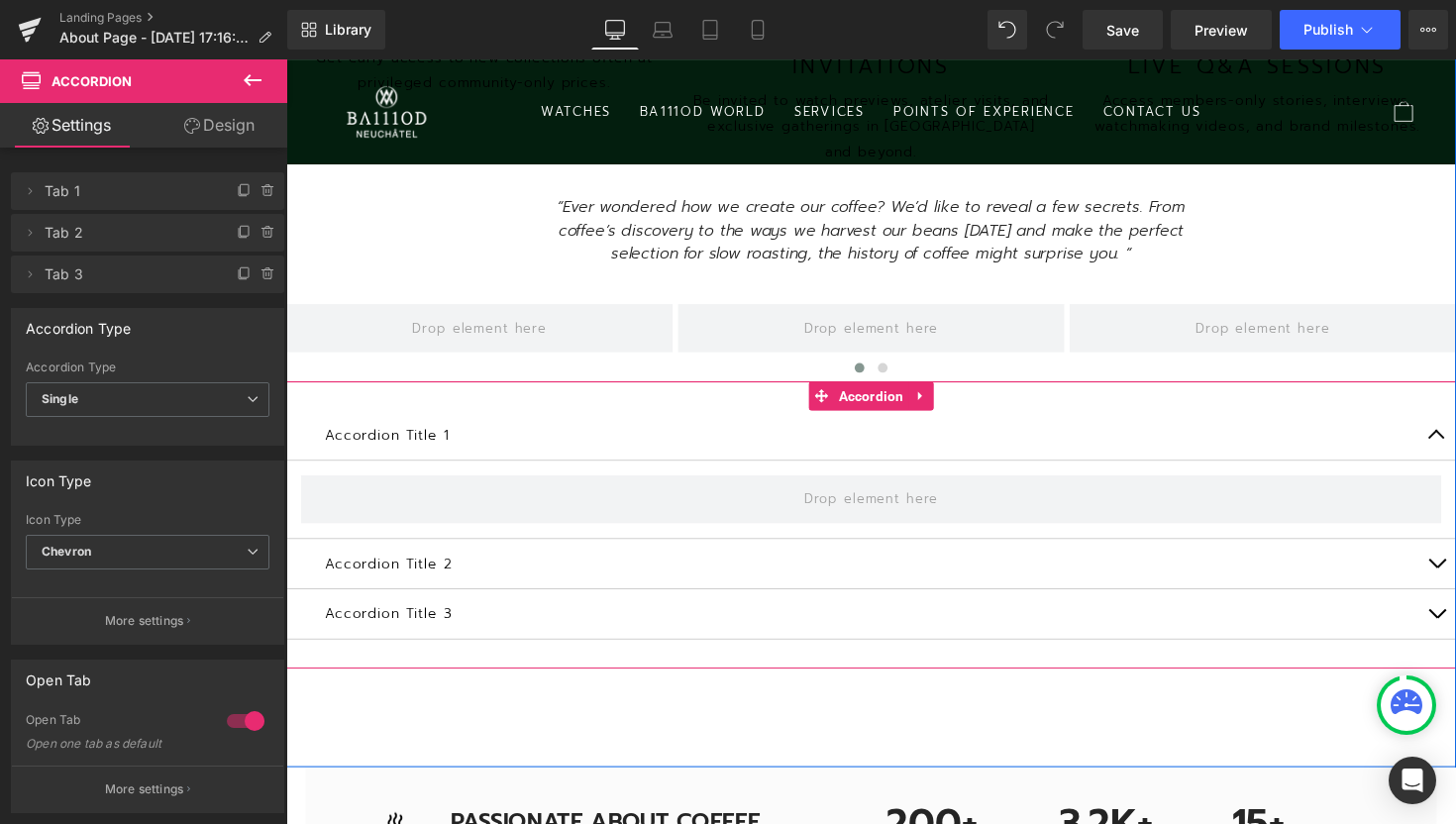 click at bounding box center (1465, 444) 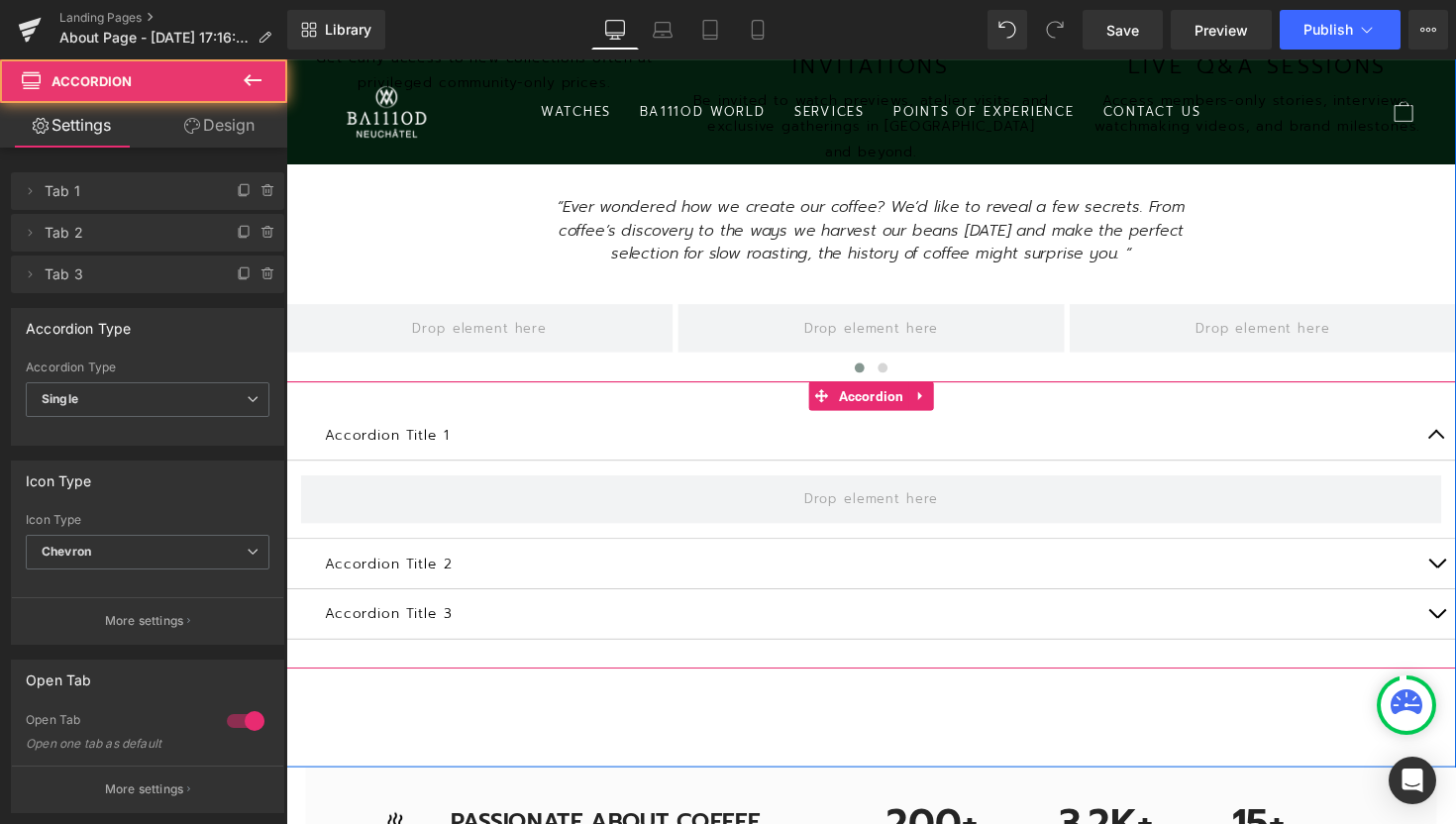 scroll, scrollTop: 5560, scrollLeft: 1198, axis: both 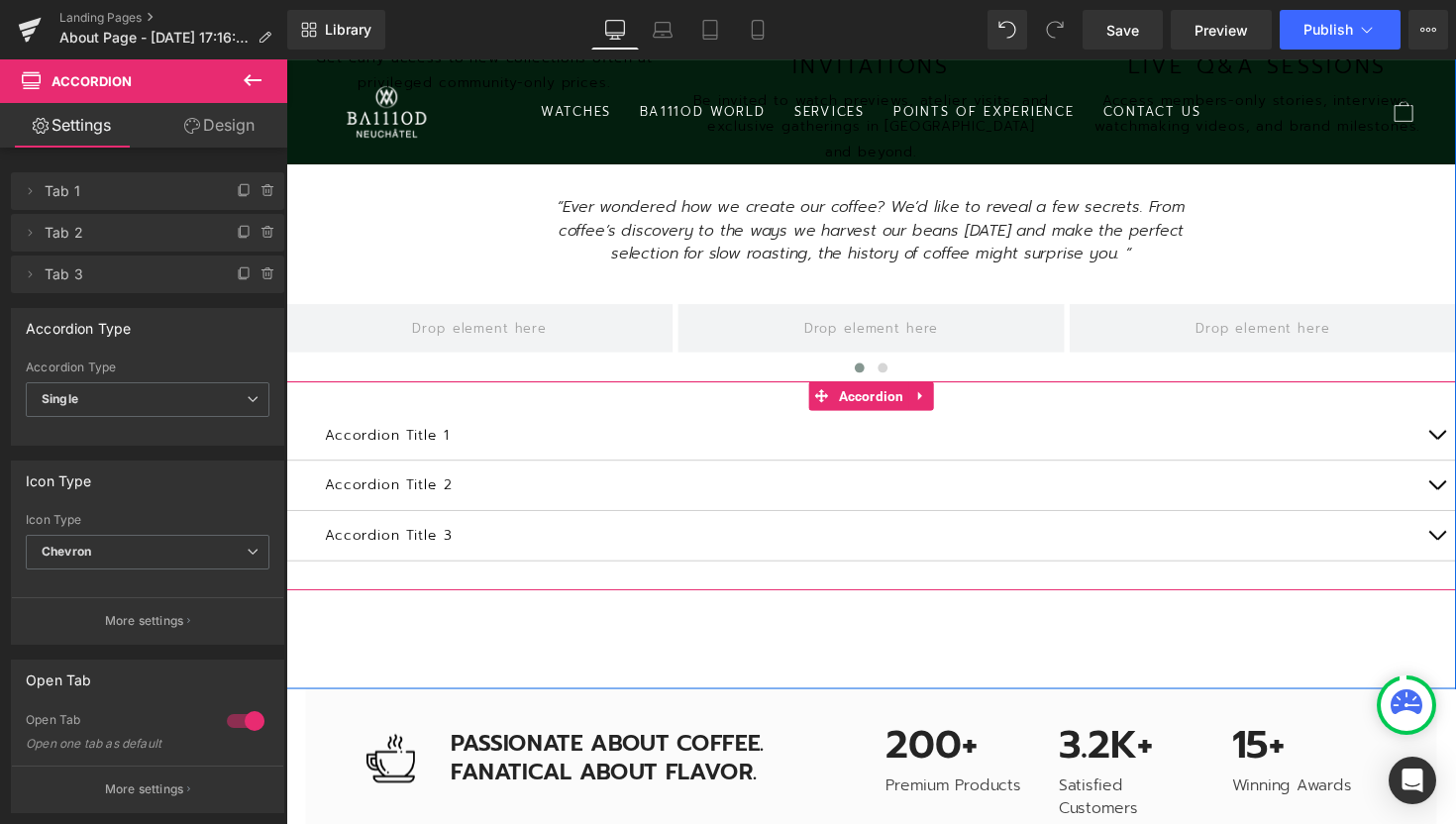 click at bounding box center (1465, 495) 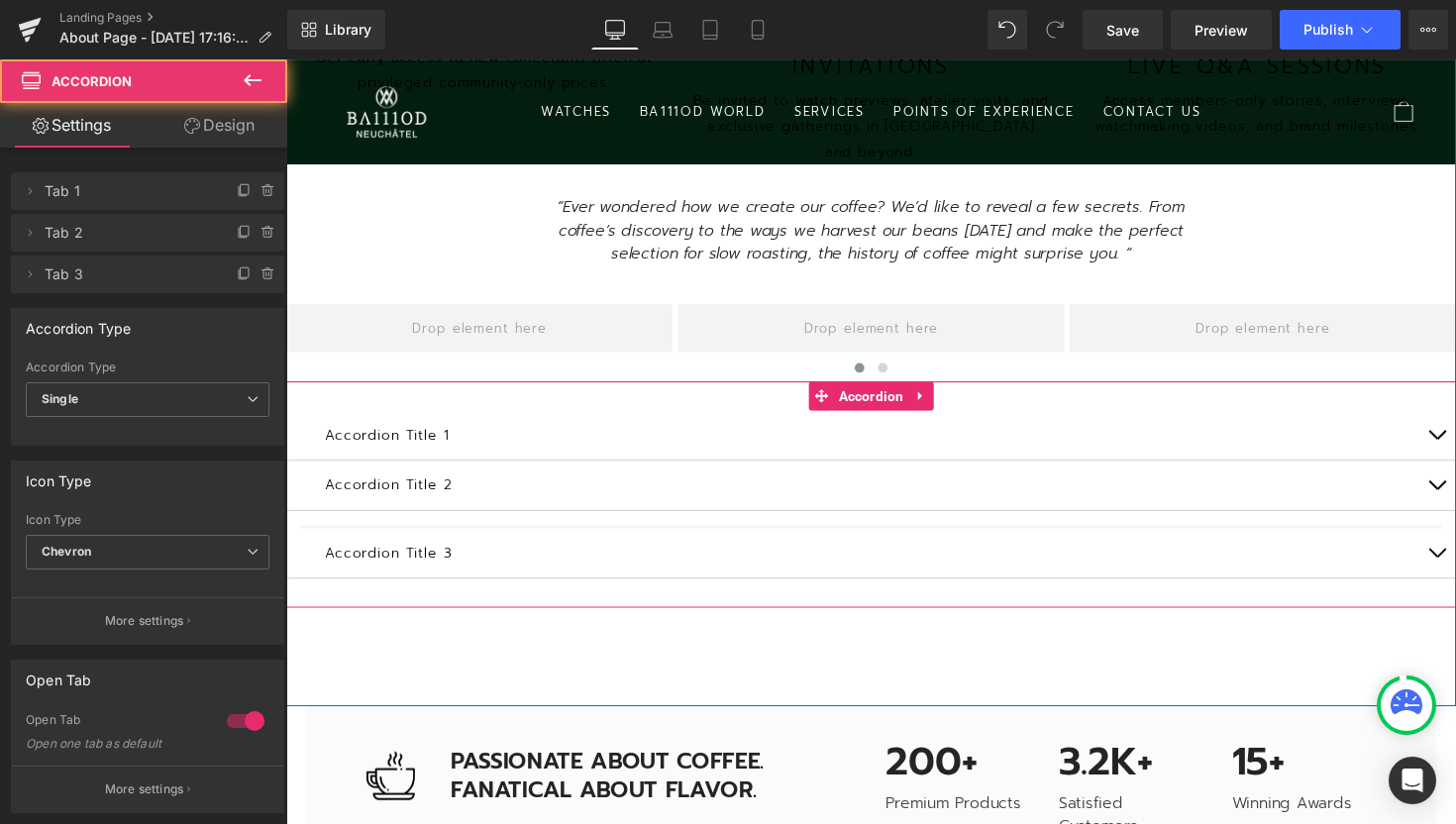 scroll, scrollTop: 6, scrollLeft: 10, axis: both 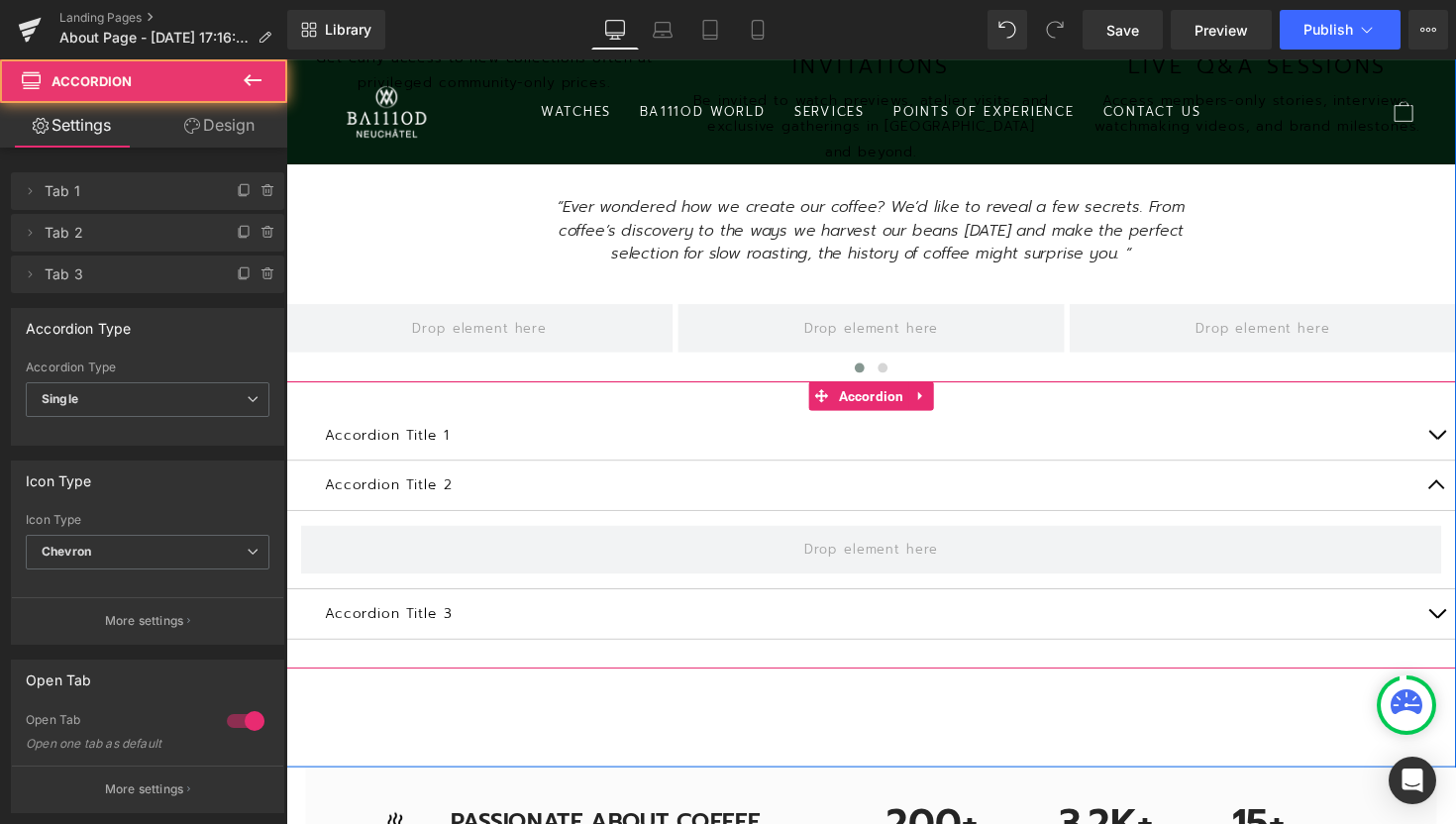 click at bounding box center [1465, 500] 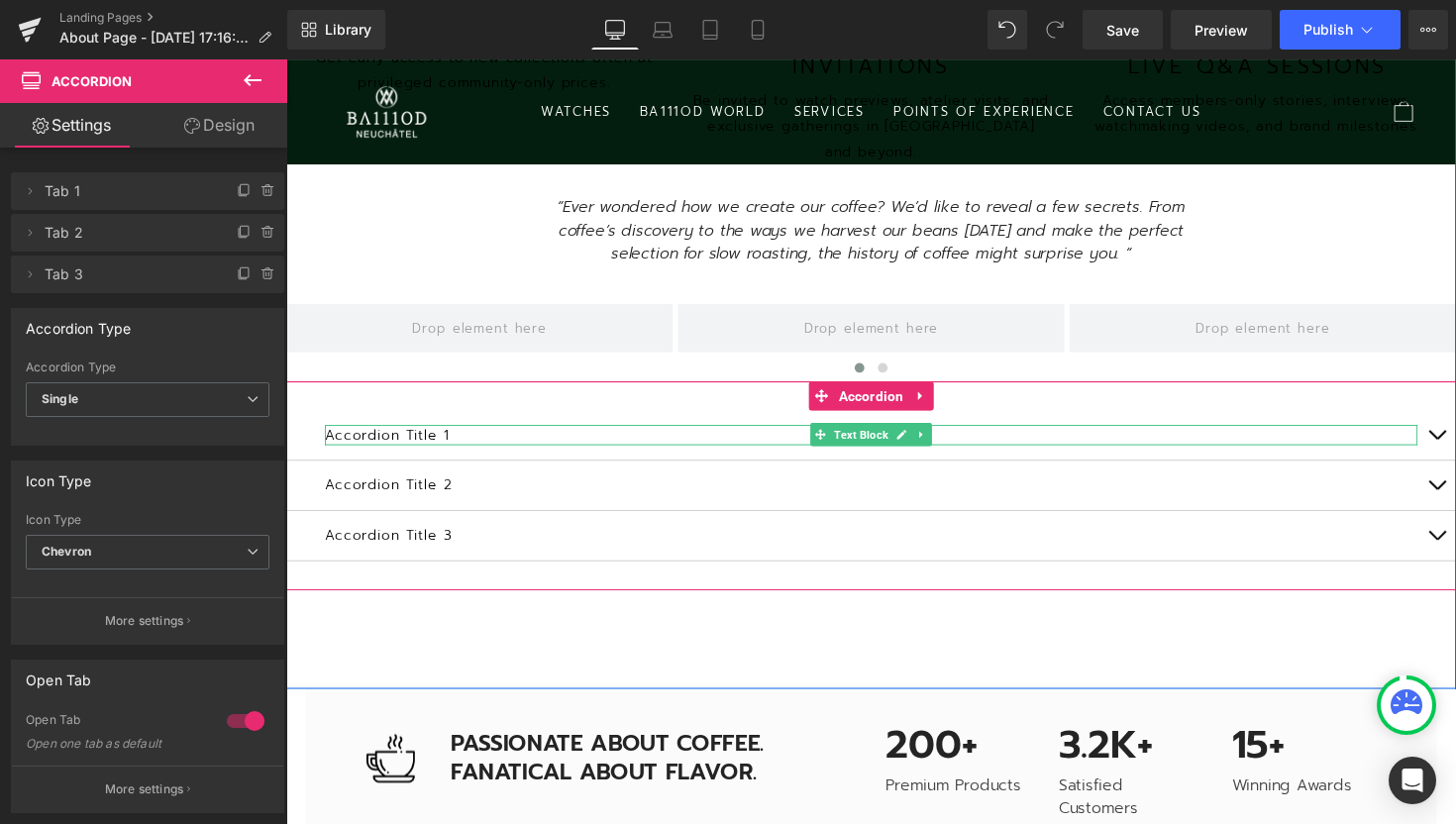 click on "Accordion Title 1" at bounding box center [885, 444] 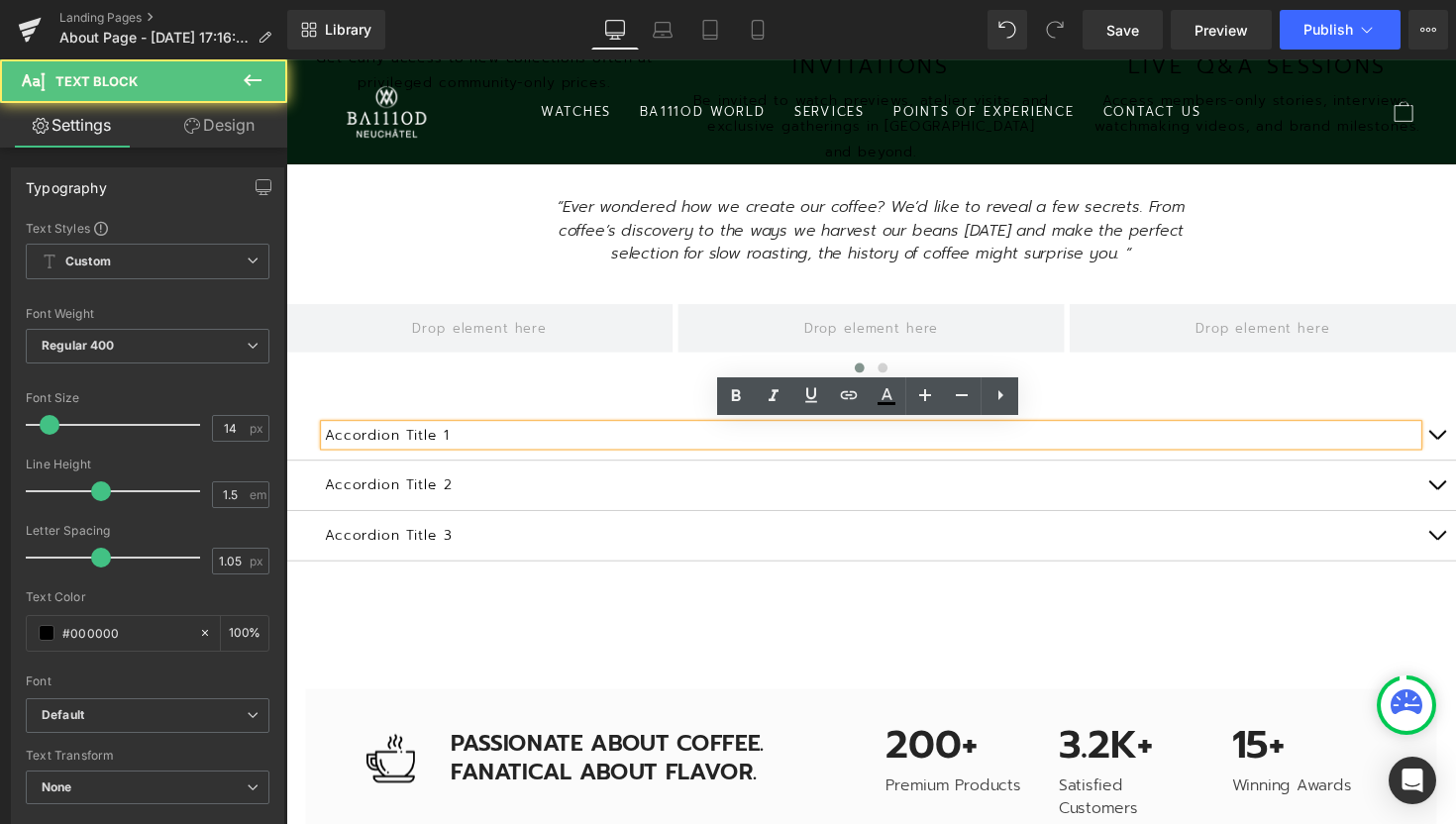 click on "Accordion Title 1" at bounding box center (885, 444) 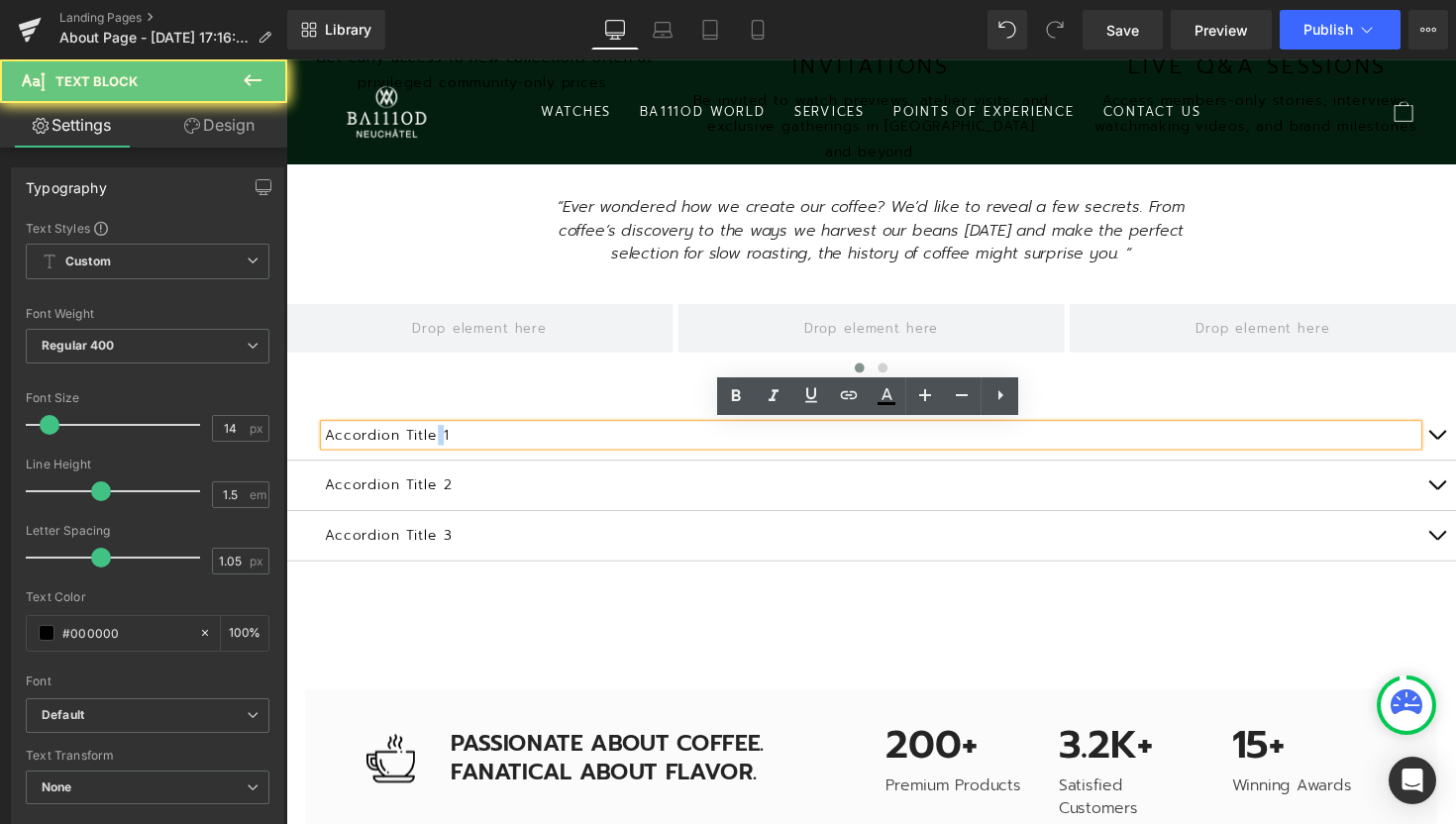 click on "Accordion Title 1" at bounding box center (885, 444) 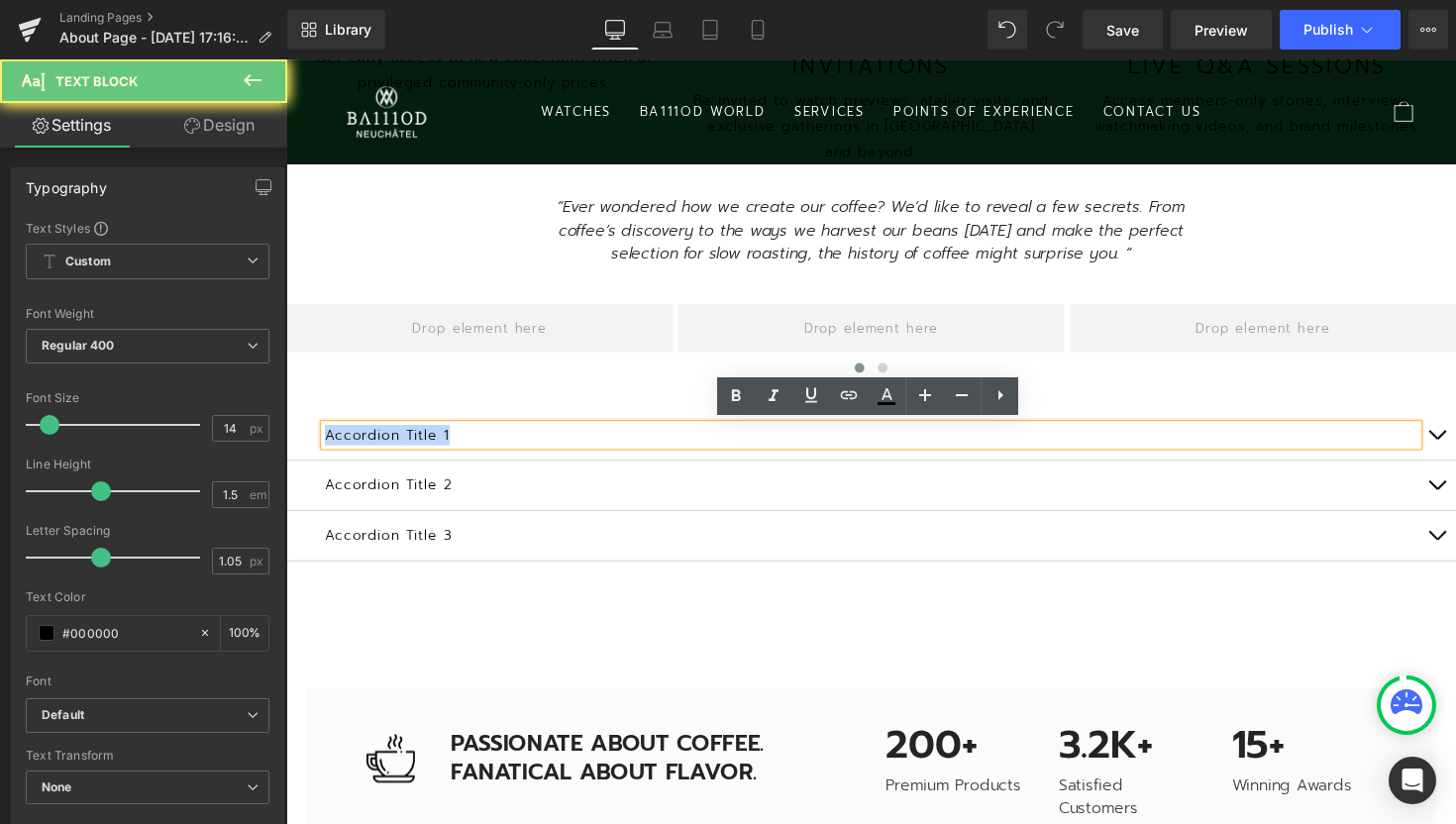click on "Accordion Title 1" at bounding box center [885, 444] 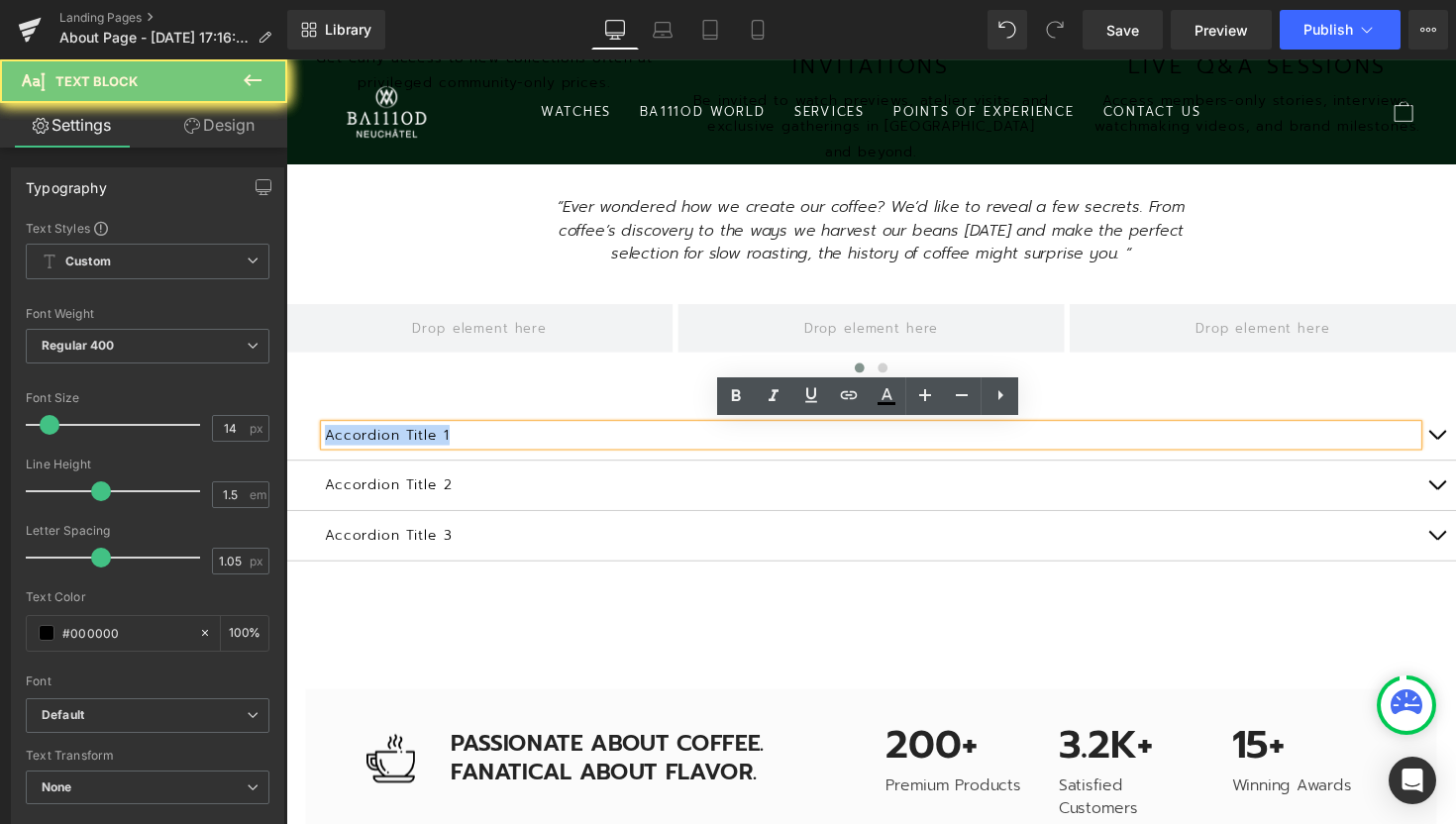 type 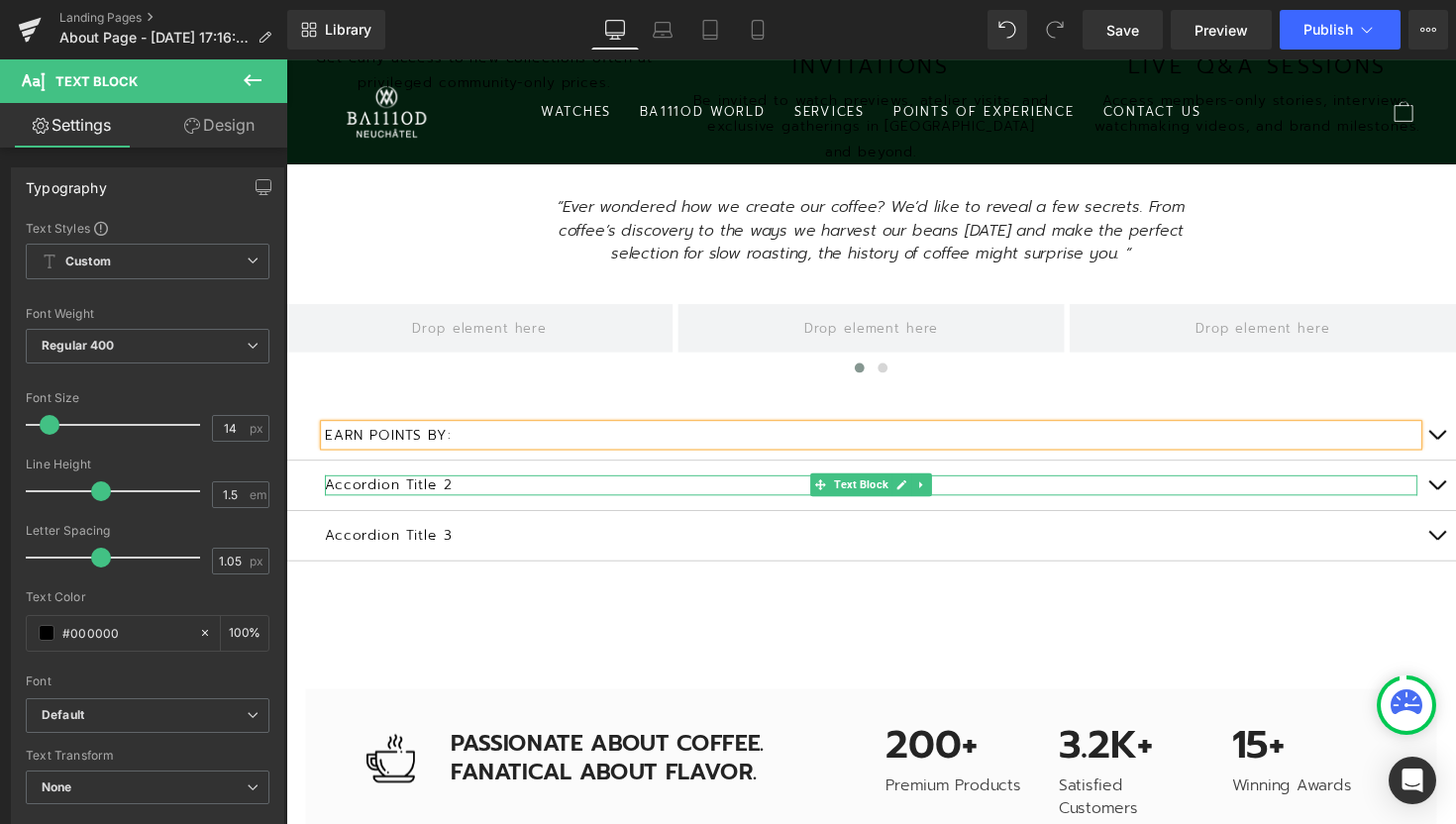 click on "Accordion Title 2" at bounding box center (885, 495) 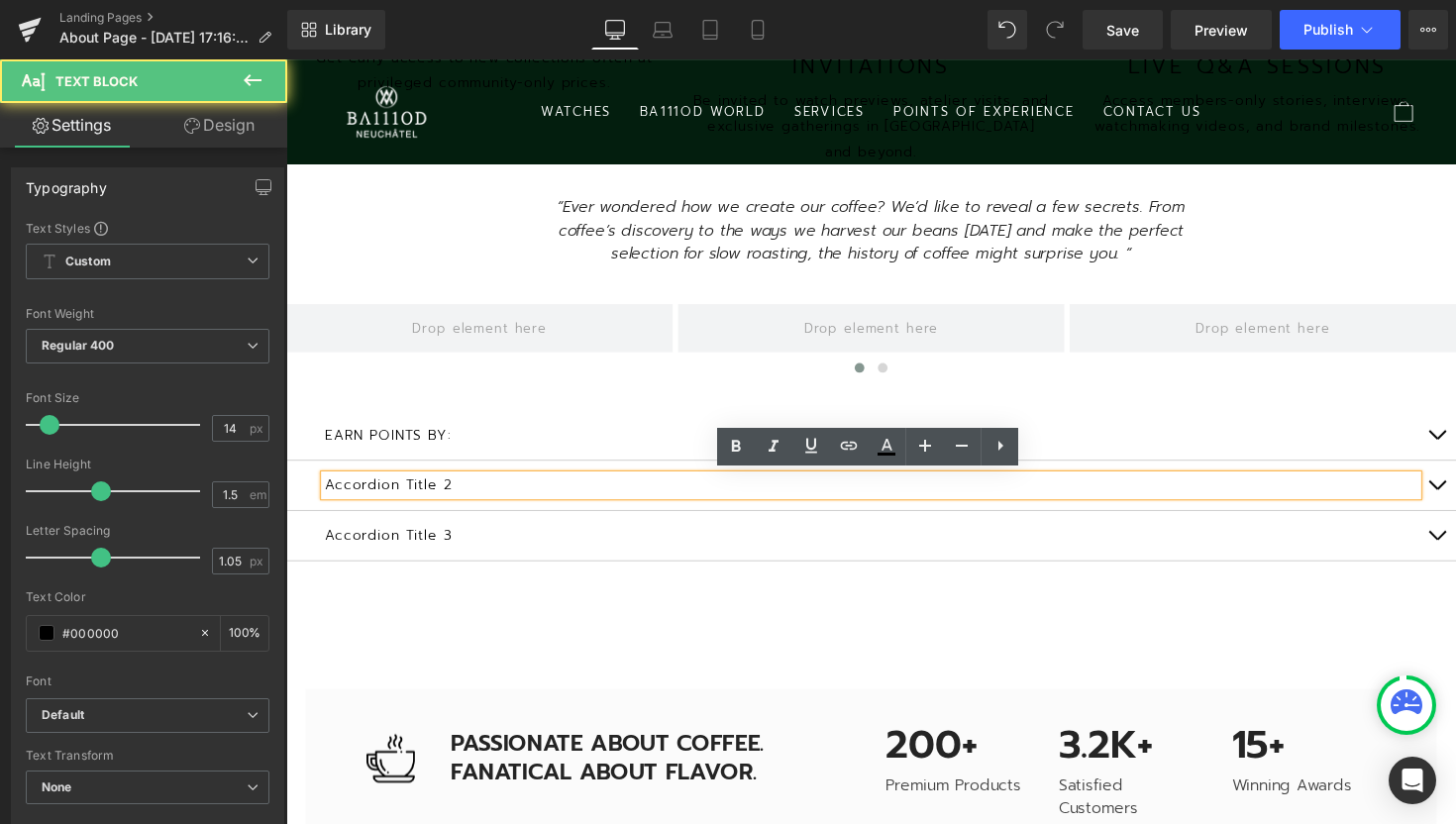 click on "Accordion Title 2" at bounding box center (885, 495) 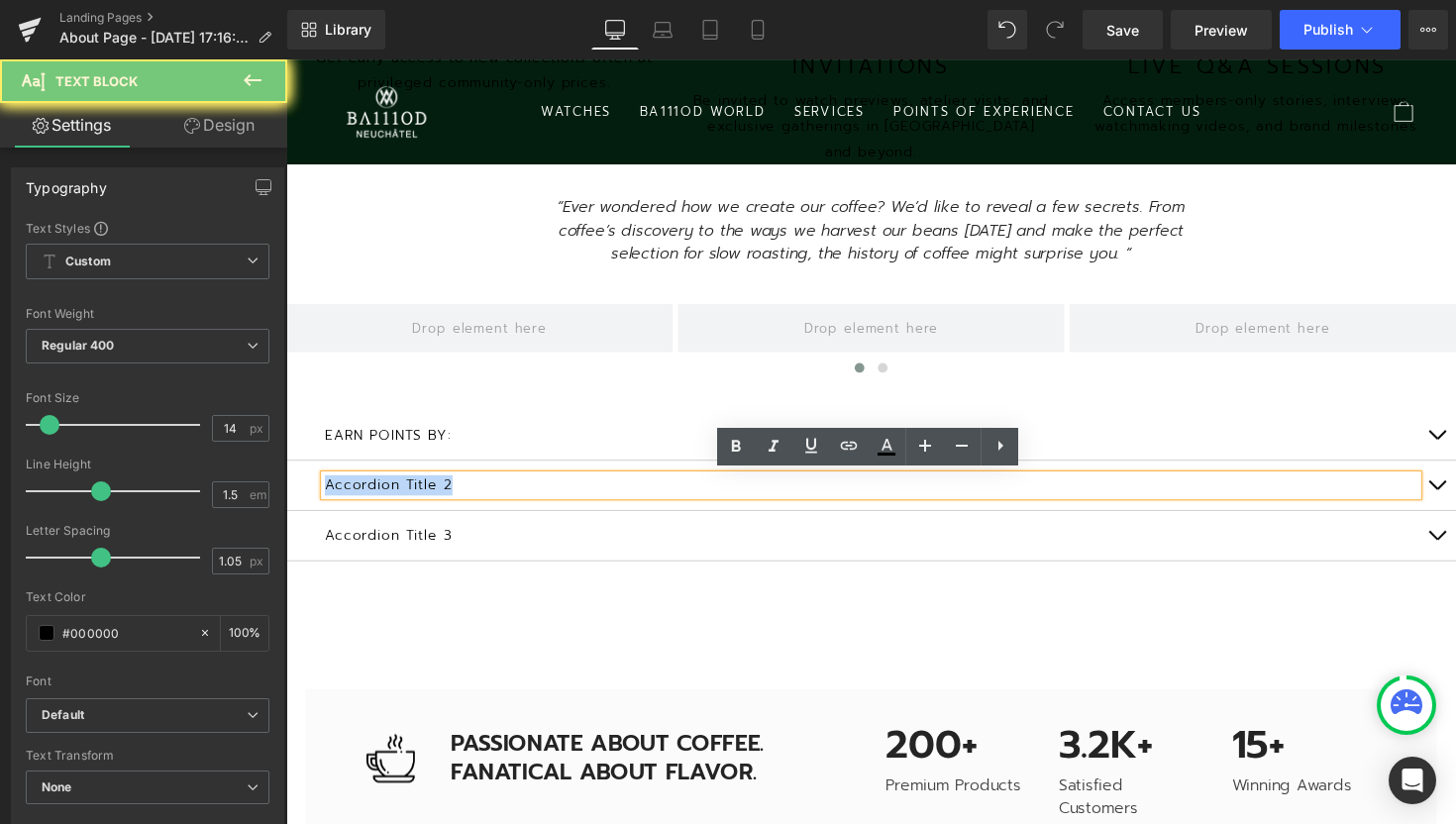 click on "Accordion Title 2" at bounding box center (885, 495) 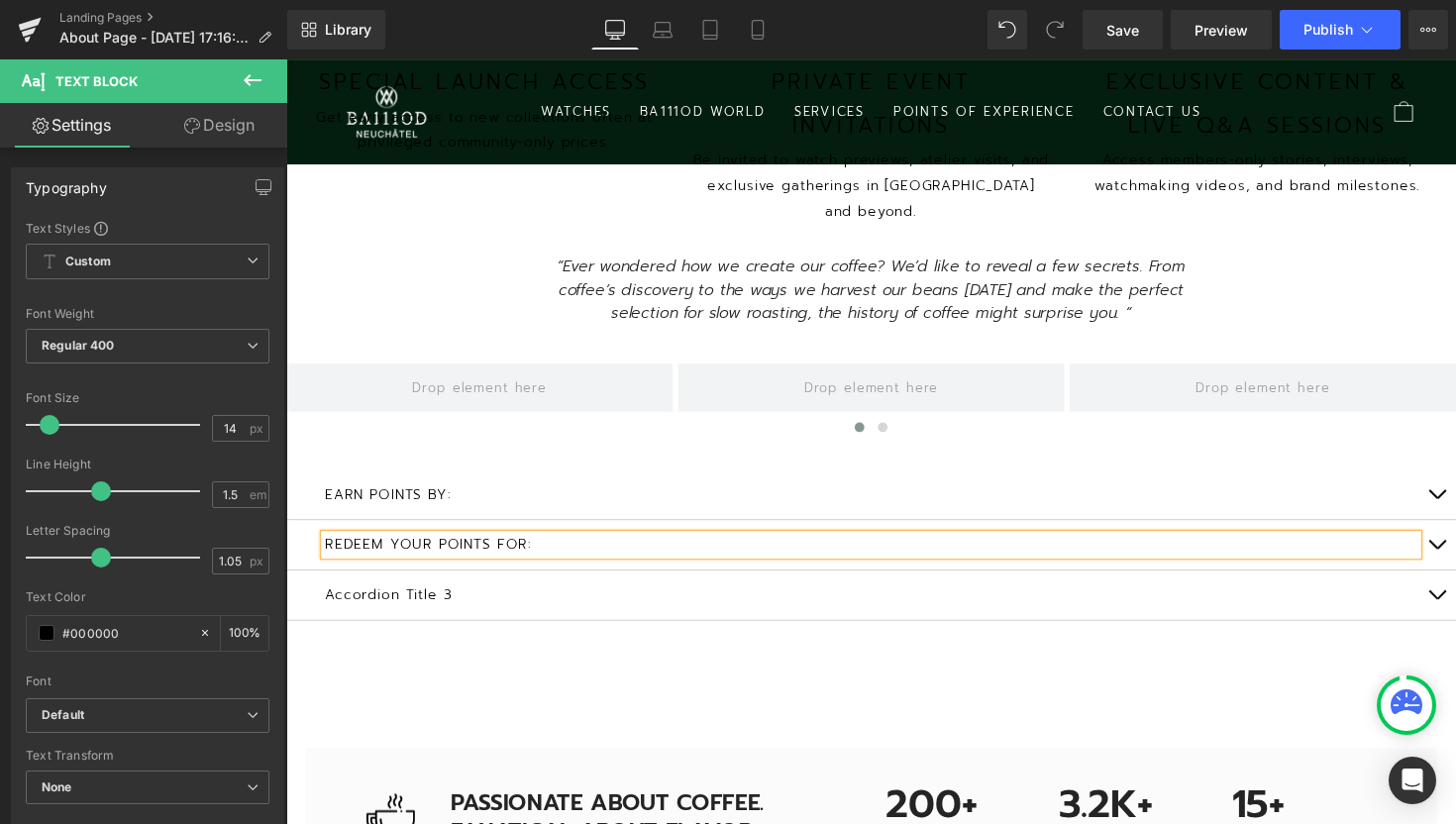 scroll, scrollTop: 2590, scrollLeft: 0, axis: vertical 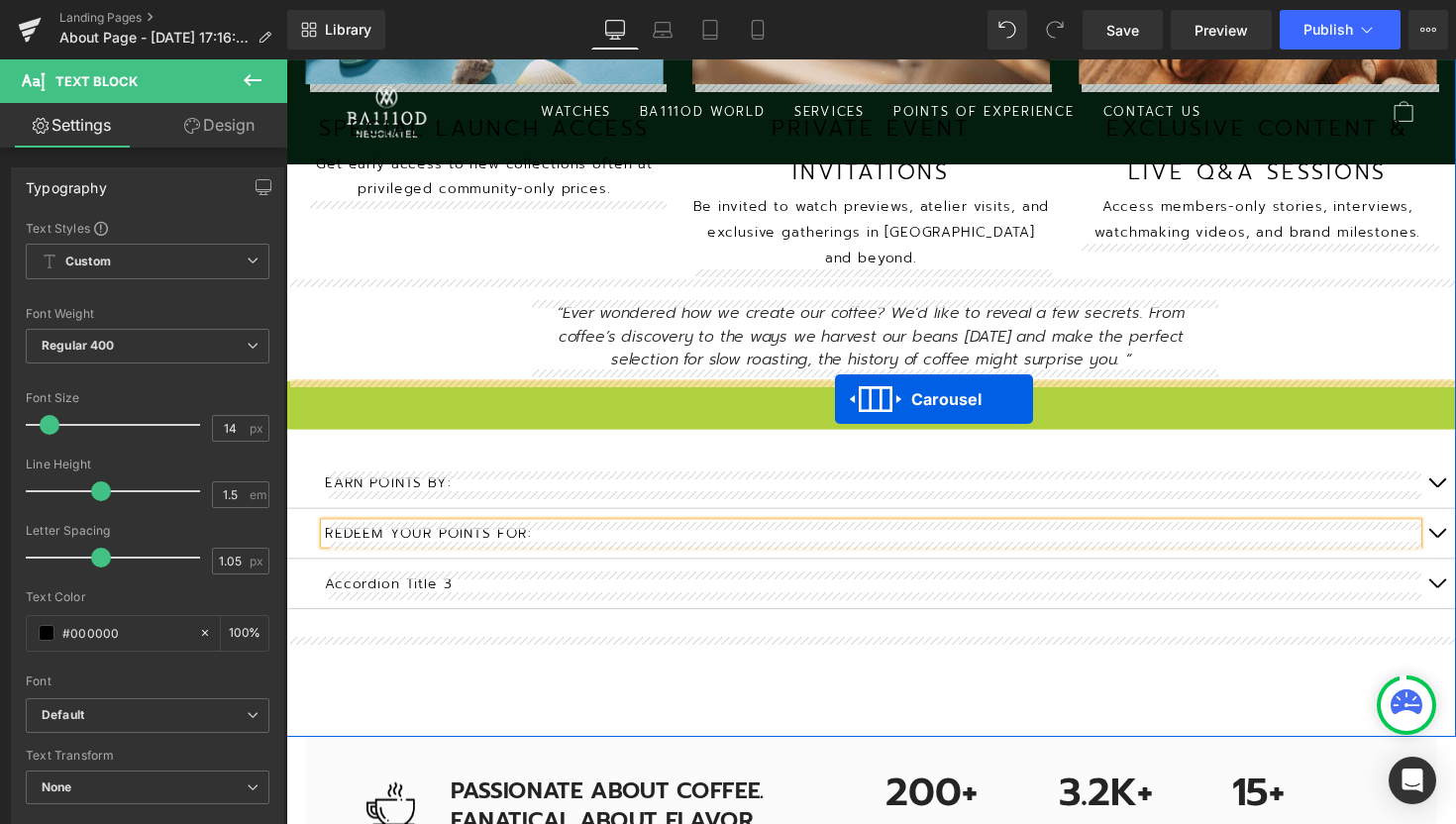 drag, startPoint x: 839, startPoint y: 341, endPoint x: 849, endPoint y: 407, distance: 66.75328 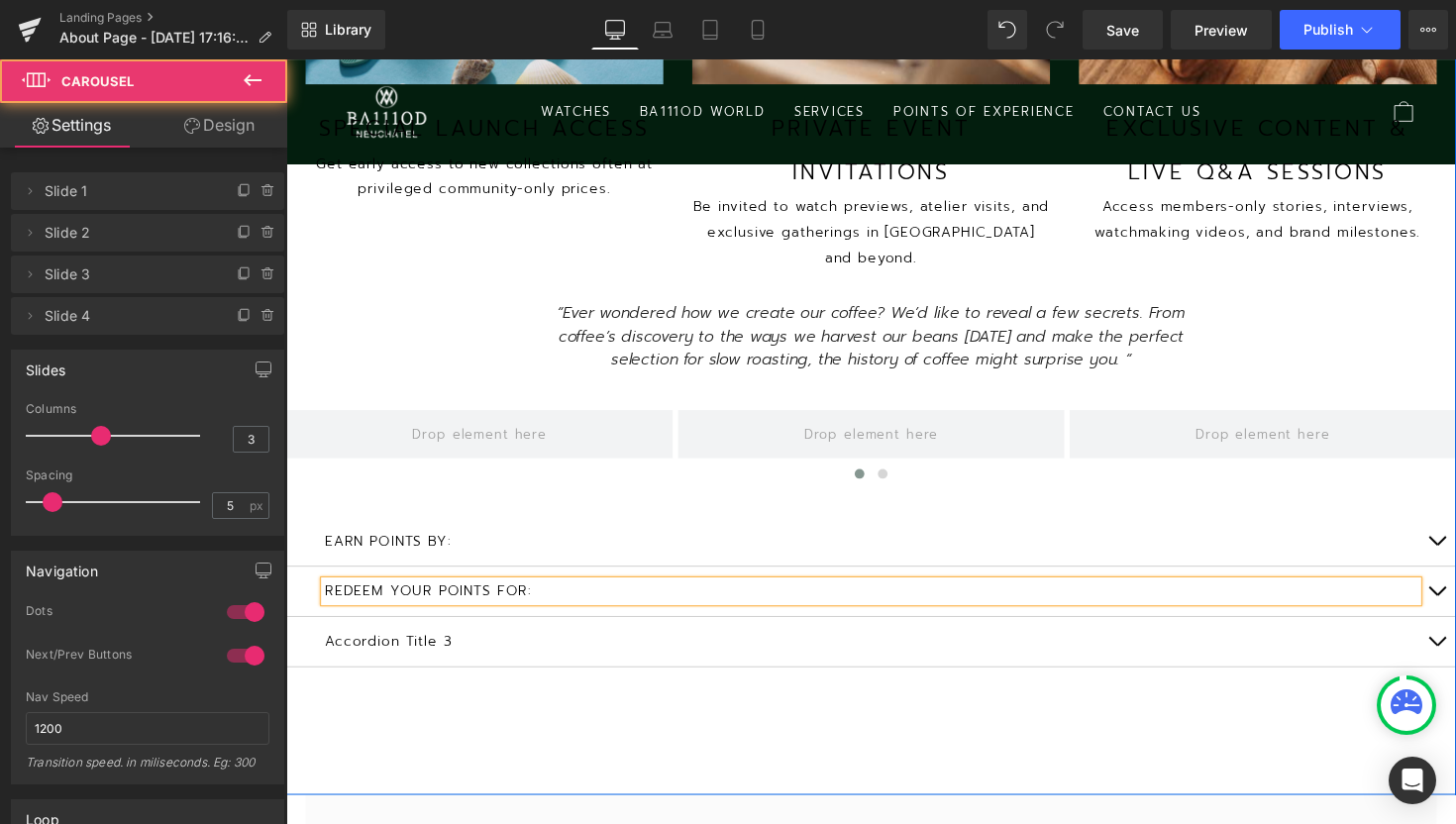 scroll, scrollTop: 2590, scrollLeft: 0, axis: vertical 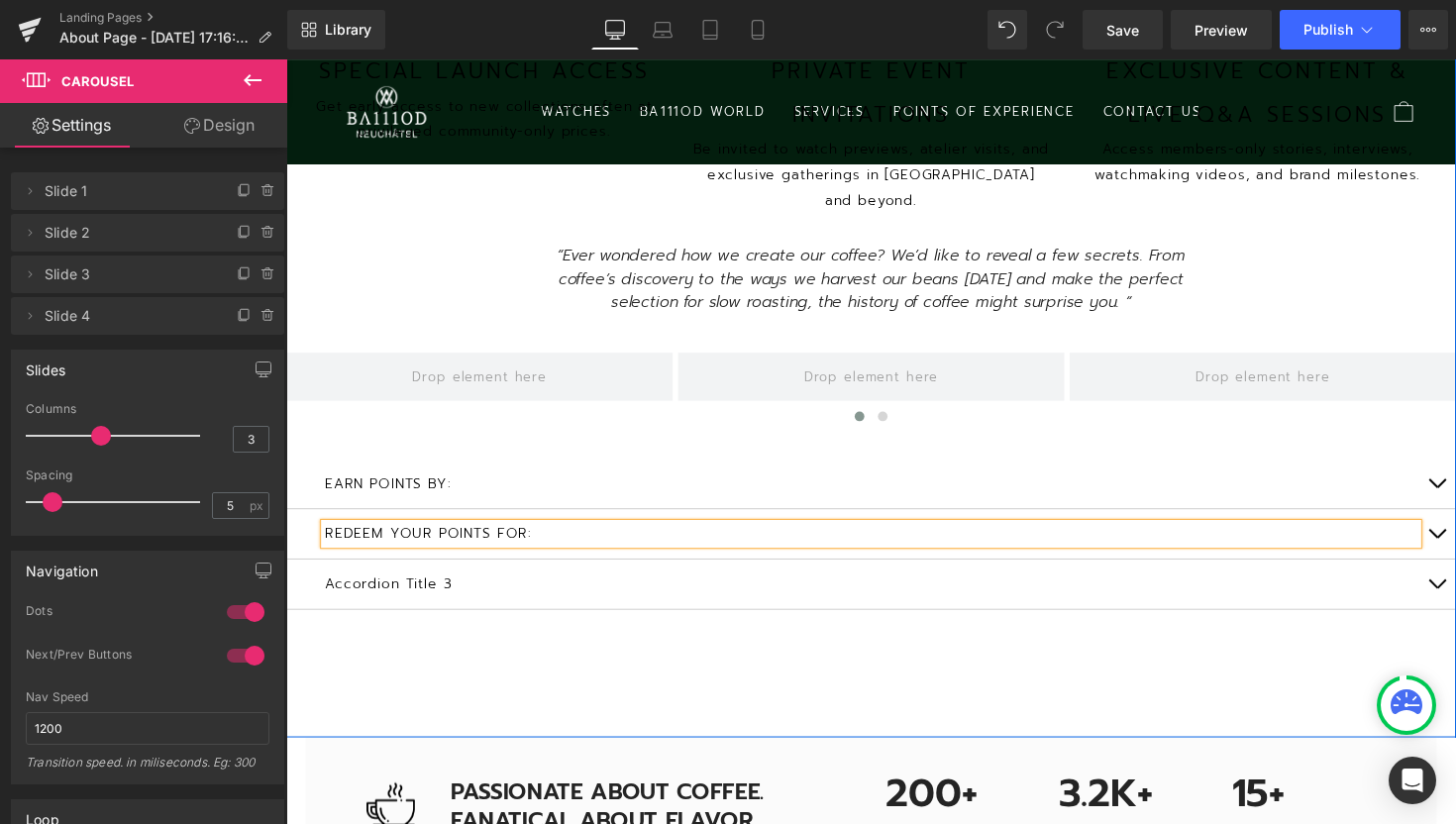 click at bounding box center [1465, 493] 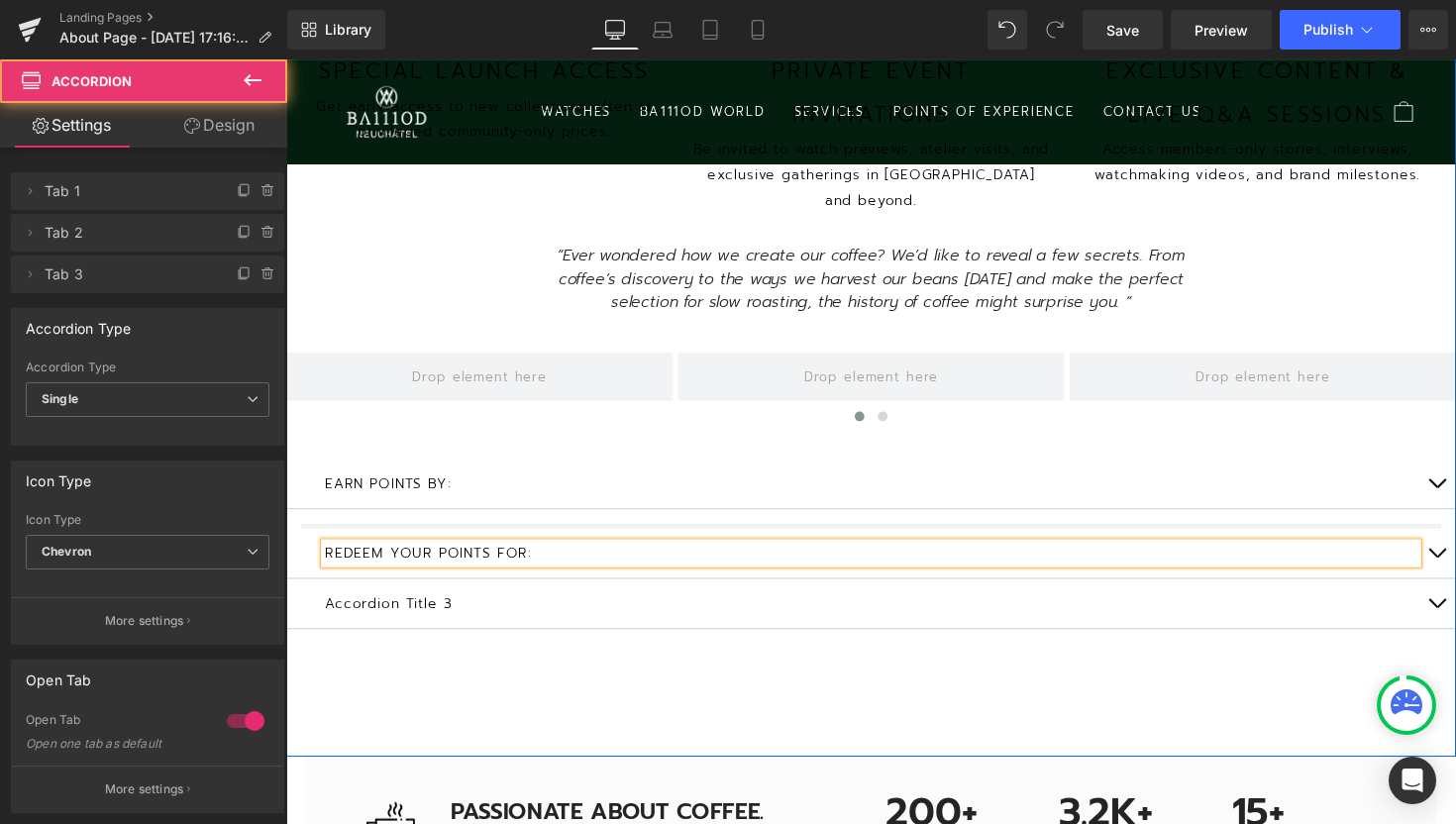 scroll, scrollTop: 5, scrollLeft: 10, axis: both 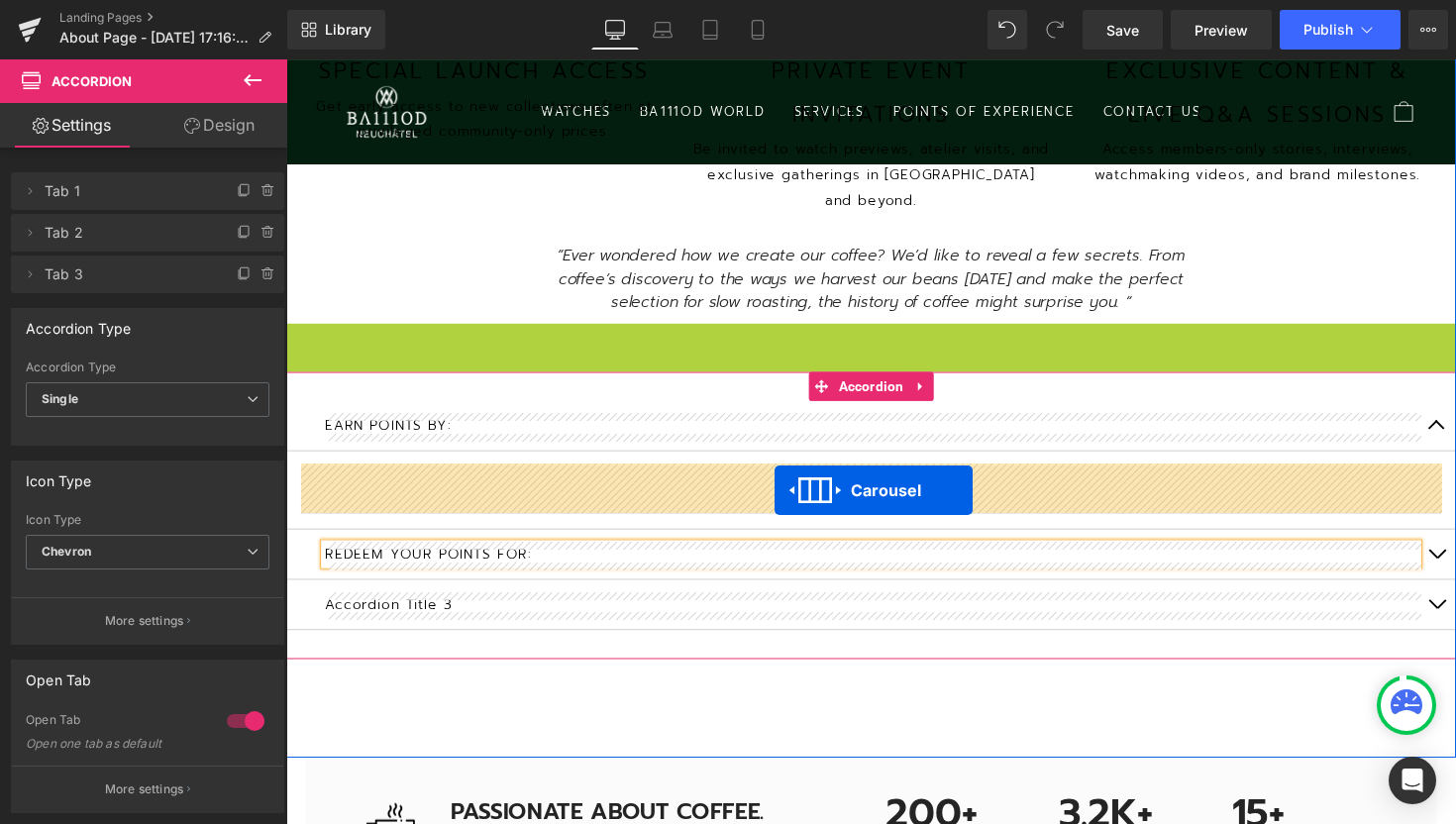 drag, startPoint x: 838, startPoint y: 343, endPoint x: 786, endPoint y: 501, distance: 166.33701 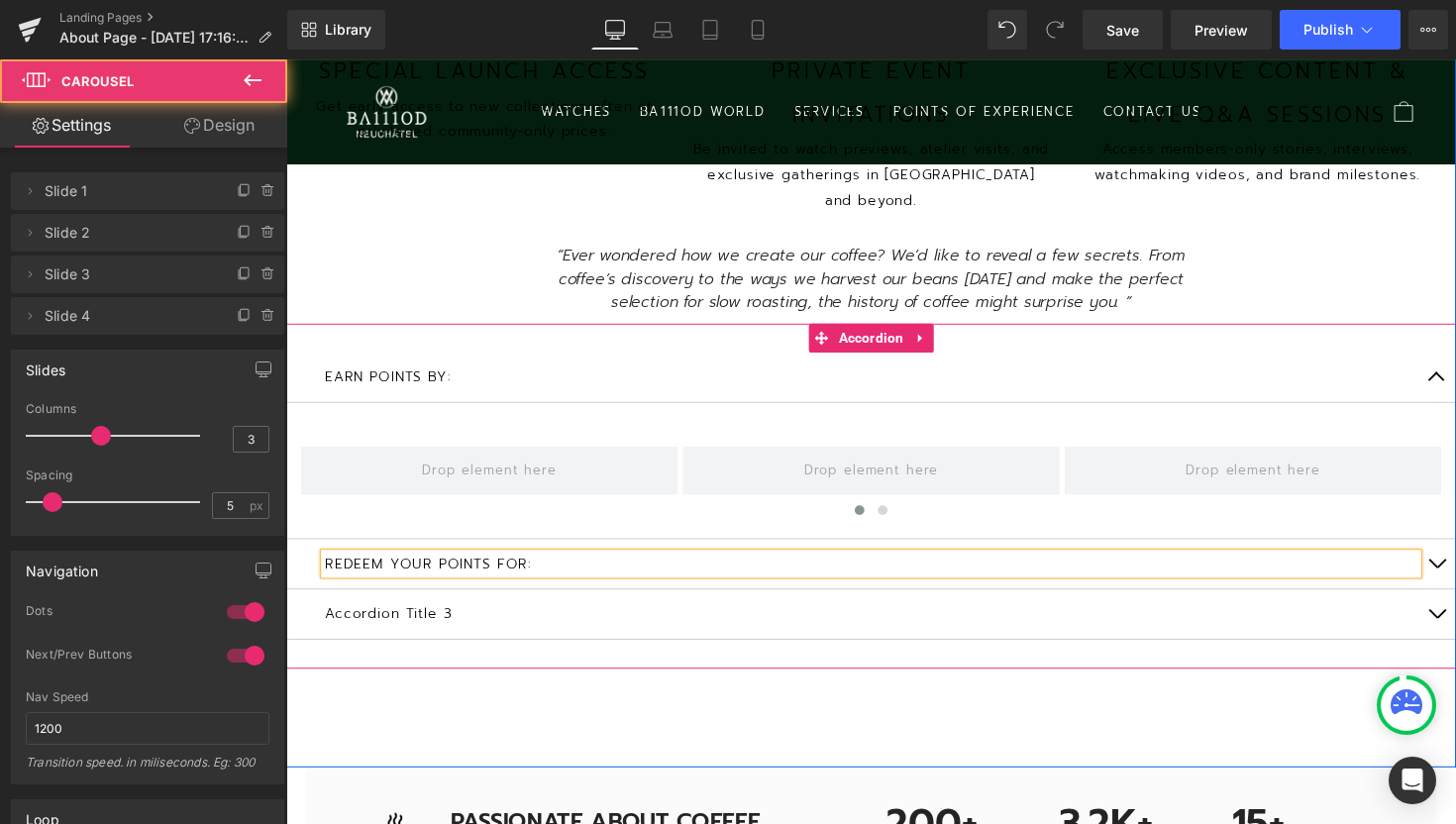 scroll, scrollTop: 9, scrollLeft: 10, axis: both 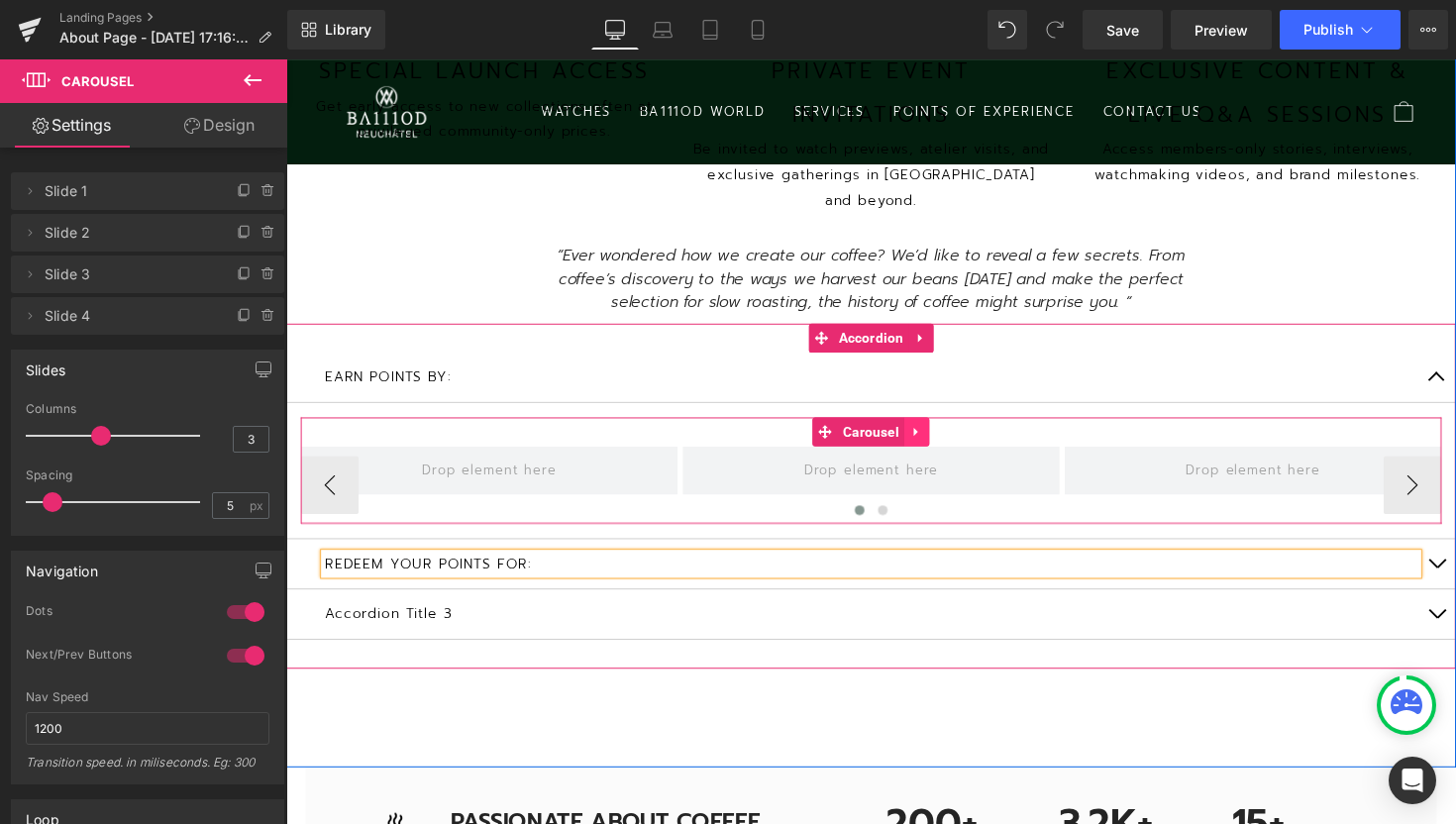 click 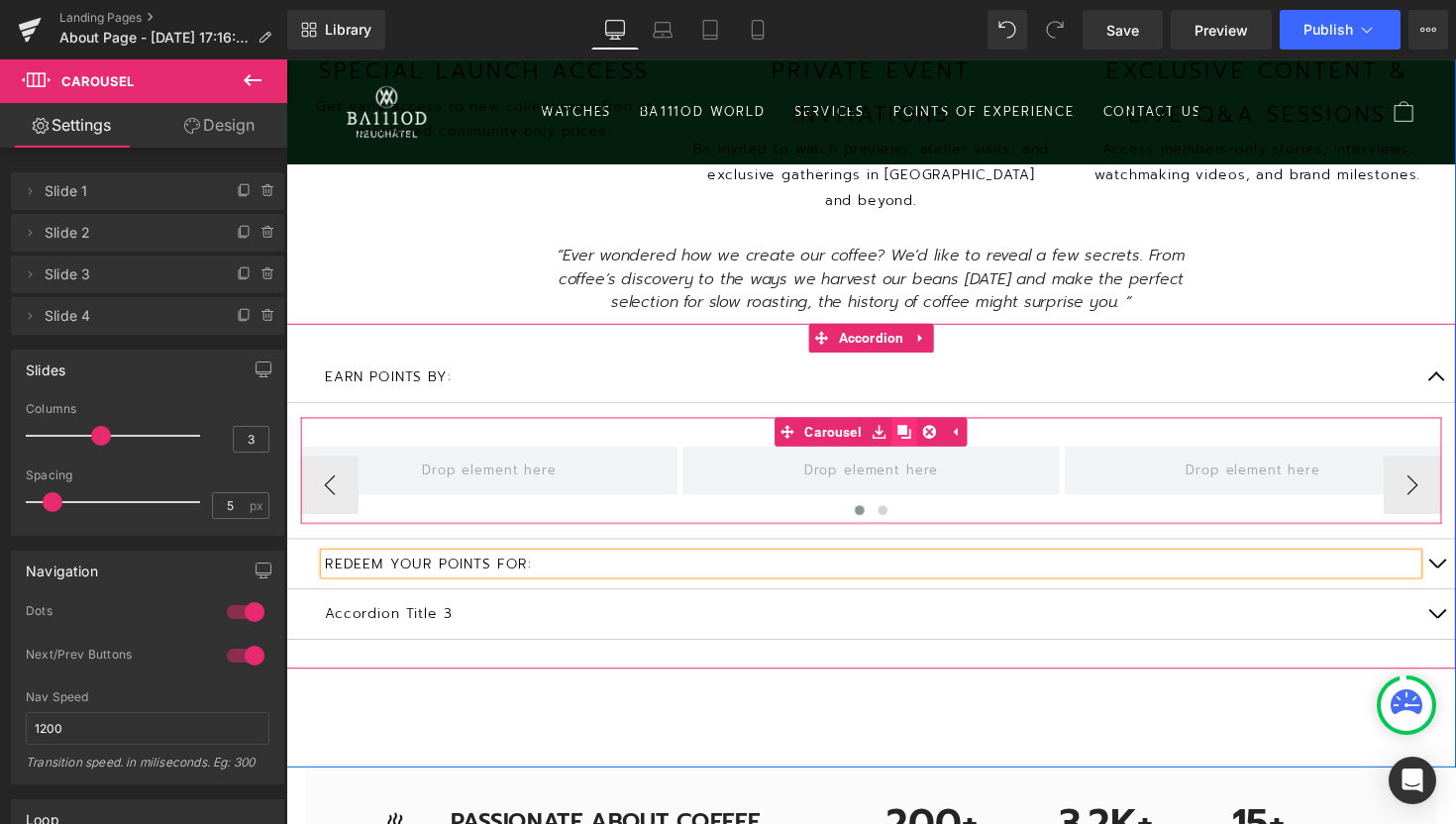 click 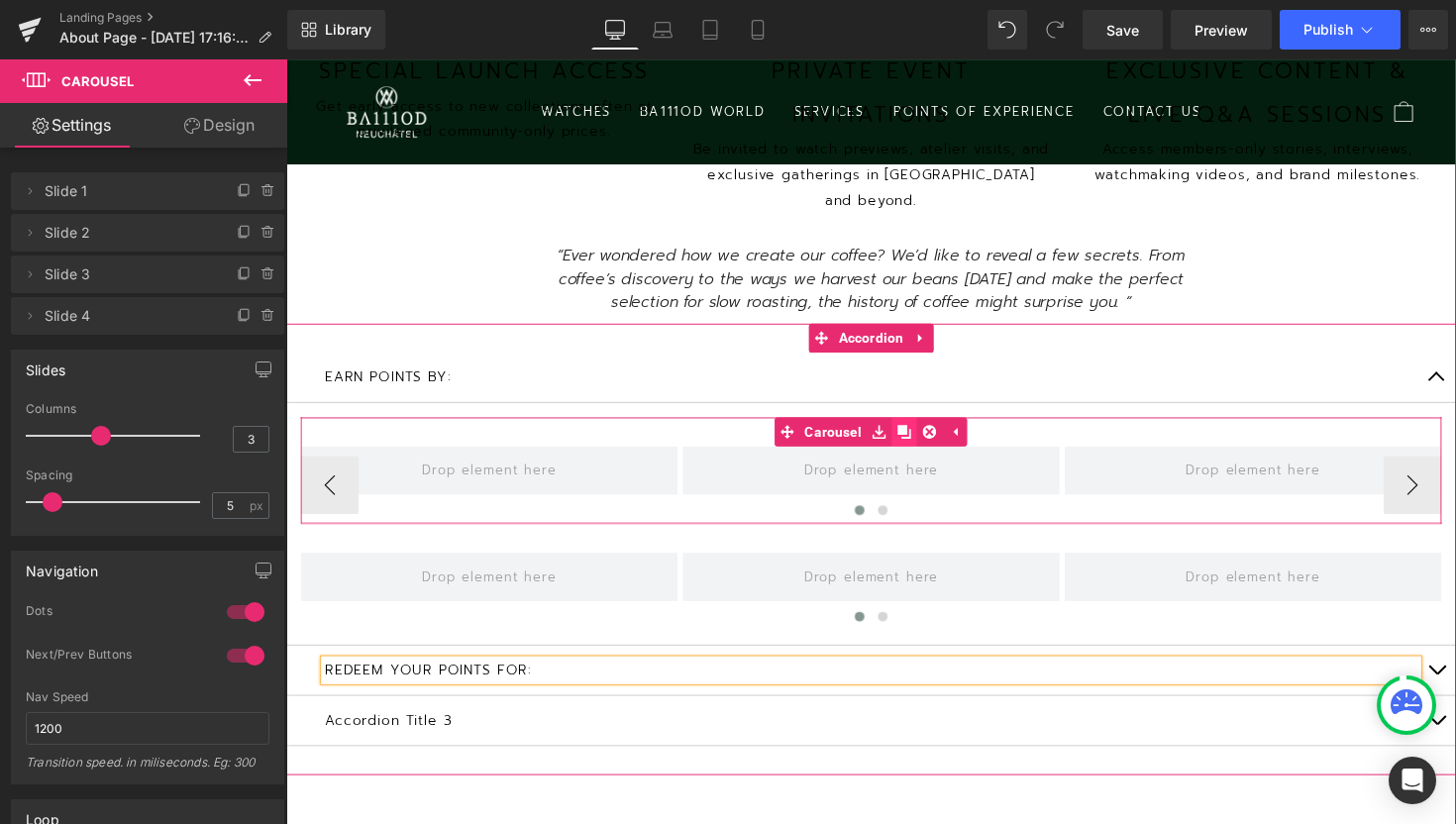 scroll, scrollTop: 10, scrollLeft: 10, axis: both 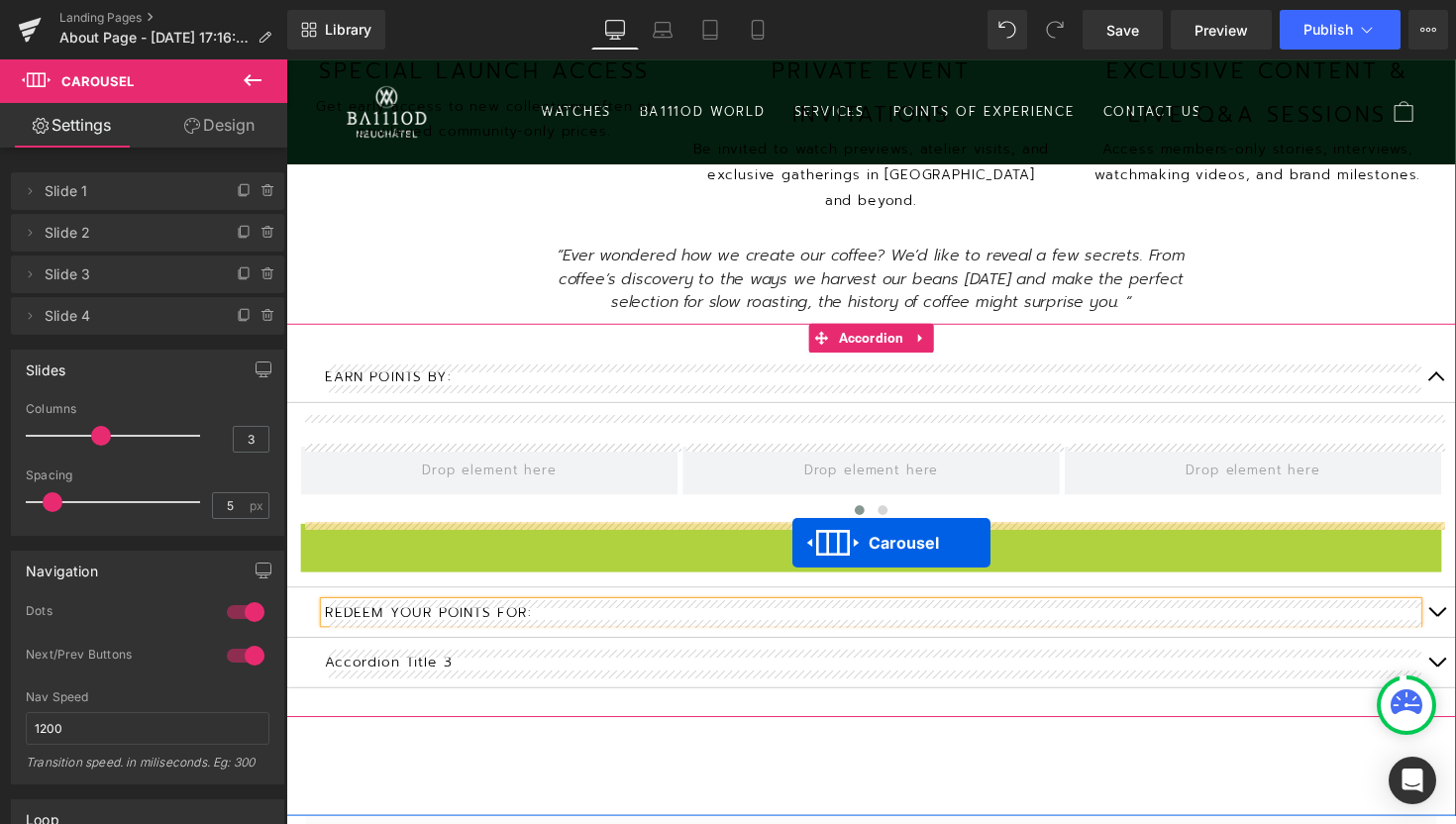 drag, startPoint x: 837, startPoint y: 548, endPoint x: 805, endPoint y: 555, distance: 32.75668 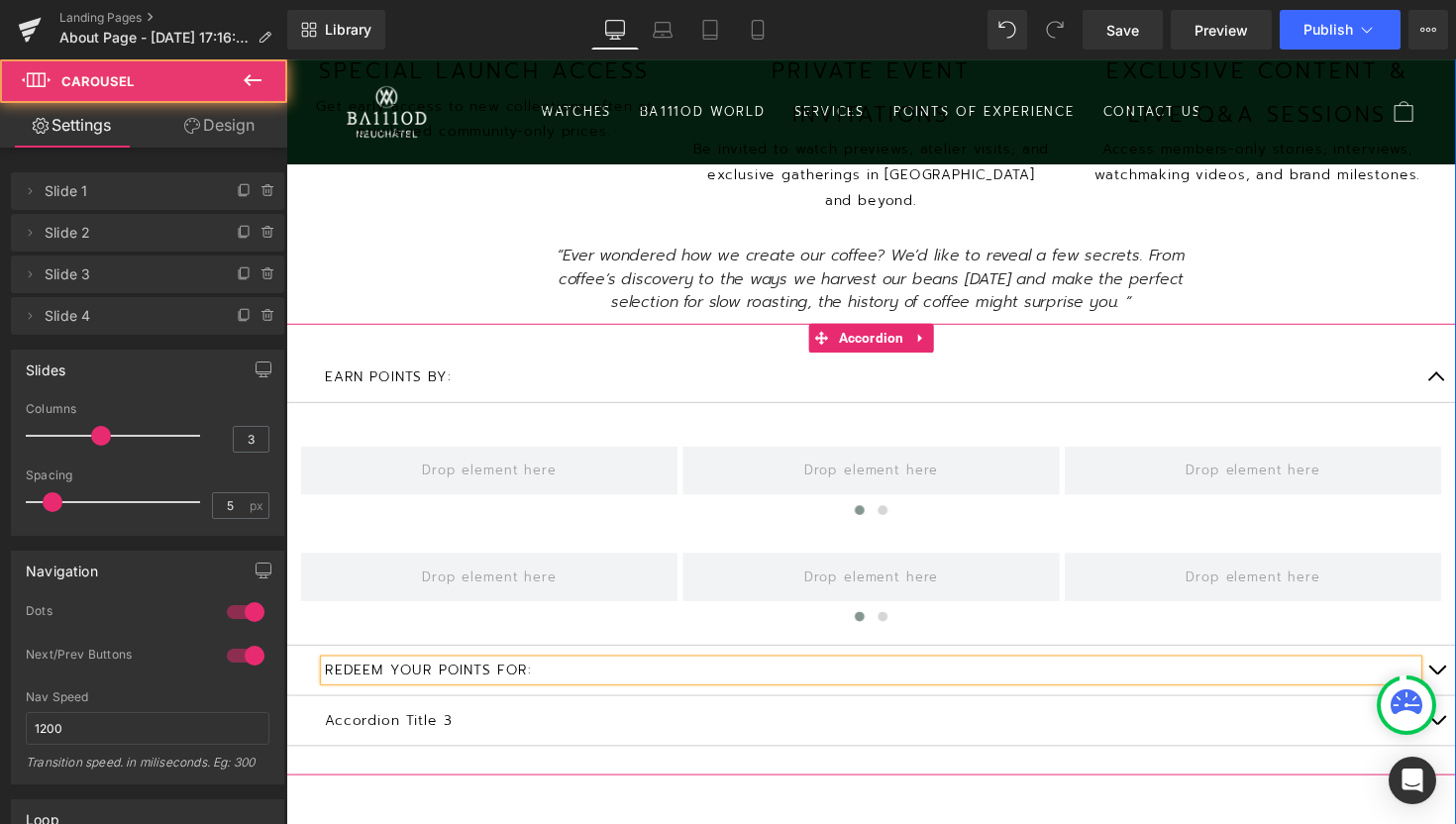 scroll, scrollTop: 9, scrollLeft: 10, axis: both 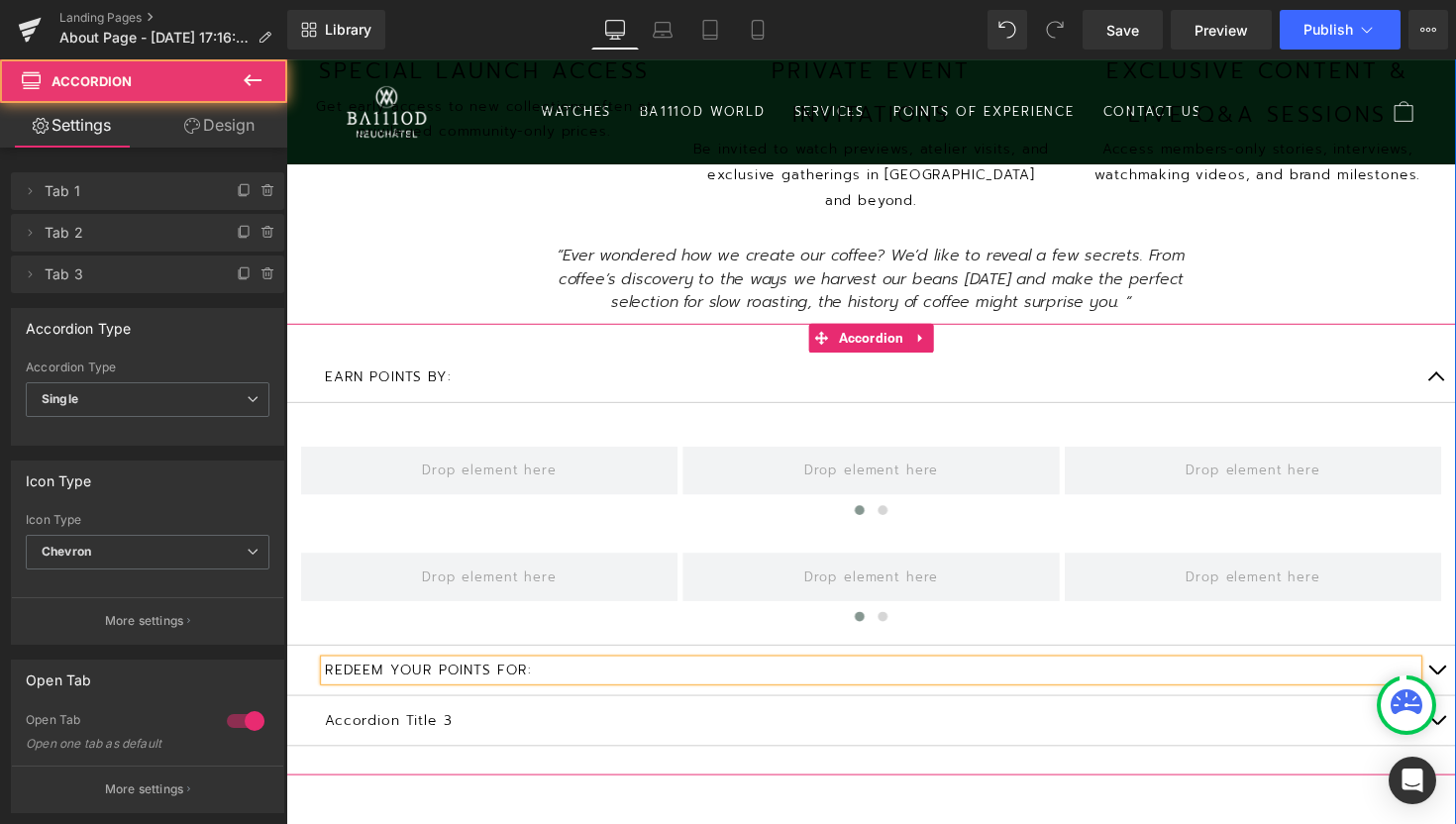 click at bounding box center [1465, 684] 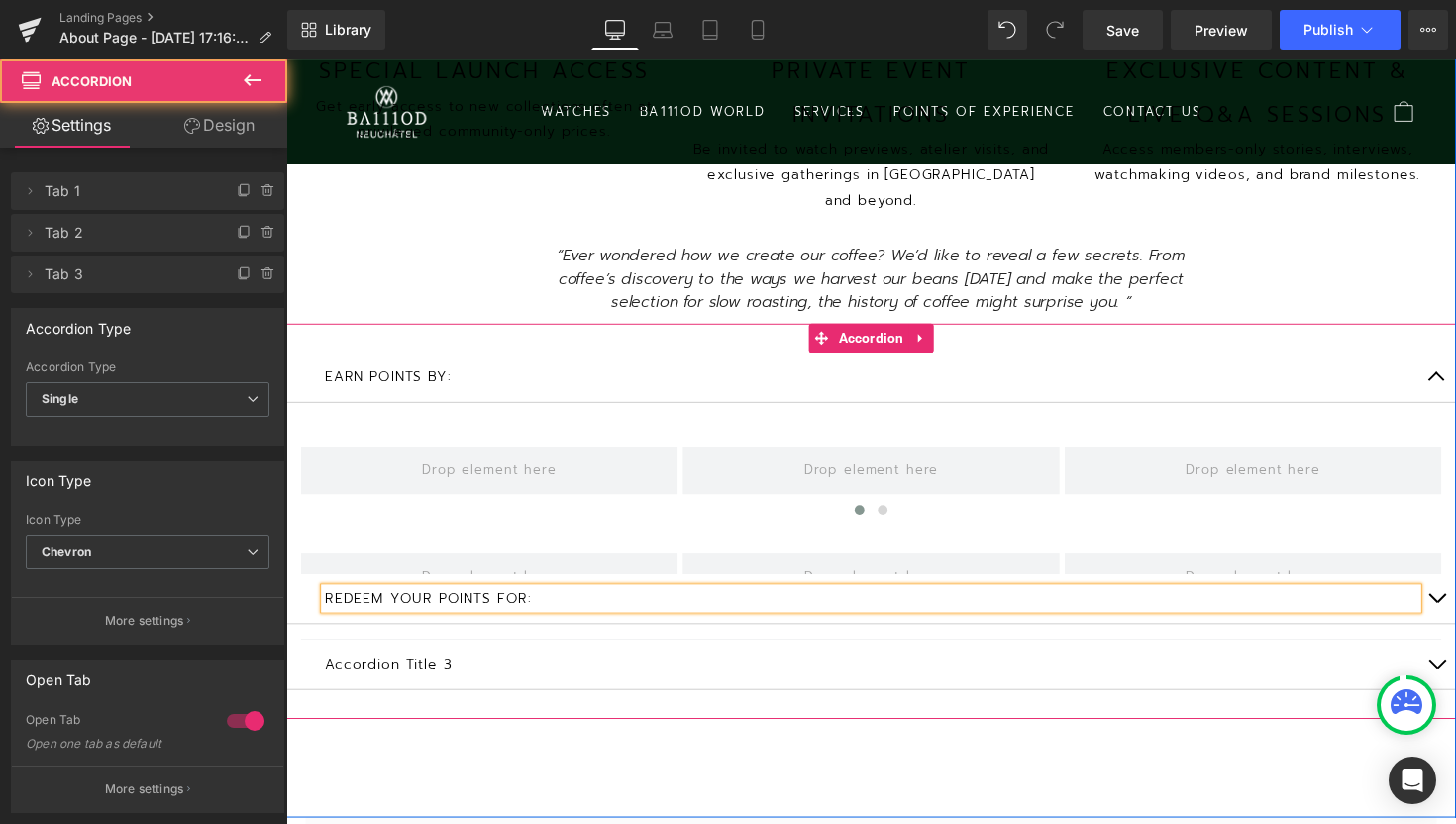 scroll, scrollTop: 5593, scrollLeft: 1198, axis: both 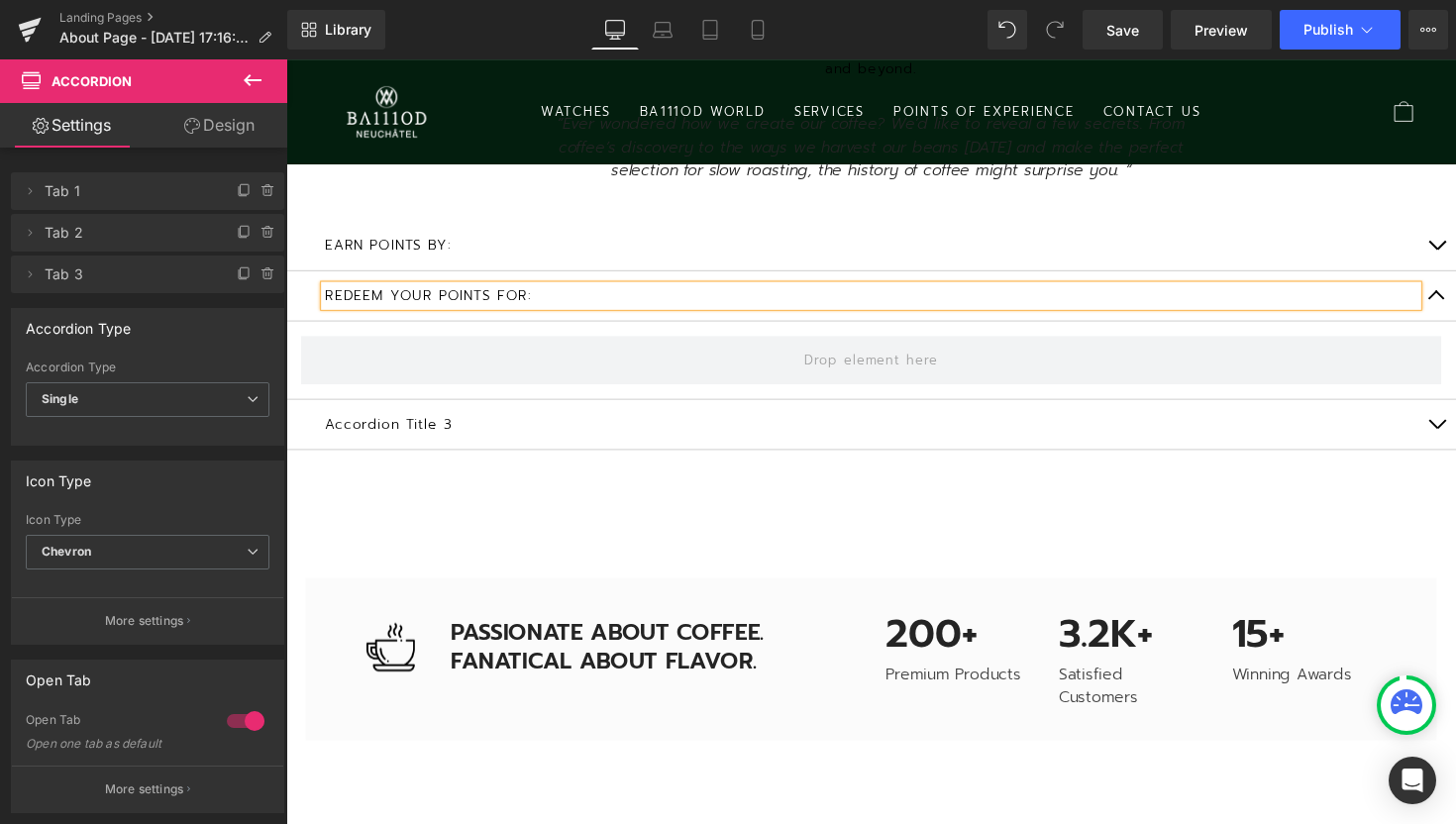 click at bounding box center (1465, 255) 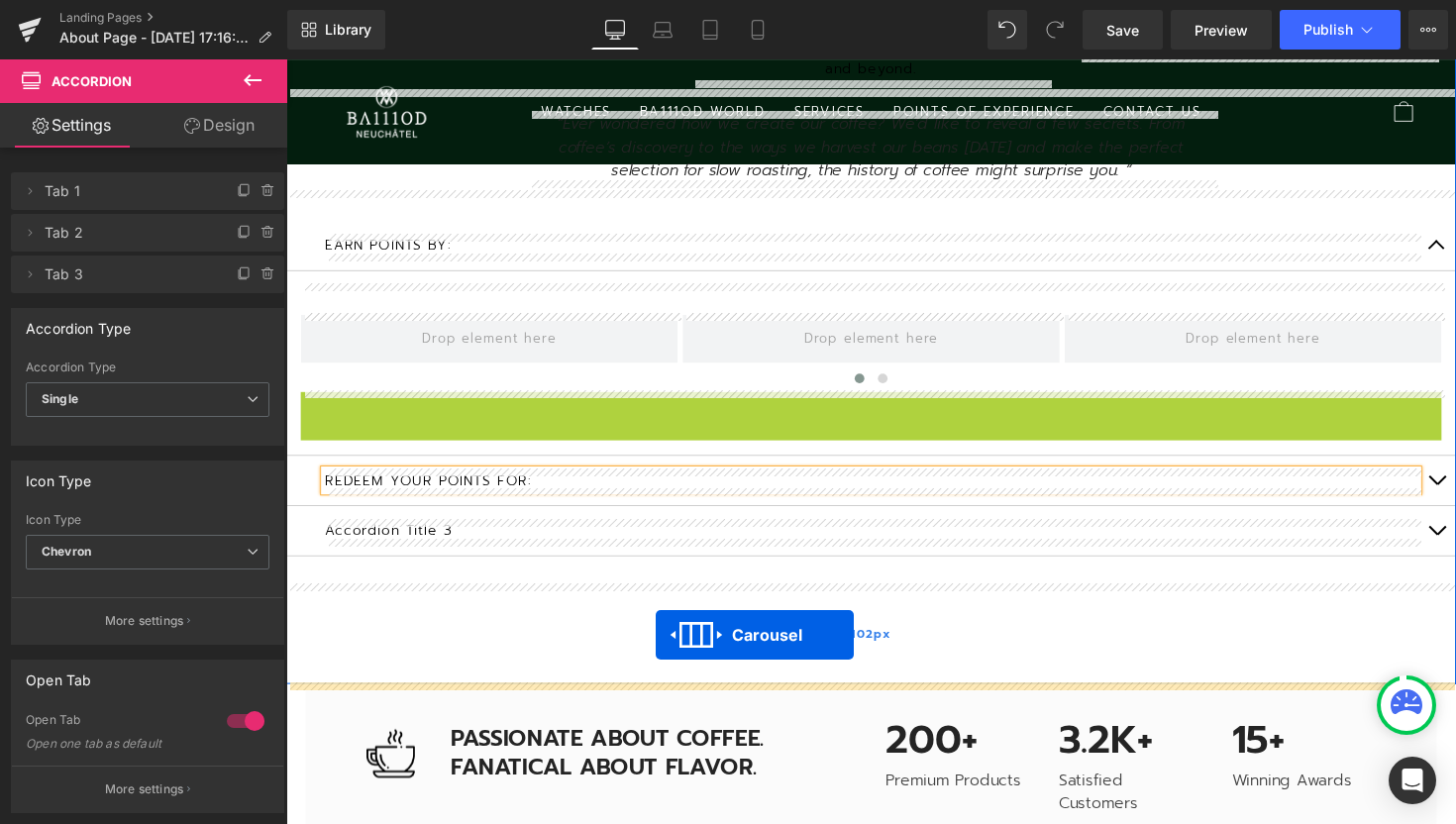drag, startPoint x: 833, startPoint y: 412, endPoint x: 665, endPoint y: 649, distance: 290.50473 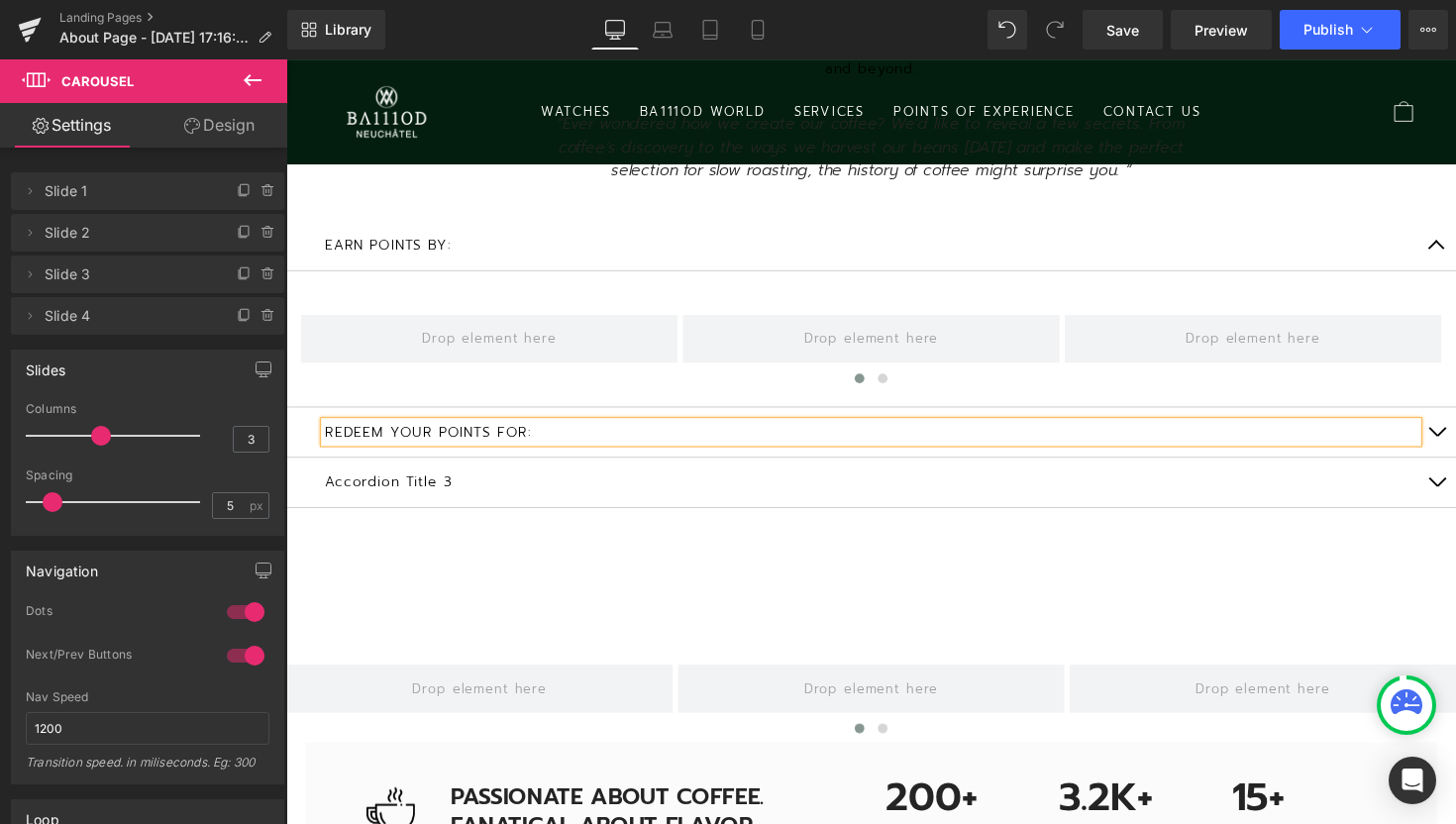 click at bounding box center (1465, 441) 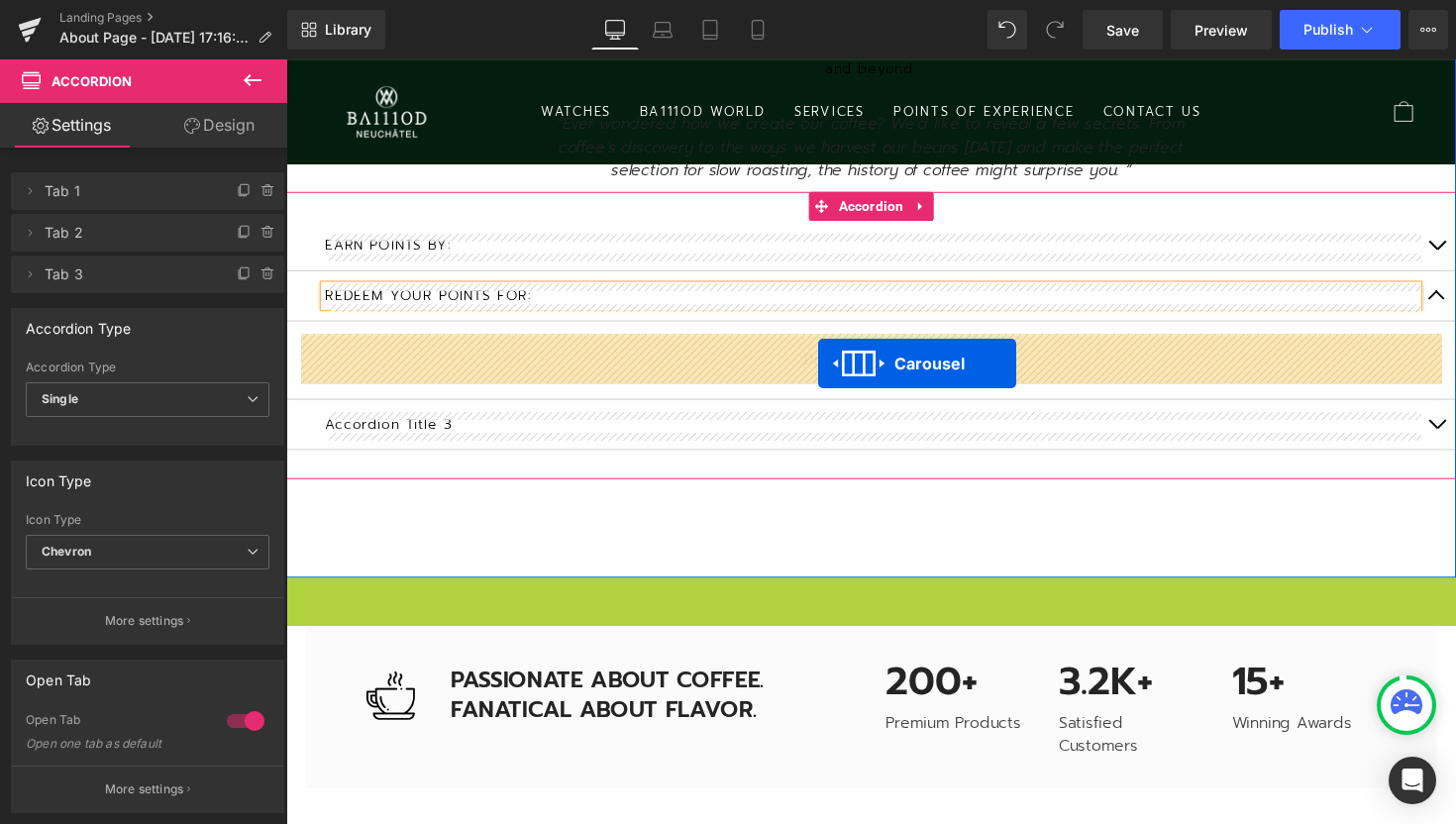 drag, startPoint x: 839, startPoint y: 614, endPoint x: 831, endPoint y: 371, distance: 243.13165 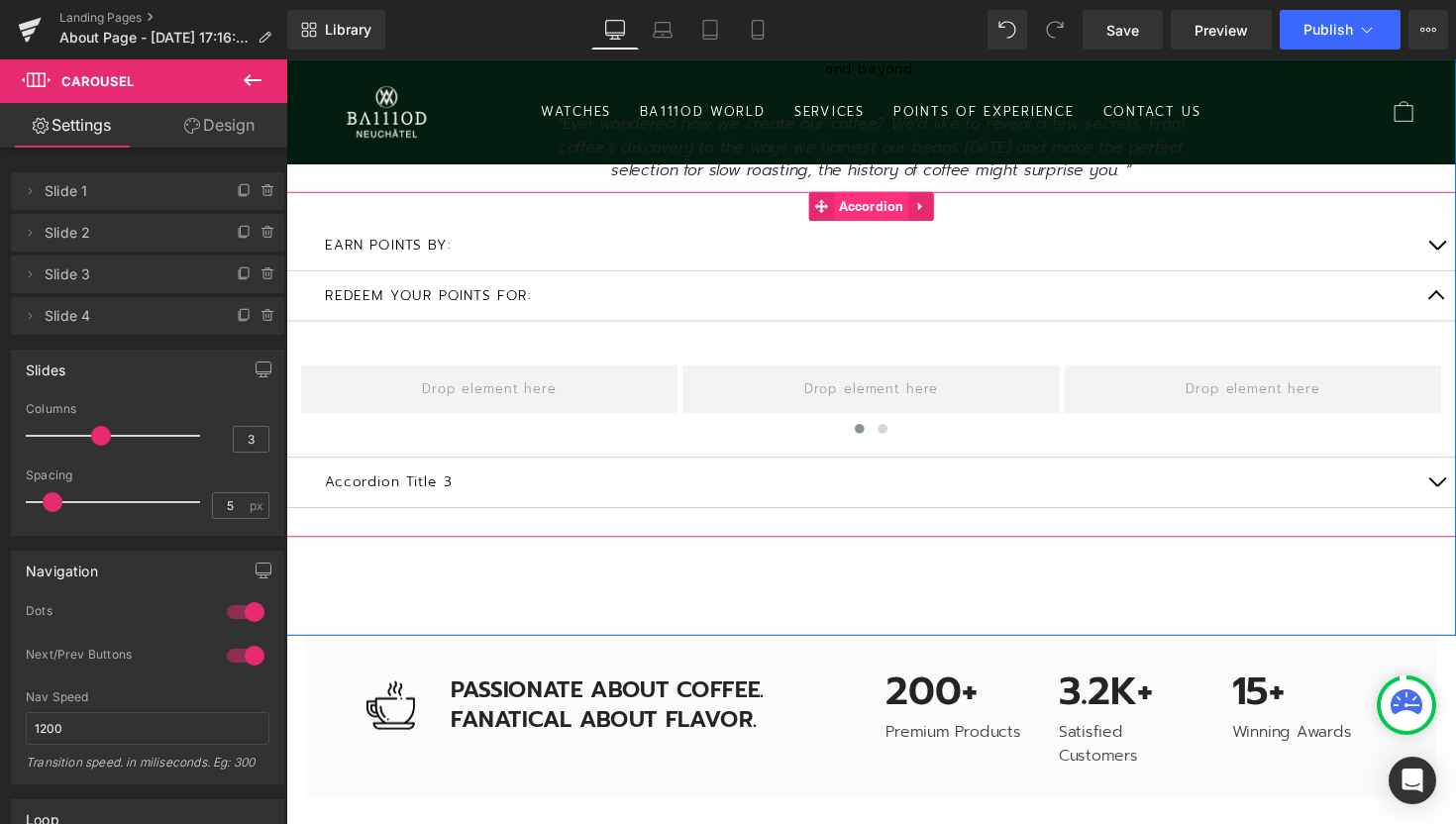 click on "Accordion" at bounding box center (885, 210) 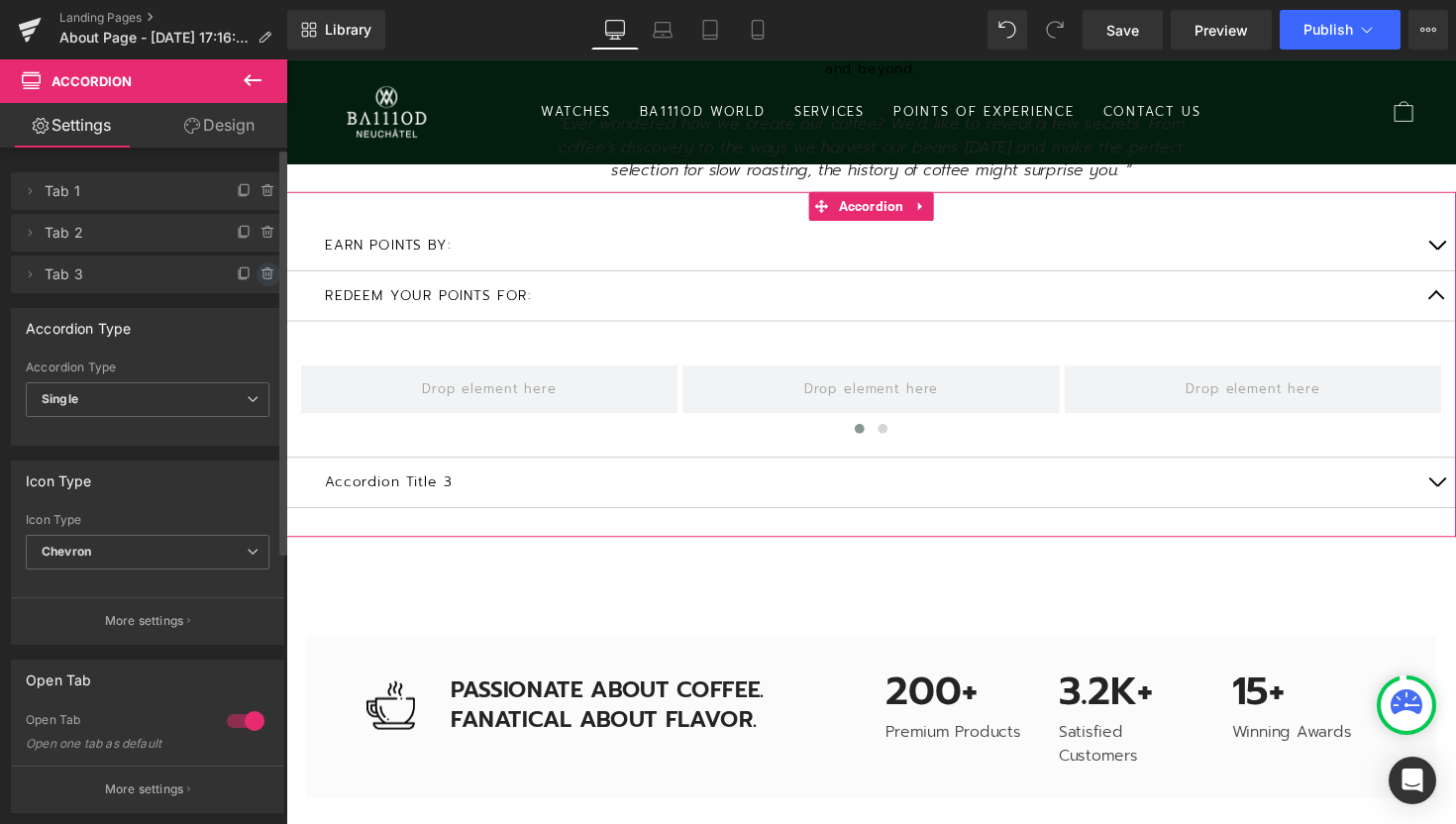 click 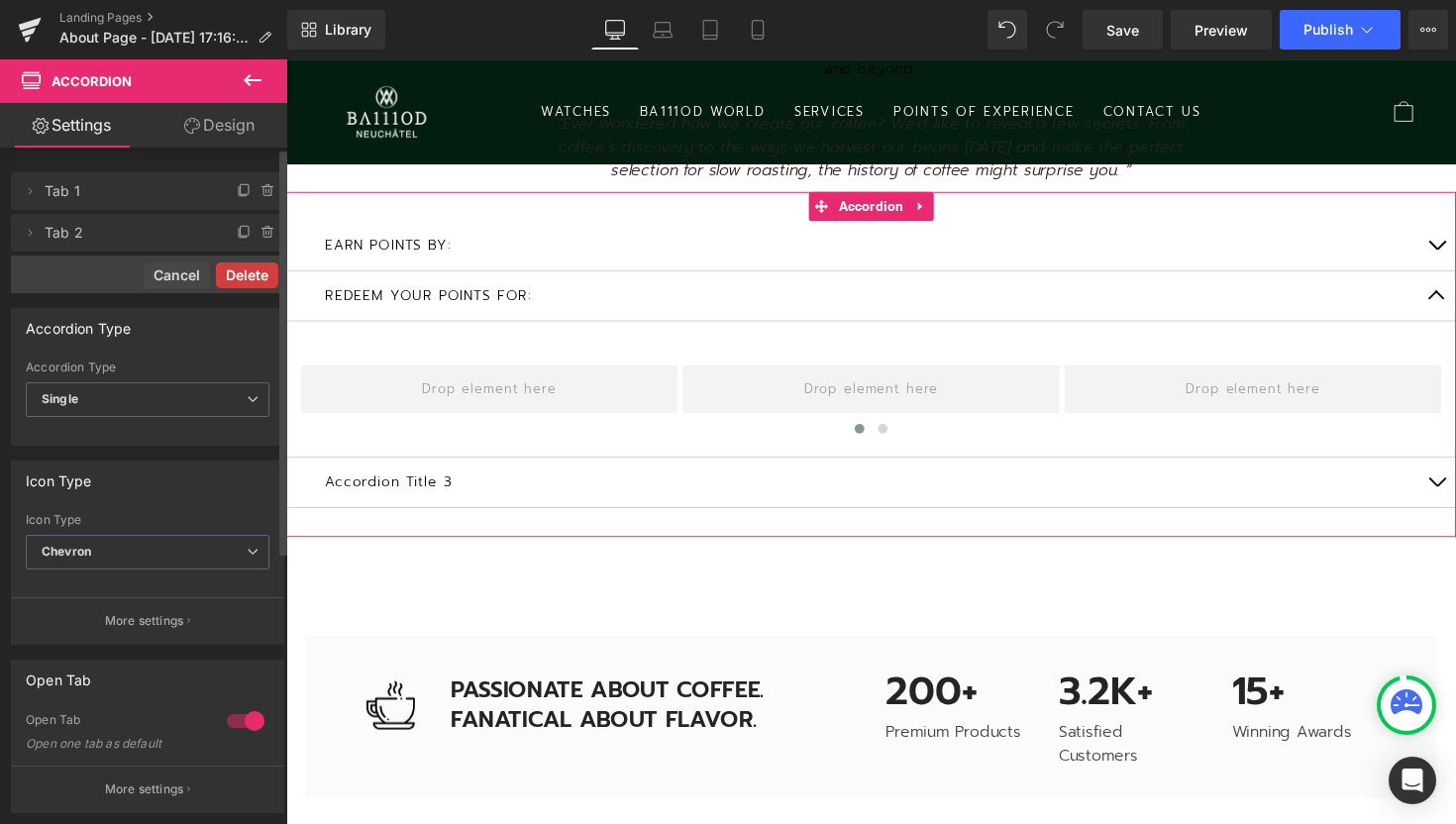 click on "Delete" at bounding box center (247, 275) 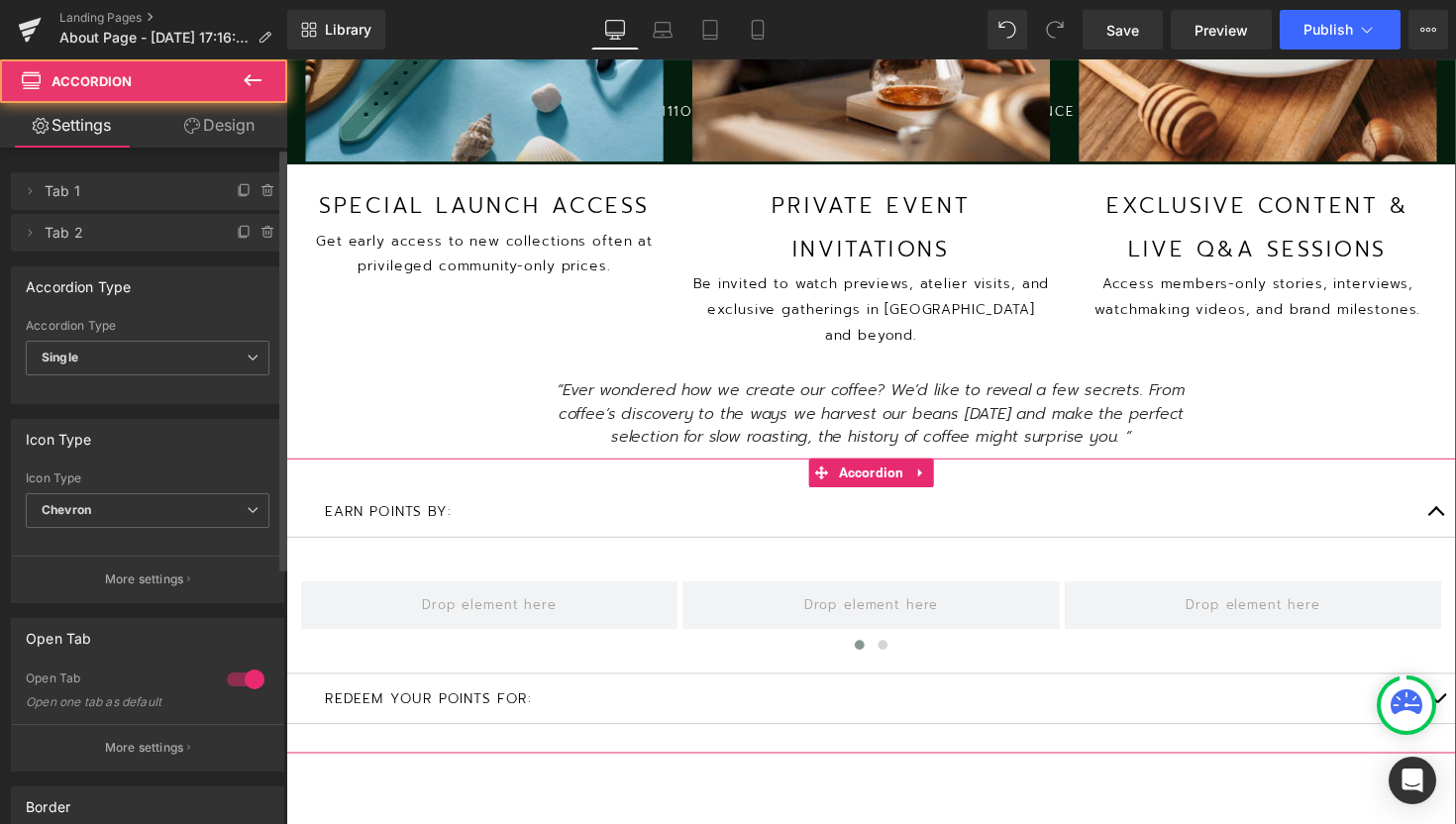 click at bounding box center [1465, 523] 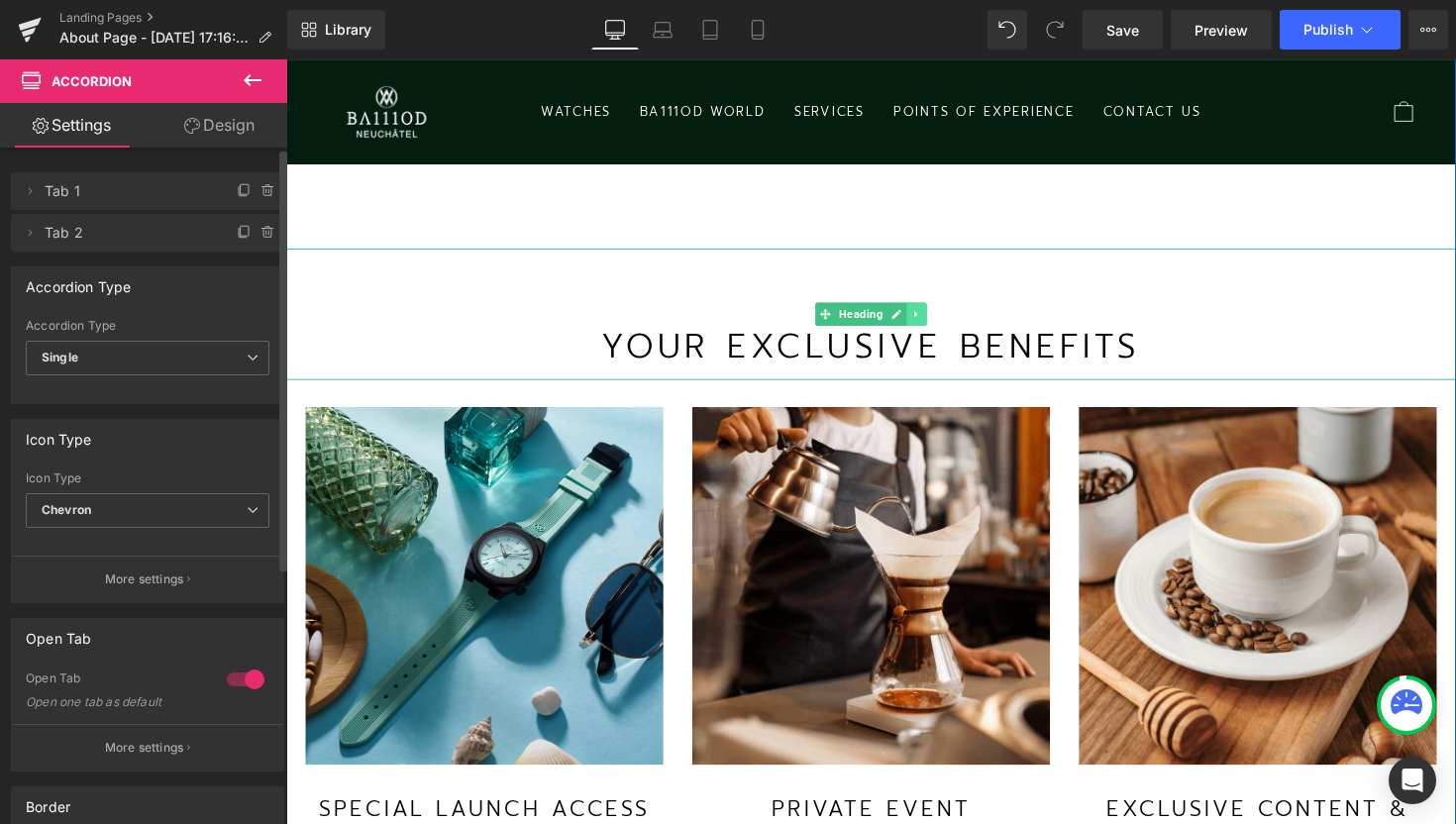 click 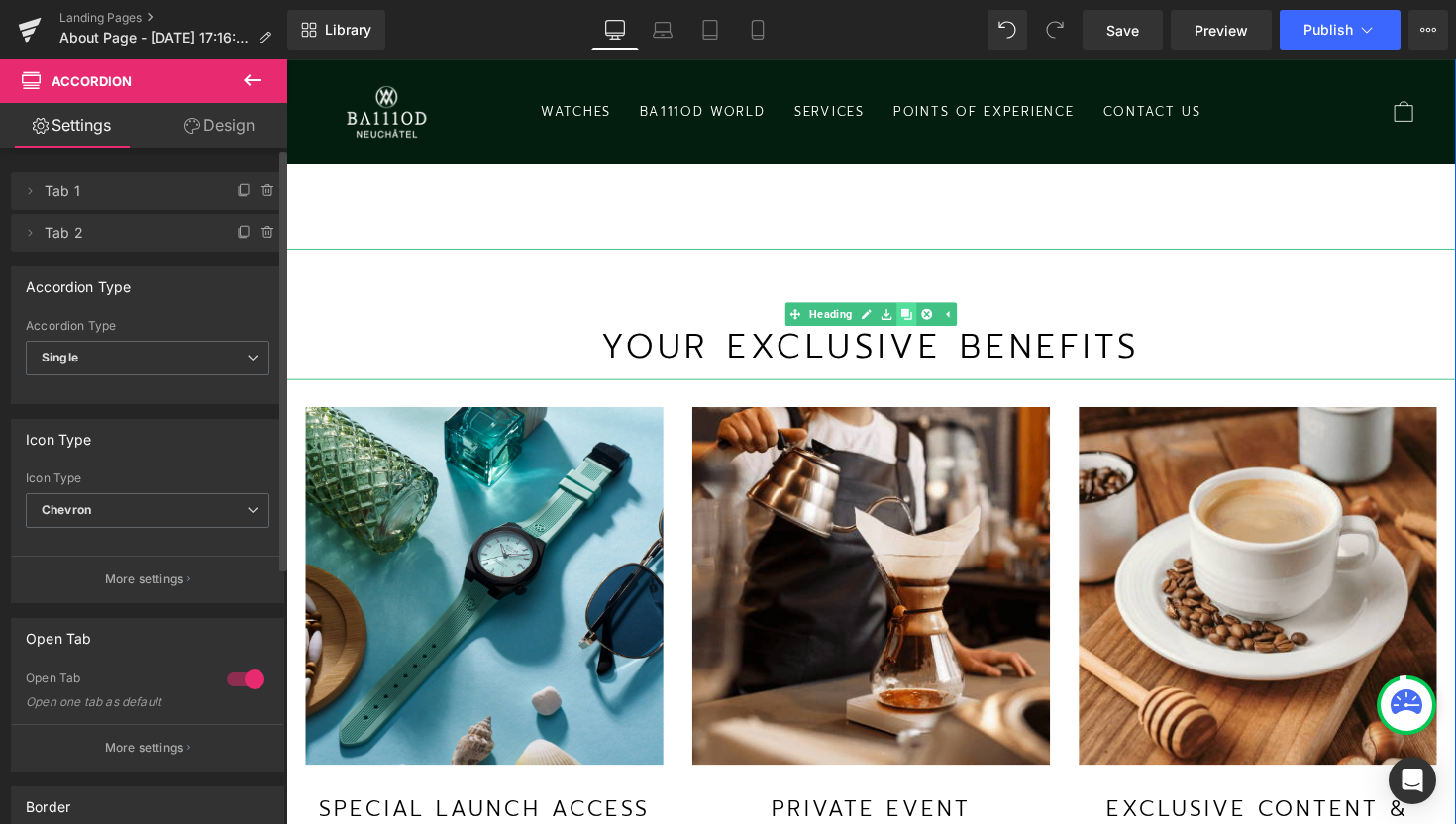 click 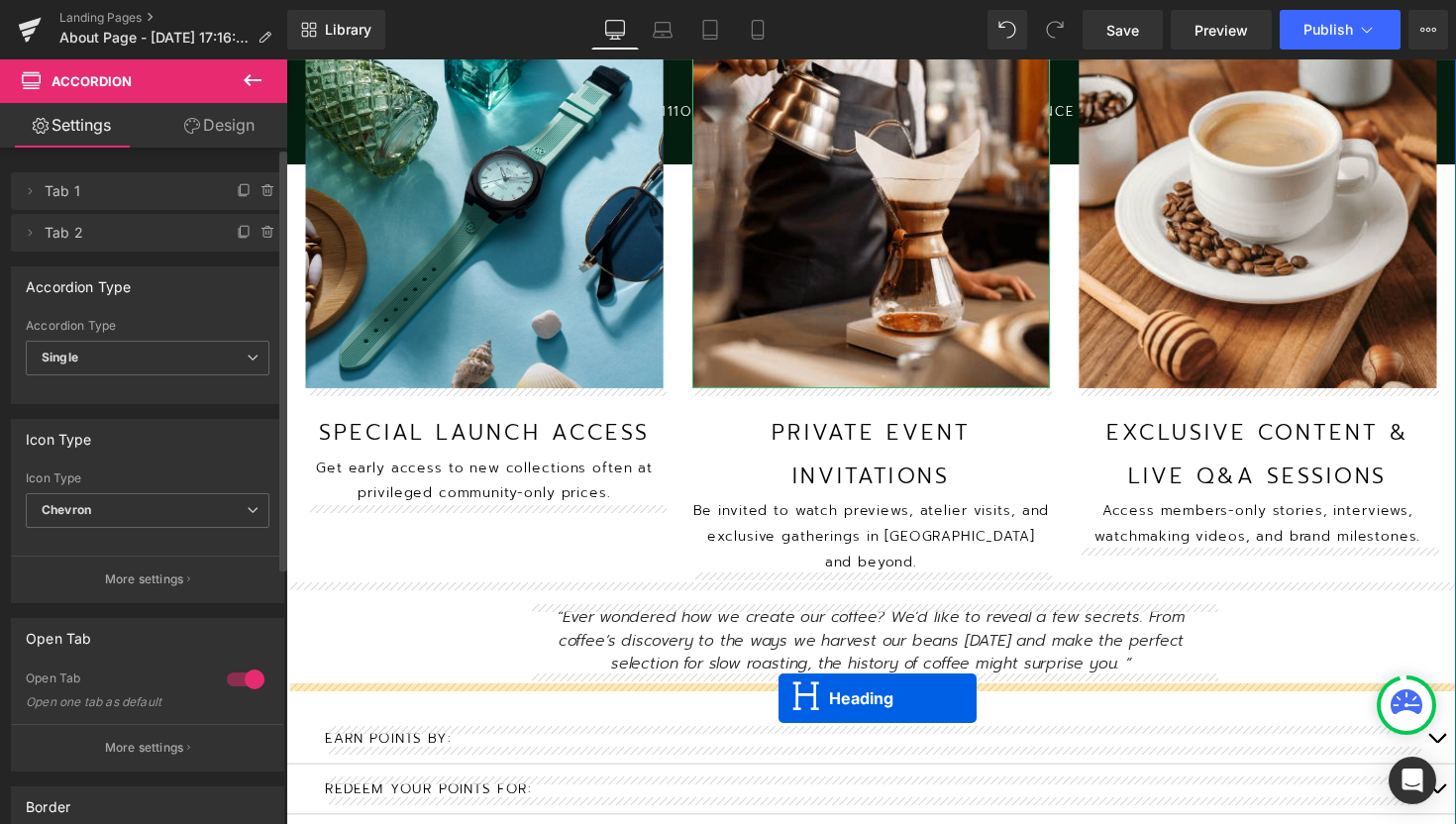 drag, startPoint x: 834, startPoint y: 458, endPoint x: 790, endPoint y: 714, distance: 259.75373 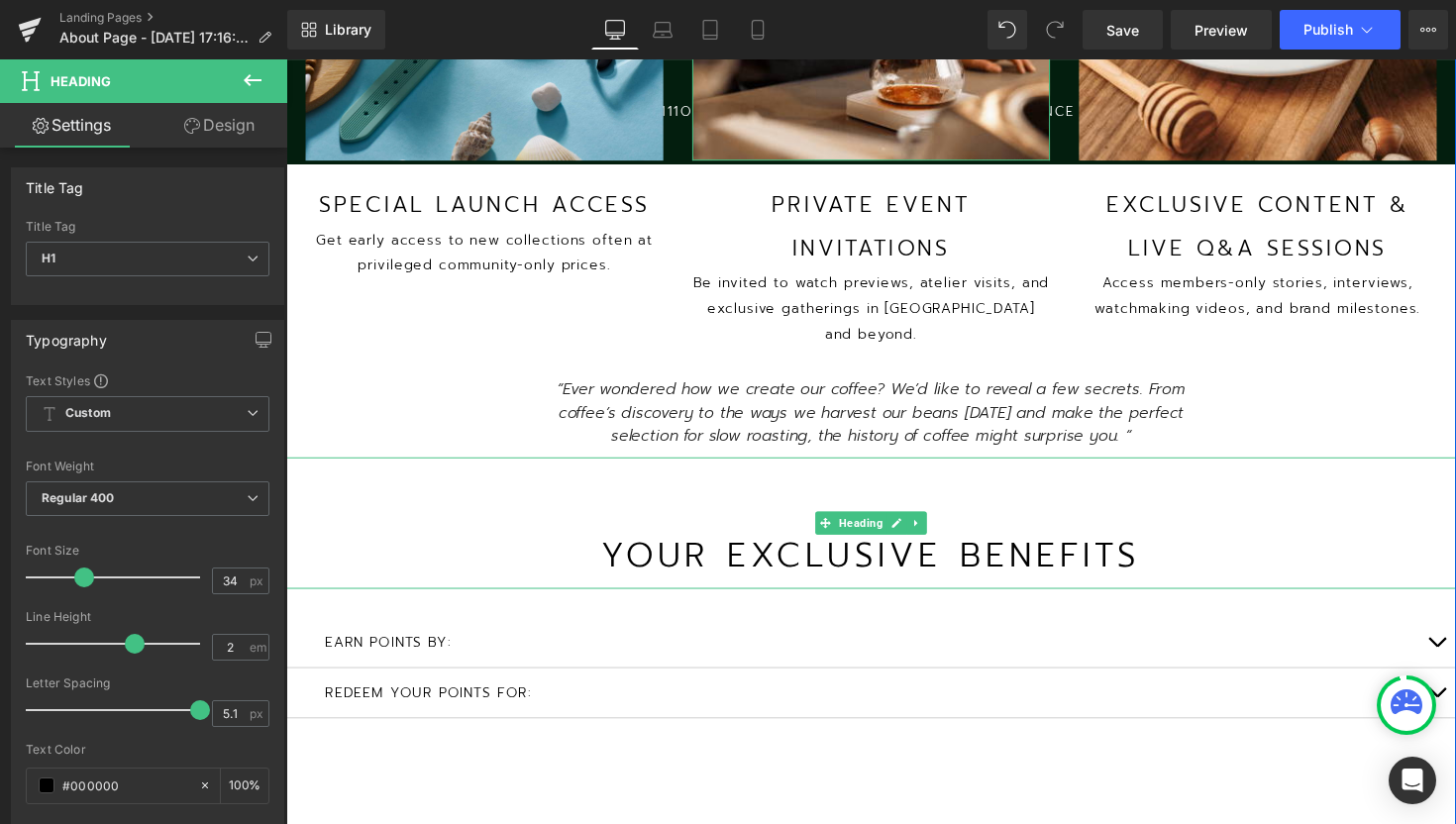 click on "Your Exclusive Benefits" at bounding box center [885, 568] 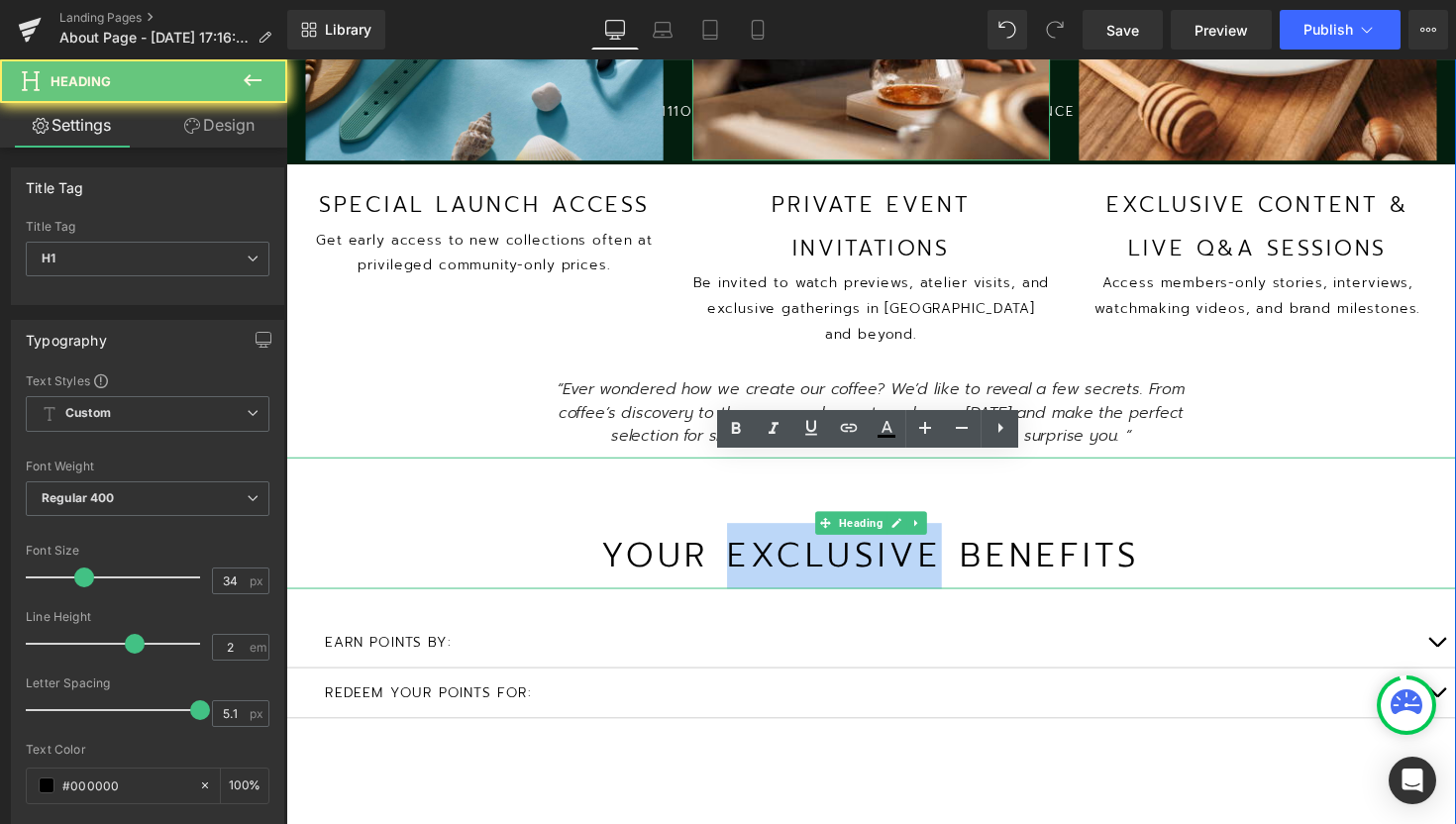click on "Your Exclusive Benefits" at bounding box center (885, 568) 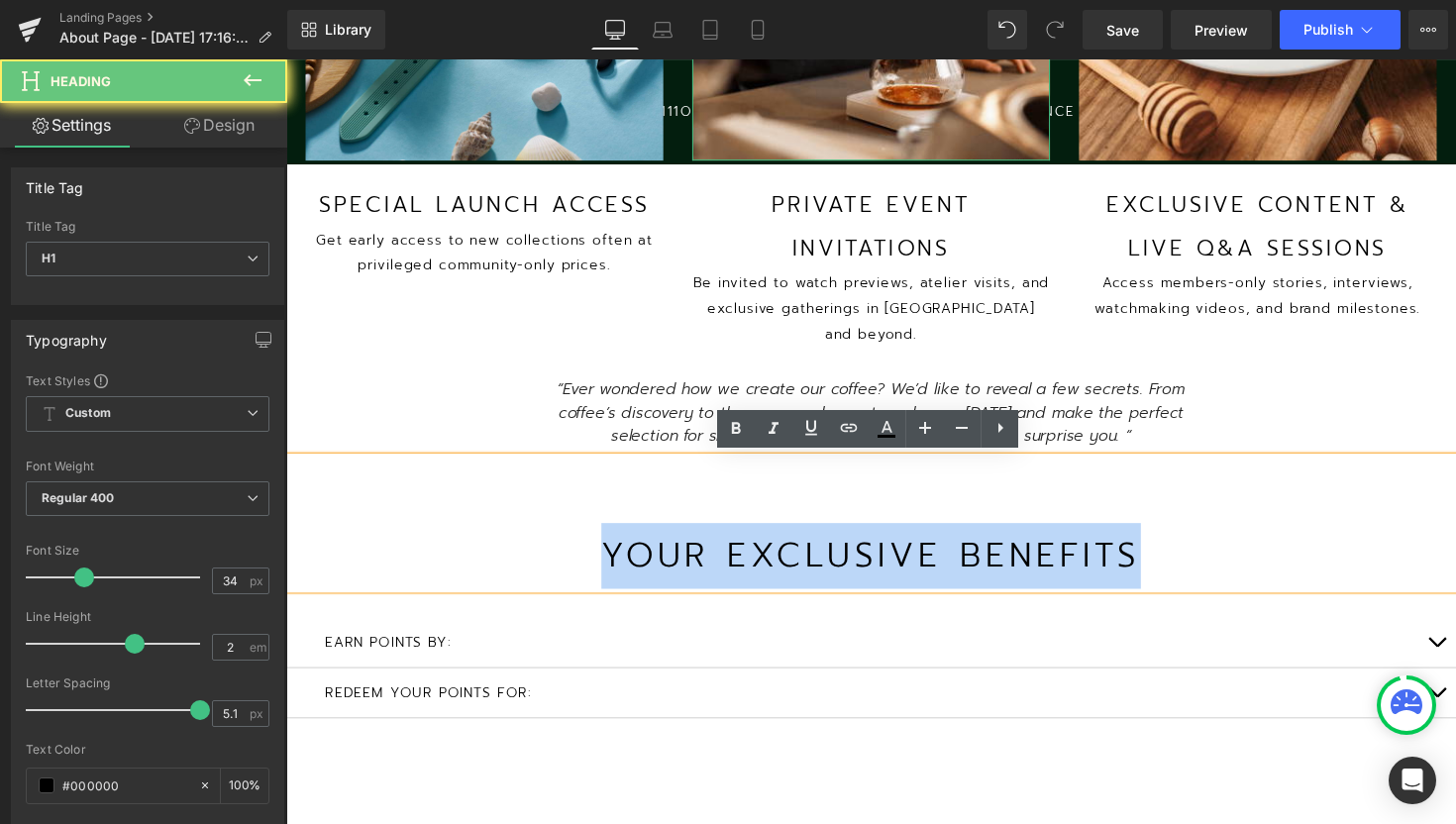 click on "Your Exclusive Benefits" at bounding box center [885, 568] 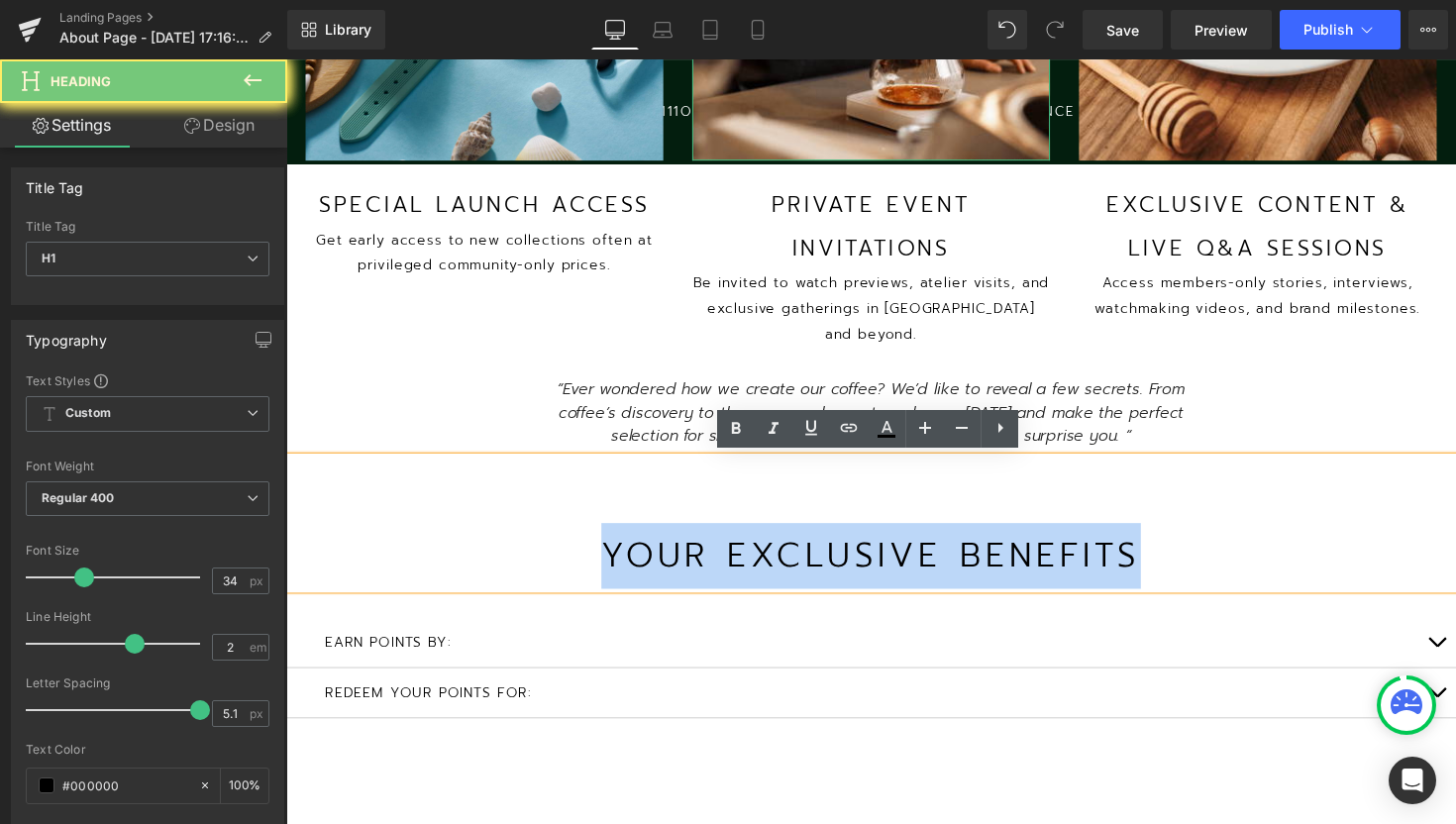 type 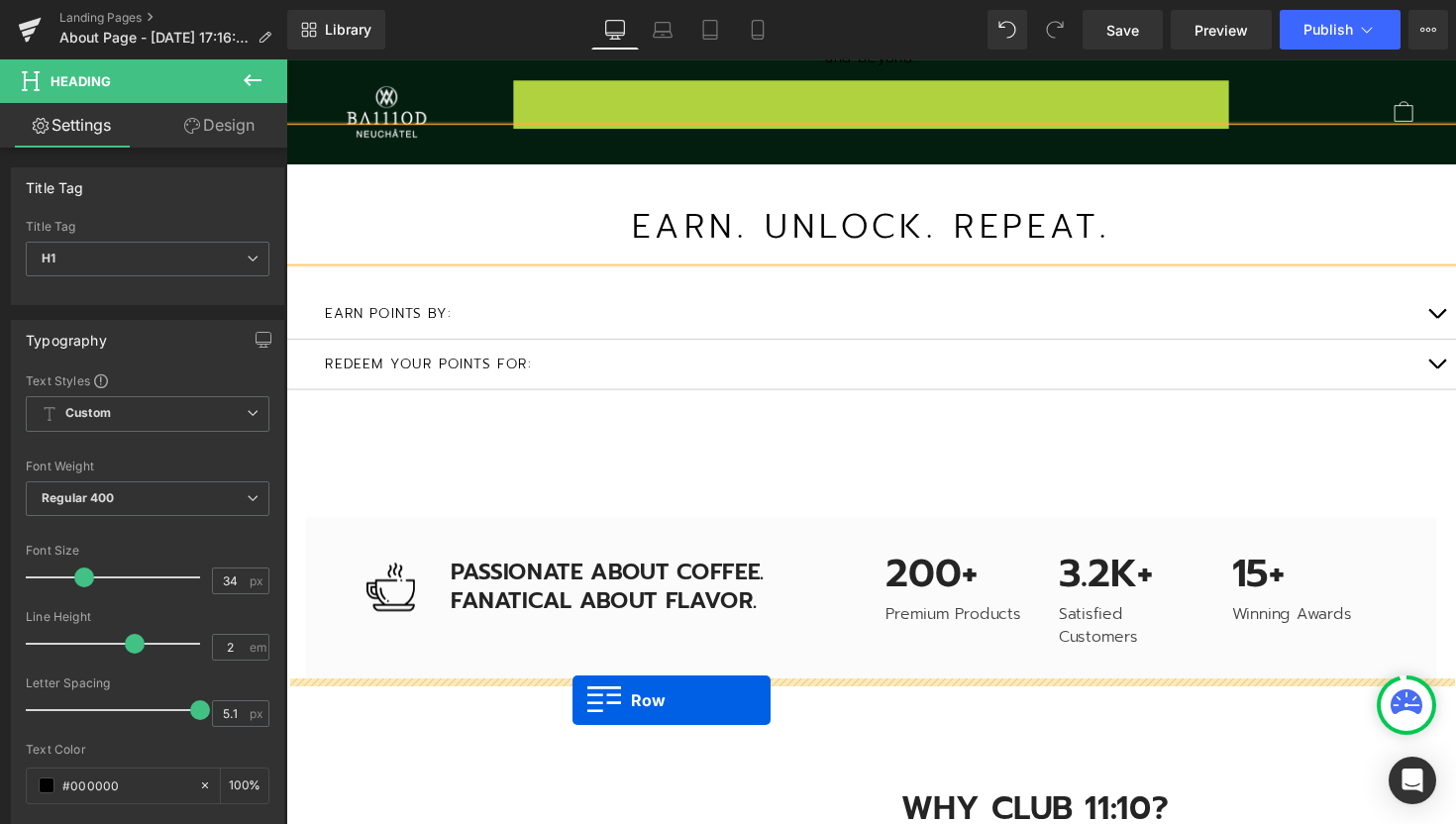 drag, startPoint x: 527, startPoint y: 377, endPoint x: 579, endPoint y: 716, distance: 342.96501 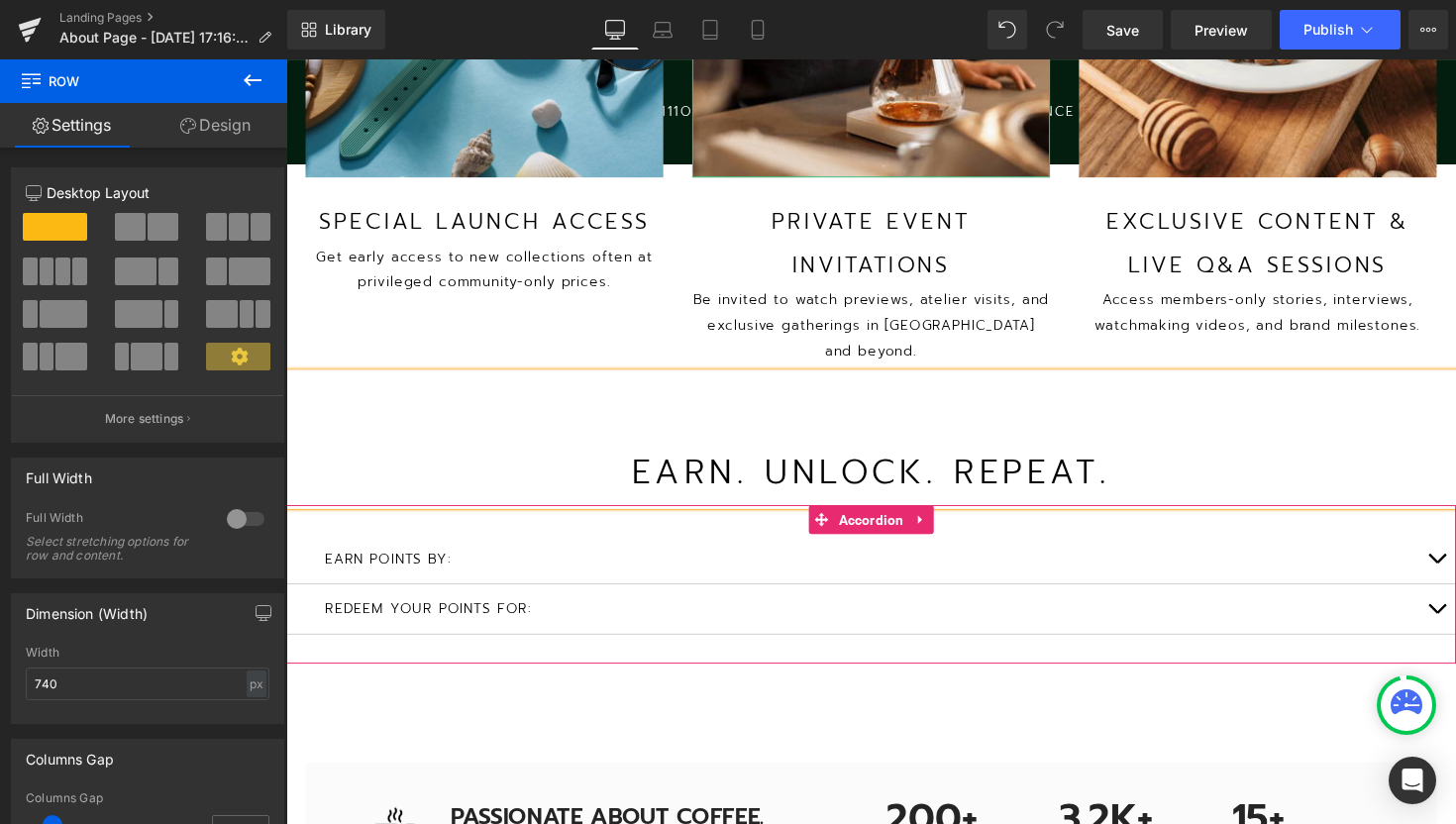 click at bounding box center (1465, 570) 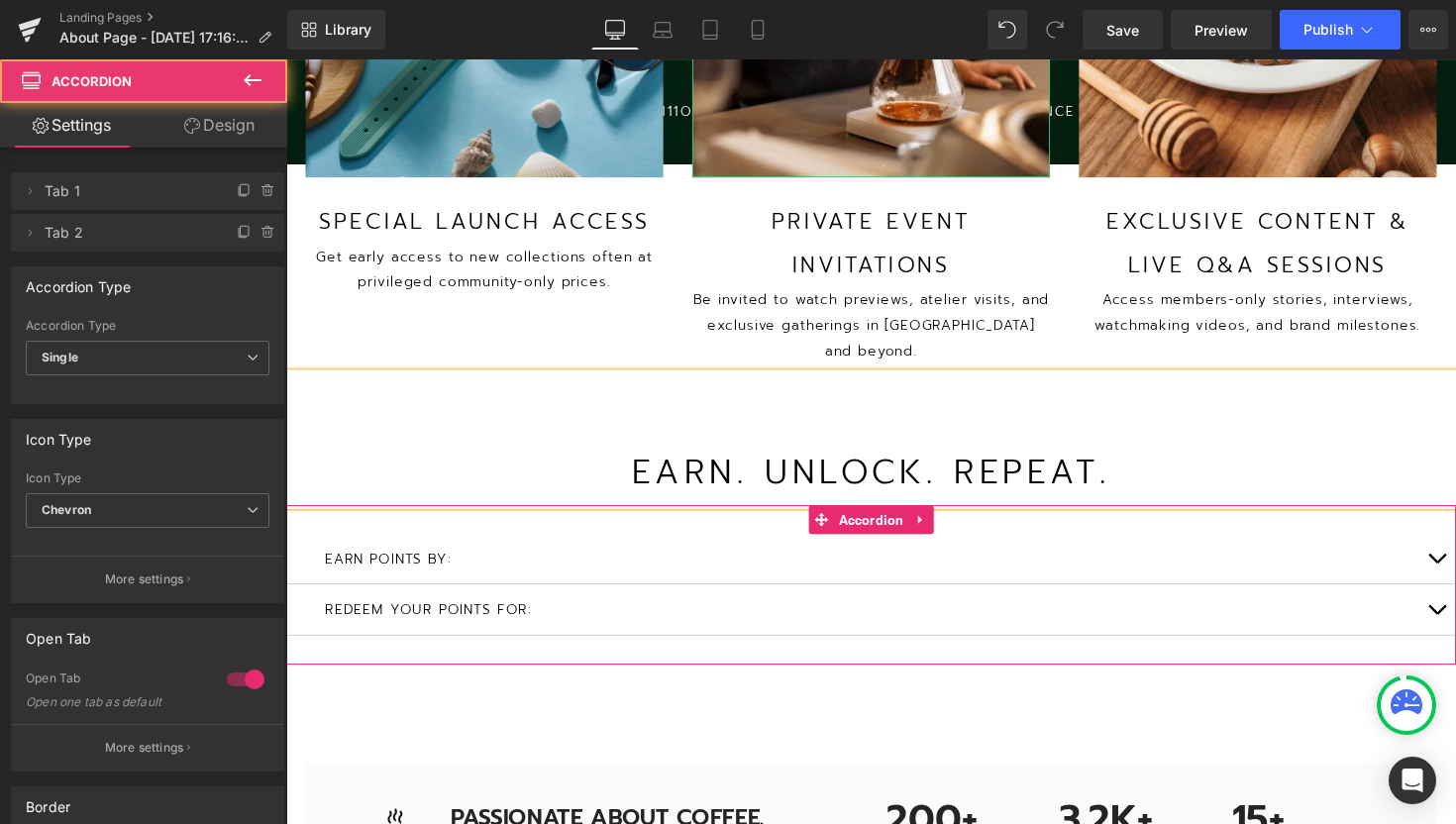 scroll, scrollTop: 3, scrollLeft: 10, axis: both 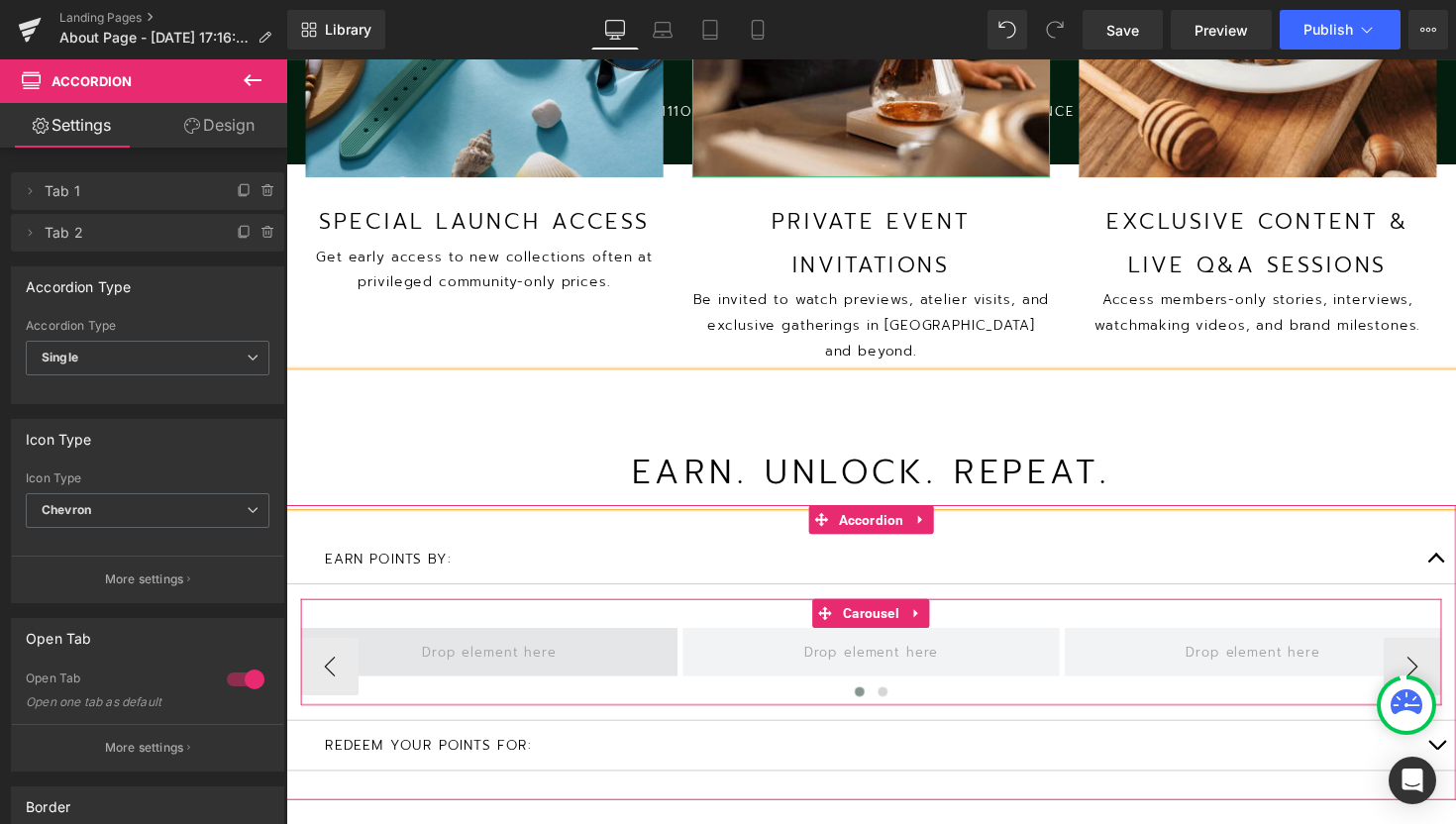 click at bounding box center (494, 667) 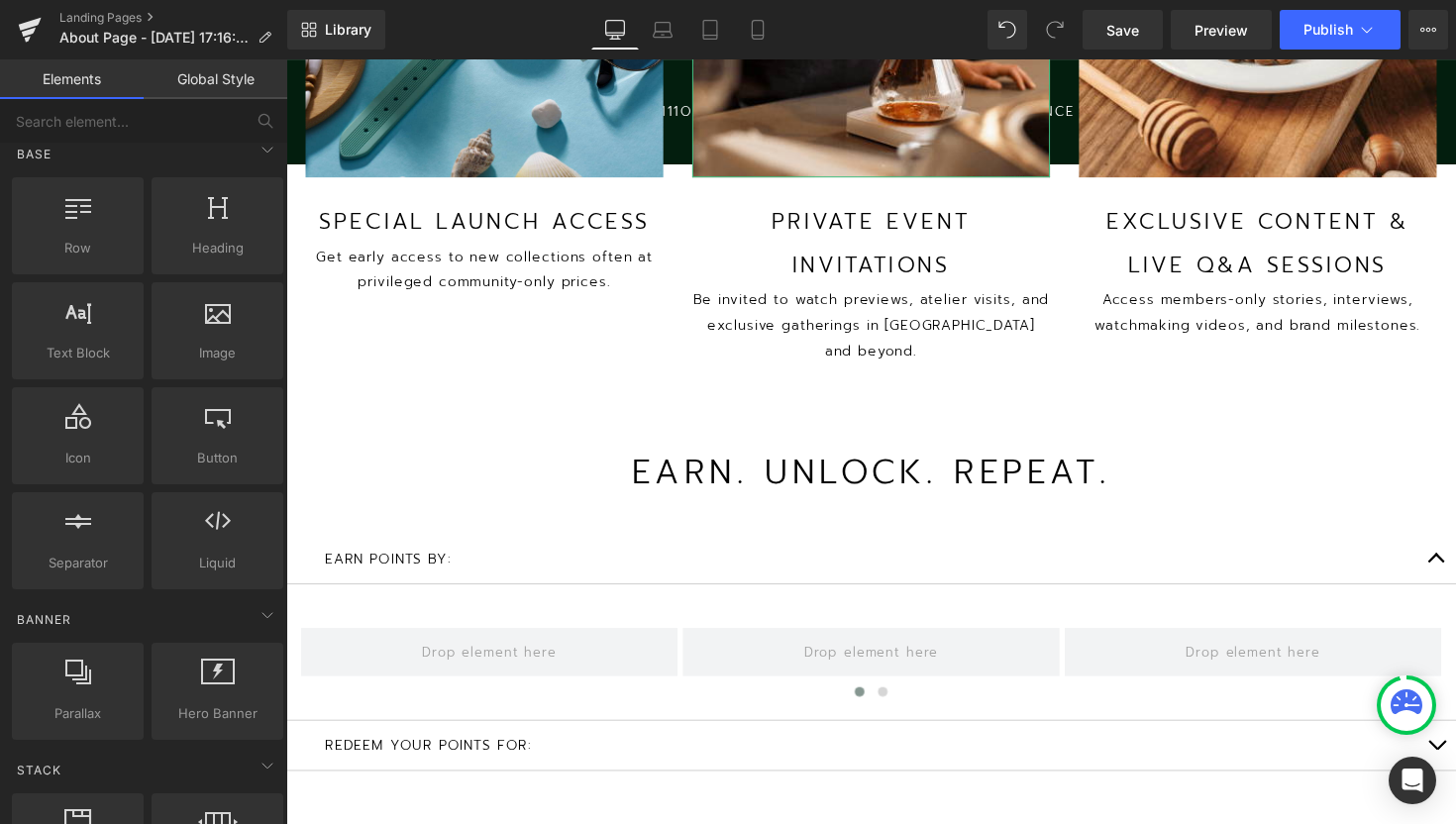 scroll, scrollTop: 0, scrollLeft: 0, axis: both 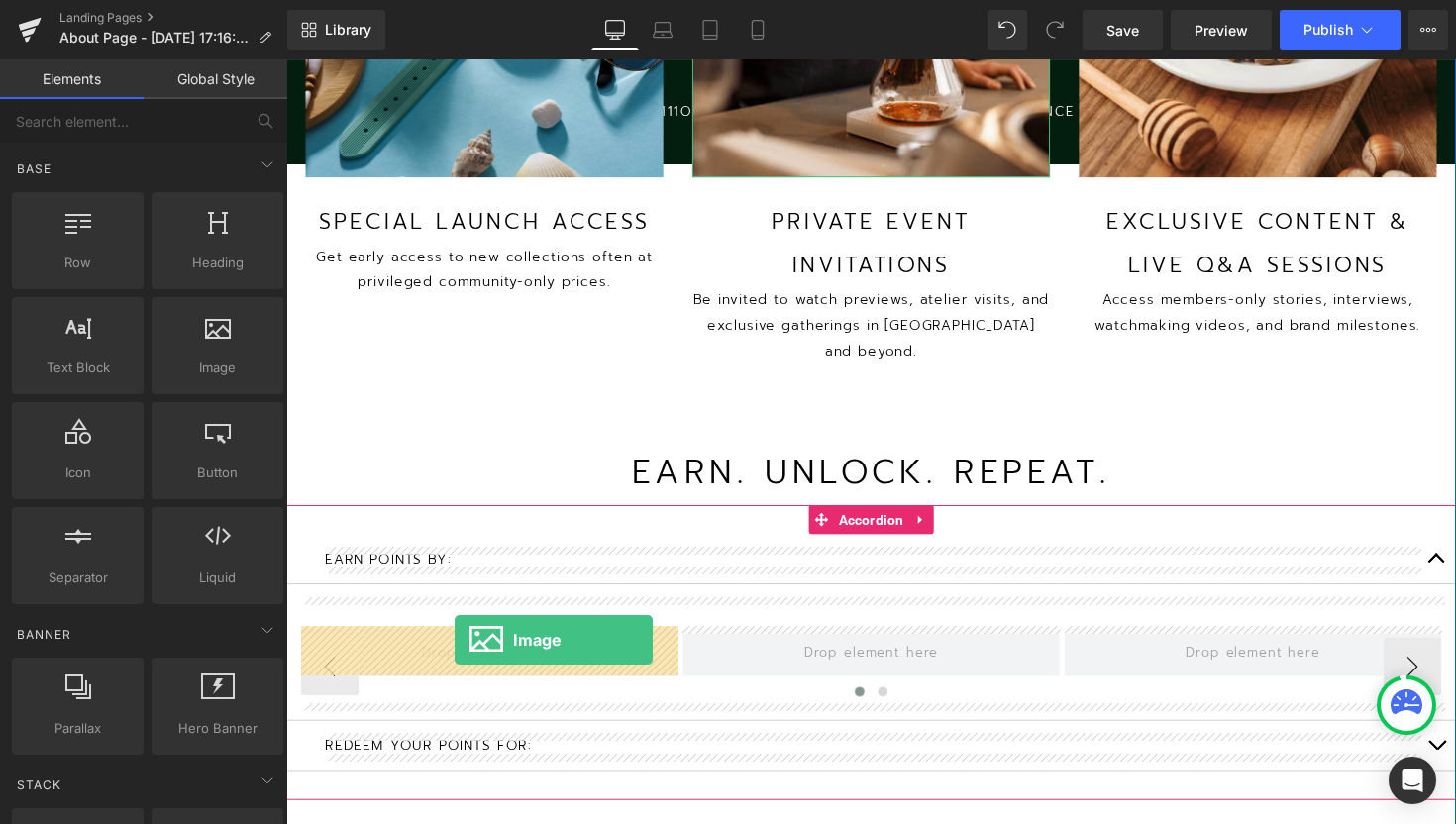 drag, startPoint x: 510, startPoint y: 424, endPoint x: 459, endPoint y: 654, distance: 235.5865 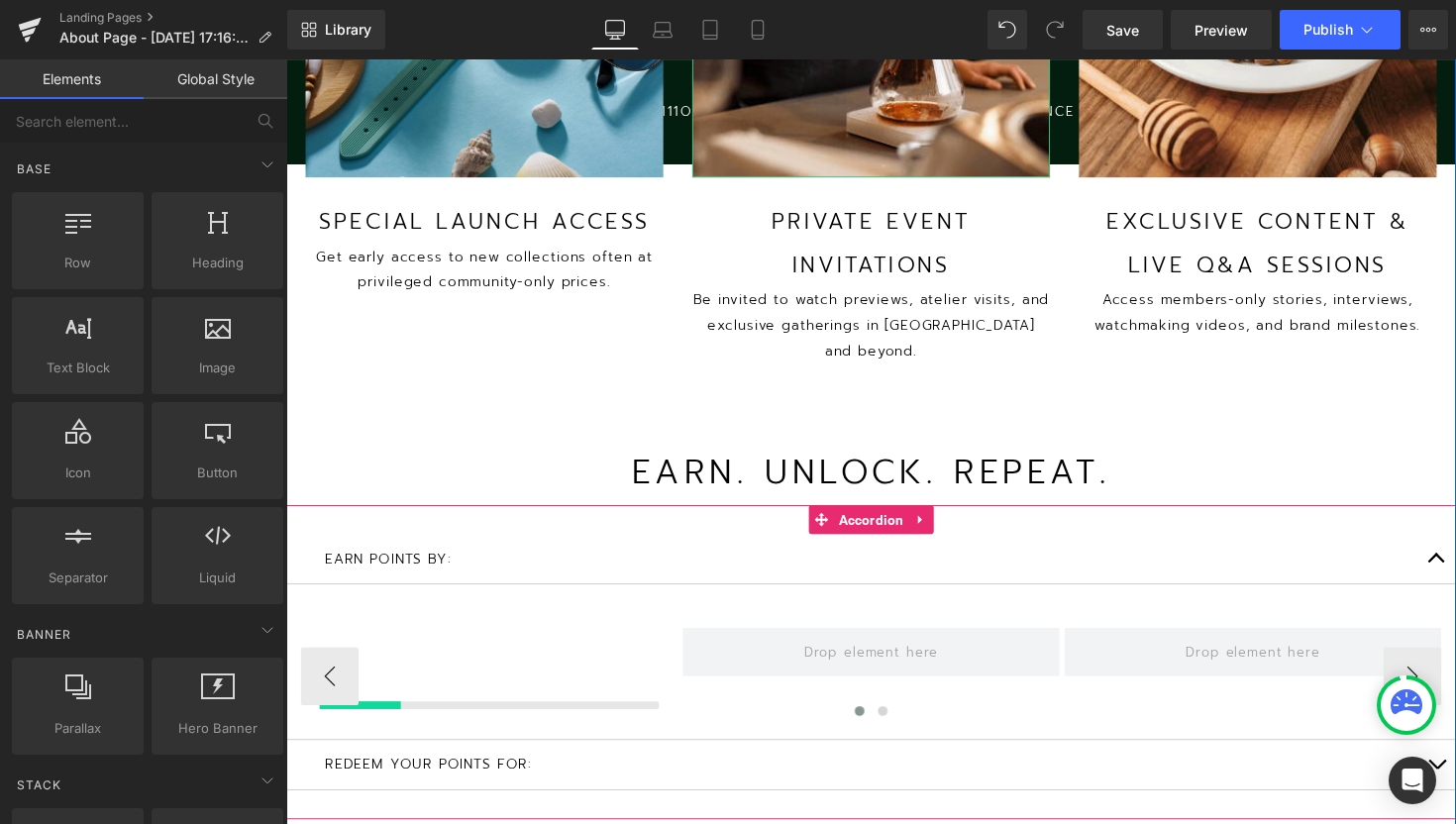 scroll, scrollTop: 9, scrollLeft: 10, axis: both 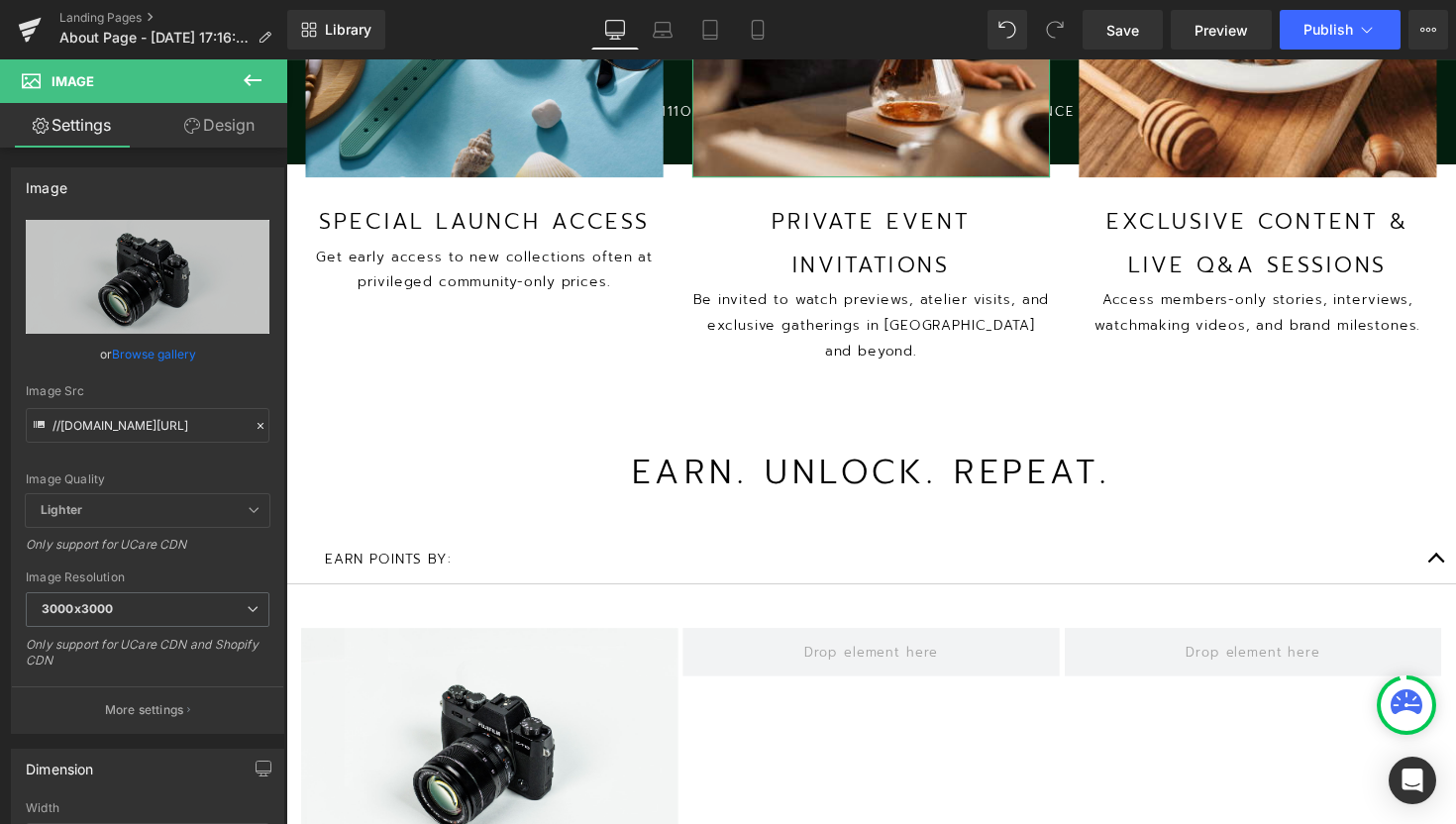 click 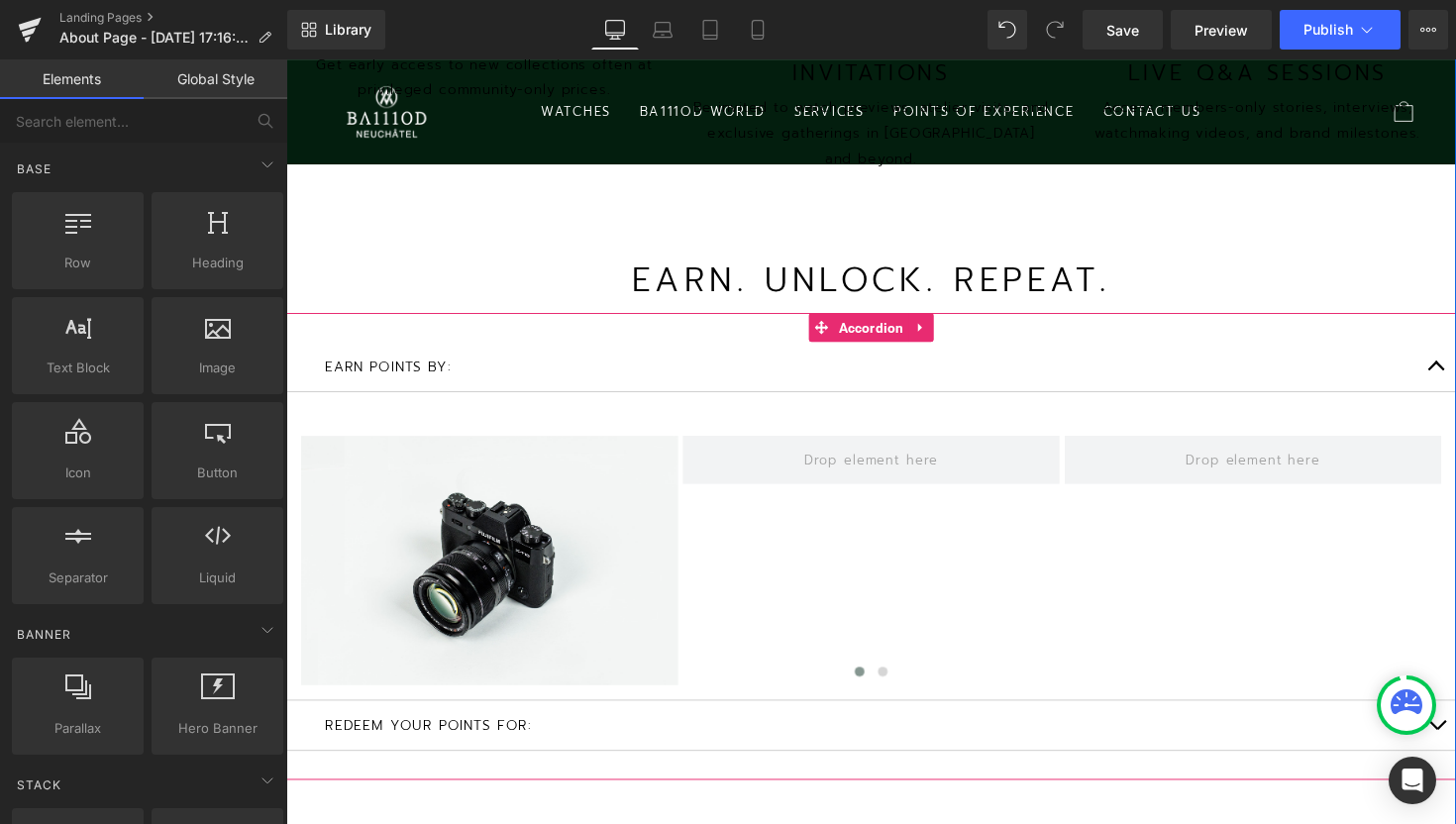scroll, scrollTop: 2646, scrollLeft: 0, axis: vertical 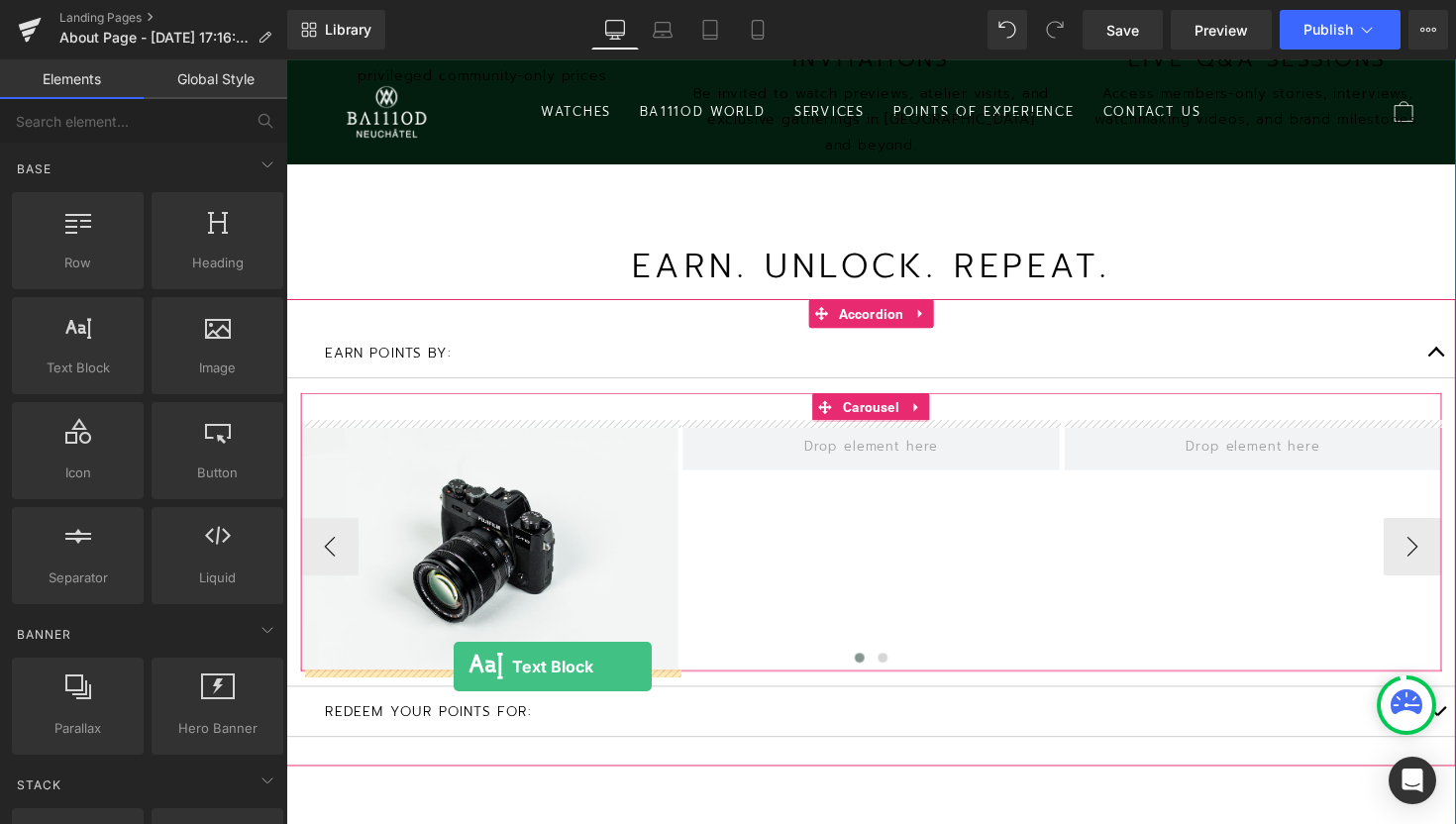 drag, startPoint x: 374, startPoint y: 400, endPoint x: 458, endPoint y: 681, distance: 293.2865 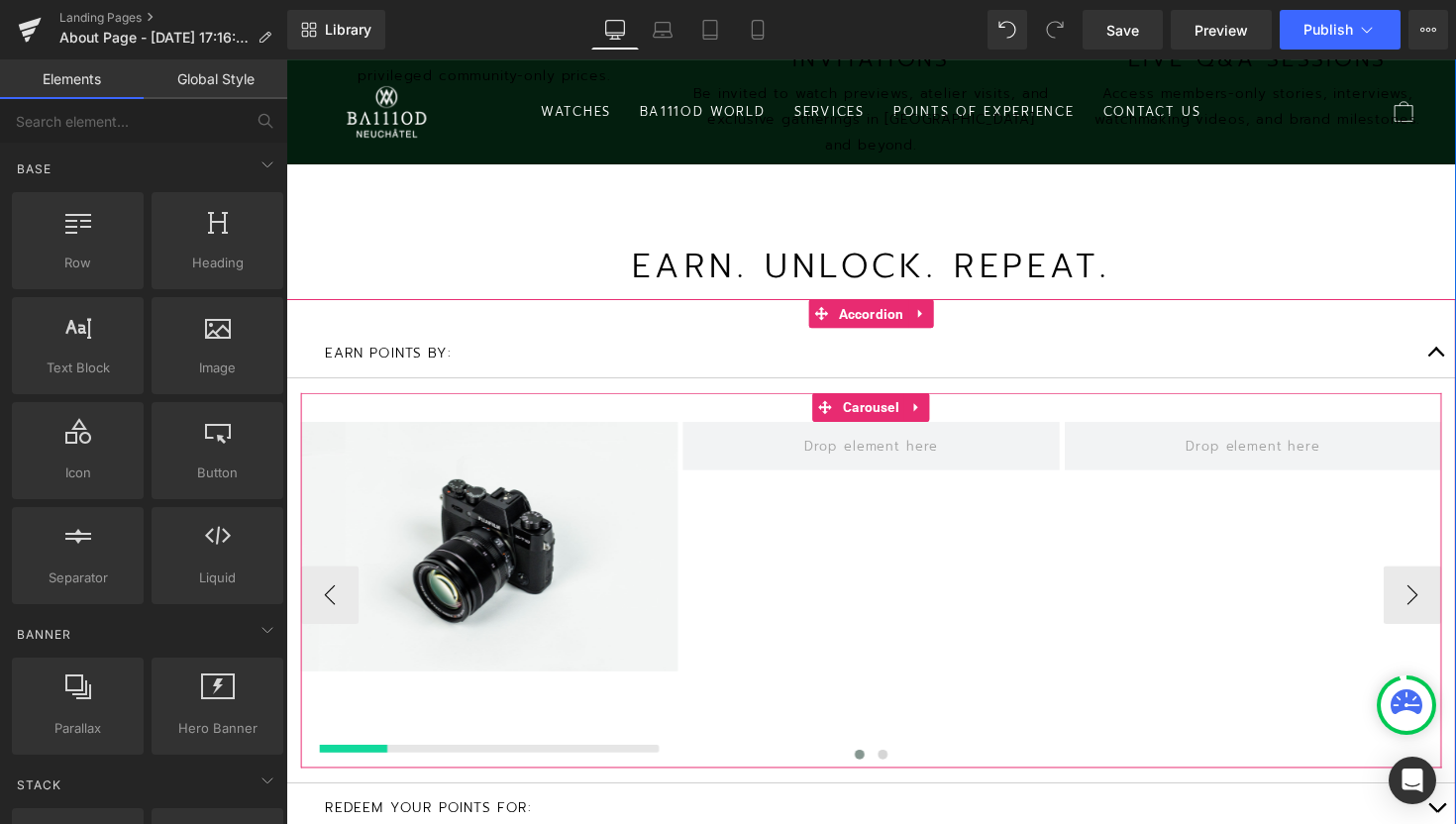 scroll, scrollTop: 10, scrollLeft: 10, axis: both 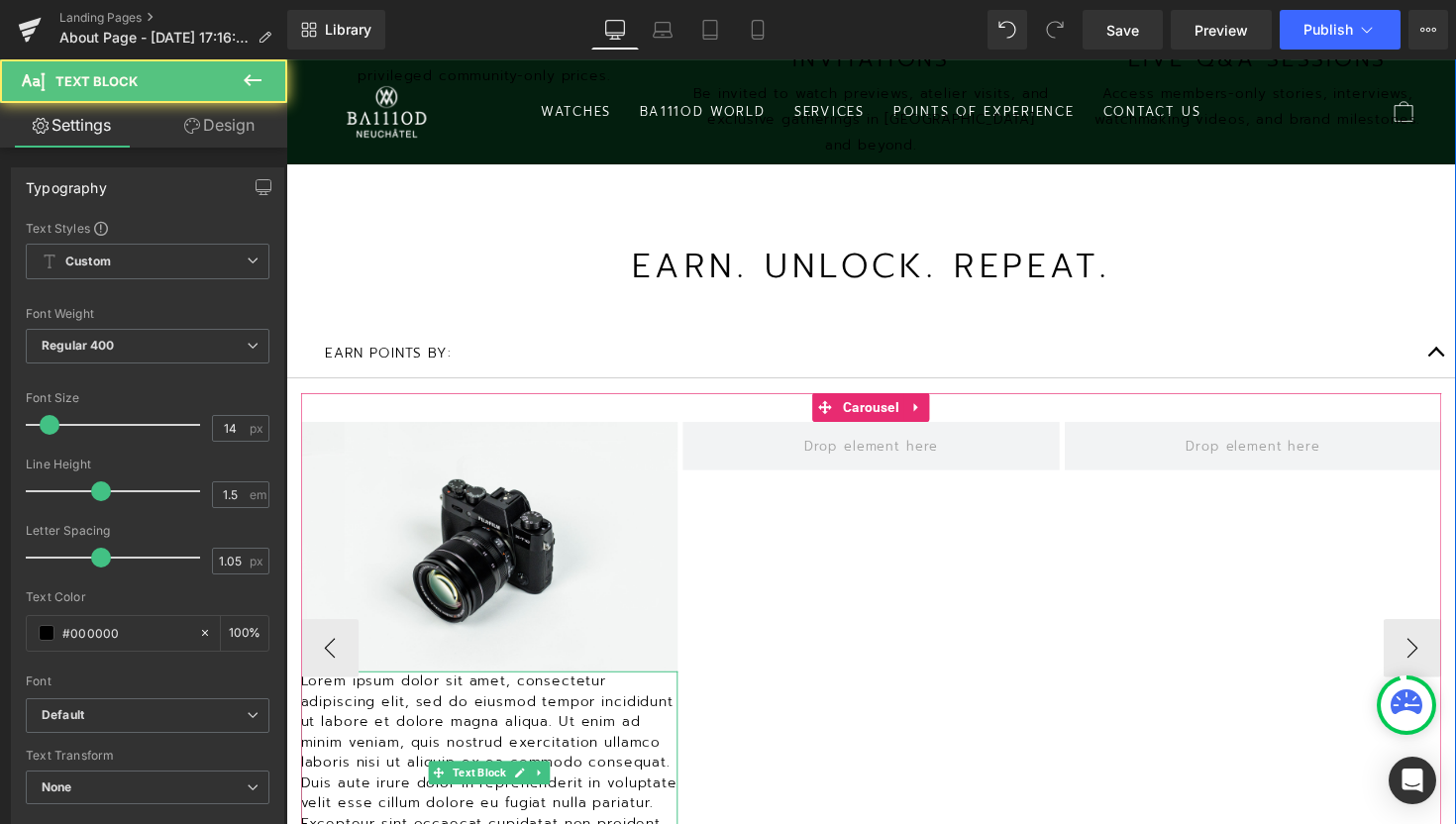 click on "Lorem ipsum dolor sit amet, consectetur adipiscing elit, sed do eiusmod tempor incididunt ut labore et dolore magna aliqua. Ut enim ad minim veniam, quis nostrud exercitation ullamco laboris nisi ut aliquip ex ea commodo consequat. Duis aute irure dolor in reprehenderit in voluptate velit esse cillum dolore eu fugiat nulla pariatur. Excepteur sint occaecat cupidatat non proident, sunt in culpa qui officia deserunt mollit anim id est laborum." at bounding box center (494, 790) 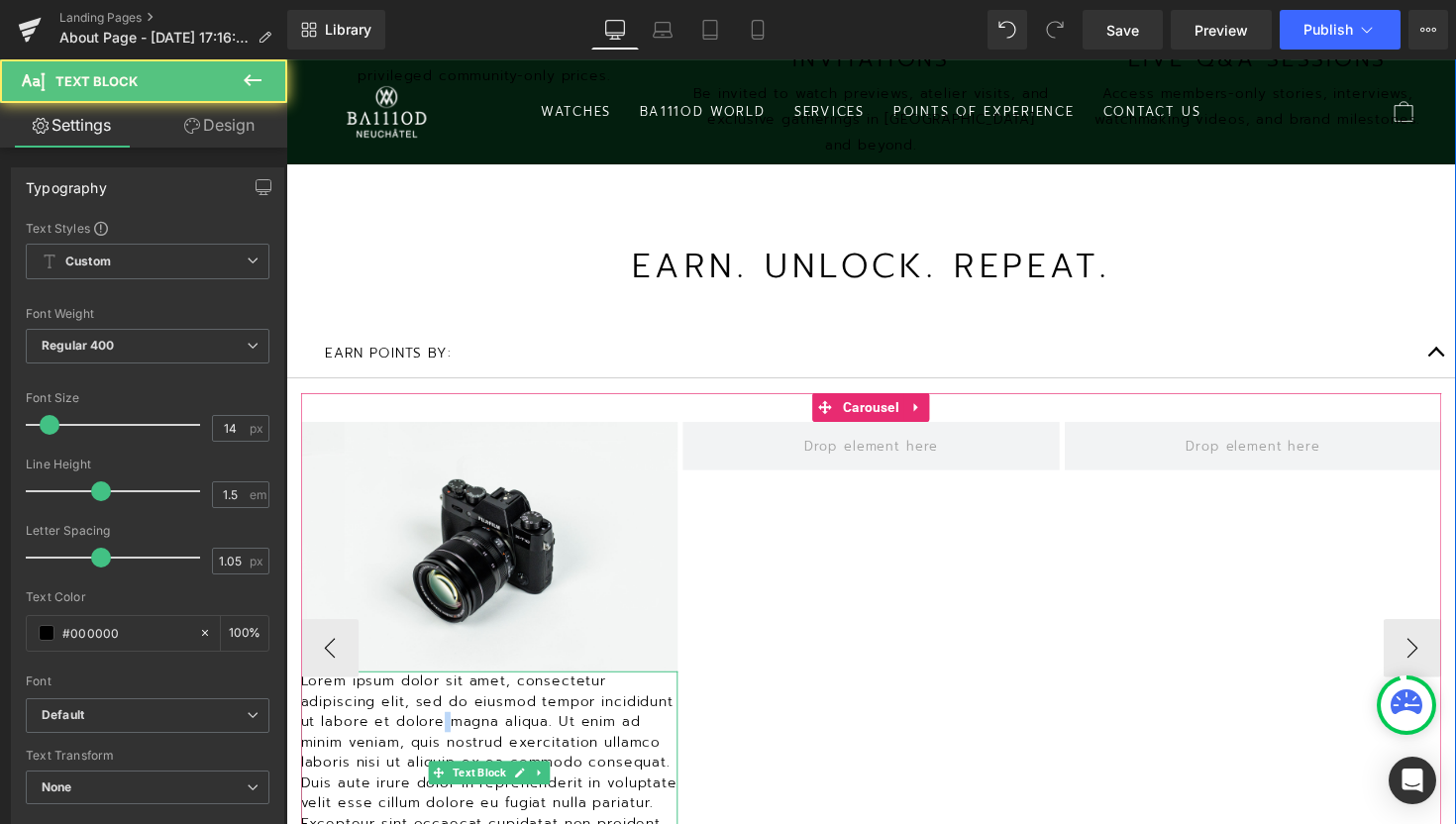 click on "Lorem ipsum dolor sit amet, consectetur adipiscing elit, sed do eiusmod tempor incididunt ut labore et dolore magna aliqua. Ut enim ad minim veniam, quis nostrud exercitation ullamco laboris nisi ut aliquip ex ea commodo consequat. Duis aute irure dolor in reprehenderit in voluptate velit esse cillum dolore eu fugiat nulla pariatur. Excepteur sint occaecat cupidatat non proident, sunt in culpa qui officia deserunt mollit anim id est laborum." at bounding box center [494, 790] 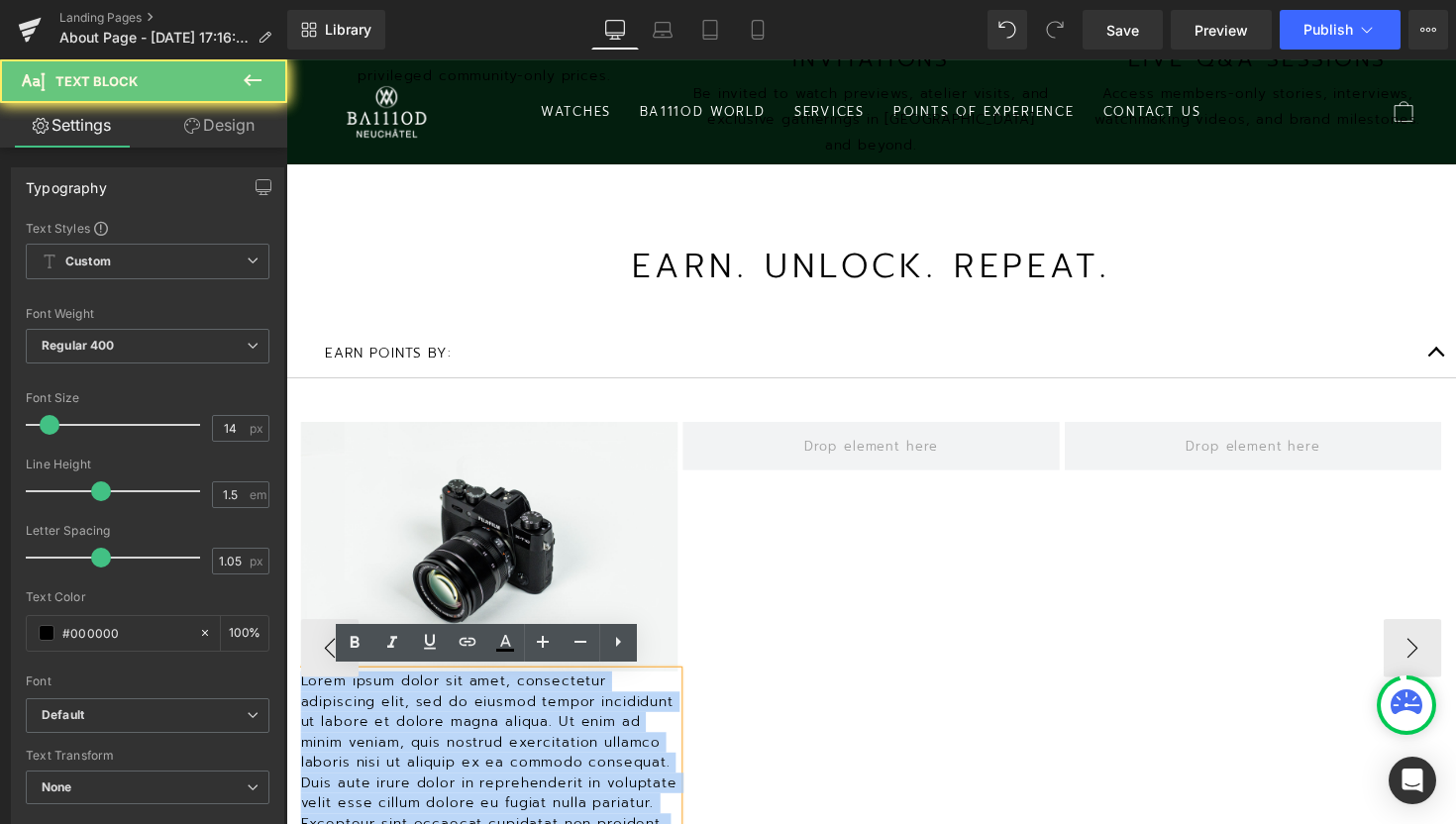 click on "Lorem ipsum dolor sit amet, consectetur adipiscing elit, sed do eiusmod tempor incididunt ut labore et dolore magna aliqua. Ut enim ad minim veniam, quis nostrud exercitation ullamco laboris nisi ut aliquip ex ea commodo consequat. Duis aute irure dolor in reprehenderit in voluptate velit esse cillum dolore eu fugiat nulla pariatur. Excepteur sint occaecat cupidatat non proident, sunt in culpa qui officia deserunt mollit anim id est laborum." at bounding box center [494, 790] 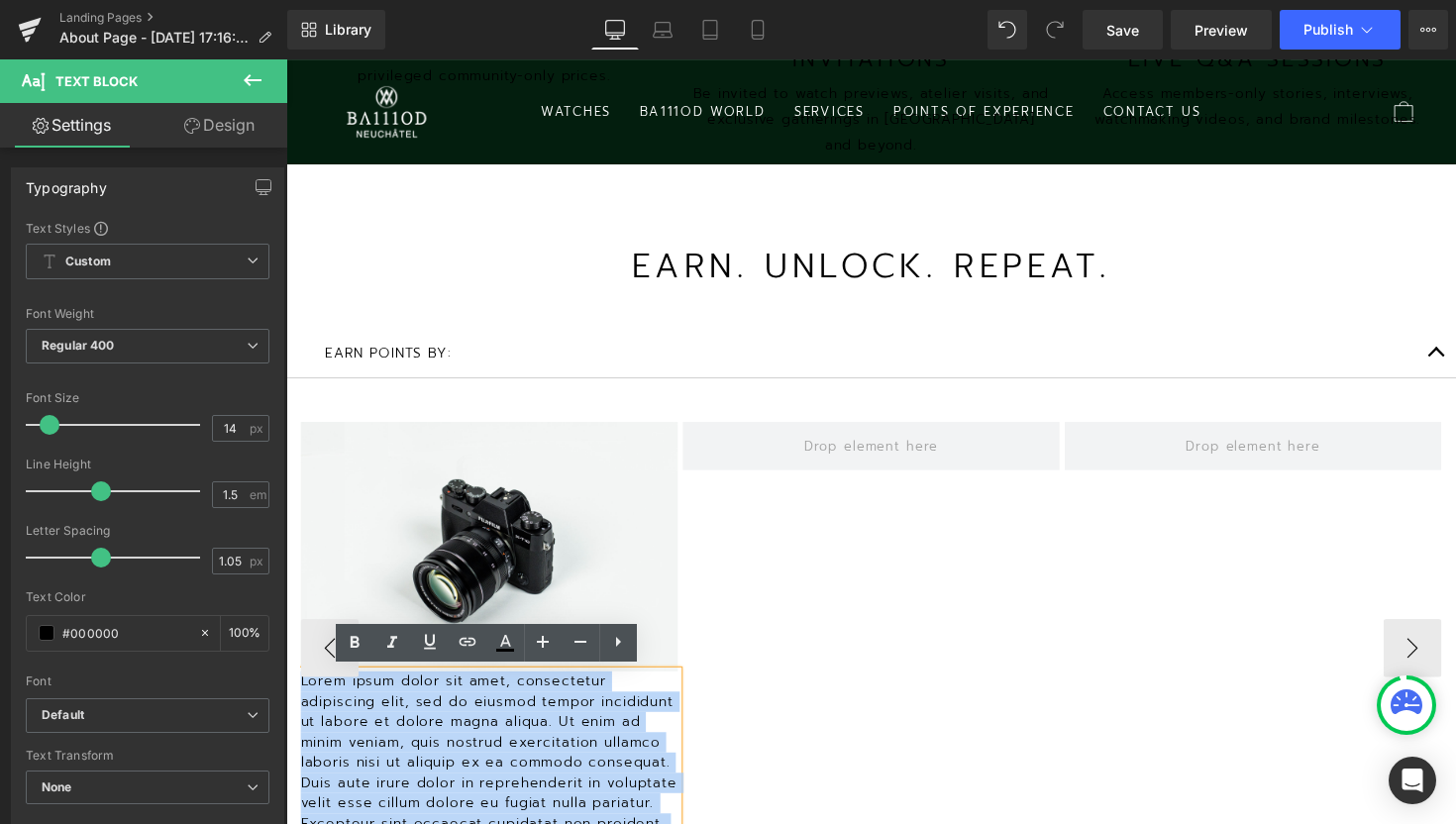 type 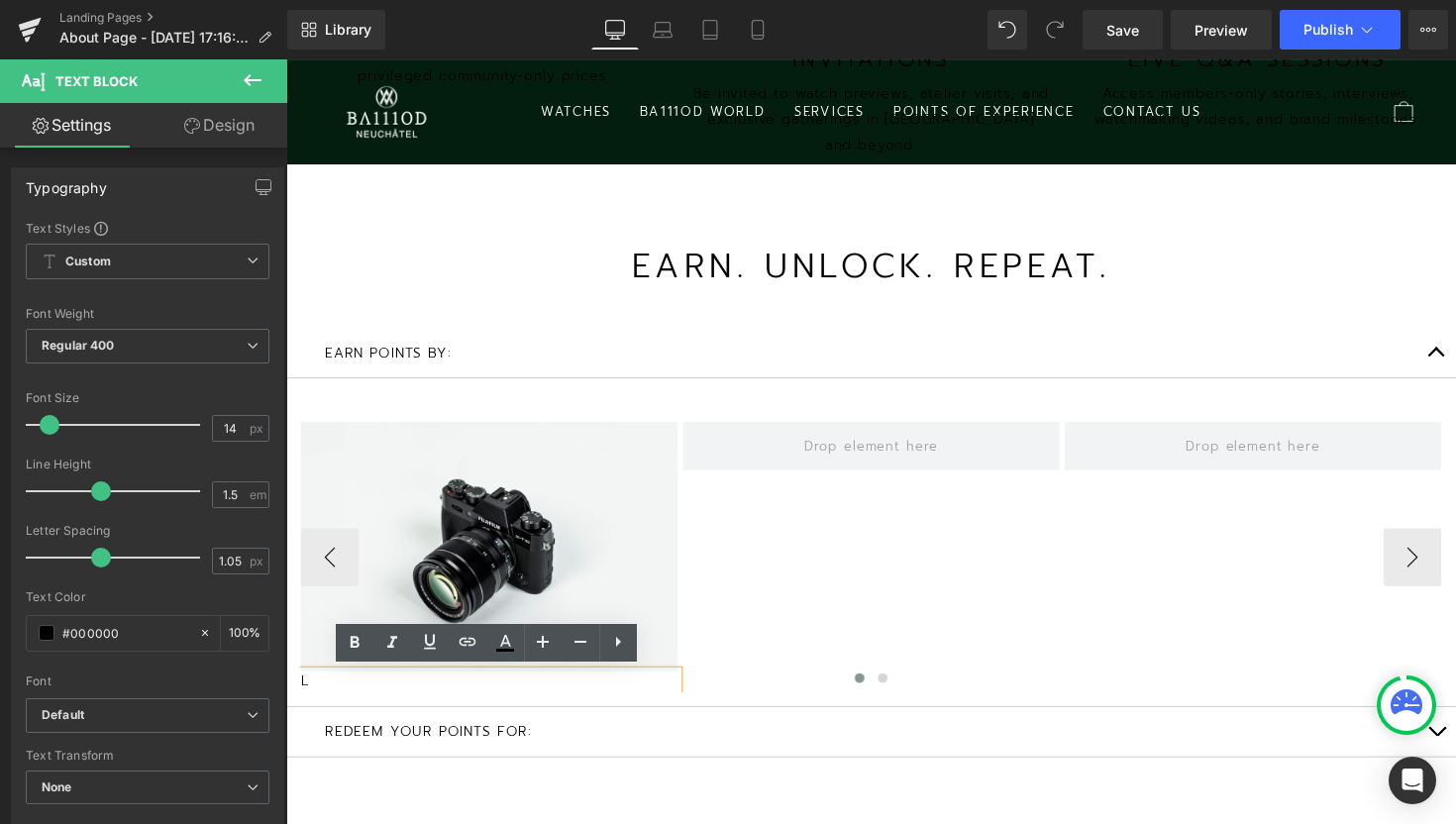 scroll, scrollTop: 5835, scrollLeft: 1198, axis: both 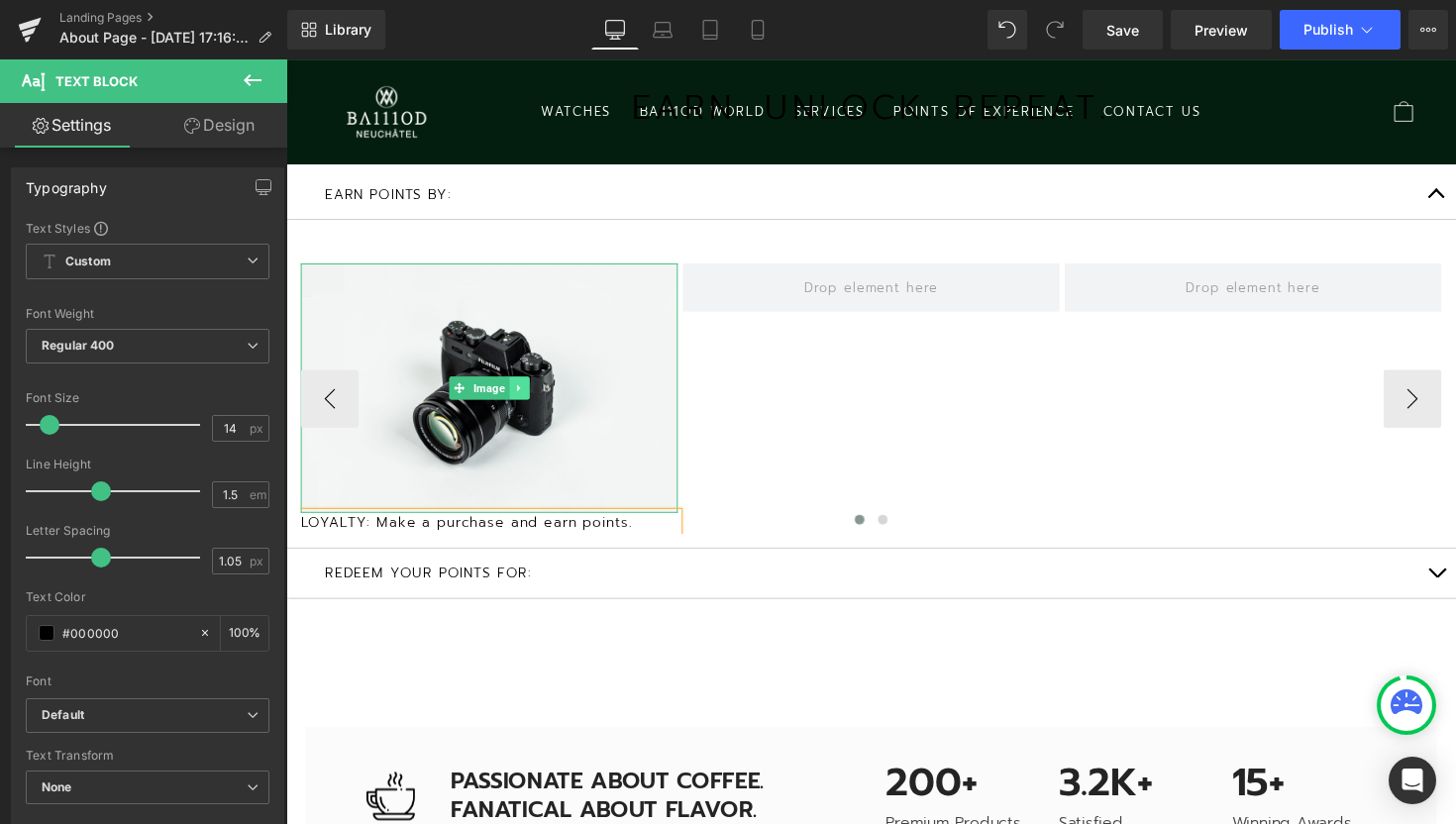 click at bounding box center [525, 396] 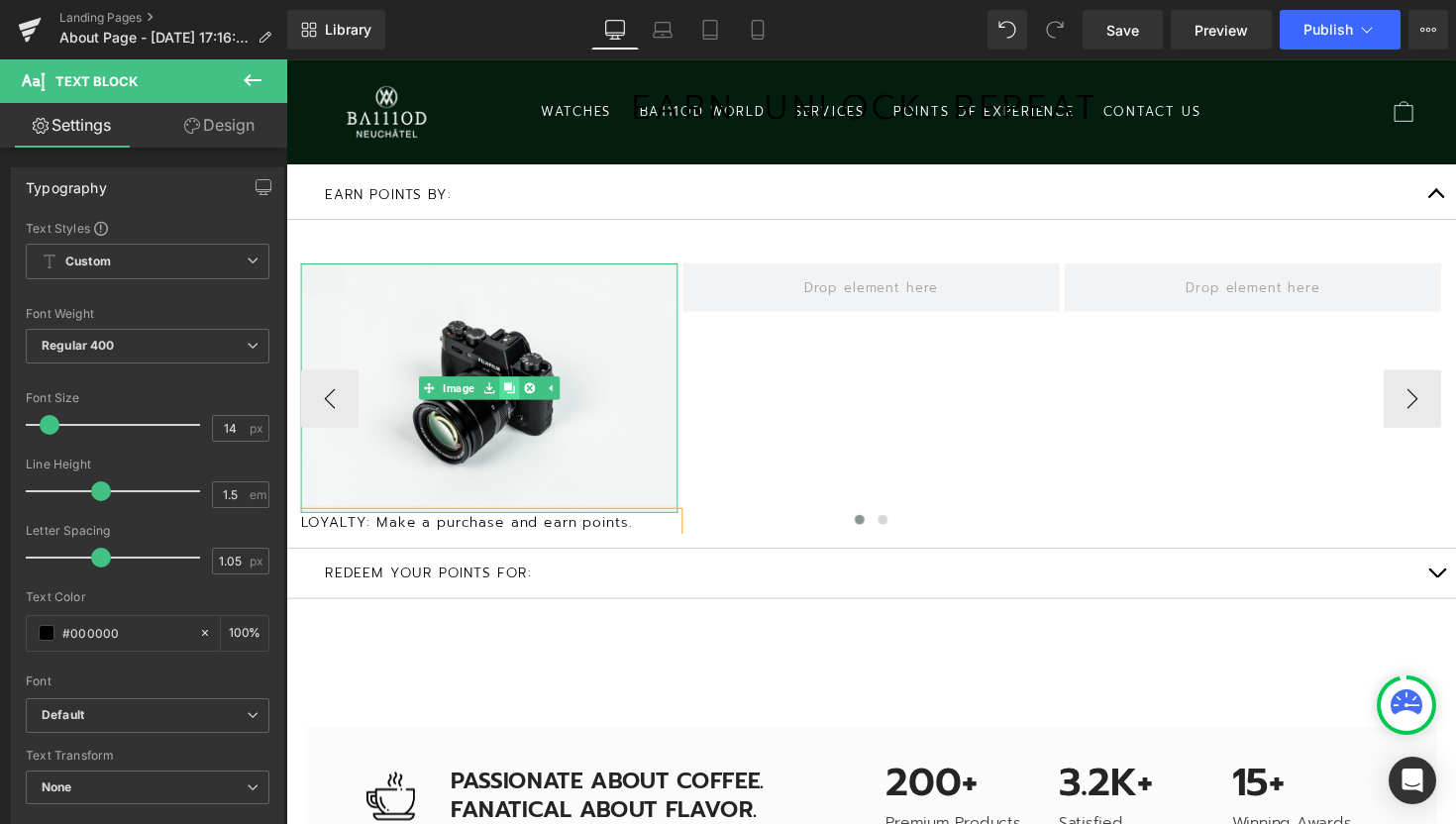 click 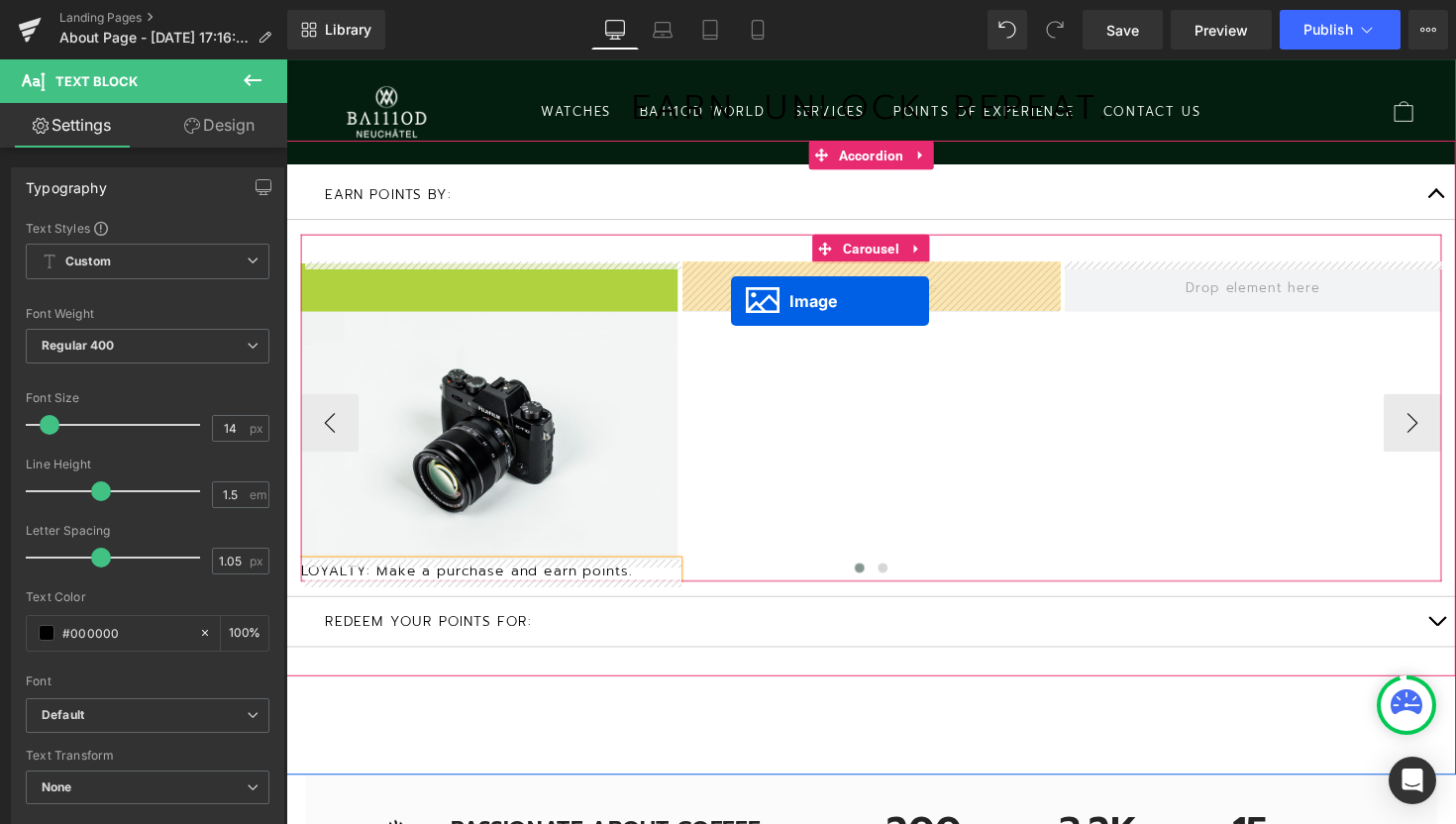 drag, startPoint x: 436, startPoint y: 394, endPoint x: 742, endPoint y: 307, distance: 318.12733 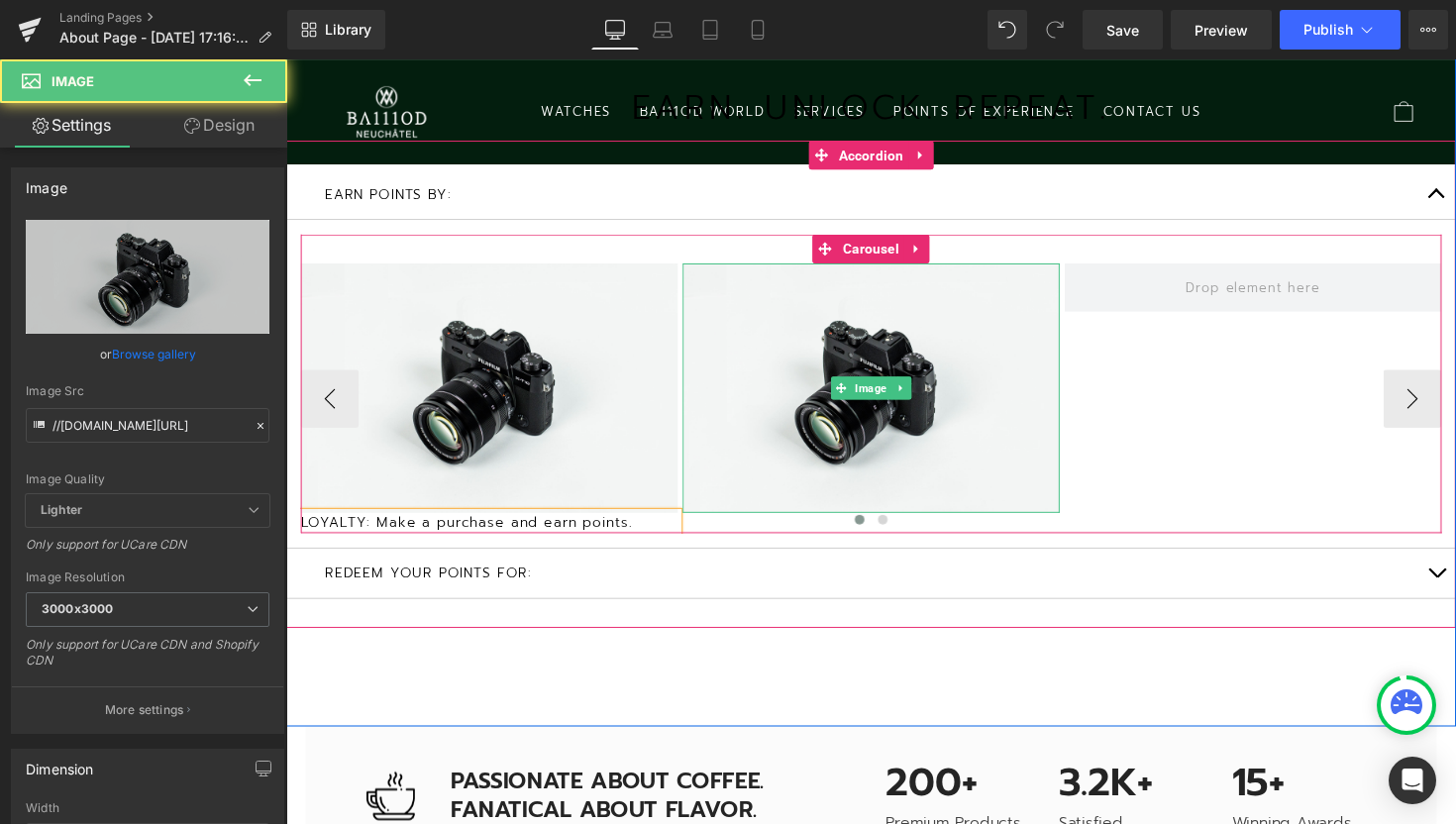 scroll, scrollTop: 5835, scrollLeft: 1198, axis: both 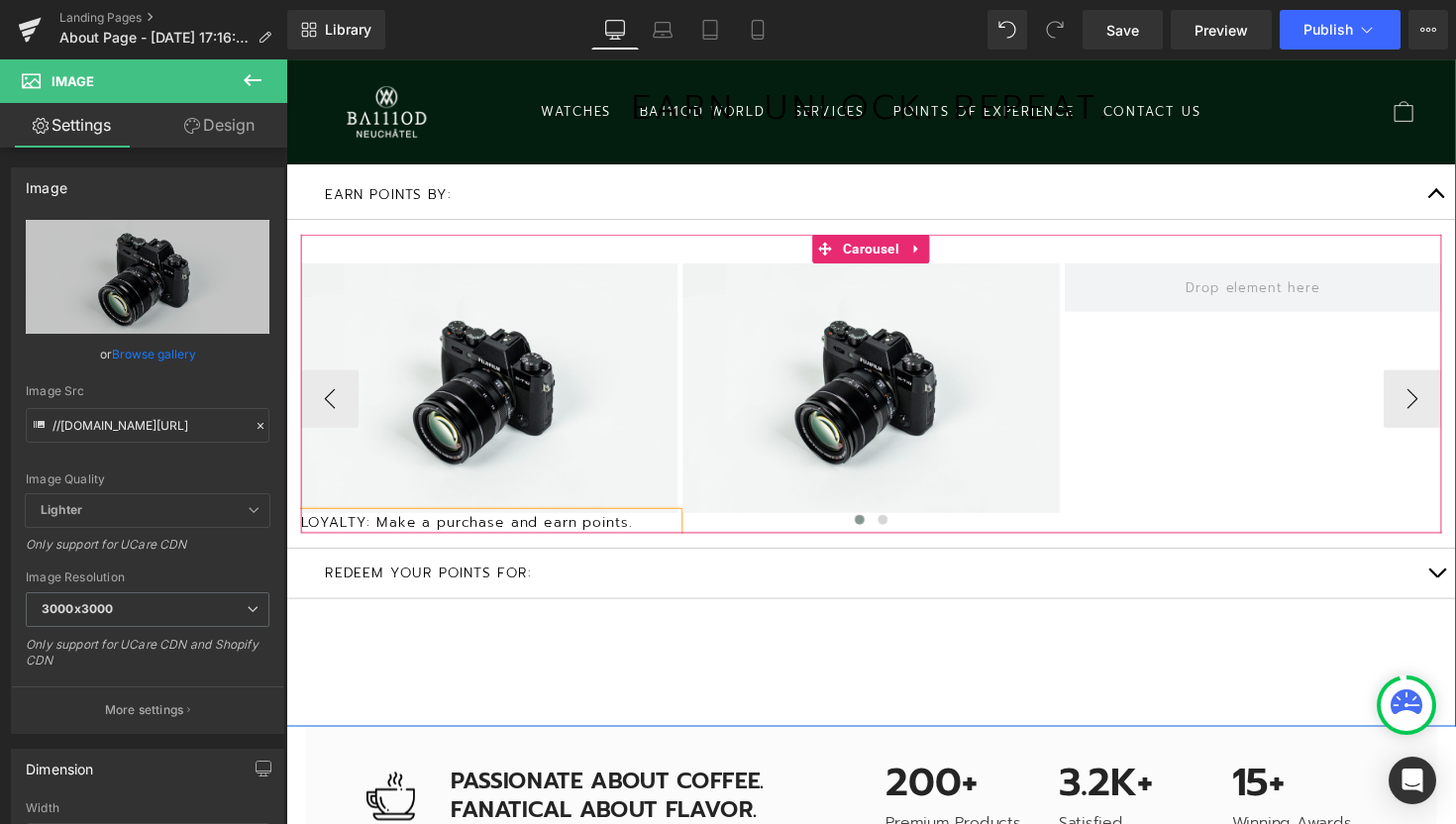 click at bounding box center [885, 534] 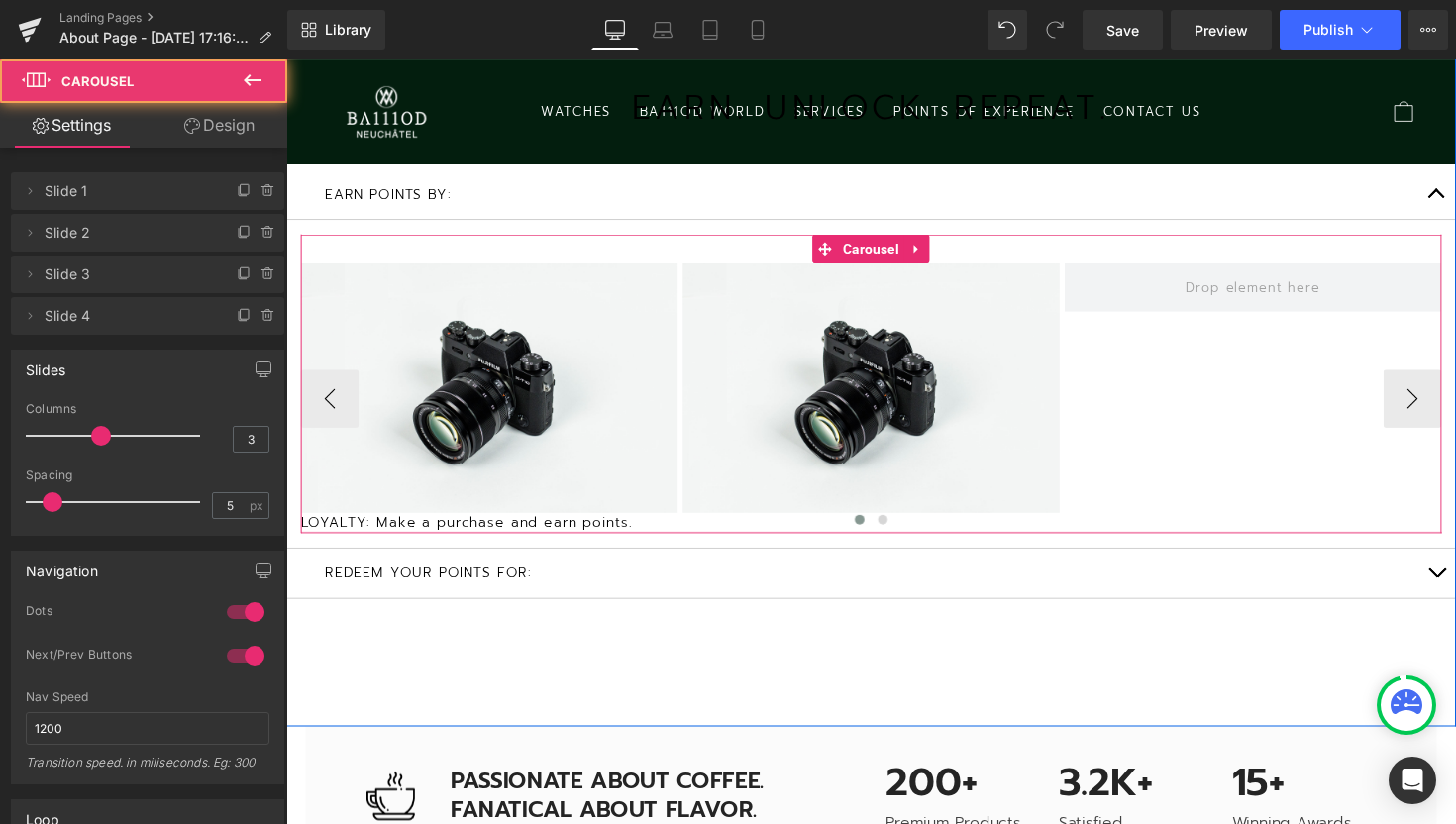 click at bounding box center [885, 534] 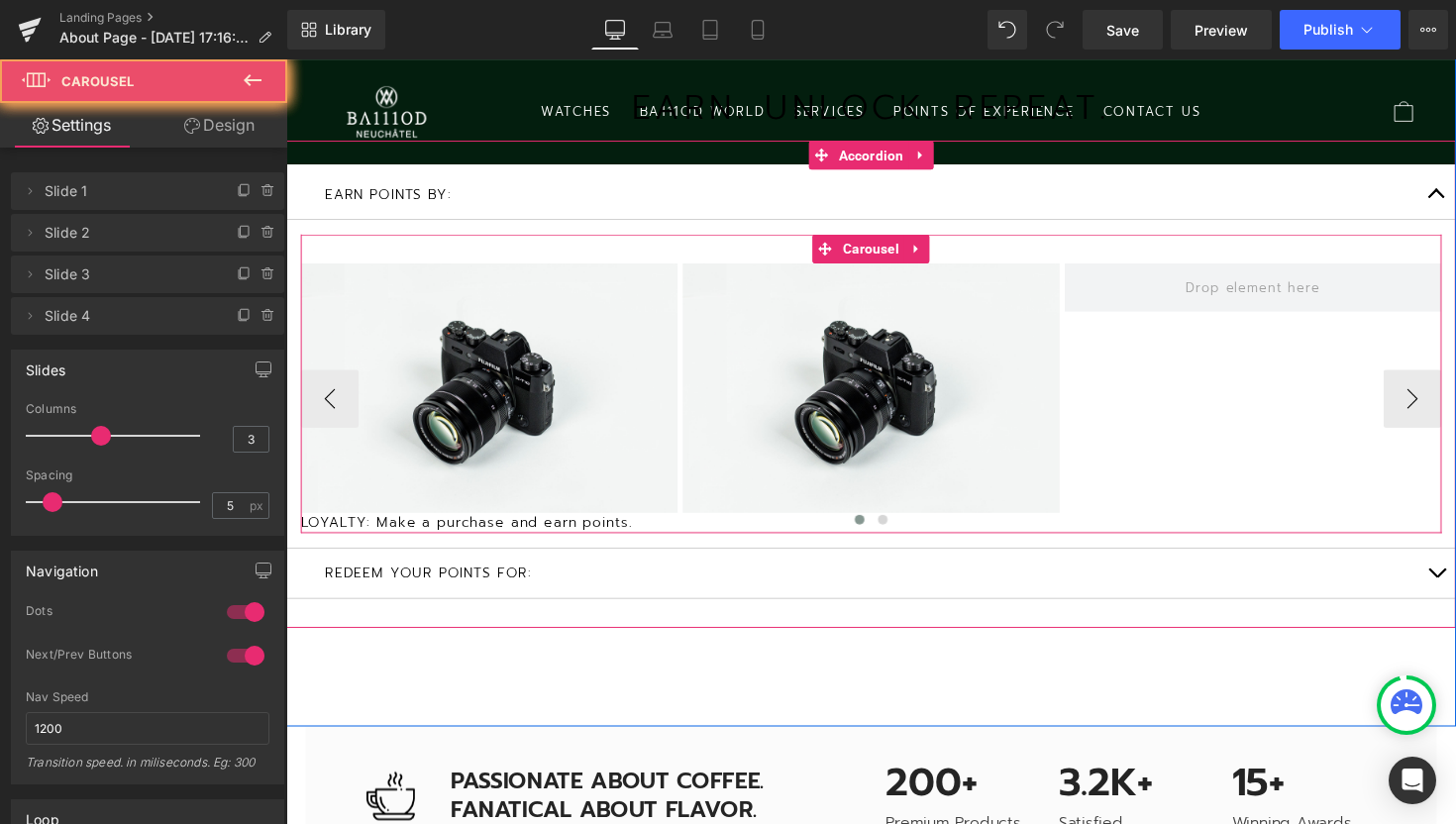 click at bounding box center [885, 534] 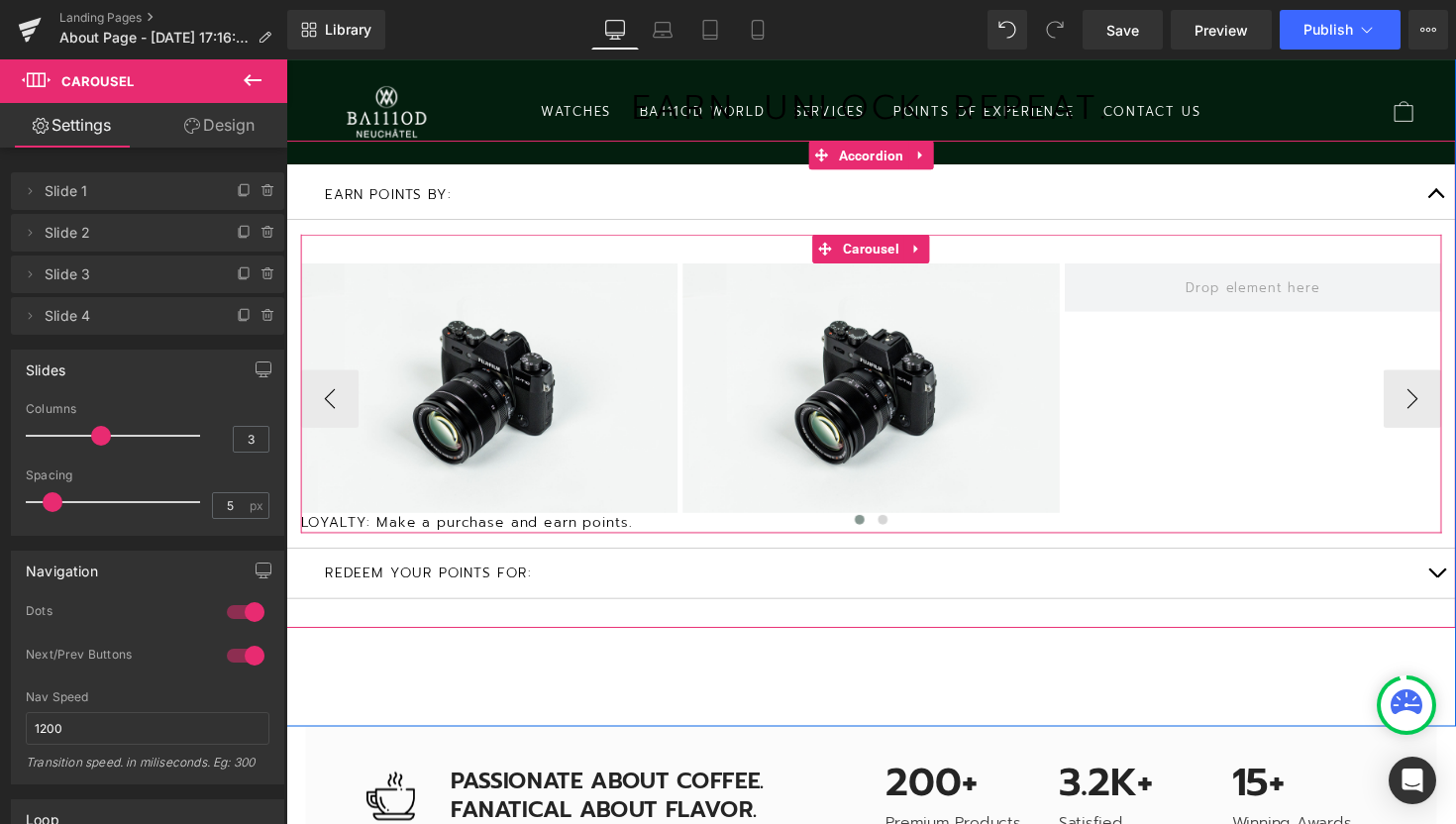 click at bounding box center (885, 534) 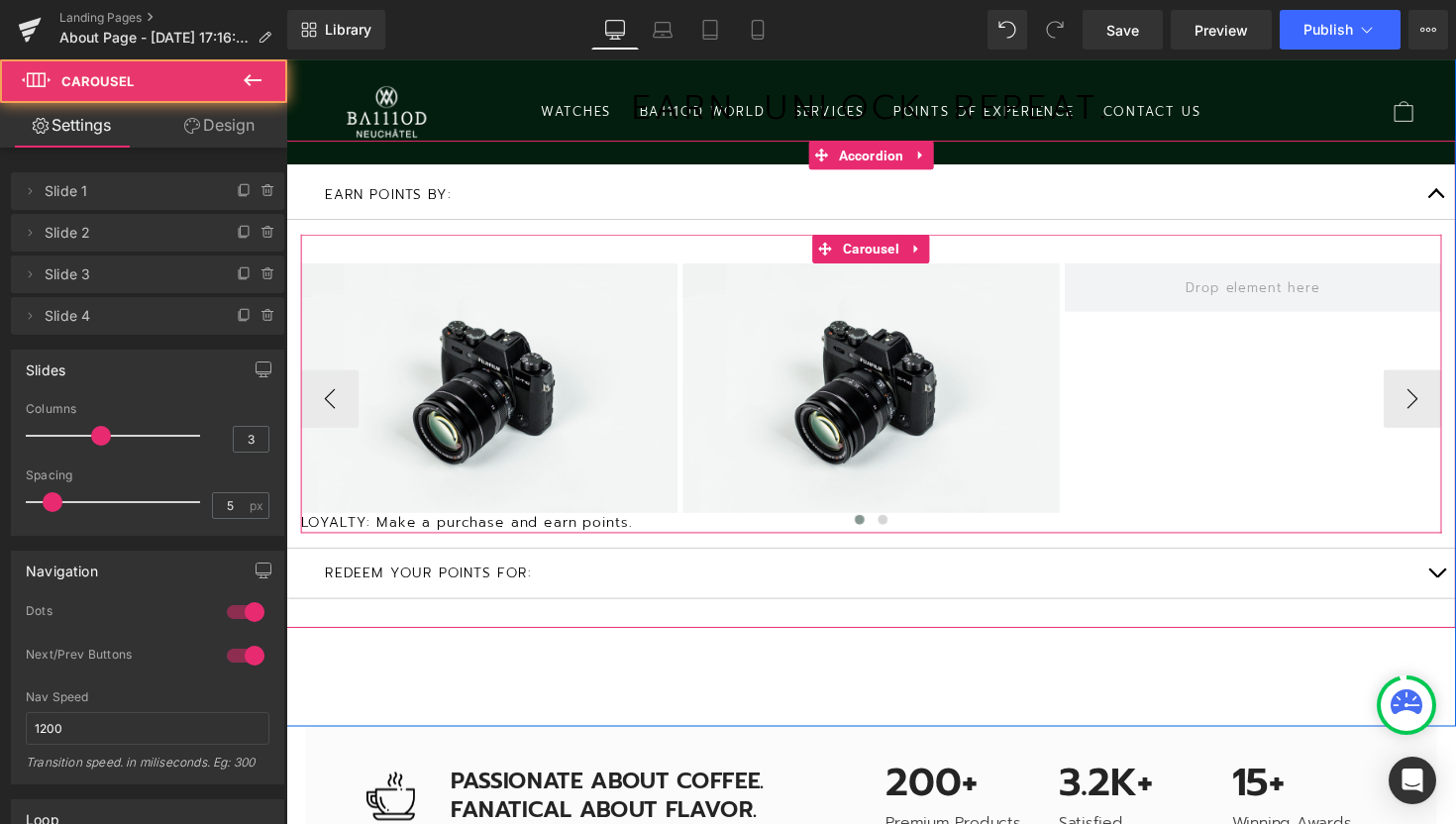 click at bounding box center [885, 534] 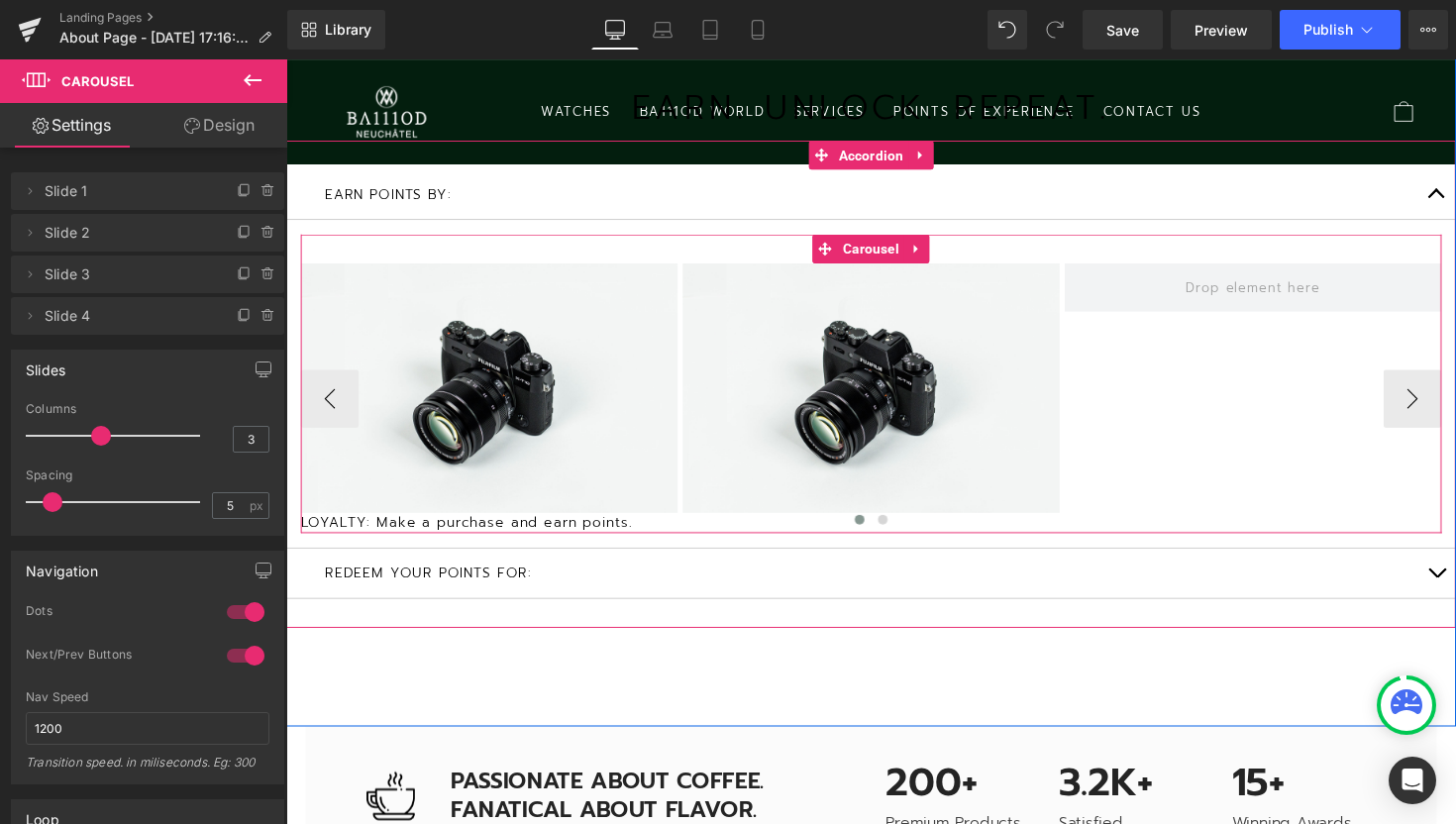 click at bounding box center [885, 534] 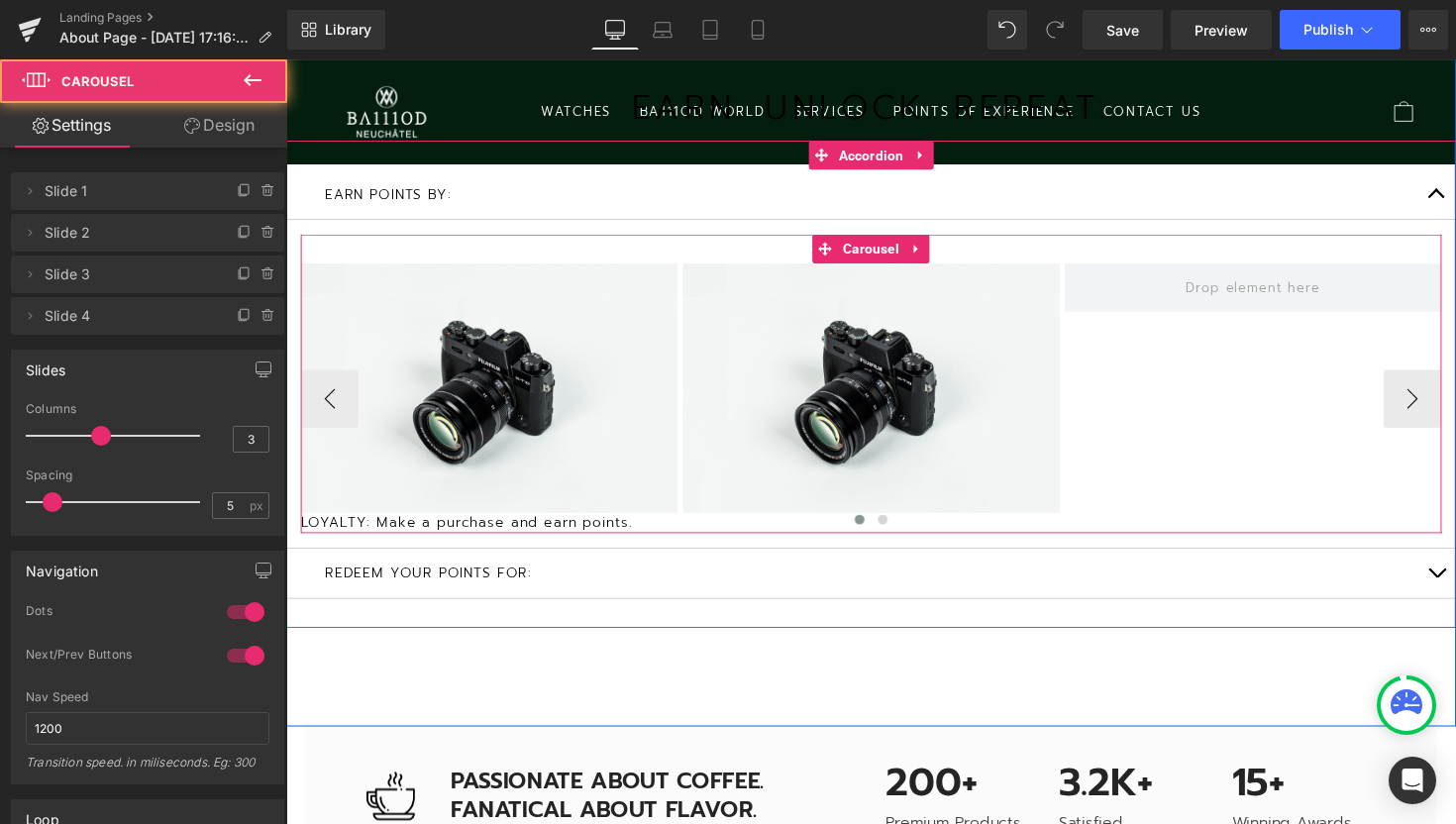 click at bounding box center [885, 534] 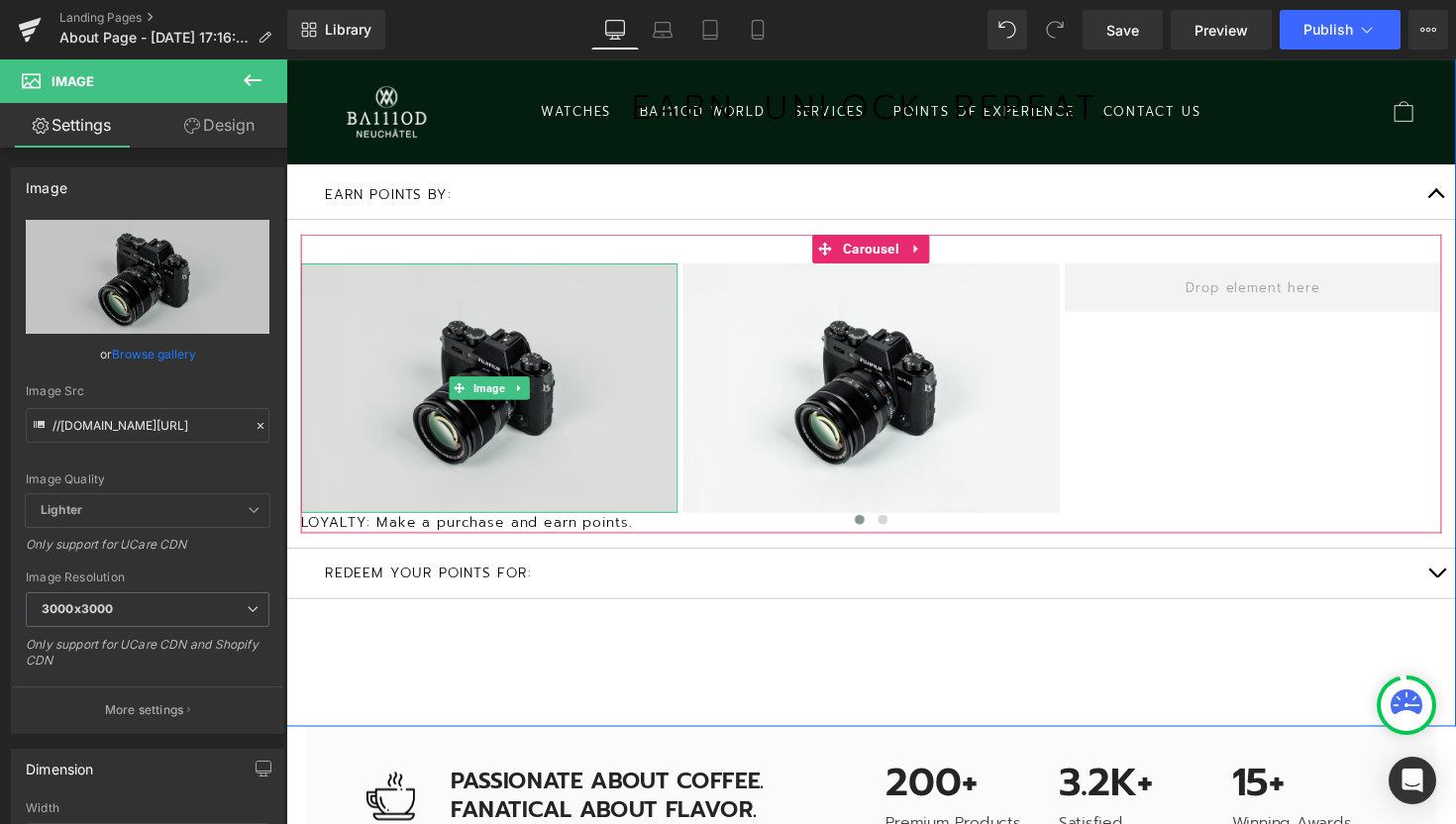 click at bounding box center (494, 396) 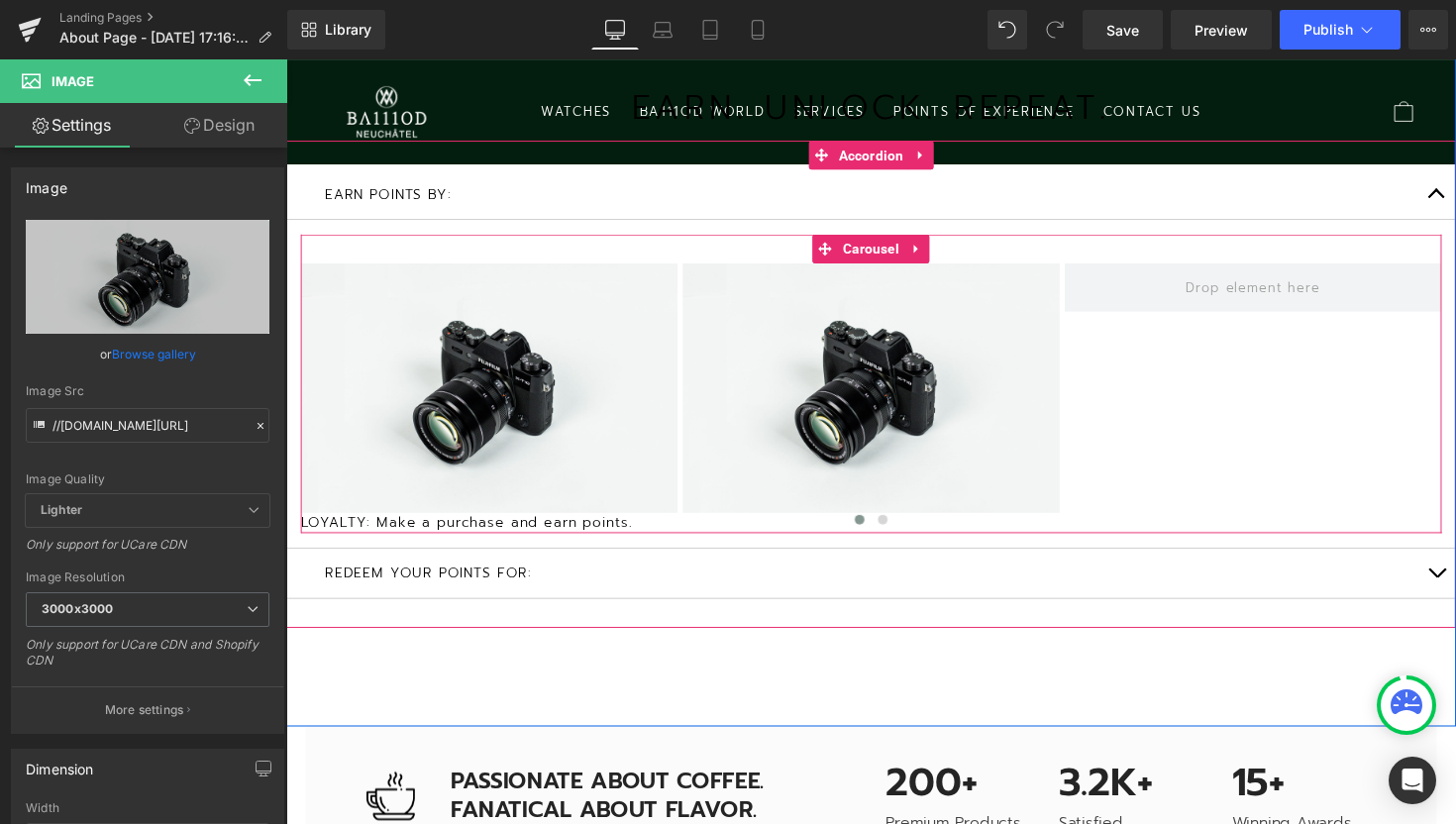 click at bounding box center (885, 534) 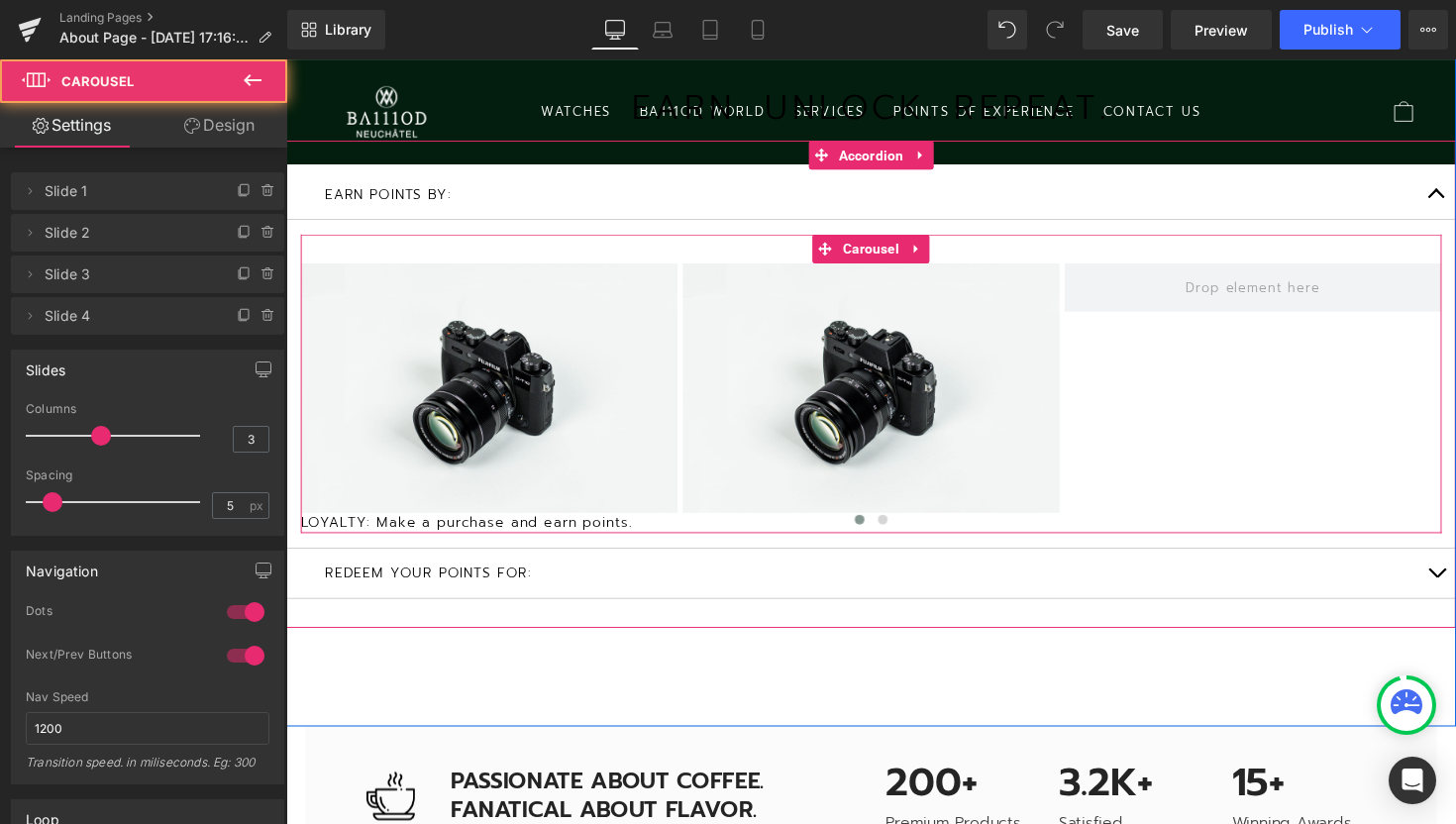 click at bounding box center [885, 534] 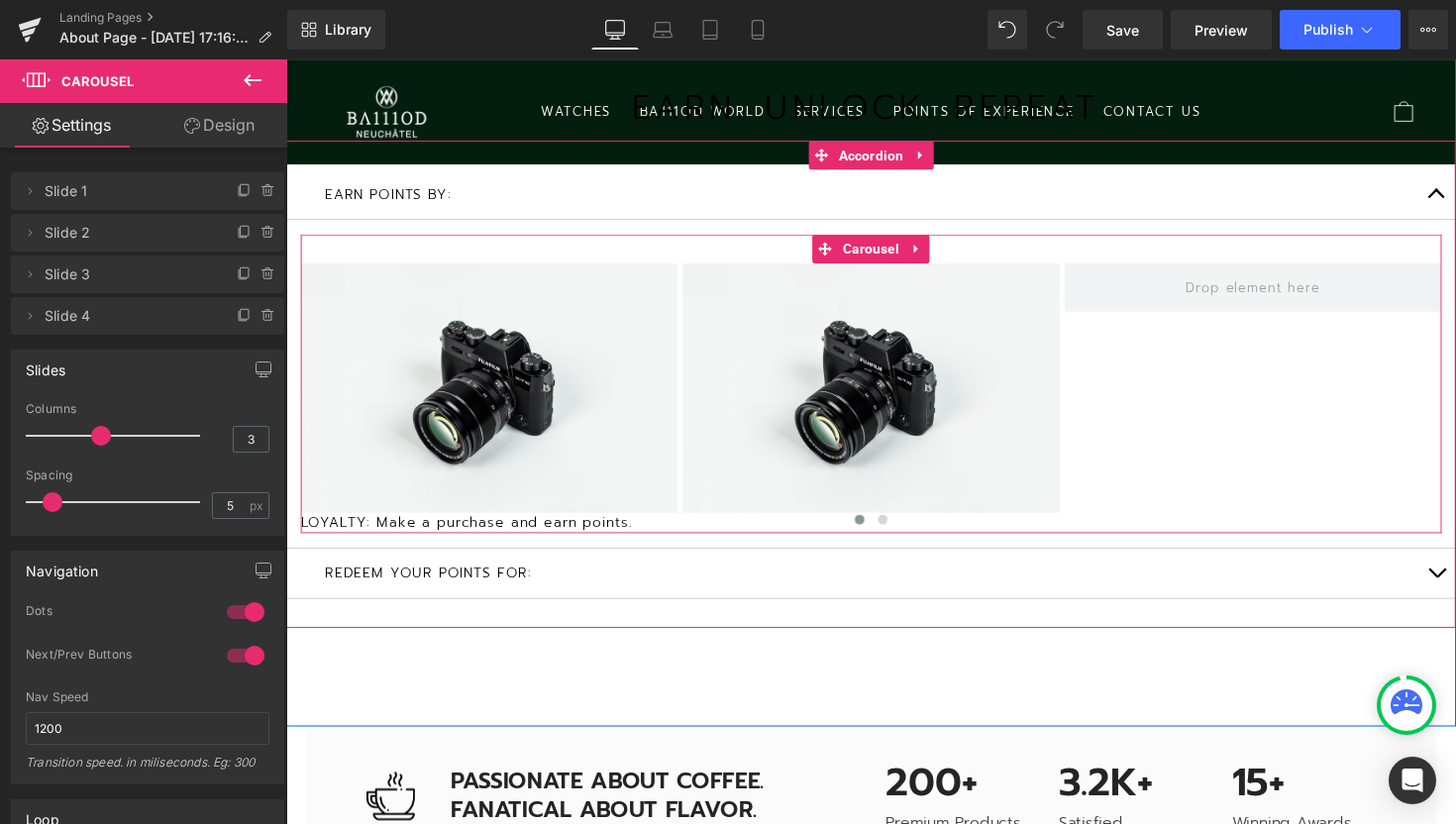 click at bounding box center (885, 534) 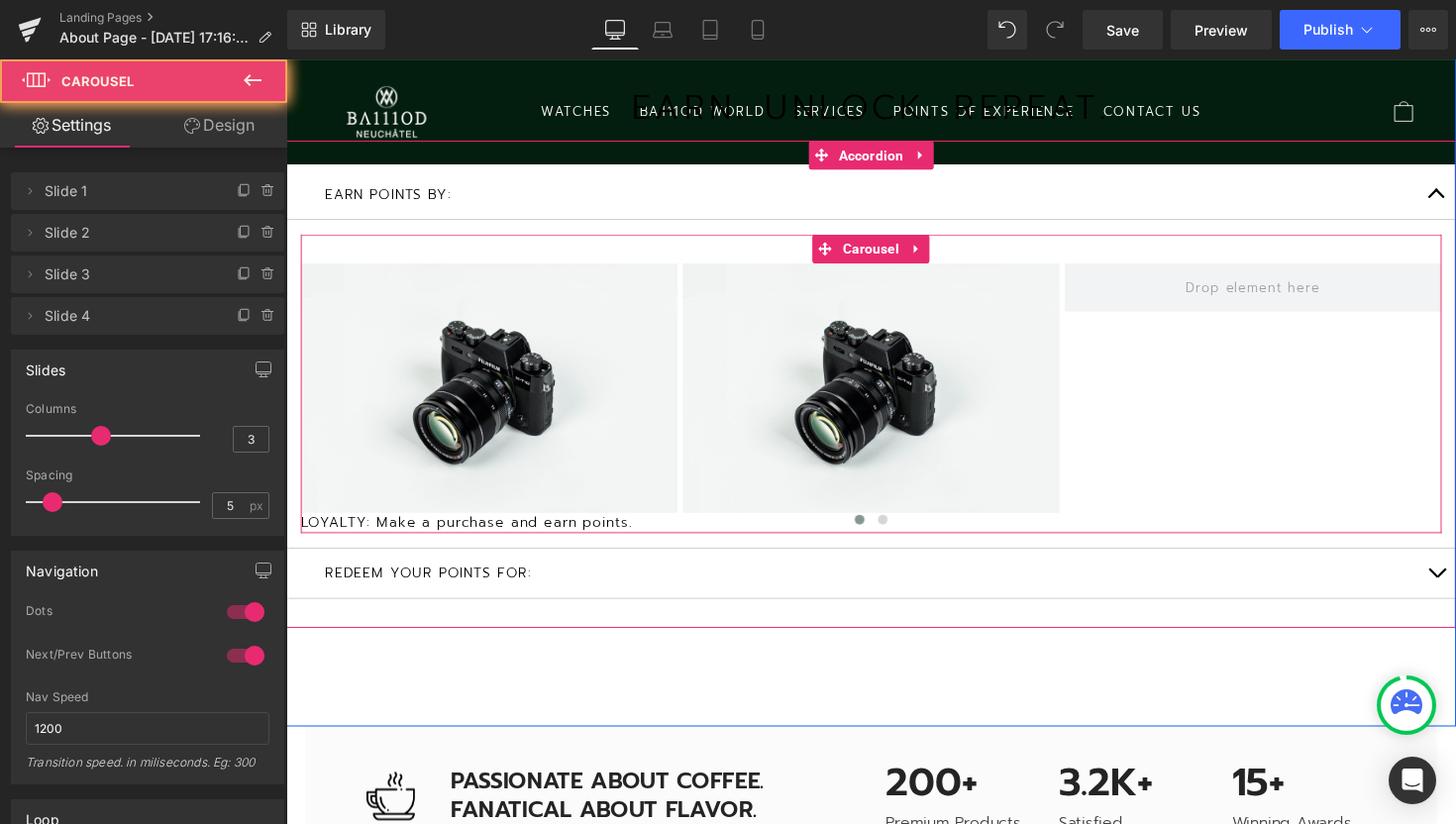 click at bounding box center [885, 534] 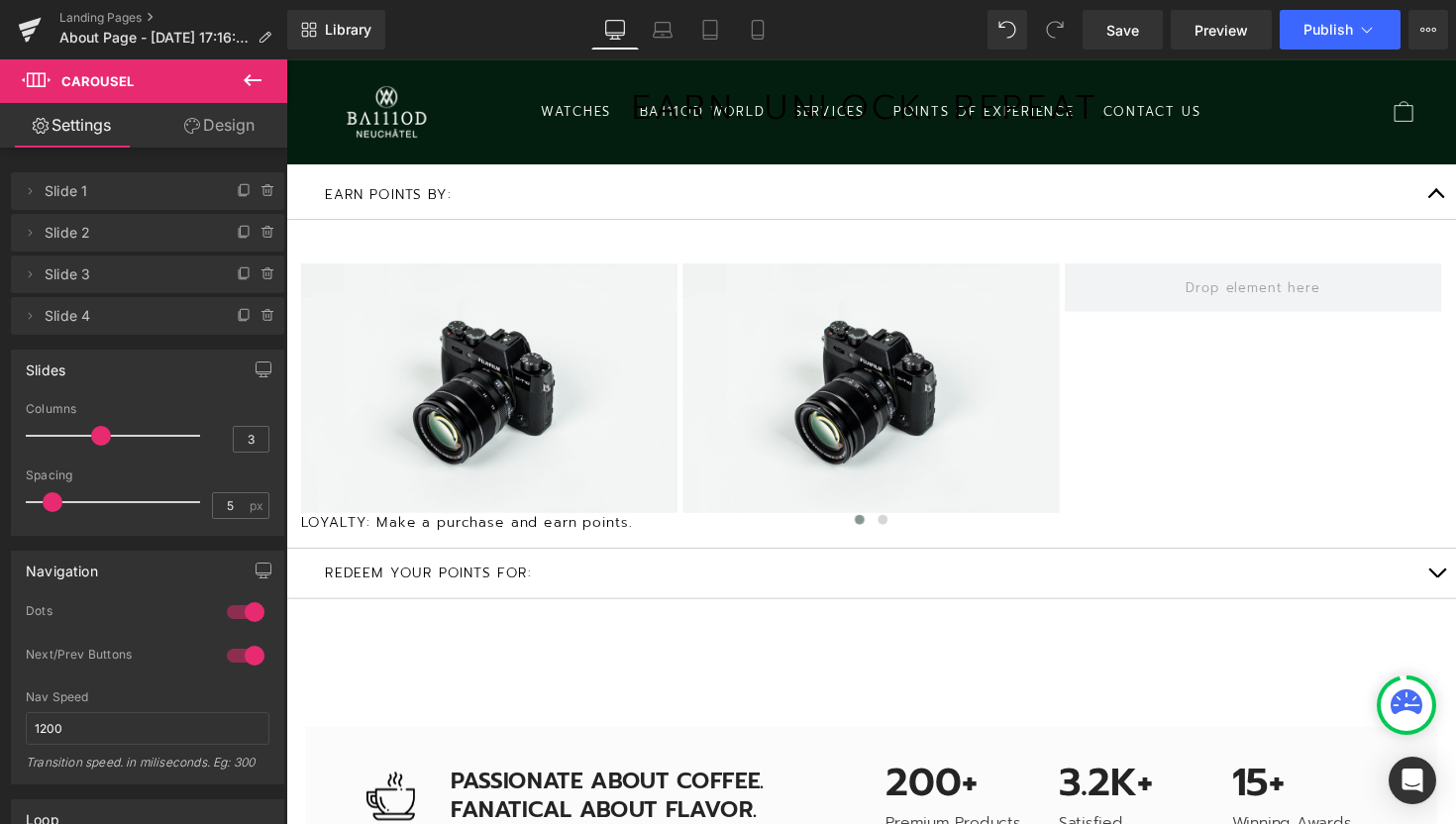 click 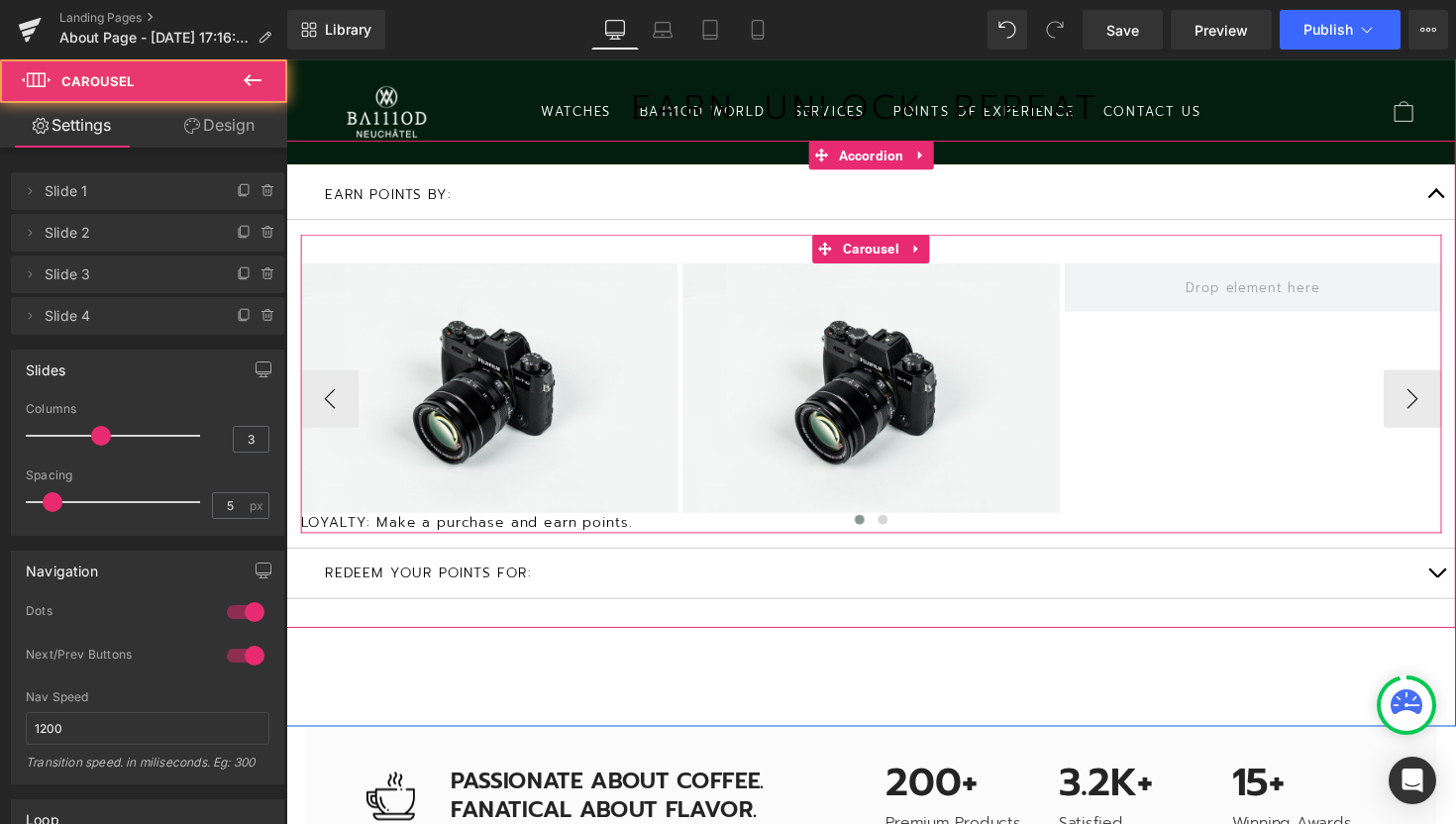 click at bounding box center [885, 534] 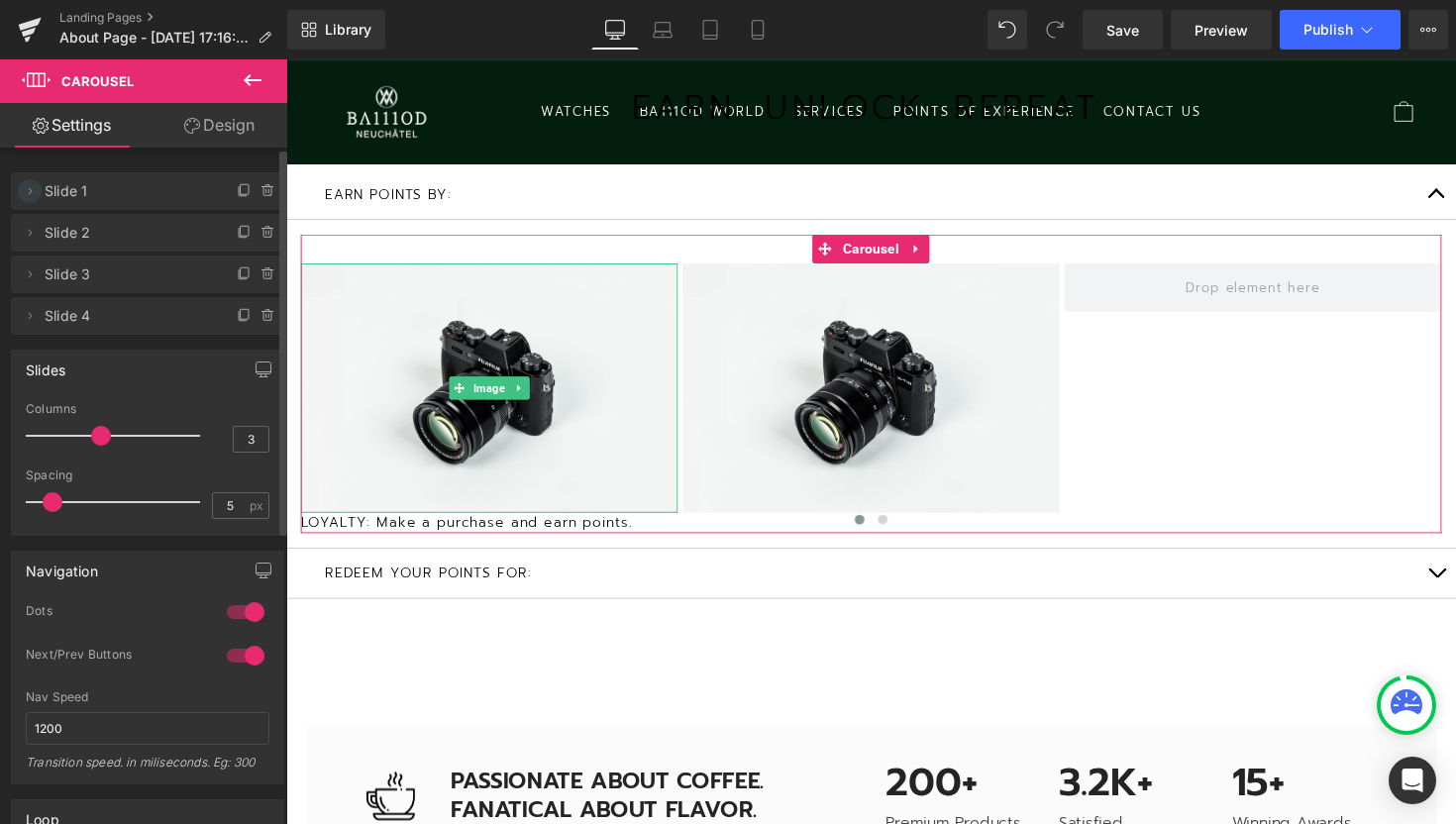 click 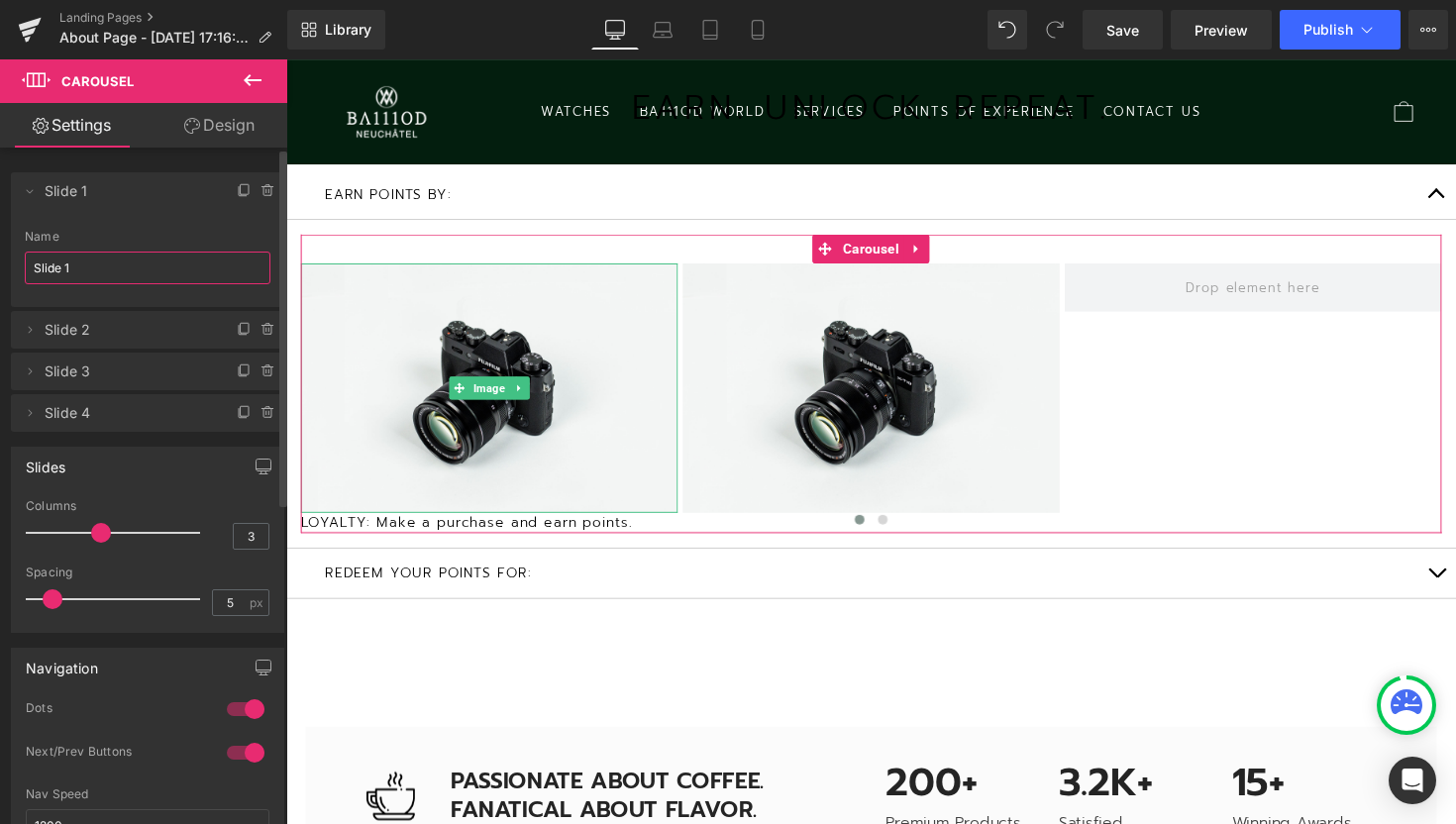 click on "Slide 1" at bounding box center [148, 267] 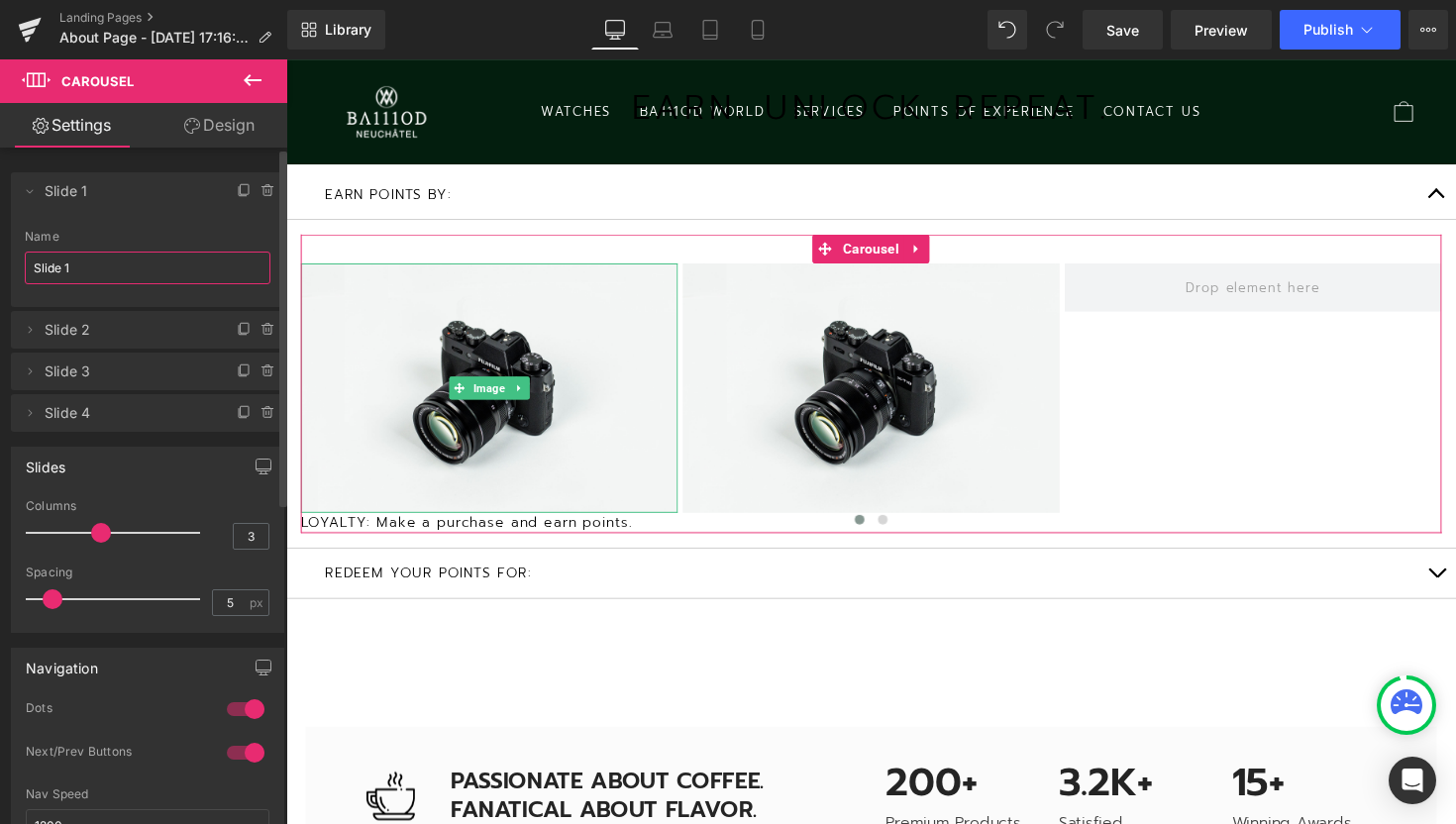 click on "Slide 1" at bounding box center [148, 267] 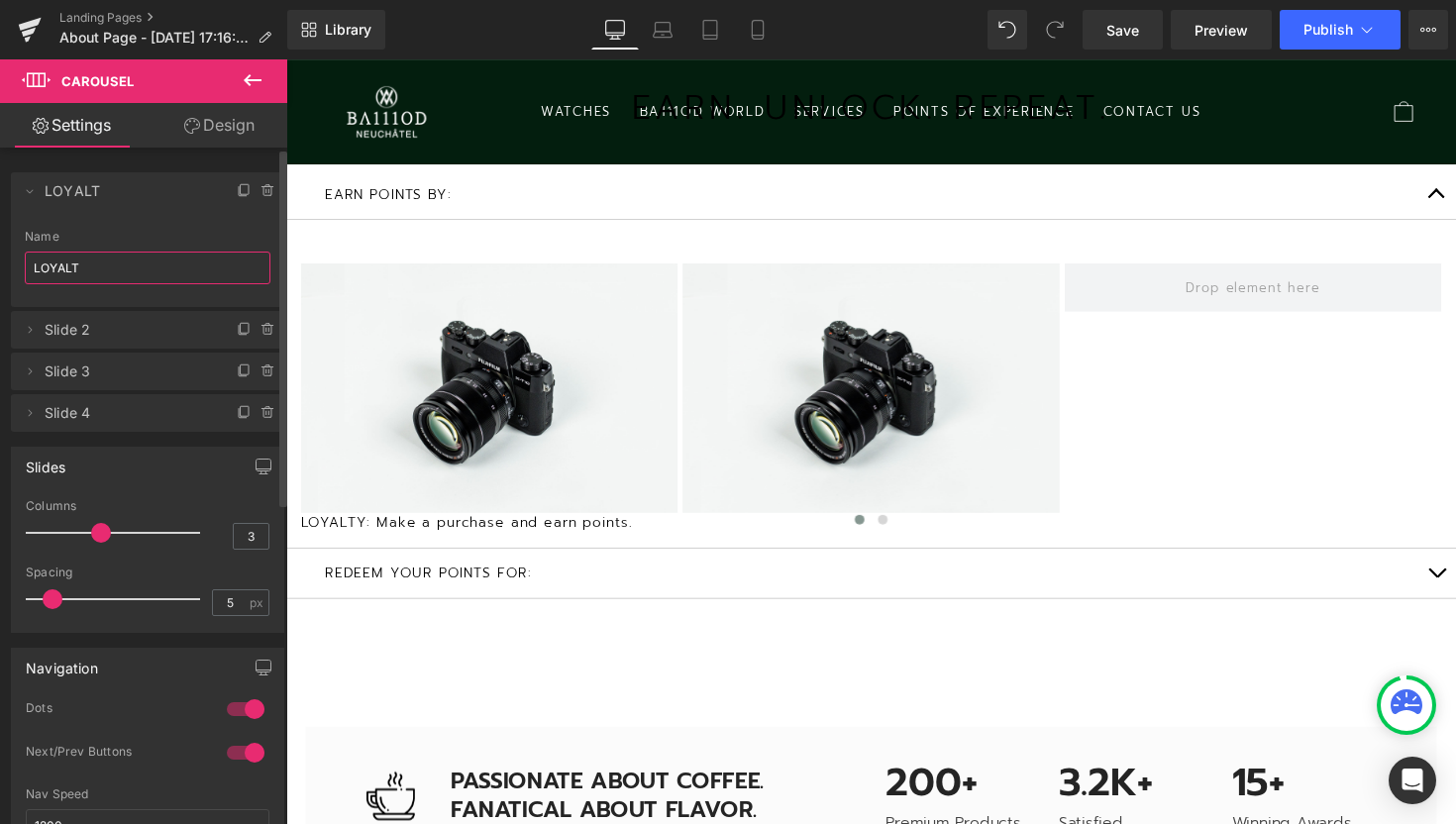 type on "LOYALTY" 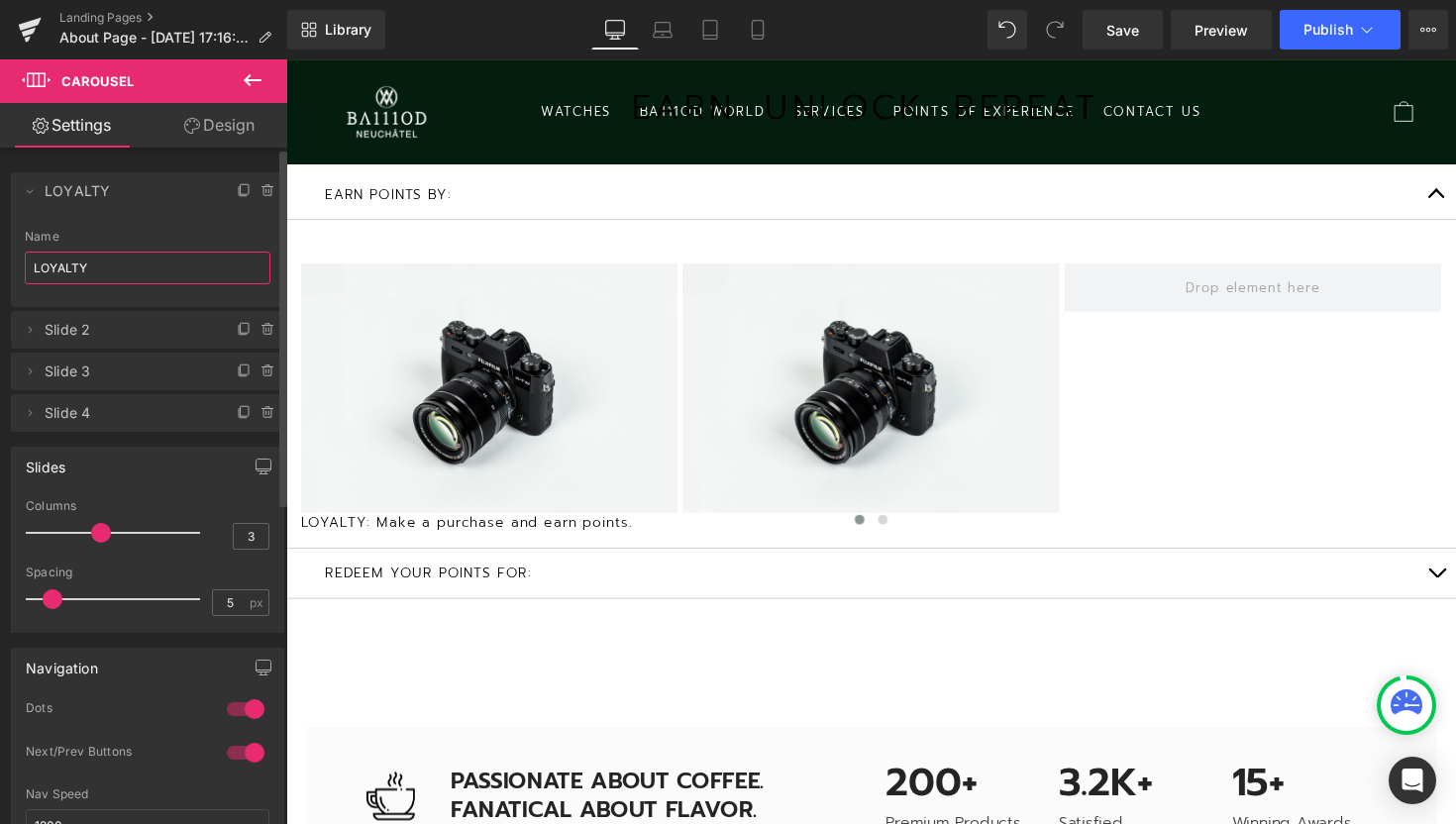 scroll, scrollTop: 10, scrollLeft: 10, axis: both 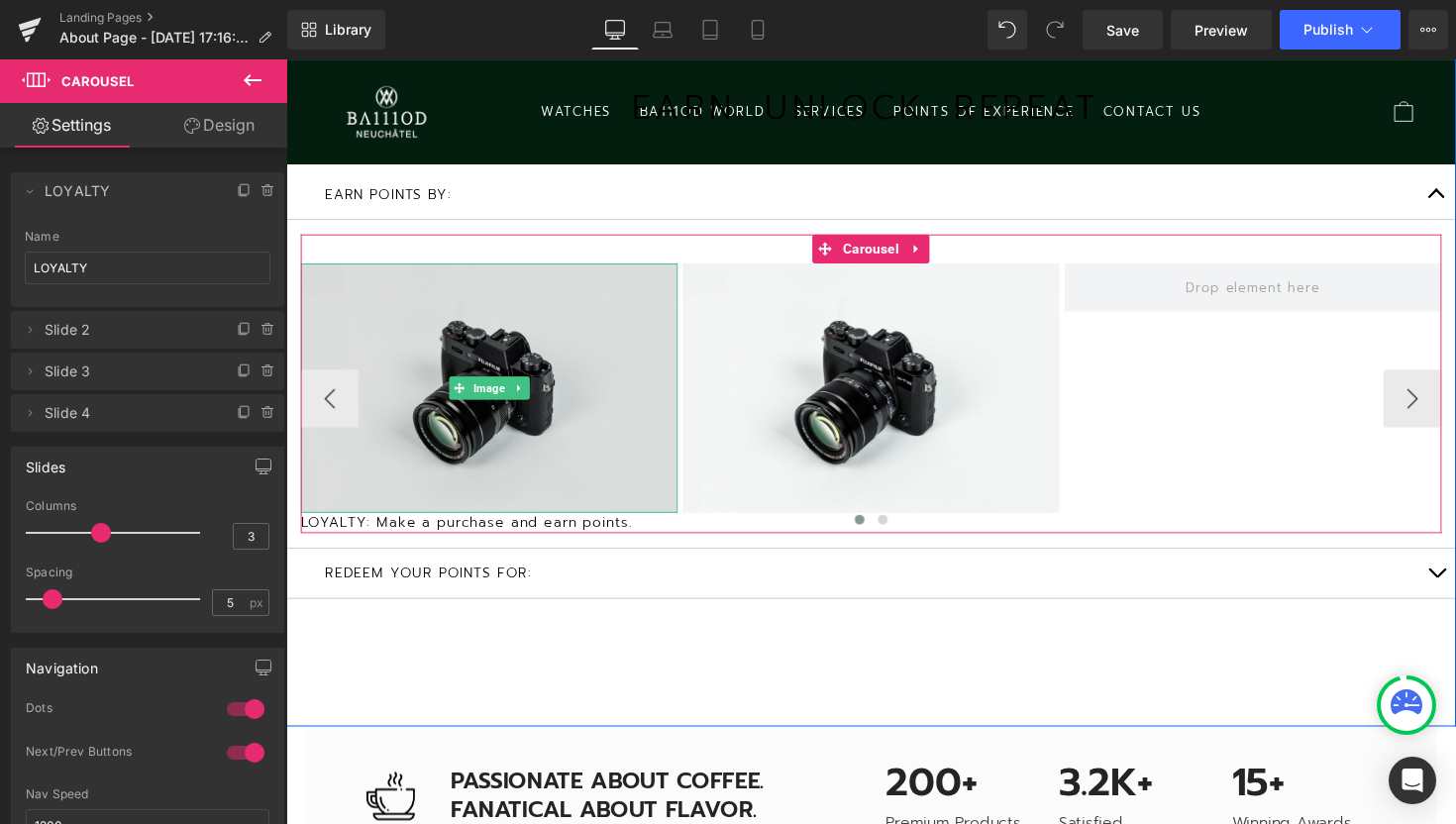 click at bounding box center [494, 396] 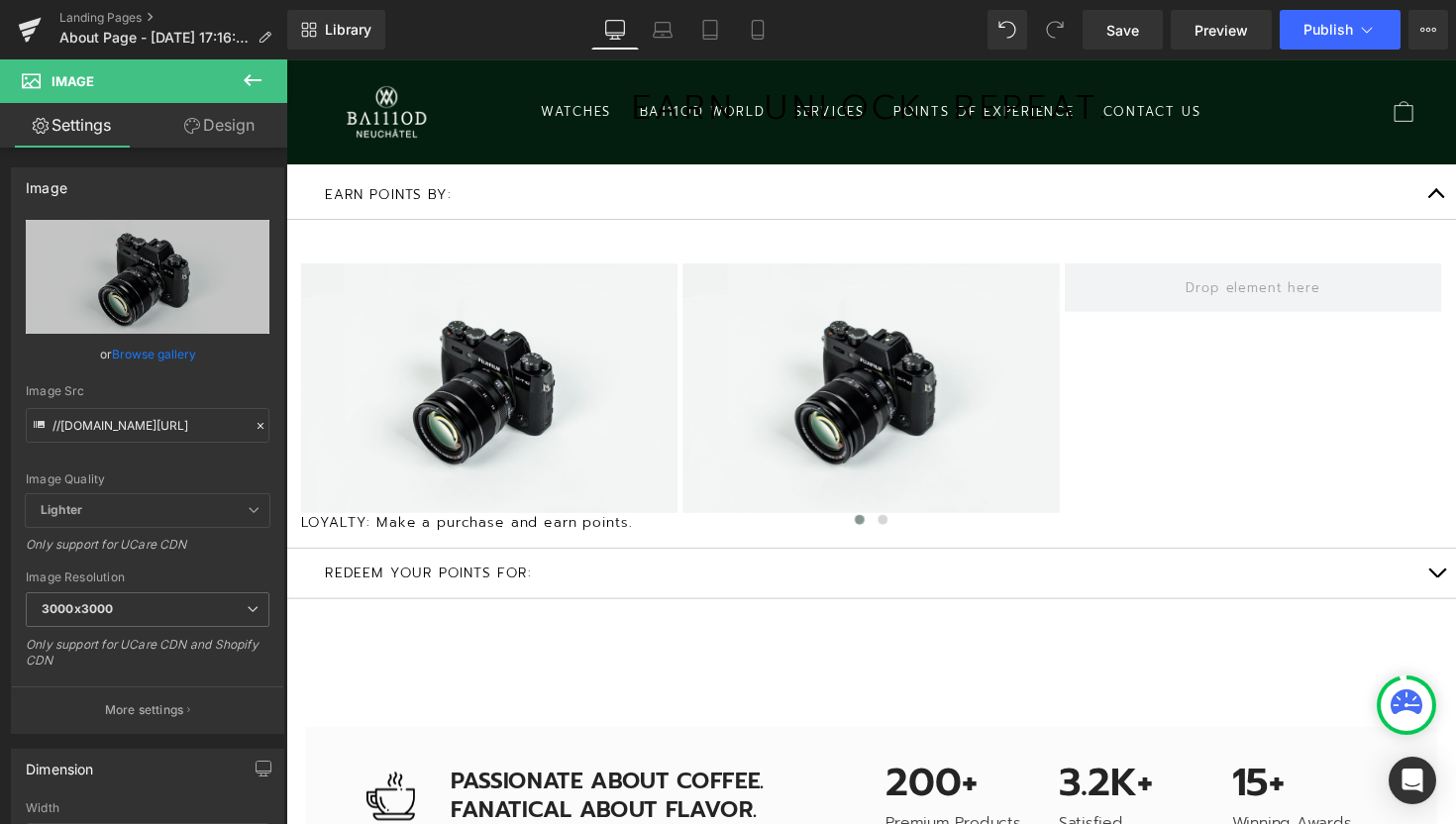 click 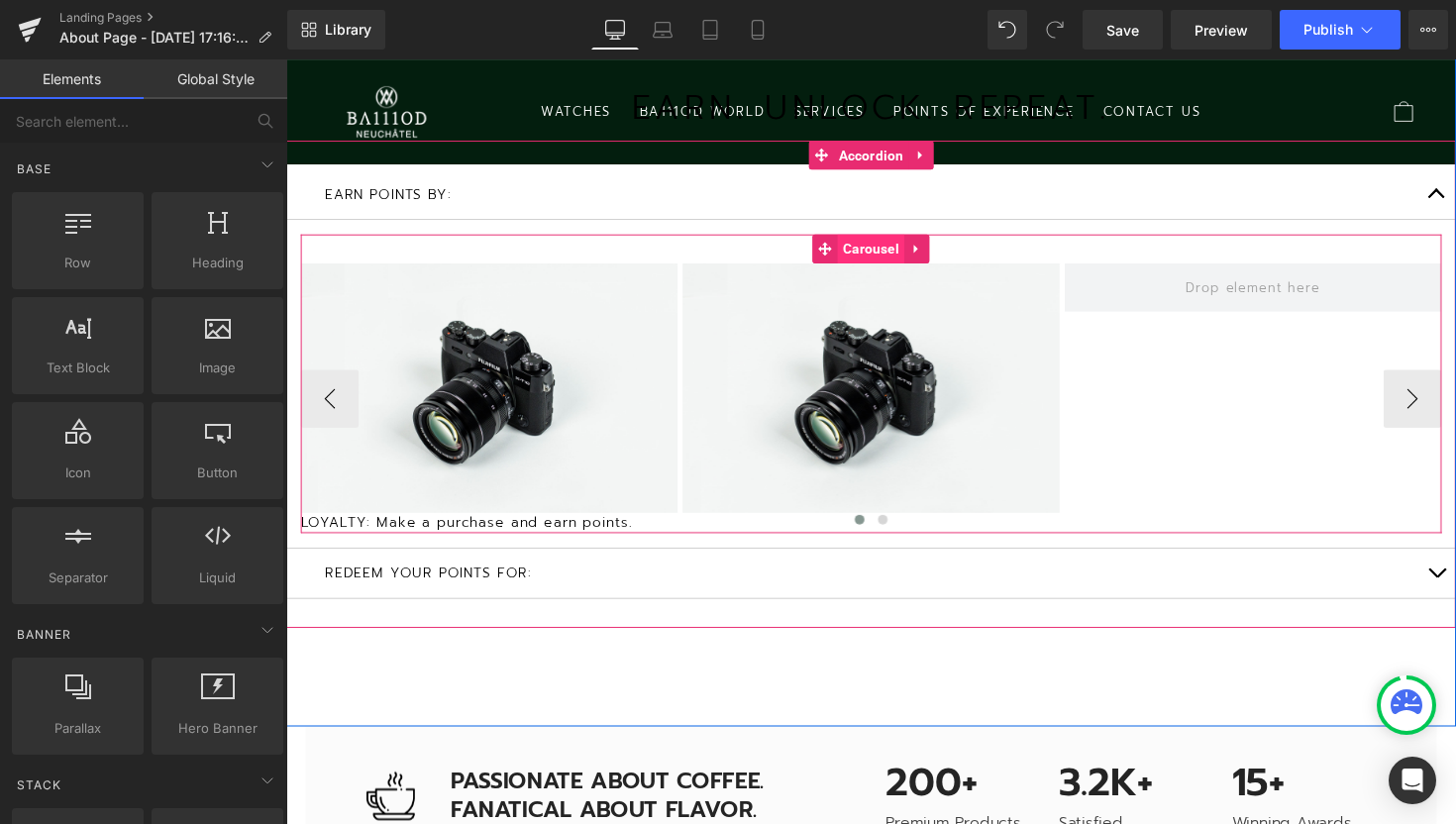 click on "Carousel" at bounding box center [884, 254] 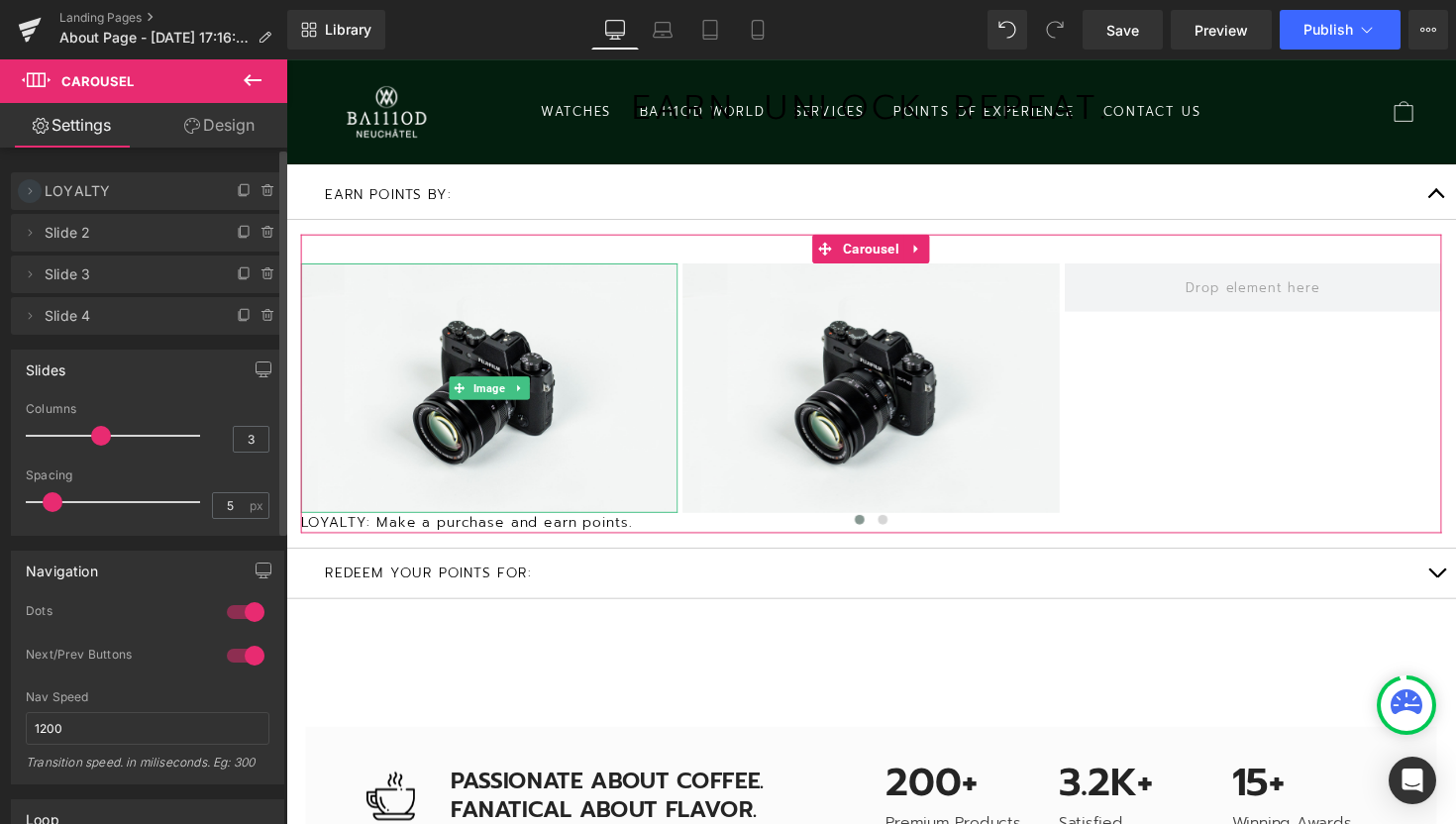 click 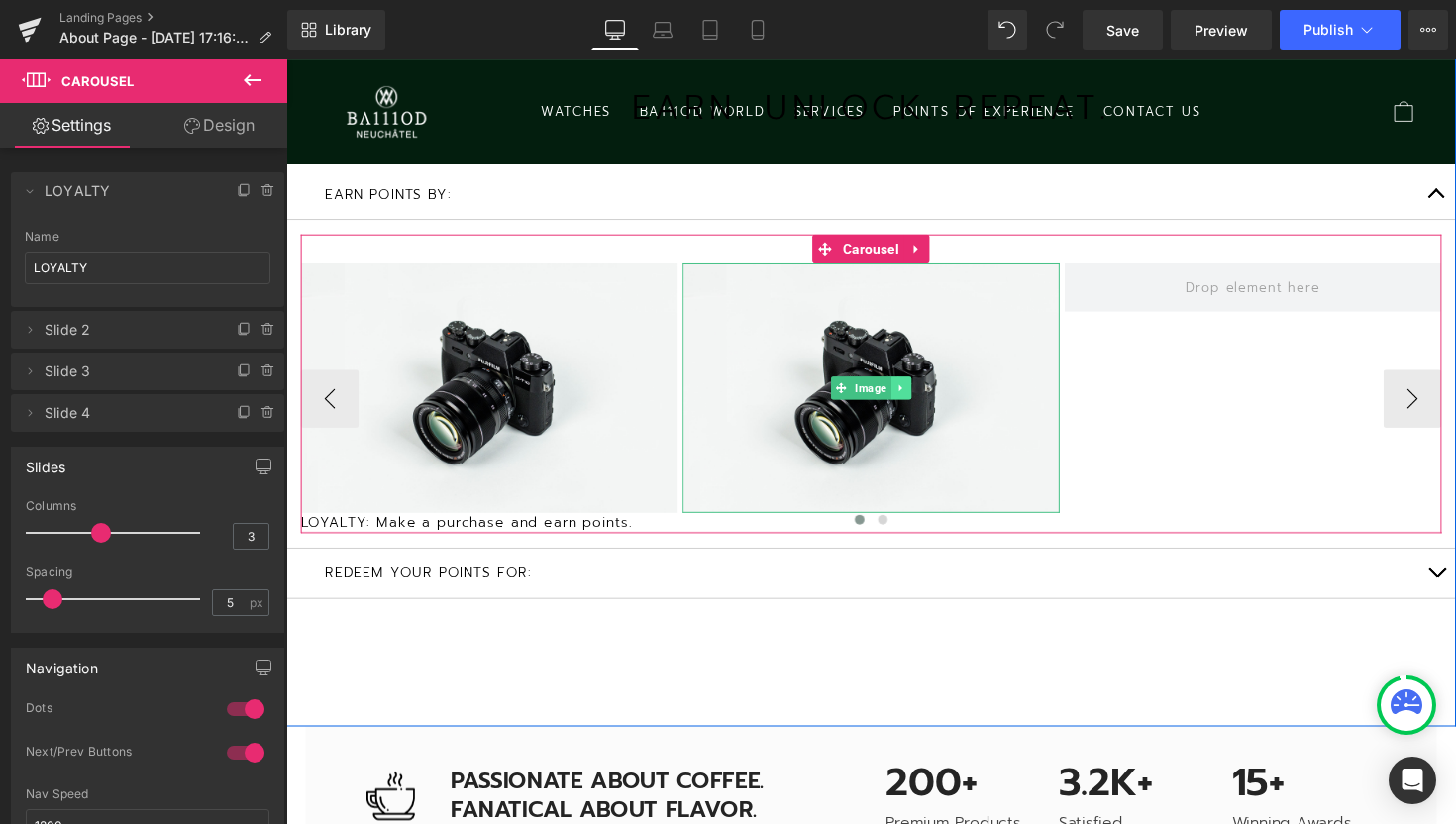 click at bounding box center [916, 396] 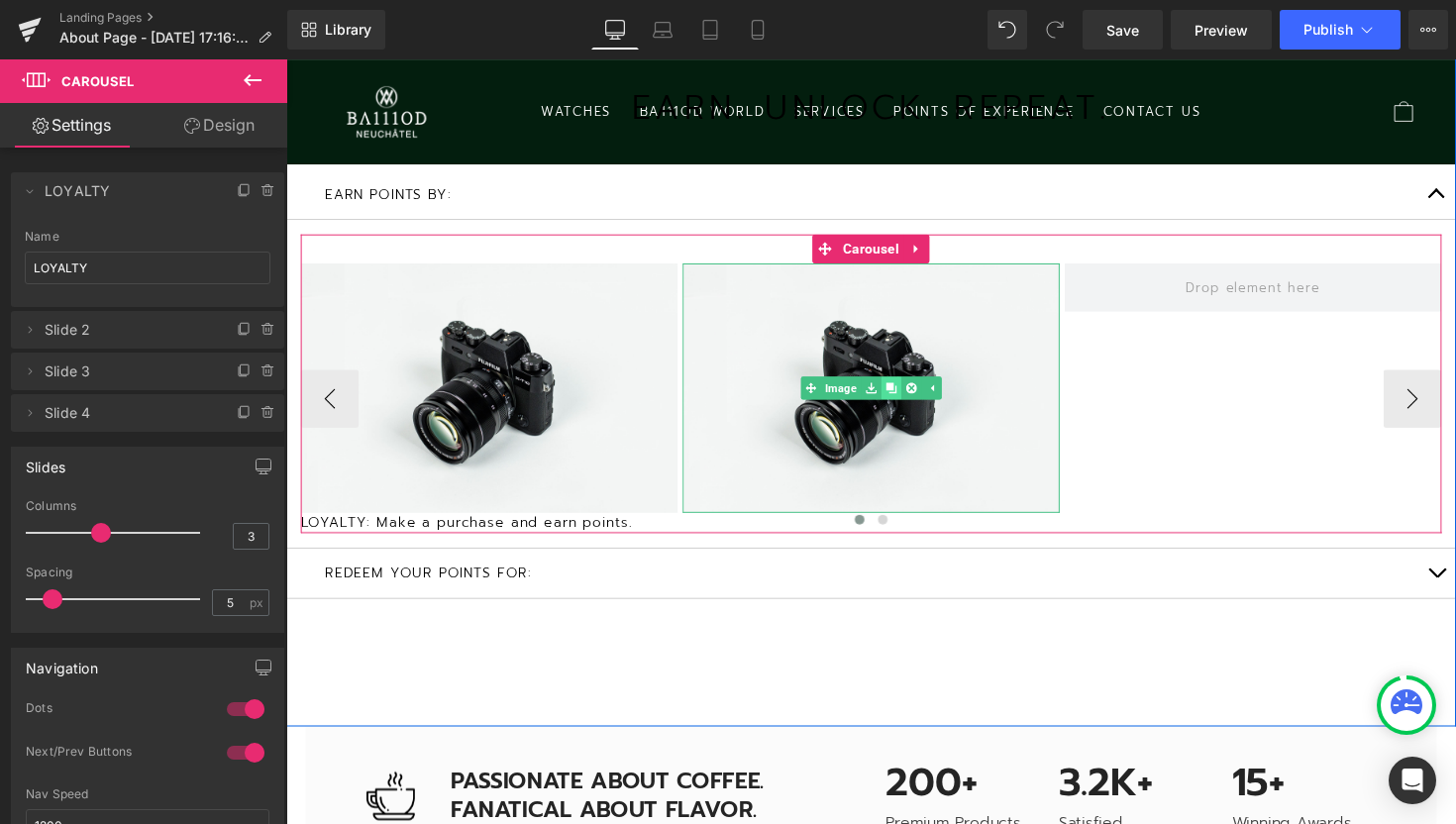 click at bounding box center (905, 396) 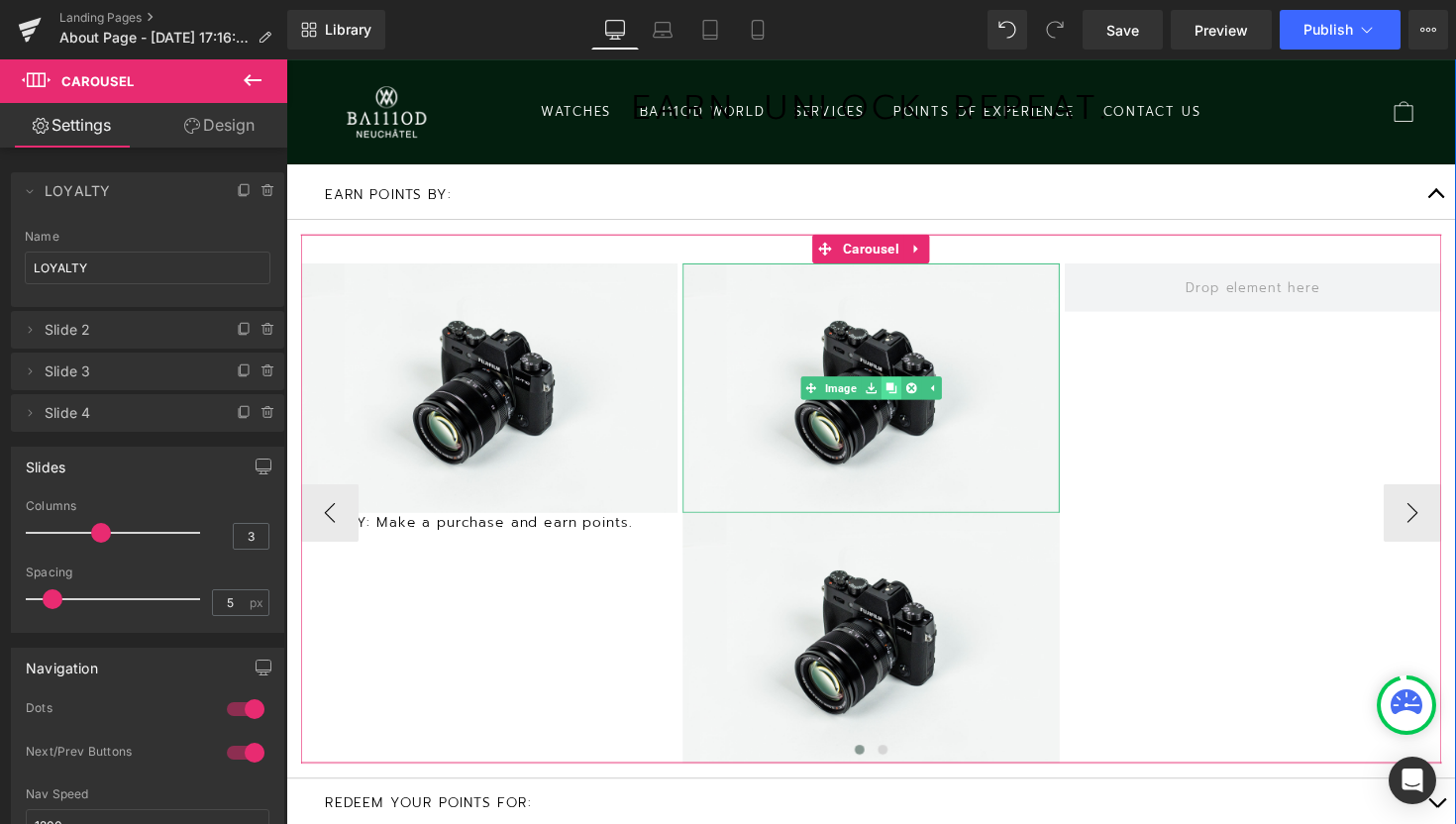 scroll, scrollTop: 10, scrollLeft: 10, axis: both 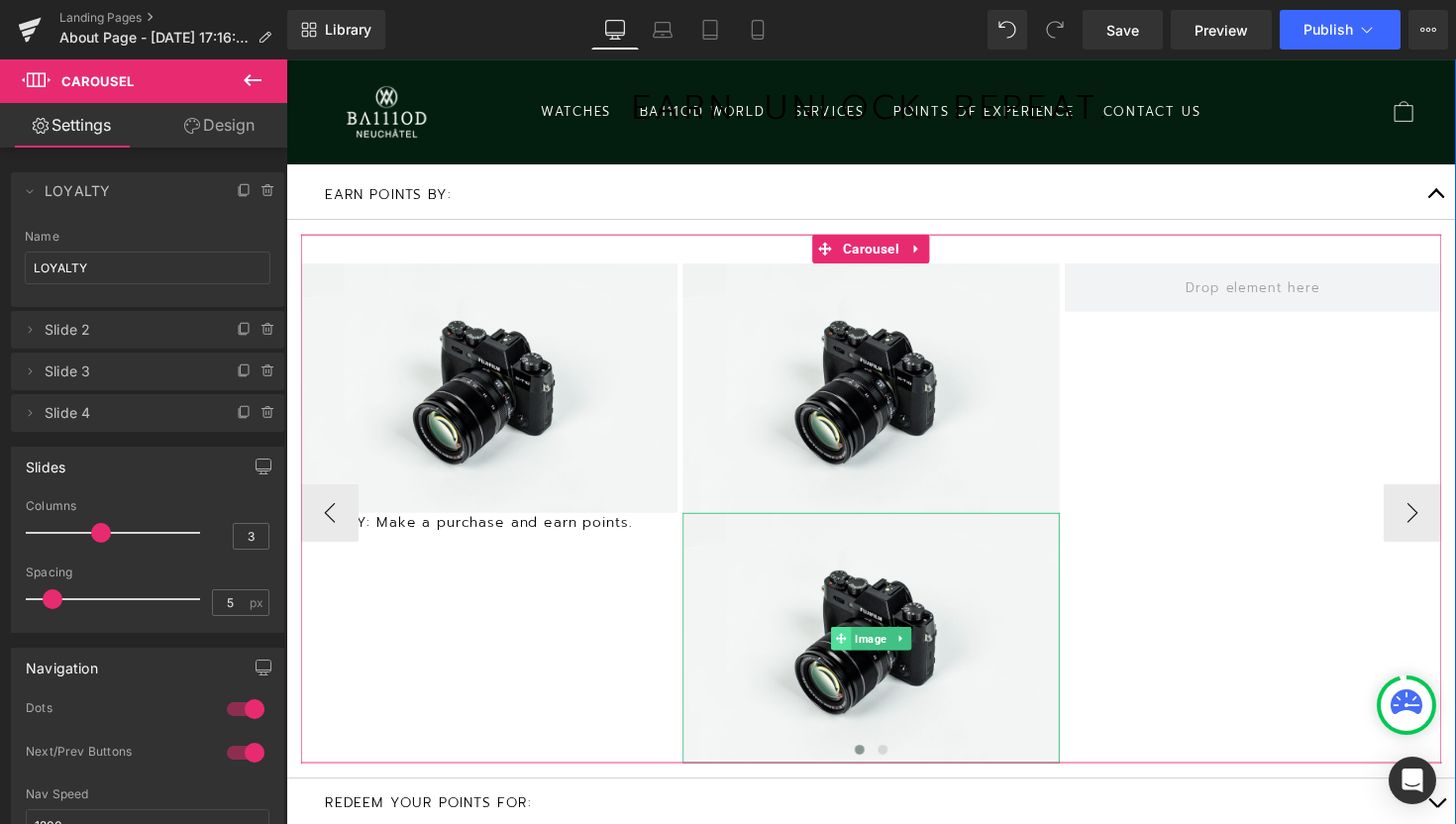 click 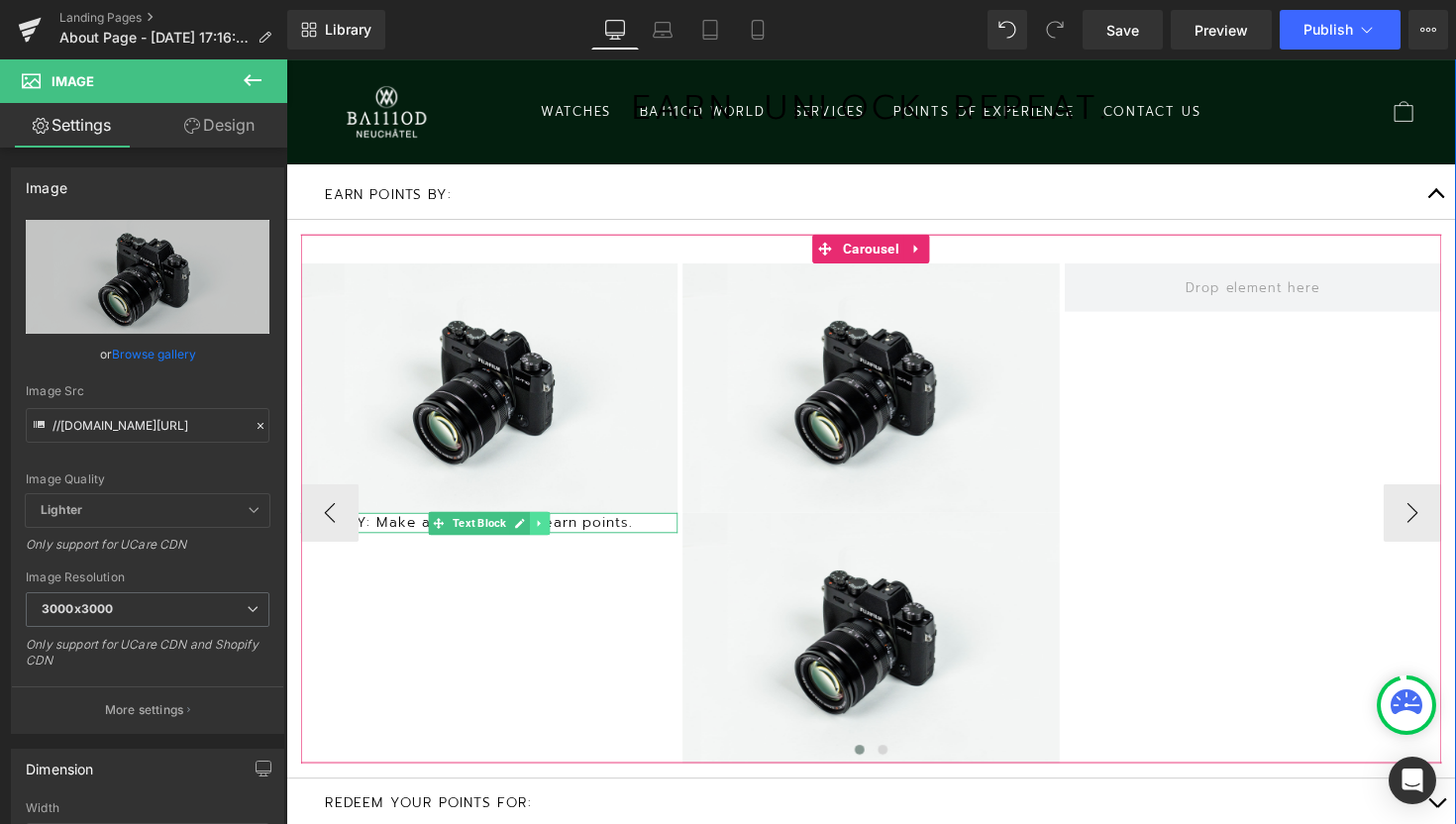 click at bounding box center [546, 535] 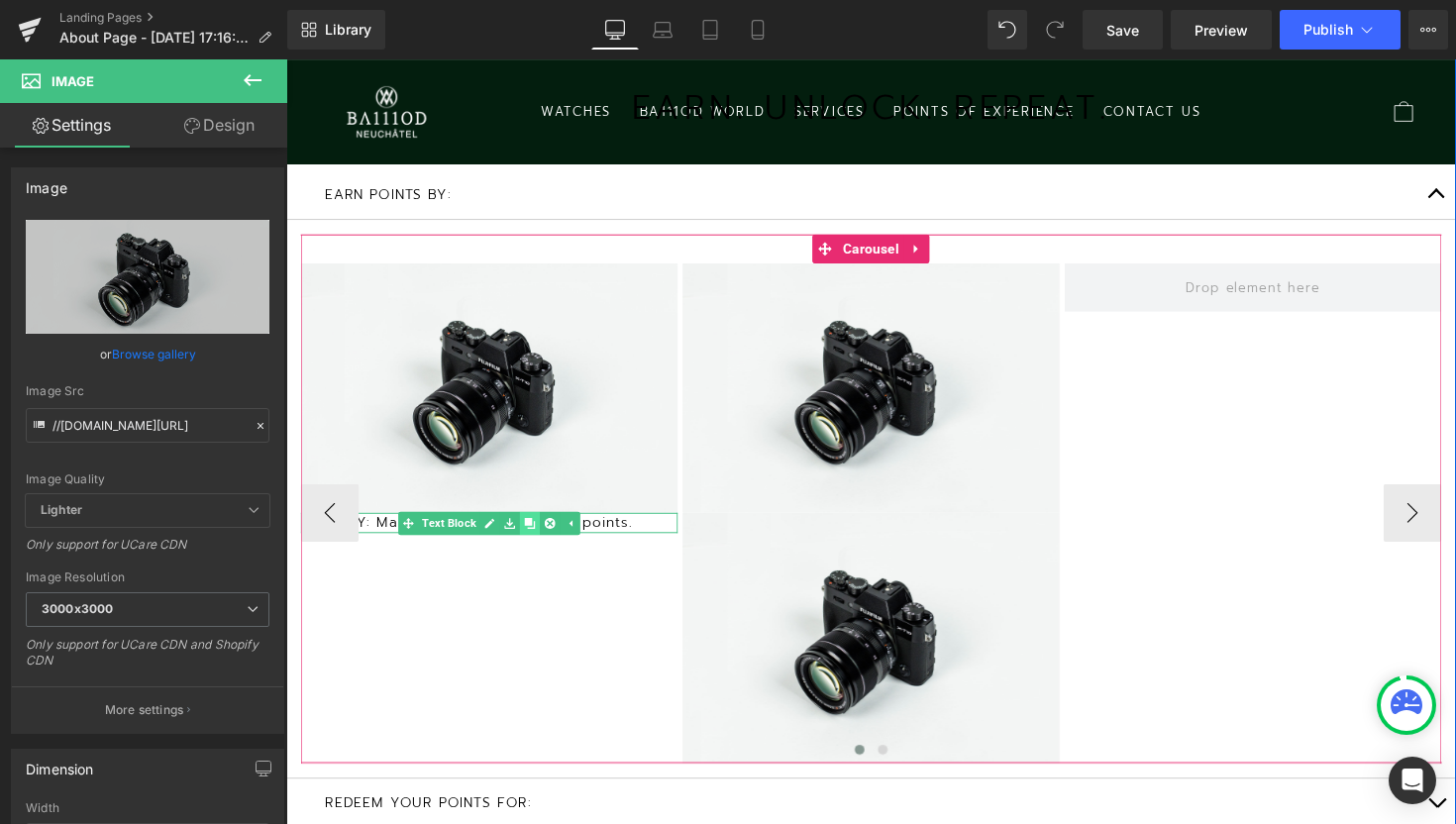click 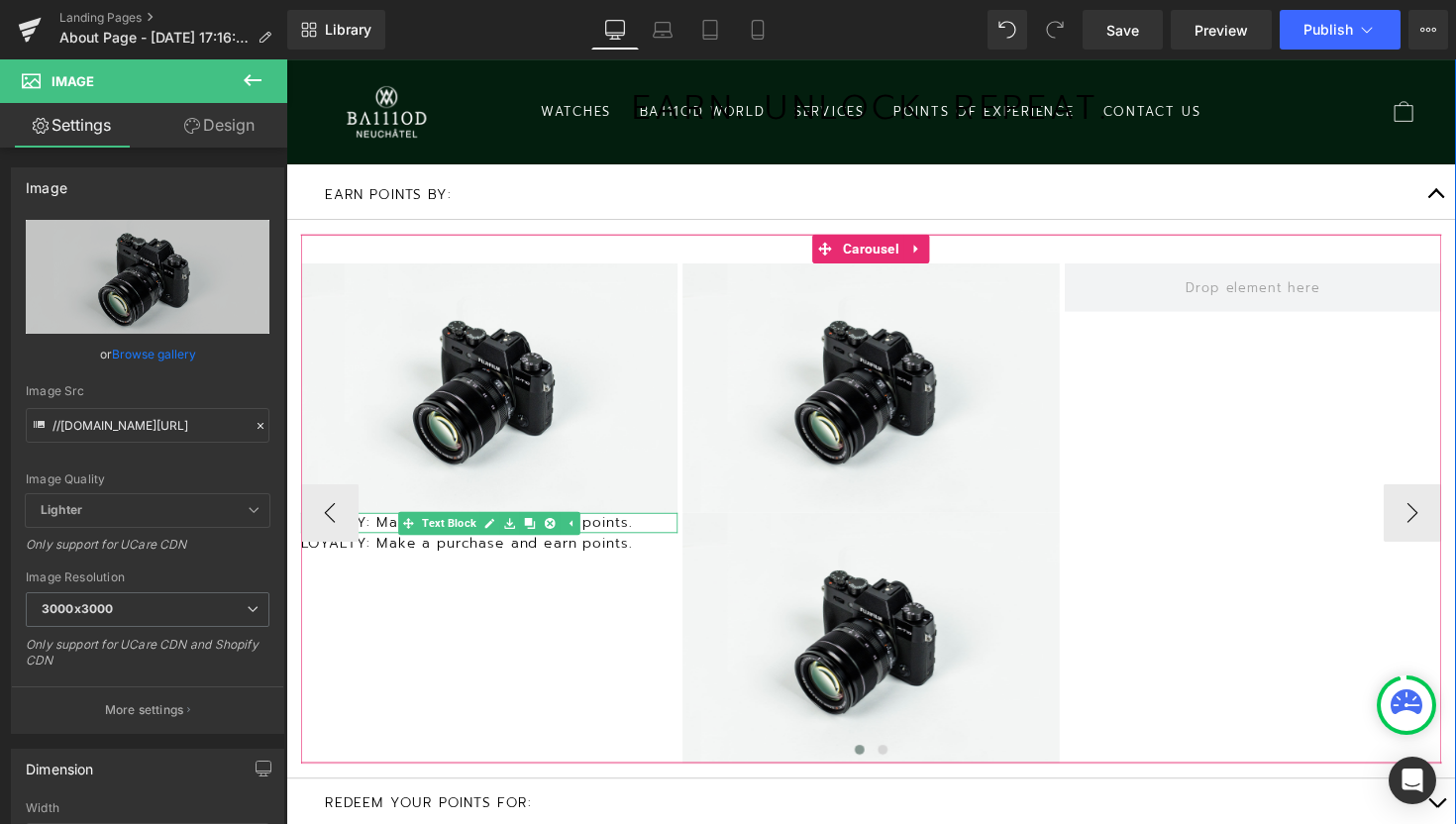 click on "LOYALTY: Make a purchase and earn points." at bounding box center (494, 534) 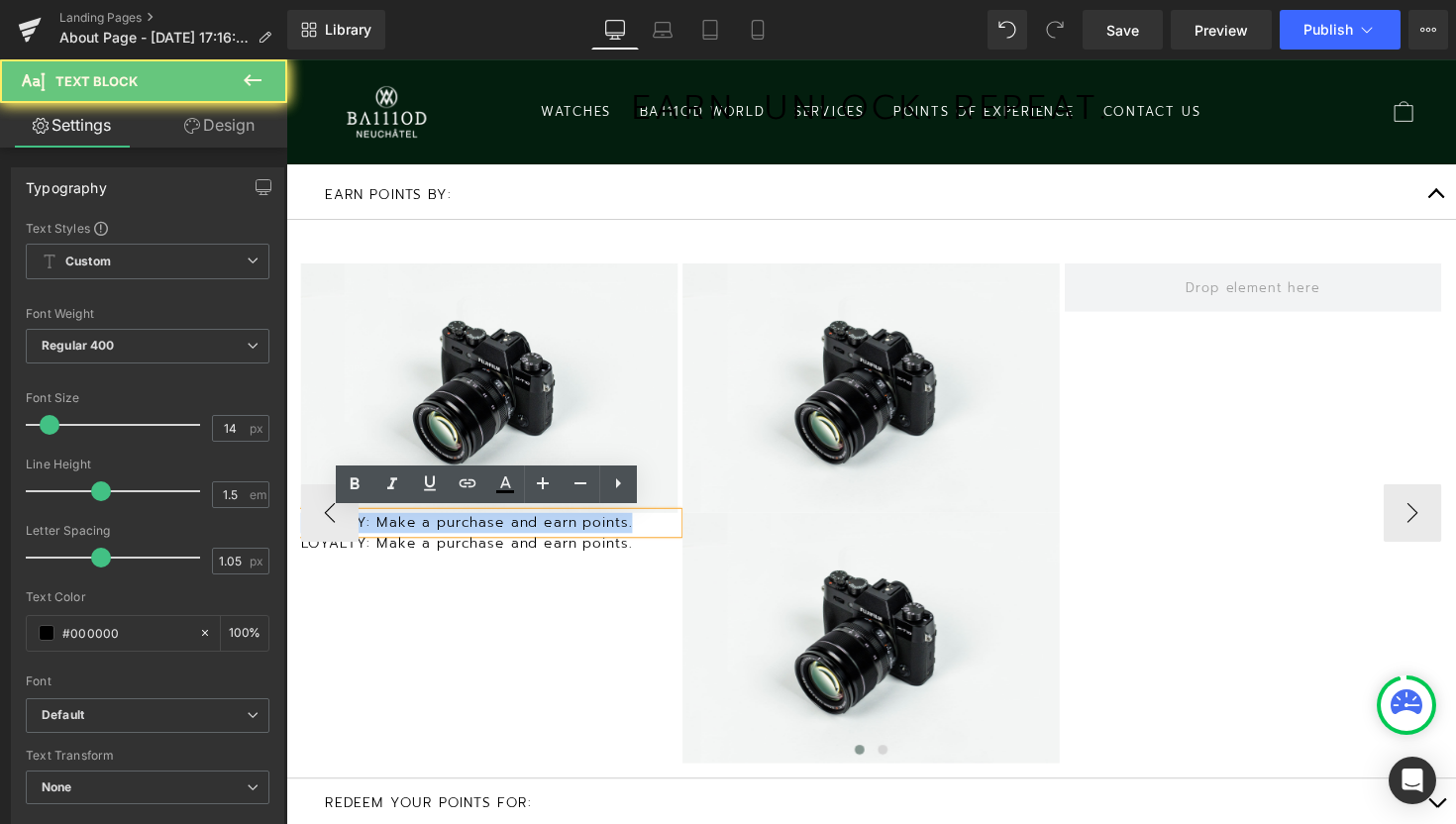 click on "LOYALTY: Make a purchase and earn points." at bounding box center [494, 534] 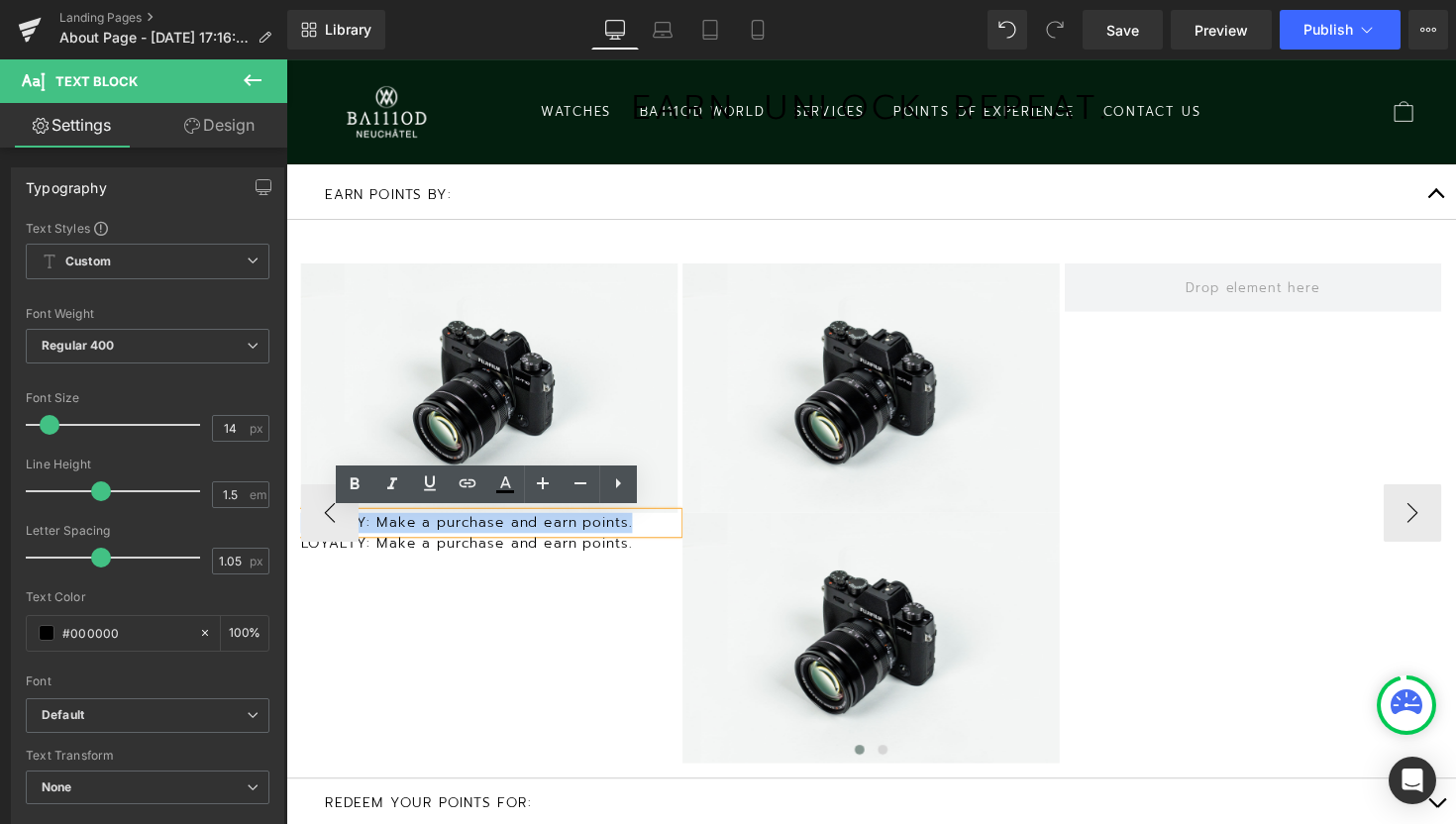 click on "LOYALTY: Make a purchase and earn points." at bounding box center [494, 534] 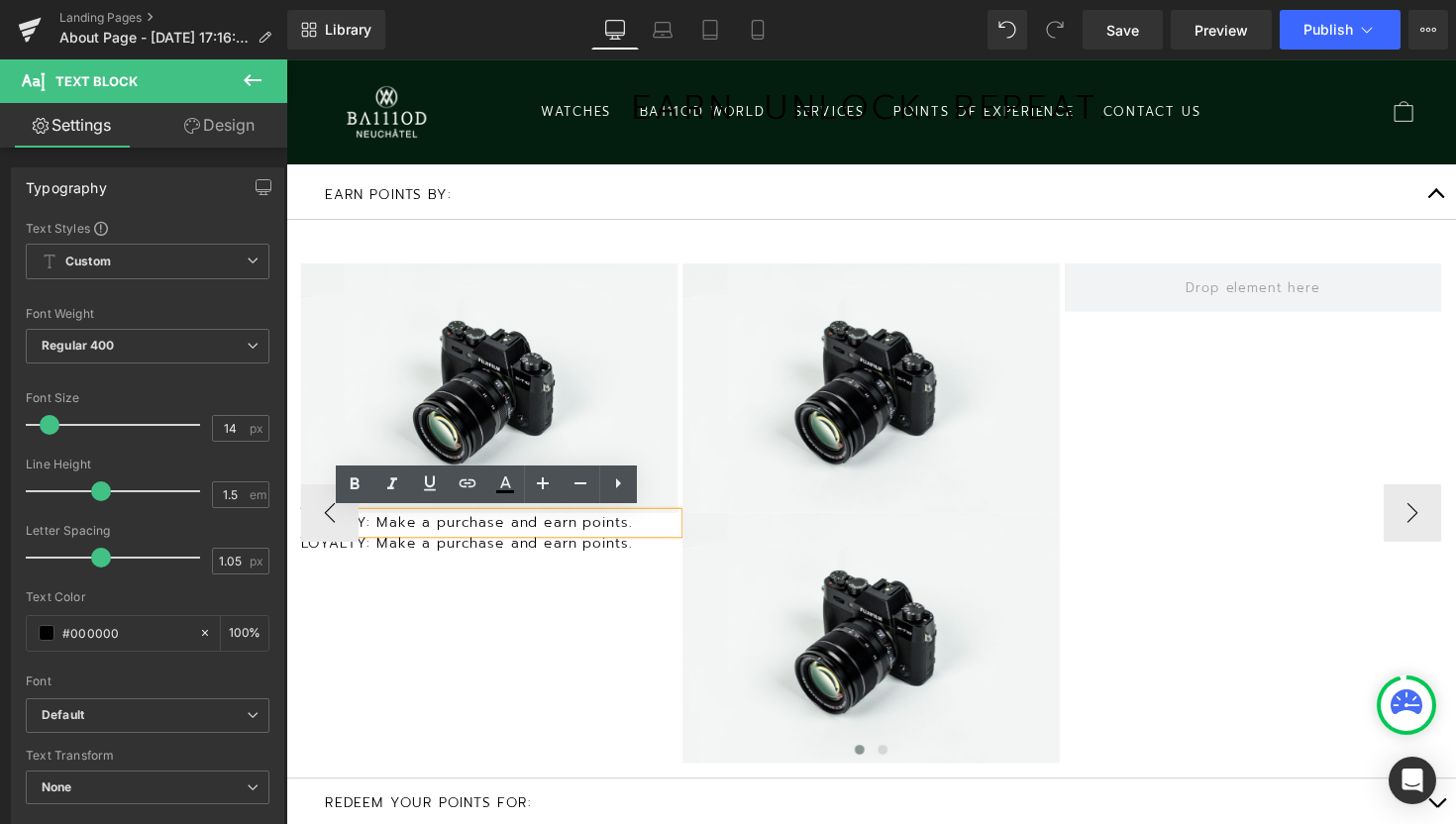 type 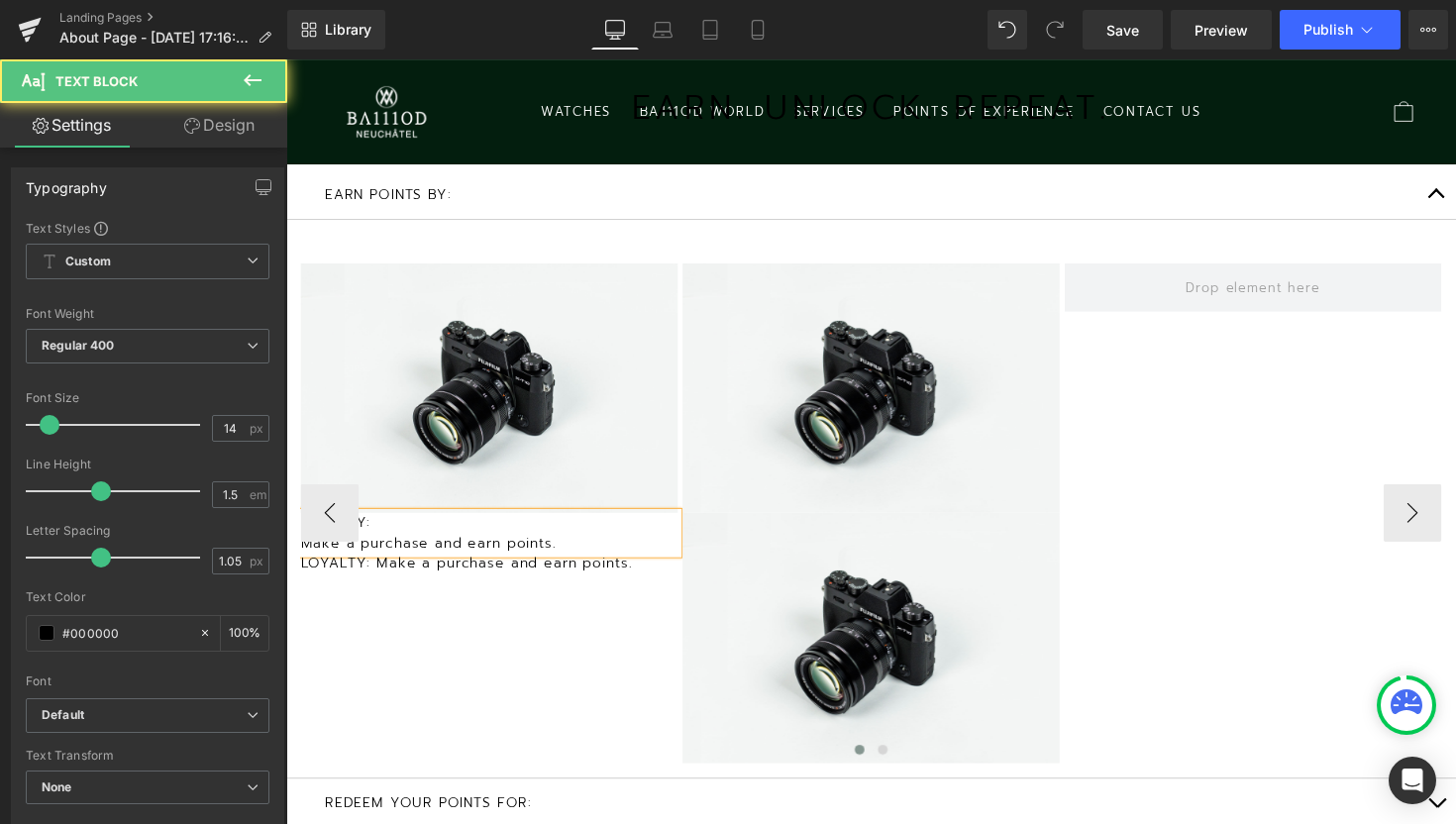 click on "LOYALTY:" at bounding box center (494, 534) 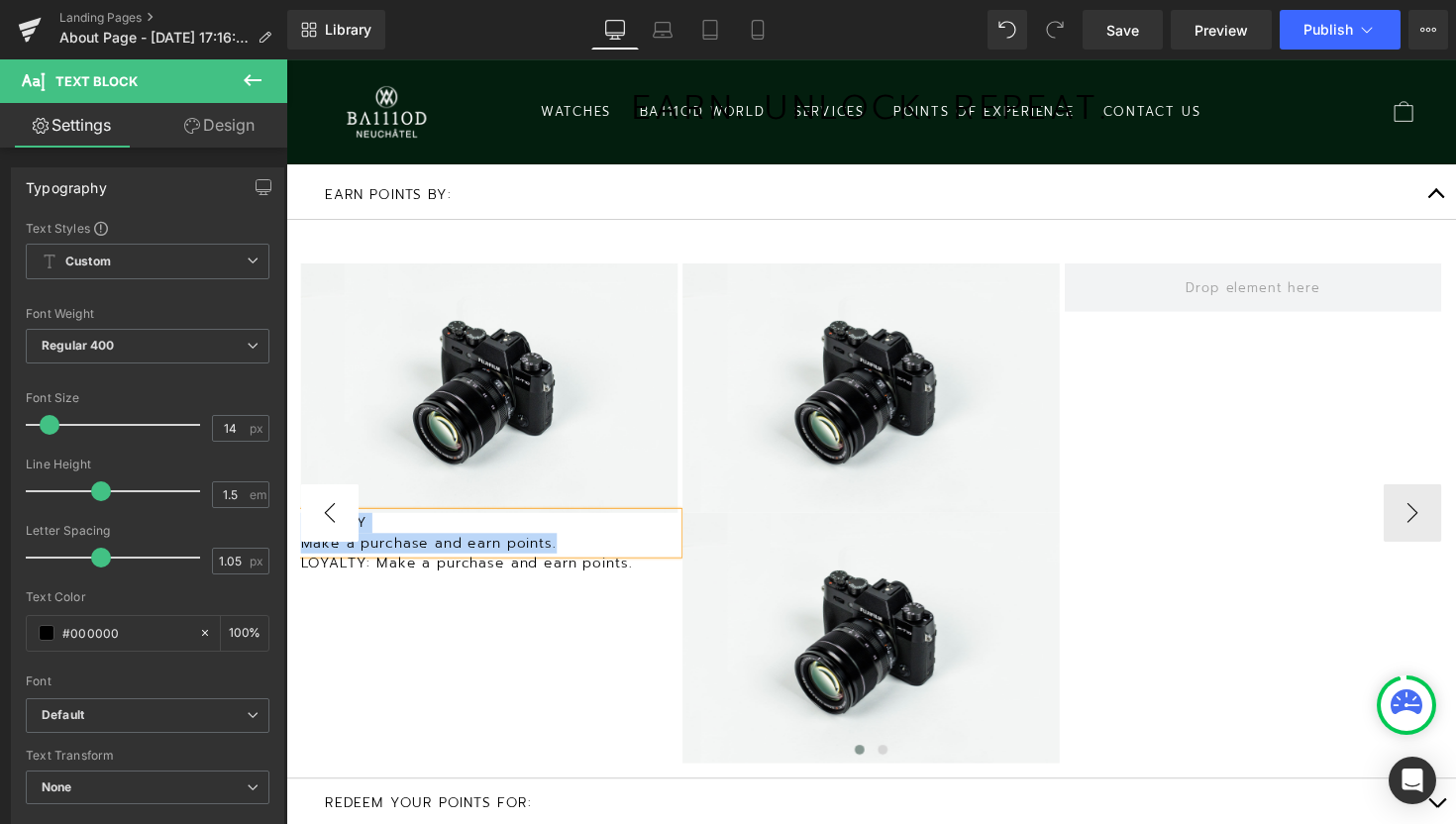 drag, startPoint x: 570, startPoint y: 554, endPoint x: 290, endPoint y: 528, distance: 281.20455 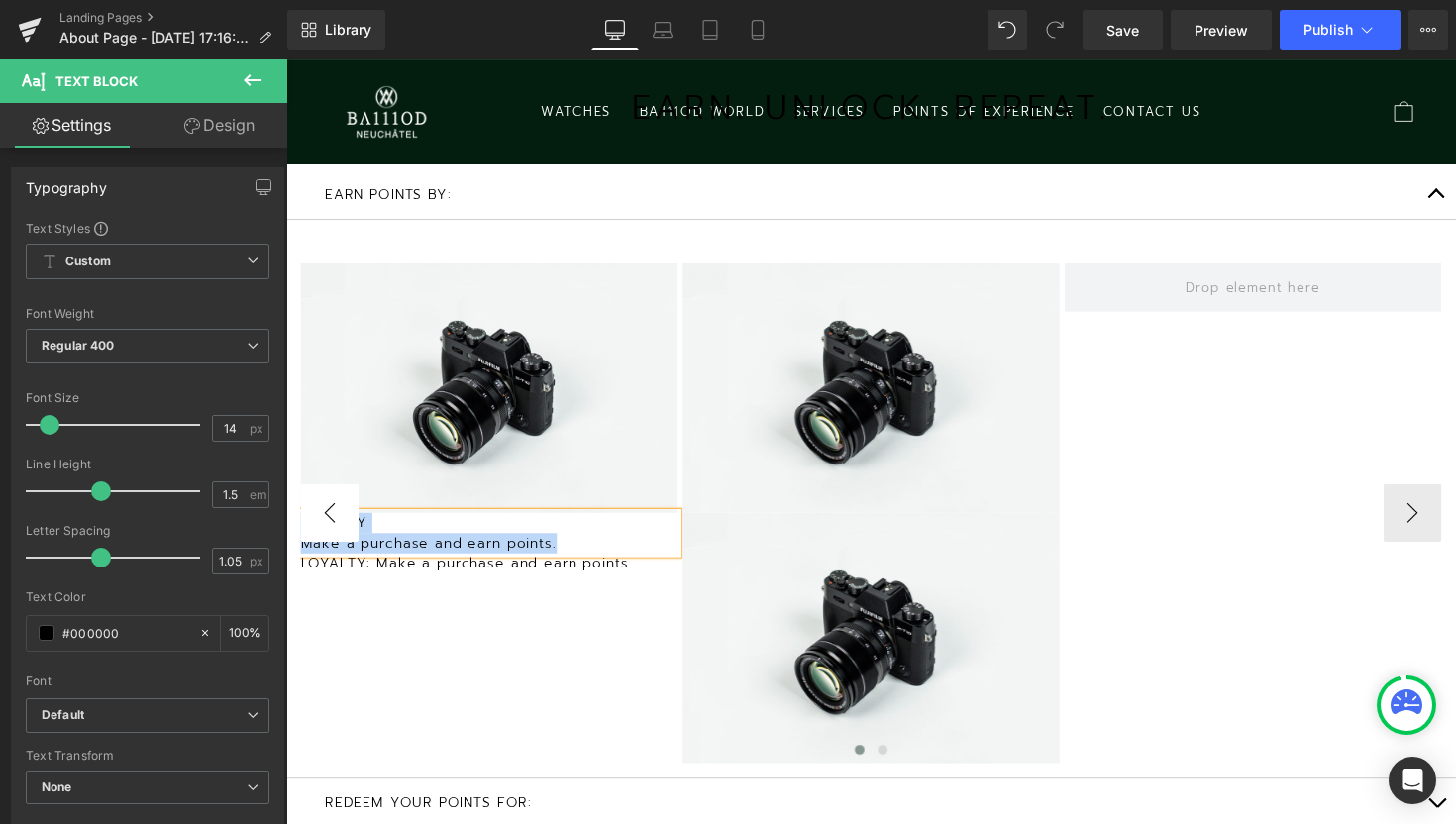 click on "Image
LOYALTY Make a purchase and earn points.
Text Block         LOYALTY: Make a purchase and earn points. Text Block
Image         Image
‹ ›
[GEOGRAPHIC_DATA]" at bounding box center (885, 510) 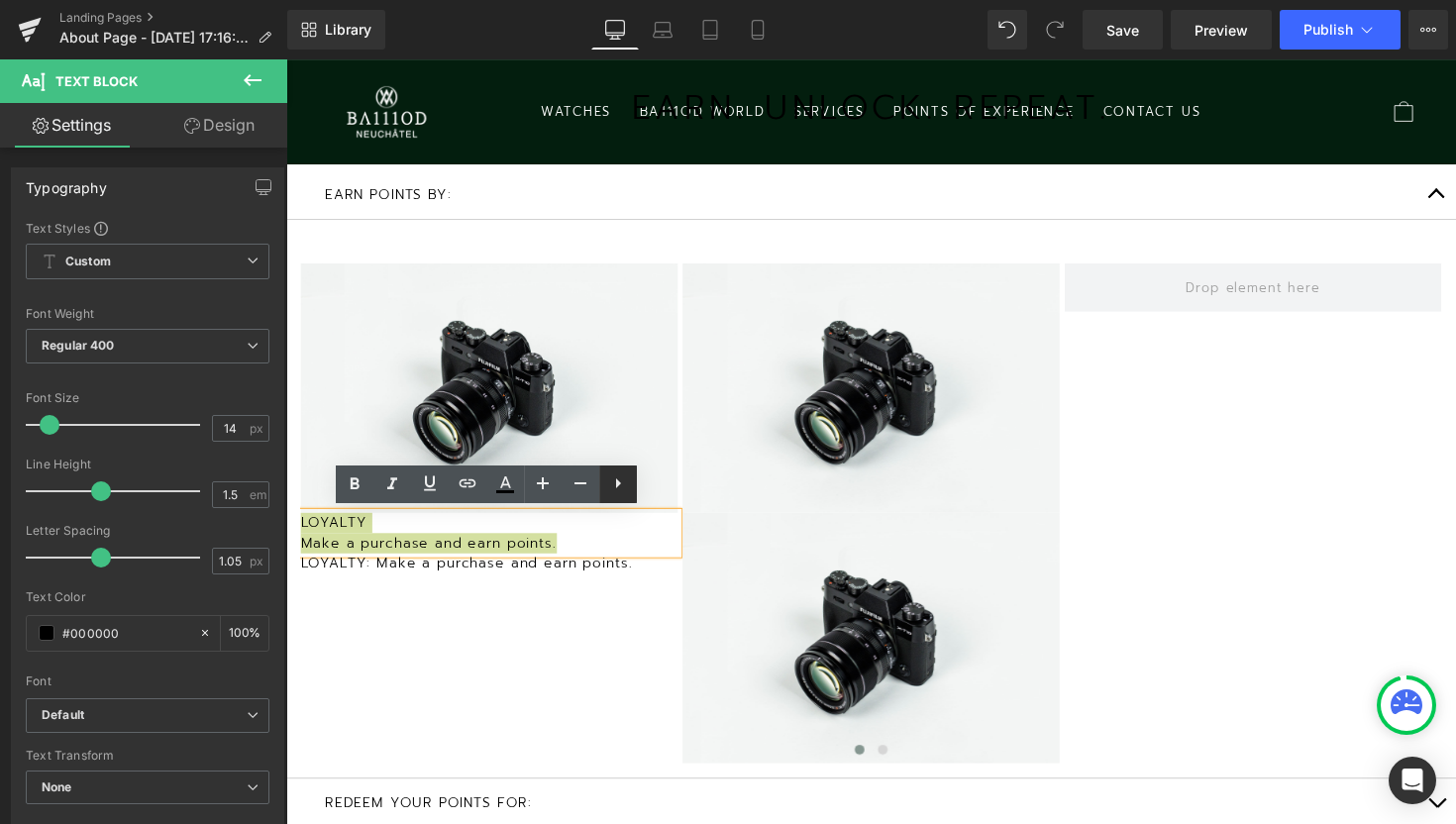 click 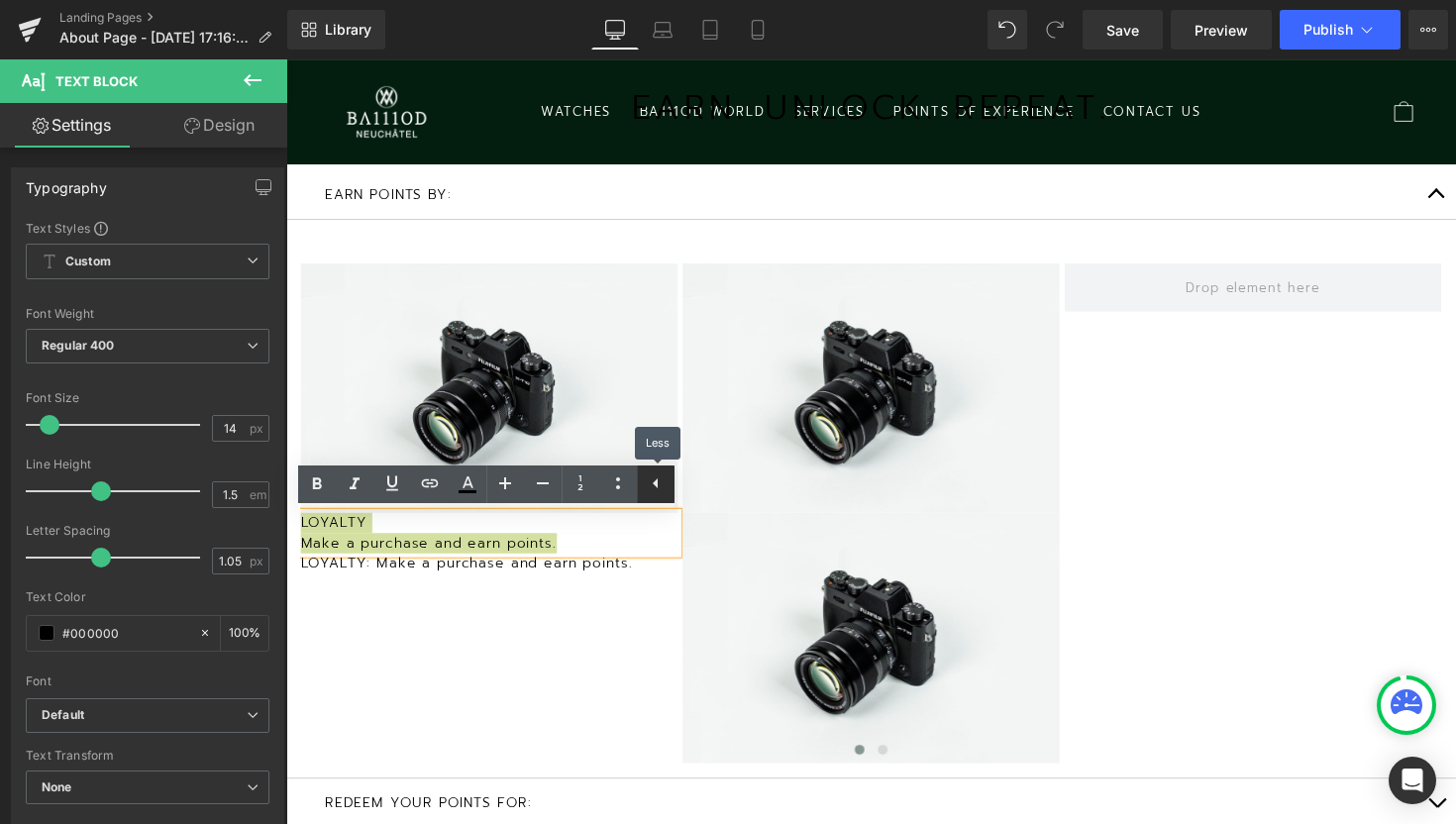 click 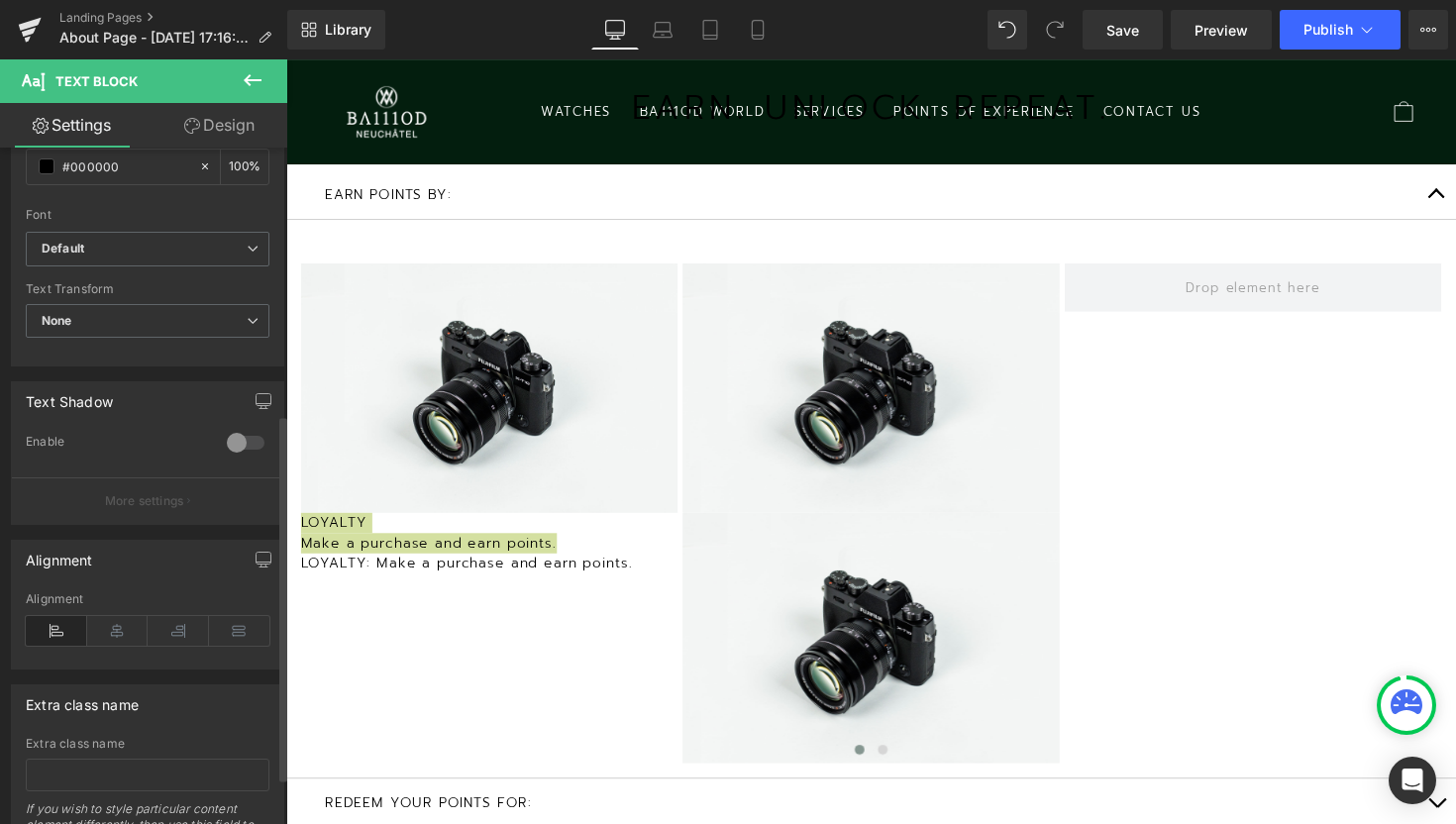 scroll, scrollTop: 491, scrollLeft: 0, axis: vertical 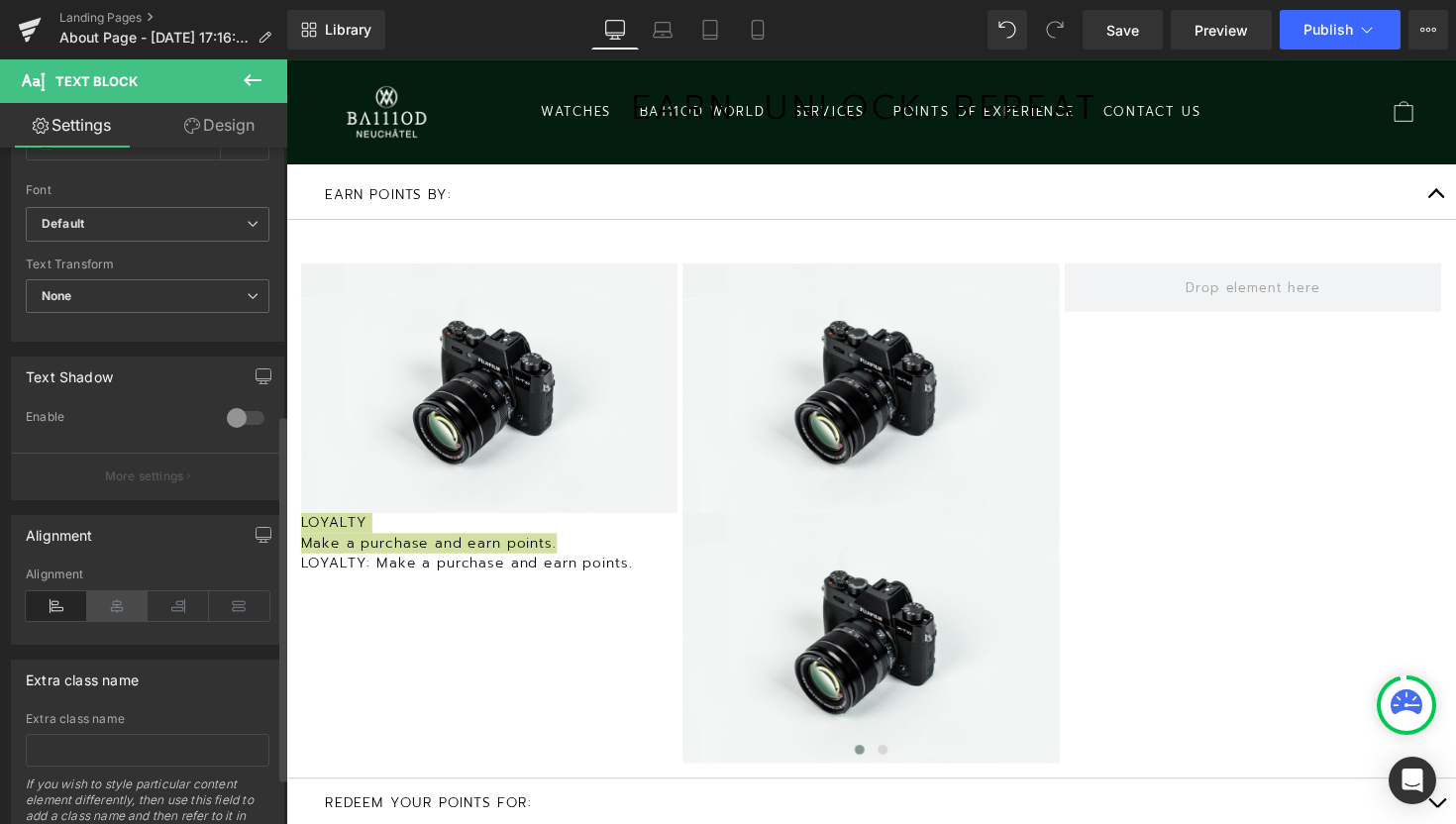 click at bounding box center (118, 606) 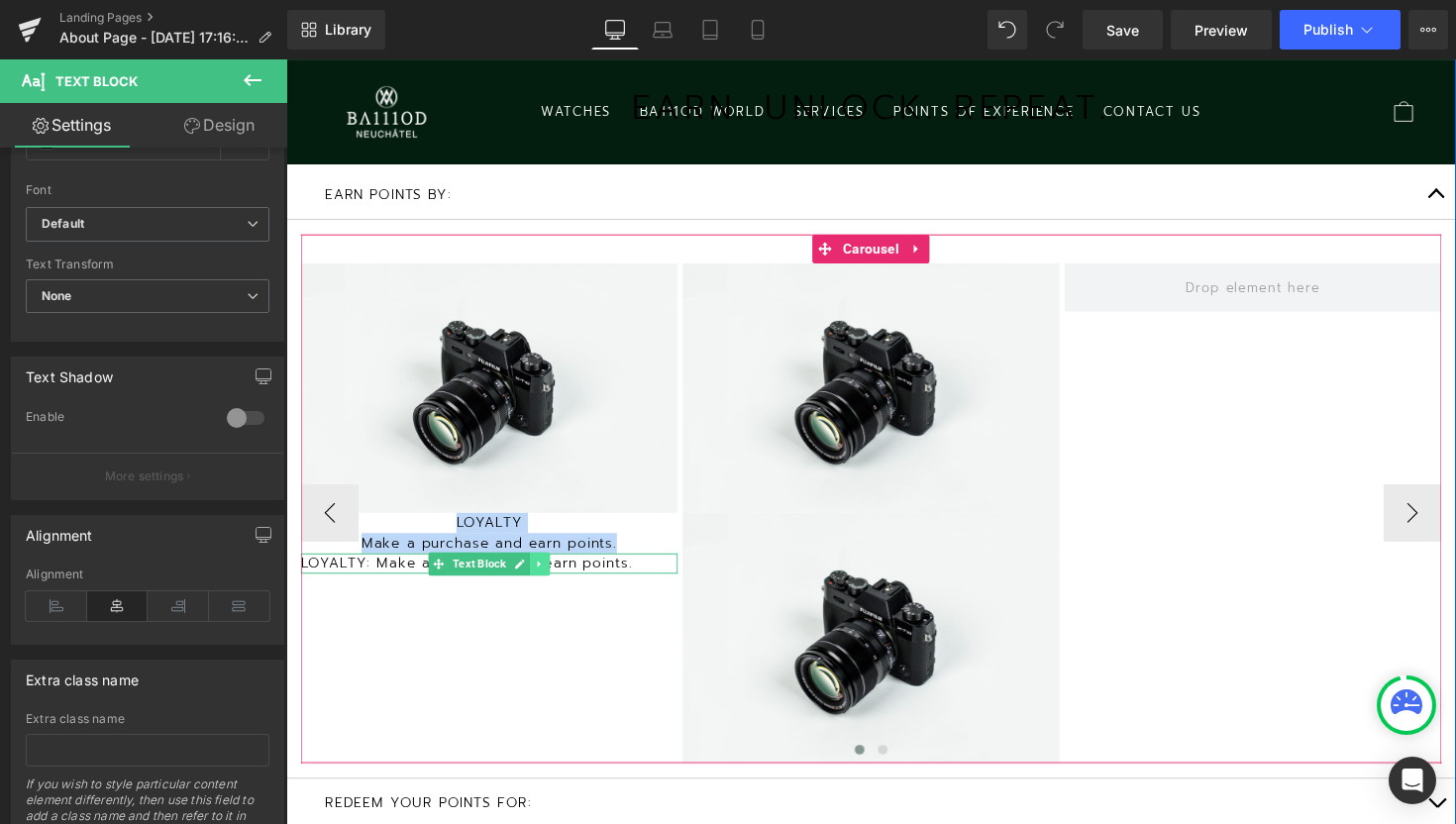 click at bounding box center [546, 576] 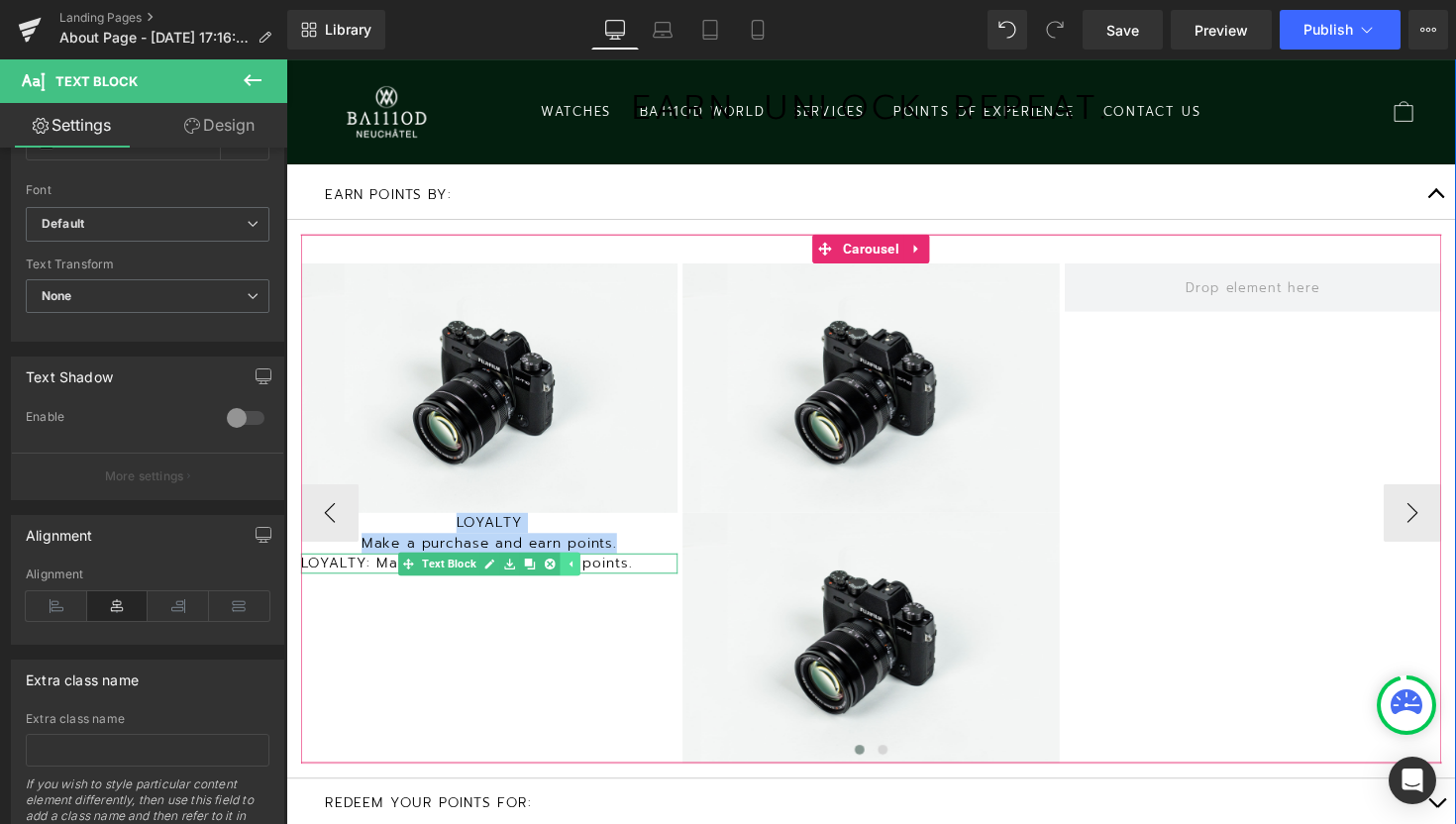 click 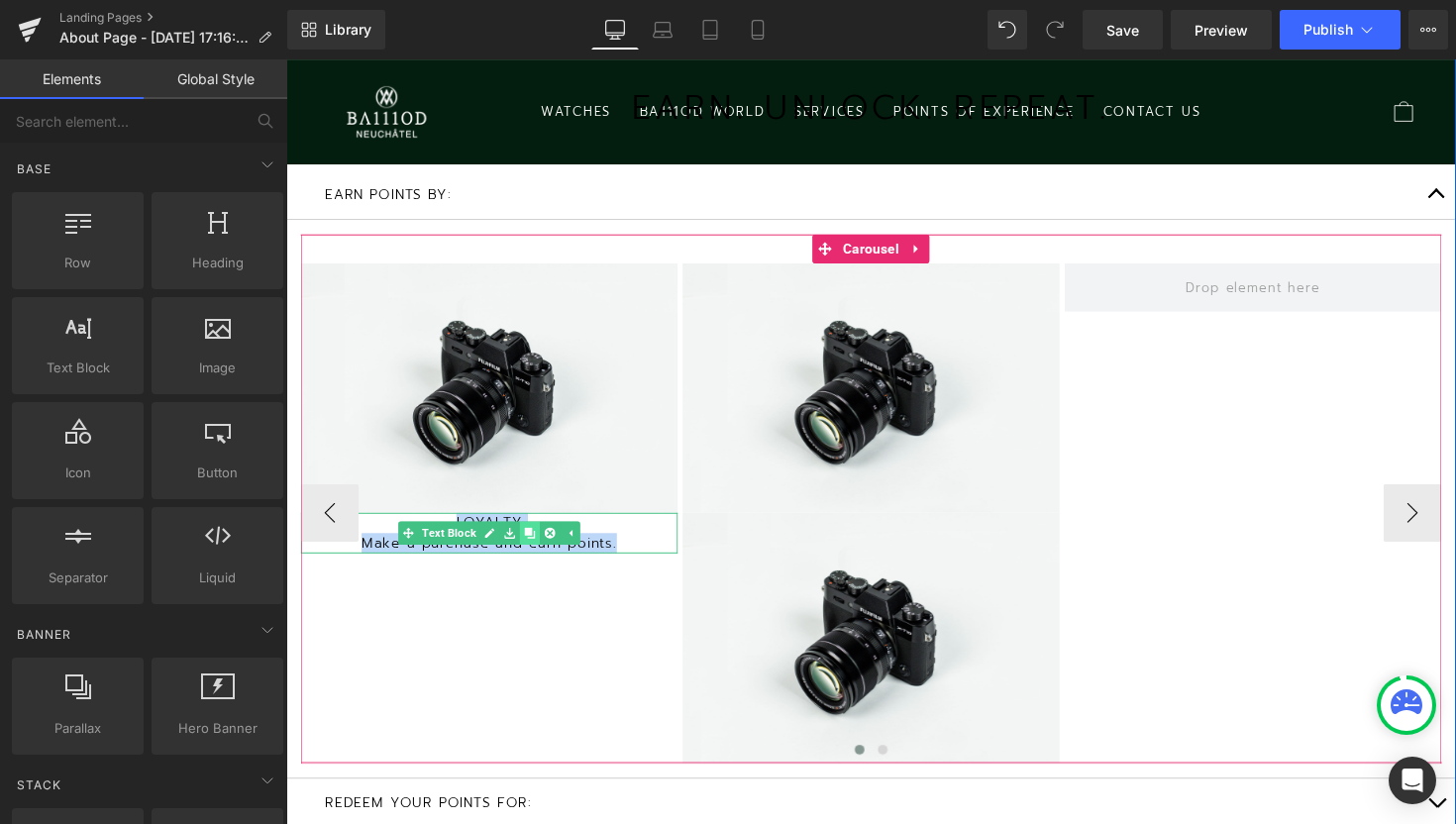 click 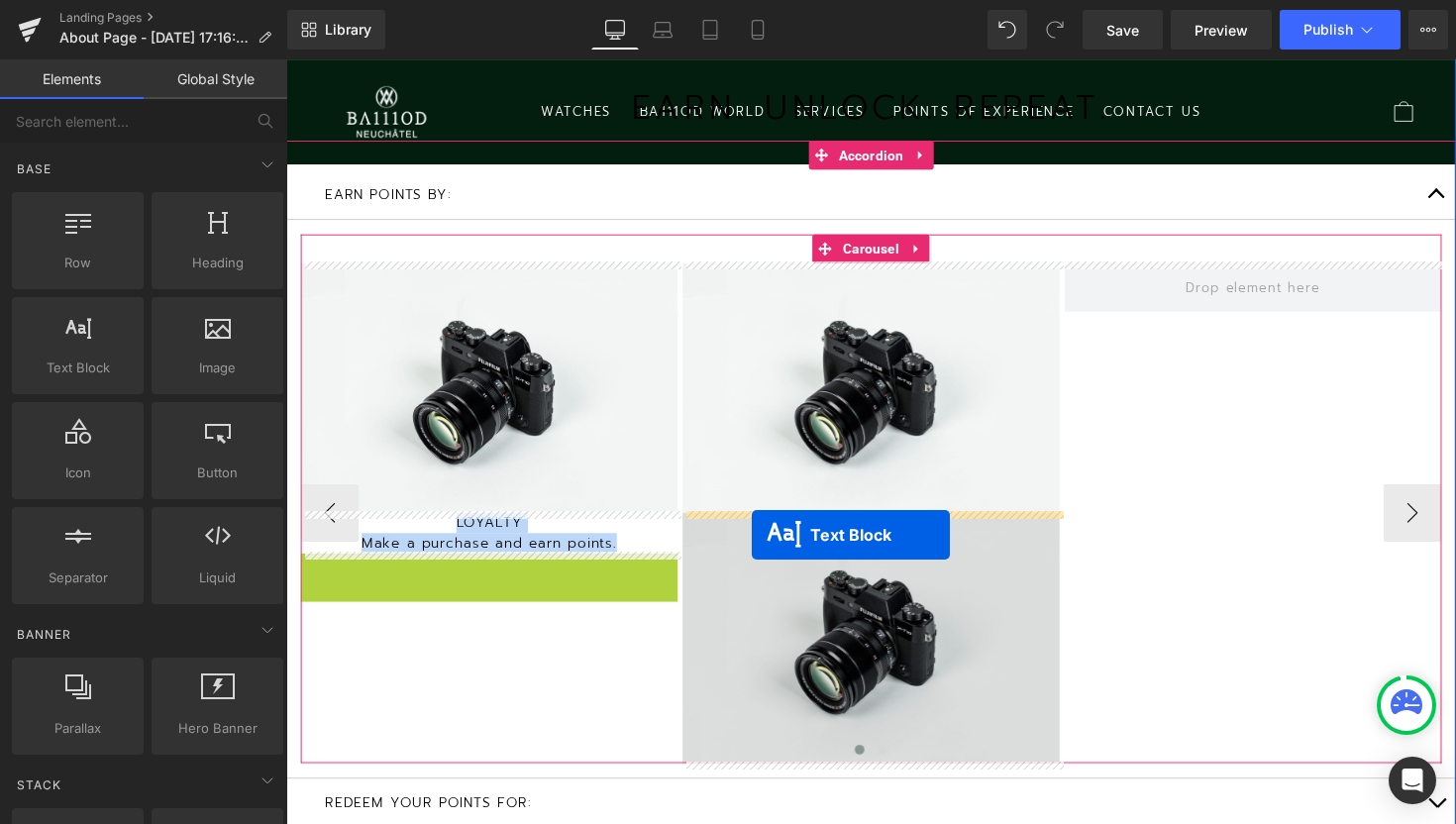 drag, startPoint x: 444, startPoint y: 583, endPoint x: 764, endPoint y: 547, distance: 322.01863 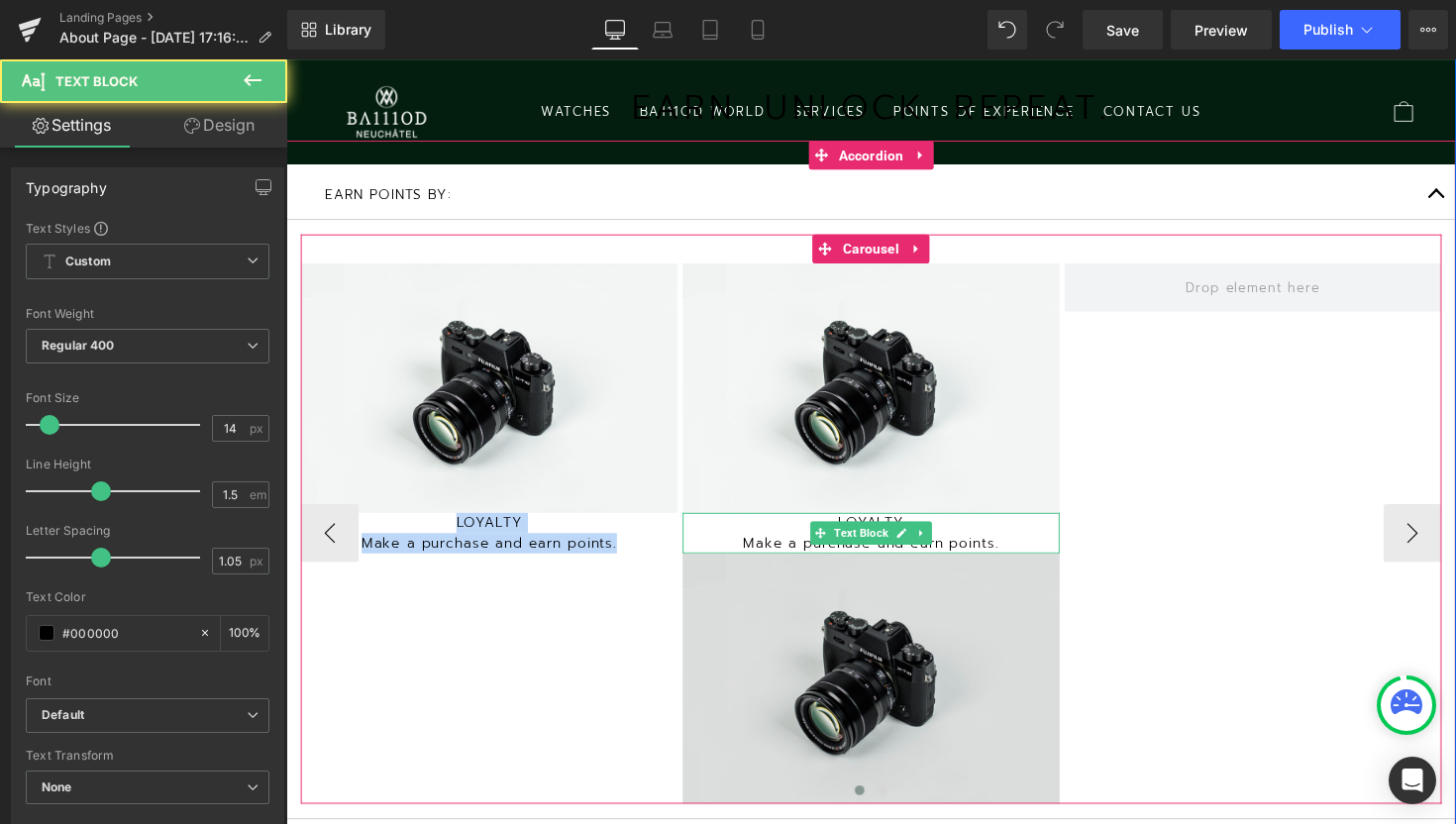 scroll, scrollTop: 10, scrollLeft: 10, axis: both 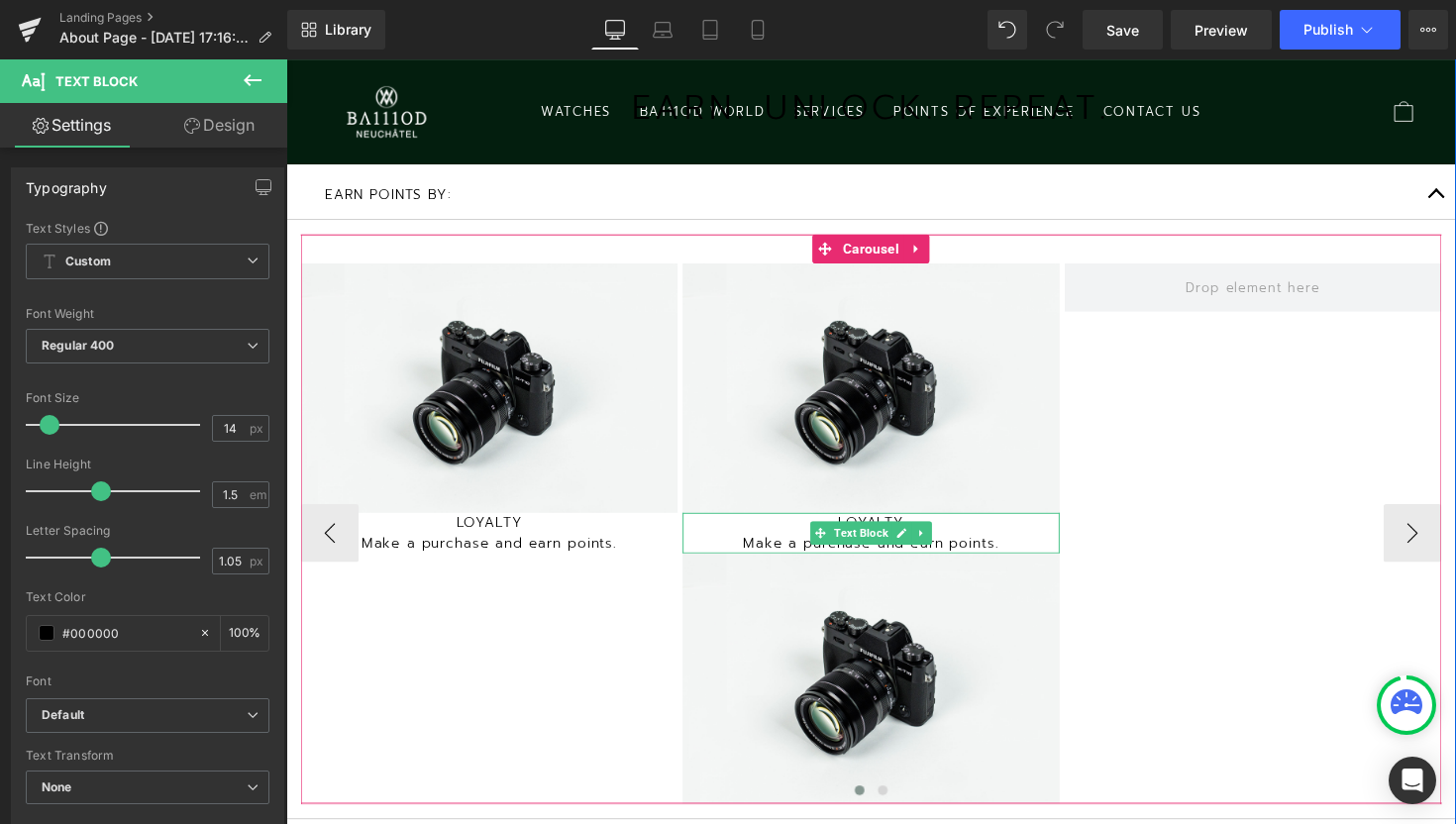 click on "LOYALTY" at bounding box center (885, 534) 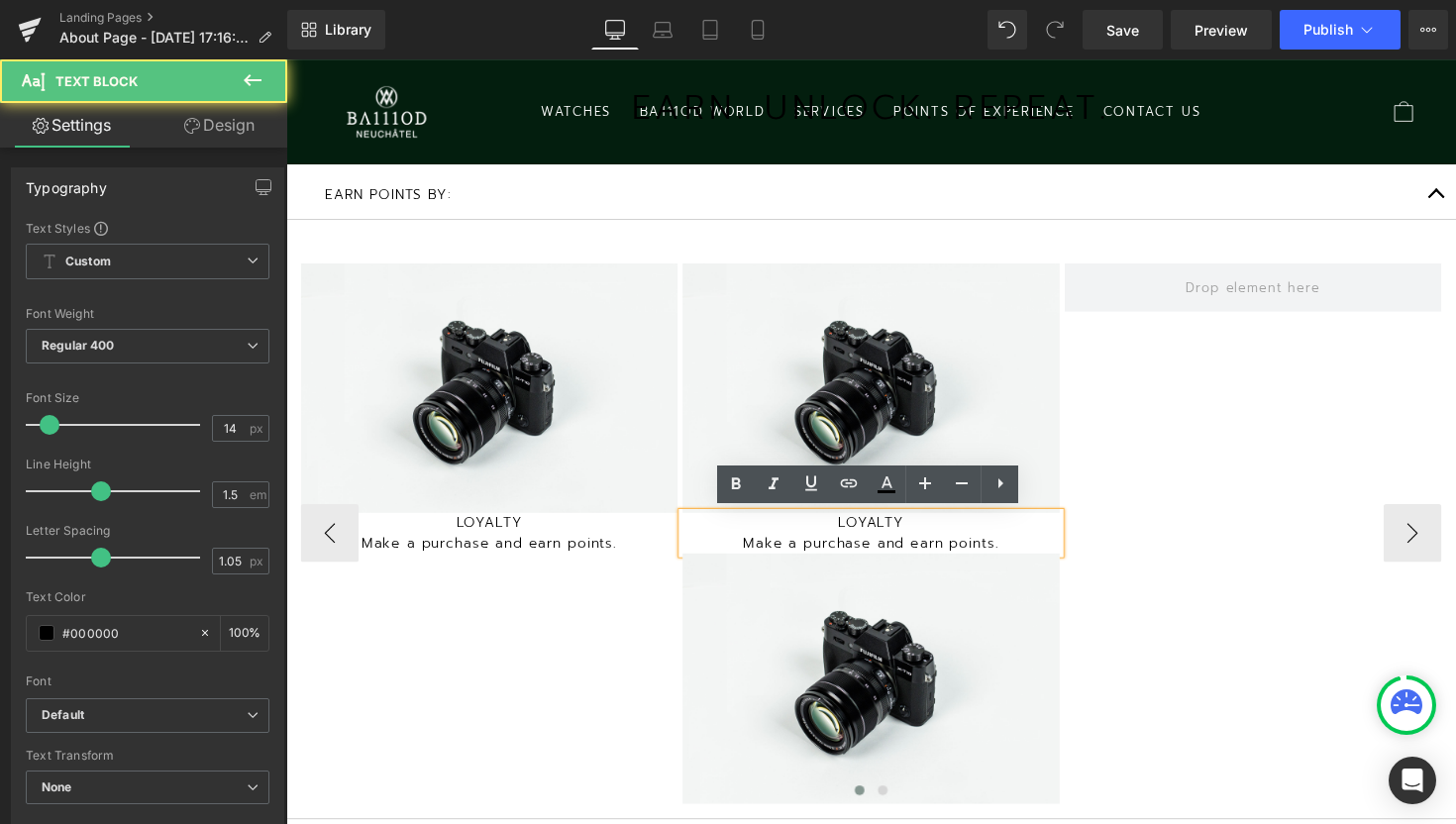 click on "LOYALTY" at bounding box center [885, 534] 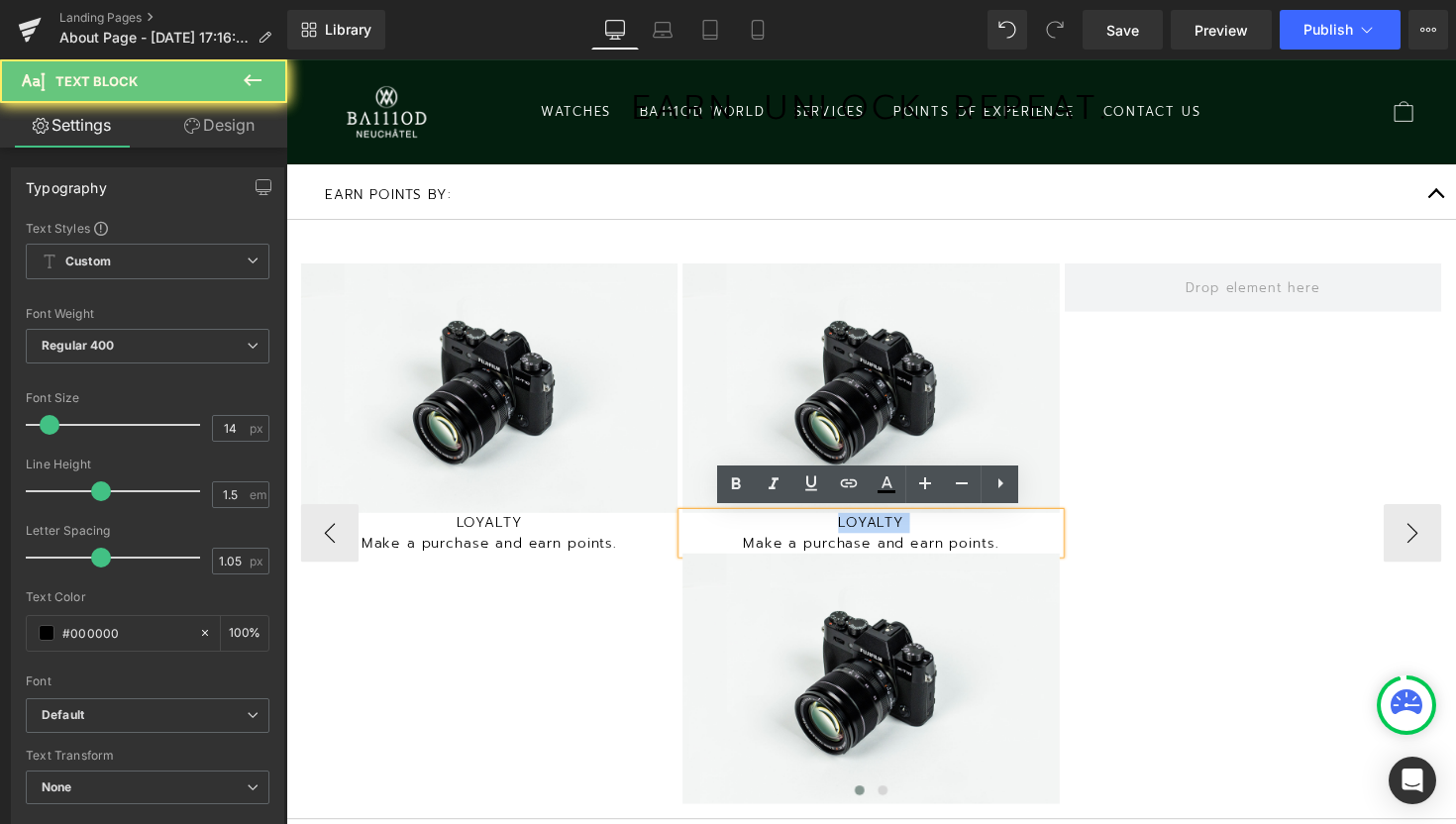 click on "LOYALTY" at bounding box center [885, 534] 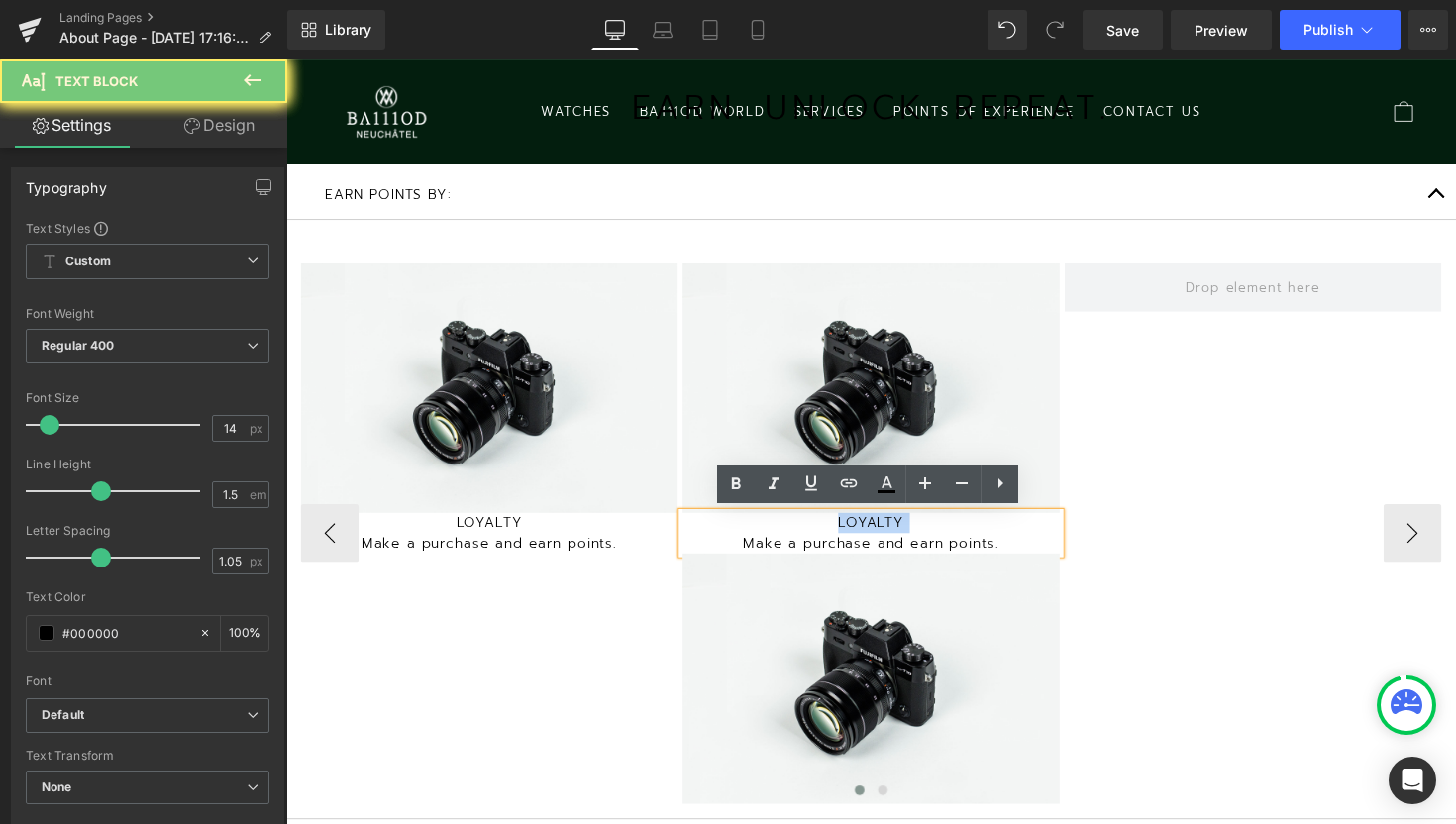 type 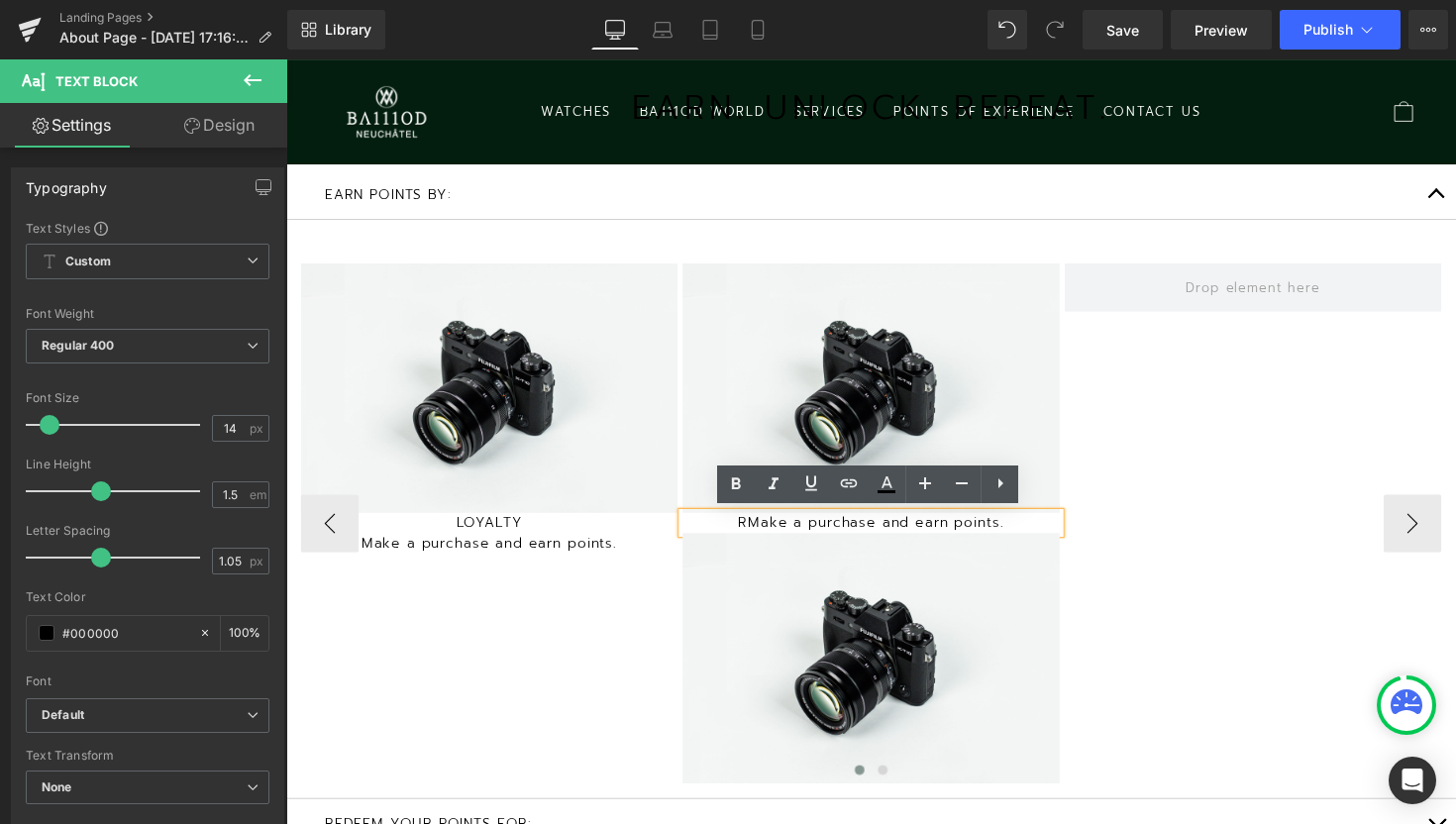 scroll, scrollTop: 6092, scrollLeft: 1198, axis: both 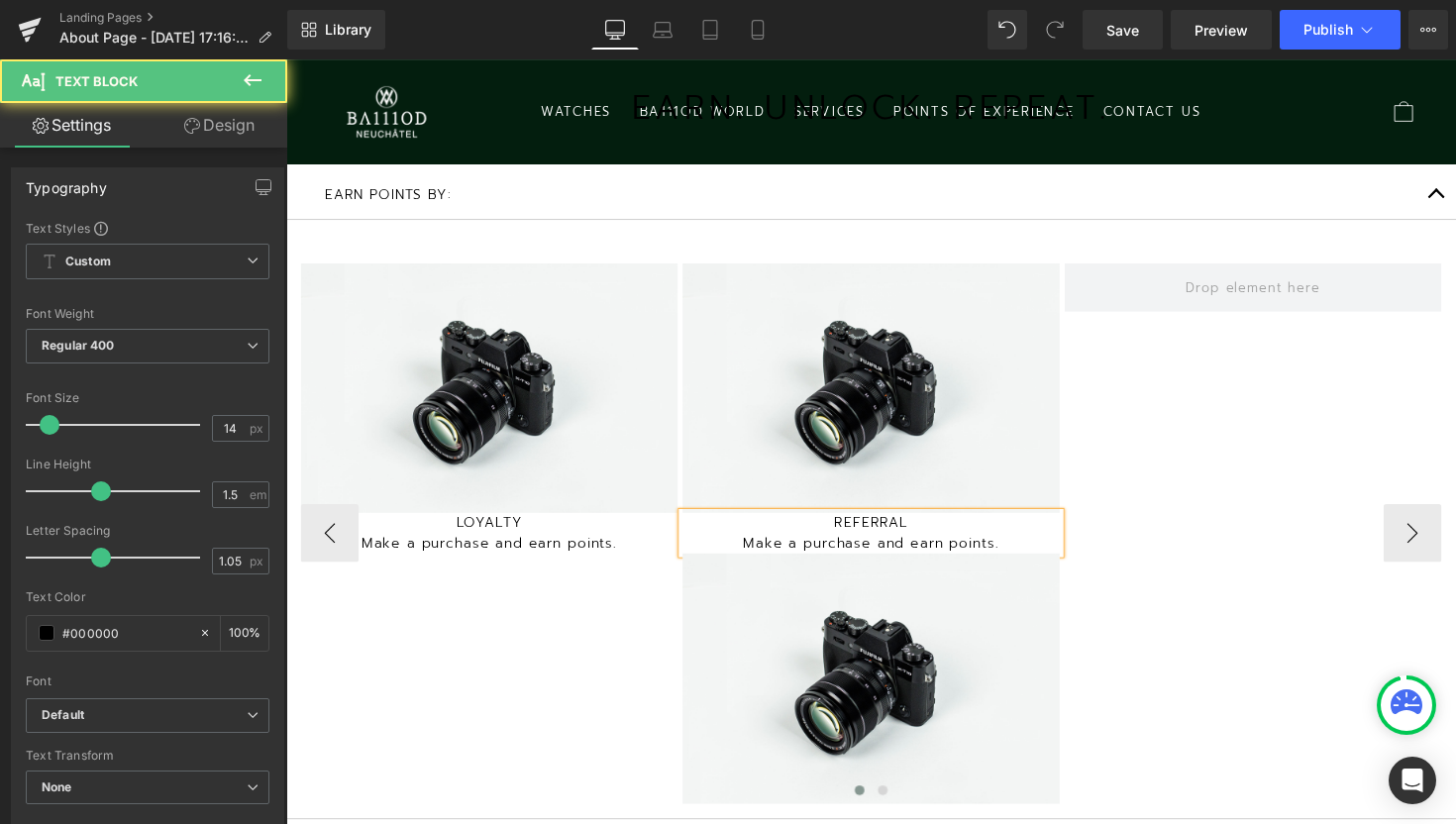 click on "Make a purchase and earn points." at bounding box center [885, 555] 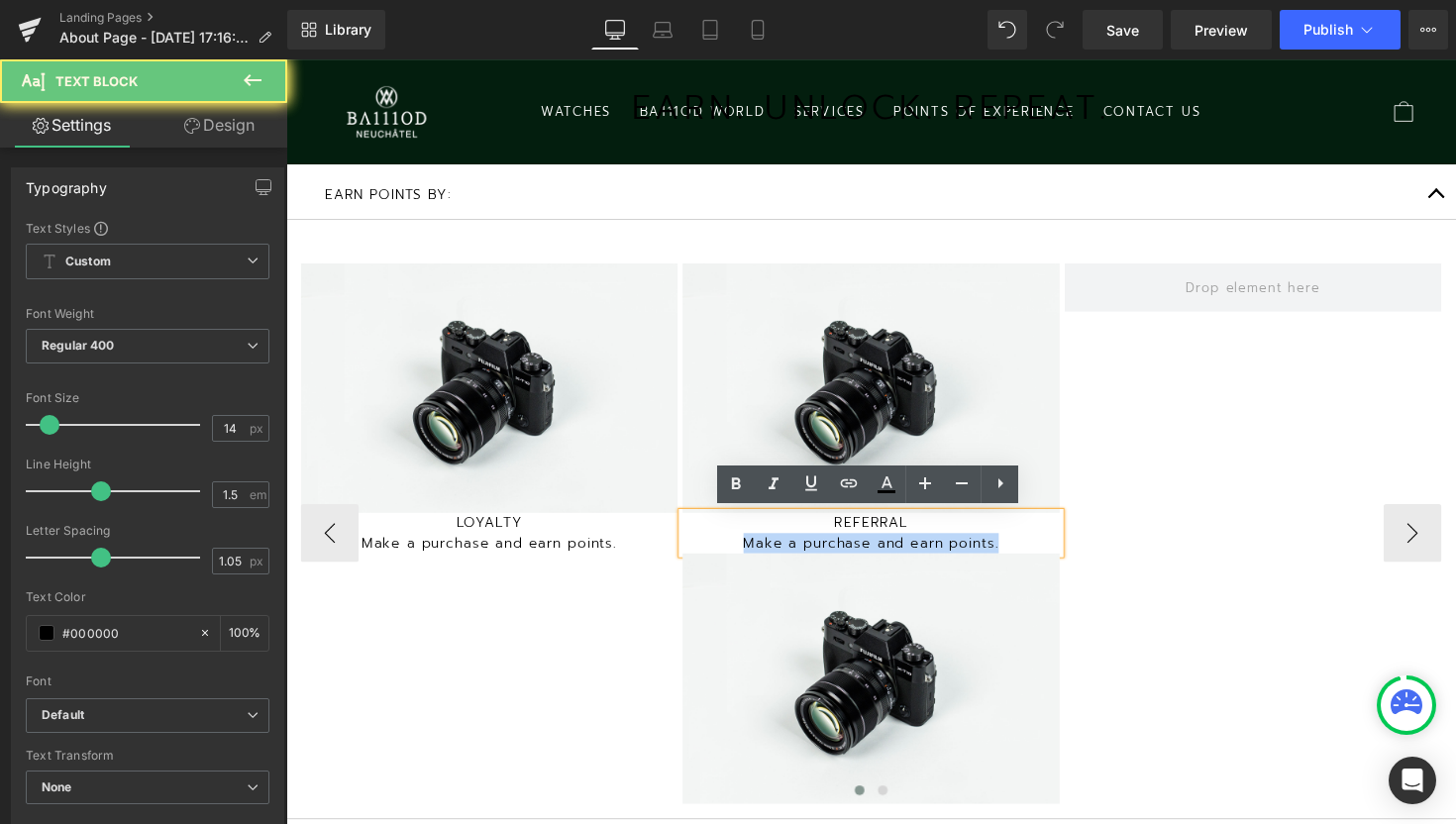 click on "Make a purchase and earn points." at bounding box center (885, 555) 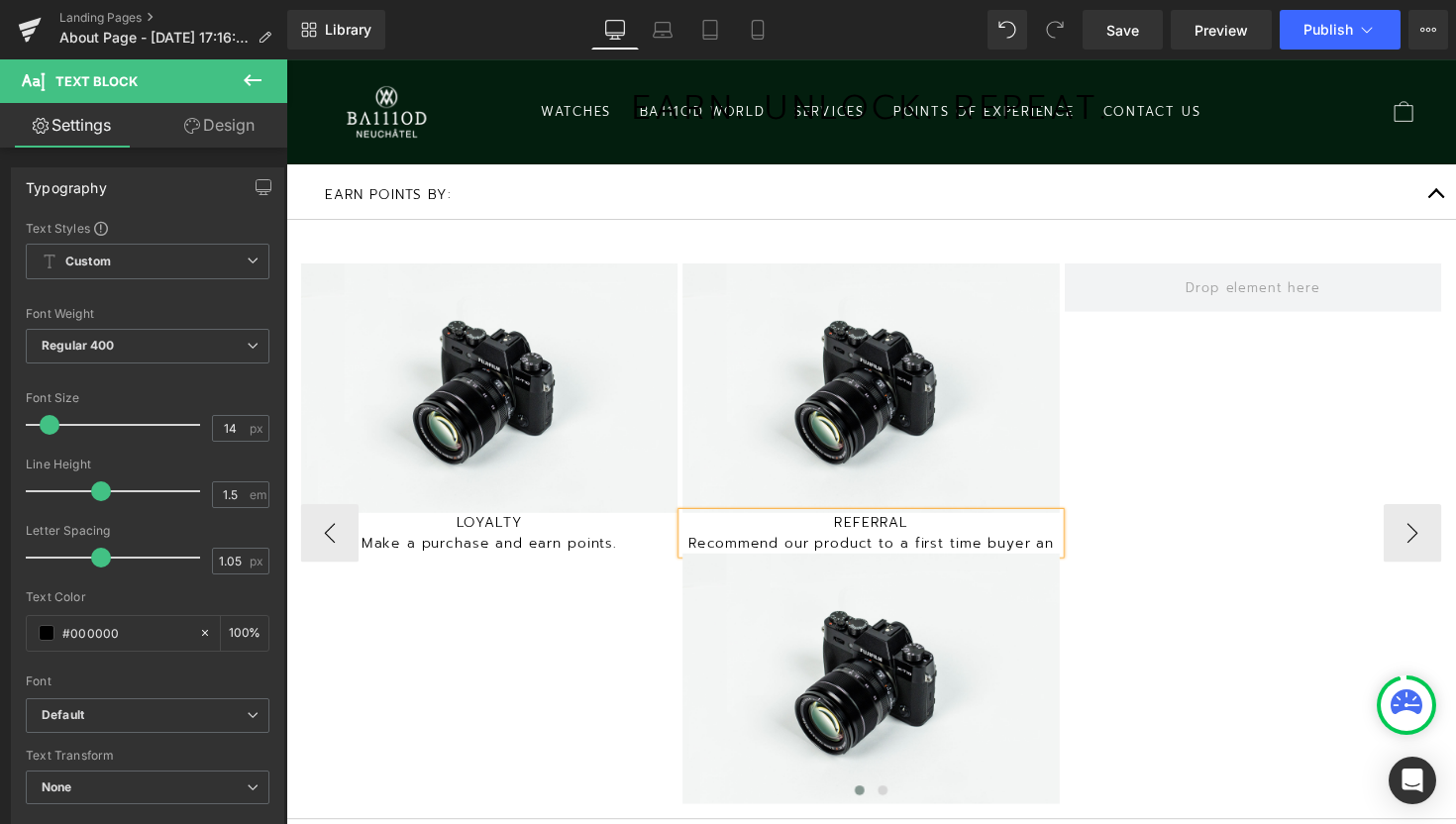 scroll, scrollTop: 10, scrollLeft: 10, axis: both 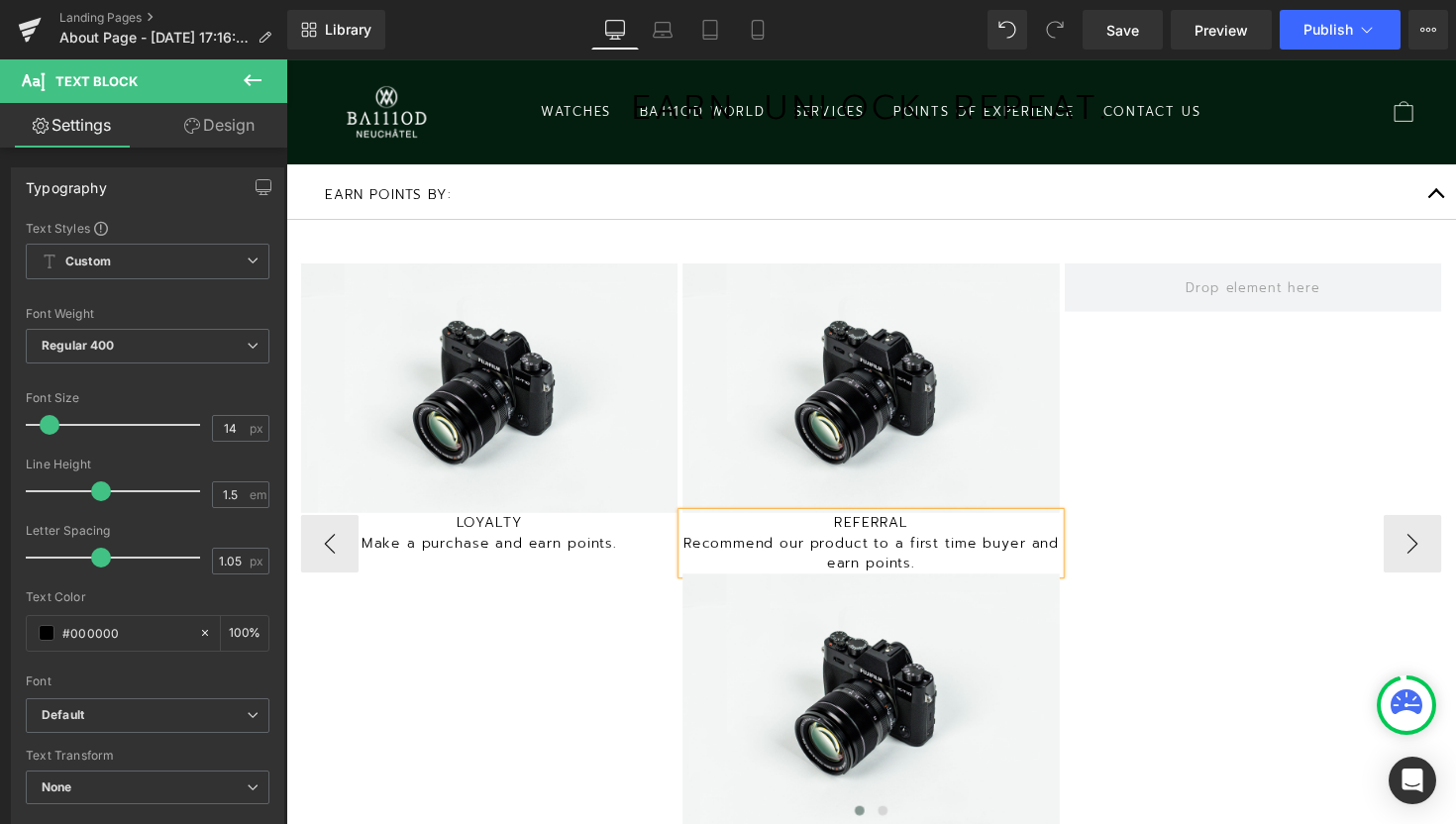 click on "Image
LOYALTY Make a purchase and earn points.
Text Block
Image         REFERRAL Recommend our product to a first time buyer and earn points. Text Block         Image" at bounding box center (1084, 556) 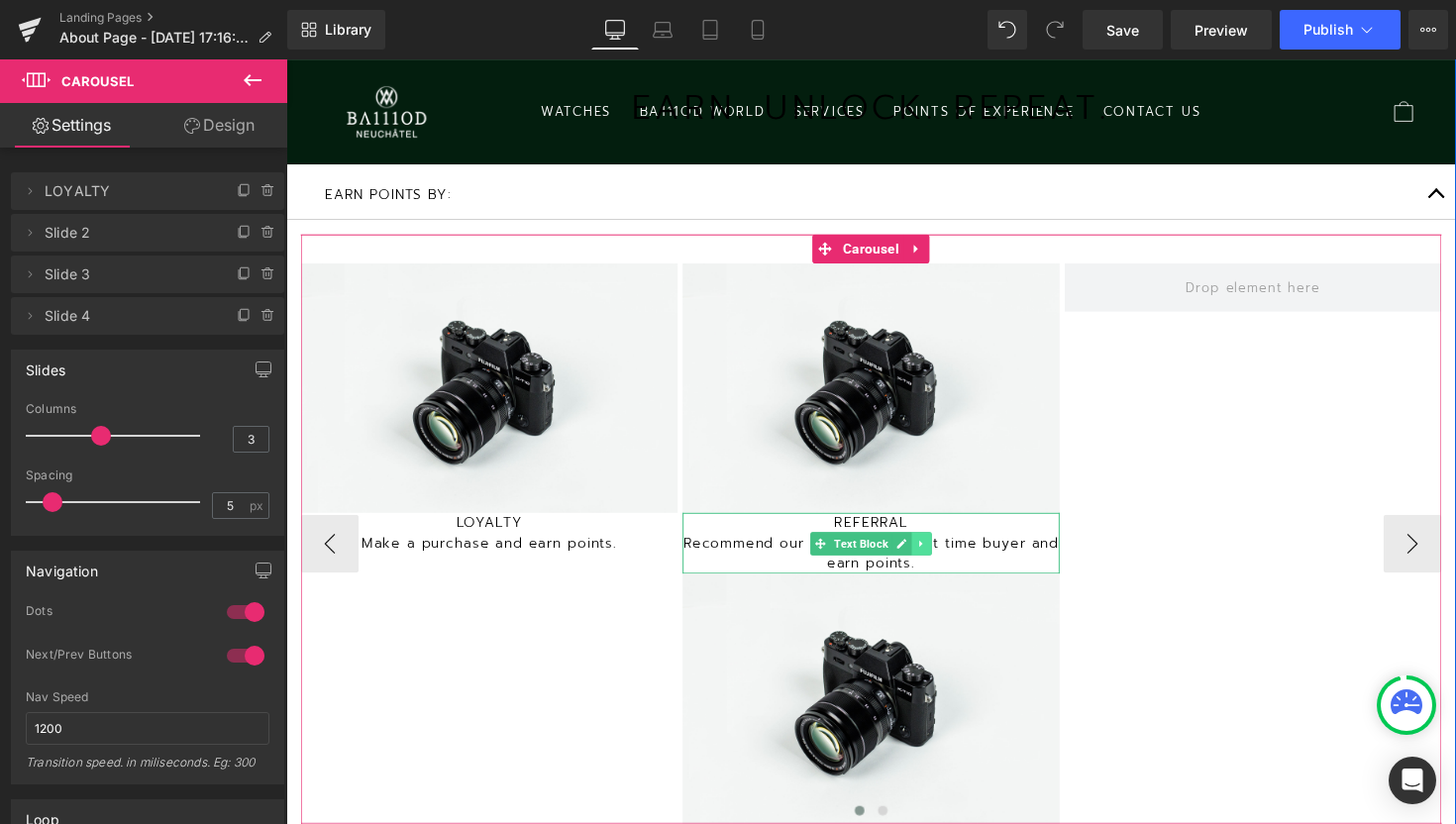click 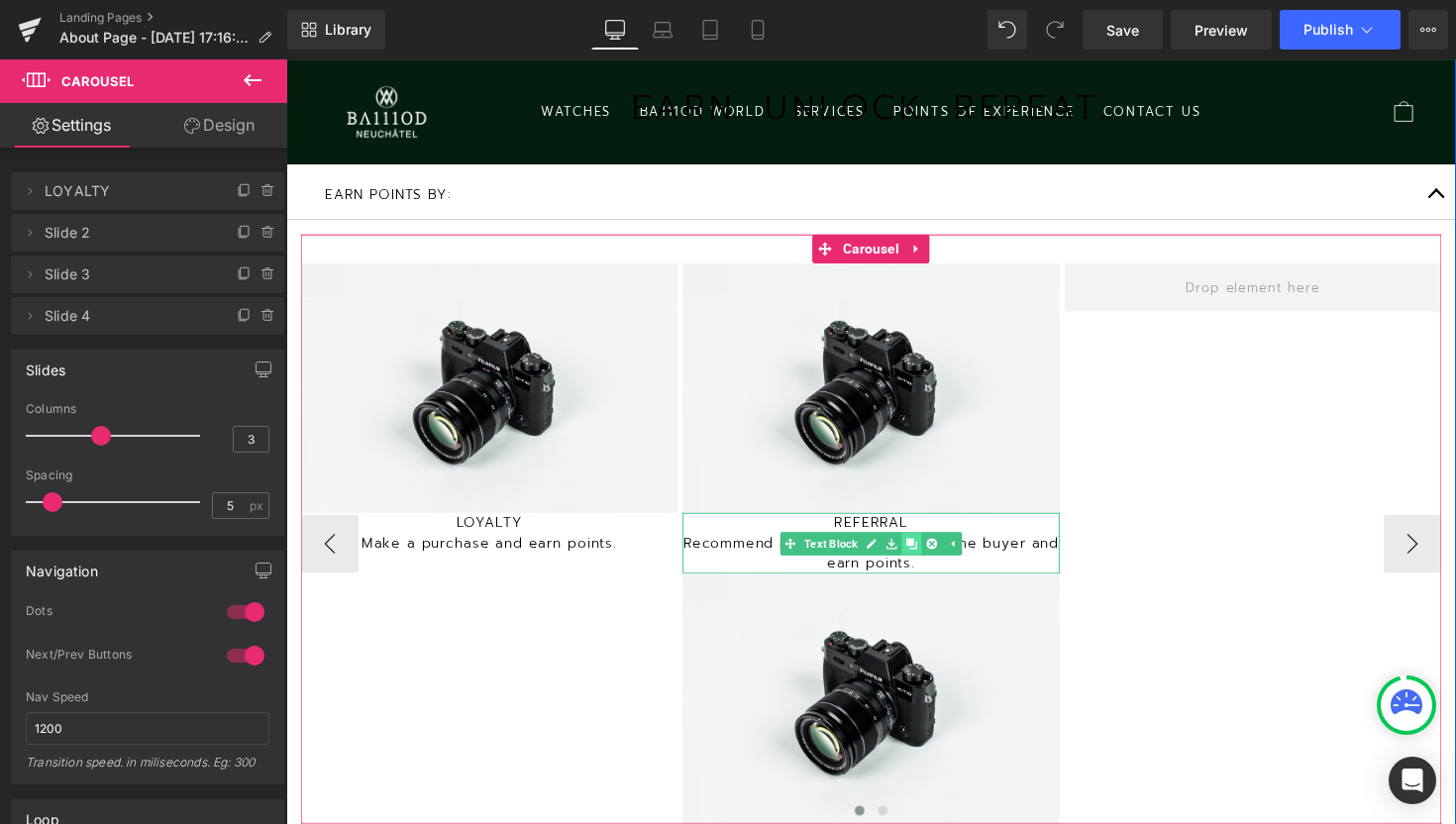 click at bounding box center [927, 556] 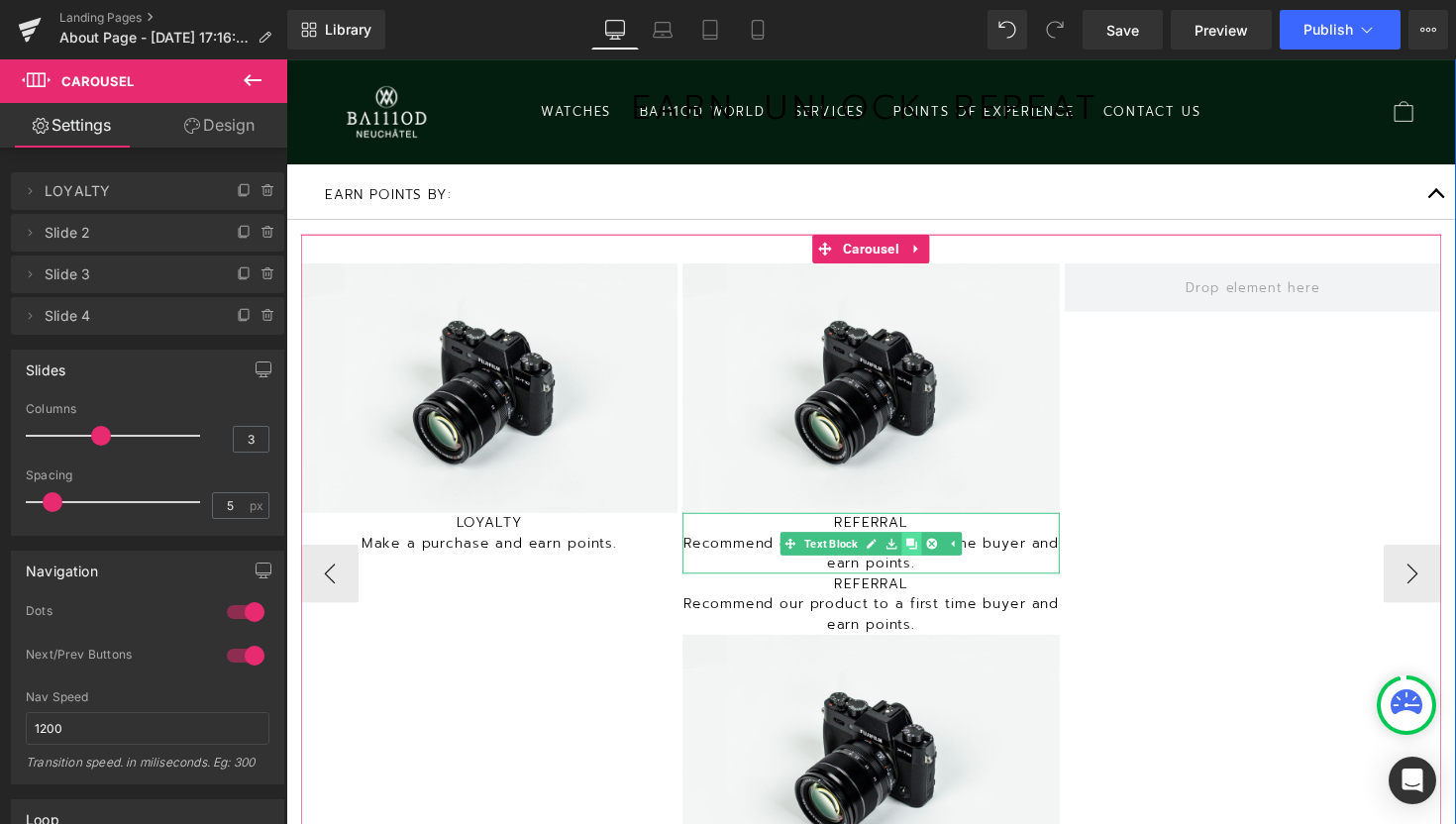 scroll, scrollTop: 2836, scrollLeft: 0, axis: vertical 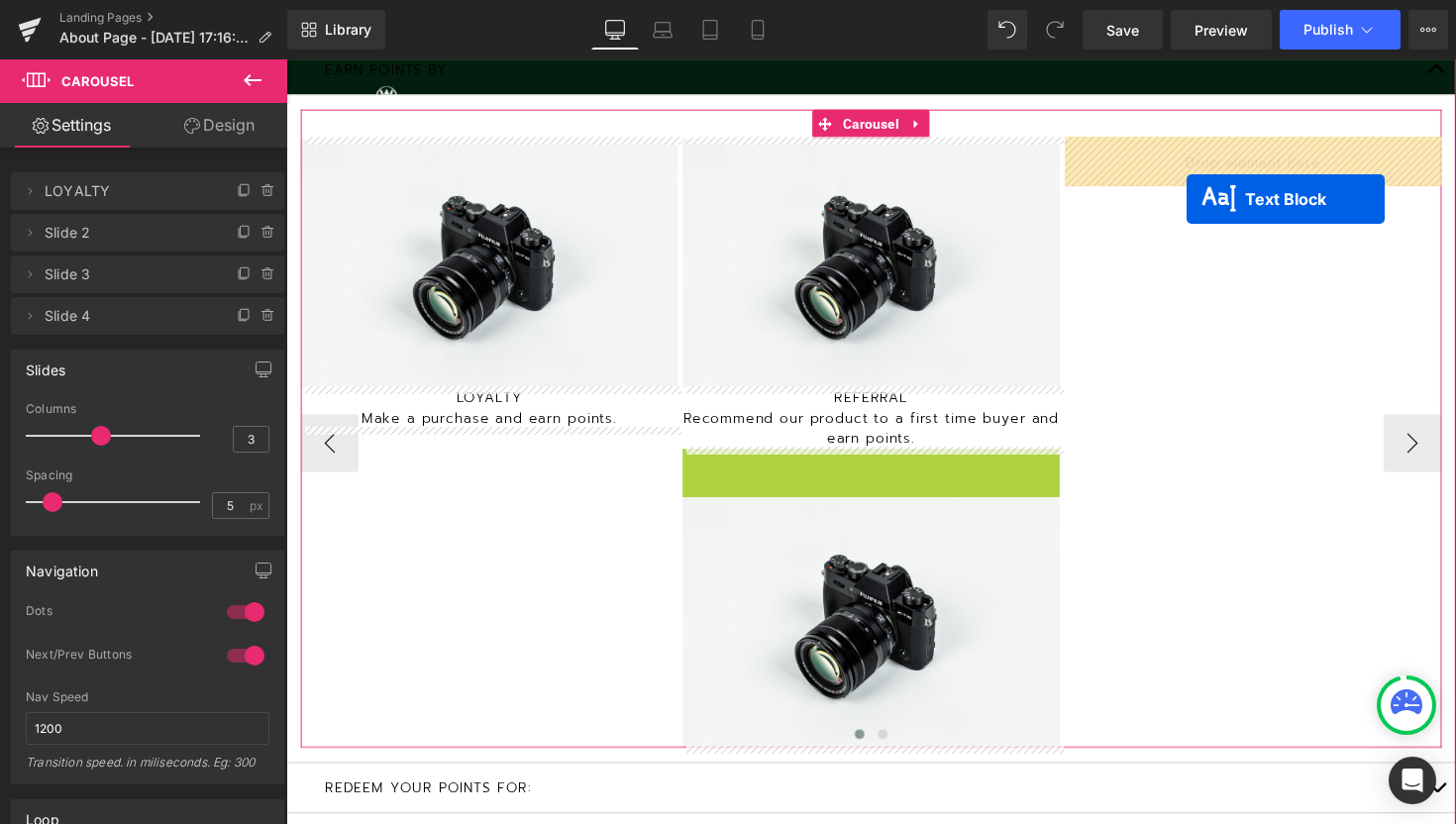 drag, startPoint x: 830, startPoint y: 486, endPoint x: 1208, endPoint y: 202, distance: 472.80017 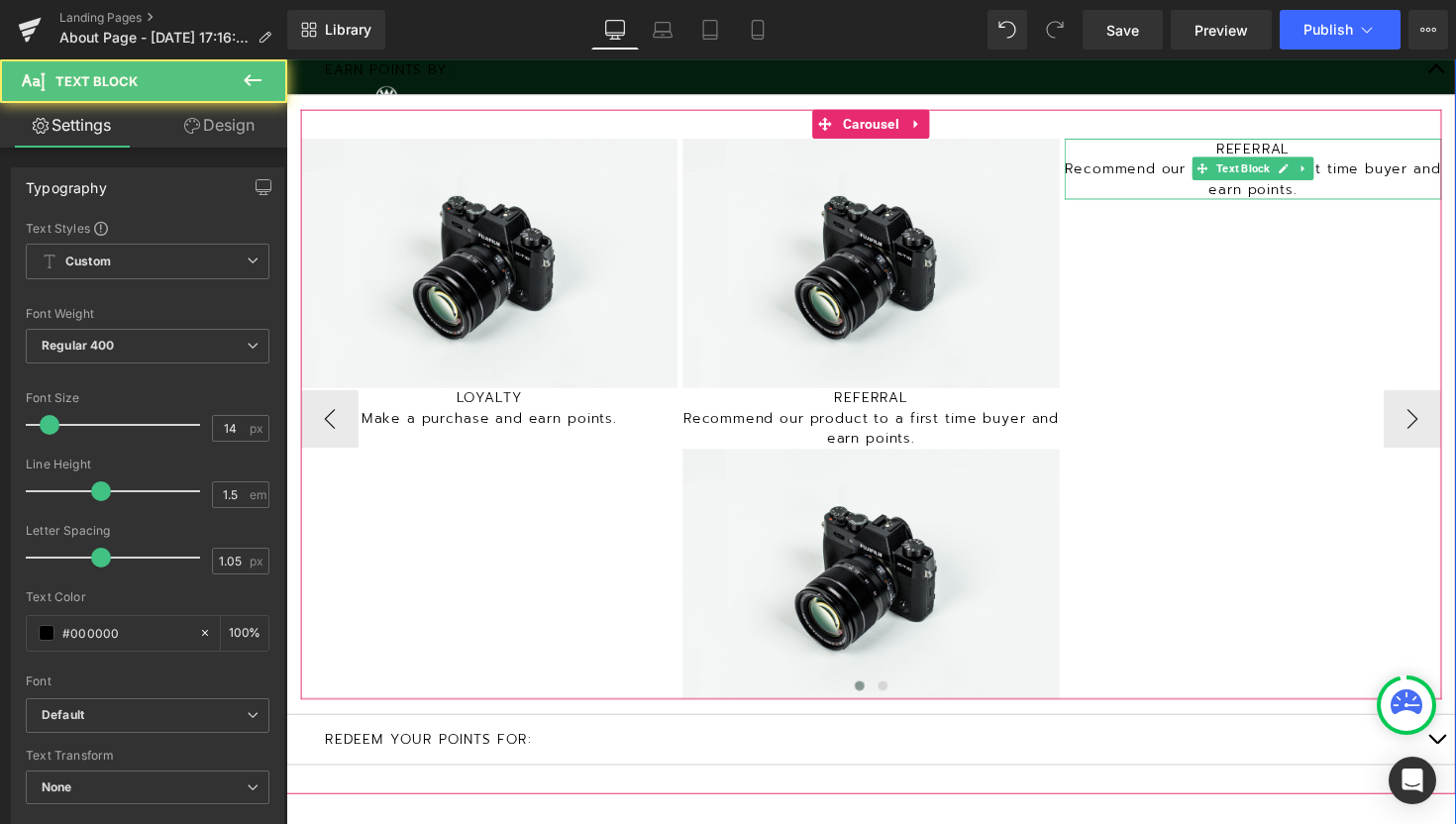 scroll, scrollTop: 6133, scrollLeft: 1198, axis: both 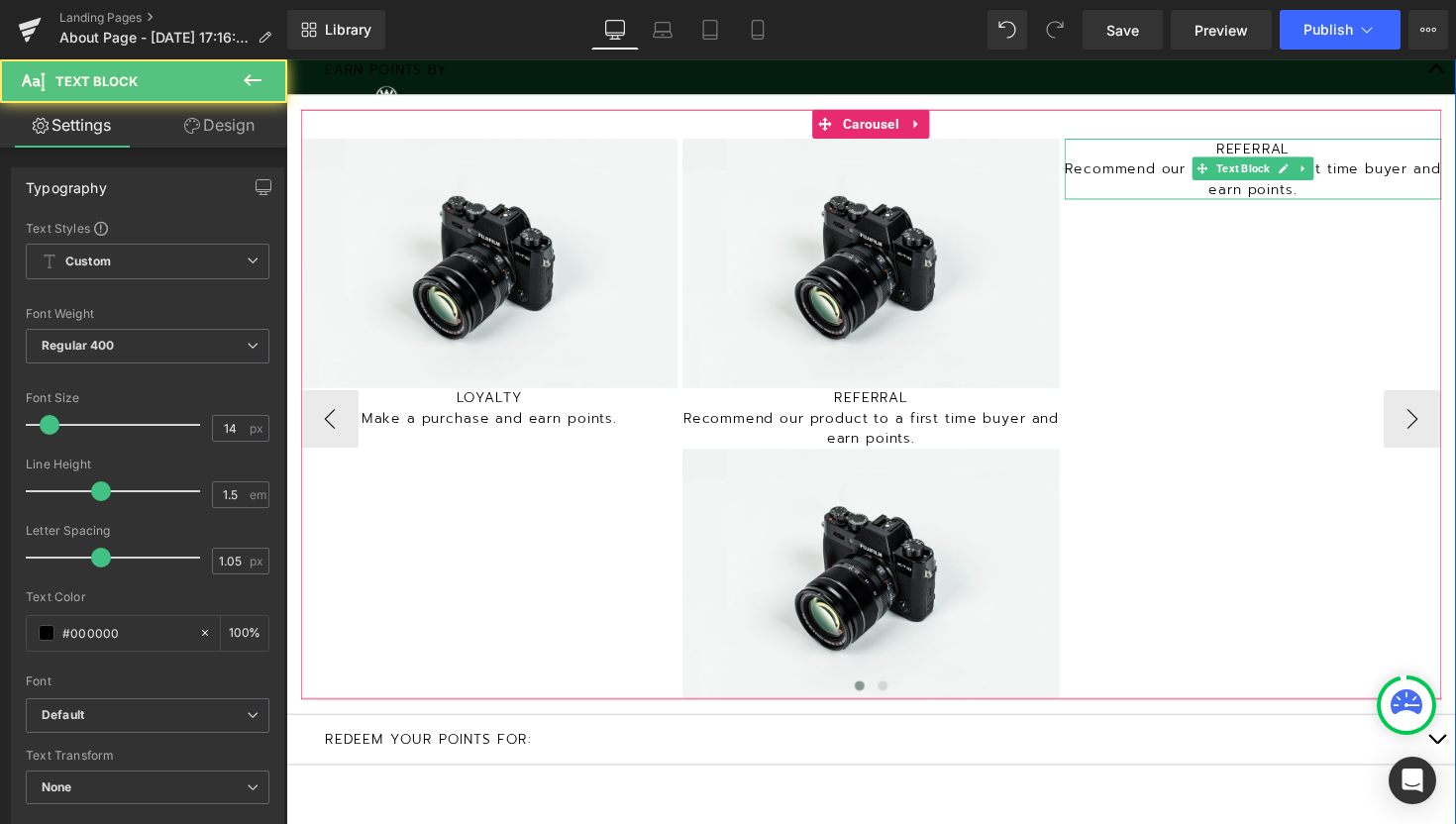 click on "REFERRAL" at bounding box center (1277, 151) 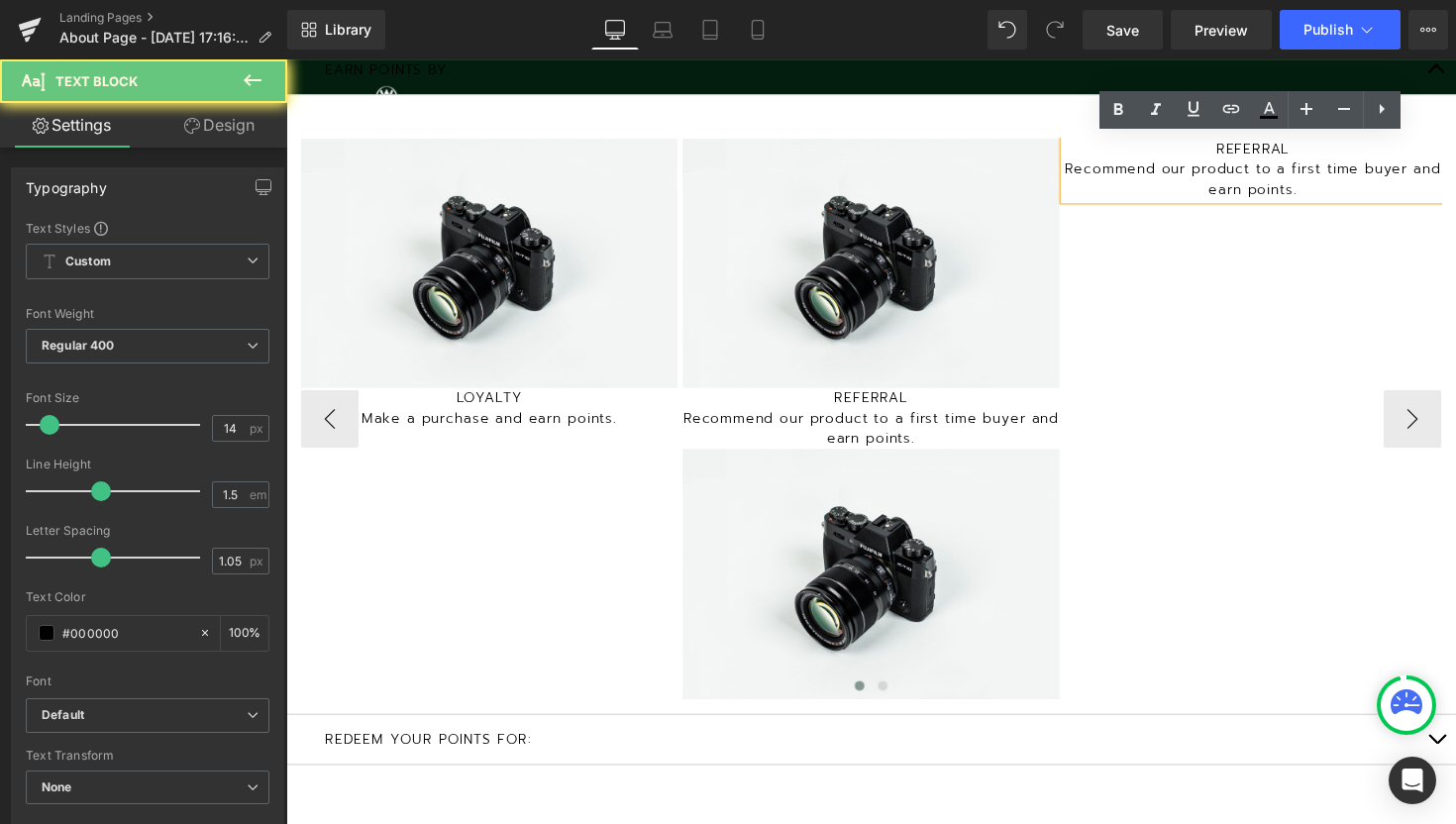 click on "REFERRAL" at bounding box center (1277, 151) 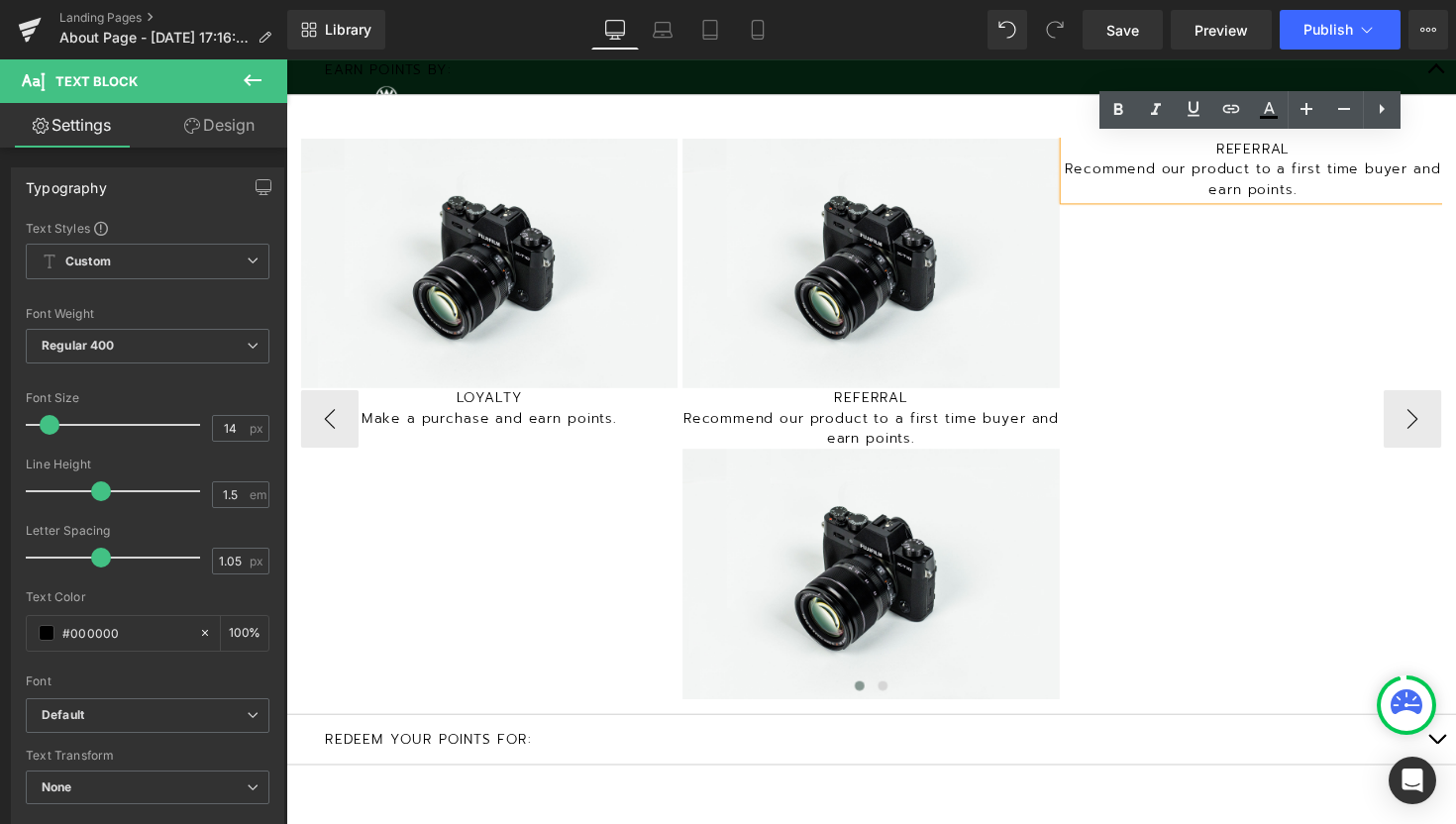 type 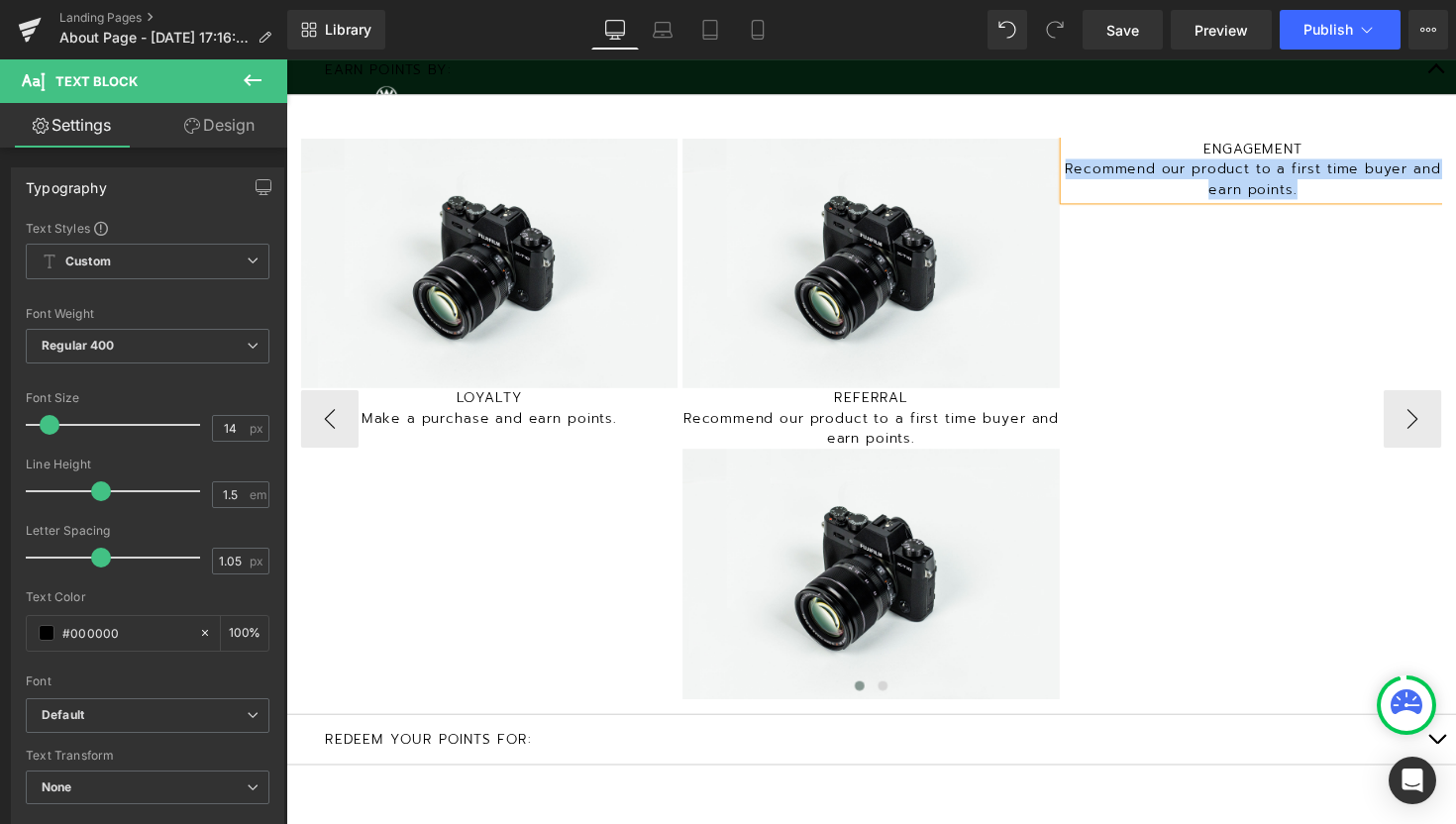drag, startPoint x: 1350, startPoint y: 193, endPoint x: 1093, endPoint y: 176, distance: 257.5616 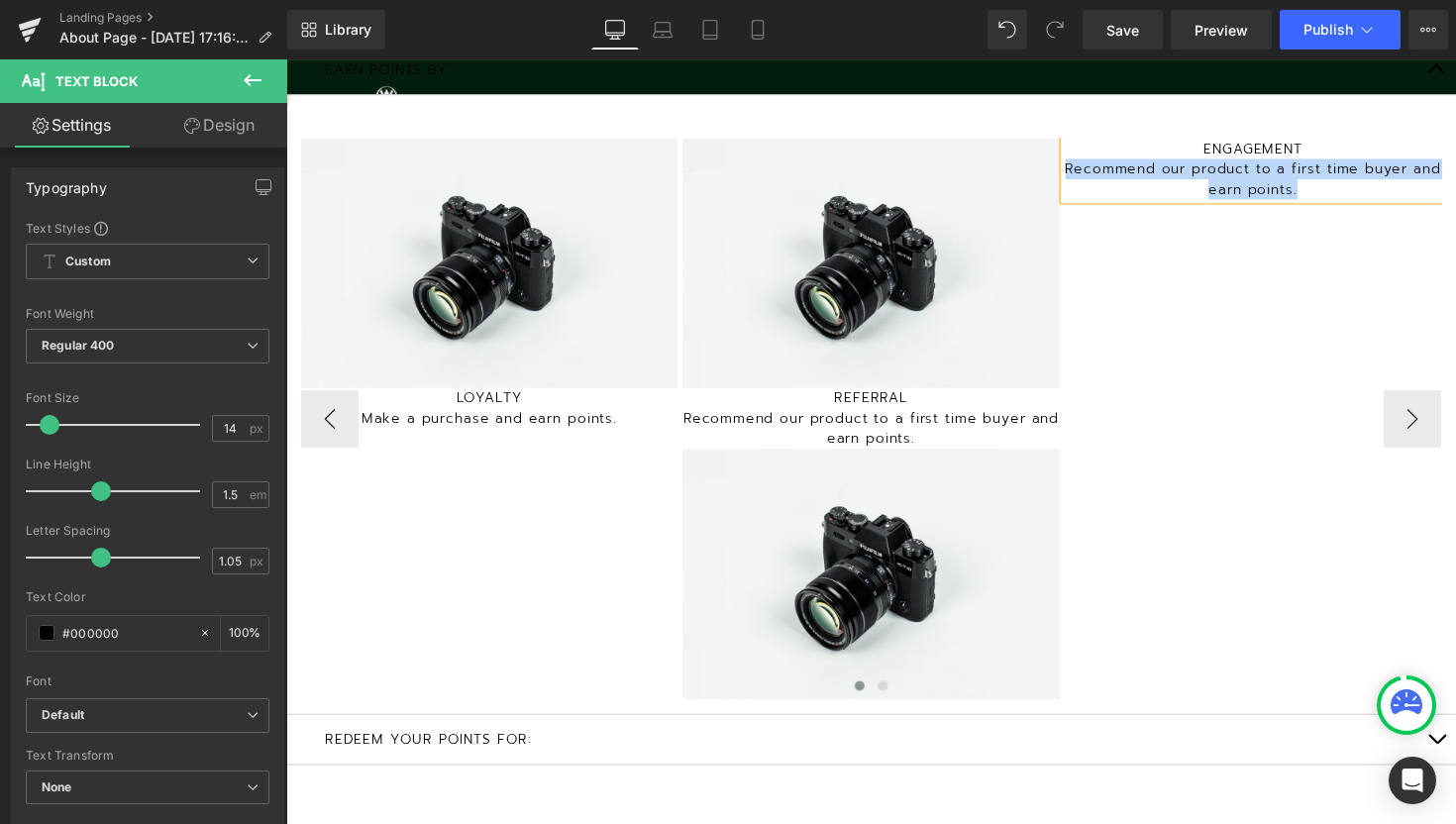 click on "Recommend our product to a first time buyer and earn points." at bounding box center (1277, 182) 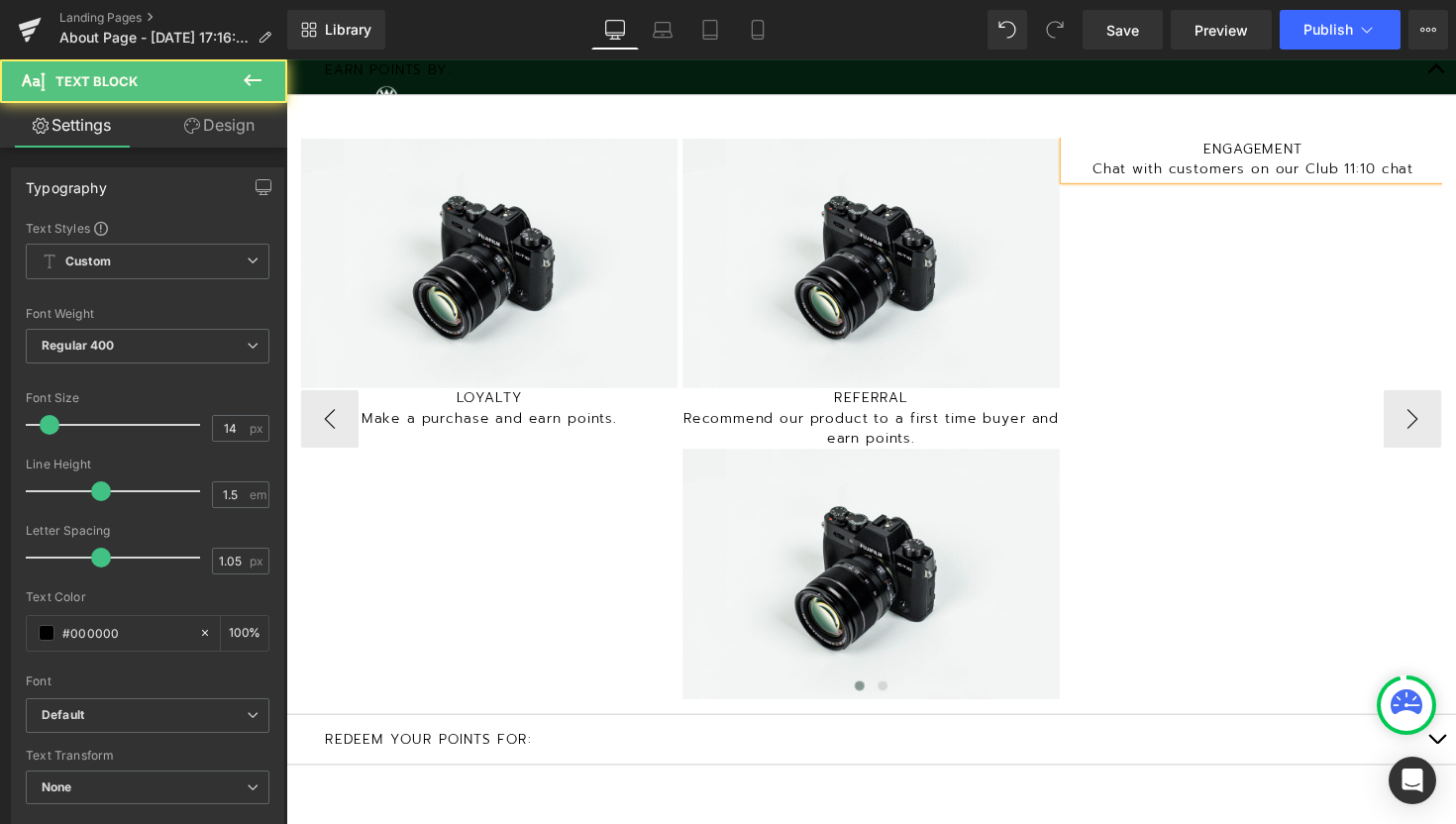 click on "Chat with customers on our Club 11:10 chat" at bounding box center [1277, 171] 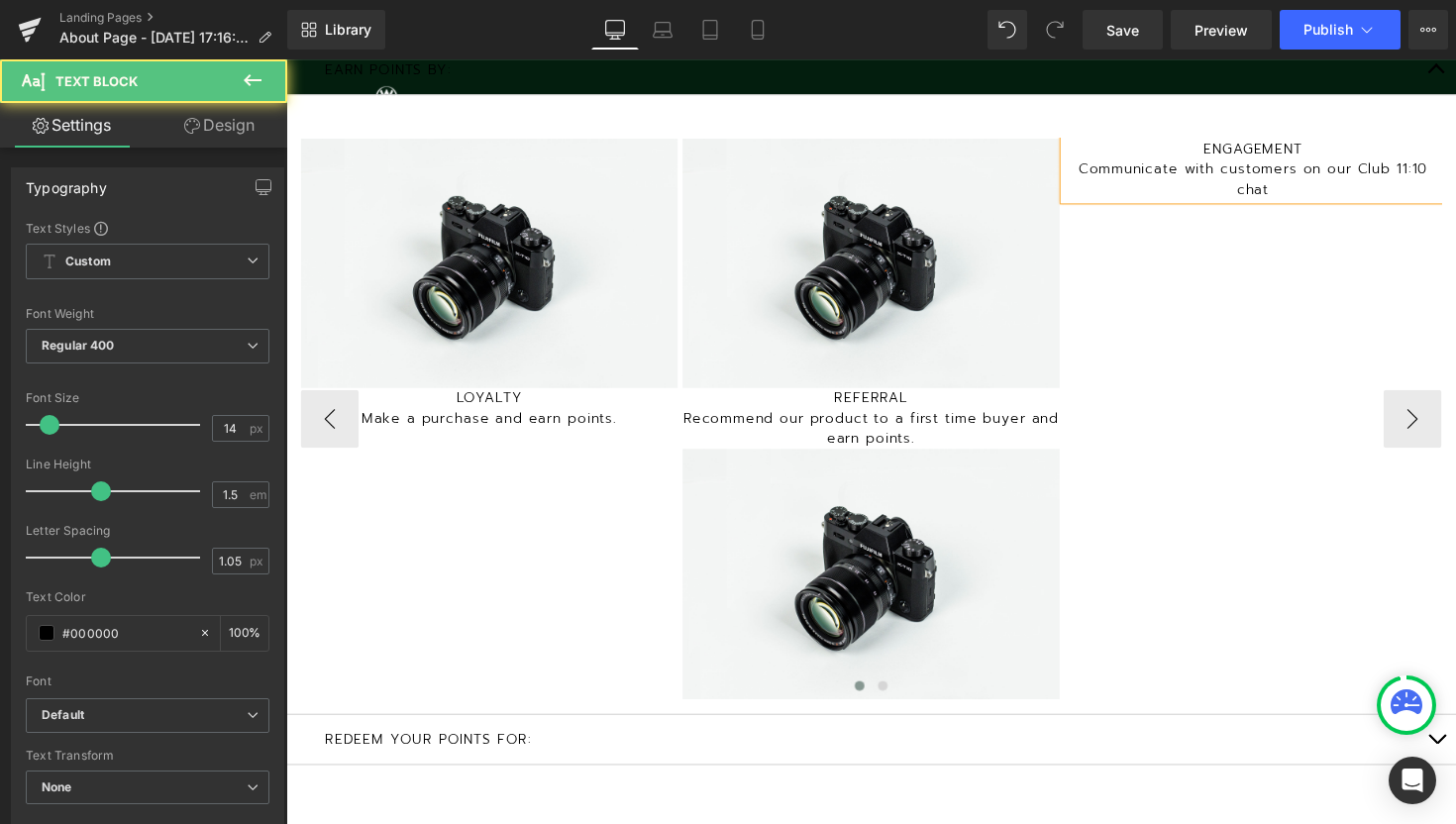 click on "Communicate with customers on our Club 11:10 chat" at bounding box center (1276, 182) 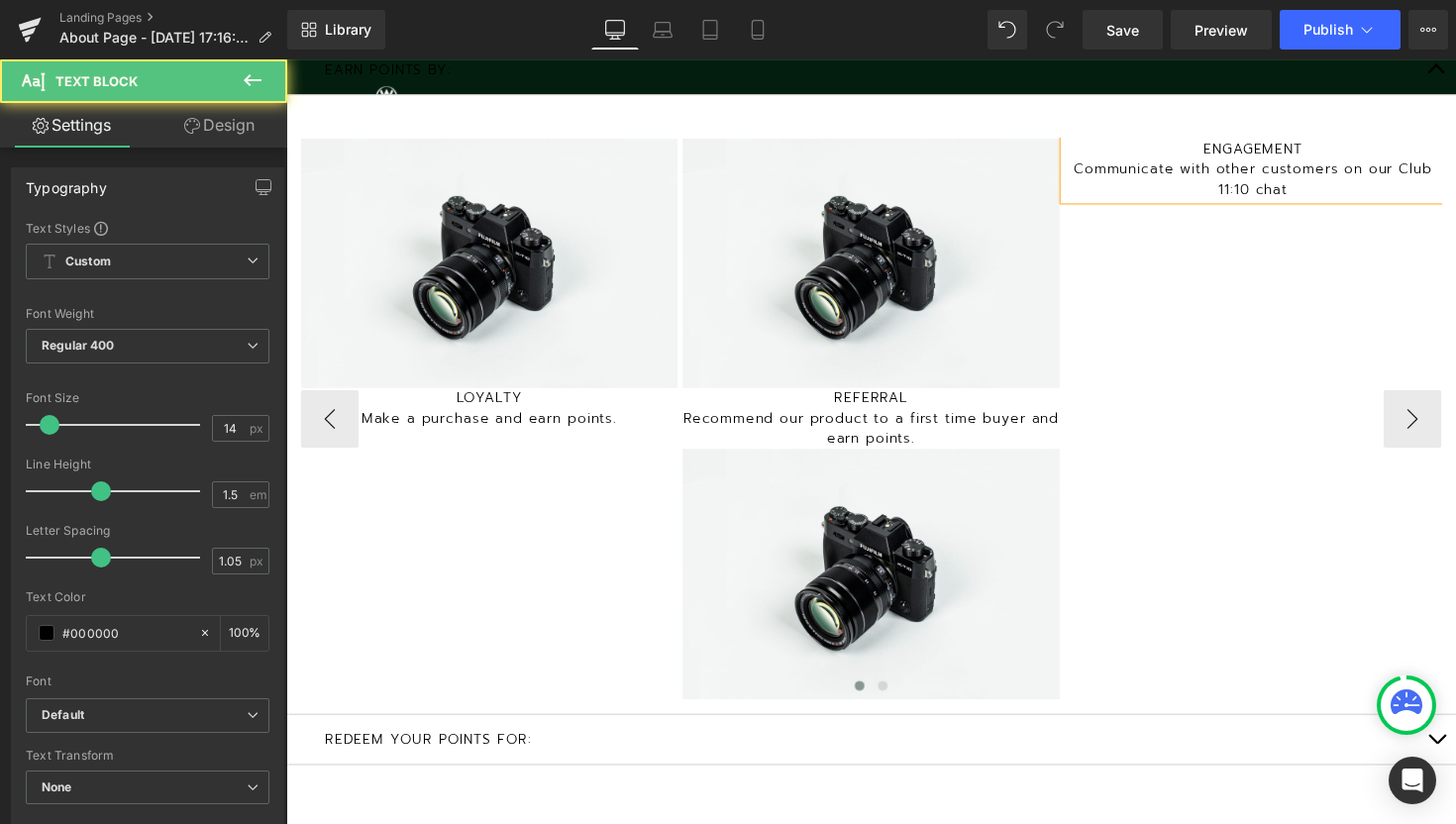click on "Communicate with other customers on our Club 11:10 chat" at bounding box center [1277, 182] 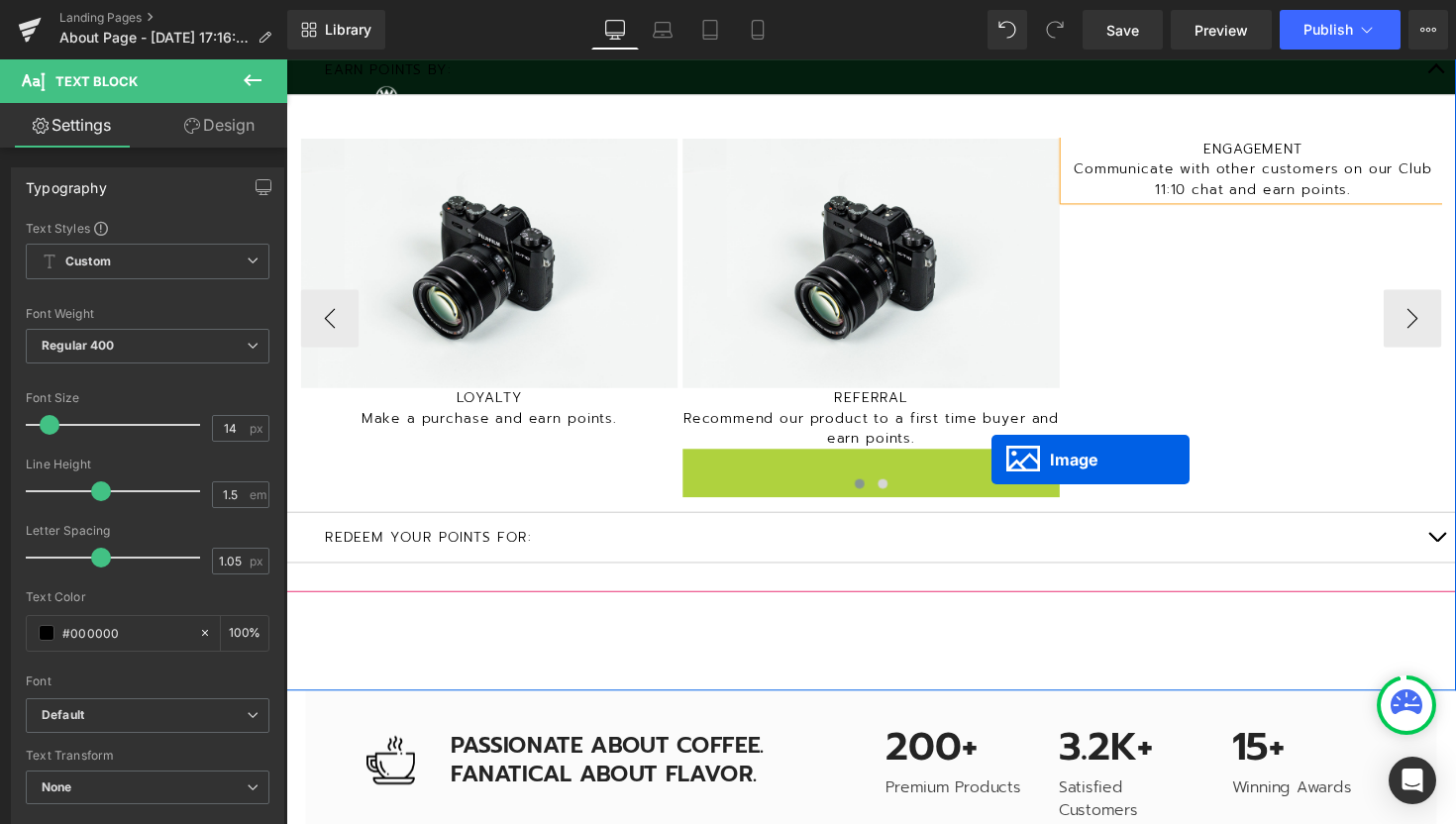 scroll, scrollTop: 5926, scrollLeft: 1198, axis: both 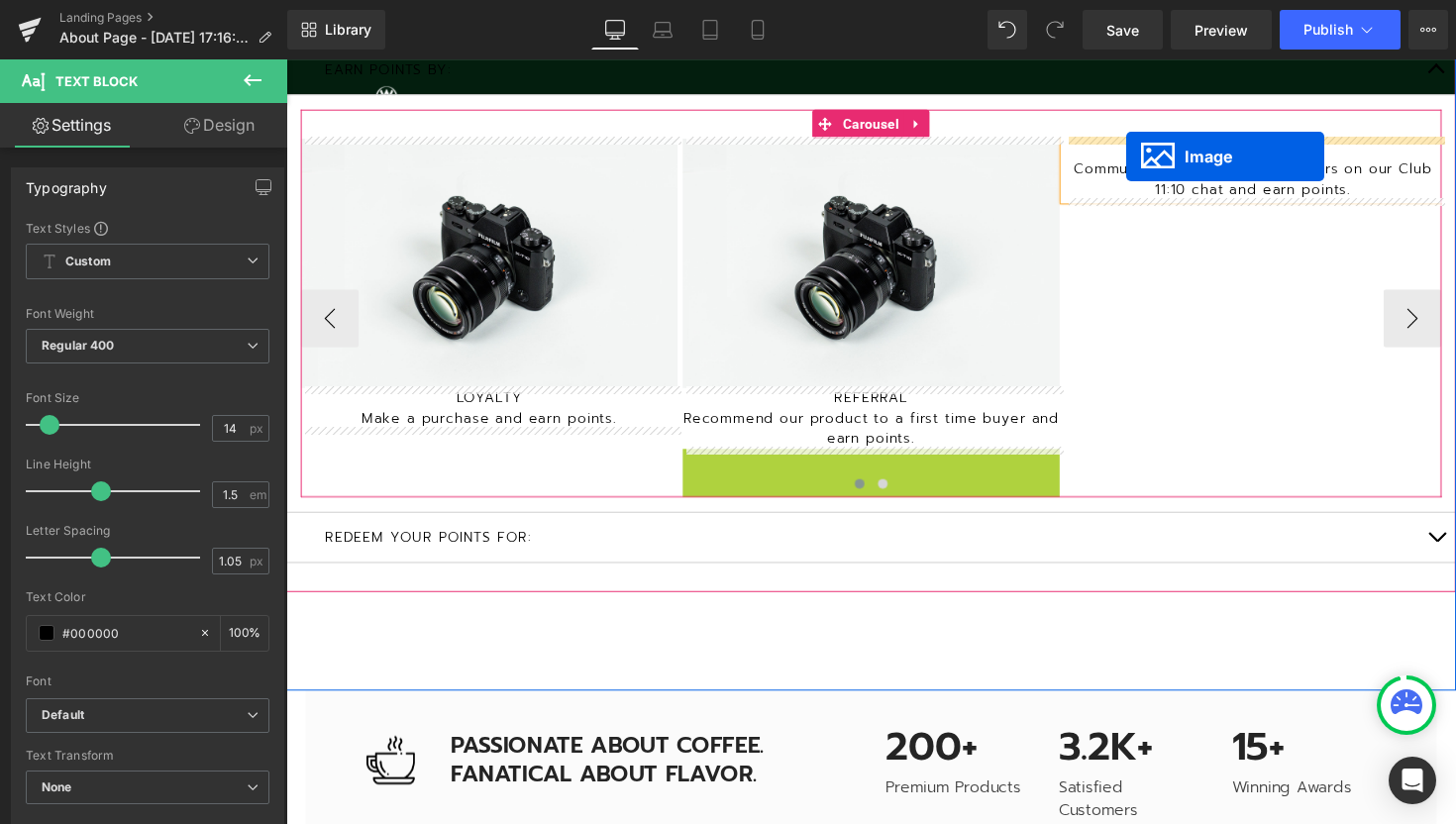 drag, startPoint x: 853, startPoint y: 581, endPoint x: 1147, endPoint y: 158, distance: 515.1359 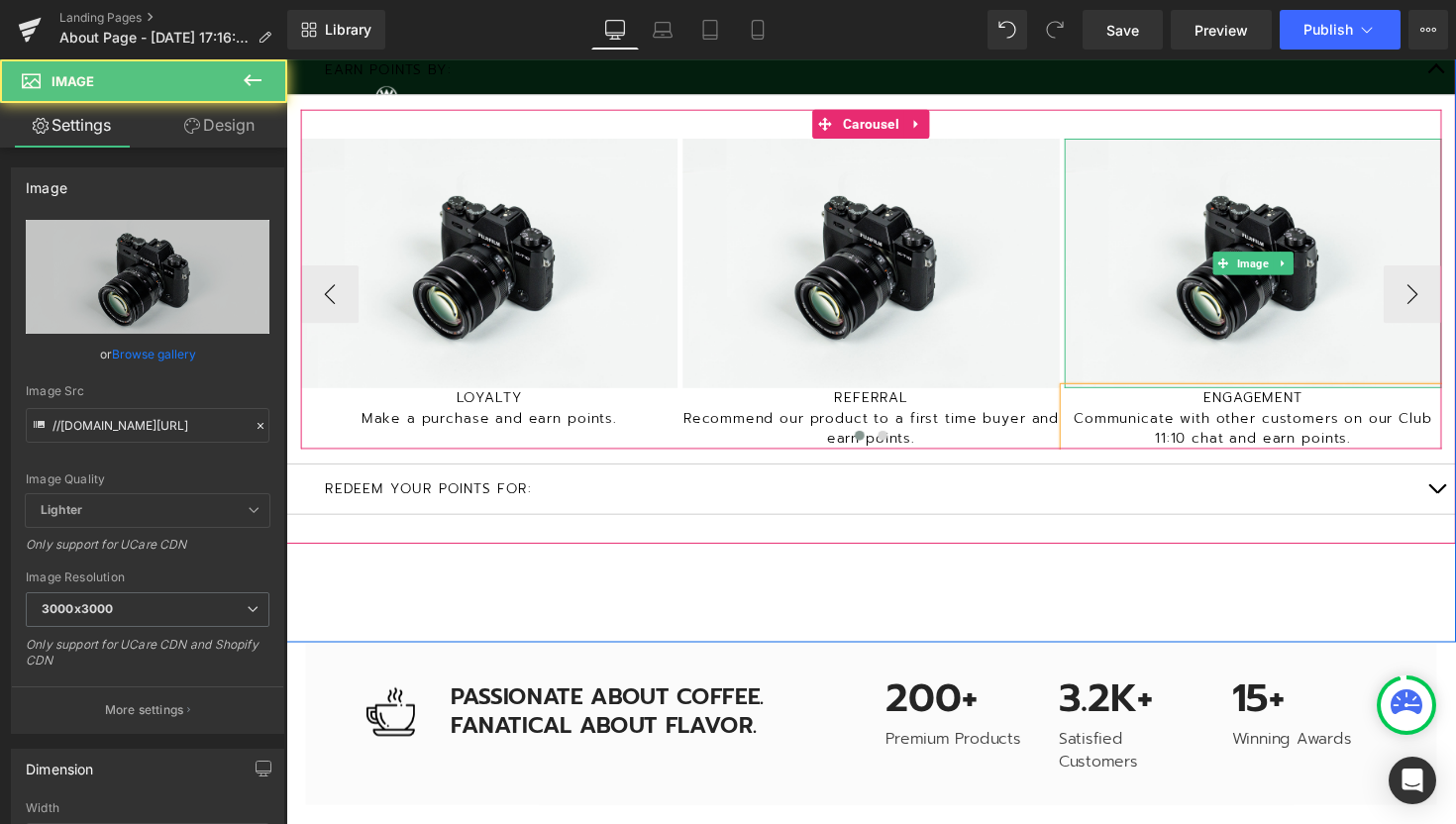 scroll, scrollTop: 3192, scrollLeft: 0, axis: vertical 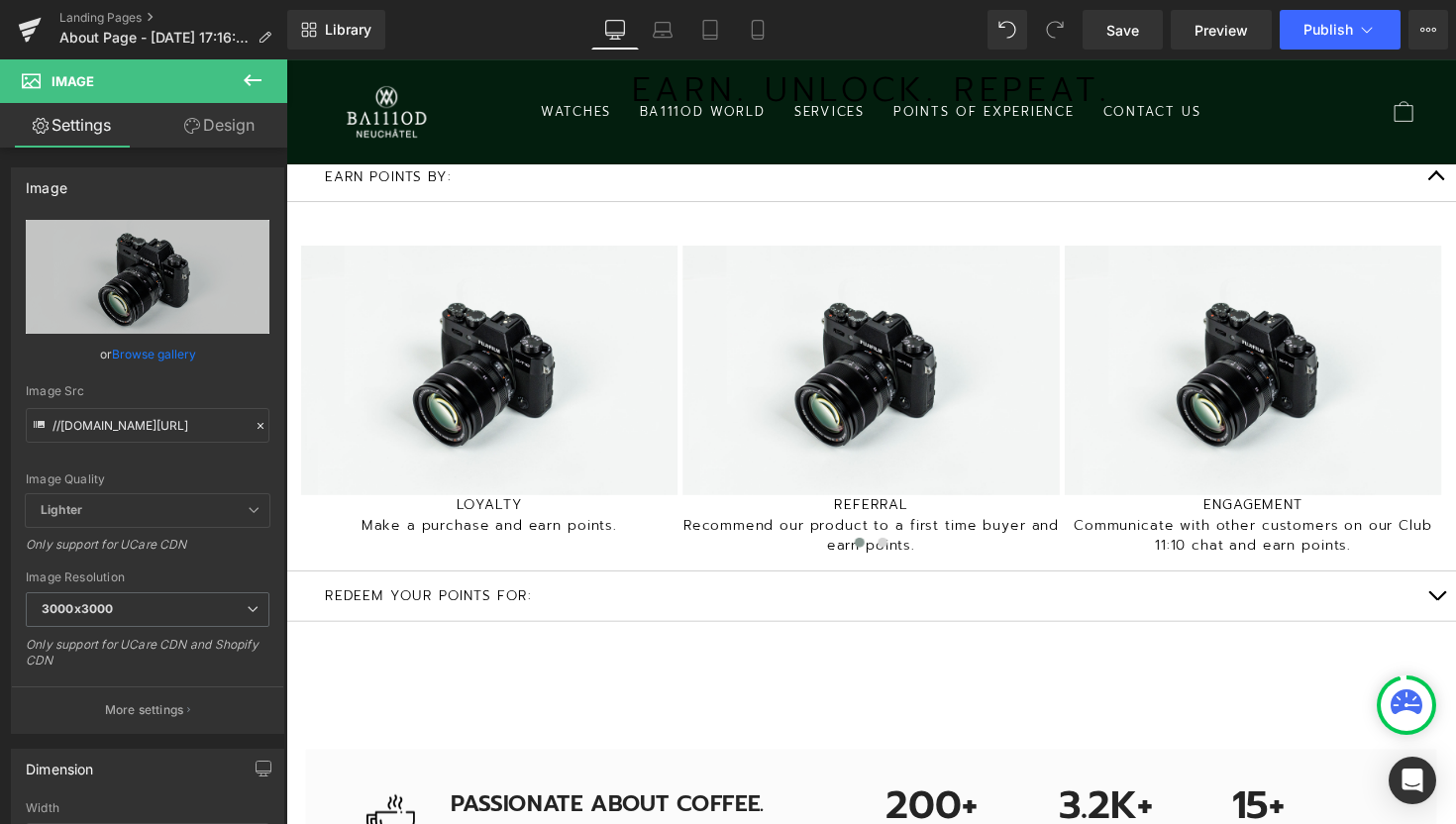 click 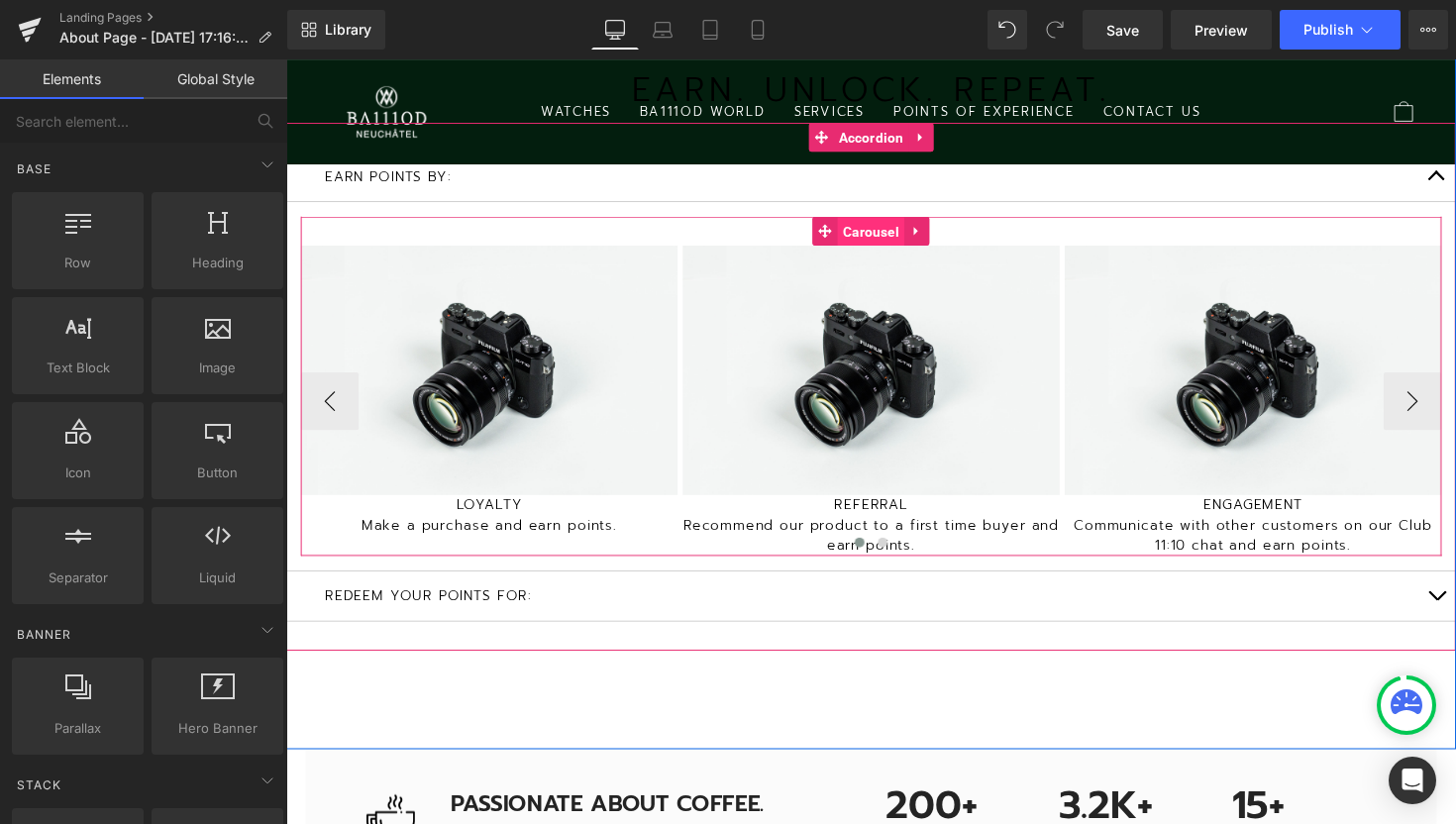 click on "Carousel" at bounding box center [884, 237] 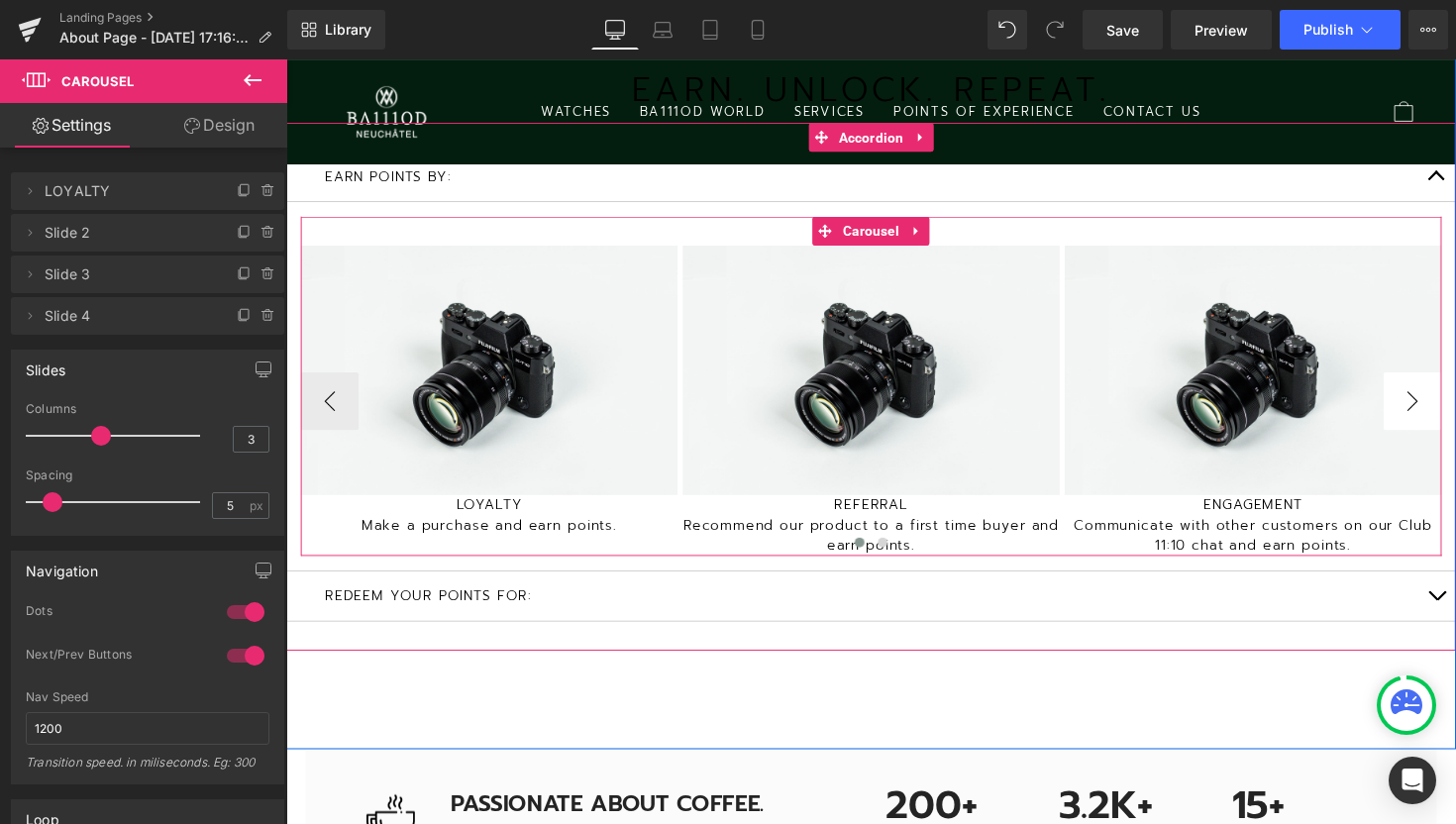 click on "›" at bounding box center (1440, 410) 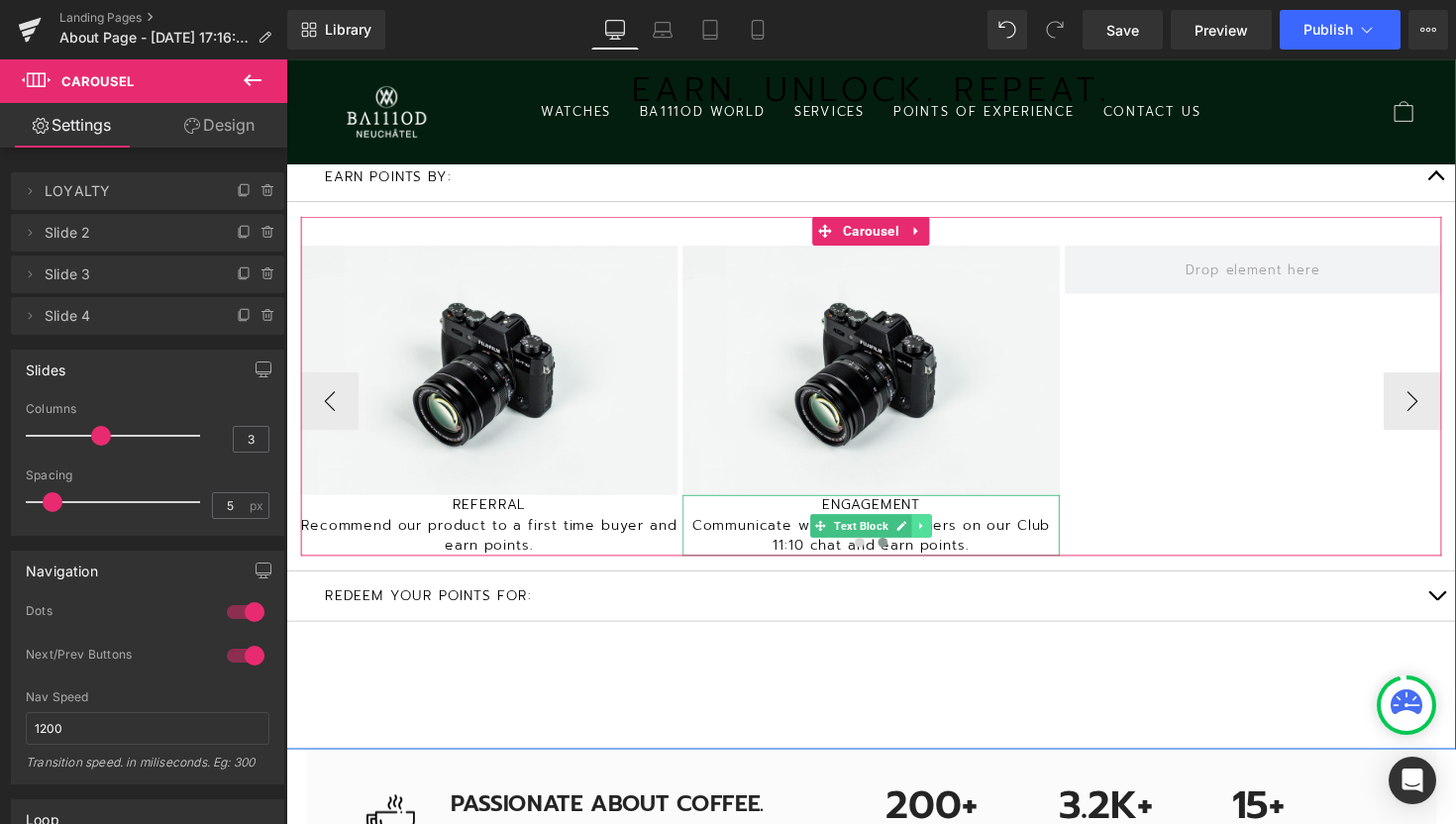 click at bounding box center [937, 538] 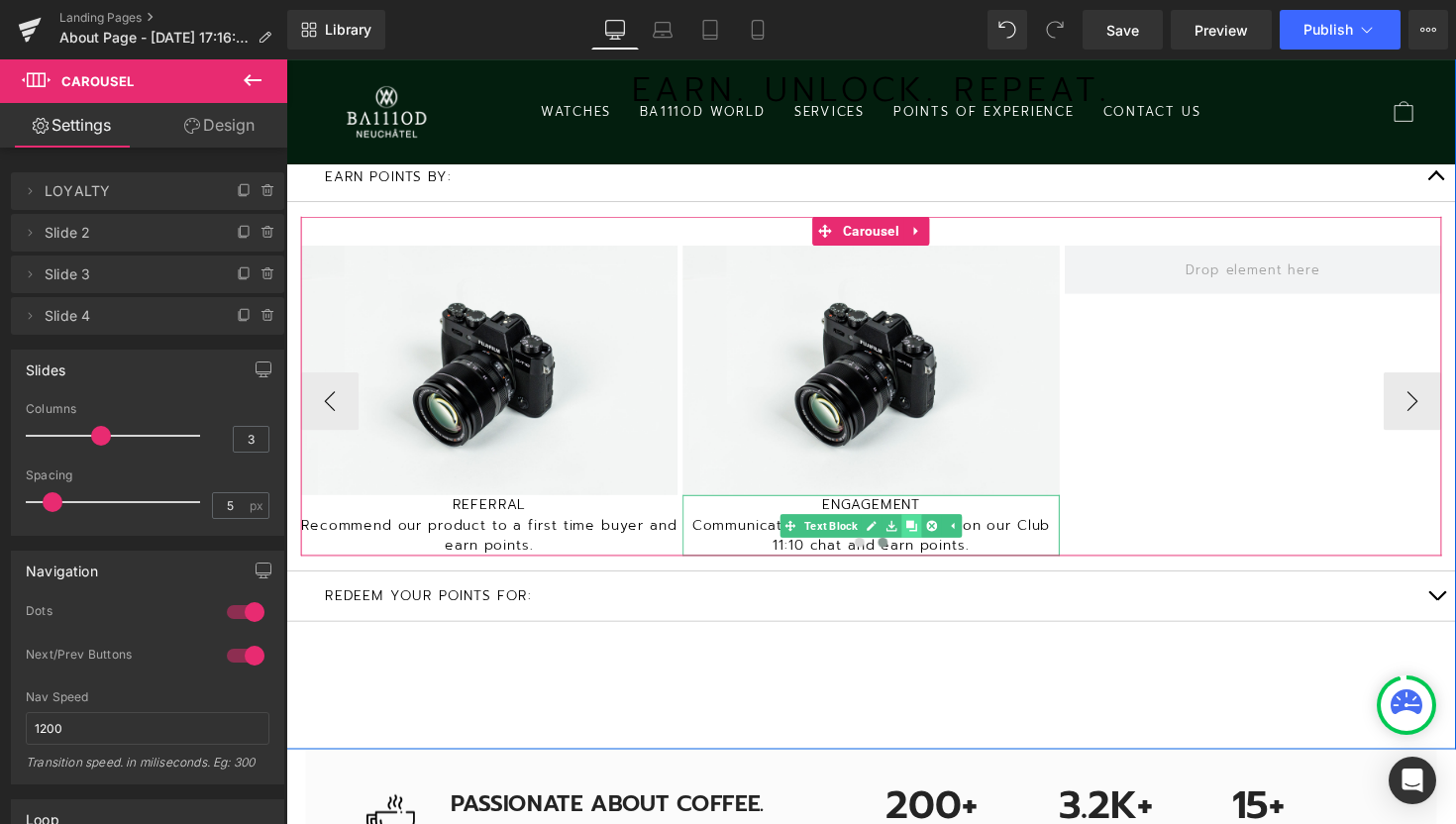 click 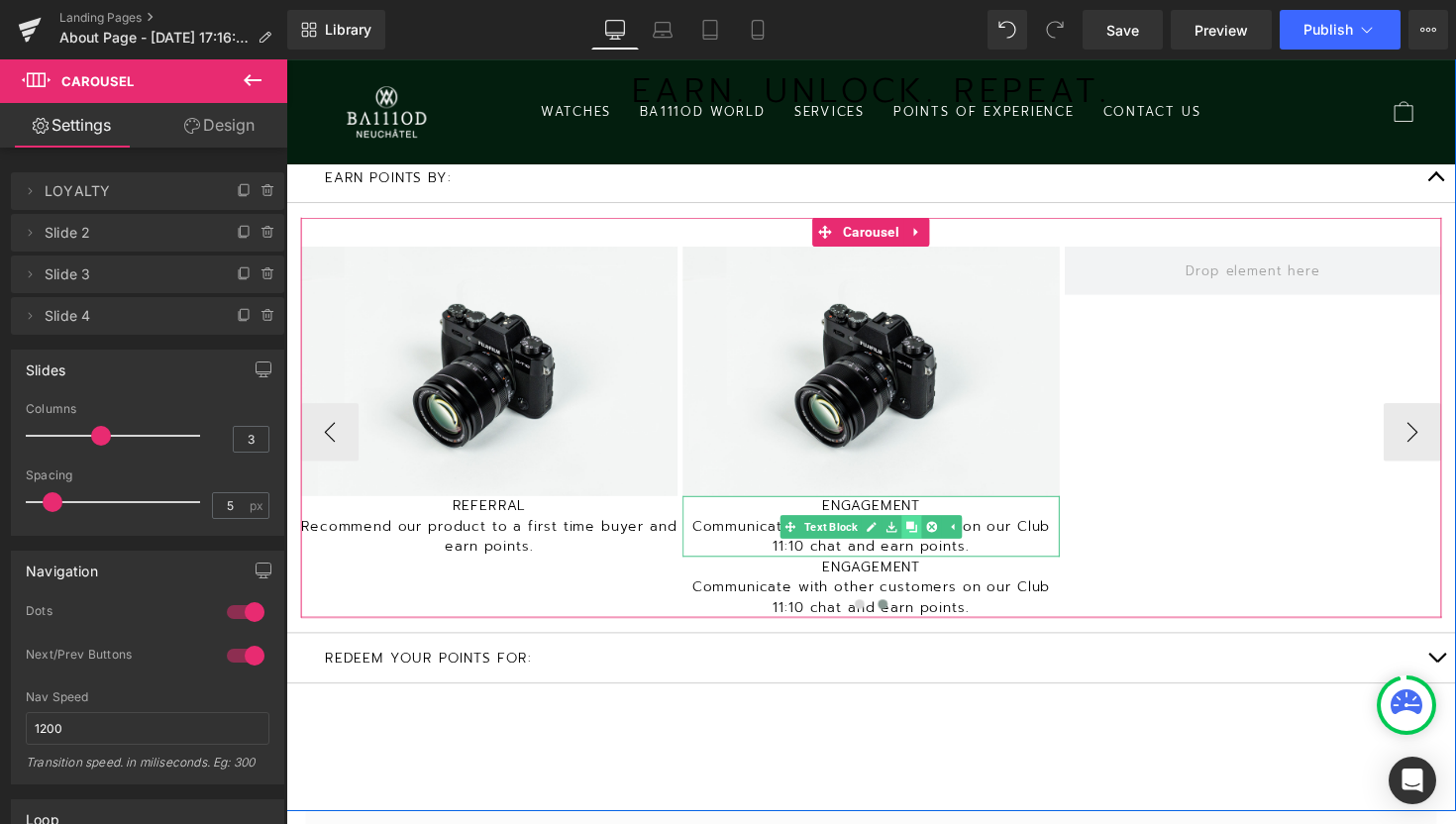 scroll, scrollTop: 10, scrollLeft: 10, axis: both 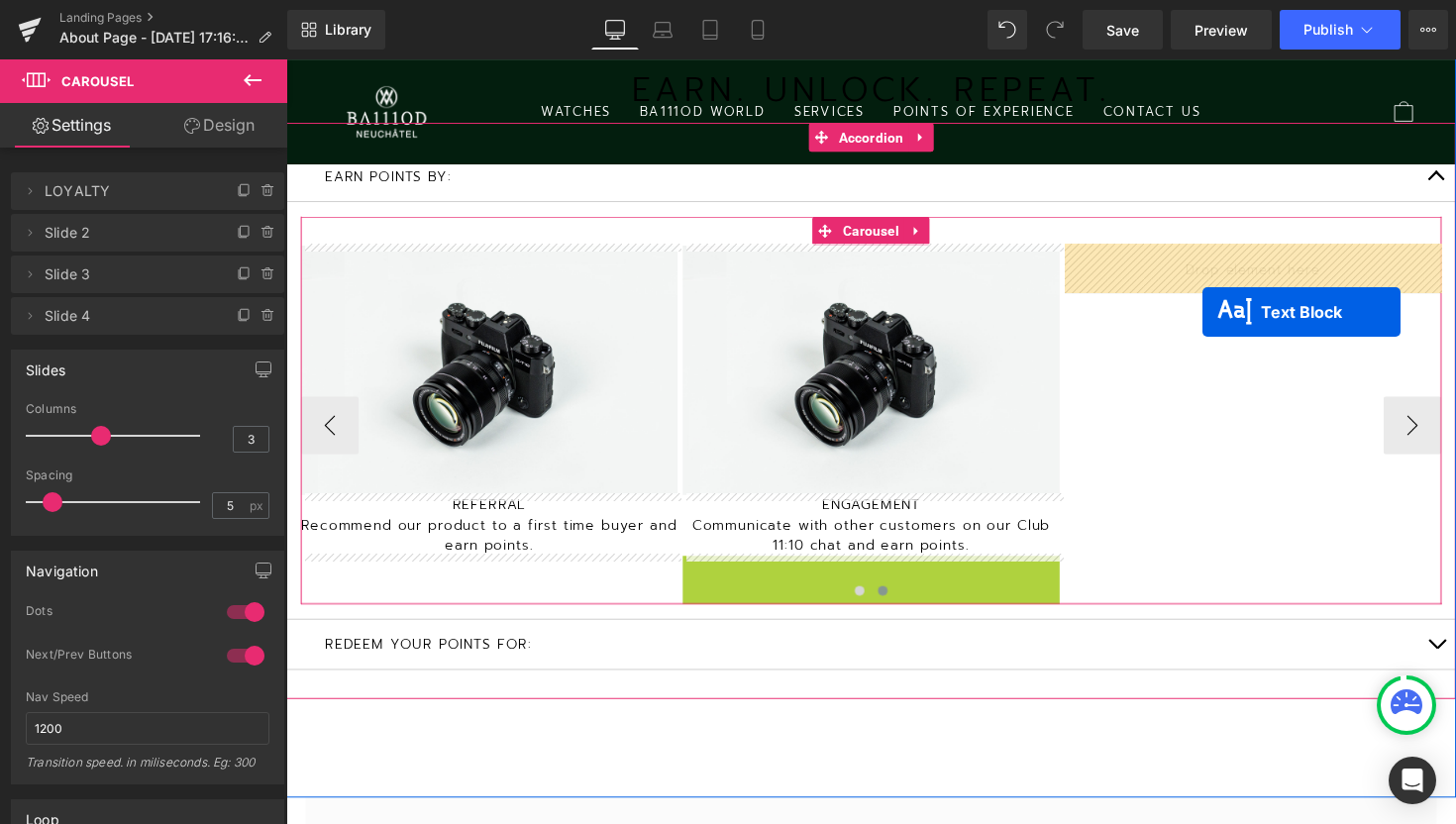 drag, startPoint x: 834, startPoint y: 596, endPoint x: 1225, endPoint y: 319, distance: 479.17638 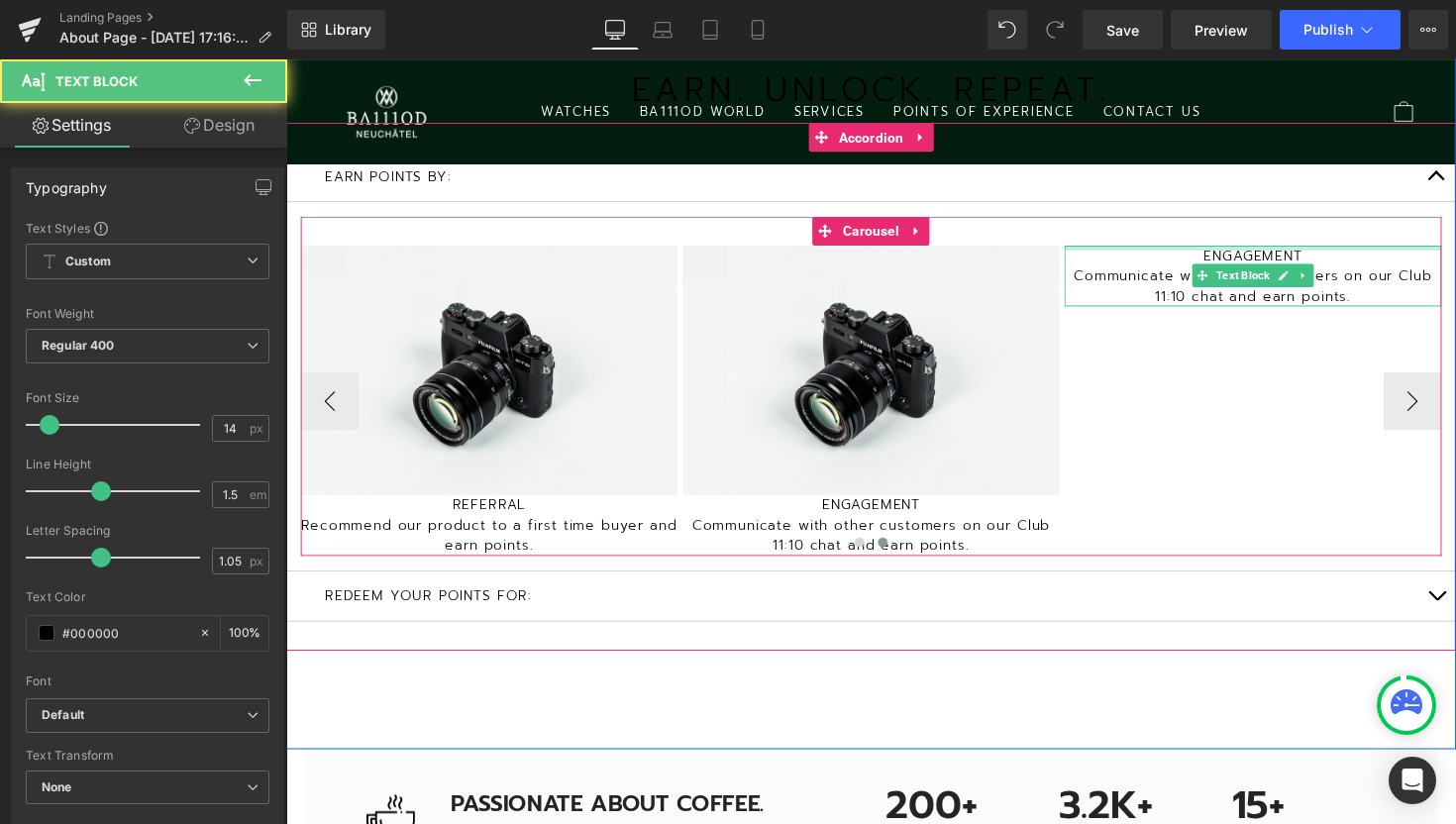 scroll, scrollTop: 5877, scrollLeft: 1198, axis: both 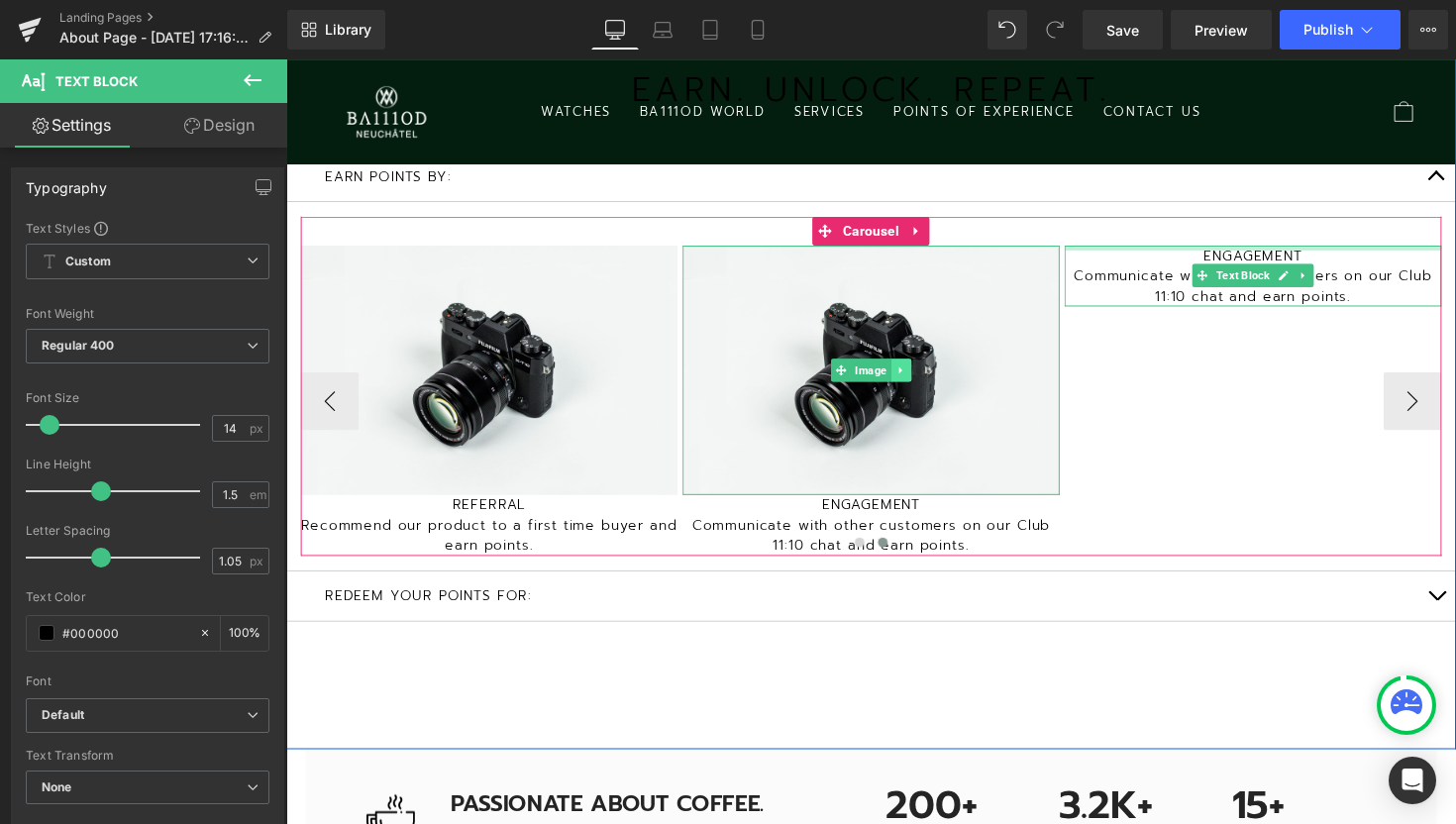 click 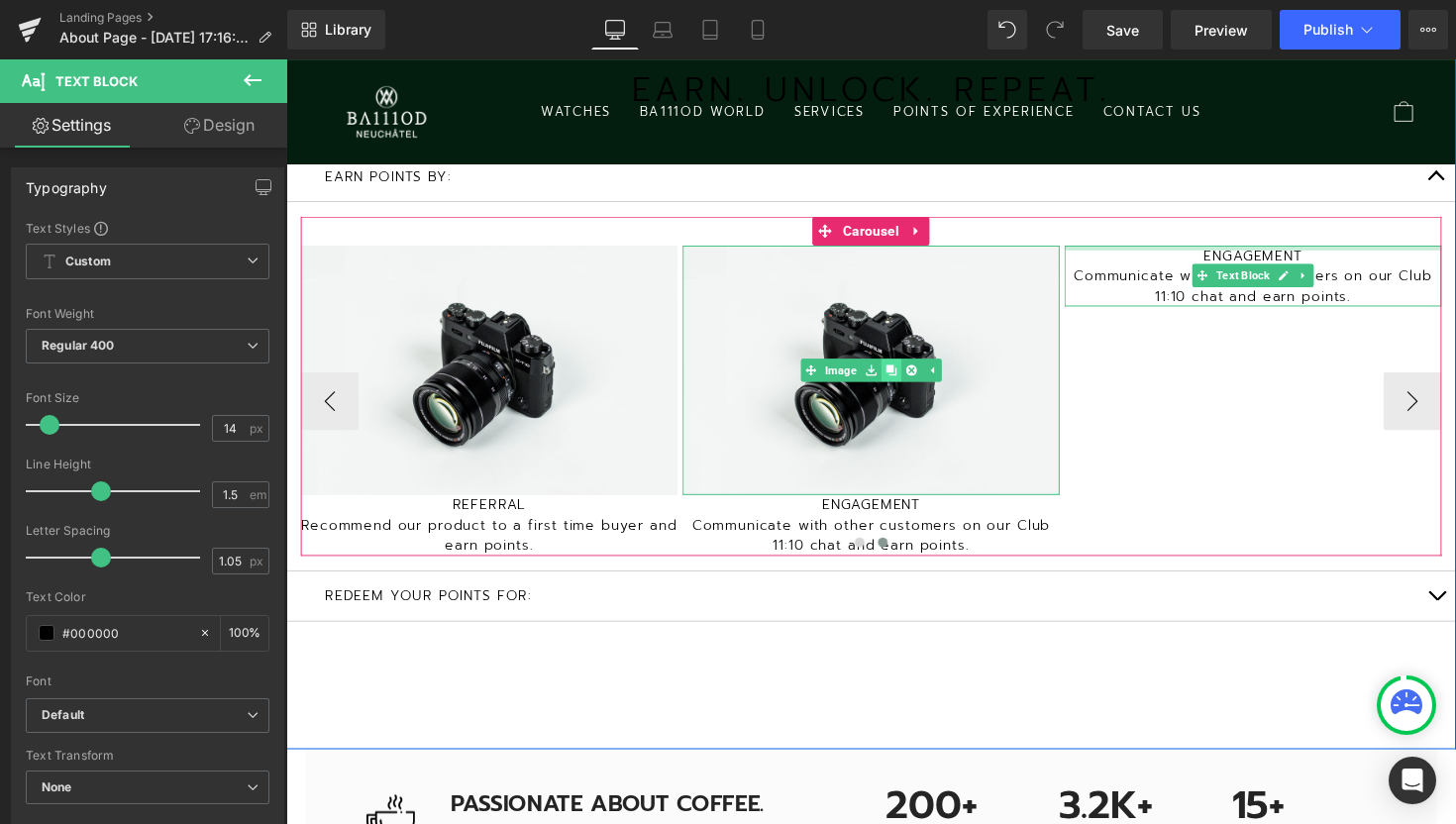 click 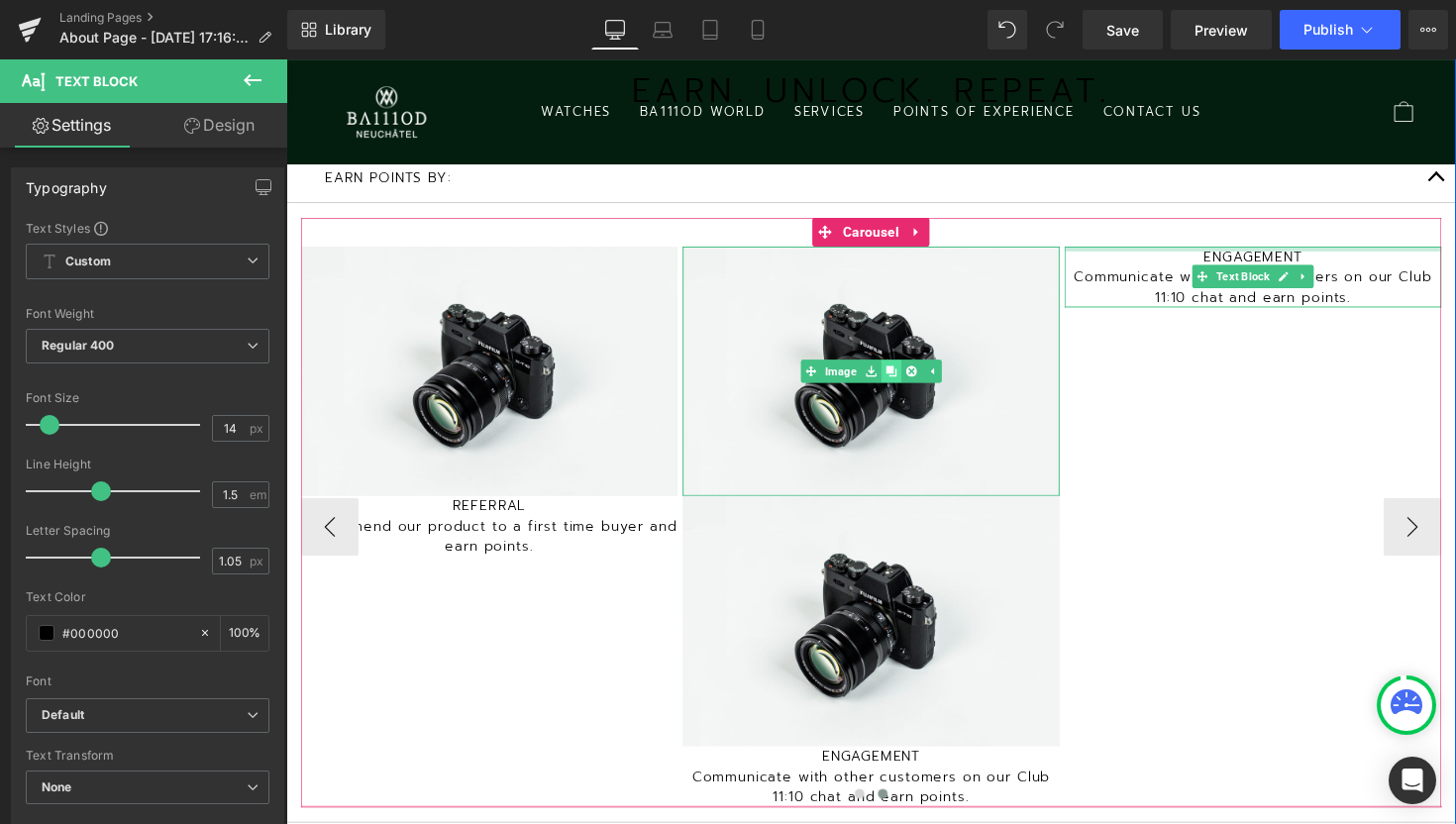 scroll, scrollTop: 10, scrollLeft: 10, axis: both 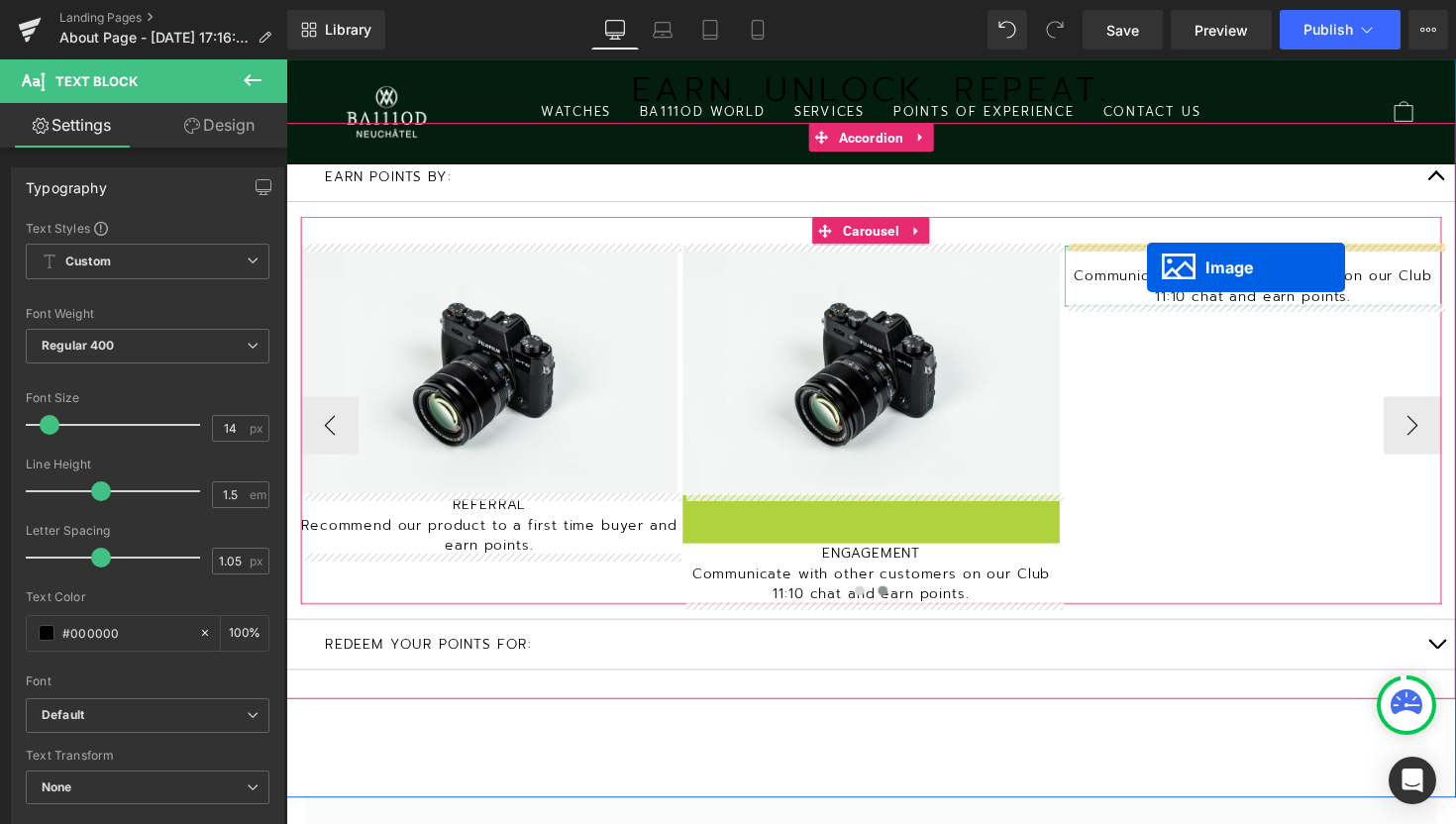 drag, startPoint x: 857, startPoint y: 627, endPoint x: 1168, endPoint y: 272, distance: 471.95974 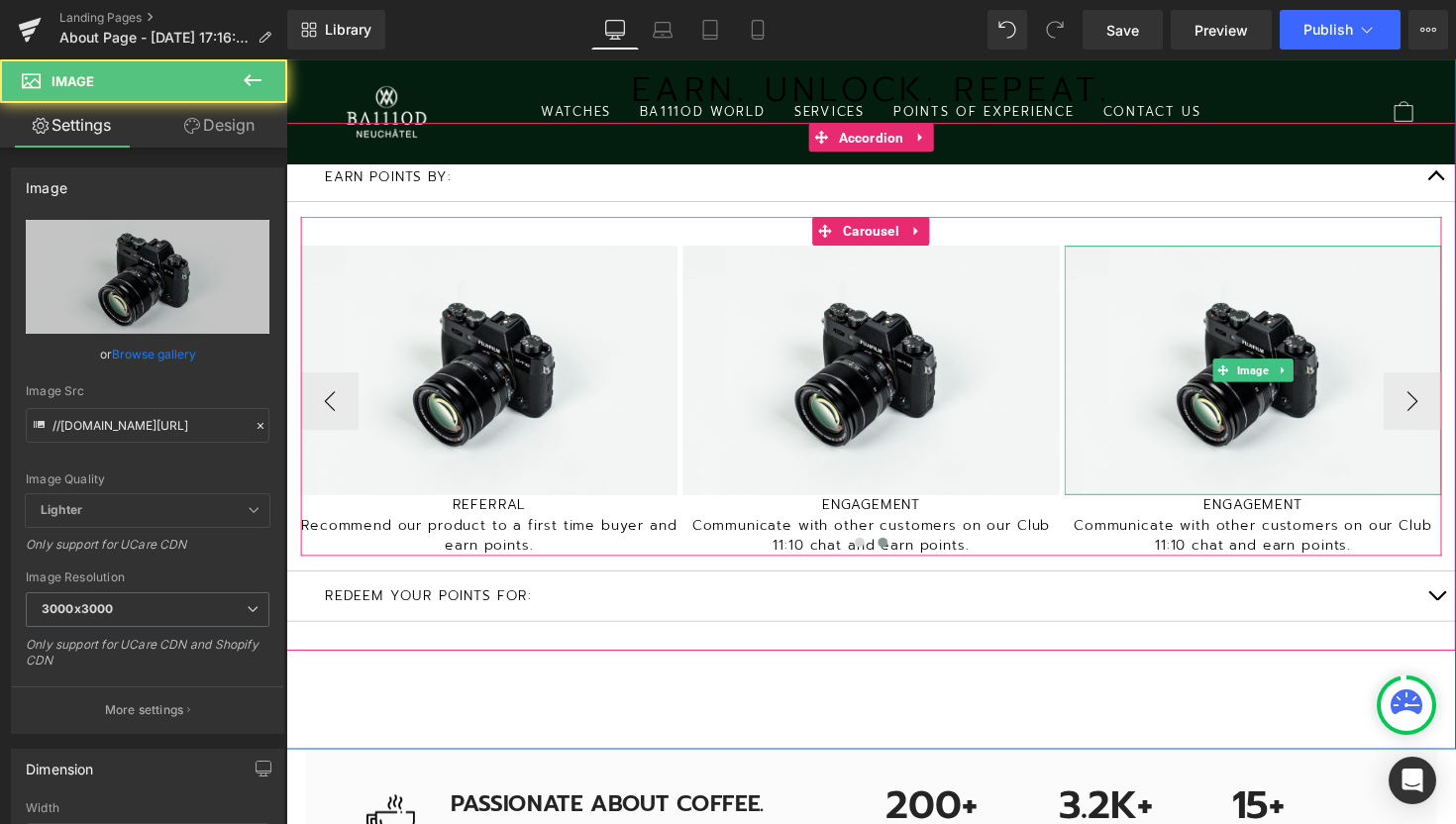 scroll, scrollTop: 5877, scrollLeft: 1198, axis: both 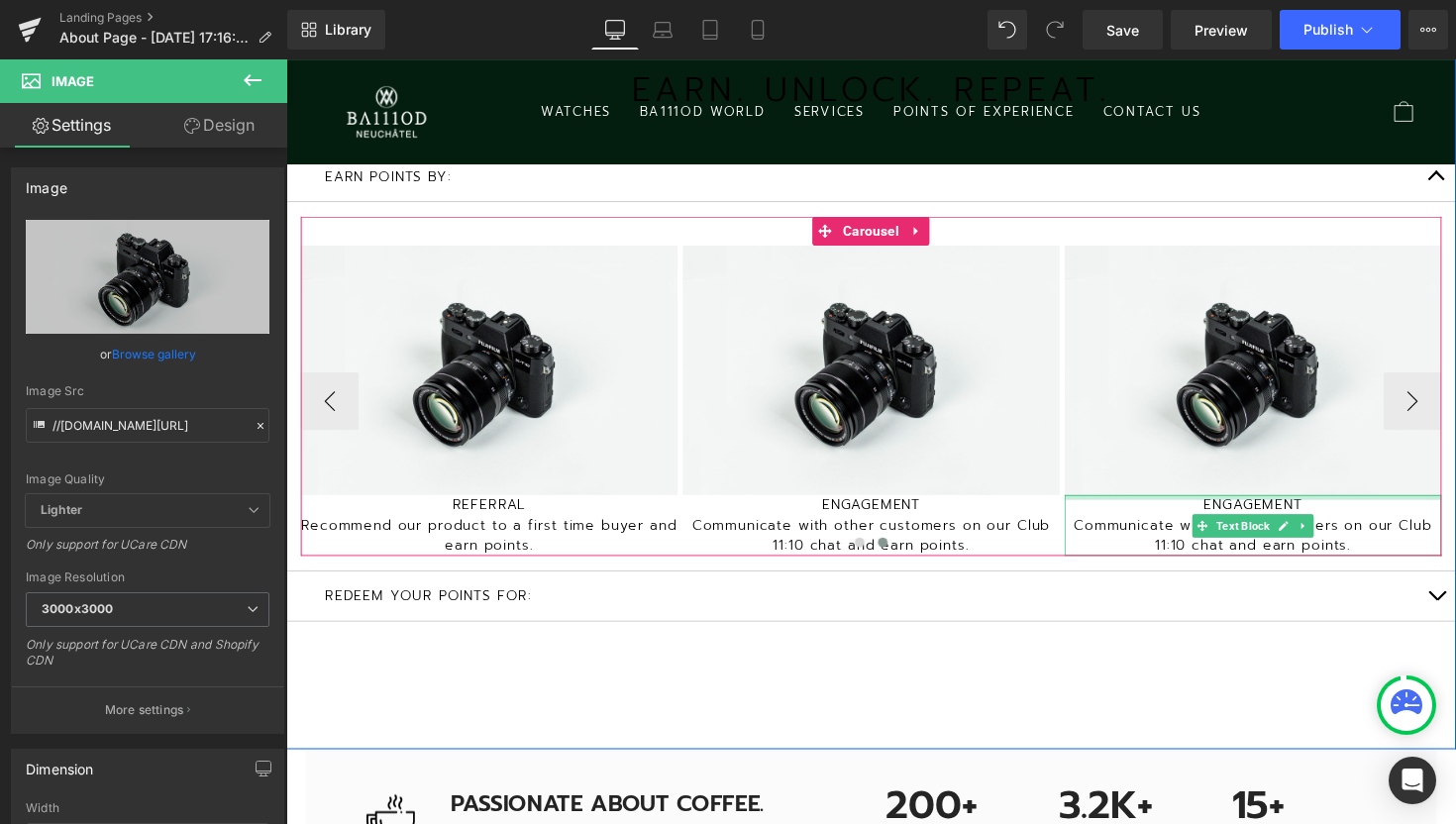 click on "ENGAGEMENT" at bounding box center (1277, 516) 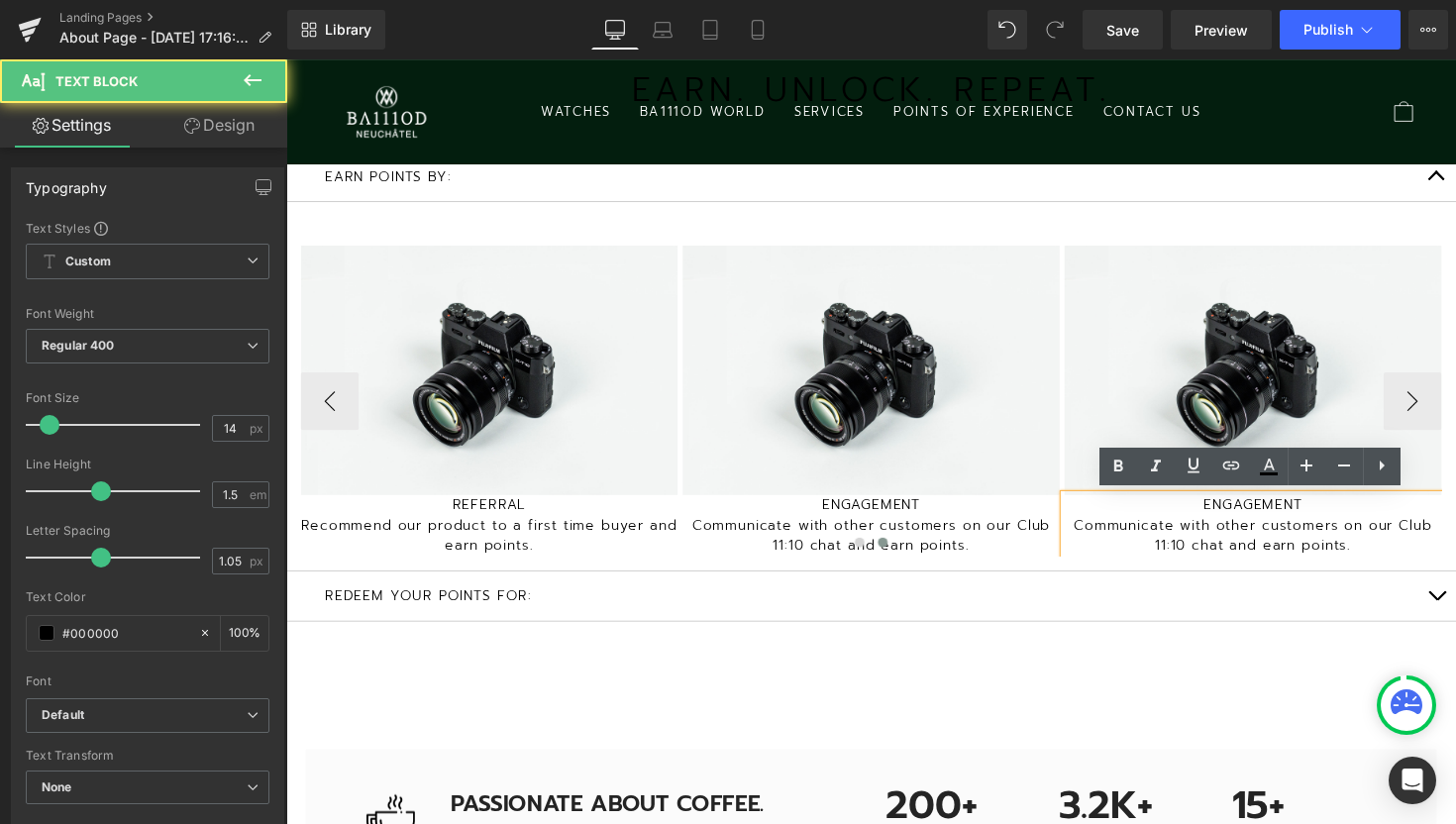 click on "ENGAGEMENT" at bounding box center [1277, 516] 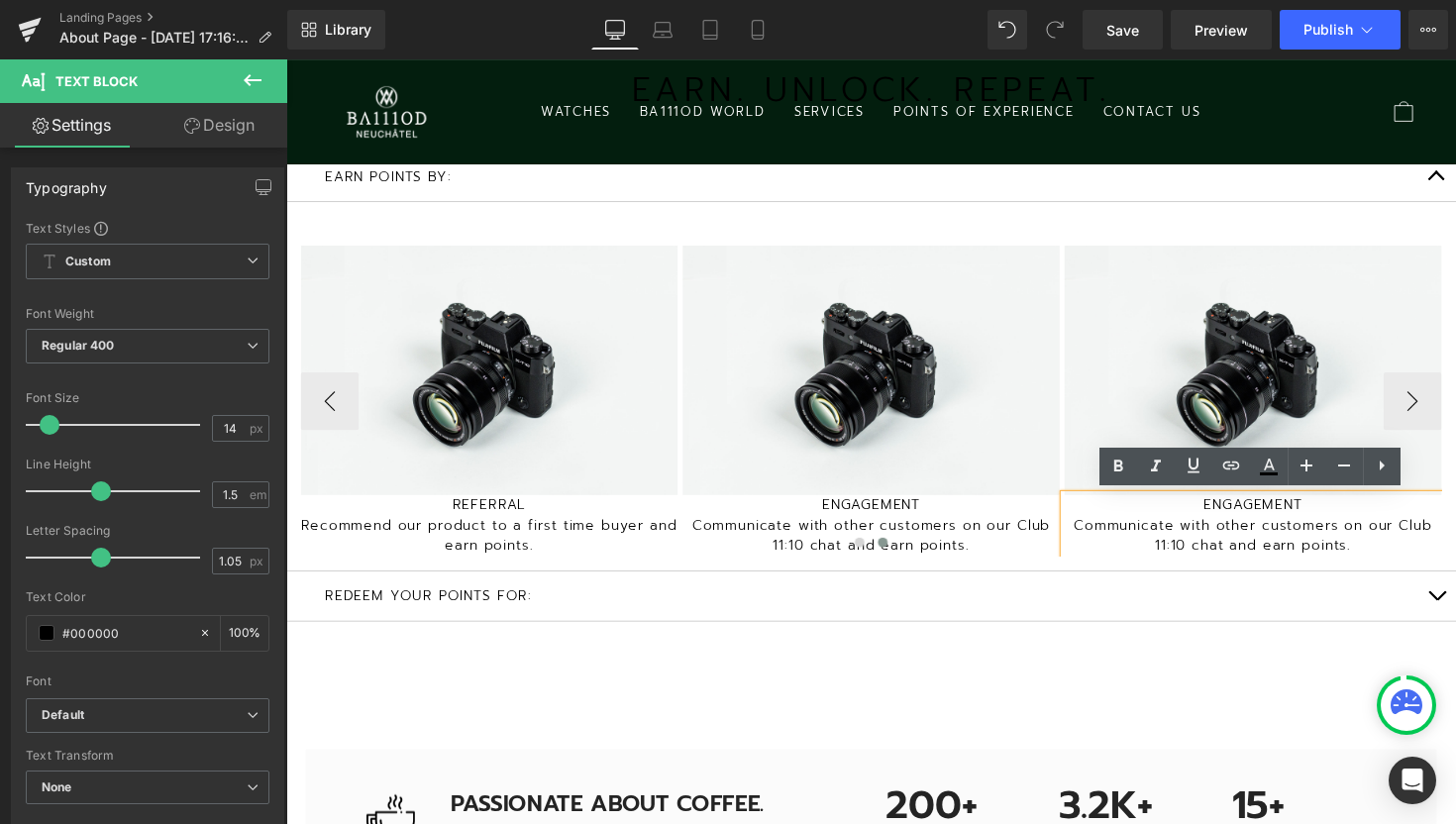 click on "ENGAGEMENT" at bounding box center (1277, 516) 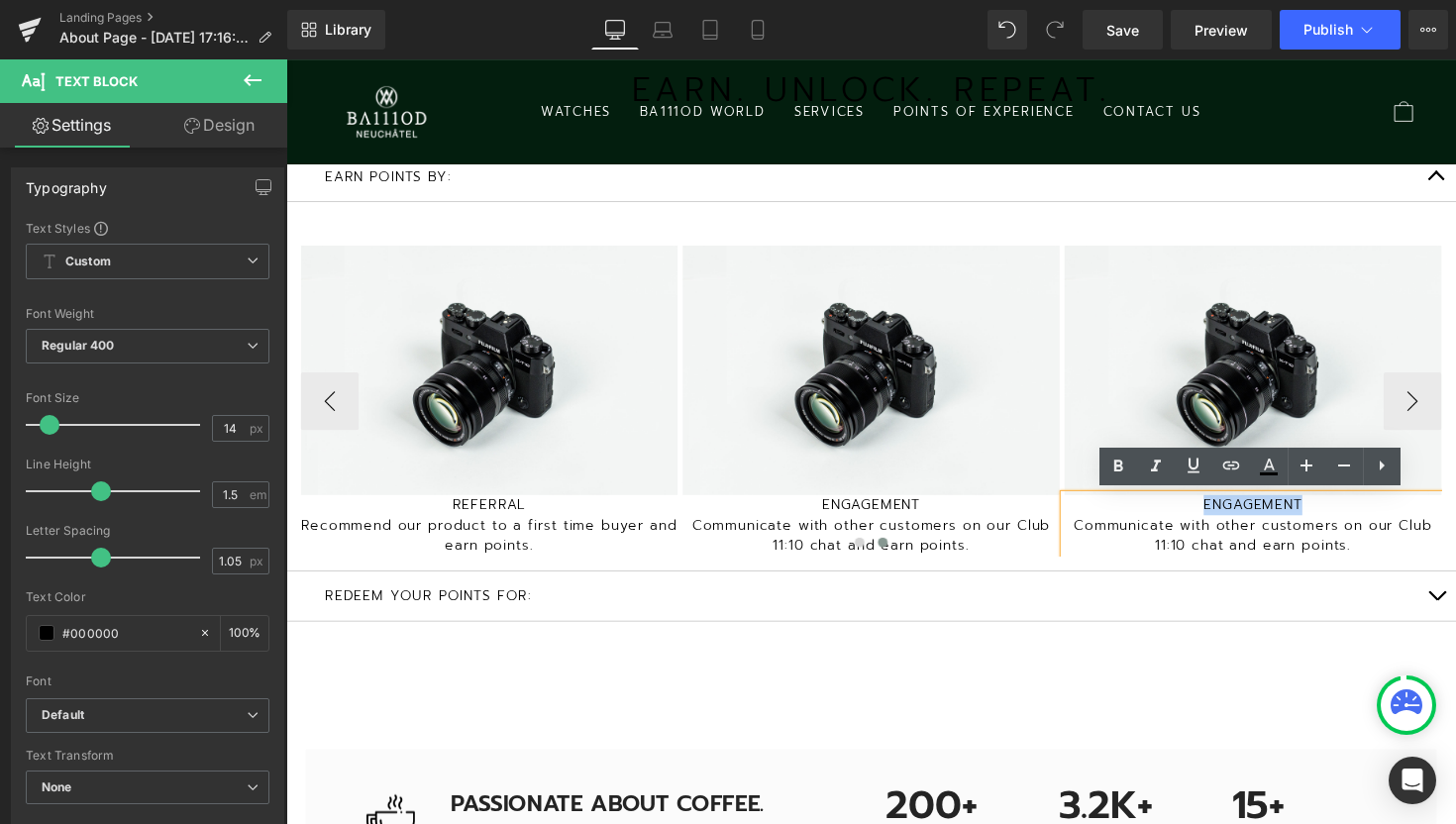 click on "ENGAGEMENT" at bounding box center [1277, 516] 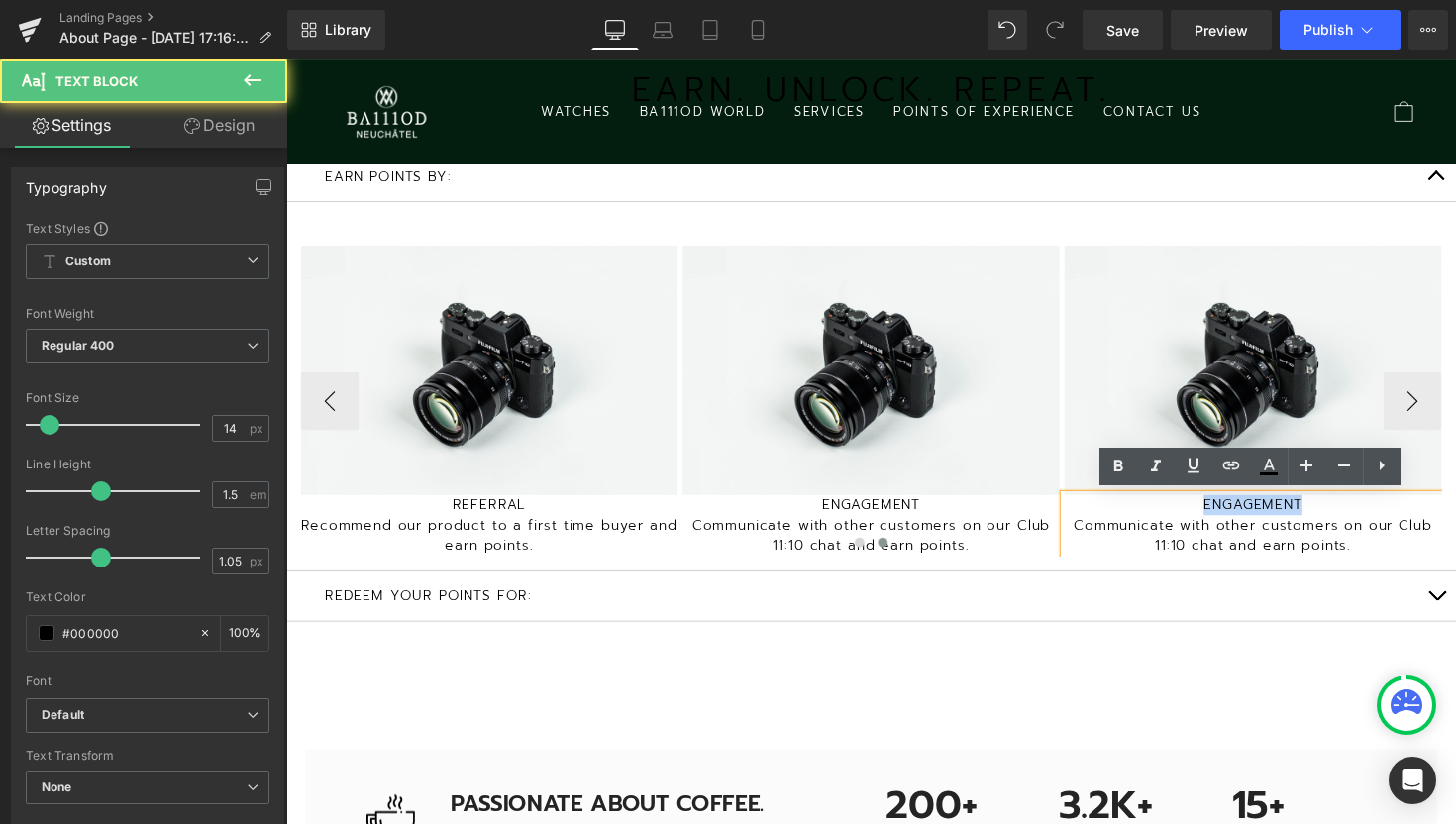 type 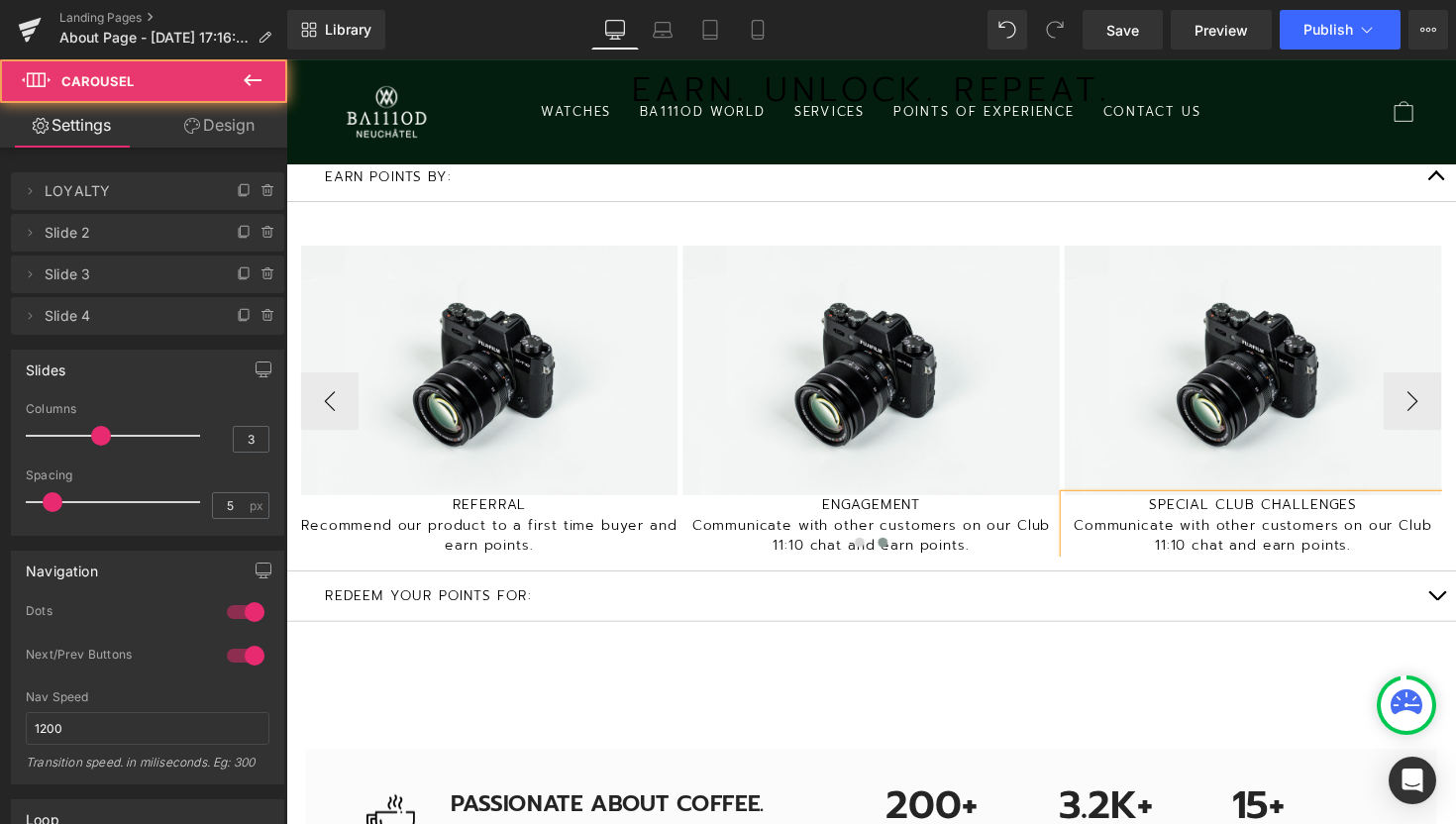 click at bounding box center (885, 558) 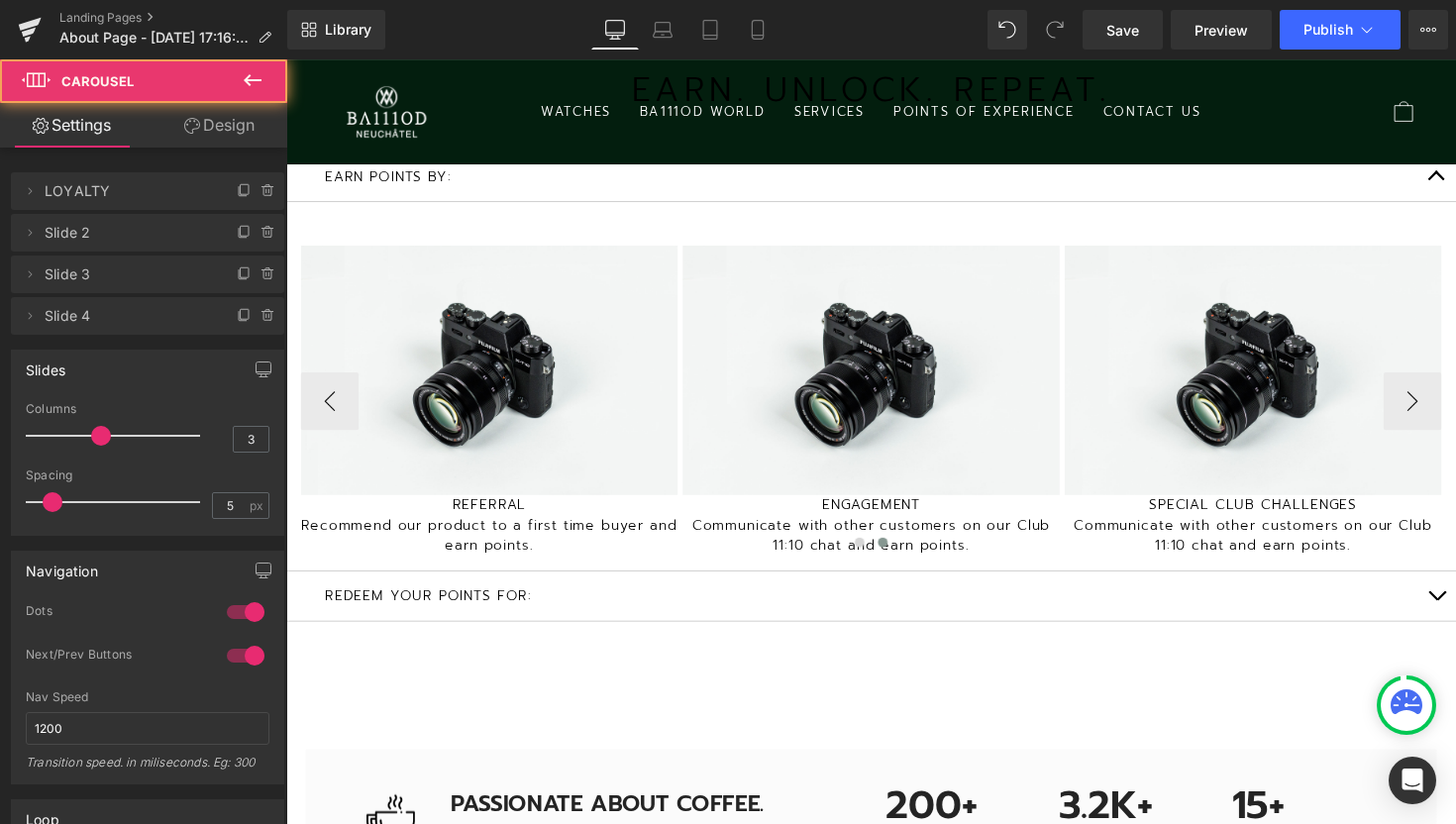click at bounding box center (885, 558) 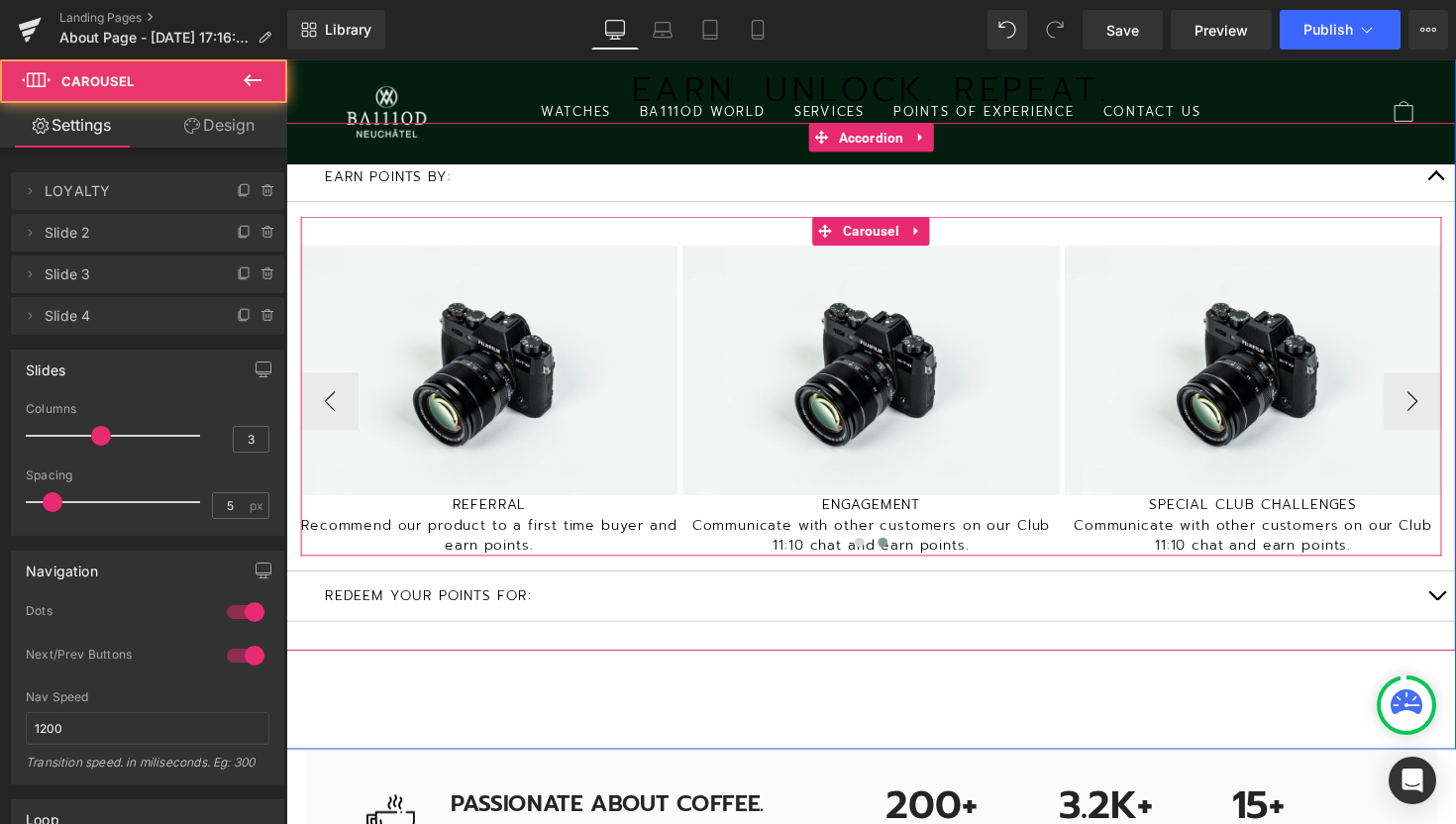 click at bounding box center [885, 558] 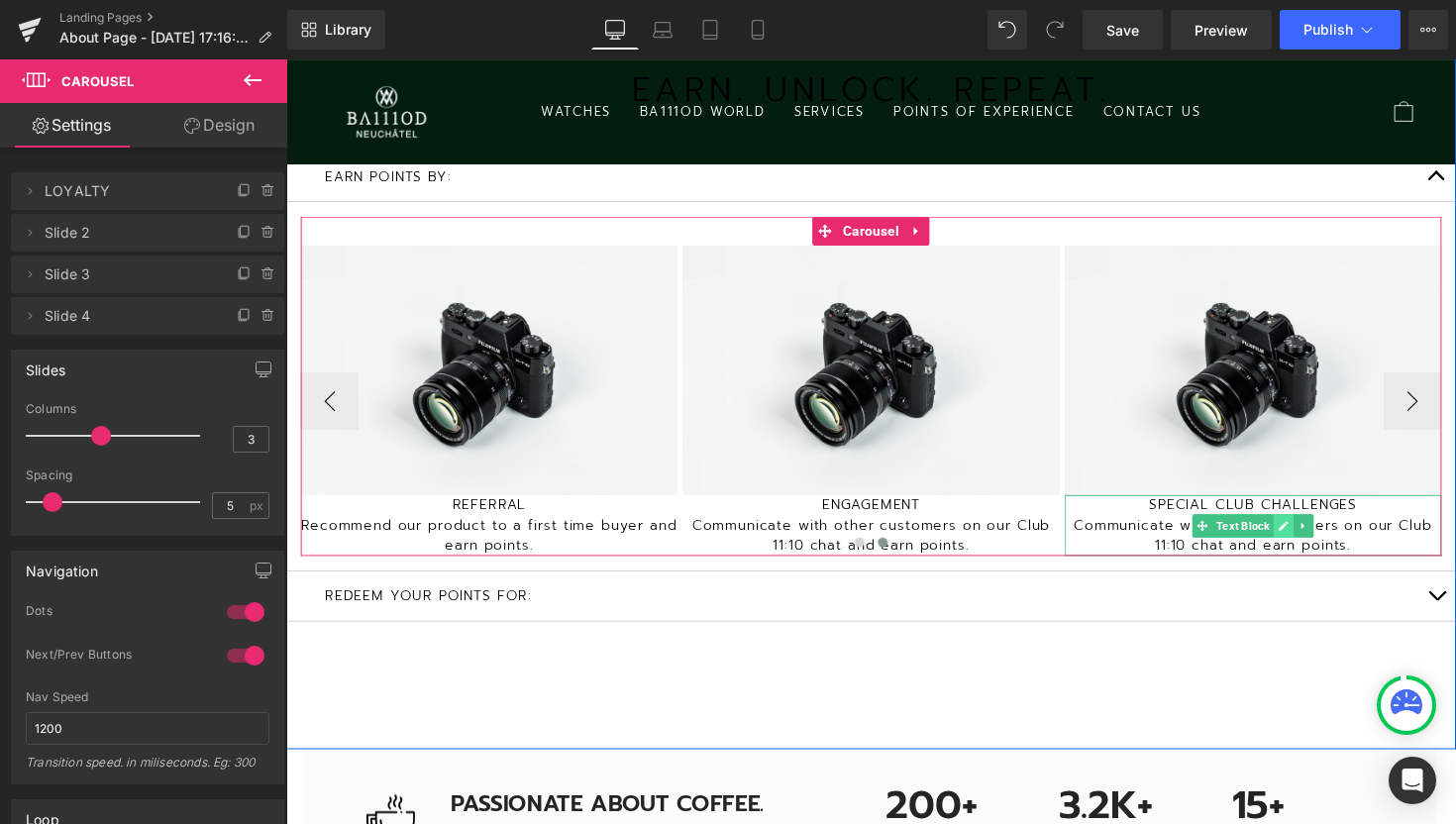 click 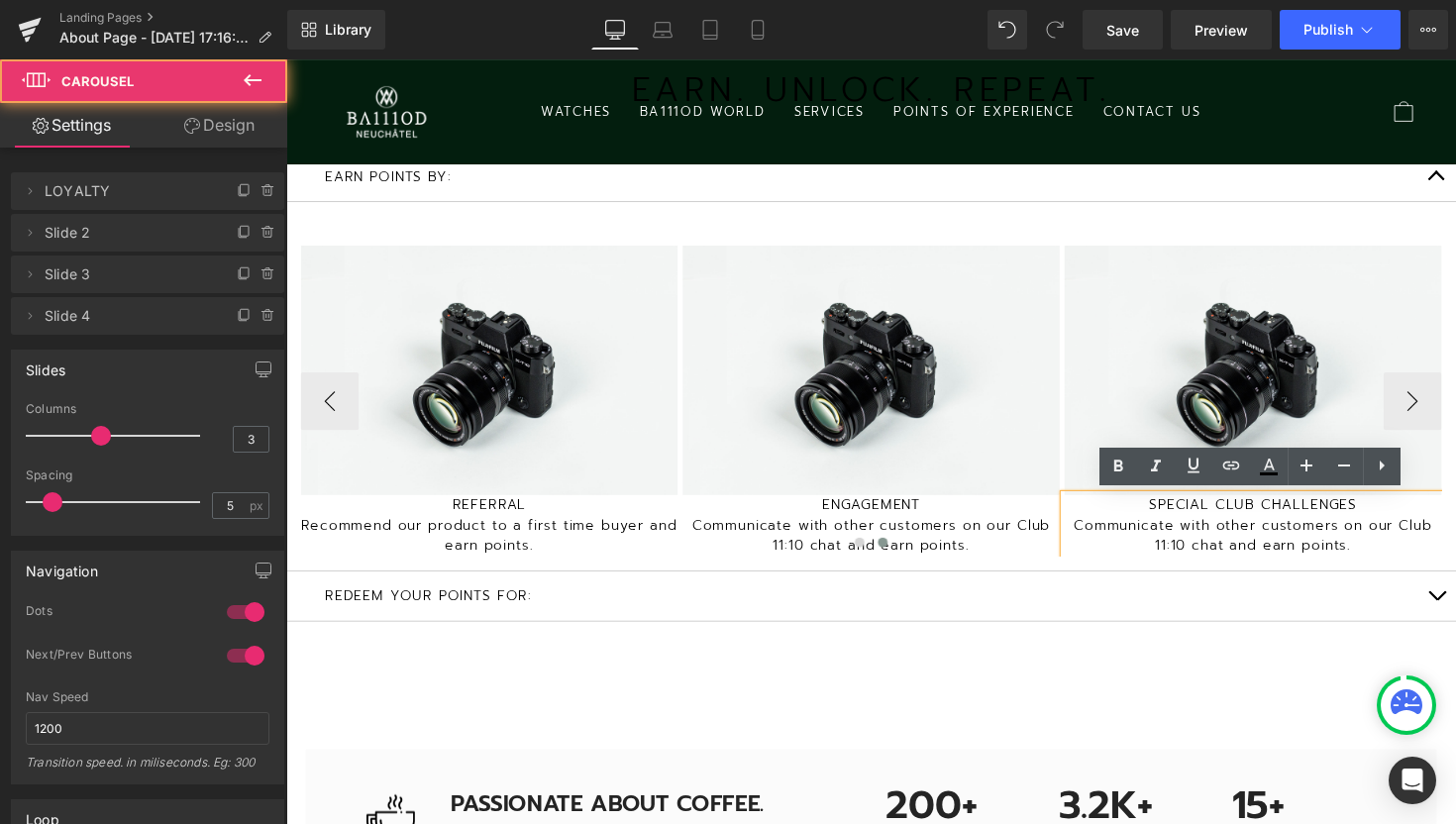 click at bounding box center [885, 558] 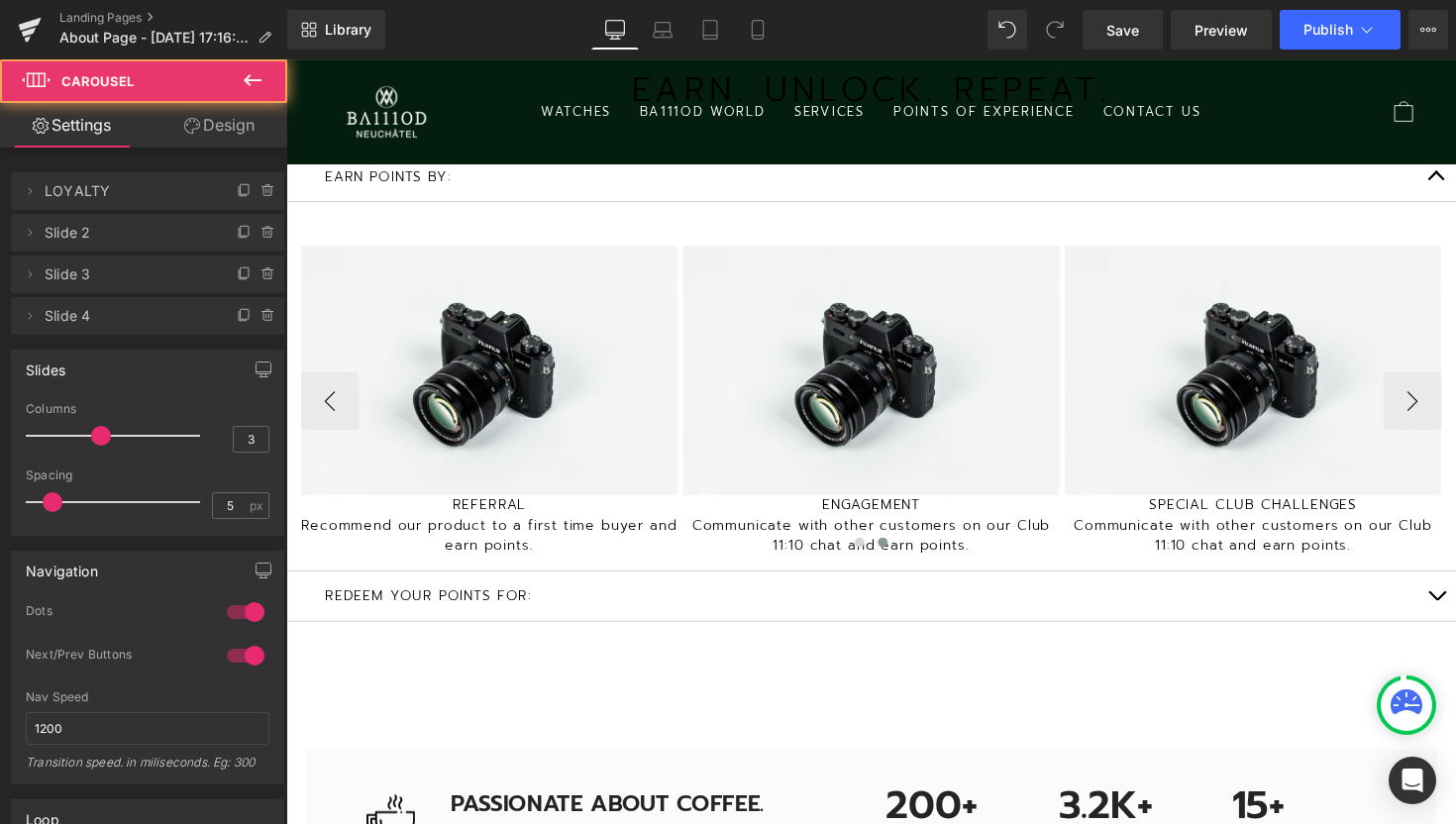 click at bounding box center (885, 558) 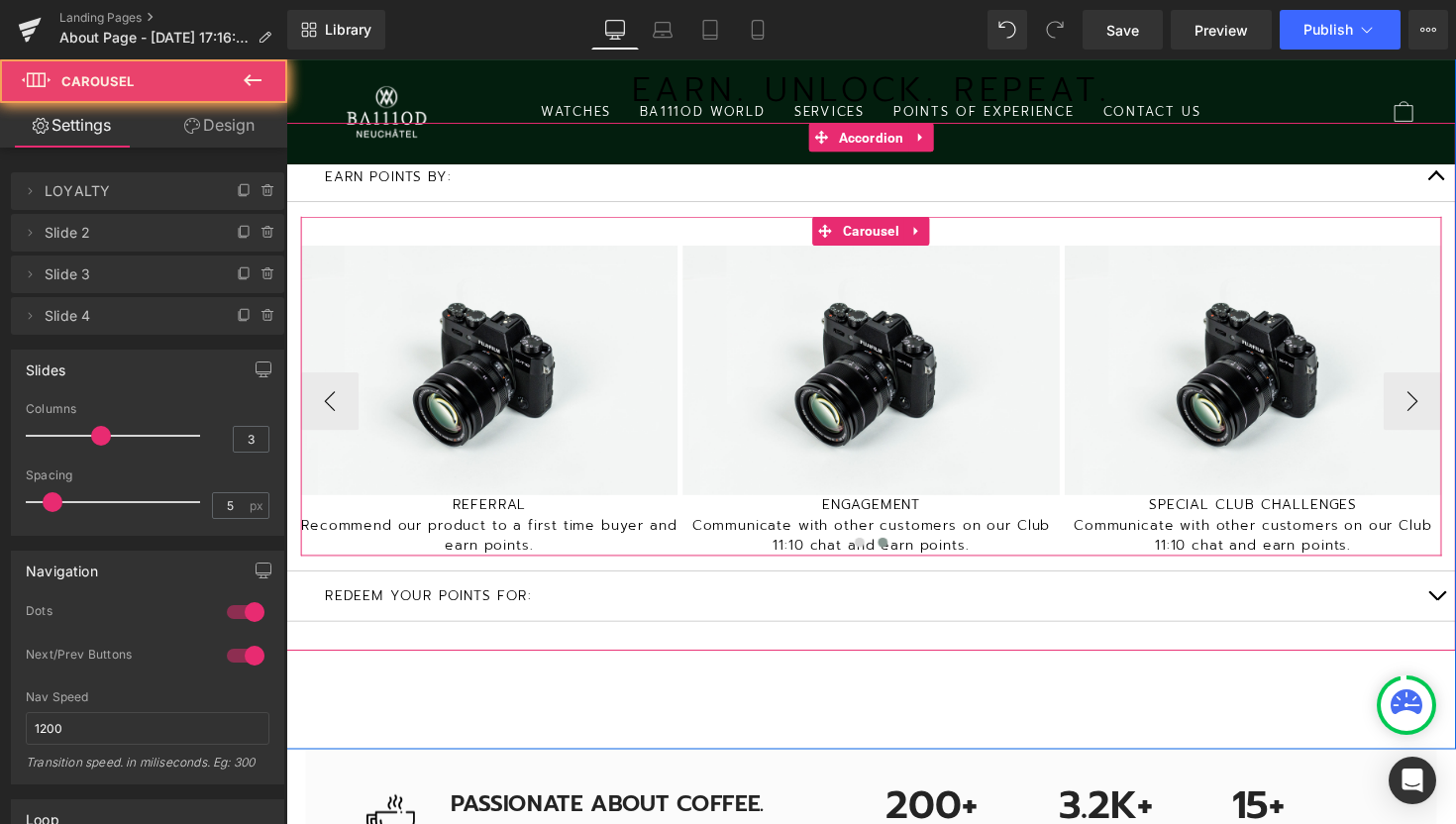 click at bounding box center (885, 558) 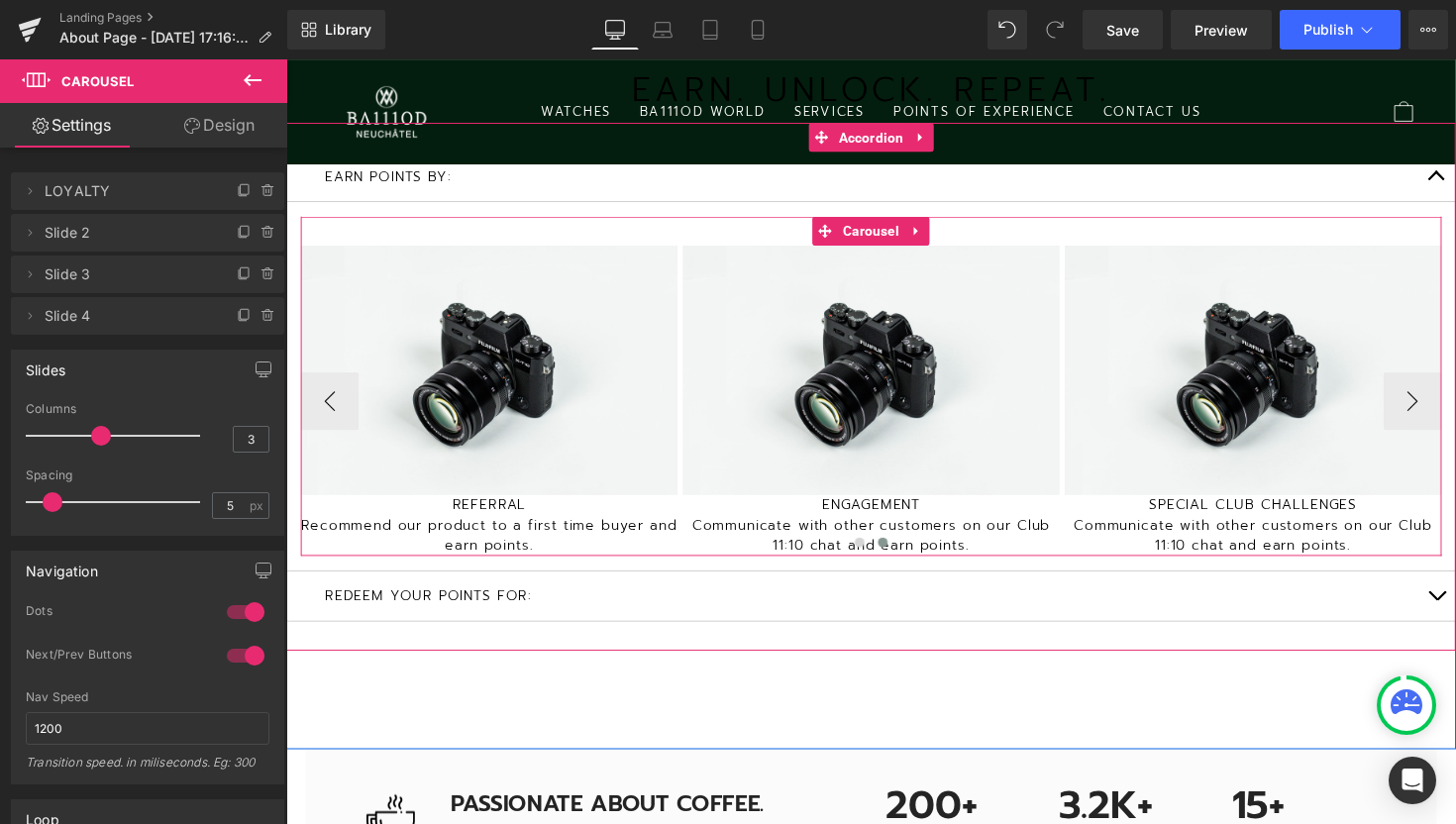 click at bounding box center (885, 558) 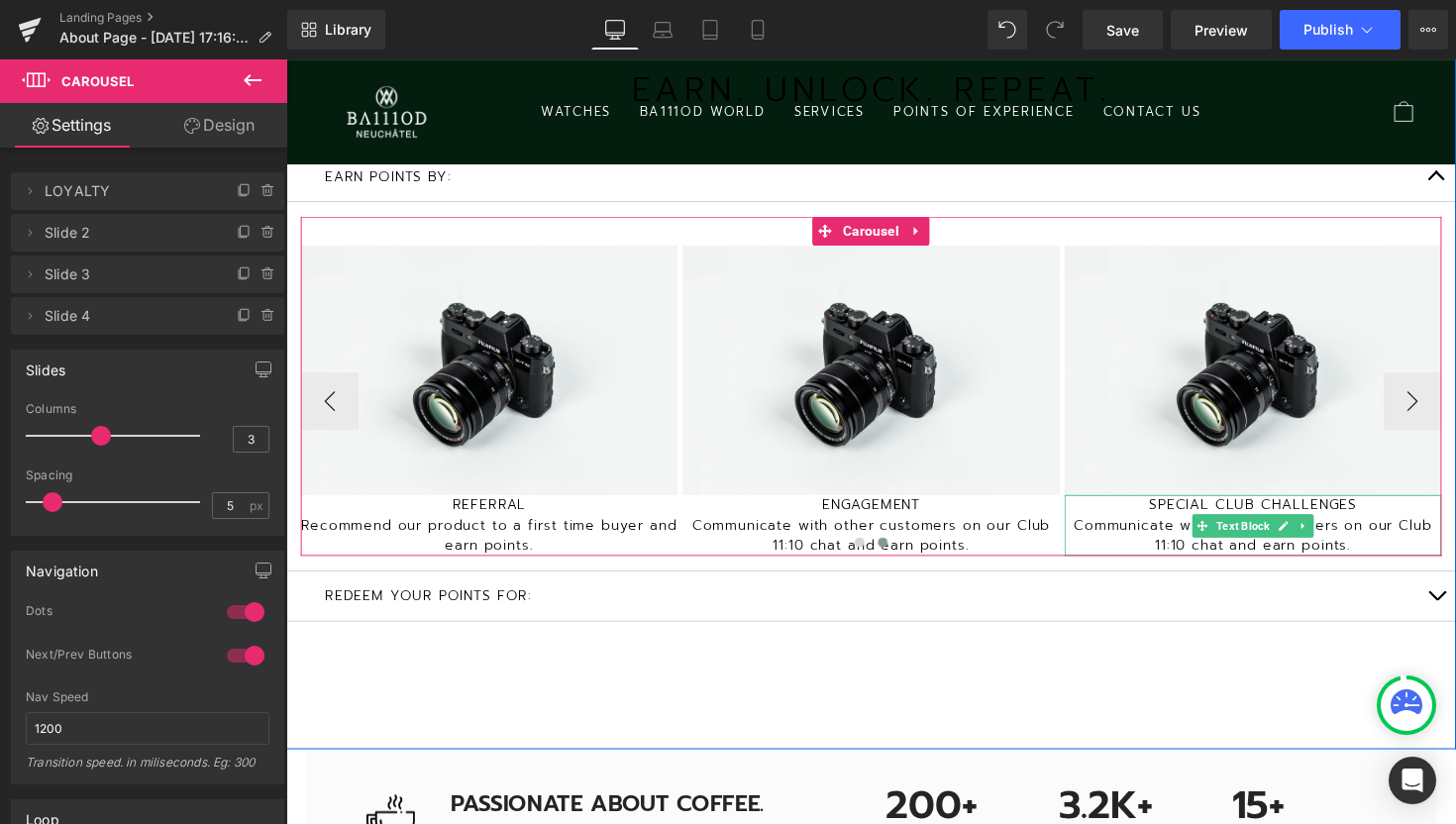 click 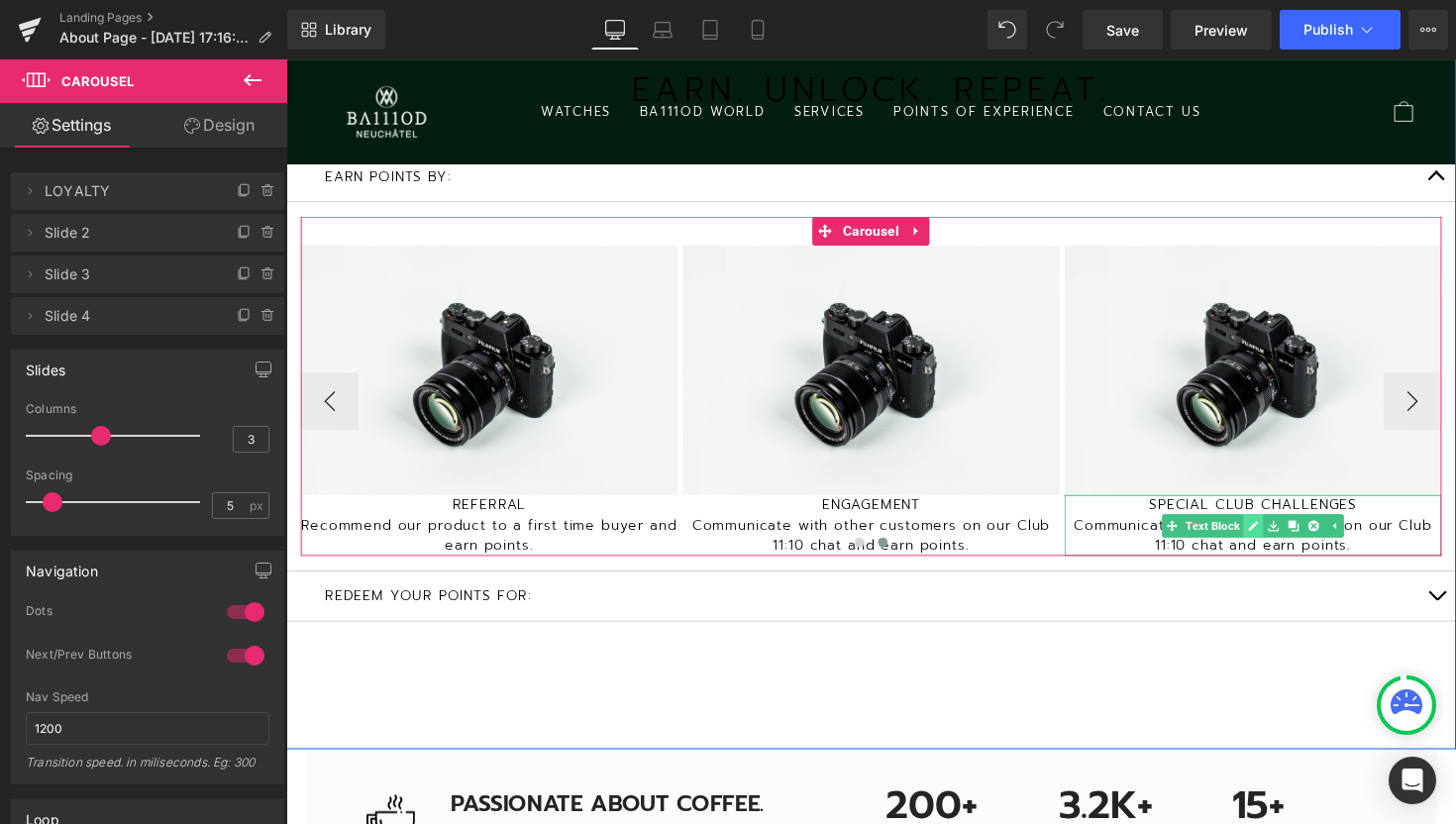 click 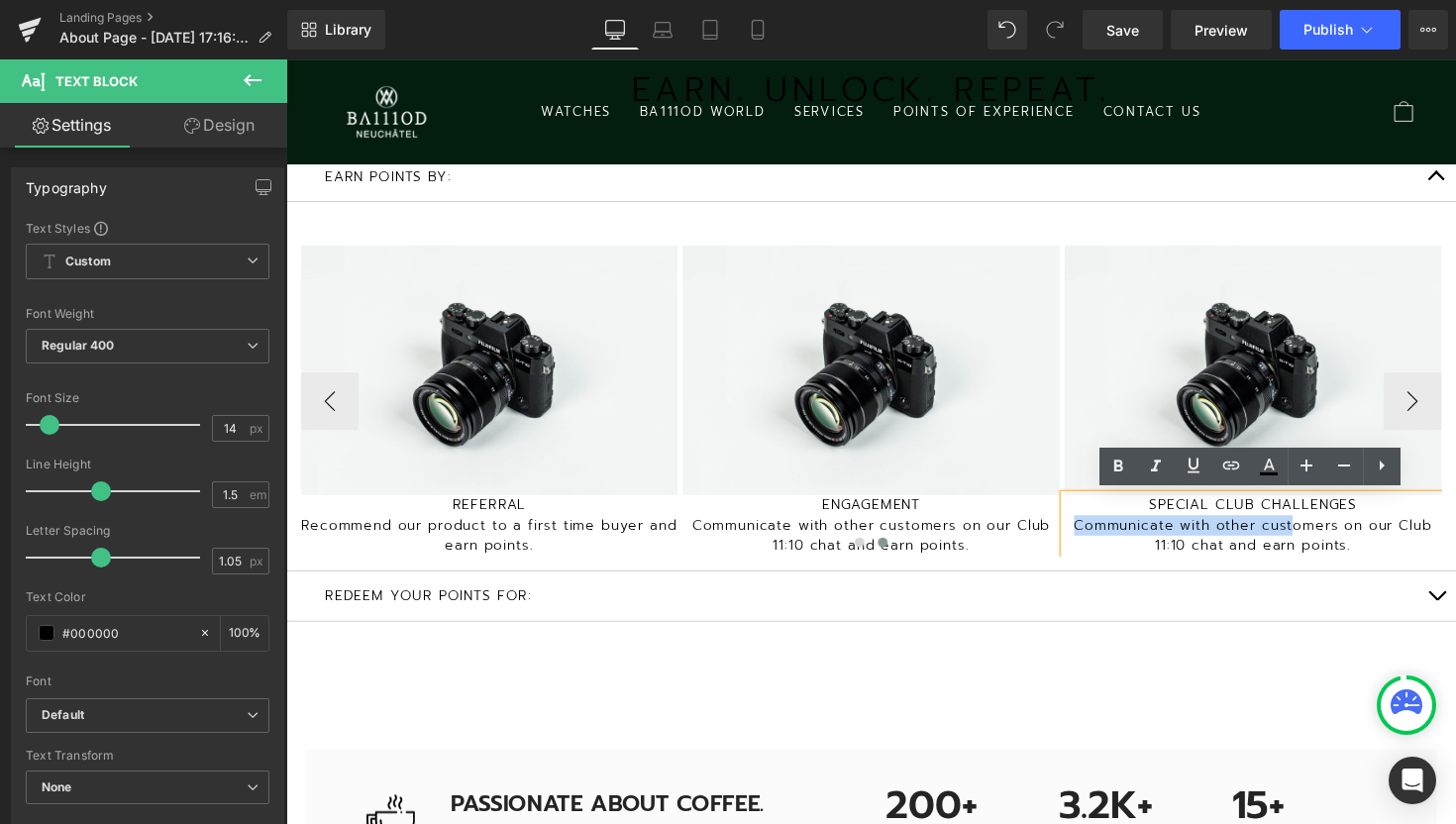 drag, startPoint x: 1318, startPoint y: 534, endPoint x: 1096, endPoint y: 541, distance: 222.11033 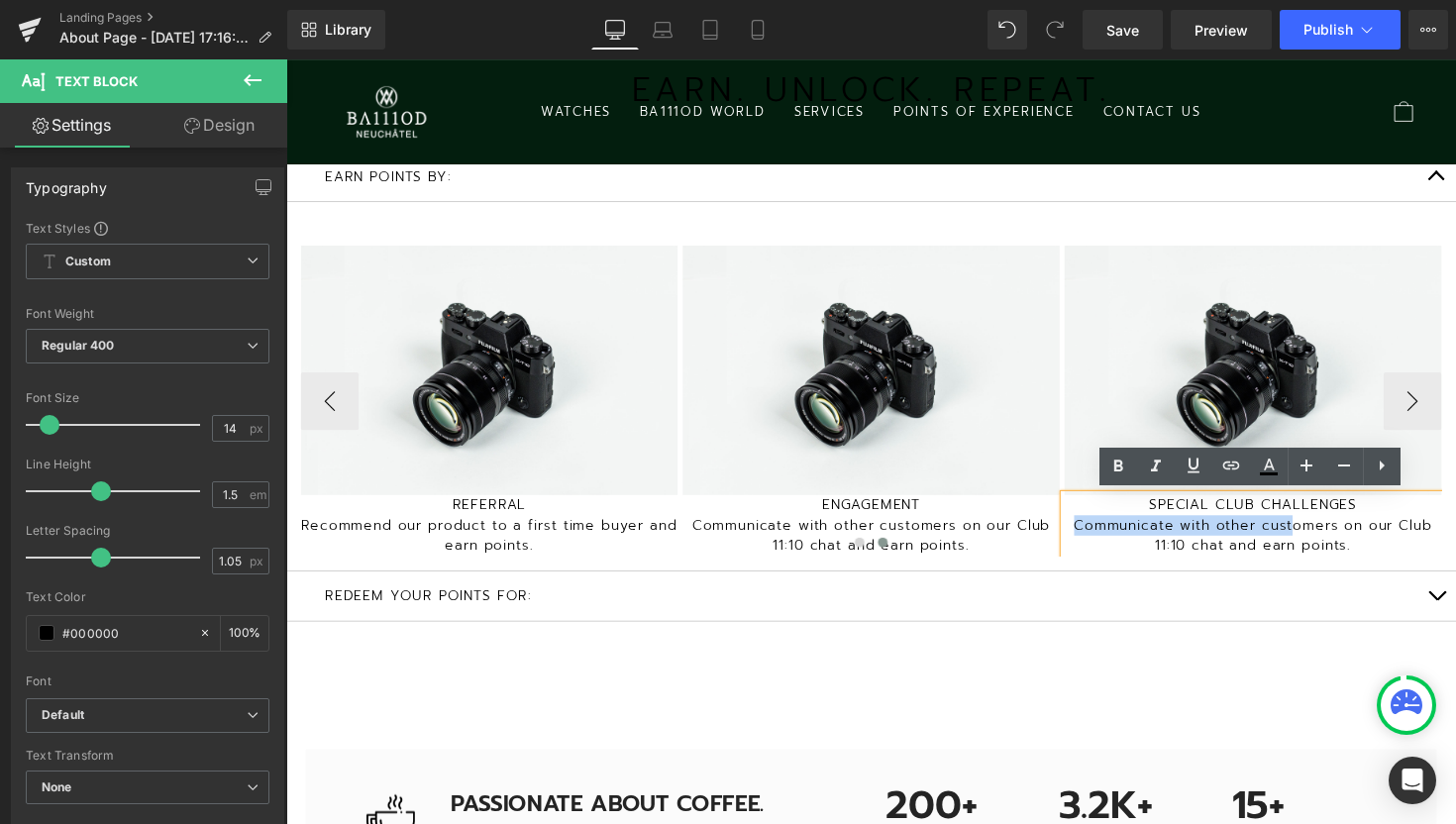 click on "Communicate with other customers on our Club 11:10 chat and earn points." at bounding box center (1277, 548) 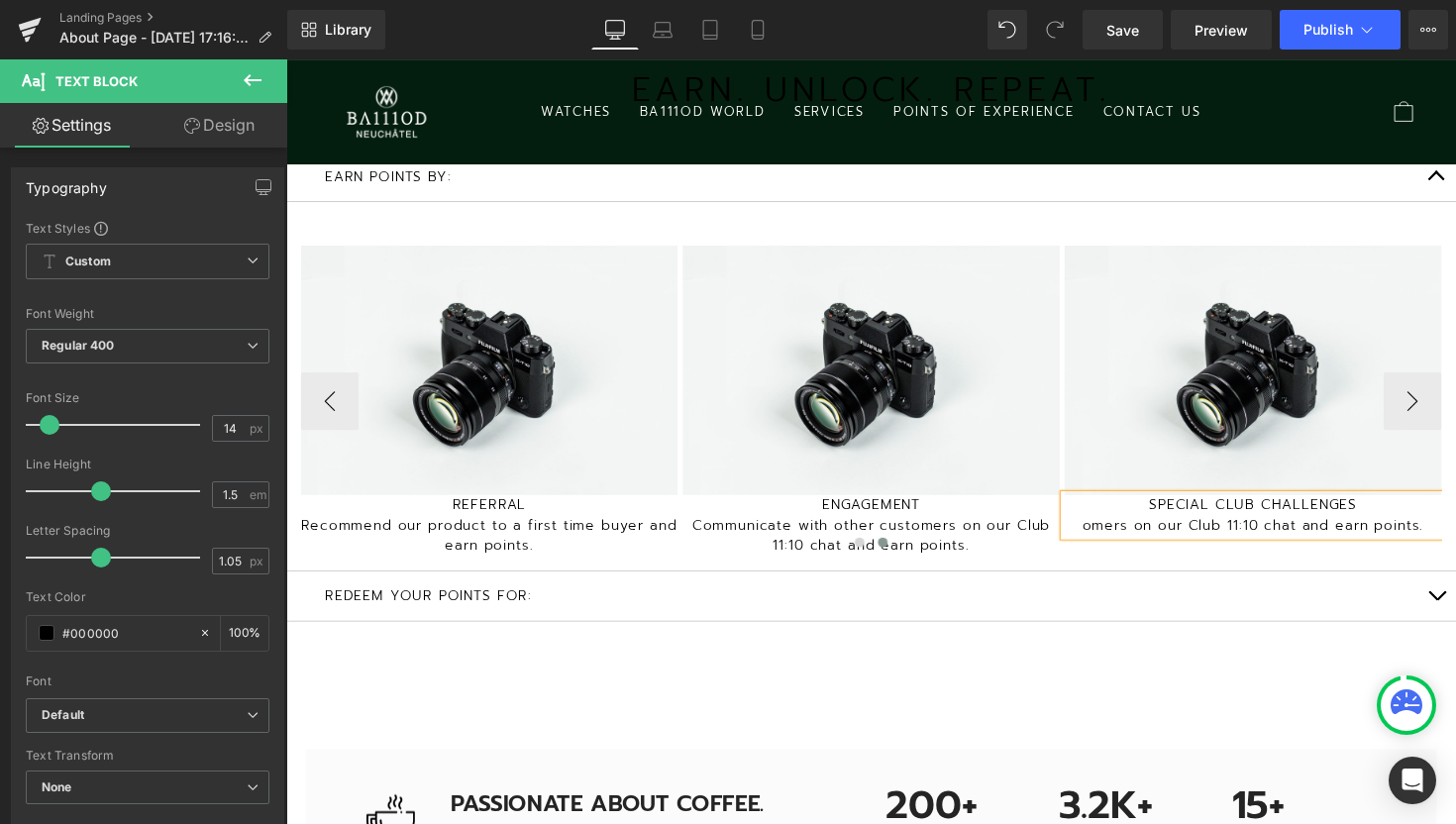 click on "omers on our Club 11:10 chat and earn points." at bounding box center (1276, 537) 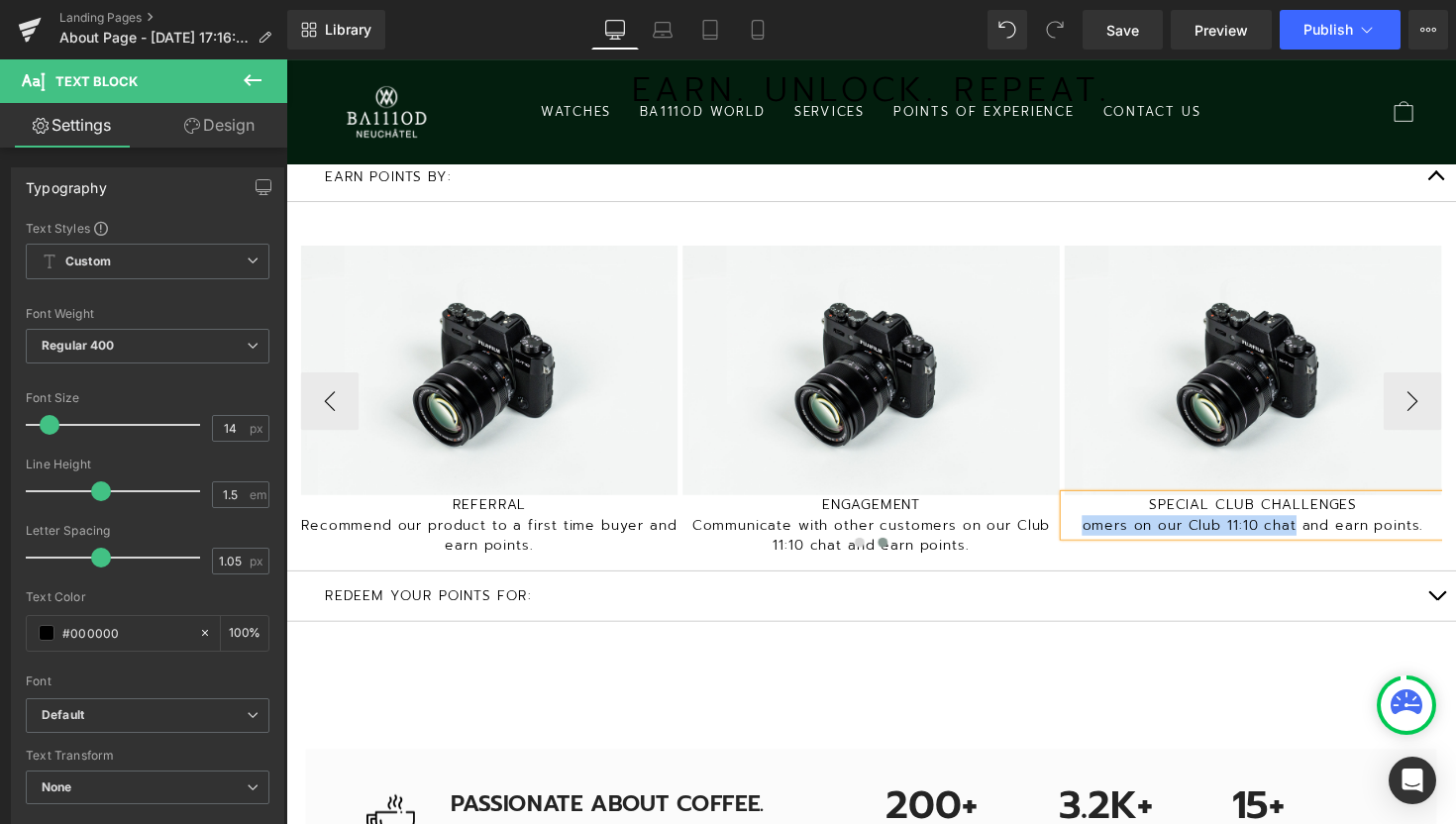 drag, startPoint x: 1321, startPoint y: 537, endPoint x: 1095, endPoint y: 536, distance: 226.0022 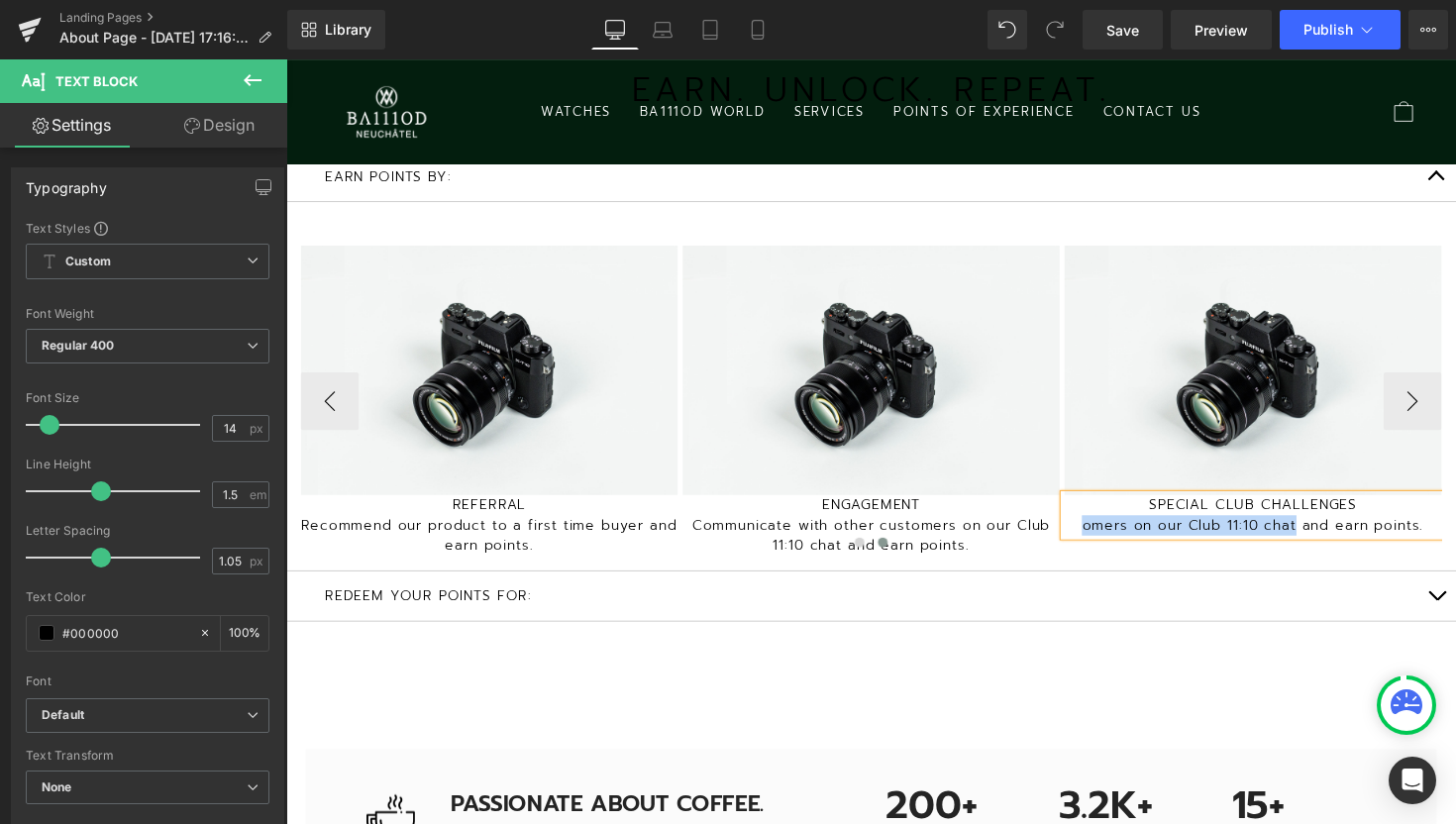click on "omers on our Club 11:10 chat and earn points." at bounding box center [1277, 537] 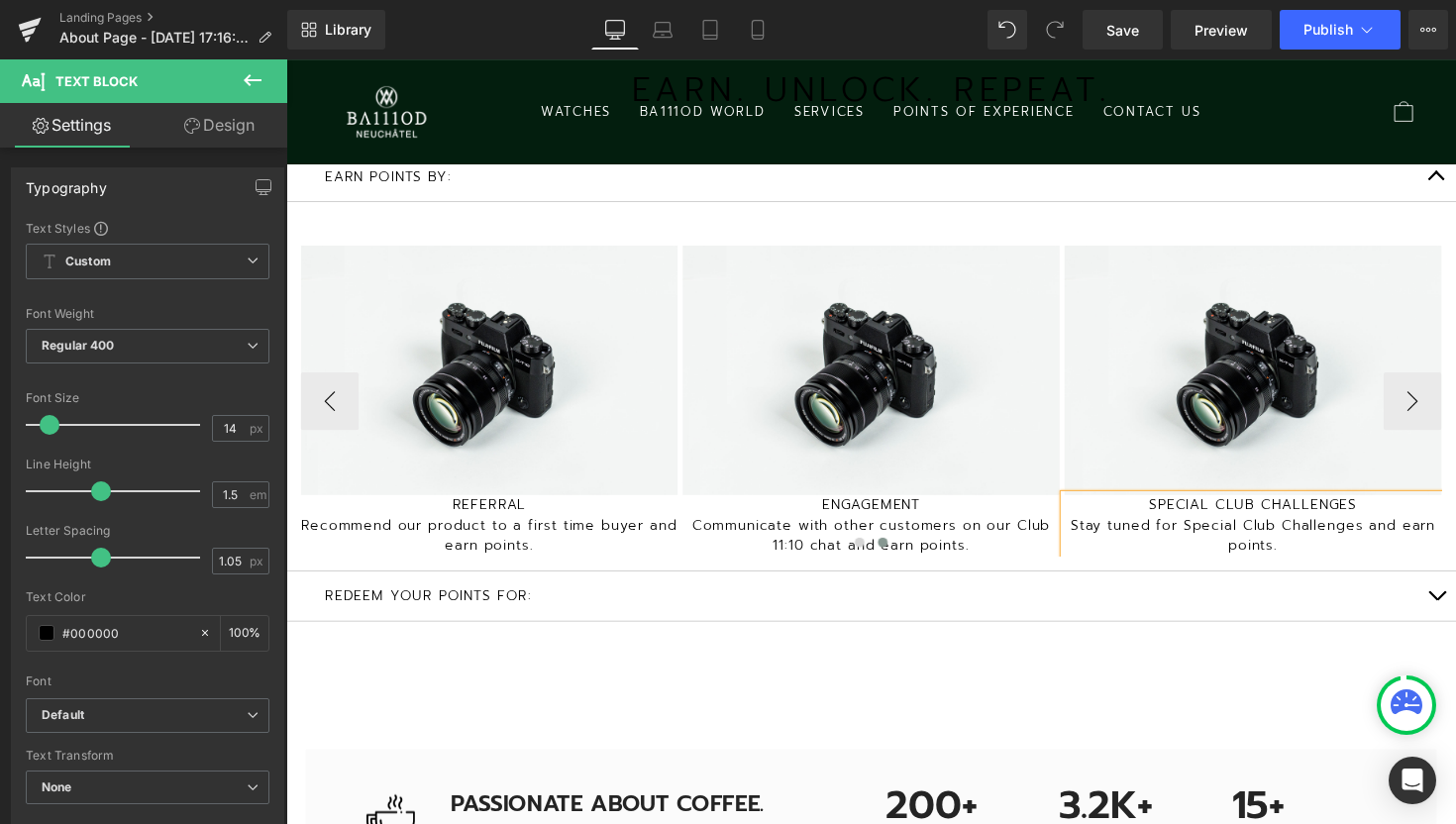 click on "SPECIAL CLUB CHALLENGES" at bounding box center (1276, 516) 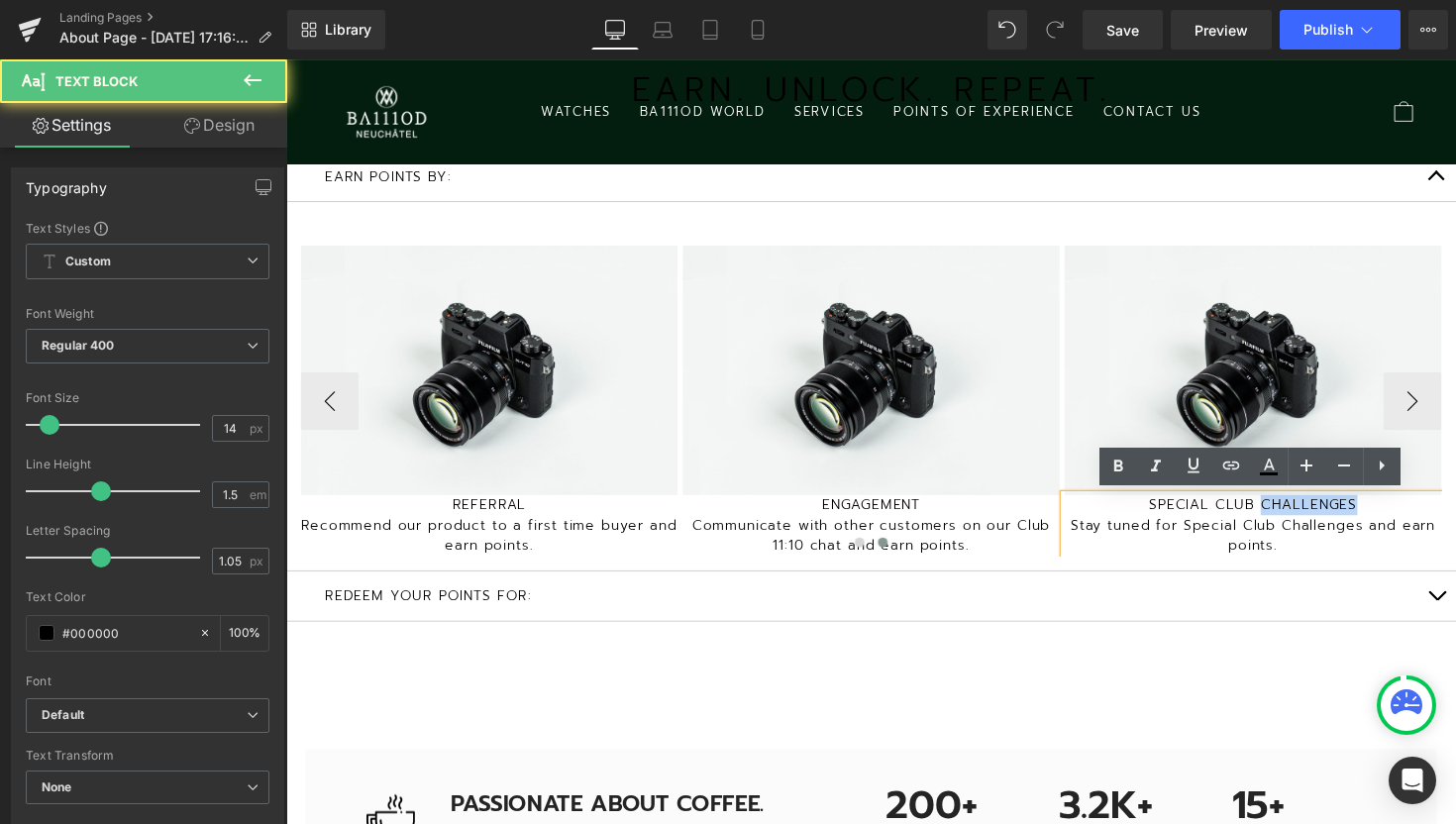 click on "SPECIAL CLUB CHALLENGES" at bounding box center [1276, 516] 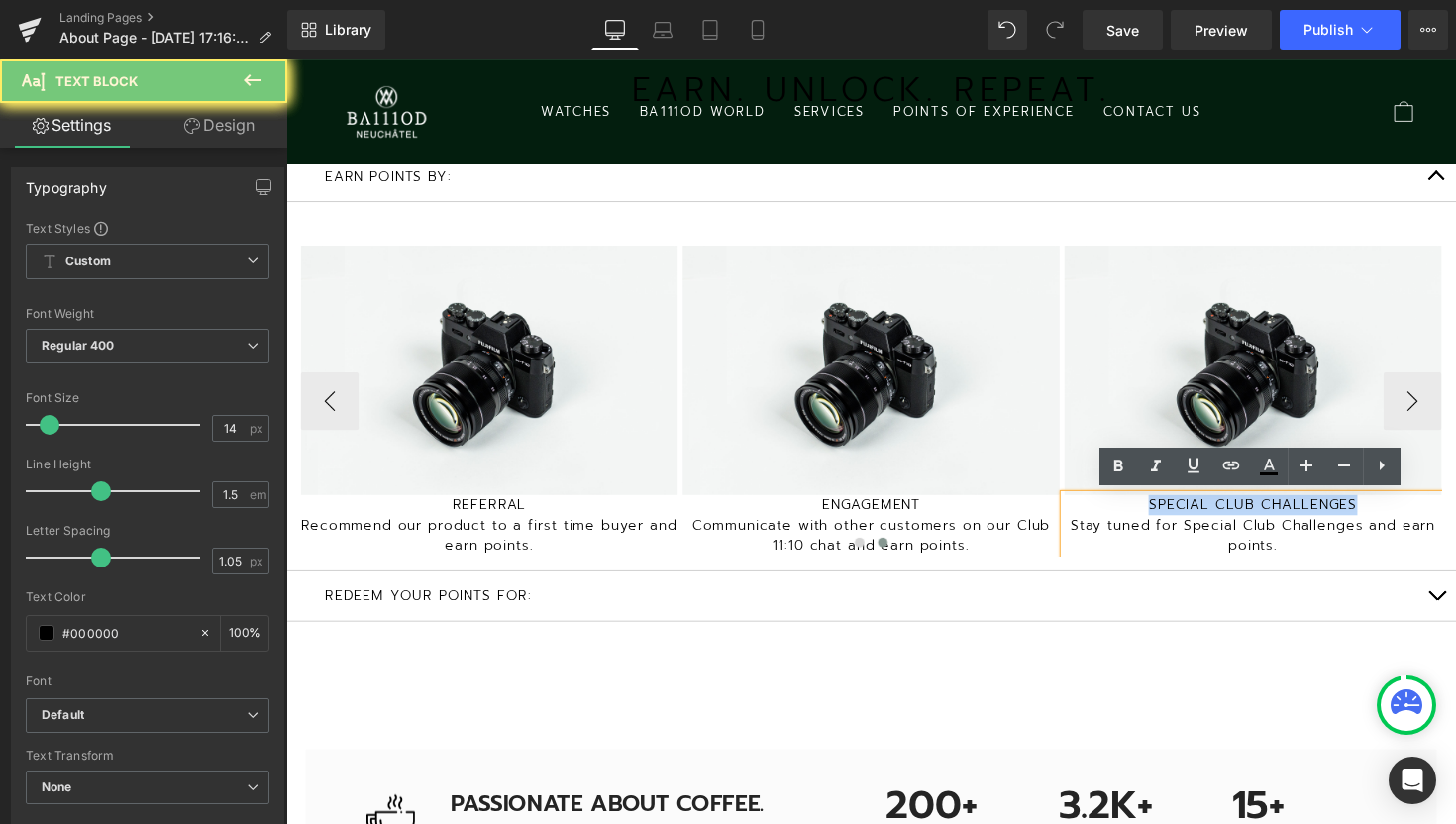 click on "SPECIAL CLUB CHALLENGES" at bounding box center [1276, 516] 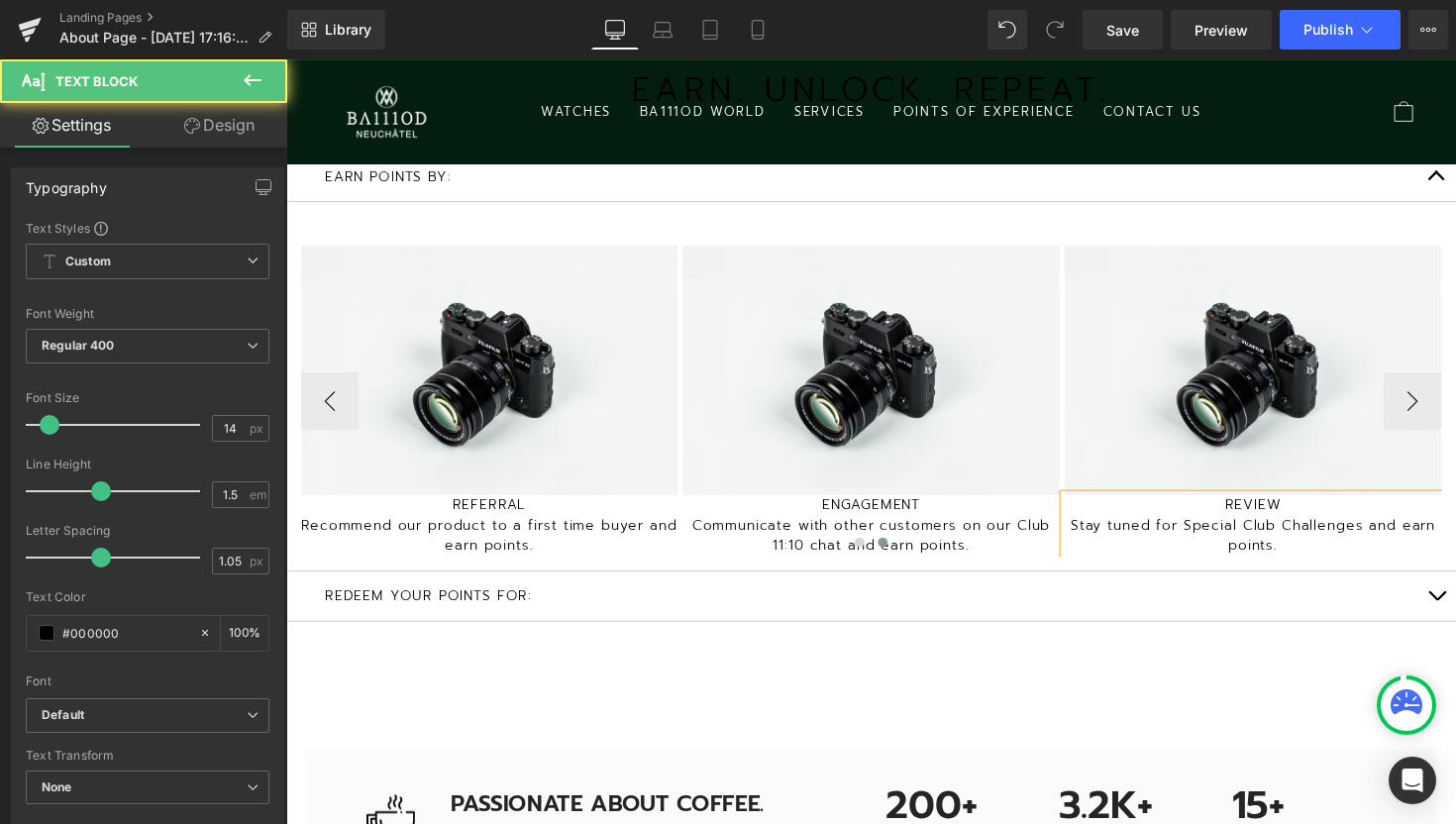 click on "Stay tuned for Special Club Challenges and earn points." at bounding box center [1276, 548] 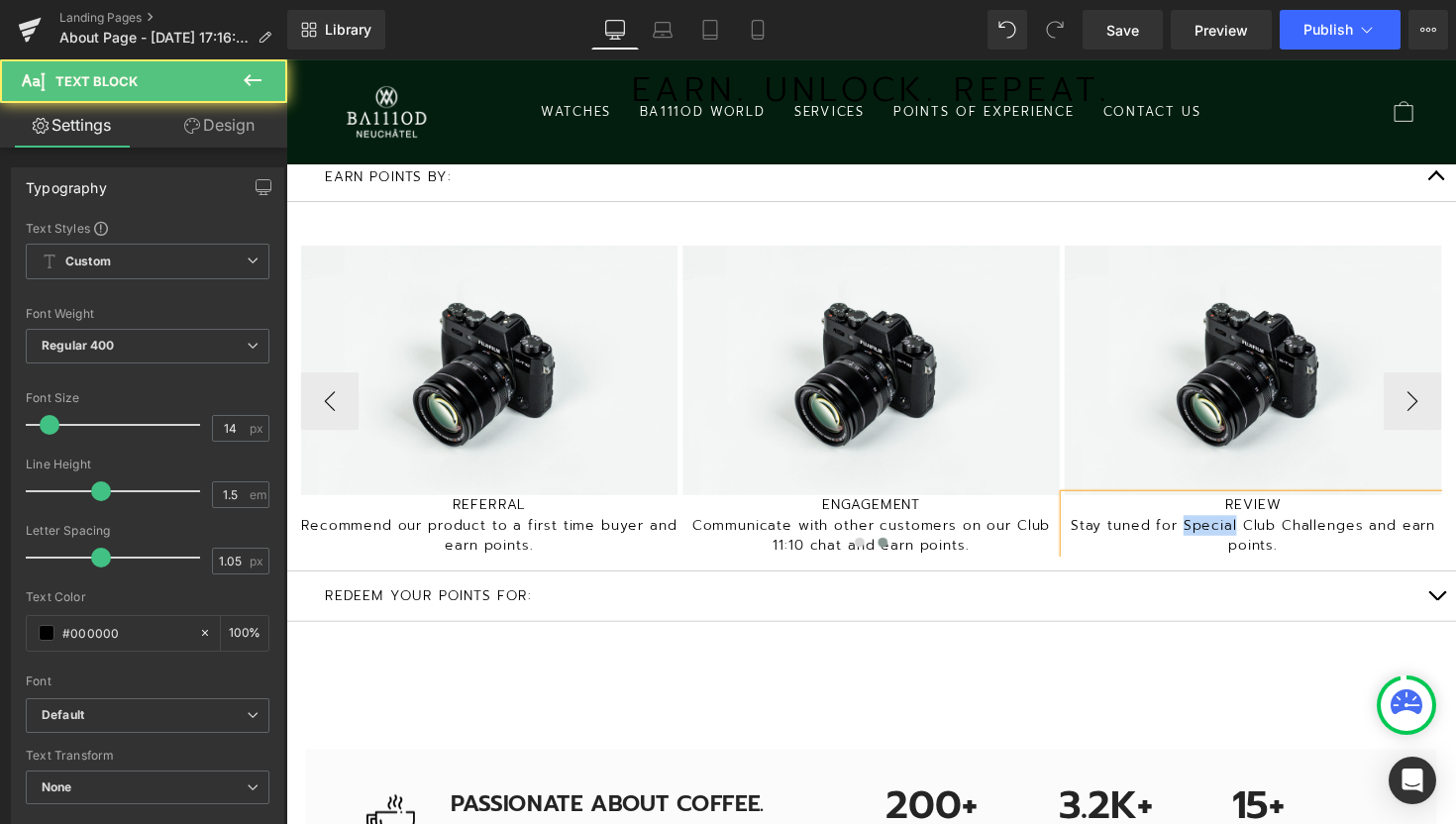 click on "Stay tuned for Special Club Challenges and earn points." at bounding box center (1276, 548) 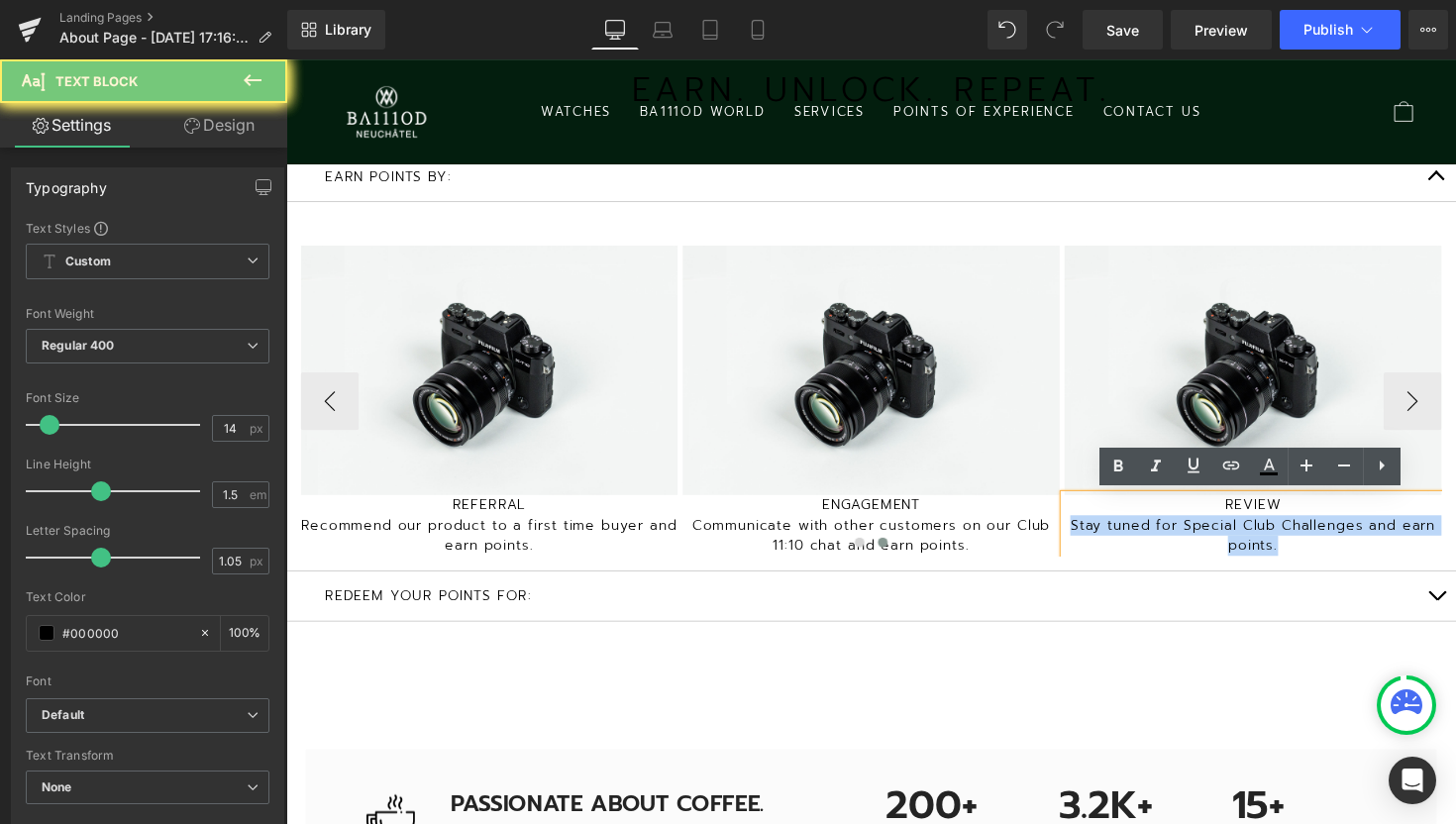 click on "Stay tuned for Special Club Challenges and earn points." at bounding box center (1276, 548) 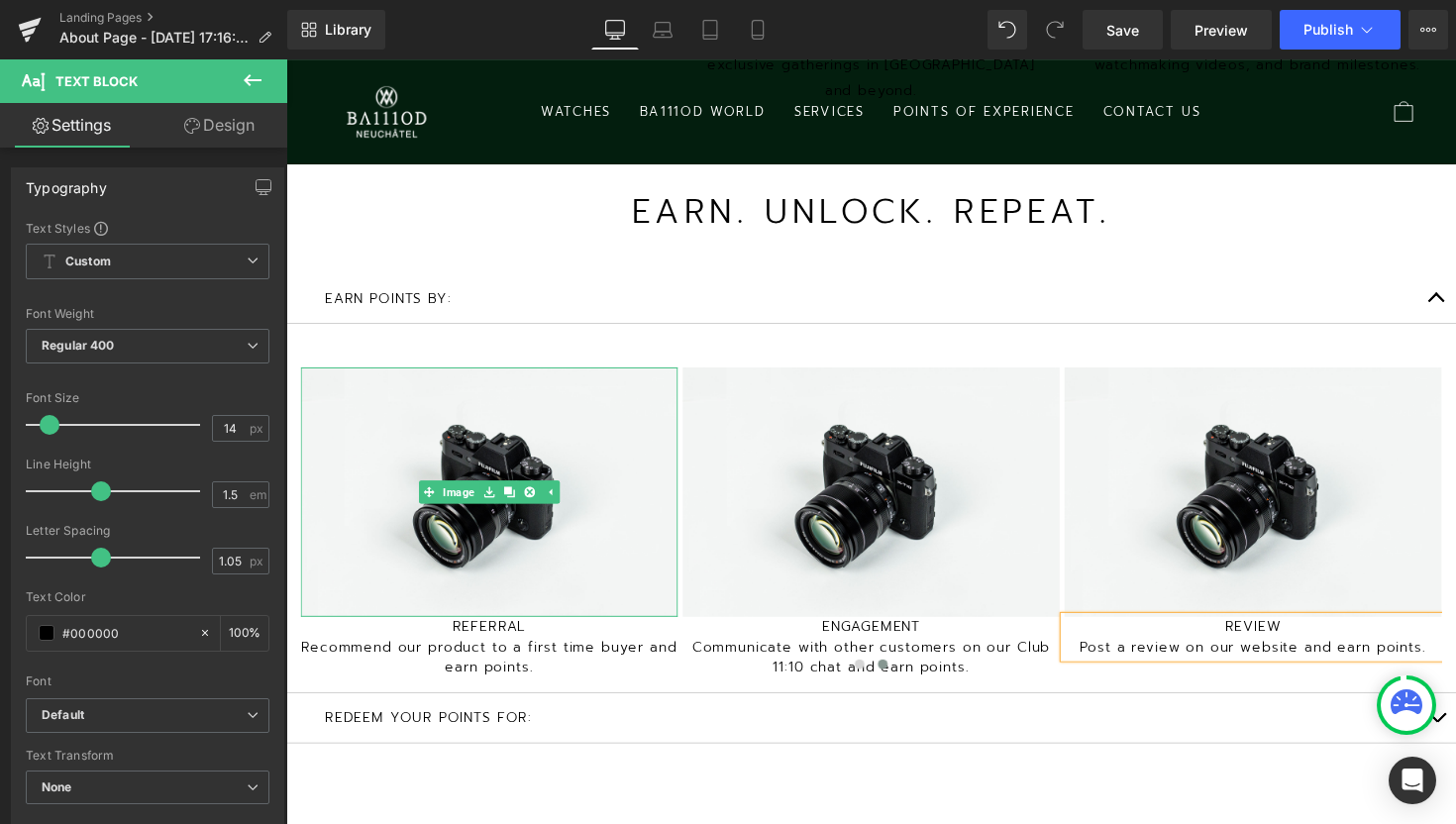 scroll, scrollTop: 2653, scrollLeft: 0, axis: vertical 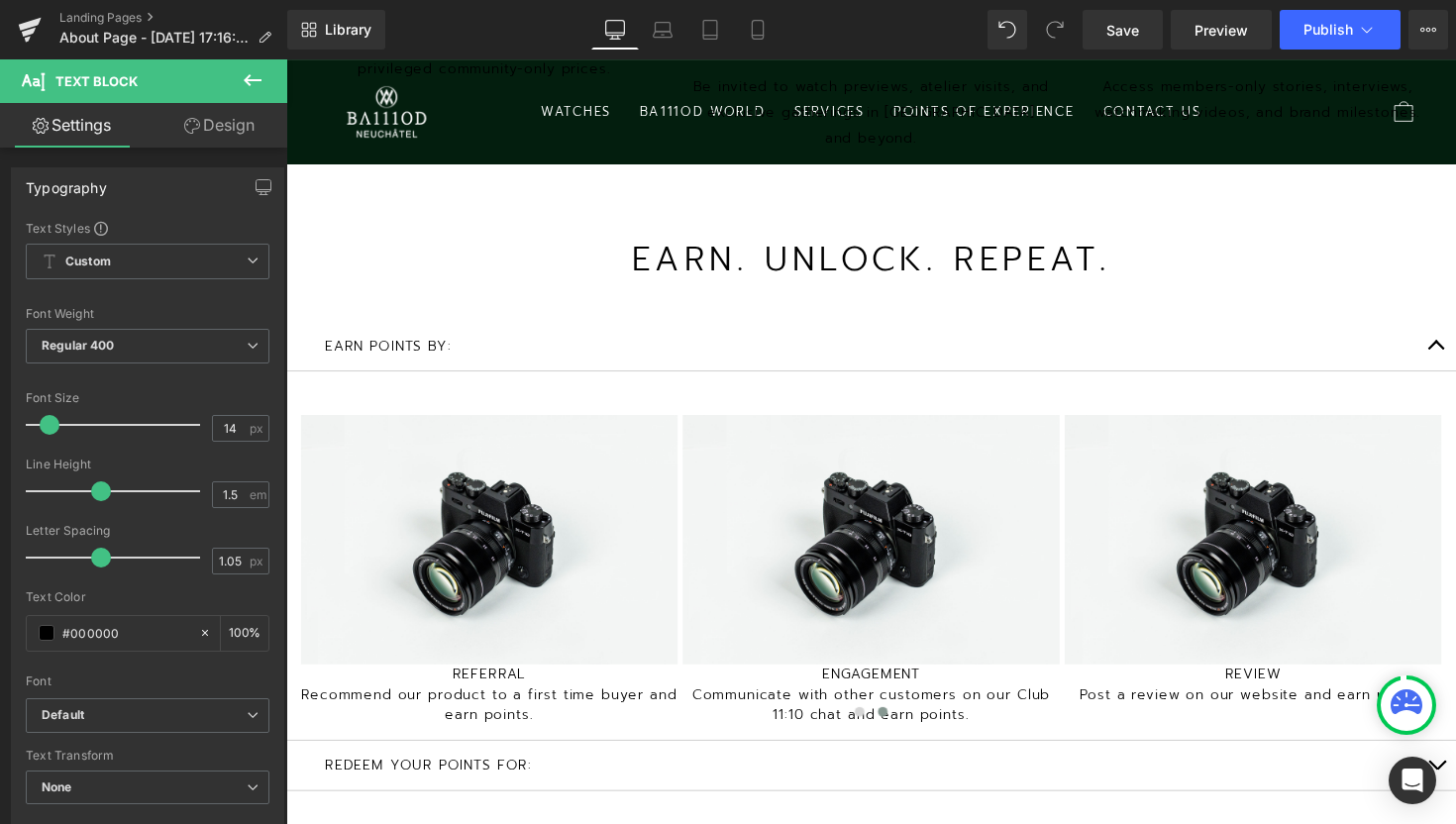 click 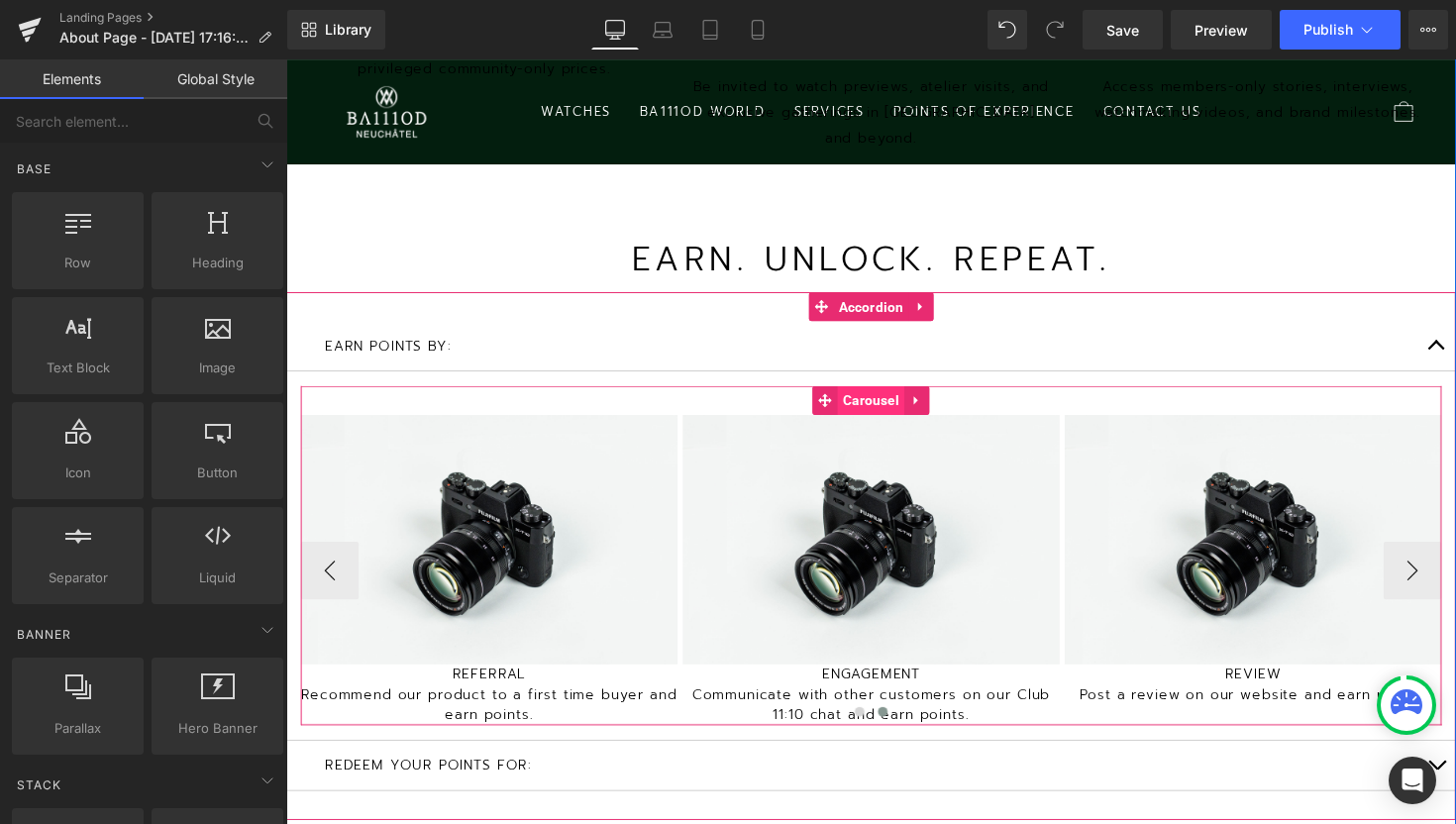 click on "Carousel" at bounding box center [884, 409] 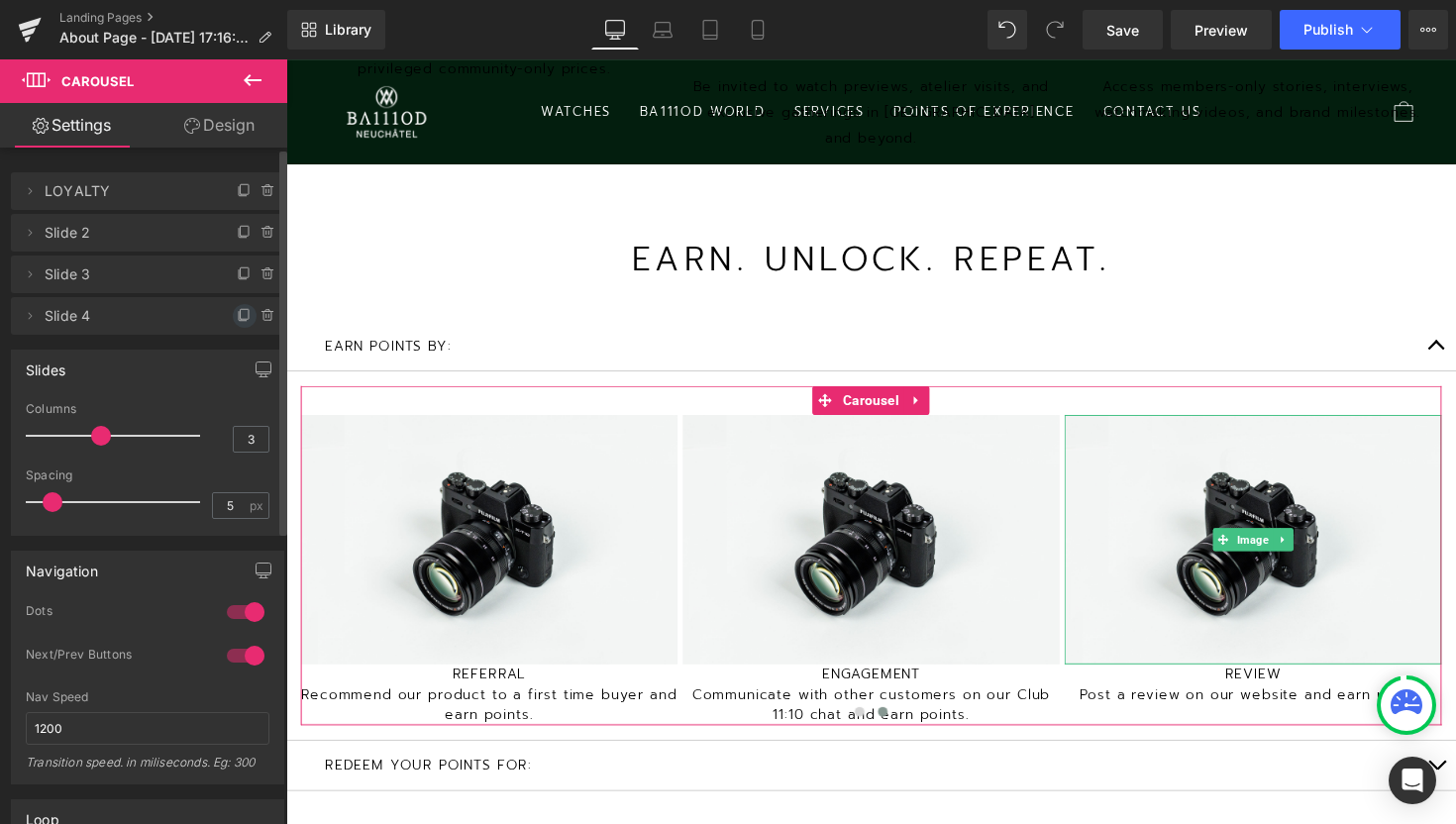 click 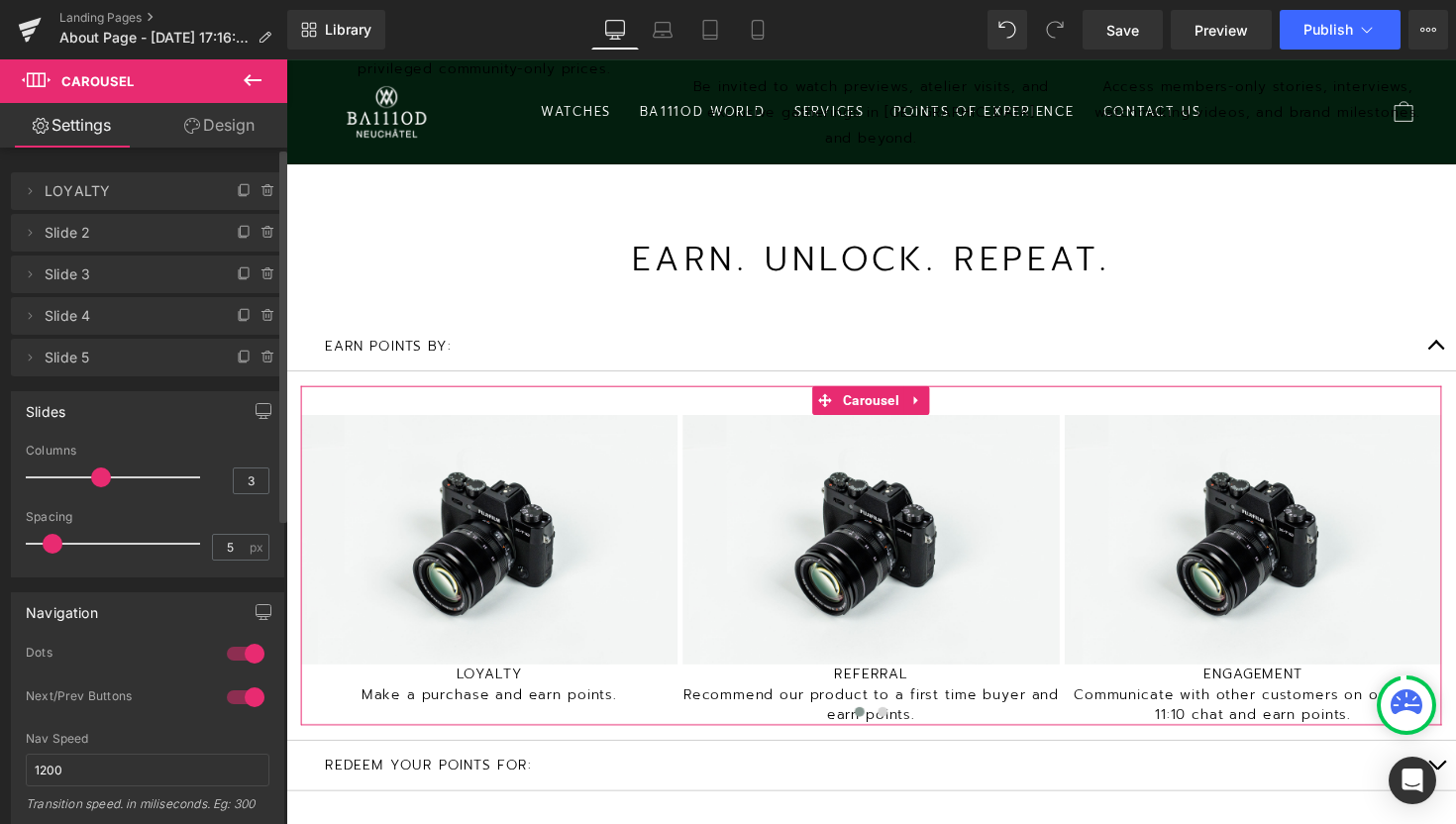 scroll, scrollTop: 10, scrollLeft: 10, axis: both 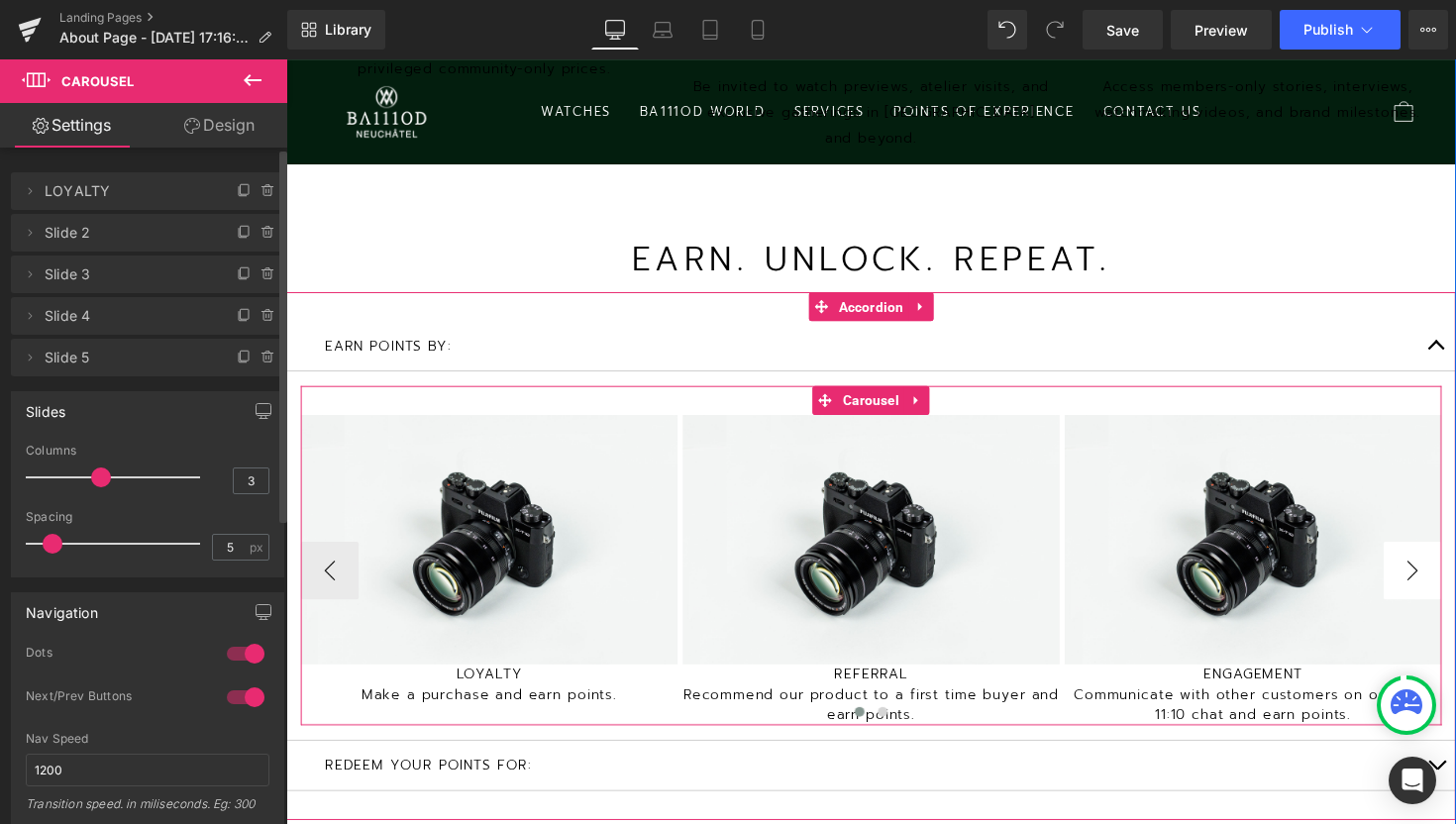 click on "›" at bounding box center [1440, 583] 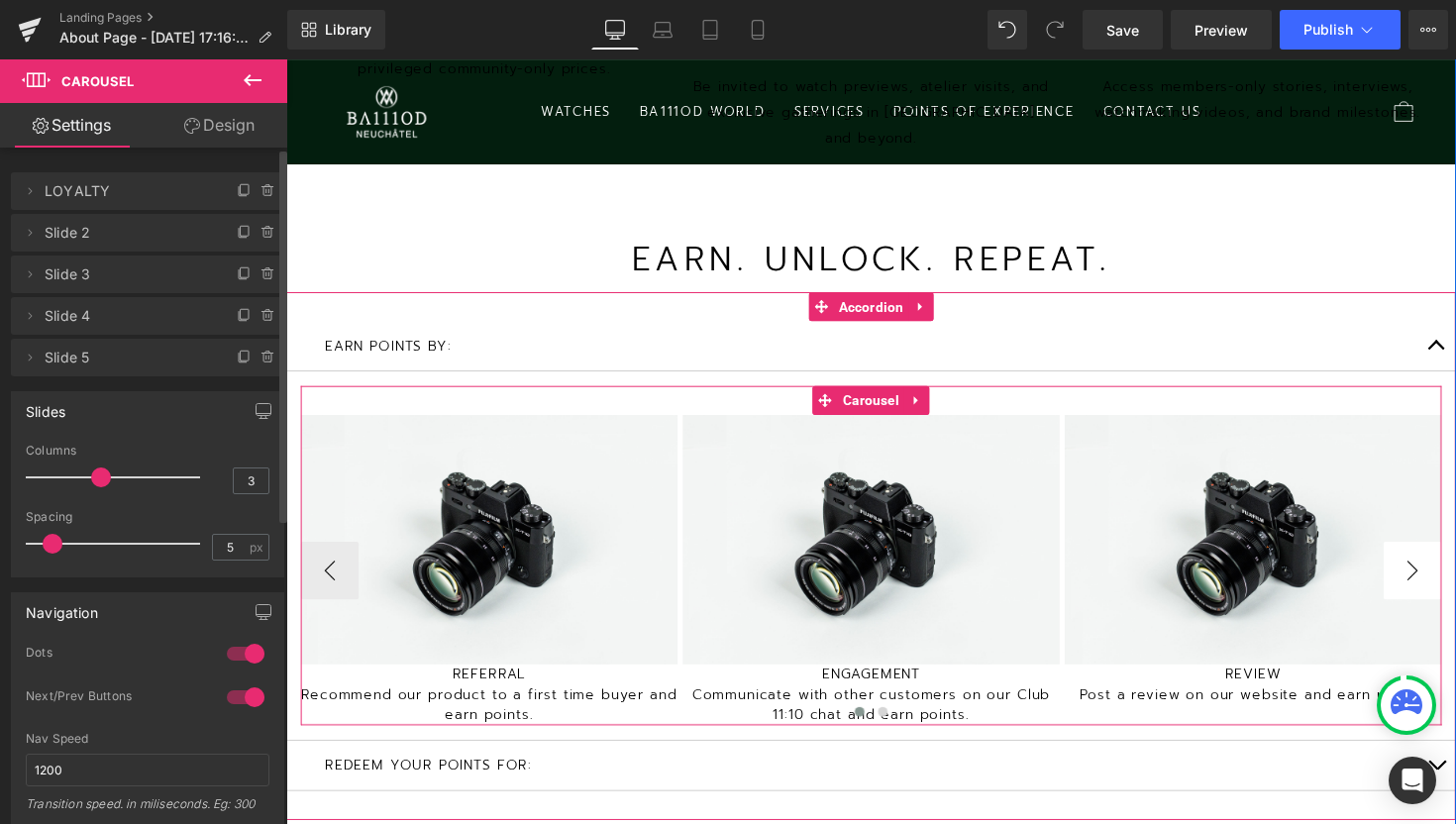 click on "›" at bounding box center [1440, 583] 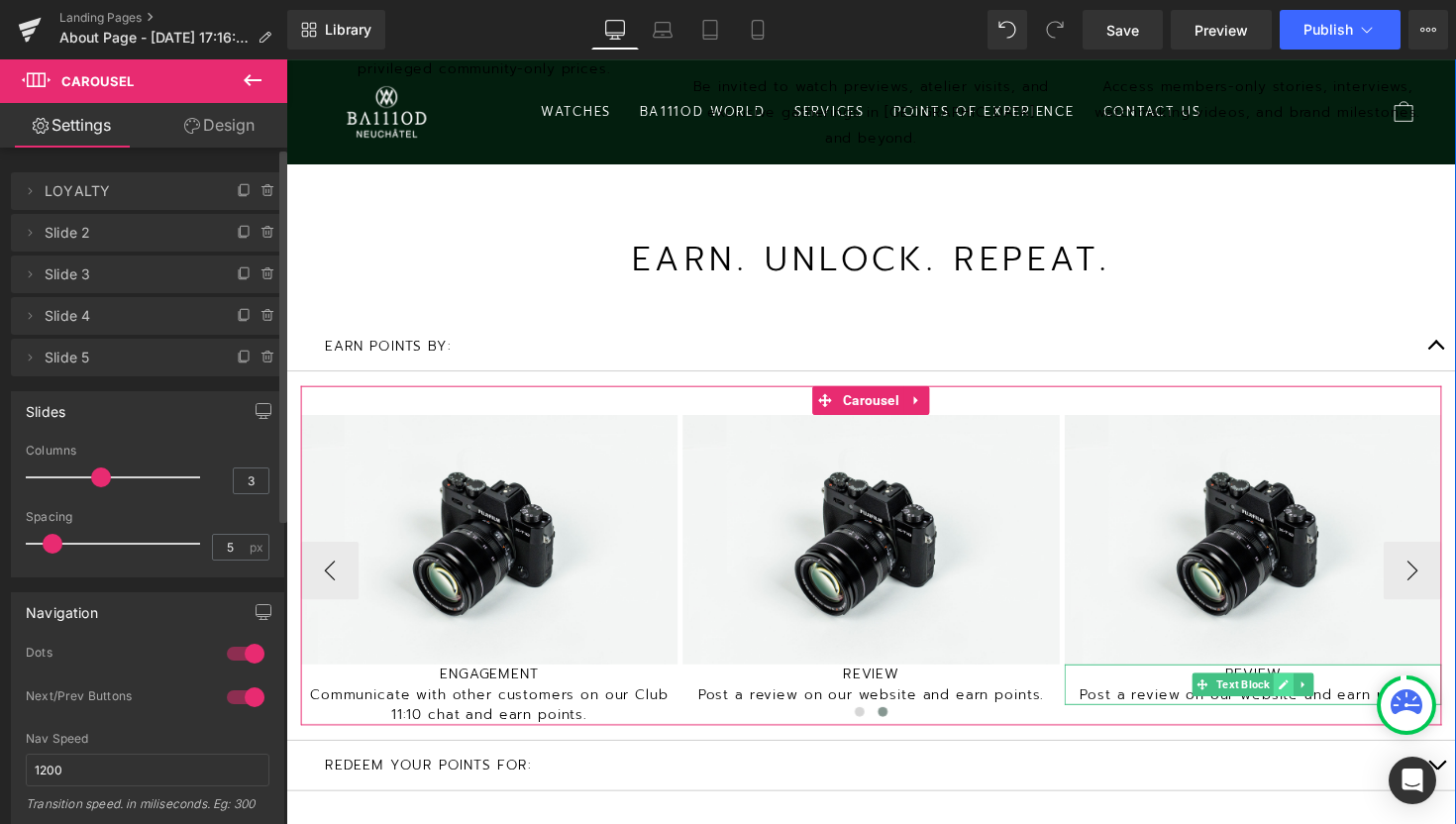 click 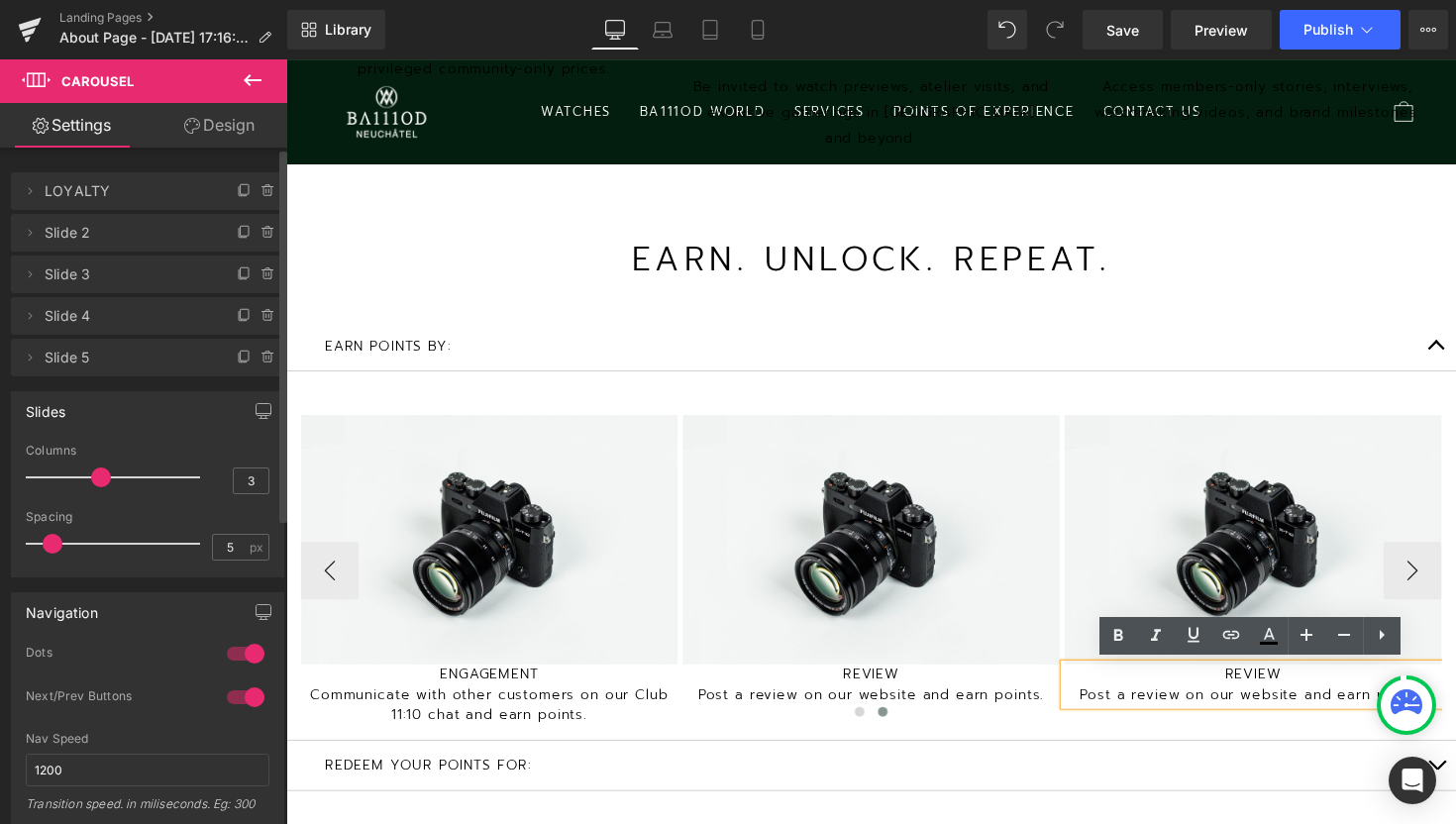click on "REVIEW" at bounding box center (1277, 689) 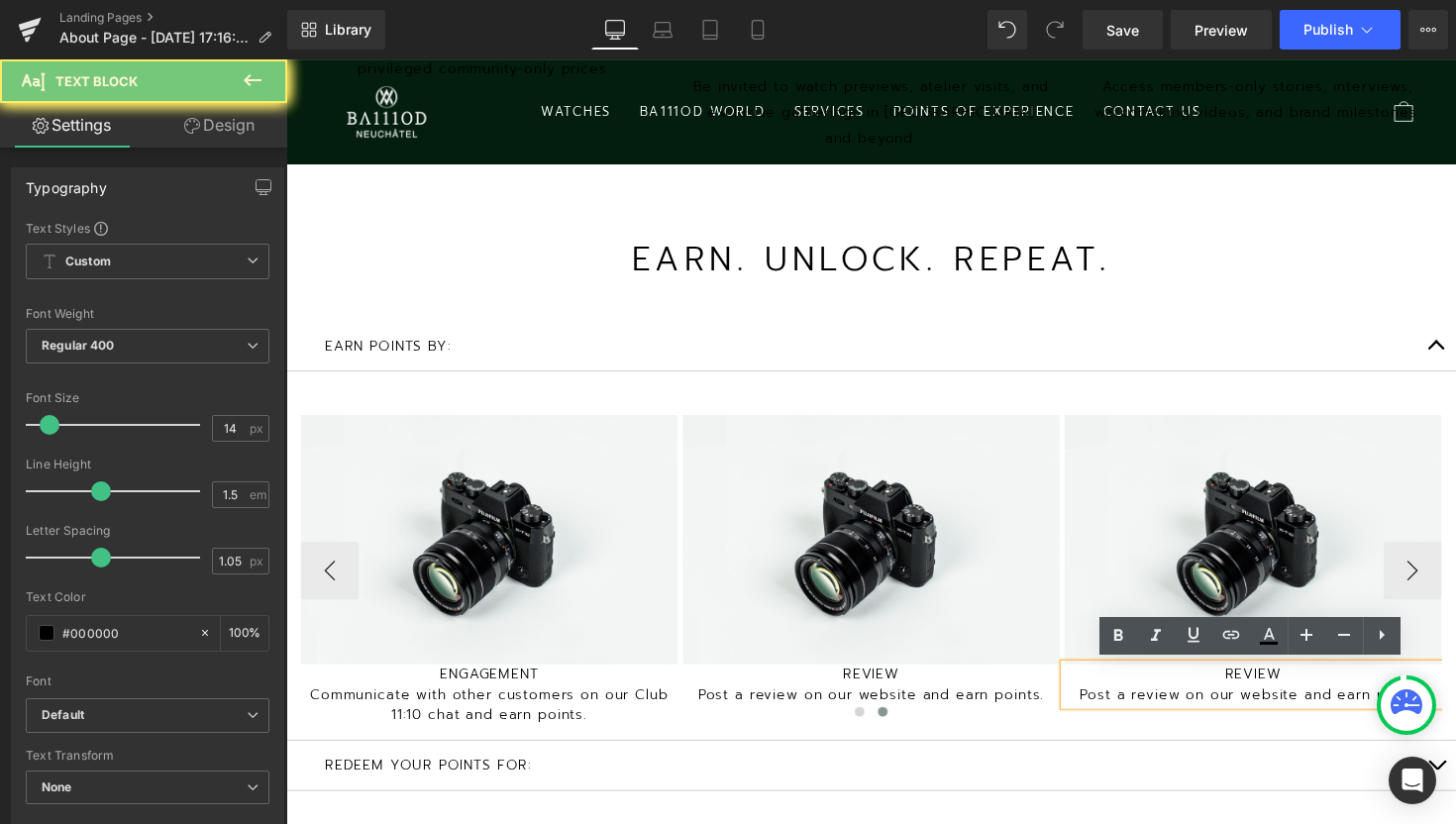 click on "REVIEW" at bounding box center (1277, 689) 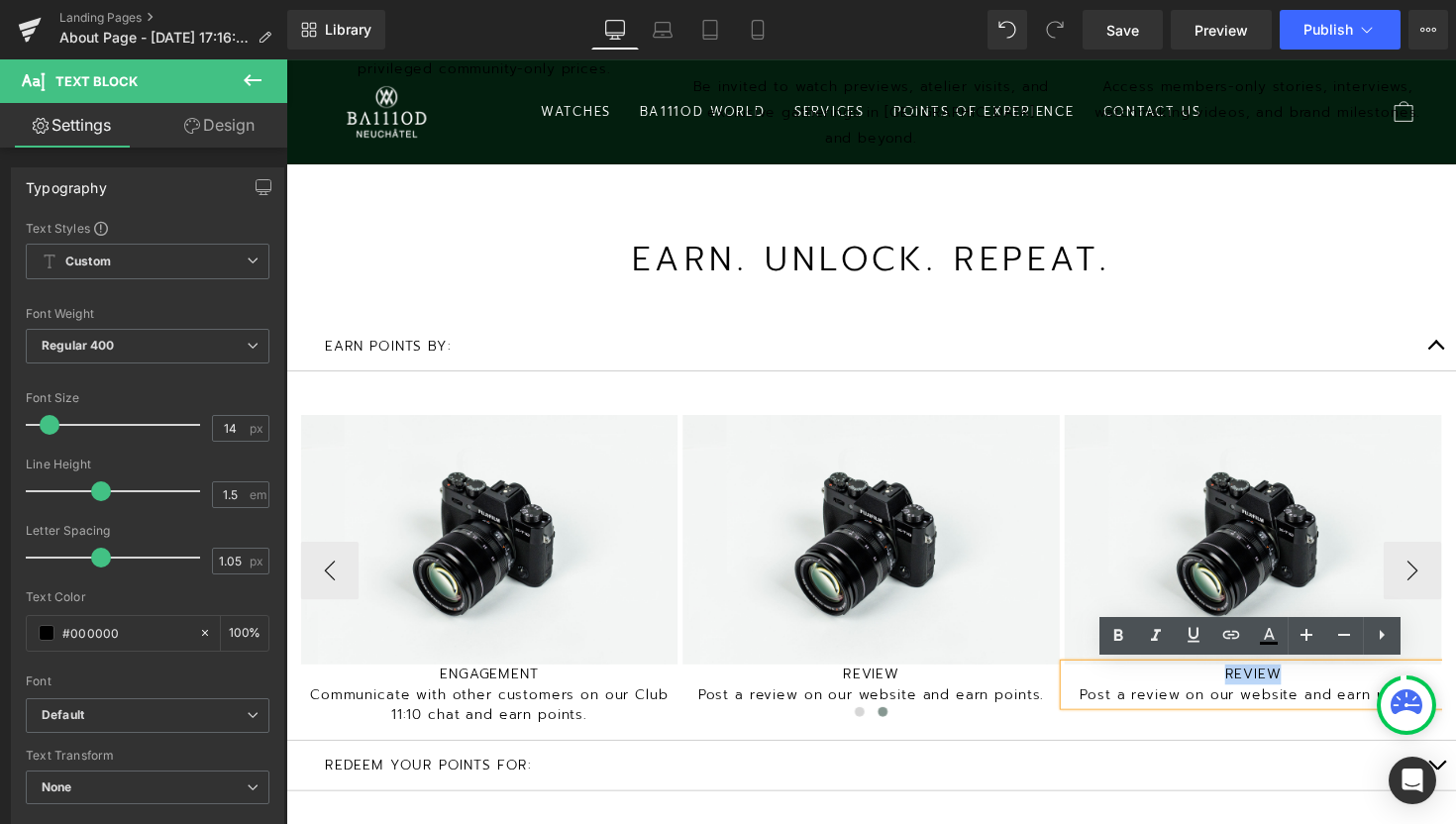 type 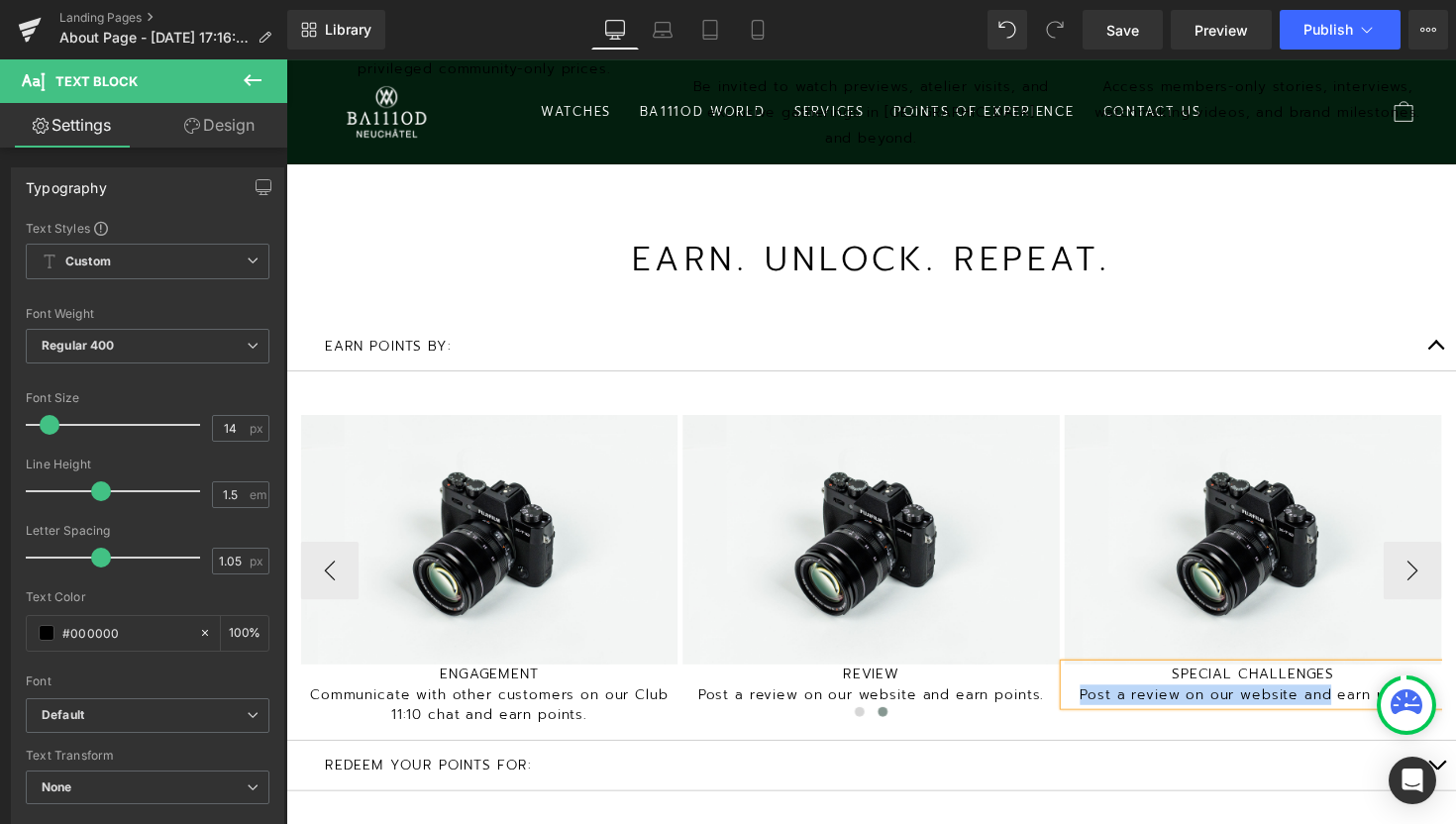 drag, startPoint x: 1360, startPoint y: 708, endPoint x: 1097, endPoint y: 712, distance: 263.03042 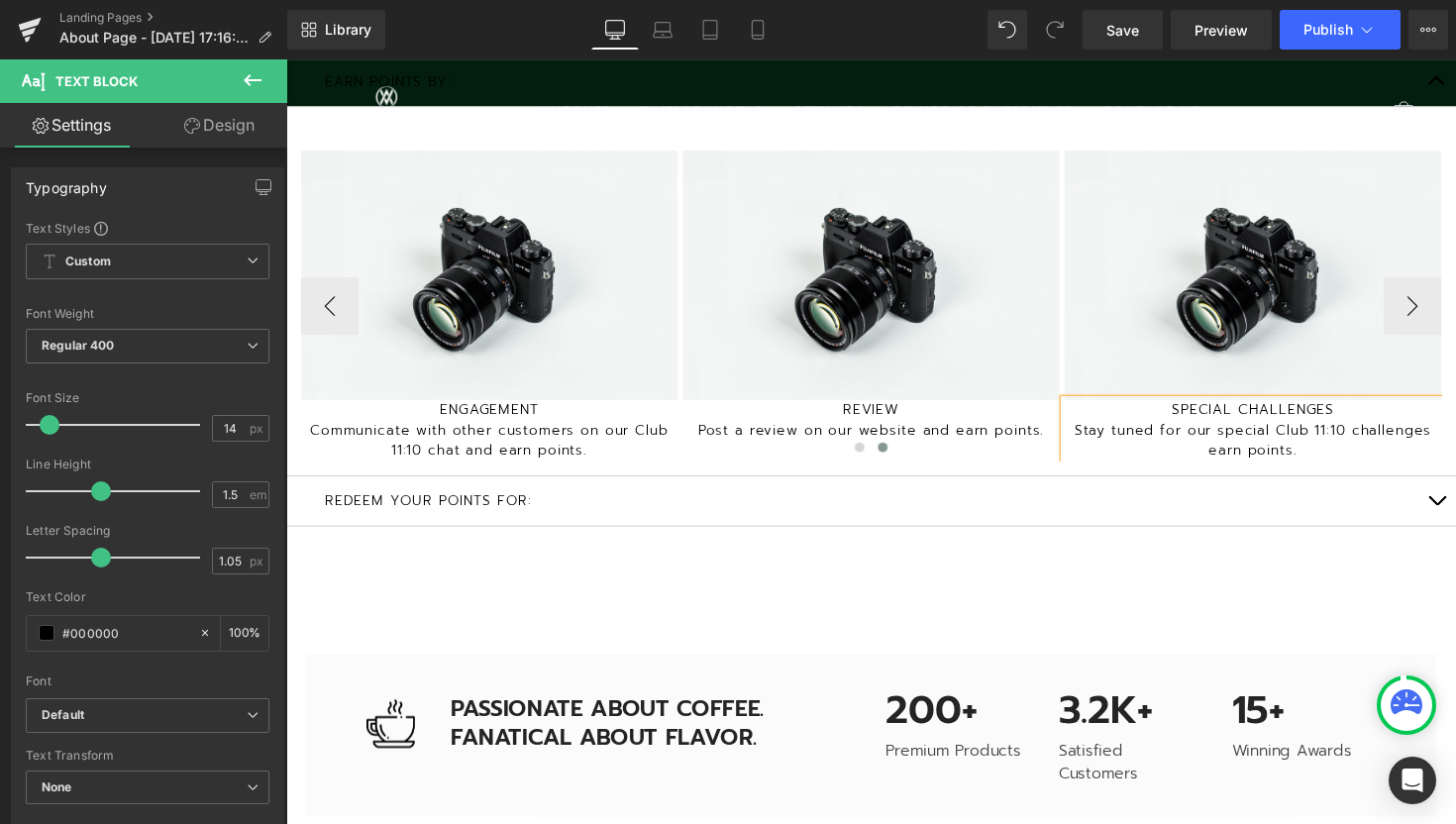 scroll, scrollTop: 2949, scrollLeft: 0, axis: vertical 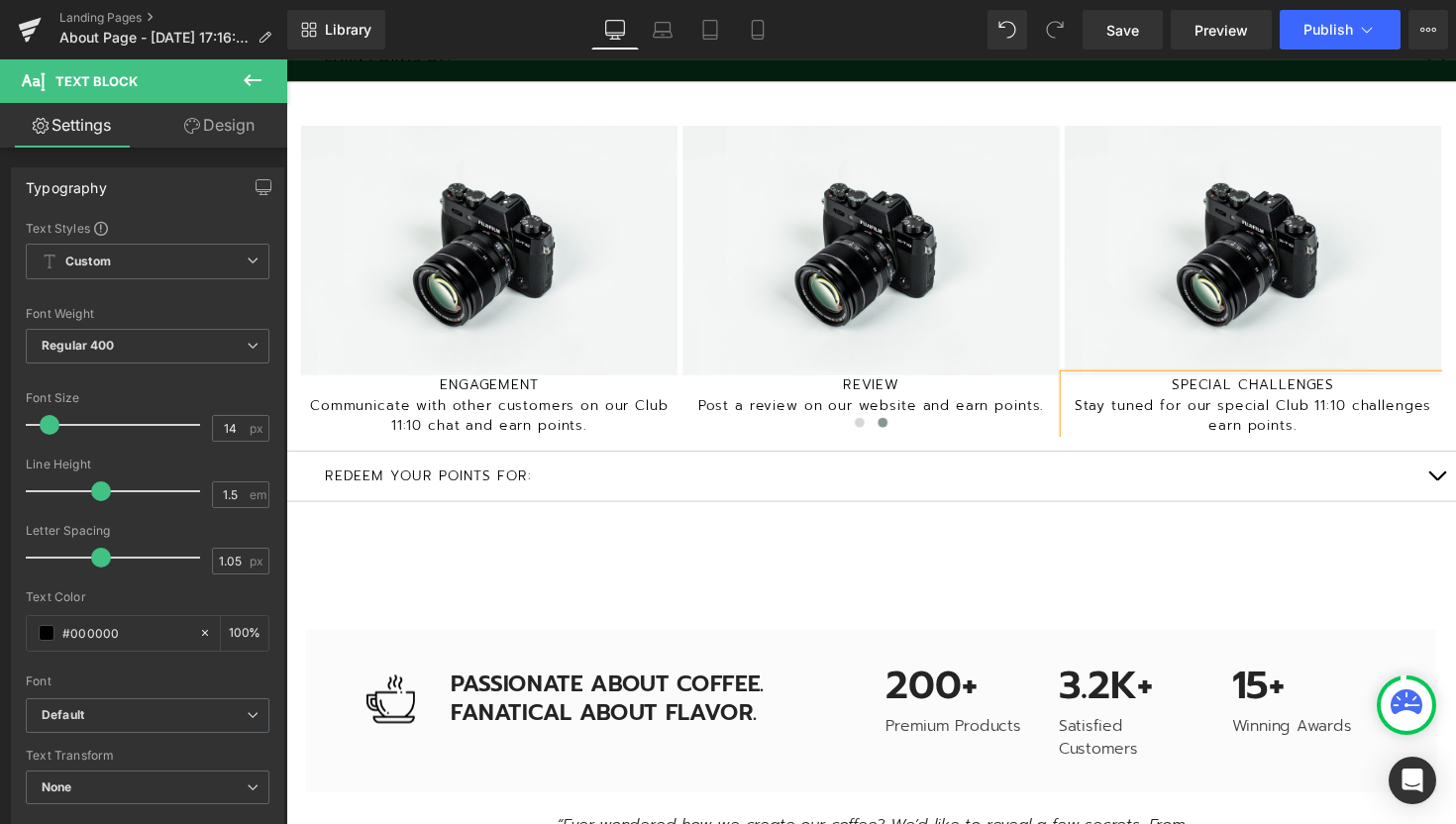 click at bounding box center [1465, 491] 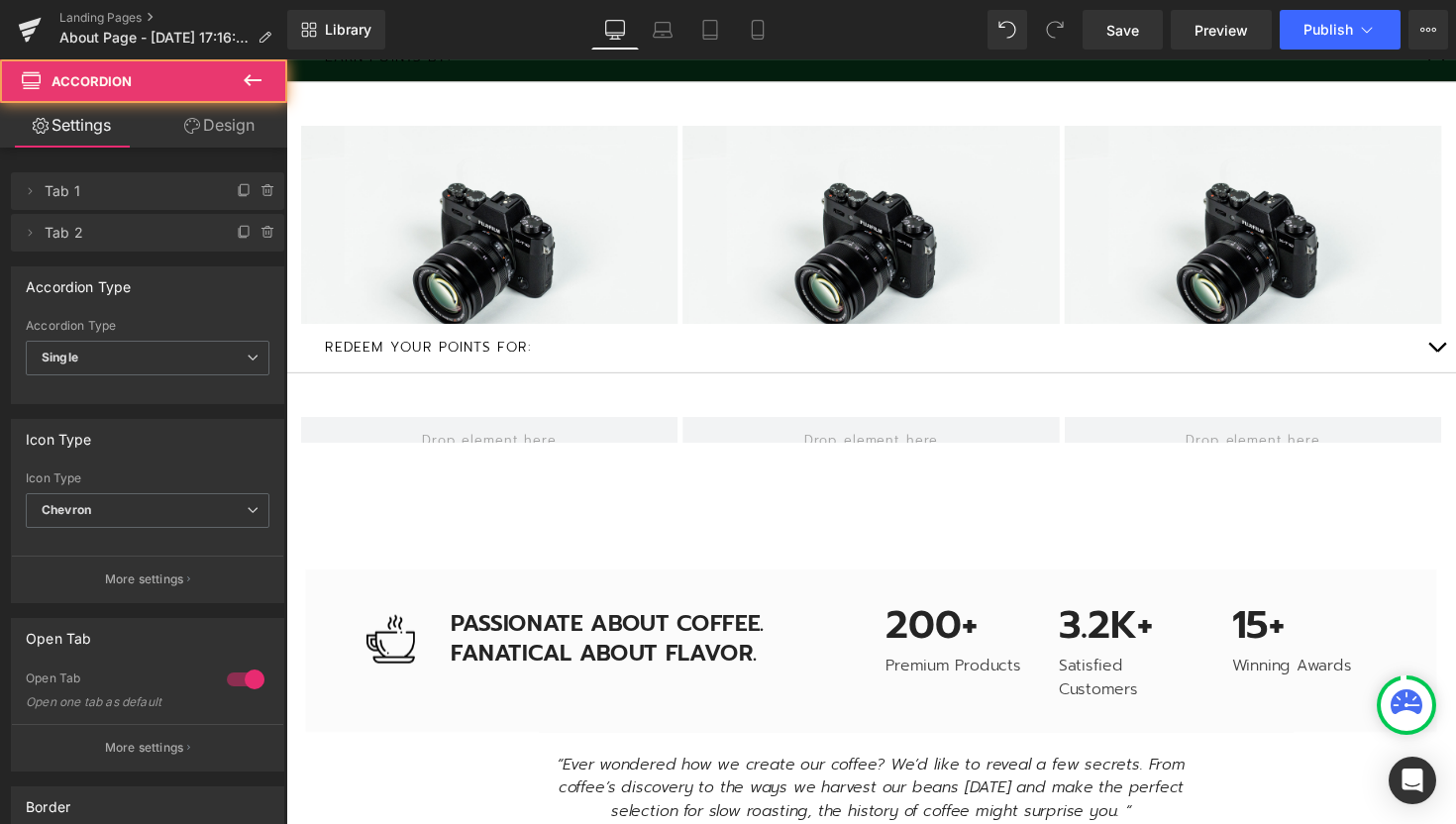 scroll, scrollTop: 2729, scrollLeft: 0, axis: vertical 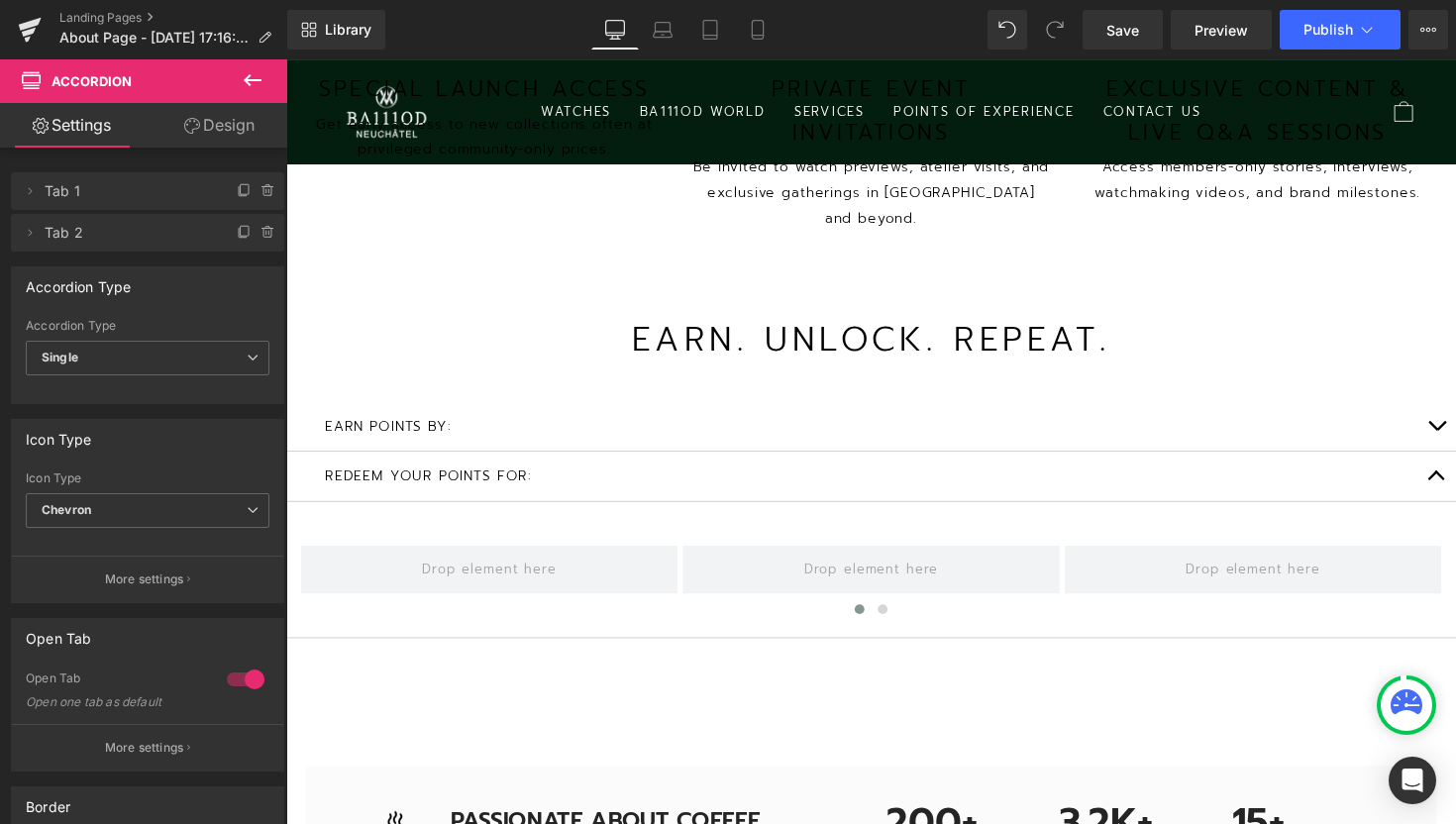 click at bounding box center [1465, 440] 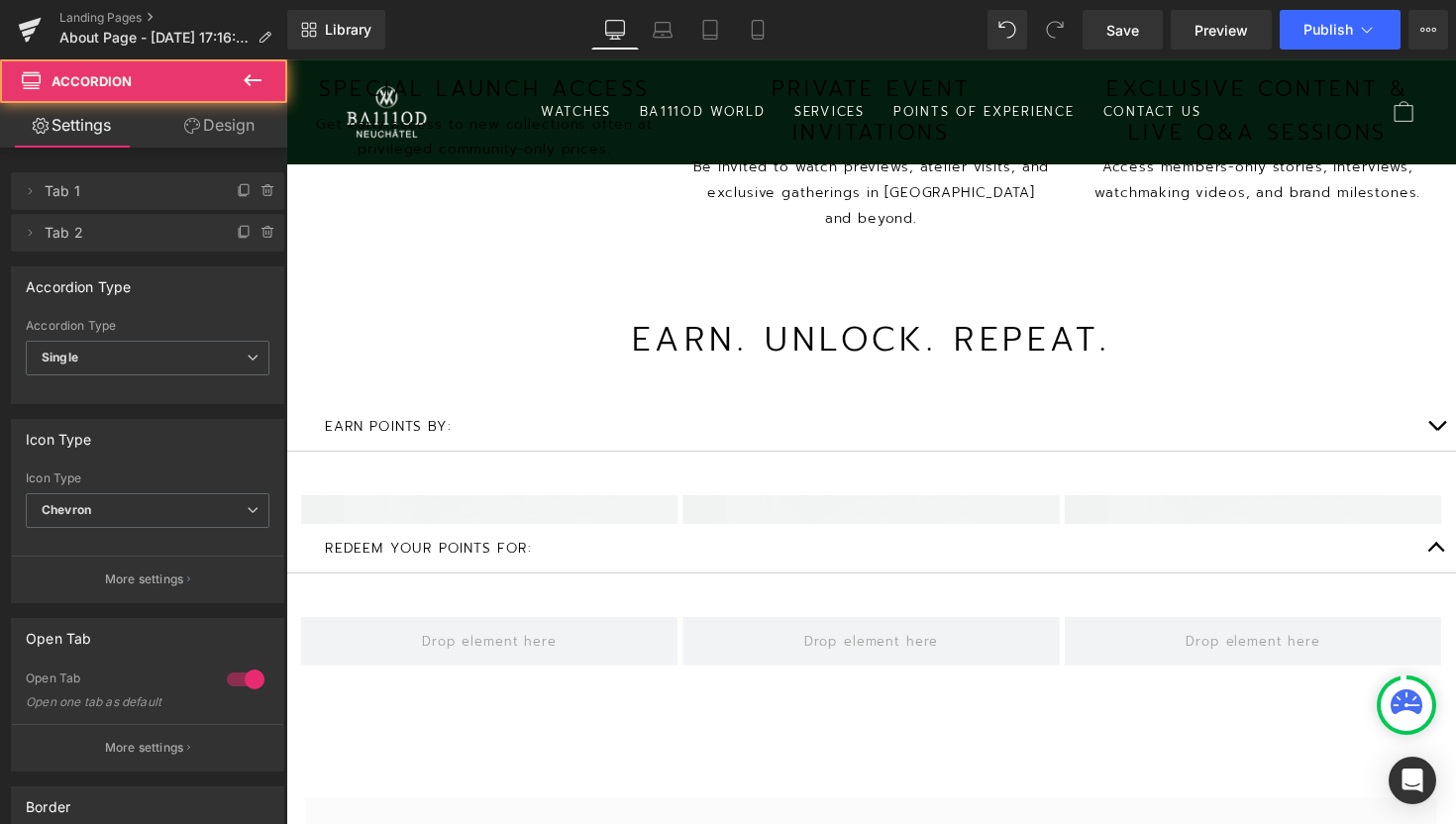 scroll, scrollTop: 0, scrollLeft: 10, axis: horizontal 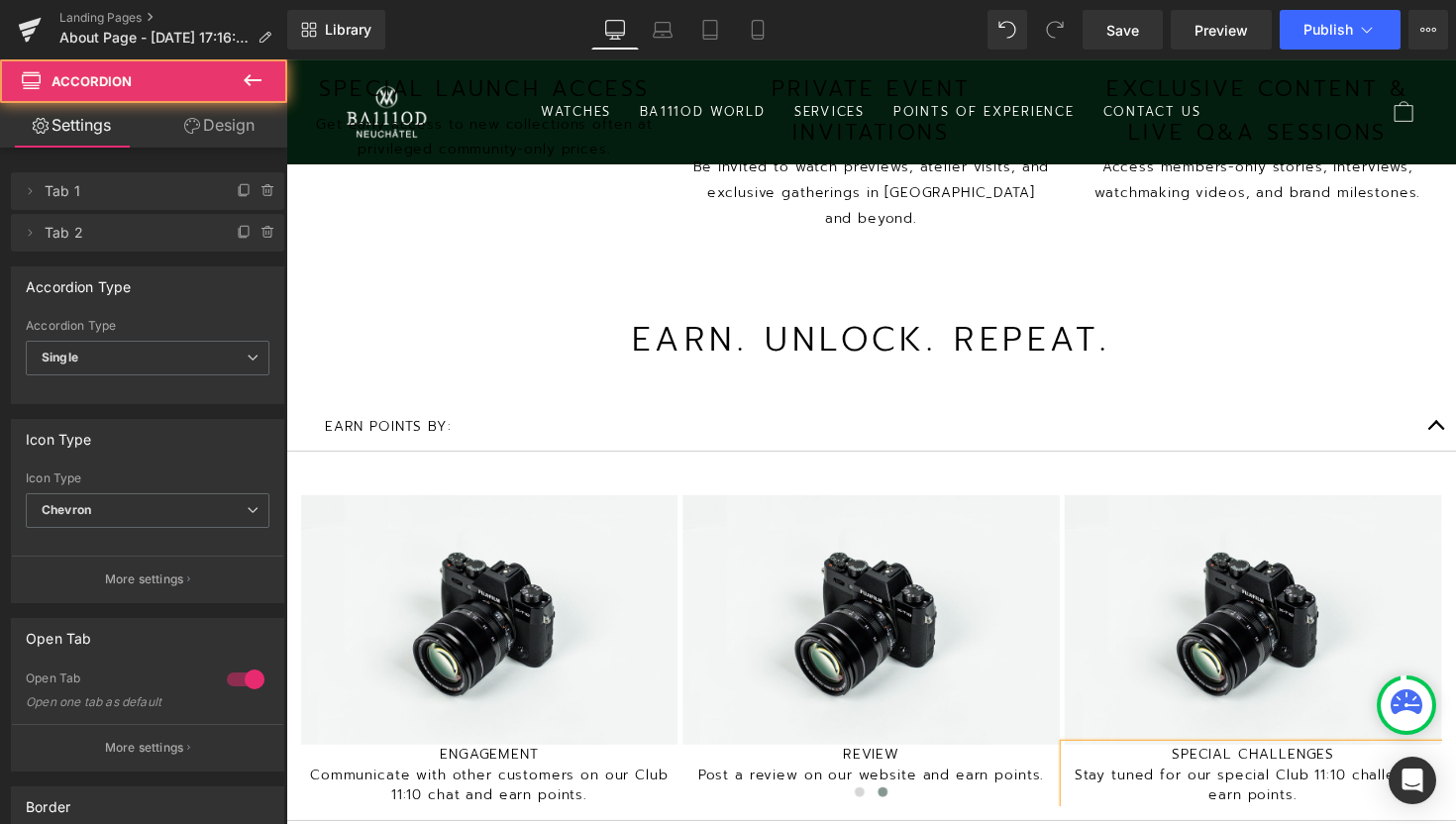 click at bounding box center (1465, 435) 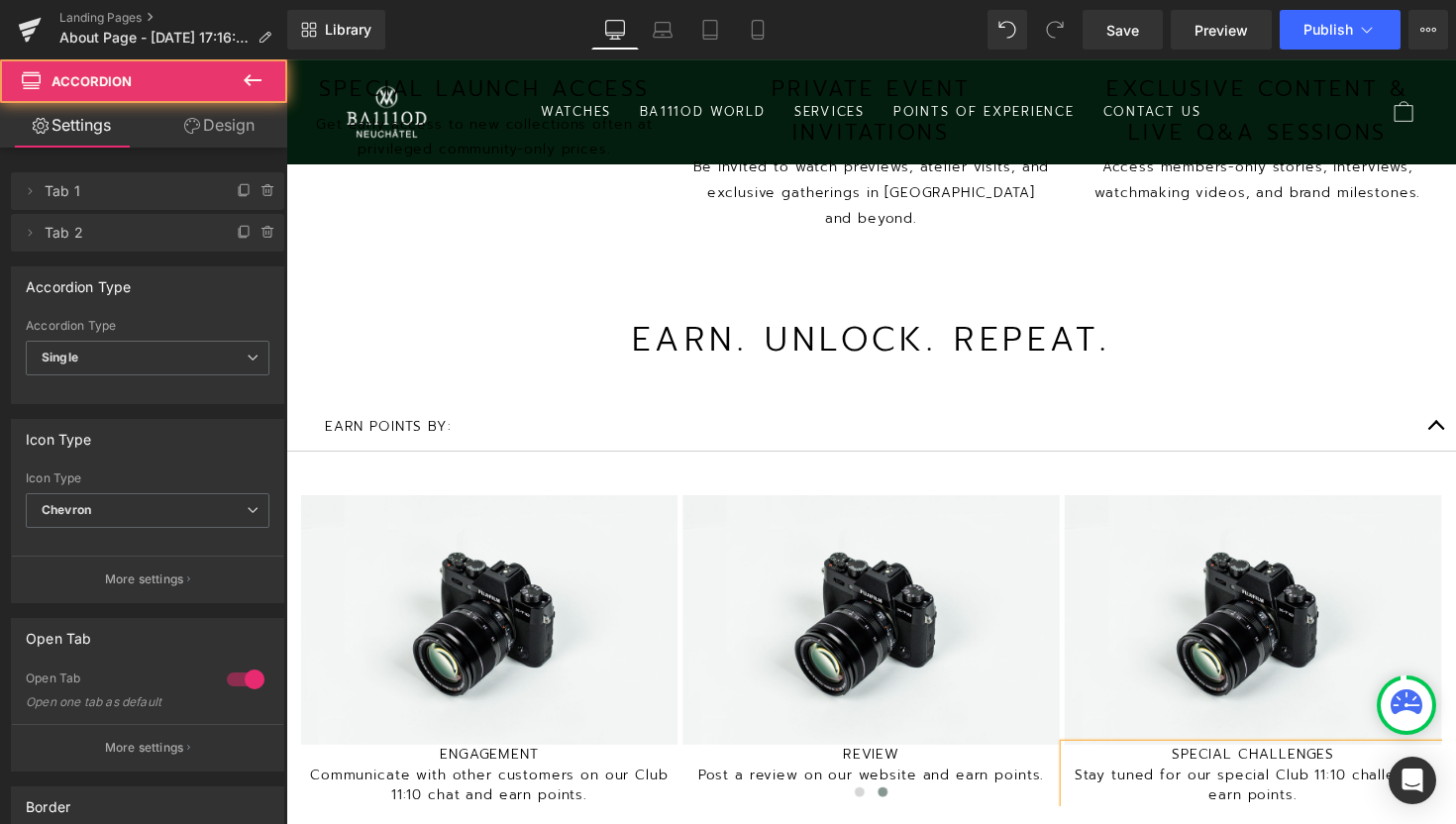 scroll, scrollTop: 5671, scrollLeft: 1198, axis: both 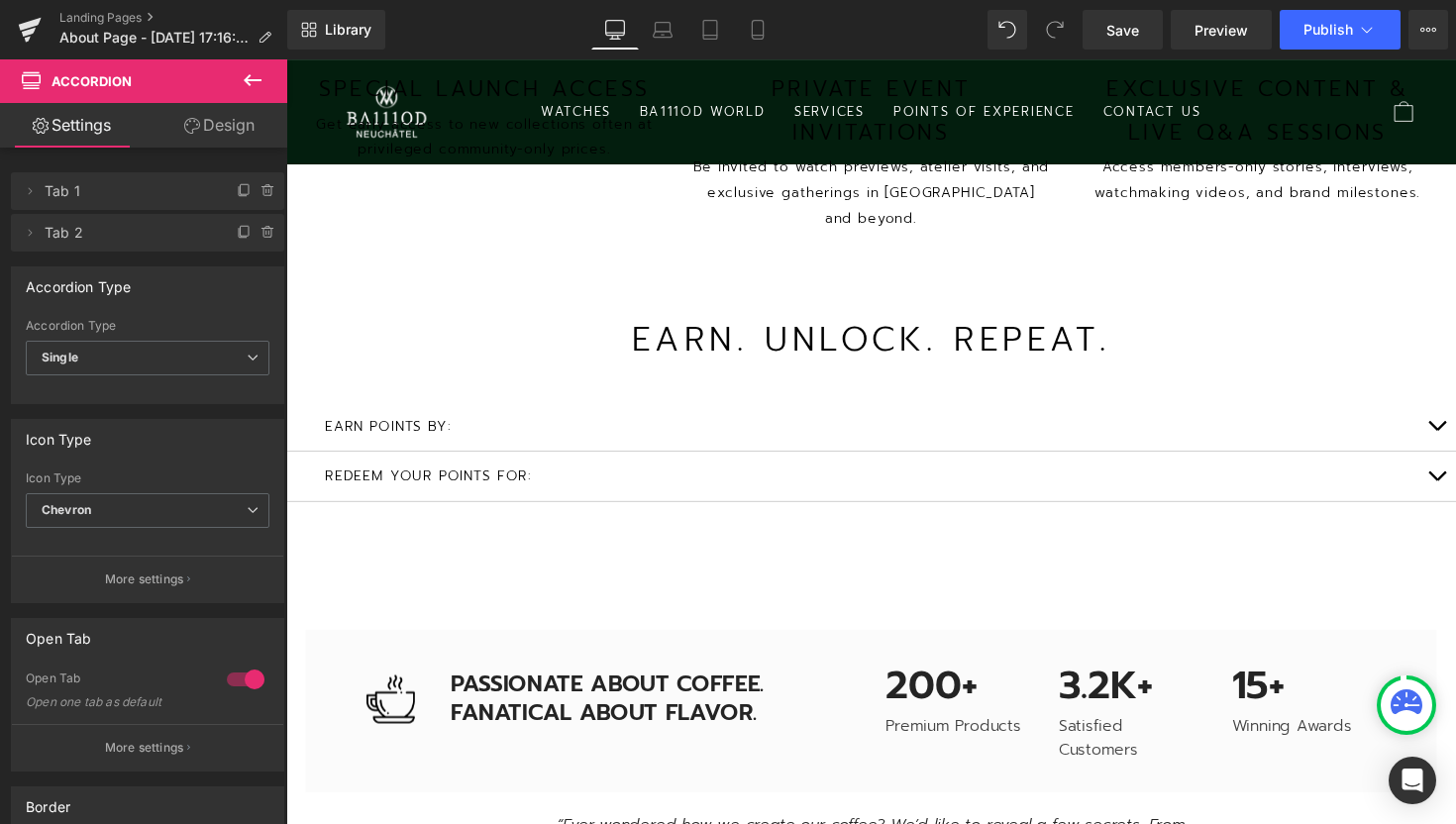 click at bounding box center [1465, 486] 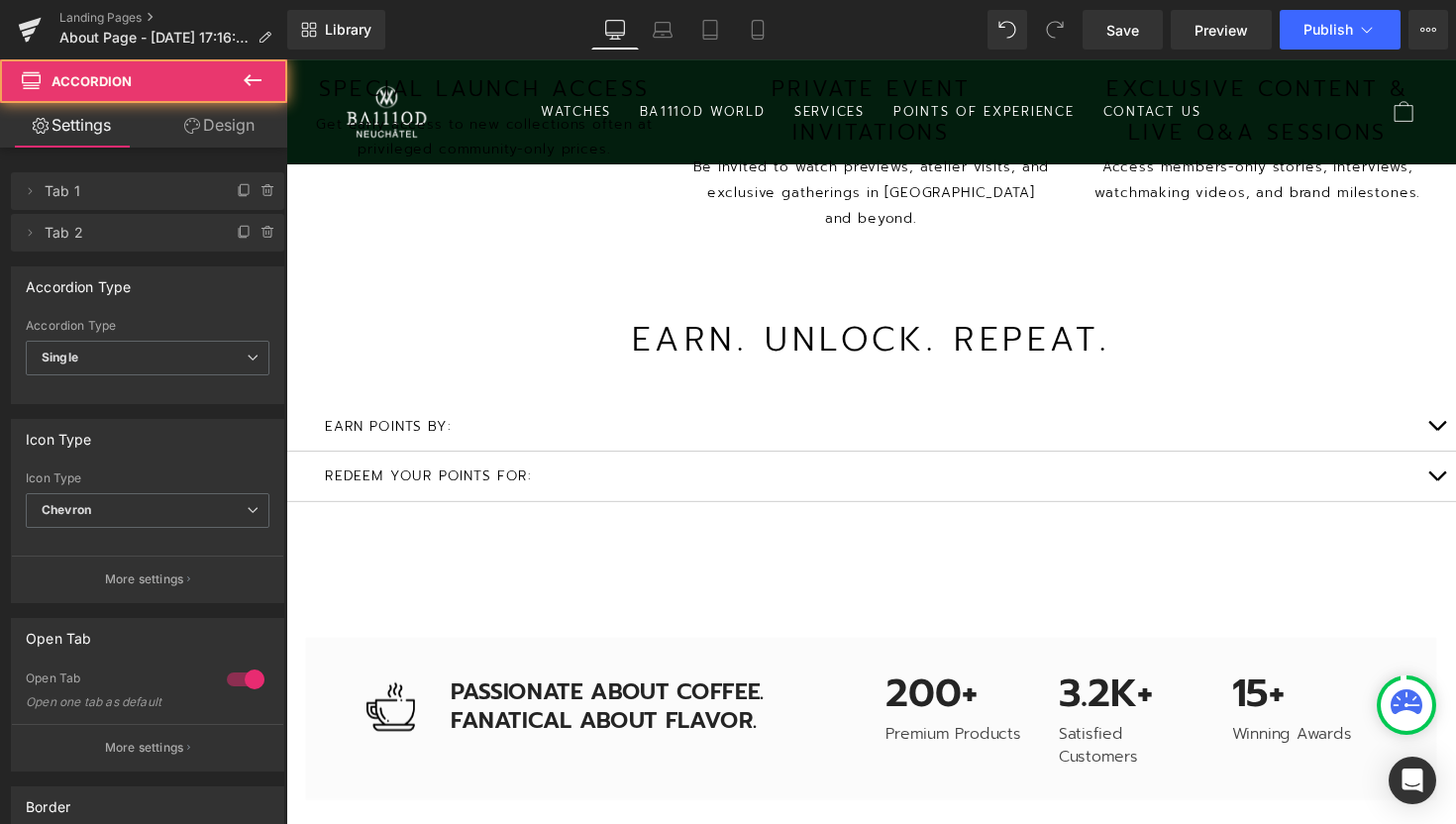 scroll, scrollTop: 2, scrollLeft: 10, axis: both 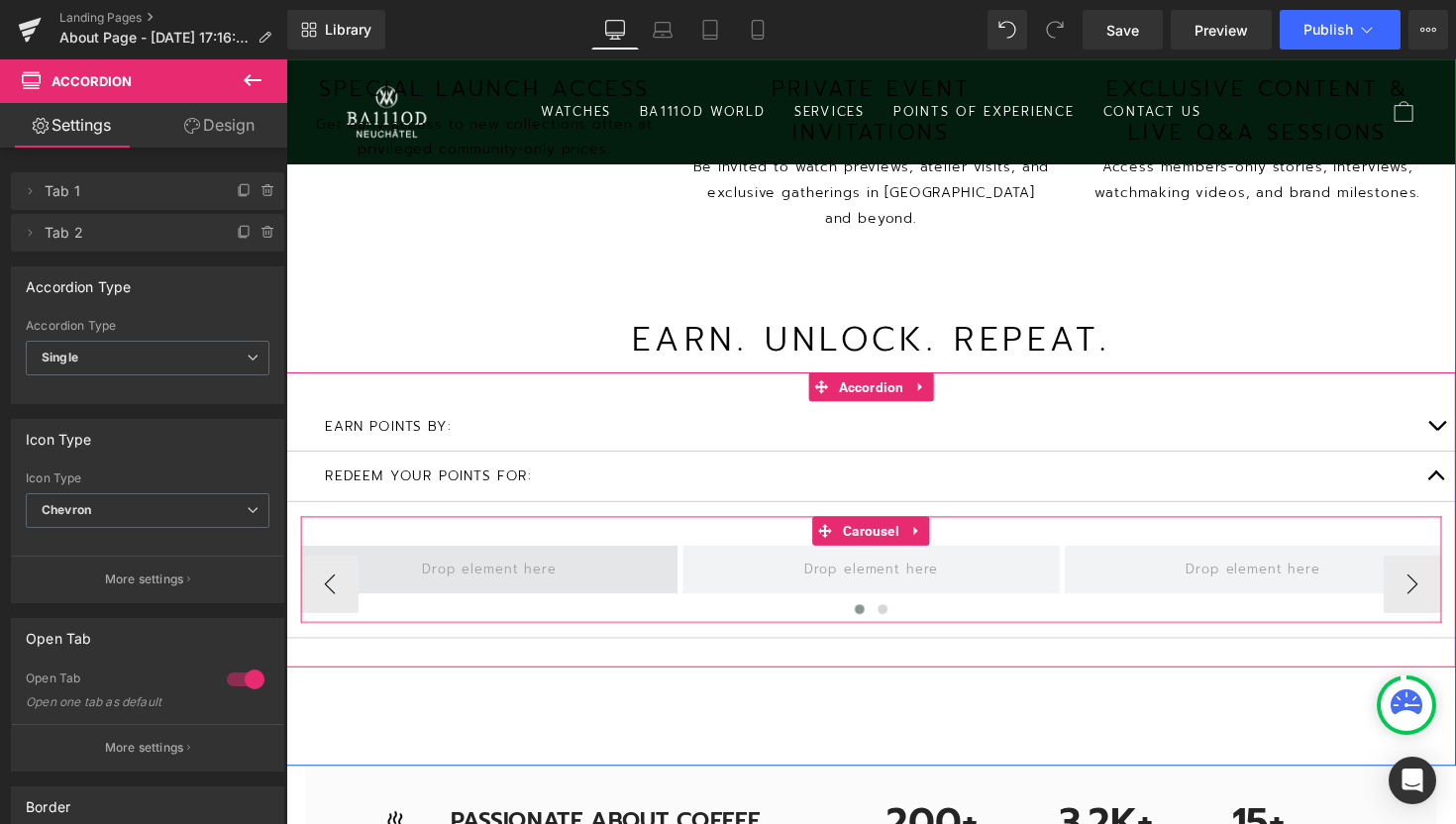 click at bounding box center (494, 582) 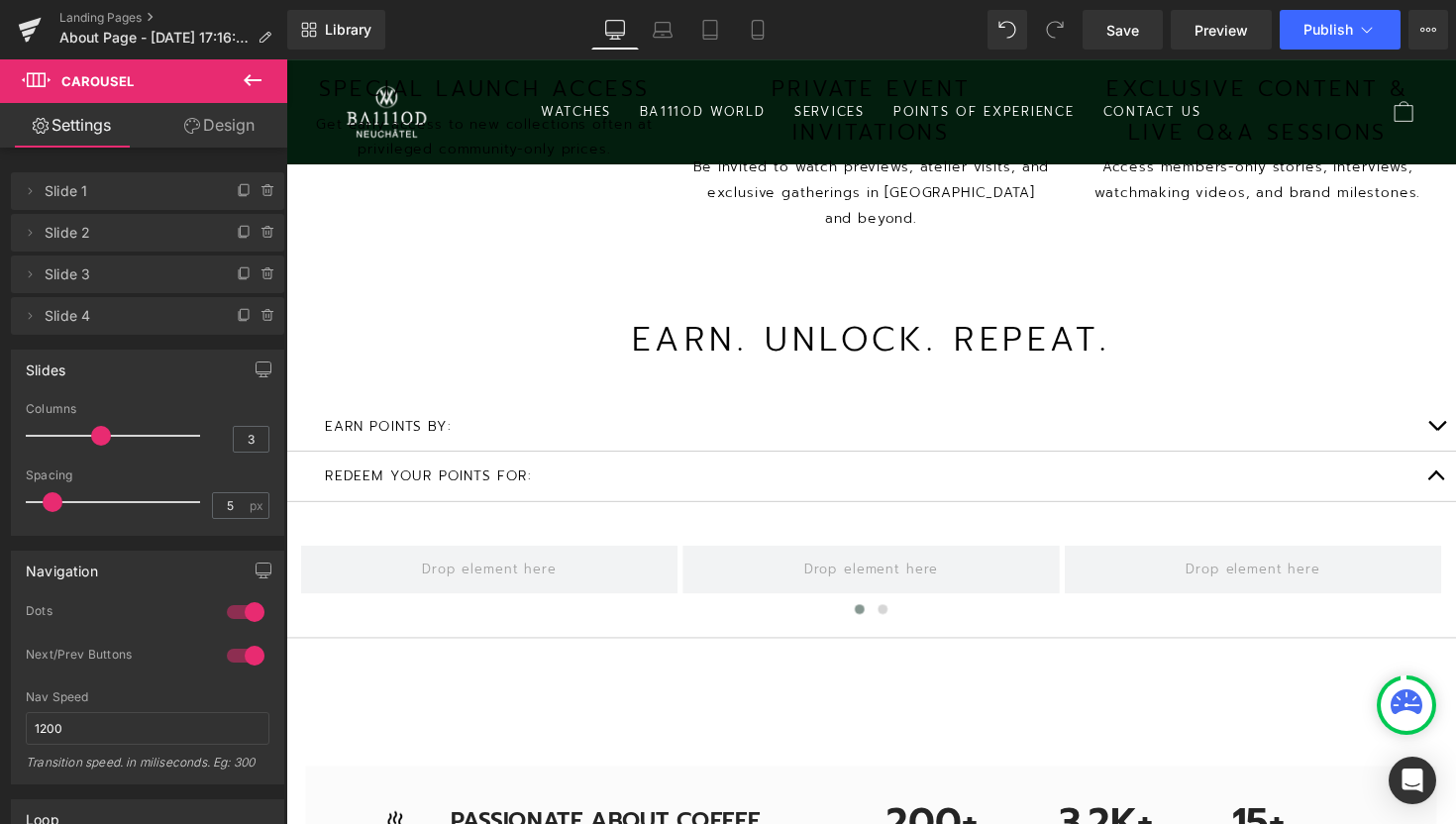 click 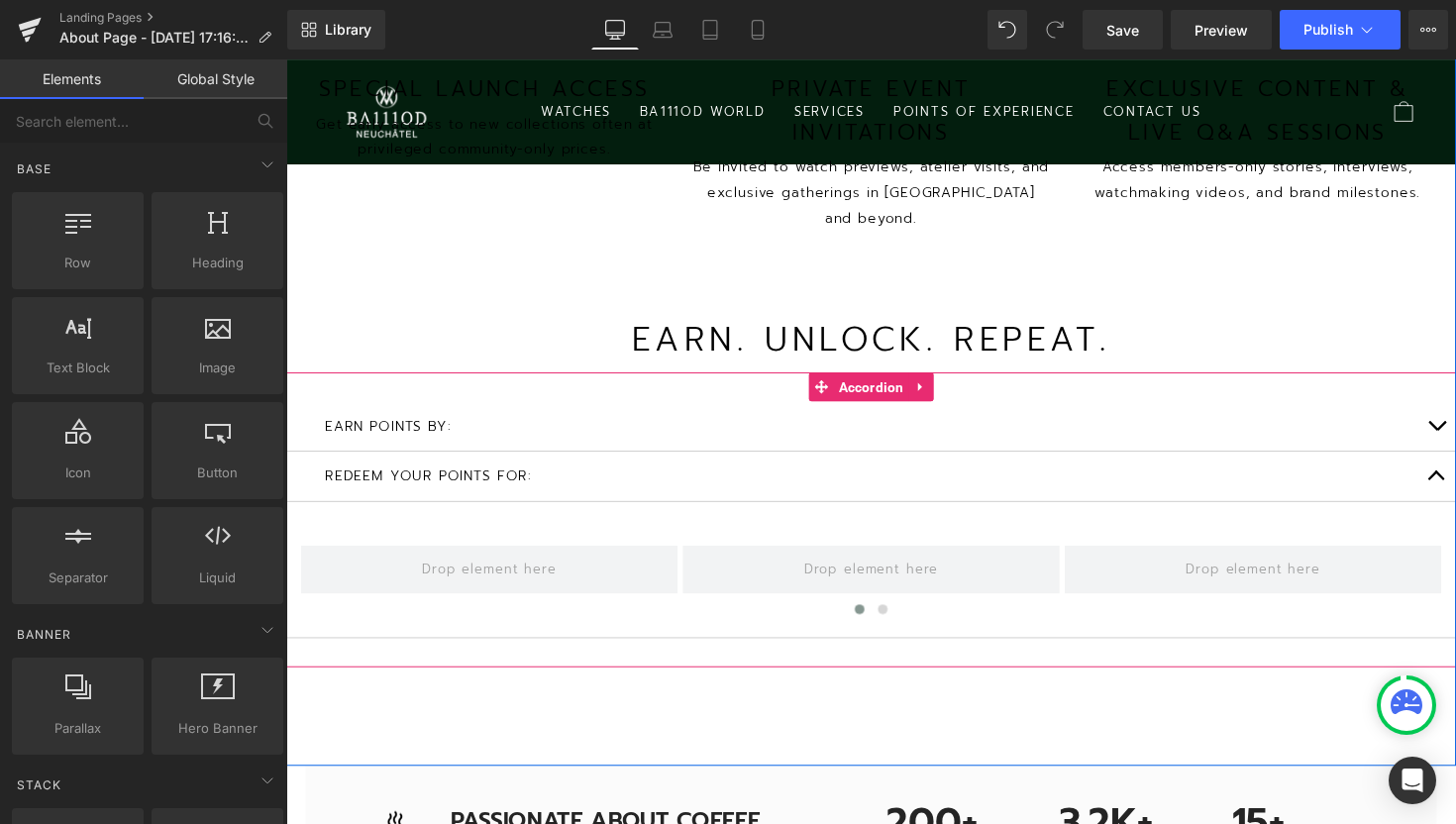 click at bounding box center (1465, 435) 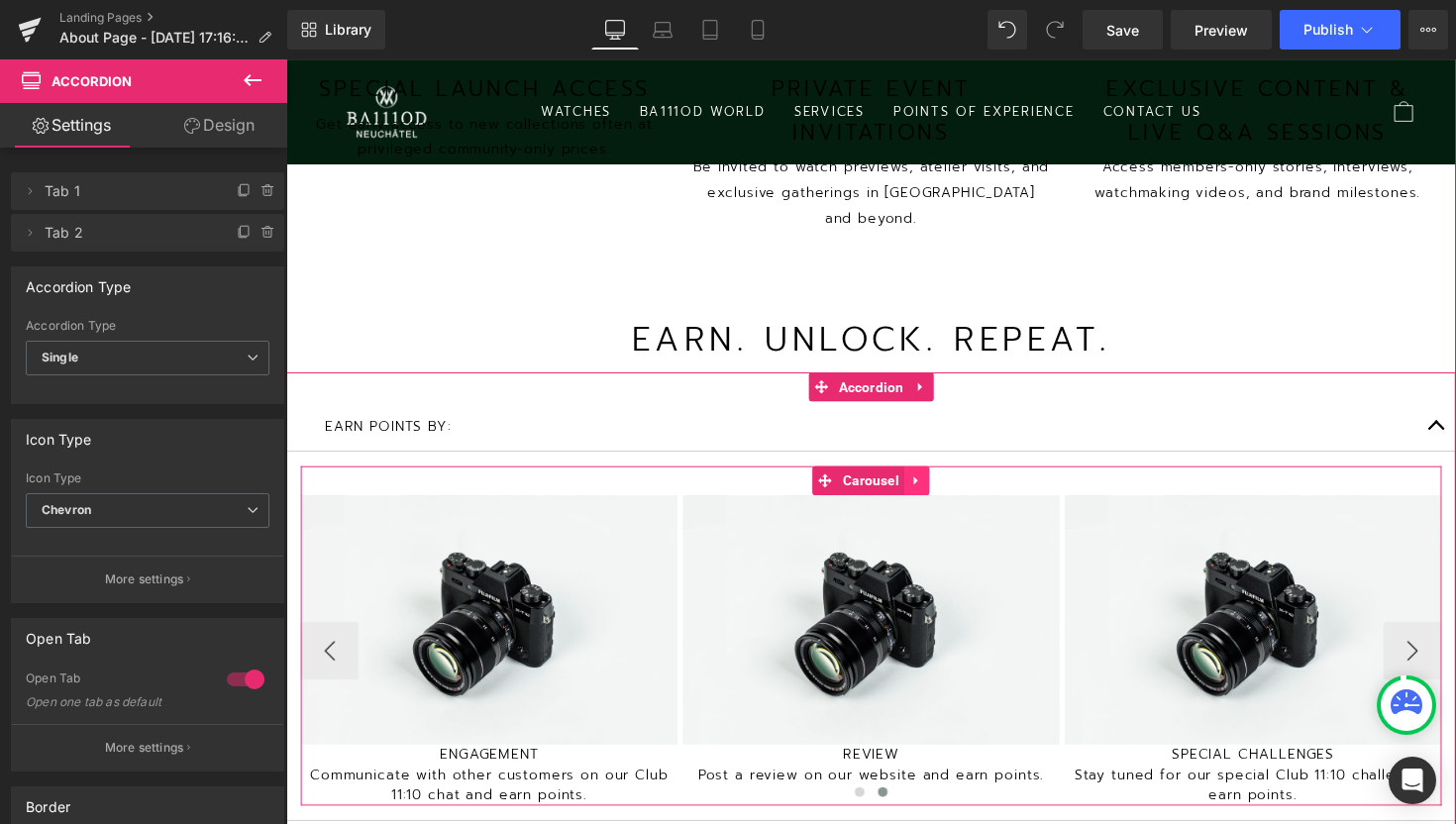 click 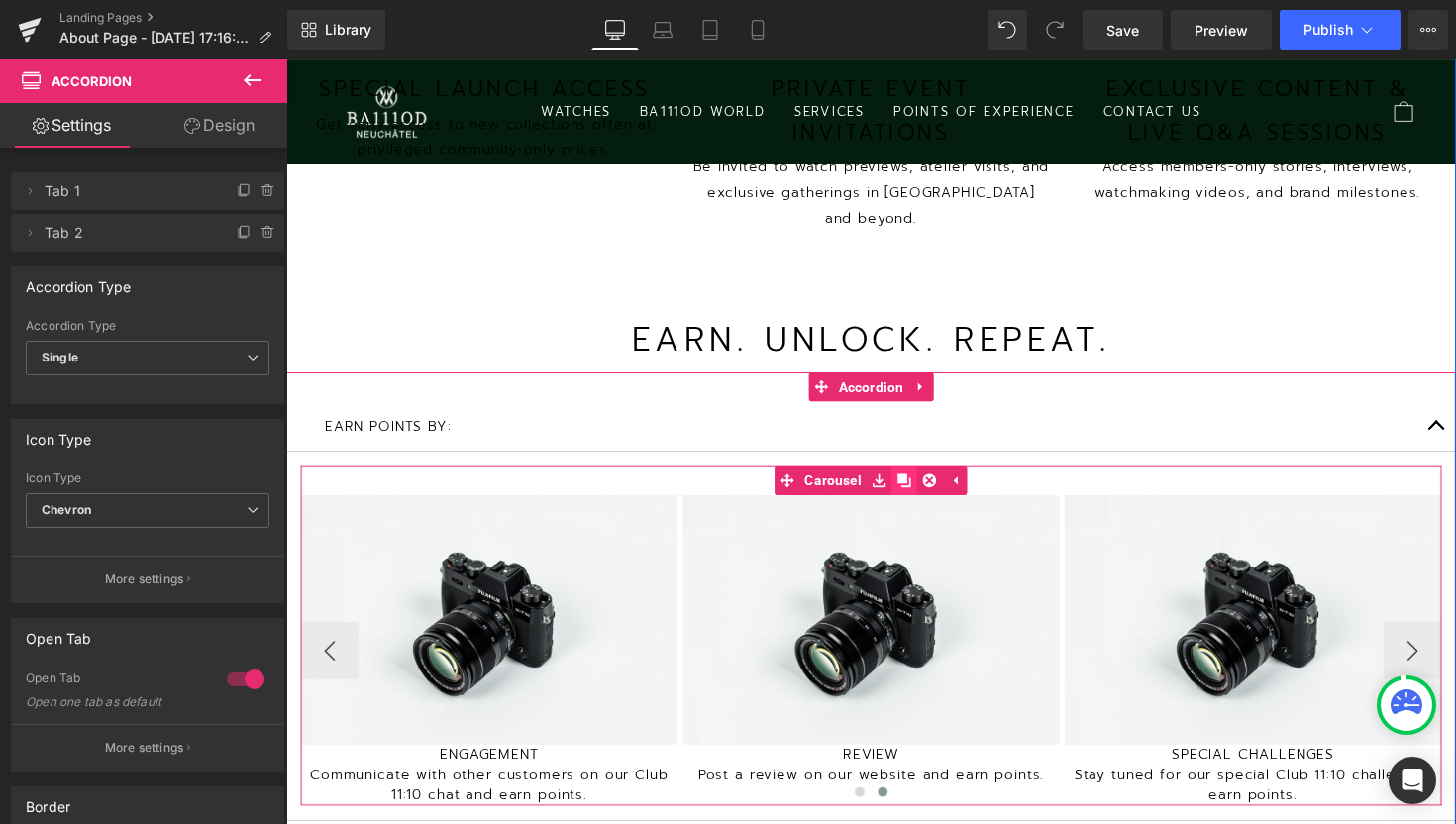 click 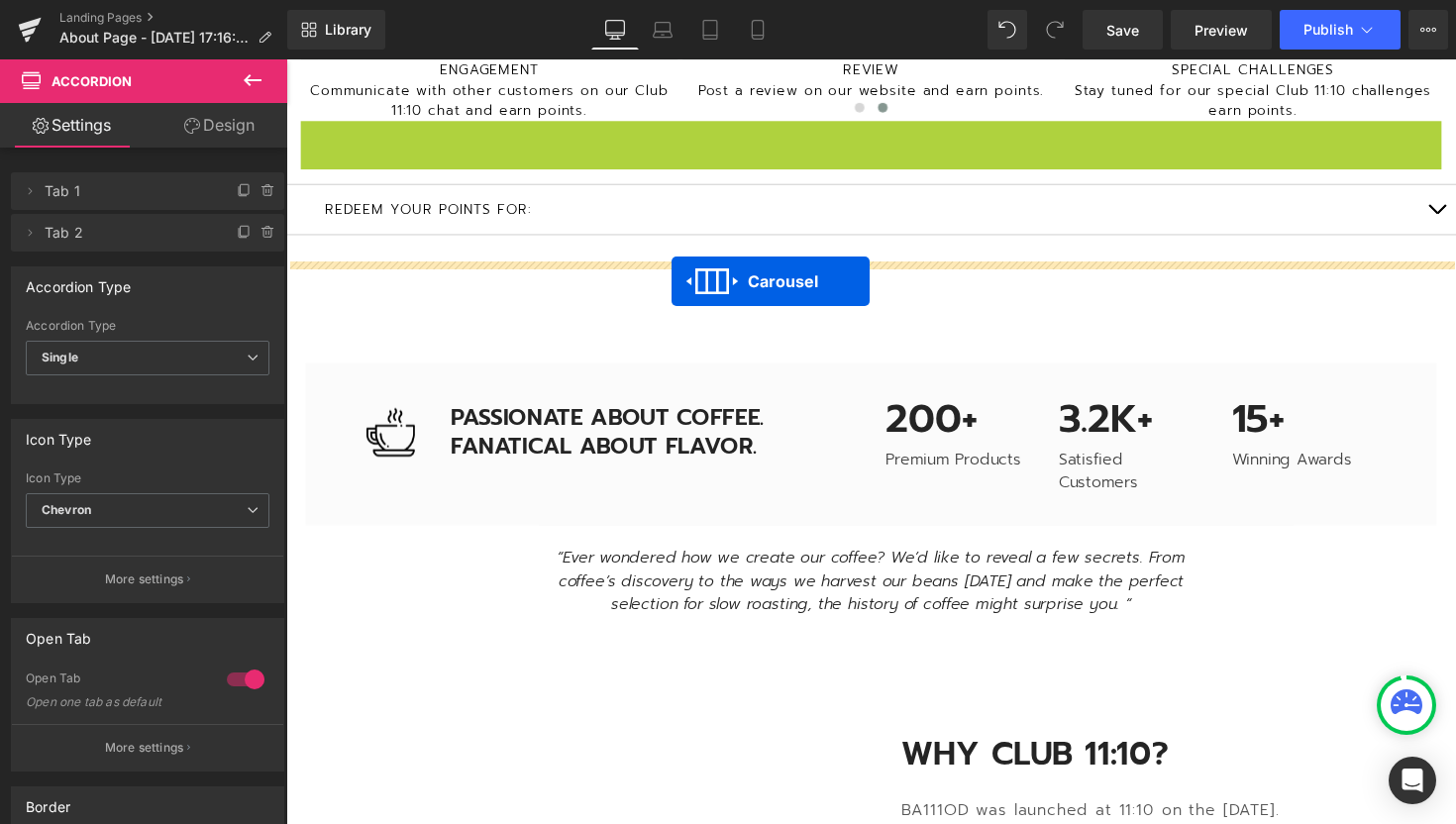 drag, startPoint x: 840, startPoint y: 141, endPoint x: 681, endPoint y: 287, distance: 215.86338 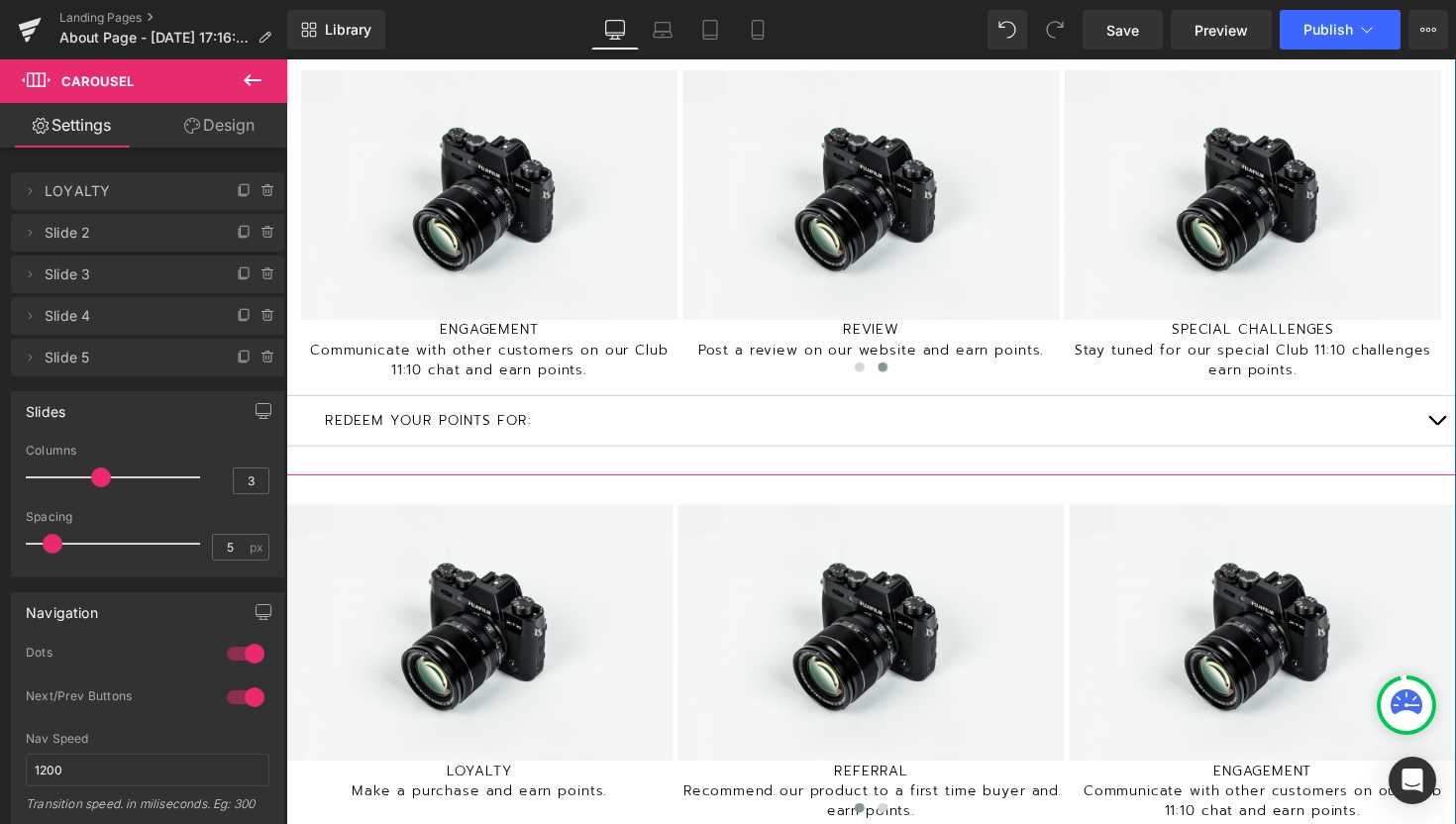click at bounding box center (1465, 434) 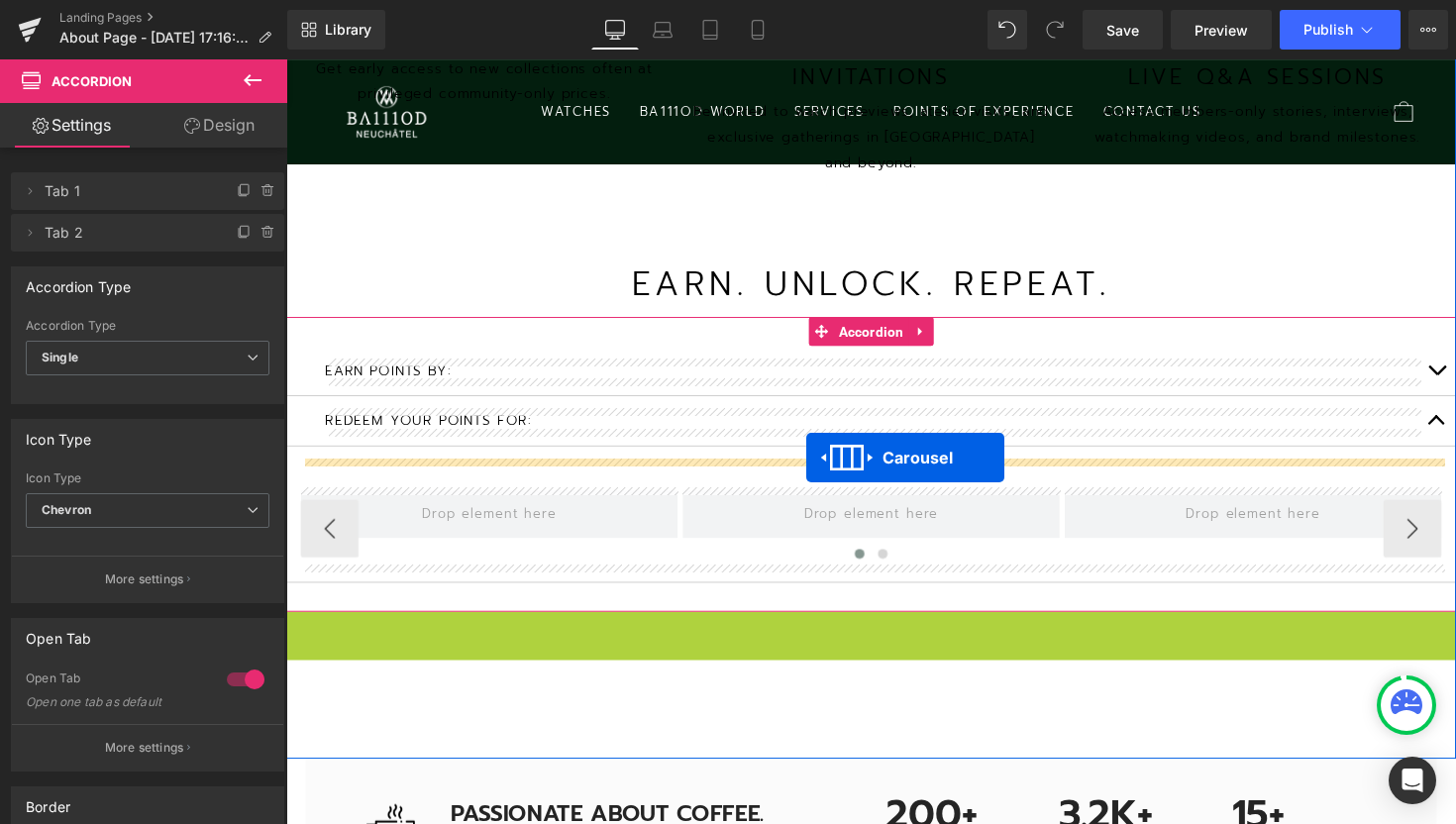 drag, startPoint x: 841, startPoint y: 645, endPoint x: 819, endPoint y: 468, distance: 178.362 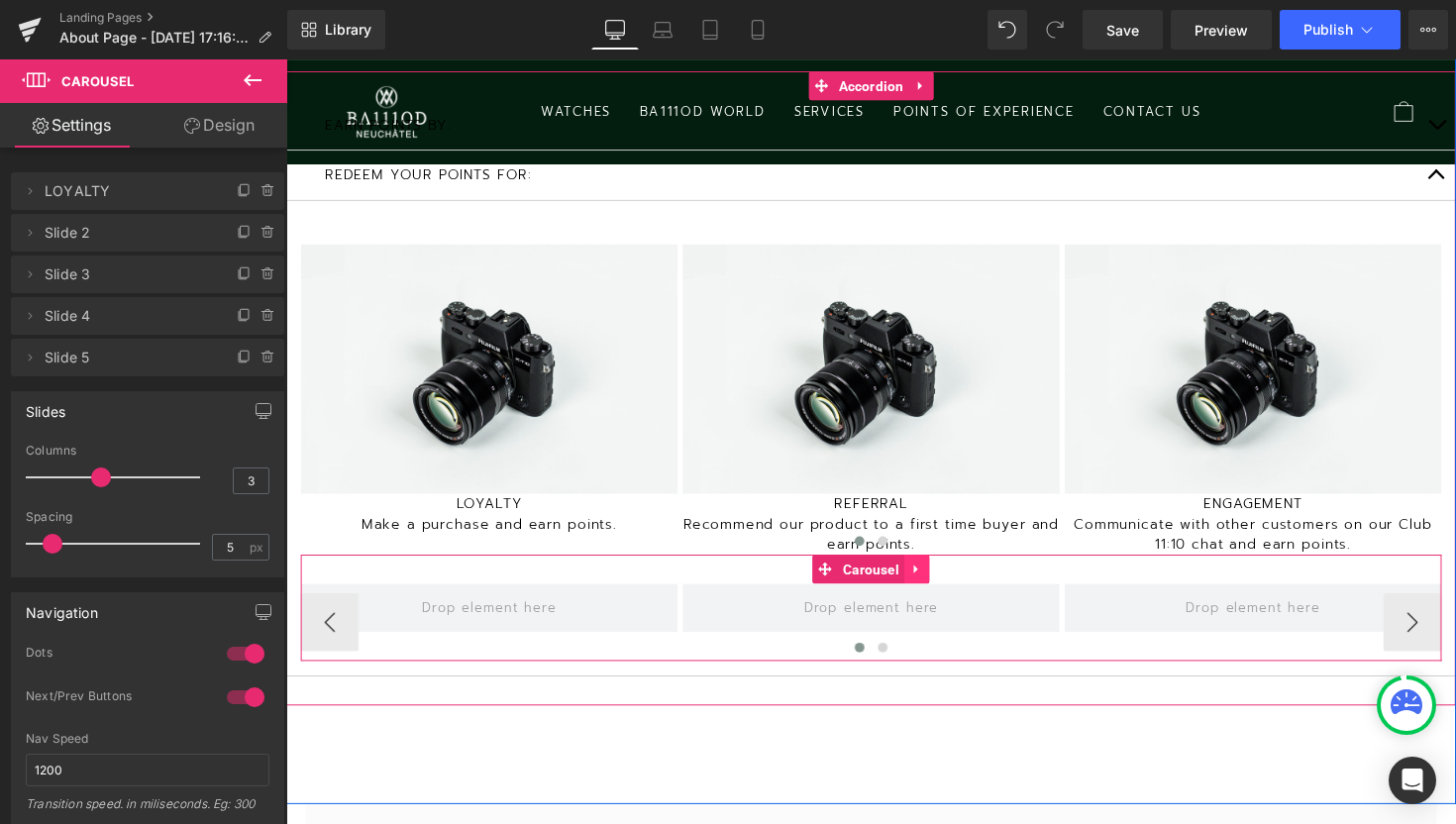 click 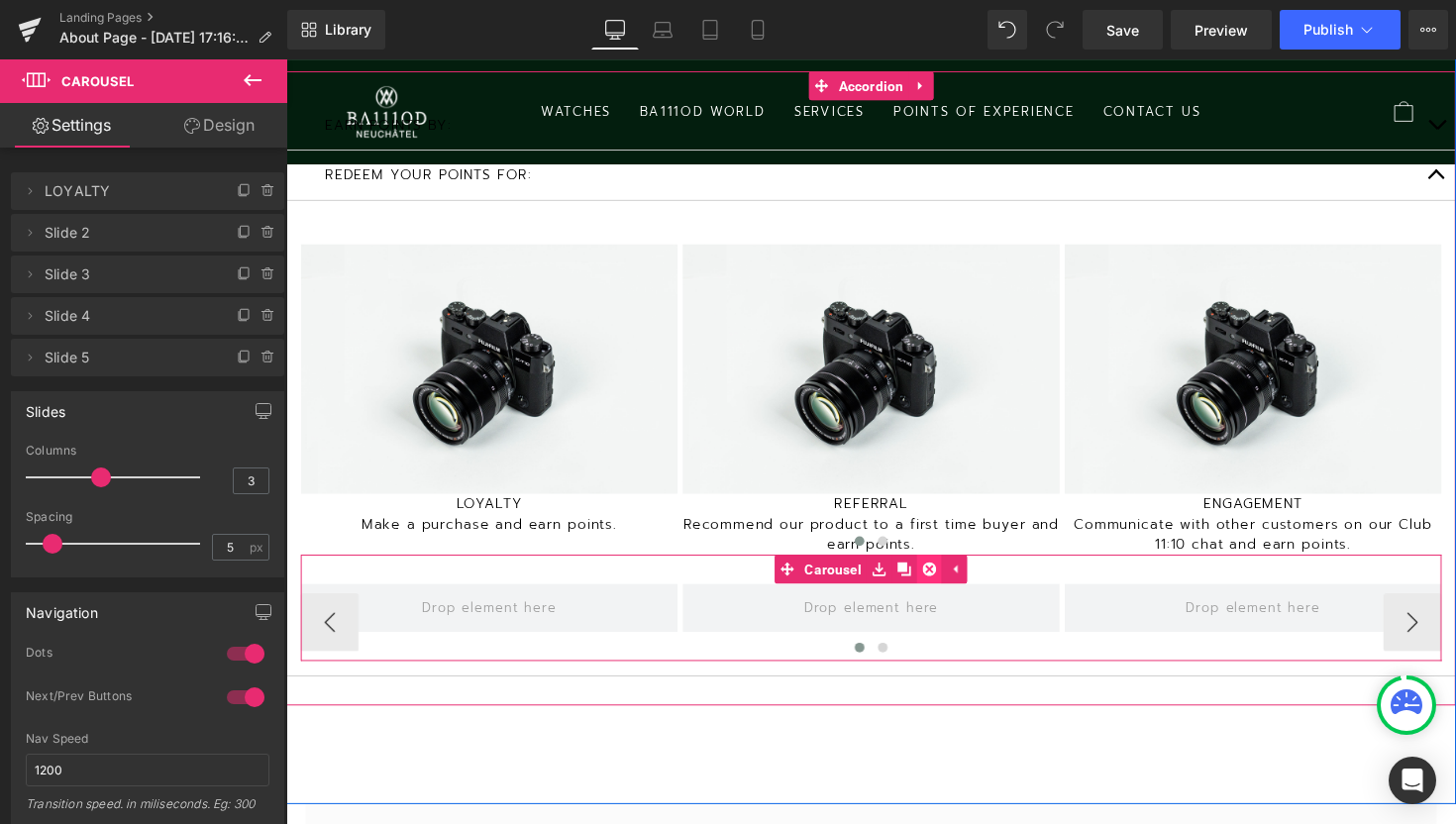 click 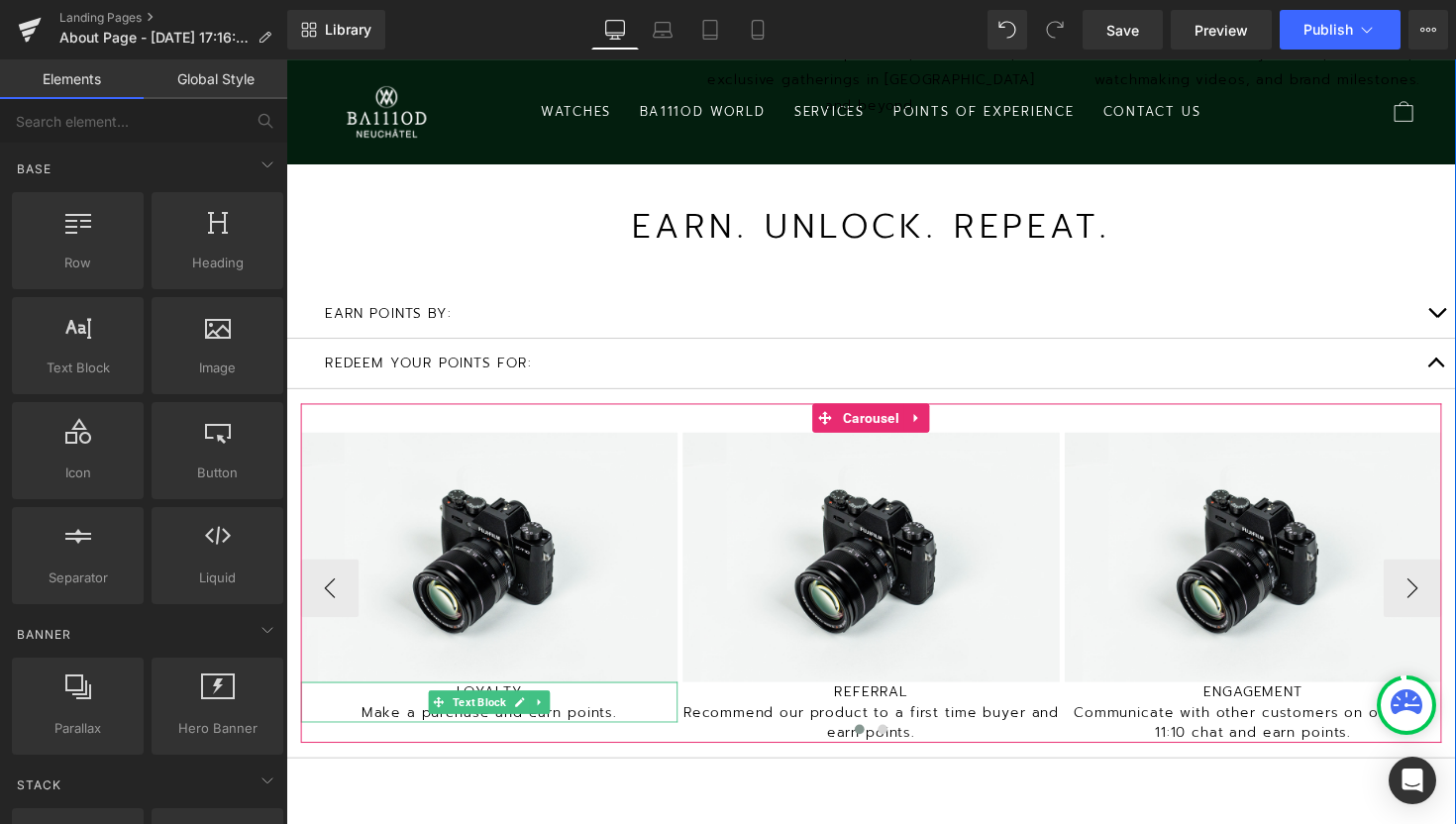 click on "Make a purchase and earn points." at bounding box center (494, 728) 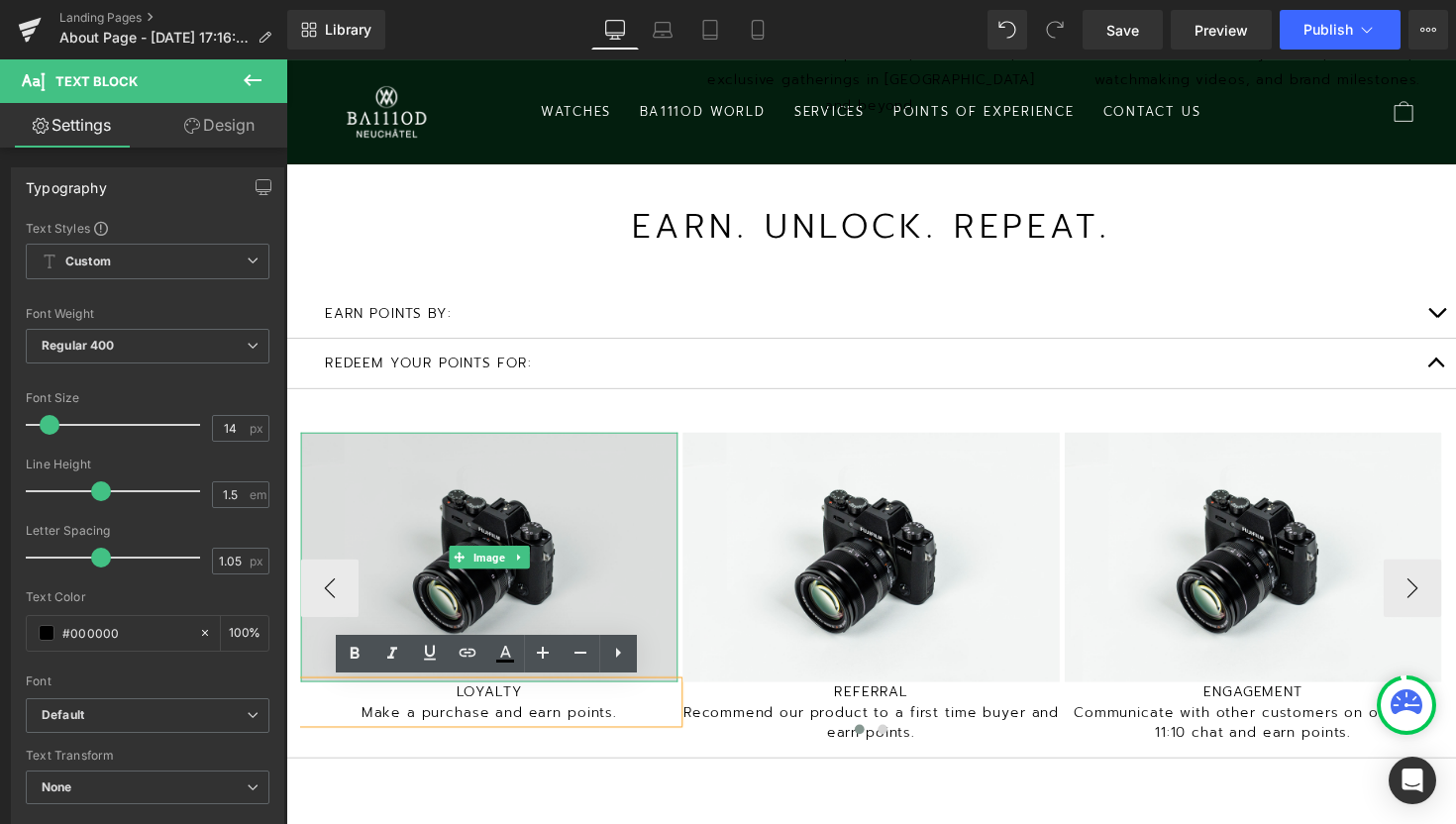 click at bounding box center [494, 569] 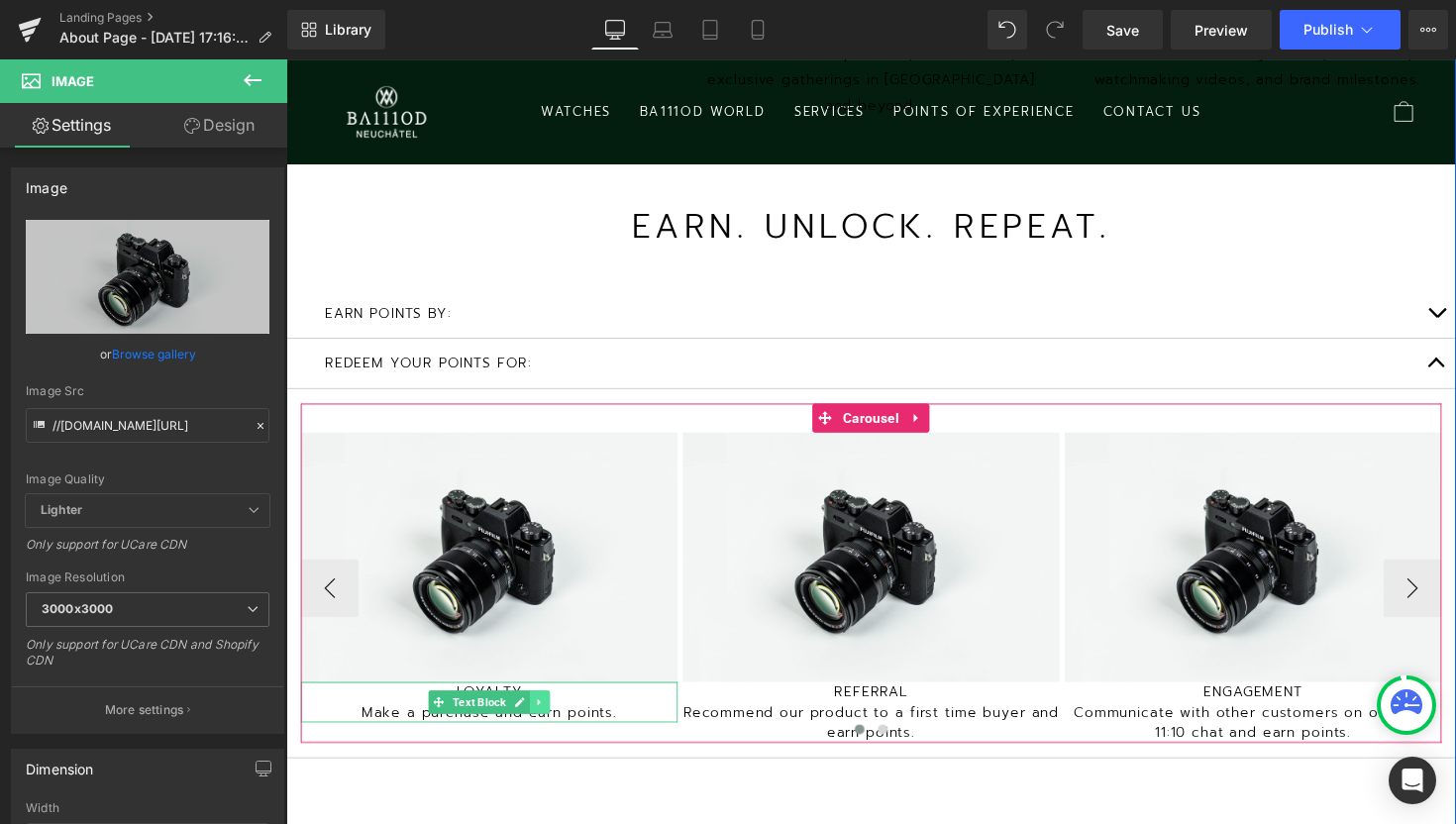 click 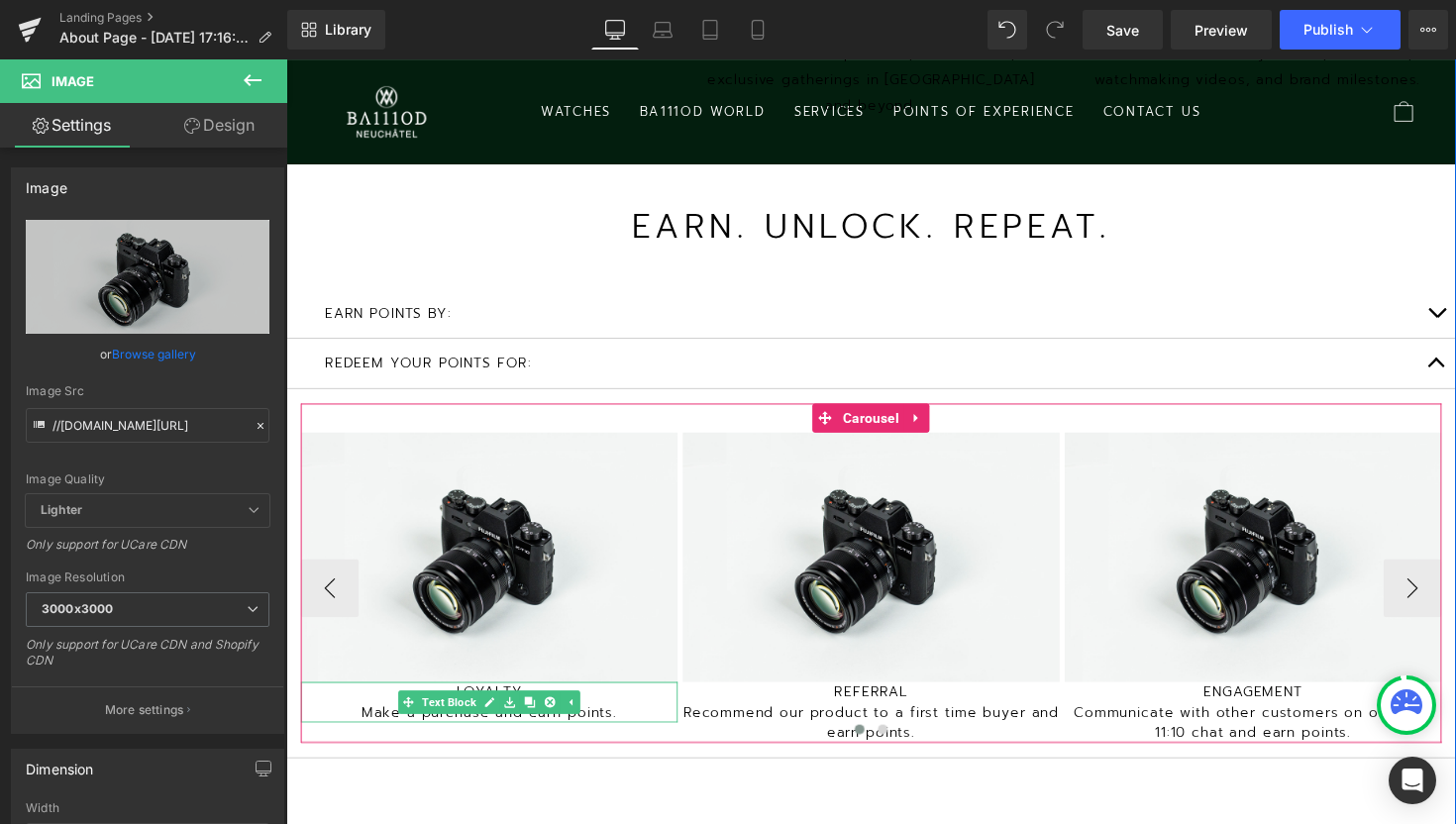click on "LOYALTY" at bounding box center (494, 707) 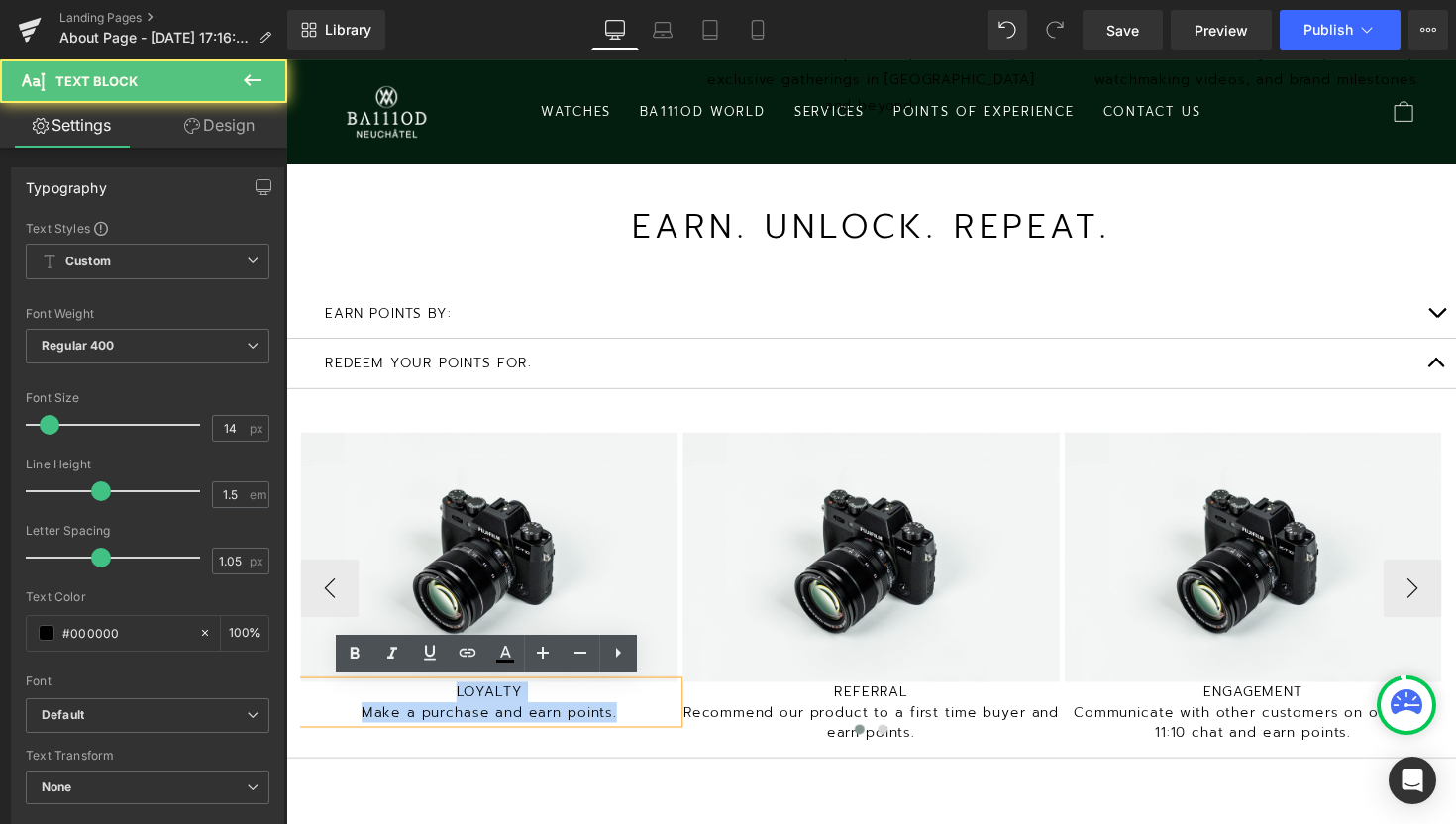 drag, startPoint x: 634, startPoint y: 725, endPoint x: 430, endPoint y: 711, distance: 204.47983 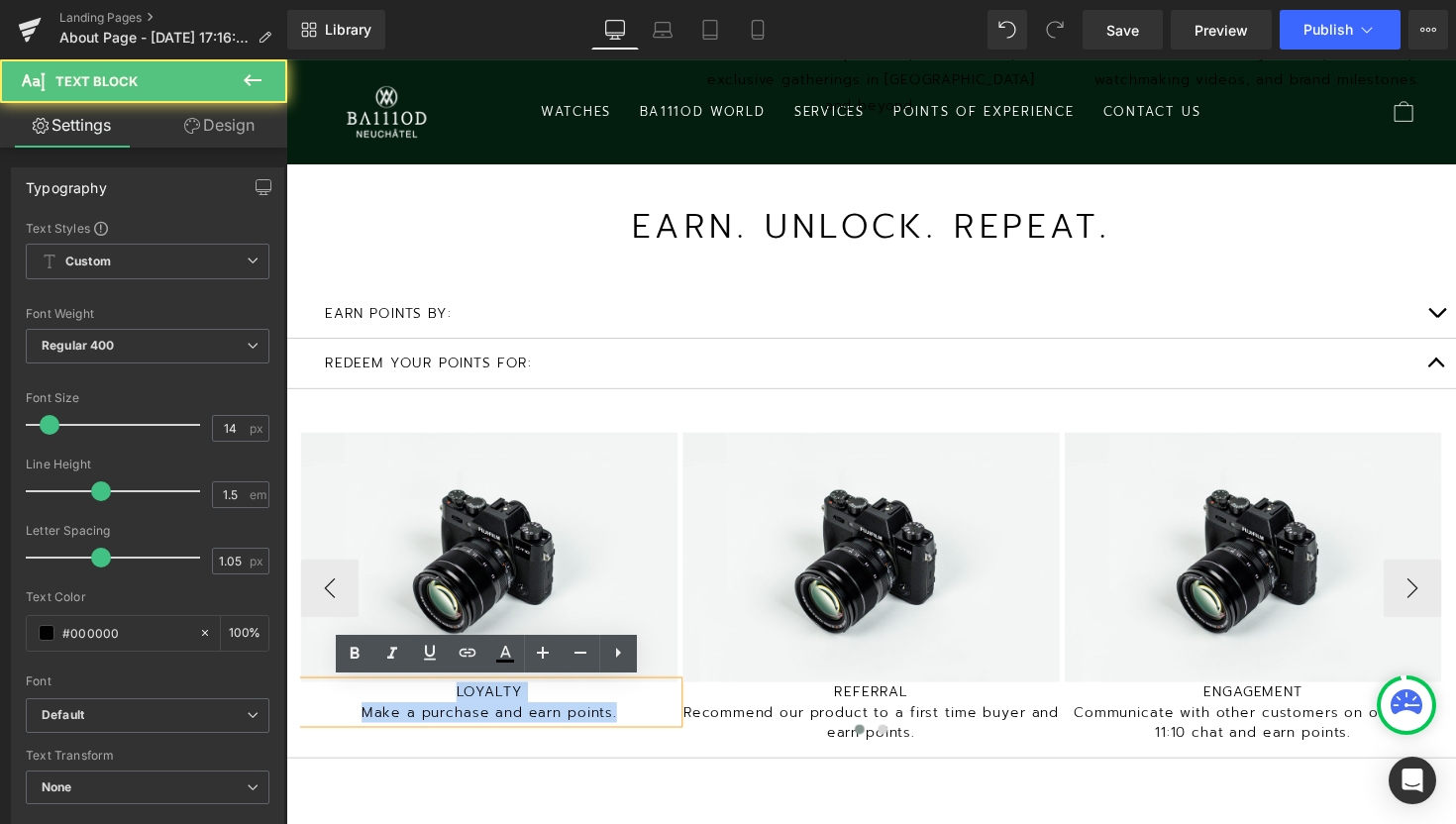 click on "LOYALTY Make a purchase and earn points." at bounding box center [494, 718] 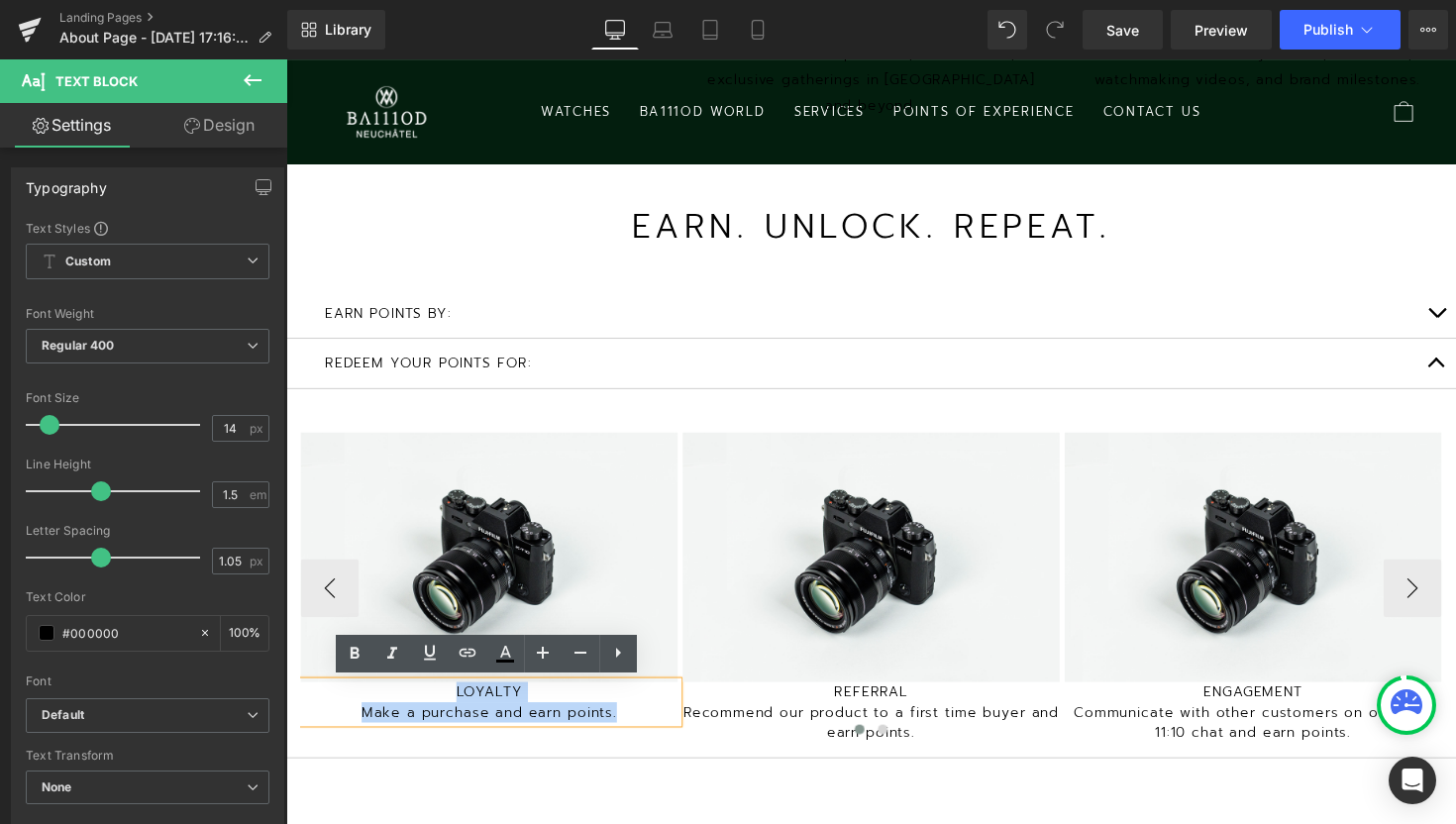 type 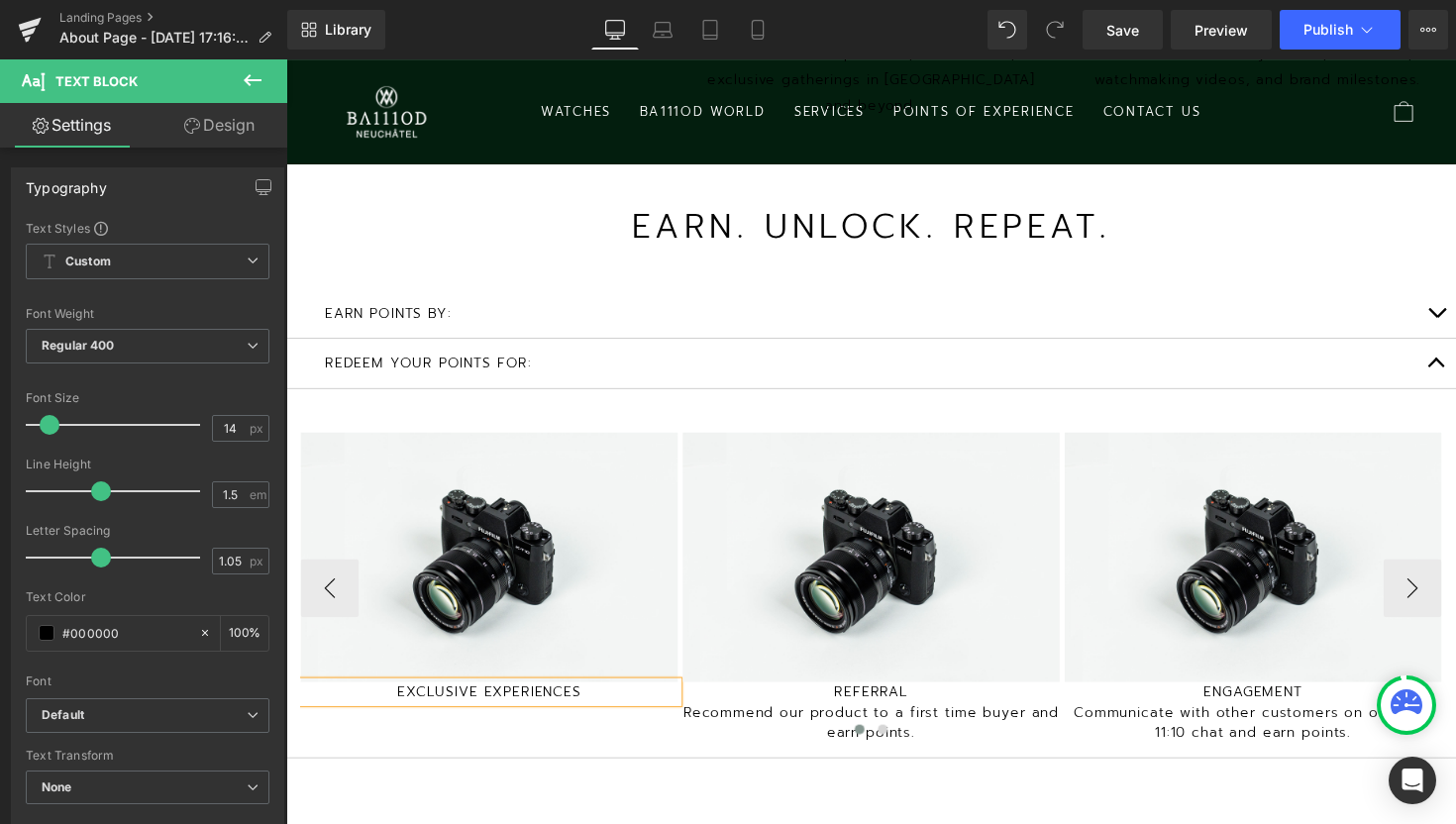 click at bounding box center [885, 749] 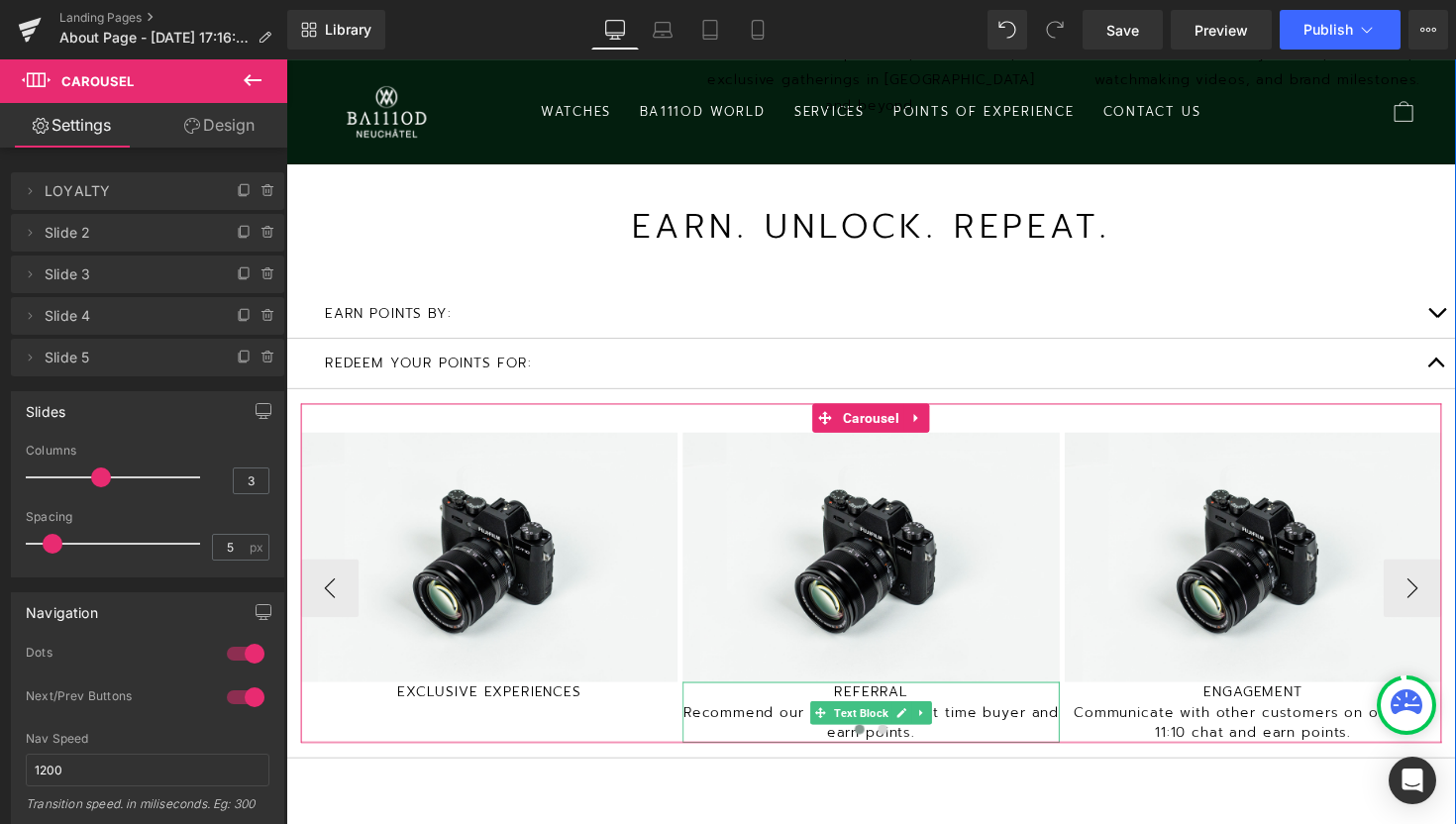 click on "REFERRAL" at bounding box center [885, 707] 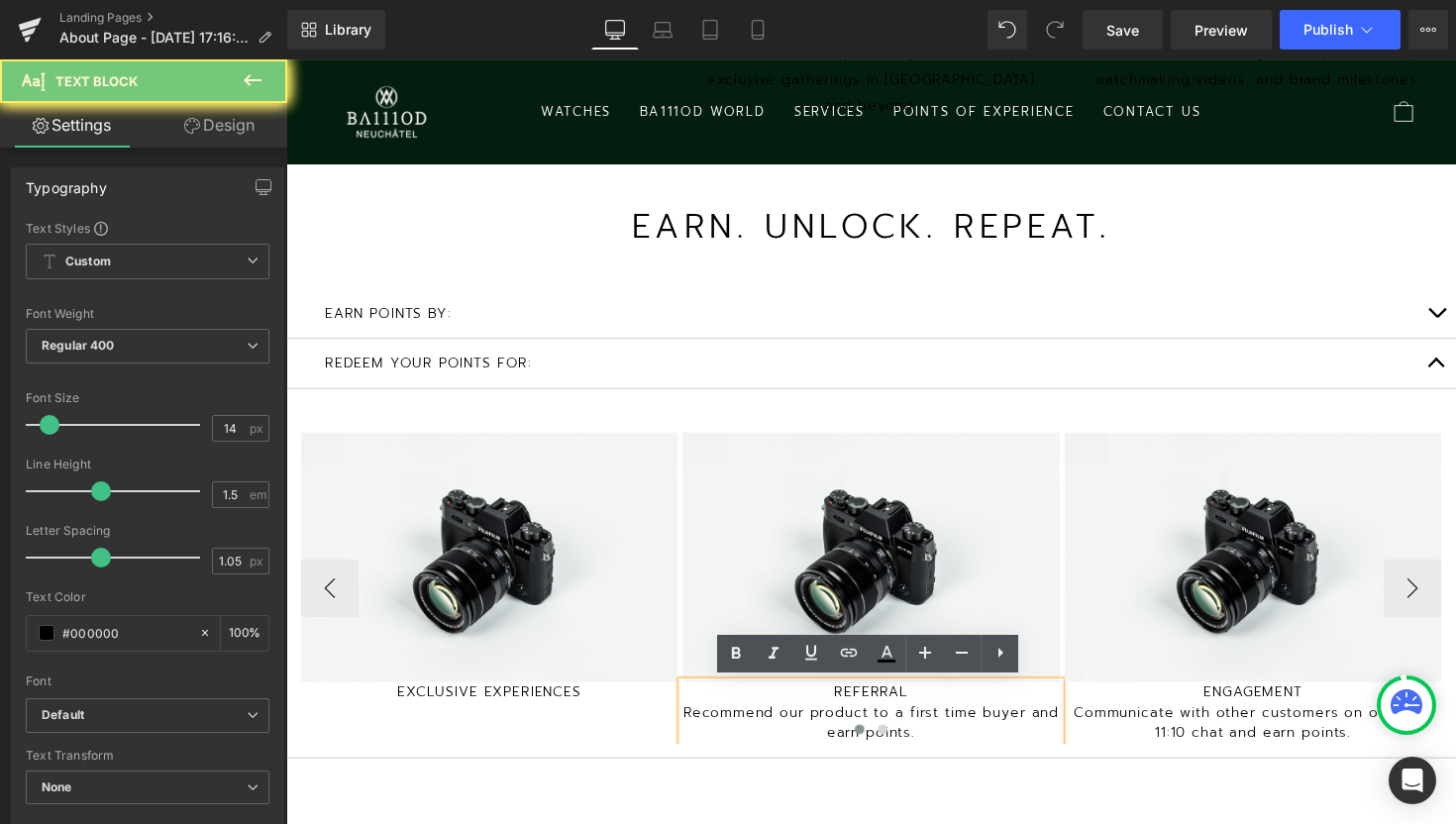 click on "REFERRAL" at bounding box center (885, 707) 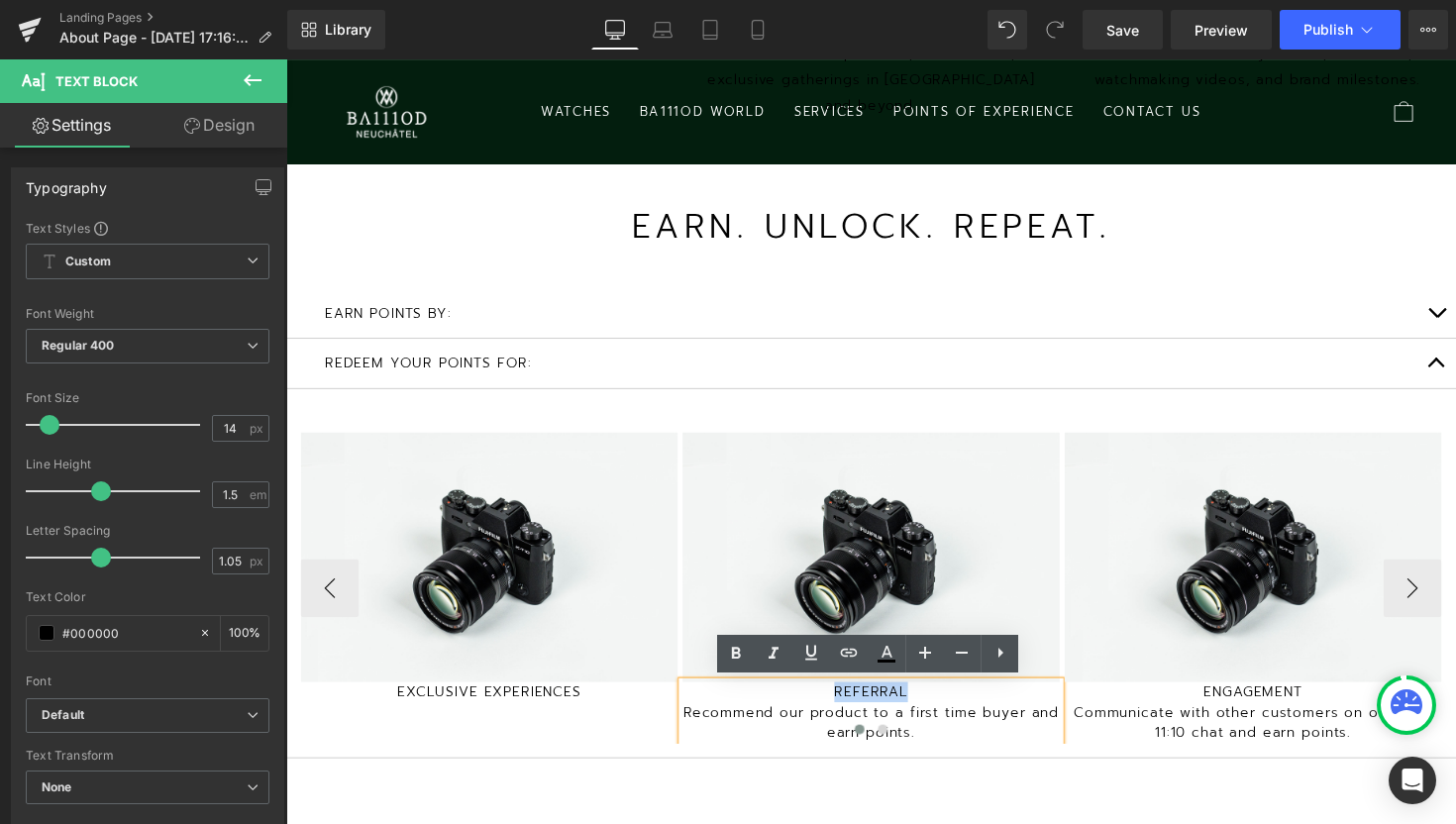 type 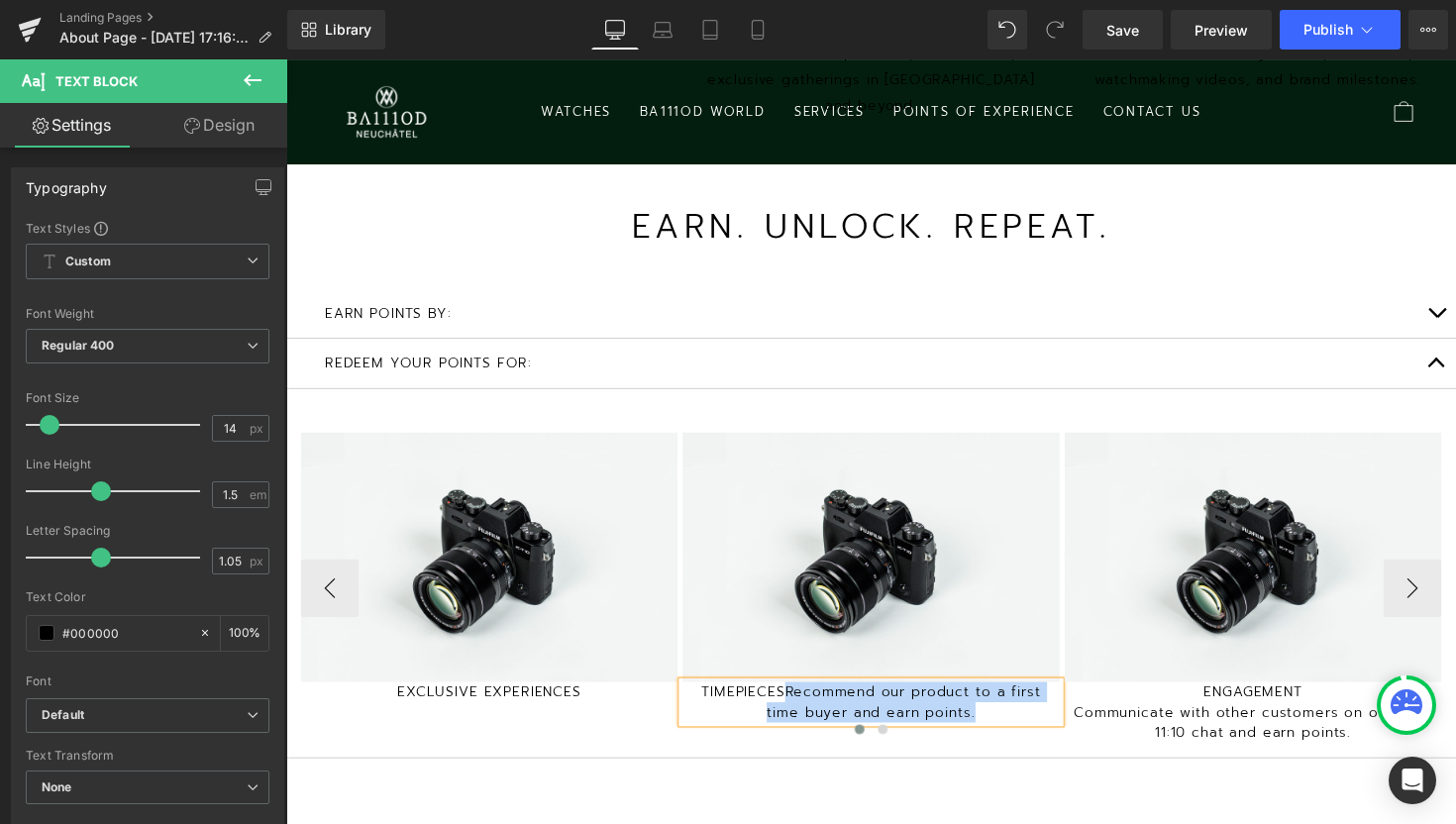 drag, startPoint x: 997, startPoint y: 725, endPoint x: 801, endPoint y: 709, distance: 196.65198 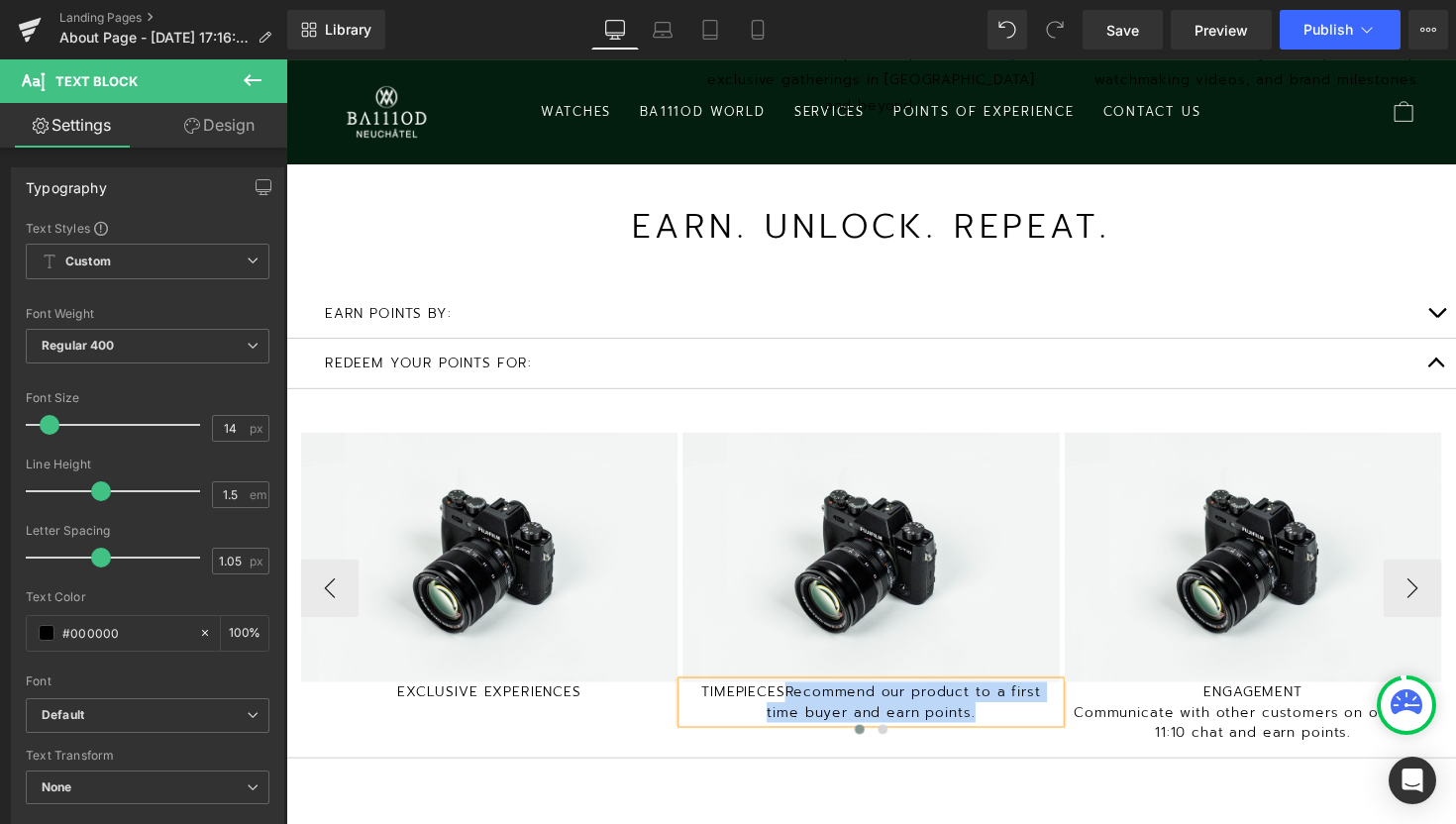 click on "TIMEPIECESRecommend our product to a first time buyer and earn points." at bounding box center (885, 718) 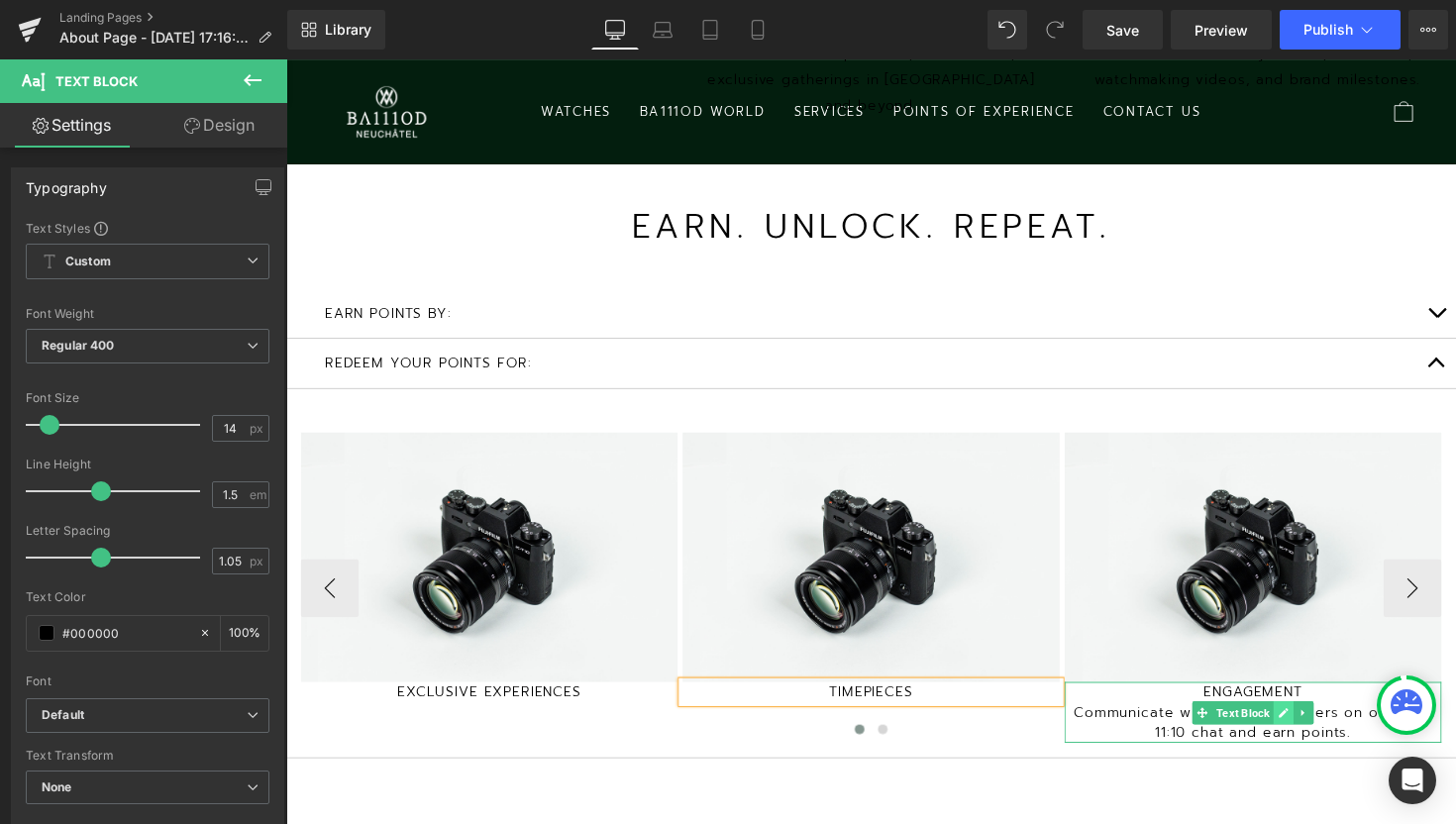 click at bounding box center [1307, 729] 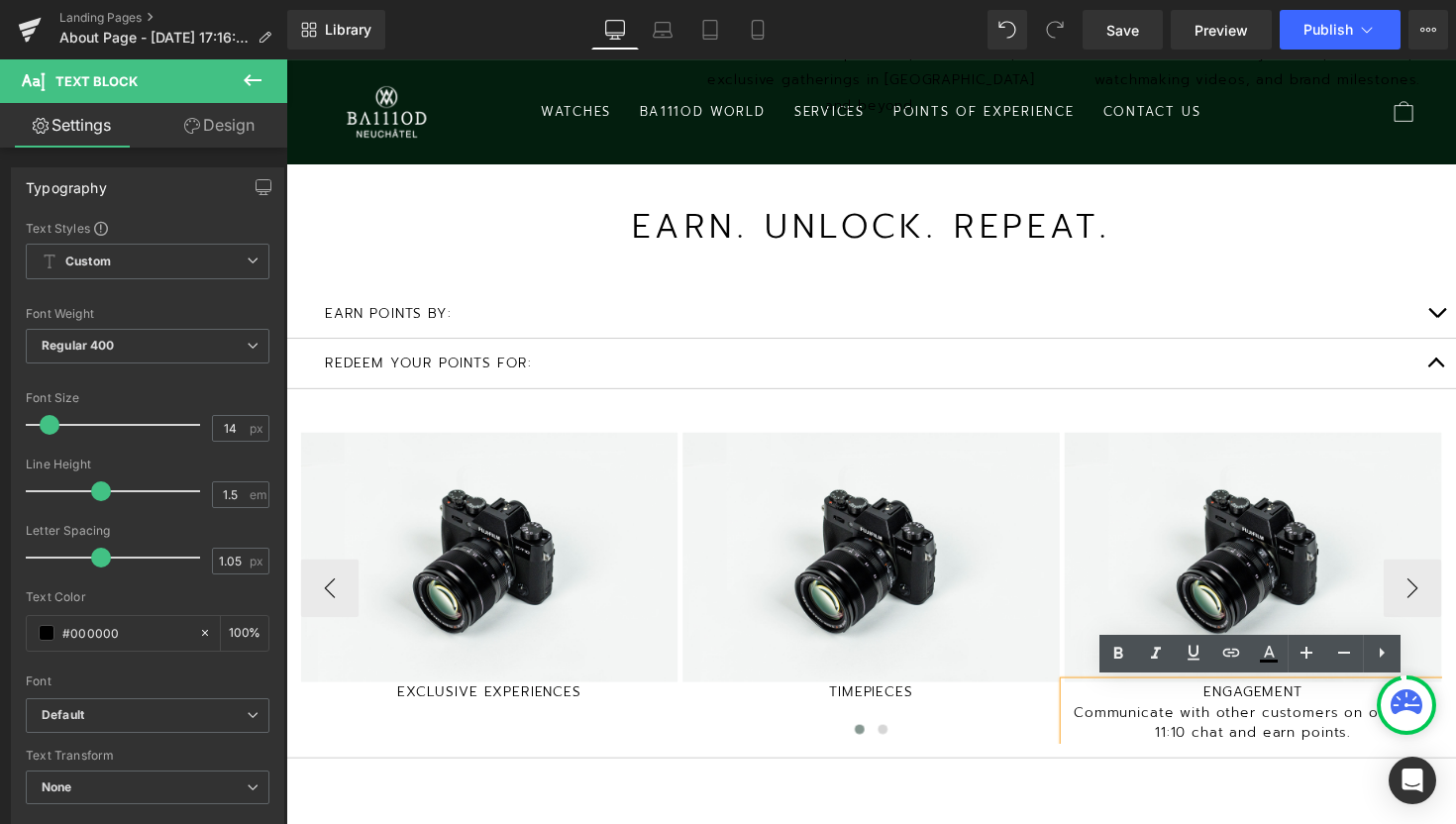 click at bounding box center [885, 749] 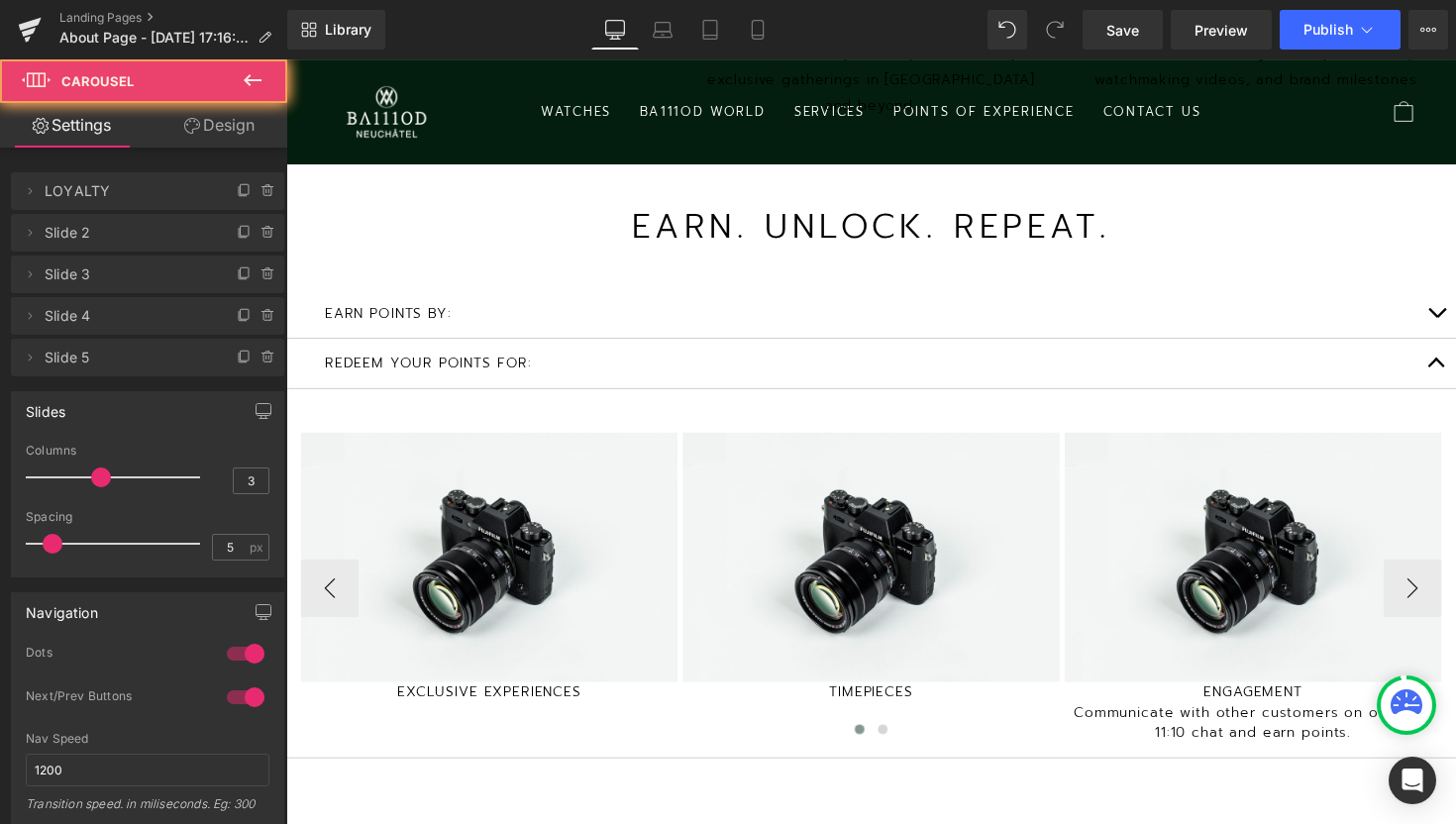 click at bounding box center [885, 749] 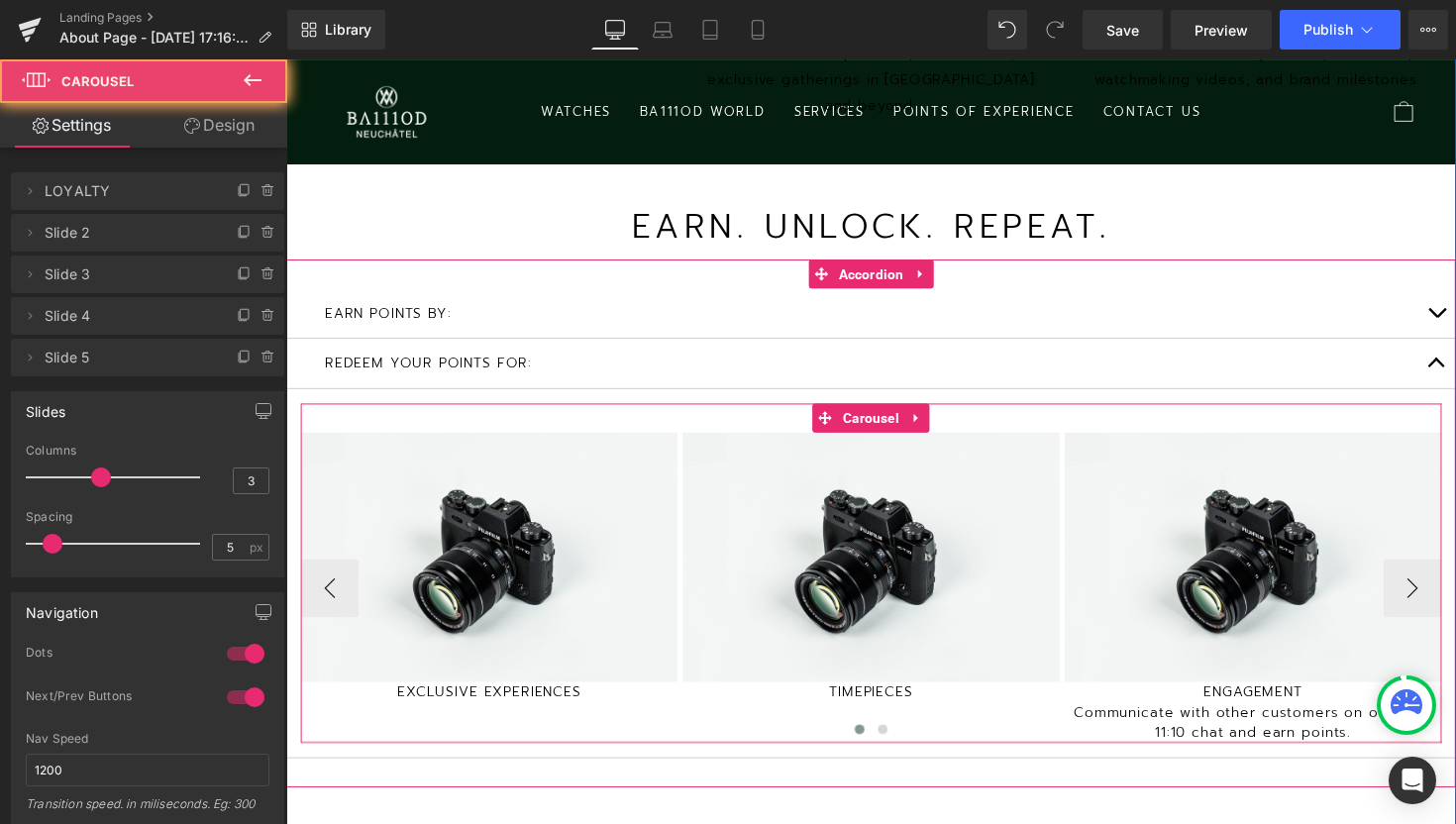click at bounding box center [885, 749] 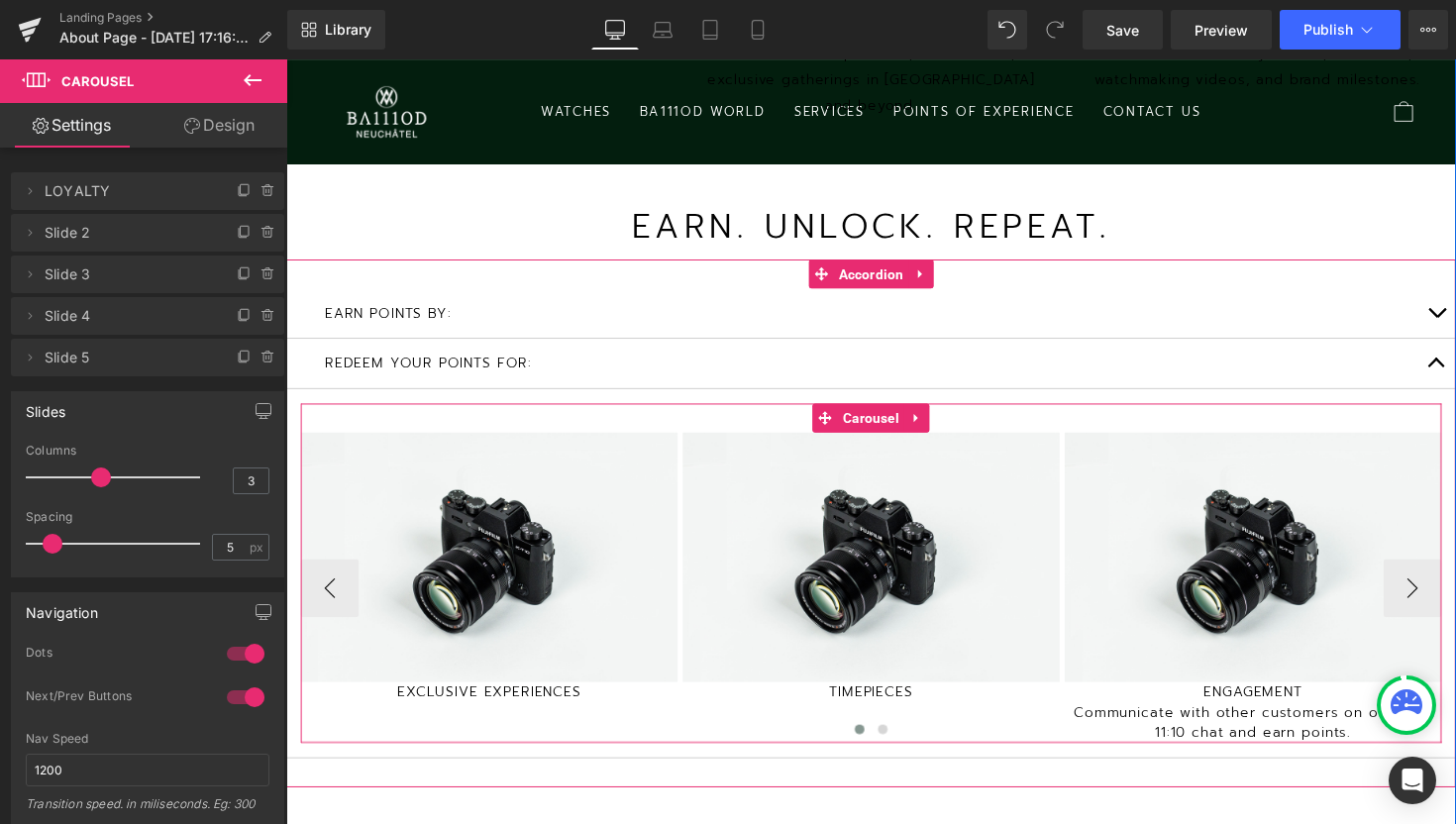 click at bounding box center [885, 749] 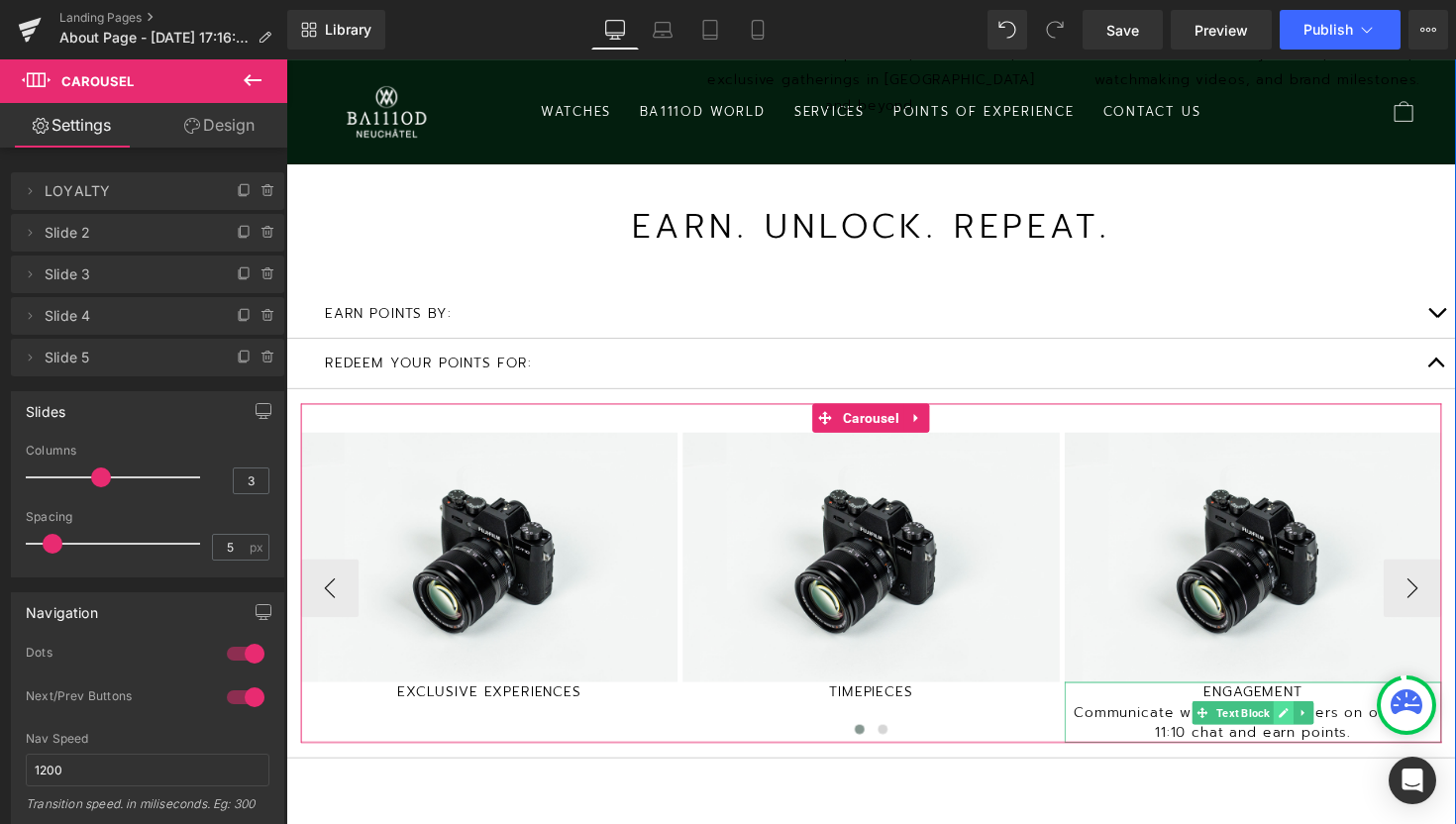 click at bounding box center [1307, 729] 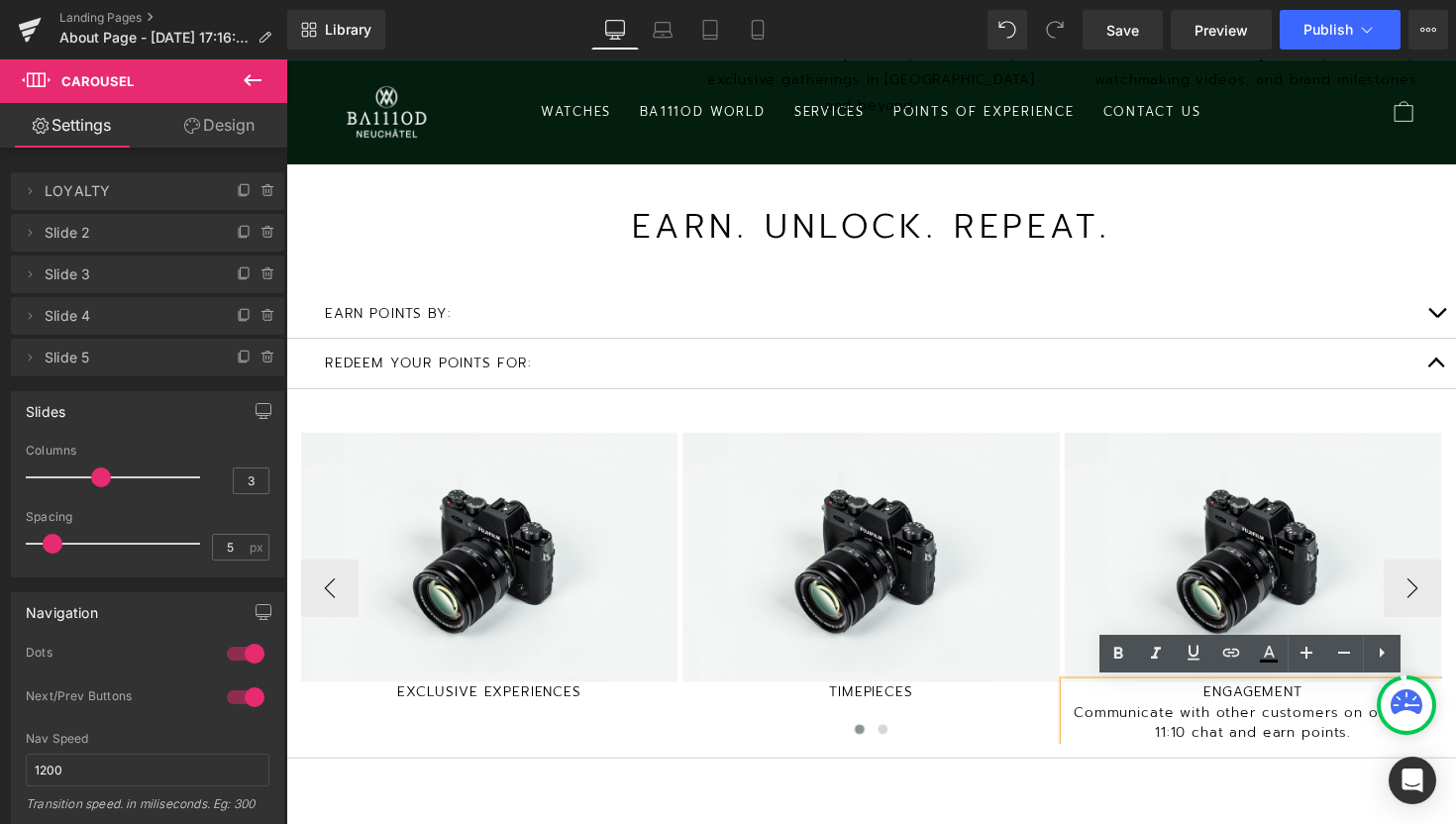 click on "ENGAGEMENT" at bounding box center (1277, 707) 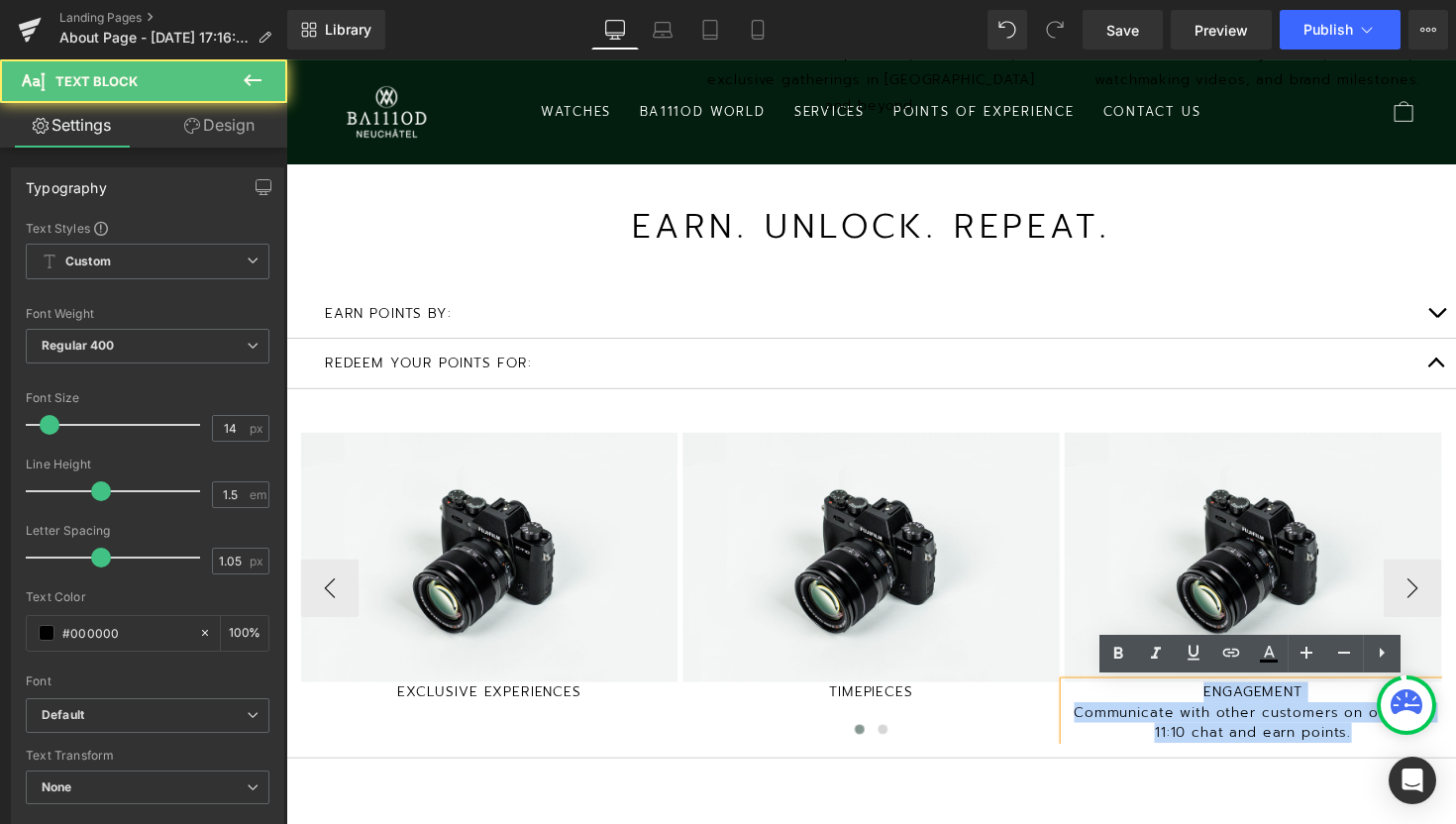 drag, startPoint x: 1218, startPoint y: 705, endPoint x: 1383, endPoint y: 750, distance: 171.02631 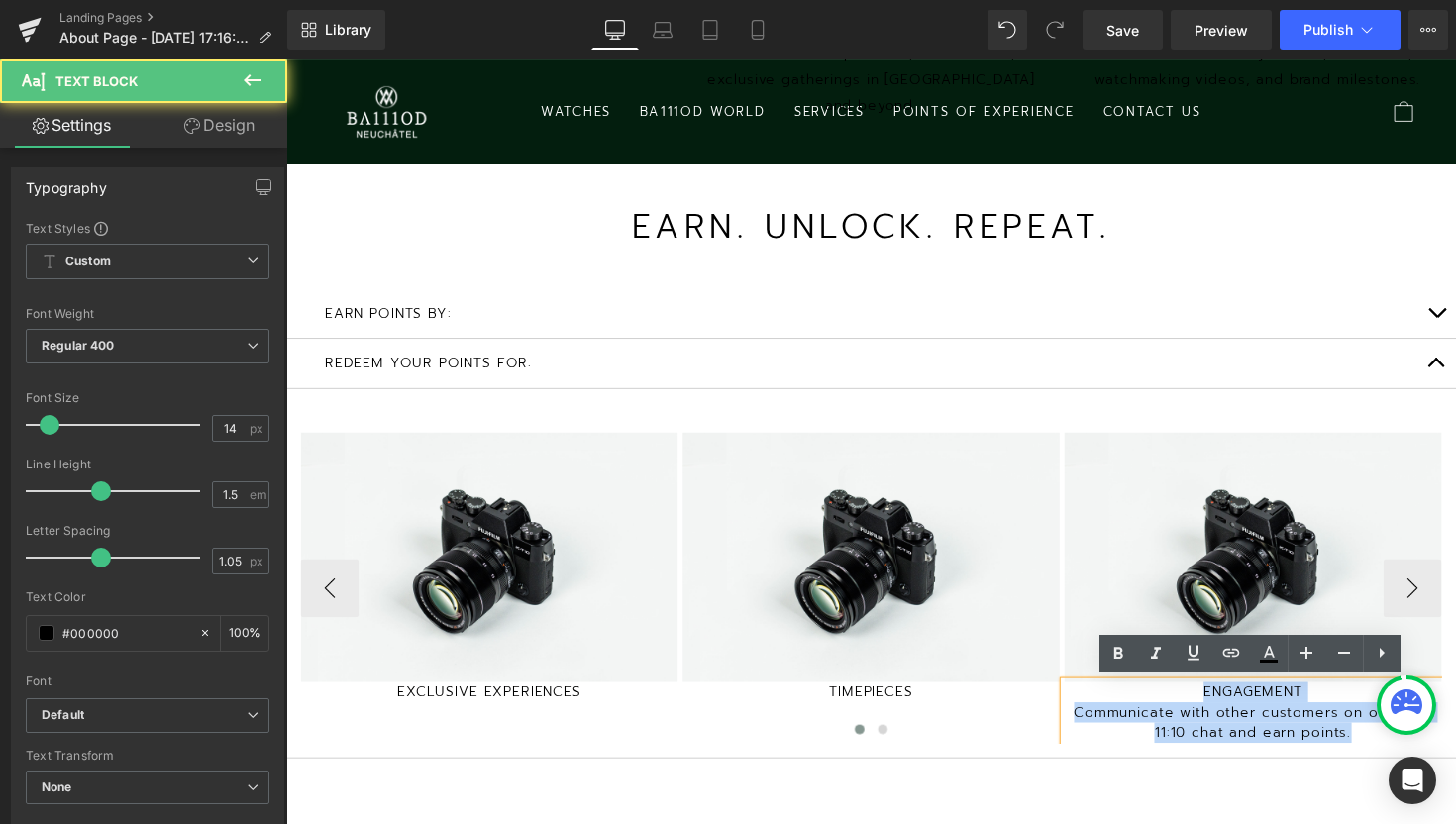 click on "Image
EXCLUSIVE EXPERIENCES
Text Block
Image         TIMEPIECES Text Block
Image         ENGAGEMENT Communicate with other customers on our Club 11:10 chat and earn points. Text Block
Image         REVIEW Post a review on our website and earn points. Text Block
Image         SPECIAL CHALLENGES Stay tuned for our special Club 11:10 challenges earn points. Text Block
‹" at bounding box center (885, 600) 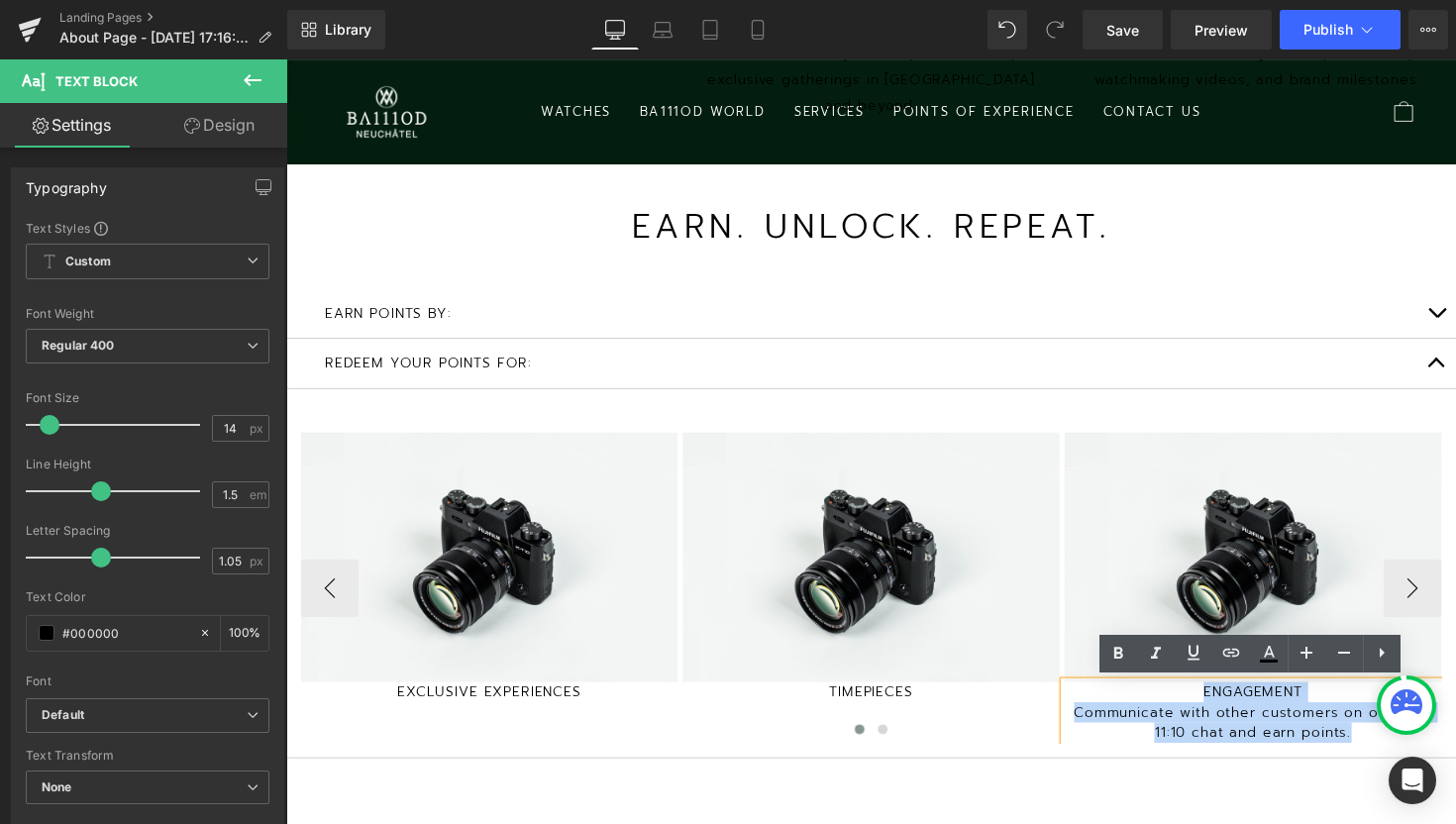 type 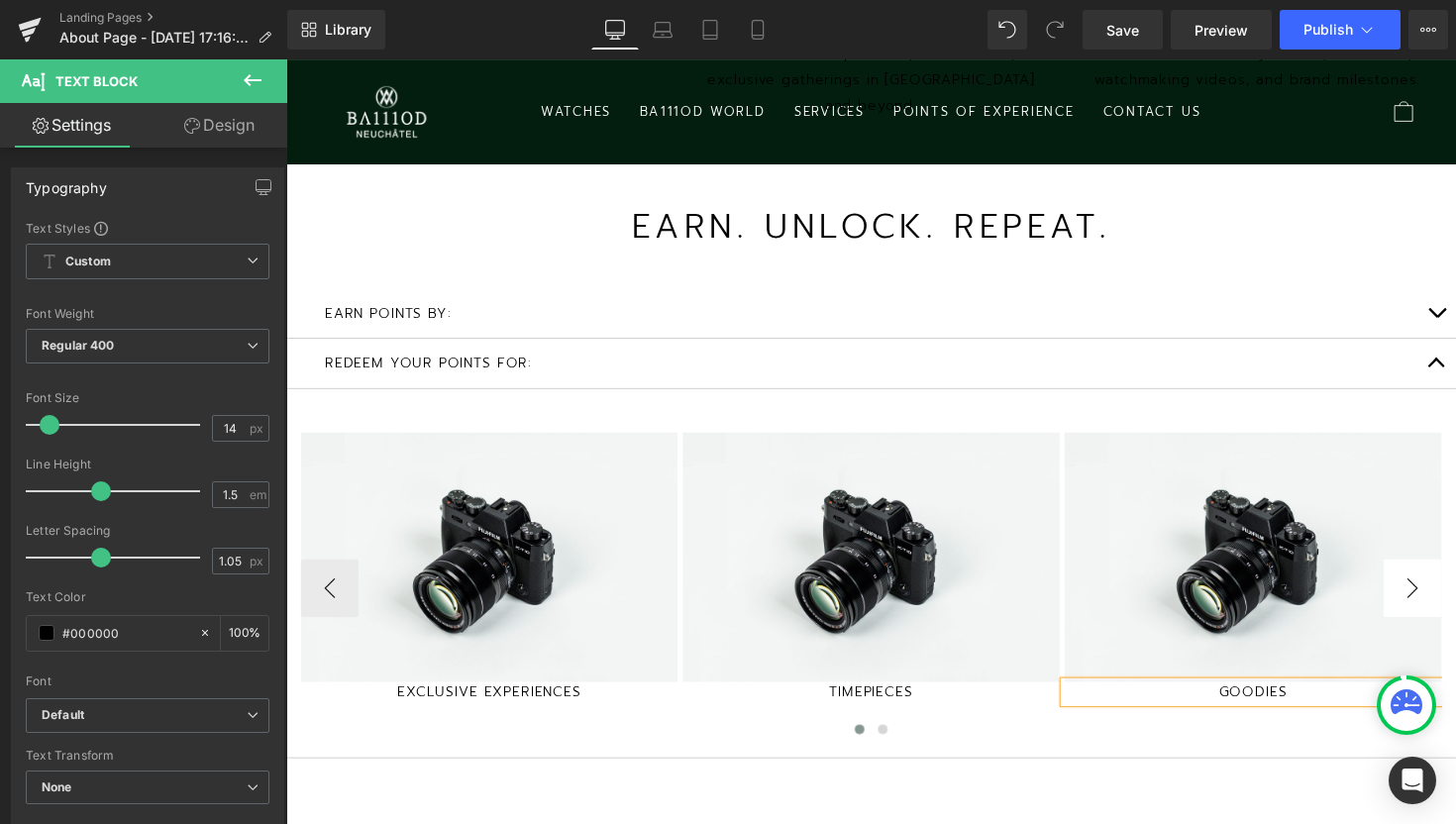 click on "›" at bounding box center [1440, 601] 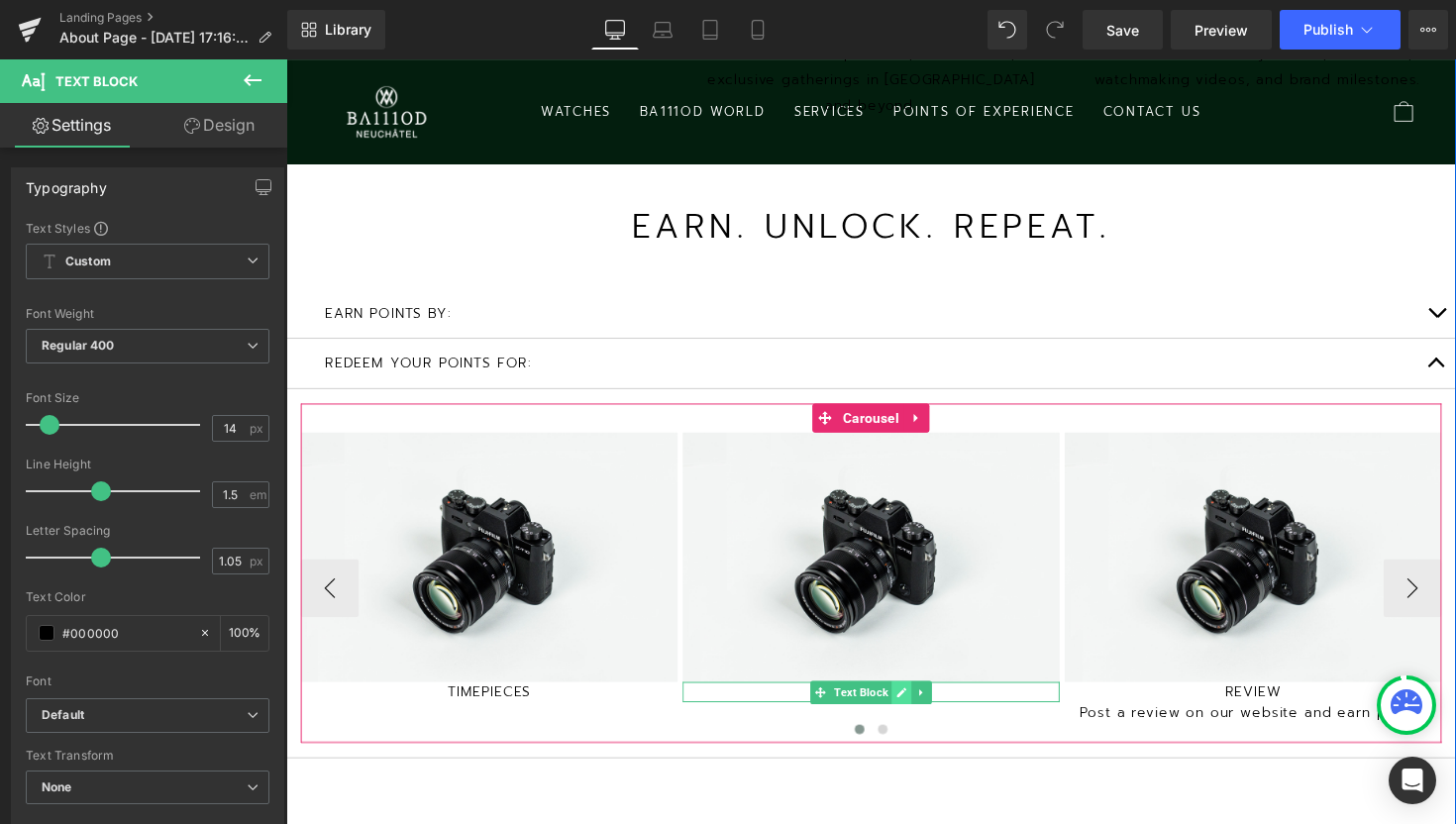 click 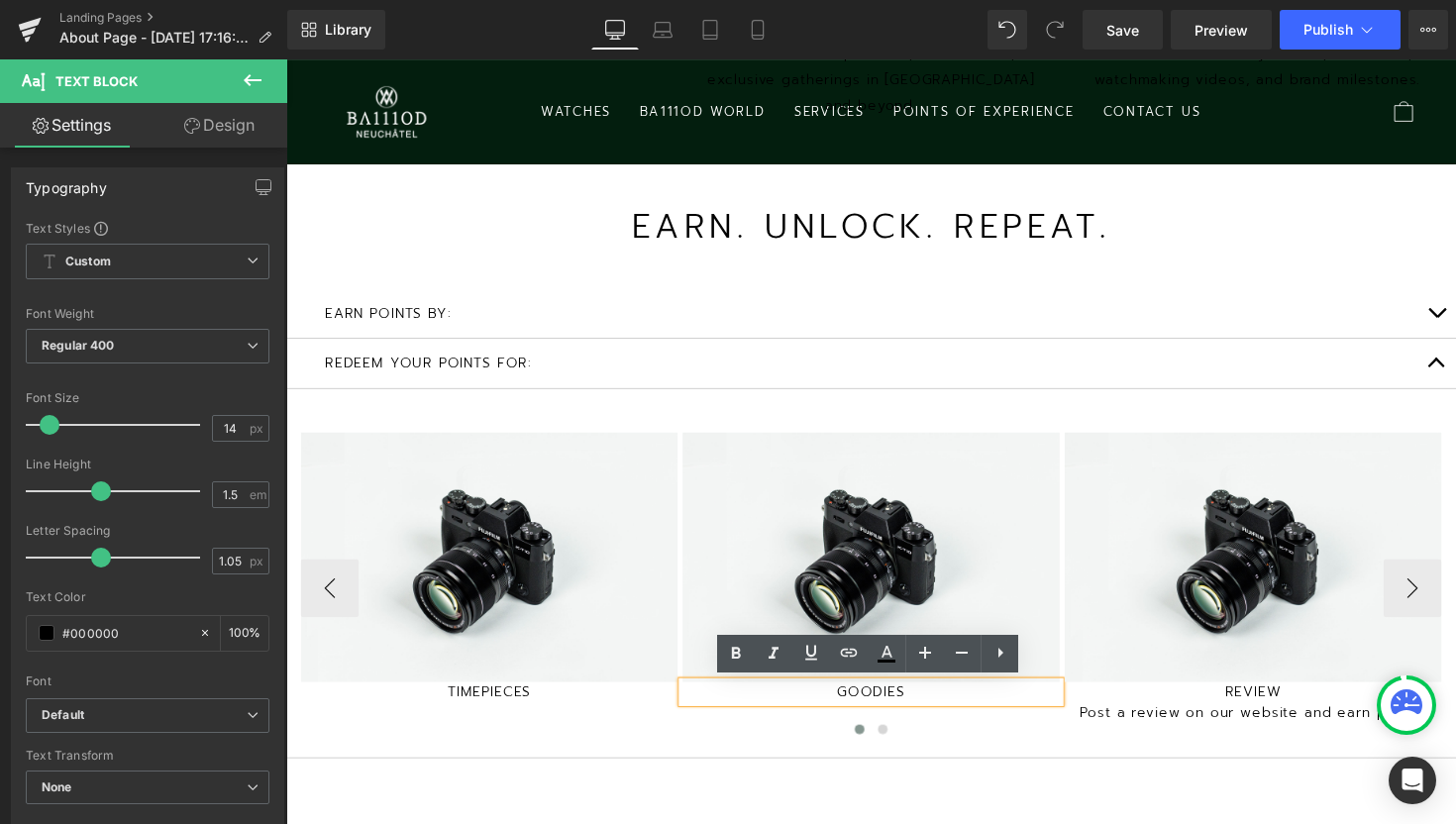 click on "GOODIES" at bounding box center (885, 707) 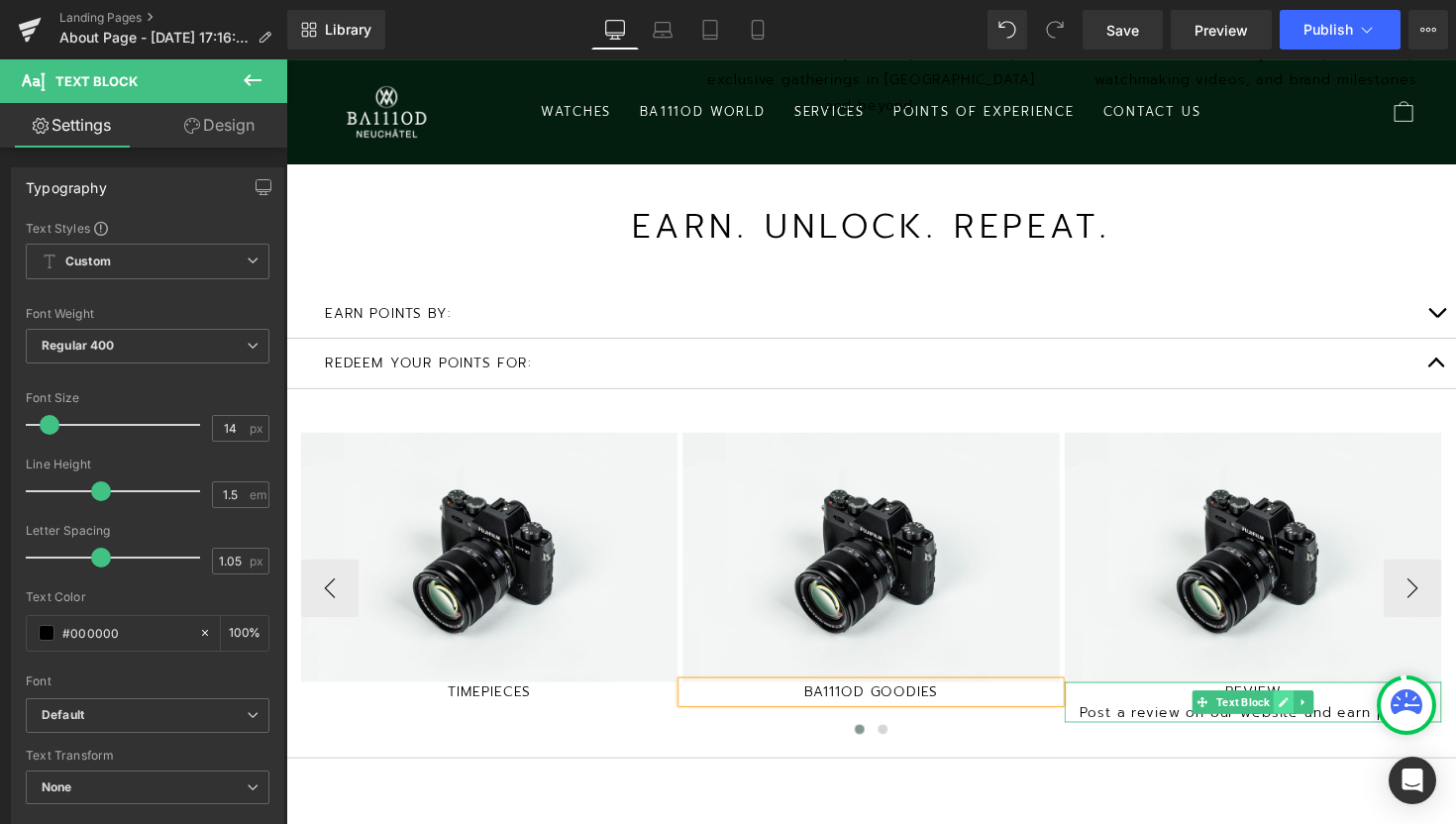 click 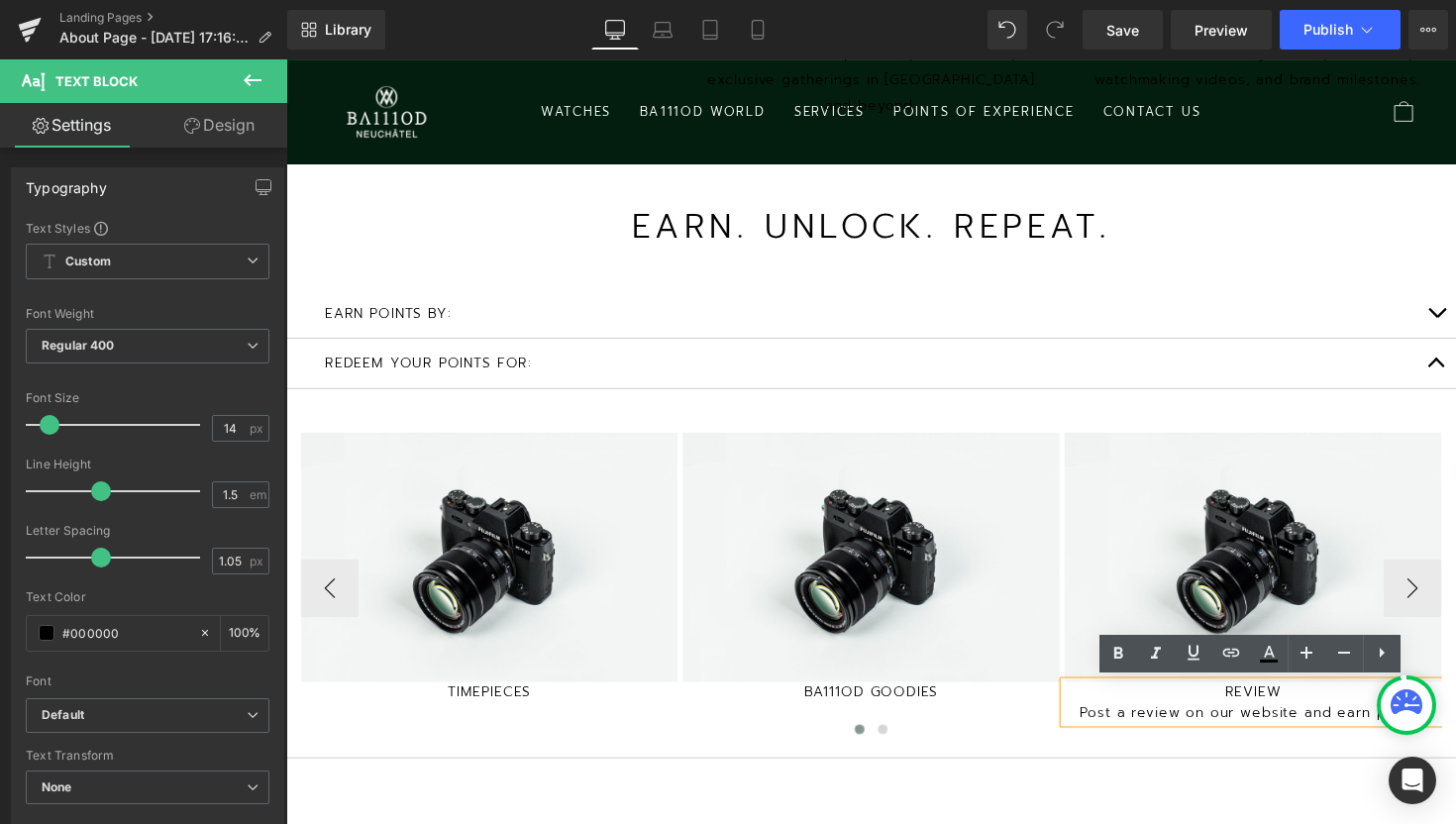 click on "Post a review on our website and earn points." at bounding box center [1277, 728] 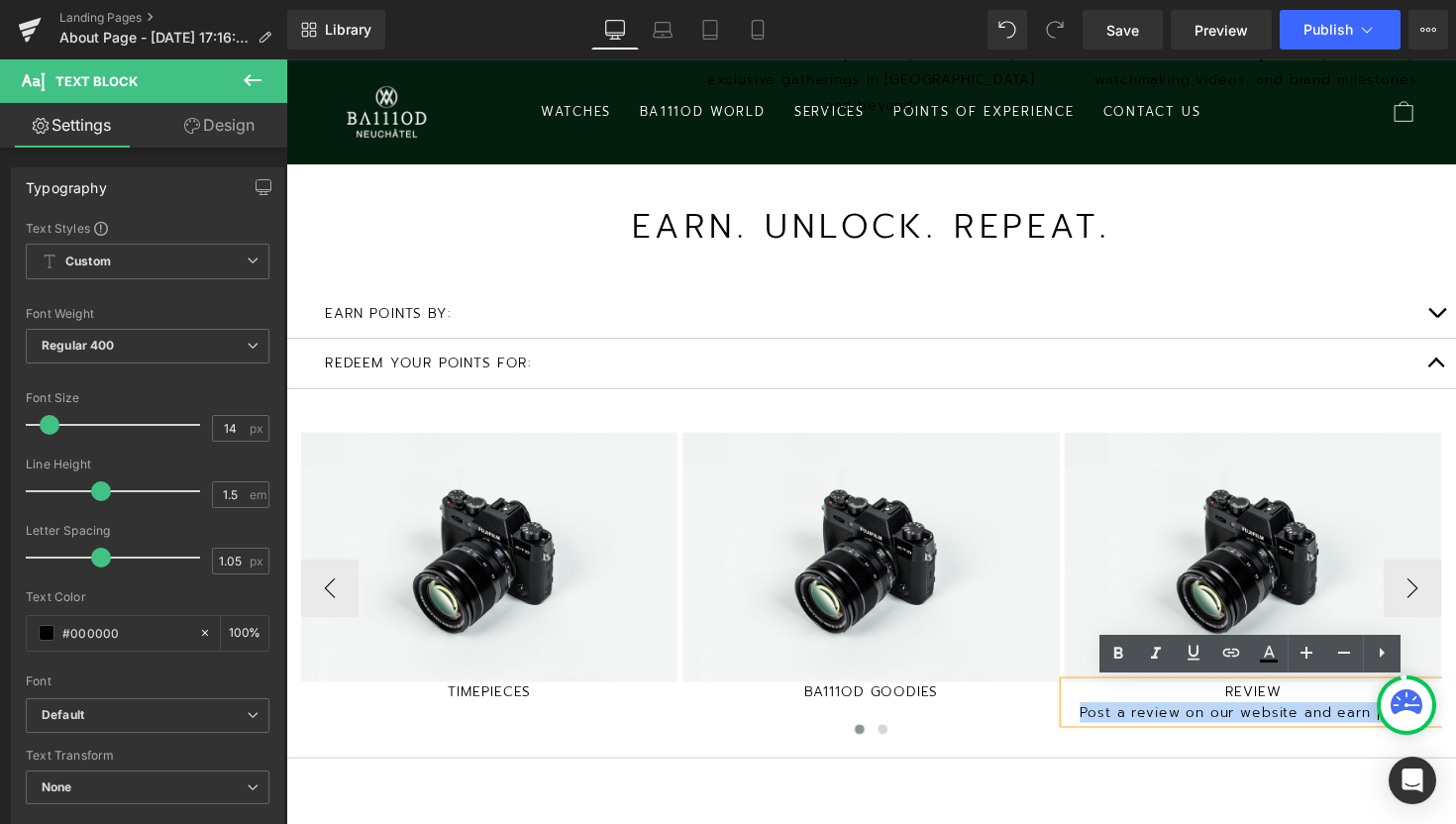 type 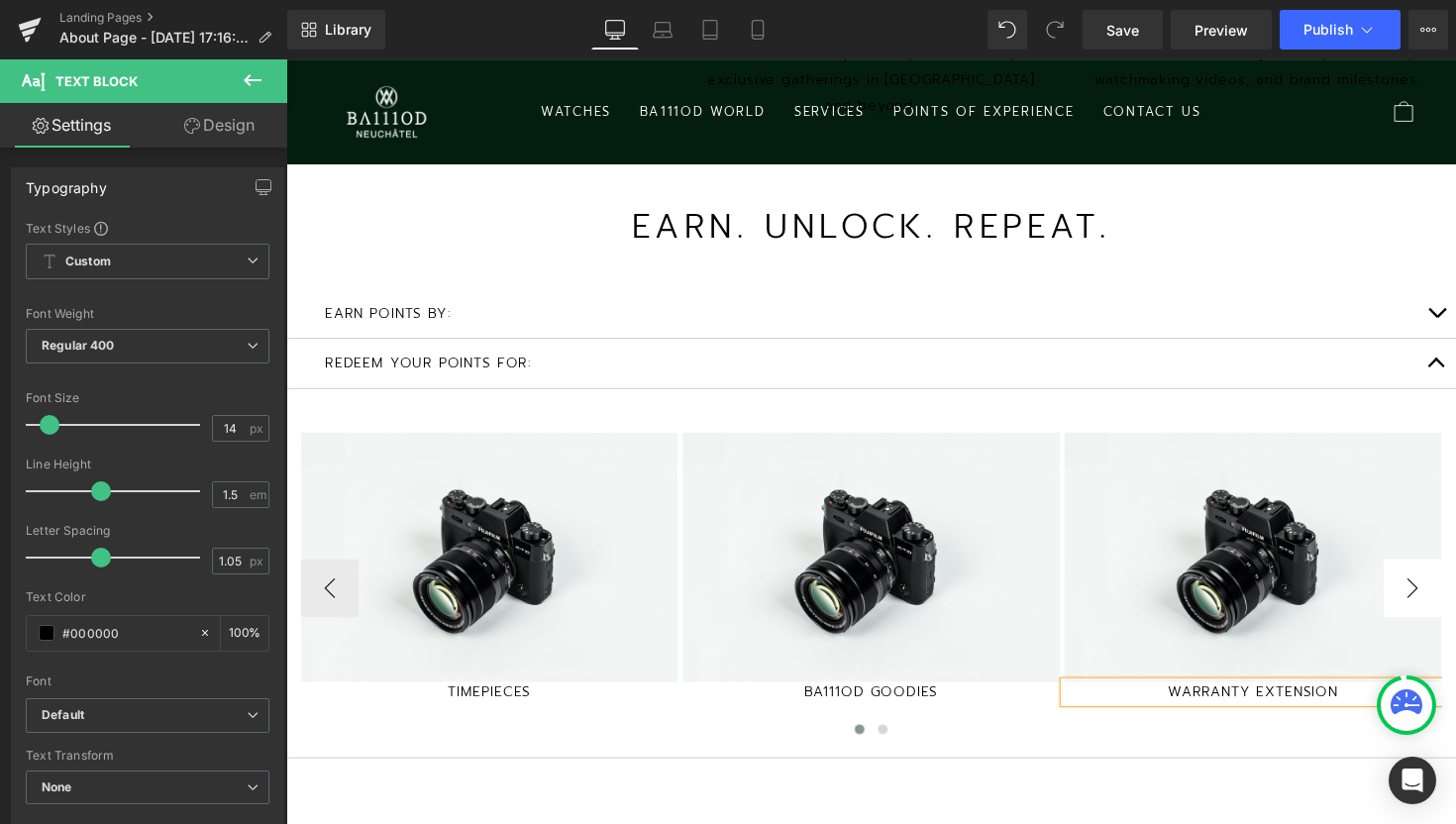 click on "›" at bounding box center (1440, 601) 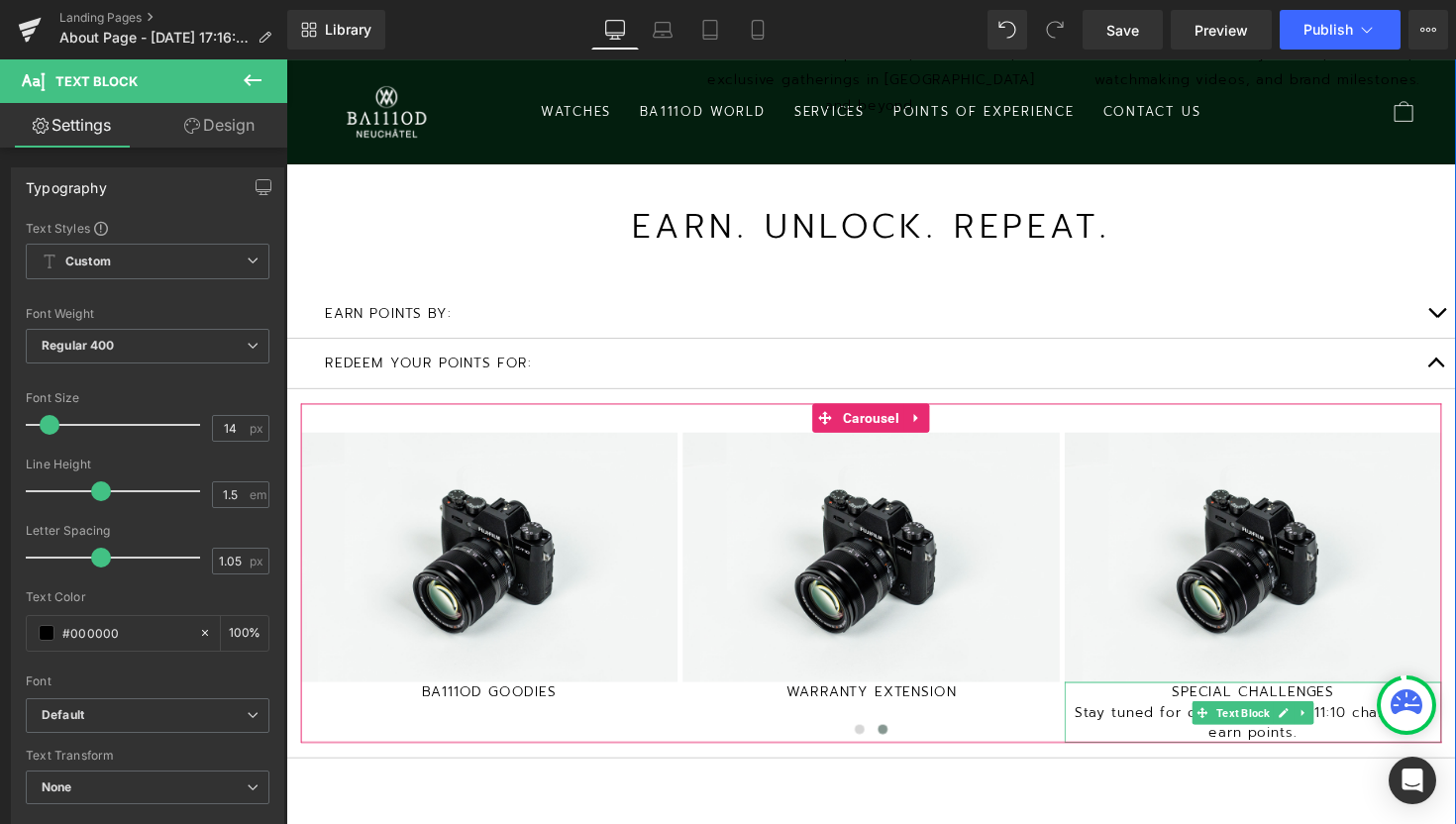 click on "SPECIAL CHALLENGES" at bounding box center (1277, 707) 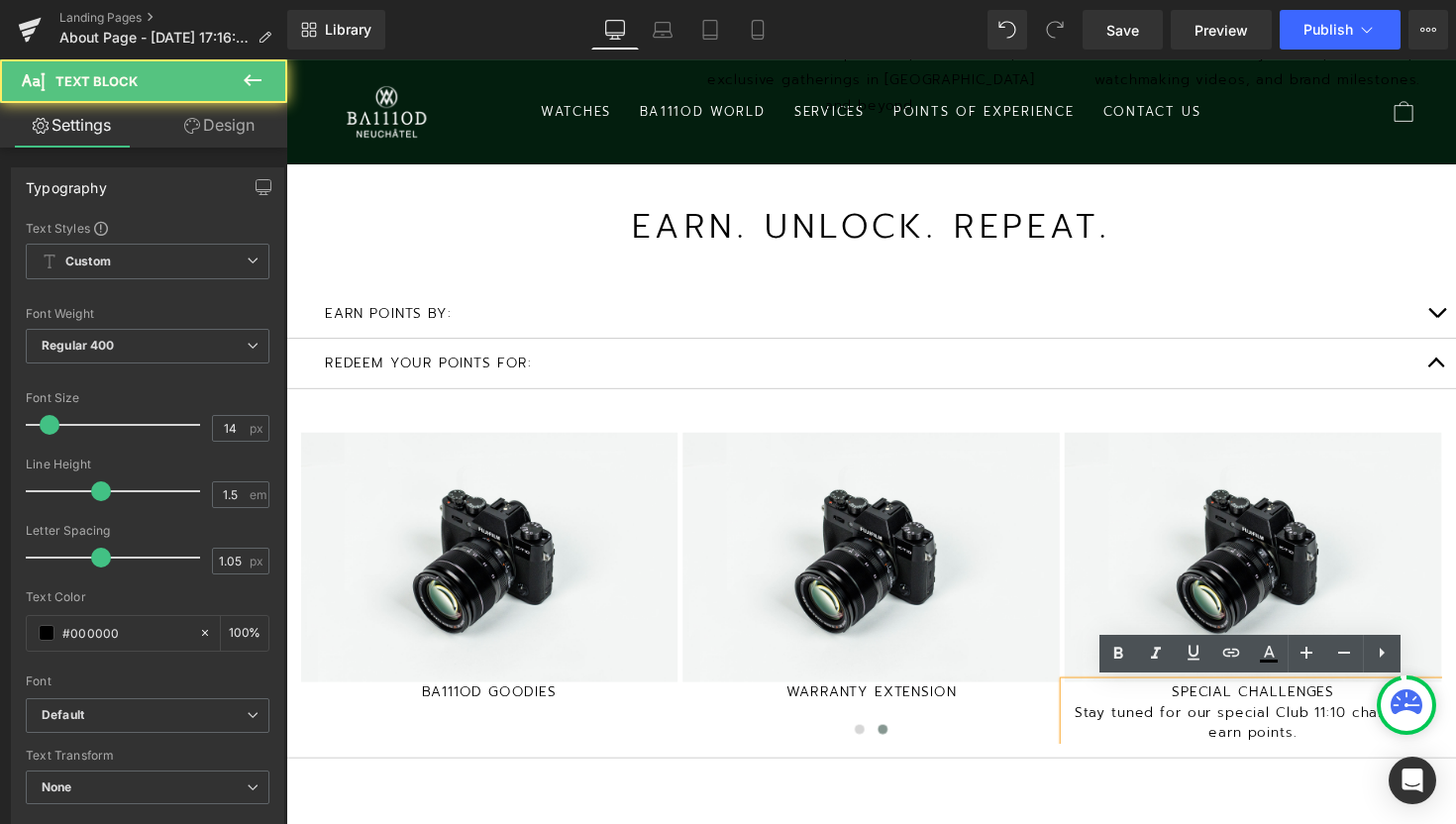 click on "SPECIAL CHALLENGES" at bounding box center (1277, 707) 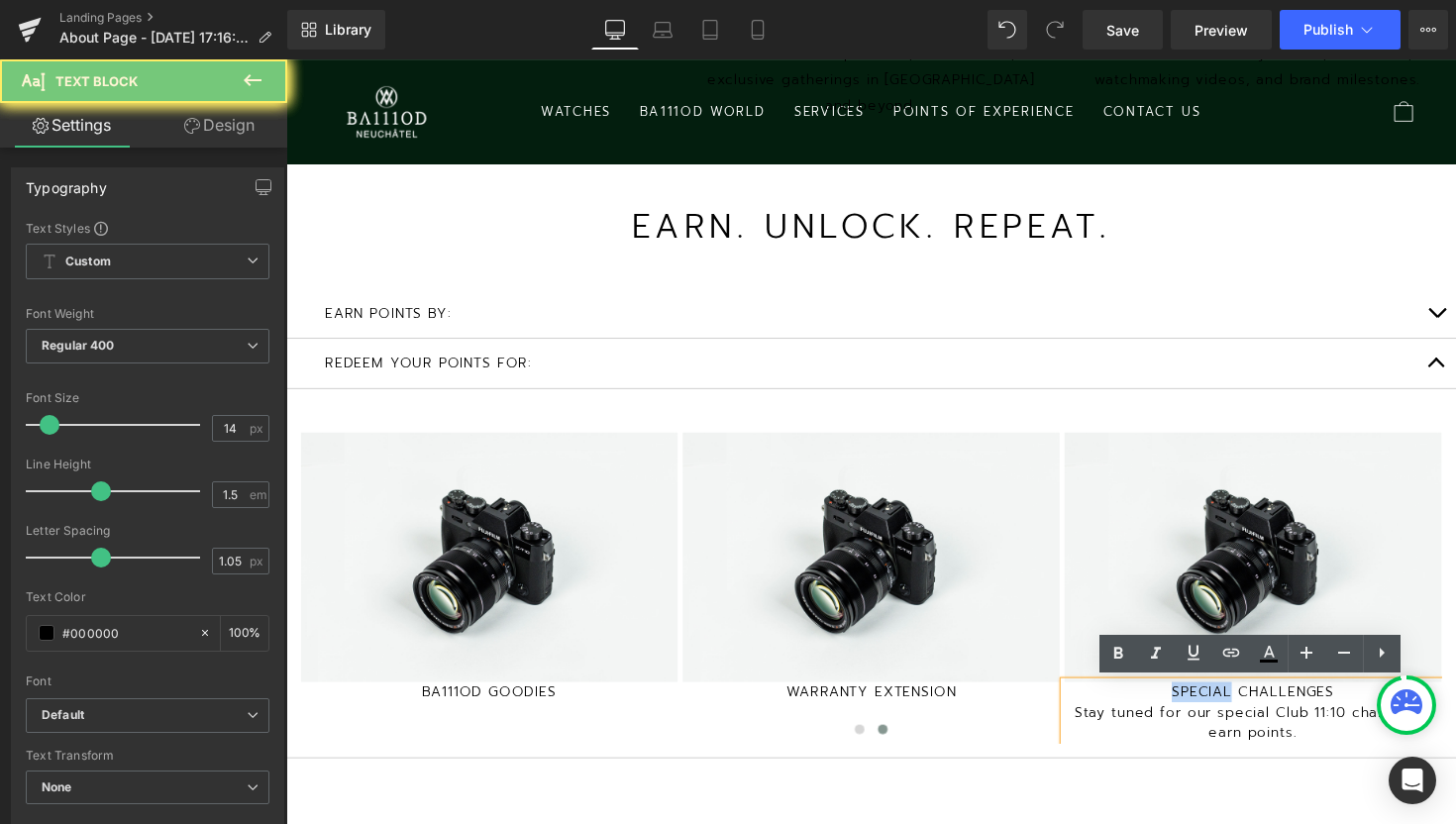 click on "SPECIAL CHALLENGES" at bounding box center [1277, 707] 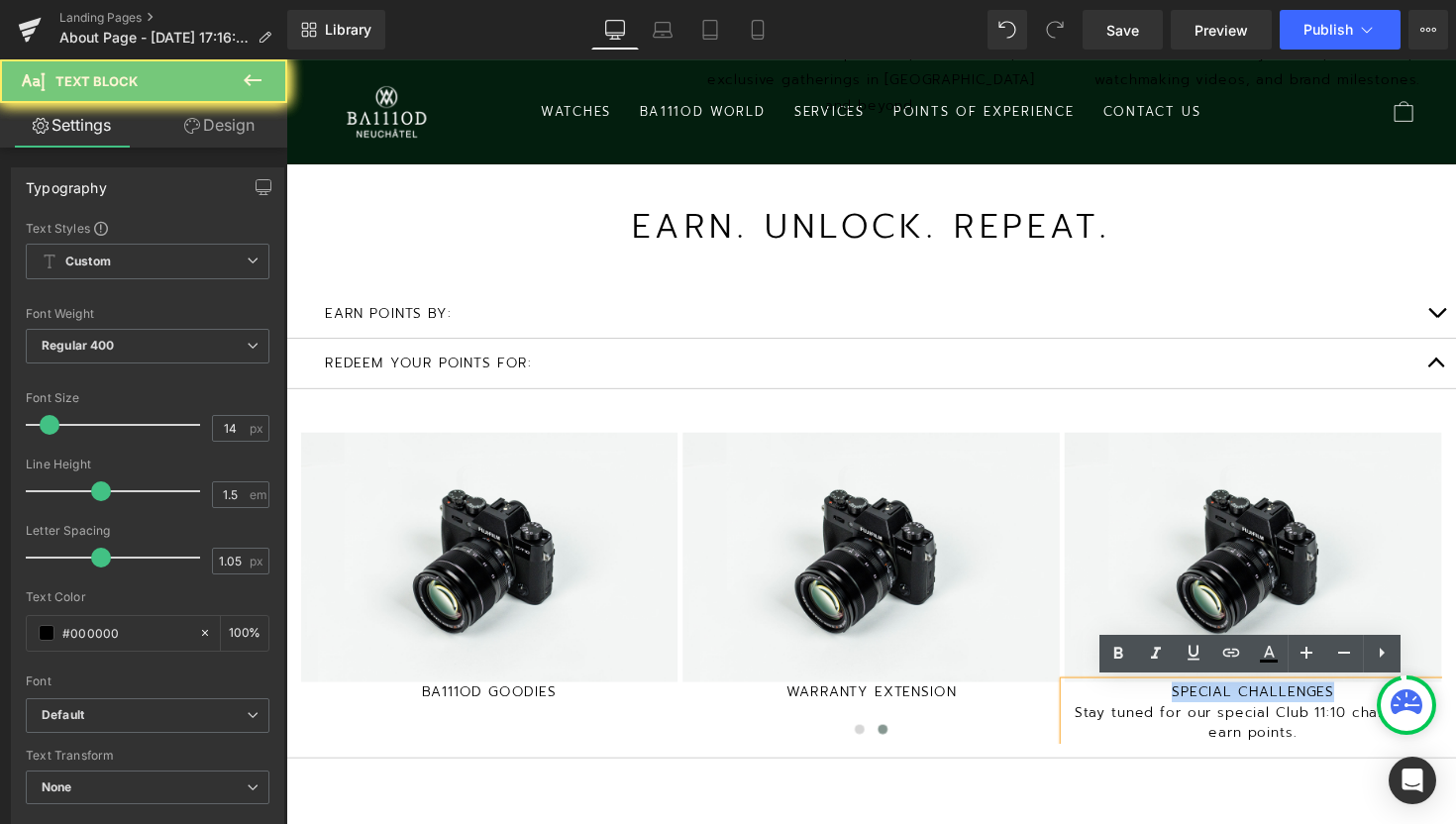 click on "SPECIAL CHALLENGES" at bounding box center (1277, 707) 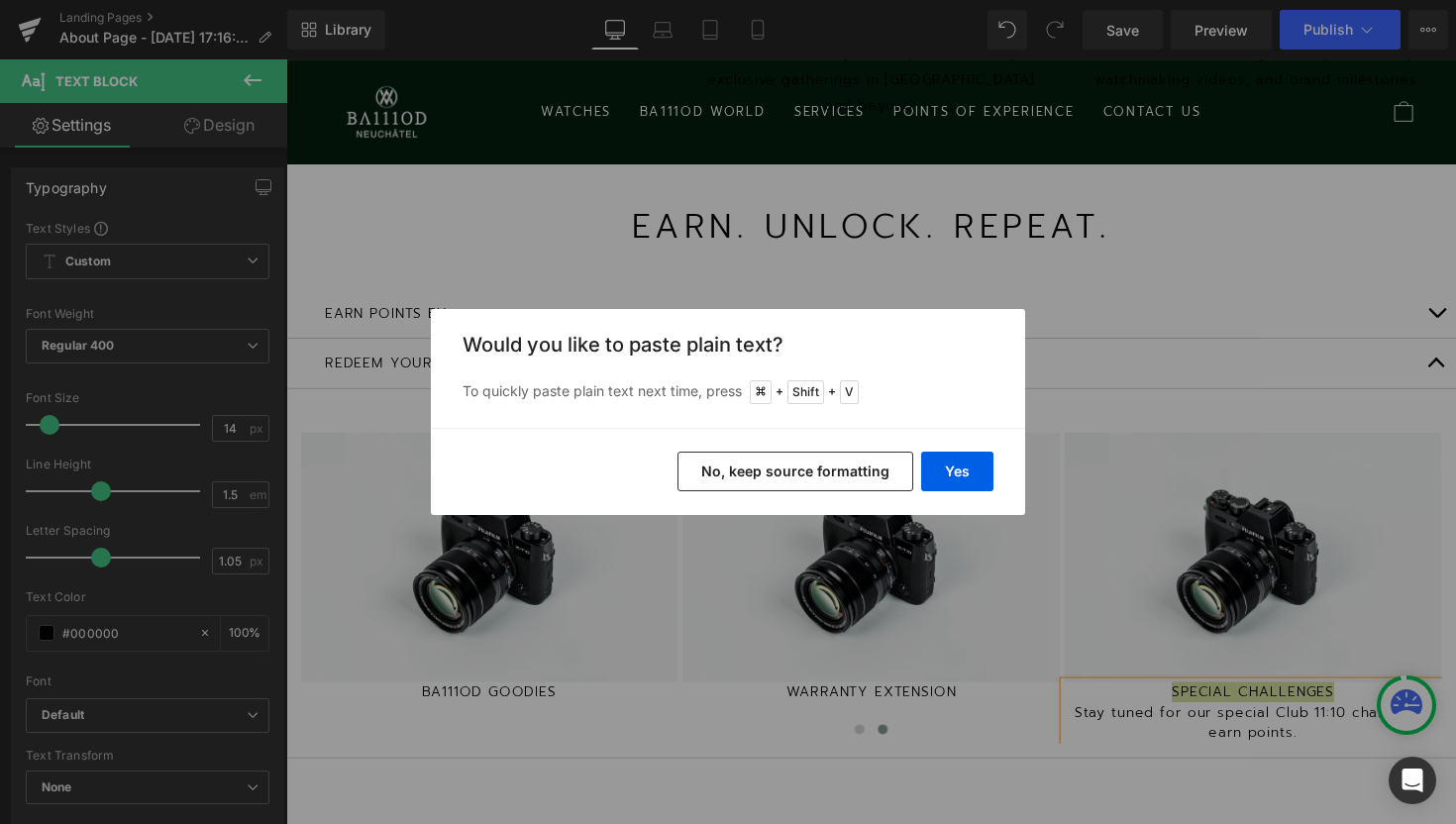 click on "No, keep source formatting" at bounding box center (795, 471) 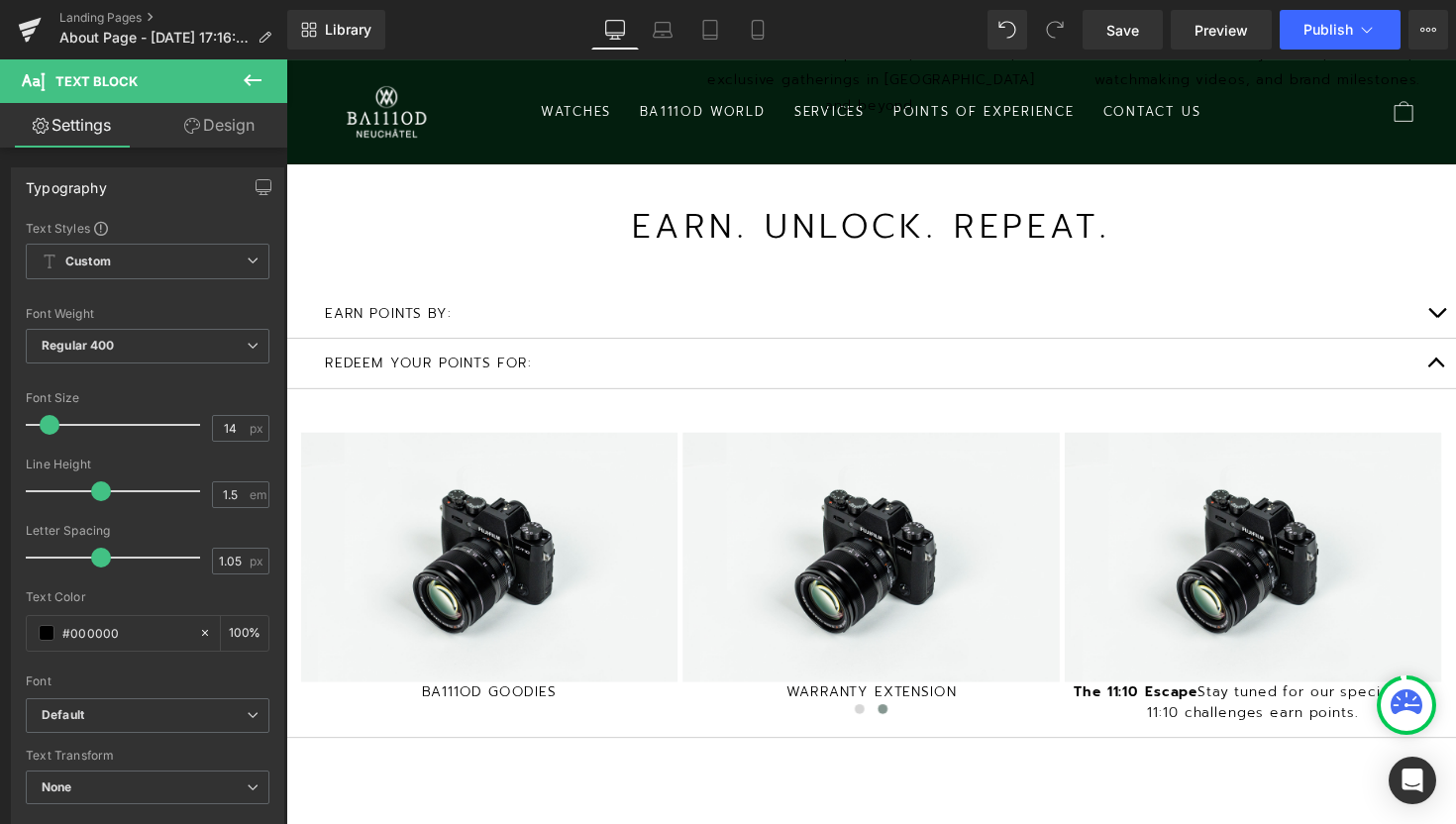 scroll, scrollTop: 5856, scrollLeft: 1198, axis: both 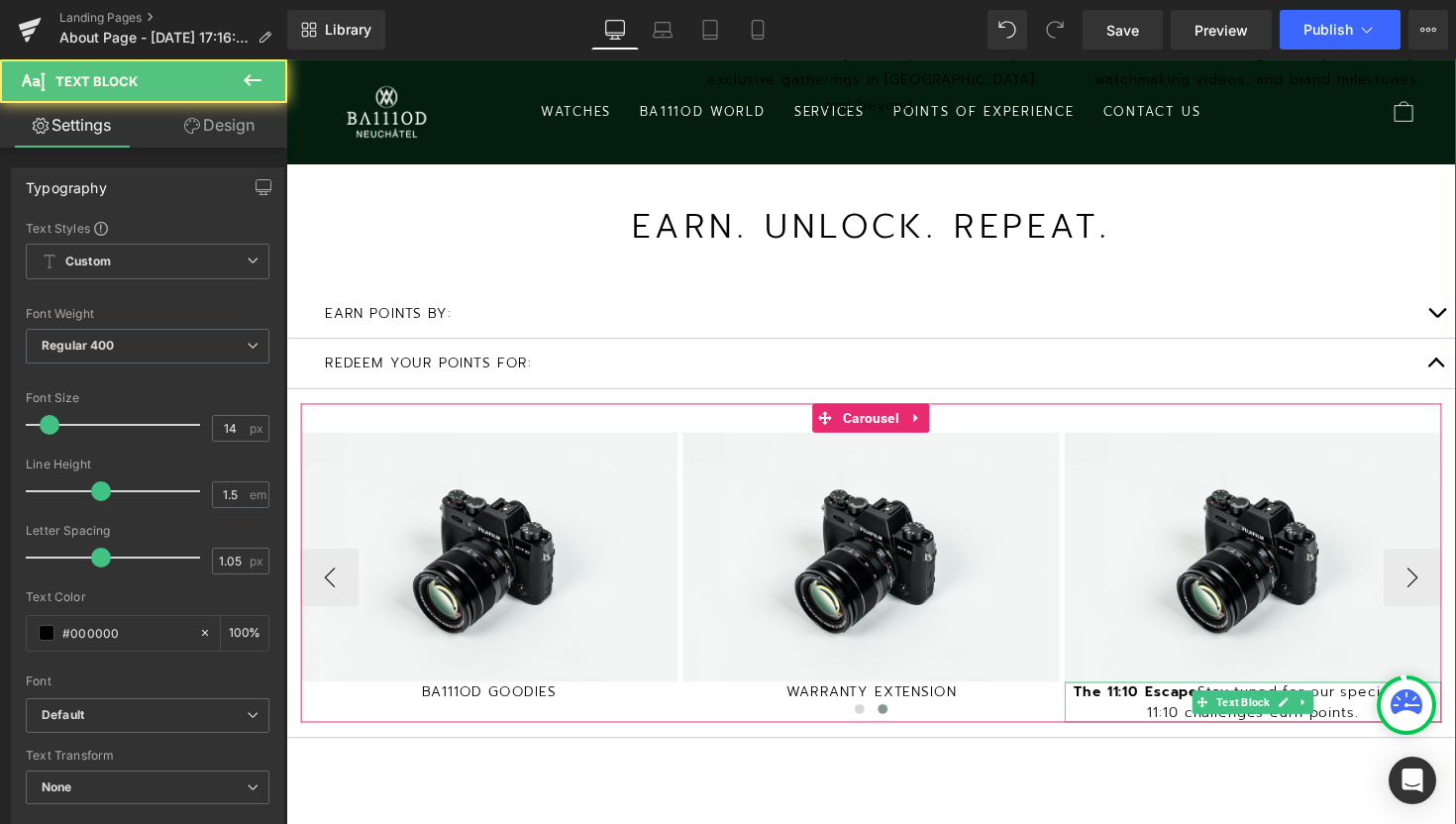 click on "The 11:10 Escape" at bounding box center (1157, 707) 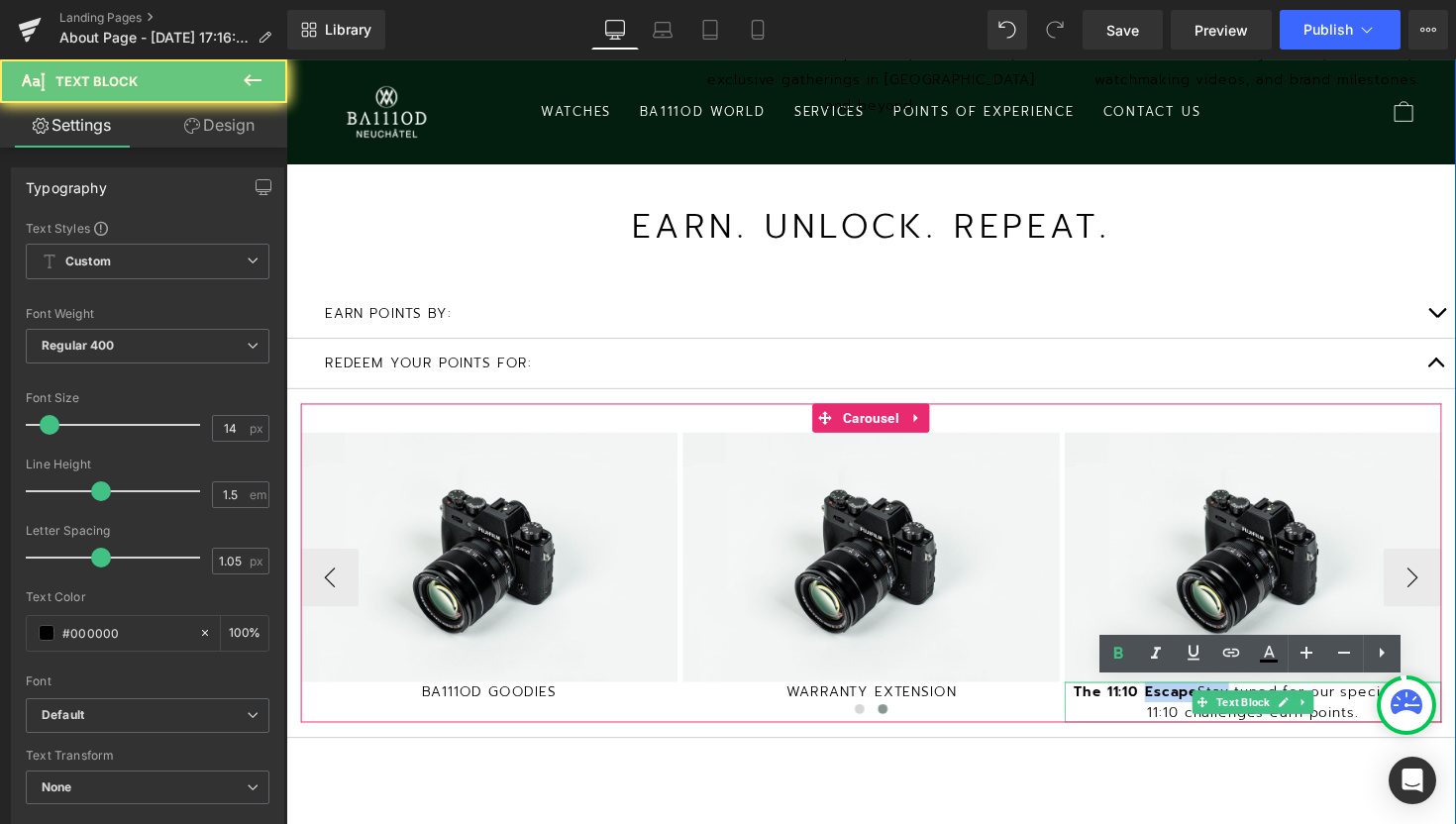 click on "The 11:10 Escape" at bounding box center (1157, 707) 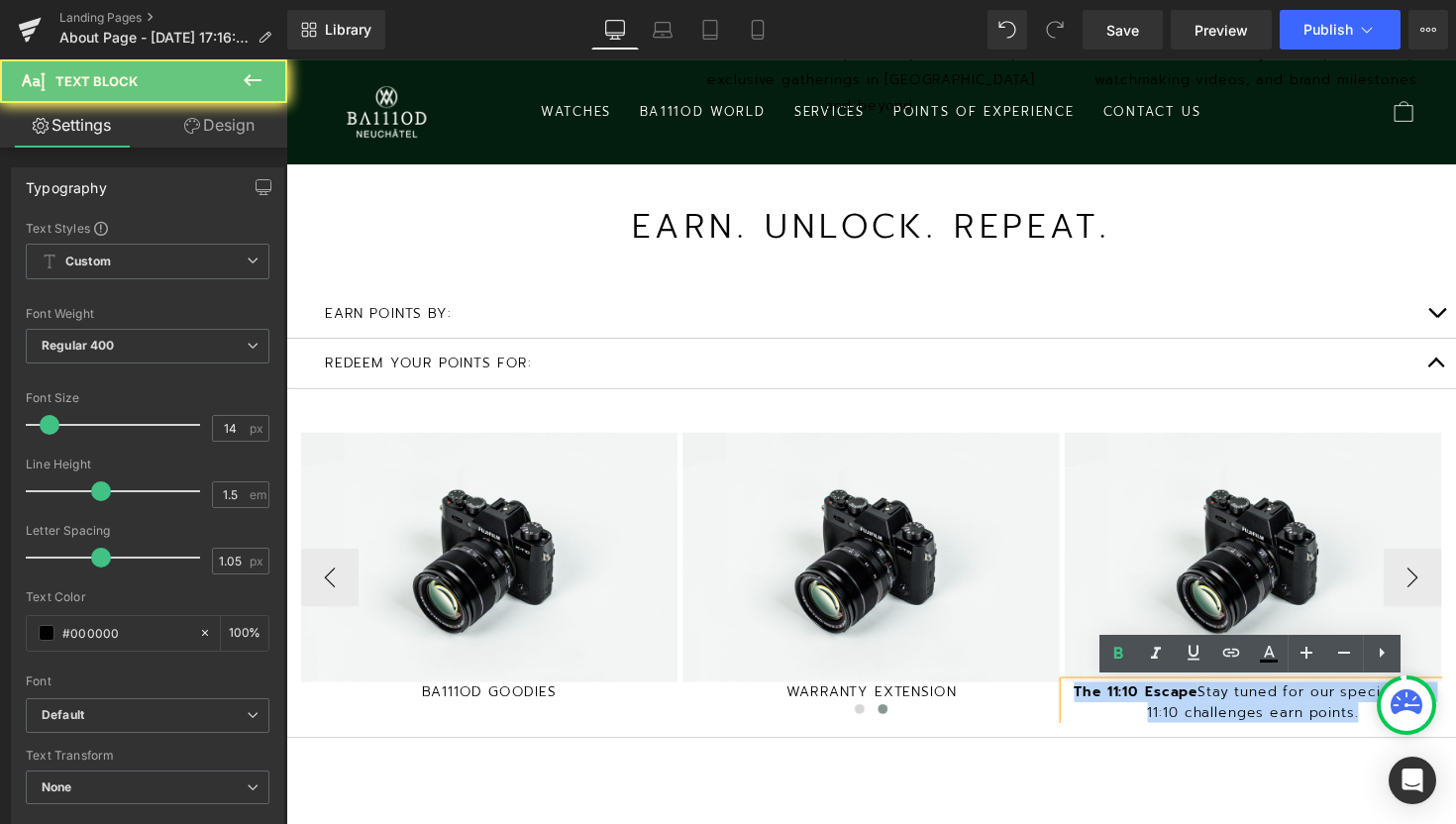 click on "The 11:10 Escape" at bounding box center [1157, 707] 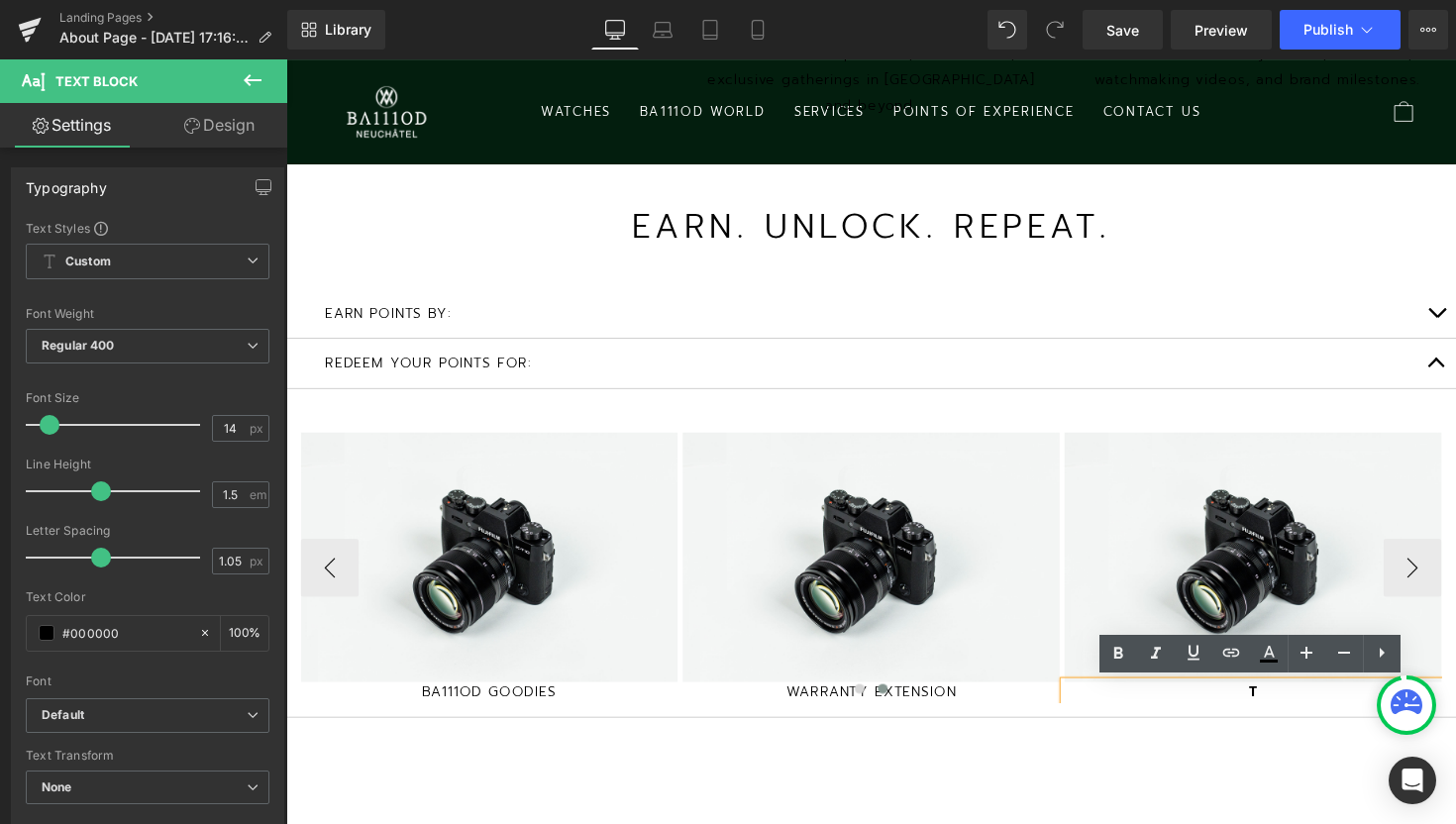 scroll, scrollTop: 5835, scrollLeft: 1198, axis: both 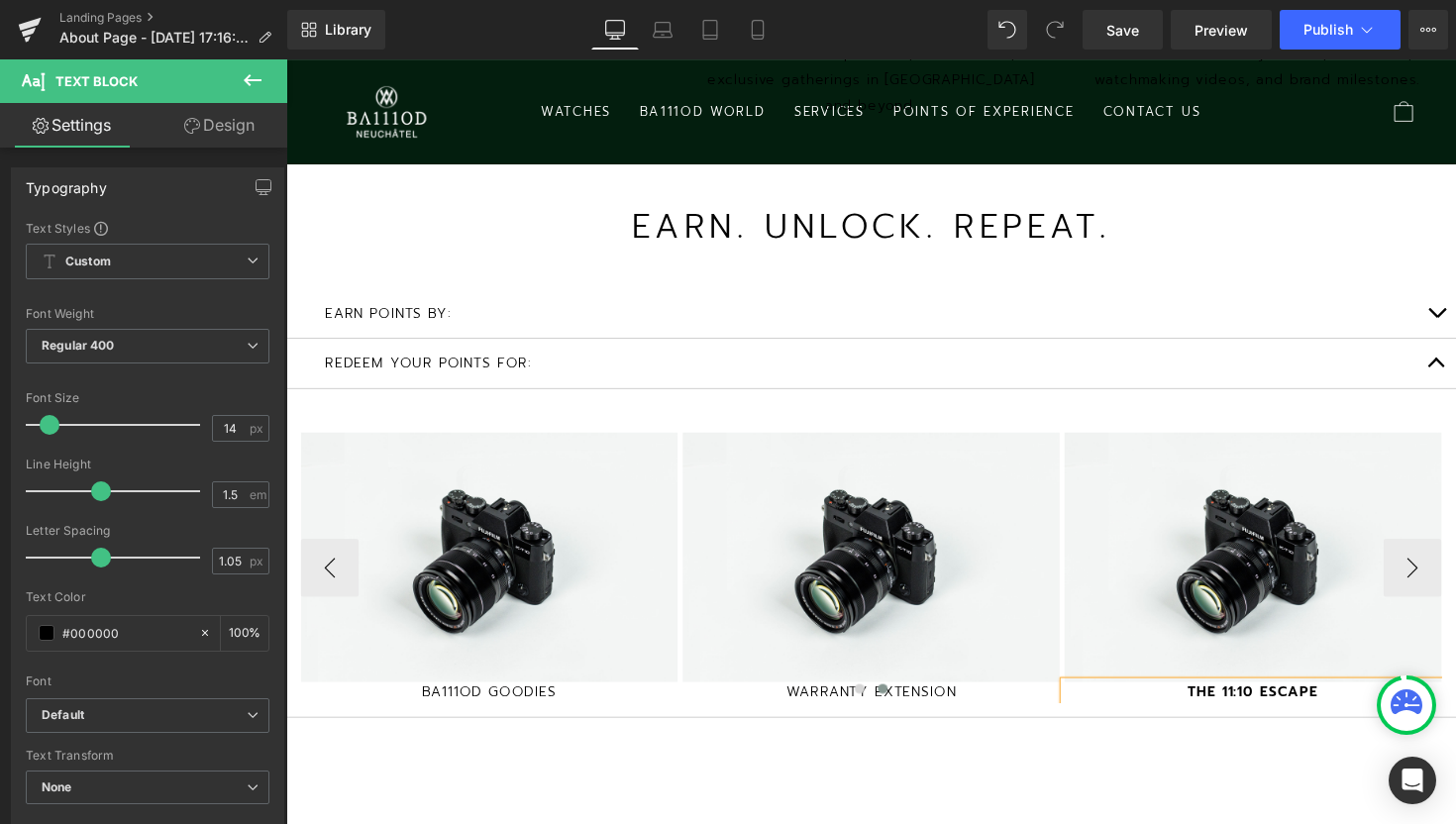 click at bounding box center (885, 707) 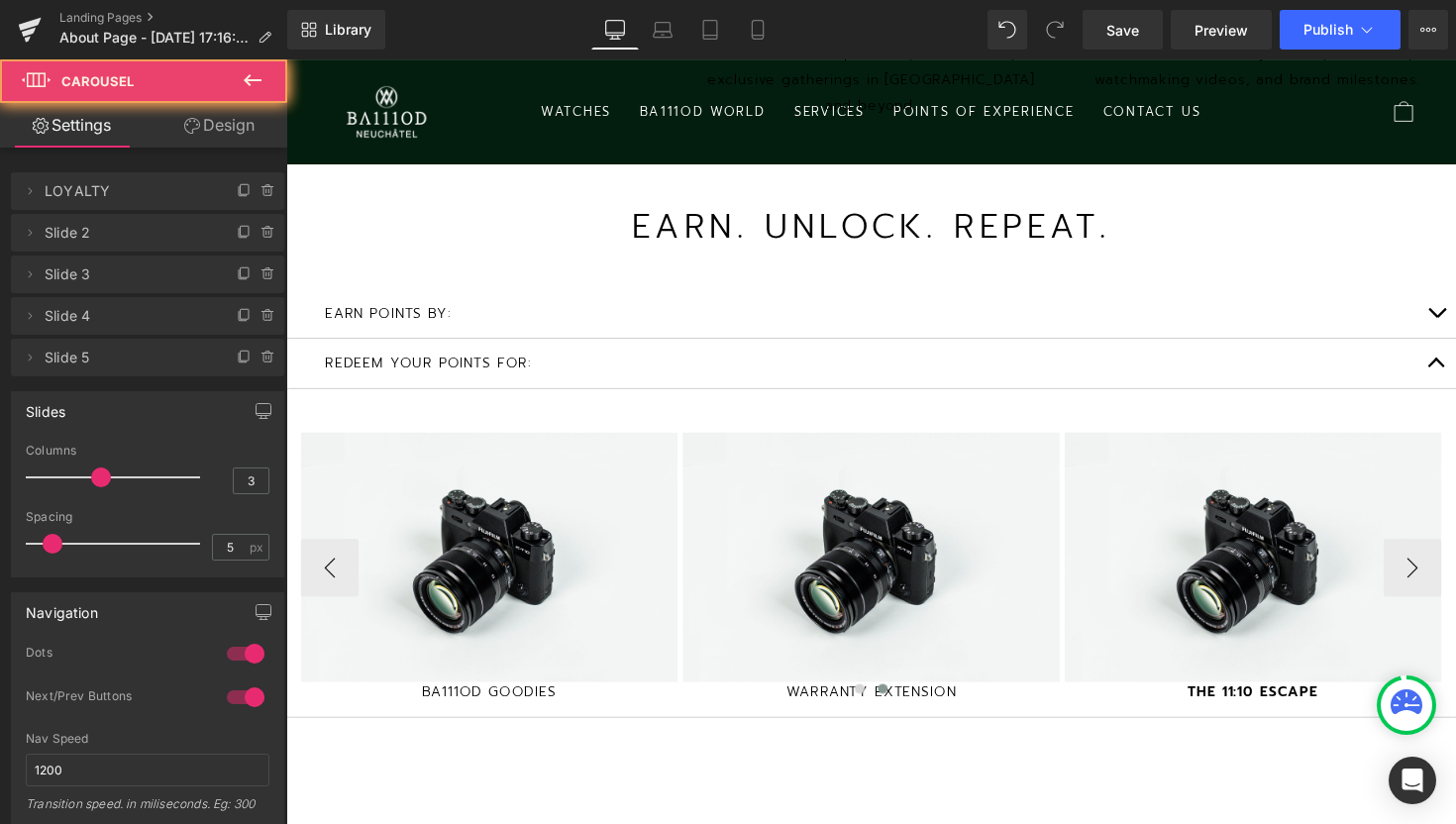 click at bounding box center (885, 707) 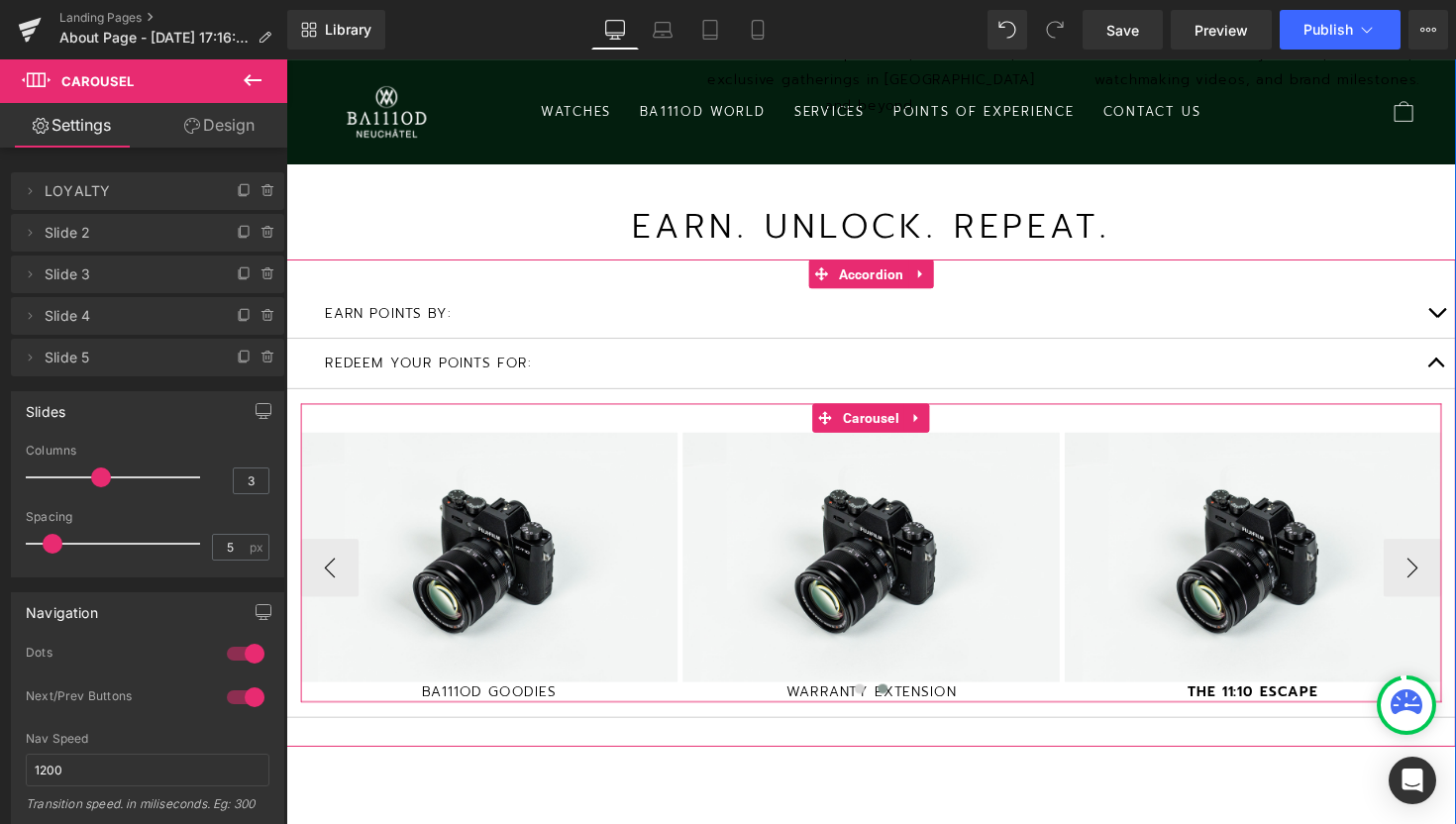 click at bounding box center (885, 707) 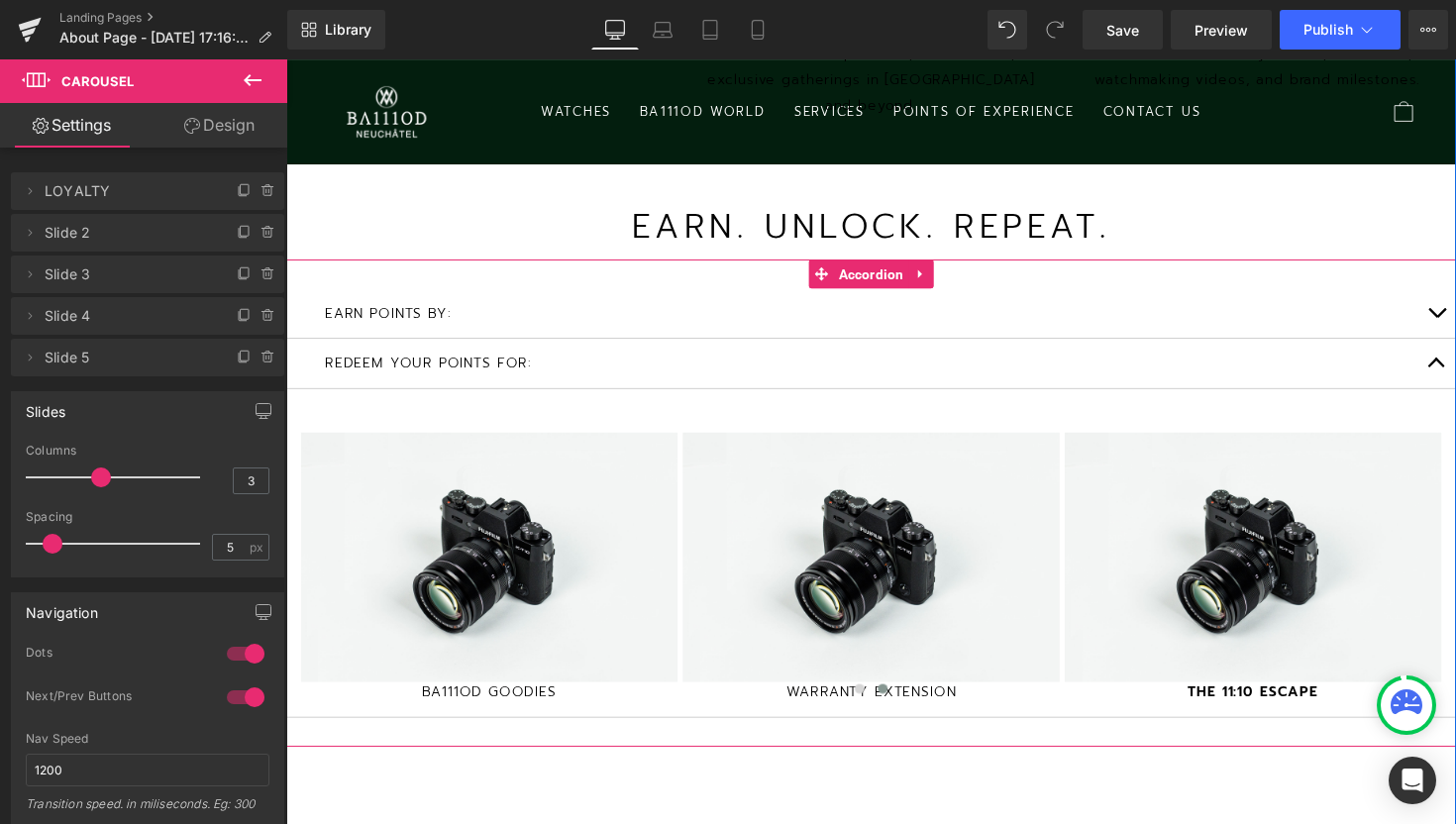 click on "EARN POINTS BY:
Text Block
Image
LOYALTY Make a purchase and earn points.
Text Block
Image         REFERRAL Recommend our product to a first time buyer and earn points. Text Block
Image         ENGAGEMENT Communicate with other customers on our Club 11:10 chat and earn points. Text Block
Image         REVIEW Post a review on our website and earn points." at bounding box center (885, 514) 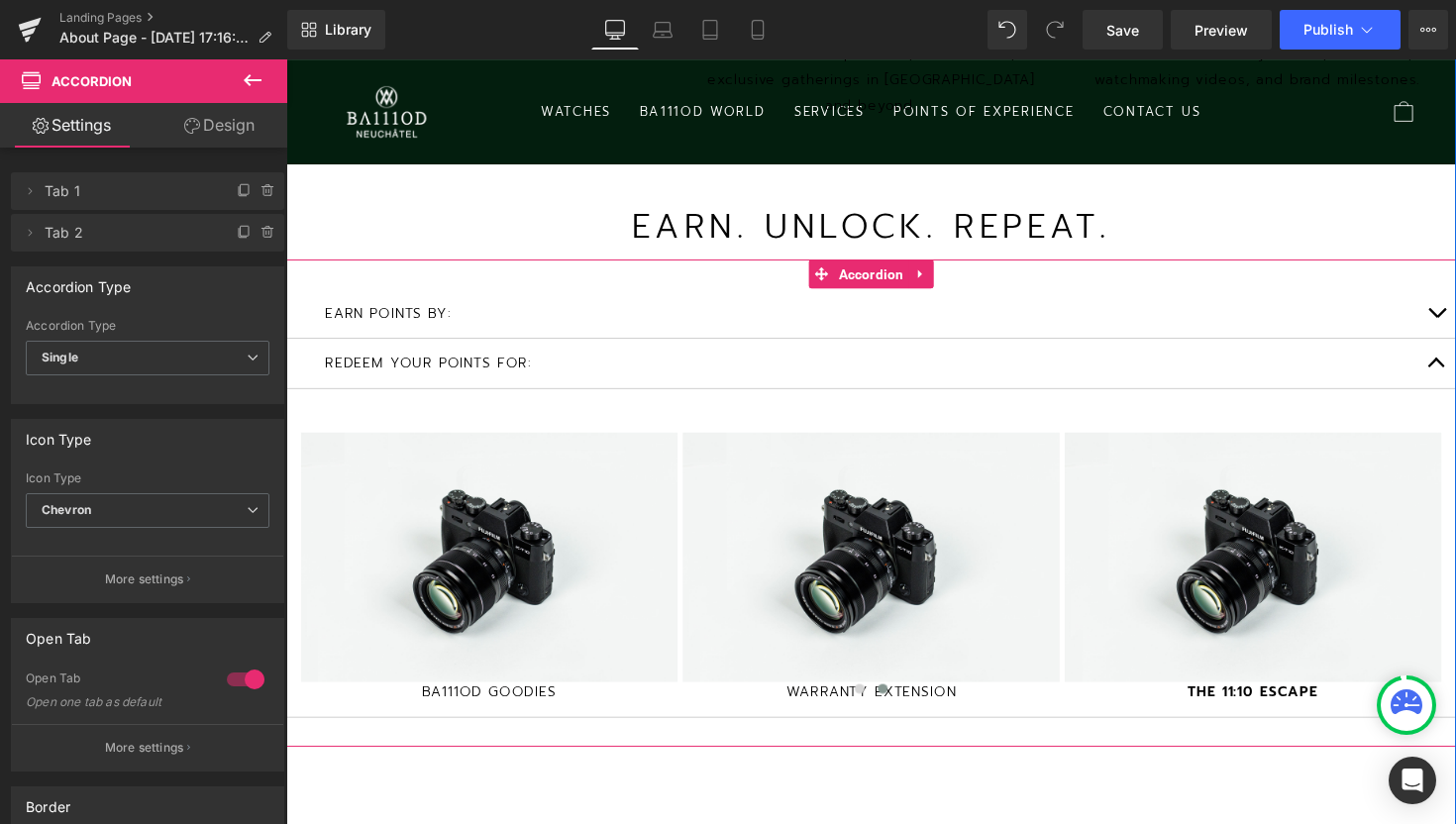 click on "Image
EXCLUSIVE EXPERIENCES
Text Block
Image         TIMEPIECES Text Block
Image         BA111OD GOODIES Text Block
Image         WARRANTY EXTENSION Text Block
Image         THE 11:10 ESCAPE Text Block
‹ ›
[GEOGRAPHIC_DATA]" at bounding box center [885, 566] 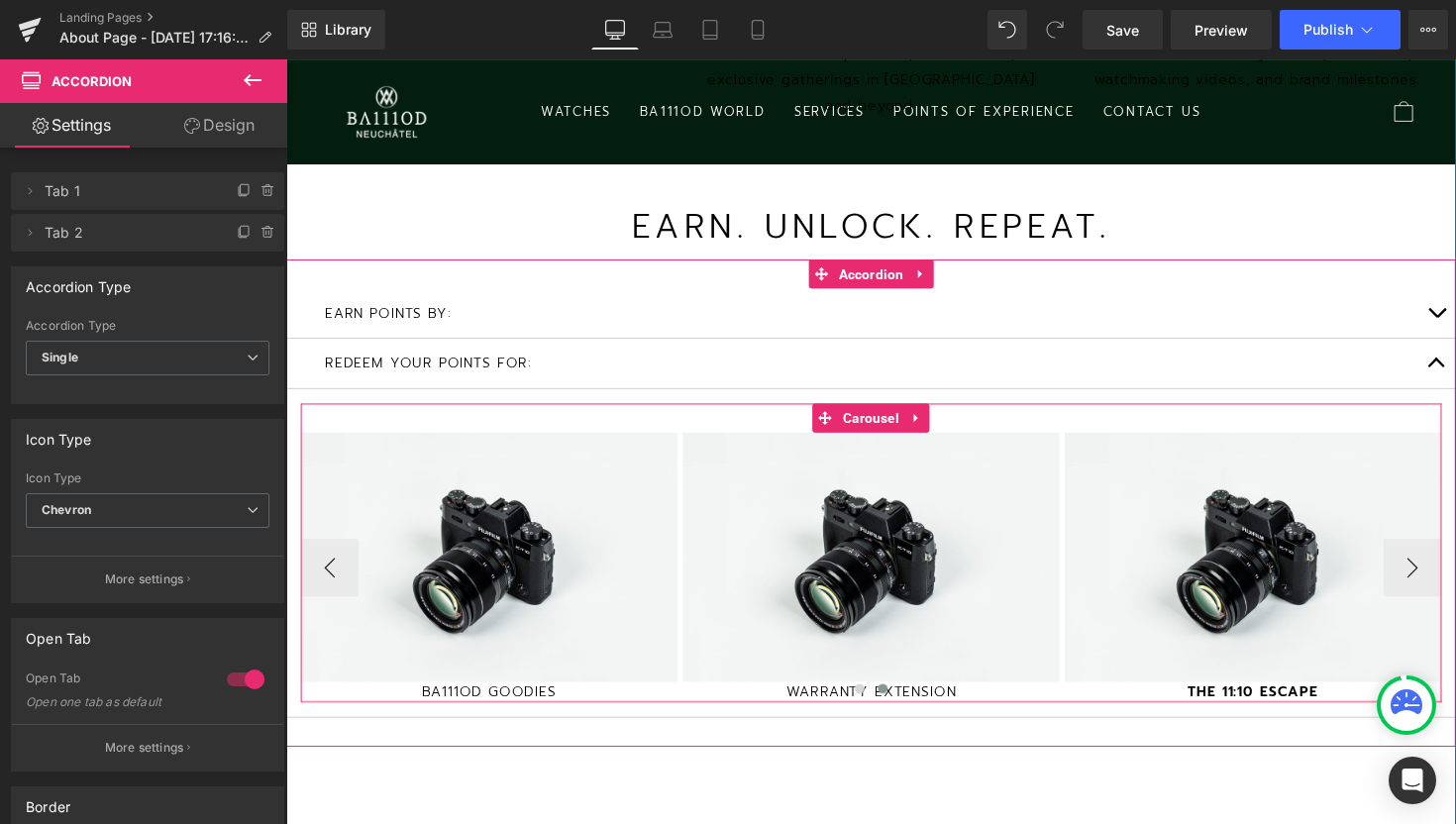 click at bounding box center [885, 707] 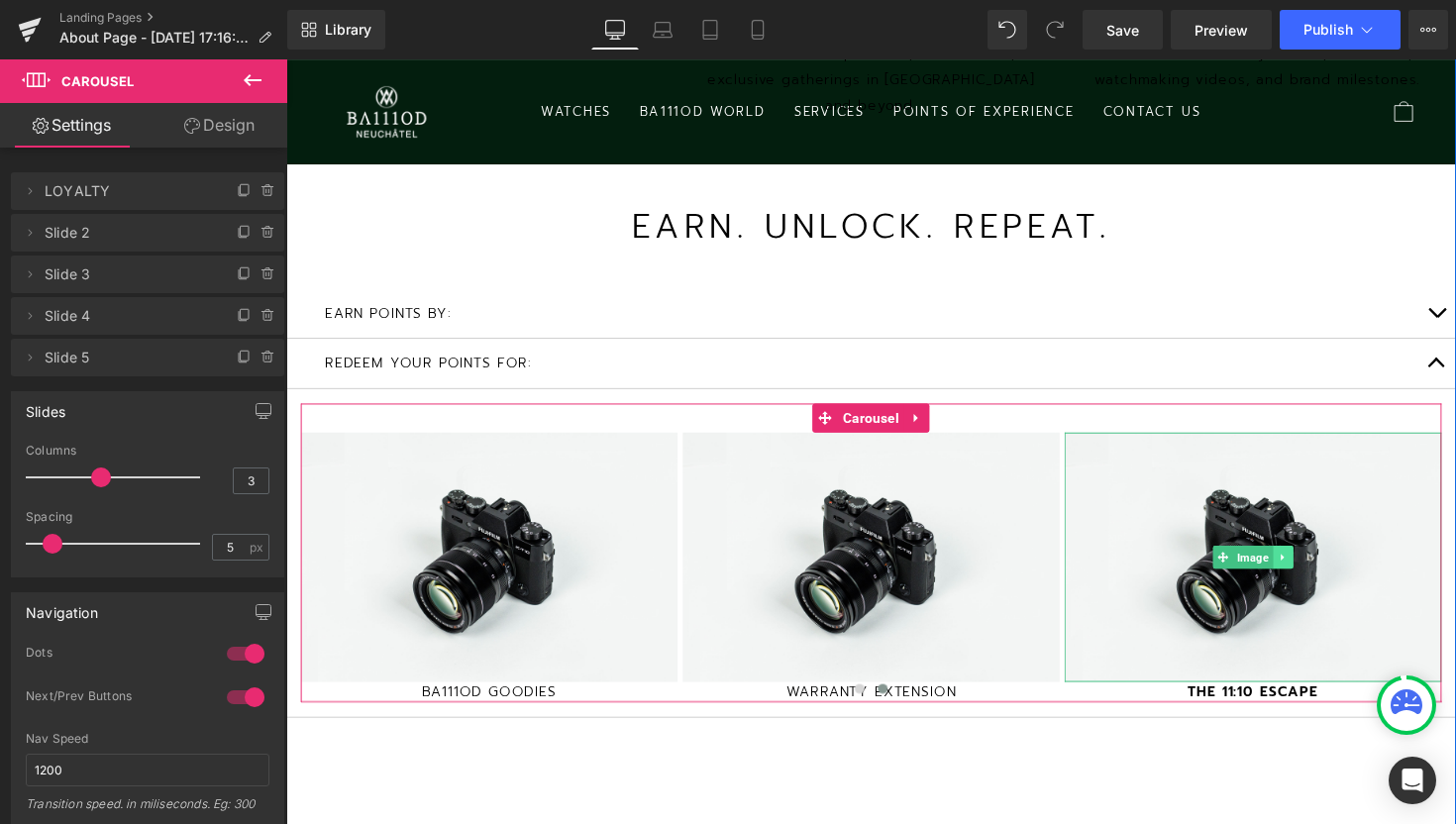 click at bounding box center (1307, 569) 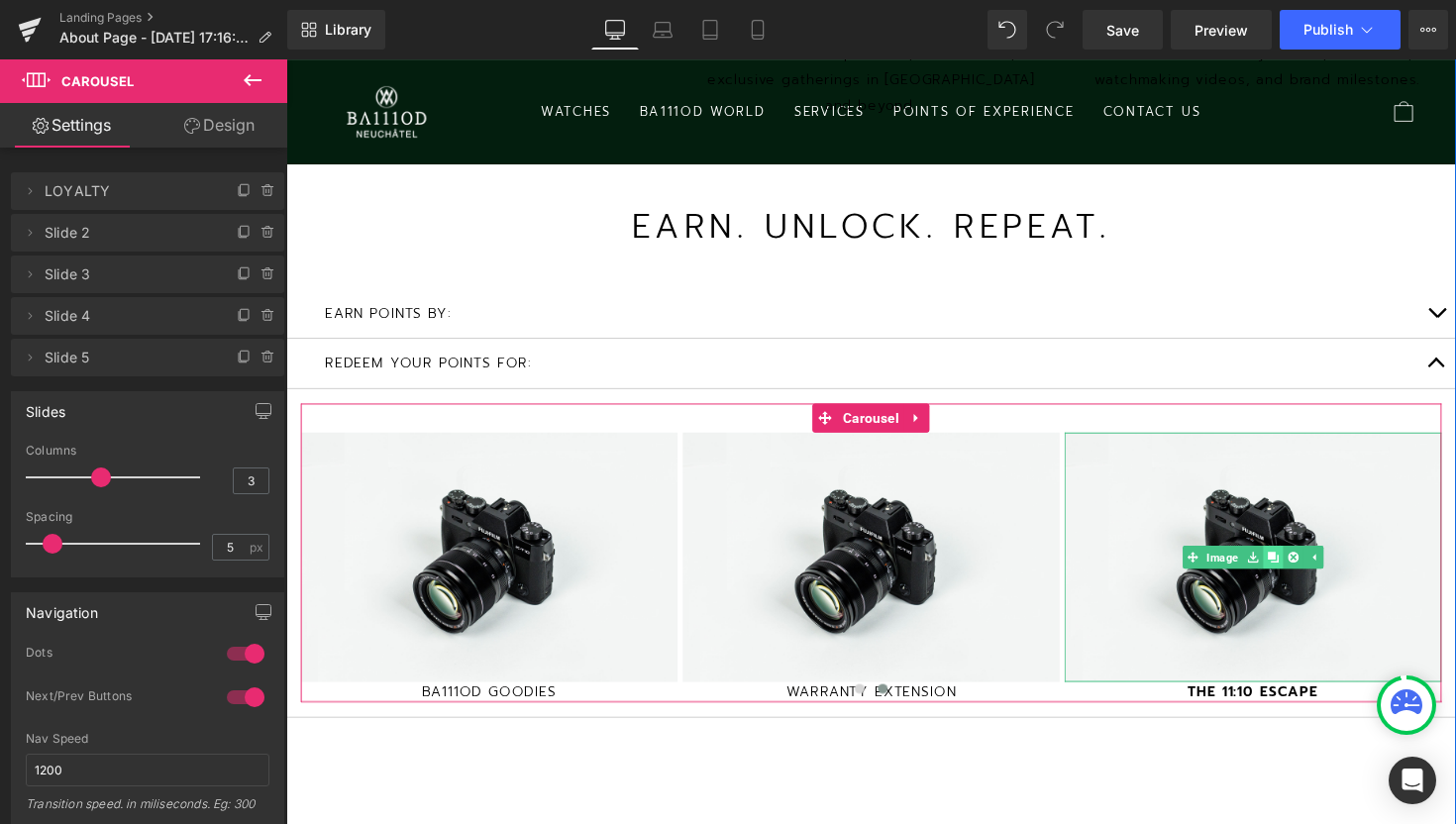 click 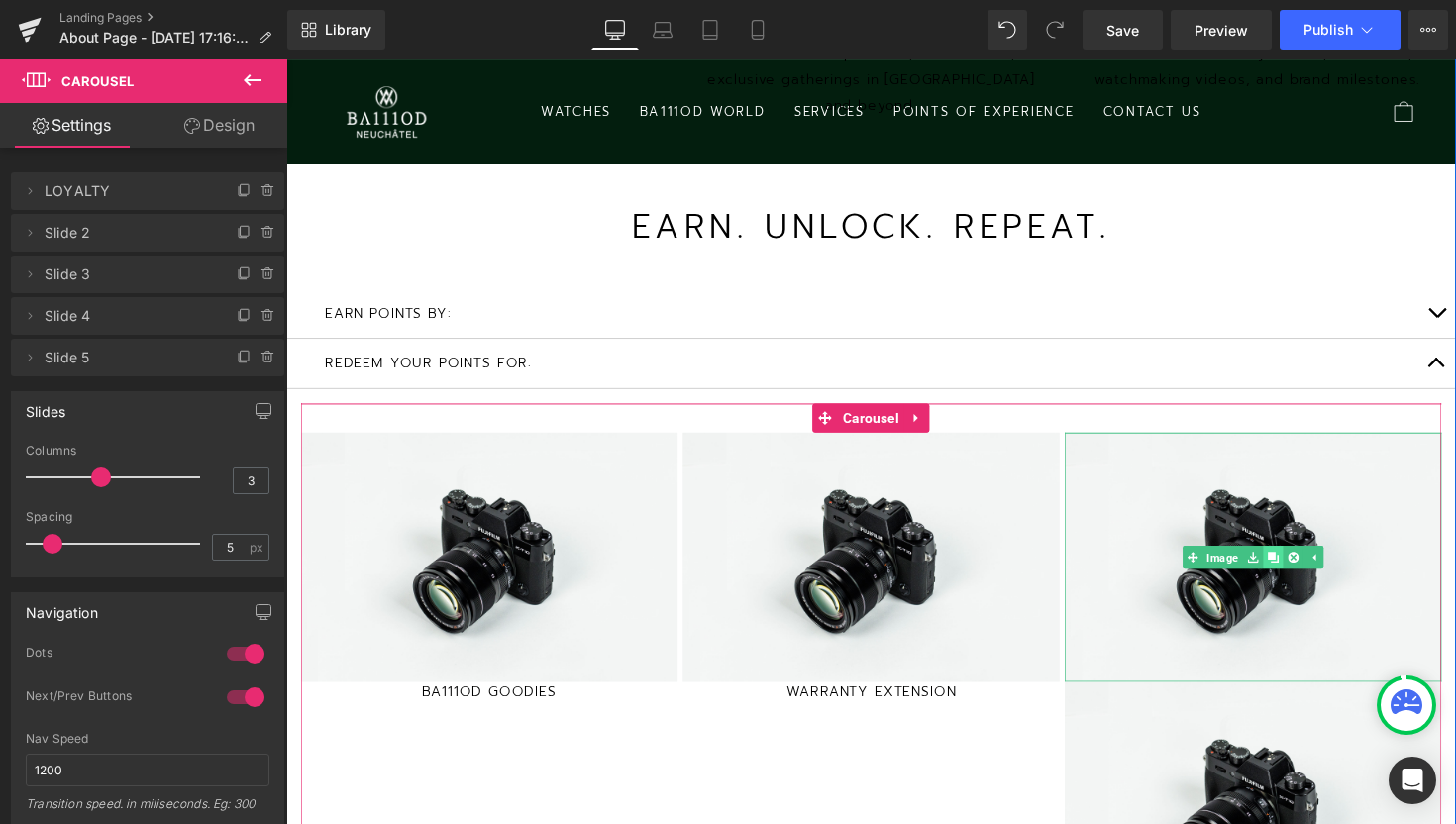 scroll, scrollTop: 2796, scrollLeft: 0, axis: vertical 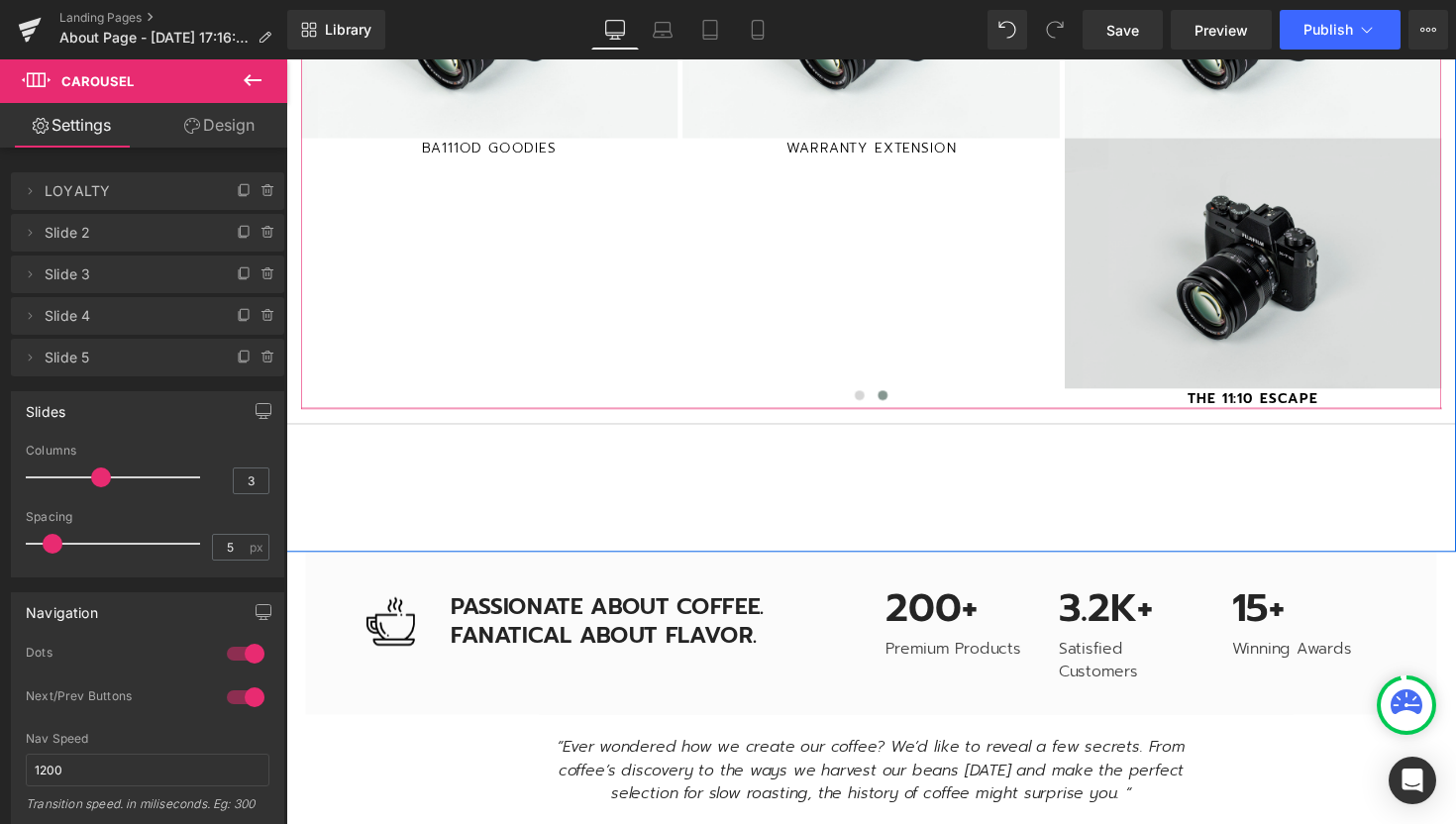 click at bounding box center (1277, 267) 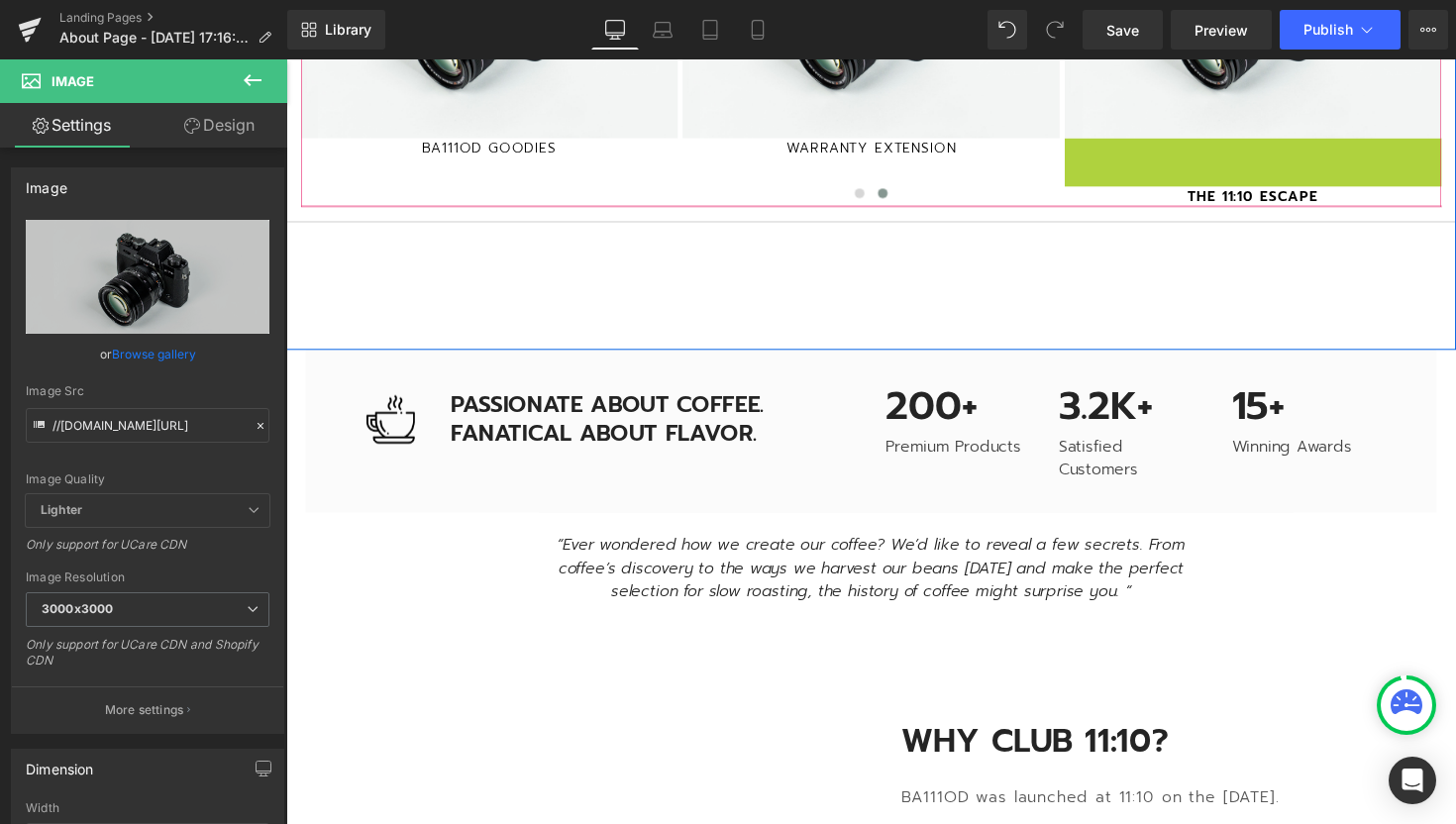 scroll, scrollTop: 5885, scrollLeft: 1198, axis: both 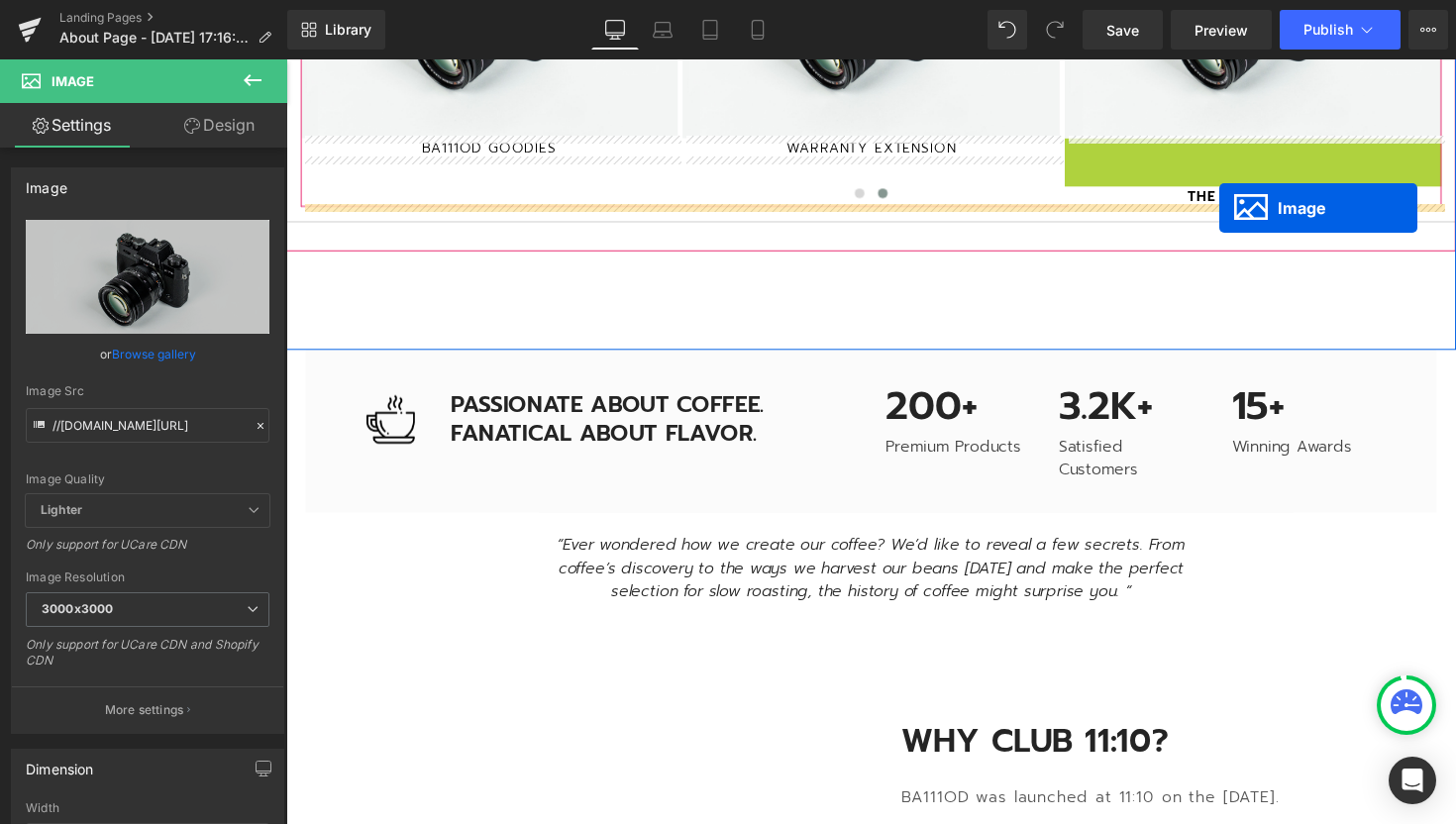 drag, startPoint x: 1244, startPoint y: 267, endPoint x: 1242, endPoint y: 212, distance: 55.0364 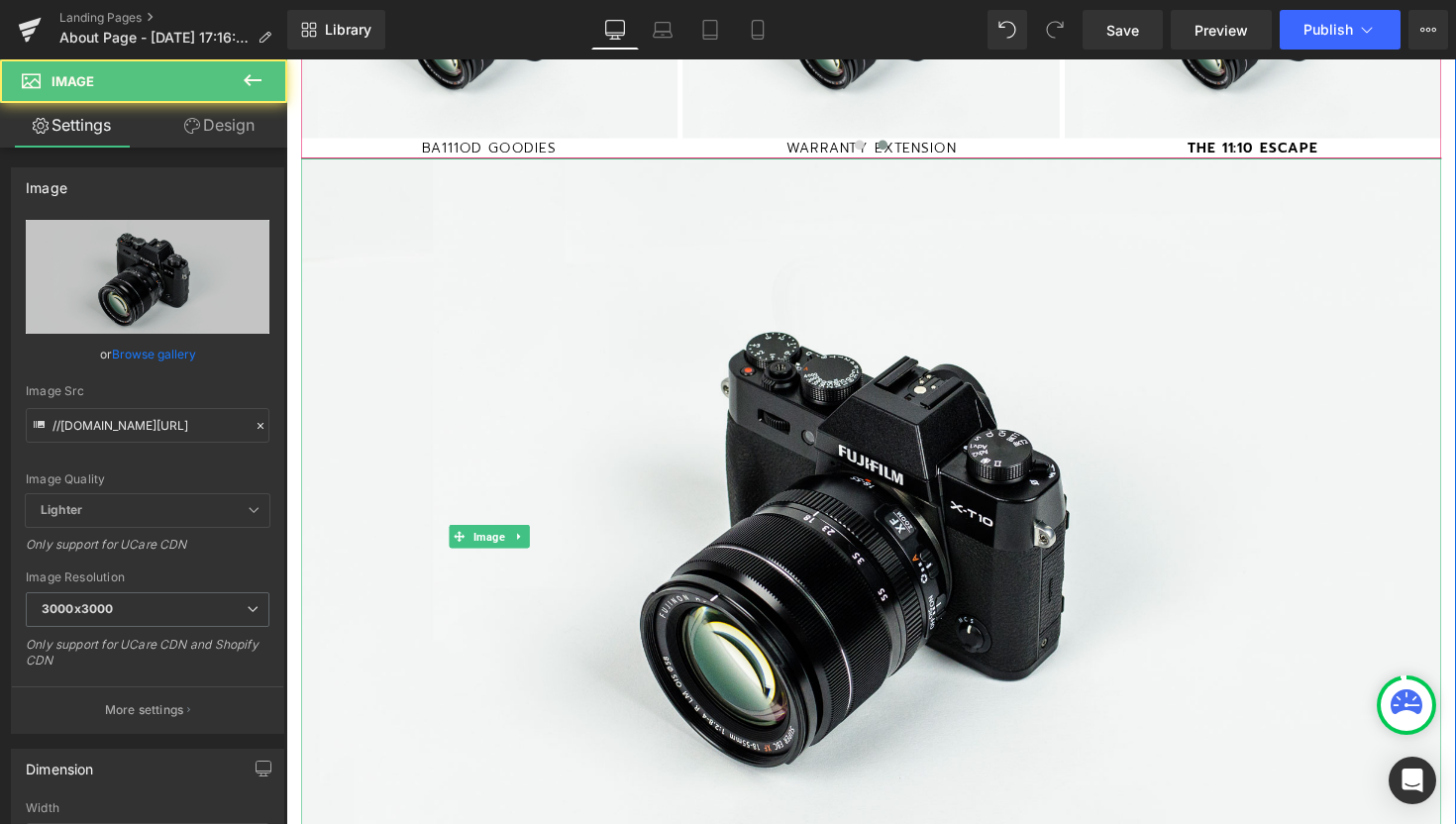 scroll, scrollTop: 10, scrollLeft: 10, axis: both 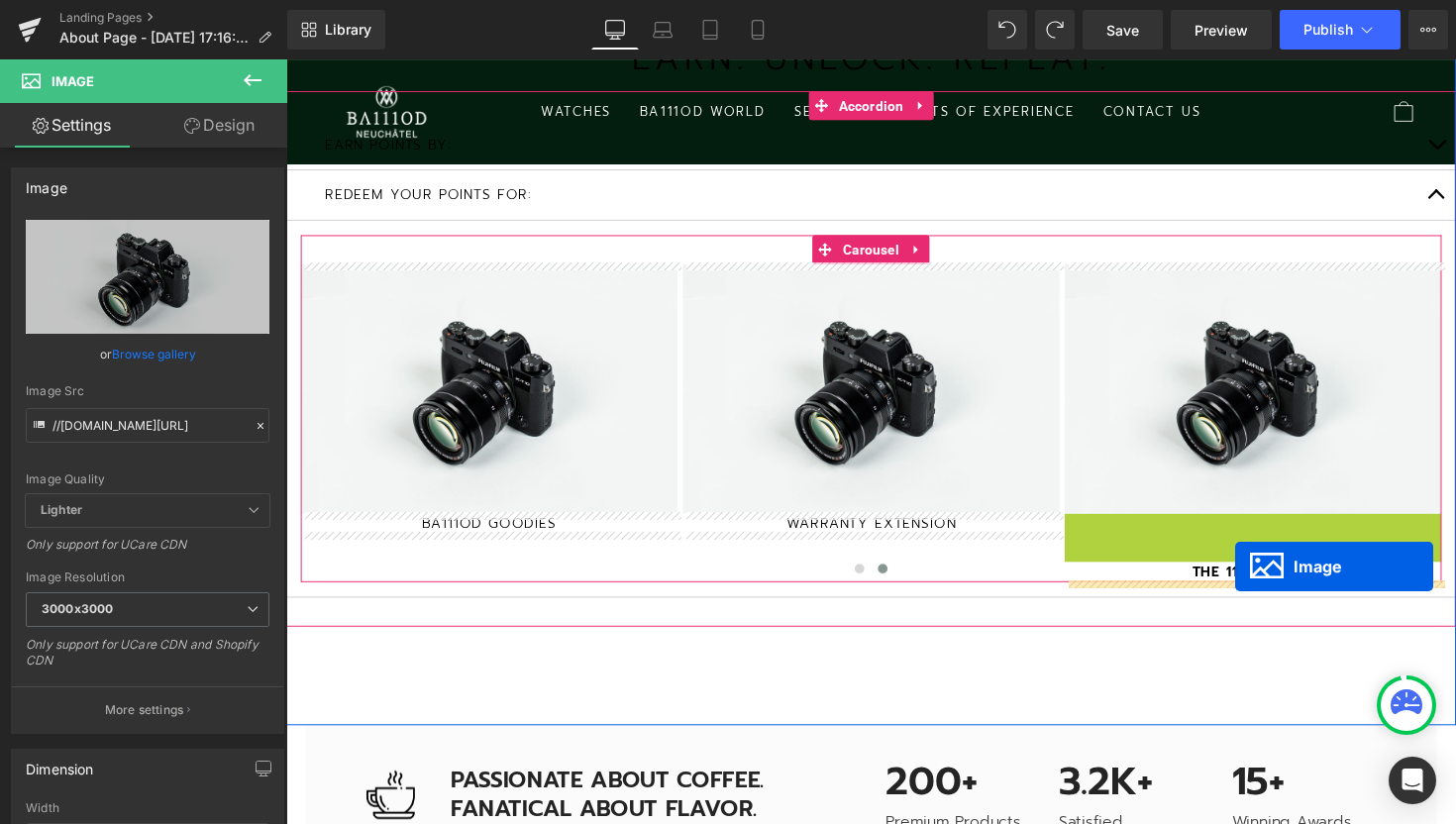 drag, startPoint x: 1245, startPoint y: 444, endPoint x: 1259, endPoint y: 579, distance: 135.72398 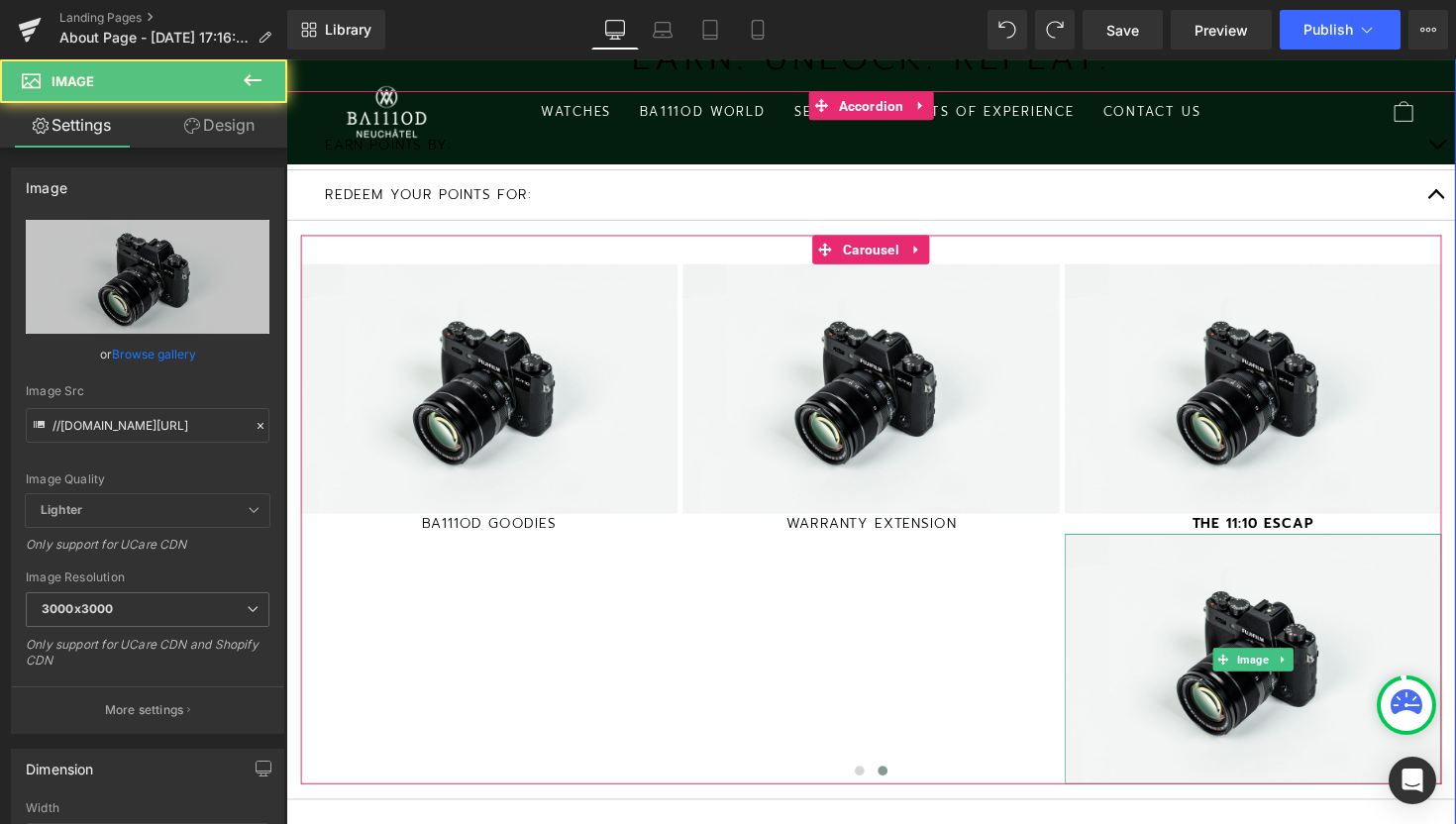 scroll, scrollTop: 2810, scrollLeft: 0, axis: vertical 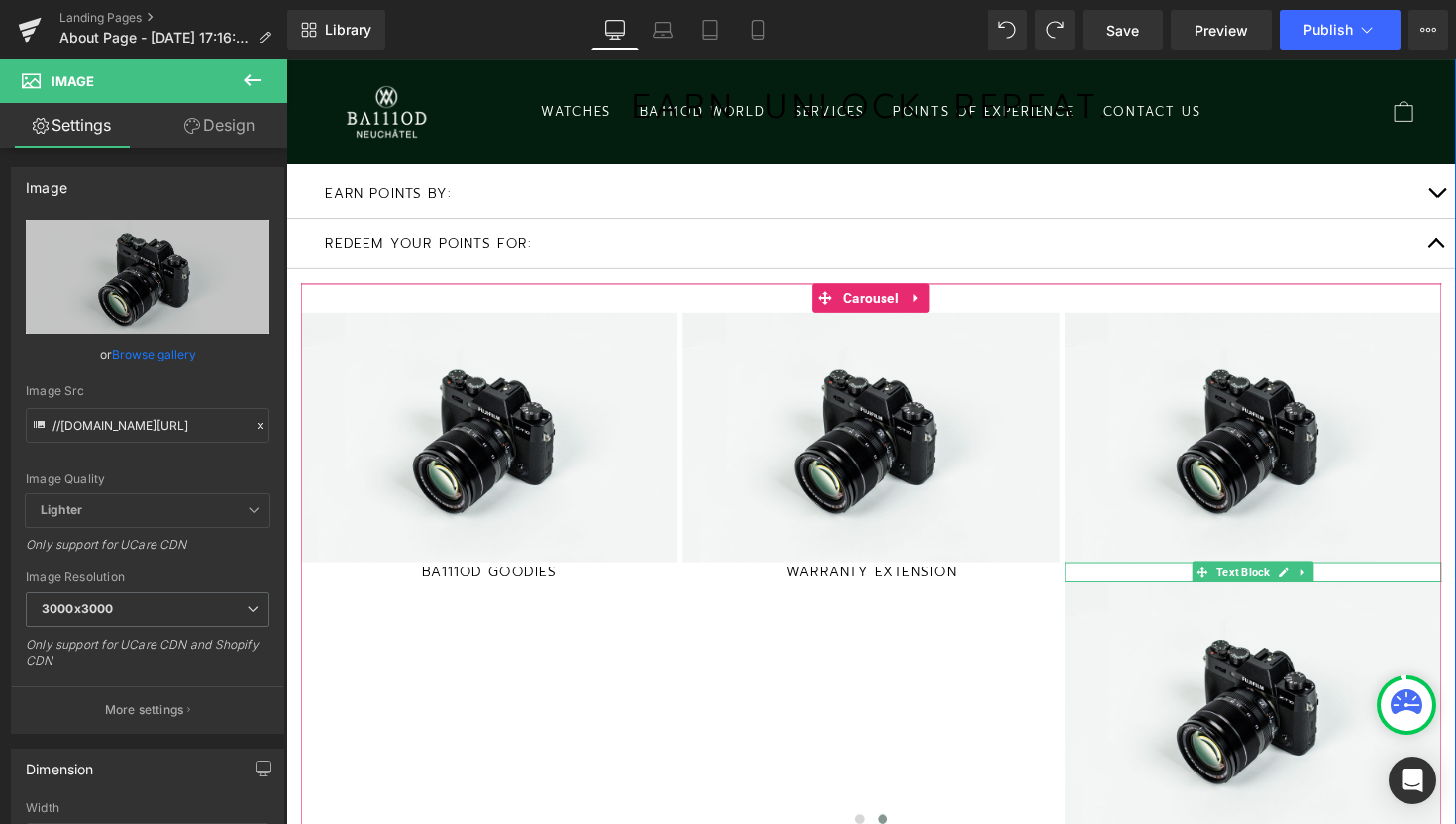 click on "THE 11:10 ESCAP" at bounding box center [1277, 584] 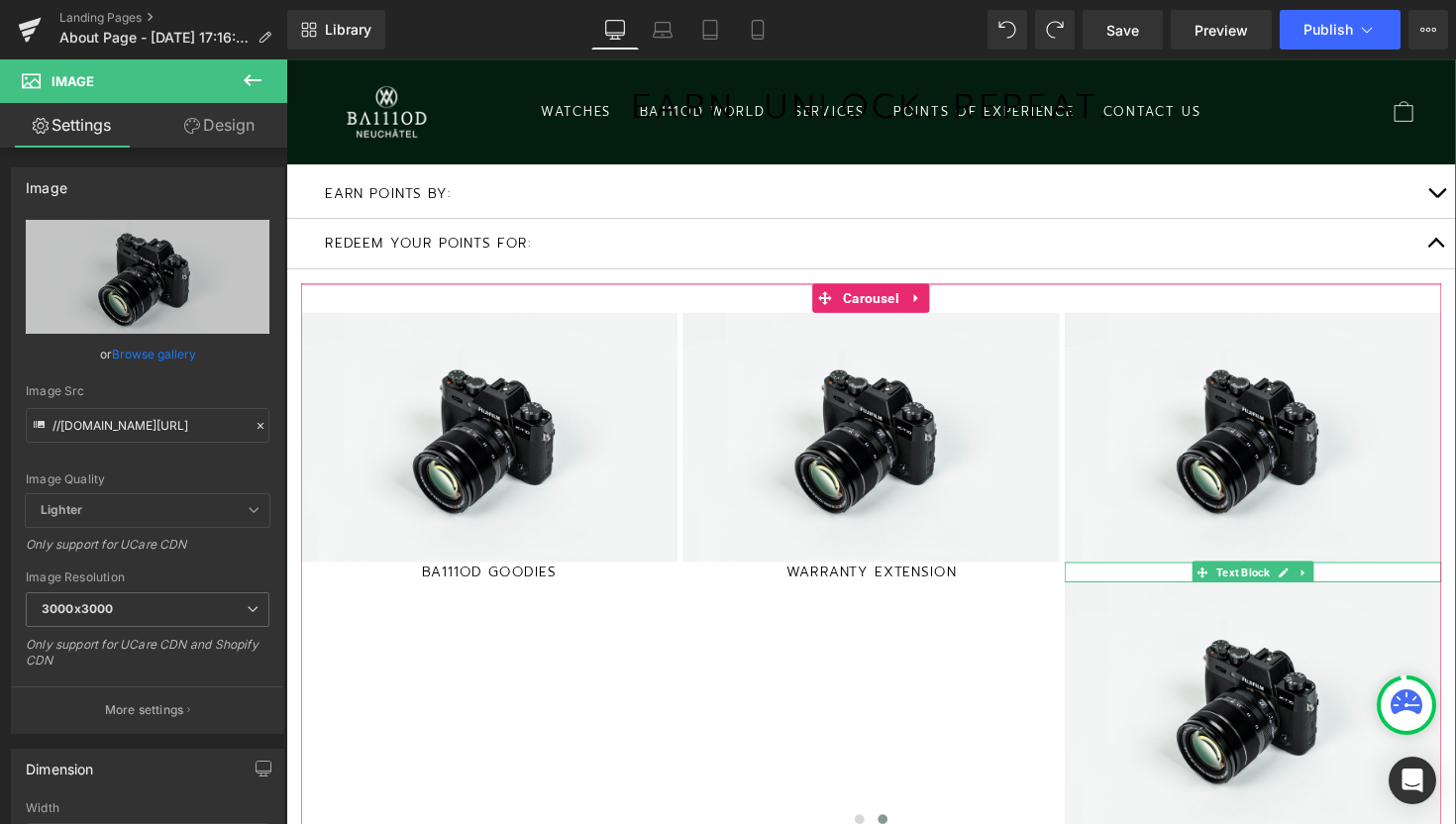 click on "THE 11:10 ESCAP" at bounding box center (1277, 584) 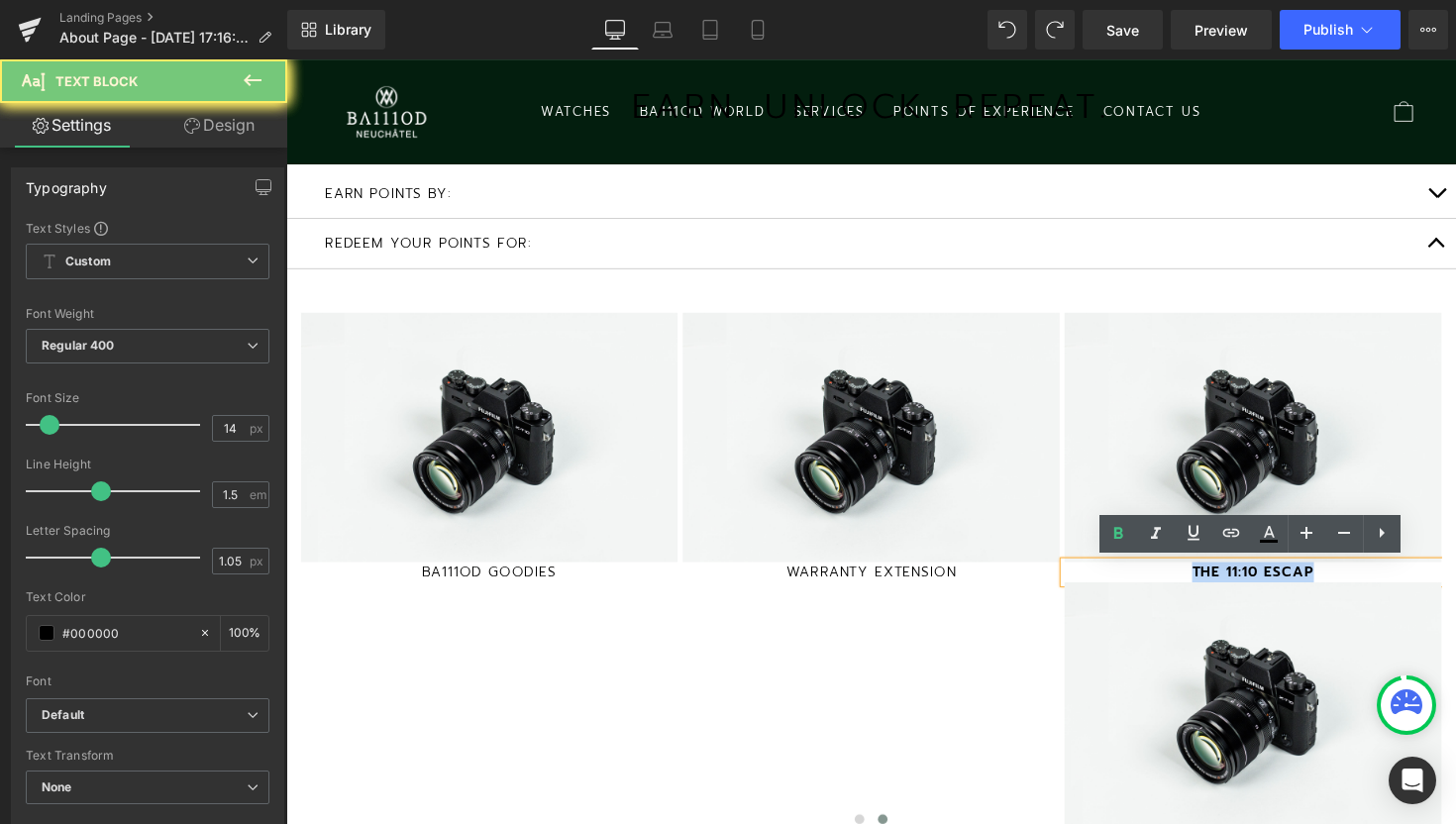 click on "THE 11:10 ESCAP" at bounding box center [1277, 584] 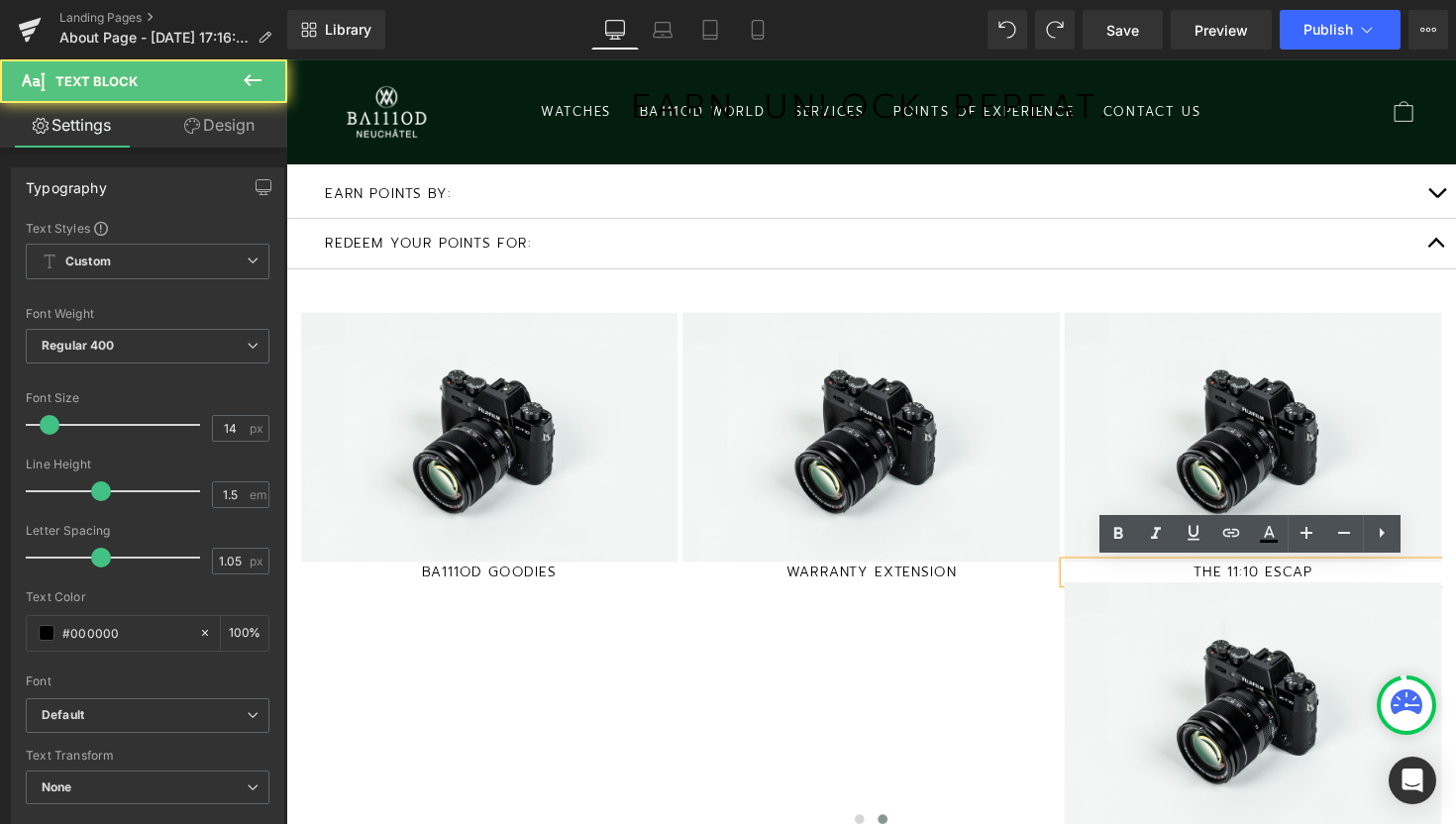 click on "THE 11:10 ESCAP" at bounding box center [1277, 584] 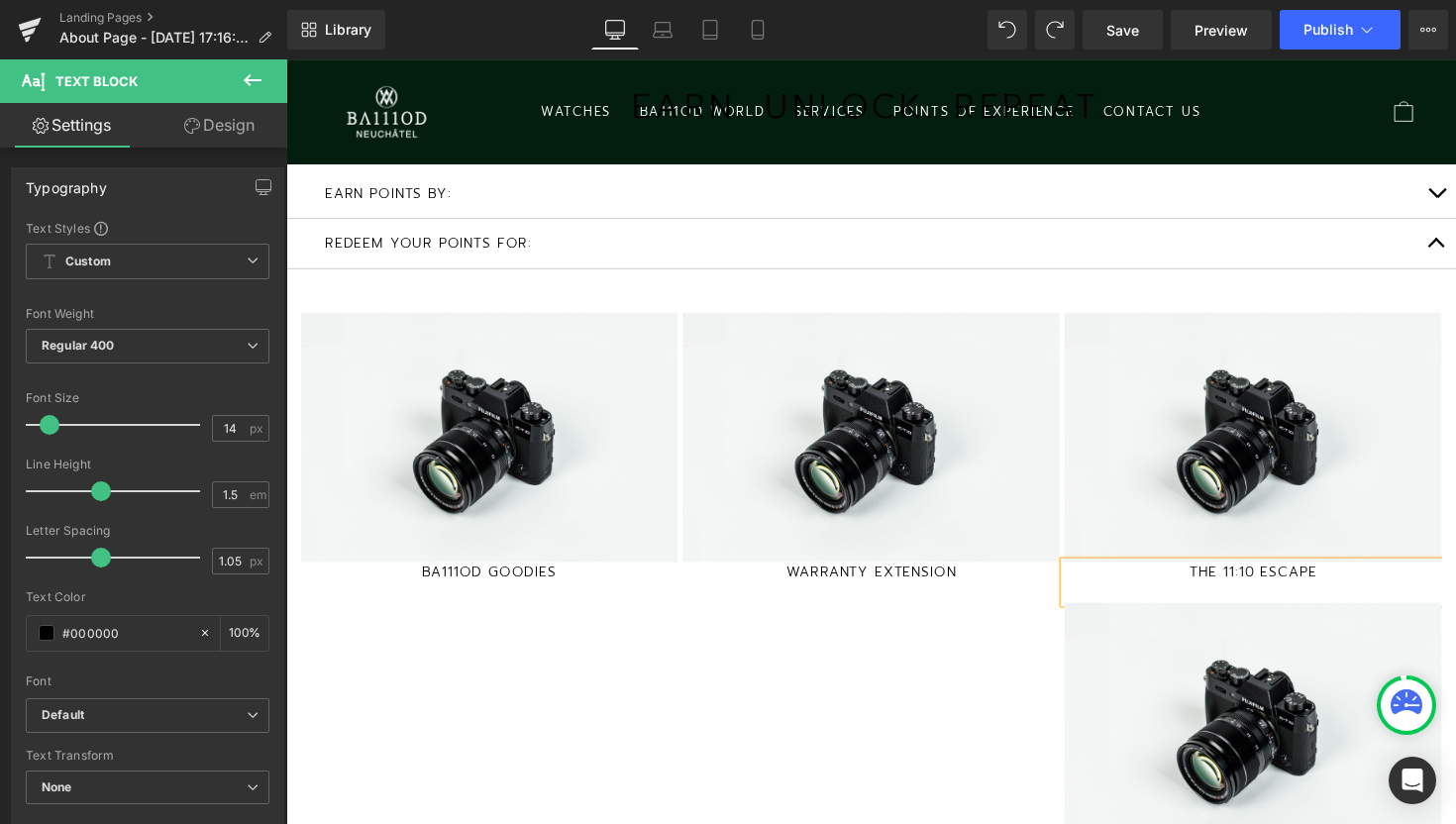 scroll, scrollTop: 10, scrollLeft: 10, axis: both 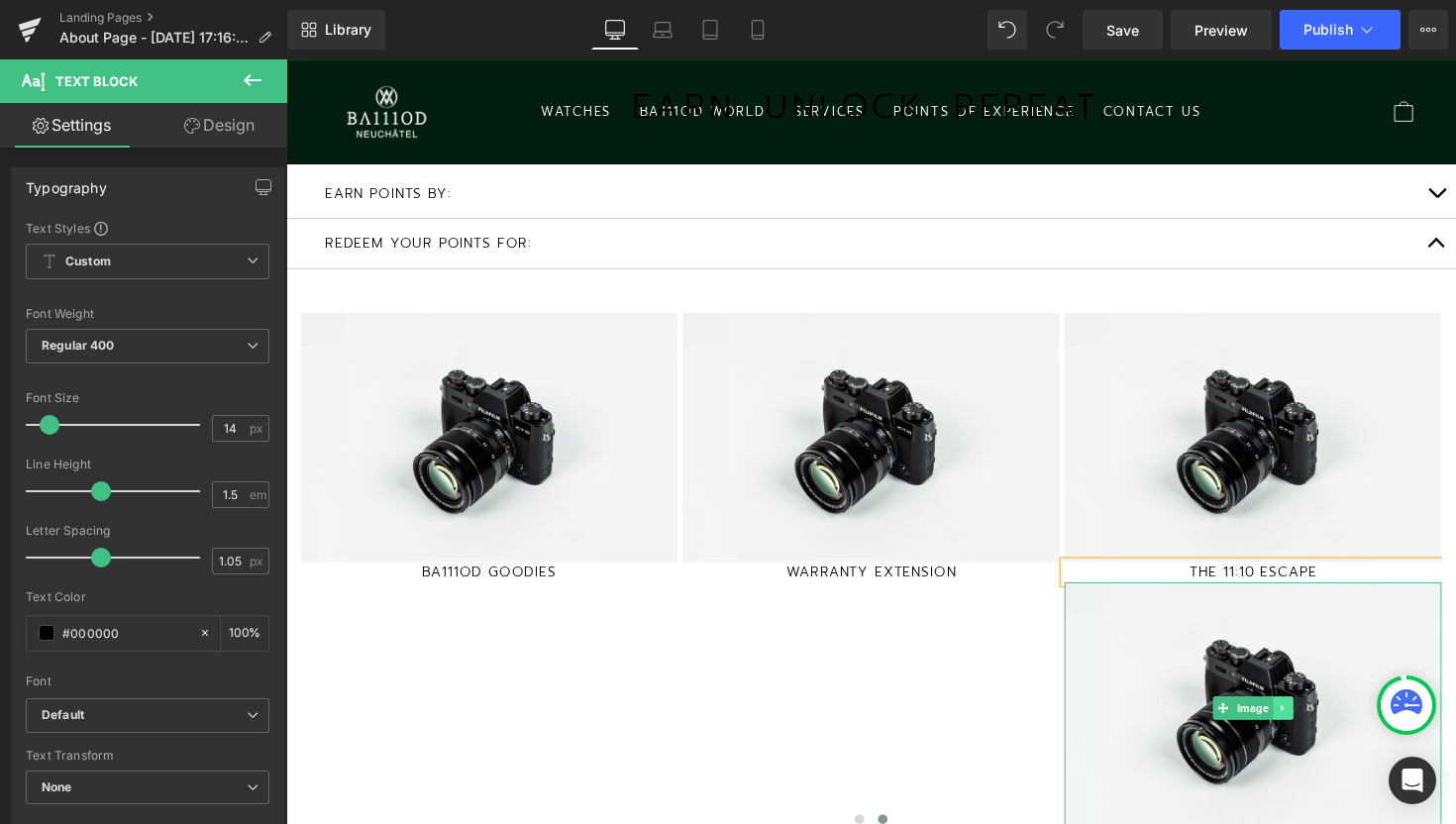 click 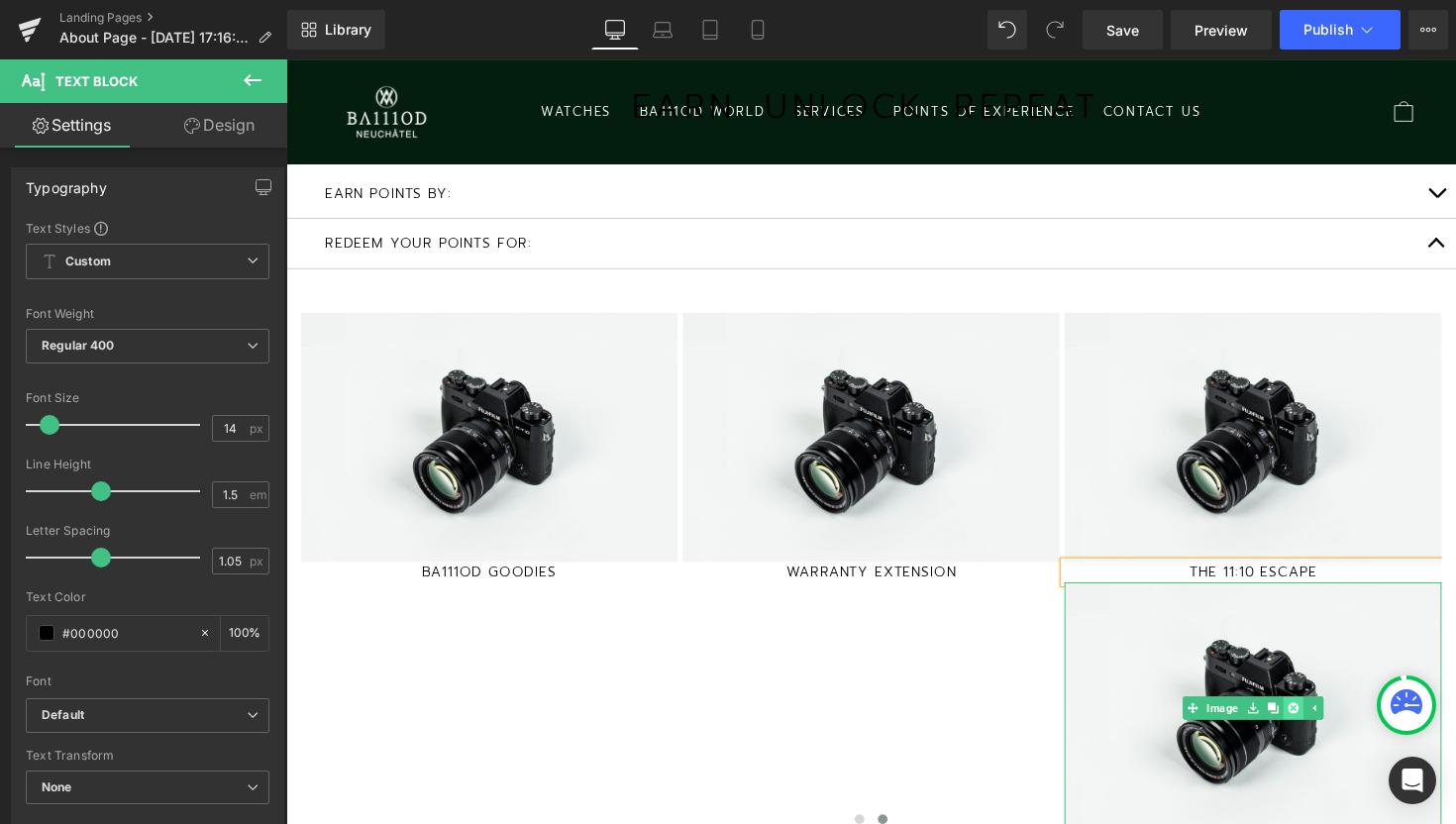 click 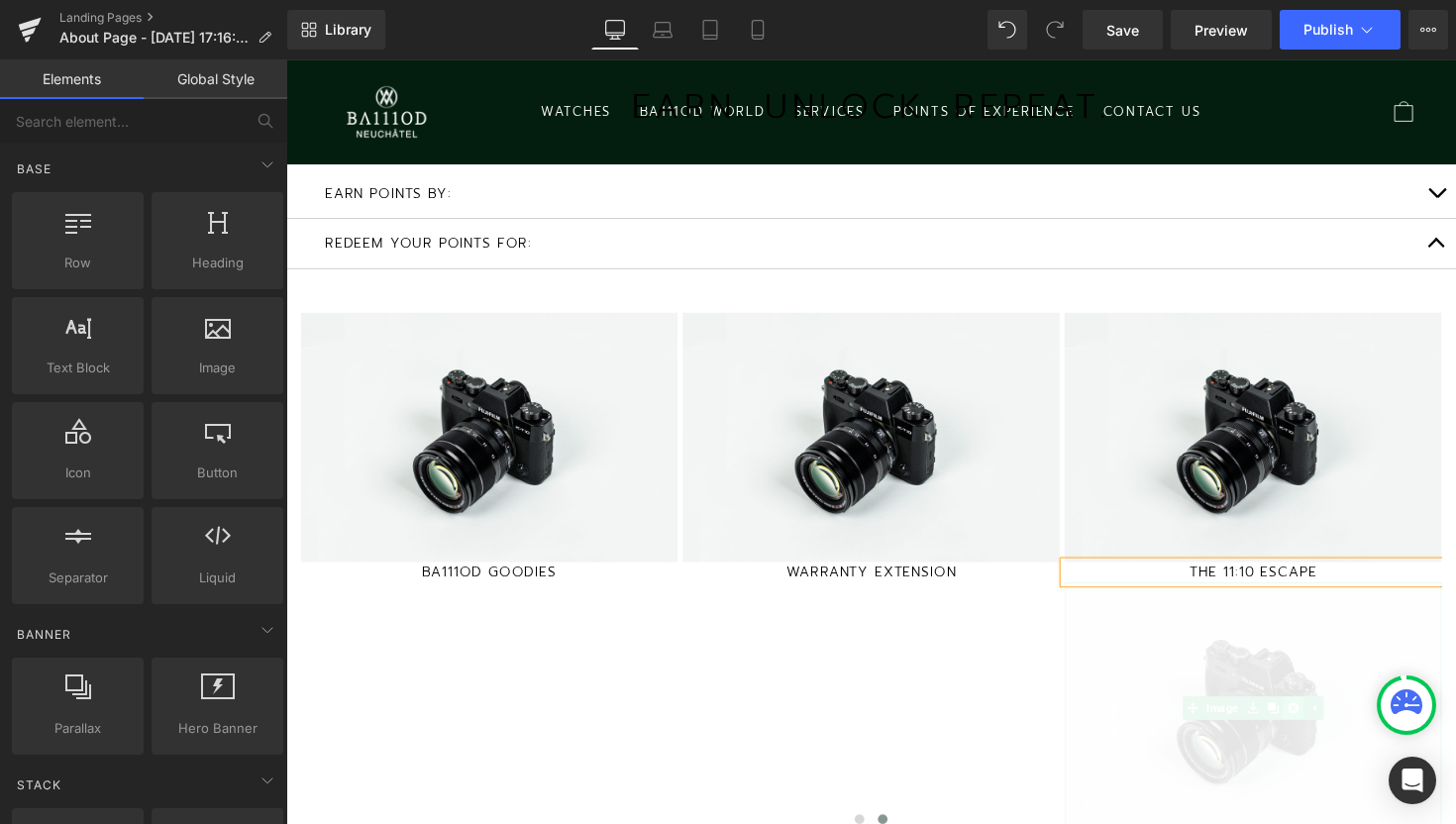 scroll, scrollTop: 5835, scrollLeft: 1198, axis: both 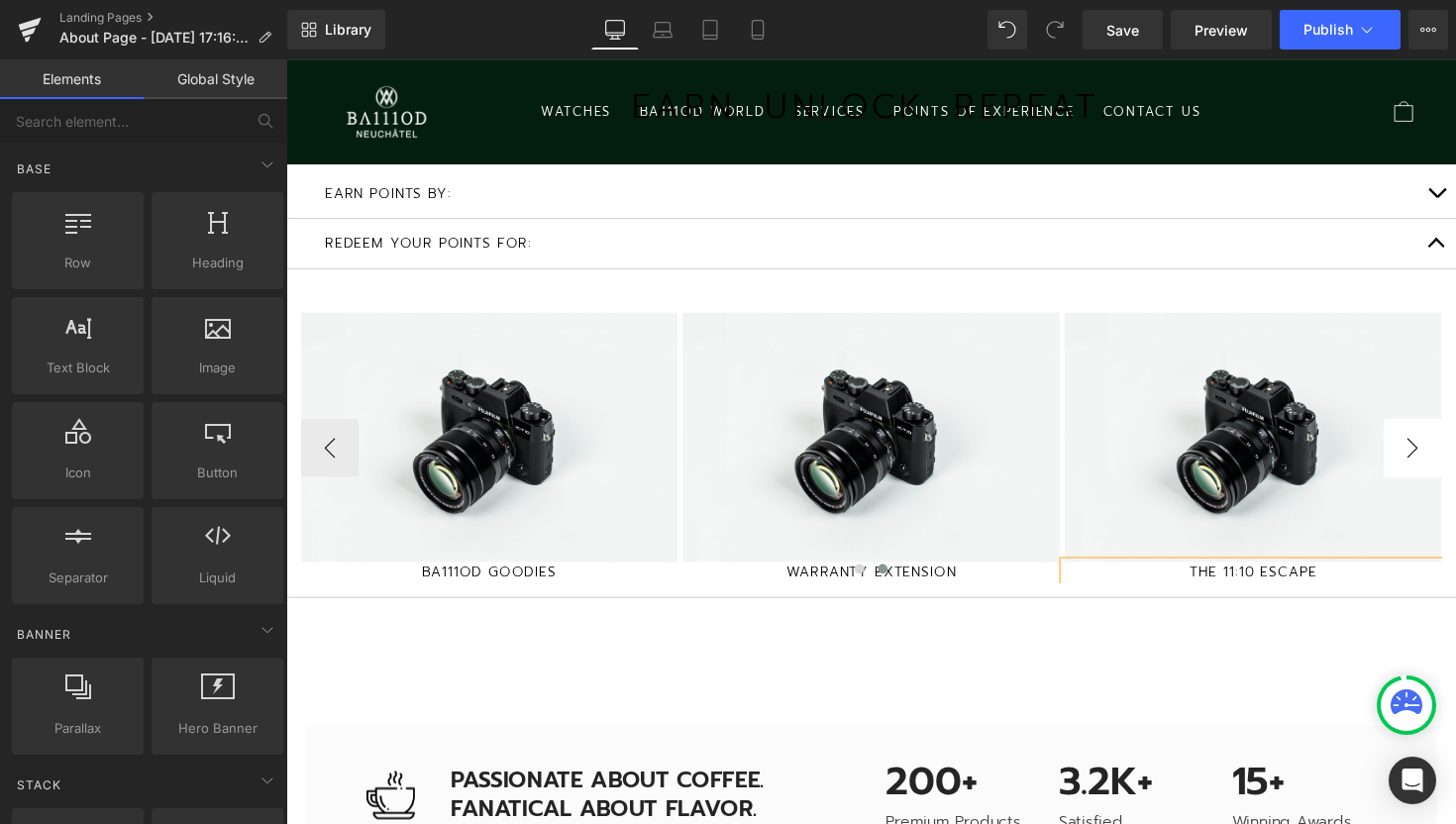 click on "›" at bounding box center [1440, 458] 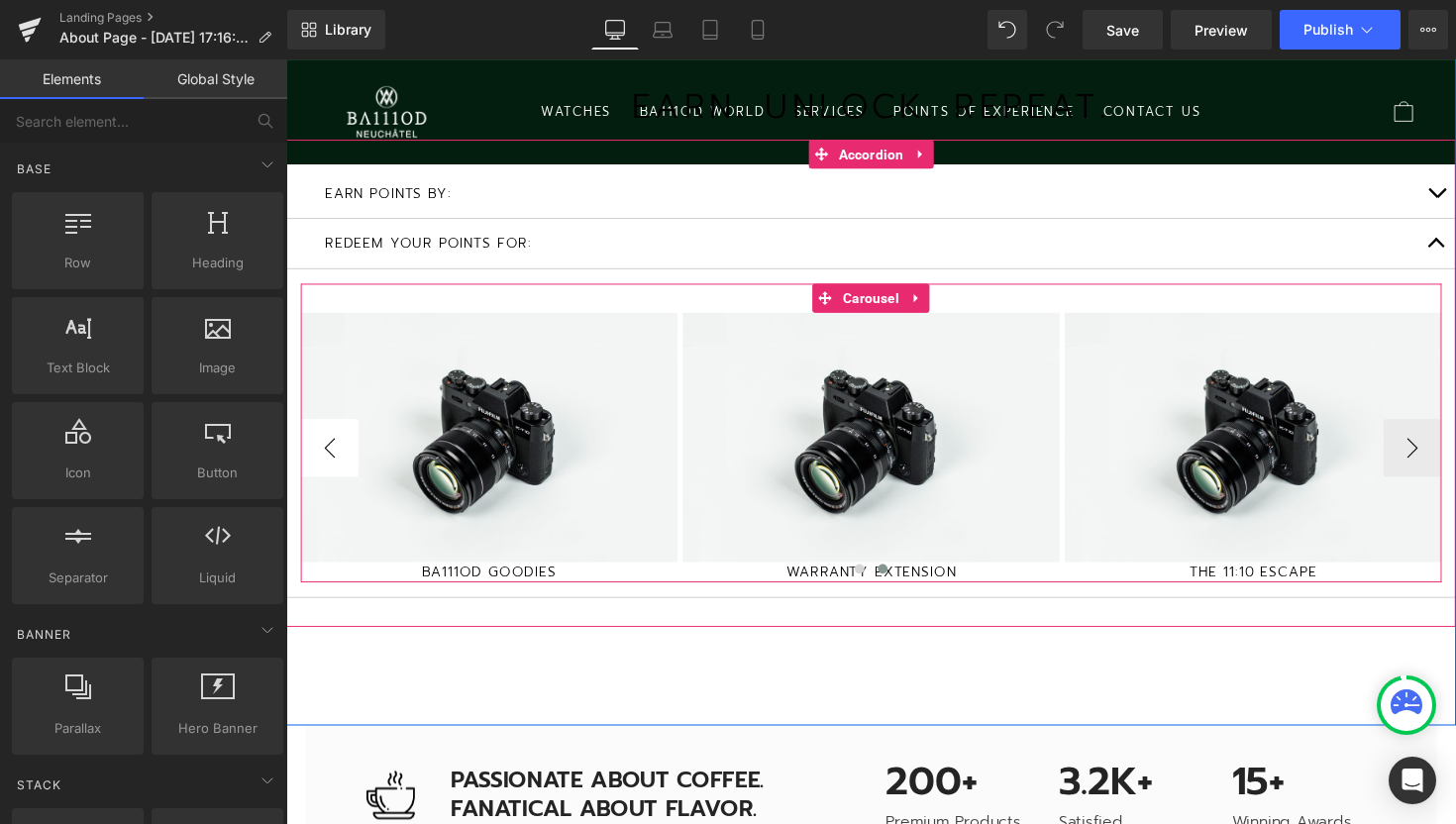 click on "‹" at bounding box center [331, 458] 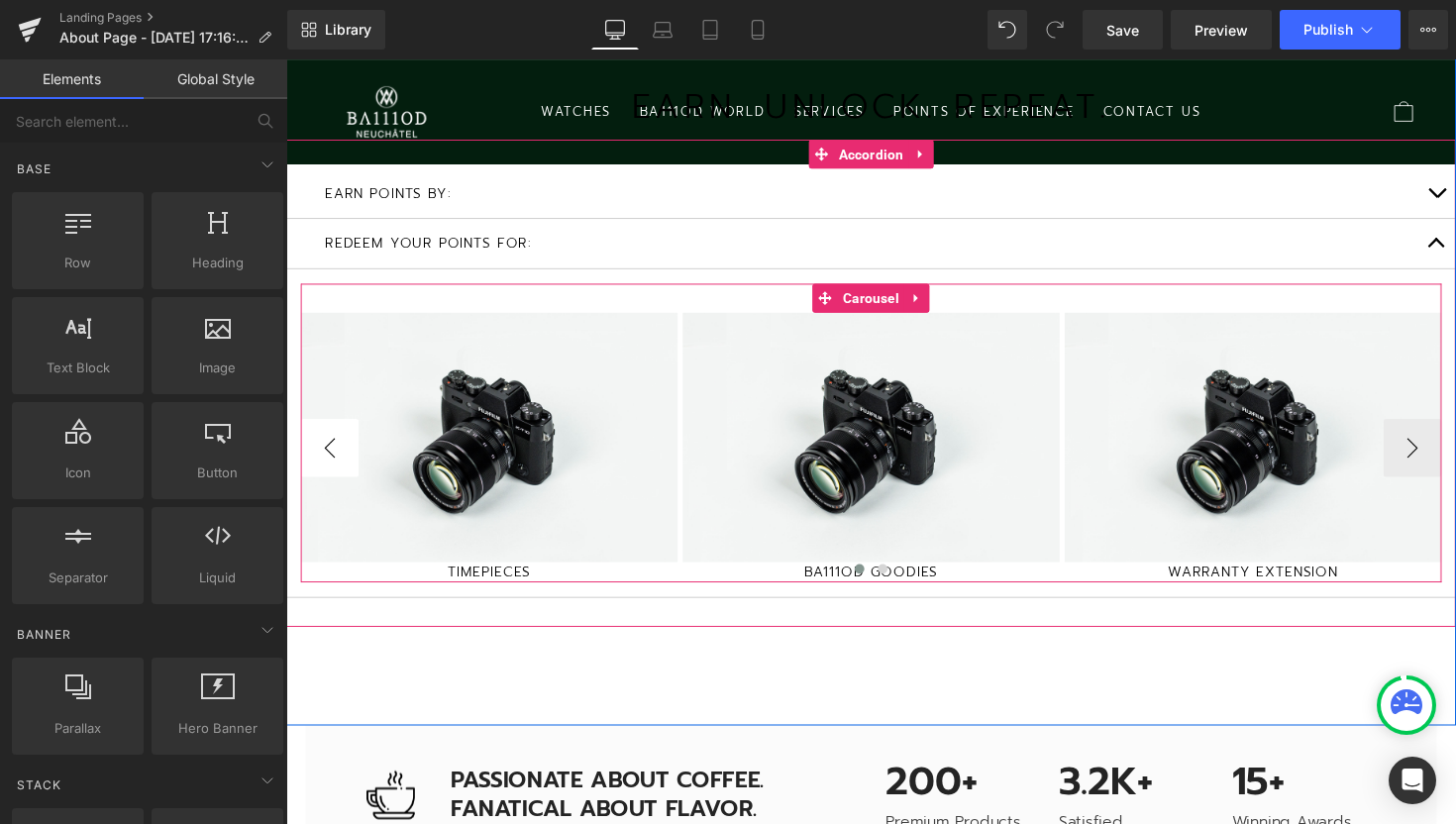 click on "‹" at bounding box center (331, 458) 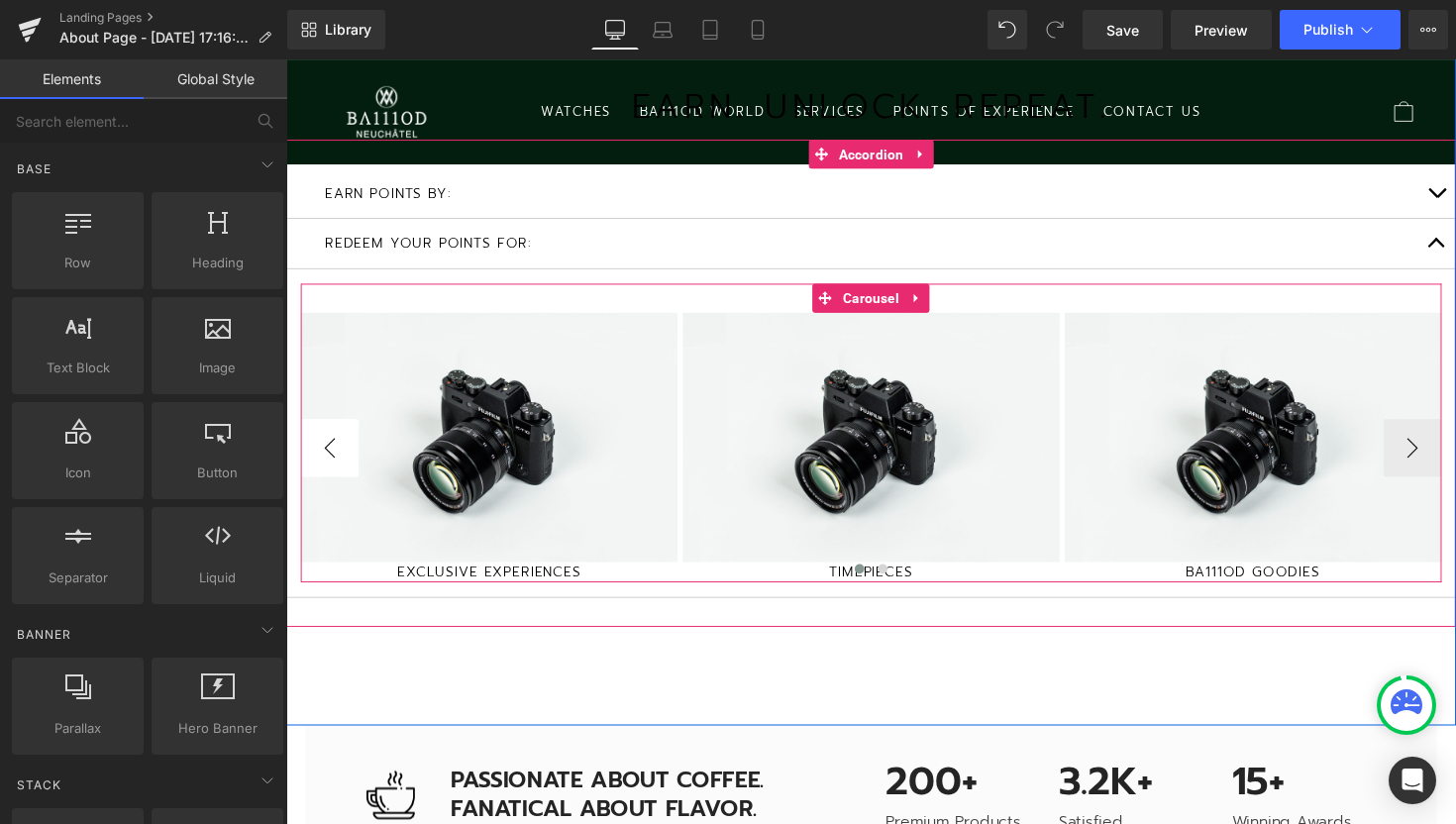 click on "‹" at bounding box center (331, 458) 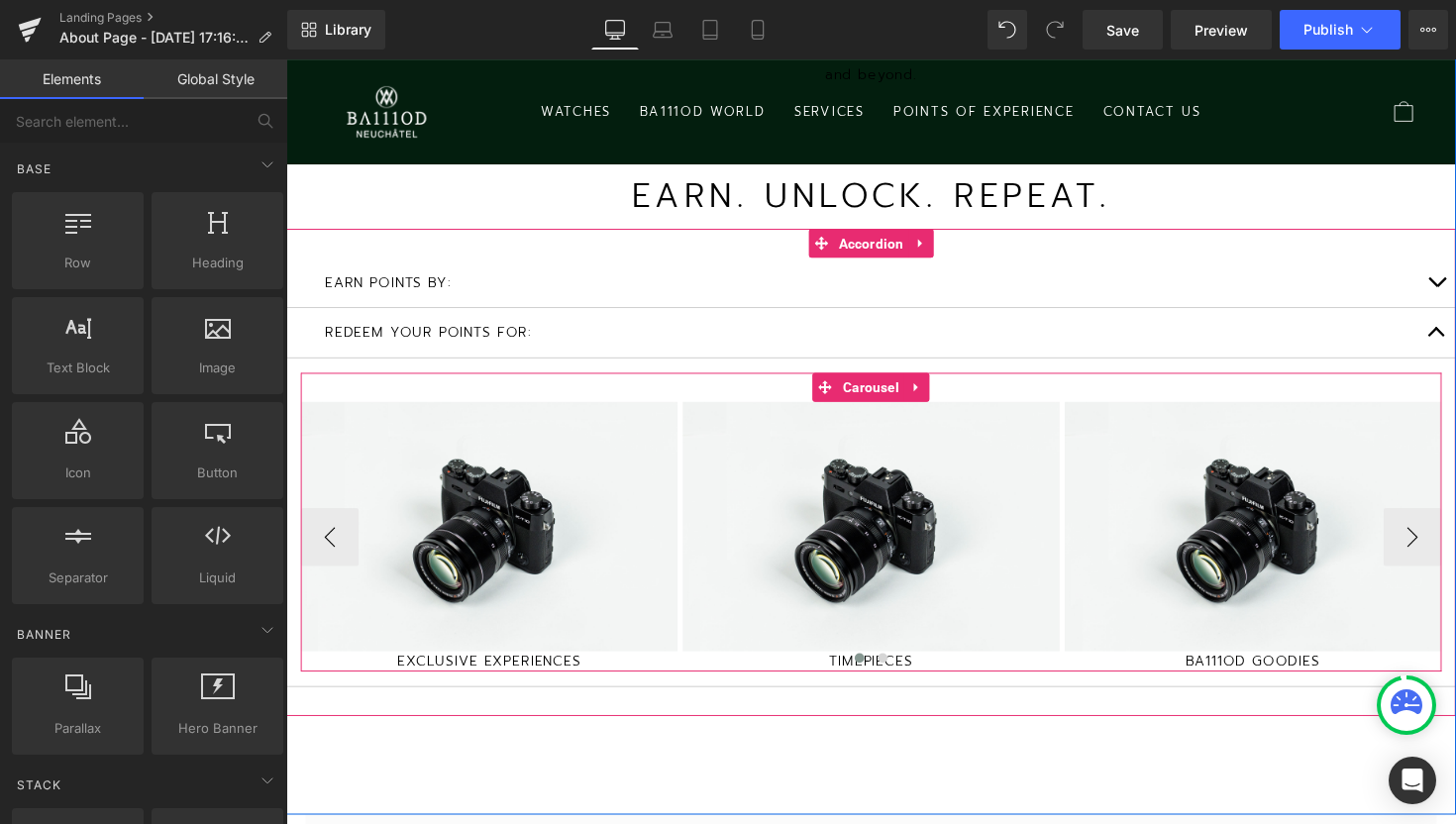 scroll, scrollTop: 2725, scrollLeft: 0, axis: vertical 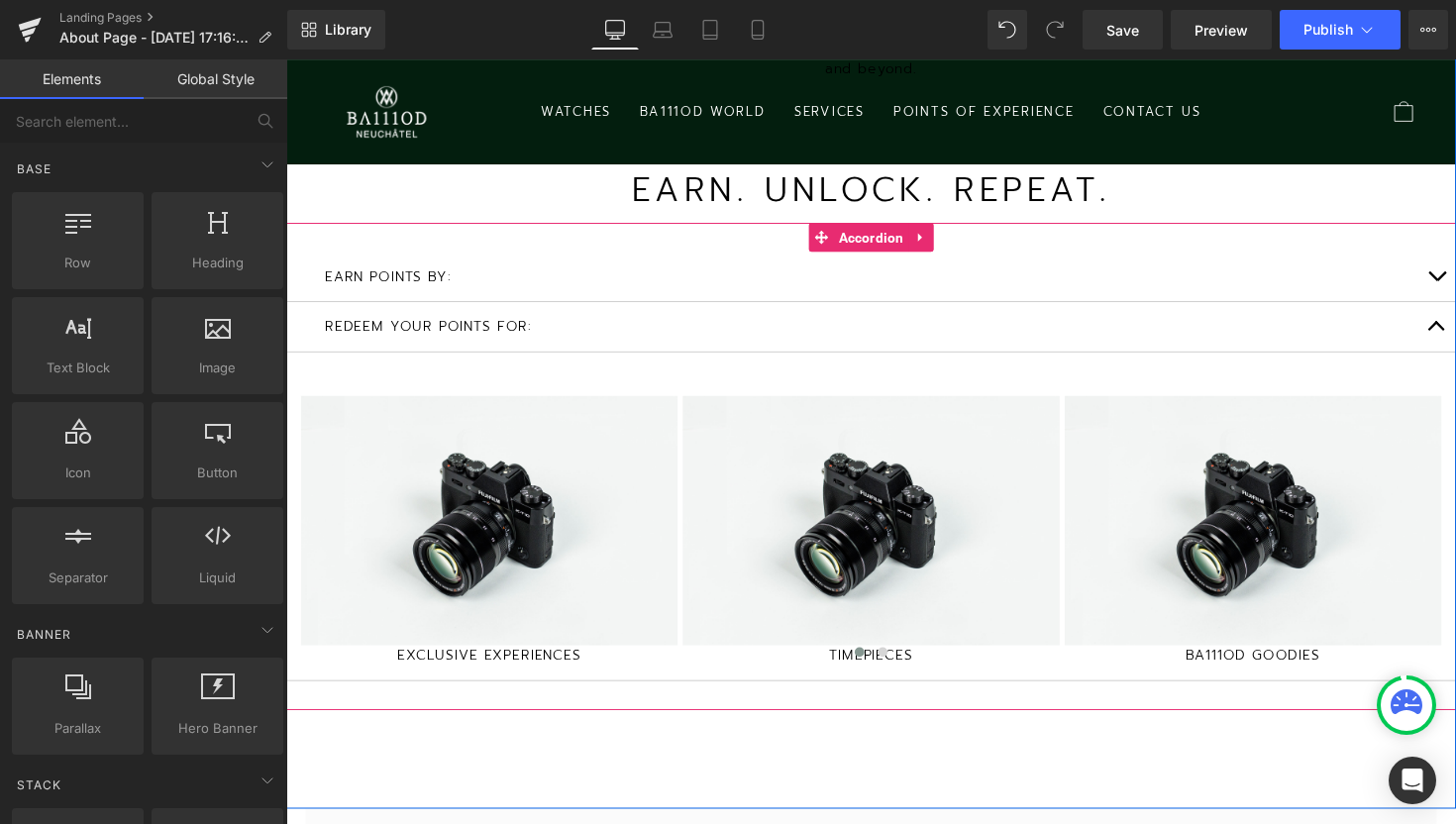 click at bounding box center (1465, 333) 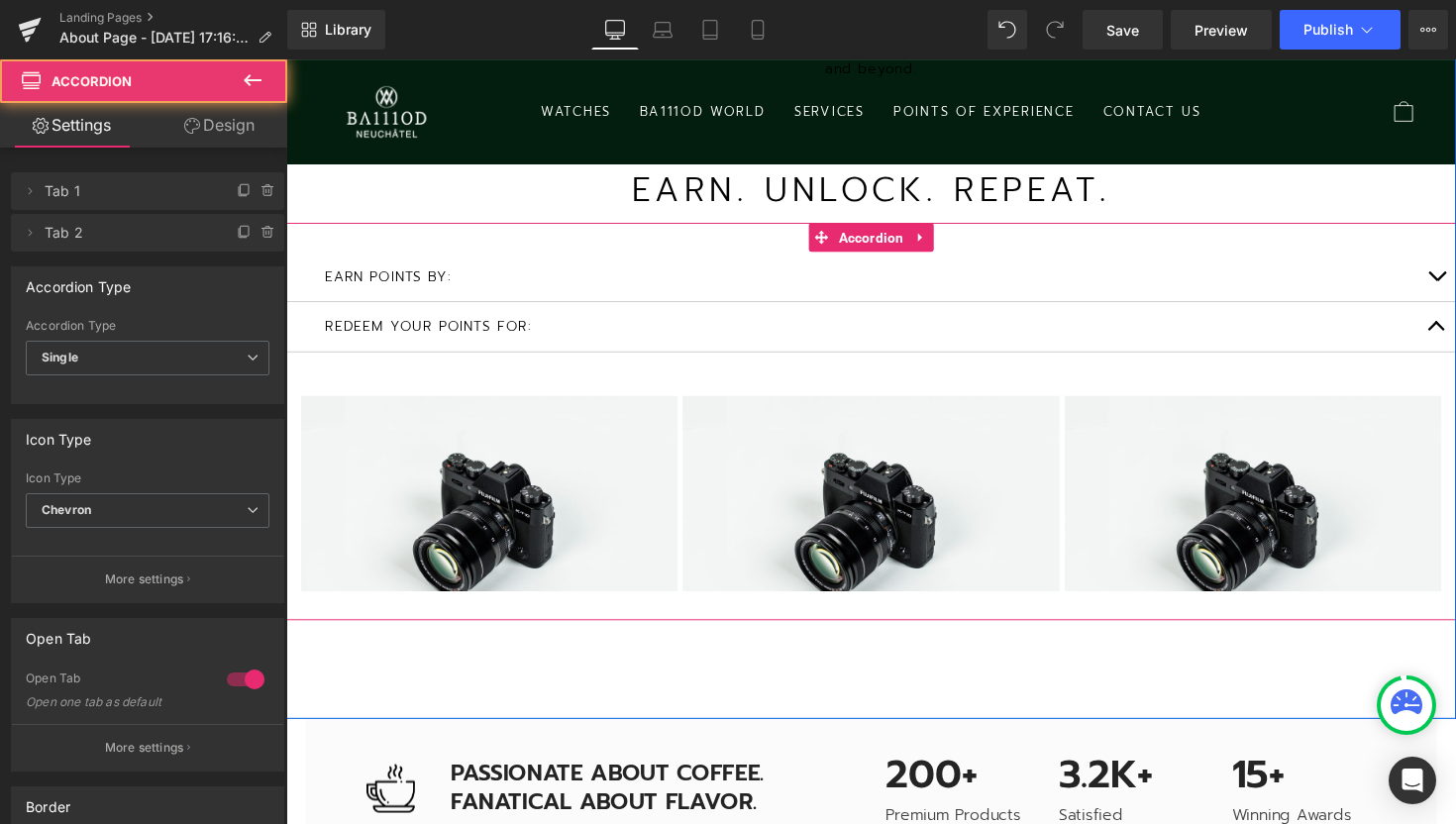 scroll, scrollTop: 5613, scrollLeft: 1198, axis: both 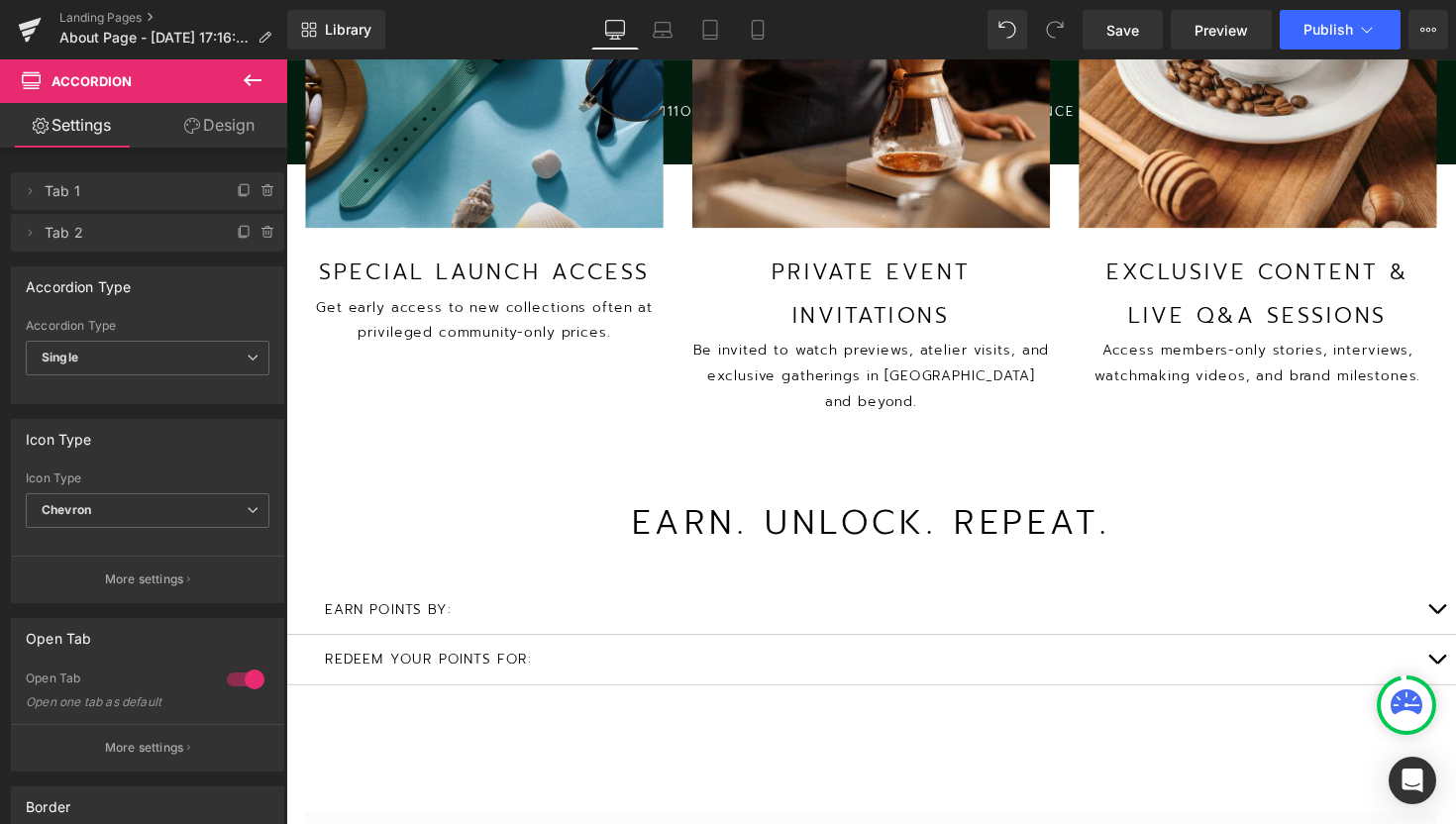 click 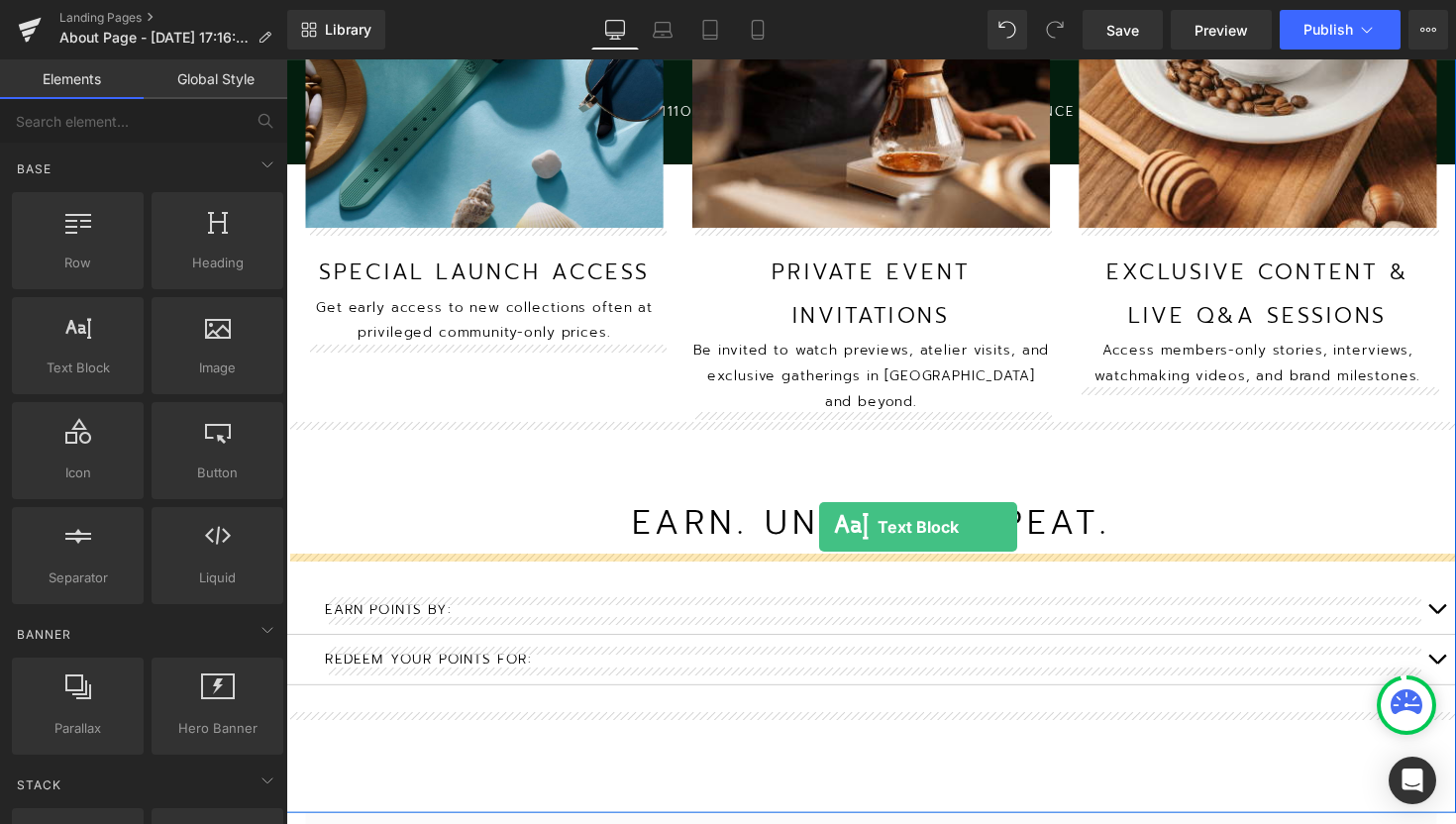 drag, startPoint x: 367, startPoint y: 414, endPoint x: 832, endPoint y: 539, distance: 481.50805 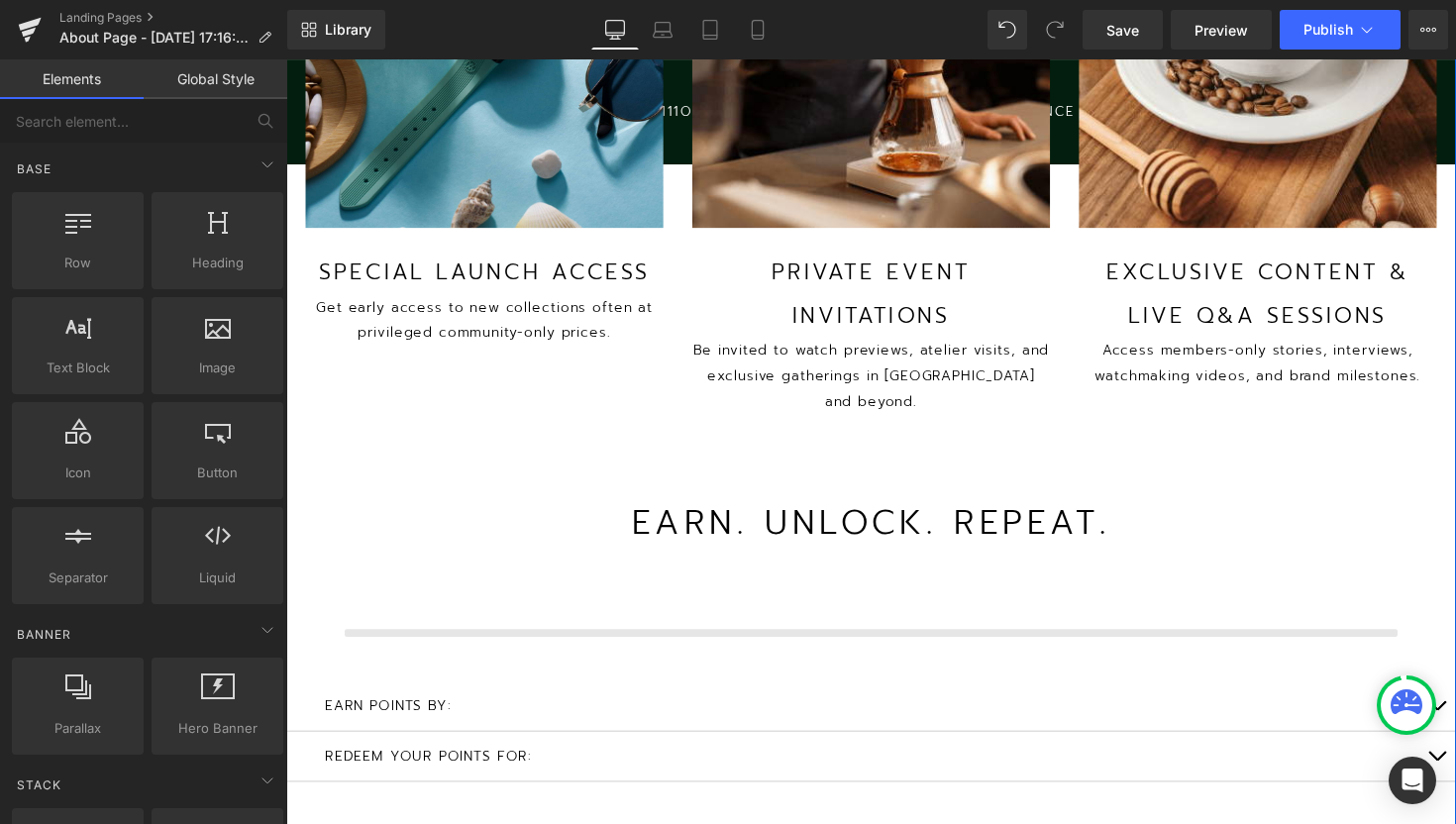 scroll, scrollTop: 9, scrollLeft: 10, axis: both 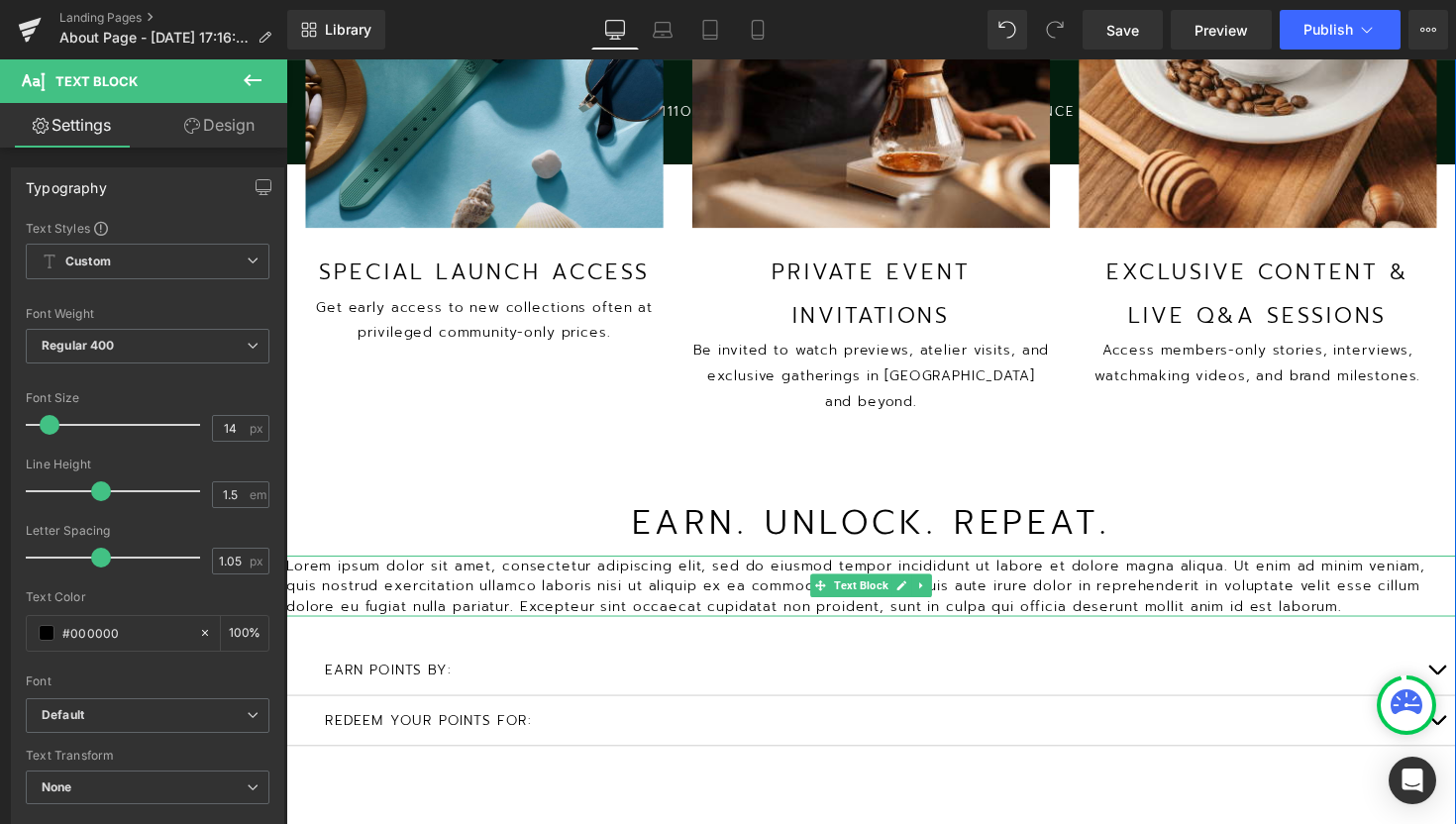 click on "Lorem ipsum dolor sit amet, consectetur adipiscing elit, sed do eiusmod tempor incididunt ut labore et dolore magna aliqua. Ut enim ad minim veniam, quis nostrud exercitation ullamco laboris nisi ut aliquip ex ea commodo consequat. Duis aute irure dolor in reprehenderit in voluptate velit esse cillum dolore eu fugiat nulla pariatur. Excepteur sint occaecat cupidatat non proident, sunt in culpa qui officia deserunt mollit anim id est laborum." at bounding box center (885, 598) 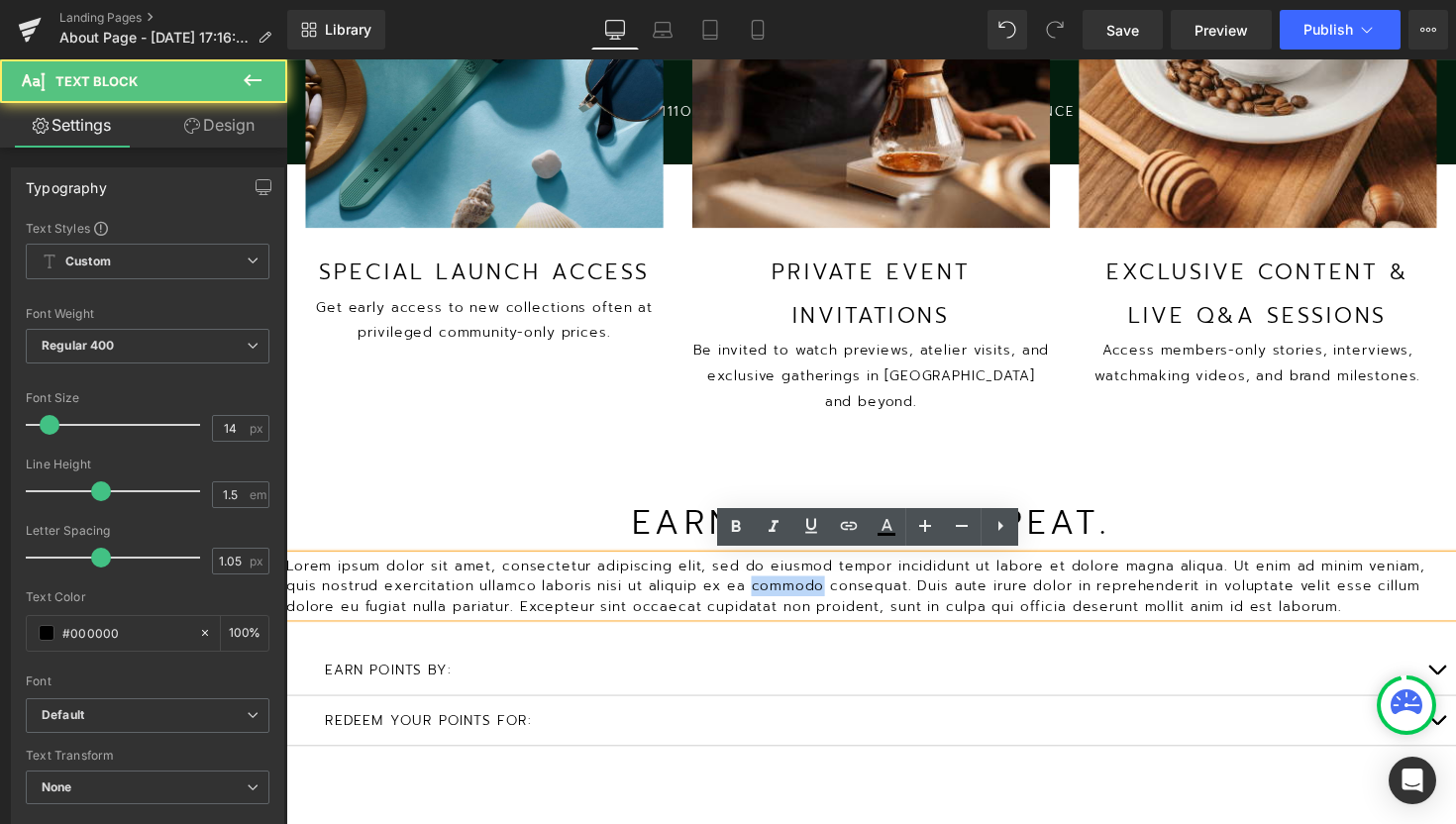 click on "Lorem ipsum dolor sit amet, consectetur adipiscing elit, sed do eiusmod tempor incididunt ut labore et dolore magna aliqua. Ut enim ad minim veniam, quis nostrud exercitation ullamco laboris nisi ut aliquip ex ea commodo consequat. Duis aute irure dolor in reprehenderit in voluptate velit esse cillum dolore eu fugiat nulla pariatur. Excepteur sint occaecat cupidatat non proident, sunt in culpa qui officia deserunt mollit anim id est laborum." at bounding box center (885, 598) 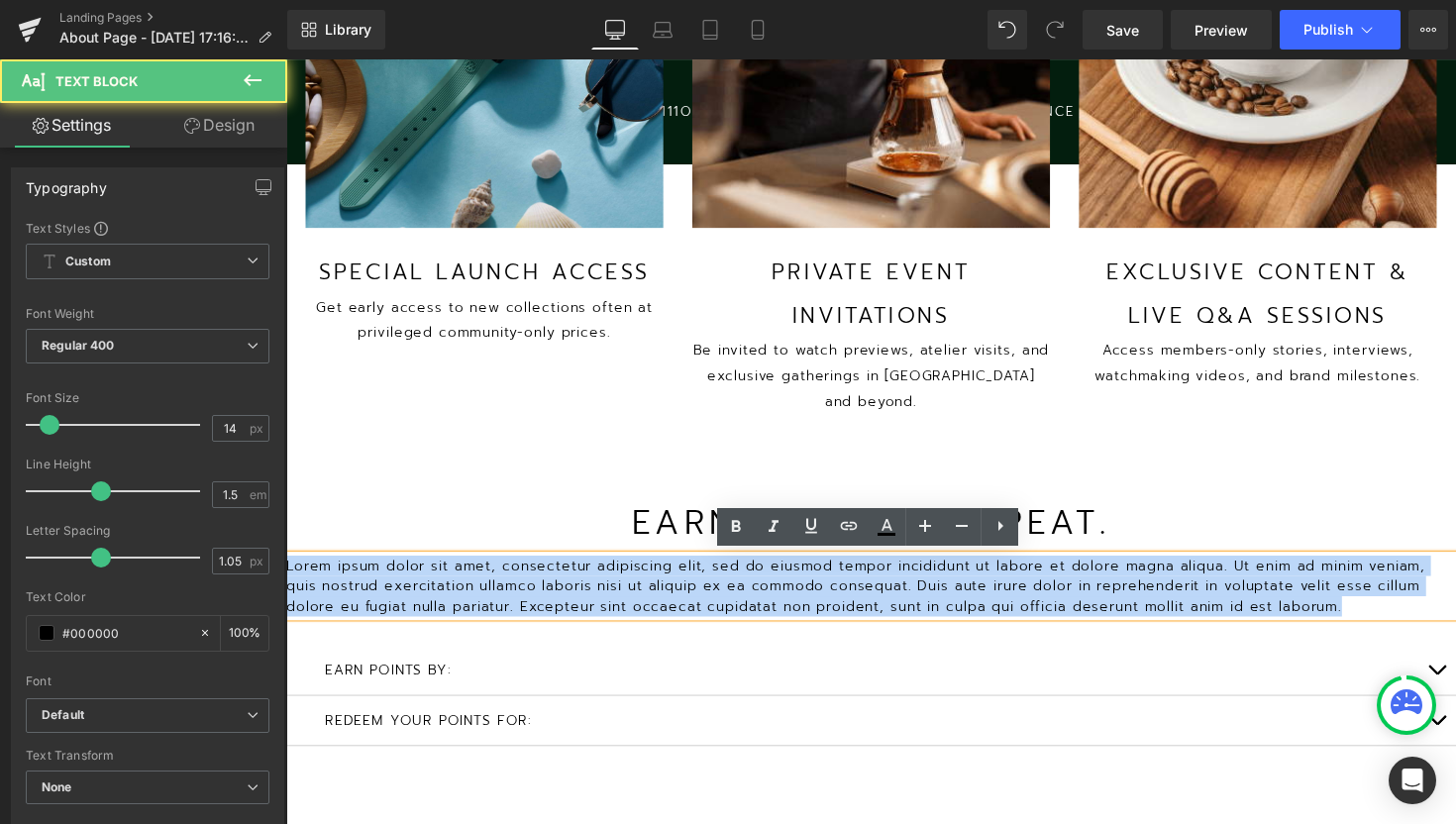 click on "Lorem ipsum dolor sit amet, consectetur adipiscing elit, sed do eiusmod tempor incididunt ut labore et dolore magna aliqua. Ut enim ad minim veniam, quis nostrud exercitation ullamco laboris nisi ut aliquip ex ea commodo consequat. Duis aute irure dolor in reprehenderit in voluptate velit esse cillum dolore eu fugiat nulla pariatur. Excepteur sint occaecat cupidatat non proident, sunt in culpa qui officia deserunt mollit anim id est laborum." at bounding box center (885, 598) 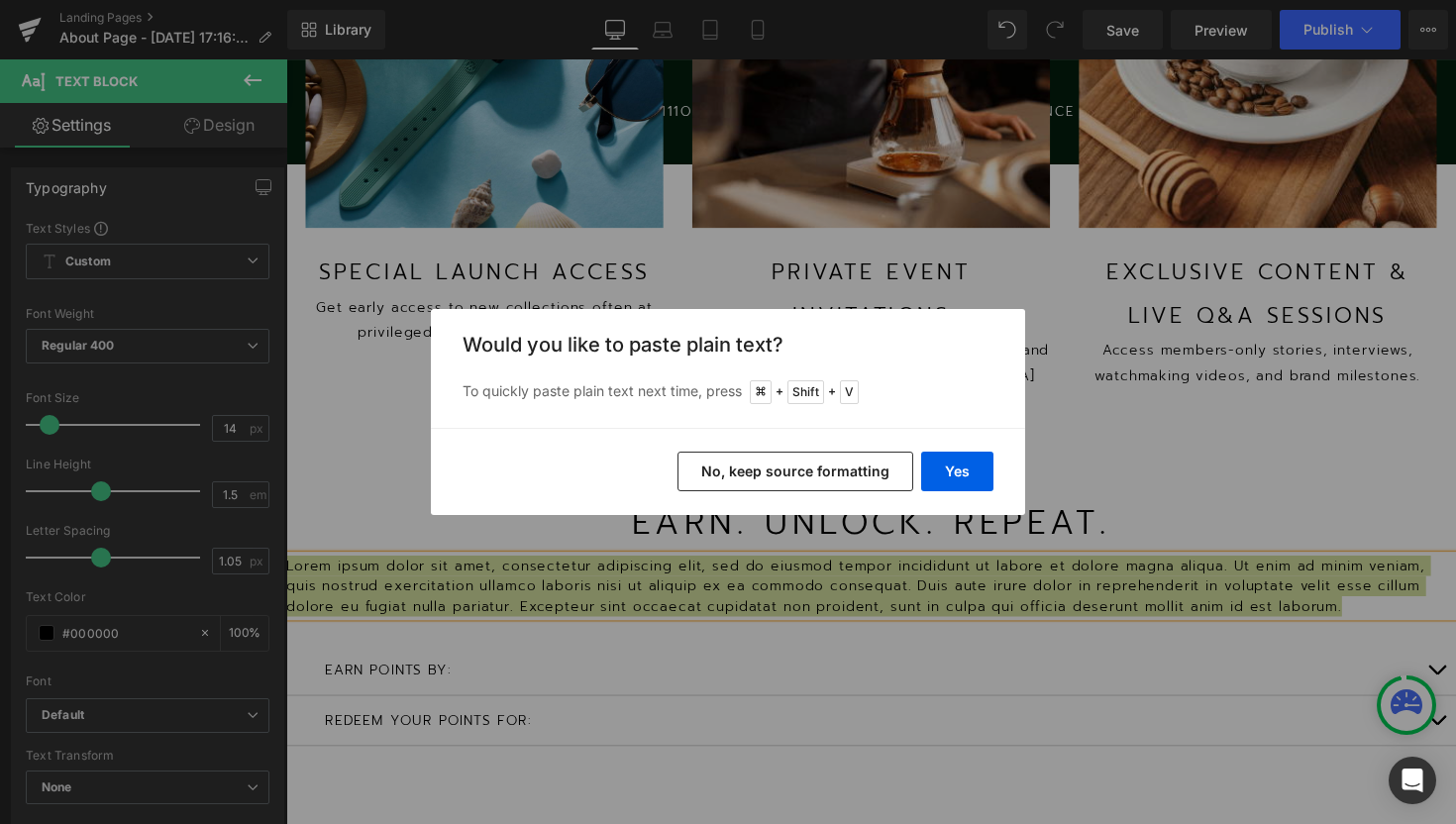 click on "No, keep source formatting" at bounding box center [795, 471] 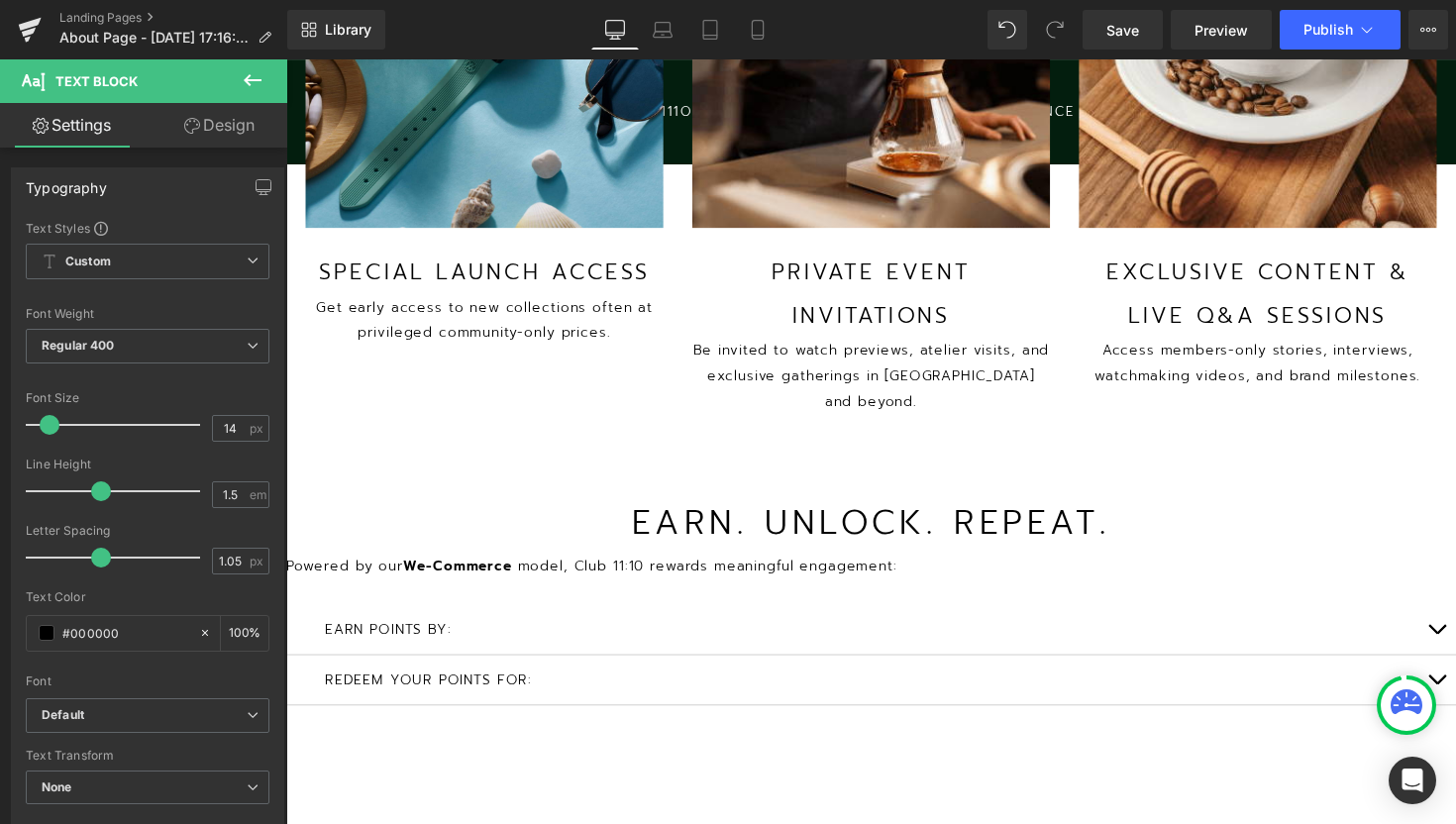 scroll, scrollTop: 5519, scrollLeft: 1198, axis: both 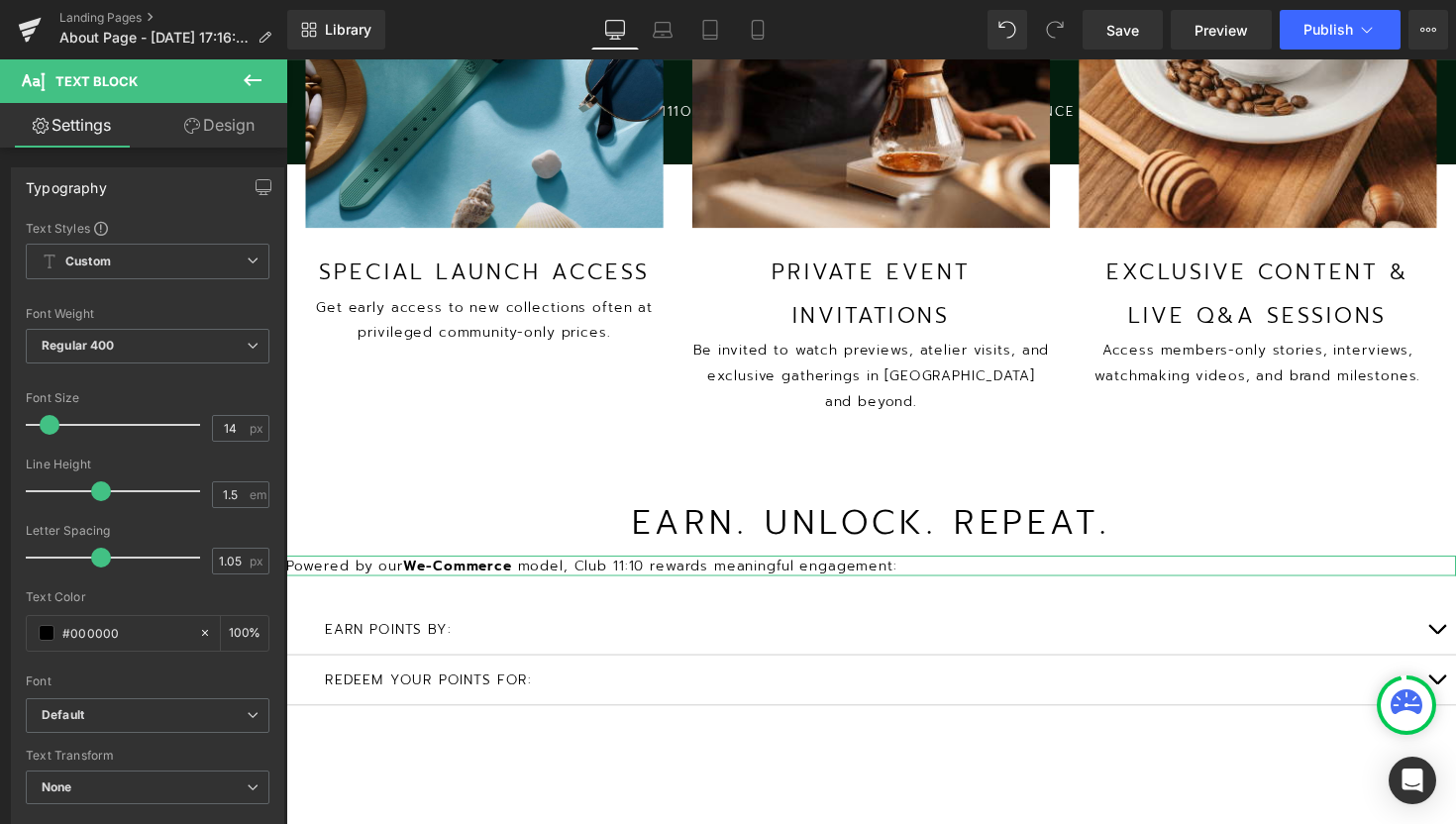 click on "Design" at bounding box center (219, 125) 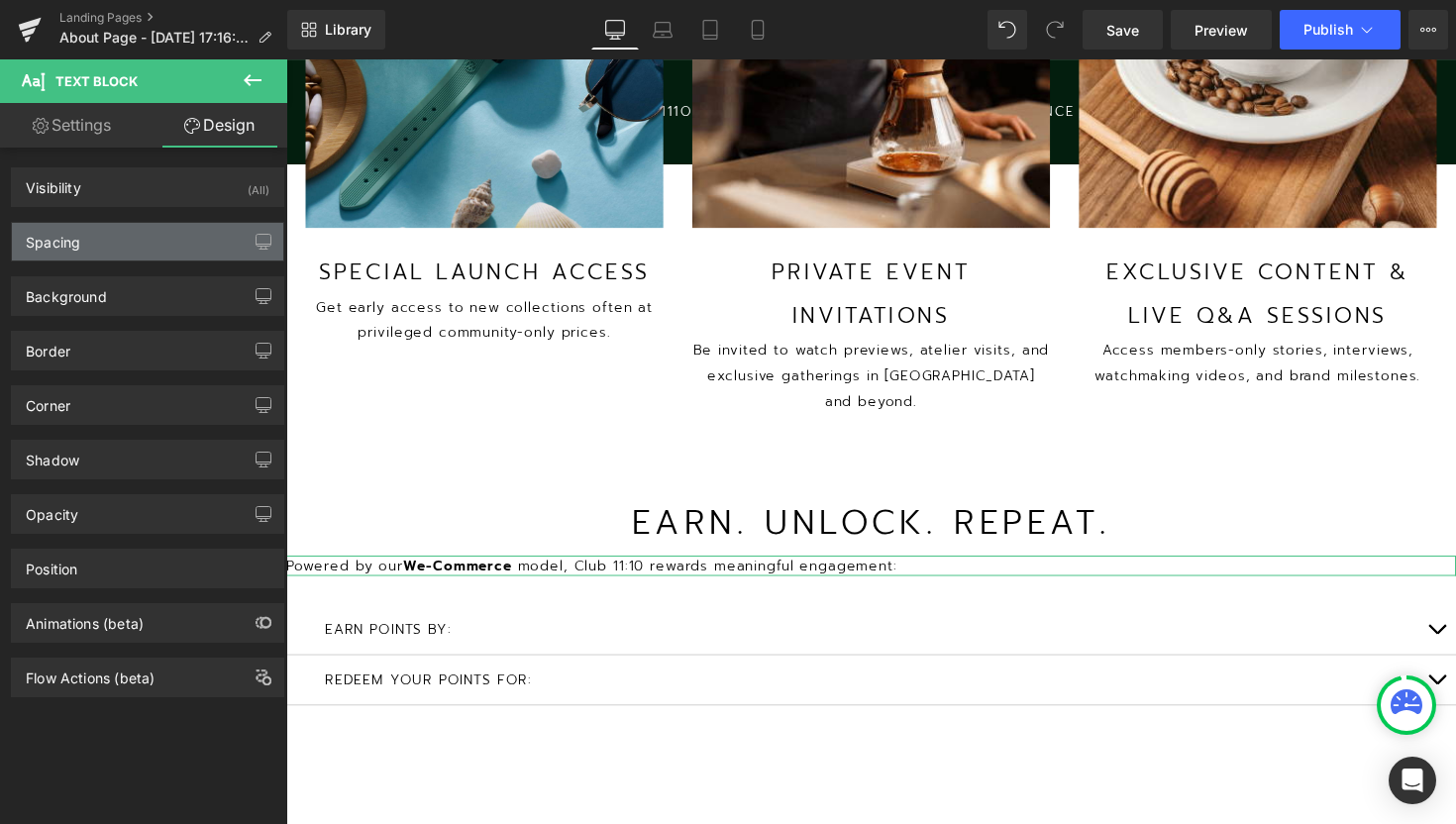 click on "Spacing" at bounding box center (148, 242) 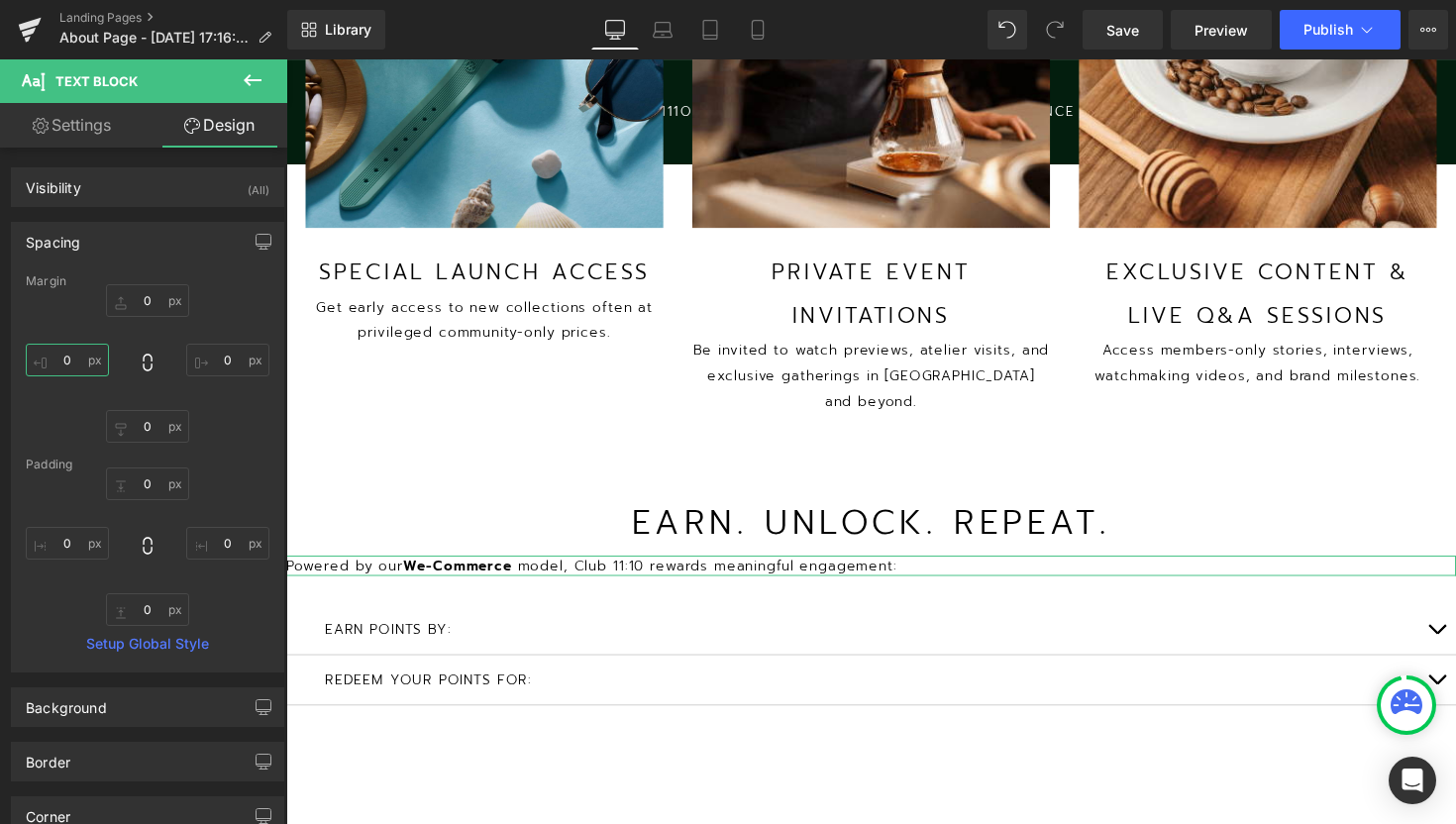 click on "0" at bounding box center (67, 360) 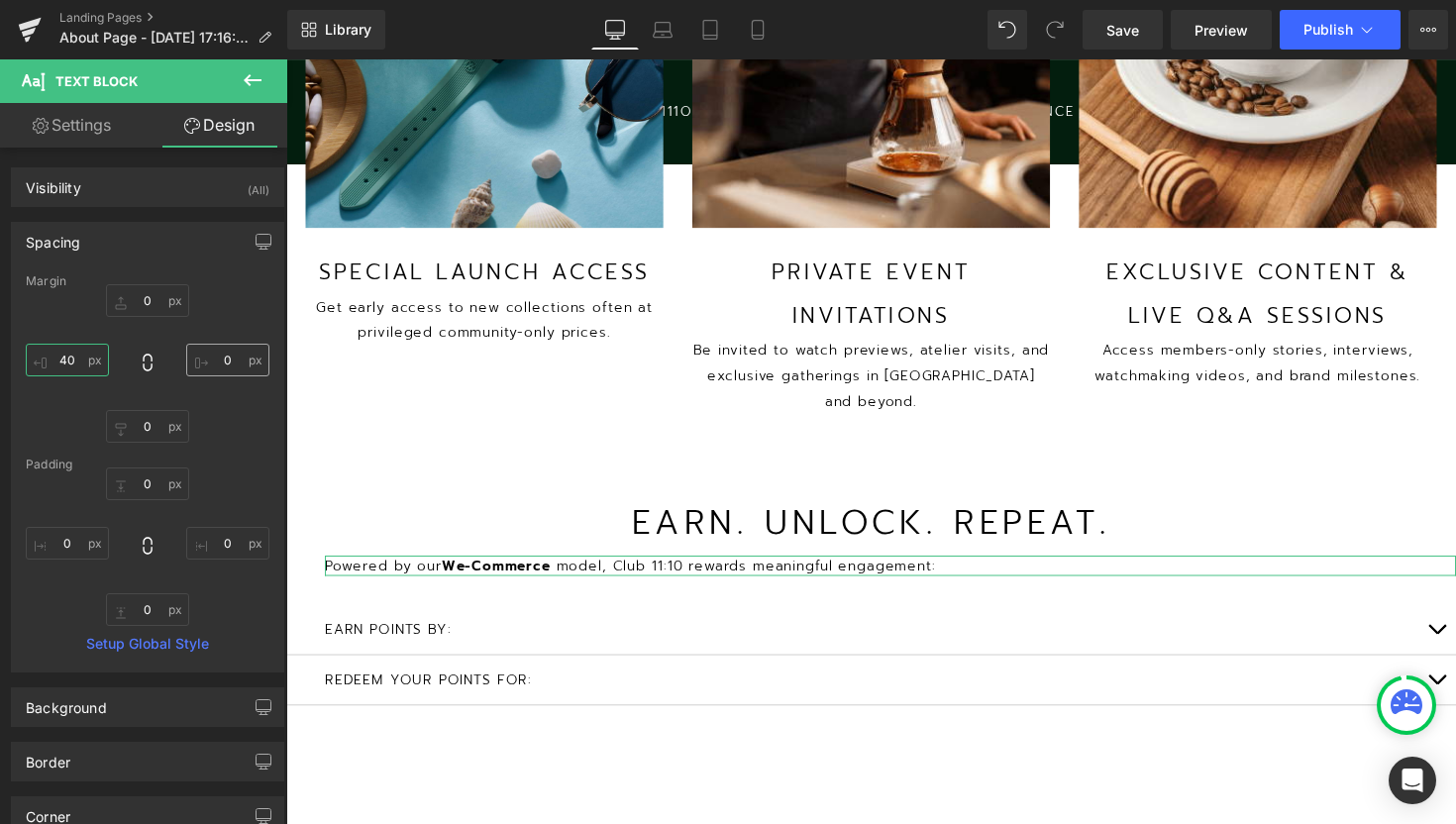 type on "40" 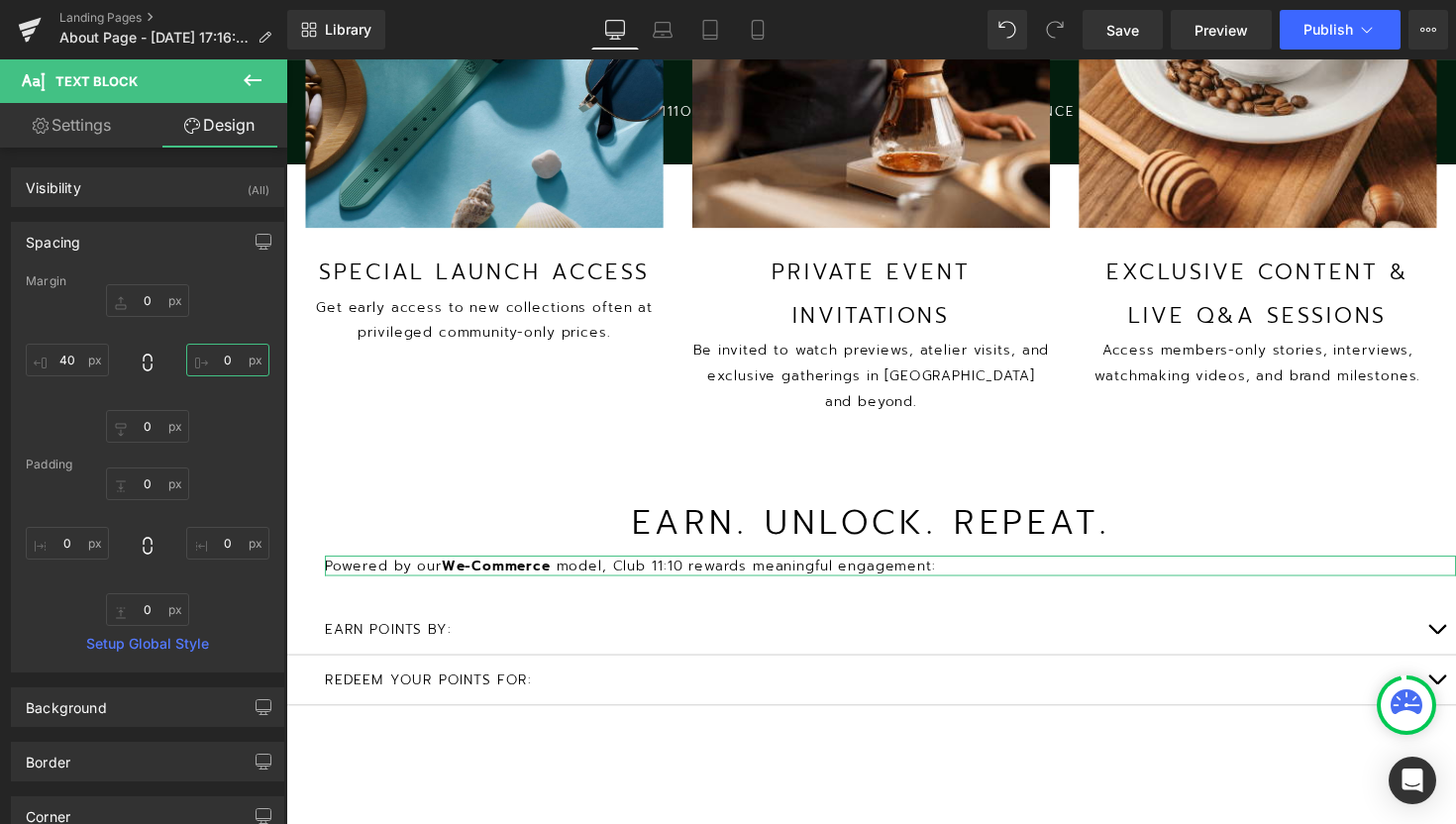 click on "0" at bounding box center [228, 360] 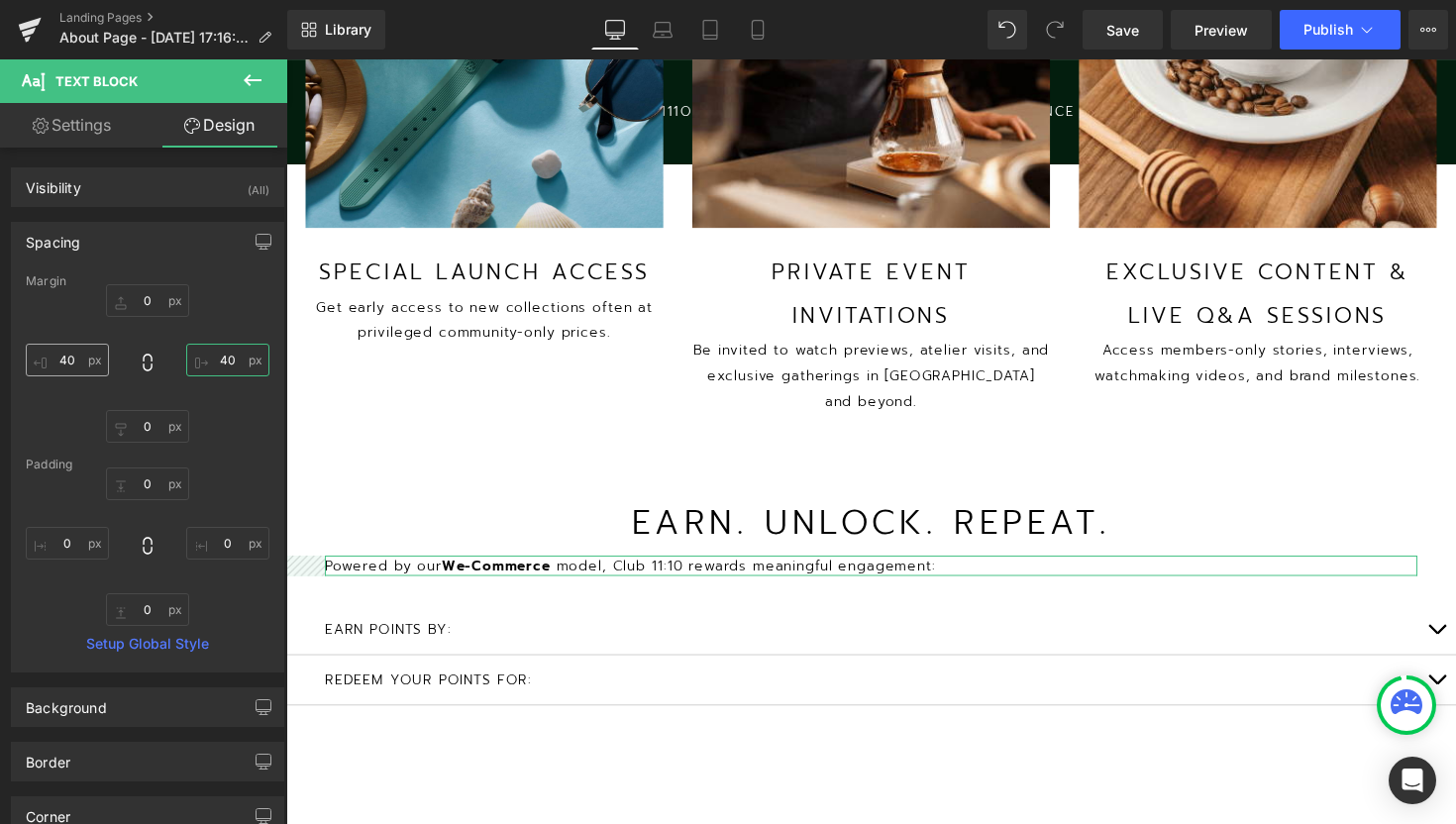type on "40" 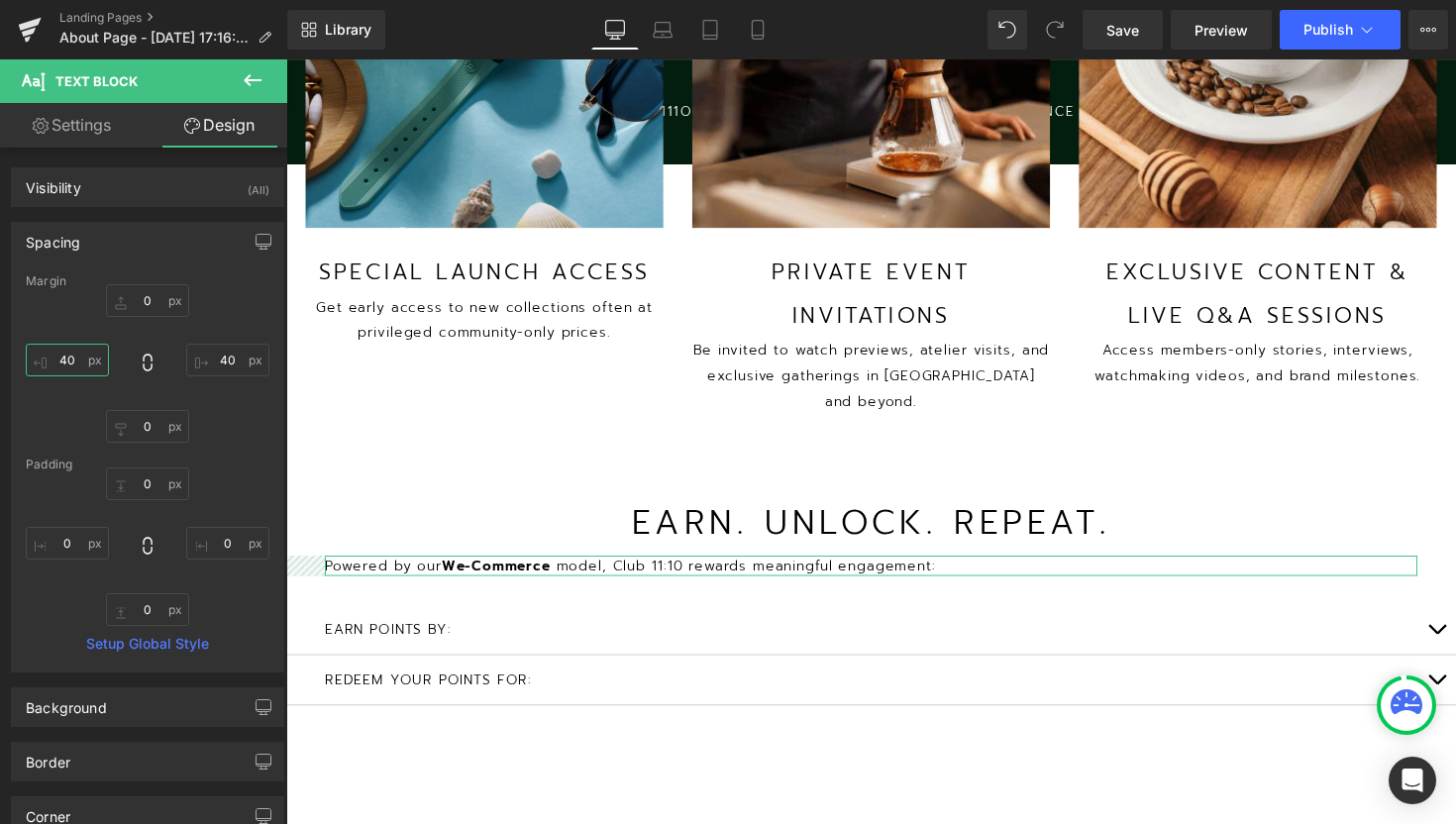 click on "40" at bounding box center [67, 360] 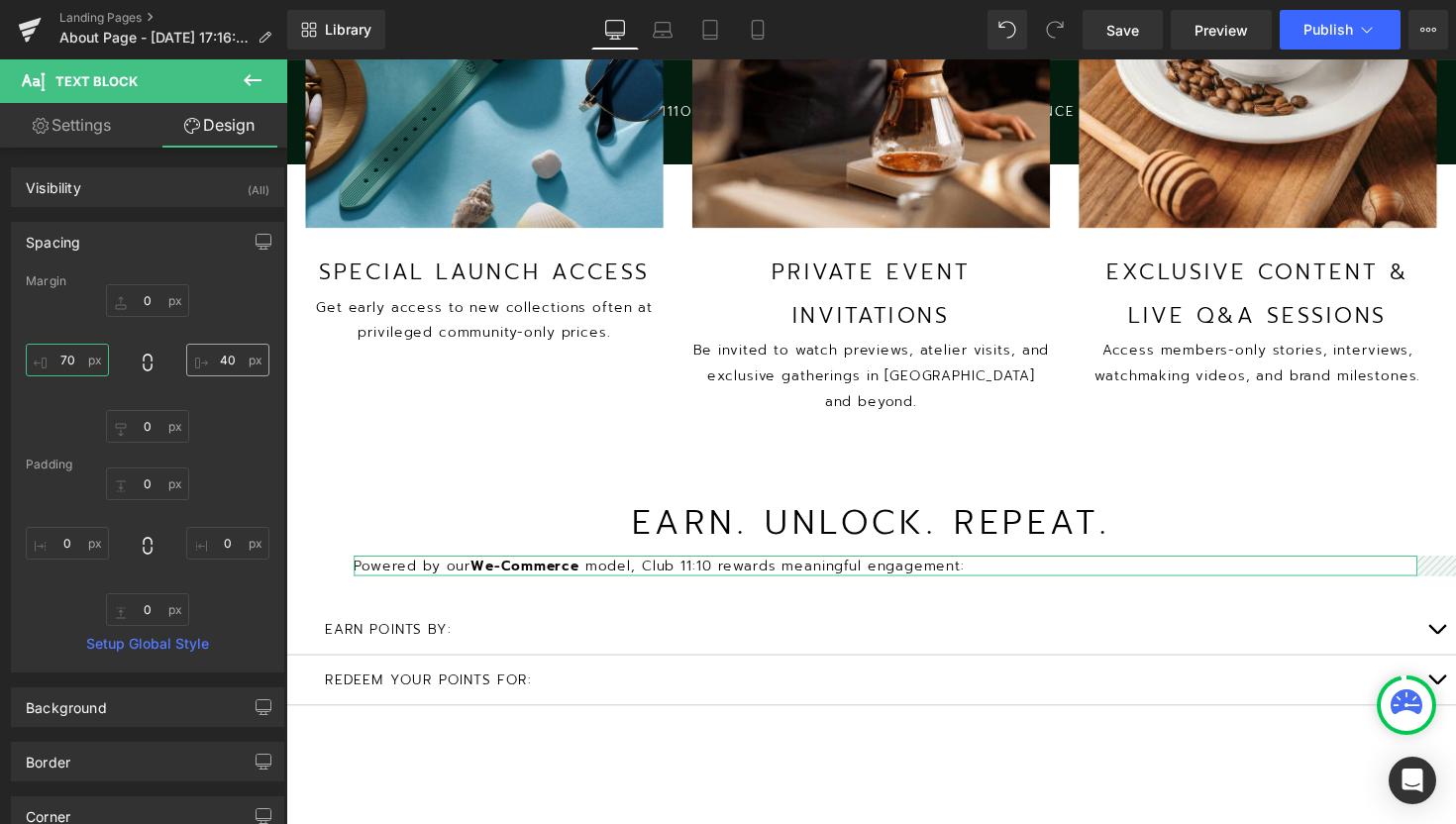 type on "70" 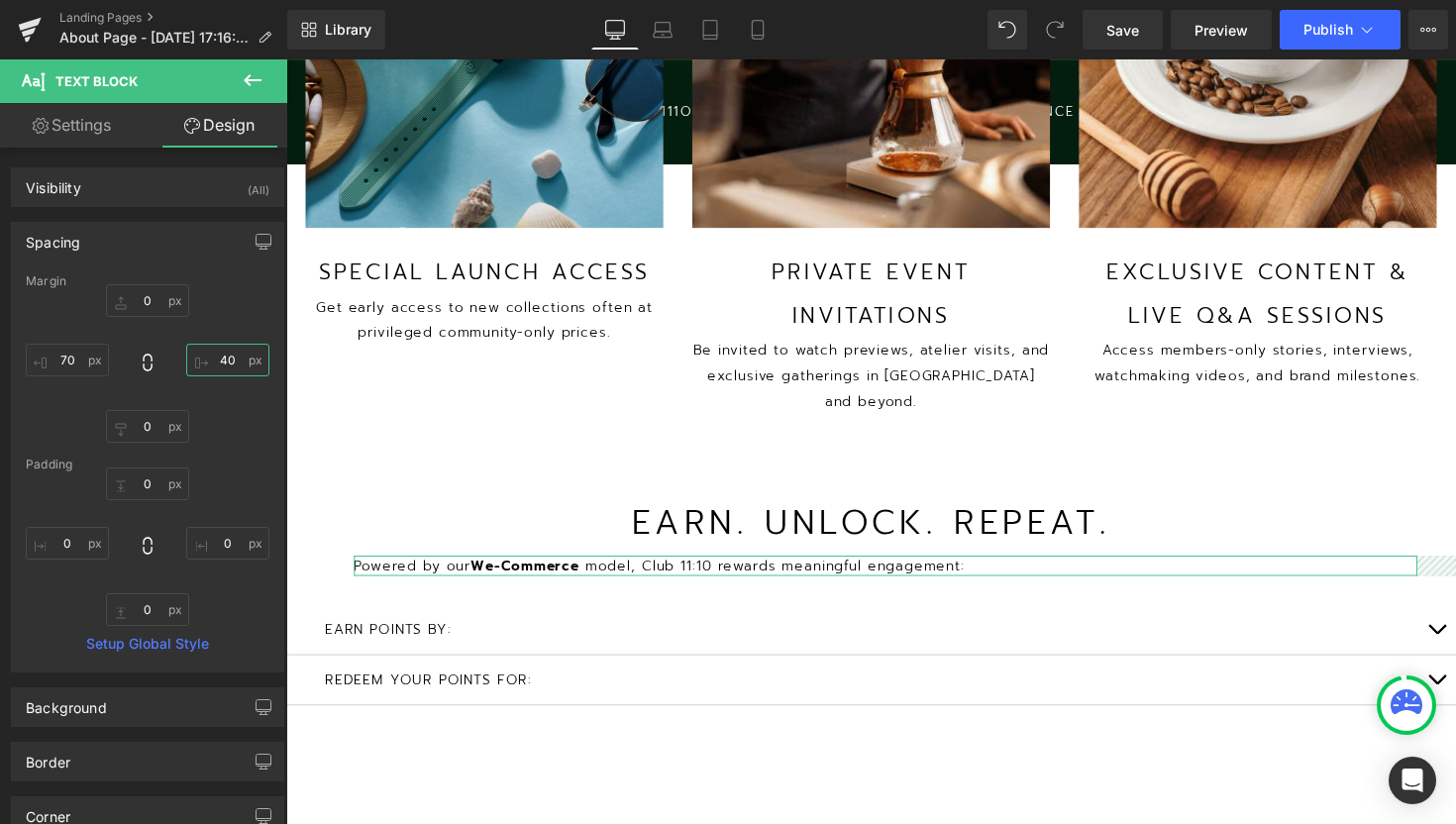 click on "40" at bounding box center [228, 360] 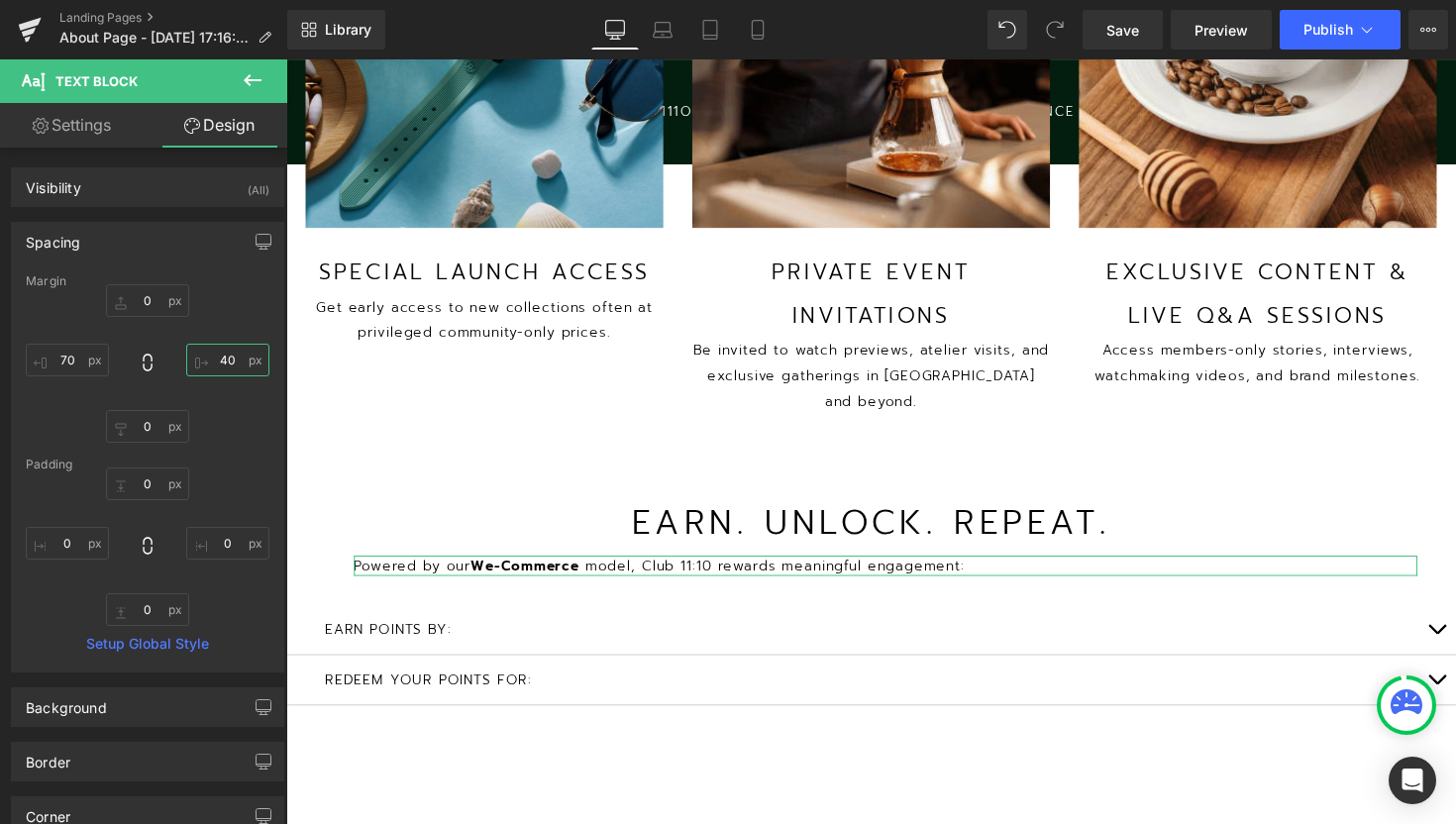 click on "40" at bounding box center (228, 360) 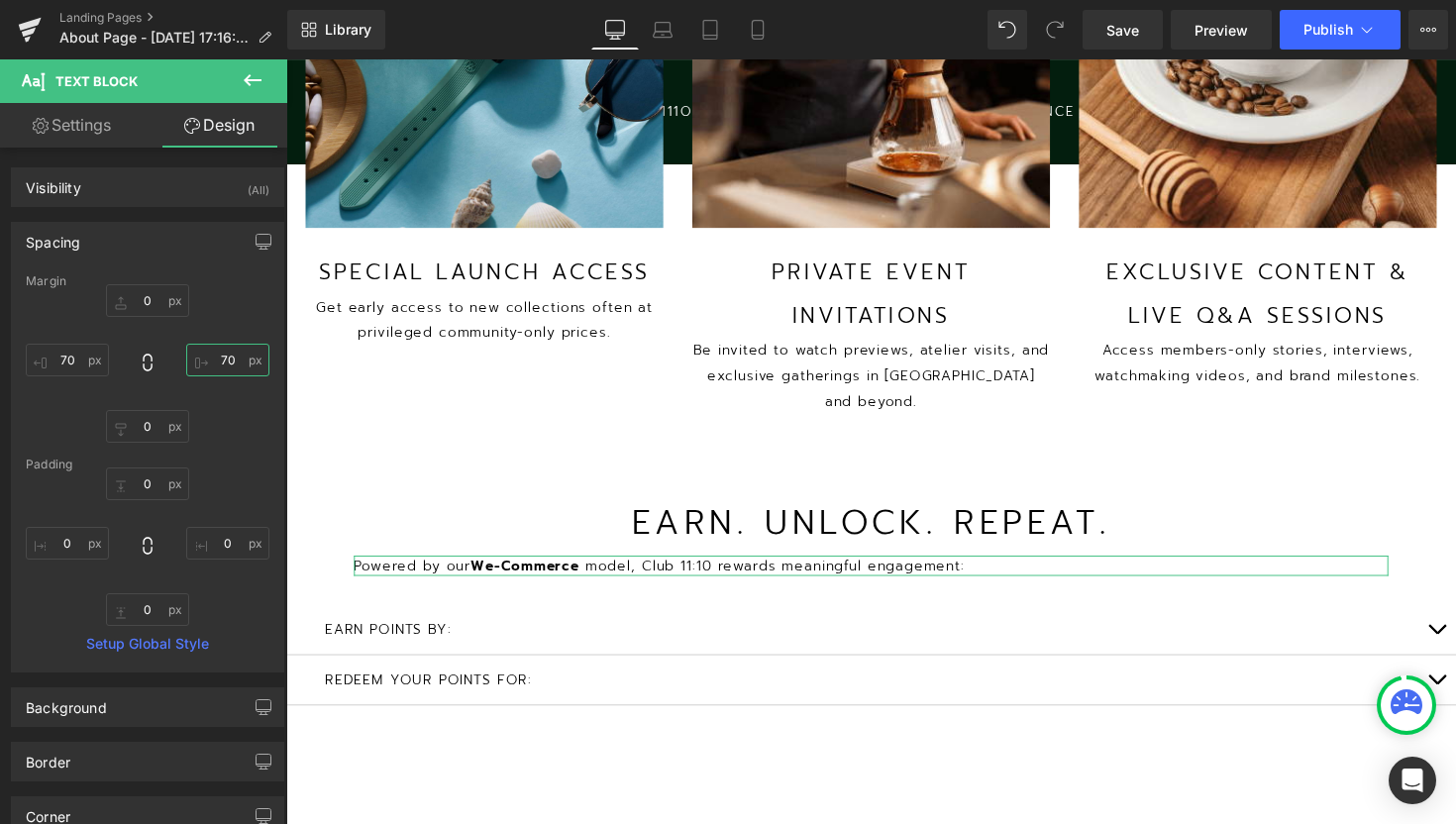 type on "70" 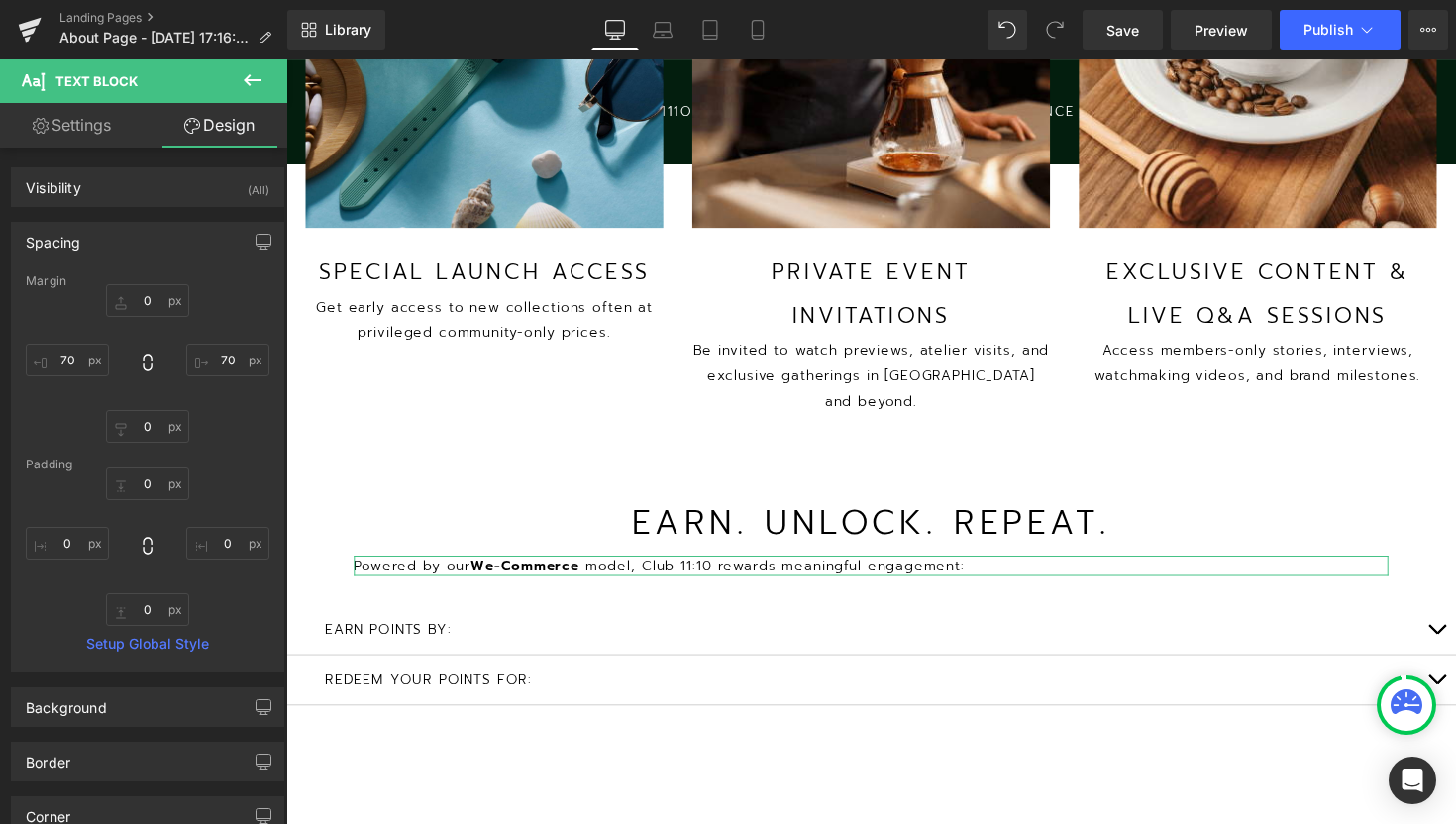 click on "Settings" at bounding box center [71, 125] 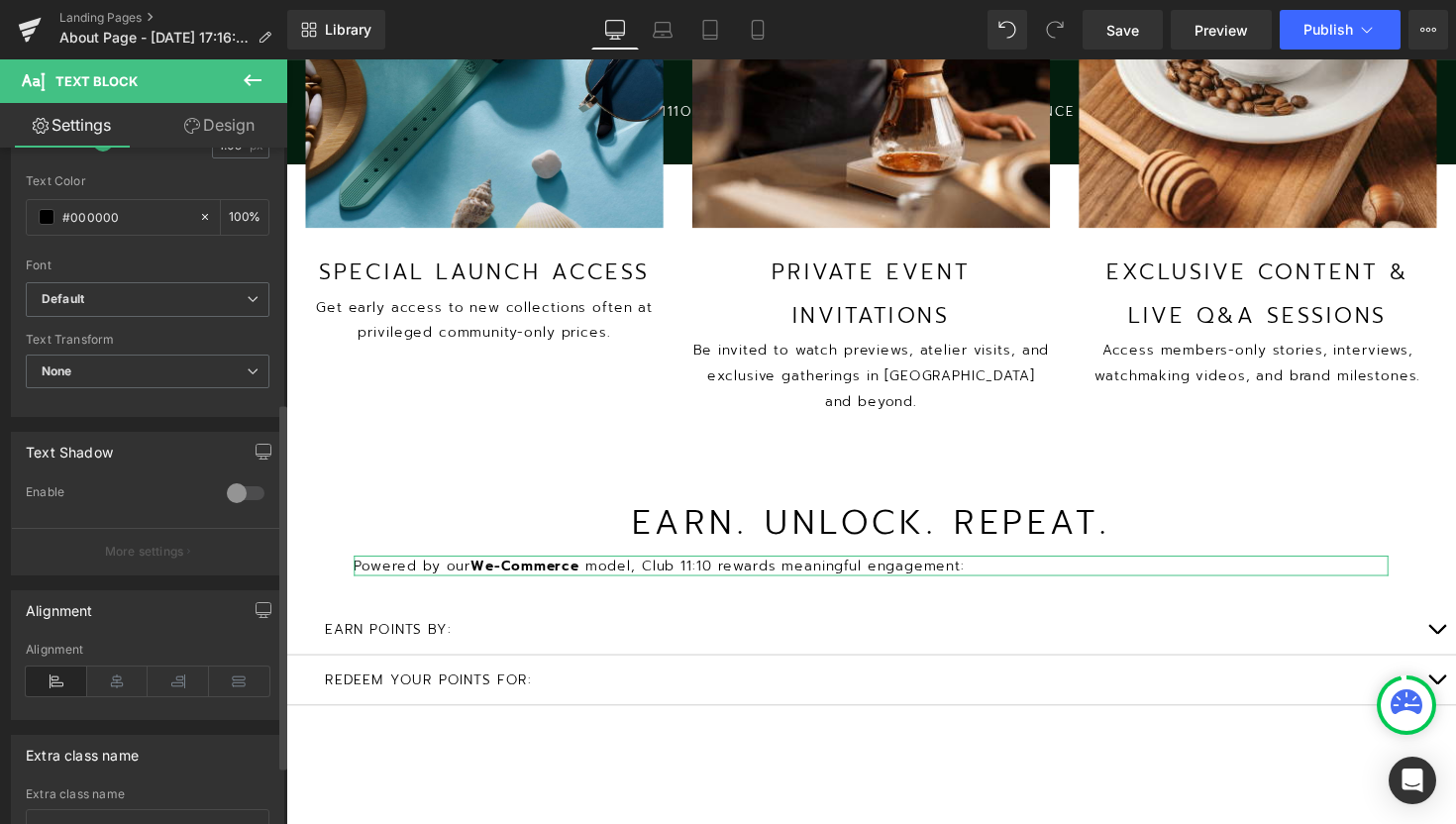 scroll, scrollTop: 513, scrollLeft: 0, axis: vertical 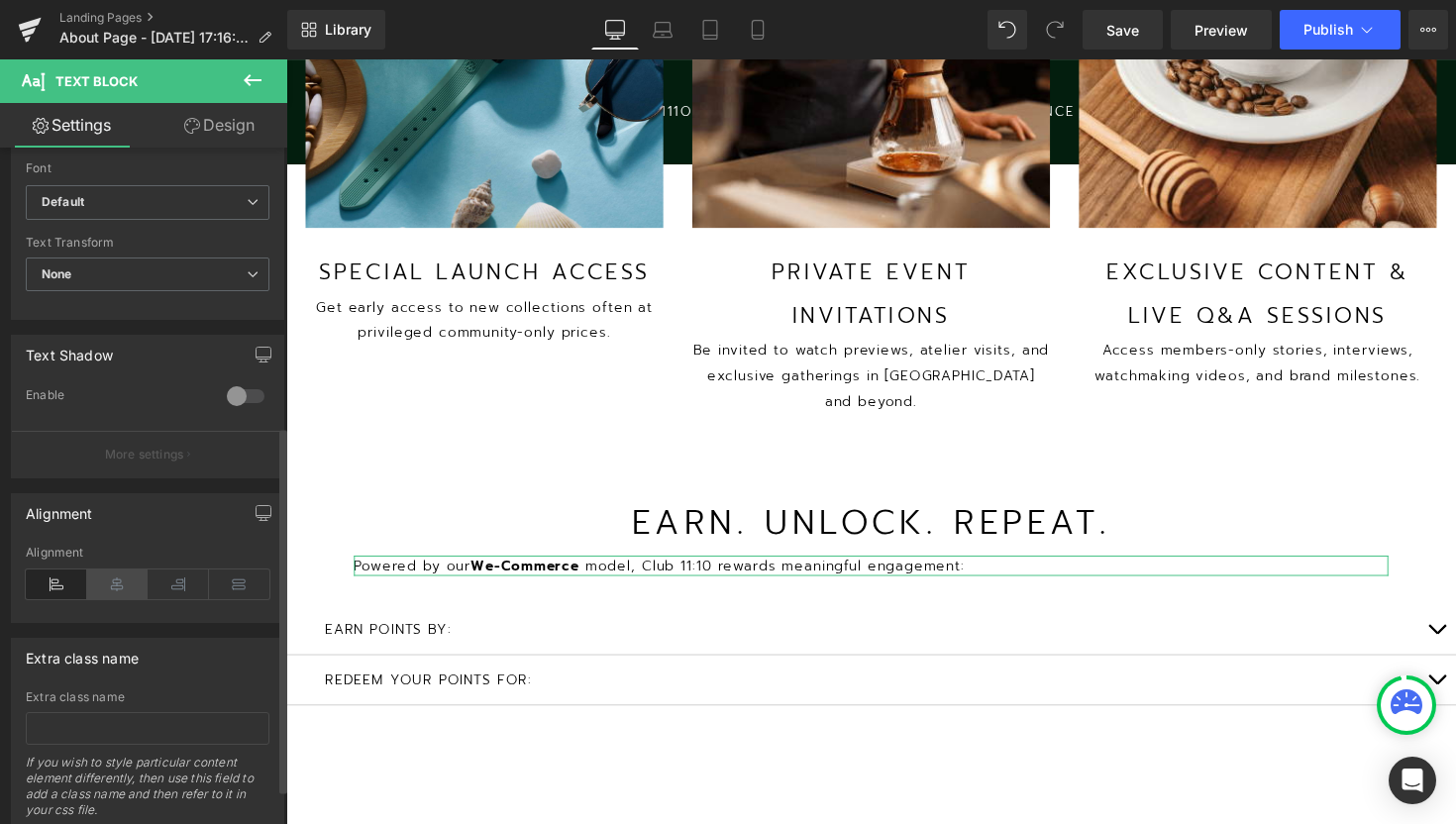 click at bounding box center (118, 584) 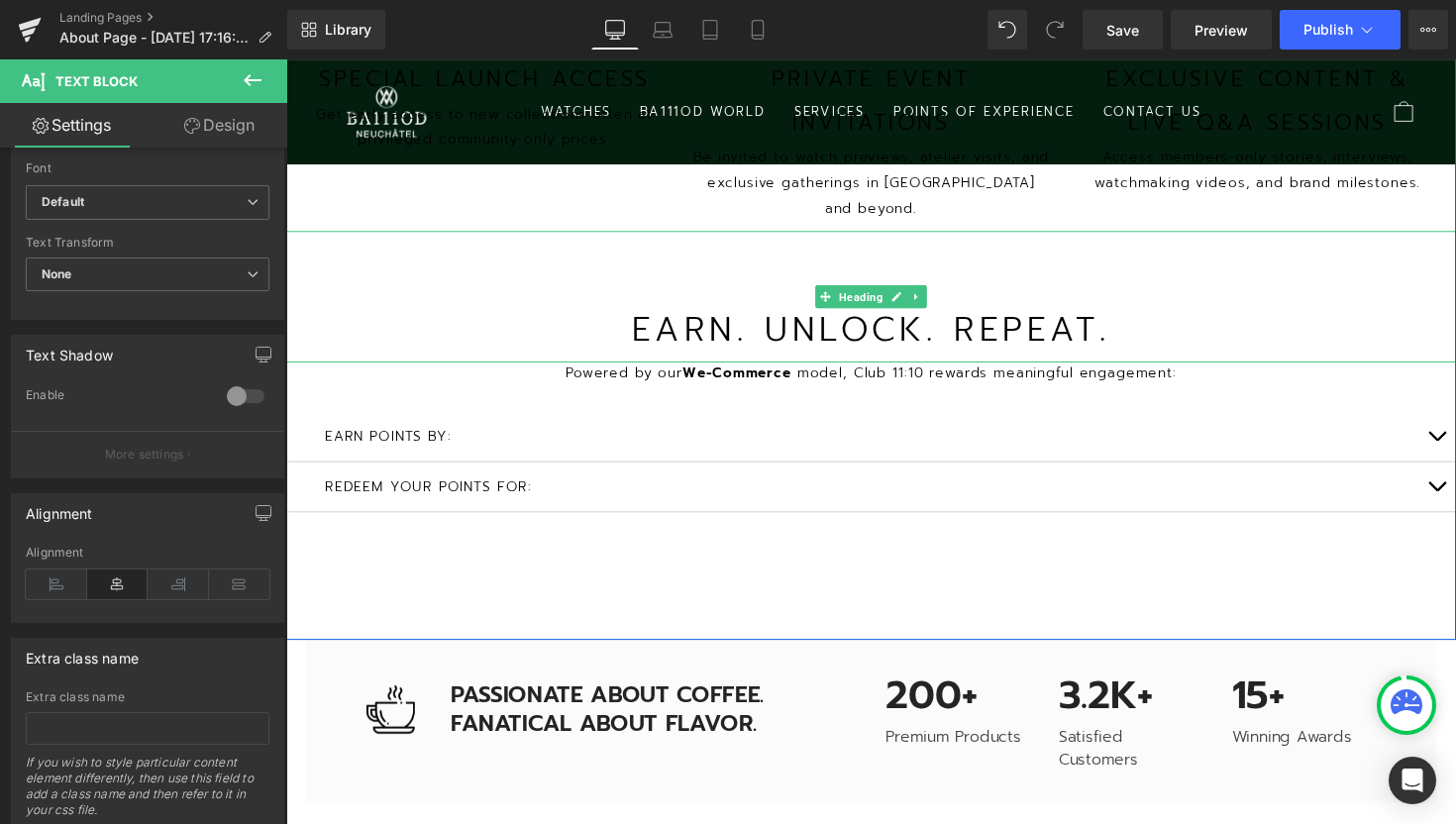scroll, scrollTop: 2579, scrollLeft: 0, axis: vertical 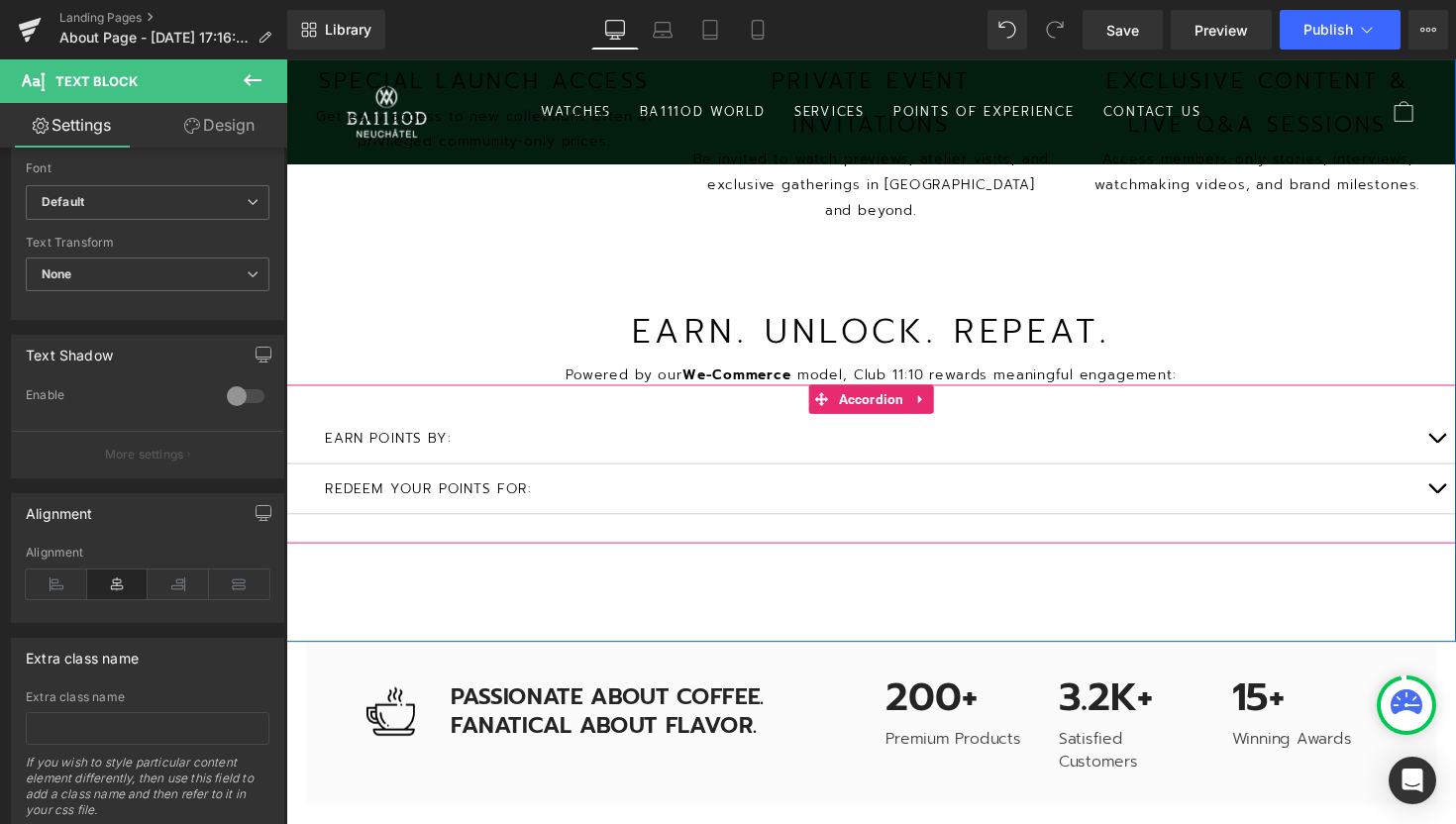 click at bounding box center [1465, 448] 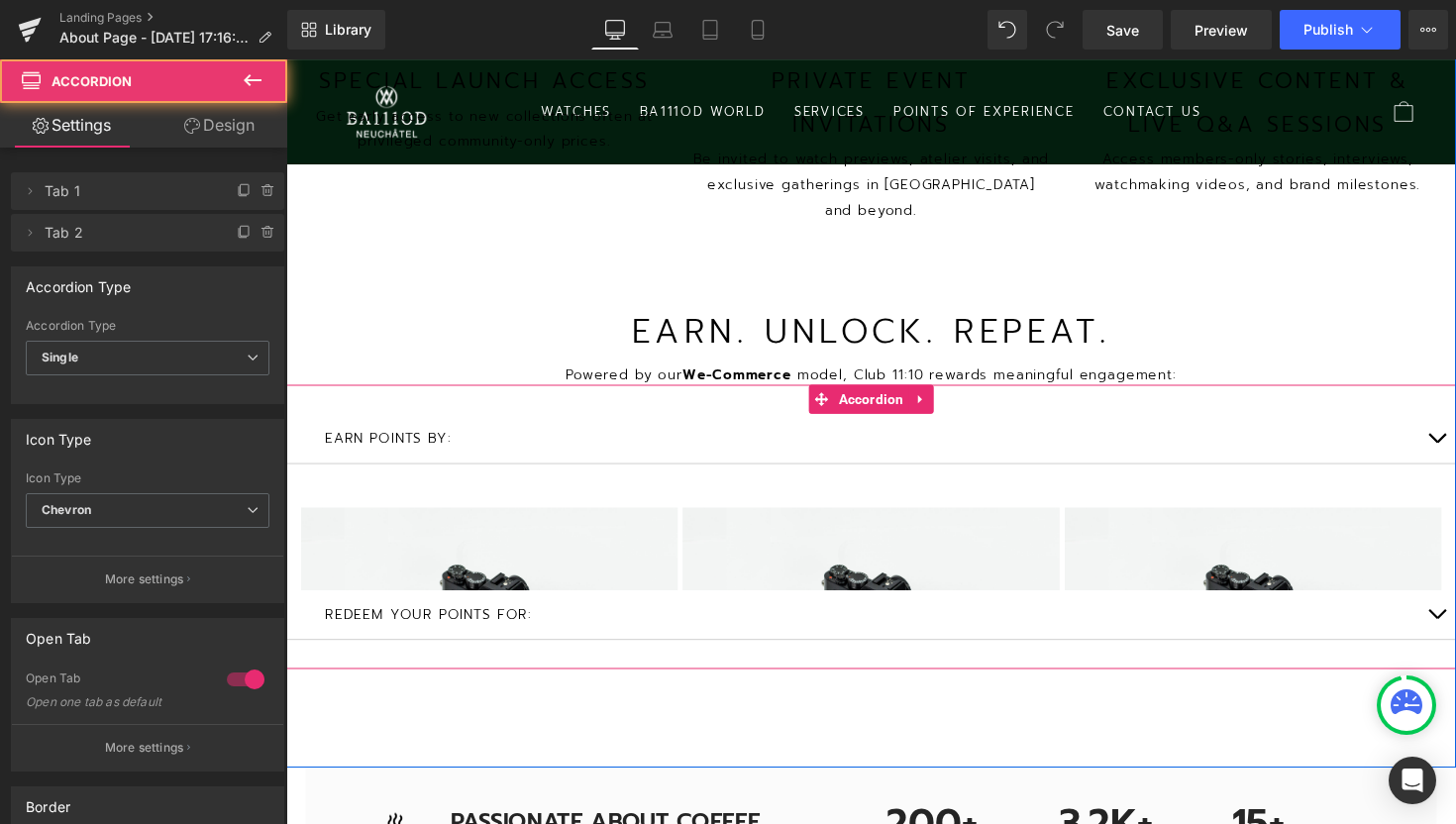 scroll, scrollTop: 0, scrollLeft: 10, axis: horizontal 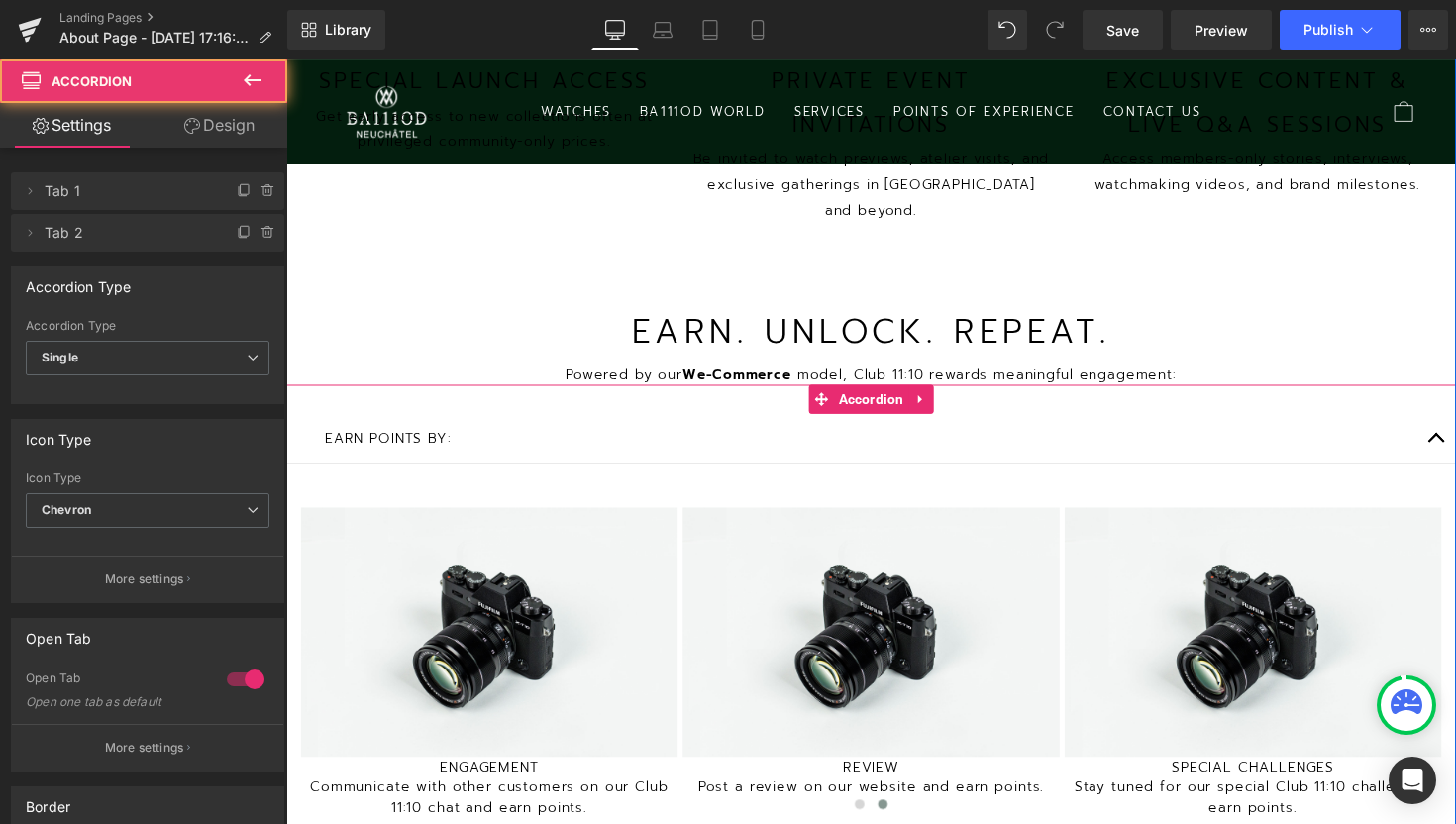click at bounding box center (1465, 448) 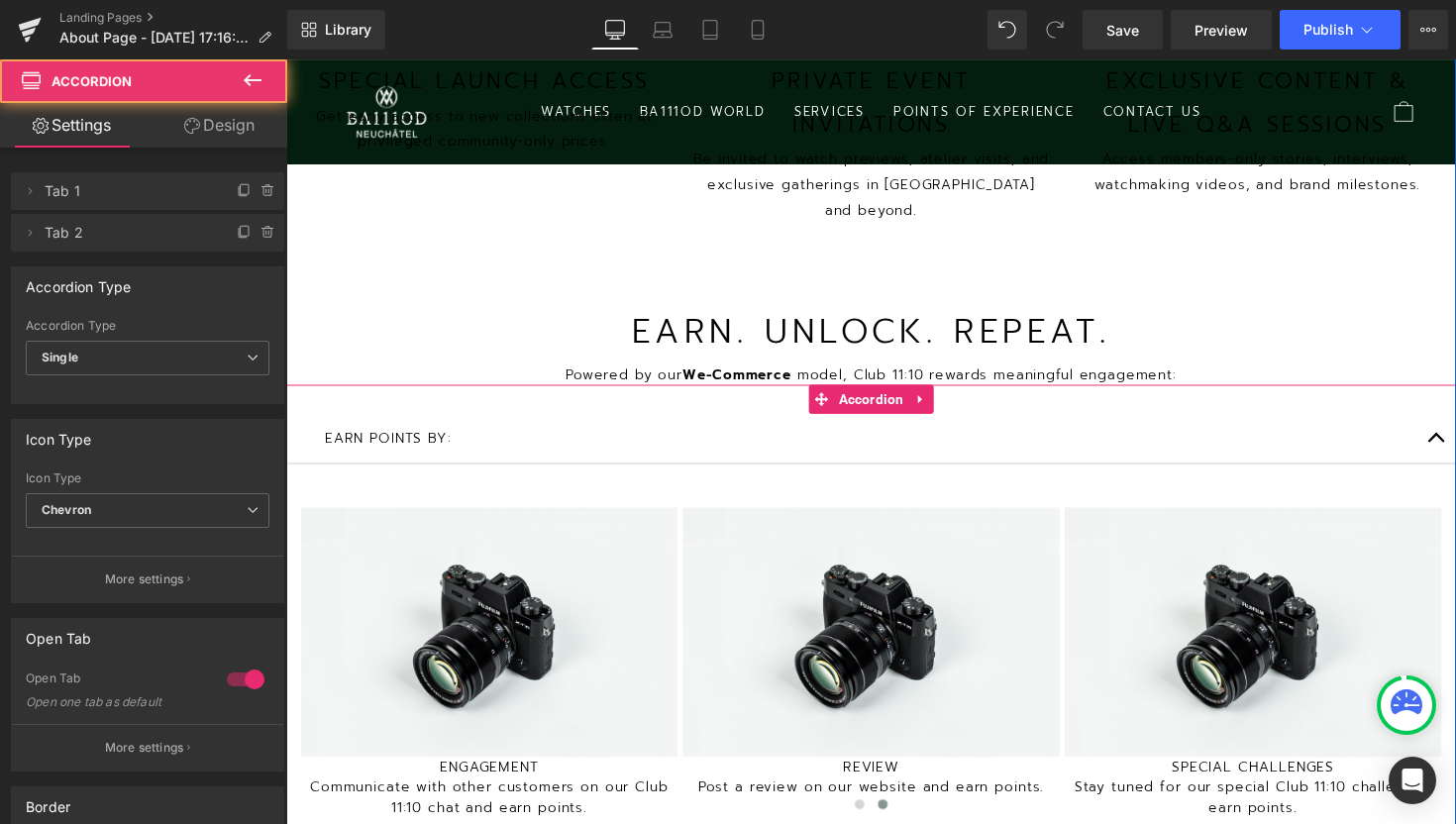 scroll, scrollTop: 5725, scrollLeft: 1198, axis: both 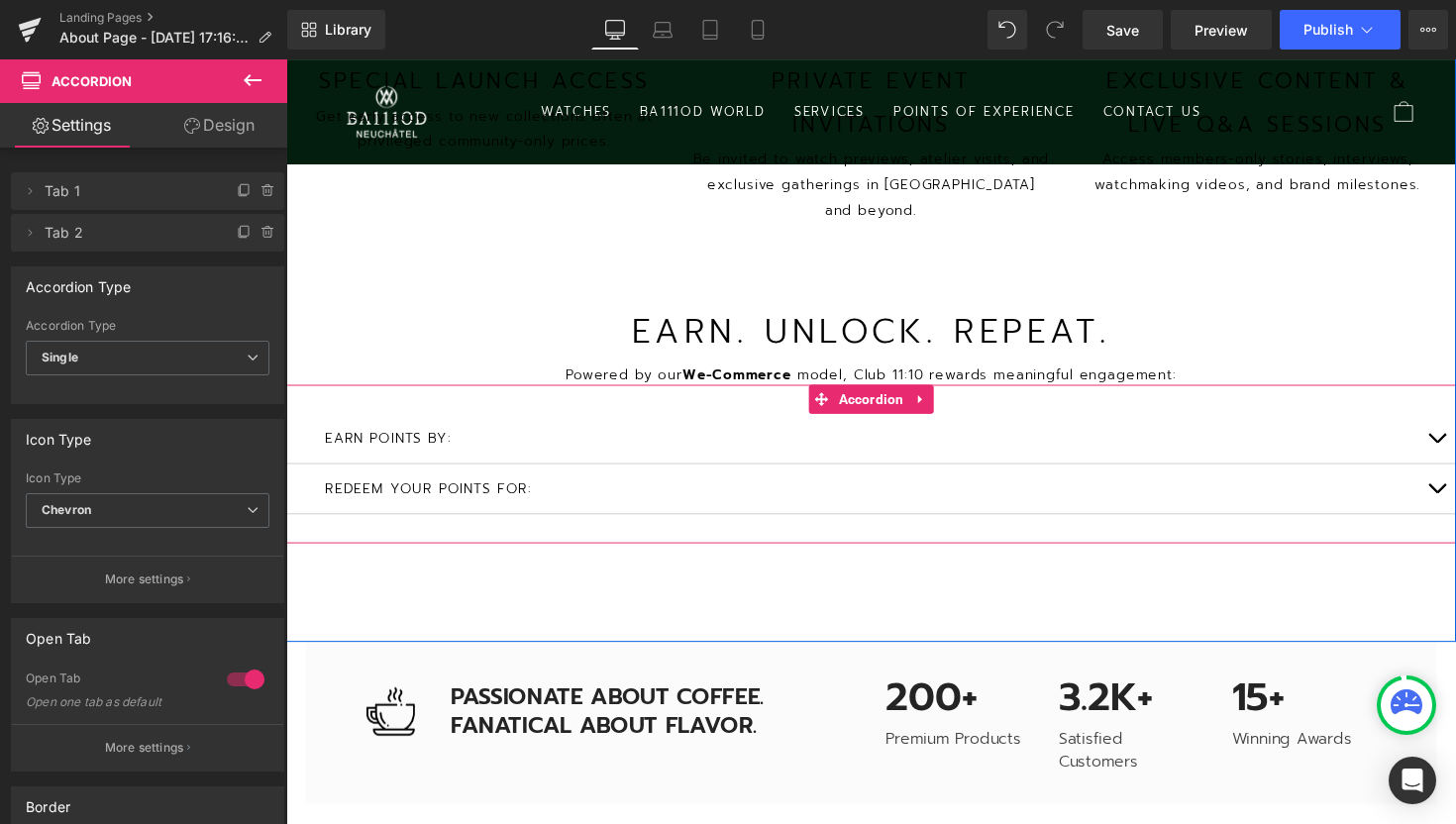 click at bounding box center [1465, 499] 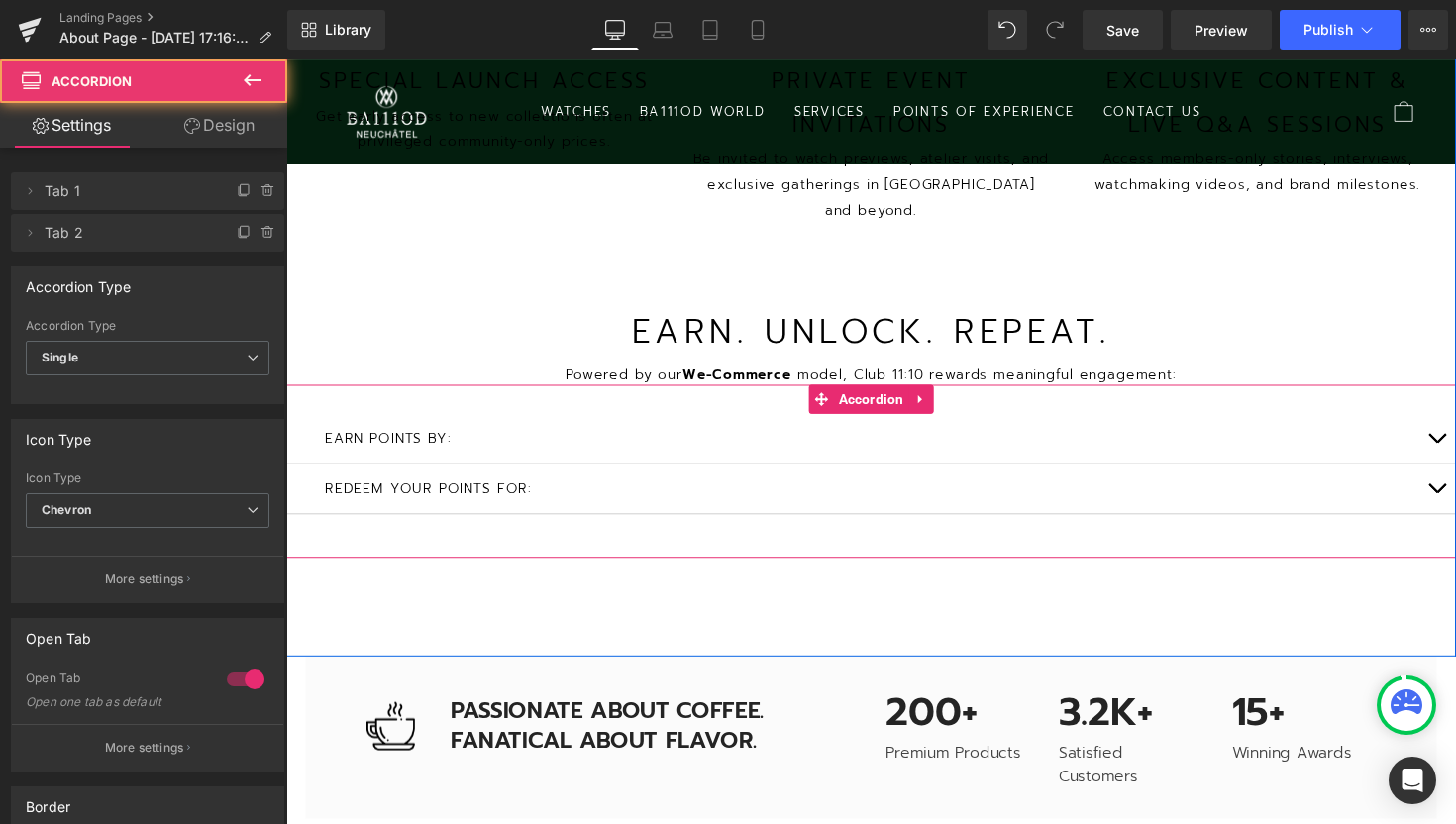 scroll, scrollTop: 0, scrollLeft: 10, axis: horizontal 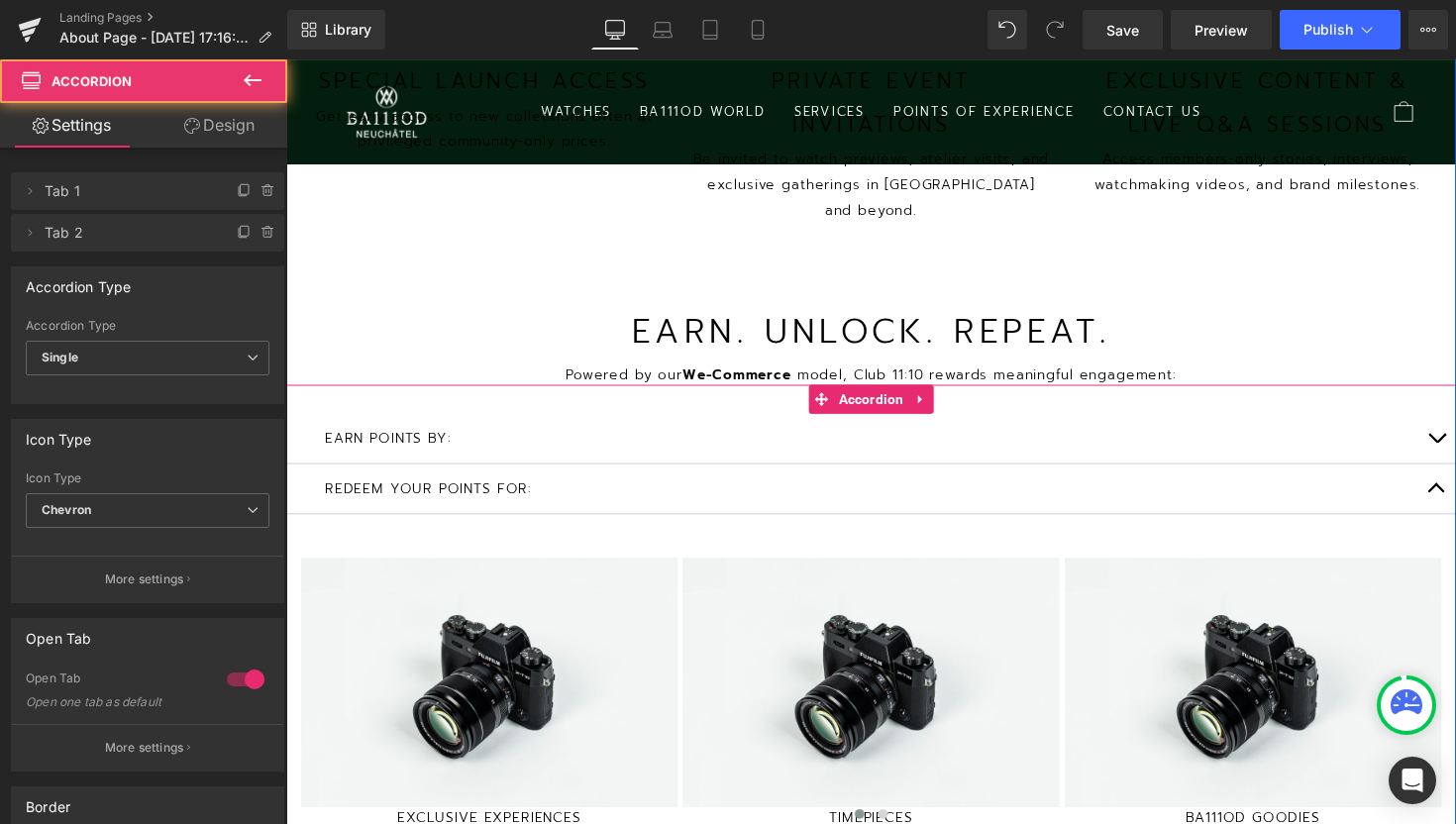 click at bounding box center (1465, 499) 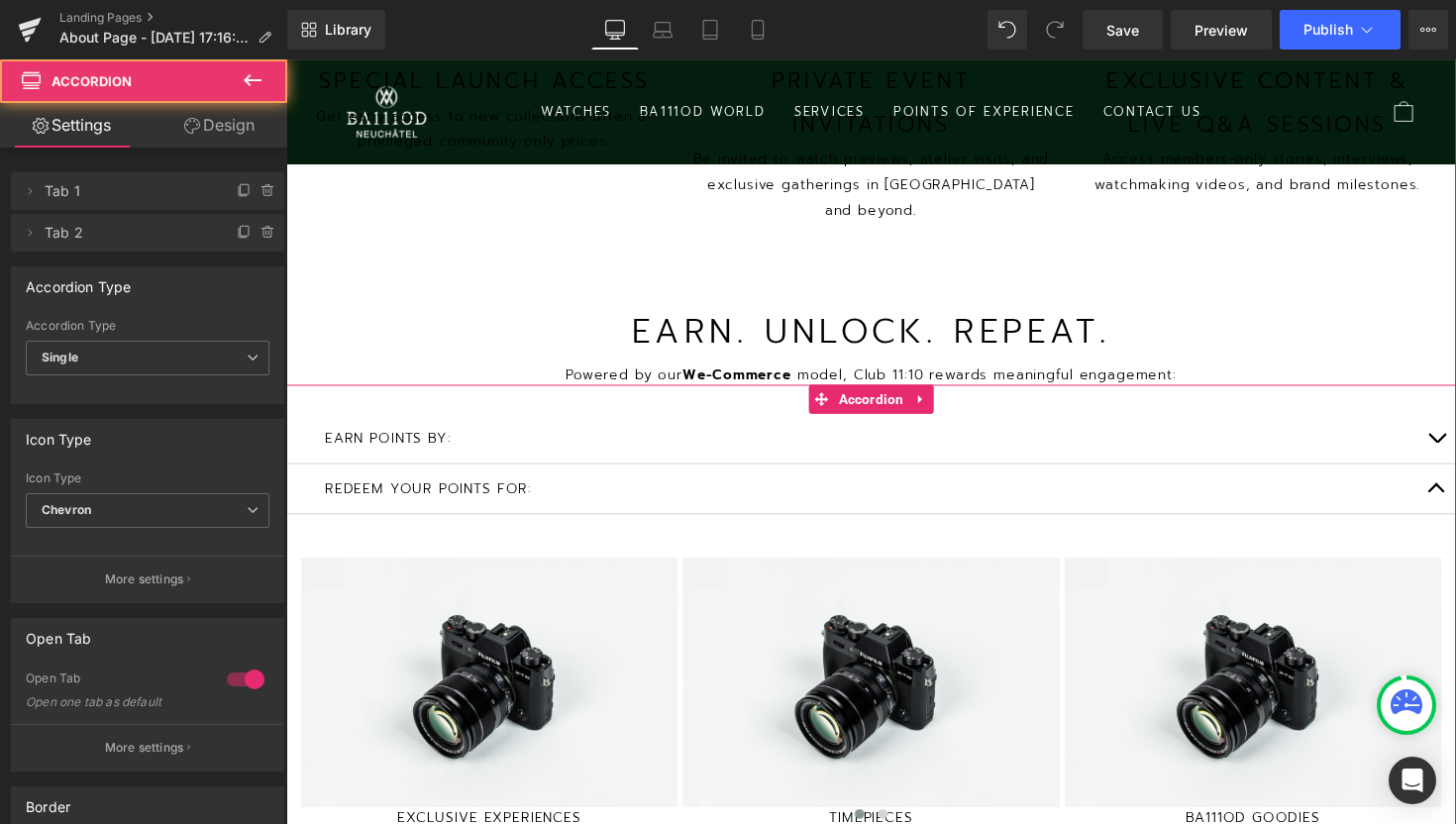 scroll, scrollTop: 5799, scrollLeft: 1198, axis: both 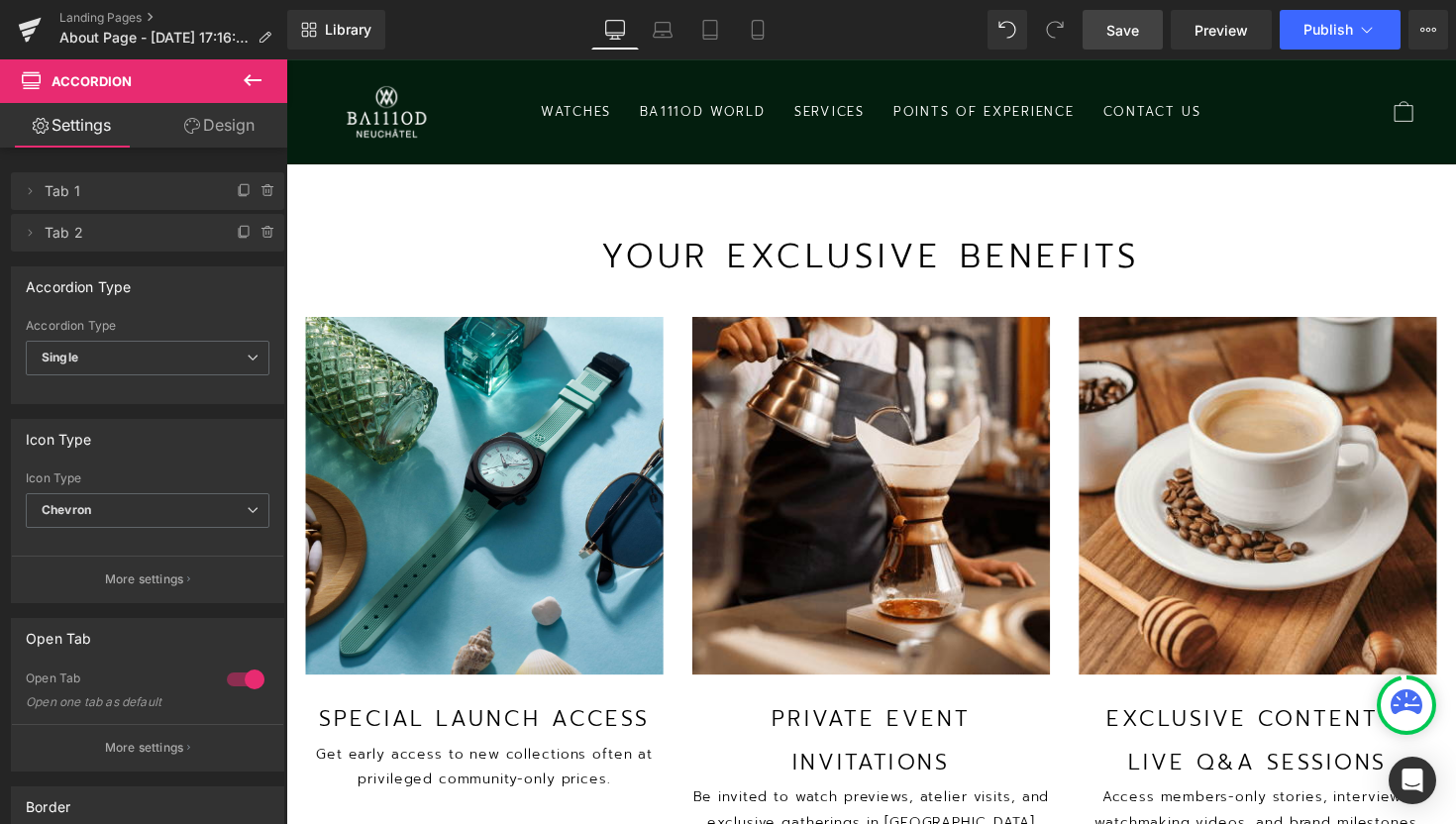 click on "Save" at bounding box center (1122, 30) 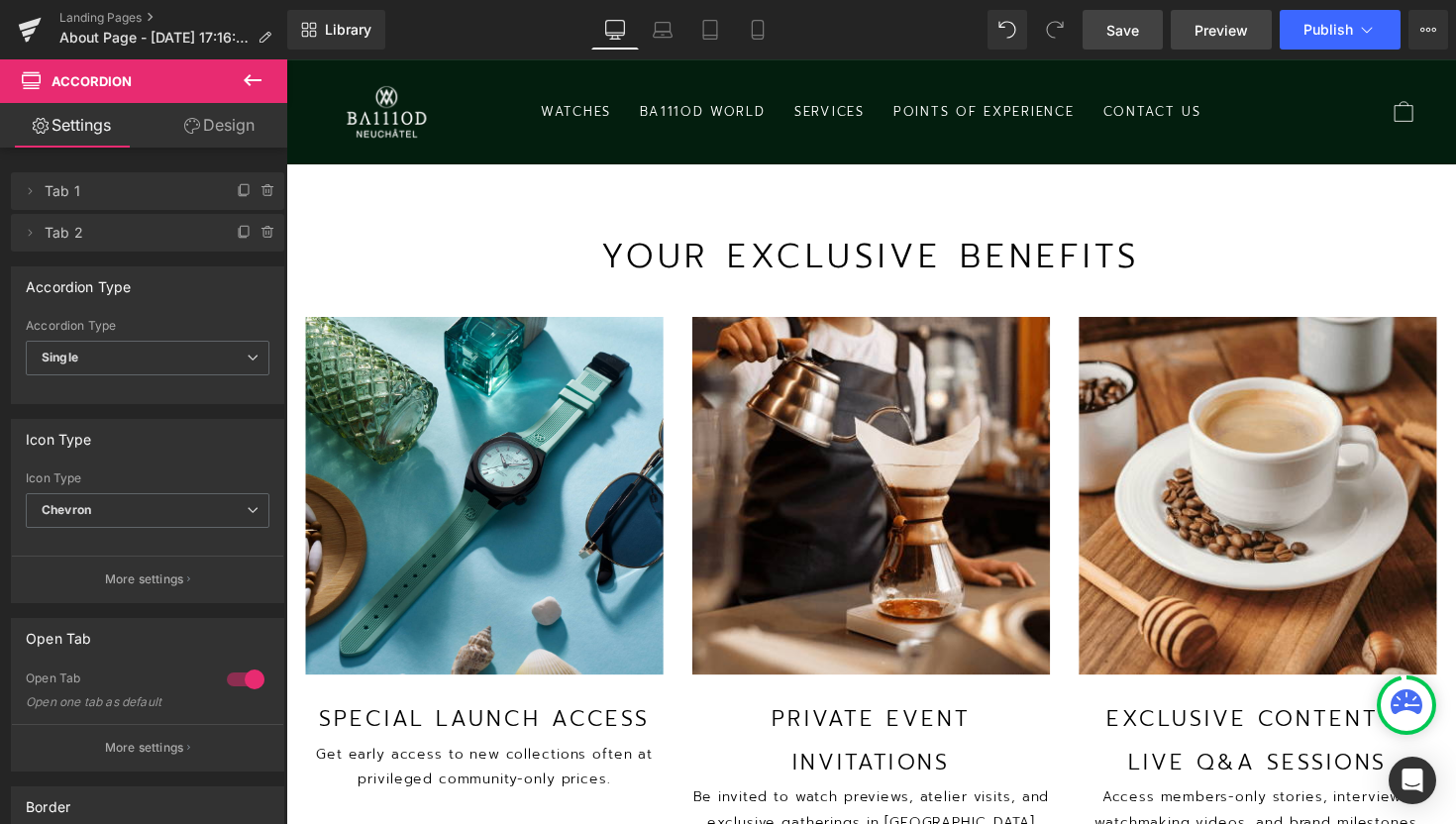 click on "Preview" at bounding box center (1221, 30) 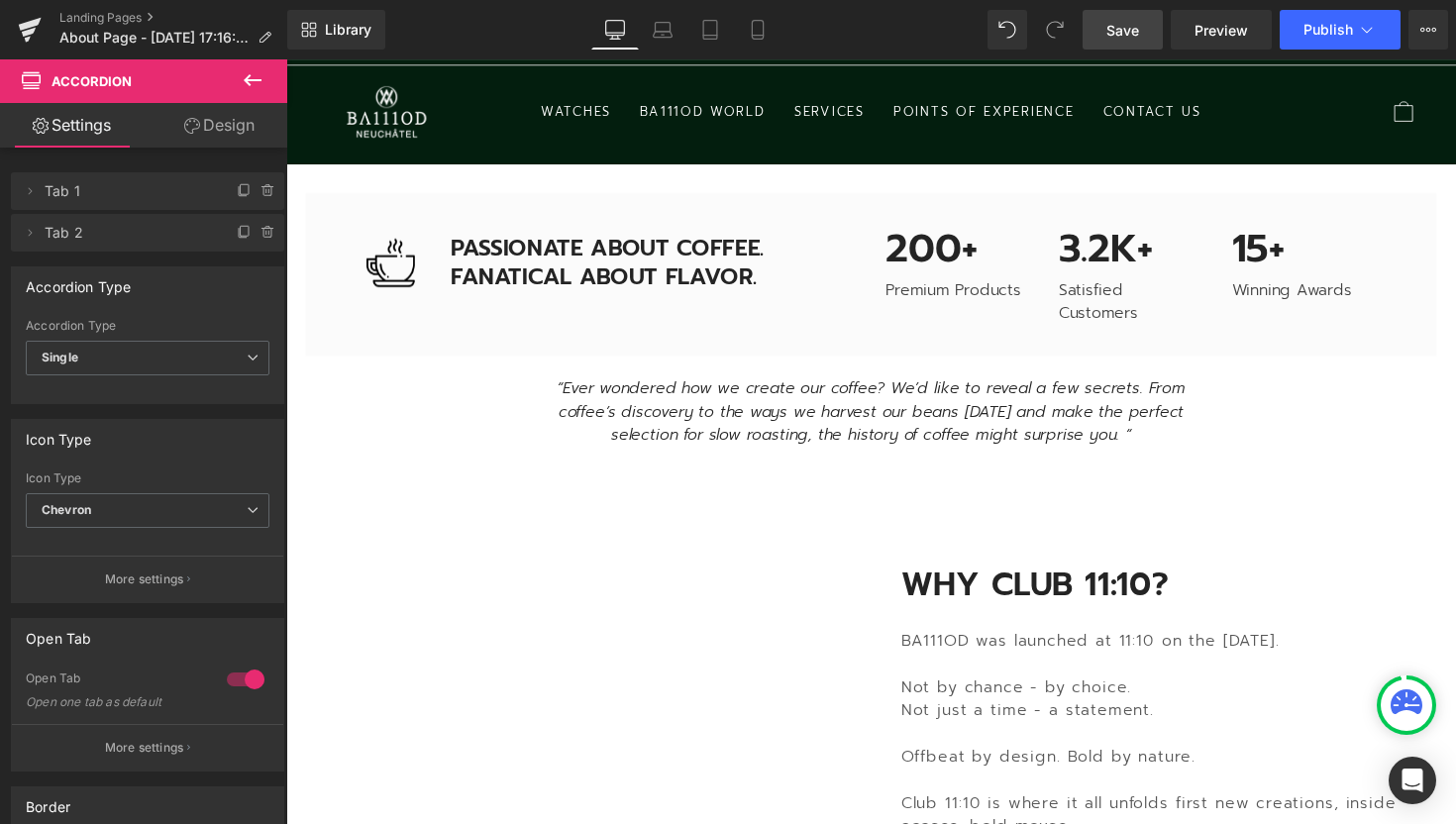scroll, scrollTop: 2993, scrollLeft: 0, axis: vertical 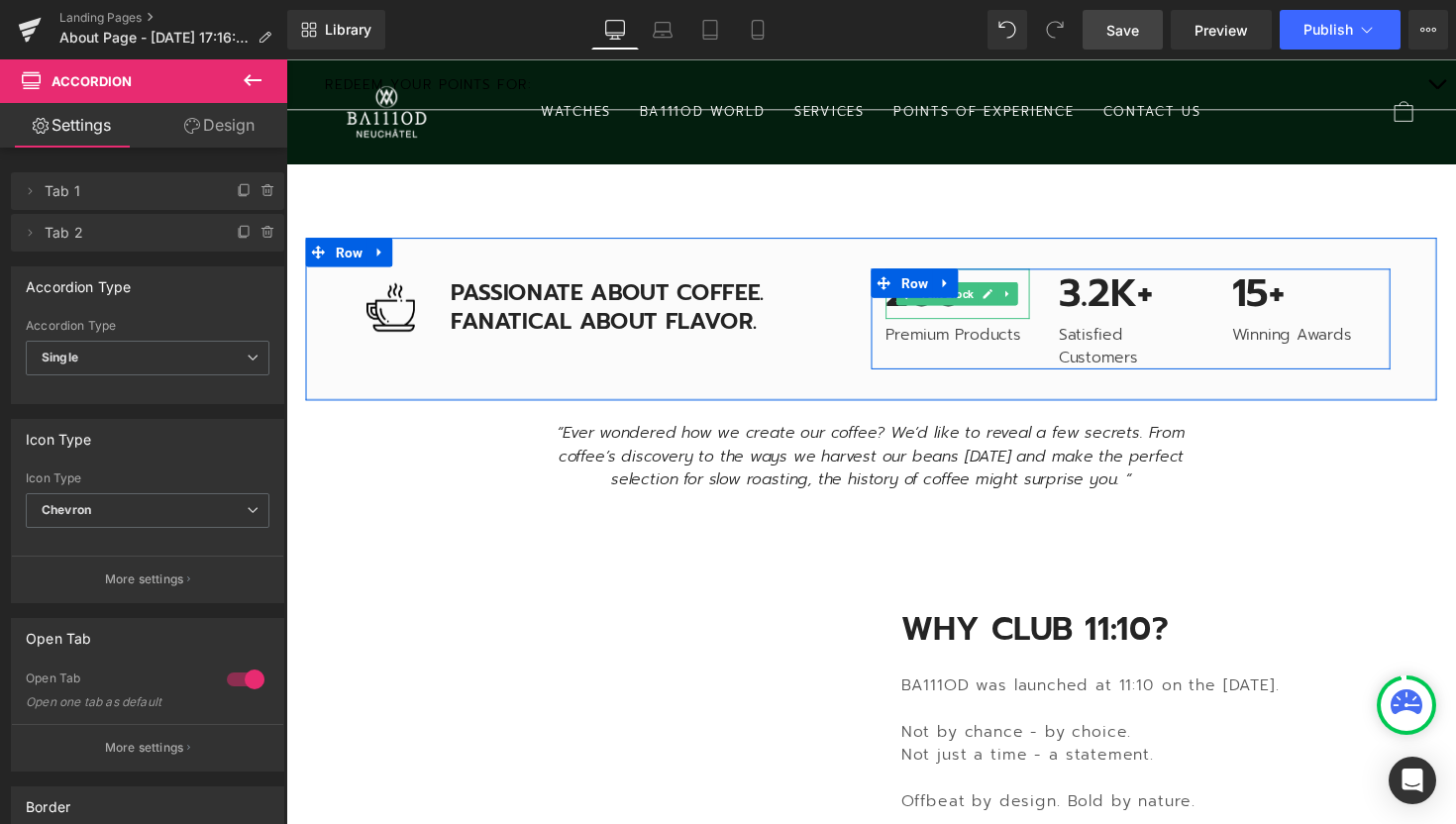 click on "200+" at bounding box center [974, 300] 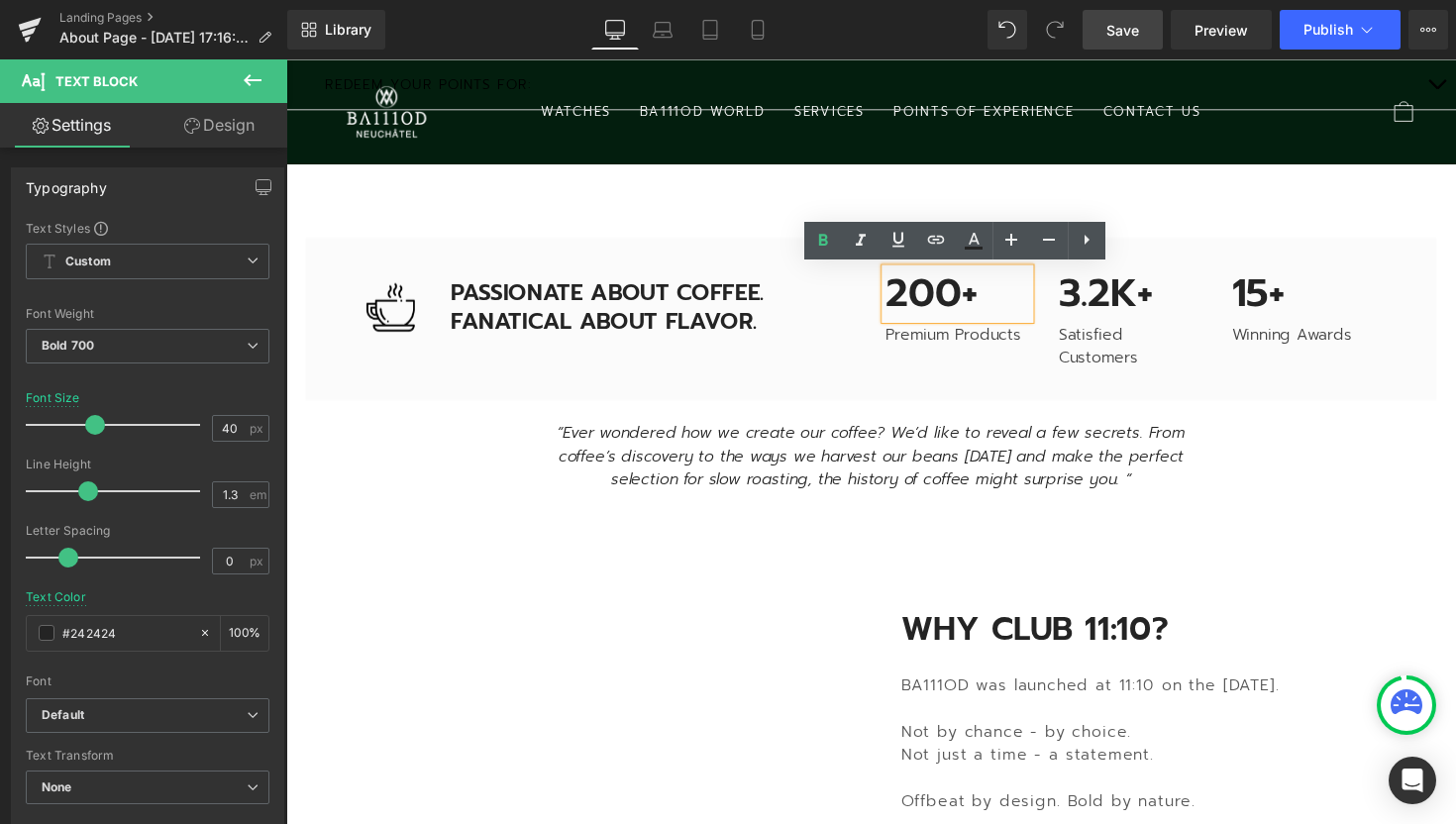 click on "200+" at bounding box center (974, 300) 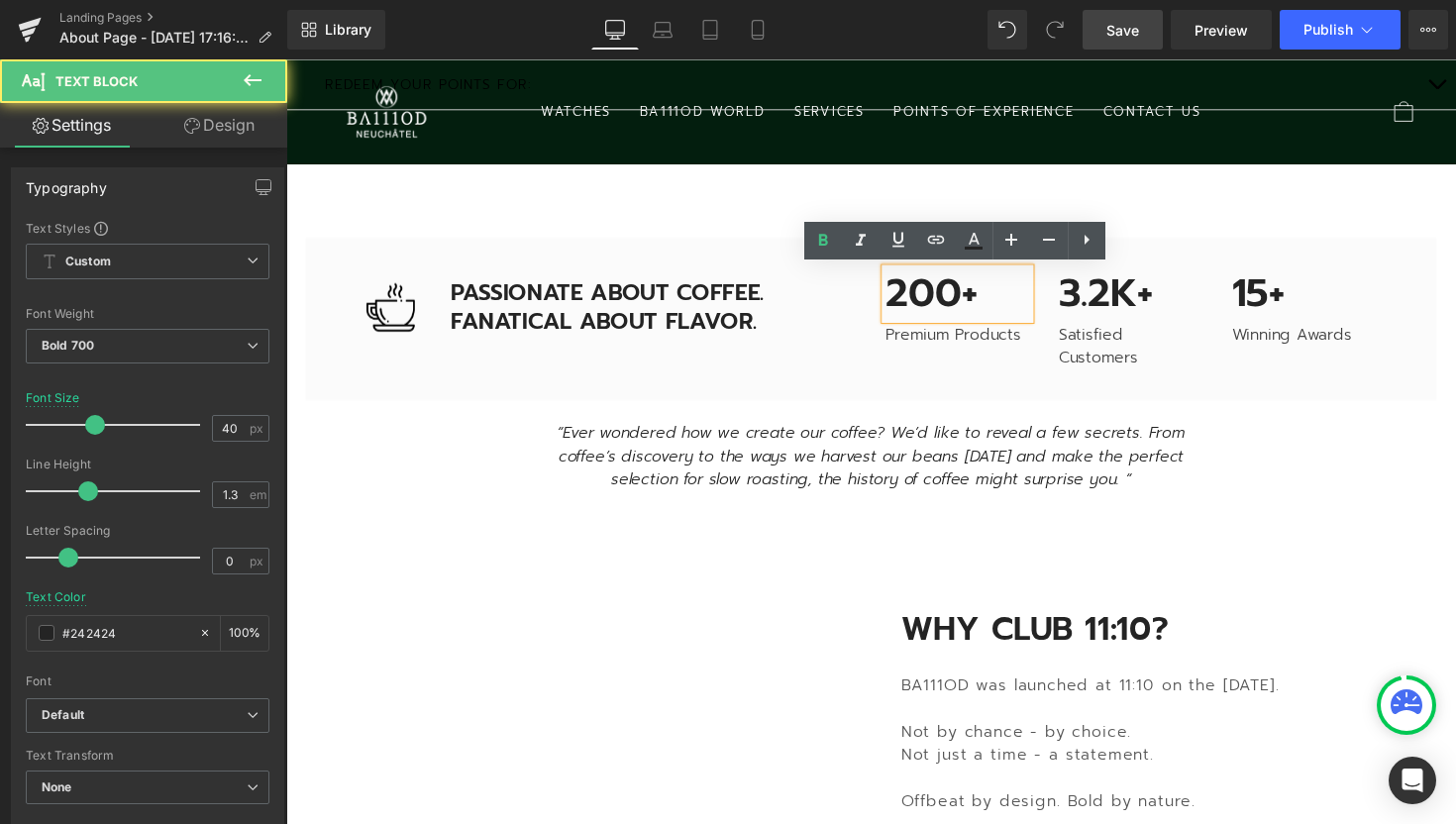type 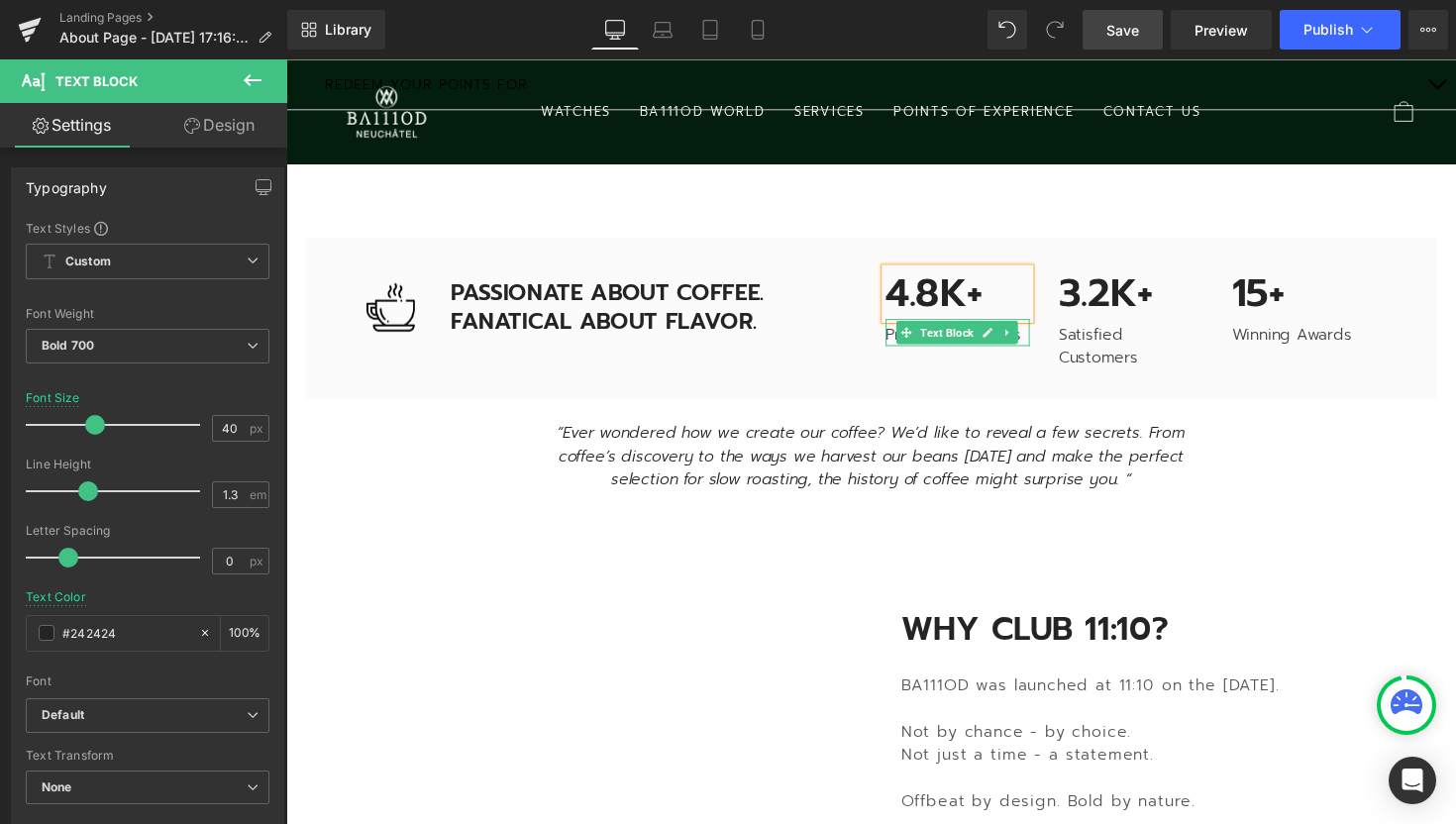 click on "Premium Products" at bounding box center [974, 342] 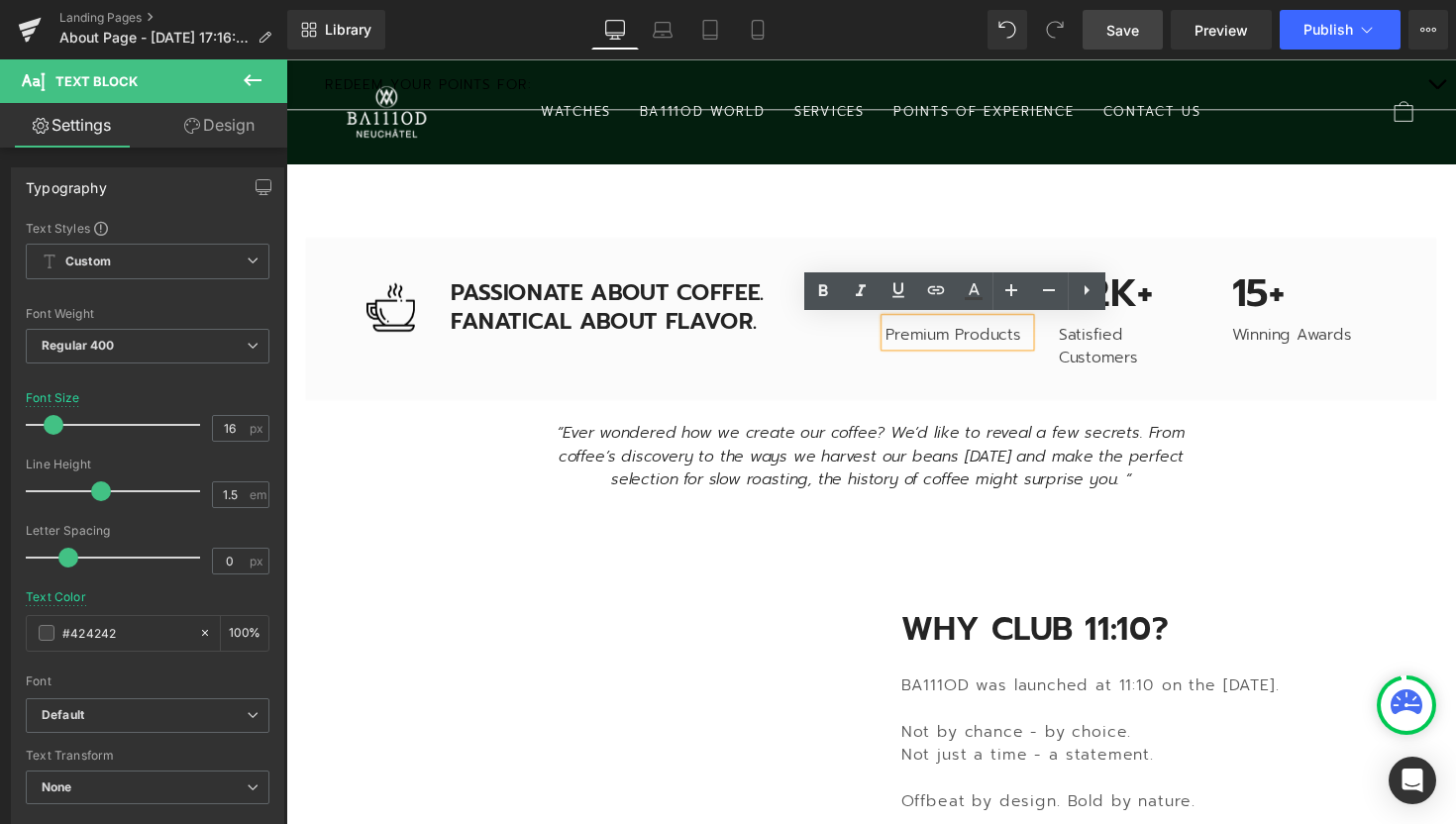 click on "Premium Products" at bounding box center (974, 342) 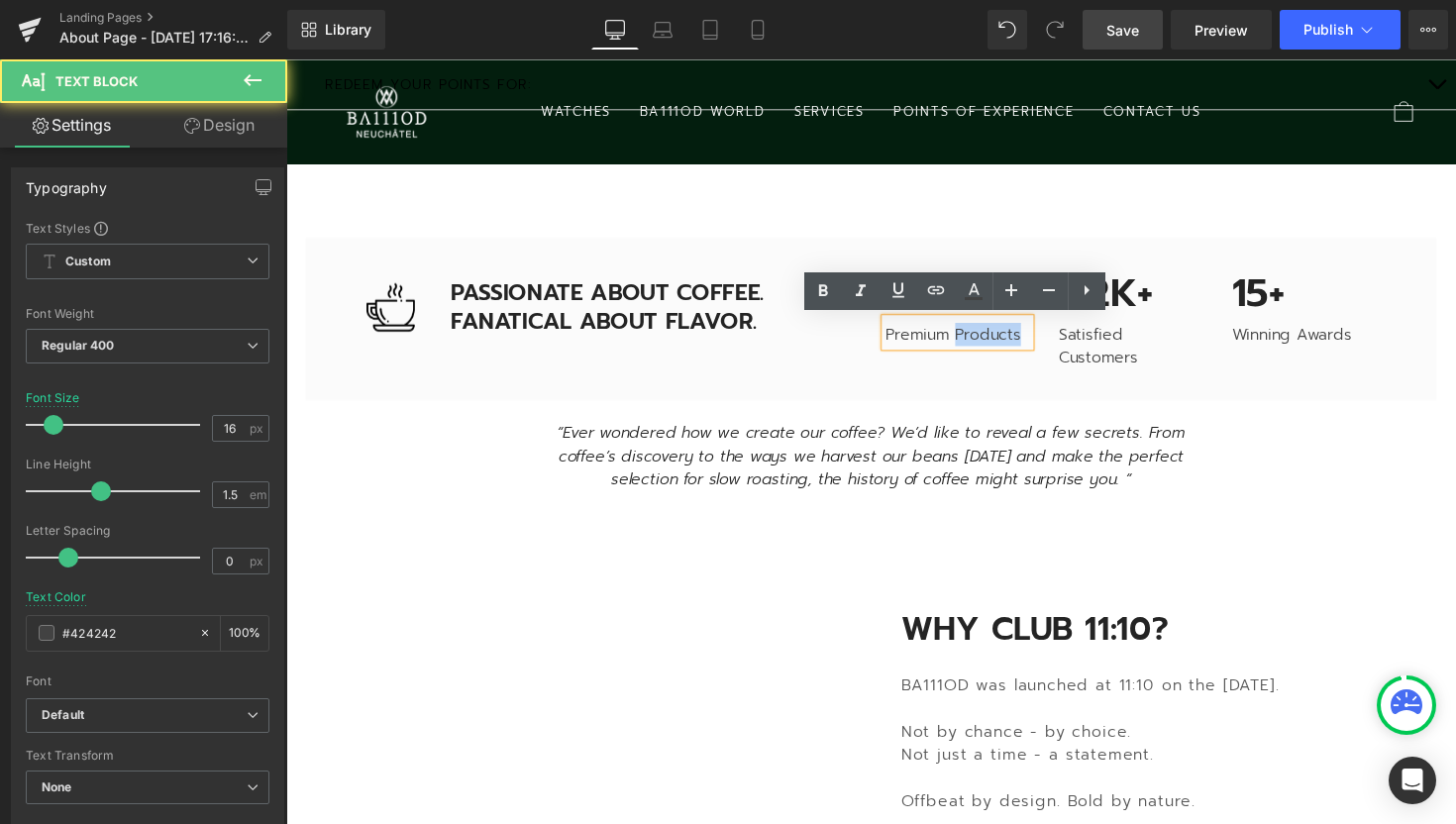 click on "Premium Products" at bounding box center [974, 342] 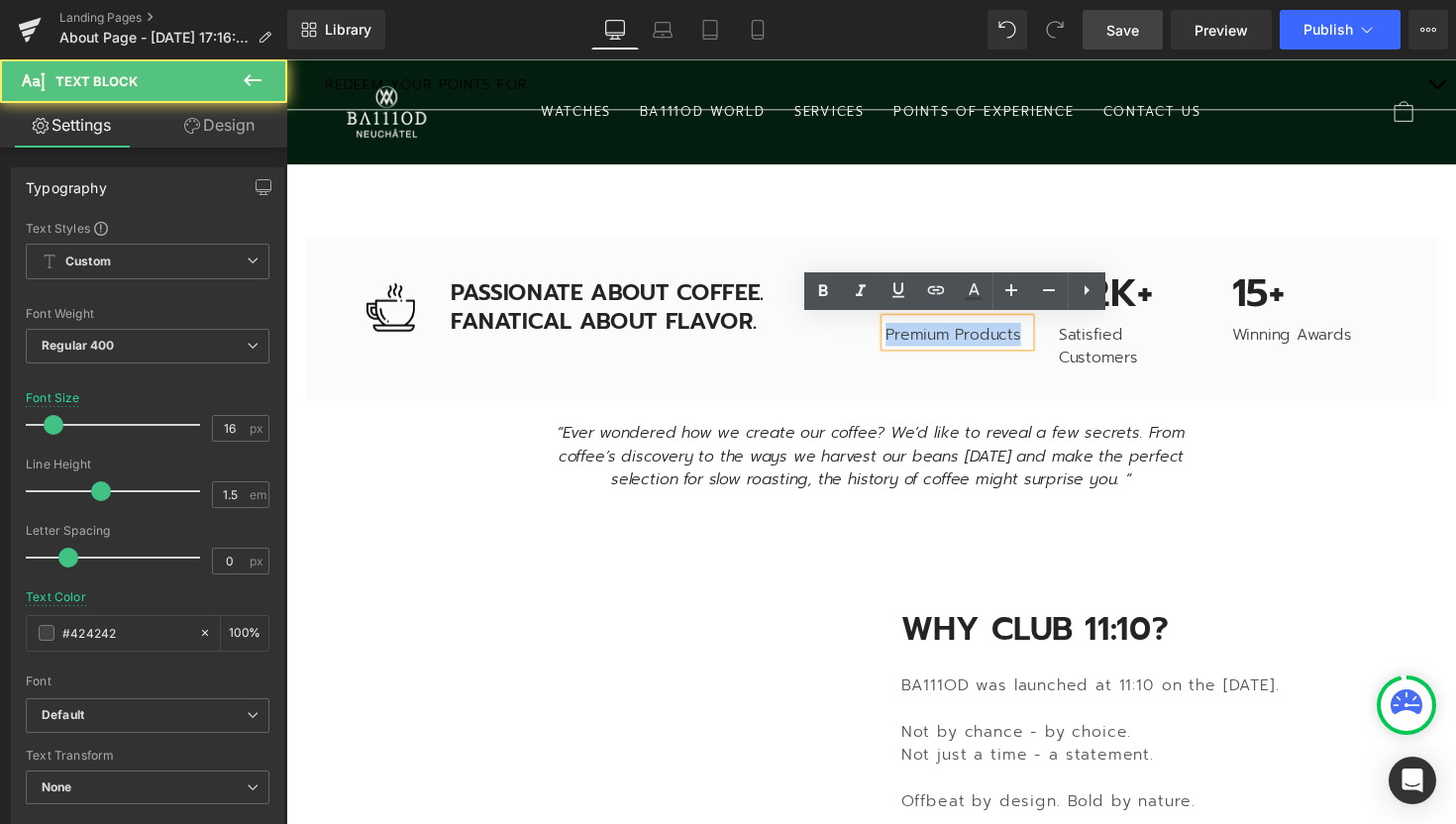 click on "Premium Products" at bounding box center [974, 342] 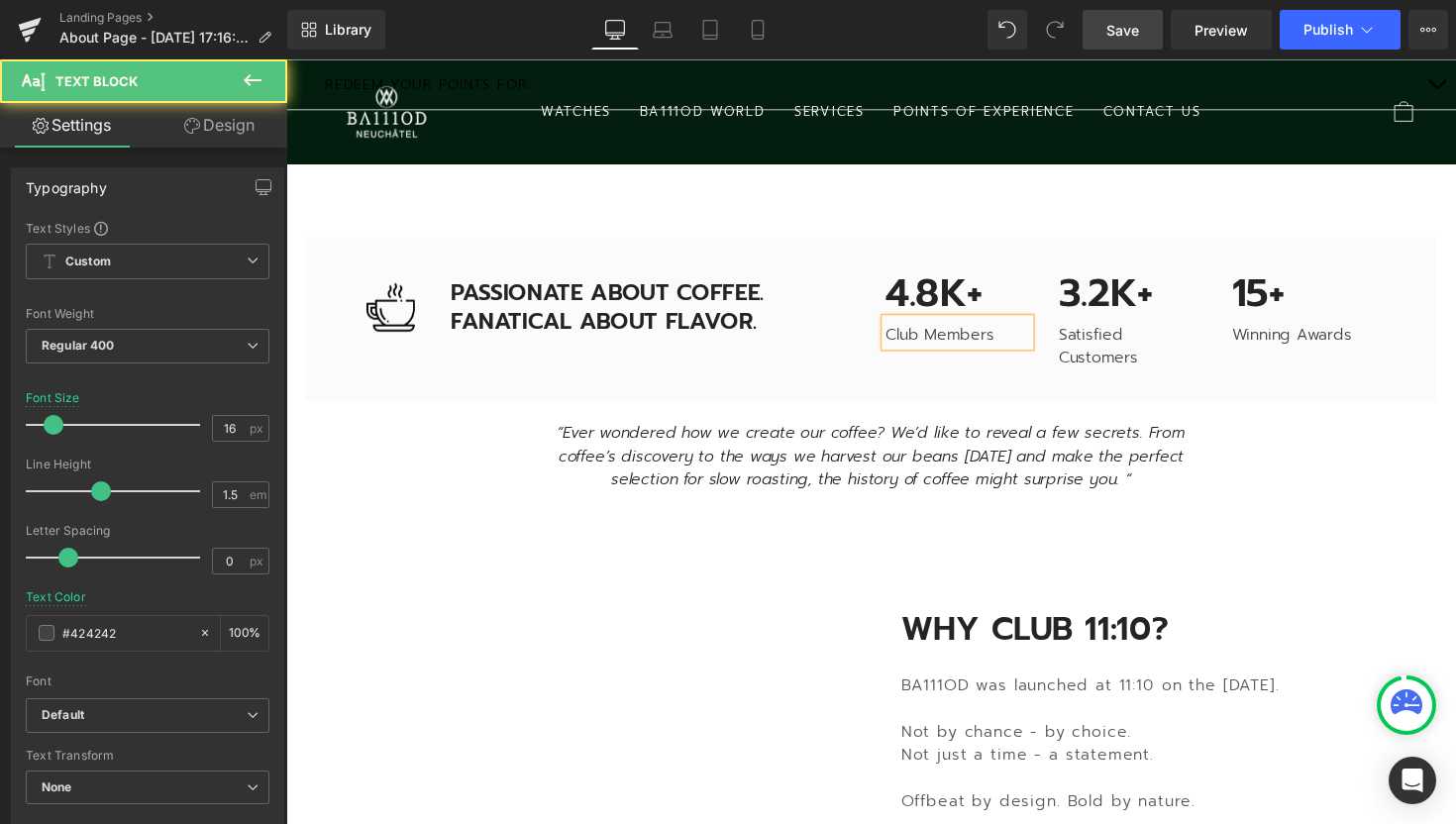 click on "Club Members" at bounding box center (974, 342) 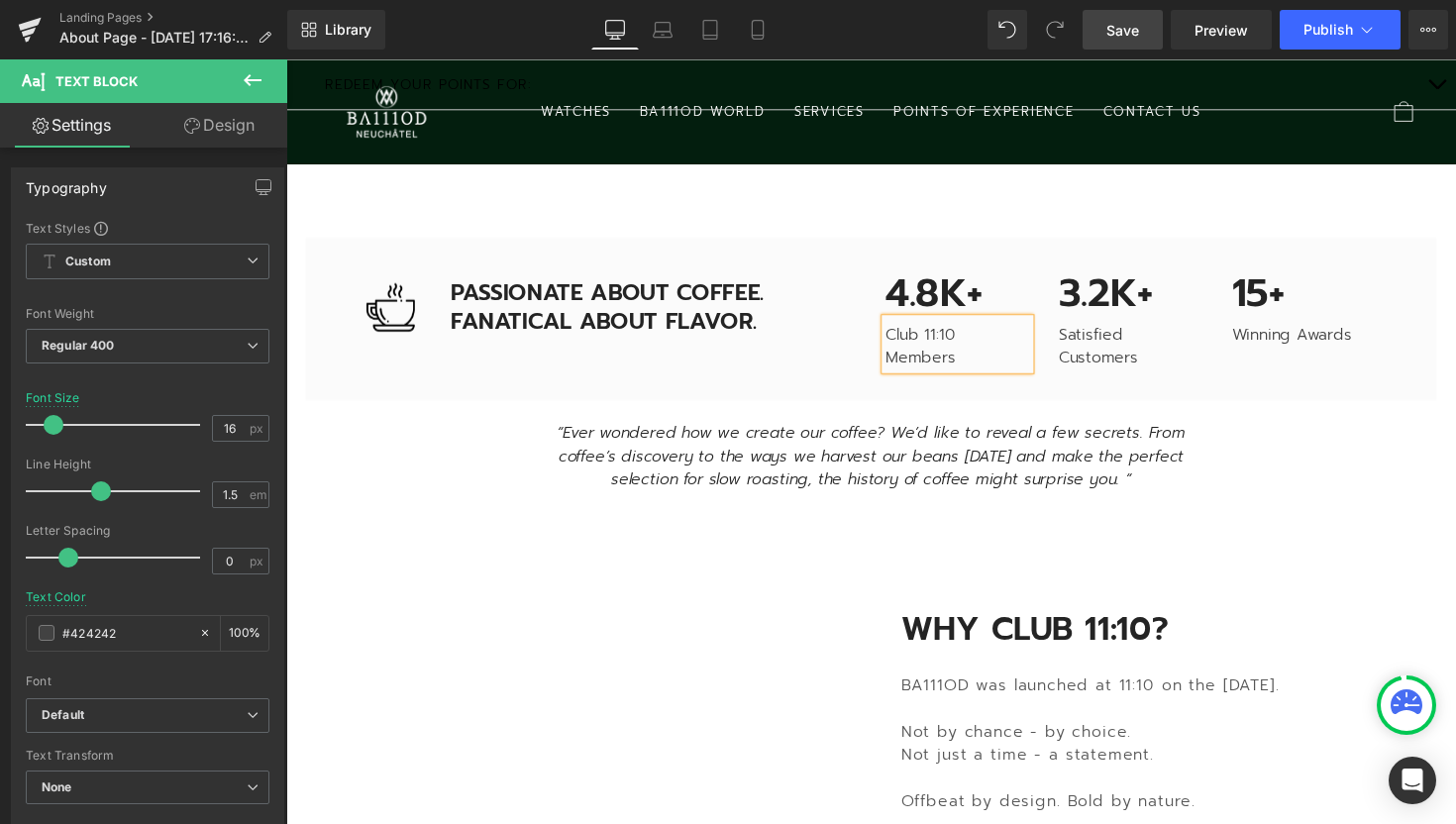 click on "BA111OD COMMUNITY
Text Block
CLUB 11:10
Heading         The moment it all begins. Text Block
JOIN
[GEOGRAPHIC_DATA]
Hero Banner         Image         Row         Row         WHAT IS CLUB 11:10? Heading         Club 11:10 is the official BA111OD community for those who dare to shape time.  It’s where collectors, creators, and friends come together and where ownership goes far beyond possession. At the heart of the Club is our unique  We-Commerce model : a philosophy powered by you. It rewards not just purchases, but participation through referrals, conversations, shared insights, and bold ideas that shape the future of the brand. Text Block         Row
Youtube
Your Exclusive Benefits
Heading         Image         Special Launch Access Text Block         Image" at bounding box center [885, -327] 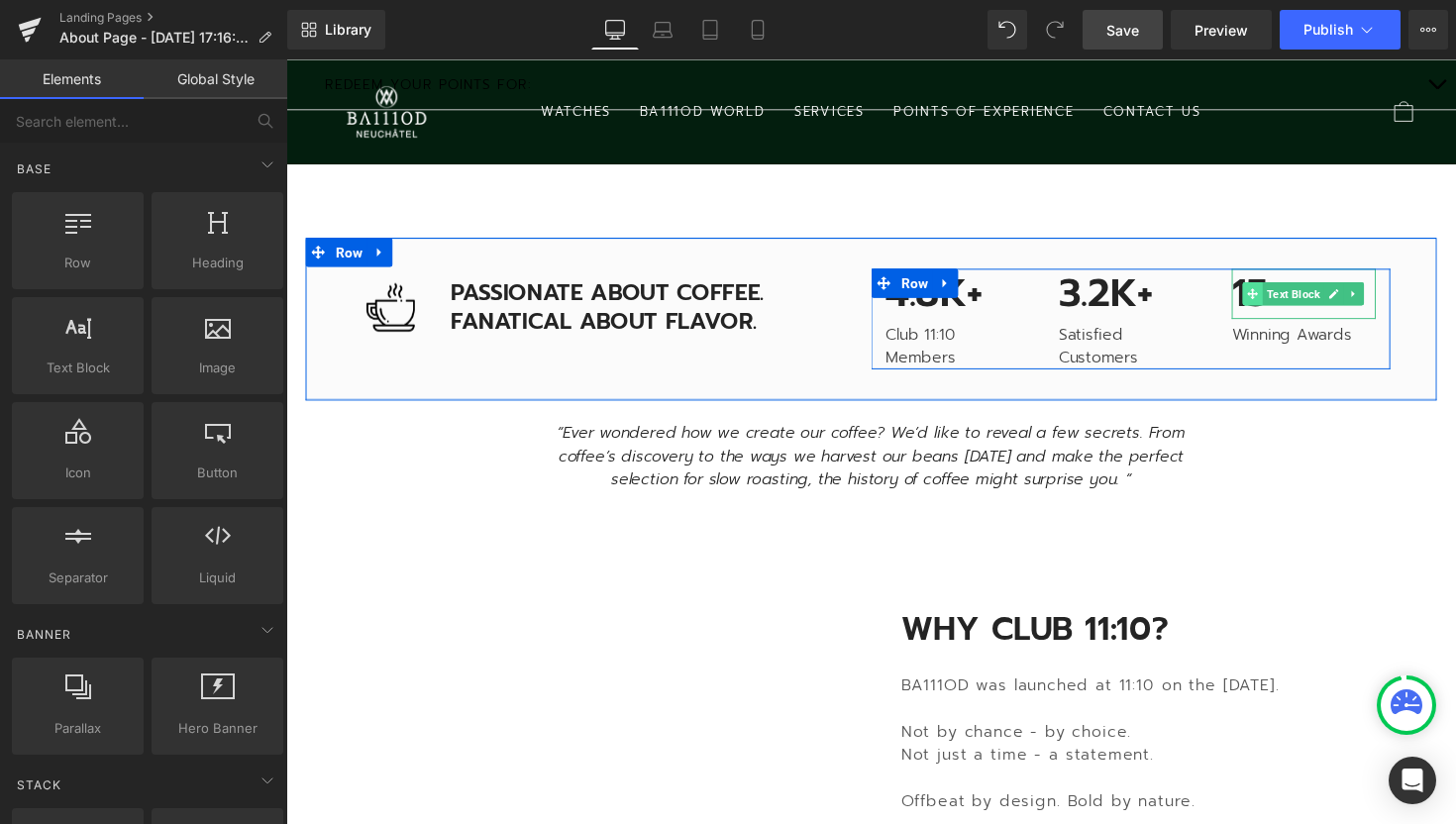 click at bounding box center [1277, 300] 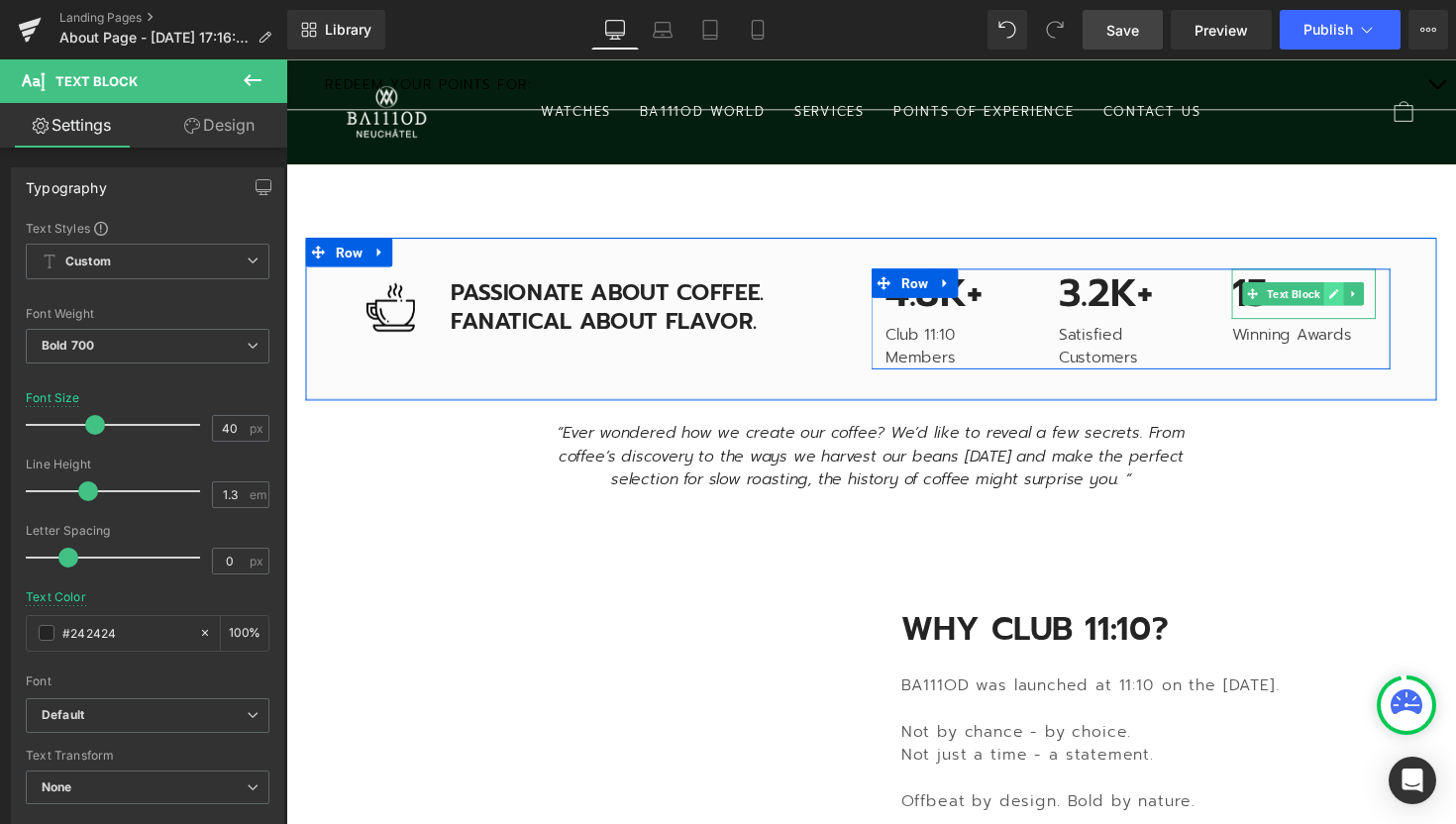 click 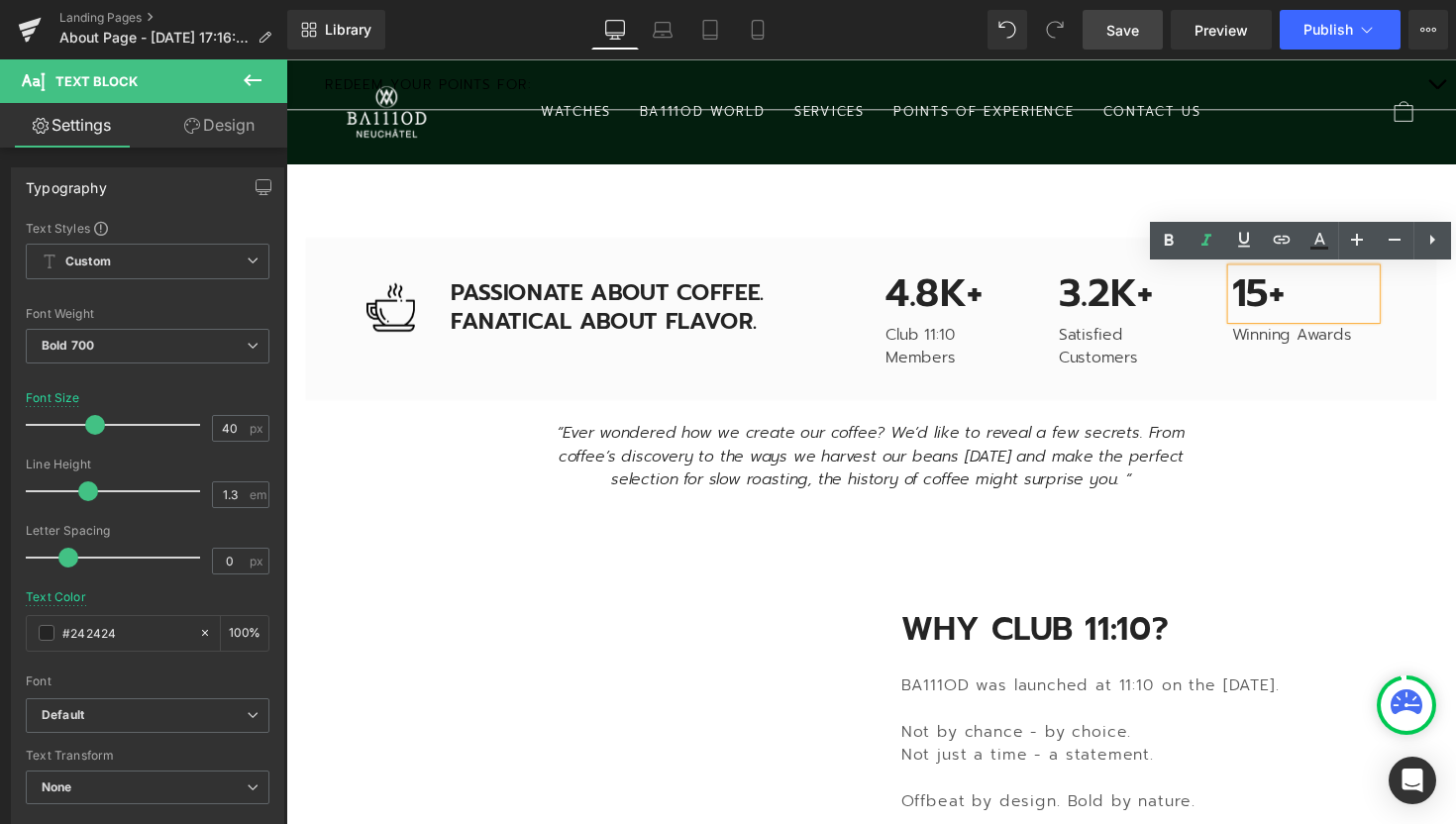 click on "15+" at bounding box center [1328, 300] 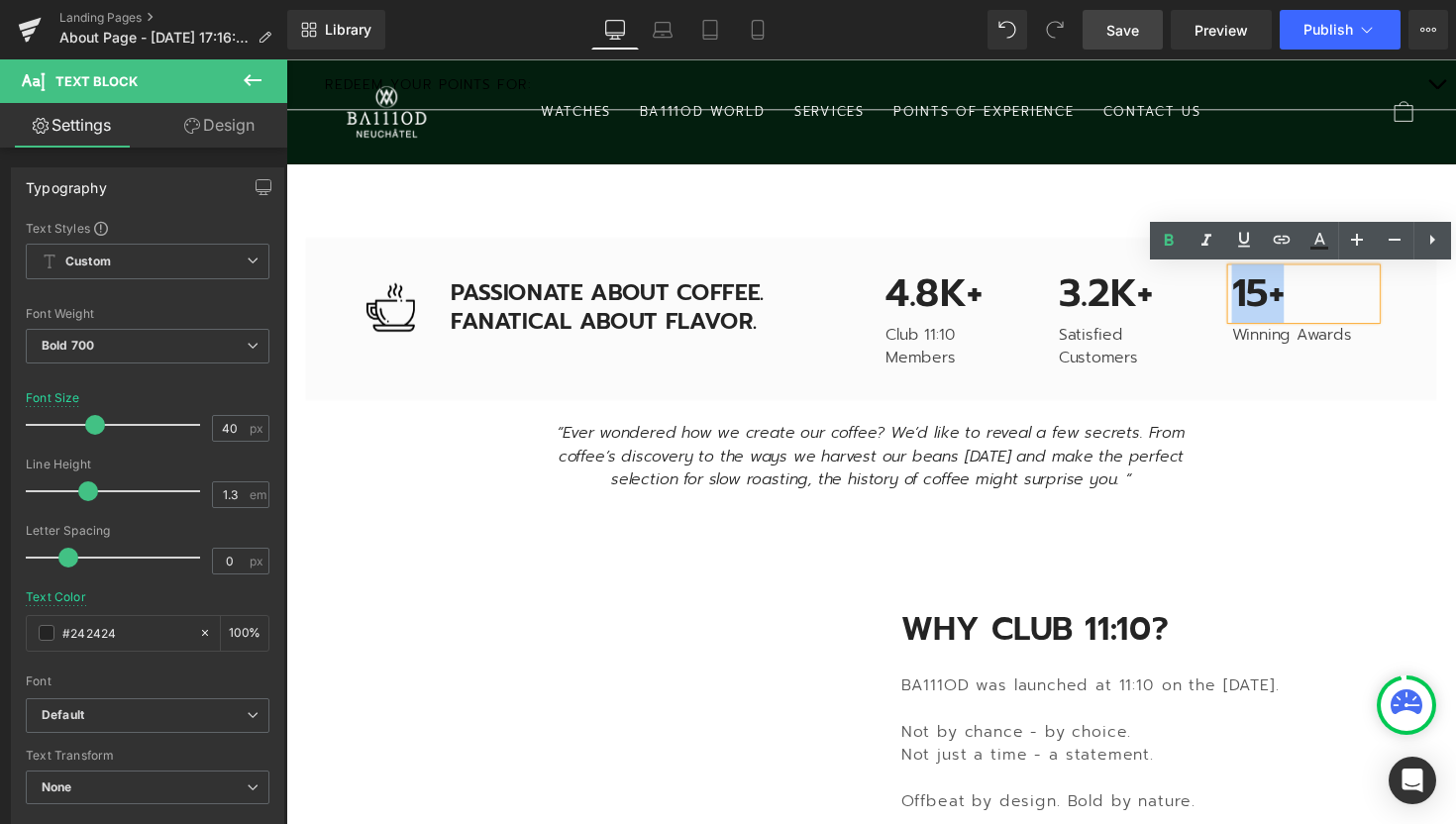 drag, startPoint x: 1306, startPoint y: 299, endPoint x: 1259, endPoint y: 298, distance: 47.010637 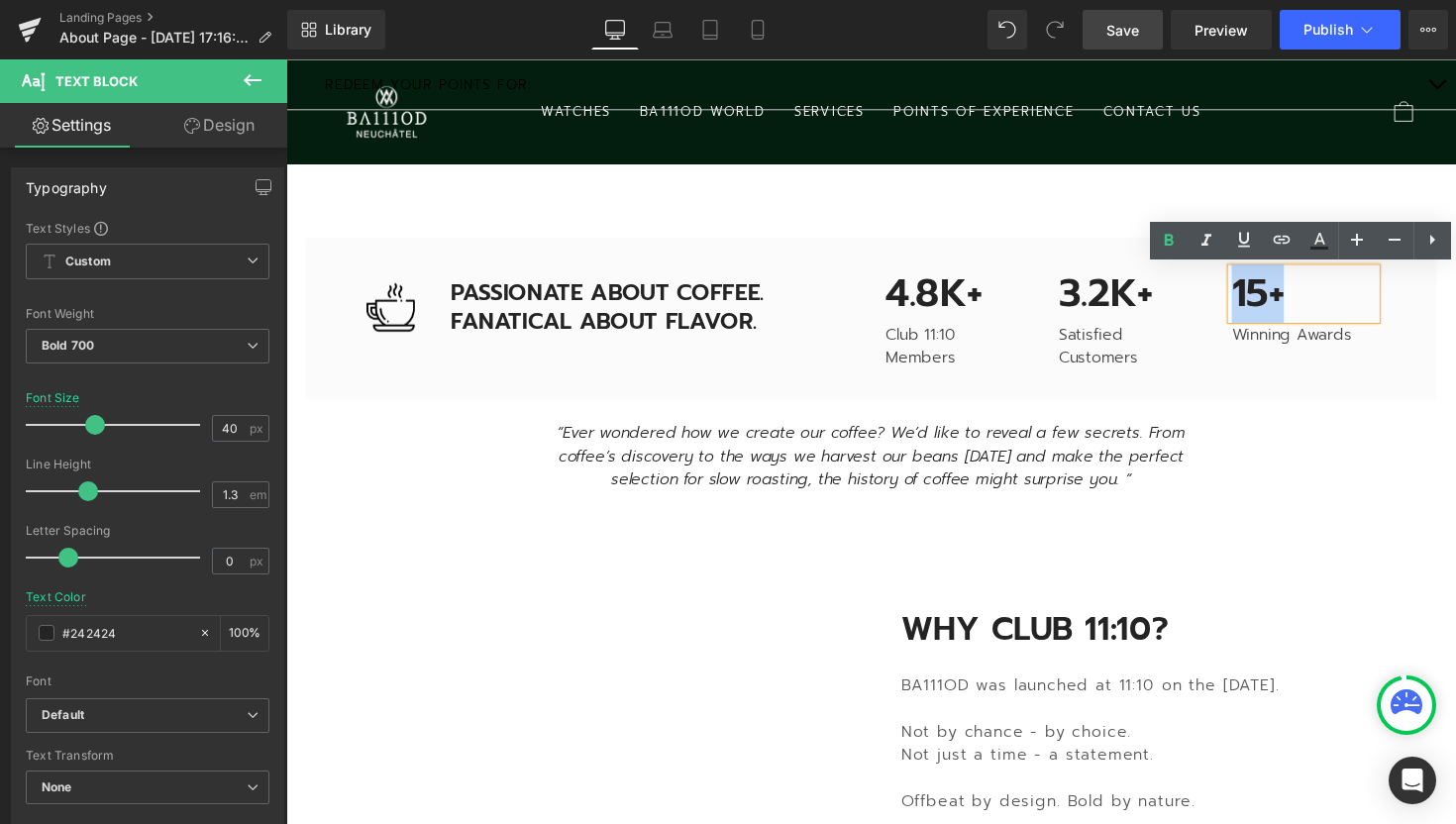 click on "15+" at bounding box center (1328, 300) 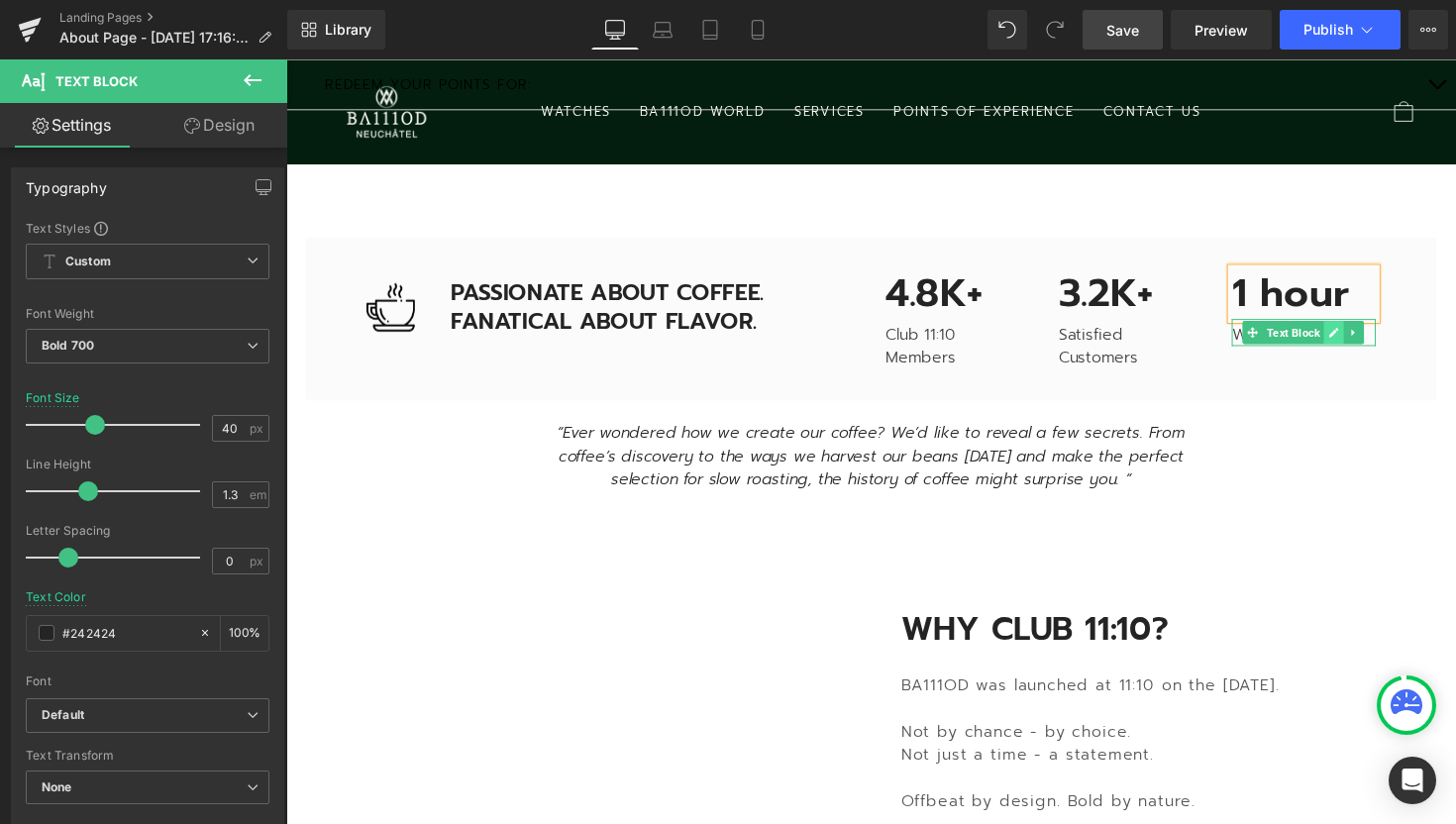 click 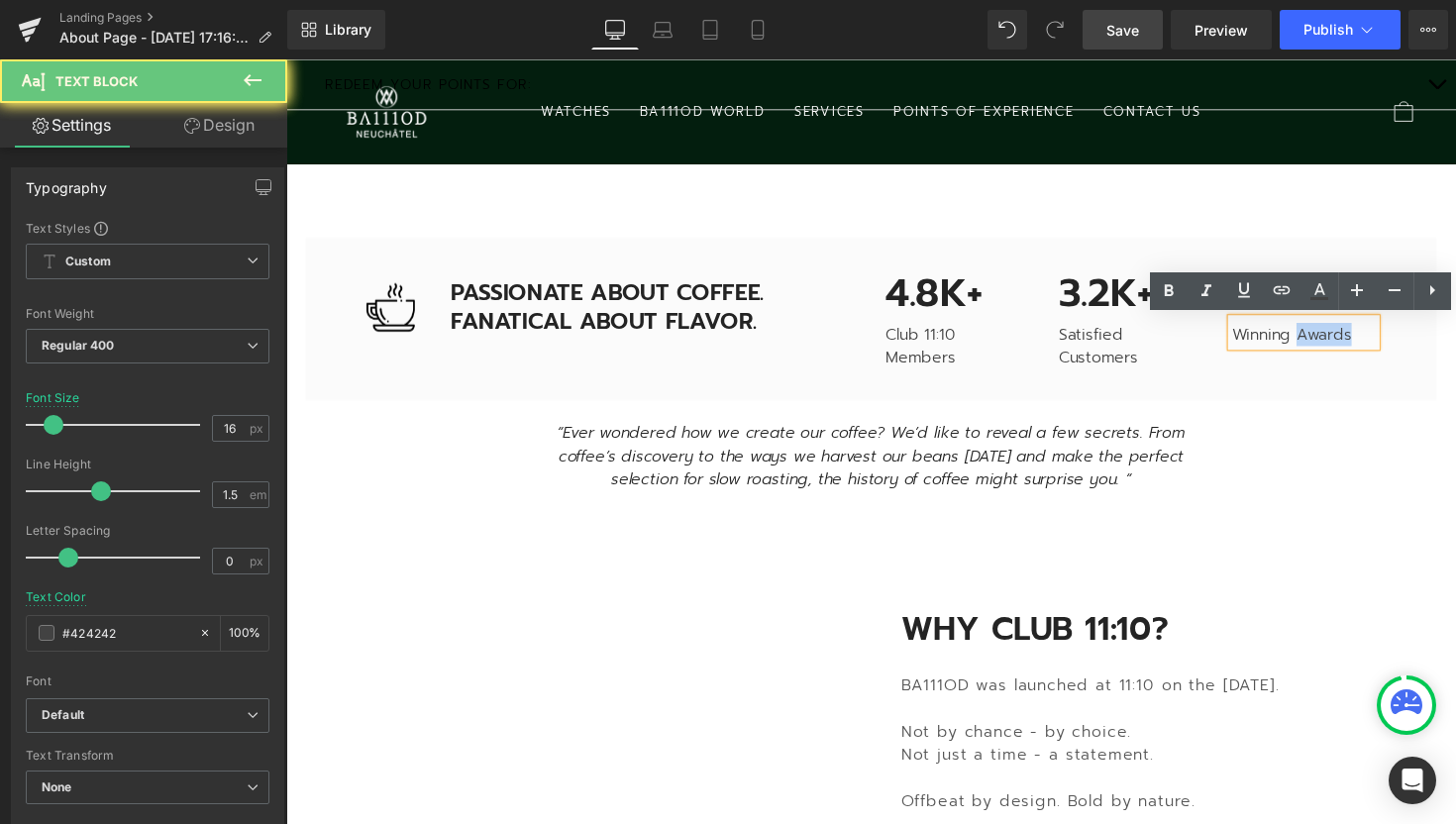 click on "Winning Awards" at bounding box center (1328, 342) 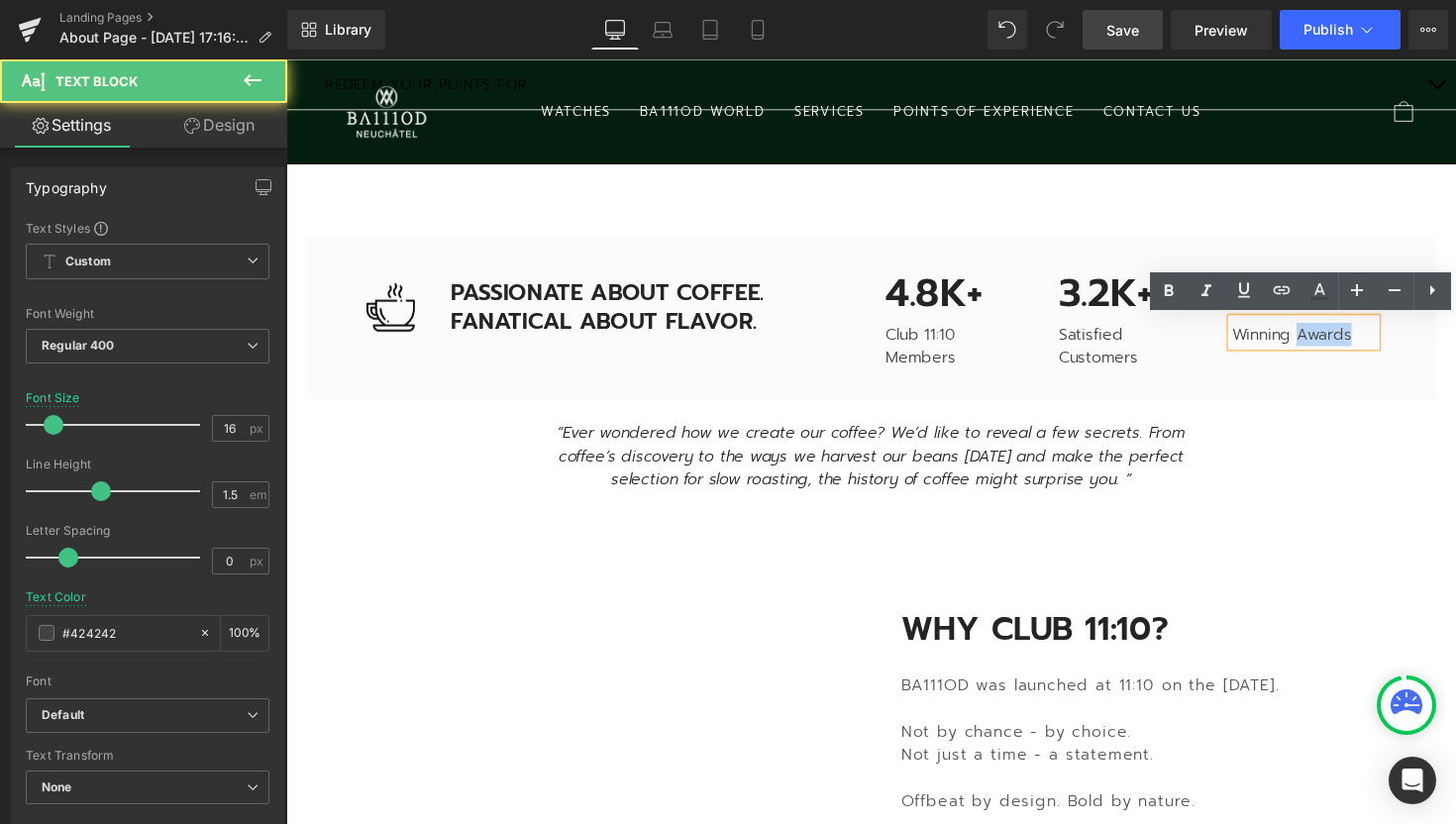 click on "Winning Awards" at bounding box center [1328, 342] 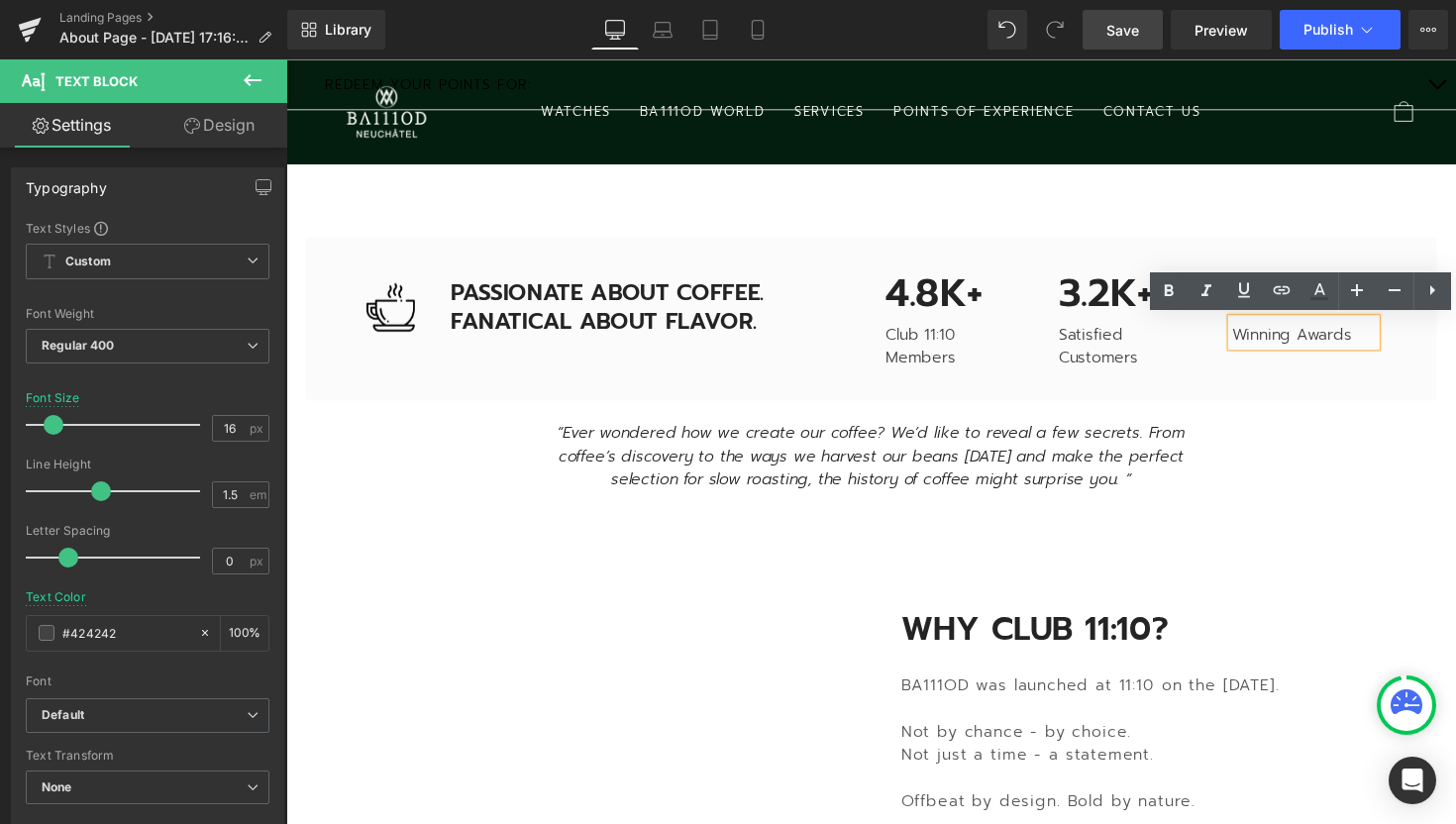 click on "Winning Awards" at bounding box center (1328, 342) 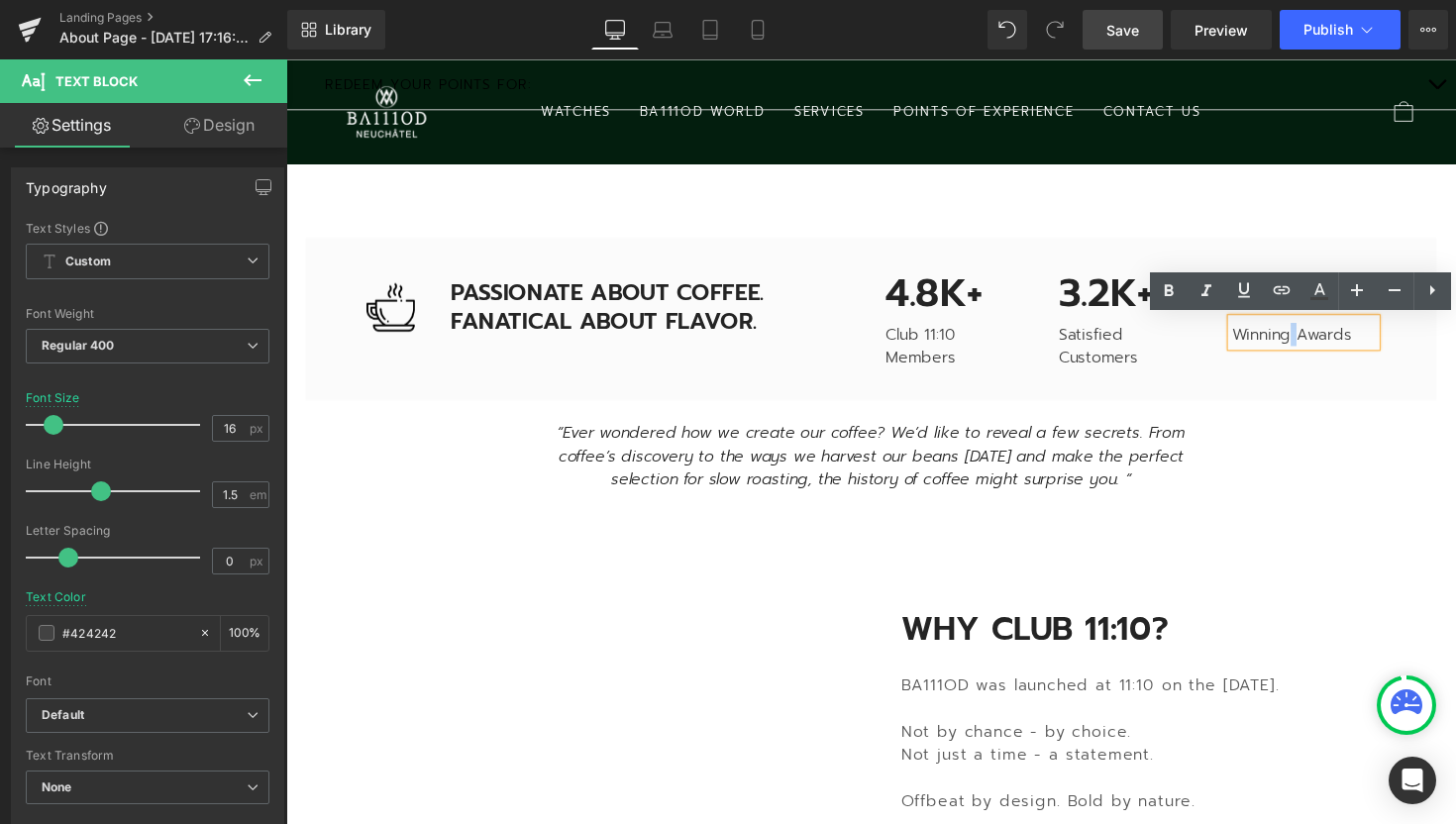 click on "Winning Awards" at bounding box center [1328, 342] 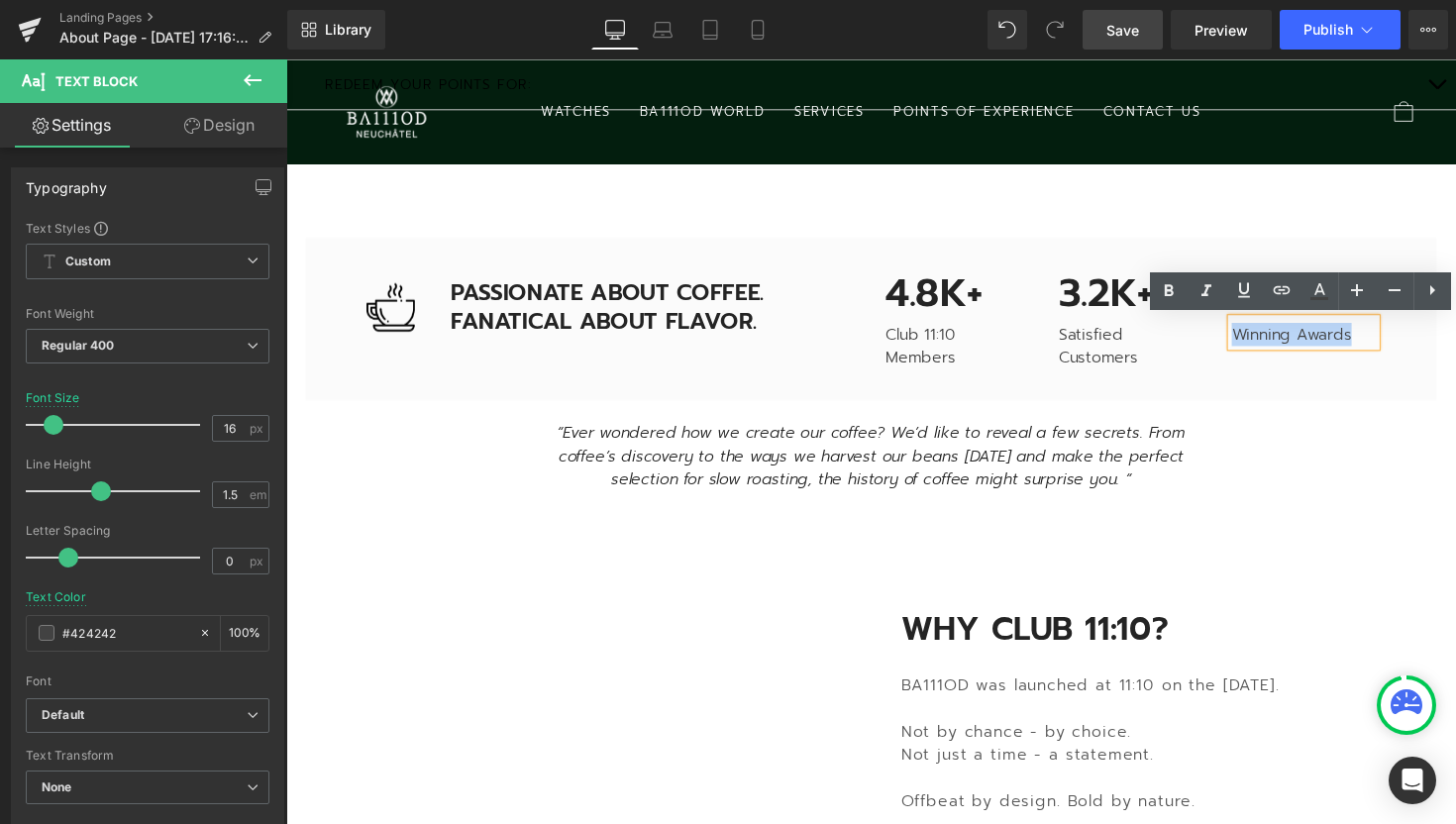 click on "Winning Awards" at bounding box center [1328, 342] 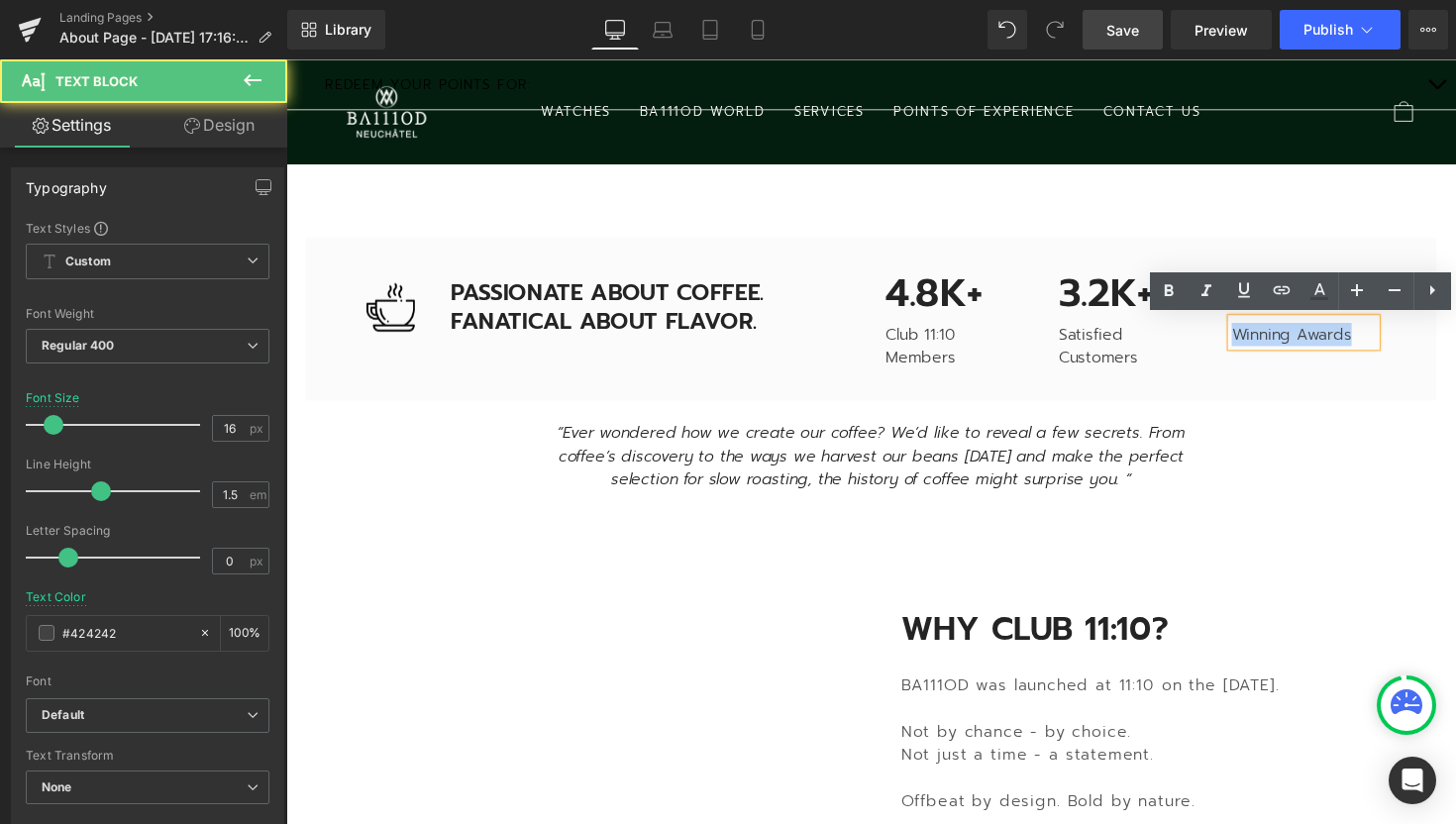 click on "Winning Awards" at bounding box center [1328, 342] 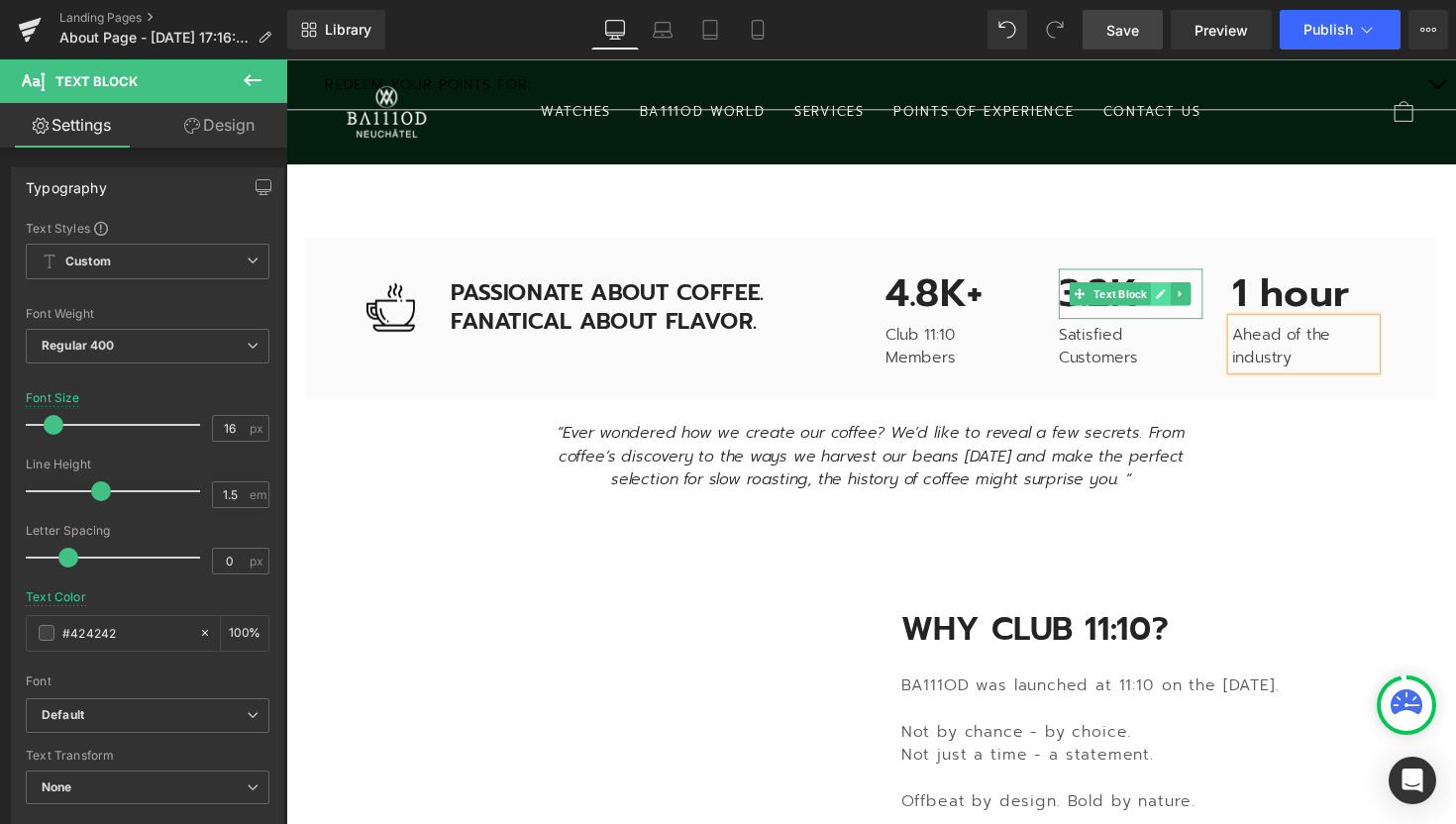 click 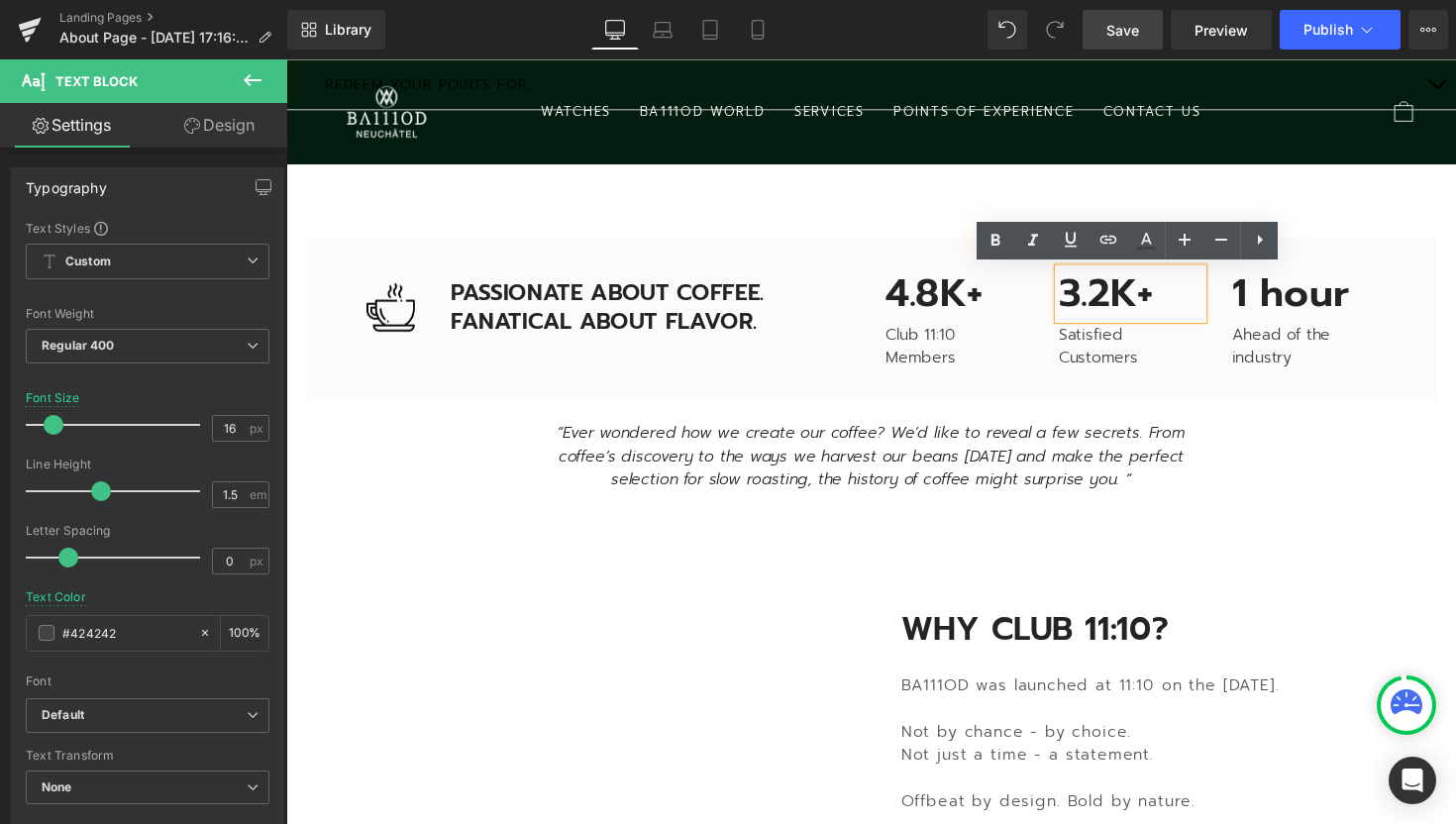 click on "3.2K+" at bounding box center [1151, 300] 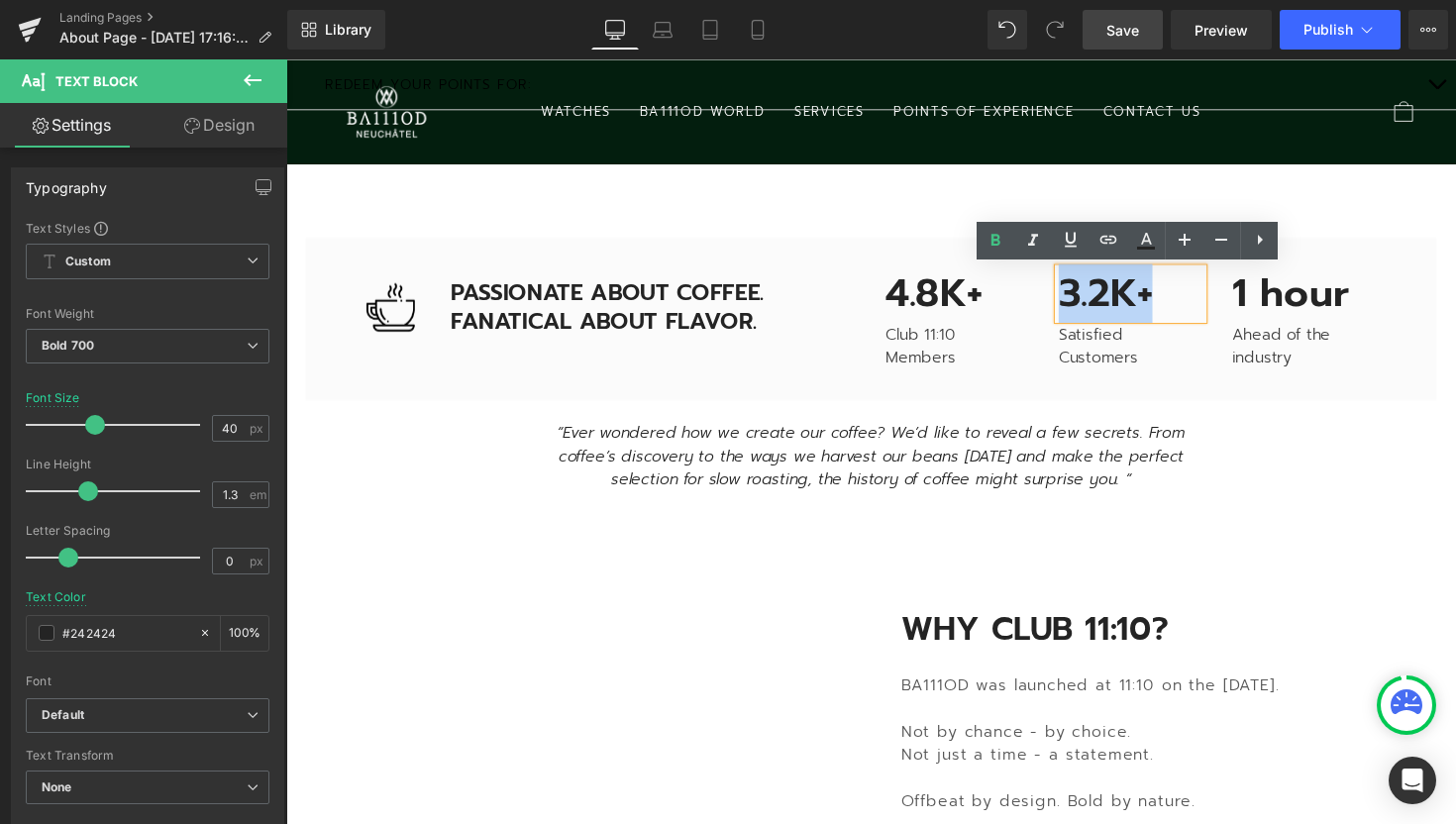 type 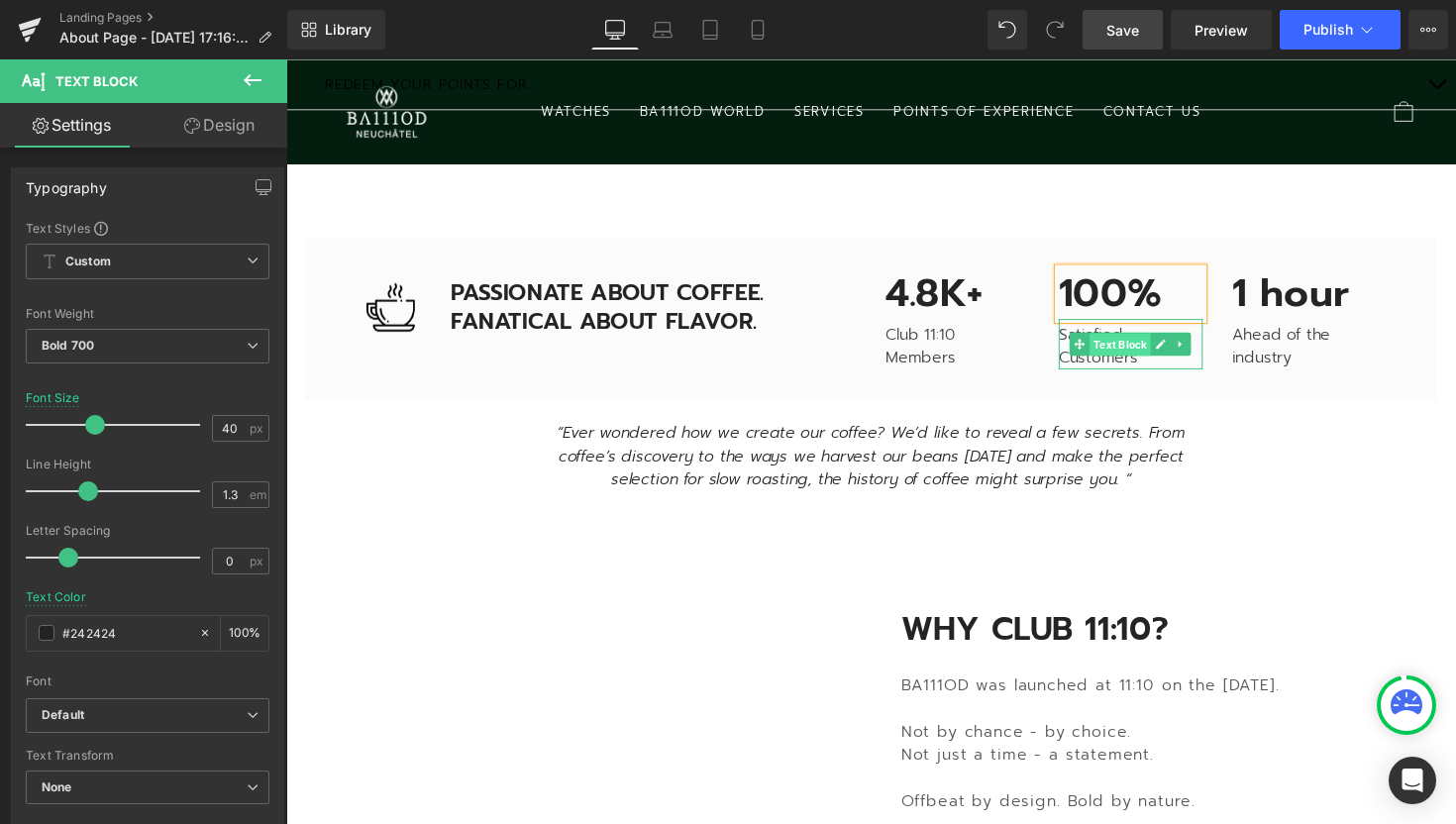 click on "Text Block" at bounding box center (1140, 353) 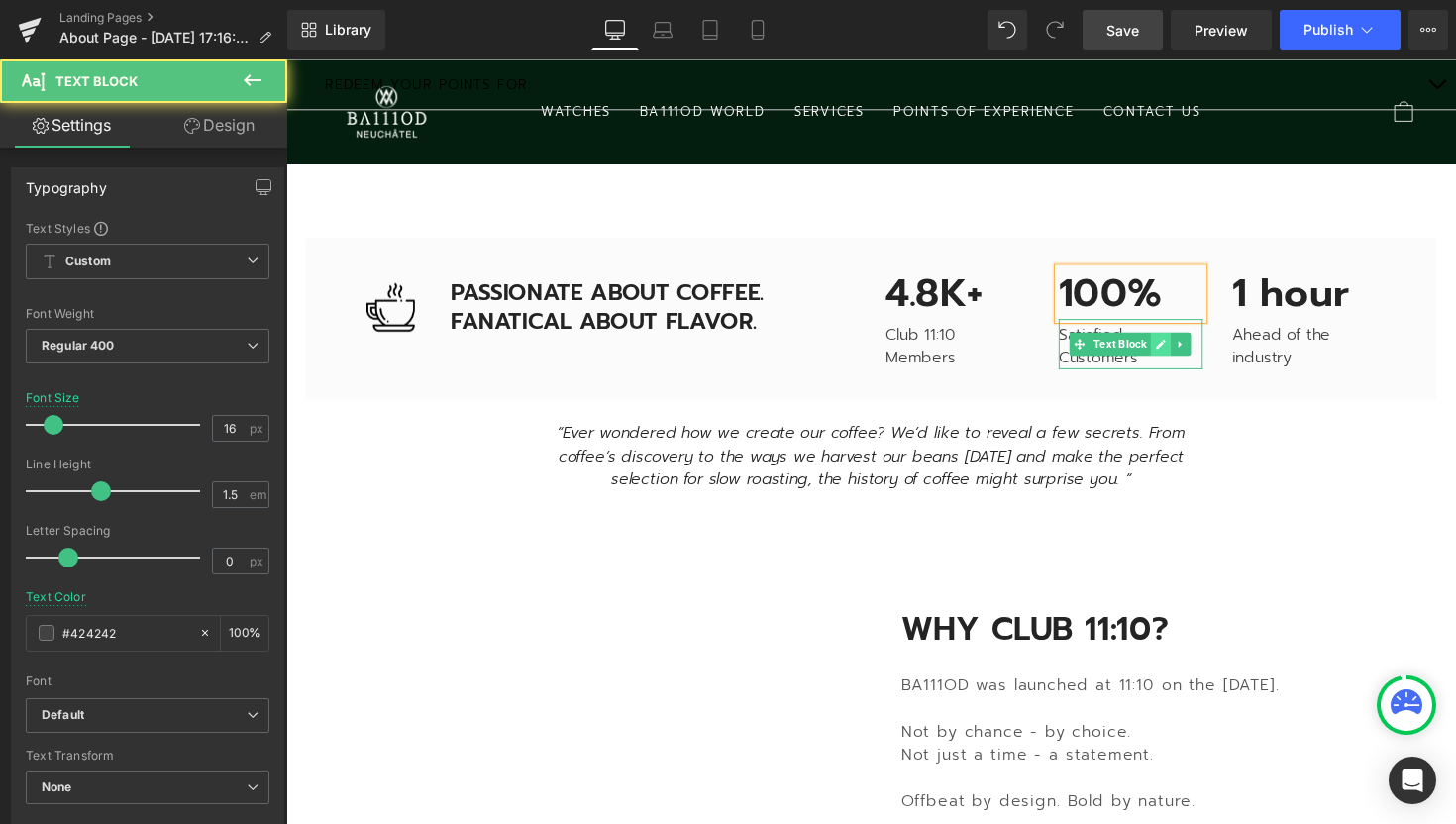 click 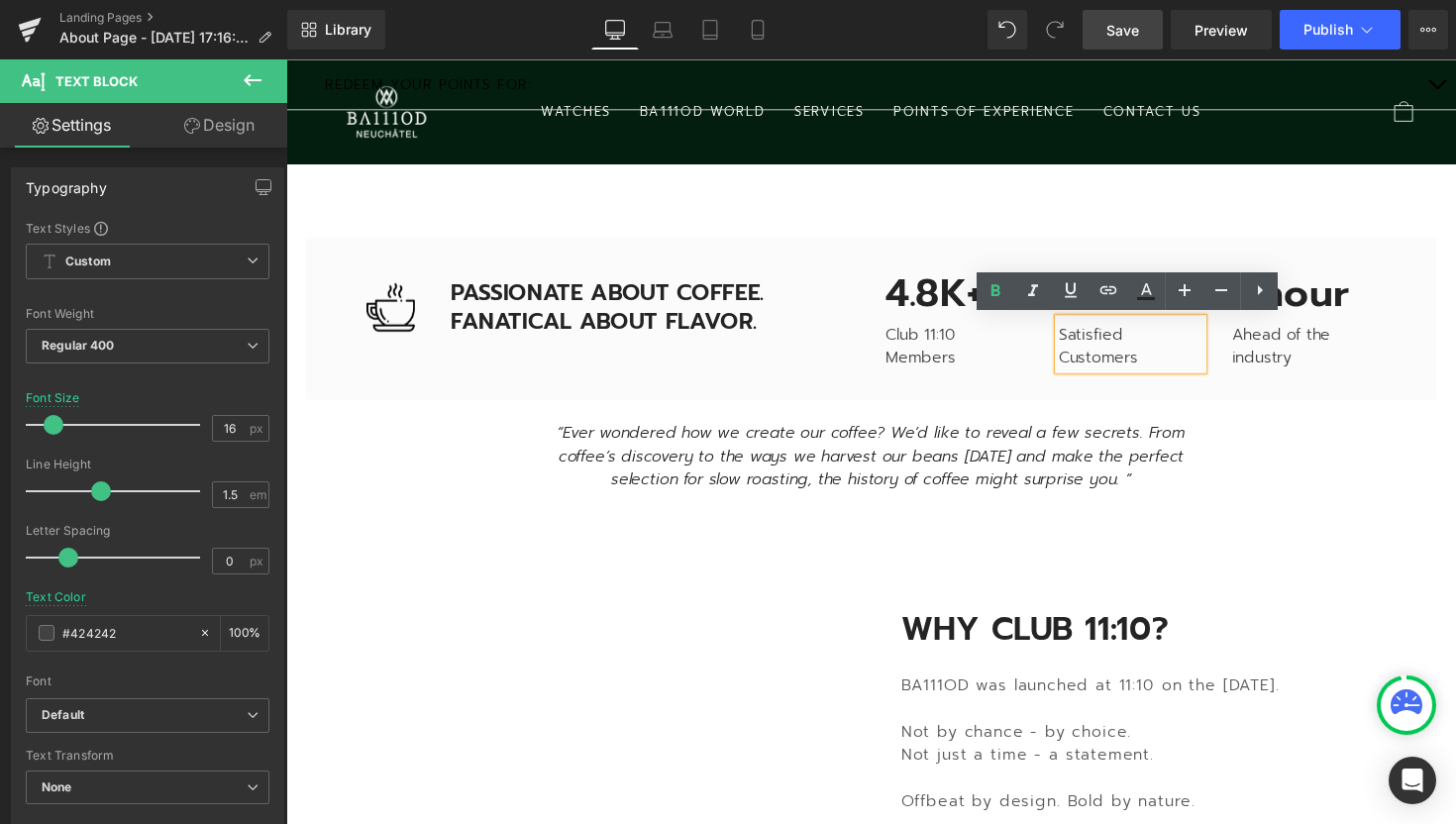 click on "Satisfied Customers" at bounding box center (1151, 354) 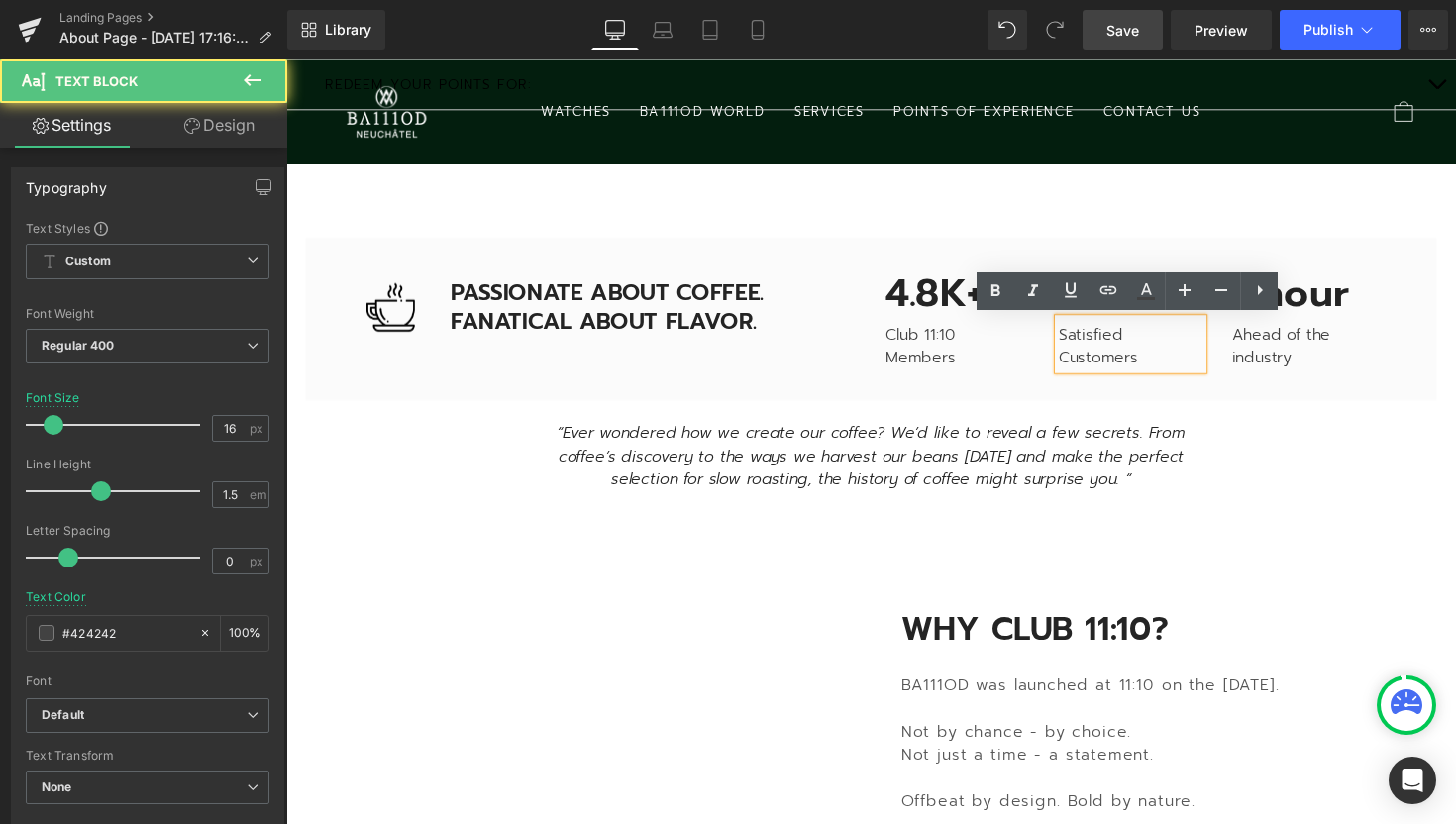 click on "Satisfied Customers" at bounding box center (1151, 354) 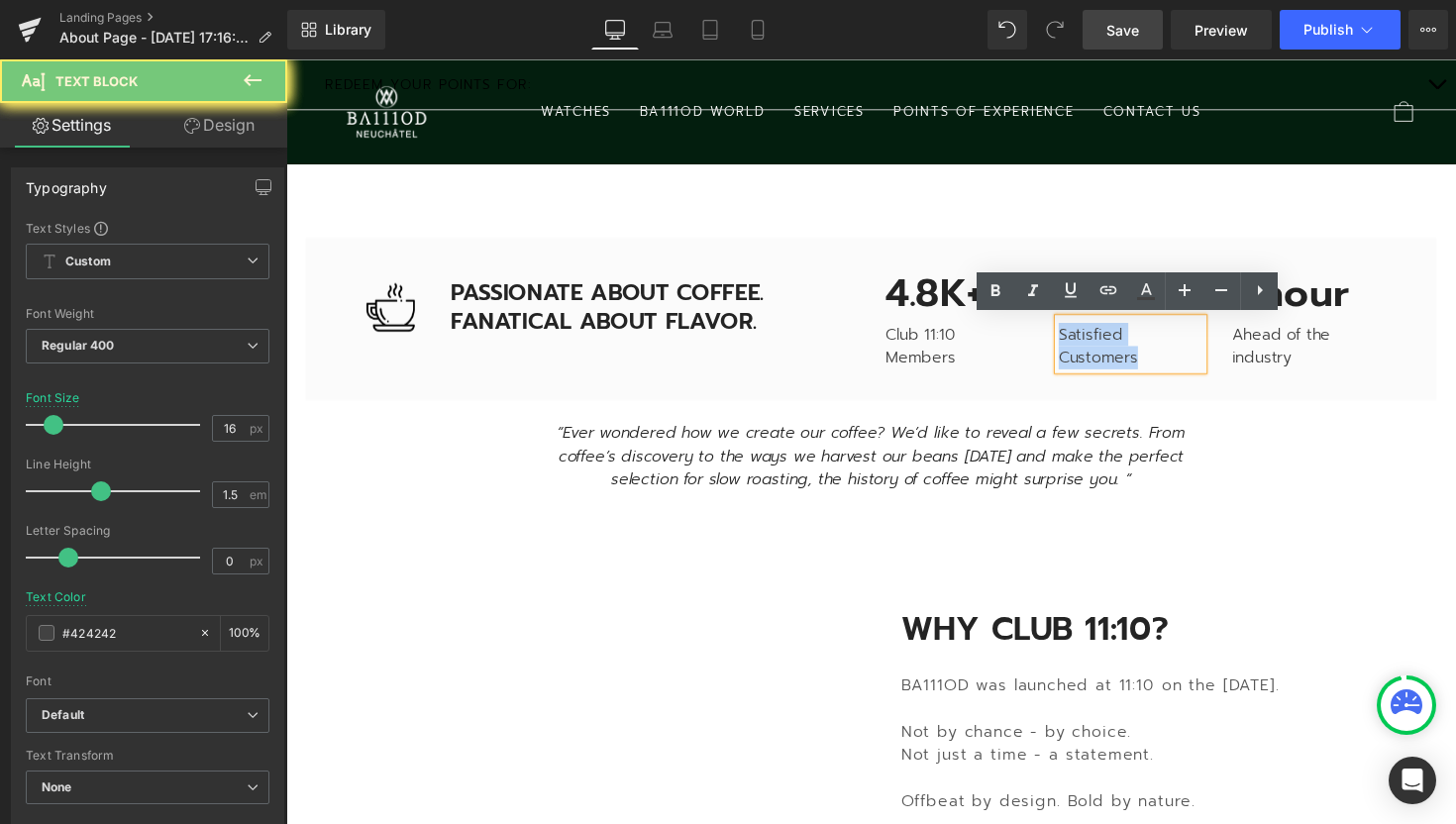 click on "Satisfied Customers" at bounding box center (1151, 354) 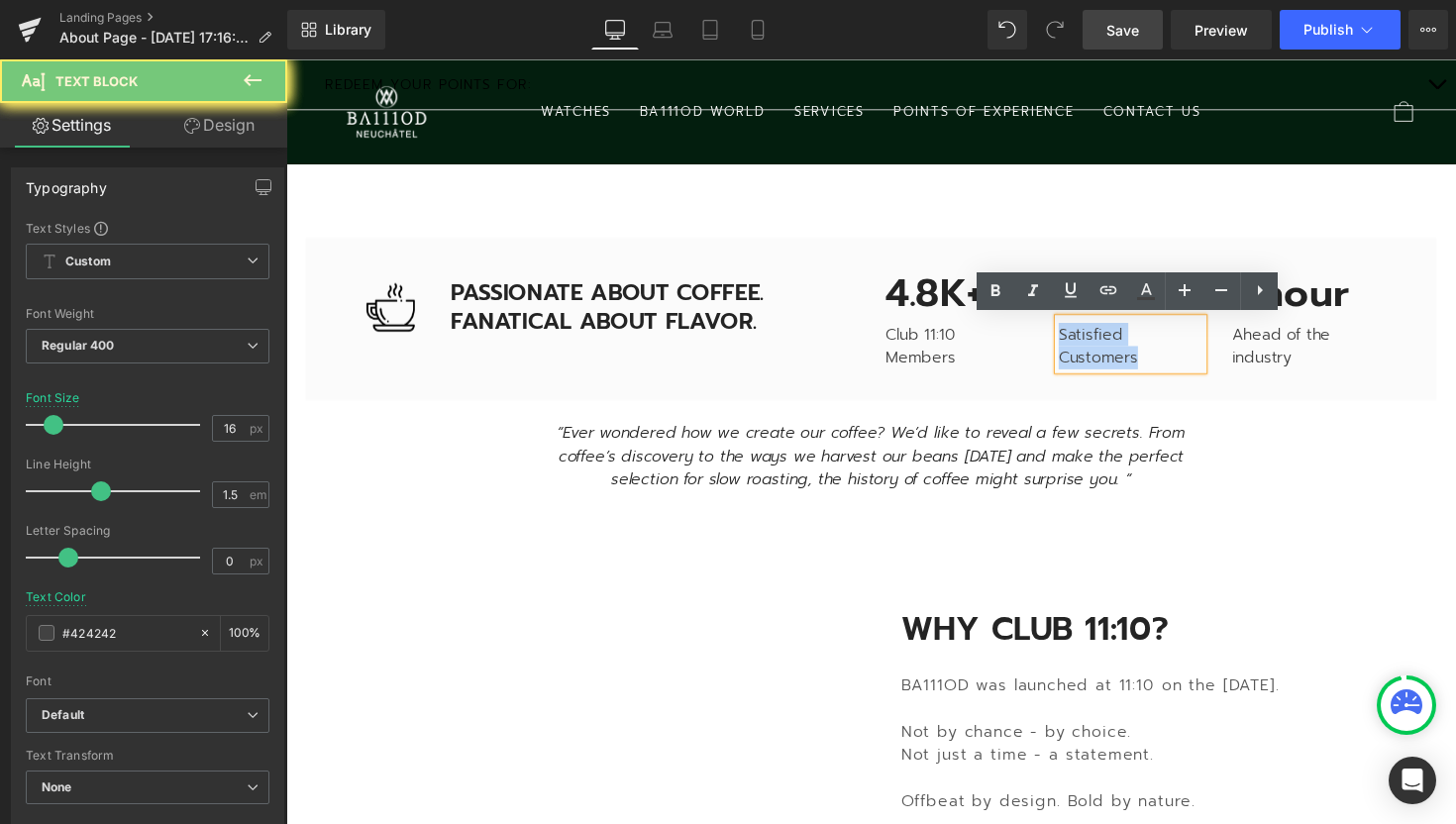 type 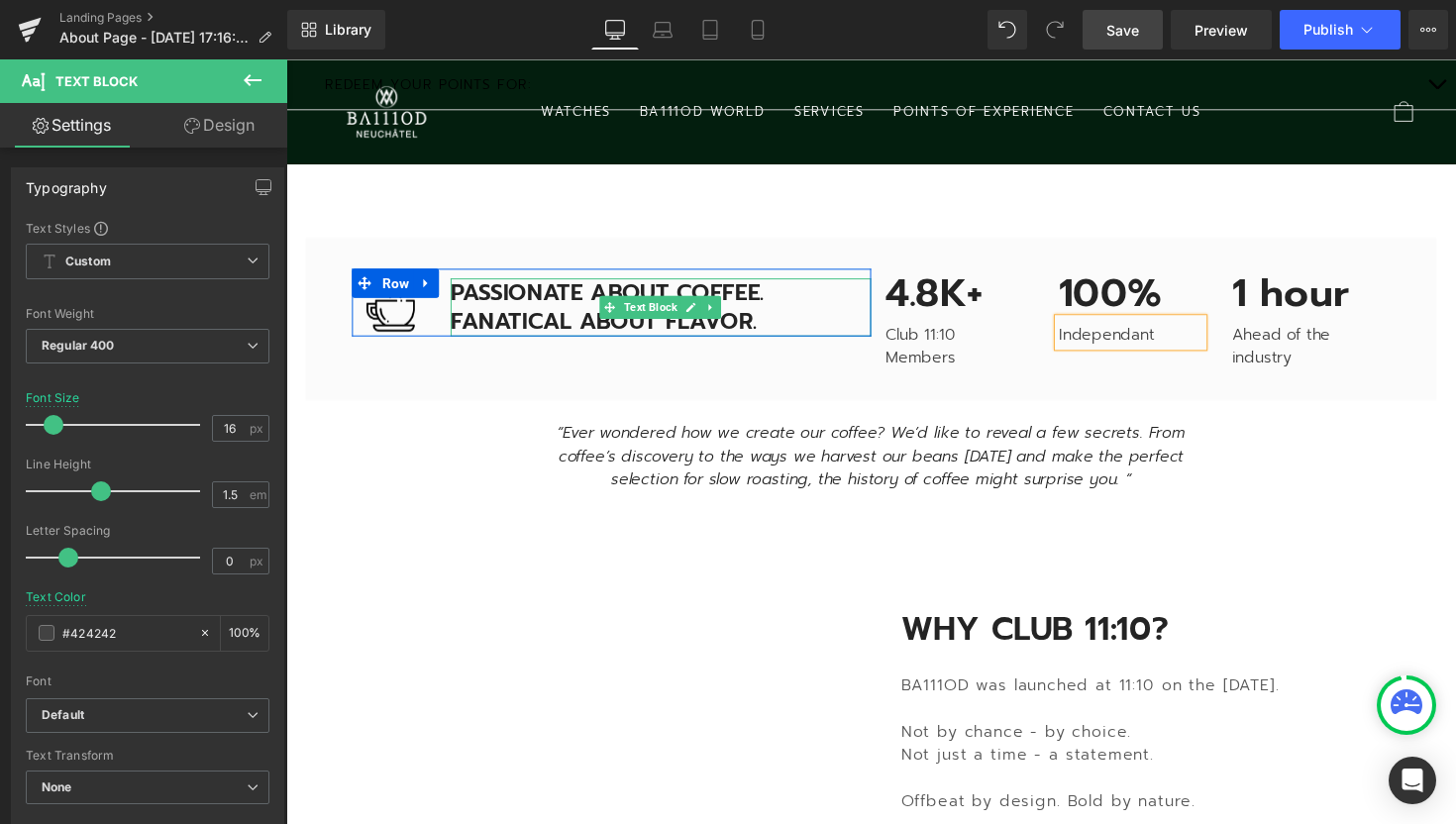 click on "PASSIONATE ABOUT COFFEE. FANATICAL ABOUT FLAVOR." at bounding box center (670, 314) 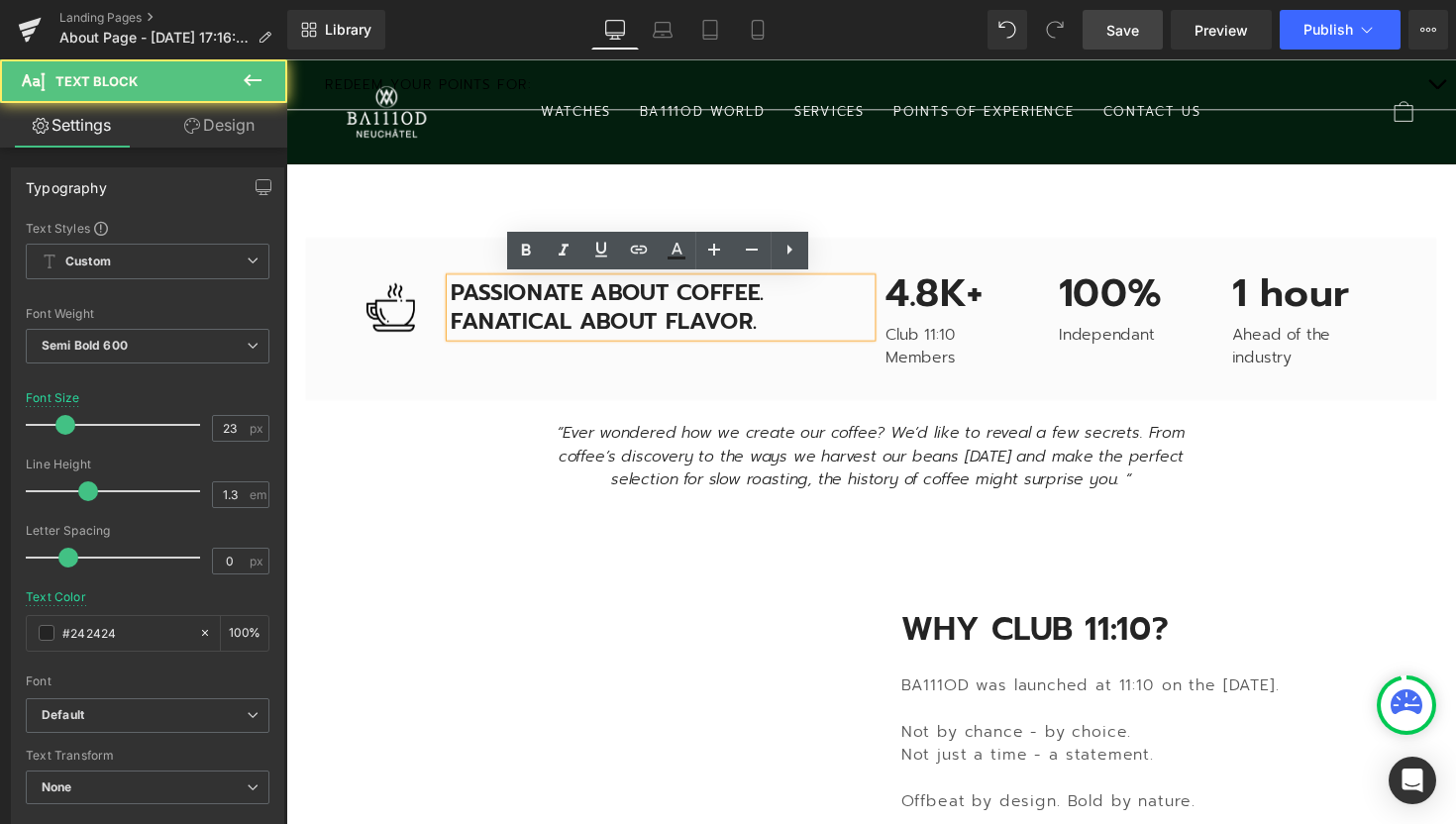 click on "PASSIONATE ABOUT COFFEE. FANATICAL ABOUT FLAVOR." at bounding box center (670, 314) 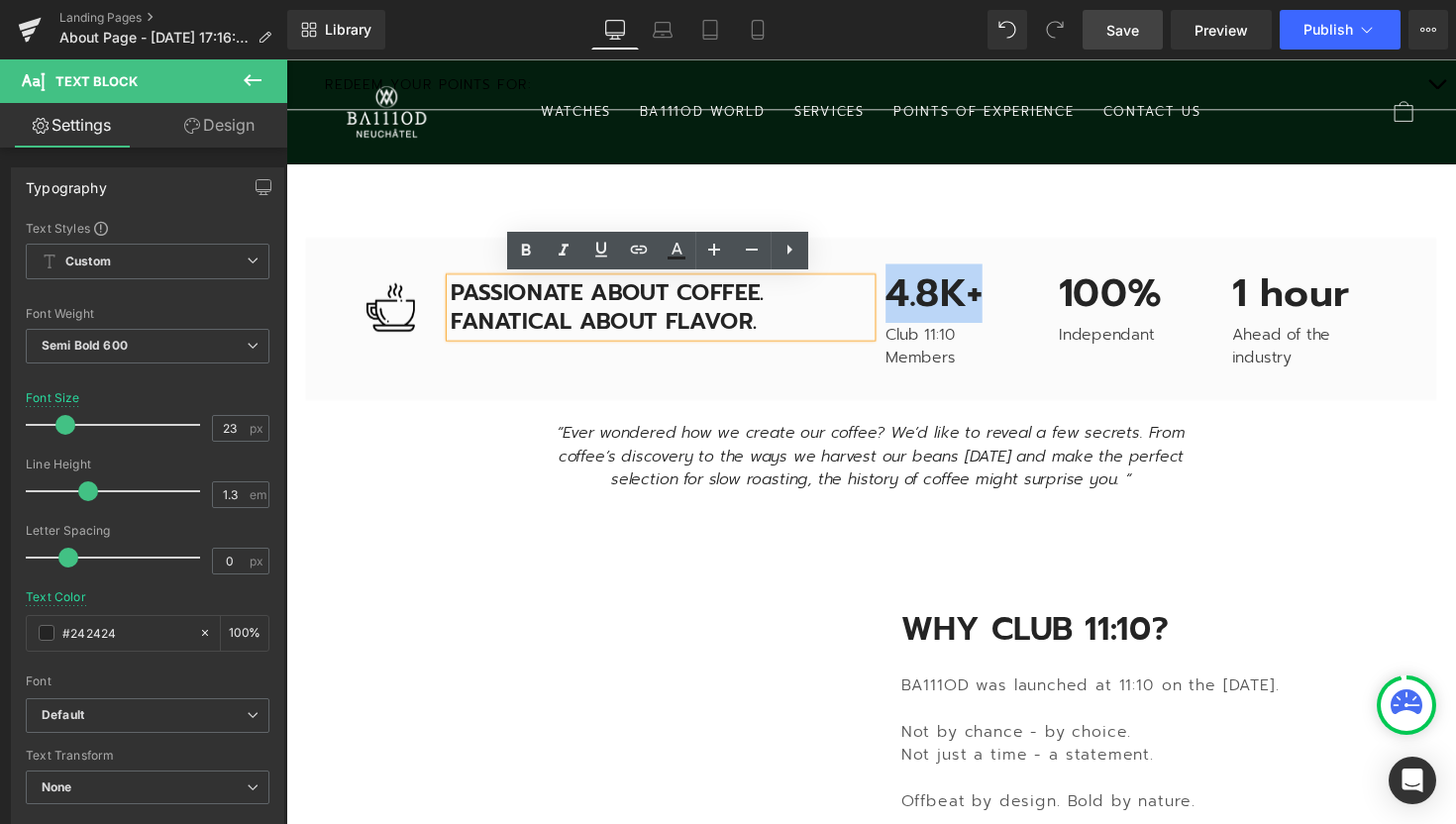 drag, startPoint x: 774, startPoint y: 331, endPoint x: 506, endPoint y: 295, distance: 270.4071 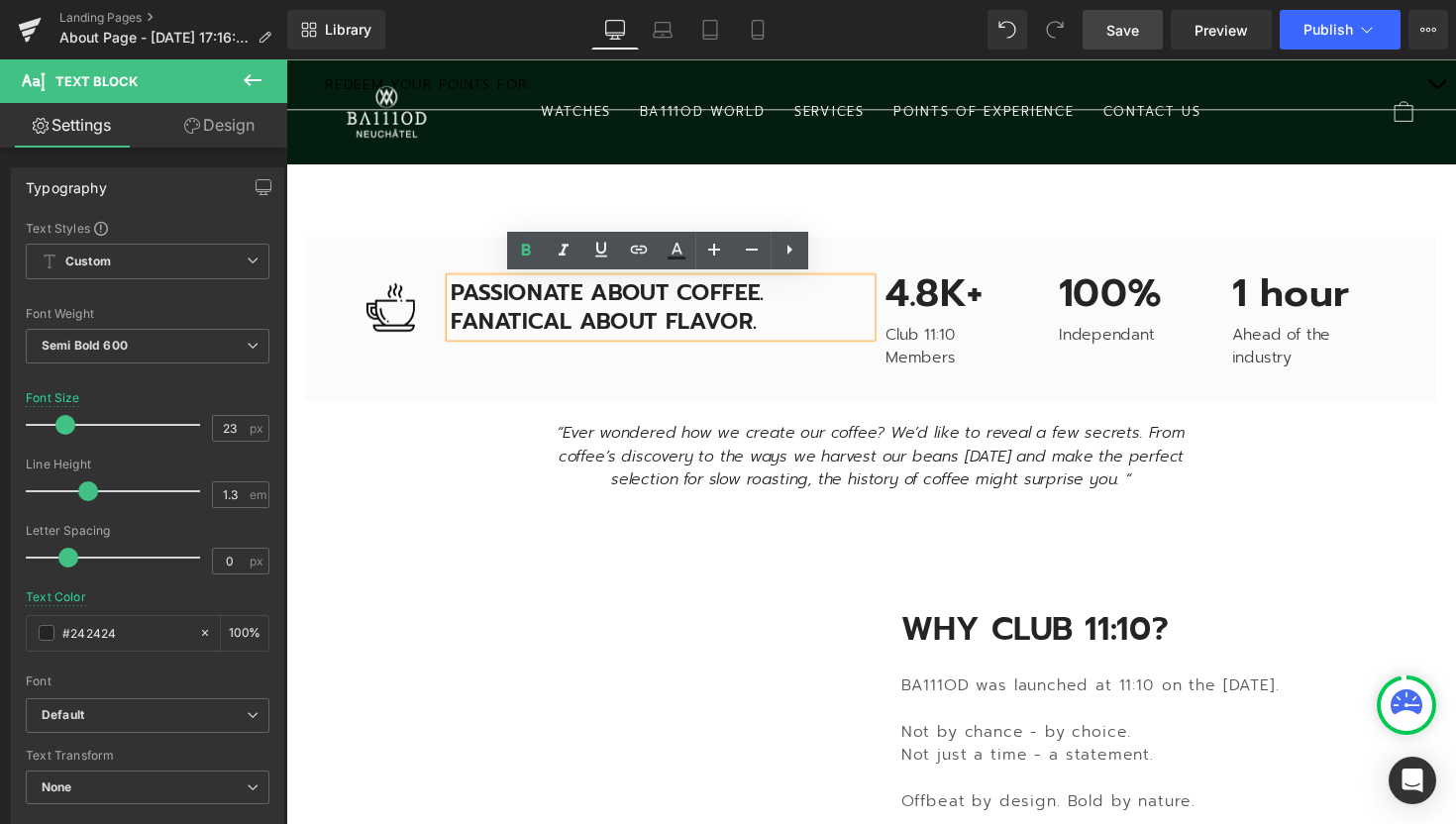 click on "PASSIONATE ABOUT COFFEE. FANATICAL ABOUT FLAVOR." at bounding box center [670, 314] 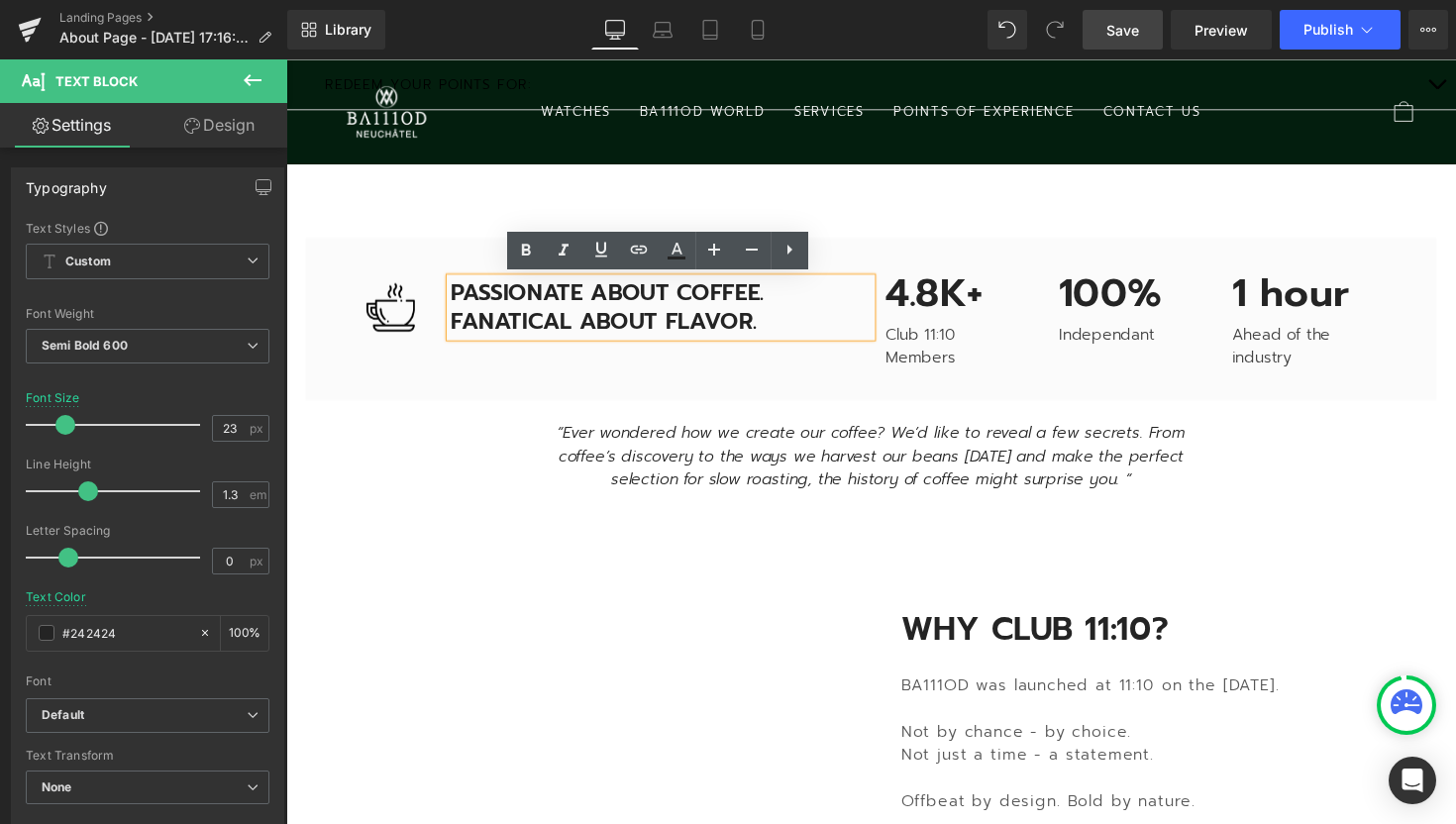 drag, startPoint x: 767, startPoint y: 330, endPoint x: 453, endPoint y: 293, distance: 316.172 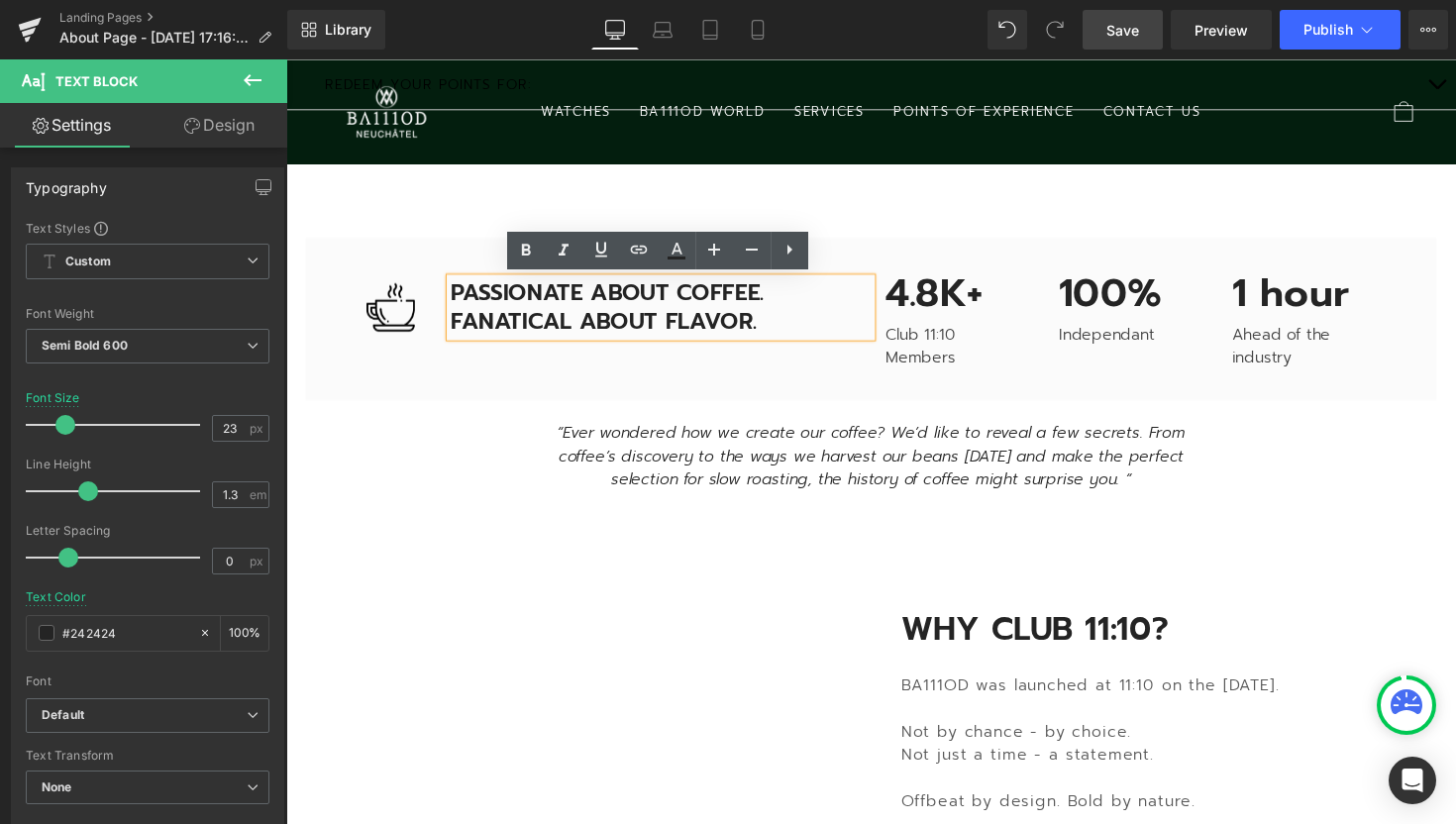 click on "PASSIONATE ABOUT COFFEE. FANATICAL ABOUT FLAVOR." at bounding box center [670, 314] 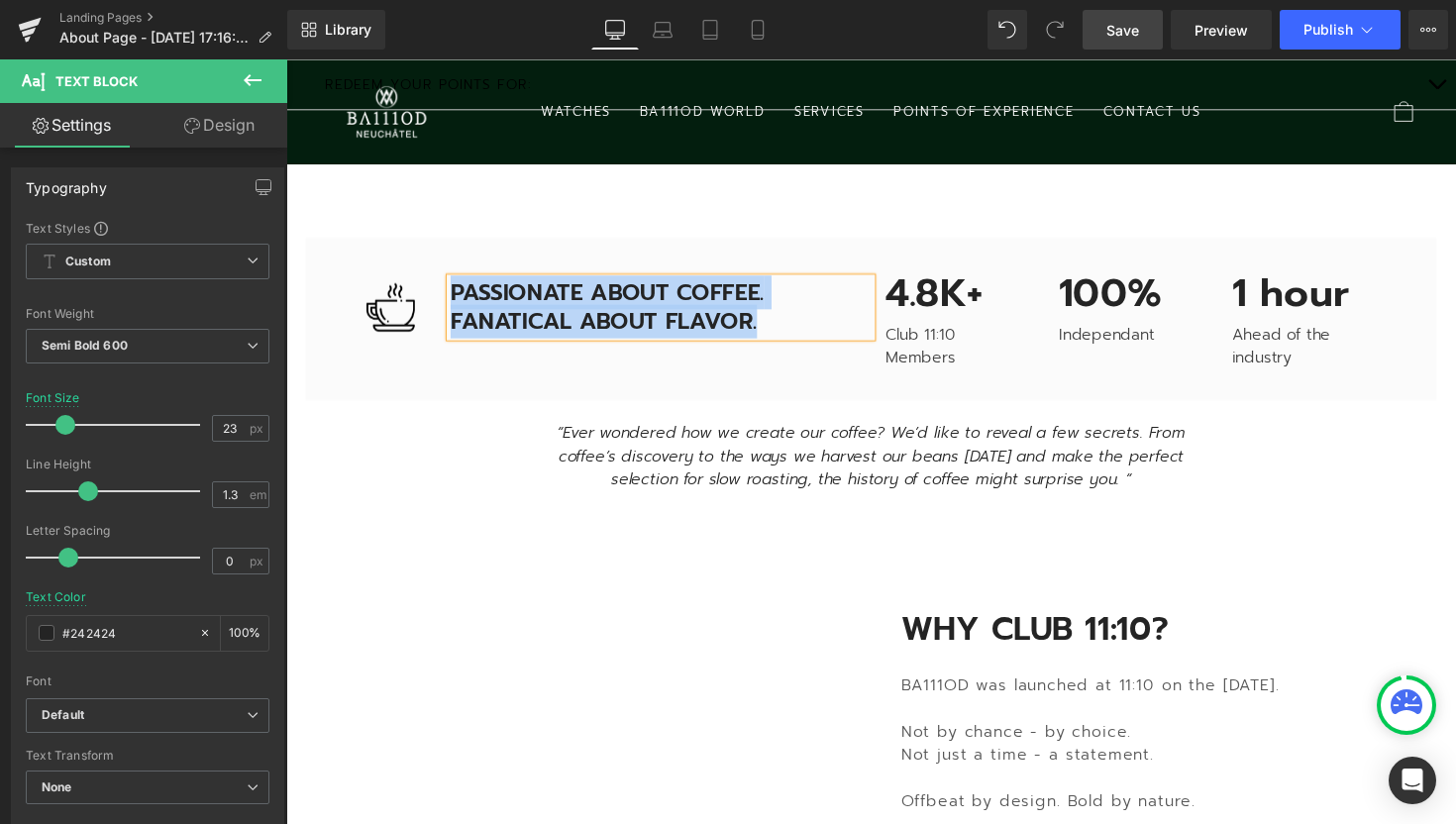 drag, startPoint x: 458, startPoint y: 293, endPoint x: 764, endPoint y: 326, distance: 307.77427 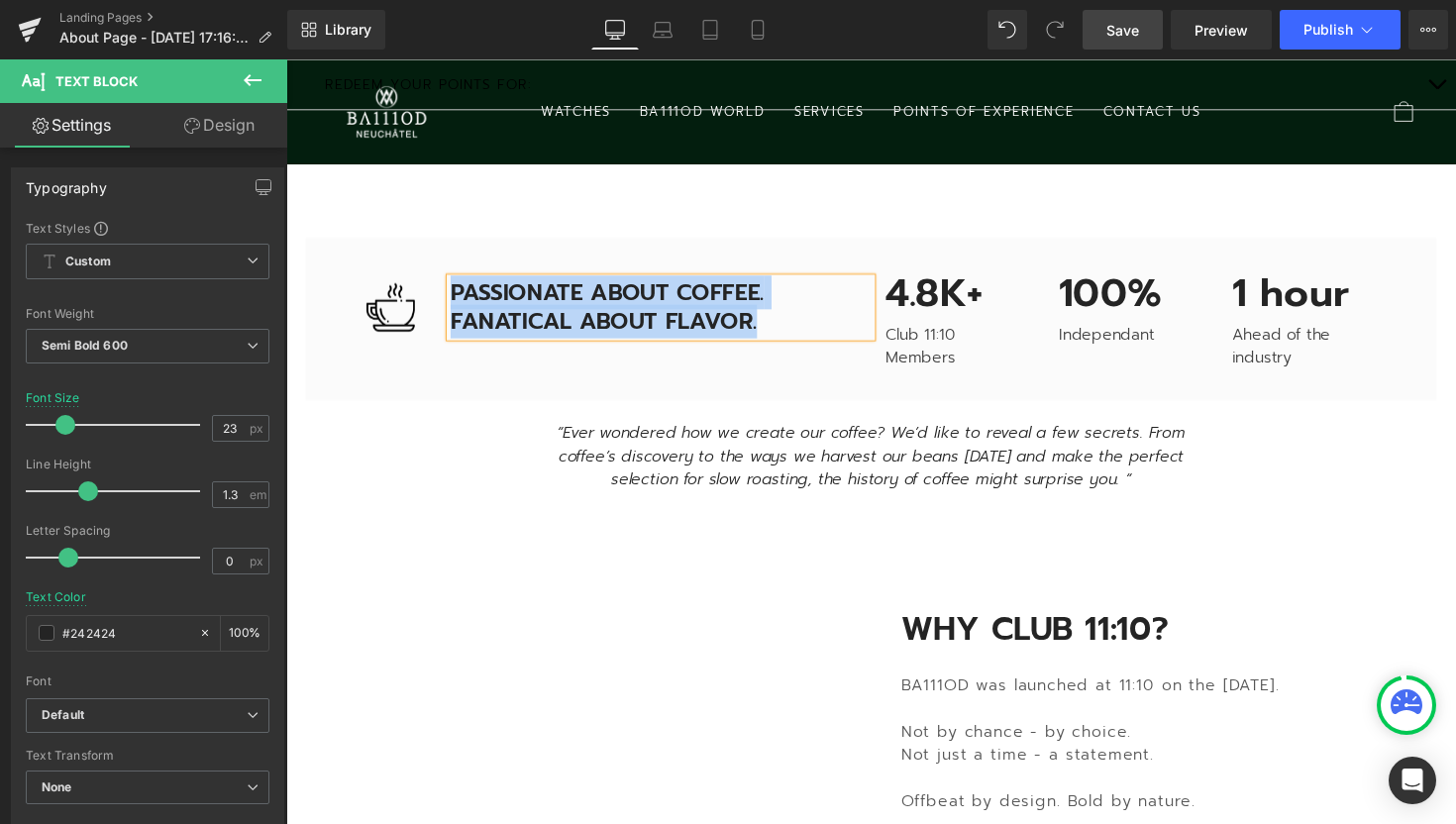 click on "PASSIONATE ABOUT COFFEE. FANATICAL ABOUT FLAVOR." at bounding box center [670, 314] 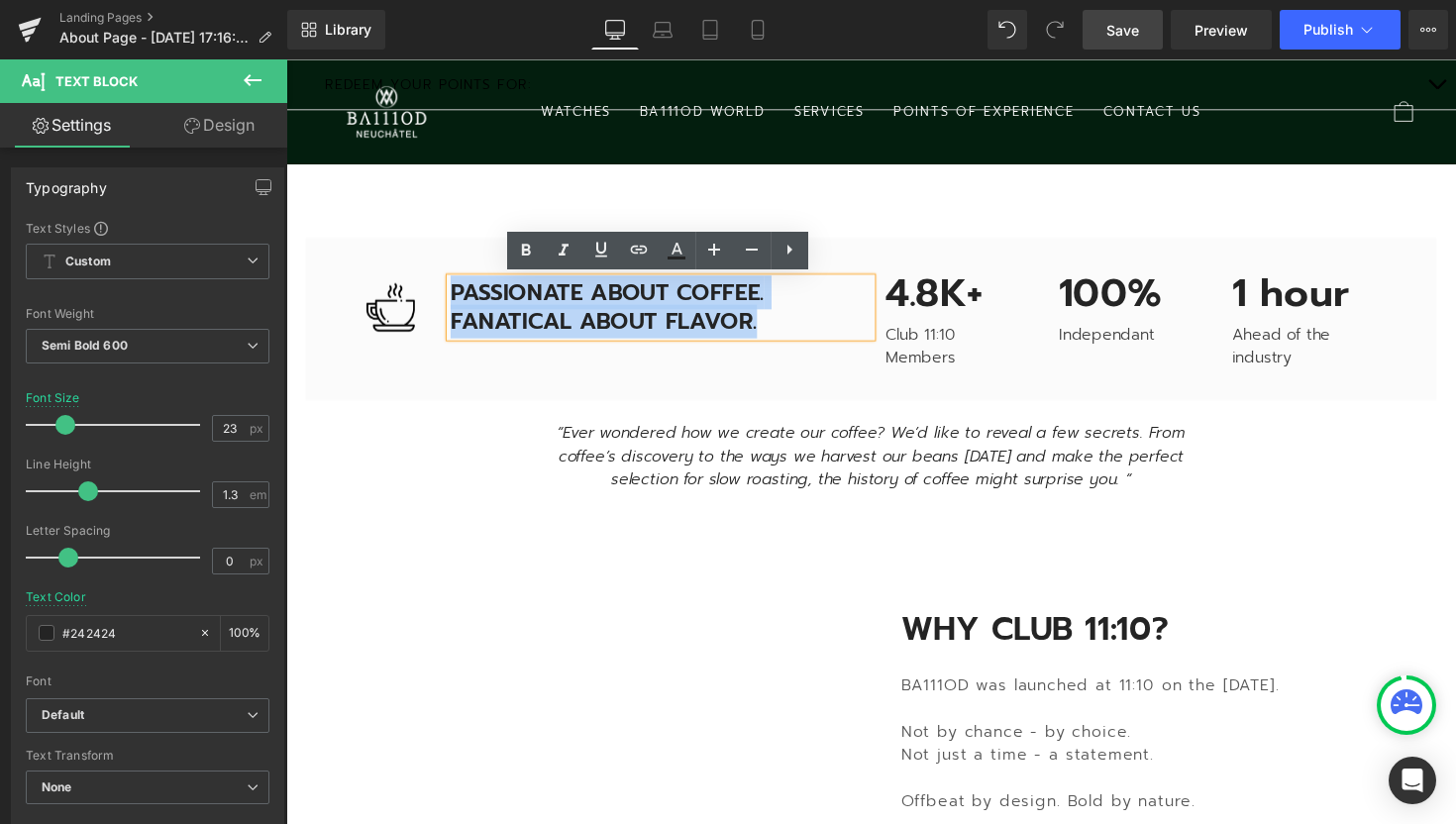 copy on "PASSIONATE ABOUT COFFEE. FANATICAL ABOUT FLAVOR." 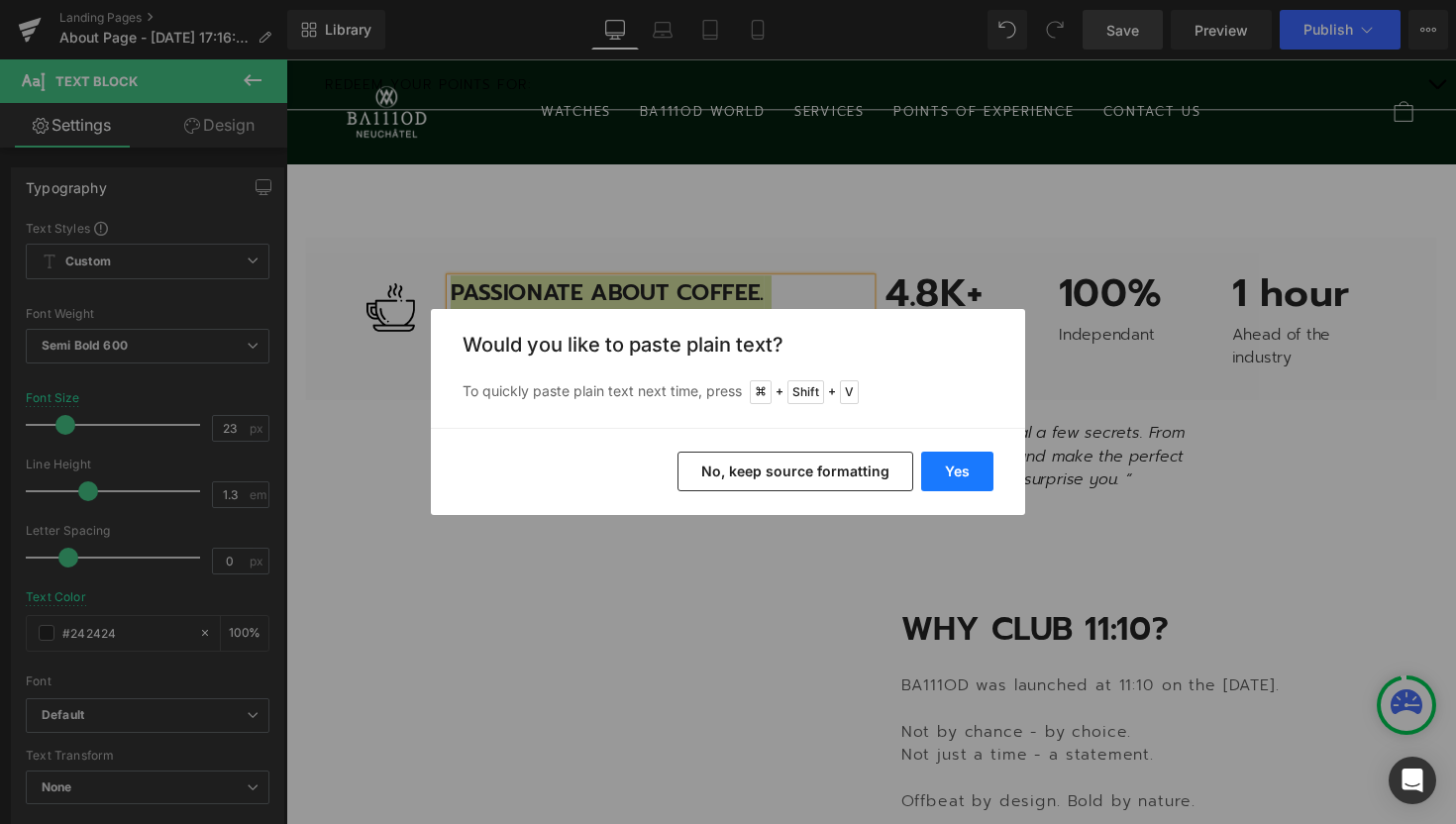 click on "Yes" at bounding box center [957, 471] 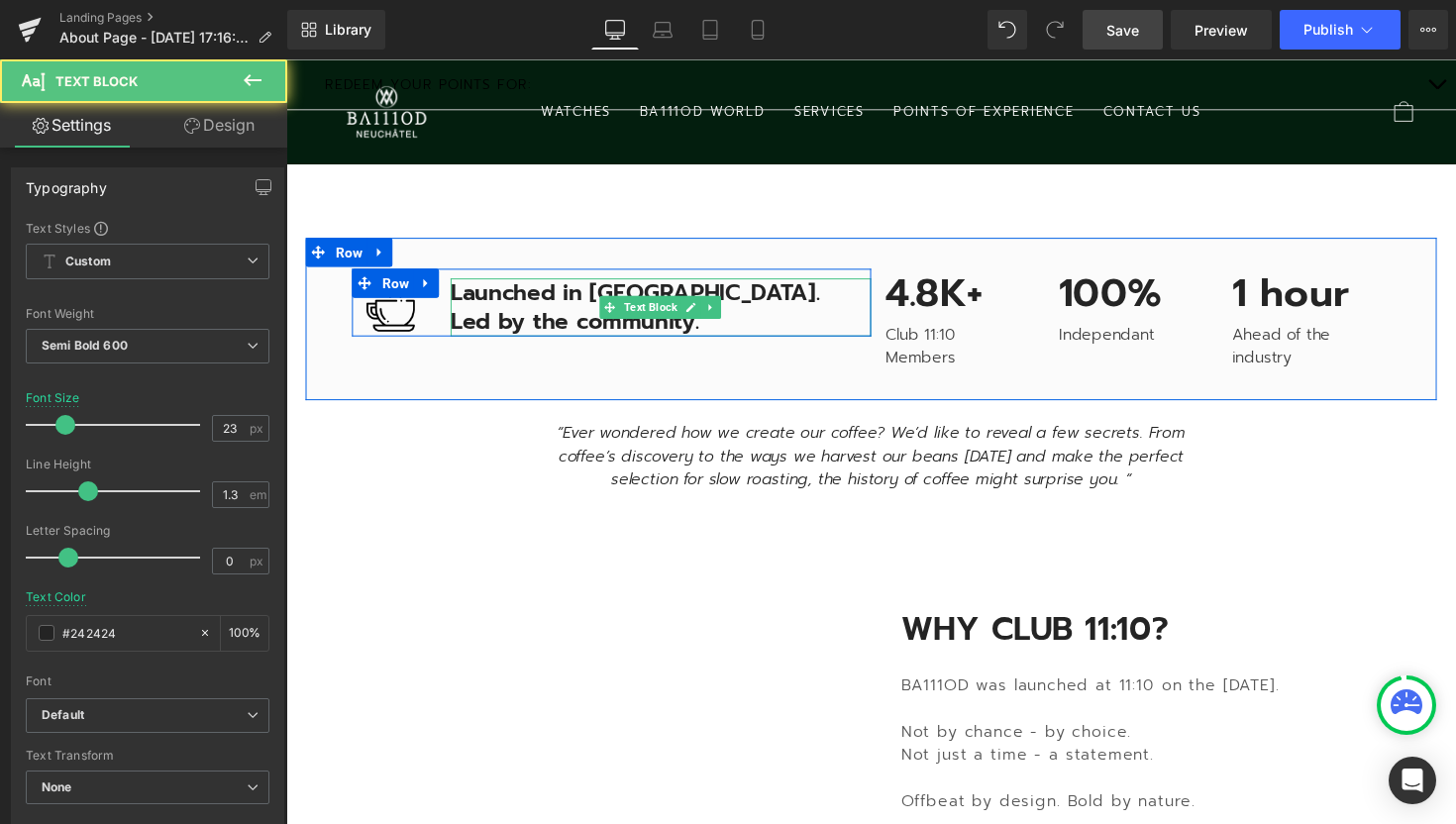 click on "Led by the community." at bounding box center (670, 329) 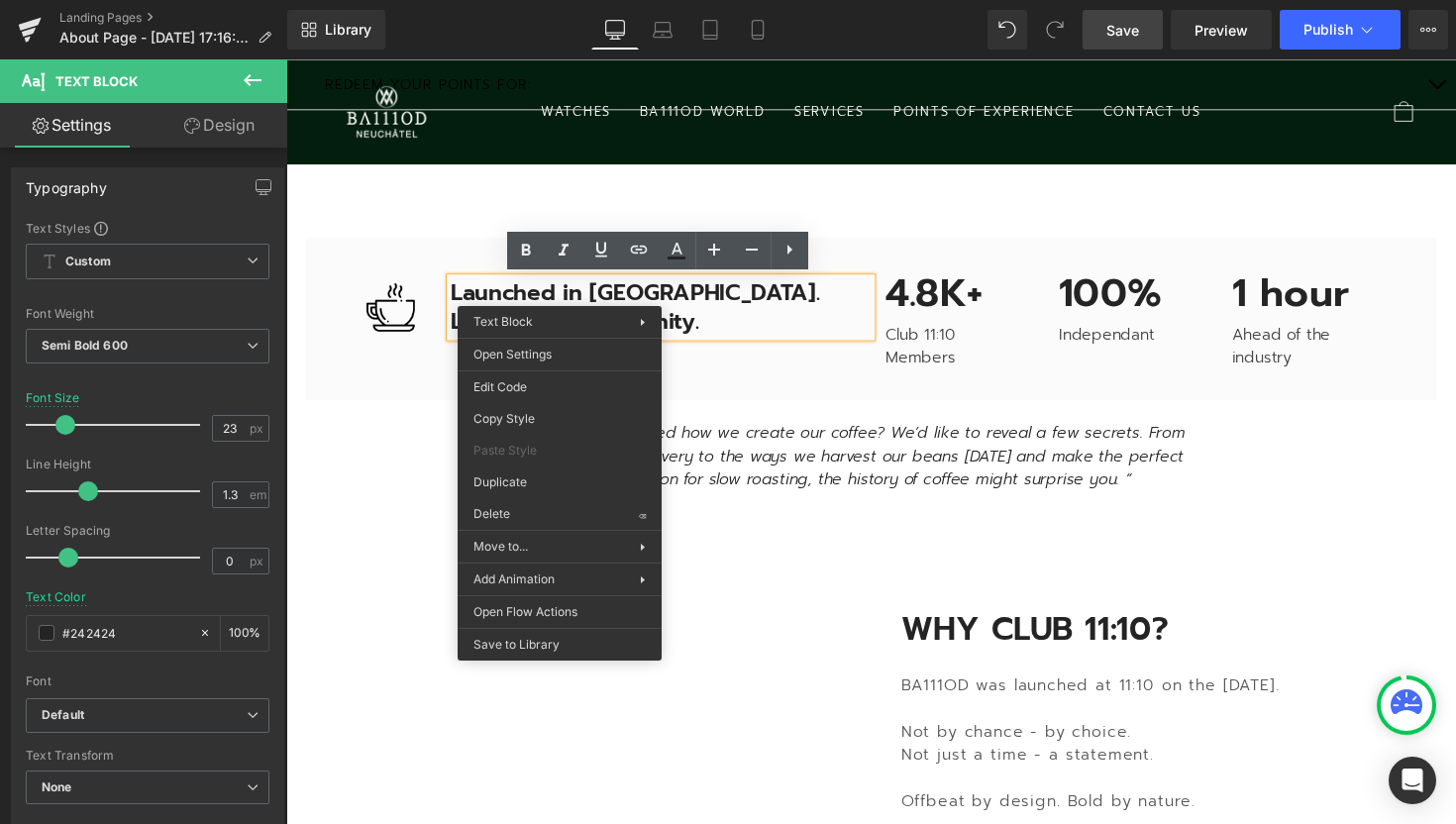 drag, startPoint x: 564, startPoint y: 291, endPoint x: 463, endPoint y: 301, distance: 101.49384 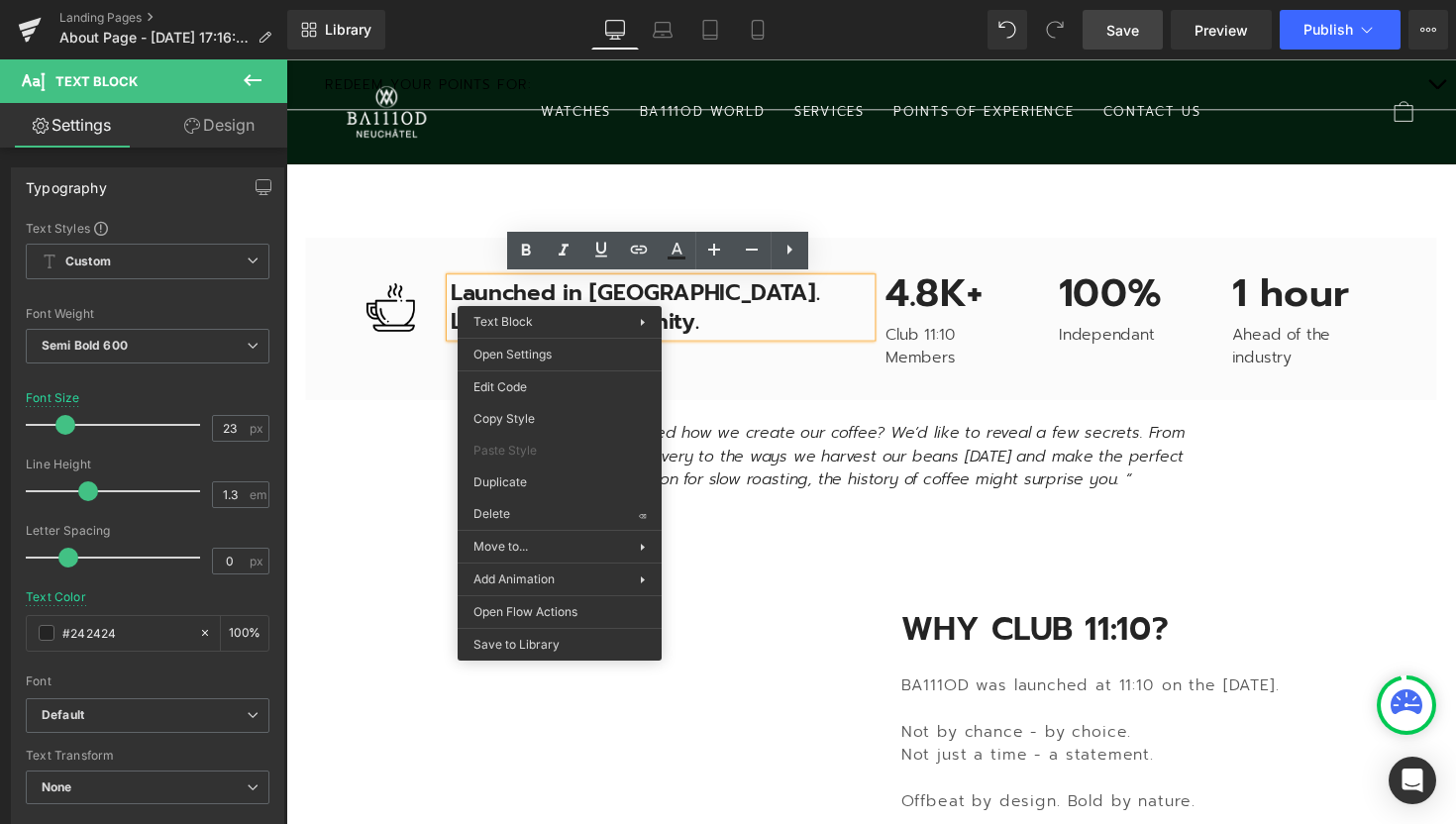 click on "Launched in [GEOGRAPHIC_DATA]." at bounding box center (670, 299) 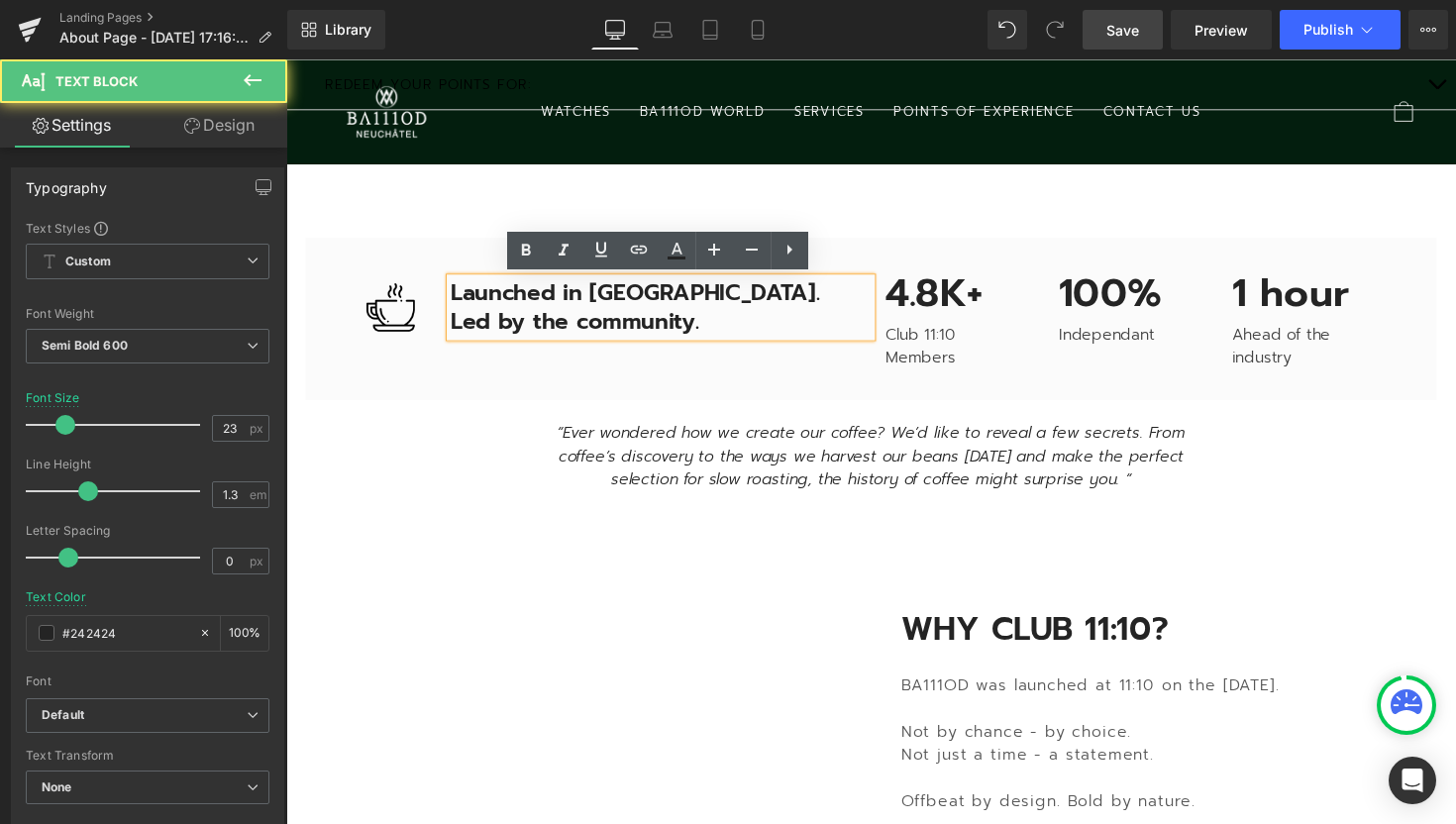 click on "Launched in [GEOGRAPHIC_DATA]." at bounding box center [670, 299] 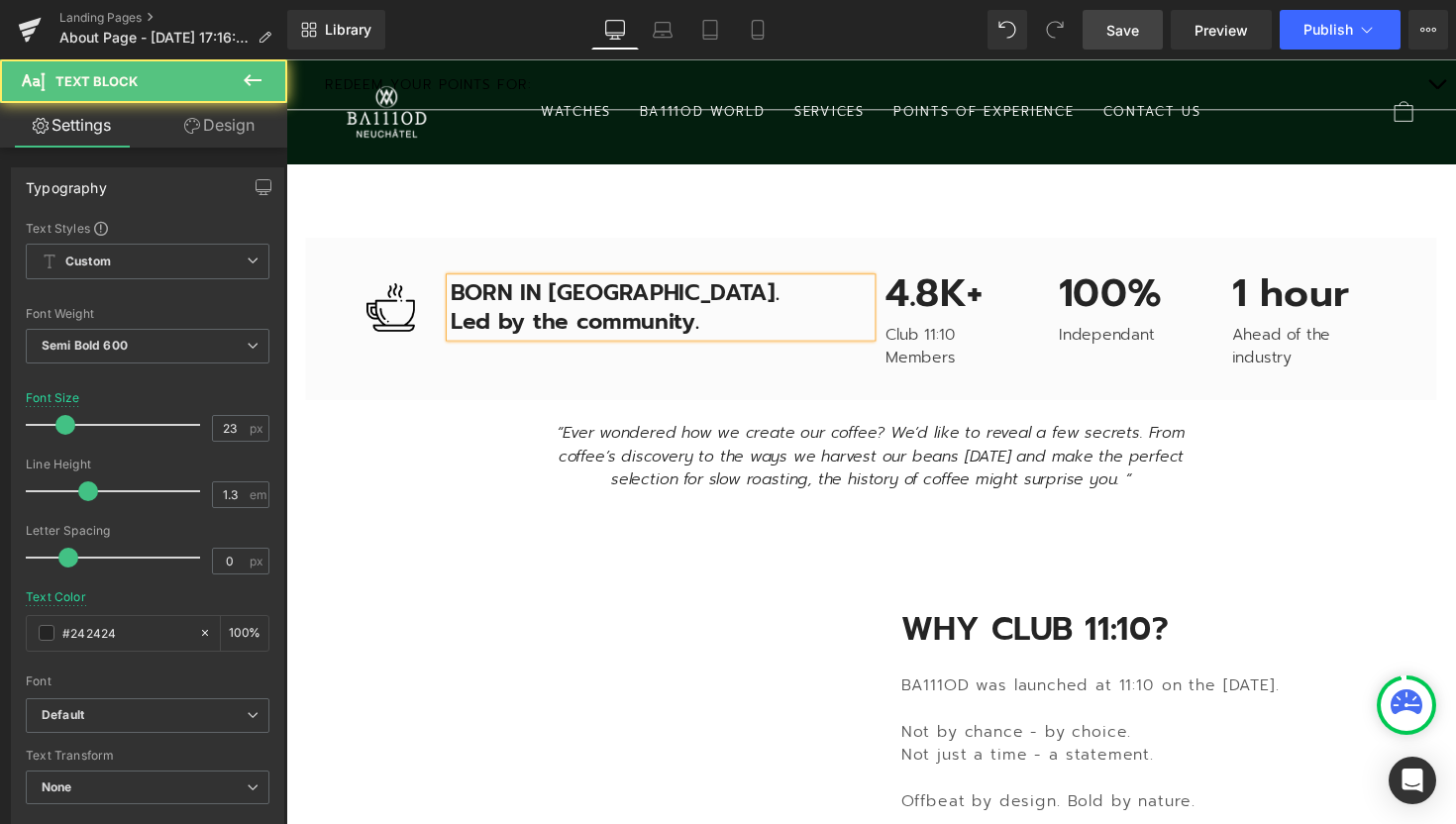 click on "BORN IN [GEOGRAPHIC_DATA]." at bounding box center (670, 299) 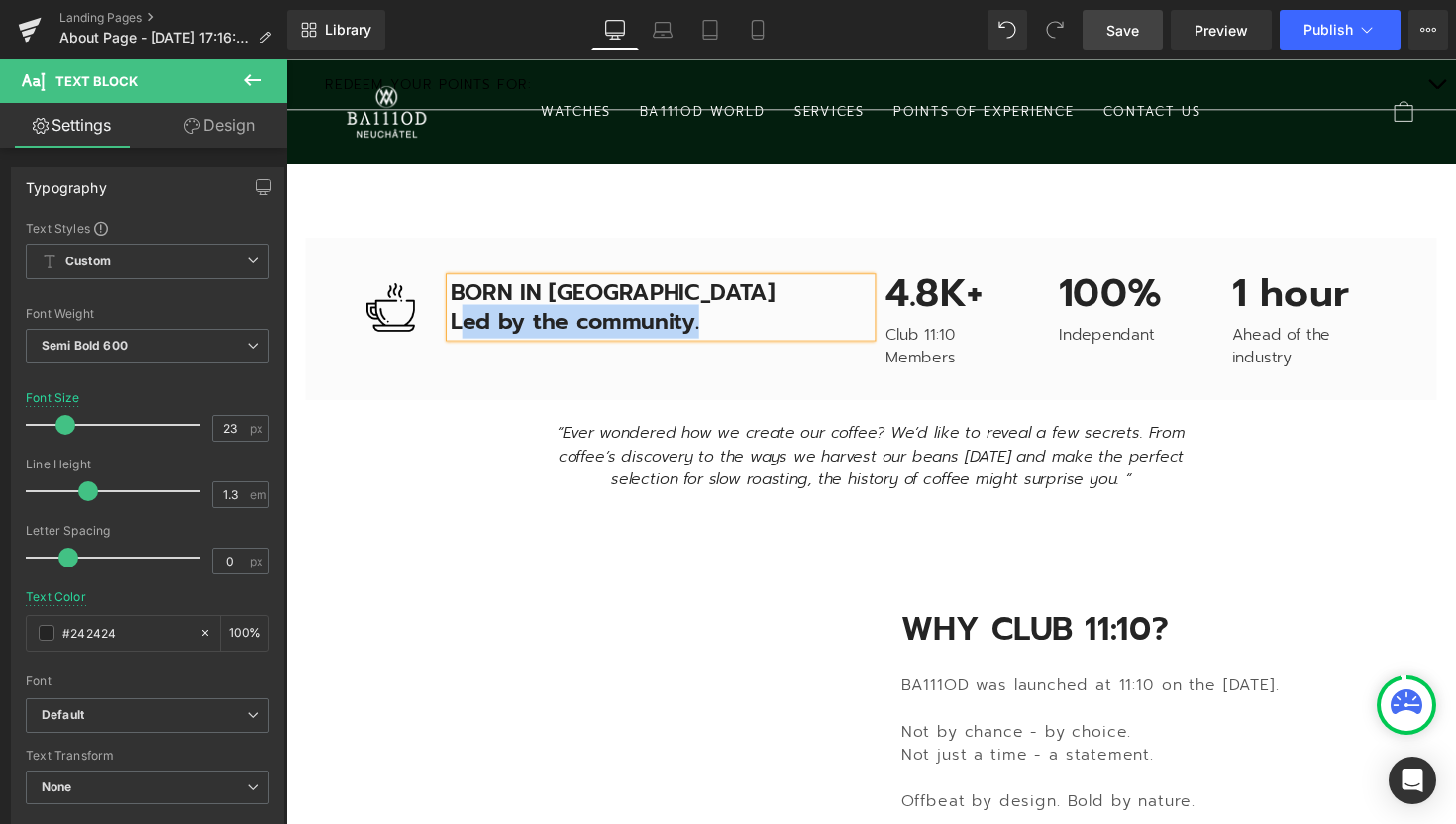 drag, startPoint x: 719, startPoint y: 332, endPoint x: 468, endPoint y: 335, distance: 251.01793 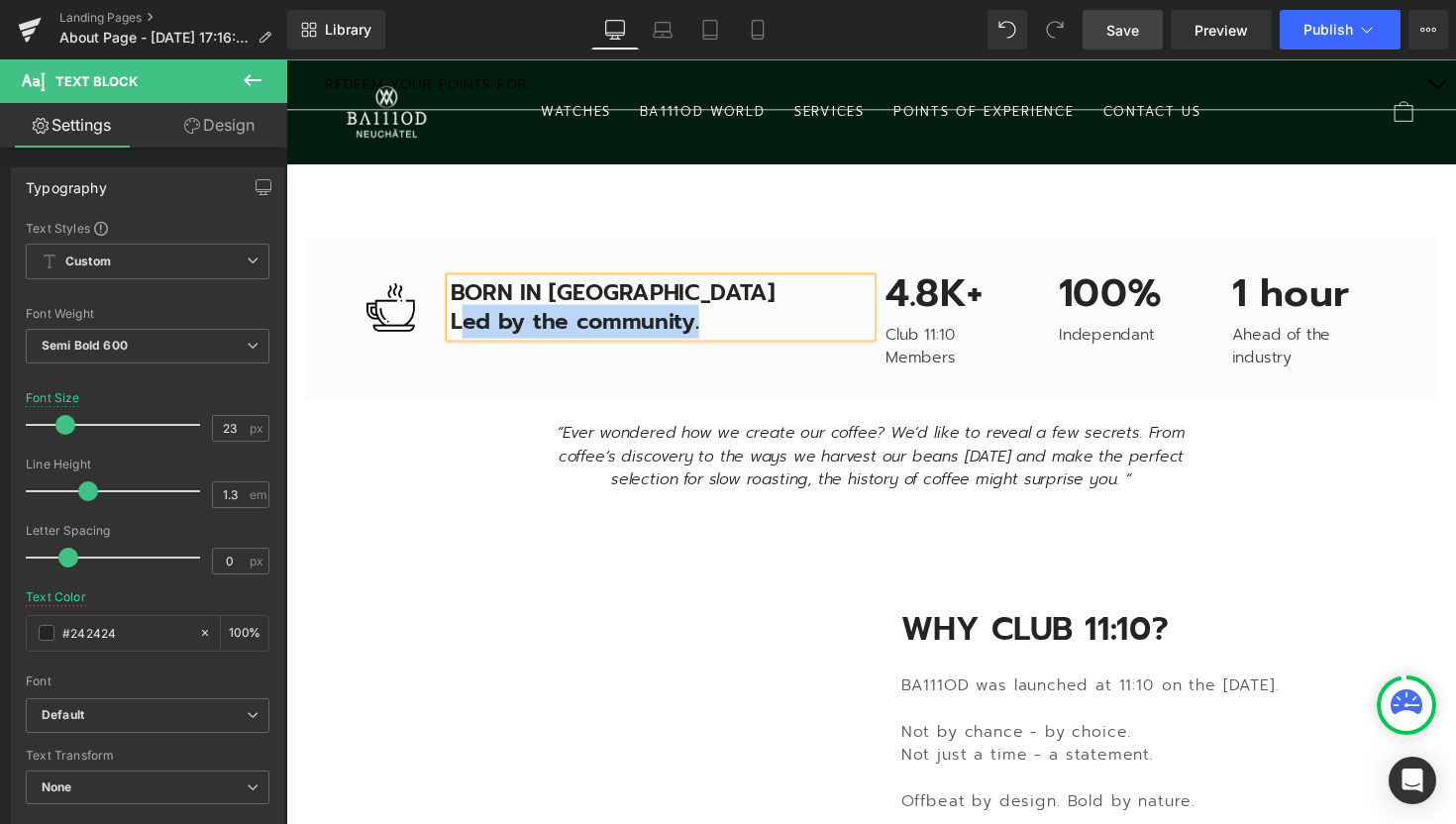 click on "Led by the community." at bounding box center [670, 329] 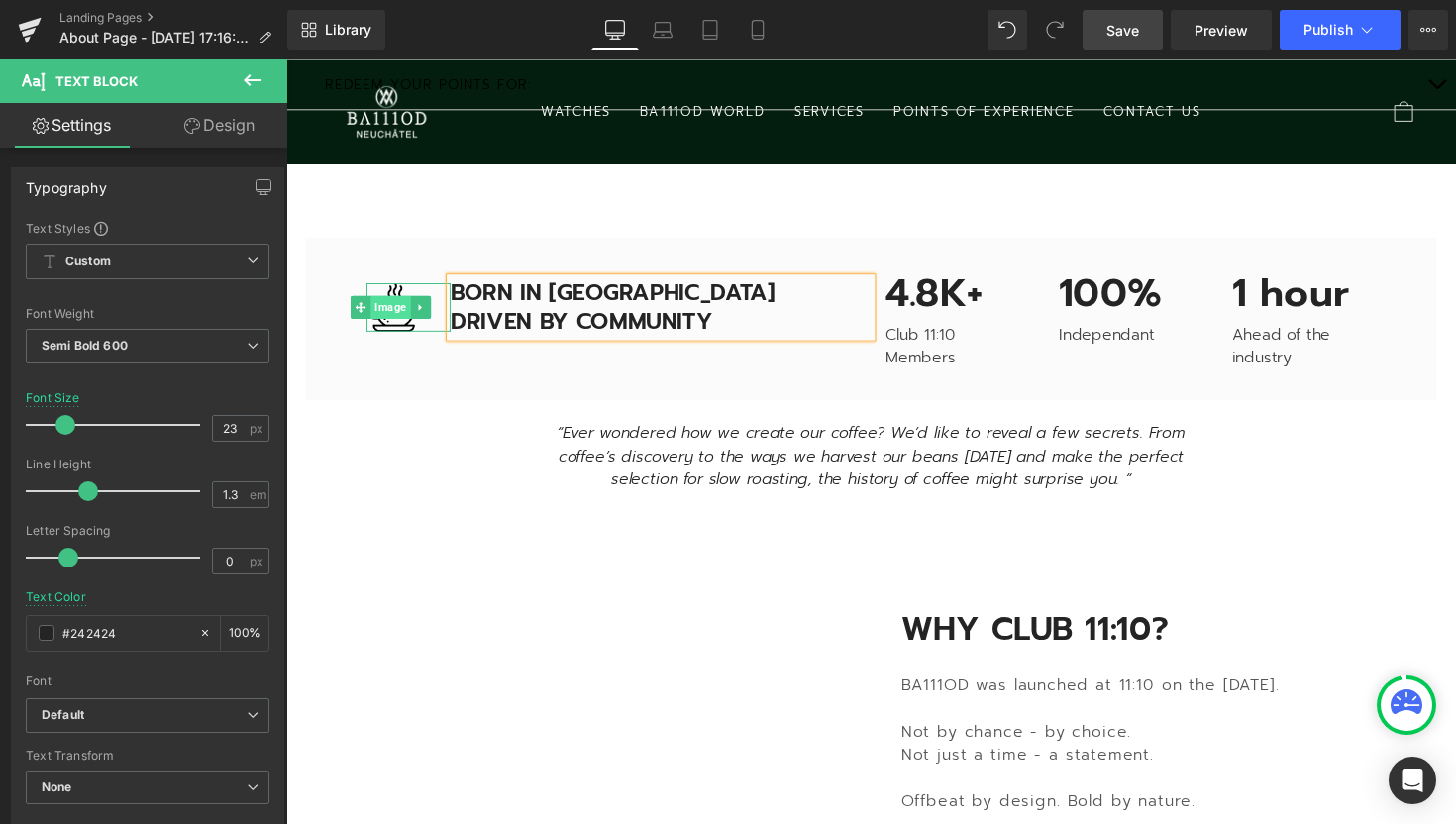 click on "Image" at bounding box center (392, 314) 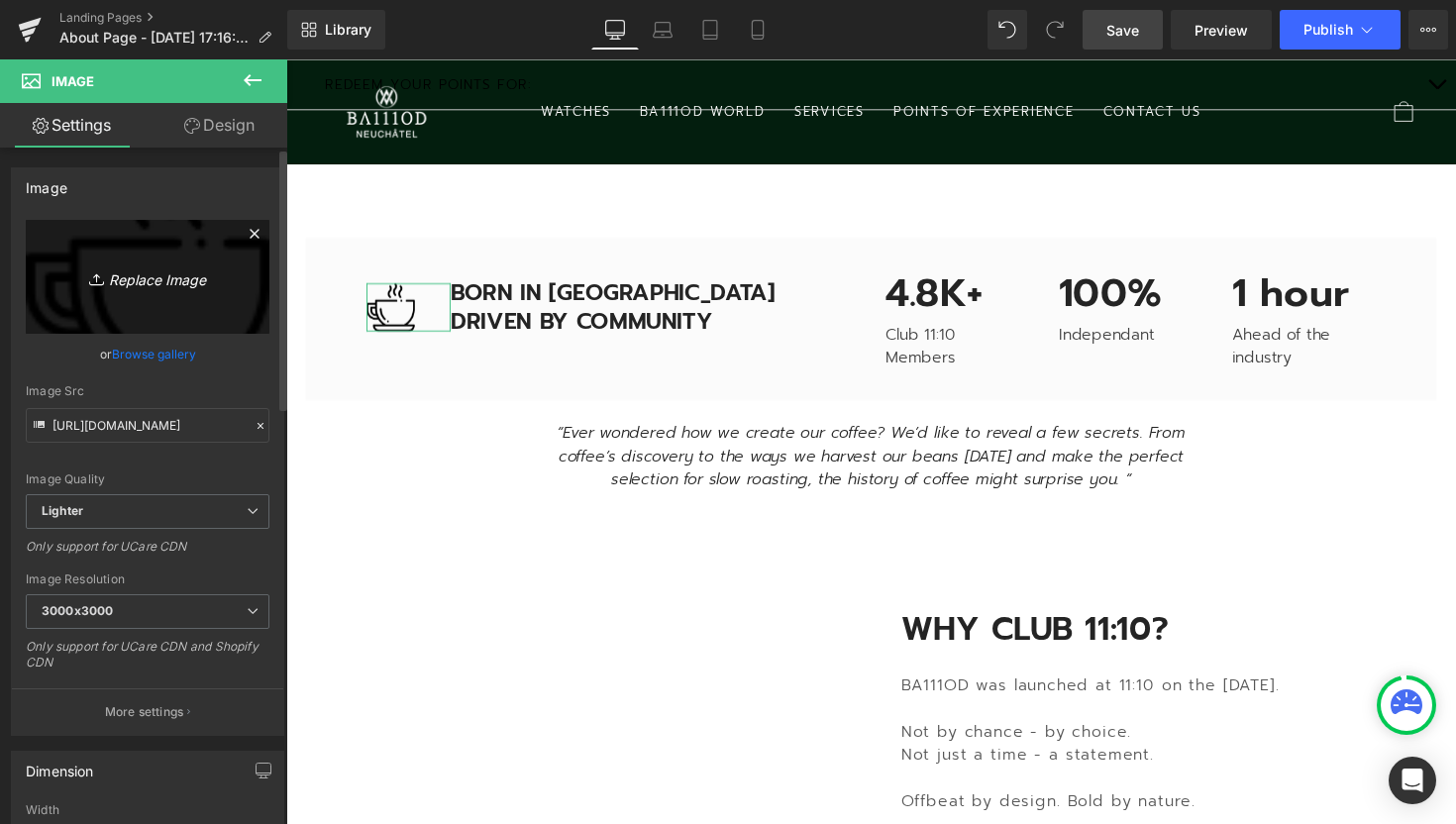 click on "Replace Image" at bounding box center (148, 276) 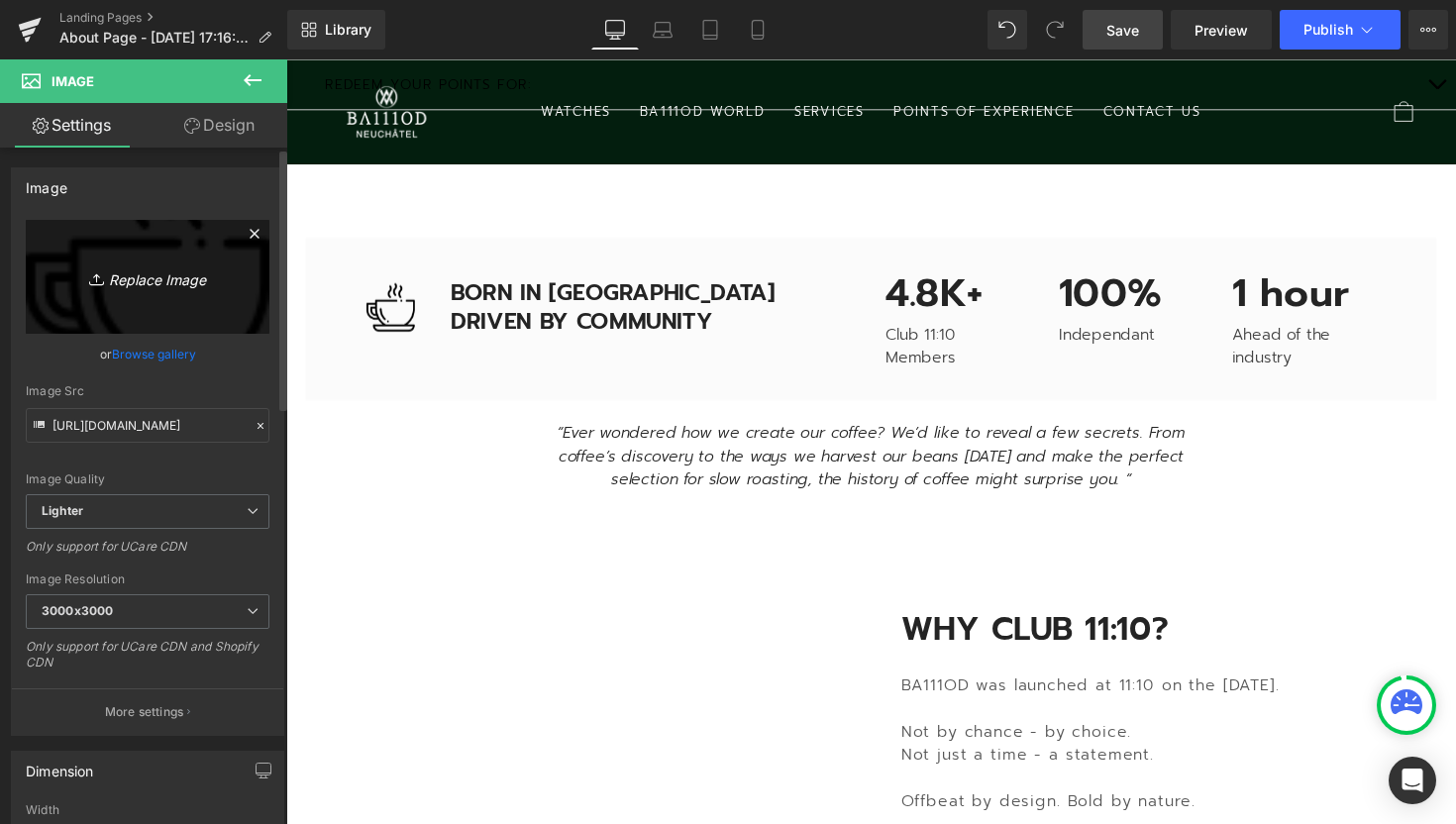 type on "C:\fakepath\Schwarz Kreis mit Utensilien Restaurant Logo (1).png" 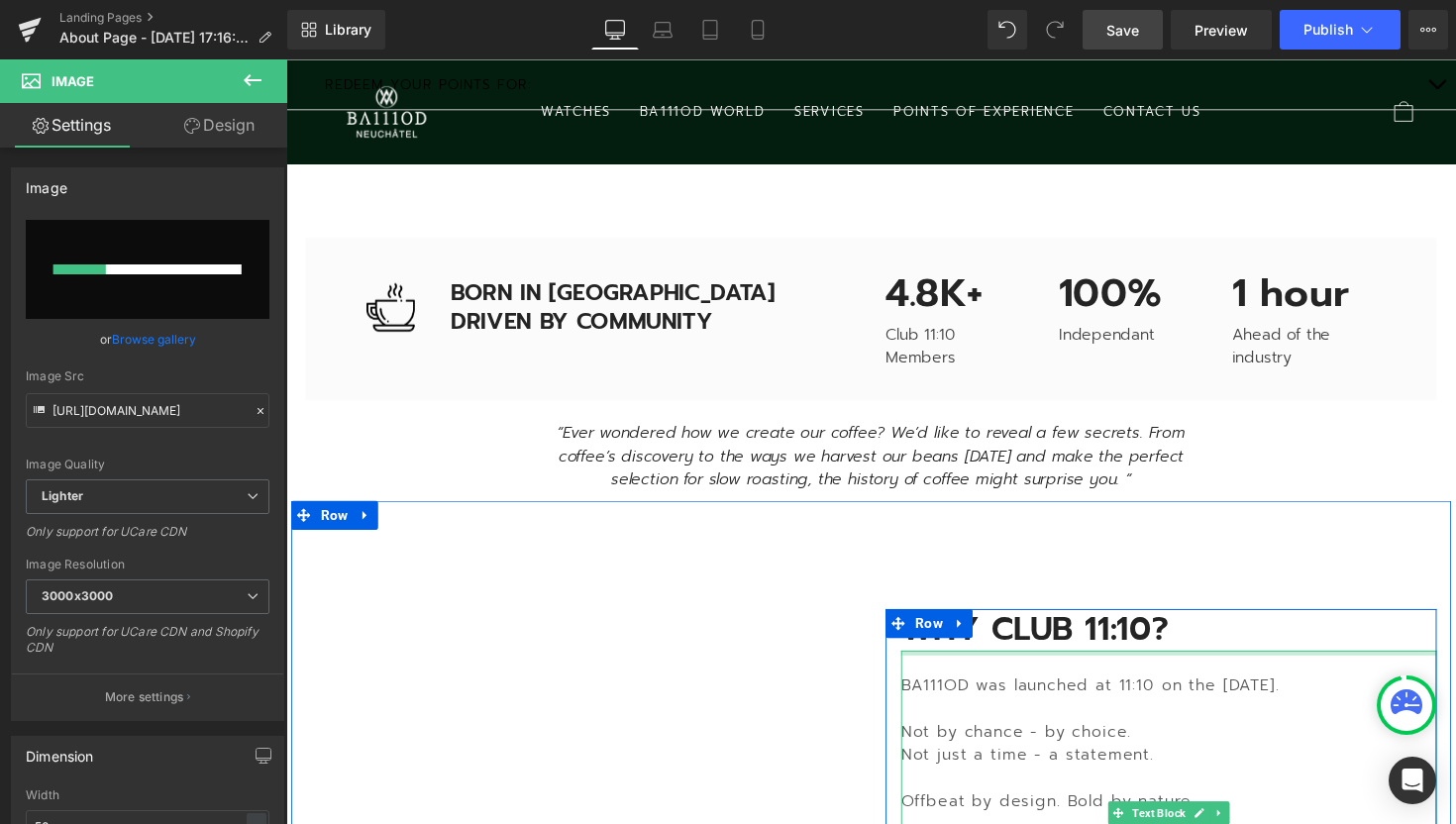 type 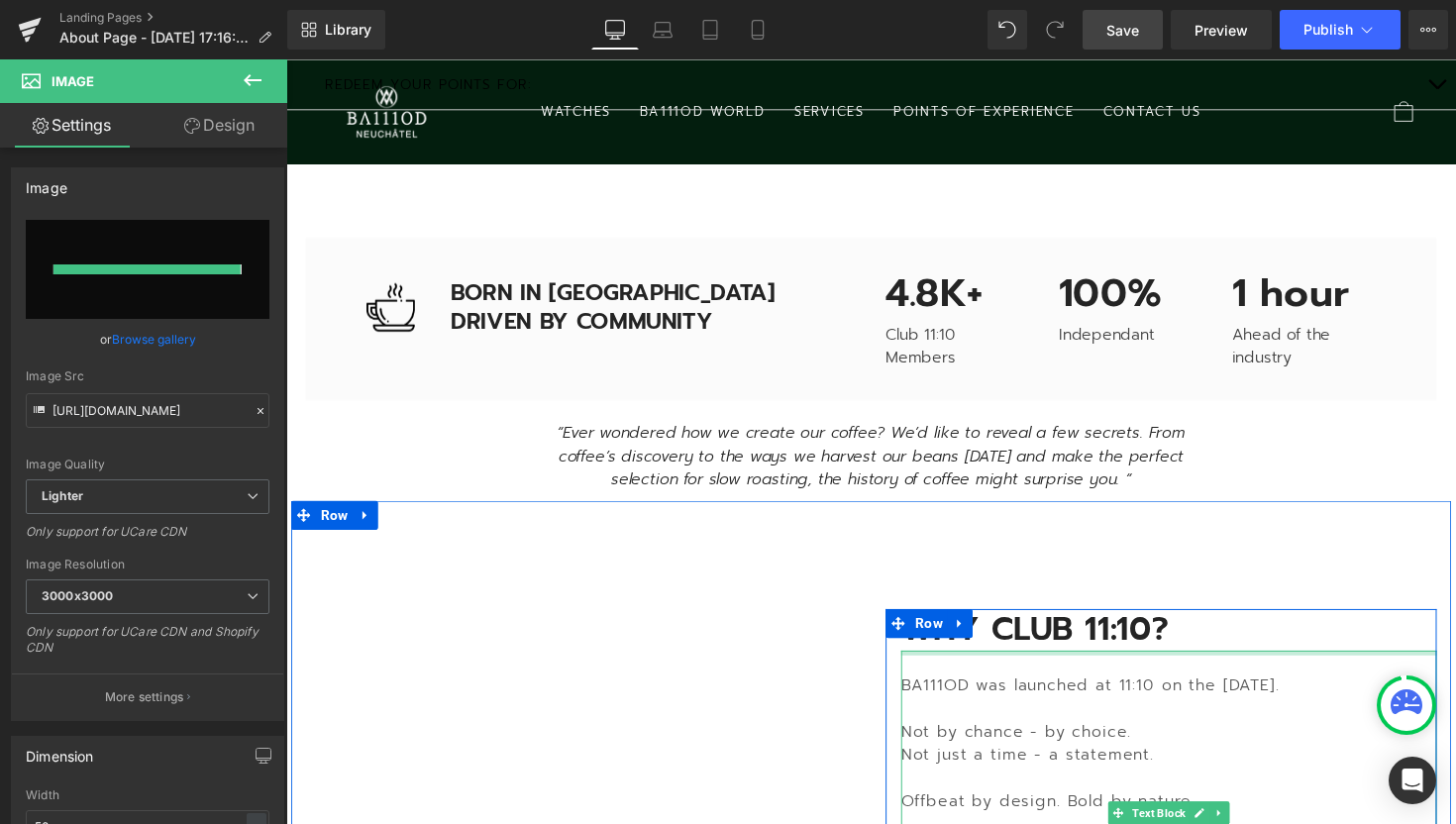 type on "[URL][DOMAIN_NAME][PERSON_NAME]" 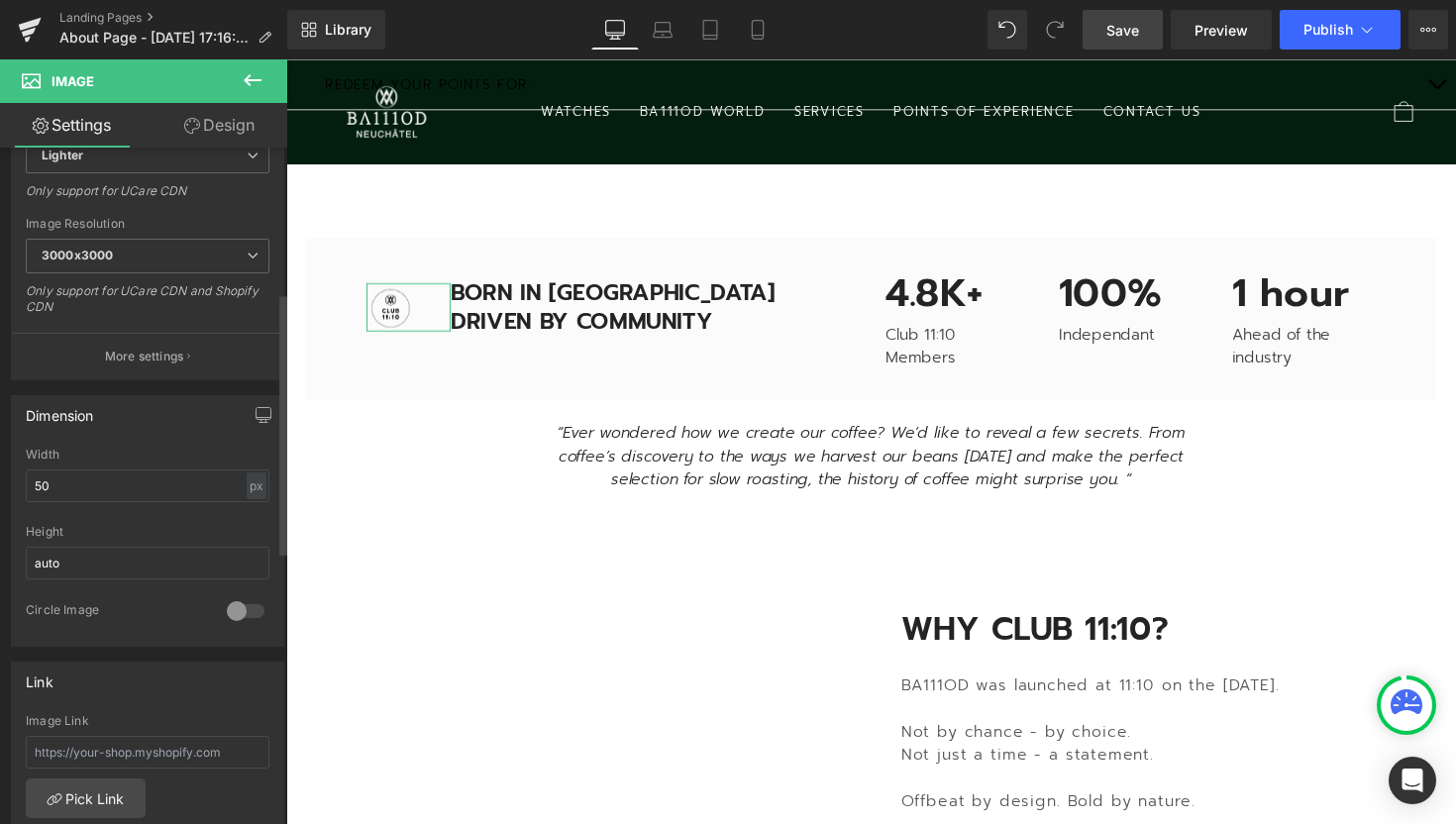 scroll, scrollTop: 374, scrollLeft: 0, axis: vertical 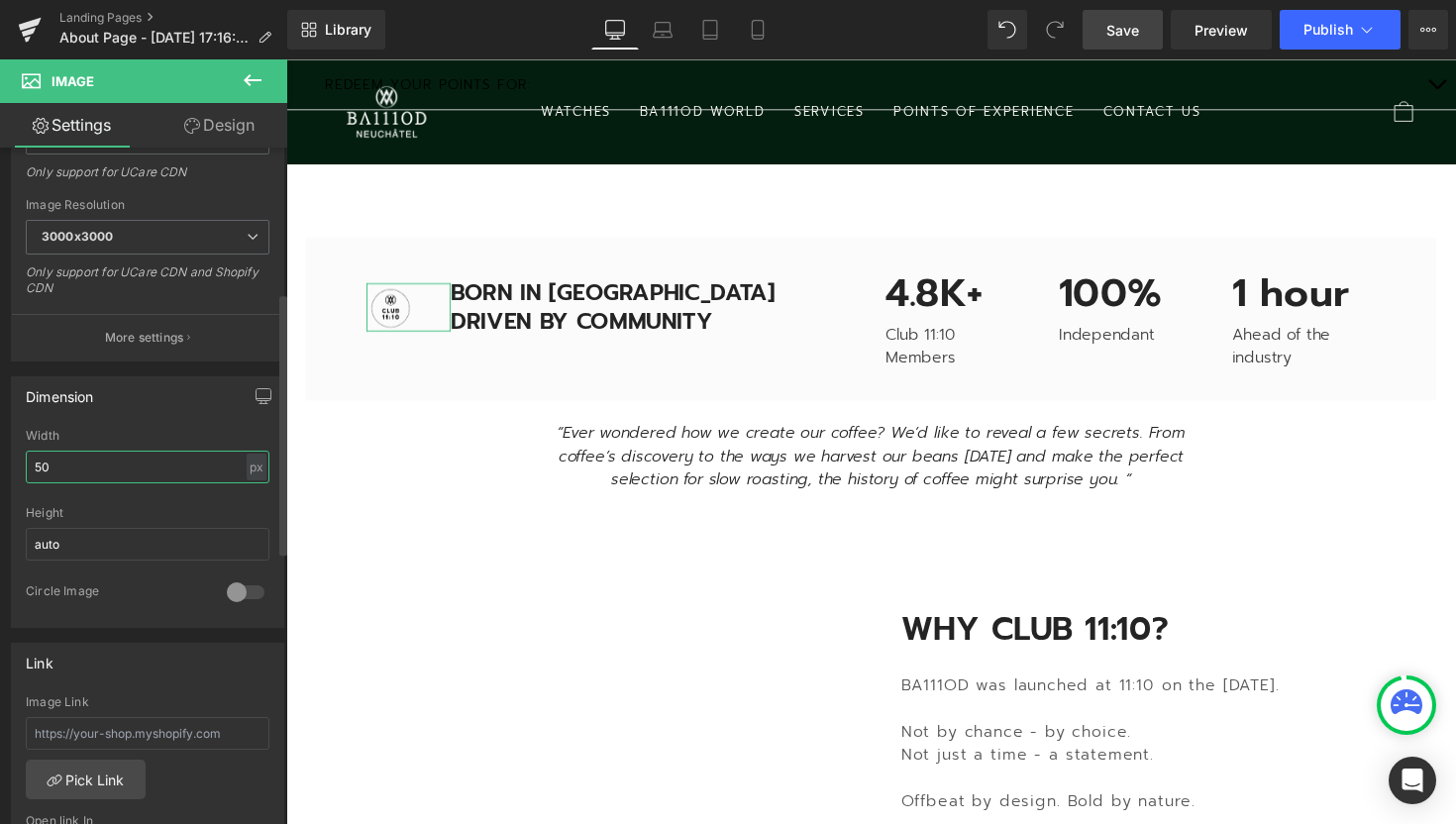 click on "50" at bounding box center (148, 466) 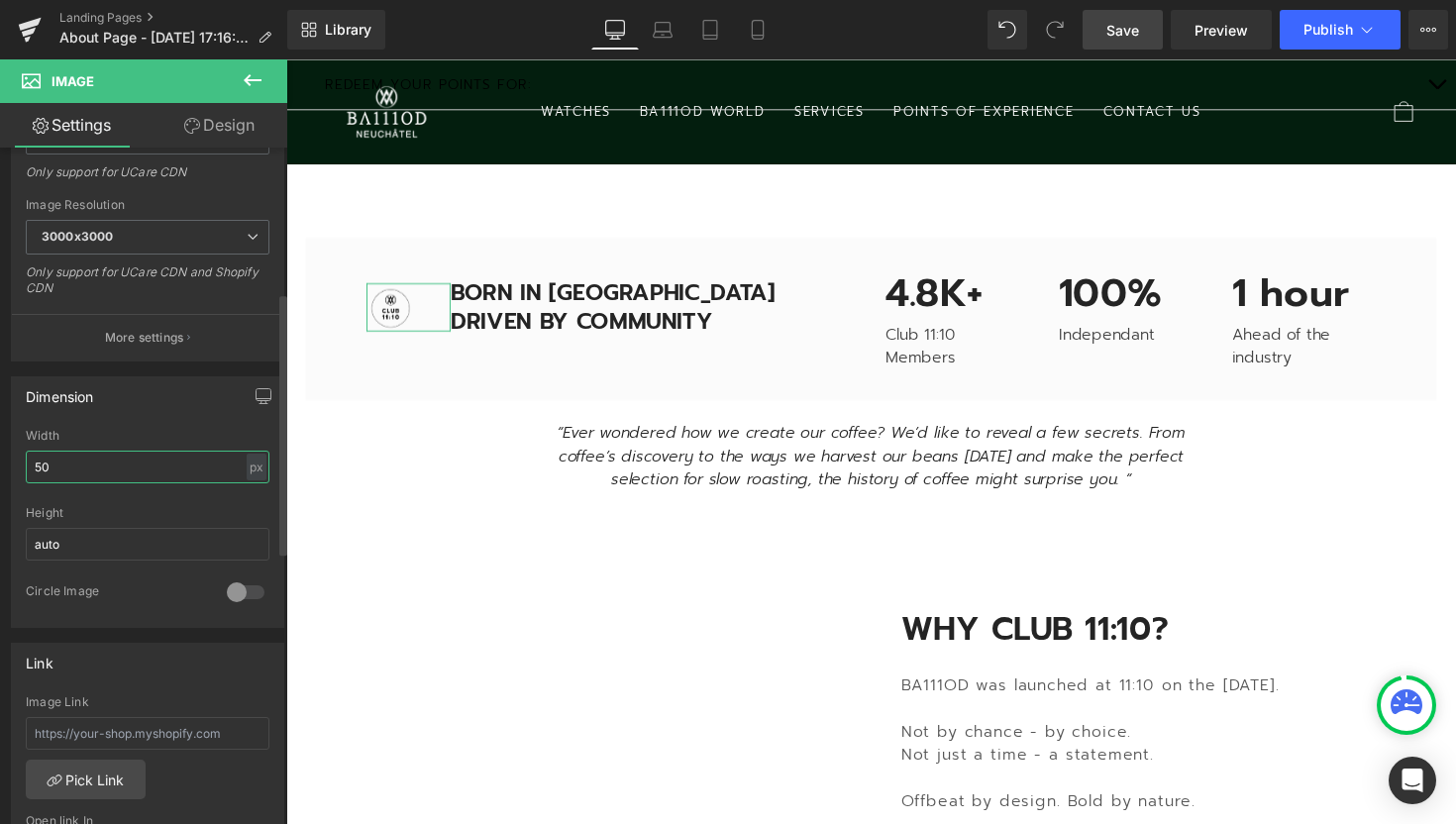 type on "5" 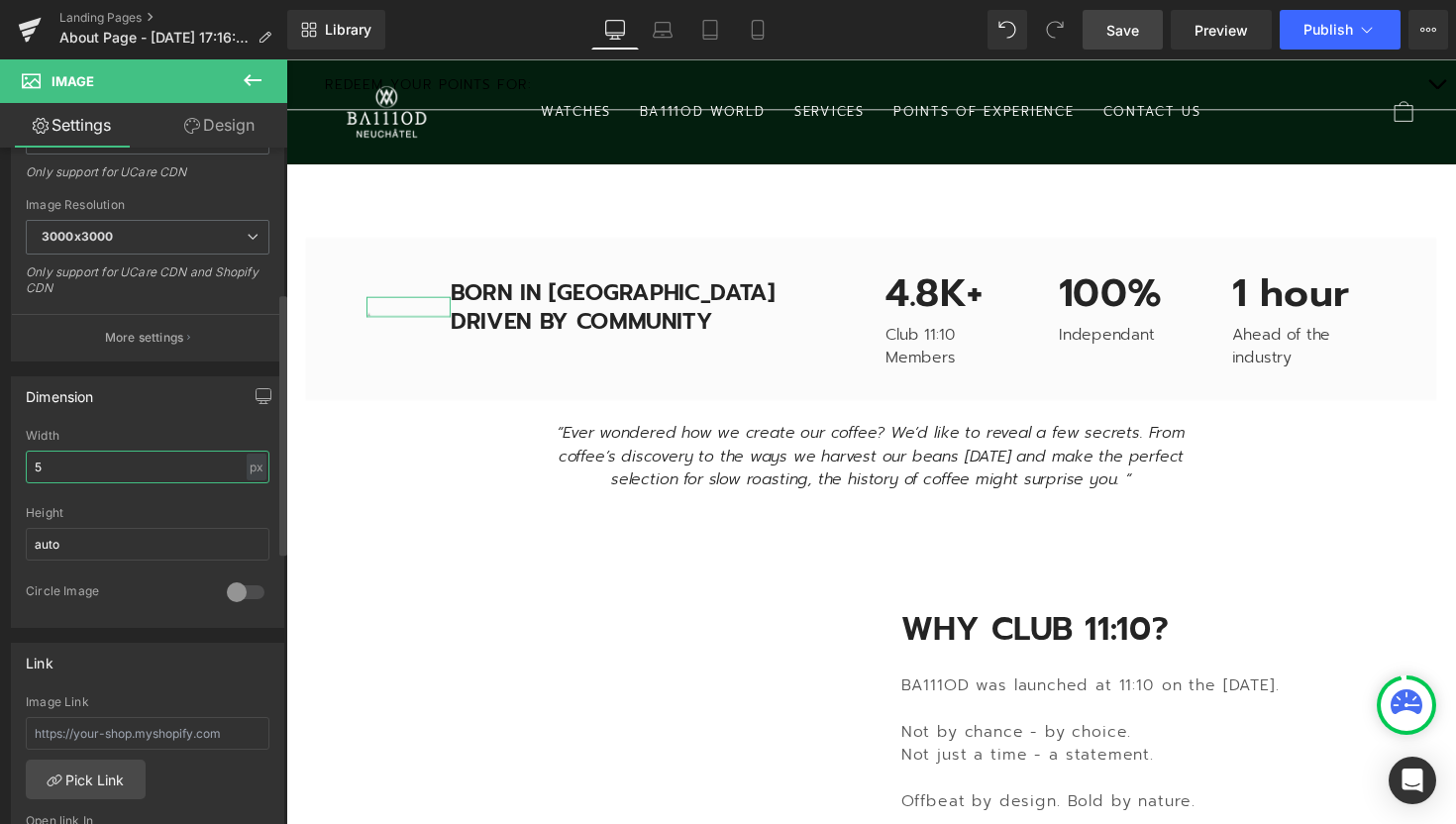 type 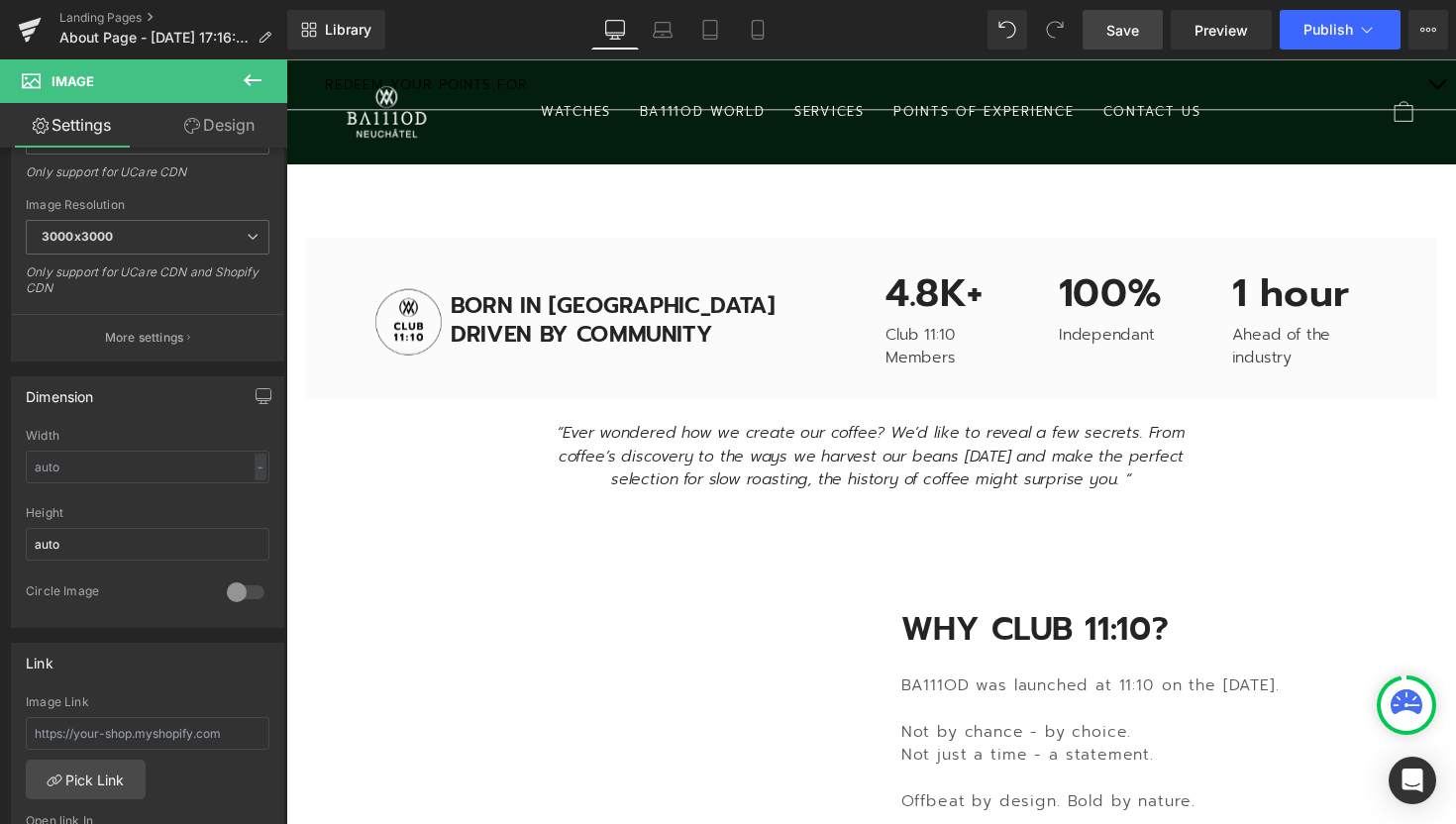 click on "102px" at bounding box center [286, 59] 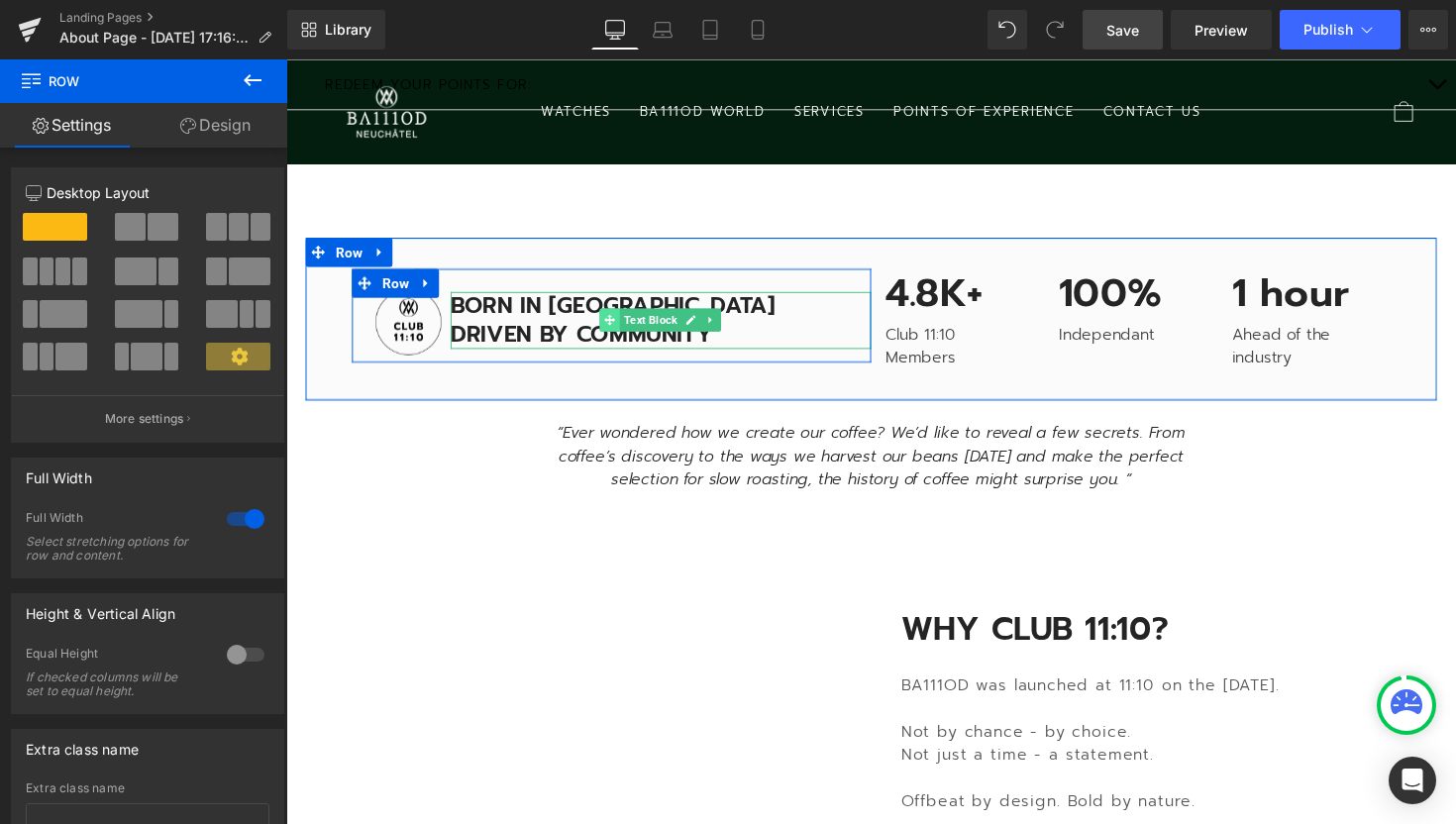 click at bounding box center [618, 327] 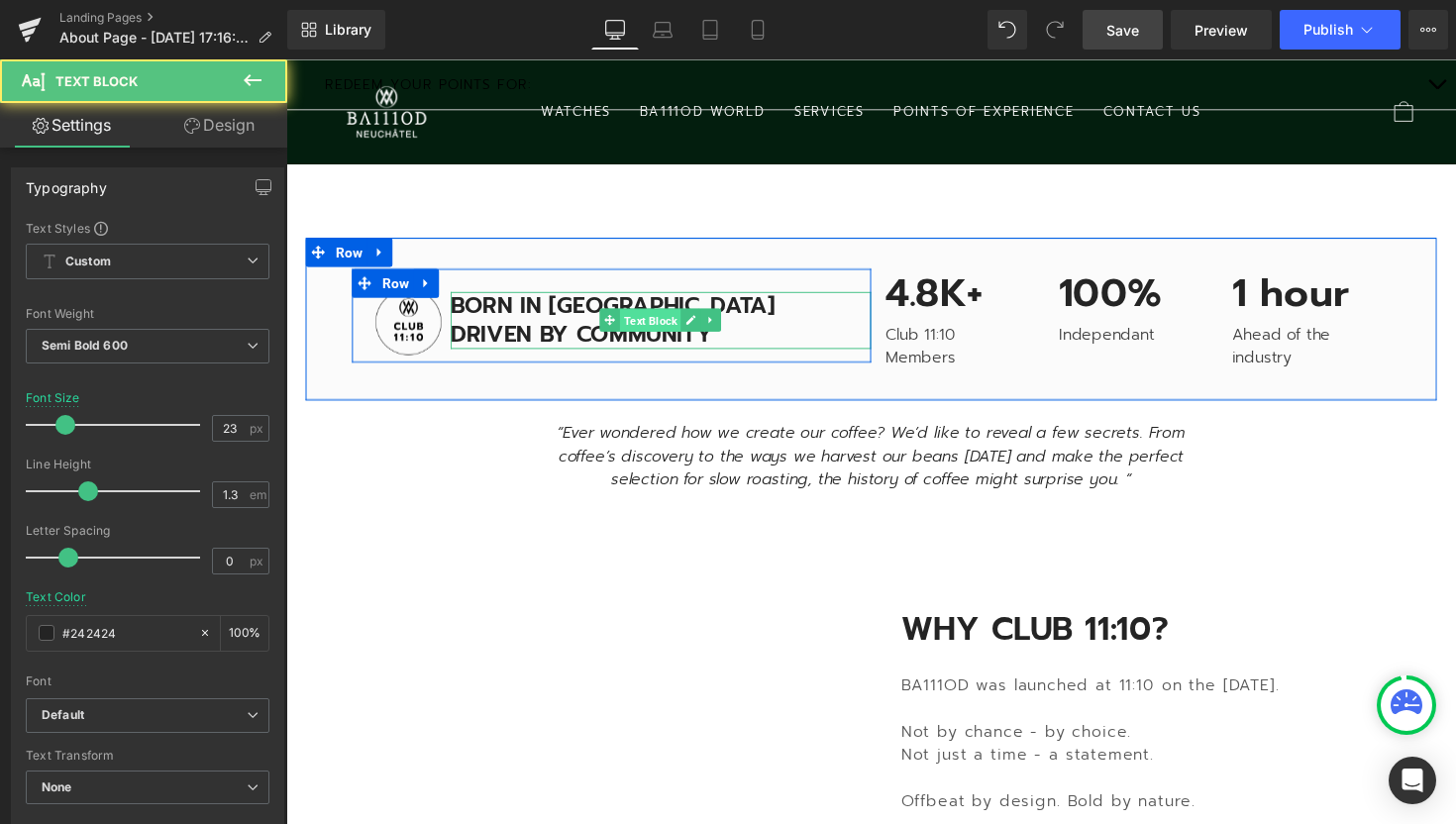 click on "Text Block" at bounding box center [659, 328] 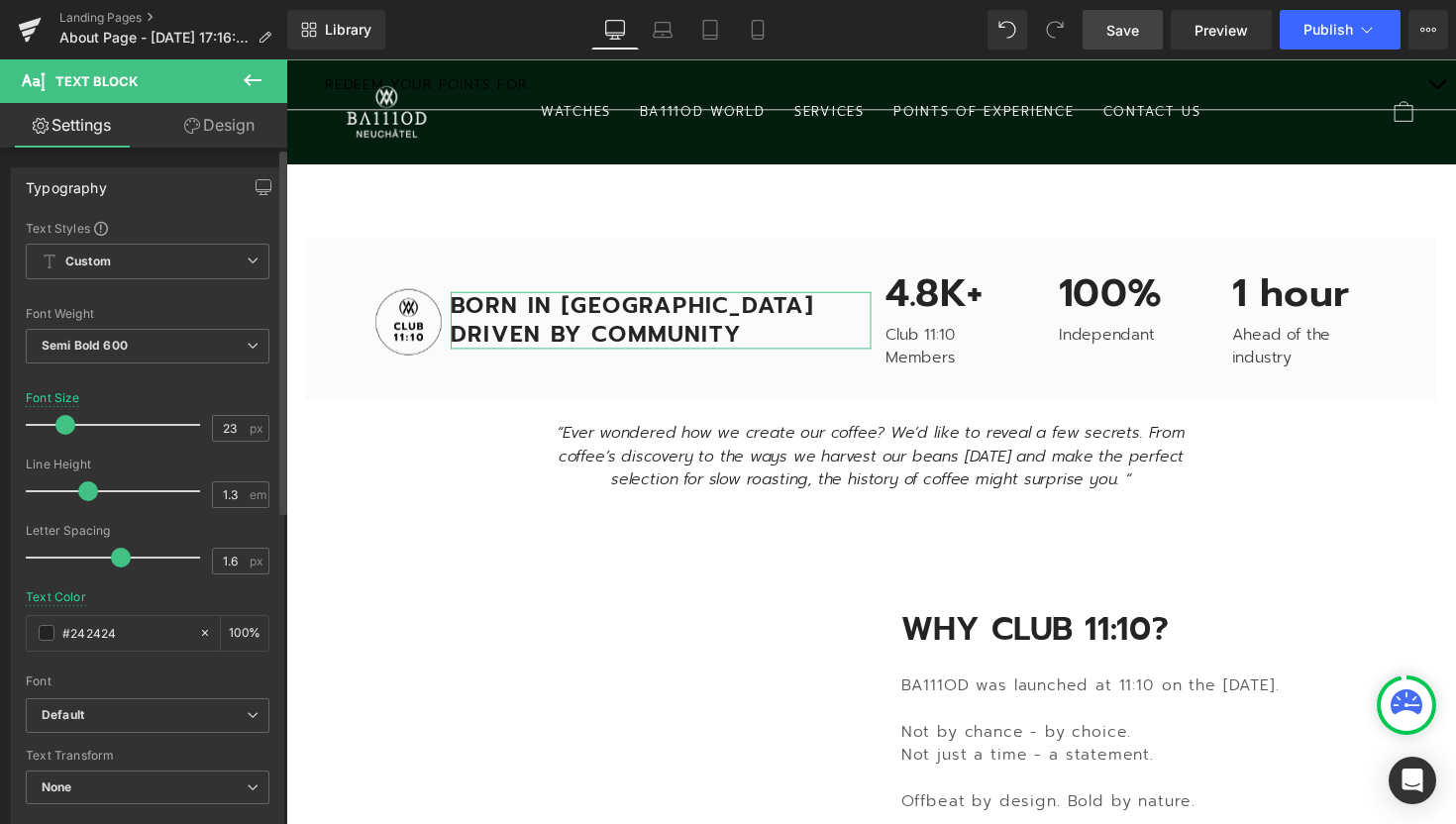 type on "1.7" 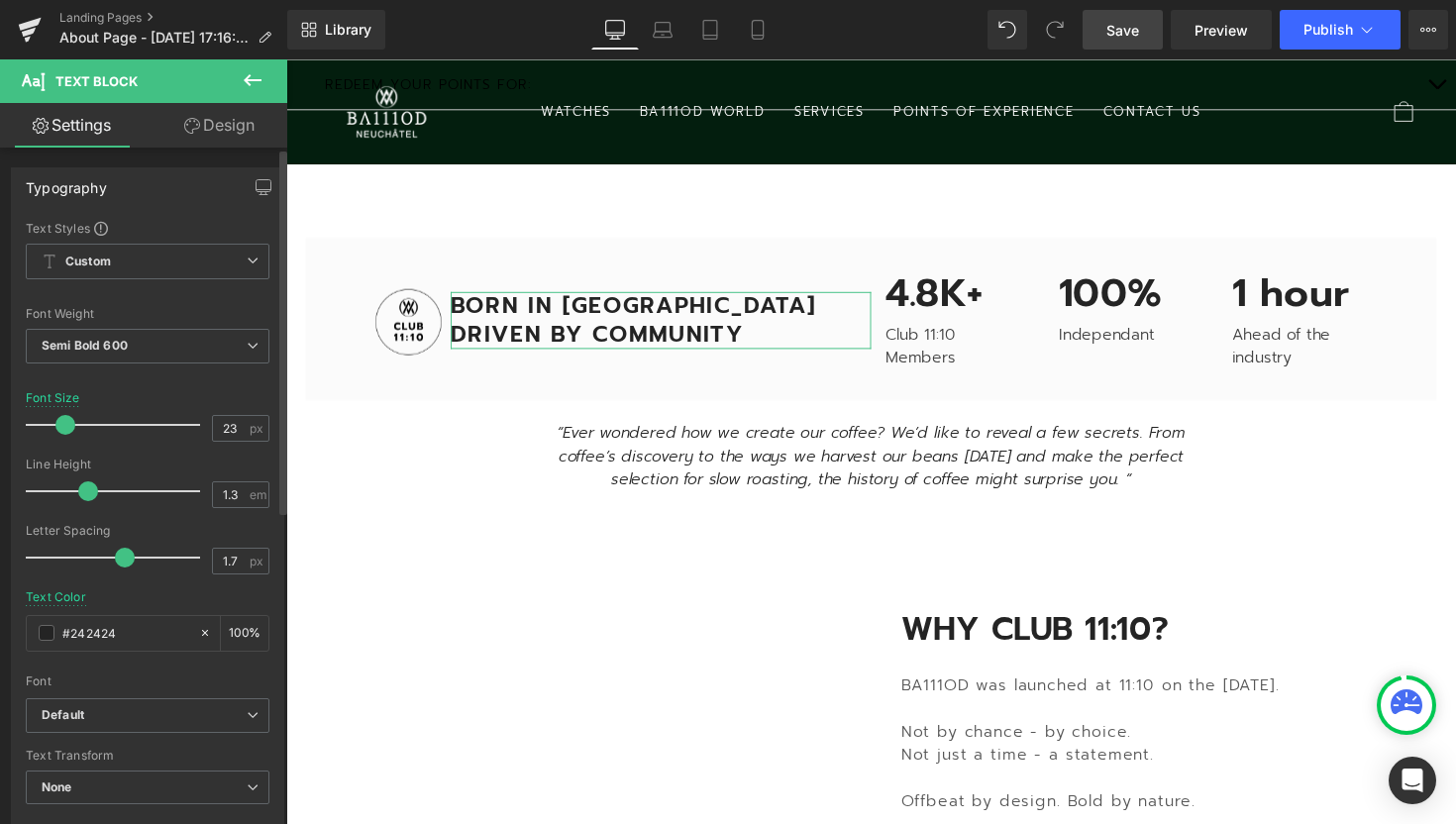 drag, startPoint x: 62, startPoint y: 557, endPoint x: 116, endPoint y: 562, distance: 54.230987 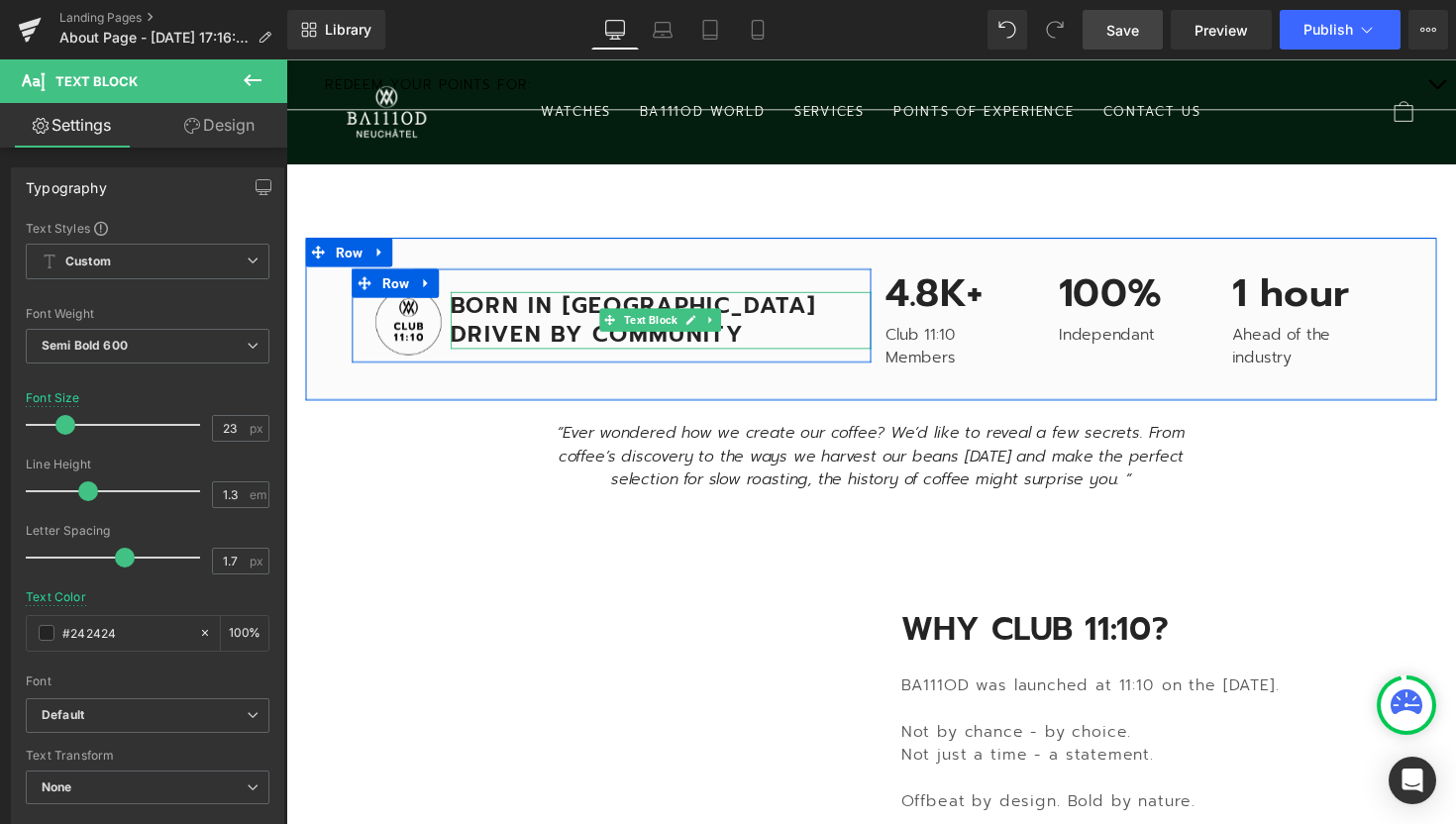 click on "DRIVEN BY COMMUNITY" at bounding box center (670, 342) 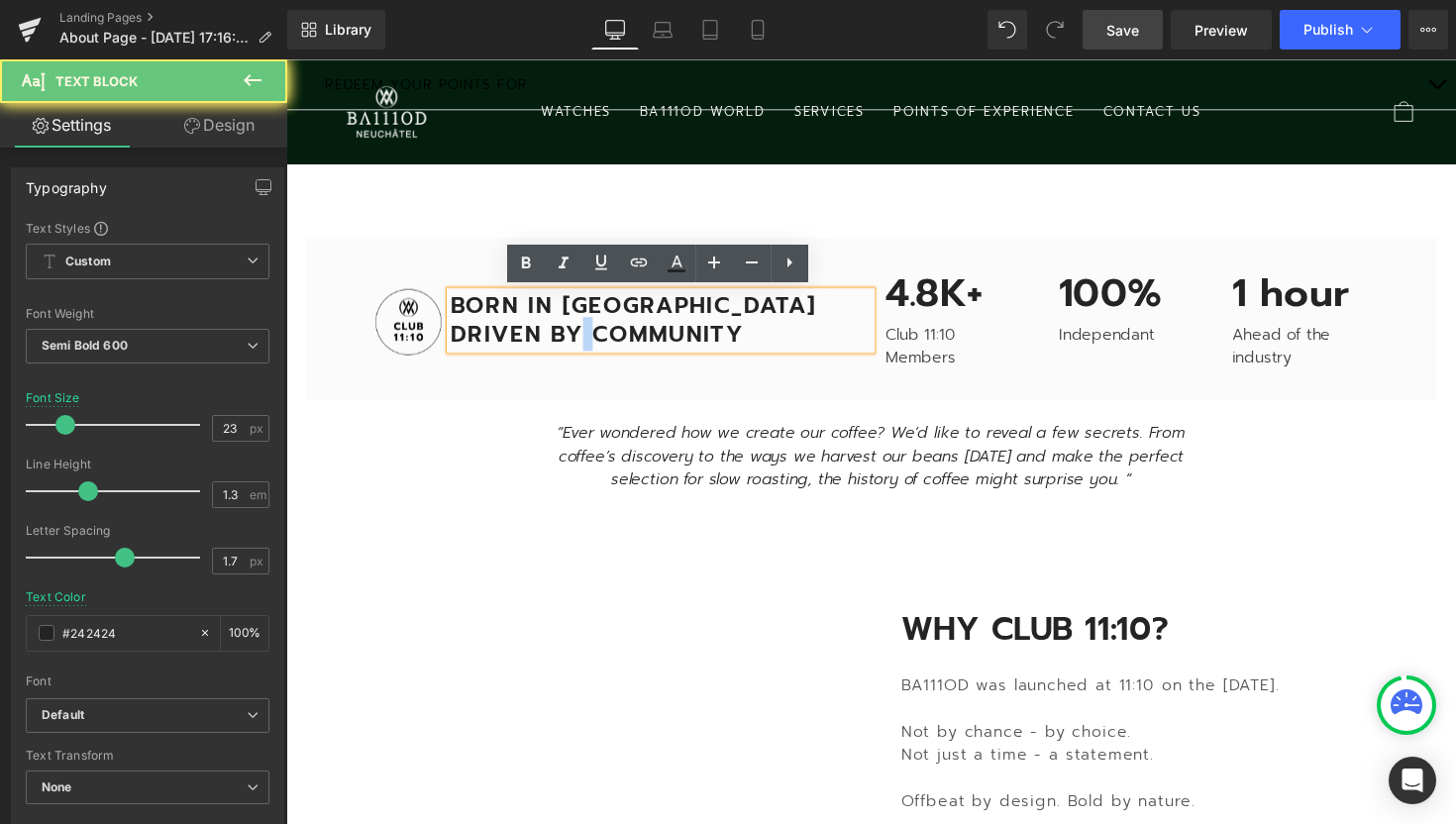 click on "DRIVEN BY COMMUNITY" at bounding box center [670, 342] 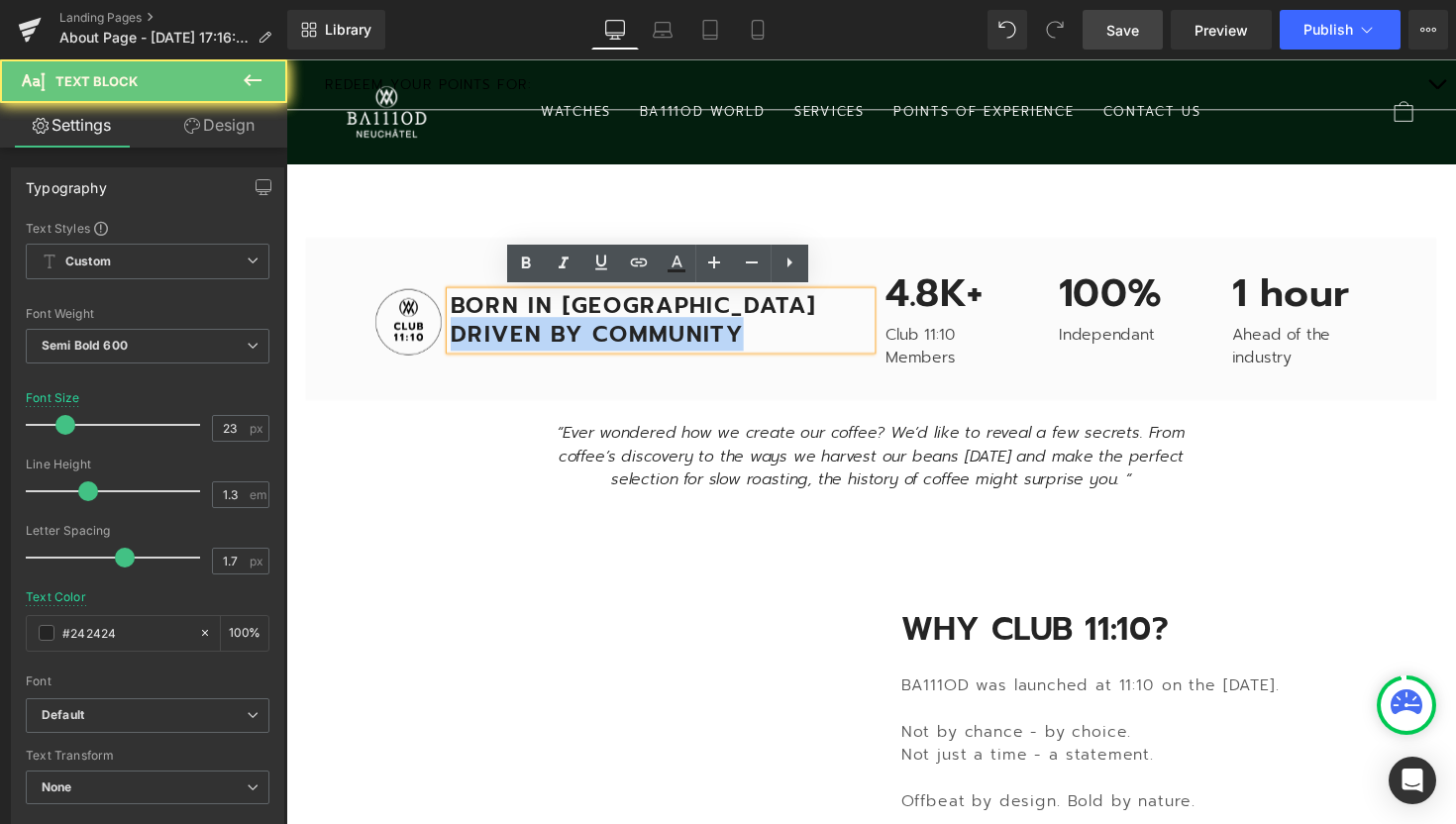 click on "DRIVEN BY COMMUNITY" at bounding box center (670, 342) 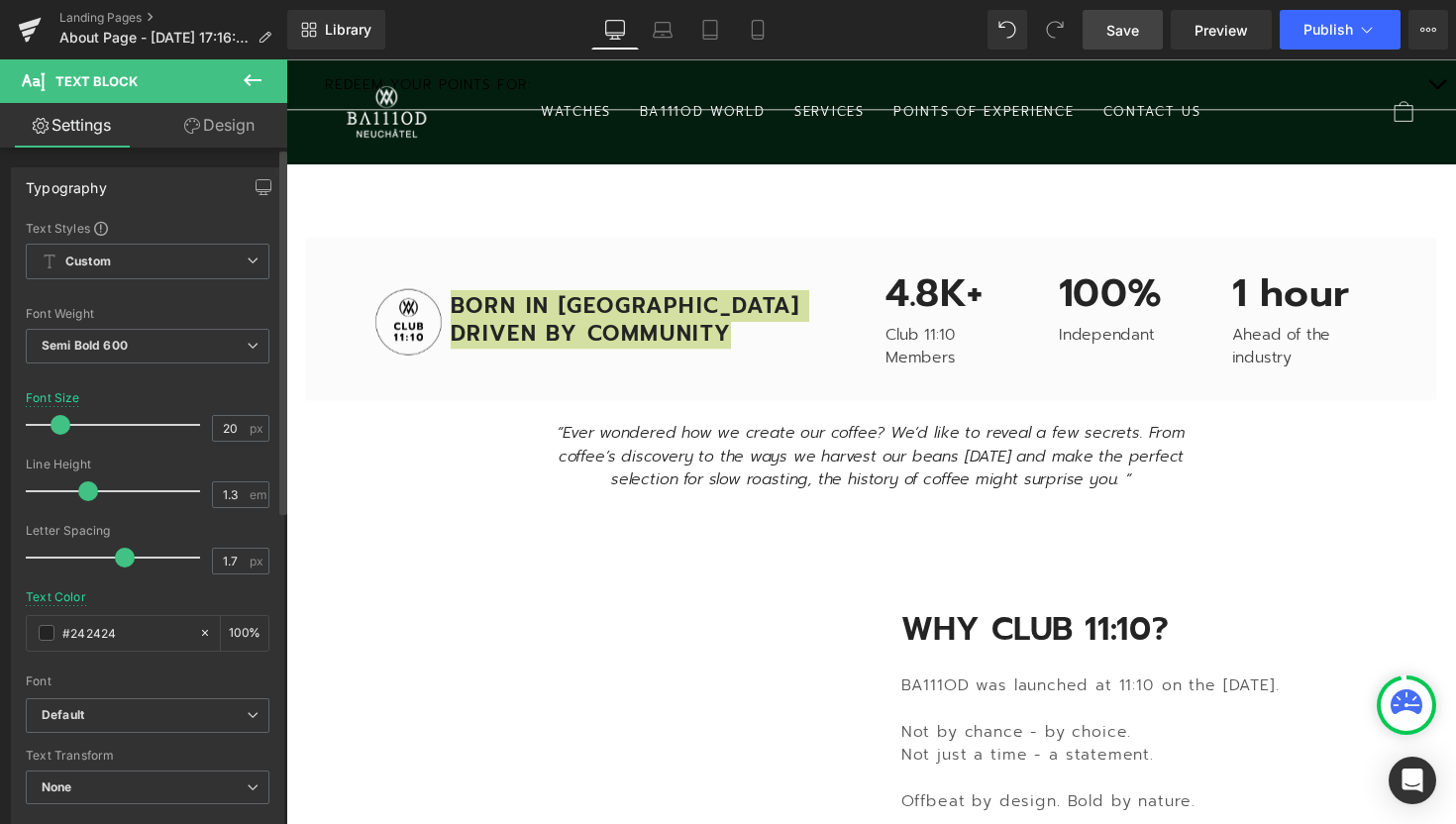 type on "19" 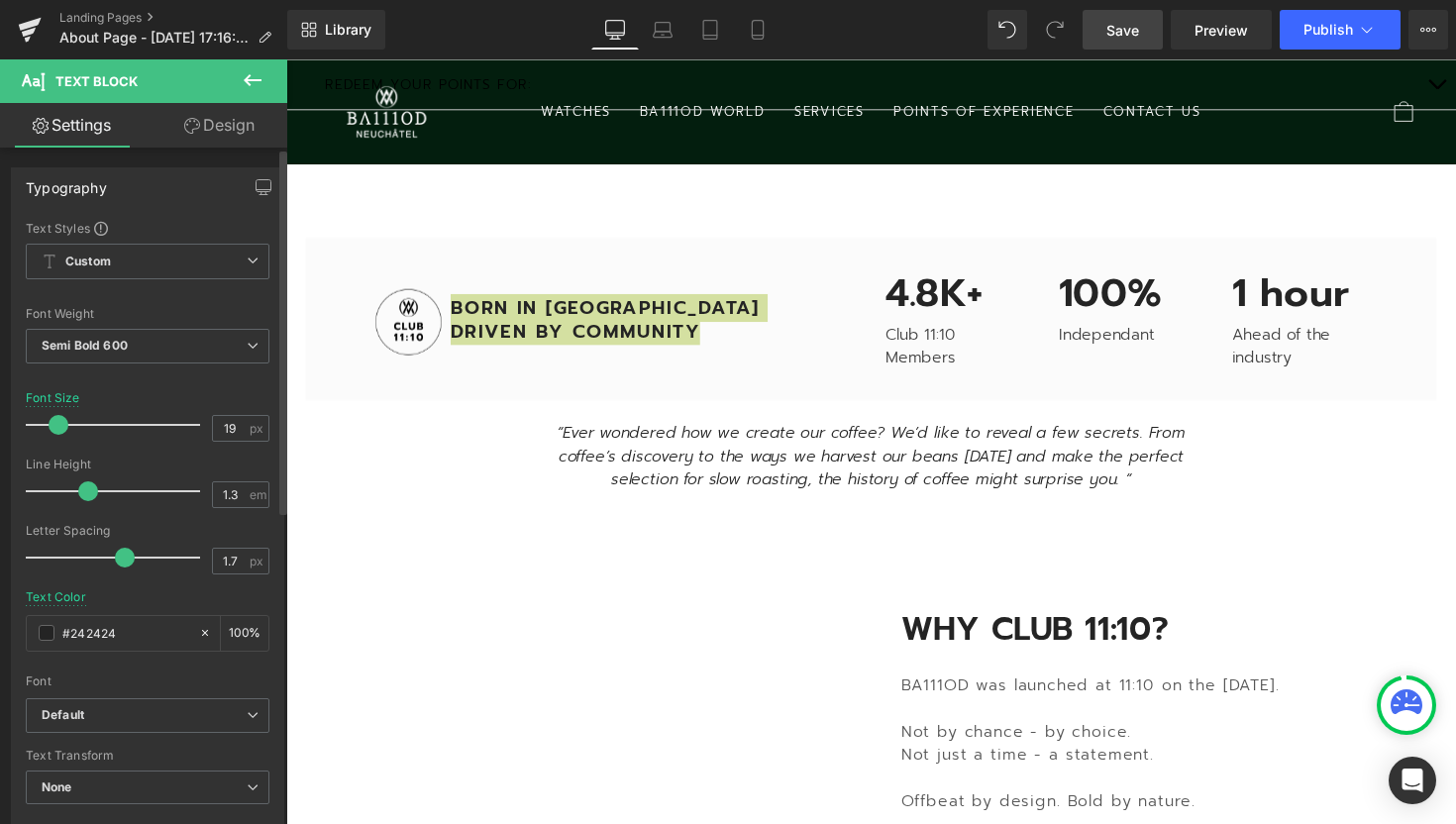 click at bounding box center (58, 425) 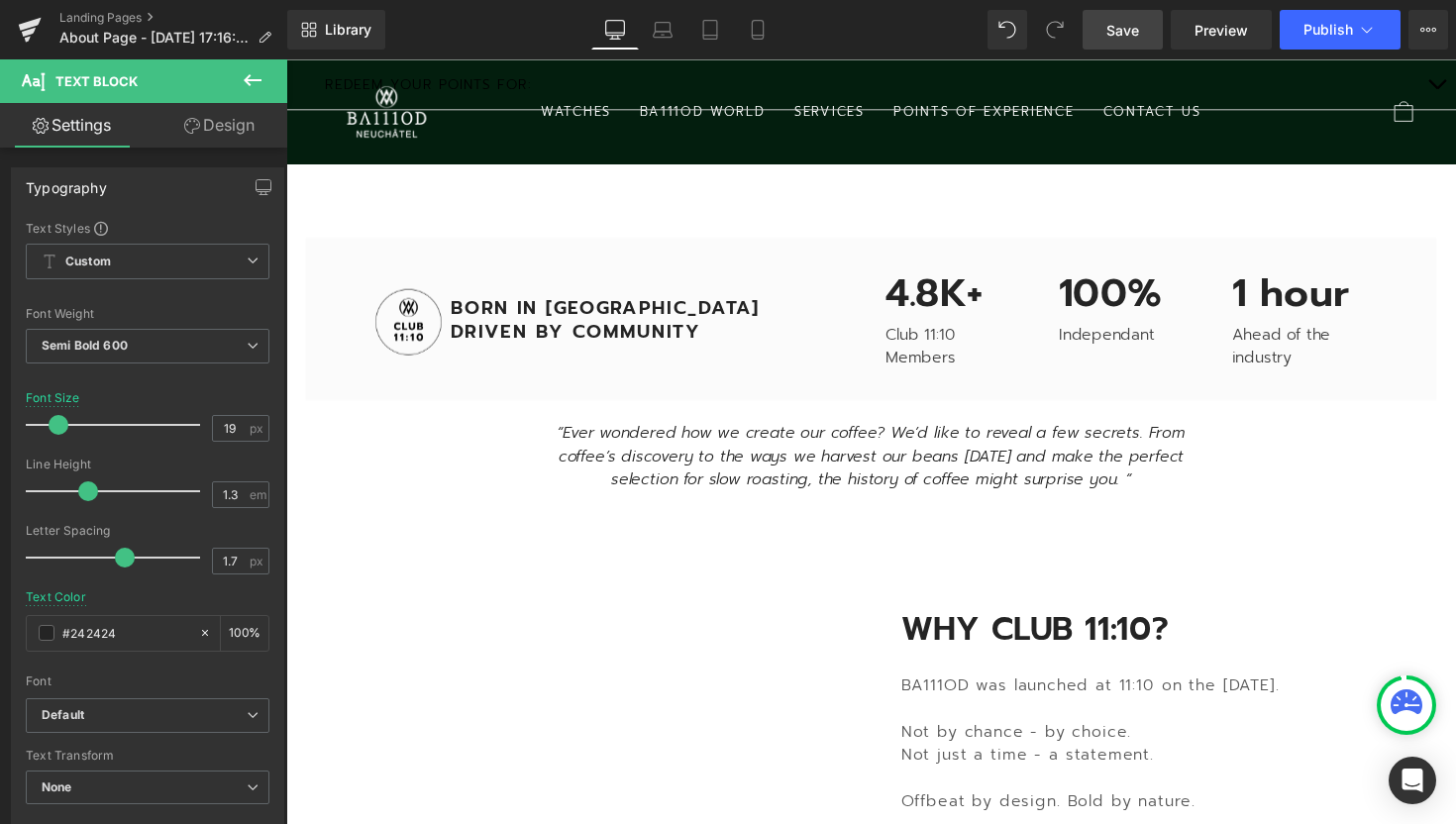 click on "BA111OD COMMUNITY
Text Block
CLUB 11:10
Heading         The moment it all begins. Text Block
JOIN
[GEOGRAPHIC_DATA]
Hero Banner         Image         Row         Row         WHAT IS CLUB 11:10? Heading         Club 11:10 is the official BA111OD community for those who dare to shape time.  It’s where collectors, creators, and friends come together and where ownership goes far beyond possession. At the heart of the Club is our unique  We-Commerce model : a philosophy powered by you. It rewards not just purchases, but participation through referrals, conversations, shared insights, and bold ideas that shape the future of the brand. Text Block         Row
Youtube
Your Exclusive Benefits
Heading         Image         Special Launch Access Text Block         Image" at bounding box center (885, -327) 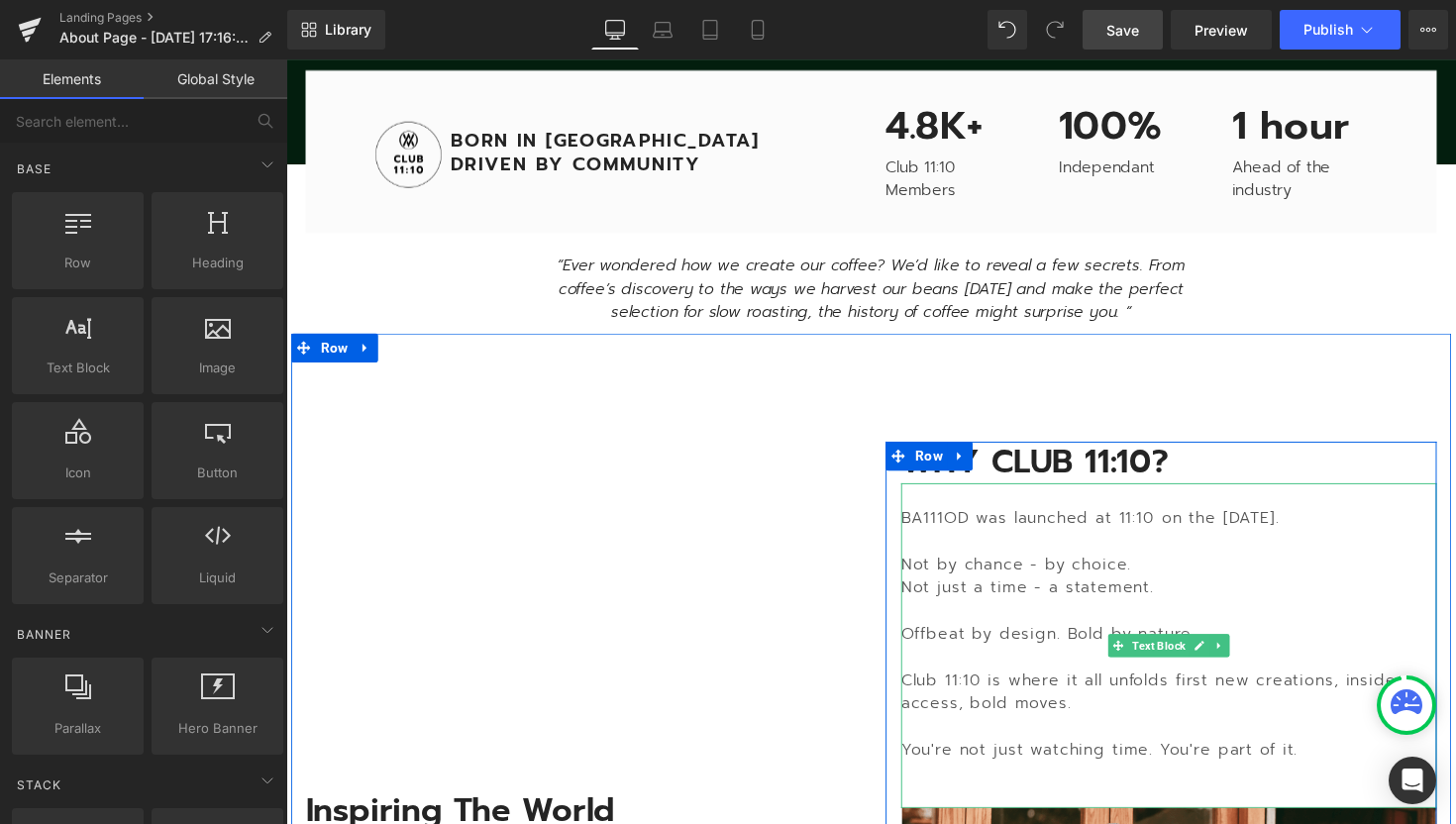 scroll, scrollTop: 3189, scrollLeft: 0, axis: vertical 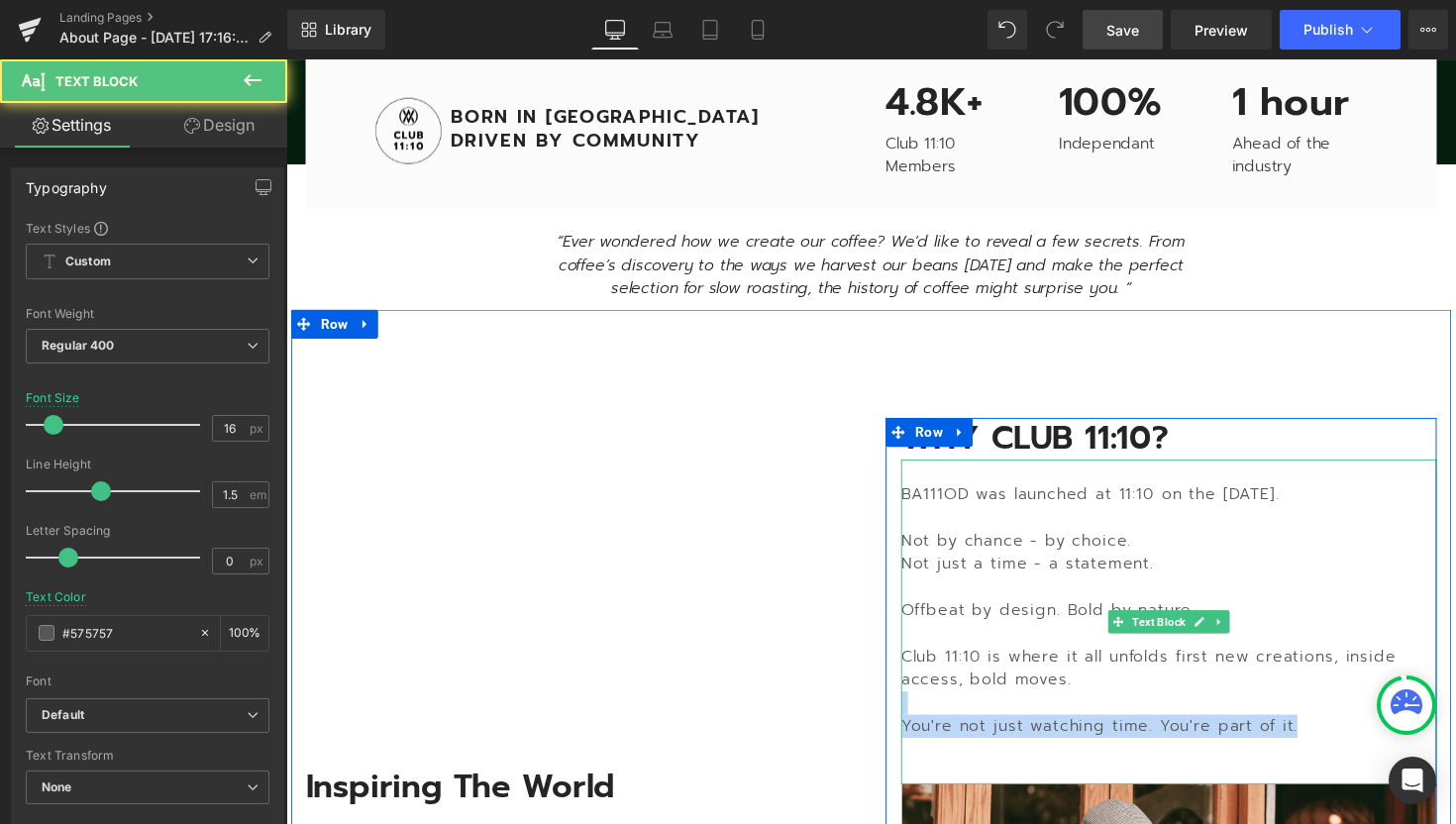 click on "BA111OD was launched at 11:10 on the [DATE]. Not by chance - by choice.  Not just a time - a statement. Offbeat by design. Bold by nature. Club 11:10 is where it all unfolds first new creations, inside access, bold moves. You're not just watching time. You're part of it." at bounding box center (1191, 636) 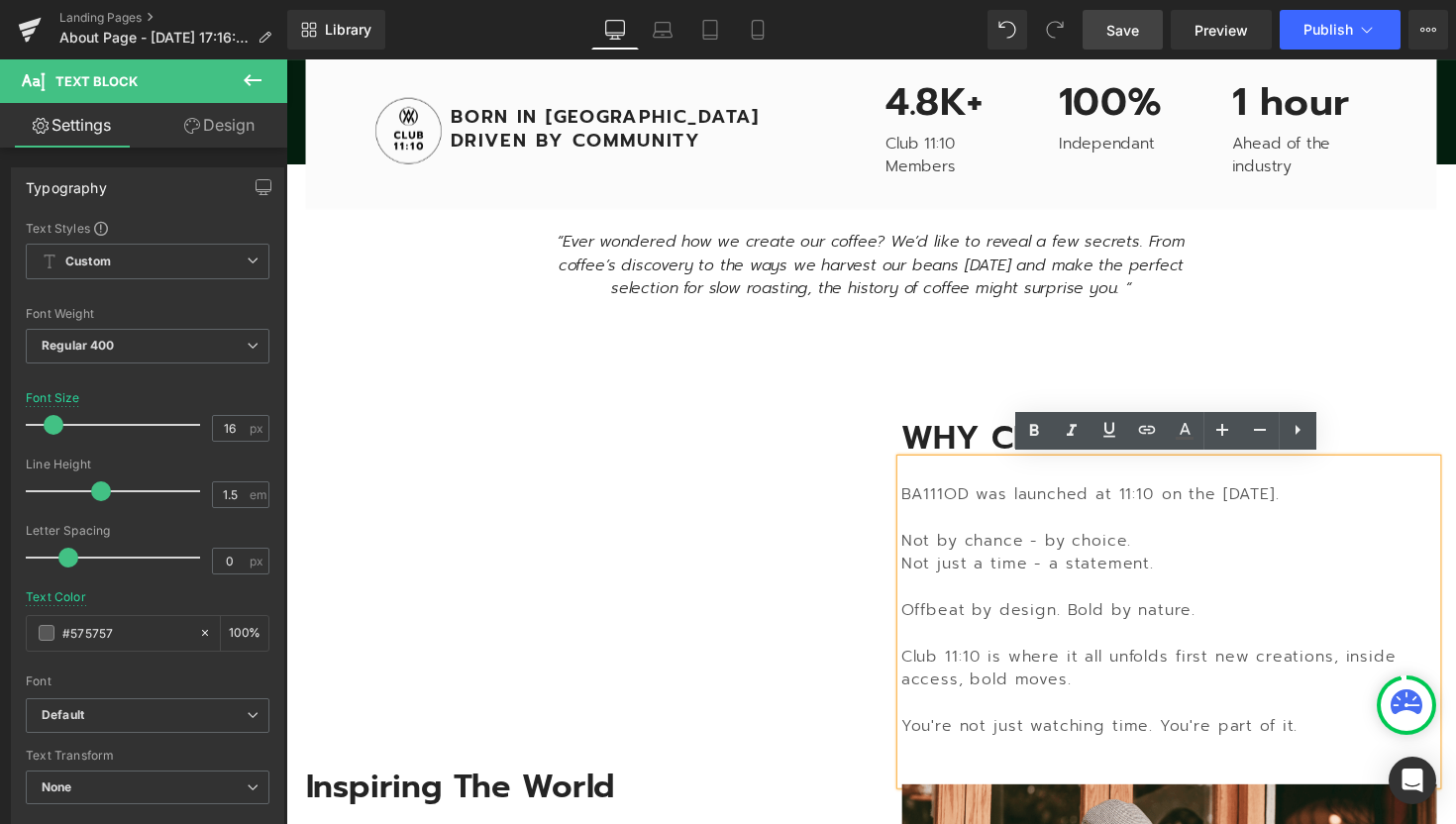 click on "You're not just watching time. You're part of it." at bounding box center [1191, 743] 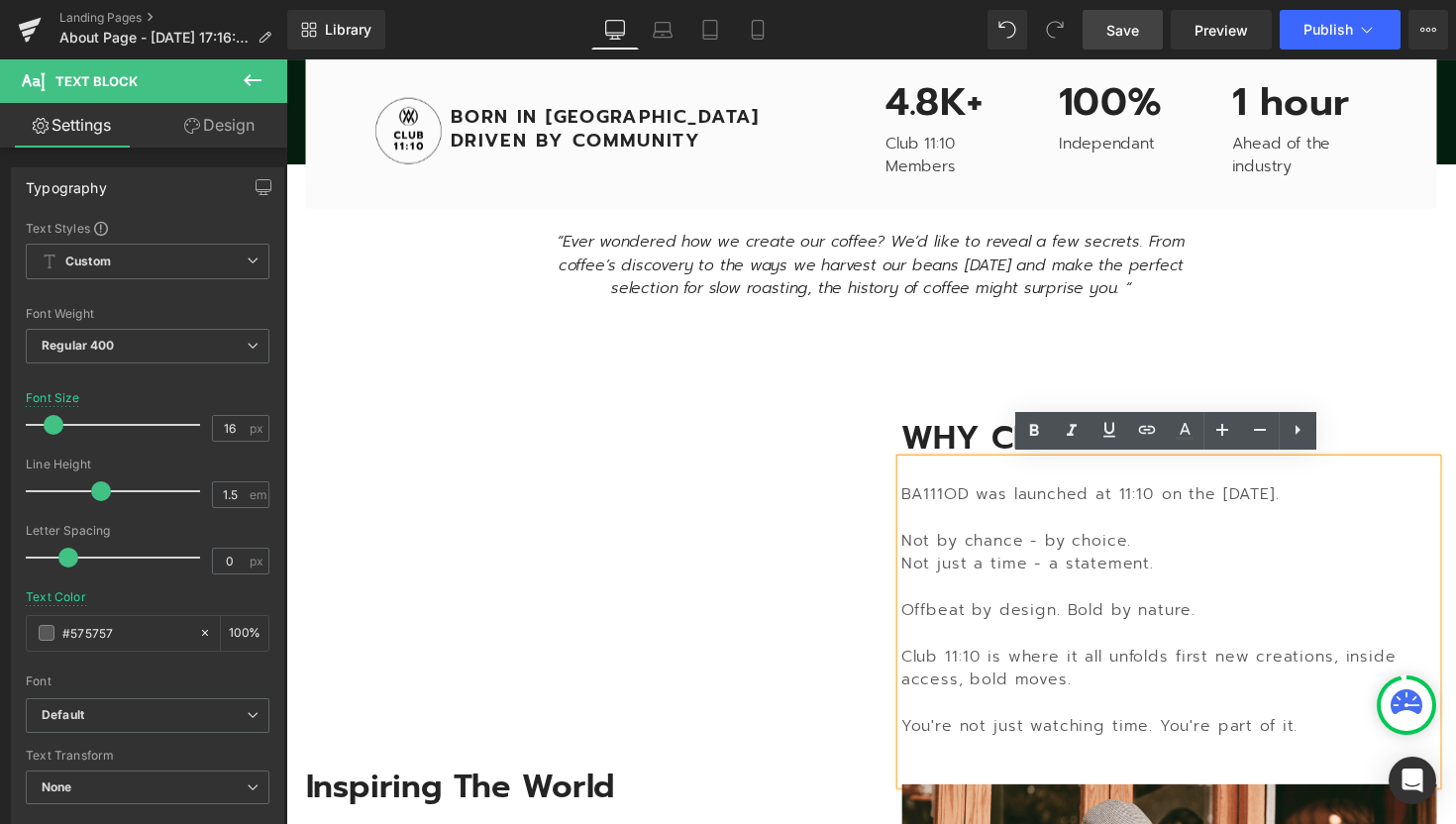 drag, startPoint x: 1326, startPoint y: 744, endPoint x: 914, endPoint y: 511, distance: 473.3212 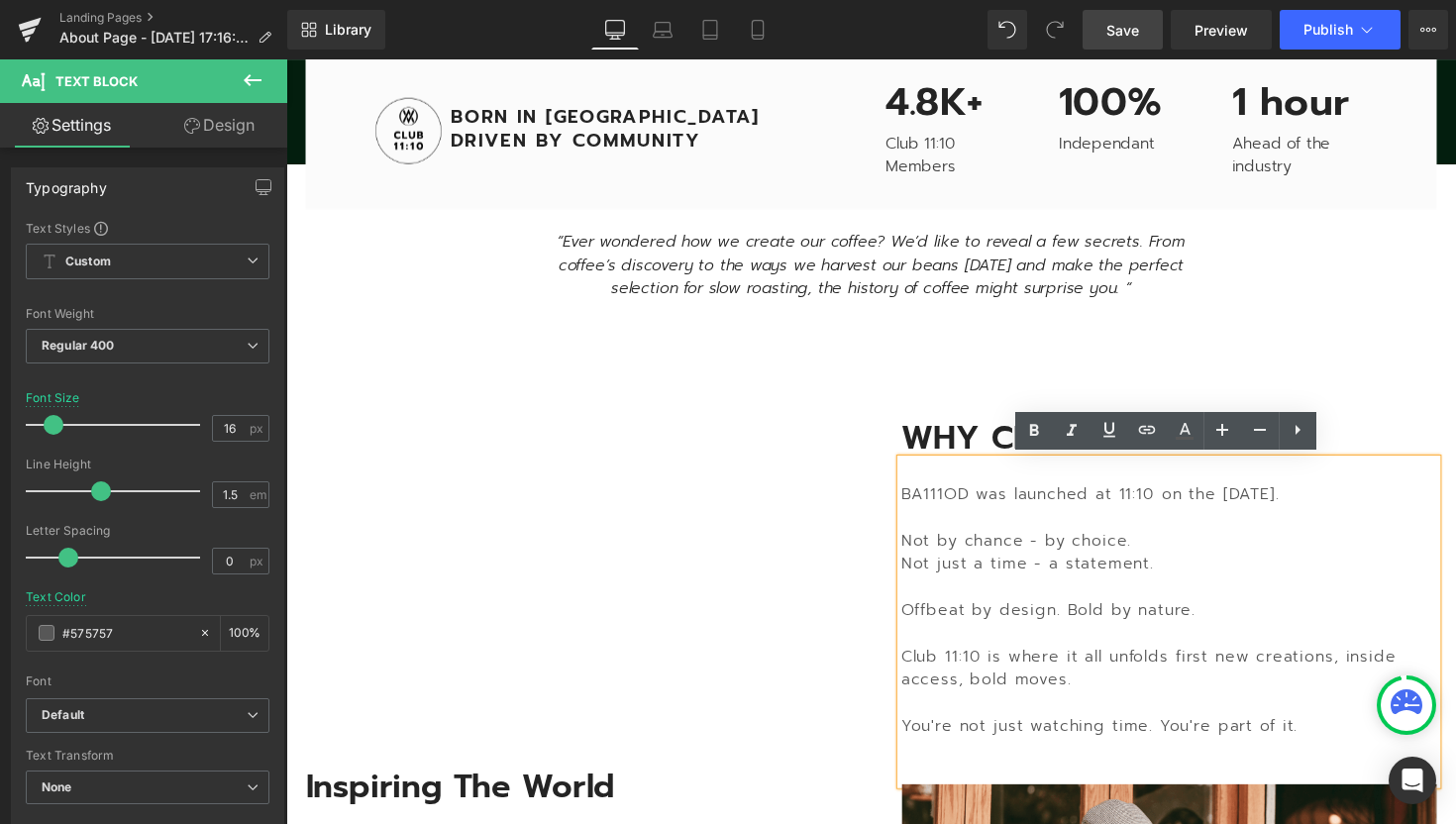 click on "BA111OD was launched at 11:10 on the [DATE]. Not by chance - by choice.  Not just a time - a statement. Offbeat by design. Bold by nature. Club 11:10 is where it all unfolds first new creations, inside access, bold moves. You're not just watching time. You're part of it." at bounding box center [1191, 636] 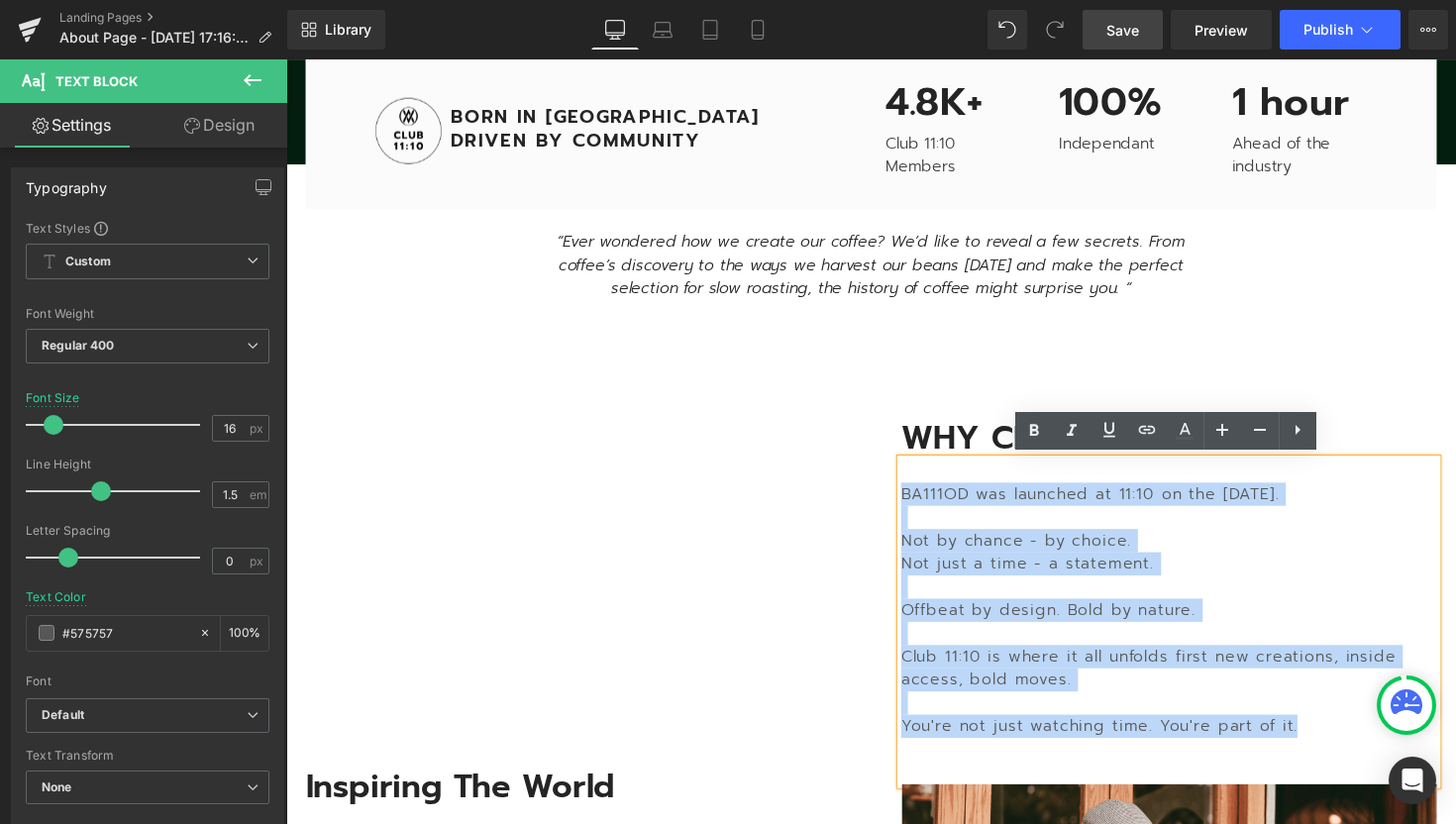 drag, startPoint x: 916, startPoint y: 502, endPoint x: 1323, endPoint y: 743, distance: 473.00106 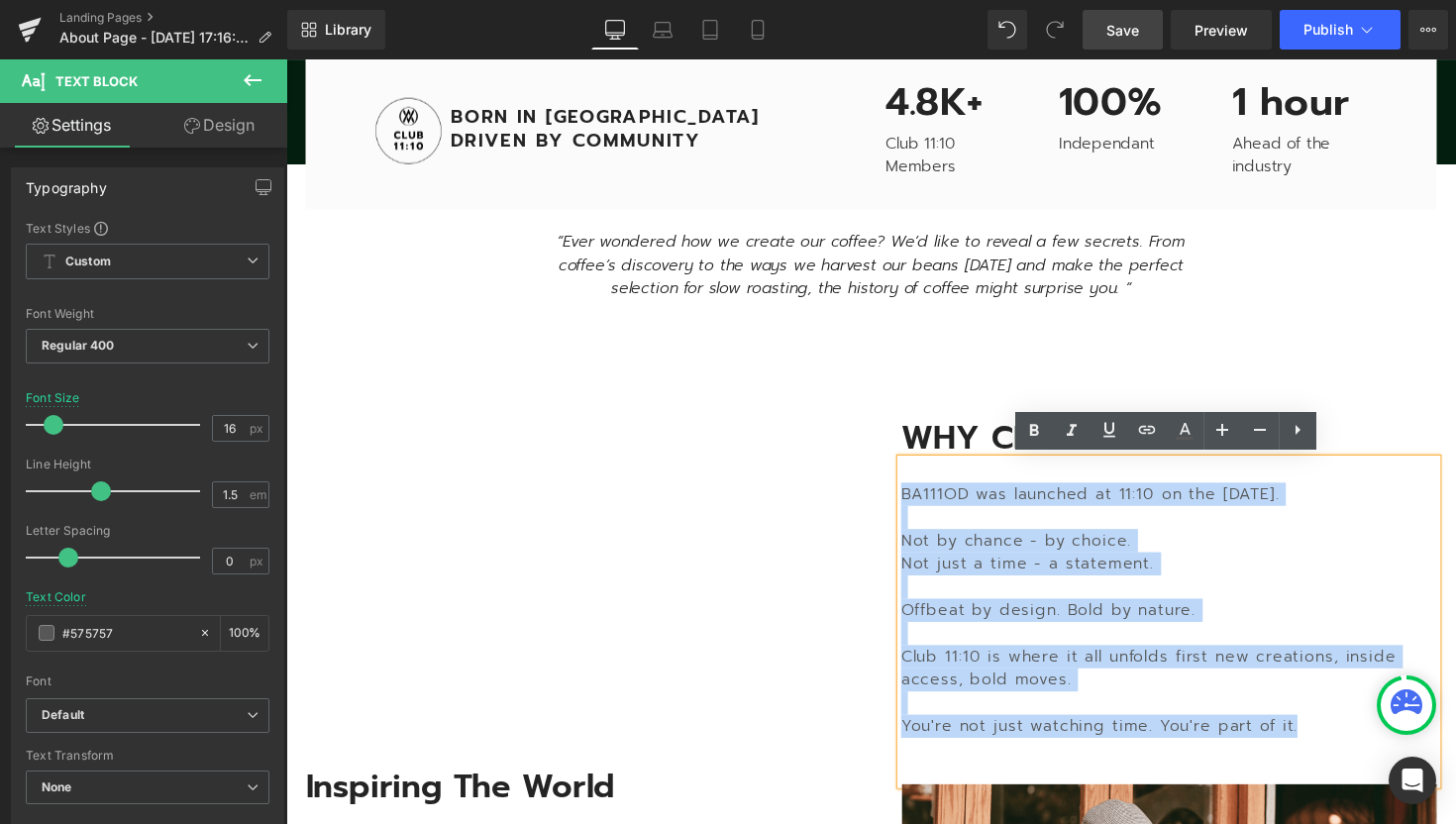 click on "BA111OD was launched at 11:10 on the [DATE]. Not by chance - by choice.  Not just a time - a statement. Offbeat by design. Bold by nature. Club 11:10 is where it all unfolds first new creations, inside access, bold moves. You're not just watching time. You're part of it." at bounding box center (1191, 636) 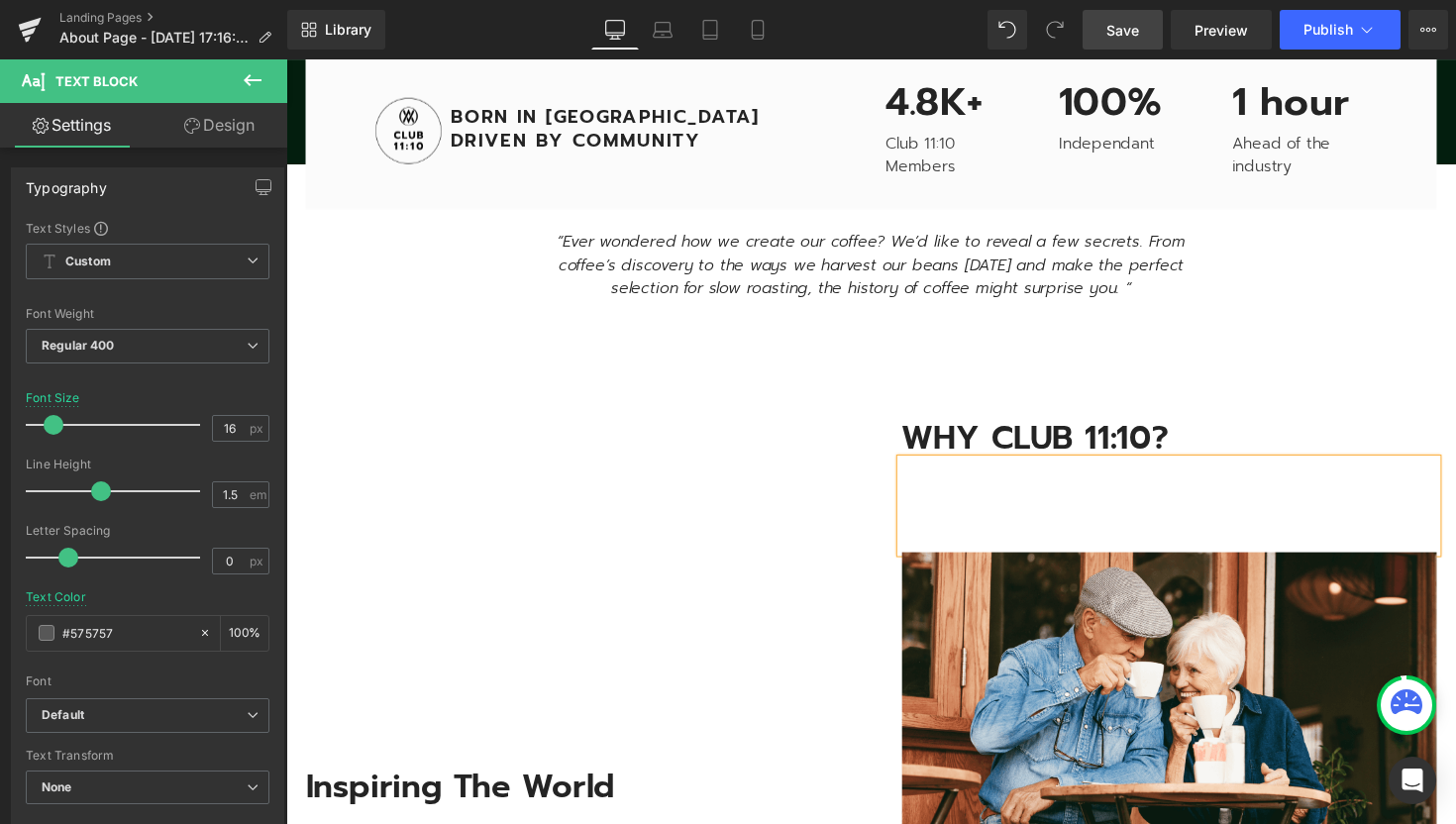 scroll, scrollTop: 5488, scrollLeft: 1198, axis: both 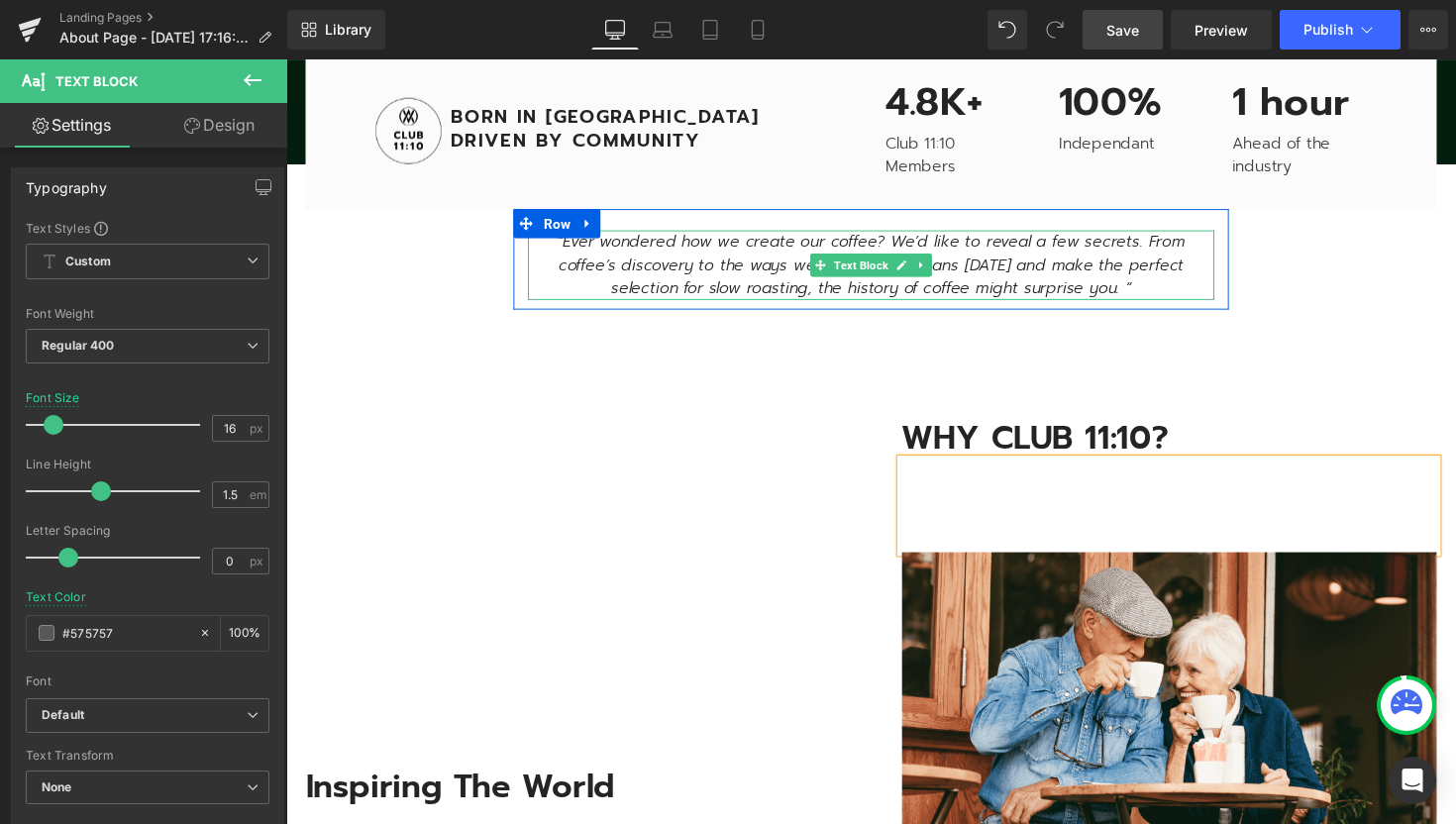click on "“Ever wondered how we create our coffee? We’d like to reveal a few secrets. From coffee’s discovery to the ways we harvest our beans [DATE] and make the perfect selection for slow roasting, the history of coffee might surprise you. “" at bounding box center [885, 270] 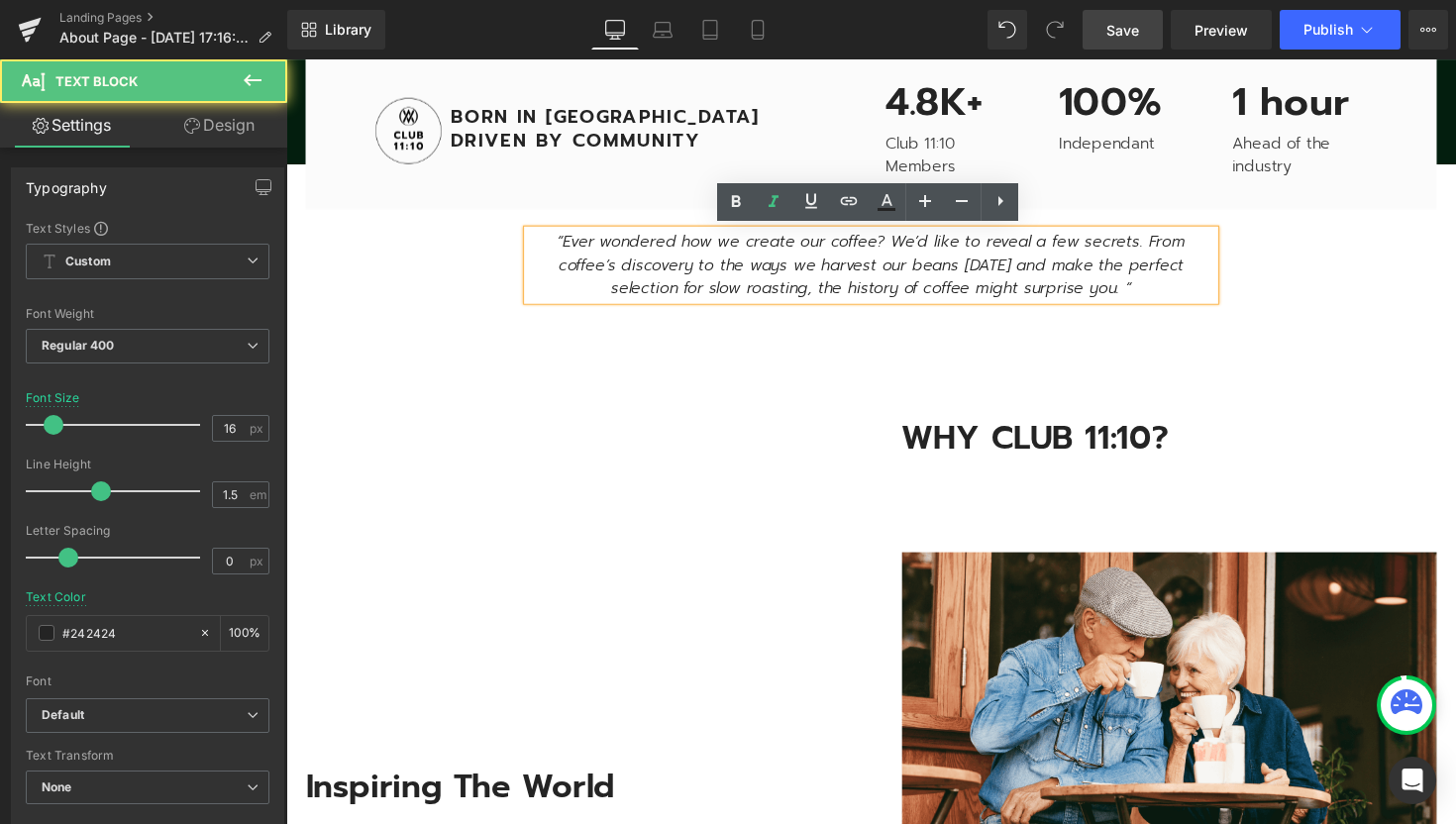 click on "“Ever wondered how we create our coffee? We’d like to reveal a few secrets. From coffee’s discovery to the ways we harvest our beans [DATE] and make the perfect selection for slow roasting, the history of coffee might surprise you. “" at bounding box center [885, 270] 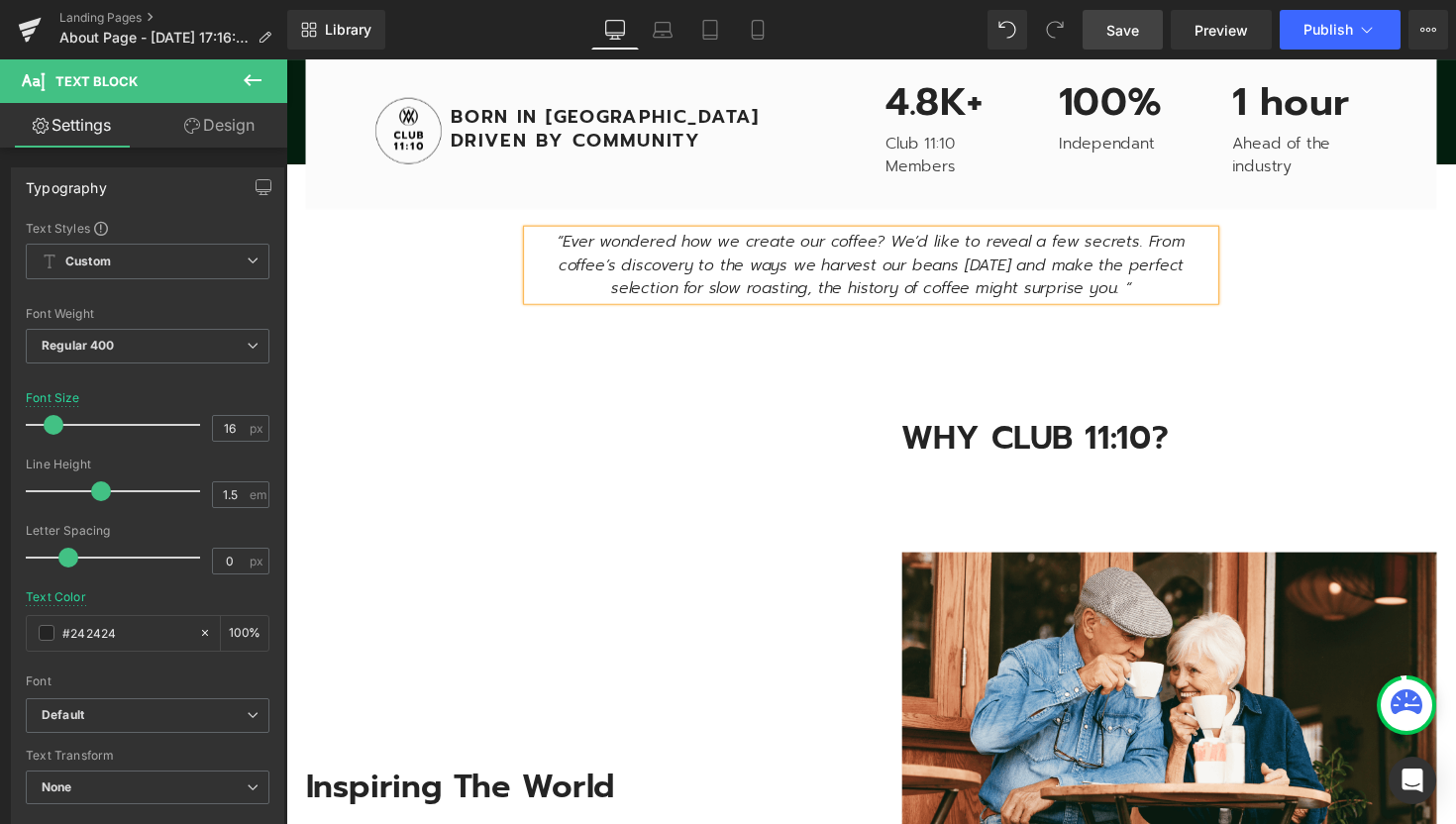 type 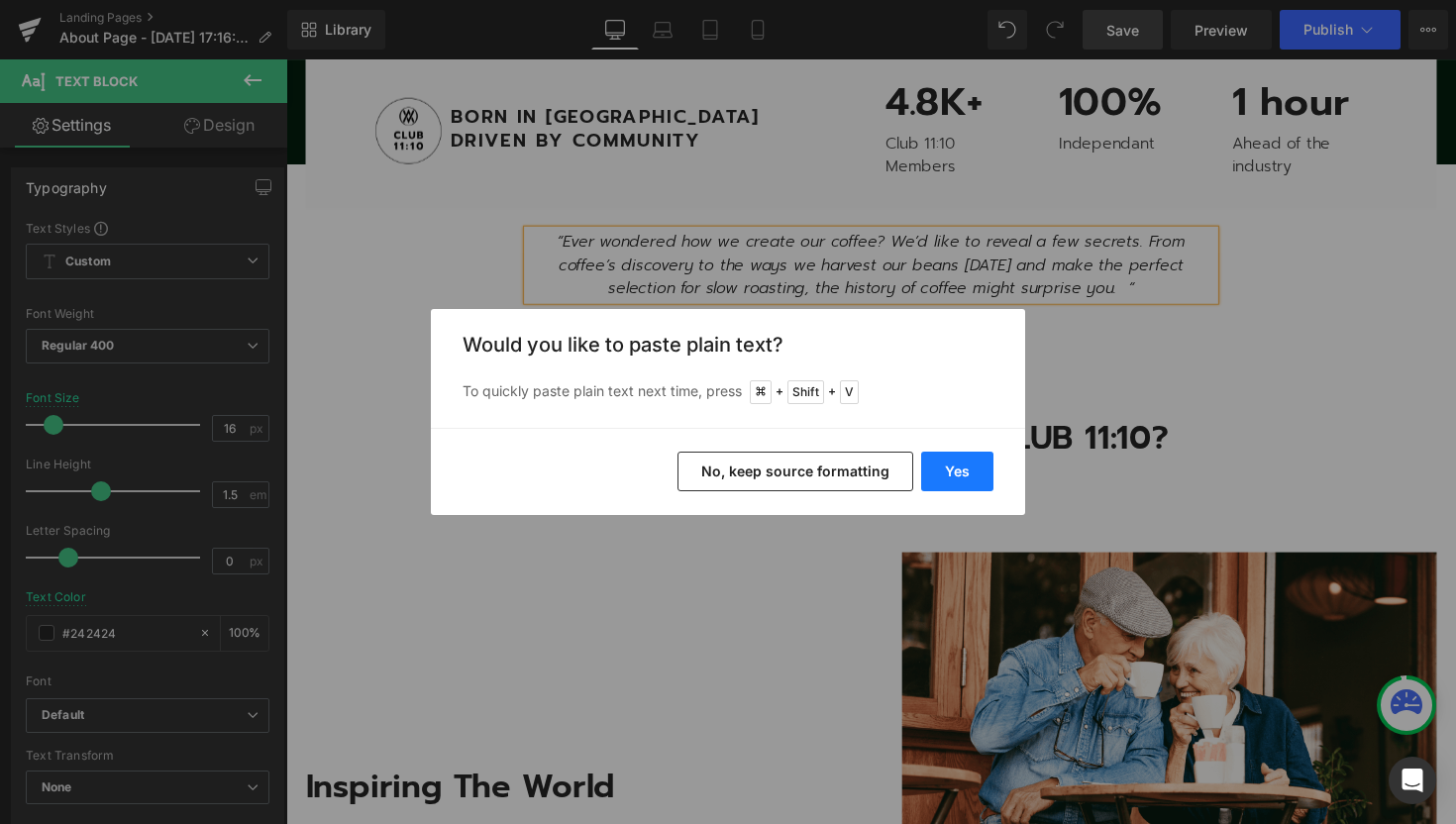 click on "Yes" at bounding box center [957, 471] 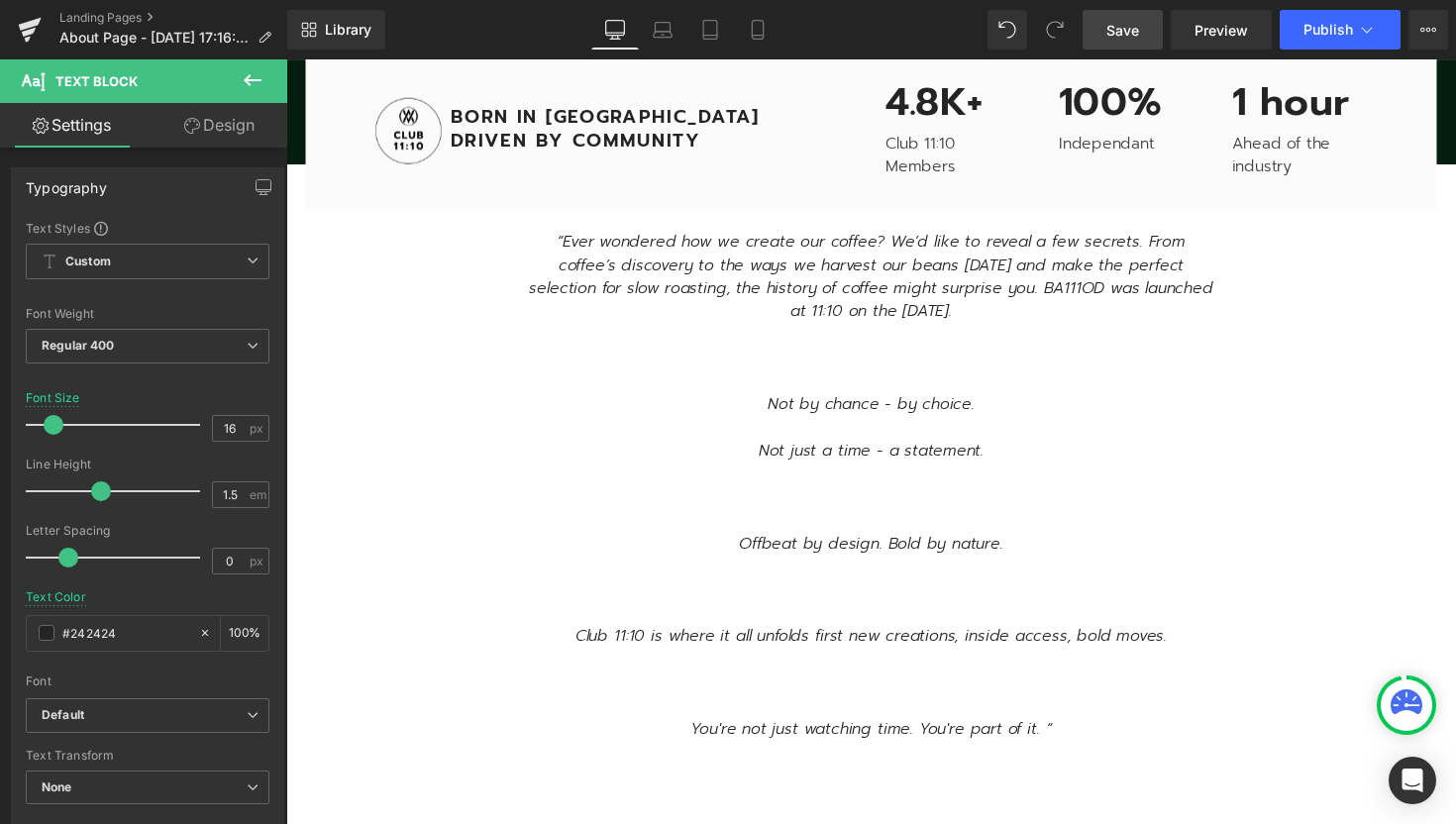 scroll, scrollTop: 10, scrollLeft: 10, axis: both 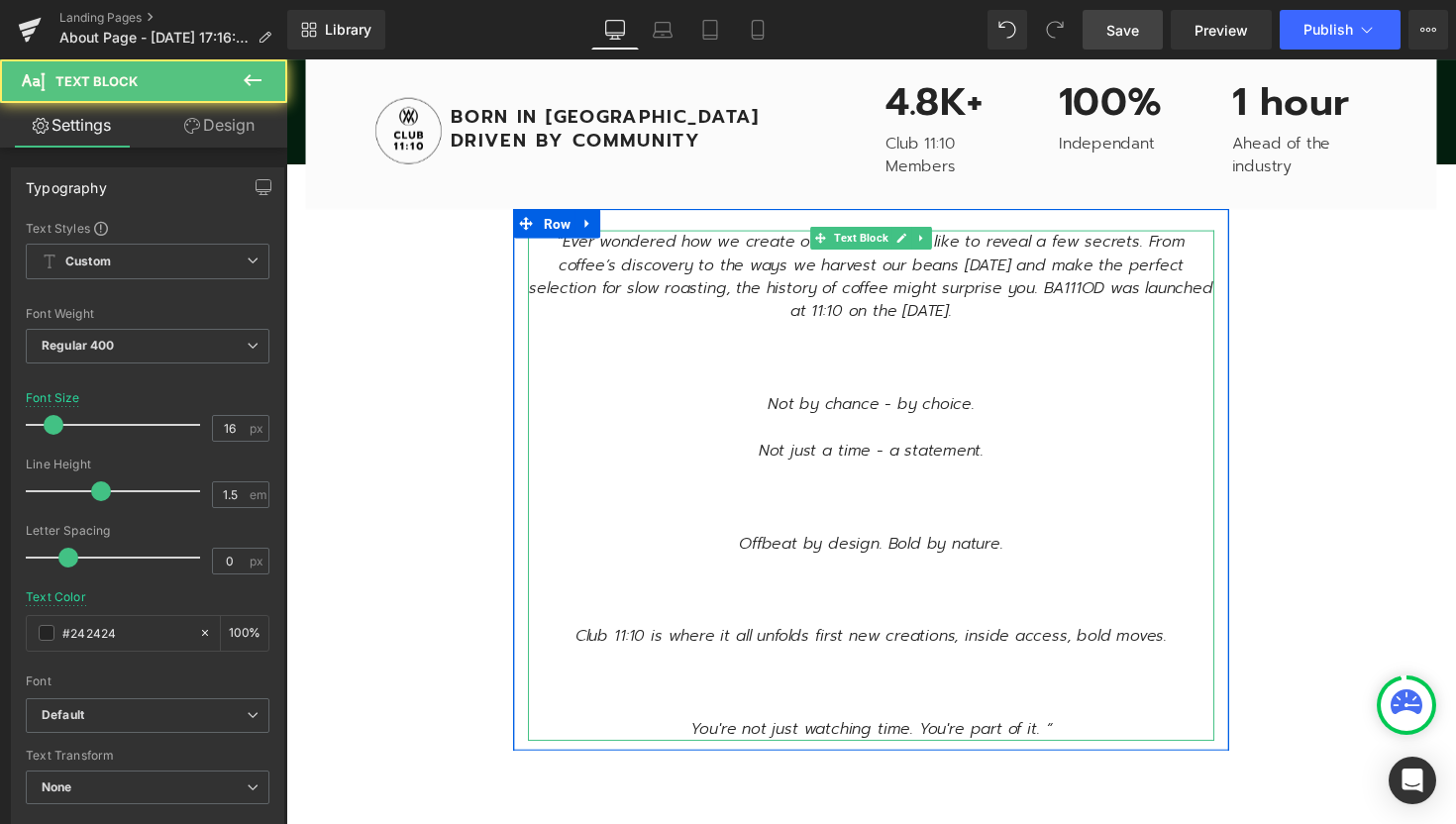click on "“Ever wondered how we create our coffee? We’d like to reveal a few secrets. From coffee’s discovery to the ways we harvest our beans [DATE] and make the perfect selection for slow roasting, the history of coffee might surprise you. BA111OD was launched at 11:10 on the [DATE]." at bounding box center [885, 282] 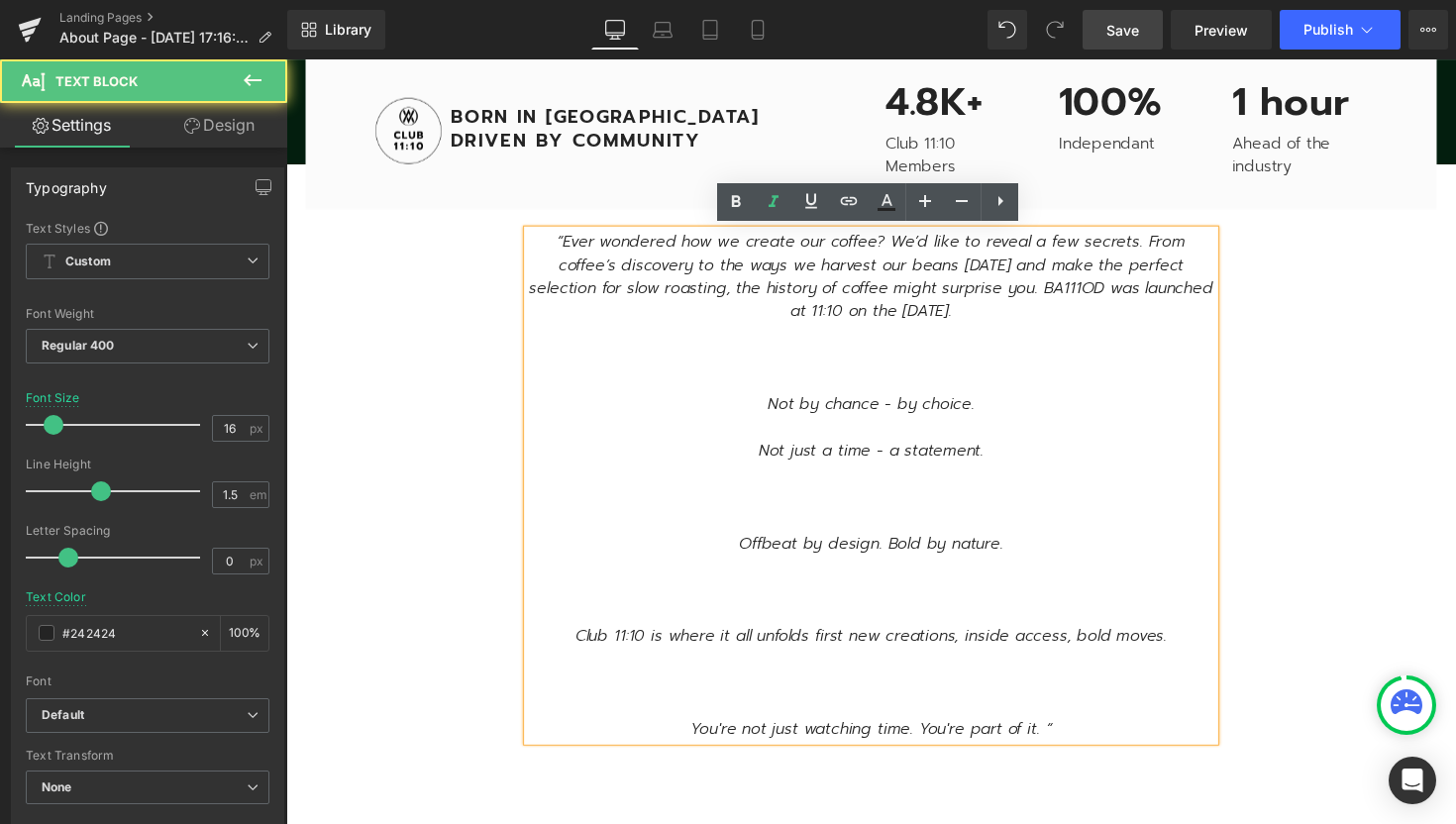click on "“Ever wondered how we create our coffee? We’d like to reveal a few secrets. From coffee’s discovery to the ways we harvest our beans [DATE] and make the perfect selection for slow roasting, the history of coffee might surprise you. BA111OD was launched at 11:10 on the [DATE]." at bounding box center (885, 282) 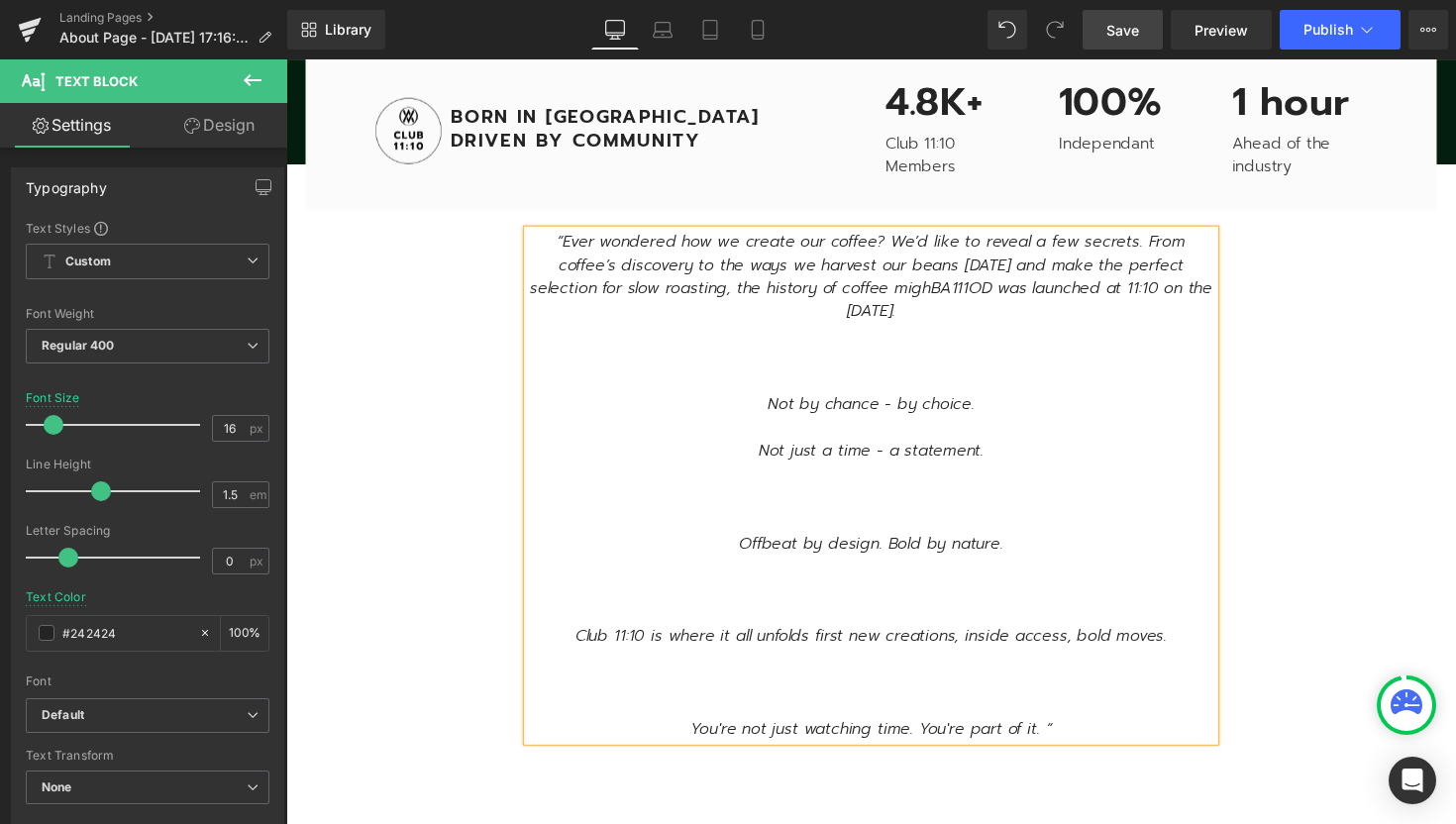scroll, scrollTop: 5916, scrollLeft: 1198, axis: both 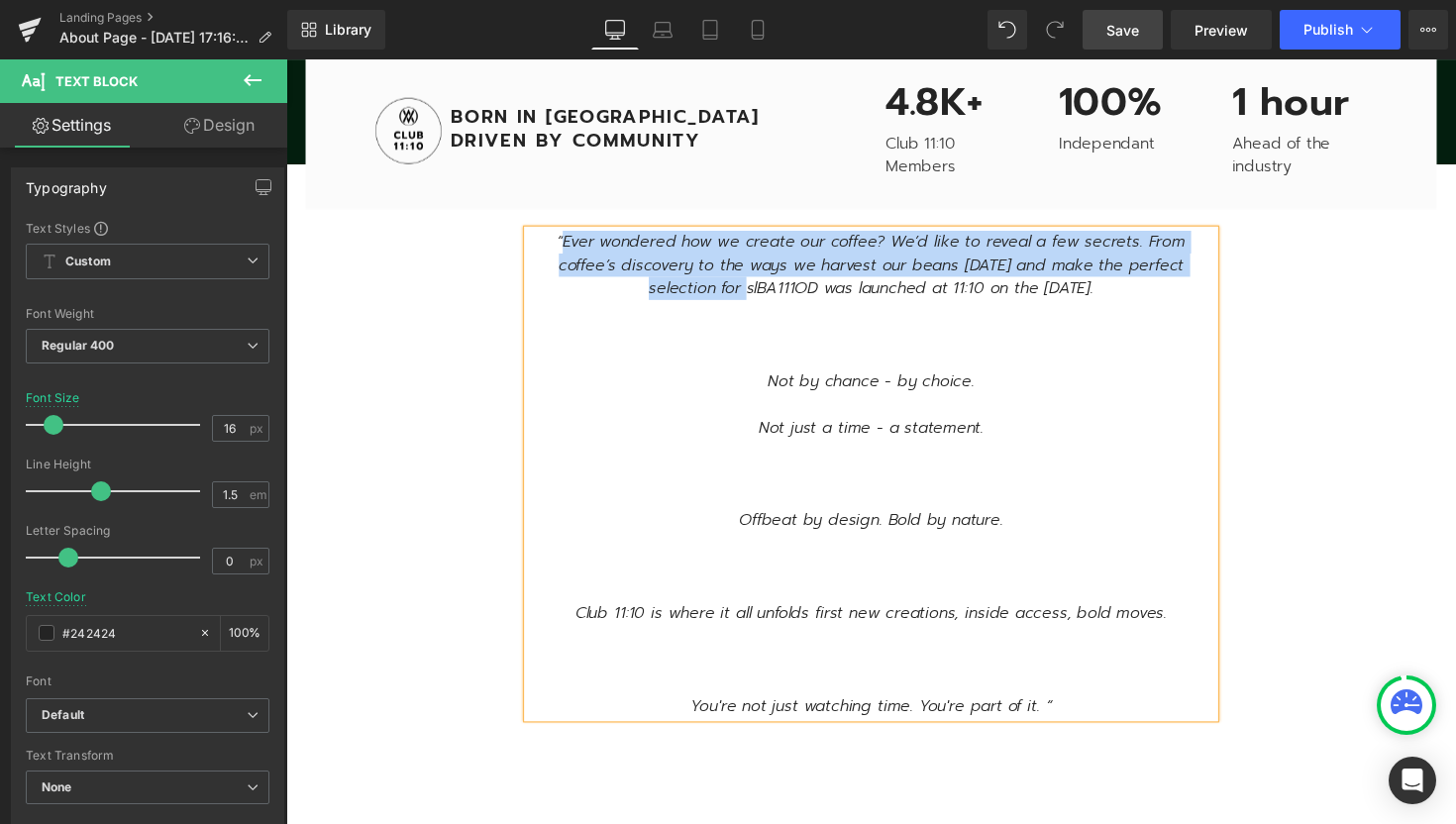 drag, startPoint x: 662, startPoint y: 293, endPoint x: 545, endPoint y: 247, distance: 125.71794 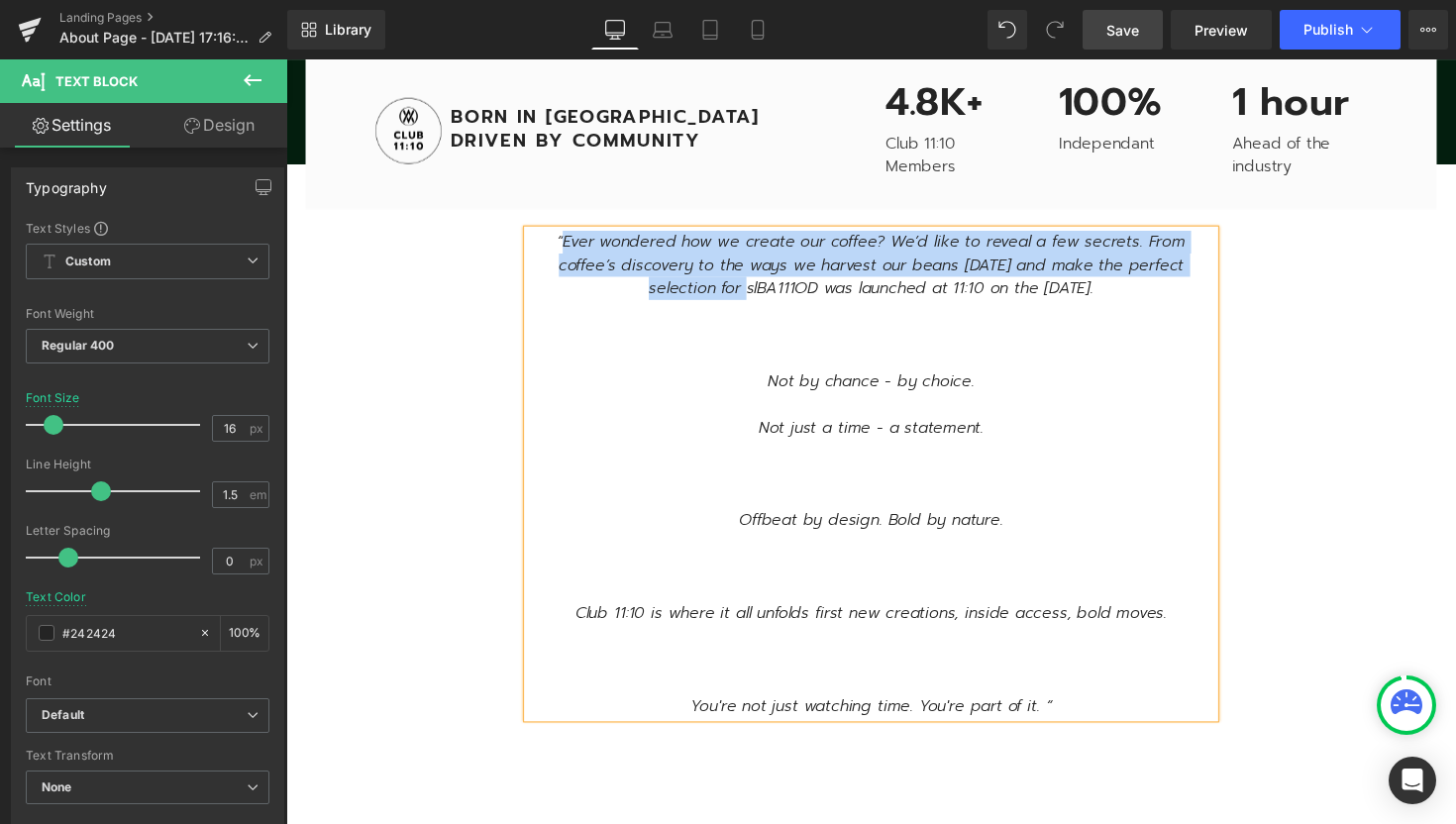click on "“Ever wondered how we create our coffee? We’d like to reveal a few secrets. From coffee’s discovery to the ways we harvest our beans [DATE] and make the perfect selection for slBA111OD was launched at 11:10 on the [DATE]." at bounding box center [885, 270] 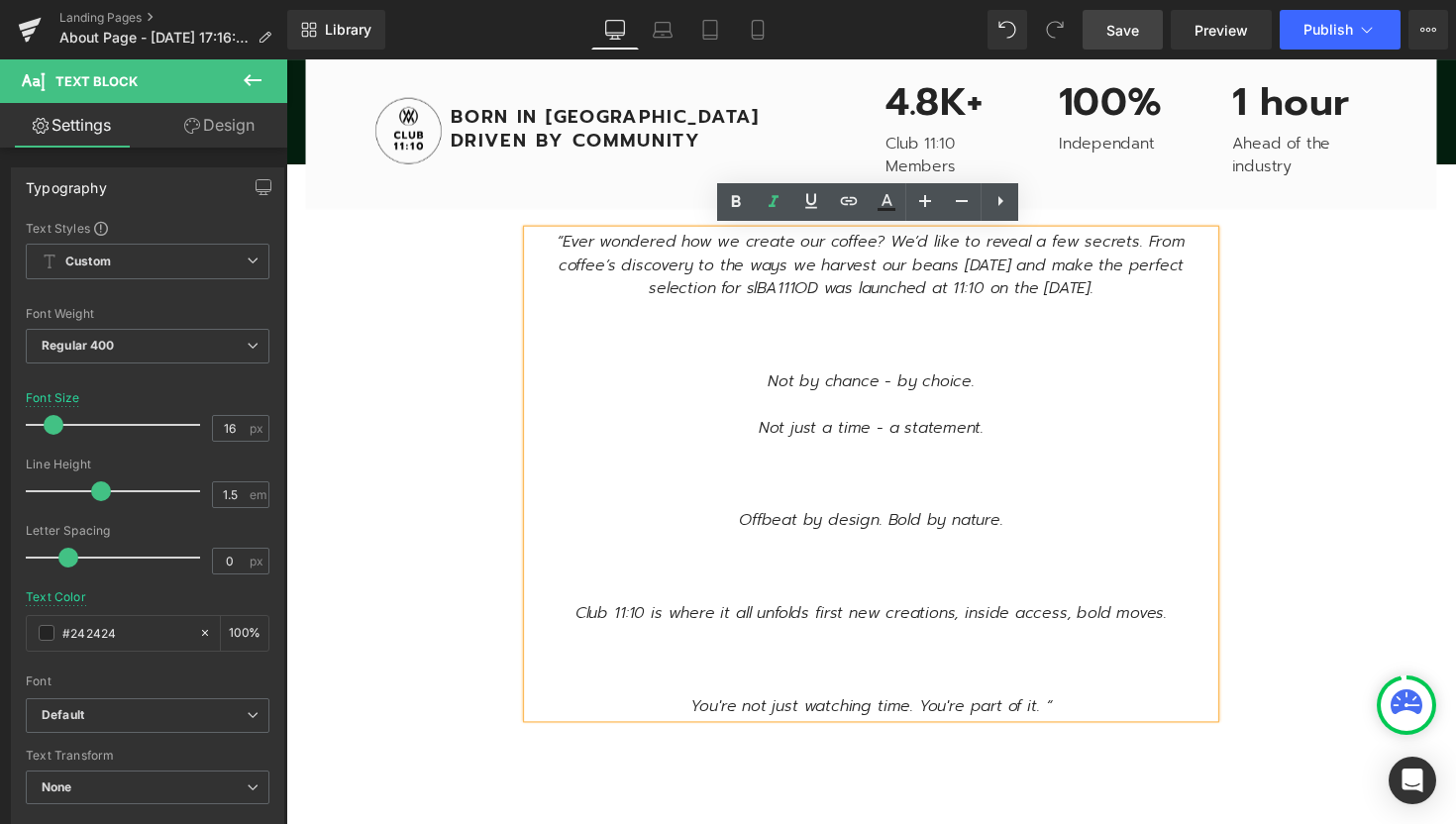 scroll, scrollTop: 5868, scrollLeft: 1198, axis: both 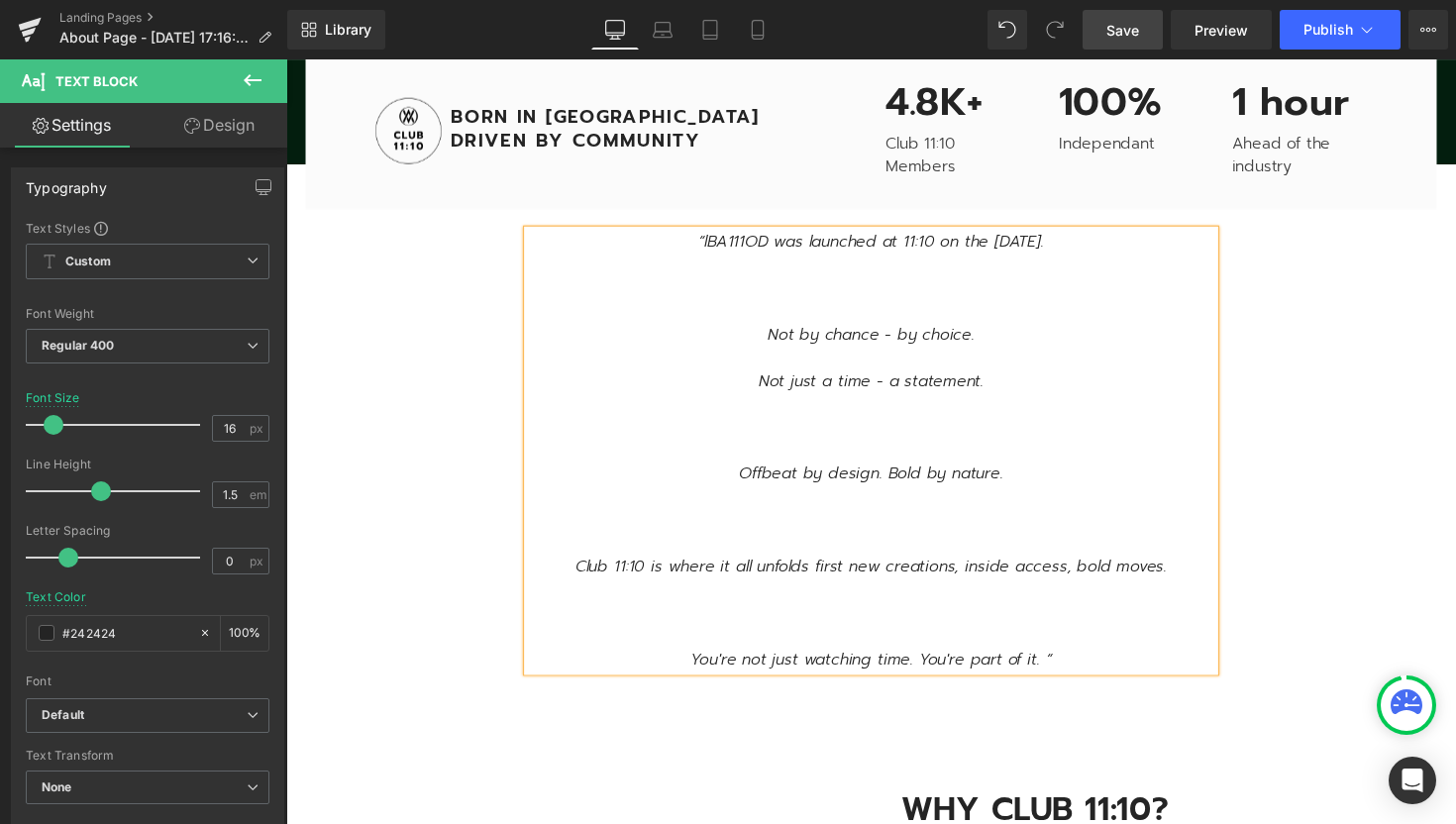 click on "Not by chance - by choice." at bounding box center (885, 342) 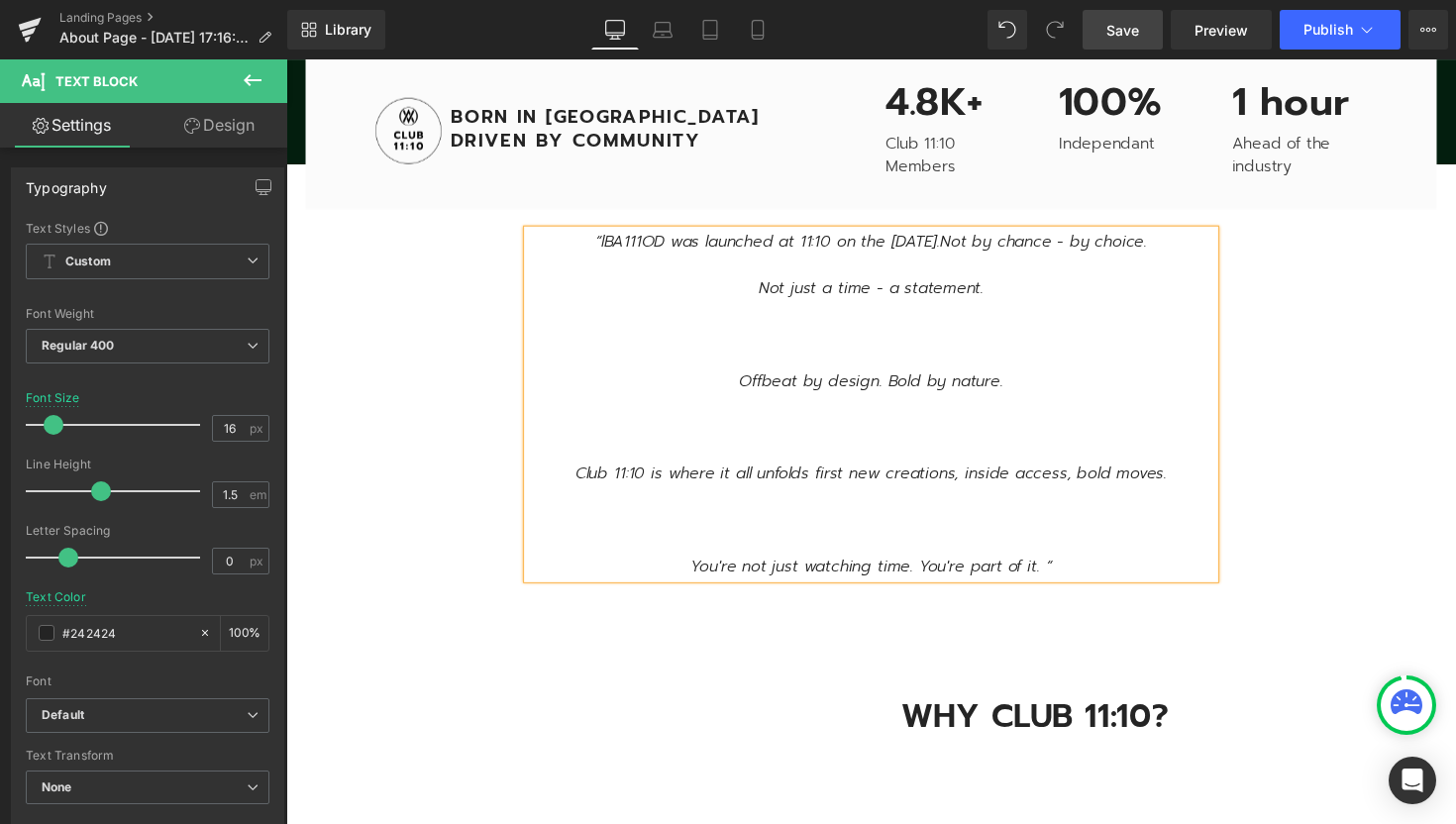 scroll, scrollTop: 5773, scrollLeft: 1198, axis: both 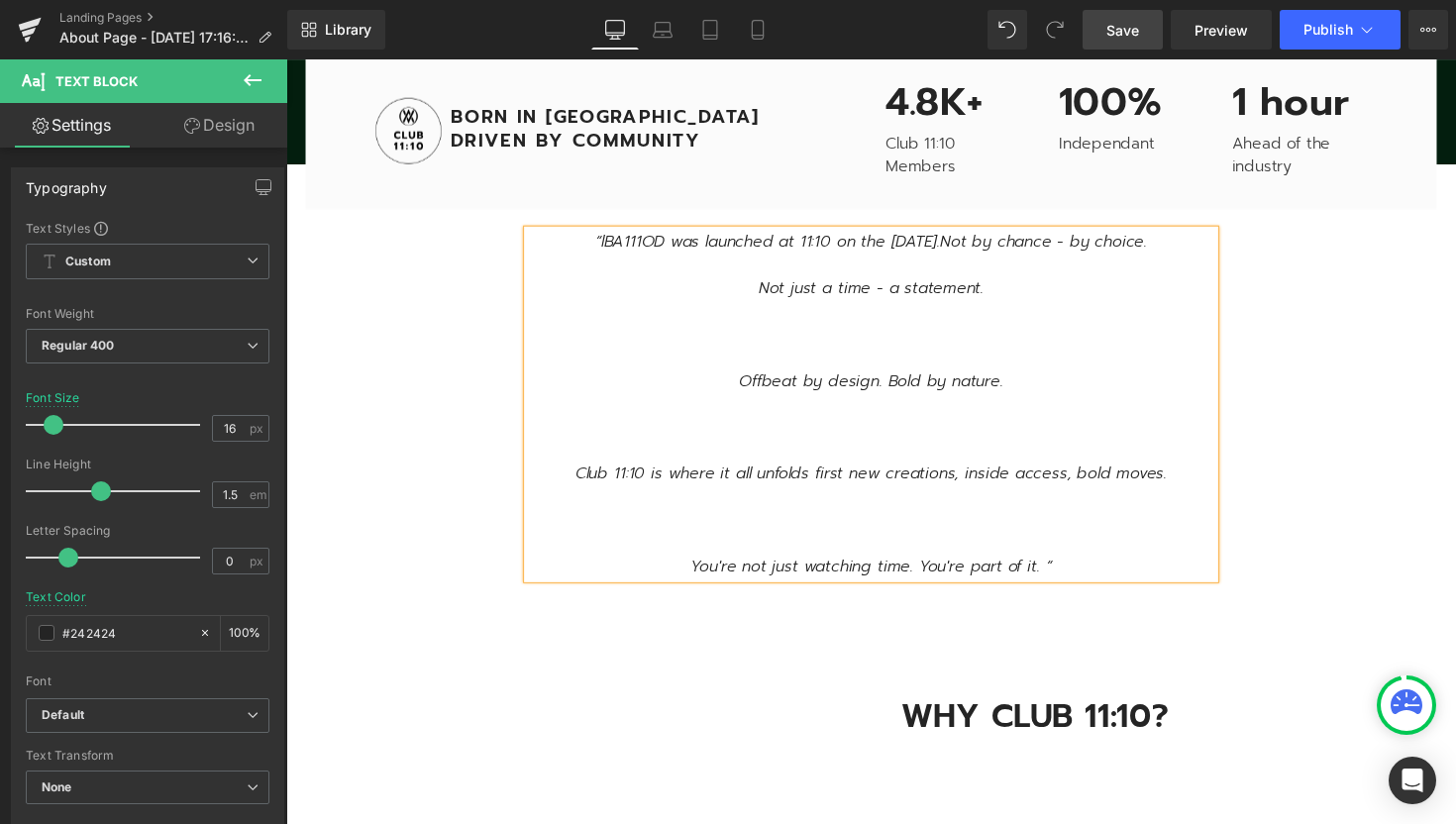 click on "Not just a time - a statement." at bounding box center (885, 294) 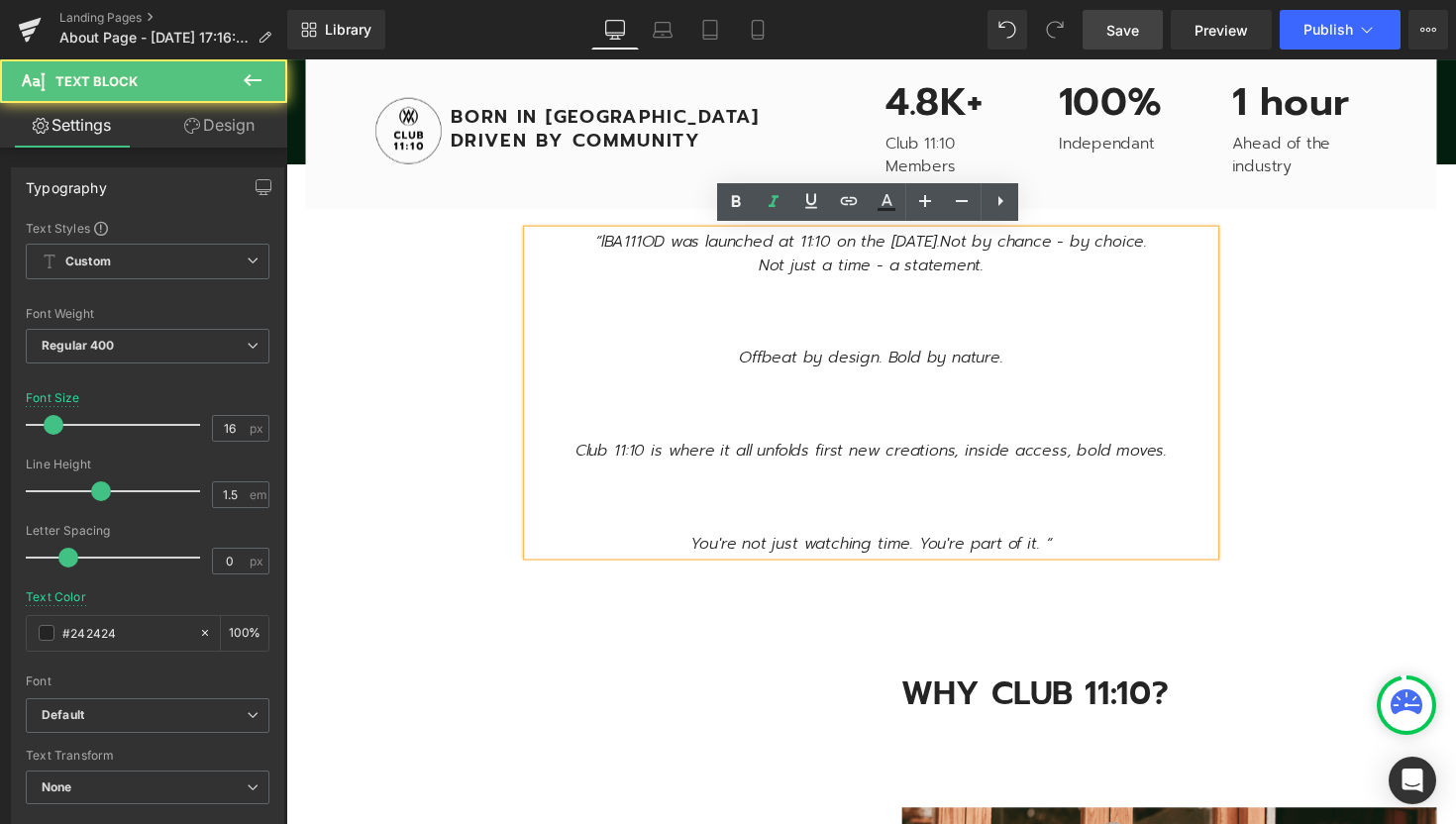 scroll, scrollTop: 5749, scrollLeft: 1198, axis: both 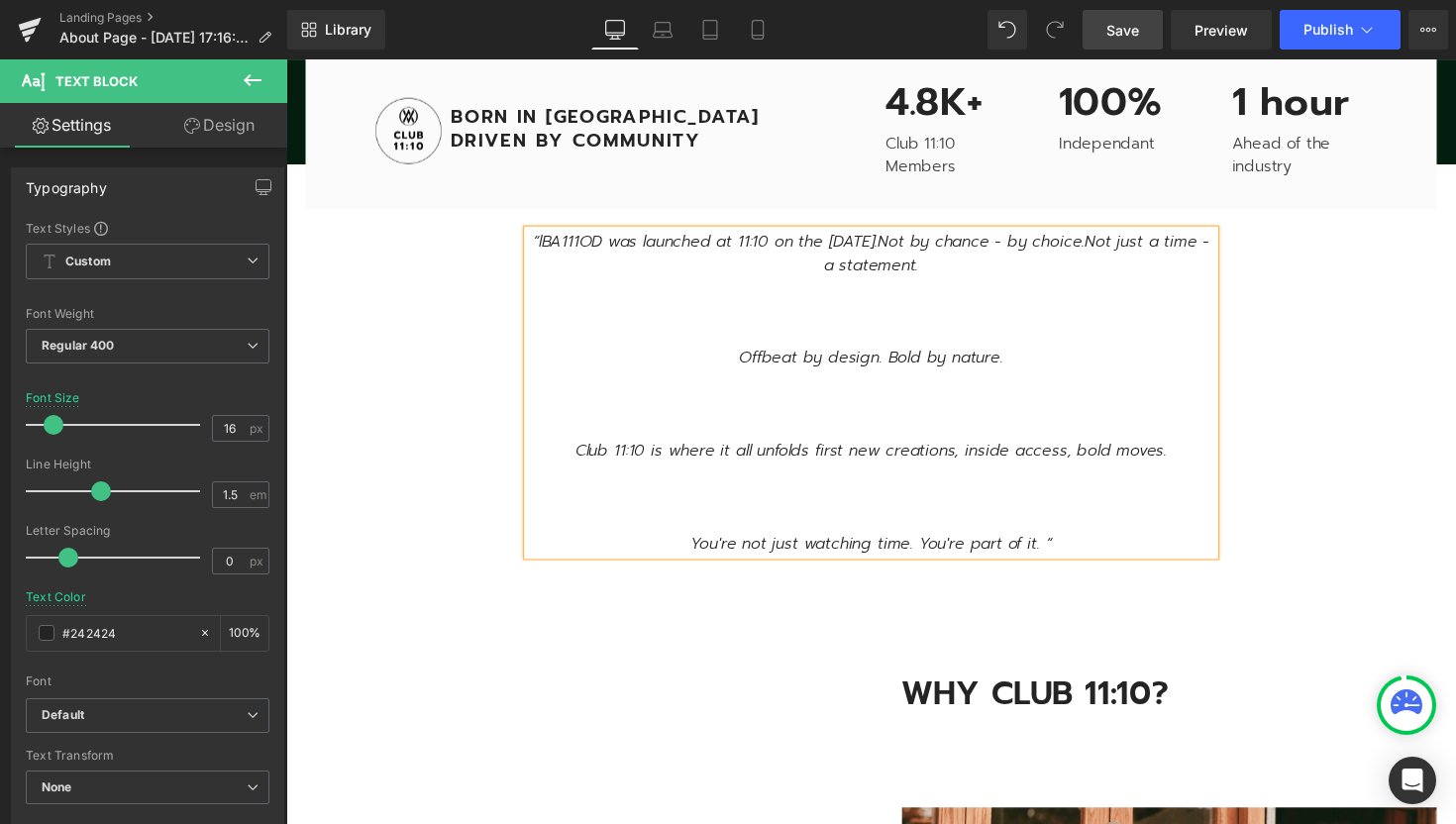 click on "Offbeat by design. Bold by nature." at bounding box center (885, 365) 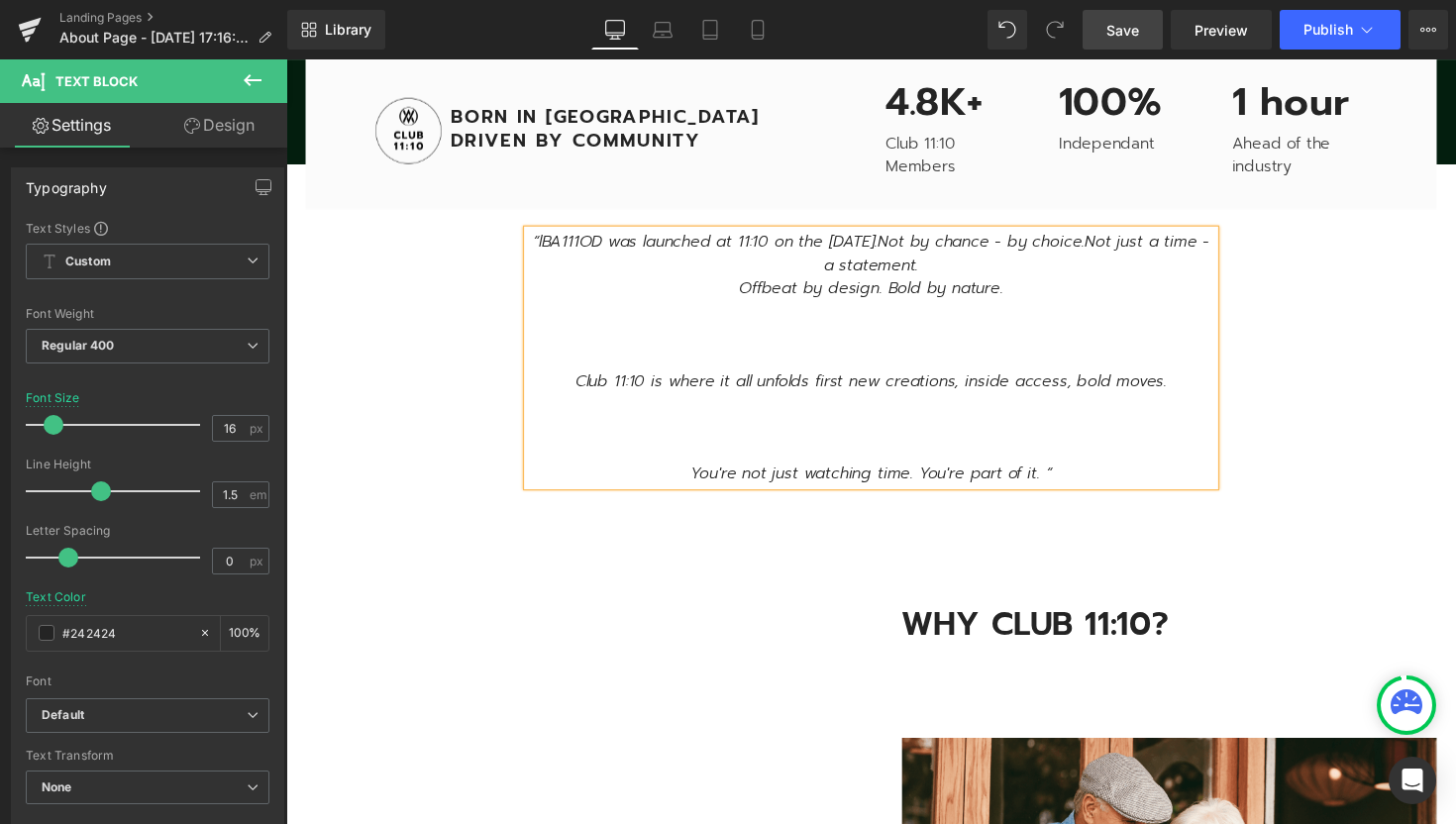 scroll, scrollTop: 5654, scrollLeft: 1198, axis: both 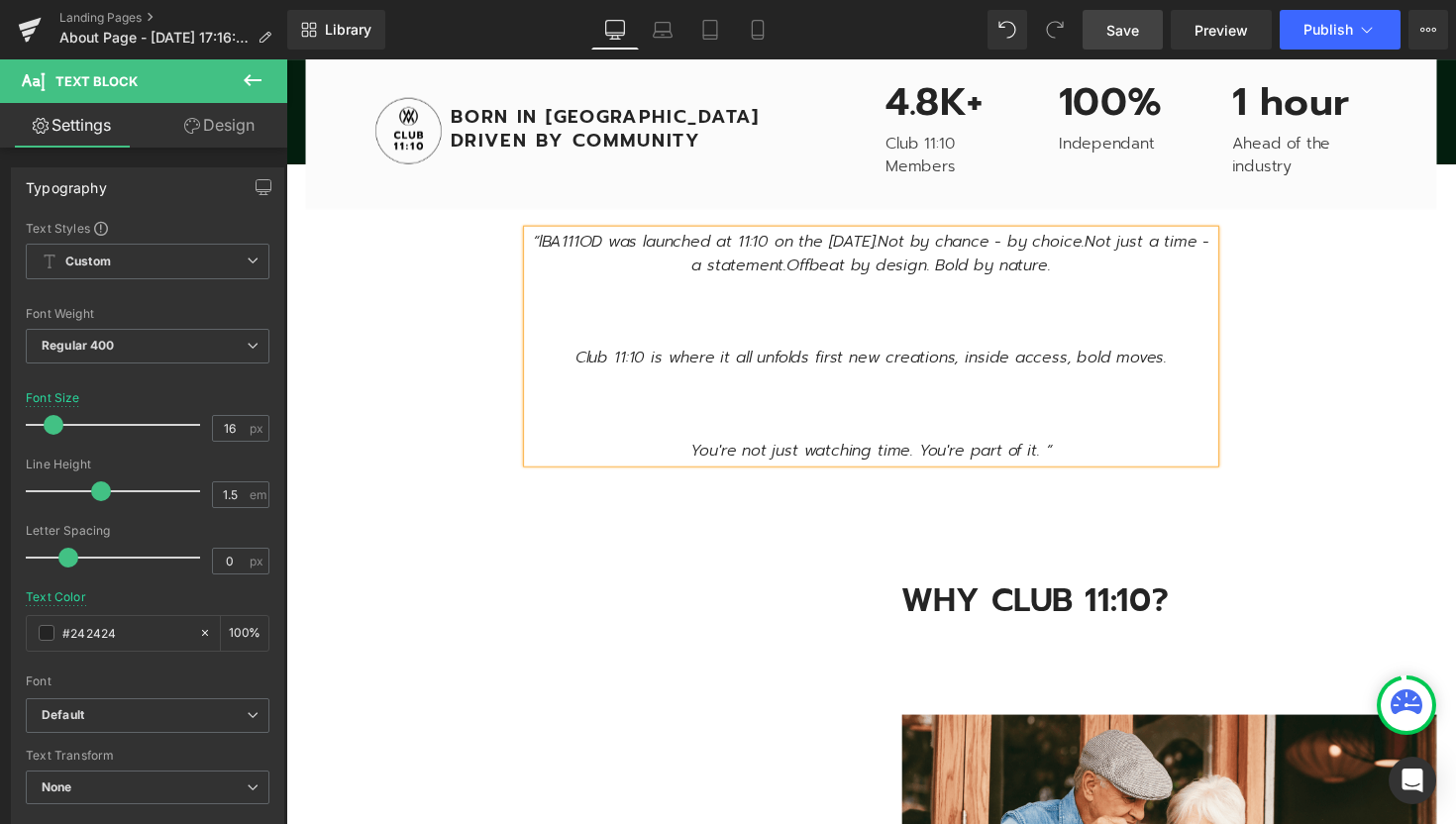click on "Club 11:10 is where it all unfolds first new creations, inside access, bold moves." at bounding box center [885, 365] 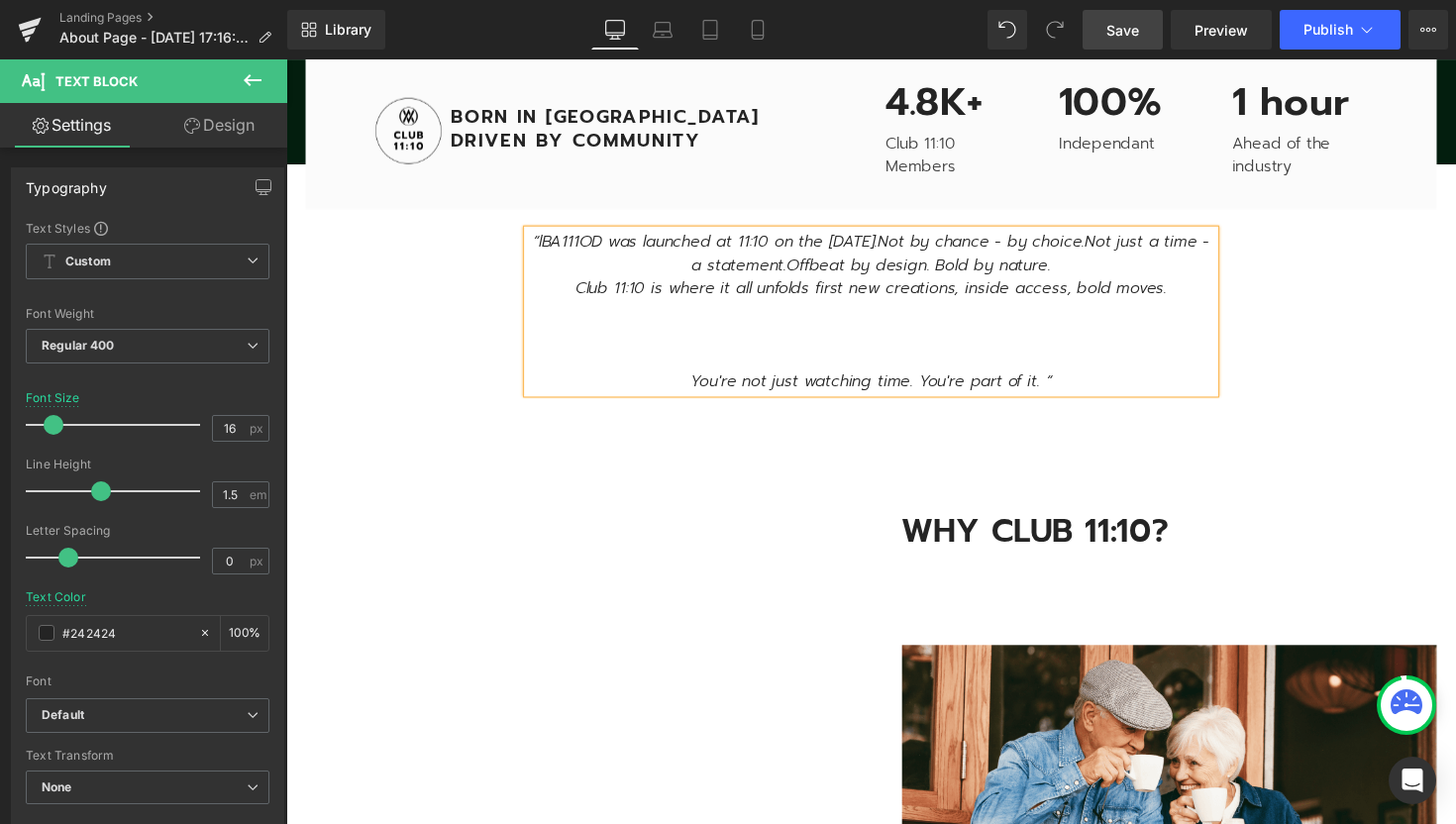 scroll, scrollTop: 5583, scrollLeft: 1198, axis: both 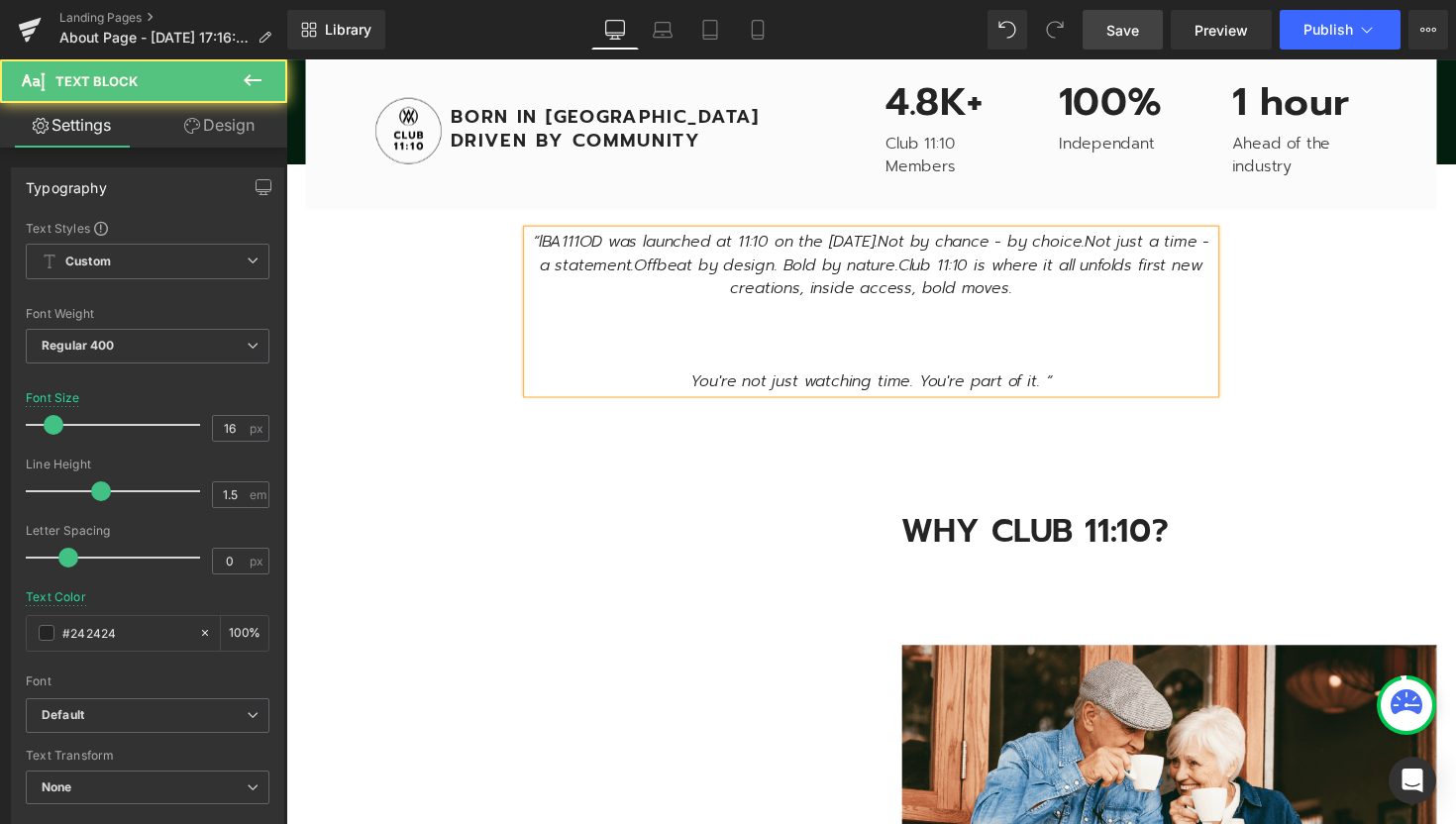 click on "You're not just watching time. You're part of it. “" at bounding box center (885, 389) 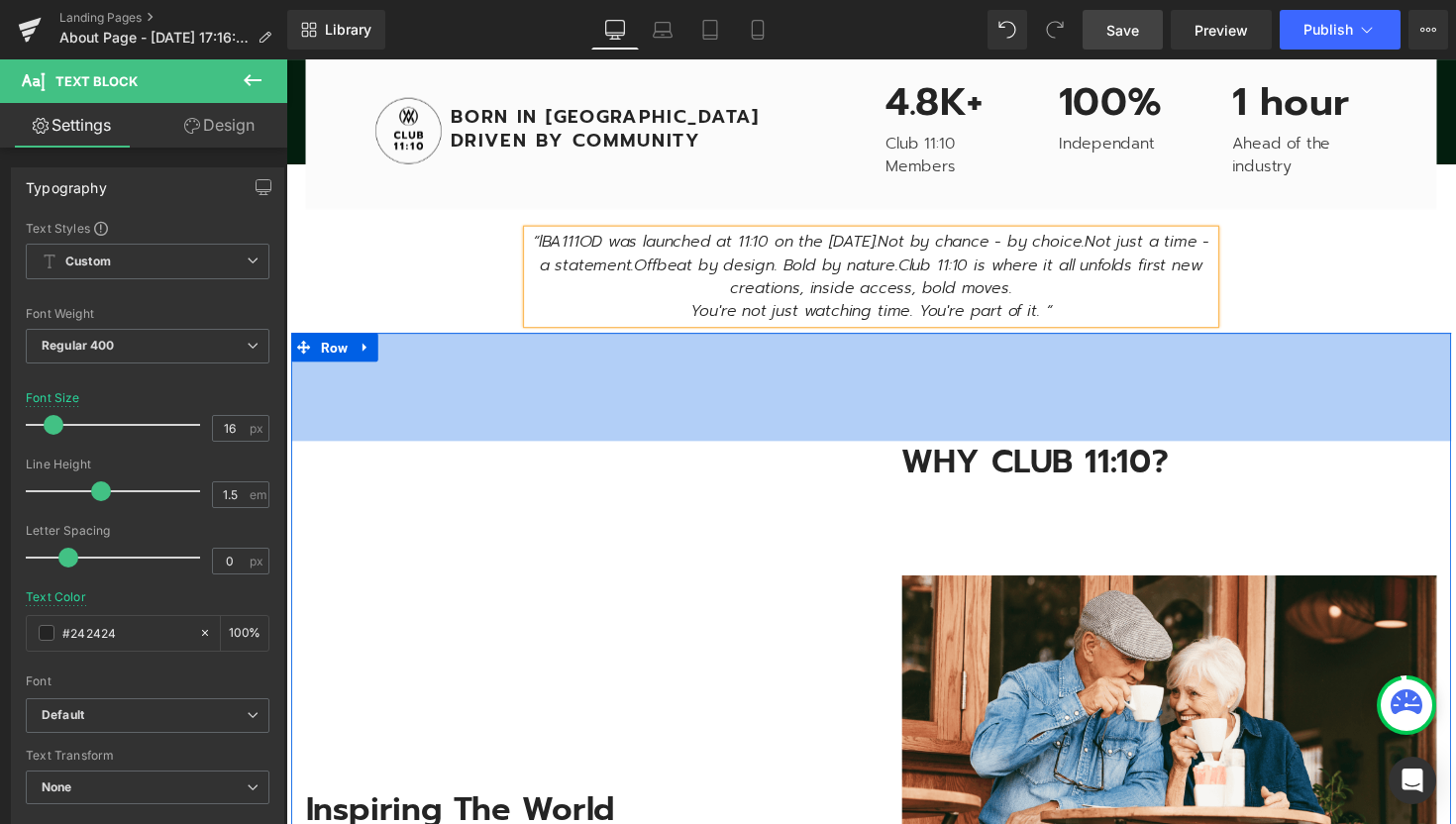 scroll, scrollTop: 5511, scrollLeft: 1198, axis: both 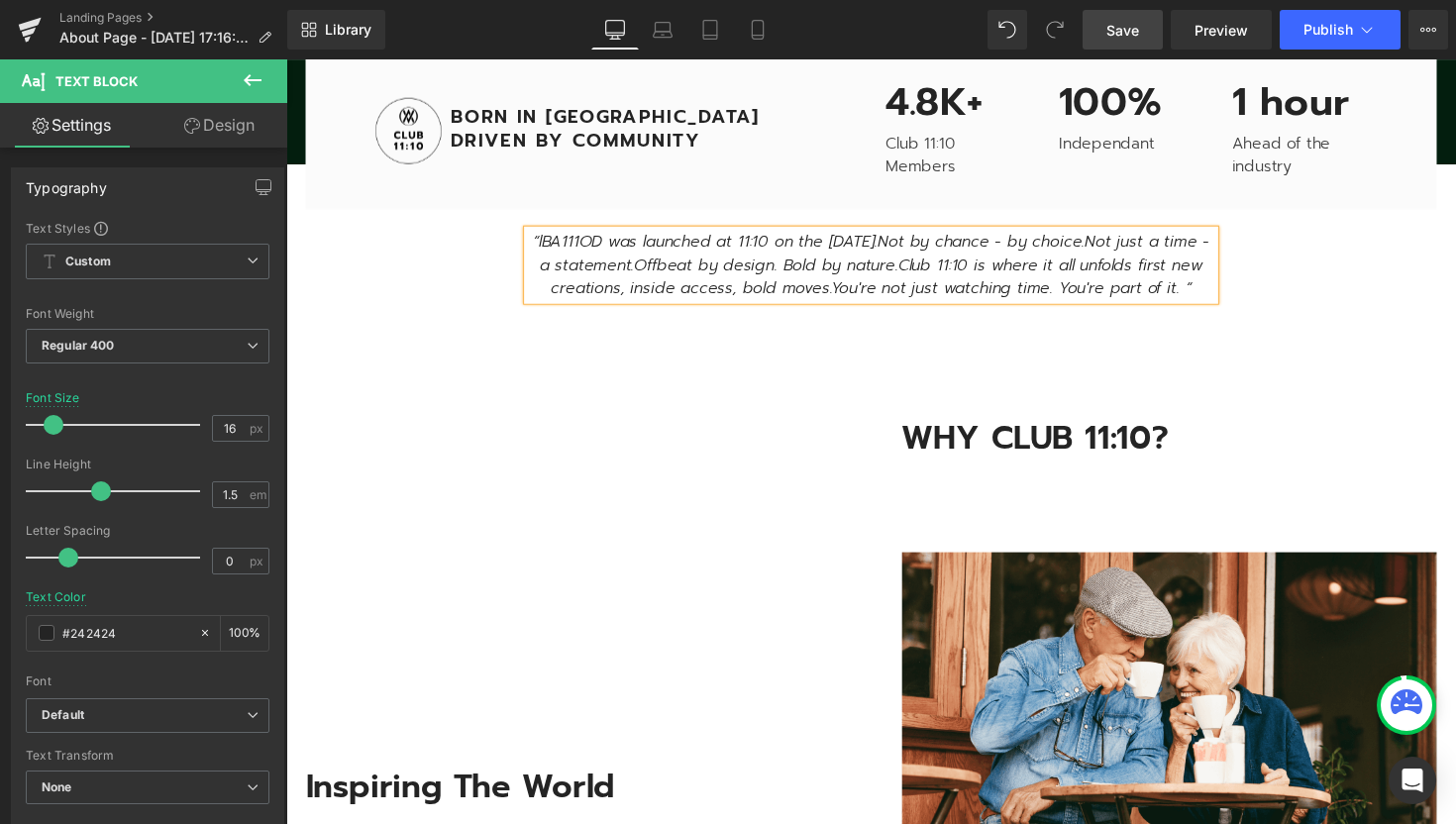 click on "BA111OD COMMUNITY
Text Block
CLUB 11:10
Heading         The moment it all begins. Text Block
JOIN
[GEOGRAPHIC_DATA]
Hero Banner         Image         Row         Row         WHAT IS CLUB 11:10? Heading         Club 11:10 is the official BA111OD community for those who dare to shape time.  It’s where collectors, creators, and friends come together and where ownership goes far beyond possession. At the heart of the Club is our unique  We-Commerce model : a philosophy powered by you. It rewards not just purchases, but participation through referrals, conversations, shared insights, and bold ideas that shape the future of the brand. Text Block         Row
Youtube
Your Exclusive Benefits
Heading         Image         Special Launch Access Text Block         Image" at bounding box center [885, -527] 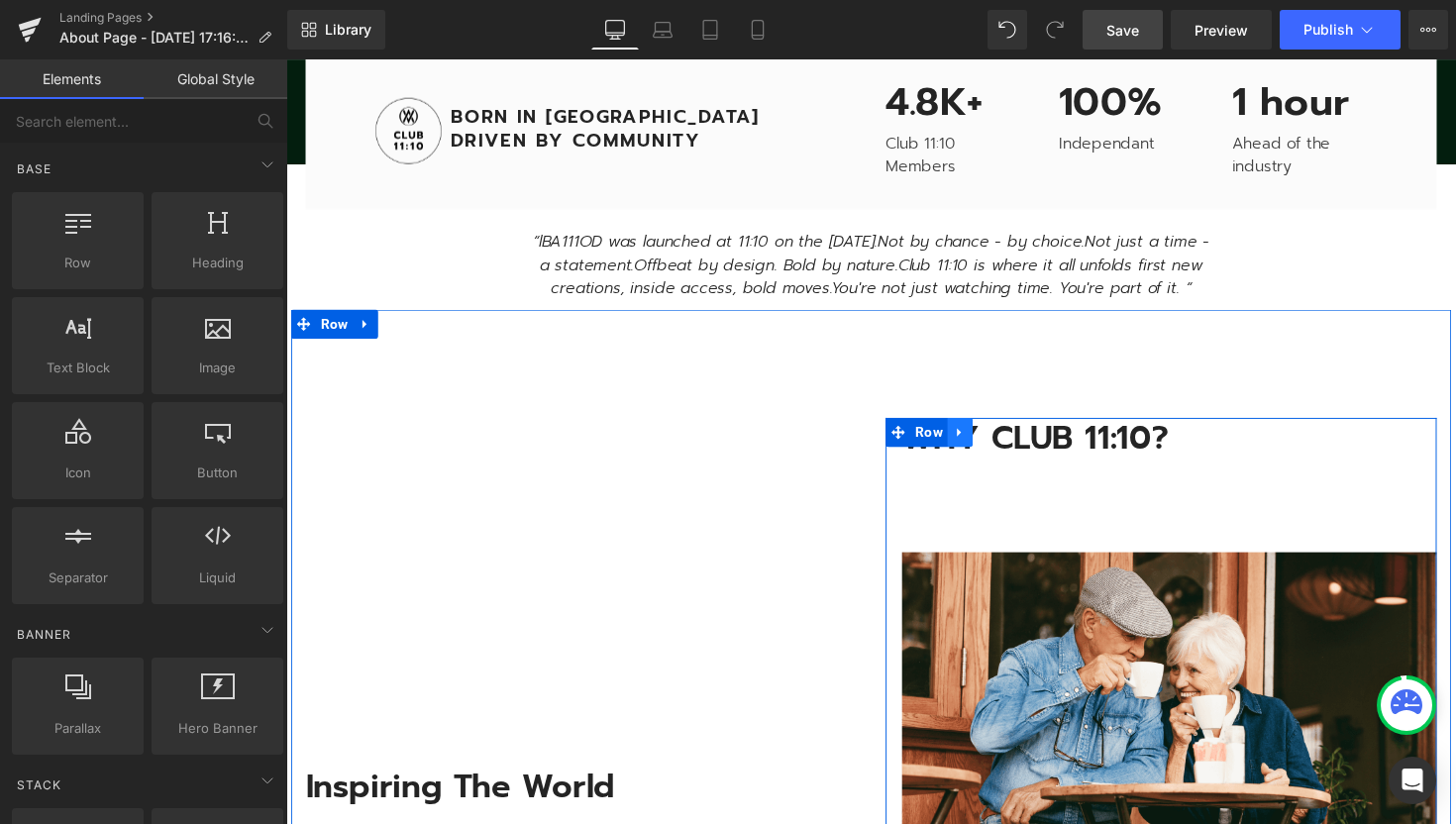 click 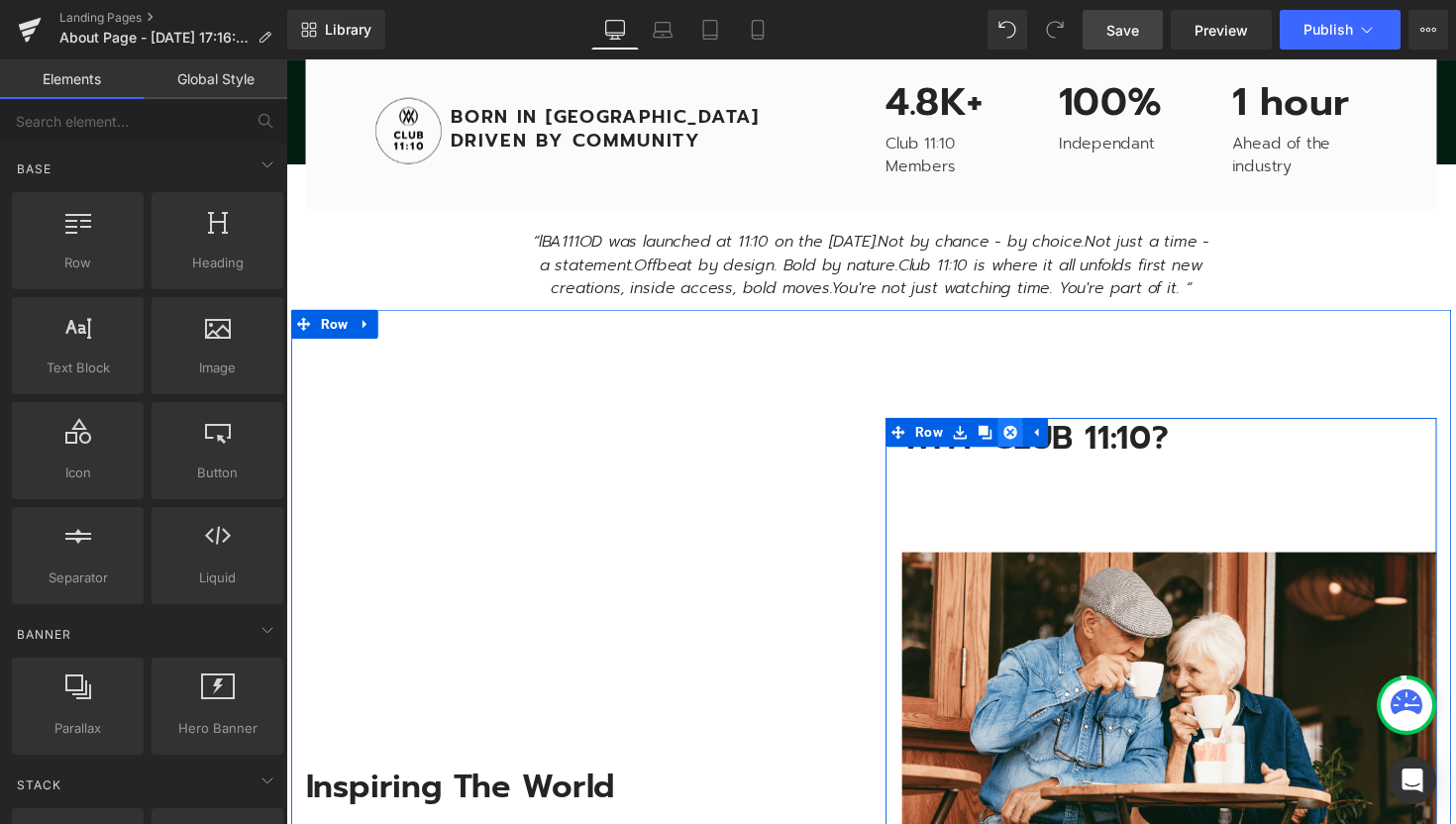 click 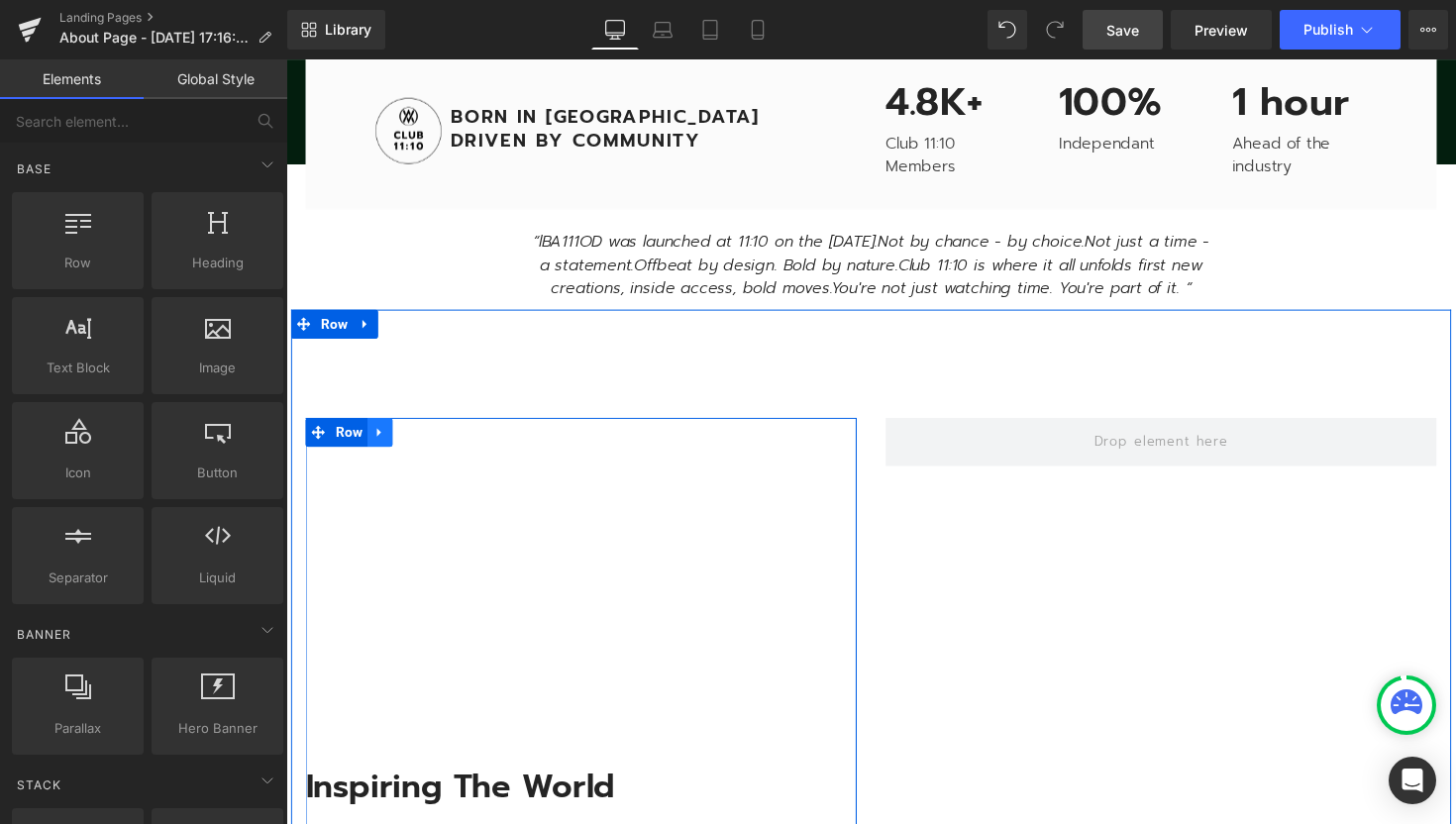 click 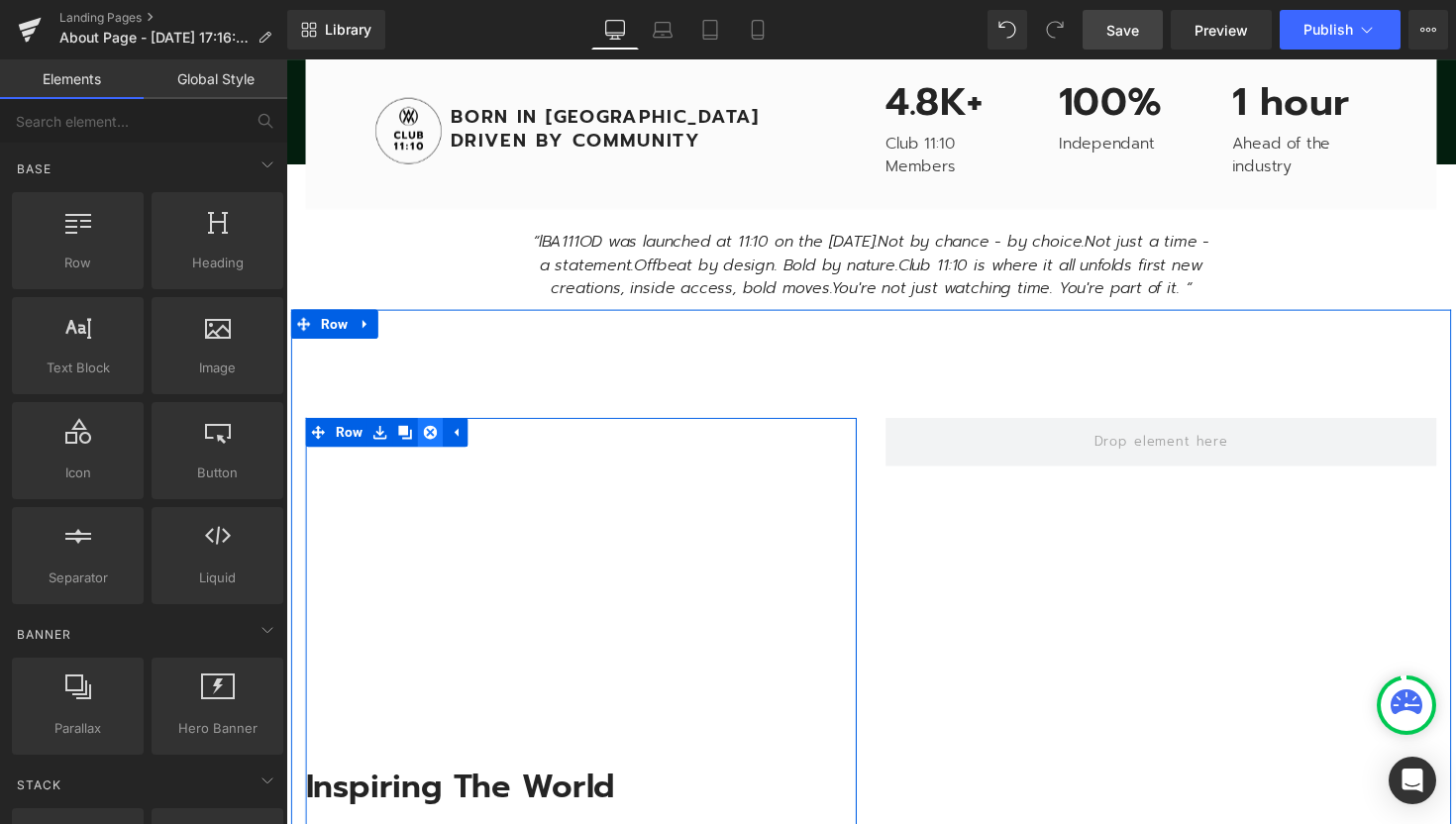 click at bounding box center [434, 442] 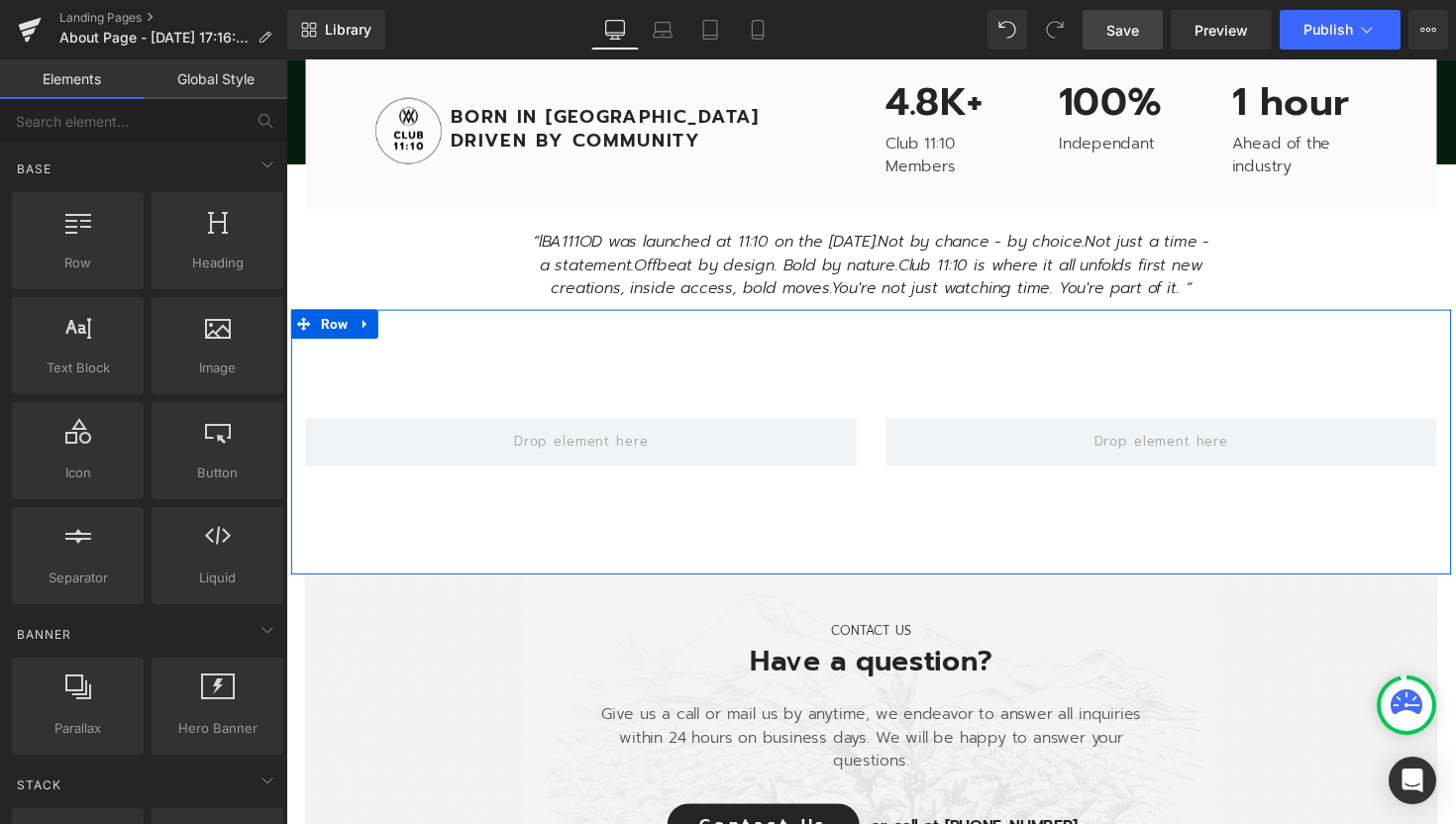 scroll, scrollTop: 4900, scrollLeft: 1198, axis: both 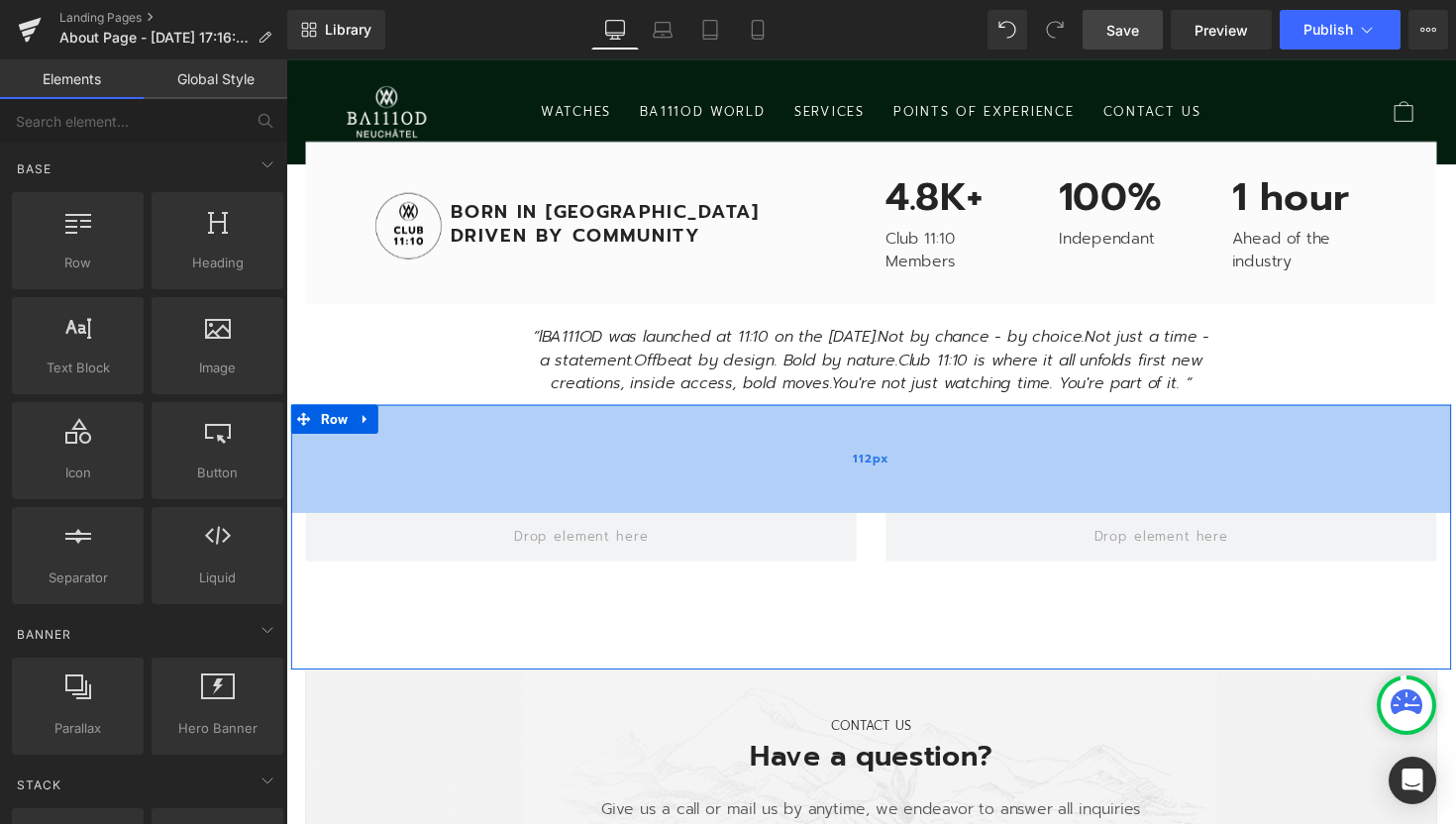 click on "112px" at bounding box center (885, 468) 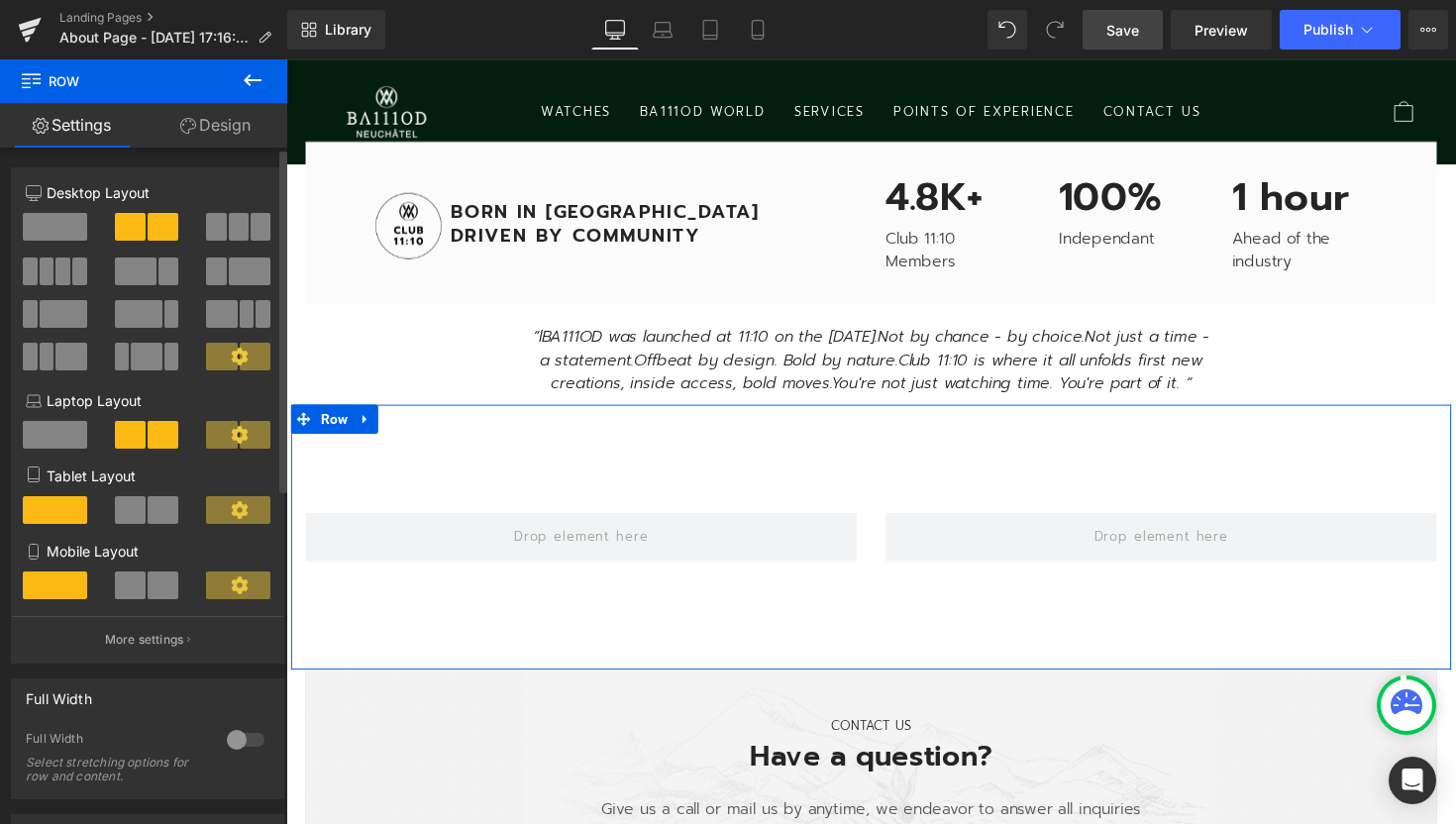click at bounding box center [54, 227] 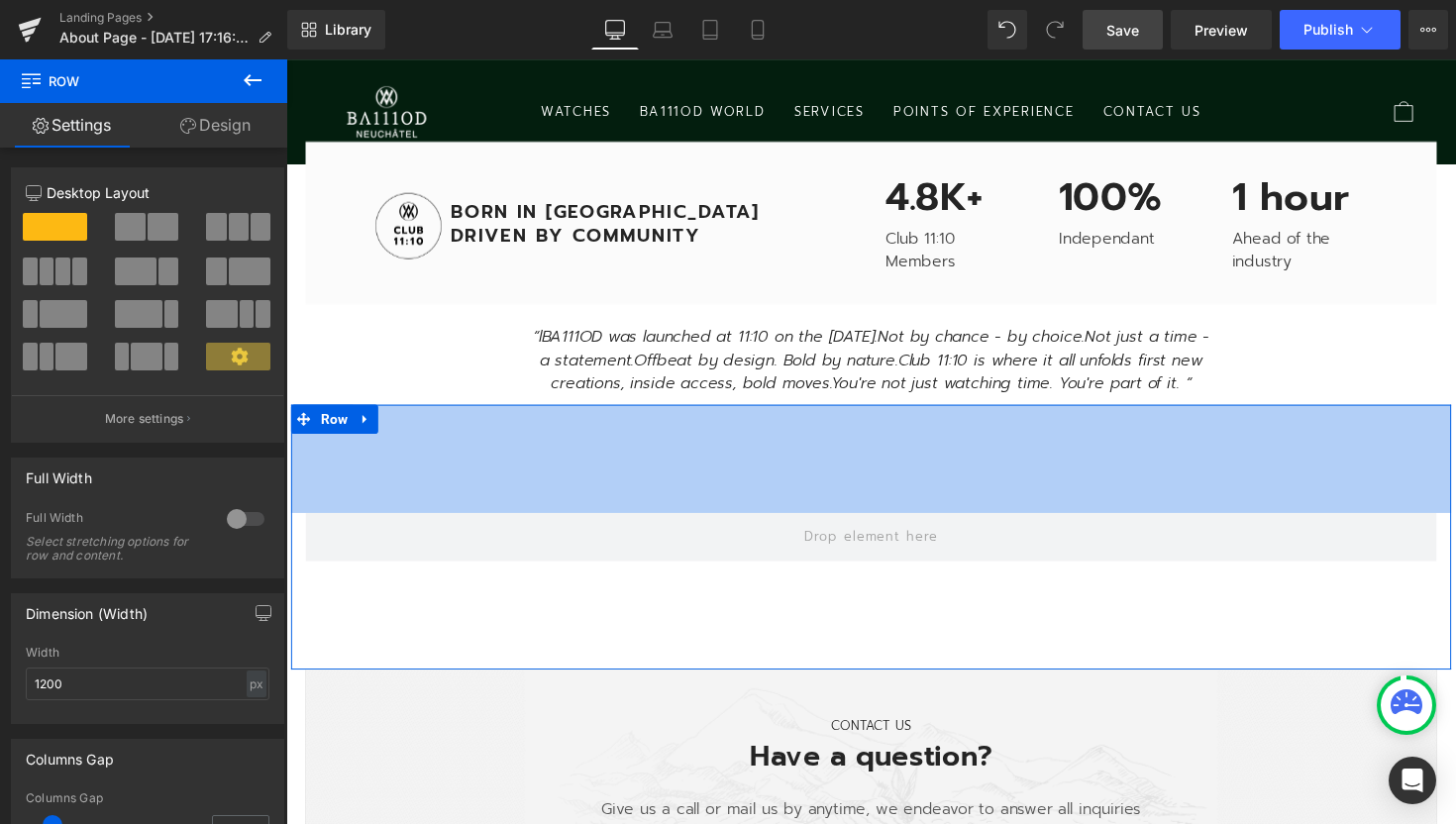 click on "112px" at bounding box center [885, 468] 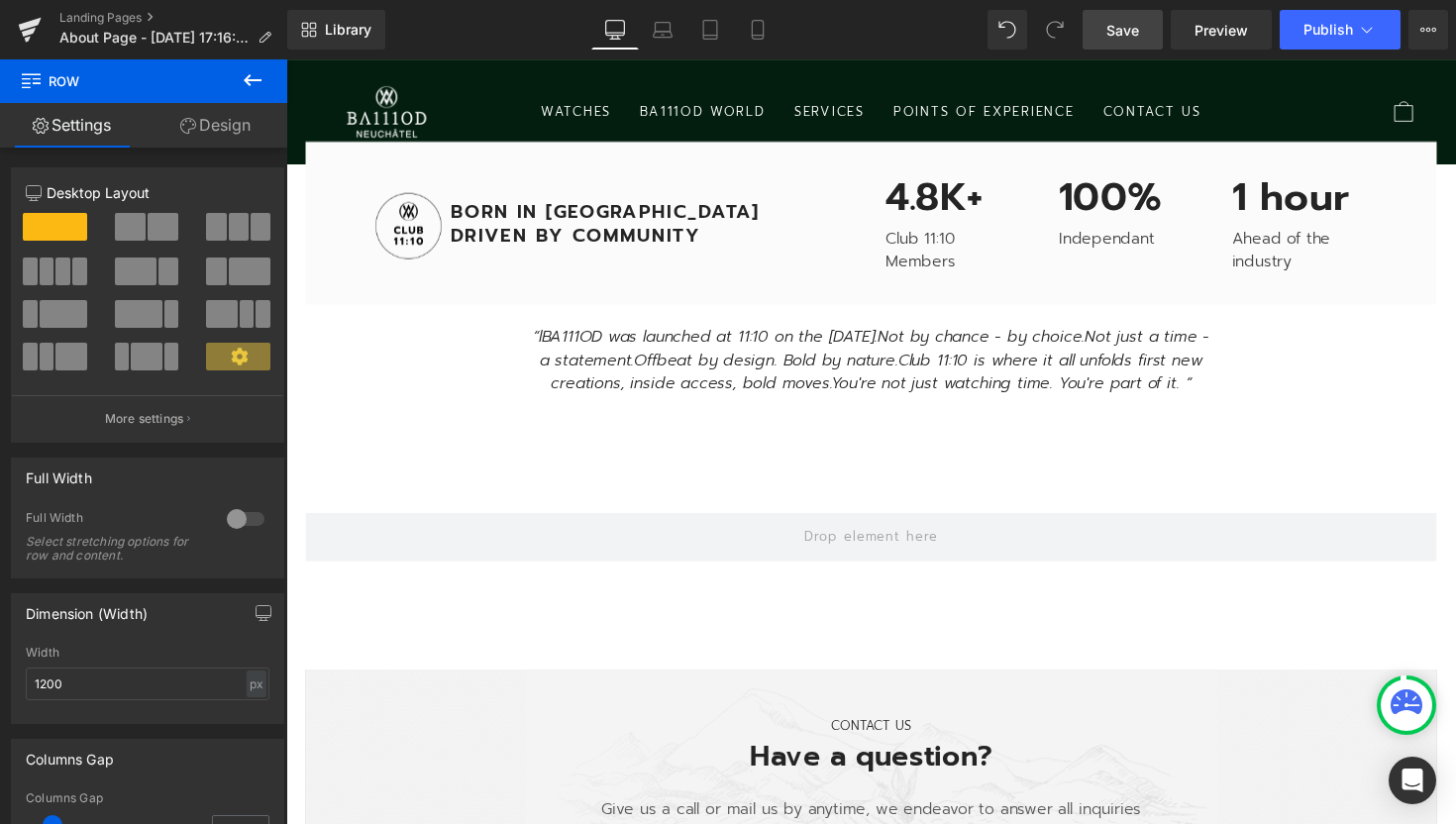 click 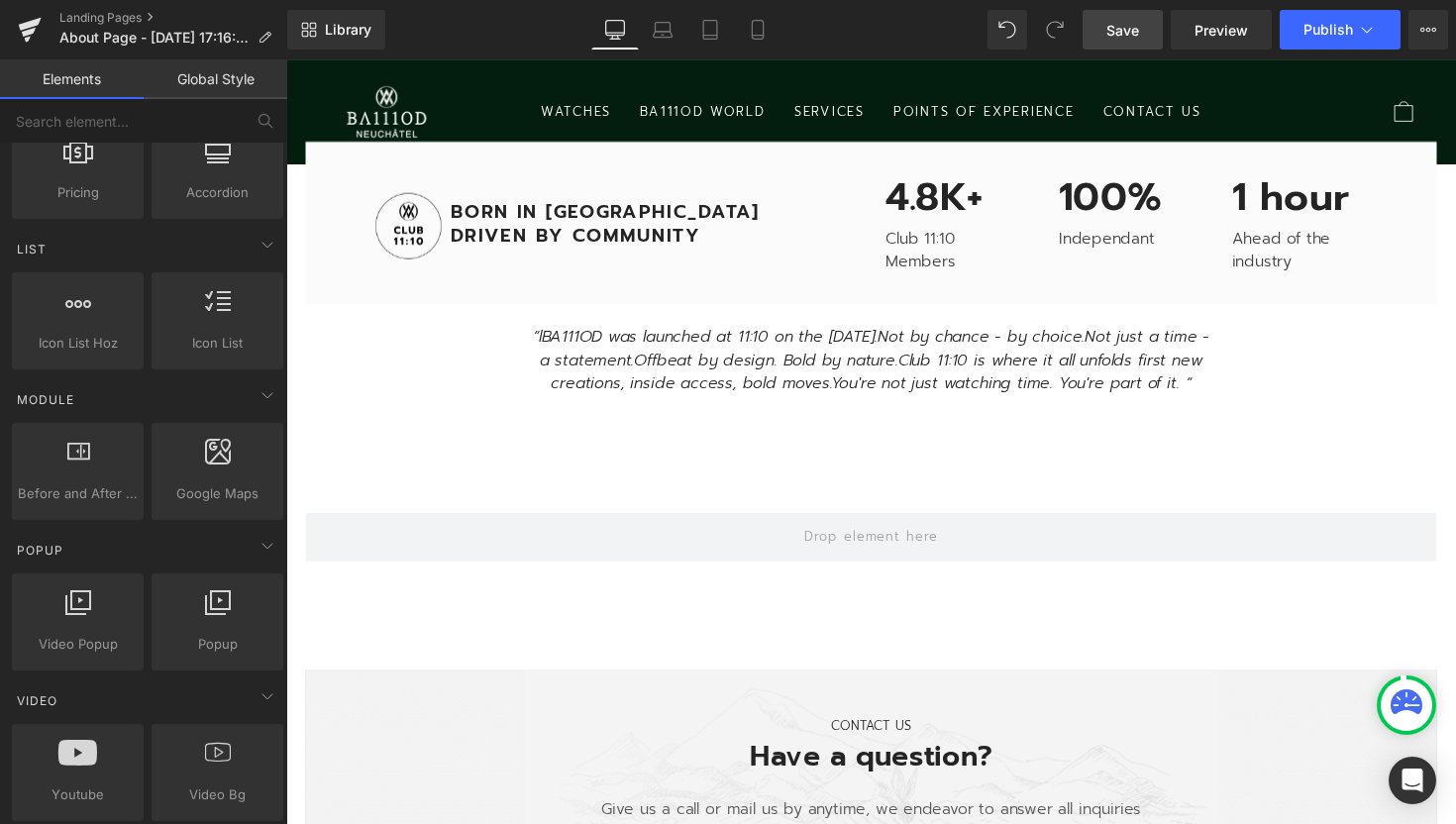 scroll, scrollTop: 792, scrollLeft: 0, axis: vertical 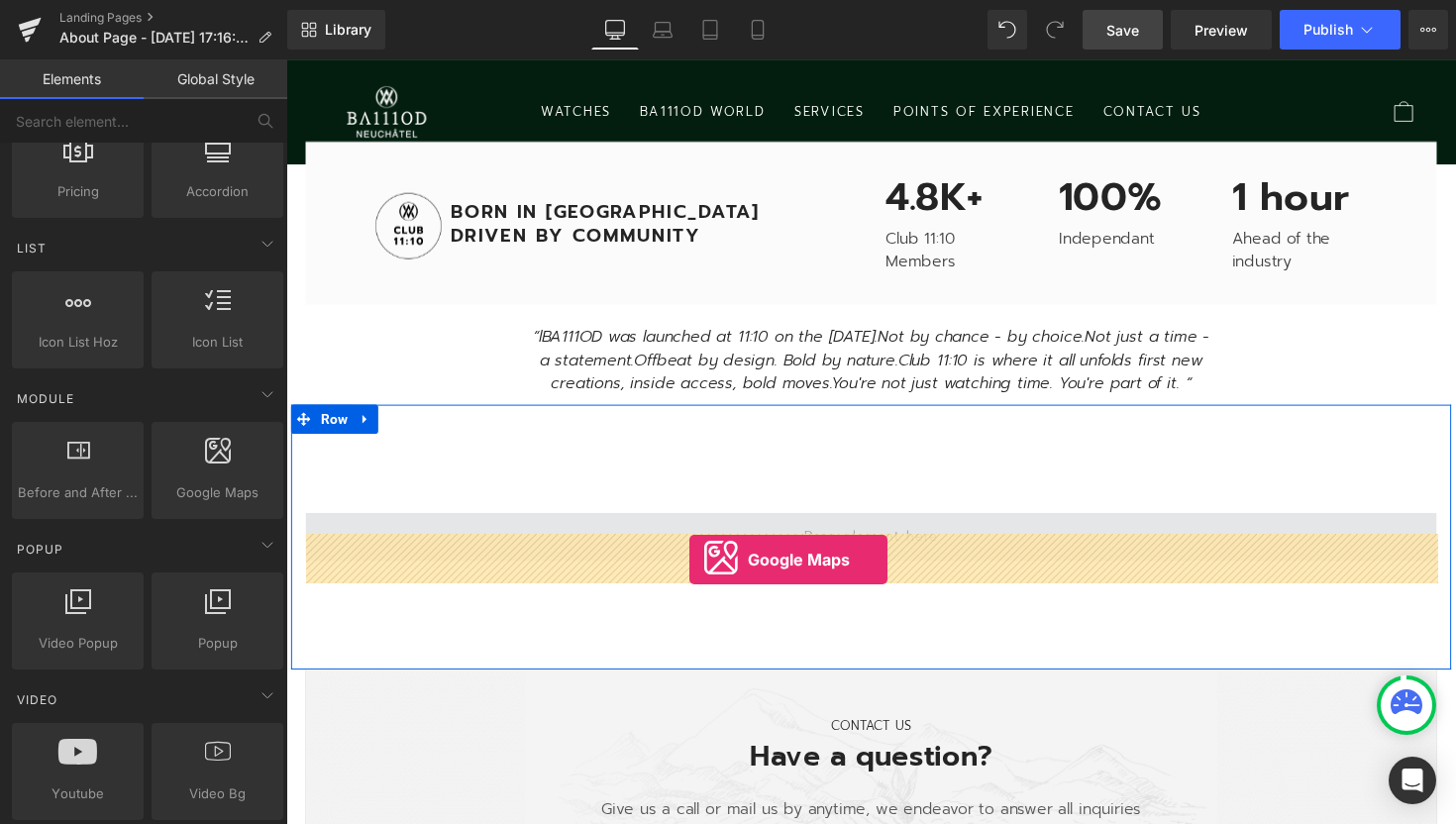 drag, startPoint x: 499, startPoint y: 517, endPoint x: 699, endPoint y: 571, distance: 207.16177 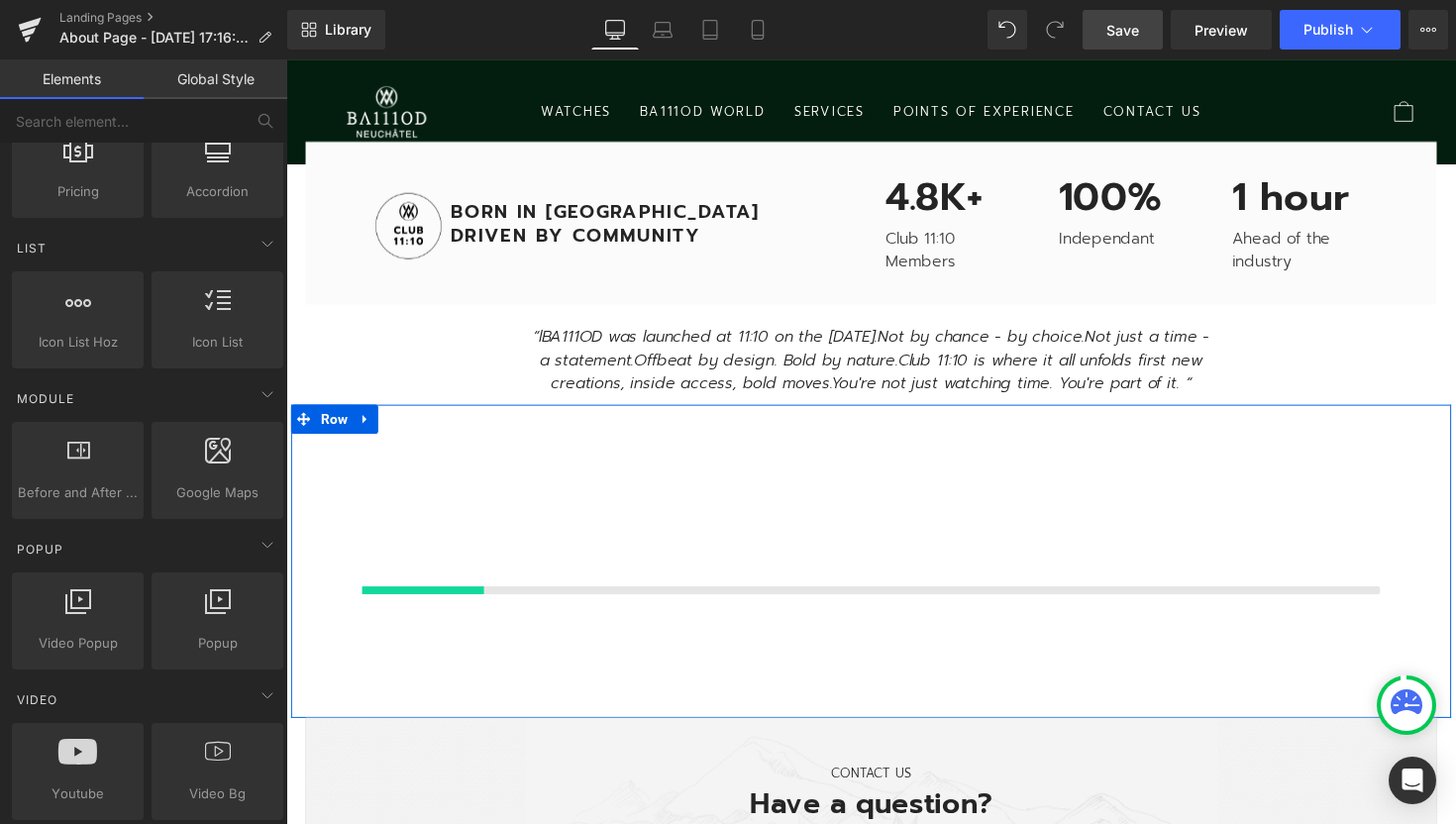 scroll, scrollTop: 10, scrollLeft: 10, axis: both 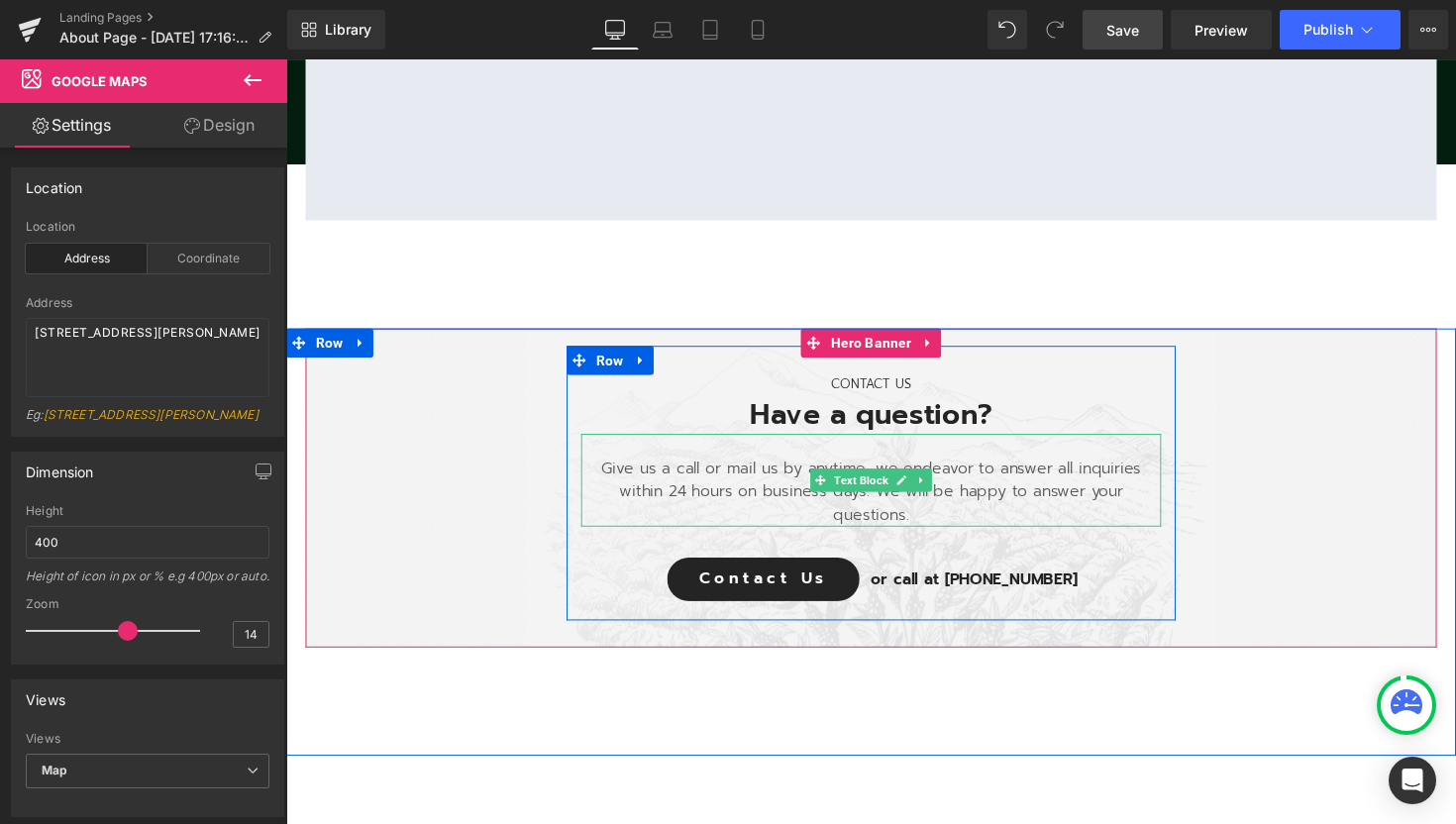 click on "Give us a call or mail us by anytime, we endeavor to answer all inquiries within 24 hours on business days. We will be happy to answer your questions." at bounding box center [885, 502] 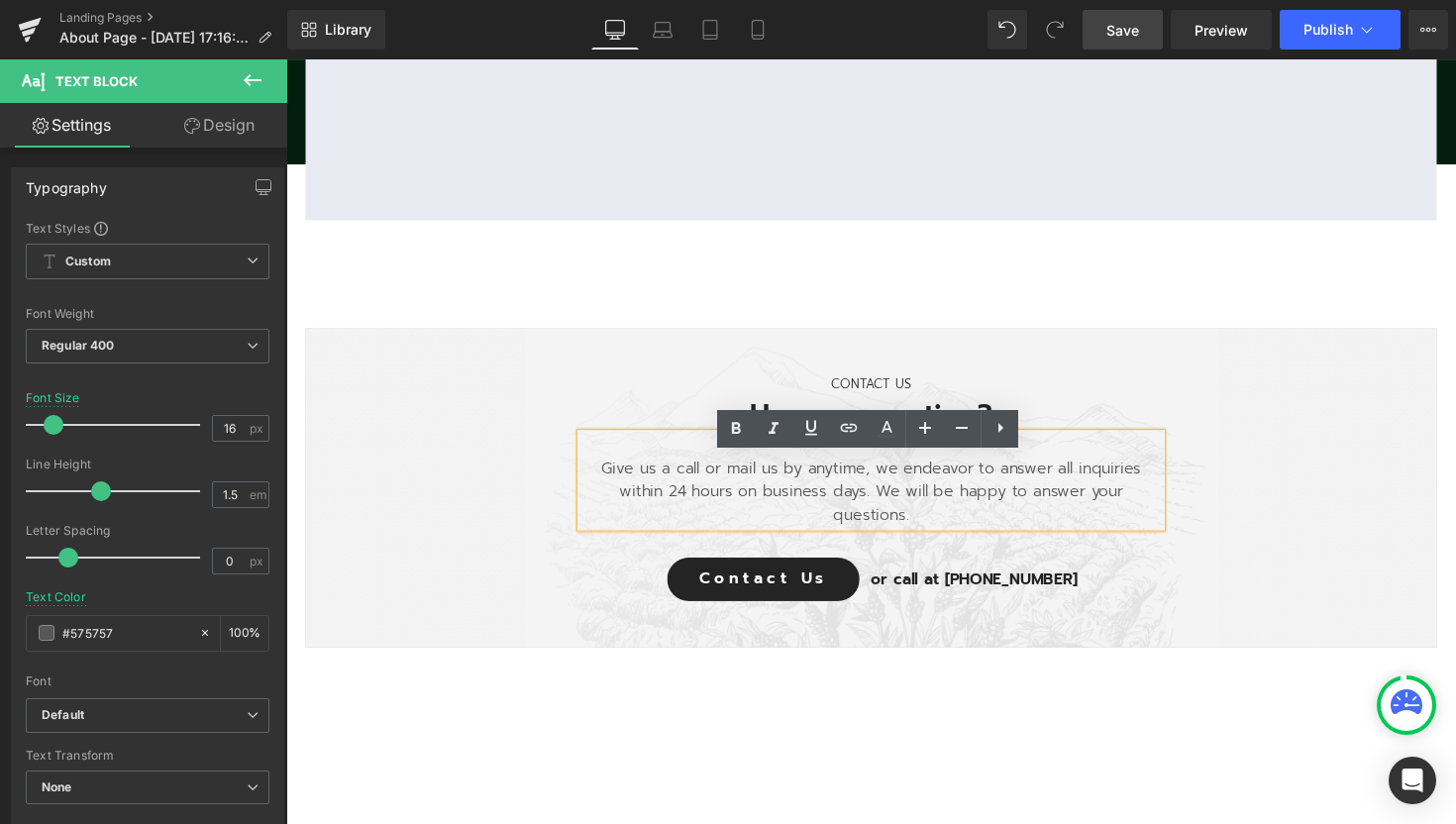 click on "Give us a call or mail us by anytime, we endeavor to answer all inquiries within 24 hours on business days. We will be happy to answer your questions." at bounding box center (885, 502) 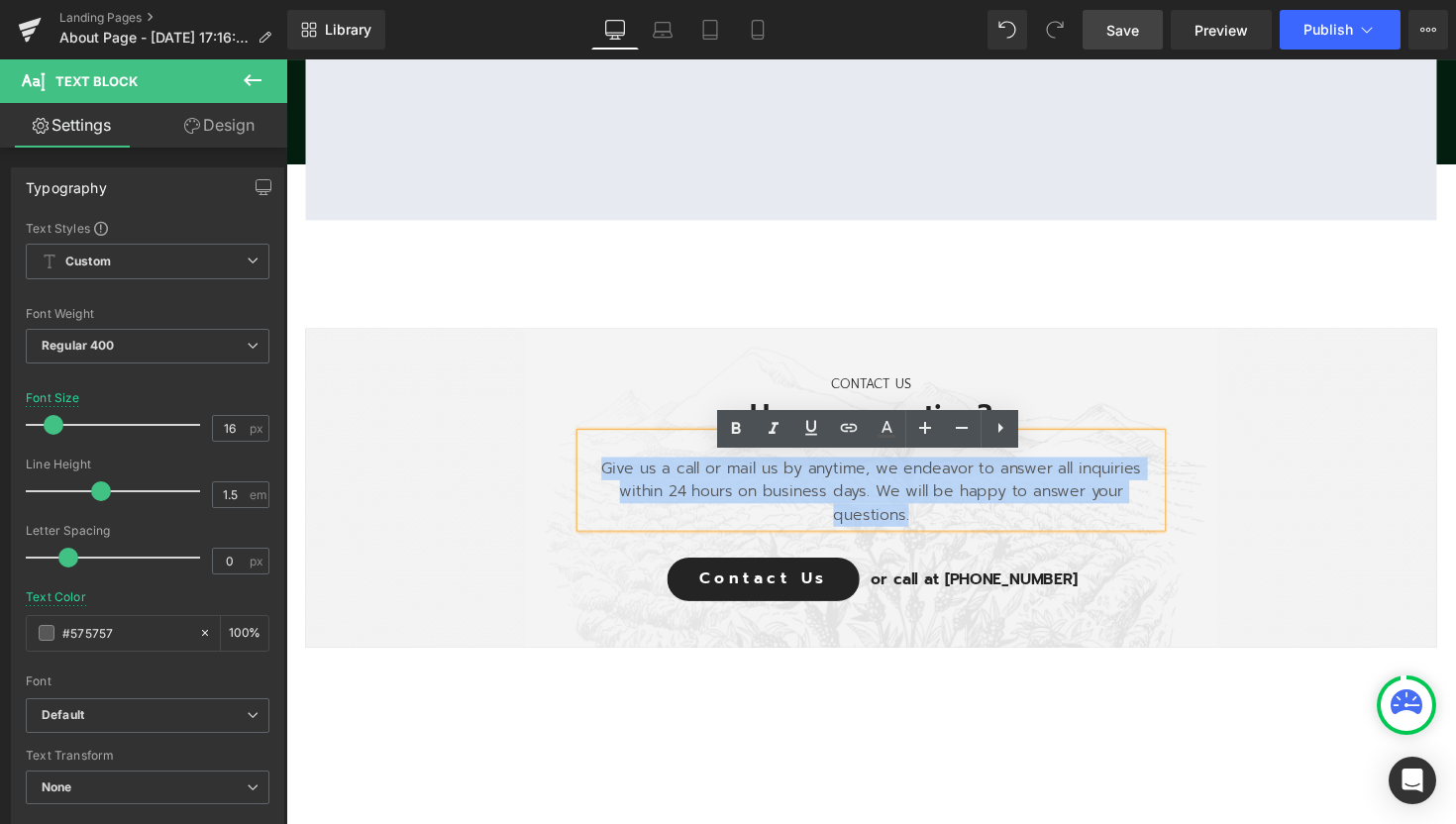 drag, startPoint x: 935, startPoint y: 548, endPoint x: 595, endPoint y: 496, distance: 343.9535 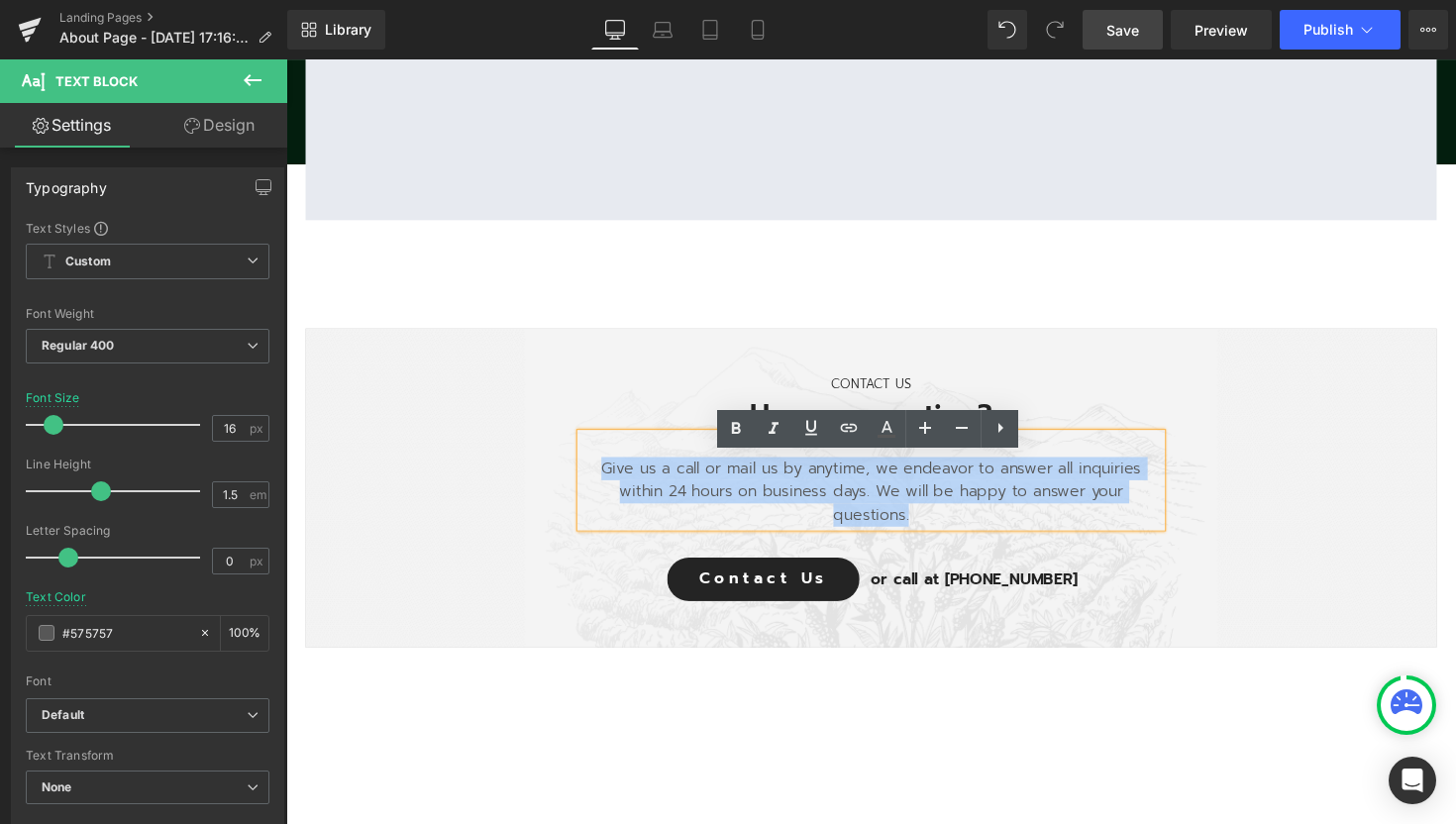 click on "Give us a call or mail us by anytime, we endeavor to answer all inquiries within 24 hours on business days. We will be happy to answer your questions." at bounding box center [885, 502] 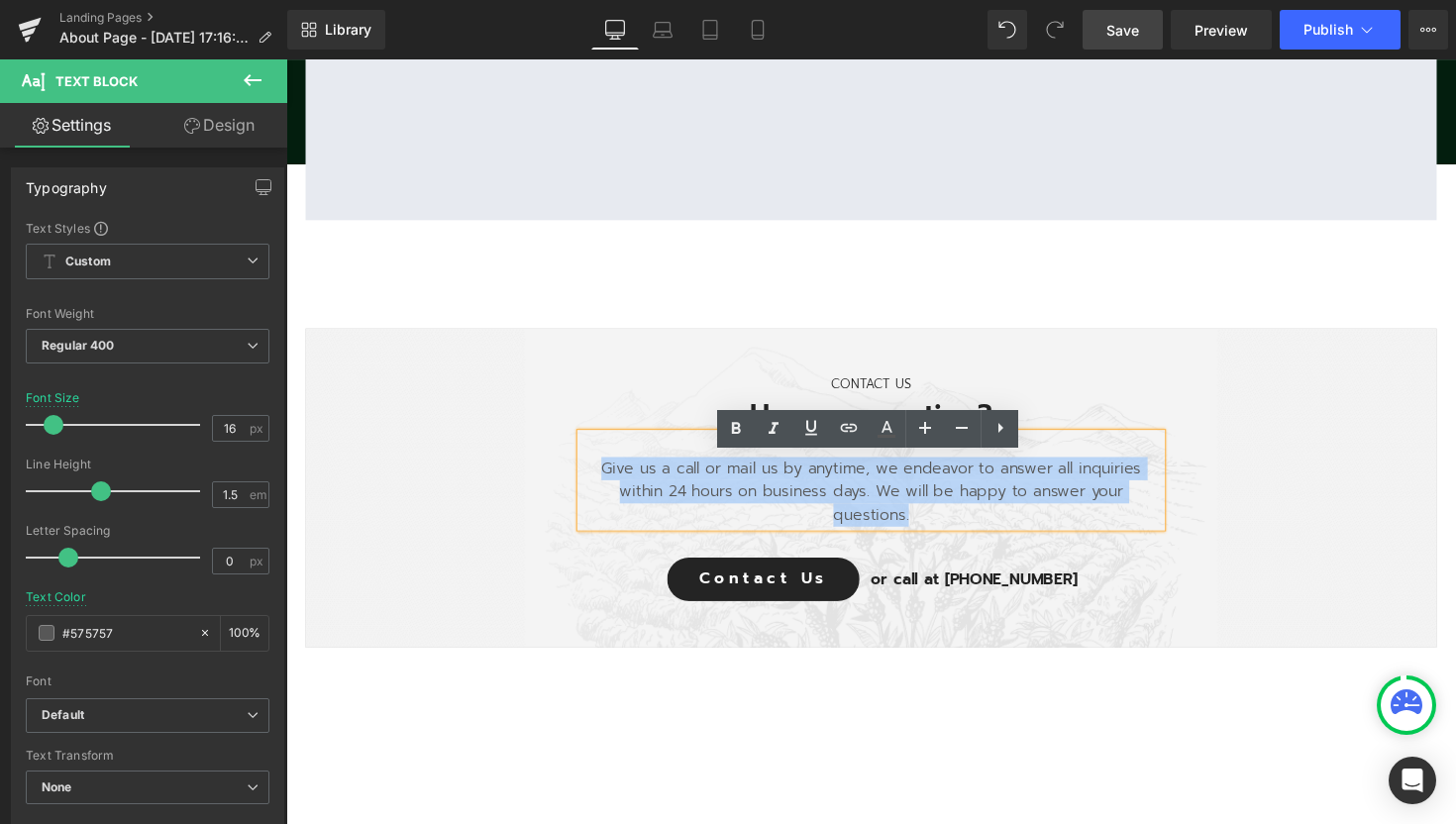 copy on "Give us a call or mail us by anytime, we endeavor to answer all inquiries within 24 hours on business days. We will be happy to answer your questions." 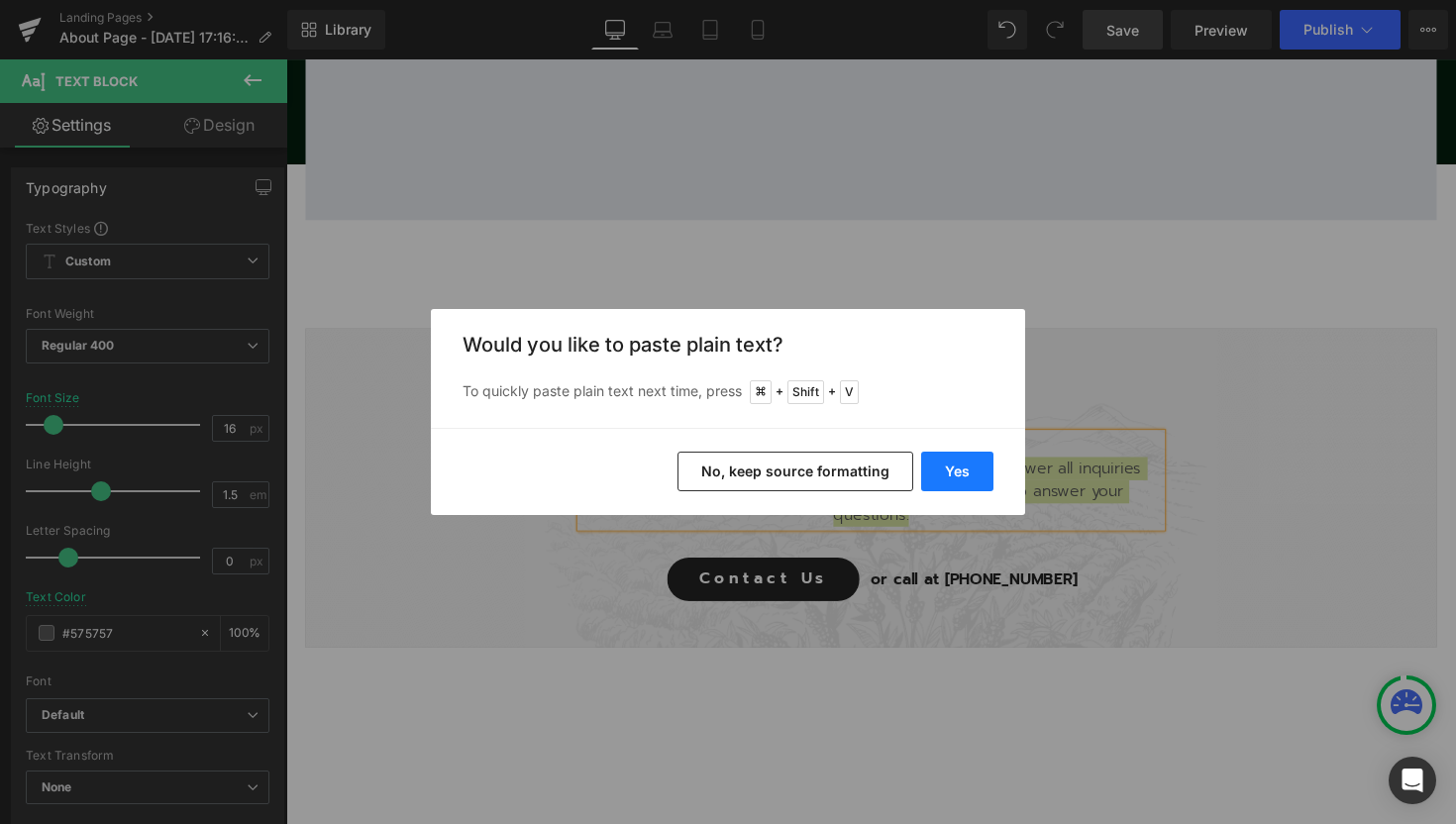 click on "Yes" at bounding box center (957, 471) 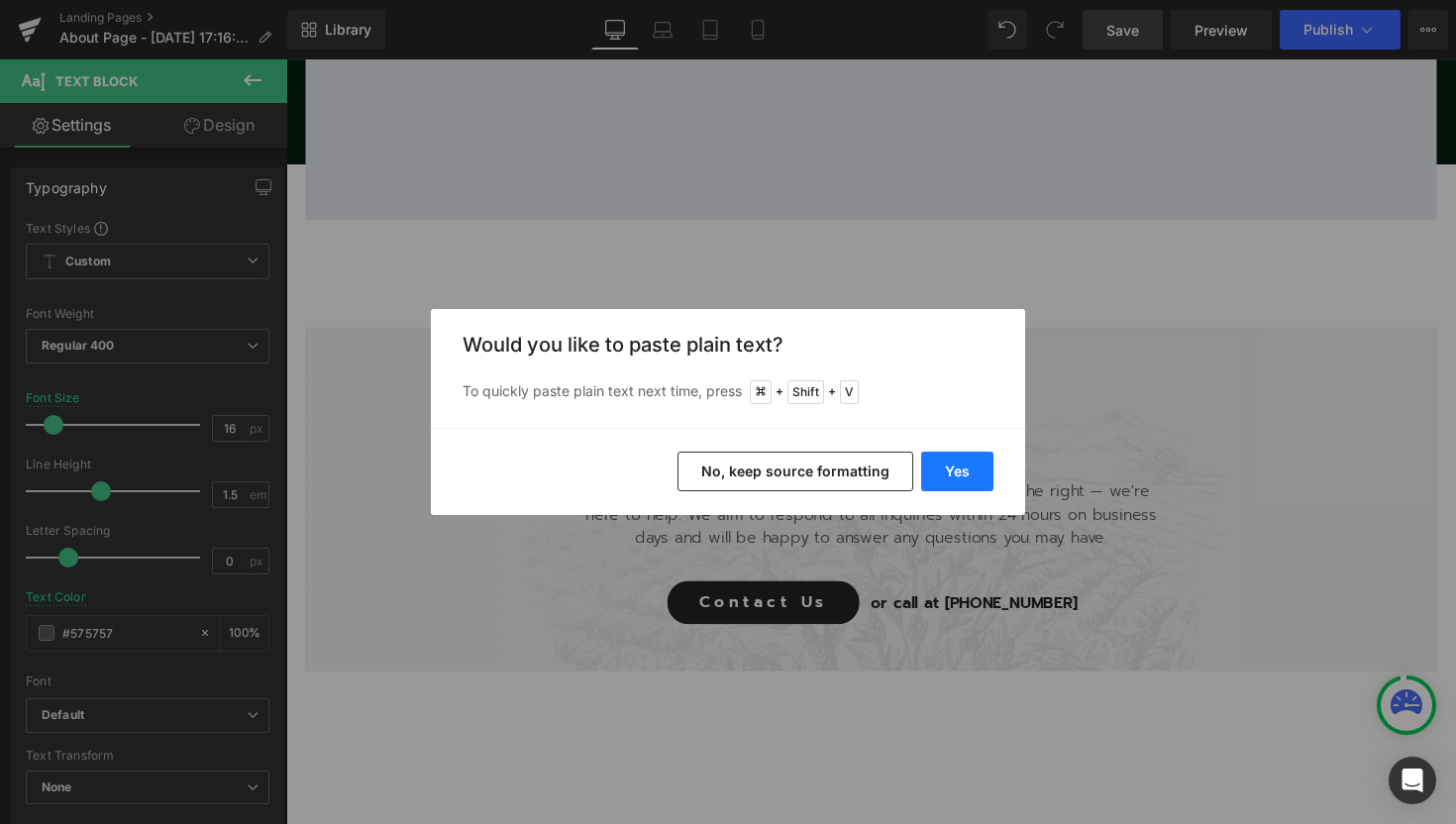 scroll, scrollTop: 5271, scrollLeft: 1198, axis: both 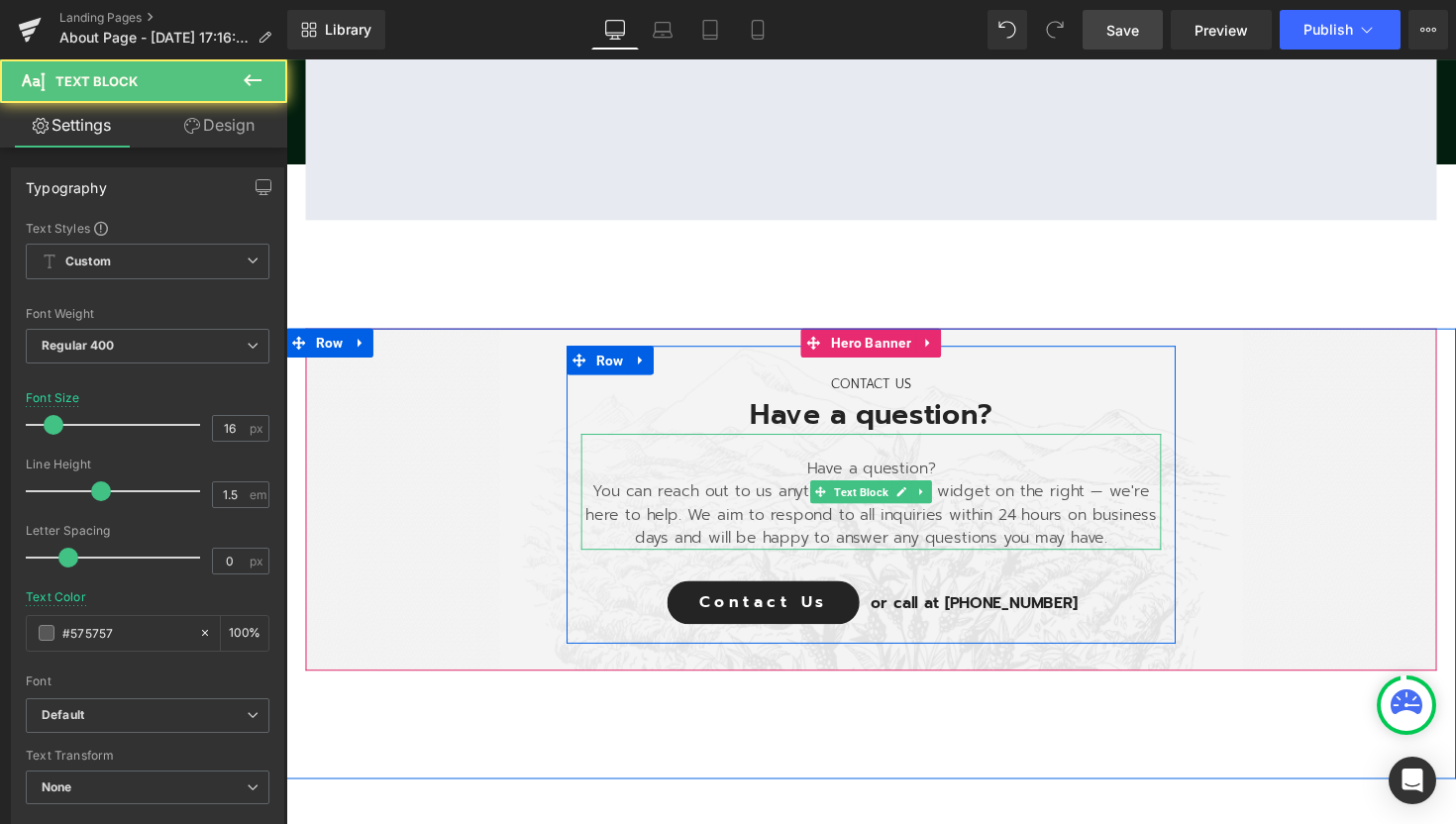 click on "Have a question?" at bounding box center (885, 478) 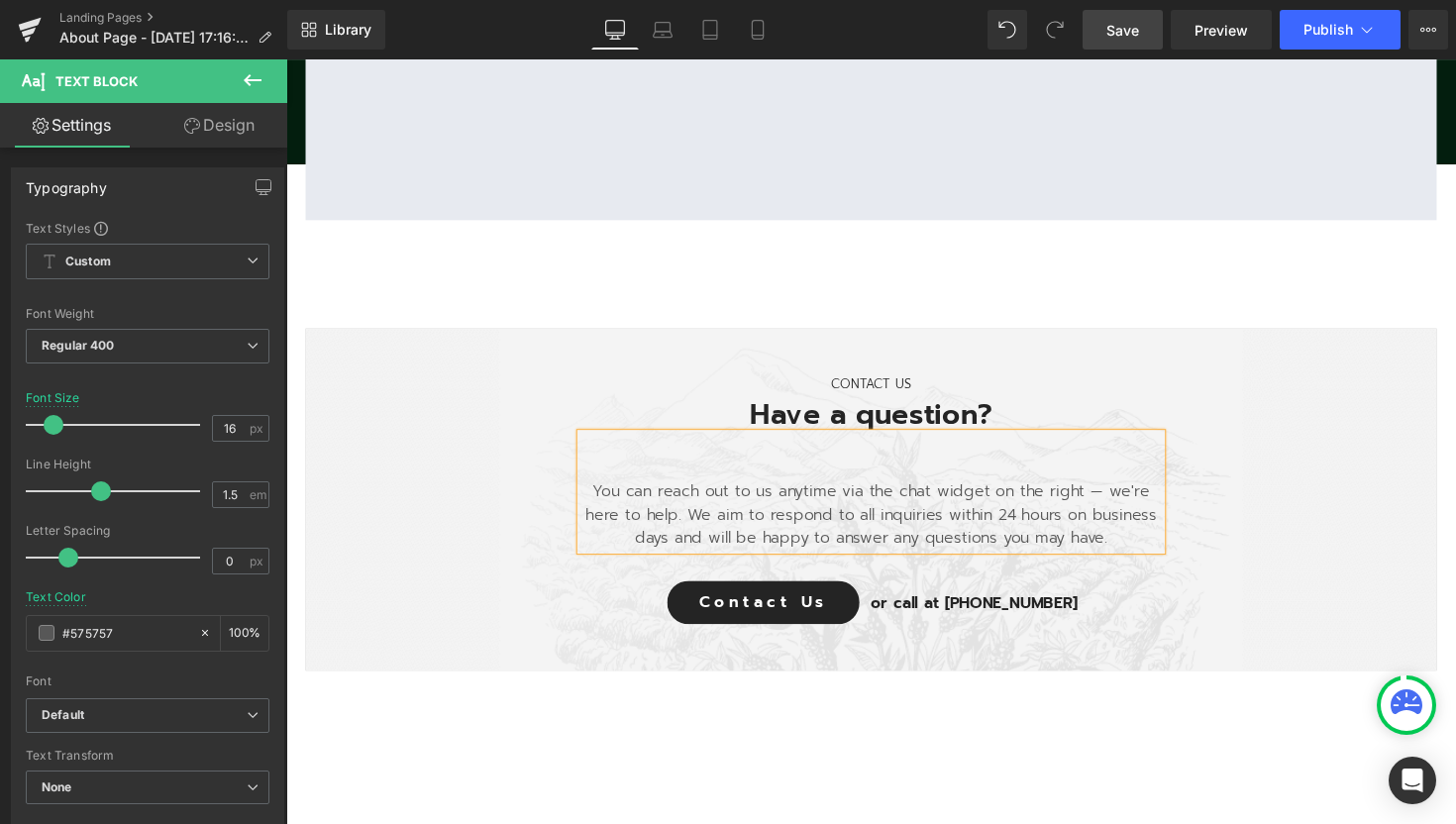 click on "You can reach out to us anytime via the chat widget on the right — we're here to help. We aim to respond to all inquiries within 24 hours on business days and will be happy to answer any questions you may have." at bounding box center (885, 526) 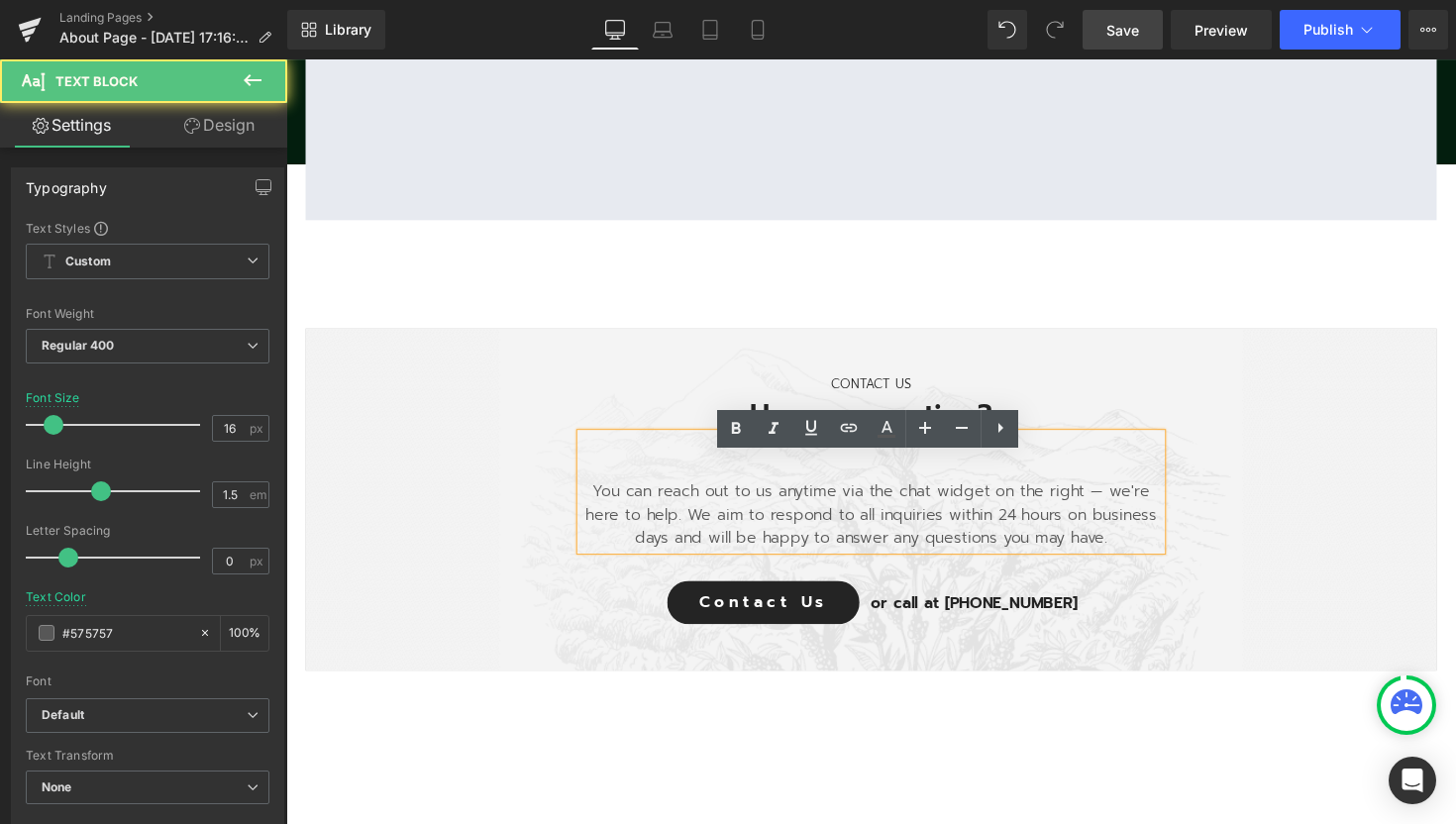 scroll, scrollTop: 5247, scrollLeft: 1198, axis: both 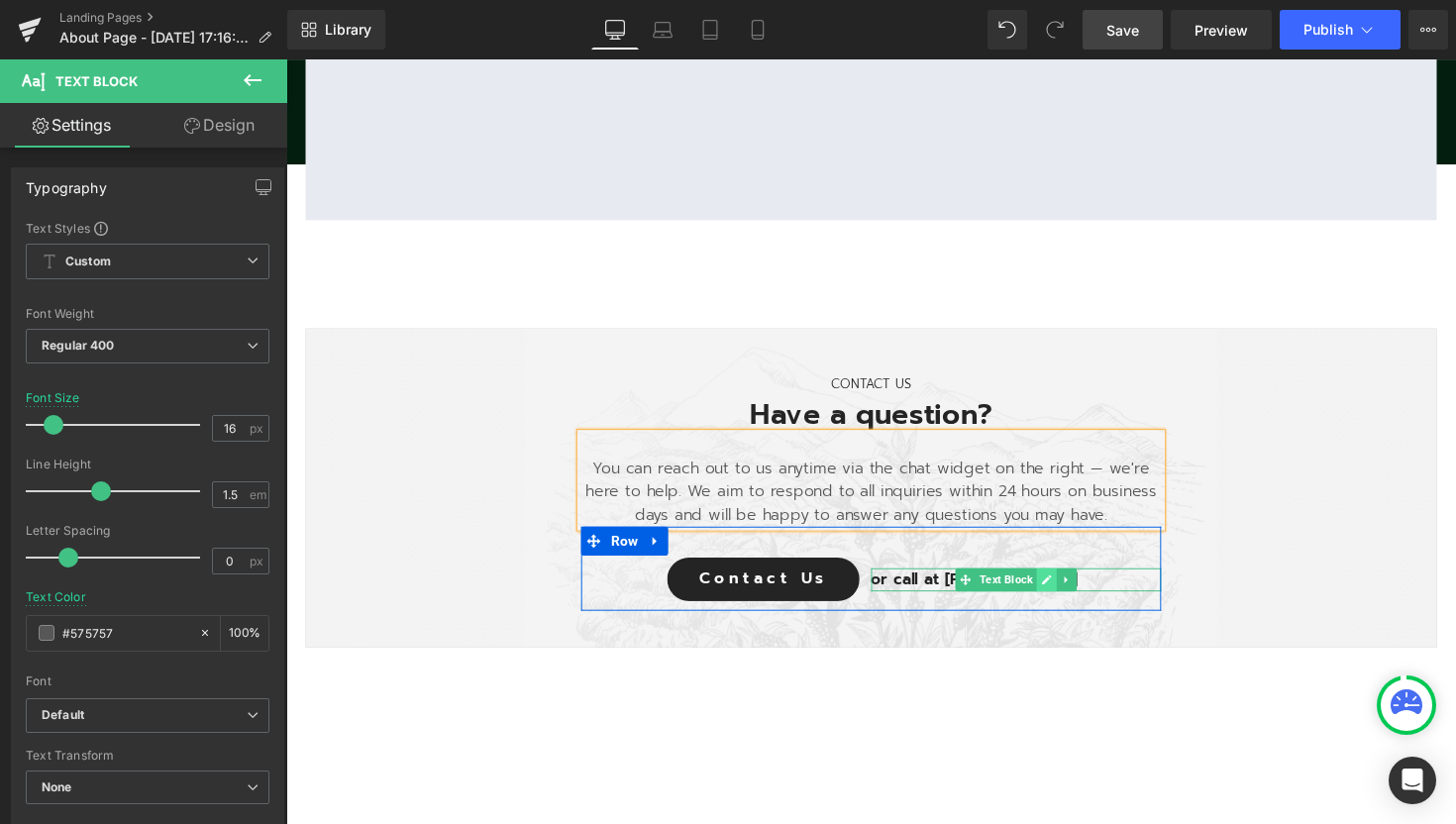 click 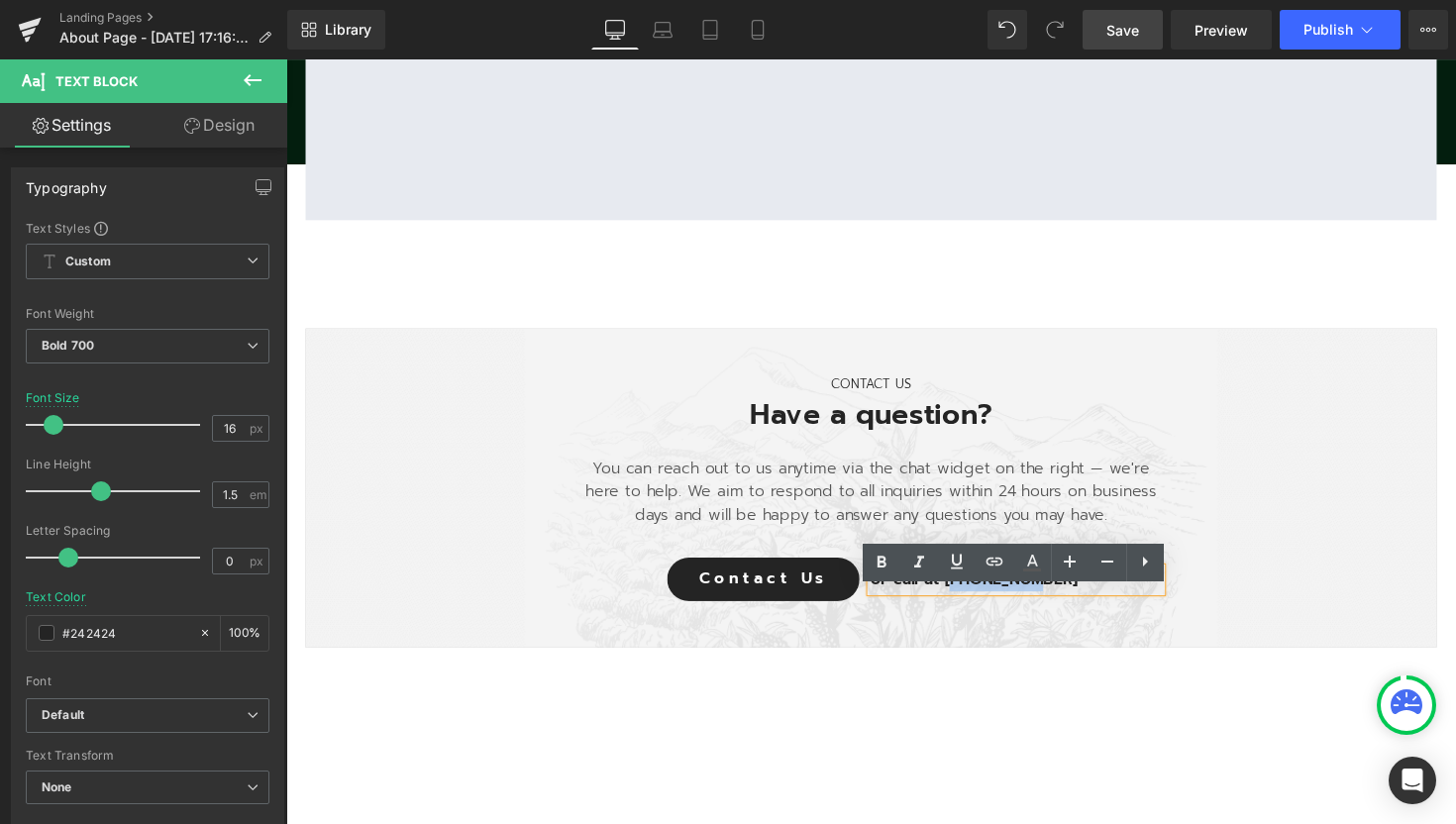 drag, startPoint x: 1036, startPoint y: 614, endPoint x: 971, endPoint y: 617, distance: 65.069194 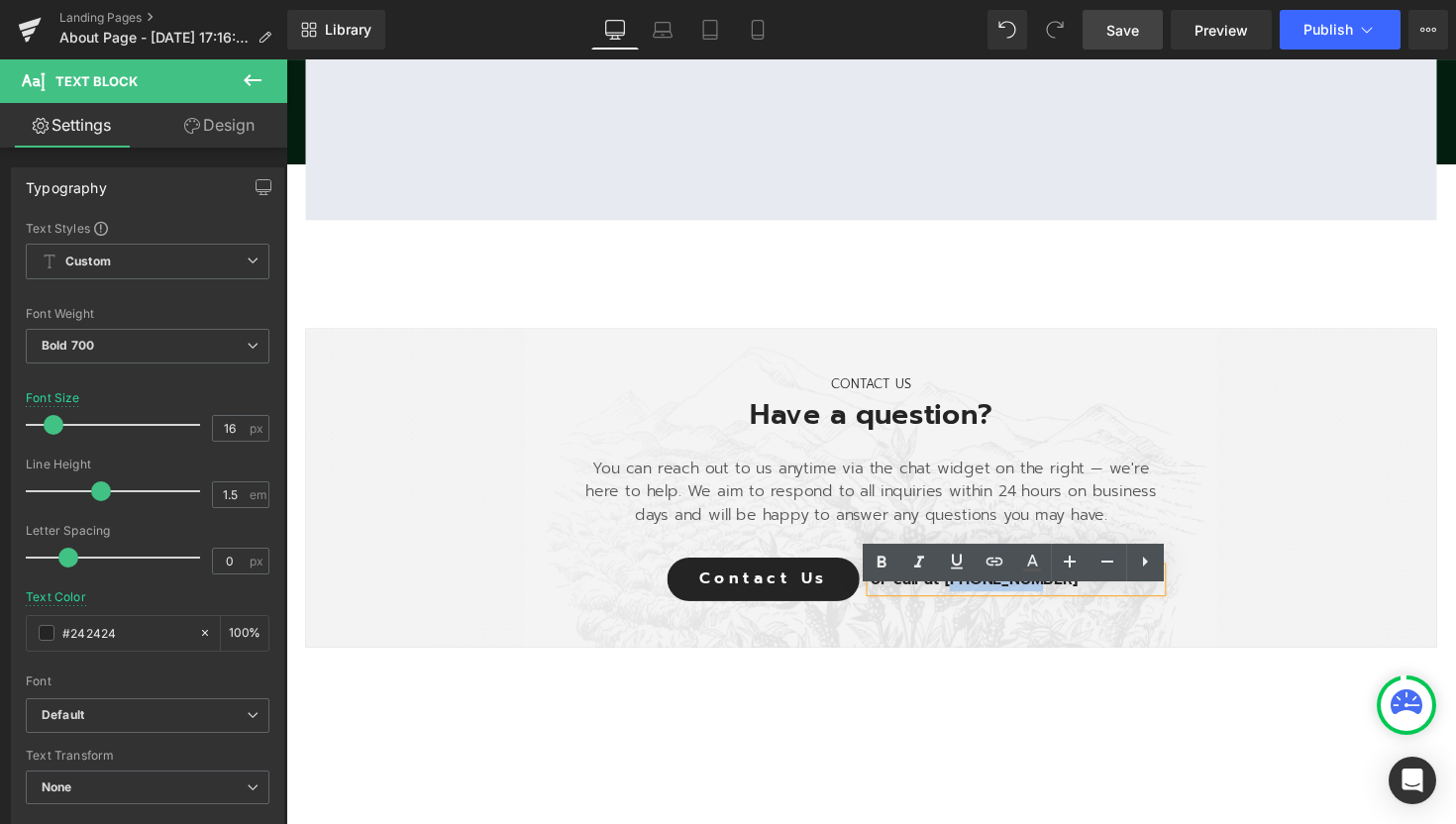 click on "or call at [PHONE_NUMBER]" at bounding box center [1034, 592] 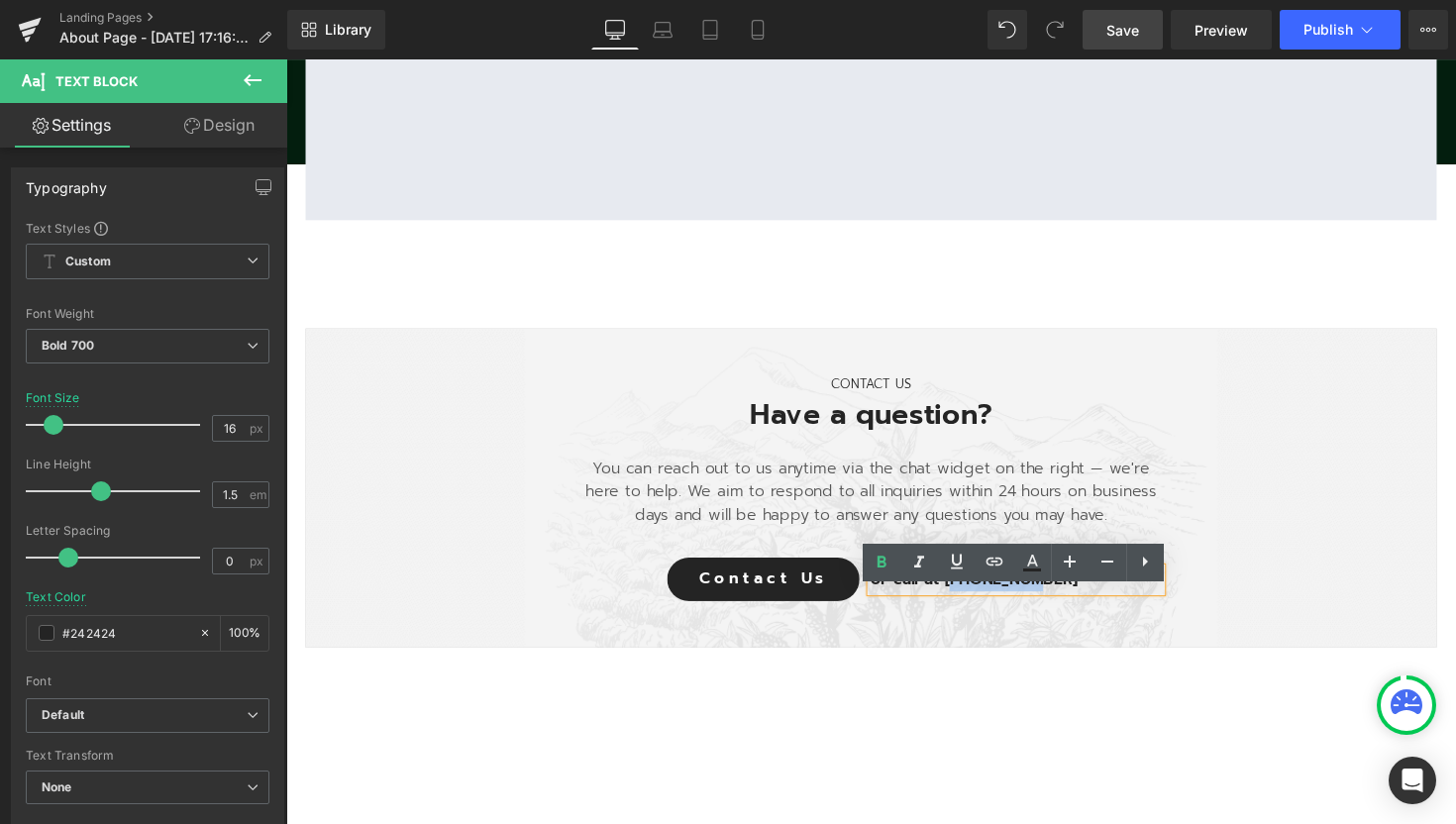 click on "CONTACT US
Text Block
Have a question?
Heading         You can reach out to us anytime via the chat widget on the right — we're here to help. We aim to respond to all inquiries within 24 hours on business days and will be happy to answer any questions you may have. Text Block
Contact Us
Button
or call at [PHONE_NUMBER]
Text Block
Row
Row
Hero Banner         Row" at bounding box center [885, 503] 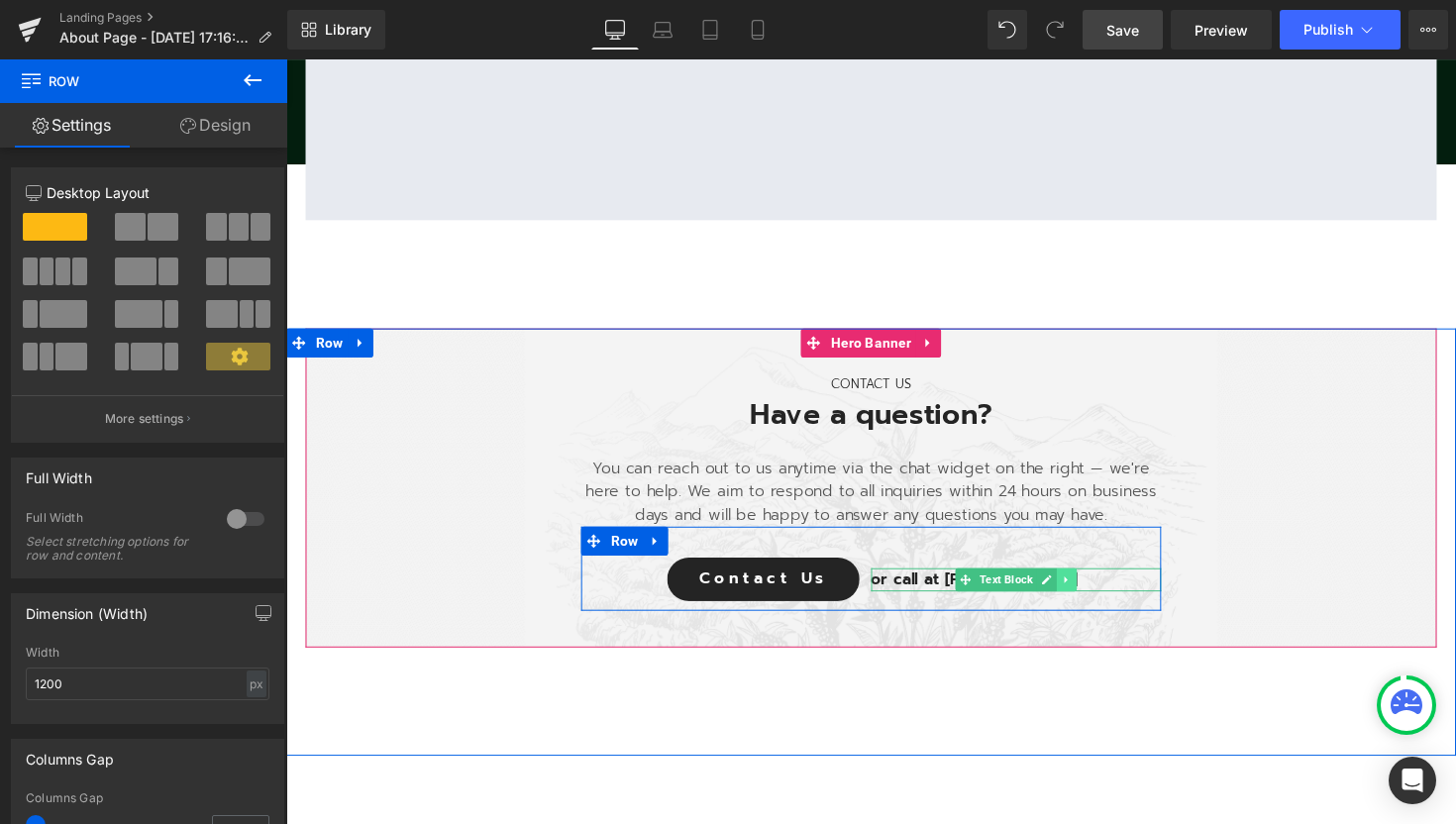 click 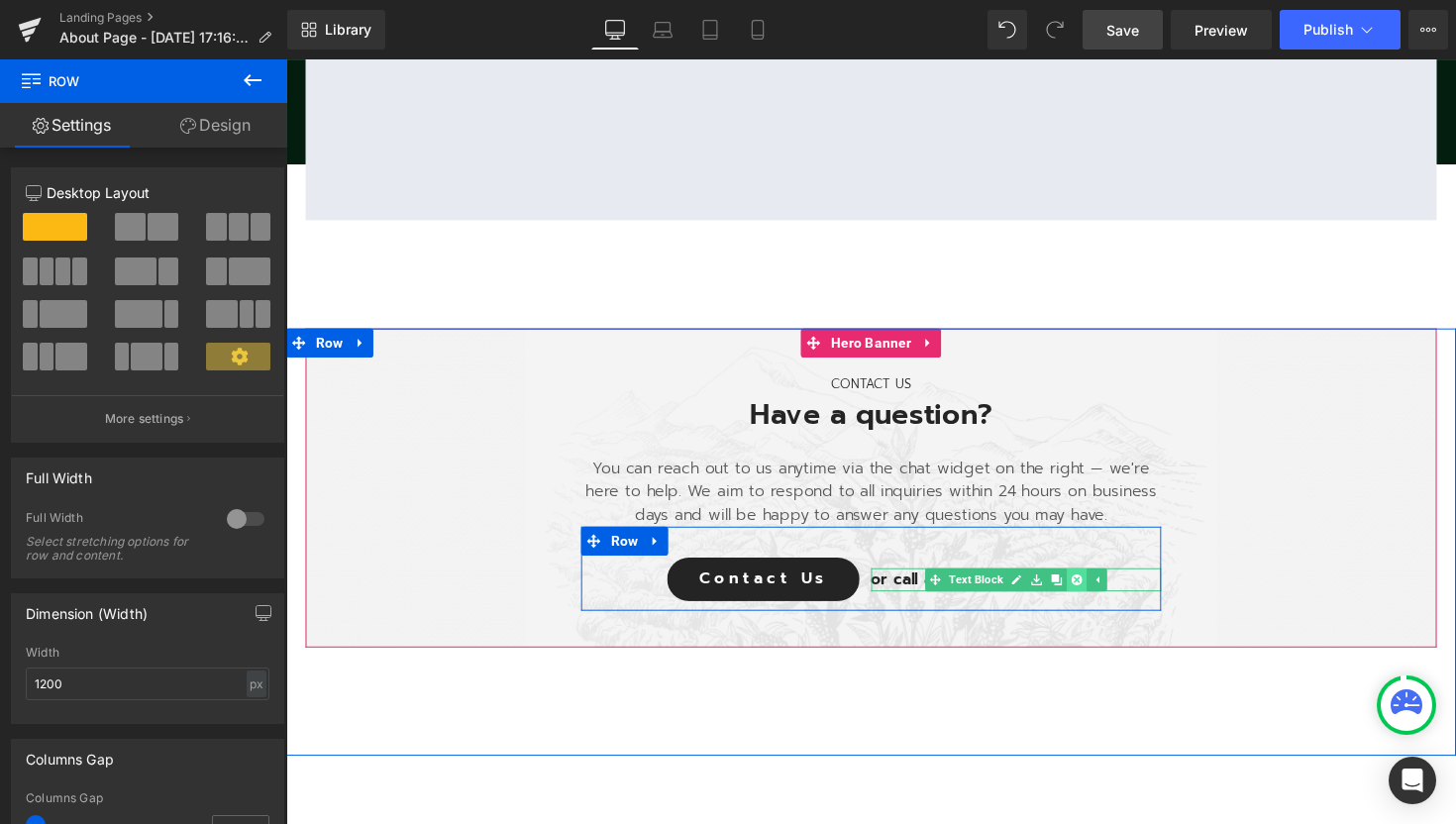 click 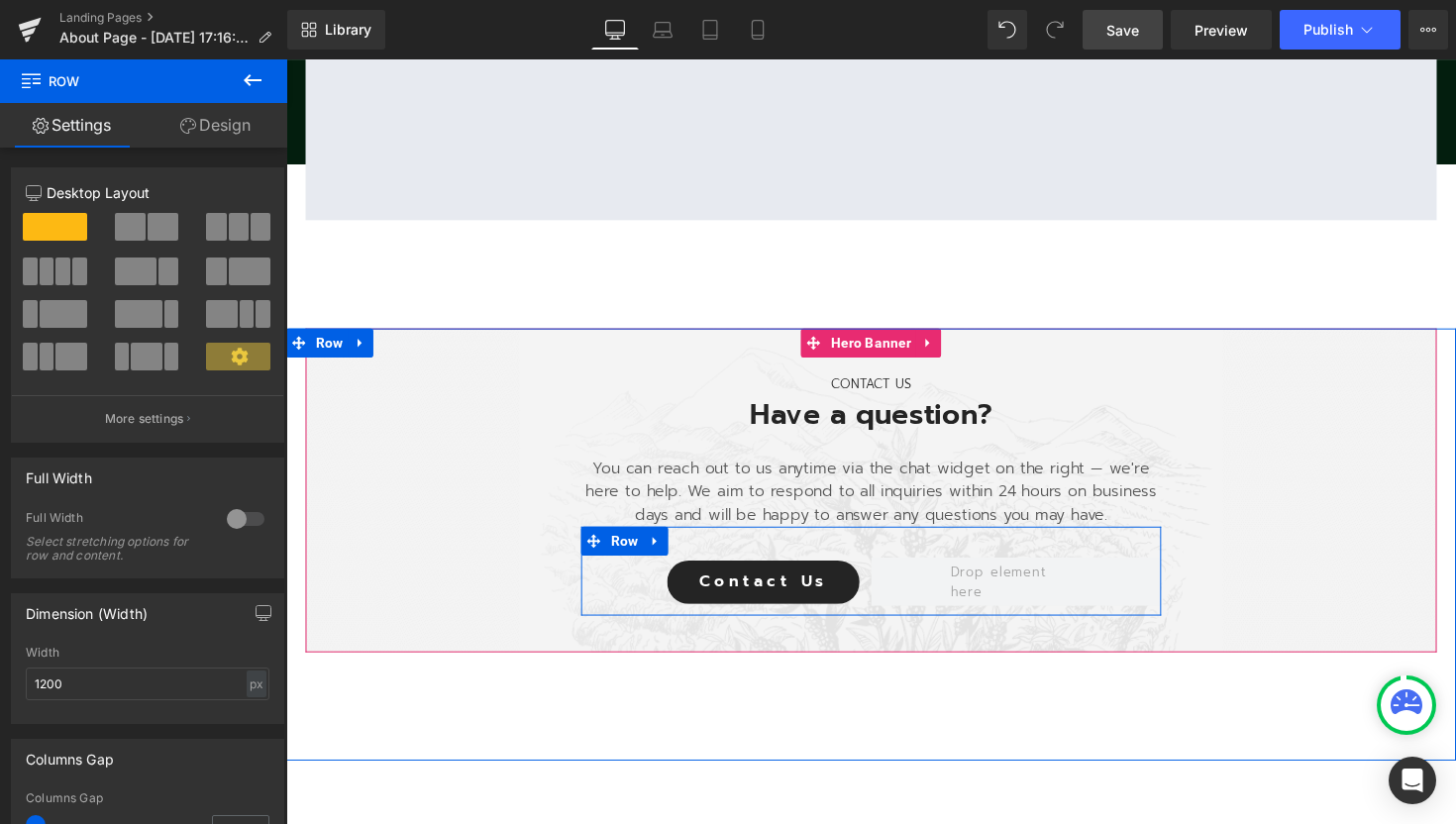 scroll, scrollTop: 10, scrollLeft: 10, axis: both 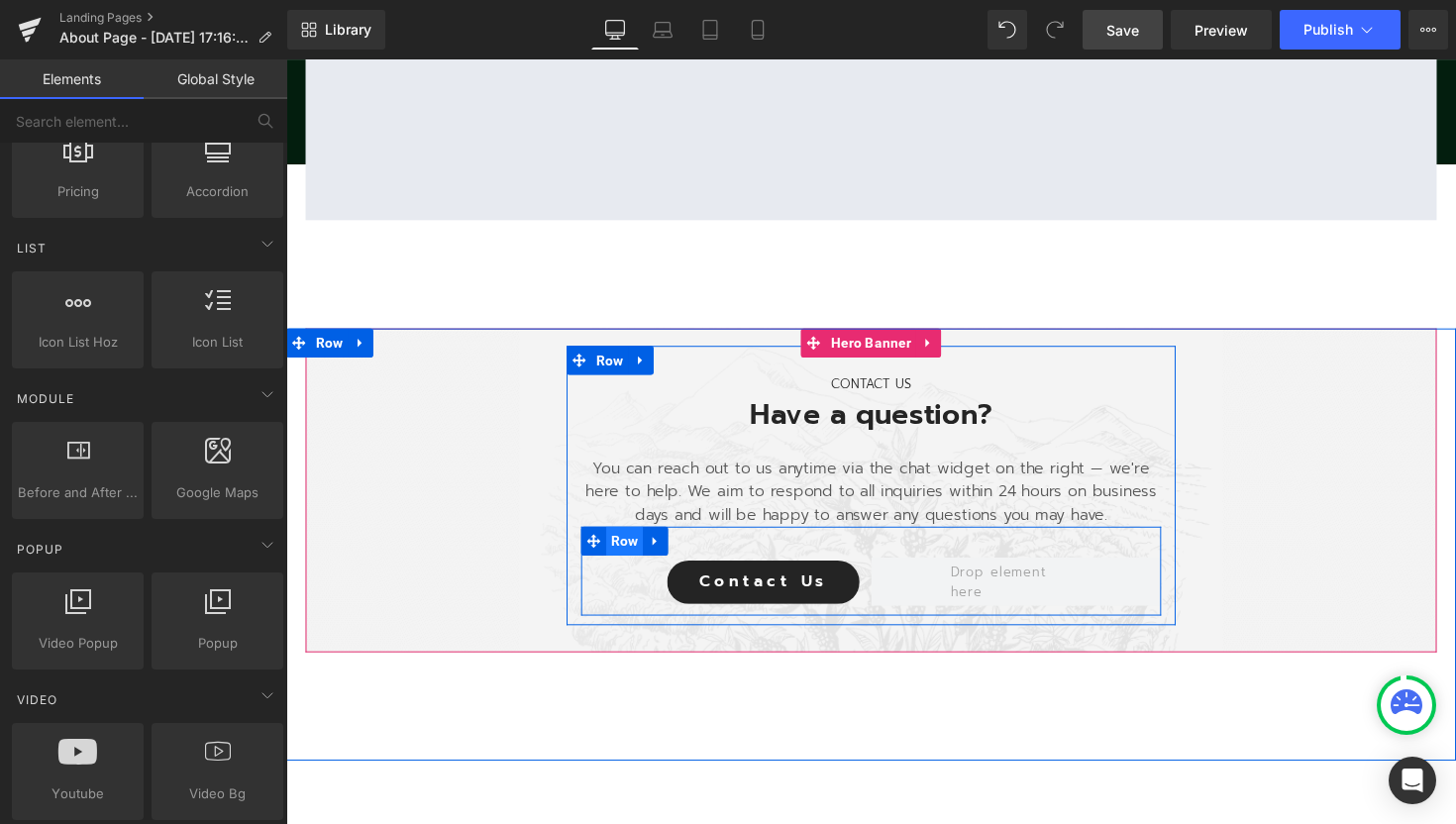 click on "Row" at bounding box center [633, 553] 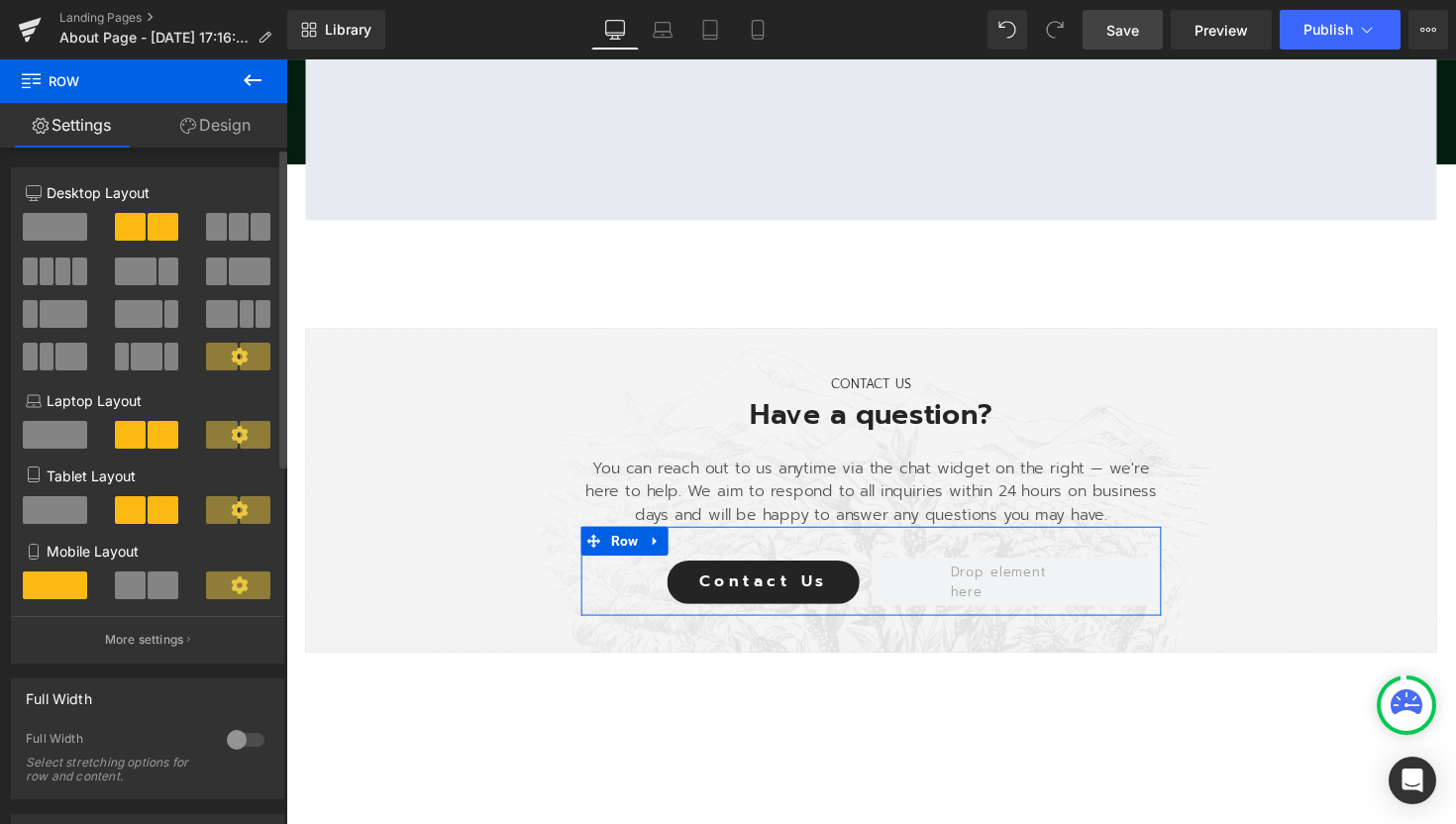click at bounding box center (54, 227) 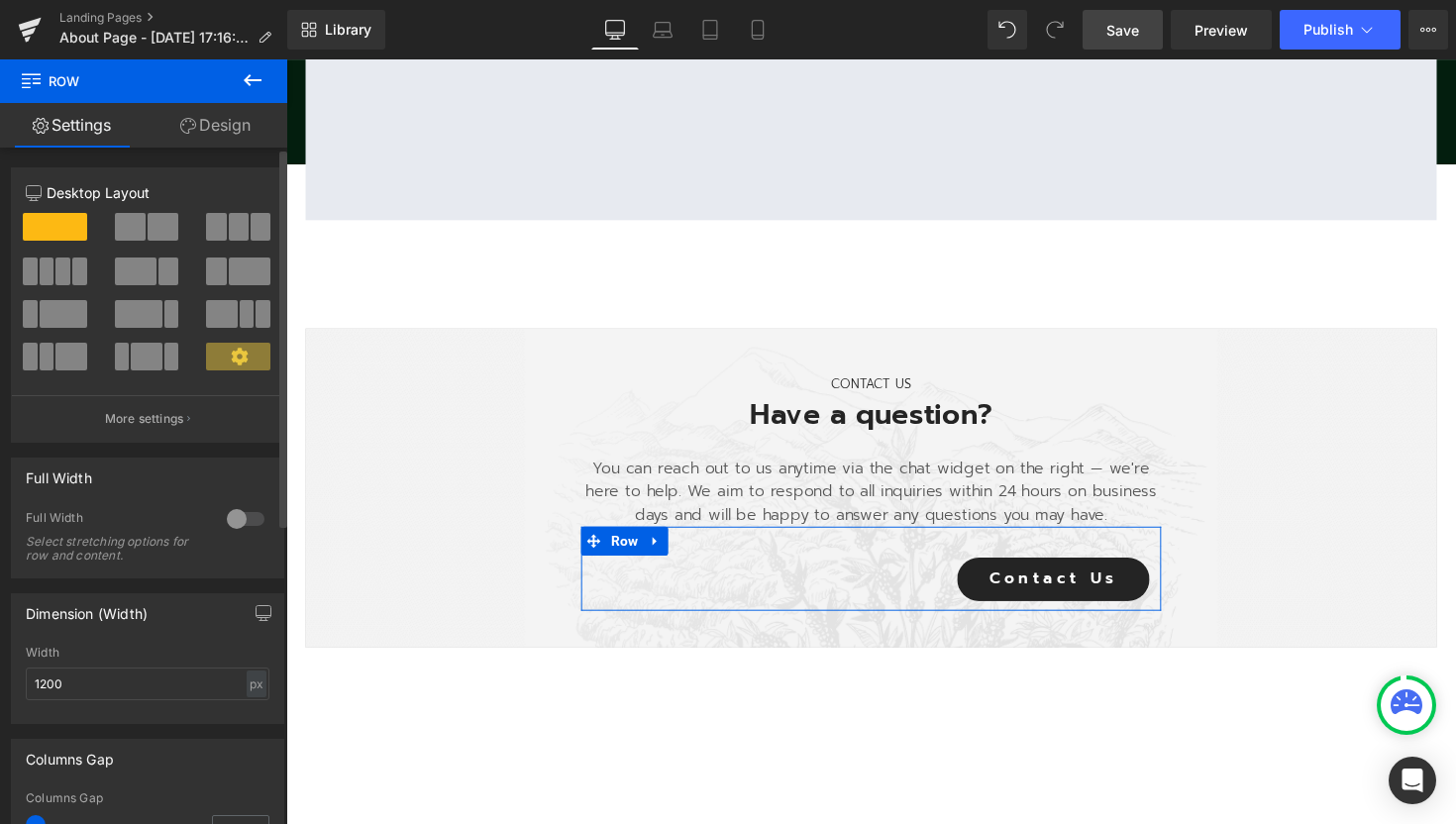 scroll, scrollTop: 5247, scrollLeft: 1198, axis: both 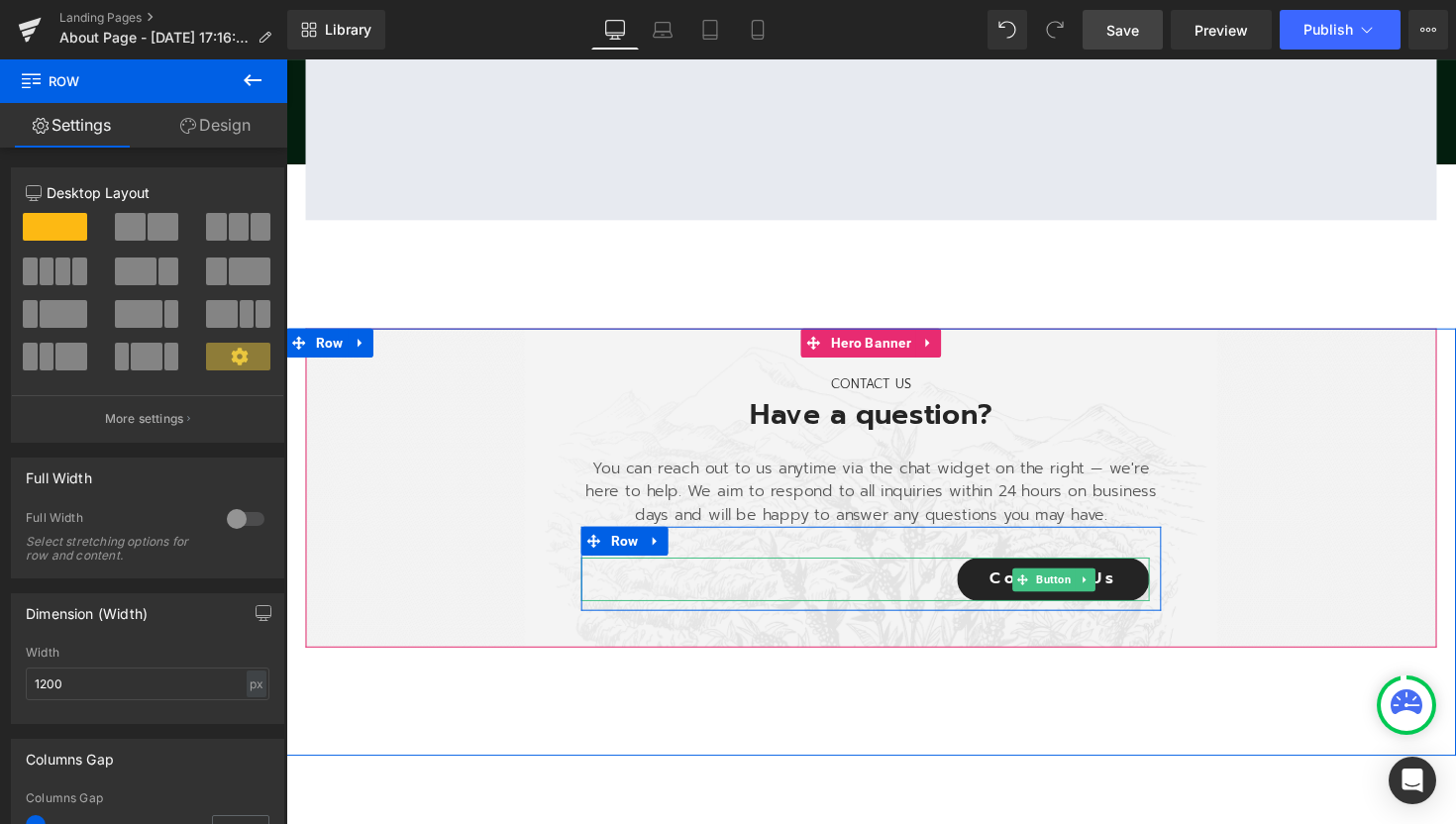 click on "Contact Us" at bounding box center (880, 591) 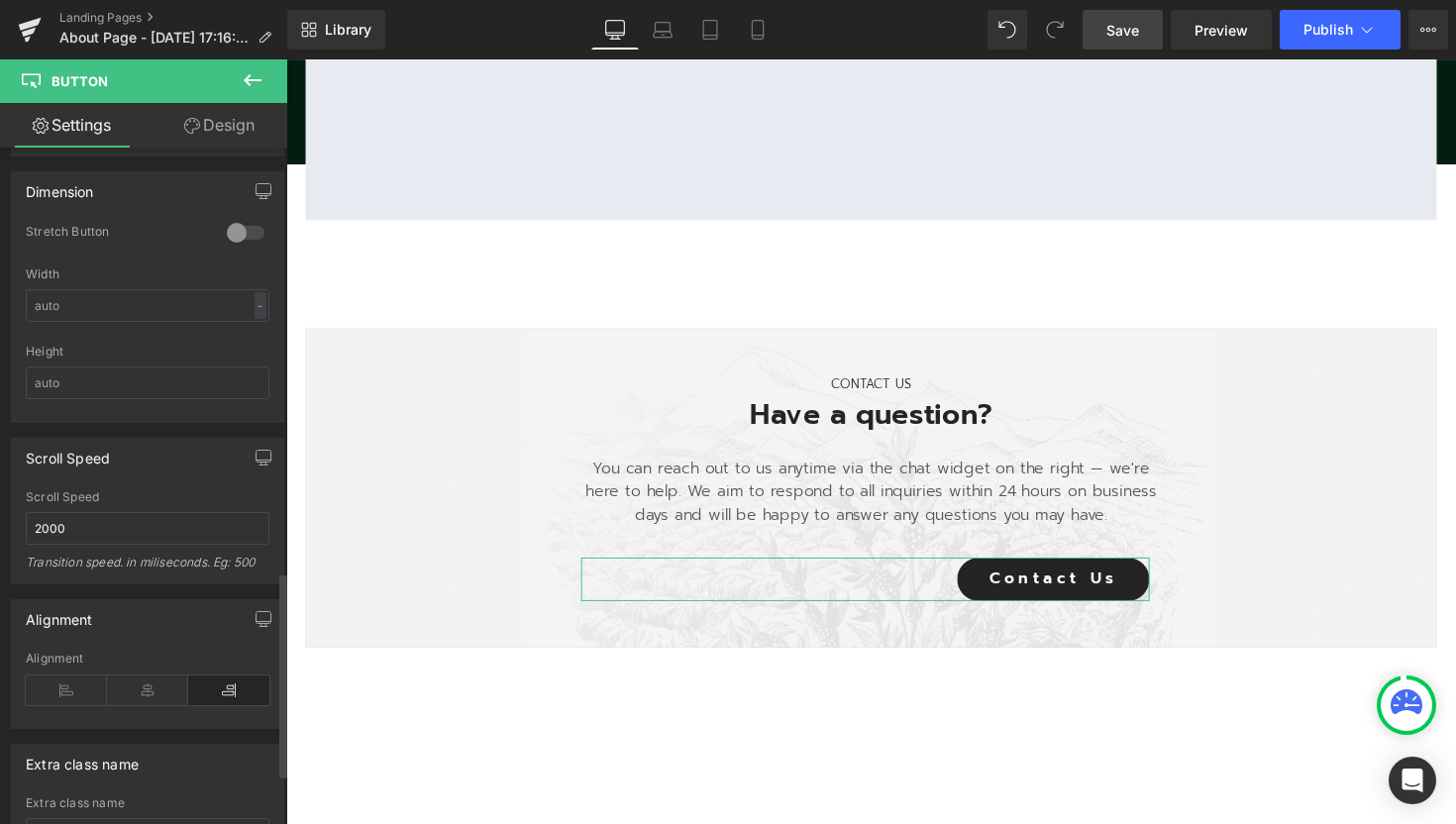 scroll, scrollTop: 1403, scrollLeft: 0, axis: vertical 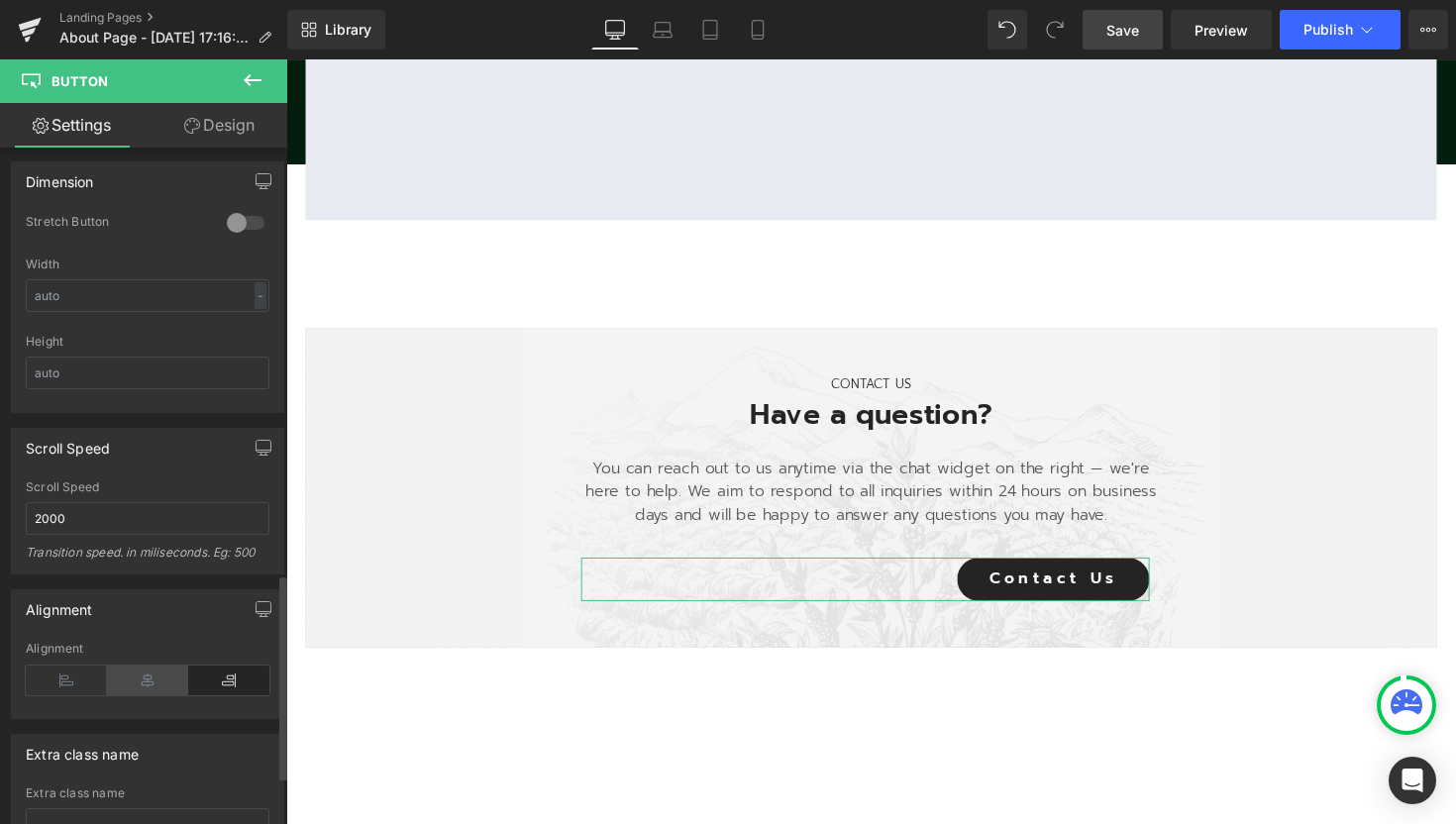 click at bounding box center [148, 680] 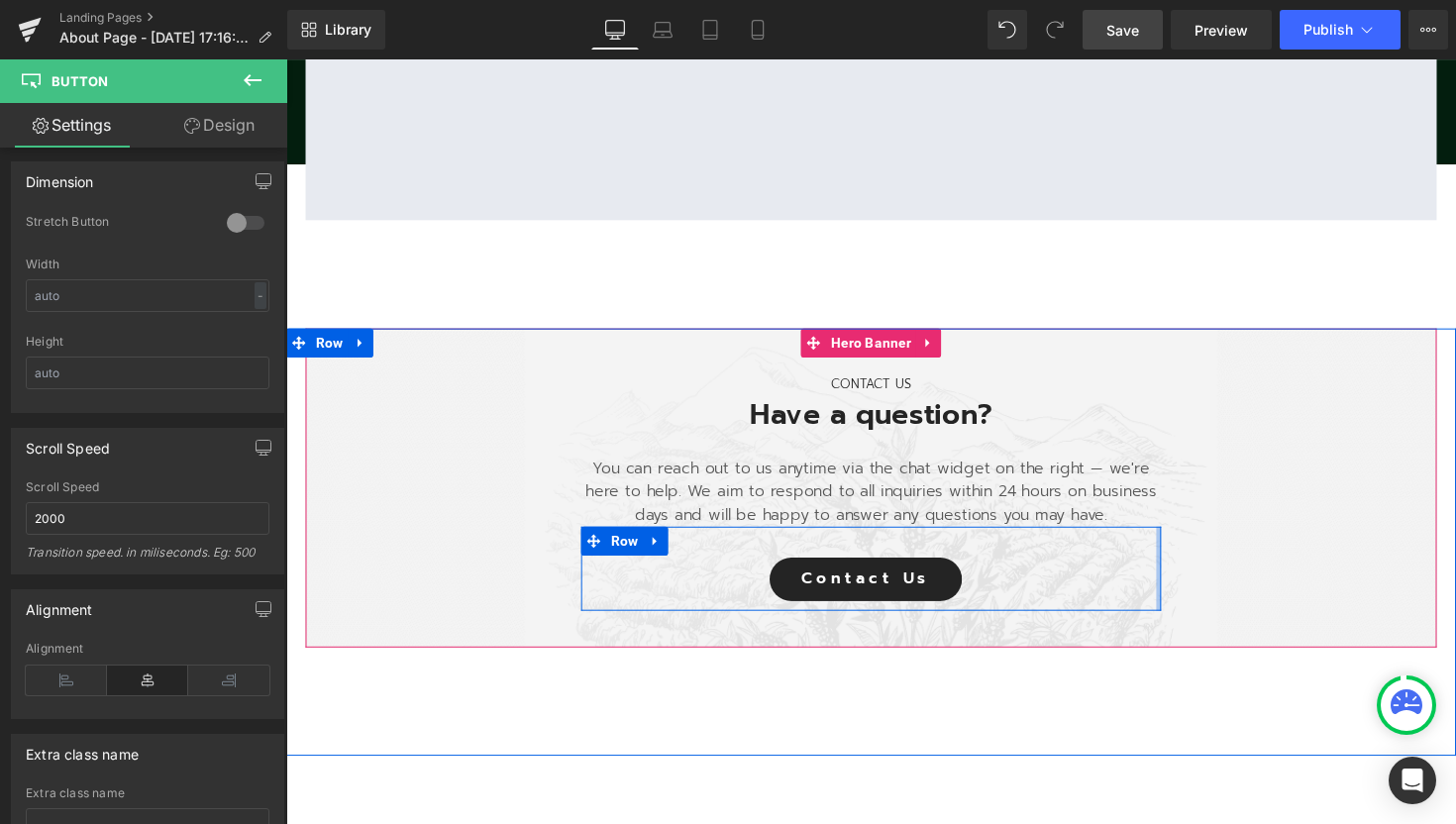 click on "CONTACT US
Text Block
Have a question?
Heading         You can reach out to us anytime via the chat widget on the right — we're here to help. We aim to respond to all inquiries within 24 hours on business days and will be happy to answer any questions you may have. Text Block
Contact Us
[GEOGRAPHIC_DATA]" at bounding box center (885, 493) 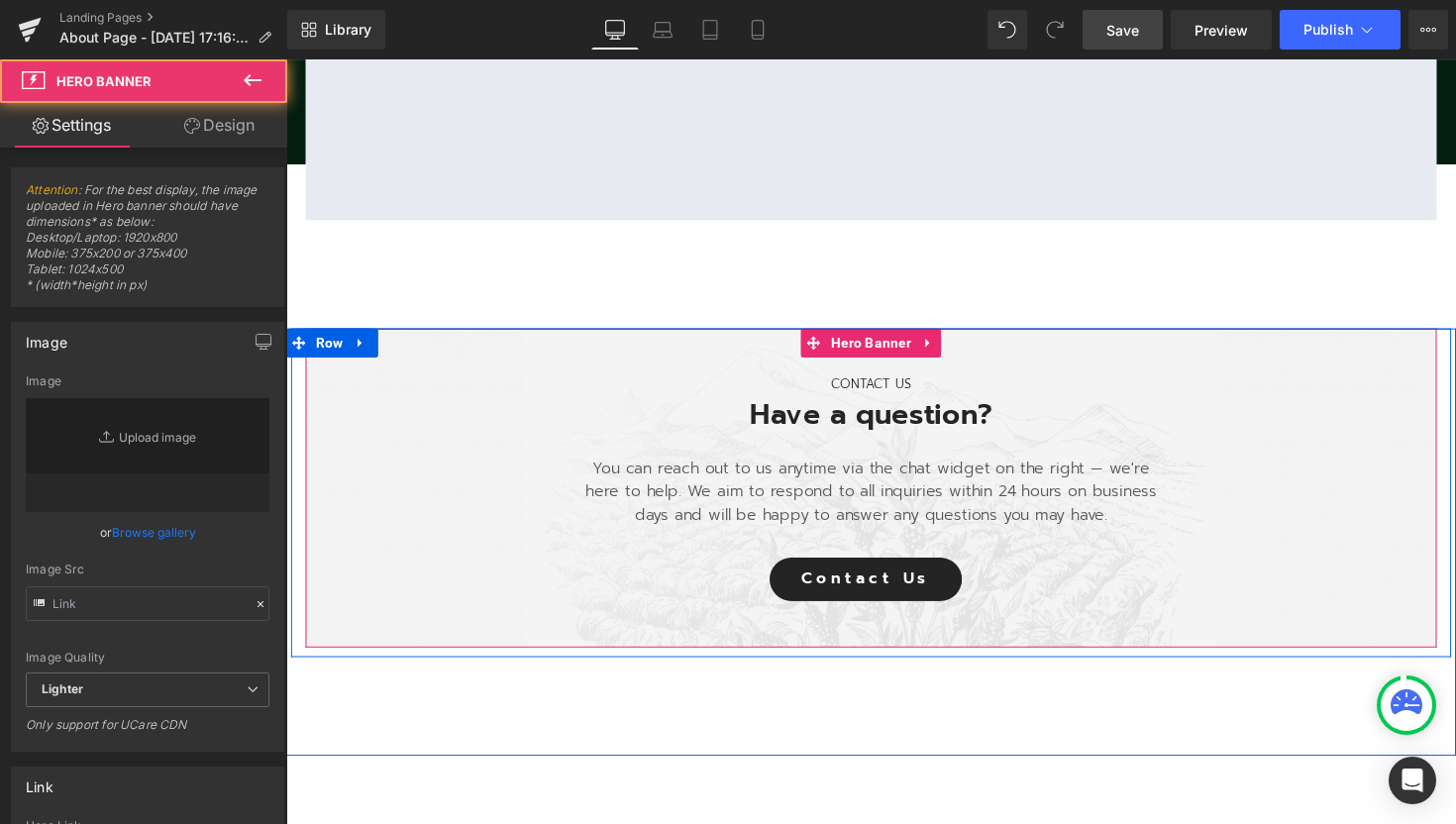 type on "[URL][DOMAIN_NAME]" 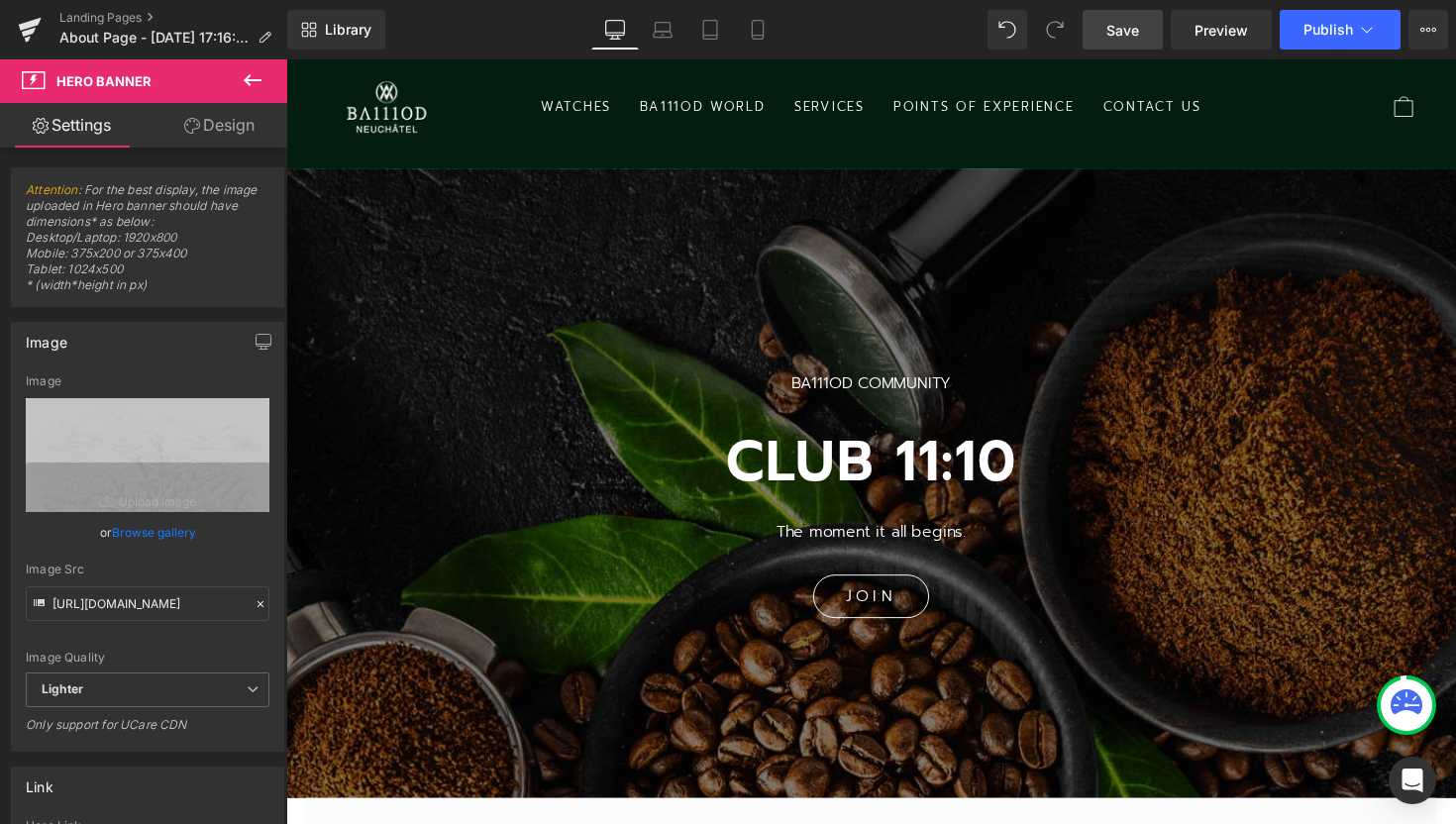 scroll, scrollTop: 44, scrollLeft: 0, axis: vertical 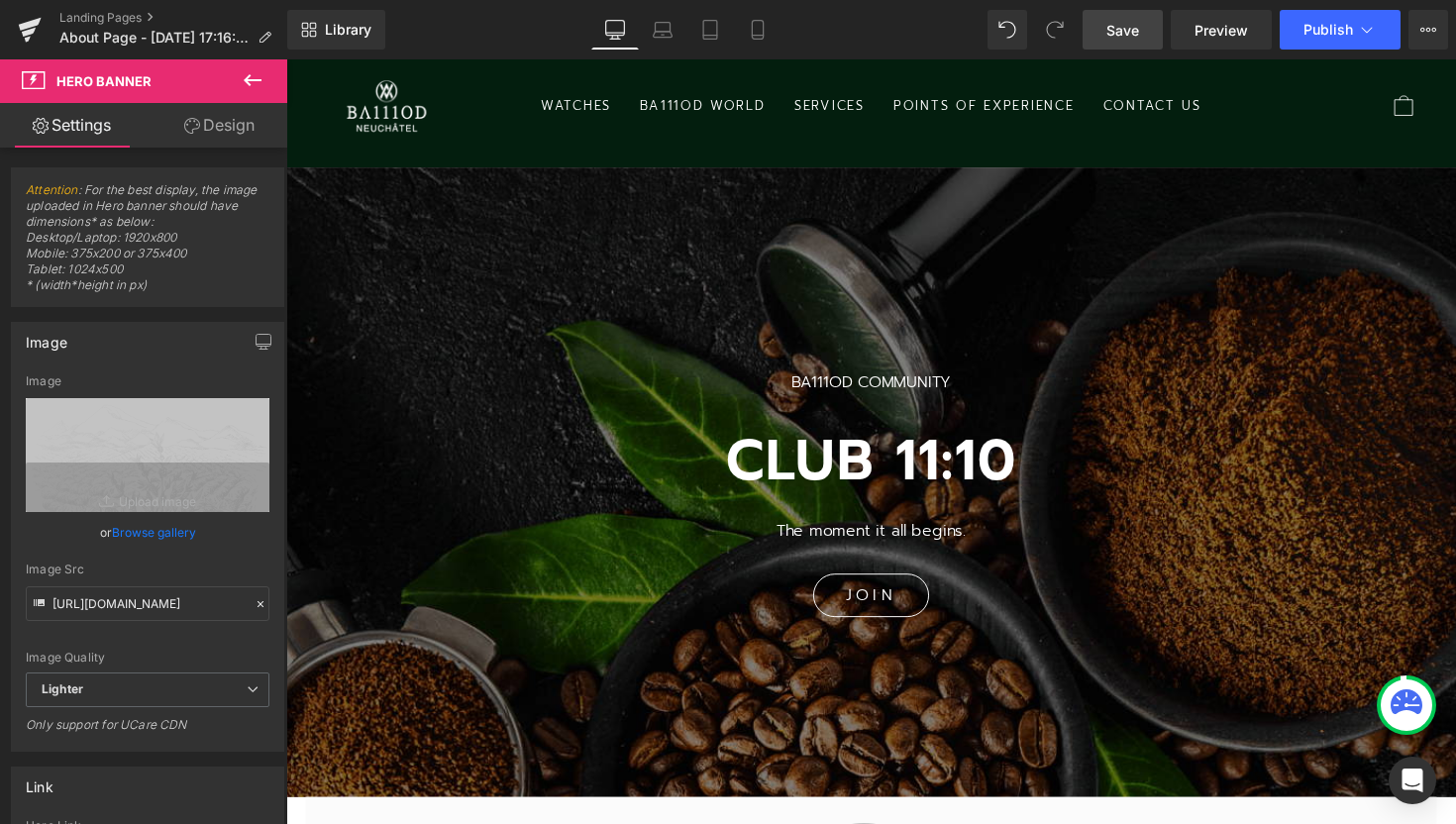 click on "BA111OD COMMUNITY
Text Block
CLUB 11:10
Heading         The moment it all begins. Text Block
JOIN
[GEOGRAPHIC_DATA]" at bounding box center (885, 482) 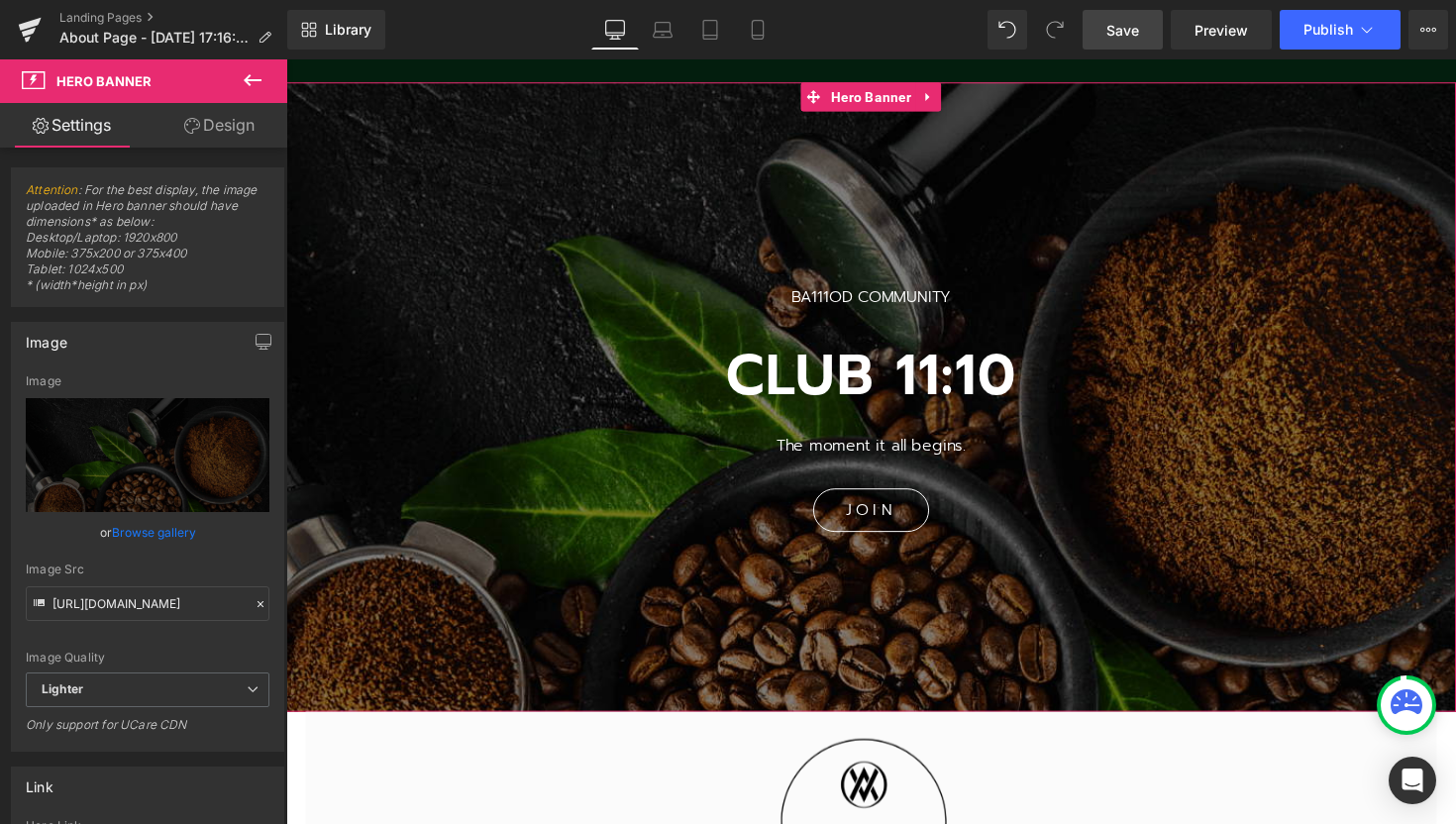 scroll, scrollTop: 134, scrollLeft: 0, axis: vertical 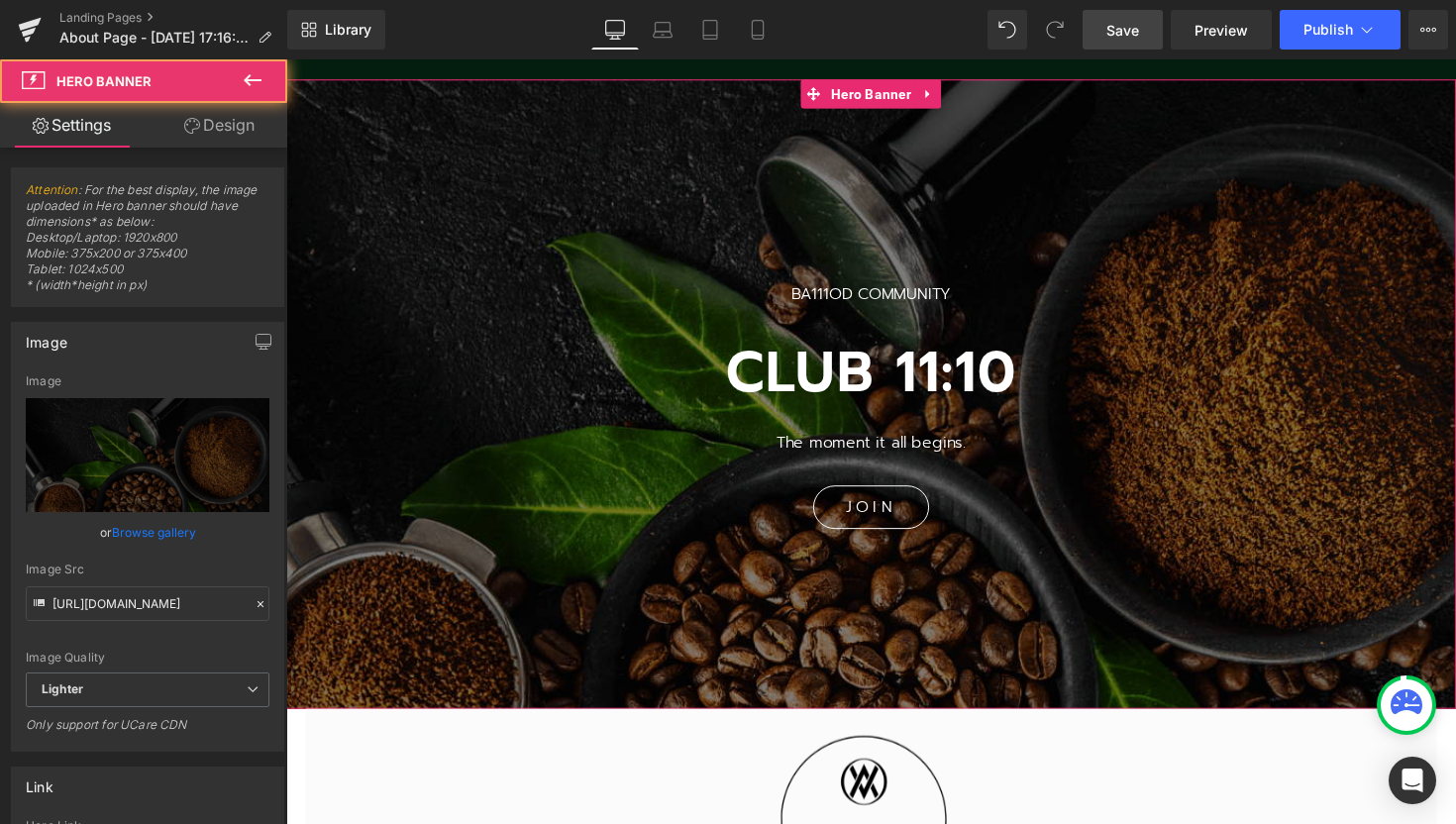 drag, startPoint x: 581, startPoint y: 376, endPoint x: 990, endPoint y: 89, distance: 499.6499 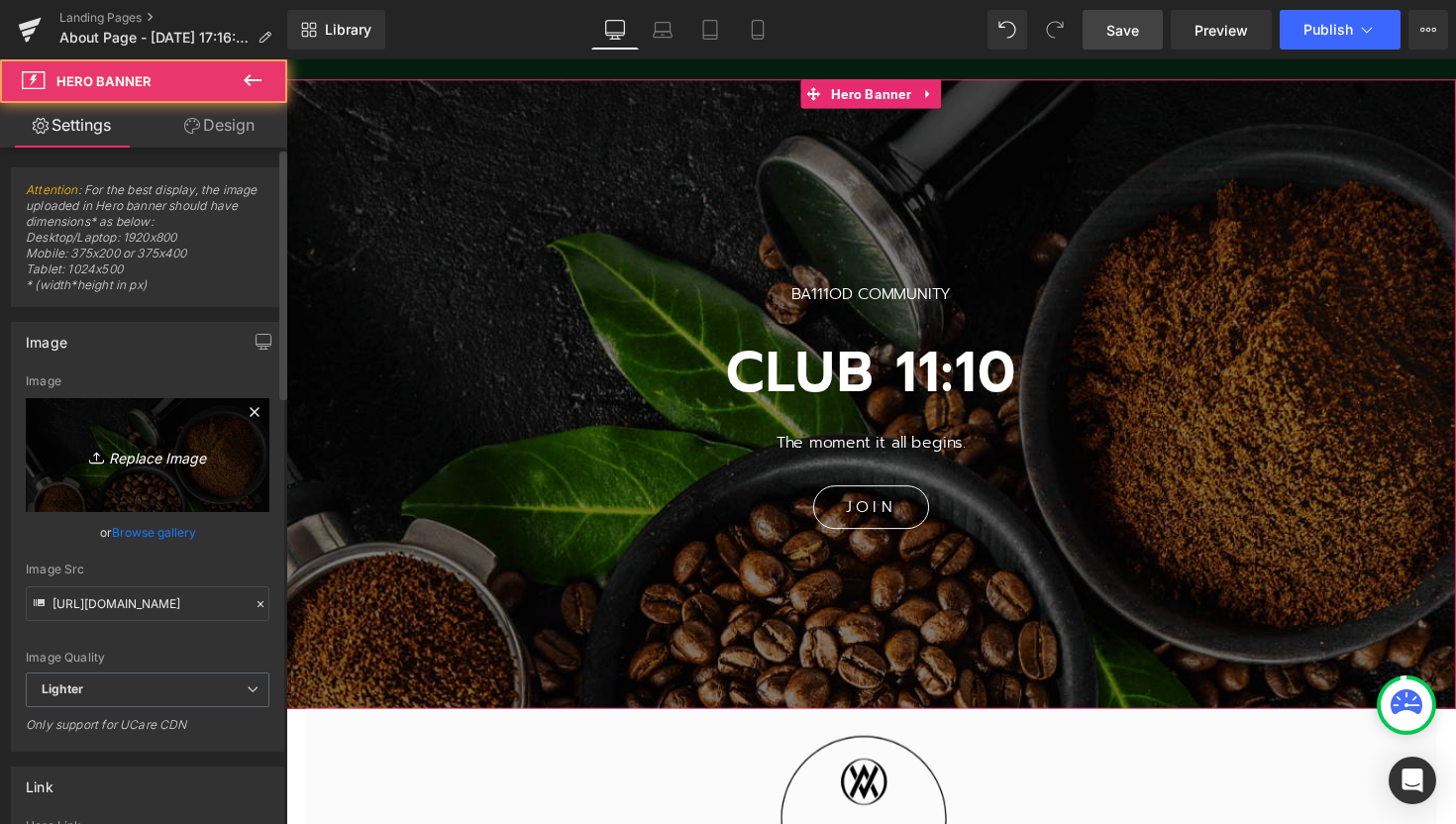 click on "Replace Image" at bounding box center (148, 455) 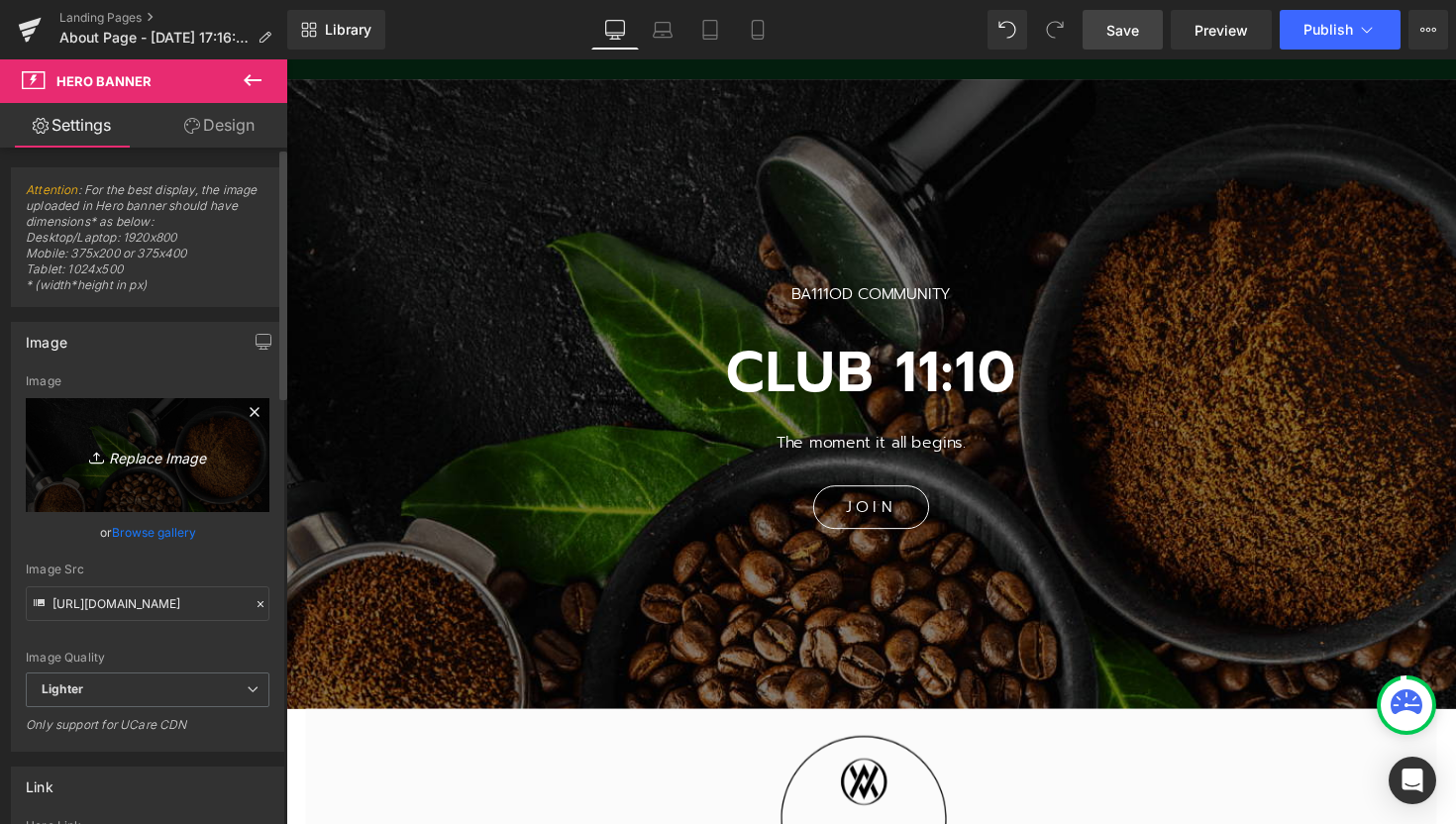 type on "C:\fakepath\Homepage banner - 2025-07-15T182149.405.jpg" 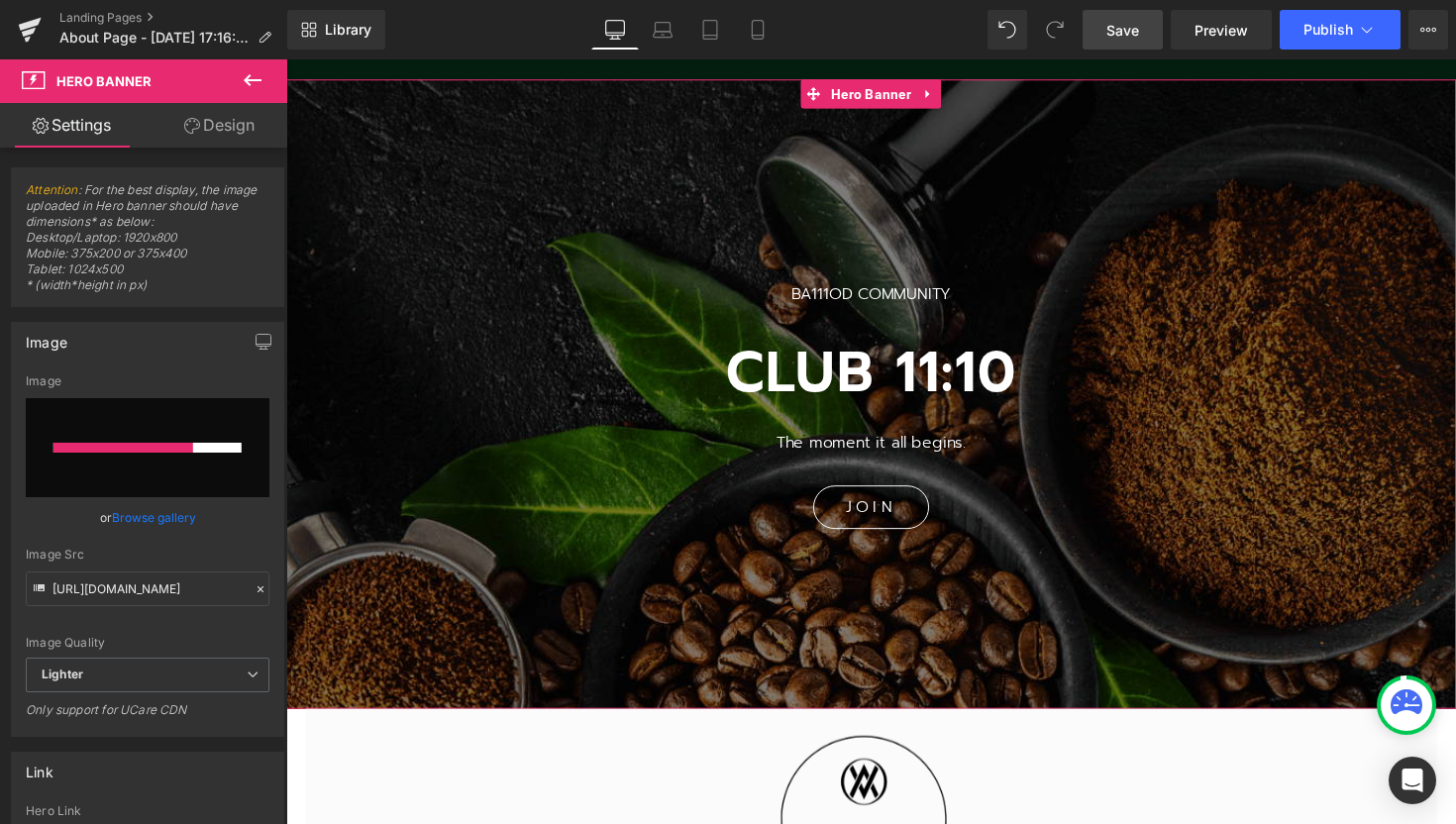 type 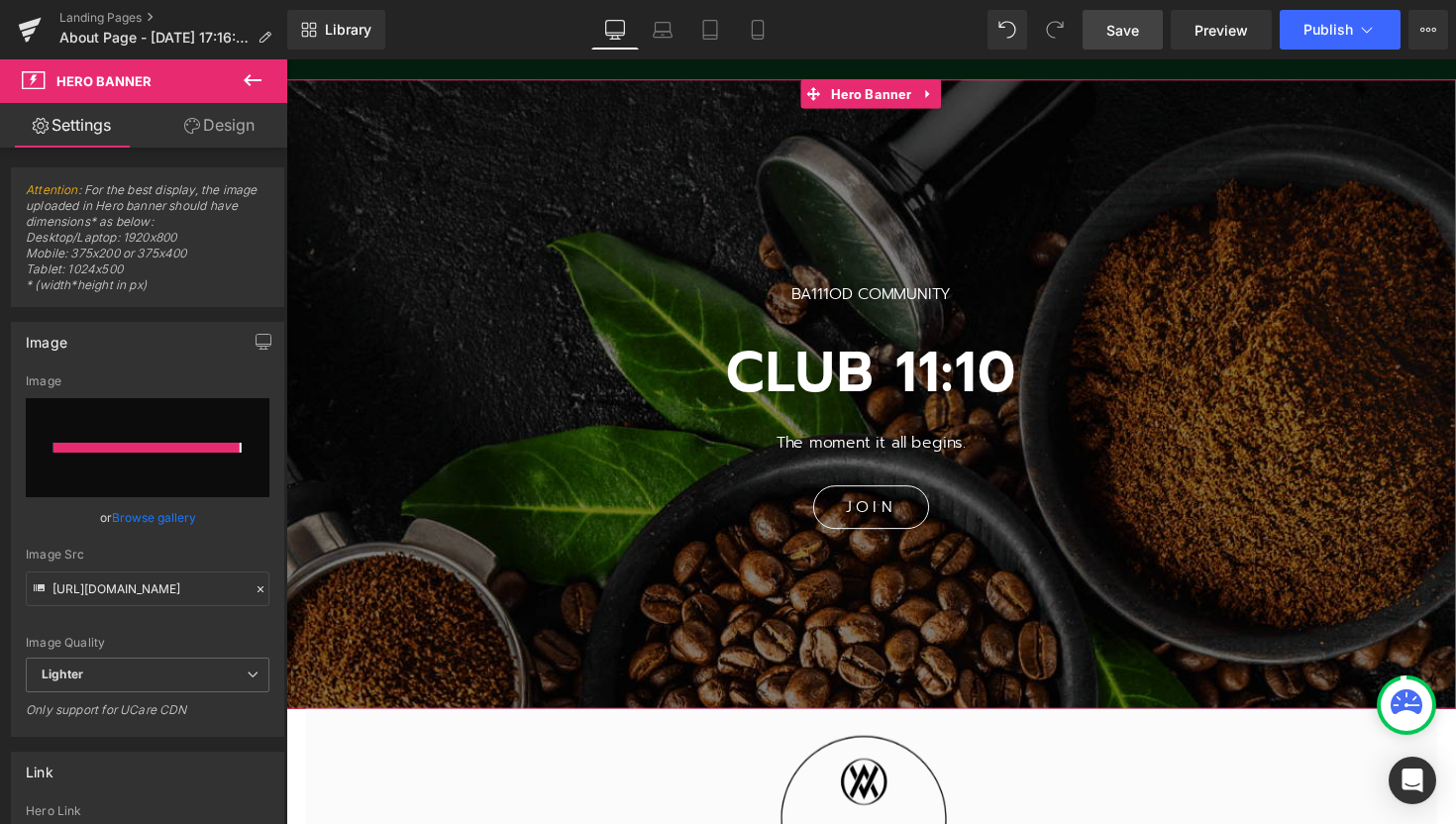 type on "[URL][DOMAIN_NAME]" 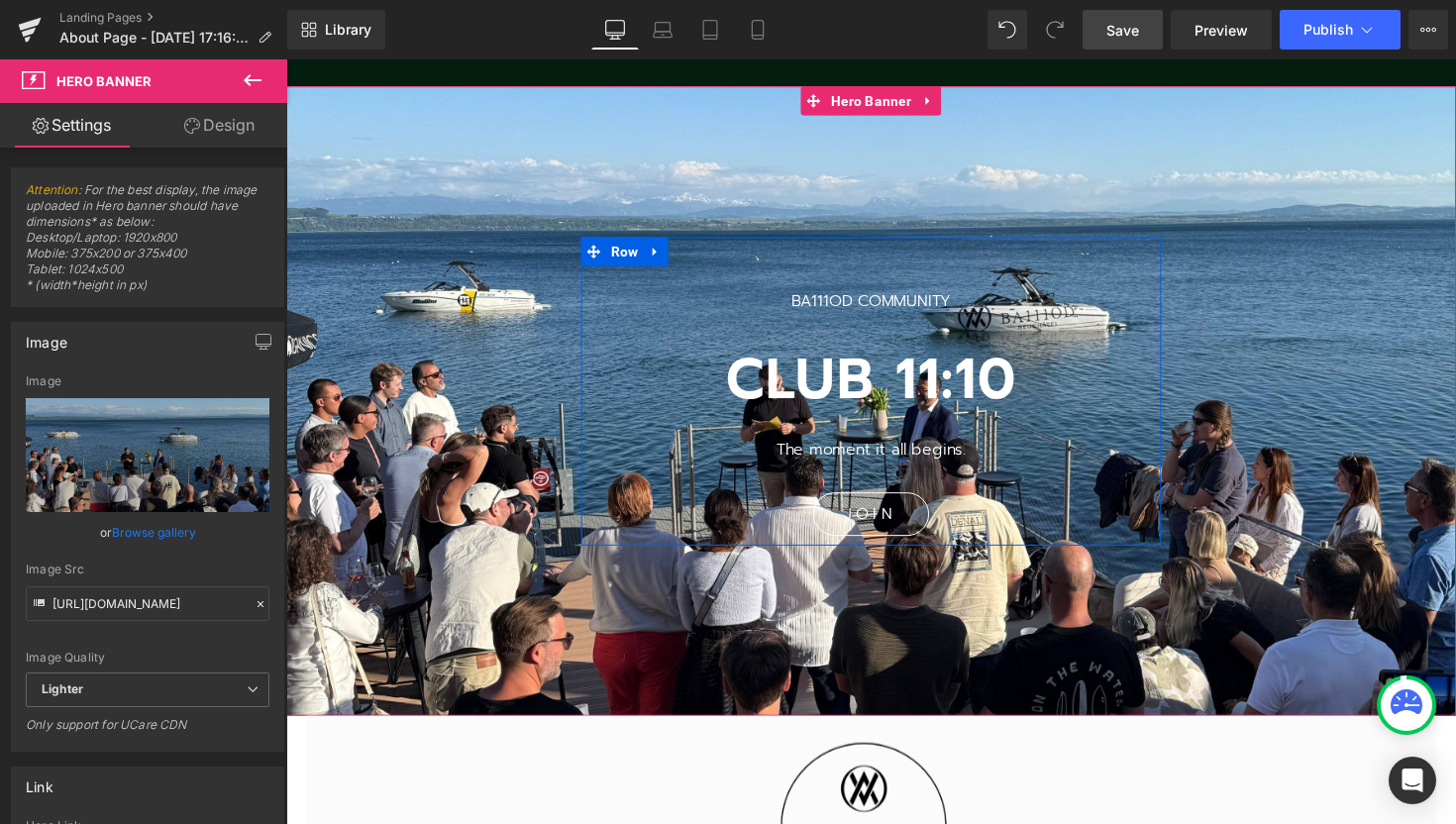 scroll, scrollTop: 129, scrollLeft: 0, axis: vertical 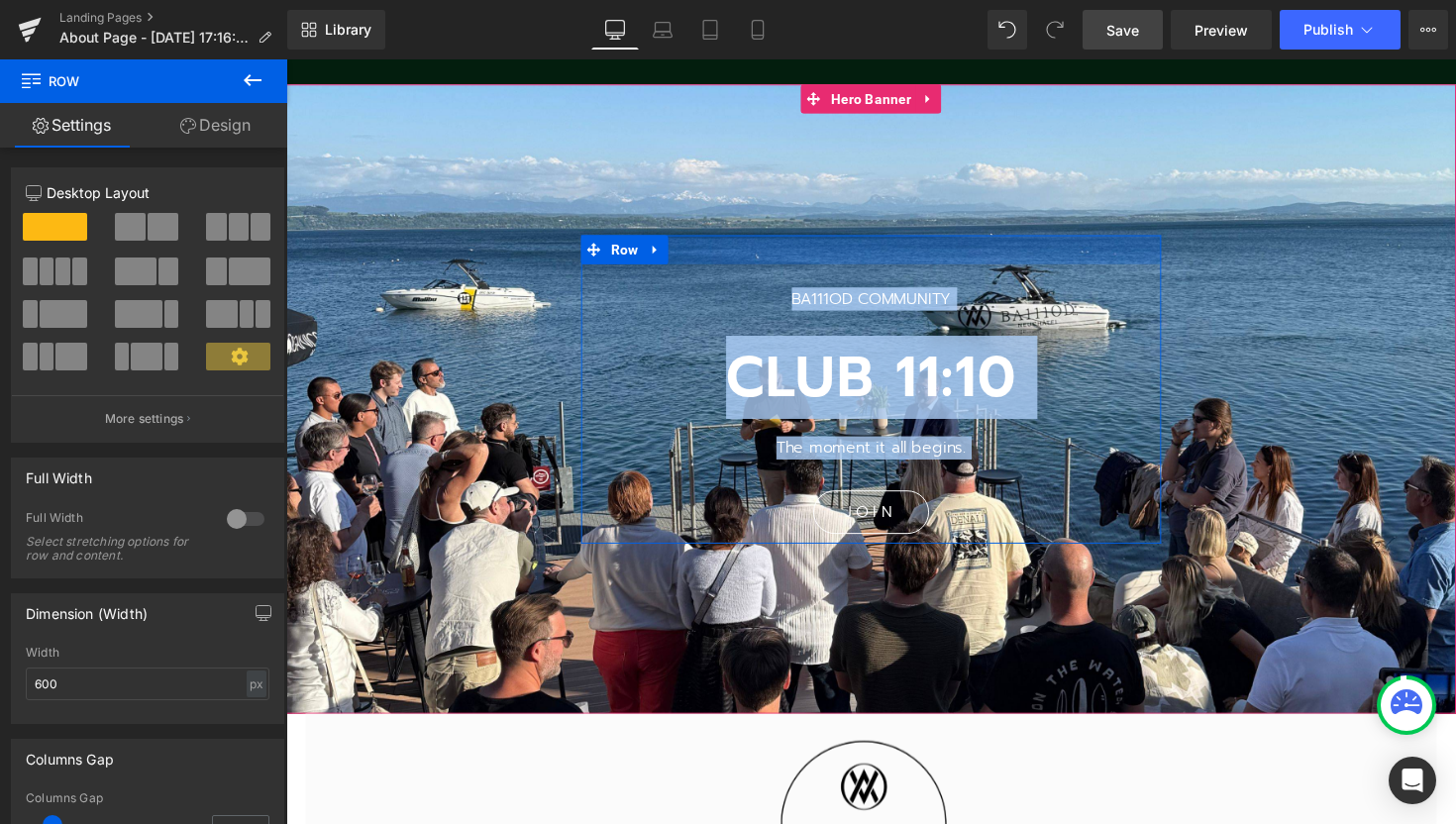 drag, startPoint x: 798, startPoint y: 258, endPoint x: 798, endPoint y: 246, distance: 12 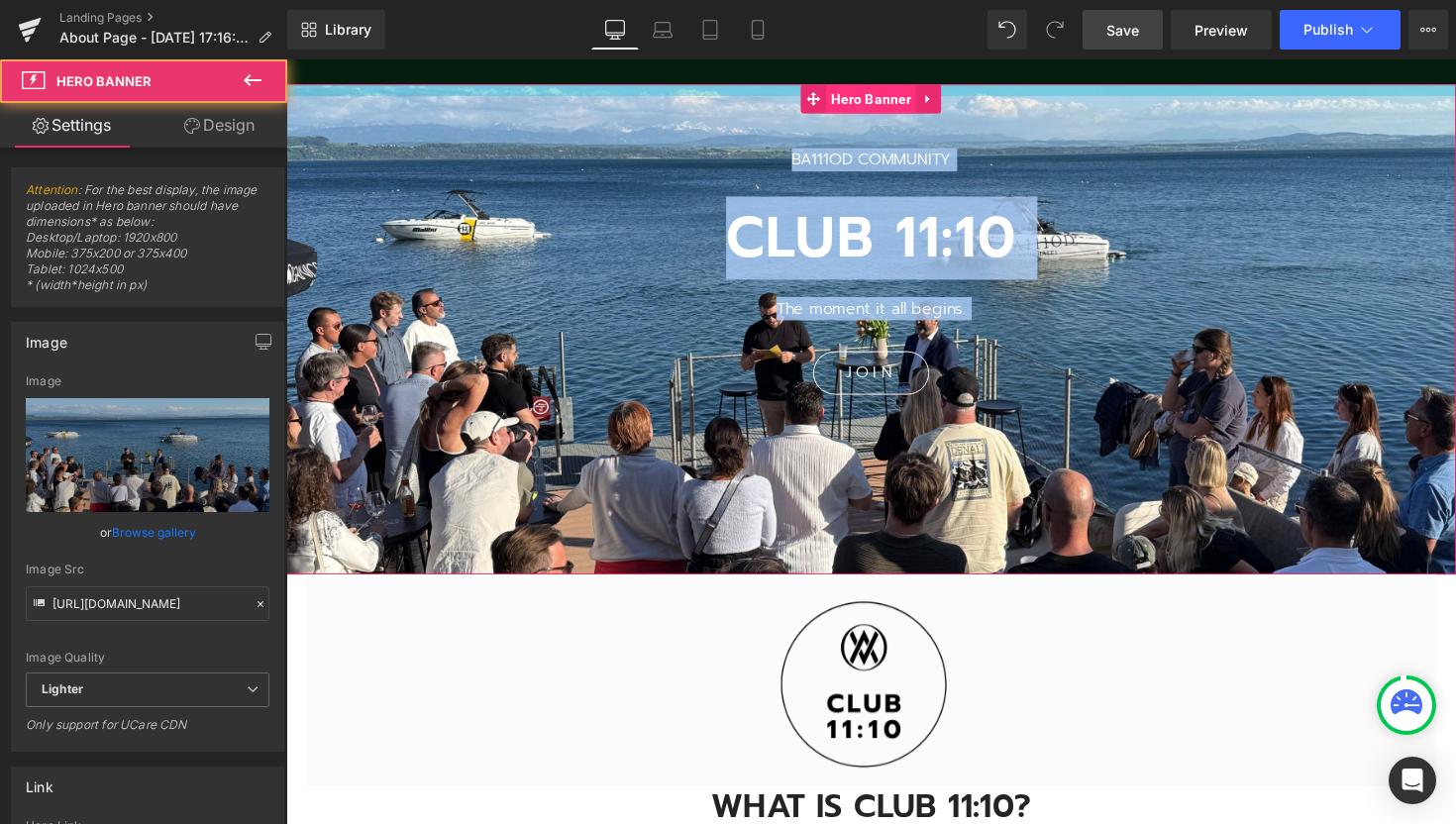 drag, startPoint x: 871, startPoint y: 234, endPoint x: 884, endPoint y: 91, distance: 143.58969 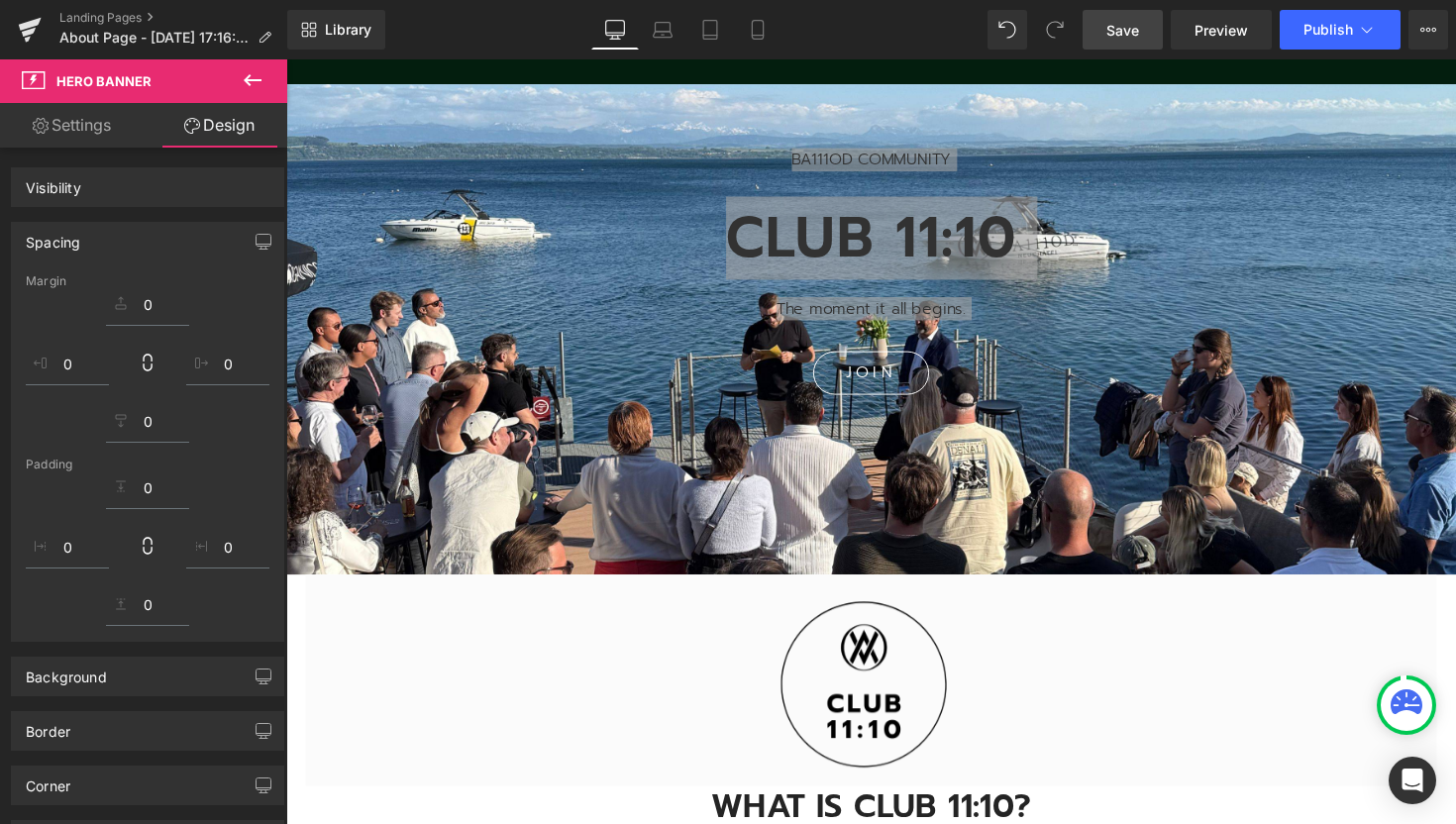 click on "Settings" at bounding box center [71, 125] 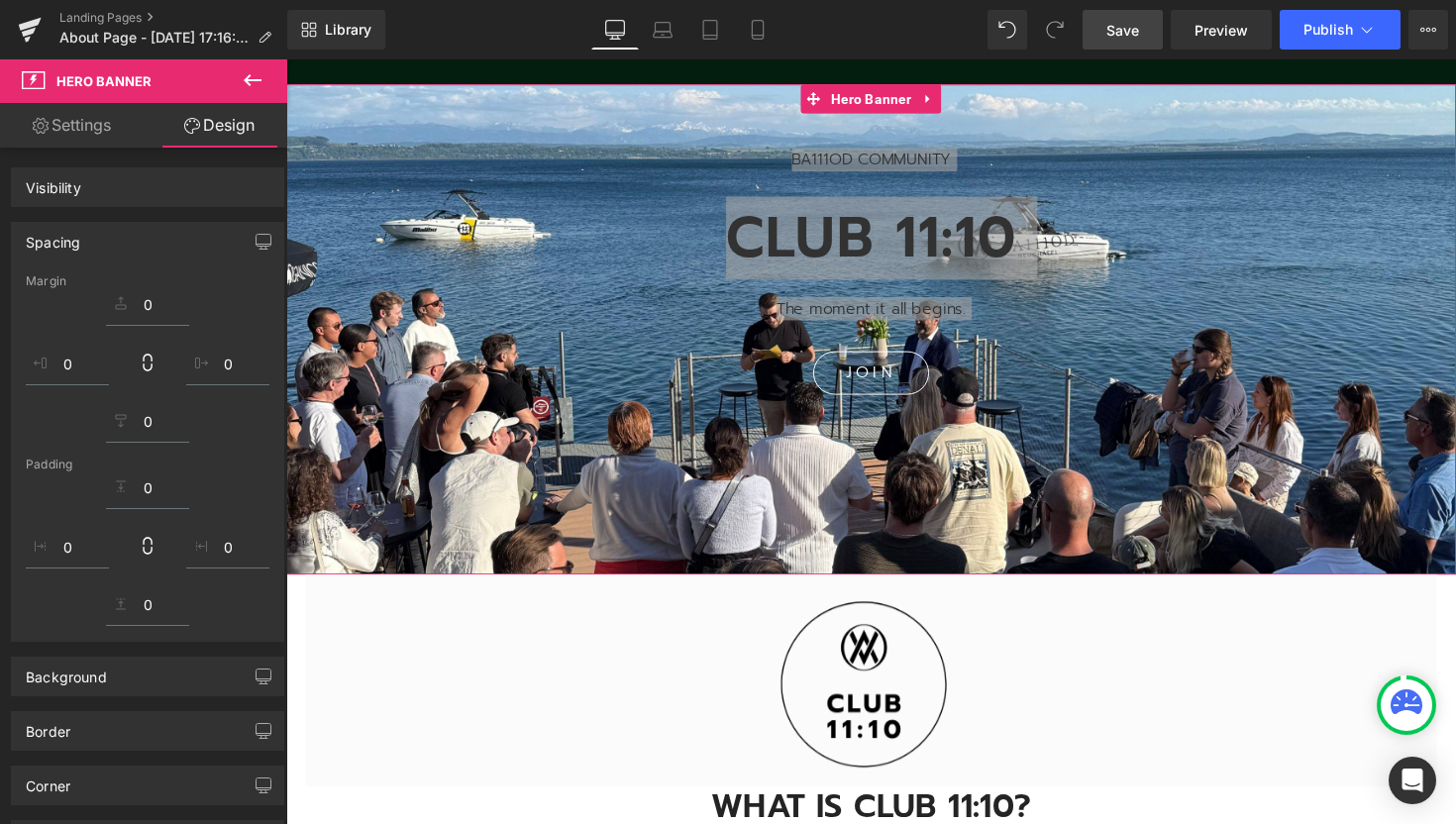 click on "Attention" at bounding box center (0, 0) 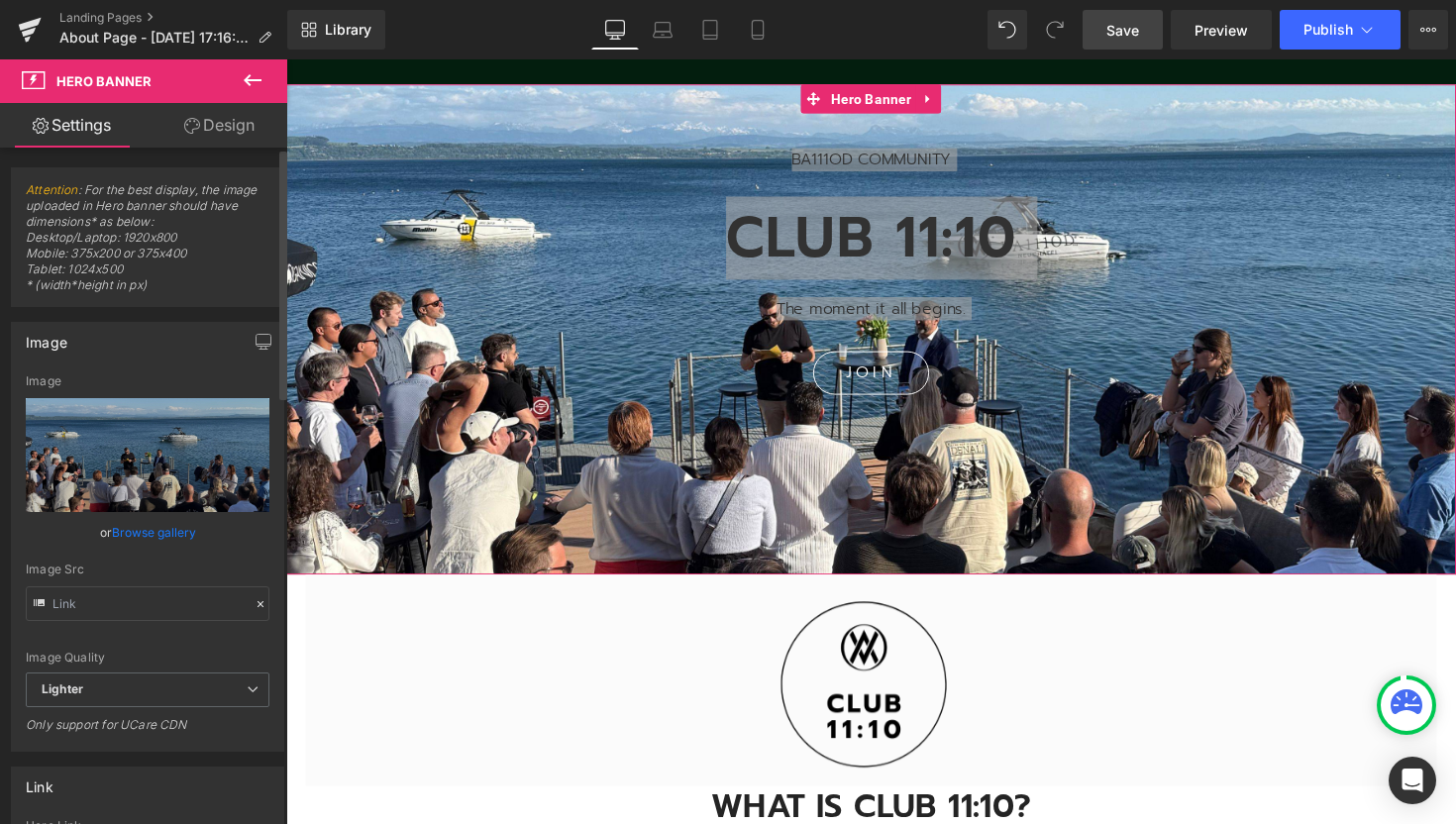 type on "[URL][DOMAIN_NAME]" 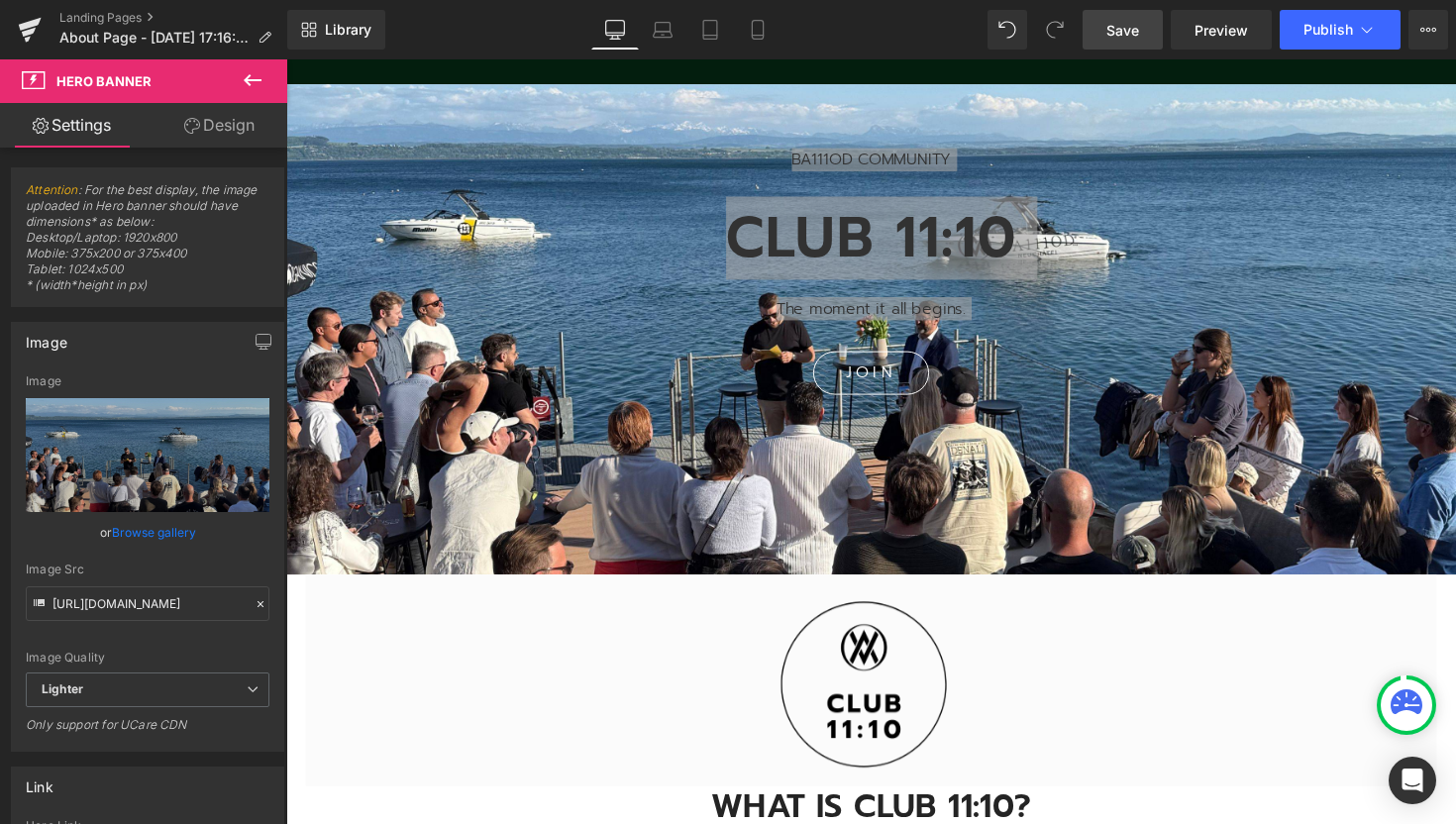 scroll, scrollTop: 23, scrollLeft: 0, axis: vertical 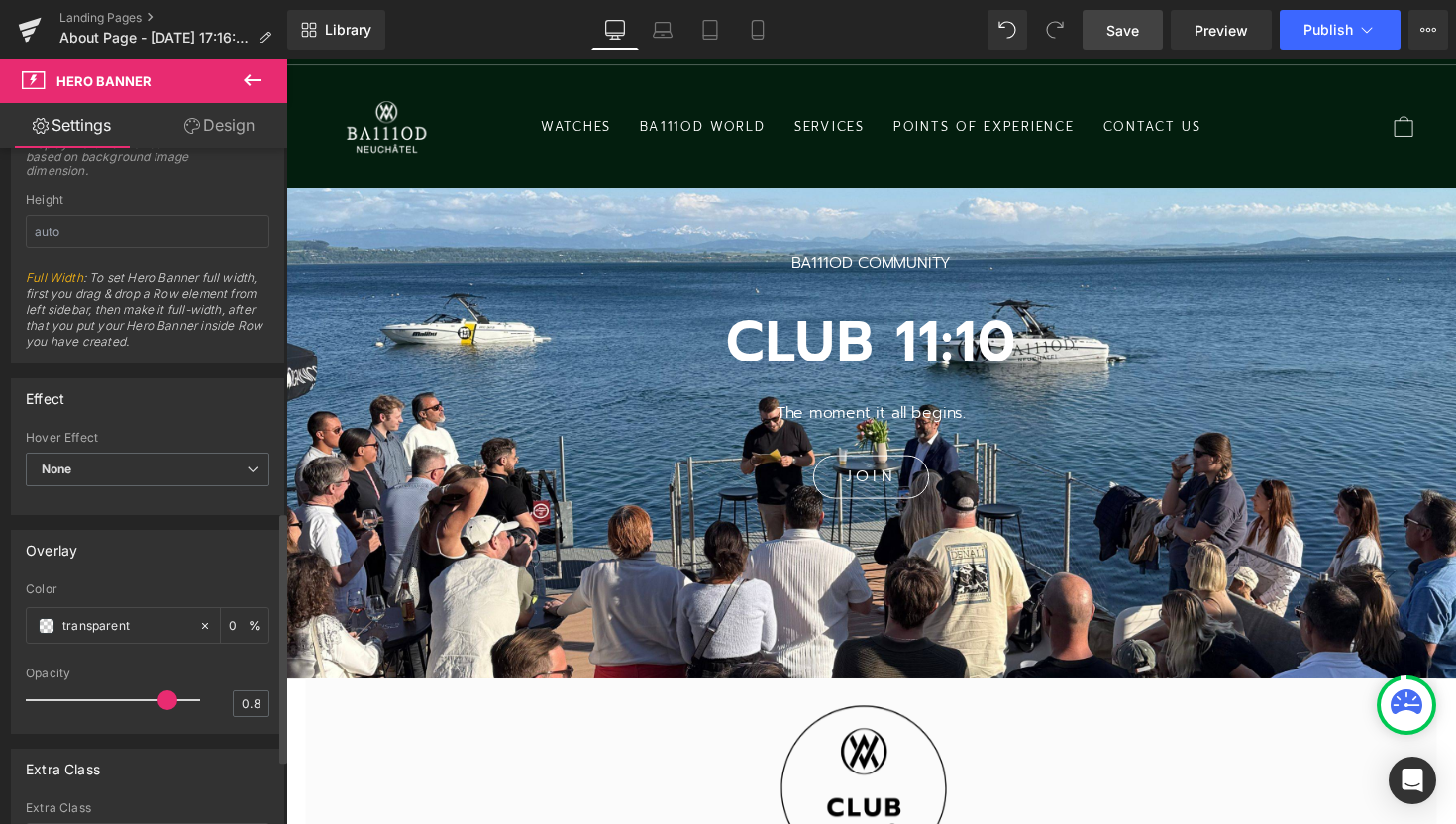 type on "0.9" 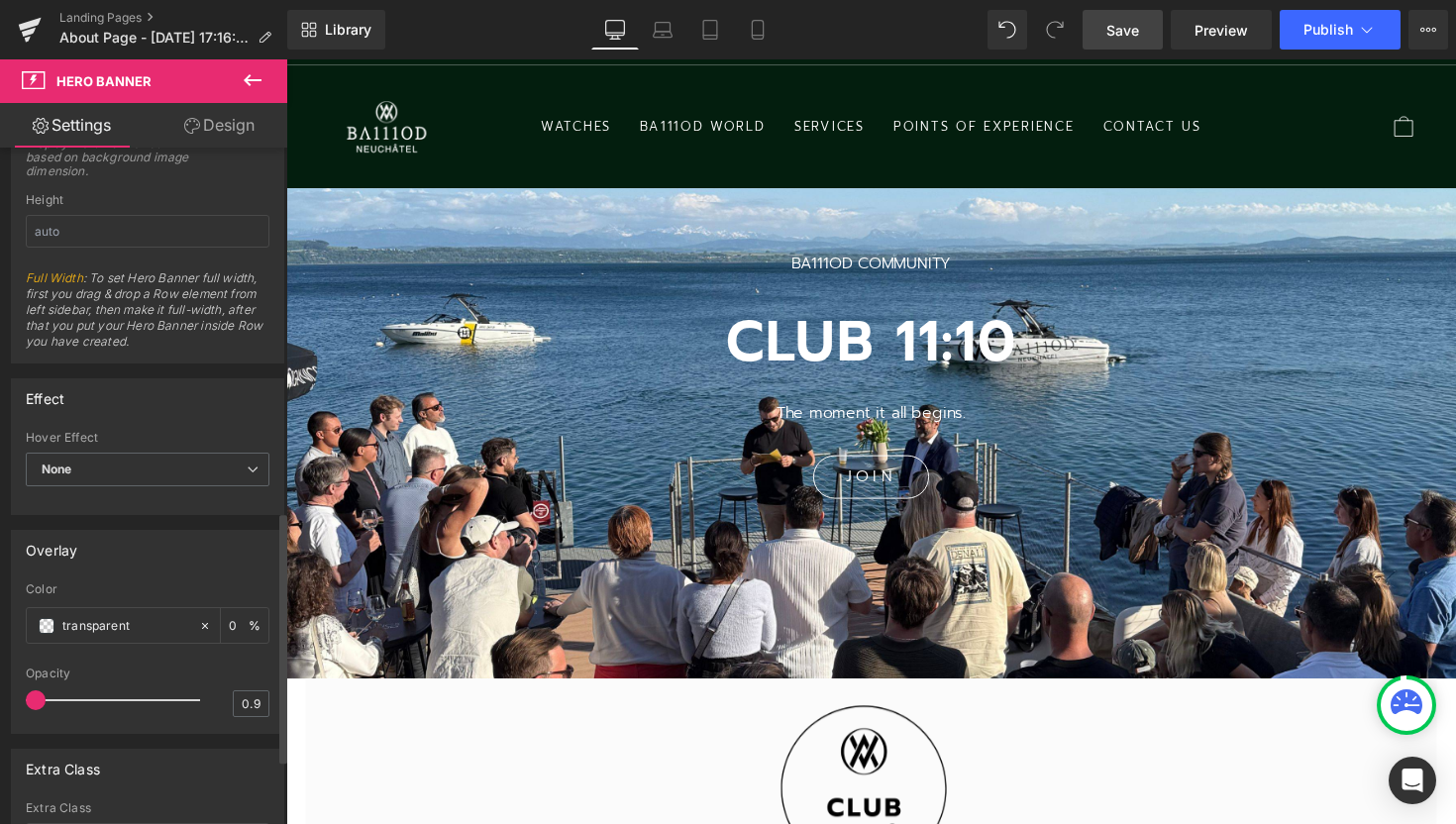 drag, startPoint x: 66, startPoint y: 702, endPoint x: 0, endPoint y: 677, distance: 70.5762 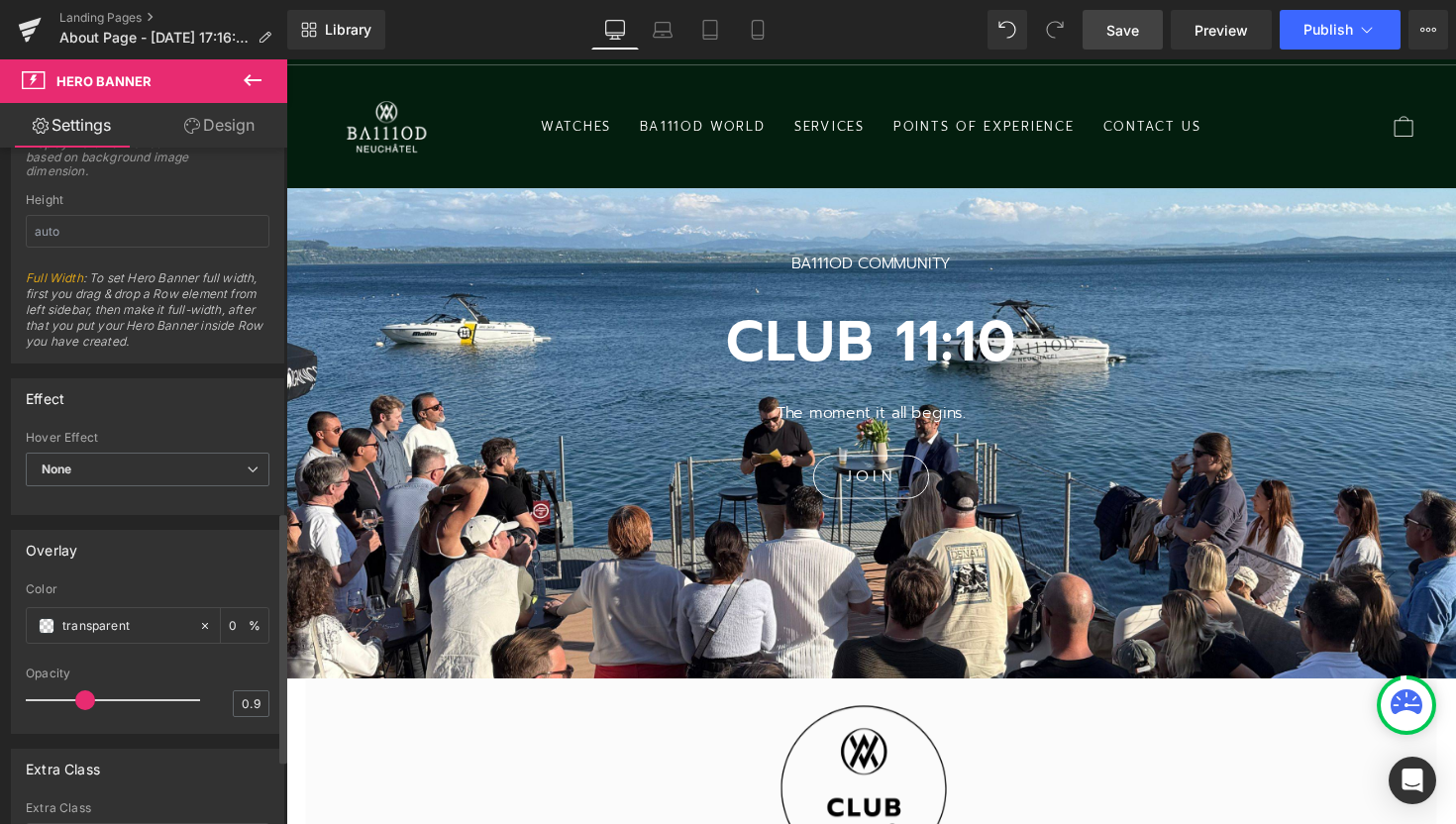 drag, startPoint x: 39, startPoint y: 701, endPoint x: 79, endPoint y: 701, distance: 40 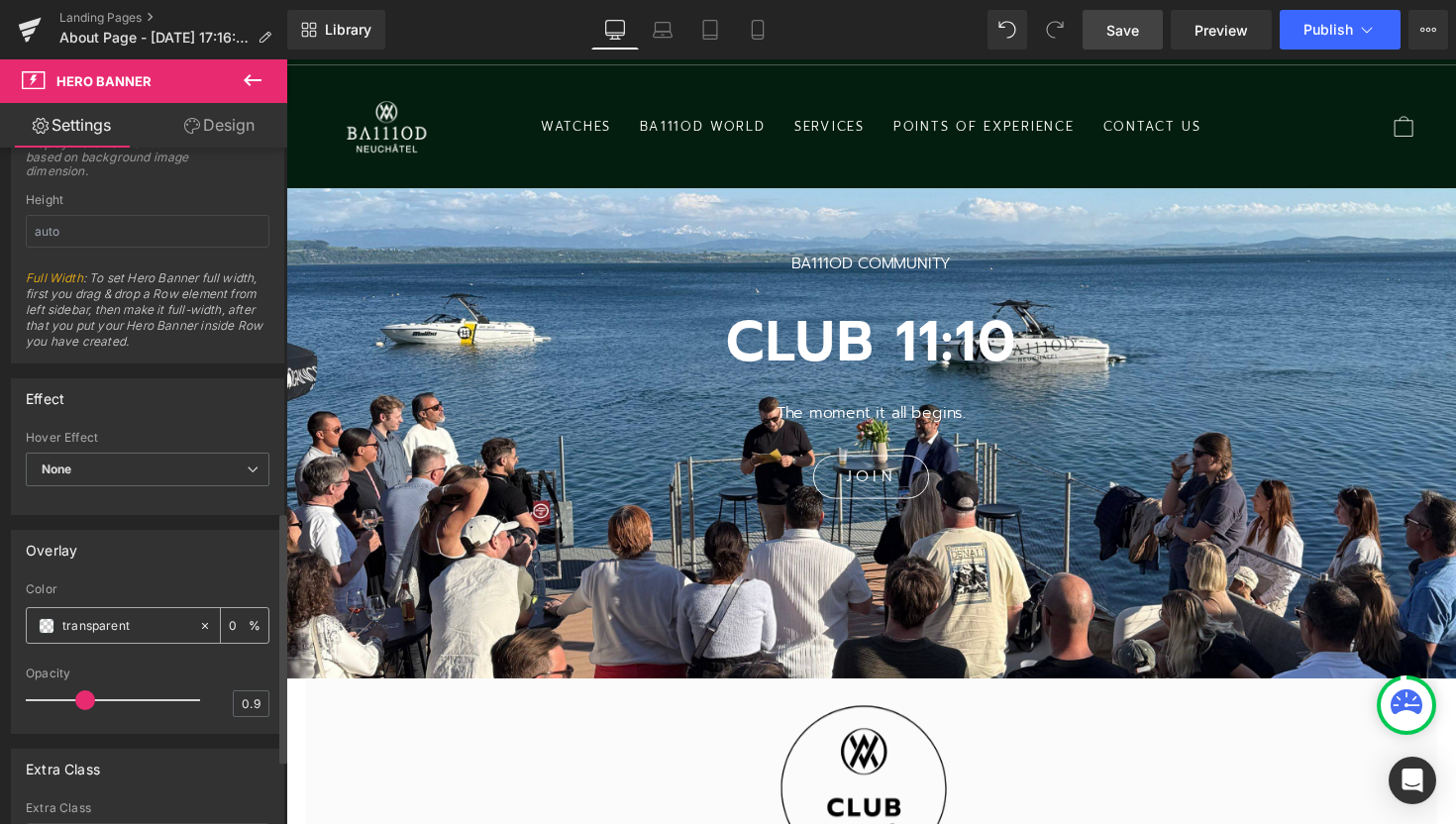 click on "transparent" at bounding box center [126, 626] 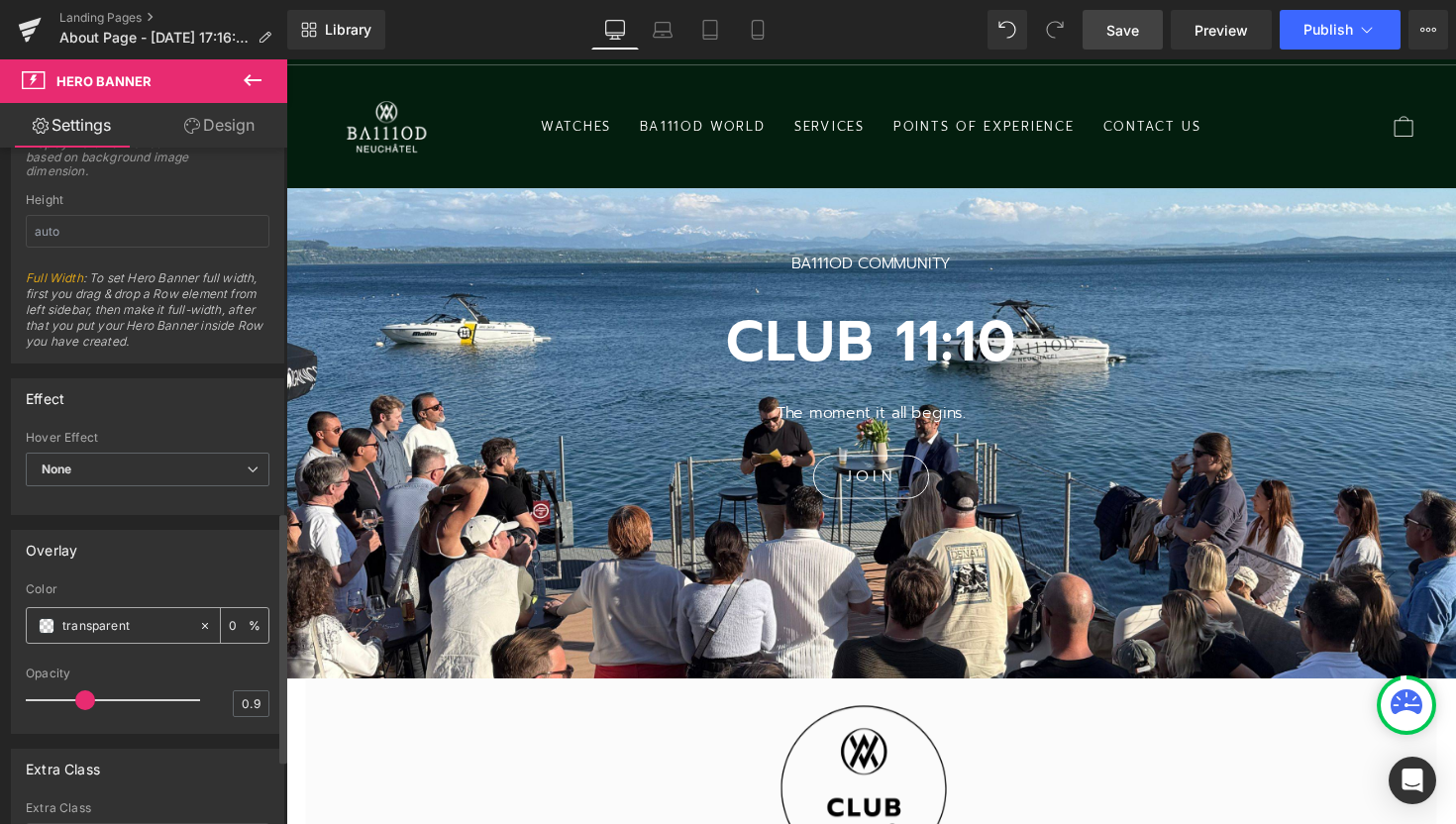 click on "0" at bounding box center [239, 625] 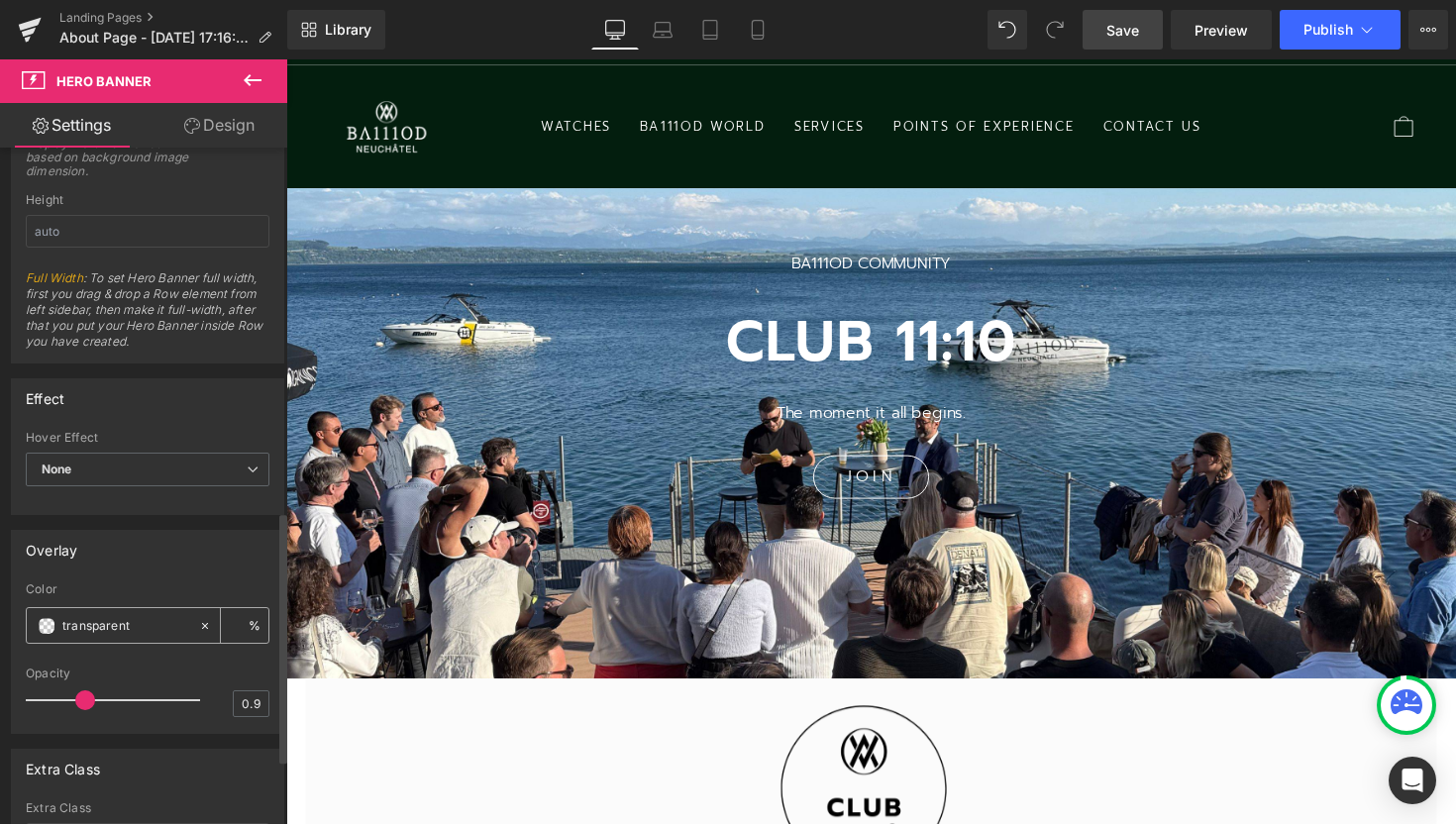 type on "0" 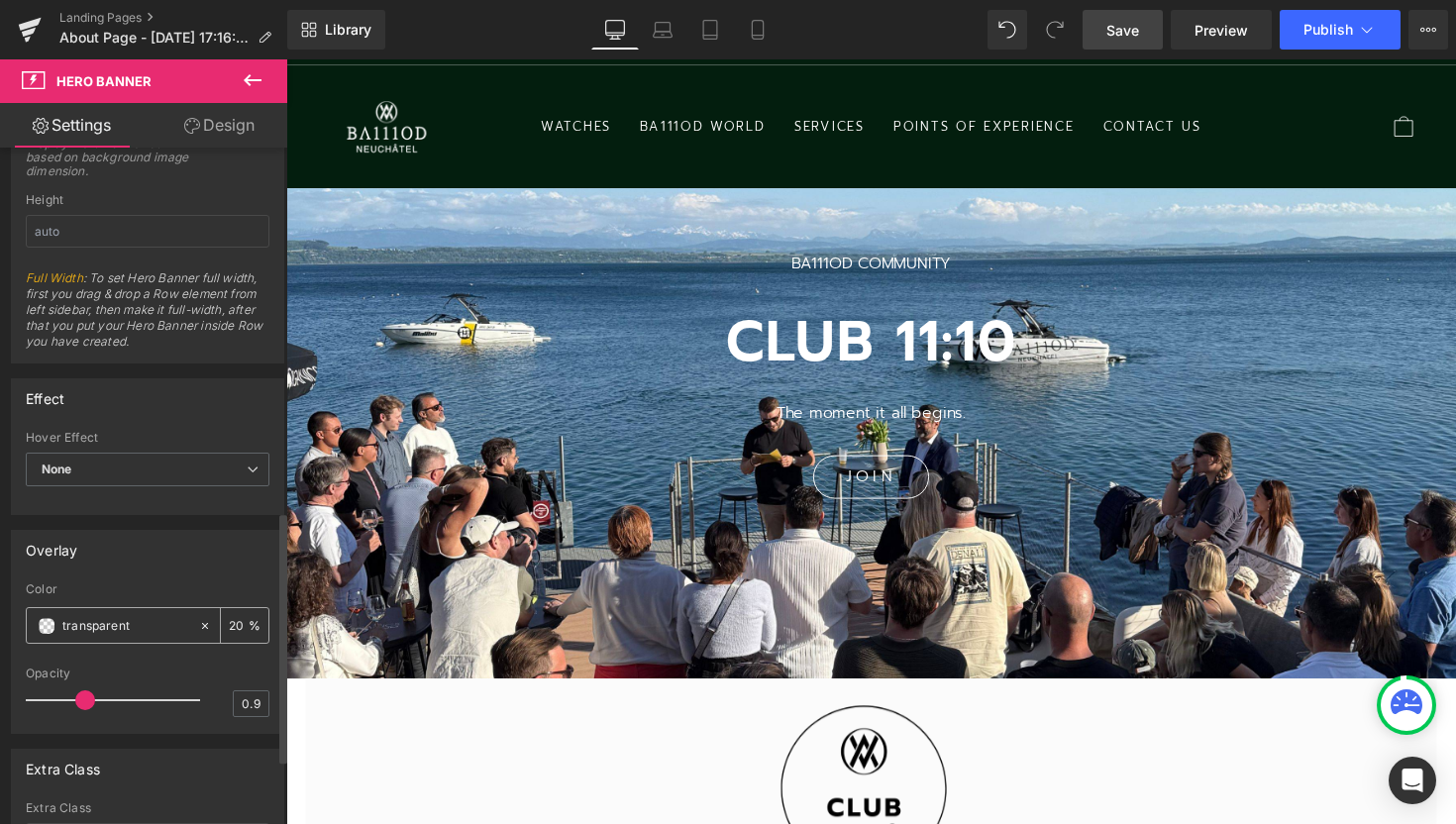 type on "20" 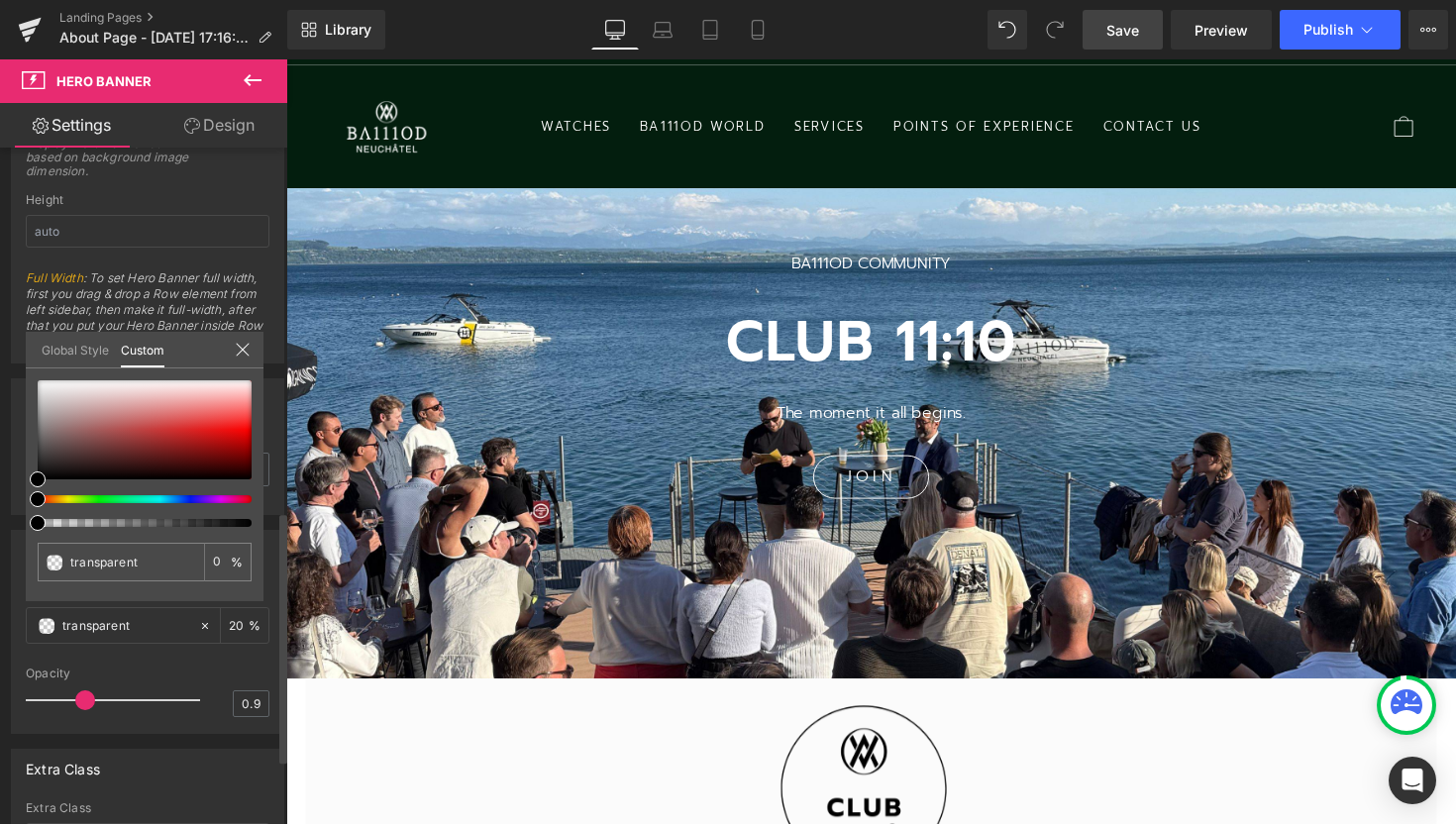 click at bounding box center [137, 523] 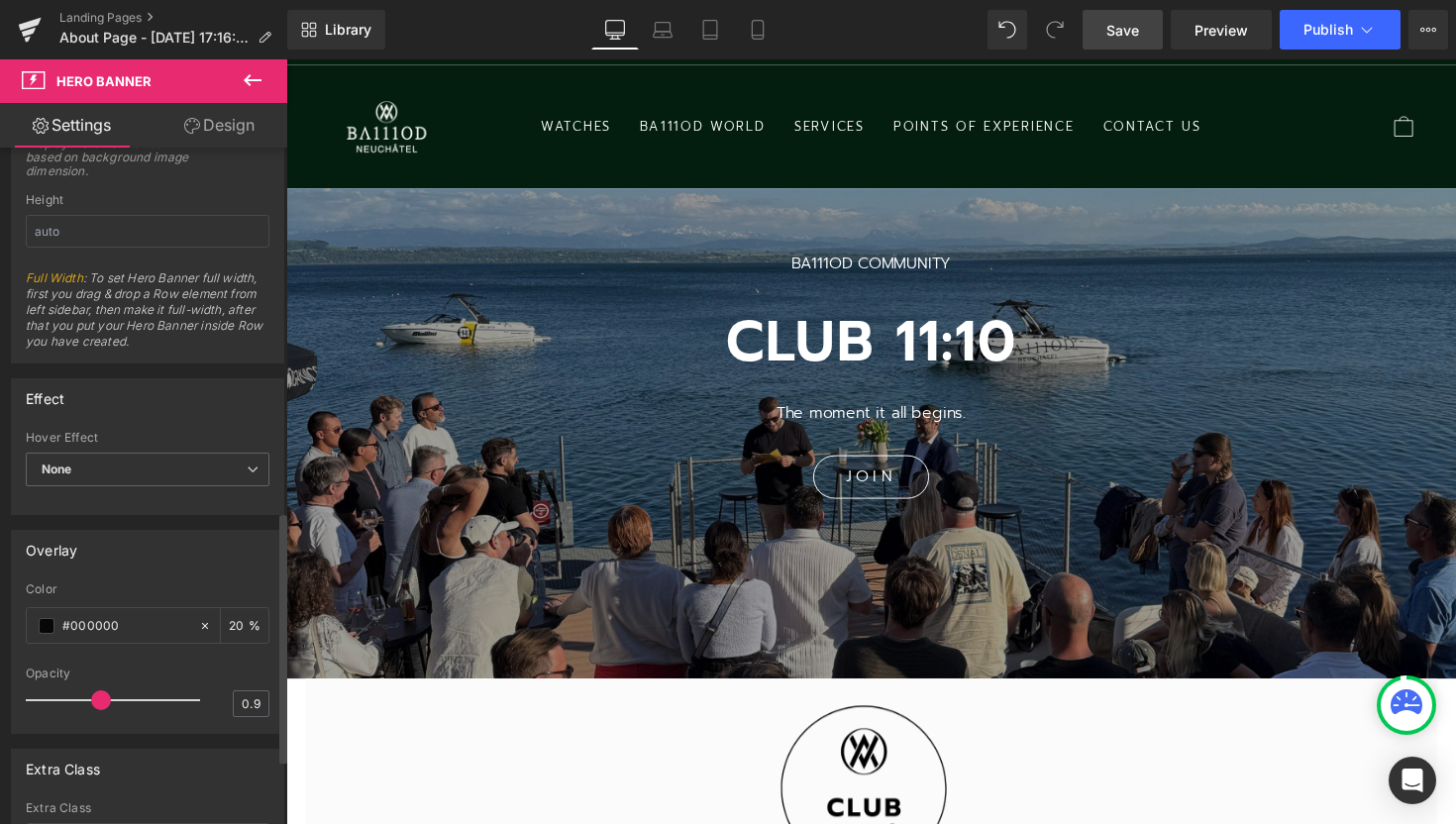 drag, startPoint x: 88, startPoint y: 701, endPoint x: 108, endPoint y: 705, distance: 20.396078 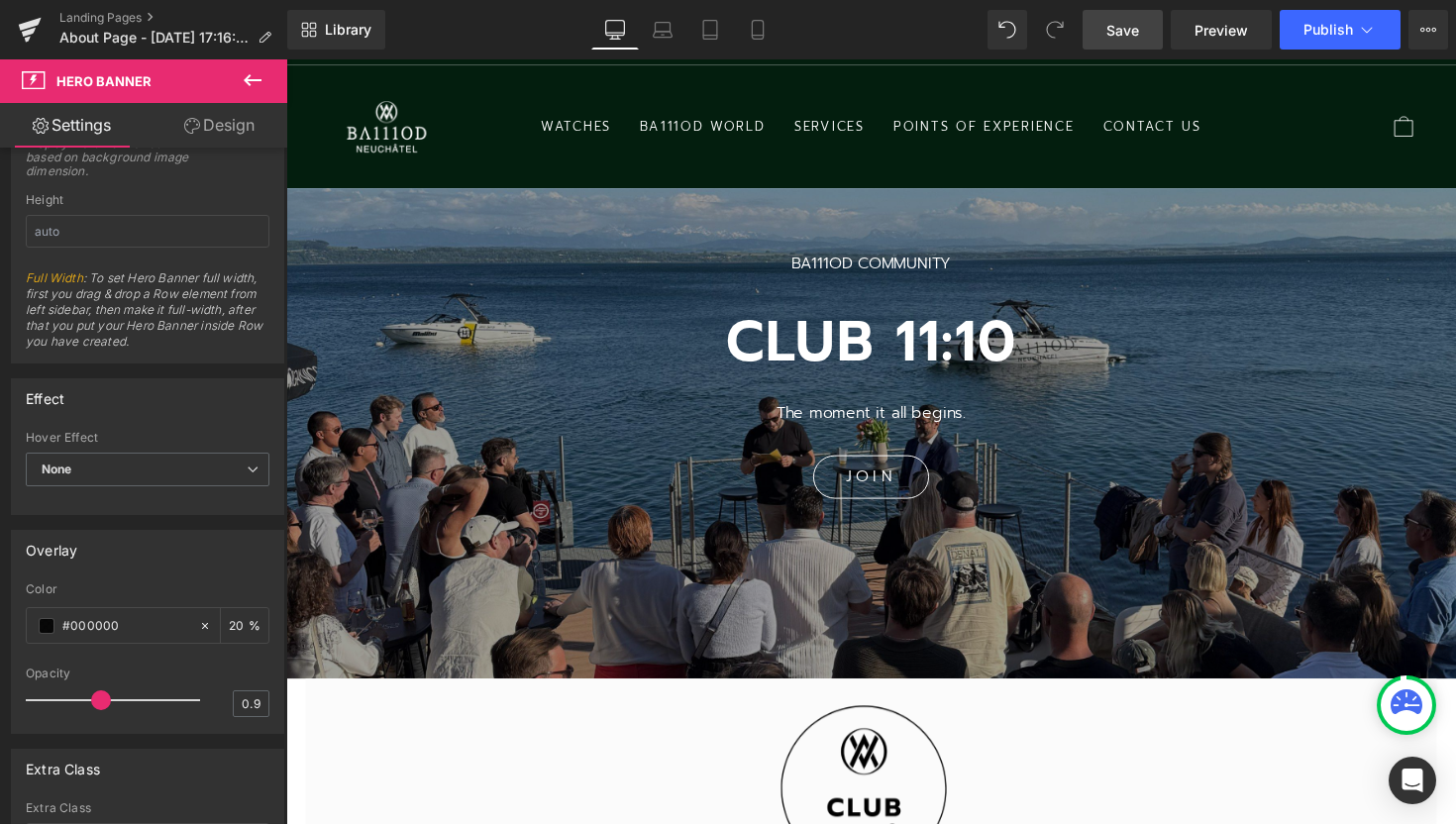 click on "Skip to content
Close menu
WATCHES
CHPTR_Δ - Manufacture Complication
Chapter 3 - Automatic Skeleton
Chapter 4 - Tourbillon
Chapter 5 - Chronograph
Chapter 6 - [DEMOGRAPHIC_DATA]
Chapter 7 - Automatic Sport-chic" at bounding box center (885, 2578) 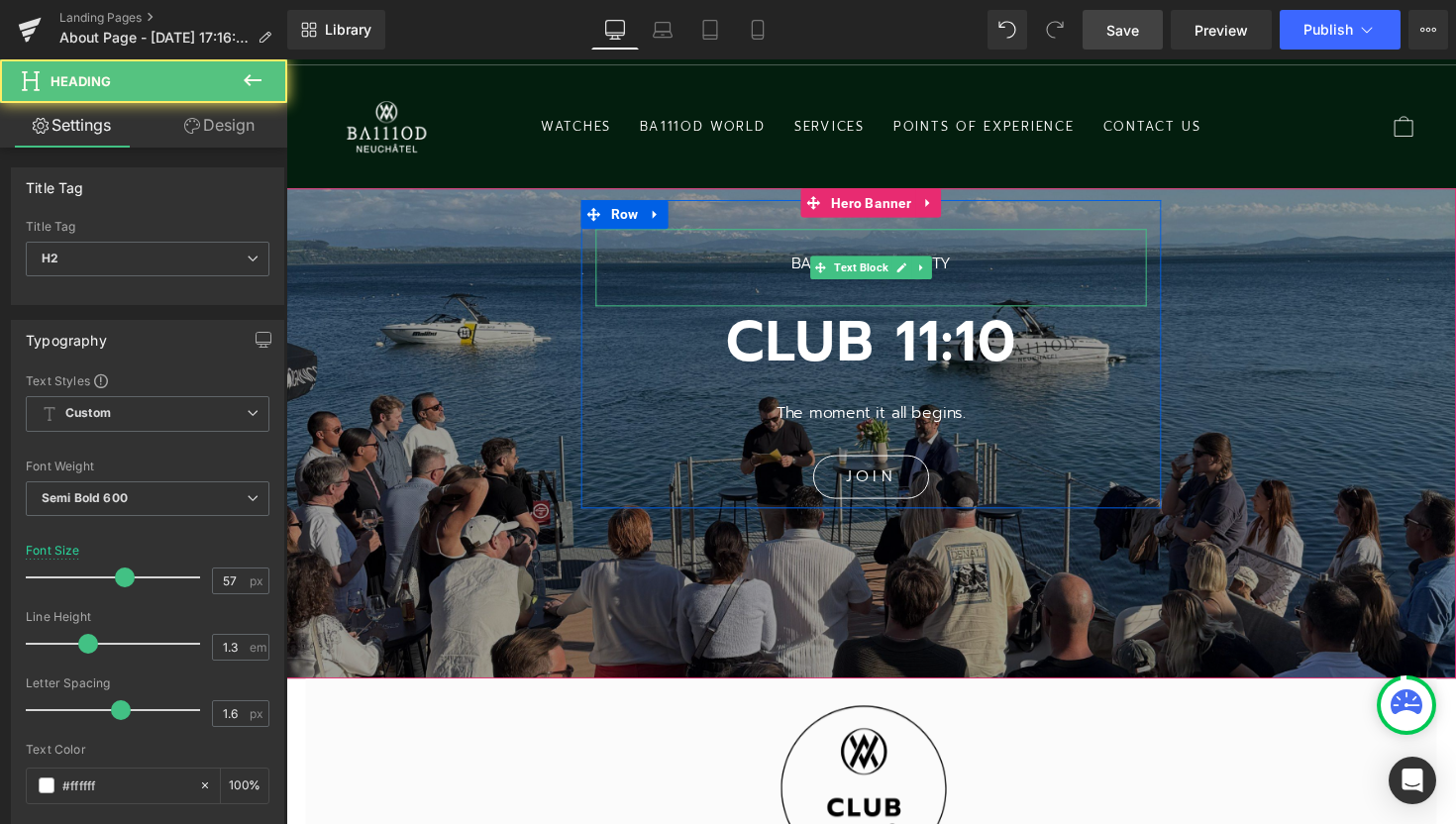 drag, startPoint x: 868, startPoint y: 314, endPoint x: 866, endPoint y: 290, distance: 24.083189 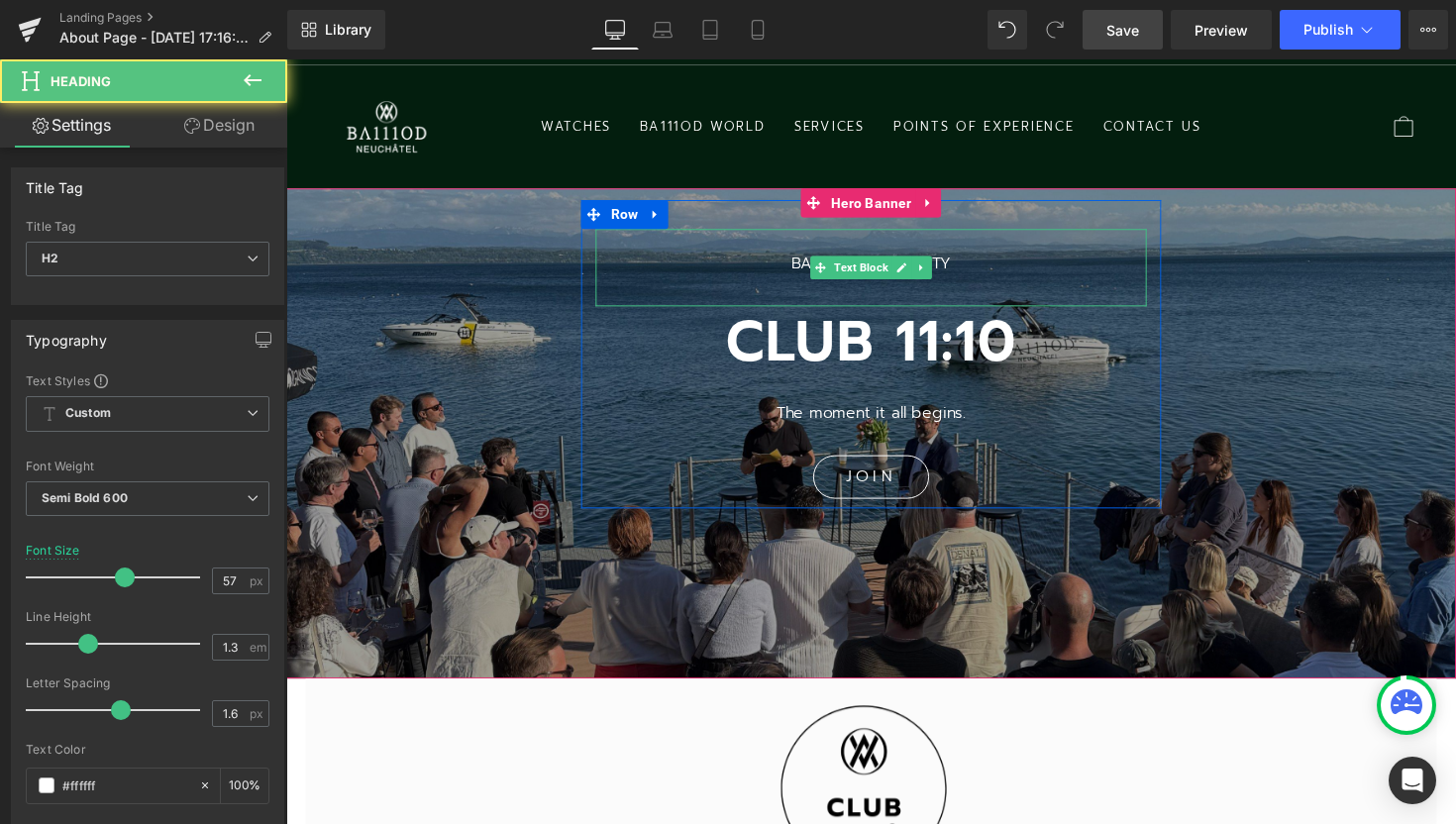 click on "BA111OD COMMUNITY
Text Block
CLUB 11:10
Heading         The moment it all begins. Text Block
JOIN
Button" at bounding box center (885, 370) 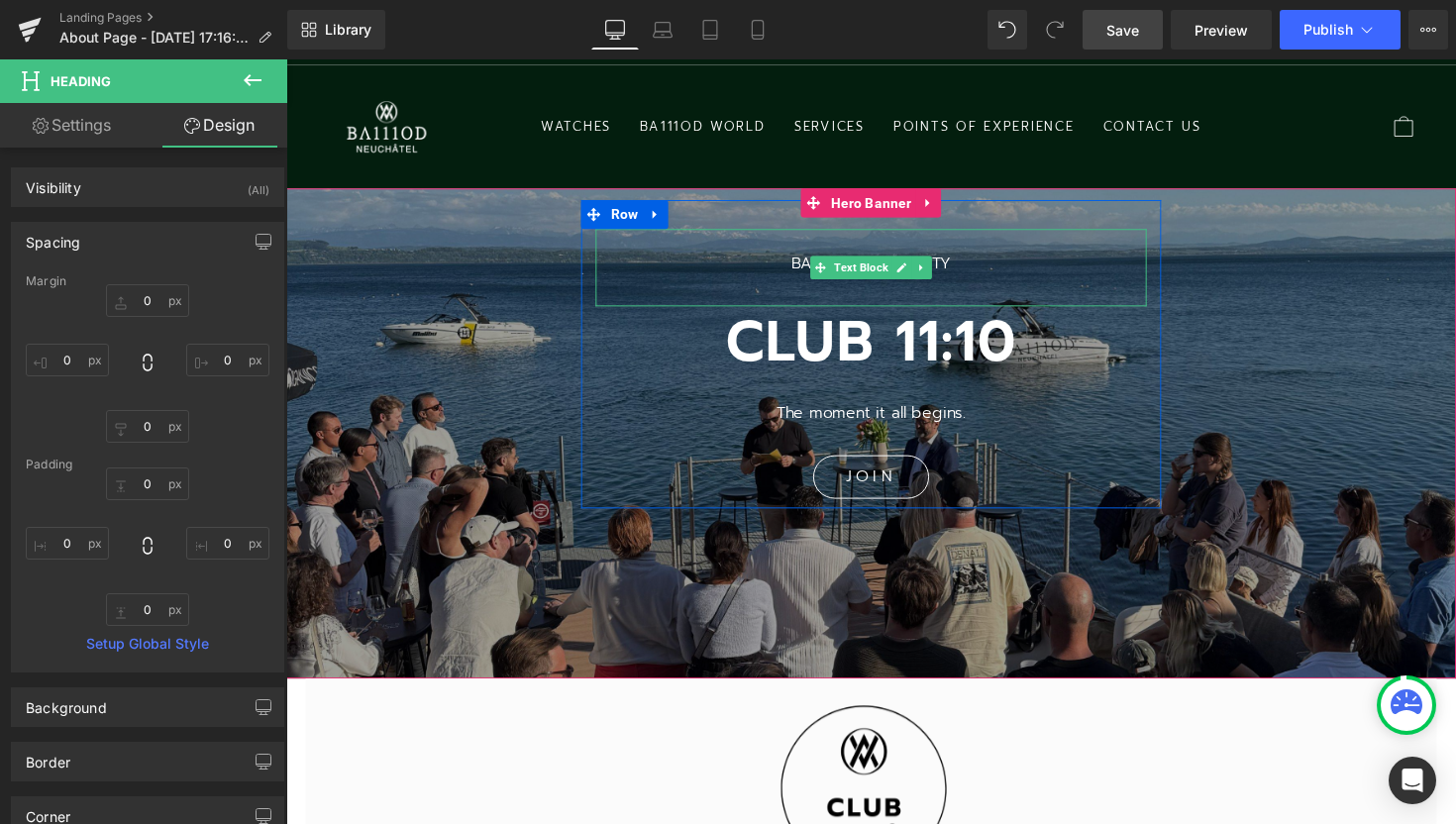 drag, startPoint x: 887, startPoint y: 312, endPoint x: 888, endPoint y: 289, distance: 23.021729 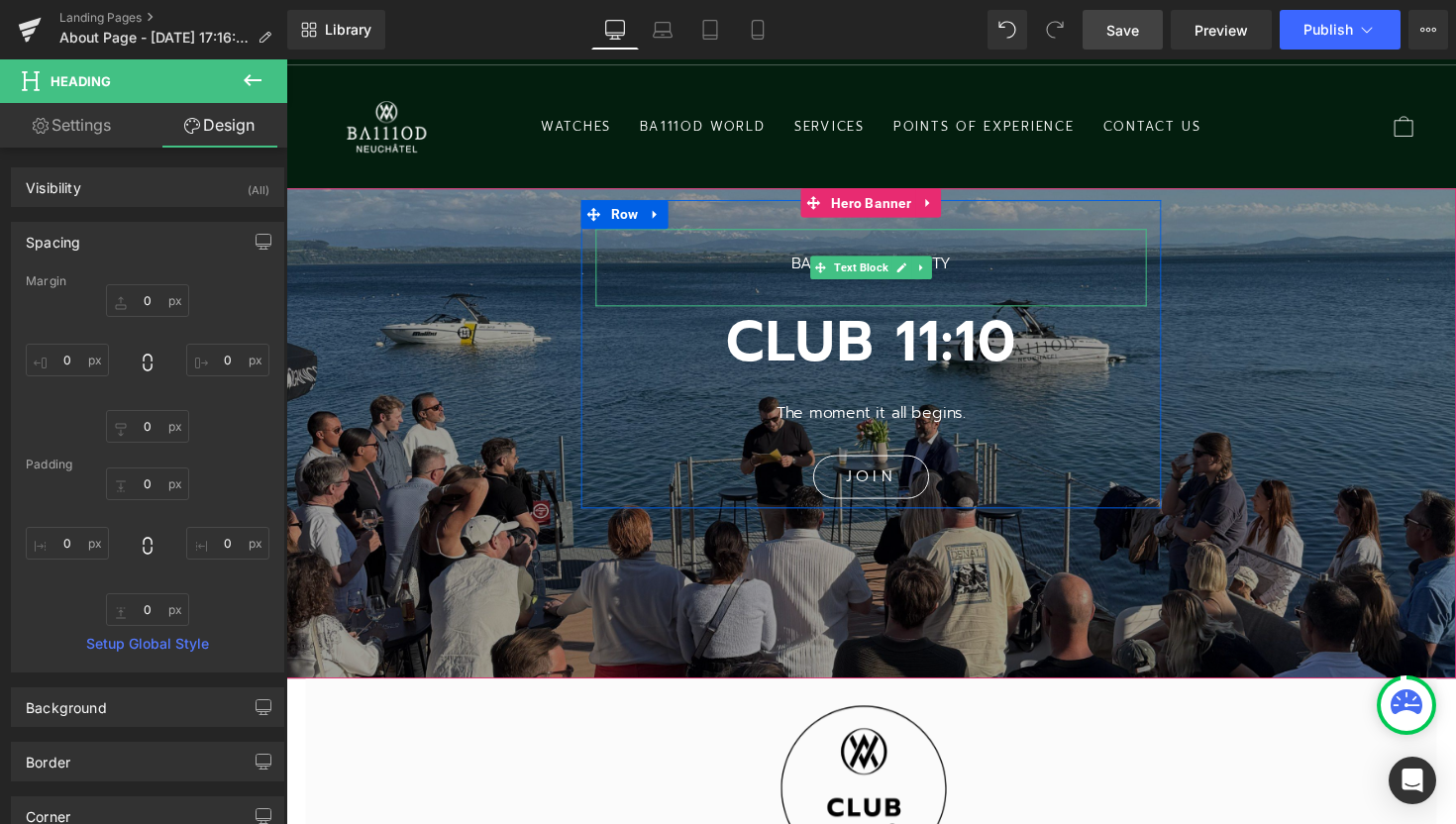 click on "BA111OD COMMUNITY
Text Block
CLUB 11:10
Heading         The moment it all begins. Text Block
JOIN
Button" at bounding box center [885, 370] 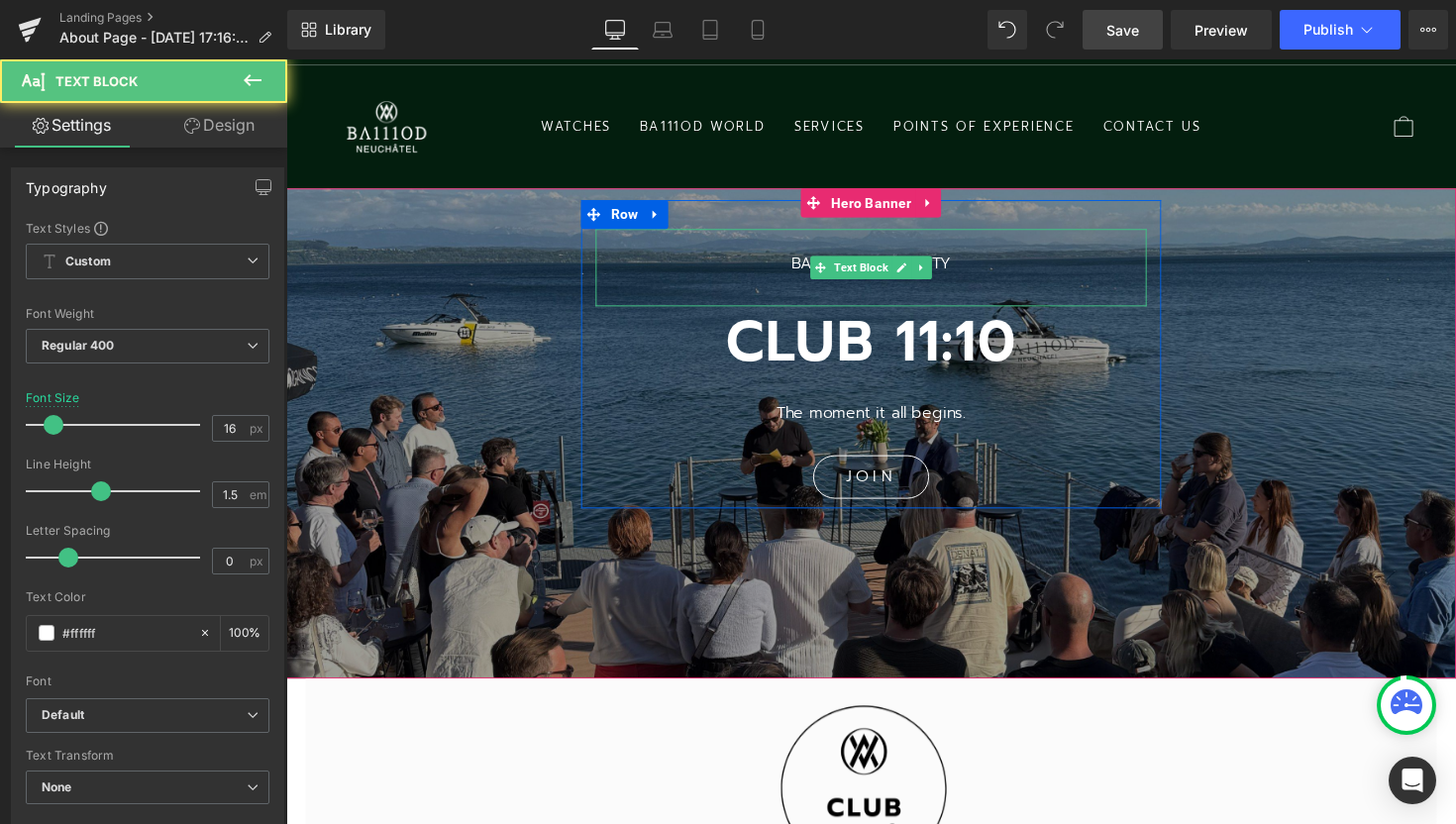 click on "BA111OD COMMUNITY" at bounding box center [885, 272] 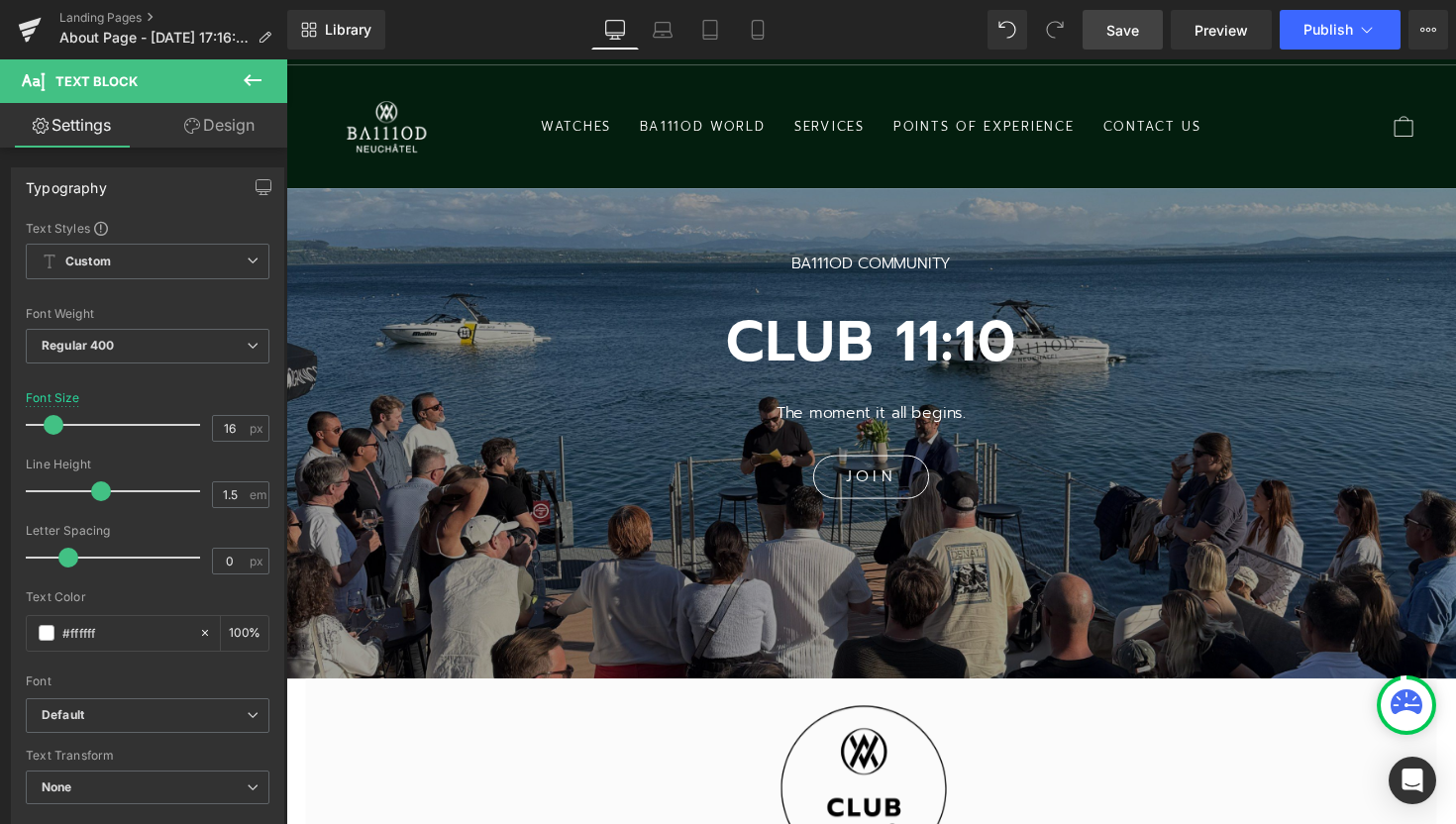 click on "Design" at bounding box center (219, 125) 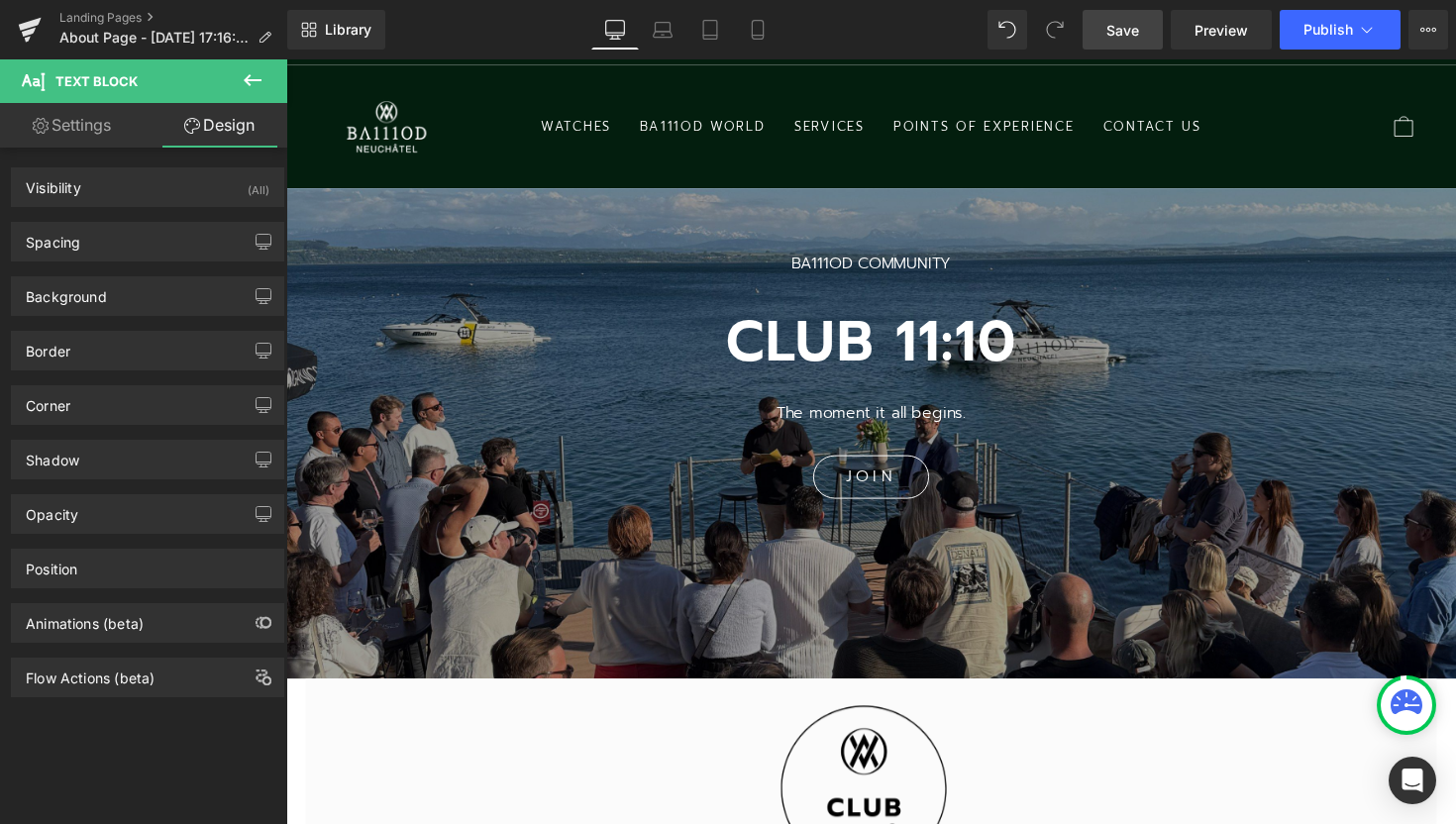 click on "Settings" at bounding box center (71, 125) 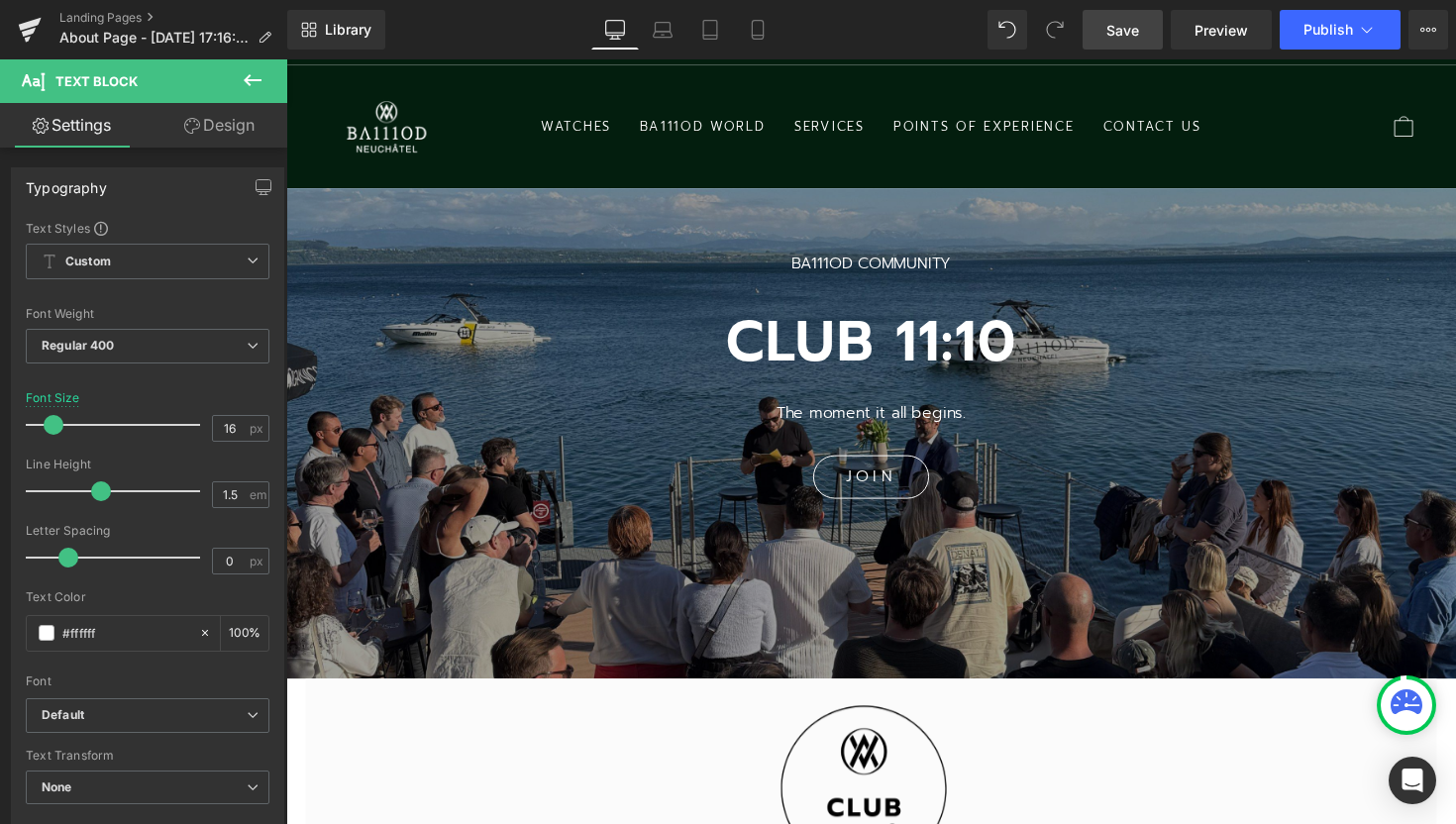 click on "Design" at bounding box center [219, 125] 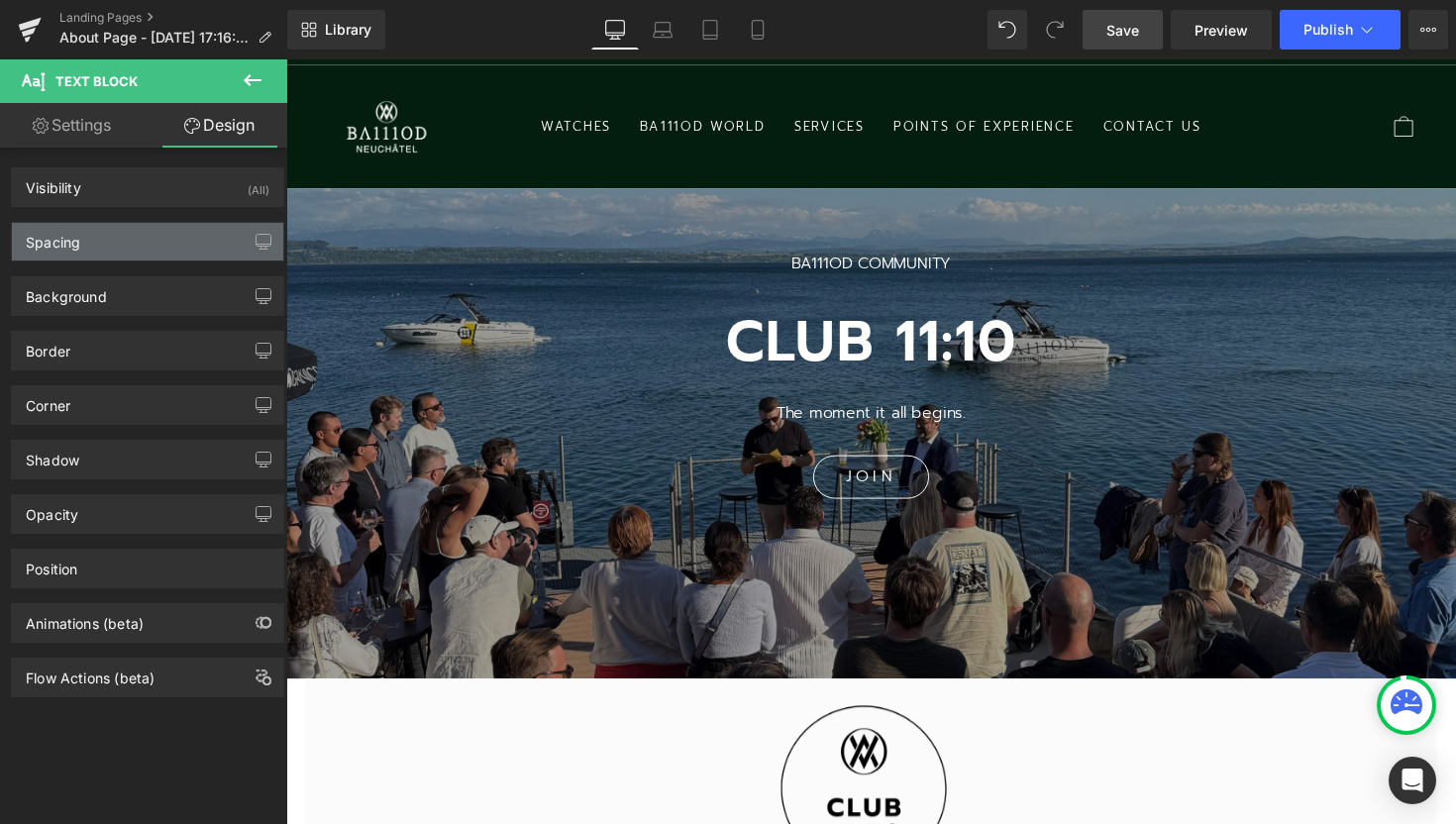 click on "Spacing" at bounding box center (148, 242) 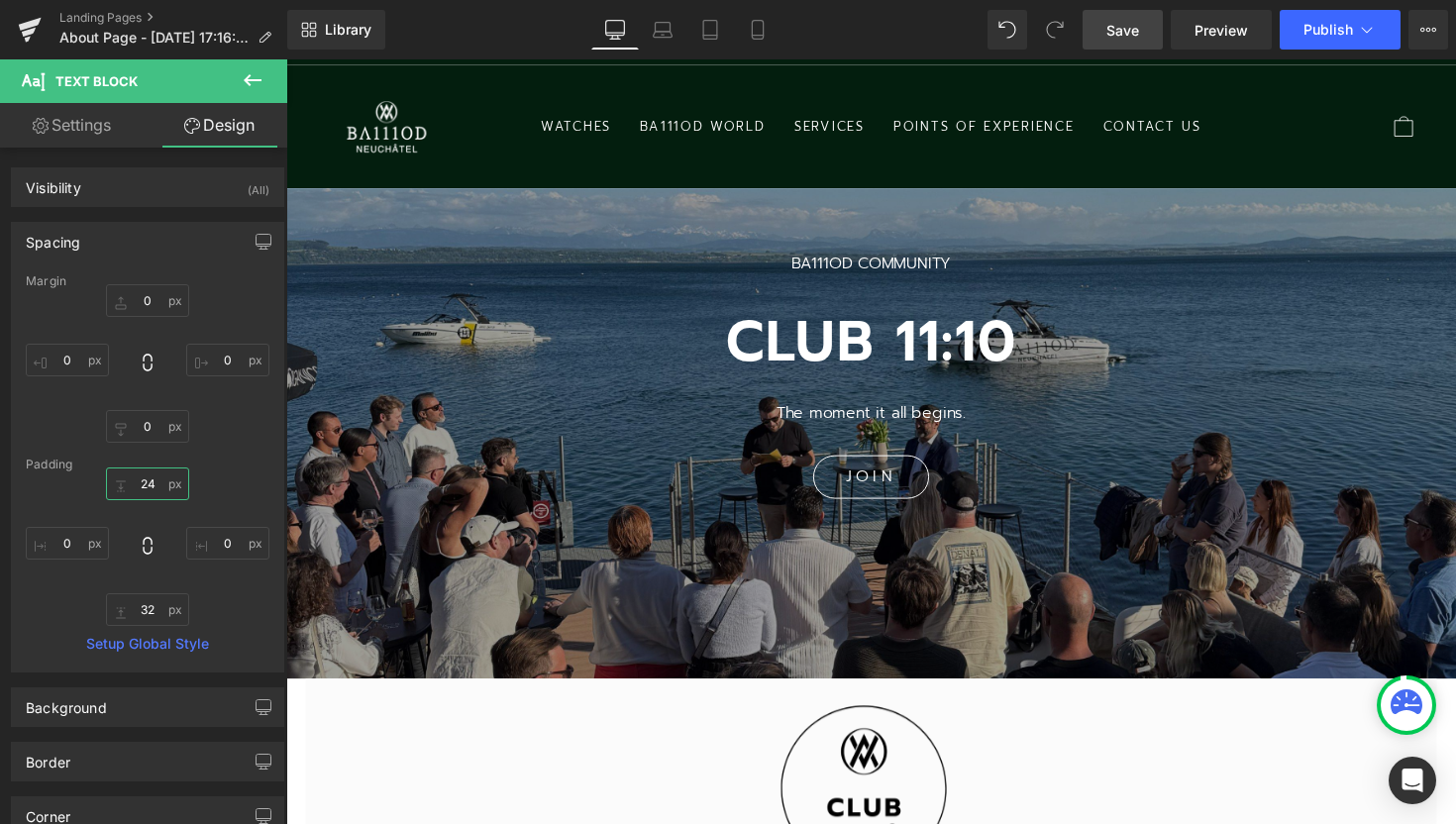 click on "24" at bounding box center [148, 483] 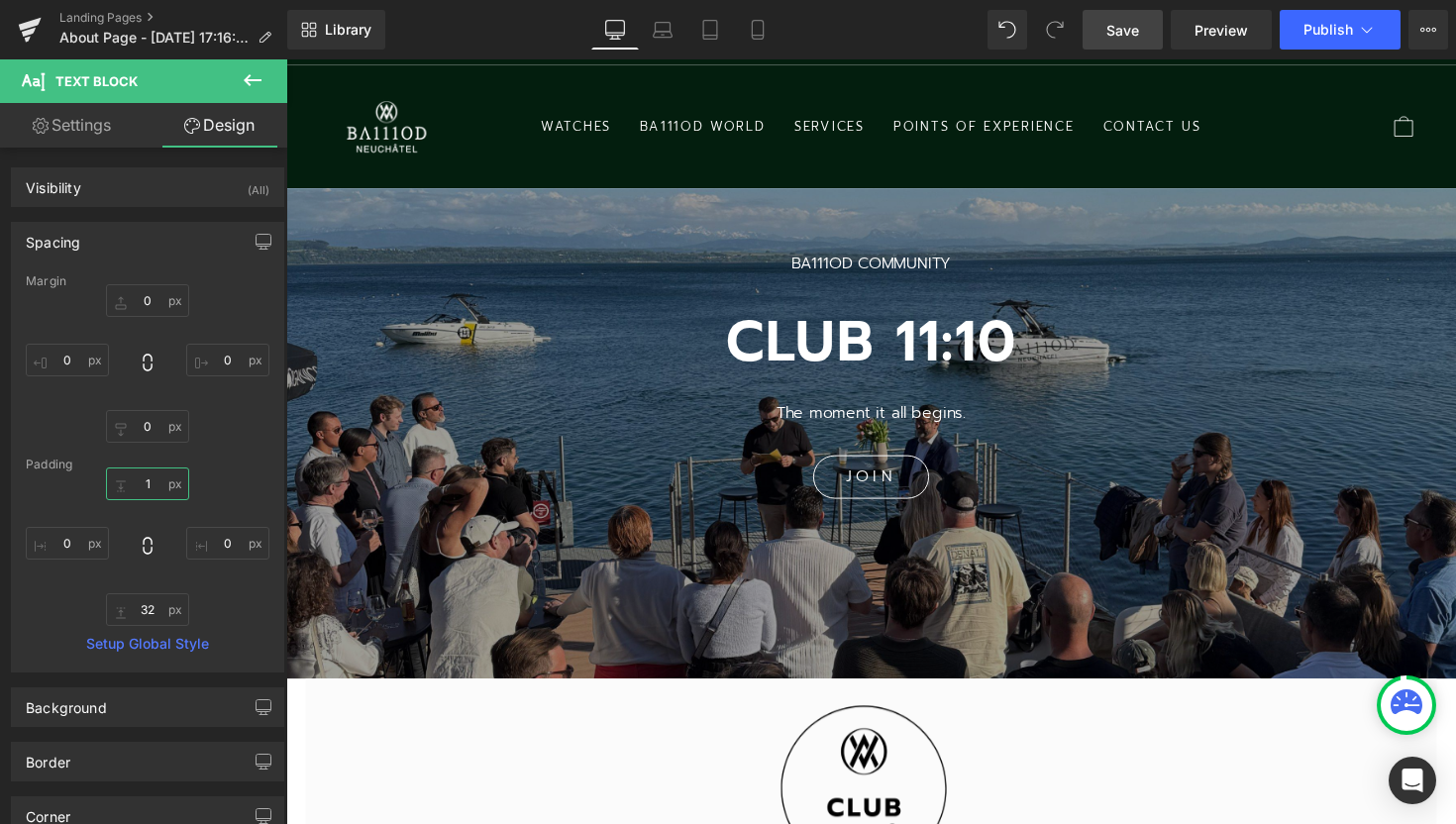 scroll, scrollTop: 5082, scrollLeft: 1198, axis: both 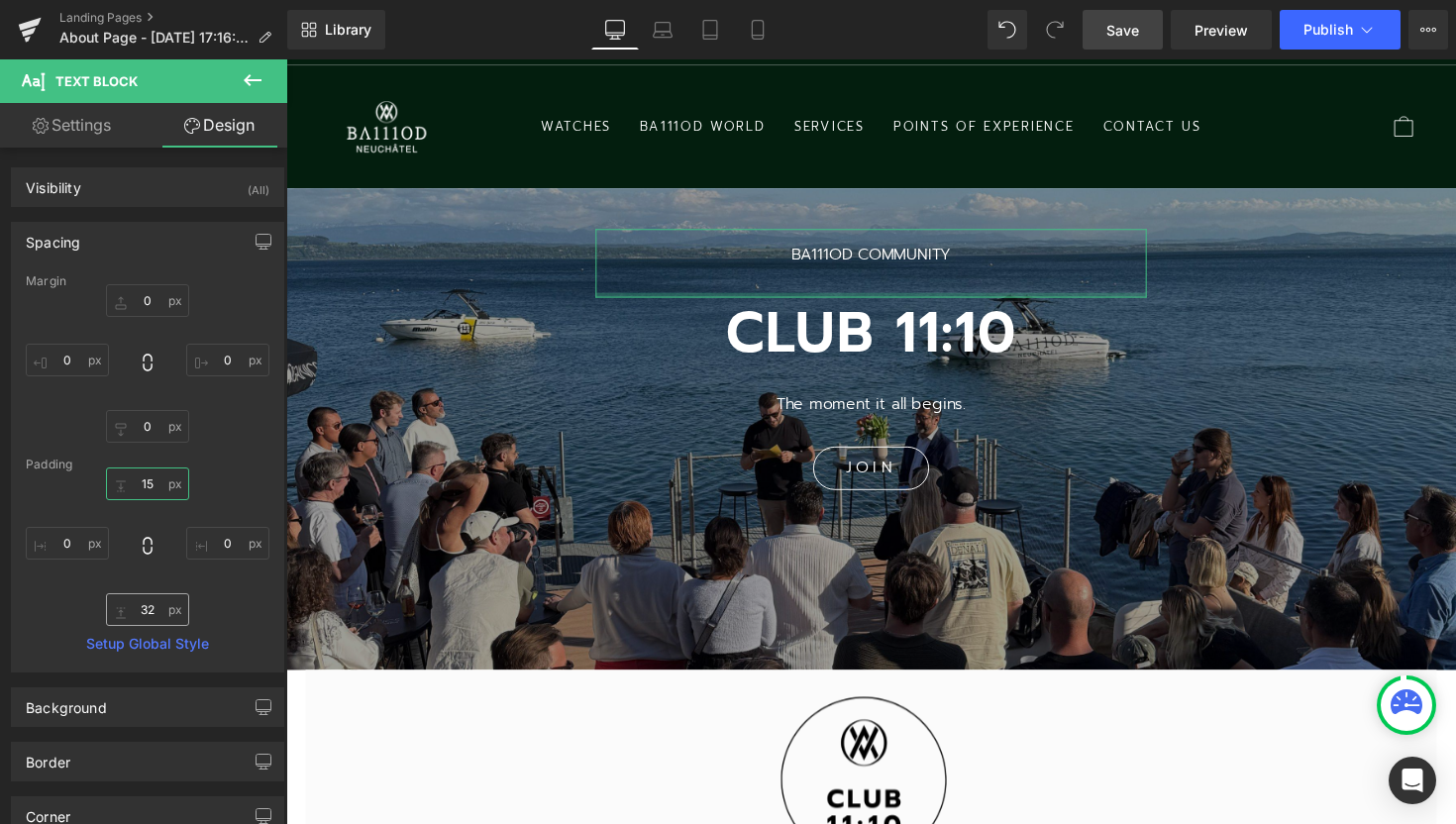 type on "15" 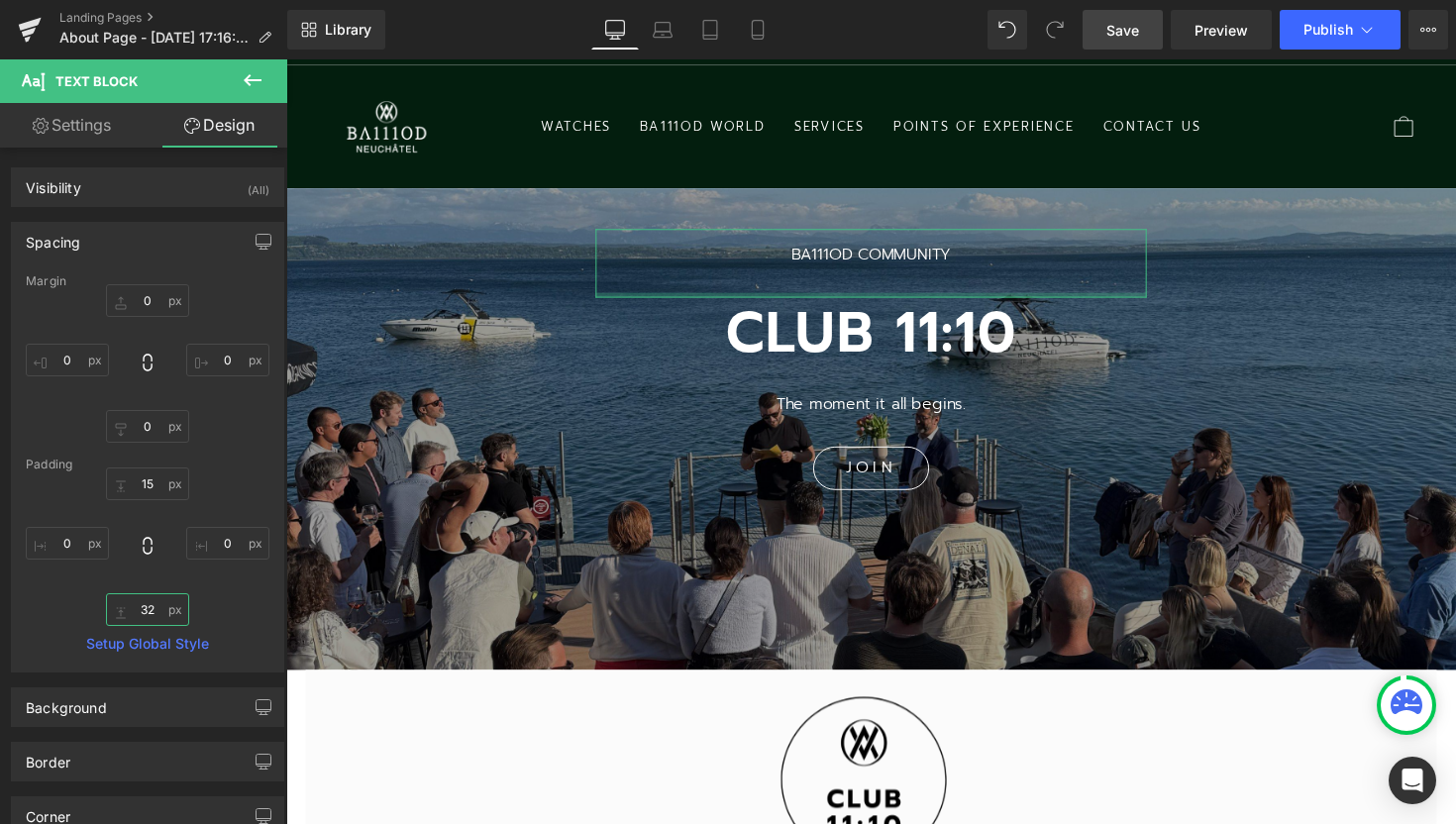 click on "32" at bounding box center (148, 609) 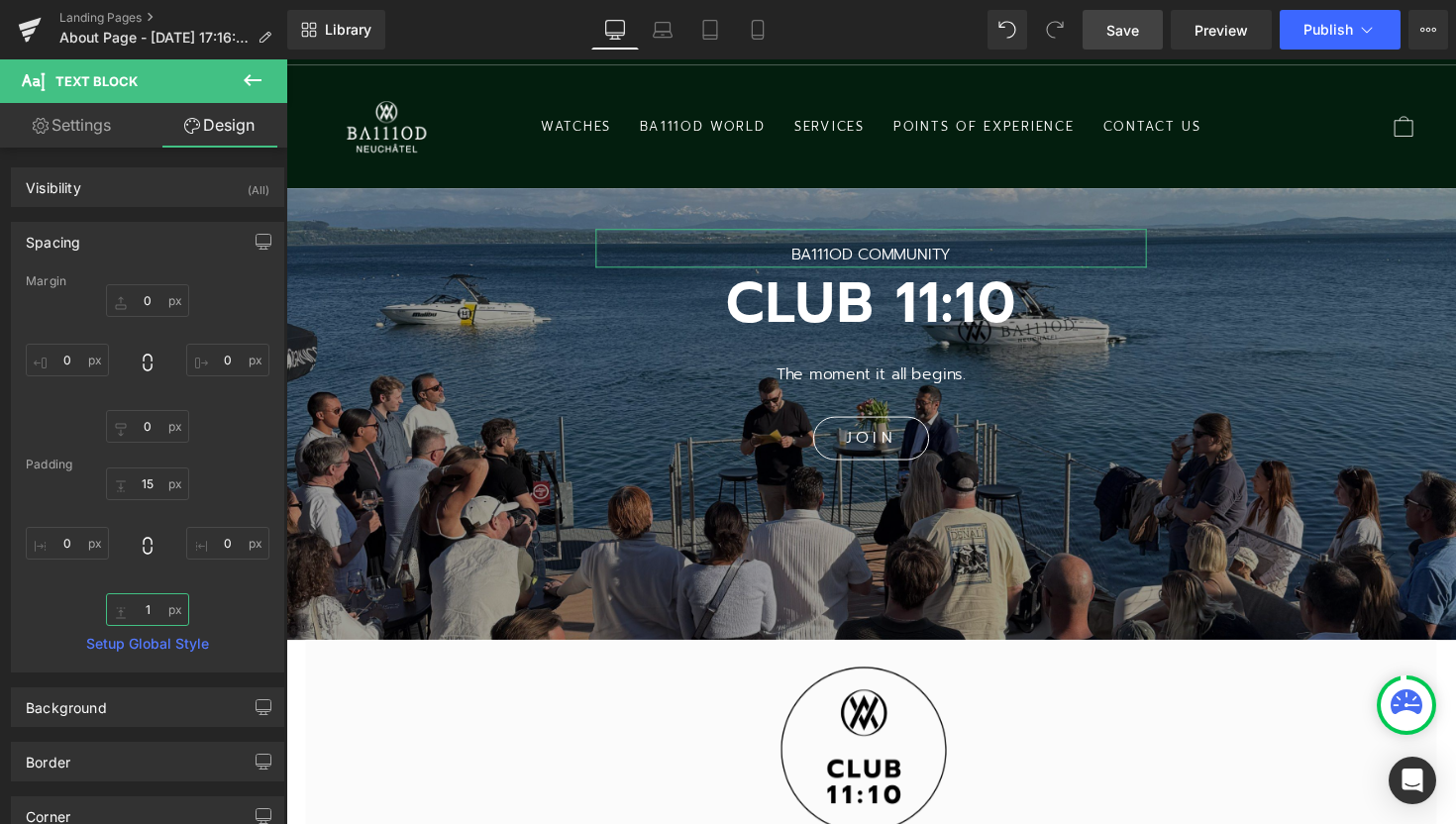scroll, scrollTop: 5065, scrollLeft: 1198, axis: both 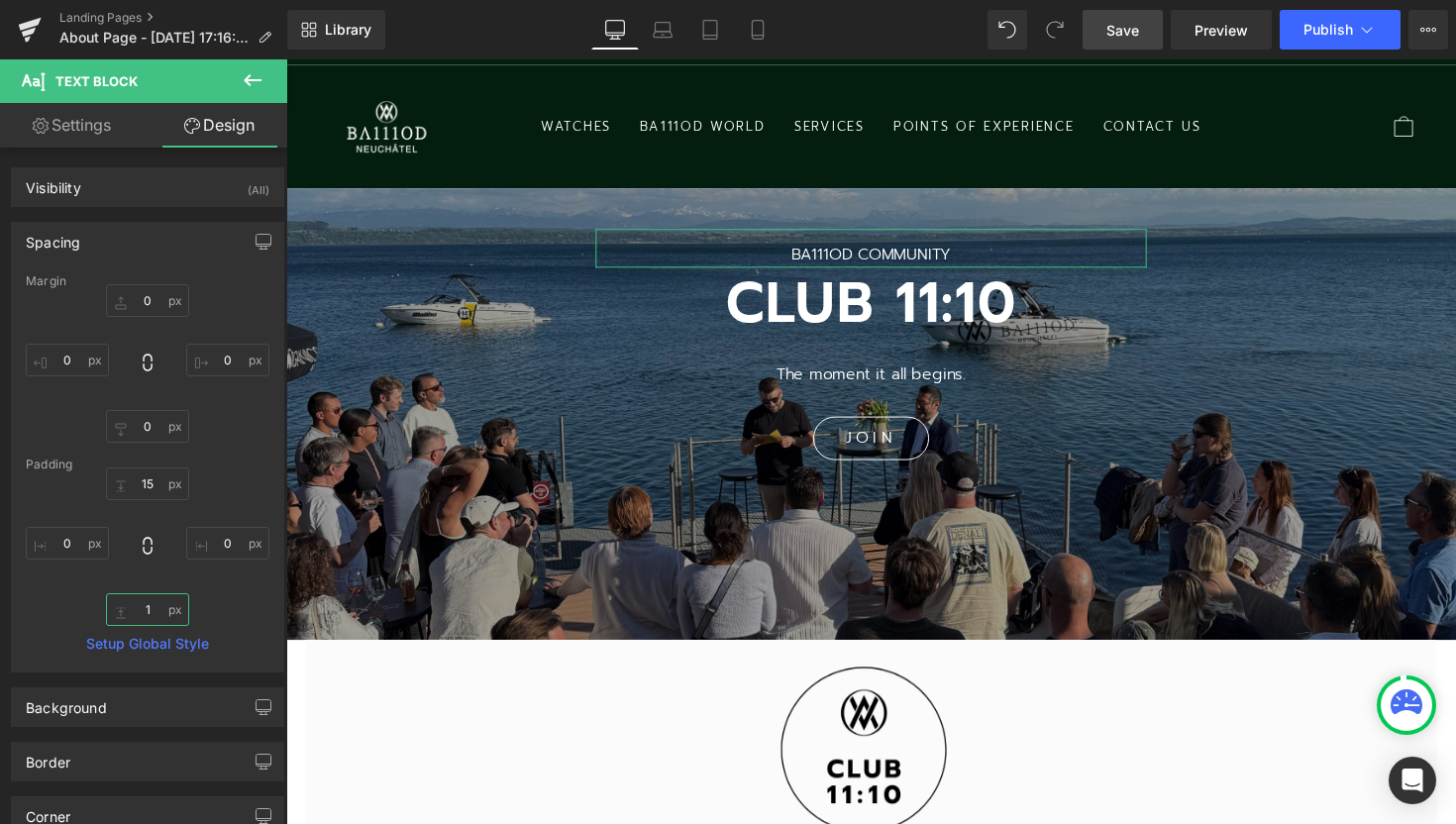 type on "15" 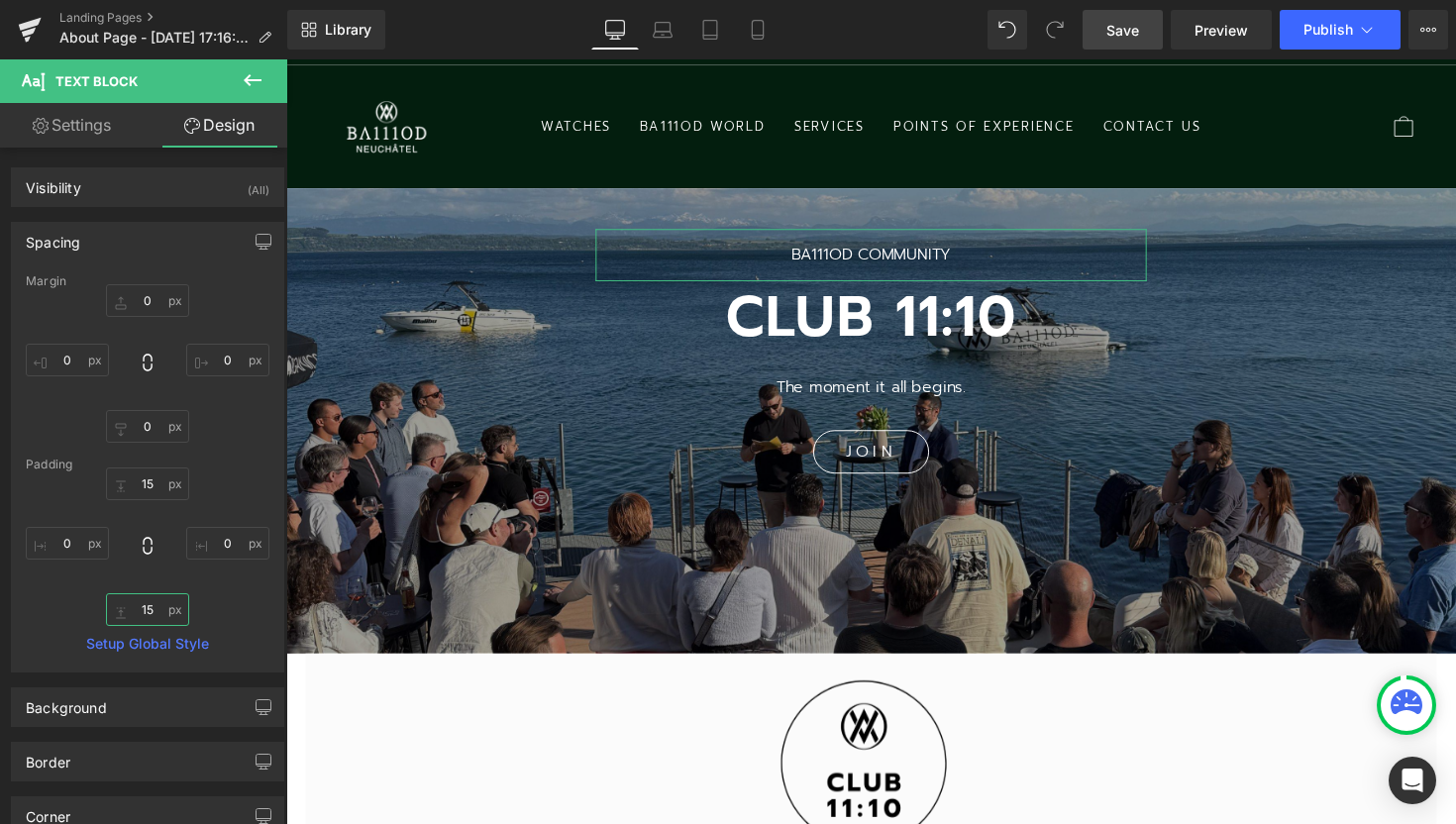 scroll, scrollTop: 10, scrollLeft: 10, axis: both 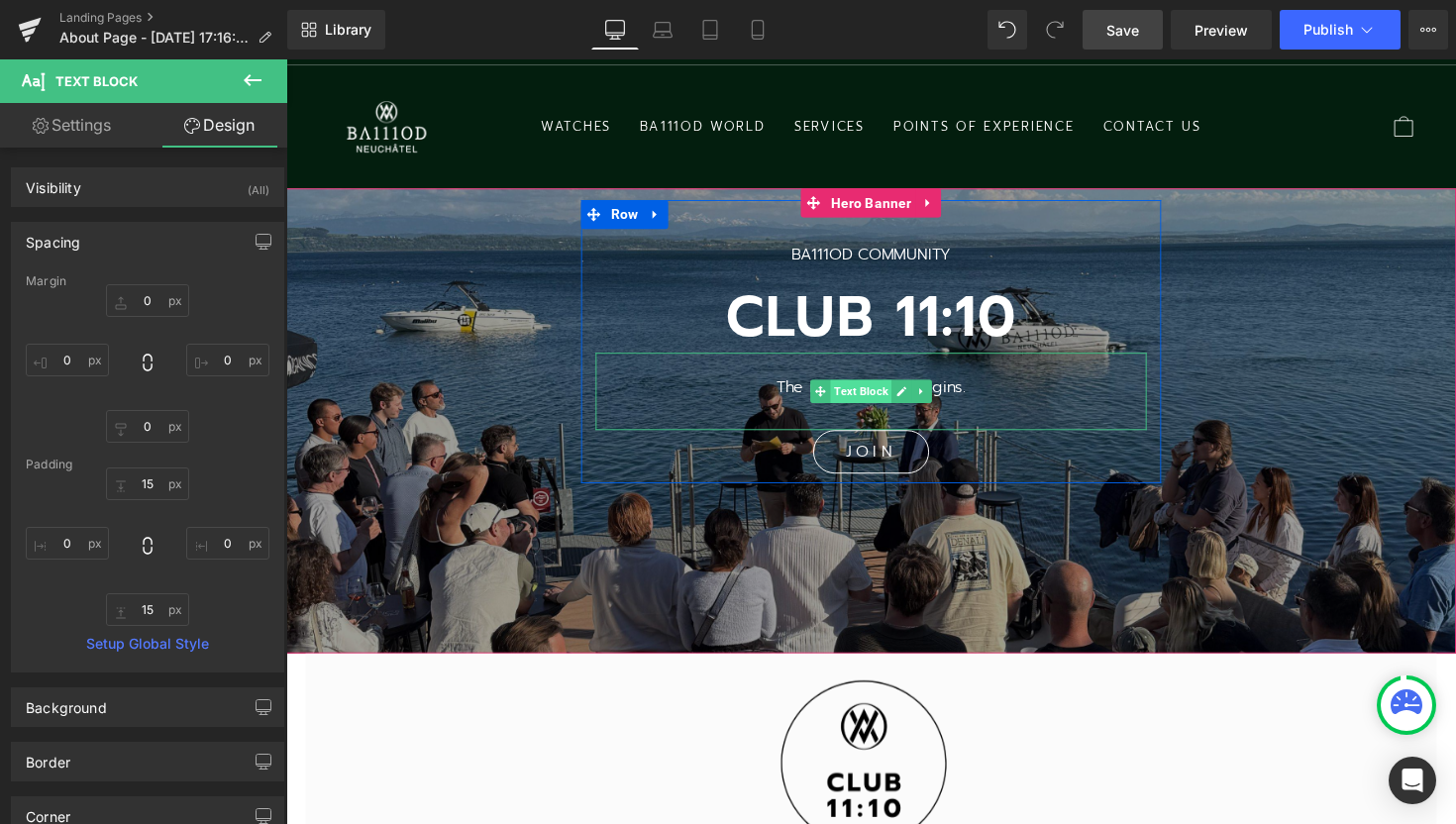 click on "Text Block" at bounding box center [875, 399] 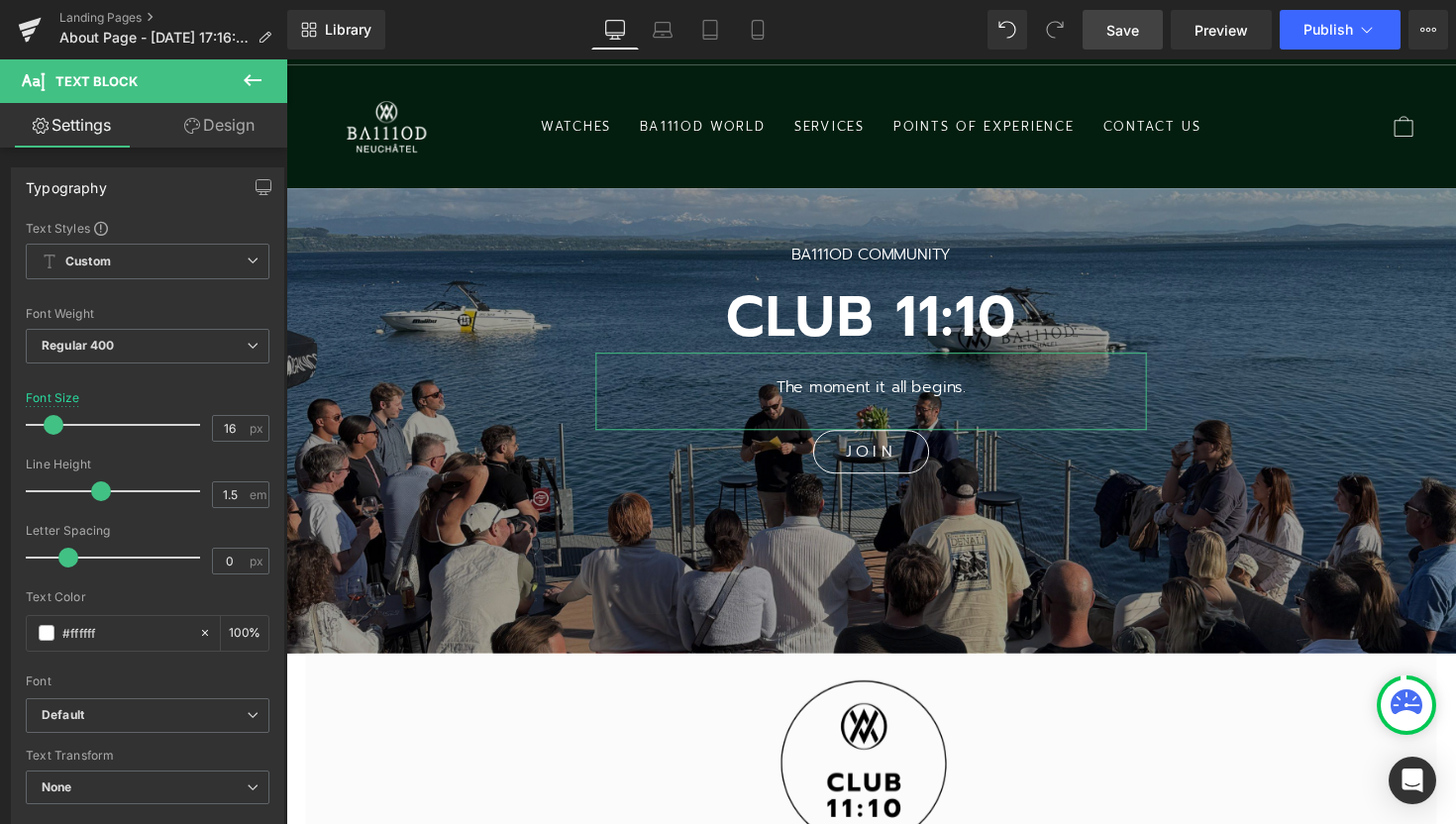 click on "Design" at bounding box center (219, 125) 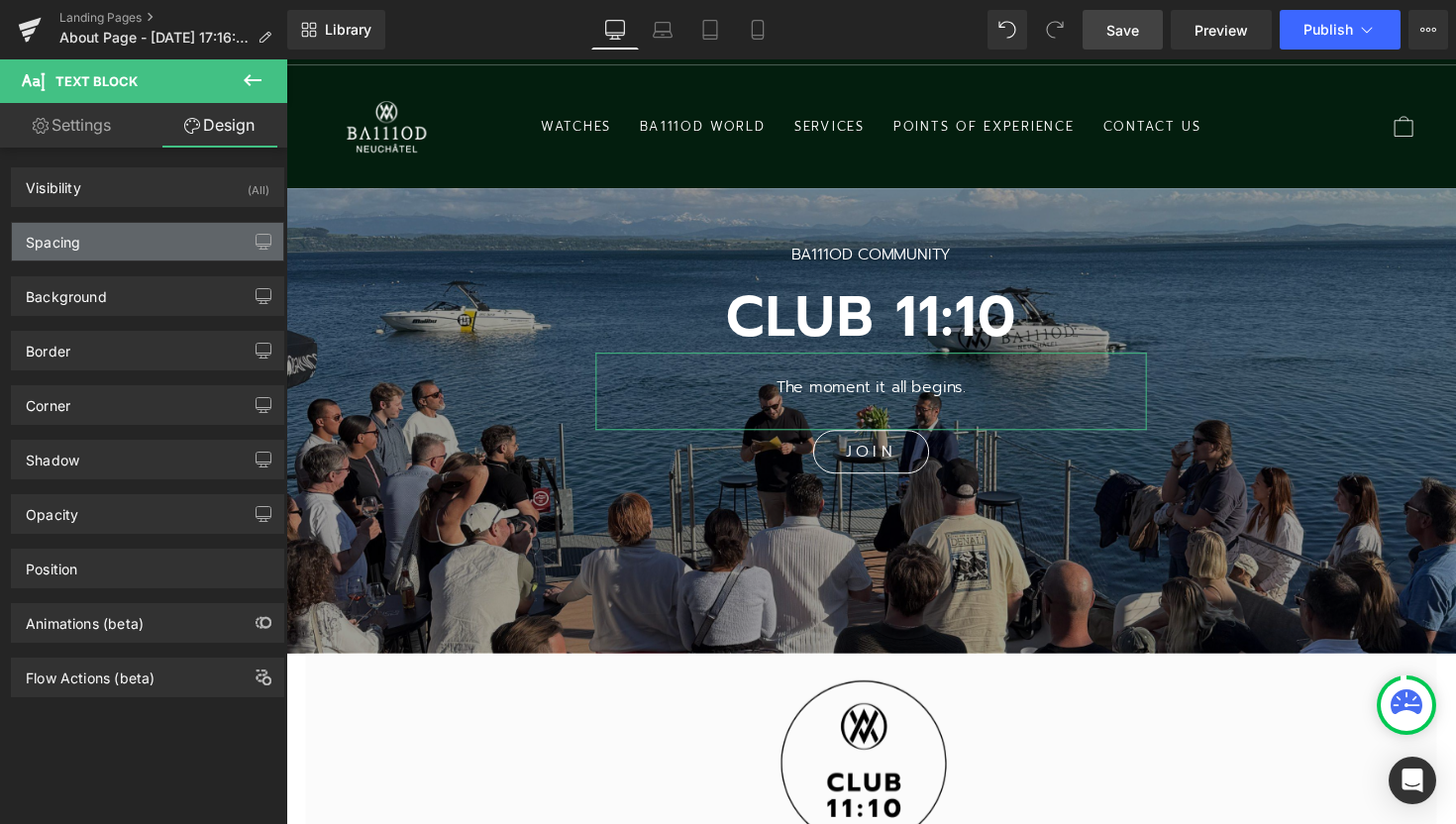 click on "Spacing" at bounding box center [148, 242] 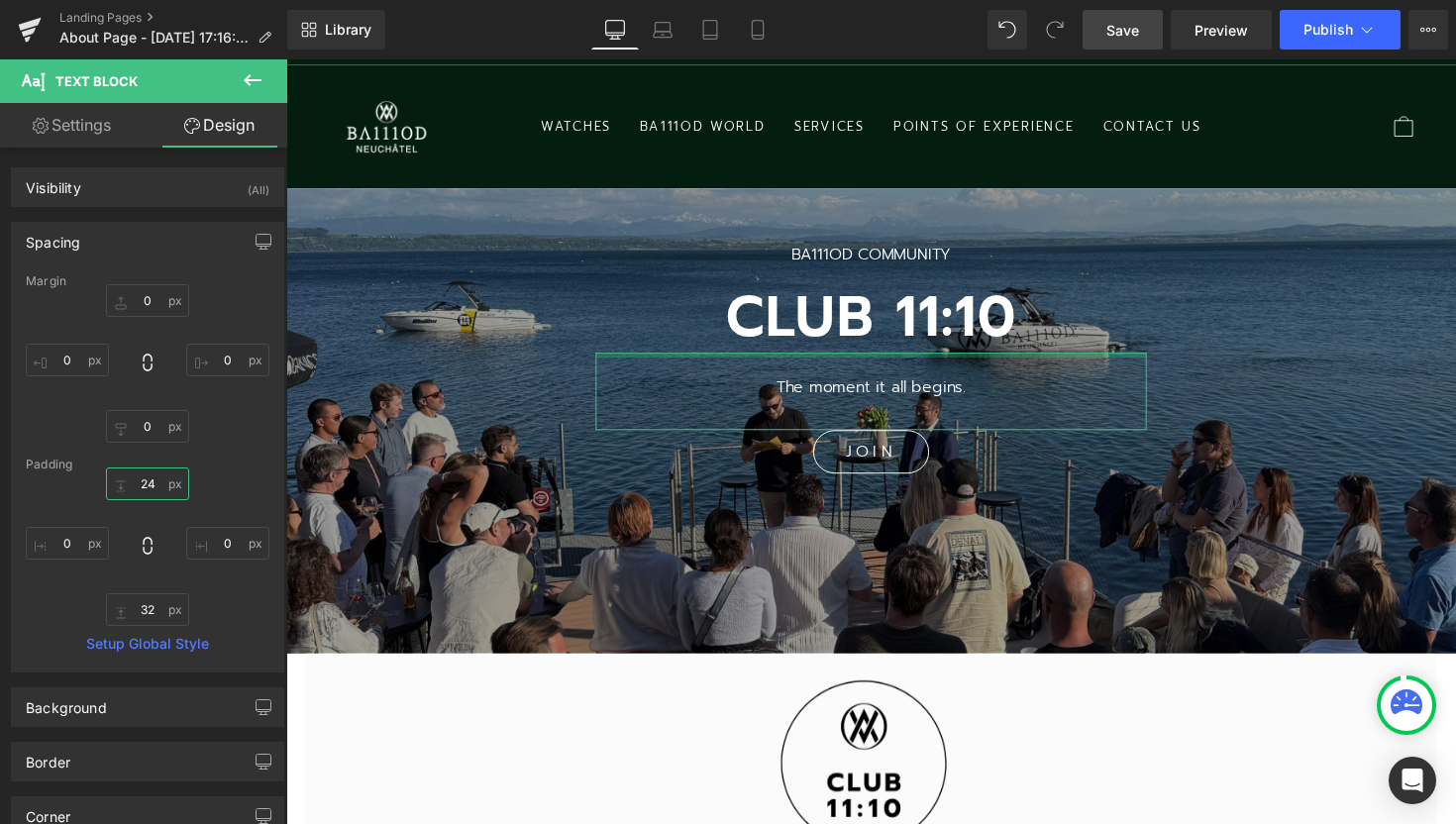 click at bounding box center (148, 483) 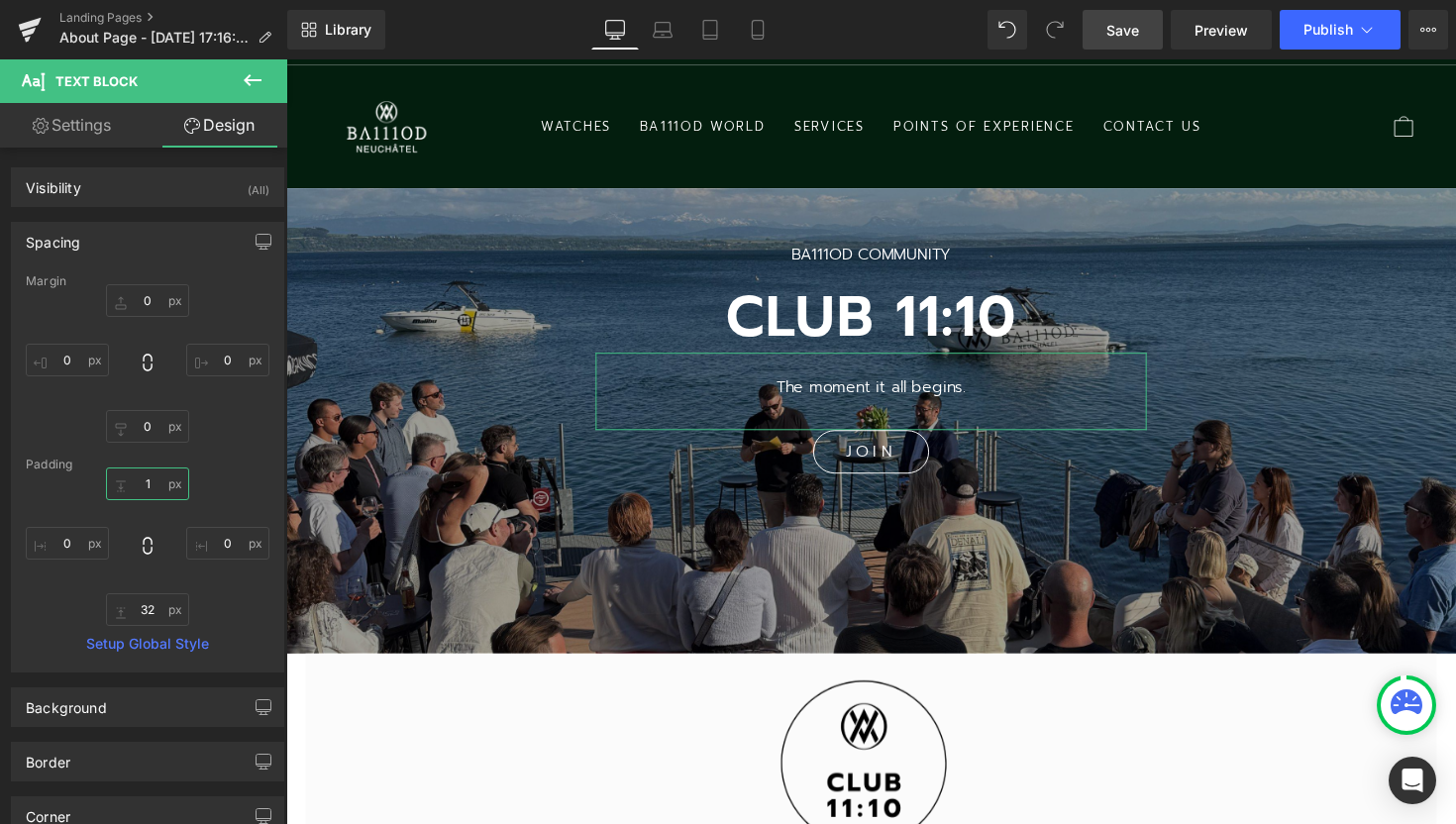 scroll, scrollTop: 5056, scrollLeft: 1198, axis: both 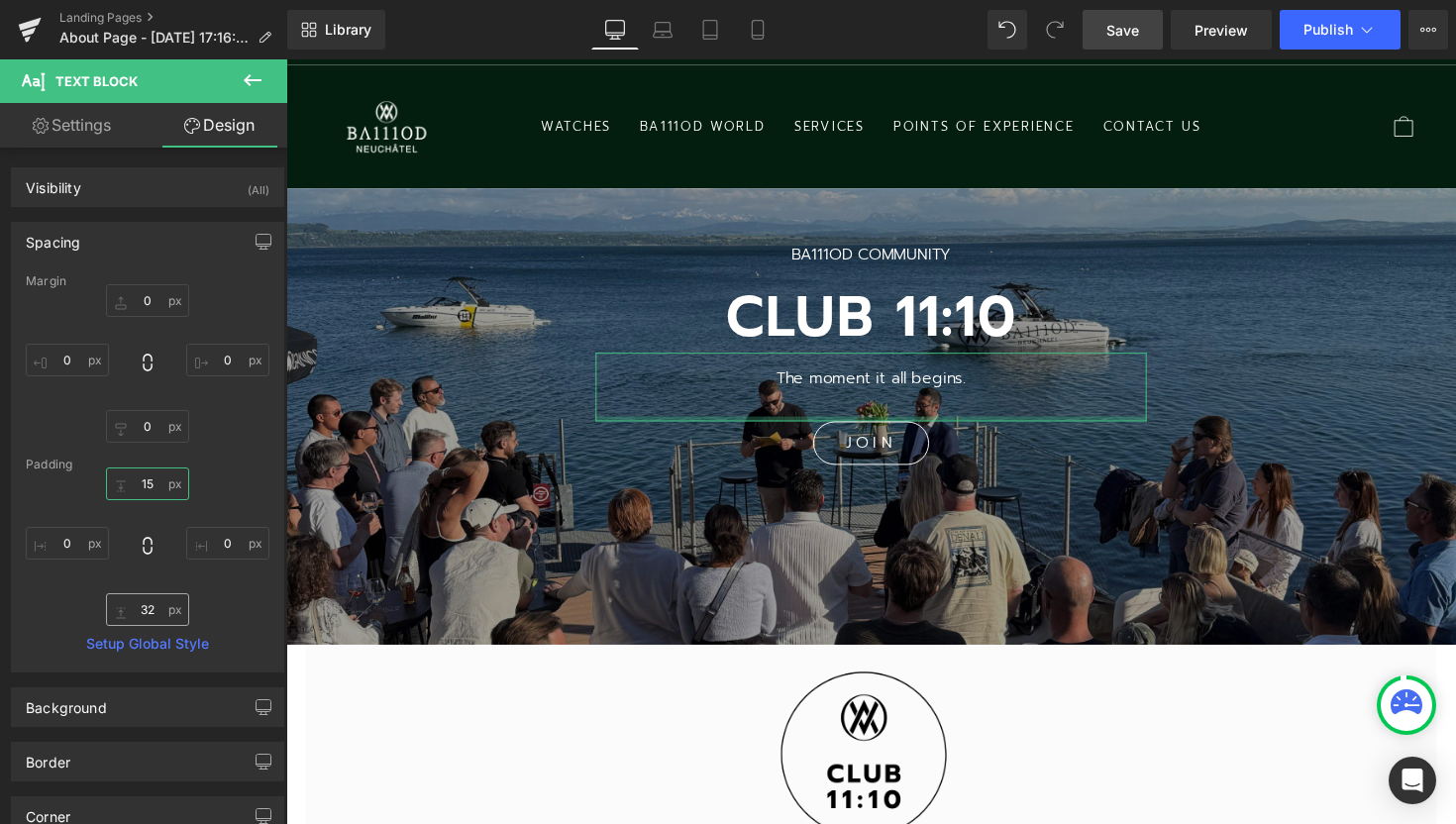 type on "15" 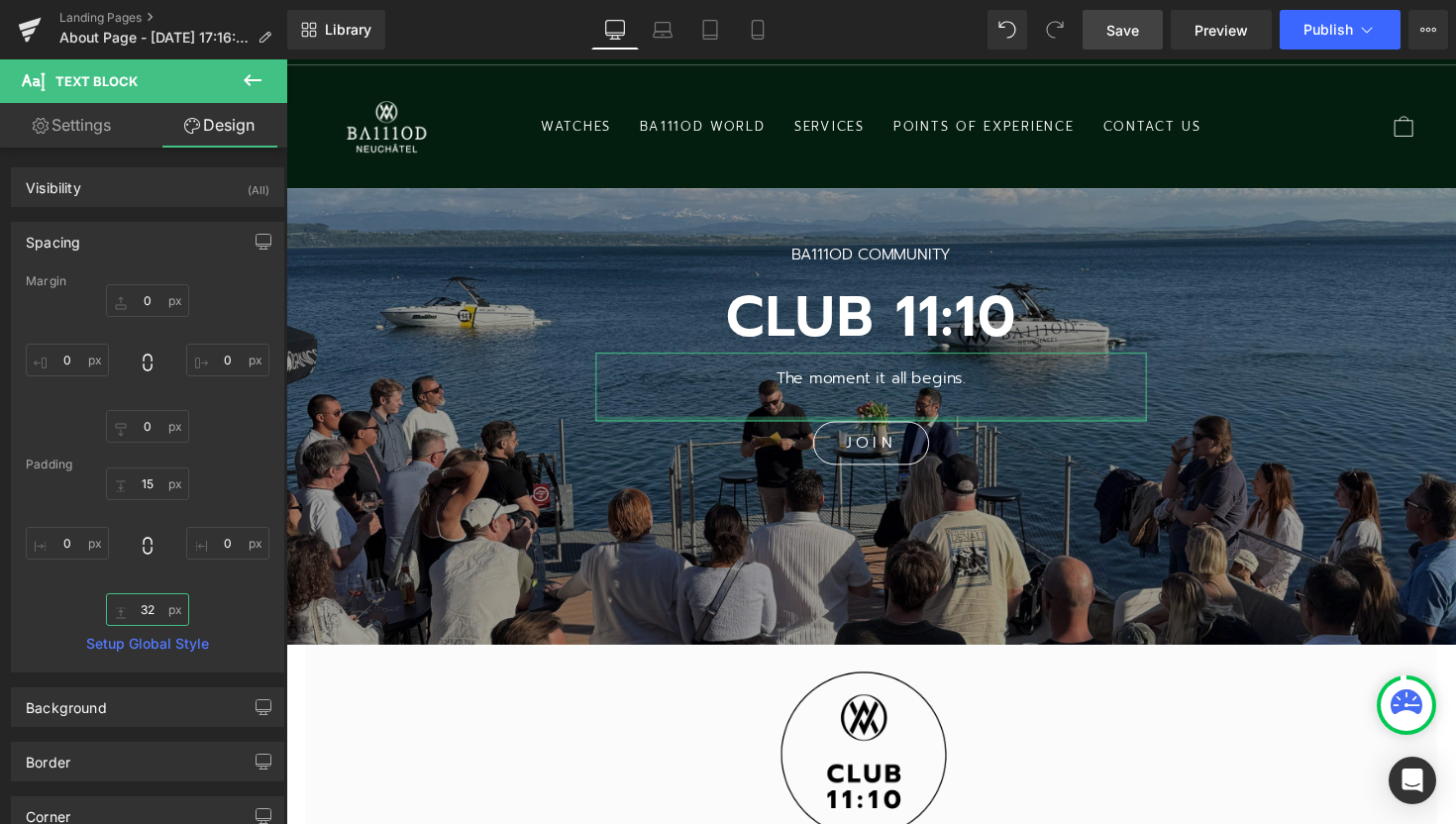click at bounding box center [148, 609] 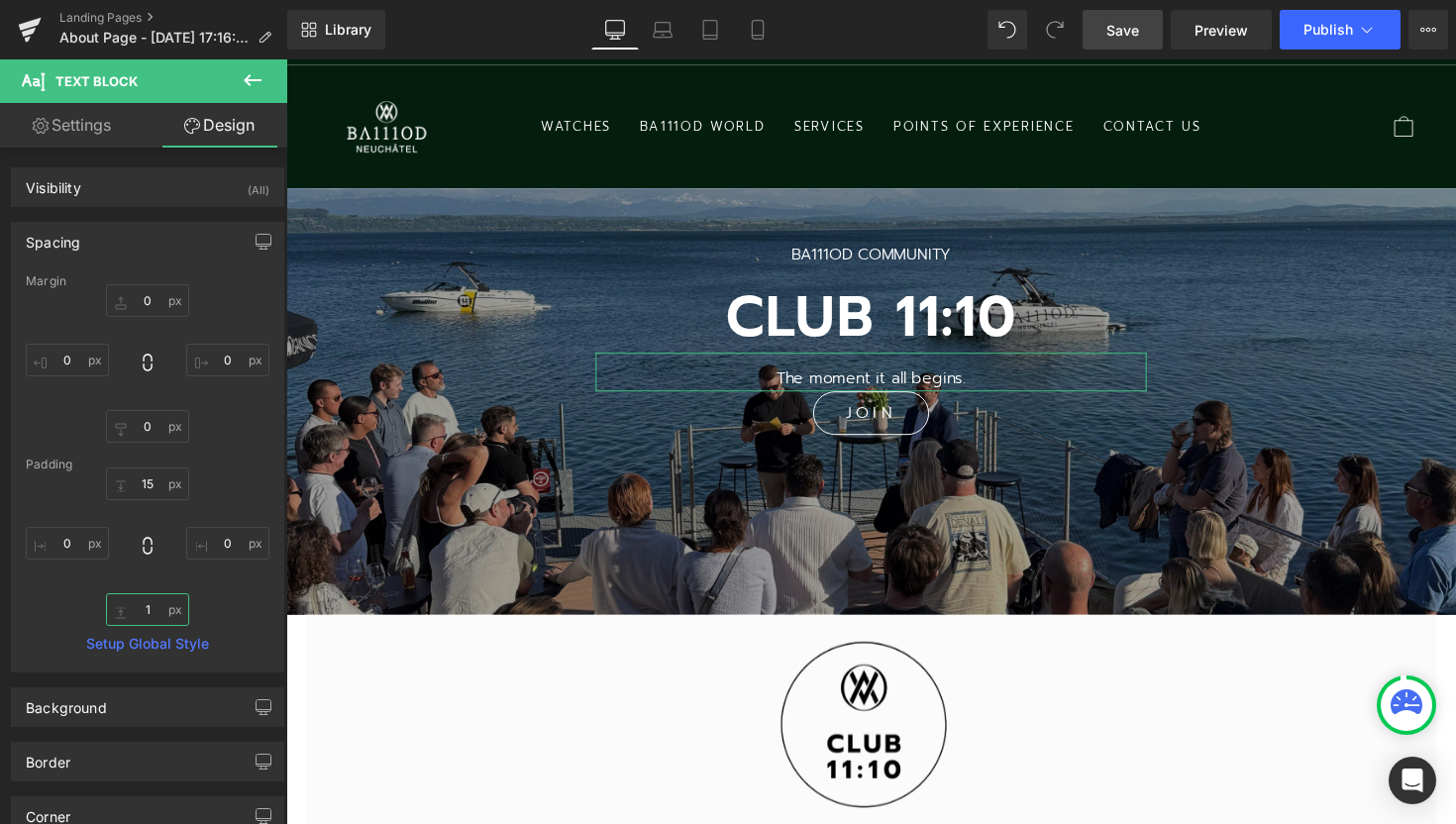 scroll, scrollTop: 5039, scrollLeft: 1198, axis: both 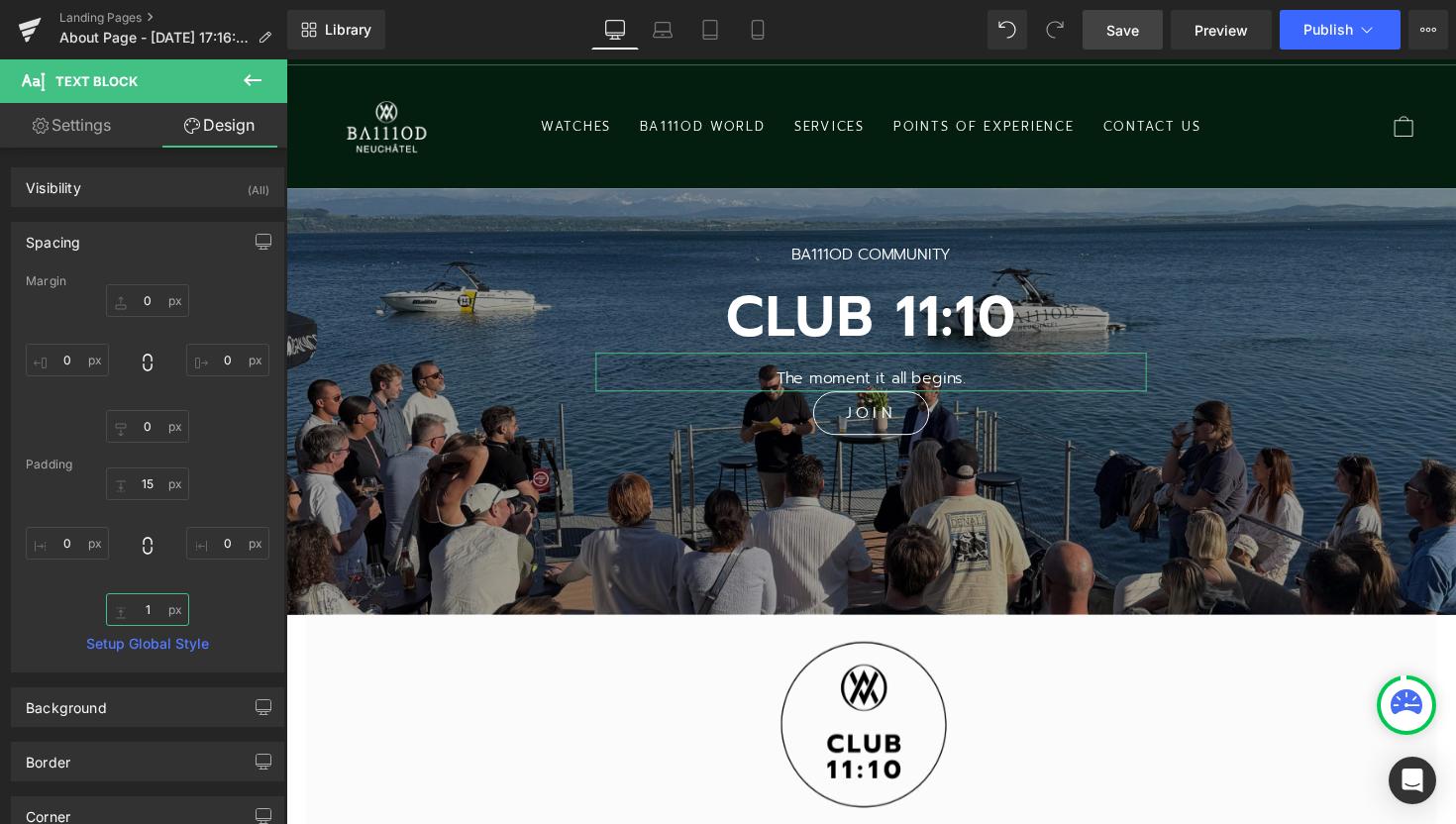 type on "15" 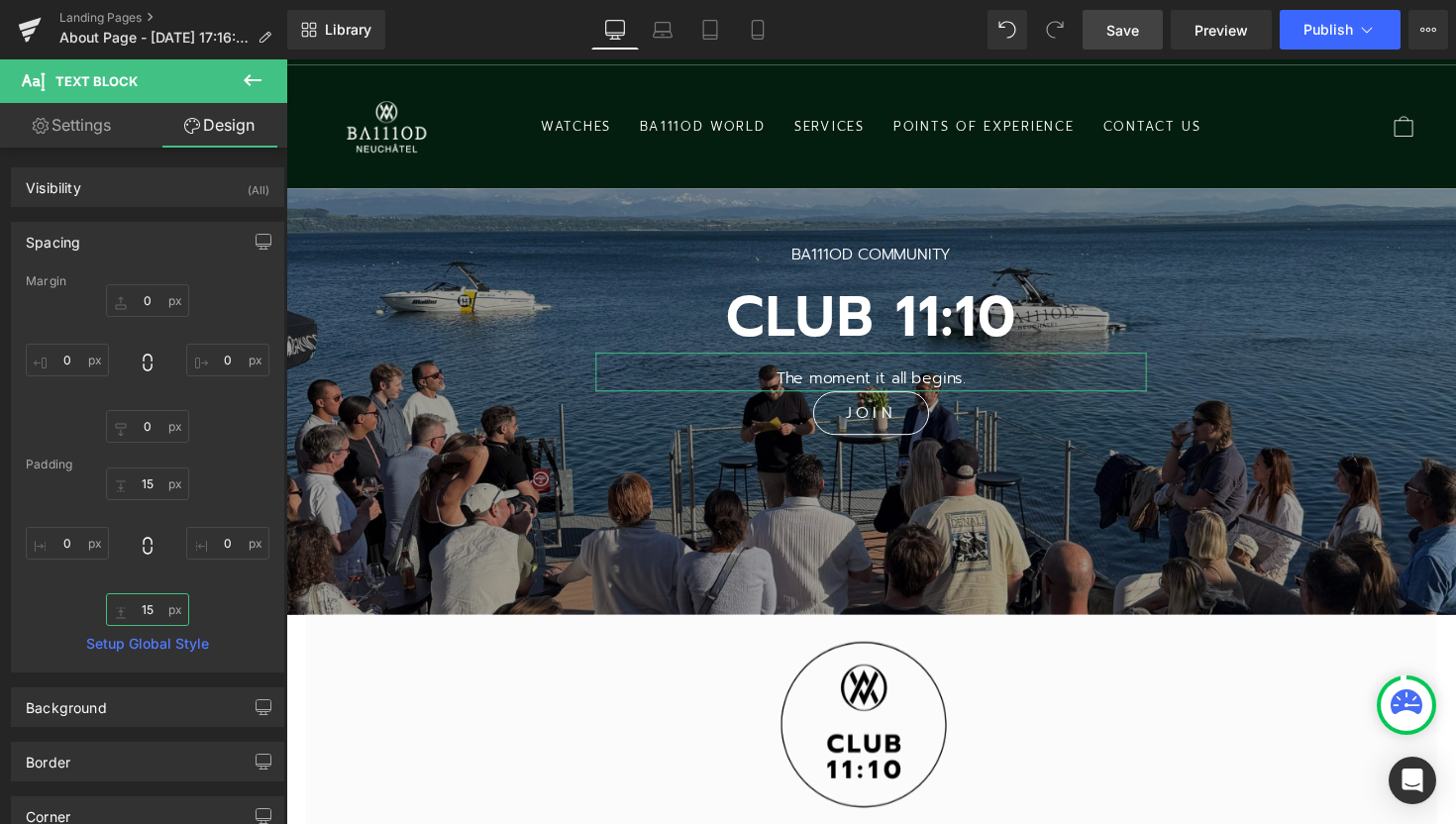 scroll, scrollTop: 10, scrollLeft: 10, axis: both 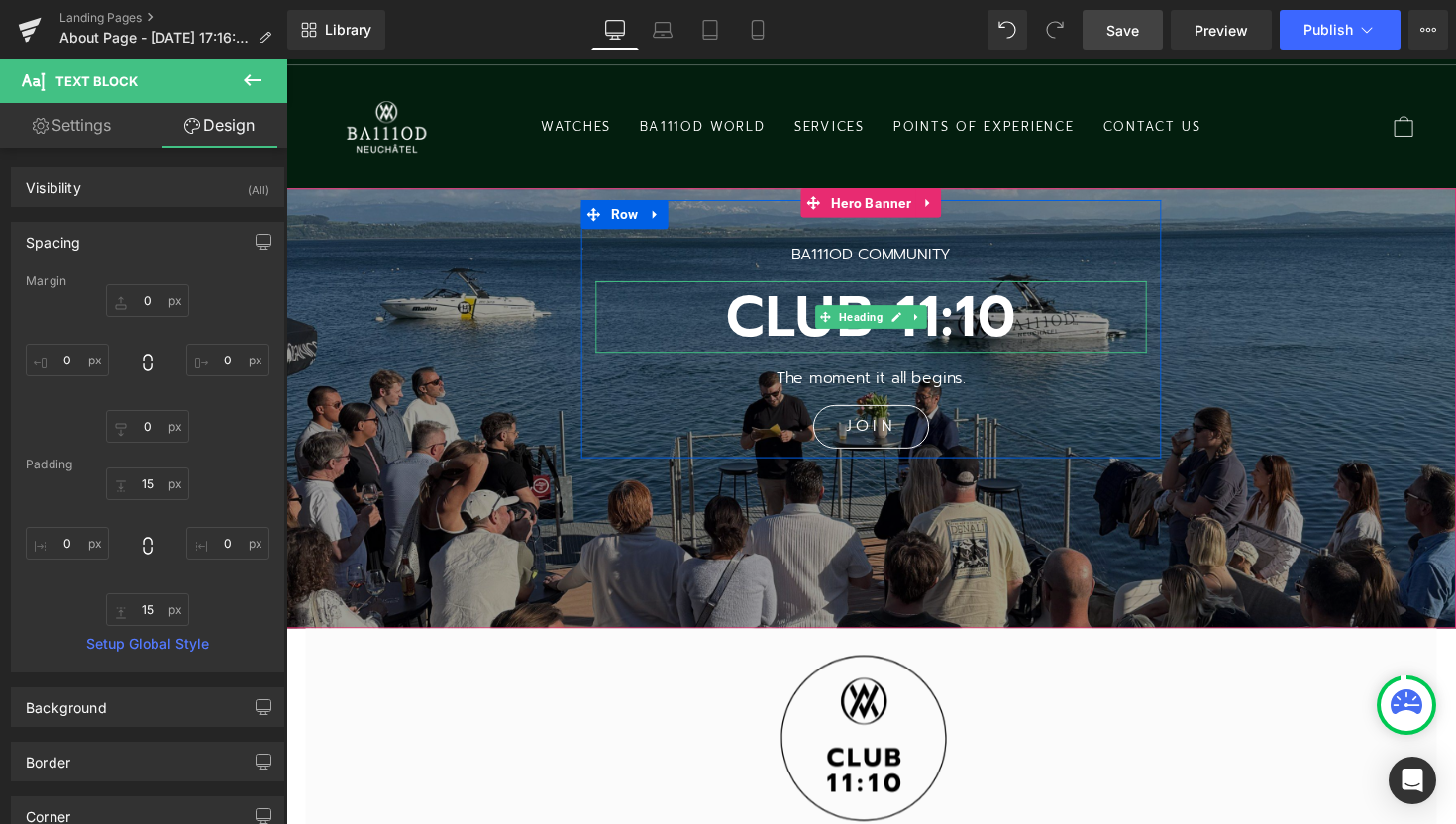click on "CLUB 11:10" at bounding box center [885, 323] 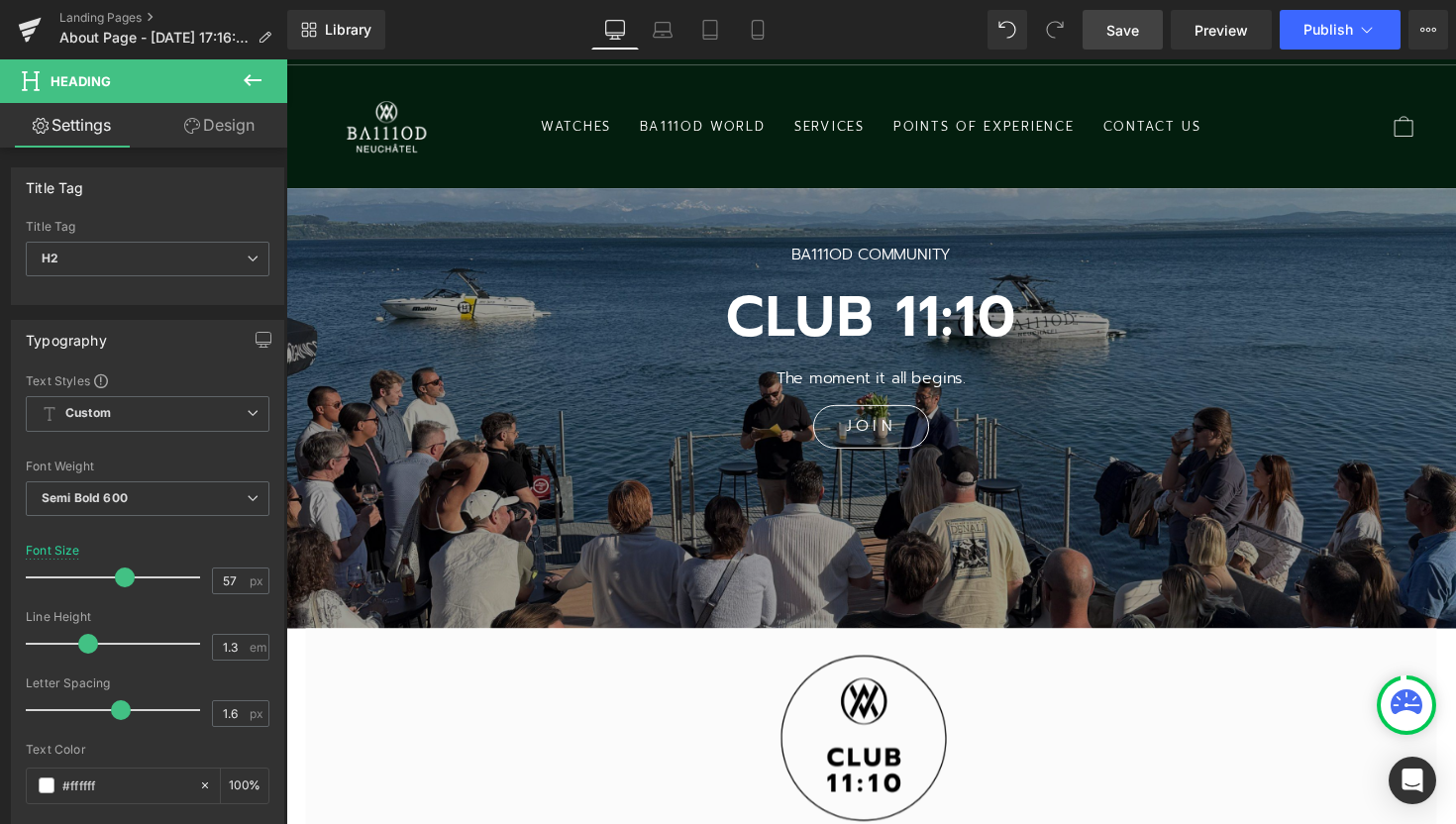 click on "Design" at bounding box center (219, 125) 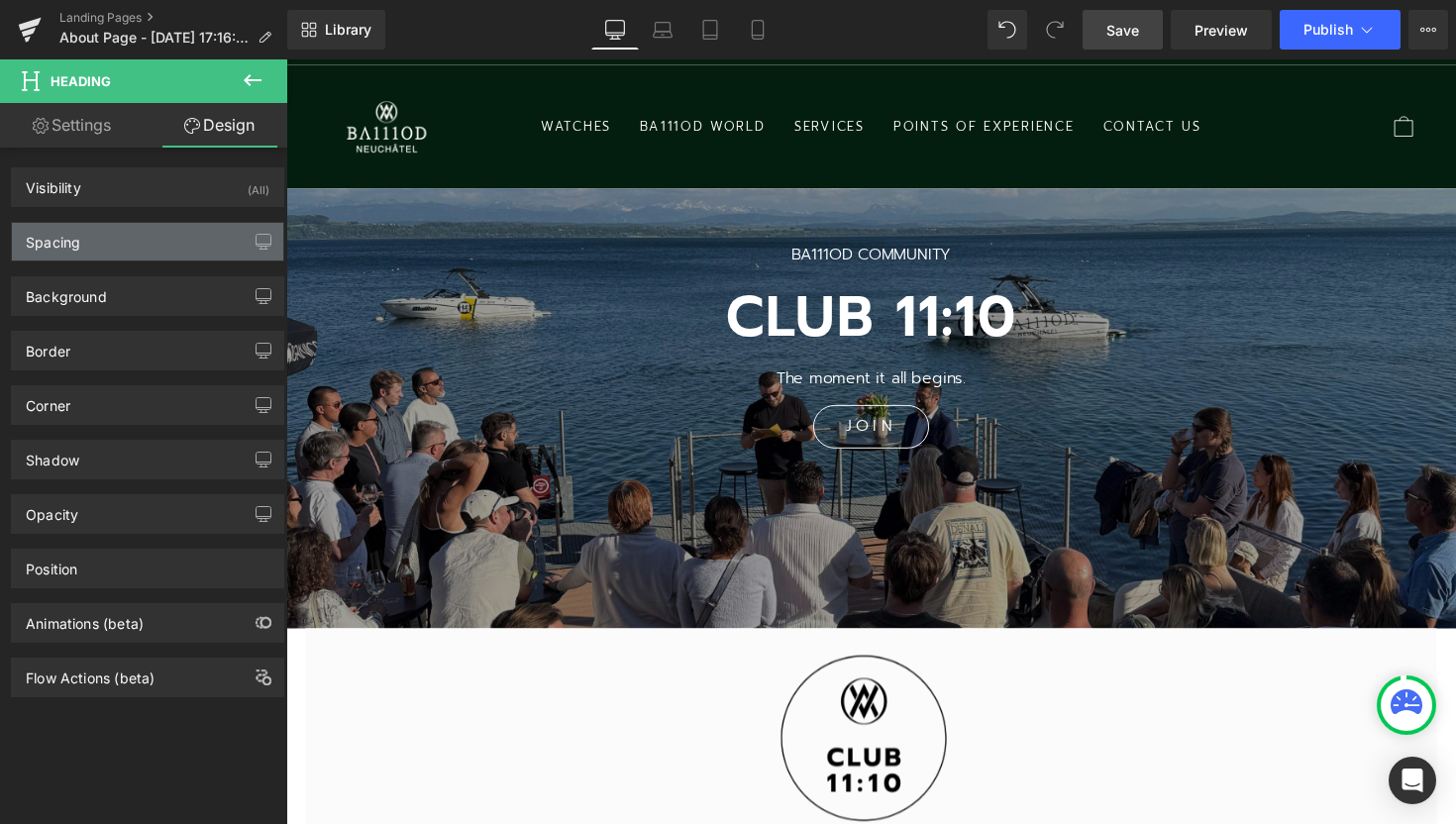 click on "Spacing" at bounding box center [148, 242] 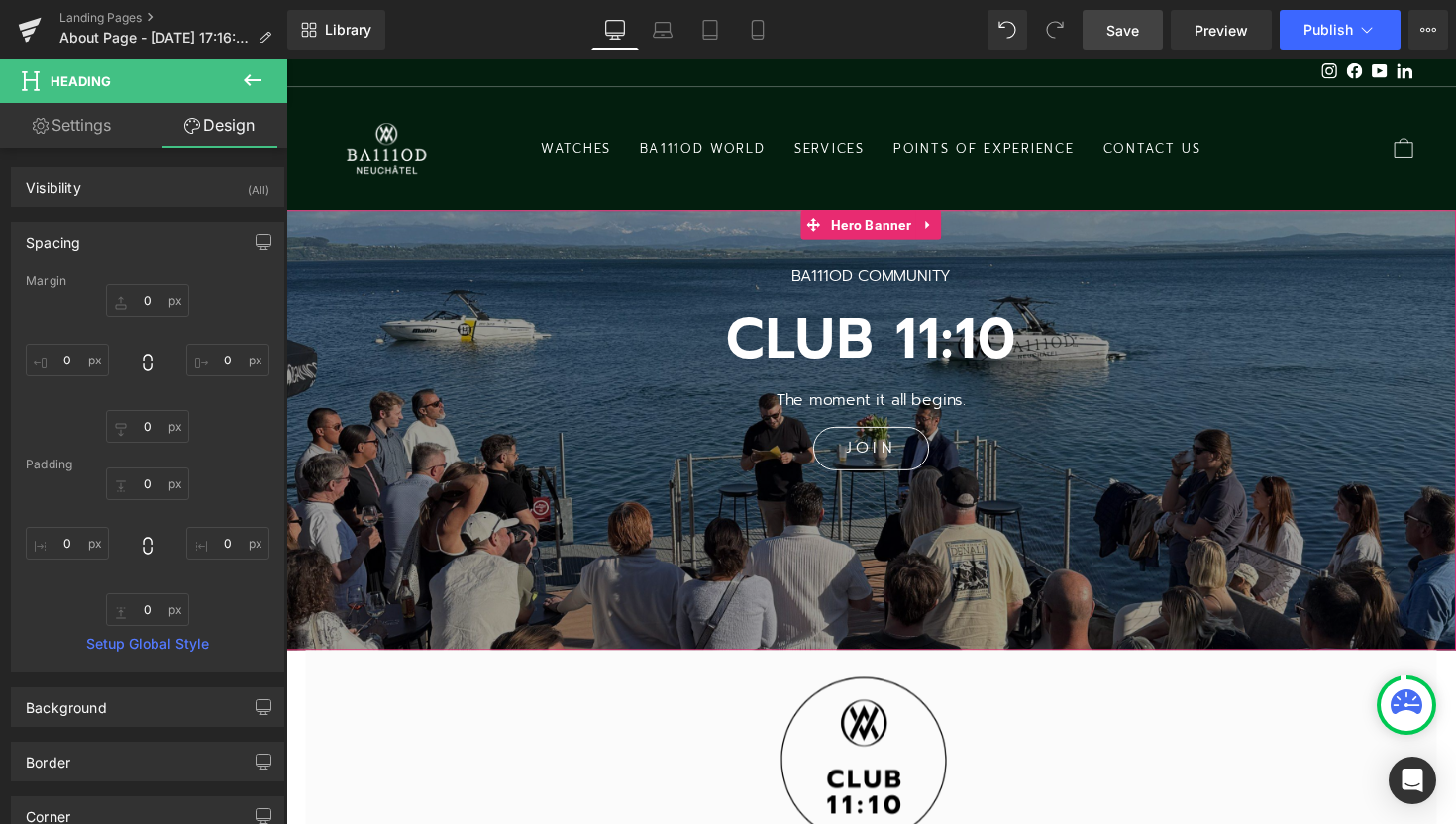 scroll, scrollTop: 2, scrollLeft: 0, axis: vertical 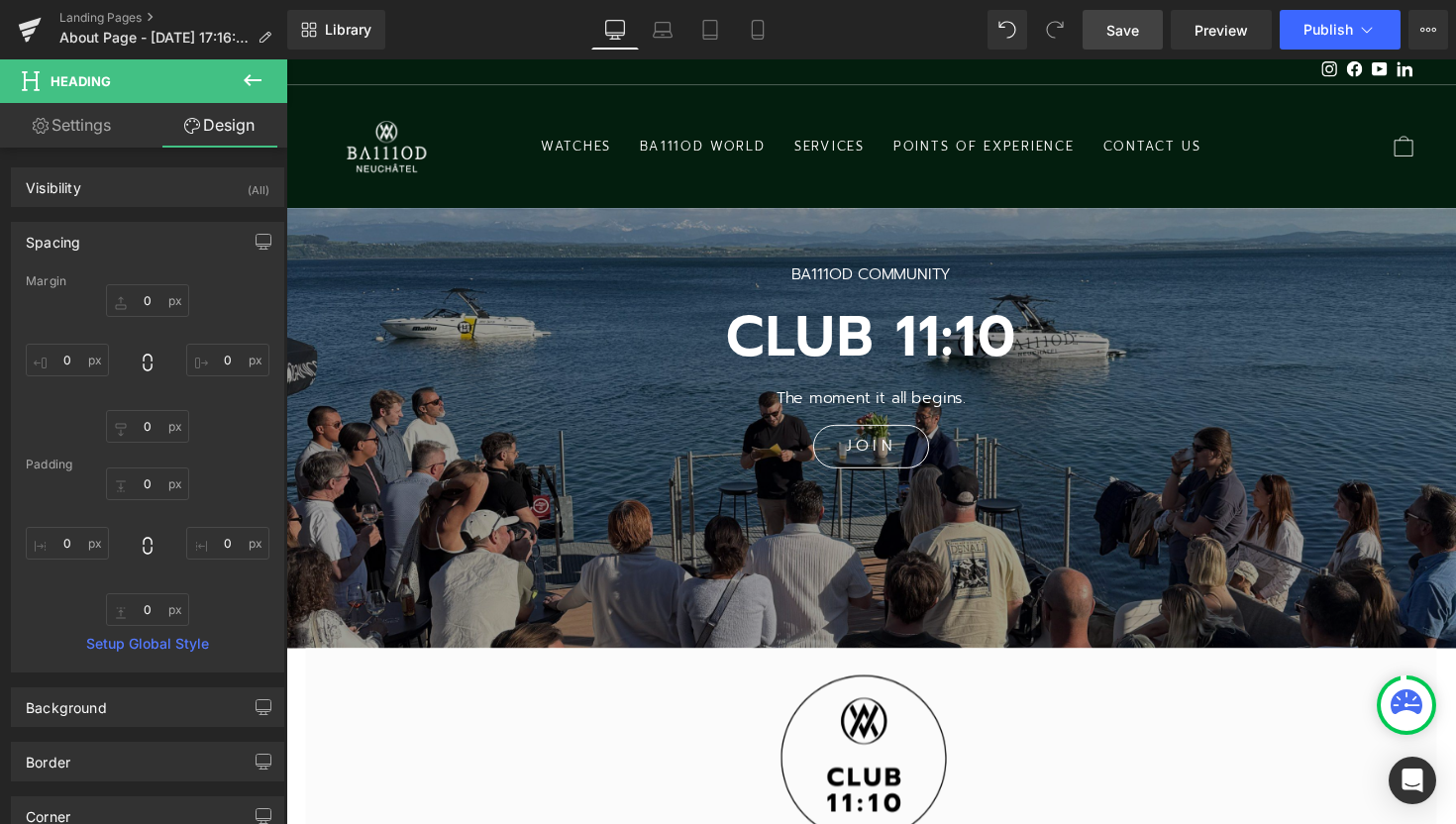 click on "Save" at bounding box center (1122, 30) 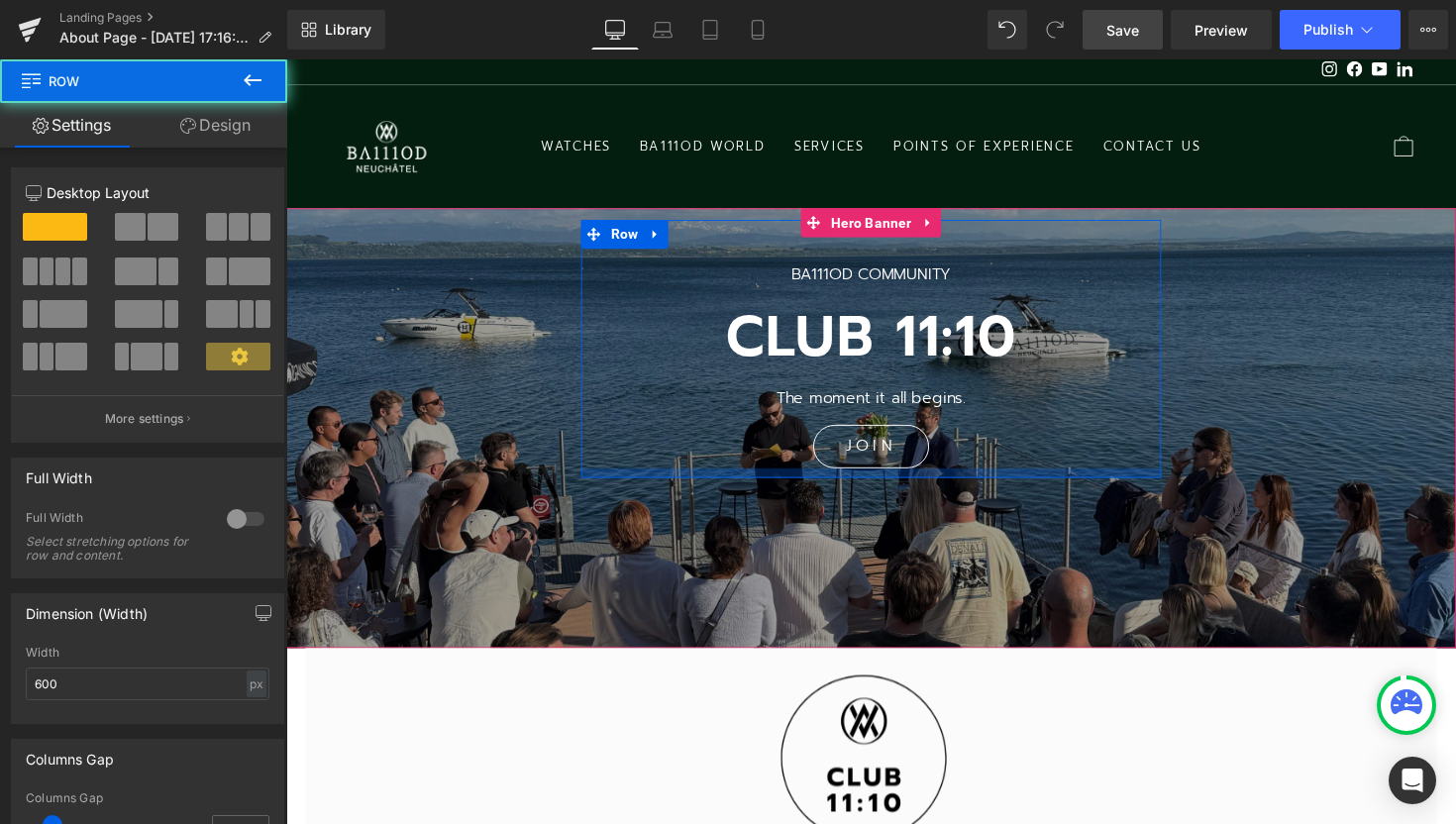 click at bounding box center [885, 483] 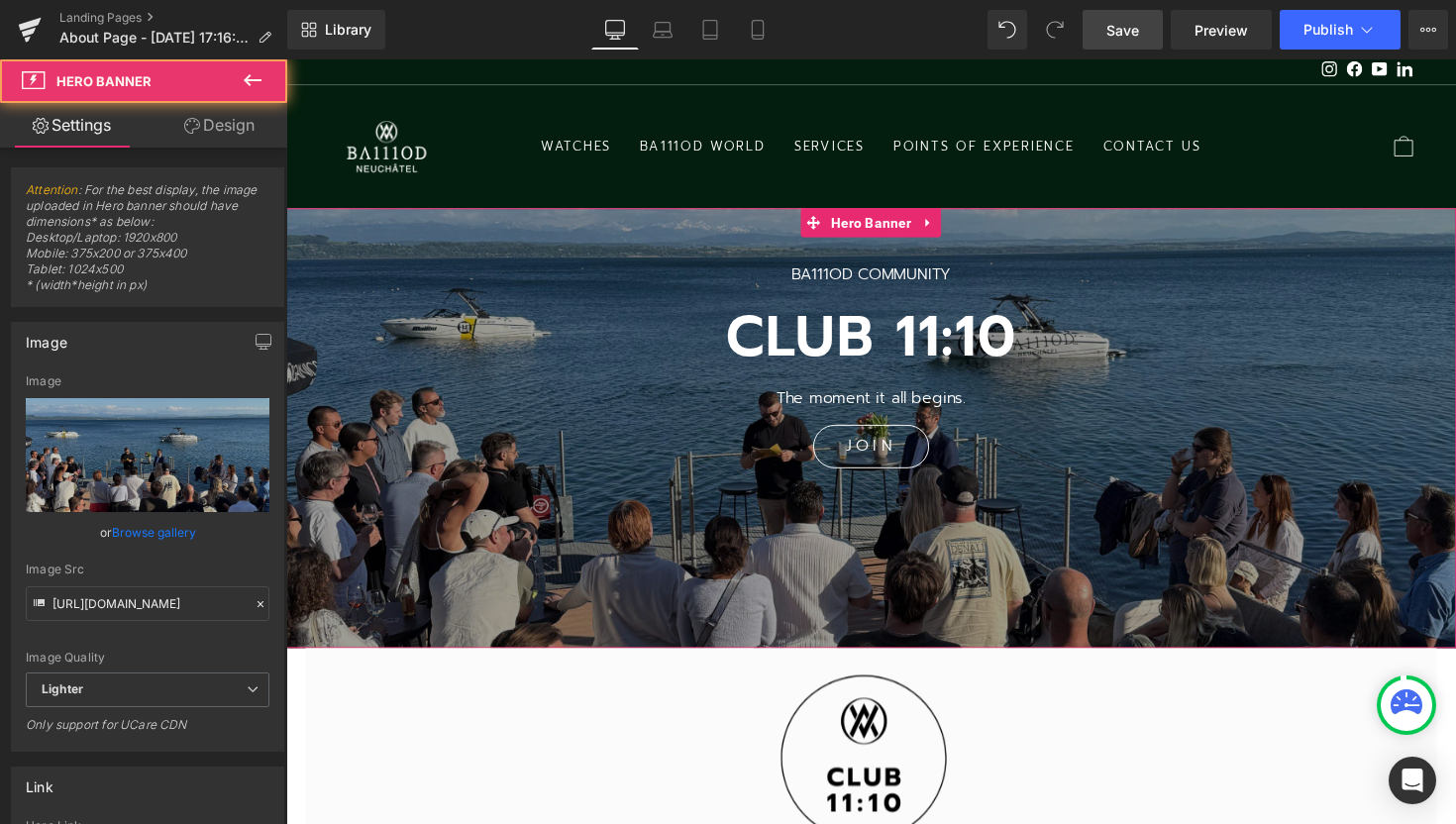 click on "BA111OD COMMUNITY
Text Block
CLUB 11:10
Heading         The moment it all begins. Text Block
JOIN
[GEOGRAPHIC_DATA]" at bounding box center (885, 356) 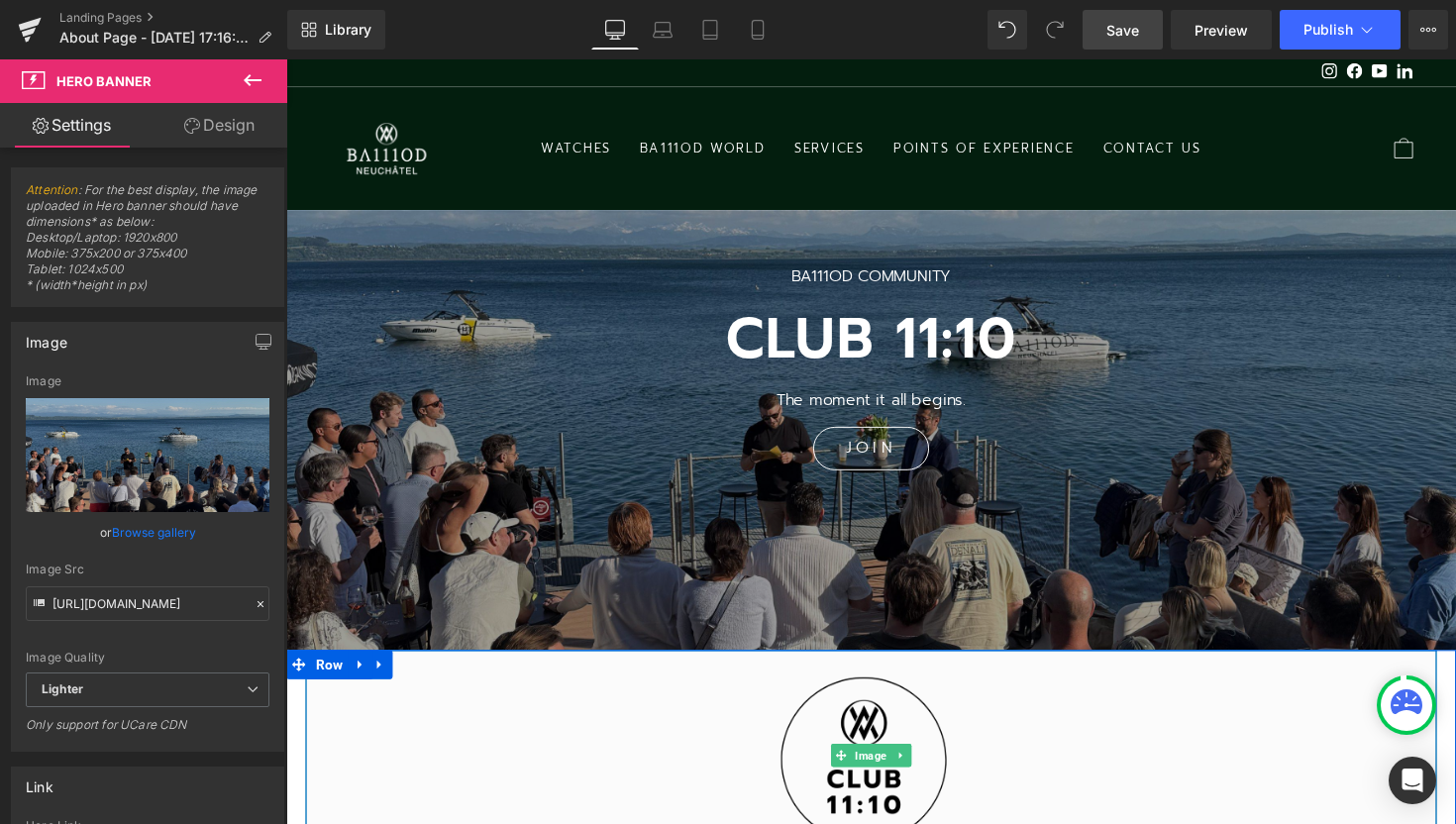 scroll, scrollTop: 3, scrollLeft: 0, axis: vertical 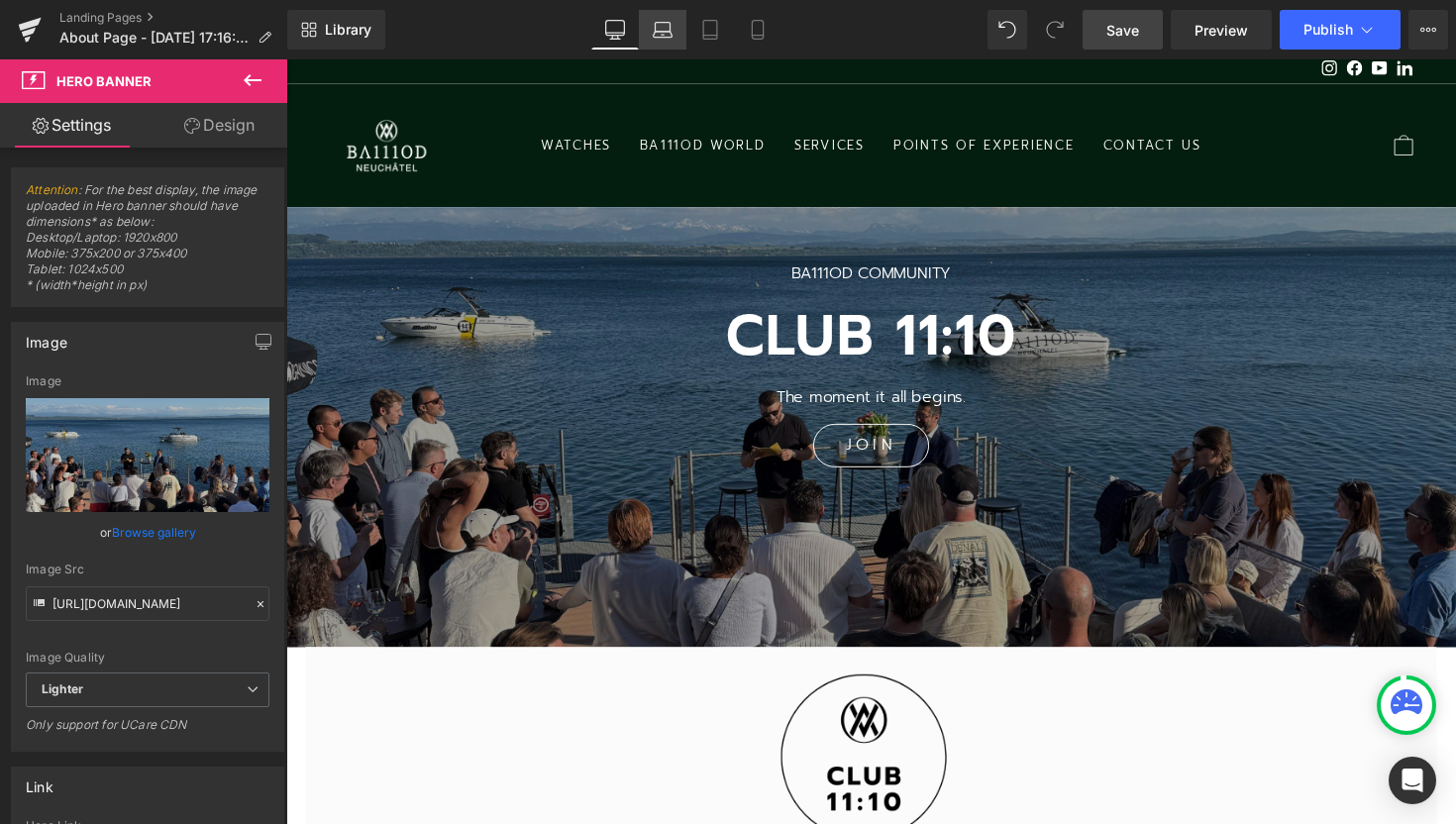 click 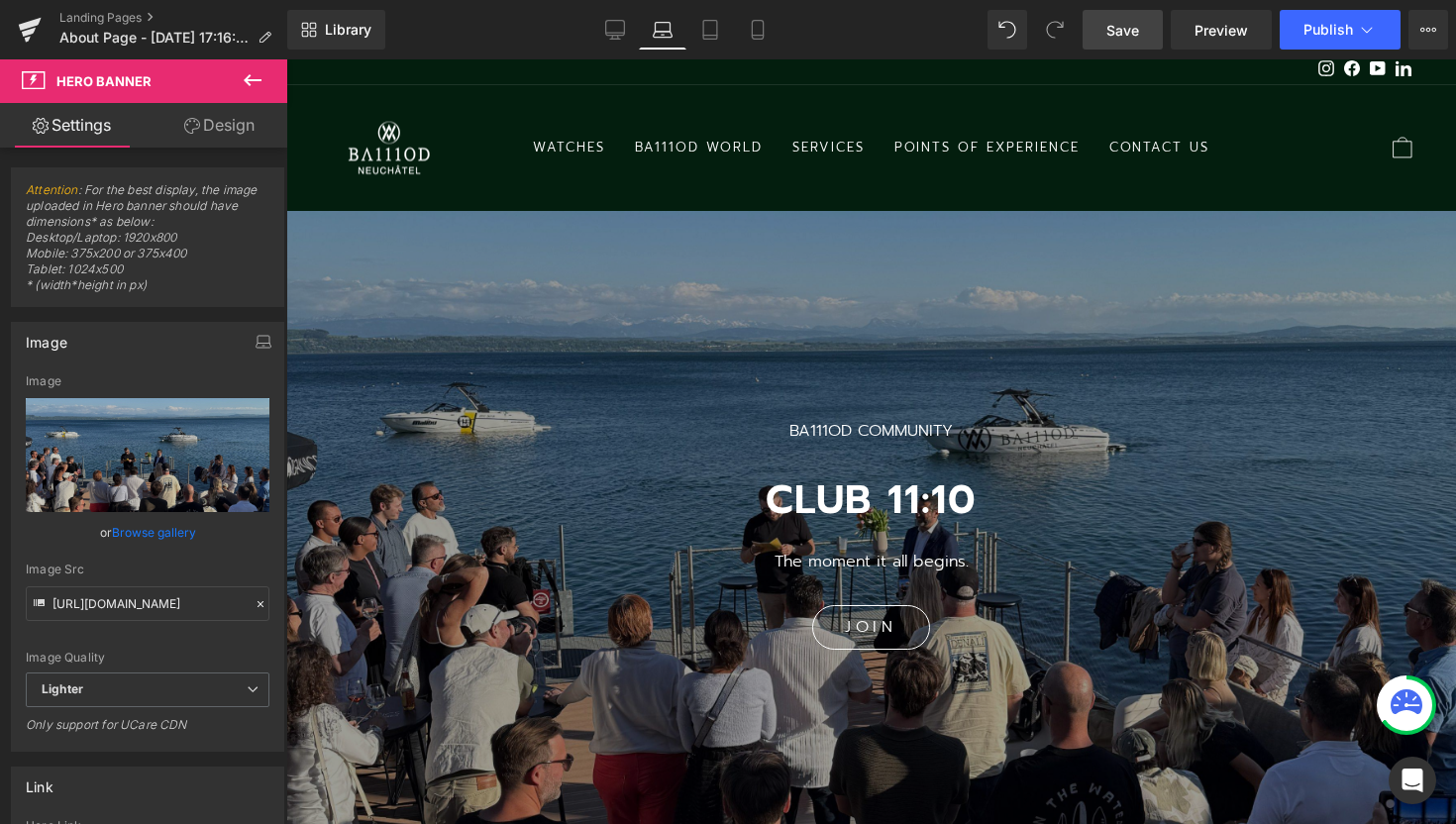 scroll, scrollTop: 10, scrollLeft: 10, axis: both 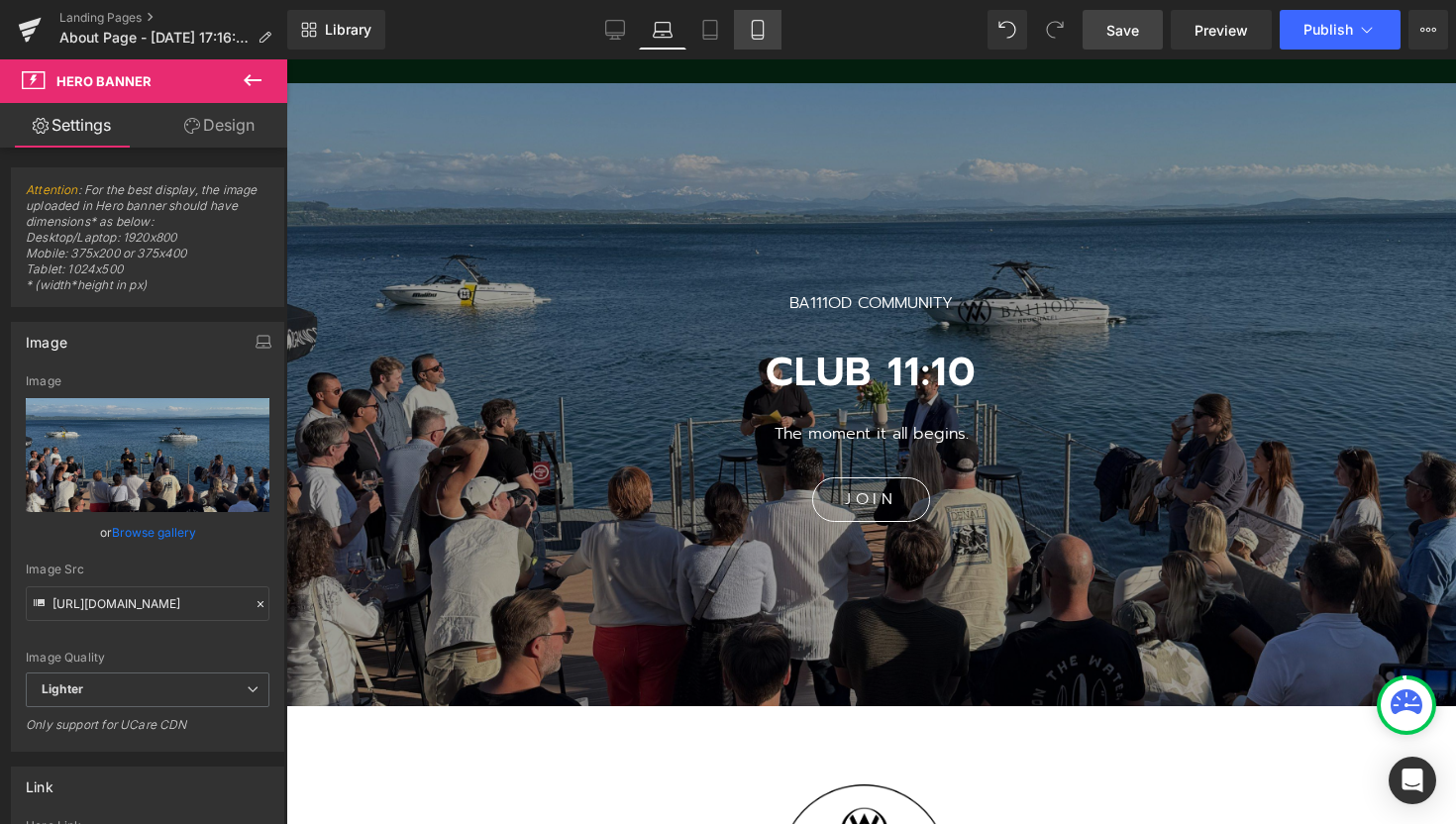 click 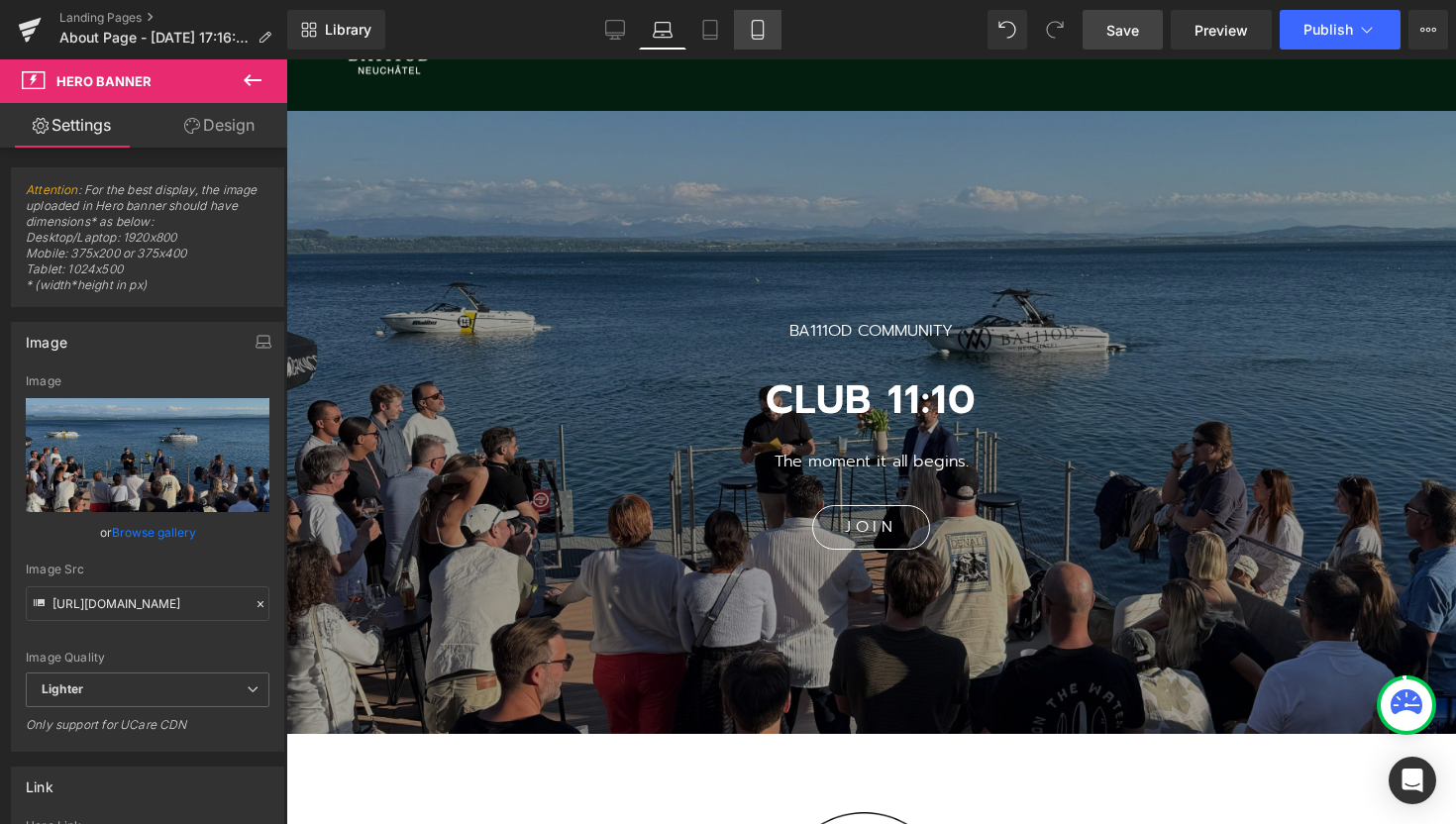 scroll, scrollTop: 10, scrollLeft: 10, axis: both 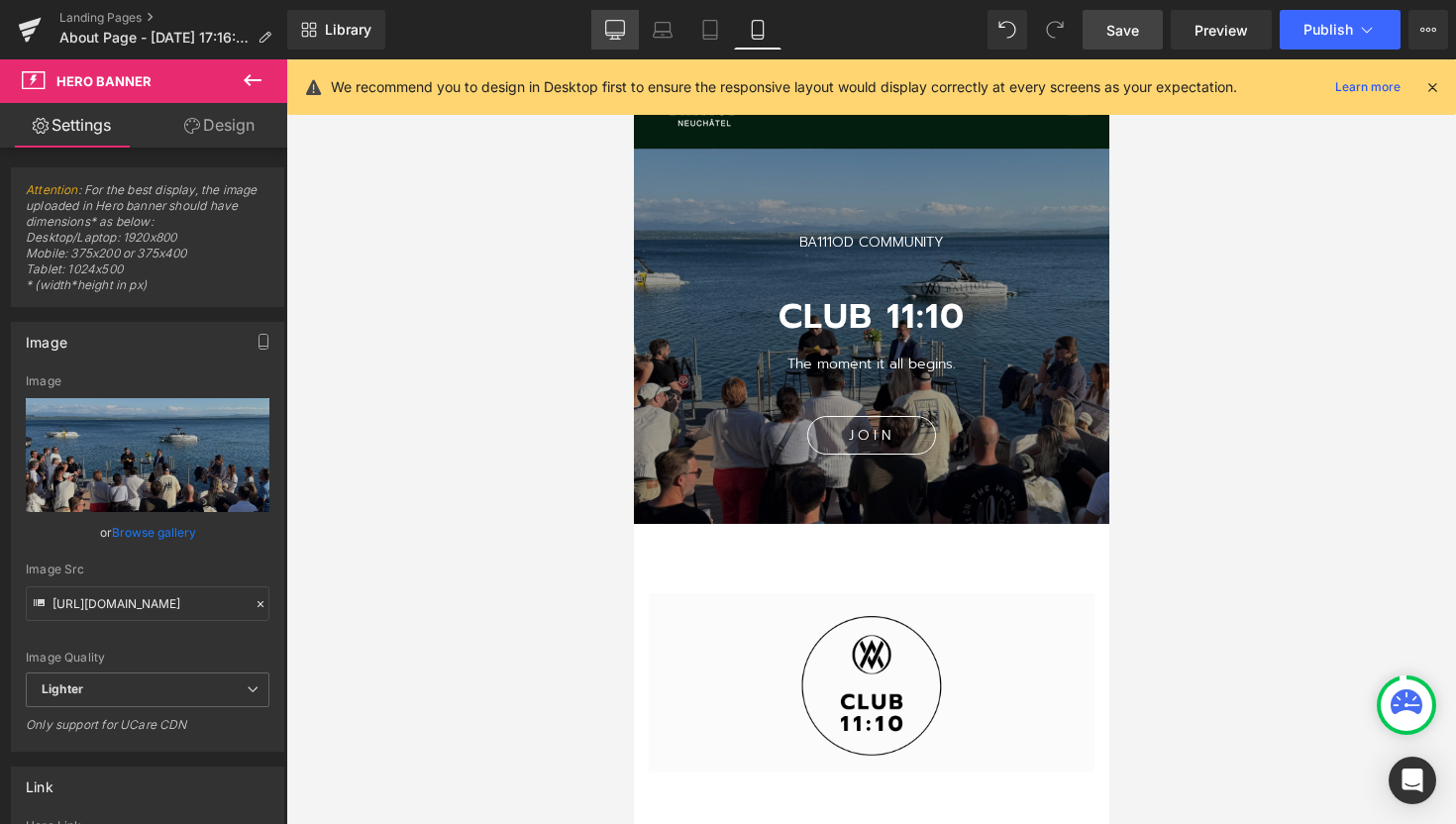 click 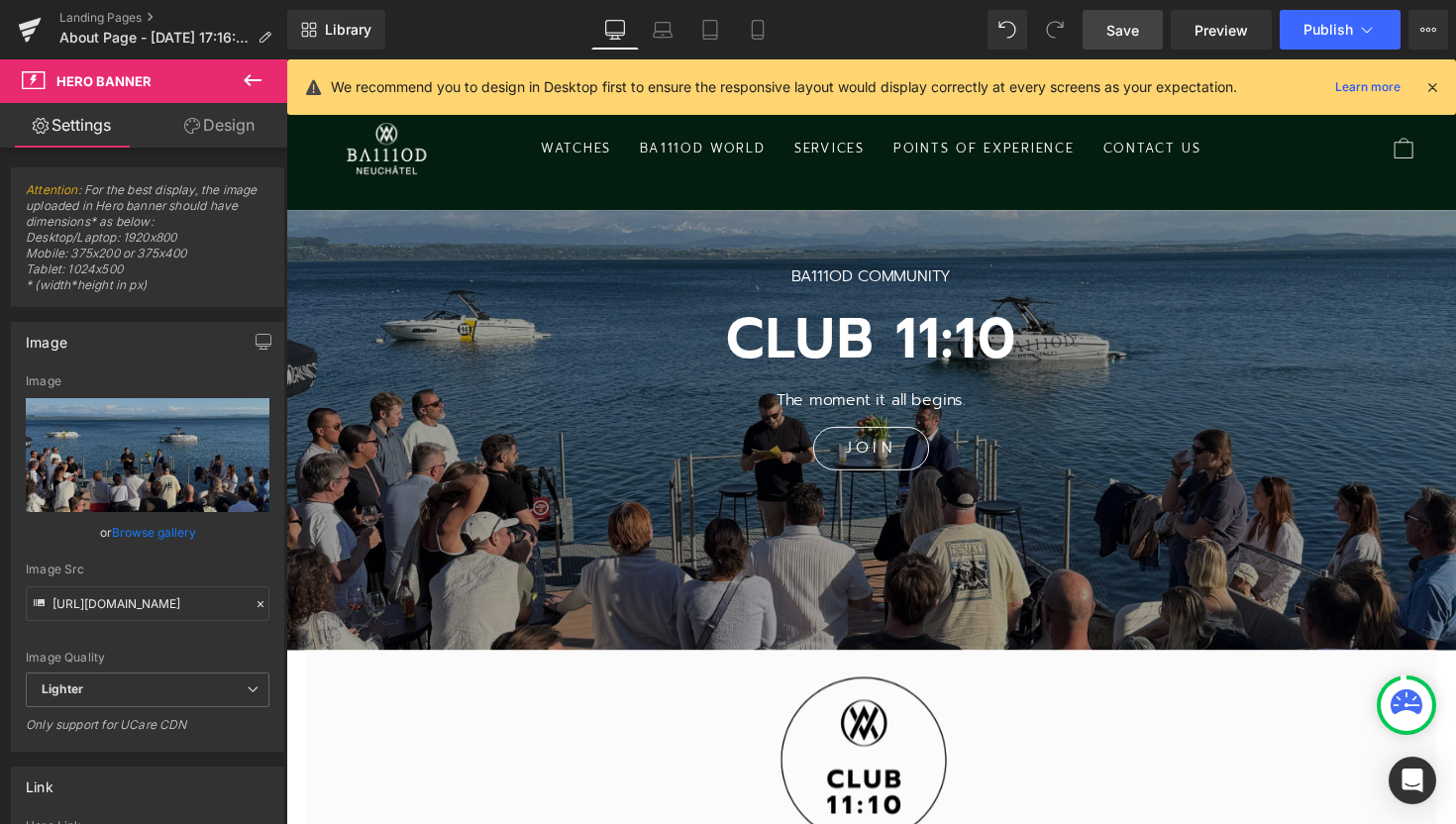 scroll, scrollTop: 28, scrollLeft: 0, axis: vertical 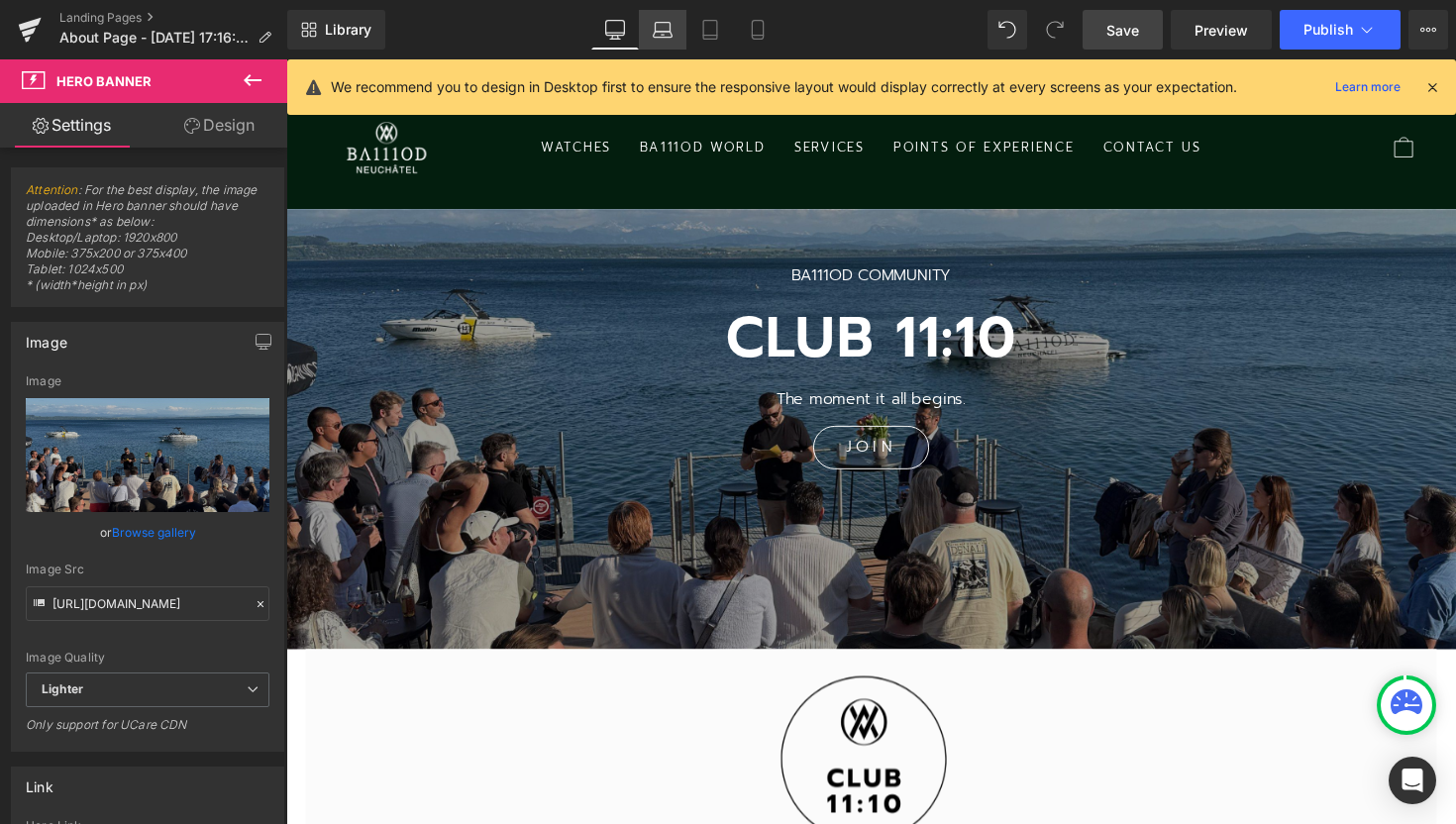 click on "Laptop" at bounding box center (663, 30) 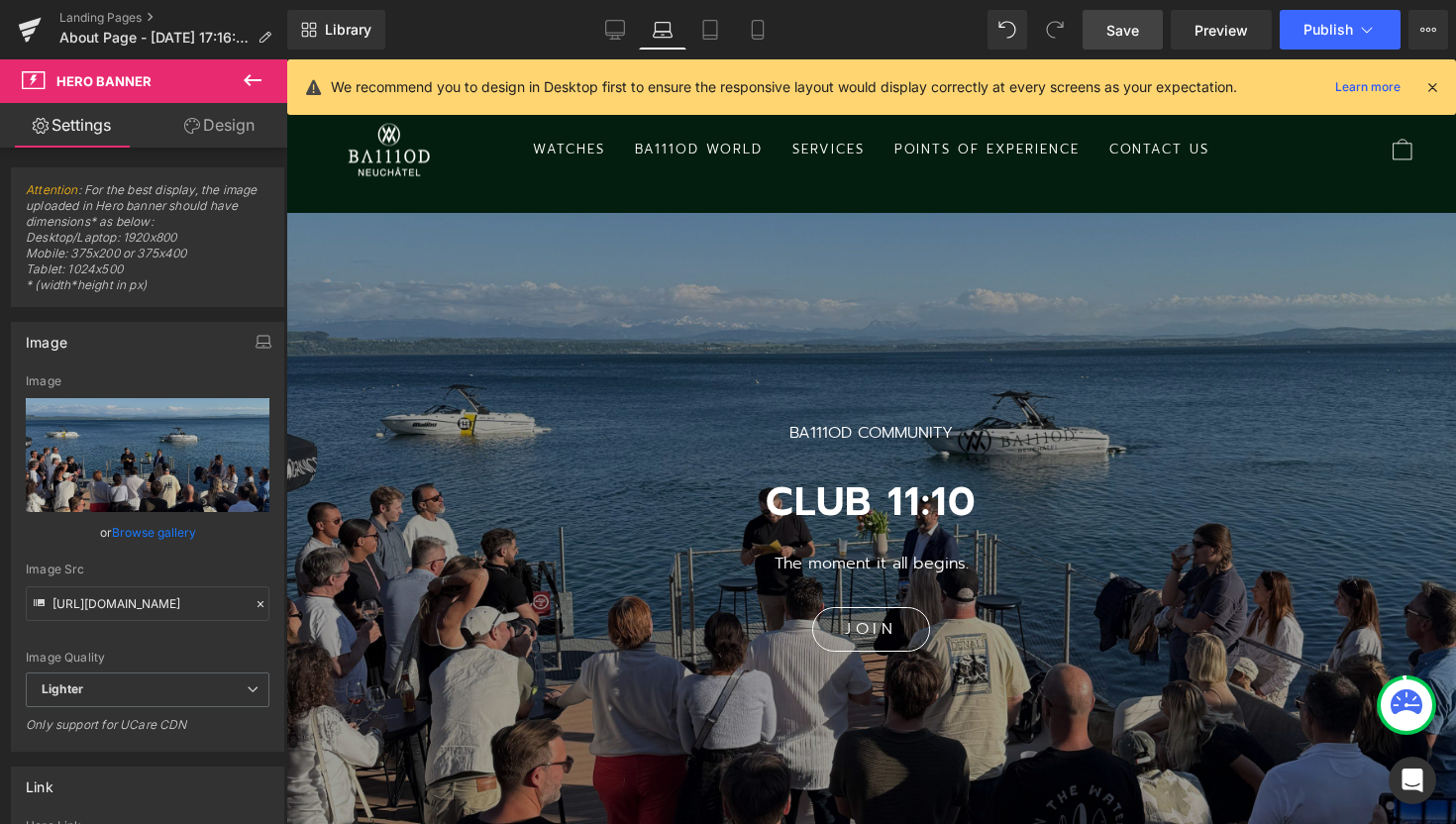 scroll, scrollTop: 10, scrollLeft: 10, axis: both 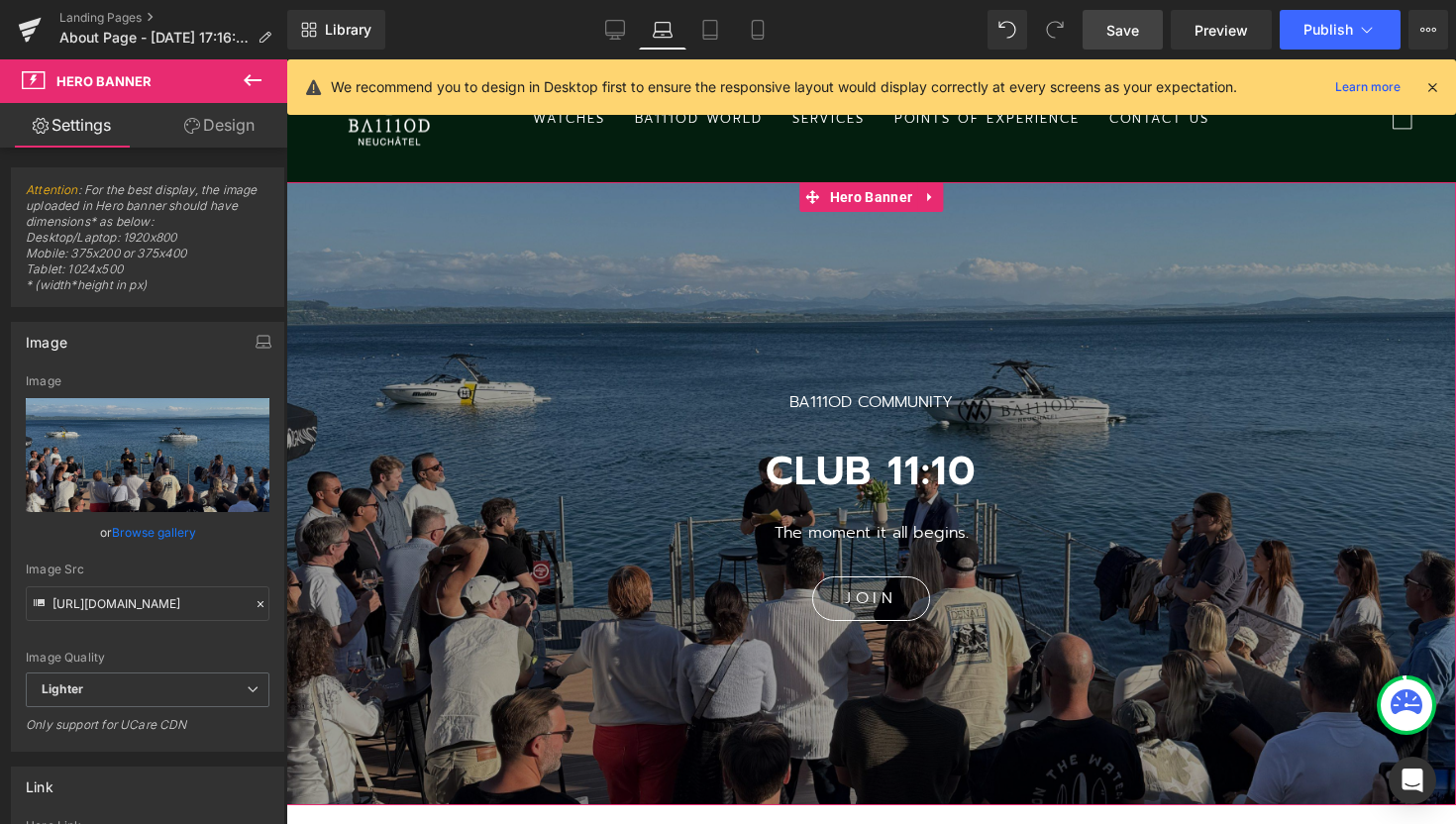 click on "BA111OD COMMUNITY
Text Block
CLUB 11:10
Heading         The moment it all begins. Text Block
JOIN
[GEOGRAPHIC_DATA]" at bounding box center (871, 483) 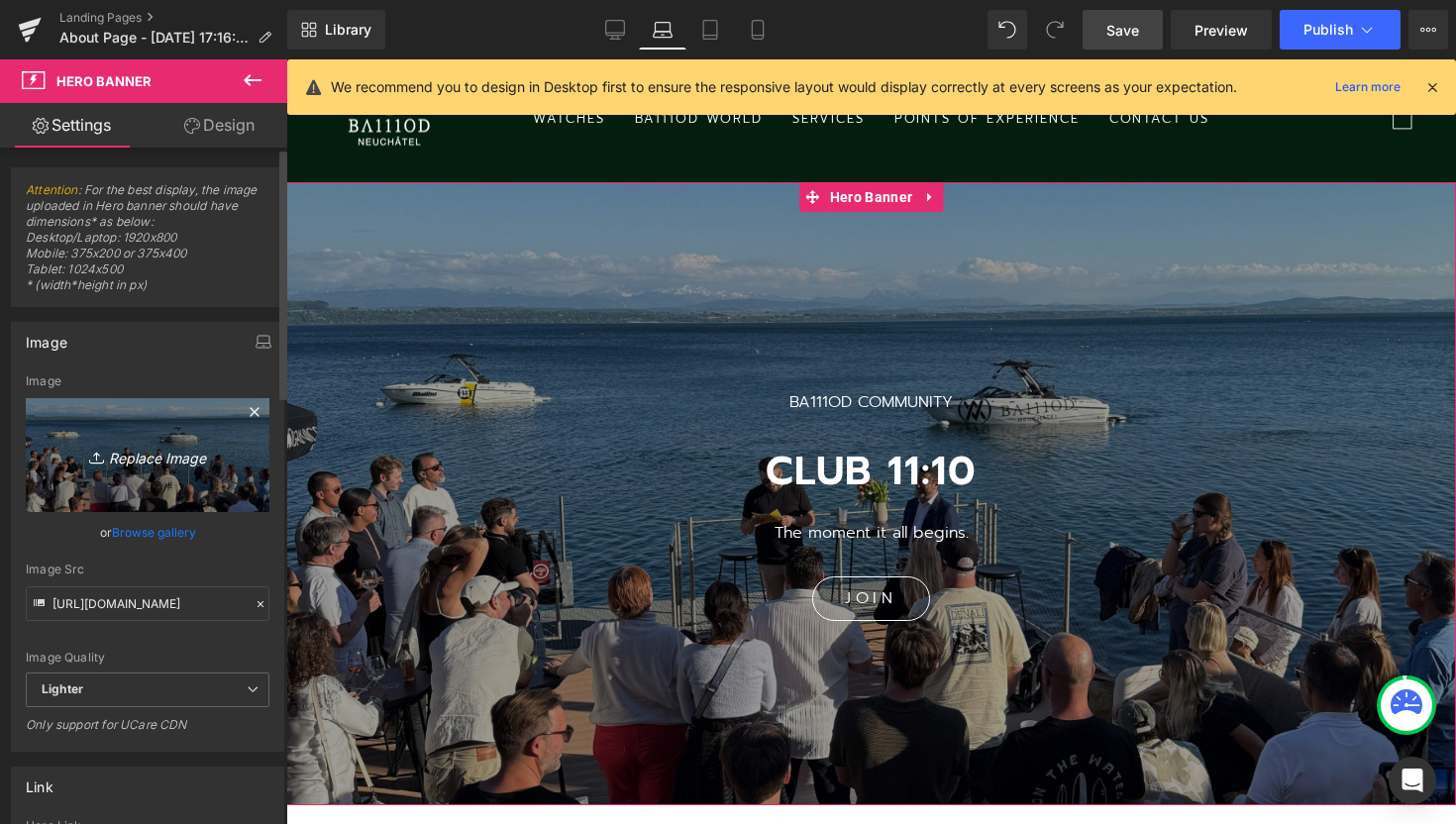 click on "Replace Image" at bounding box center [148, 455] 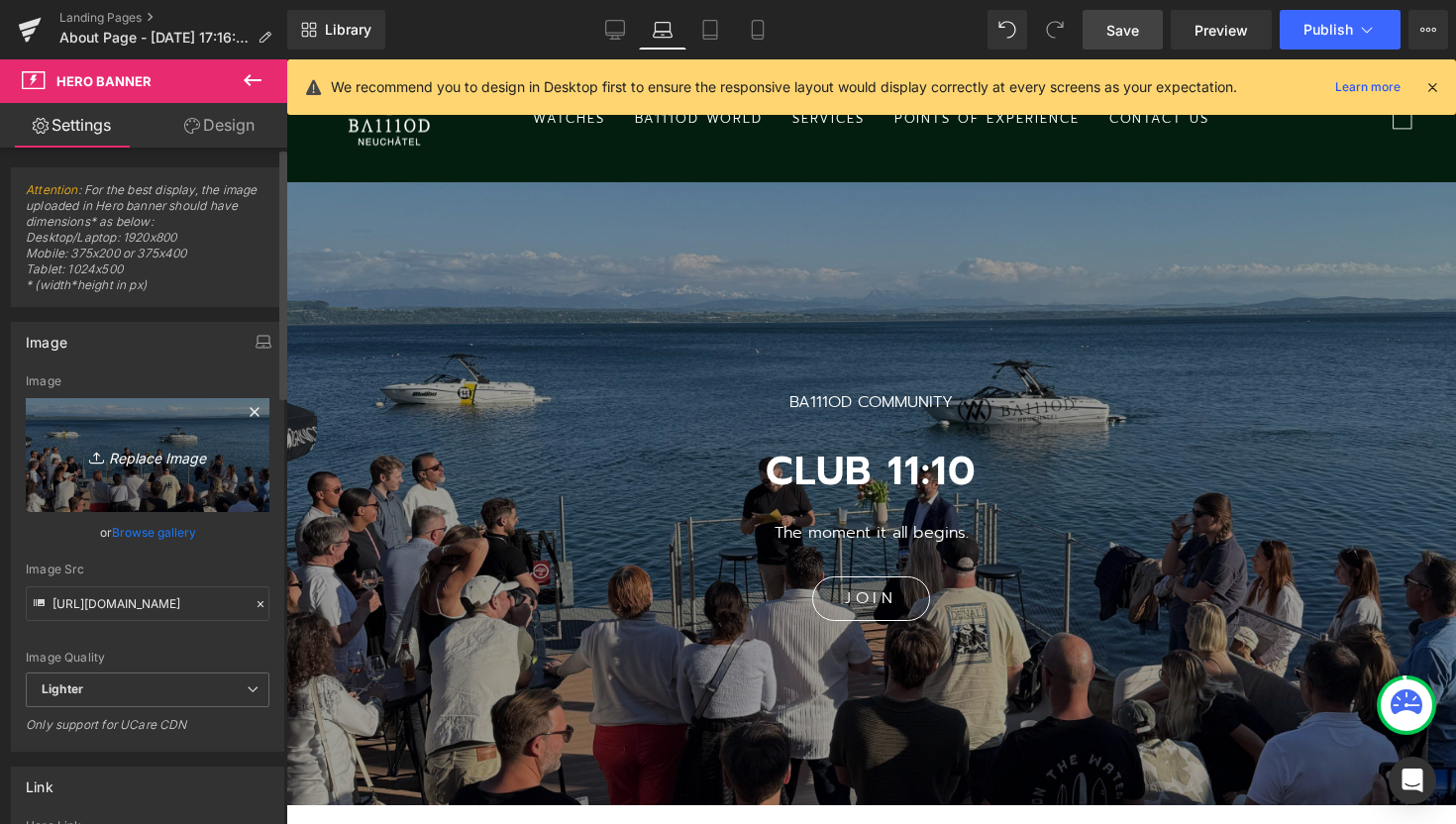 type on "C:\fakepath\Homepage banner - 2025-07-15T183005.837.jpg" 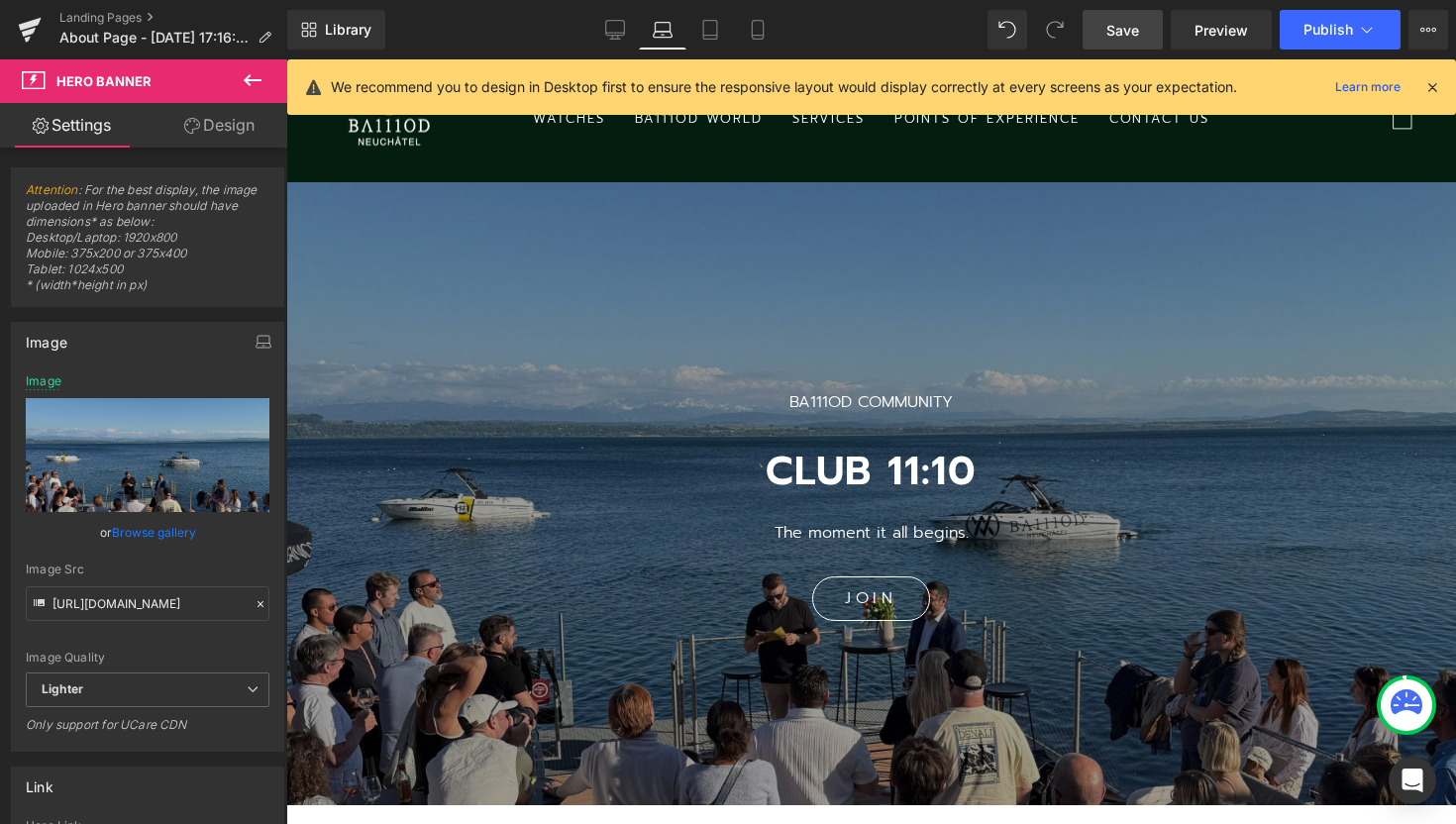 click on "Save" at bounding box center (1122, 30) 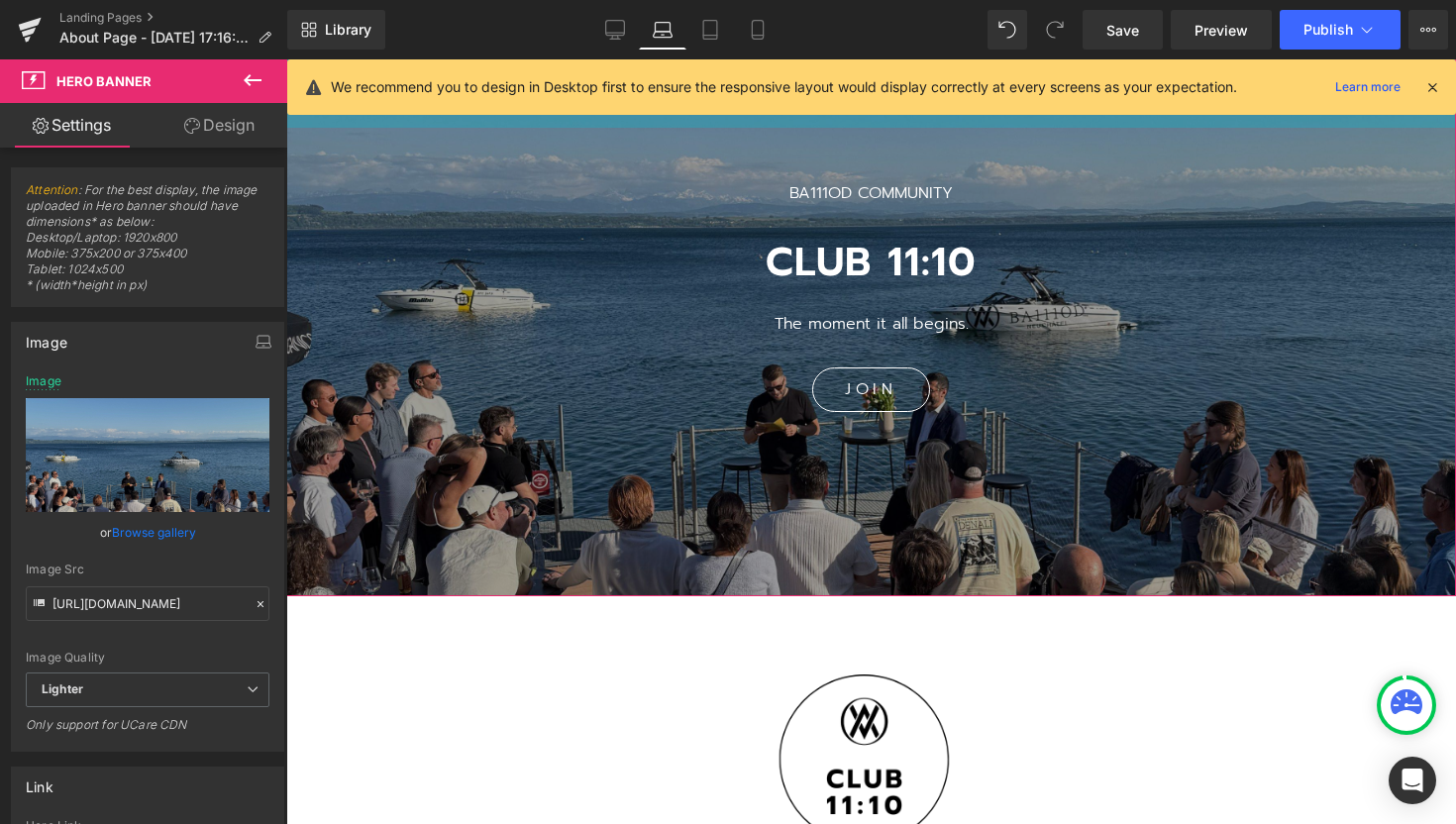 scroll, scrollTop: 242, scrollLeft: 0, axis: vertical 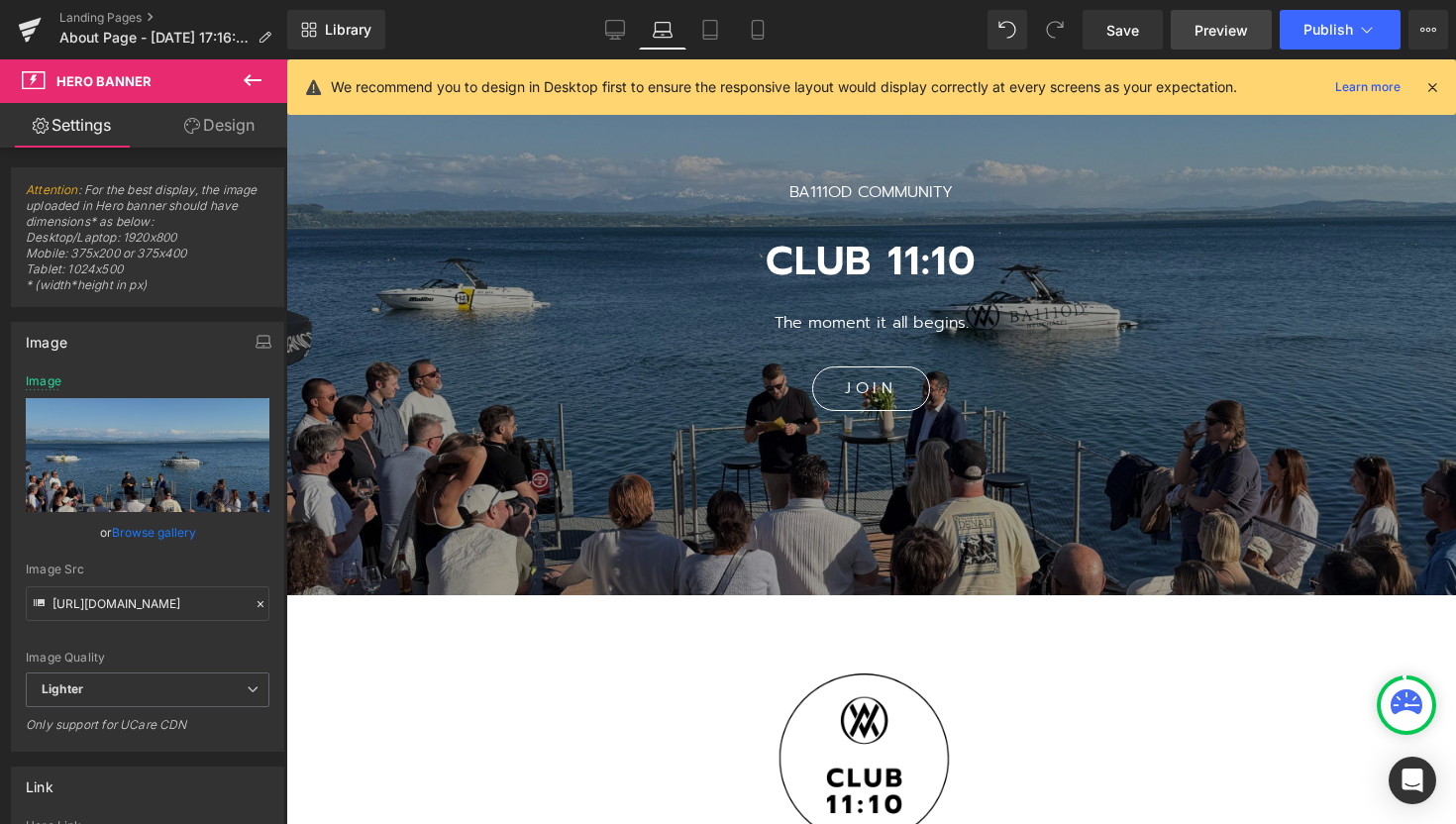 click on "Preview" at bounding box center [1221, 30] 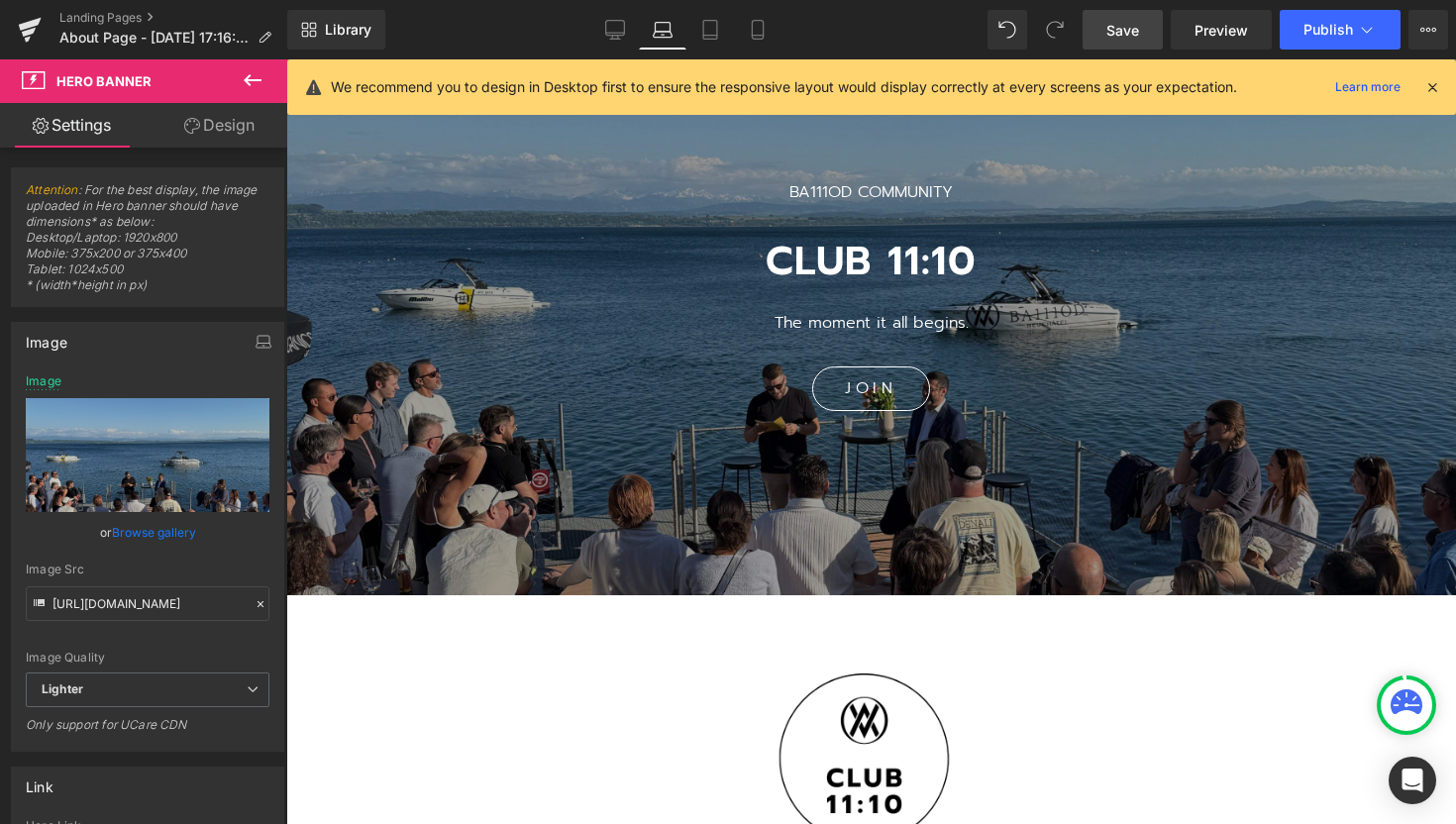 click on "Save" at bounding box center [1122, 30] 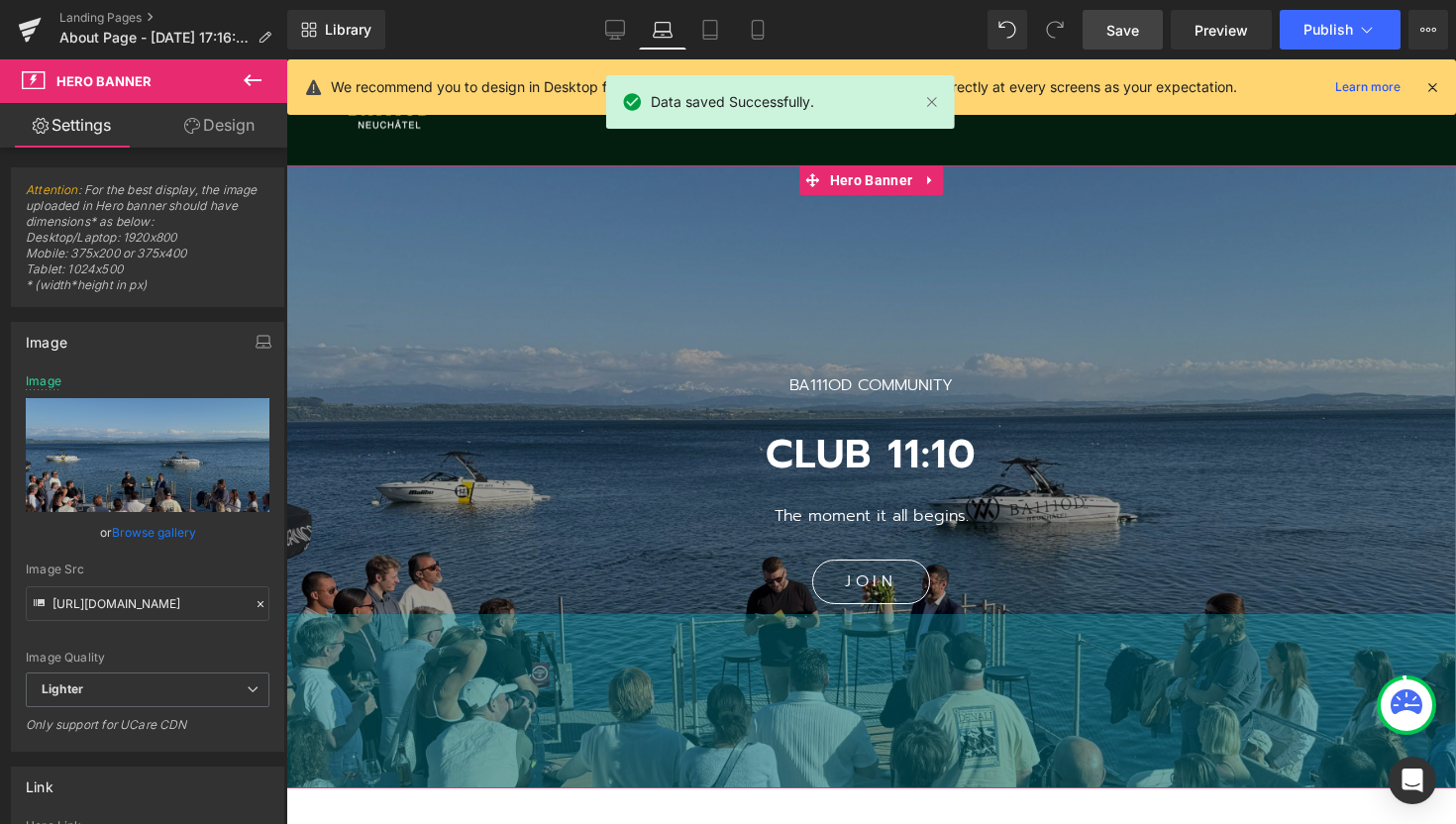 scroll, scrollTop: 43, scrollLeft: 0, axis: vertical 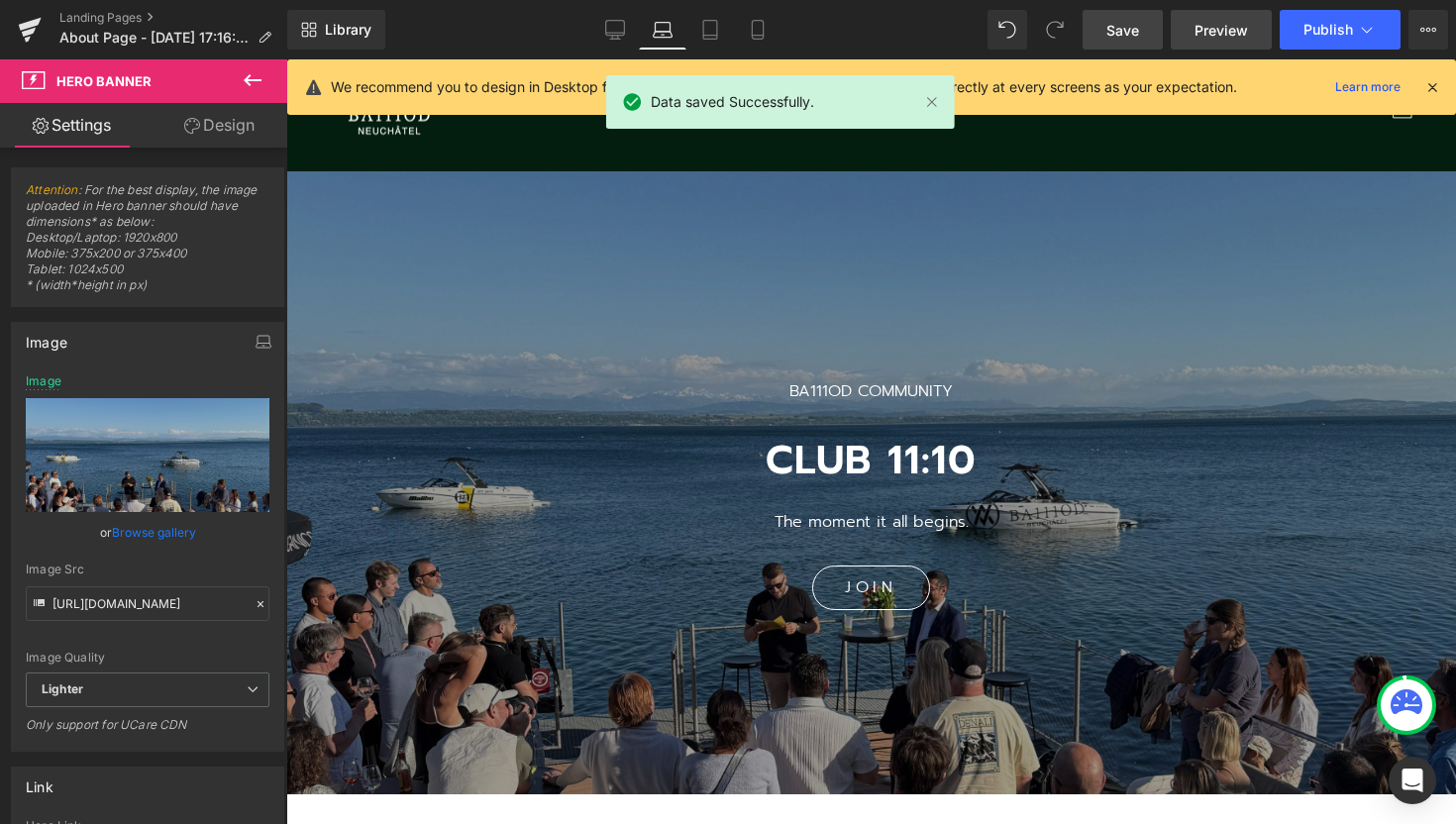 click on "Preview" at bounding box center (1221, 30) 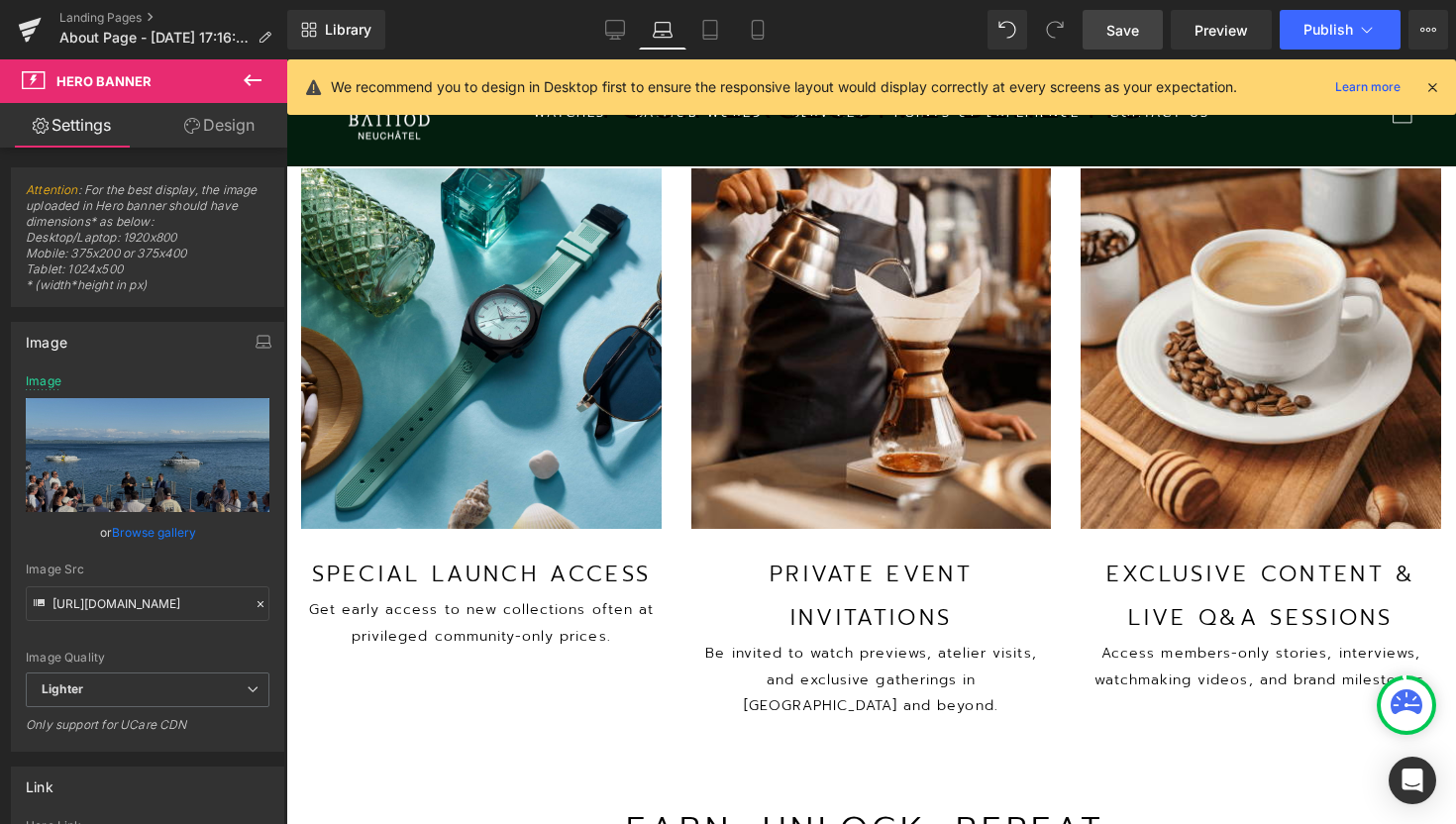 scroll, scrollTop: 2119, scrollLeft: 0, axis: vertical 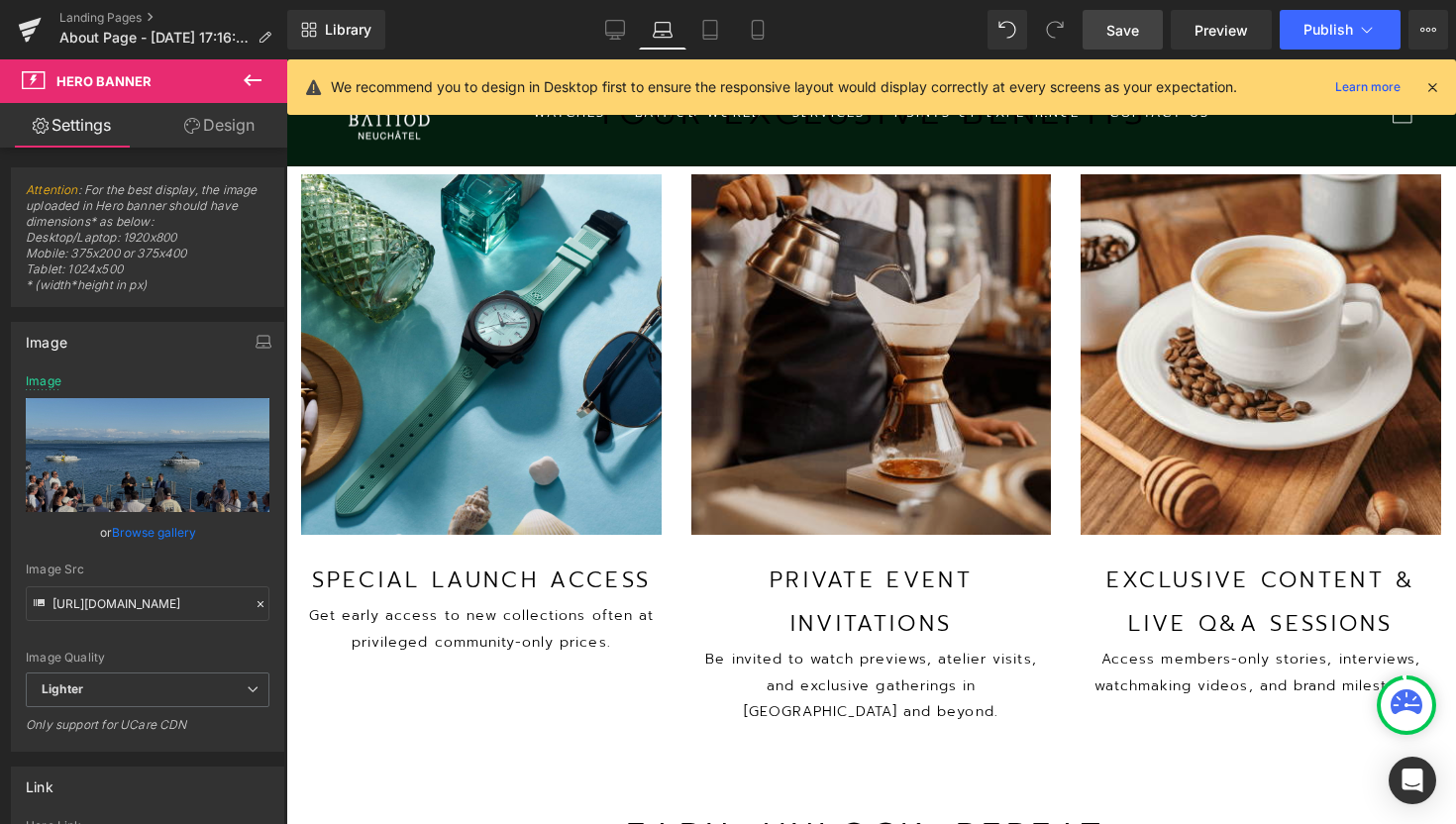 click at bounding box center (872, 355) 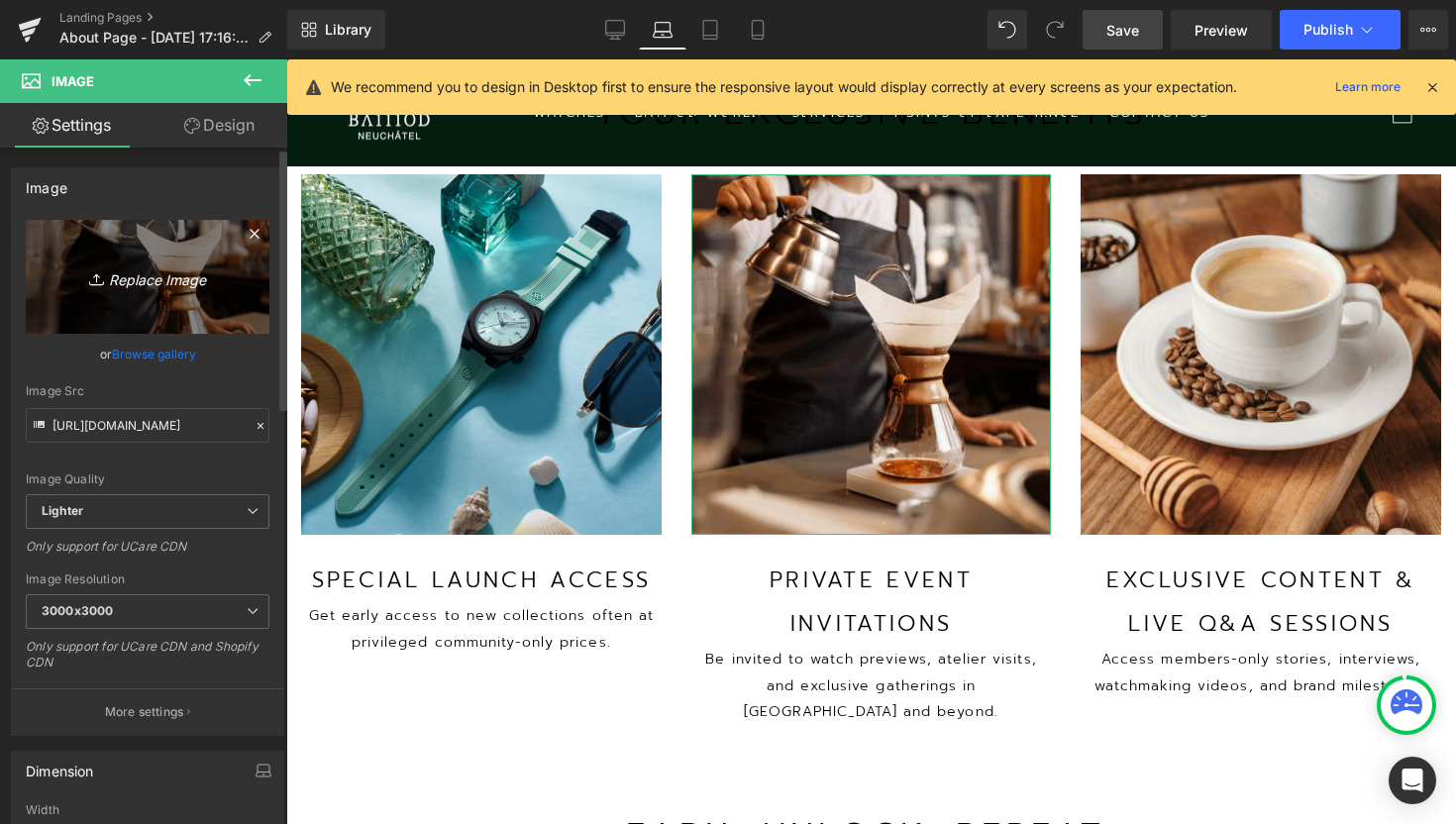 click on "Replace Image" at bounding box center (148, 276) 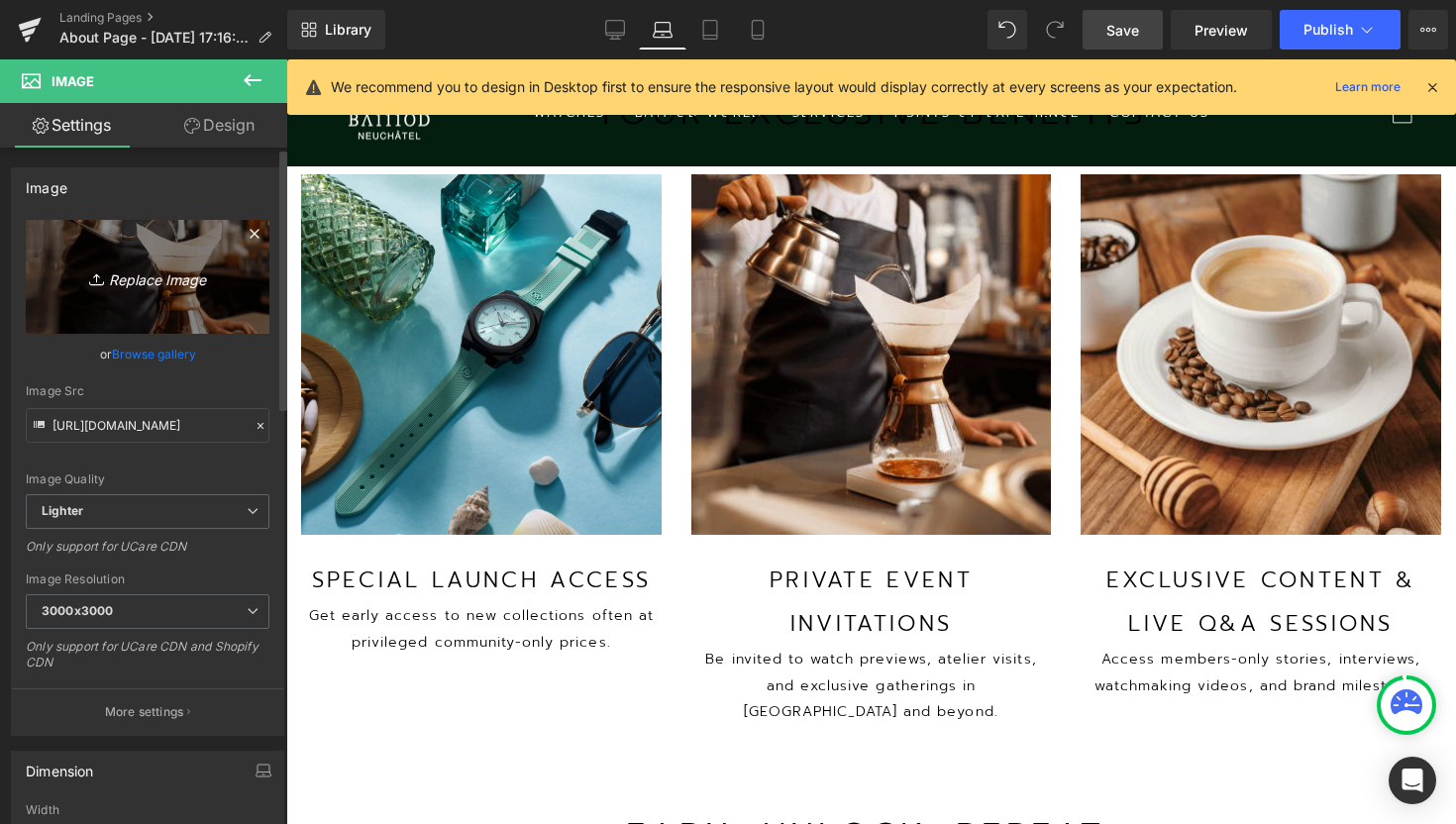 type on "C:\fakepath\Schwarz Kreis mit Utensilien Restaurant Logo.jpg" 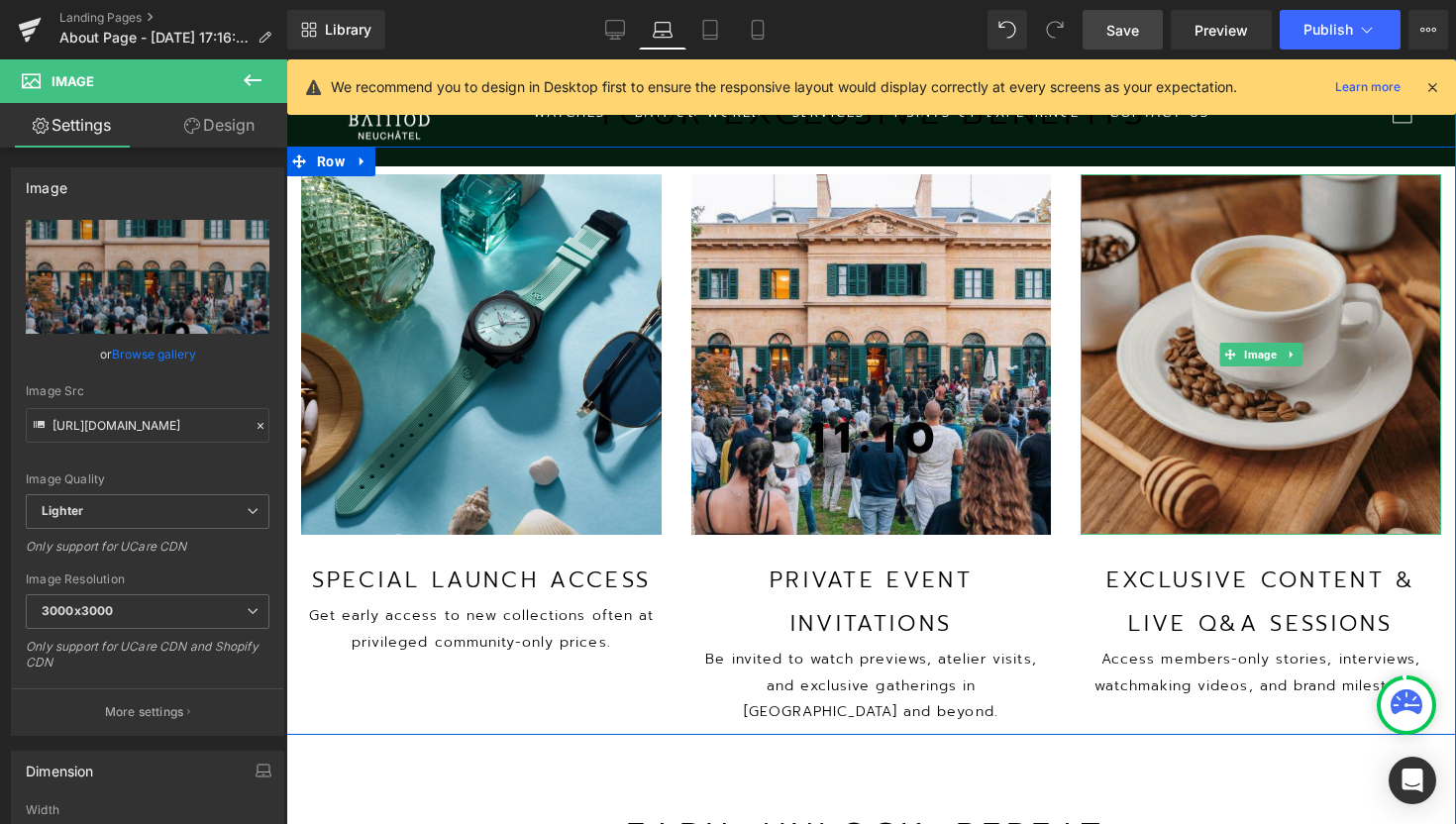click at bounding box center (1261, 355) 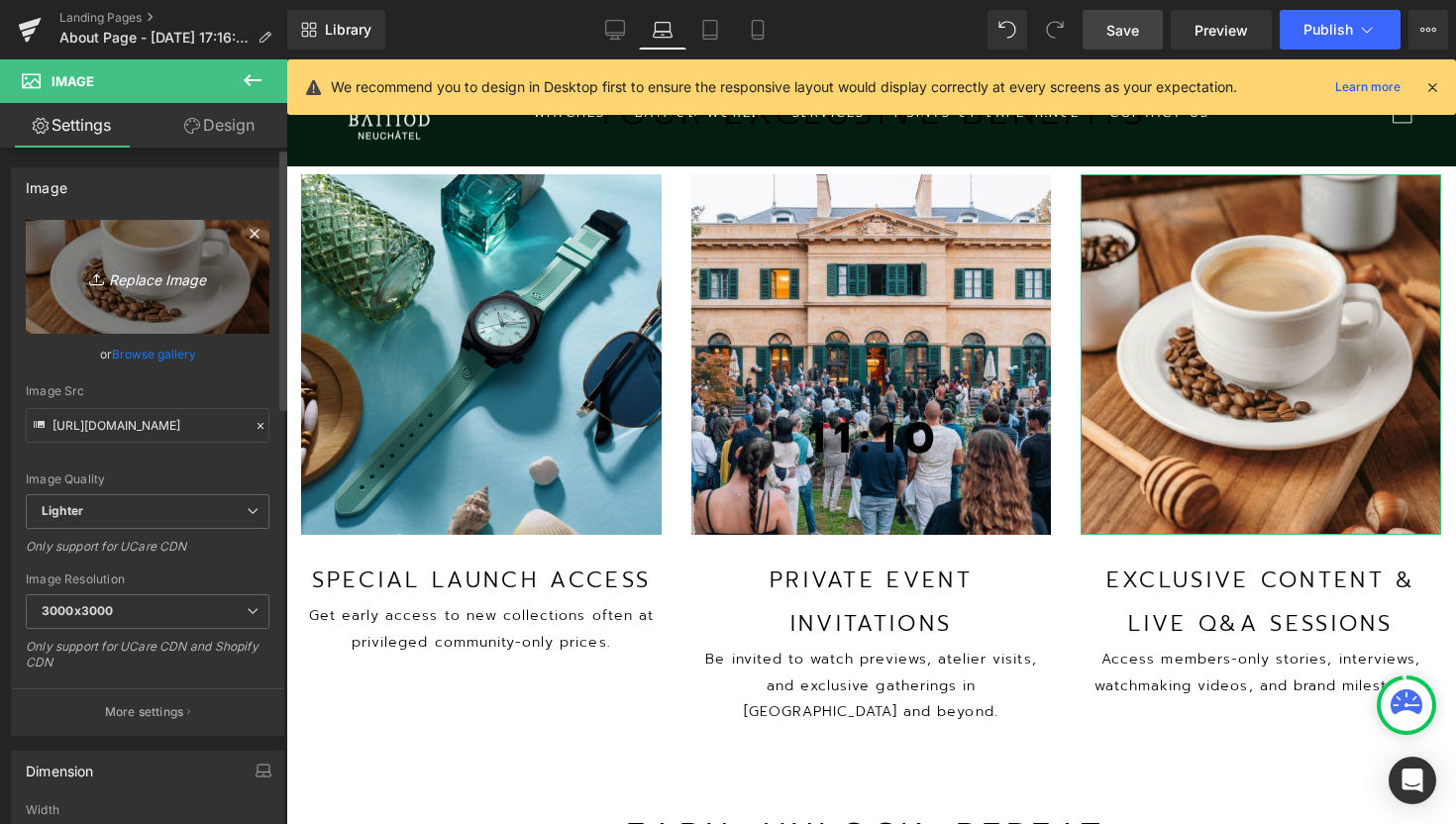 click on "Replace Image" at bounding box center [148, 276] 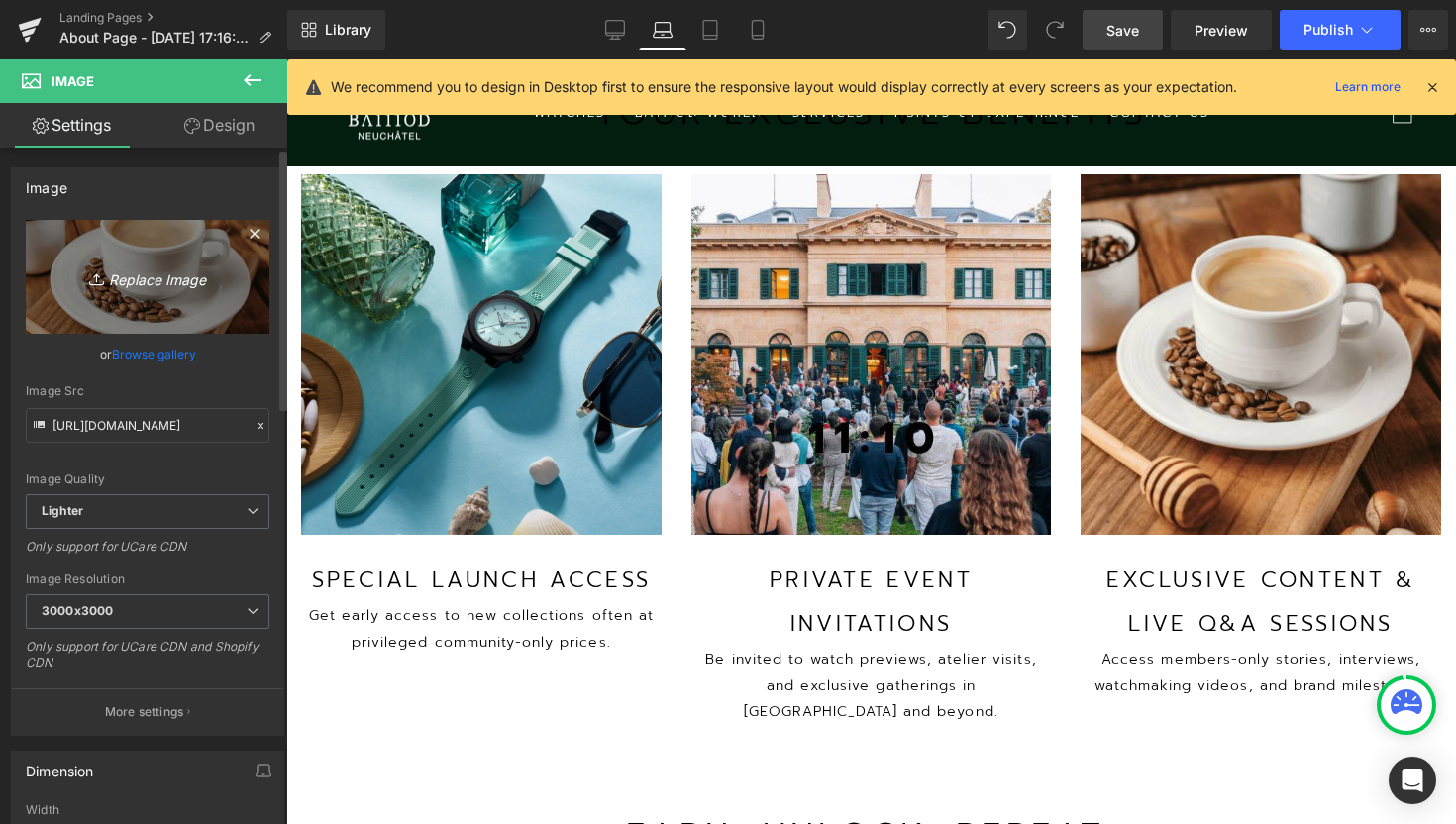type on "C:\fakepath\Schwarz Kreis mit Utensilien Restaurant Logo (2).jpg" 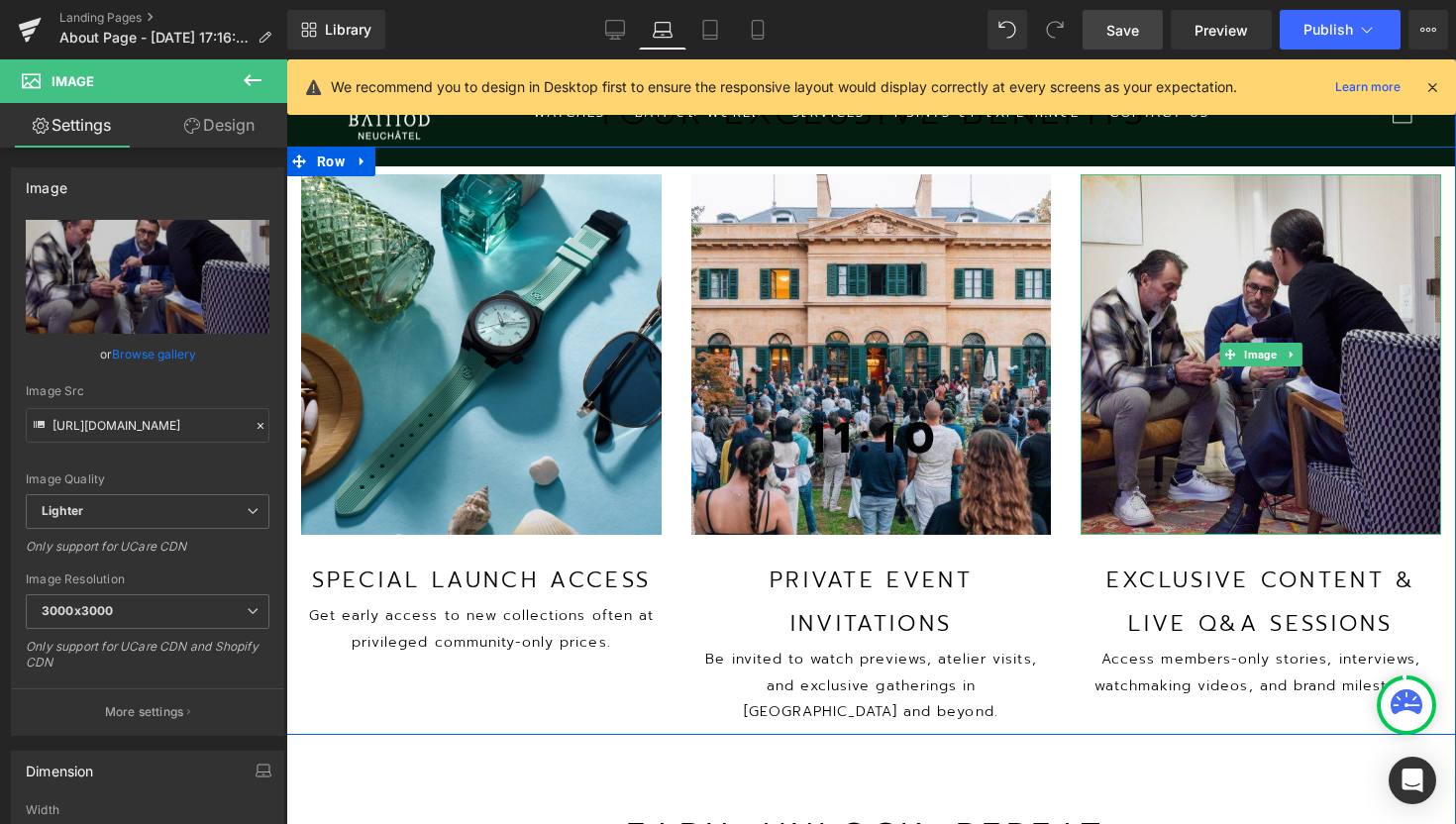 click at bounding box center (1261, 355) 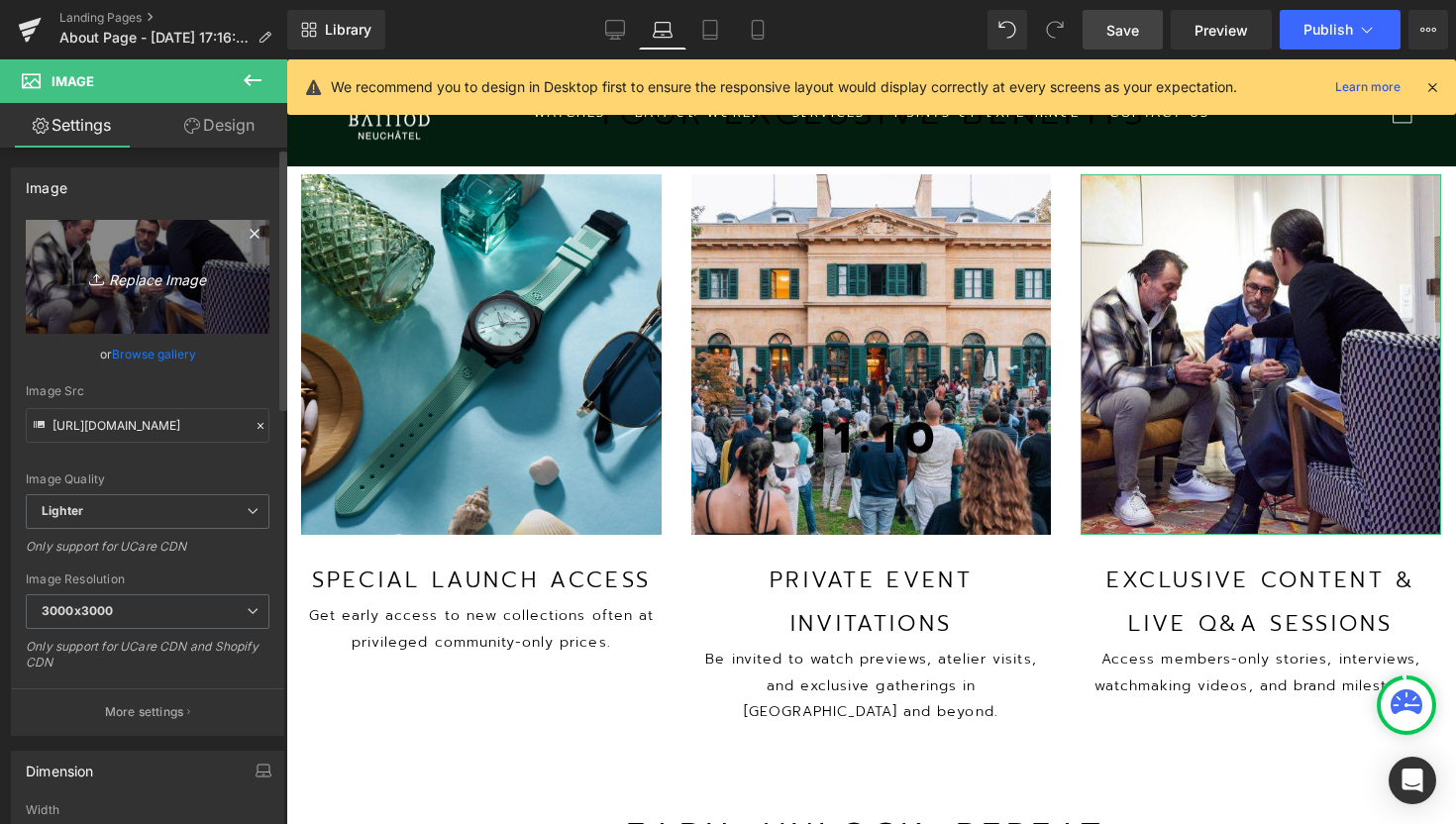 click on "Replace Image" at bounding box center (148, 276) 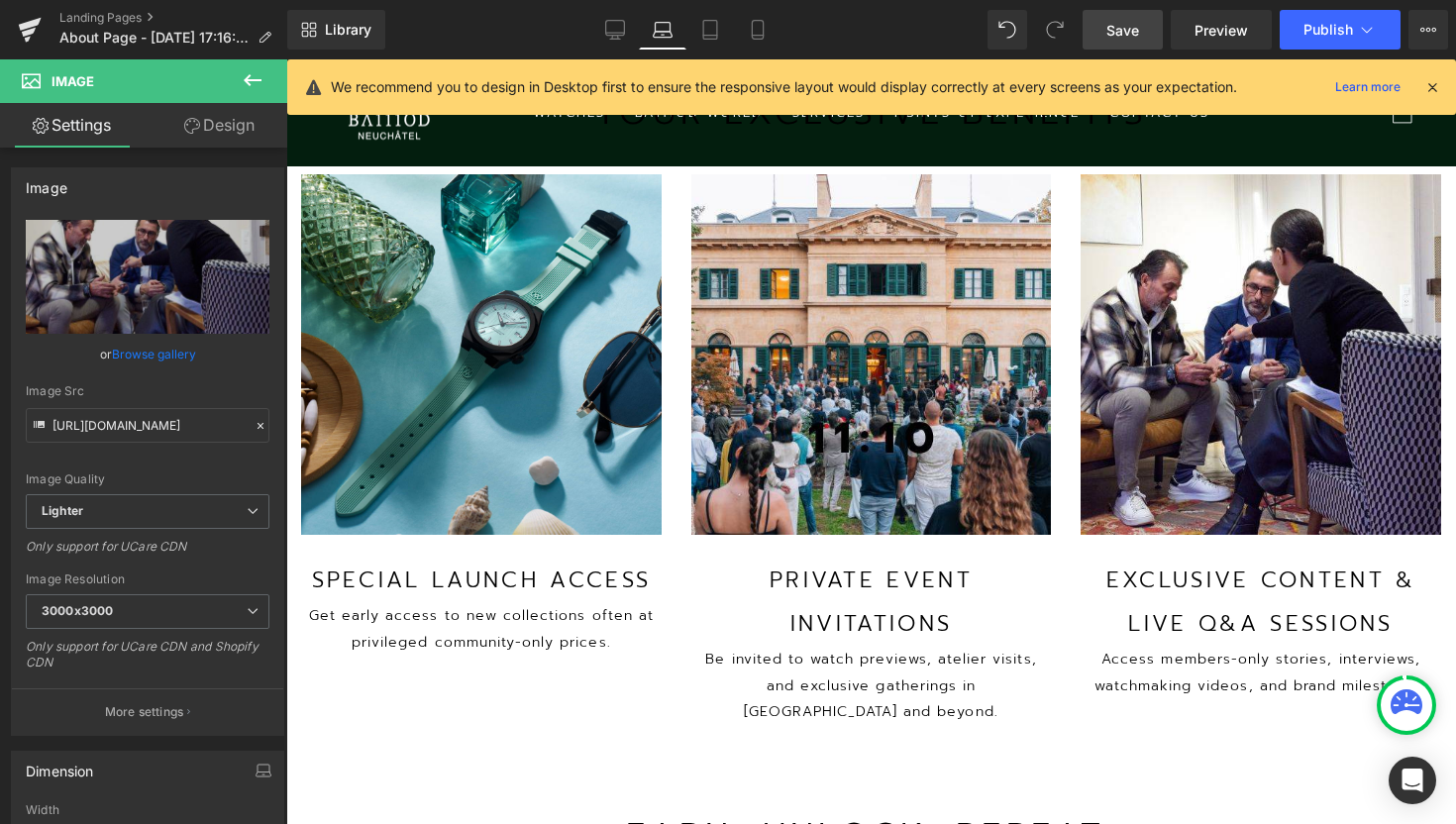 type on "C:\fakepath\Schwarz Kreis mit Utensilien Restaurant Logo (3).jpg" 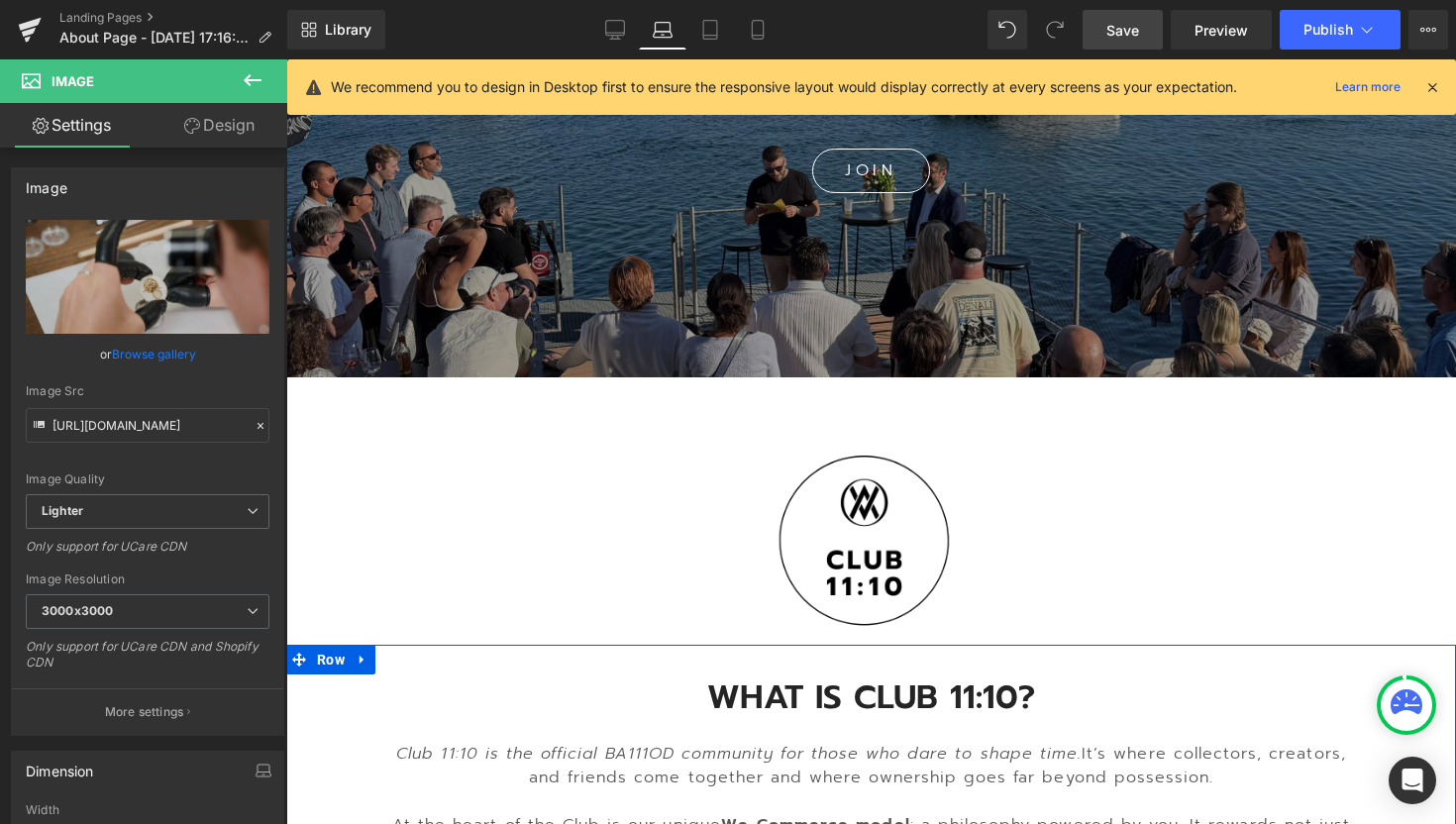 scroll, scrollTop: 443, scrollLeft: 0, axis: vertical 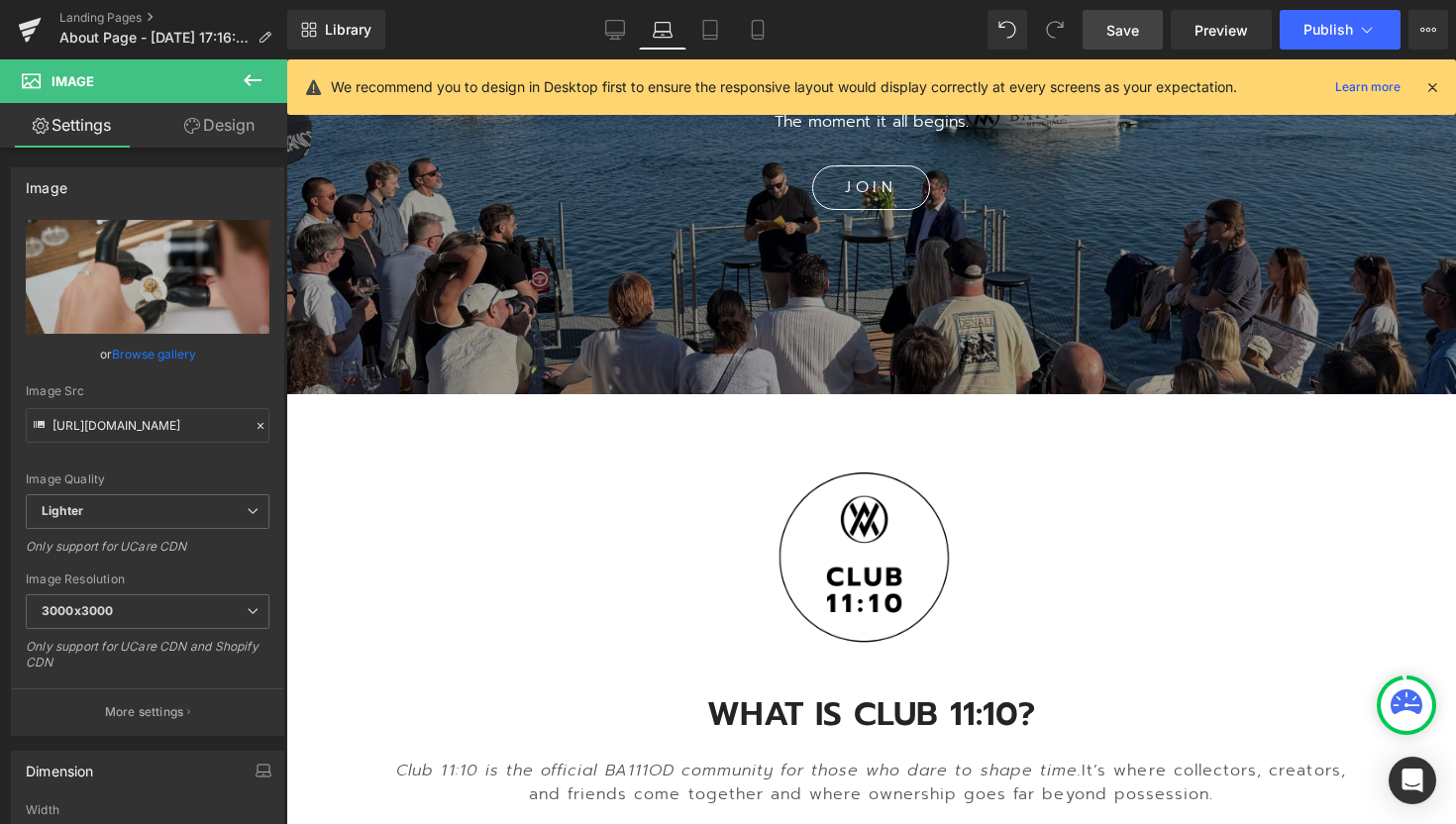 click on "Save" at bounding box center (1122, 30) 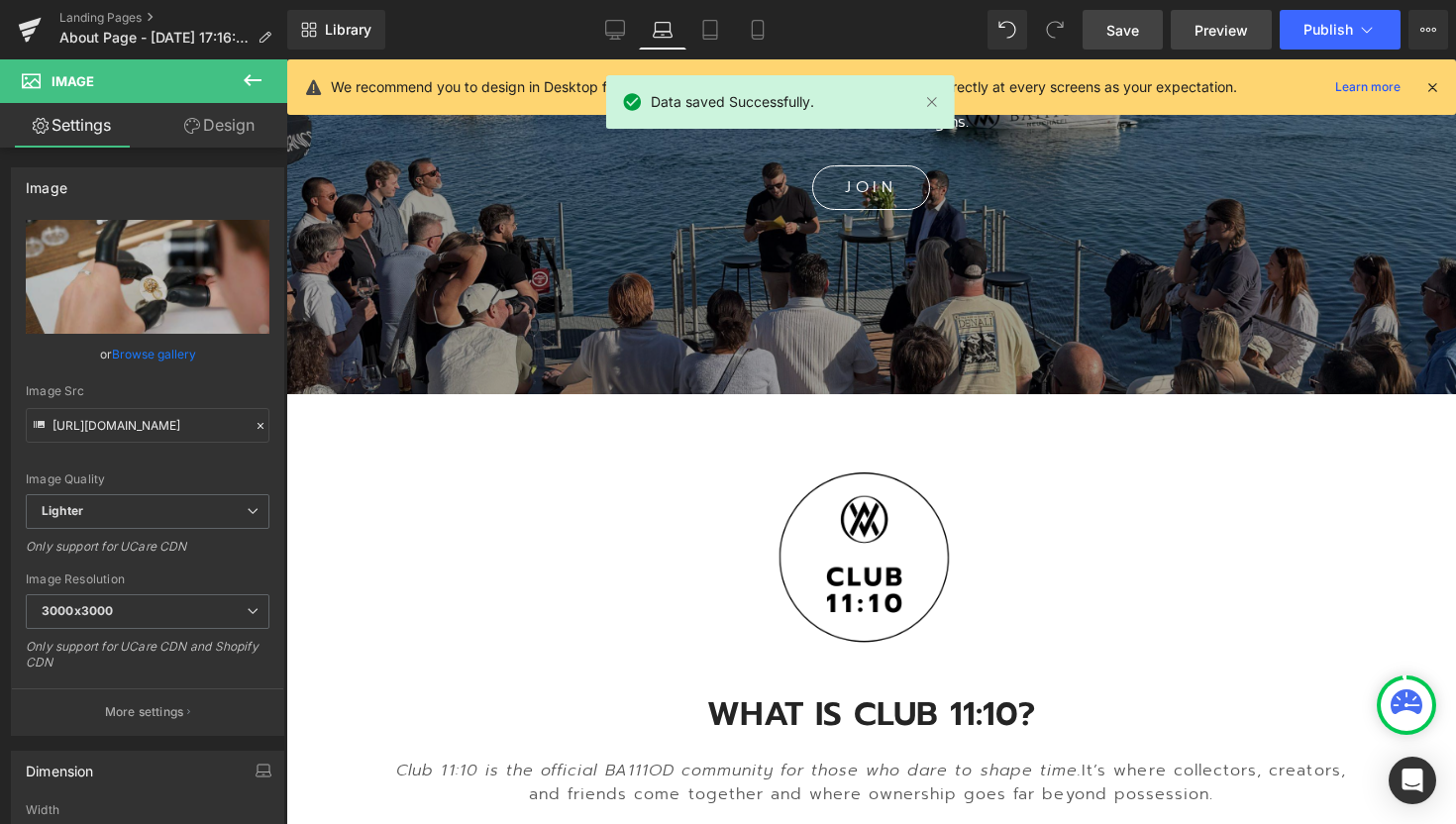 click on "Preview" at bounding box center (1221, 30) 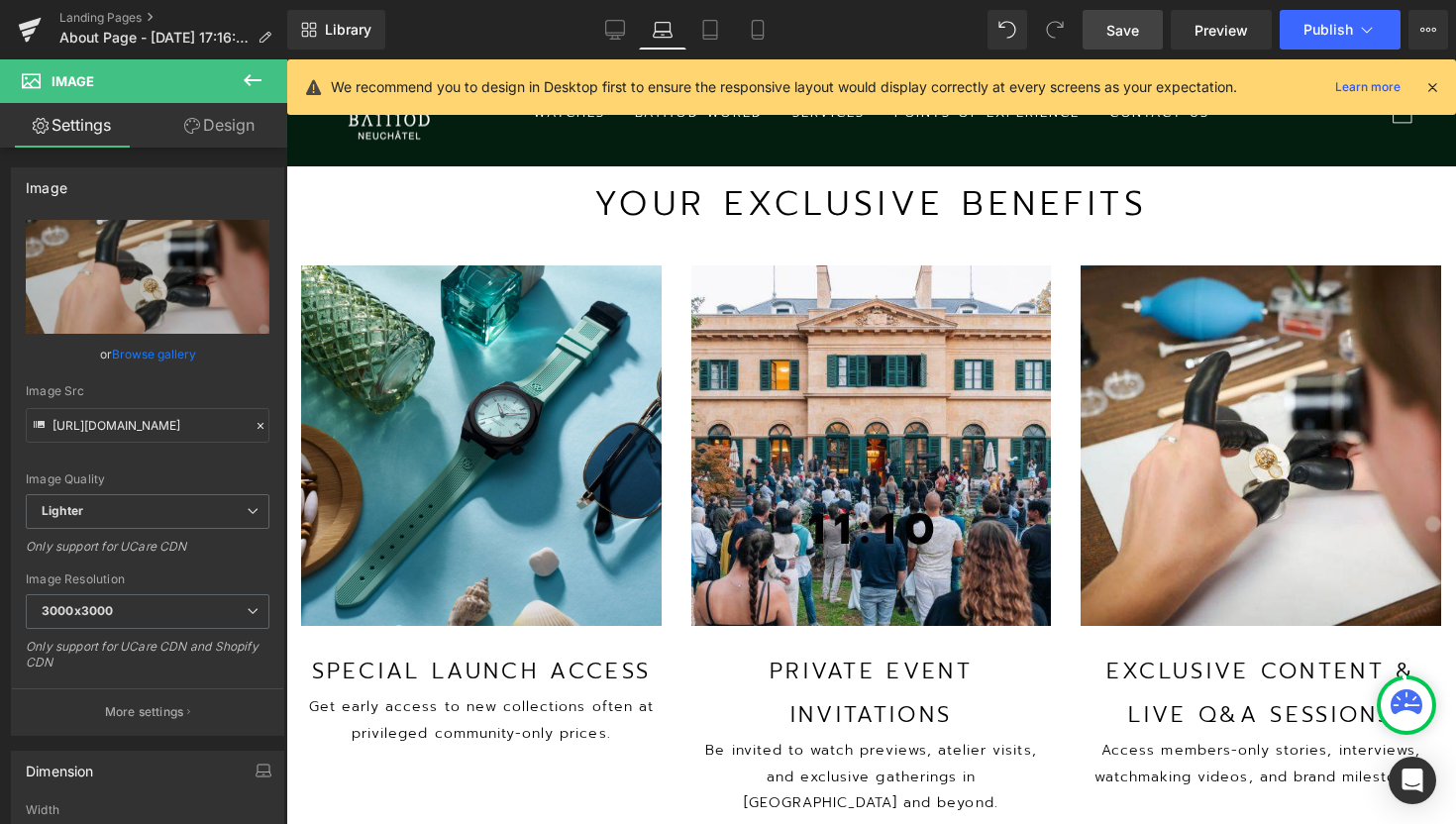 scroll, scrollTop: 2037, scrollLeft: 0, axis: vertical 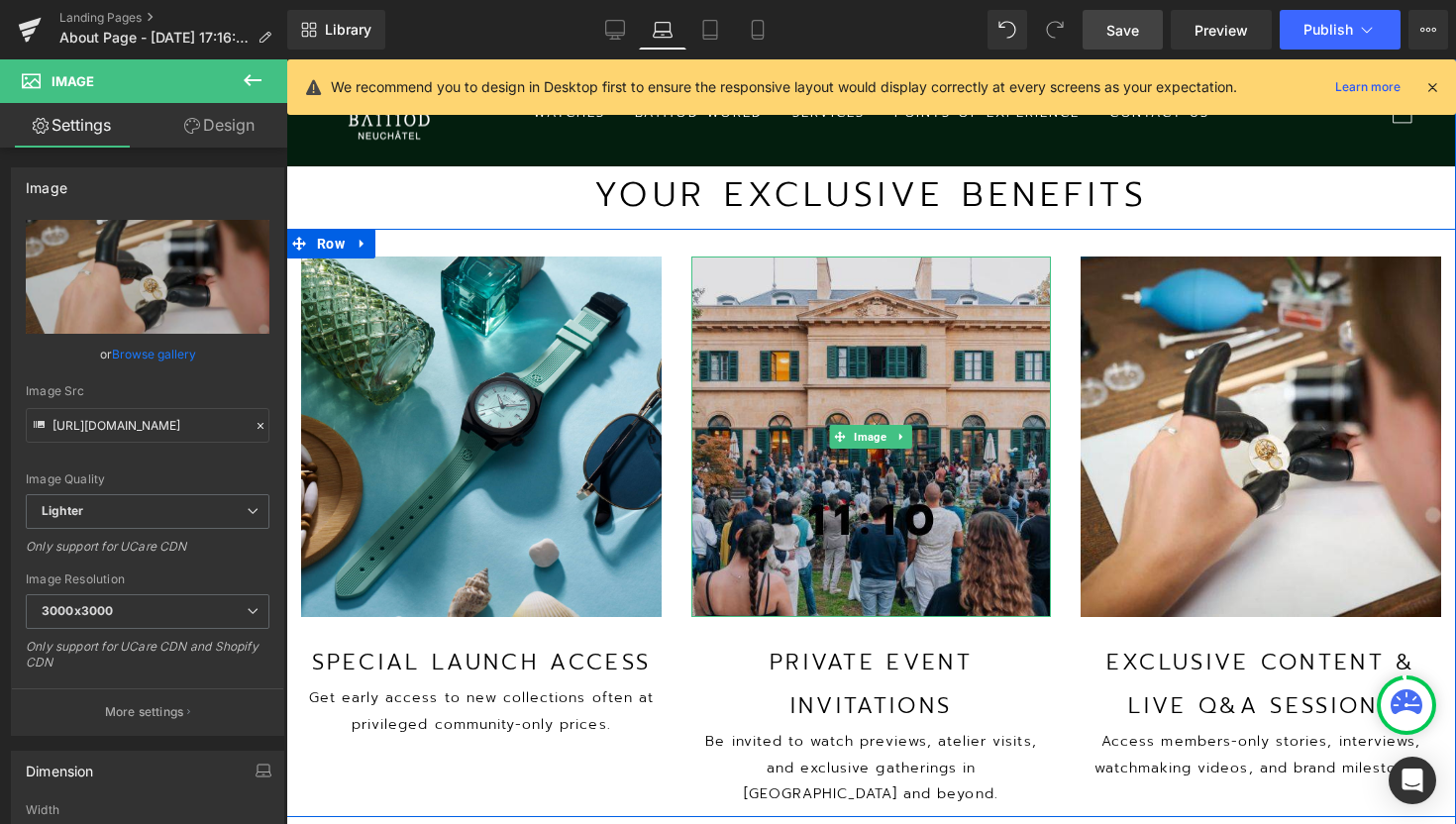 click at bounding box center [872, 437] 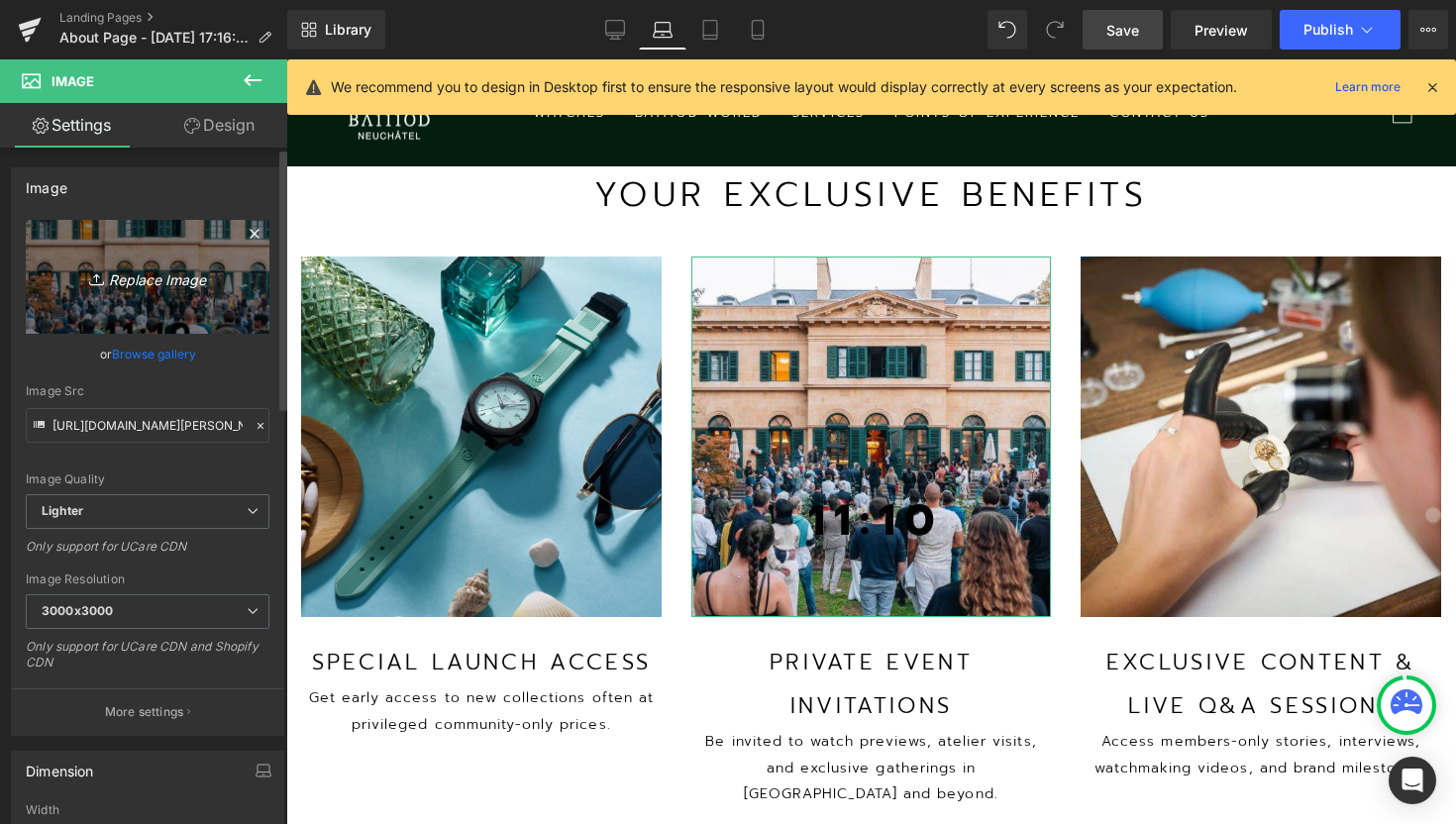 click on "Replace Image" at bounding box center (148, 276) 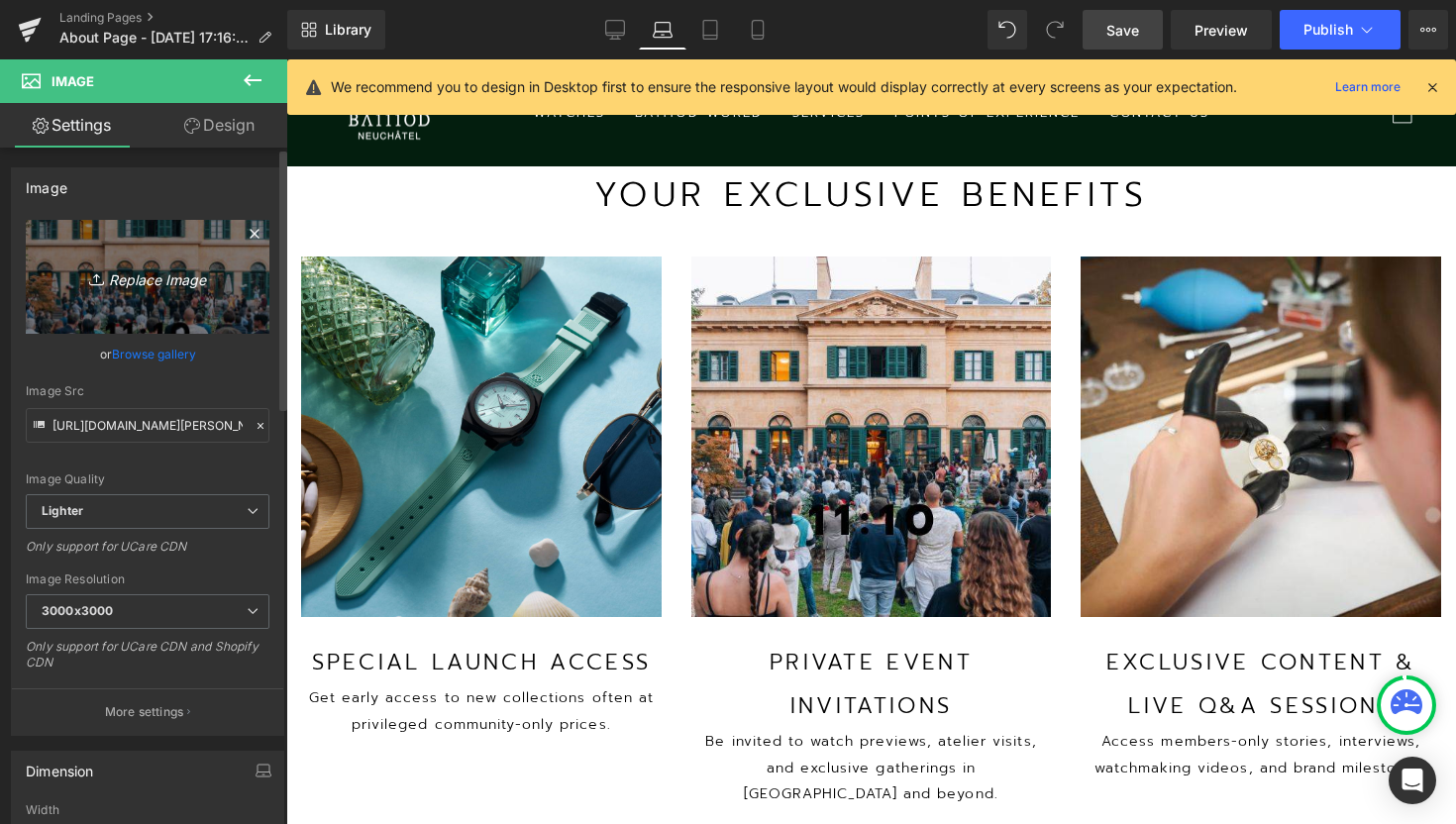 type on "C:\fakepath\Schwarz Kreis mit Utensilien Restaurant Logo (1).jpg" 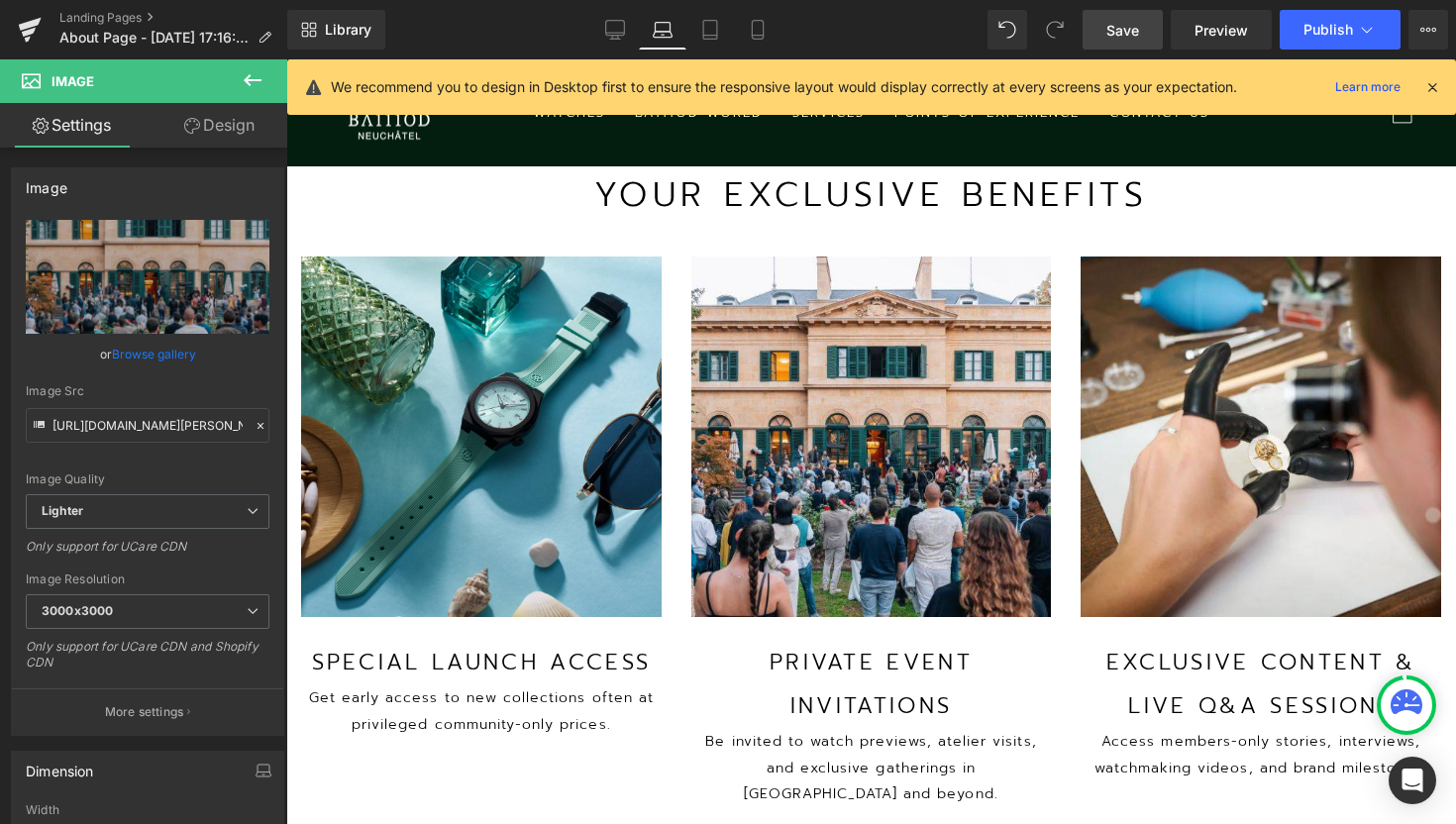 click on "Save" at bounding box center [1122, 30] 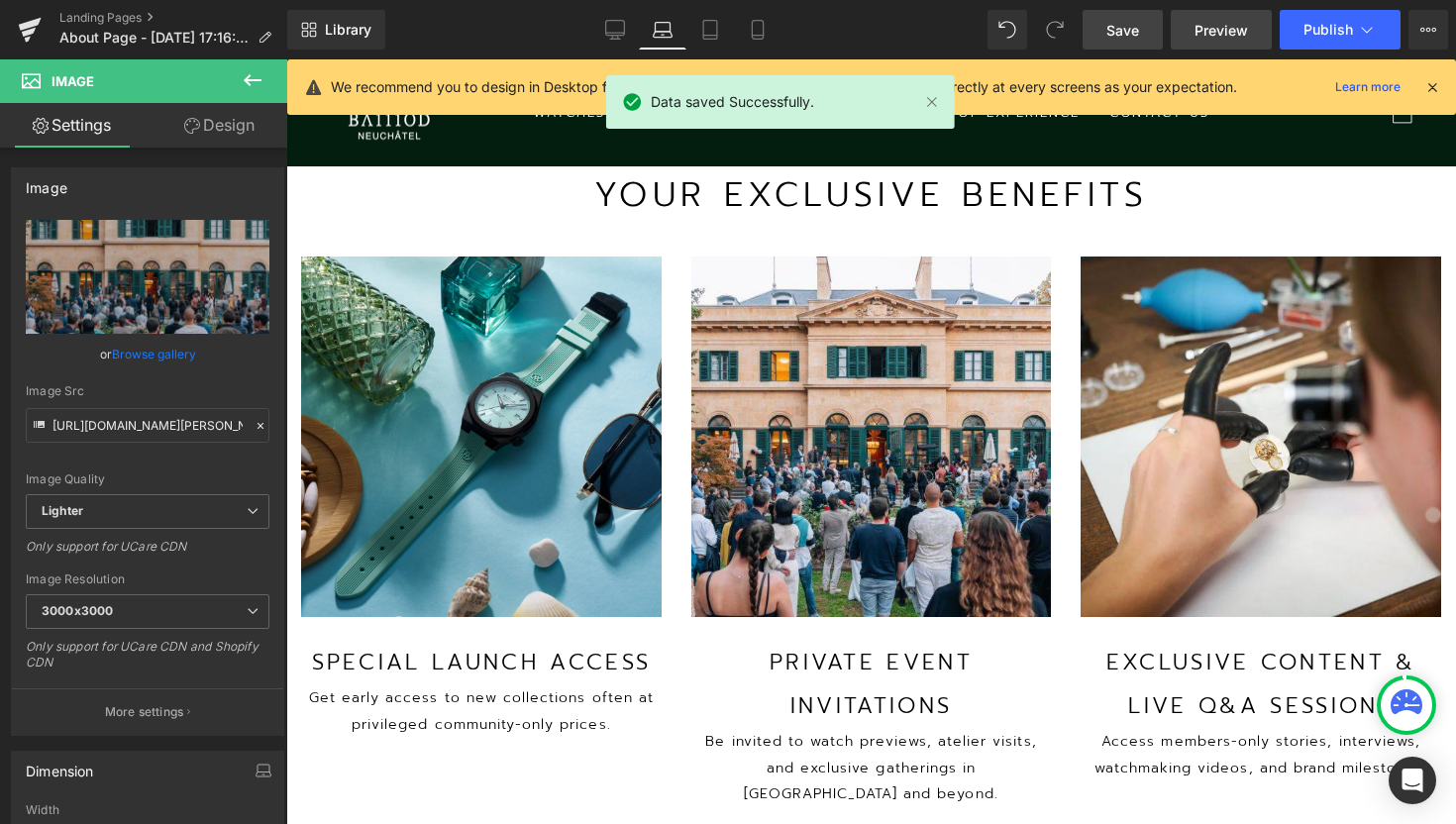 click on "Preview" at bounding box center [1221, 30] 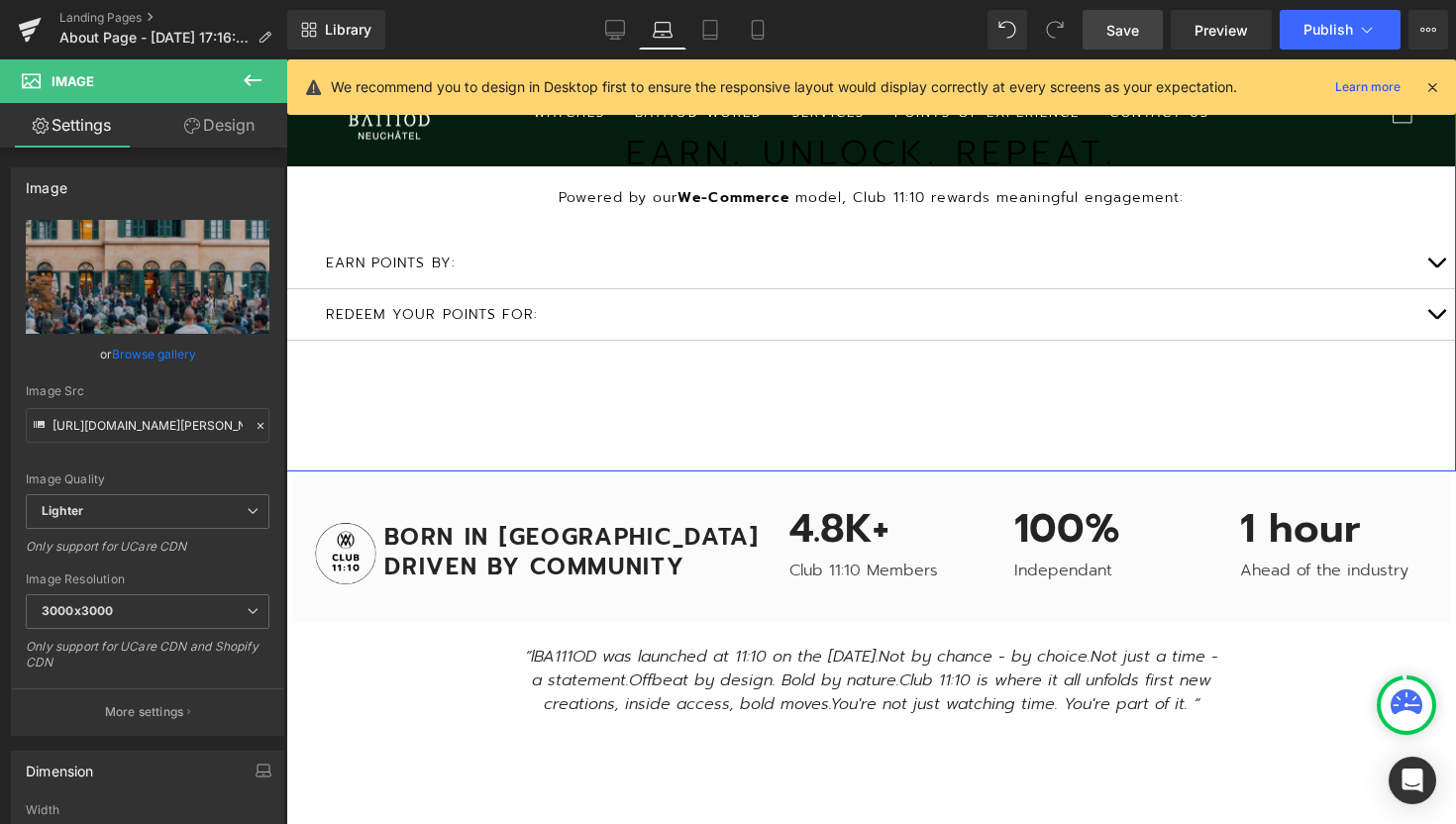 scroll, scrollTop: 2844, scrollLeft: 0, axis: vertical 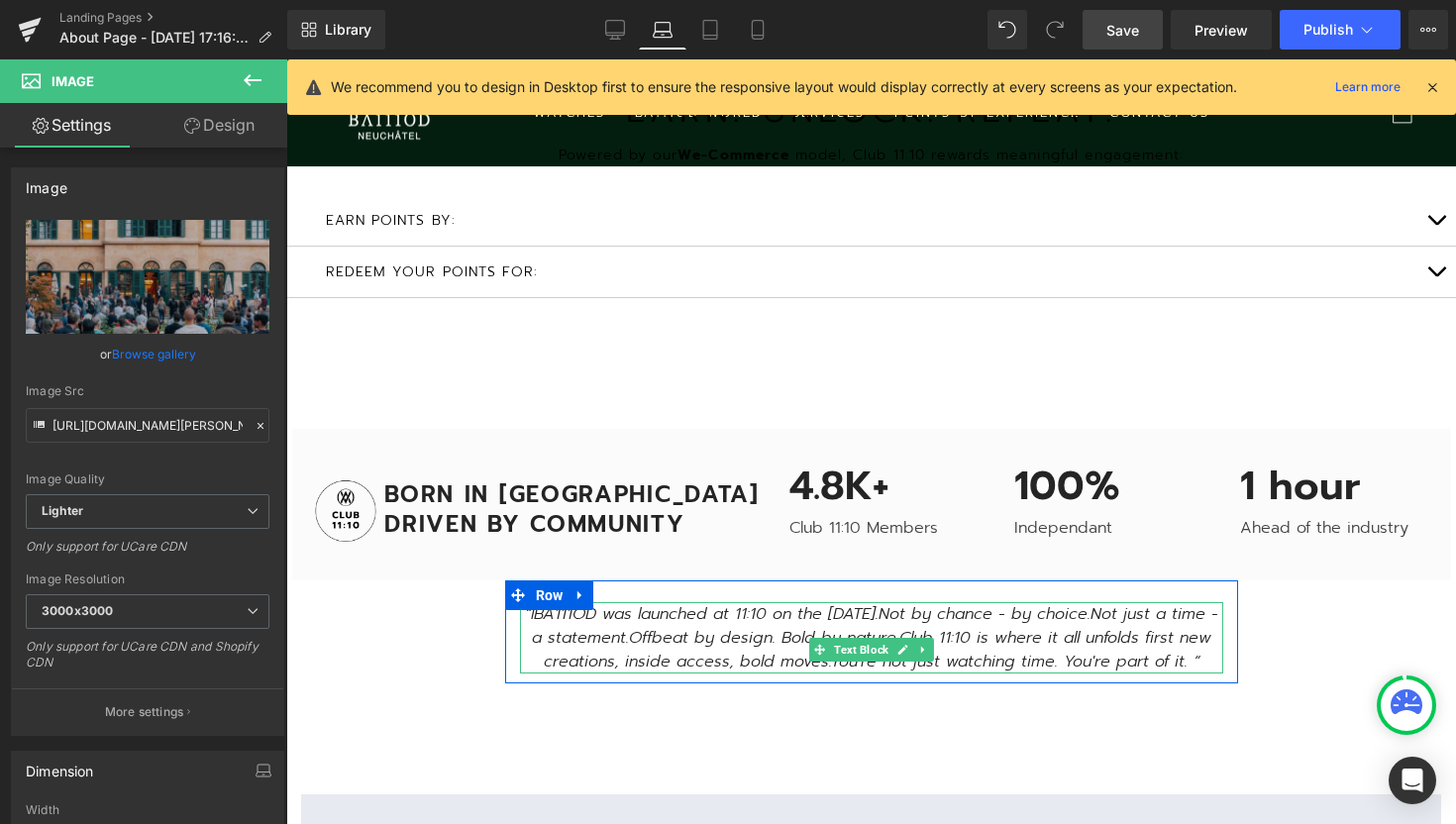 click on "“lBA111OD was launched at 11:10 on the [DATE]." at bounding box center [701, 614] 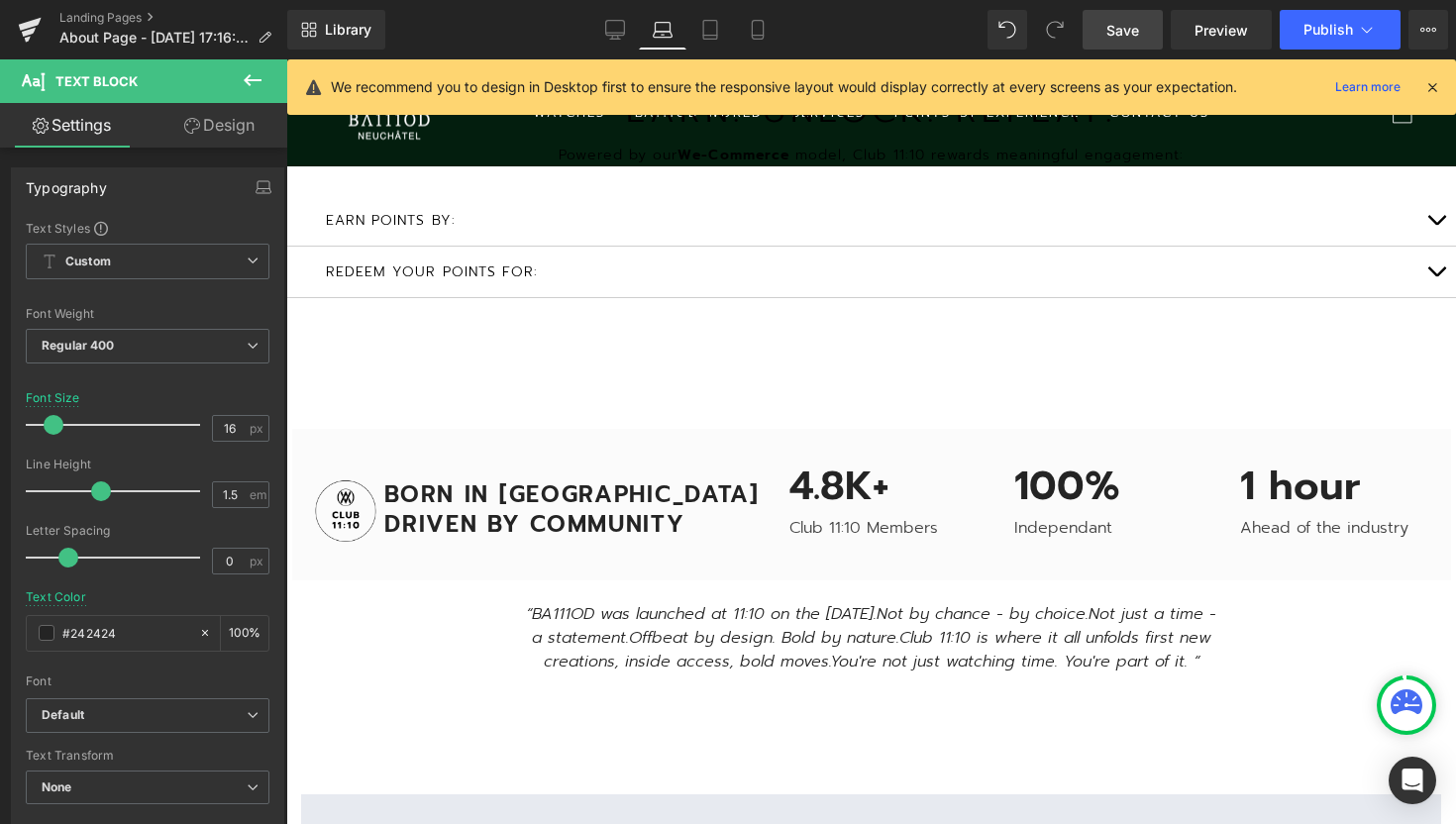 click on "Save" at bounding box center [1122, 30] 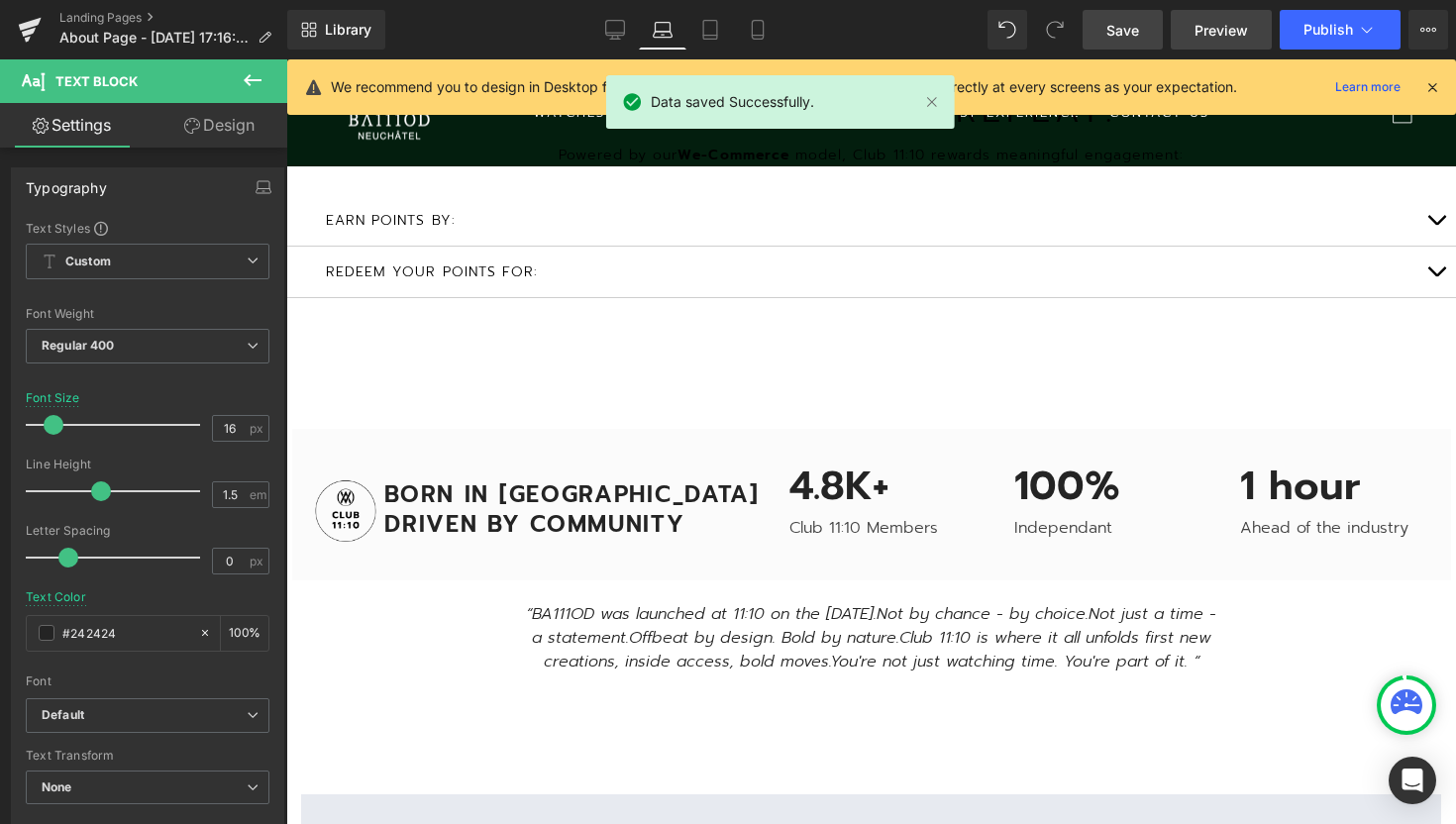click on "Preview" at bounding box center (1221, 30) 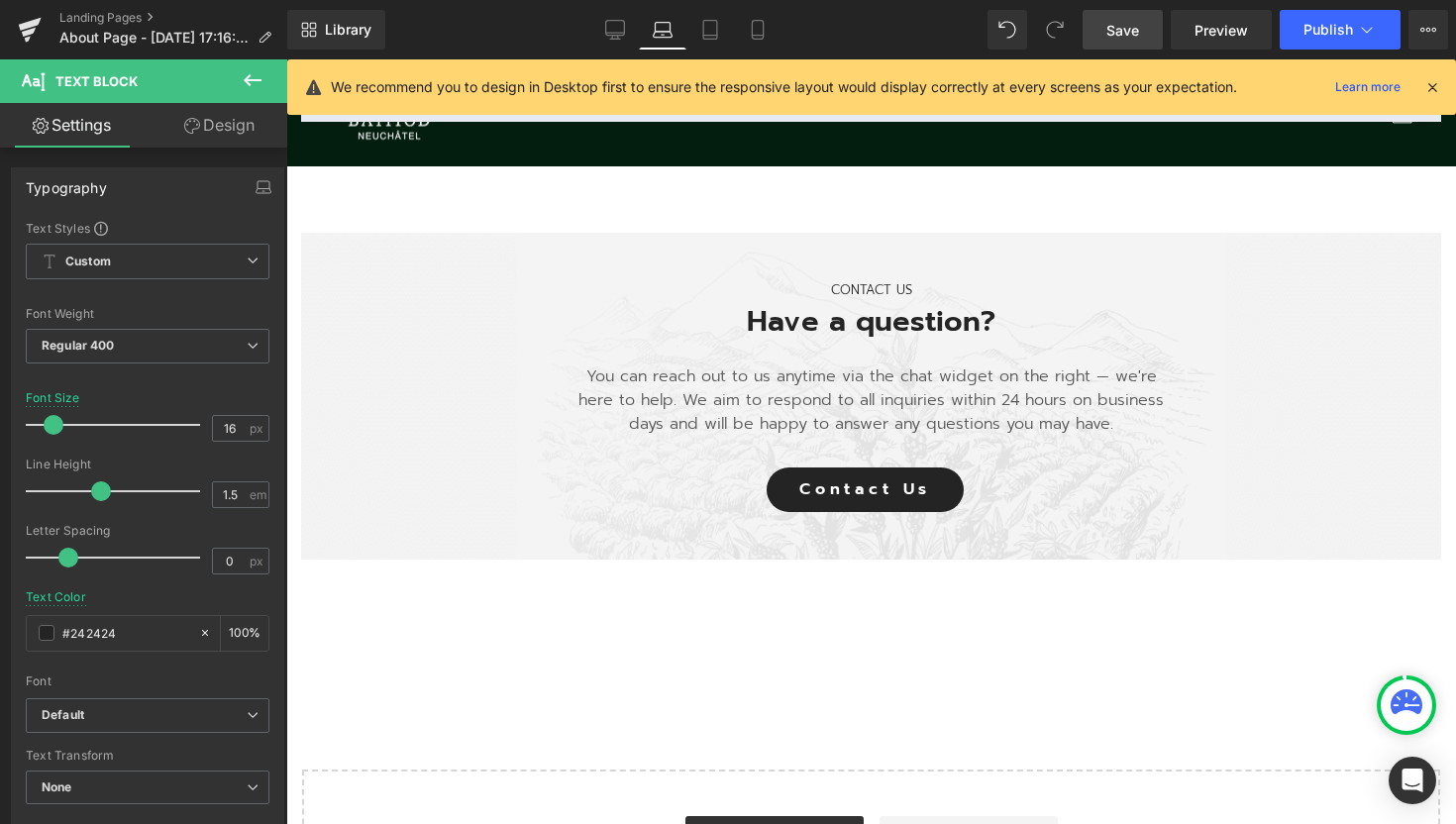 scroll, scrollTop: 3915, scrollLeft: 0, axis: vertical 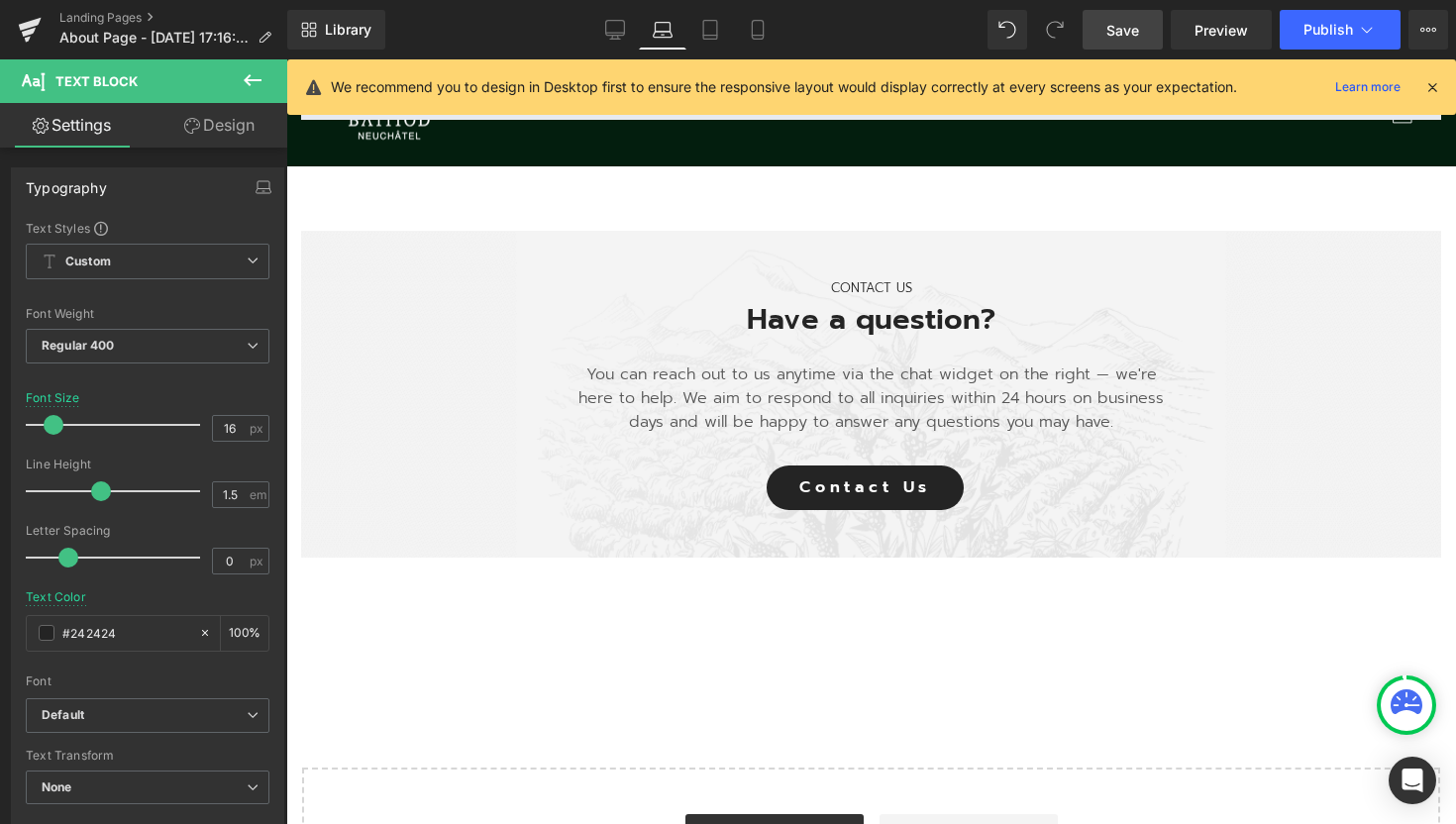 click on "CONTACT US
Text Block
Have a question?
Heading         You can reach out to us anytime via the chat widget on the right — we're here to help. We aim to respond to all inquiries within 24 hours on business days and will be happy to answer any questions you may have. Text Block
Contact Us
[GEOGRAPHIC_DATA]" at bounding box center (871, 389) 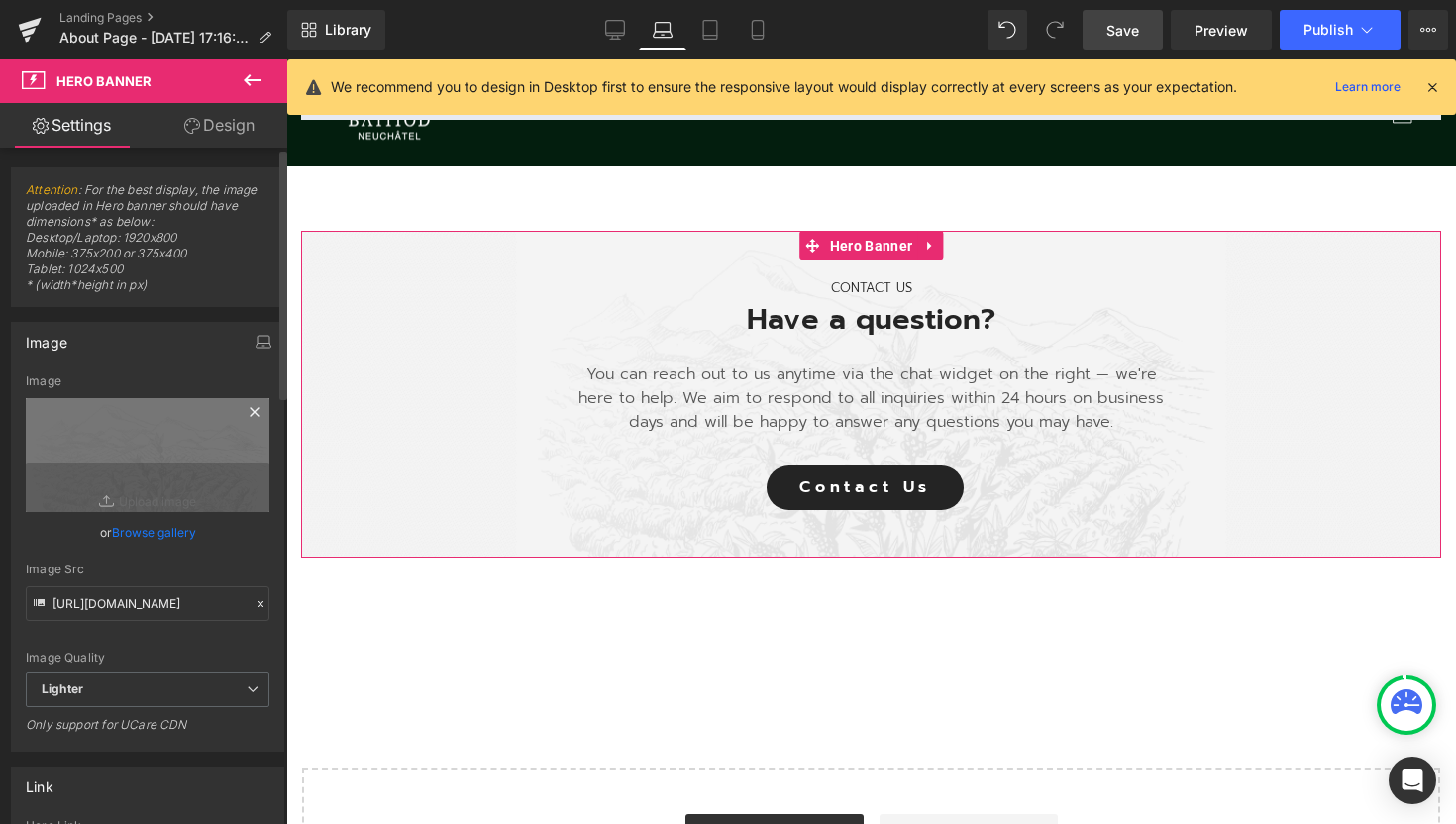 click 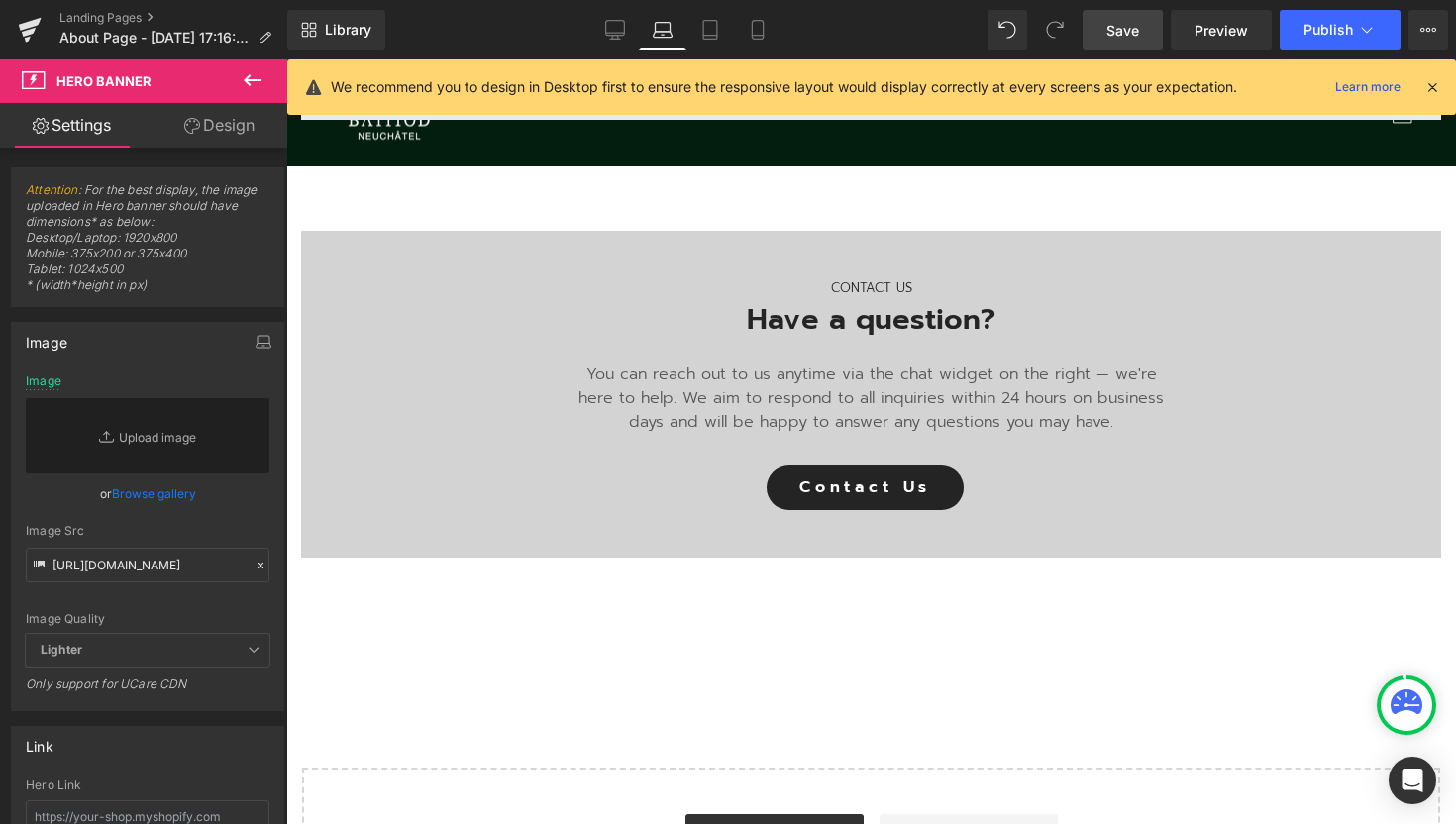 click on "Design" at bounding box center (219, 125) 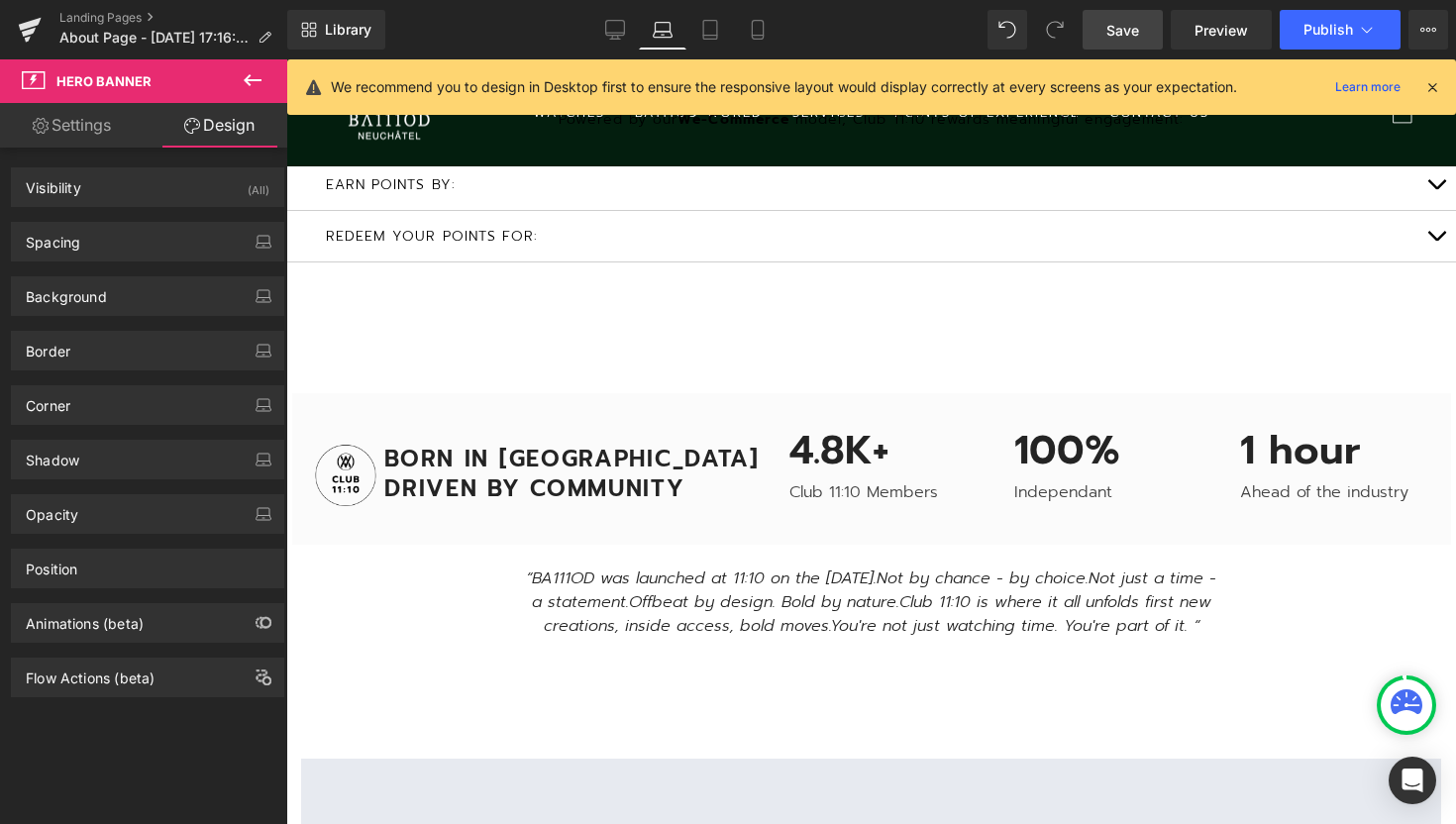 scroll, scrollTop: 2844, scrollLeft: 0, axis: vertical 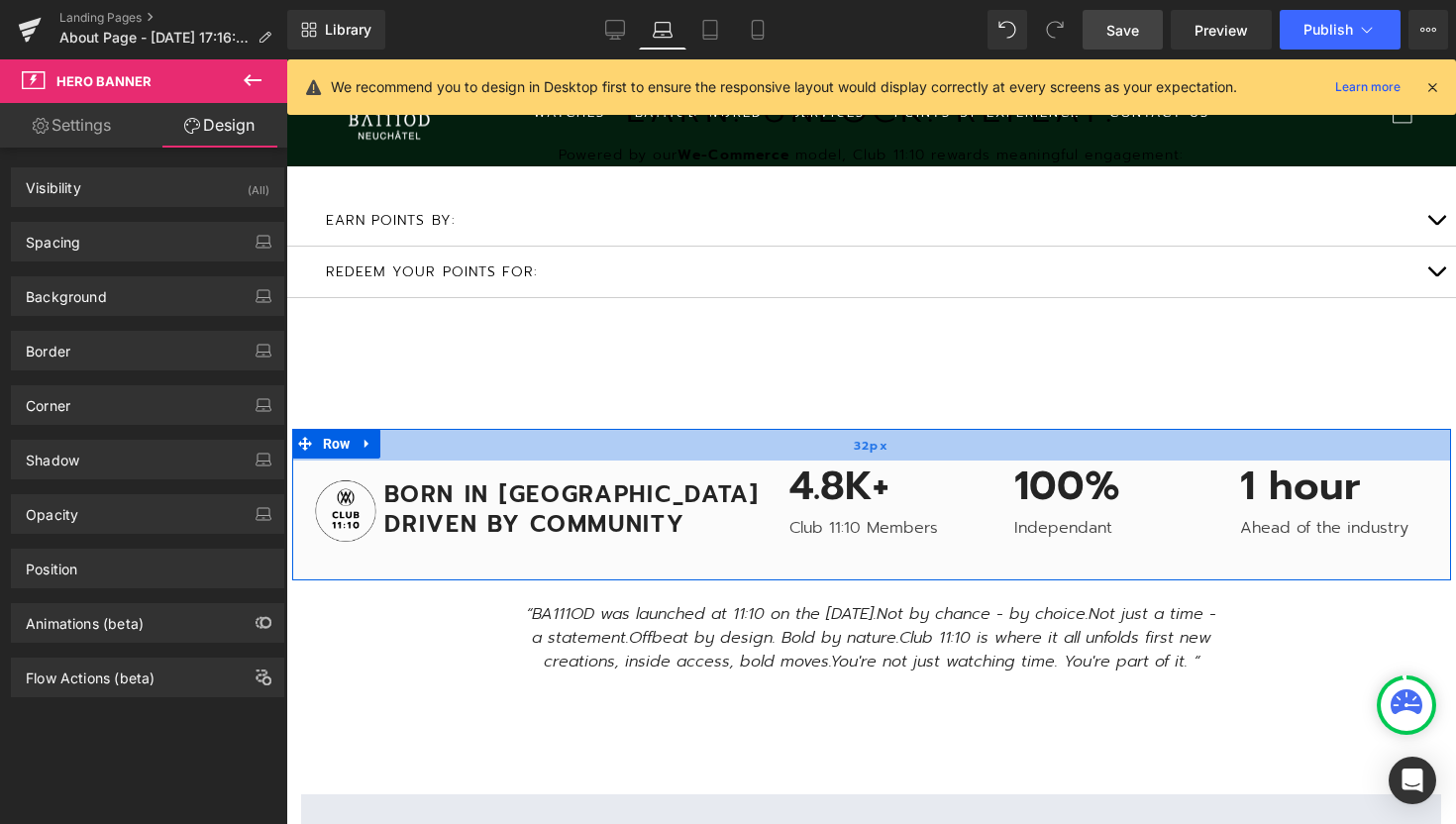 click on "32px" at bounding box center [872, 445] 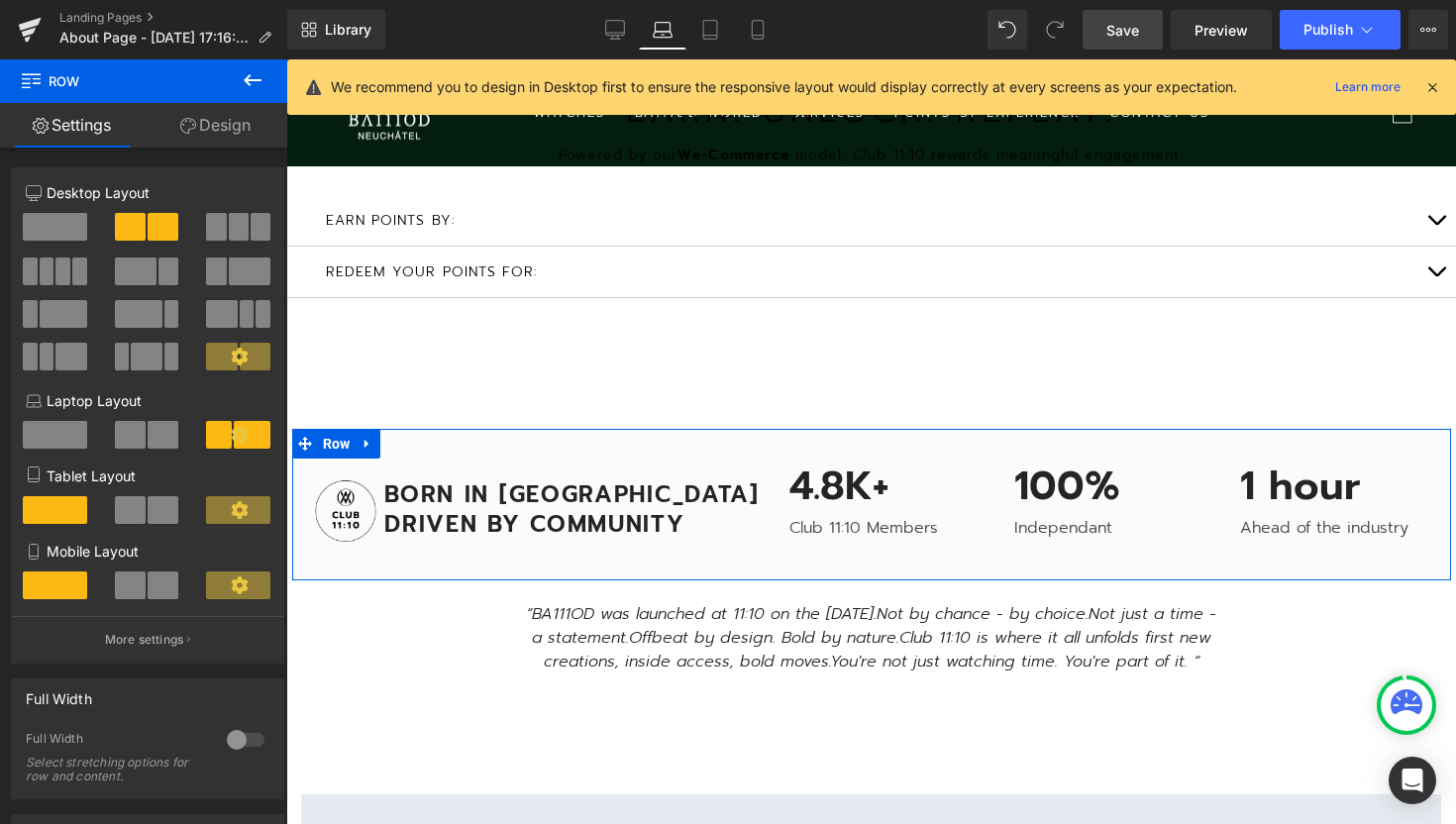 click on "Design" at bounding box center [215, 125] 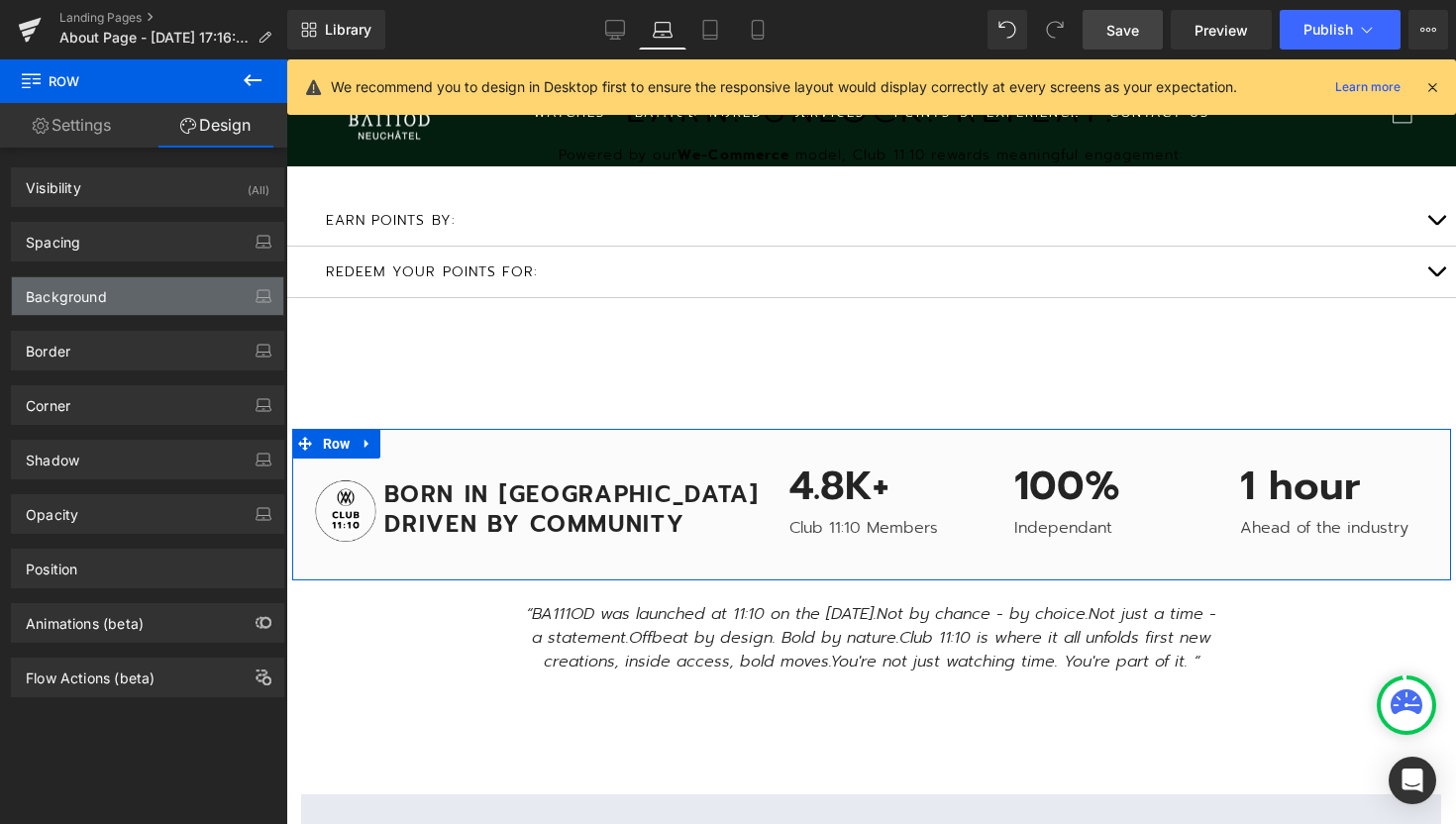 click on "Background" at bounding box center [66, 291] 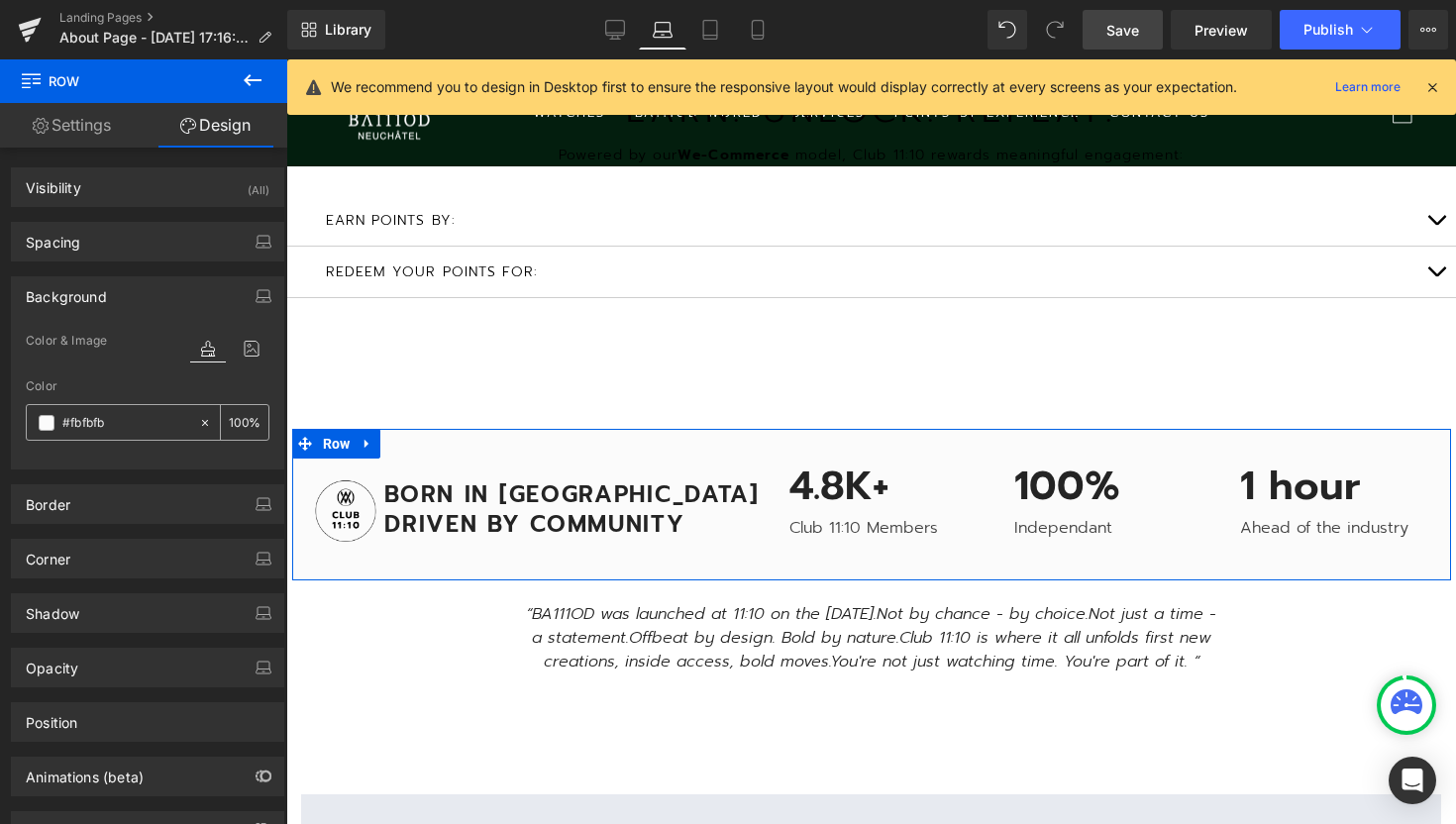 click on "#fbfbfb" at bounding box center [126, 423] 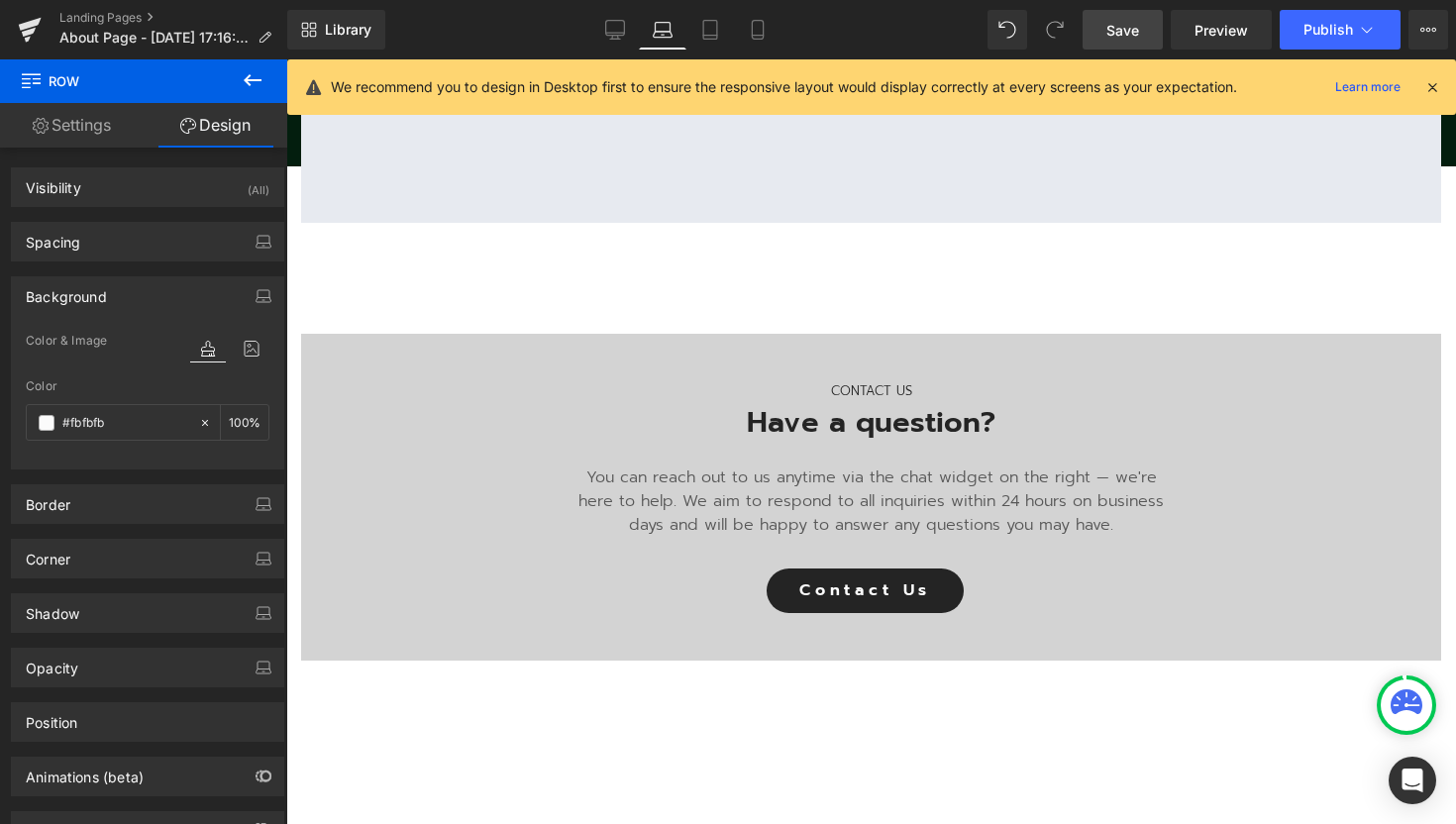 scroll, scrollTop: 3813, scrollLeft: 0, axis: vertical 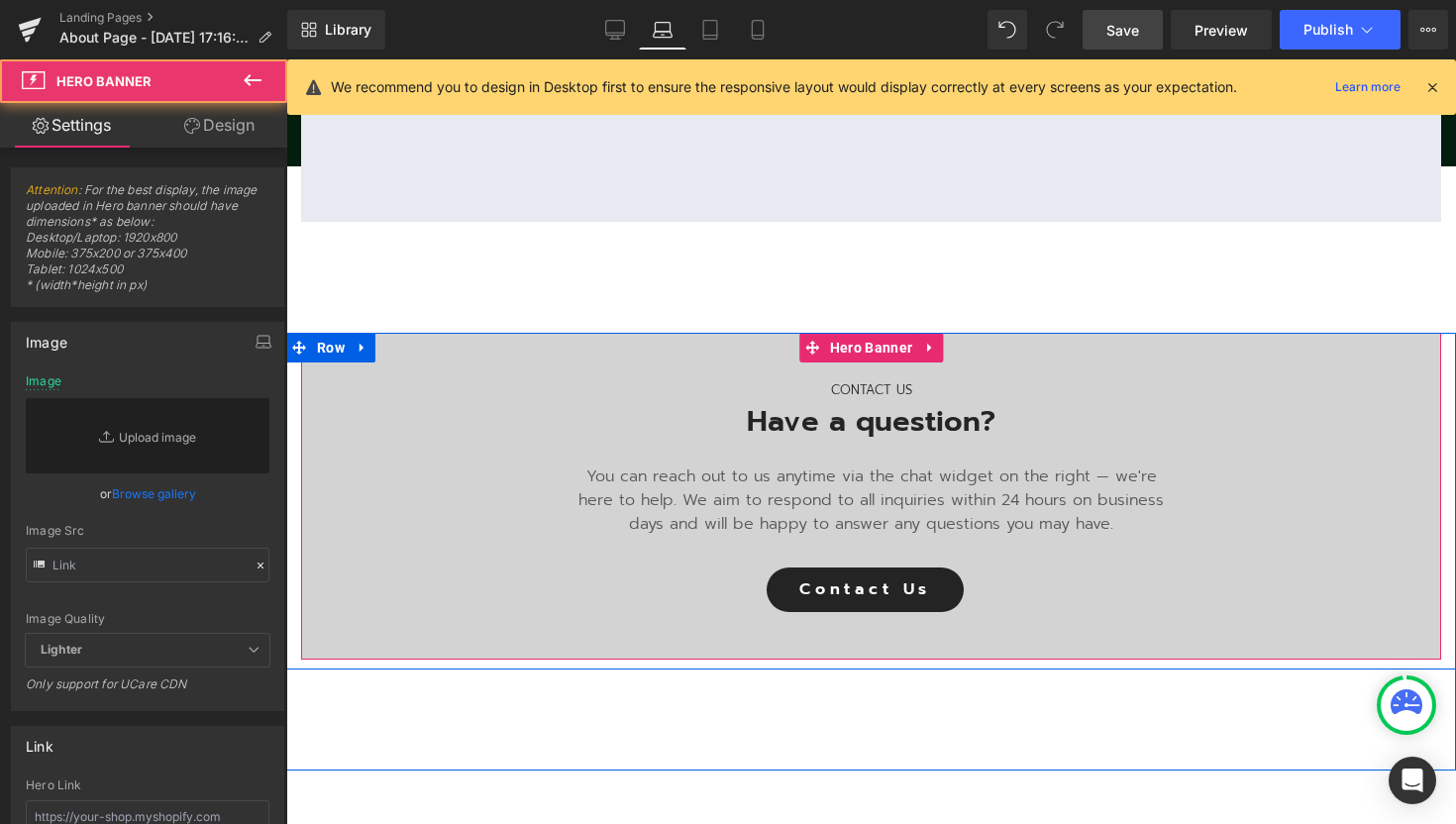 click on "CONTACT US
Text Block
Have a question?
Heading         You can reach out to us anytime via the chat widget on the right — we're here to help. We aim to respond to all inquiries within 24 hours on business days and will be happy to answer any questions you may have. Text Block
Contact Us
[GEOGRAPHIC_DATA]" at bounding box center (871, 491) 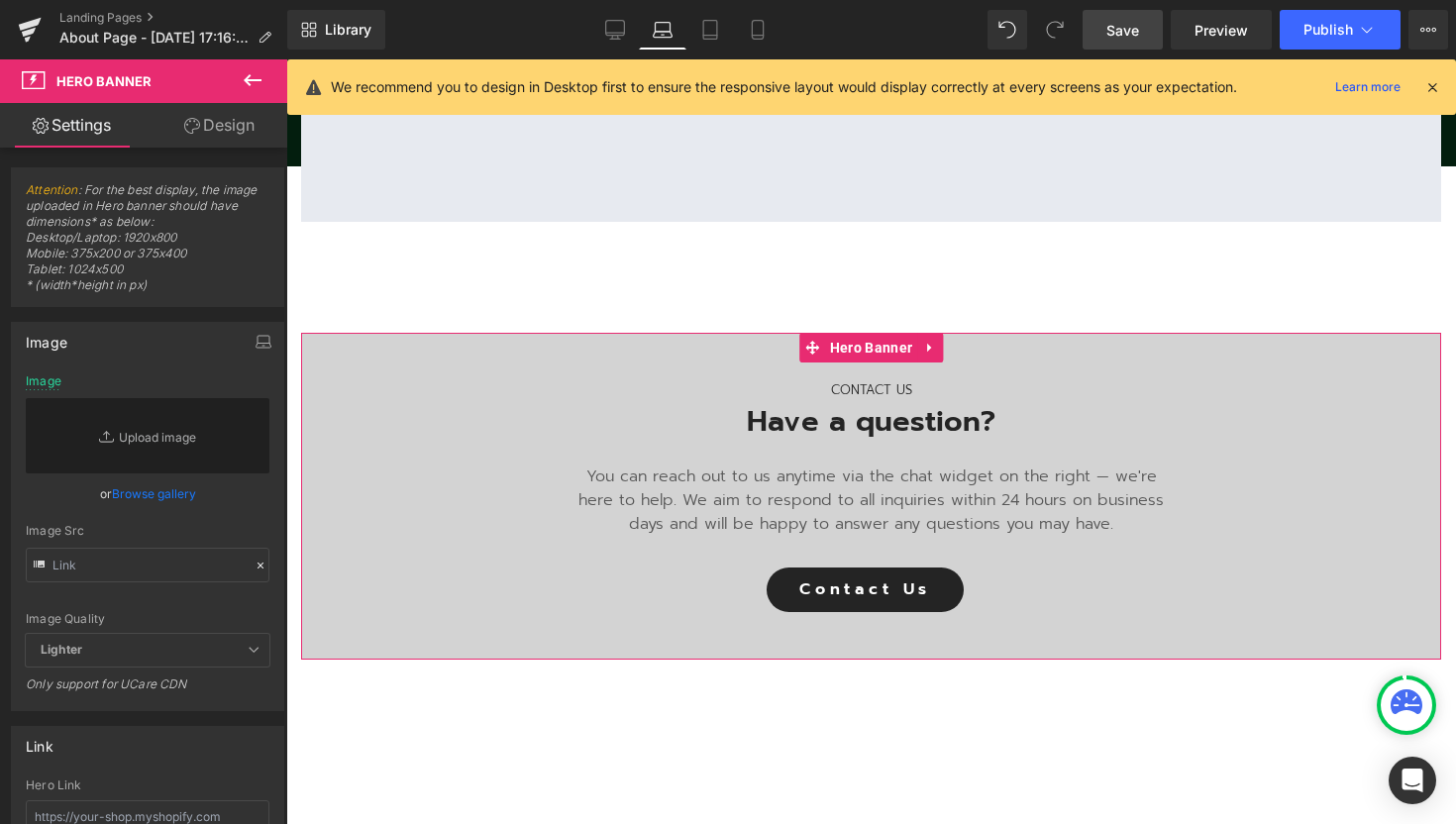 click on "Design" at bounding box center (219, 125) 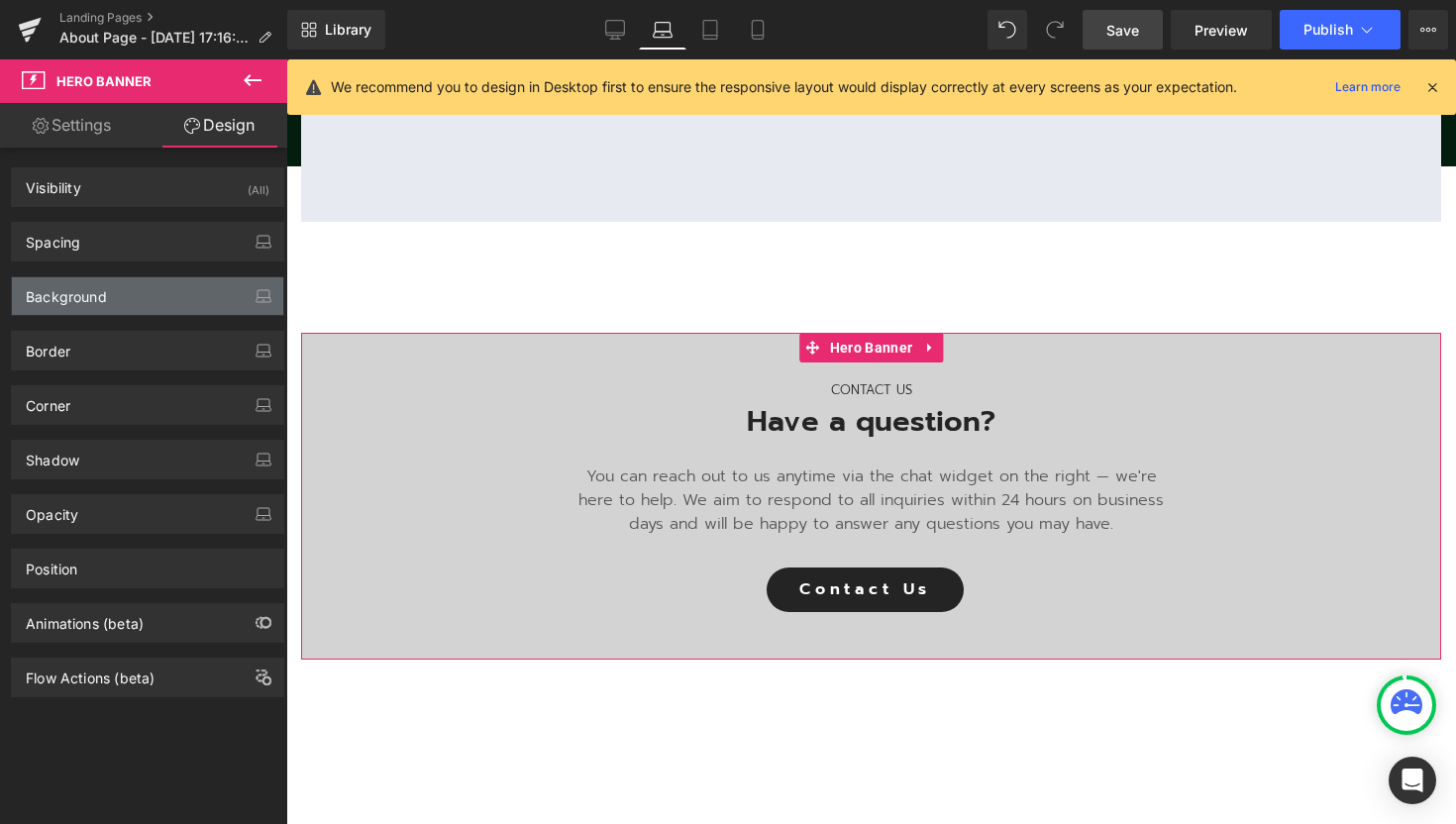 click on "Background" at bounding box center [148, 296] 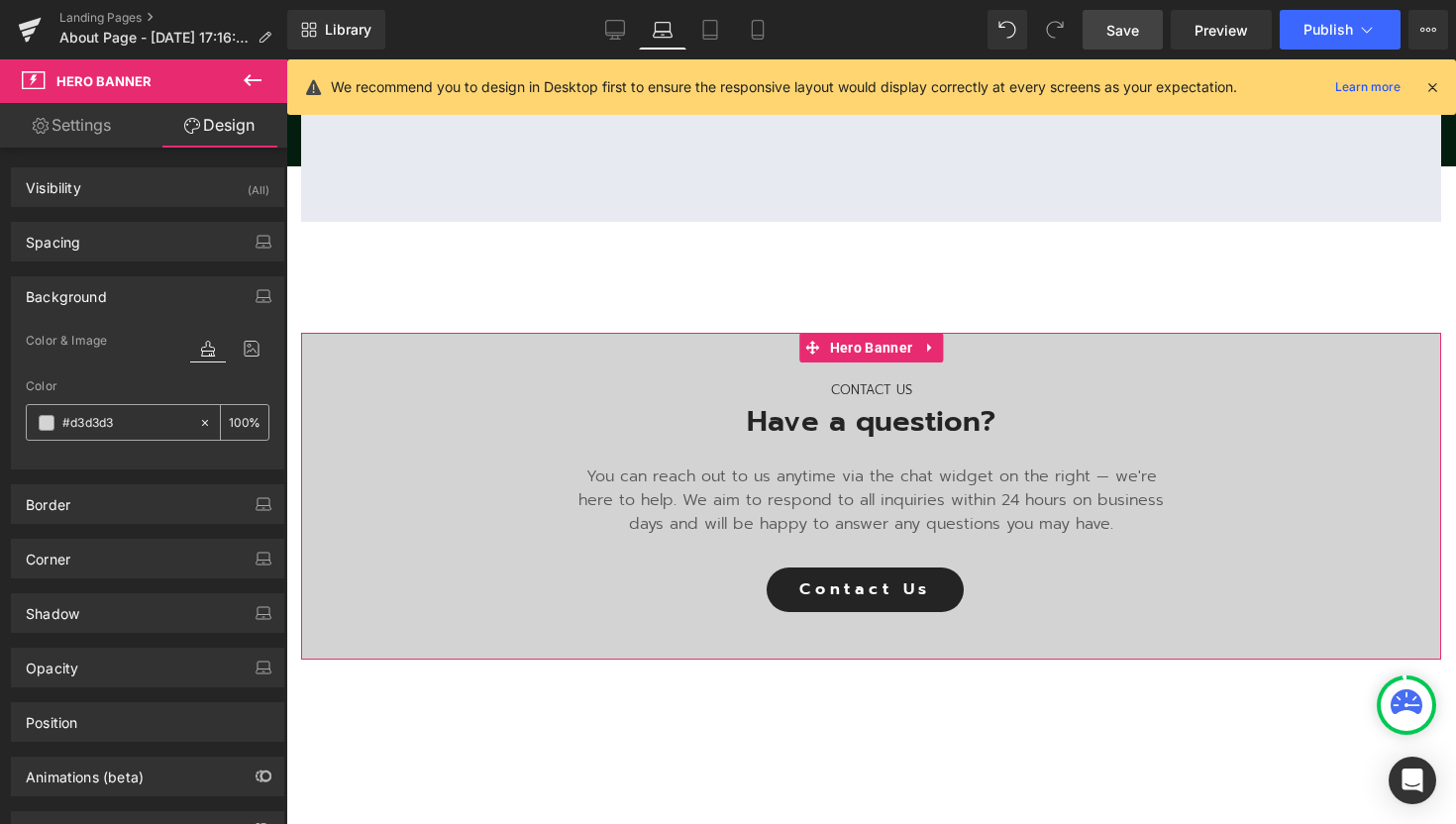 click on "#d3d3d3" at bounding box center [126, 423] 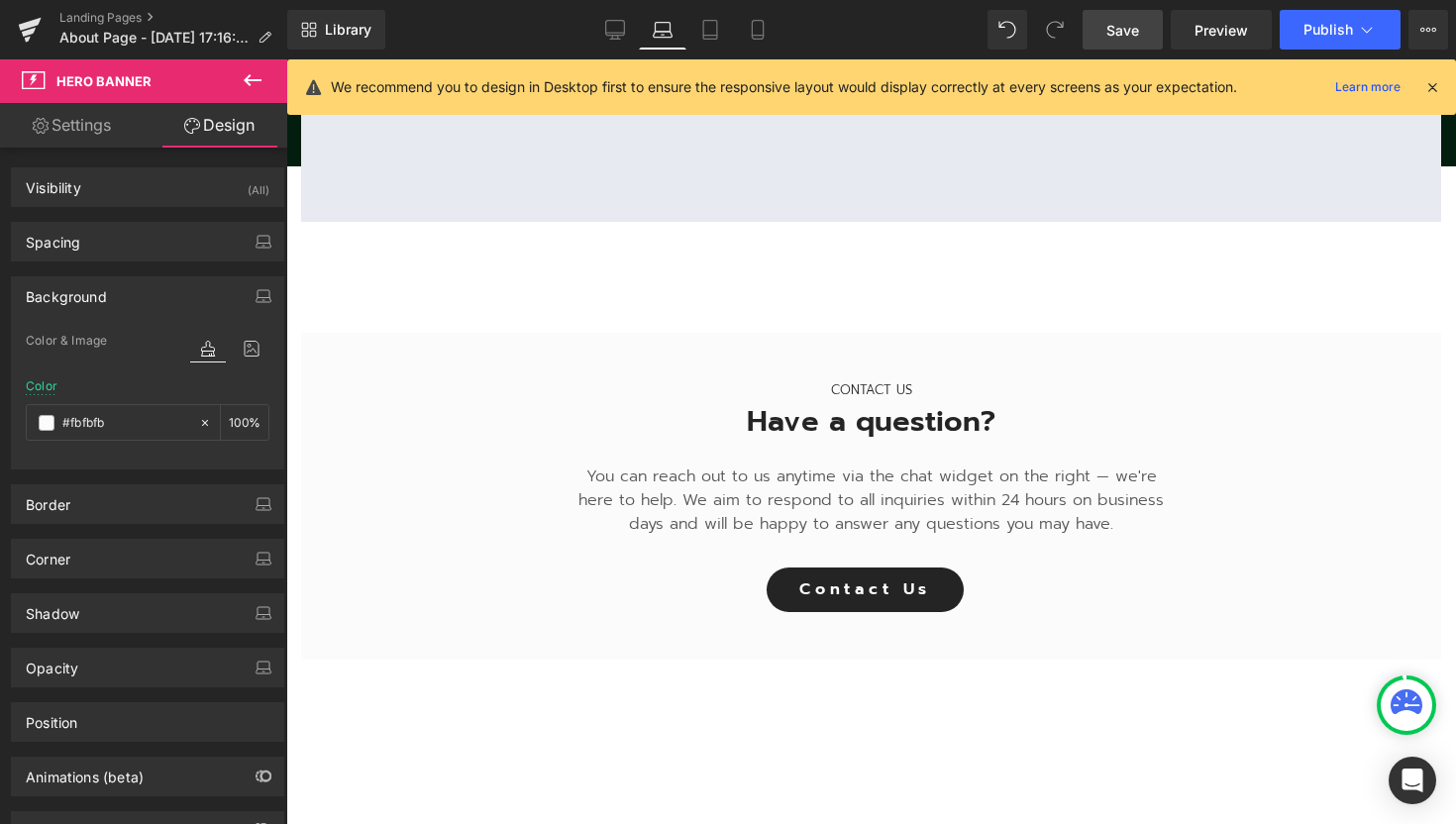 type on "#fbfbfb" 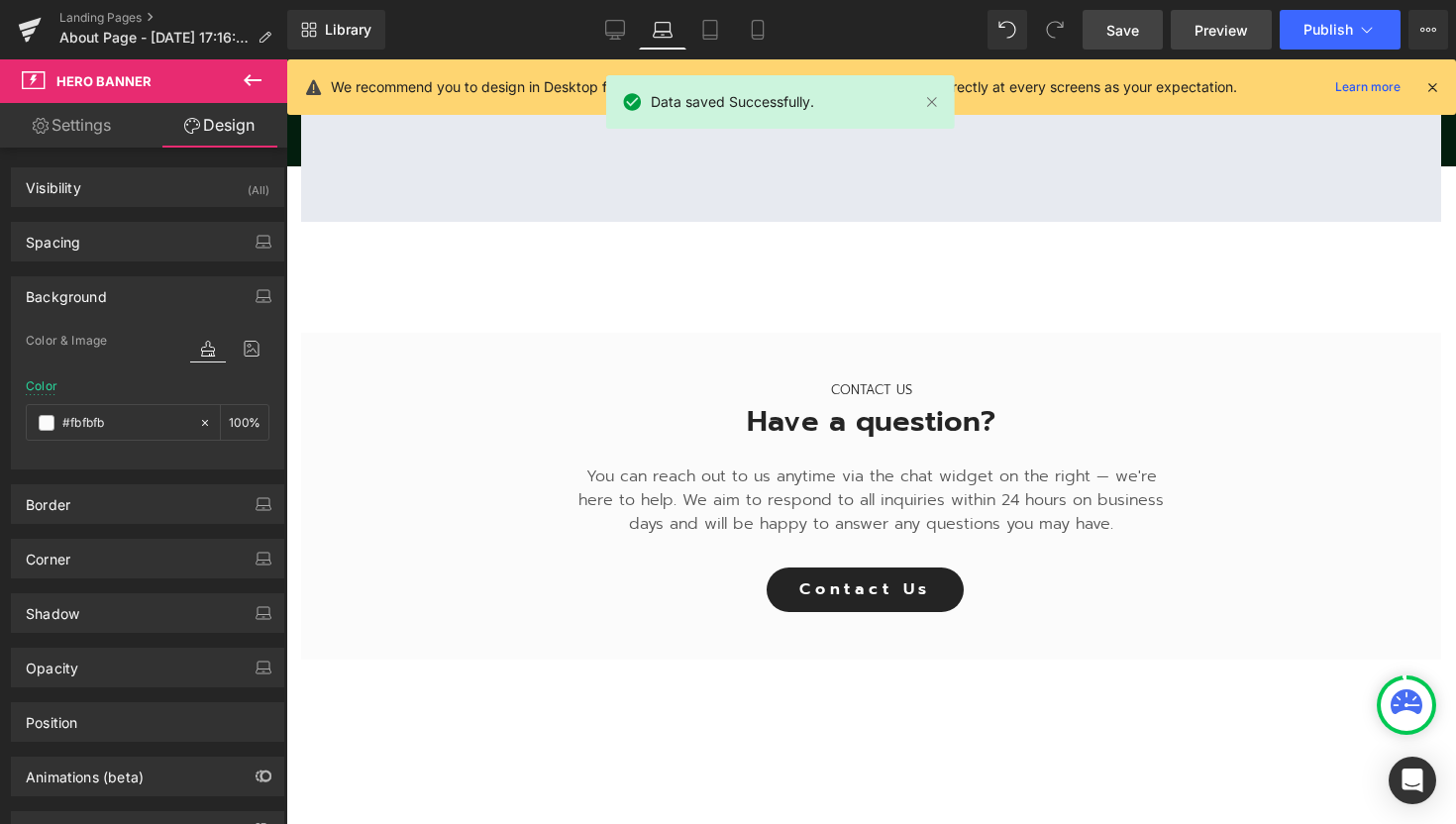 click on "Preview" at bounding box center [1221, 30] 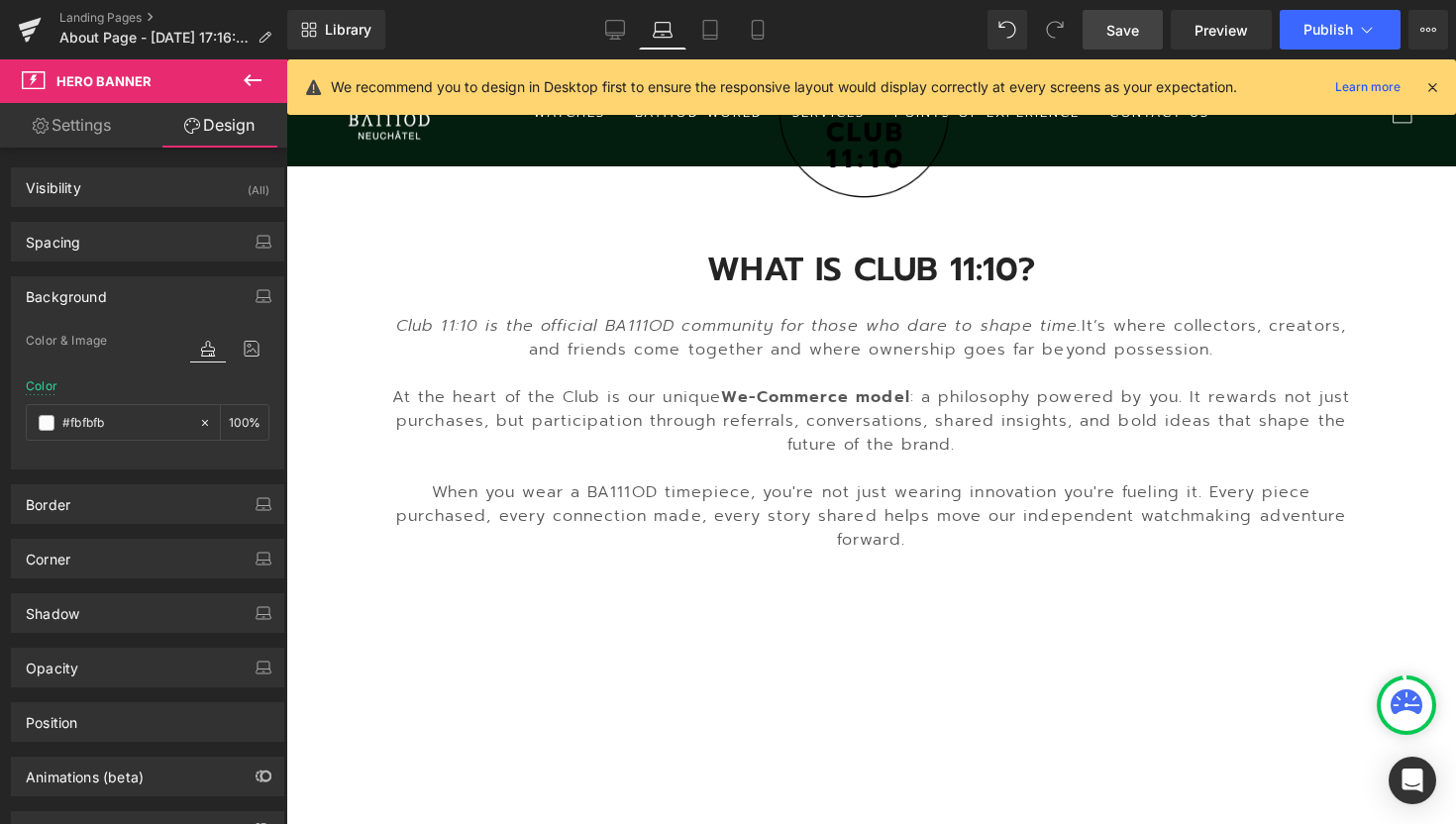 scroll, scrollTop: 888, scrollLeft: 0, axis: vertical 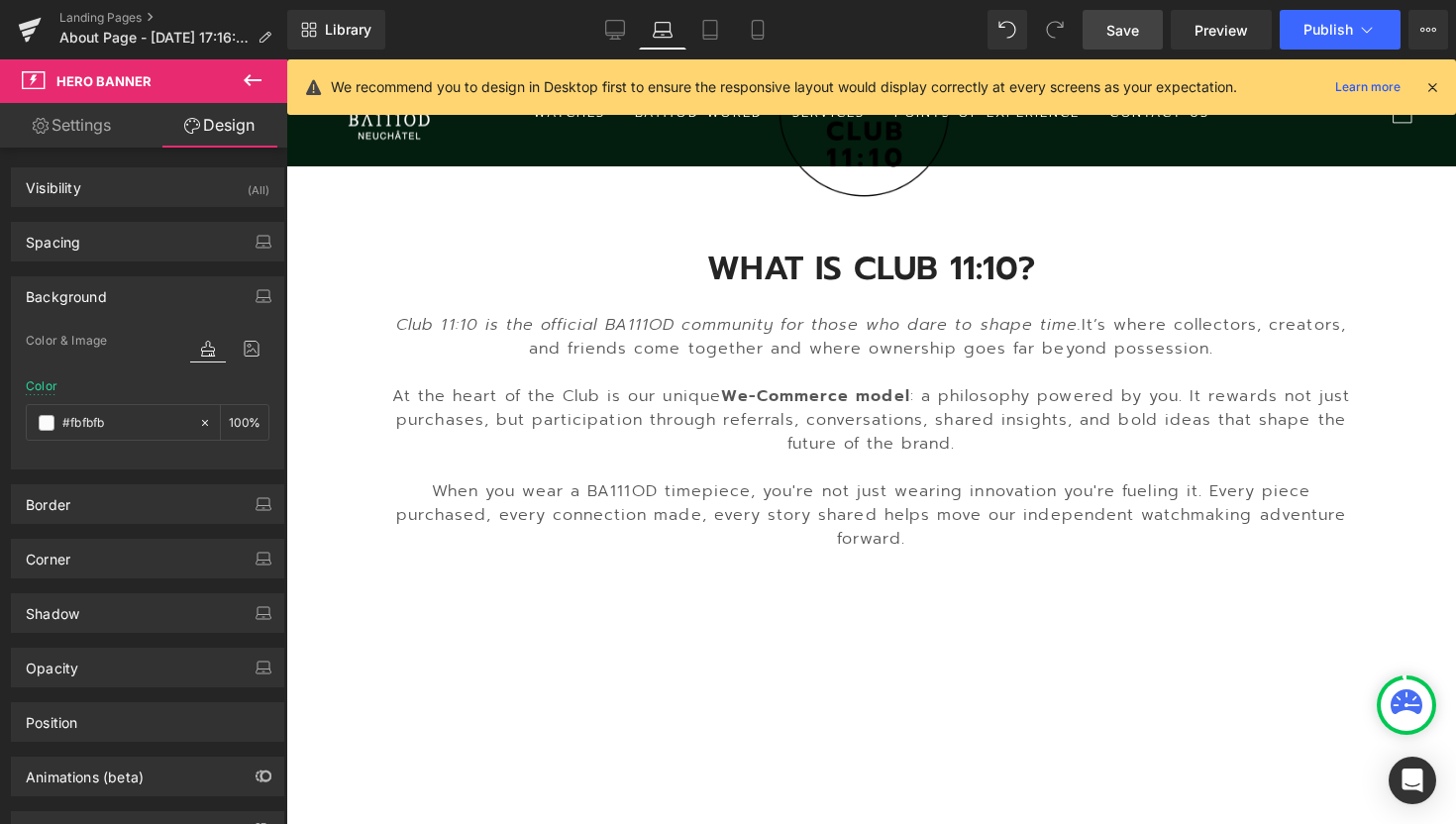 click 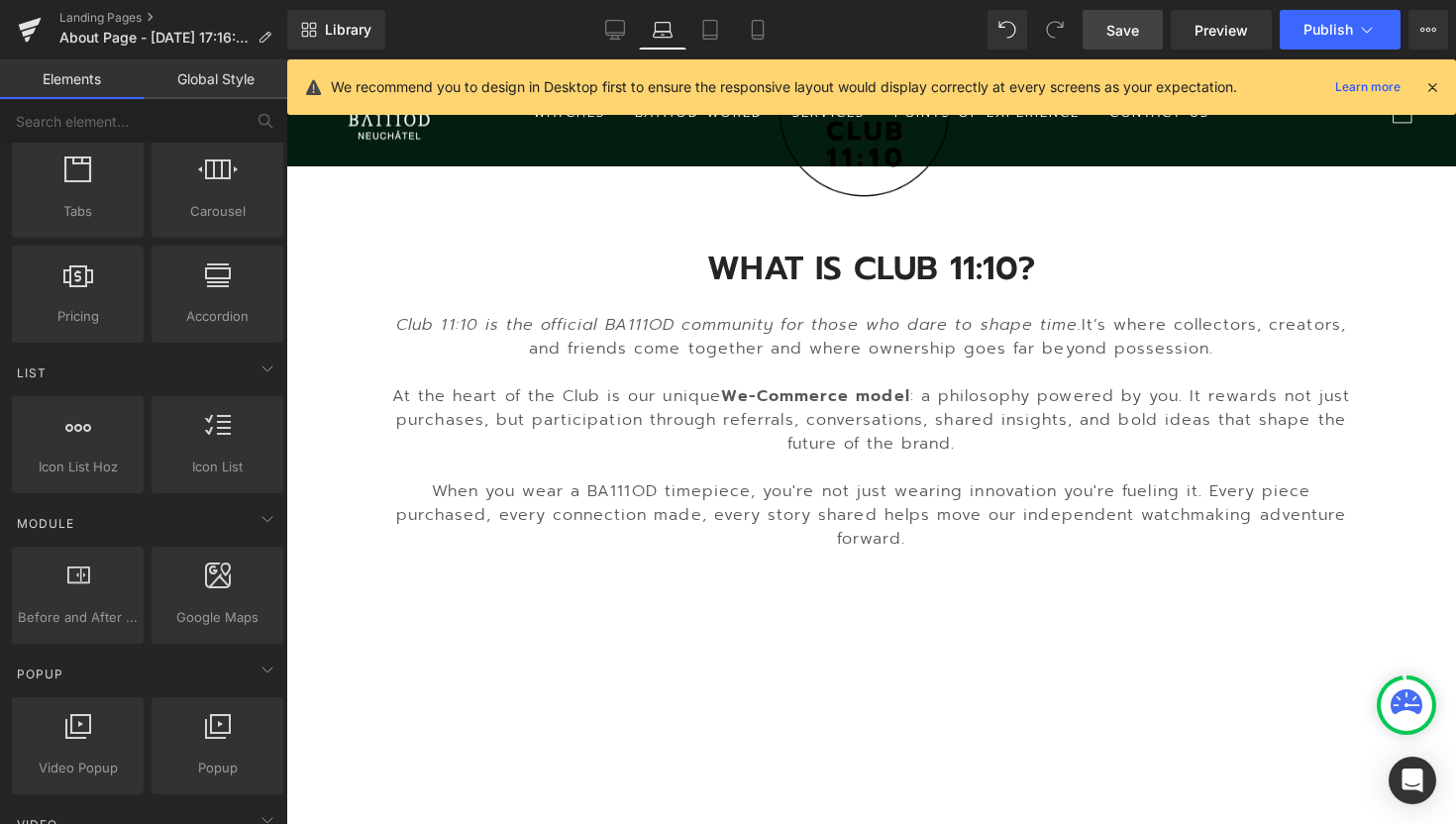 scroll, scrollTop: 0, scrollLeft: 0, axis: both 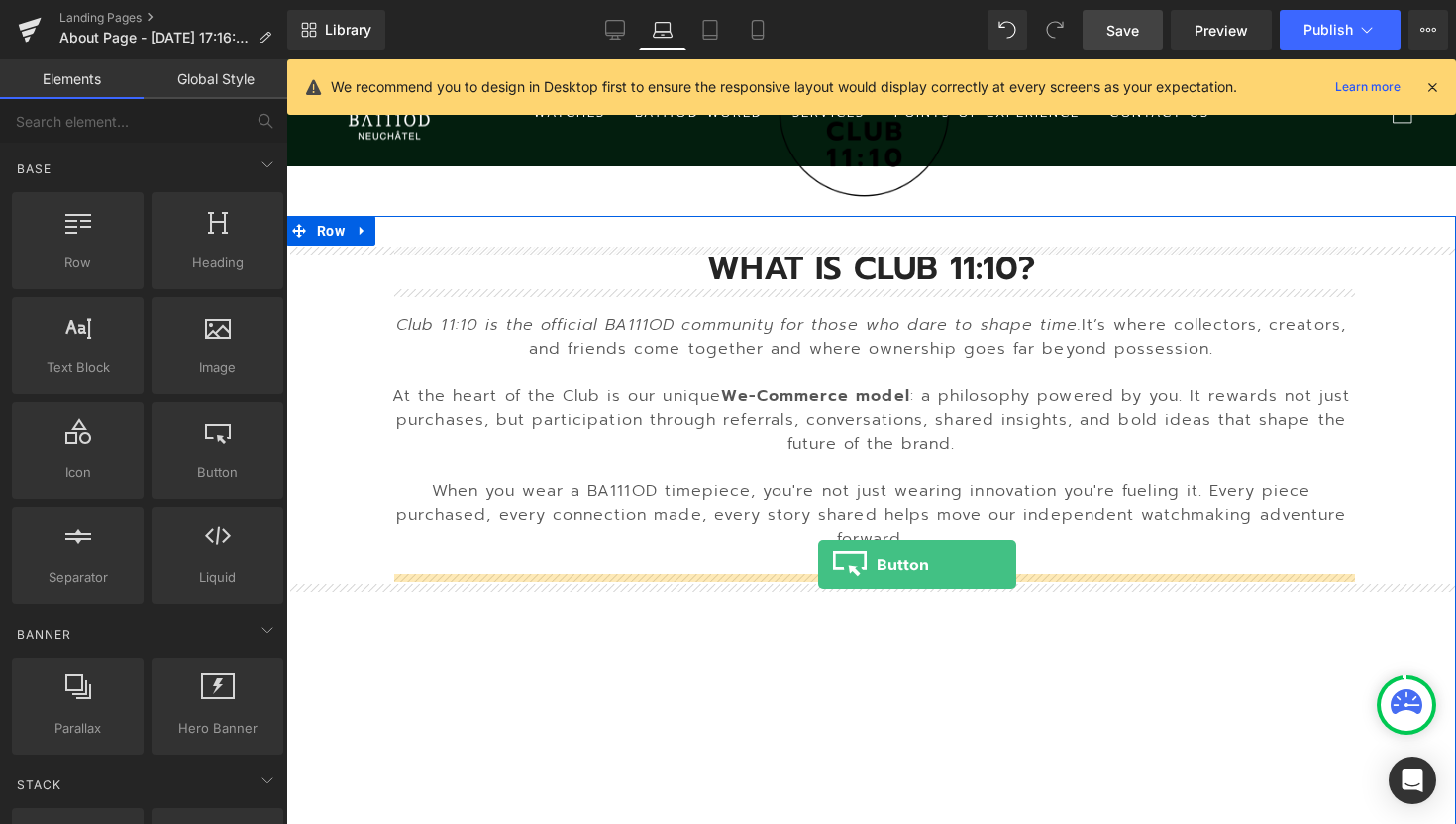 drag, startPoint x: 499, startPoint y: 508, endPoint x: 818, endPoint y: 565, distance: 324.0525 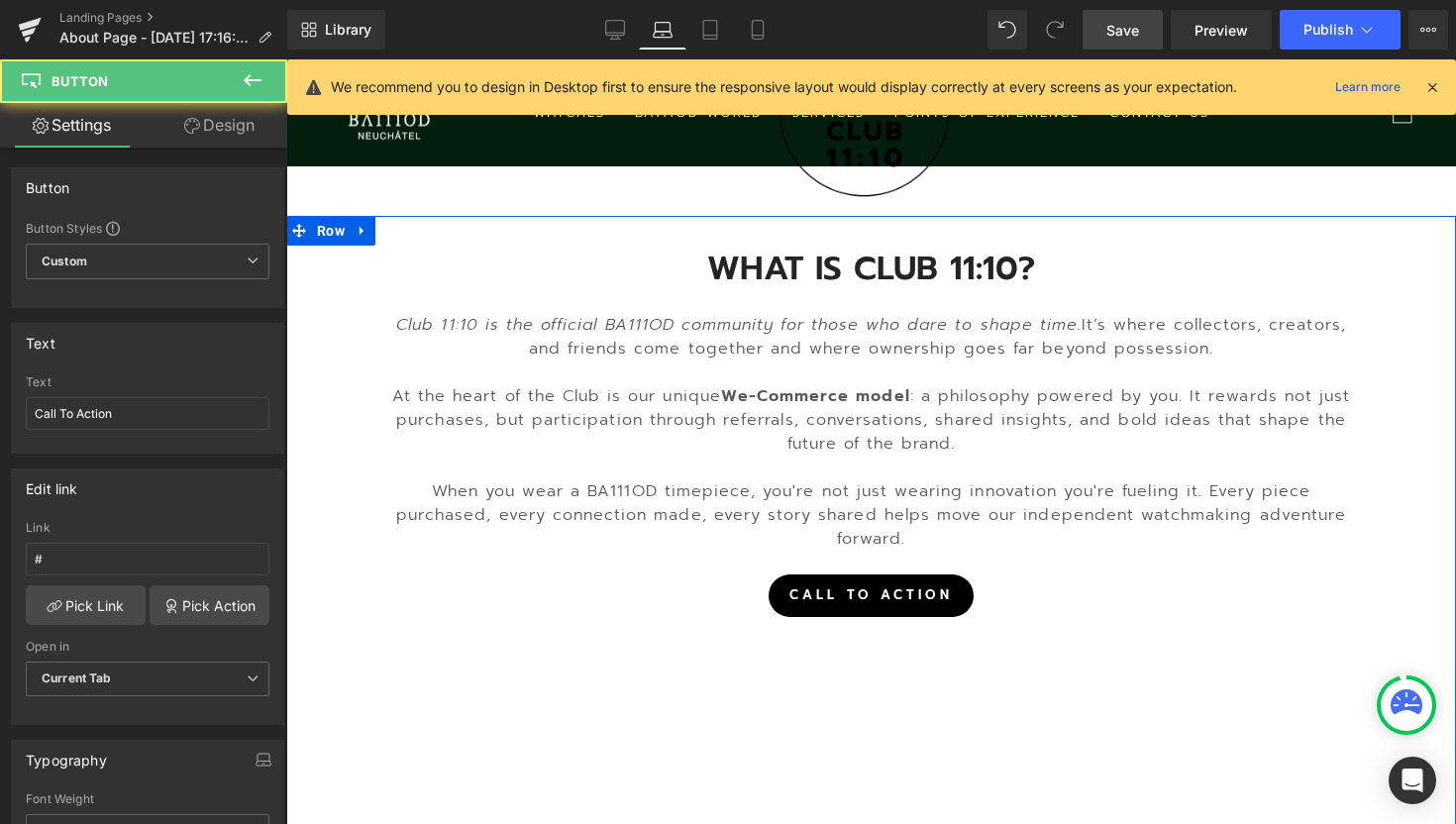 scroll, scrollTop: 5312, scrollLeft: 1170, axis: both 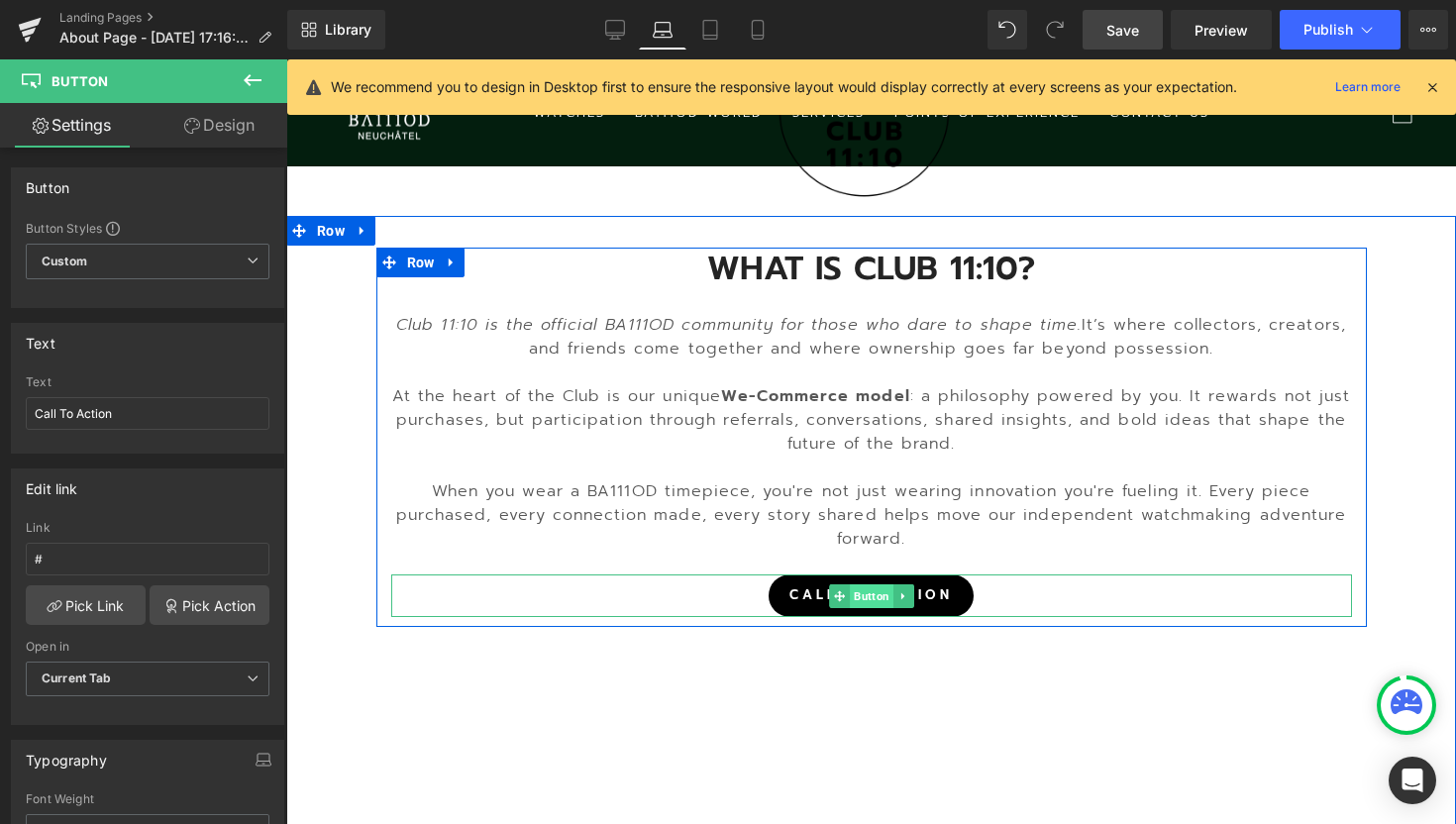 click on "Button" at bounding box center (872, 596) 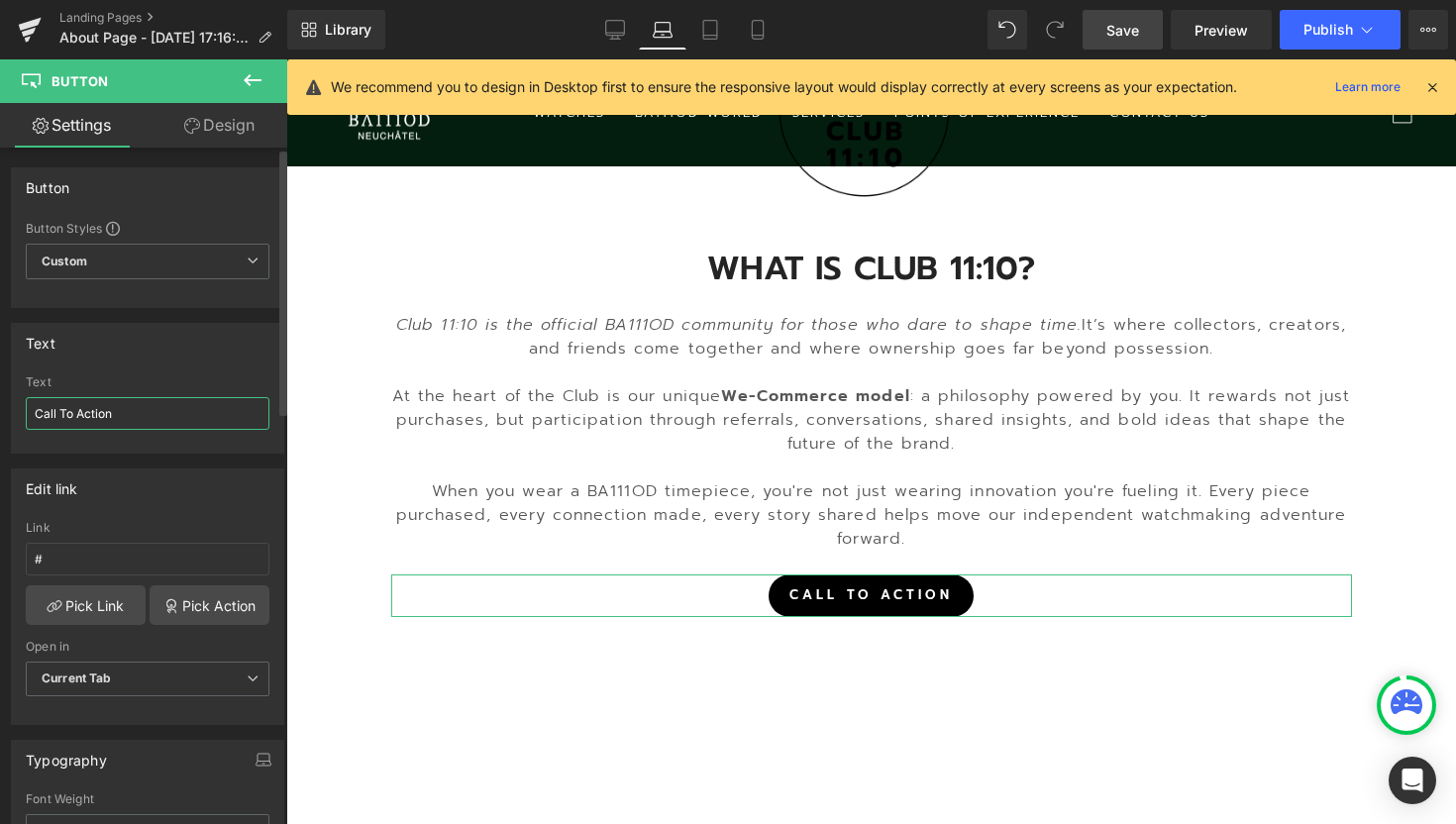 click on "Call To Action" at bounding box center [148, 413] 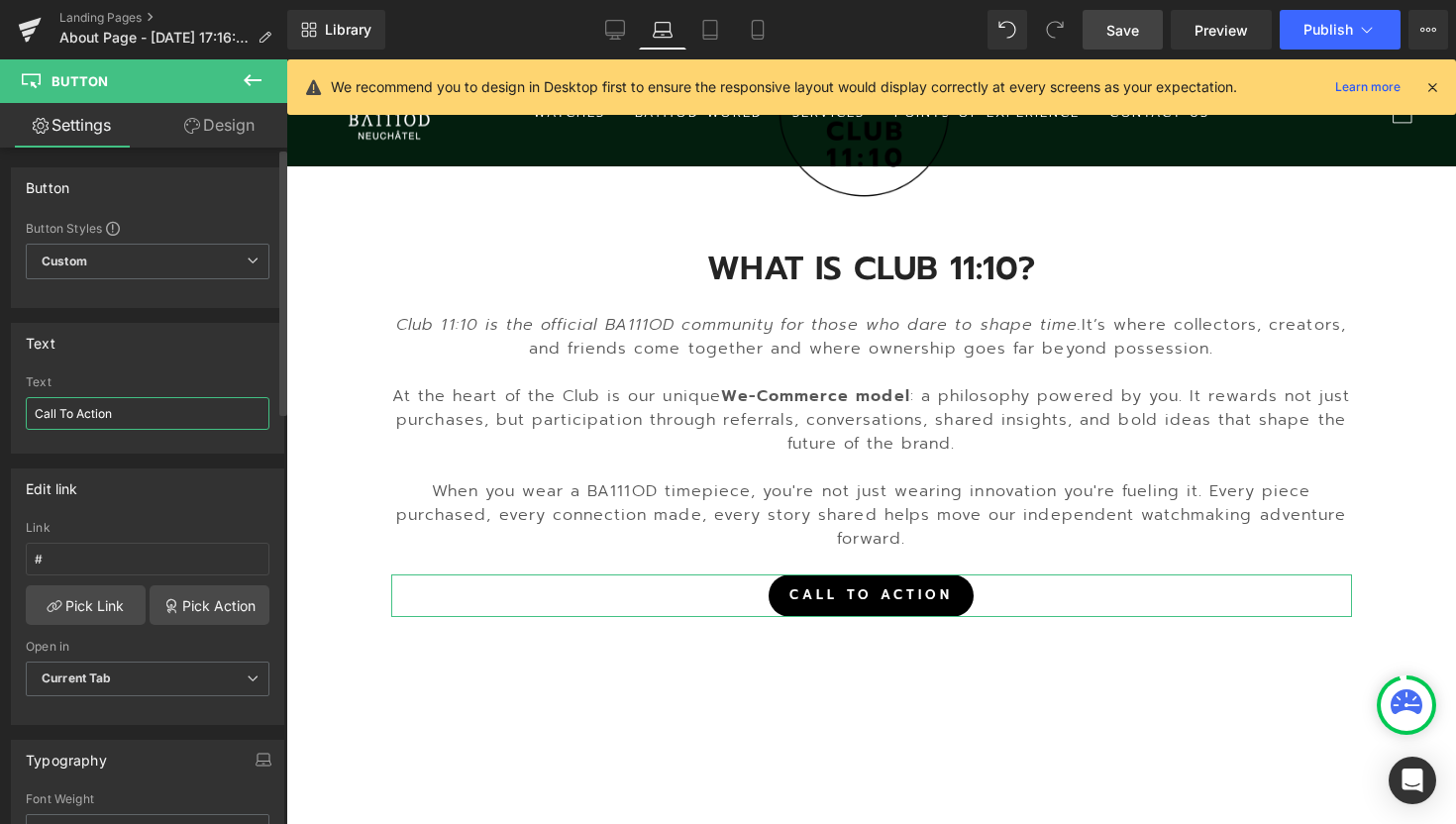 click on "Call To Action" at bounding box center [148, 413] 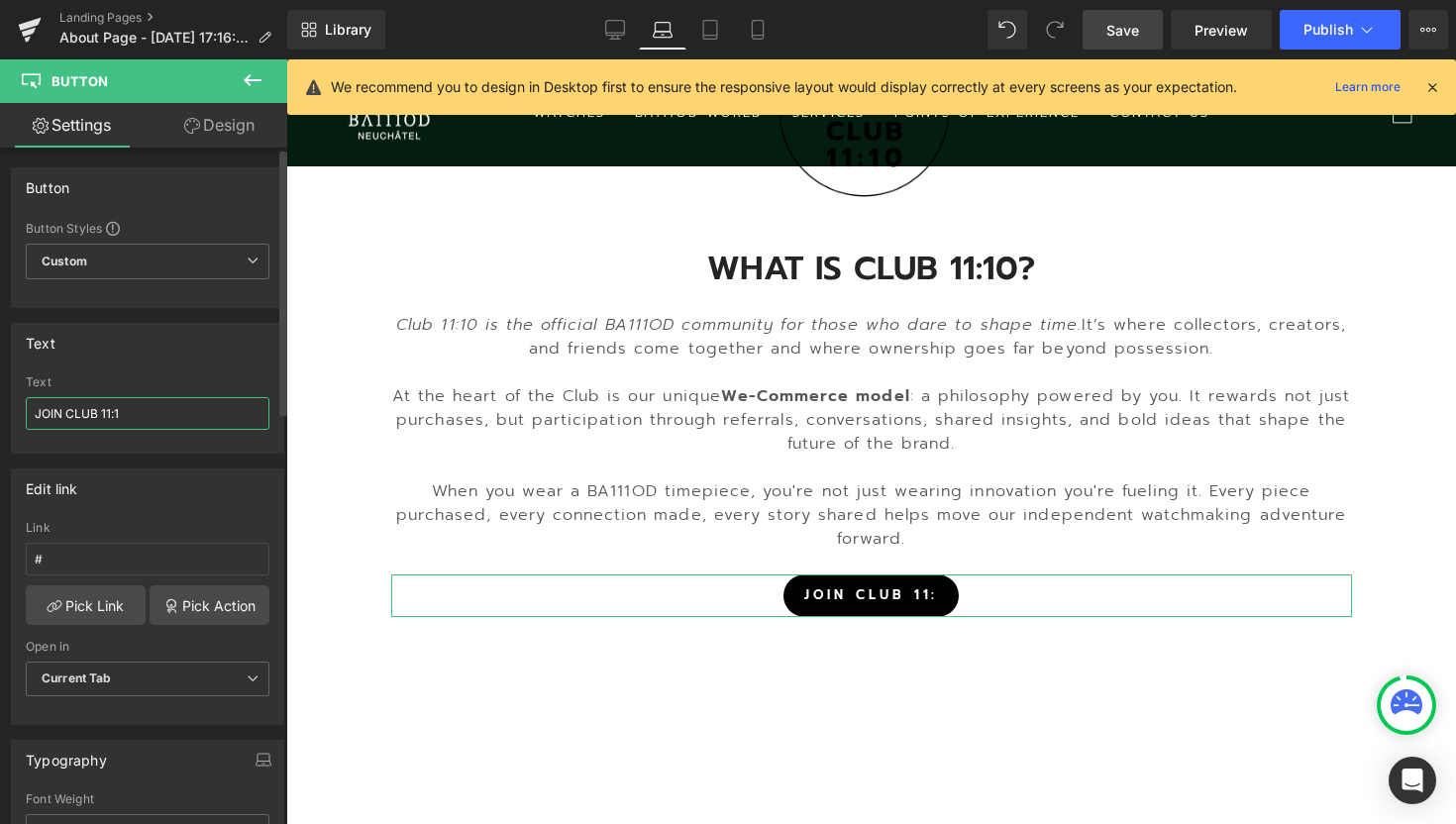 type on "JOIN CLUB 11:10" 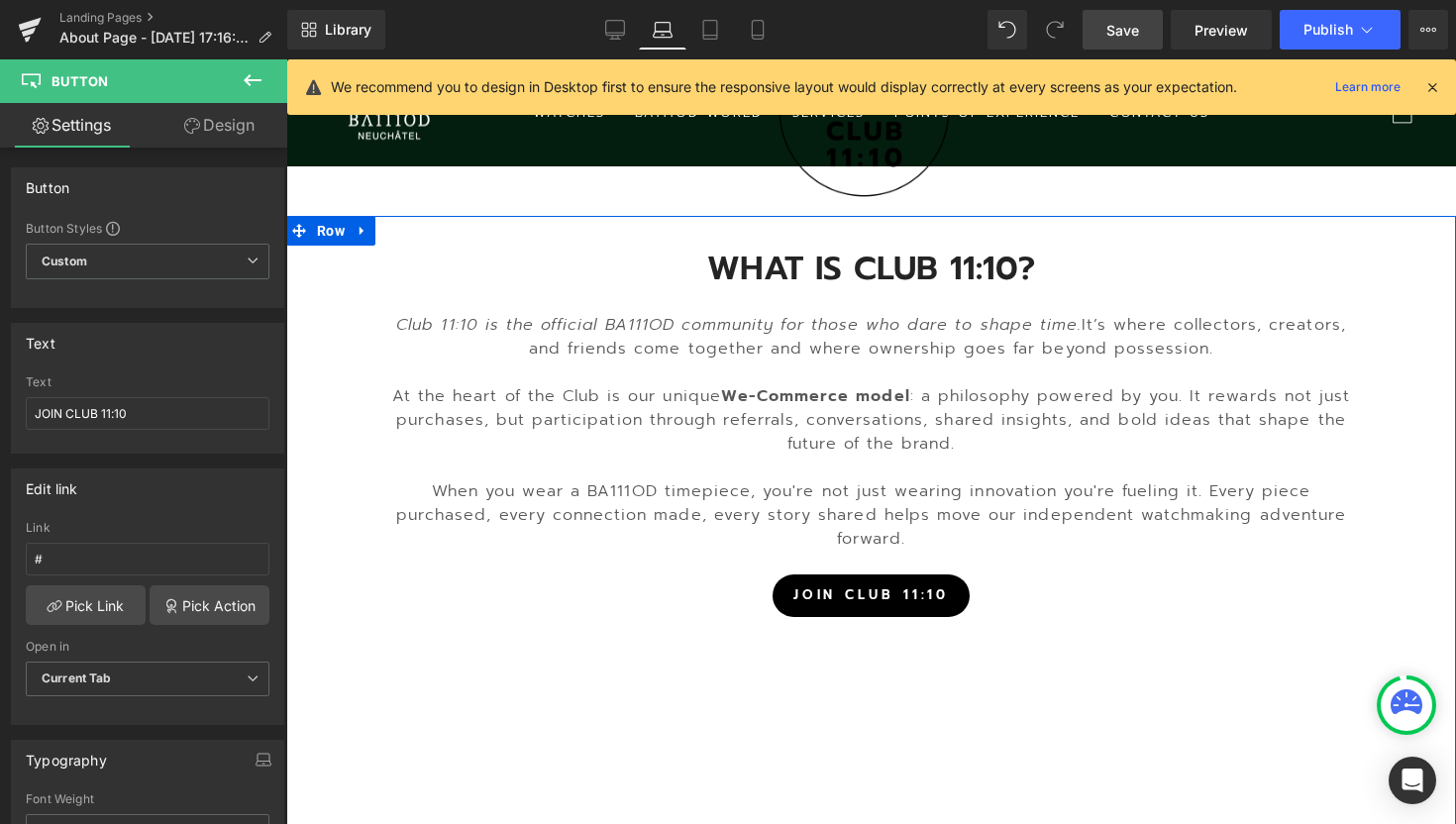 click on "WHAT IS CLUB 11:10? Heading         Club 11:10 is the official BA111OD community for those who dare to shape time.  It’s where collectors, creators, and friends come together and where ownership goes far beyond possession. At the heart of the Club is our unique  We-Commerce model : a philosophy powered by you. It rewards not just purchases, but participation through referrals, conversations, shared insights, and bold ideas that shape the future of the brand. When you wear a BA111OD timepiece, you're not just wearing innovation you're fueling it. Every piece purchased, every connection made, every story shared helps move our independent watchmaking adventure forward. Text Block
JOIN CLUB 11:10
Button         Row
Youtube
Your Exclusive Benefits
Heading         Image         Special Launch Access Get early access to new collections often at privileged community-only prices. Text Block         Image         Private Event Invitations Text Block" at bounding box center (871, 1287) 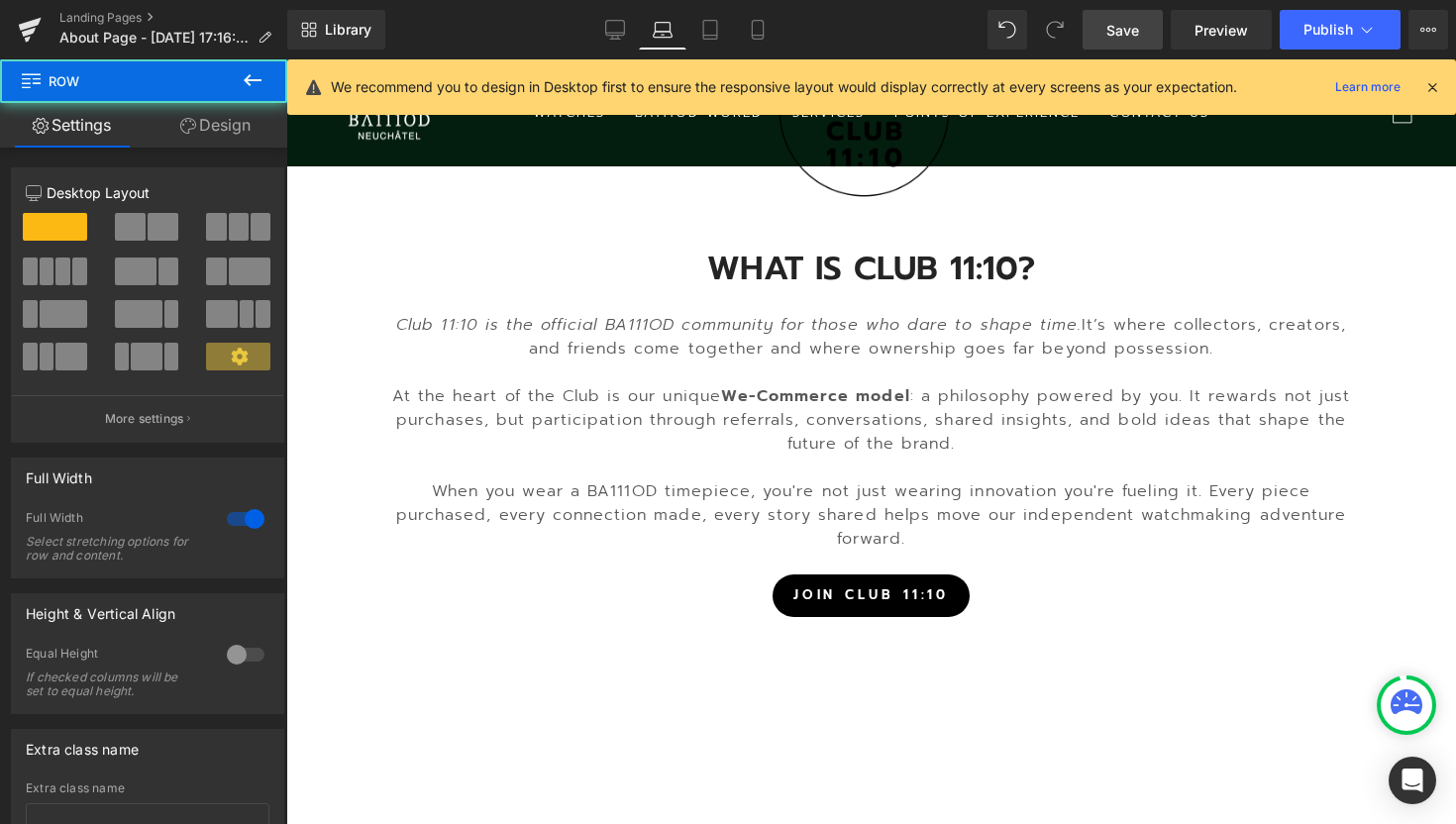 click on "Save" at bounding box center [1122, 30] 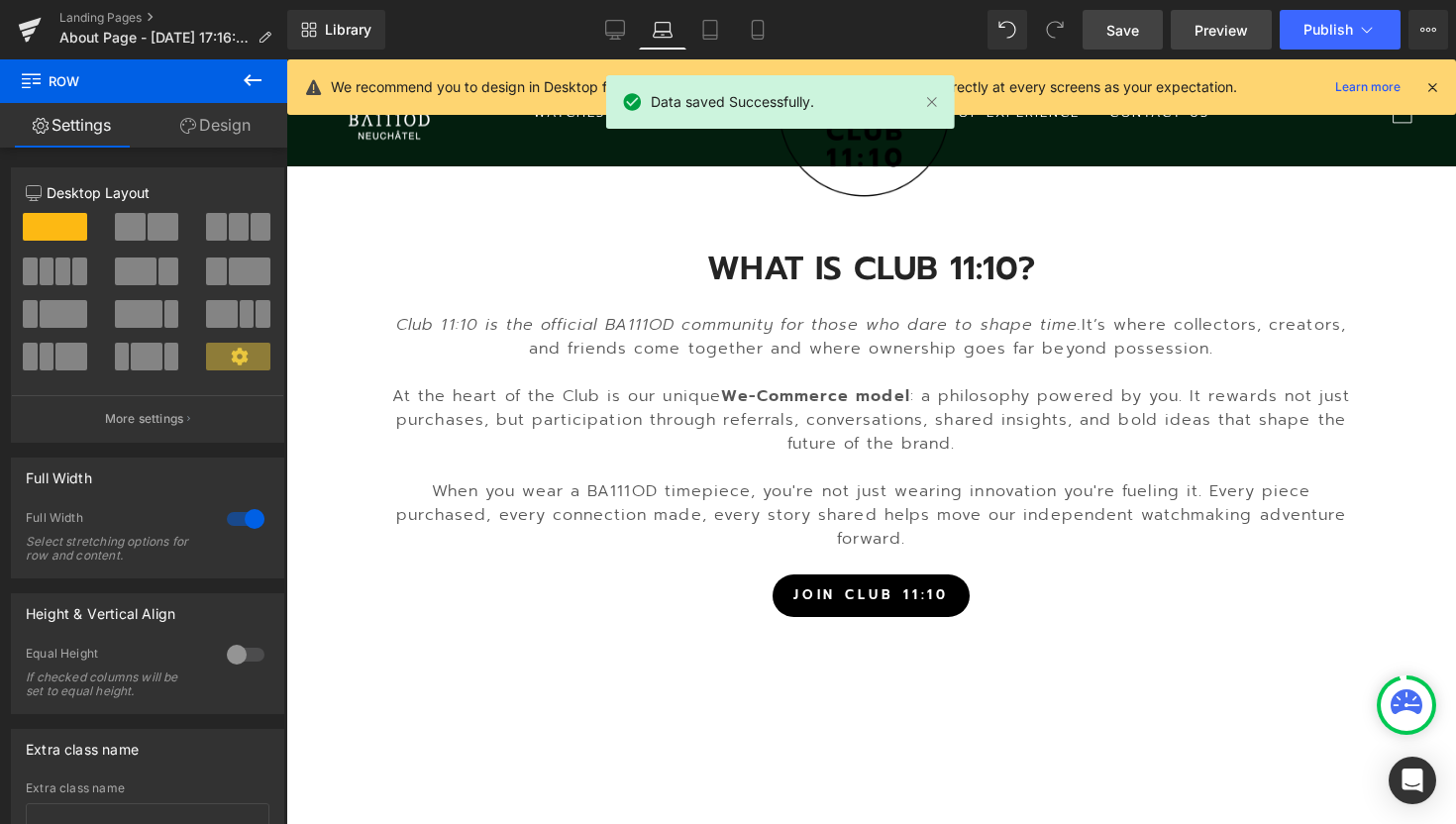 click on "Preview" at bounding box center [1221, 30] 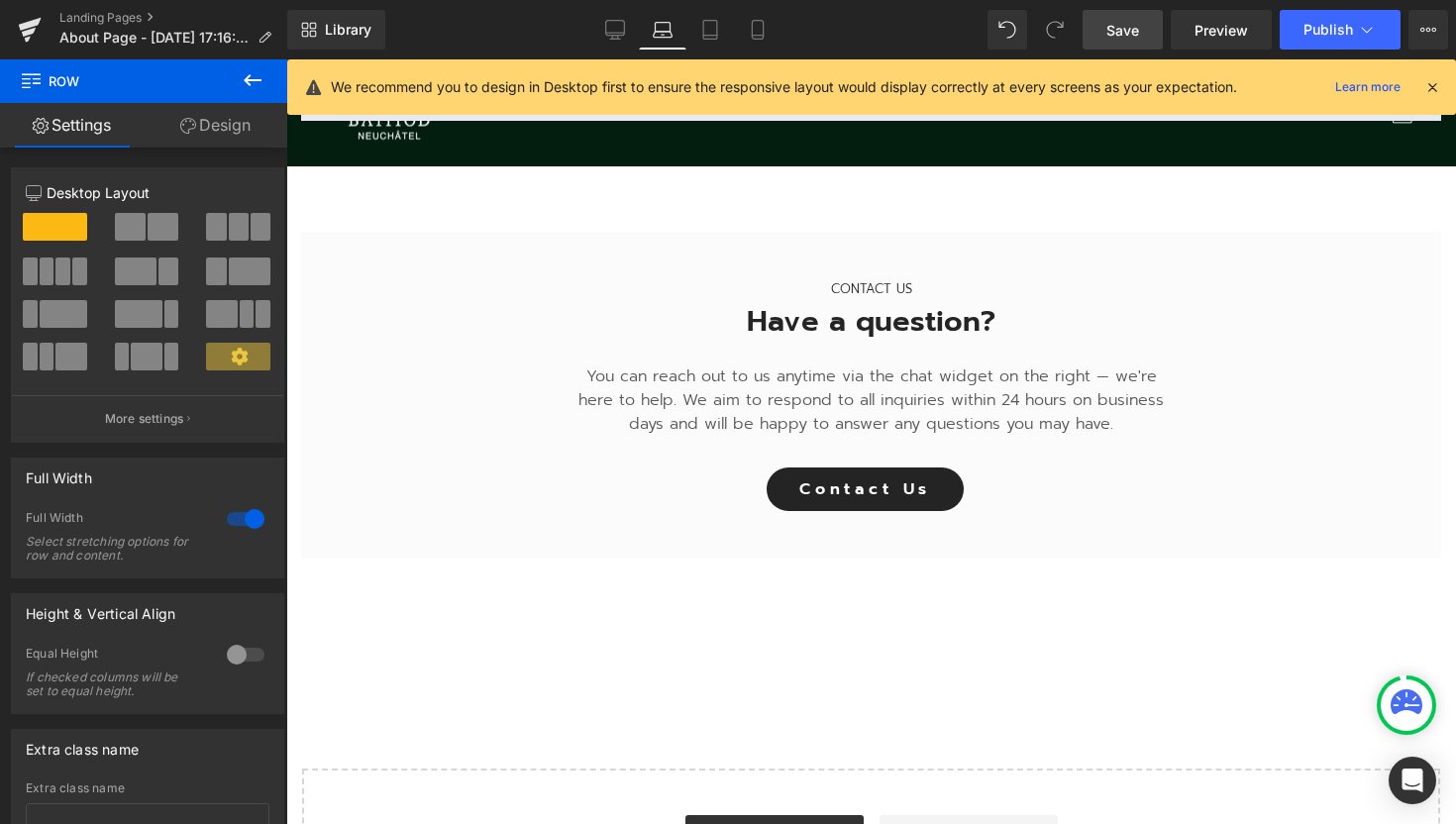 scroll, scrollTop: 3845, scrollLeft: 0, axis: vertical 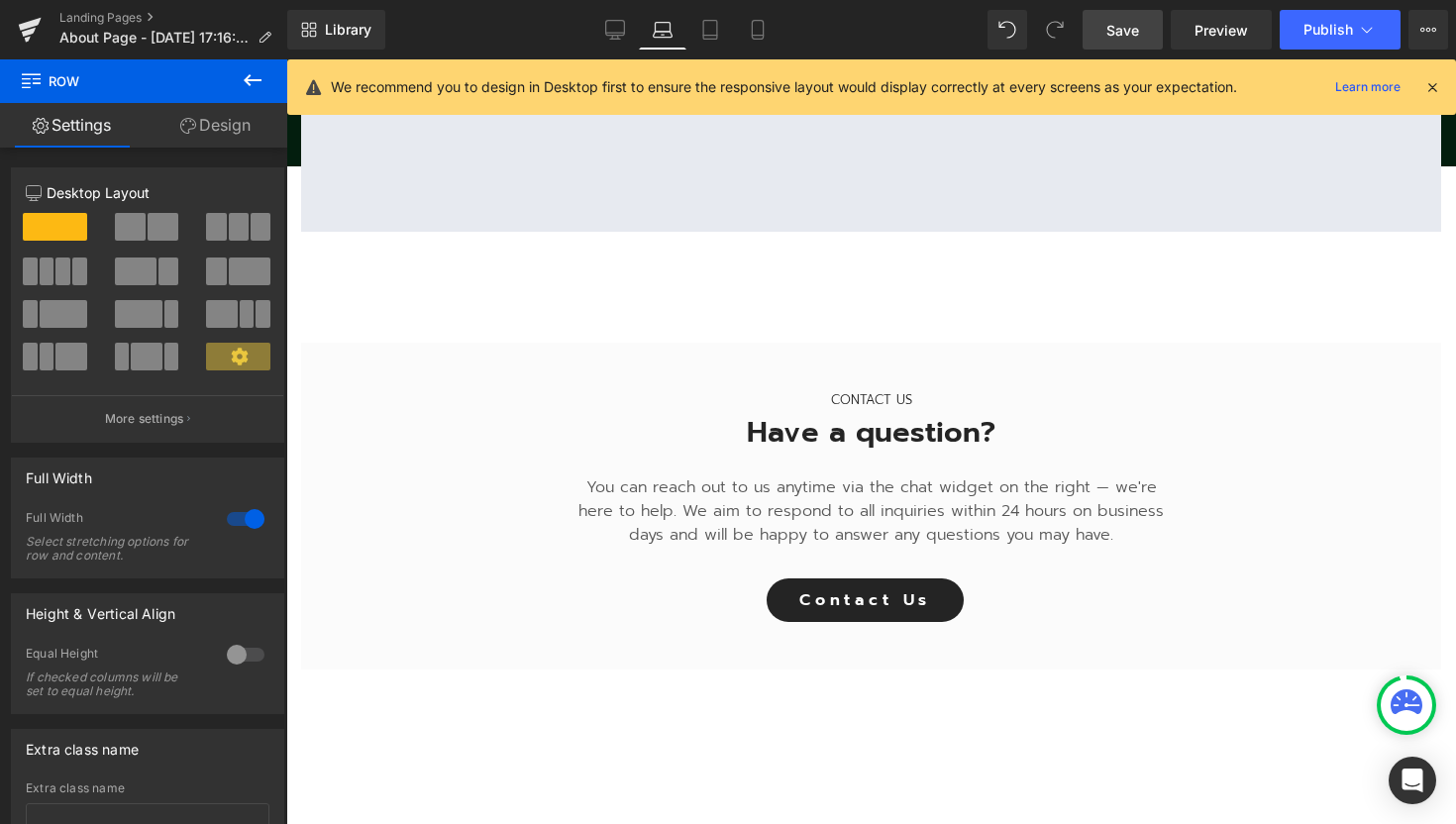 click on "Save" at bounding box center [1122, 30] 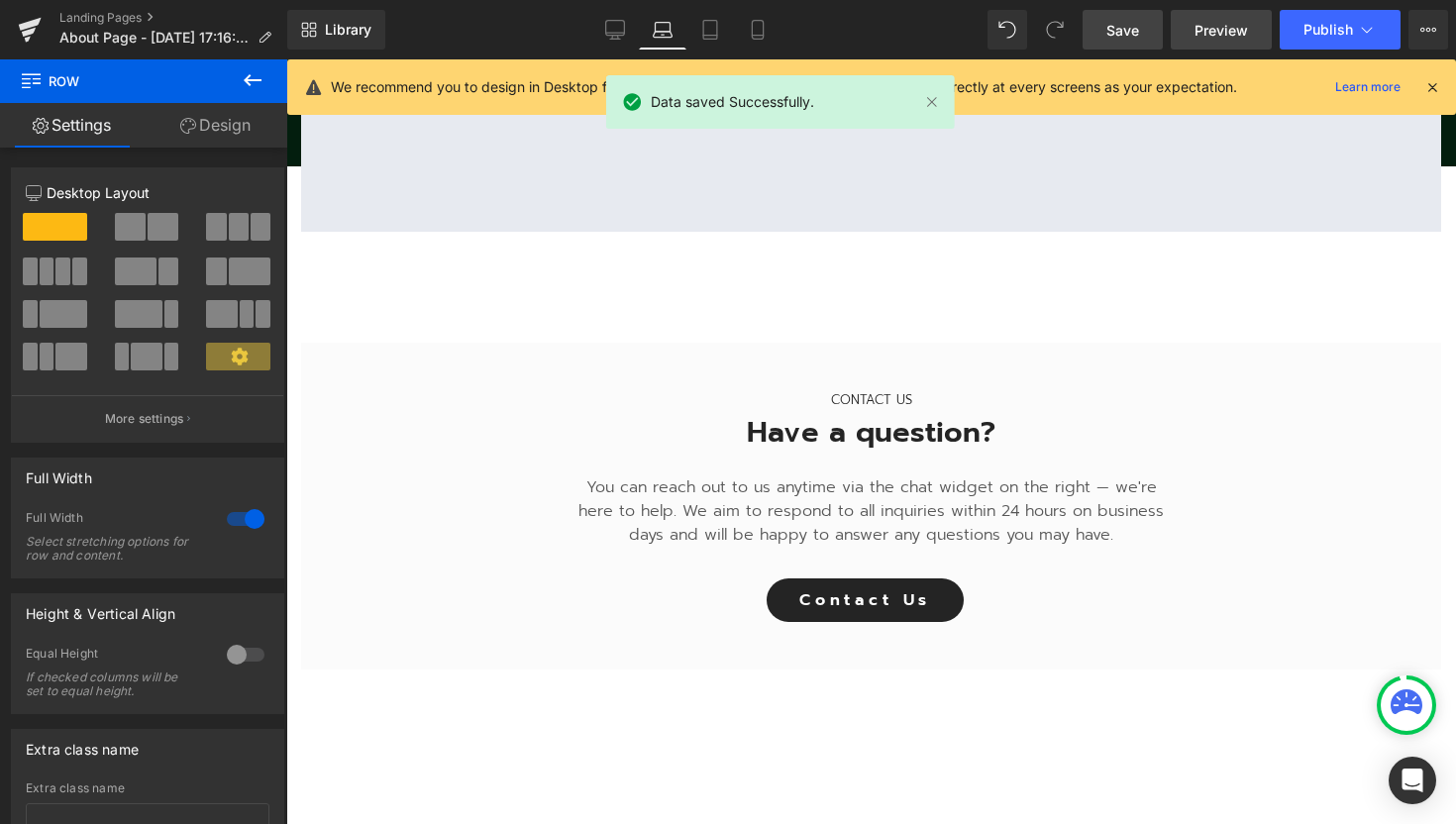 click on "Preview" at bounding box center (1221, 30) 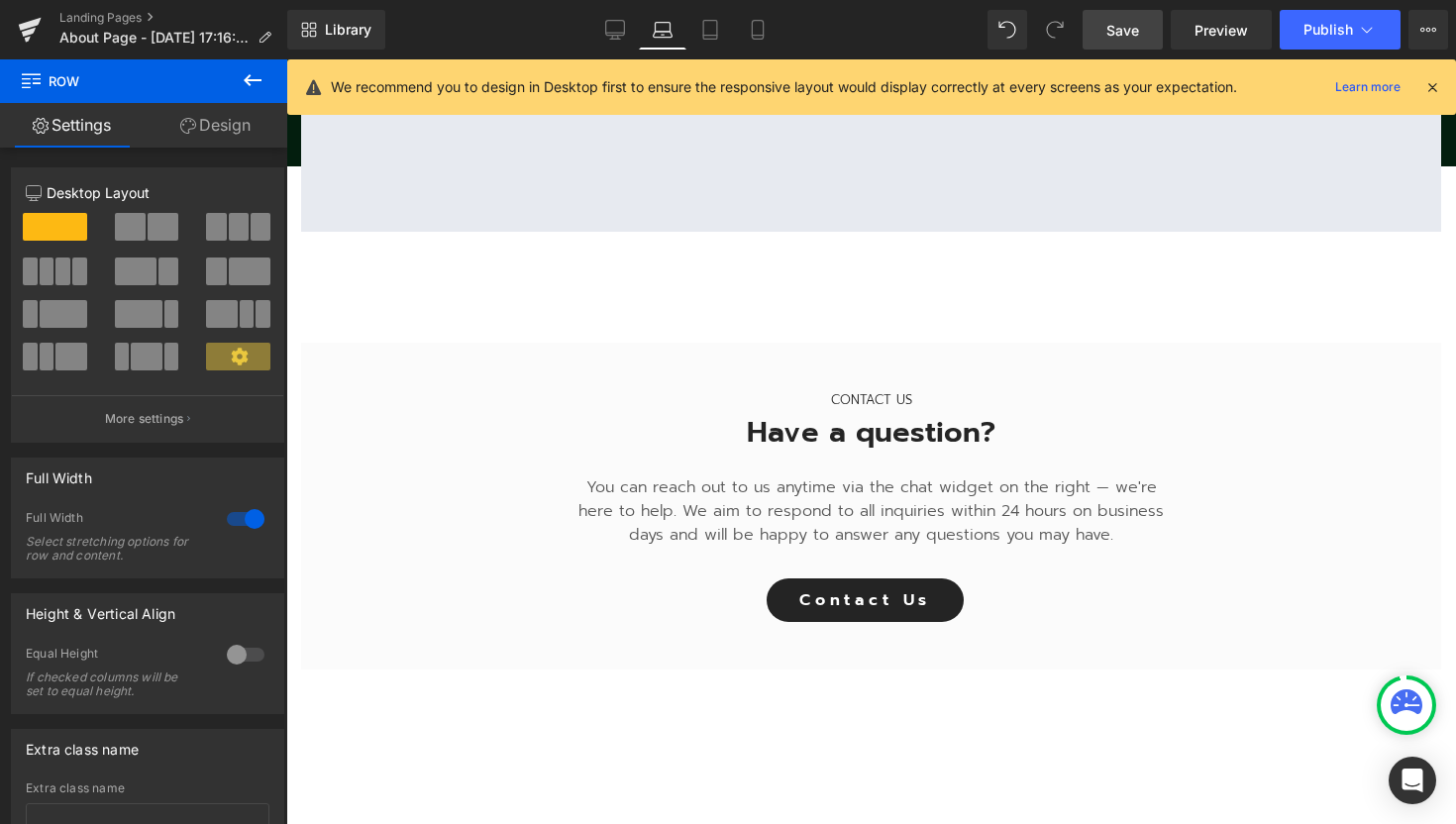 click 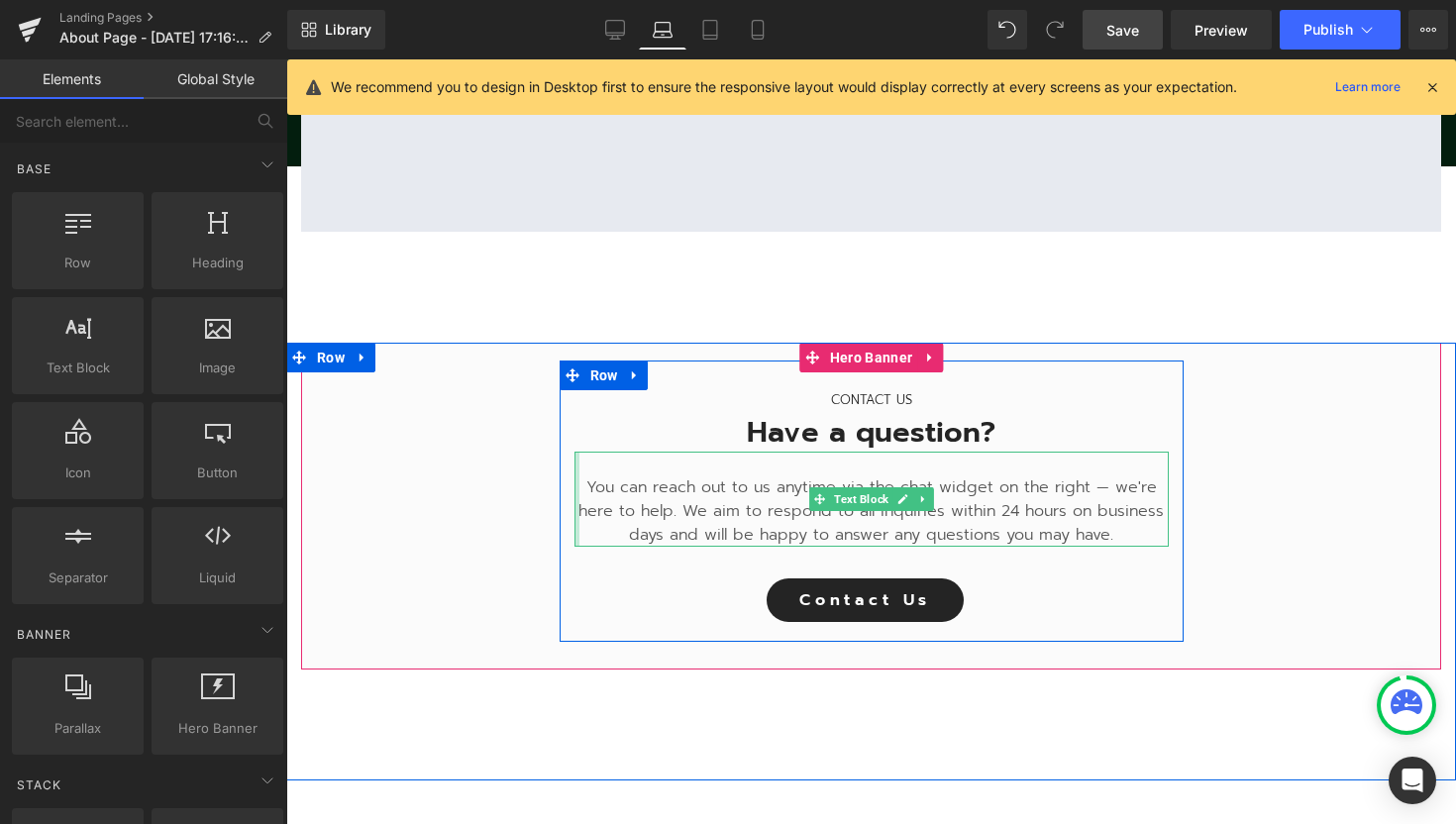 click on "CONTACT US
Text Block
Have a question?
Heading         You can reach out to us anytime via the chat widget on the right — we're here to help. We aim to respond to all inquiries within 24 hours on business days and will be happy to answer any questions you may have. Text Block
Contact Us
[GEOGRAPHIC_DATA]" at bounding box center (871, 501) 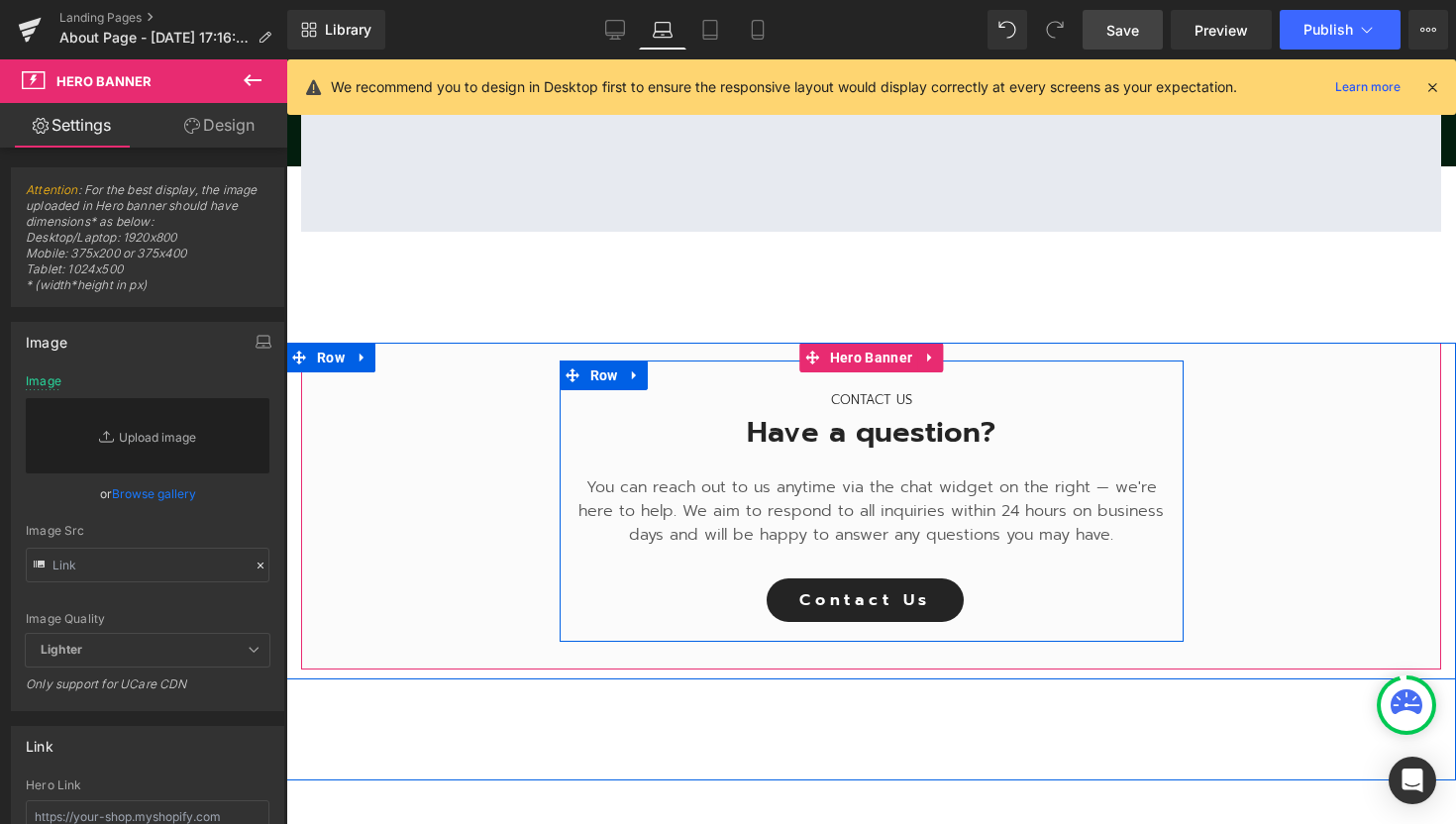 click on "CONTACT US
Text Block
Have a question?
Heading         You can reach out to us anytime via the chat widget on the right — we're here to help. We aim to respond to all inquiries within 24 hours on business days and will be happy to answer any questions you may have. Text Block
Contact Us
[GEOGRAPHIC_DATA]" at bounding box center [872, 501] 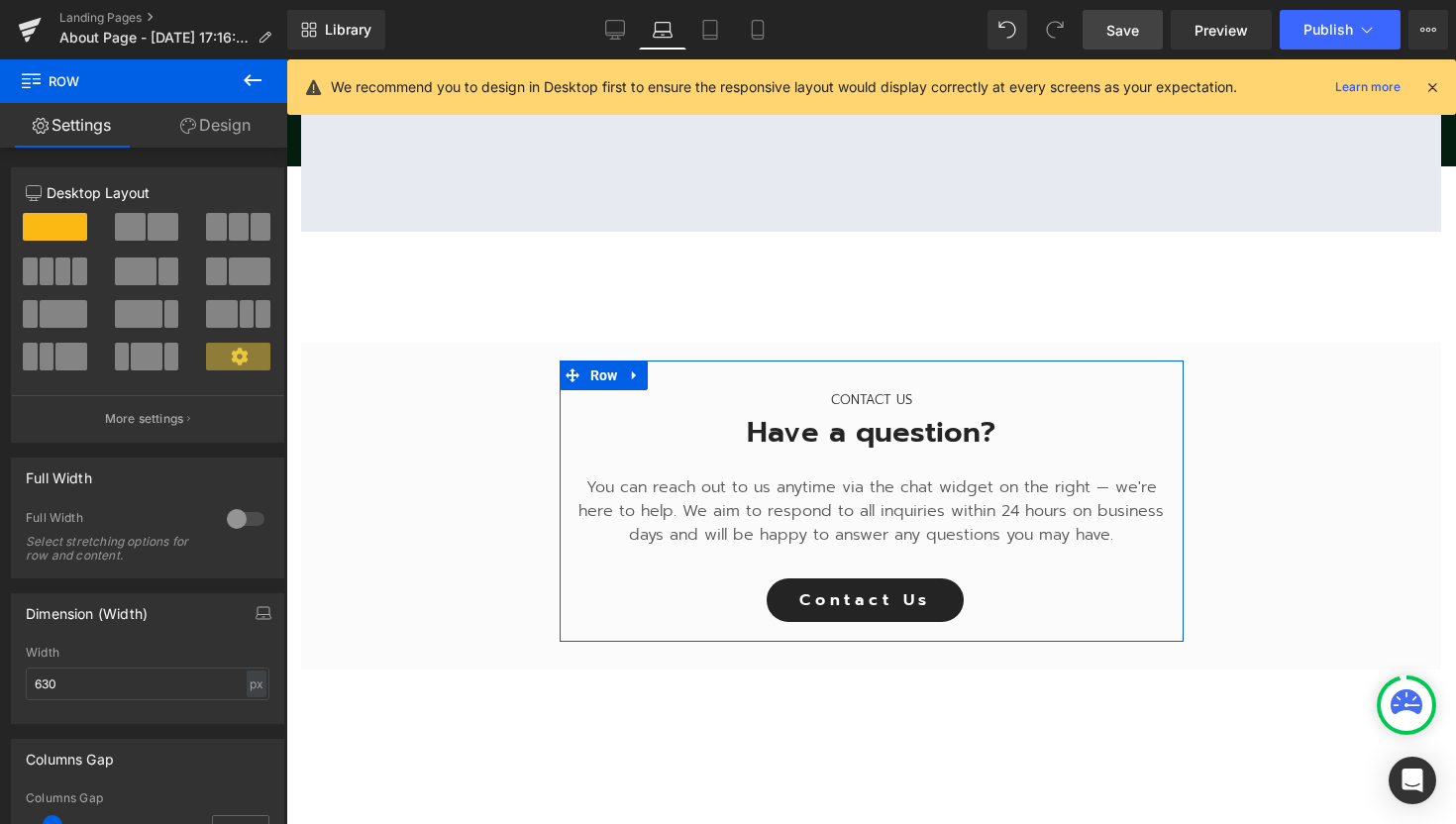 click on "Design" at bounding box center (215, 125) 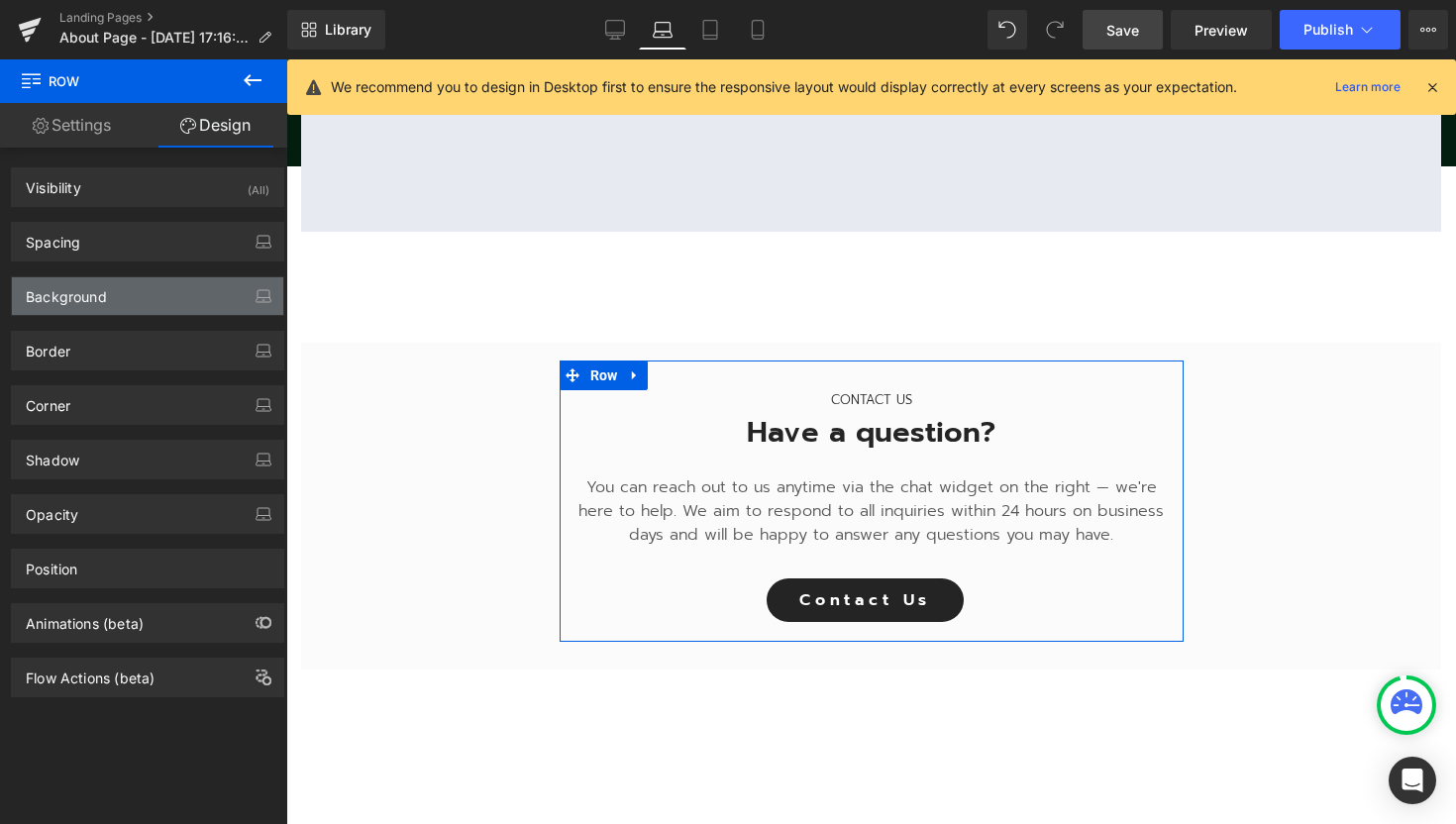 click on "Background" at bounding box center (148, 296) 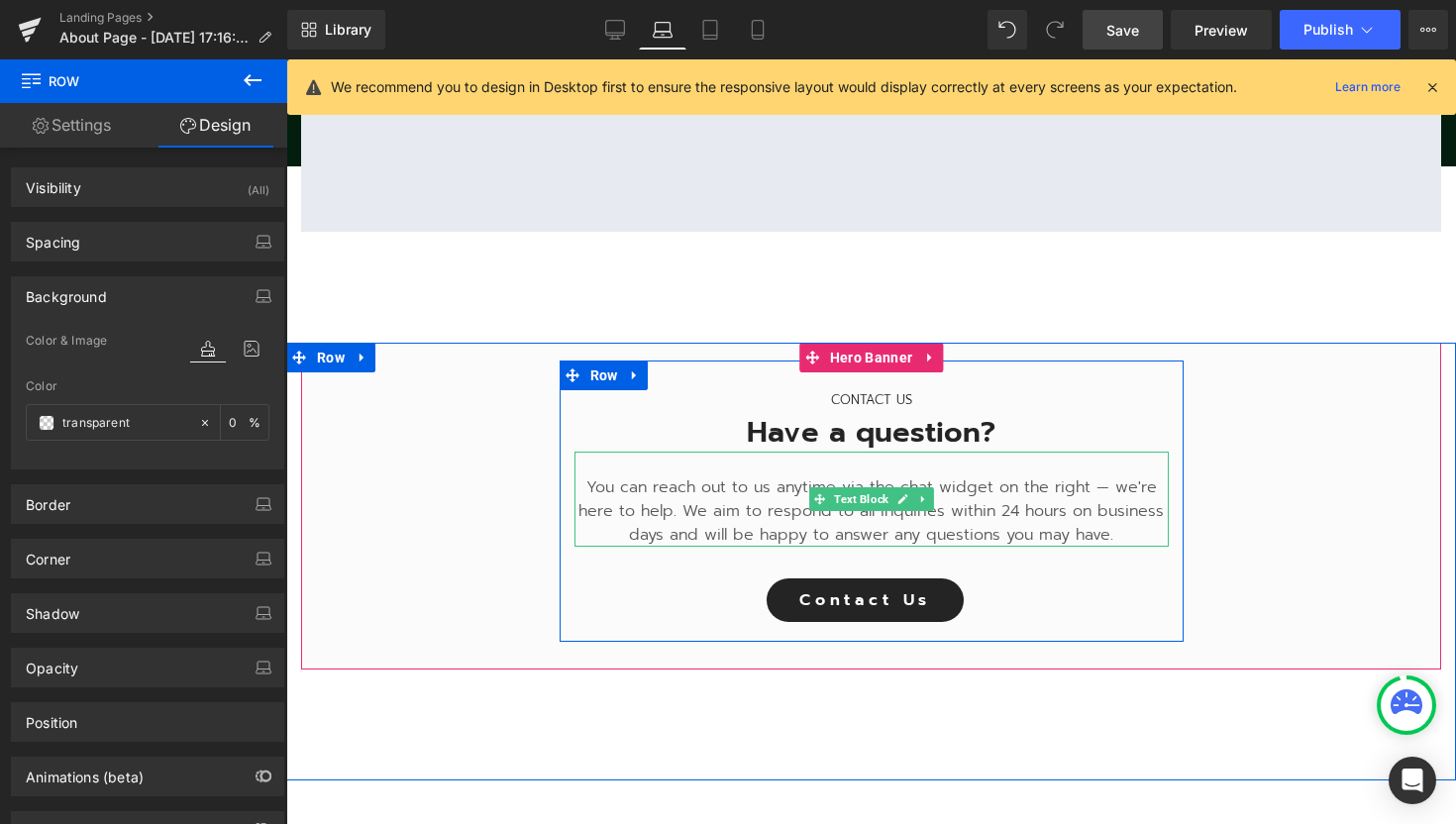 click on "CONTACT US
Text Block
Have a question?
Heading         You can reach out to us anytime via the chat widget on the right — we're here to help. We aim to respond to all inquiries within 24 hours on business days and will be happy to answer any questions you may have. Text Block
Contact Us
[GEOGRAPHIC_DATA]" at bounding box center (871, 501) 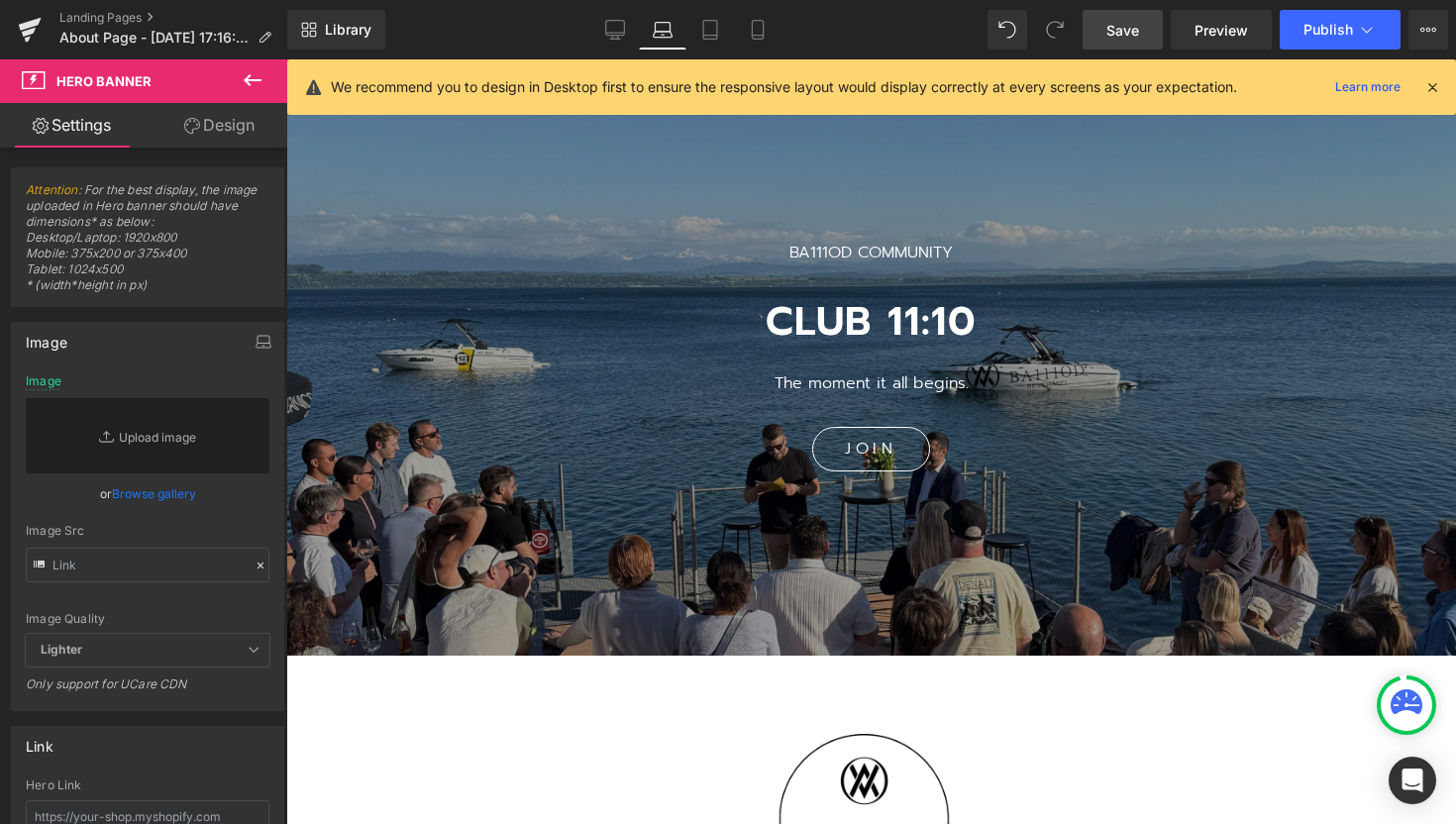 scroll, scrollTop: 0, scrollLeft: 0, axis: both 